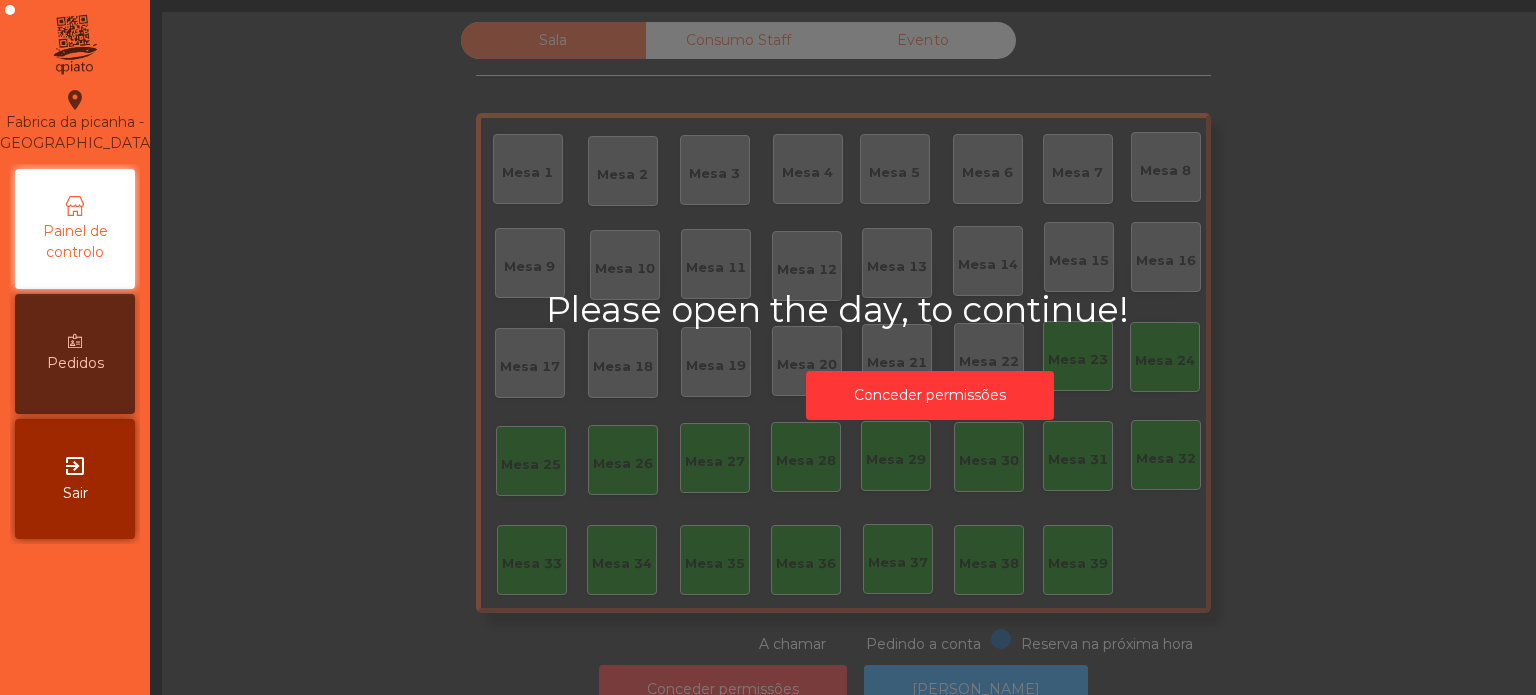 scroll, scrollTop: 0, scrollLeft: 0, axis: both 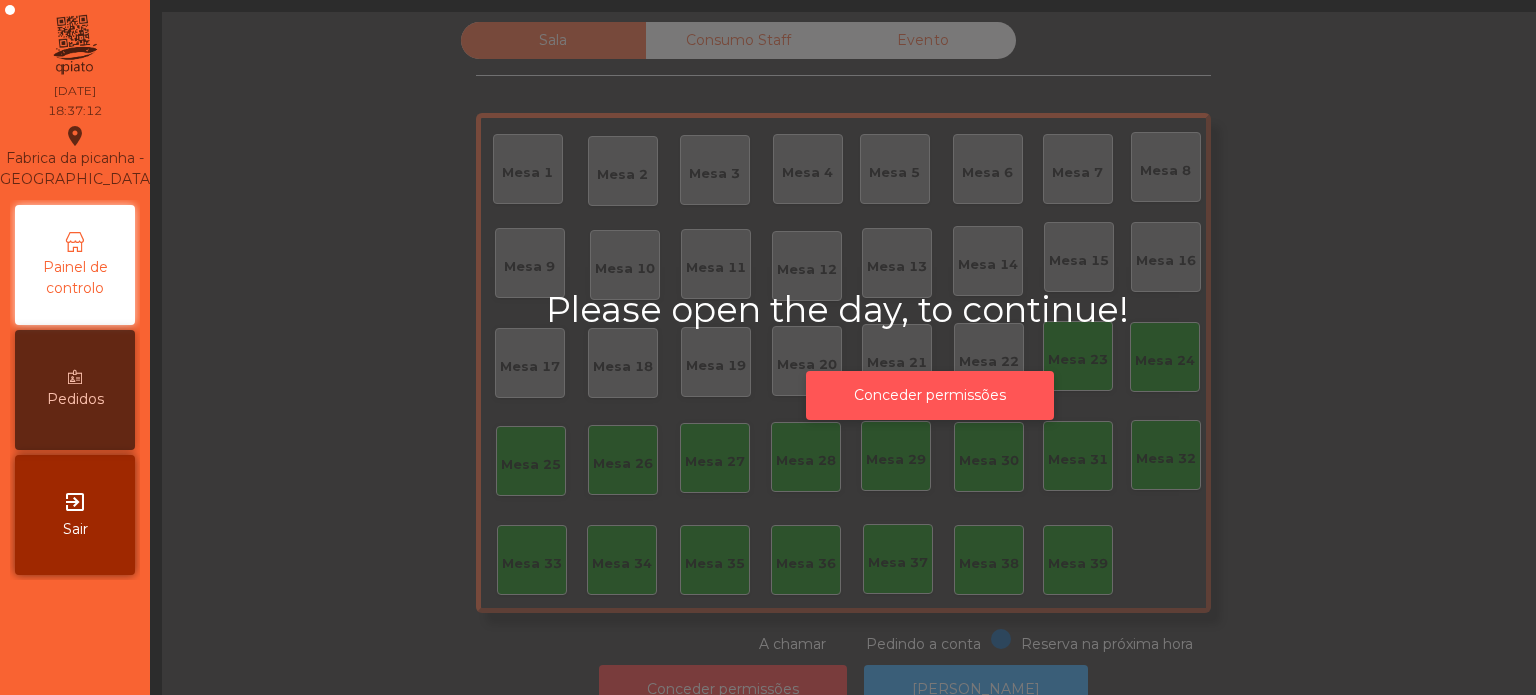 click on "Conceder permissões" 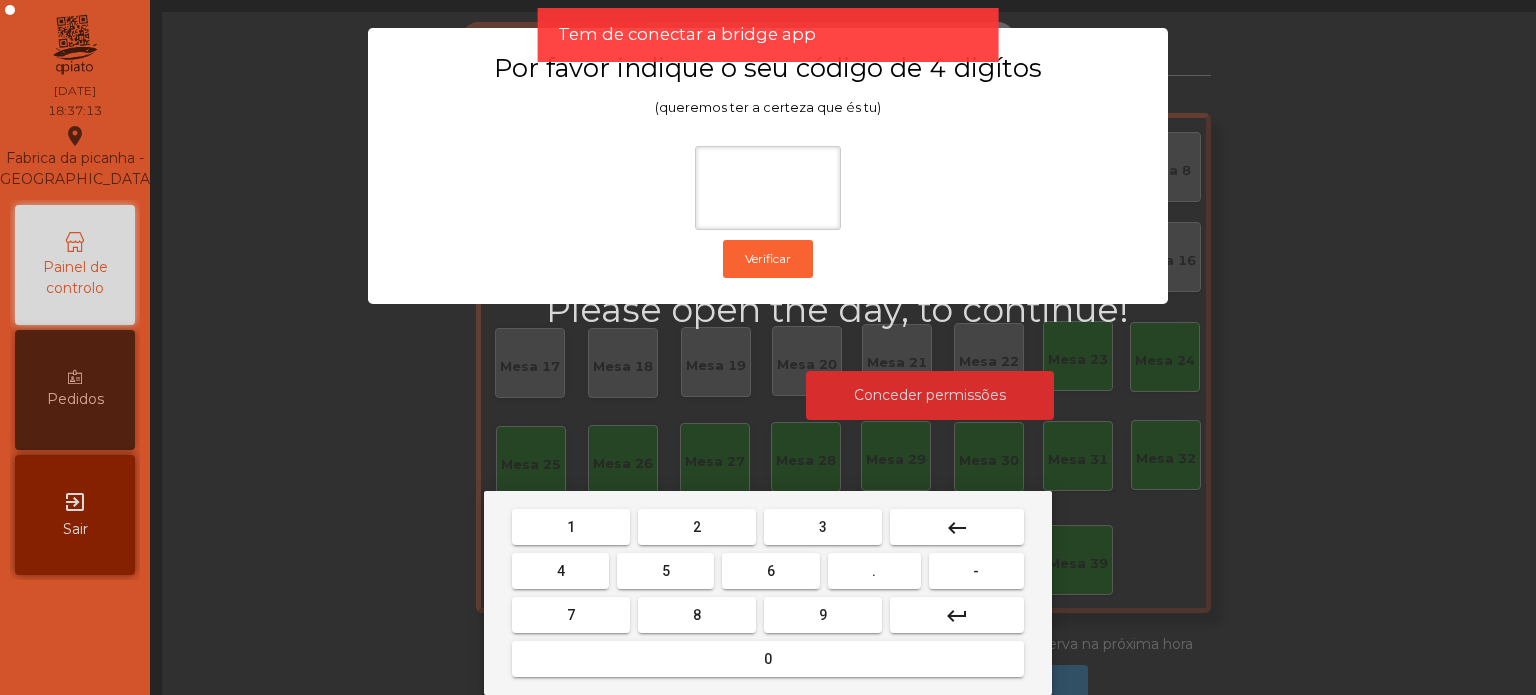 click on "1" at bounding box center (571, 527) 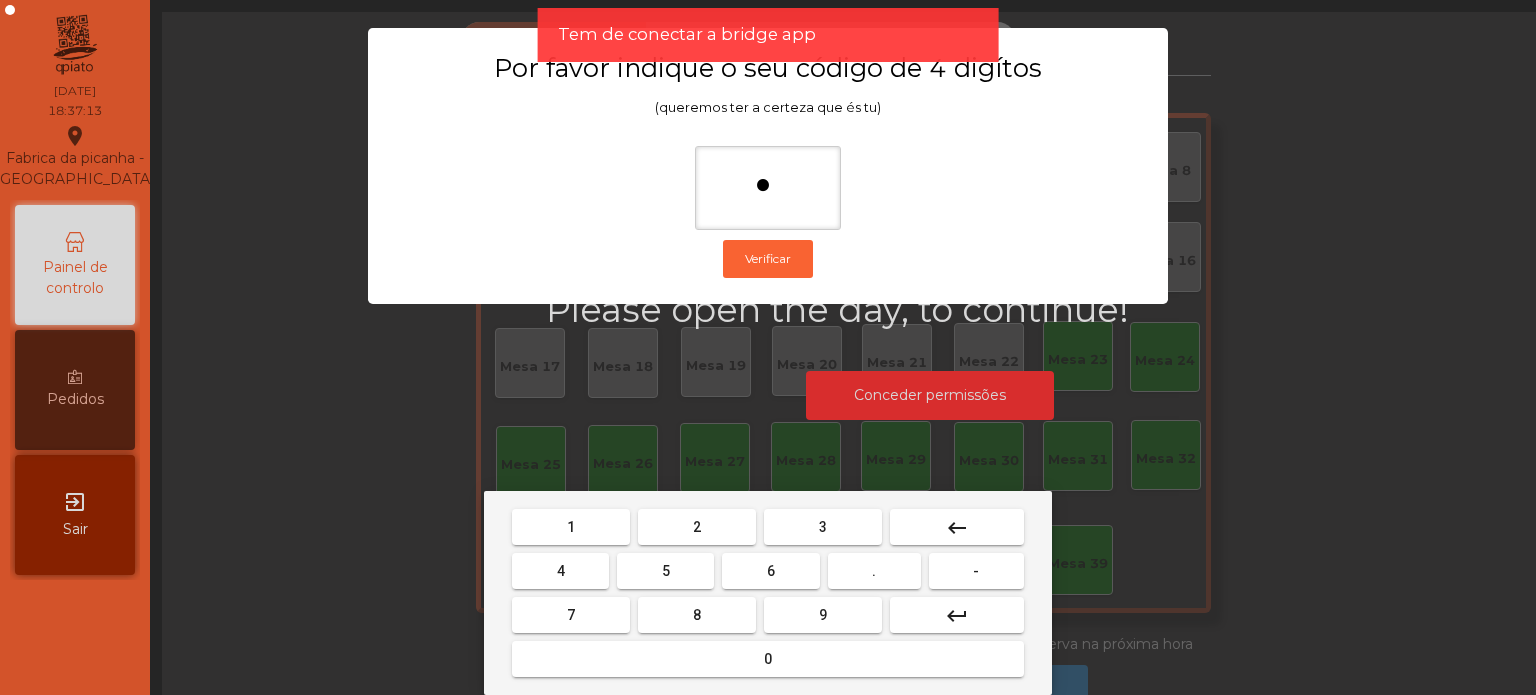 click on "3" at bounding box center (823, 527) 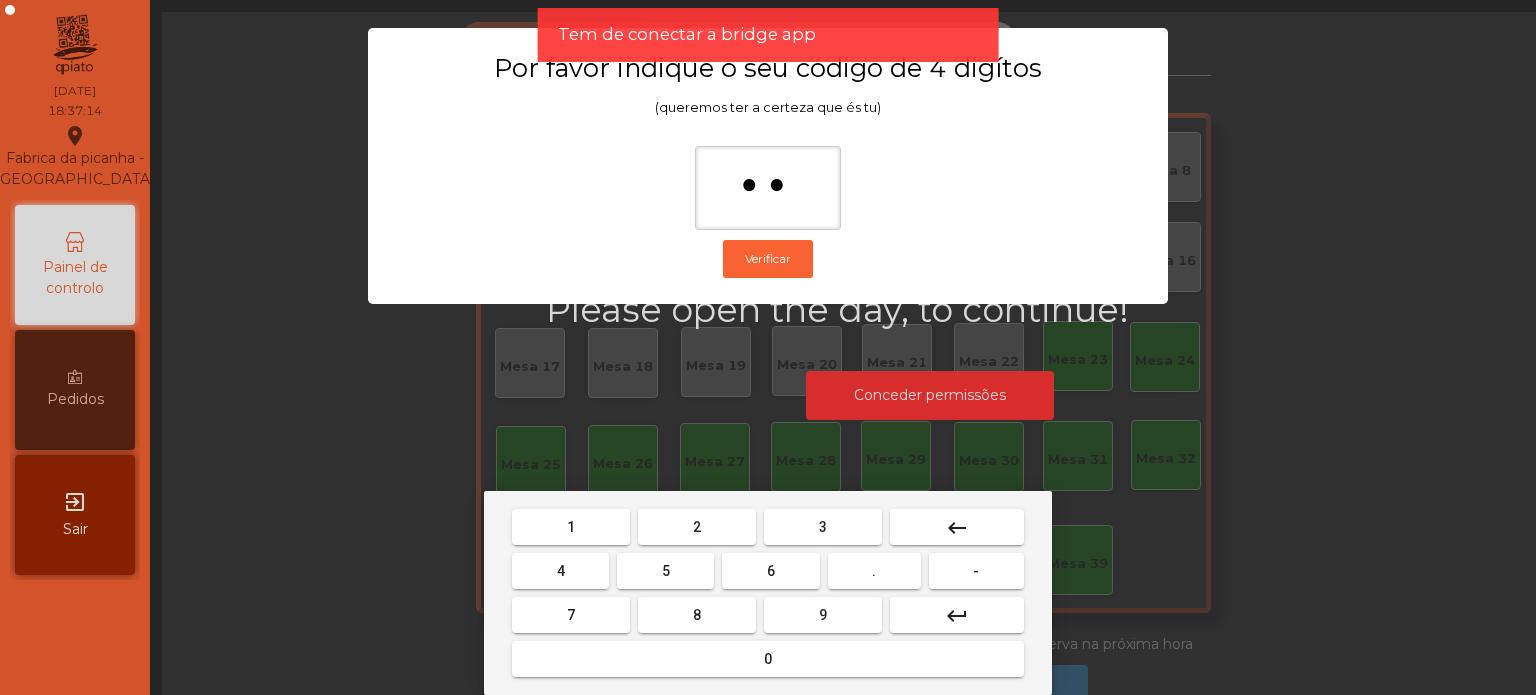 click on "5" at bounding box center [665, 571] 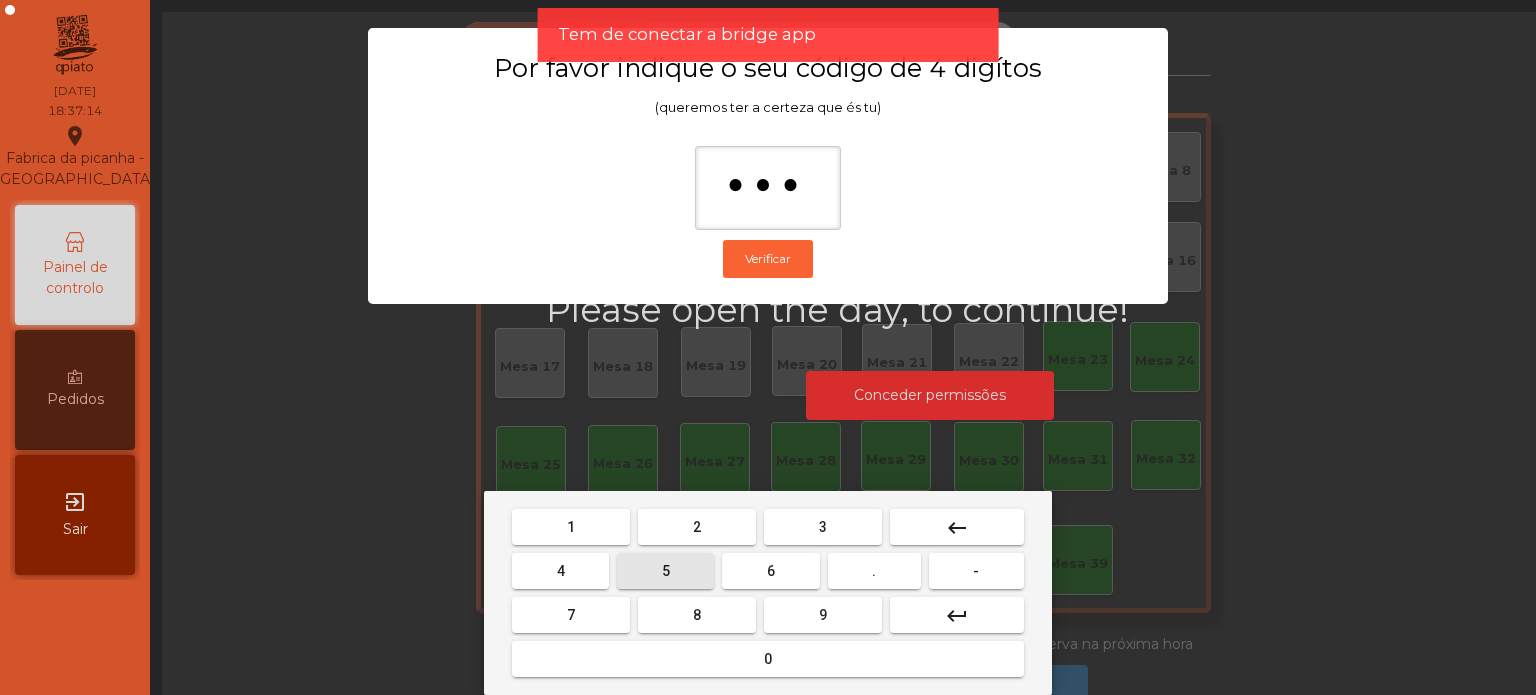 click on "0" at bounding box center (768, 659) 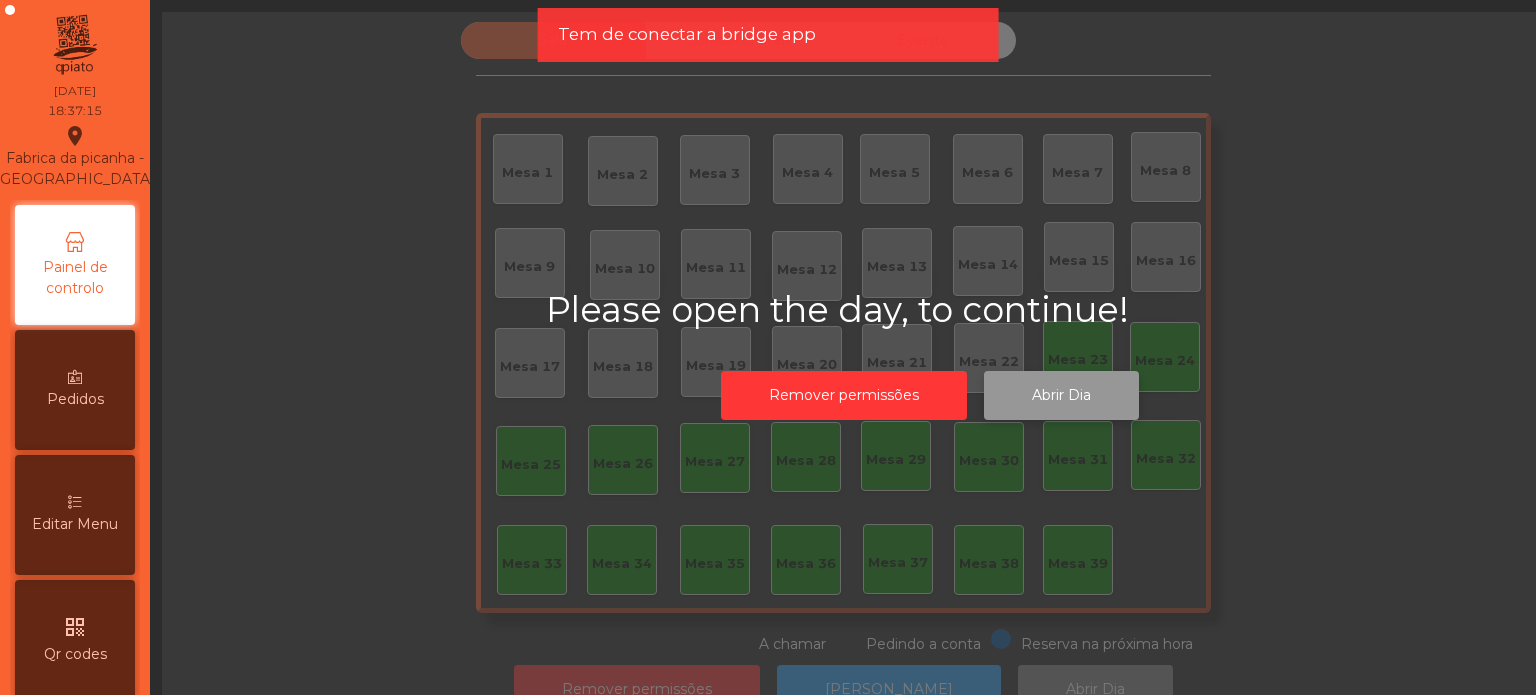 click on "Abrir Dia" 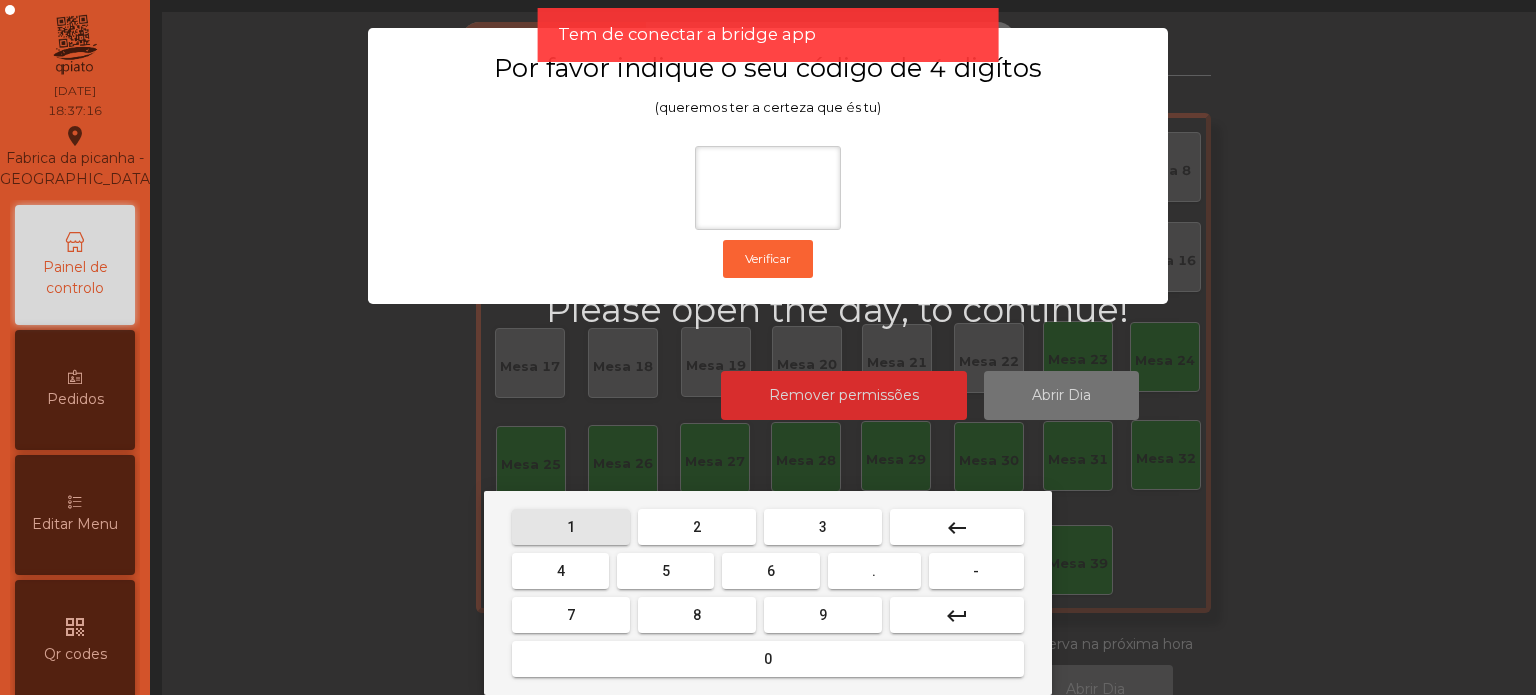 click on "1" at bounding box center [571, 527] 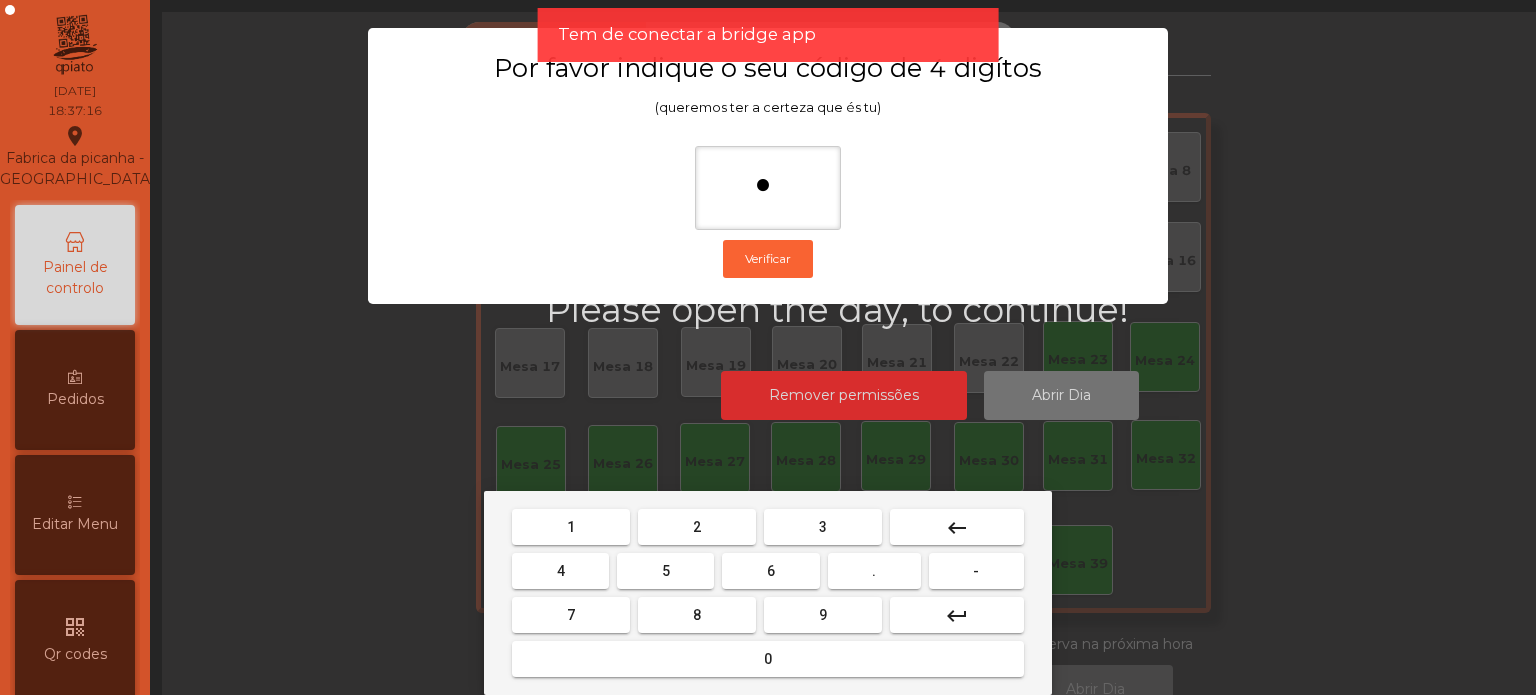 click on "3" at bounding box center (823, 527) 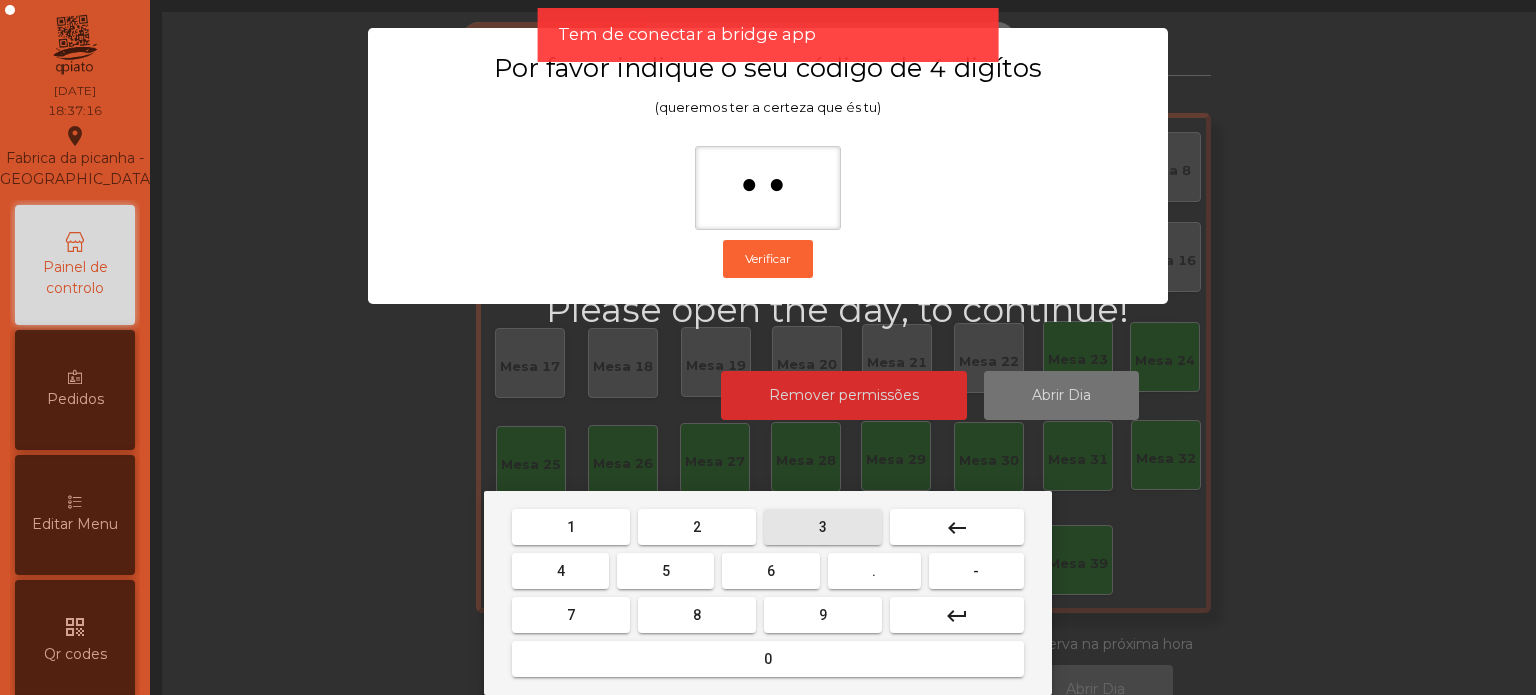 click on "5" at bounding box center [666, 571] 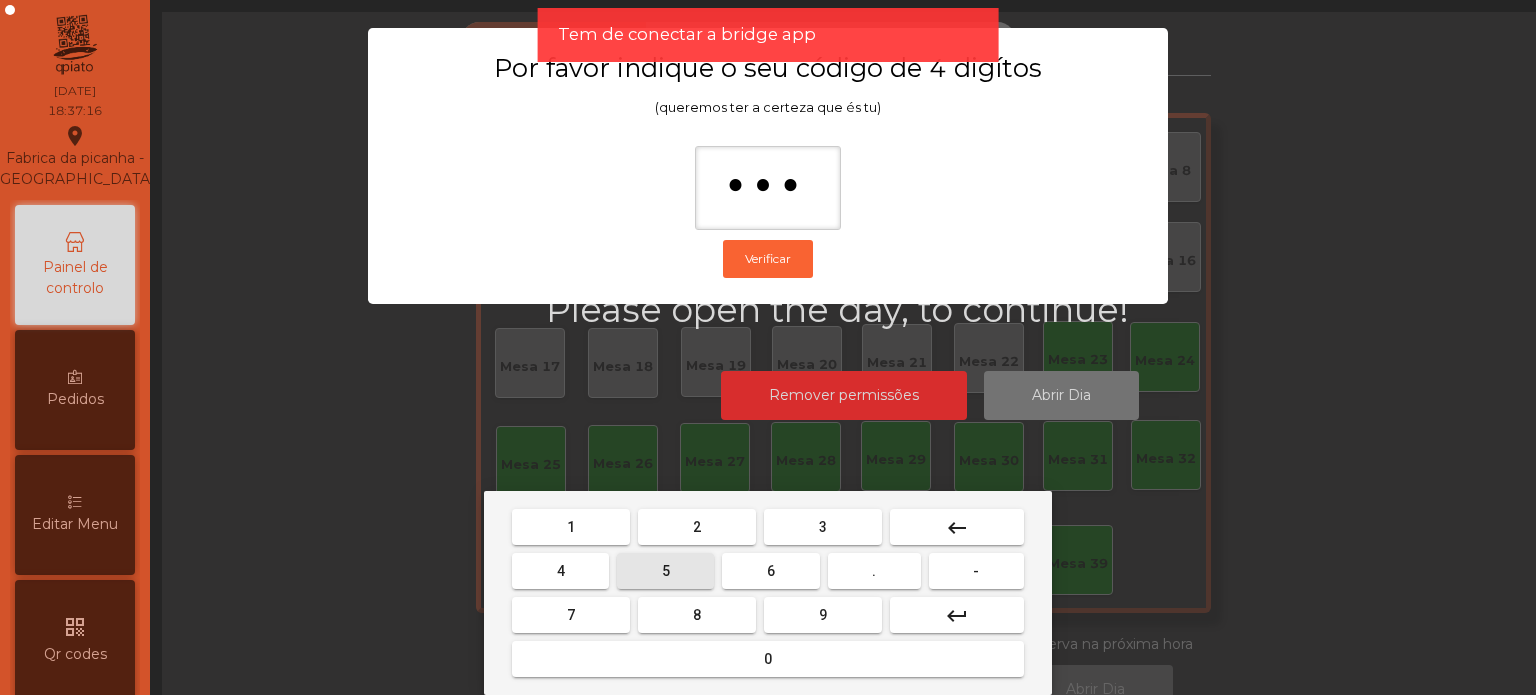 click on "0" at bounding box center [768, 659] 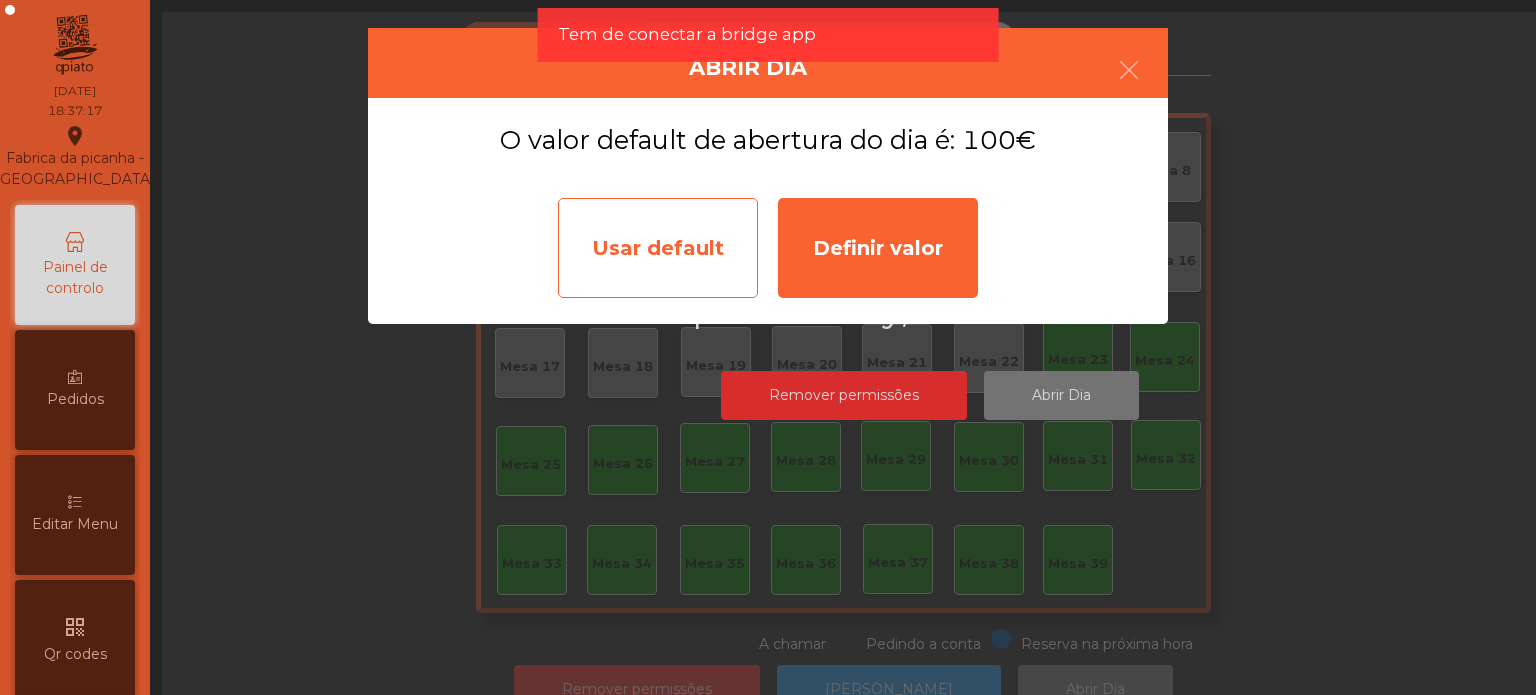 click on "Usar default" 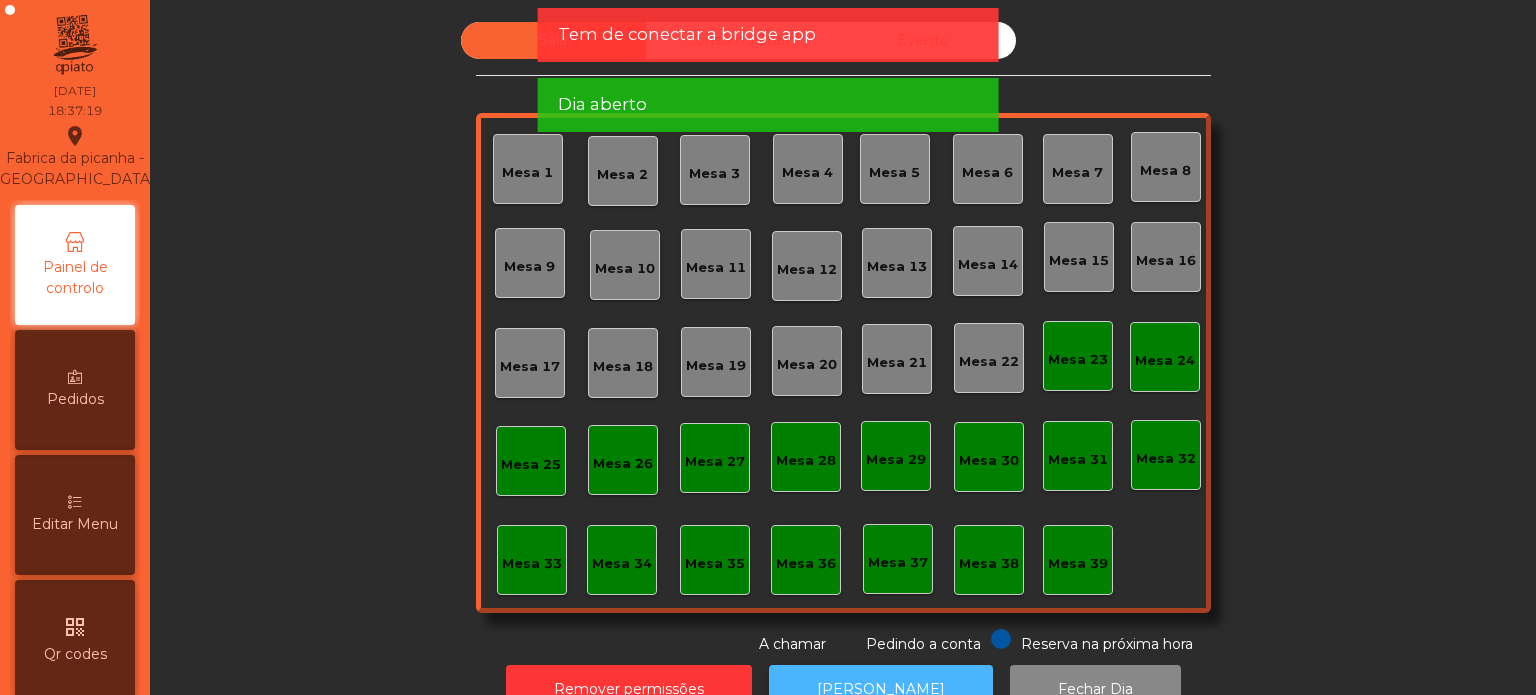 click on "[PERSON_NAME]" 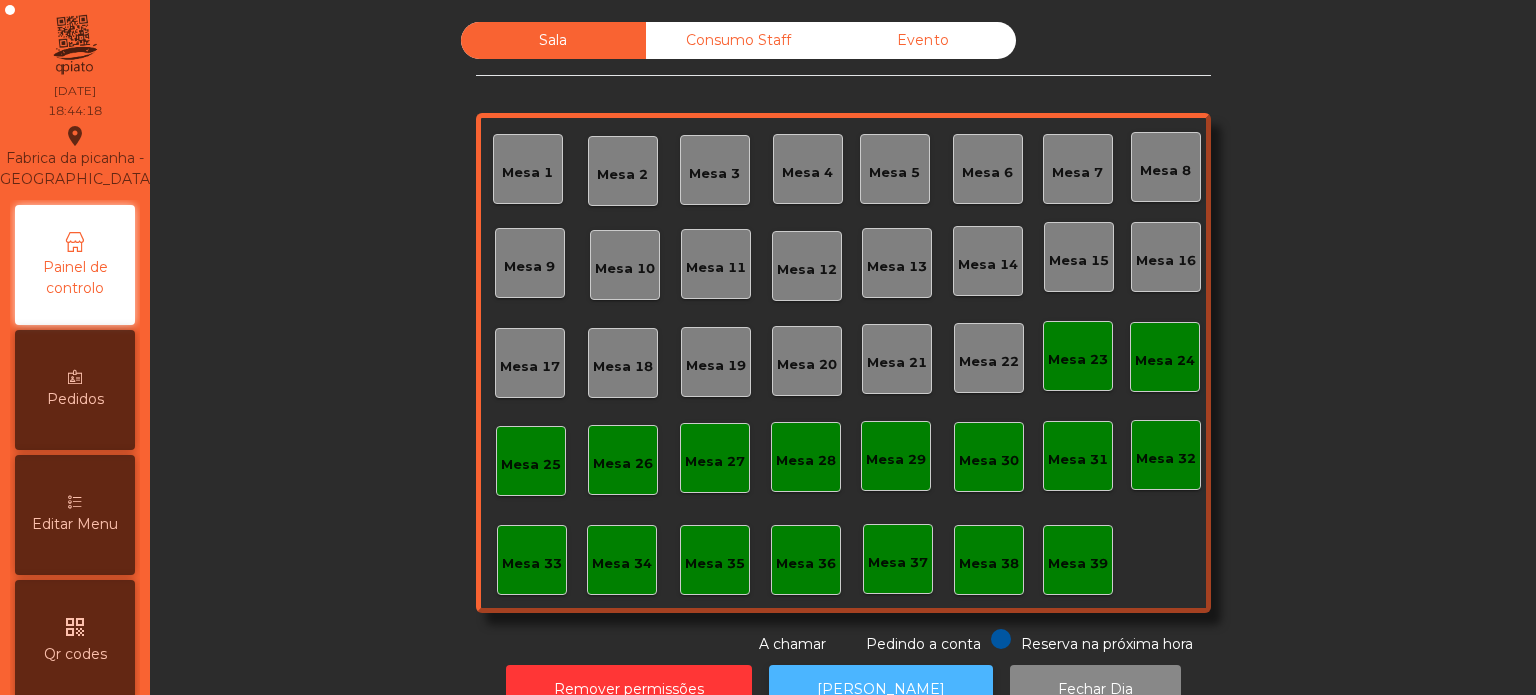 click on "[PERSON_NAME]" 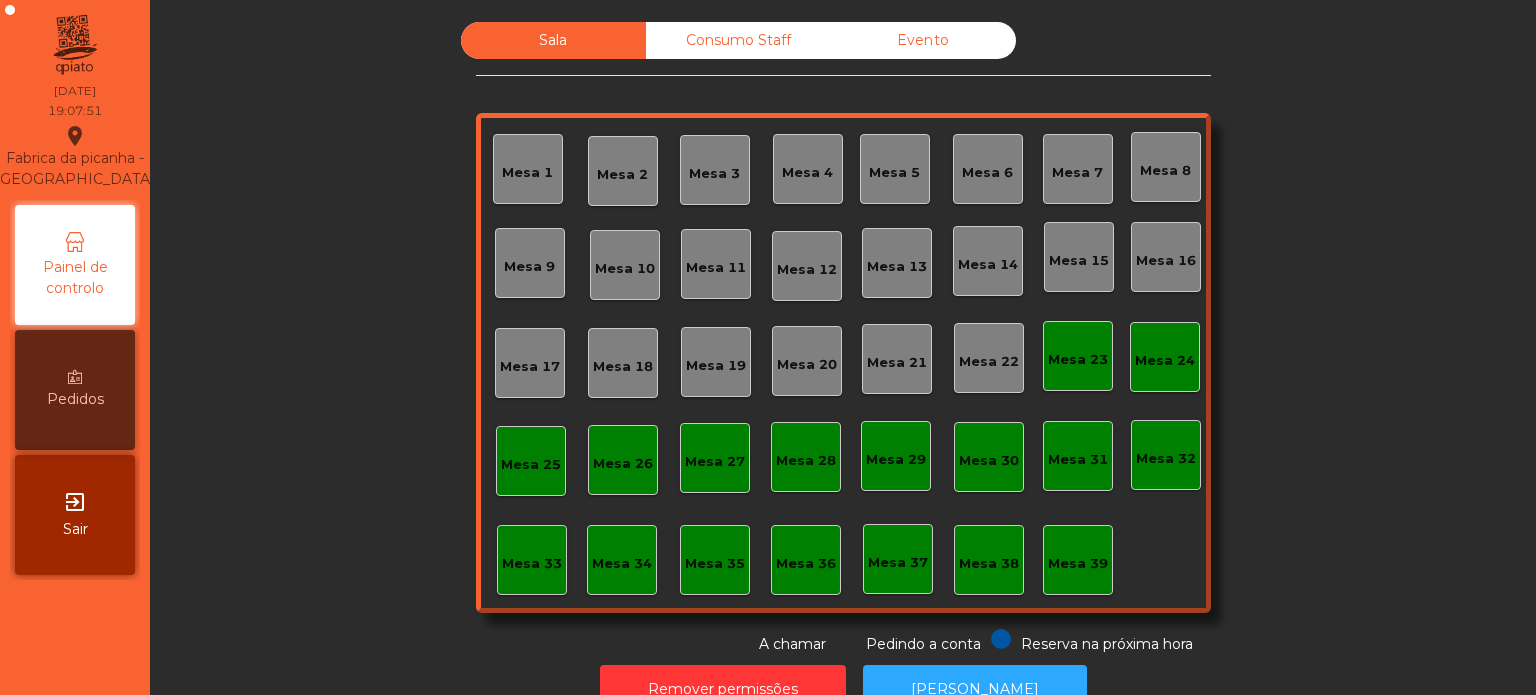 click on "Mesa 4" 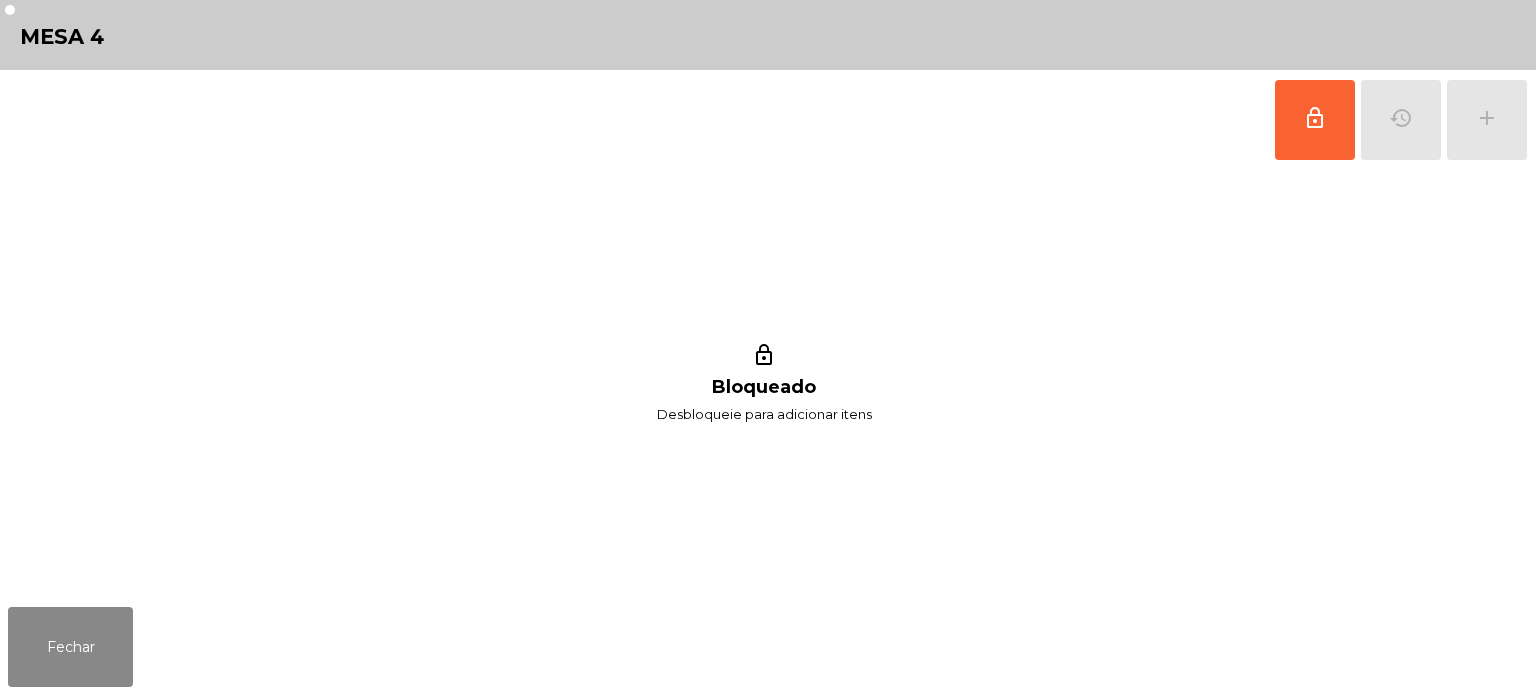 click on "lock_outline   history   add" 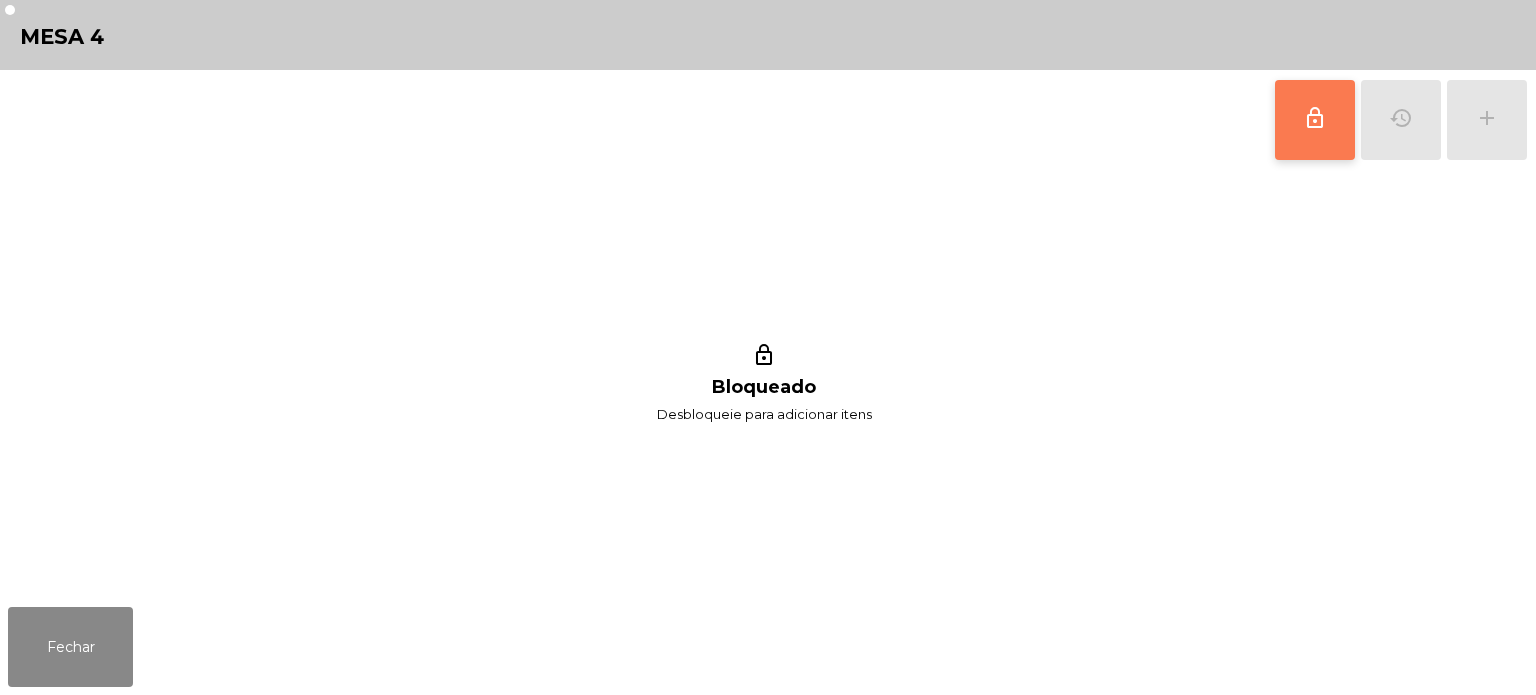 click on "lock_outline" 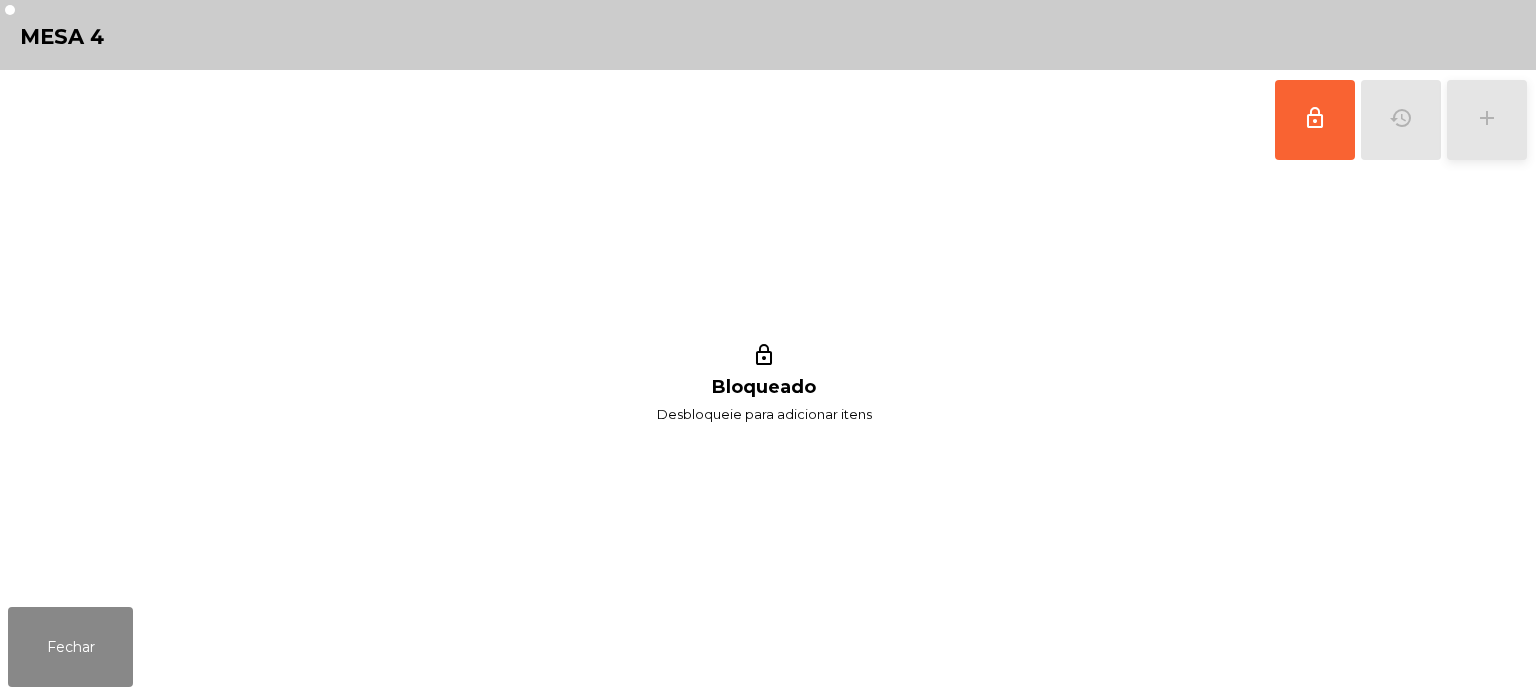 click on "add" 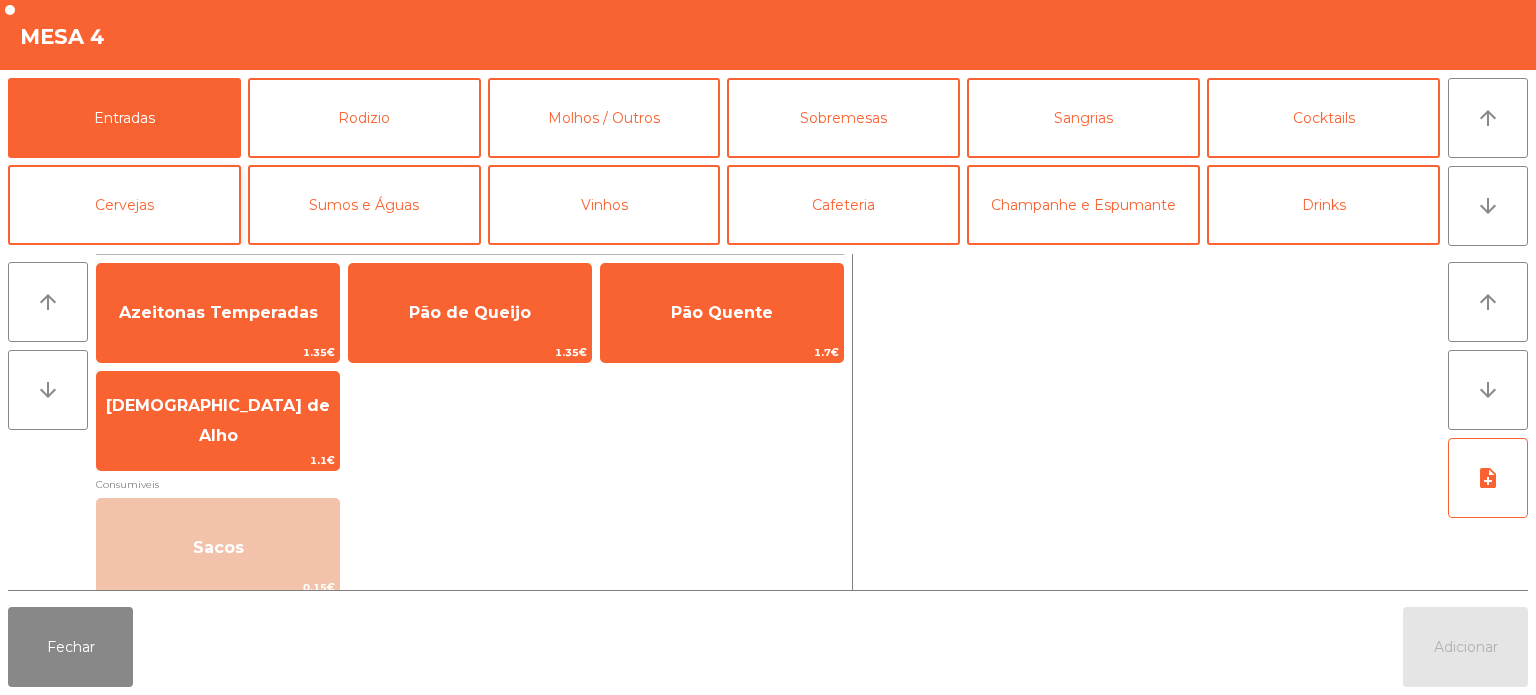 click on "Cervejas" 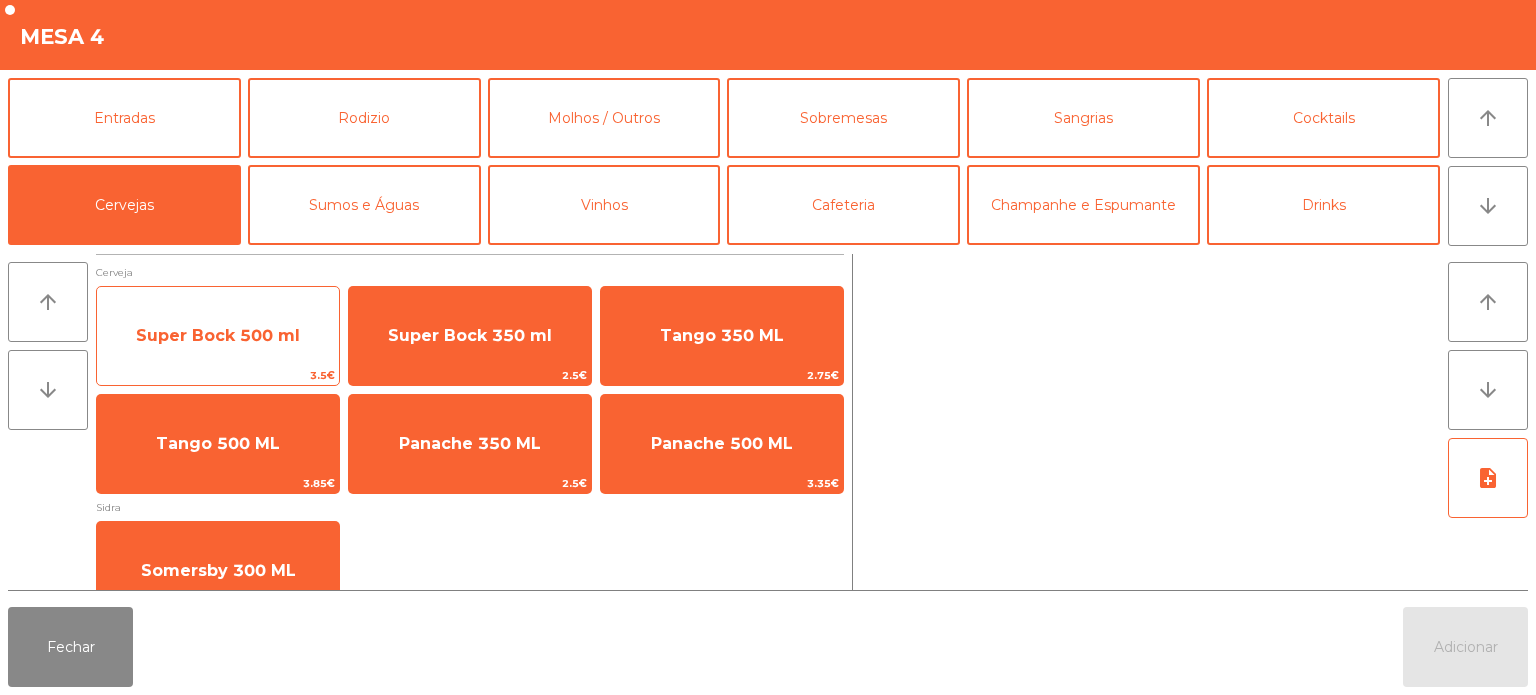 click on "Super Bock 500 ml" 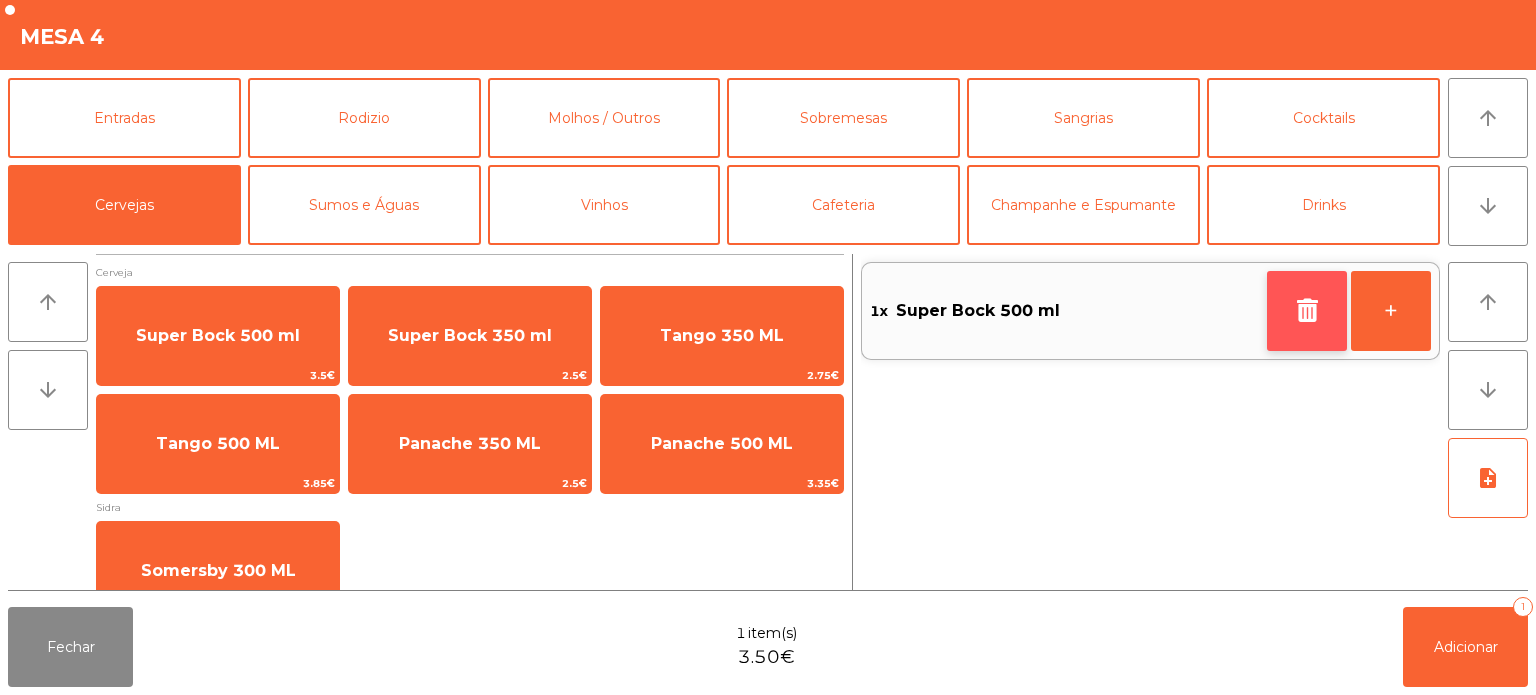 click 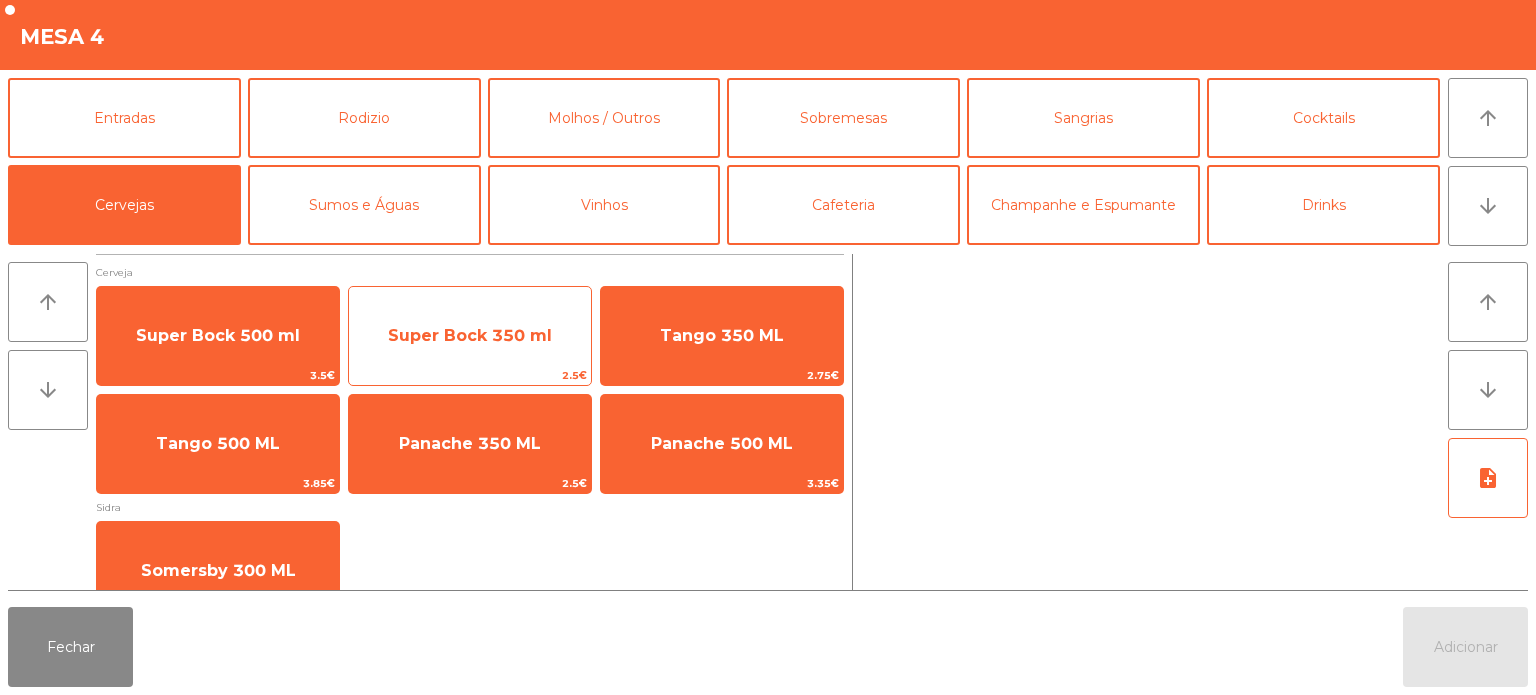 click on "Super Bock 350 ml" 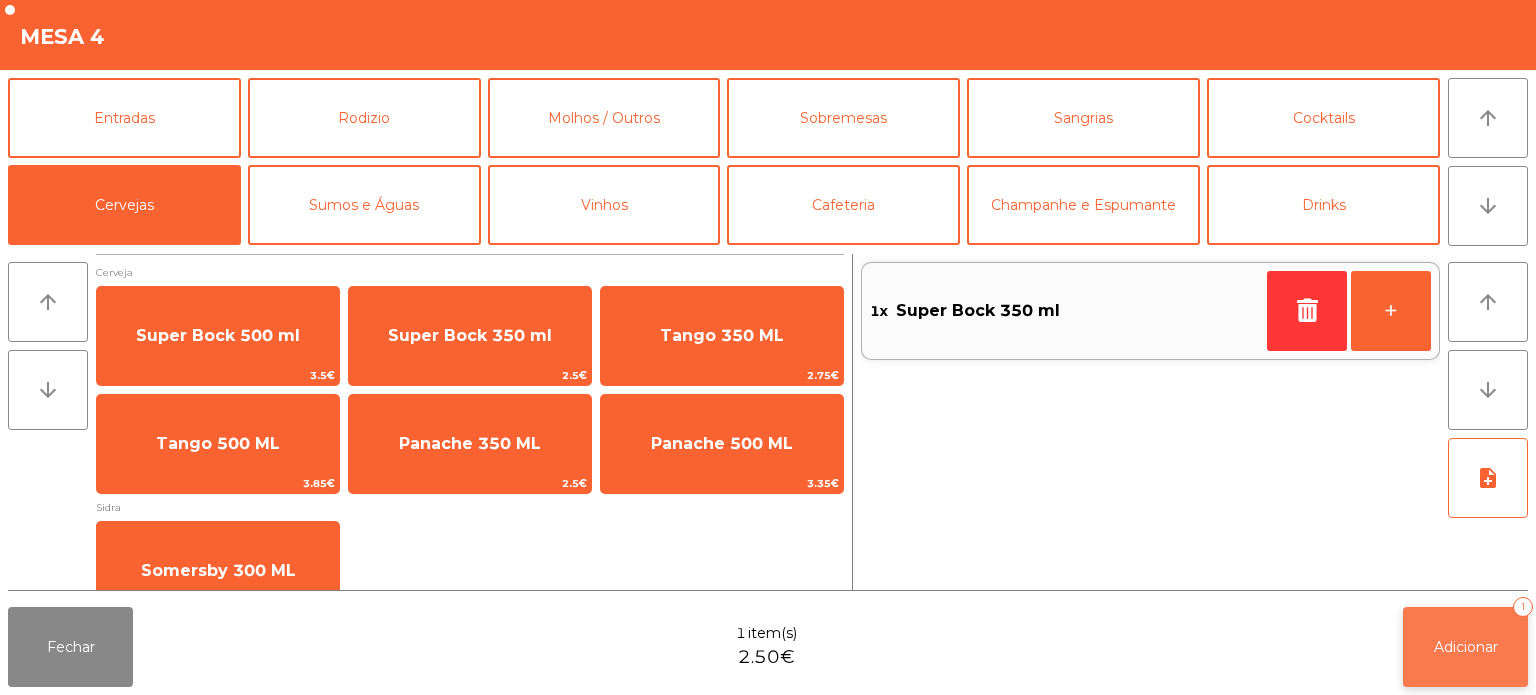 click on "Adicionar   1" 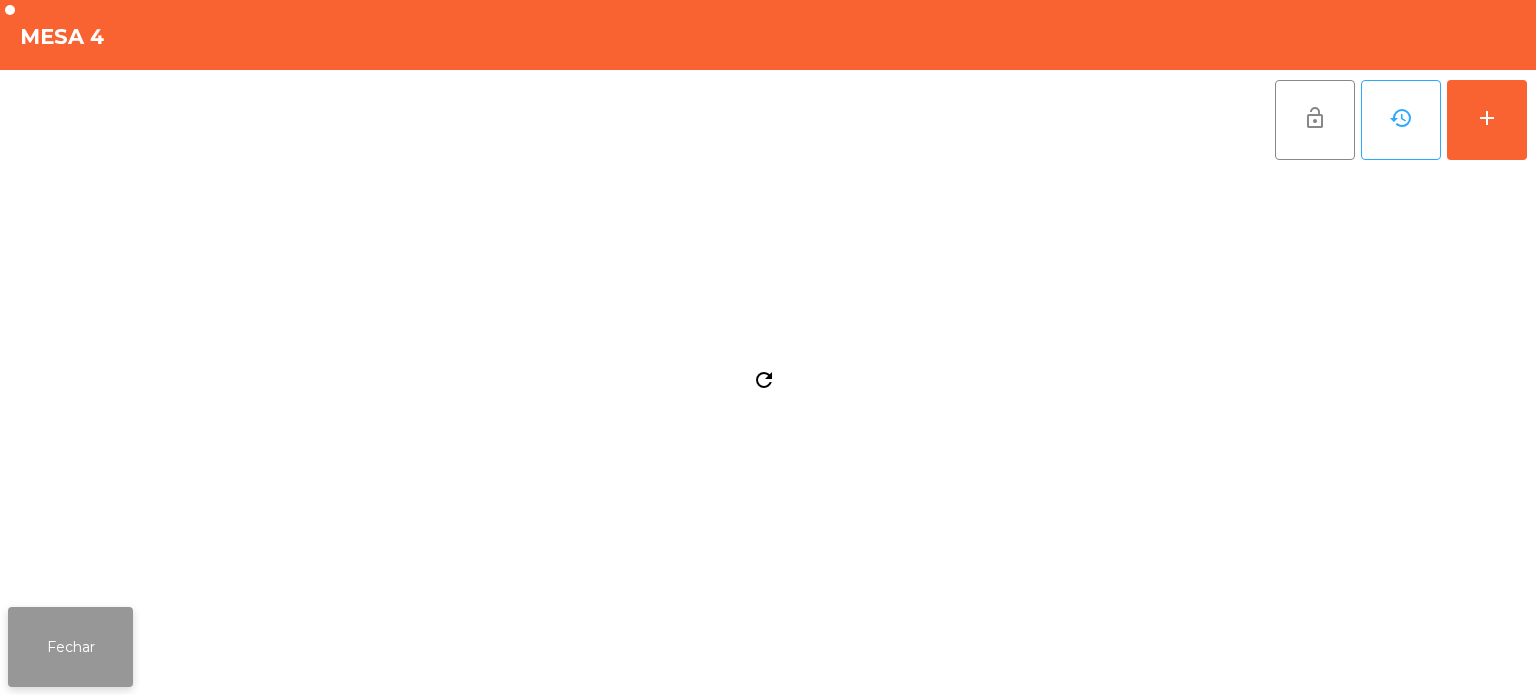 click on "Fechar" 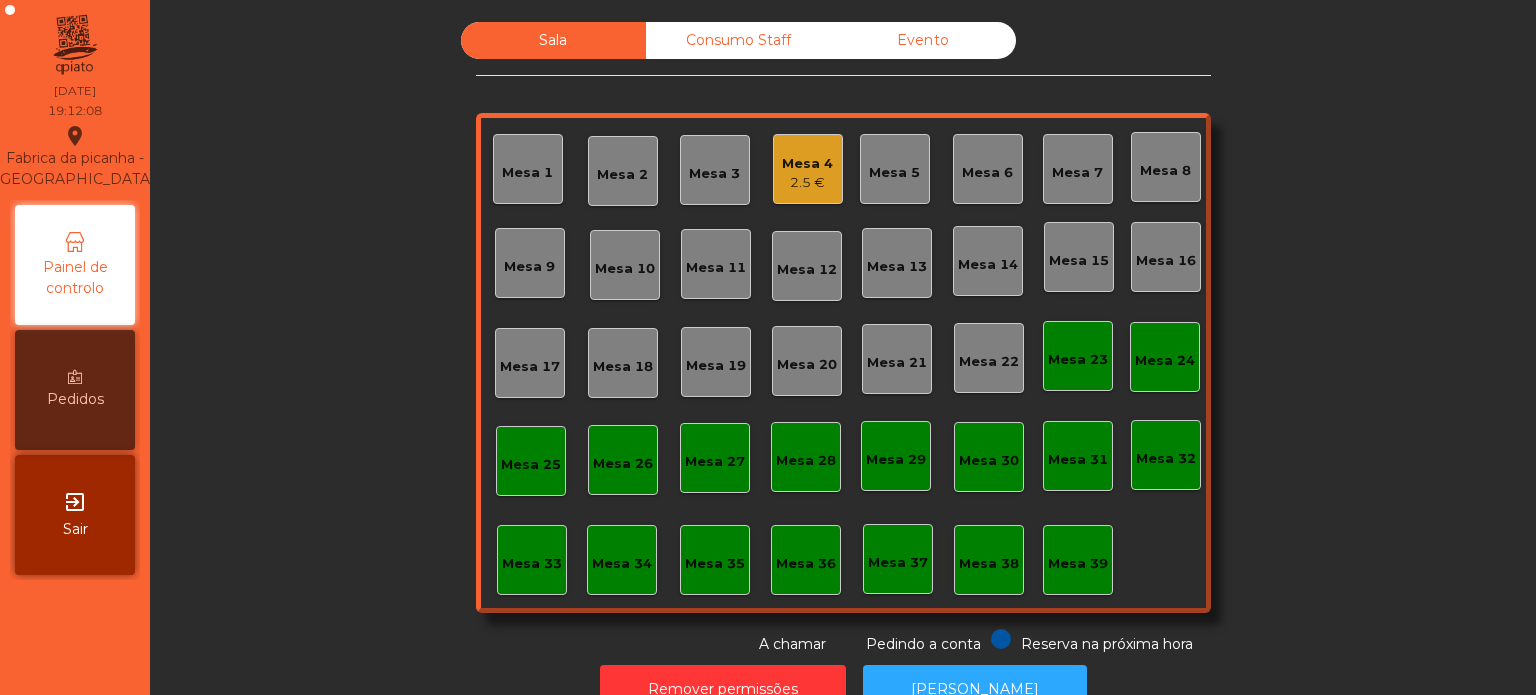click on "Mesa 12" 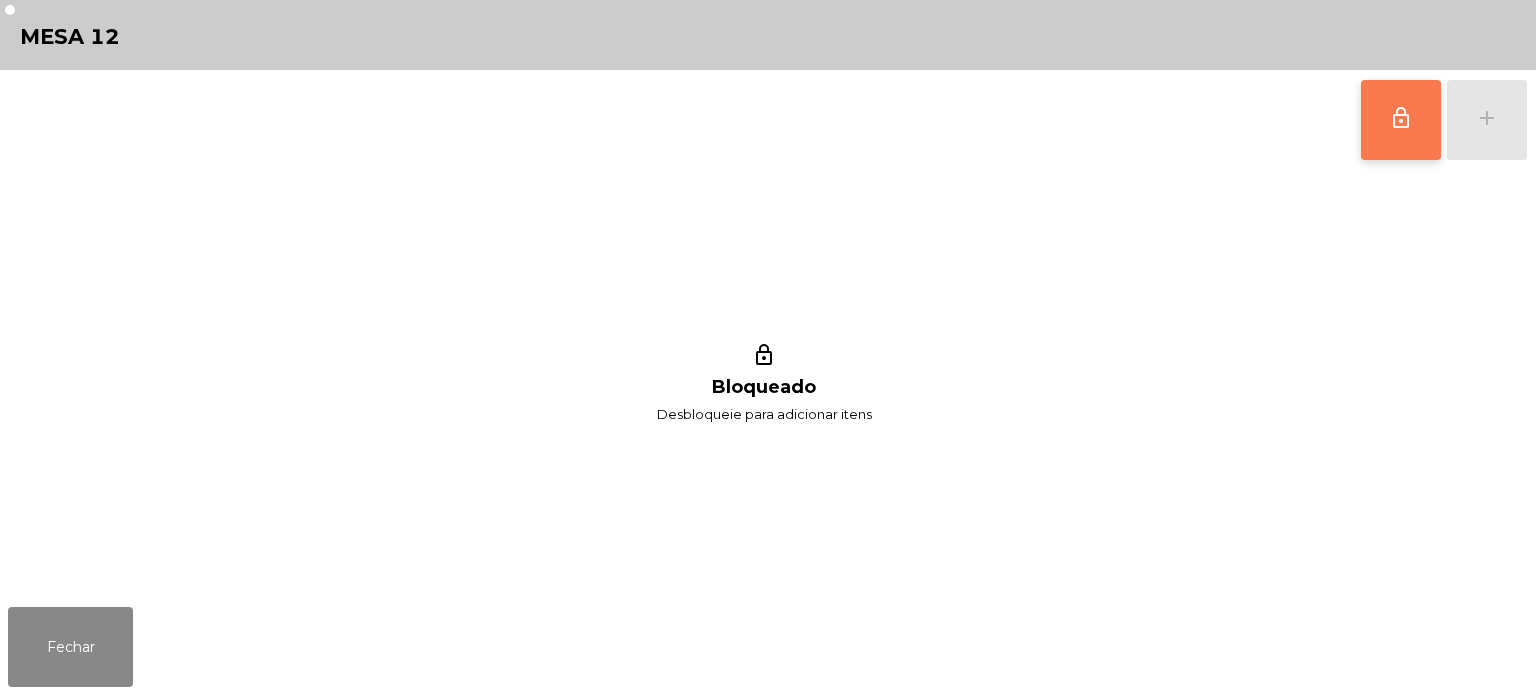 click on "lock_outline" 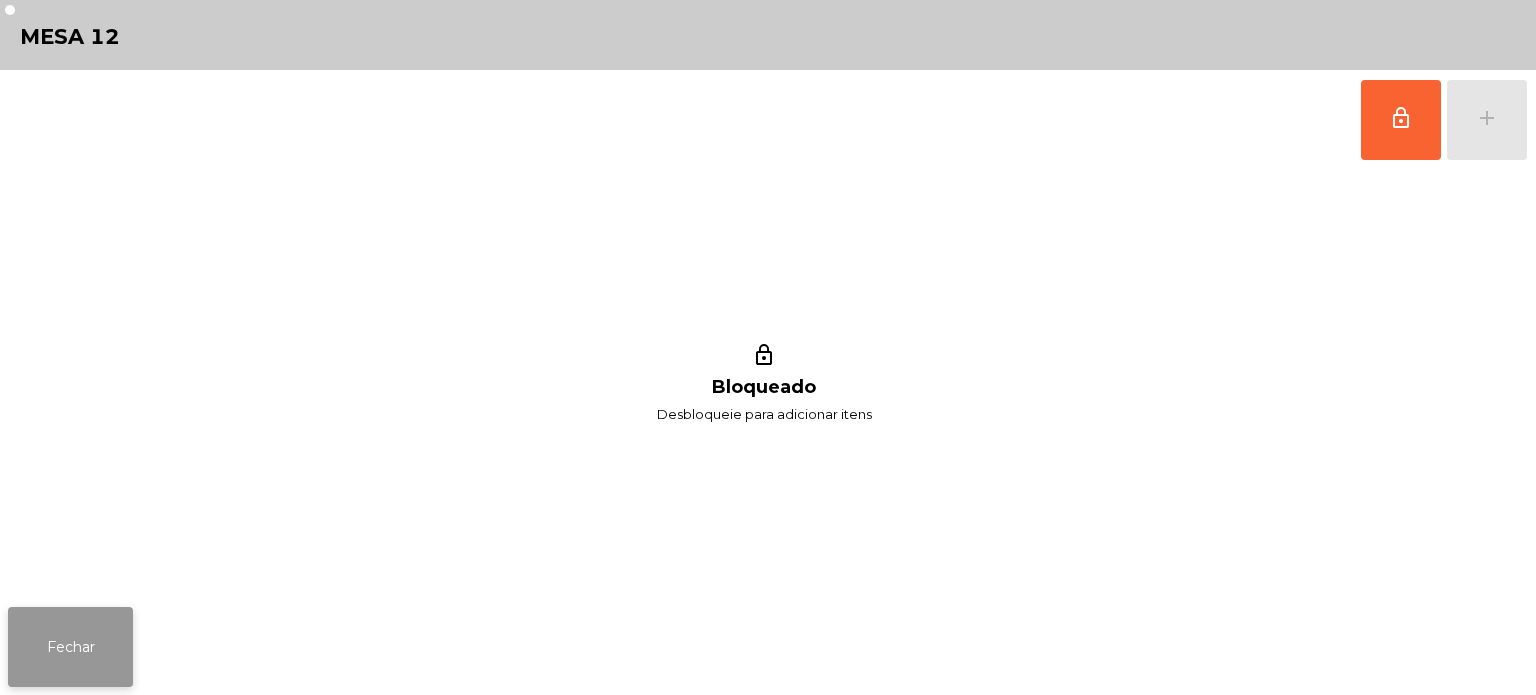 click on "Fechar" 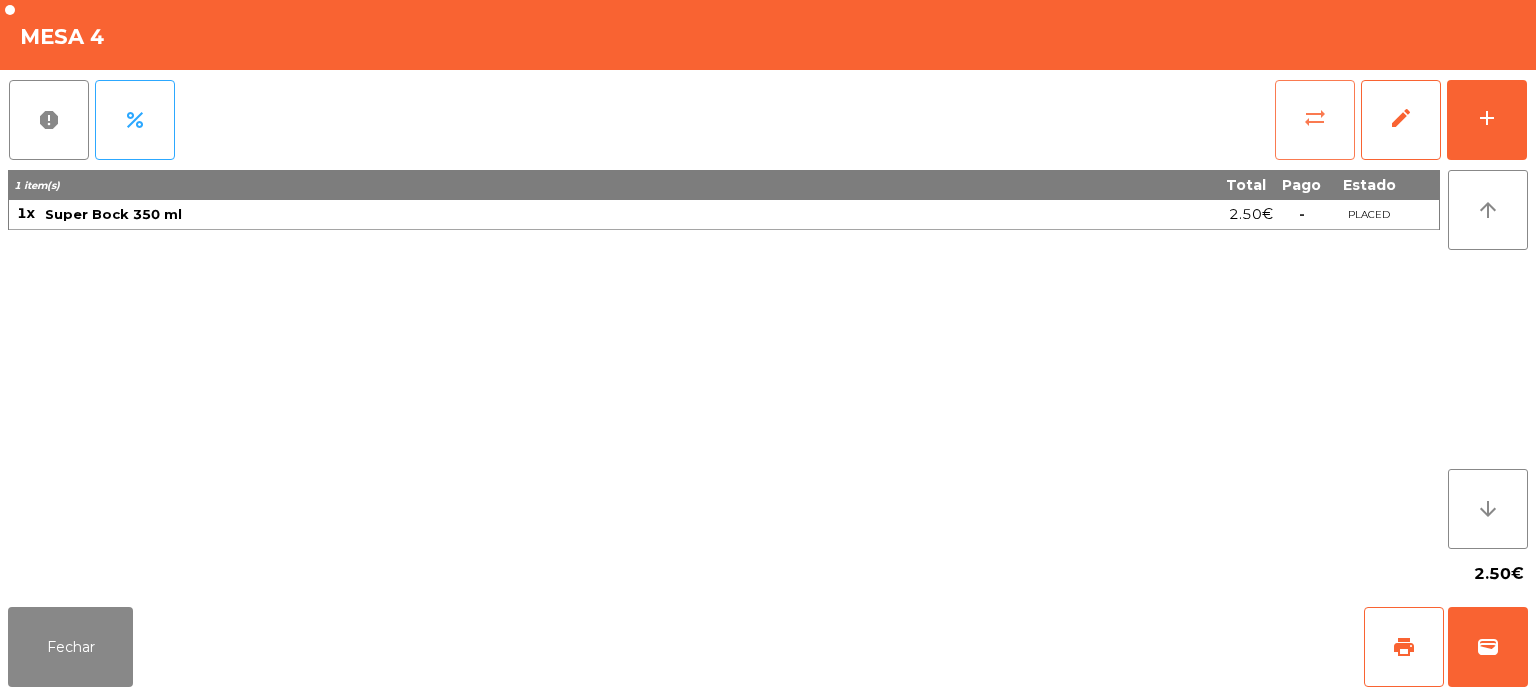 click on "sync_alt" 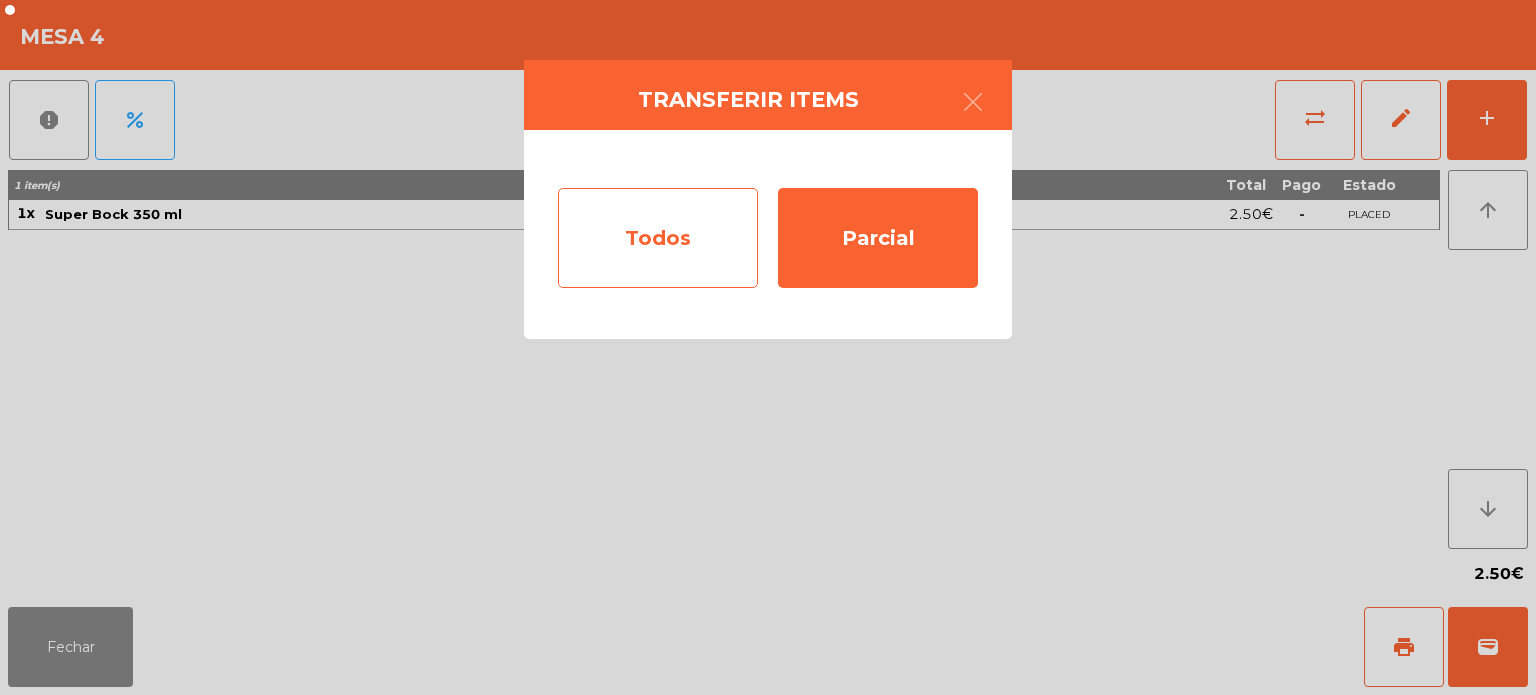 click on "Todos" 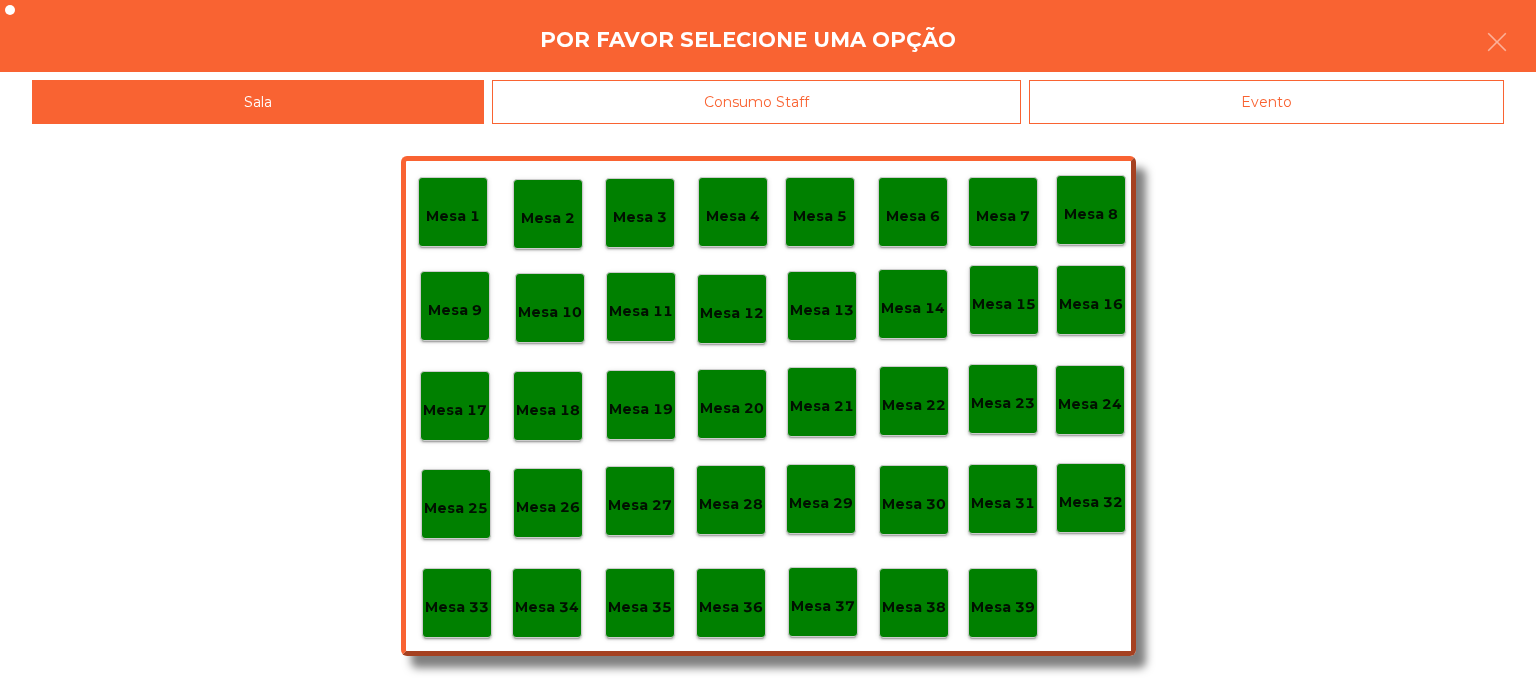 click on "Mesa 12" 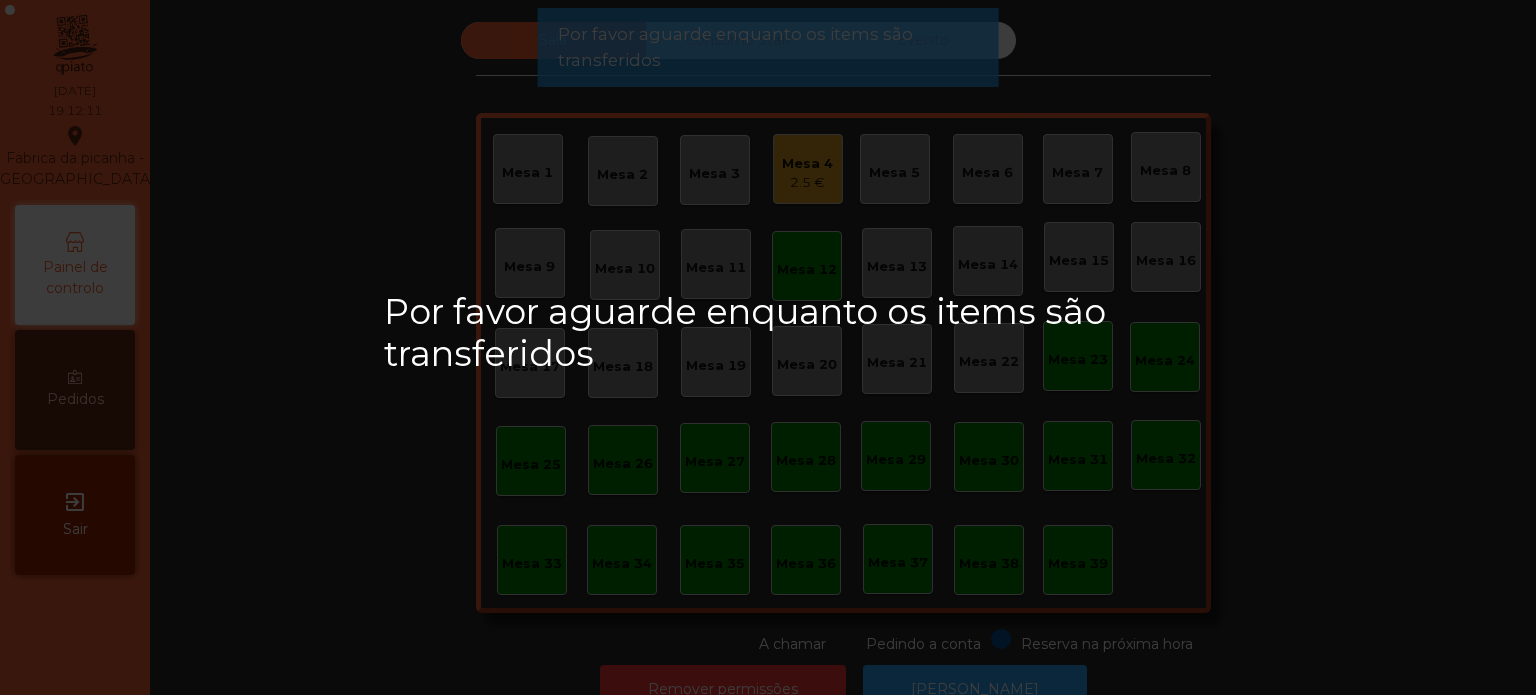 click on "Por favor aguarde enquanto os items são transferidos" at bounding box center (768, 347) 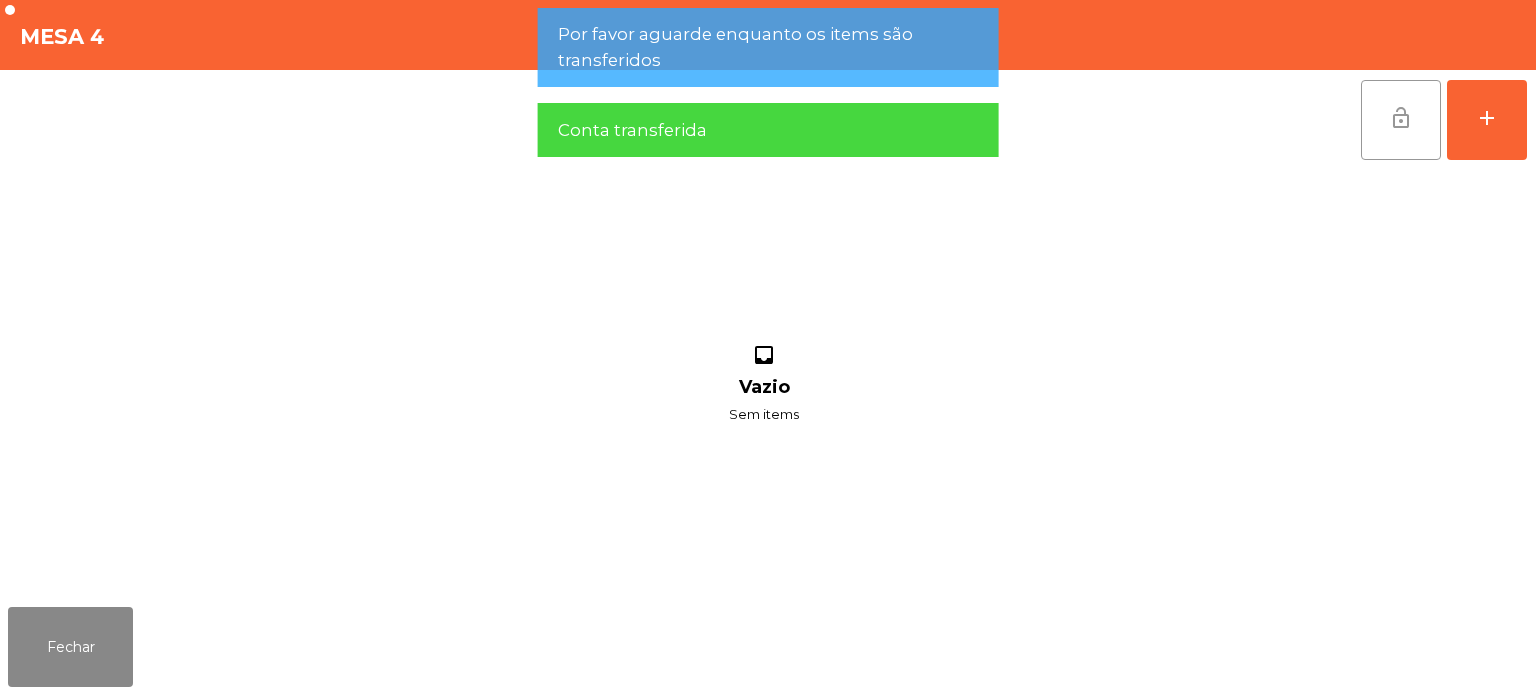 click on "lock_open" 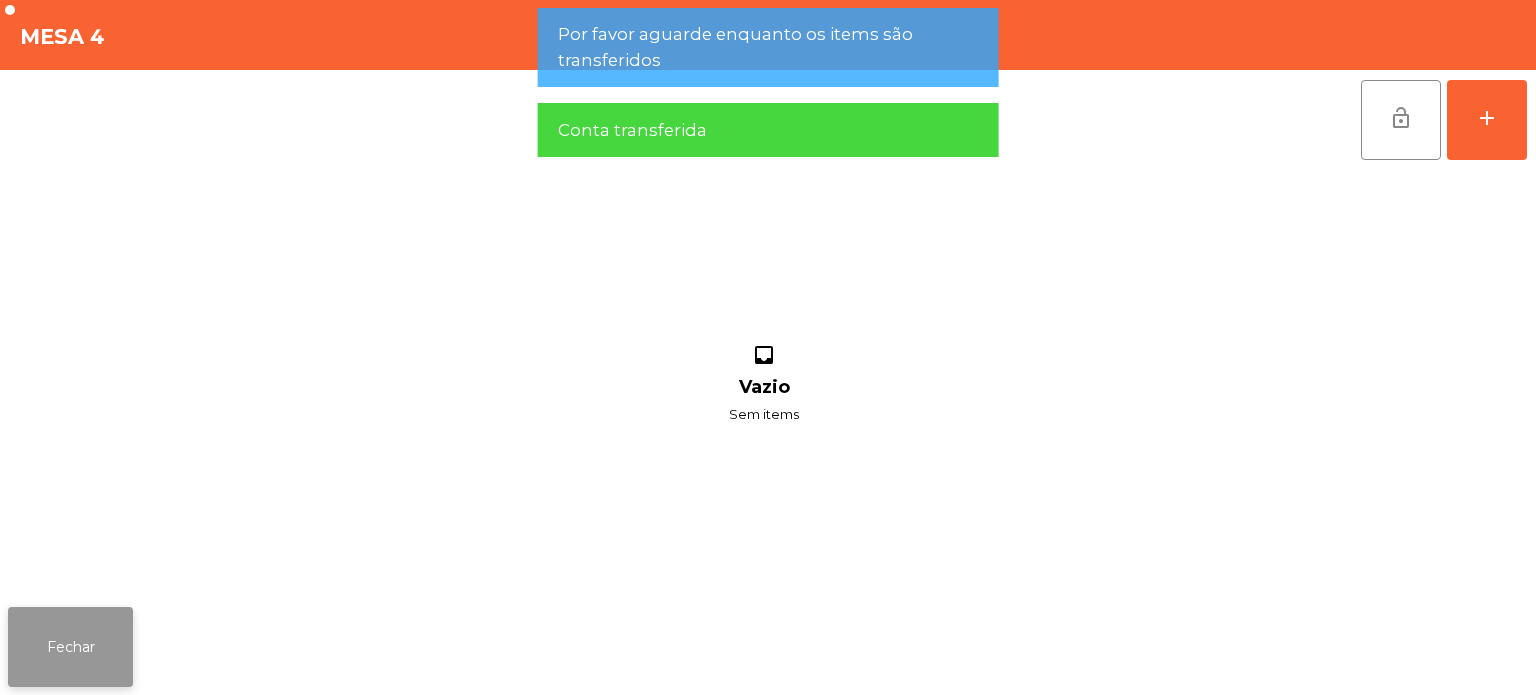 click on "Fechar" 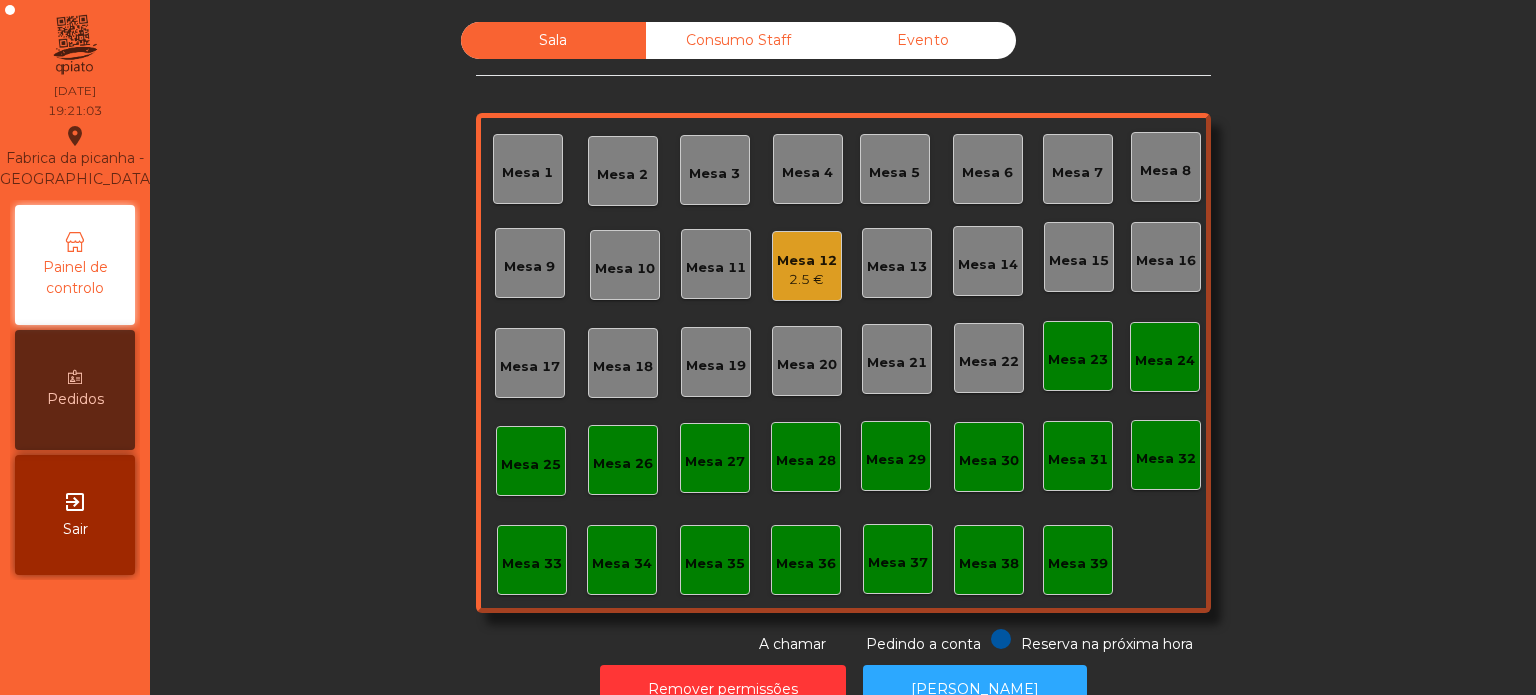 click on "Mesa 19" 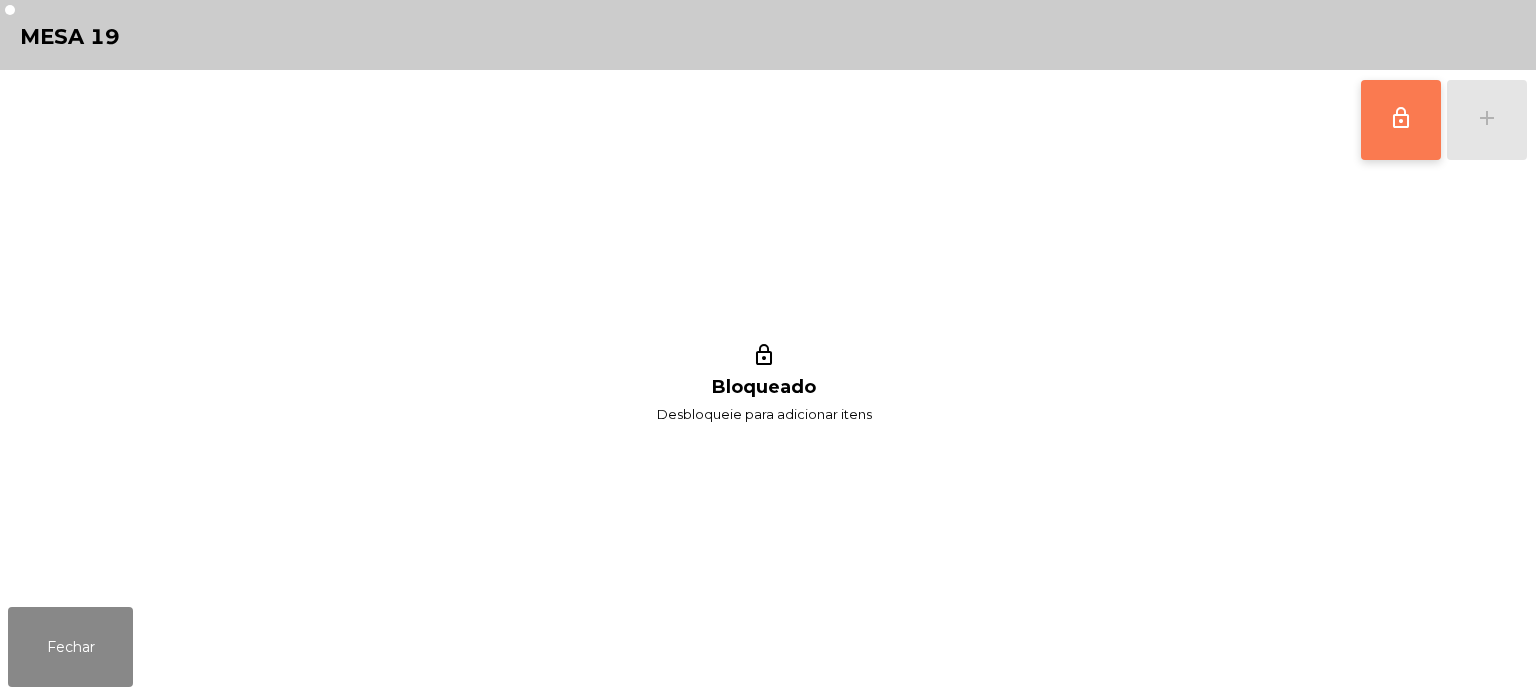 click on "lock_outline" 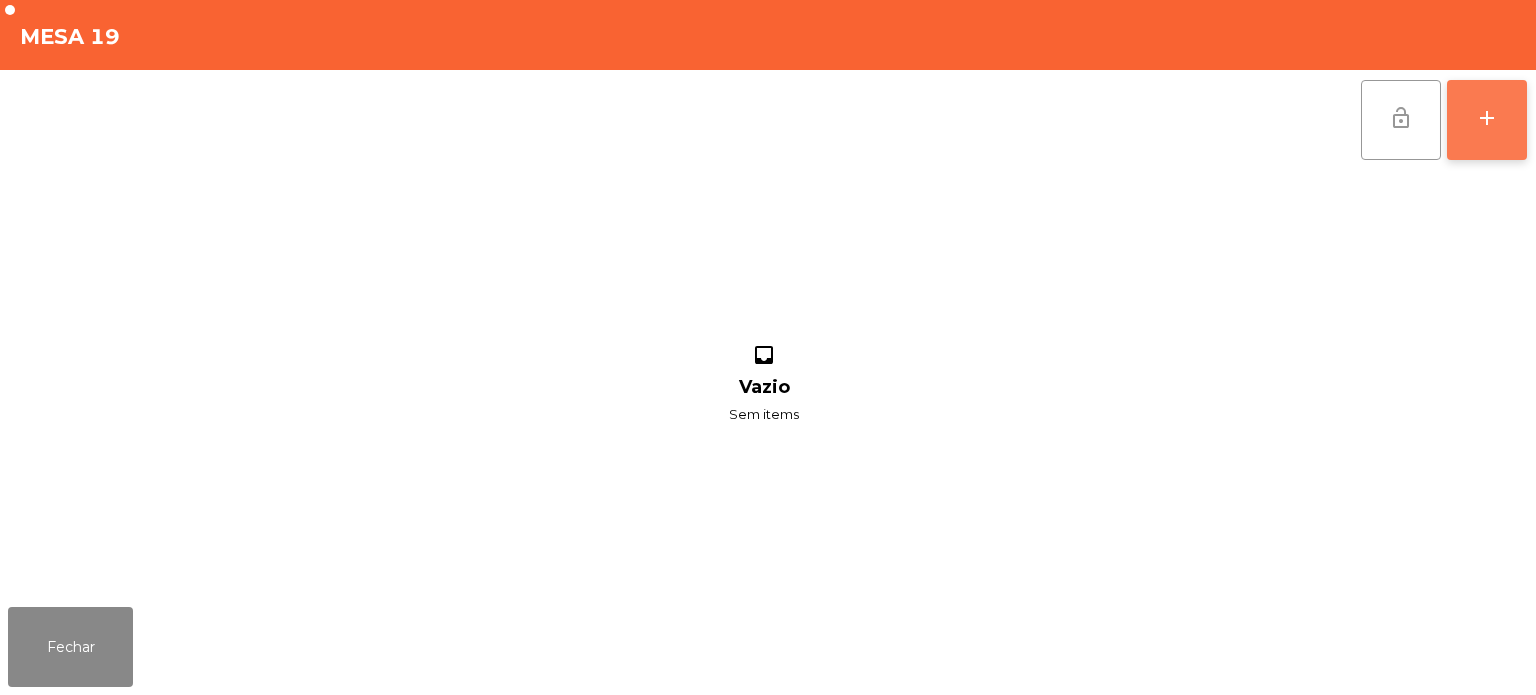 click on "add" 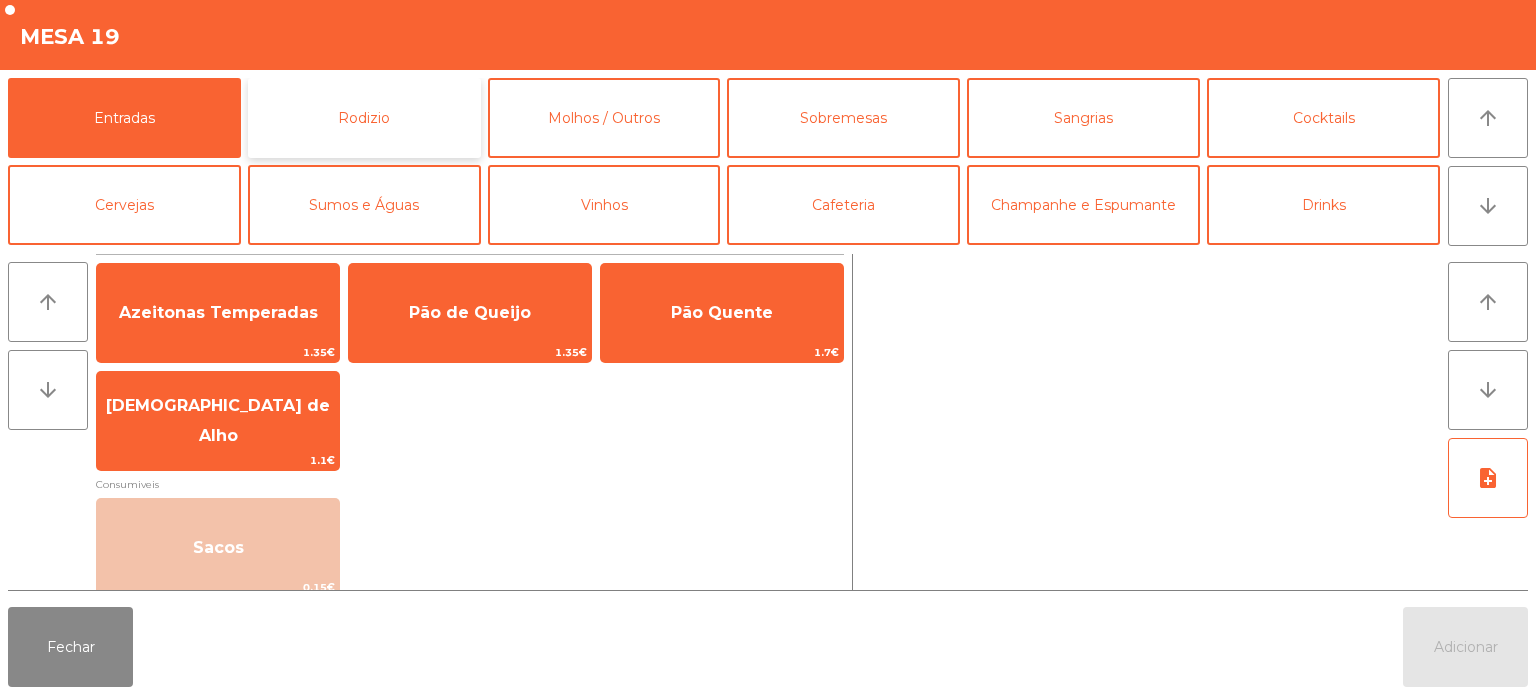click on "Rodizio" 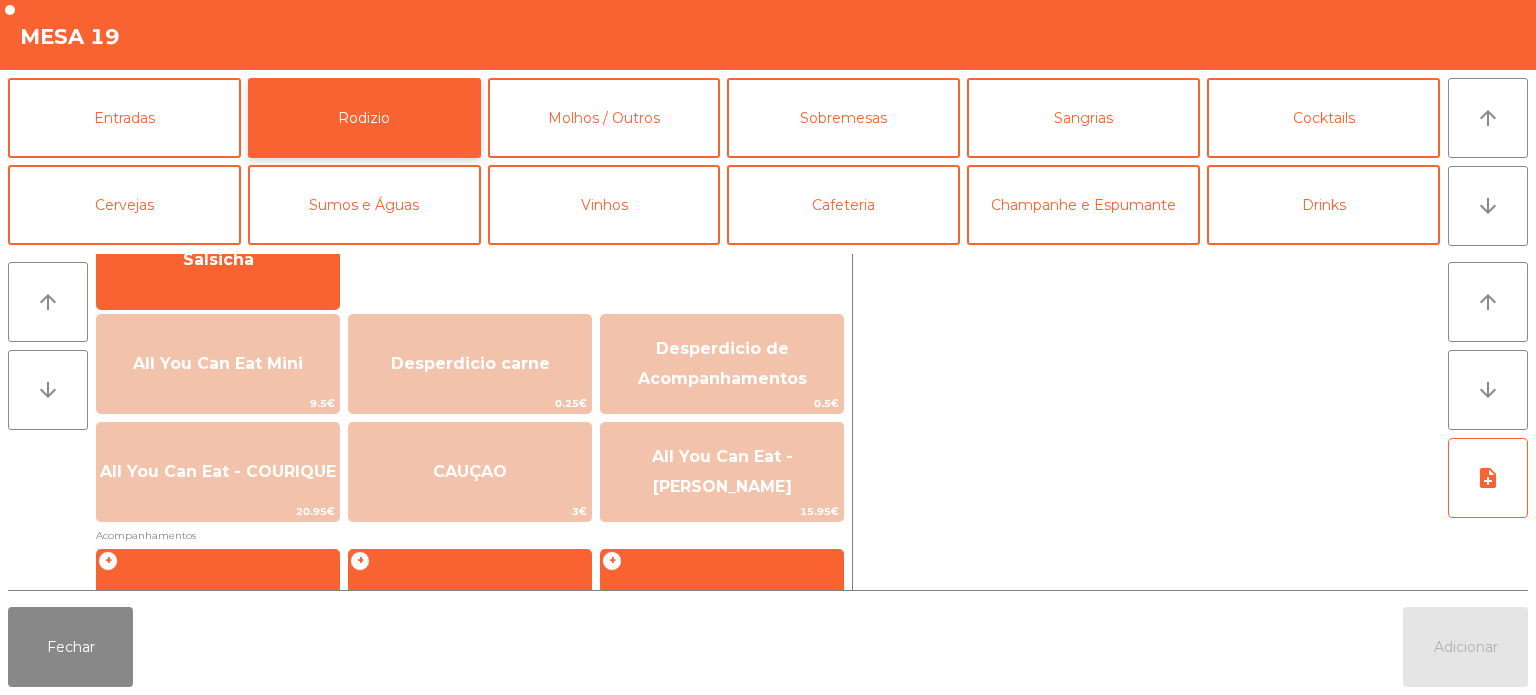 scroll, scrollTop: 183, scrollLeft: 0, axis: vertical 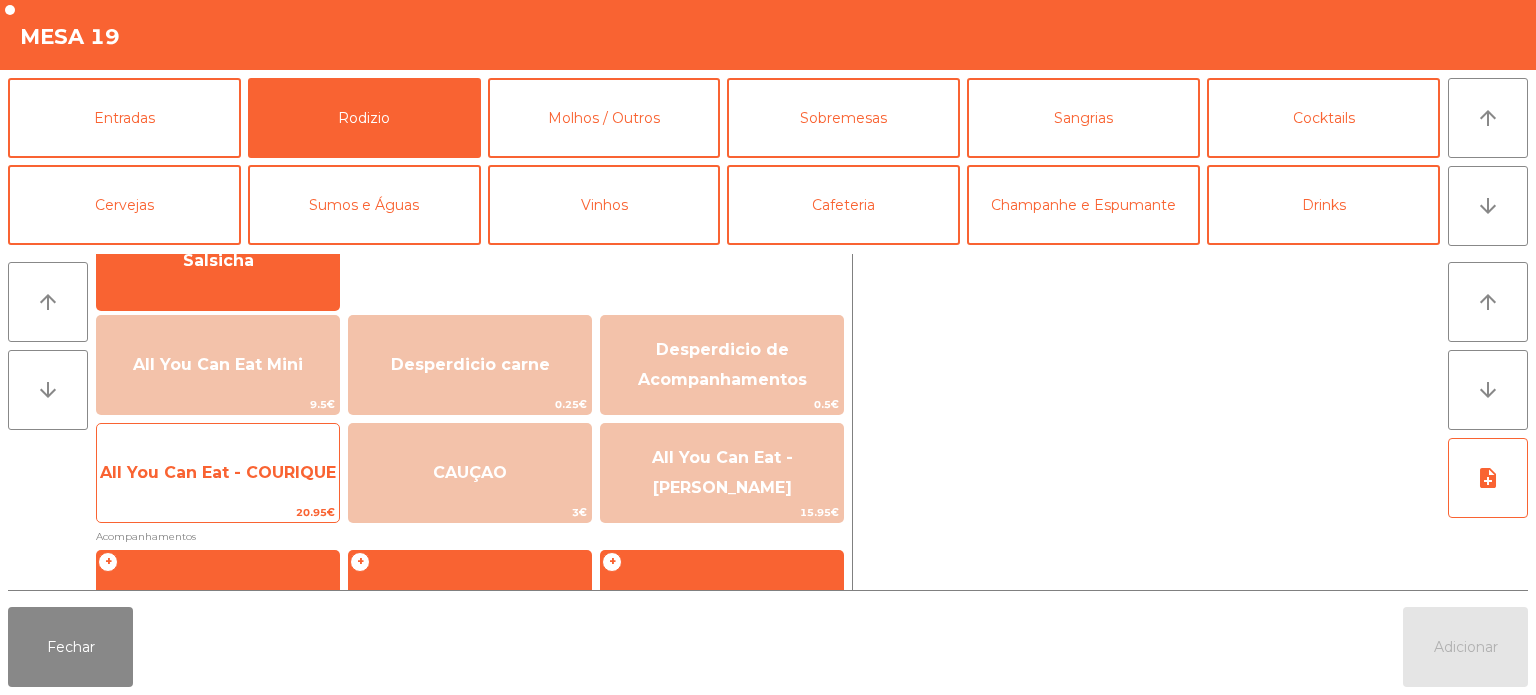 click on "All You Can Eat - COURIQUE" 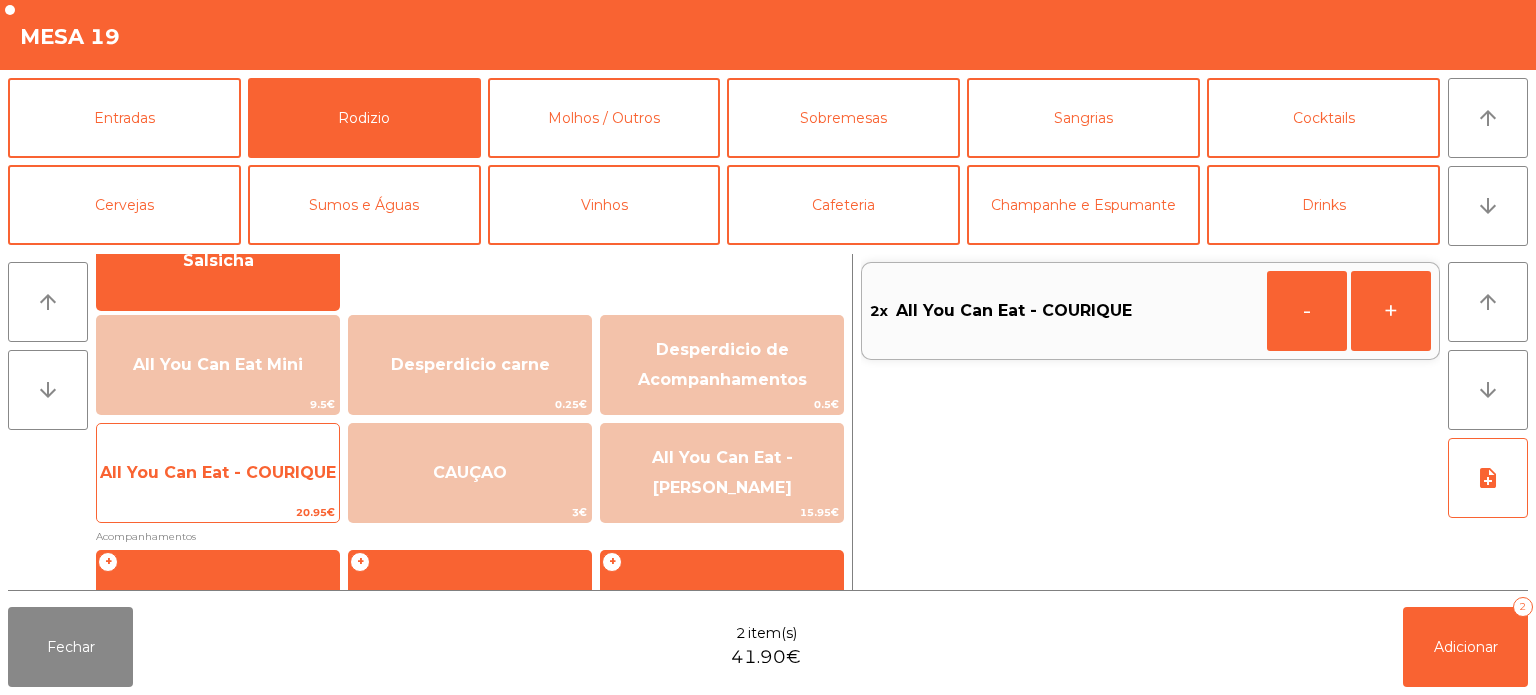 click on "All You Can Eat - COURIQUE" 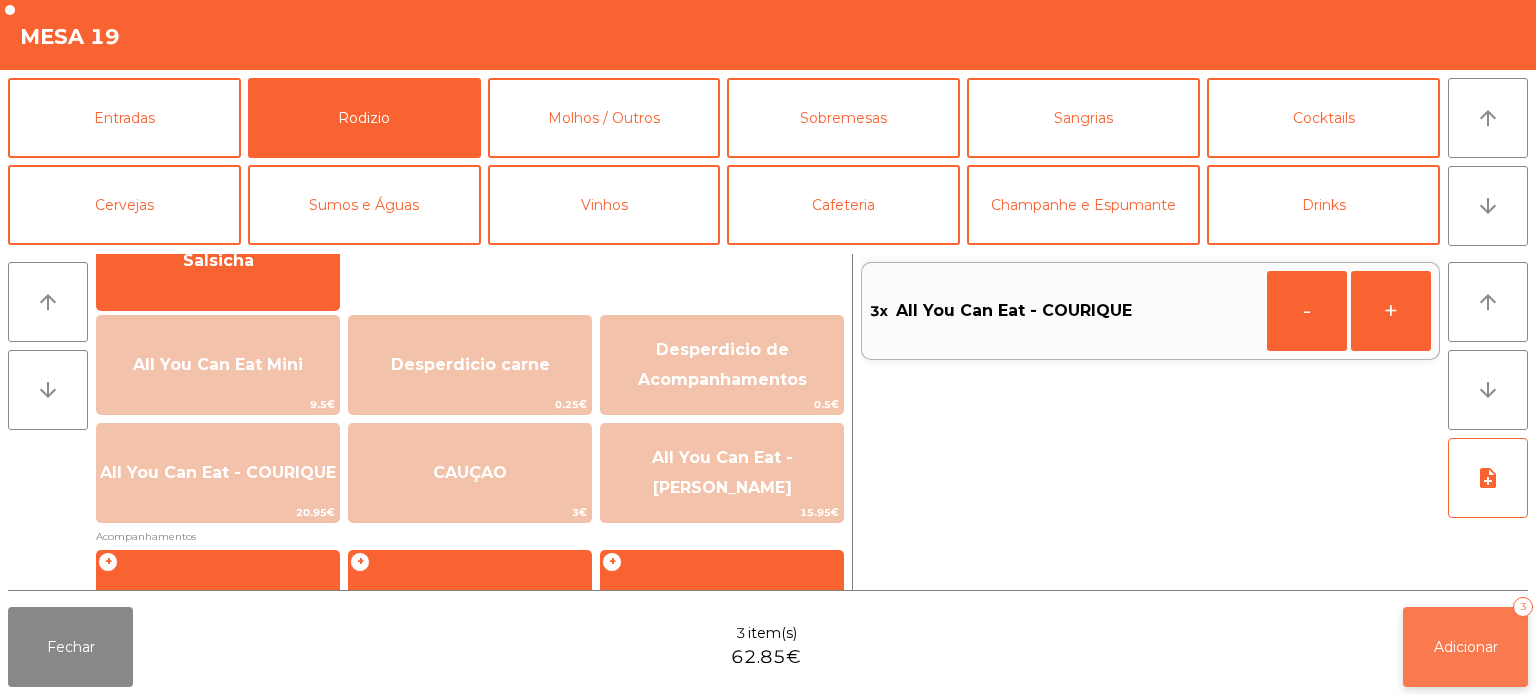 click on "Adicionar   3" 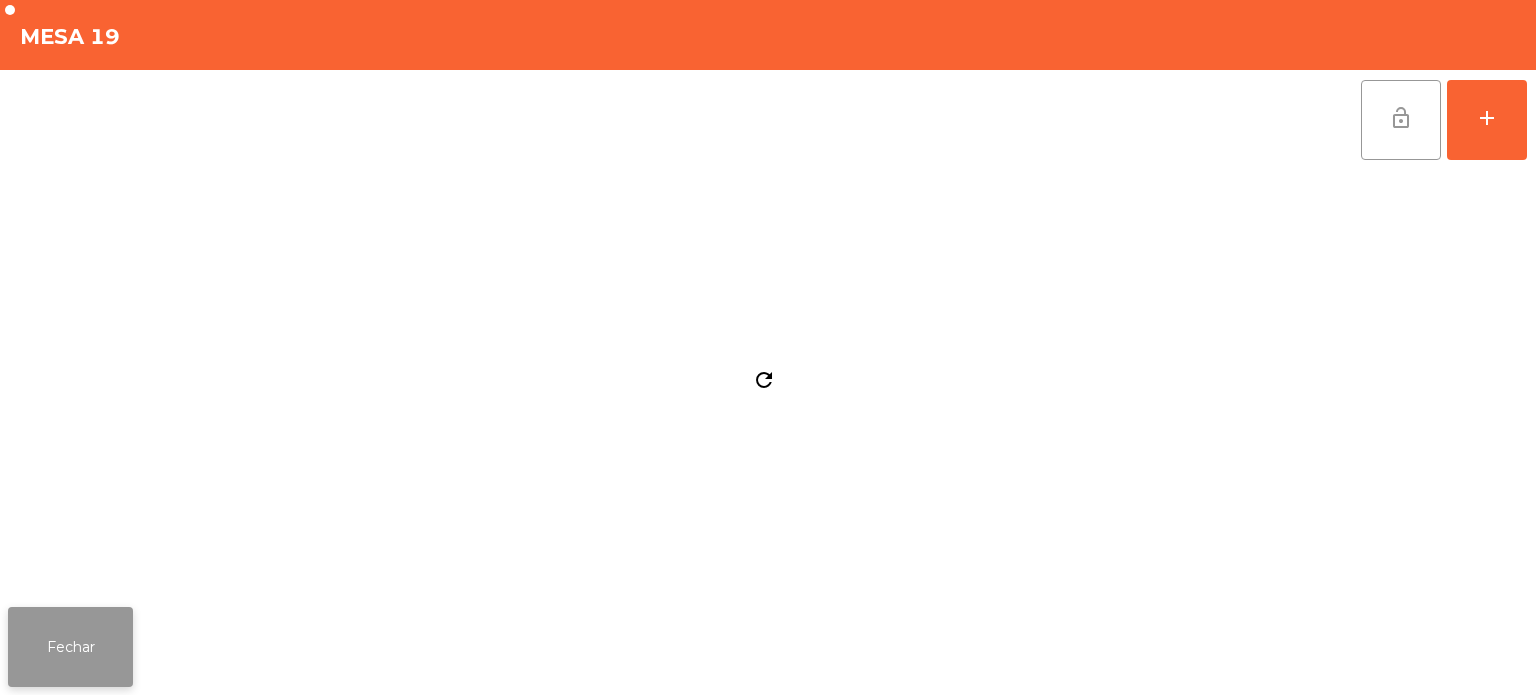 click on "Fechar" 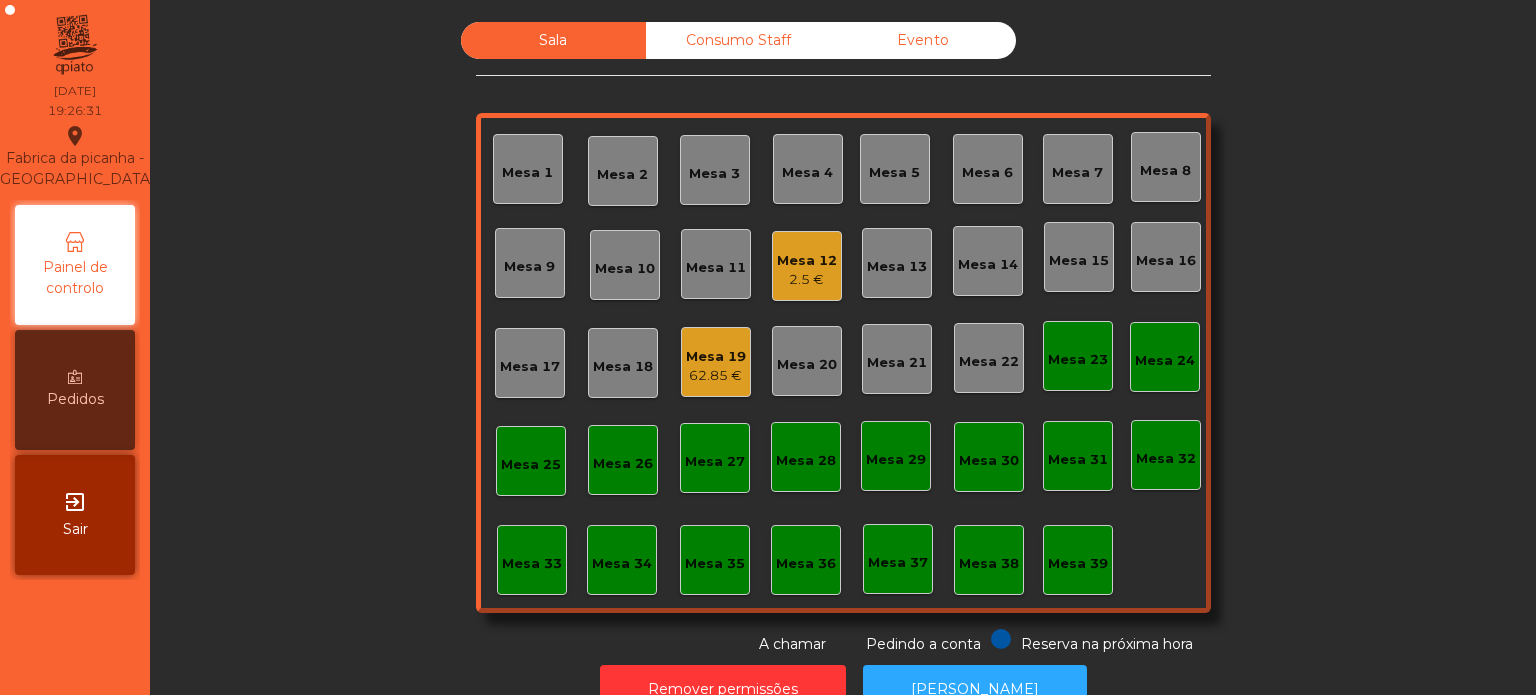 click on "Mesa 12" 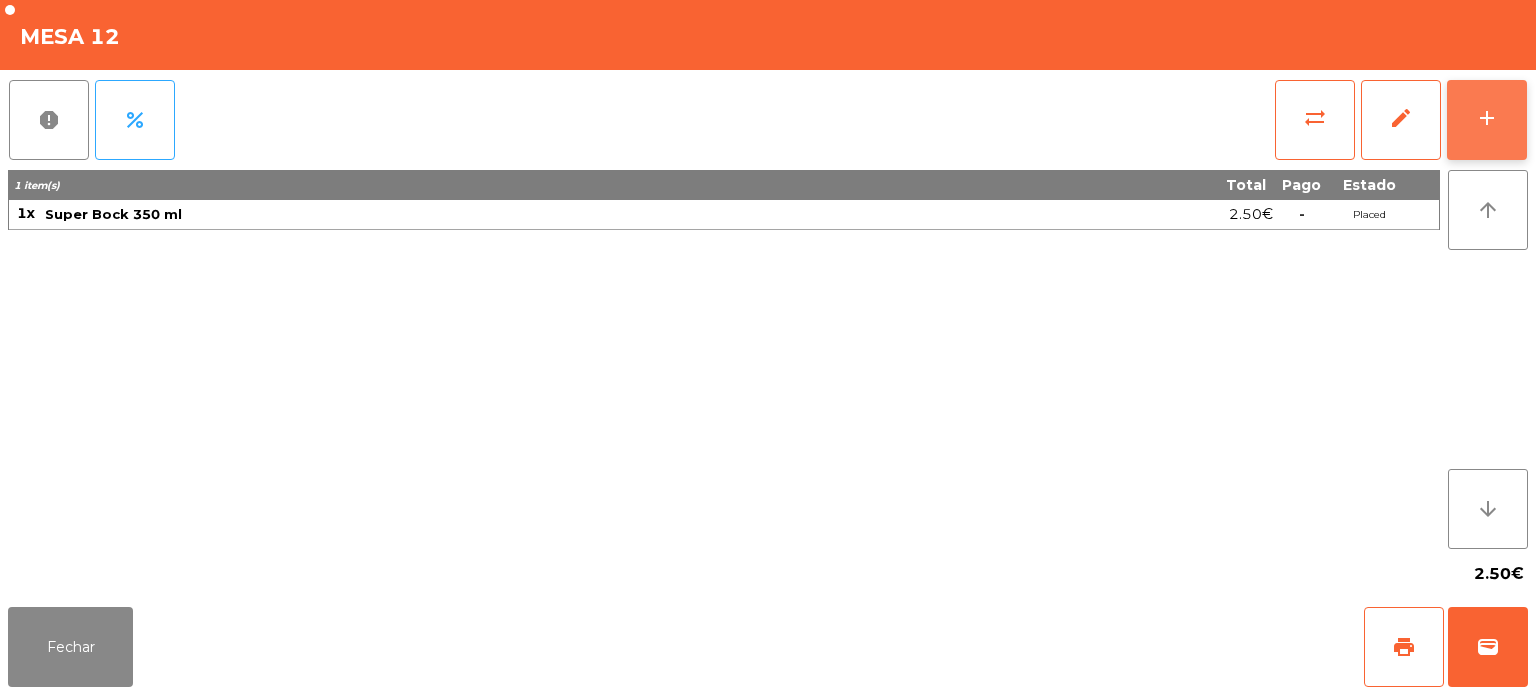 click on "add" 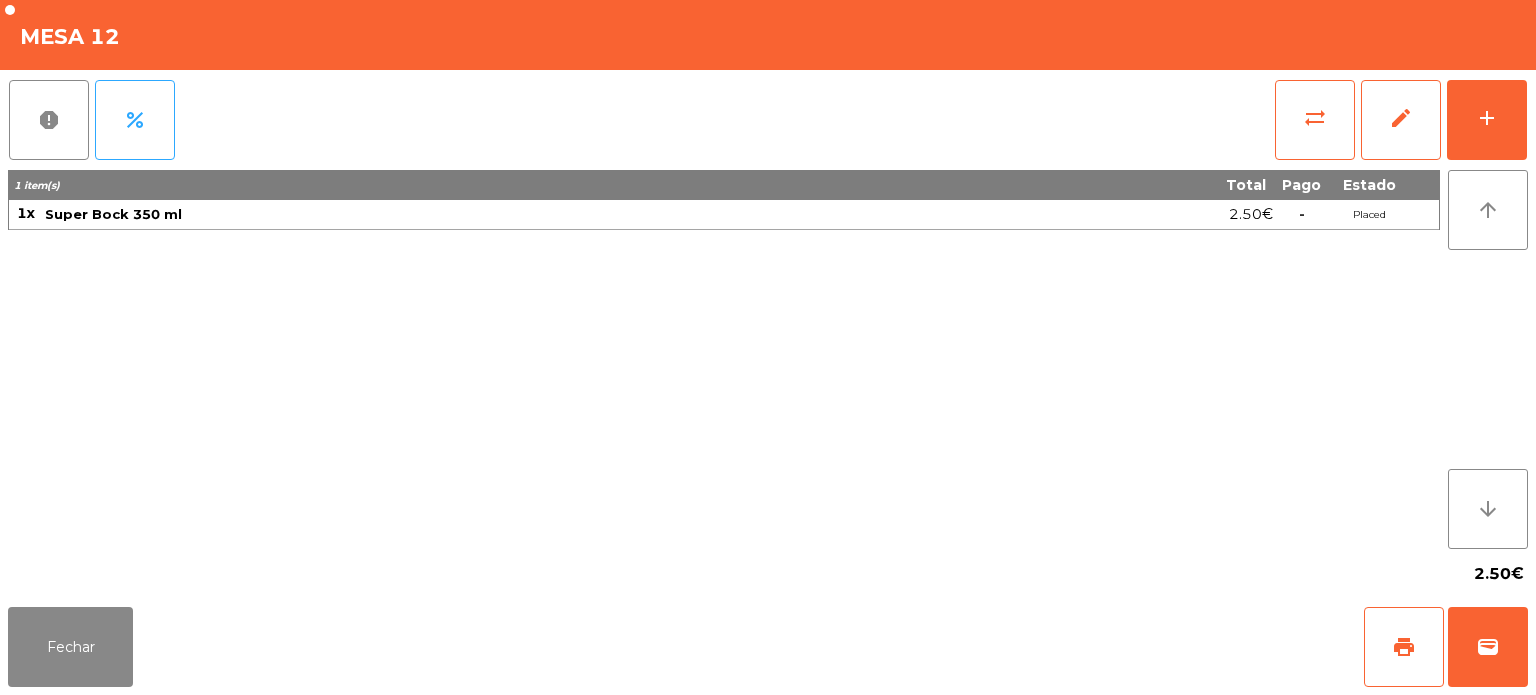 click on "Super Bock 350 ml" 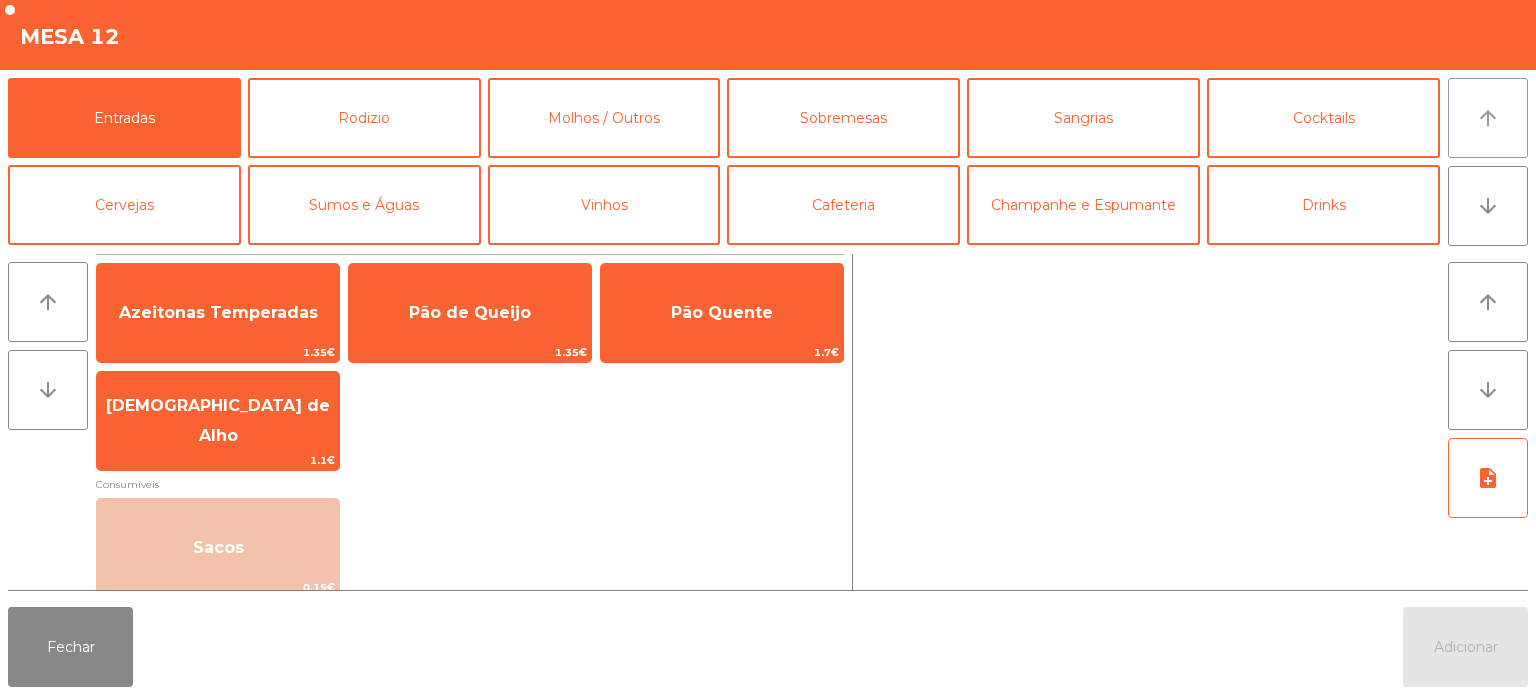 click on "arrow_upward" 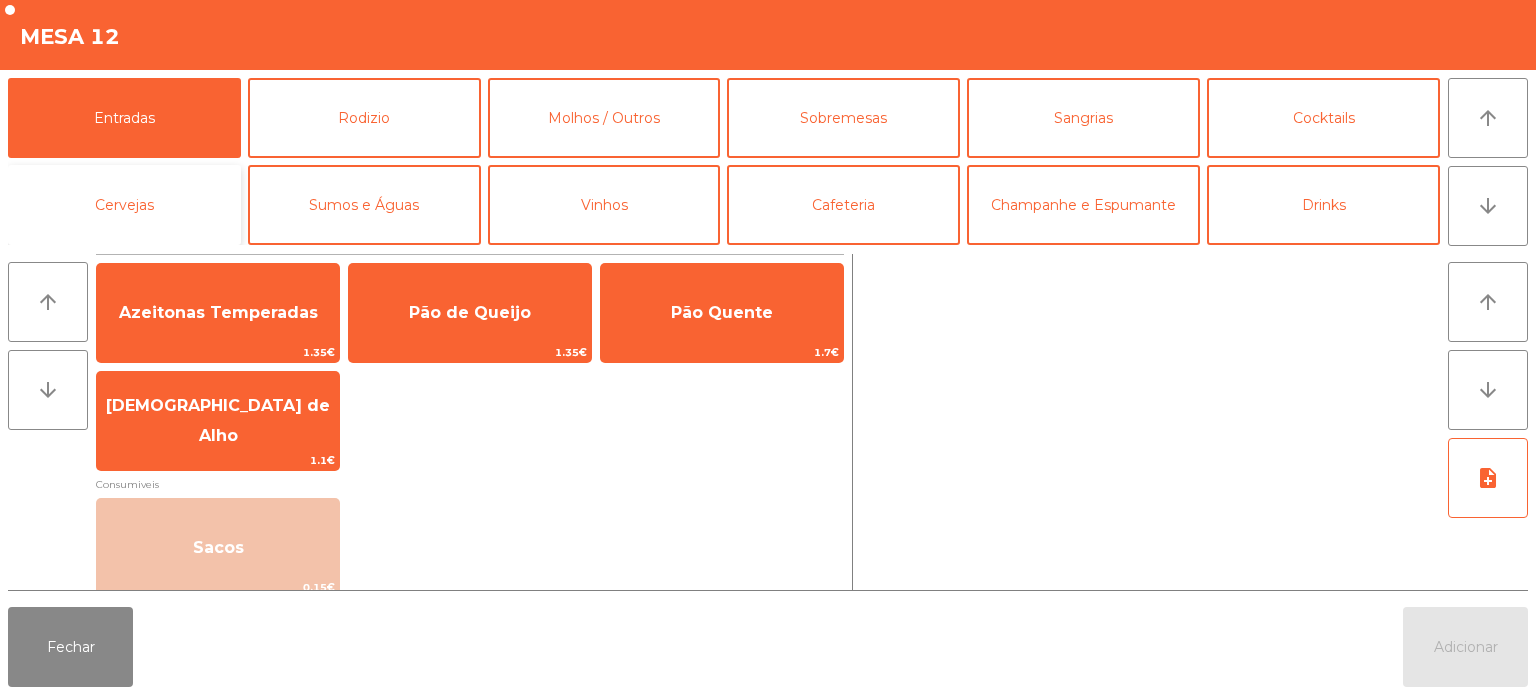 click on "Cervejas" 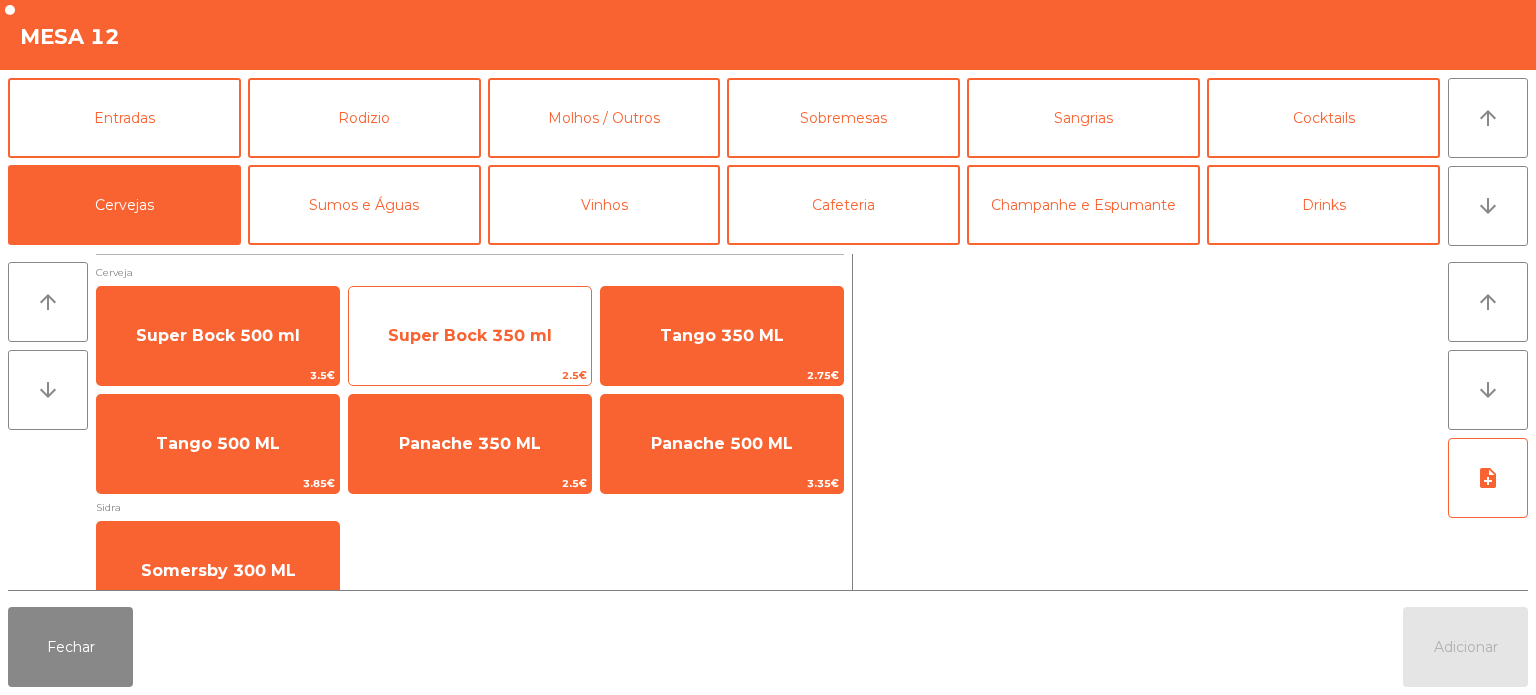 click on "Super Bock 350 ml" 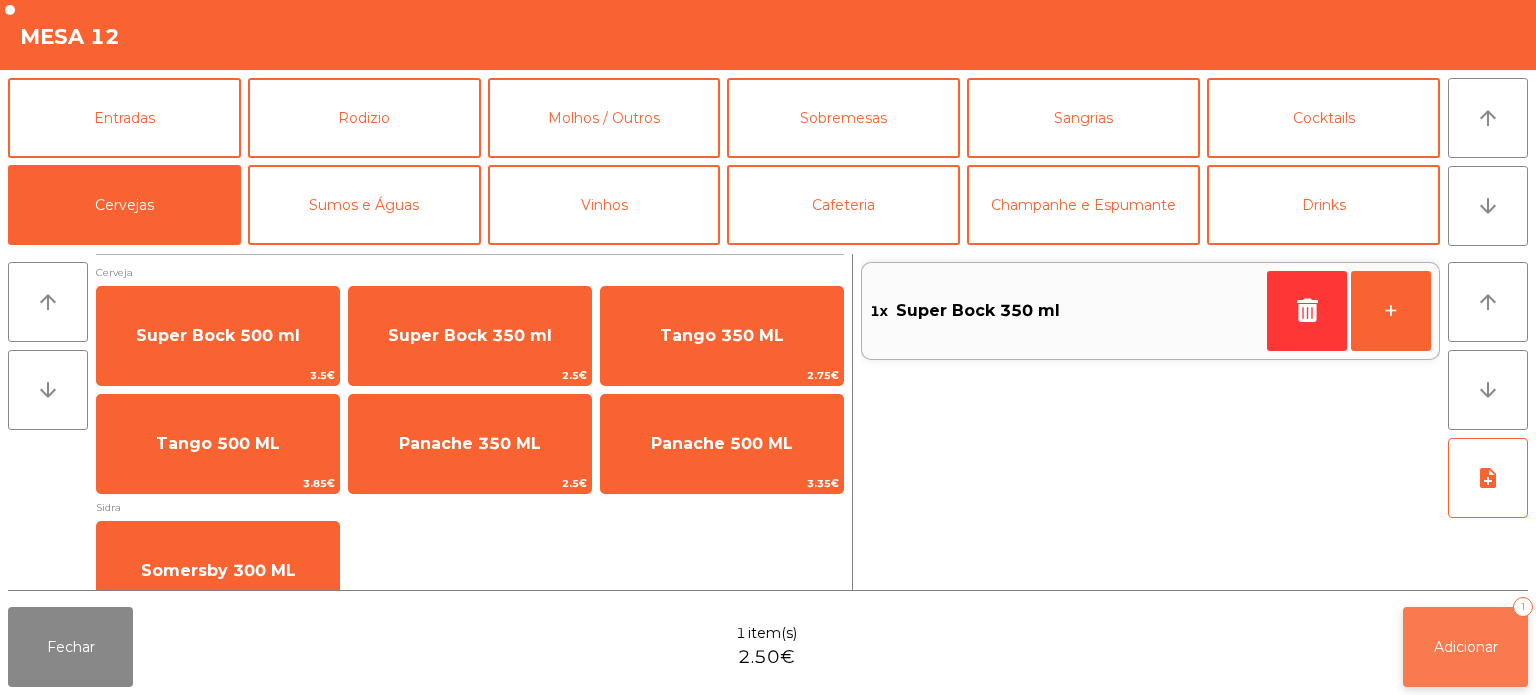 click on "Adicionar" 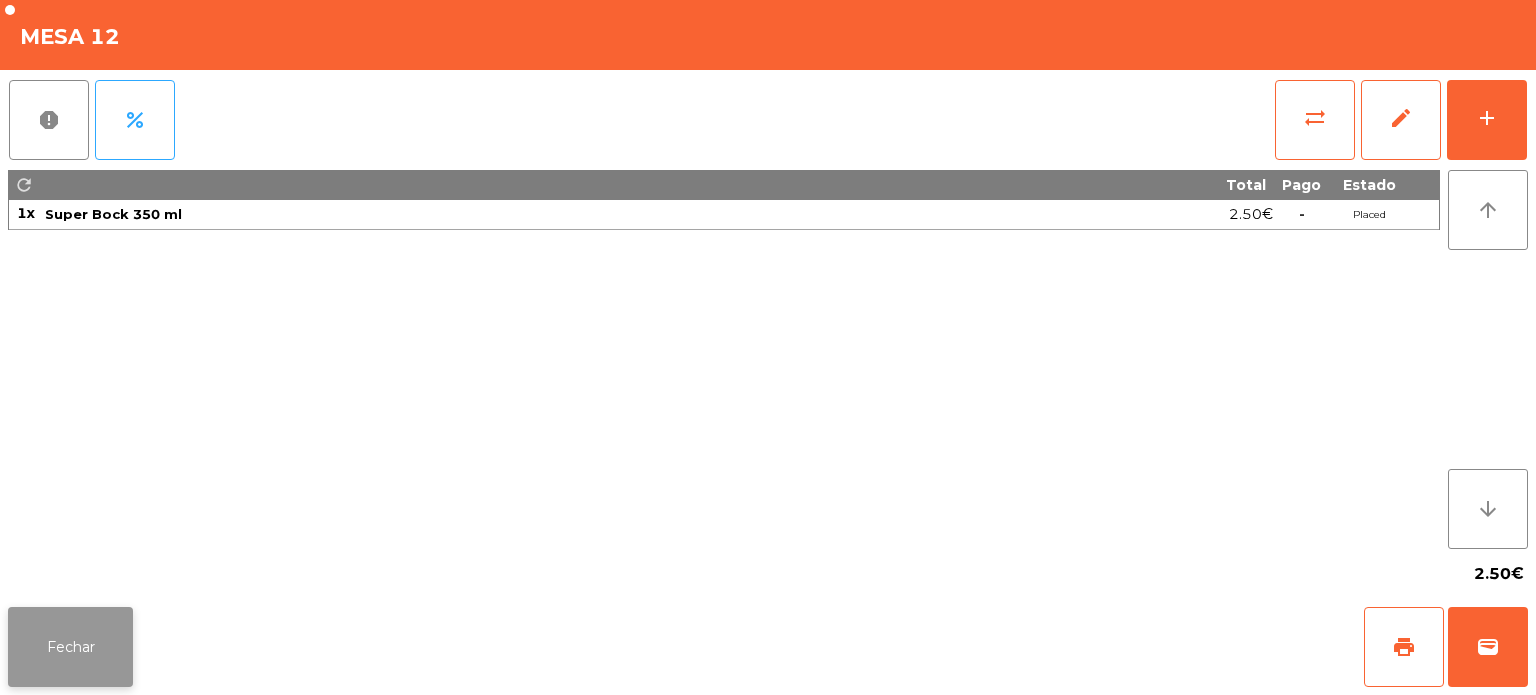 click on "Fechar" 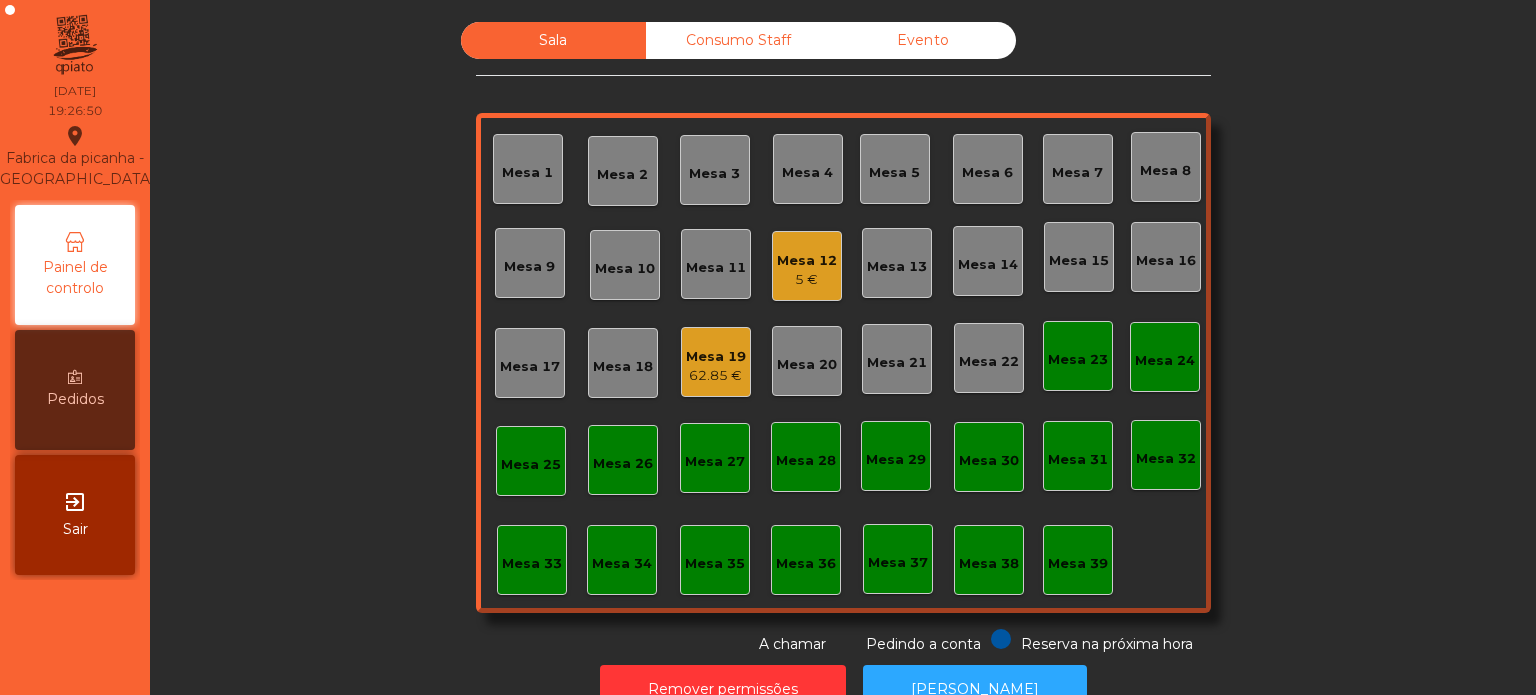 click on "Mesa 19" 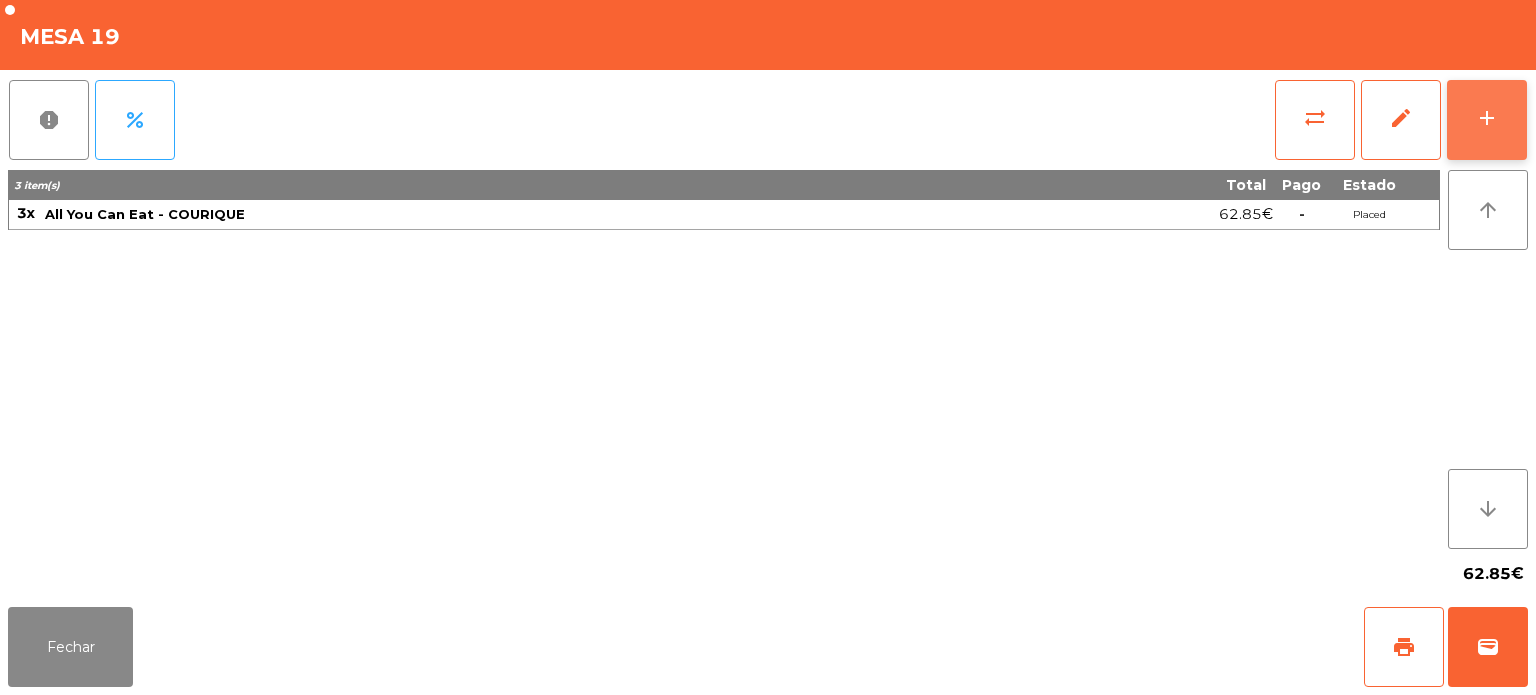 click on "add" 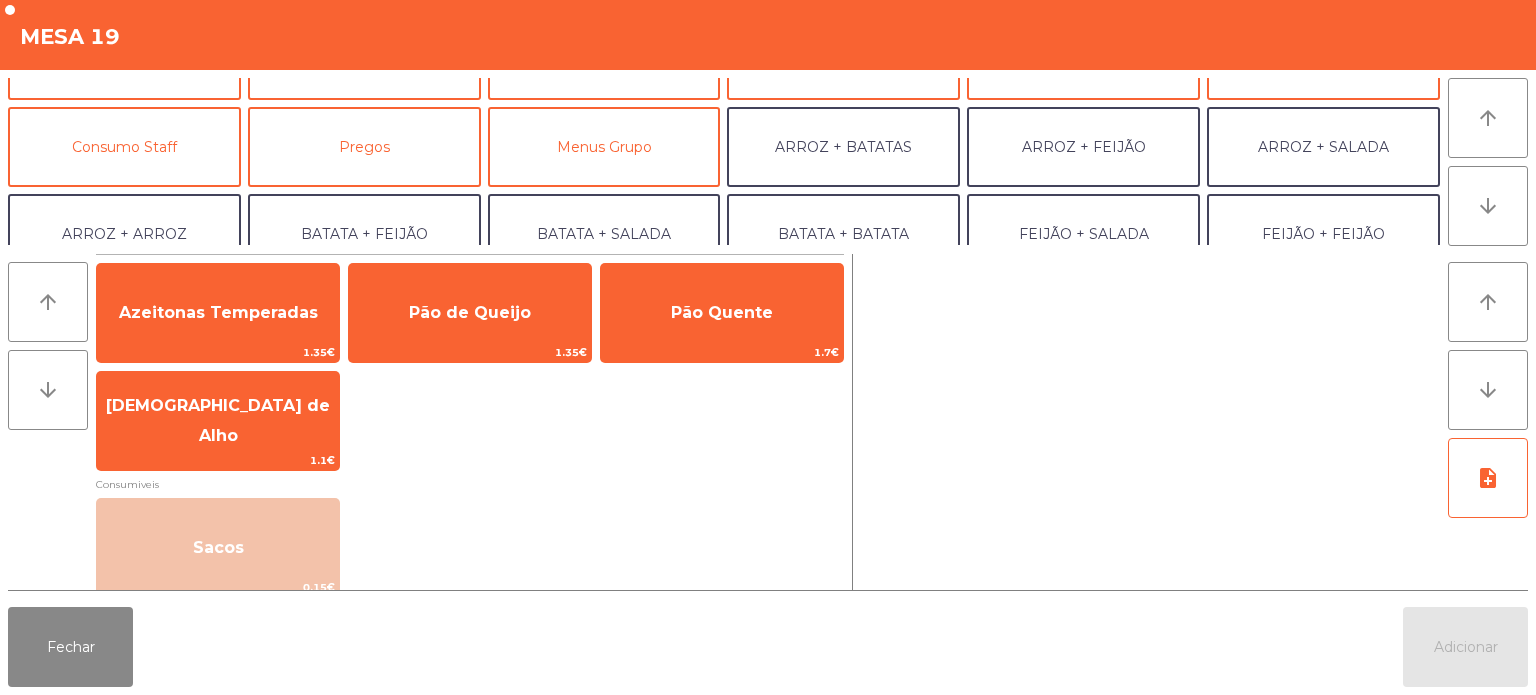 scroll, scrollTop: 148, scrollLeft: 0, axis: vertical 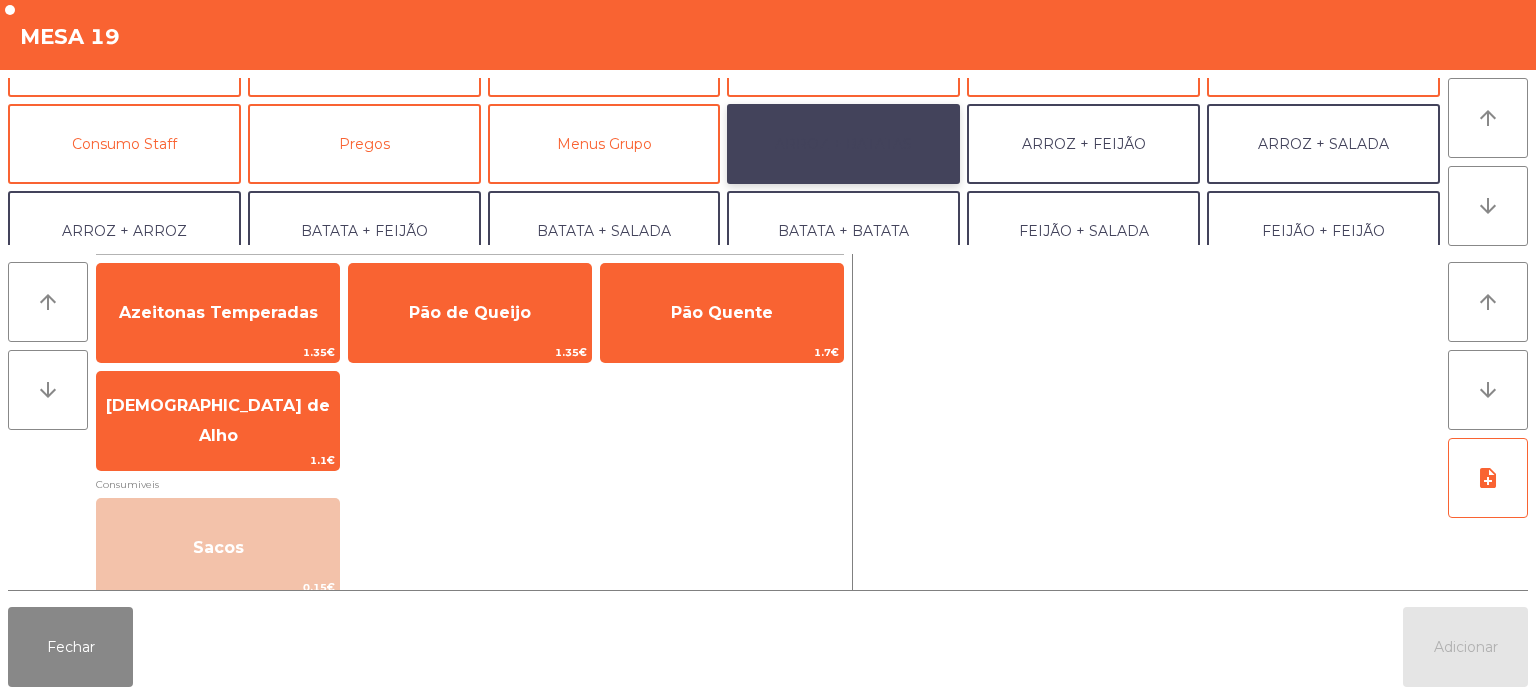click on "ARROZ + BATATAS" 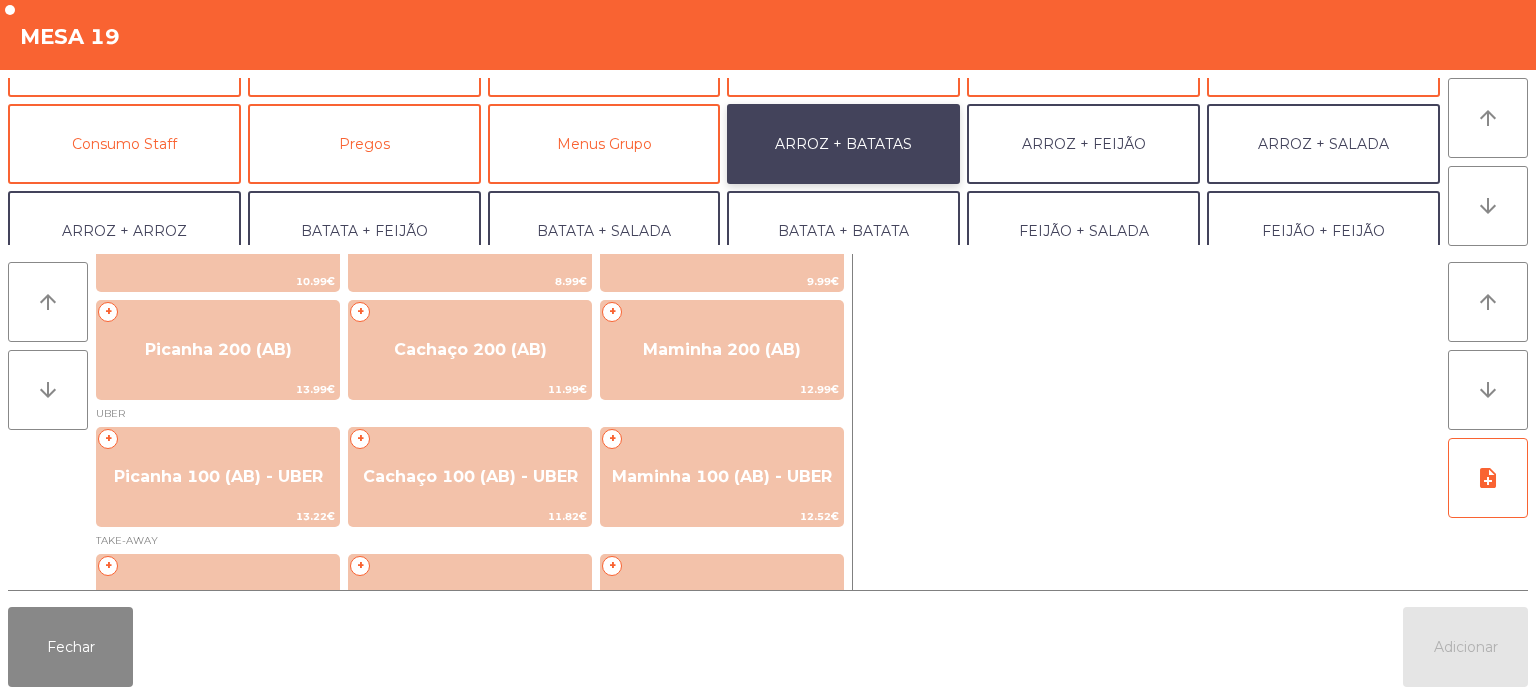 scroll, scrollTop: 0, scrollLeft: 0, axis: both 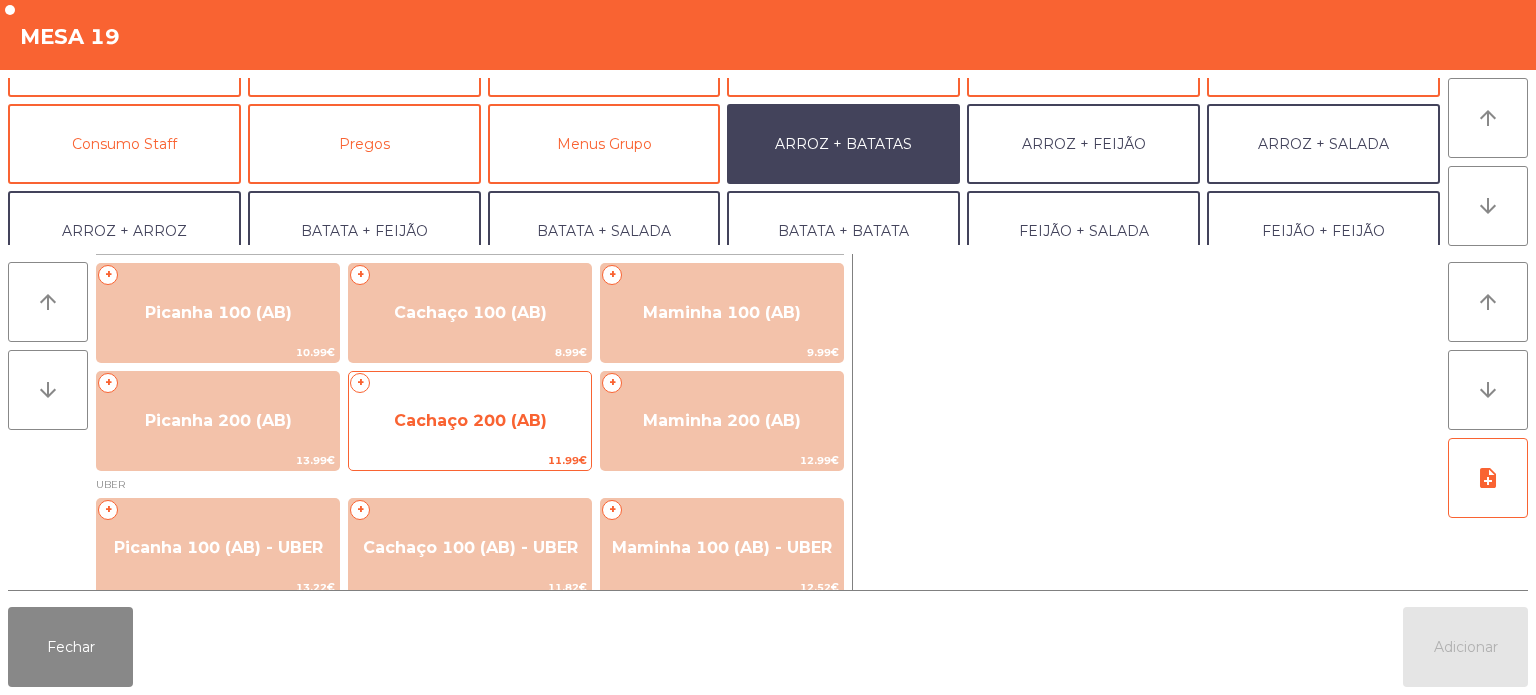 click on "Cachaço 200 (AB)" 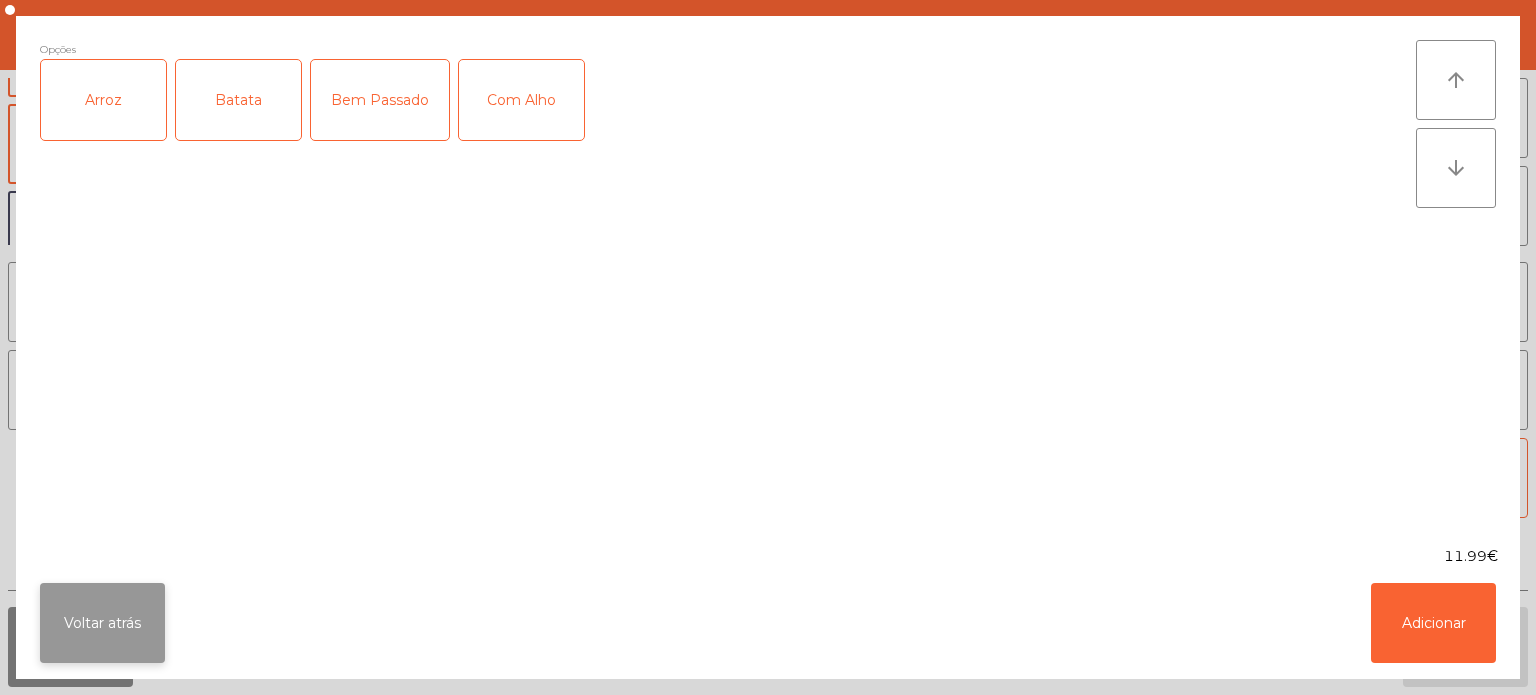 click on "Voltar atrás" 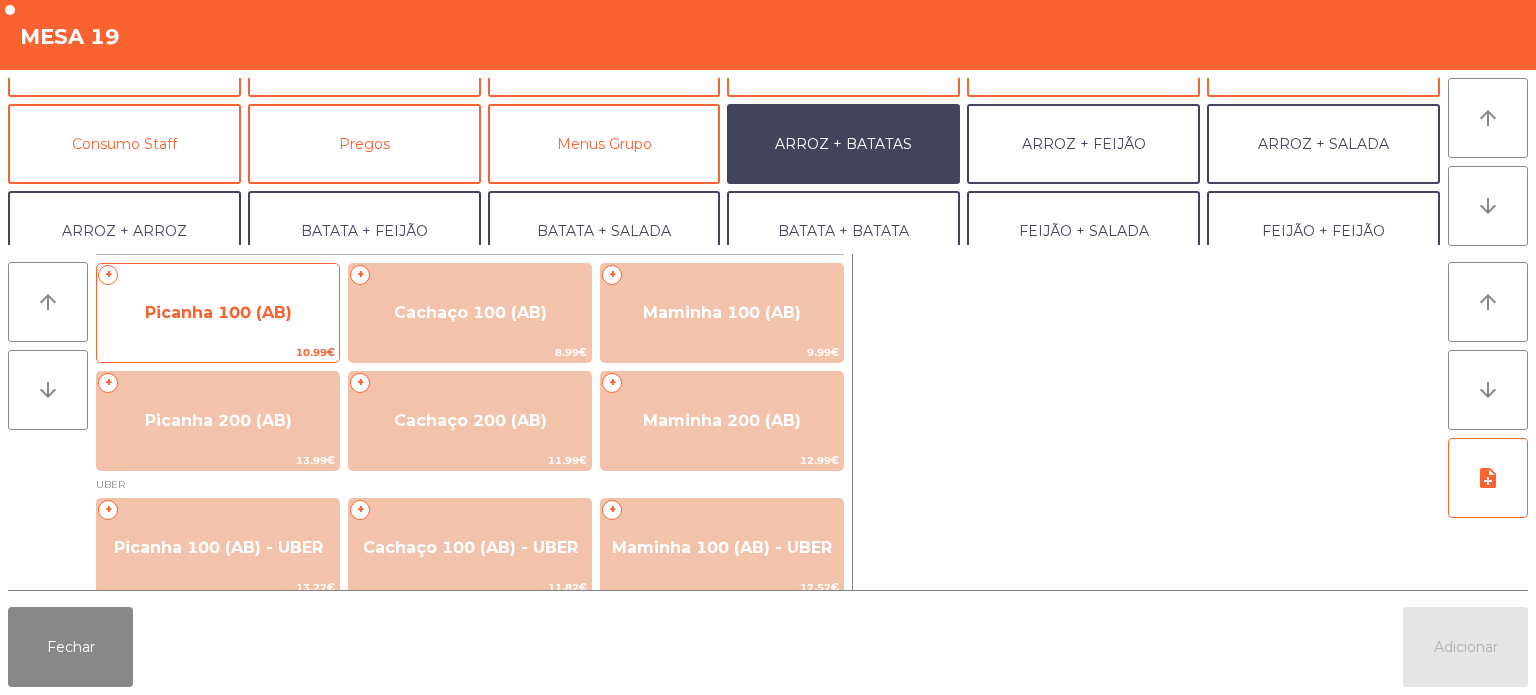 click on "Picanha 100 (AB)" 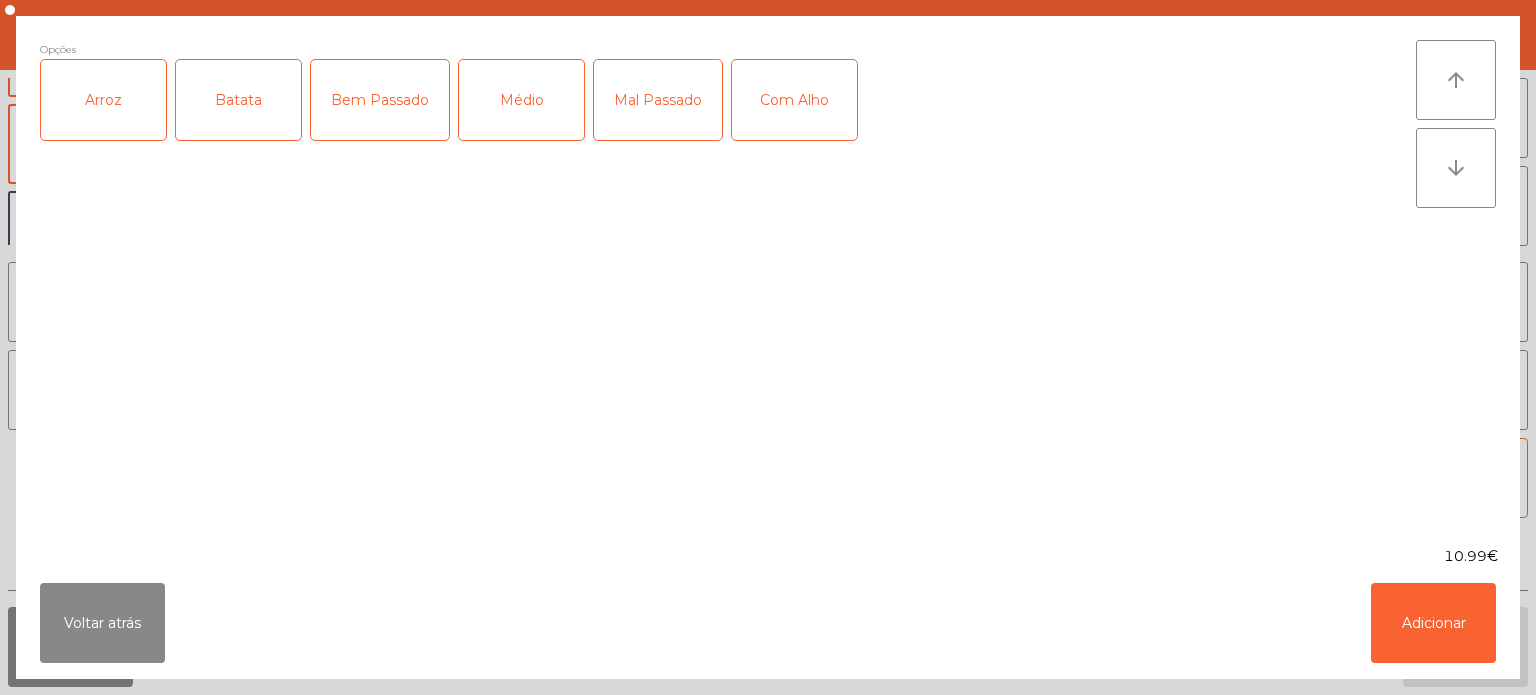 click on "Arroz" 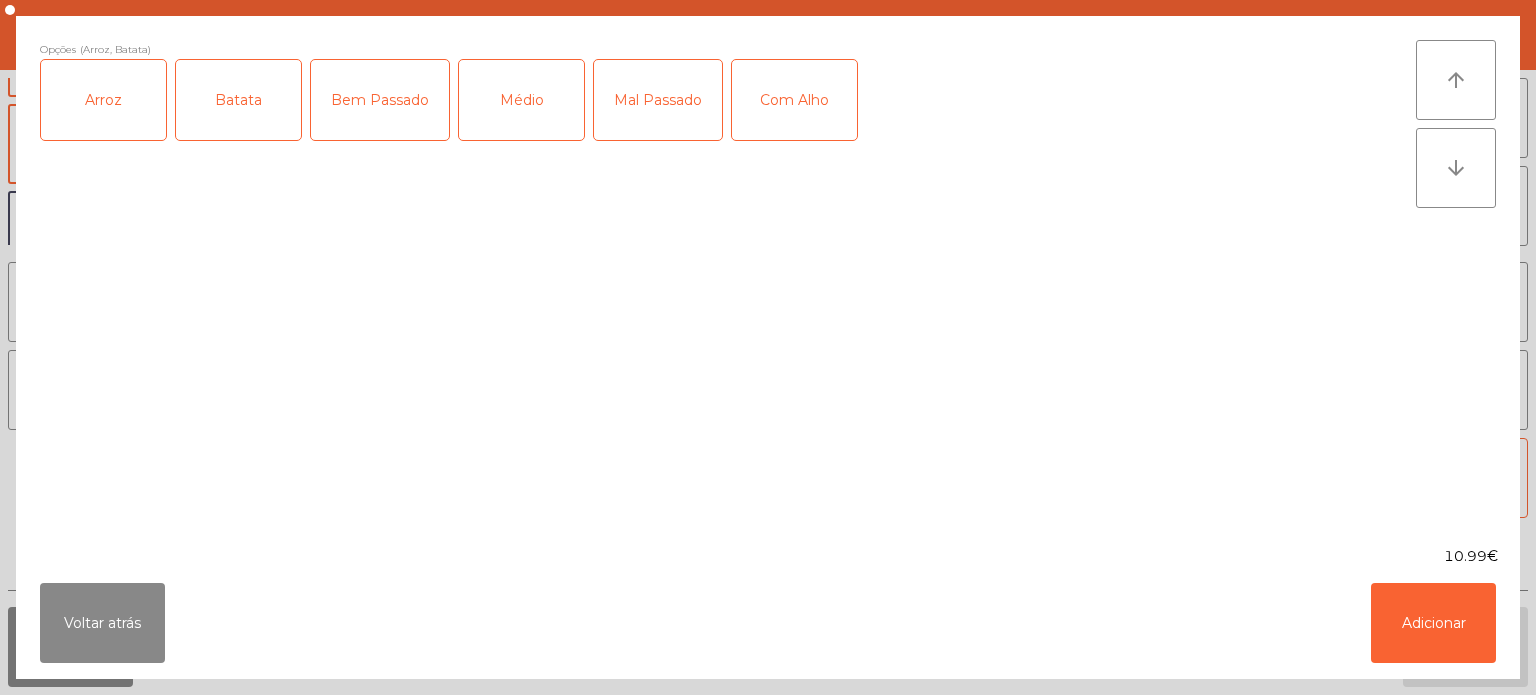 click on "Mal Passado" 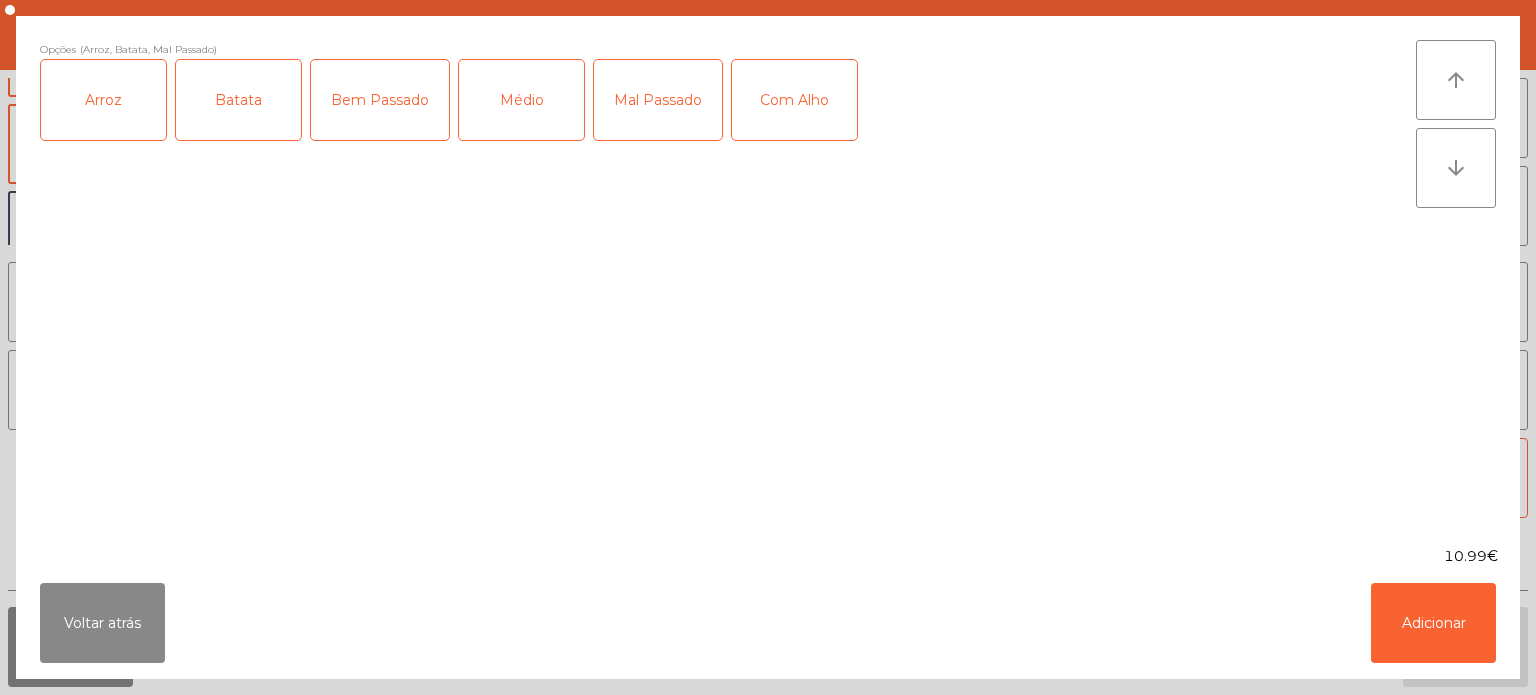 click on "Com Alho" 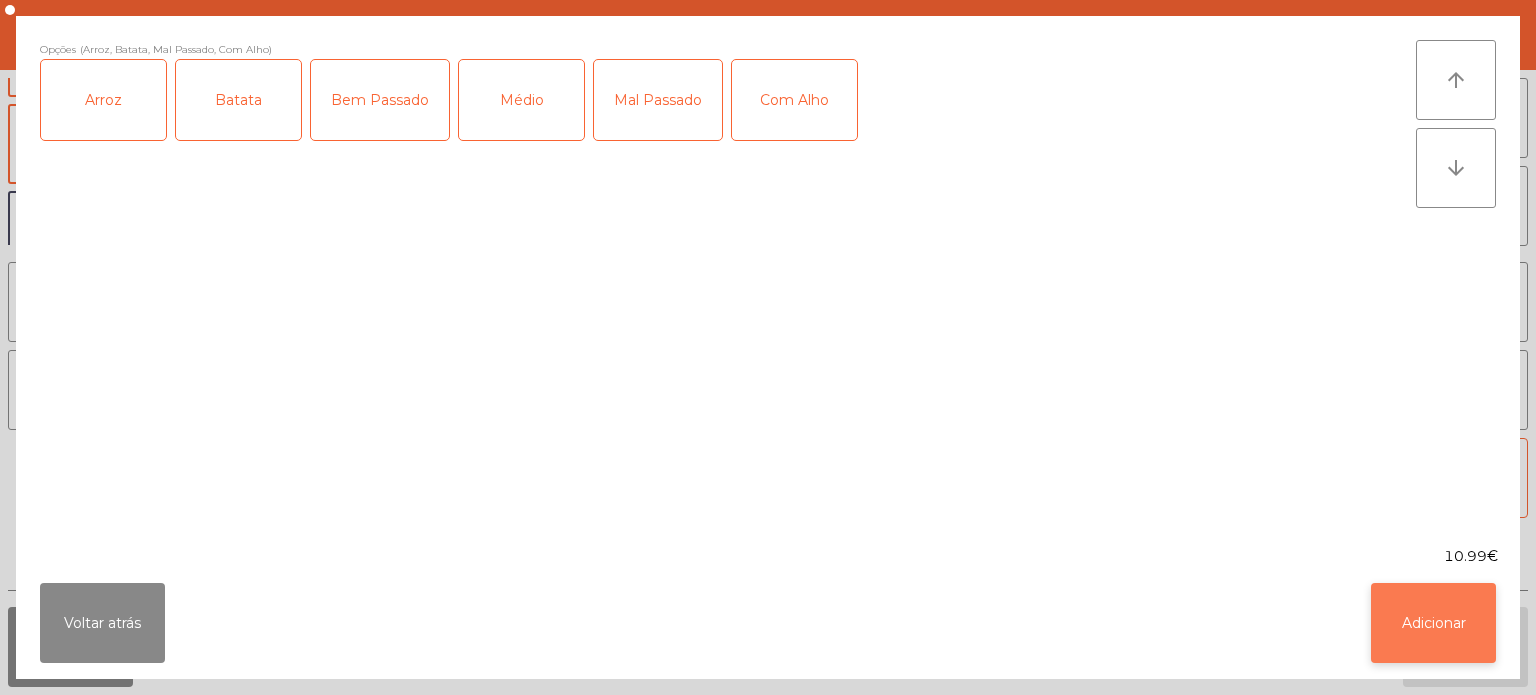 click on "Adicionar" 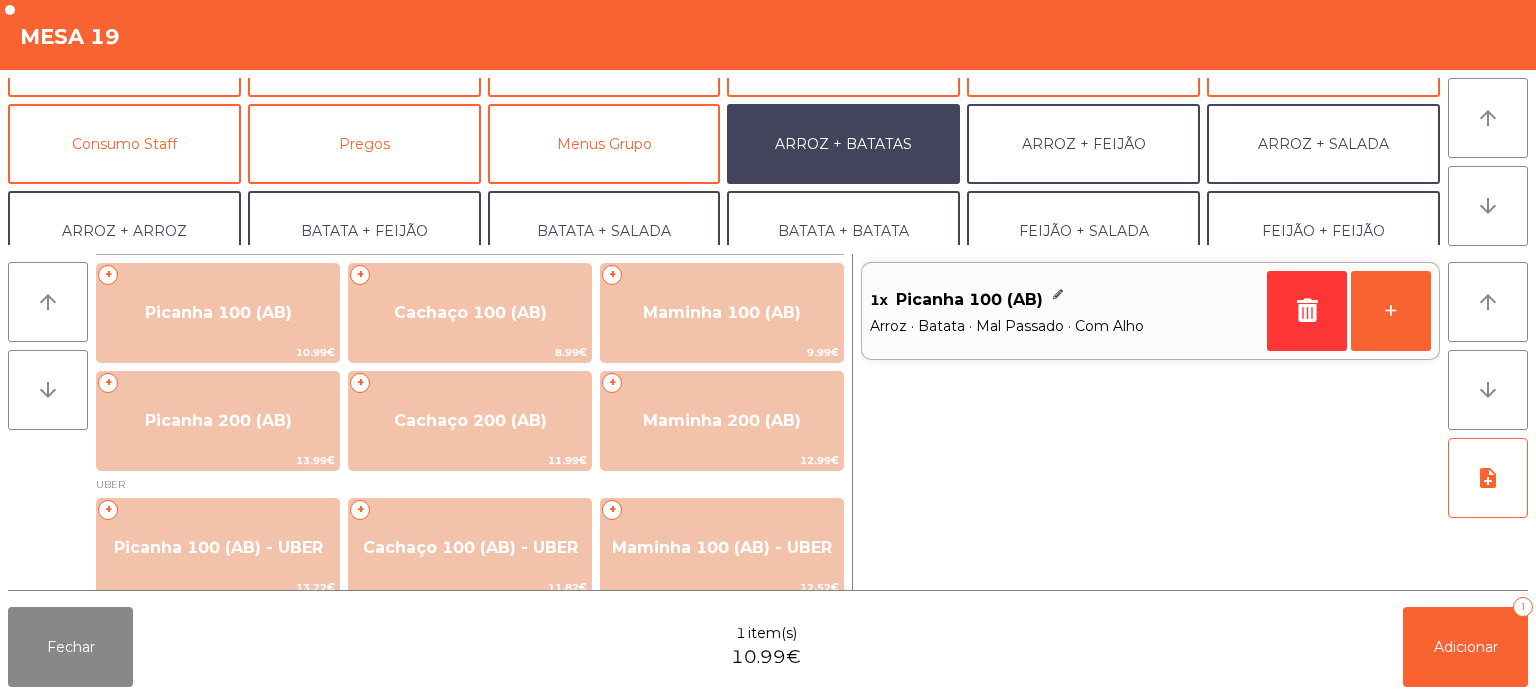 scroll, scrollTop: 192, scrollLeft: 0, axis: vertical 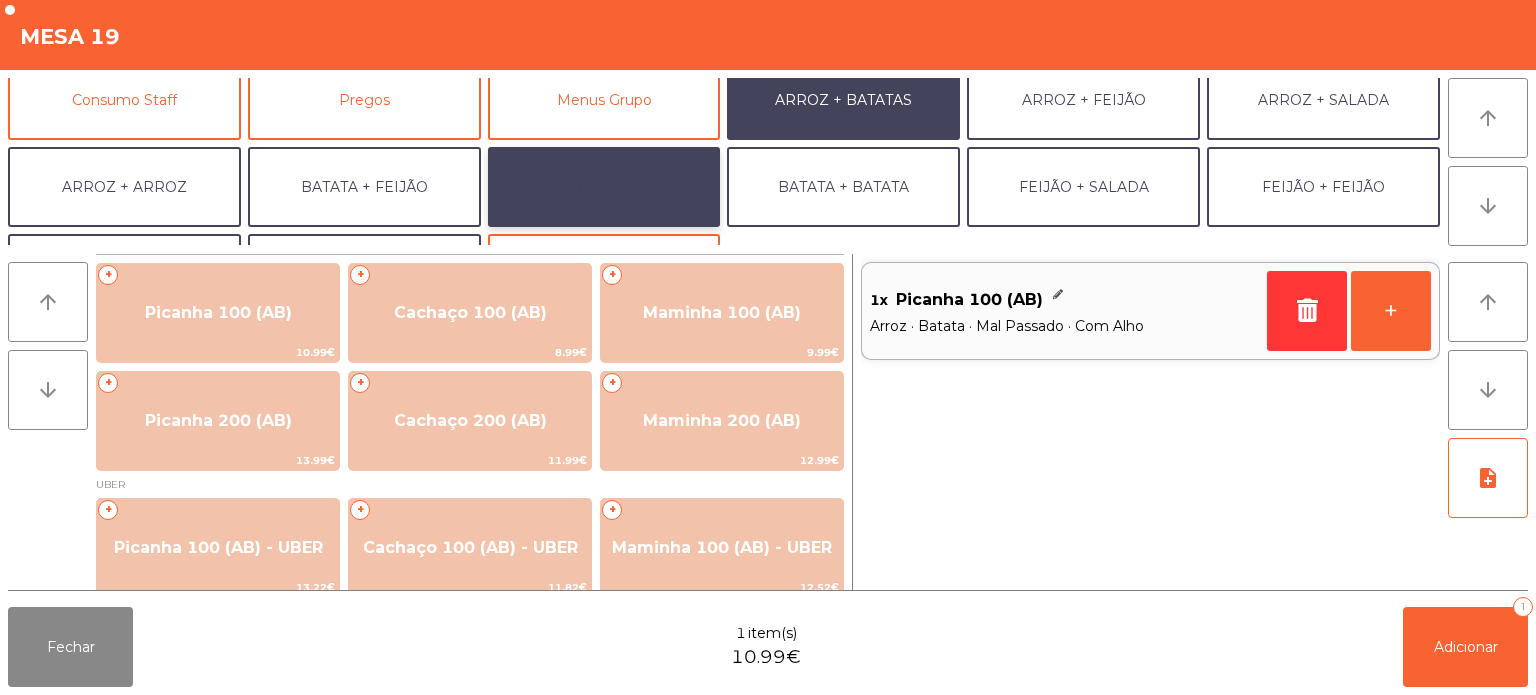 click on "BATATA + SALADA" 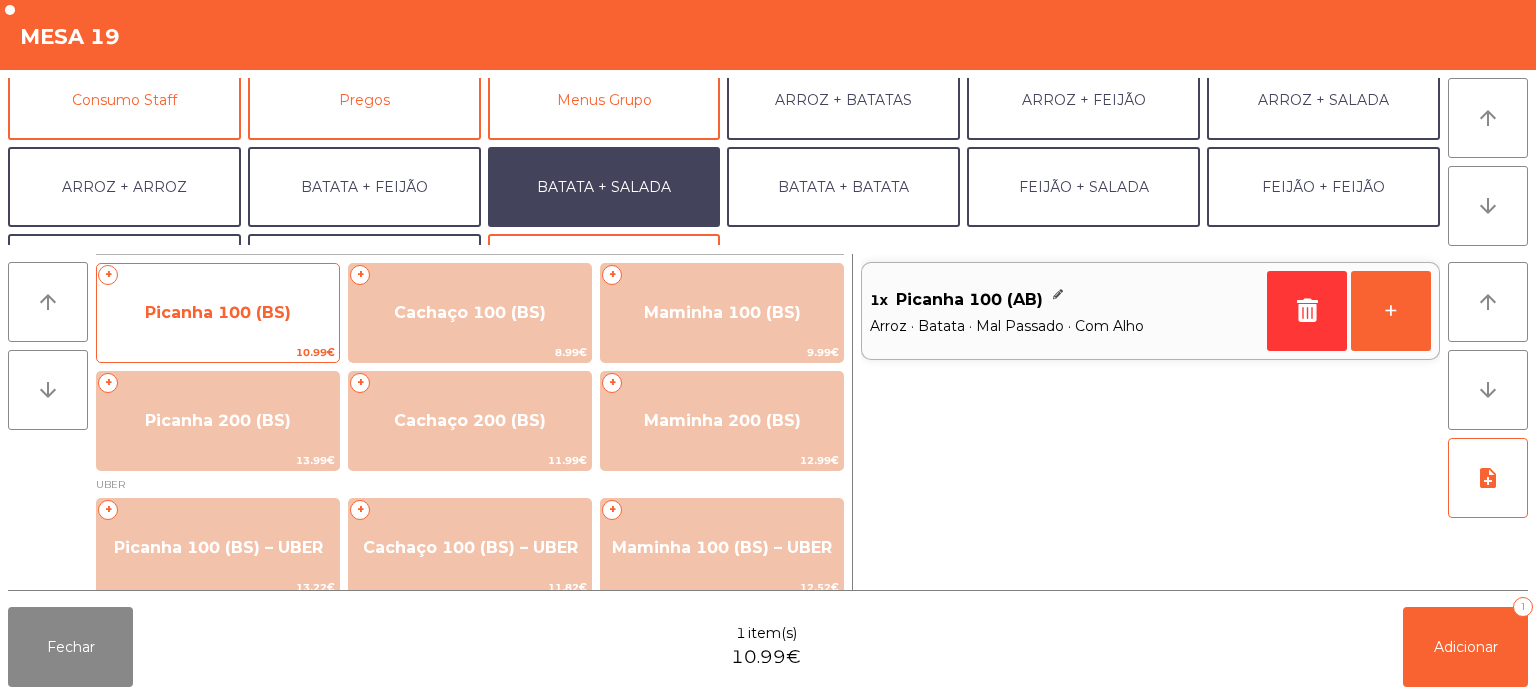 click on "Picanha 100 (BS)" 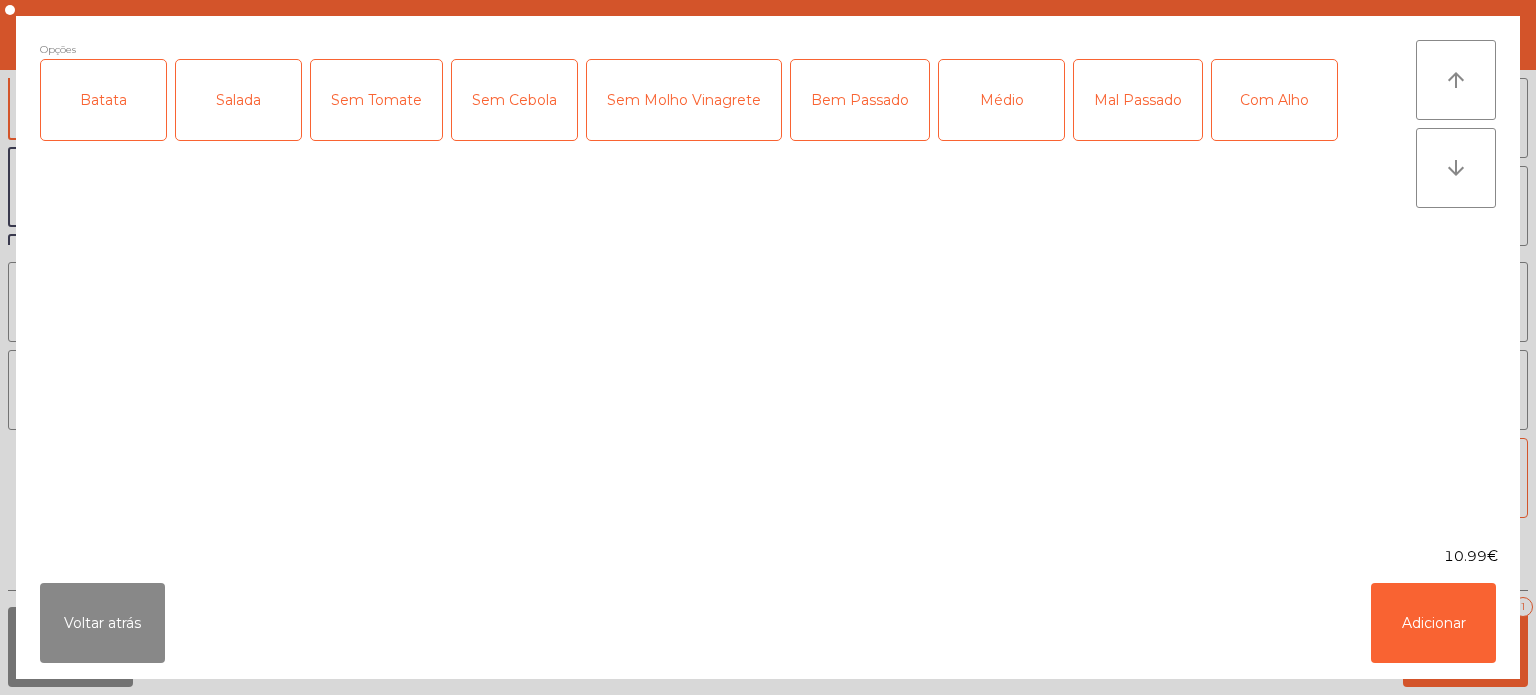 click on "Batata" 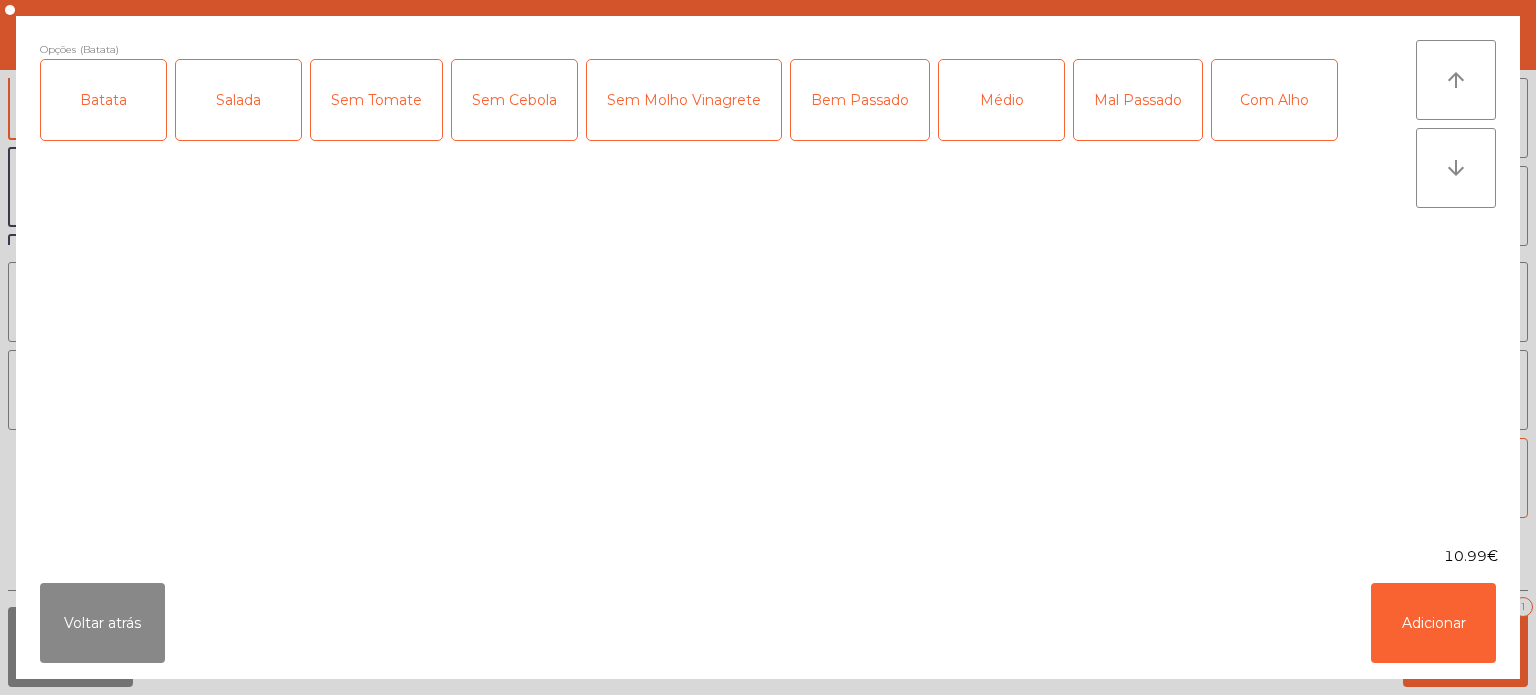click on "Salada" 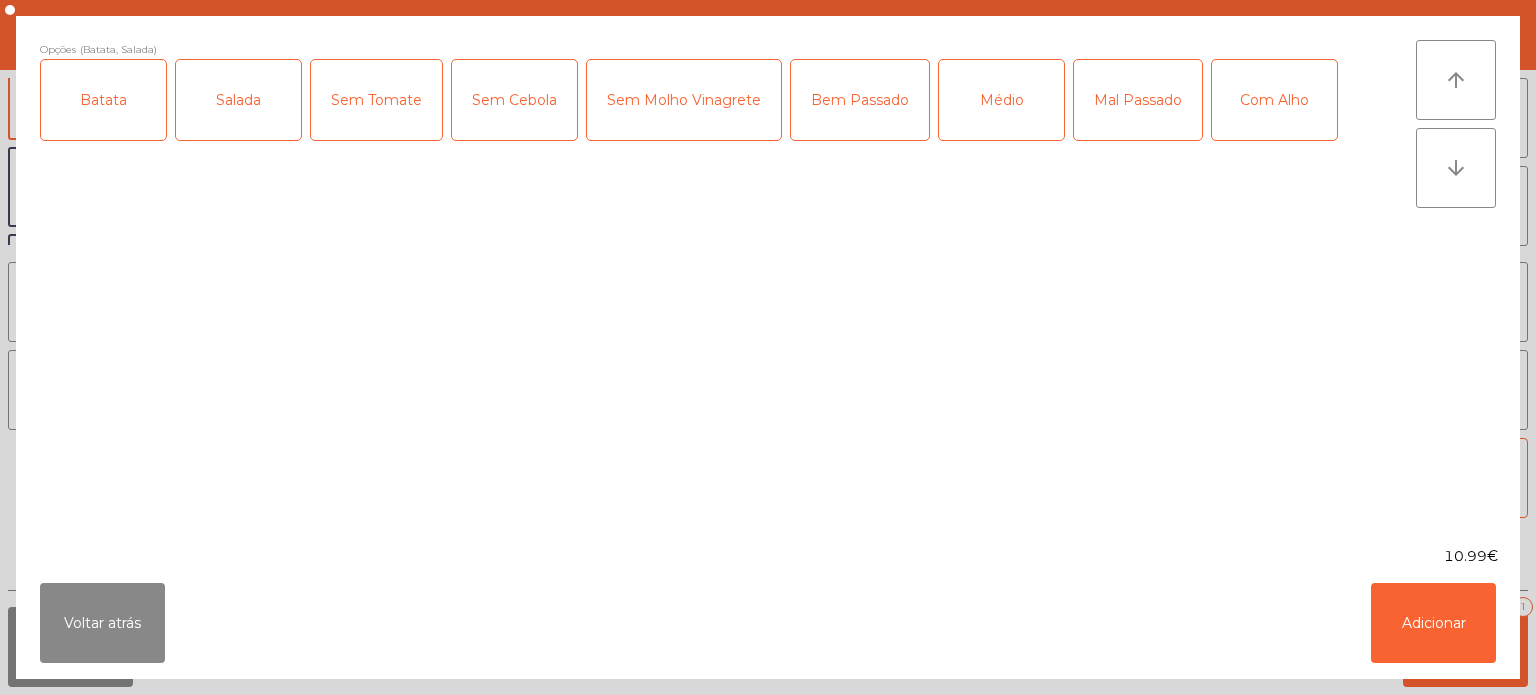 click on "Mal Passado" 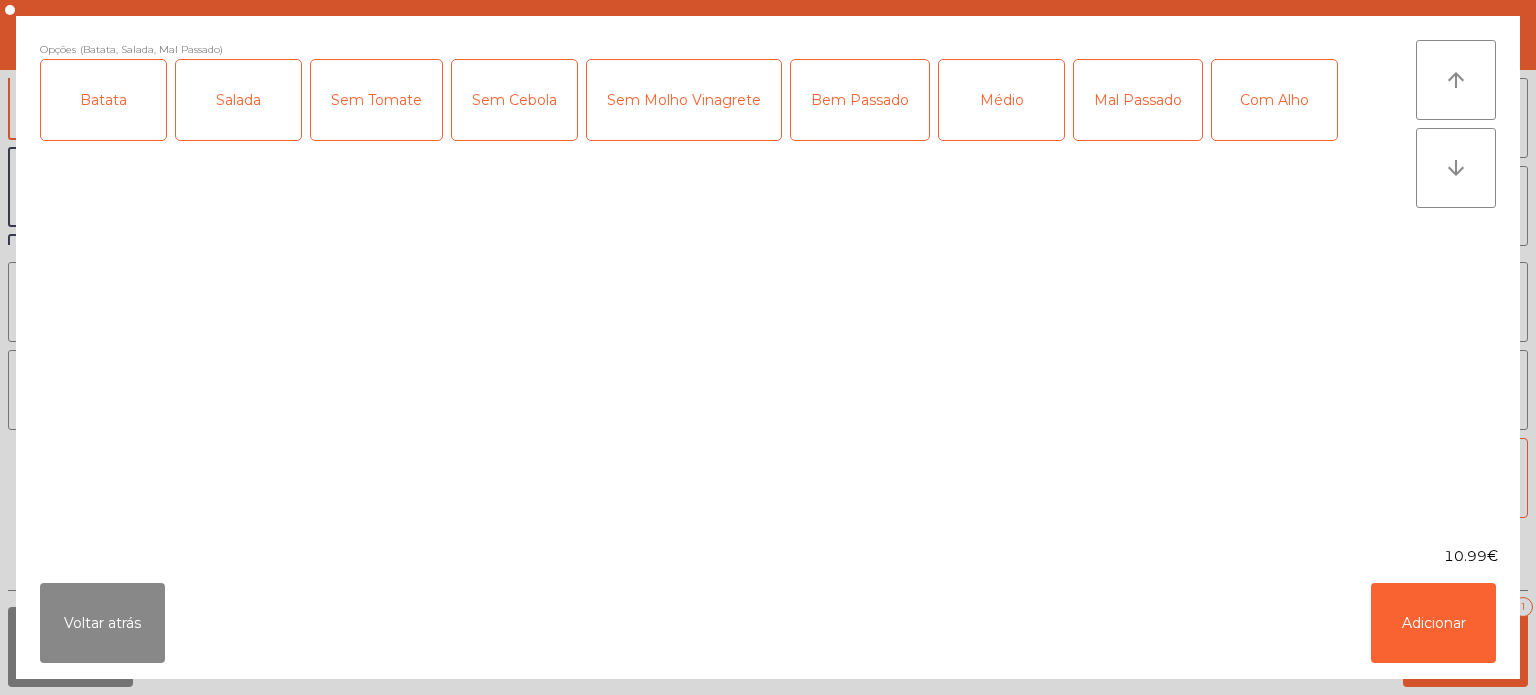 click on "Com Alho" 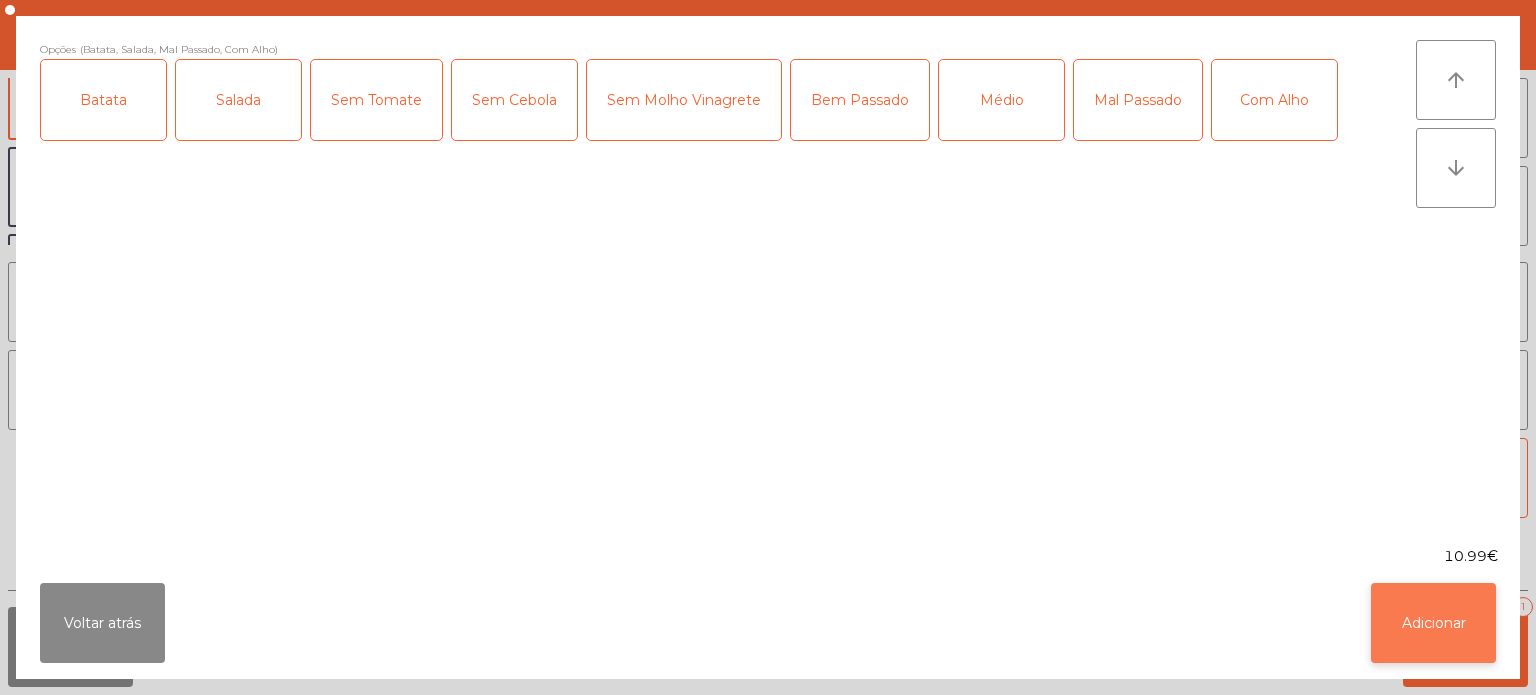 click on "Adicionar" 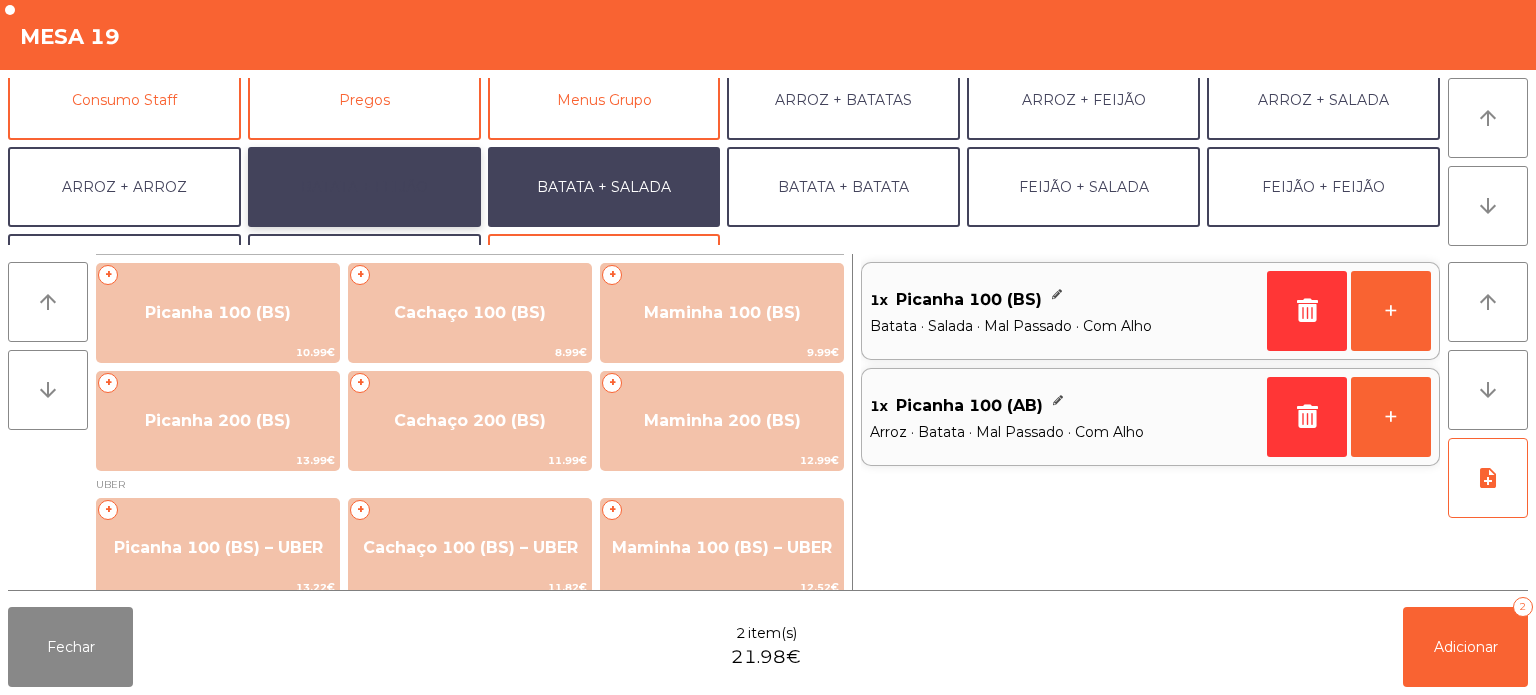 click on "BATATA + FEIJÃO" 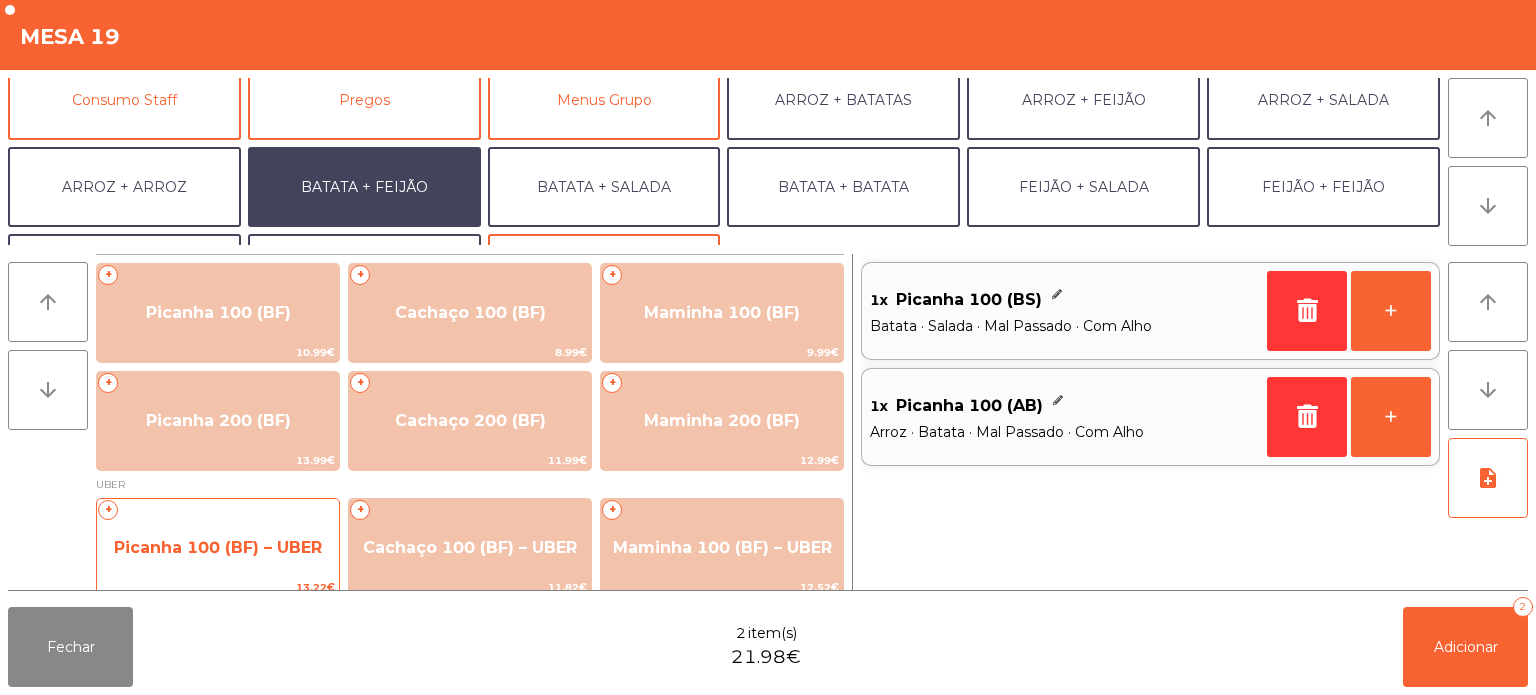 click on "Picanha 100 (BF) – UBER" 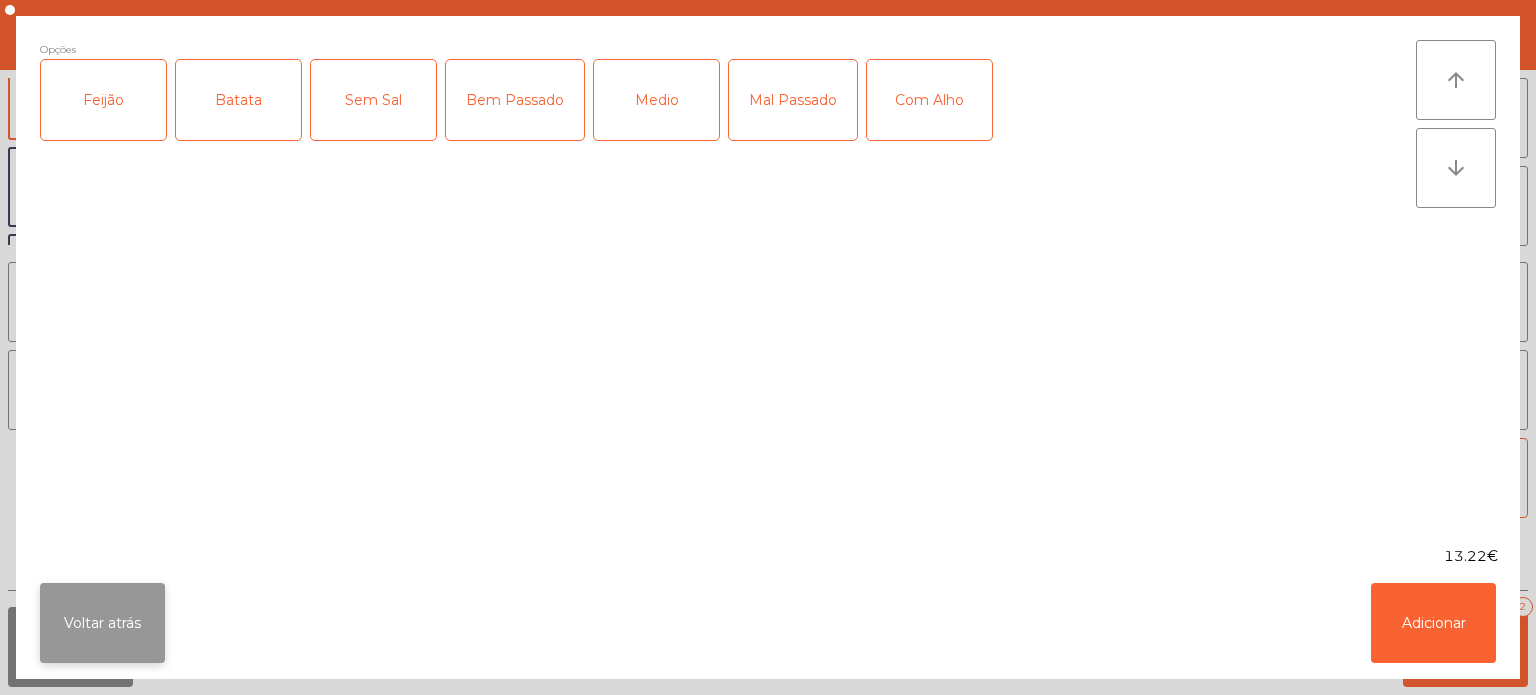click on "Voltar atrás" 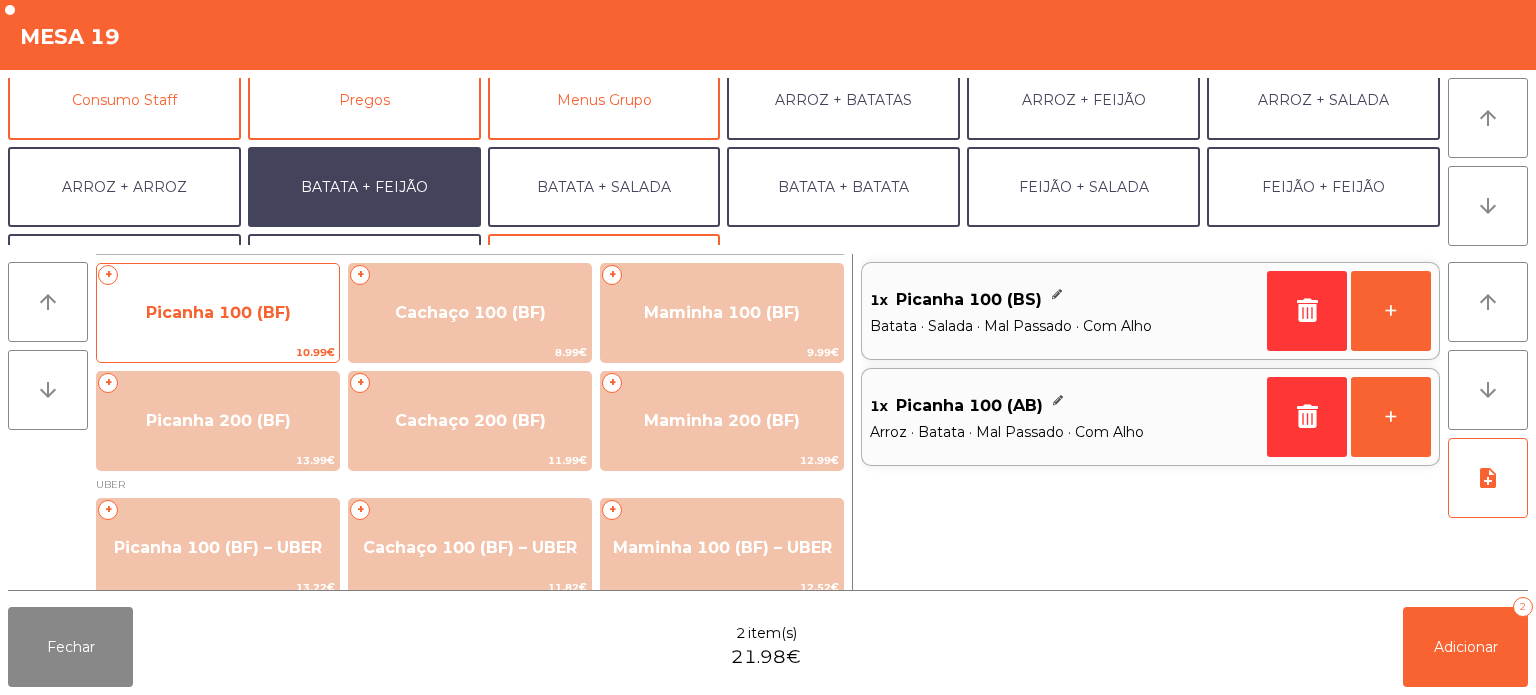 click on "Picanha 100 (BF)" 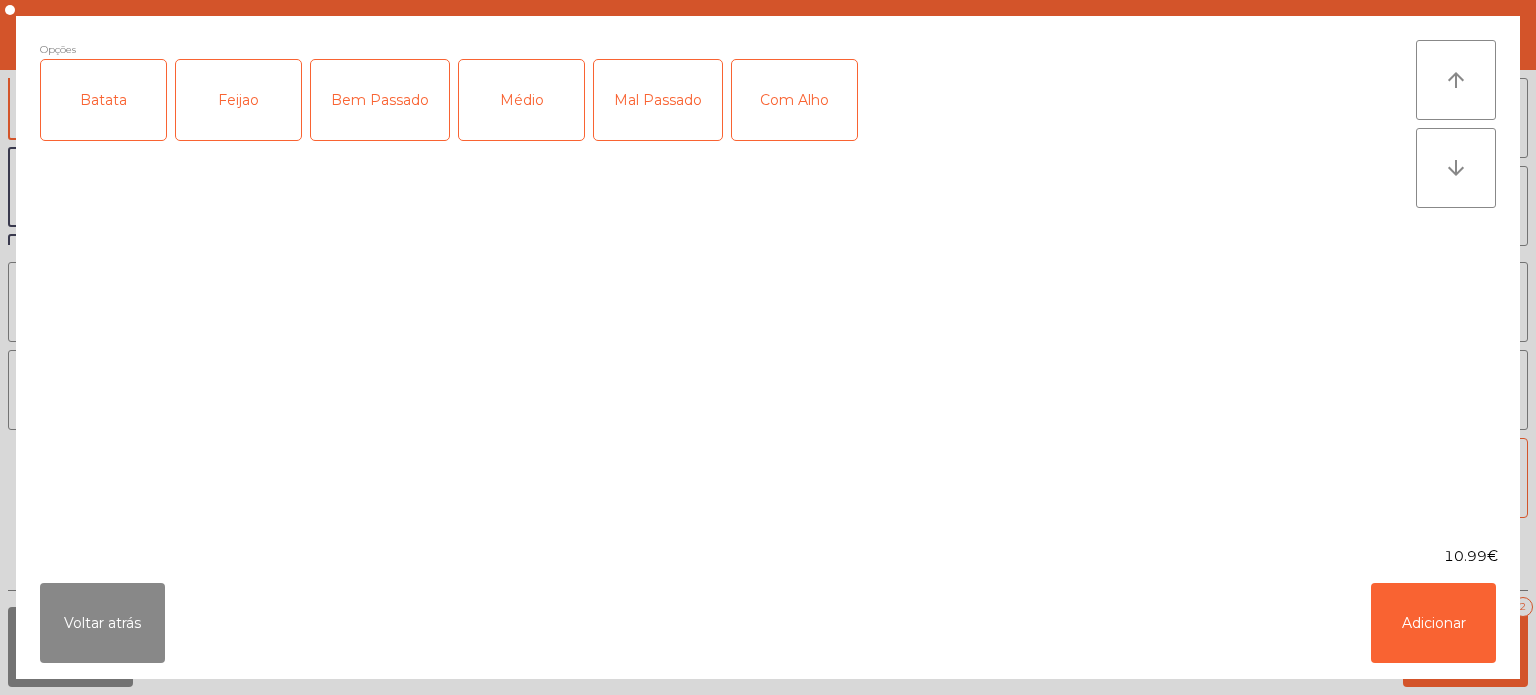 click on "Batata" 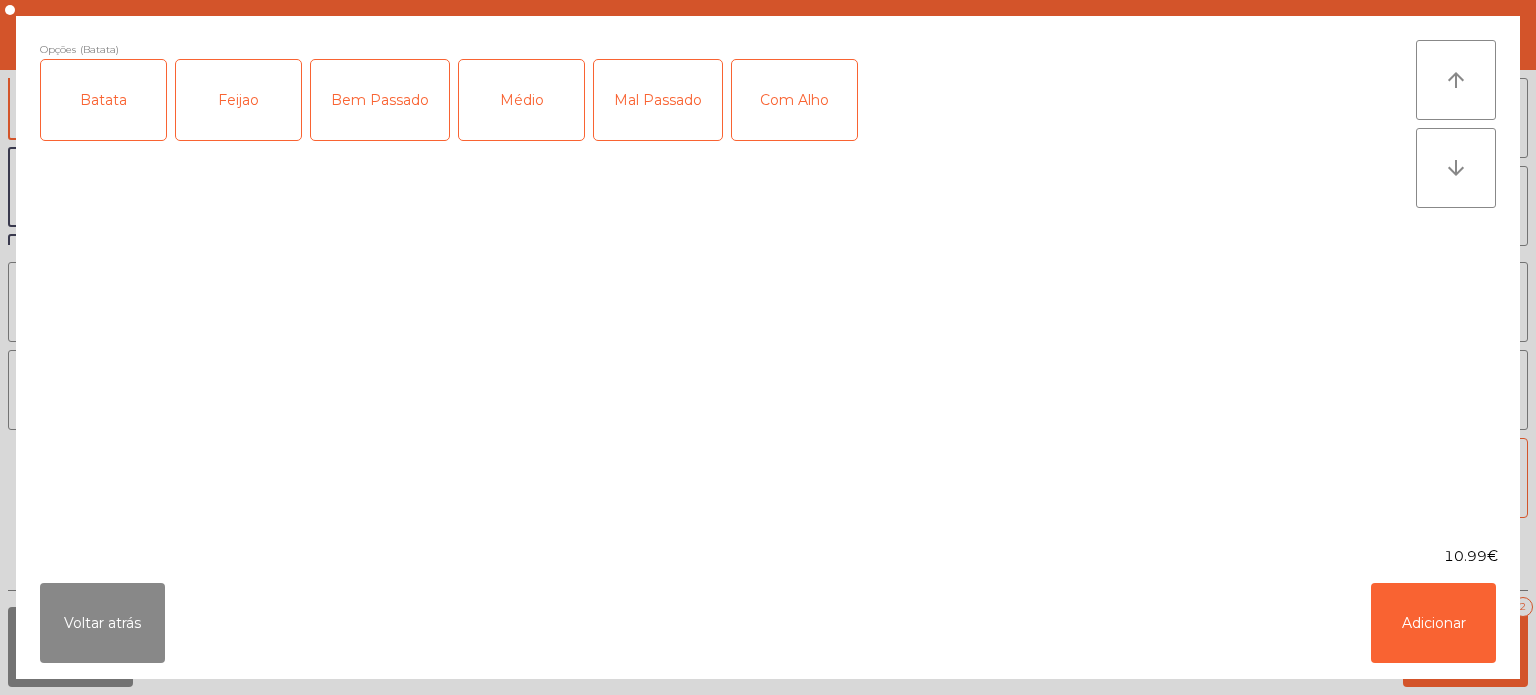 click on "Feijao" 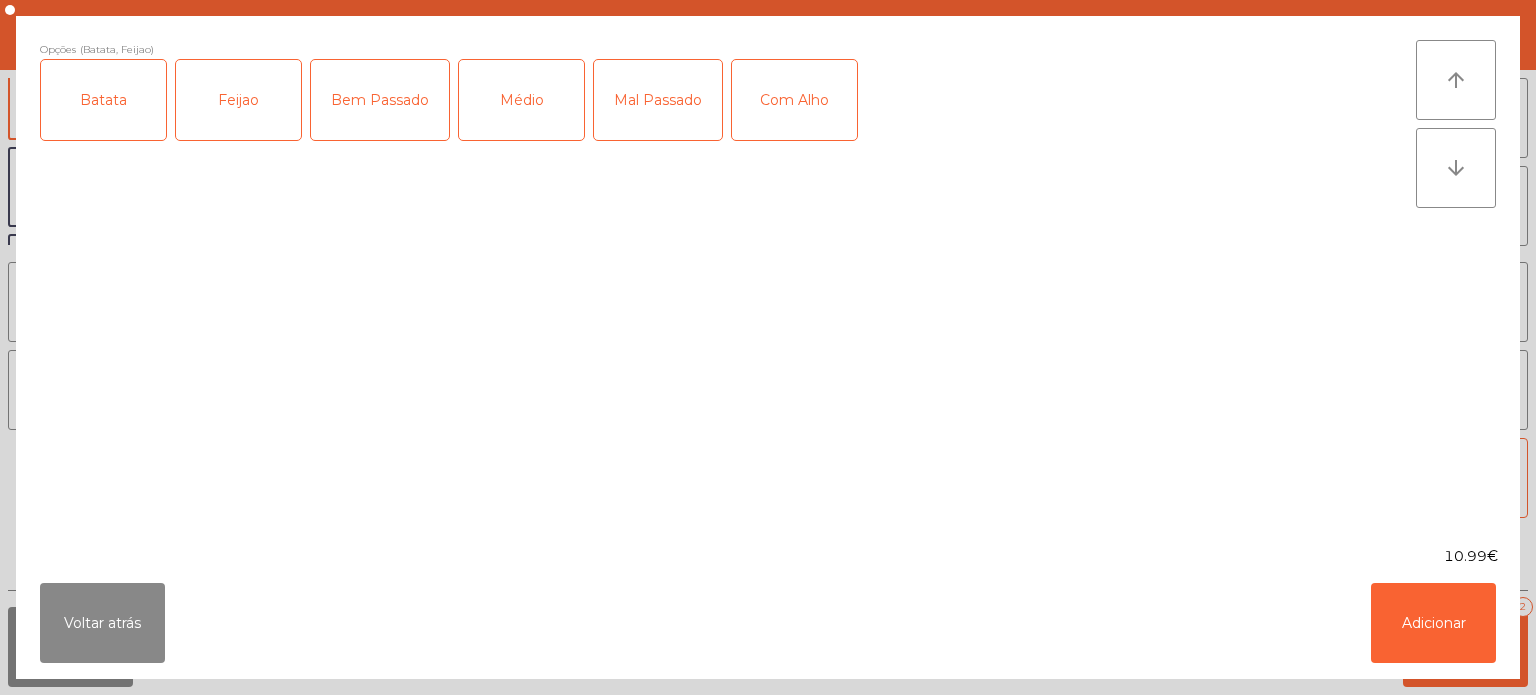 click on "Mal Passado" 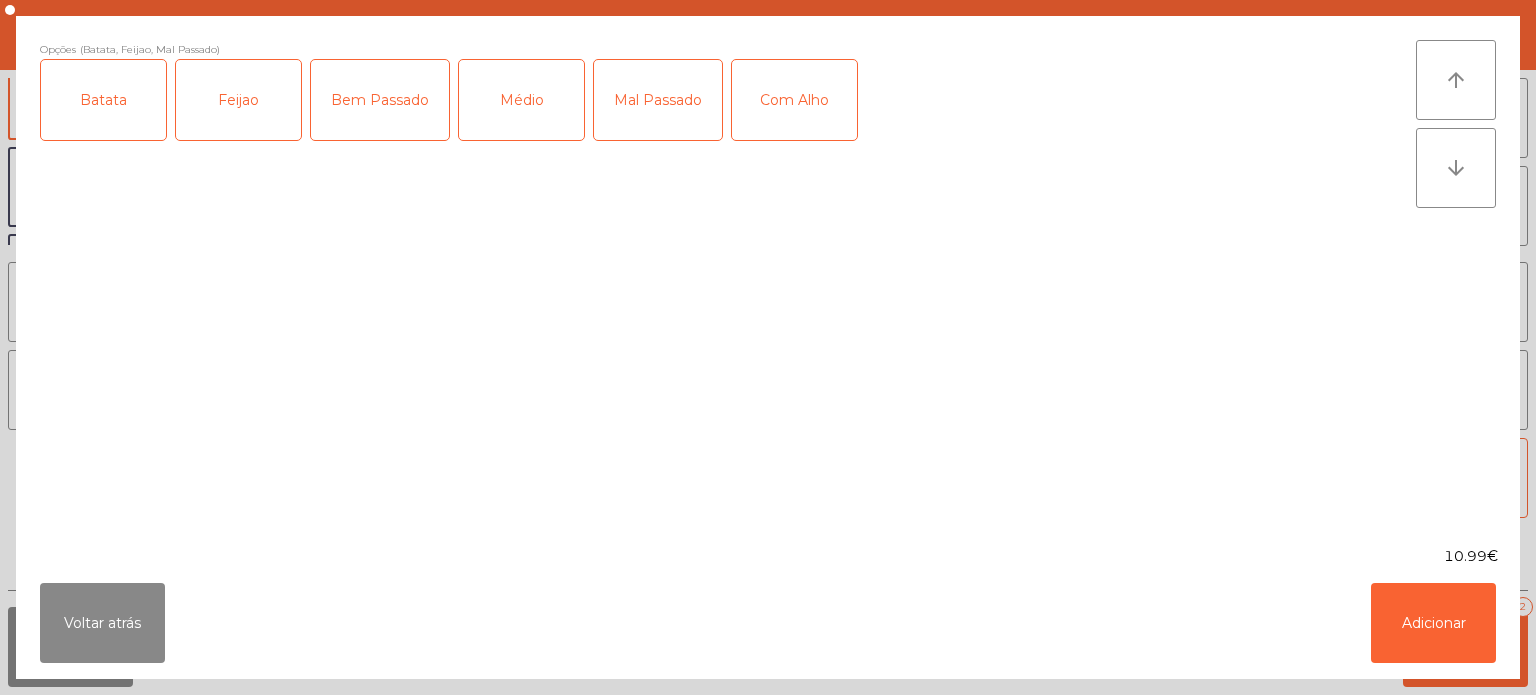 click on "Com Alho" 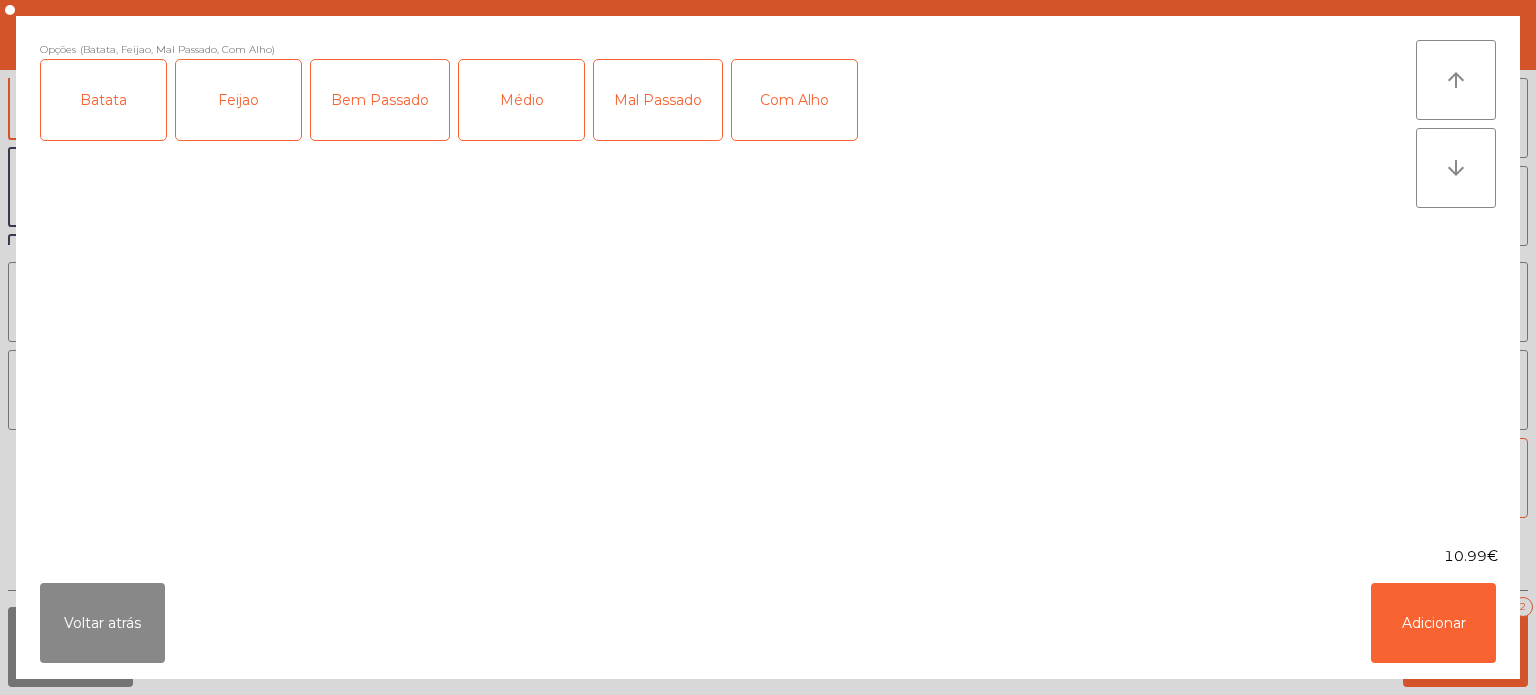 click on "10.99€" 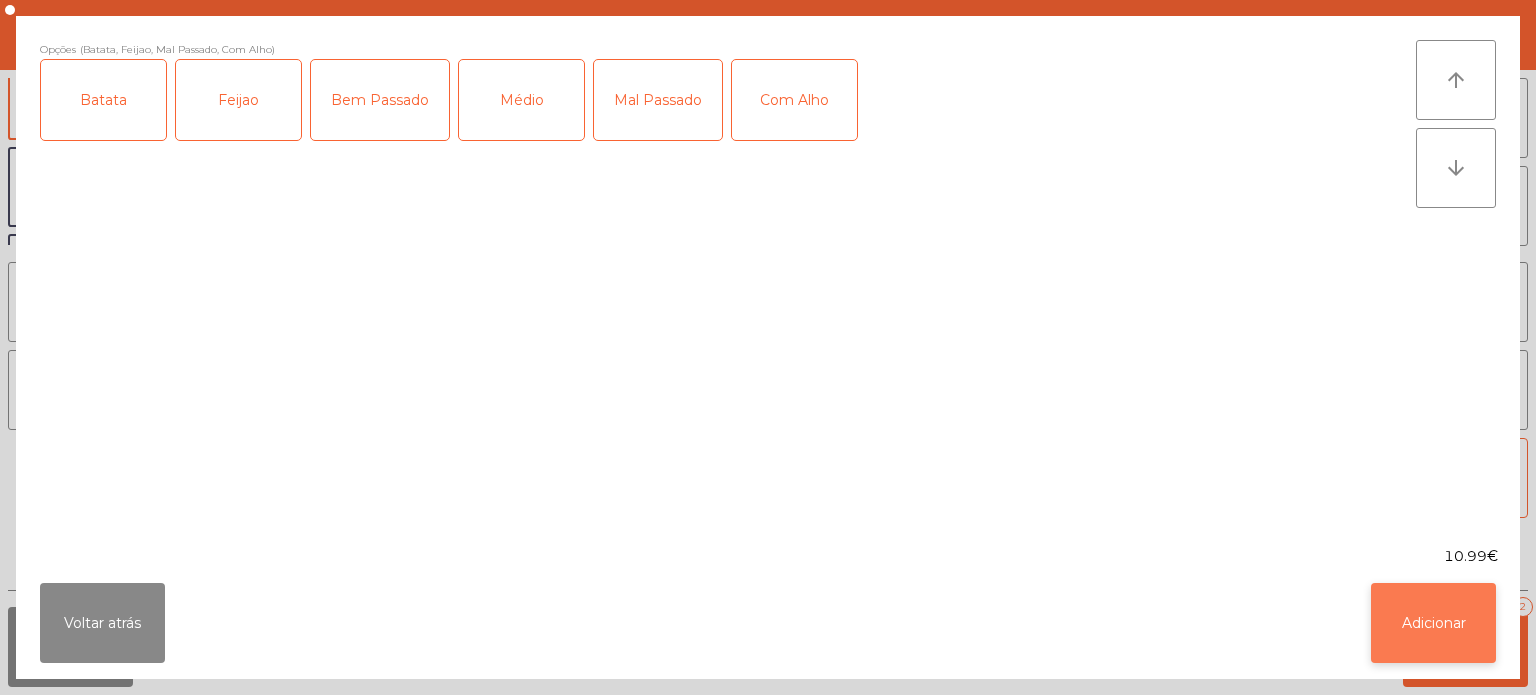 click on "Adicionar" 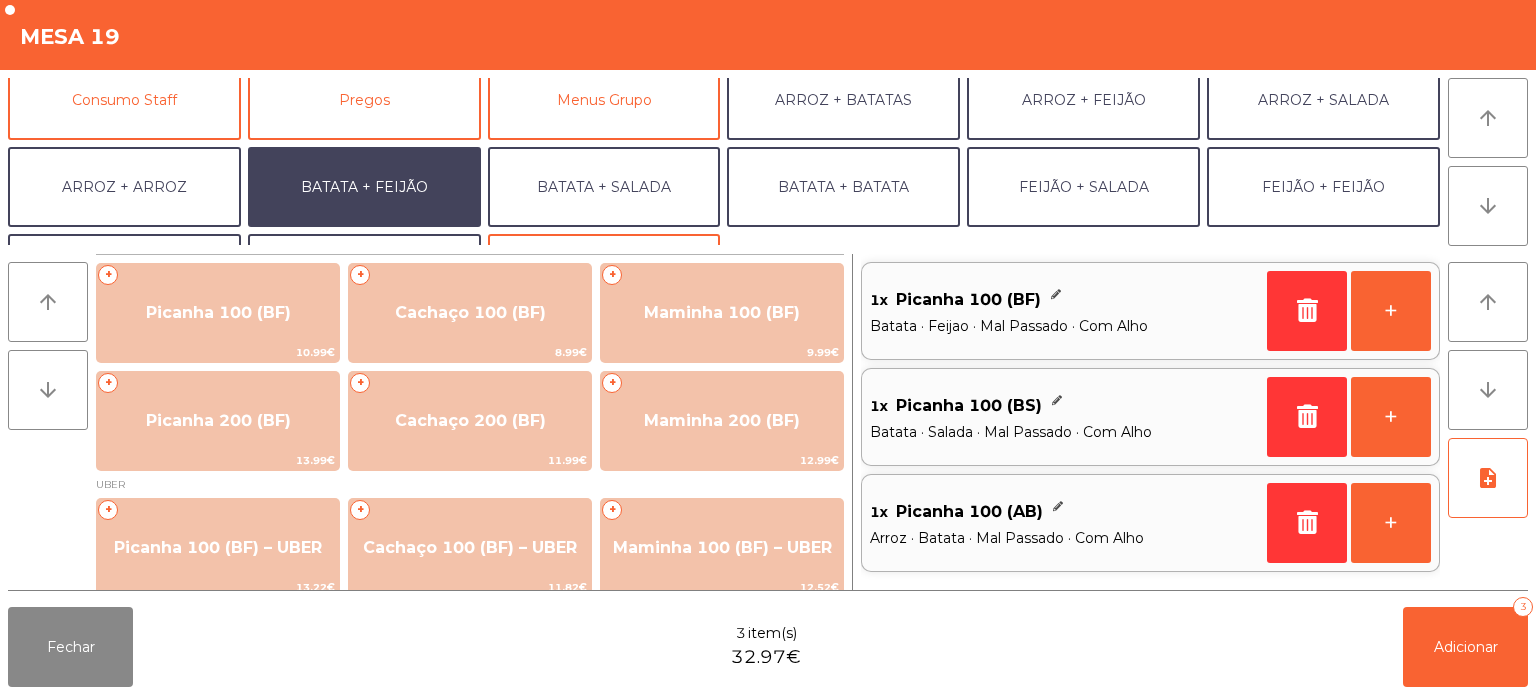 scroll, scrollTop: 260, scrollLeft: 0, axis: vertical 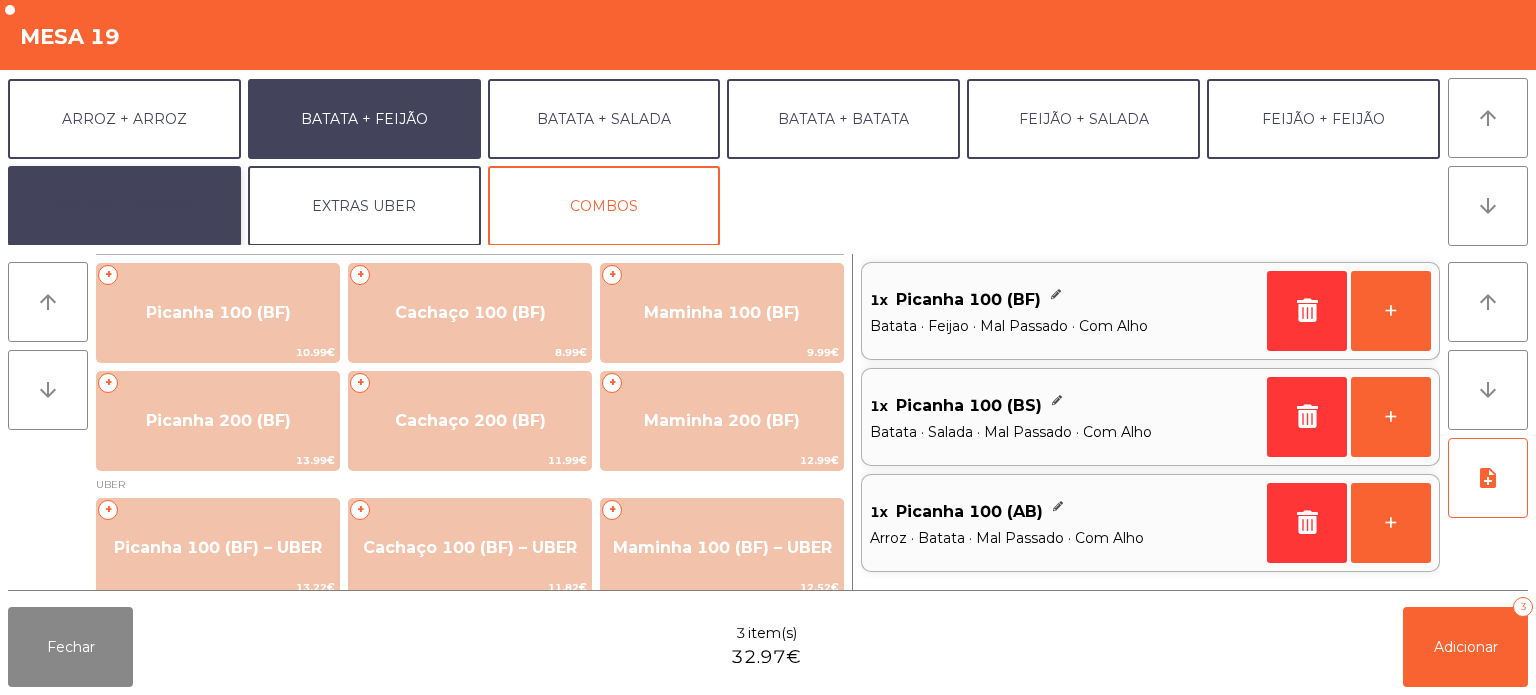 click on "SALADA + SALADA" 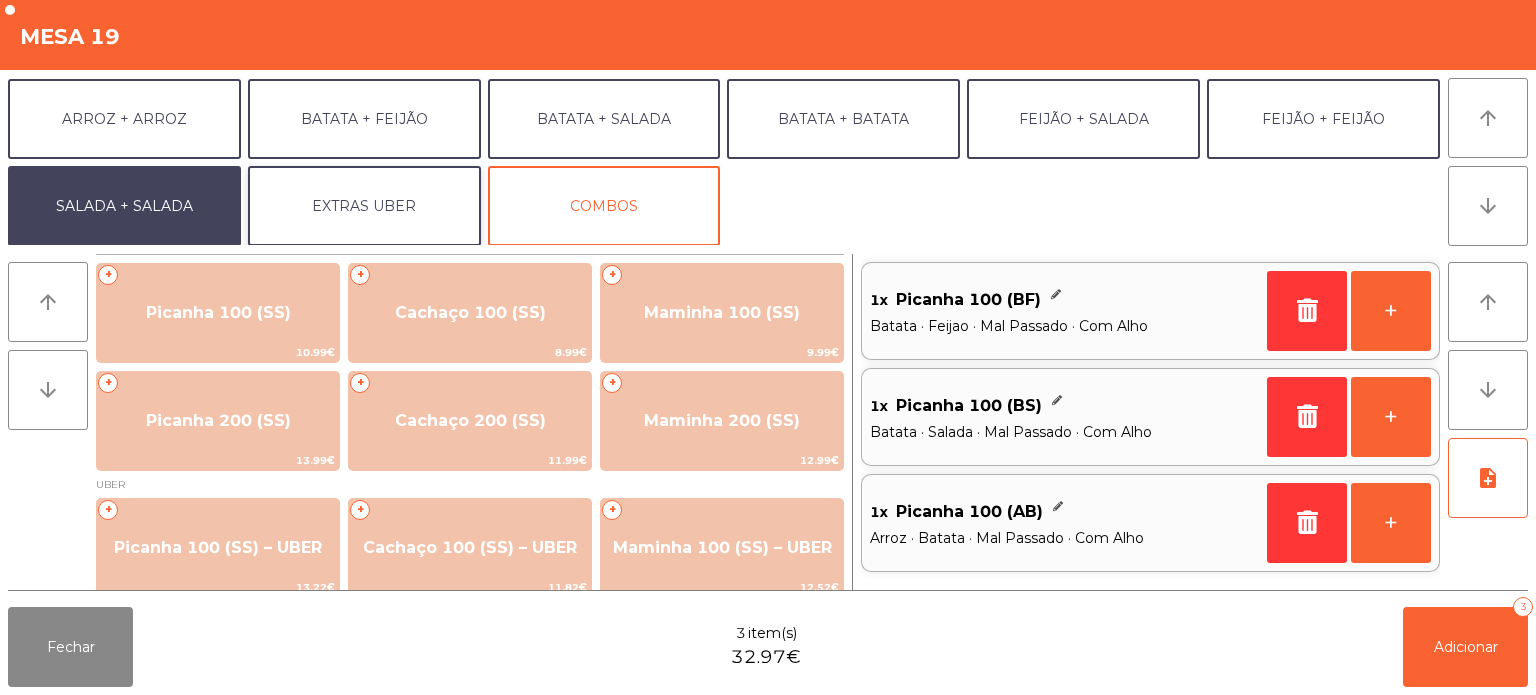 click on "EXTRAS UBER" 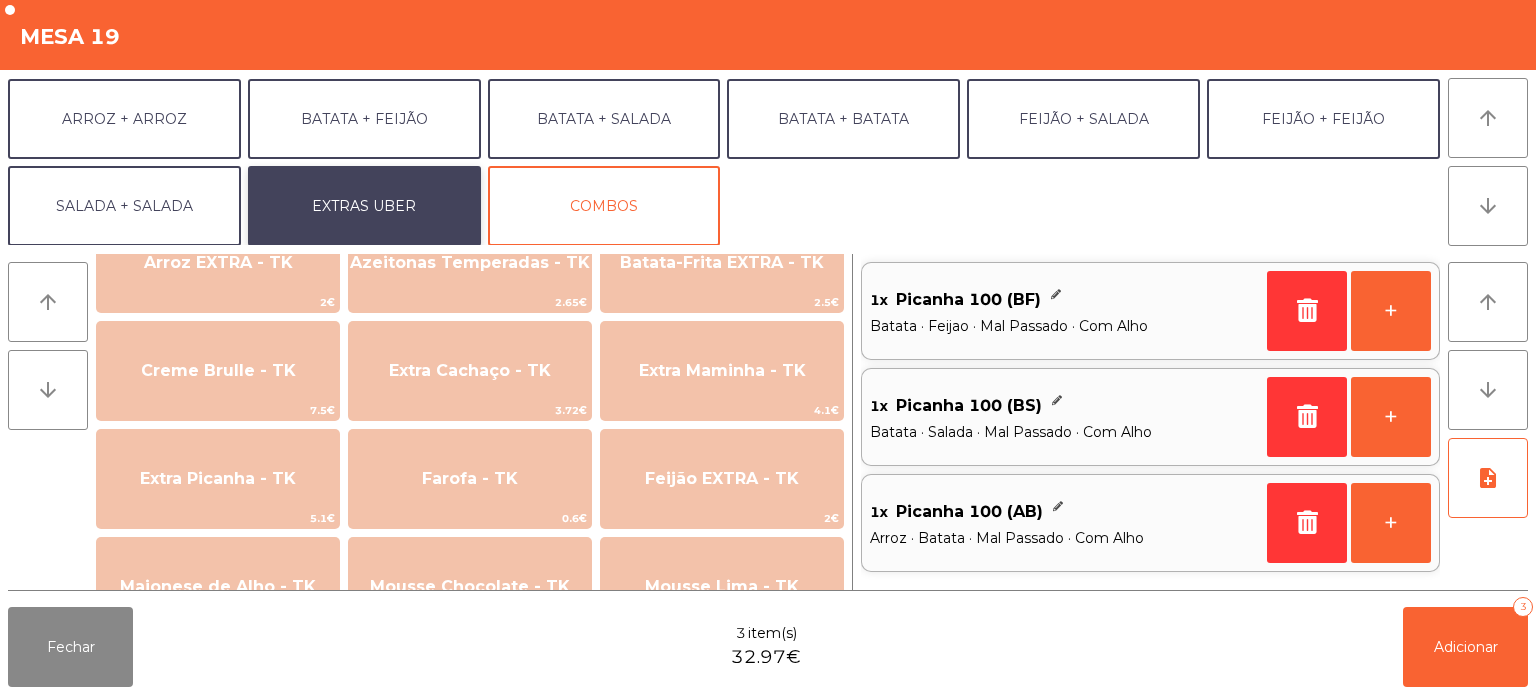 scroll, scrollTop: 846, scrollLeft: 0, axis: vertical 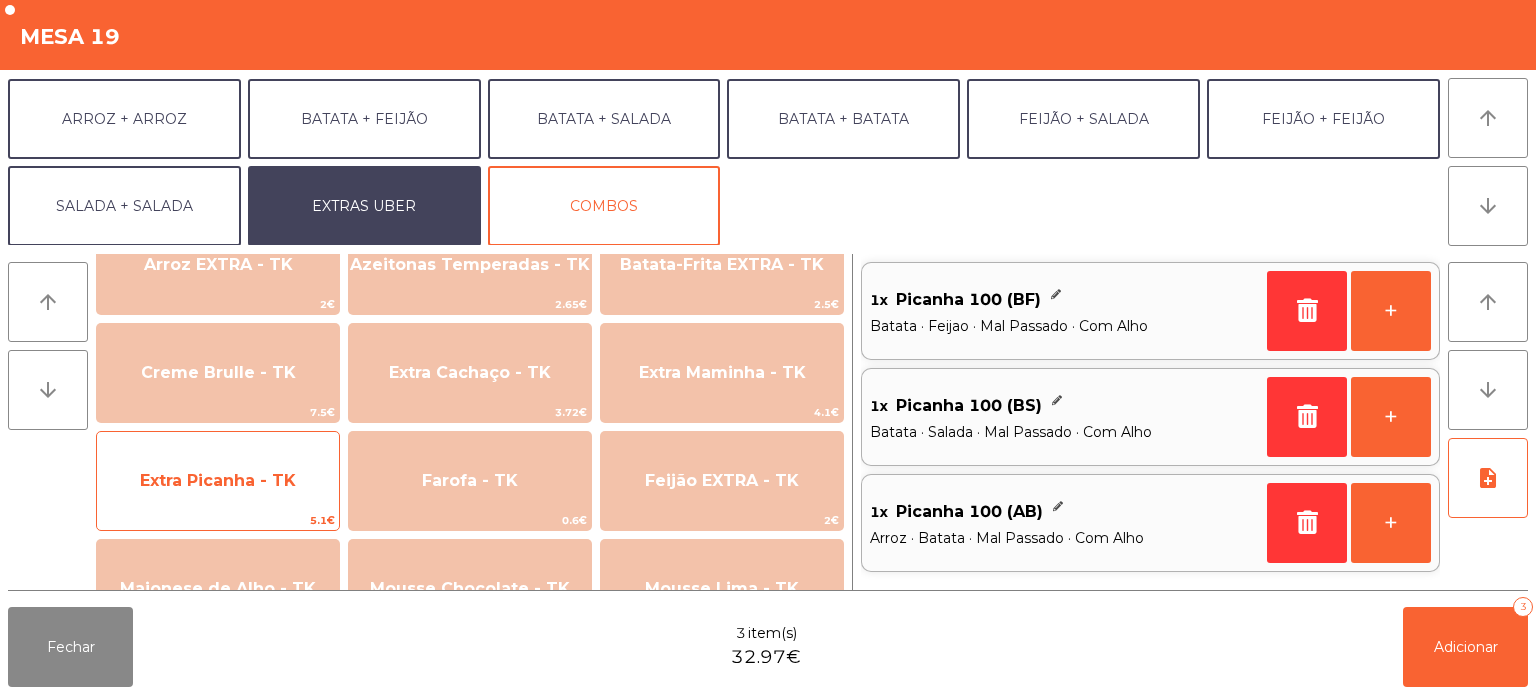 click on "Extra Picanha - TK" 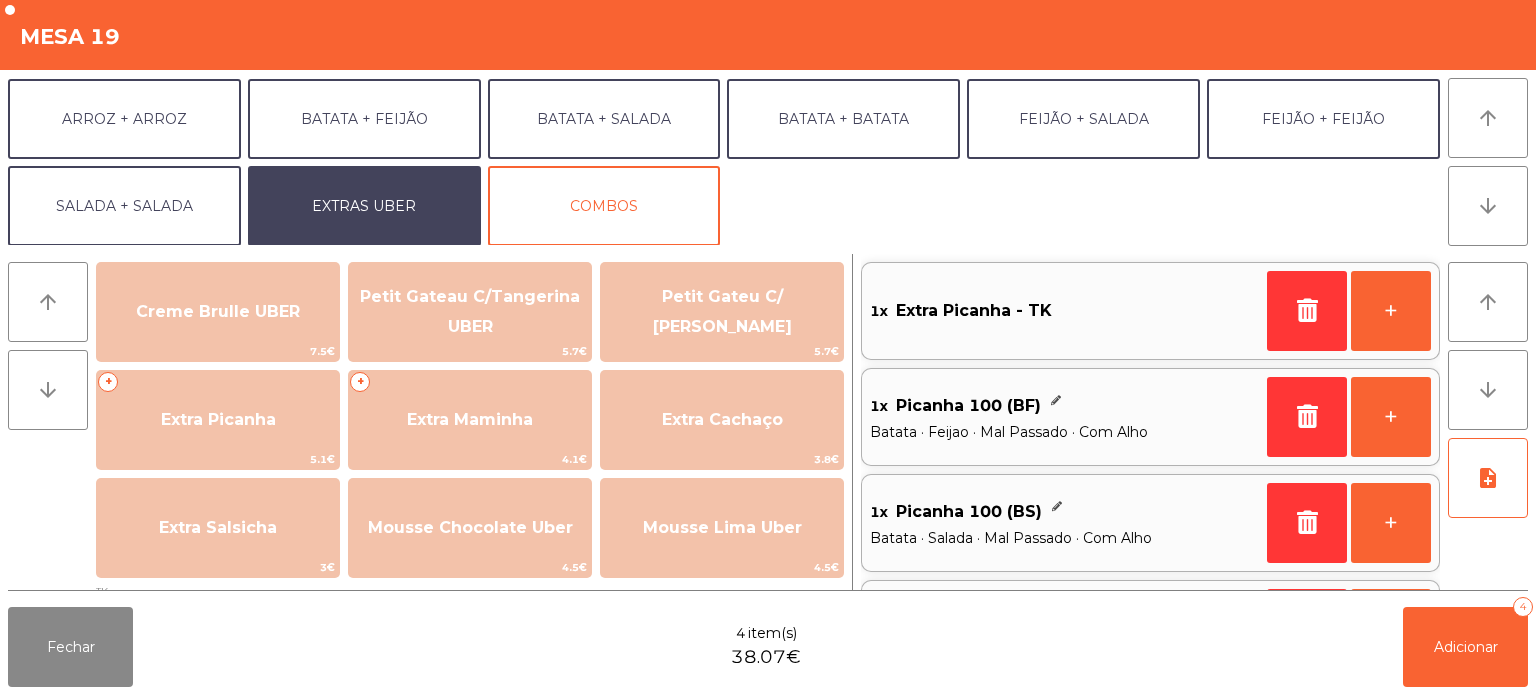 scroll, scrollTop: 0, scrollLeft: 0, axis: both 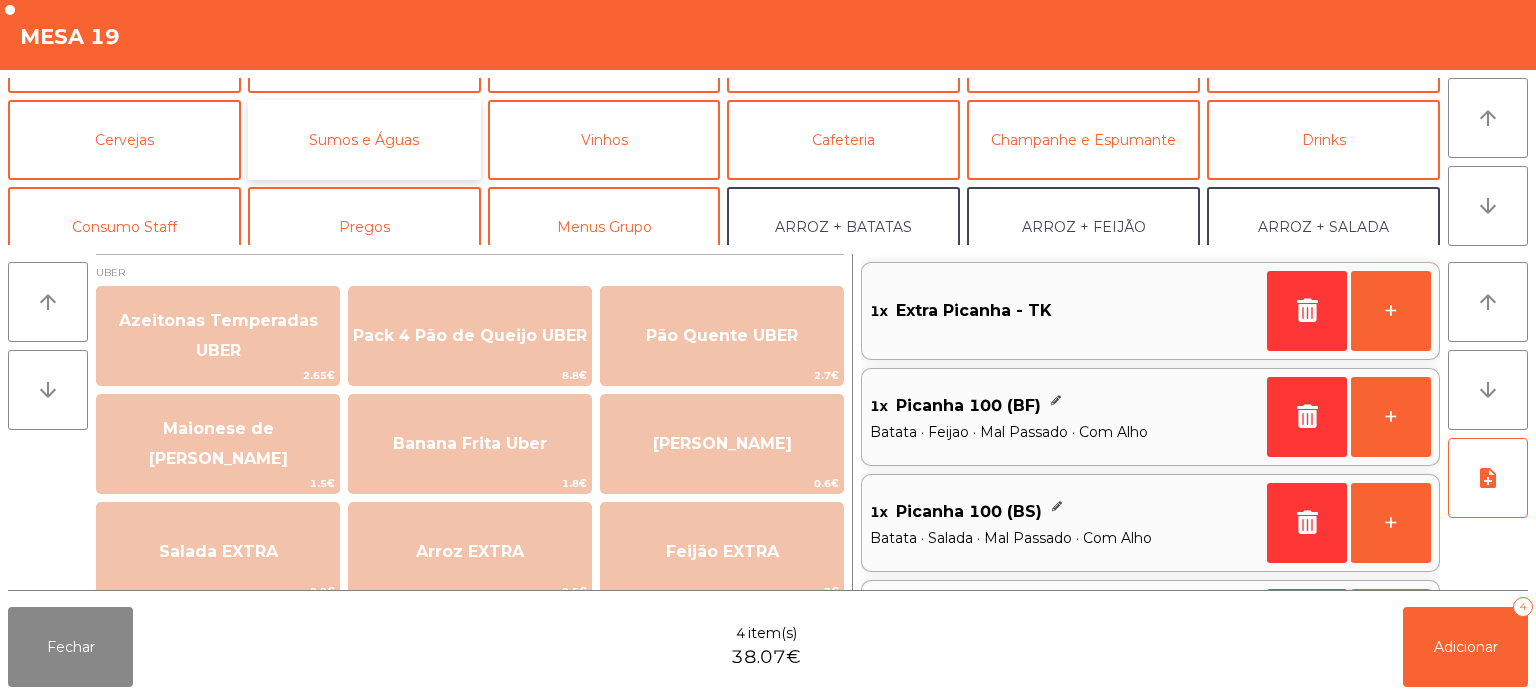 click on "Sumos e Águas" 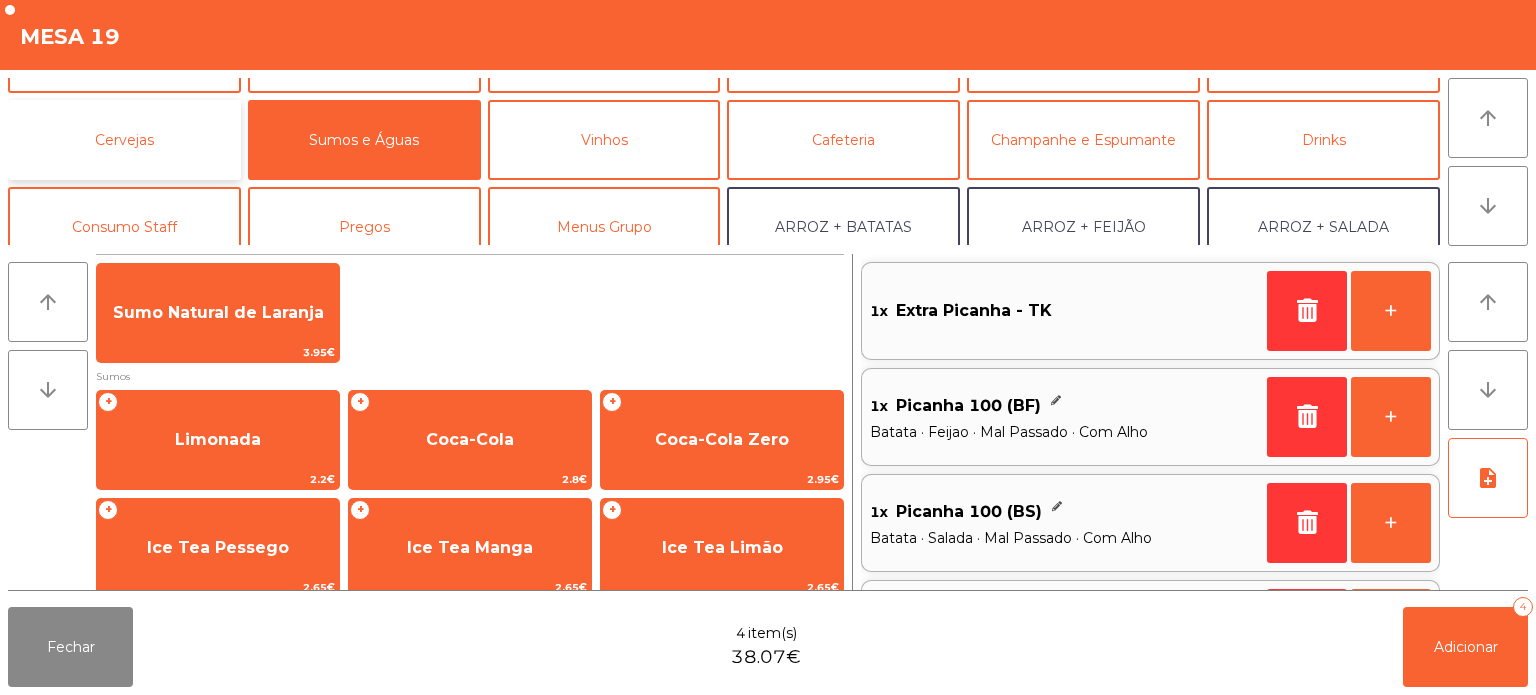 click on "Cervejas" 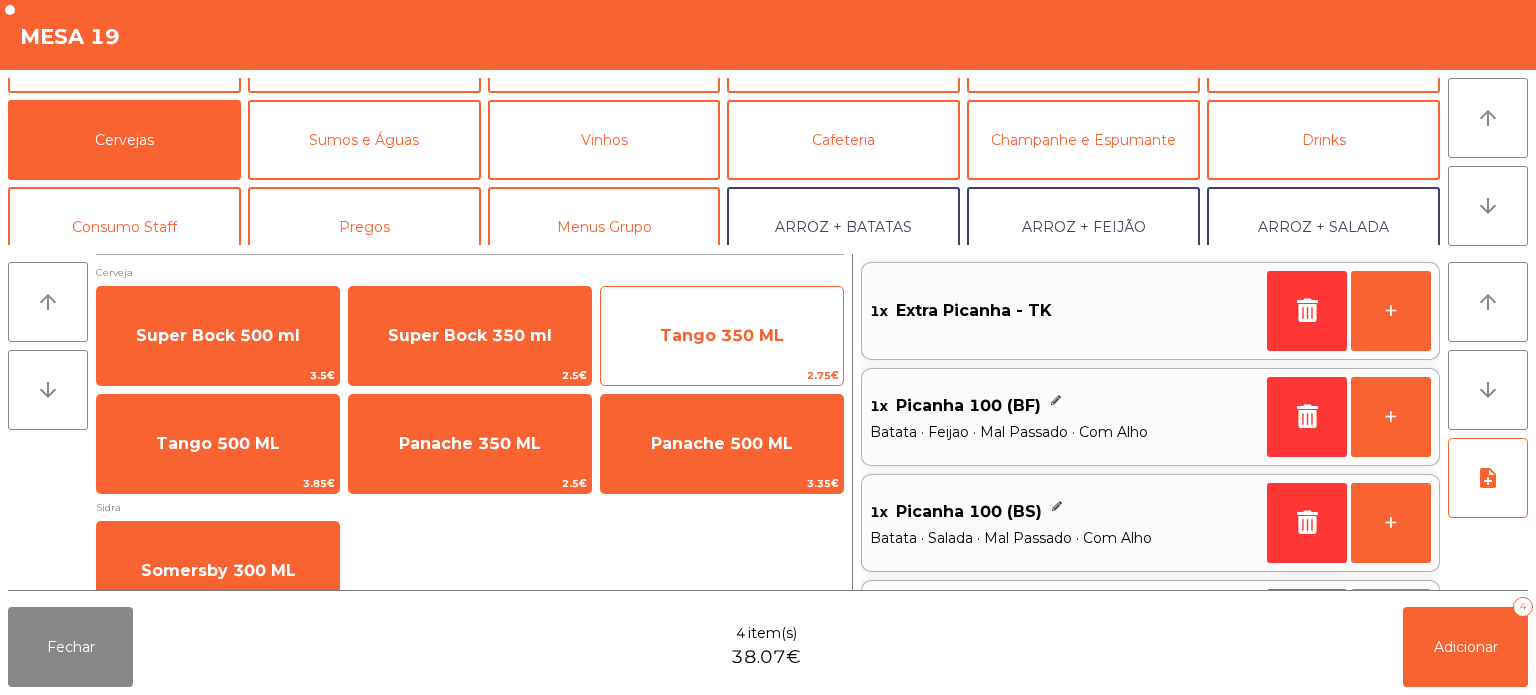 click on "Tango 350 ML" 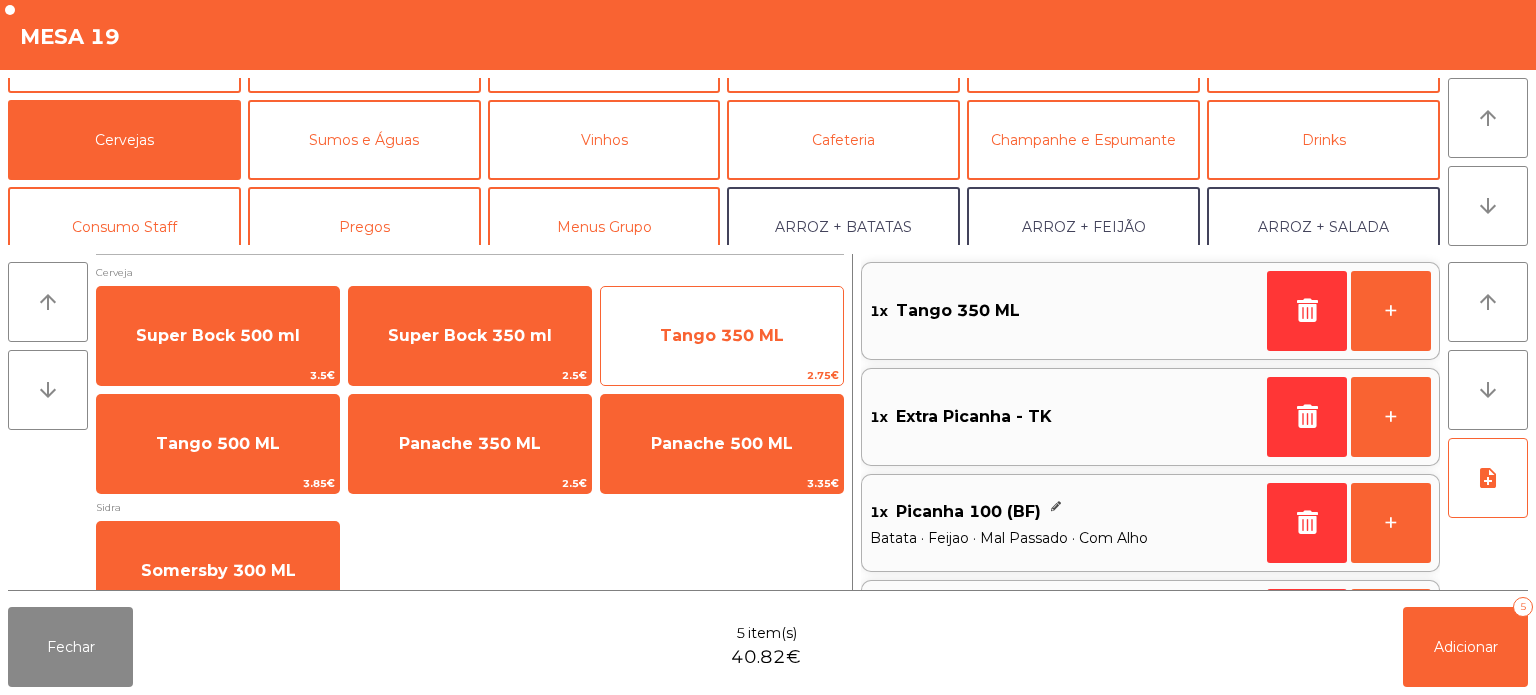 scroll, scrollTop: 8, scrollLeft: 0, axis: vertical 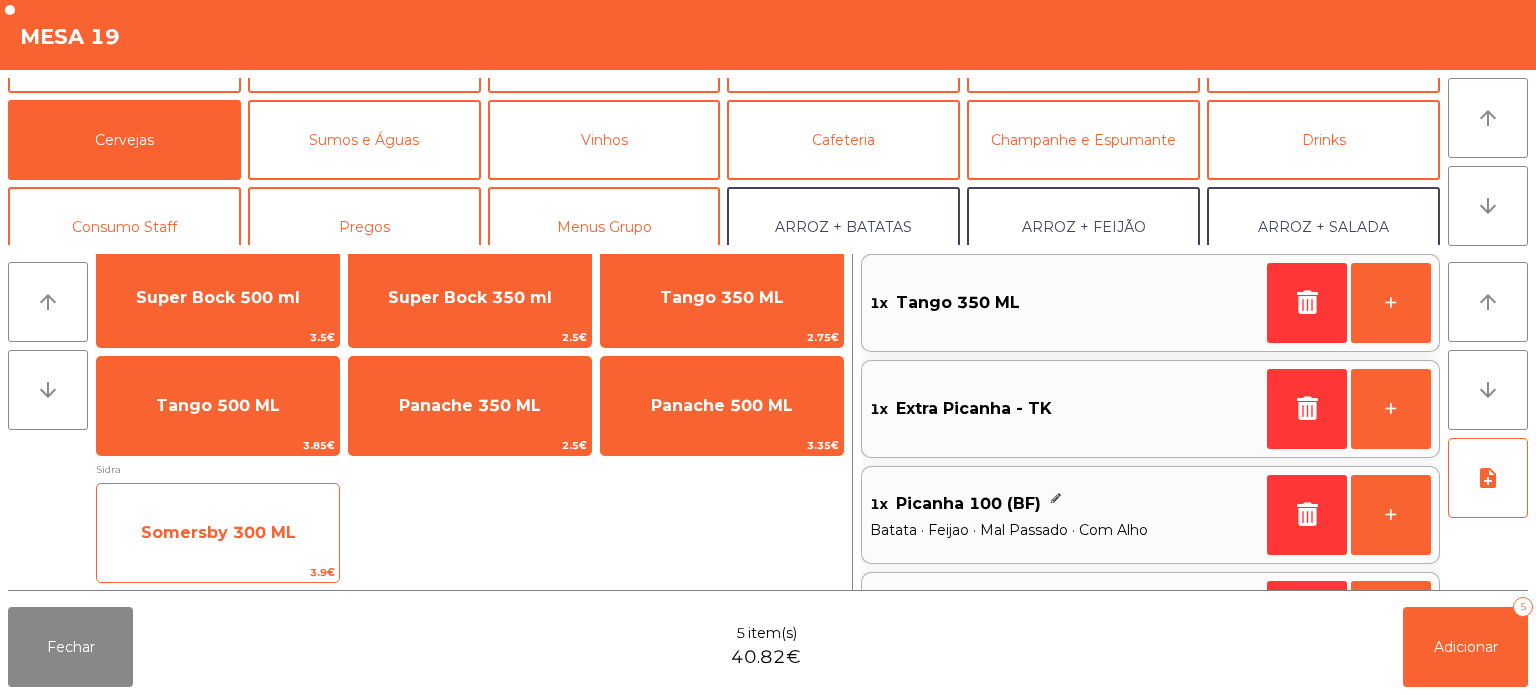 click on "Somersby 300 ML   3.9€" 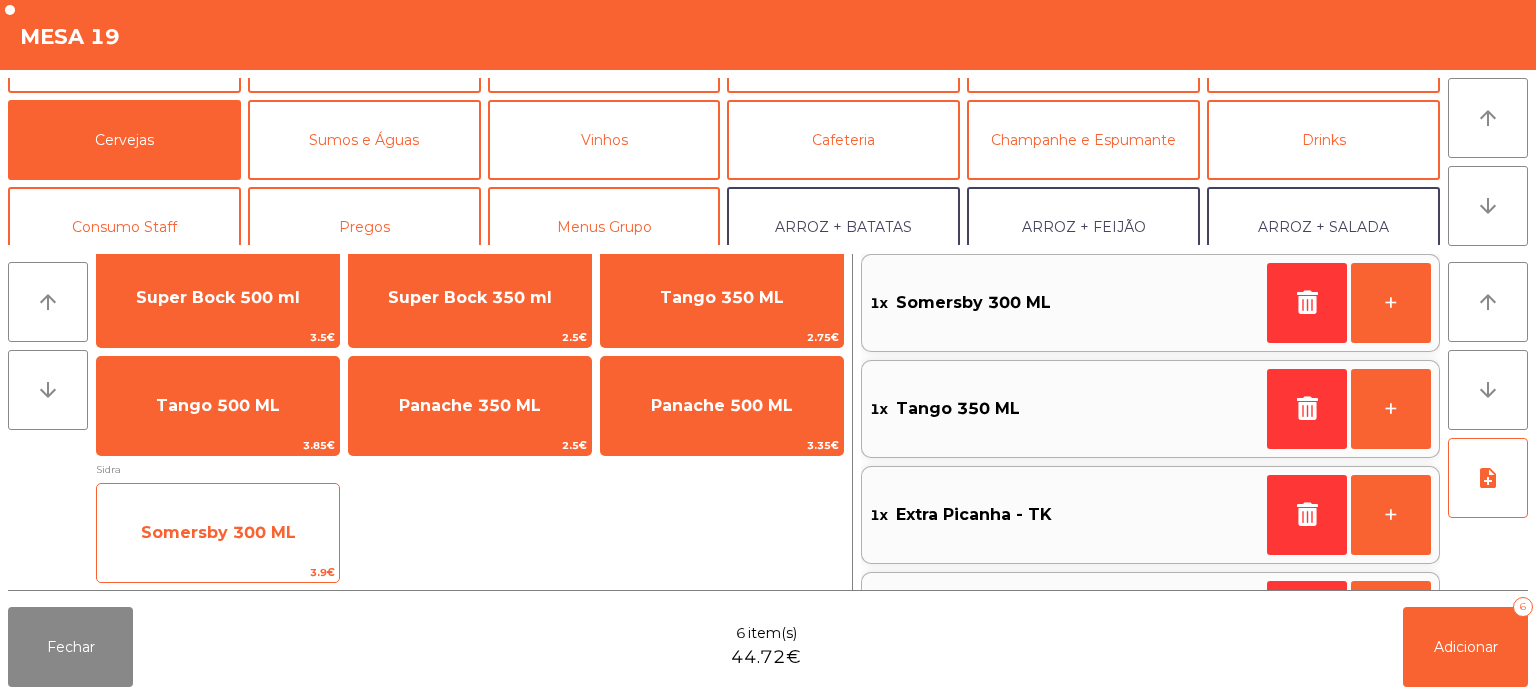 click on "Somersby 300 ML" 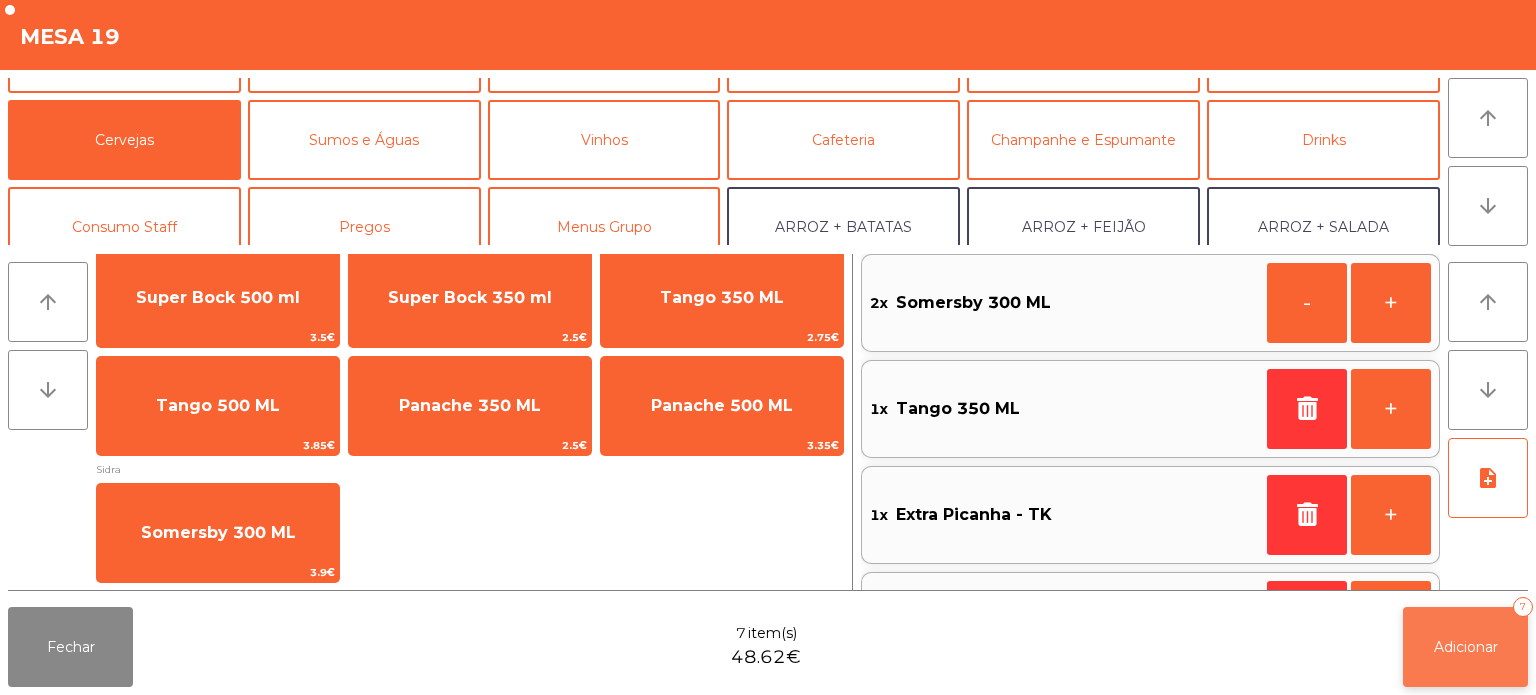 click on "Adicionar   7" 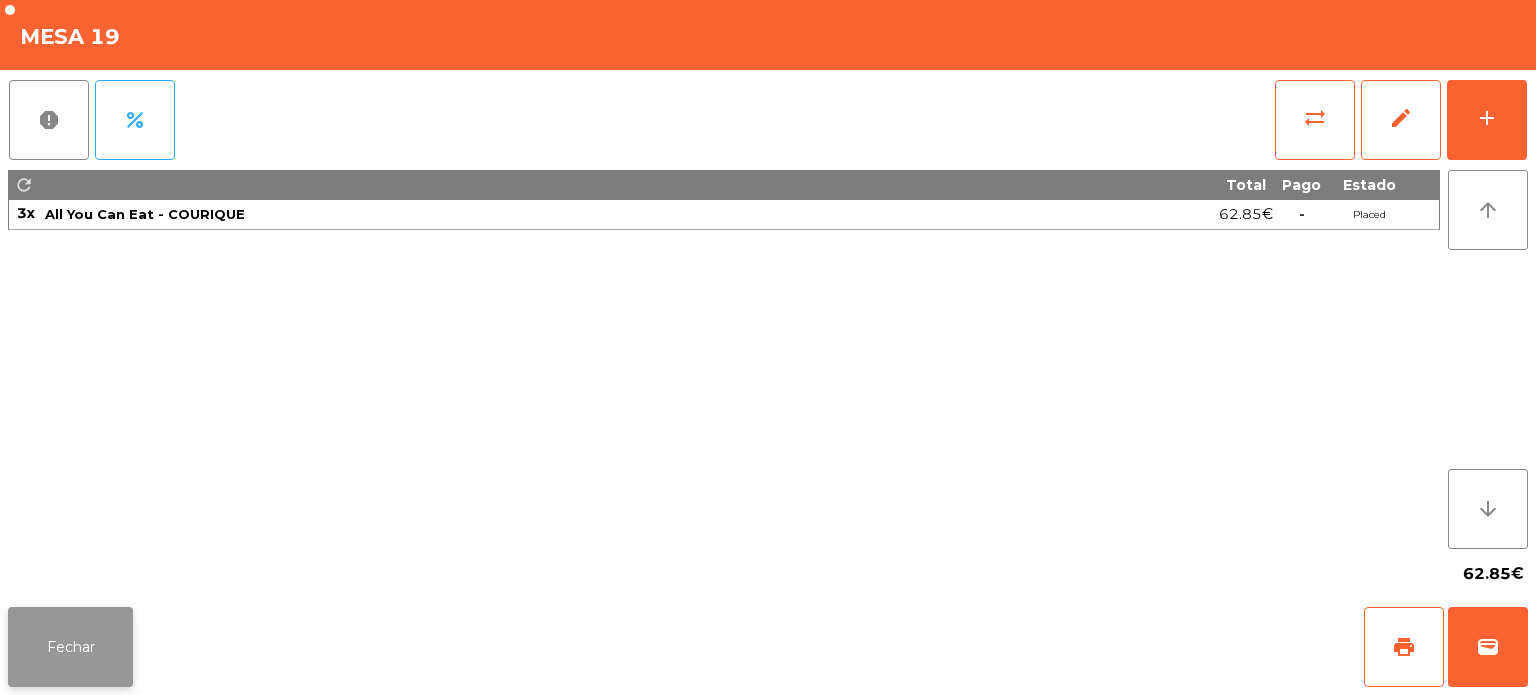 click on "Fechar" 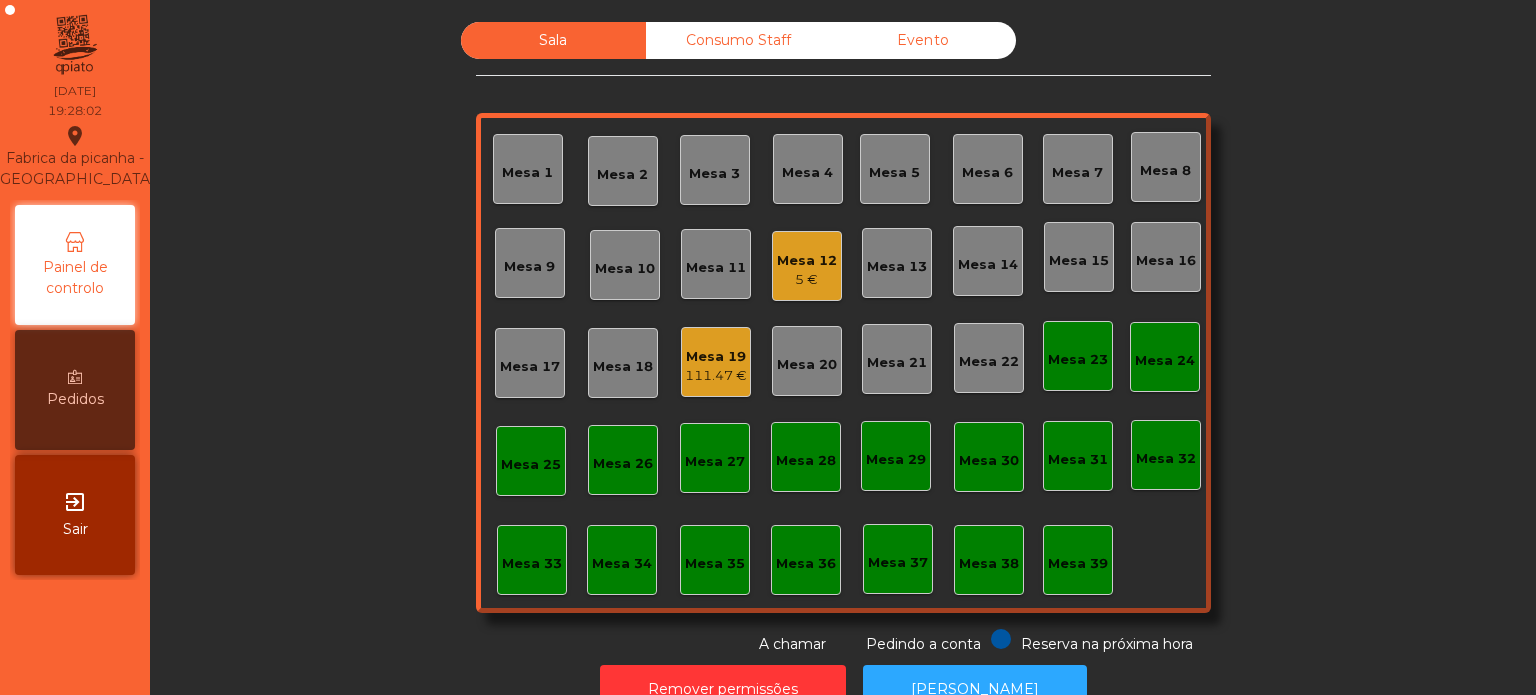 click on "5 €" 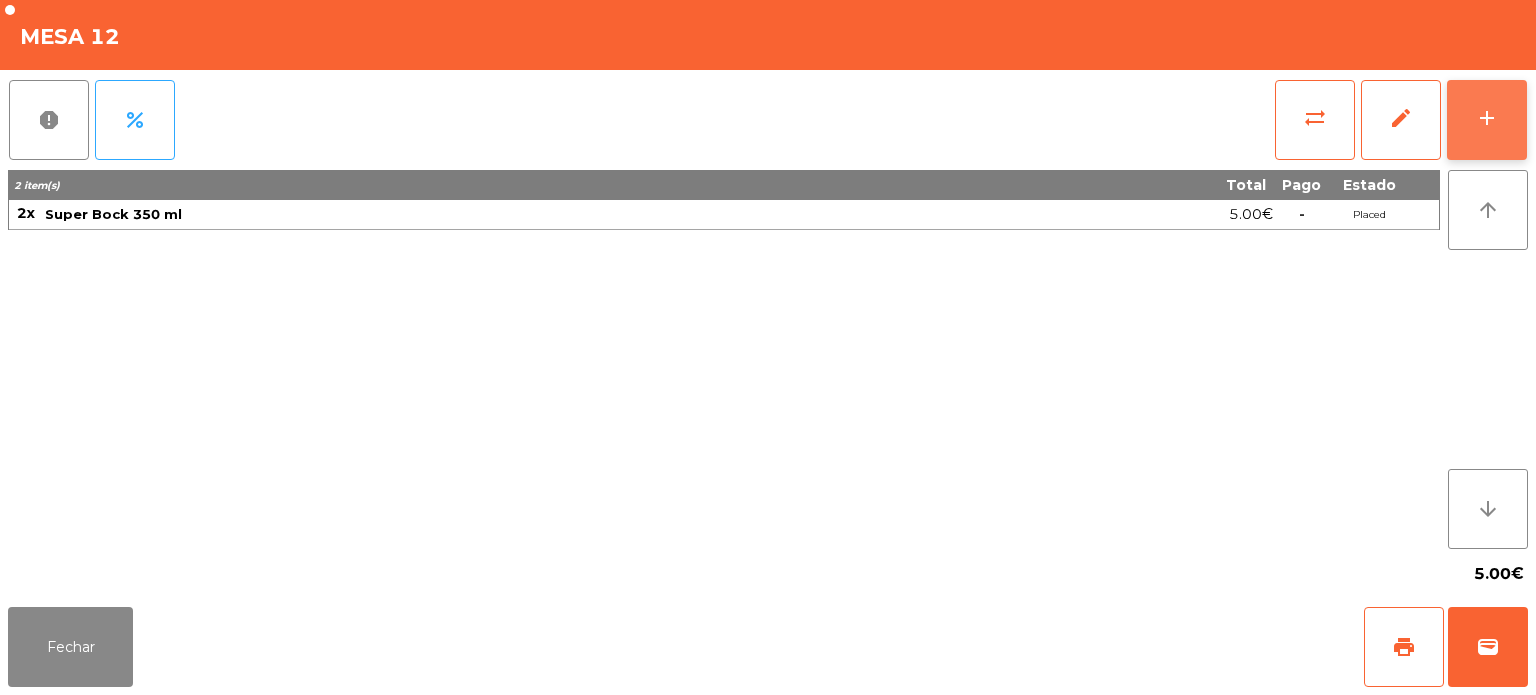 click on "add" 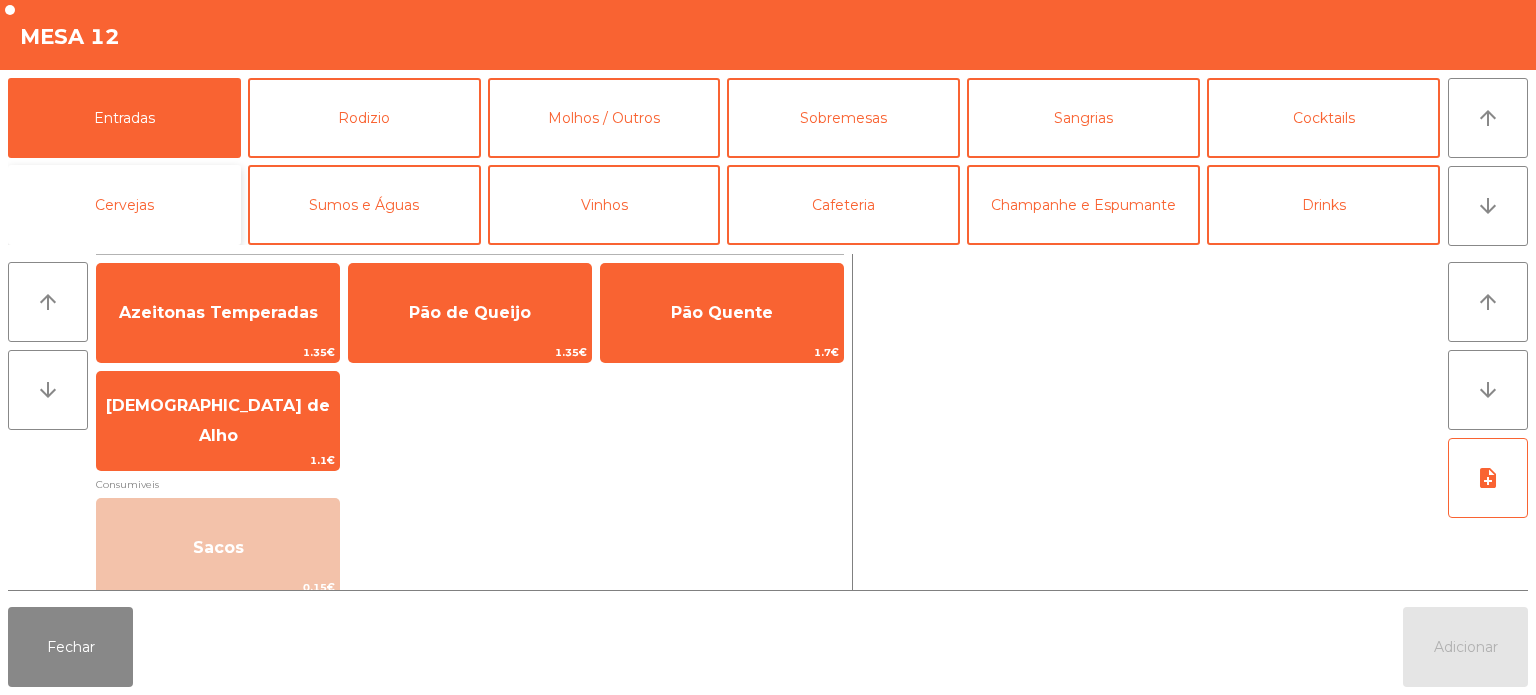click on "Cervejas" 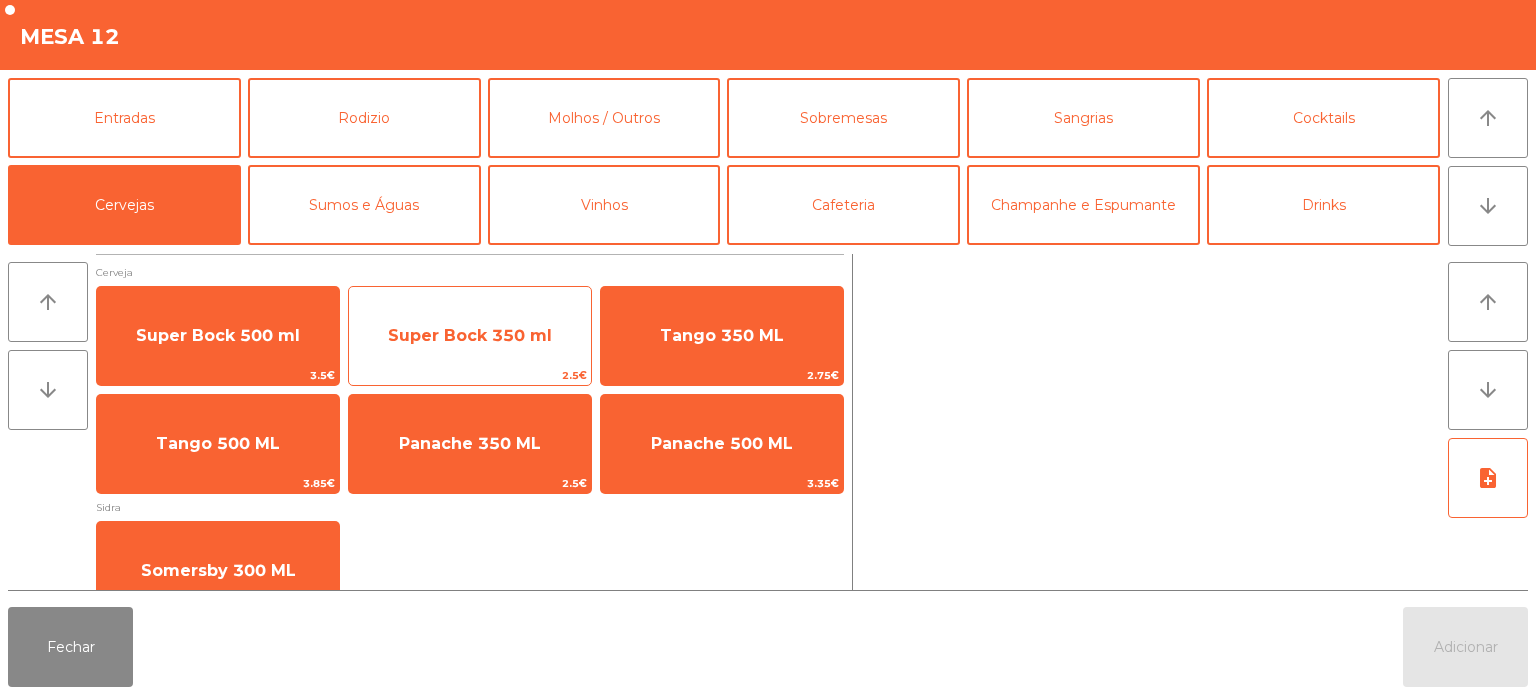 click on "Super Bock 350 ml" 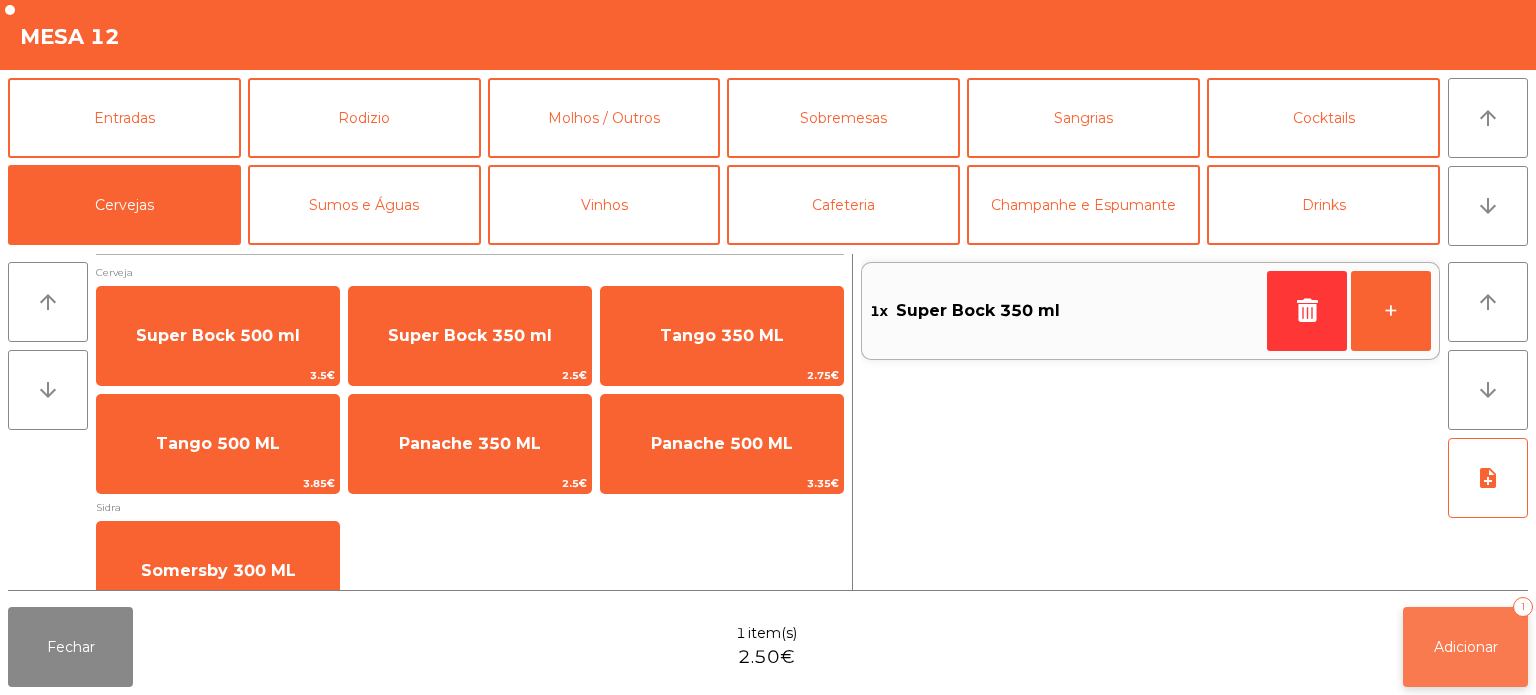 click on "Adicionar" 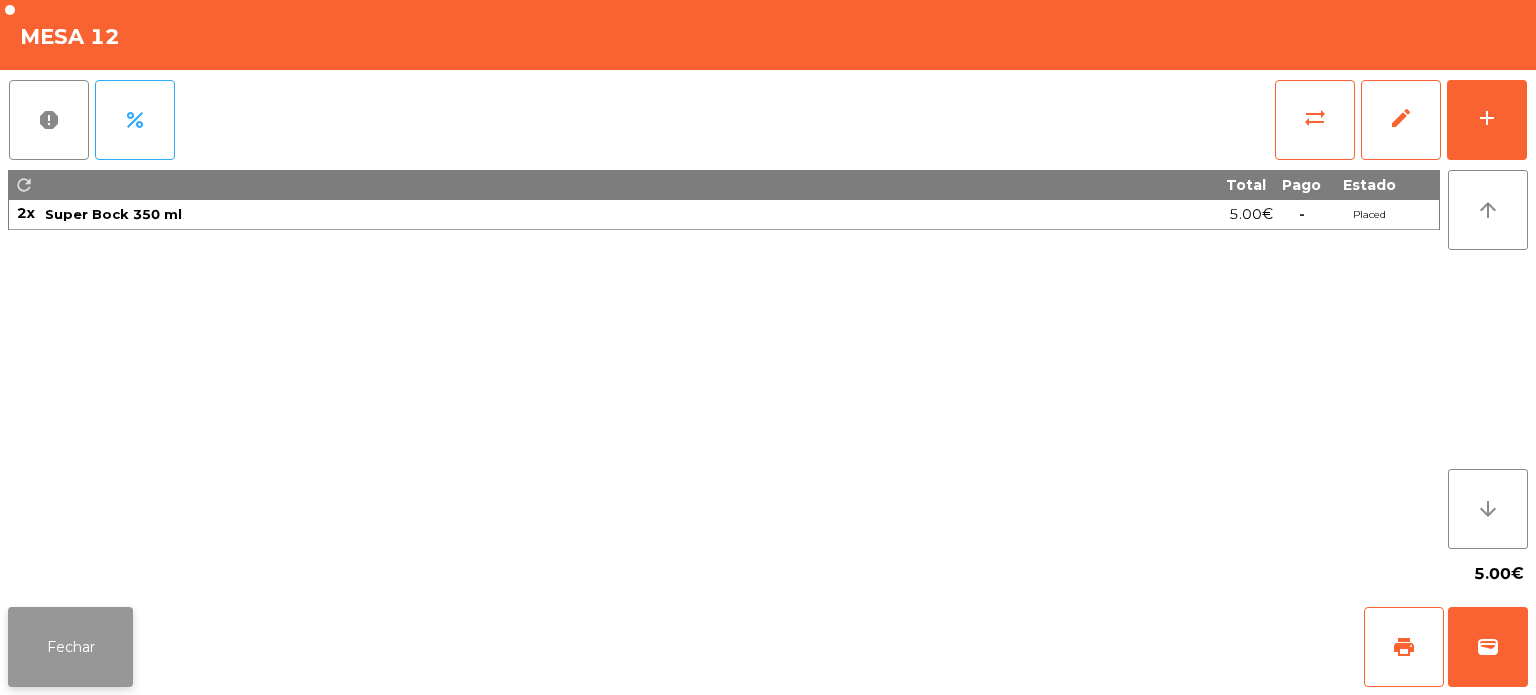 click on "Fechar" 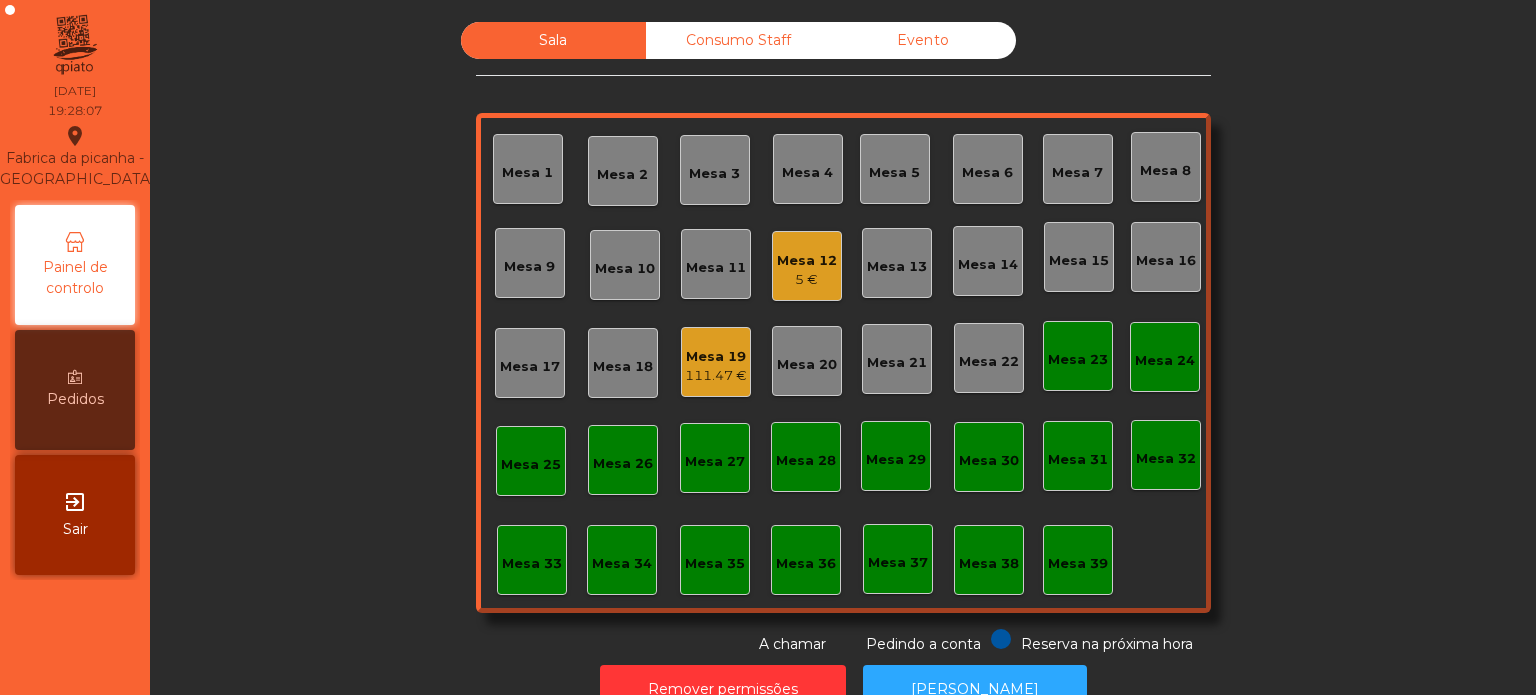 click on "Mesa 8" 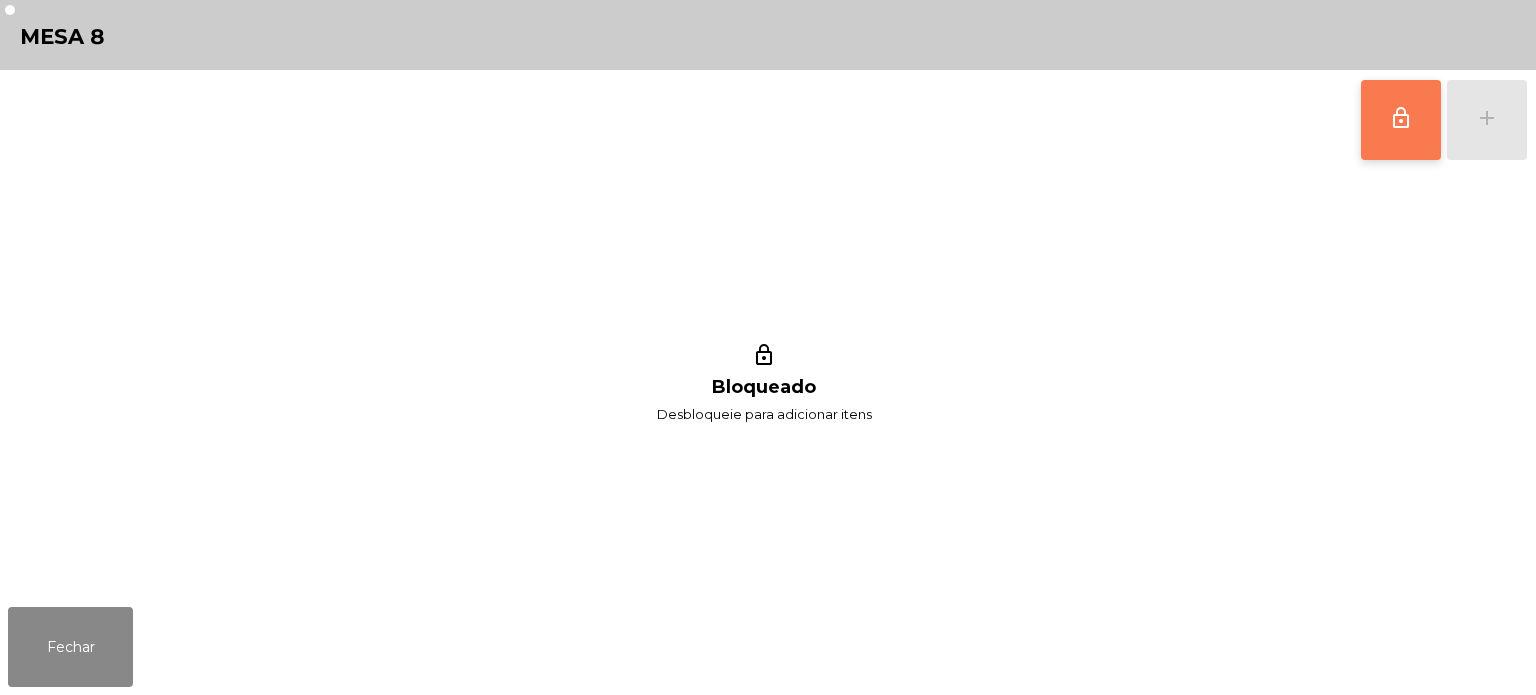 click on "lock_outline" 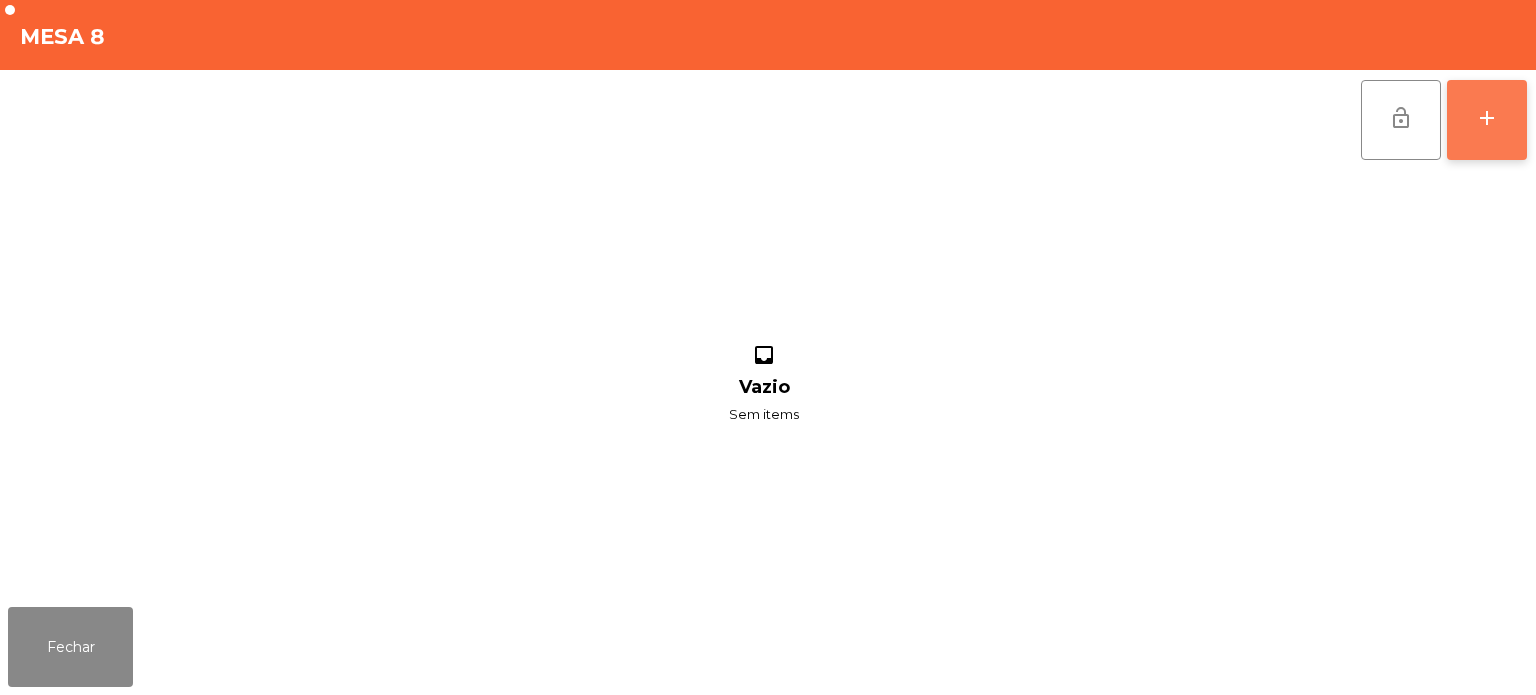 click on "add" 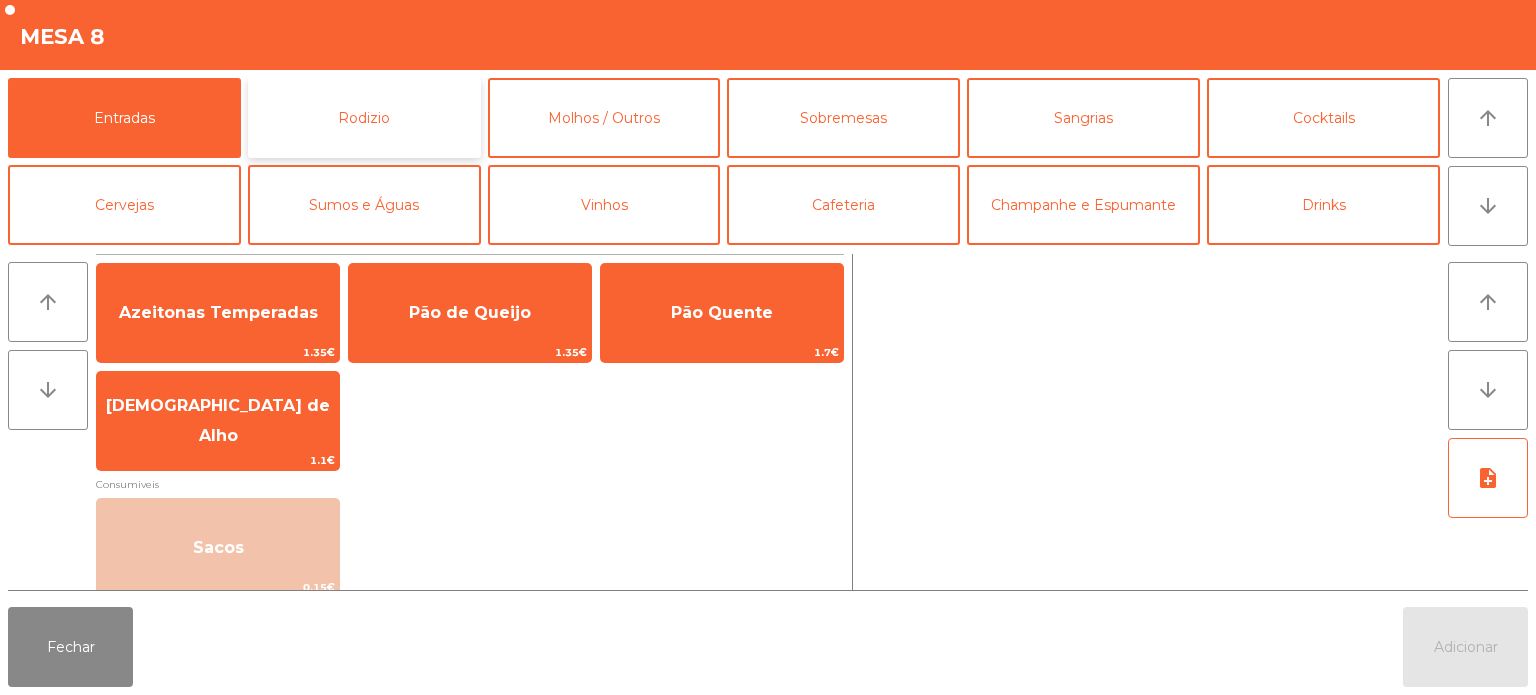 click on "Rodizio" 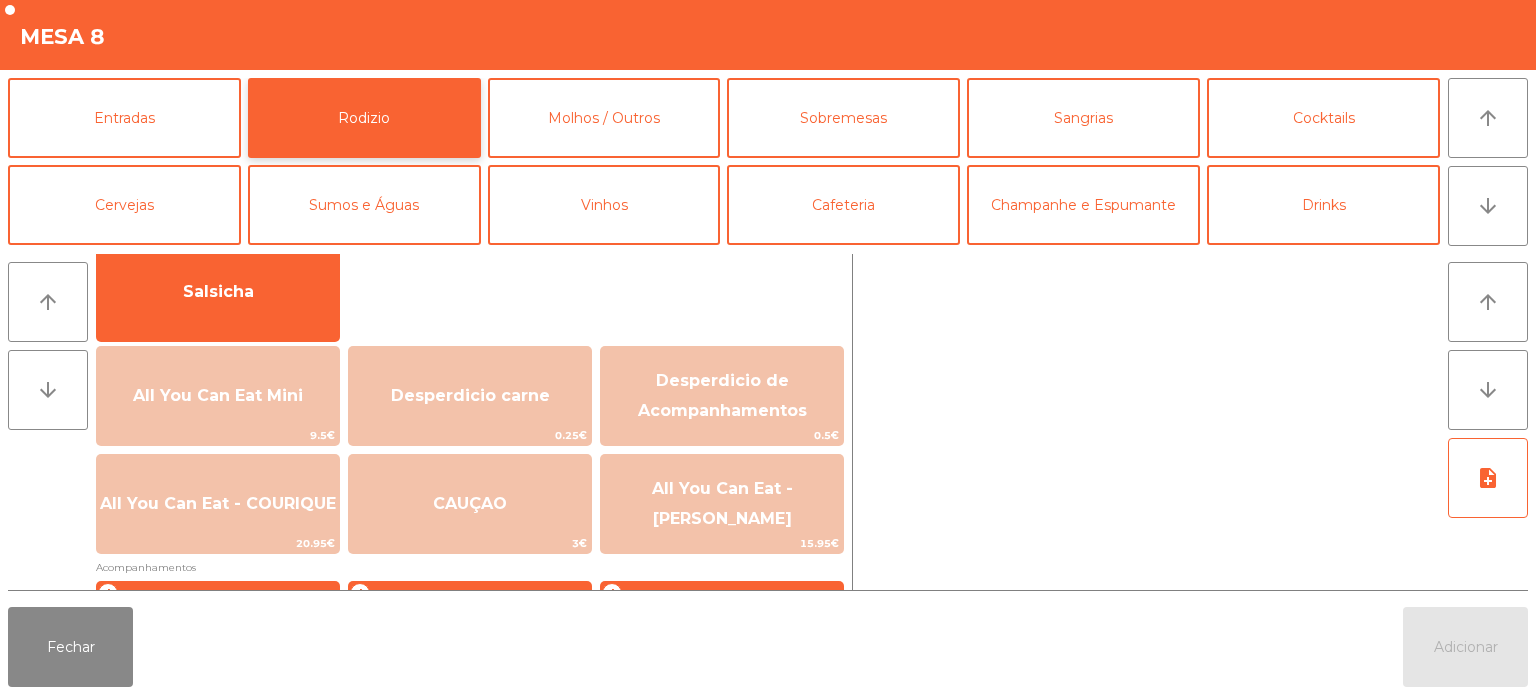 scroll, scrollTop: 162, scrollLeft: 0, axis: vertical 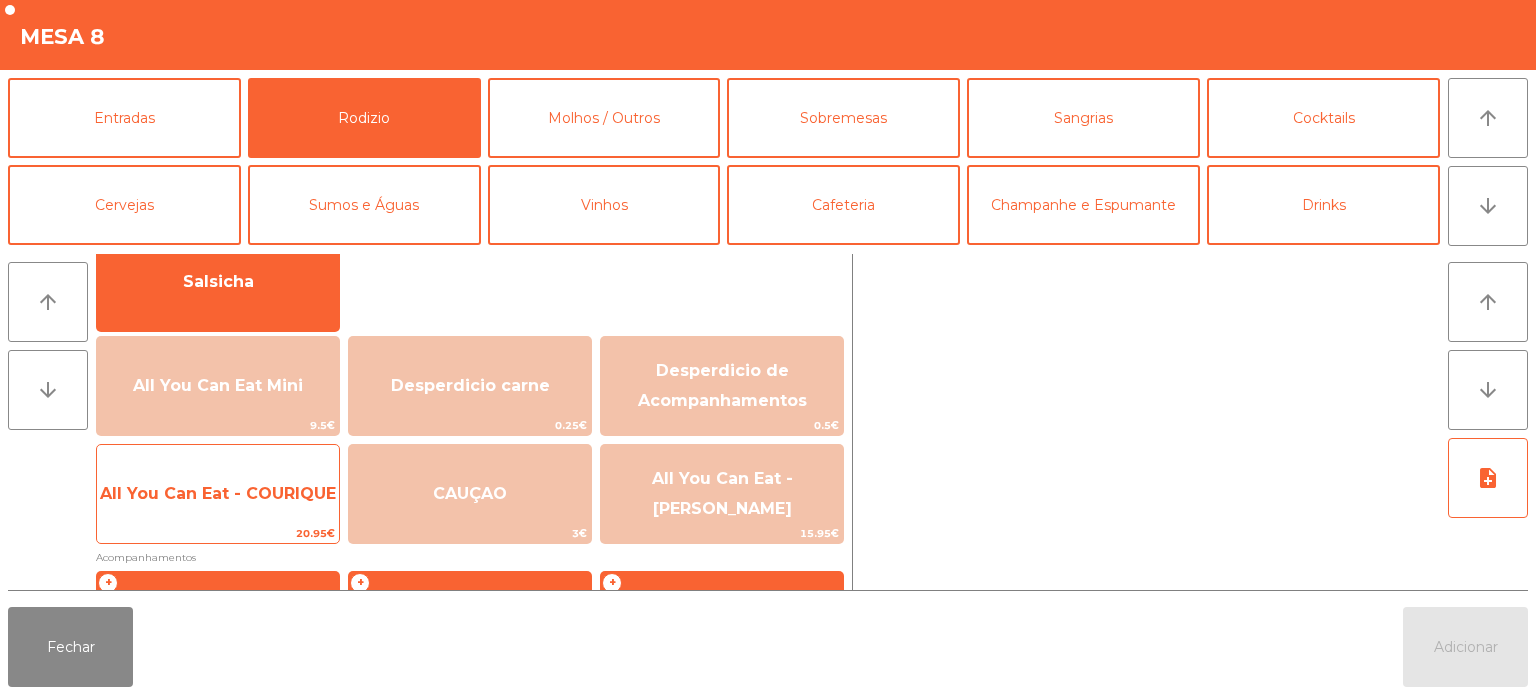 click on "All You Can Eat - COURIQUE" 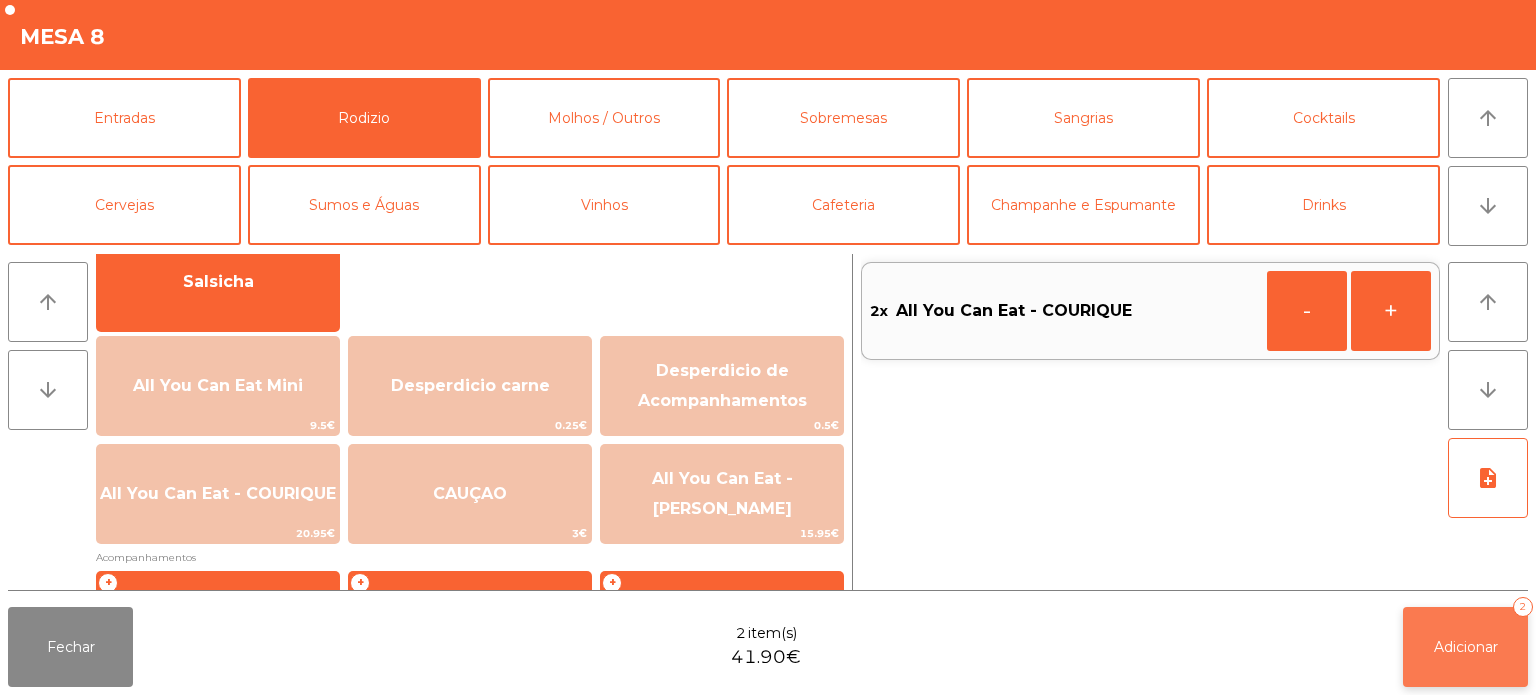 click on "Adicionar" 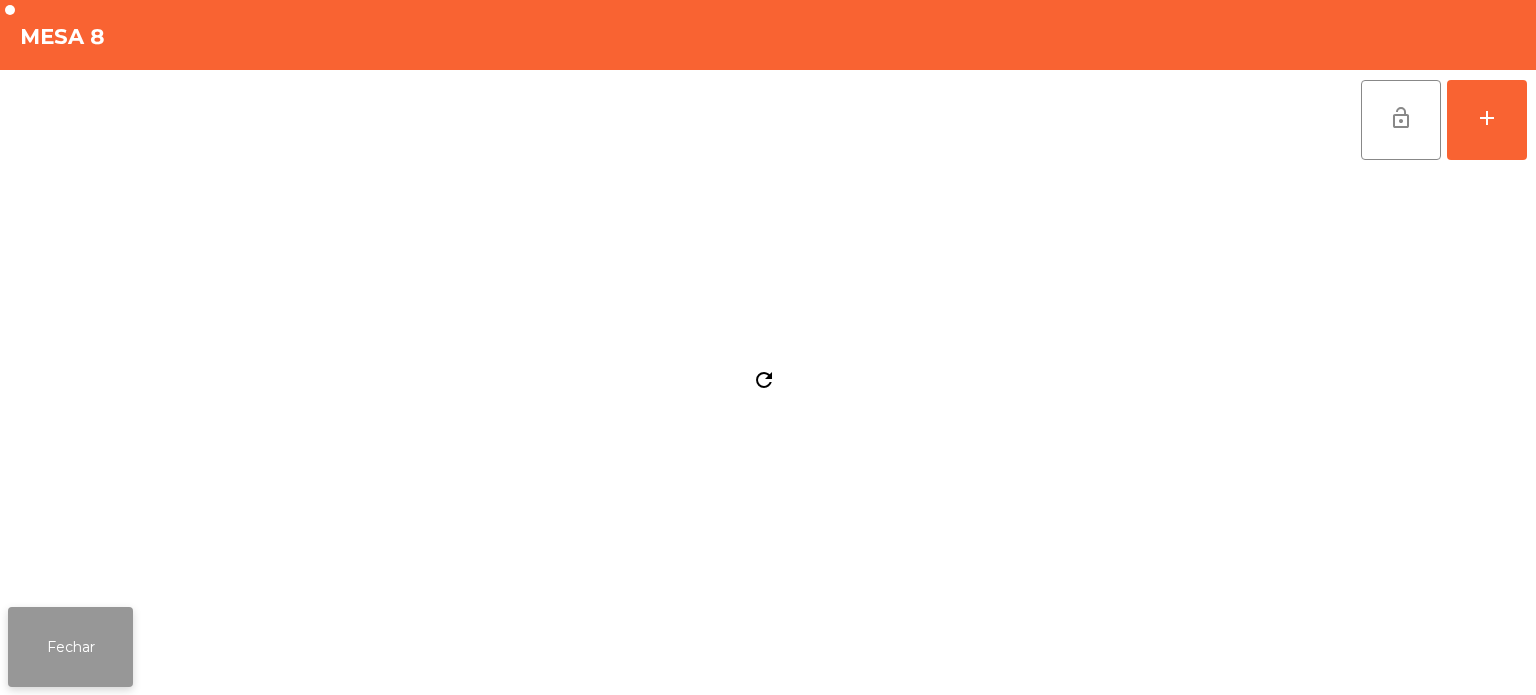 click on "Fechar" 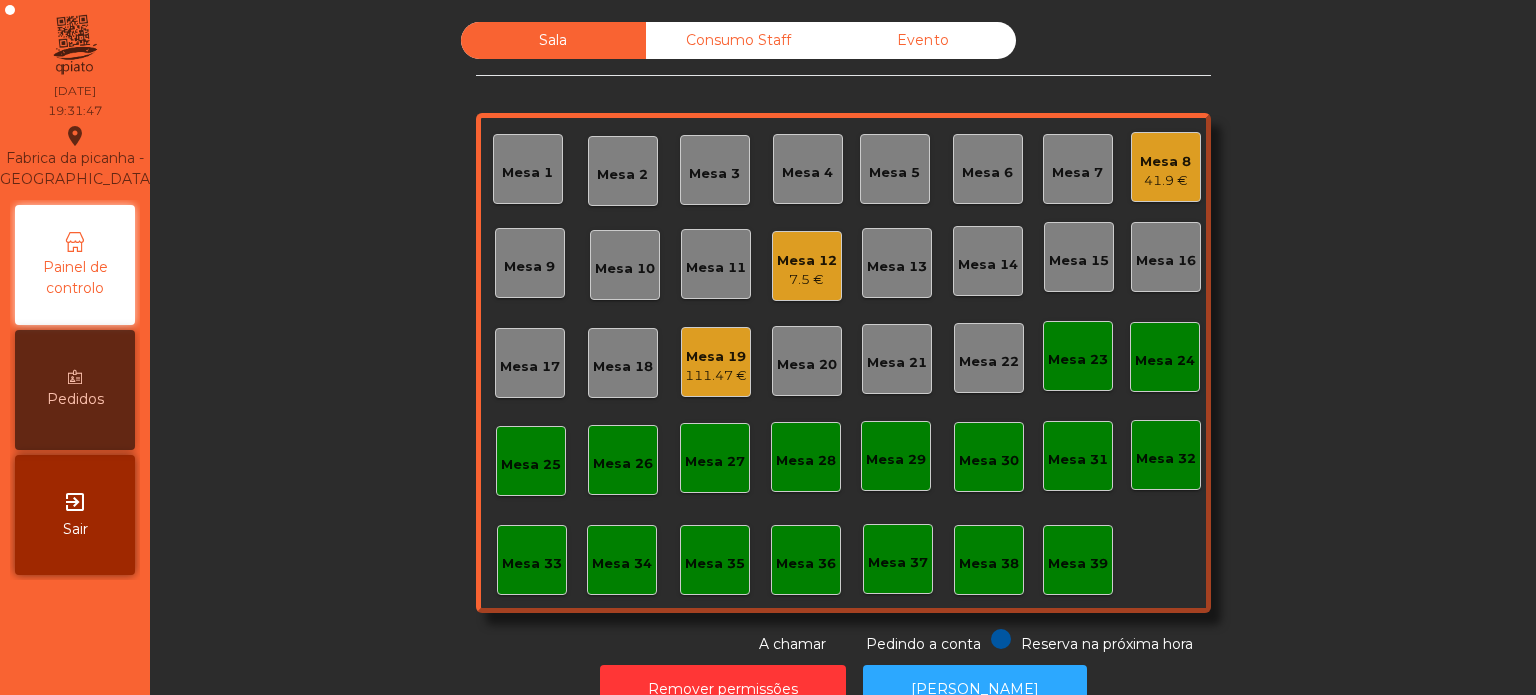 click on "Mesa 12   7.5 €" 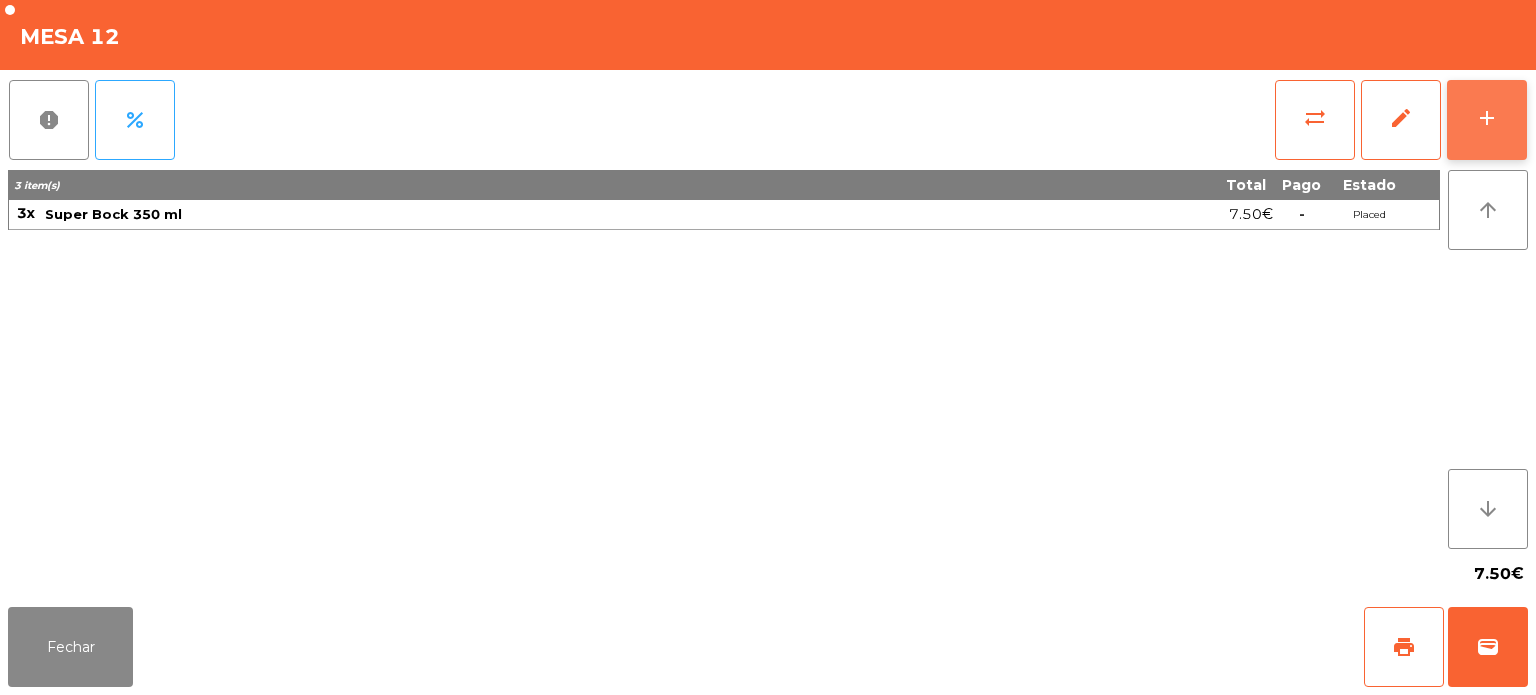 click on "add" 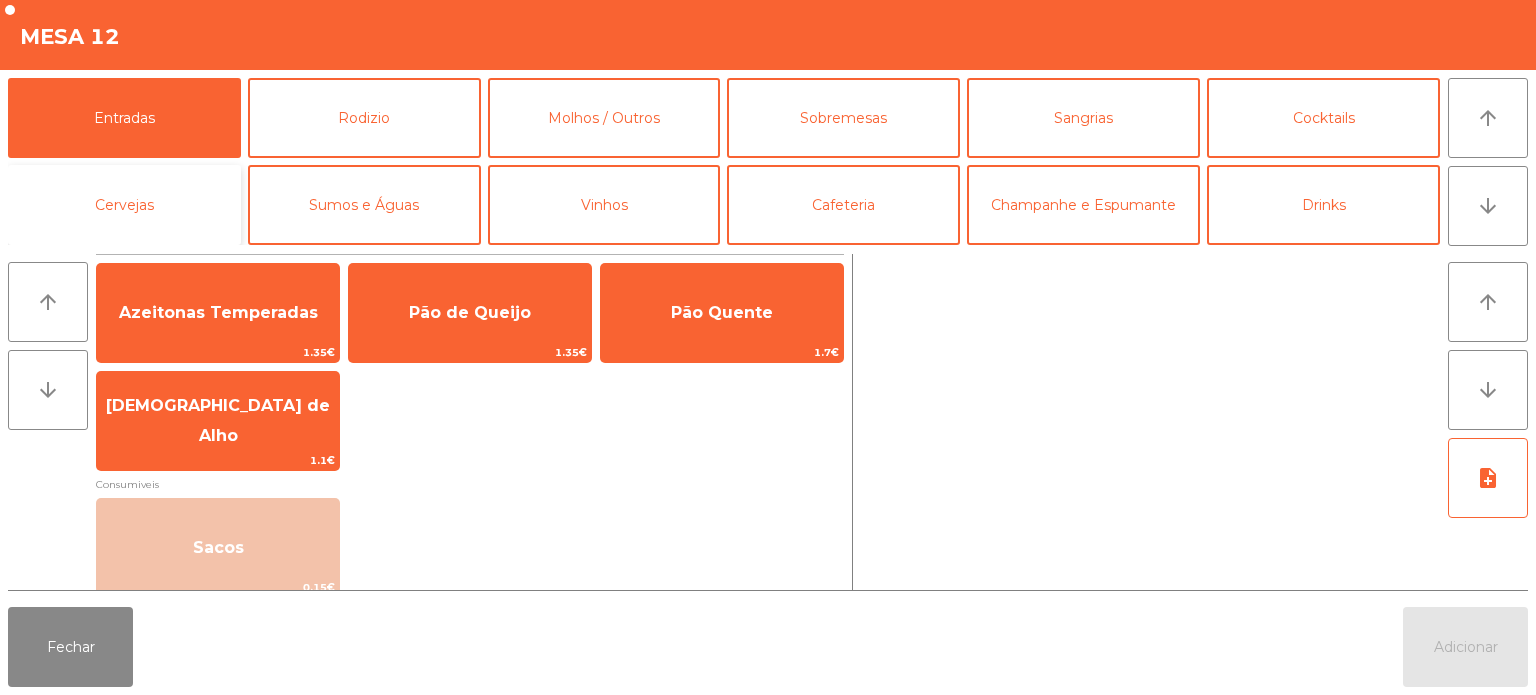 click on "Cervejas" 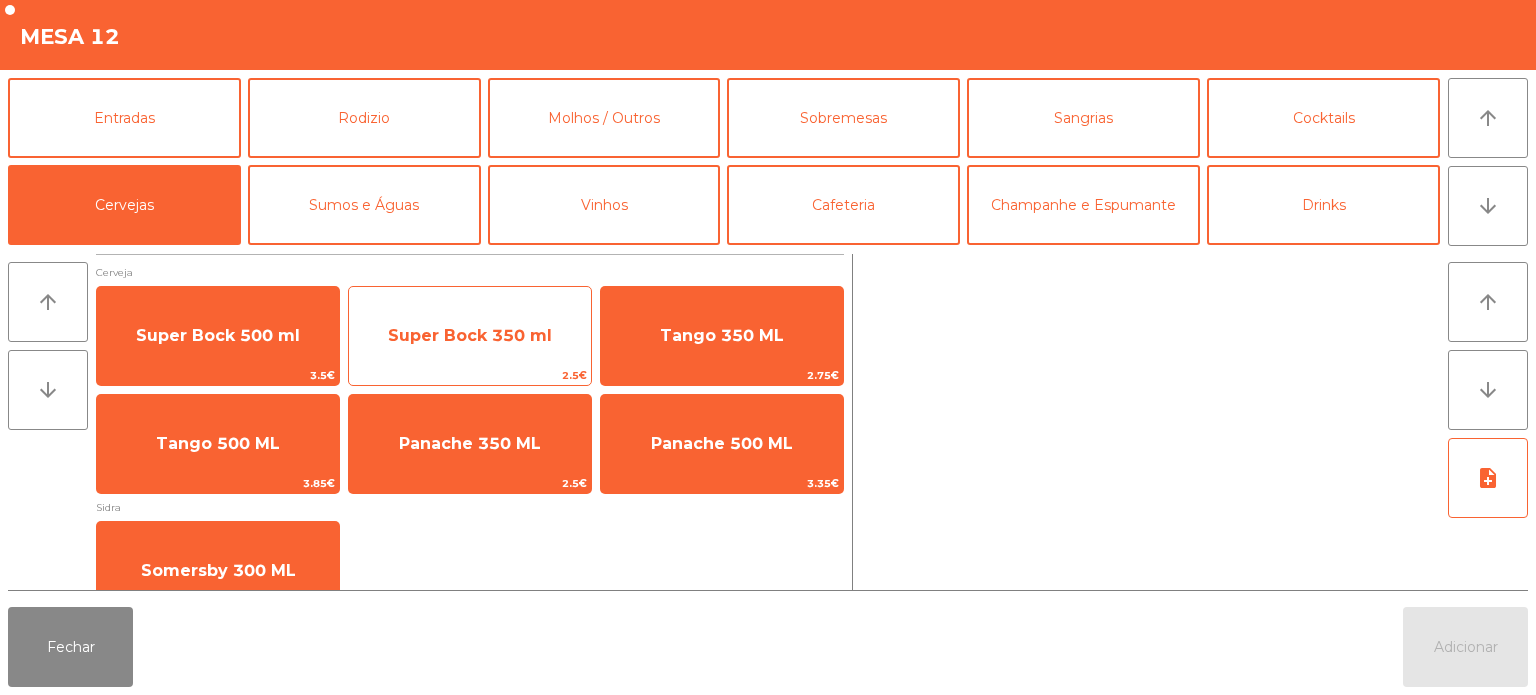 click on "Super Bock 350 ml" 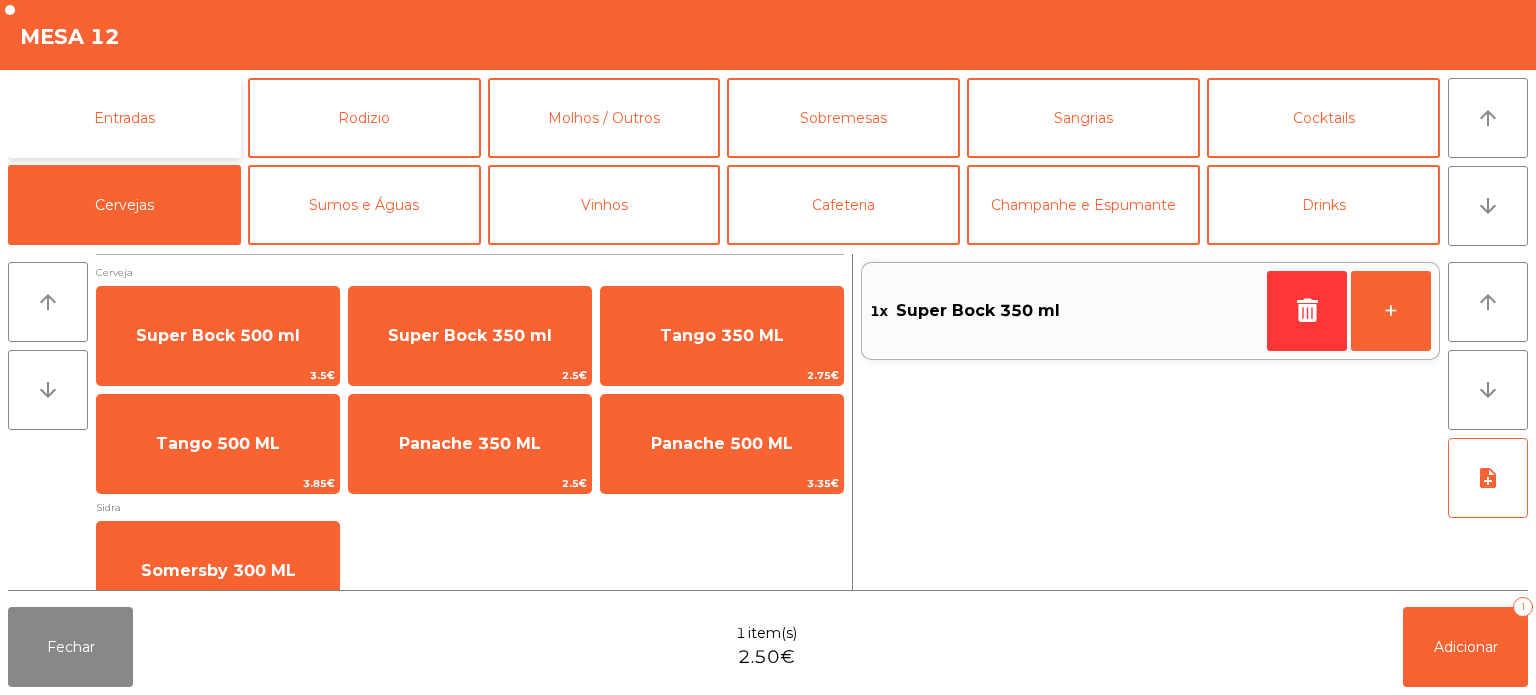 click on "Entradas" 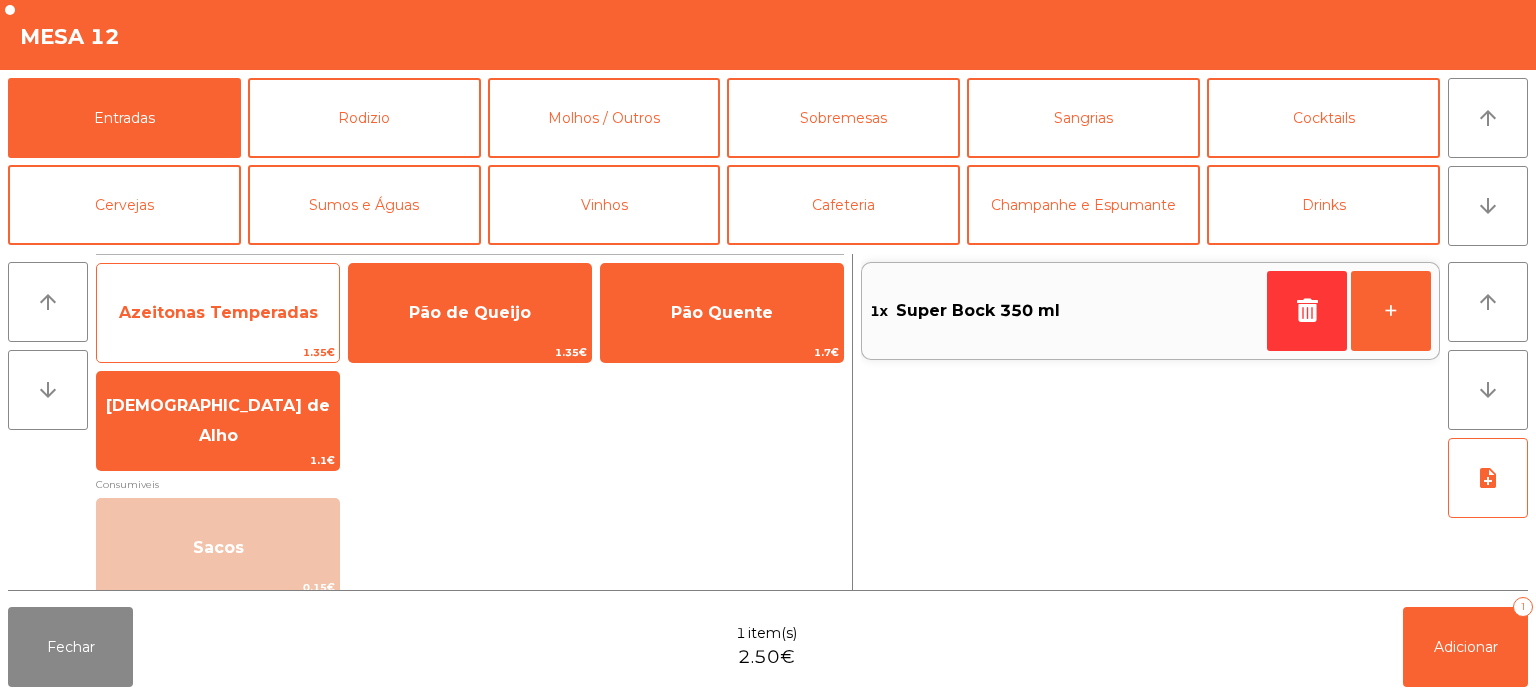 click on "Azeitonas Temperadas" 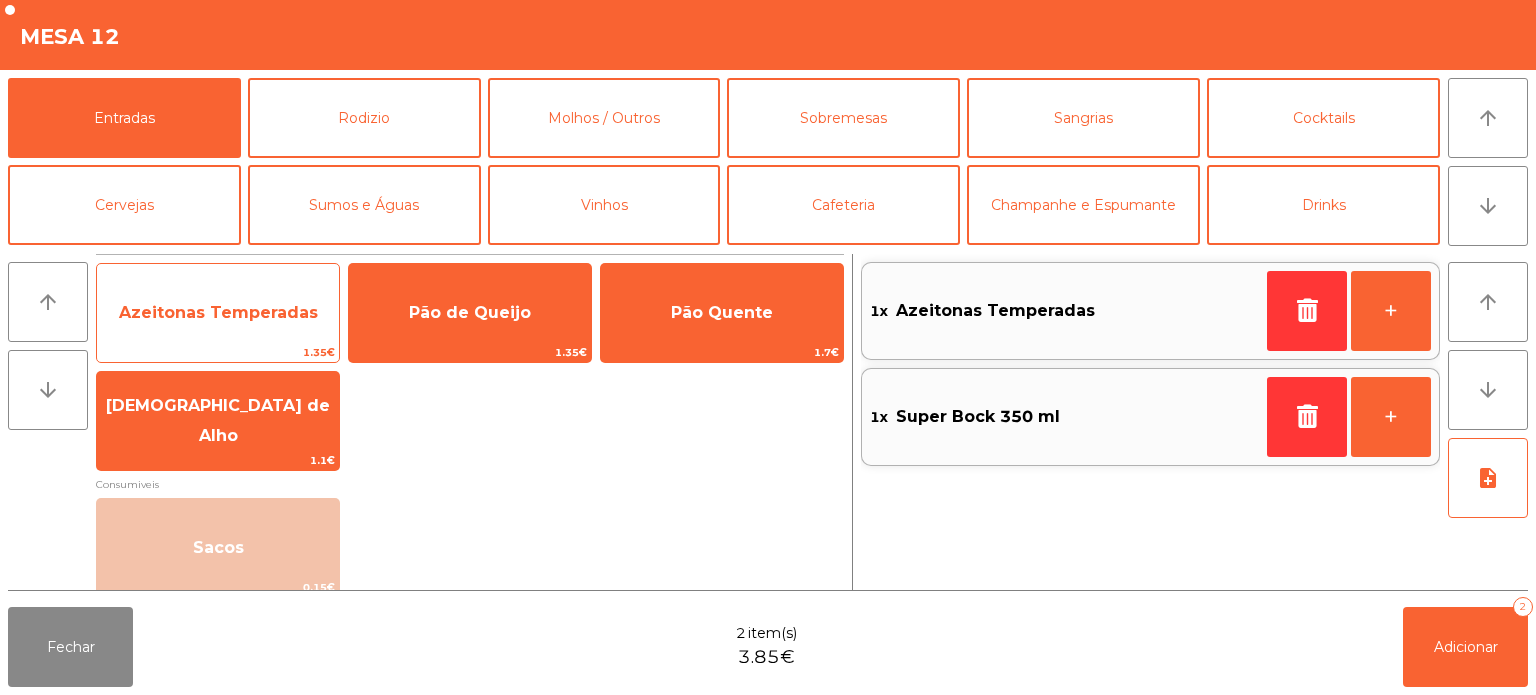 click on "Azeitonas Temperadas" 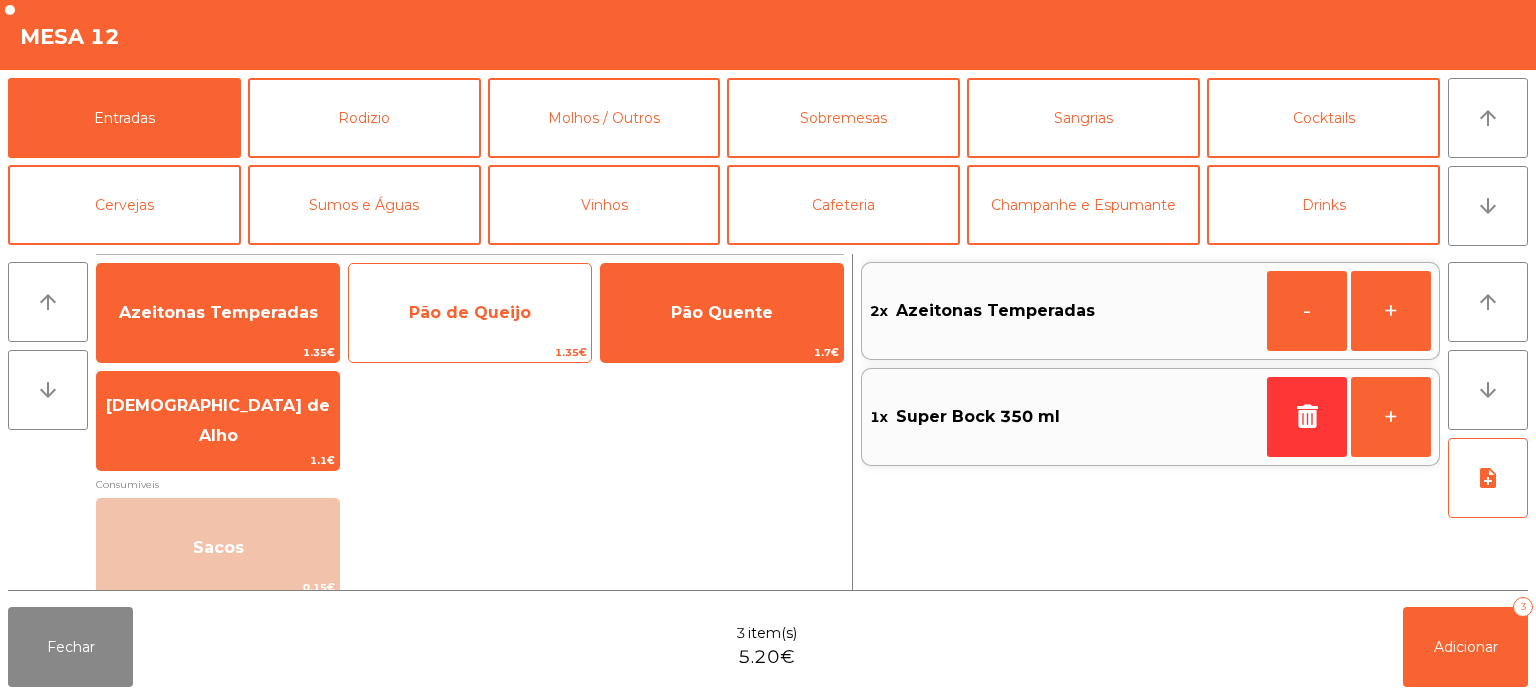 click on "Pão de Queijo" 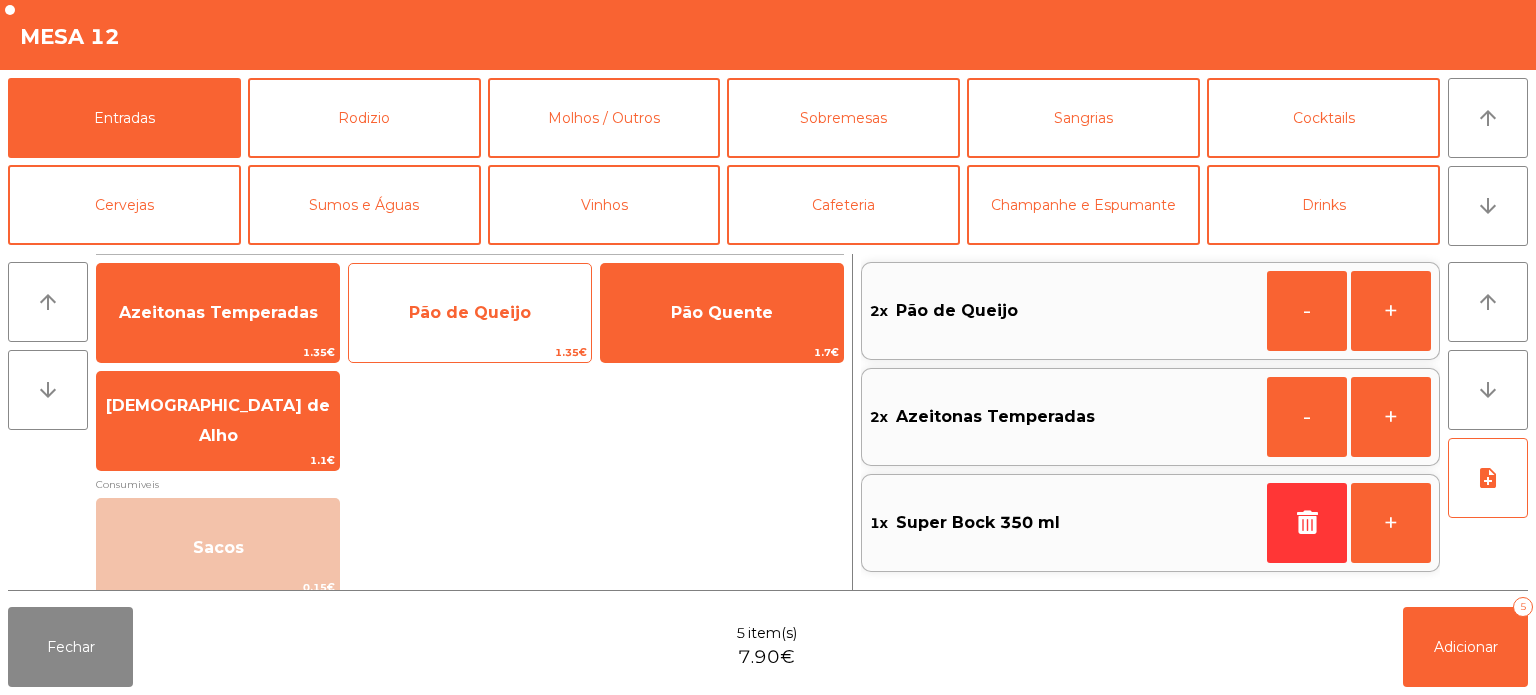 click on "Pão de Queijo" 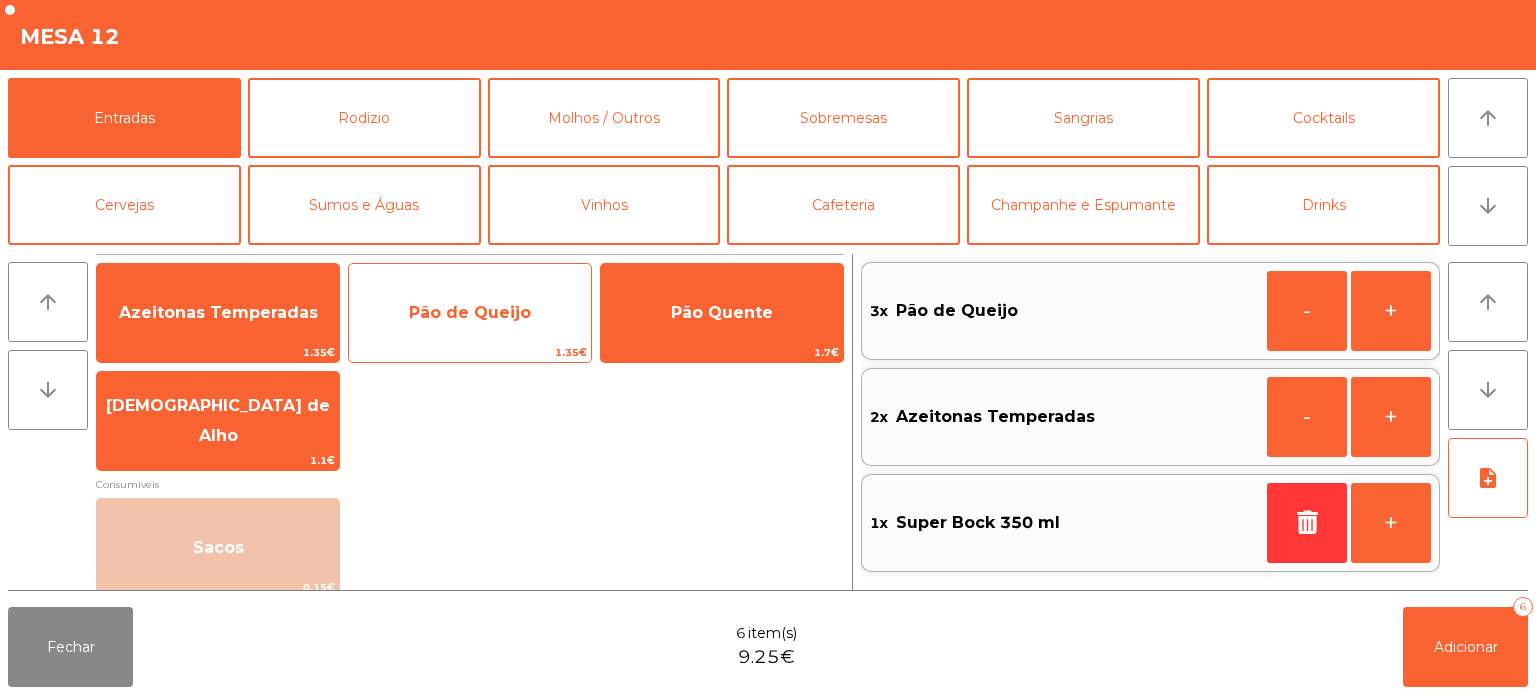 click on "Pão de Queijo" 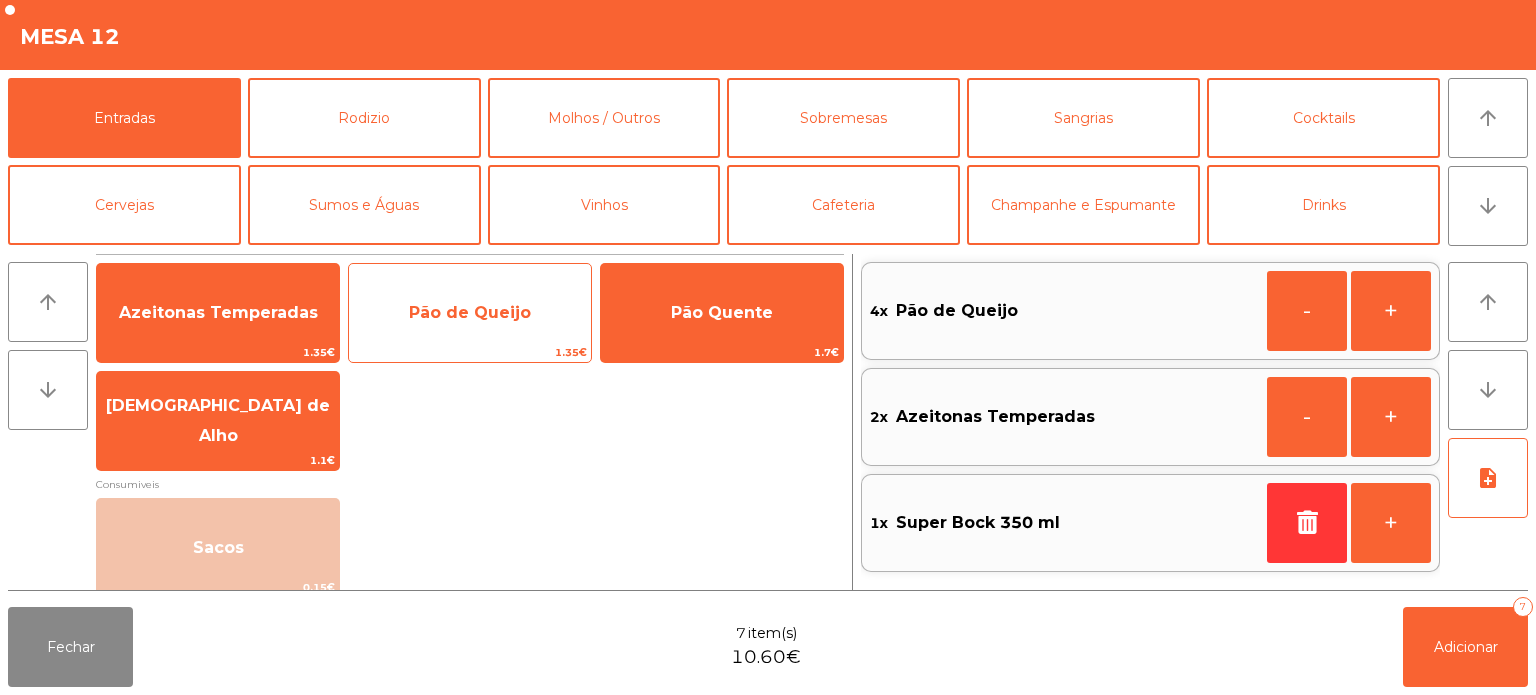 click on "Pão de Queijo" 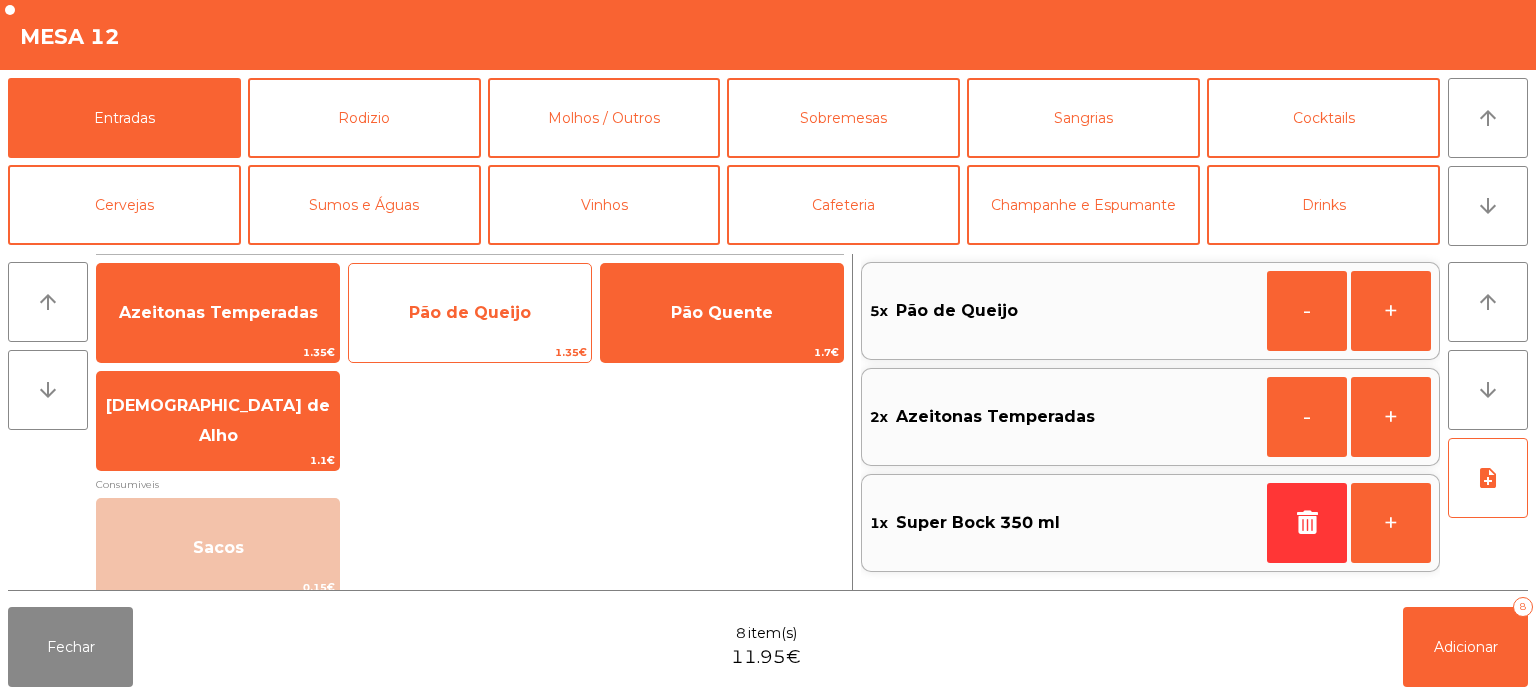 click on "Pão de Queijo" 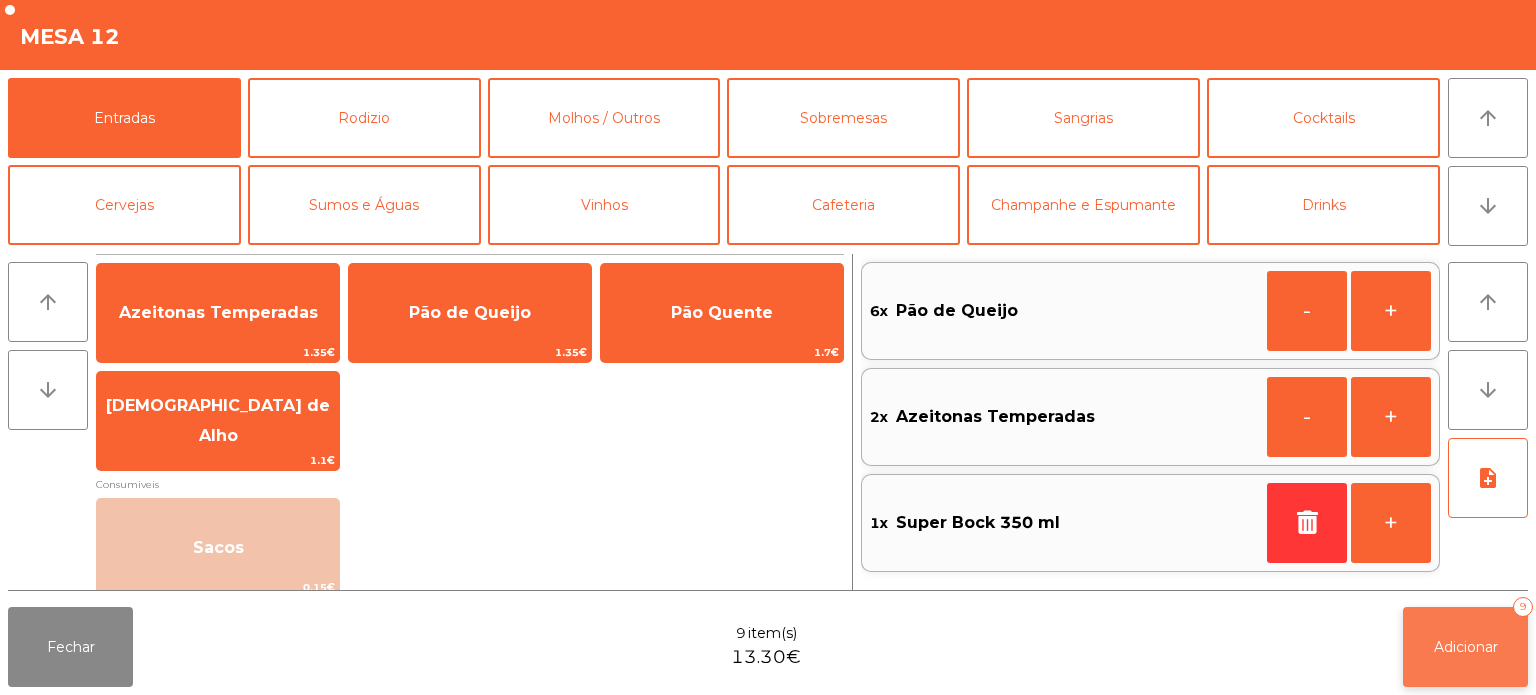 click on "Adicionar   9" 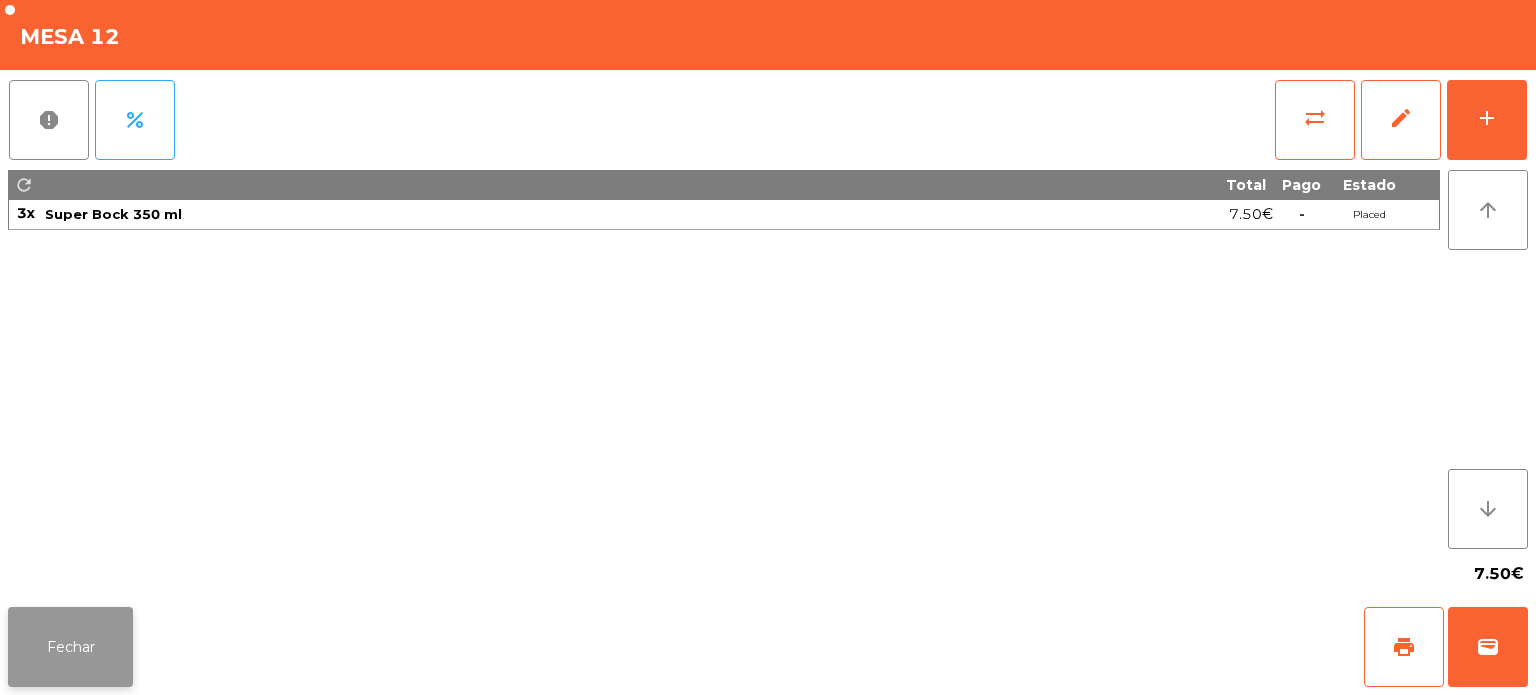 click on "Fechar" 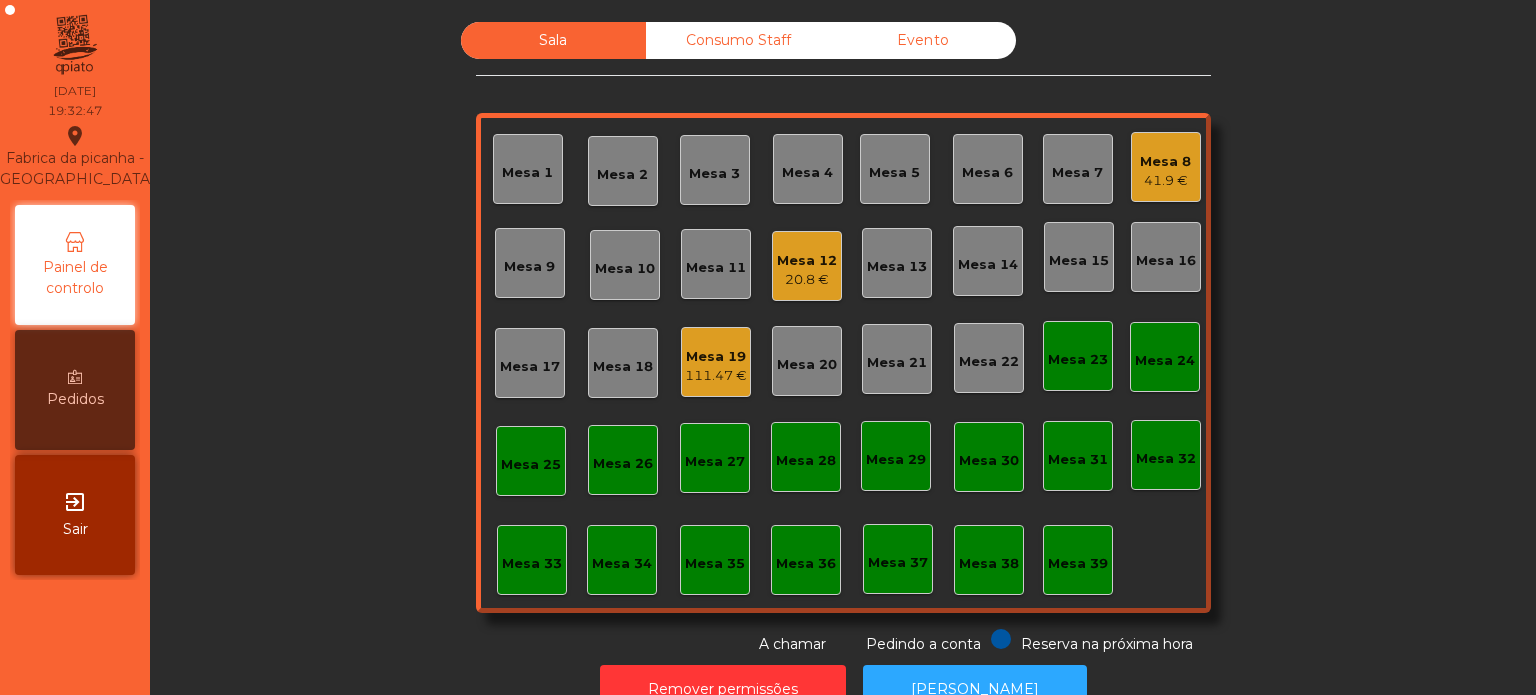 click on "Mesa 8" 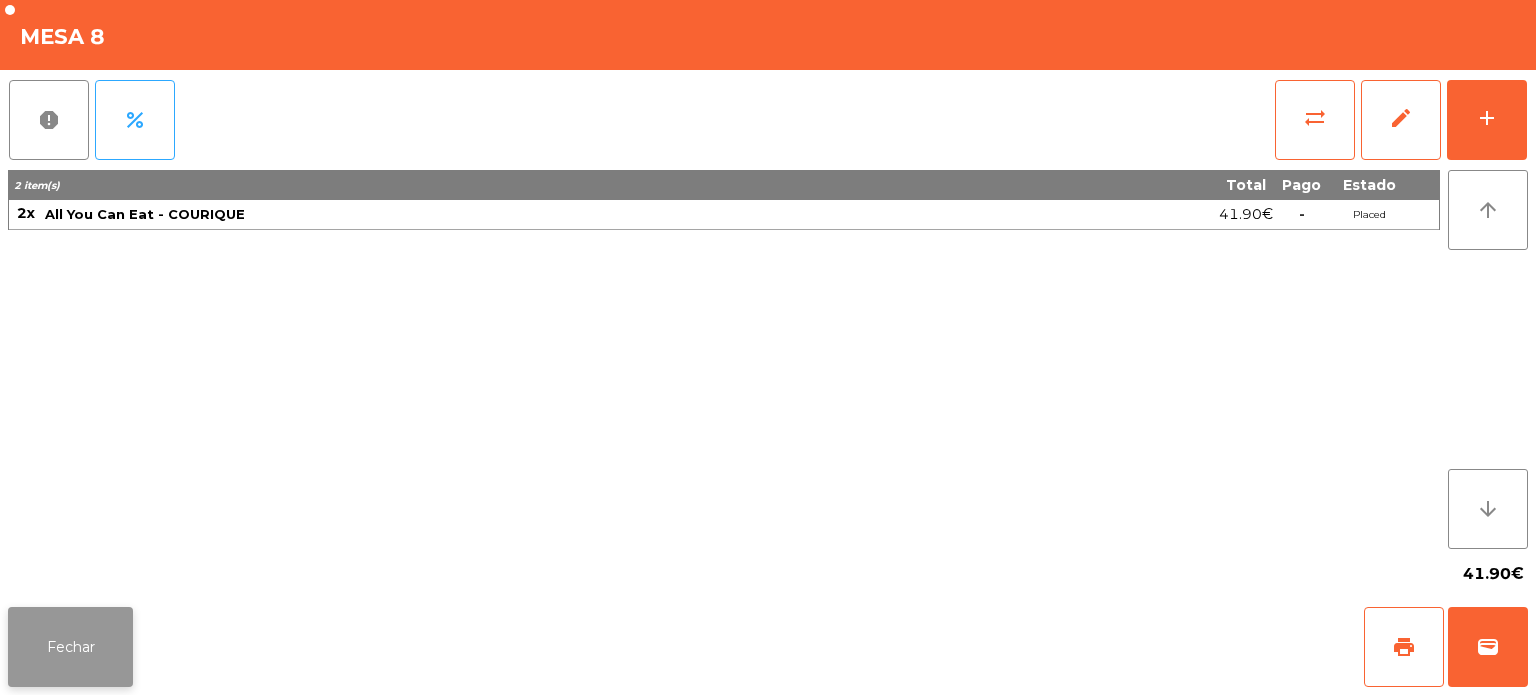 click on "Fechar" 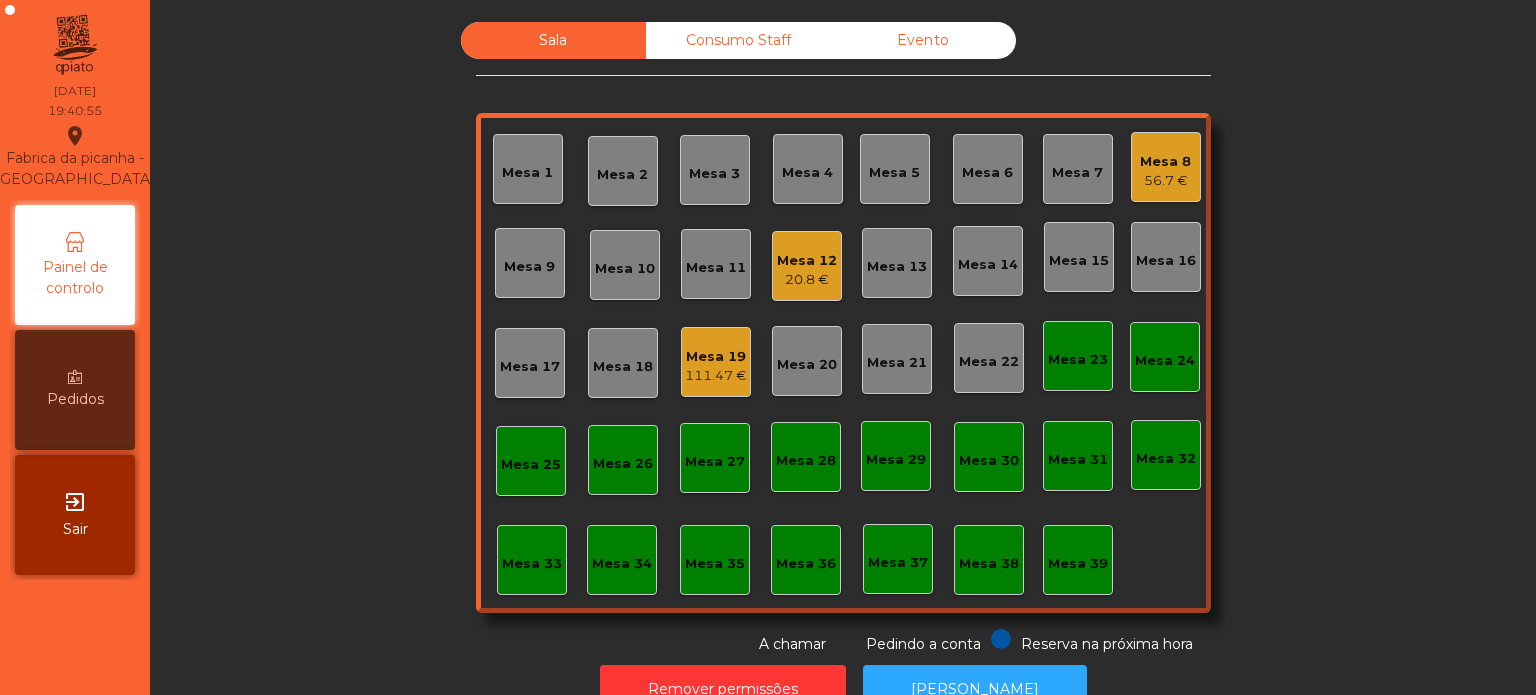 click on "111.47 €" 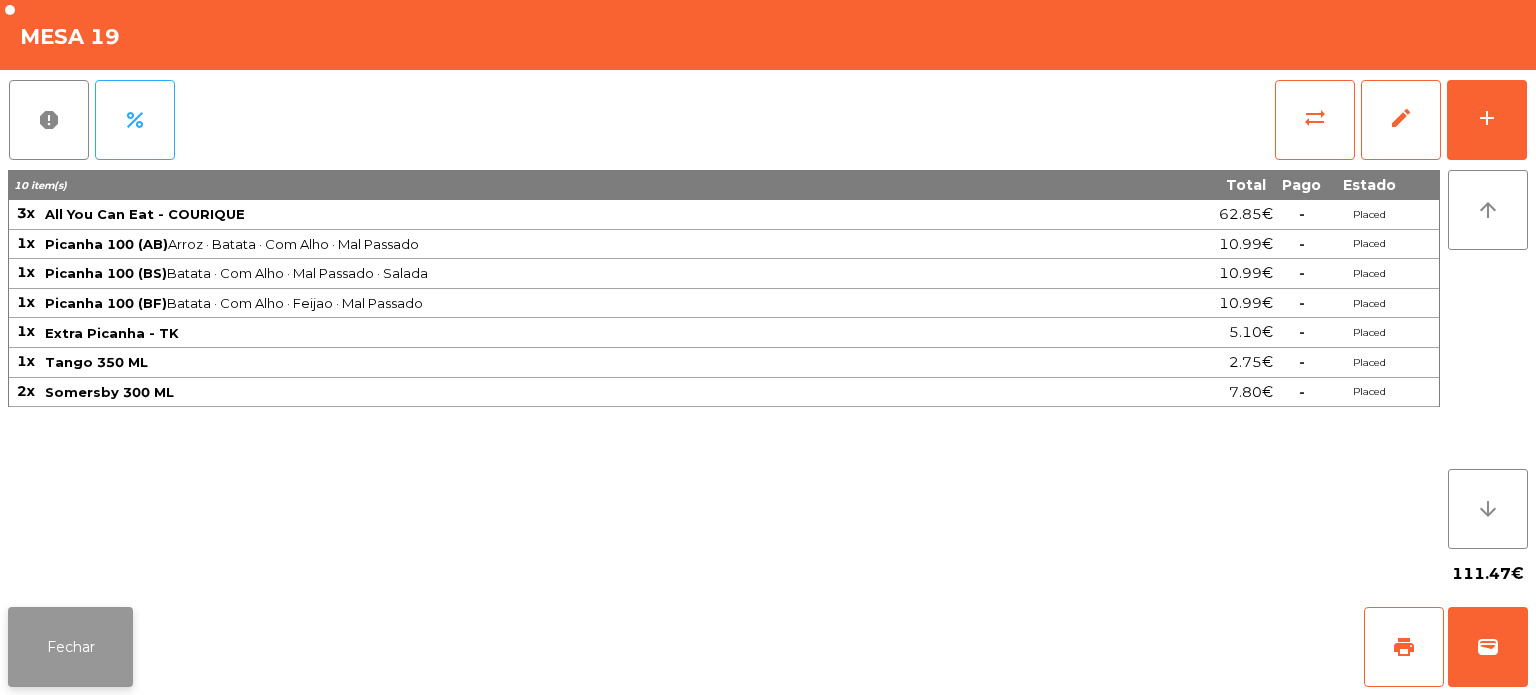 click on "Fechar" 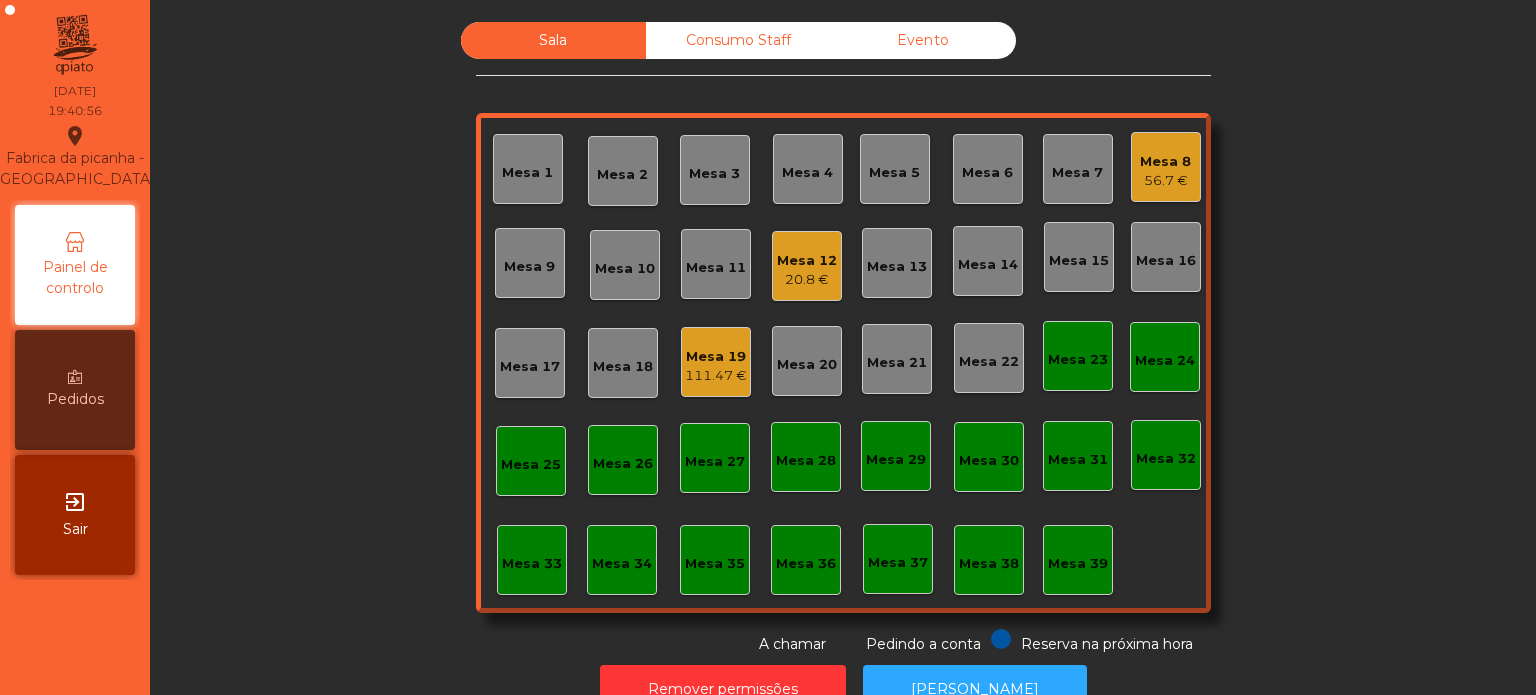 click on "Mesa 20" 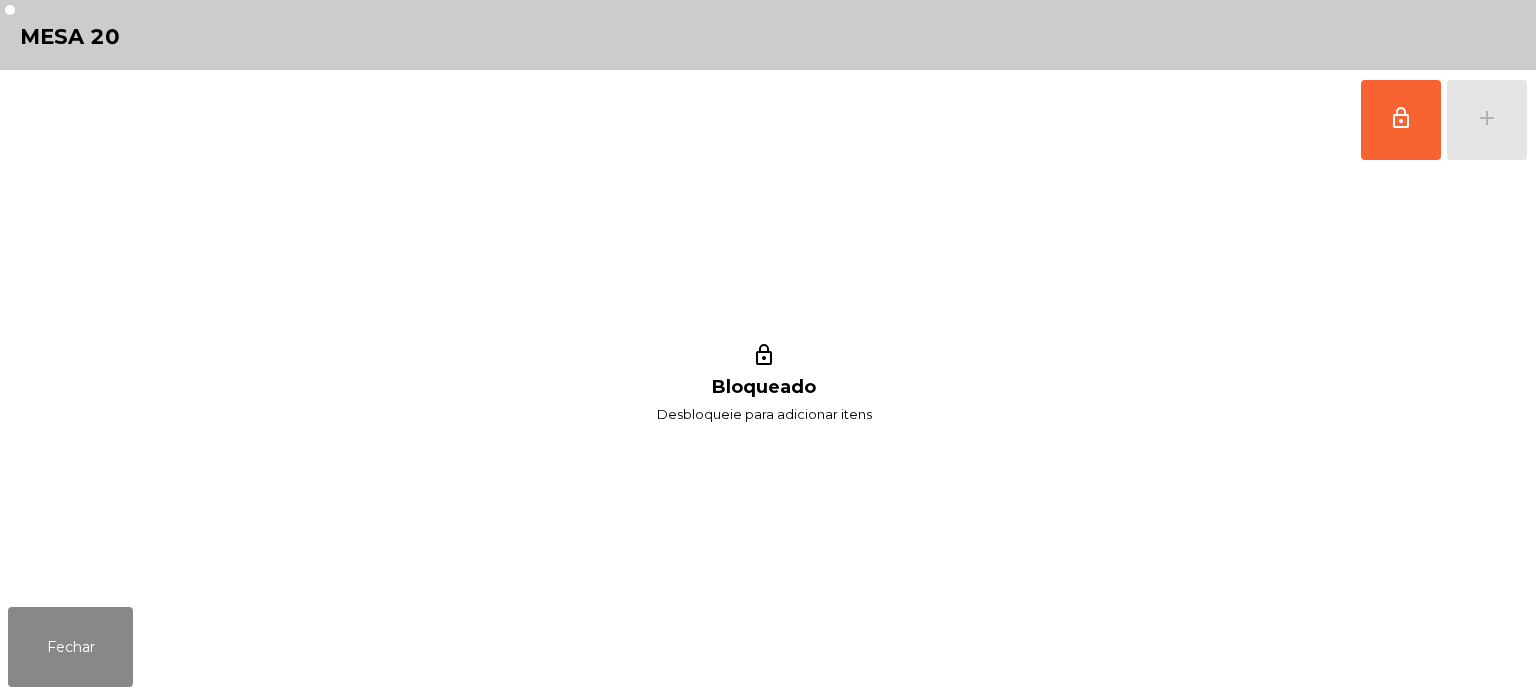 click on "lock_outline Bloqueado Desbloqueie para adicionar itens" 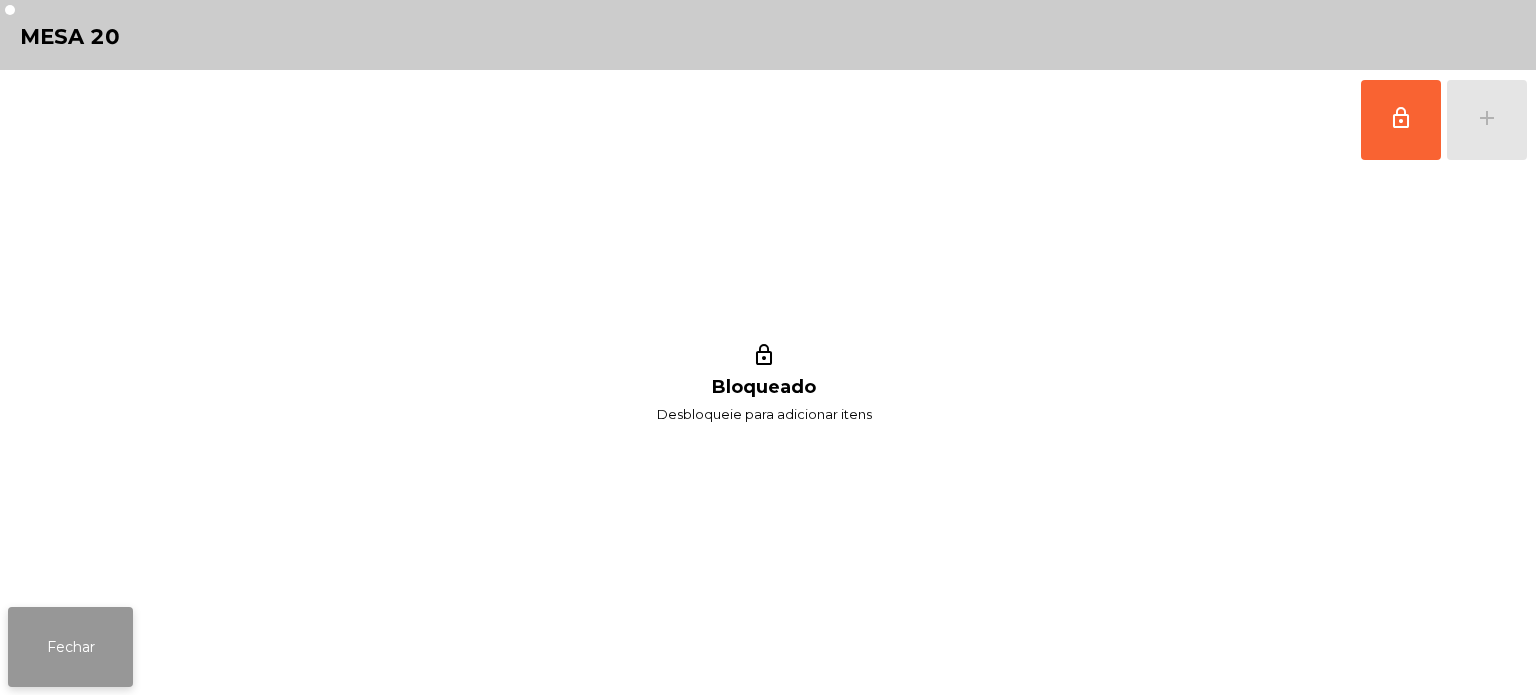 click on "Fechar" 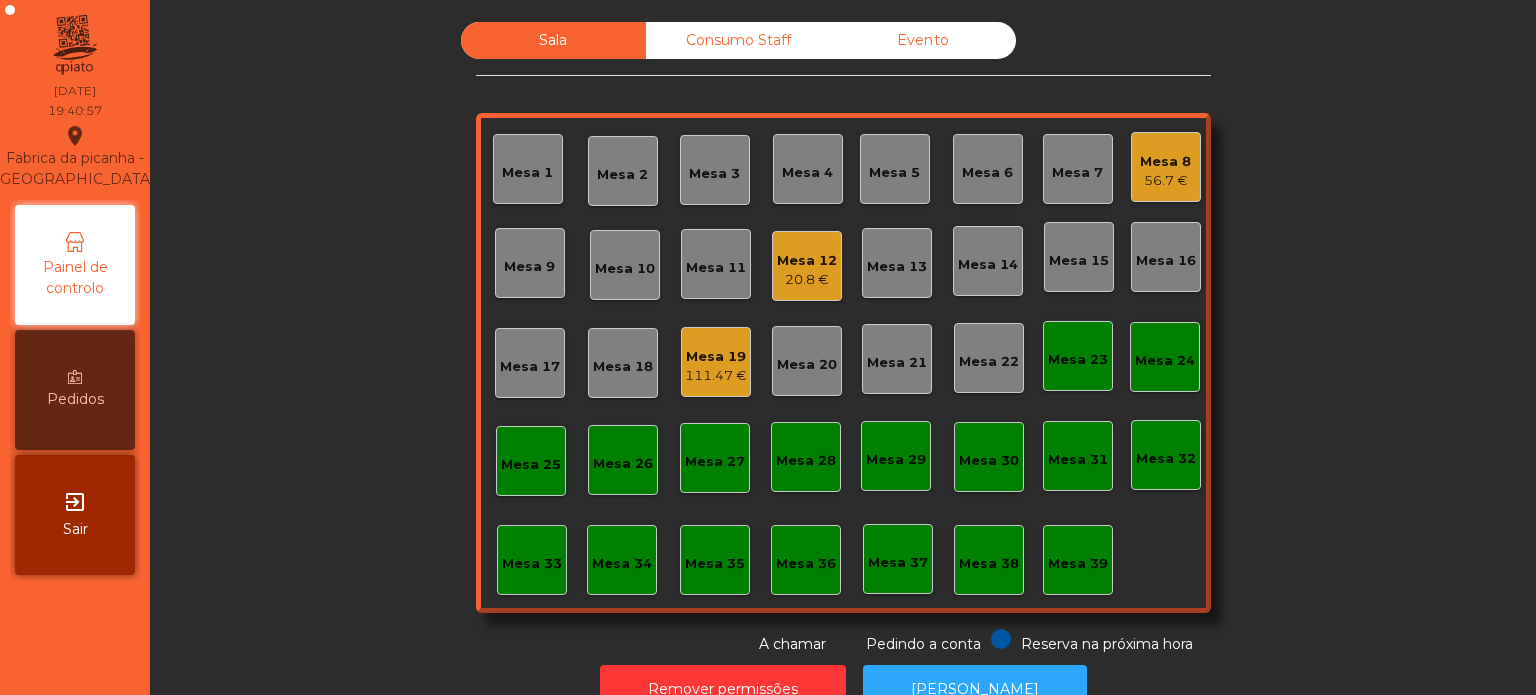 click on "111.47 €" 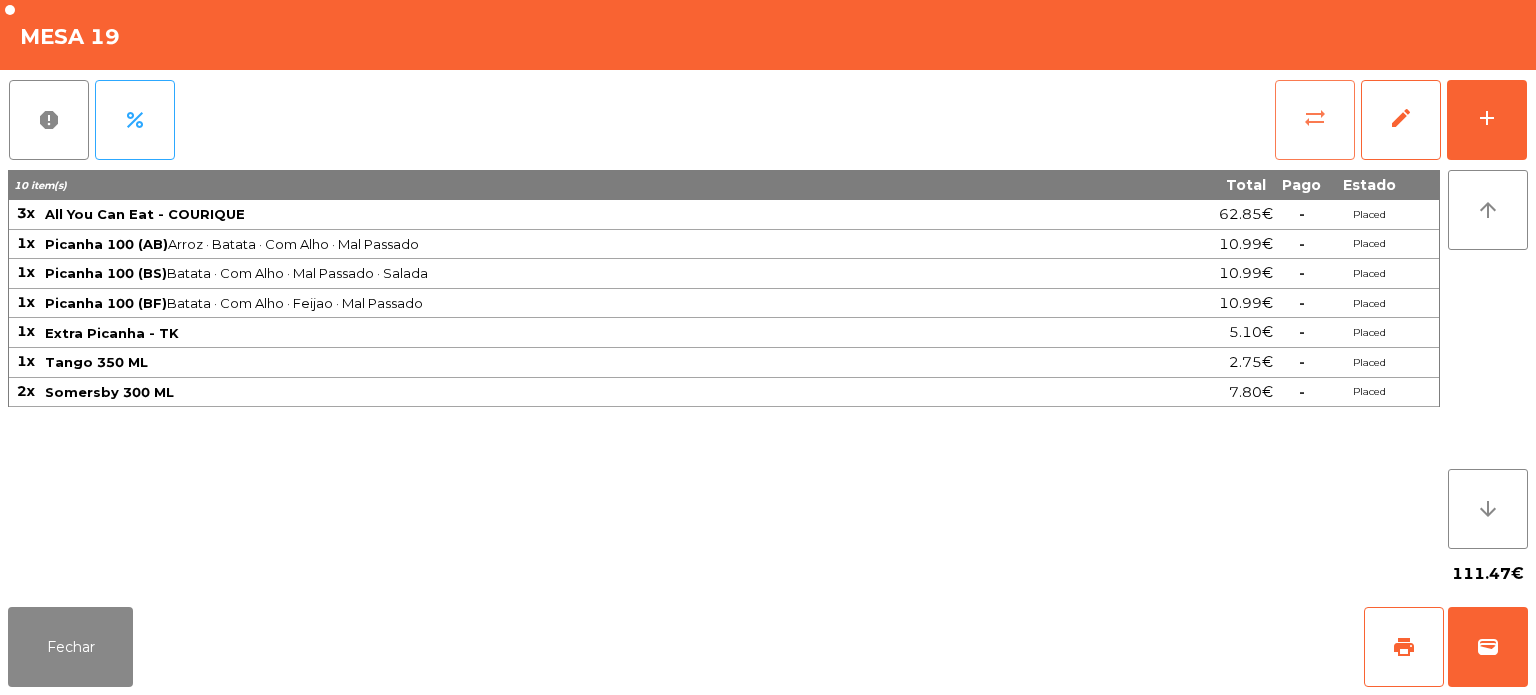 click on "sync_alt" 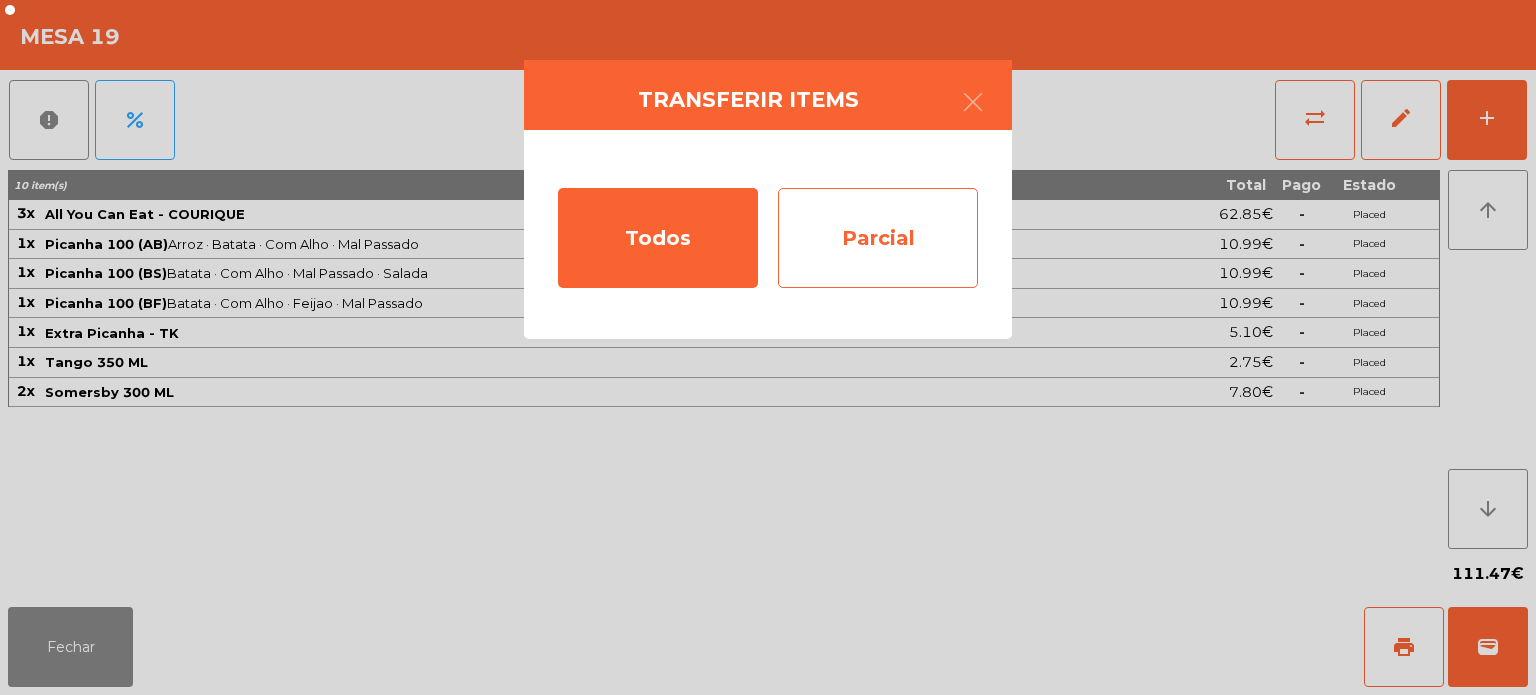 click on "Parcial" 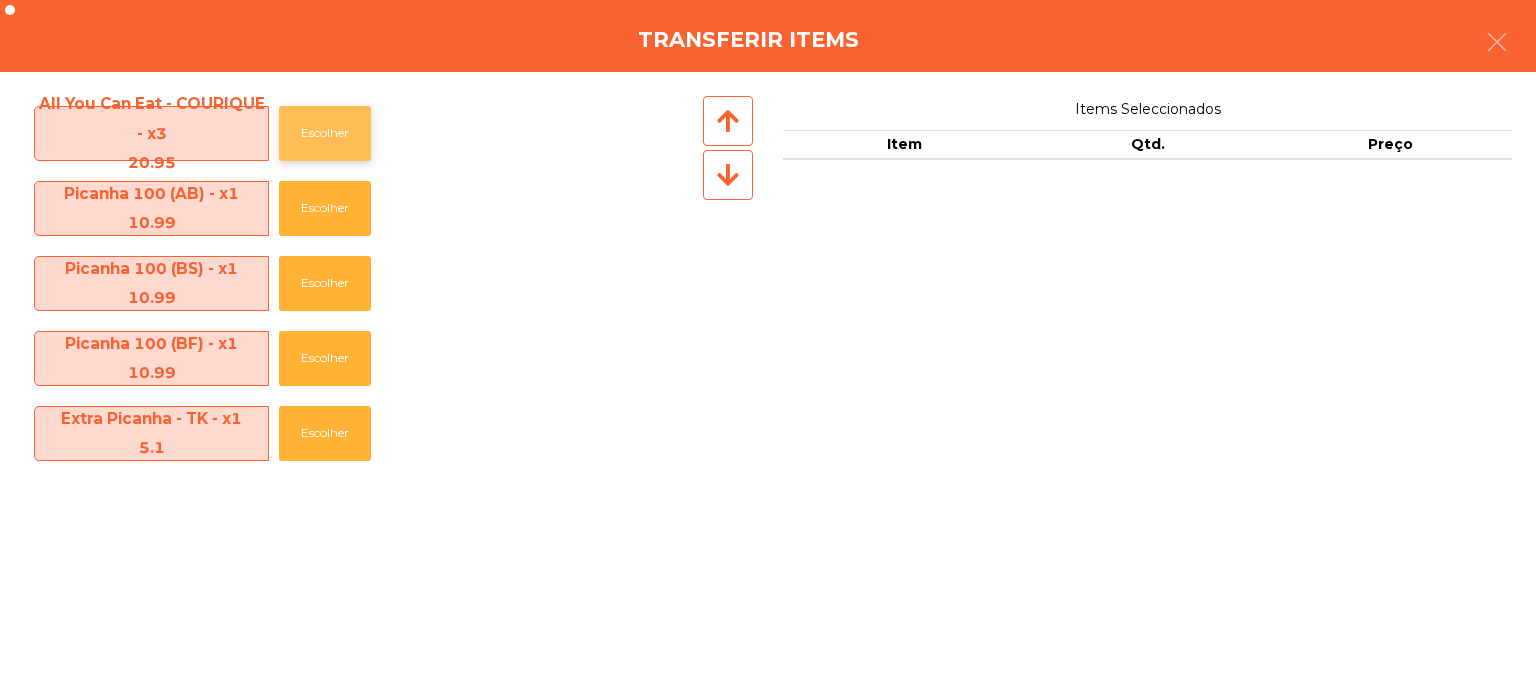click on "Escolher" 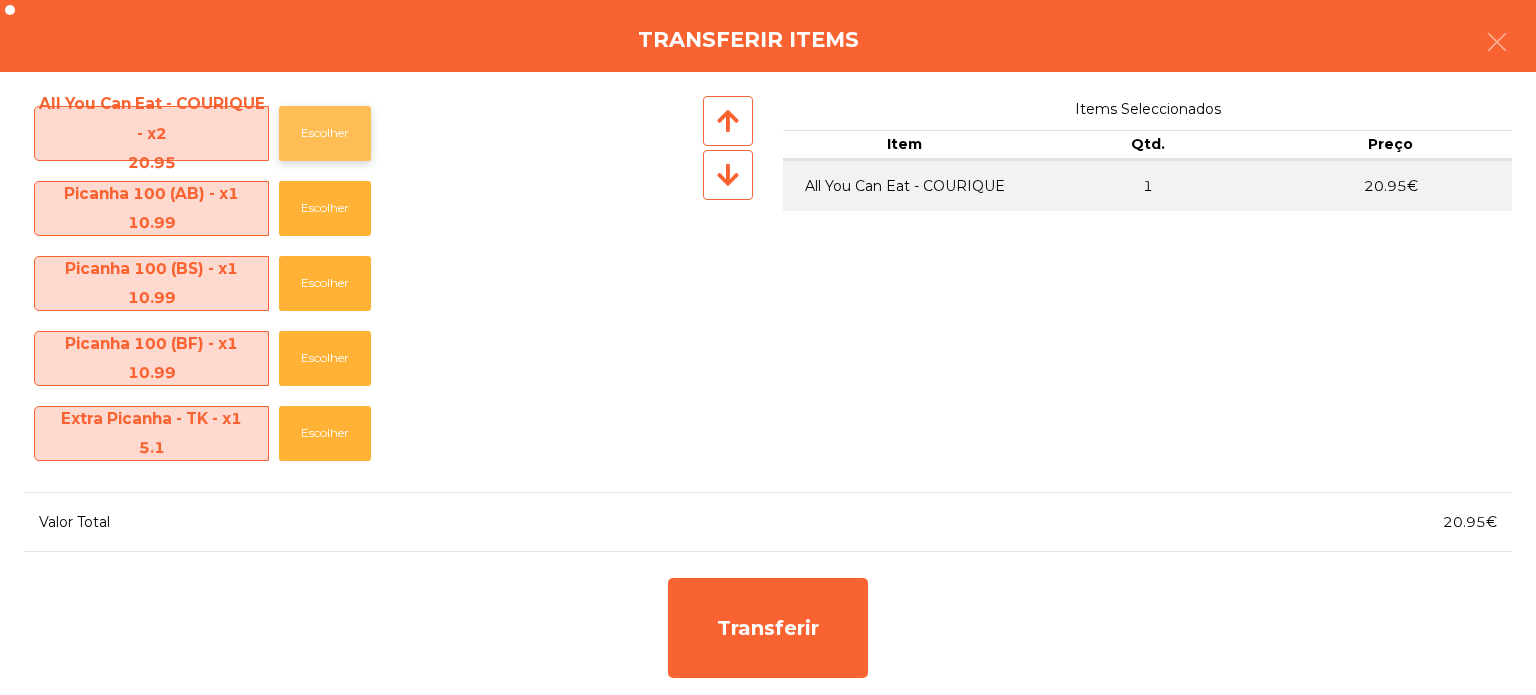 click on "Escolher" 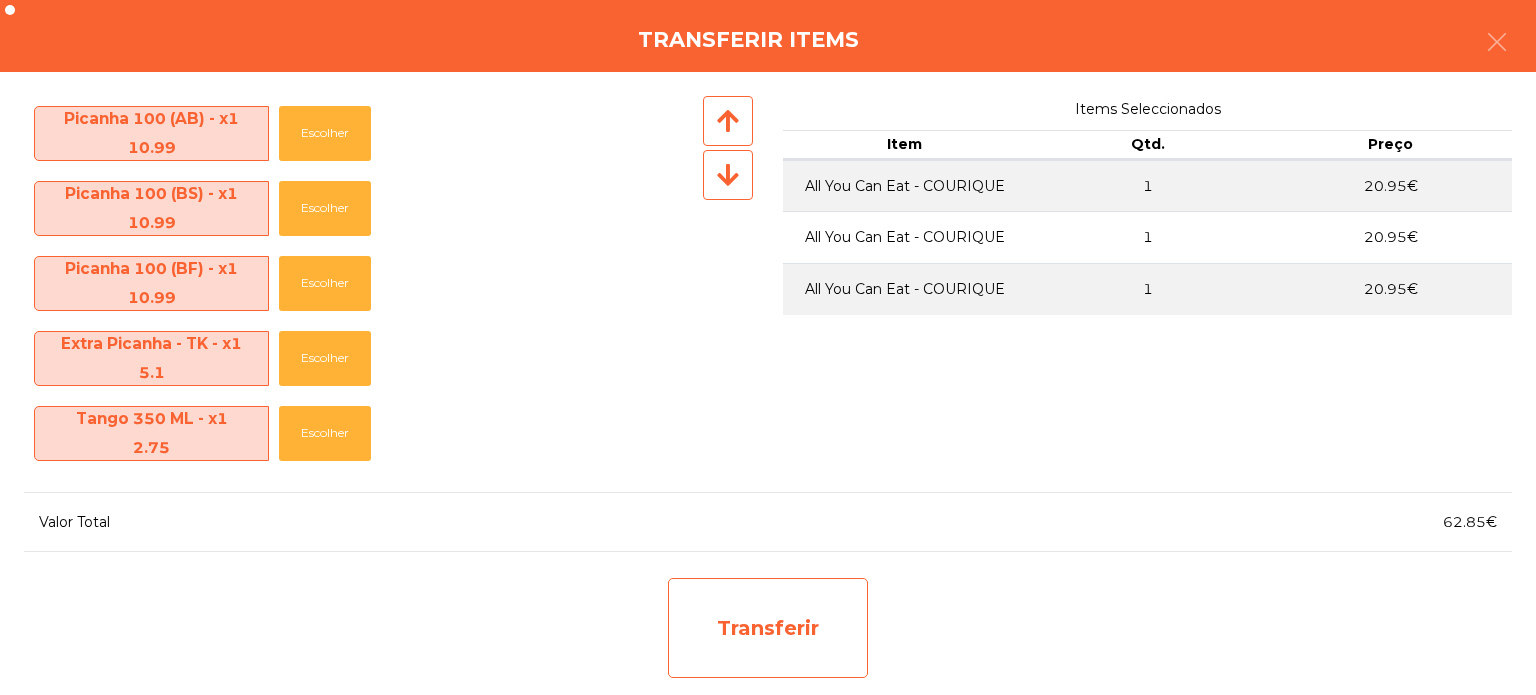 click on "Transferir" 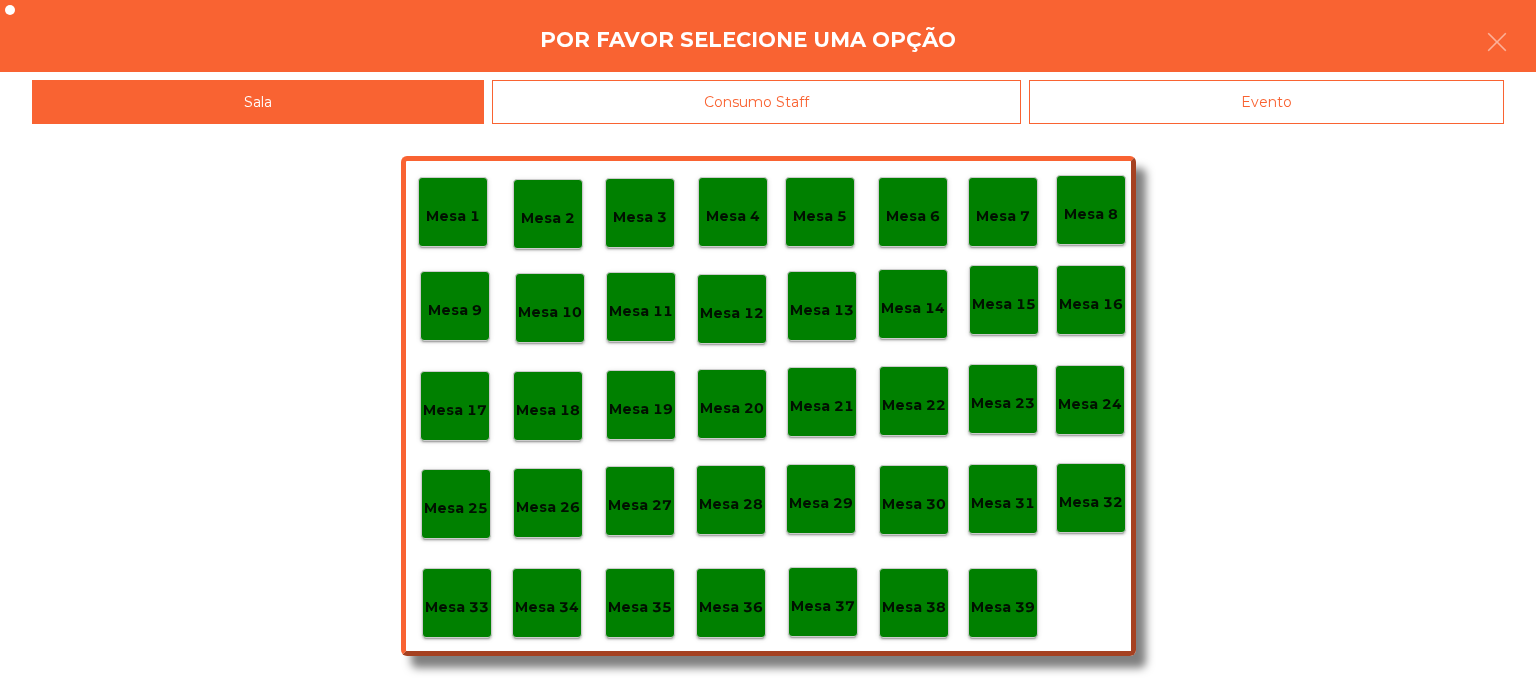 click on "Mesa 37" 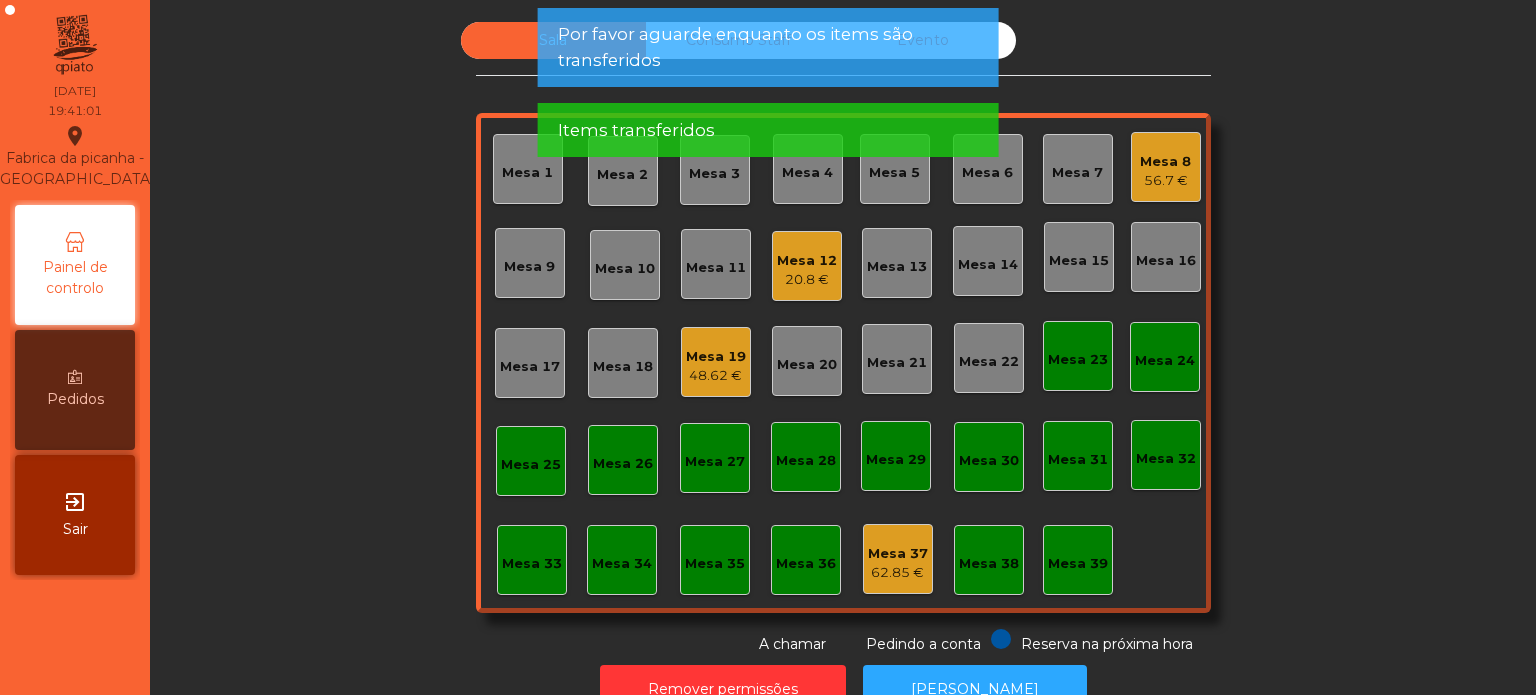 click on "Mesa 8   56.7 €" 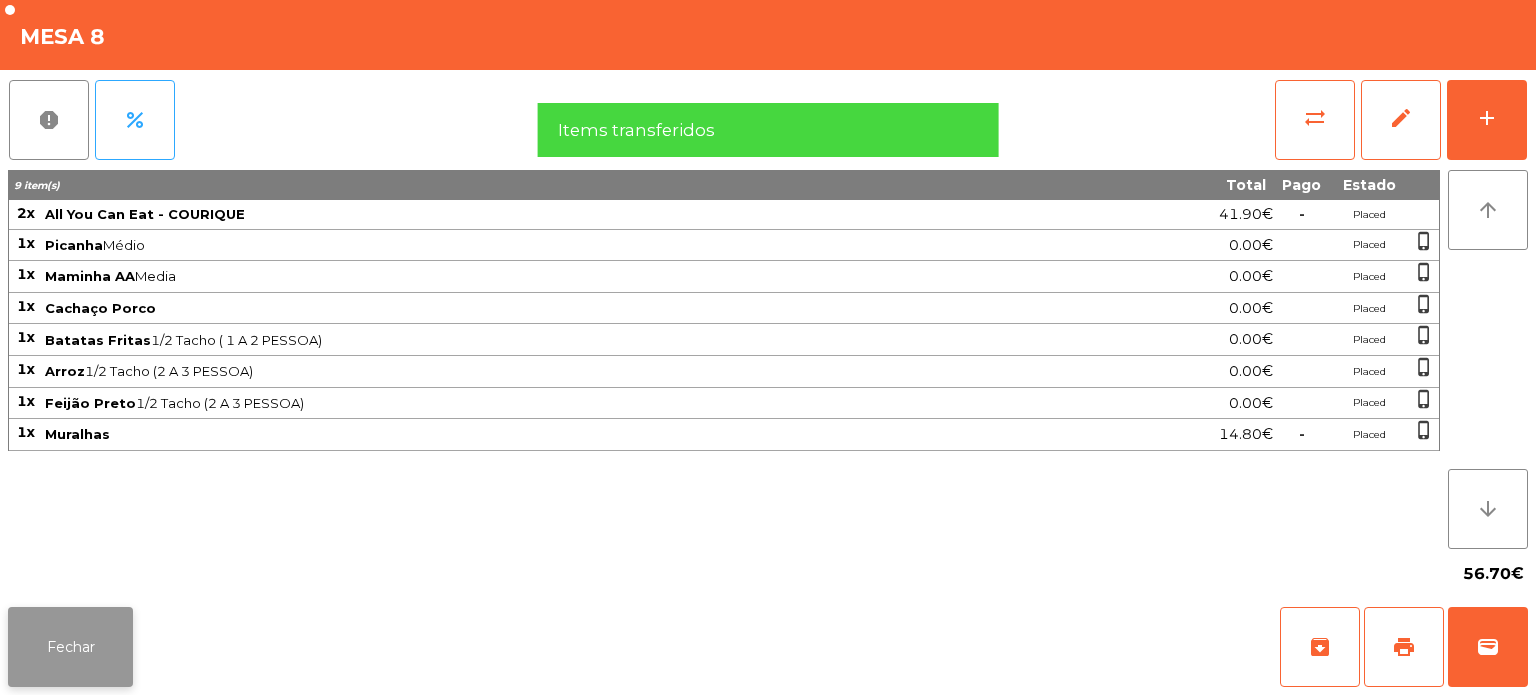 click on "Fechar" 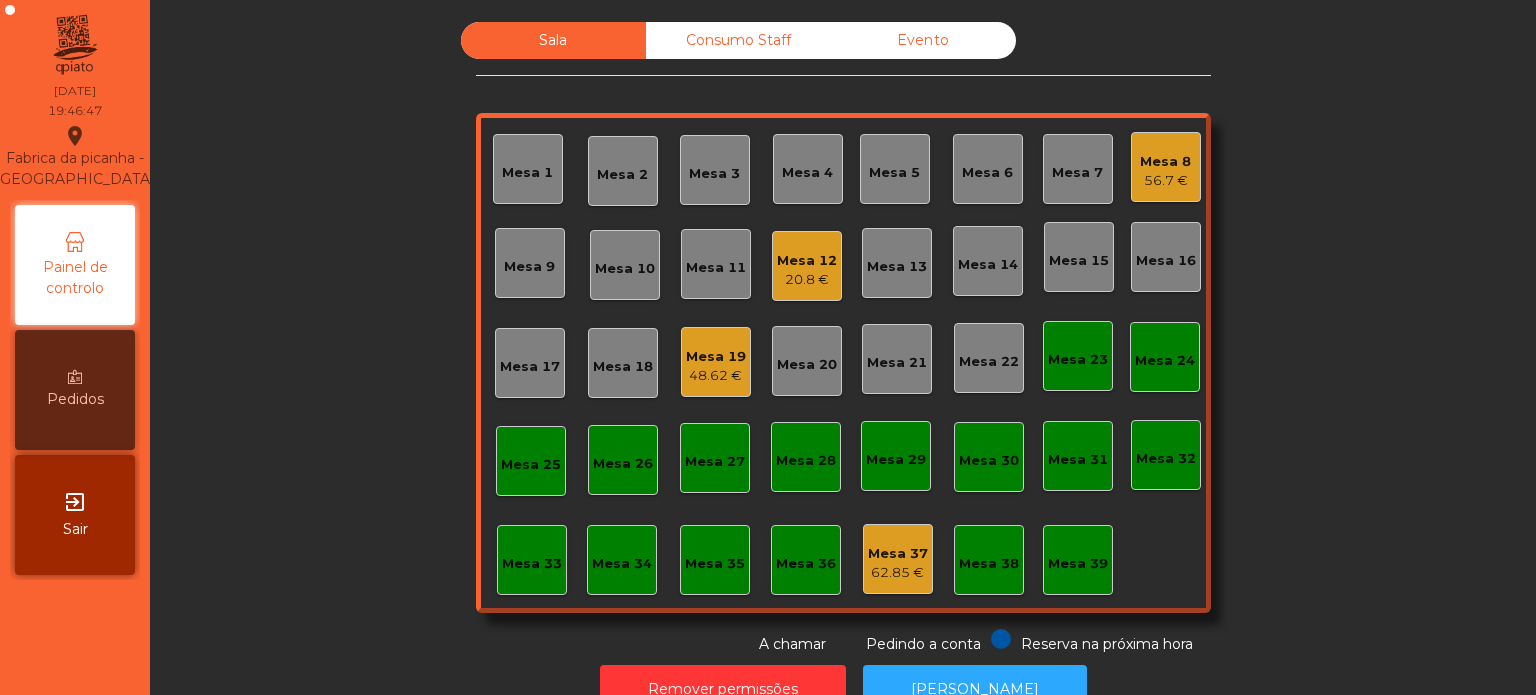 click on "Mesa 33" 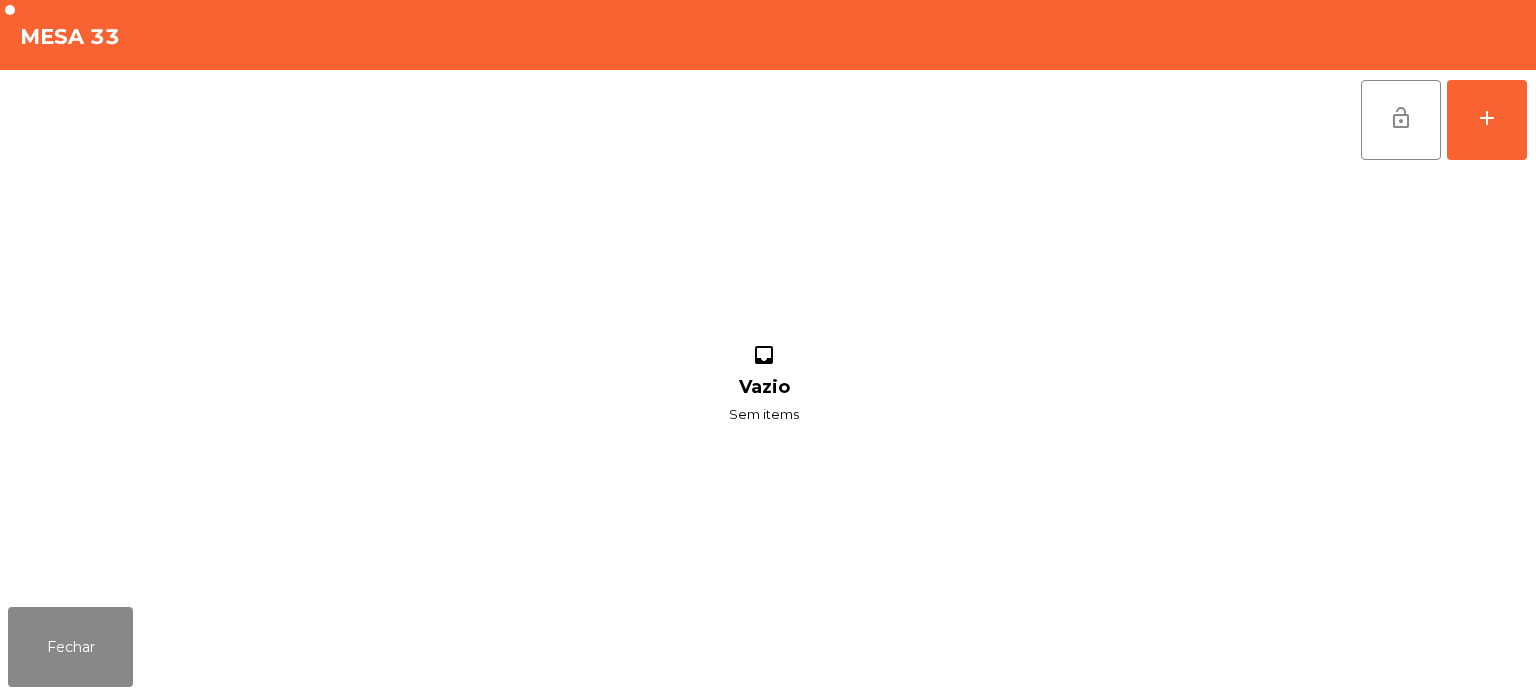 click on "lock_open   add  inbox Vazio Sem items" 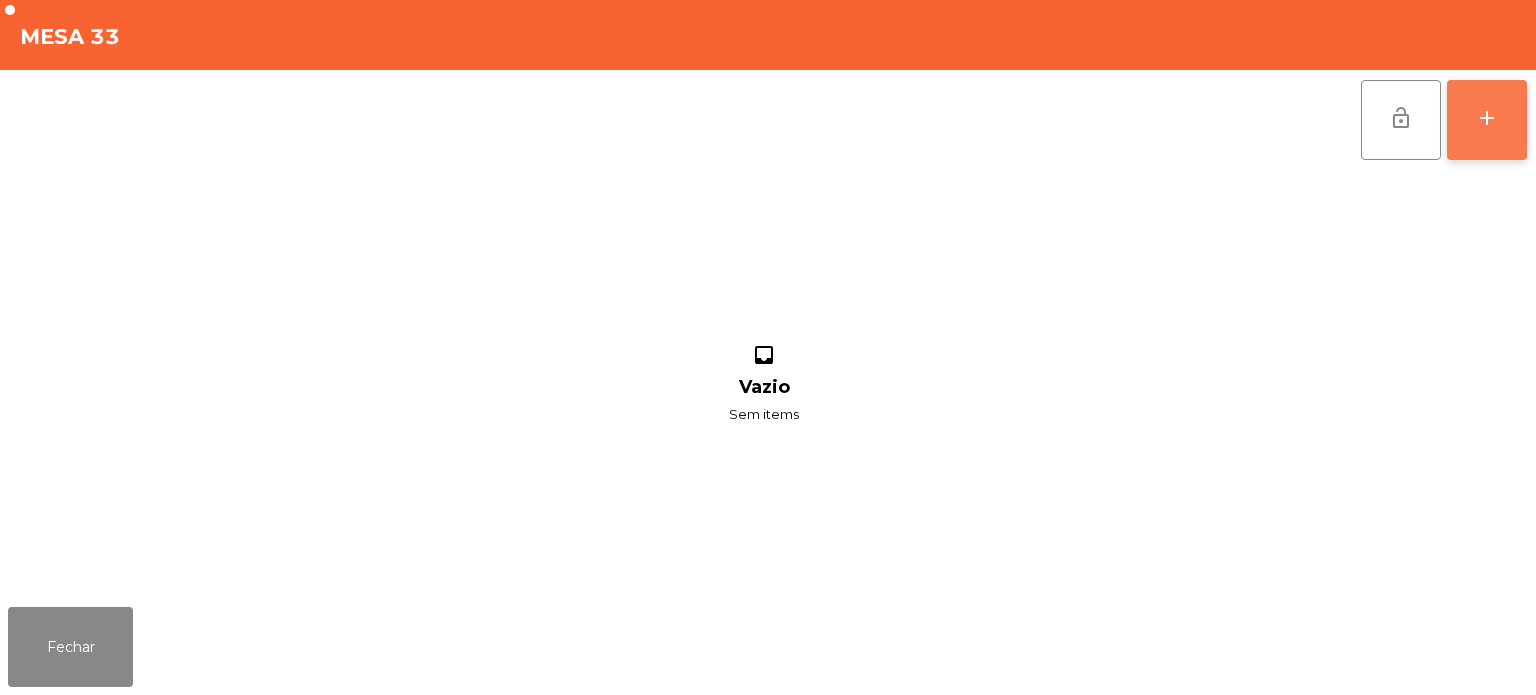 click on "add" 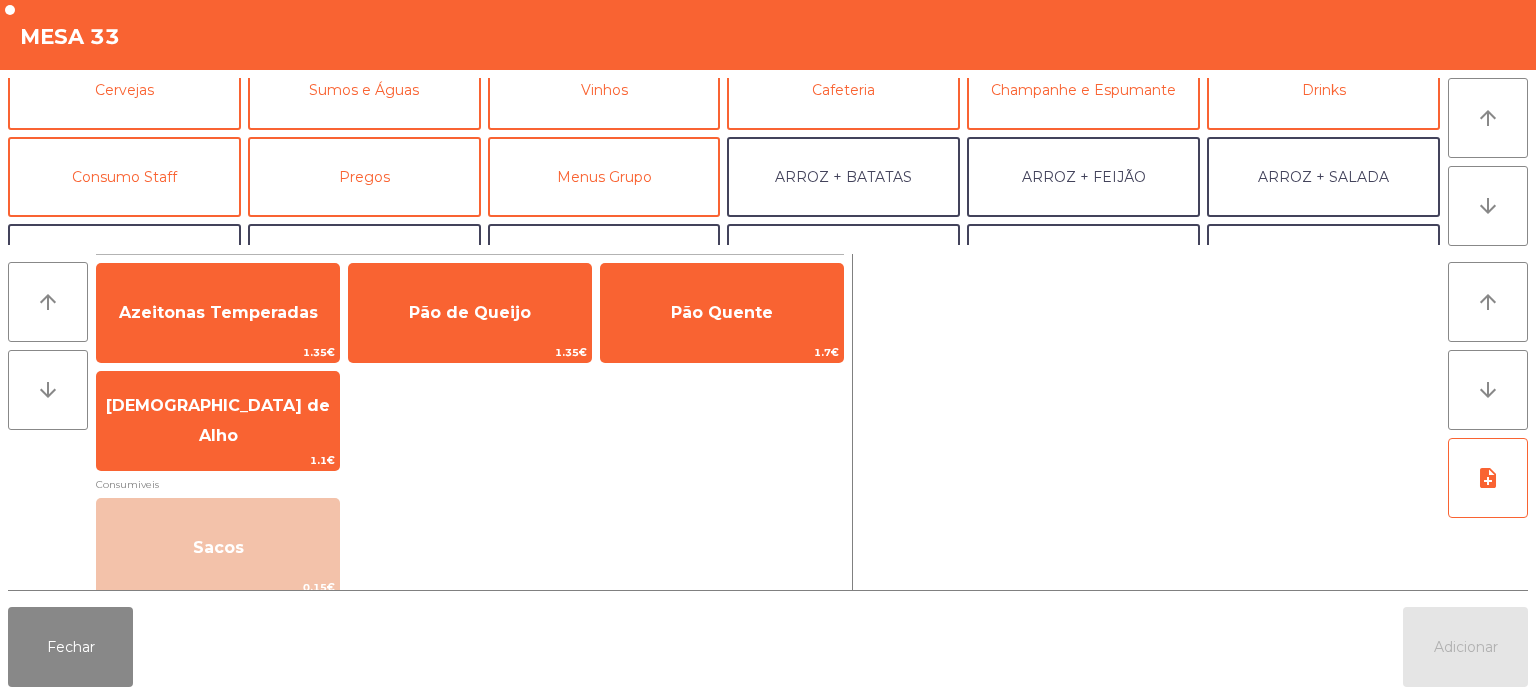 scroll, scrollTop: 124, scrollLeft: 0, axis: vertical 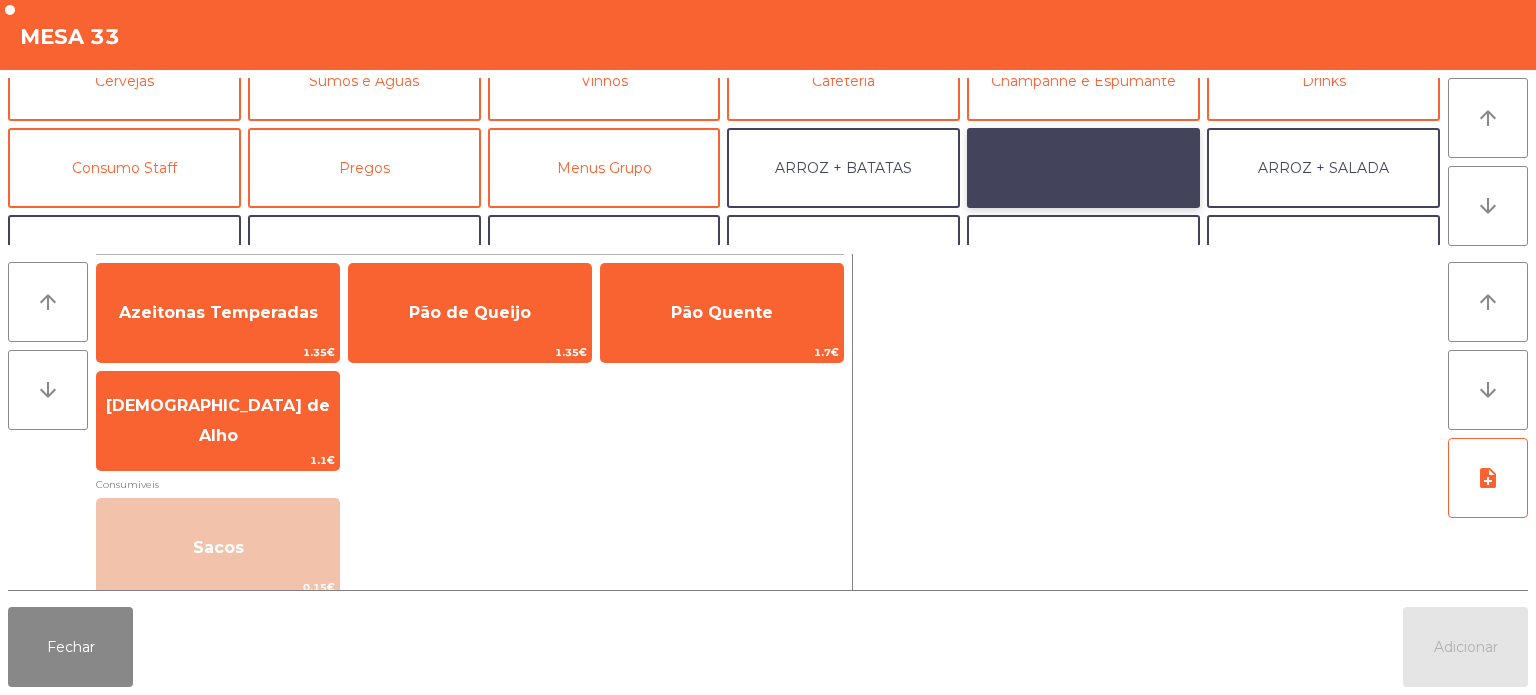 click on "ARROZ + FEIJÃO" 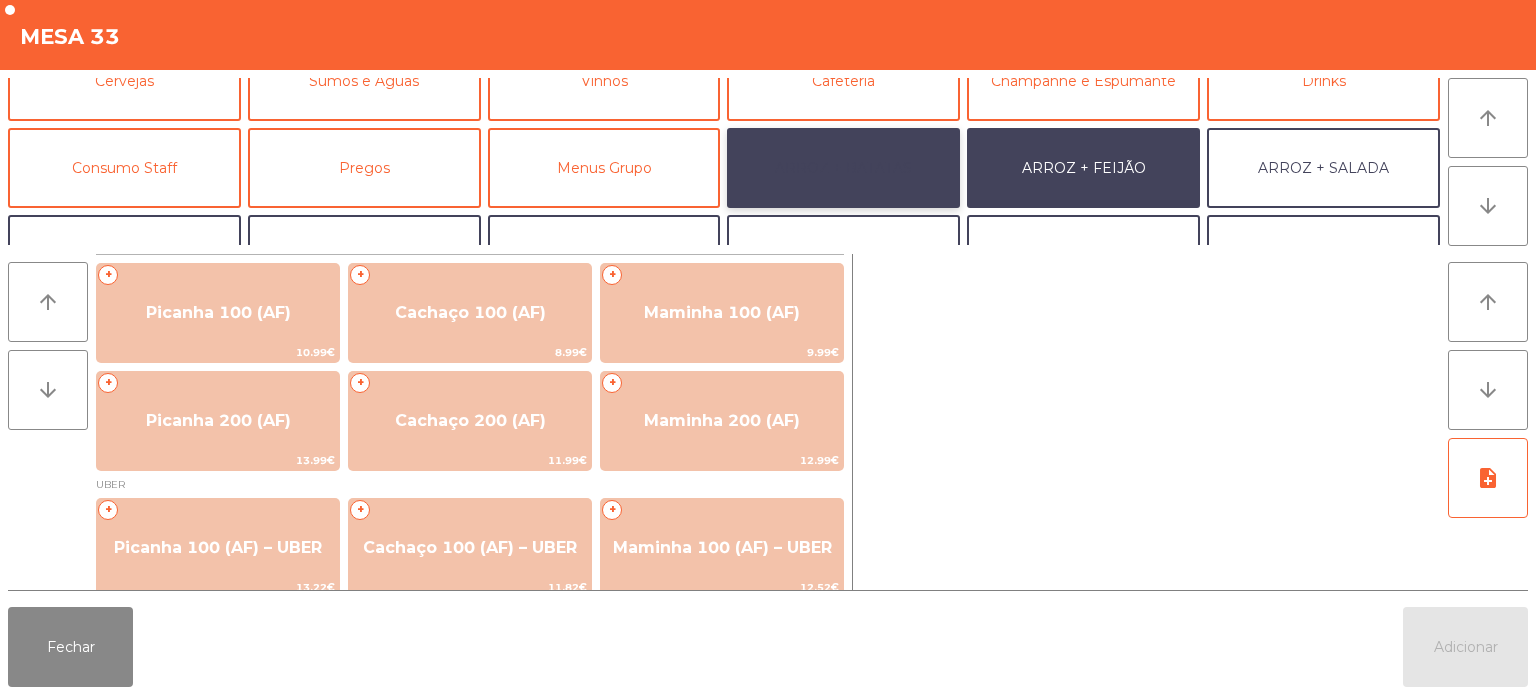 click on "ARROZ + BATATAS" 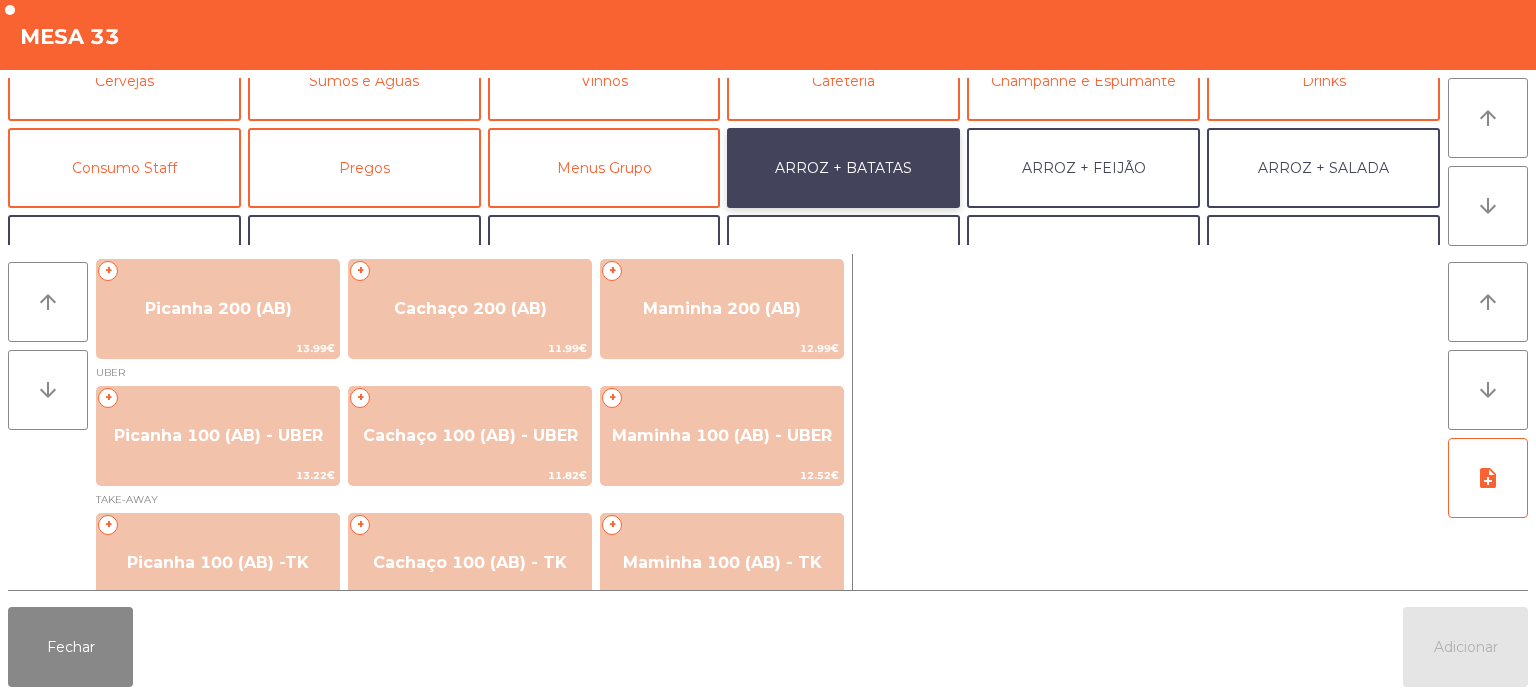 scroll, scrollTop: 111, scrollLeft: 0, axis: vertical 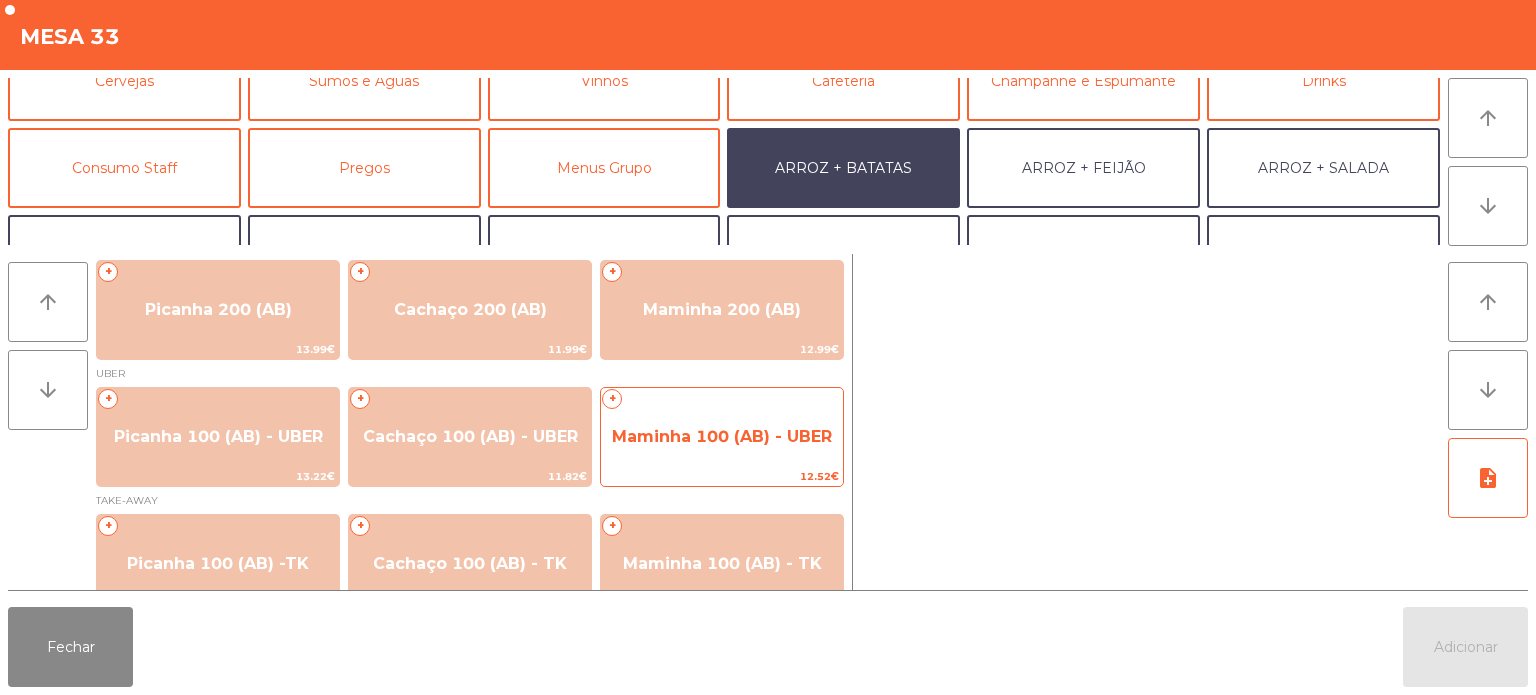 click on "Maminha 100 (AB) - UBER" 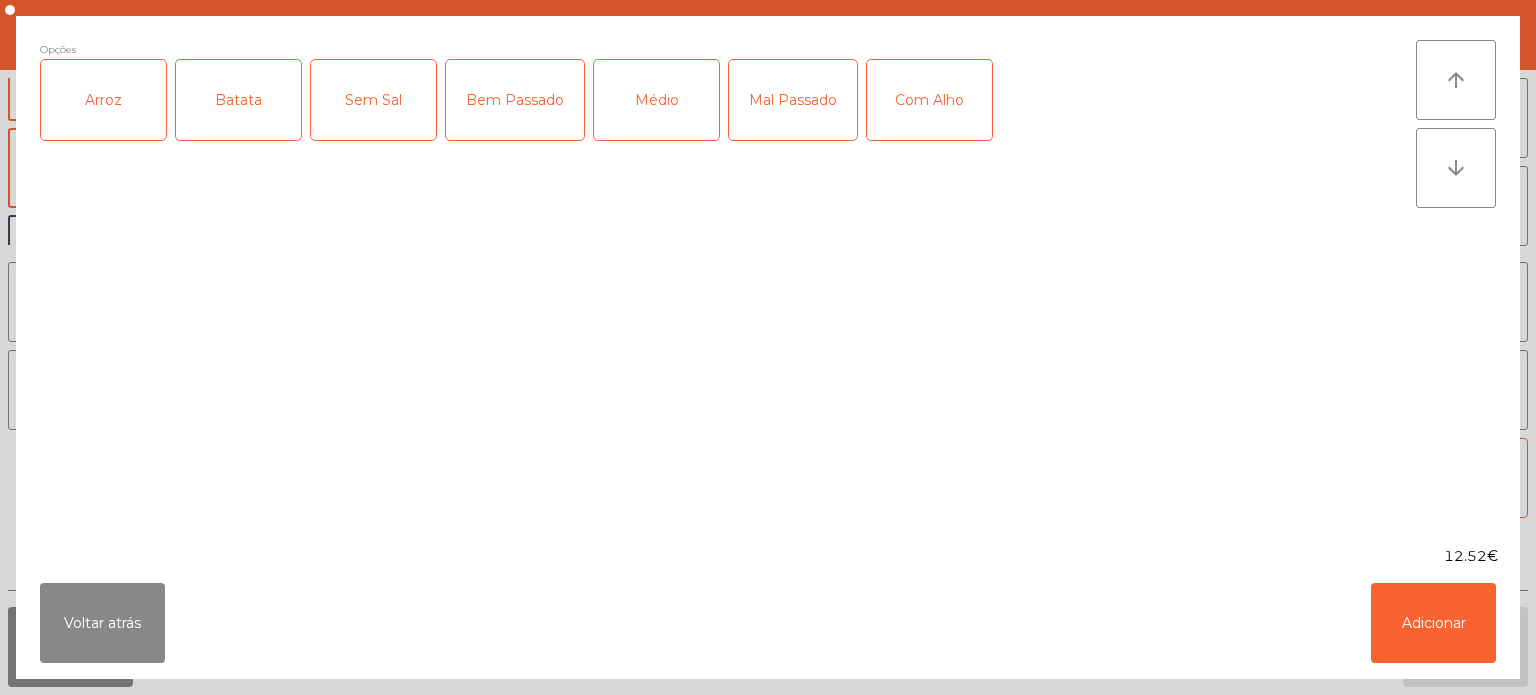 click on "Arroz" 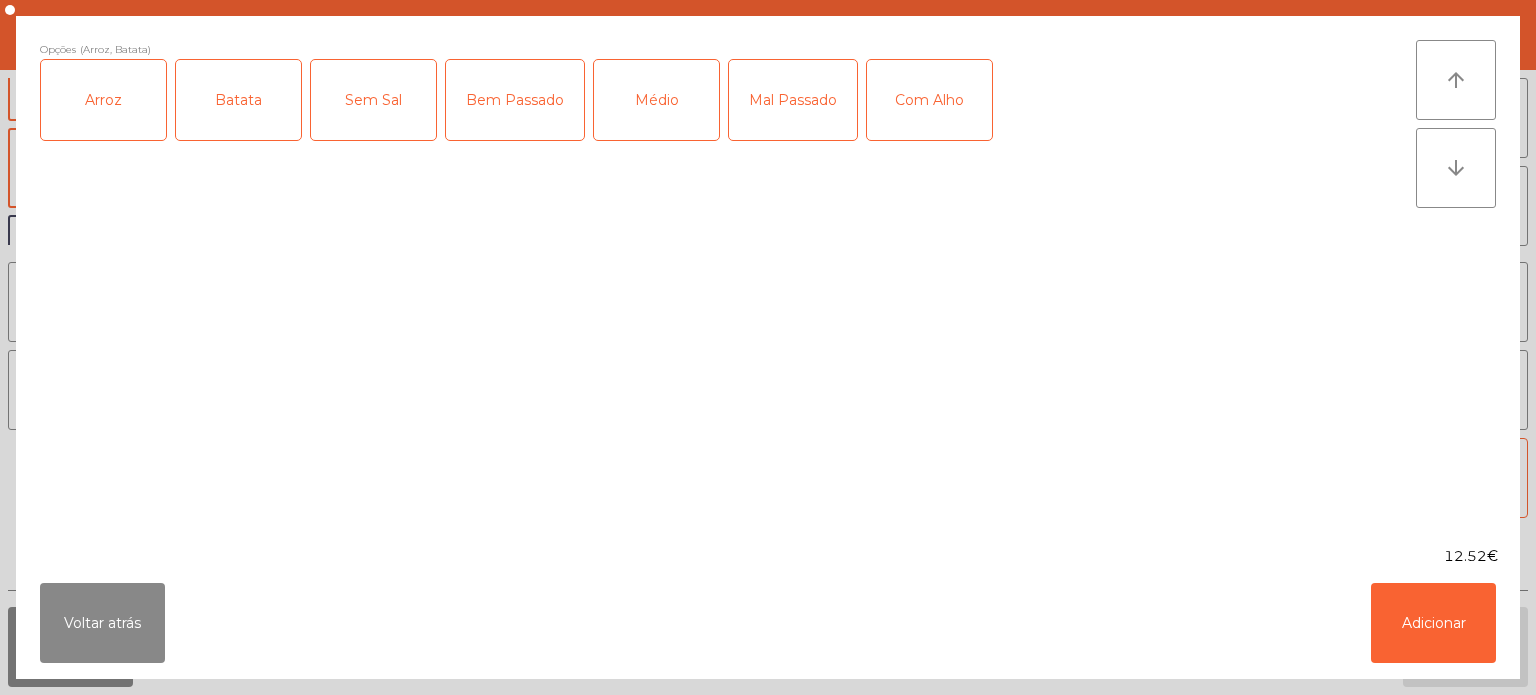 click on "Mal Passado" 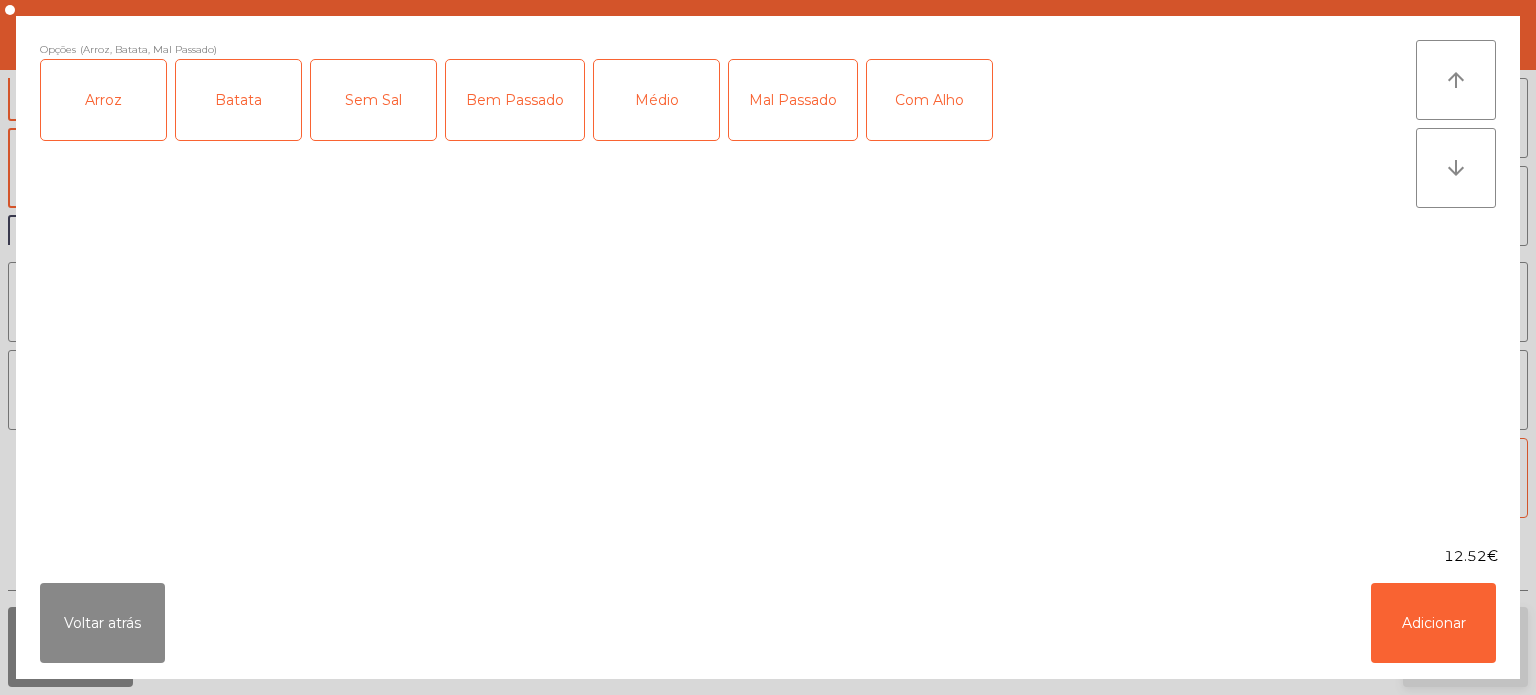 click on "Adicionar" 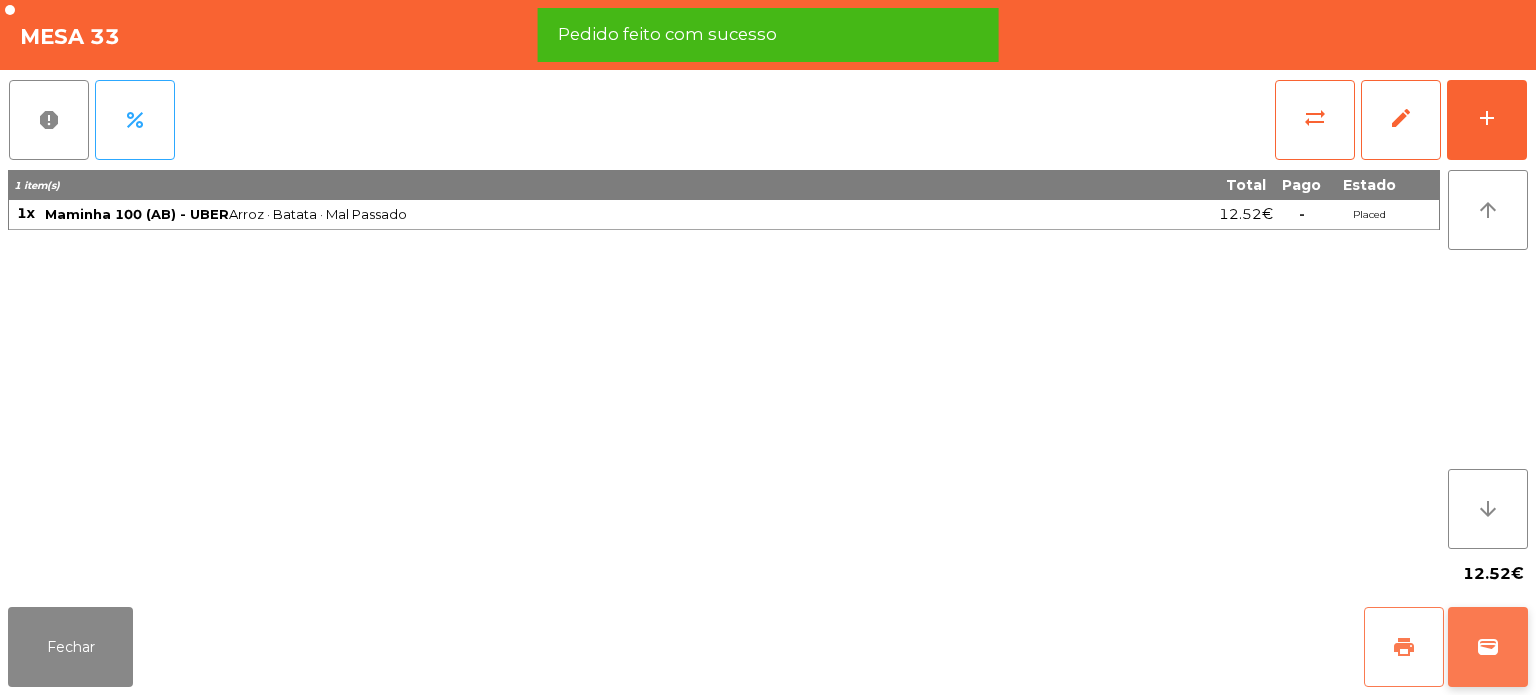 click on "print" 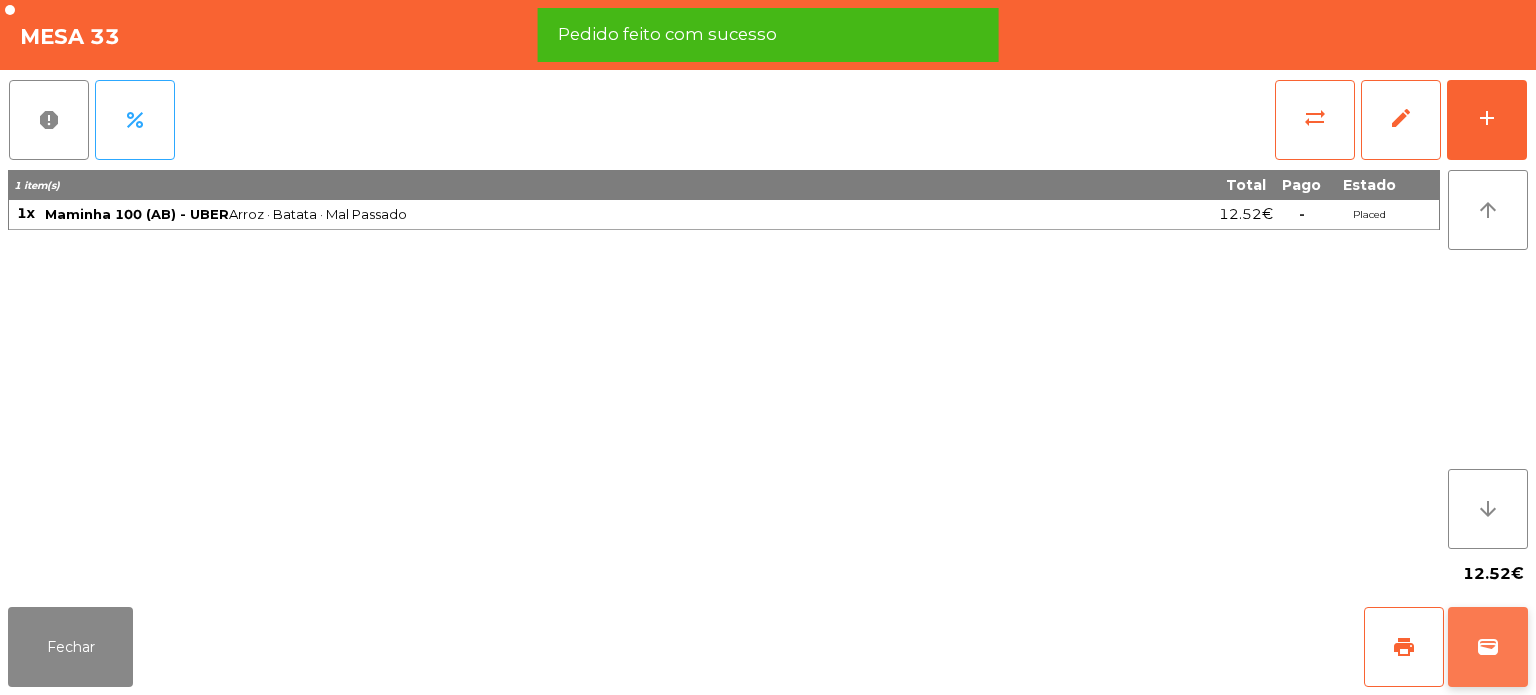 click on "wallet" 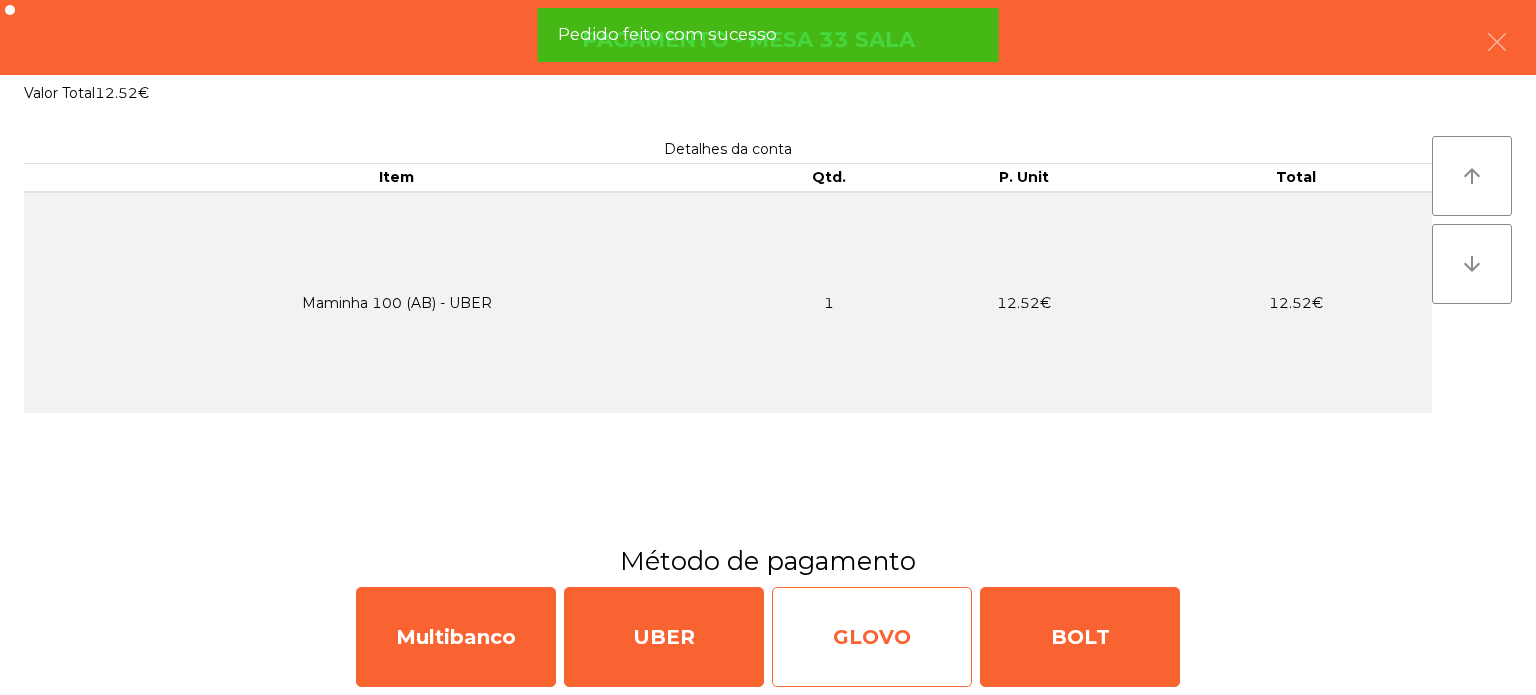 click on "GLOVO" 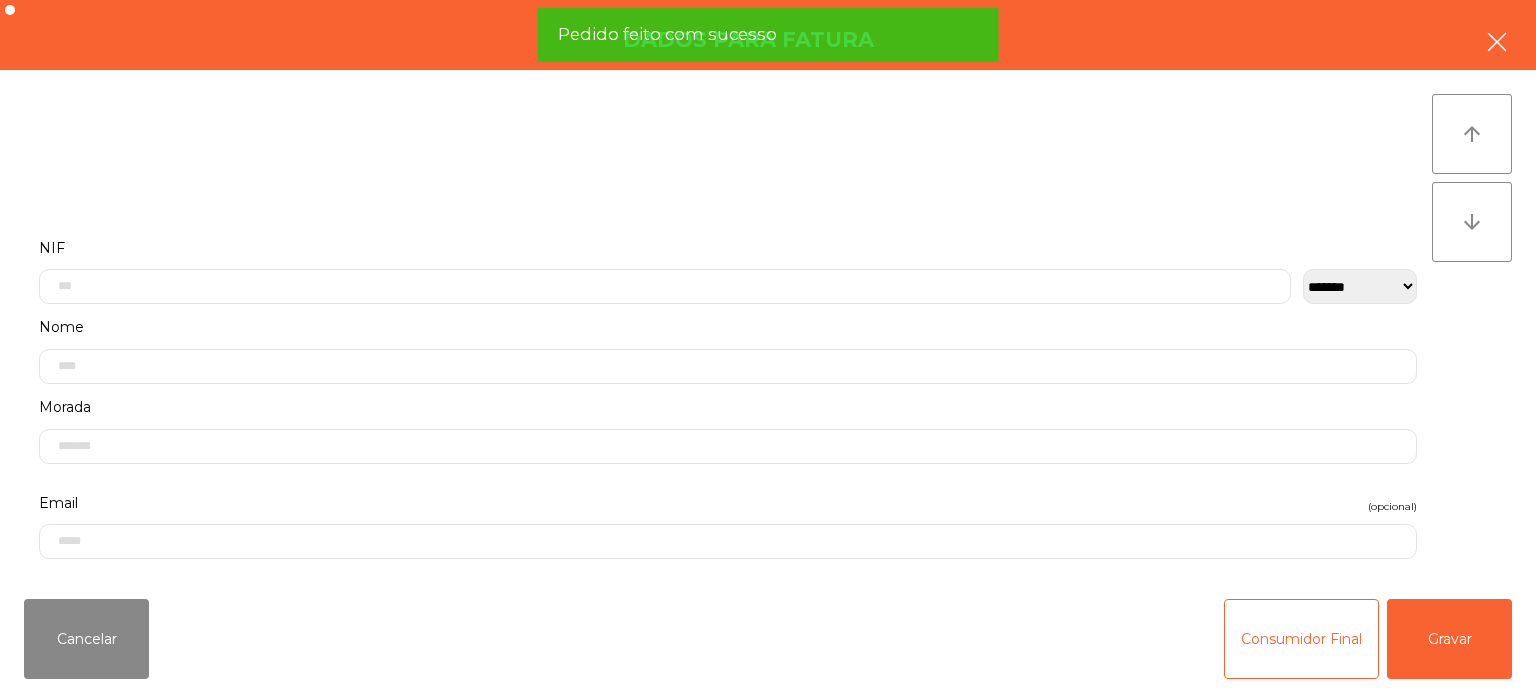 click 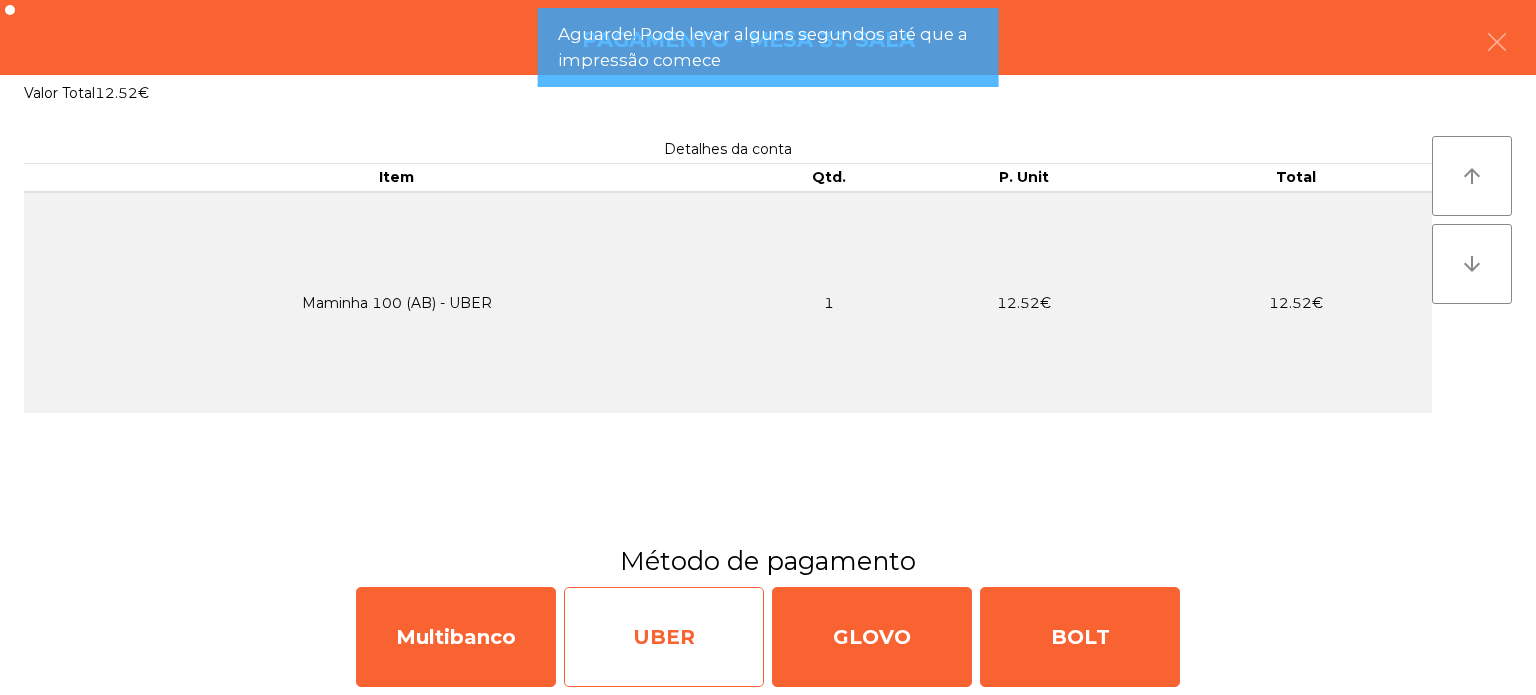 click on "UBER" 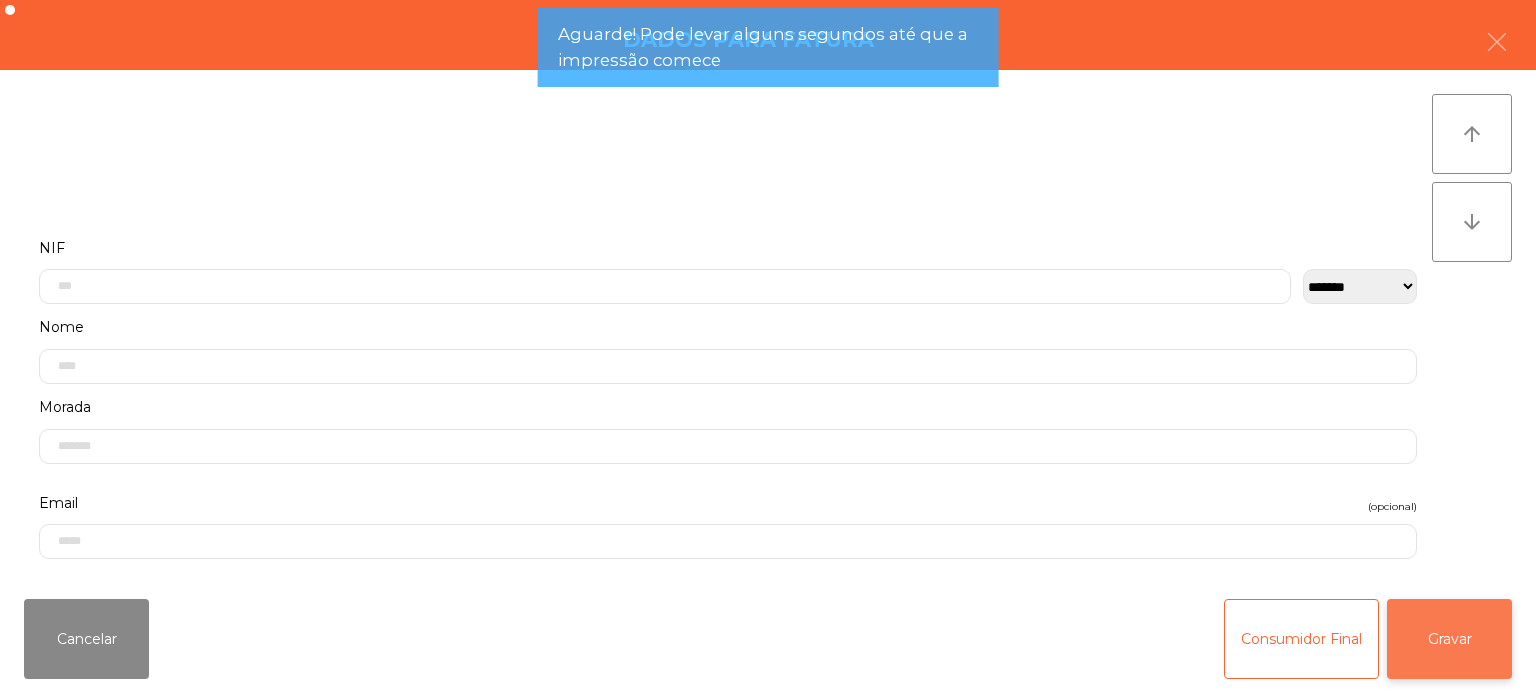 click on "Gravar" 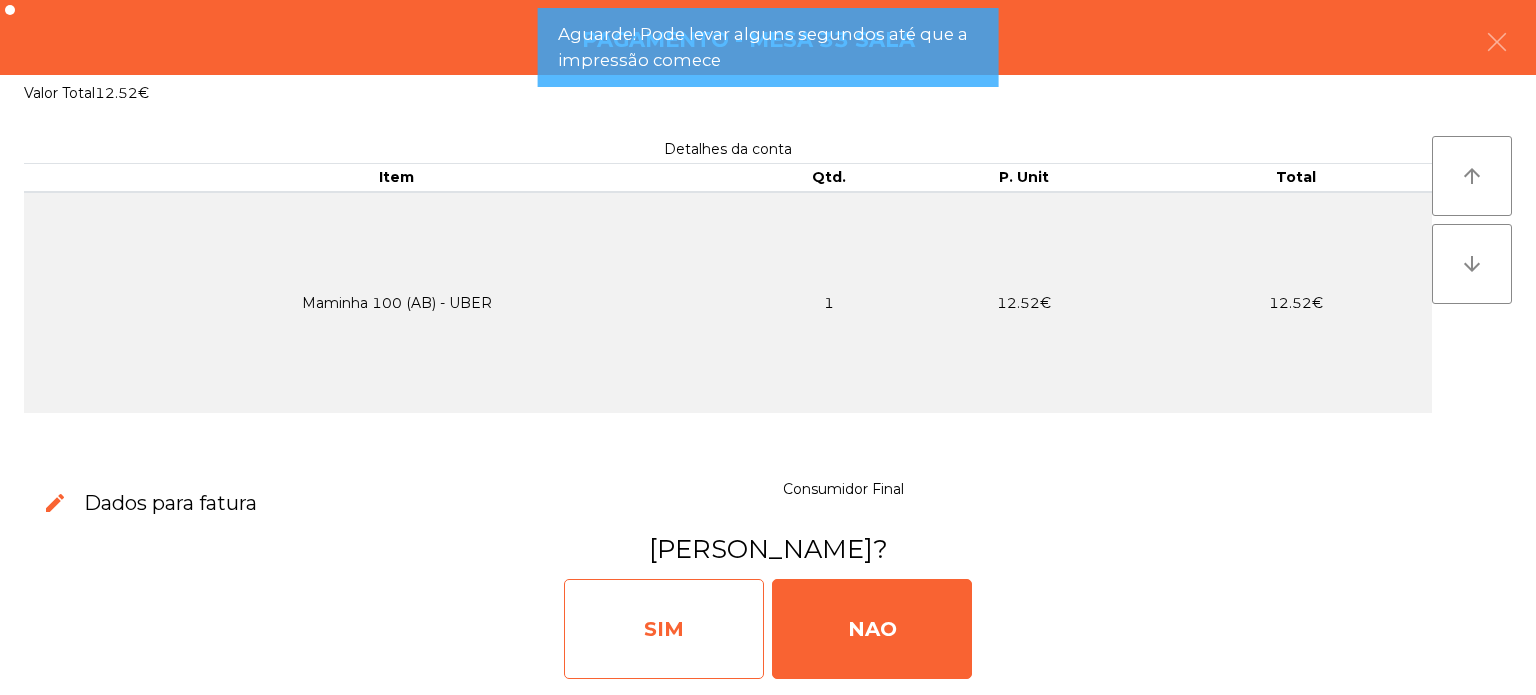 click on "SIM" 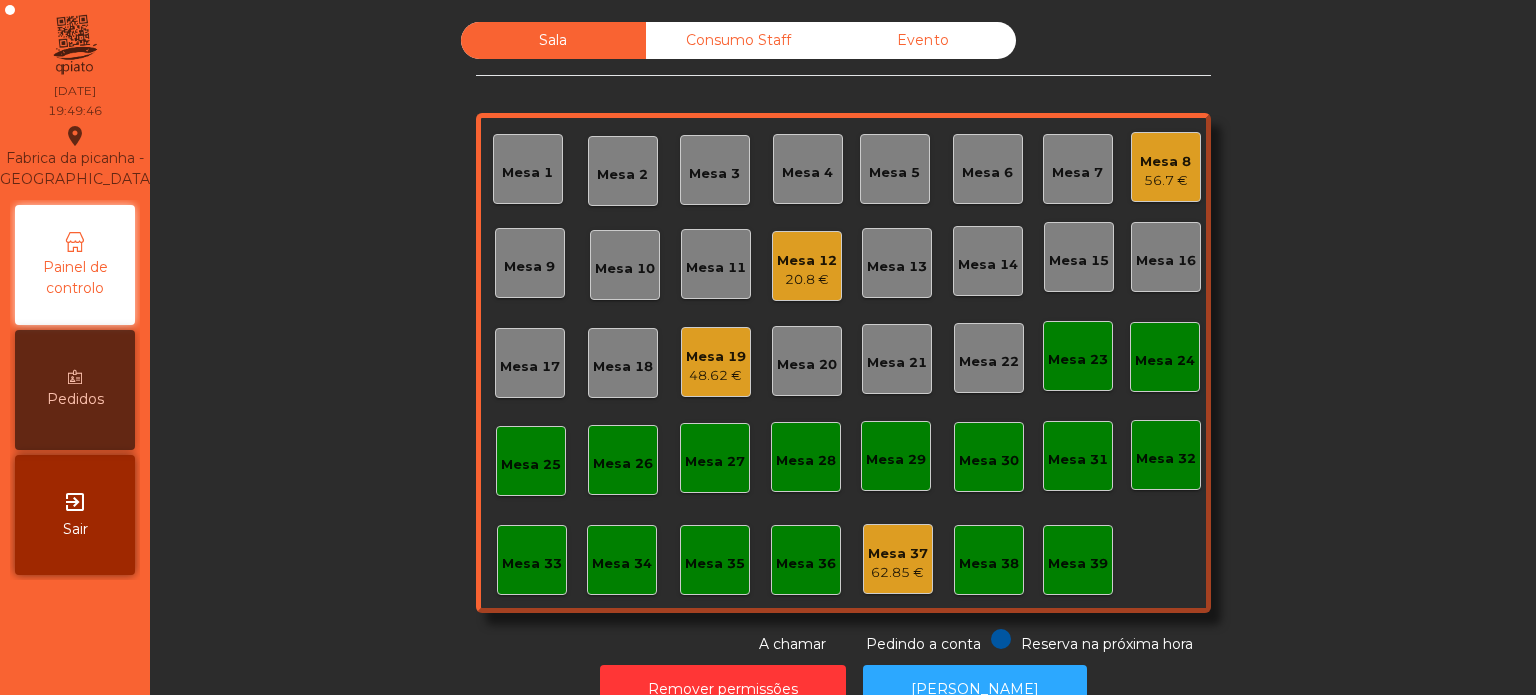 click on "62.85 €" 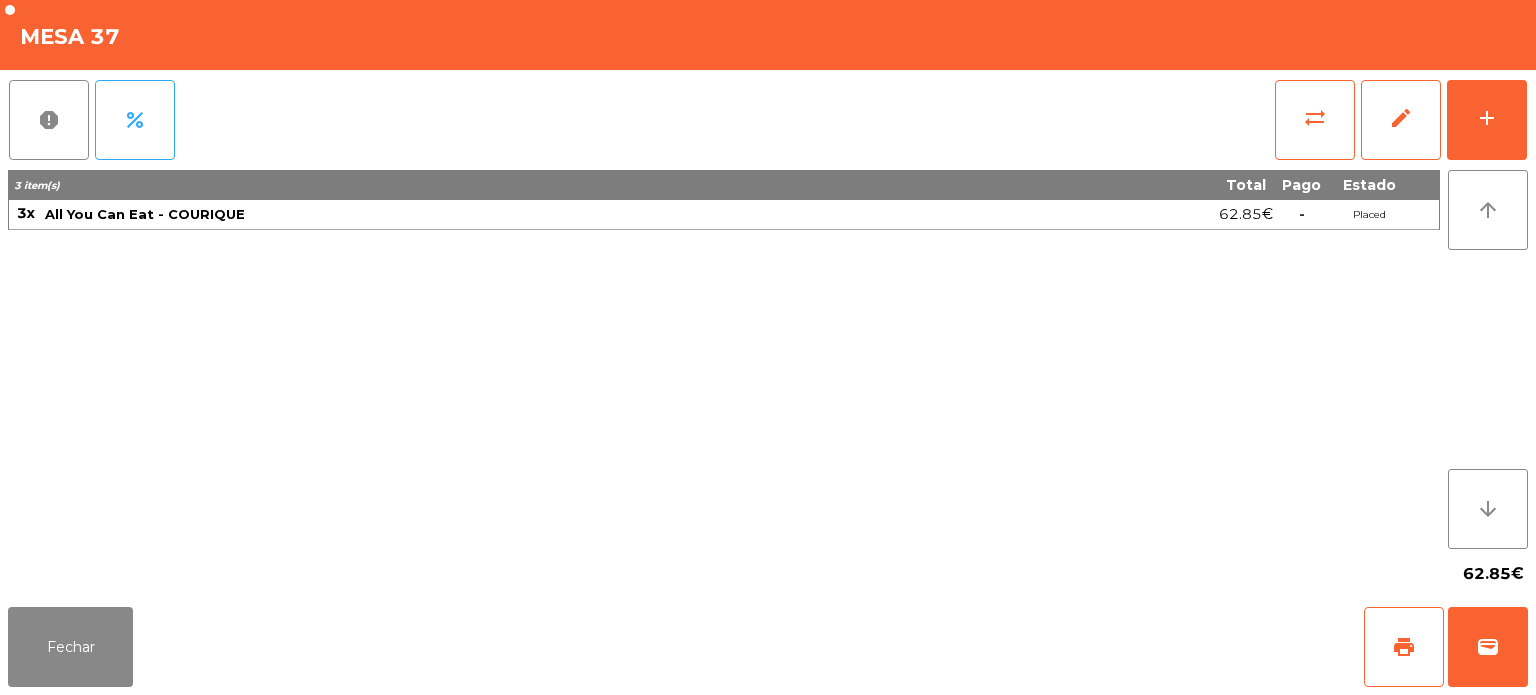 click on "Fechar   print   wallet" 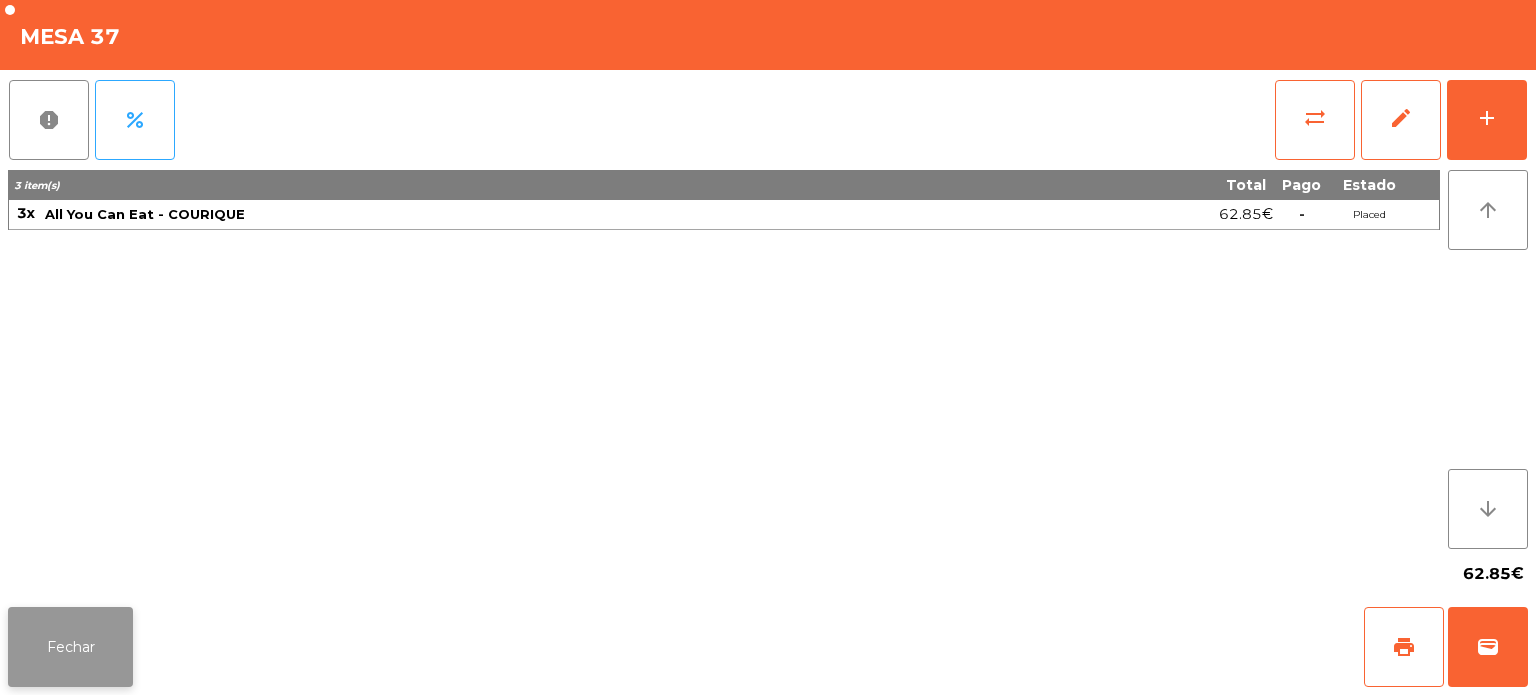 click on "Fechar" 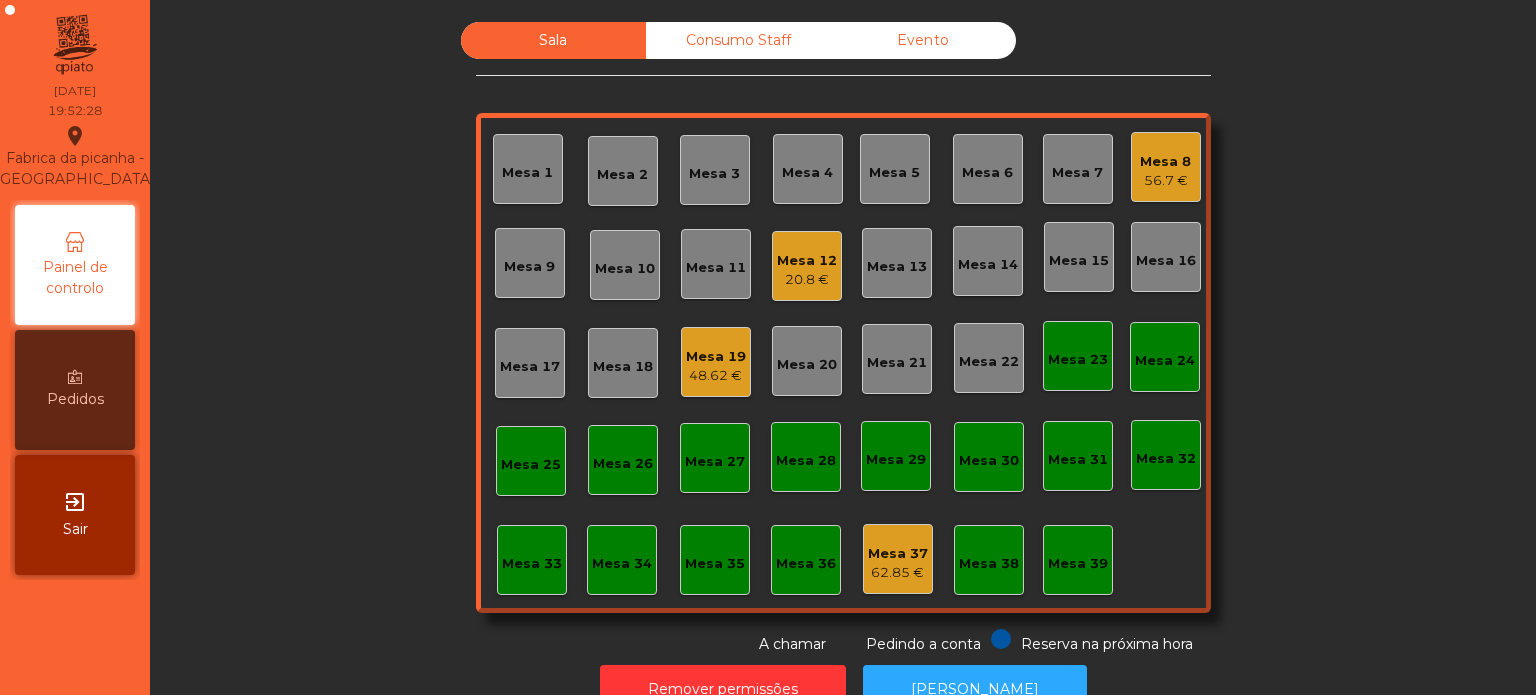 click on "20.8 €" 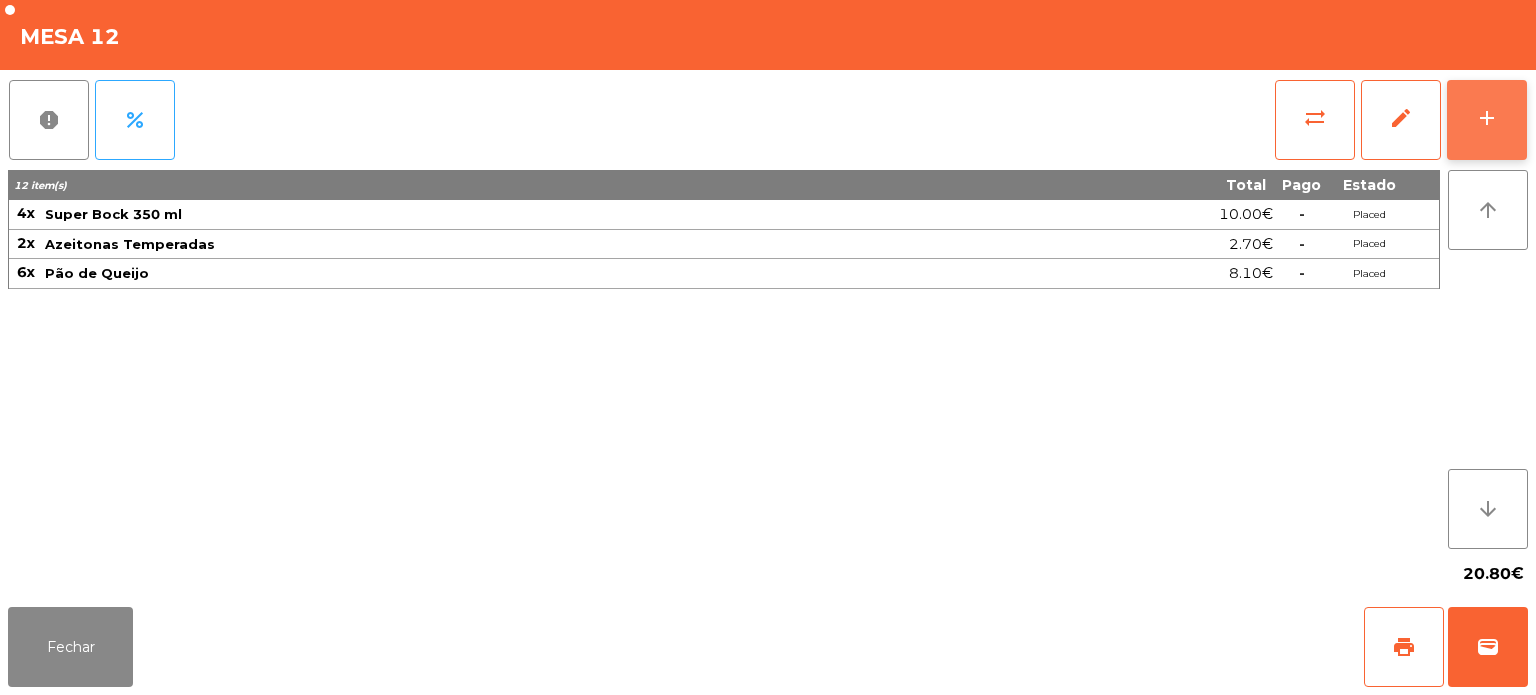 click on "add" 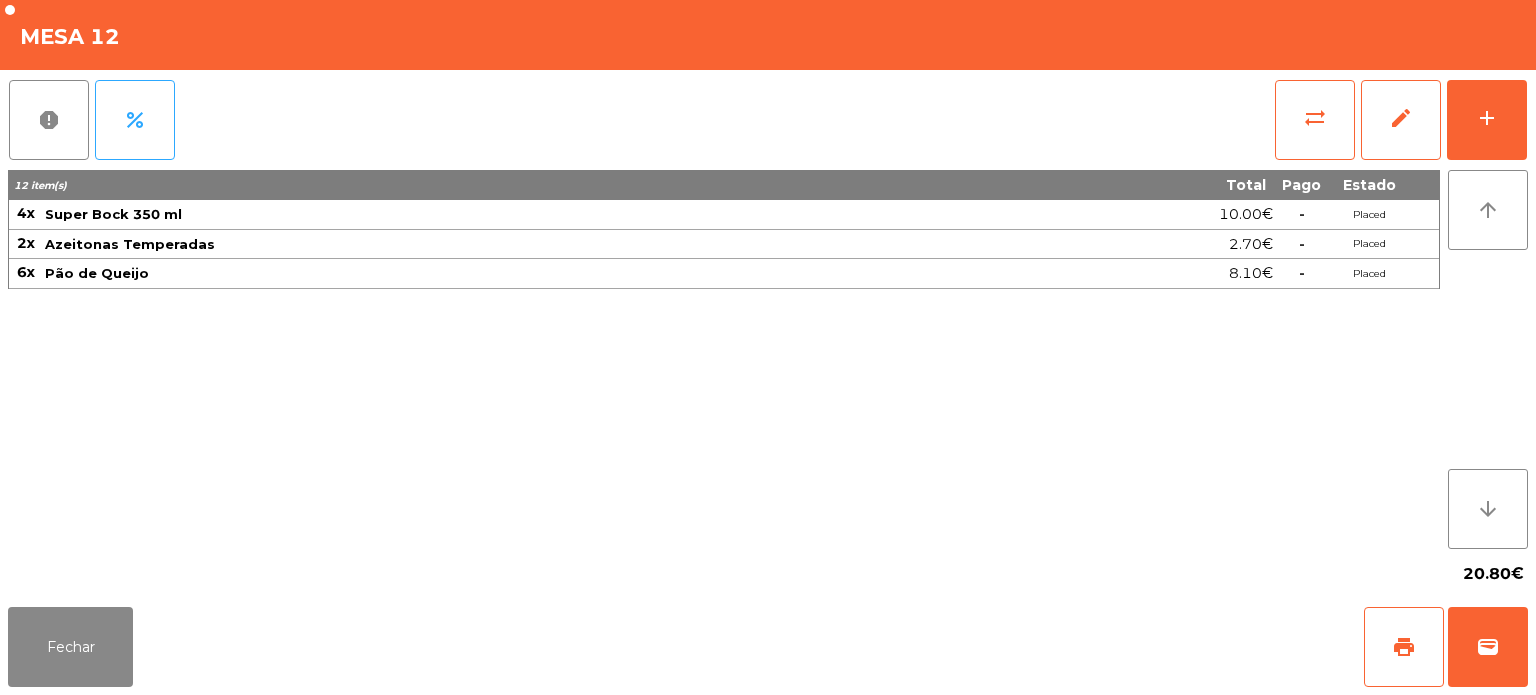 click on "report   percent   sync_alt   edit   add" 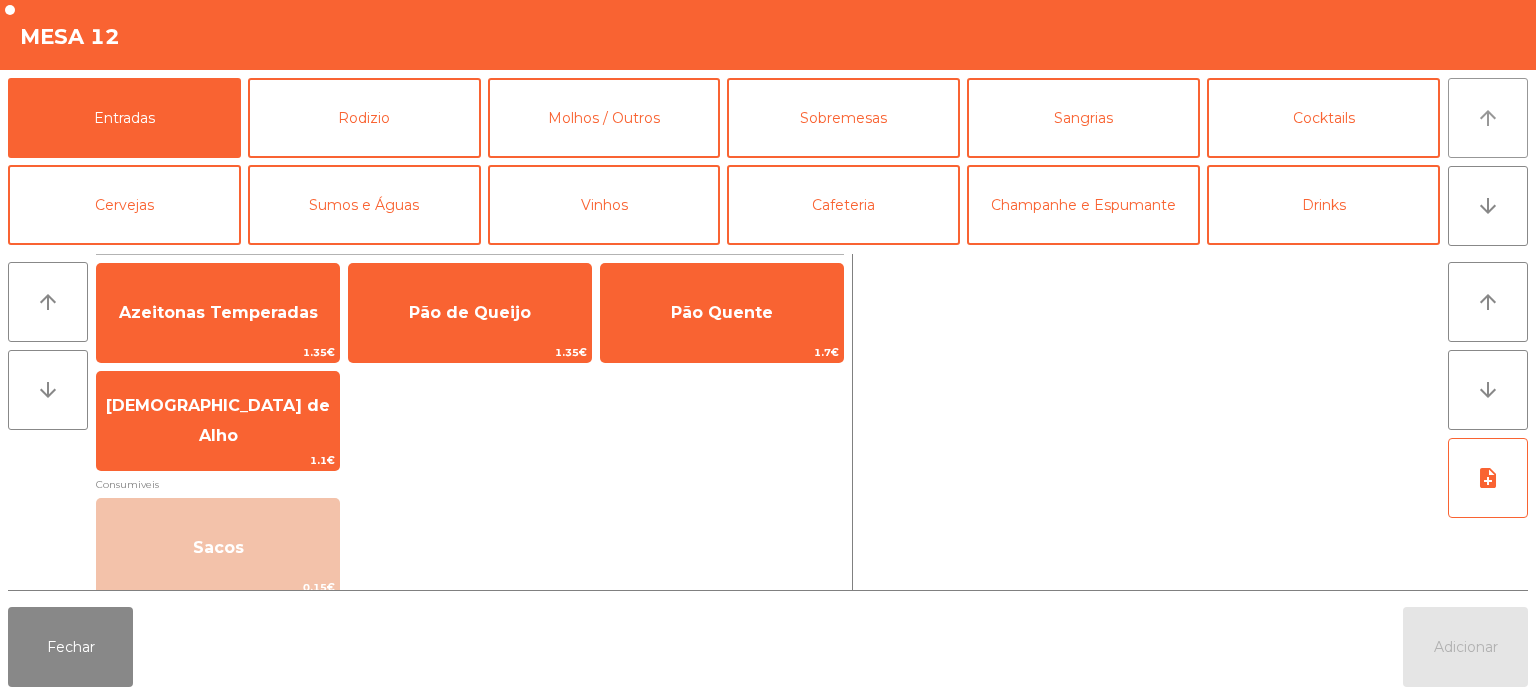 click on "arrow_upward" 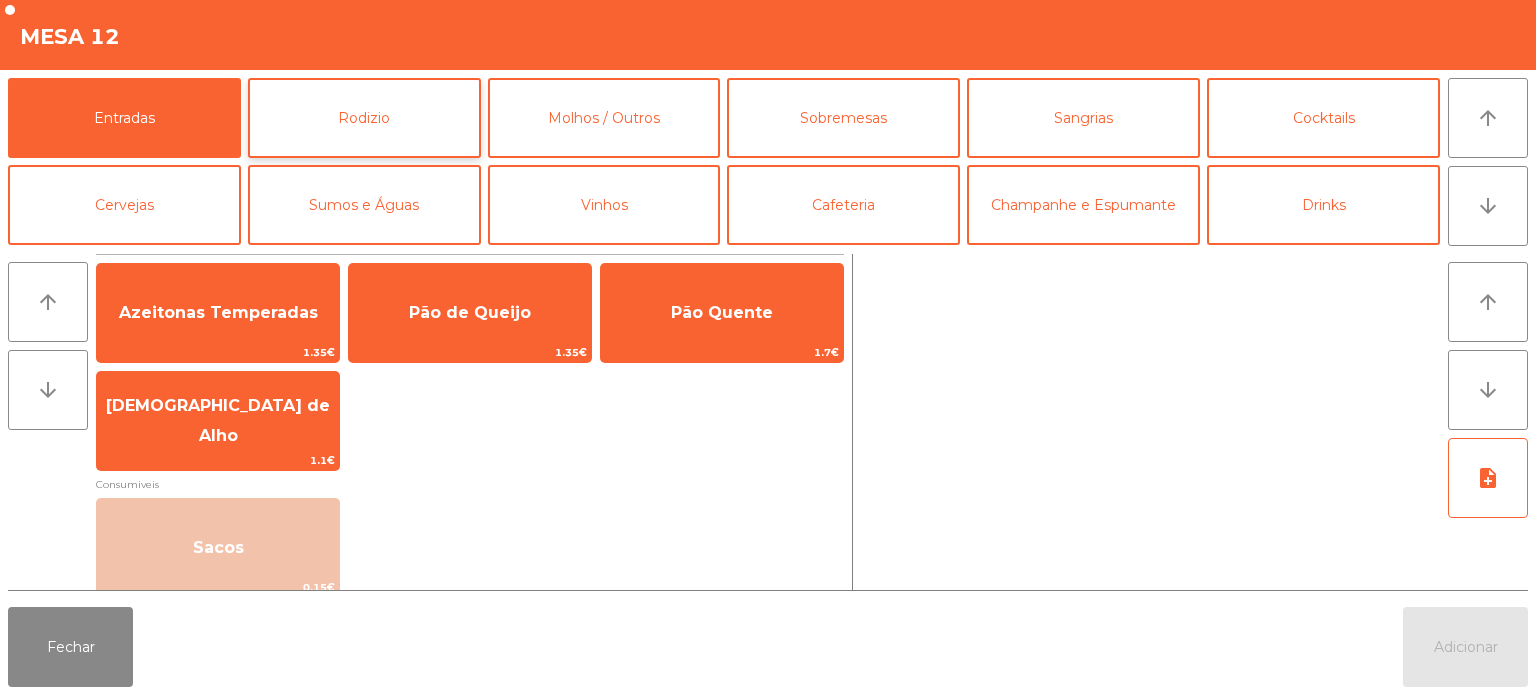 click on "Rodizio" 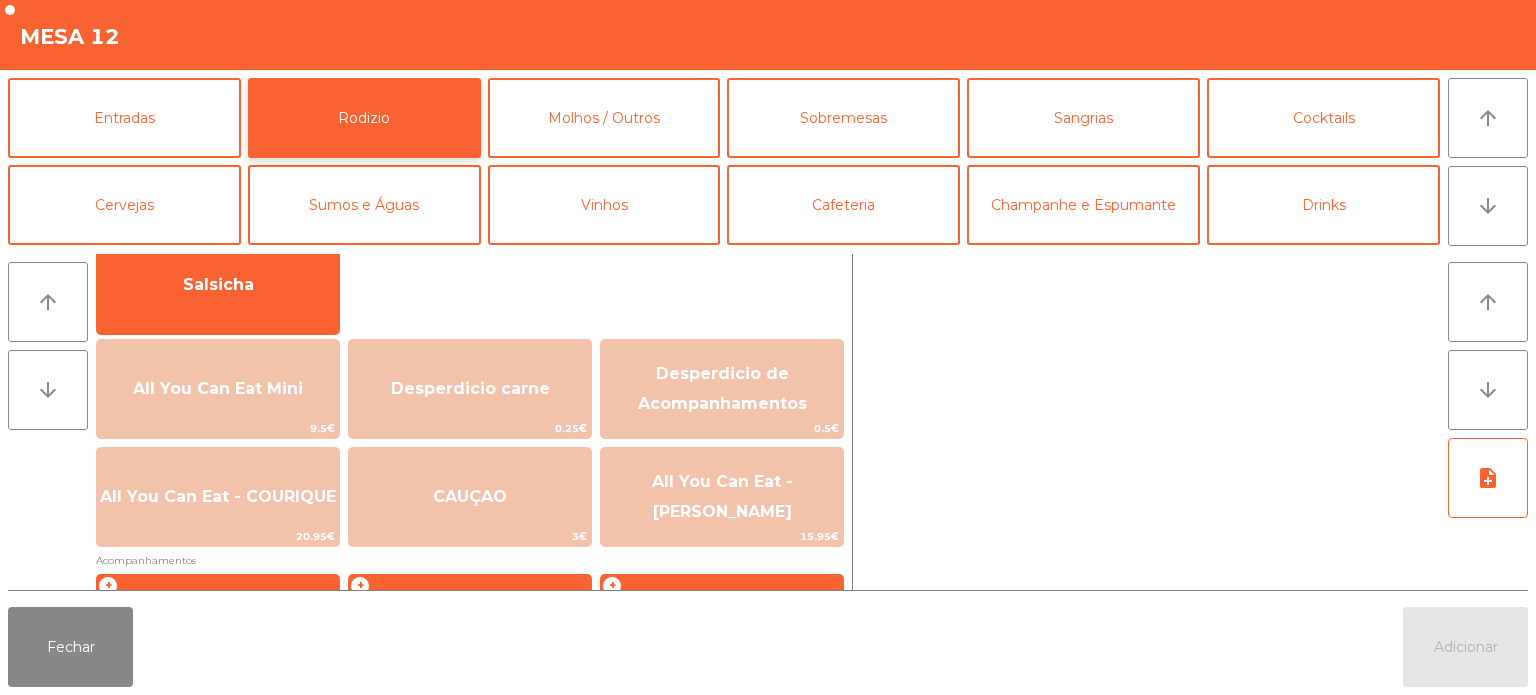 scroll, scrollTop: 157, scrollLeft: 0, axis: vertical 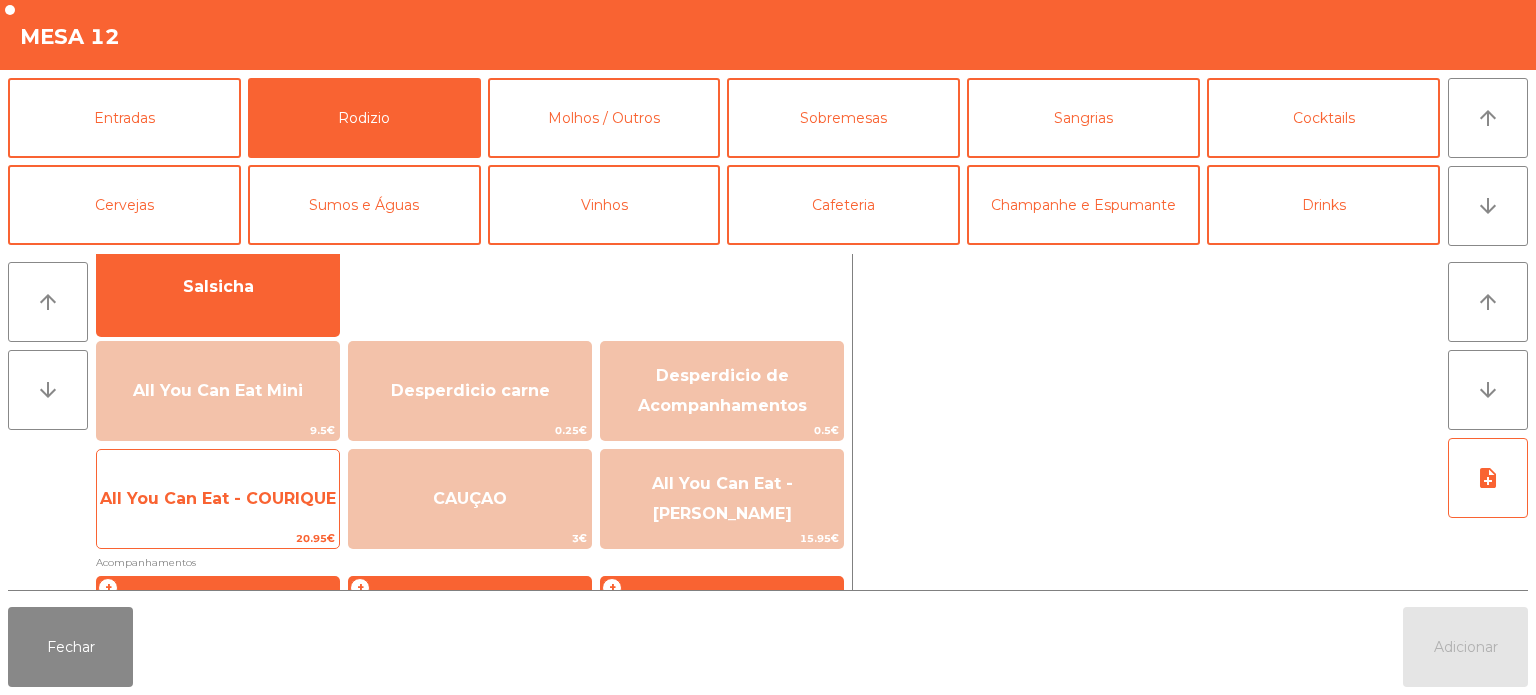 click on "All You Can Eat - COURIQUE" 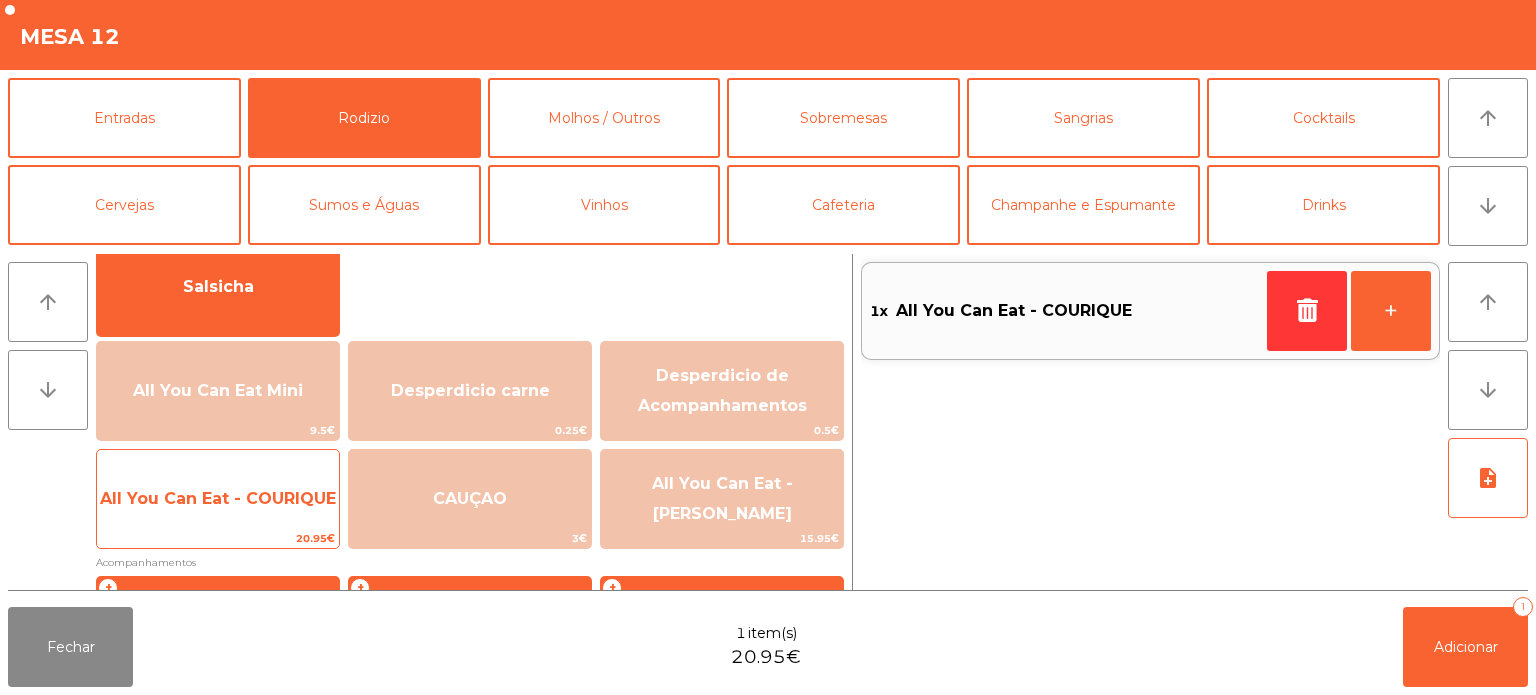 click on "All You Can Eat - COURIQUE" 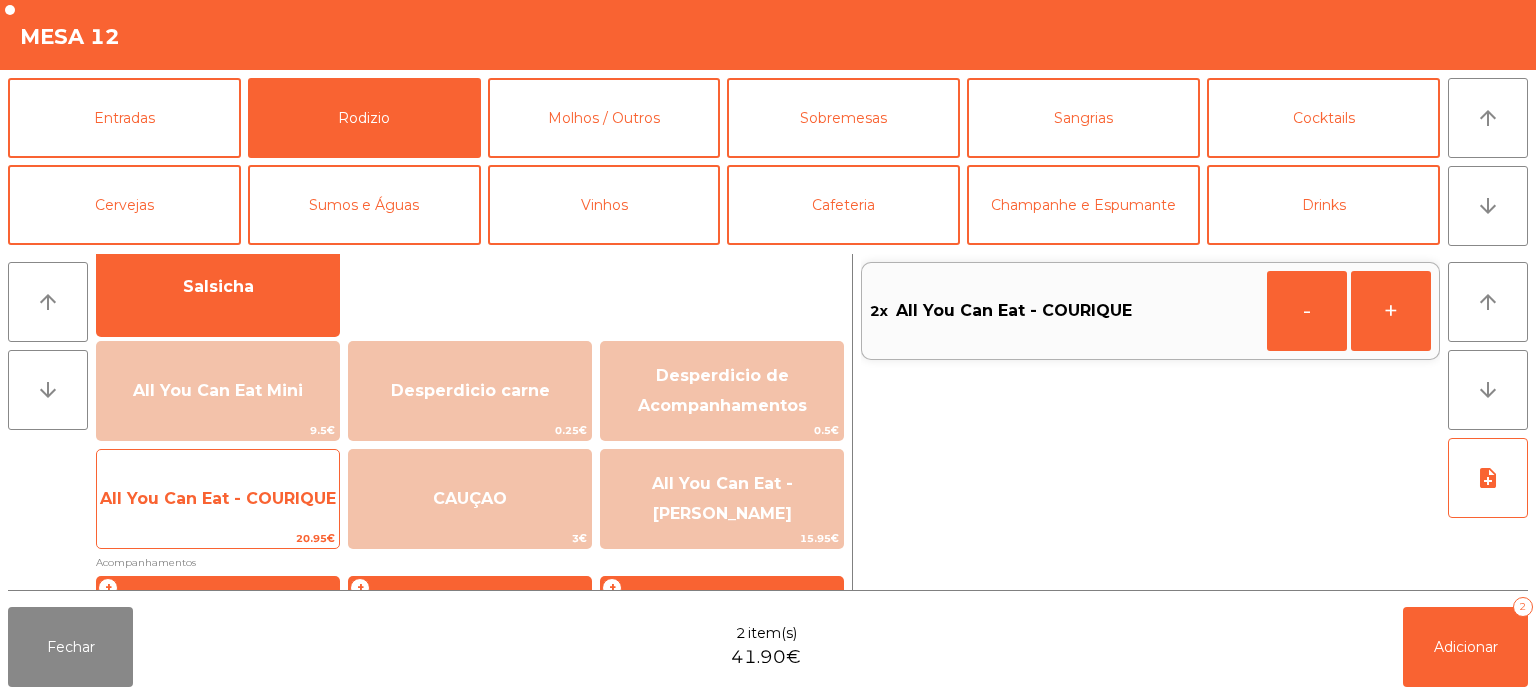 click on "All You Can Eat - COURIQUE" 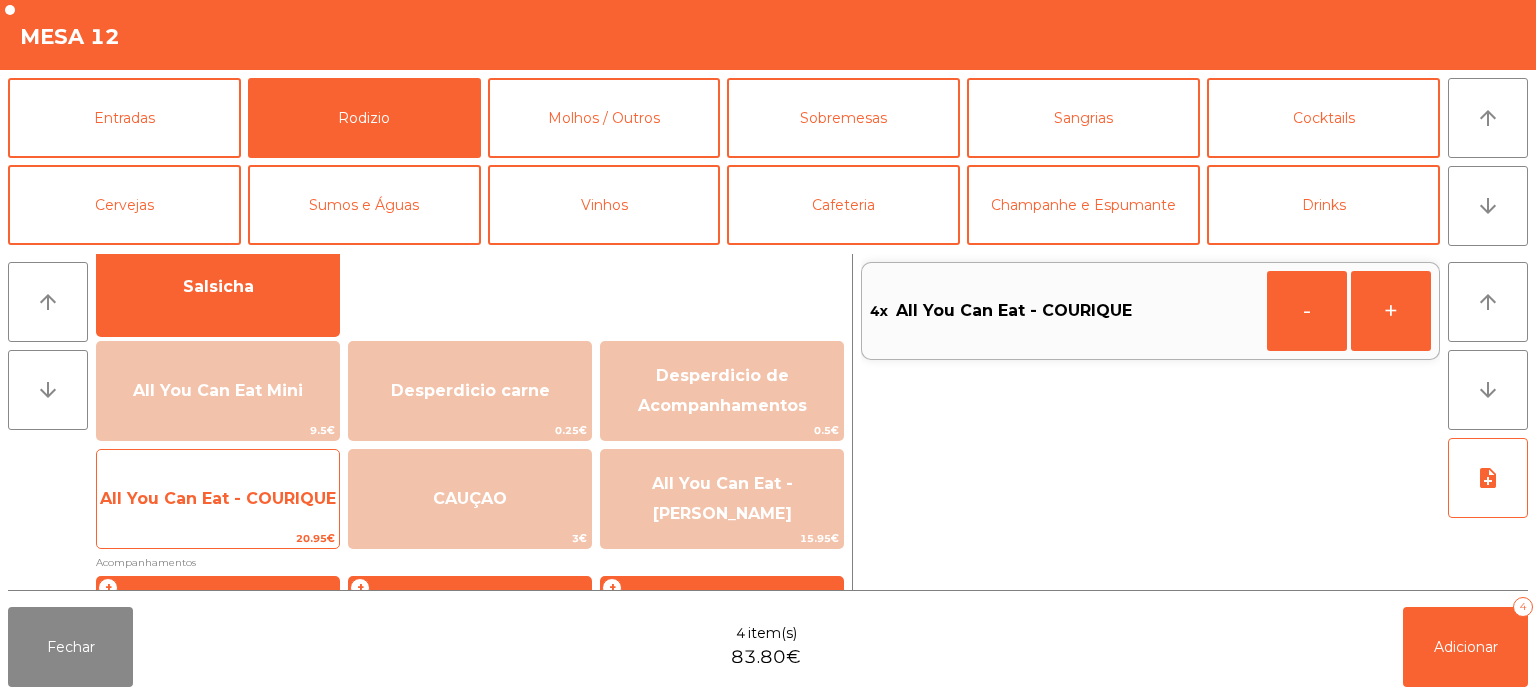 click on "All You Can Eat - COURIQUE" 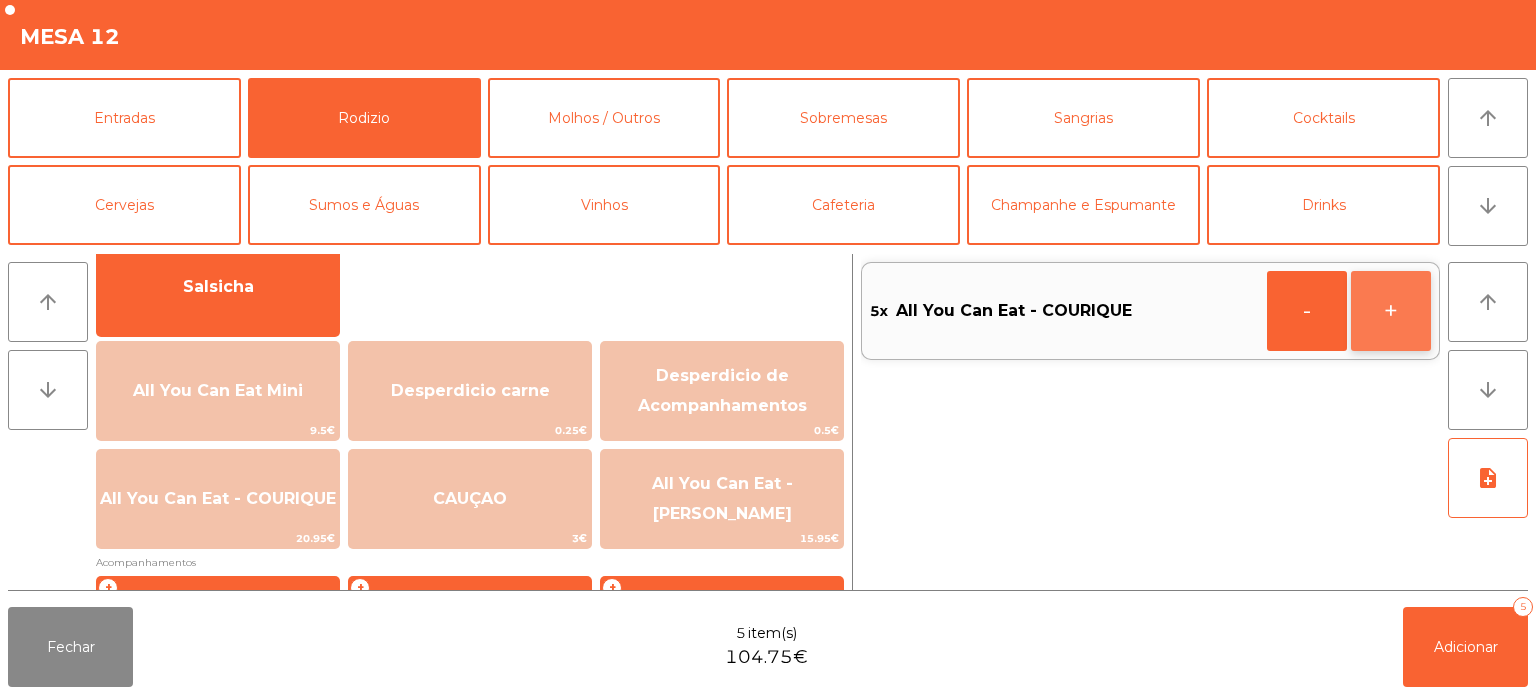 click on "+" 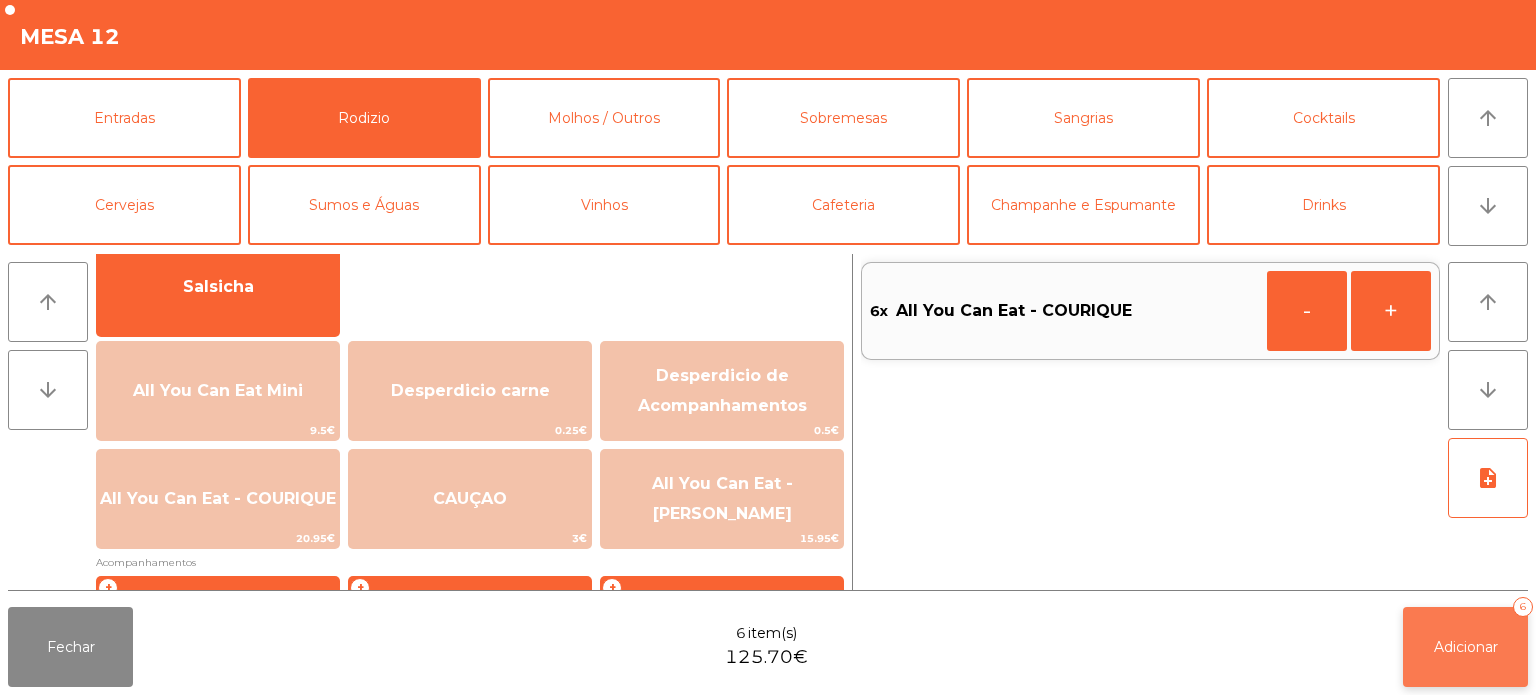 click on "Adicionar   6" 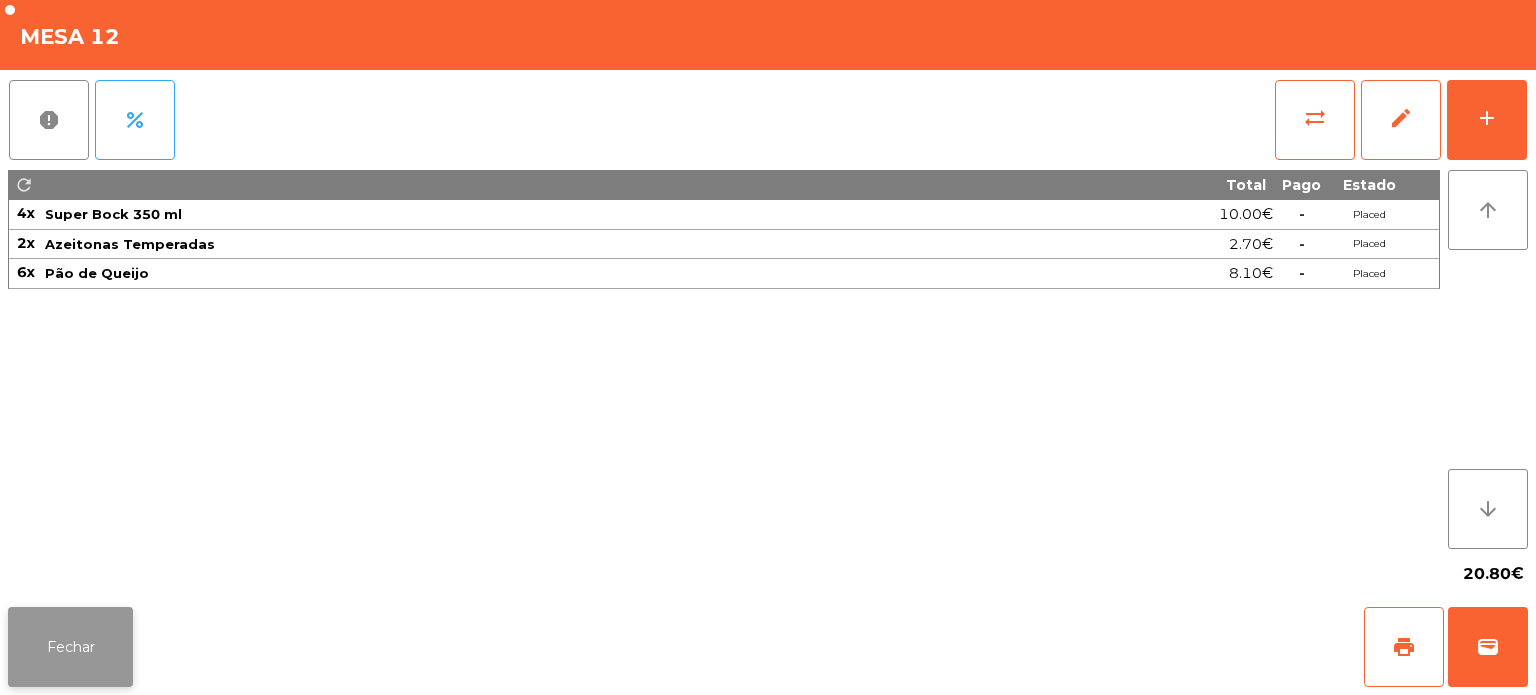 click on "Fechar" 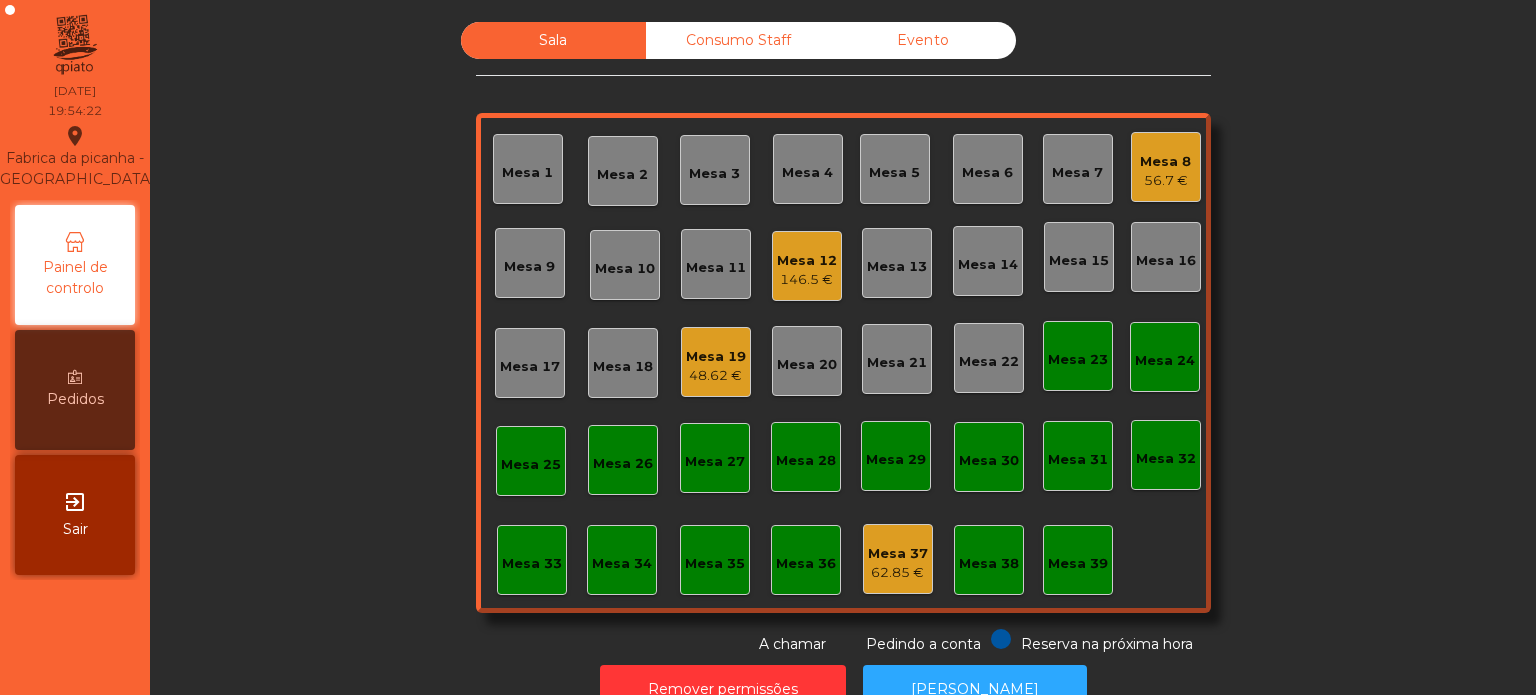 click on "146.5 €" 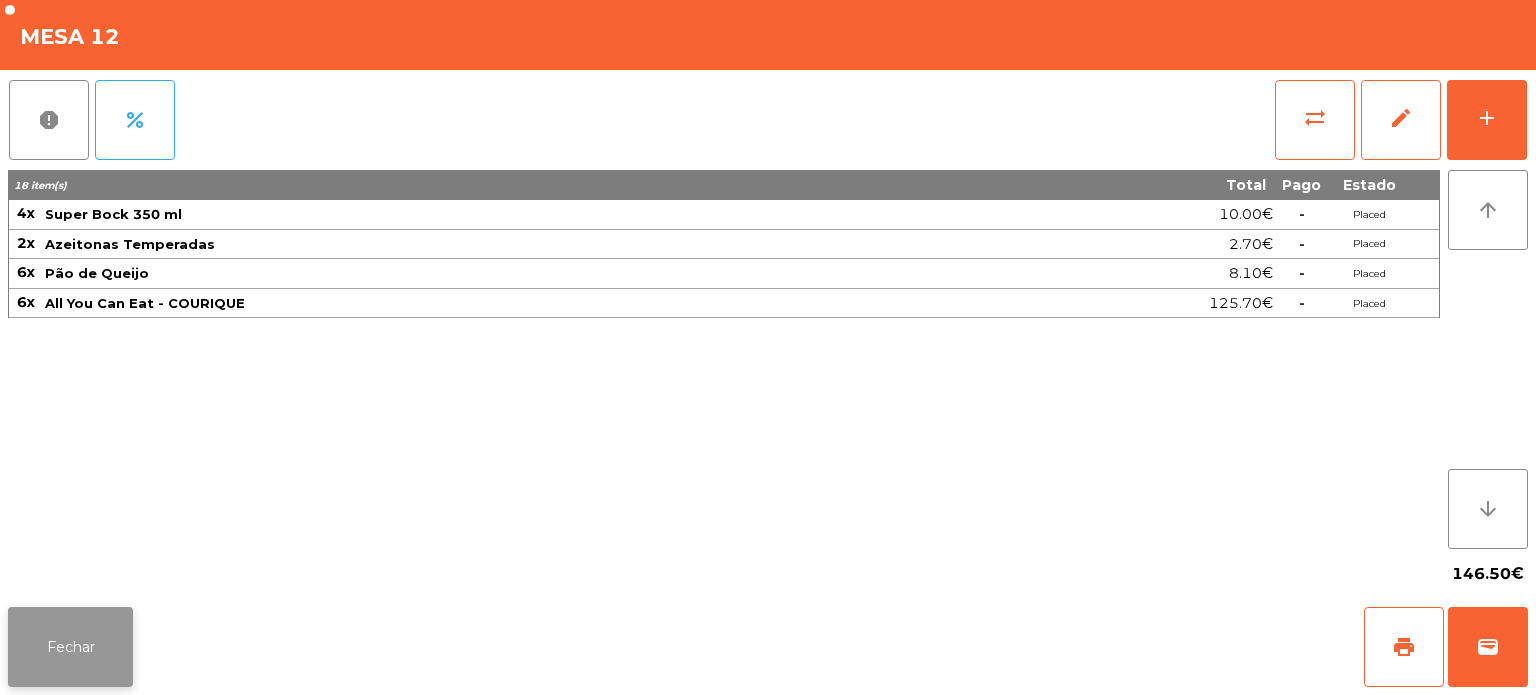 click on "Fechar" 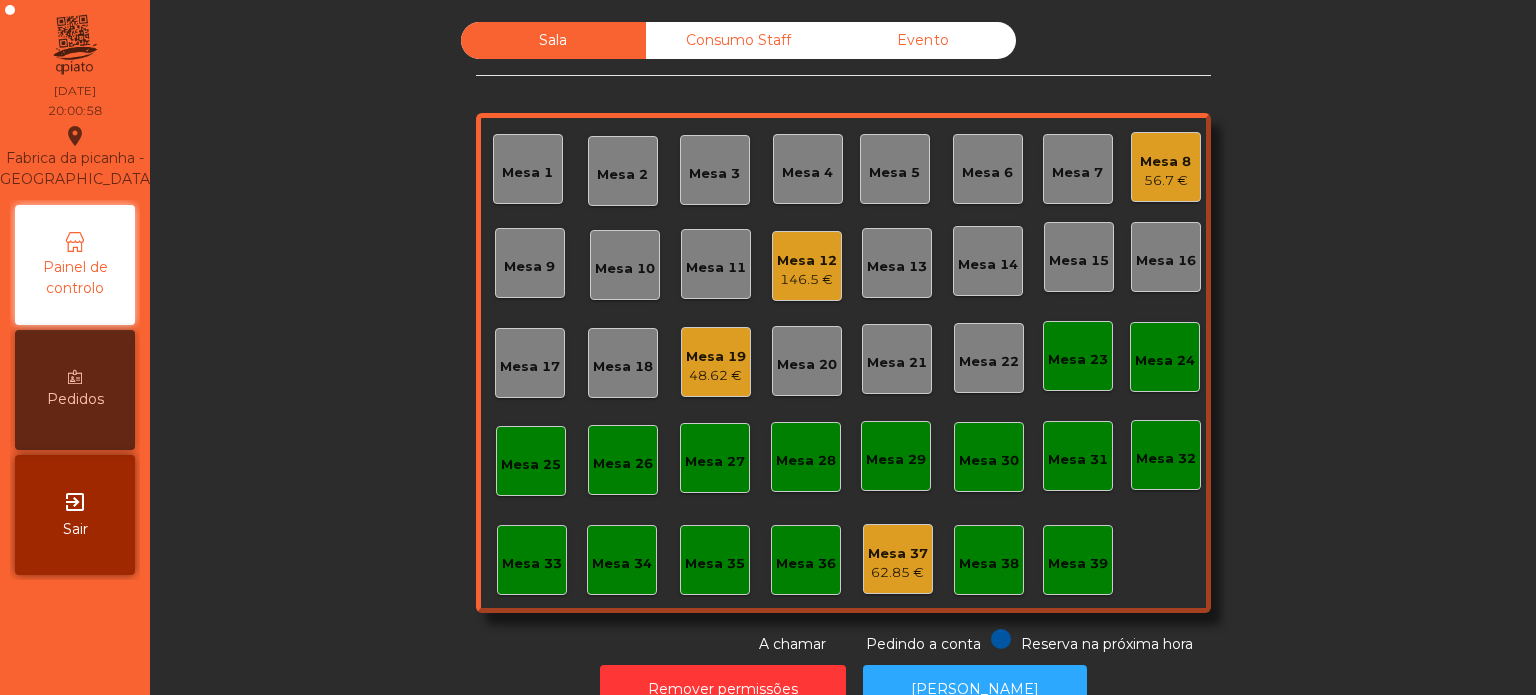 click on "Mesa 12   146.5 €" 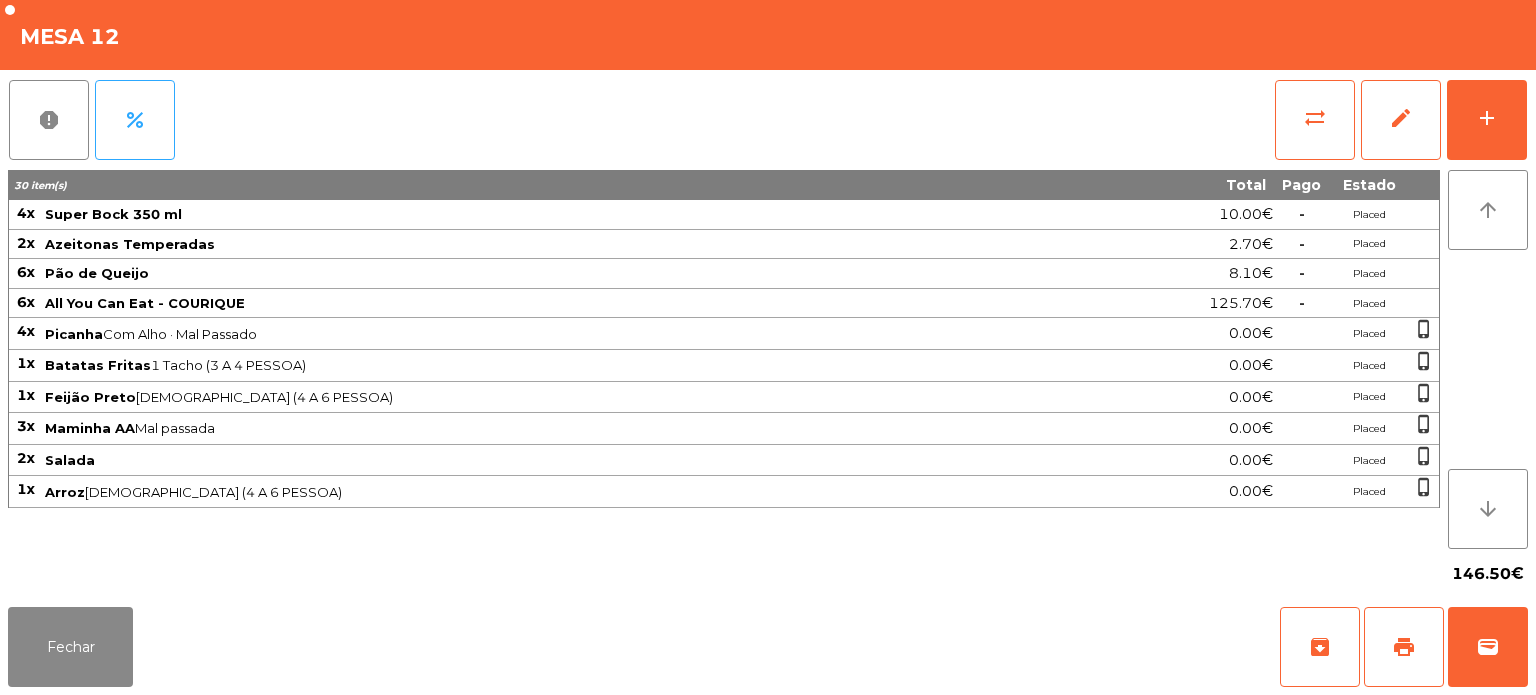 click on "Maminha AA  Mal passada" 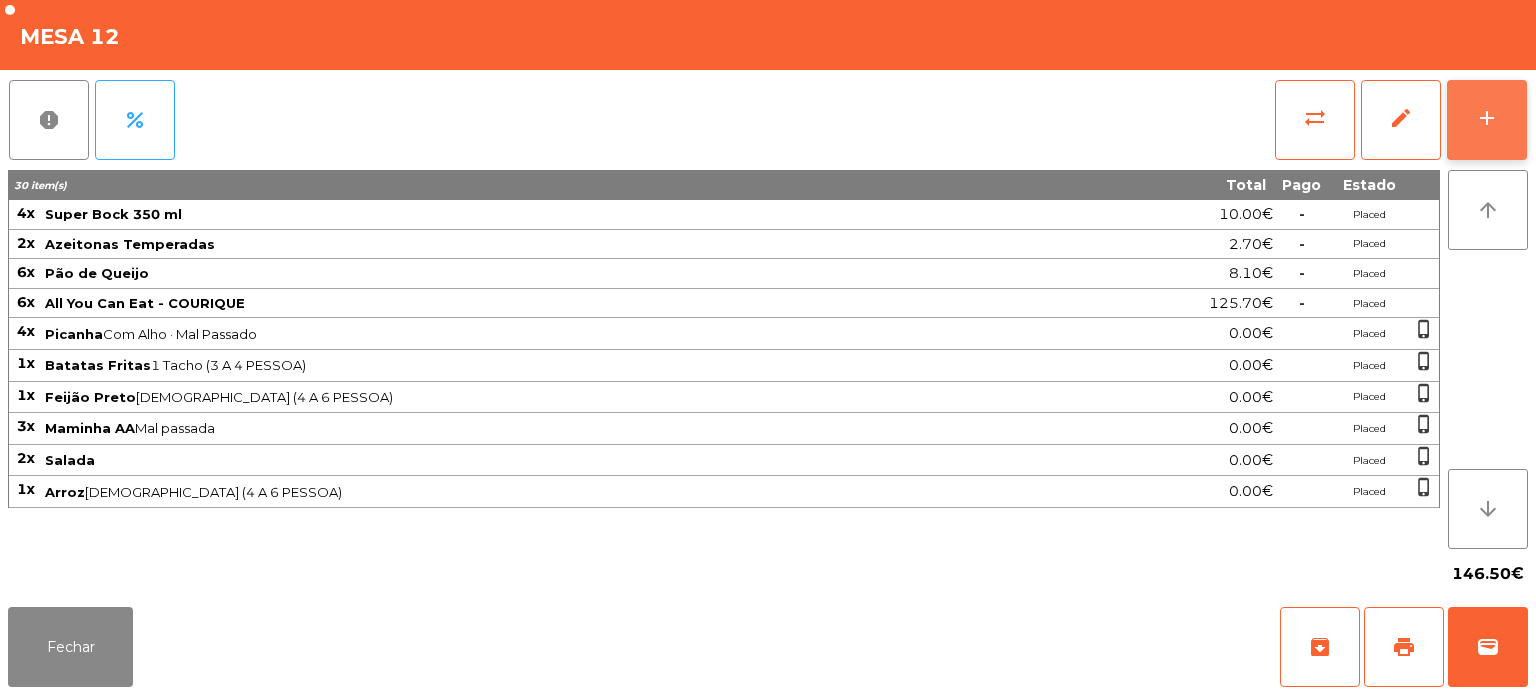click on "add" 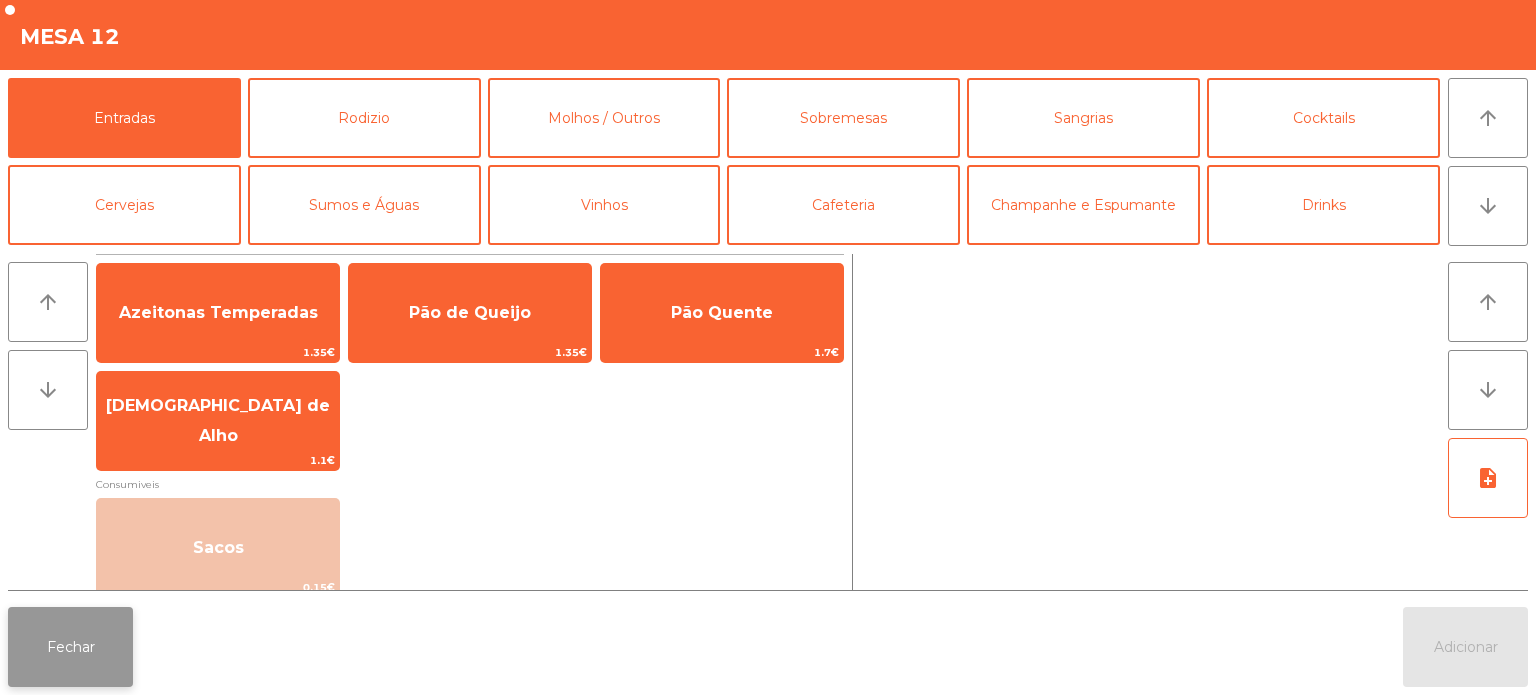 click on "Fechar" 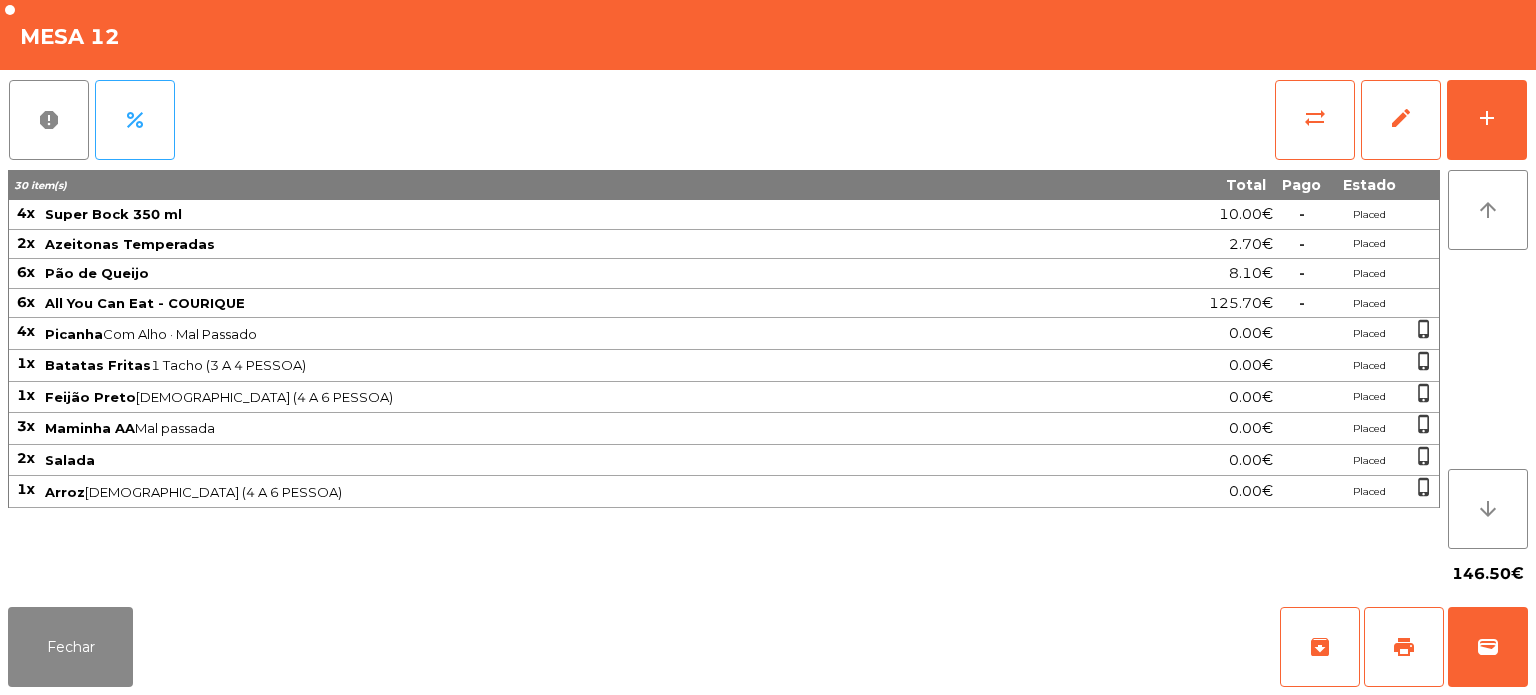click on "Batatas Fritas  1 Tacho (3 A 4 PESSOA)" 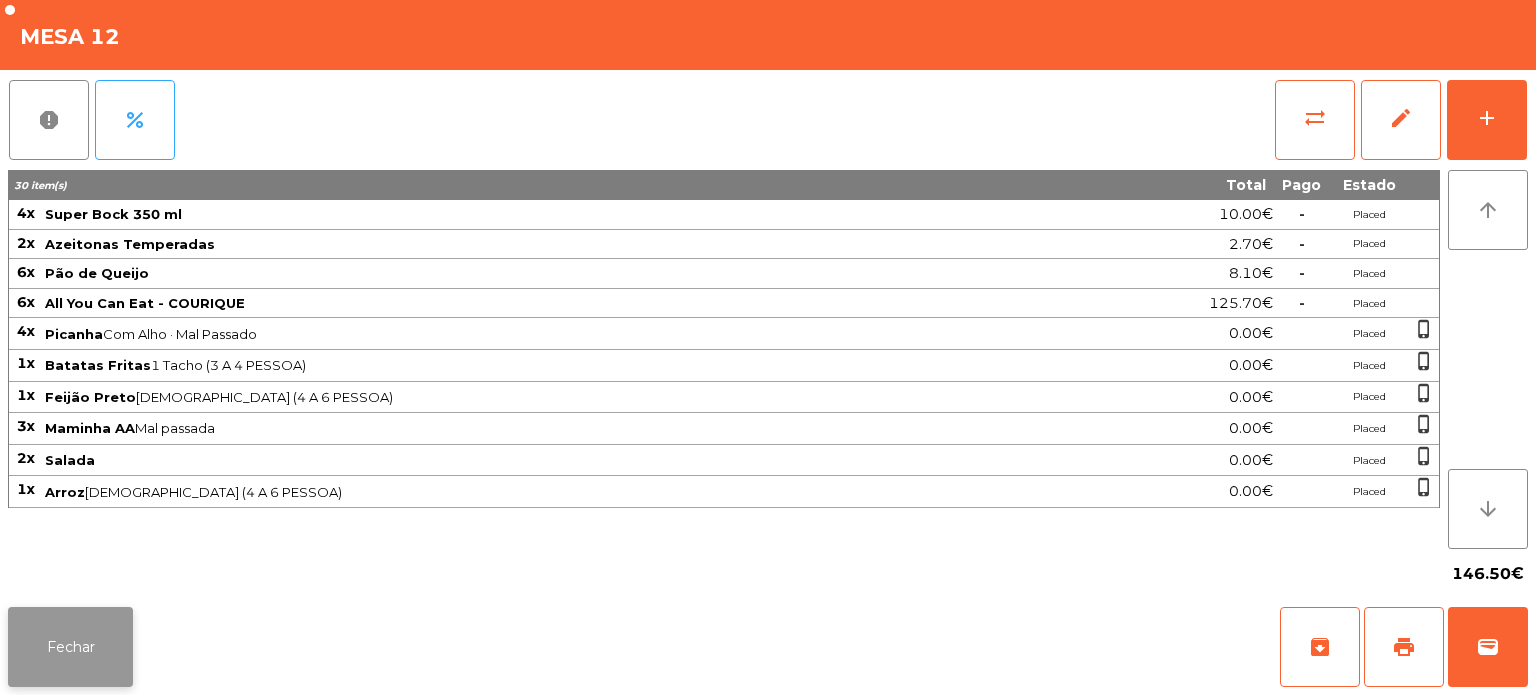 click on "Fechar" 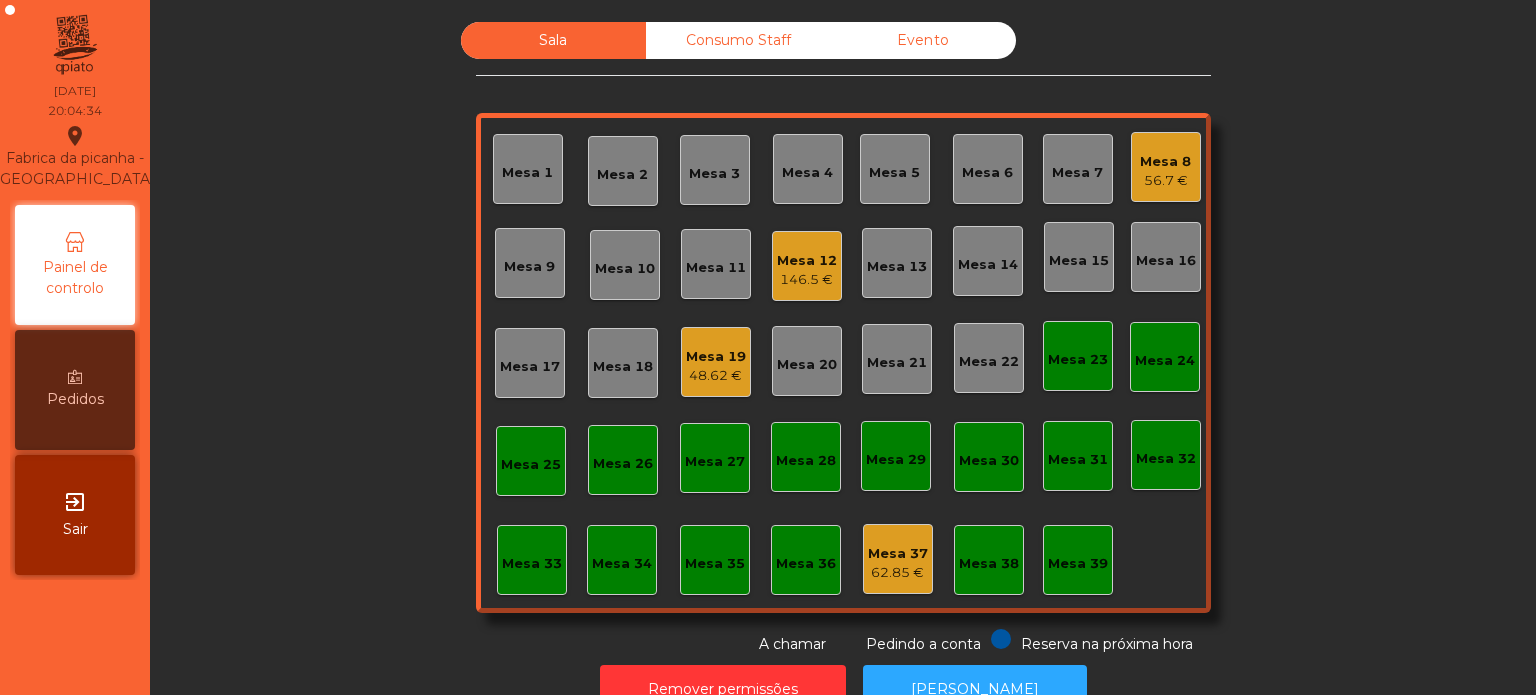 click on "Mesa 1   Mesa 2   Mesa 3   Mesa 4   Mesa 5   Mesa 6   Mesa 7   Mesa 8   56.7 €   [GEOGRAPHIC_DATA] 9   Mesa 10   Mesa 11   Mesa 12   146.5 €   [GEOGRAPHIC_DATA] 13   Mesa 14   Mesa 15   [GEOGRAPHIC_DATA] 17   [GEOGRAPHIC_DATA] 19   48.62 €   [GEOGRAPHIC_DATA] 20   [GEOGRAPHIC_DATA] 21   [GEOGRAPHIC_DATA] 22   [GEOGRAPHIC_DATA] 24   [GEOGRAPHIC_DATA] 25   [GEOGRAPHIC_DATA] 27   [GEOGRAPHIC_DATA] 28   [GEOGRAPHIC_DATA] 29   [GEOGRAPHIC_DATA] 30   [GEOGRAPHIC_DATA] 31   [GEOGRAPHIC_DATA] 32   [GEOGRAPHIC_DATA] 33   [GEOGRAPHIC_DATA] 35   [GEOGRAPHIC_DATA] 37   62.85 €   [GEOGRAPHIC_DATA] 39" 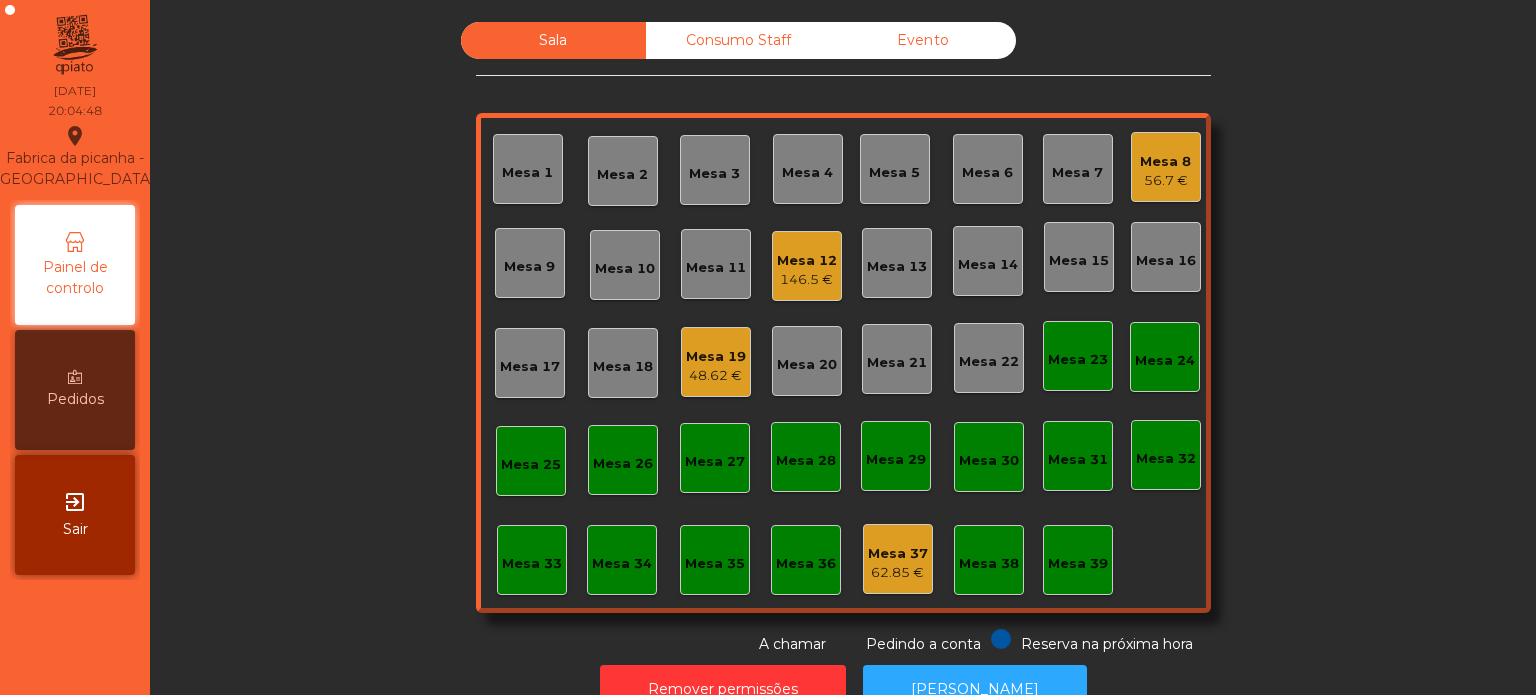 click on "Mesa 5" 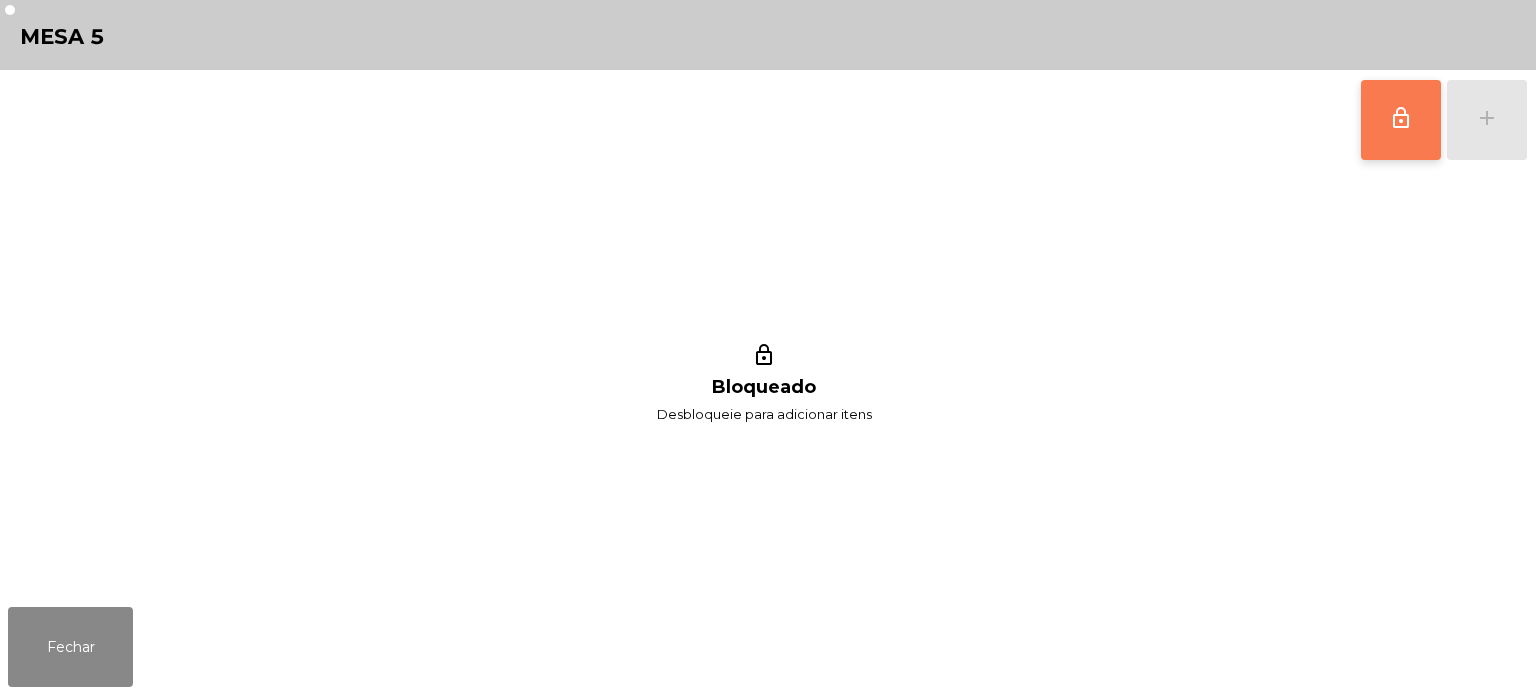 click on "lock_outline" 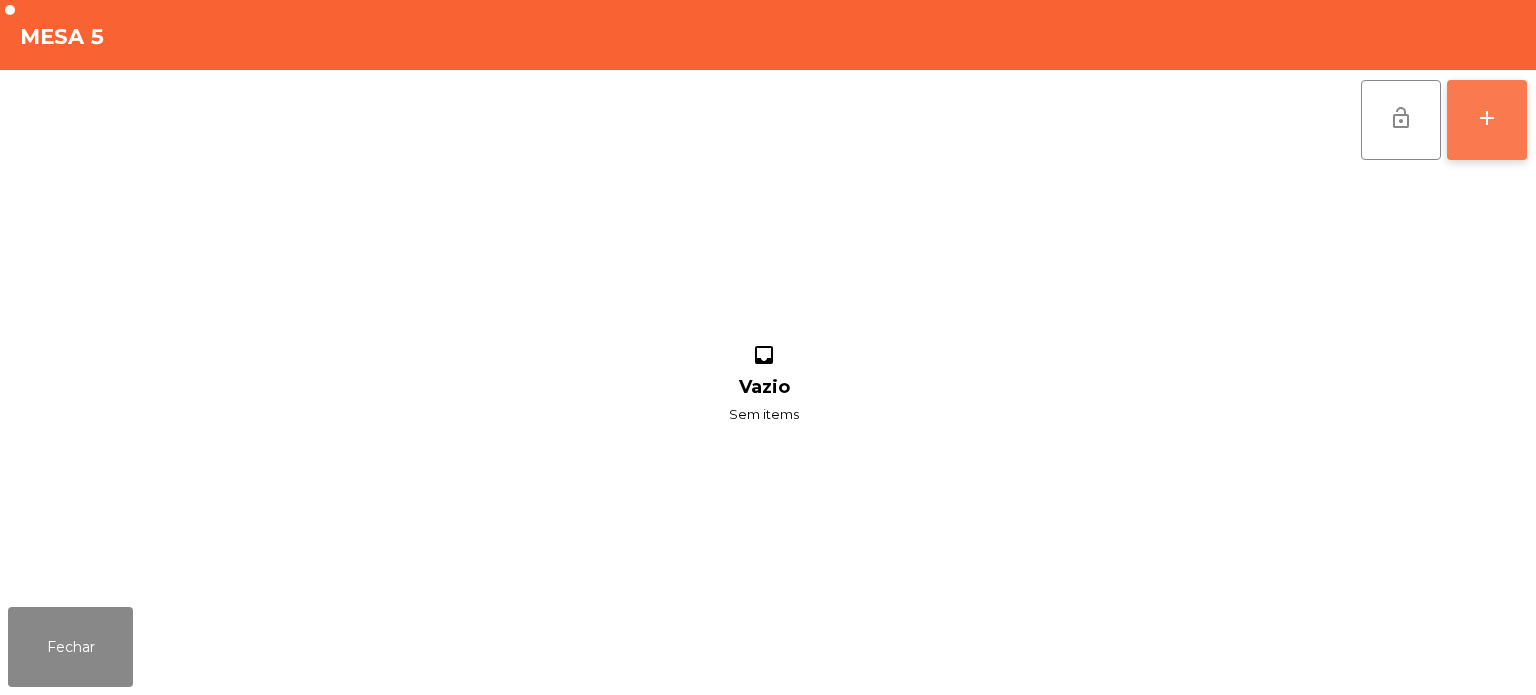 click on "add" 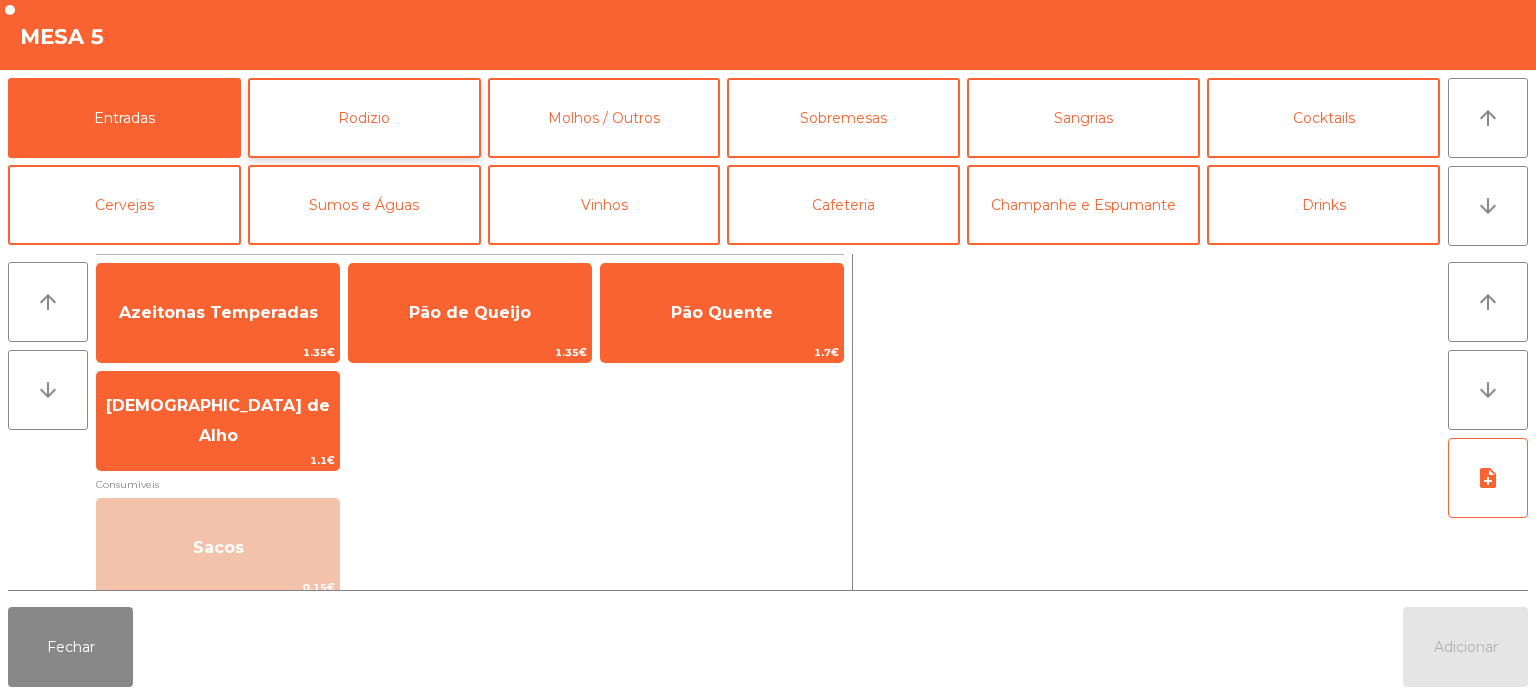 click on "Rodizio" 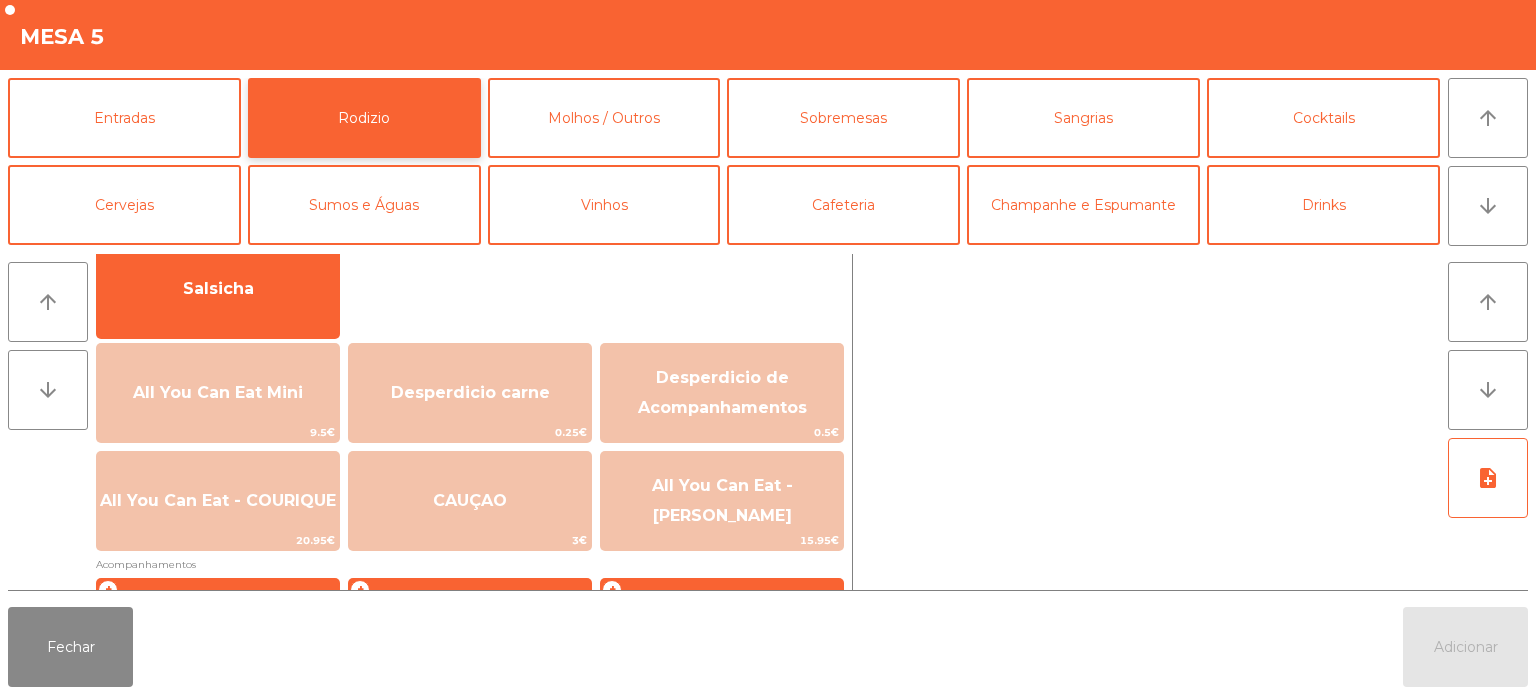 scroll, scrollTop: 156, scrollLeft: 0, axis: vertical 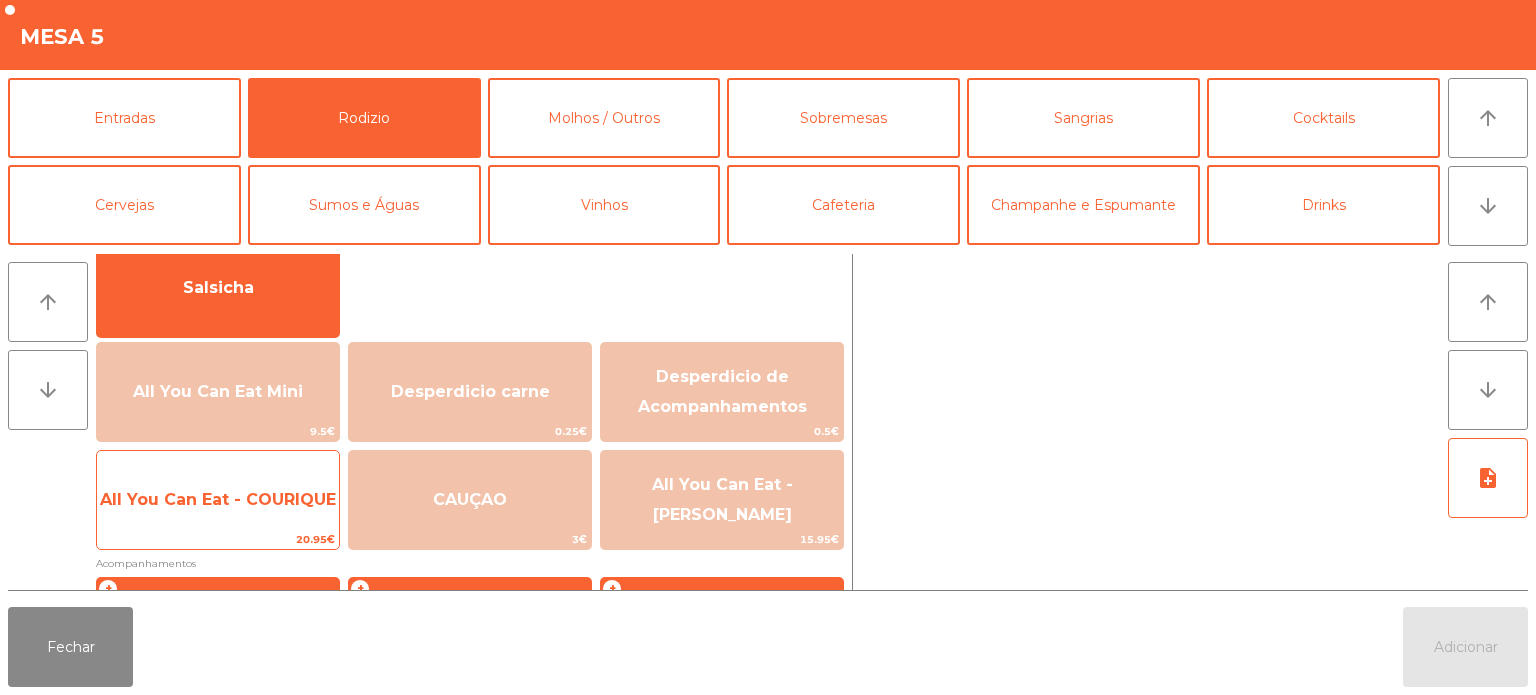 click on "All You Can Eat - COURIQUE" 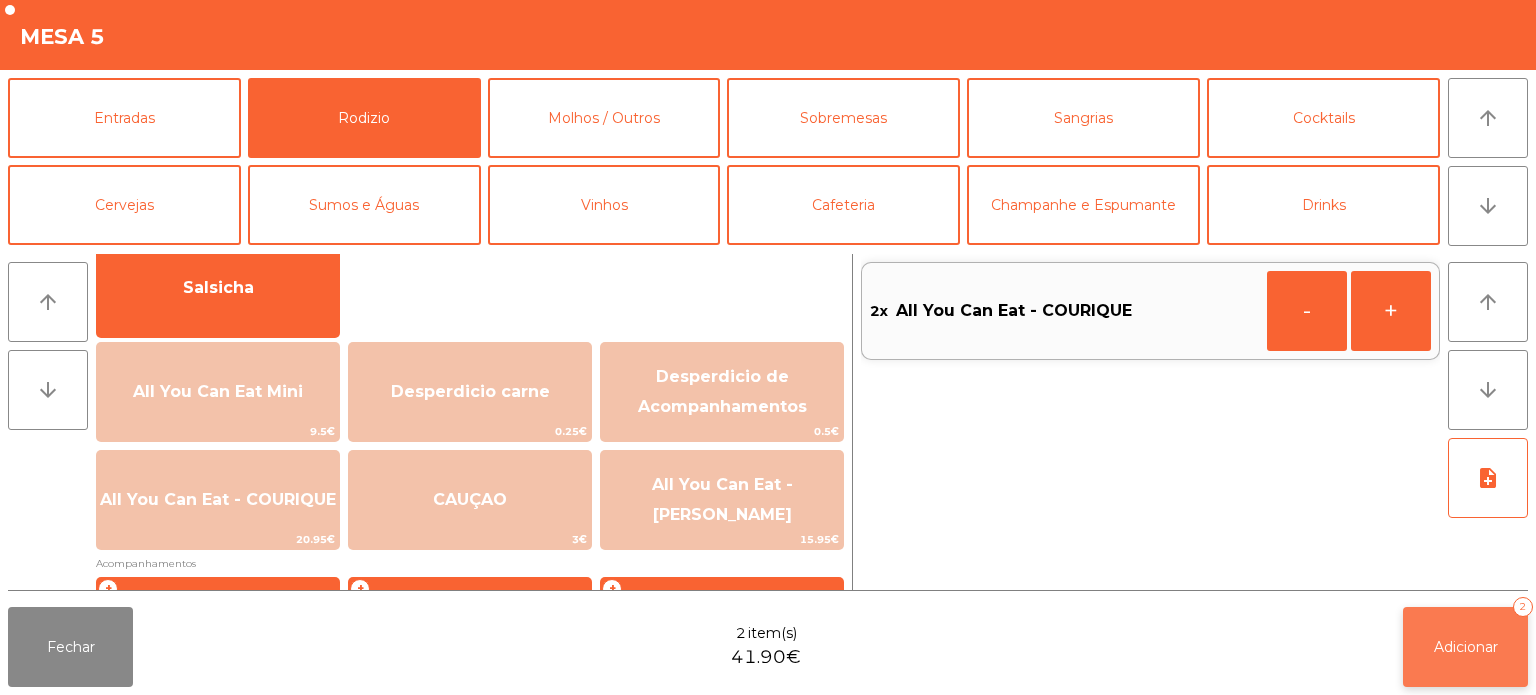 click on "Adicionar   2" 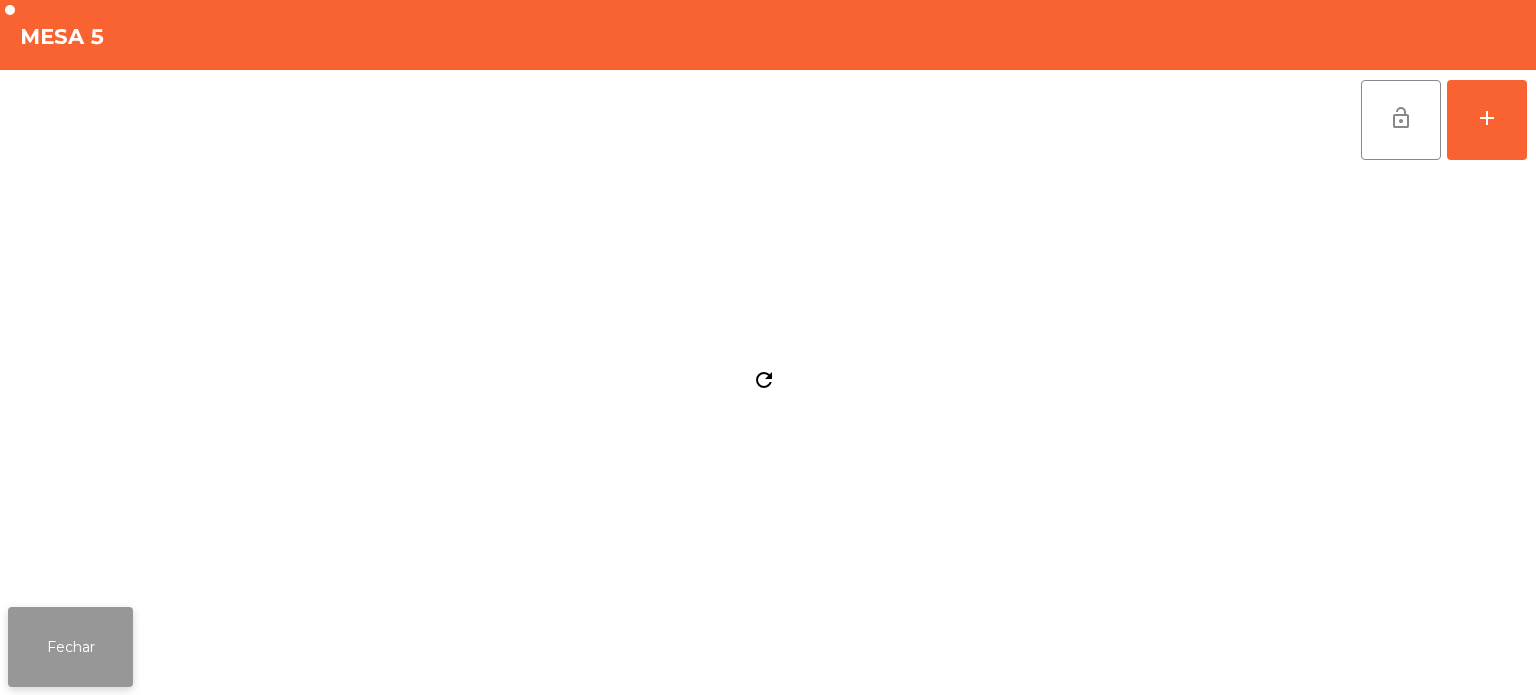 click on "Fechar" 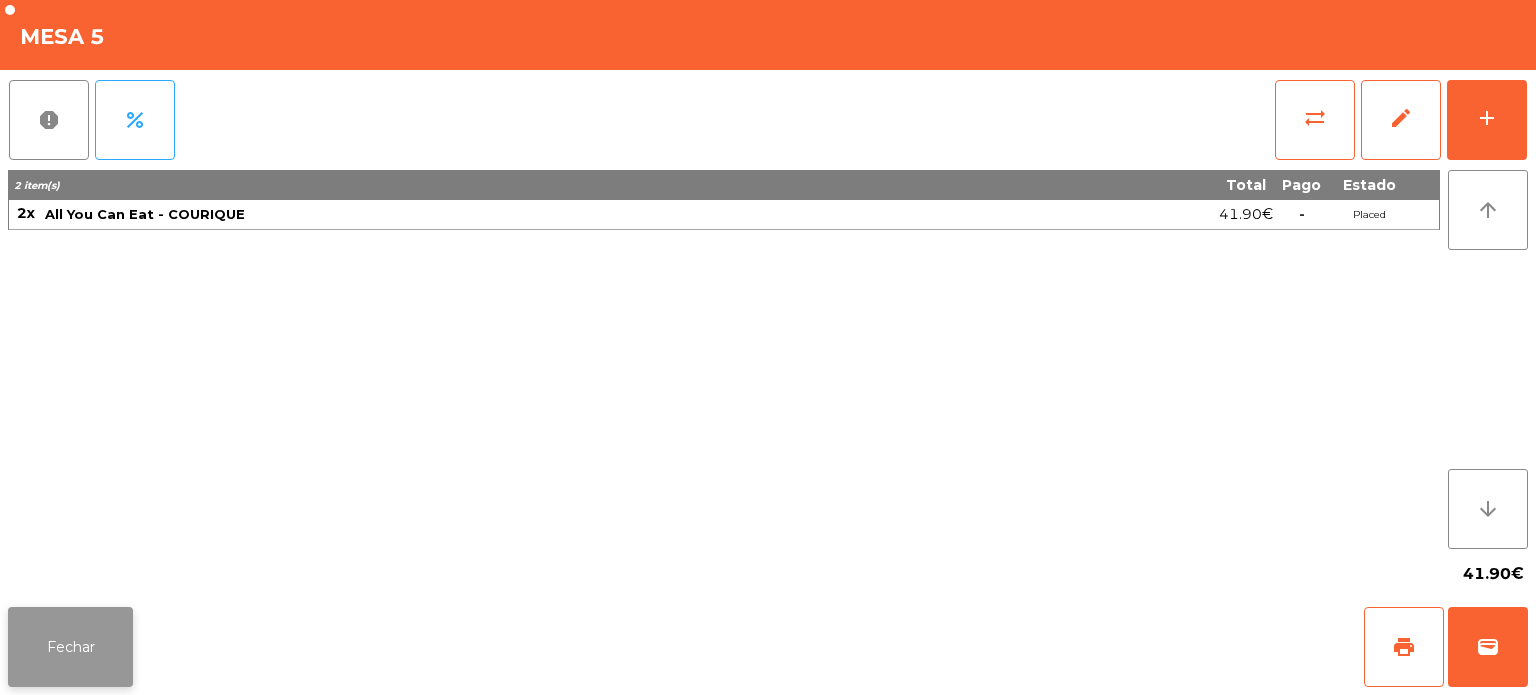 click on "Fechar" 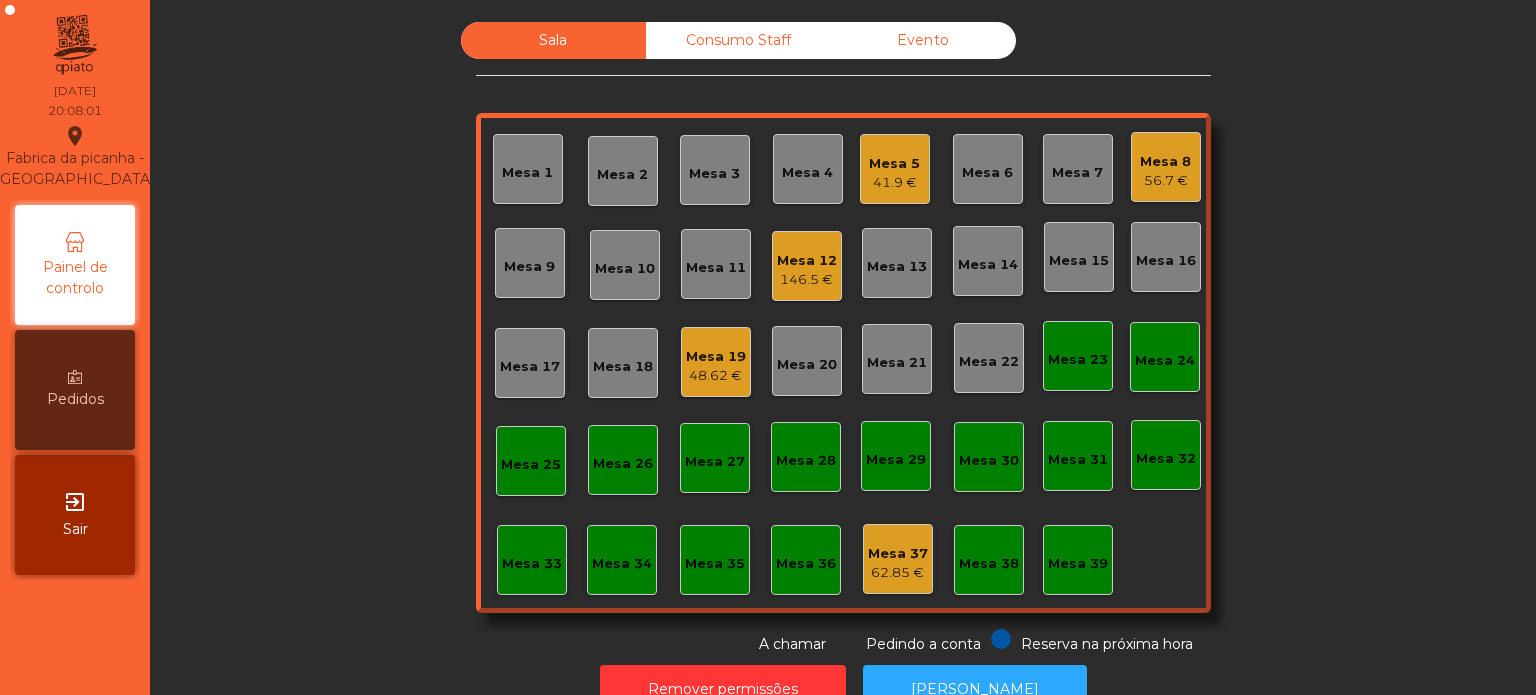 click on "Mesa 11" 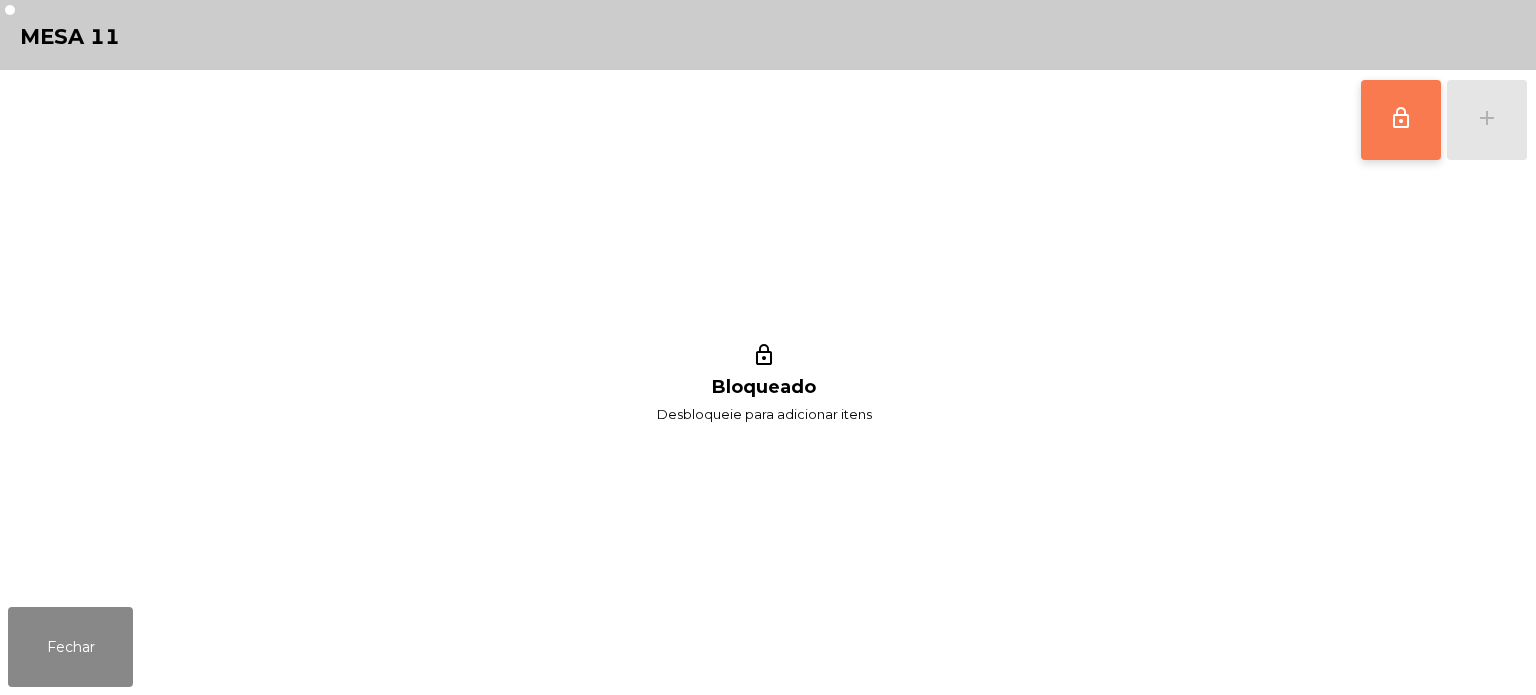 click on "lock_outline" 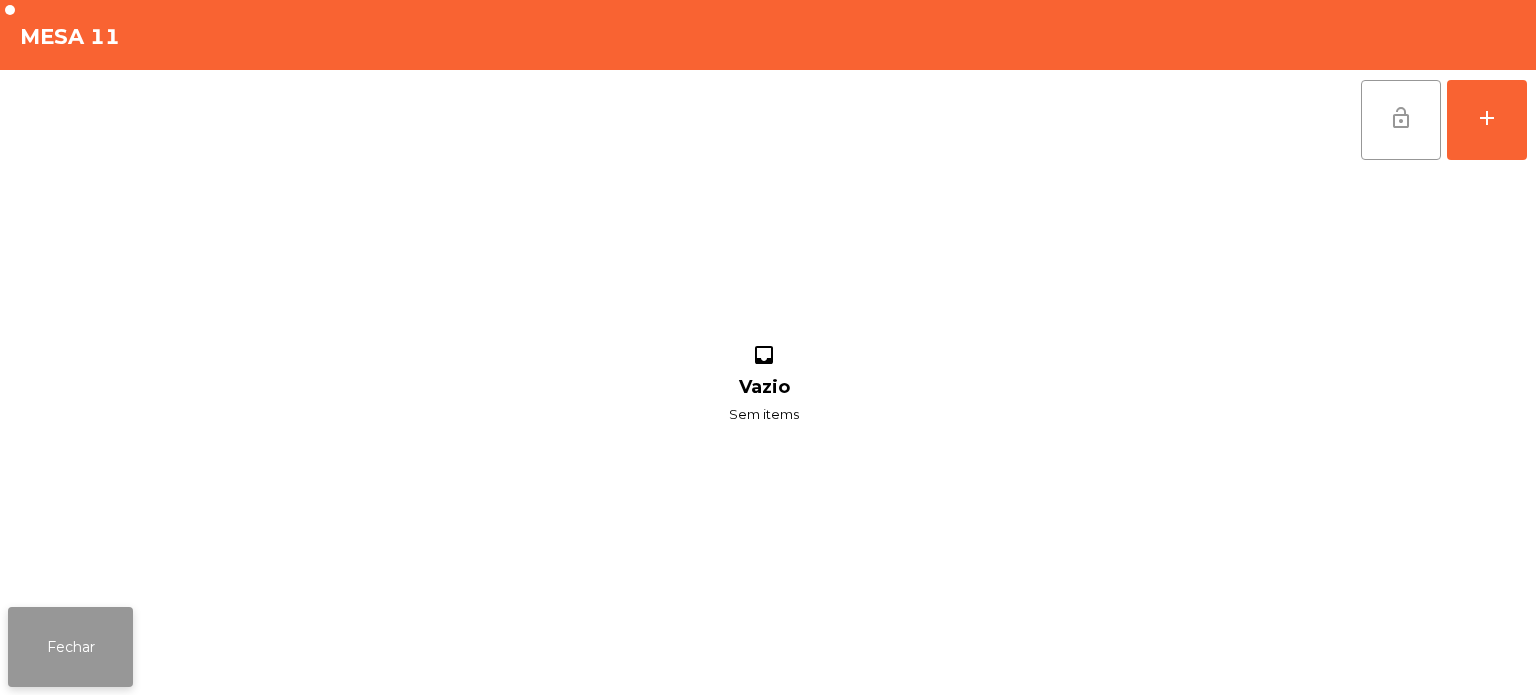 click on "Fechar" 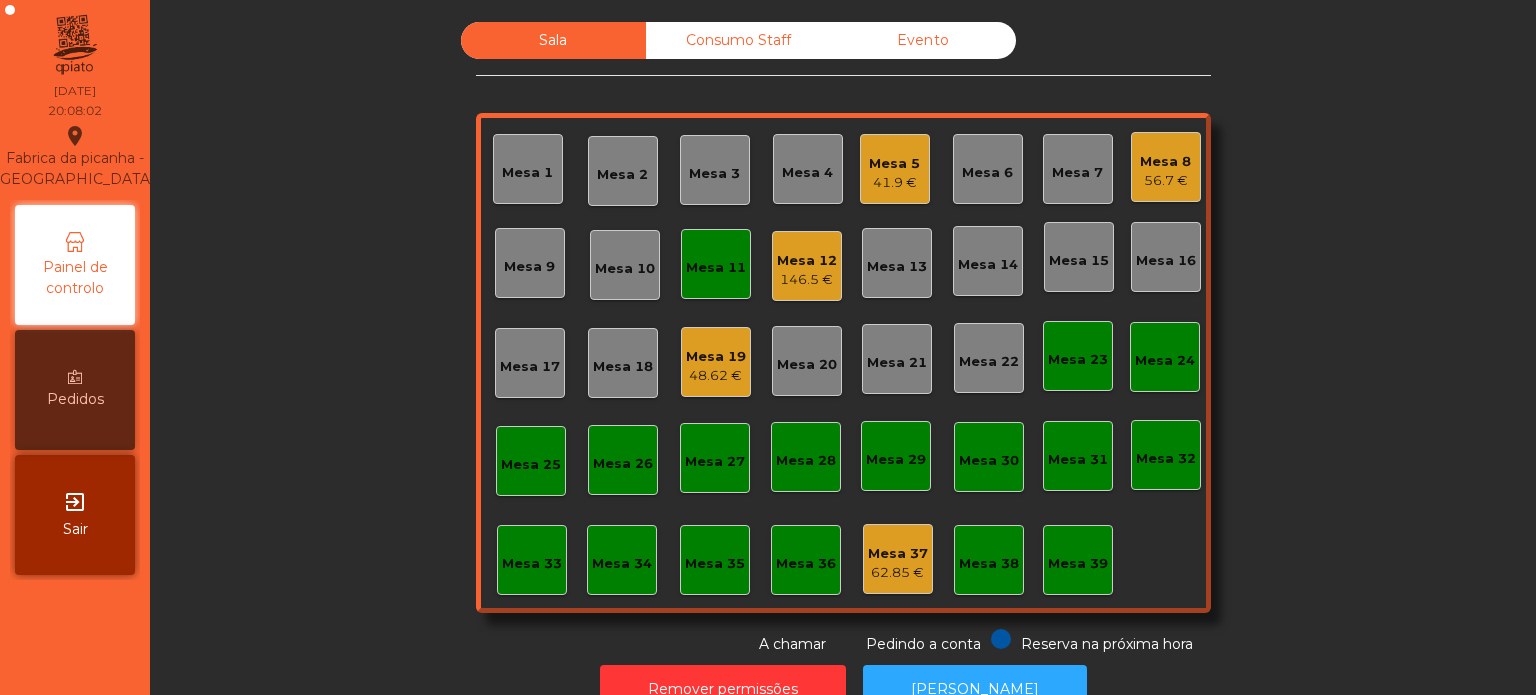 click on "Mesa 12" 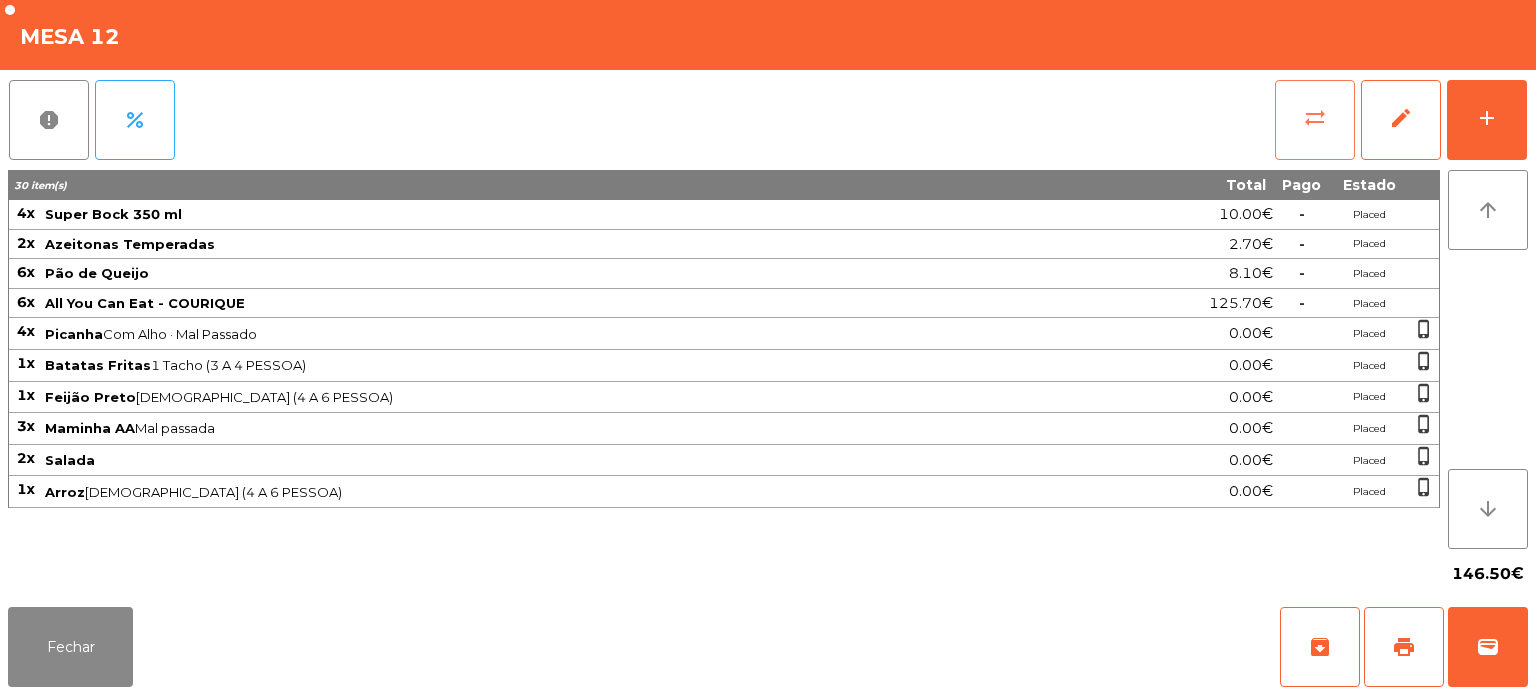 click on "sync_alt" 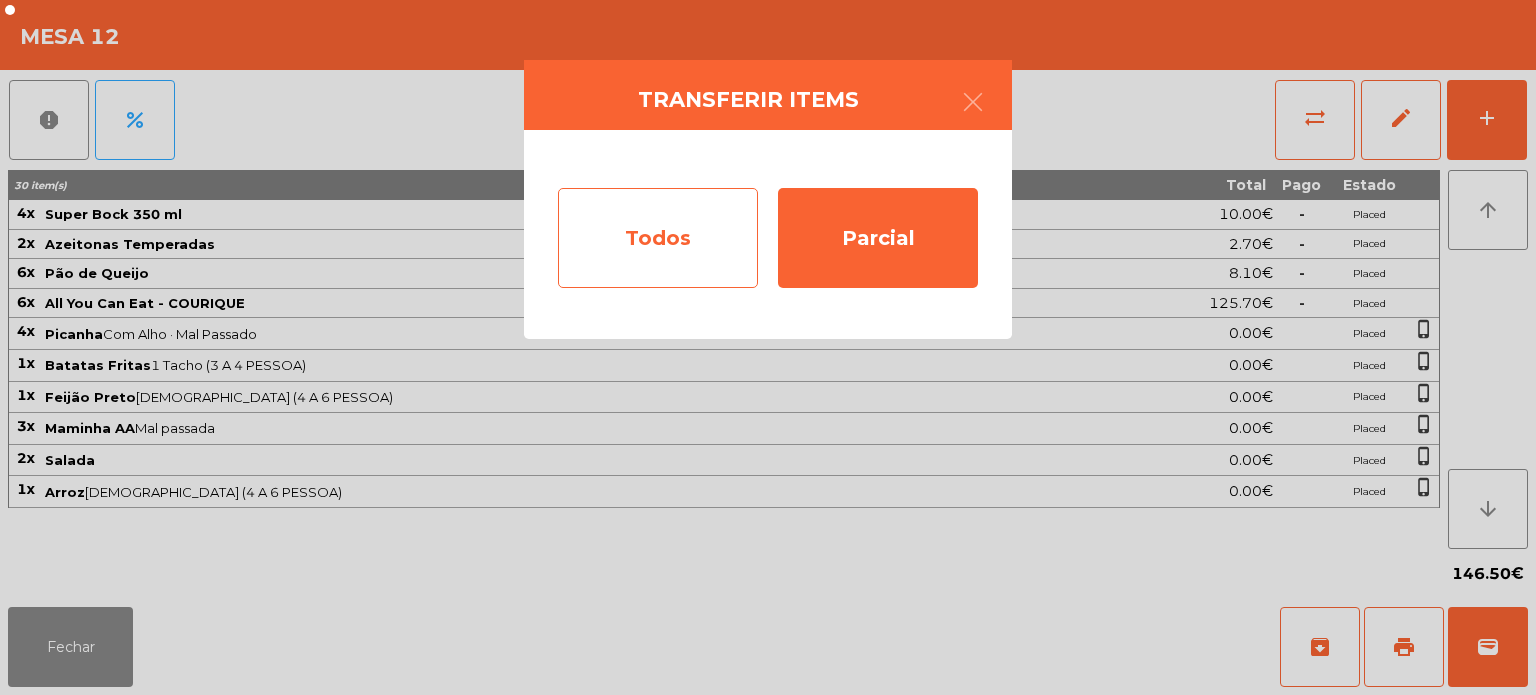 click on "Todos" 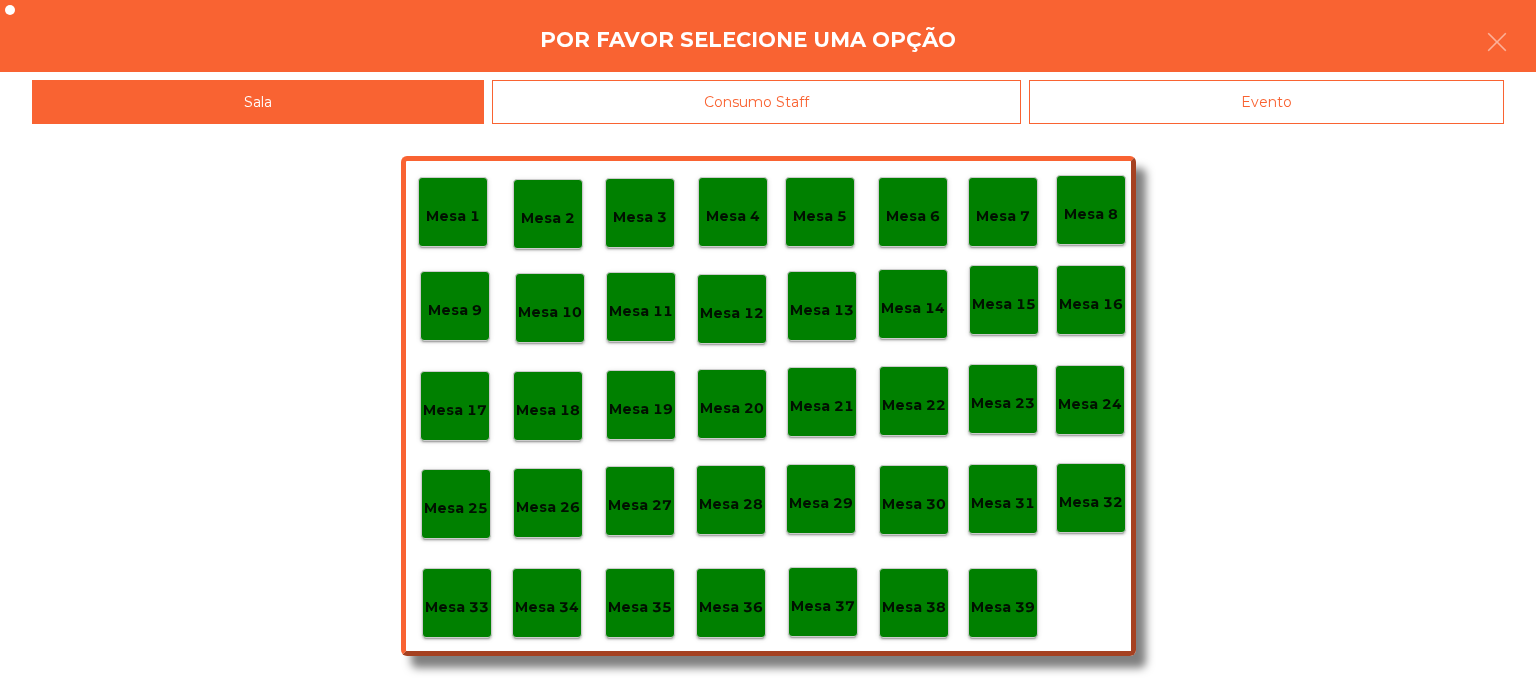 click on "Mesa 11" 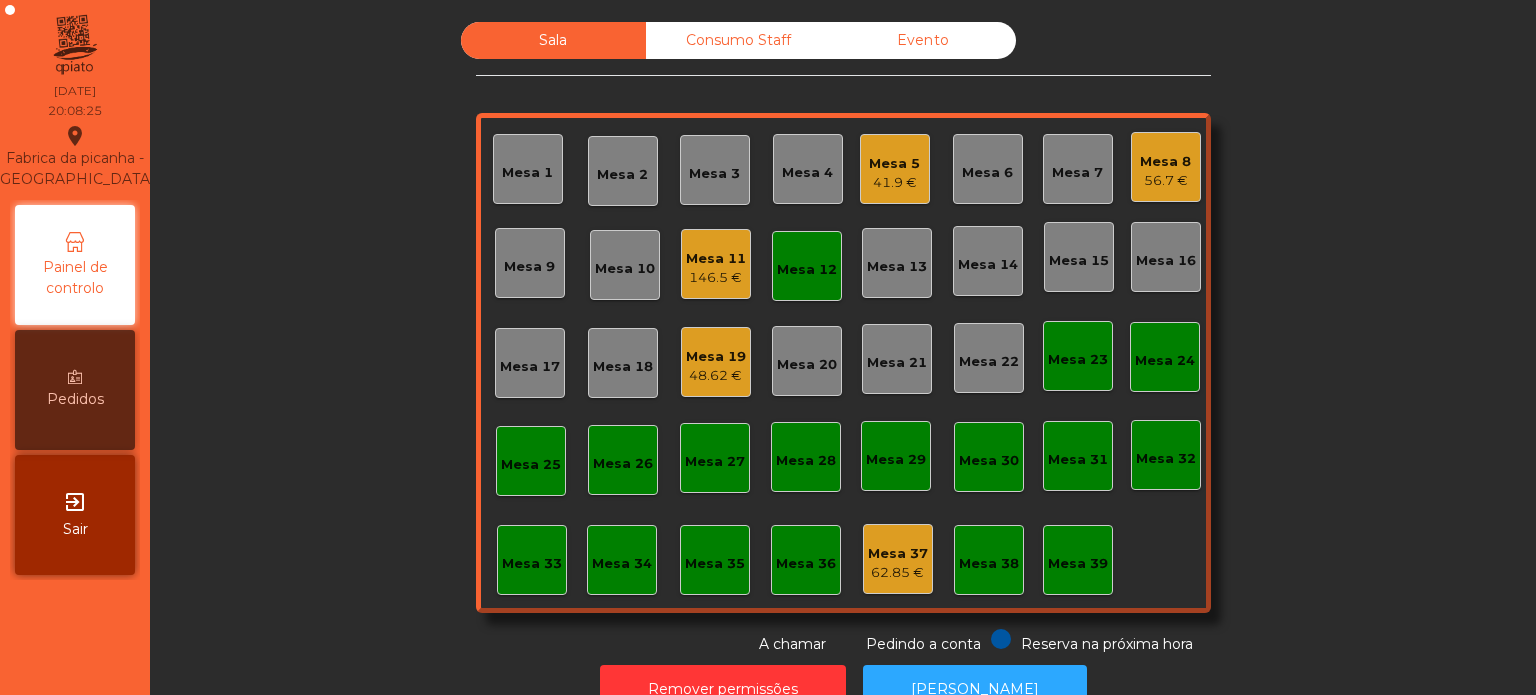 click on "Mesa 12" 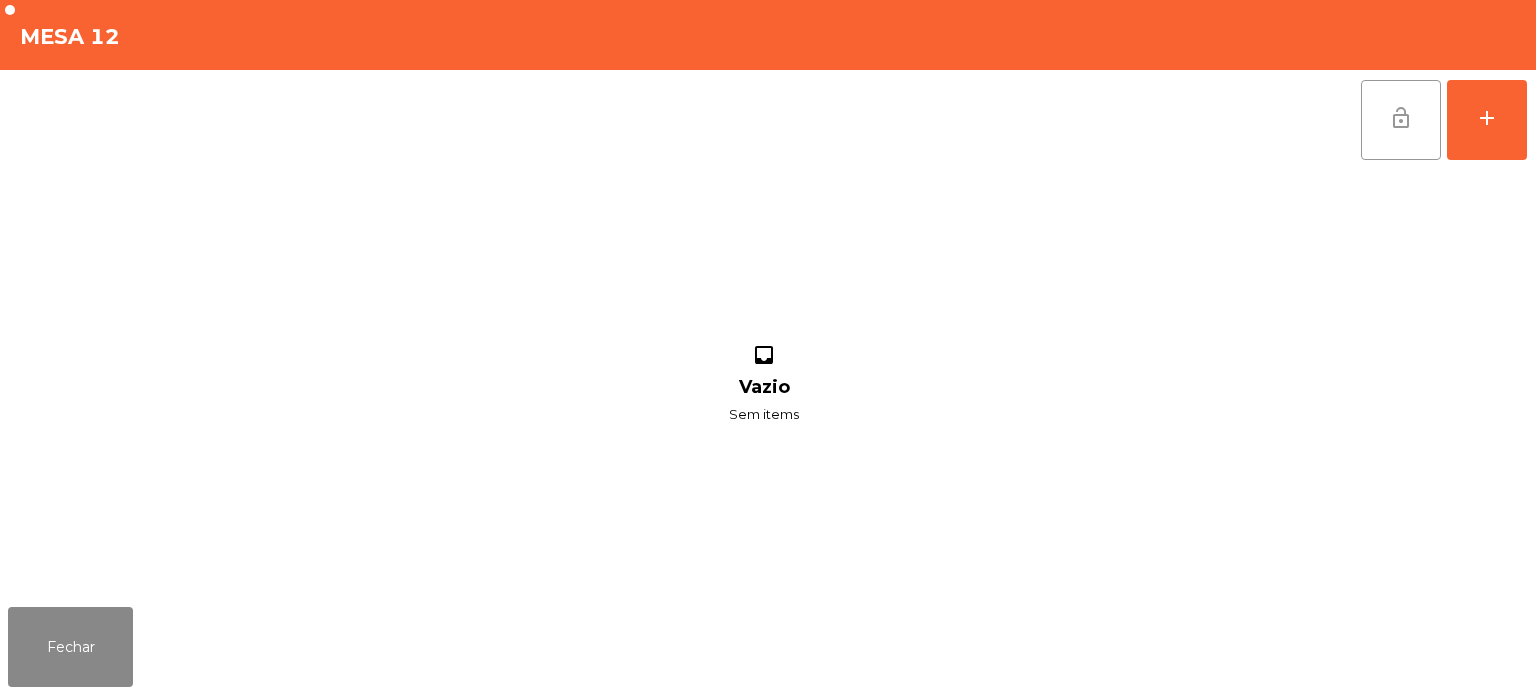 click on "lock_open" 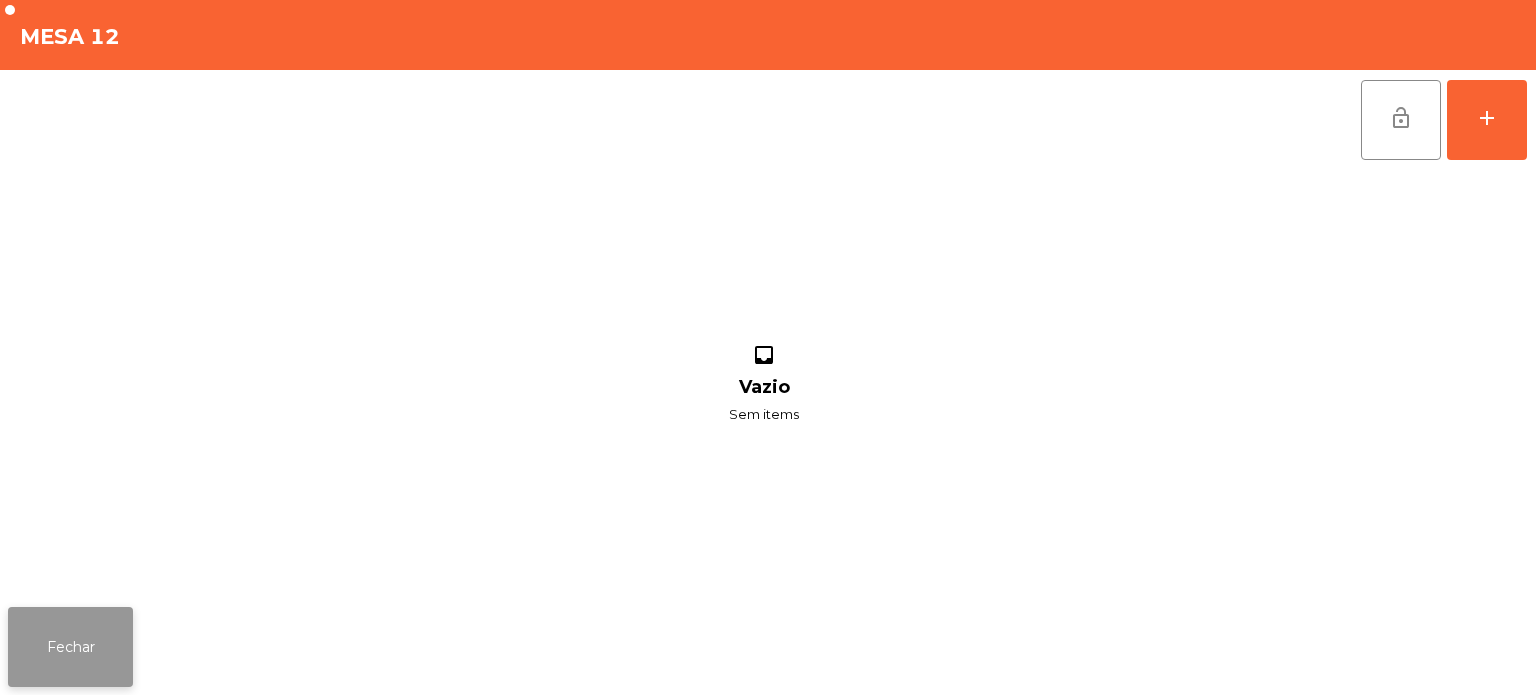 click on "Fechar" 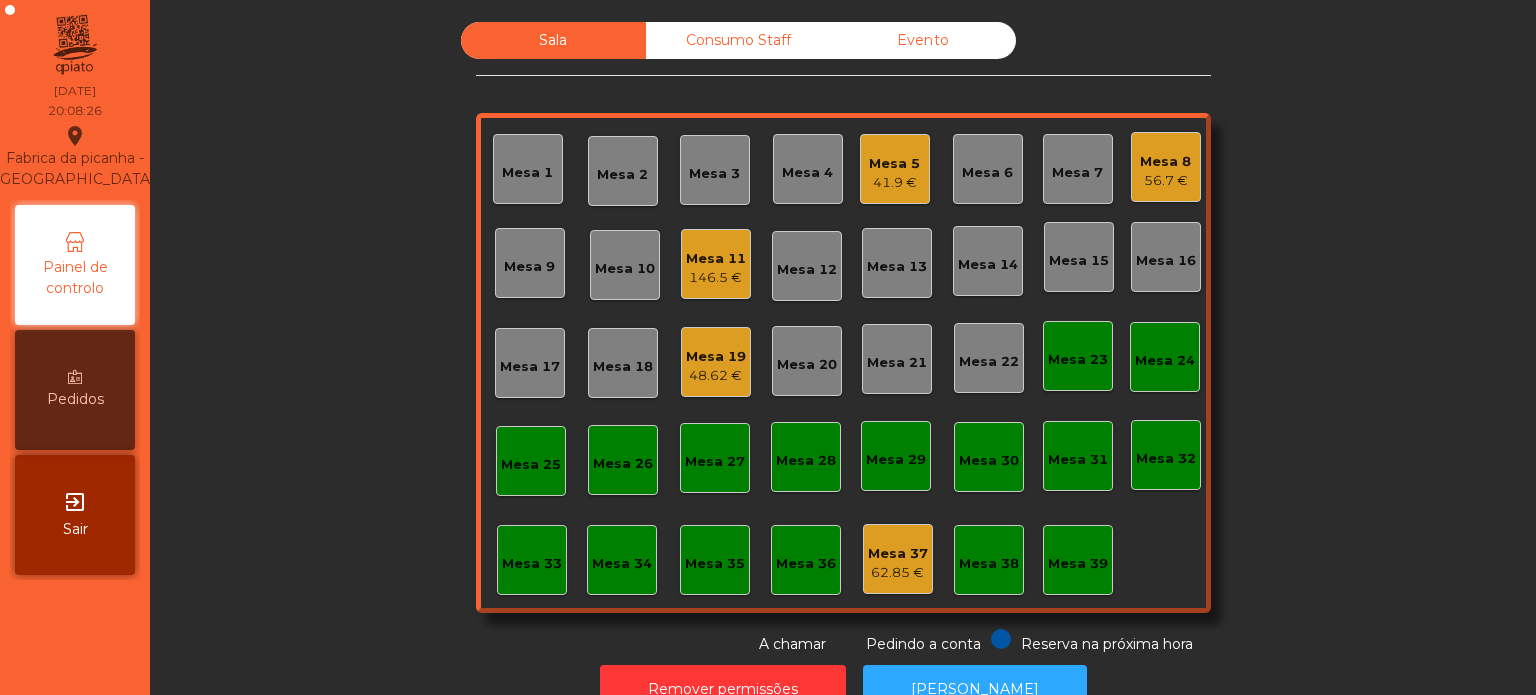 click on "Mesa 11" 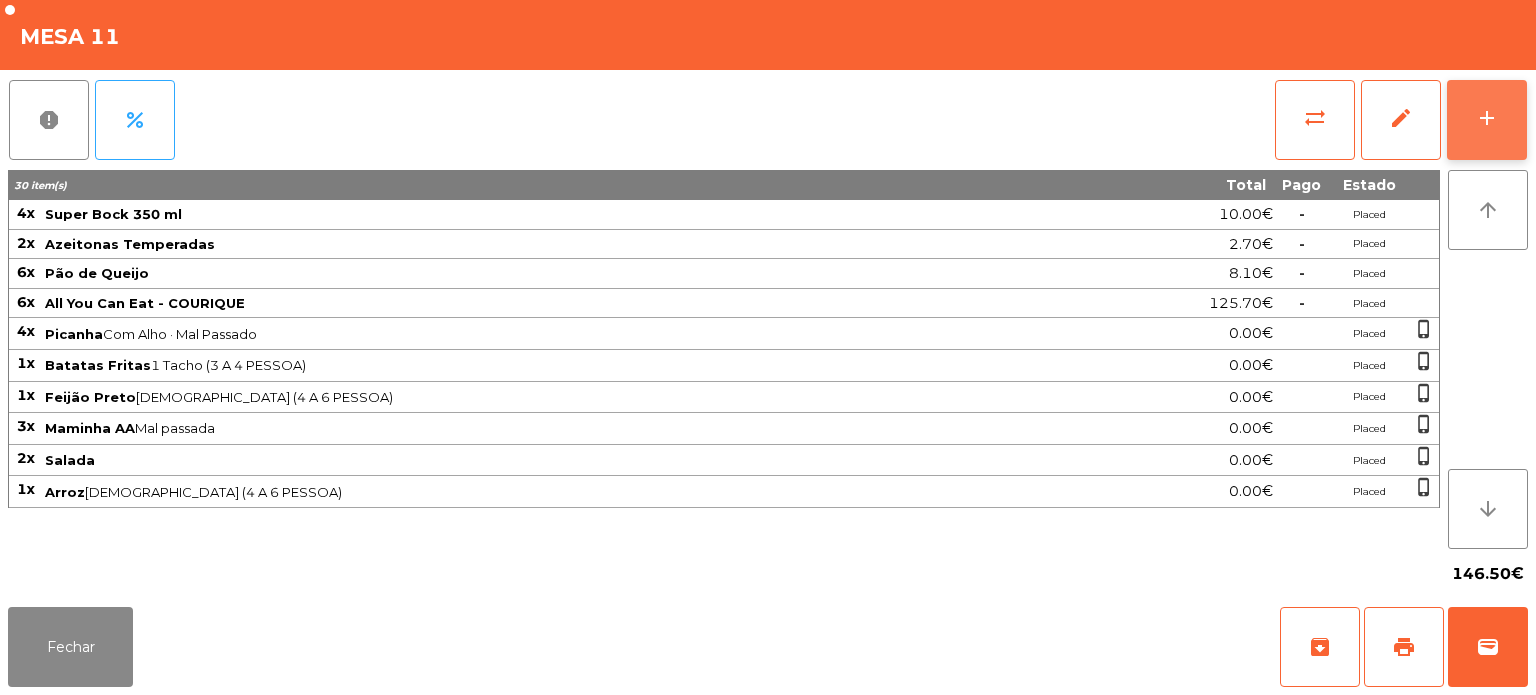 click on "add" 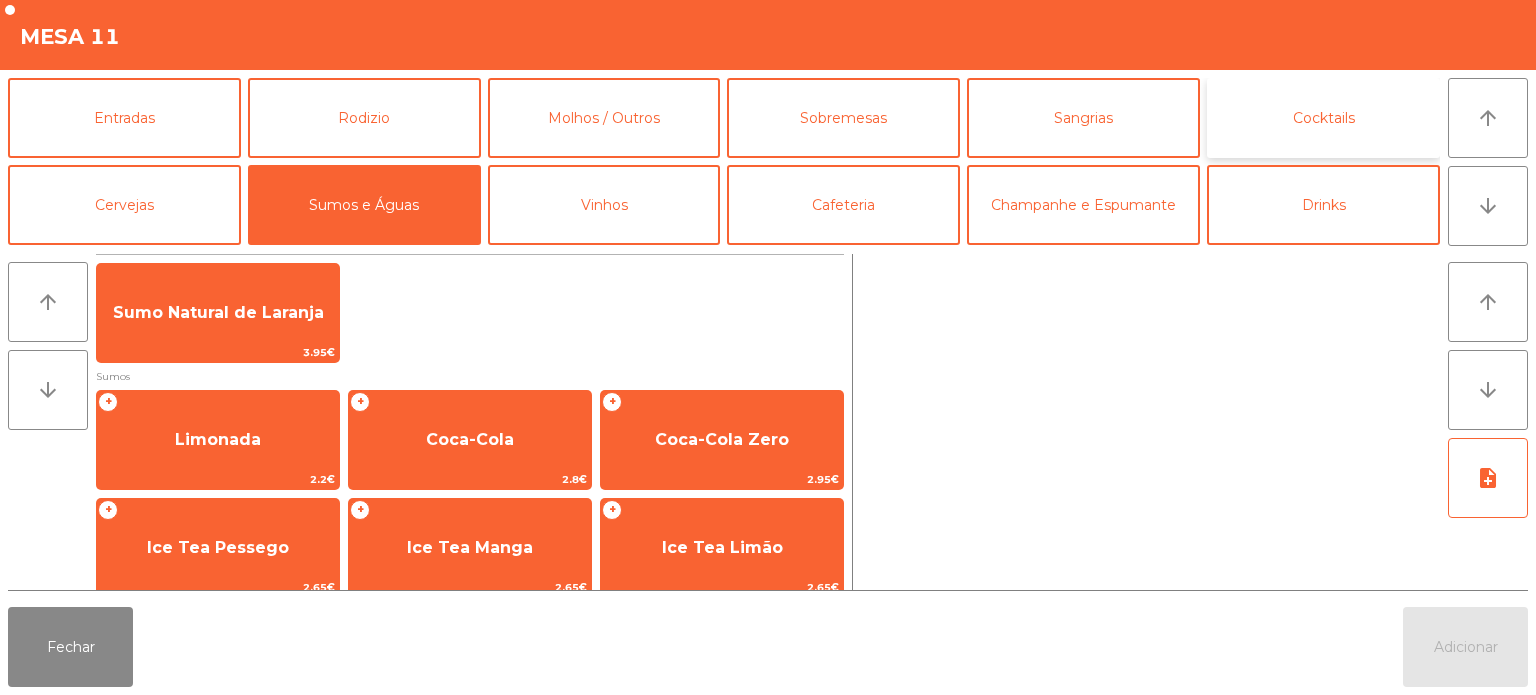 click on "Cocktails" 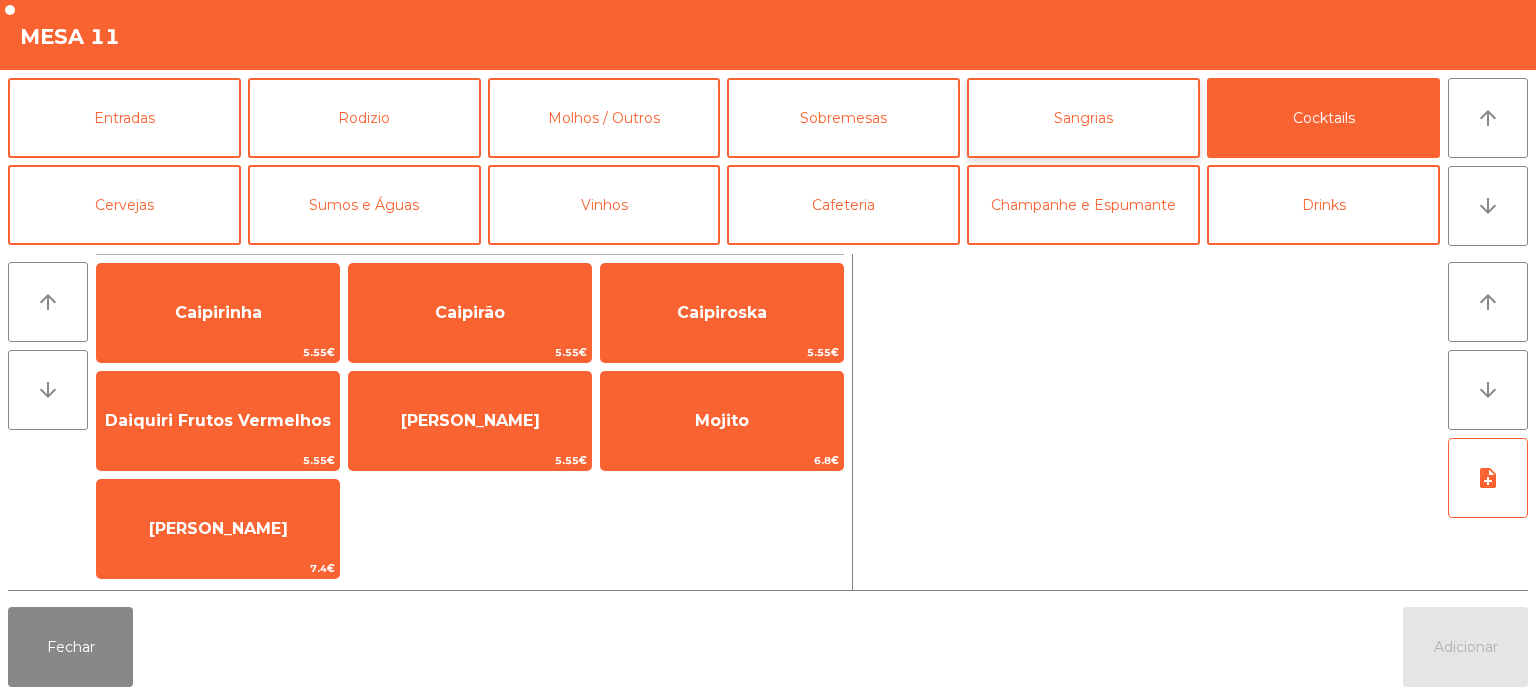 click on "Sangrias" 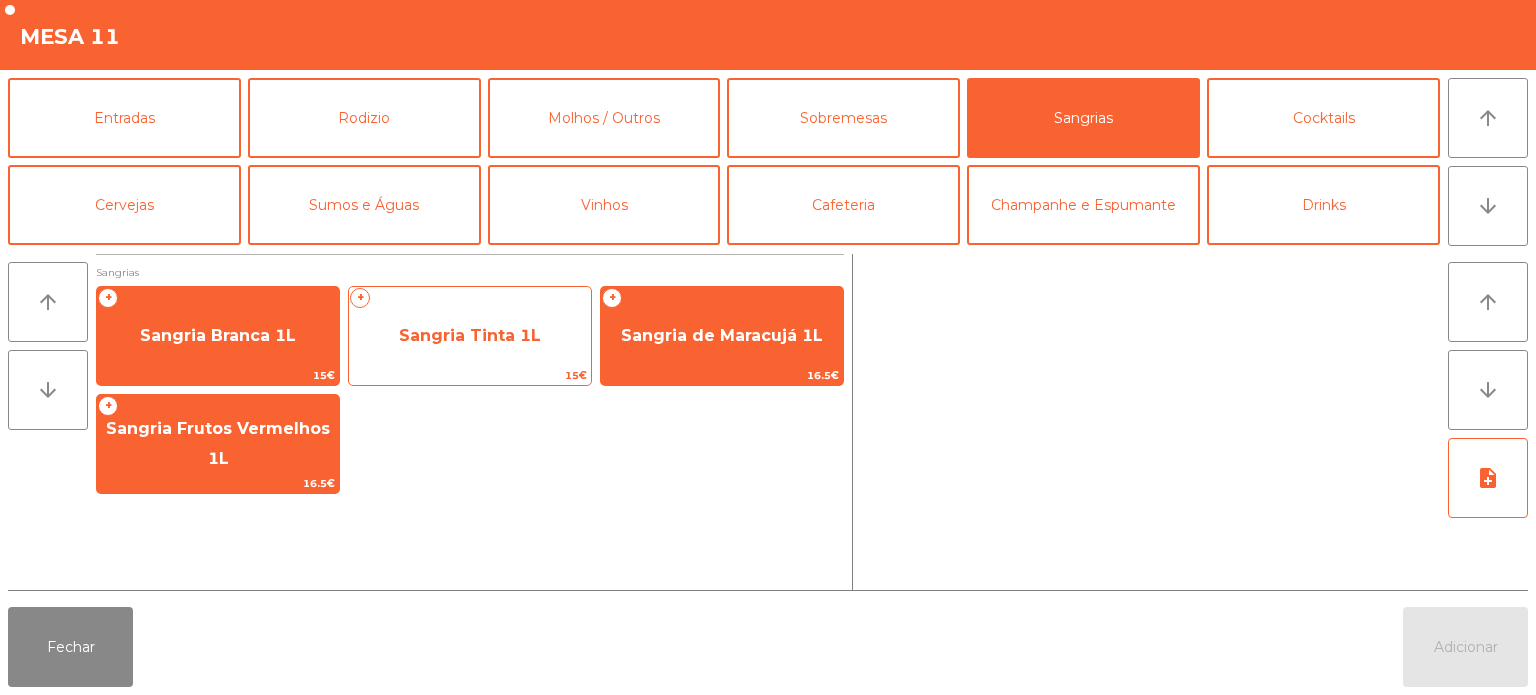 click on "Sangria Tinta 1L" 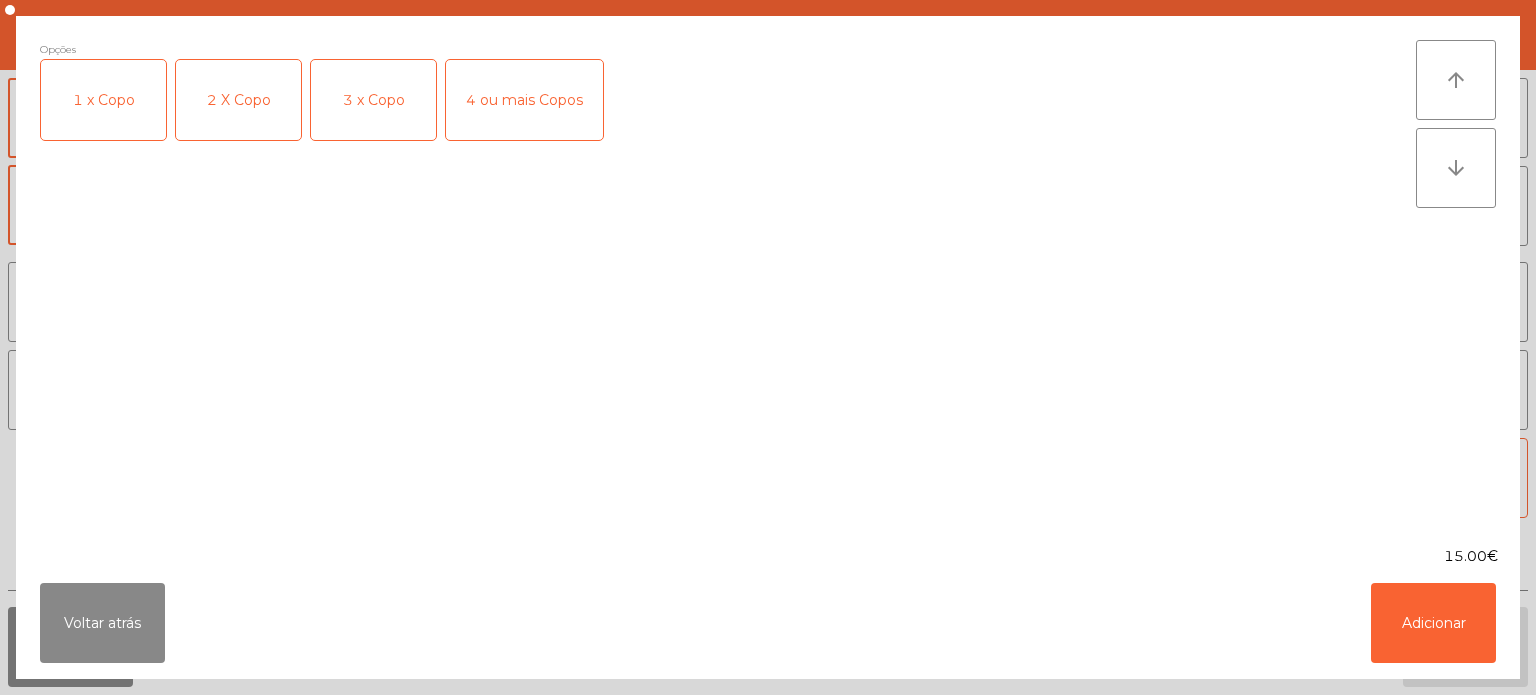 click on "4 ou mais Copos" 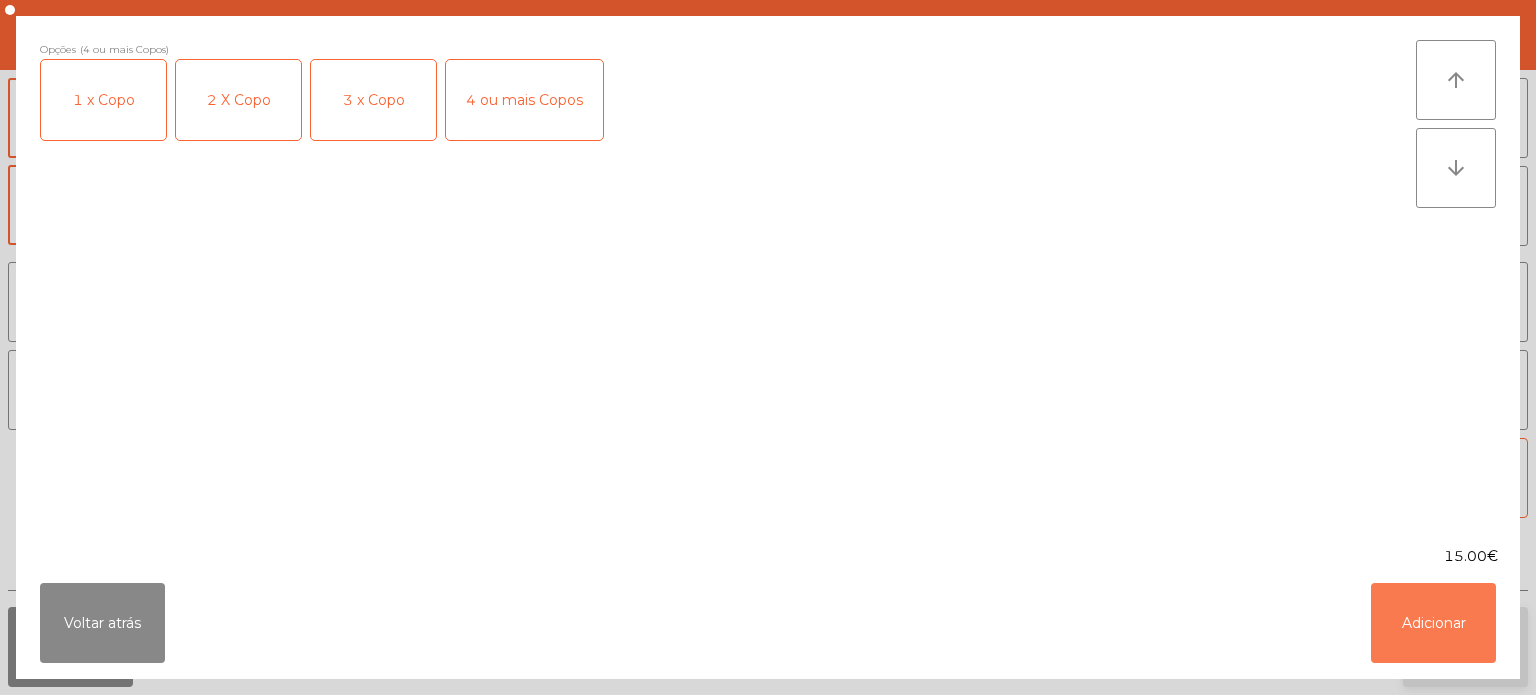 click on "Adicionar" 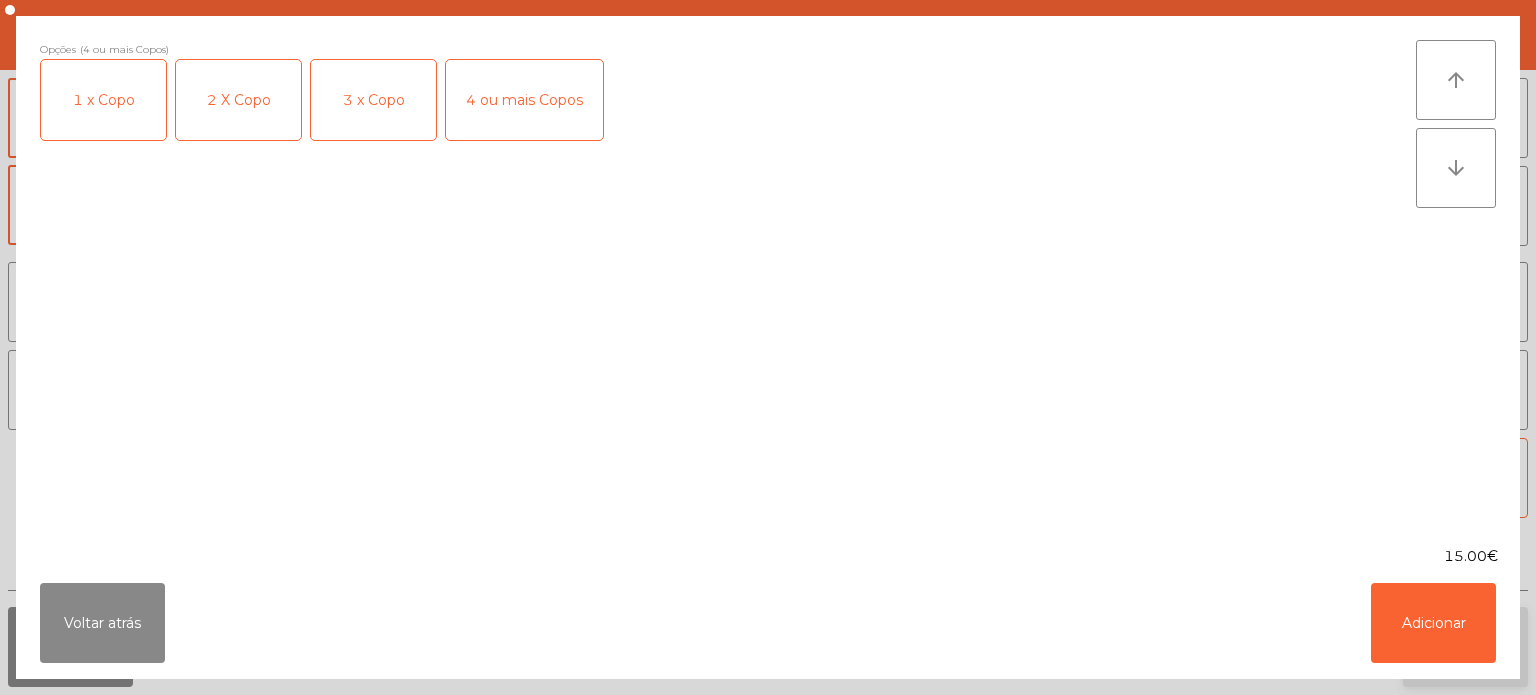 click on "Adicionar" 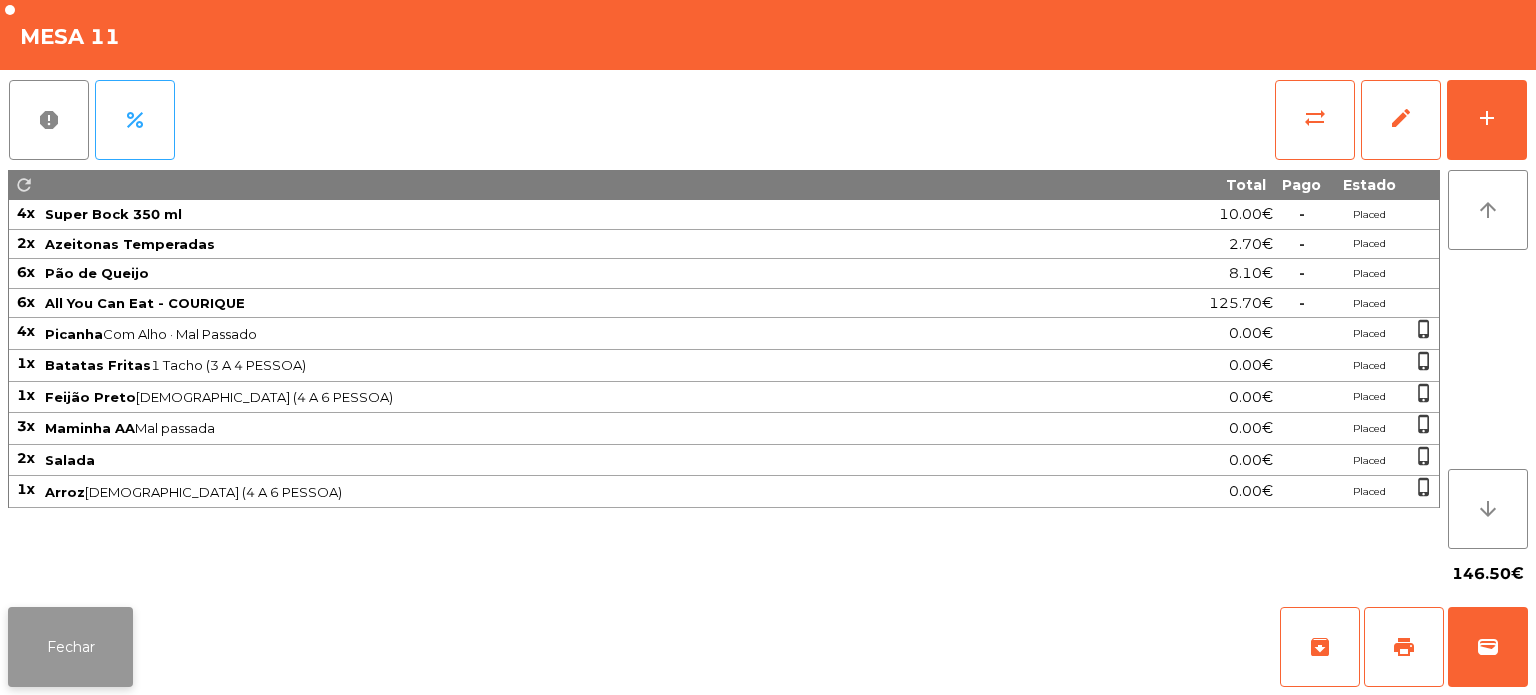 click on "Fechar" 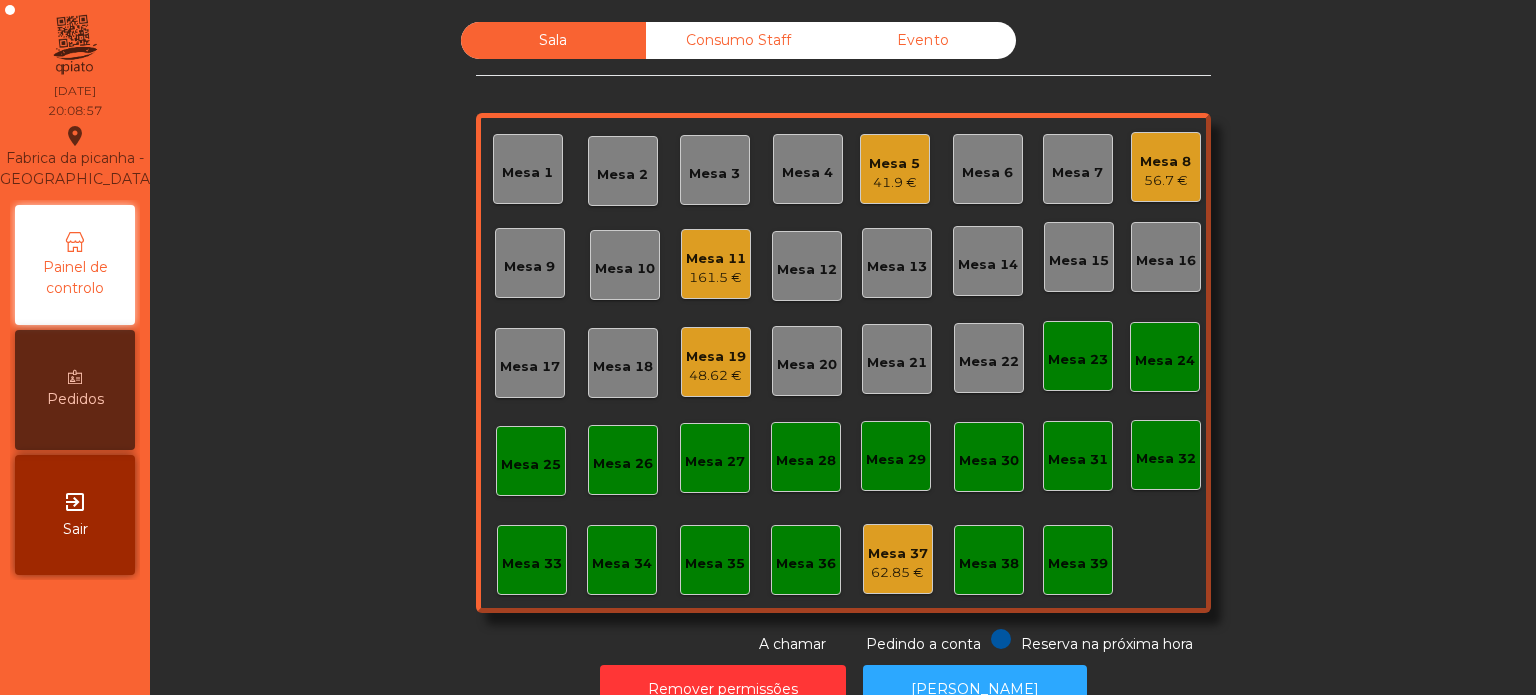 click on "161.5 €" 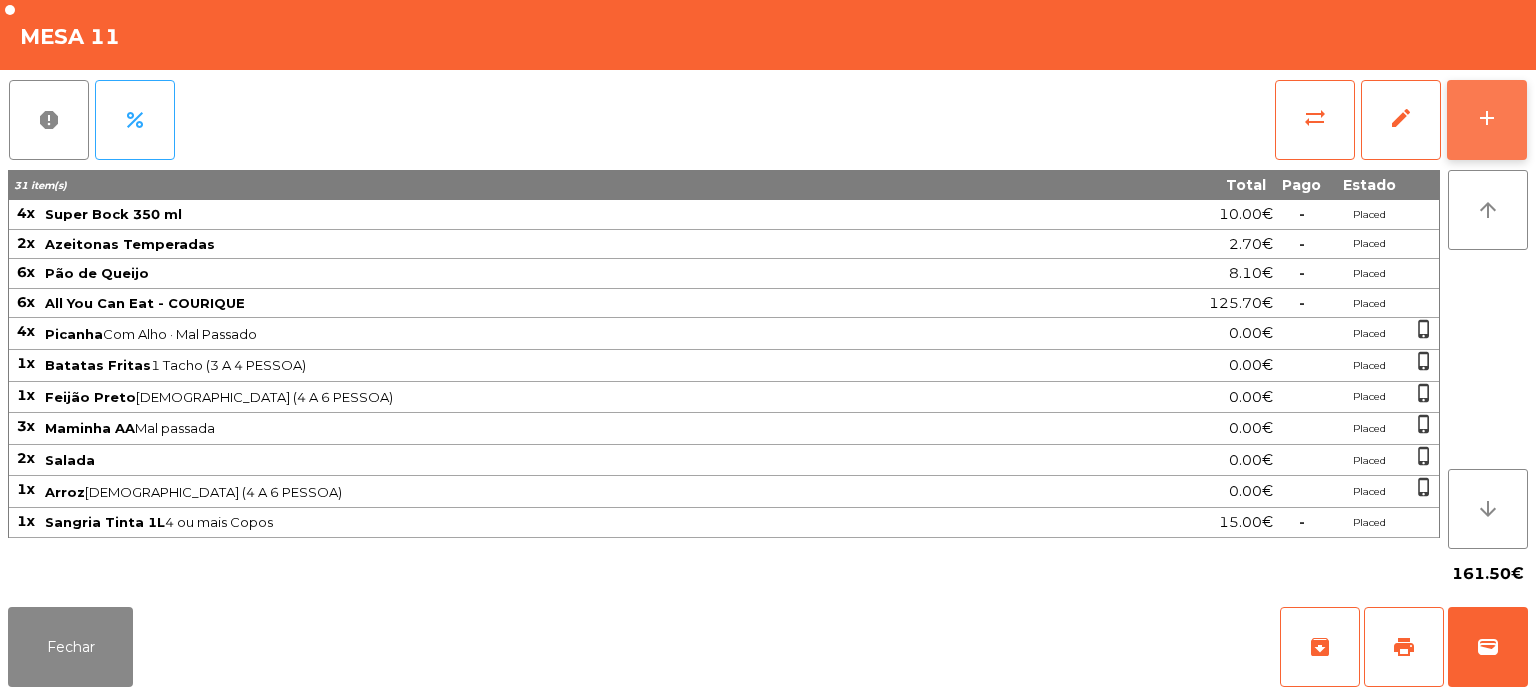click on "add" 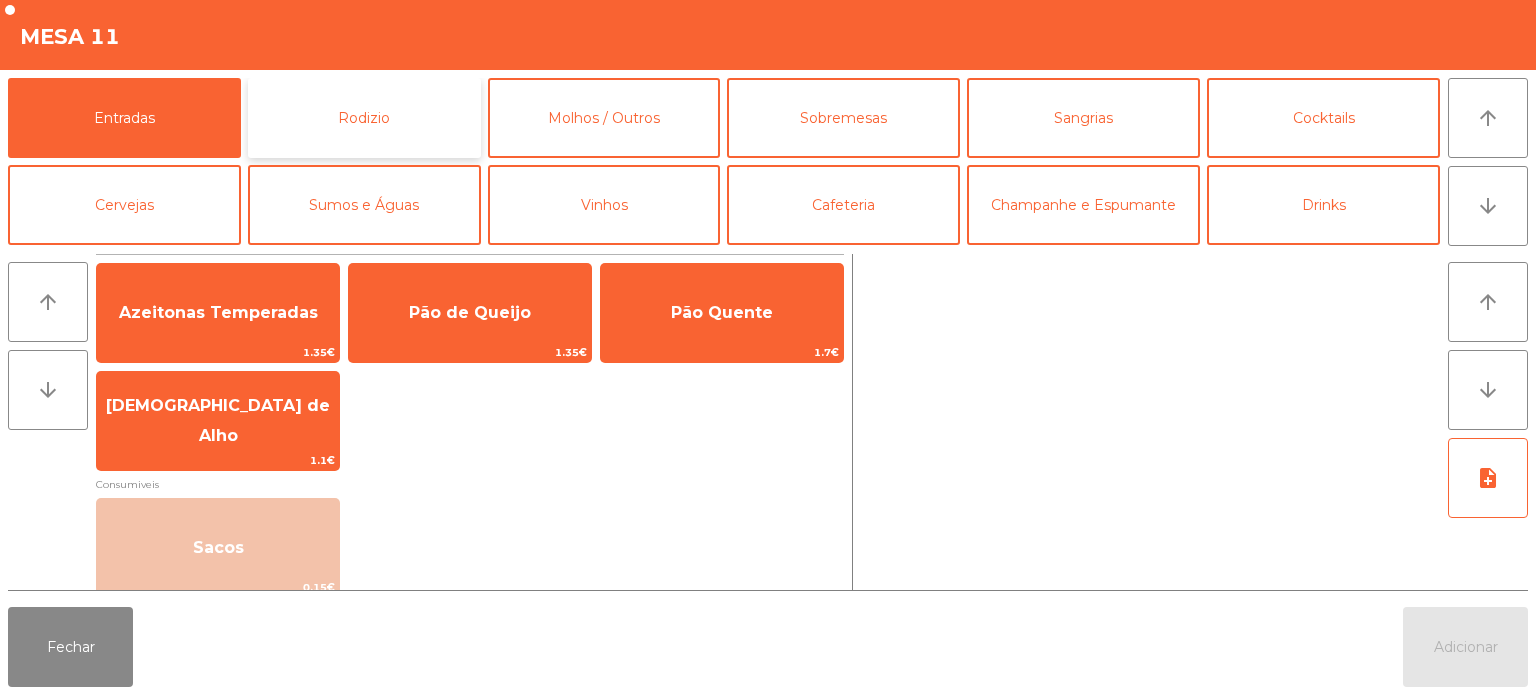 click on "Rodizio" 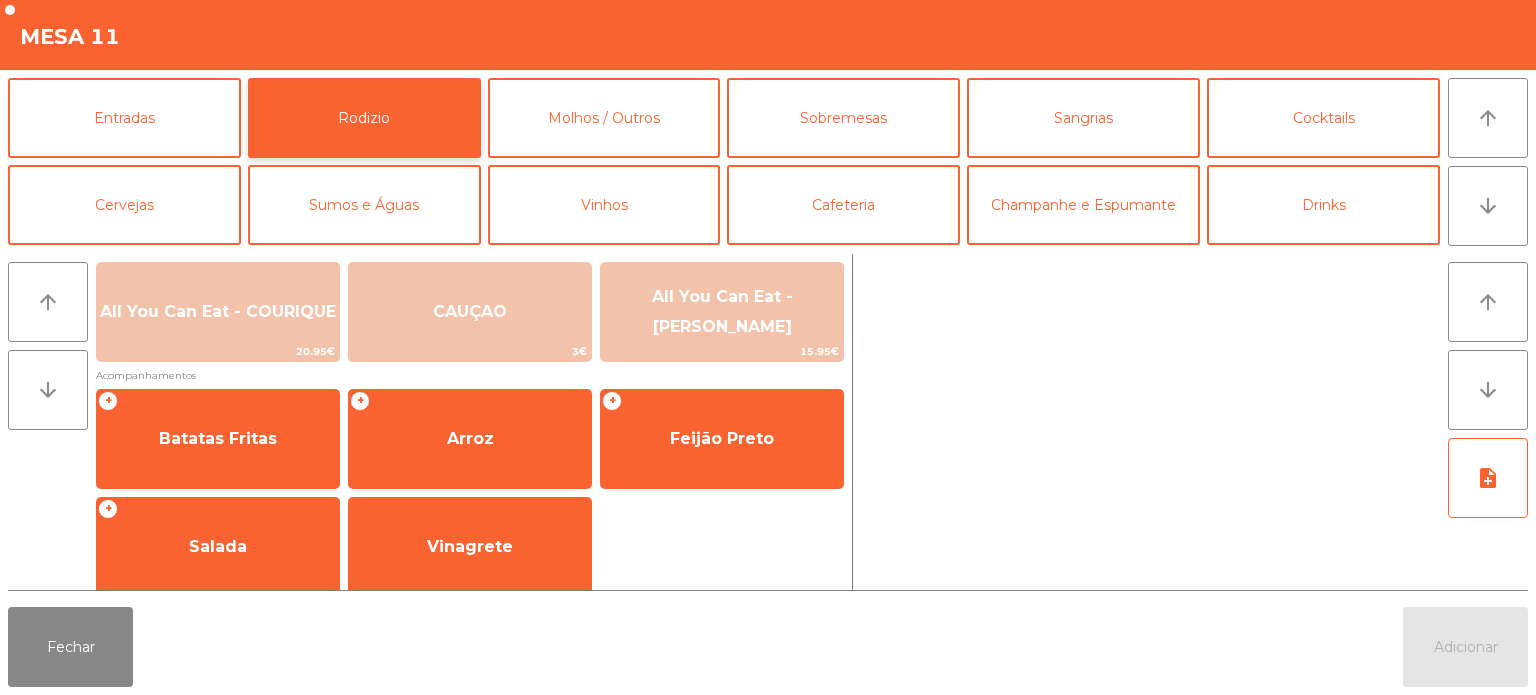 scroll, scrollTop: 345, scrollLeft: 0, axis: vertical 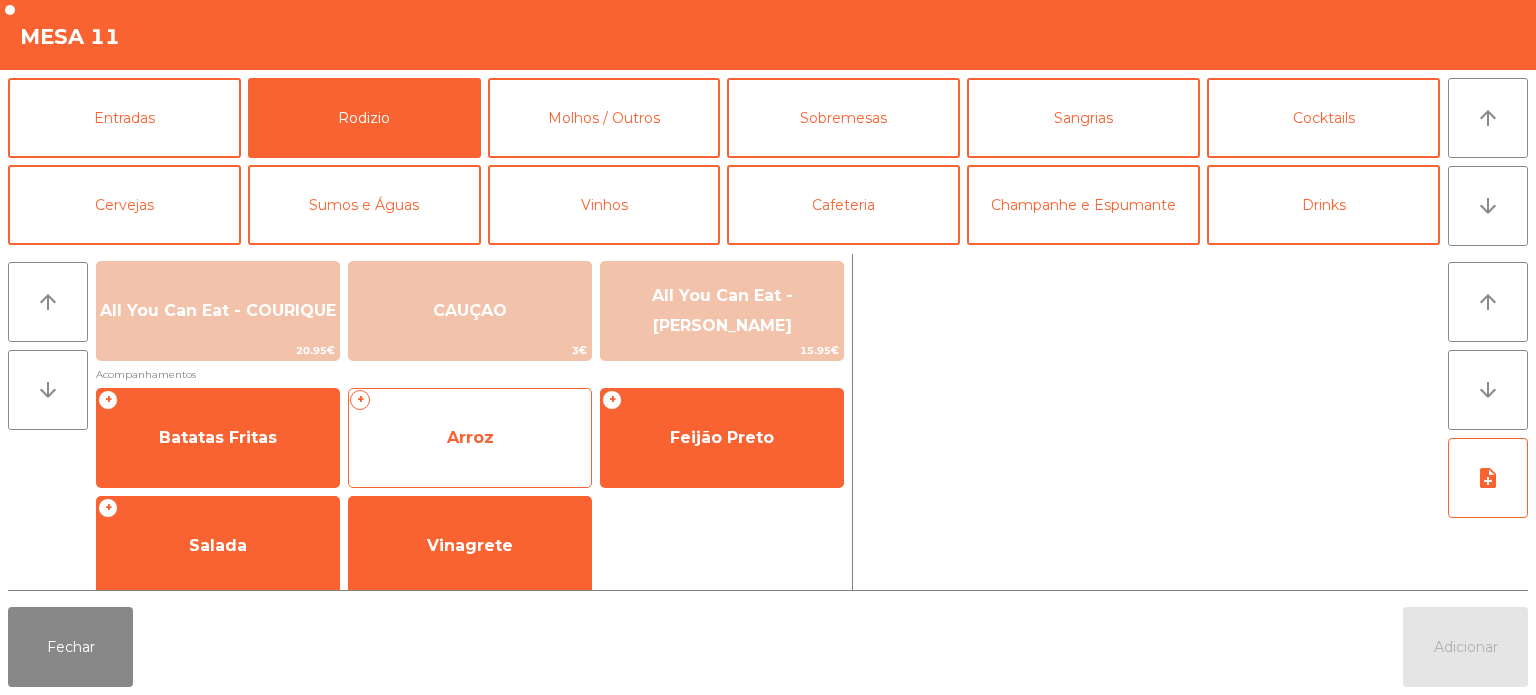 click on "Arroz" 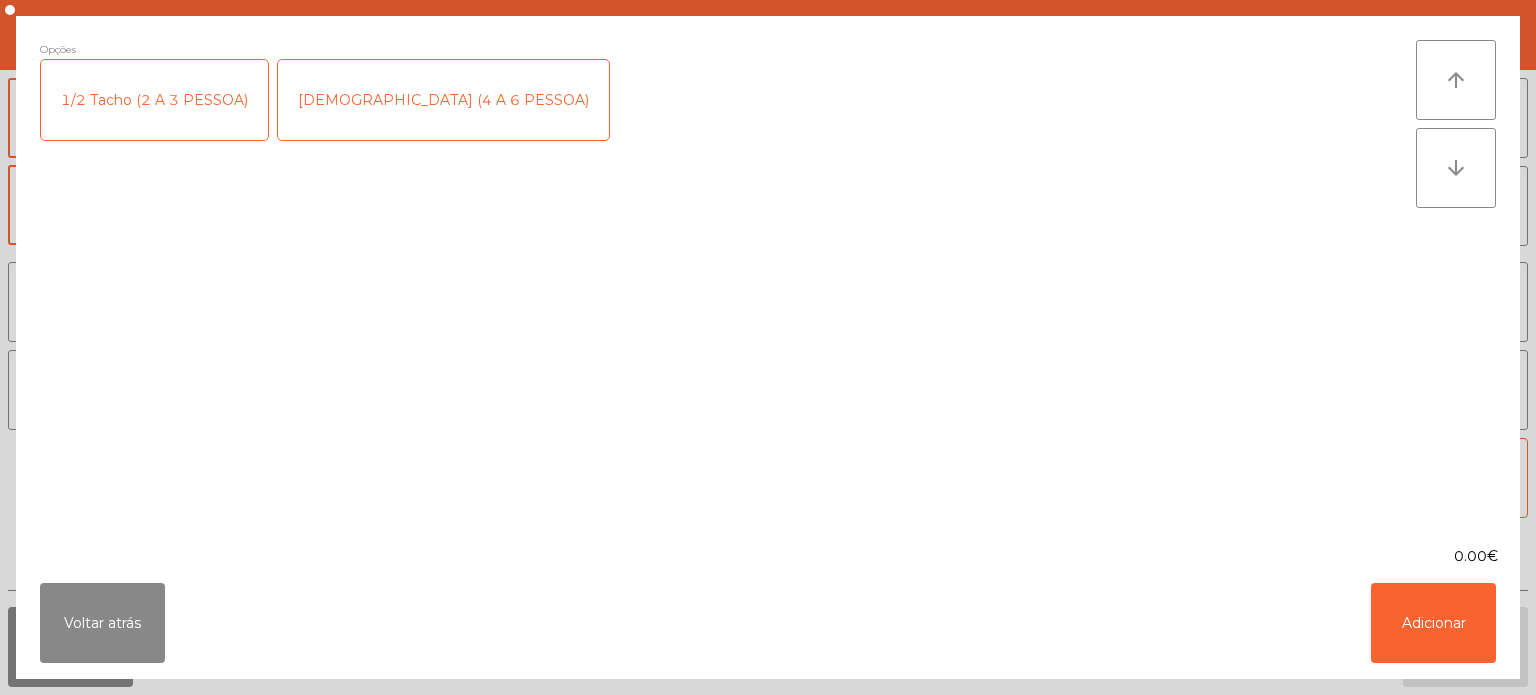 click on "[DEMOGRAPHIC_DATA] (4 A 6 PESSOA)" 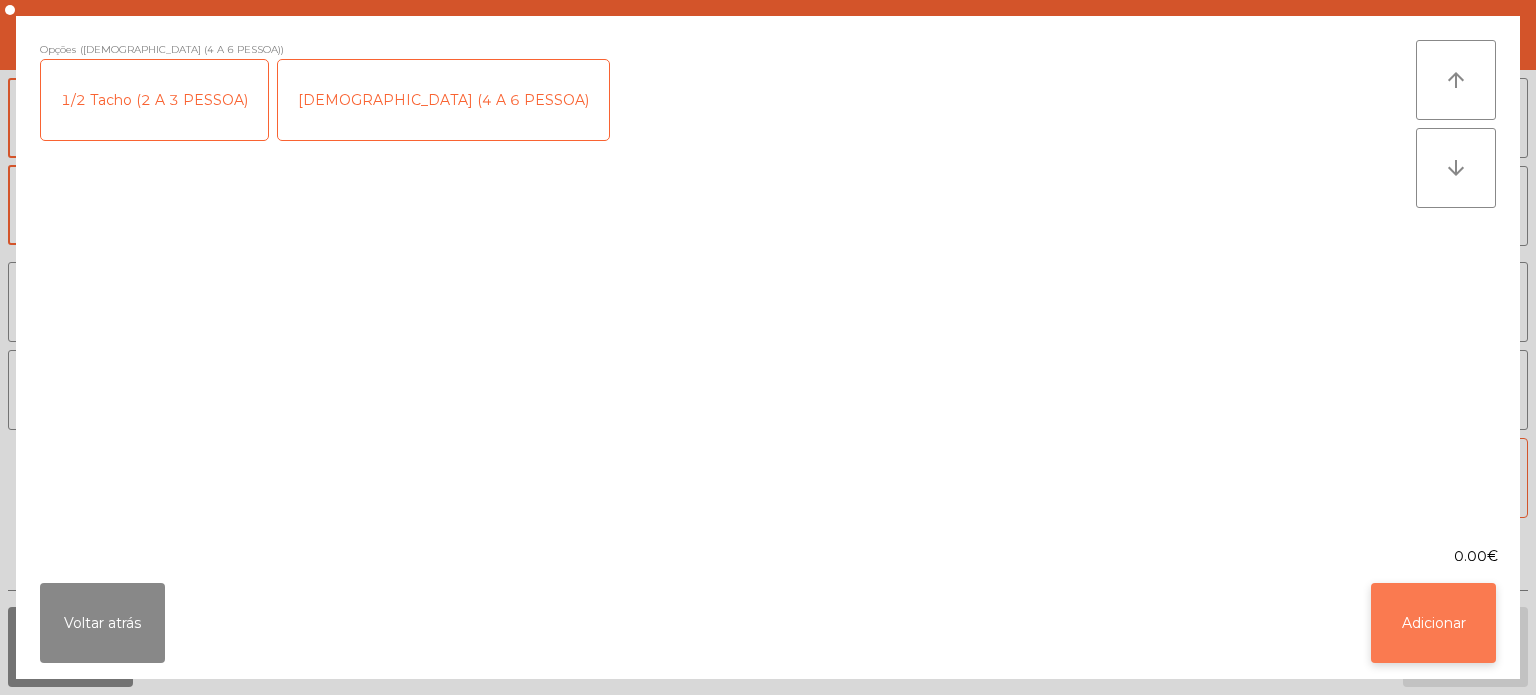 click on "Adicionar" 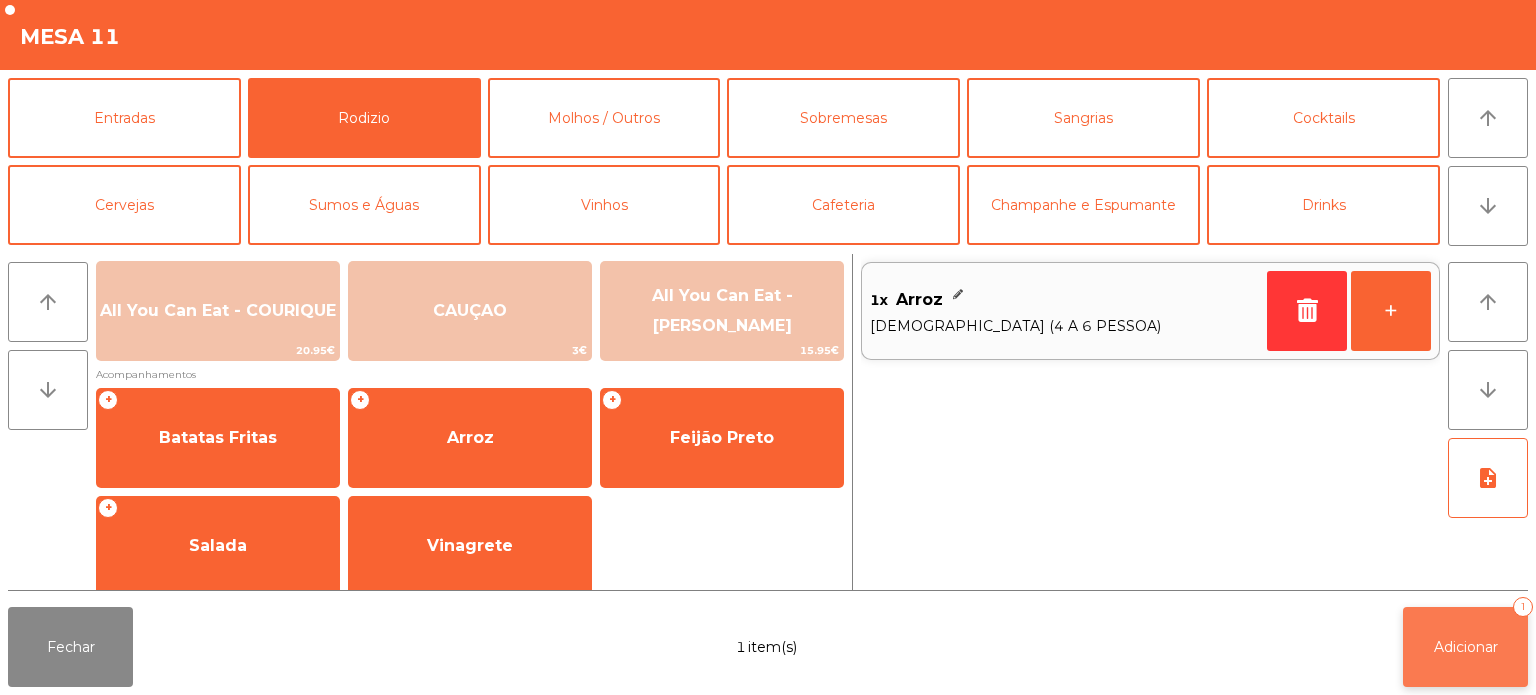 click on "Adicionar   1" 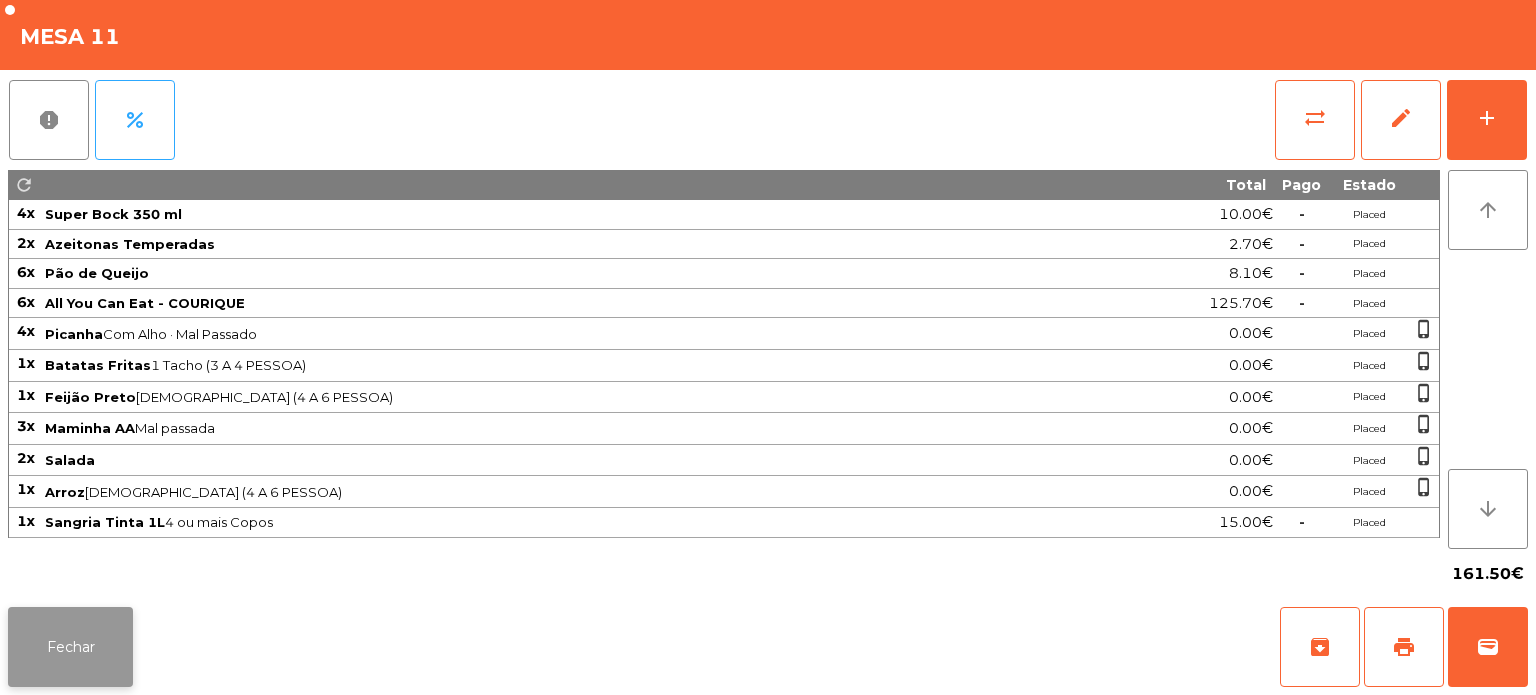 click on "Fechar" 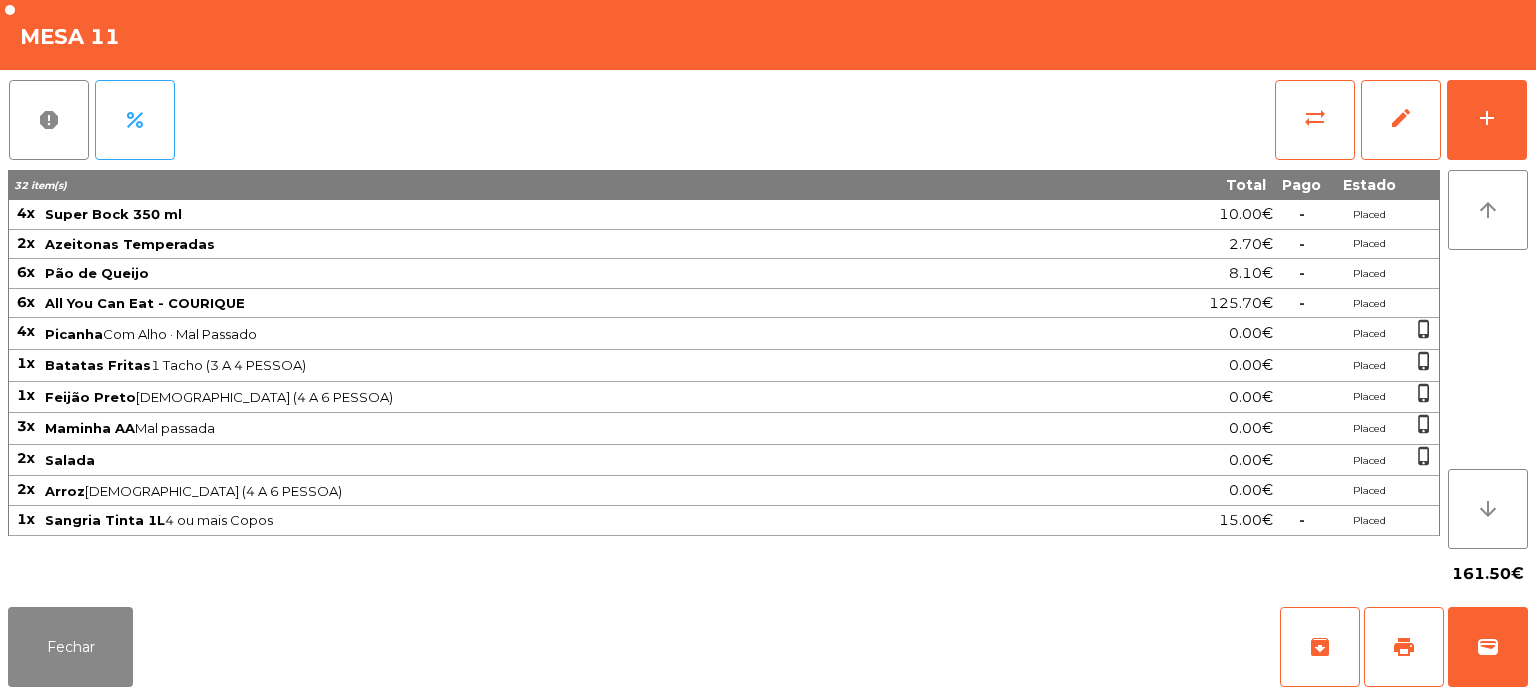 click on "Sangria Tinta 1L  4 ou mais Copos" 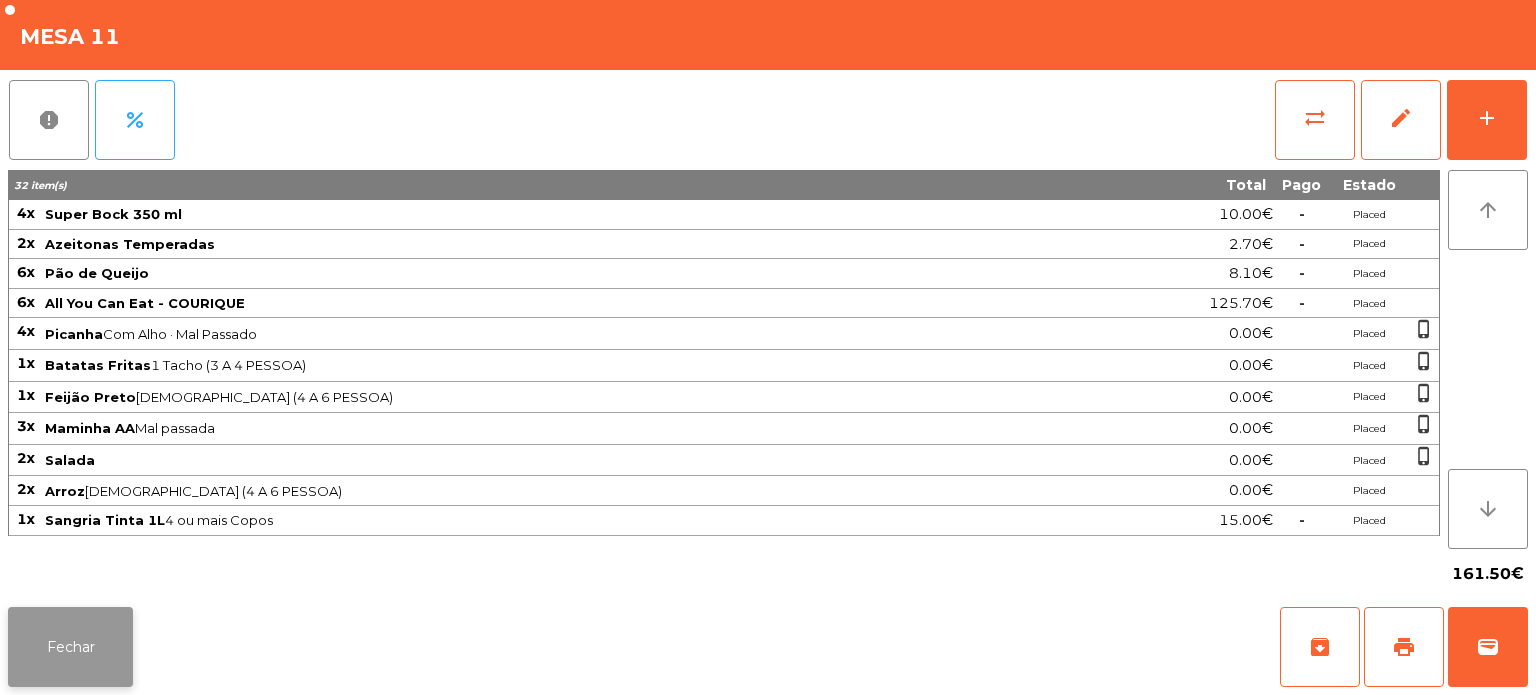 click on "Fechar" 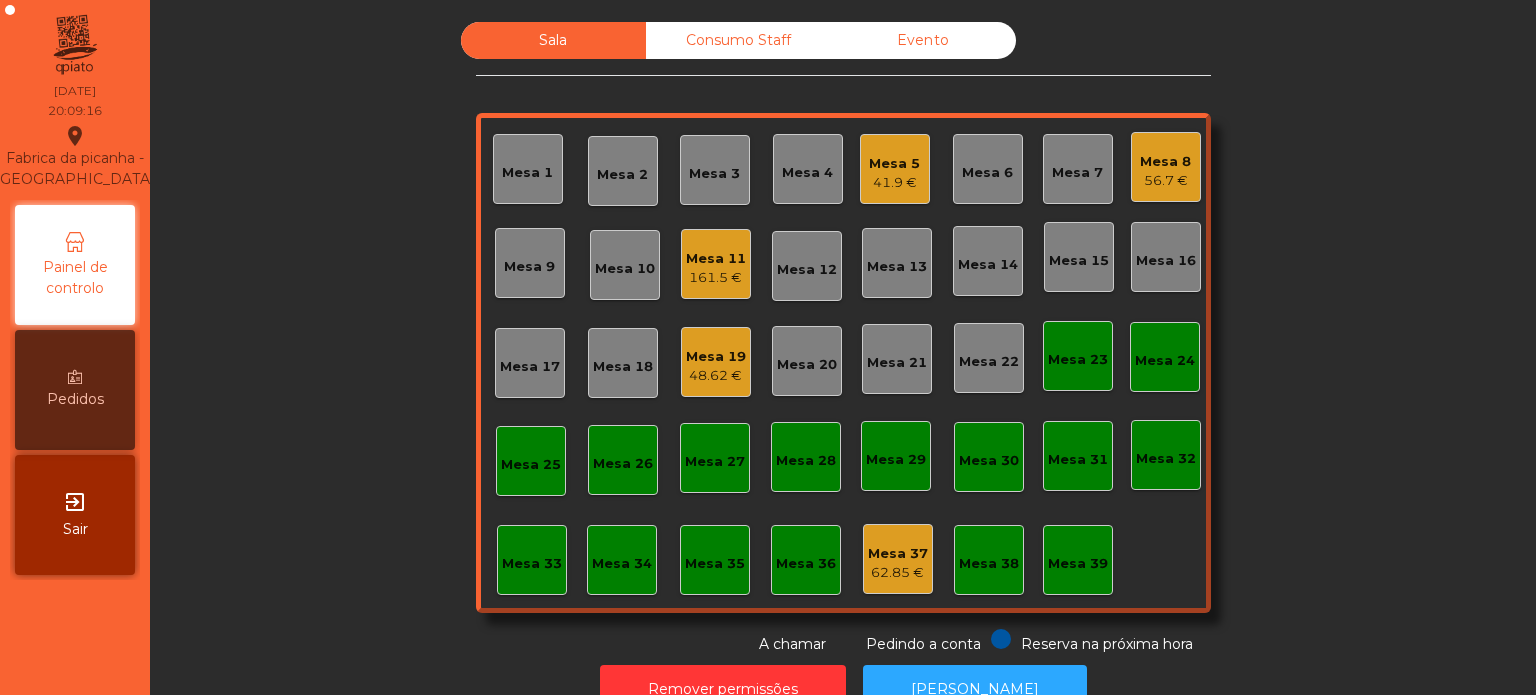 click on "Sala   Consumo Staff   Evento   Mesa 1   [GEOGRAPHIC_DATA] 3   Mesa 4   Mesa 5   41.9 €   [GEOGRAPHIC_DATA] 6   Mesa 7   Mesa 8   56.7 €   [GEOGRAPHIC_DATA] 9   Mesa 10   Mesa 11   161.5 €   [GEOGRAPHIC_DATA] 12   [GEOGRAPHIC_DATA] 13   [GEOGRAPHIC_DATA] 14   [GEOGRAPHIC_DATA] 15   [GEOGRAPHIC_DATA] 16   [GEOGRAPHIC_DATA] 17   [GEOGRAPHIC_DATA] 18   Mesa 19   48.62 €   [GEOGRAPHIC_DATA] 20   [GEOGRAPHIC_DATA] 21   [GEOGRAPHIC_DATA] 22   [GEOGRAPHIC_DATA] 23   [GEOGRAPHIC_DATA] [GEOGRAPHIC_DATA] 26   [GEOGRAPHIC_DATA] 27   [GEOGRAPHIC_DATA] 28   [GEOGRAPHIC_DATA] 29   [GEOGRAPHIC_DATA] 30   [GEOGRAPHIC_DATA] 32   [GEOGRAPHIC_DATA] 33   [GEOGRAPHIC_DATA] [GEOGRAPHIC_DATA] 37   62.85 €   Mesa 38   Mesa 39  Reserva na próxima hora Pedindo a conta A chamar" 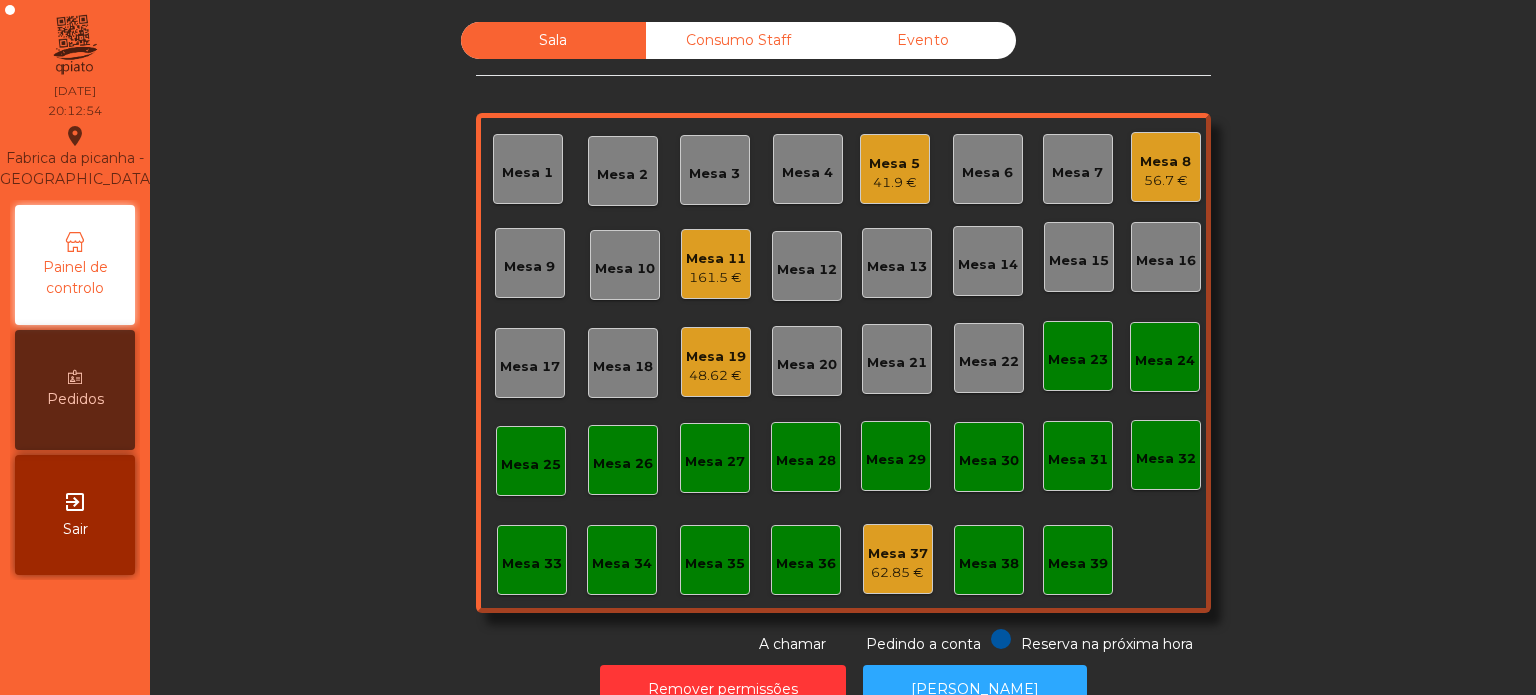 click on "41.9 €" 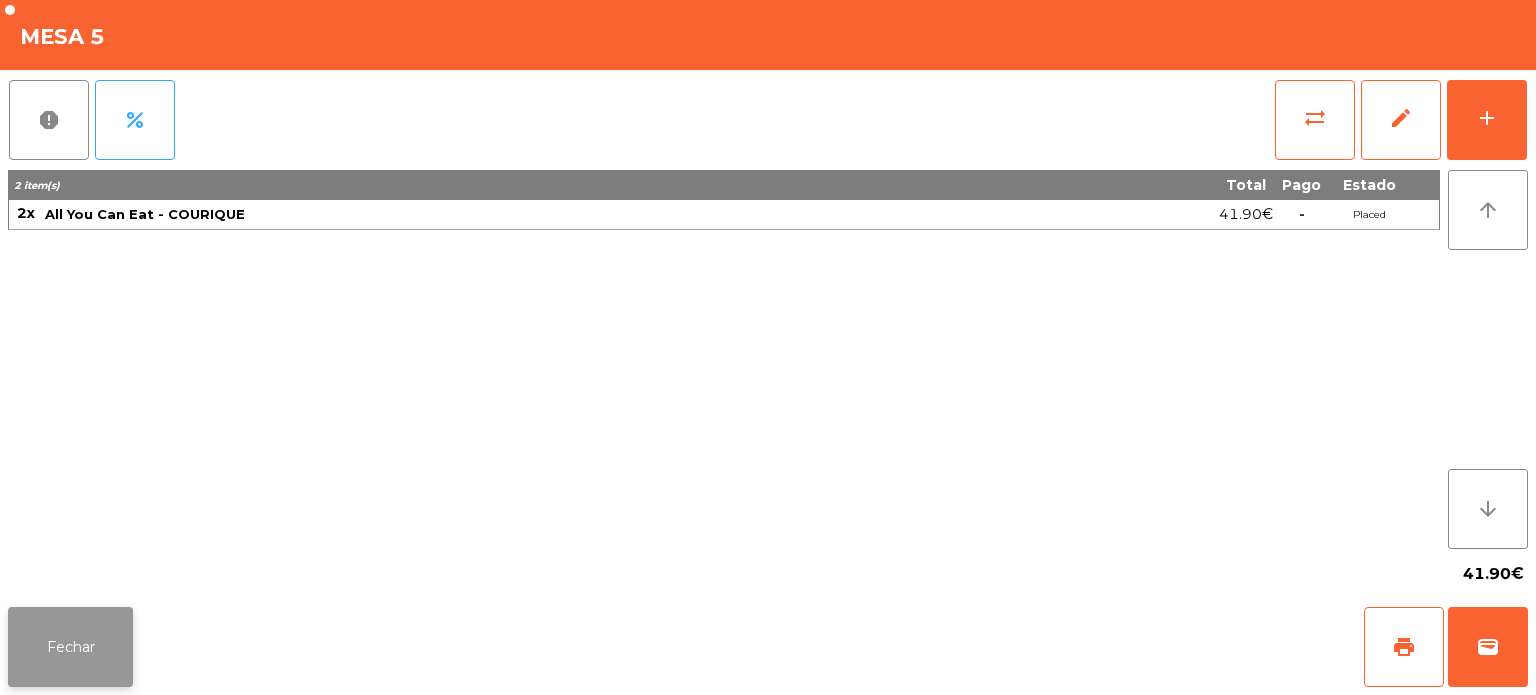 click on "Fechar" 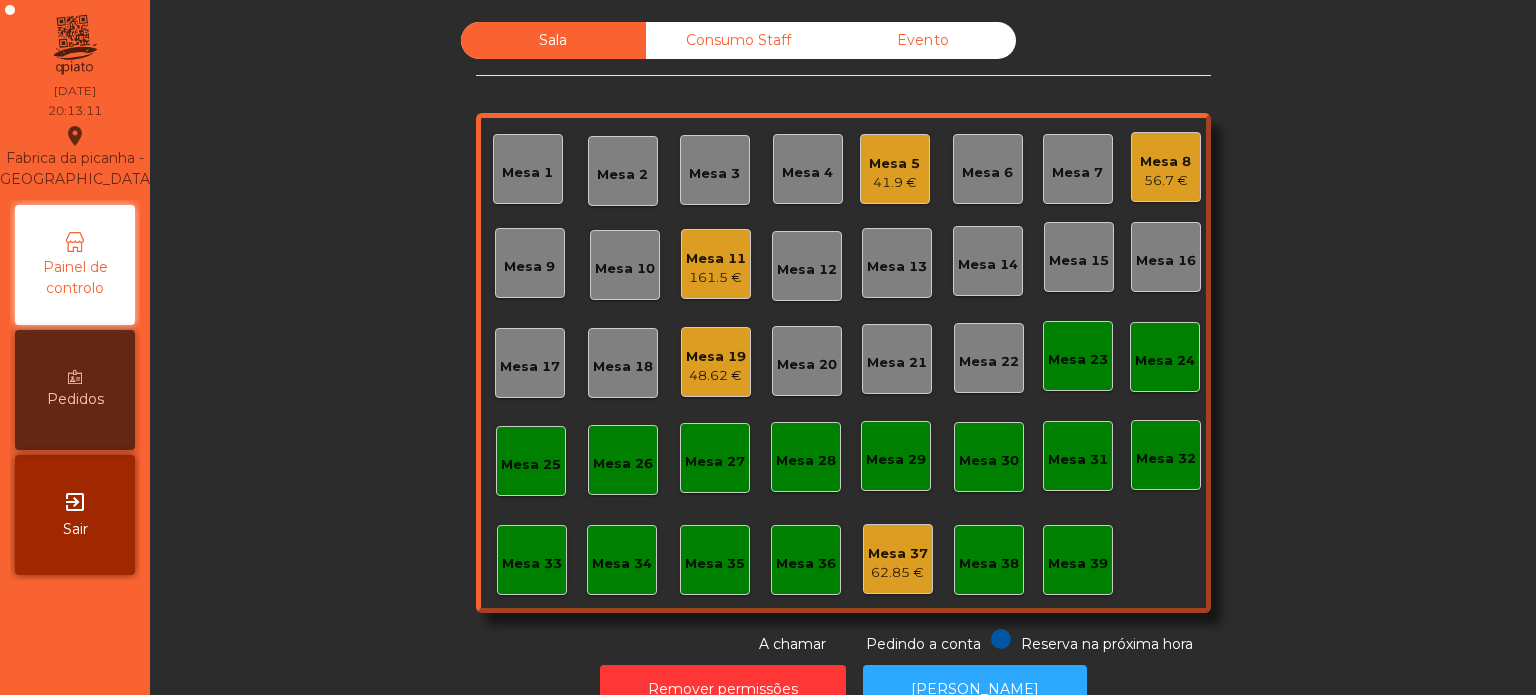 click on "Mesa 5   41.9 €" 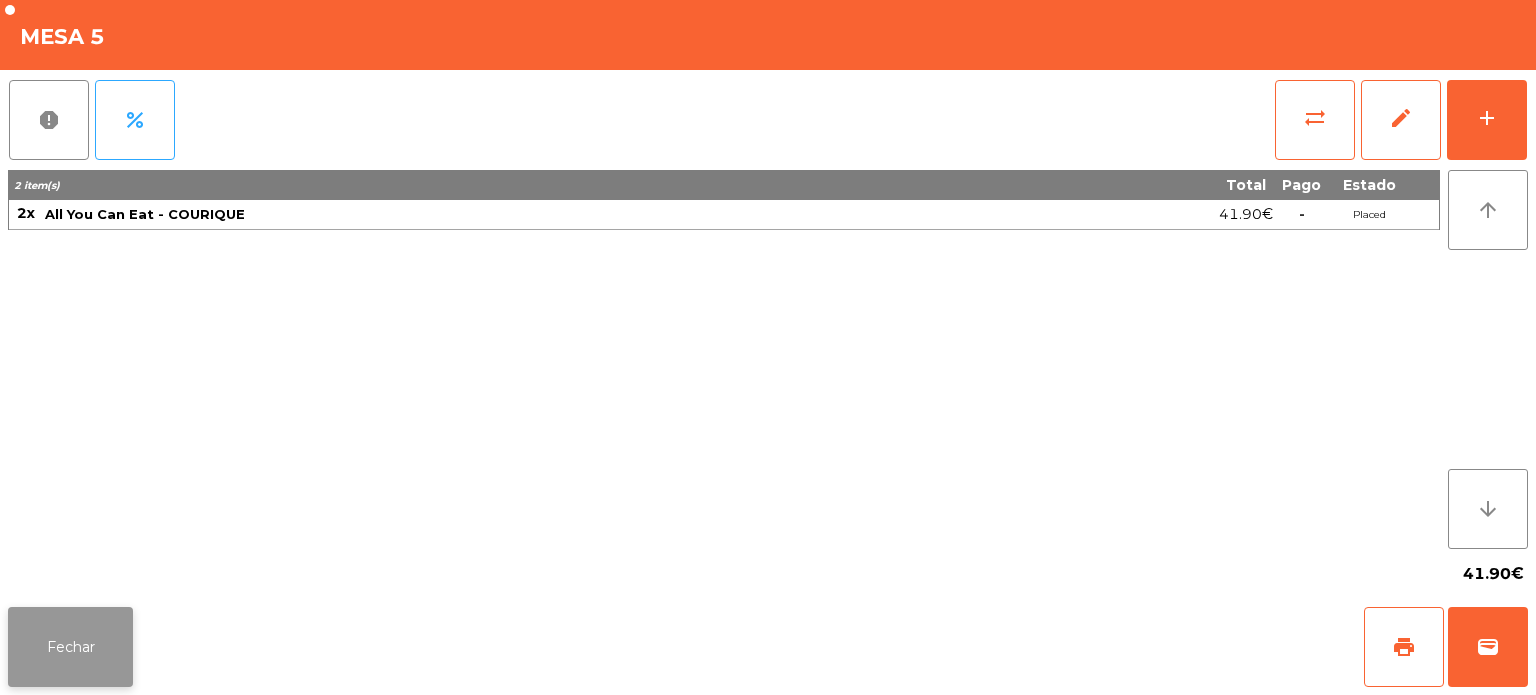 click on "Fechar" 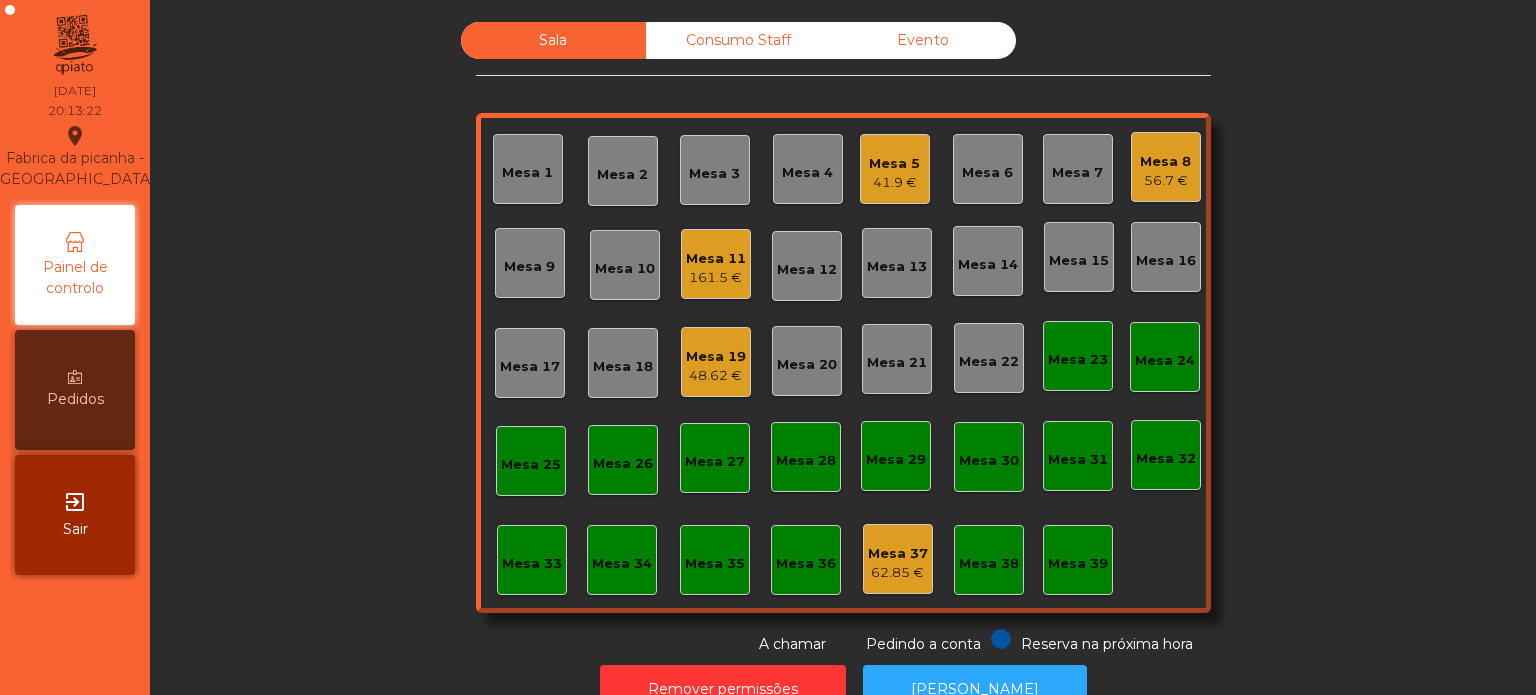 click on "Mesa 5   41.9 €" 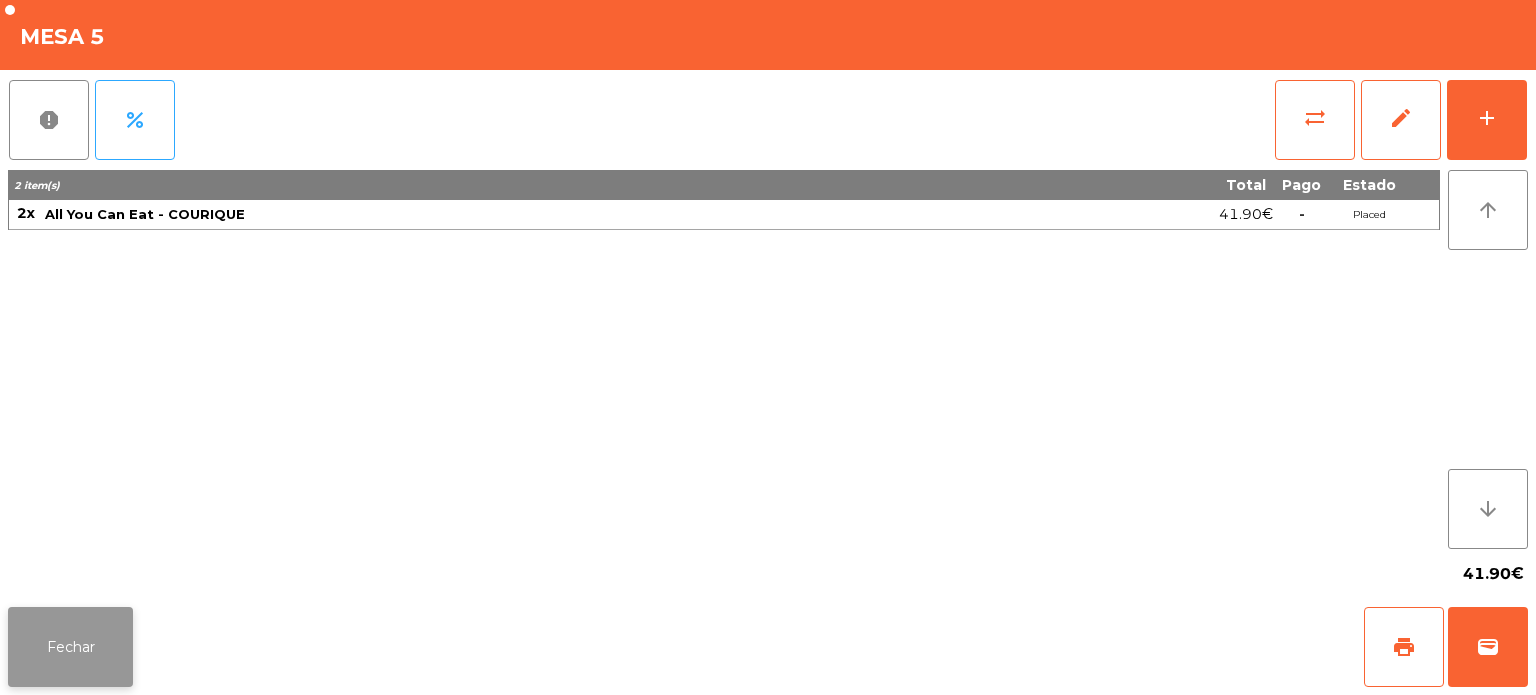 click on "Fechar" 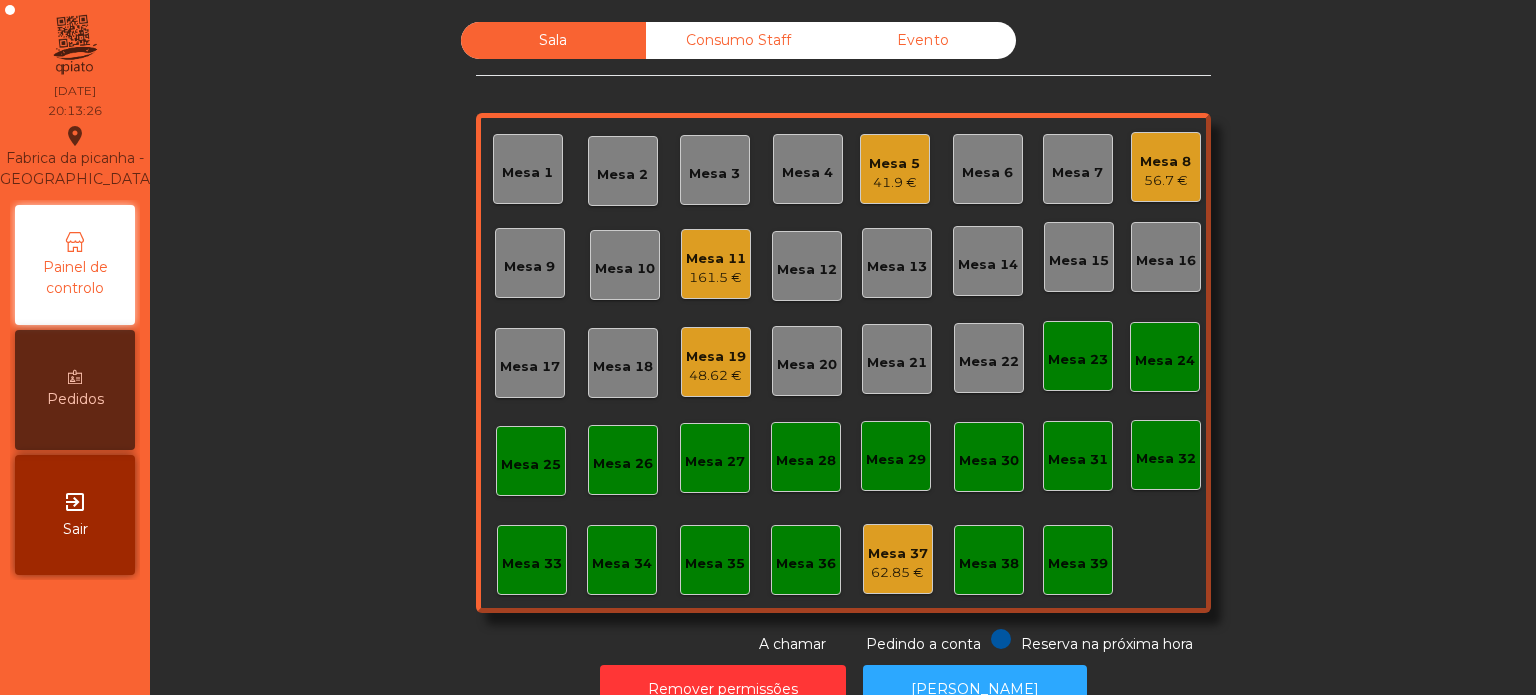 click on "Mesa 39" 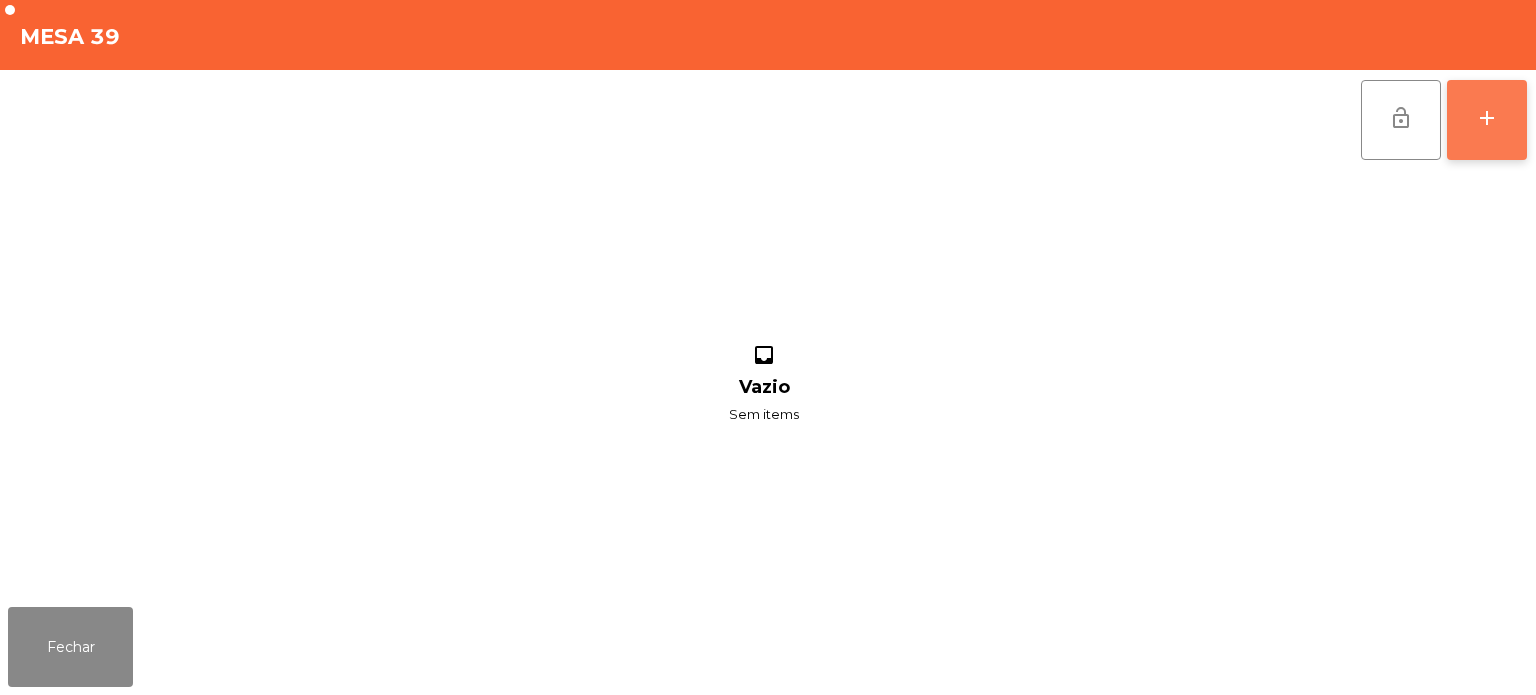 click on "add" 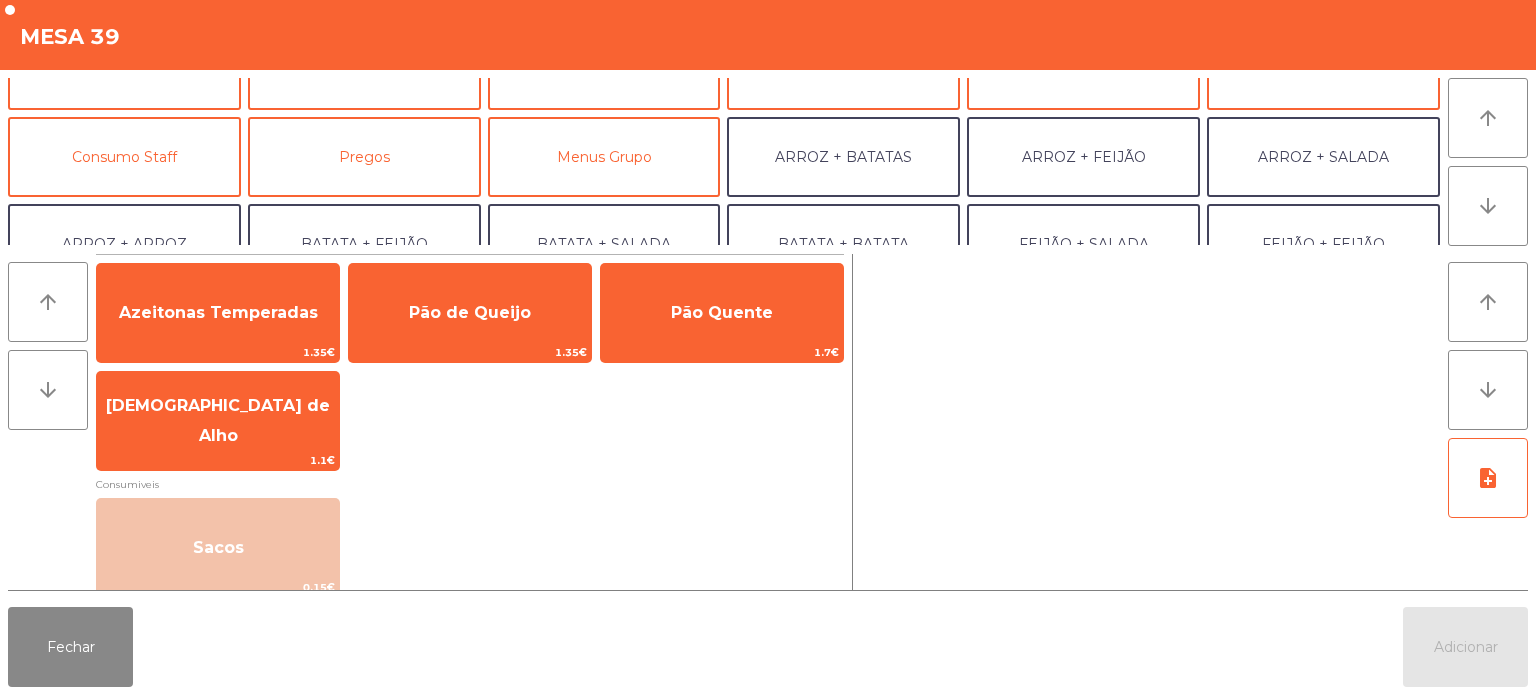 scroll, scrollTop: 147, scrollLeft: 0, axis: vertical 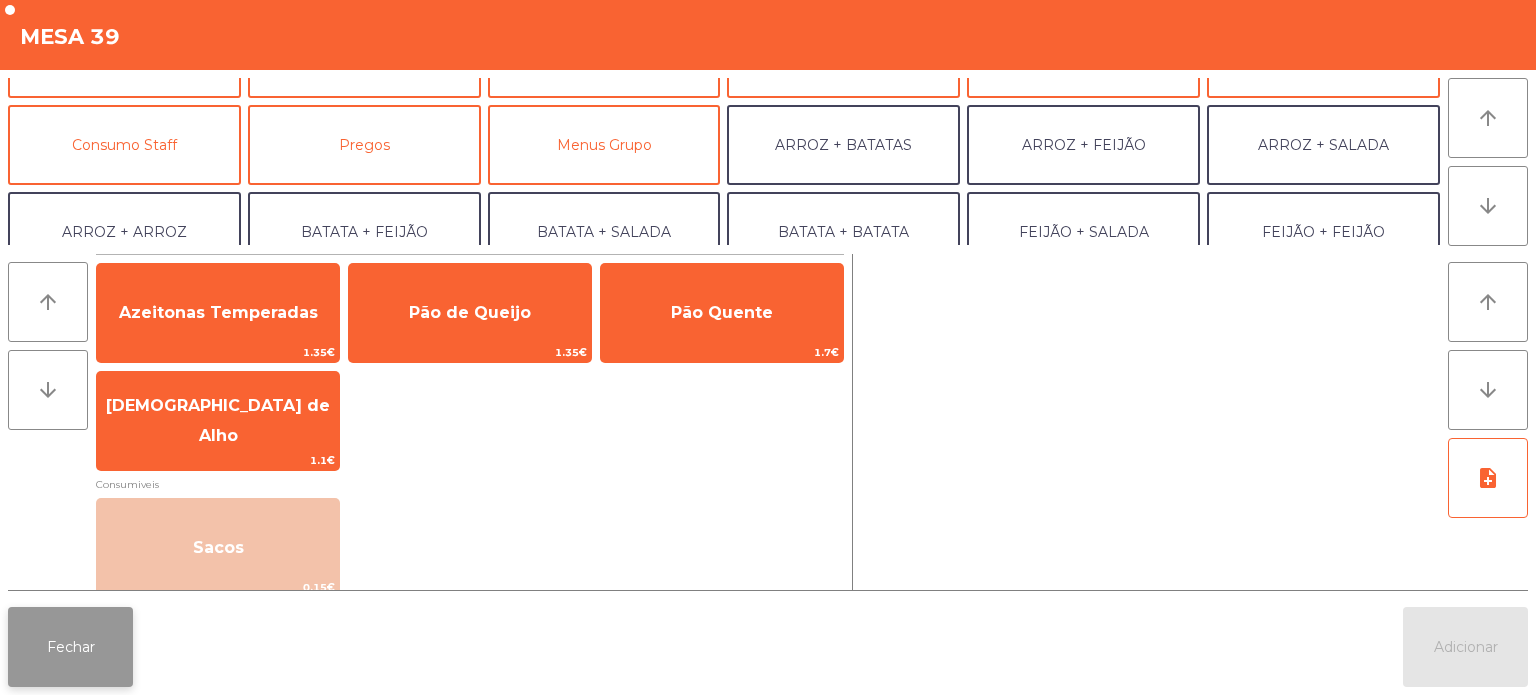 click on "Fechar" 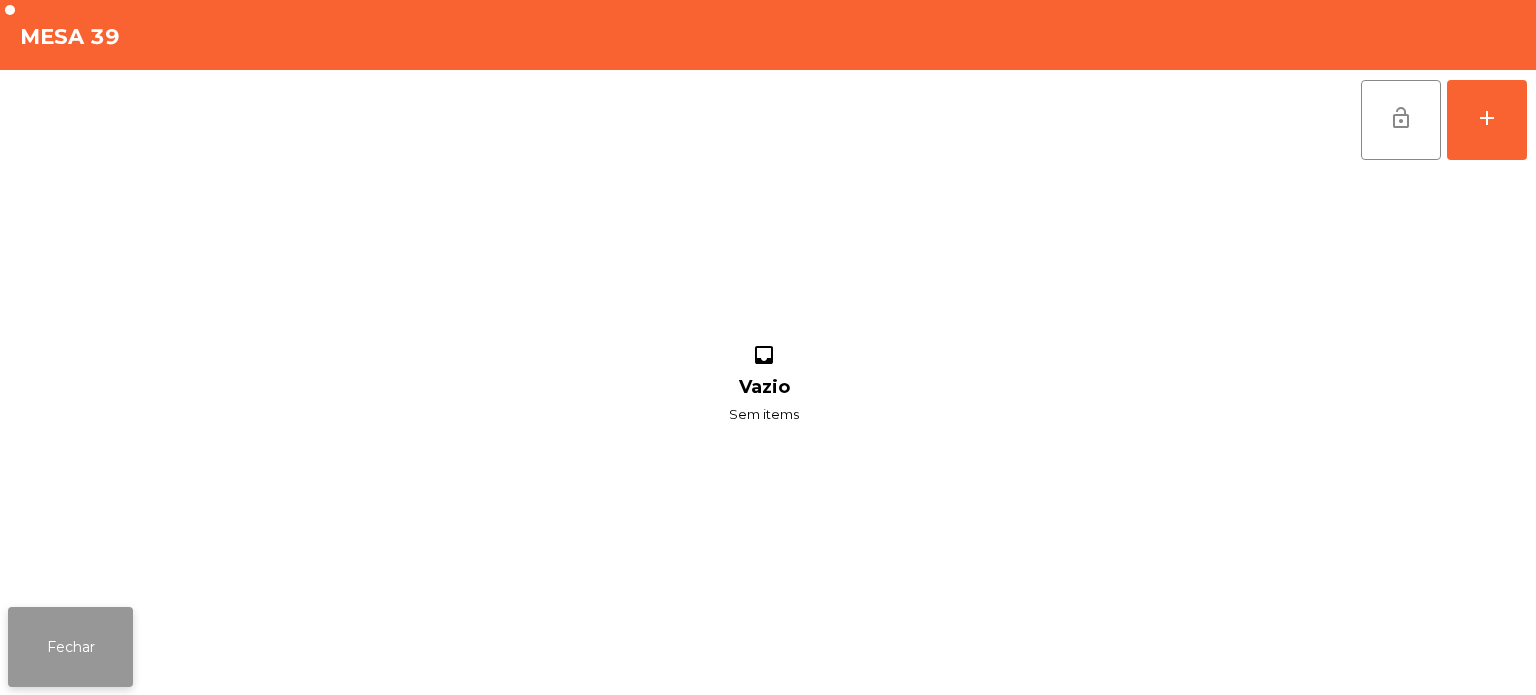 click on "Fechar" 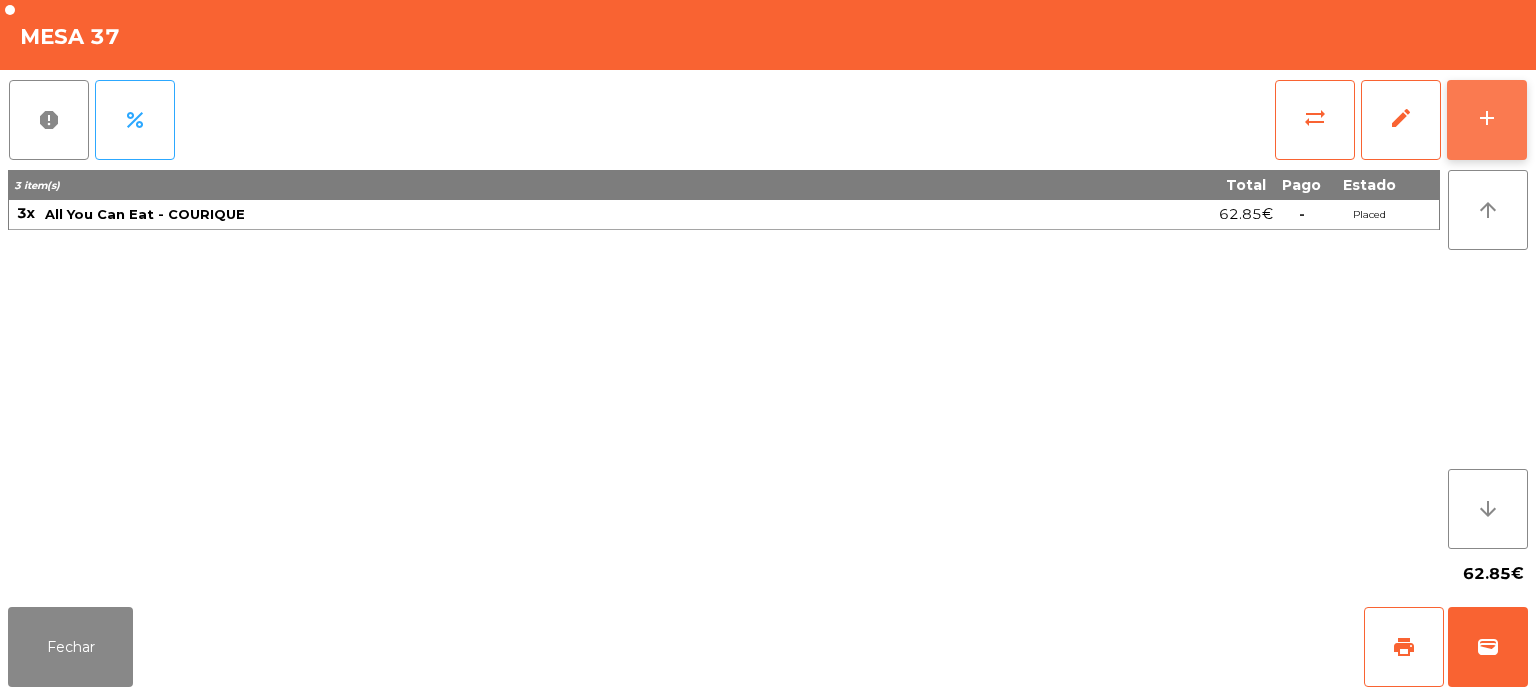 click on "add" 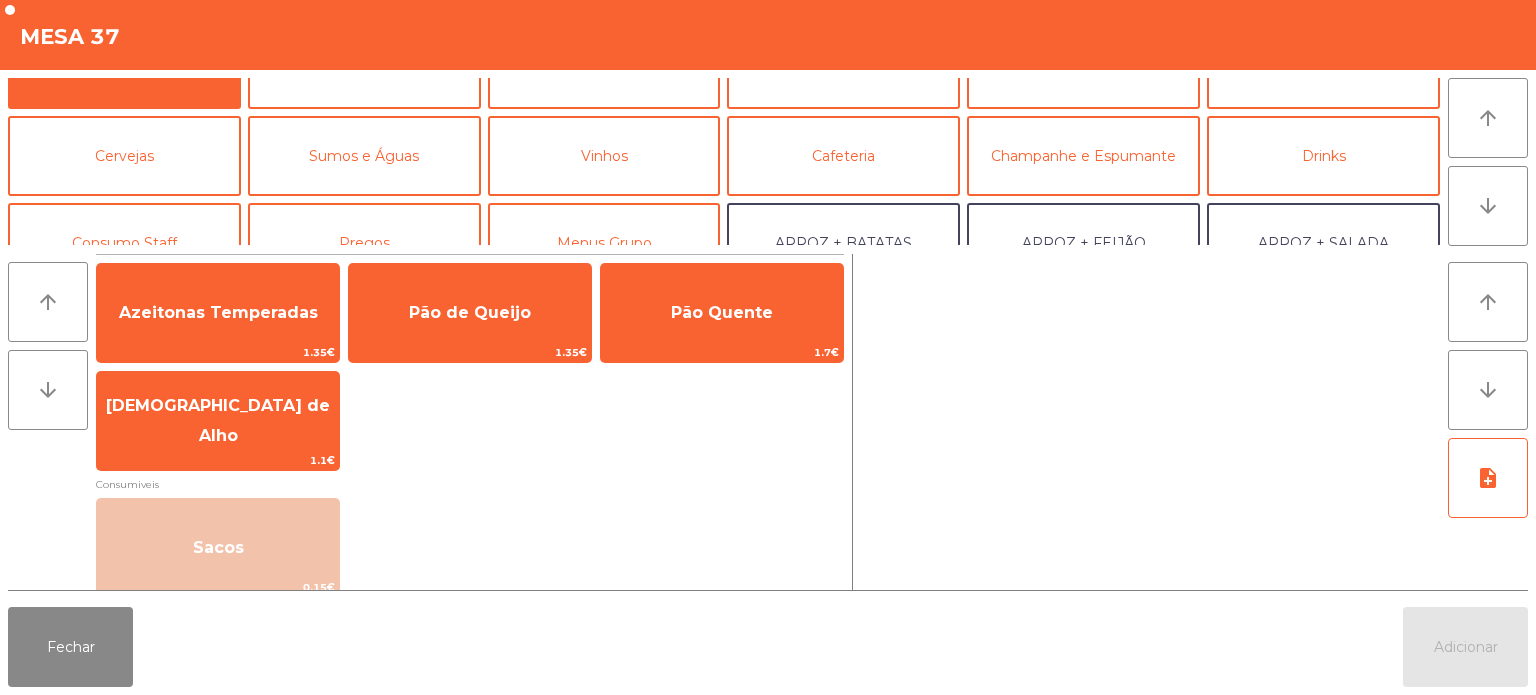 scroll, scrollTop: 50, scrollLeft: 0, axis: vertical 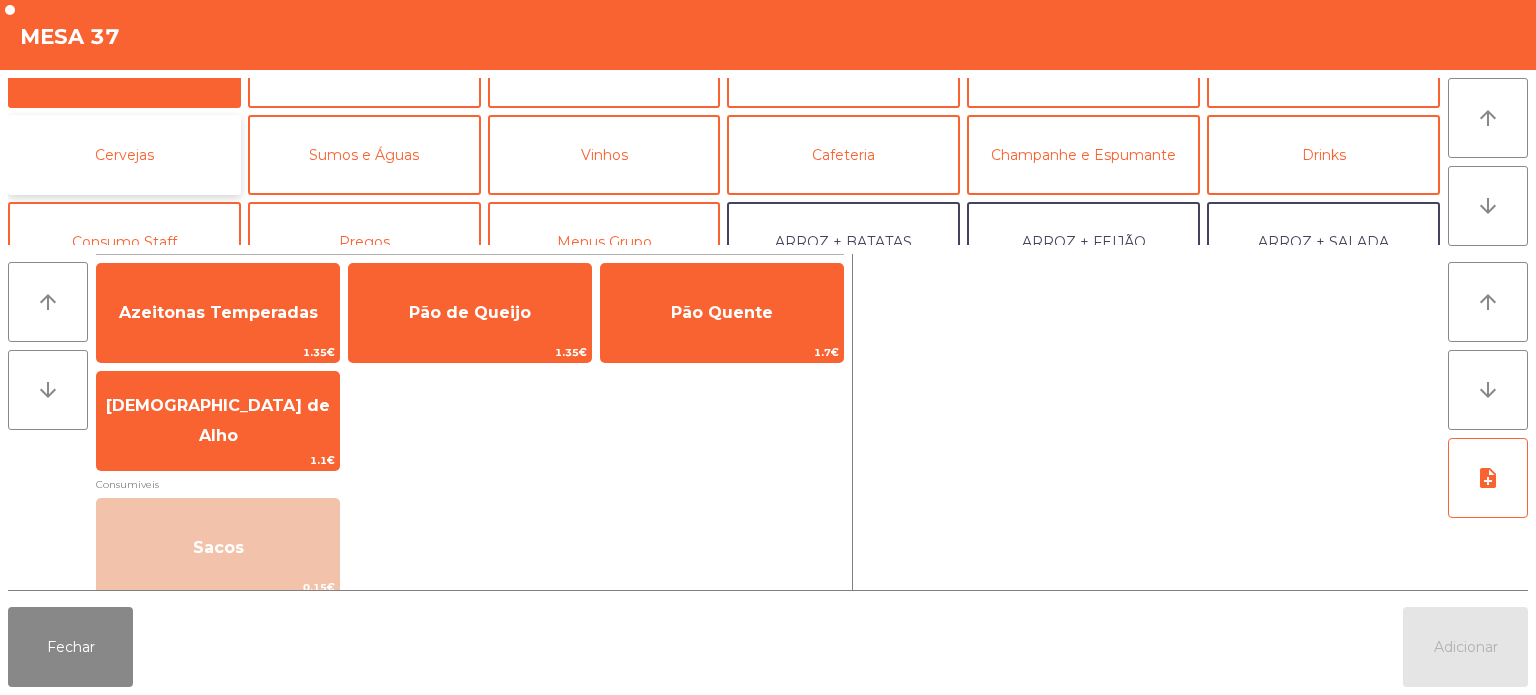 click on "Cervejas" 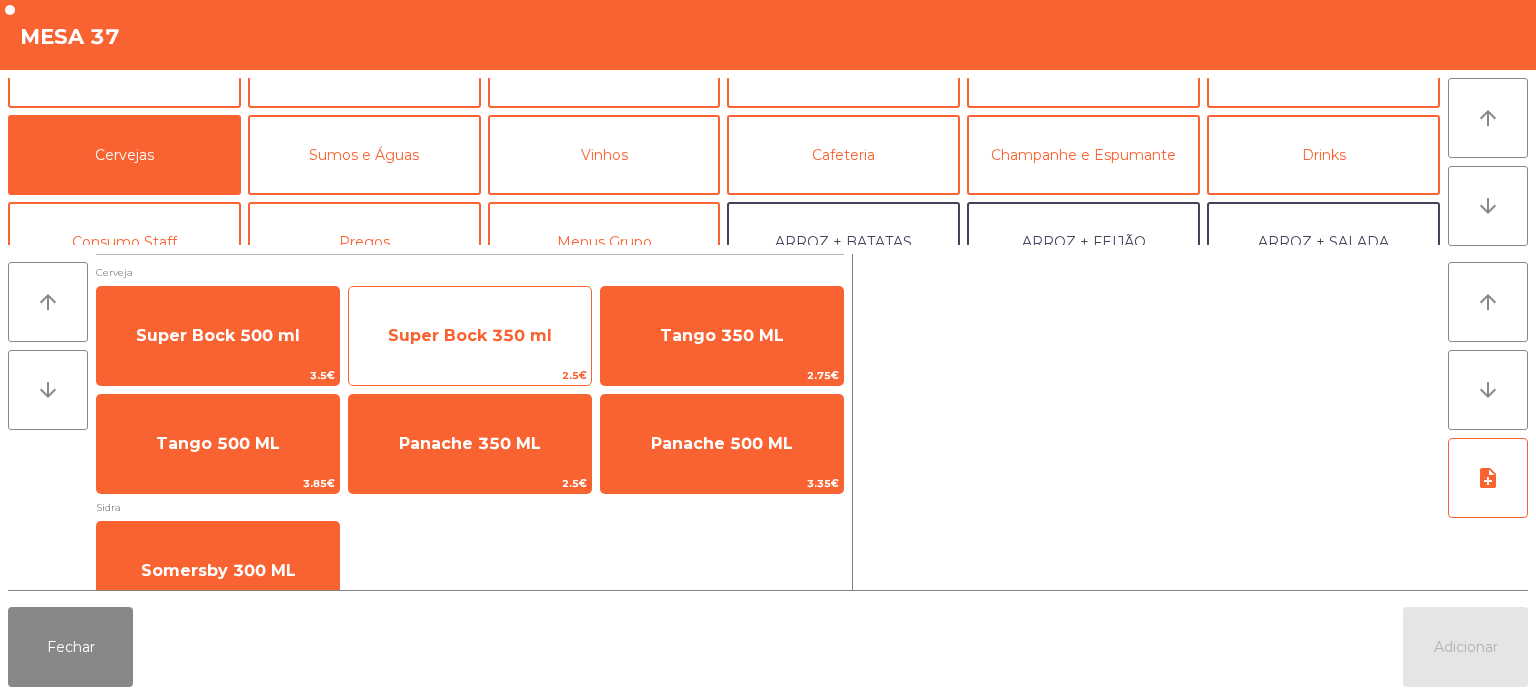 click on "Super Bock 350 ml" 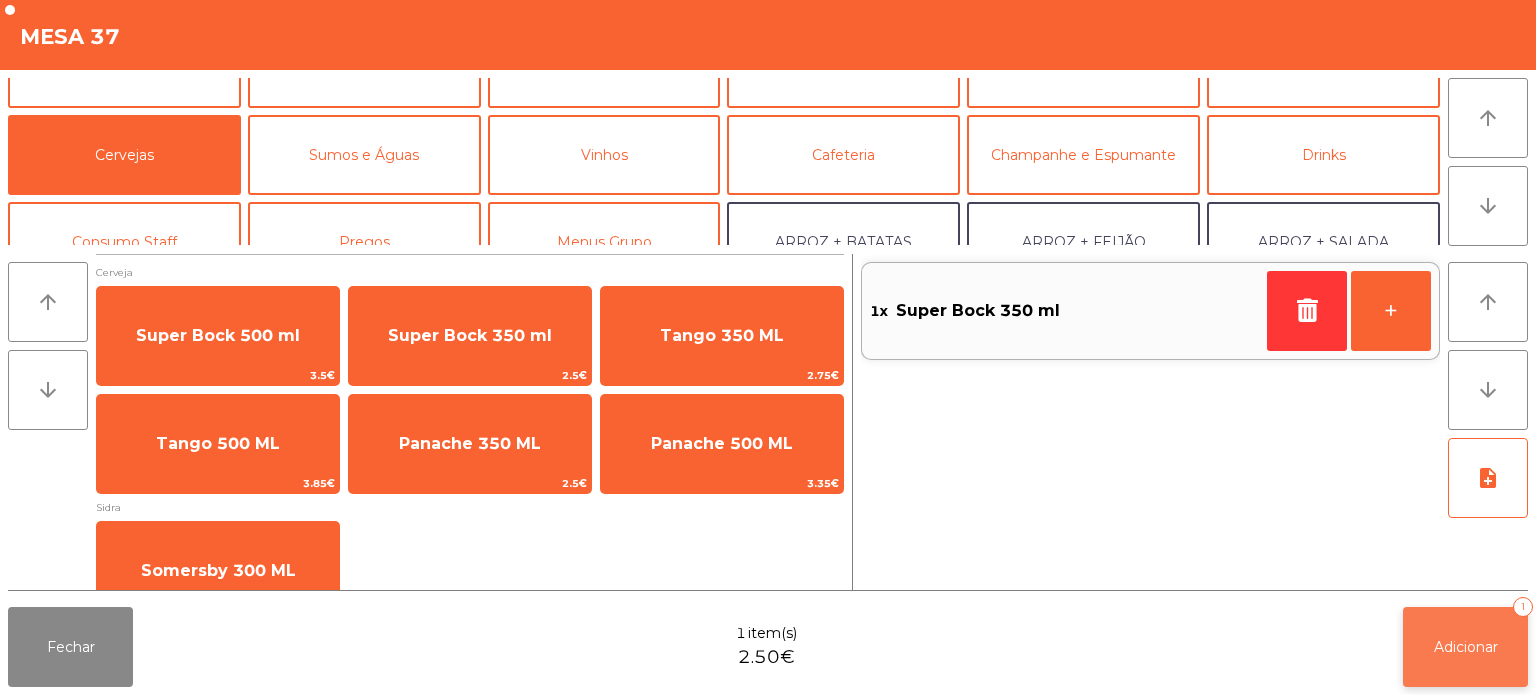 click on "Adicionar   1" 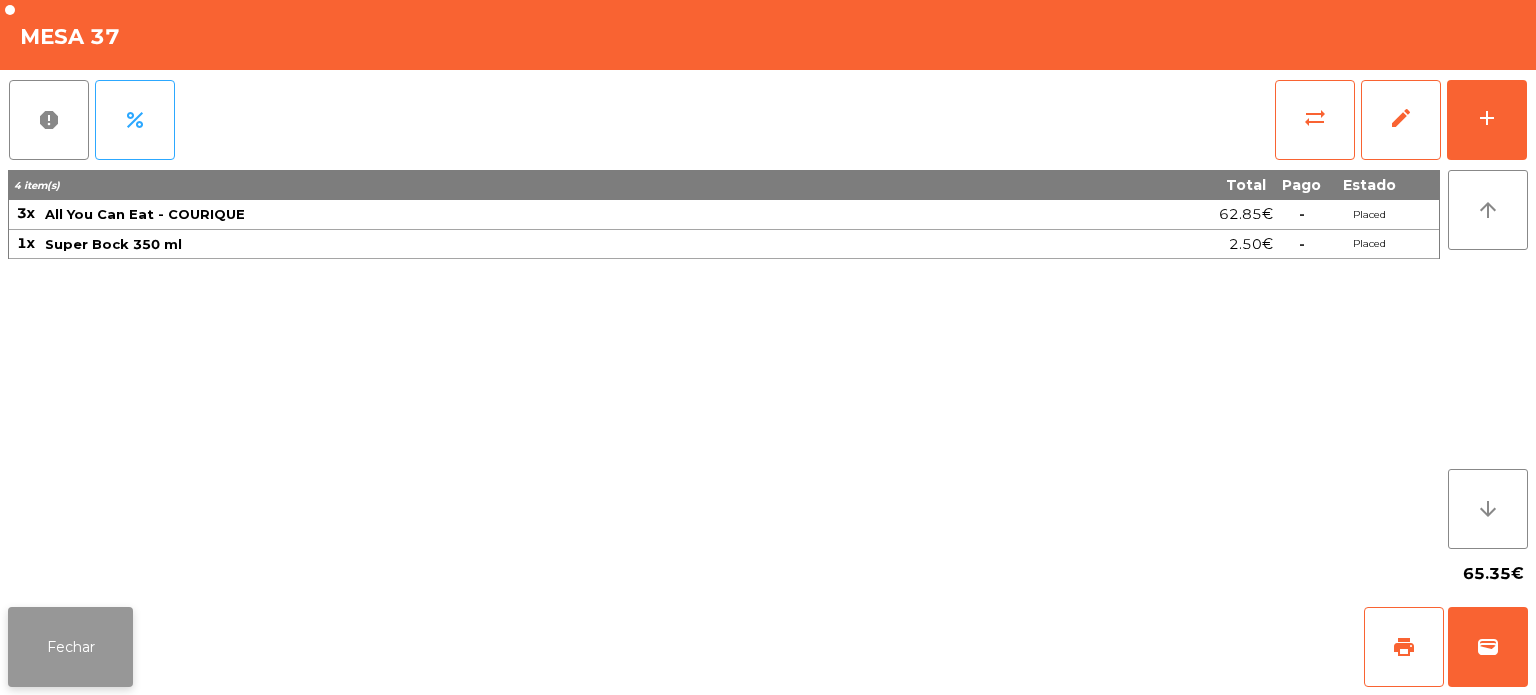 click on "Fechar" 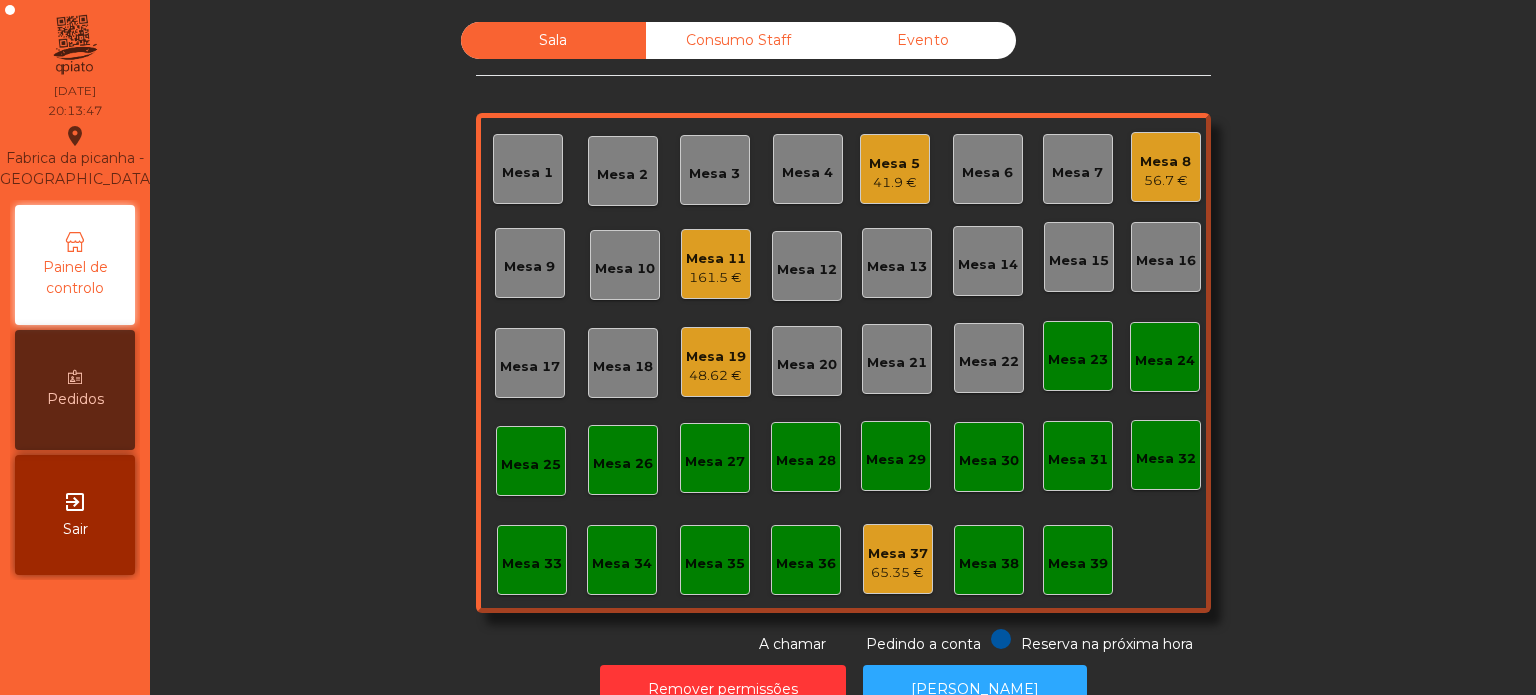click on "Mesa 5" 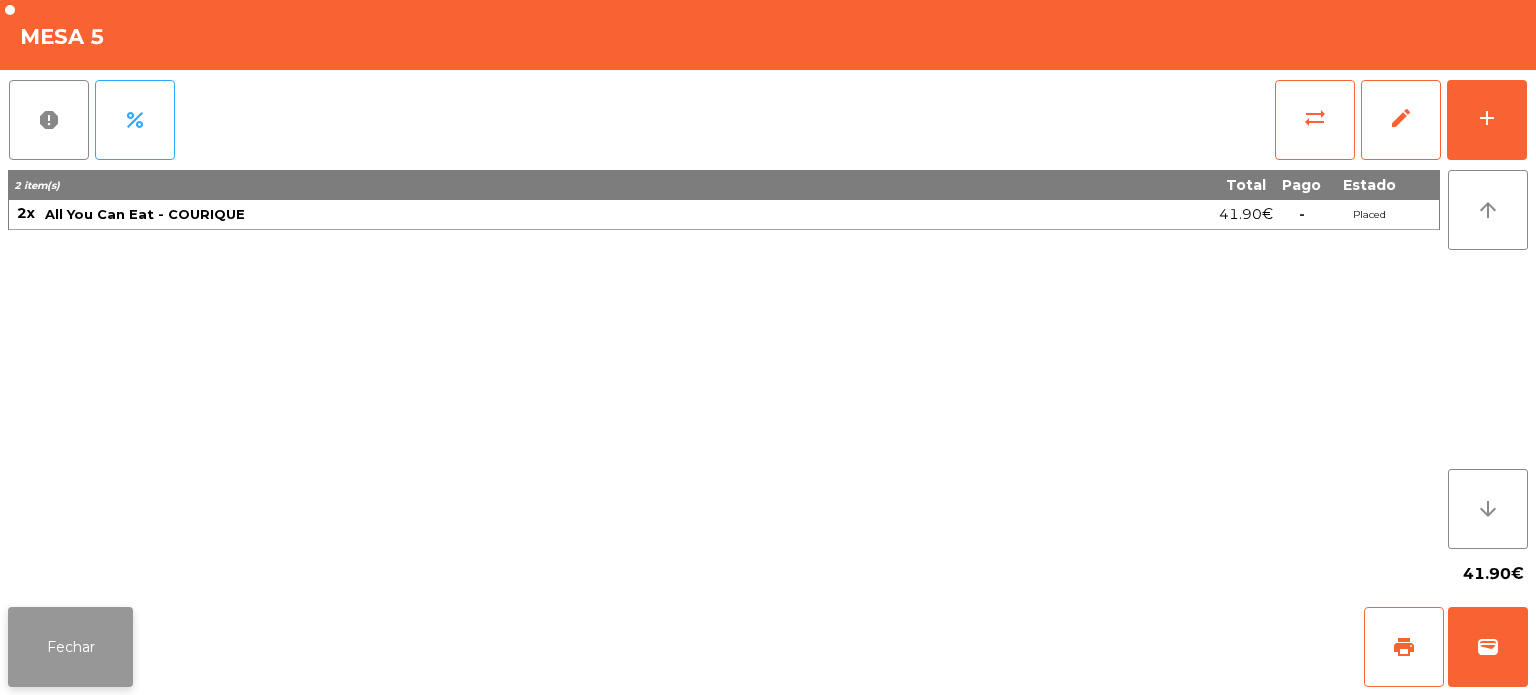 click on "Fechar" 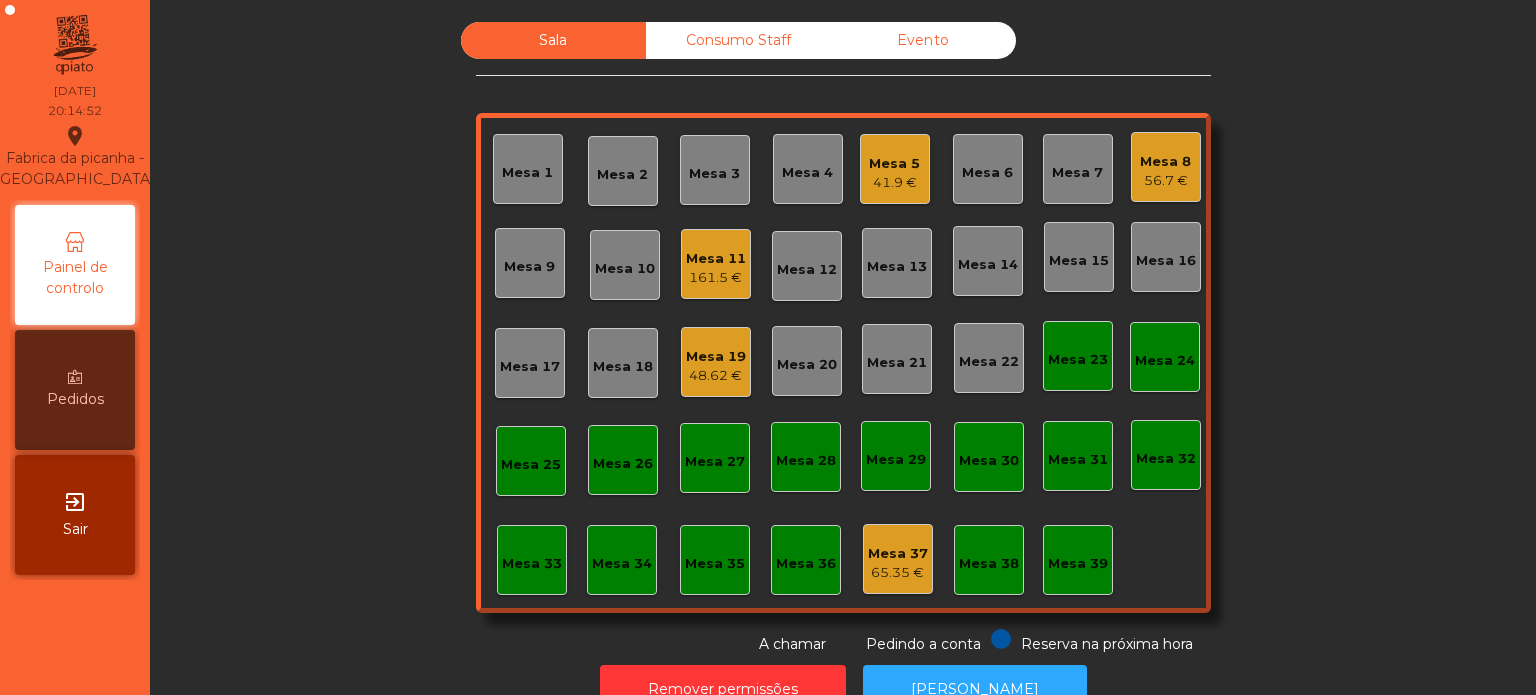 click on "Mesa 11" 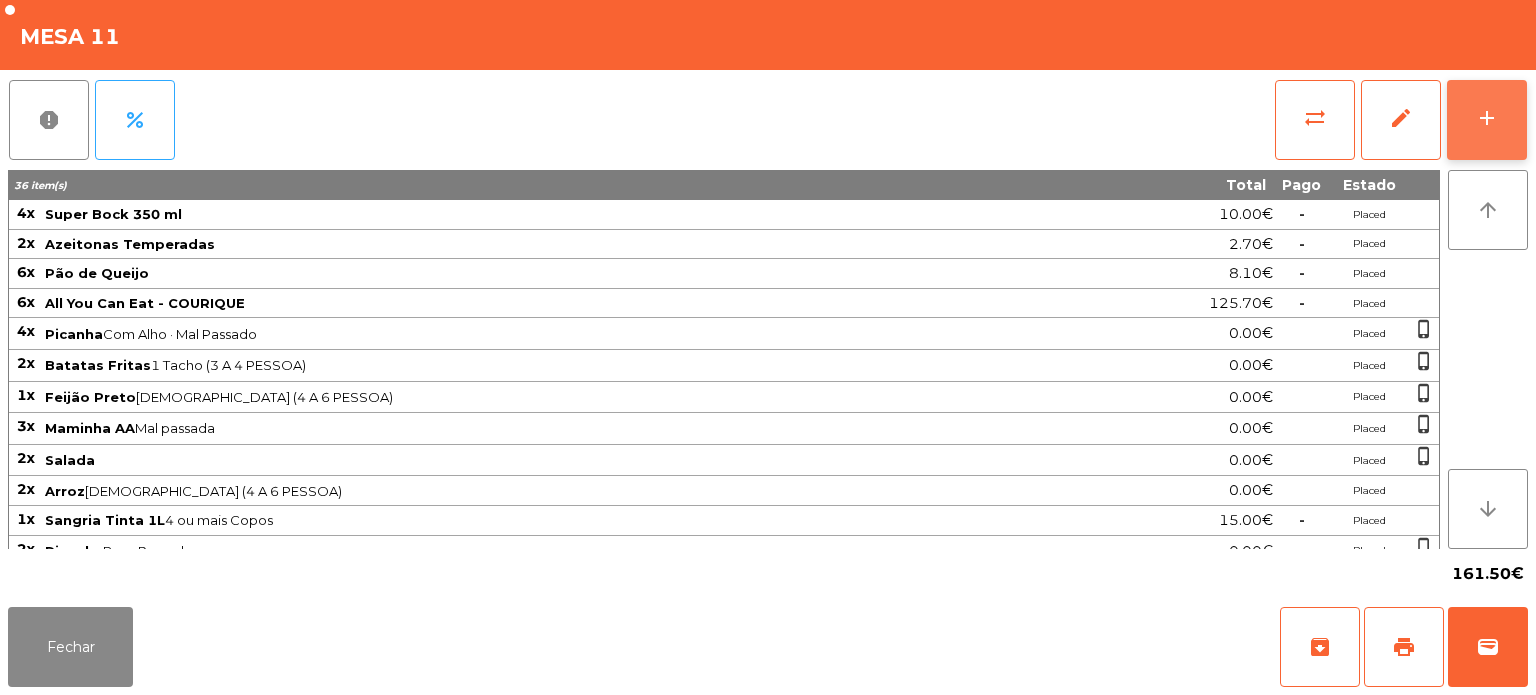 click on "add" 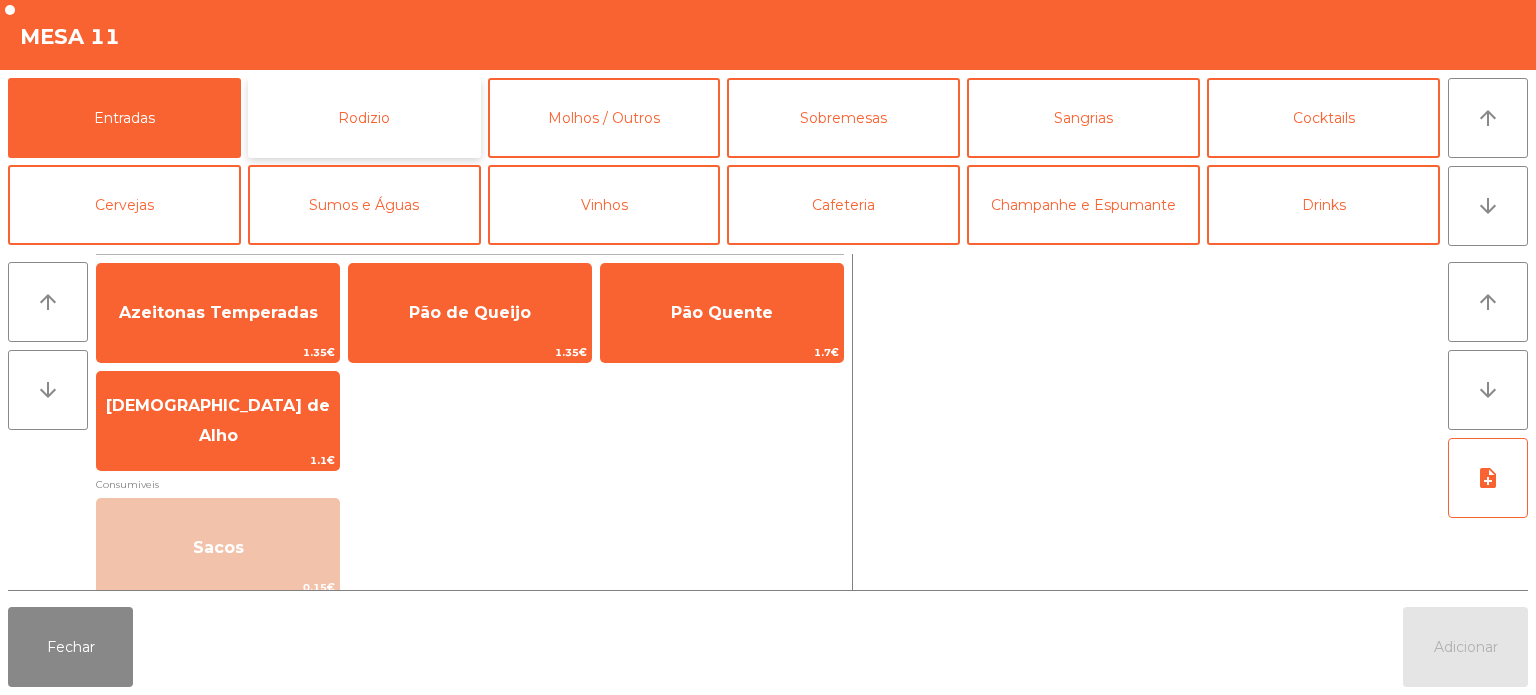 click on "Rodizio" 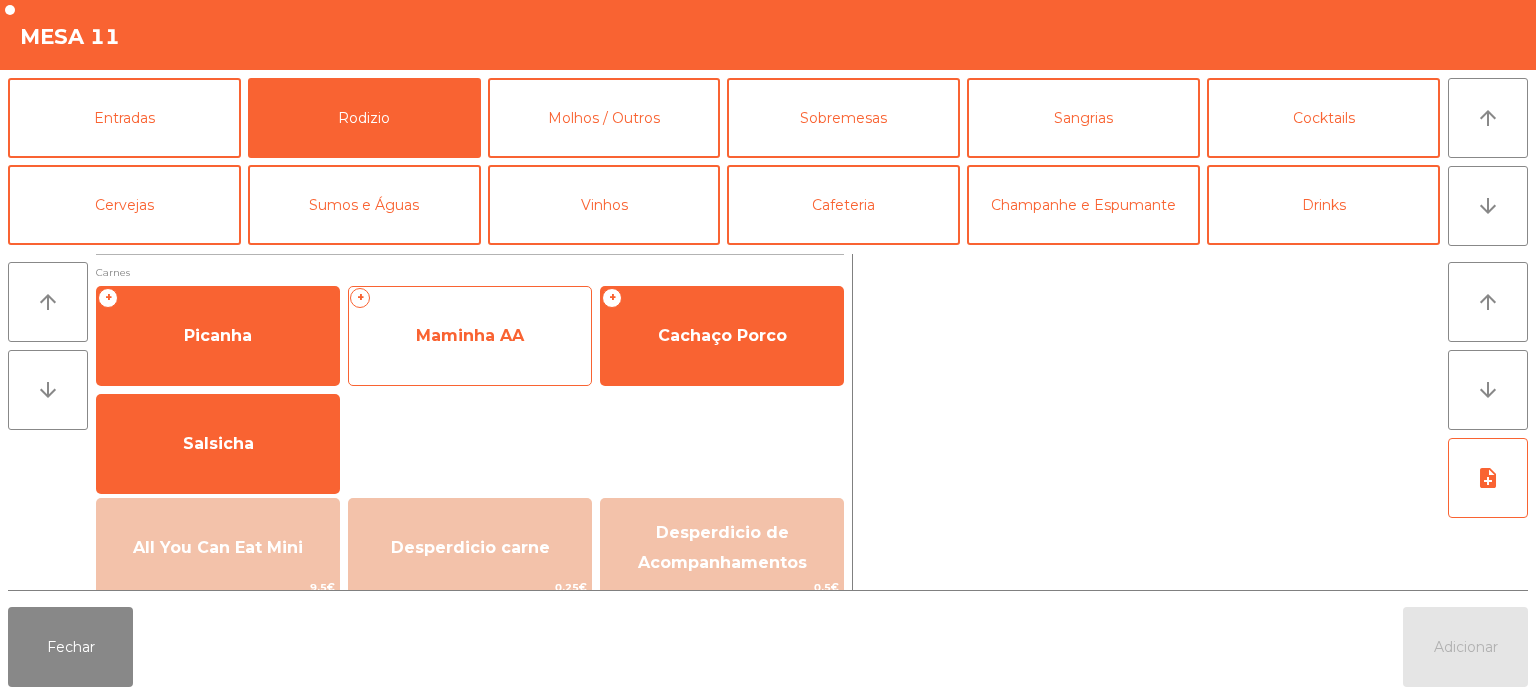click on "Maminha AA" 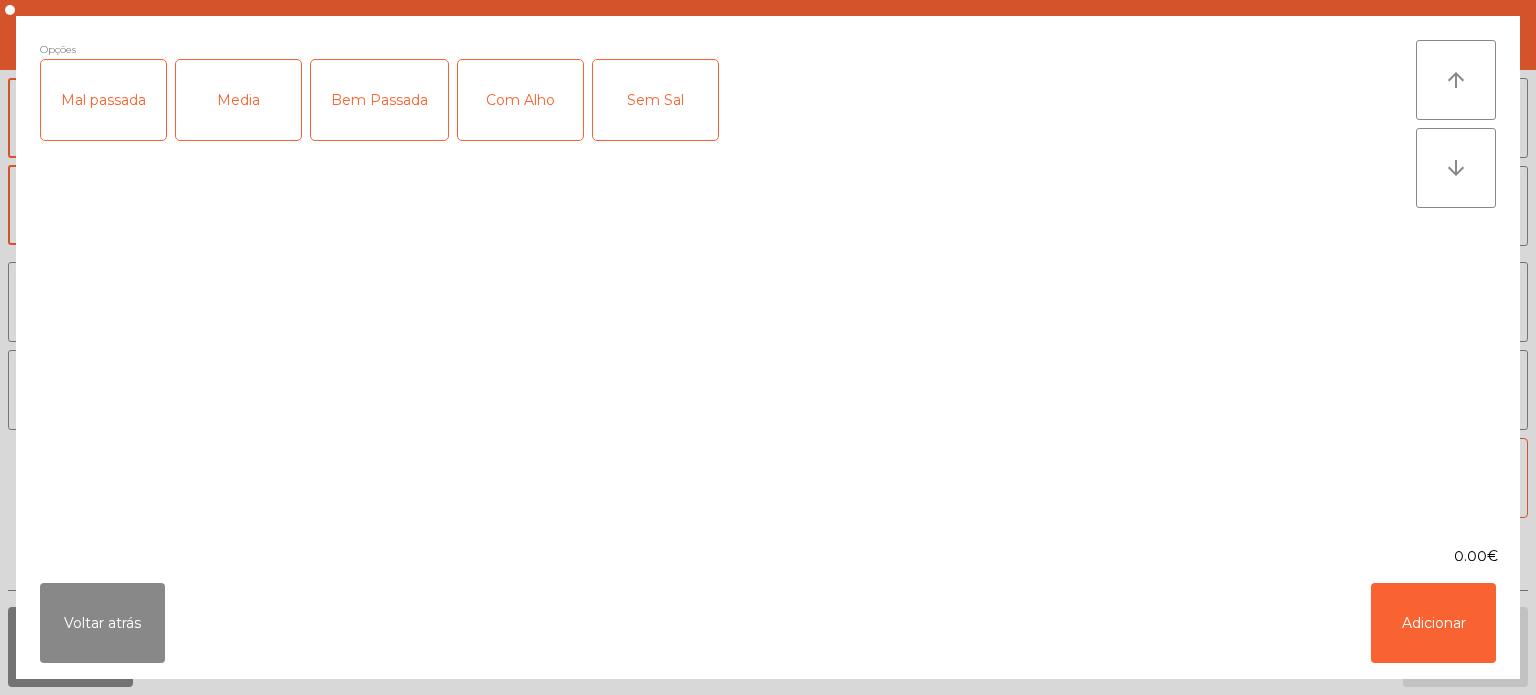 click on "Media" 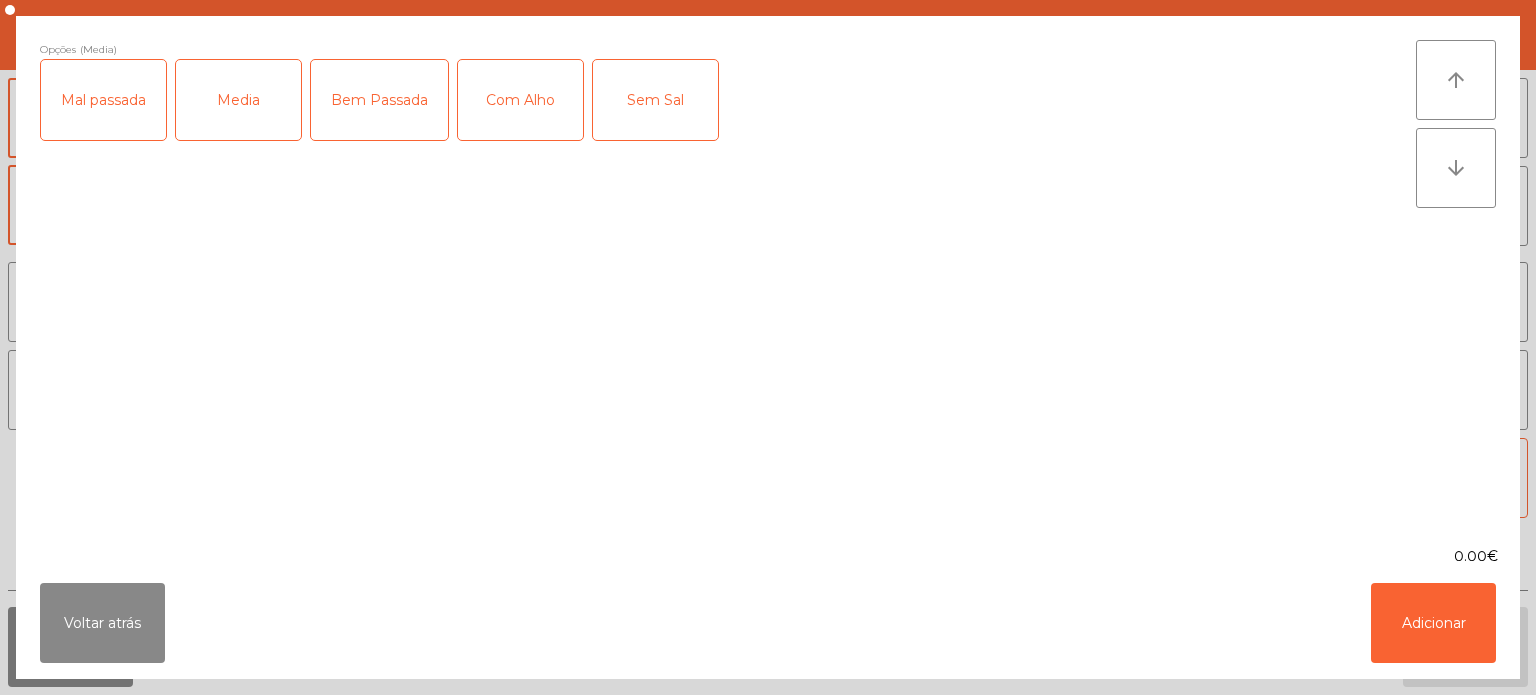 click on "Media" 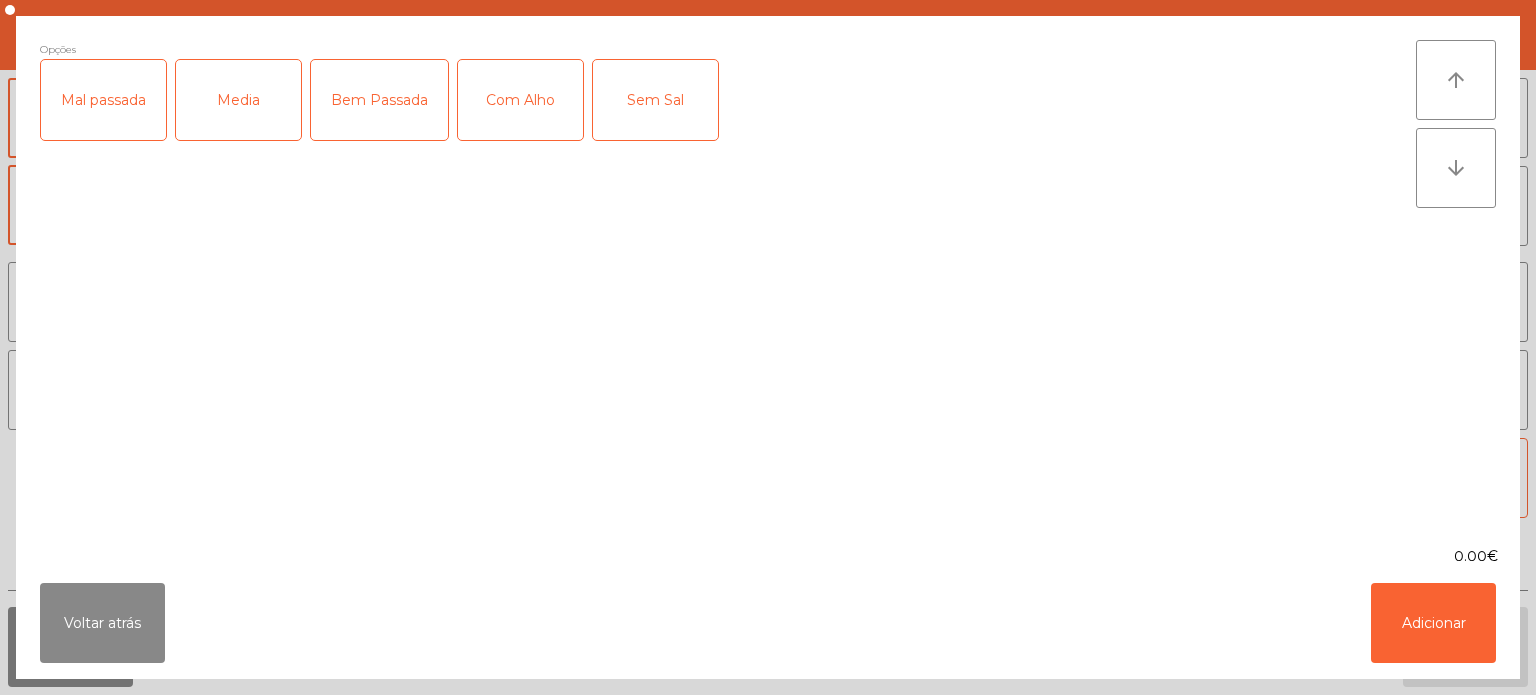 click on "Com Alho" 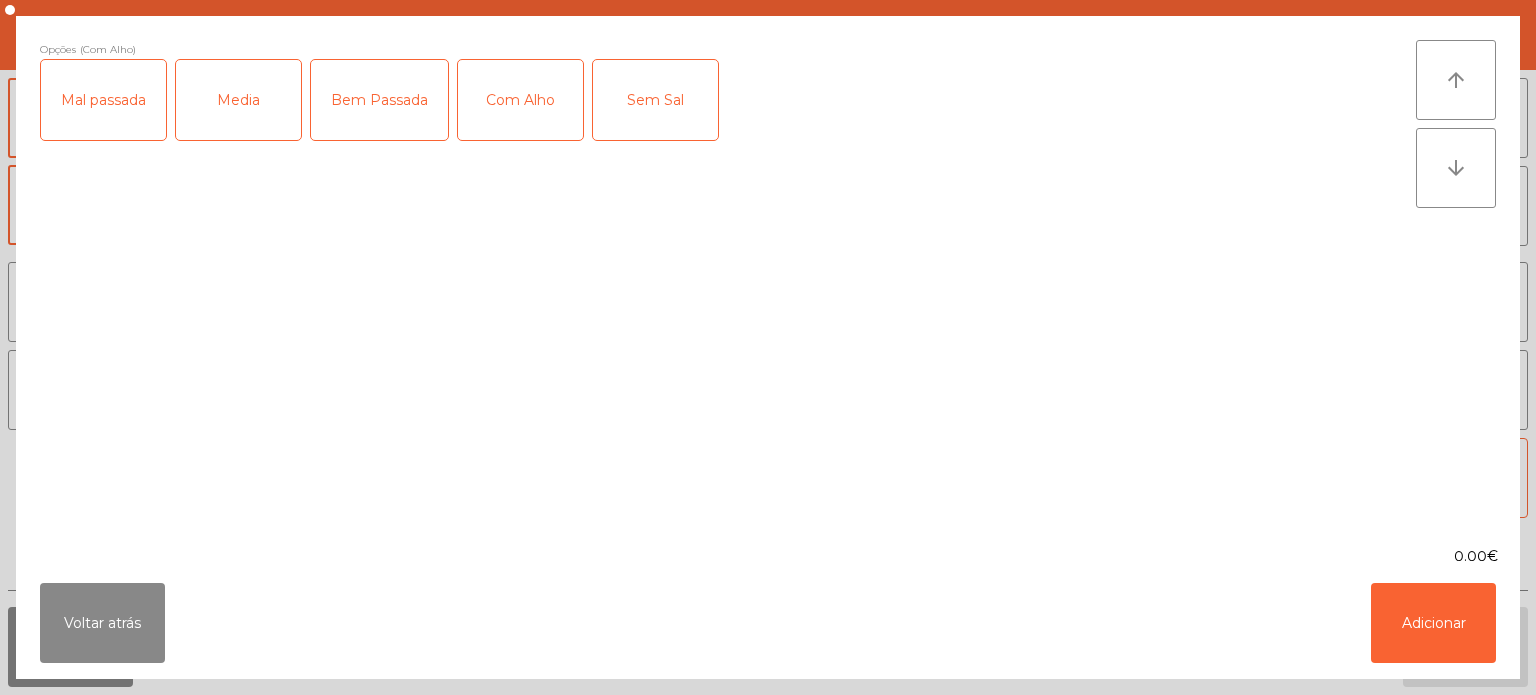 click on "Mal passada" 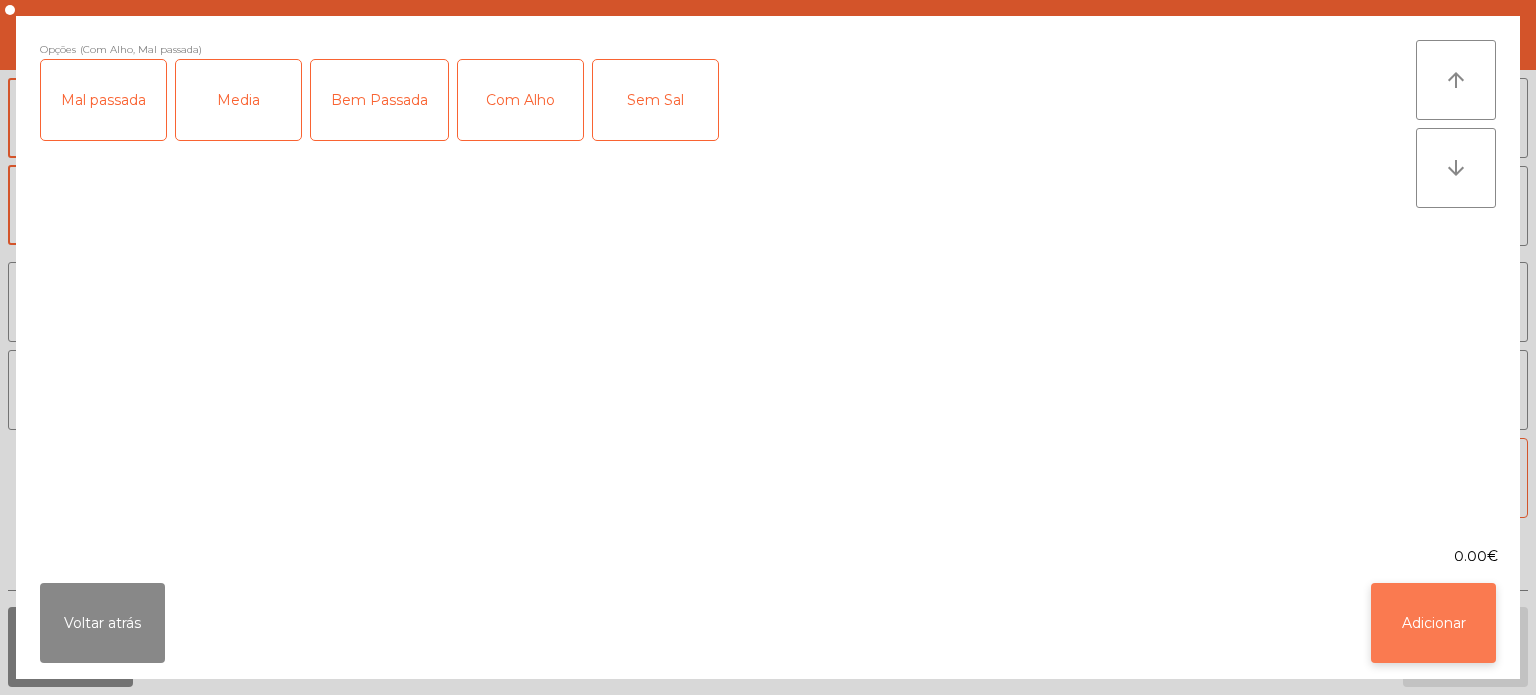 click on "Adicionar" 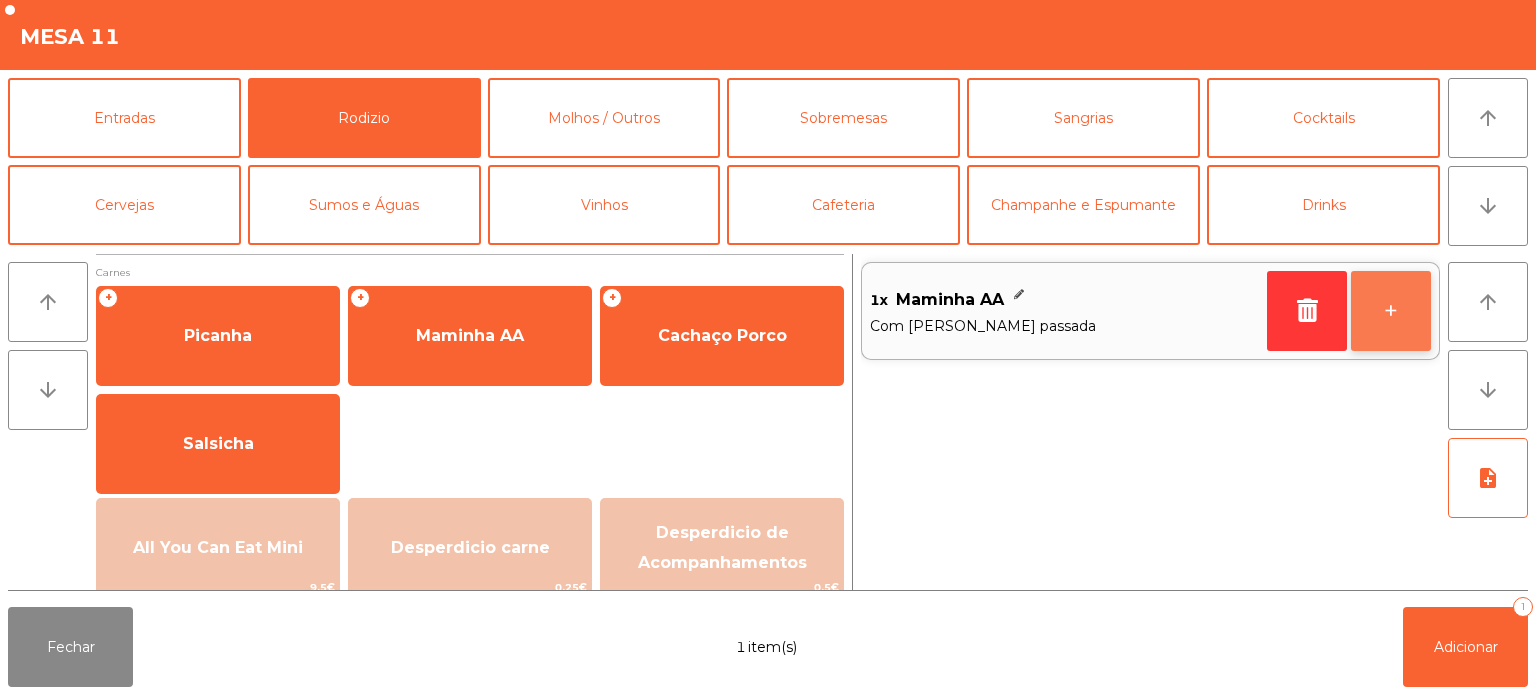 click on "+" 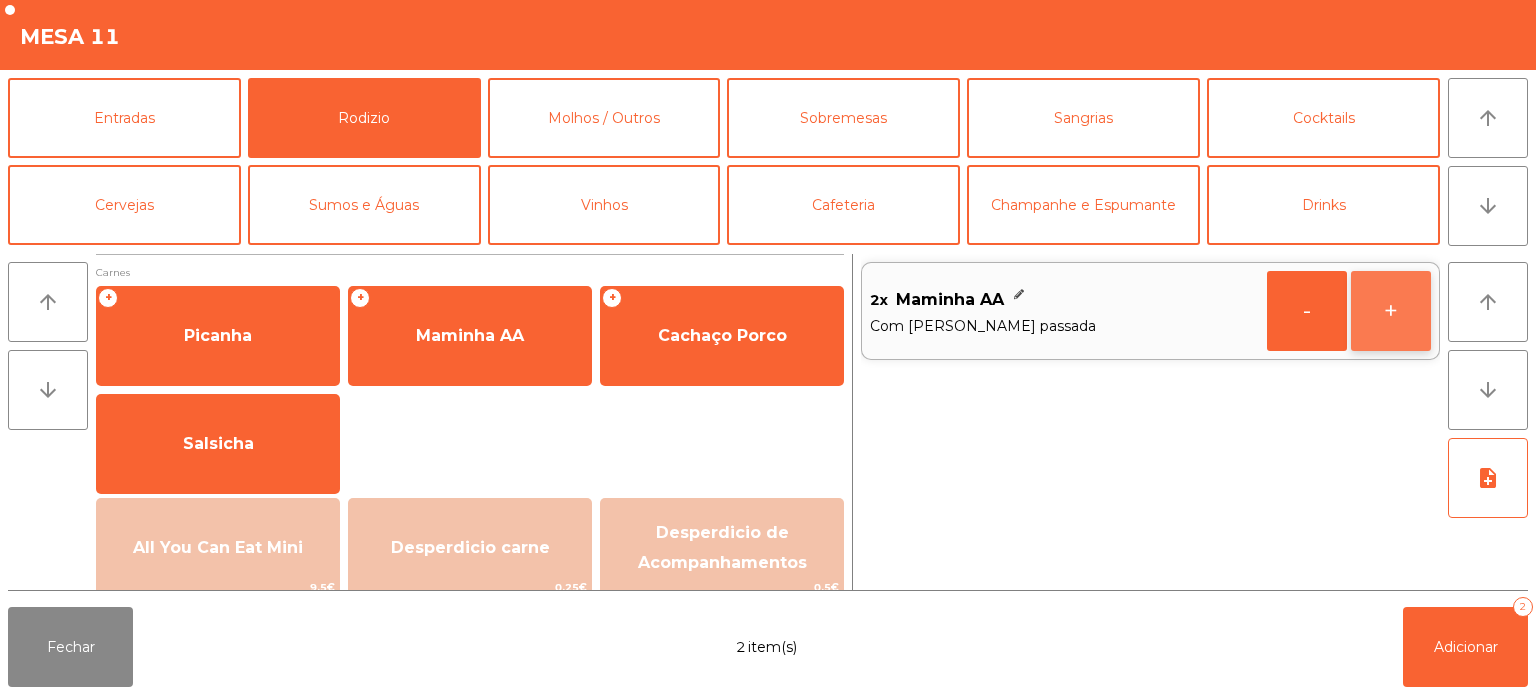 click on "+" 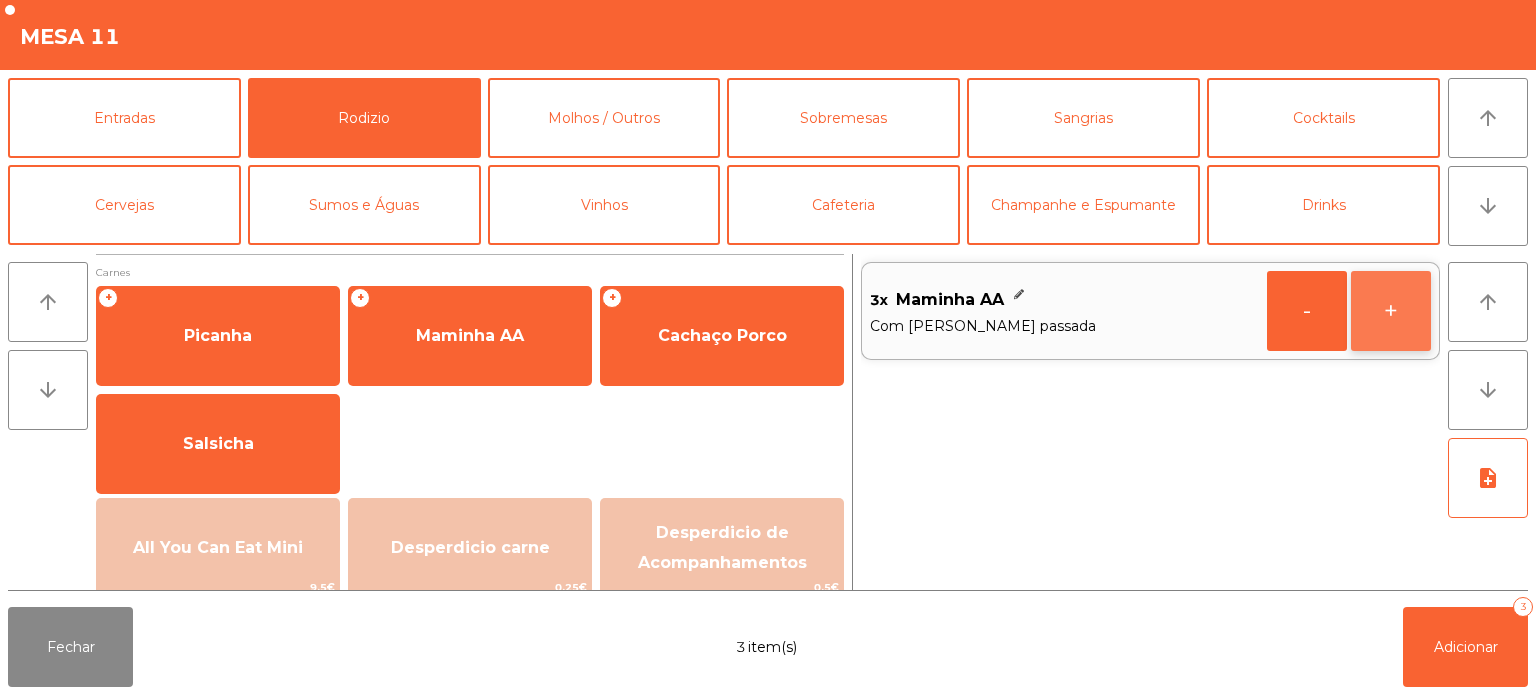 click on "+" 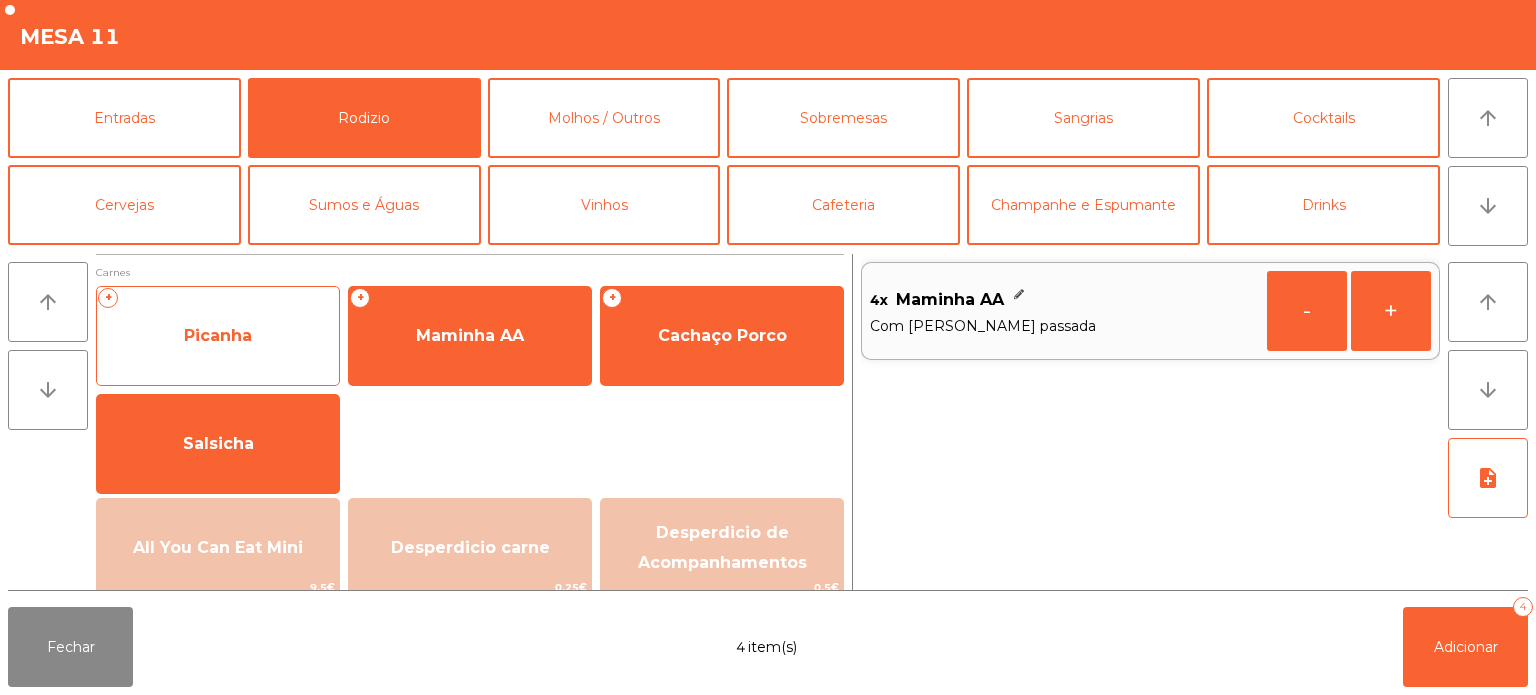 click on "Picanha" 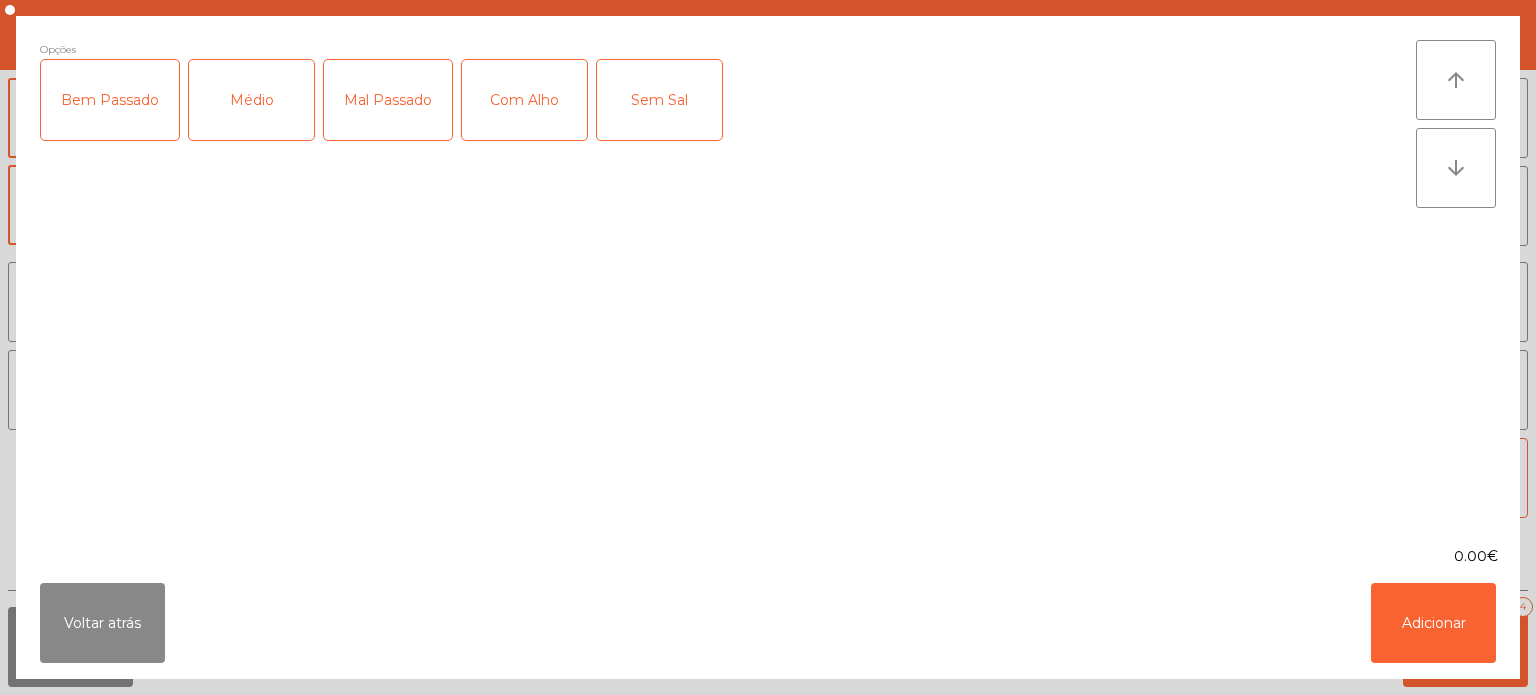 click on "Mal Passado" 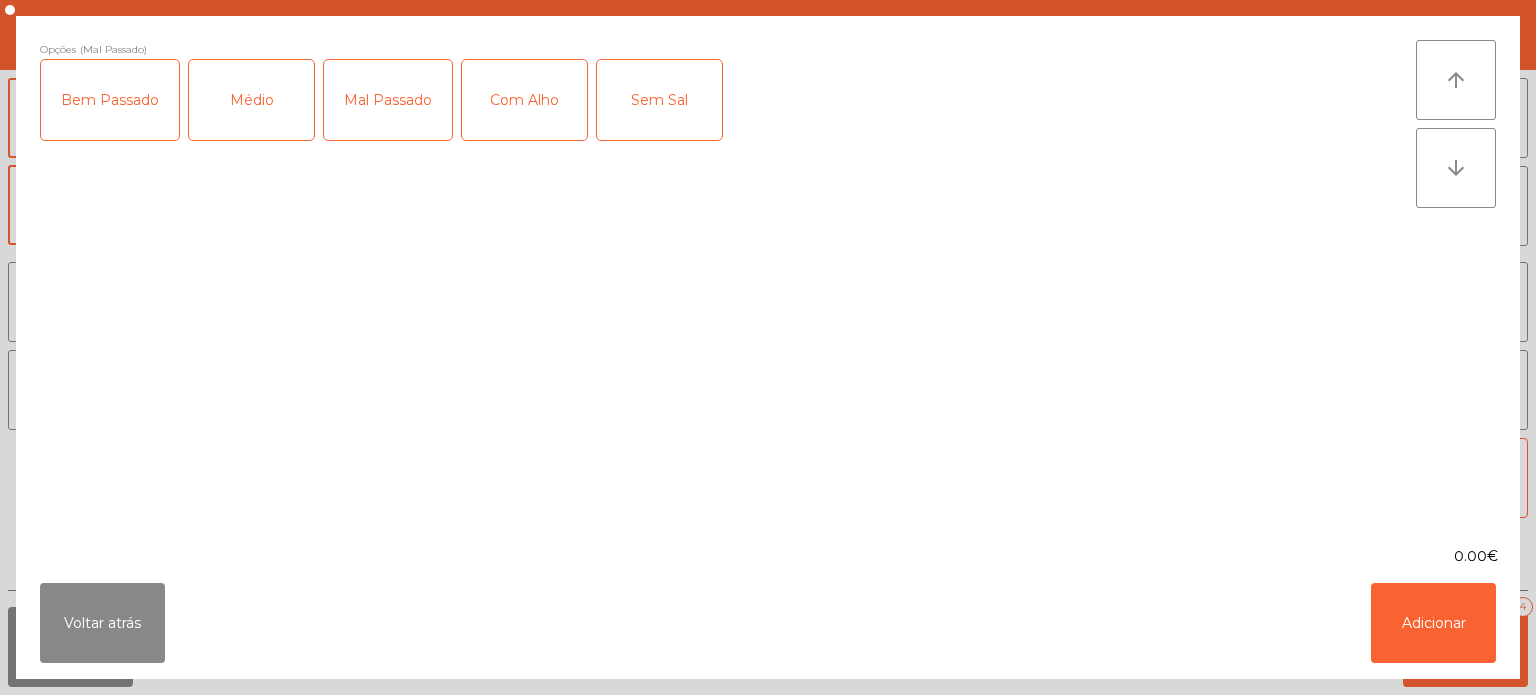 click on "Com Alho" 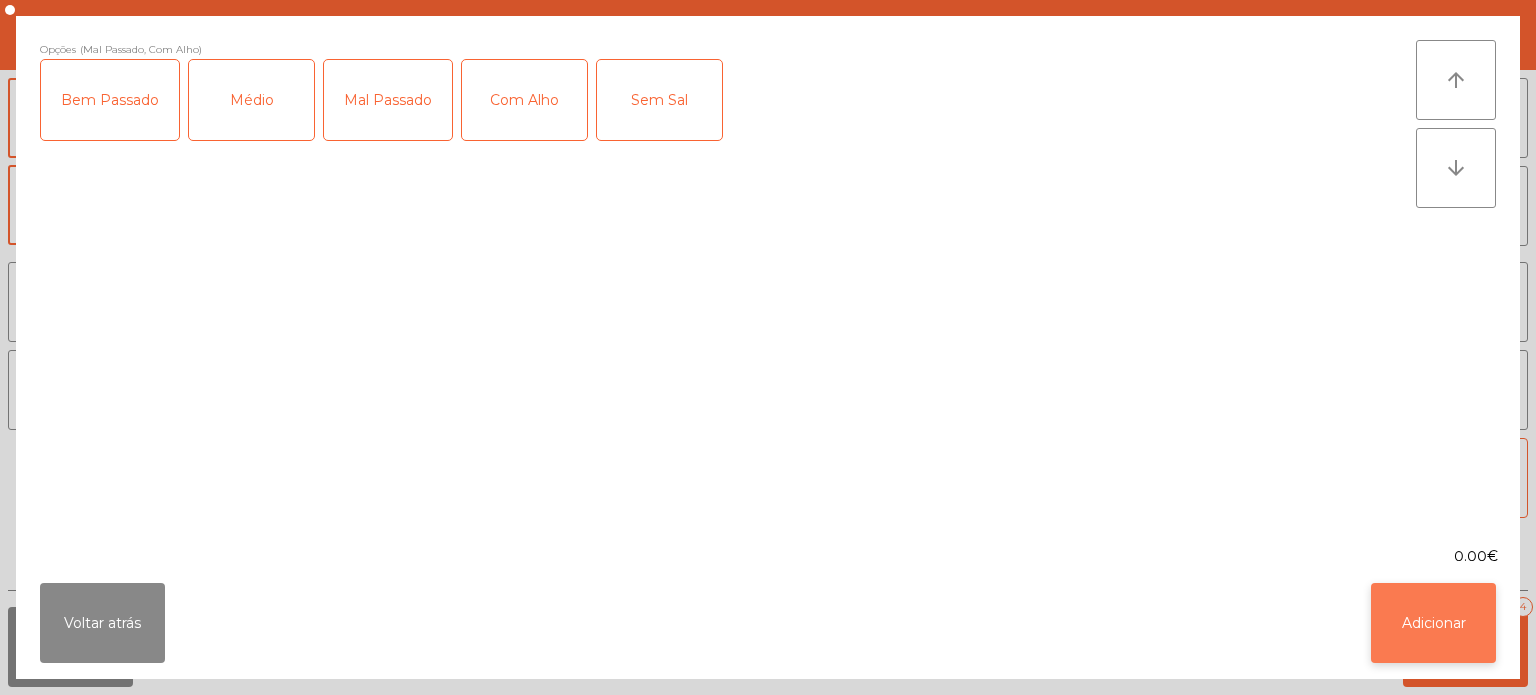 click on "Adicionar" 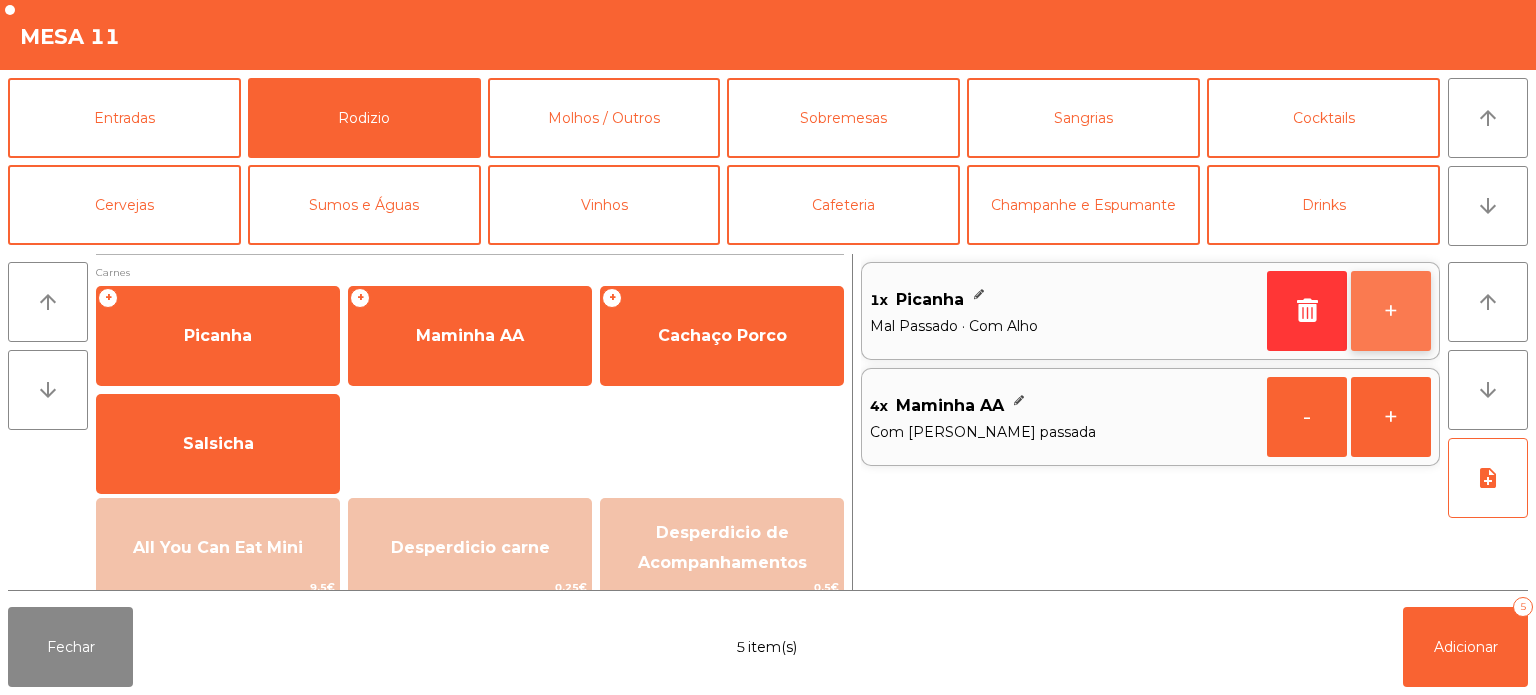click on "+" 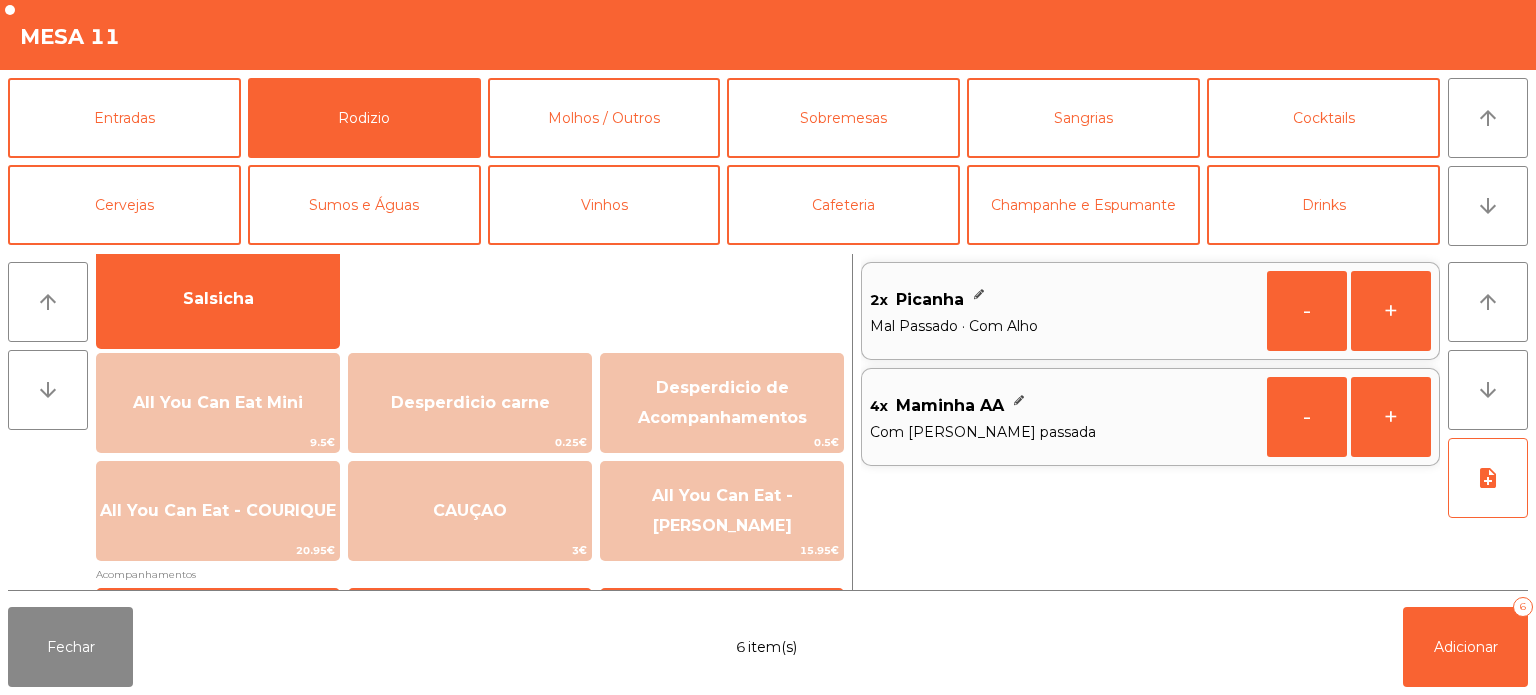 scroll, scrollTop: 0, scrollLeft: 0, axis: both 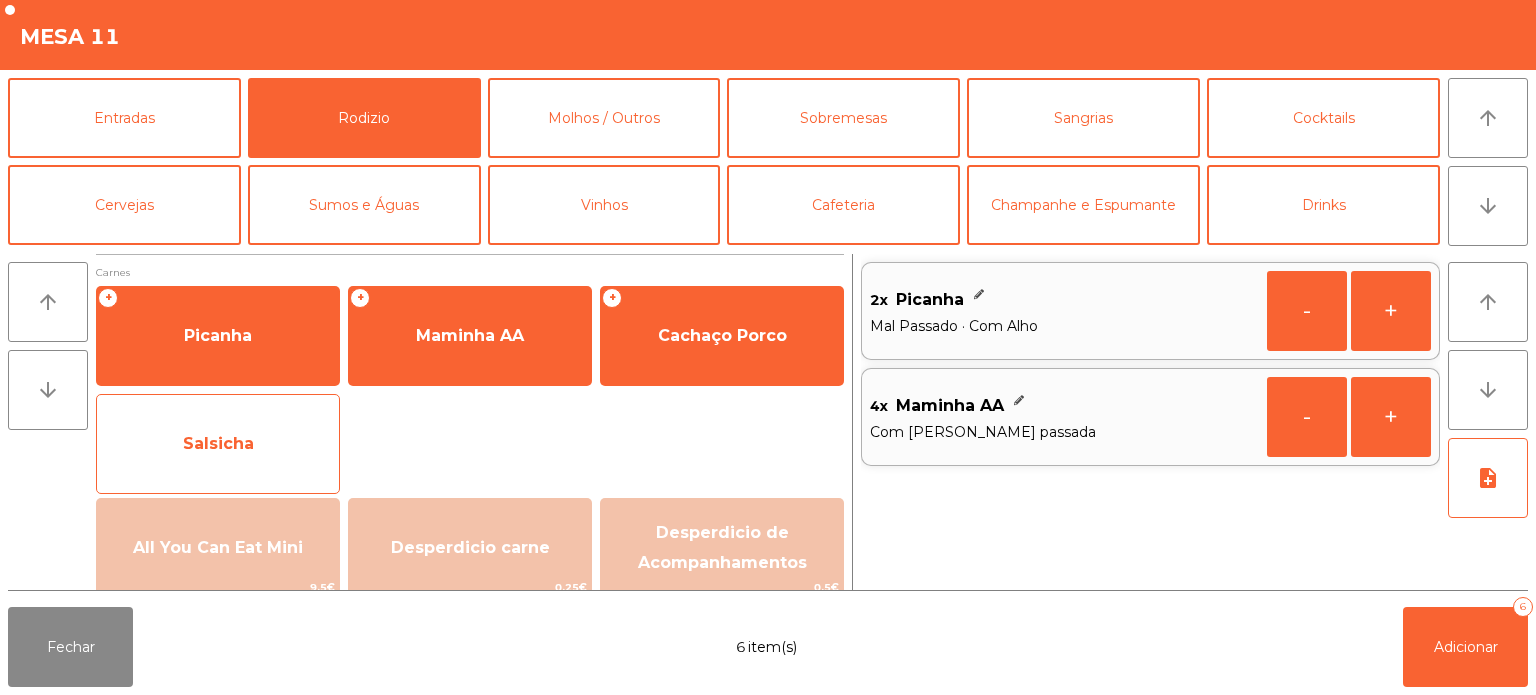 click on "Salsicha" 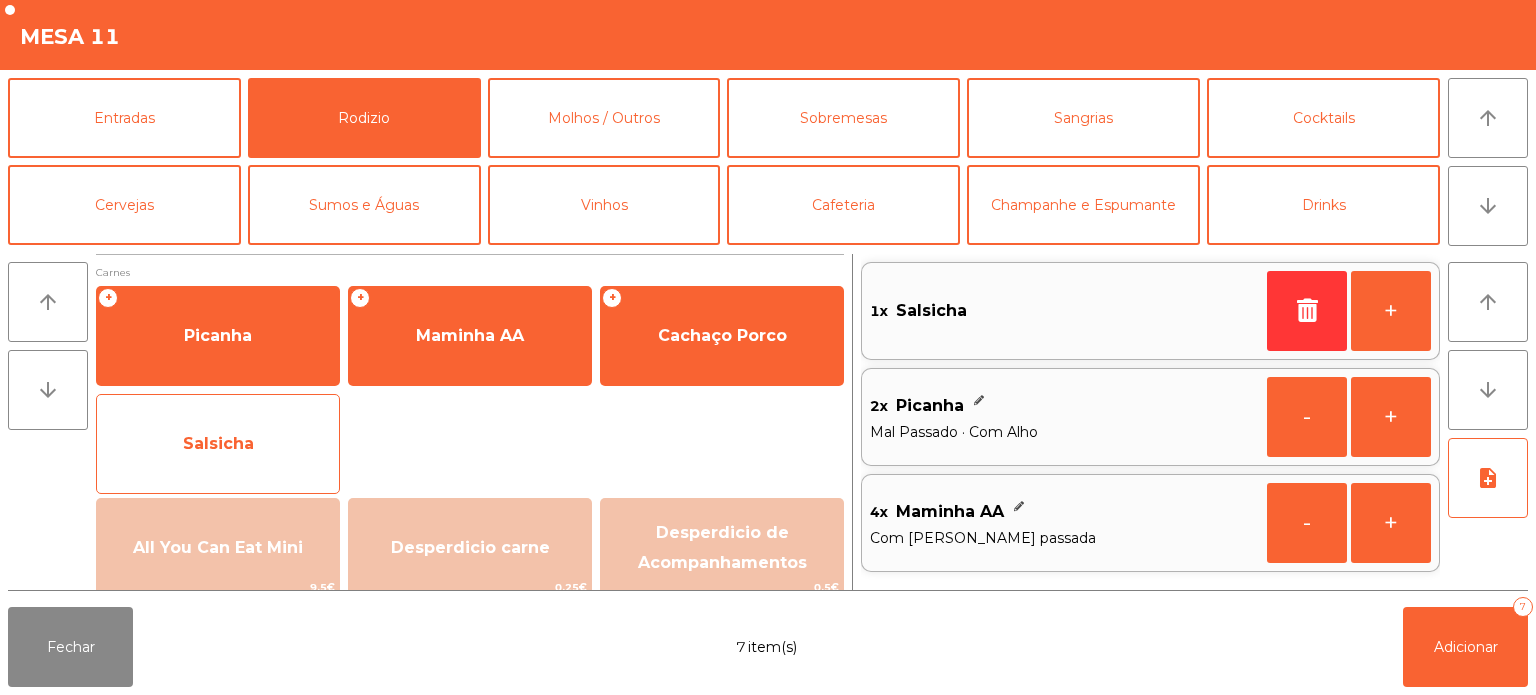 click on "Salsicha" 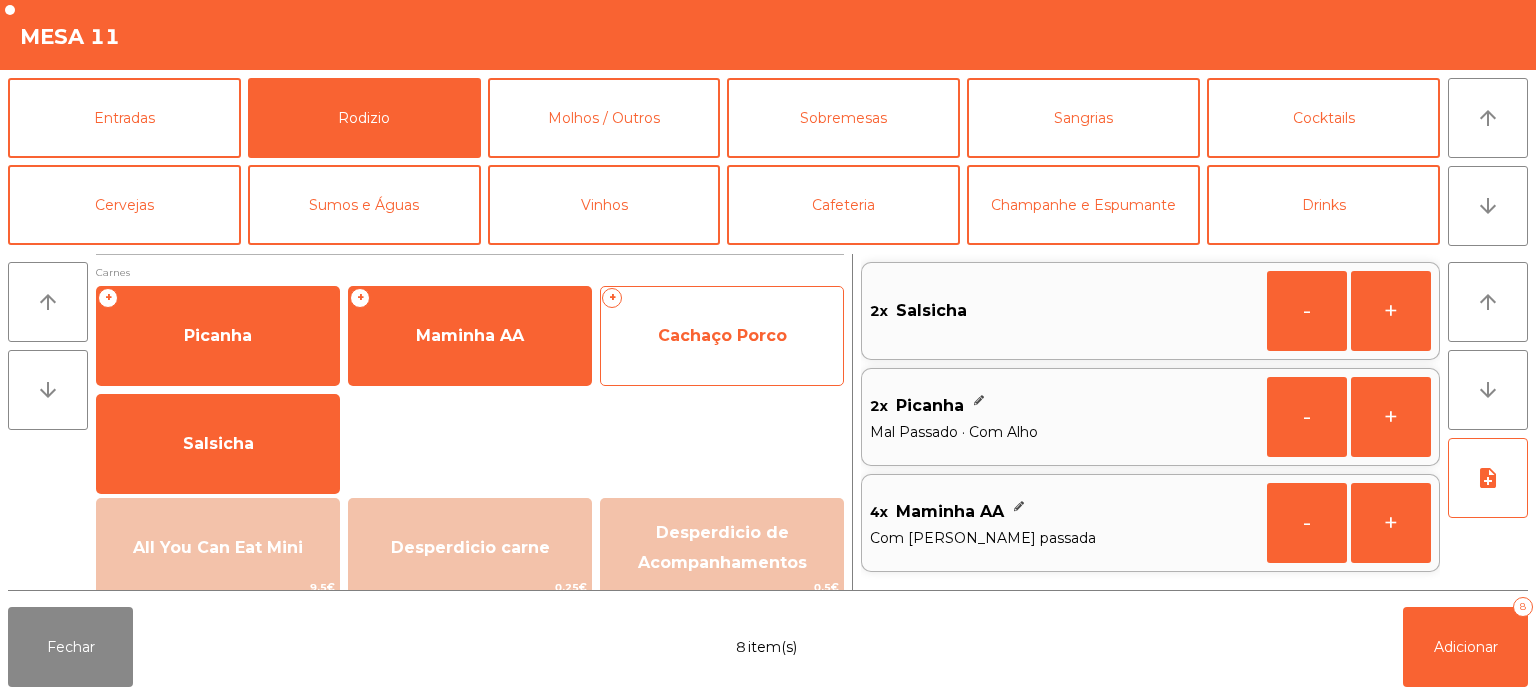 click on "Cachaço Porco" 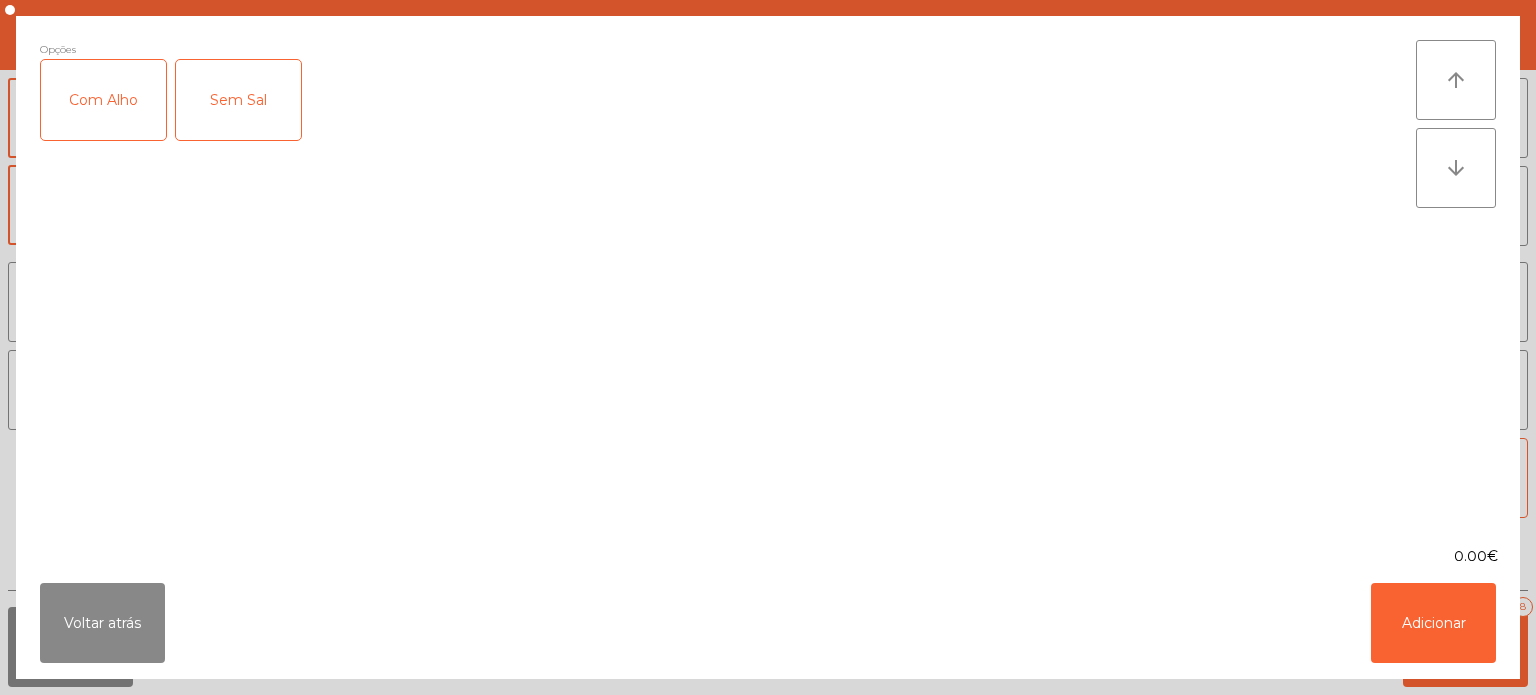 click on "Com Alho" 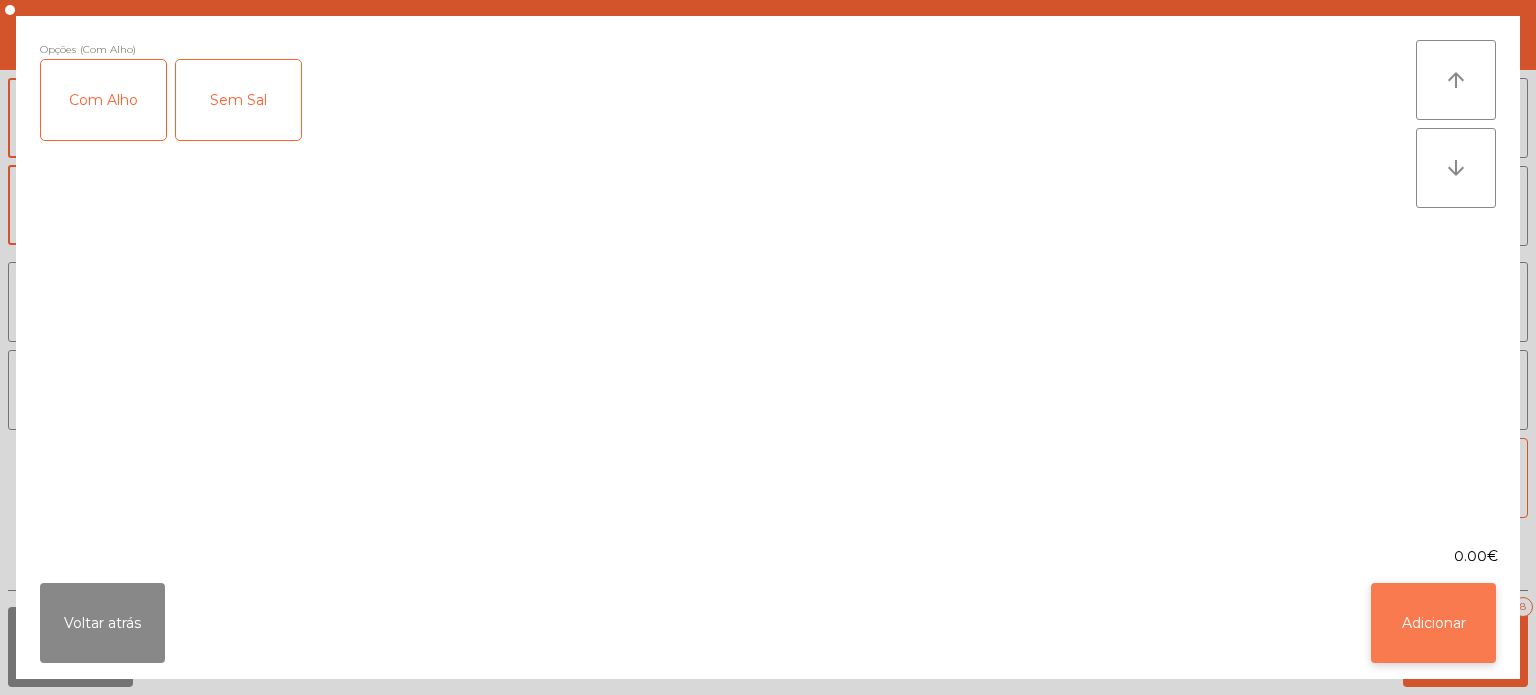 click on "Adicionar" 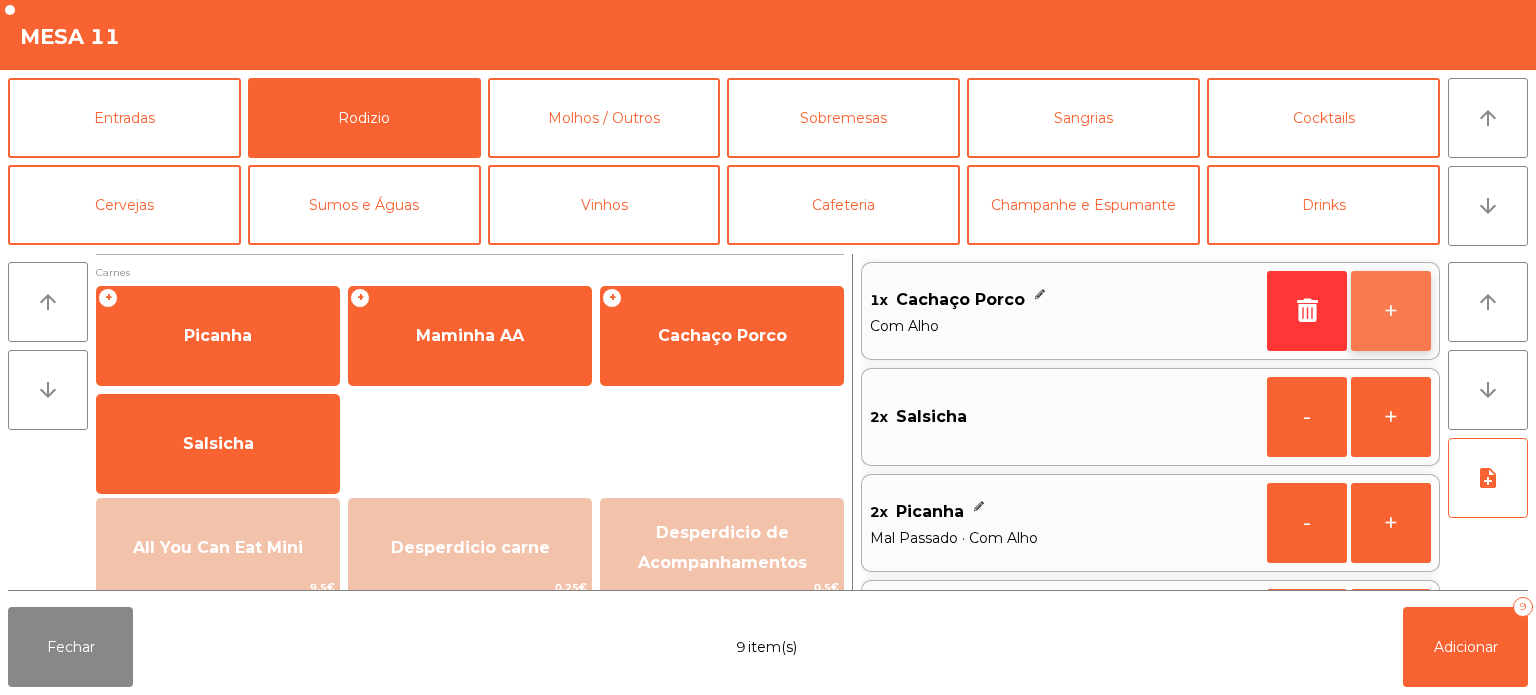 click on "+" 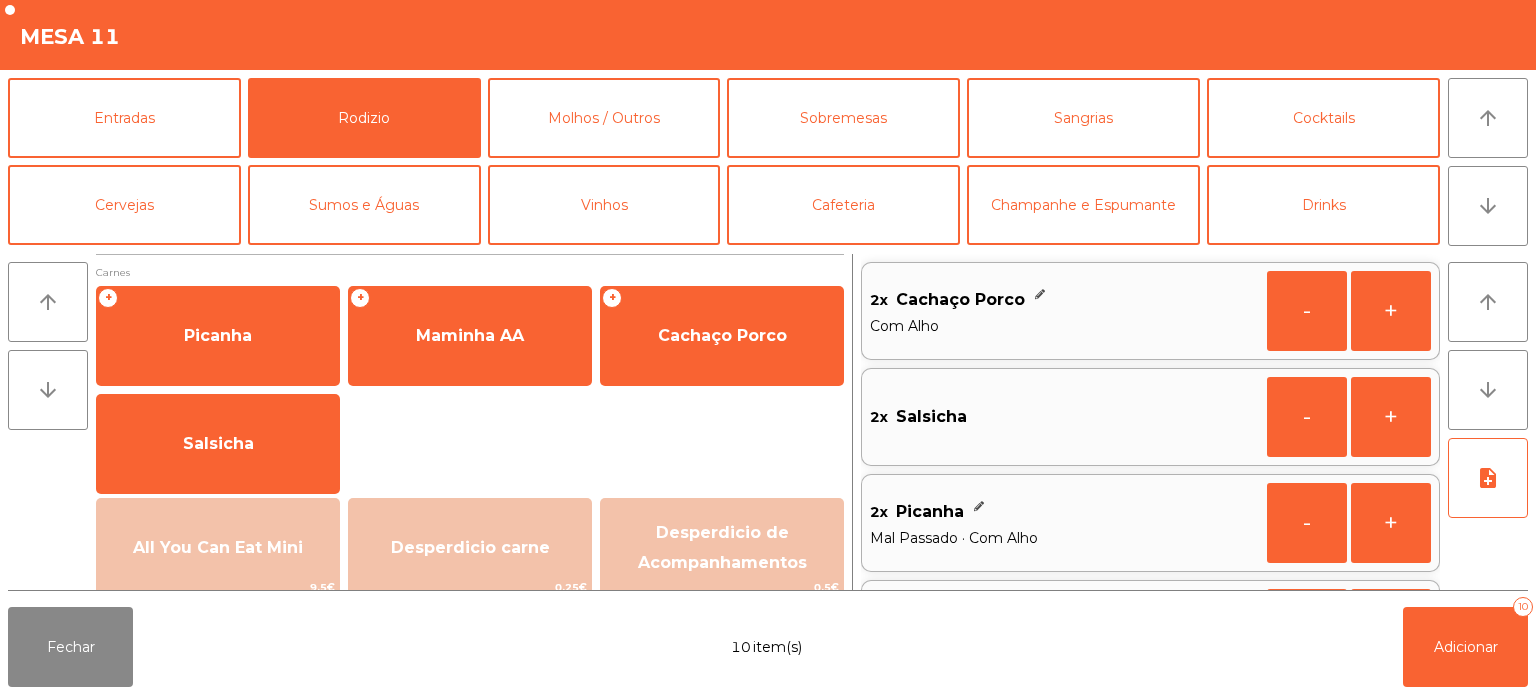 scroll, scrollTop: 8, scrollLeft: 0, axis: vertical 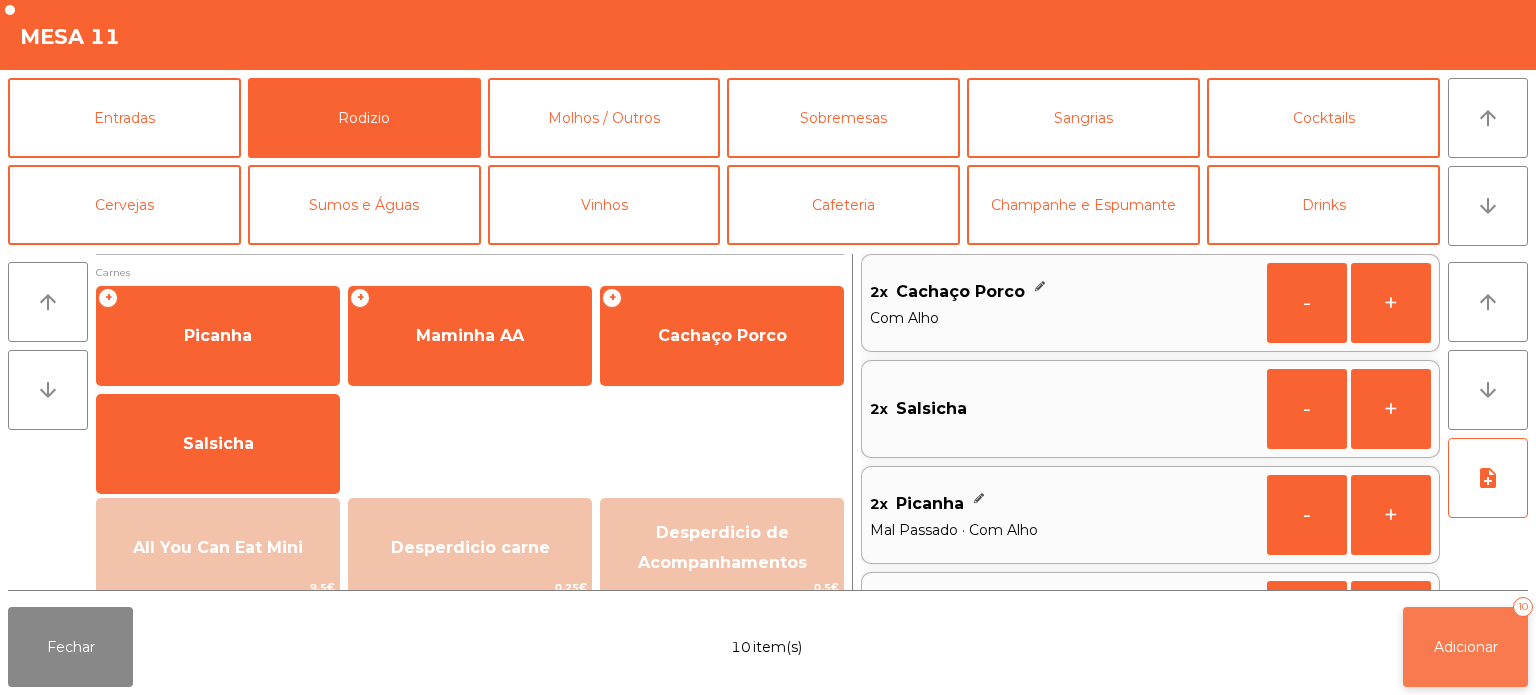 click on "Adicionar   10" 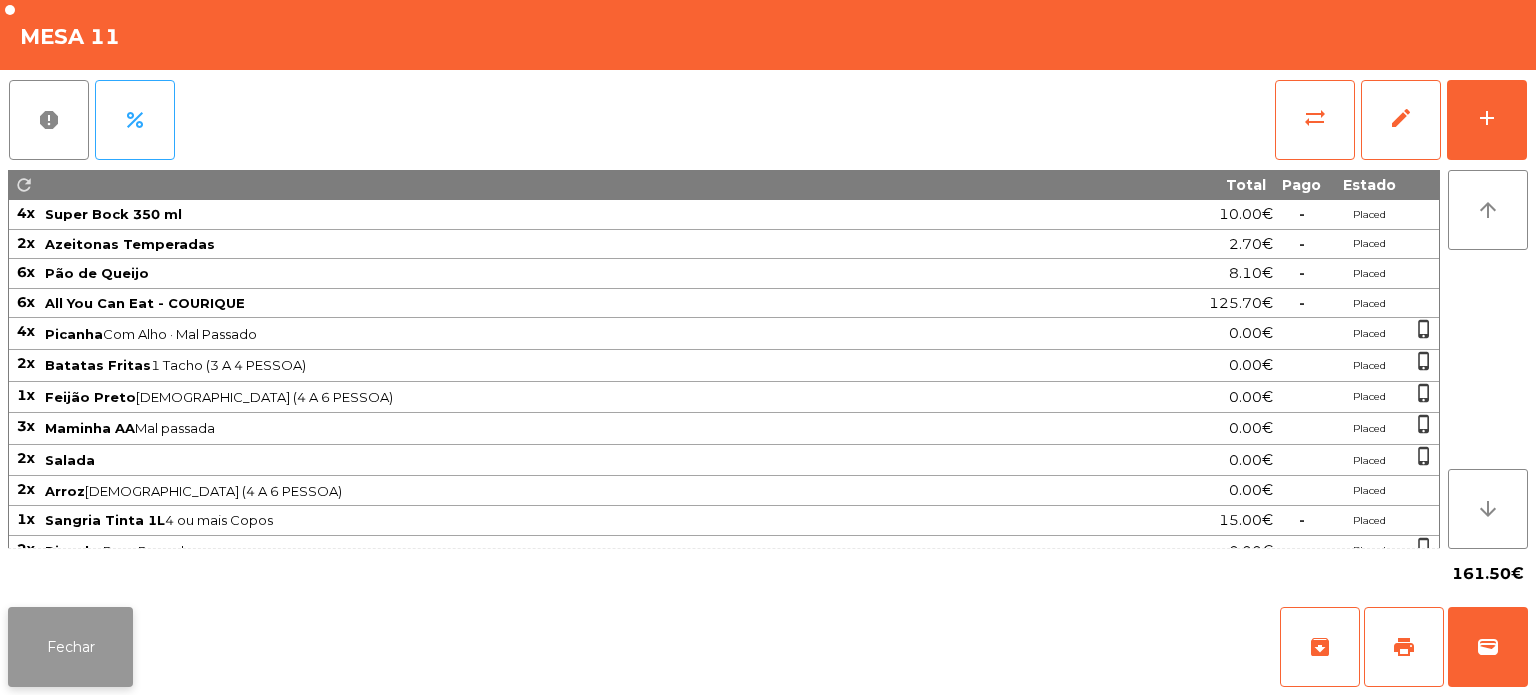 click on "Fechar" 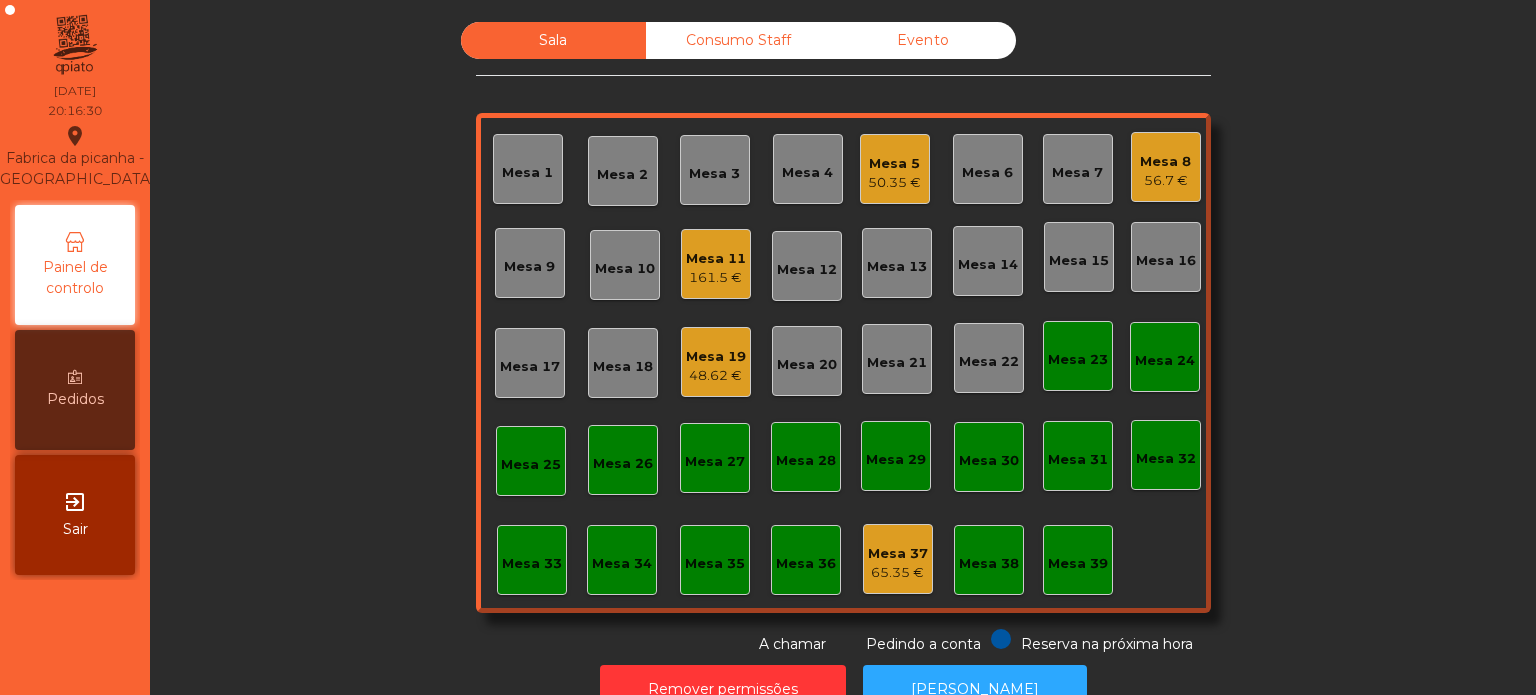 click on "Mesa 5   50.35 €" 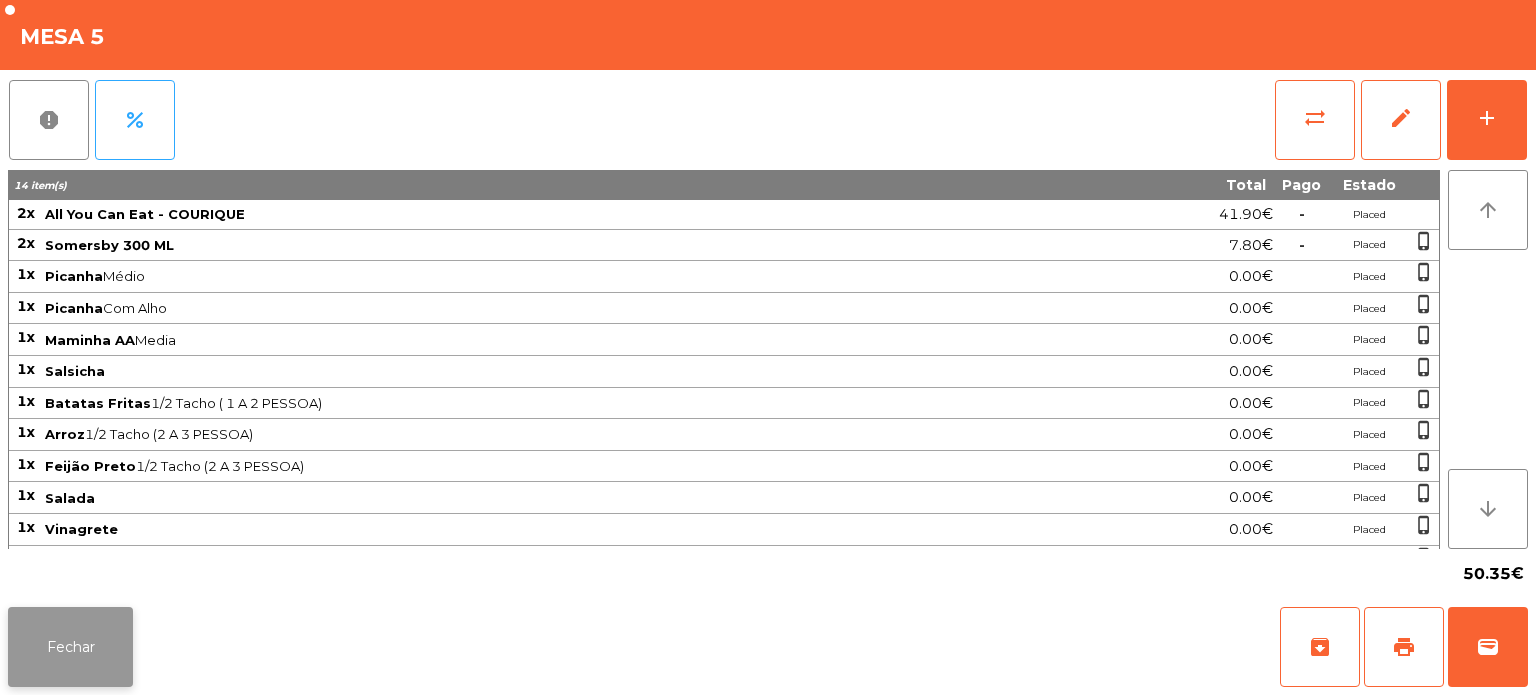 click on "Fechar" 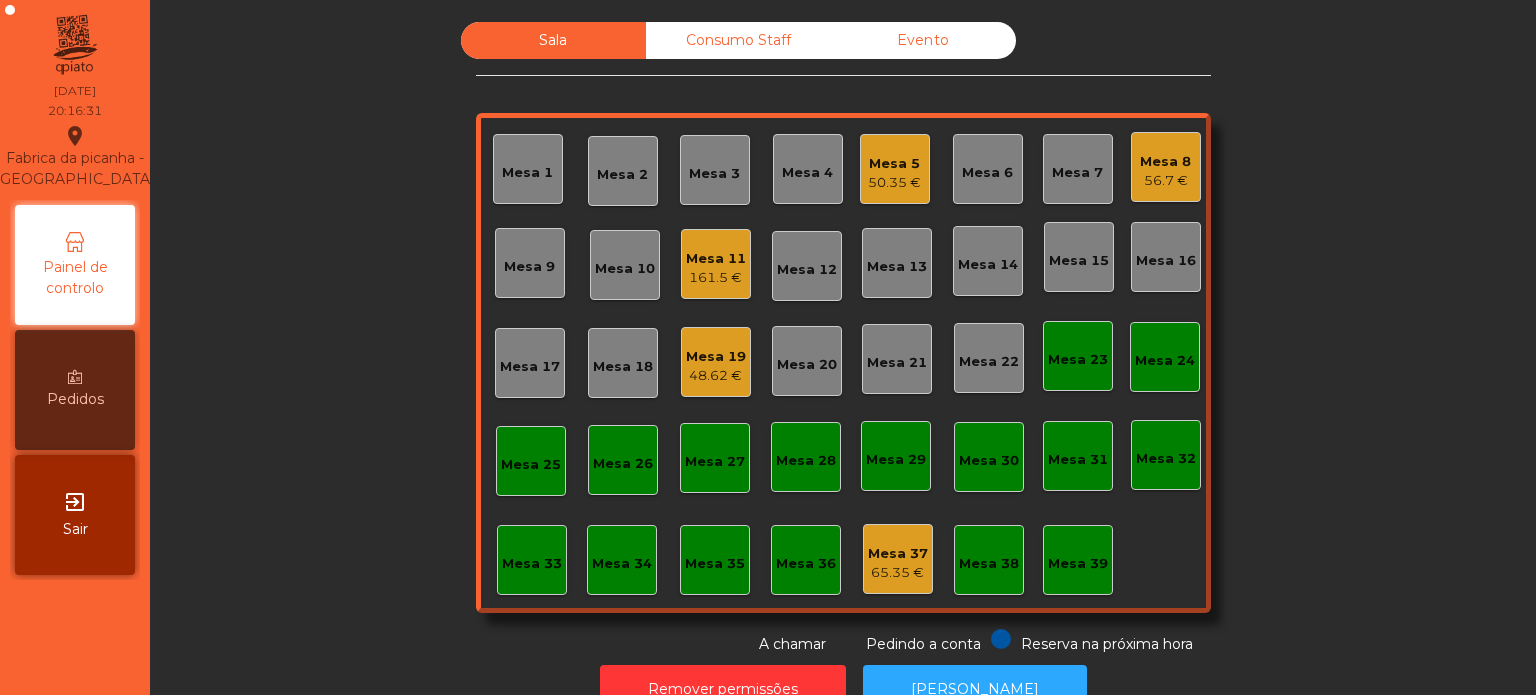click on "161.5 €" 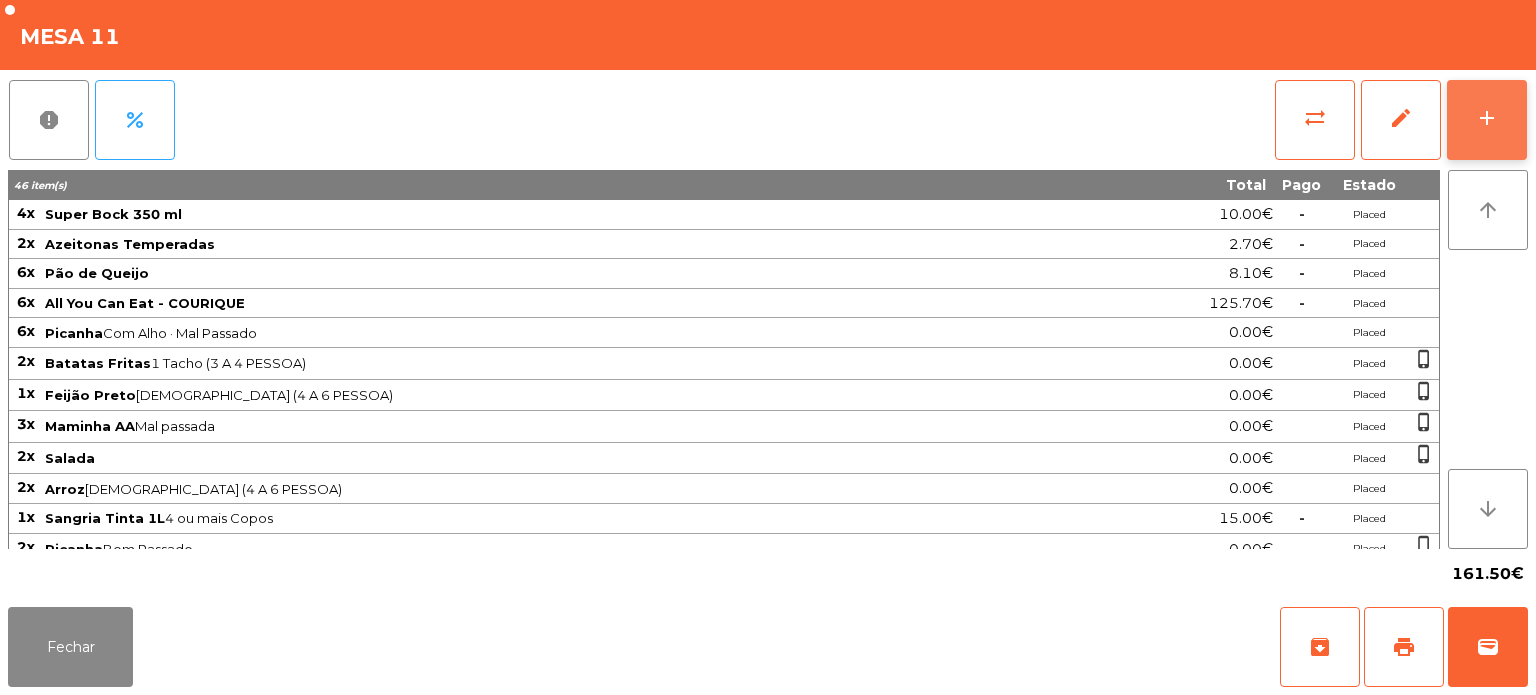 click on "add" 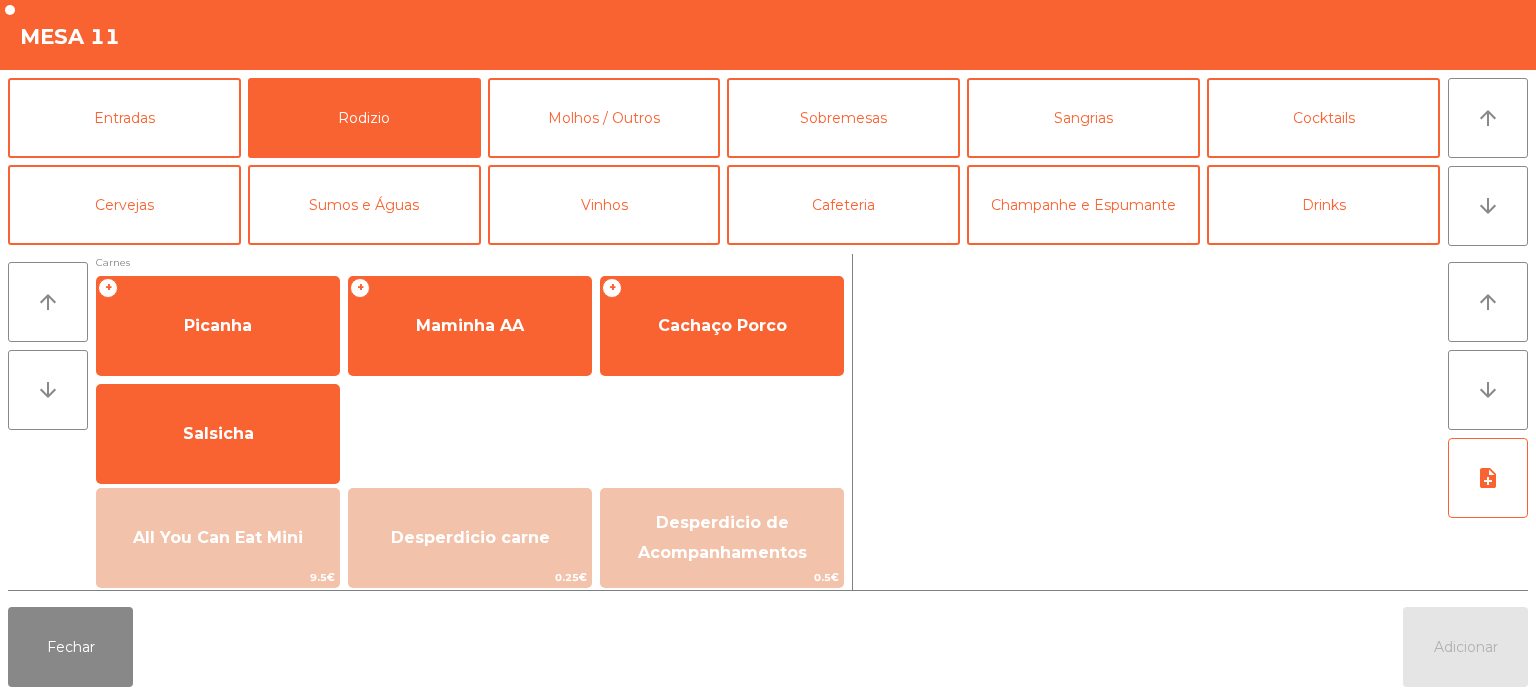 scroll, scrollTop: 0, scrollLeft: 0, axis: both 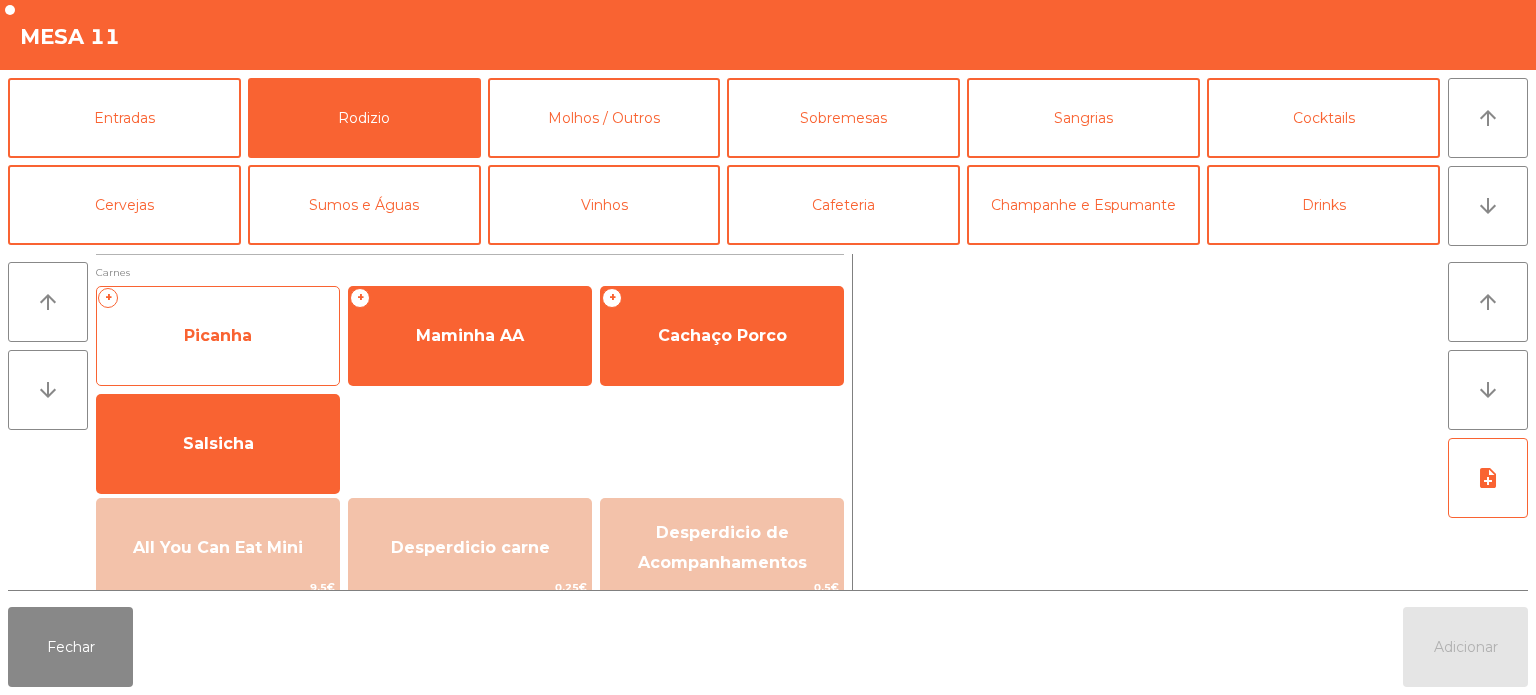 click on "Picanha" 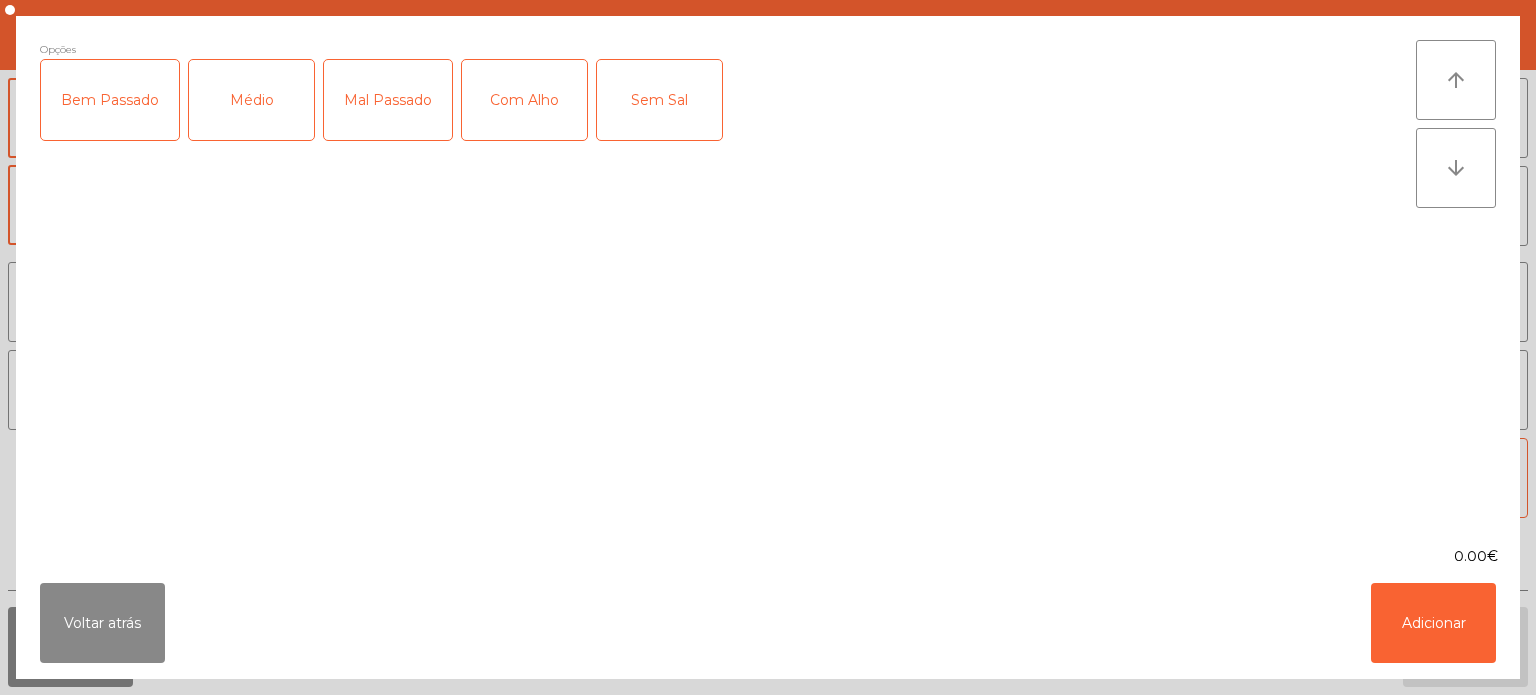 click on "Bem Passado" 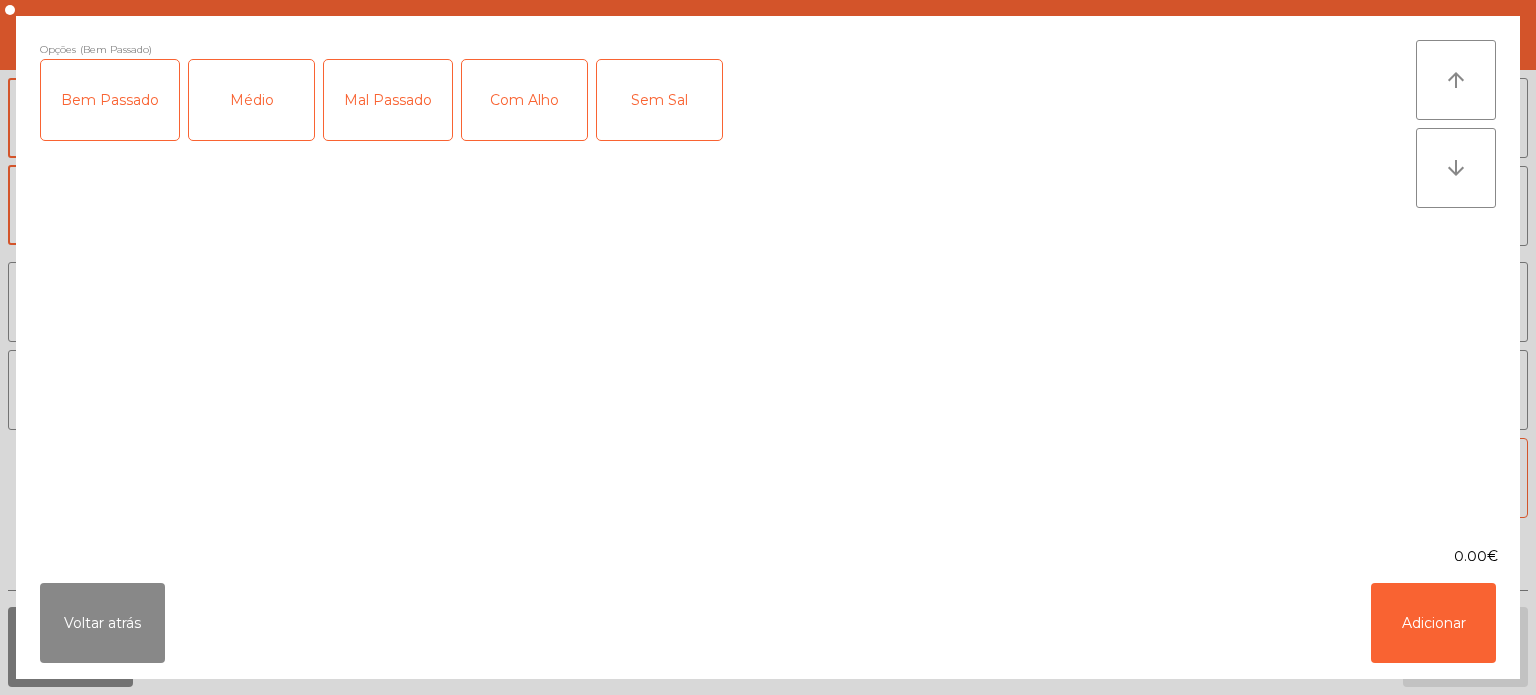 click on "Com Alho" 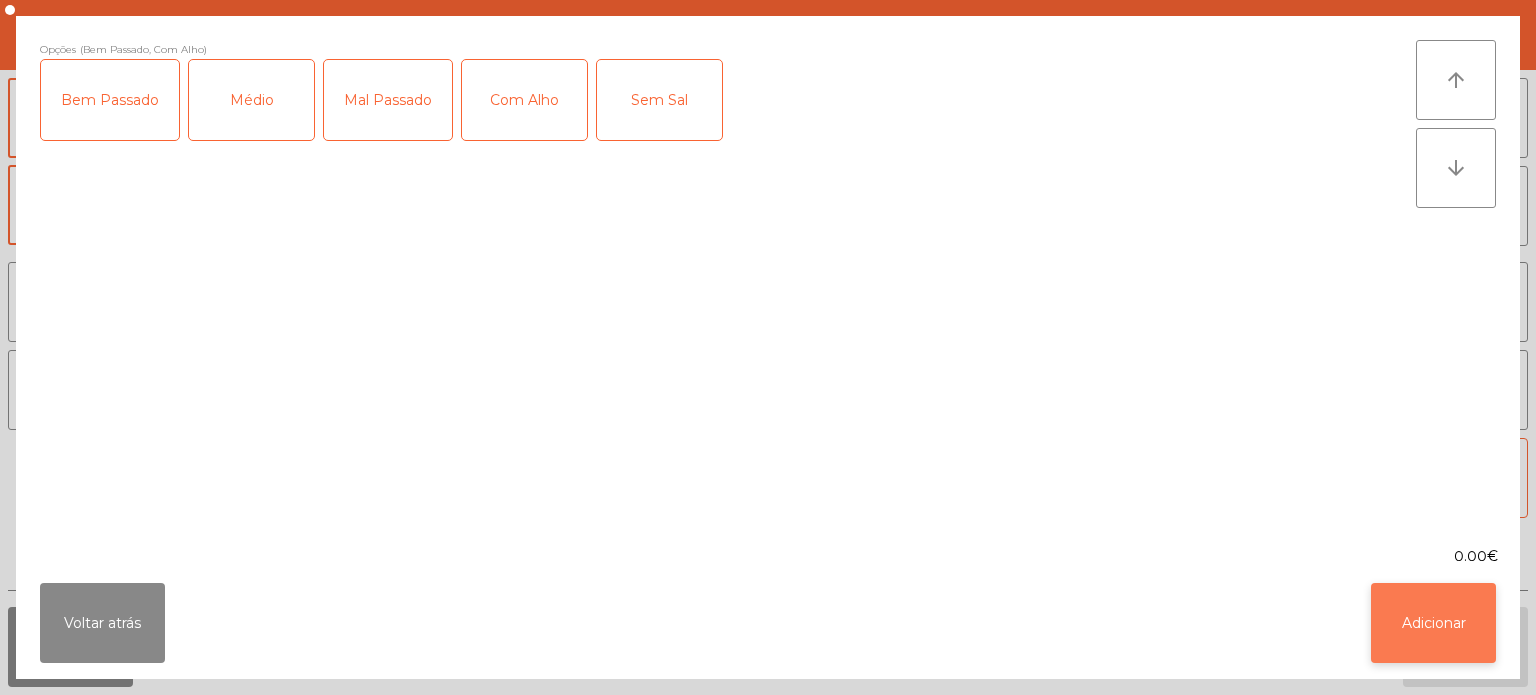 click on "Adicionar" 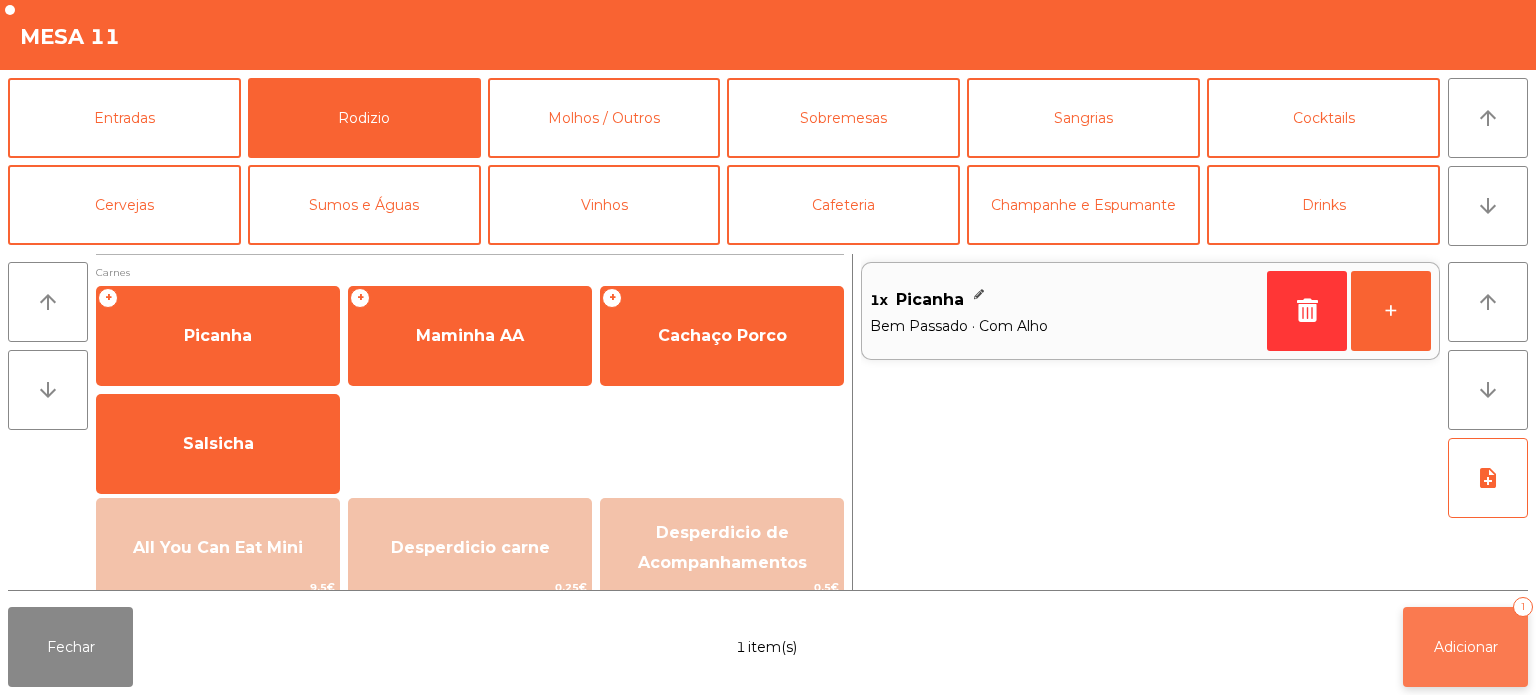 click on "Adicionar" 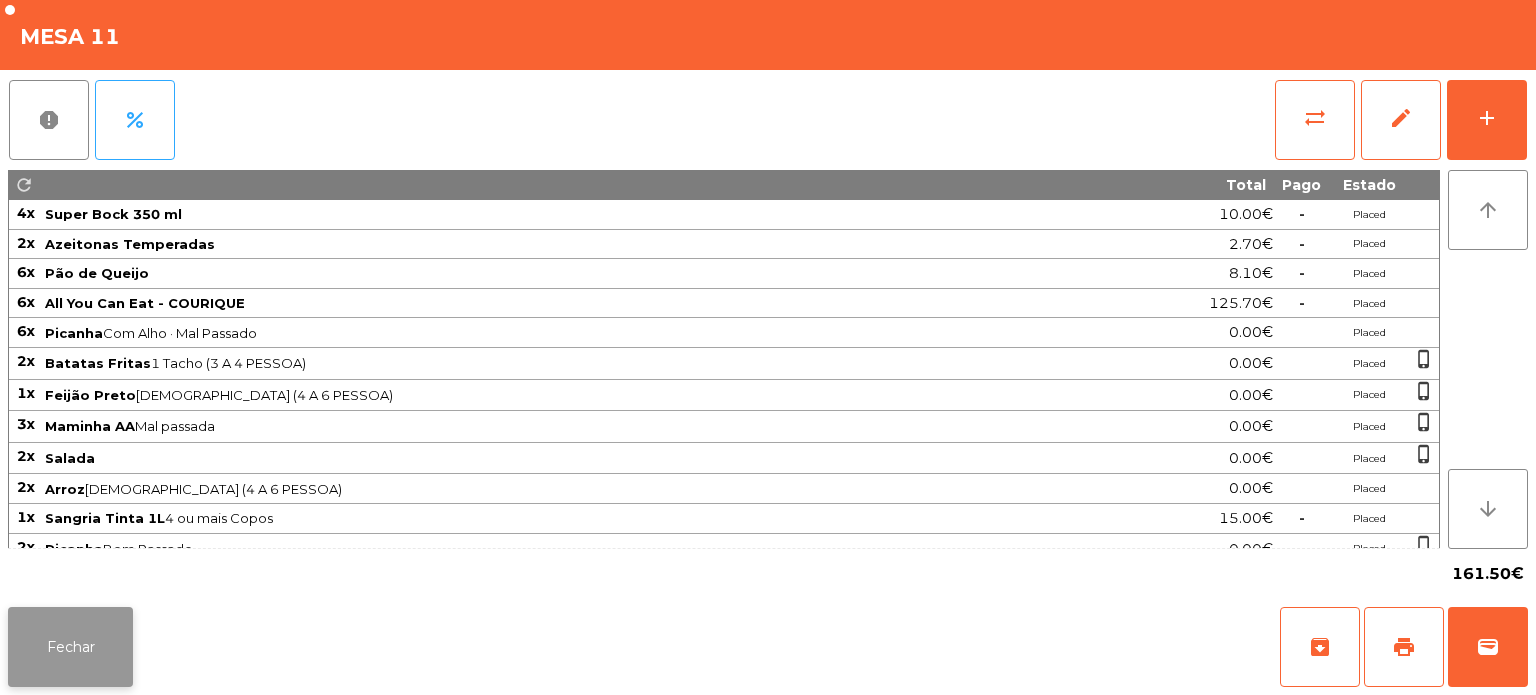 click on "Fechar" 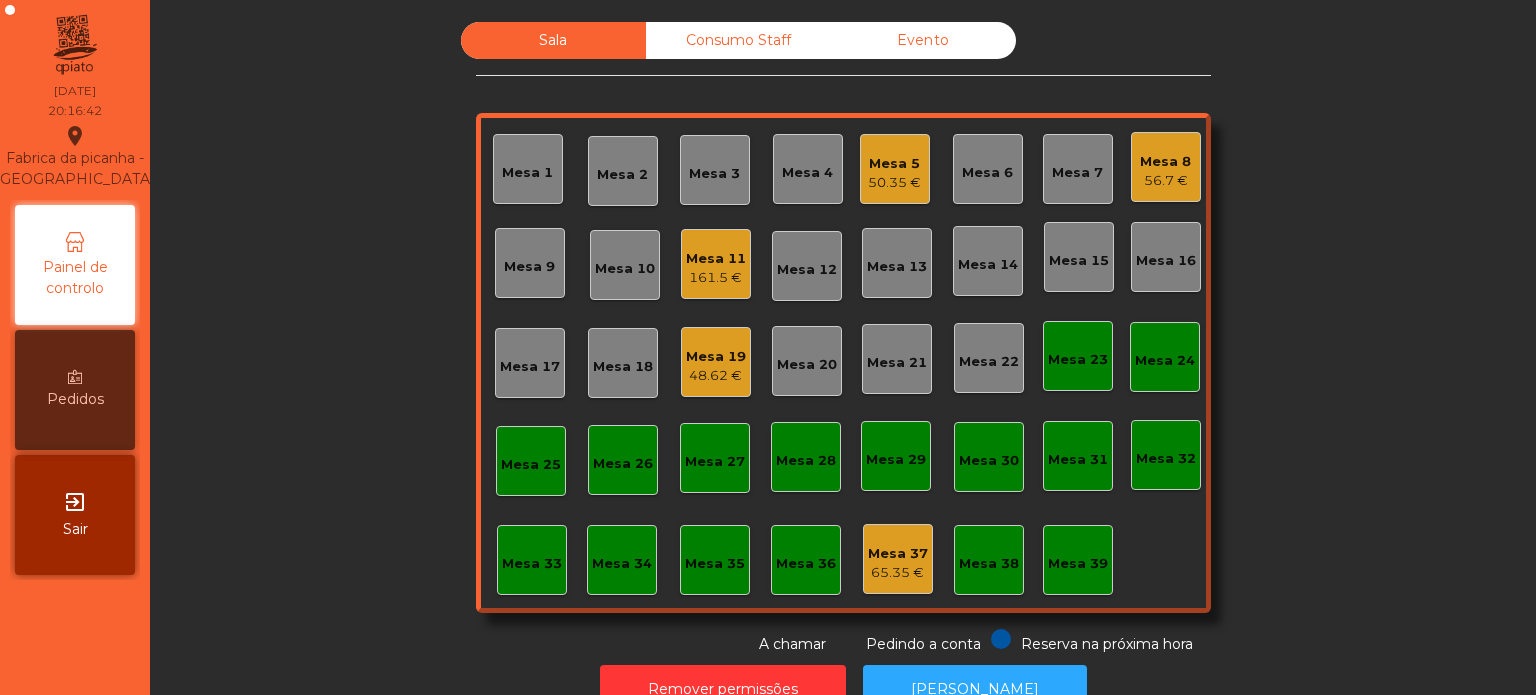 click on "Mesa 19" 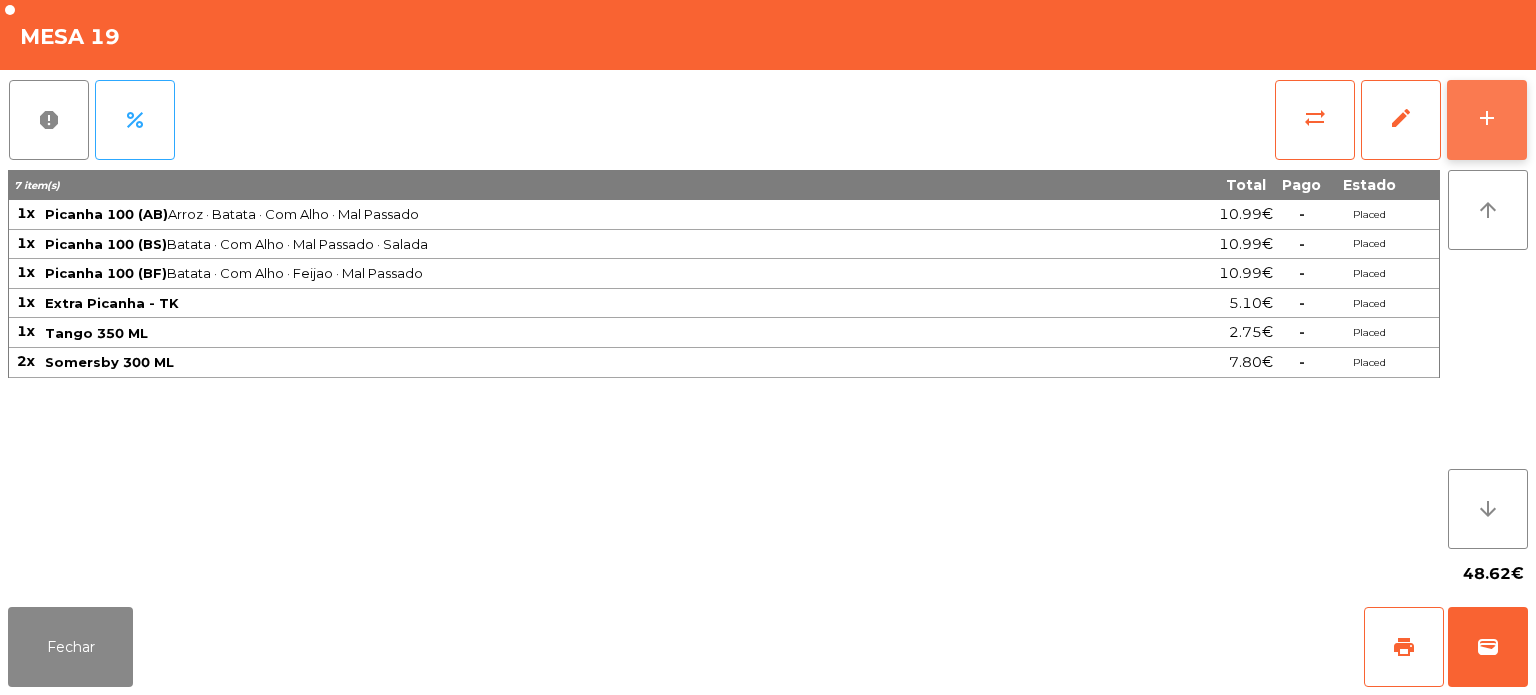 click on "add" 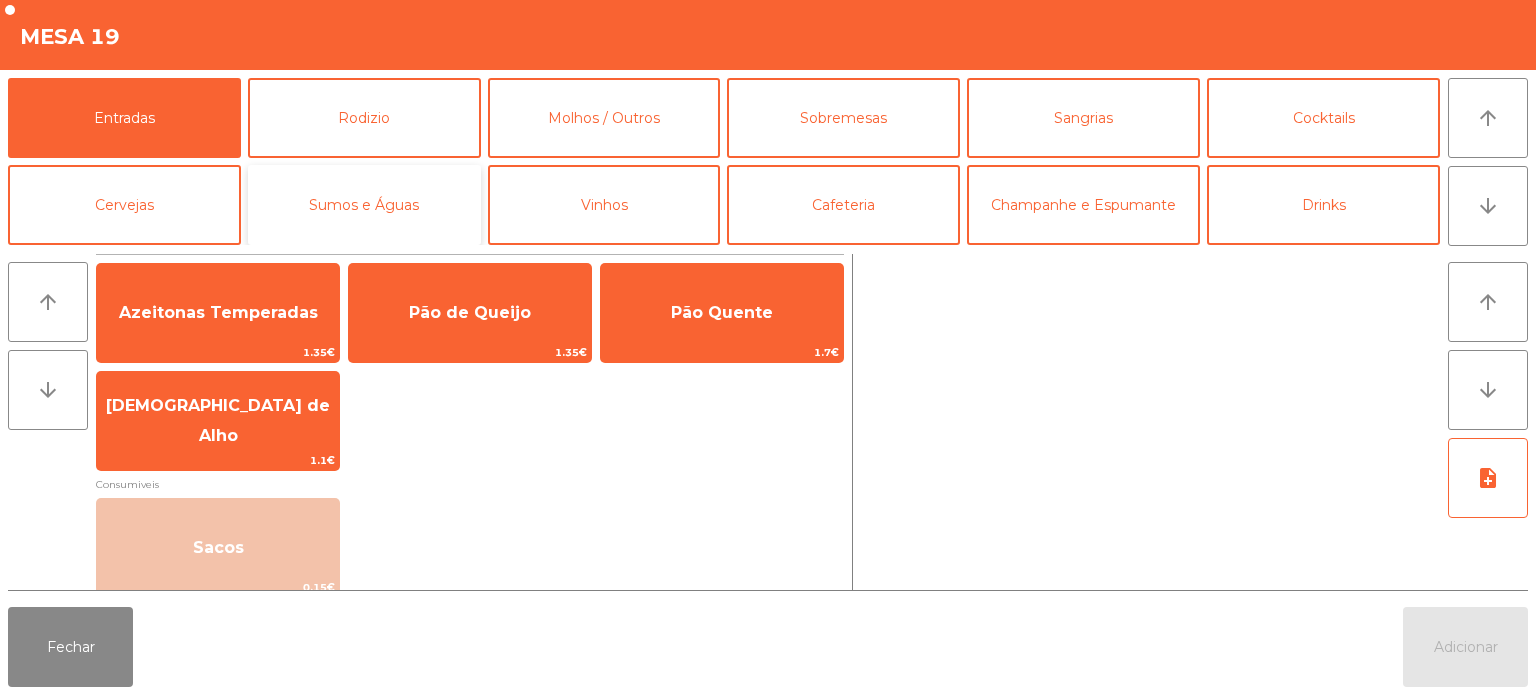 click on "Sumos e Águas" 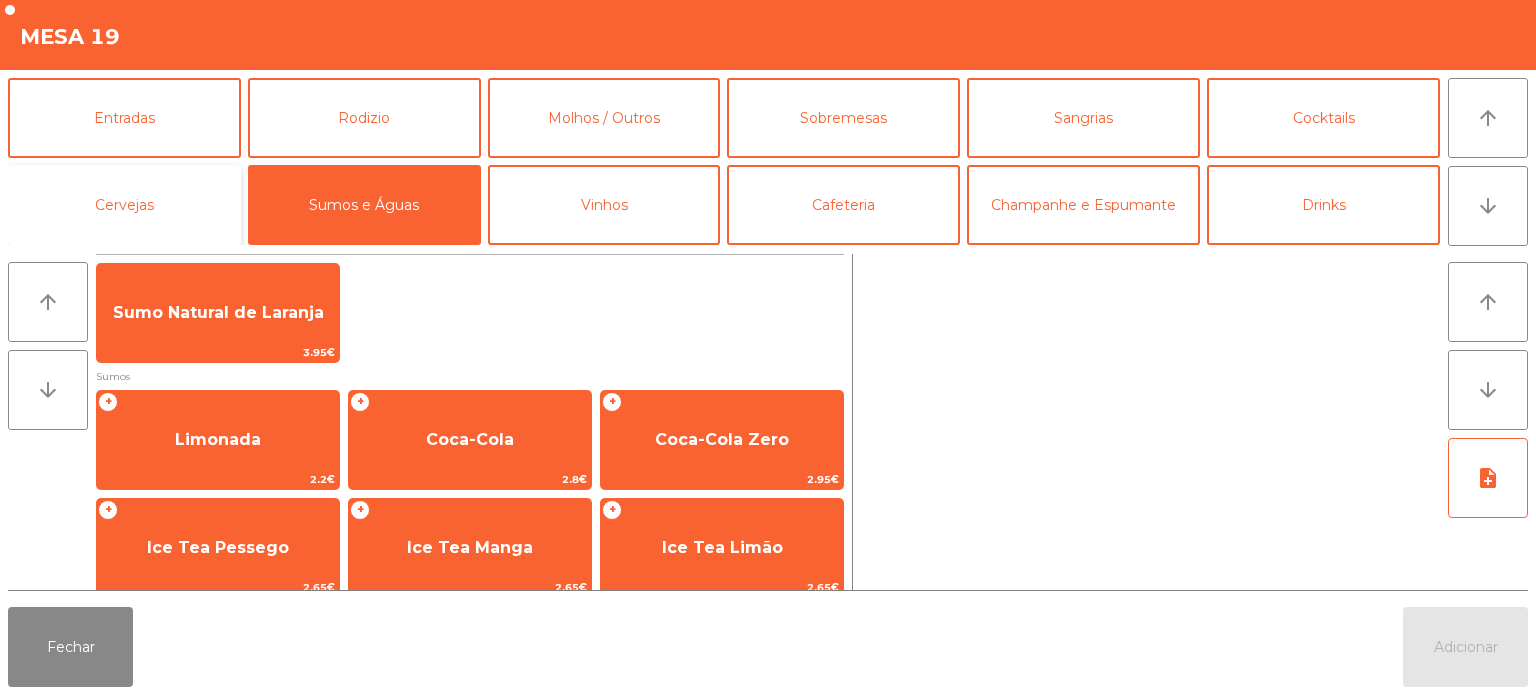 click on "Cervejas" 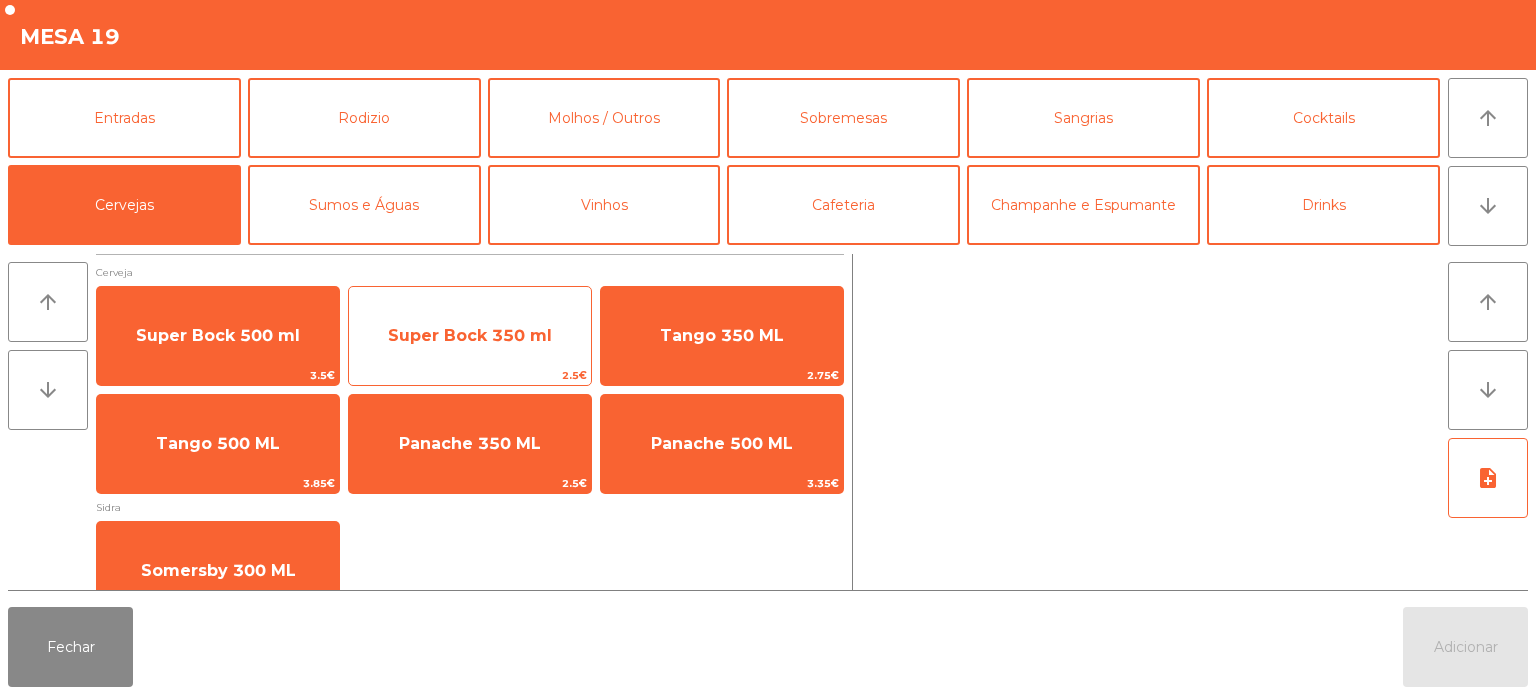 click on "Super Bock 350 ml" 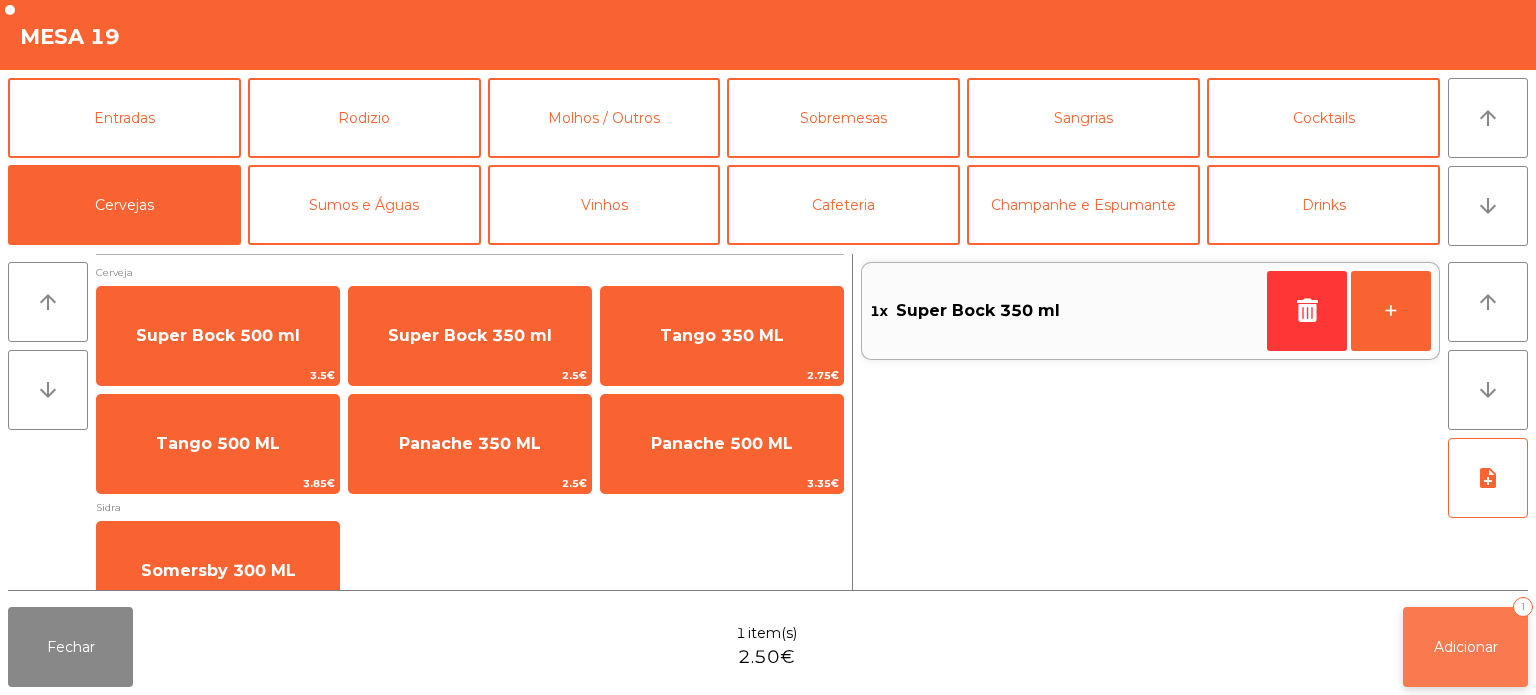click on "Adicionar   1" 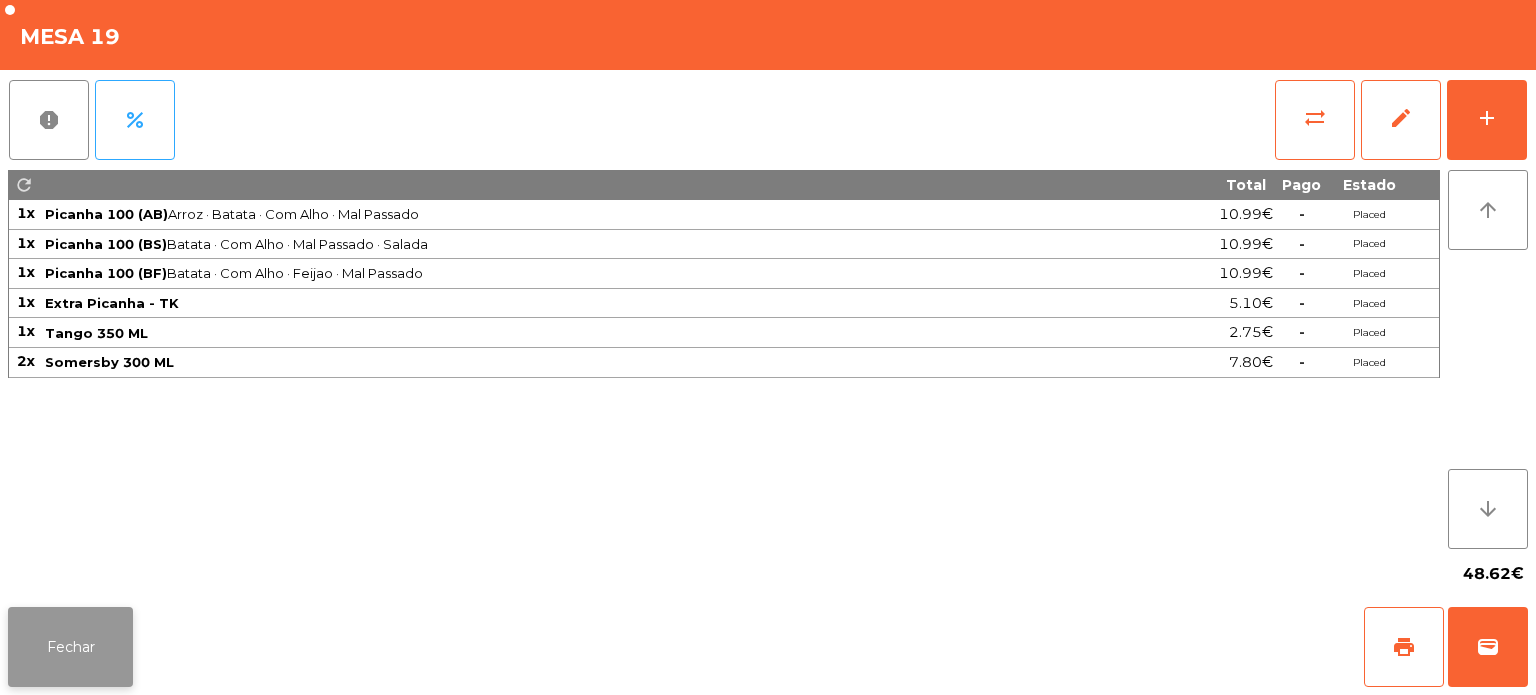 click on "Fechar" 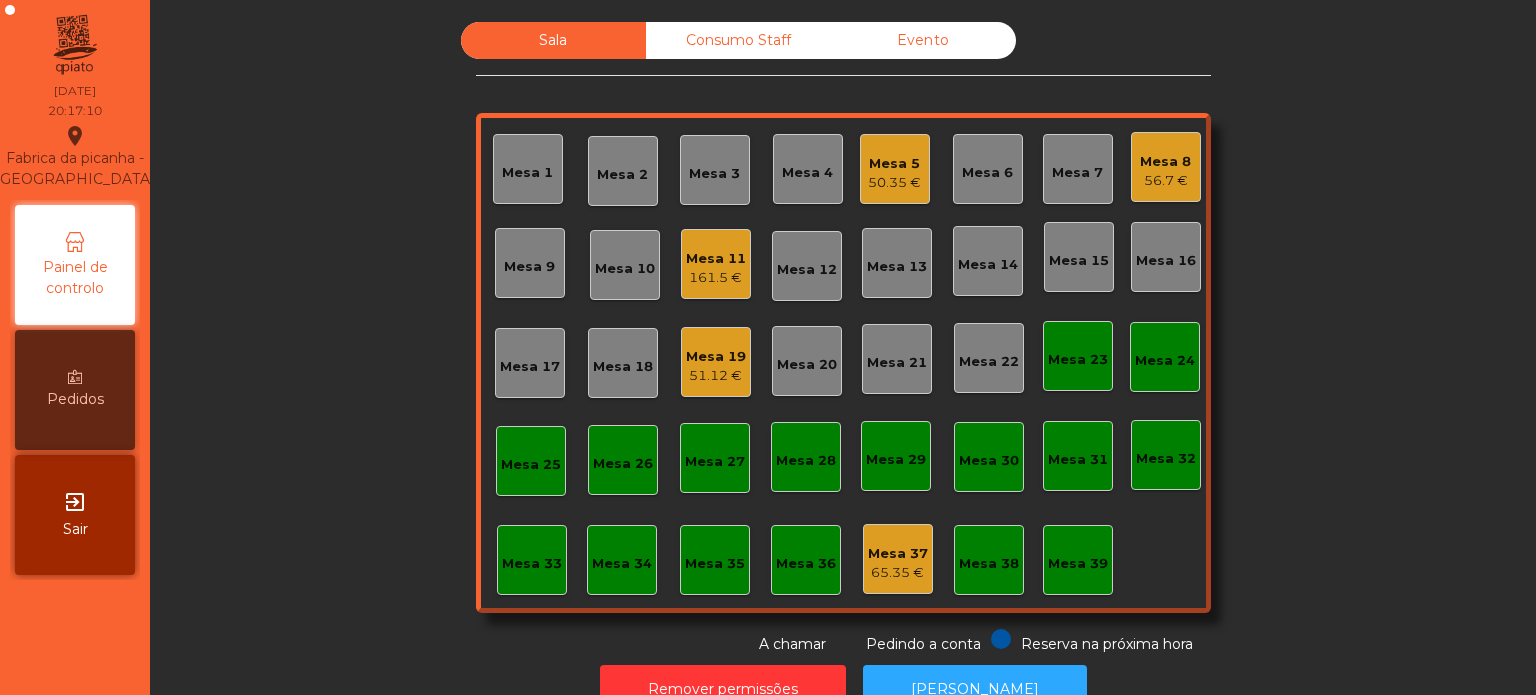 click on "Mesa 19   51.12 €" 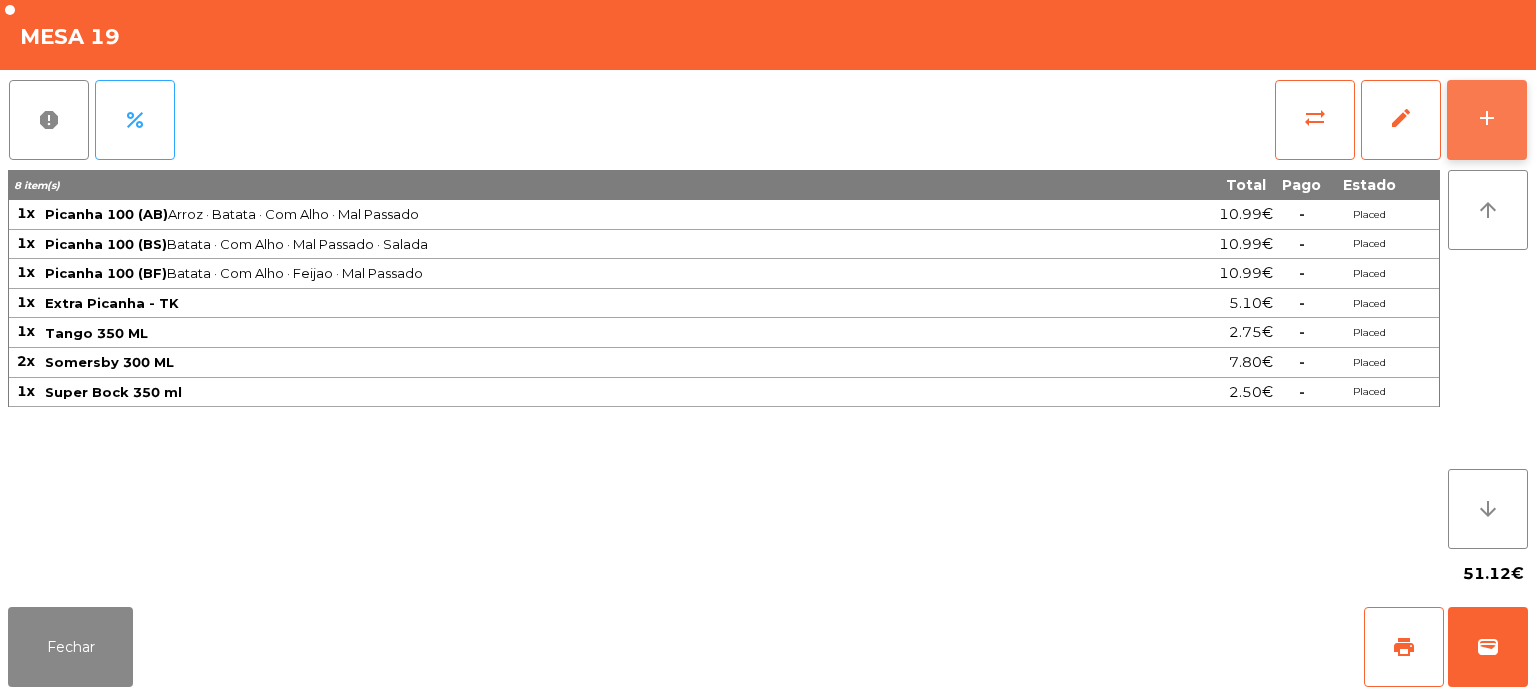 click on "add" 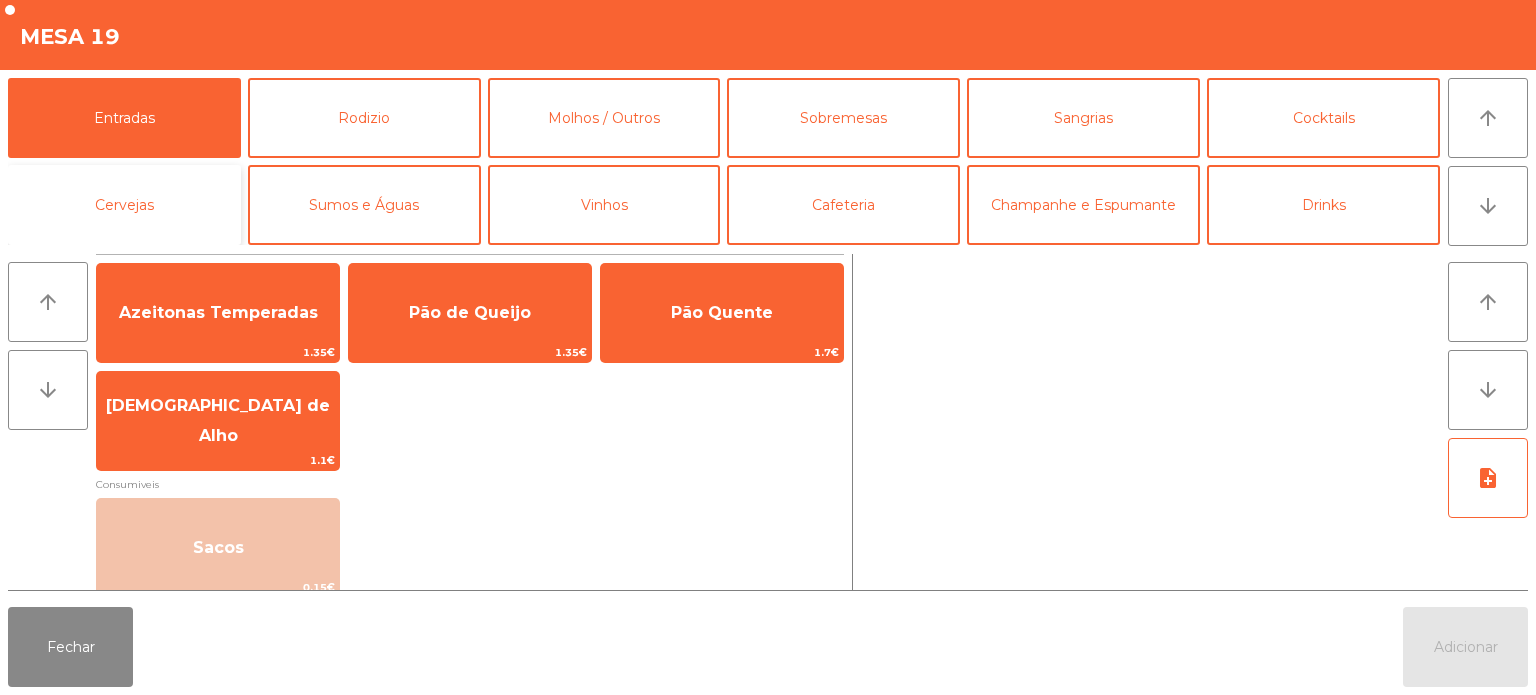 click on "Cervejas" 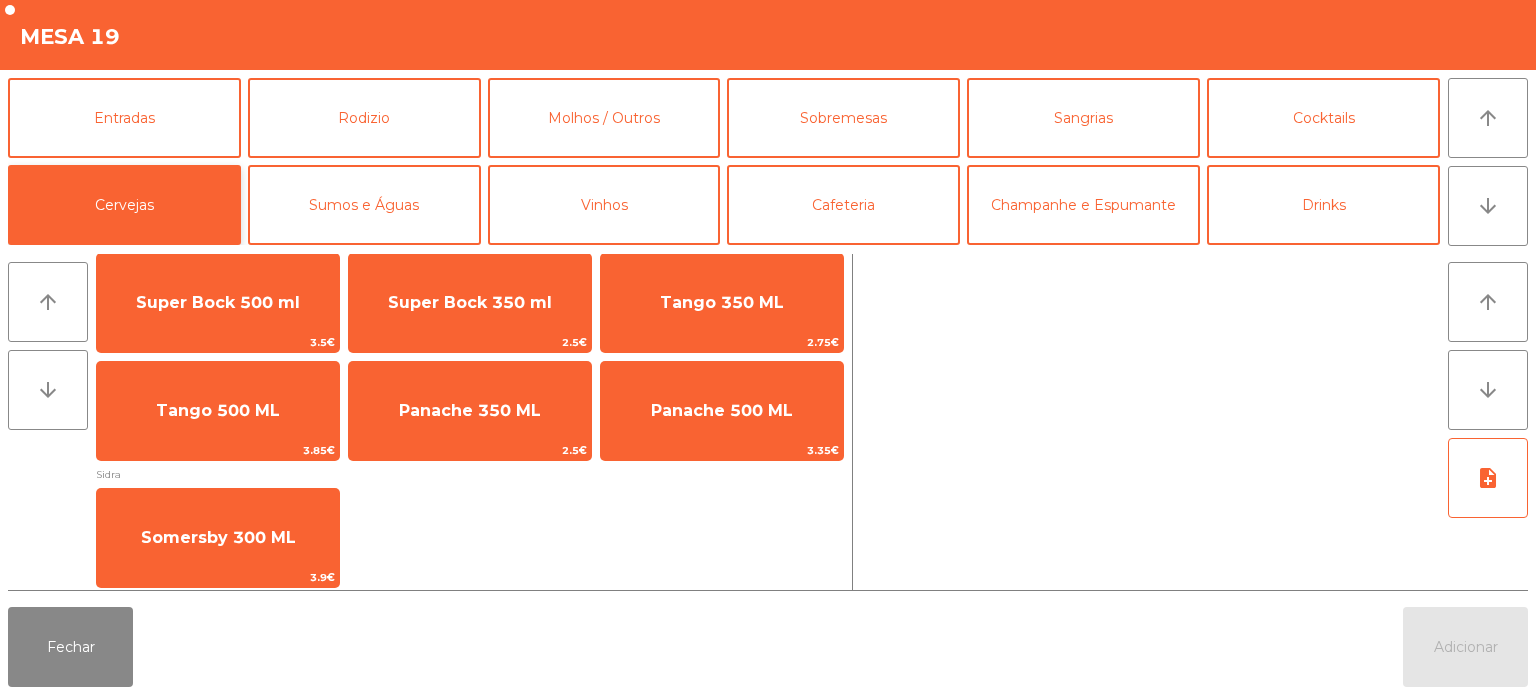 scroll, scrollTop: 0, scrollLeft: 0, axis: both 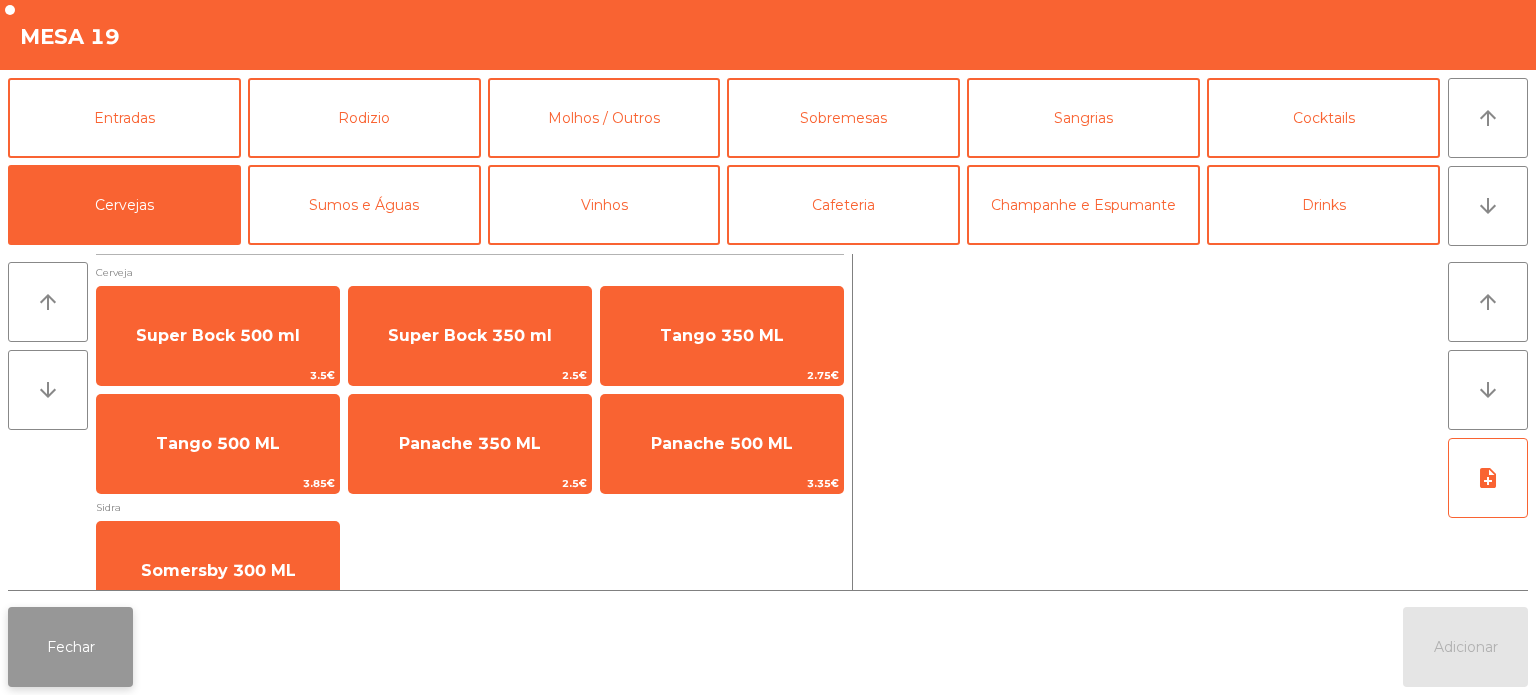 click on "Fechar" 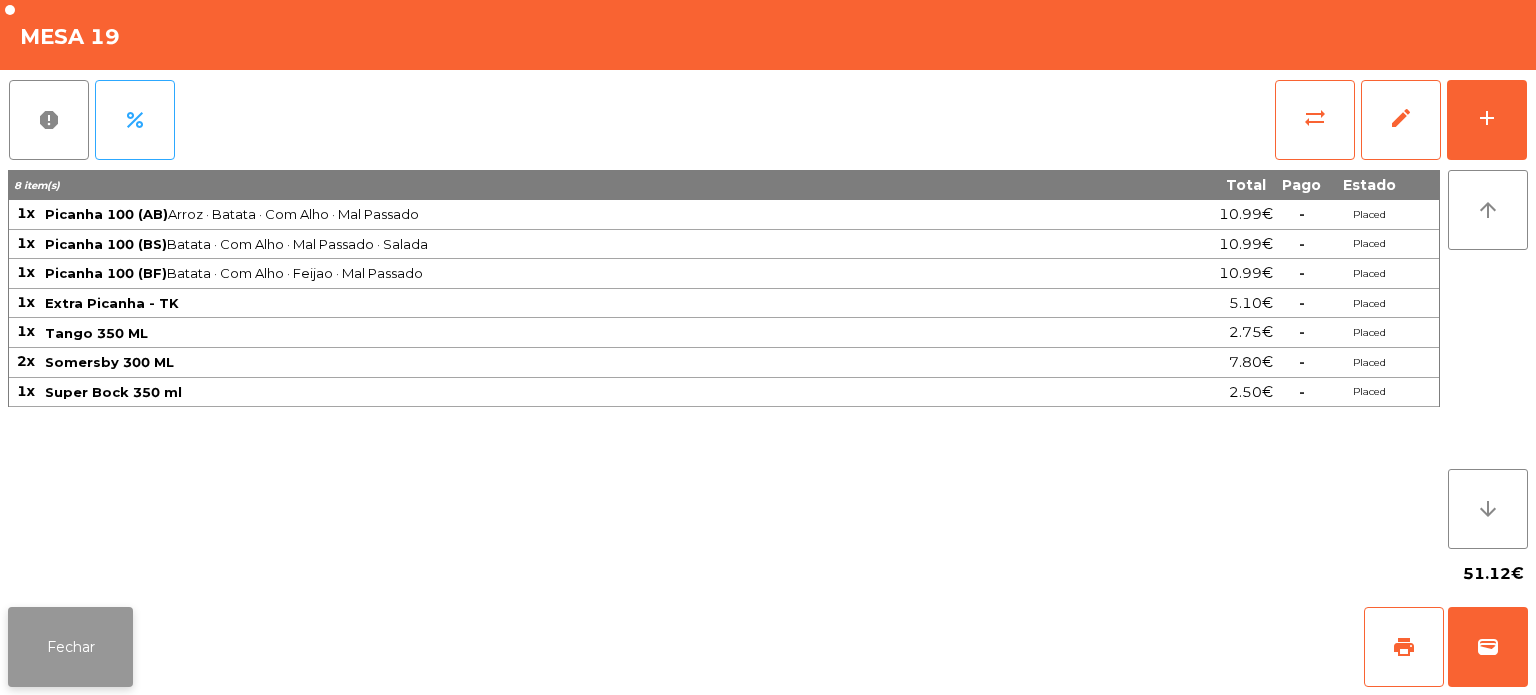 click on "Fechar" 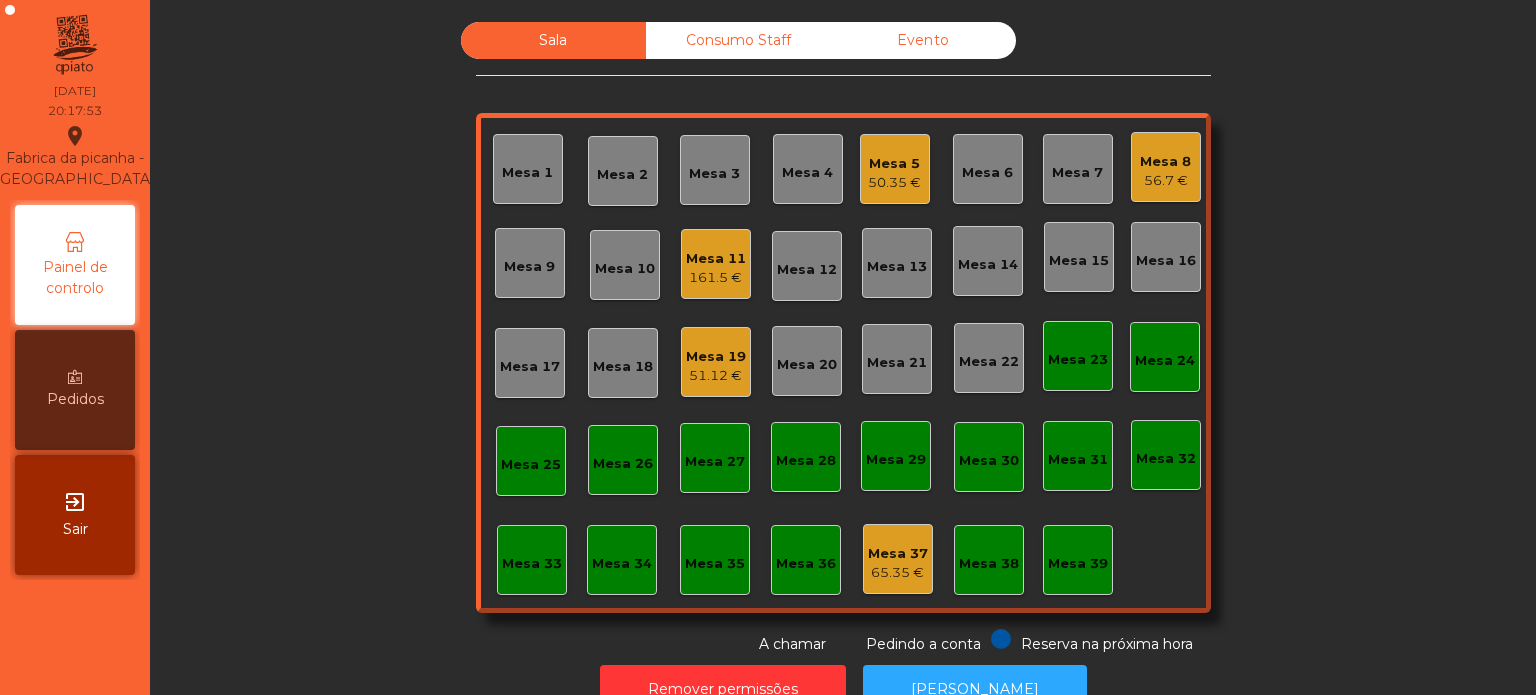 click on "161.5 €" 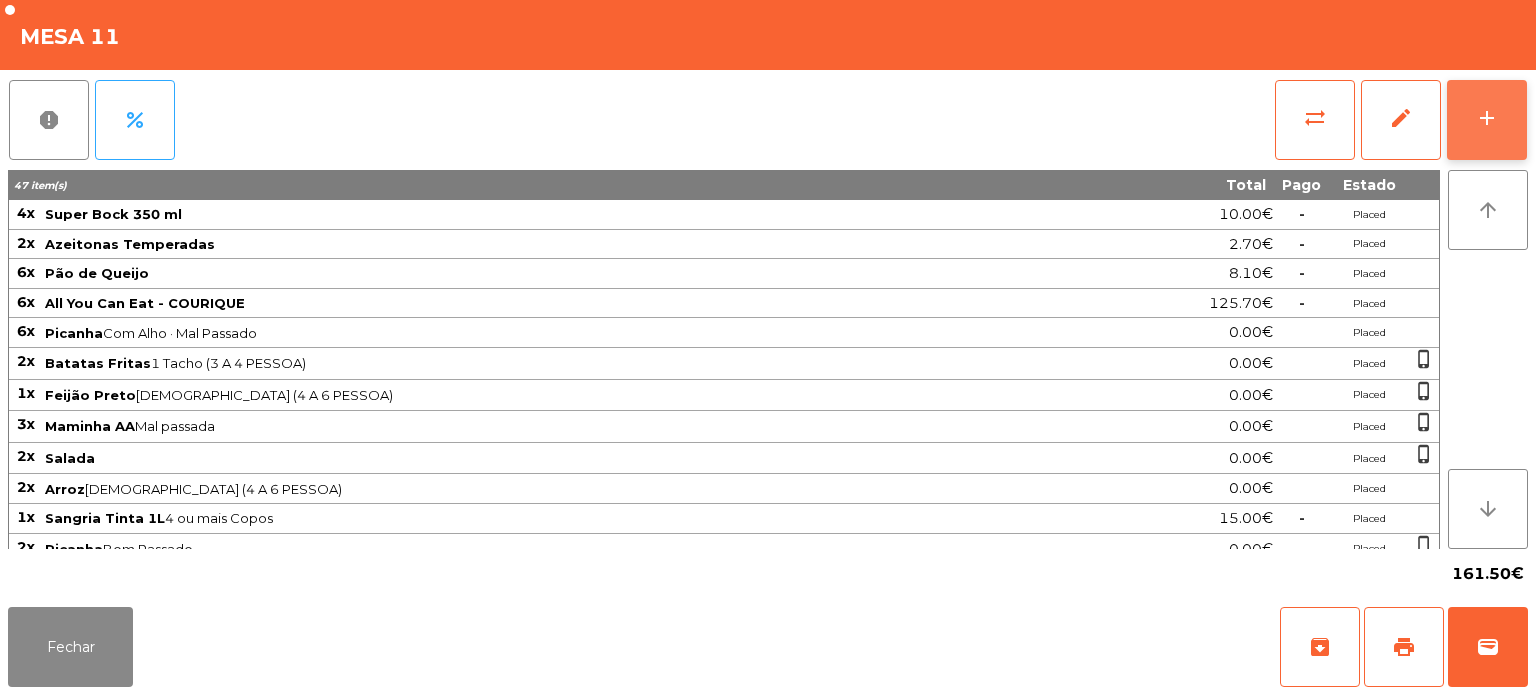 click on "add" 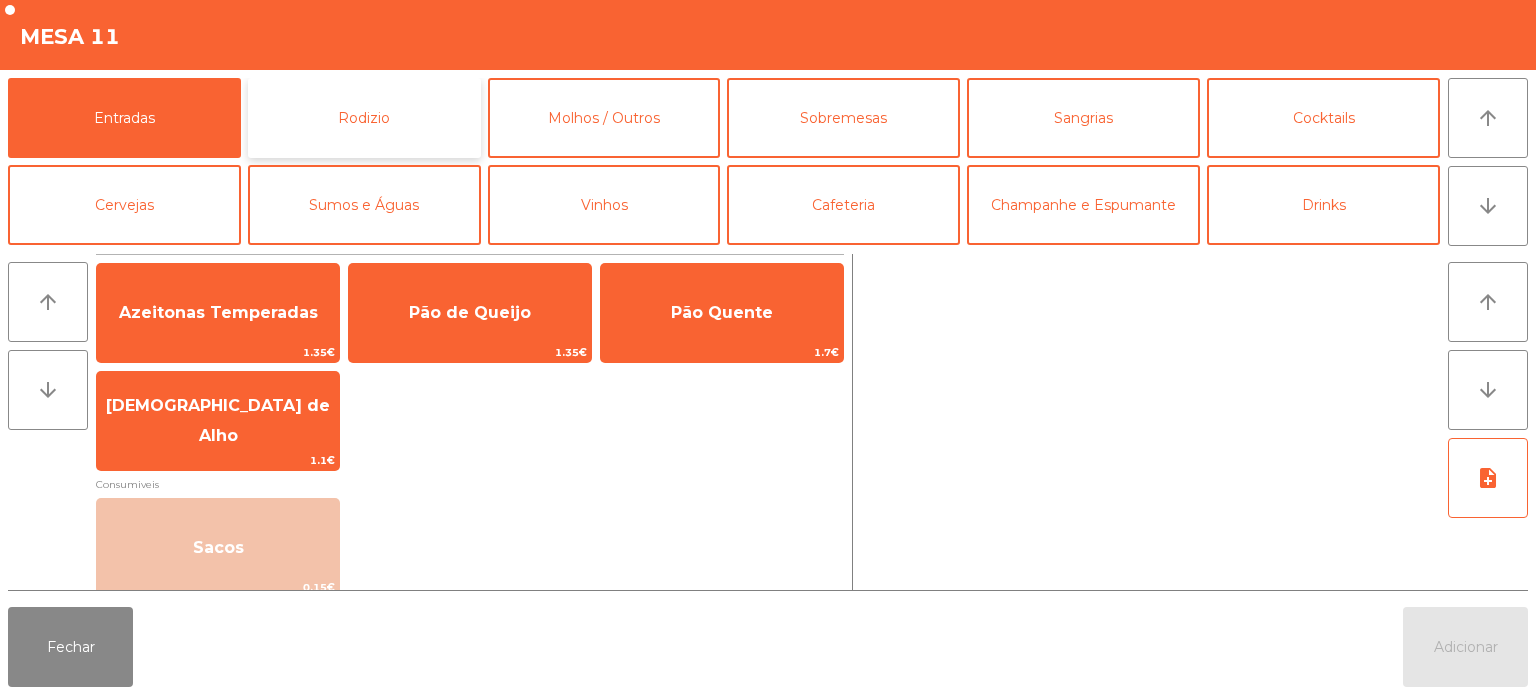 click on "Rodizio" 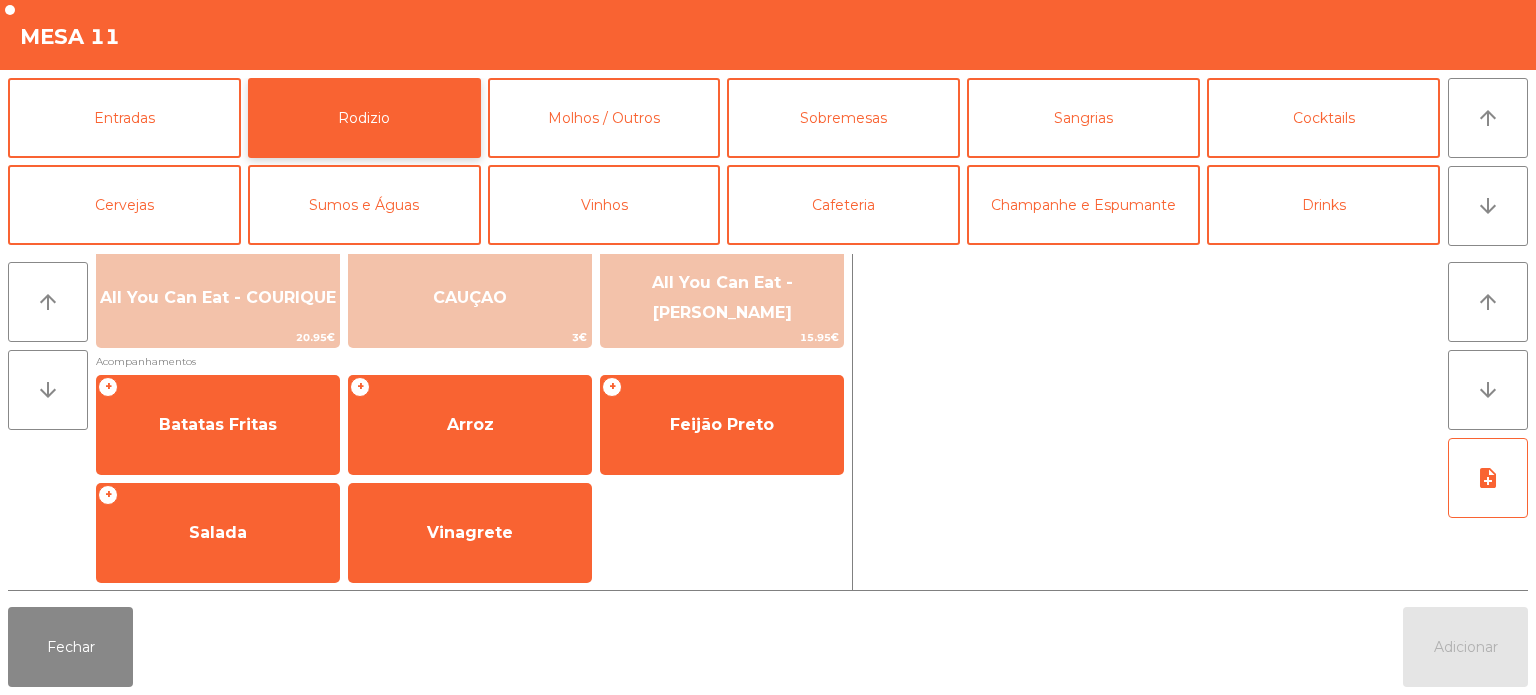 scroll, scrollTop: 357, scrollLeft: 0, axis: vertical 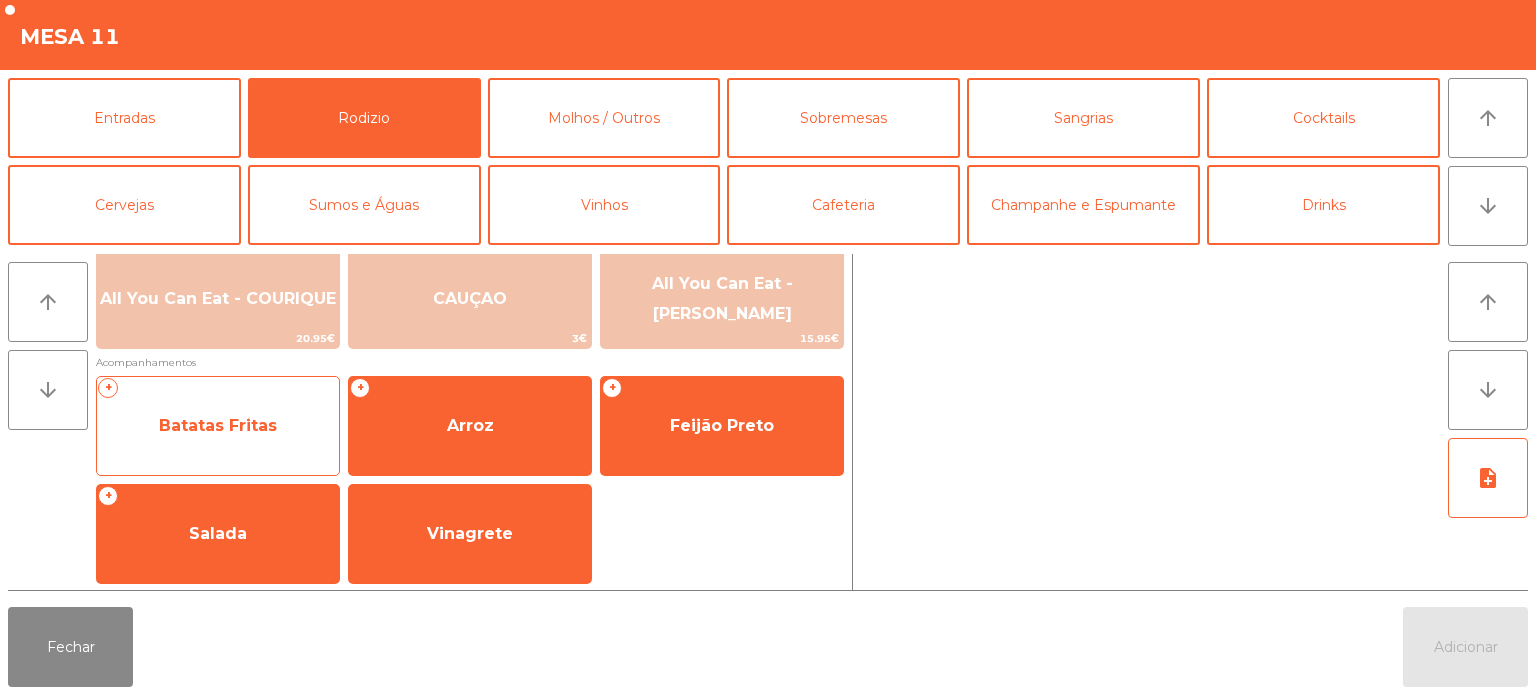 click on "Batatas Fritas" 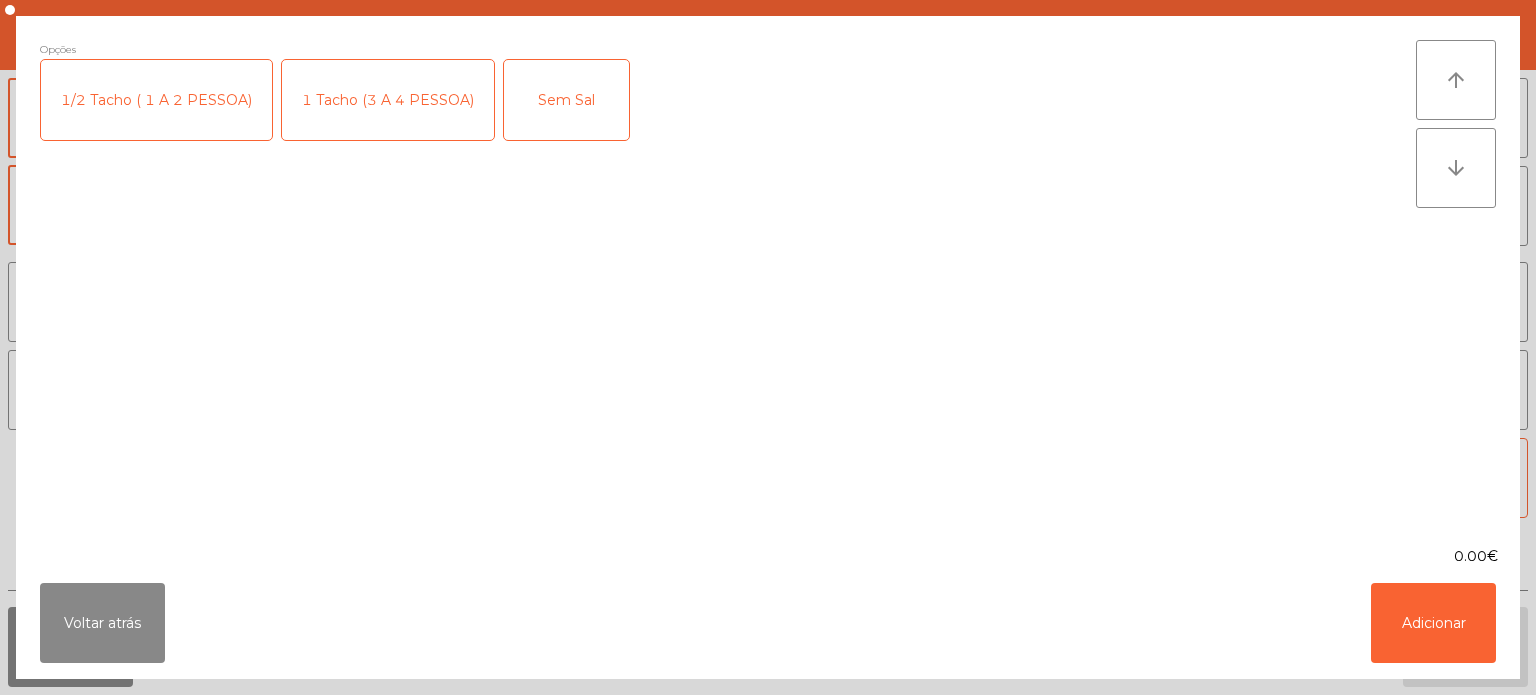 click on "1 Tacho (3 A 4 PESSOA)" 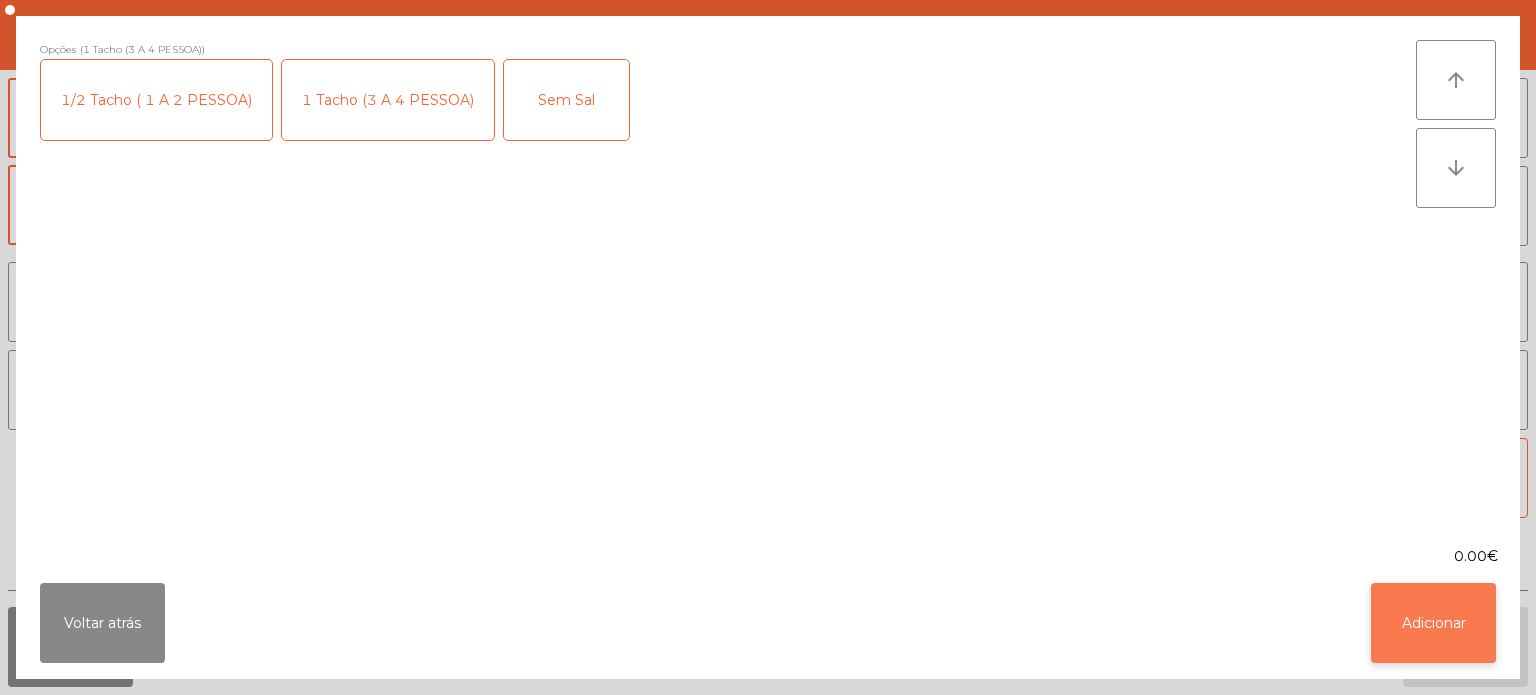 click on "Adicionar" 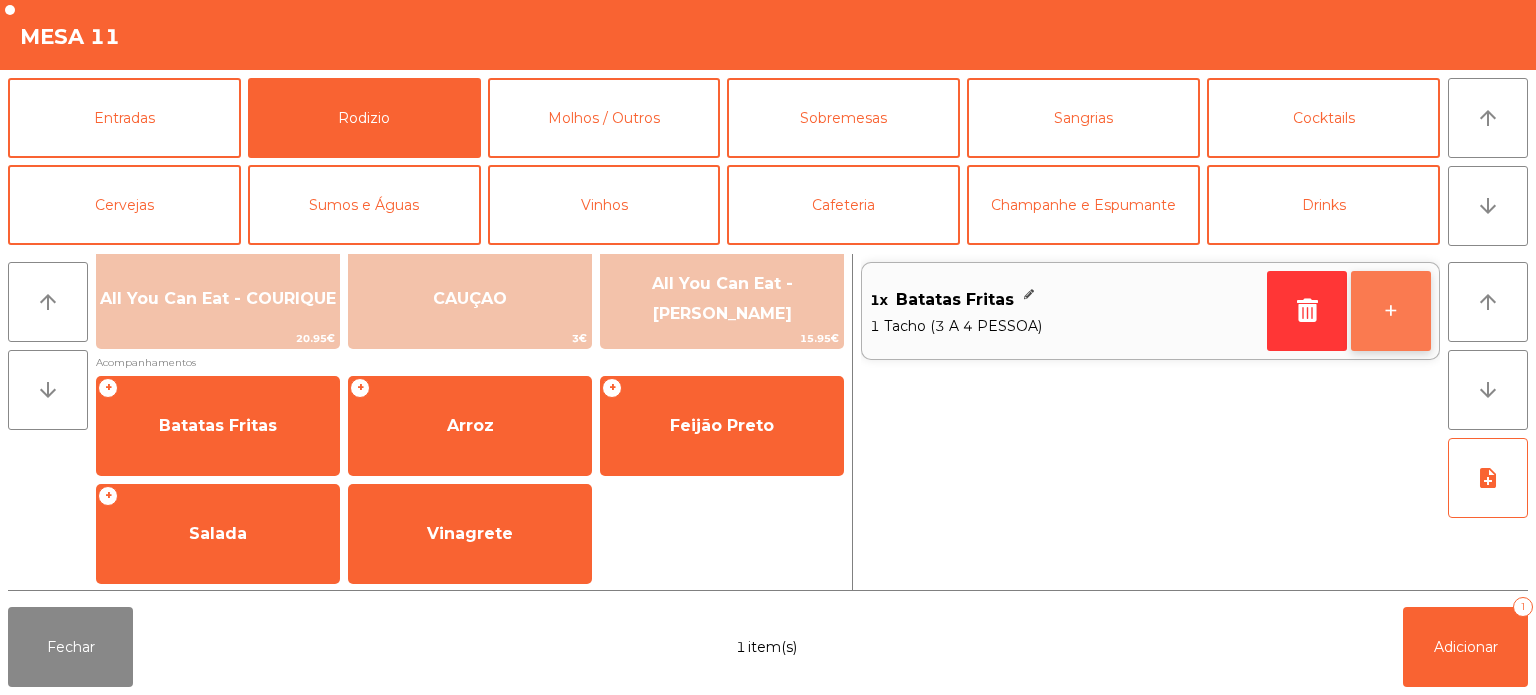 click on "+" 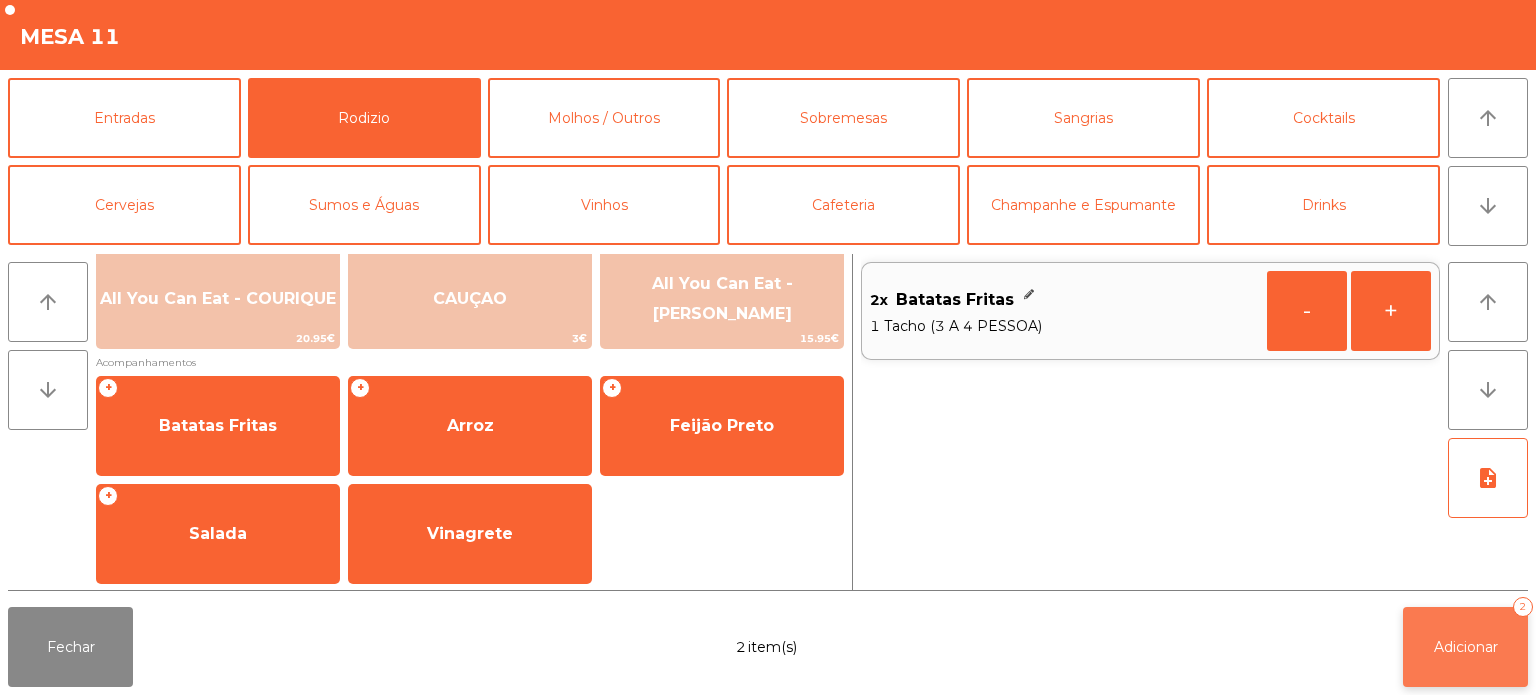 click on "Adicionar   2" 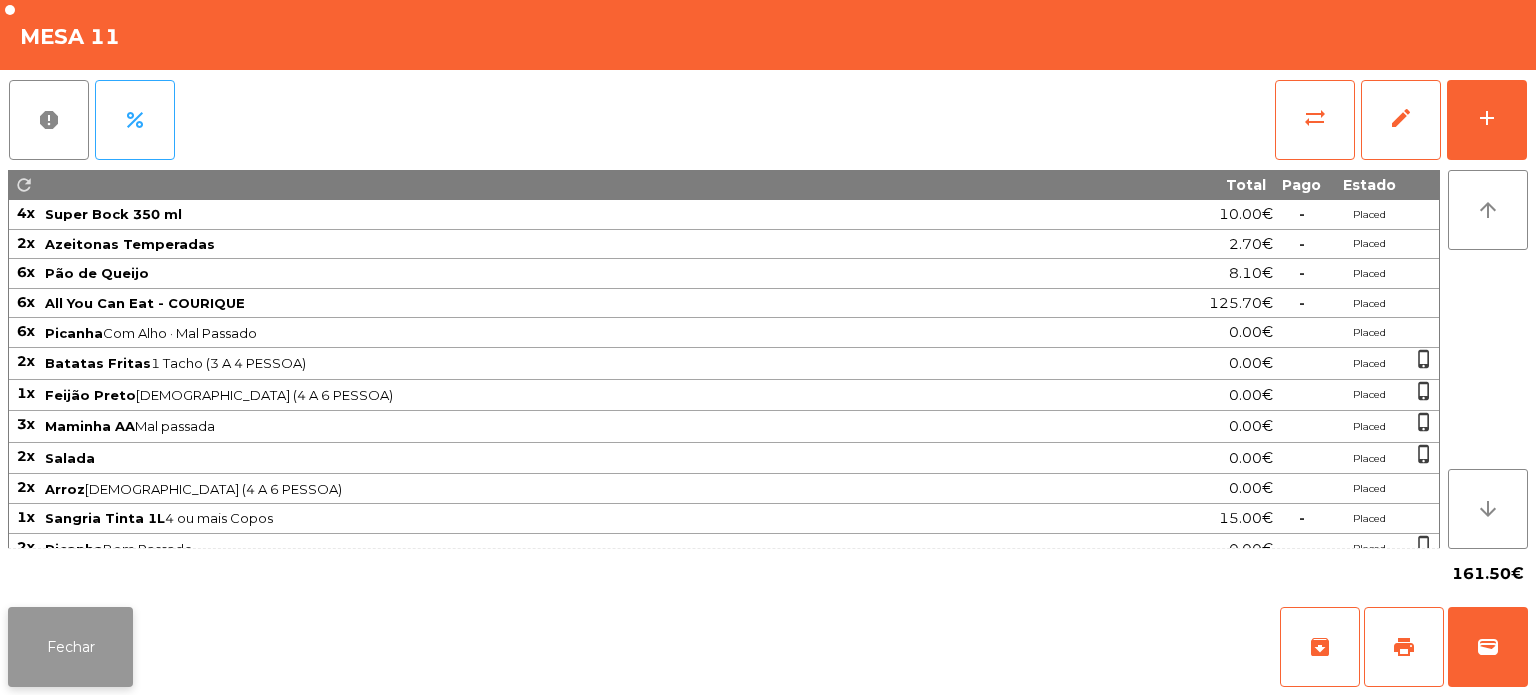 click on "Fechar" 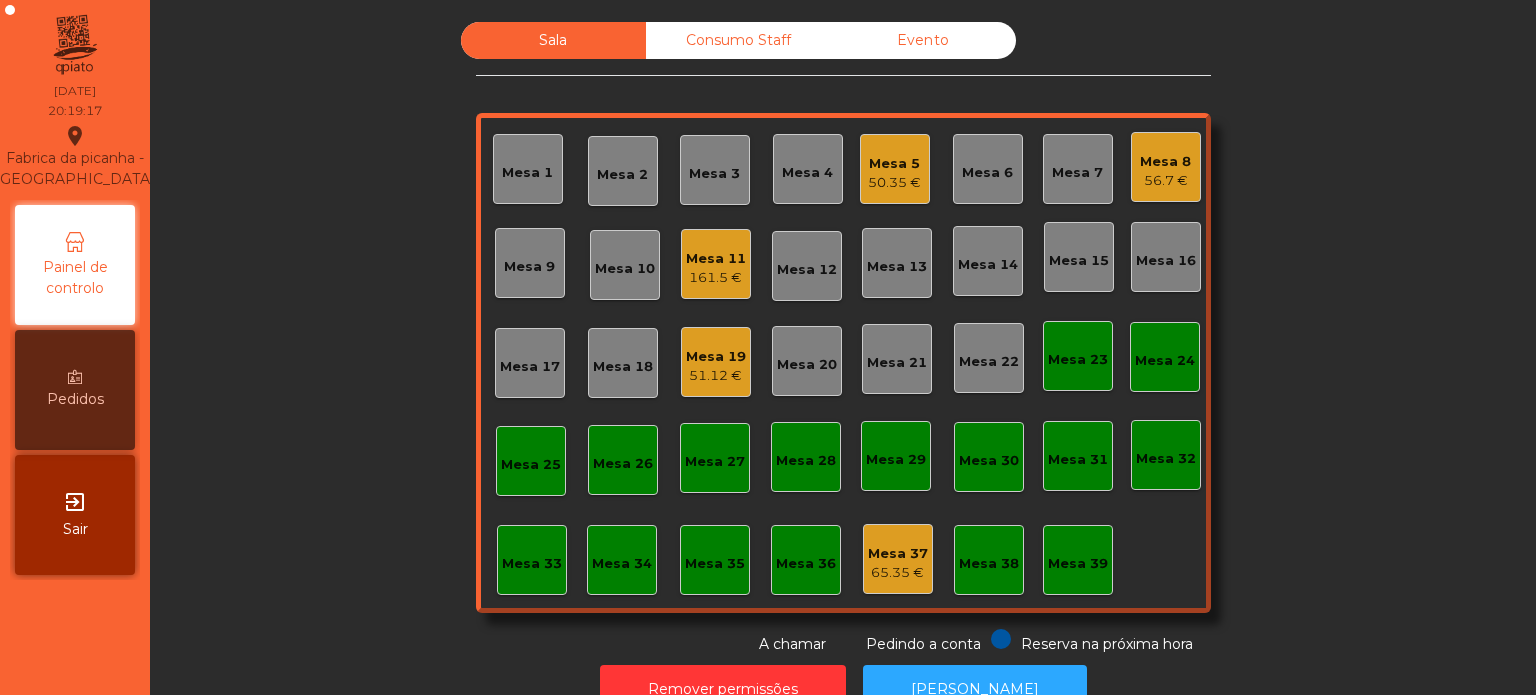 click on "Consumo Staff" 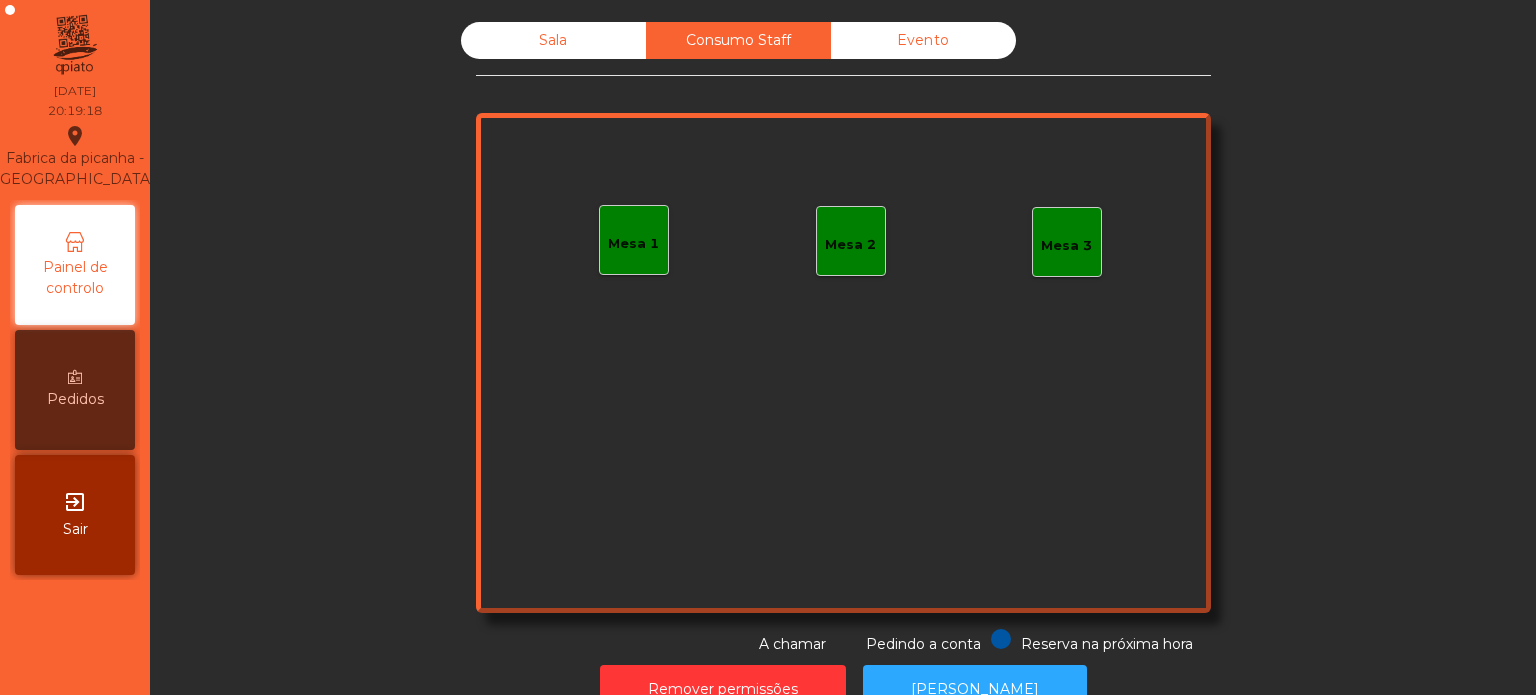 click on "Mesa 1" 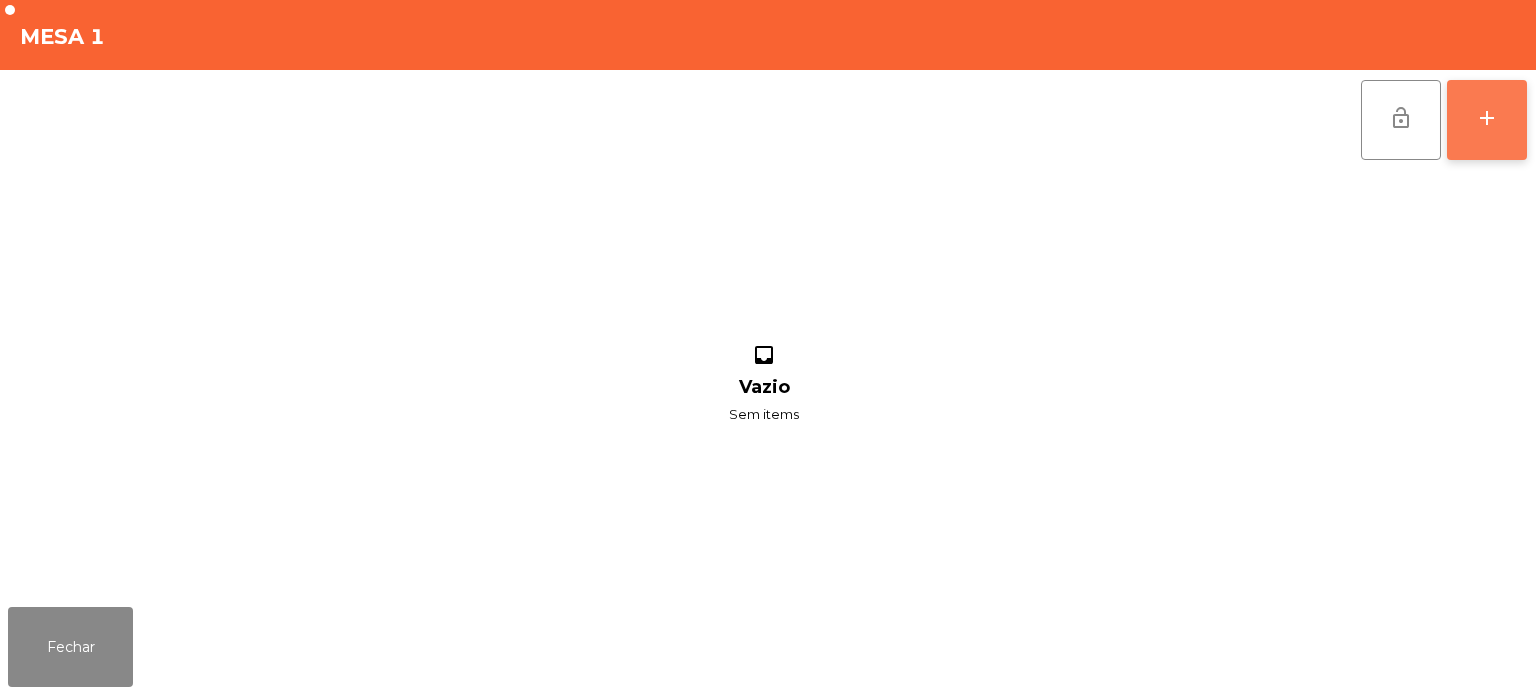 click on "add" 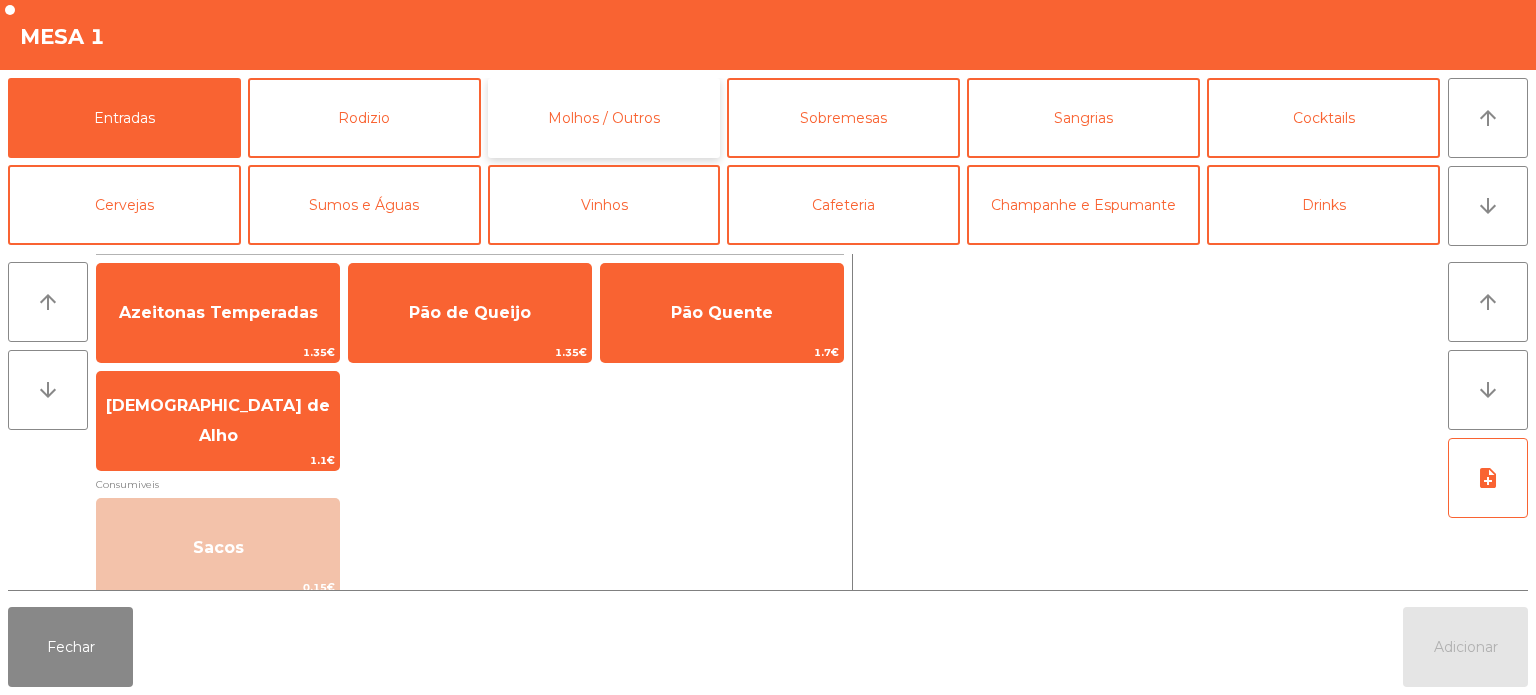 click on "Molhos / Outros" 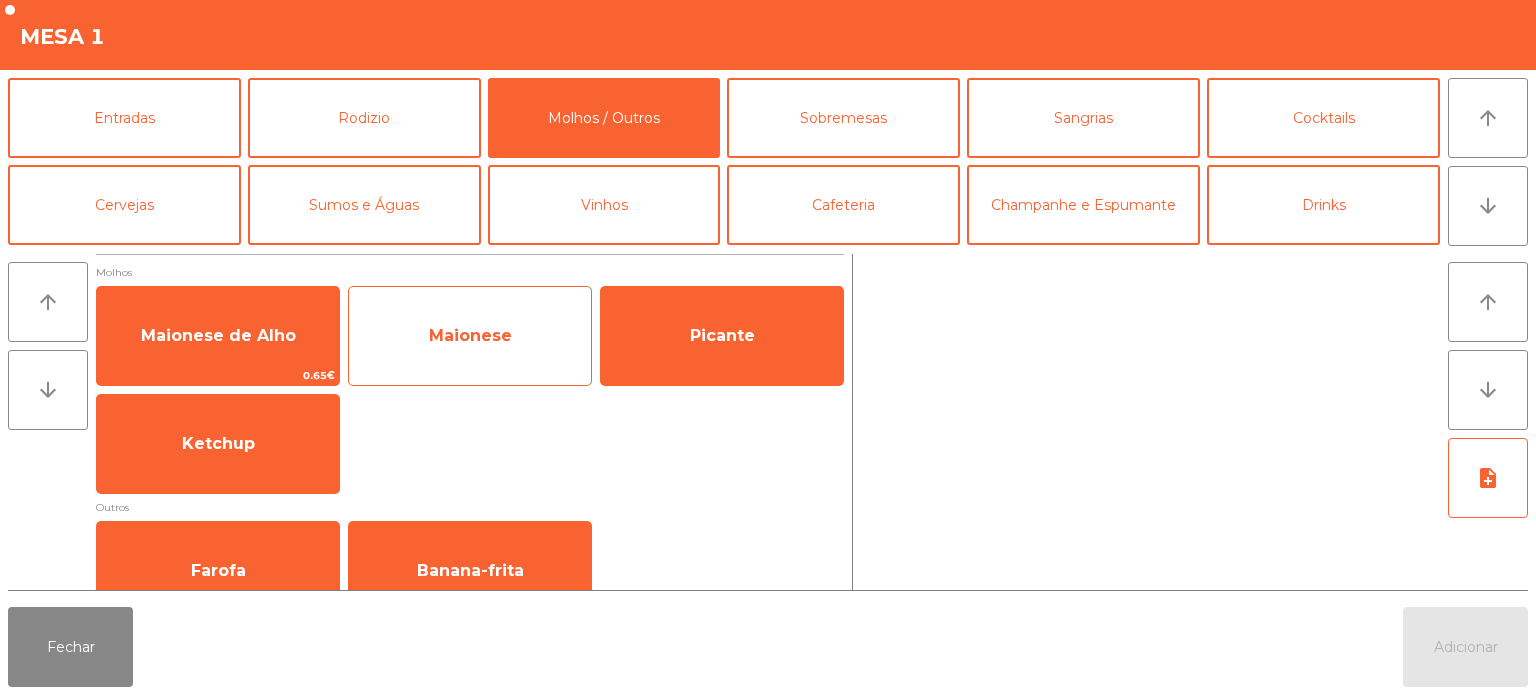 click on "Maionese" 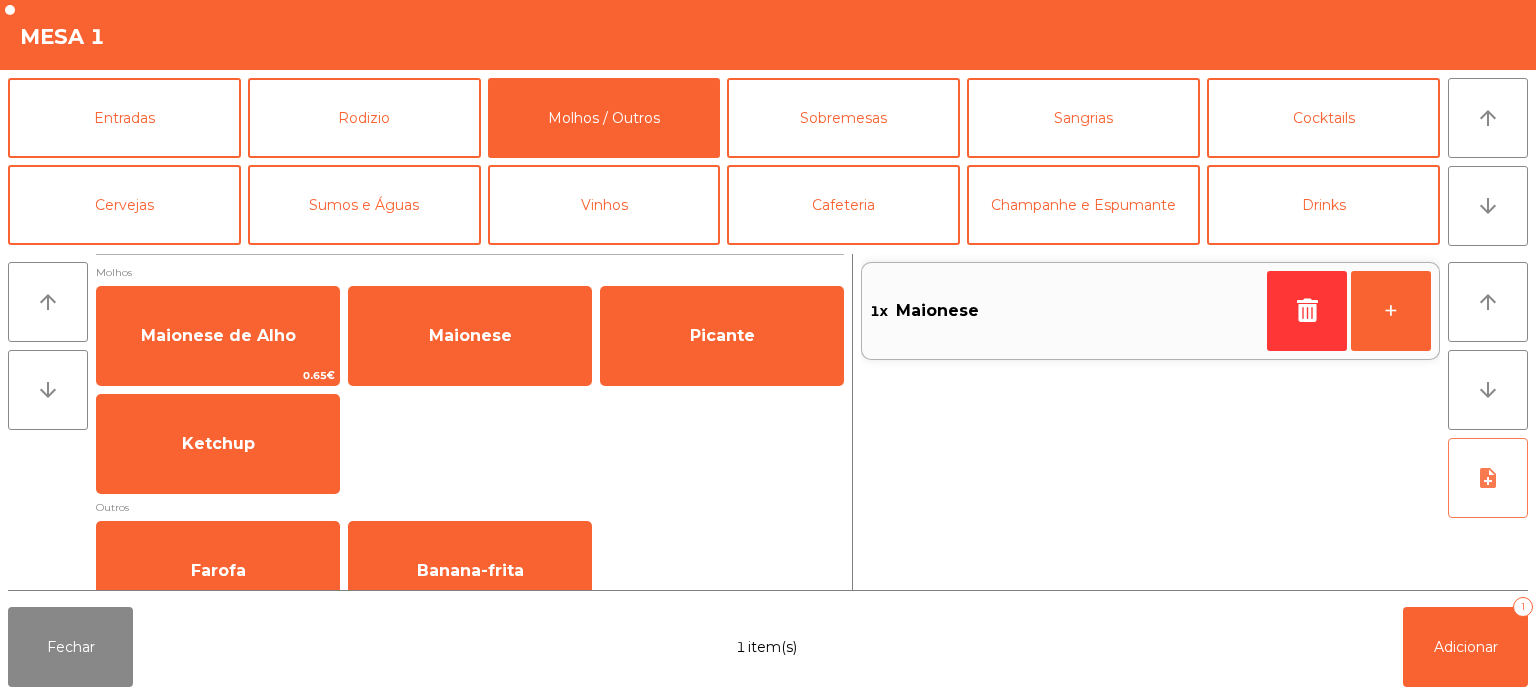 click on "note_add" 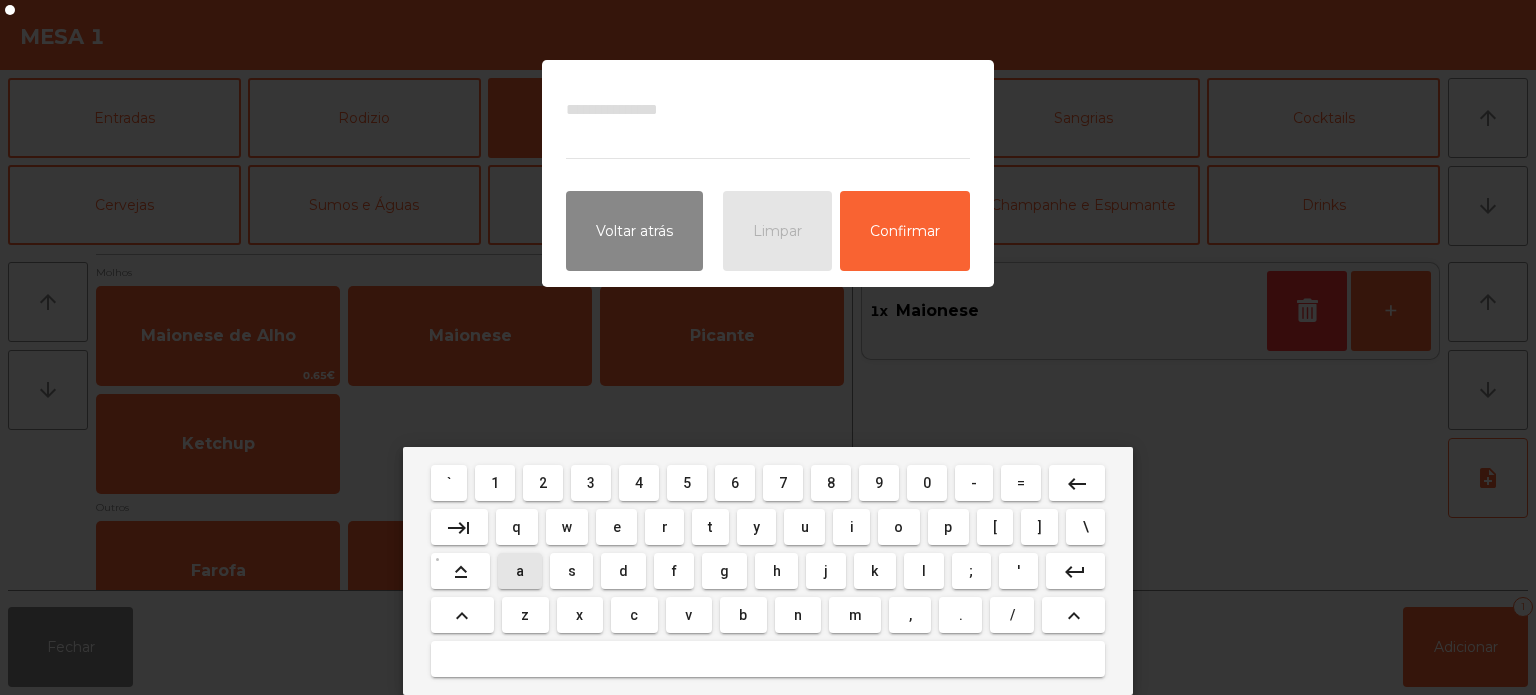 click on "a" at bounding box center (520, 571) 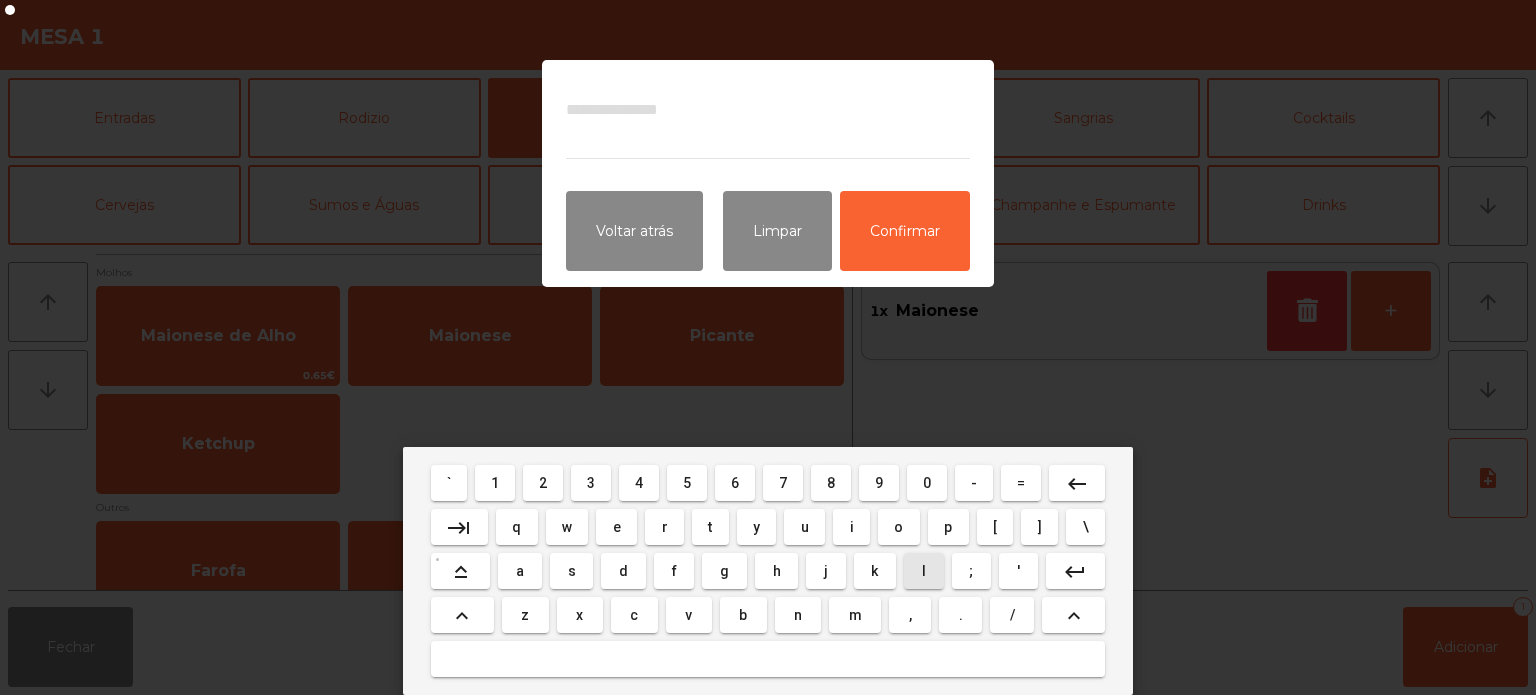 click on "l" at bounding box center [924, 571] 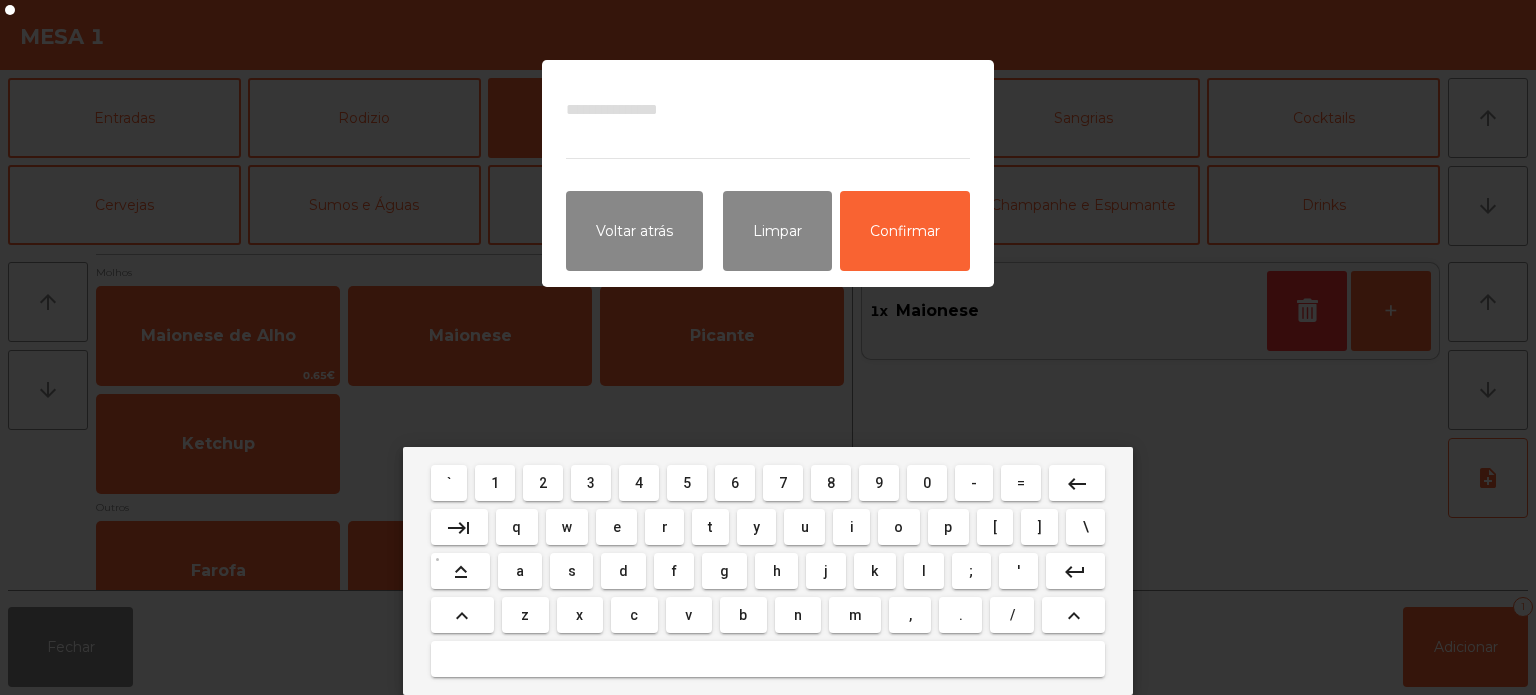 click on "h" at bounding box center (777, 571) 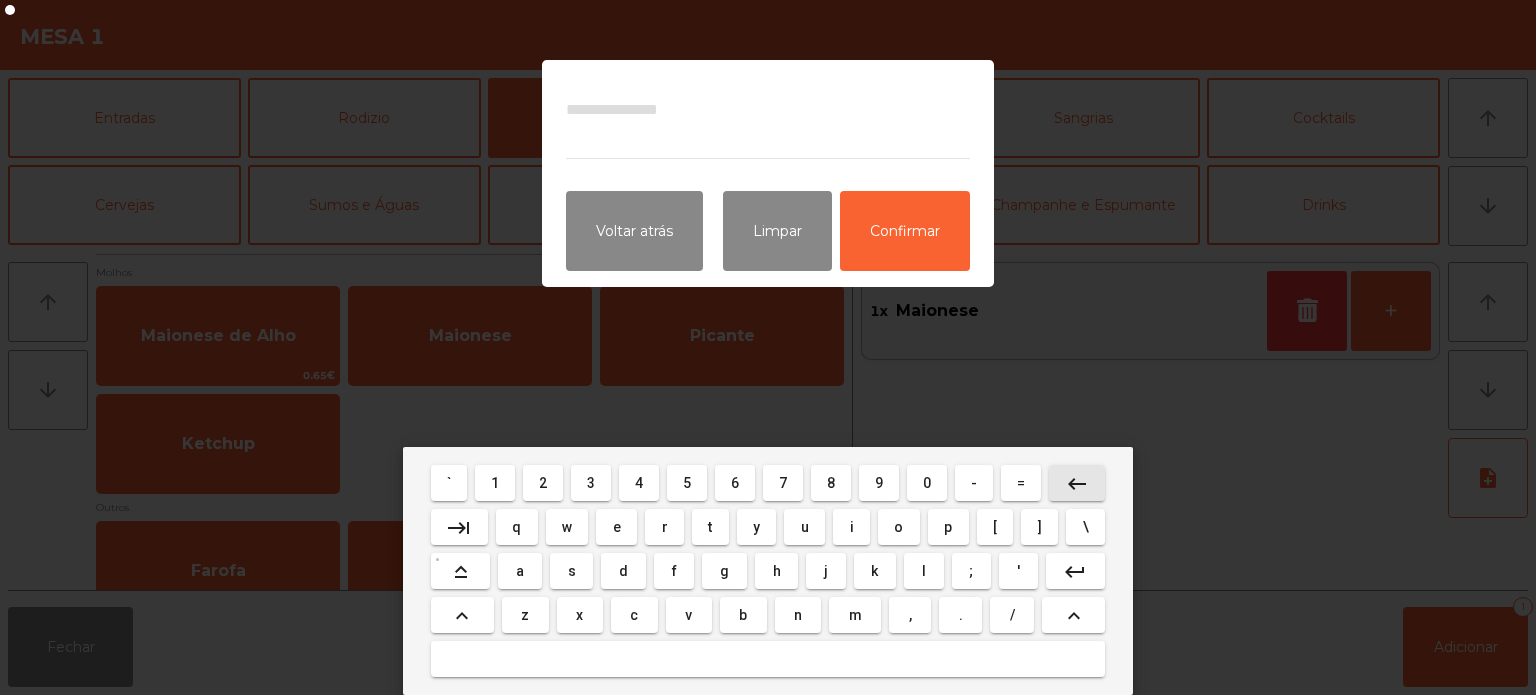 click on "o" at bounding box center (898, 527) 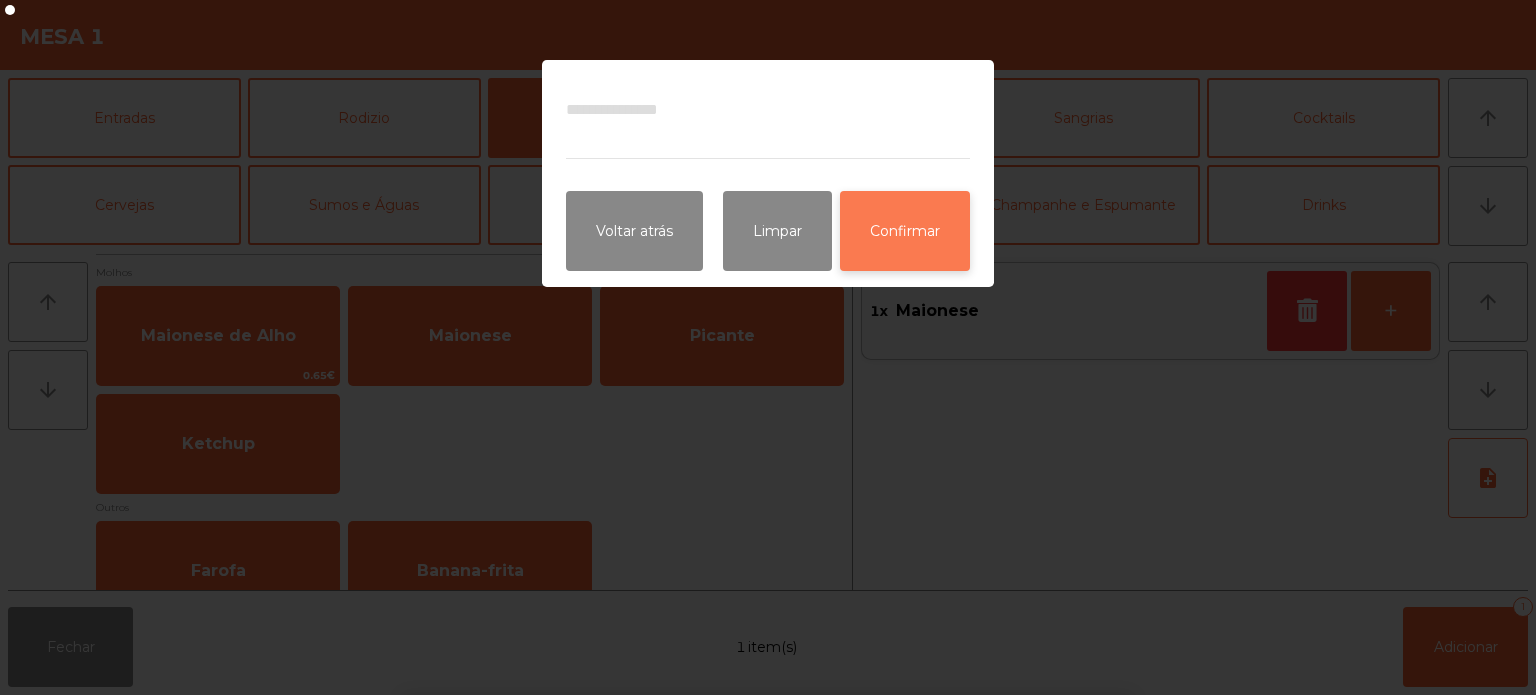 click on "Confirmar" 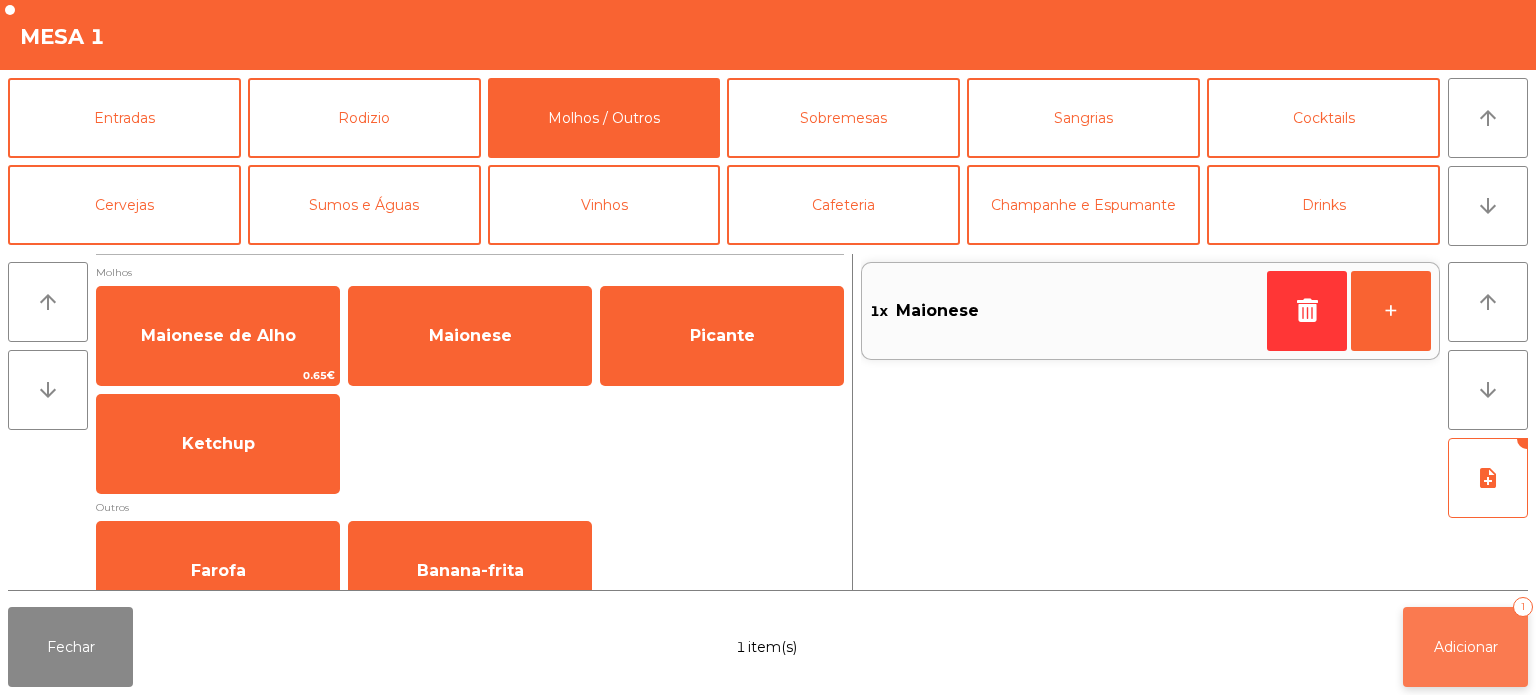 click on "Adicionar" 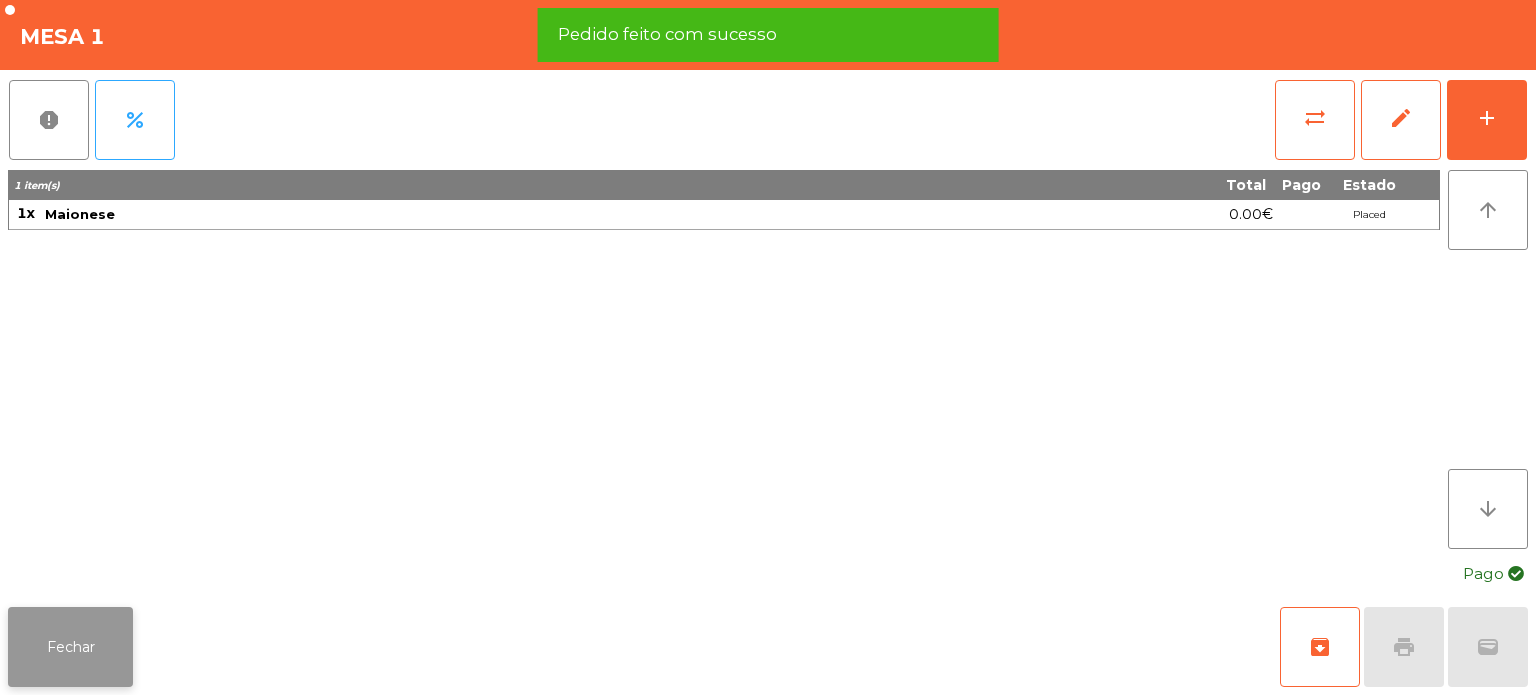 click on "Fechar" 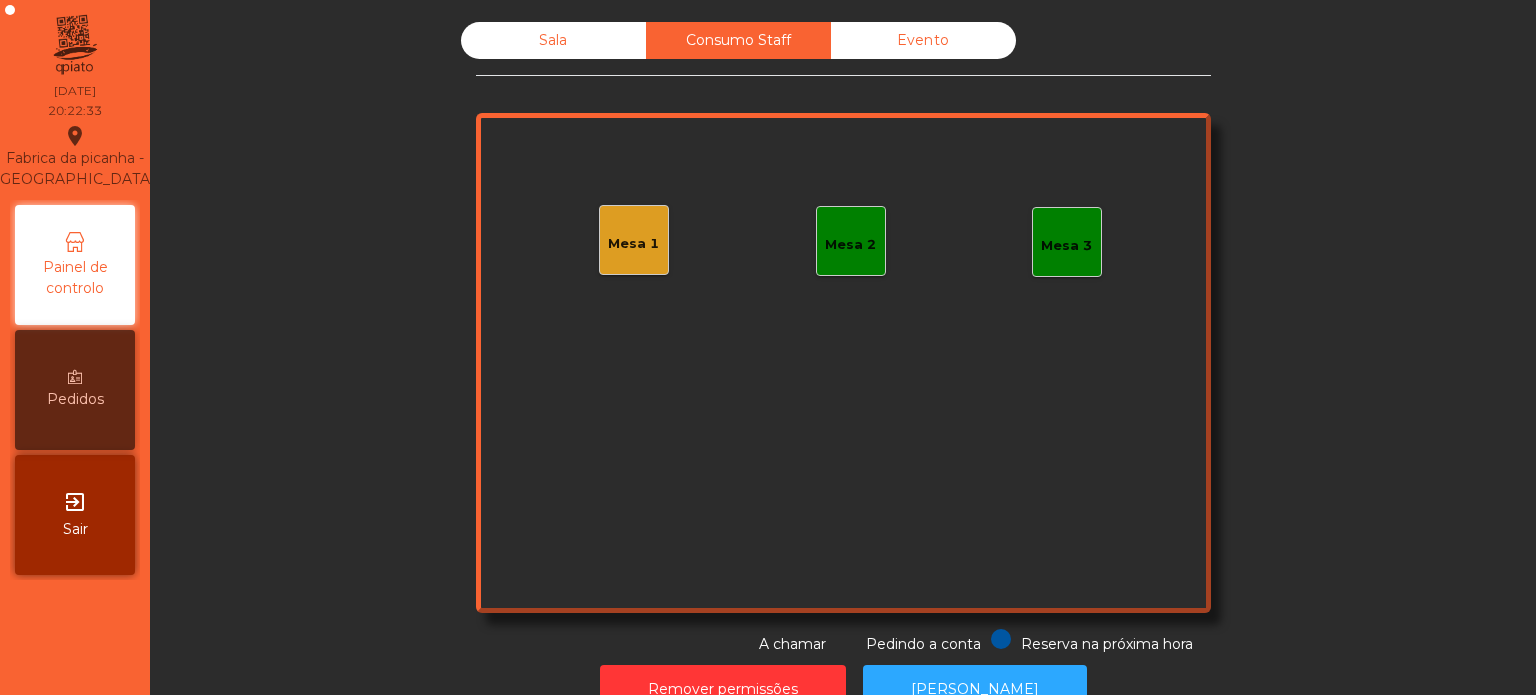 click on "Sala" 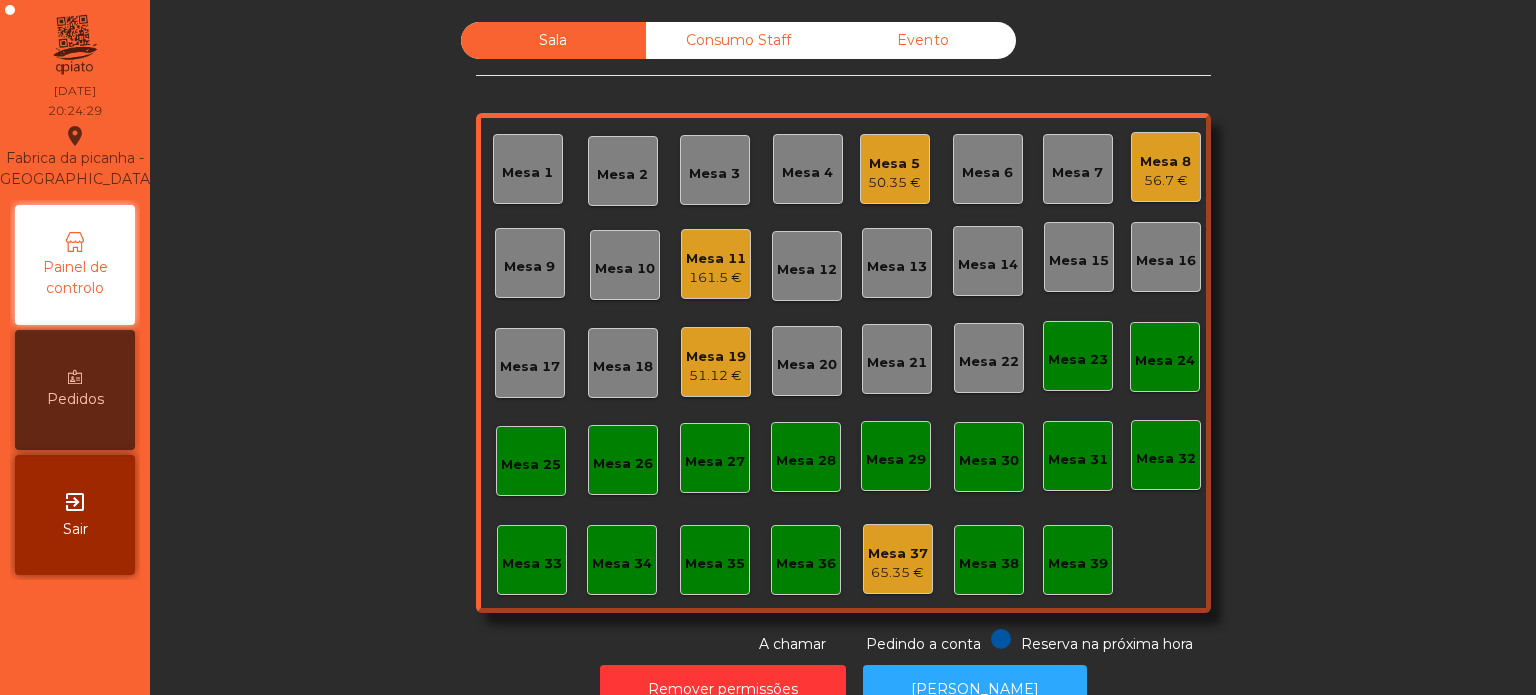 click on "Mesa 25" 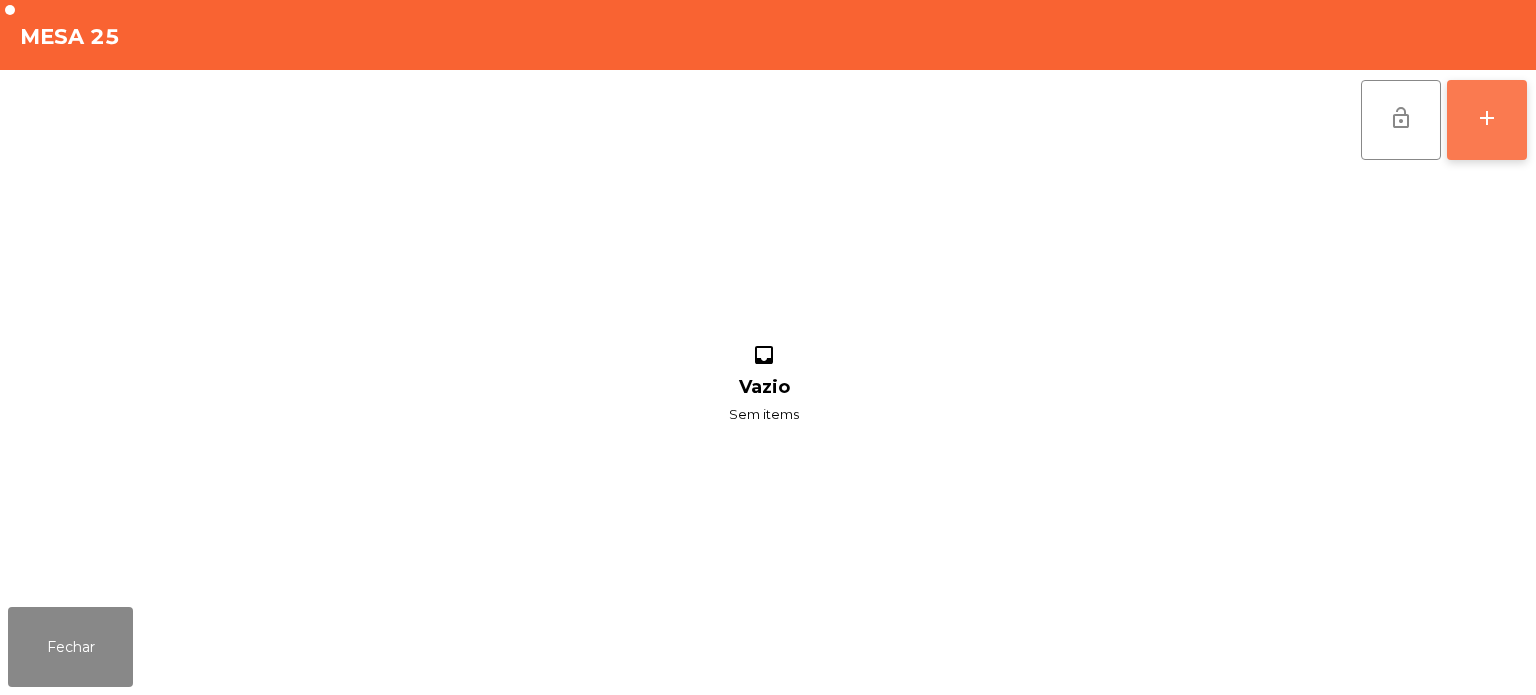 click on "add" 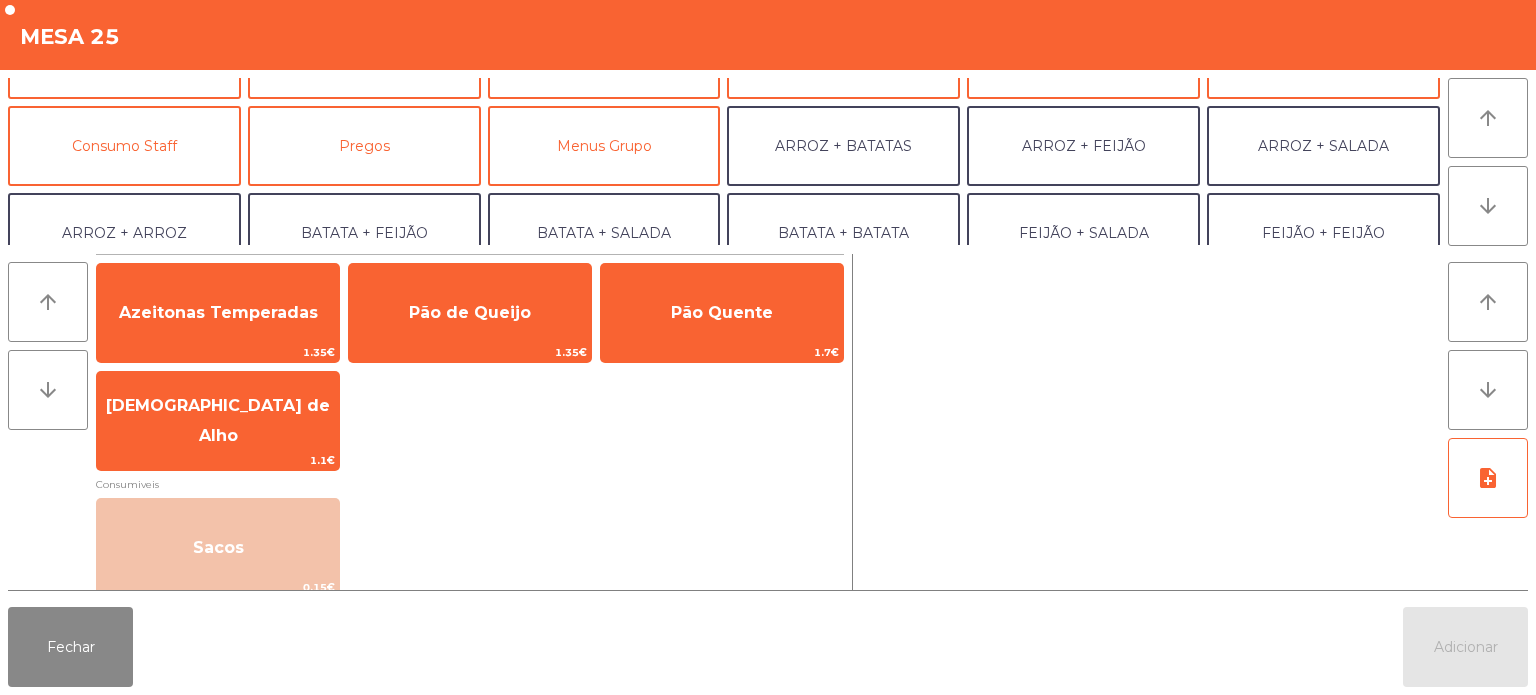 scroll, scrollTop: 144, scrollLeft: 0, axis: vertical 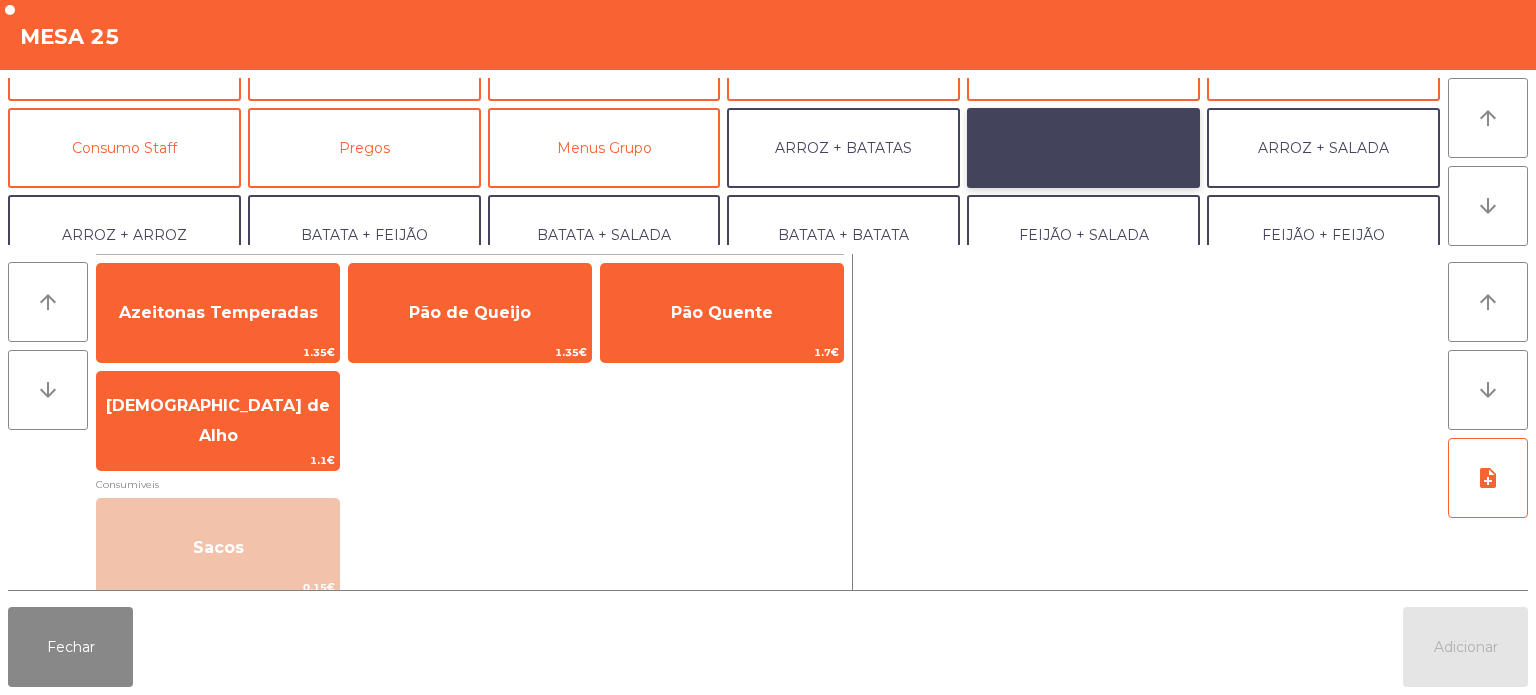 click on "ARROZ + FEIJÃO" 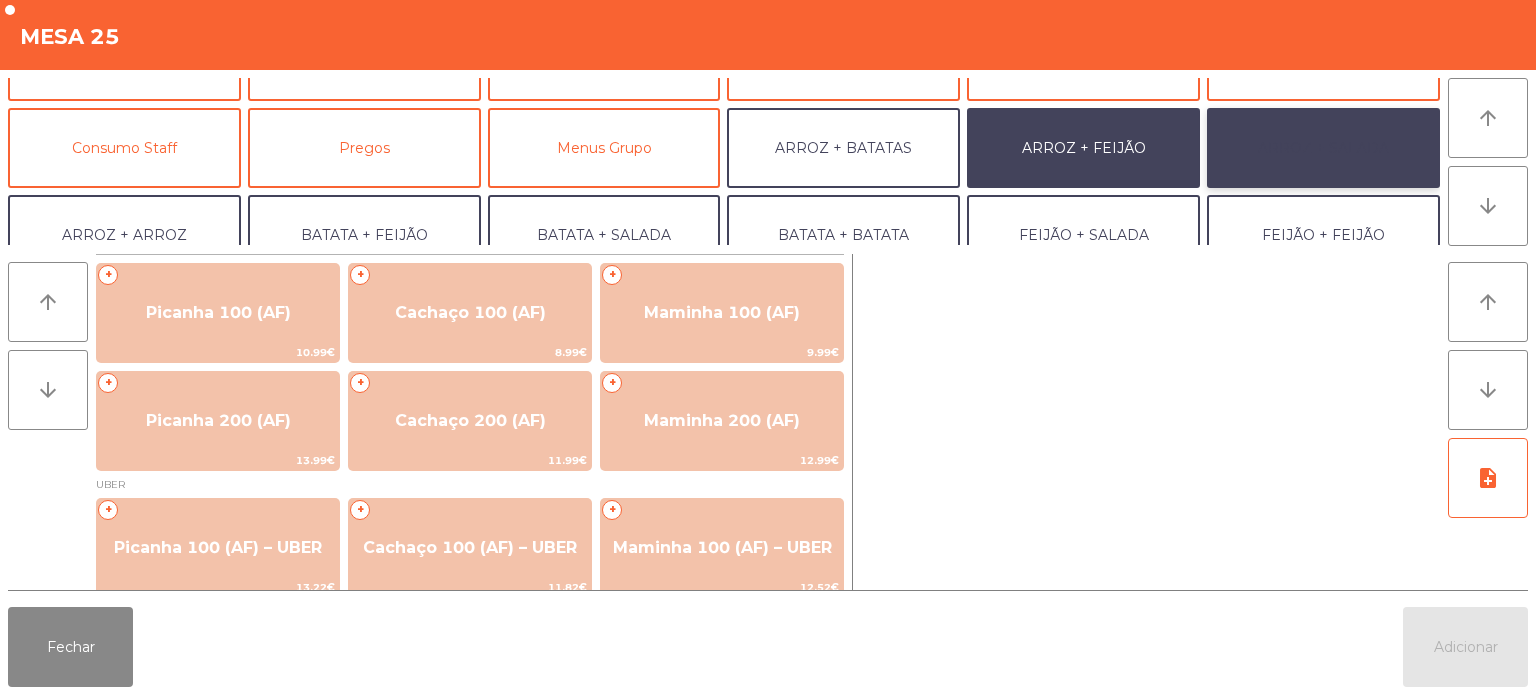 click on "ARROZ + SALADA" 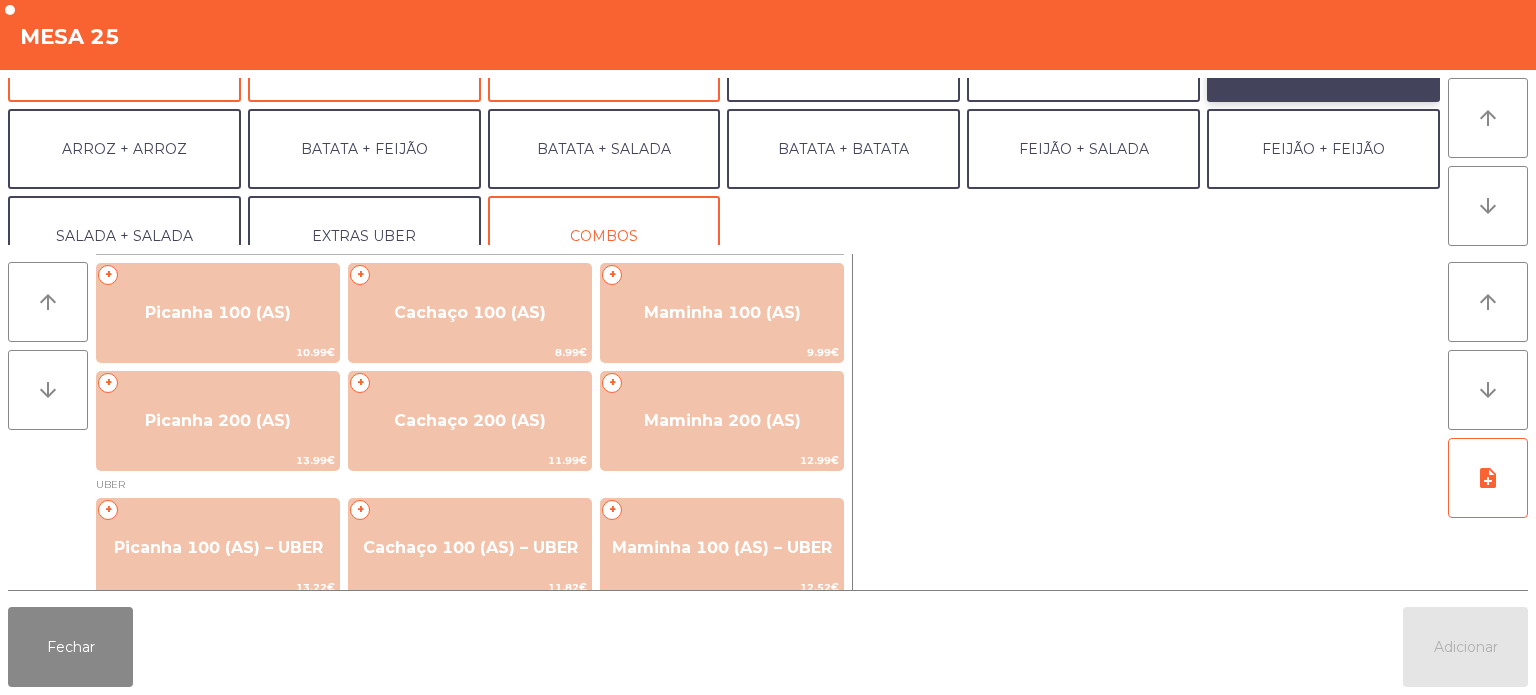 scroll, scrollTop: 229, scrollLeft: 0, axis: vertical 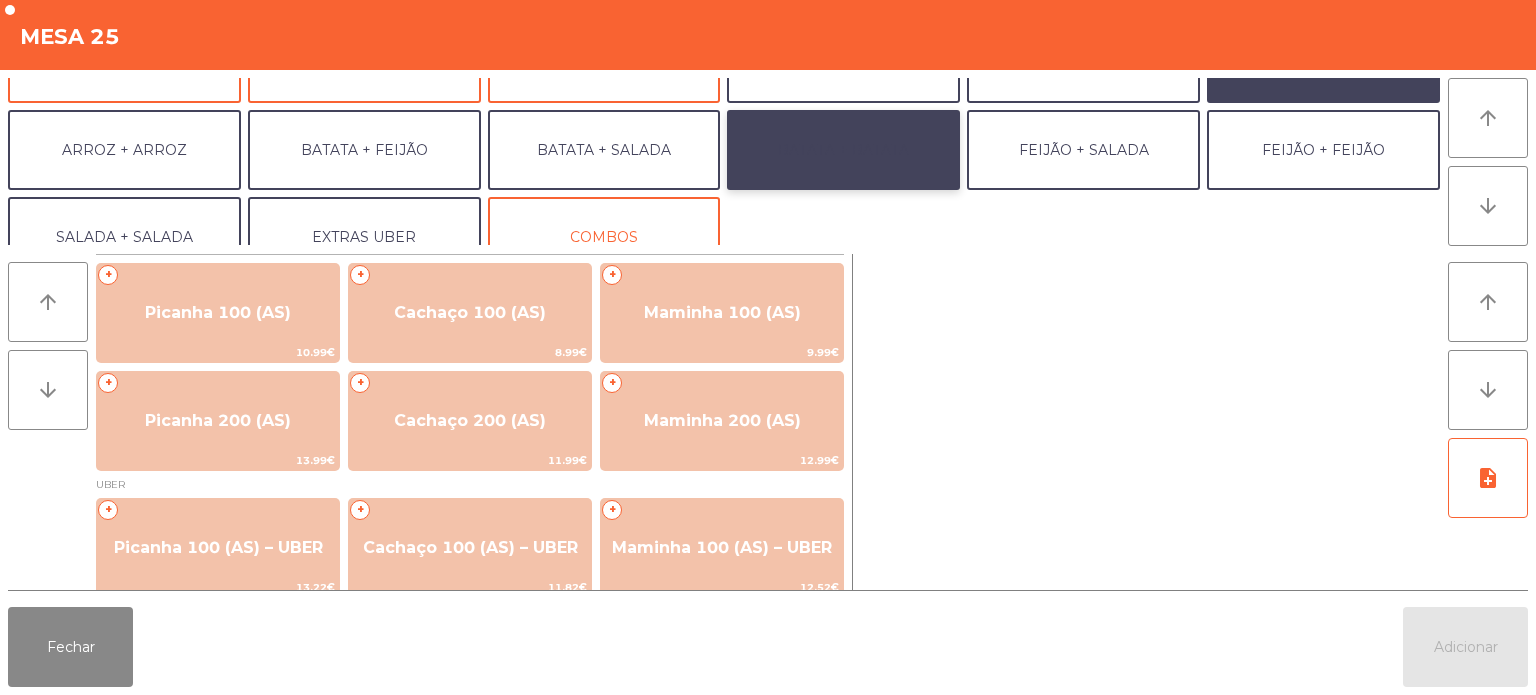 click on "BATATA + BATATA" 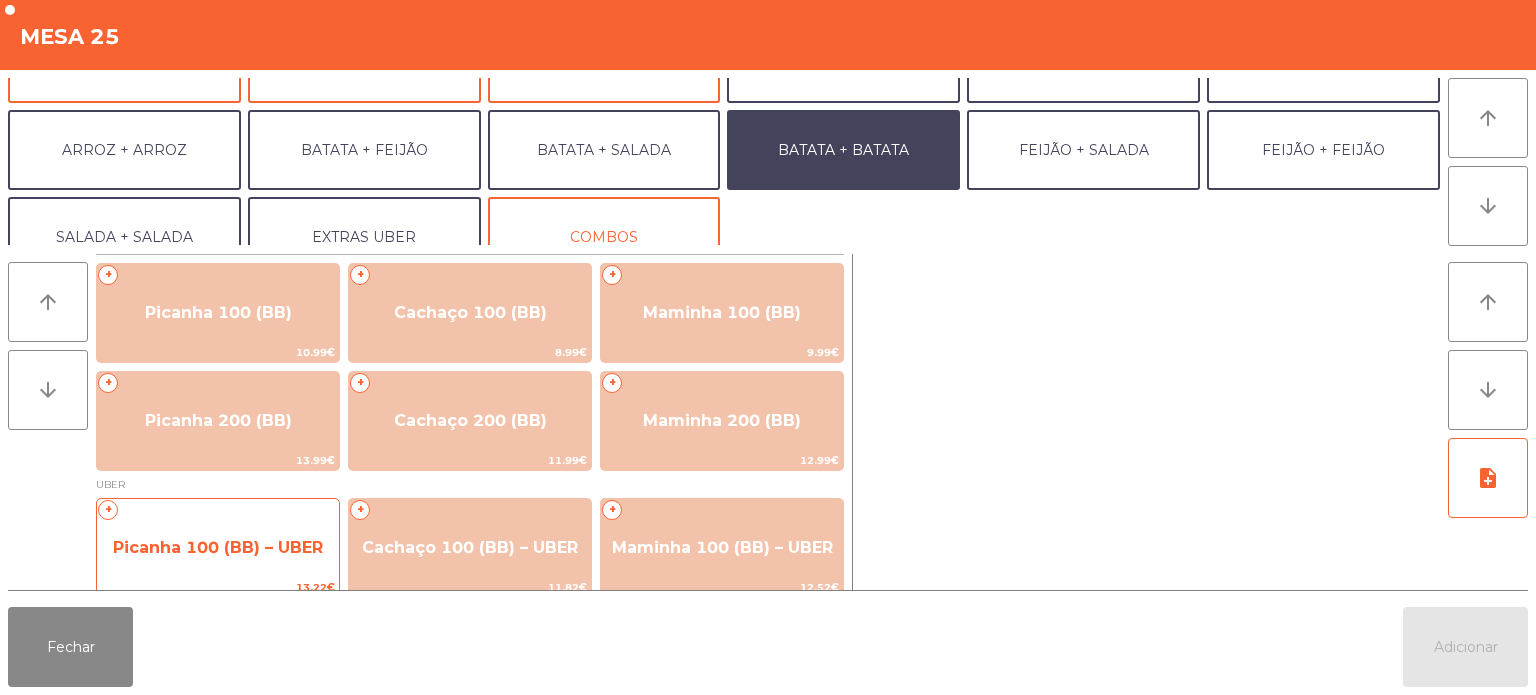 click on "Picanha 100 (BB) – UBER" 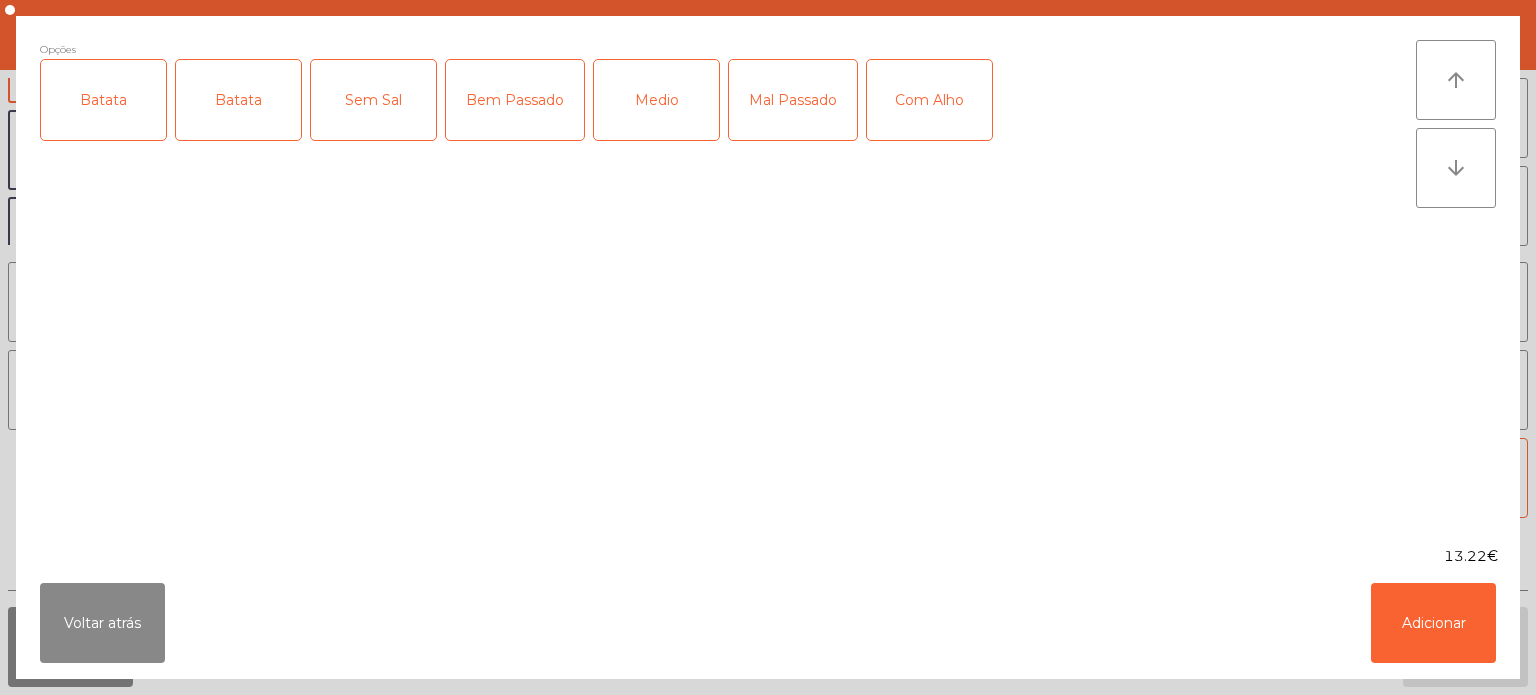 click on "Batata" 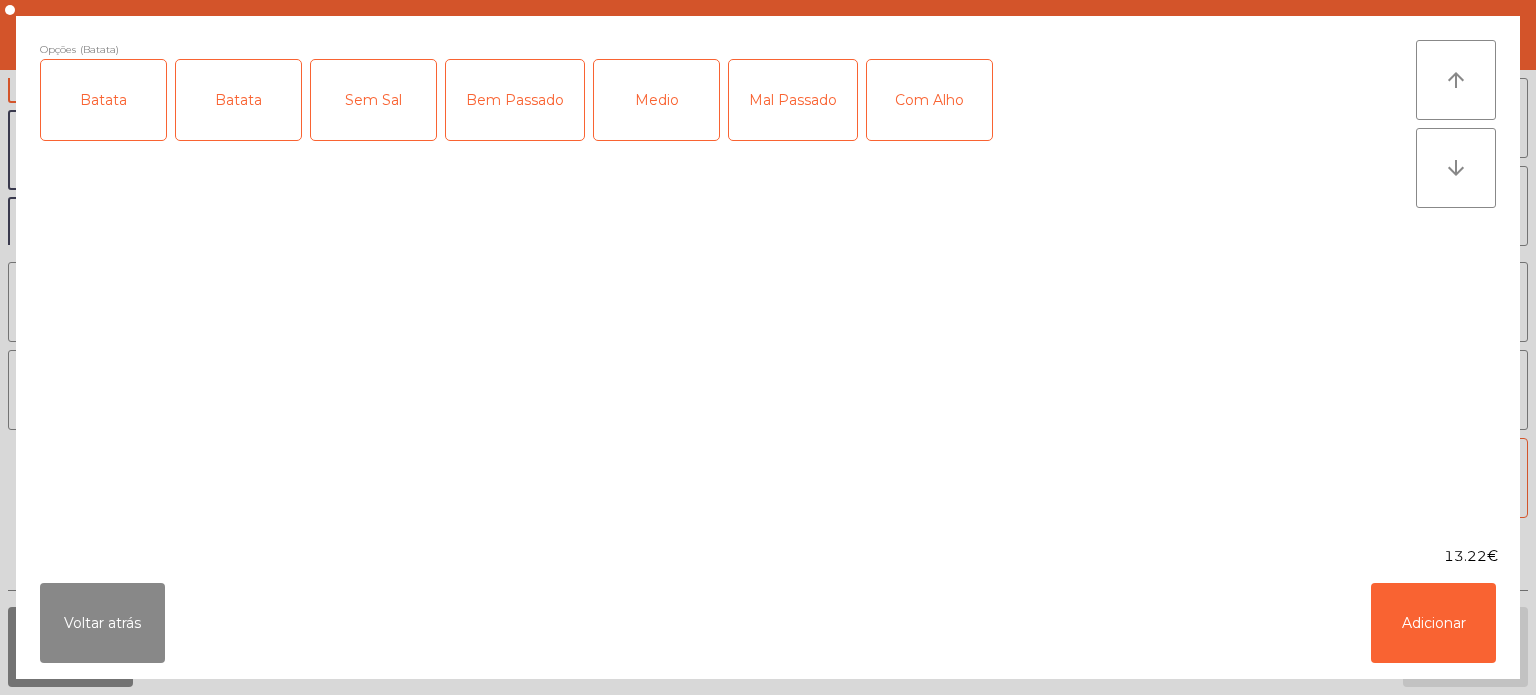 click on "Medio" 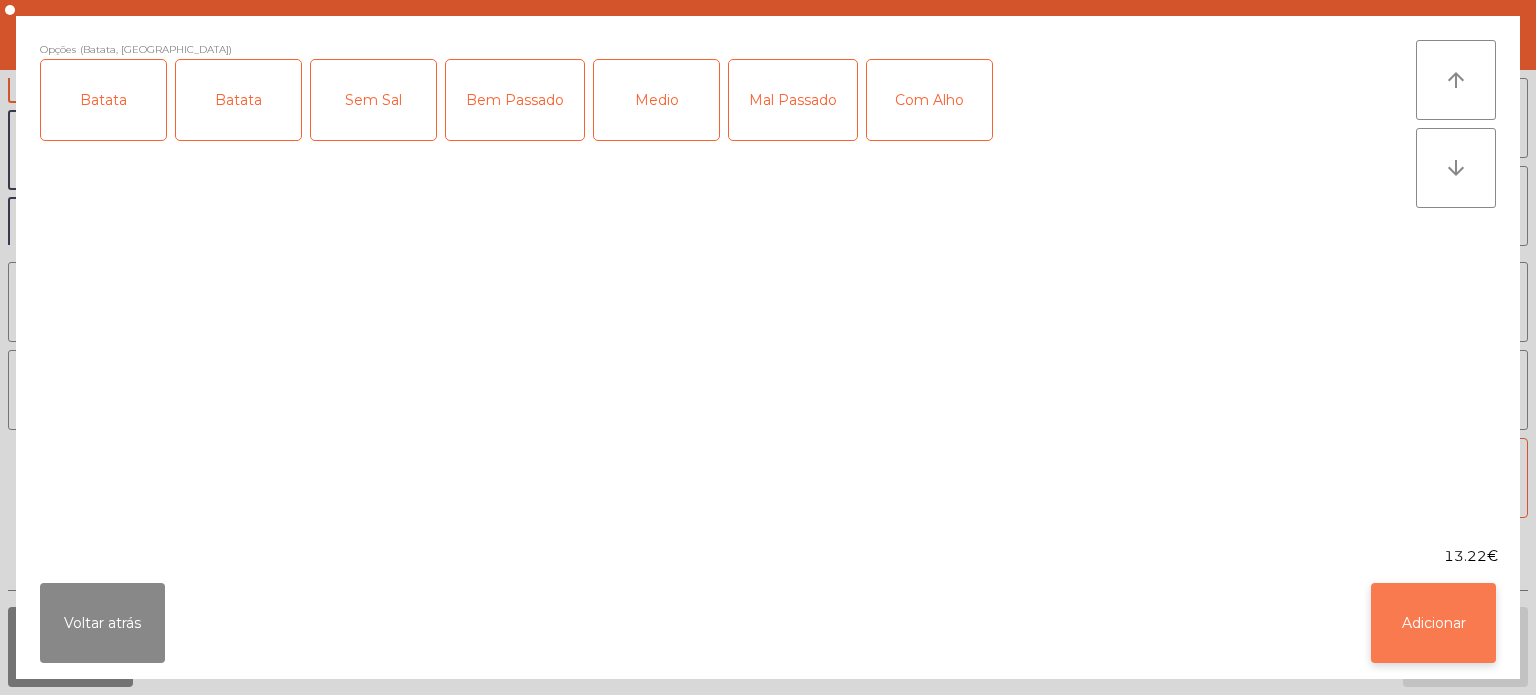 click on "Adicionar" 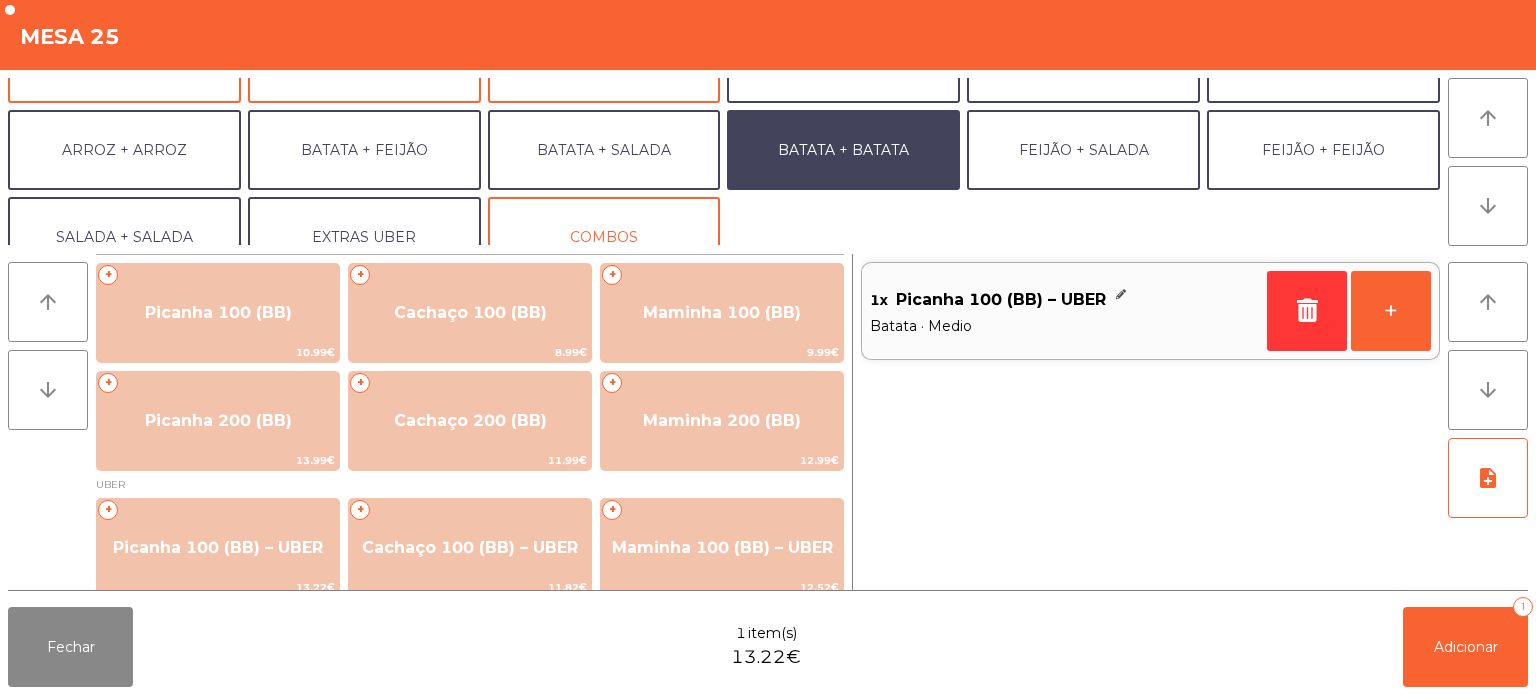 scroll, scrollTop: 260, scrollLeft: 0, axis: vertical 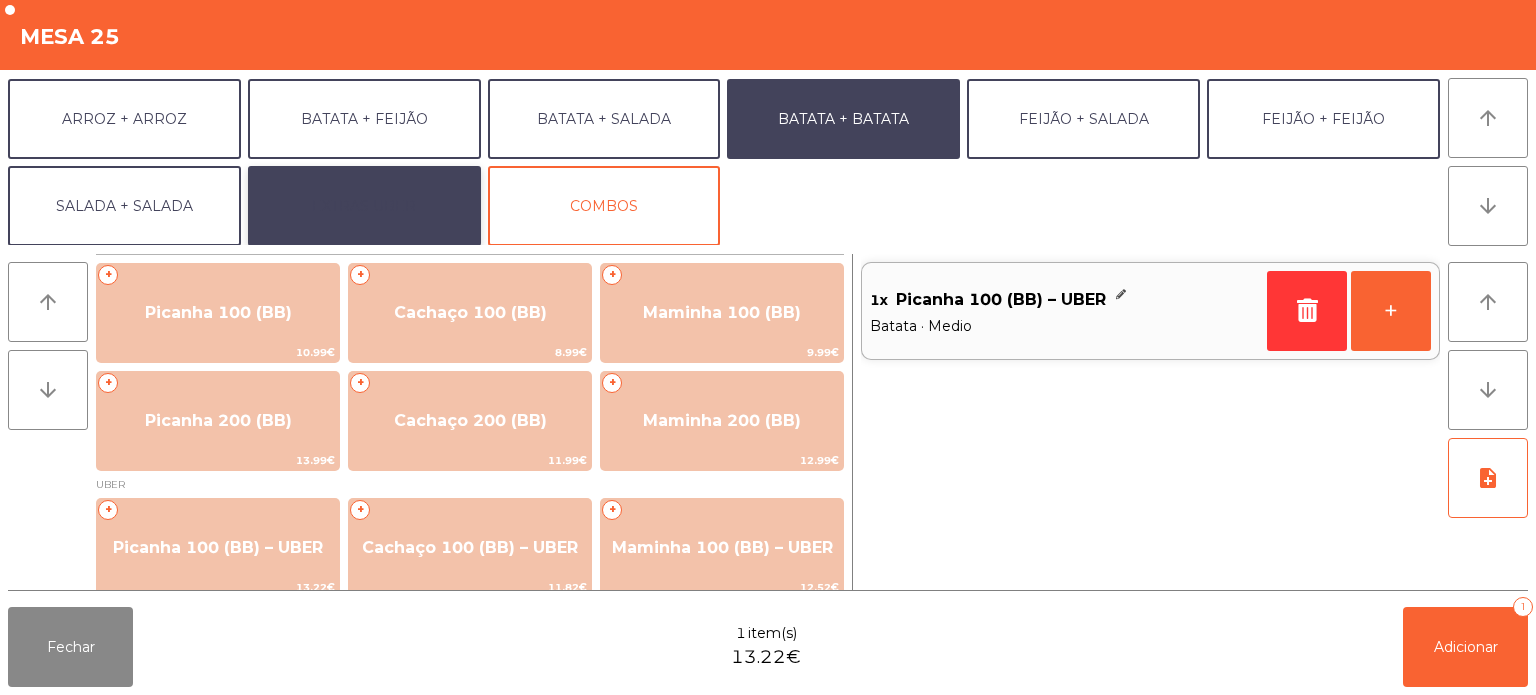 click on "EXTRAS UBER" 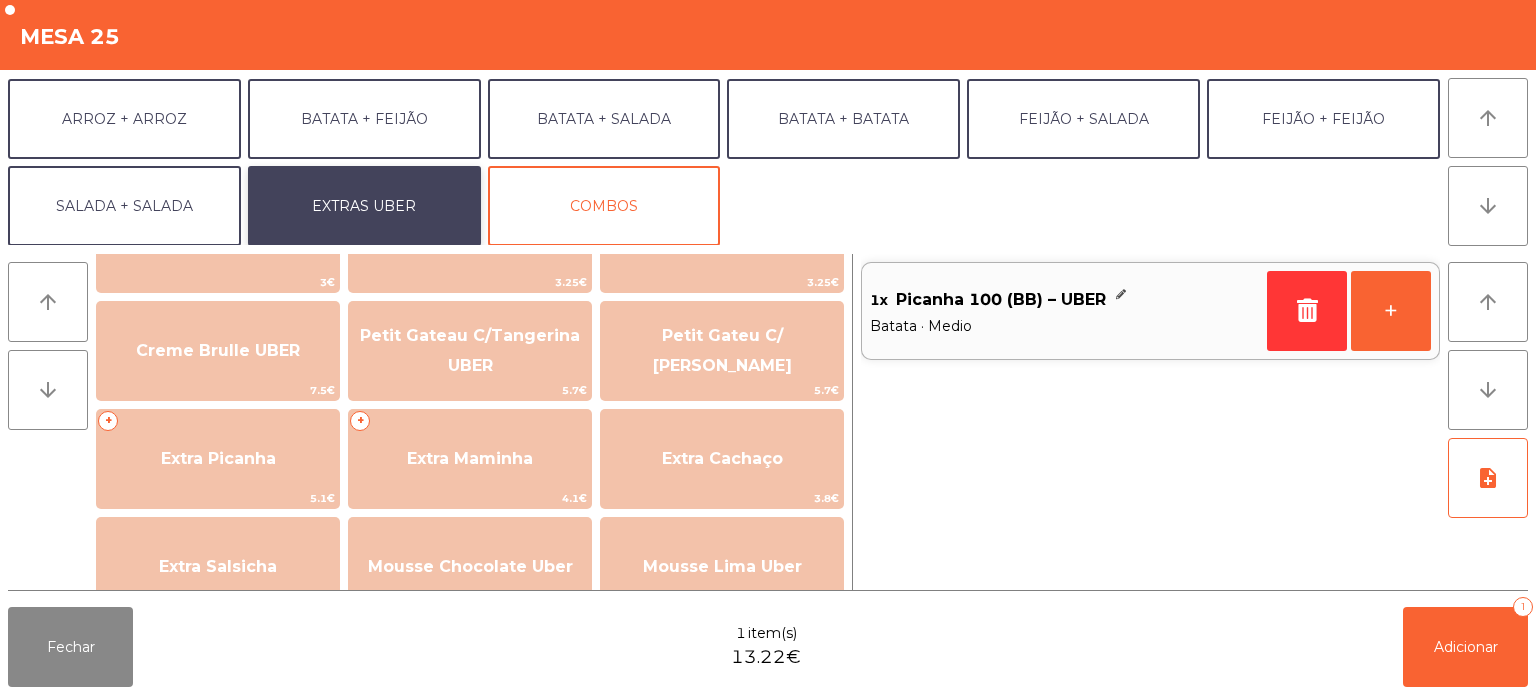 scroll, scrollTop: 423, scrollLeft: 0, axis: vertical 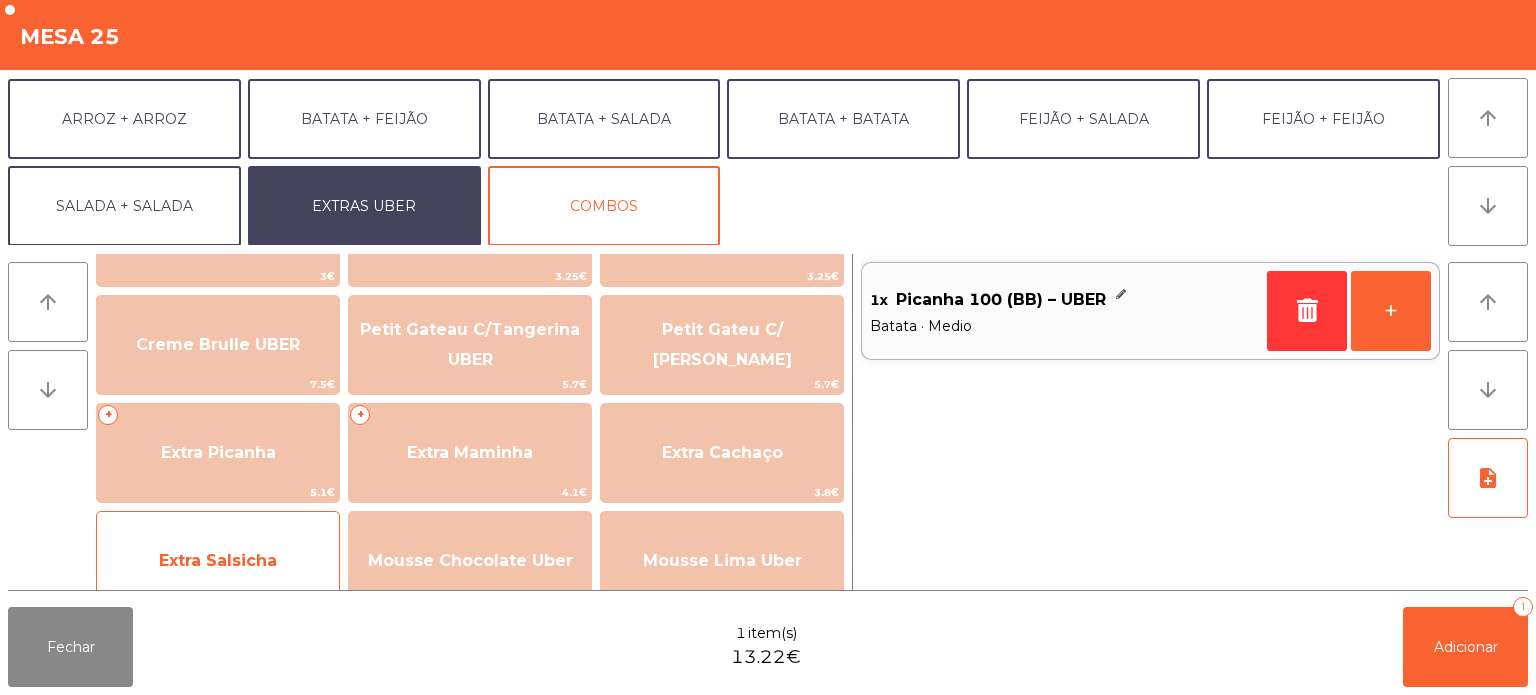click on "Extra Salsicha" 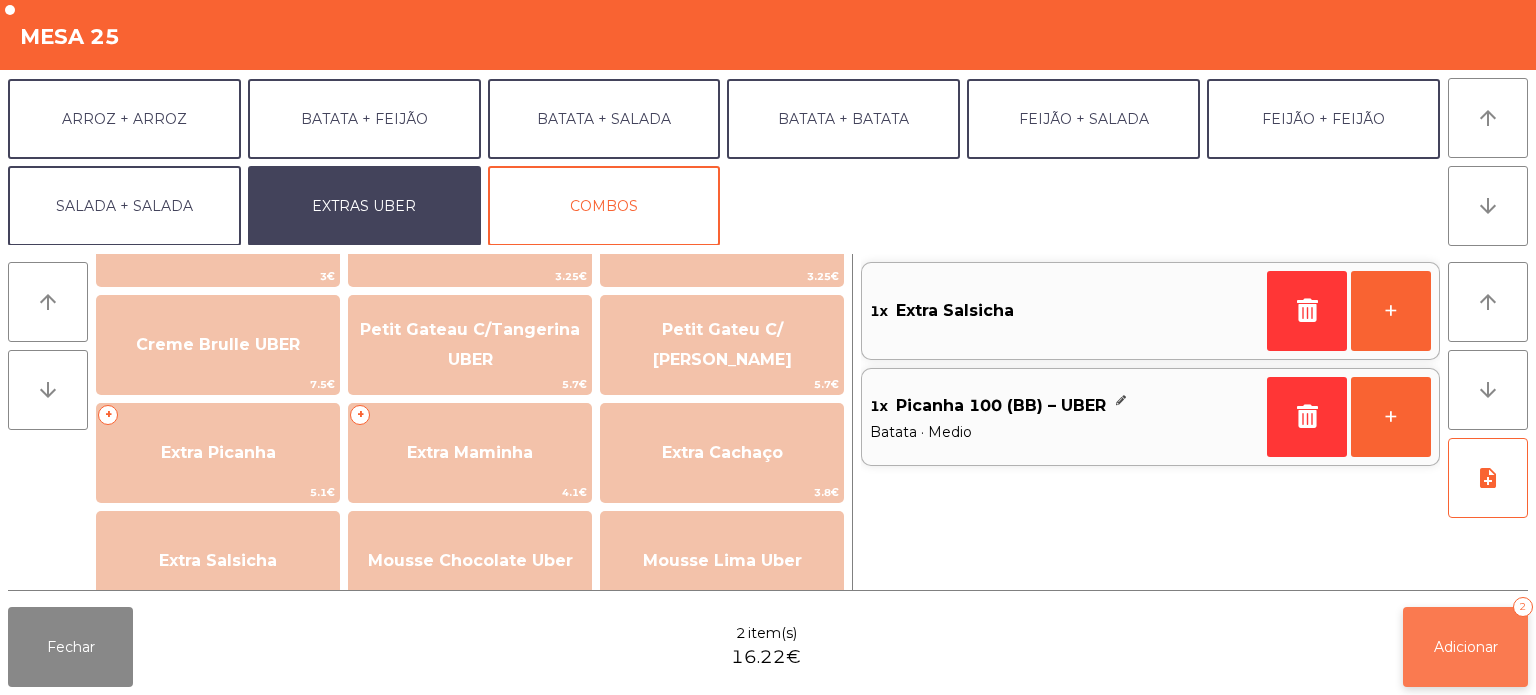 click on "Adicionar" 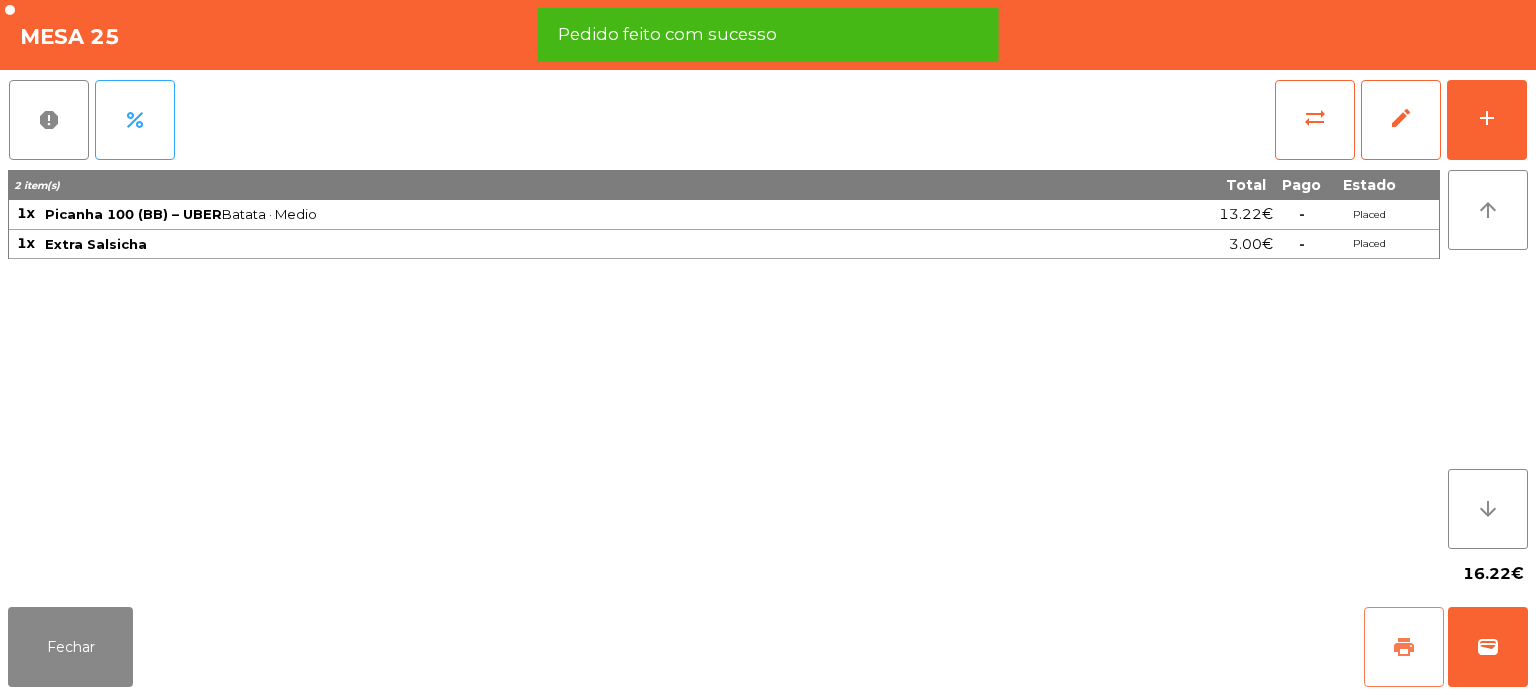 click on "print" 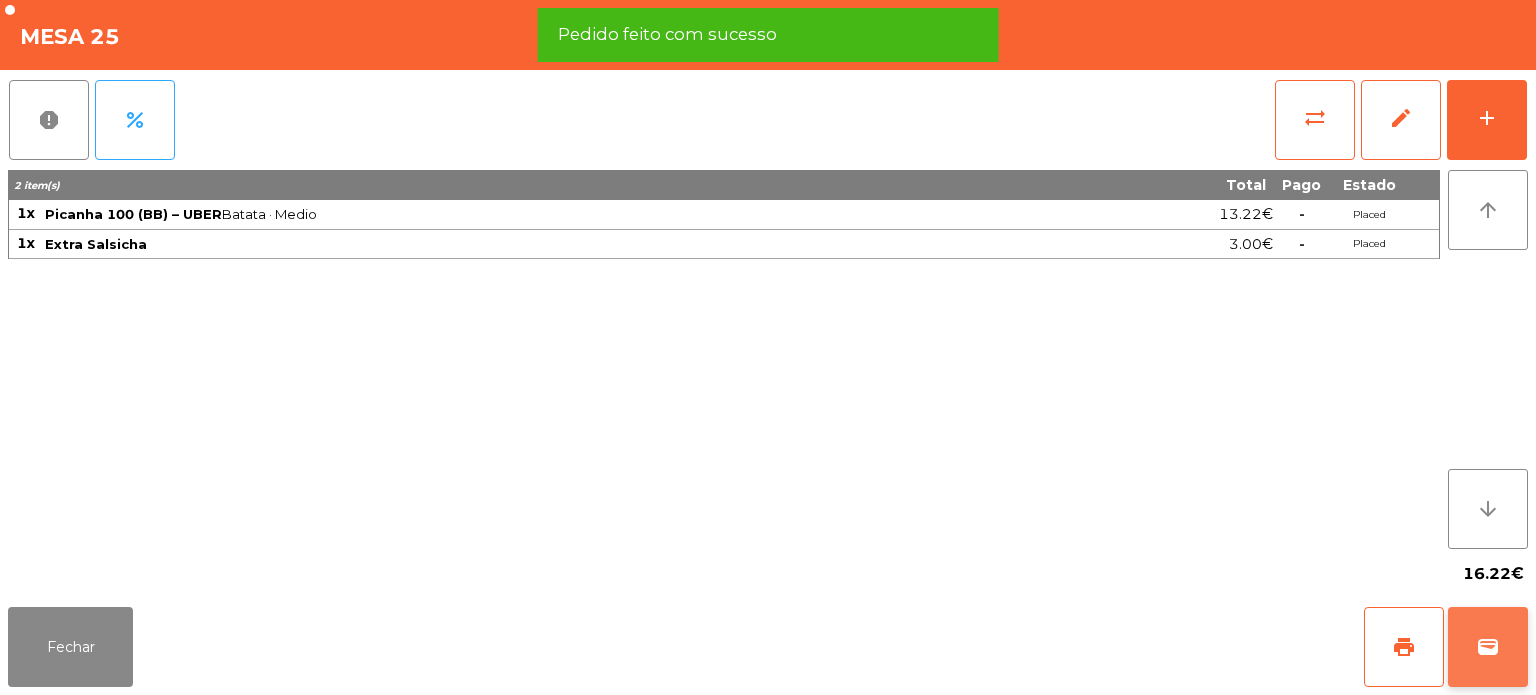click on "wallet" 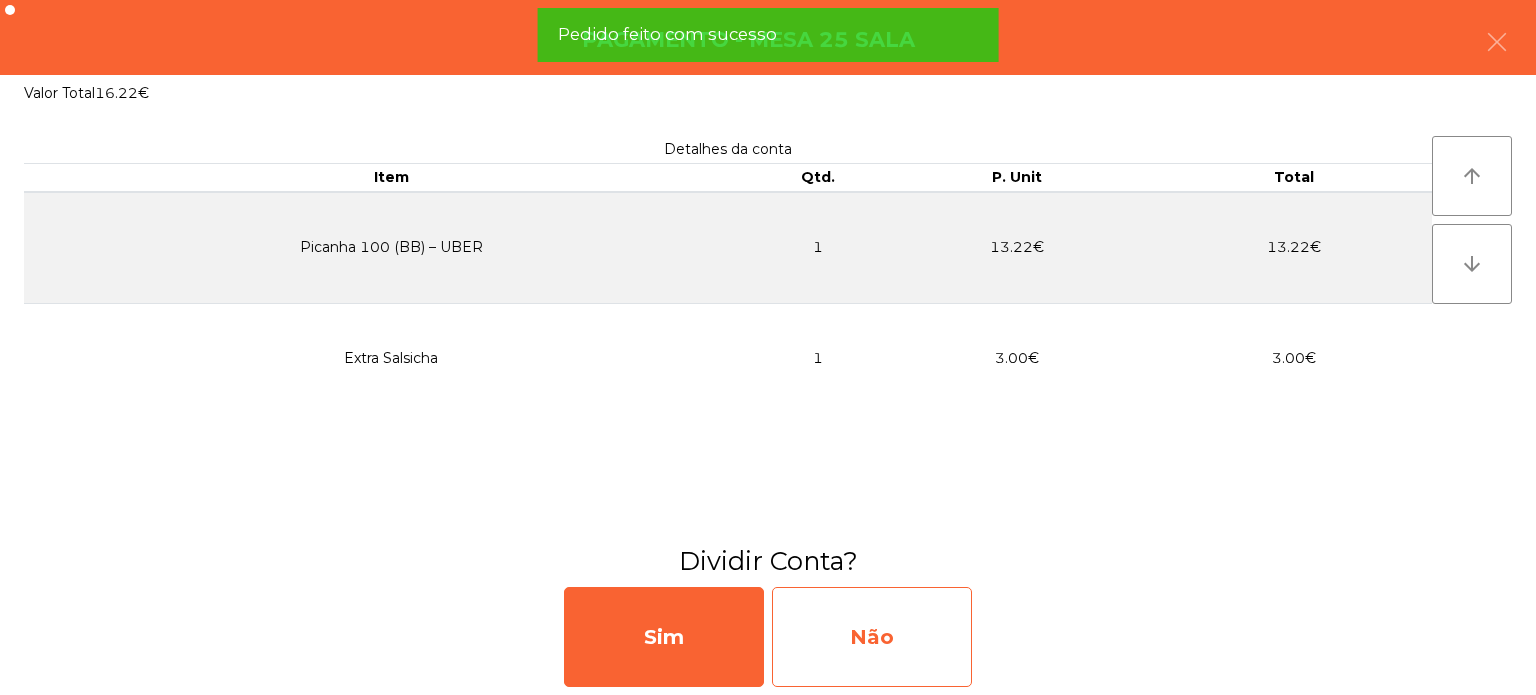 click on "Não" 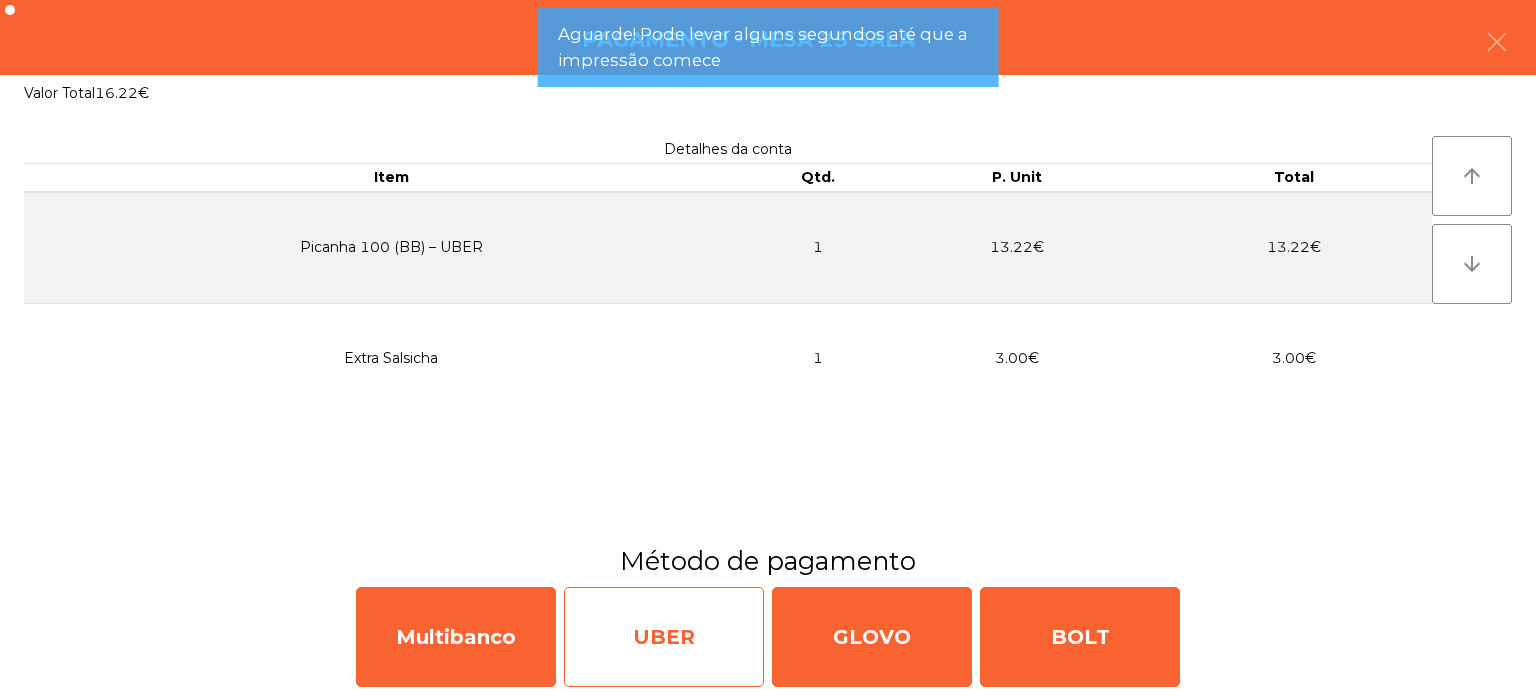 click on "UBER" 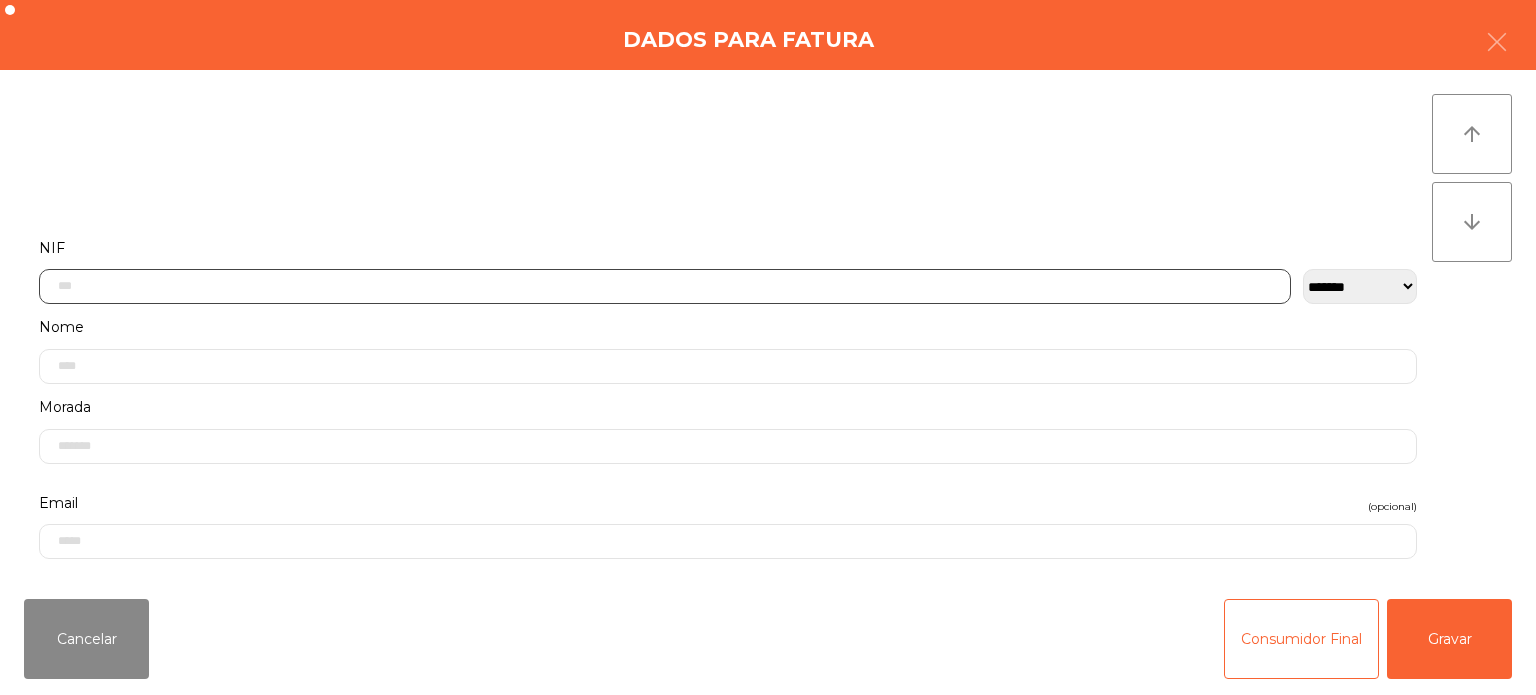 click 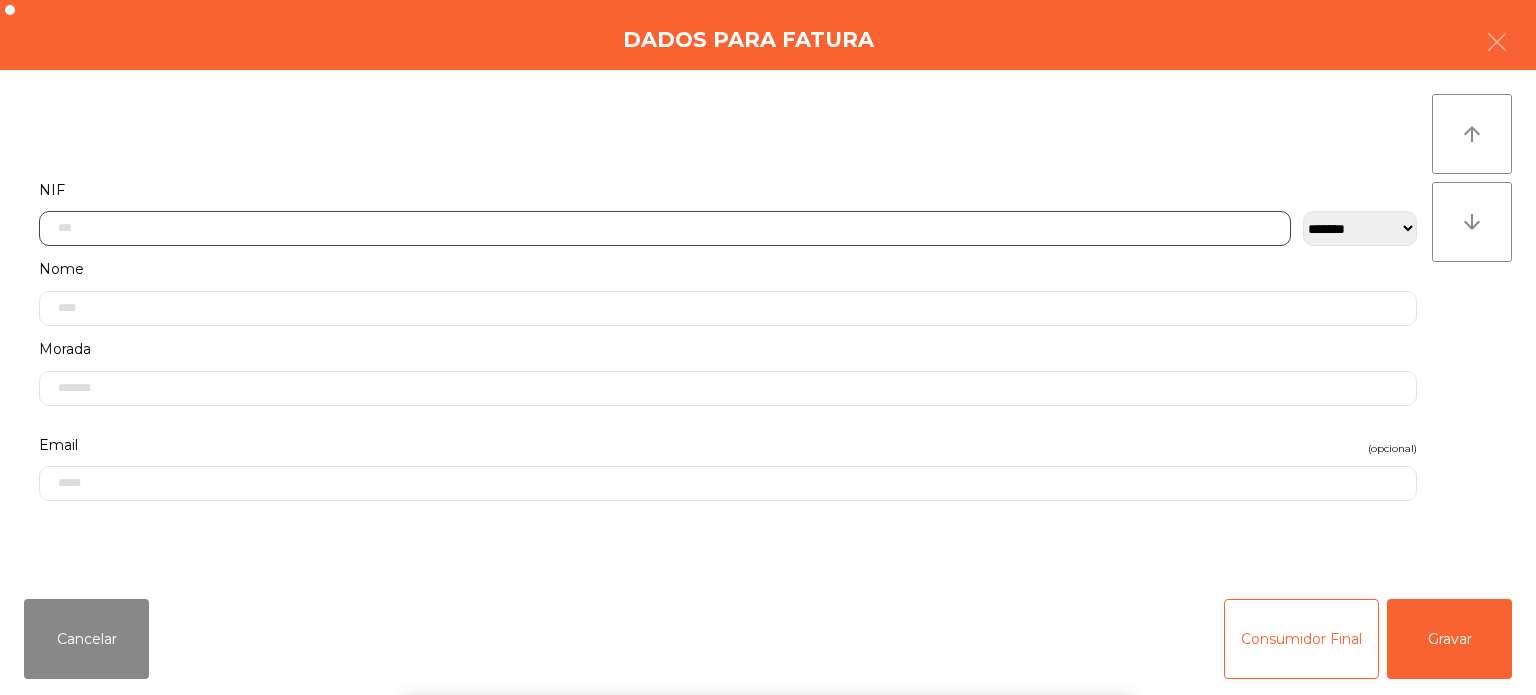 scroll, scrollTop: 139, scrollLeft: 0, axis: vertical 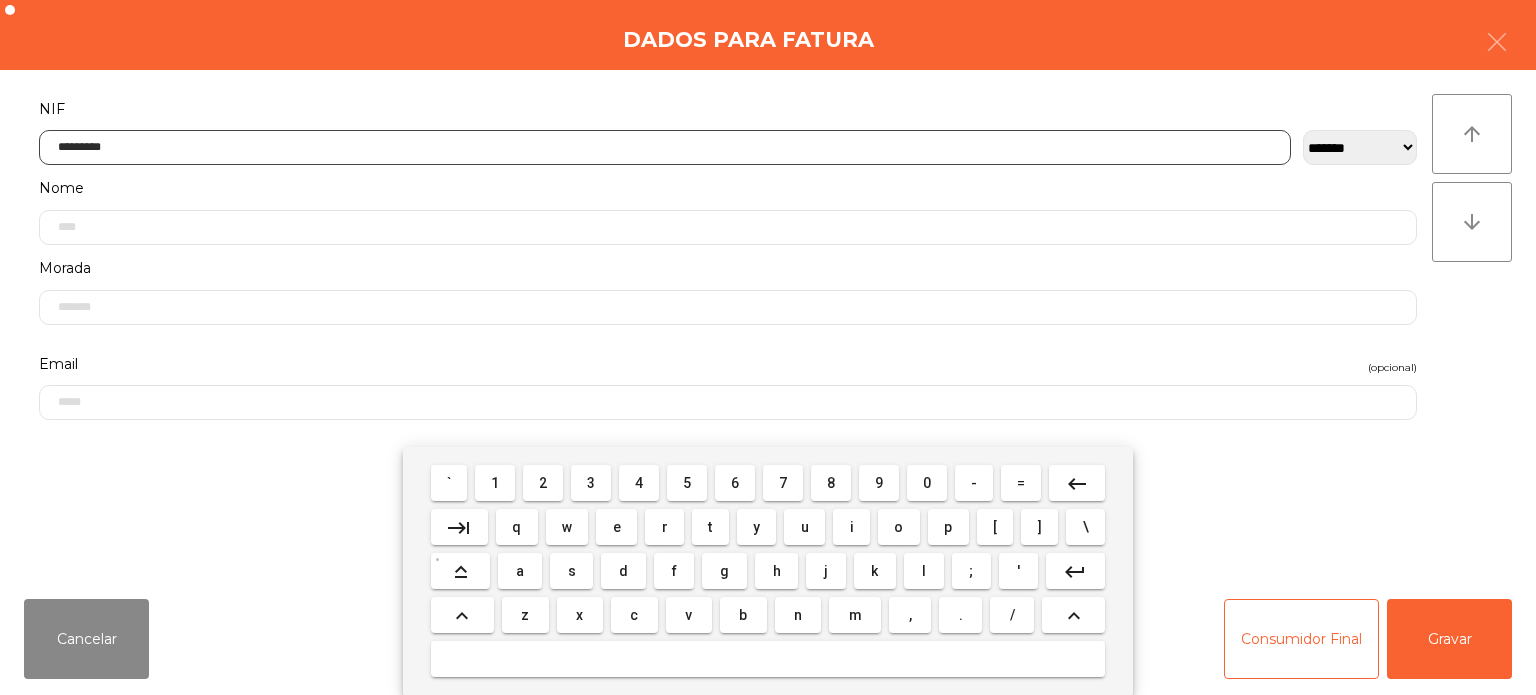 type on "*********" 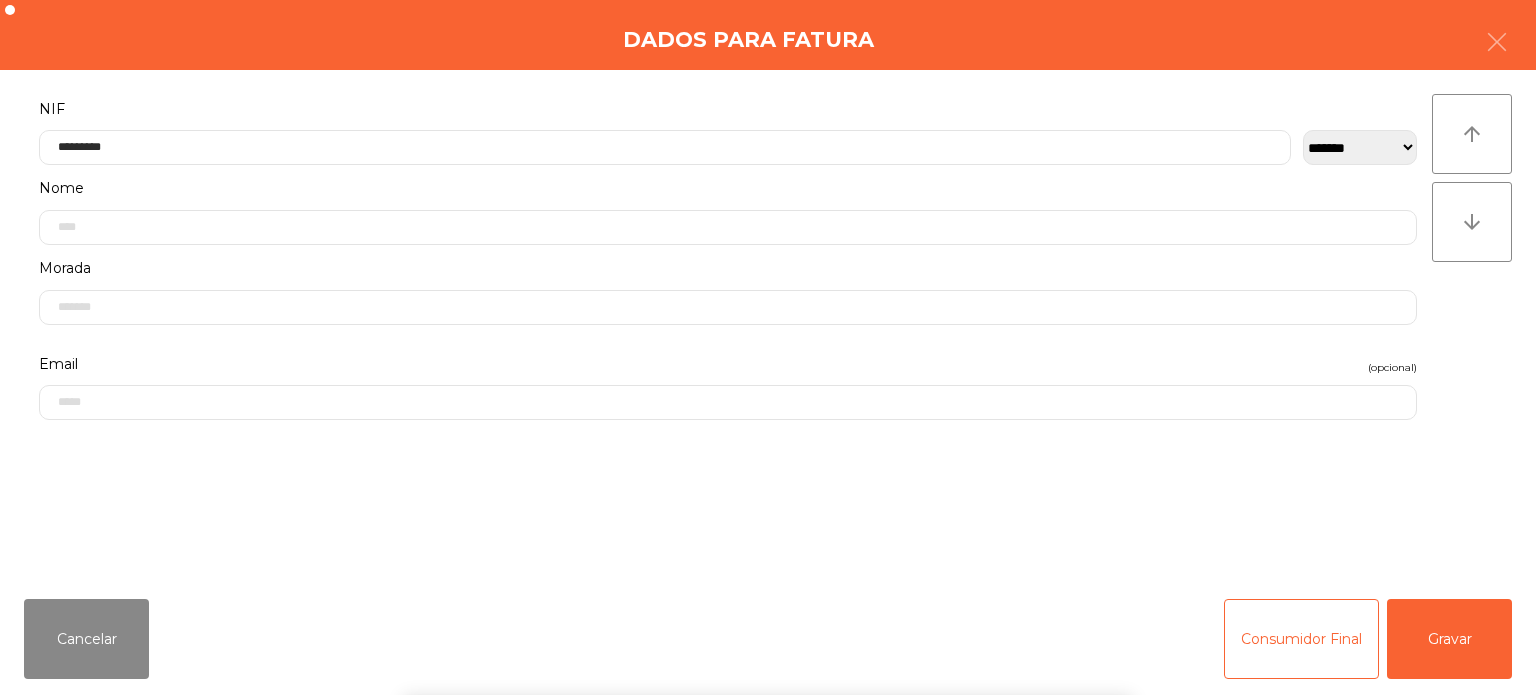 click on "` 1 2 3 4 5 6 7 8 9 0 - = keyboard_backspace keyboard_tab q w e r t y u i o p [ ] \ keyboard_capslock a s d f g h j k l ; ' keyboard_return keyboard_arrow_up z x c v b n m , . / keyboard_arrow_up" at bounding box center [768, 571] 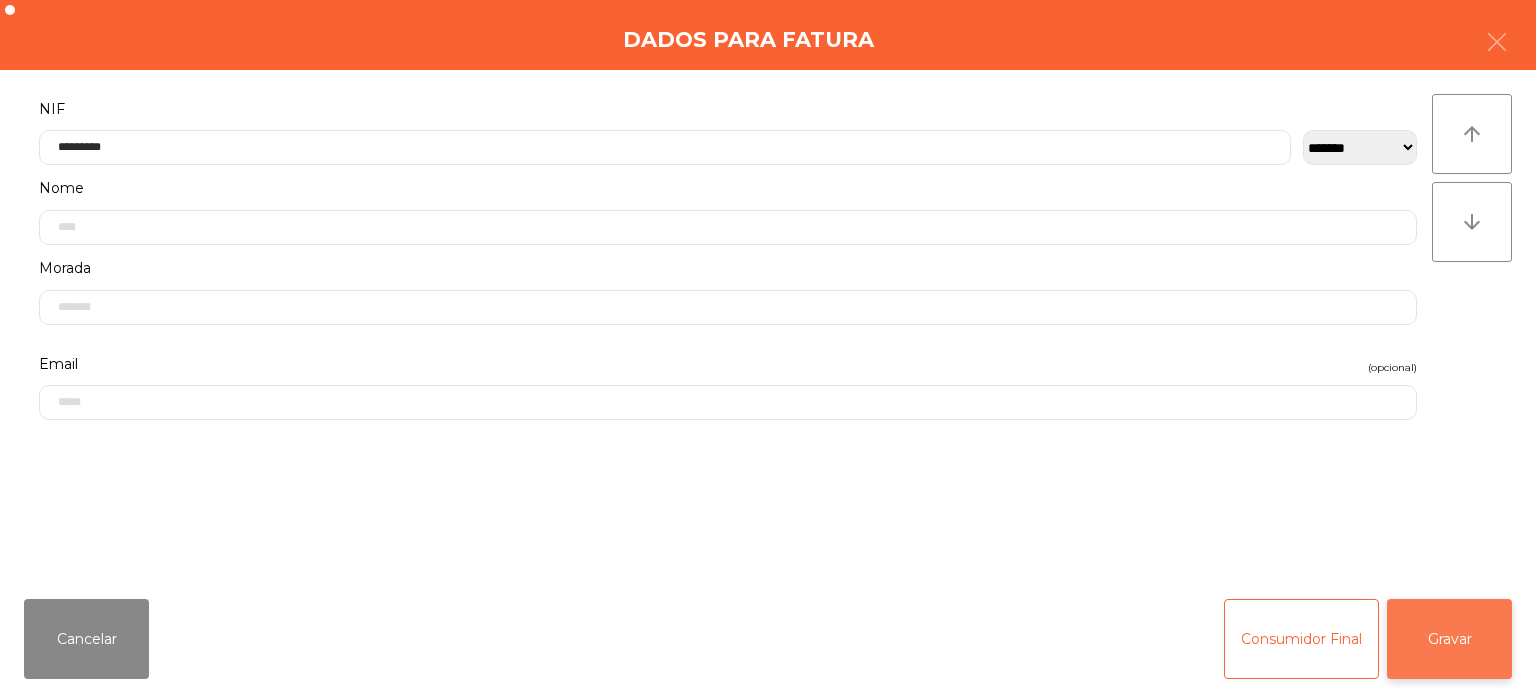 click on "Gravar" 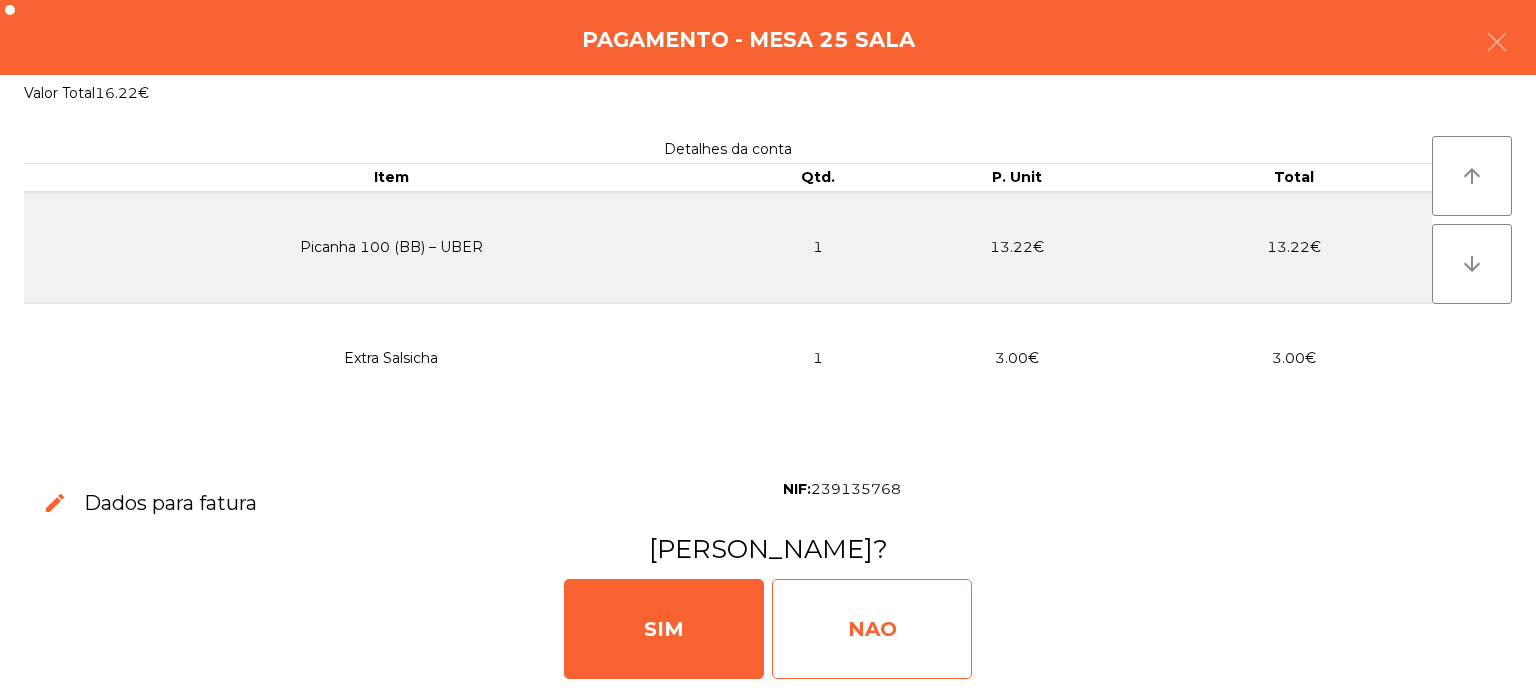 click on "NAO" 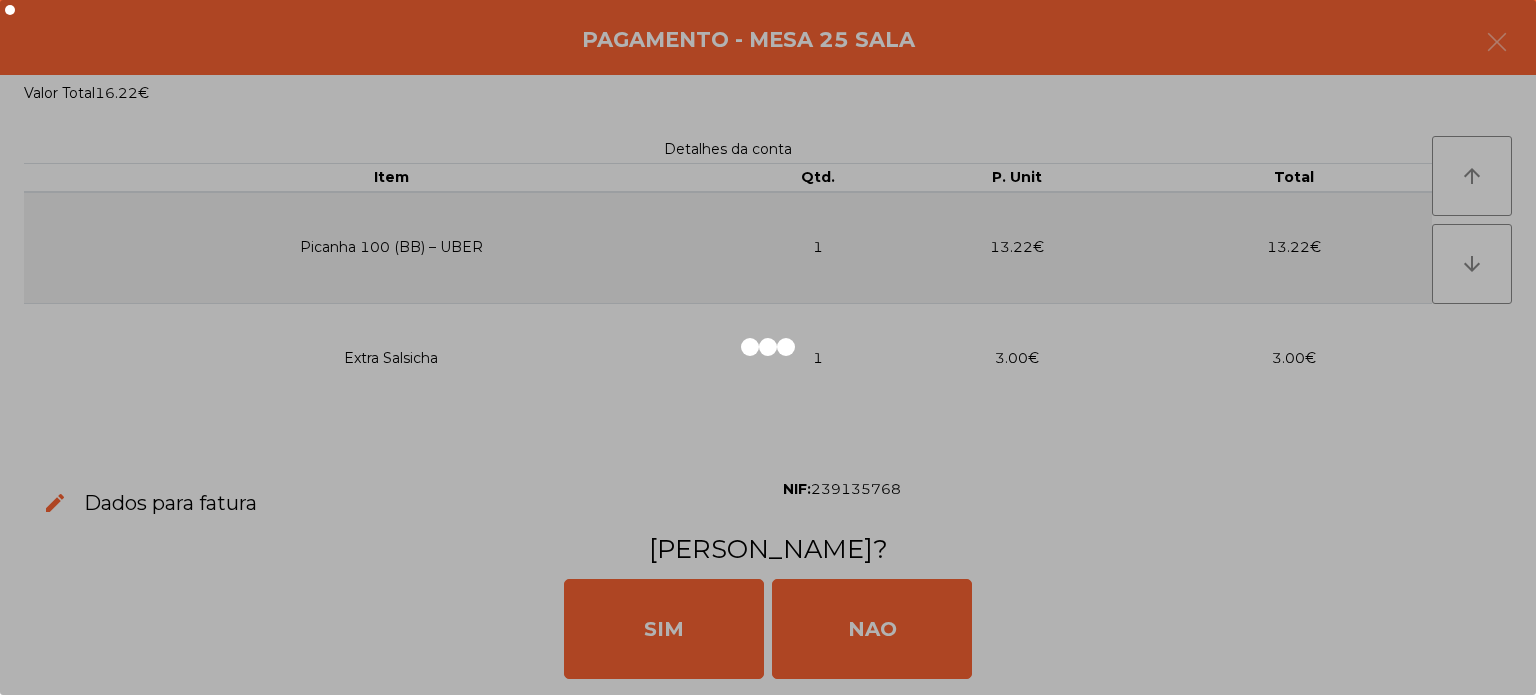 click 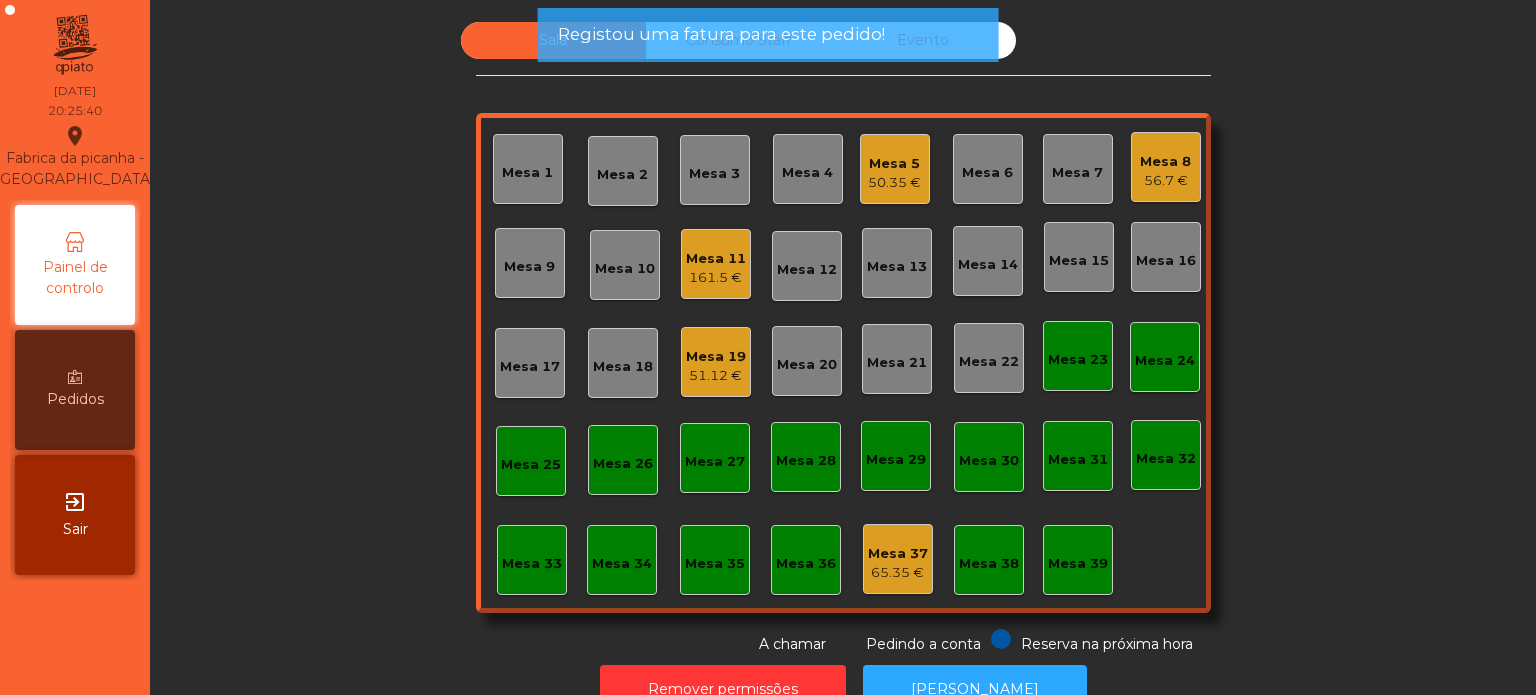 click on "Sala   Consumo Staff   Evento   Mesa 1   [GEOGRAPHIC_DATA] 3   Mesa 4   Mesa 5   50.35 €   Mesa 6   Mesa 7   Mesa 8   56.7 €   [GEOGRAPHIC_DATA] 9   Mesa 10   Mesa 11   161.5 €   [GEOGRAPHIC_DATA] 12   [GEOGRAPHIC_DATA] 13   [GEOGRAPHIC_DATA] 14   [GEOGRAPHIC_DATA] 15   [GEOGRAPHIC_DATA] 16   [GEOGRAPHIC_DATA] 17   [GEOGRAPHIC_DATA] 18   Mesa 19   51.12 €   [GEOGRAPHIC_DATA] 20   [GEOGRAPHIC_DATA] 21   [GEOGRAPHIC_DATA] 22   [GEOGRAPHIC_DATA] 23   [GEOGRAPHIC_DATA] [GEOGRAPHIC_DATA] 26   [GEOGRAPHIC_DATA] 27   [GEOGRAPHIC_DATA] 28   [GEOGRAPHIC_DATA] 30   [GEOGRAPHIC_DATA] 32   [GEOGRAPHIC_DATA] 33   [GEOGRAPHIC_DATA] [GEOGRAPHIC_DATA] 37   65.35 €   Mesa 38   Mesa 39  Reserva na próxima hora Pedindo a conta A chamar" 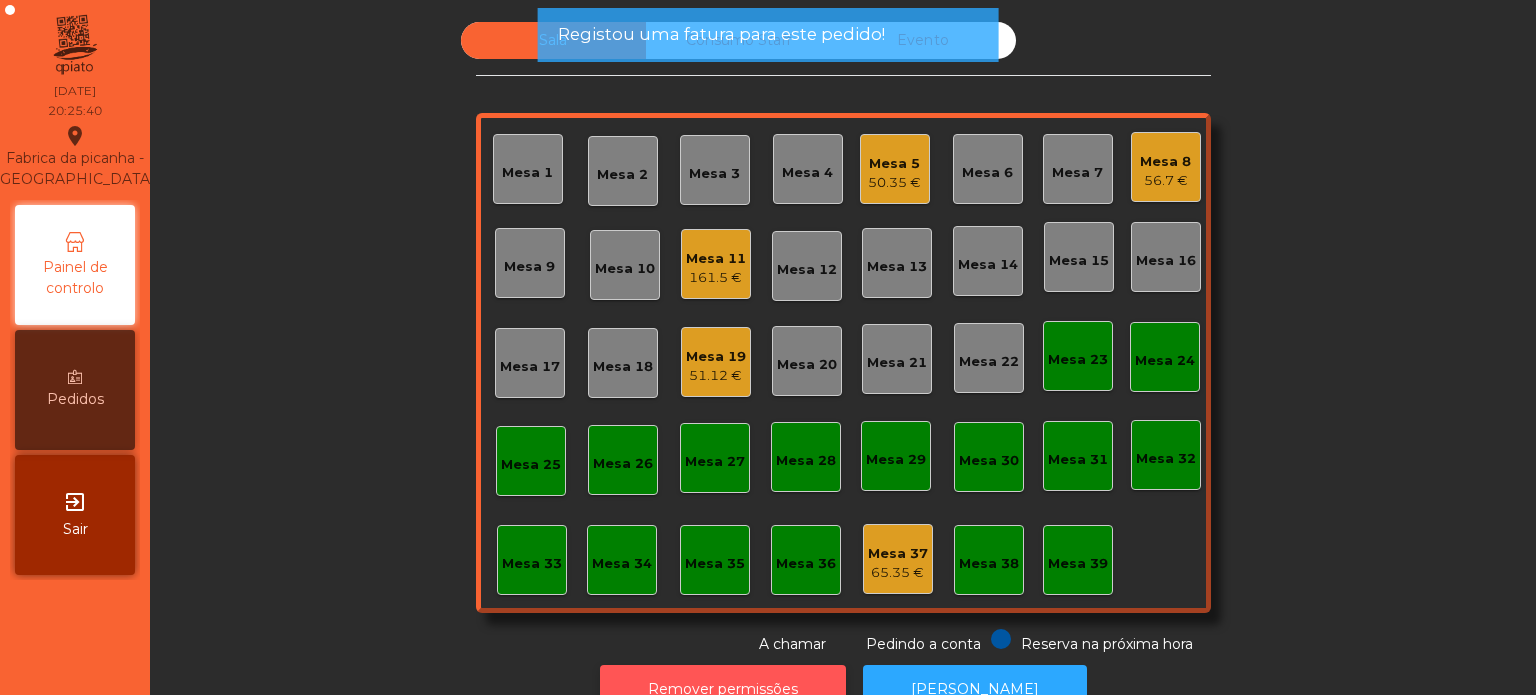 click on "Remover permissões" 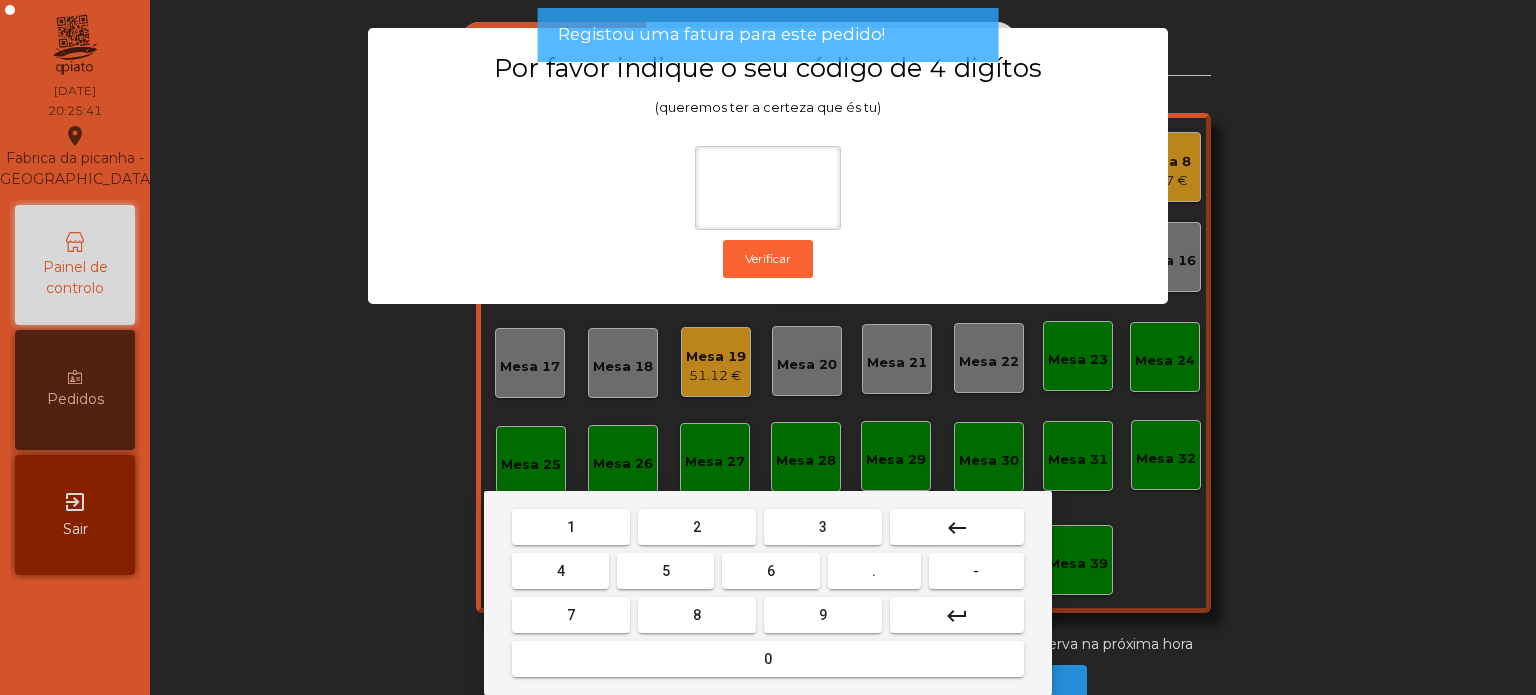 click on "1" at bounding box center (571, 527) 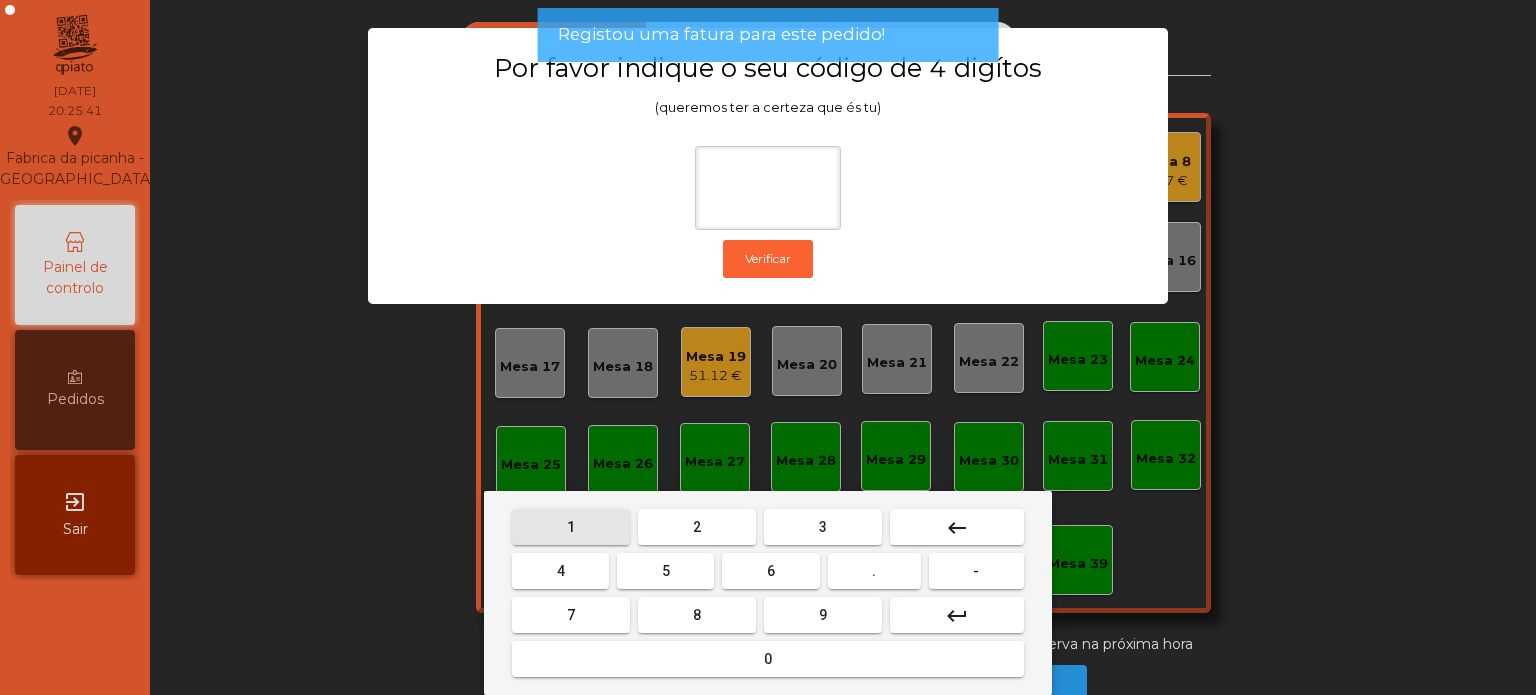 click on "3" at bounding box center (823, 527) 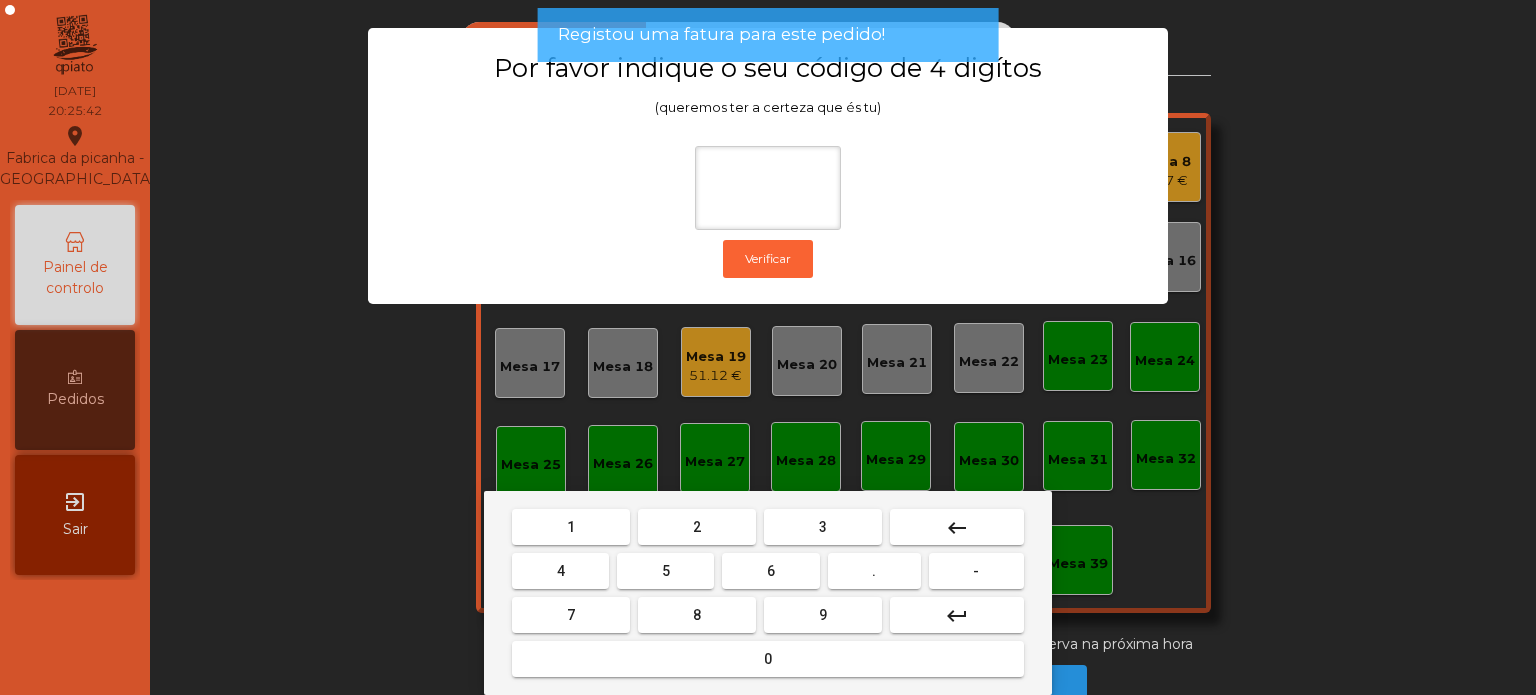 click on "3" at bounding box center (823, 527) 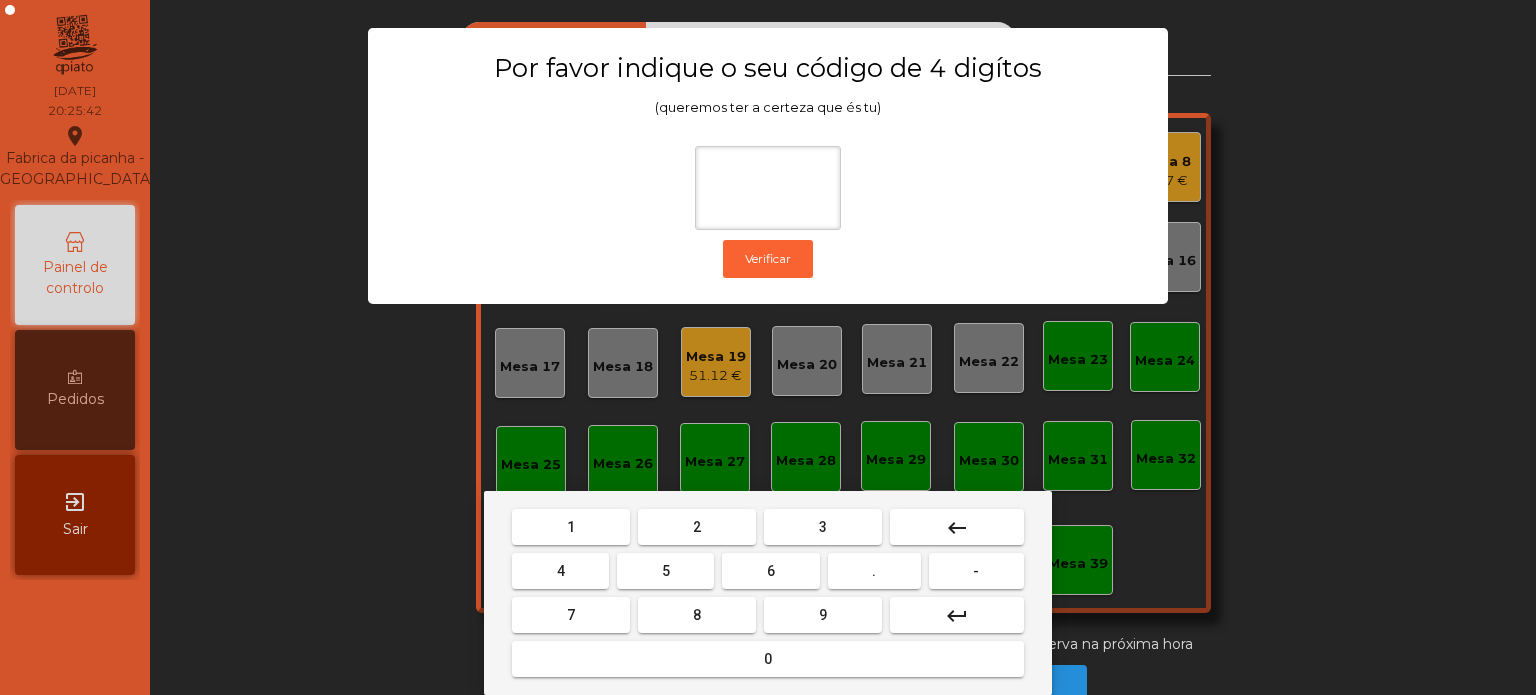 click on "5" at bounding box center (665, 571) 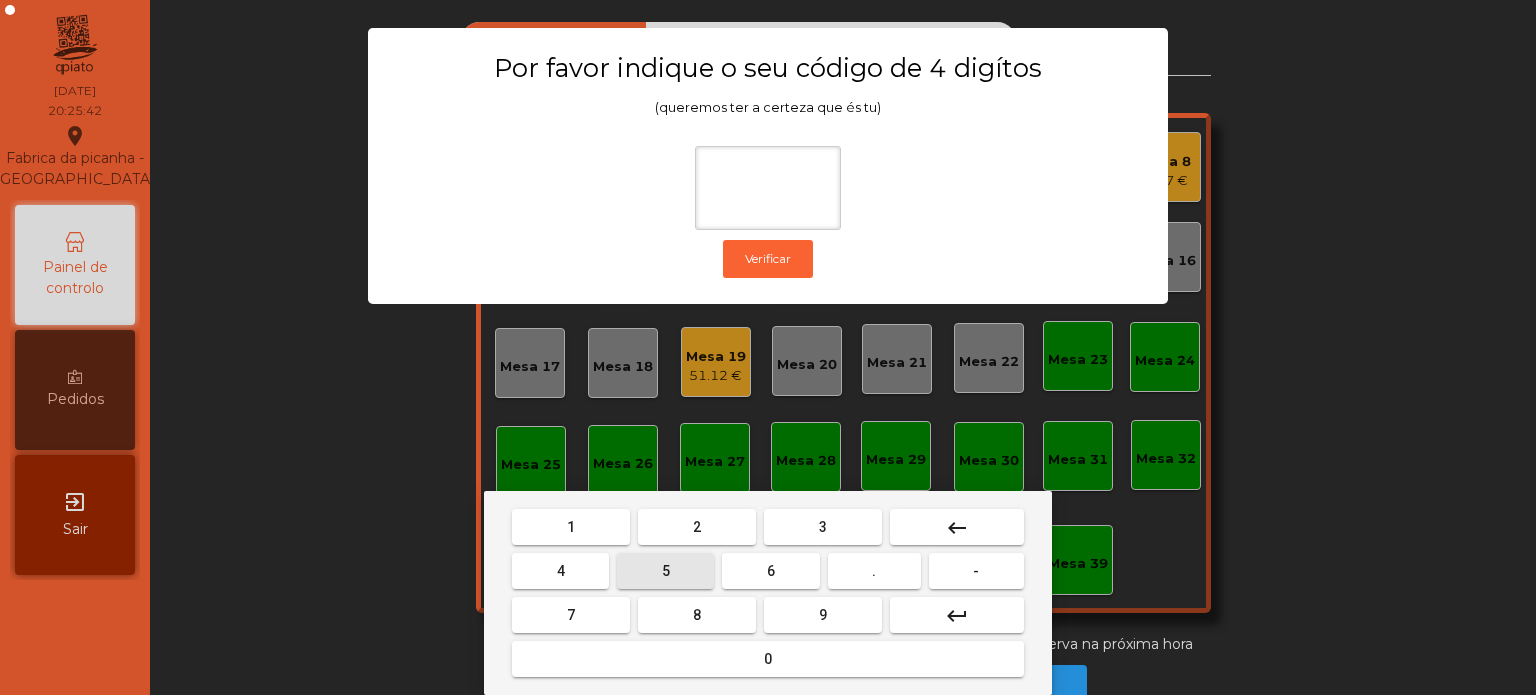 click on "0" at bounding box center (768, 659) 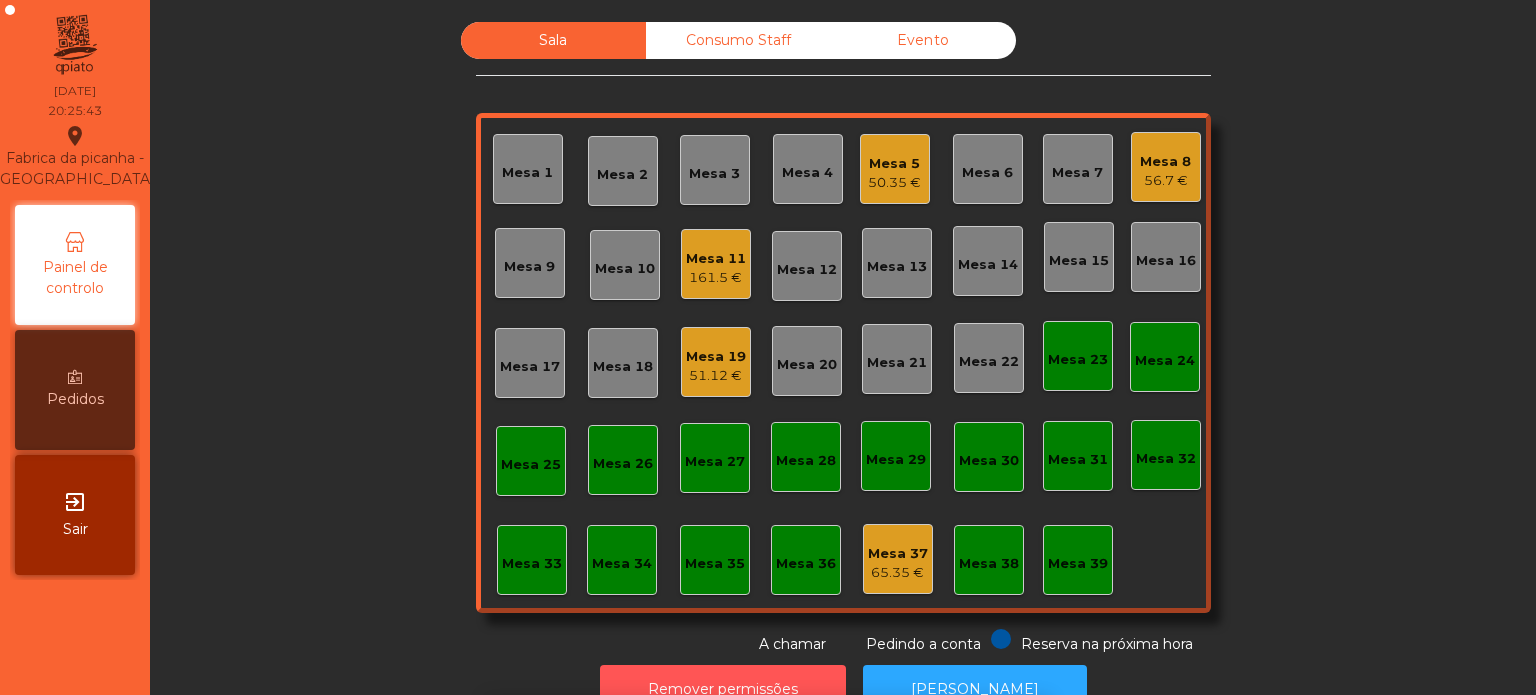 scroll, scrollTop: 33, scrollLeft: 0, axis: vertical 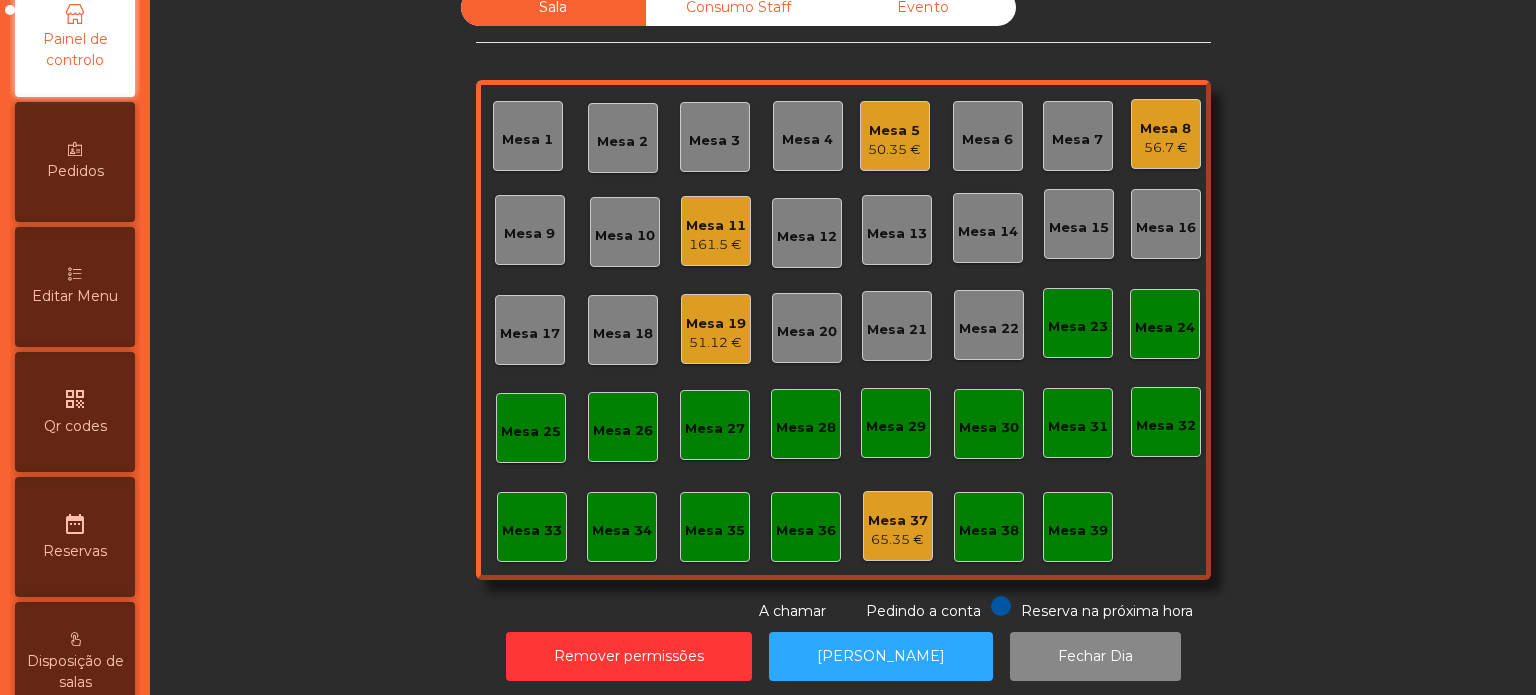 click on "Editar Menu" at bounding box center [75, 287] 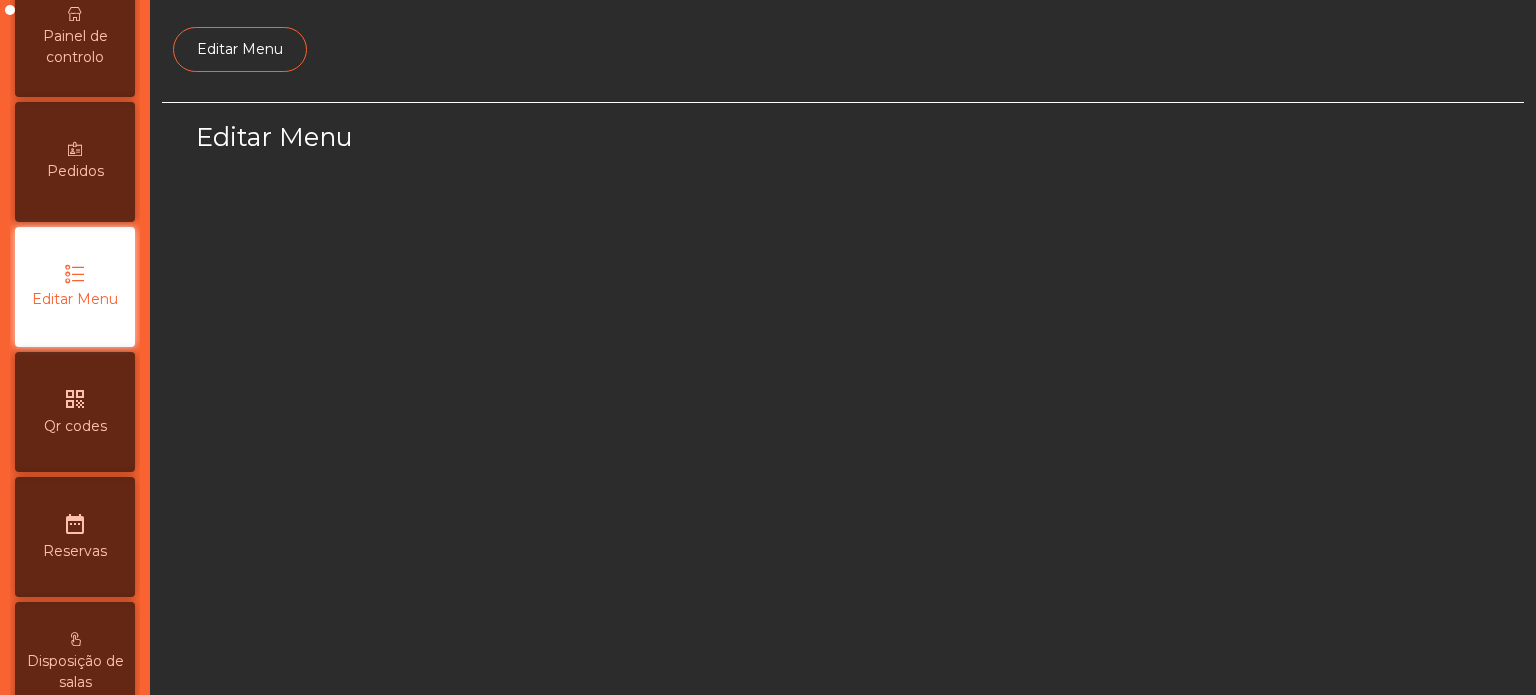 scroll, scrollTop: 0, scrollLeft: 0, axis: both 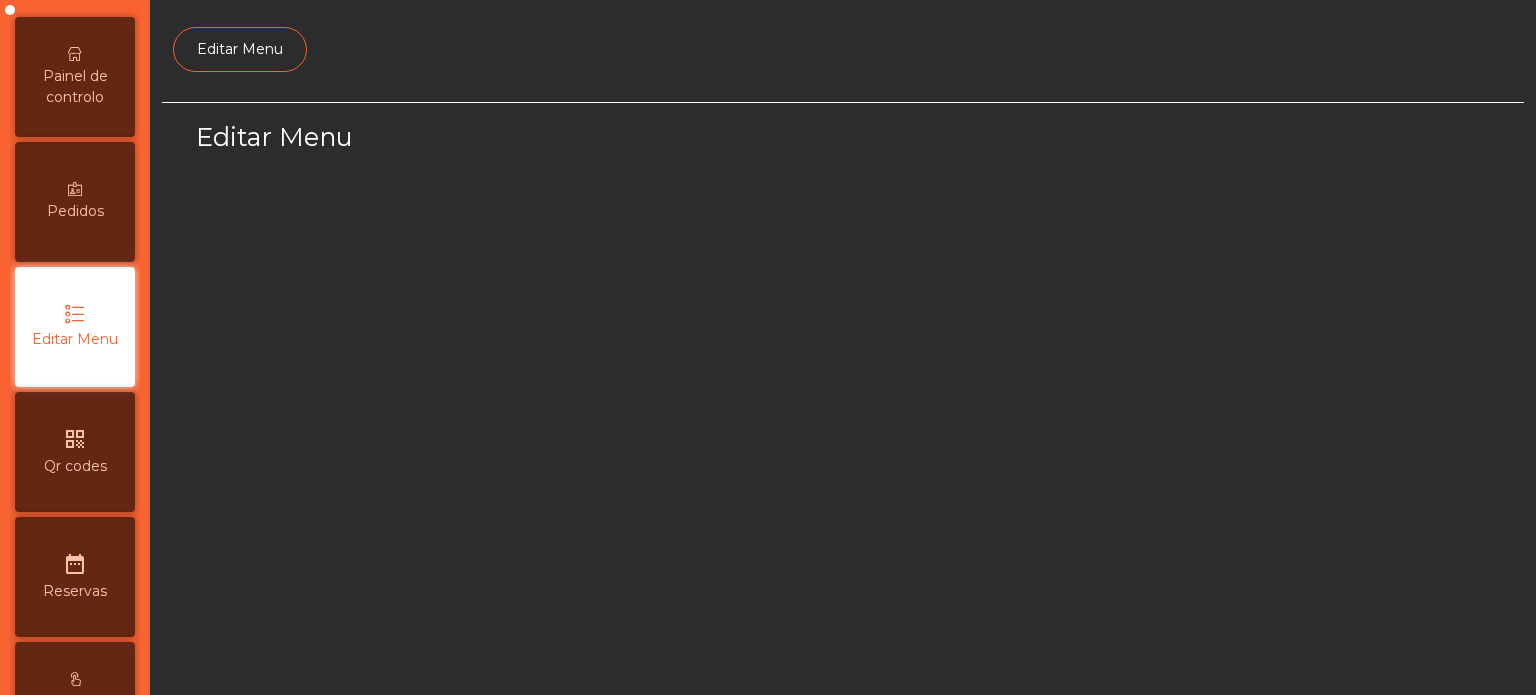 select on "*" 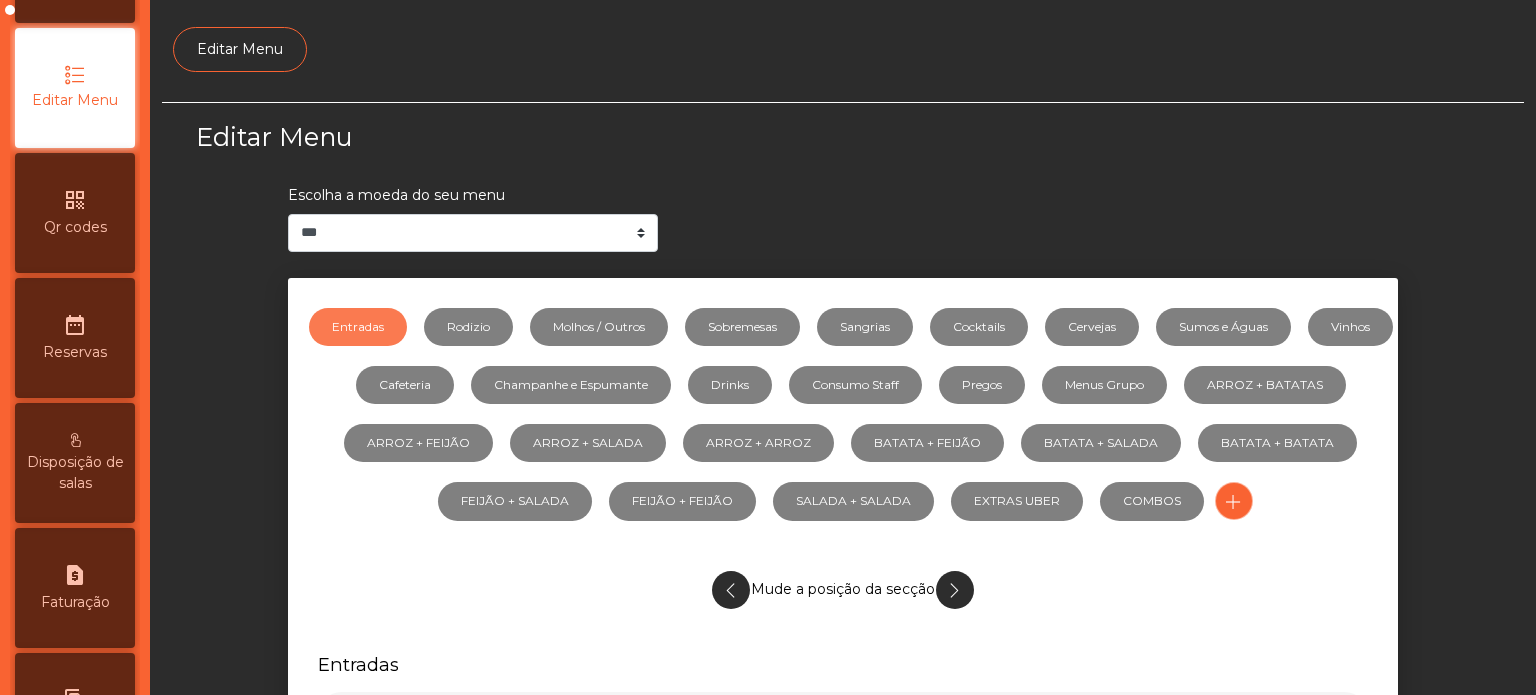 click on "Disposição de salas" at bounding box center (75, 473) 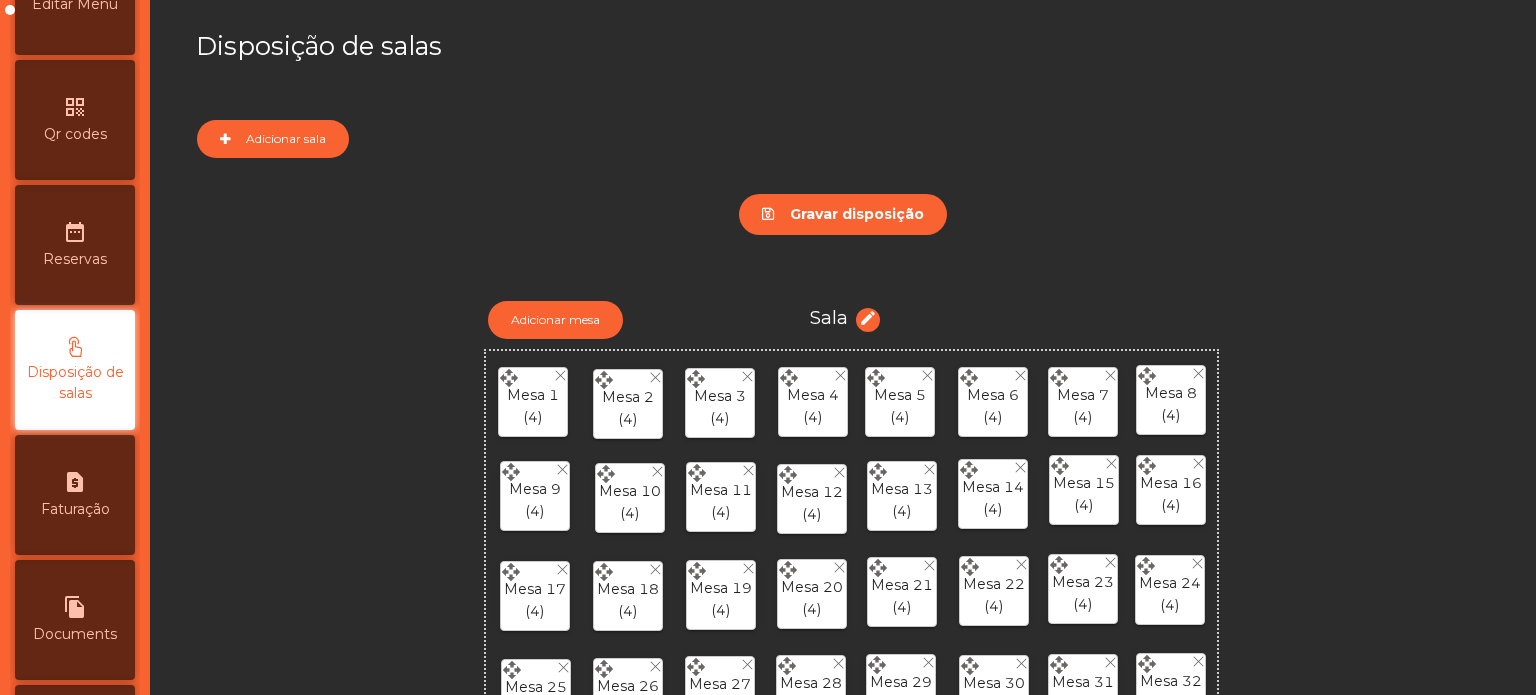 click on "file_copy" at bounding box center [75, 607] 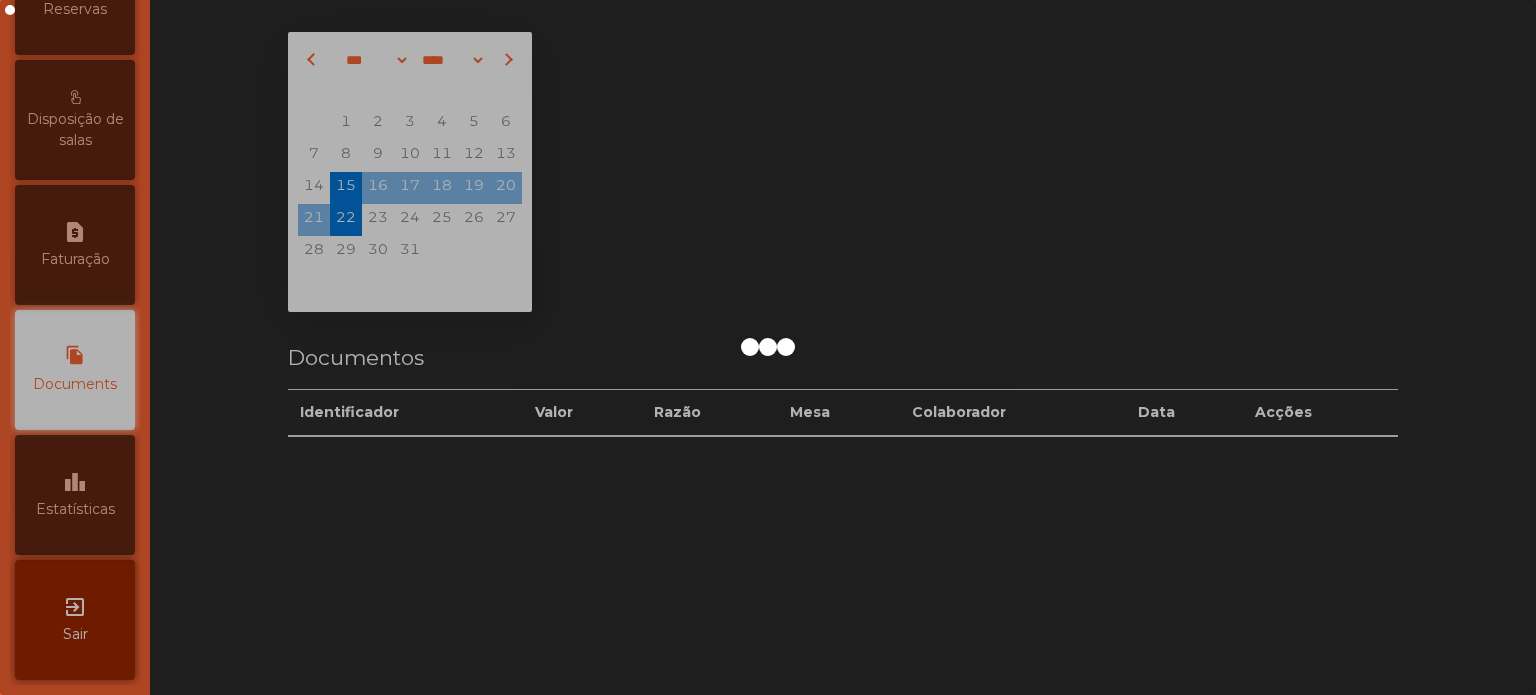 click 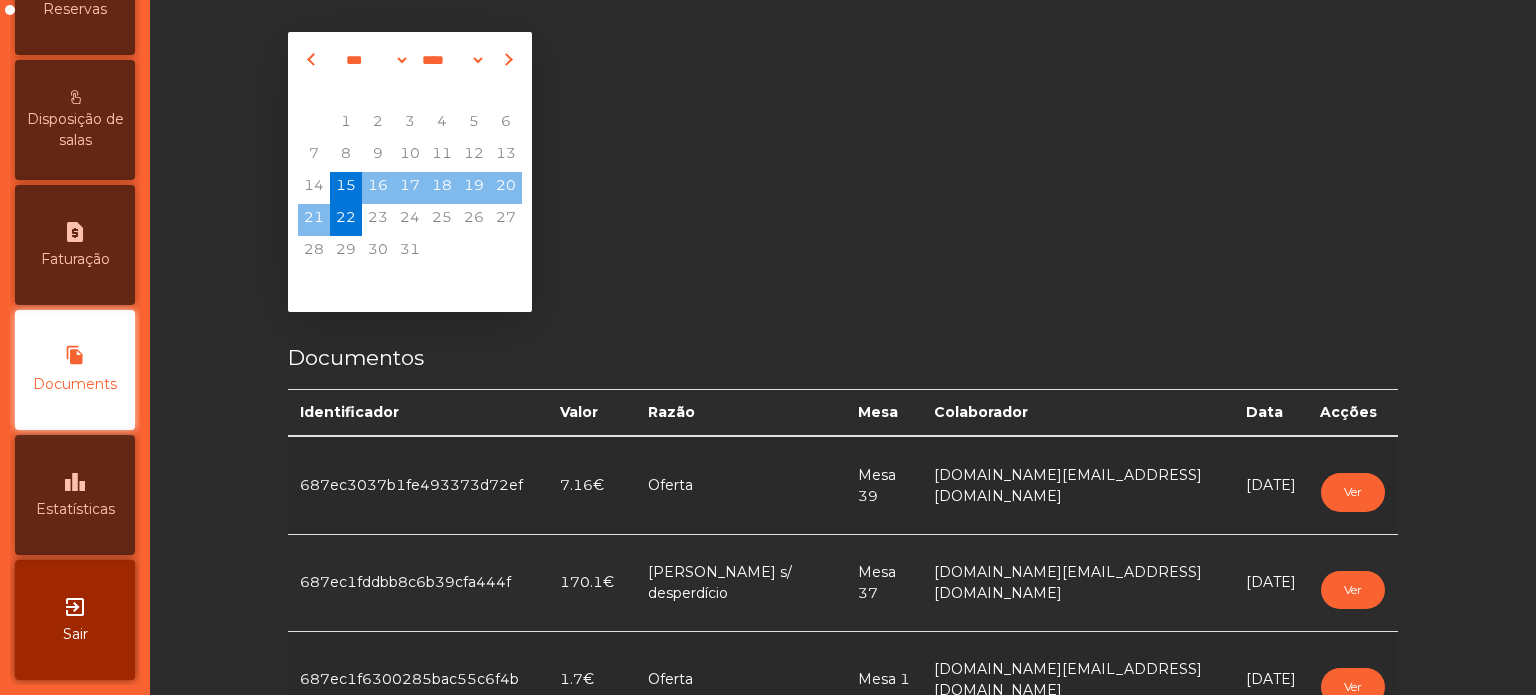 click on "request_page  Faturação" at bounding box center (75, 245) 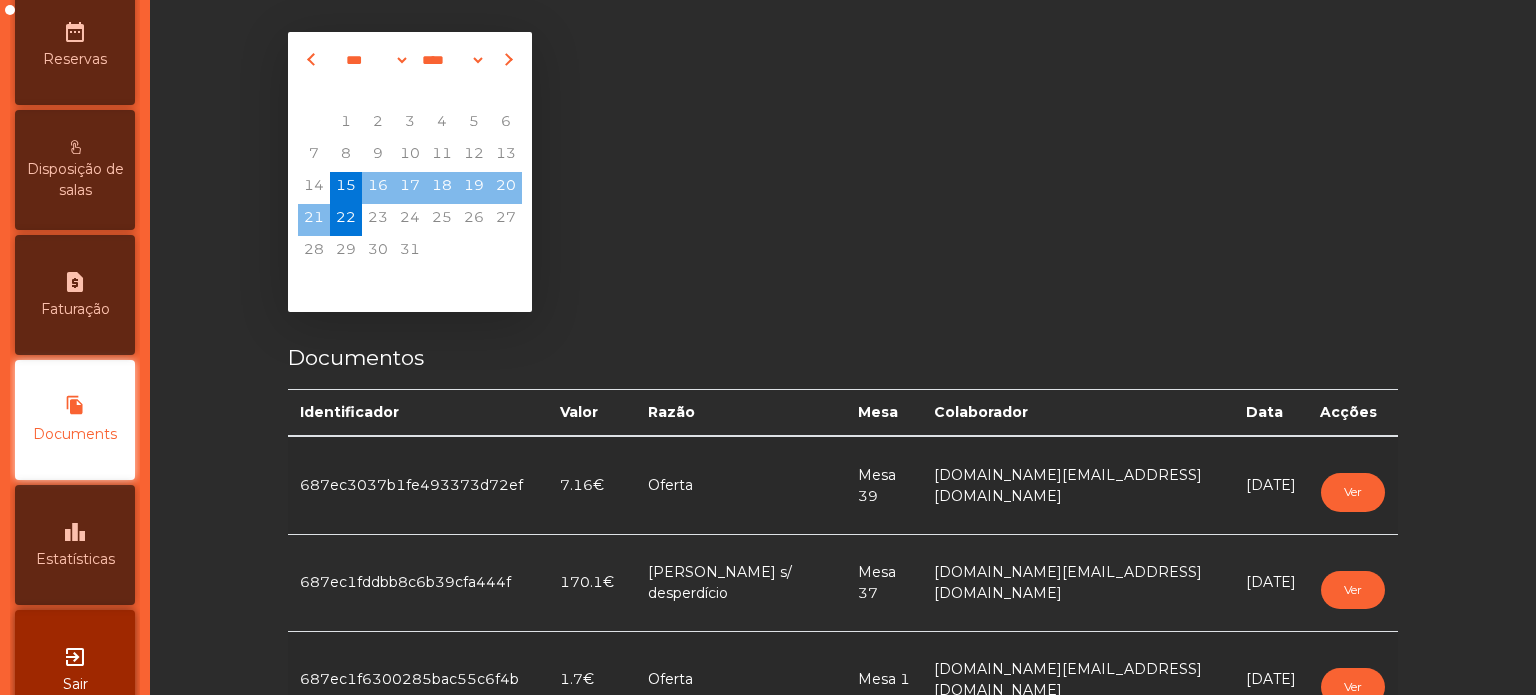 select on "*" 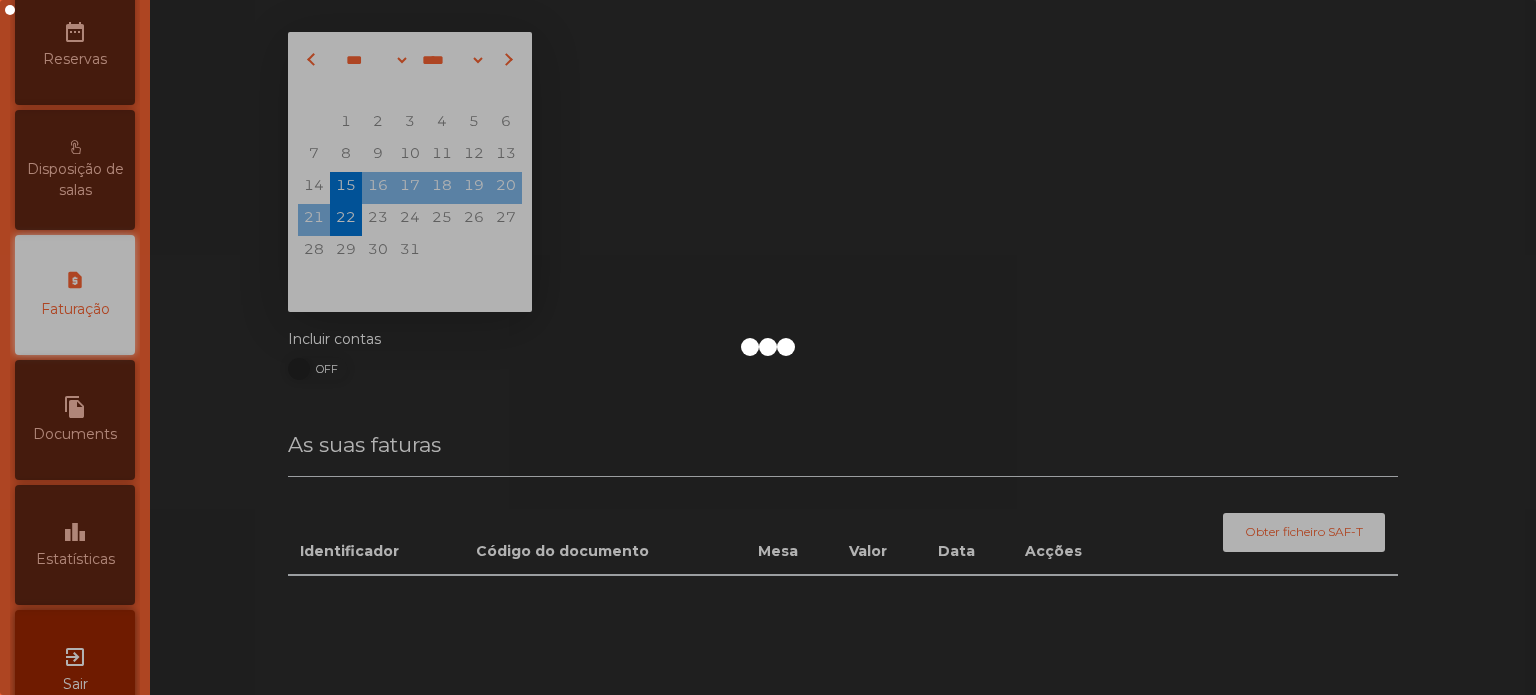scroll, scrollTop: 688, scrollLeft: 0, axis: vertical 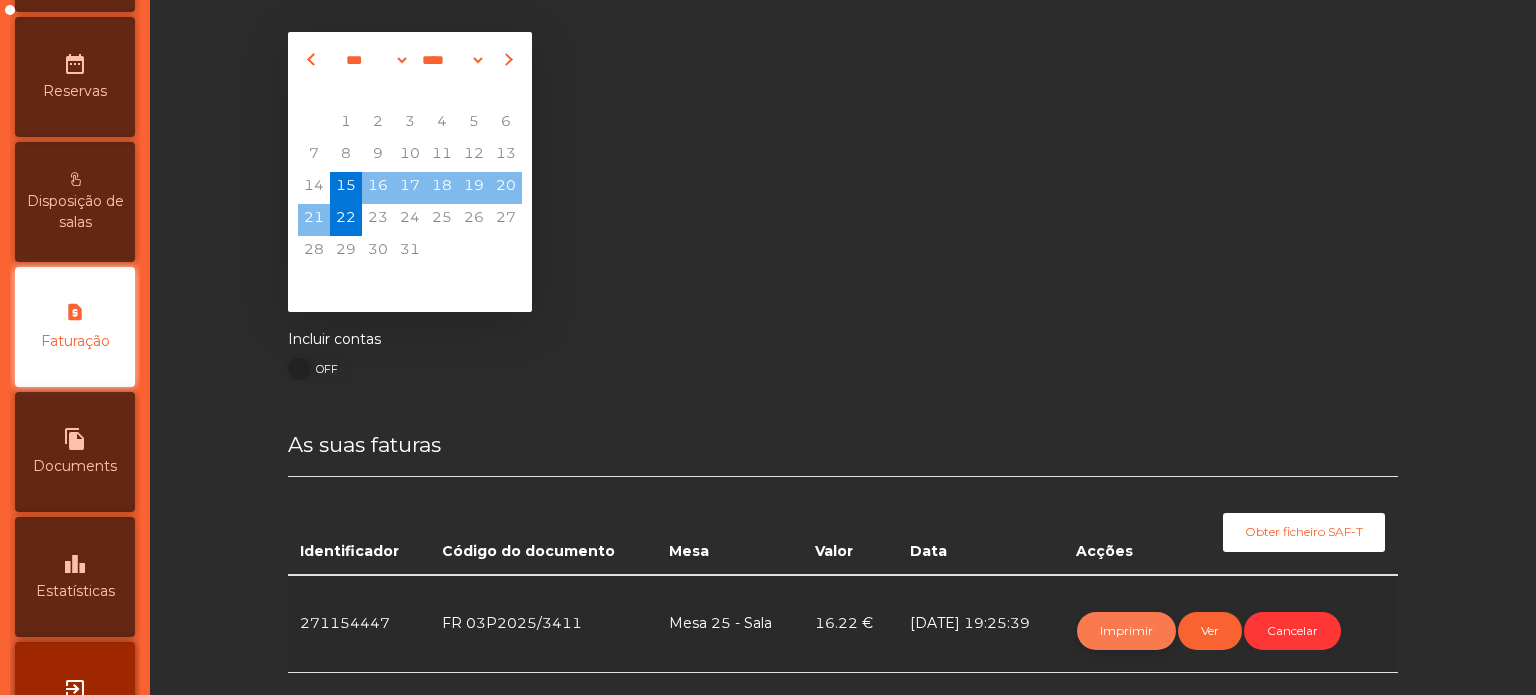 click on "Imprimir" 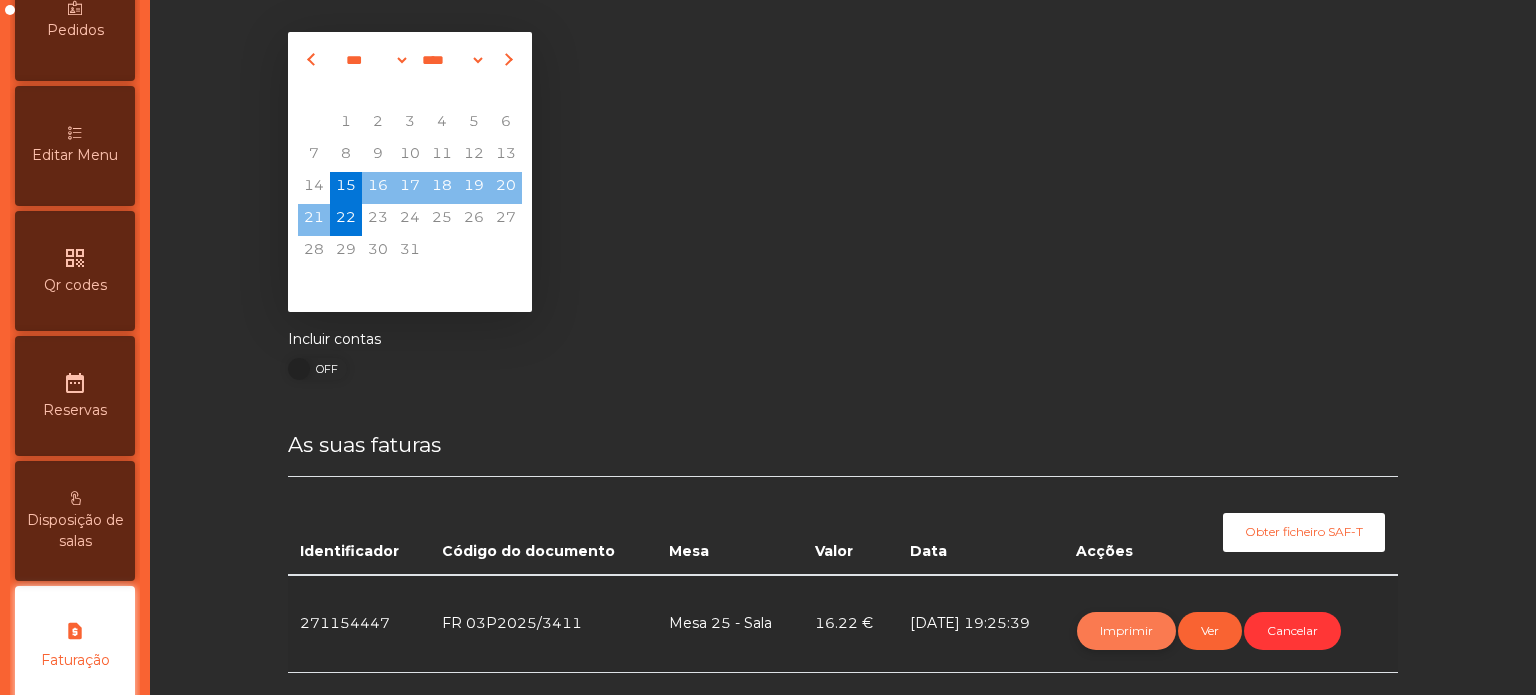 scroll, scrollTop: 0, scrollLeft: 0, axis: both 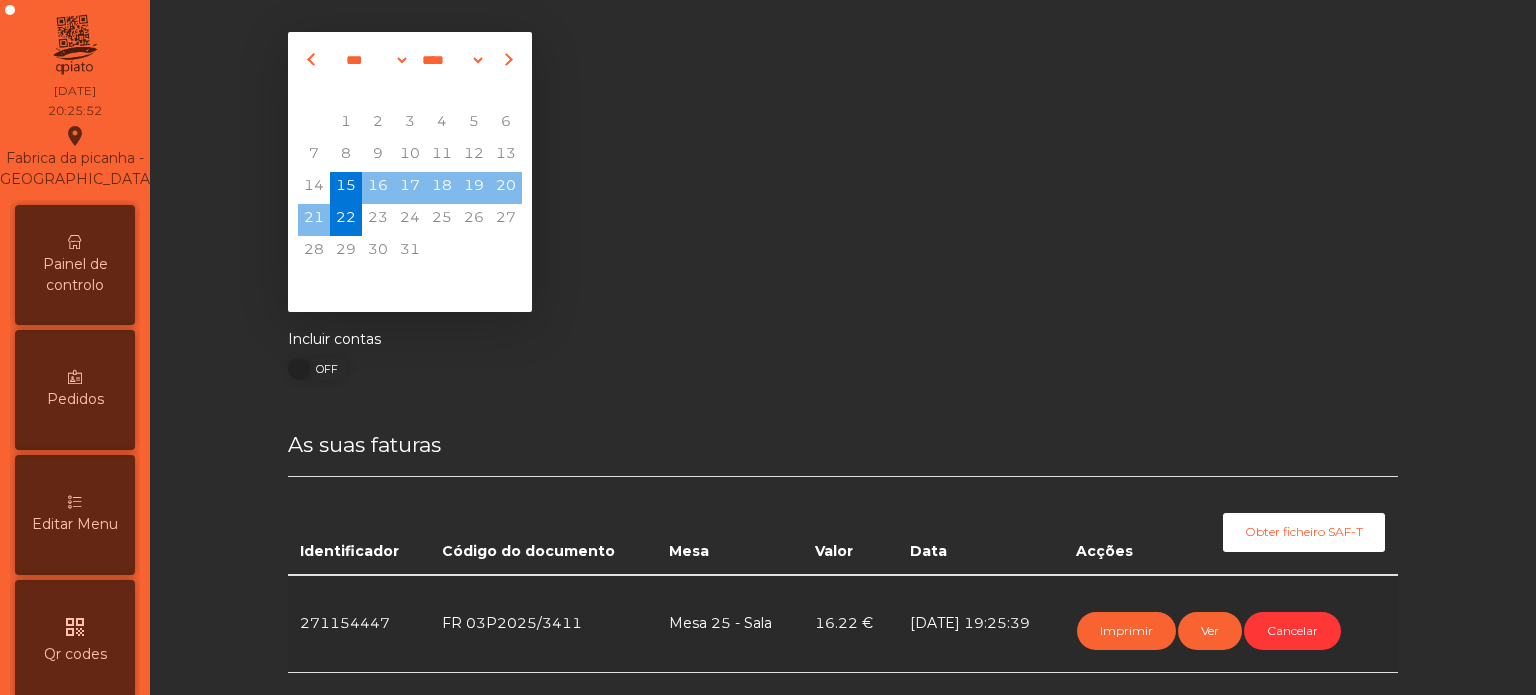 click on "Painel de controlo" at bounding box center [75, 275] 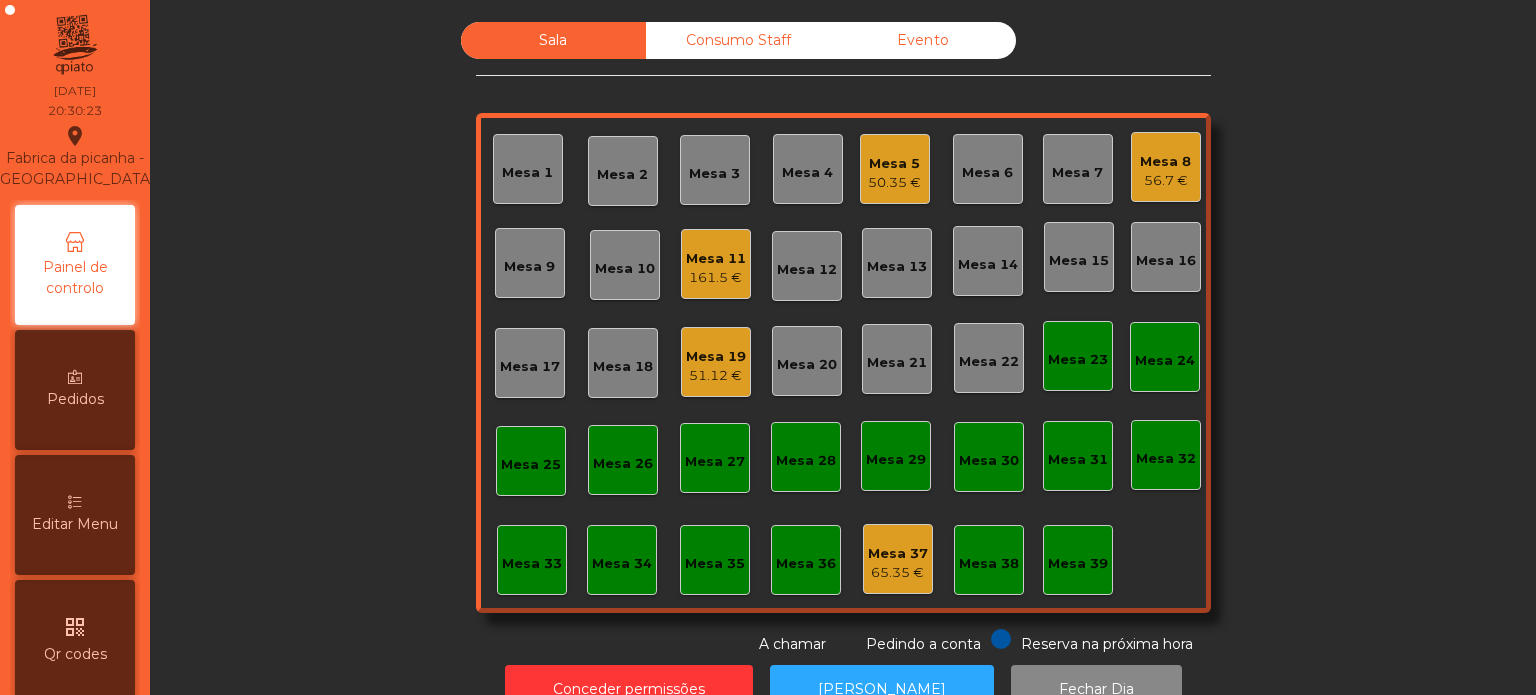 click on "161.5 €" 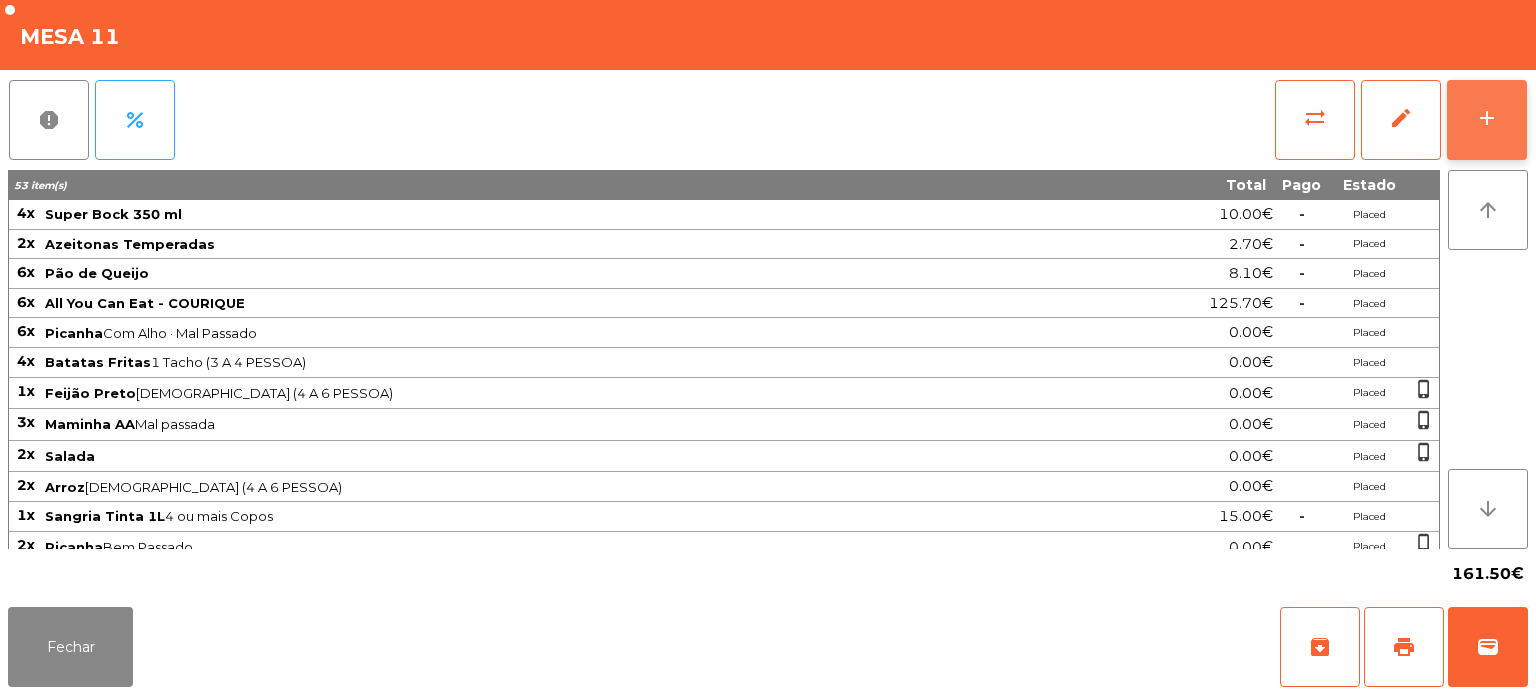 click on "add" 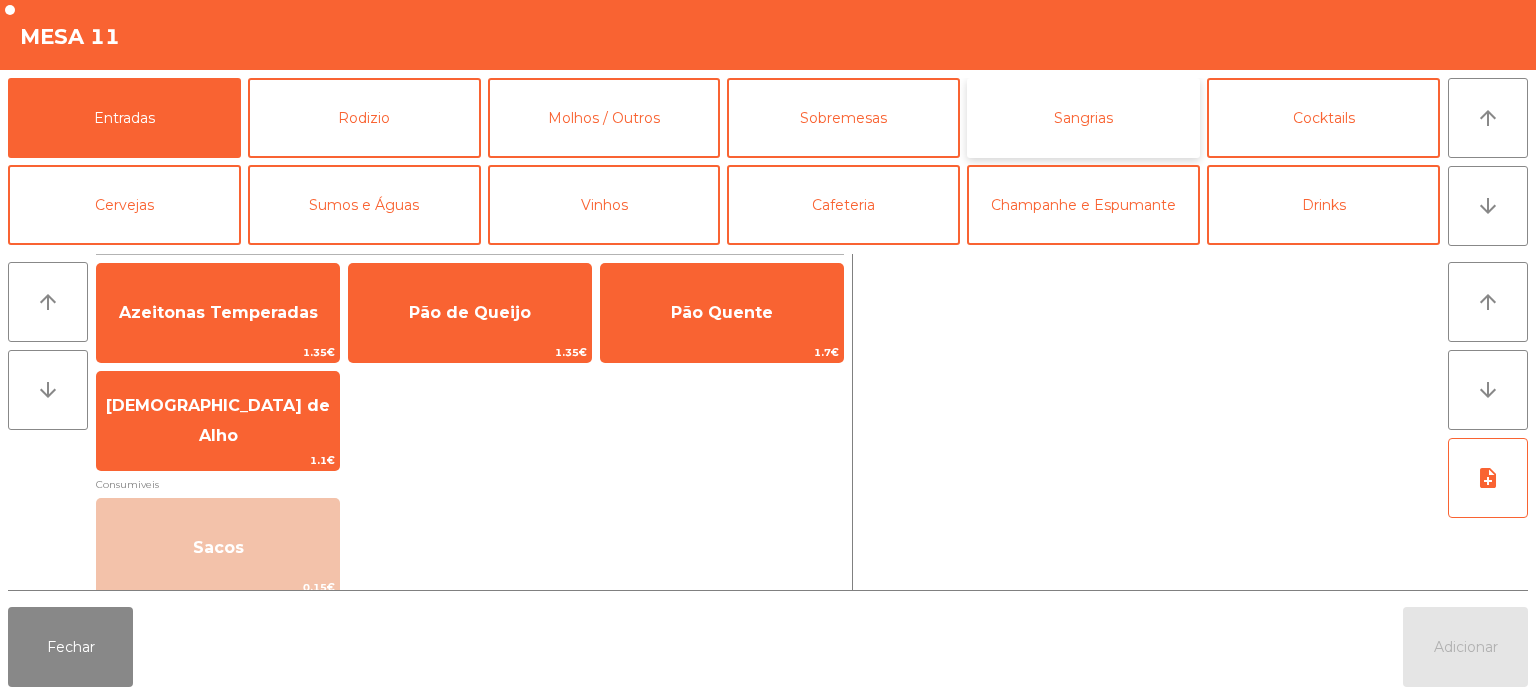 click on "Sangrias" 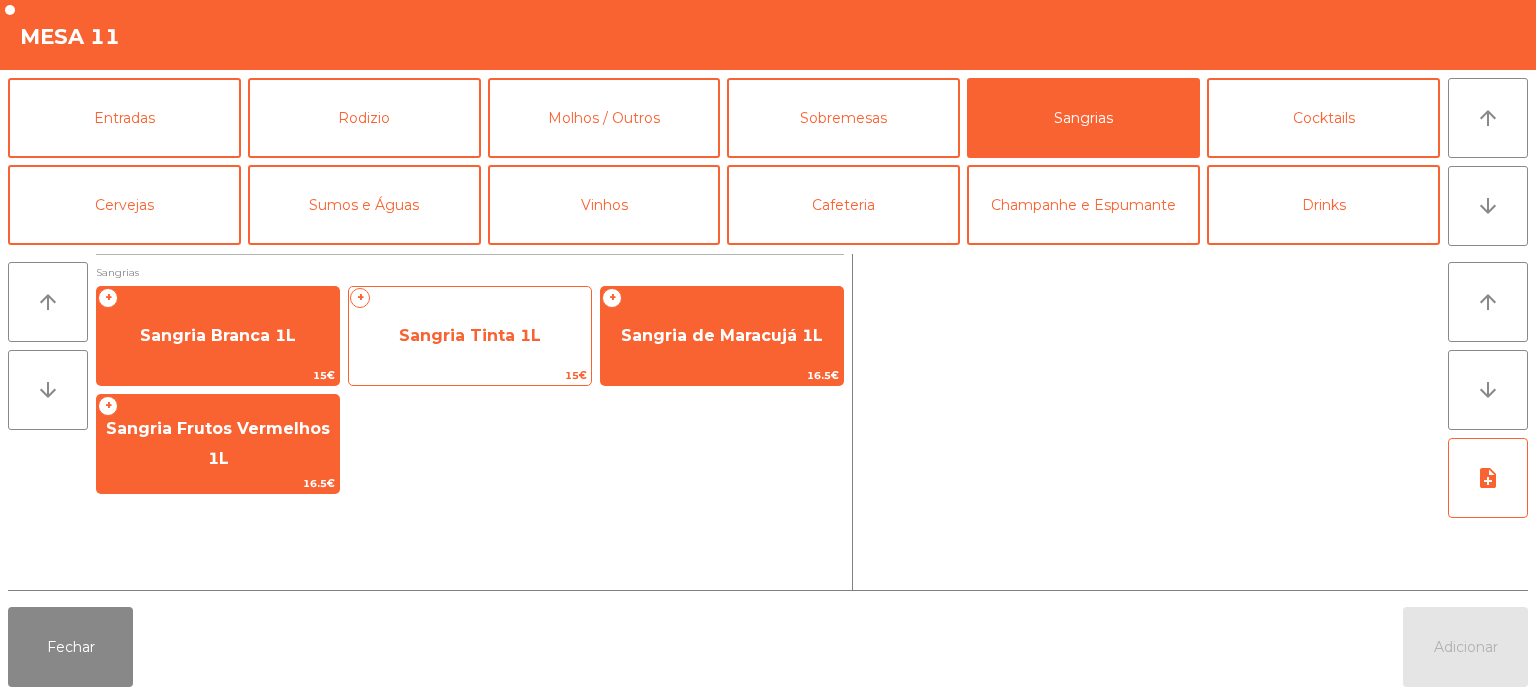 click on "Sangria Tinta 1L" 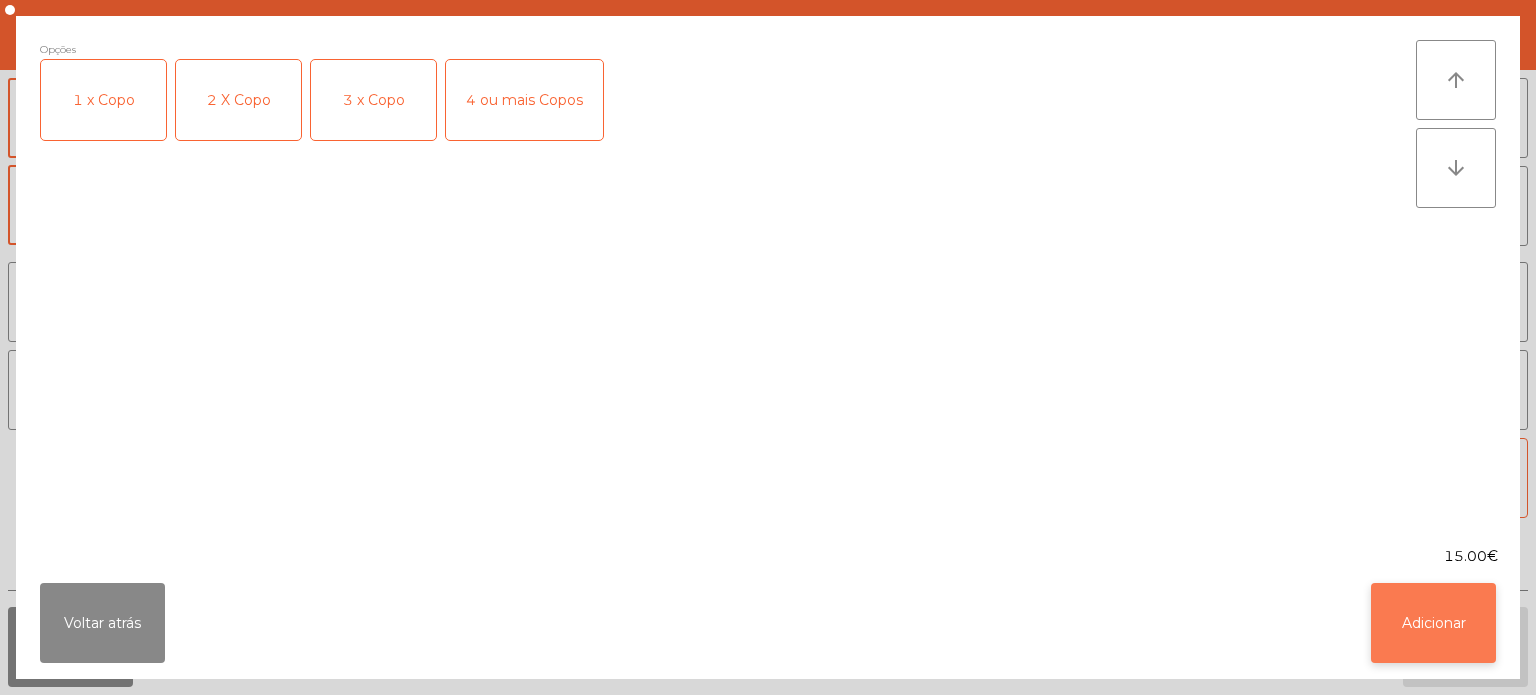 click on "Adicionar" 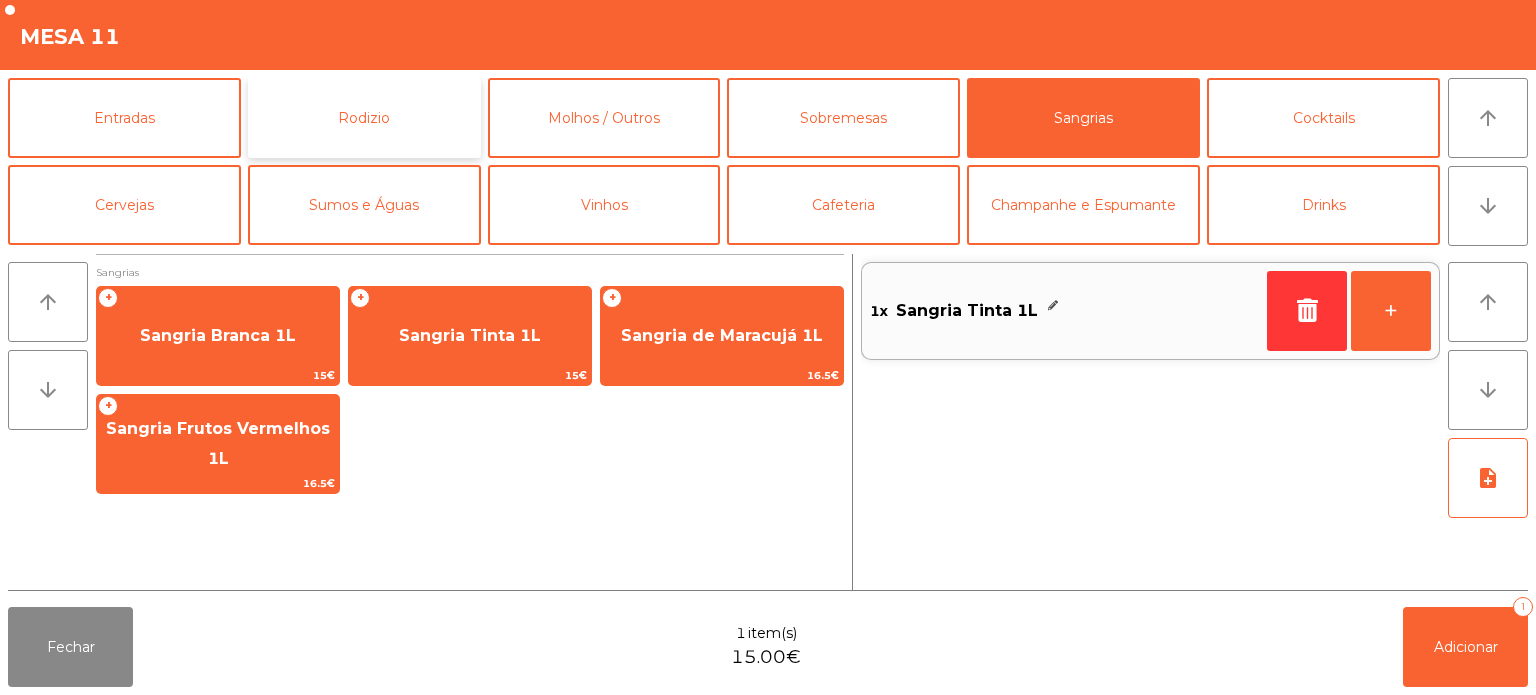 click on "Rodizio" 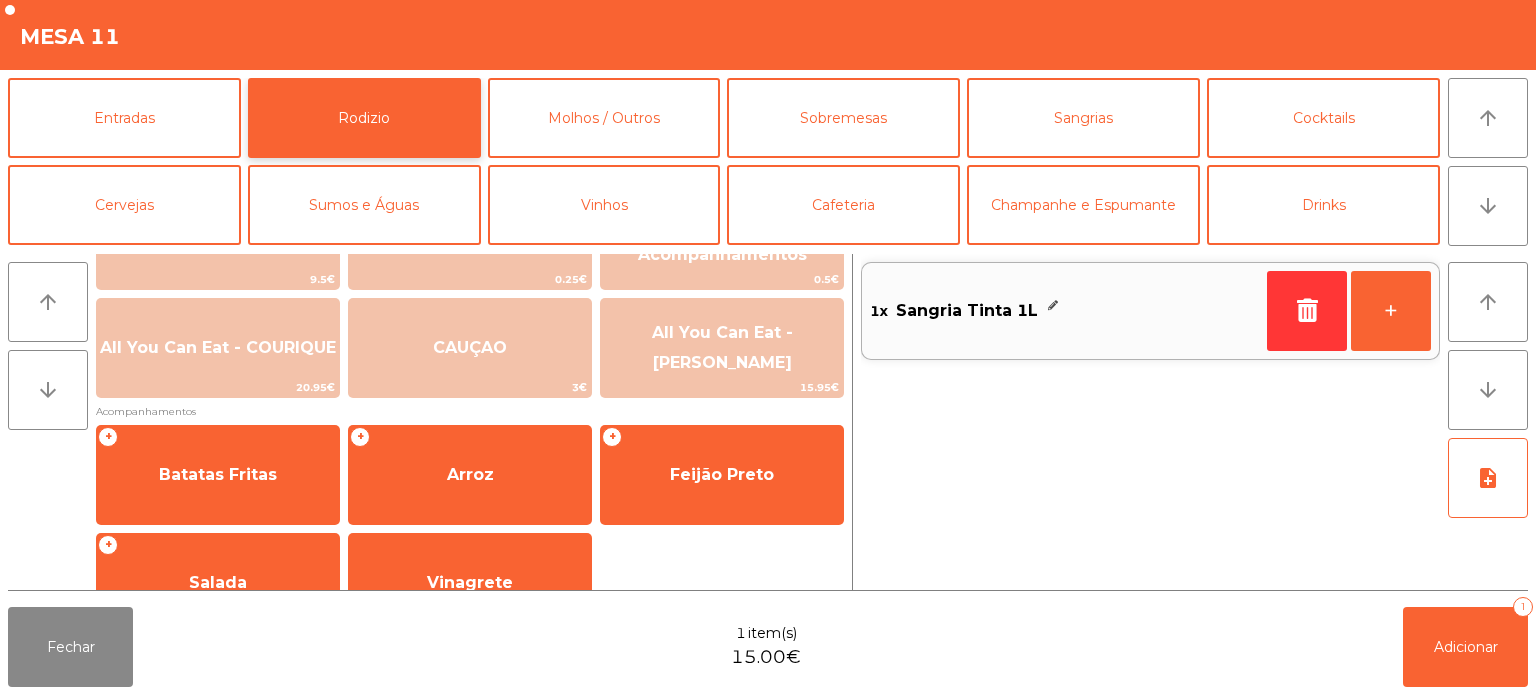 scroll, scrollTop: 308, scrollLeft: 0, axis: vertical 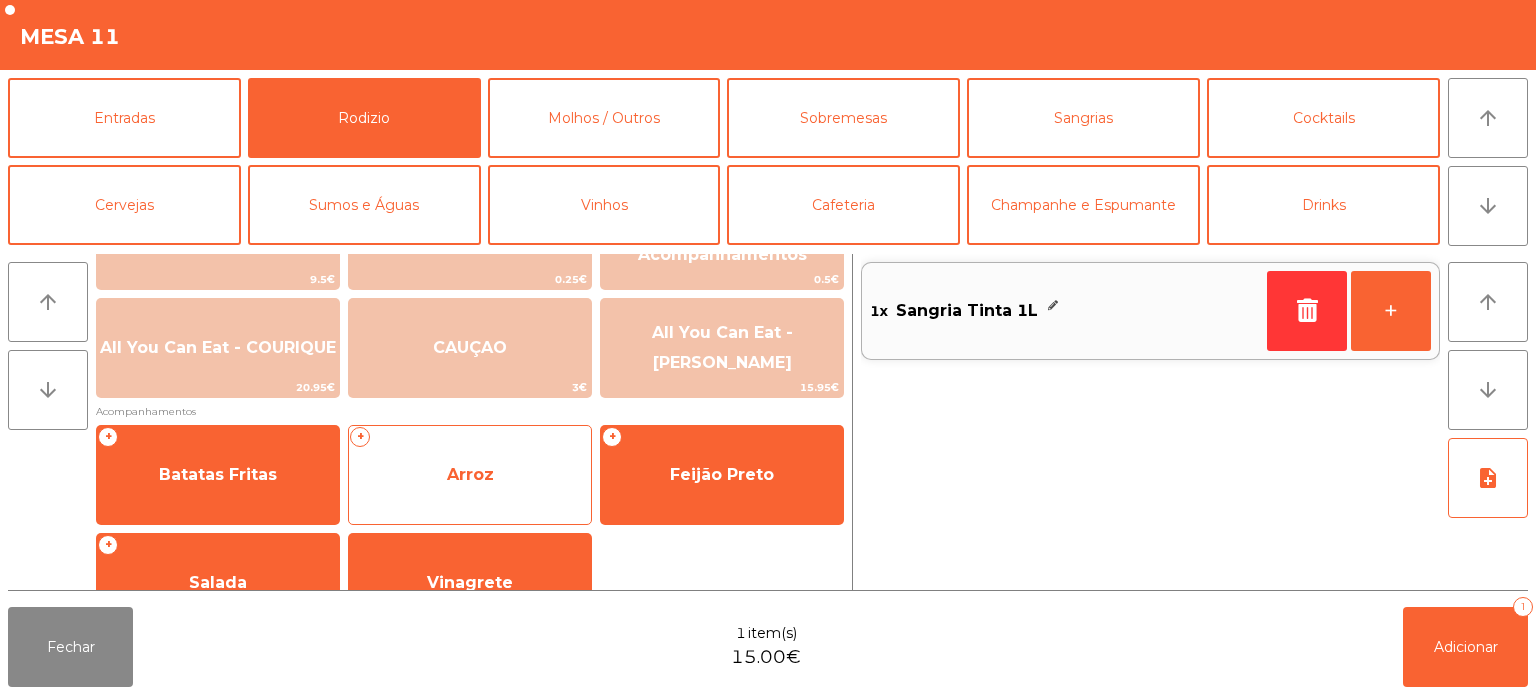click on "Arroz" 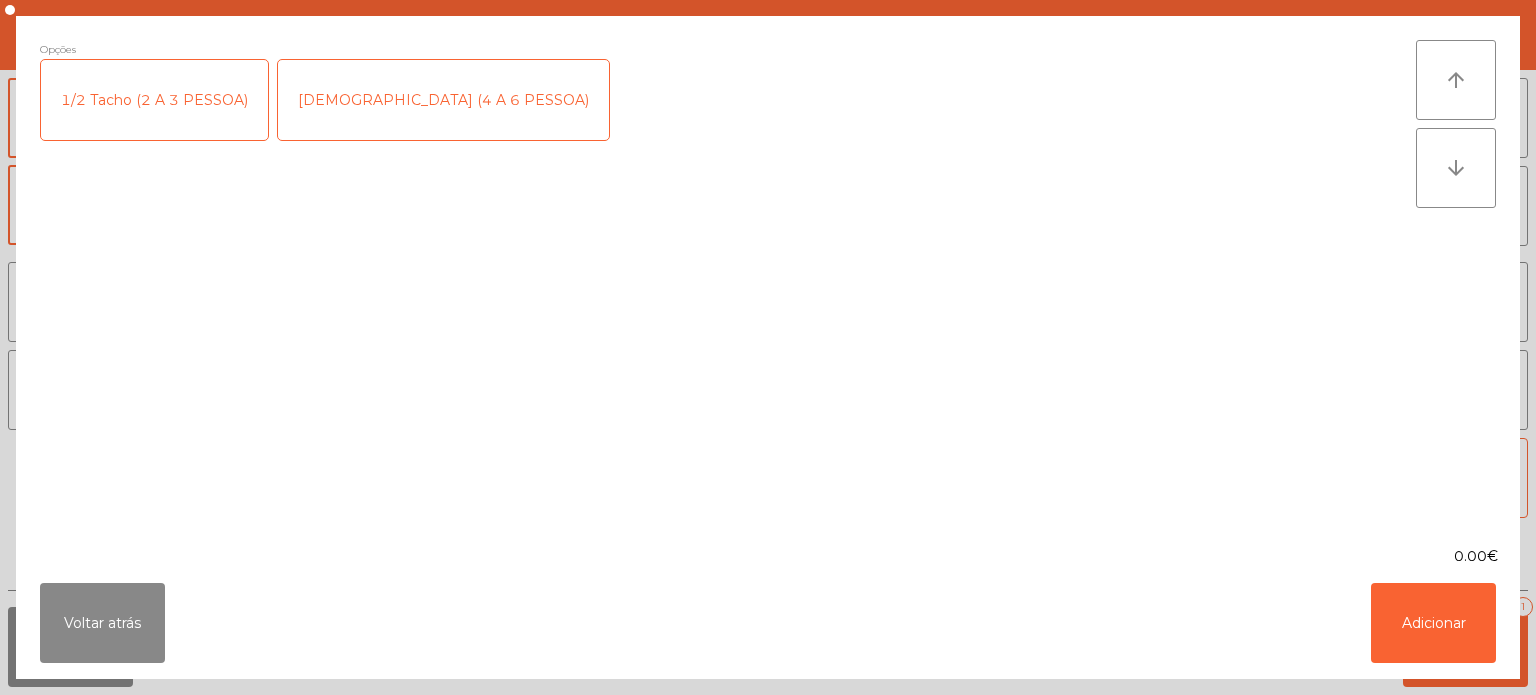 click on "[DEMOGRAPHIC_DATA] (4 A 6 PESSOA)" 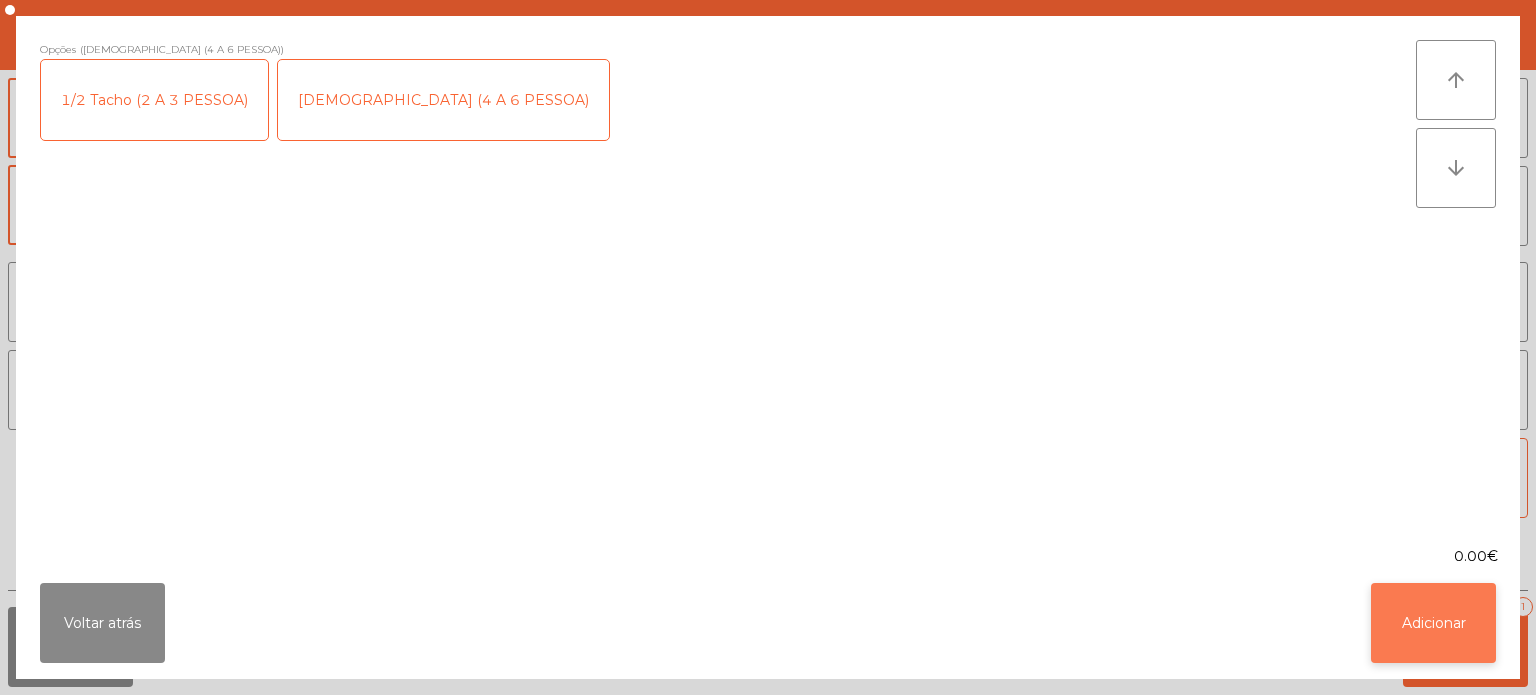click on "Adicionar" 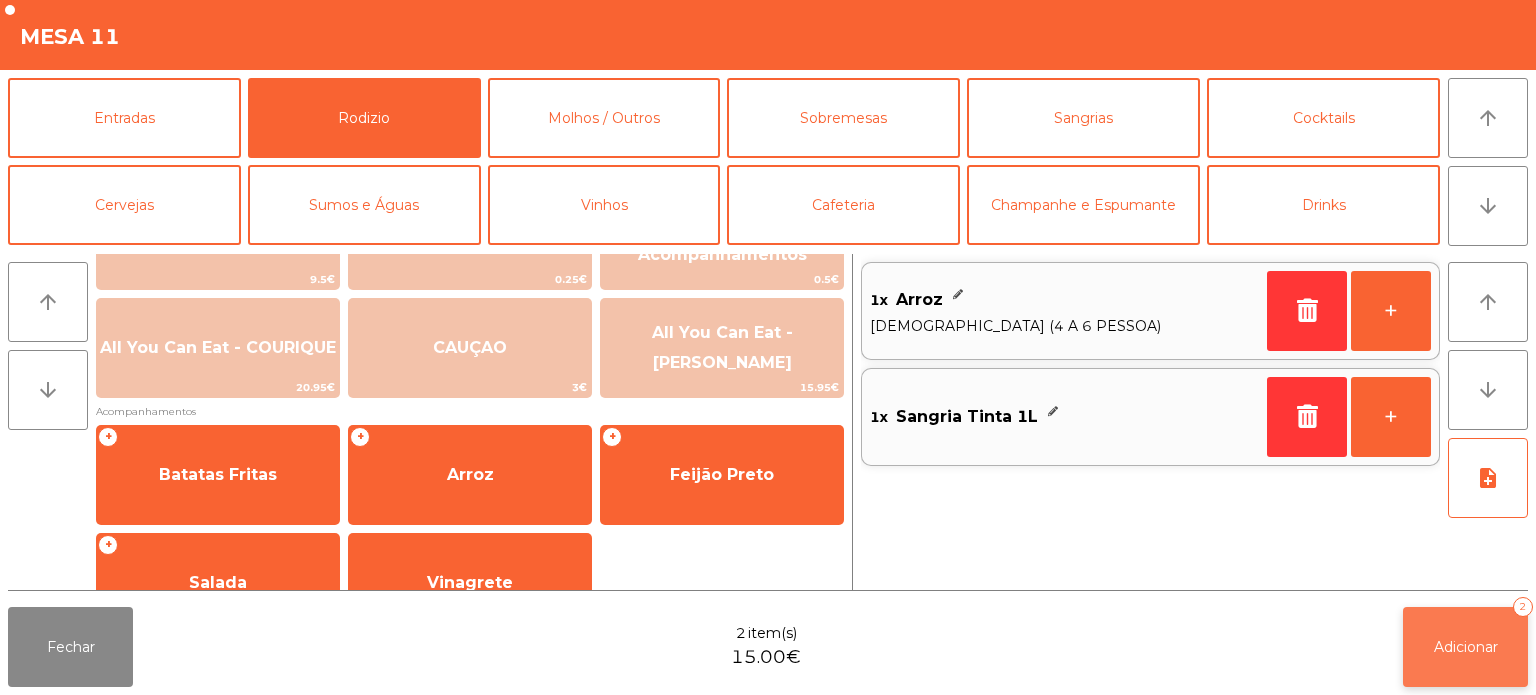 click on "Adicionar   2" 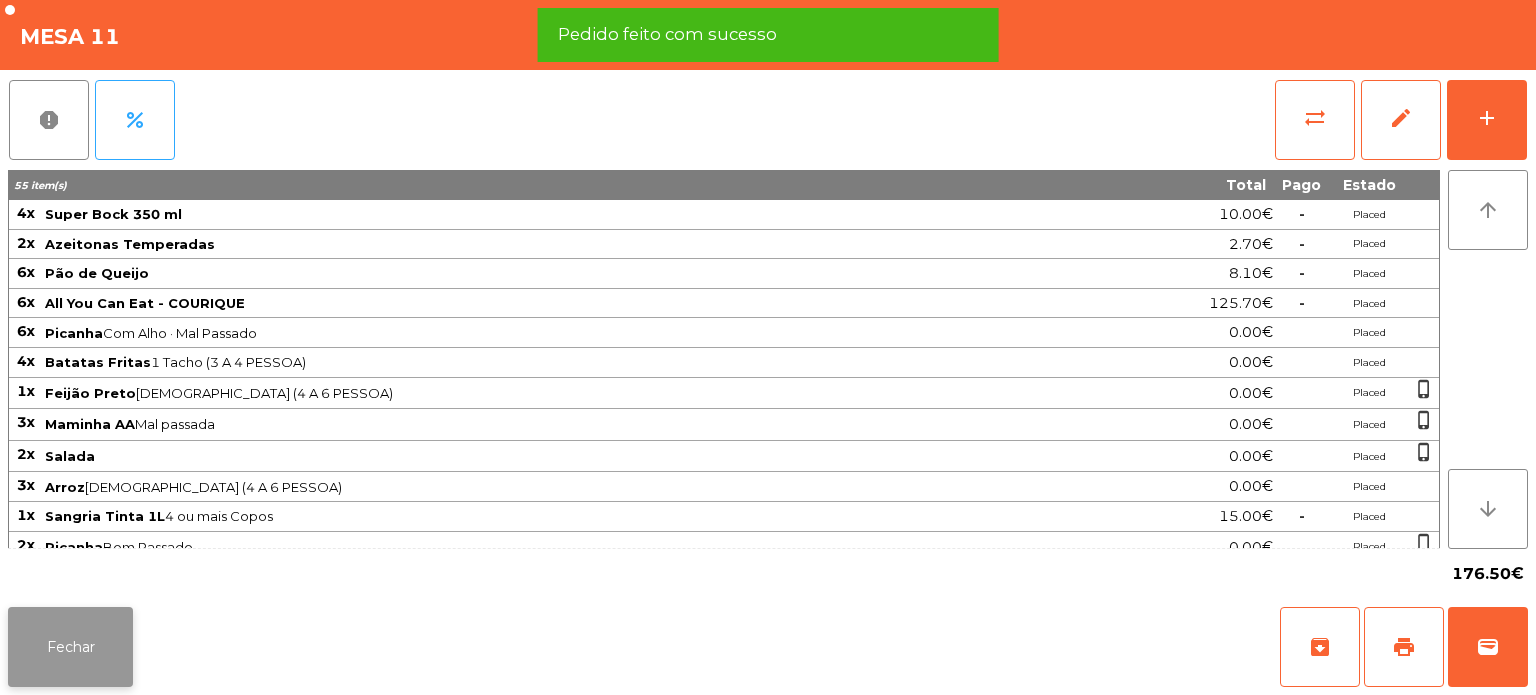 click on "Fechar" 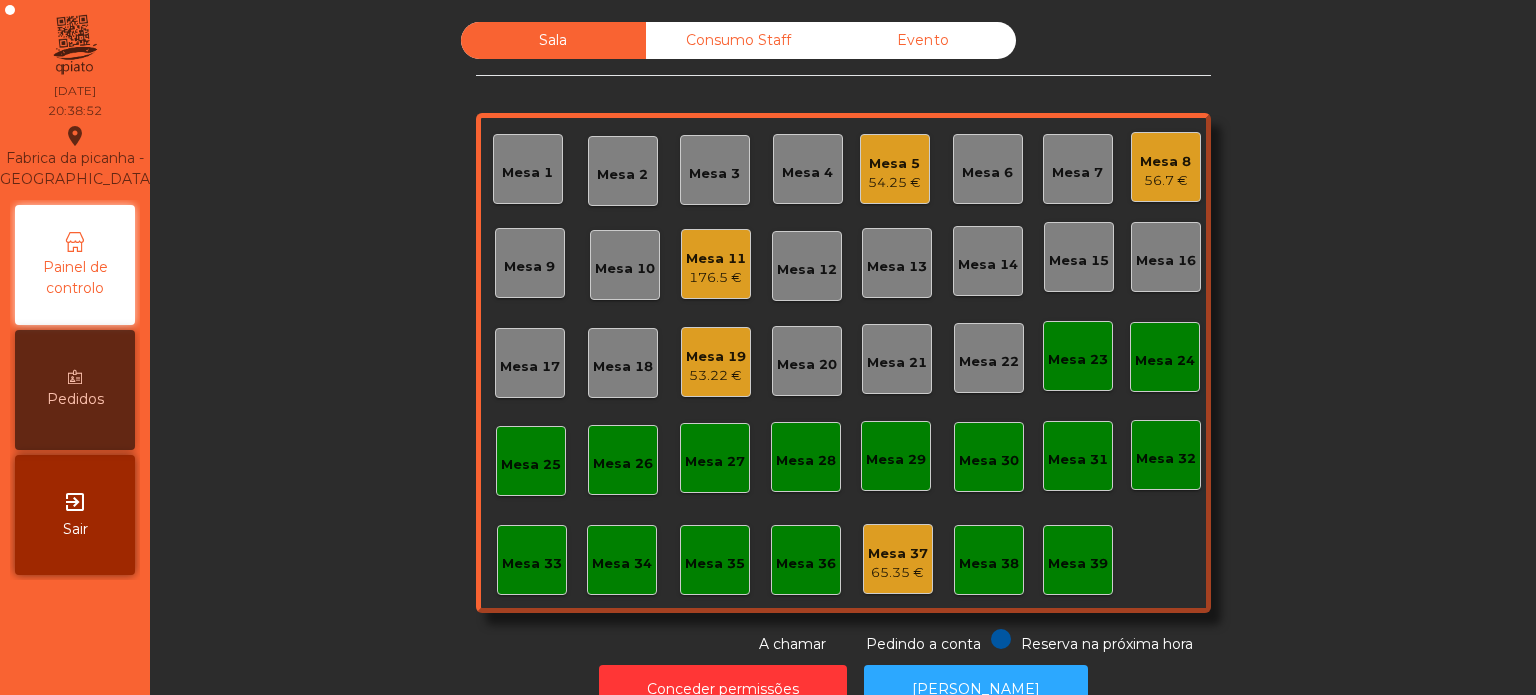 click on "Mesa 21" 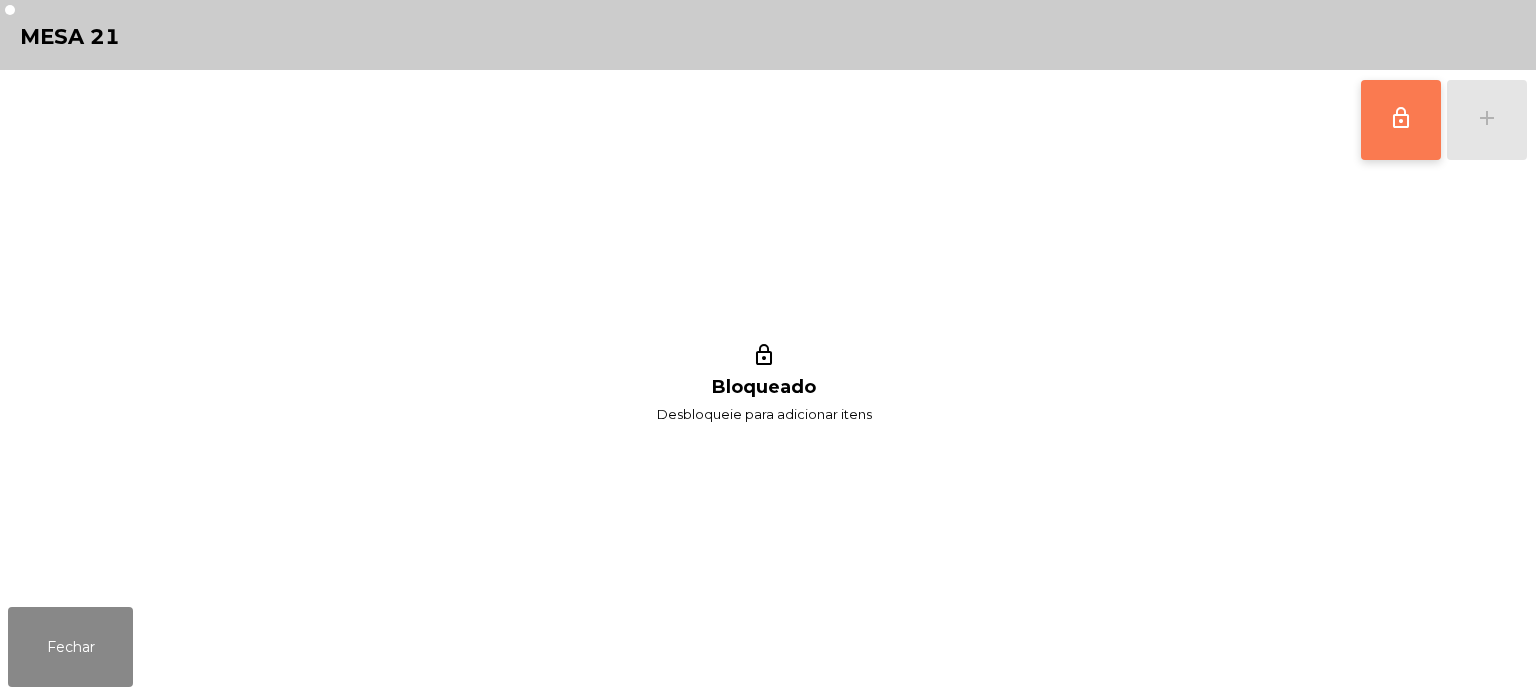 click on "lock_outline" 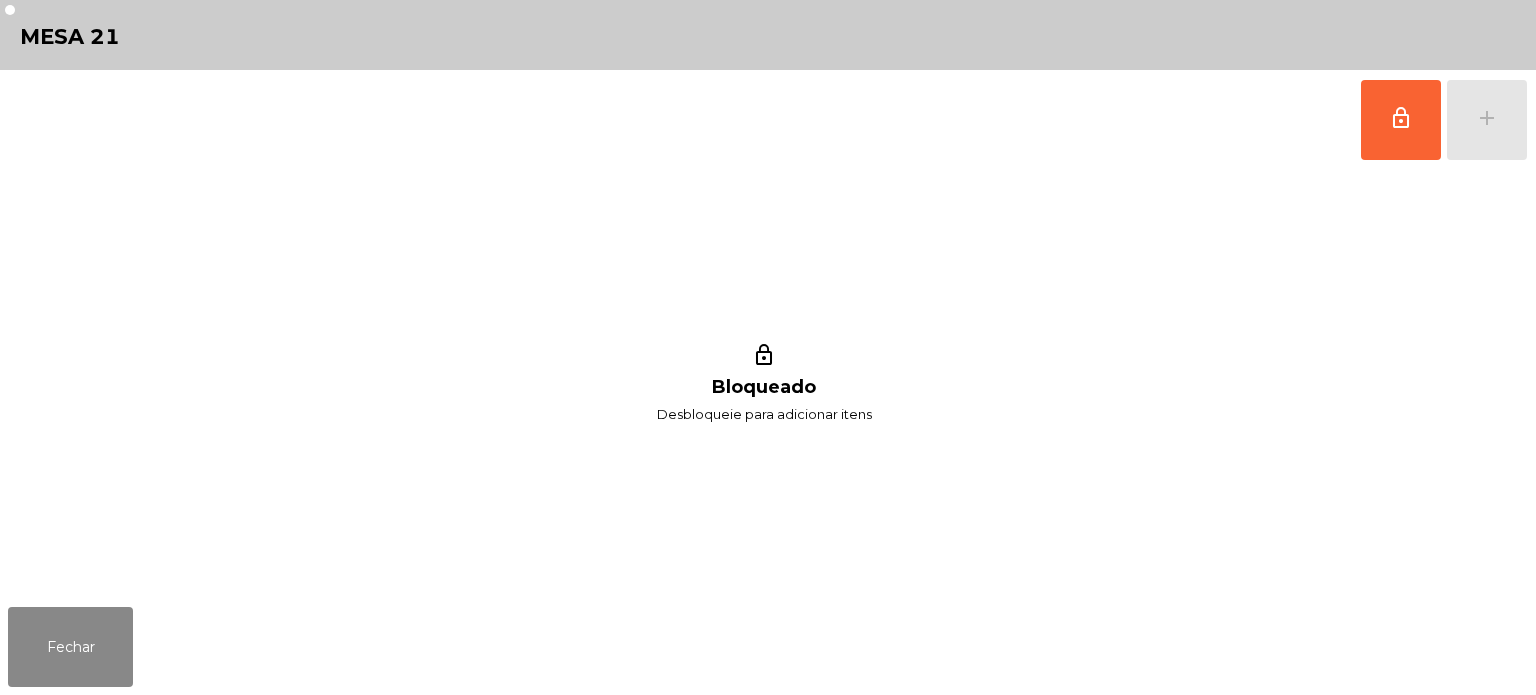 click on "lock_outline   add" 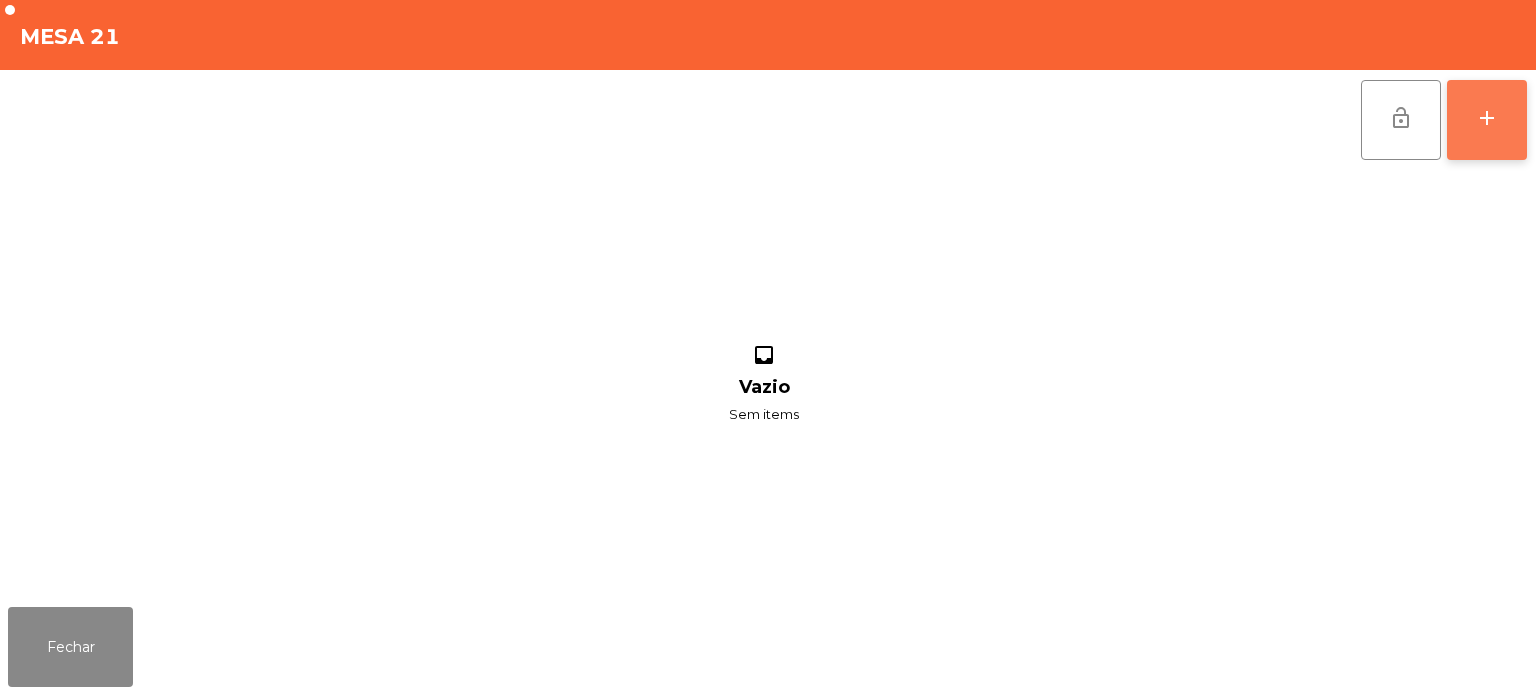 click on "add" 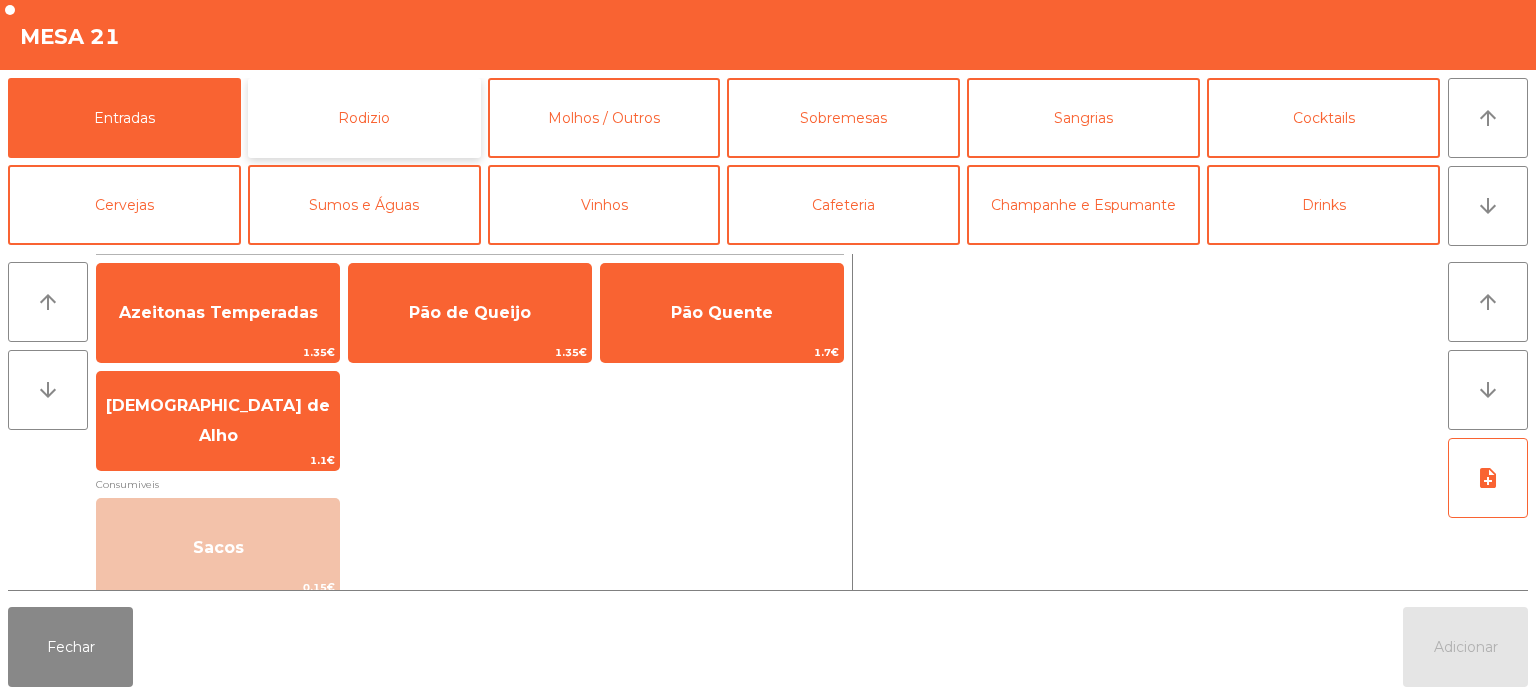 click on "Rodizio" 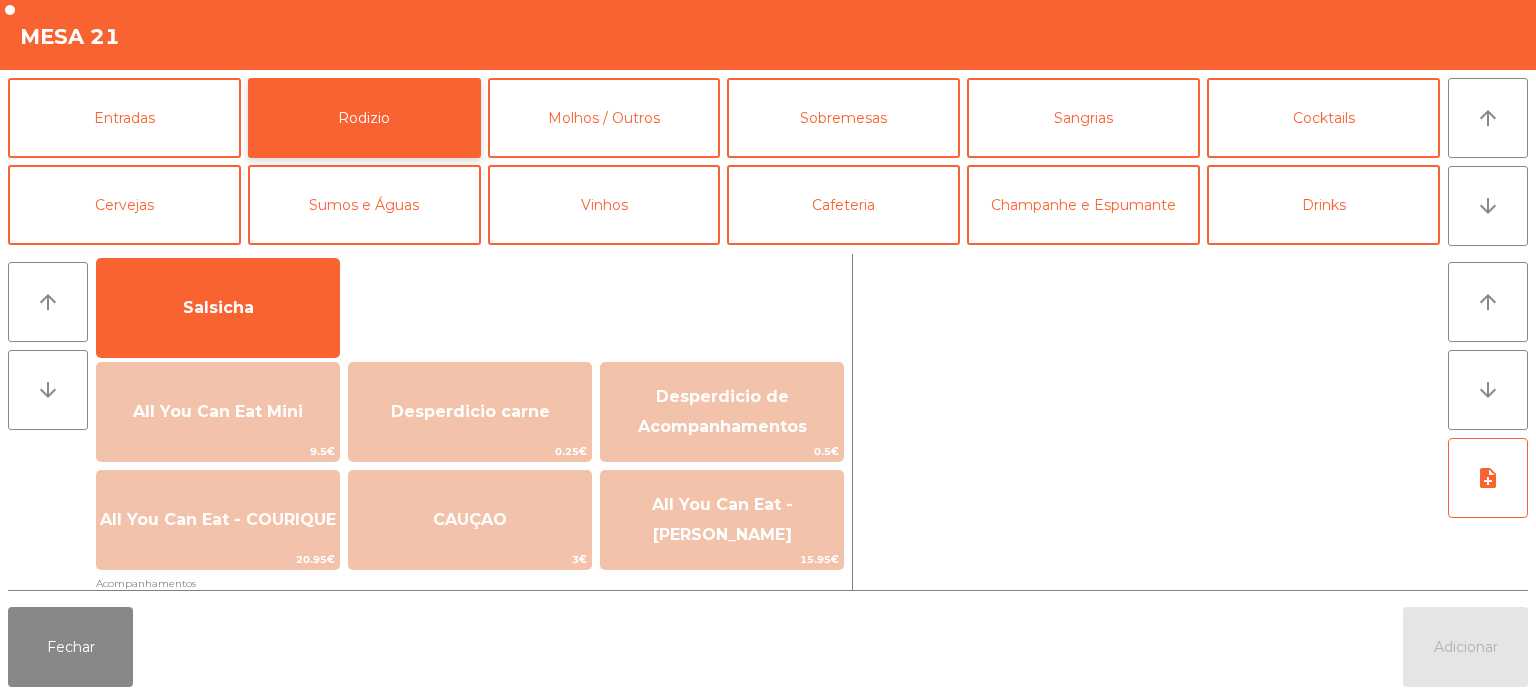 scroll, scrollTop: 148, scrollLeft: 0, axis: vertical 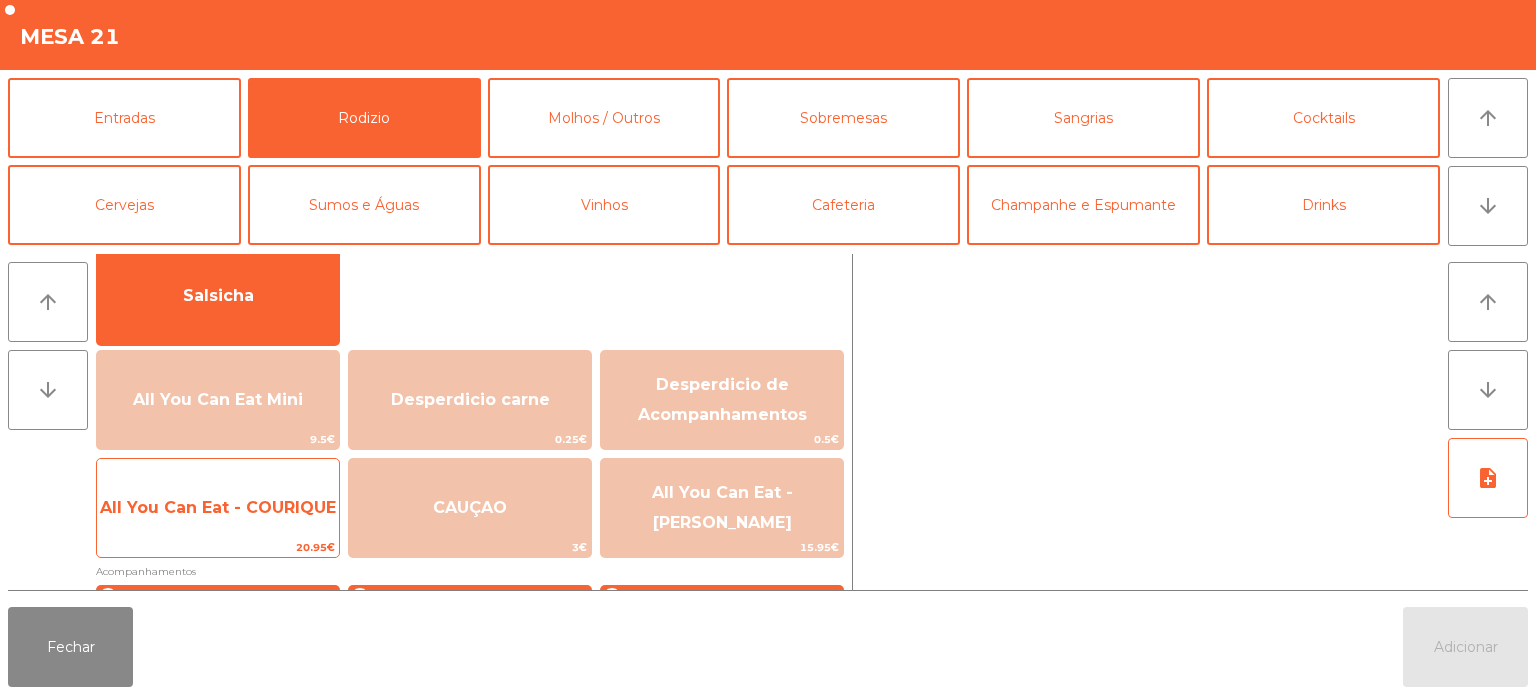 click on "All You Can Eat - COURIQUE" 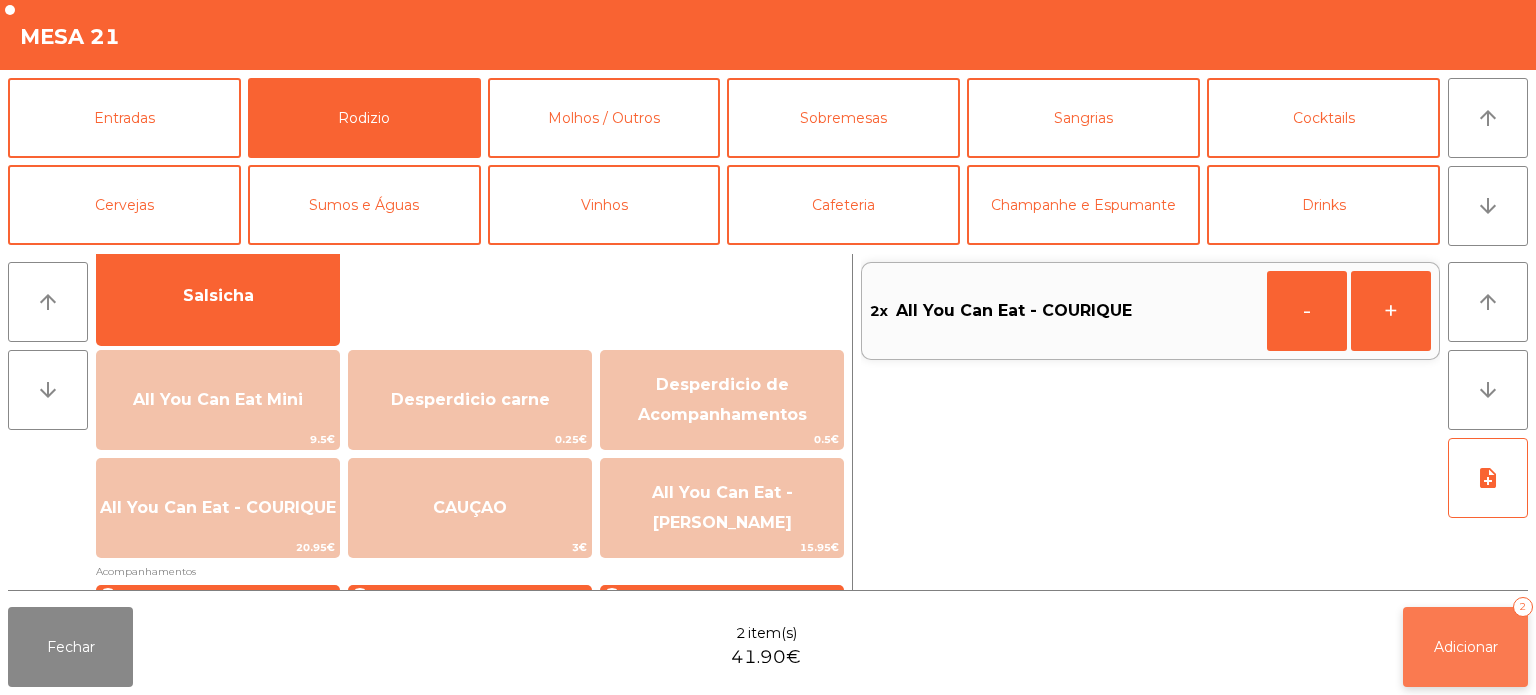 click on "Adicionar   2" 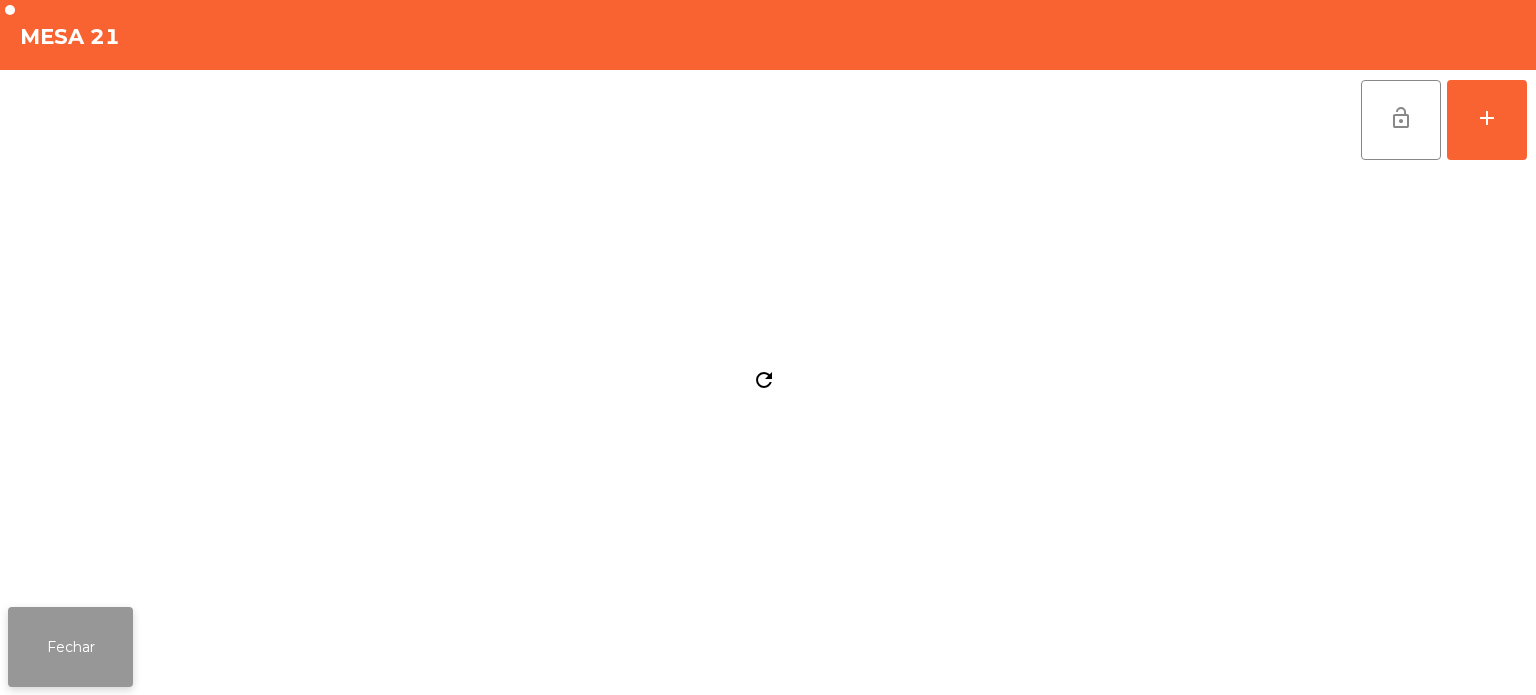 click on "Fechar" 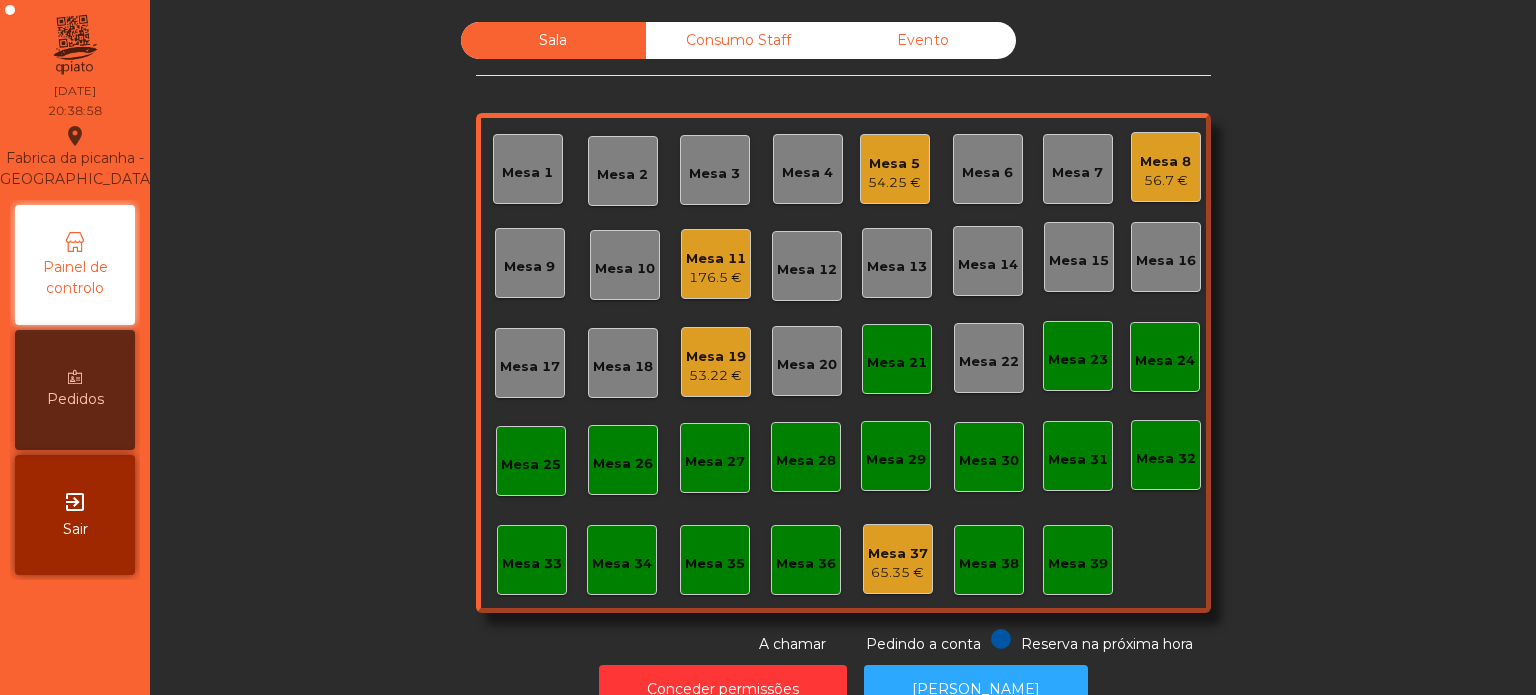 click on "Mesa 20" 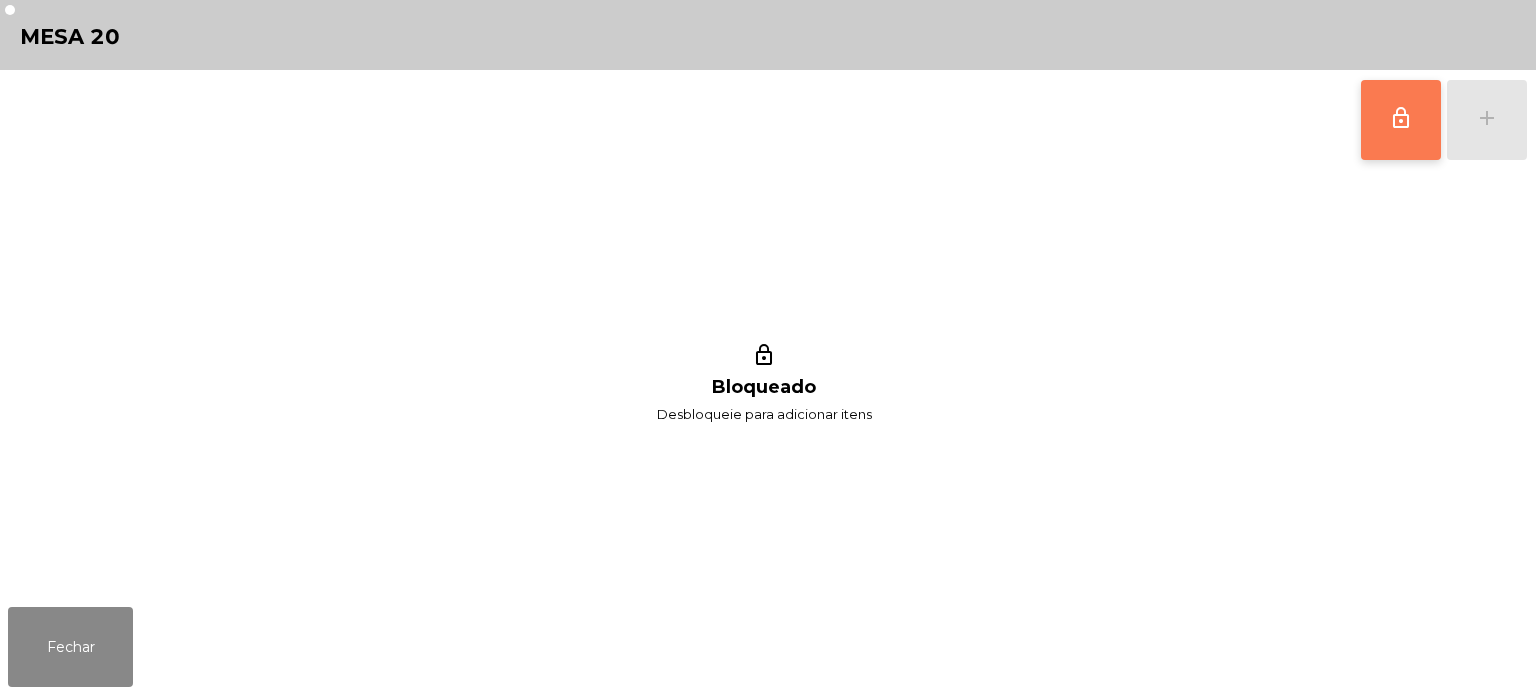 click on "lock_outline" 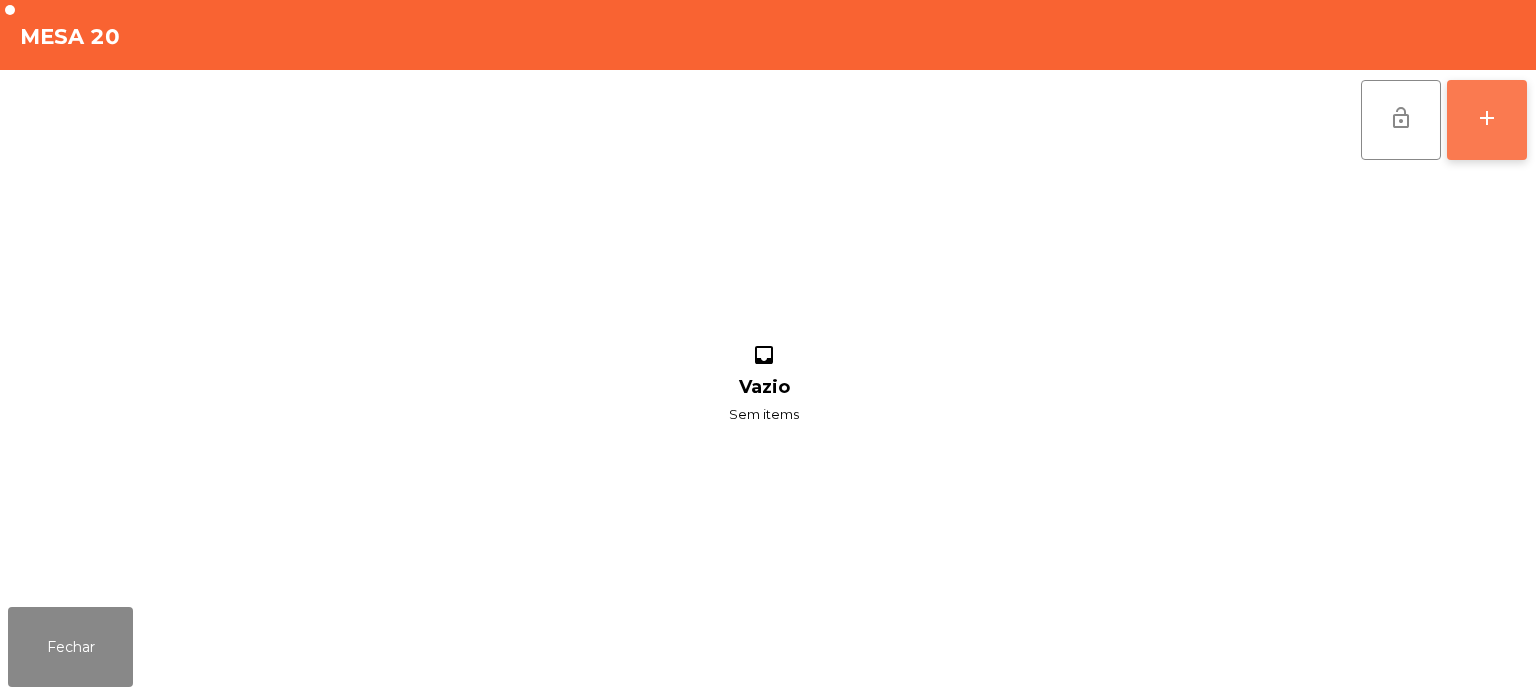 click on "add" 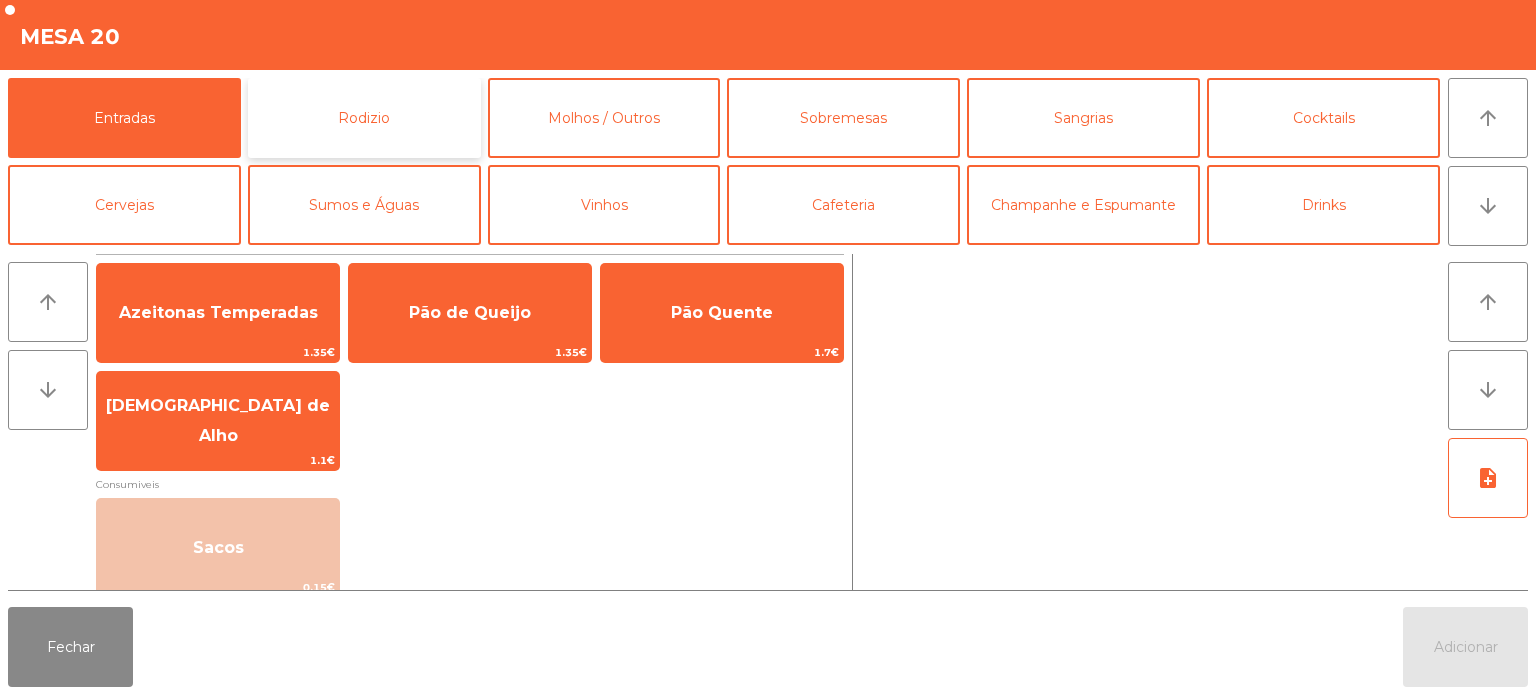 click on "Rodizio" 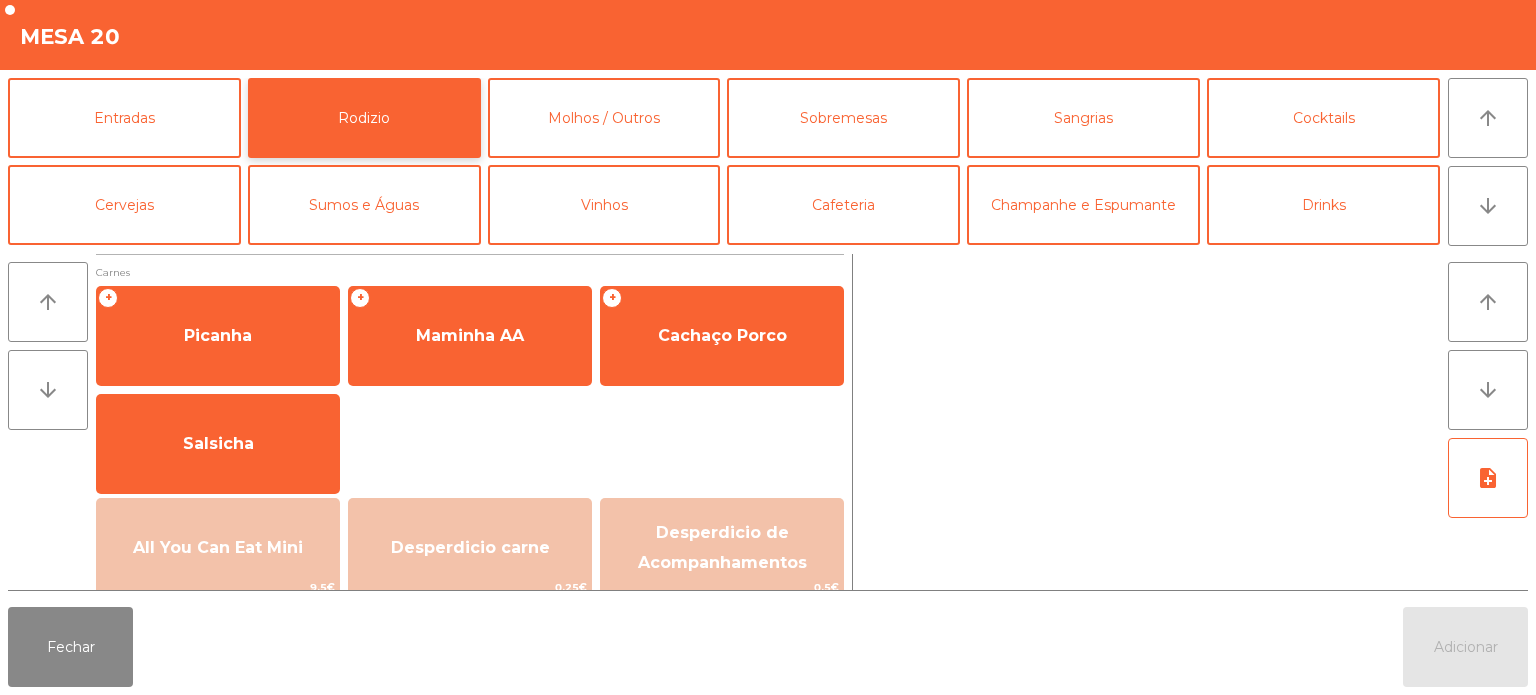 scroll, scrollTop: 54, scrollLeft: 0, axis: vertical 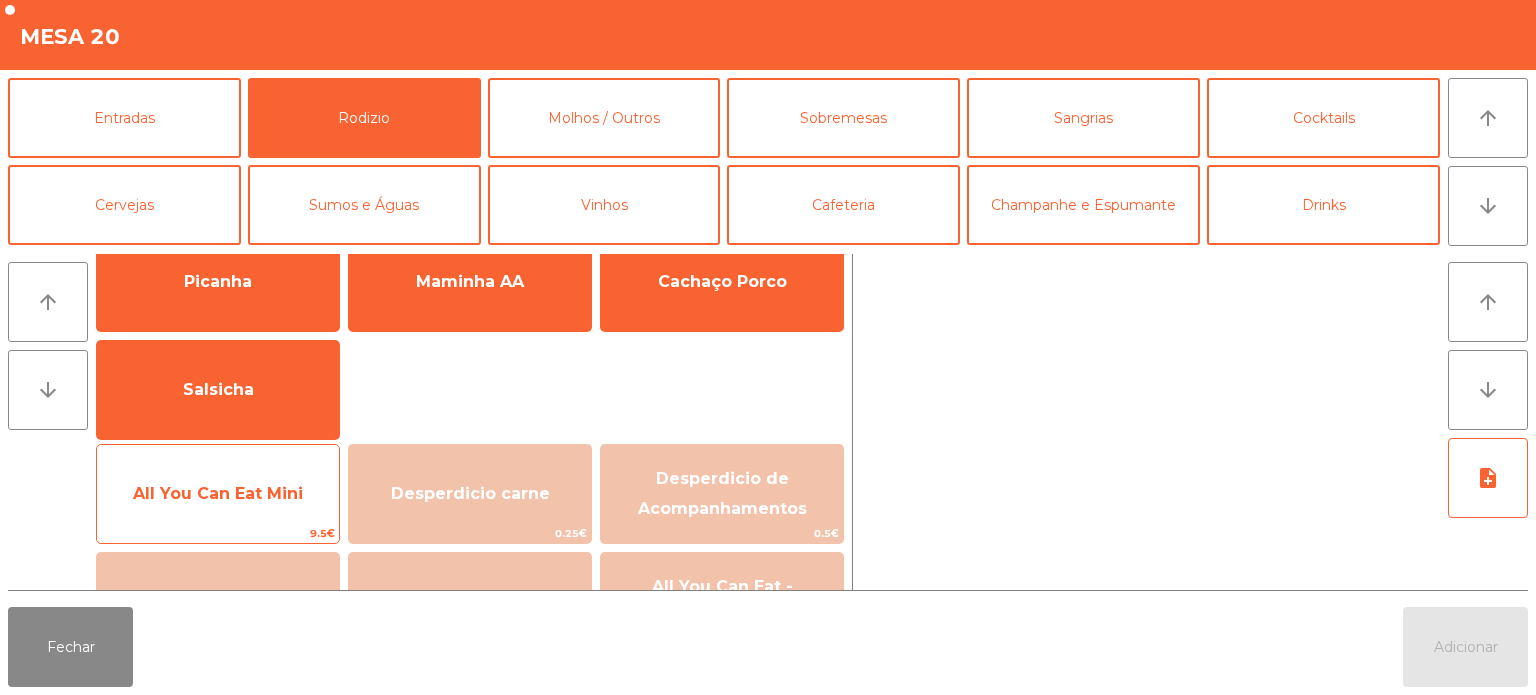 click on "9.5€" 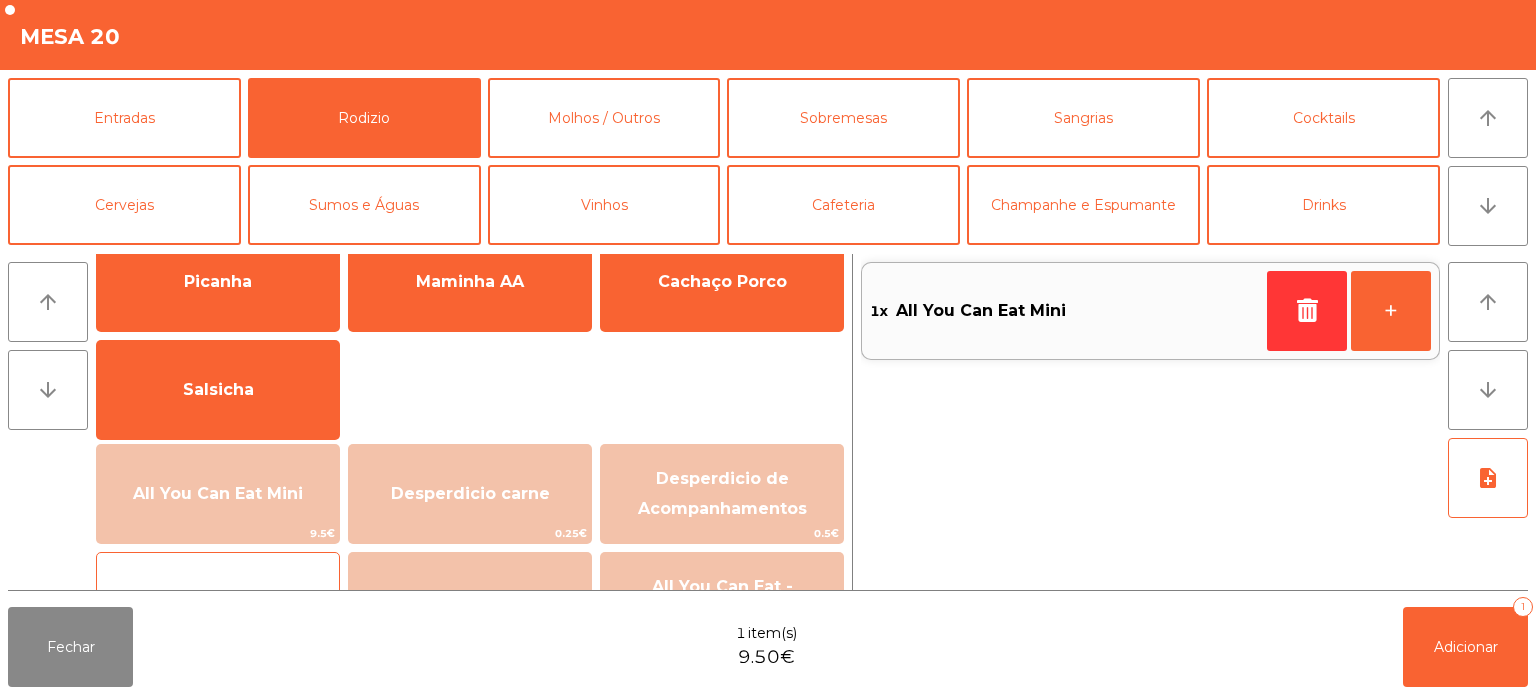 click on "All You Can Eat - COURIQUE   20.95€" 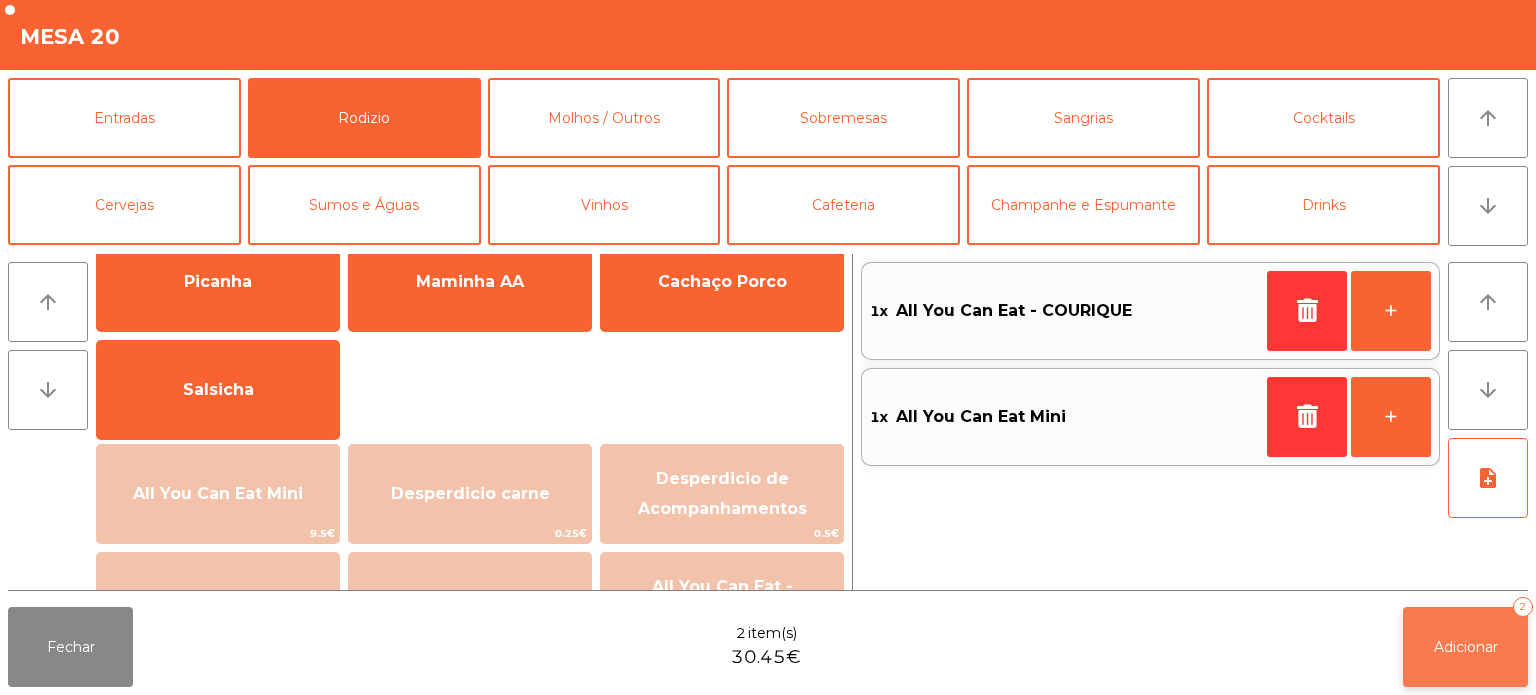 click on "Adicionar   2" 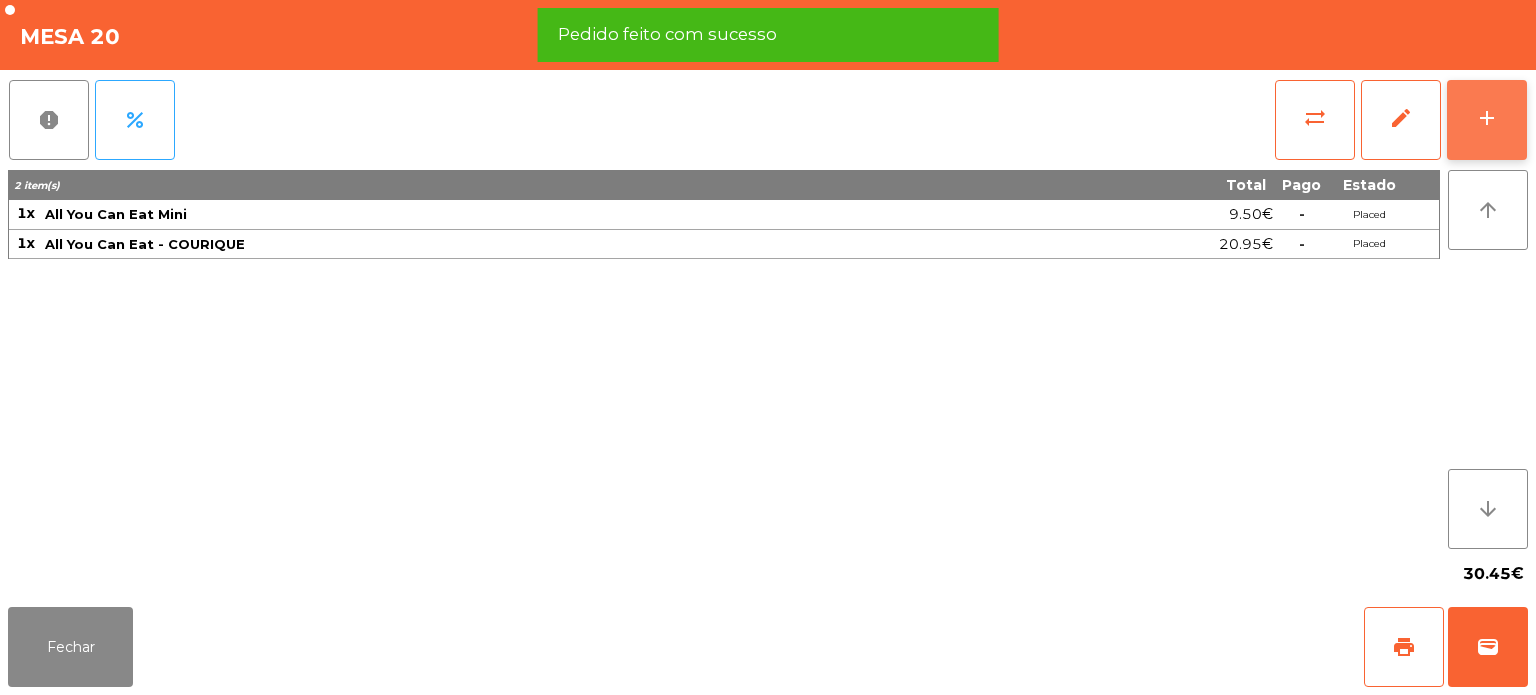 click on "add" 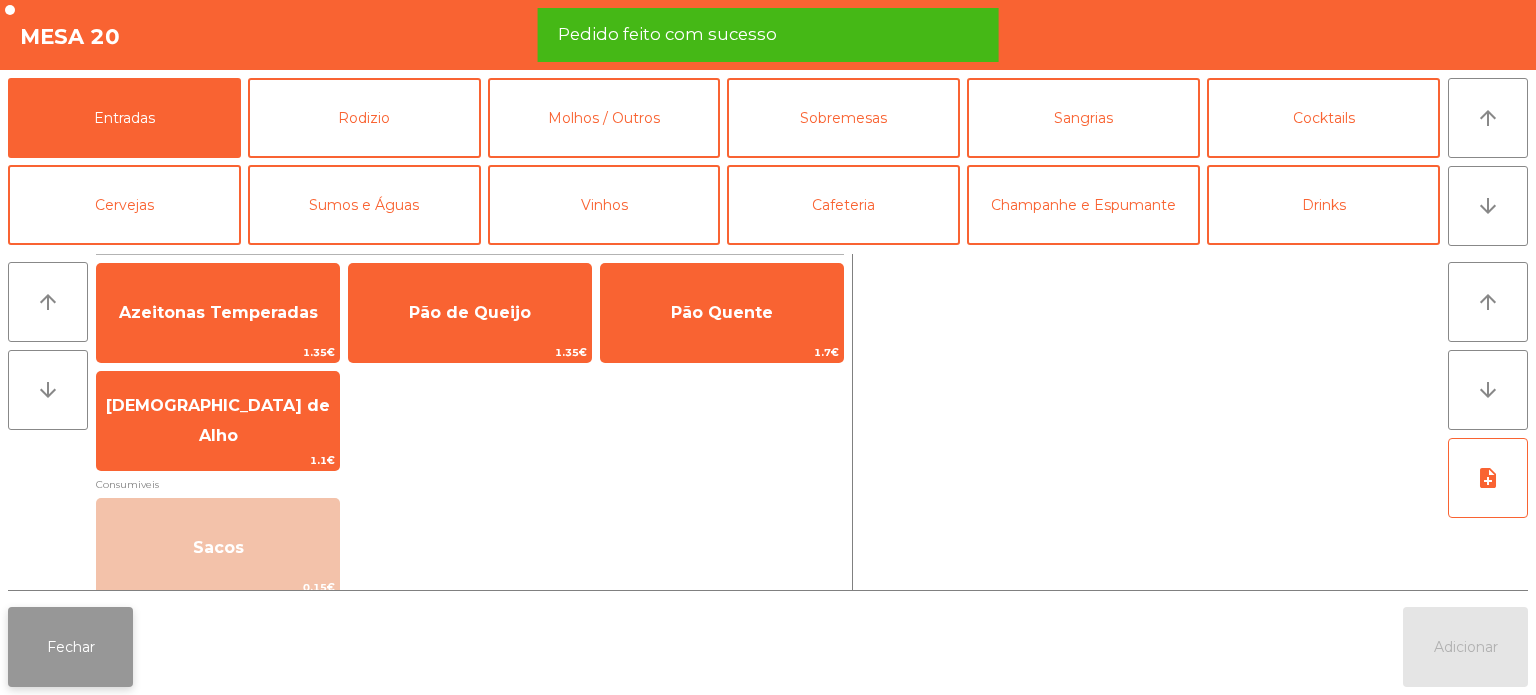 click on "Fechar" 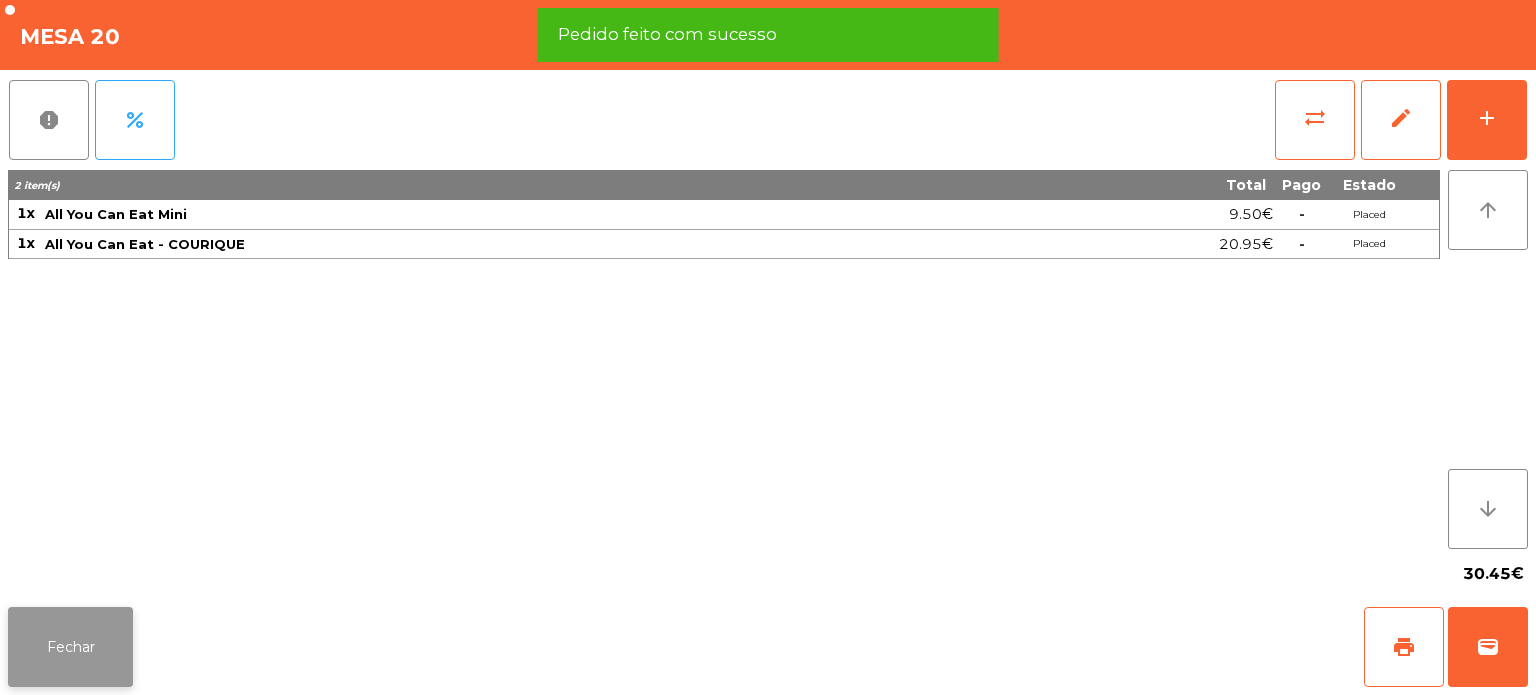 click on "Fechar" 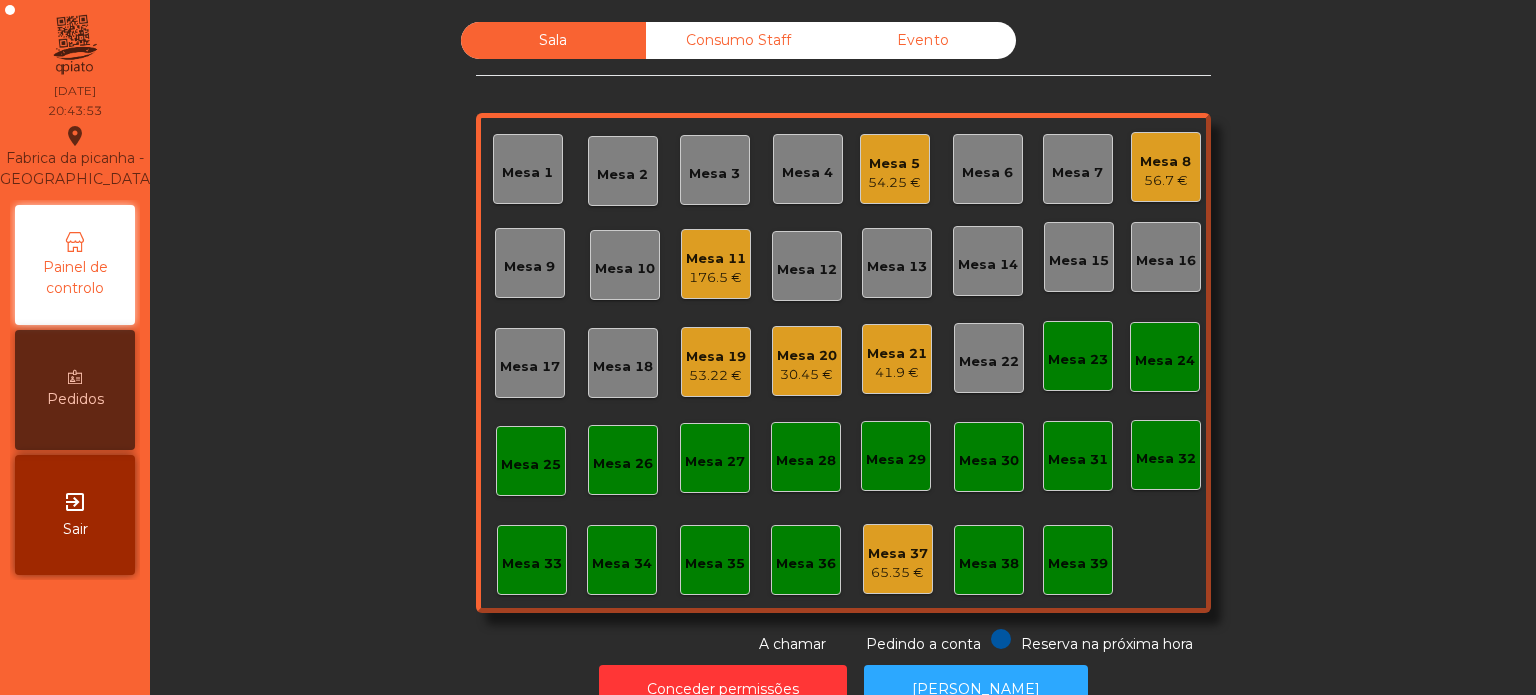 click on "Sala   Consumo Staff   Evento   Mesa 1   [GEOGRAPHIC_DATA] 3   Mesa 4   Mesa 5   54.25 €   Mesa 6   Mesa 7   Mesa 8   56.7 €   [GEOGRAPHIC_DATA] 9   [GEOGRAPHIC_DATA] 10   Mesa 11   176.5 €   [GEOGRAPHIC_DATA] 12   [GEOGRAPHIC_DATA] 13   [GEOGRAPHIC_DATA] 14   [GEOGRAPHIC_DATA] 15   [GEOGRAPHIC_DATA] 16   [GEOGRAPHIC_DATA] 17   [GEOGRAPHIC_DATA] 18   Mesa 19   53.22 €   Mesa 20   30.45 €   [GEOGRAPHIC_DATA] 21   41.9 €   [GEOGRAPHIC_DATA] 22   [GEOGRAPHIC_DATA] 23   [GEOGRAPHIC_DATA] 24   [GEOGRAPHIC_DATA] 25   [GEOGRAPHIC_DATA] 26   [GEOGRAPHIC_DATA] 27   [GEOGRAPHIC_DATA] 28   [GEOGRAPHIC_DATA] 29   [GEOGRAPHIC_DATA] 30   [GEOGRAPHIC_DATA] [GEOGRAPHIC_DATA] 32   [GEOGRAPHIC_DATA] 34   [GEOGRAPHIC_DATA] 35   [GEOGRAPHIC_DATA] 37   65.35 €   [GEOGRAPHIC_DATA] 39  Reserva na próxima hora Pedindo a conta A chamar" 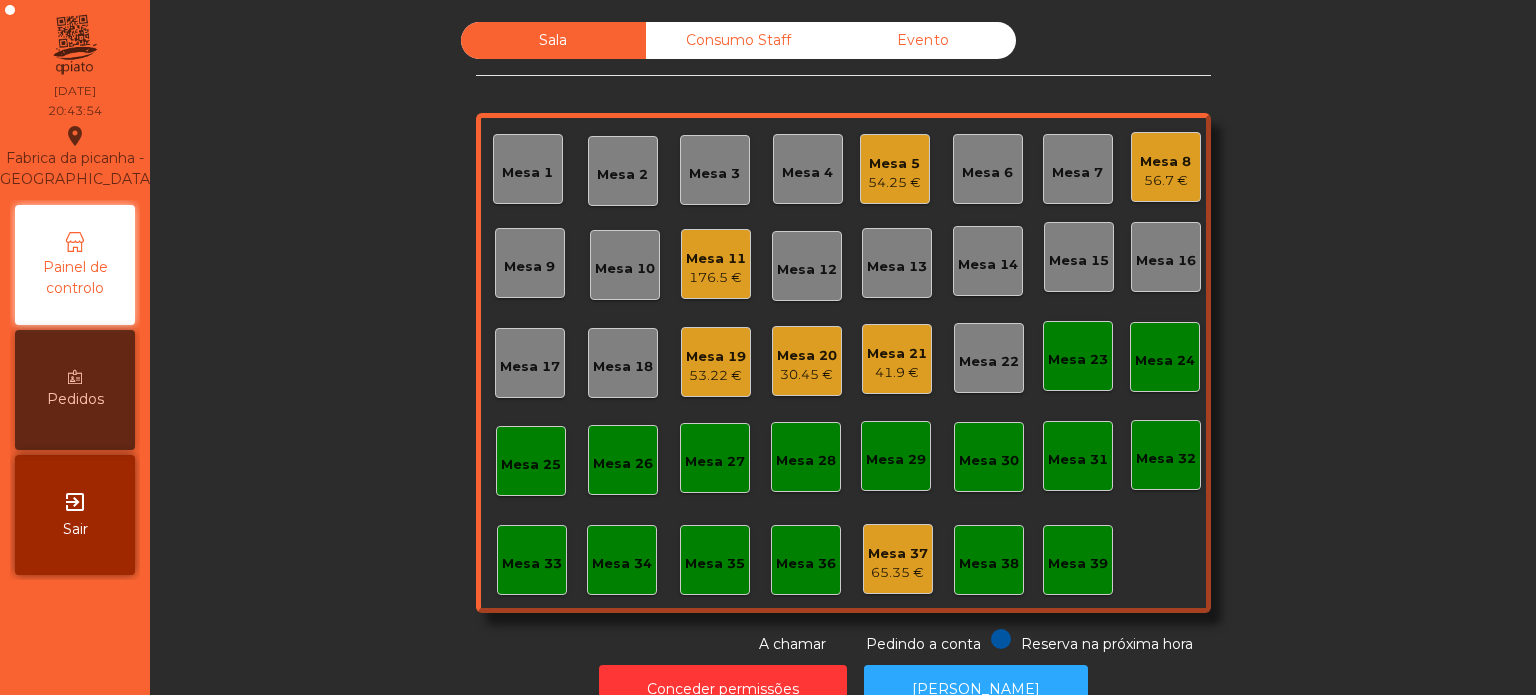 click on "Mesa 5   54.25 €" 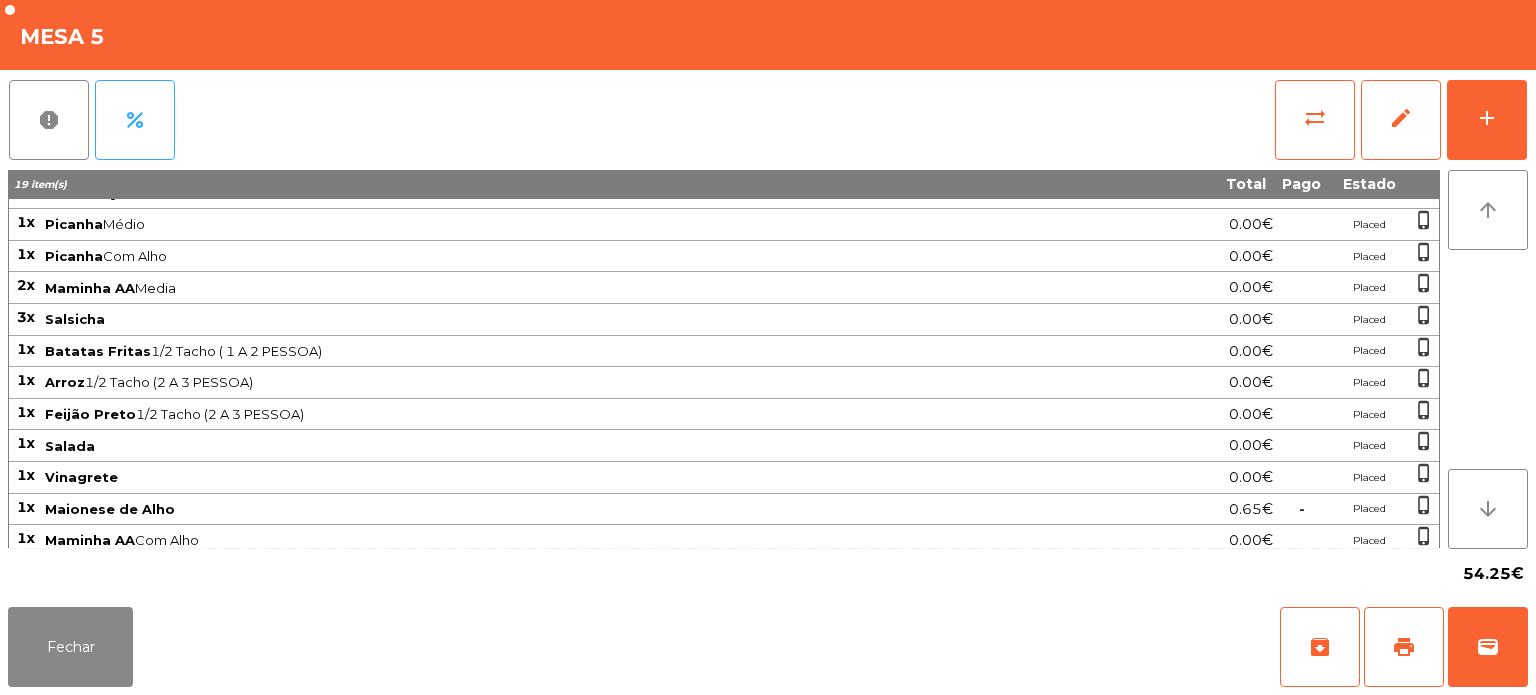 scroll, scrollTop: 0, scrollLeft: 0, axis: both 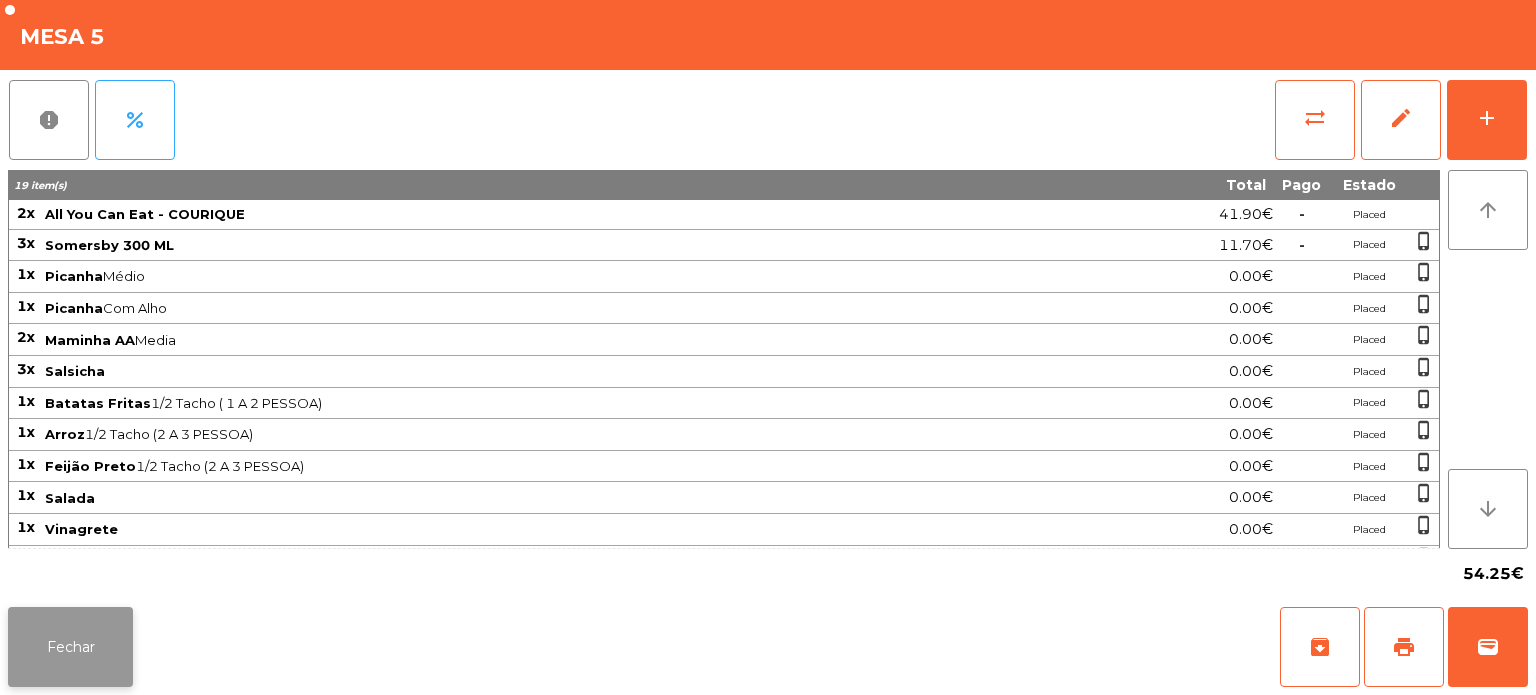 click on "Fechar" 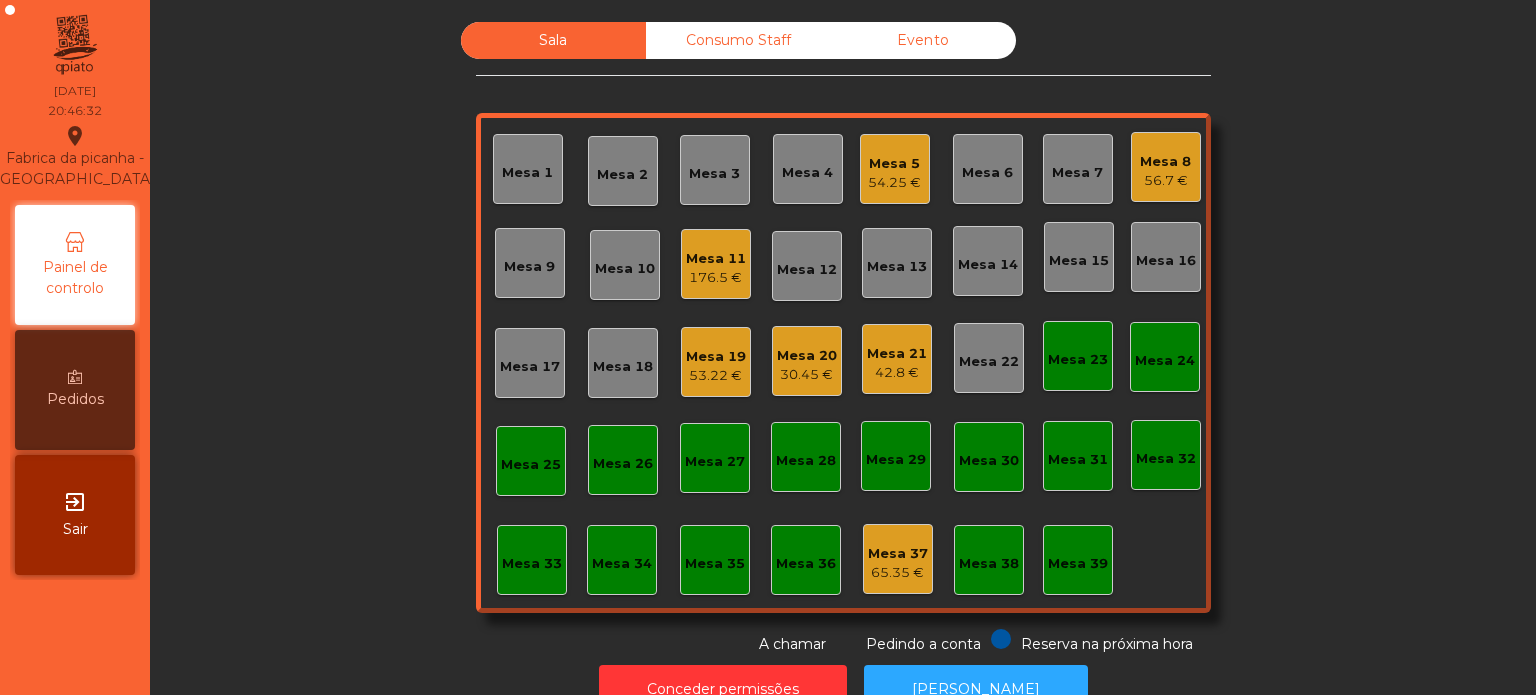 click on "53.22 €" 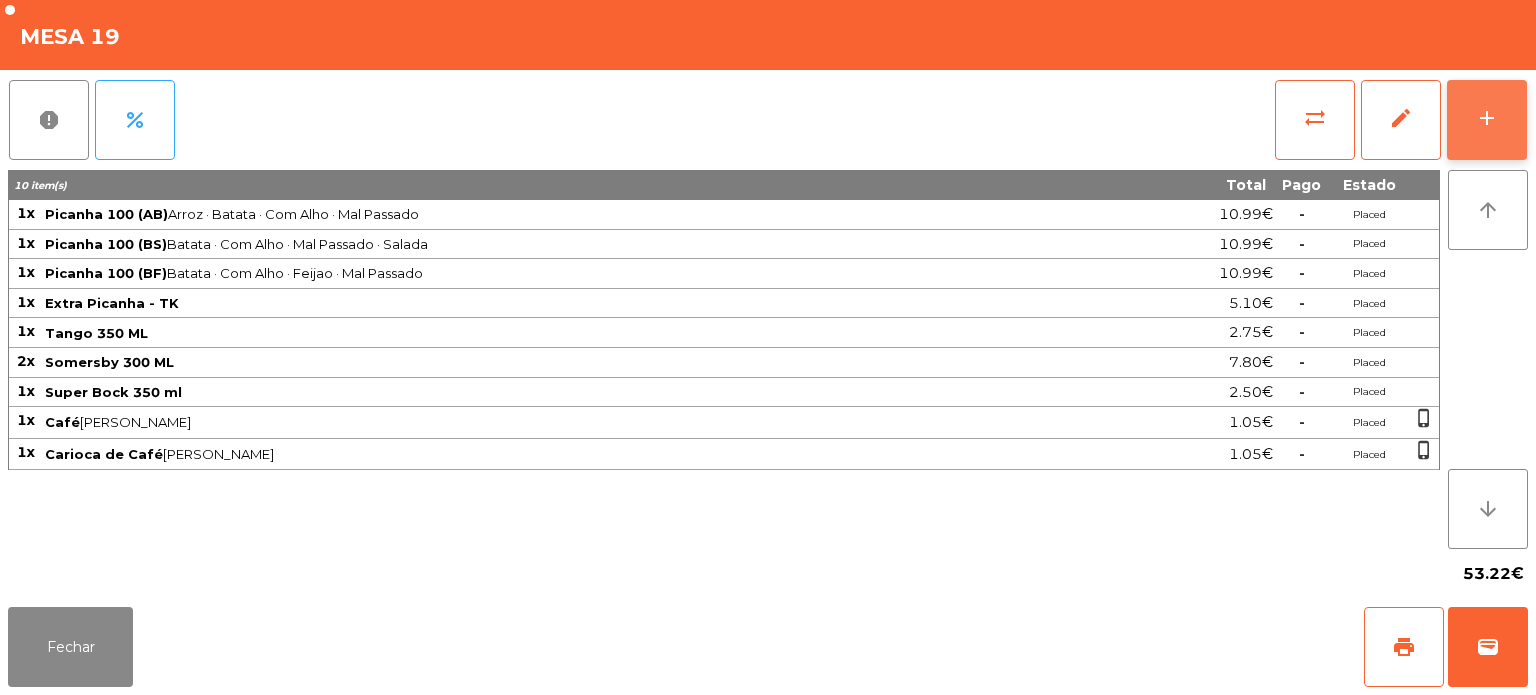 click on "add" 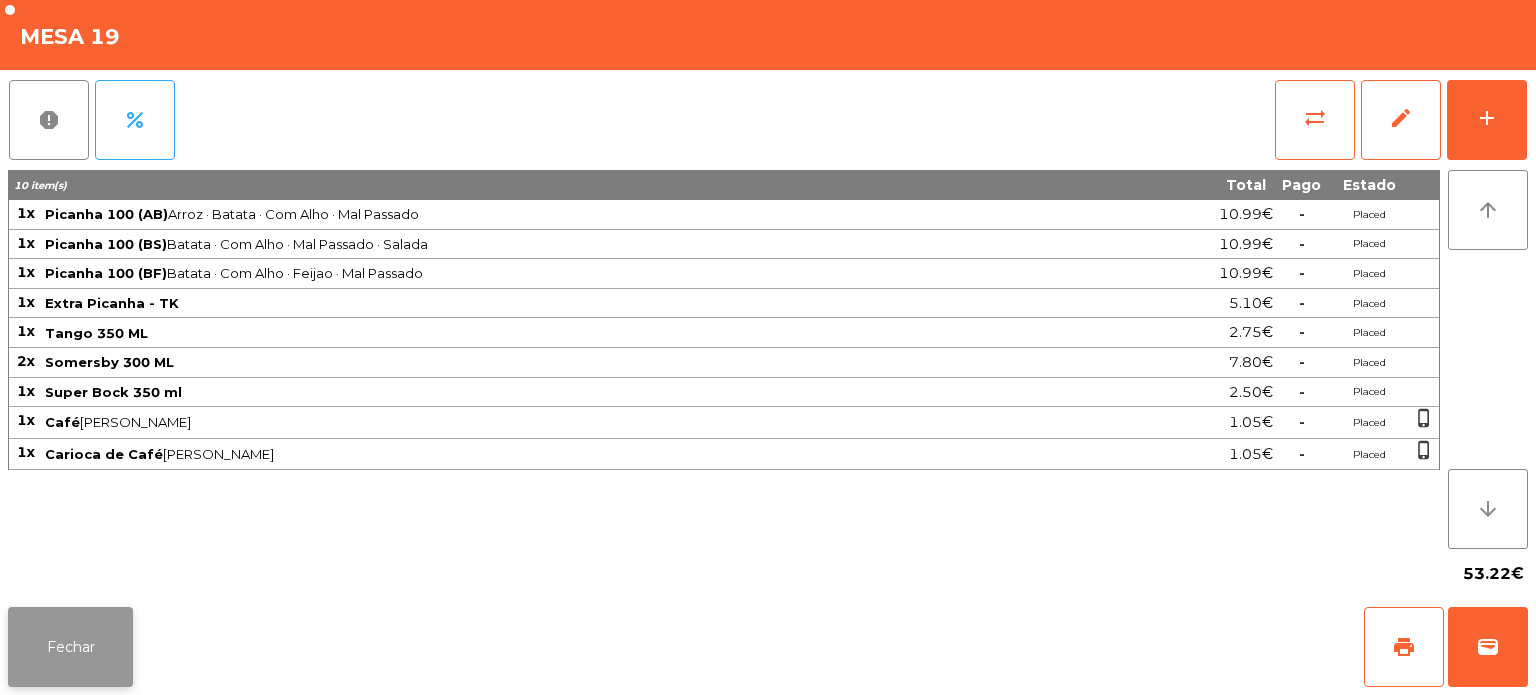click on "Fechar" 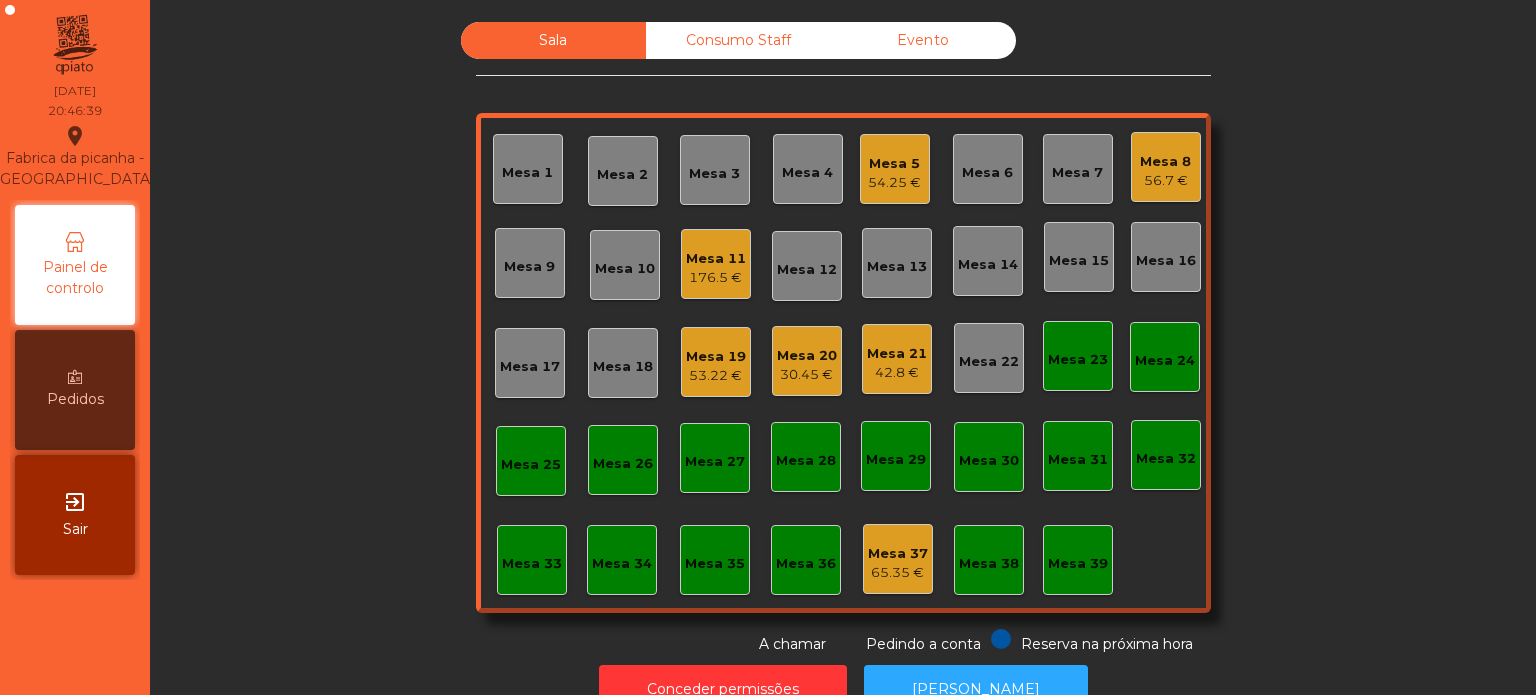 click on "Mesa 20" 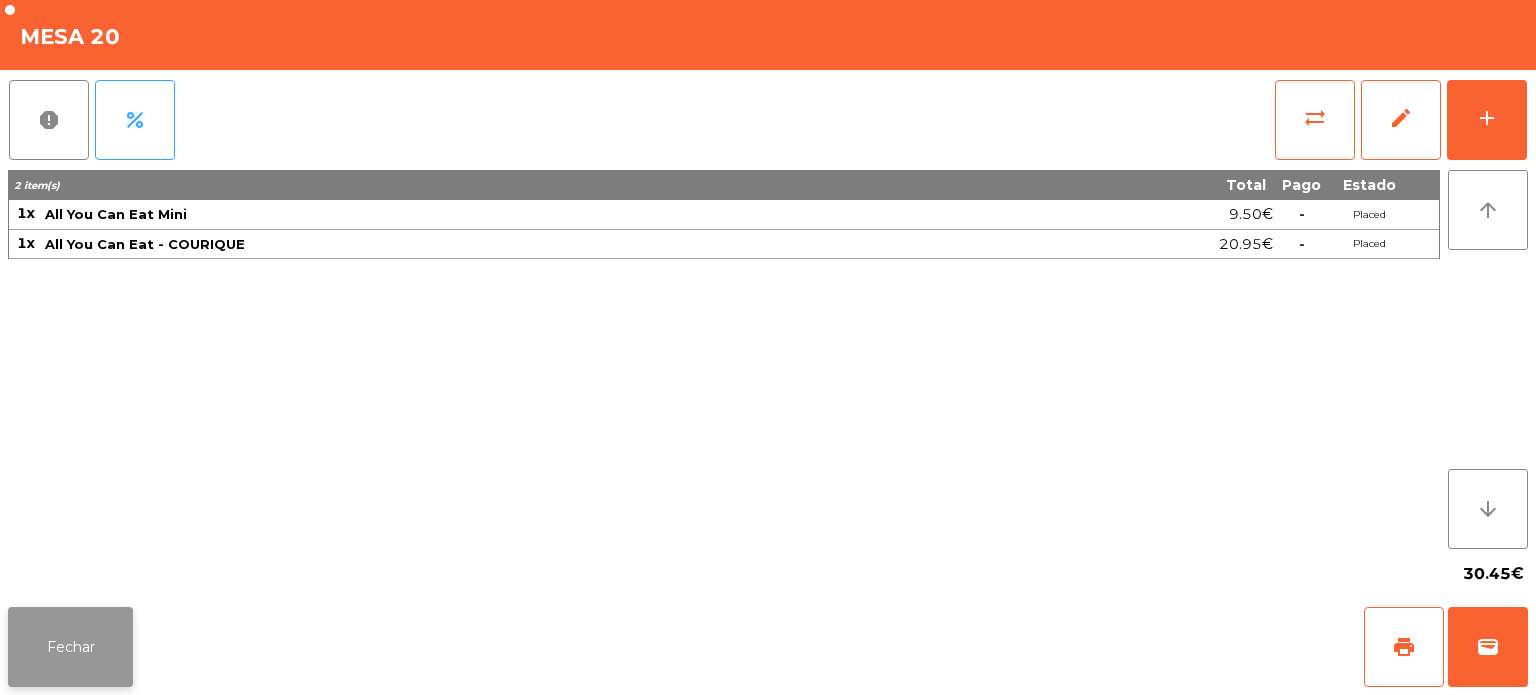 click on "Fechar" 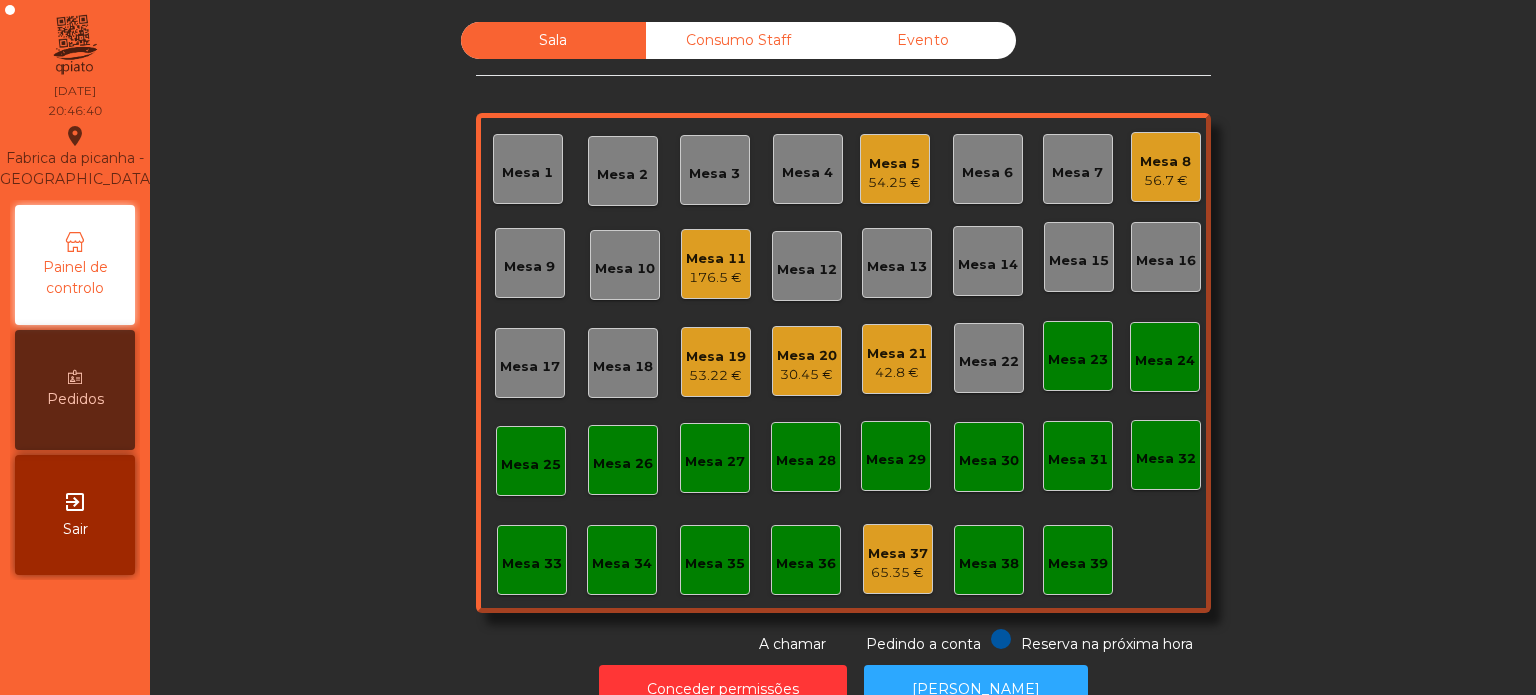 click on "Mesa 21" 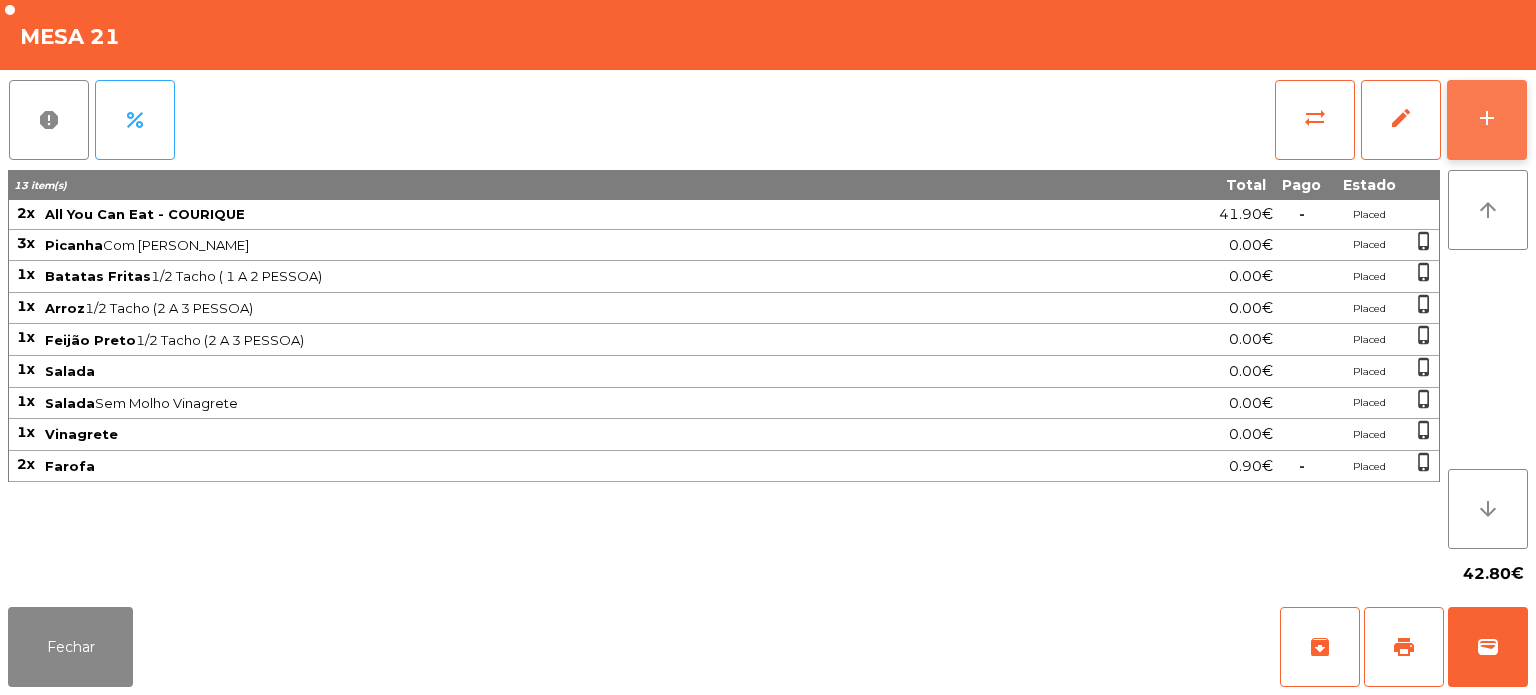 click on "add" 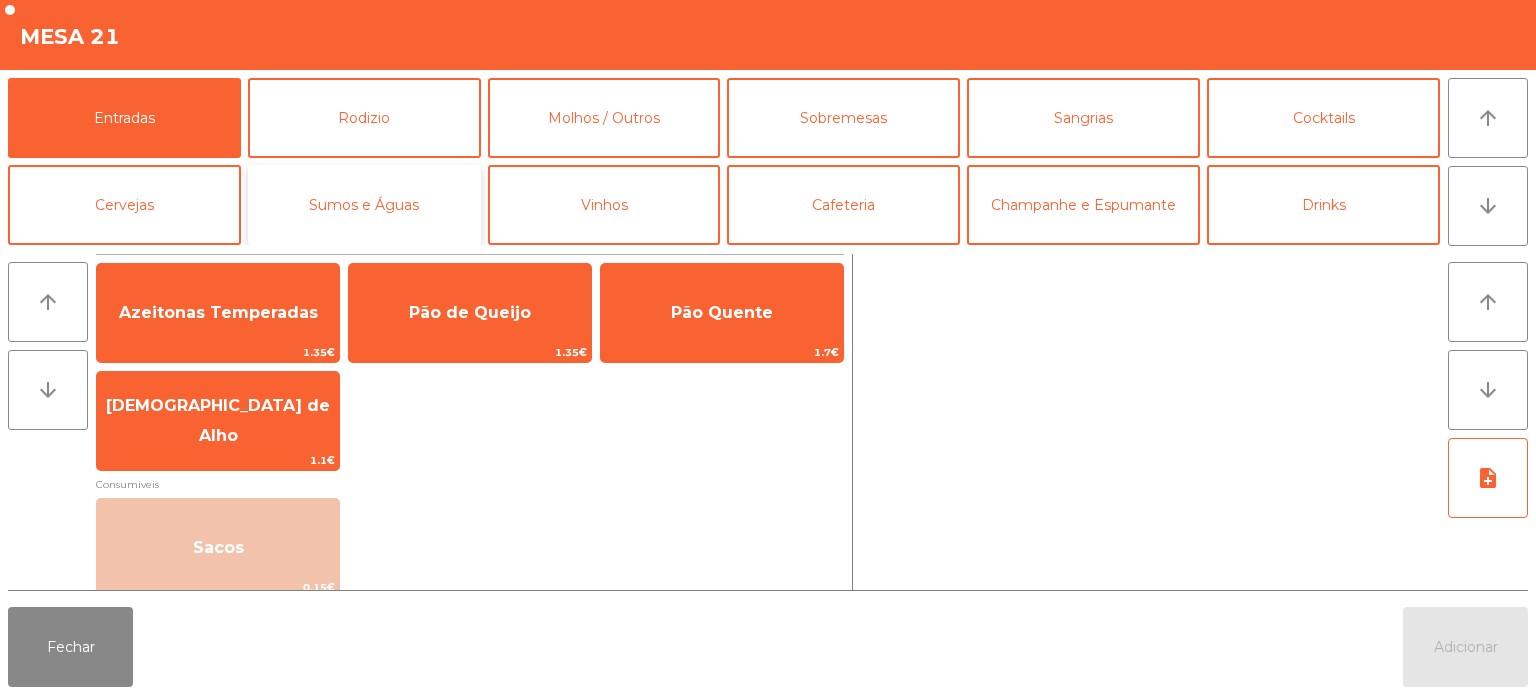 click on "Sumos e Águas" 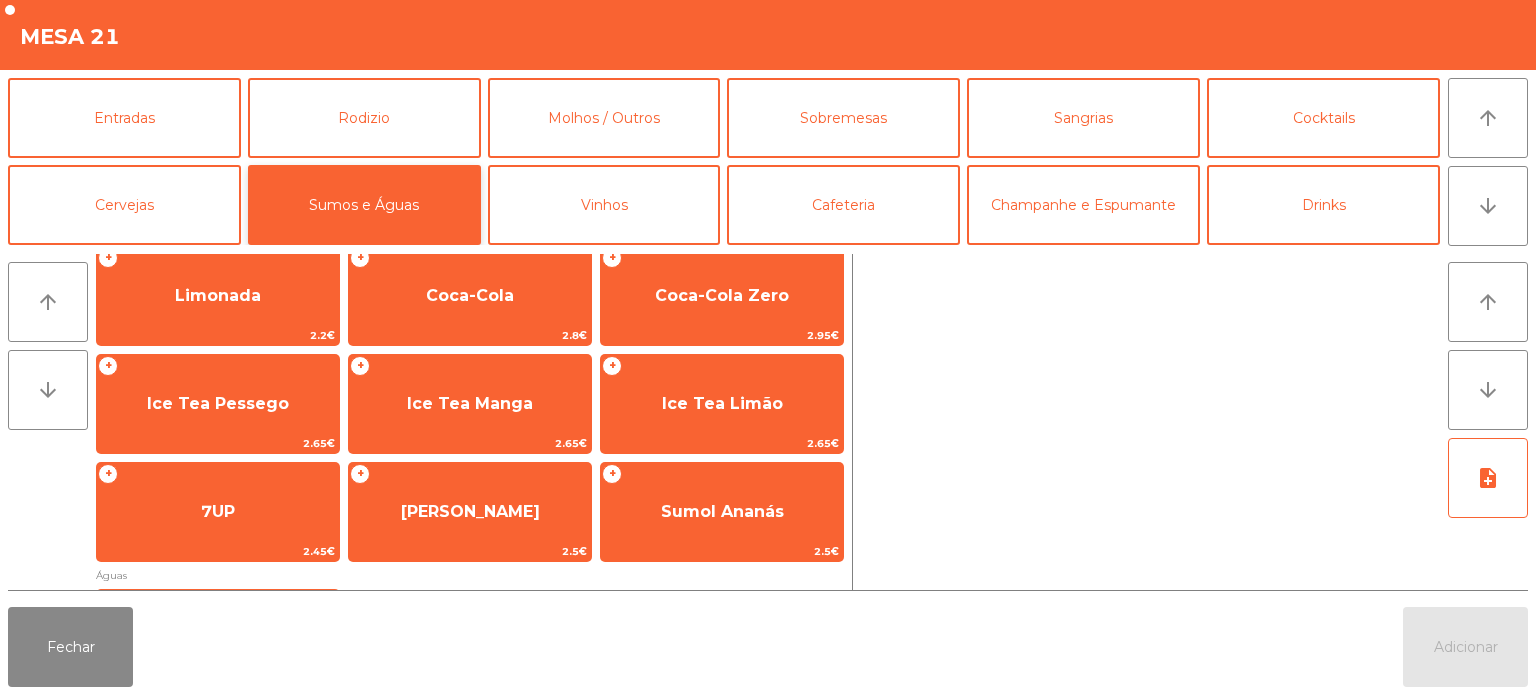 scroll, scrollTop: 276, scrollLeft: 0, axis: vertical 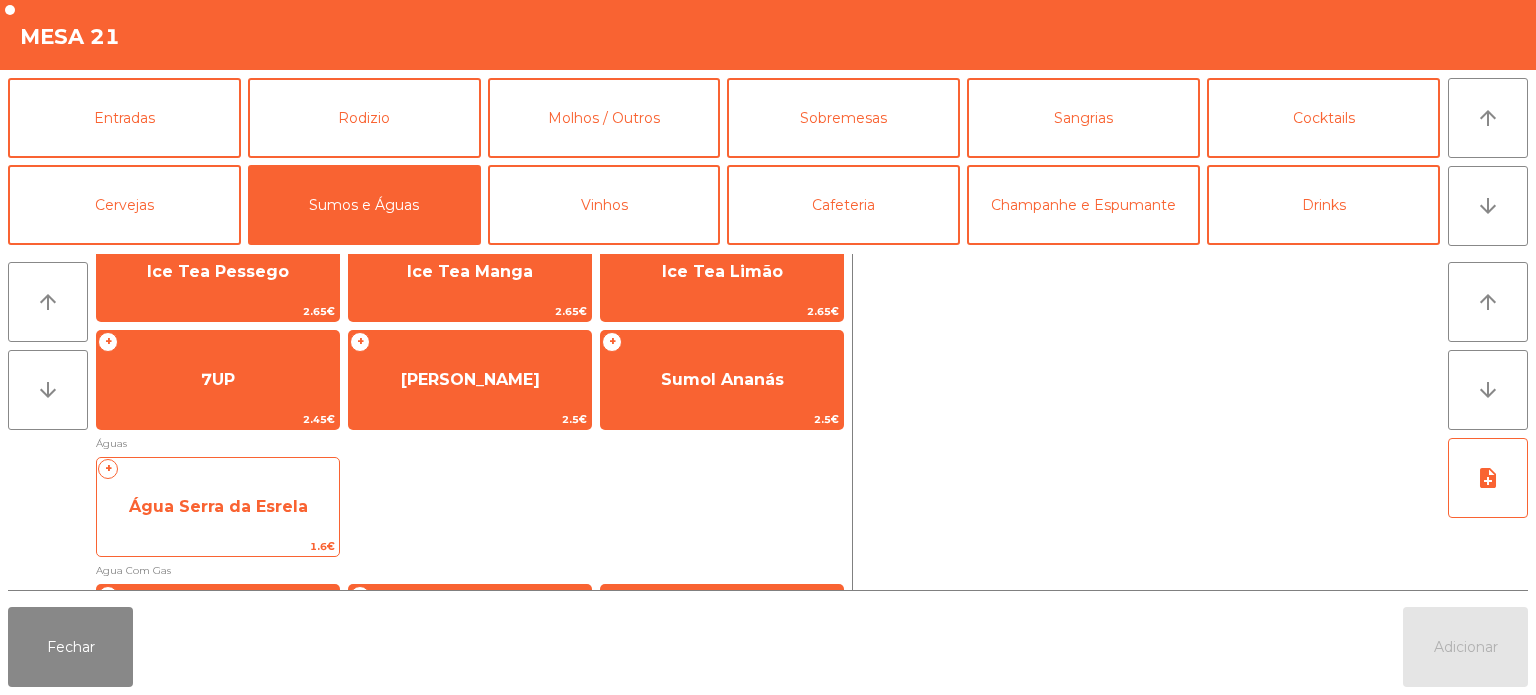 click on "Água Serra da Esrela" 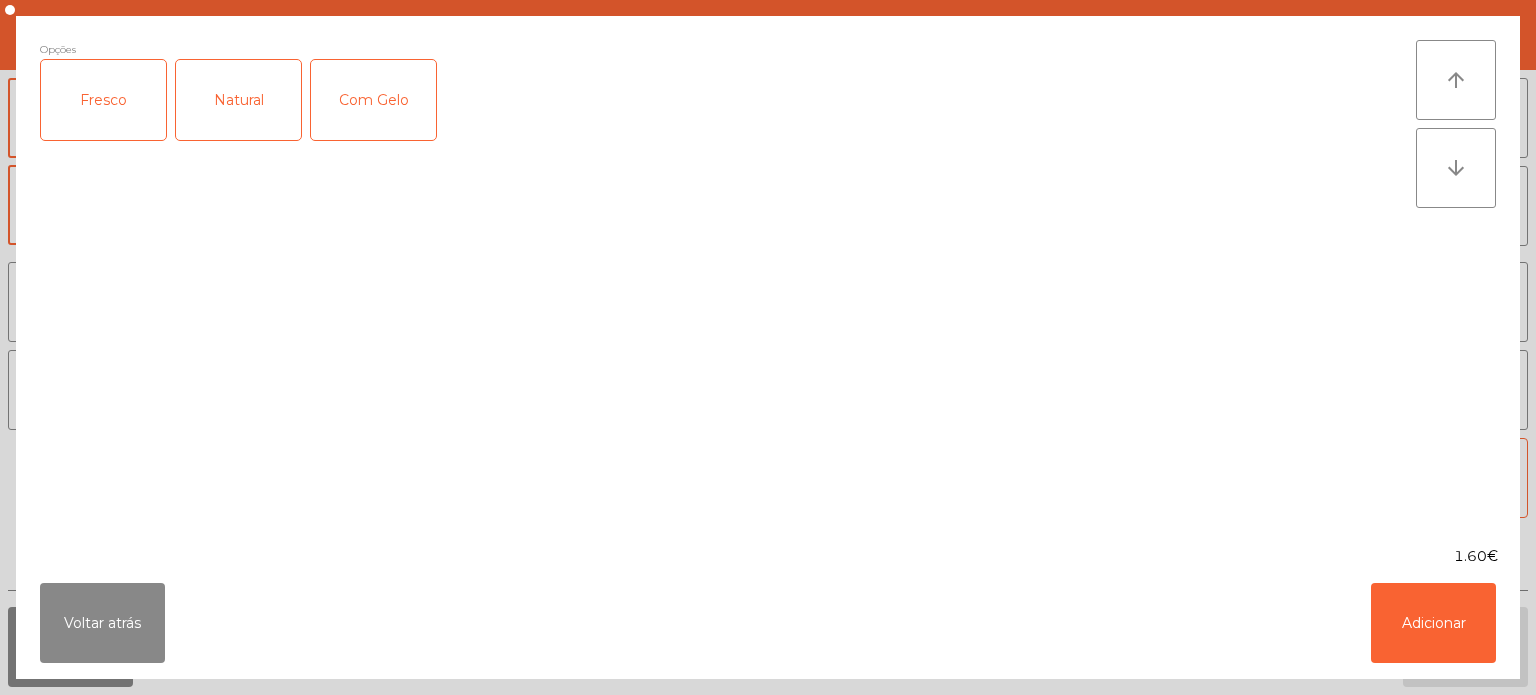 click on "Fresco" 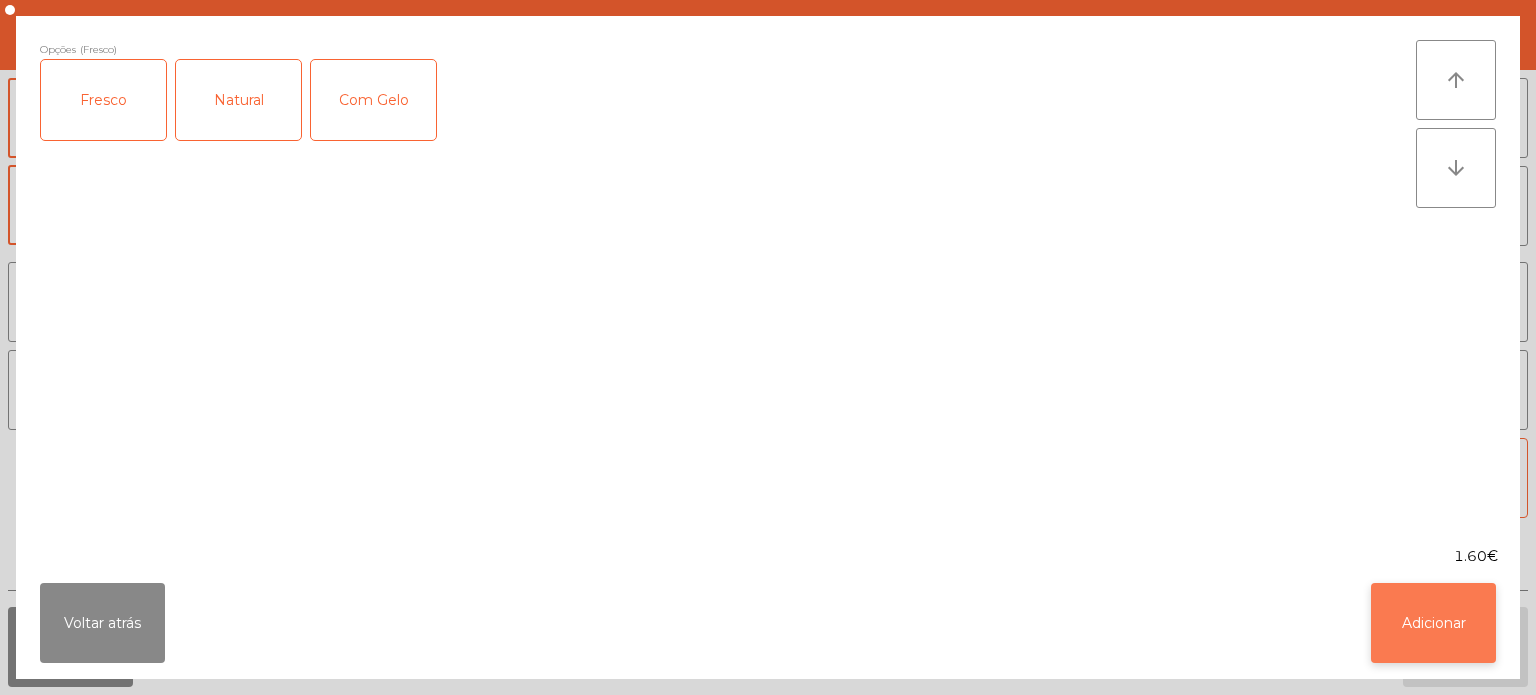 click on "Adicionar" 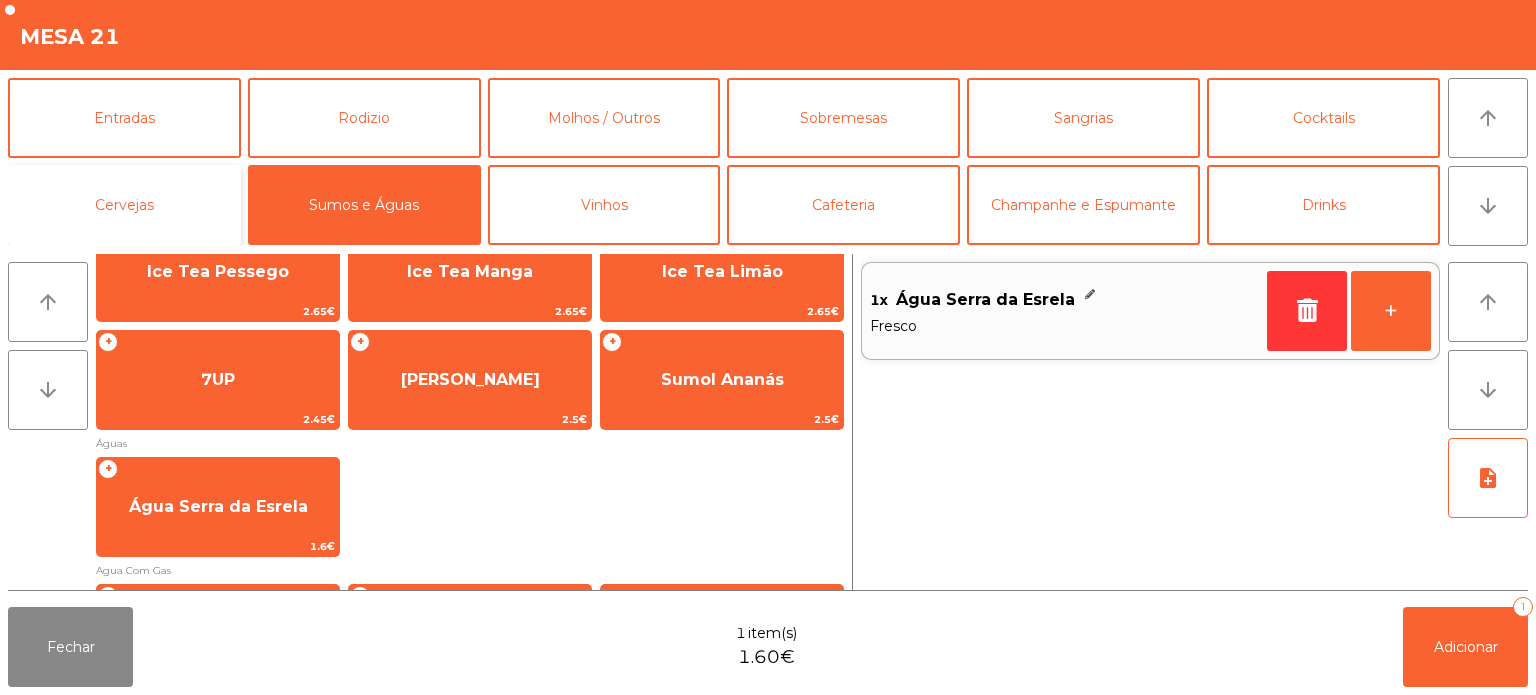 click on "Cervejas" 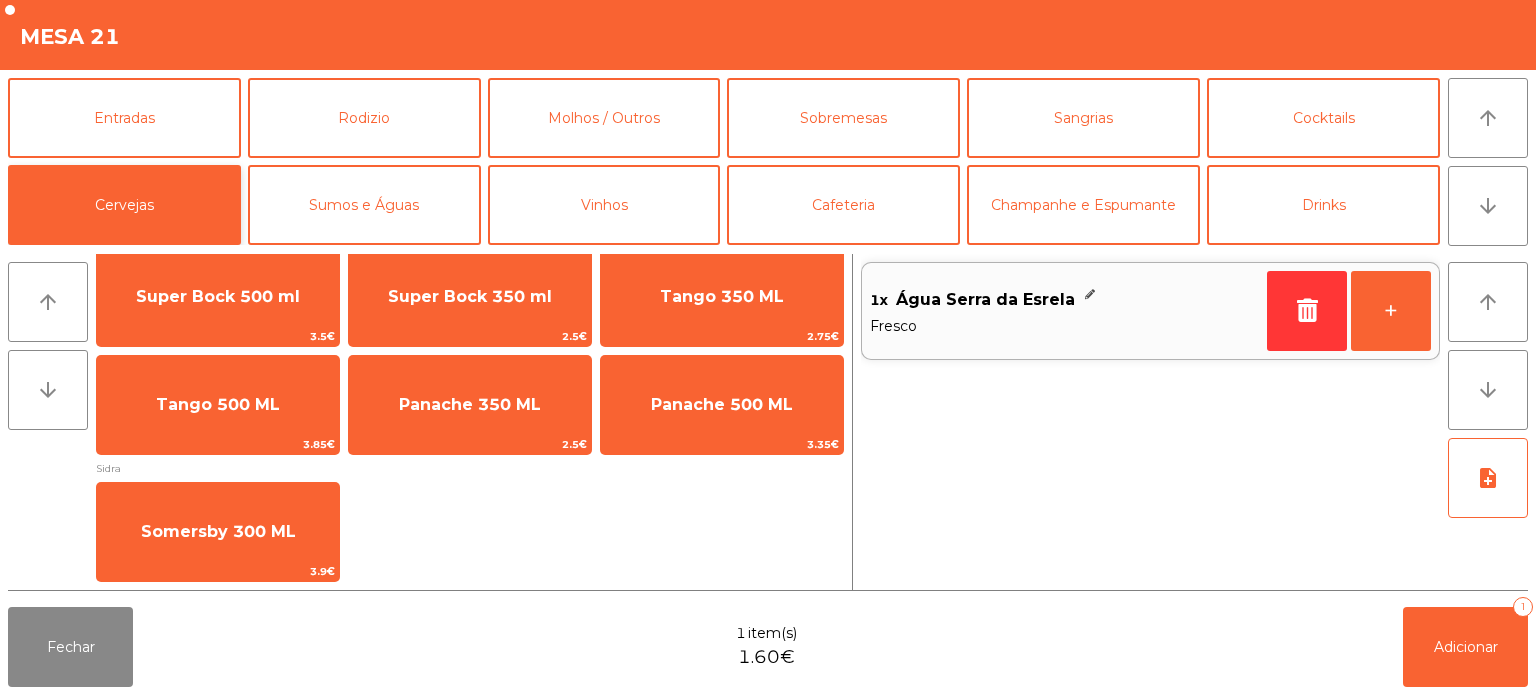 scroll, scrollTop: 38, scrollLeft: 0, axis: vertical 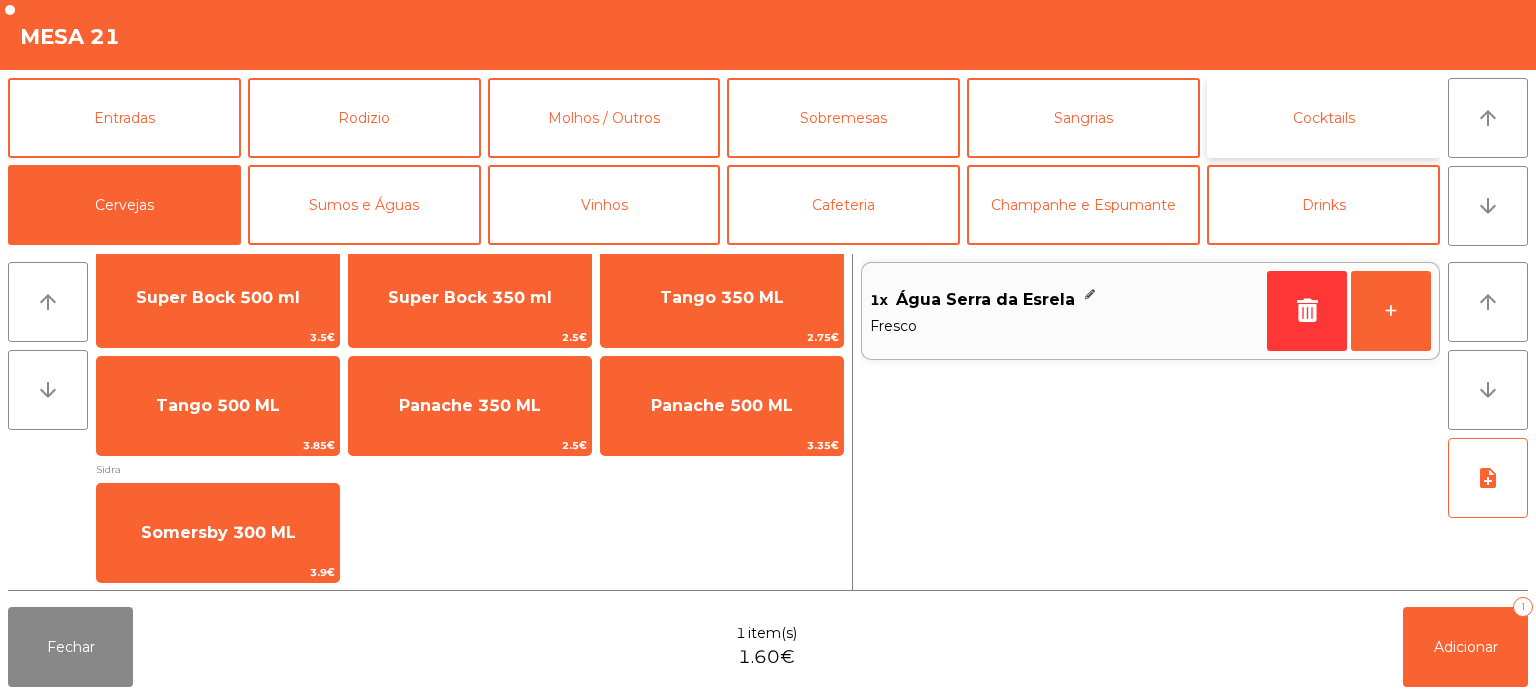 click on "Cocktails" 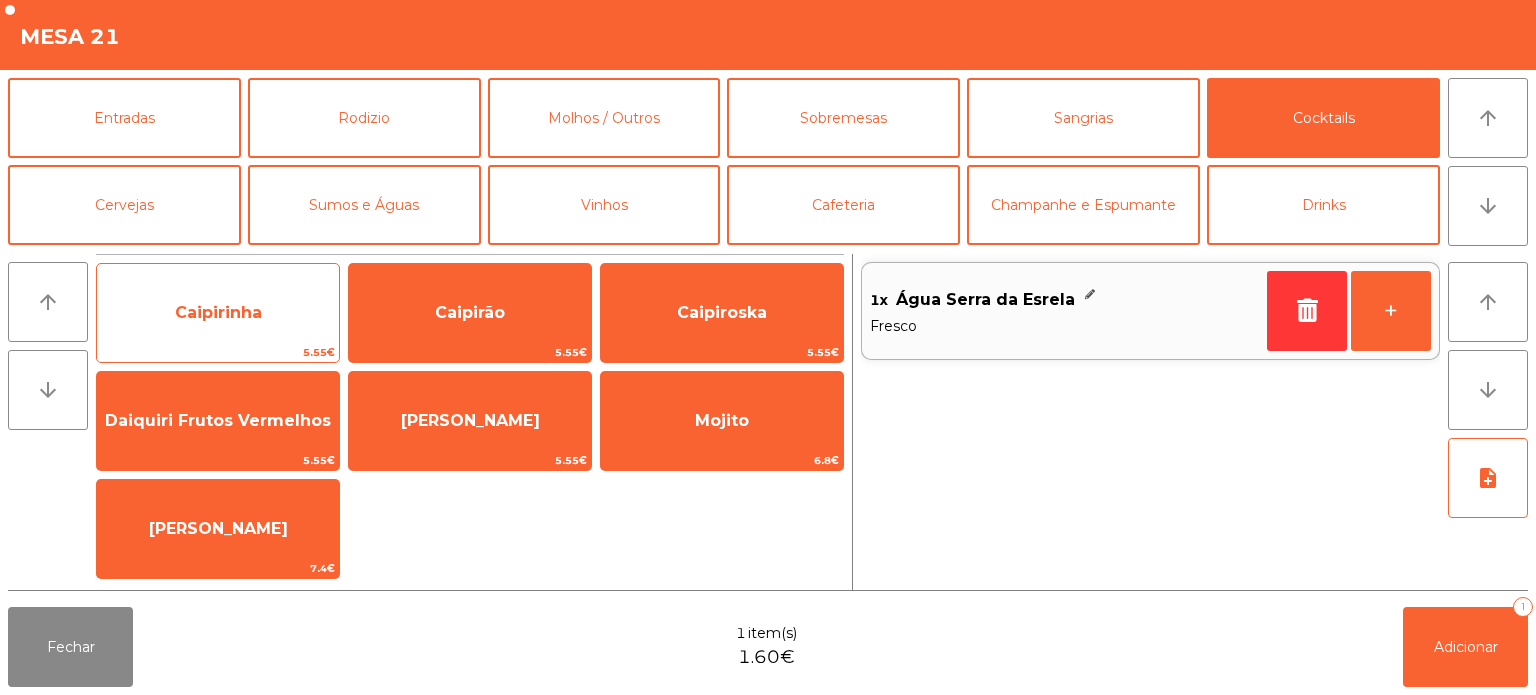 click on "Caipirinha" 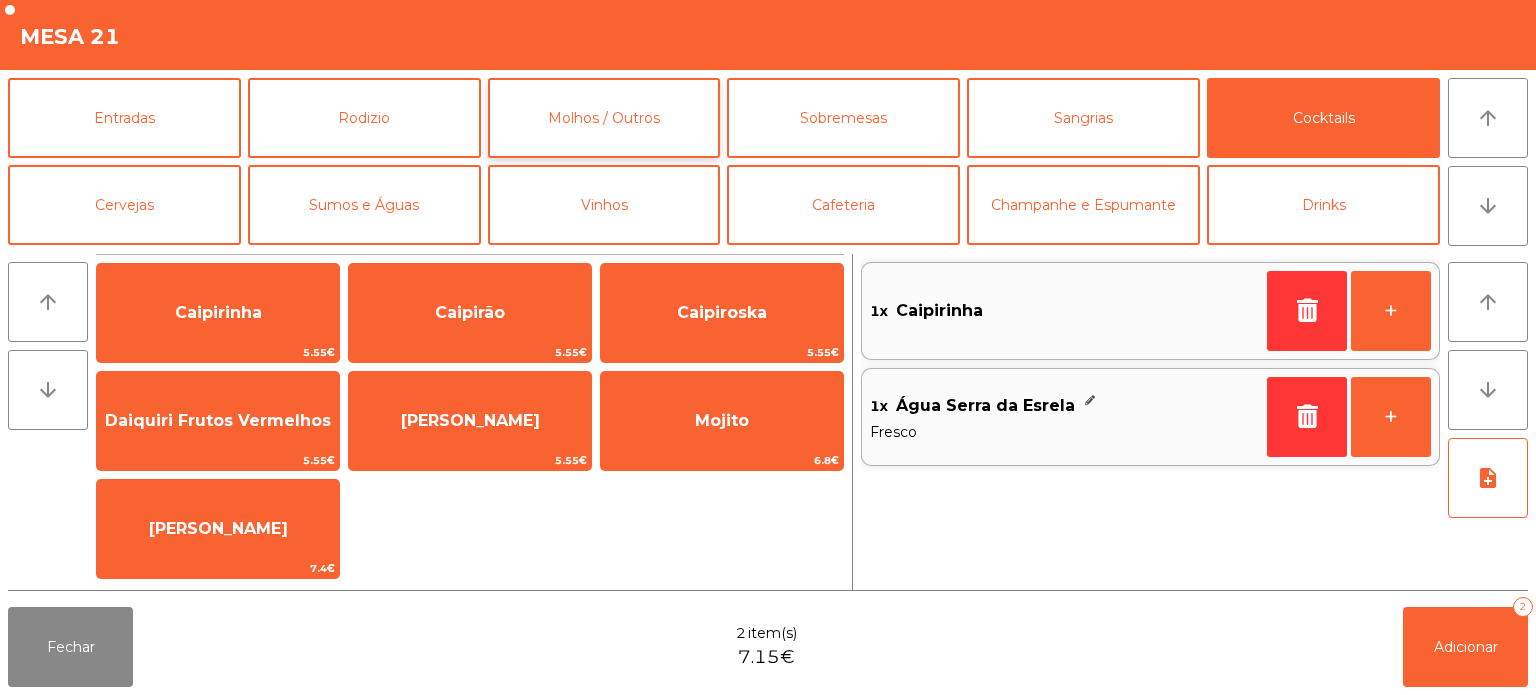 click on "Molhos / Outros" 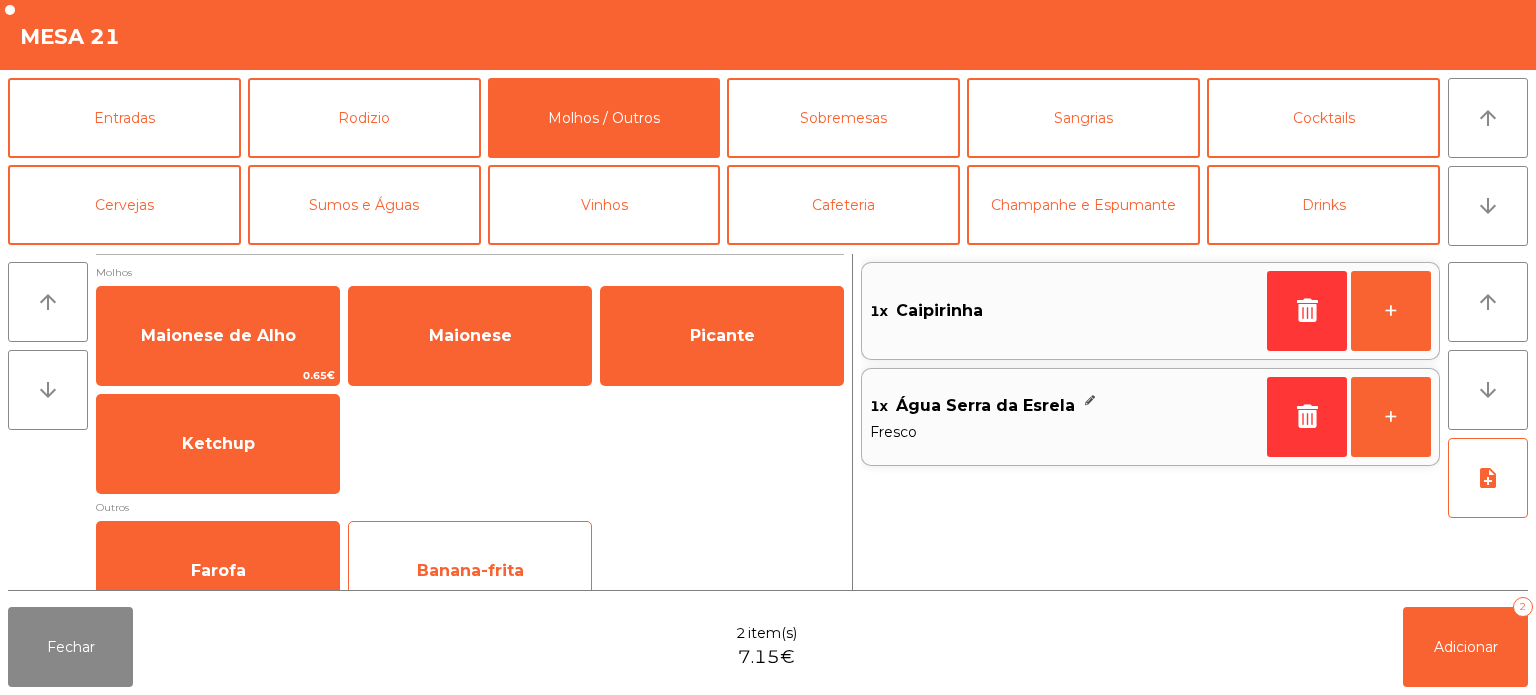 click on "Banana-frita" 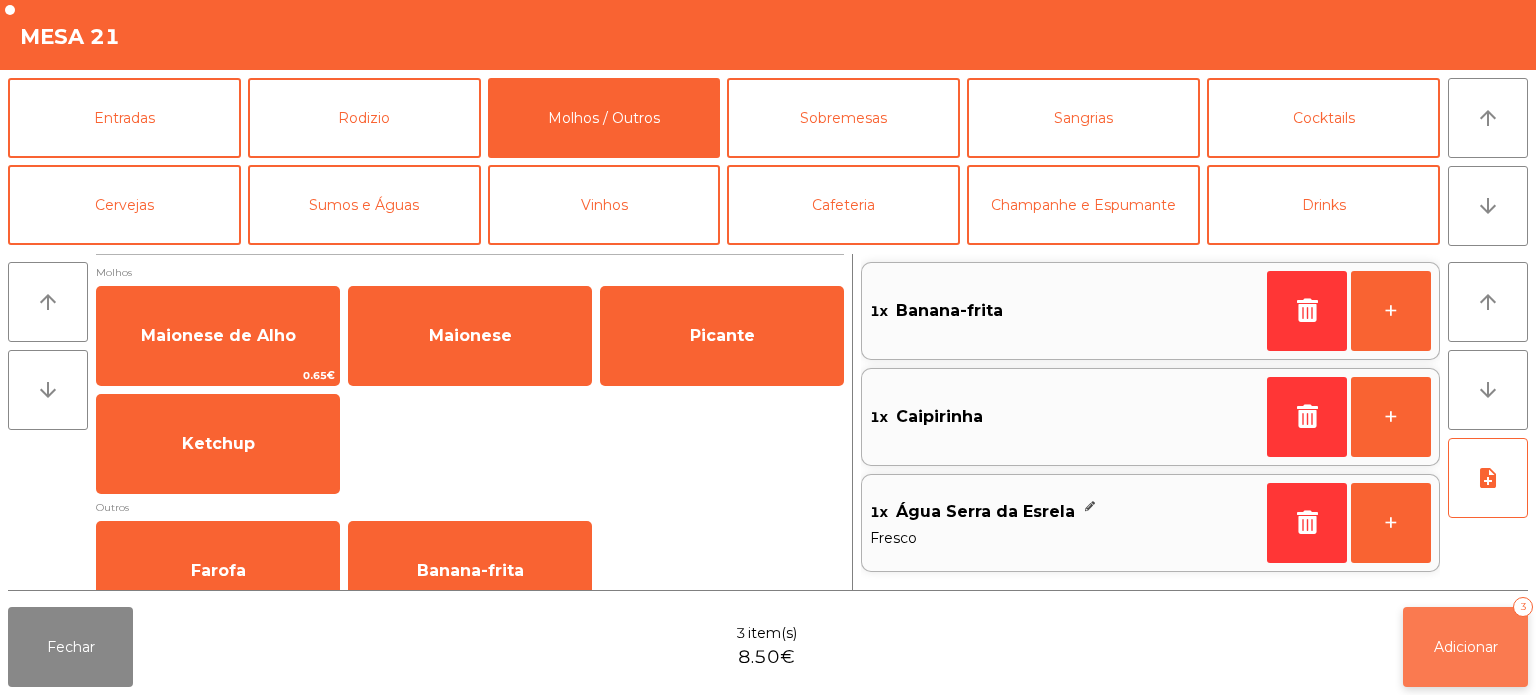 click on "Adicionar   3" 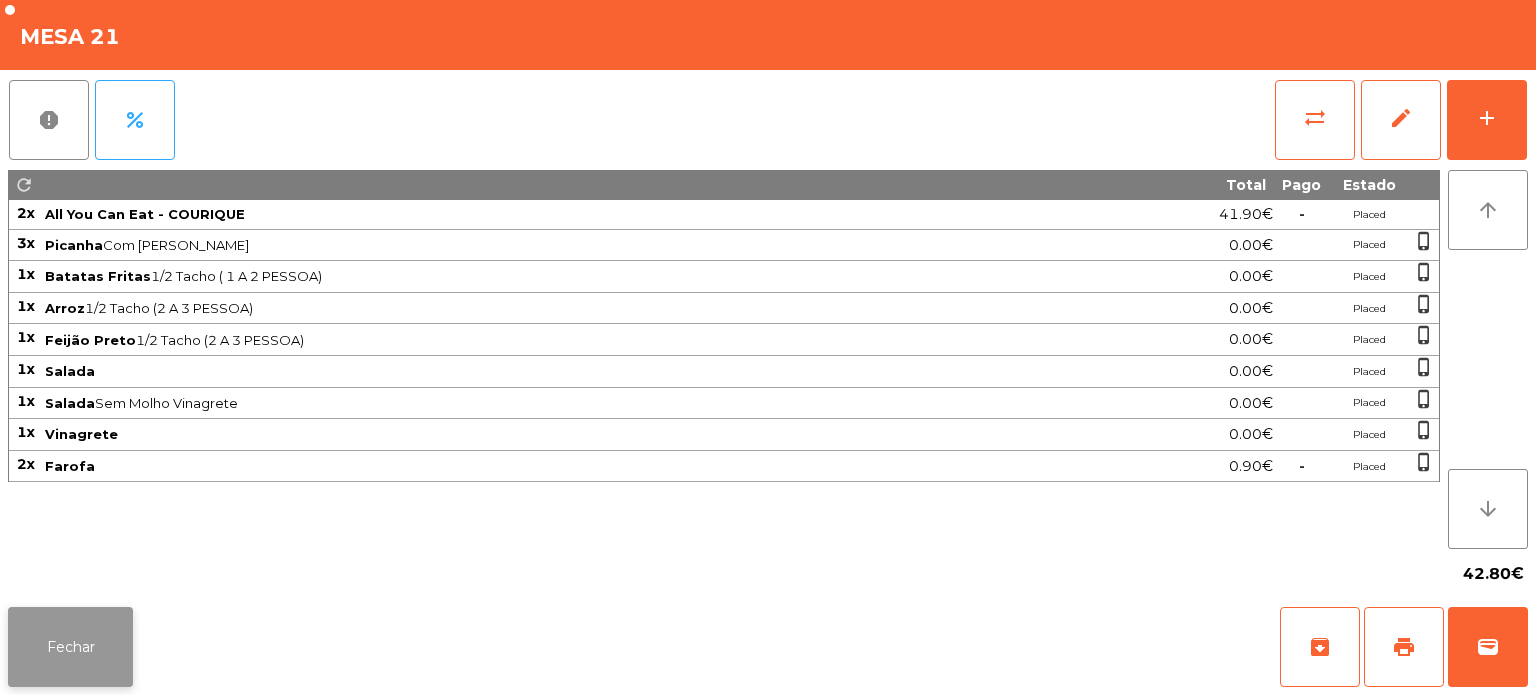 click on "Fechar" 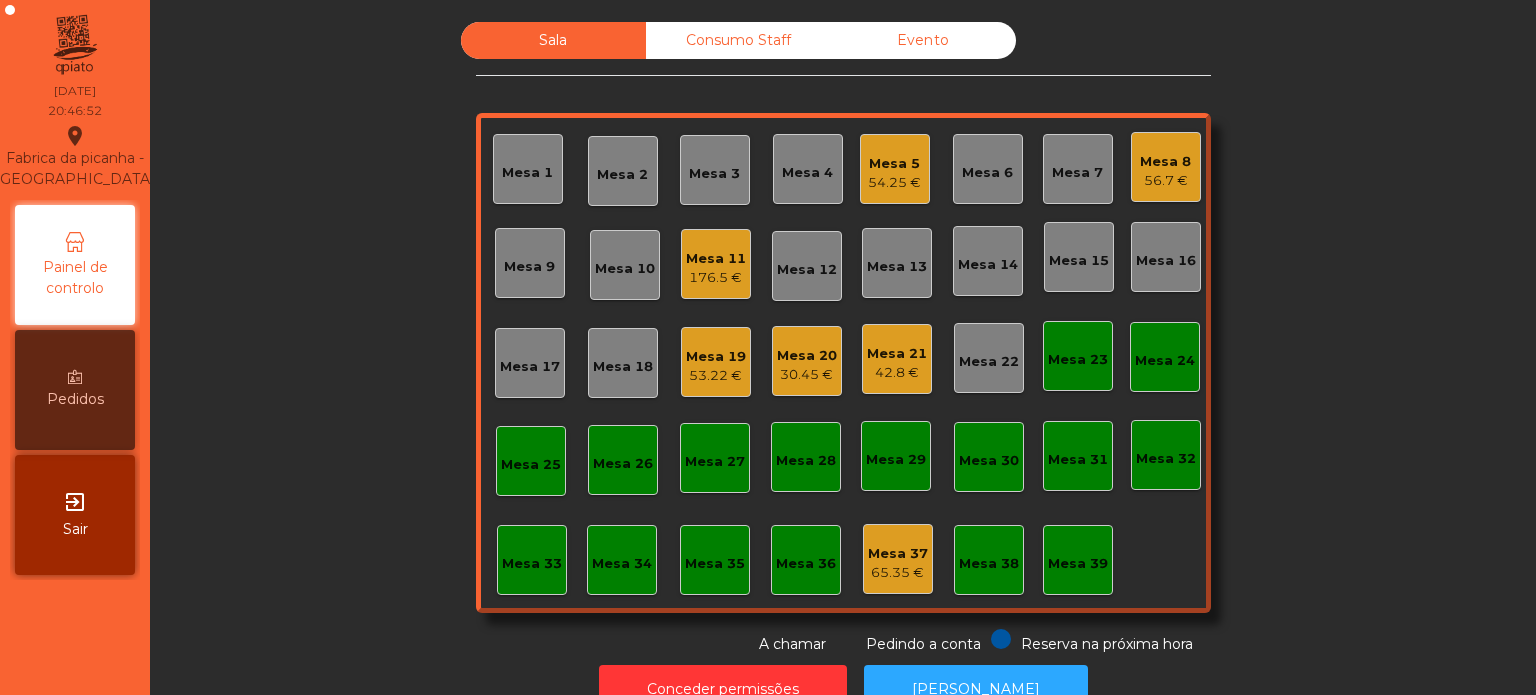 click on "Mesa 20" 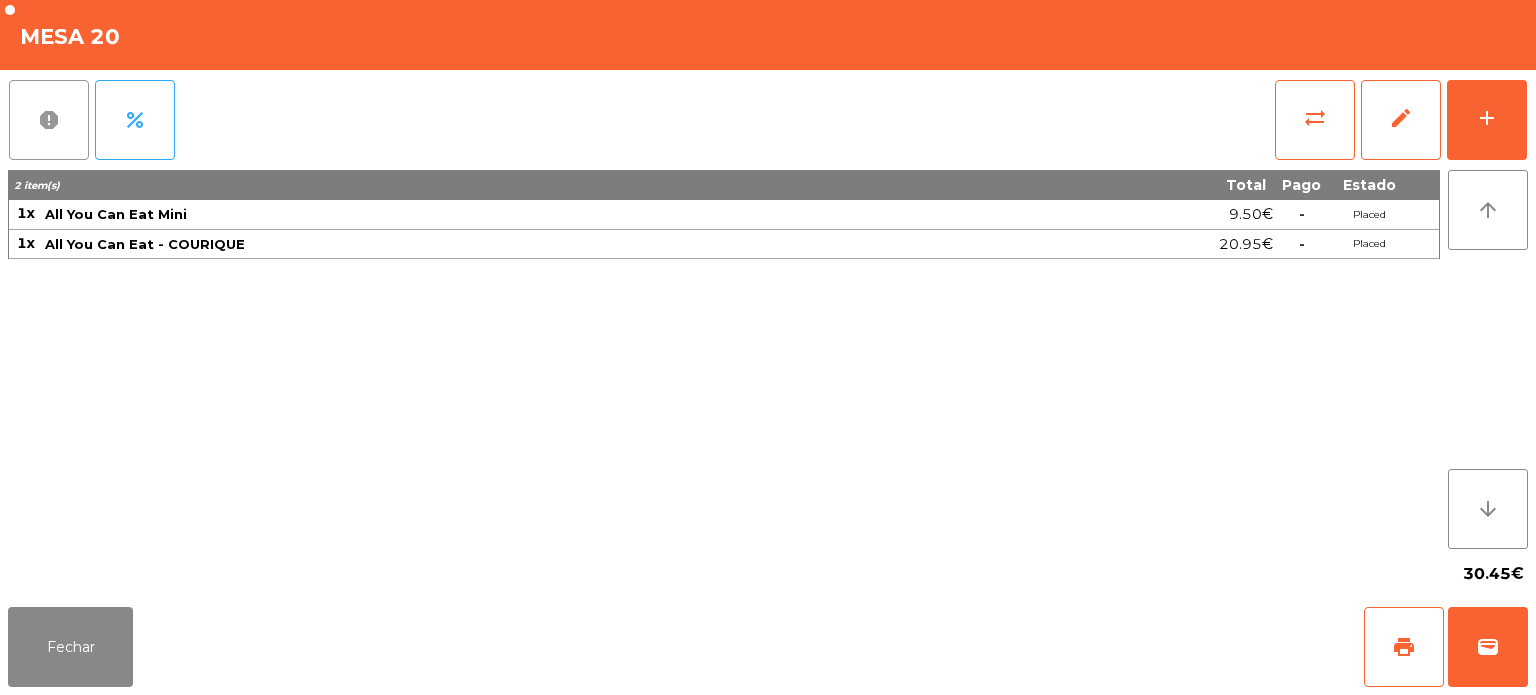 click on "report" 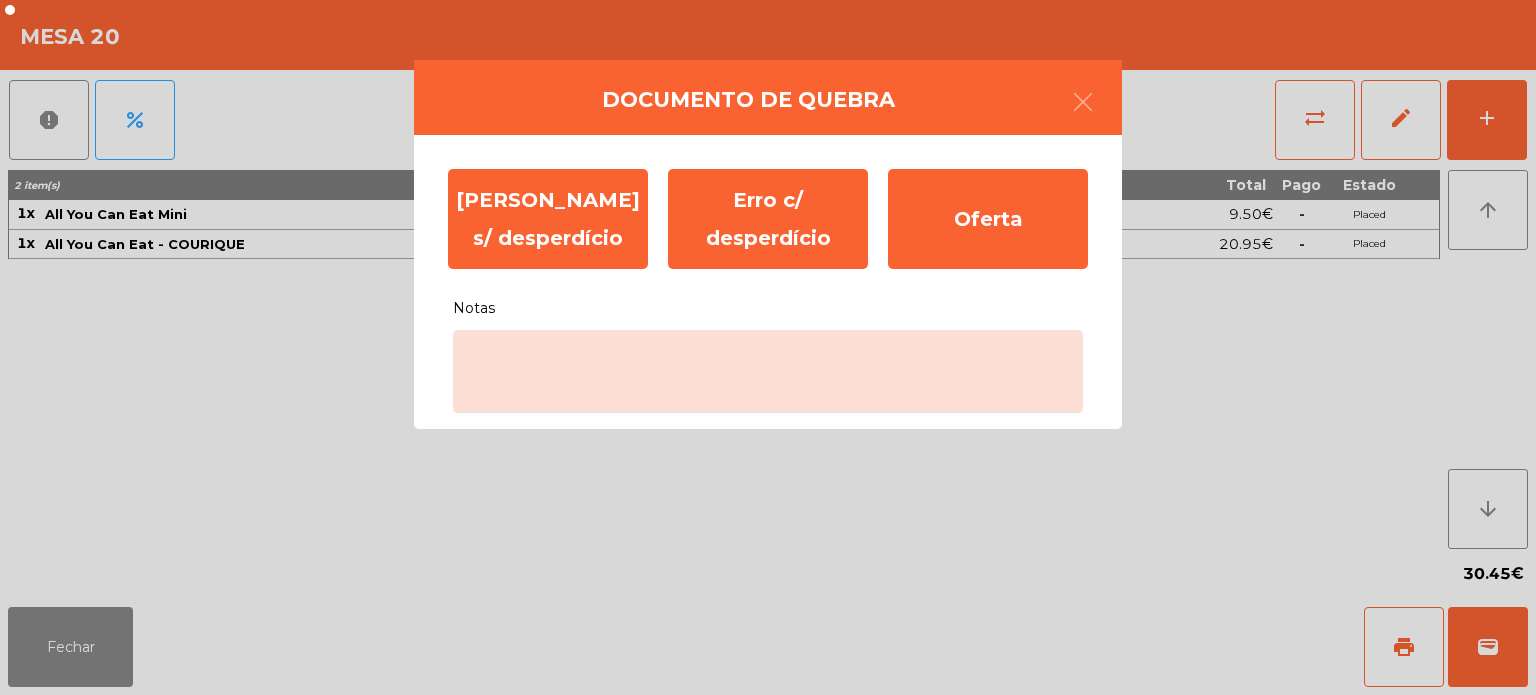 click on "[PERSON_NAME] s/ desperdício   Erro c/ desperdício   Oferta   Notas" 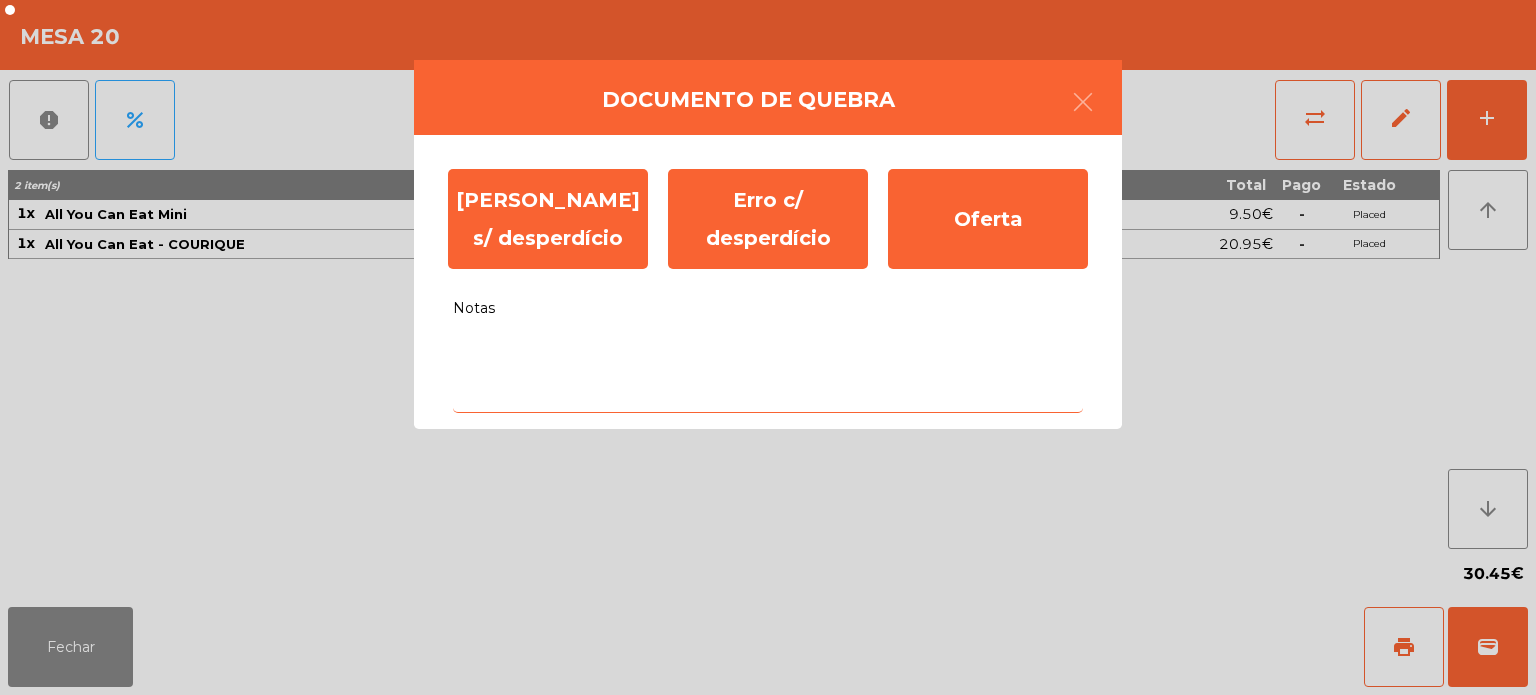 click on "Notas" at bounding box center [768, 371] 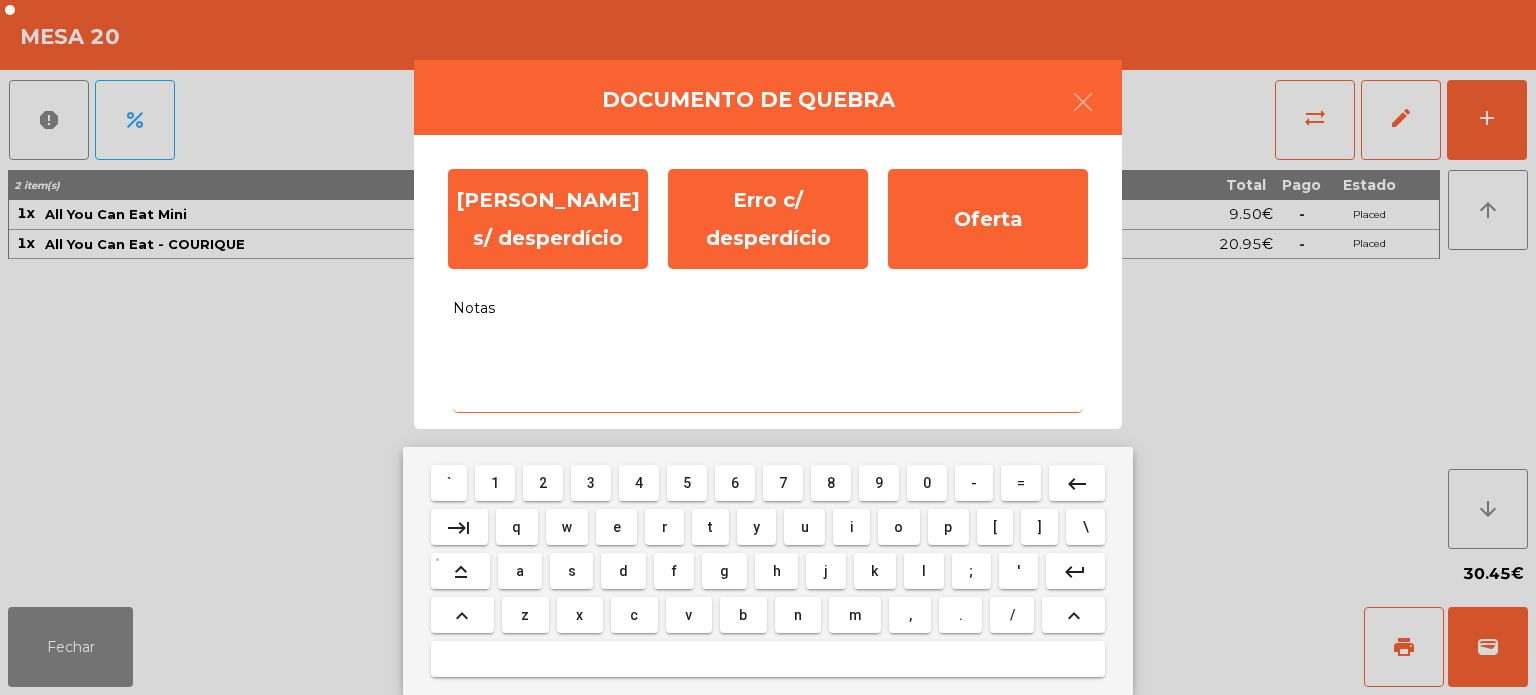 click on "s" at bounding box center [571, 571] 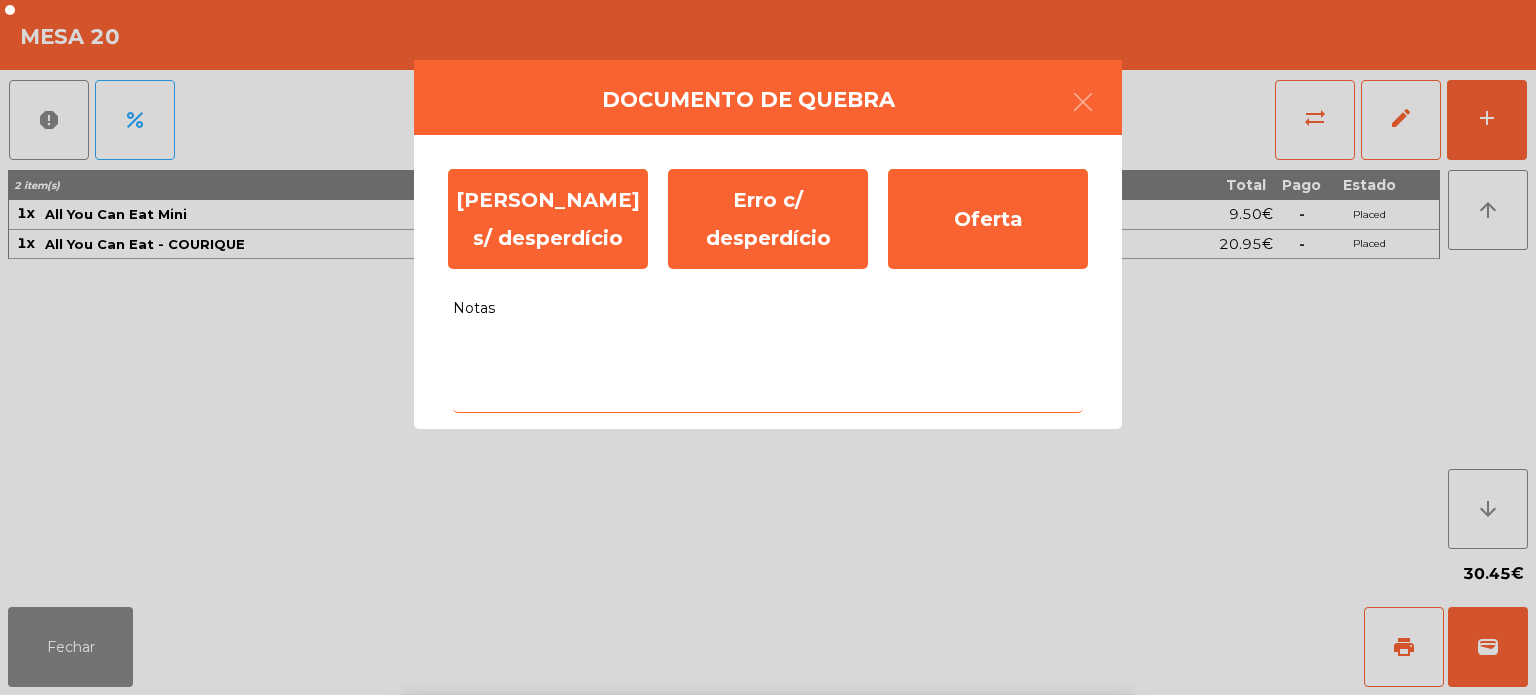 click on "d" at bounding box center [623, 819] 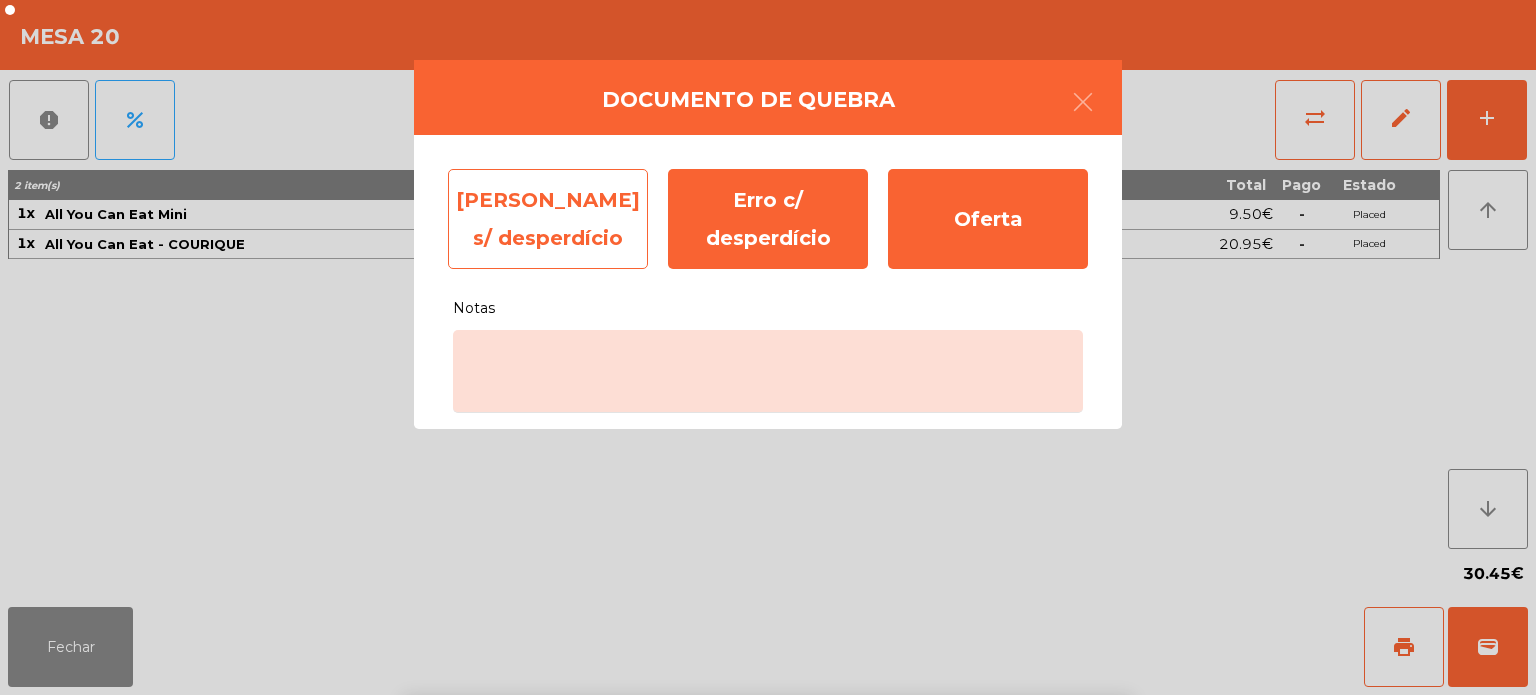 click on "[PERSON_NAME] s/ desperdício" 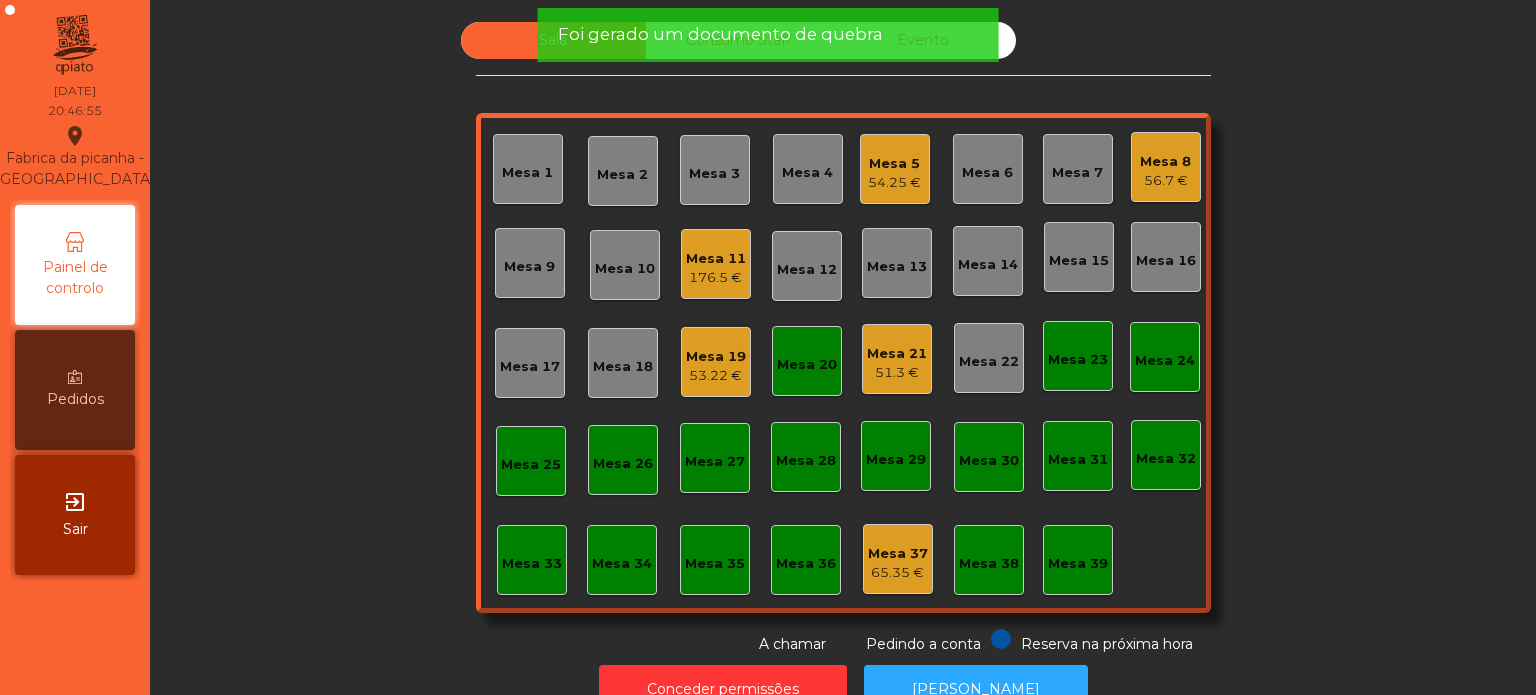 click on "Mesa 20" 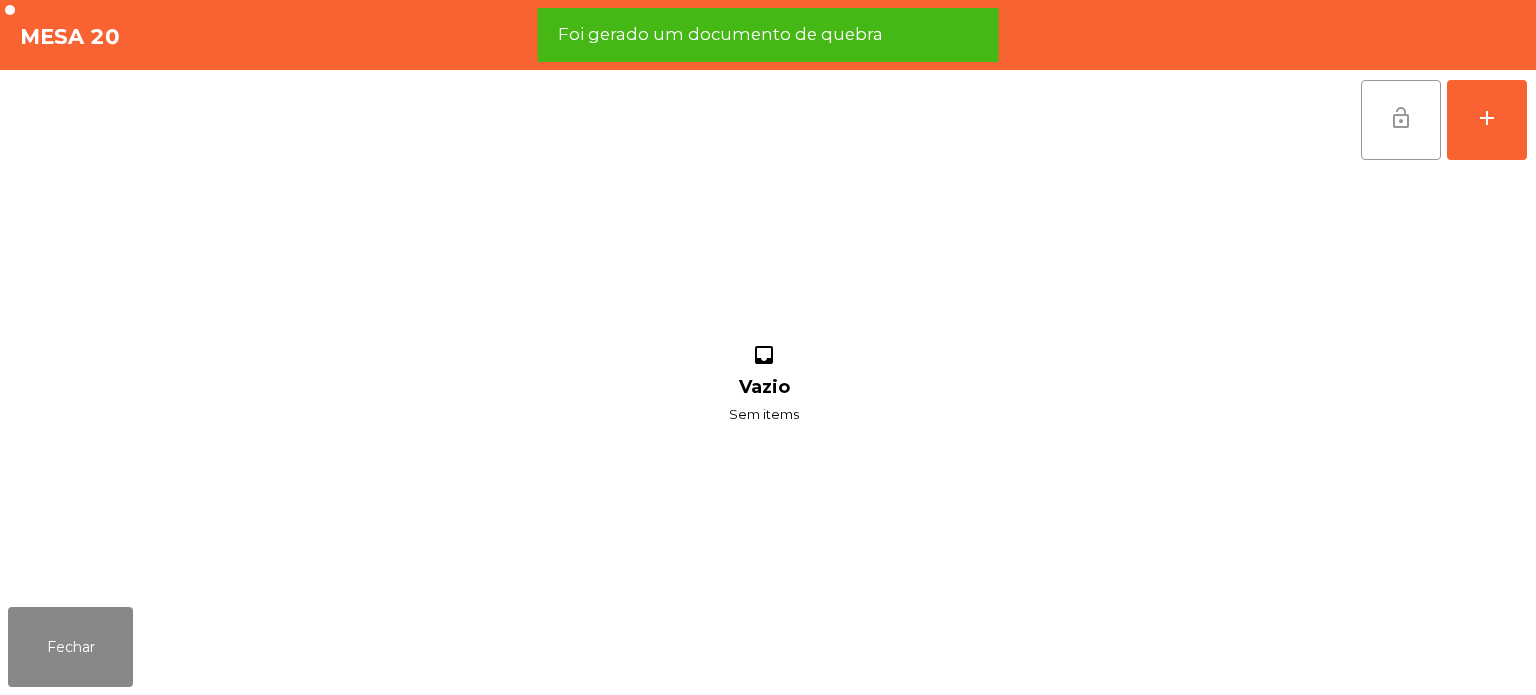 click on "lock_open" 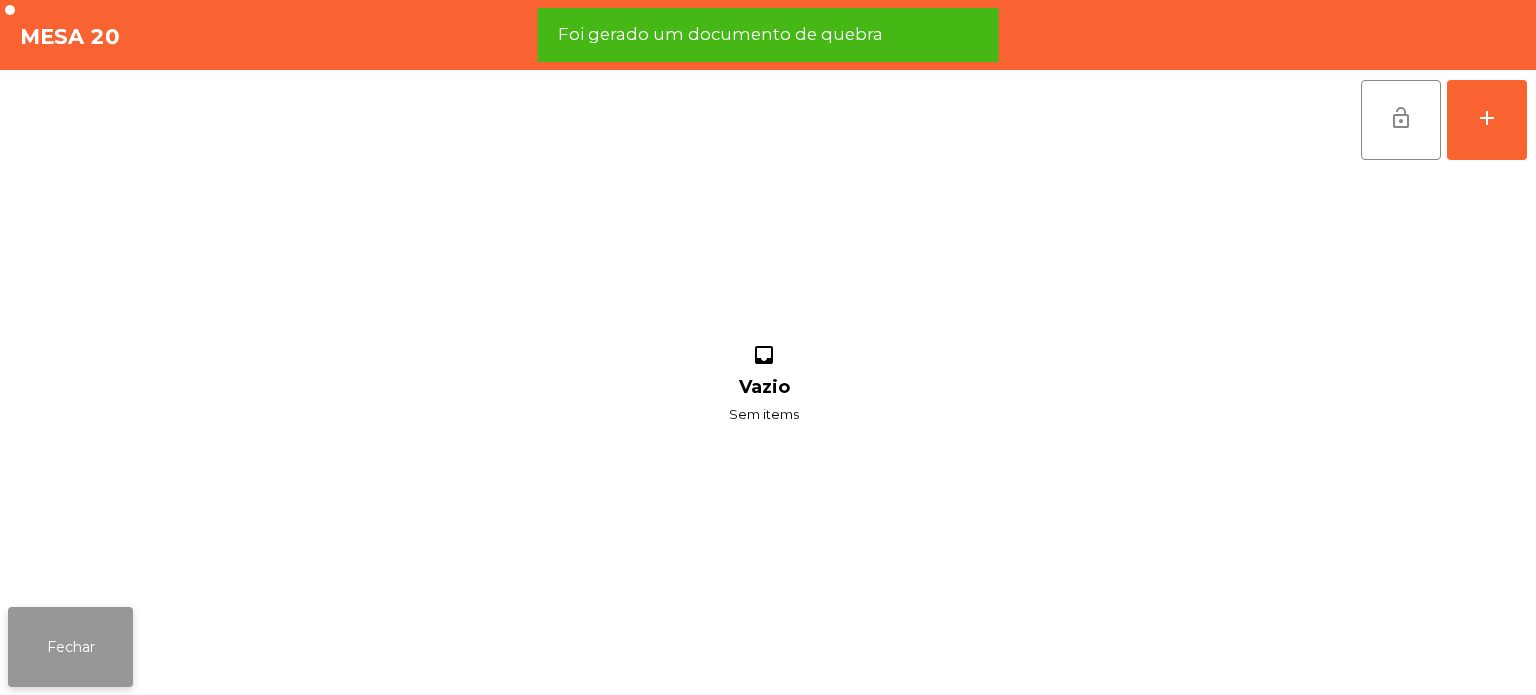 click on "Fechar" 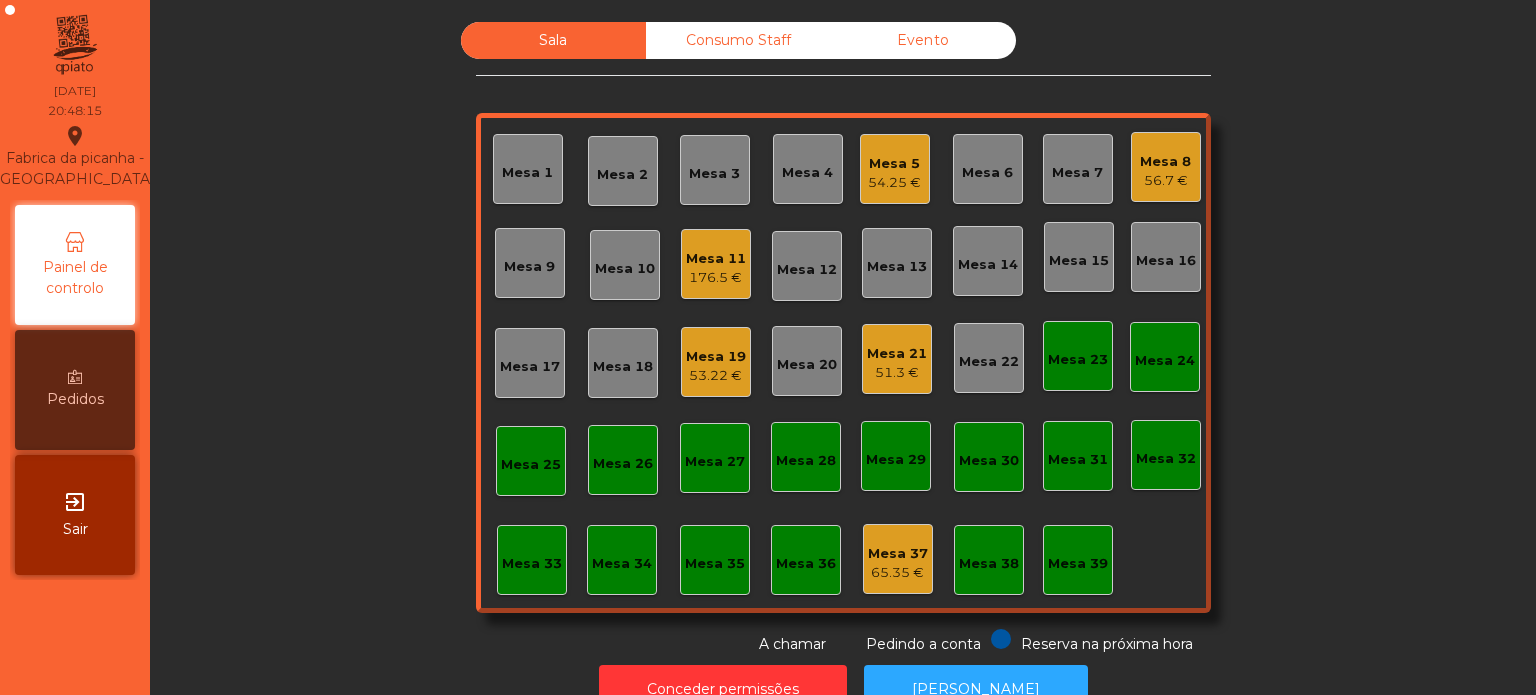 click on "Mesa 25" 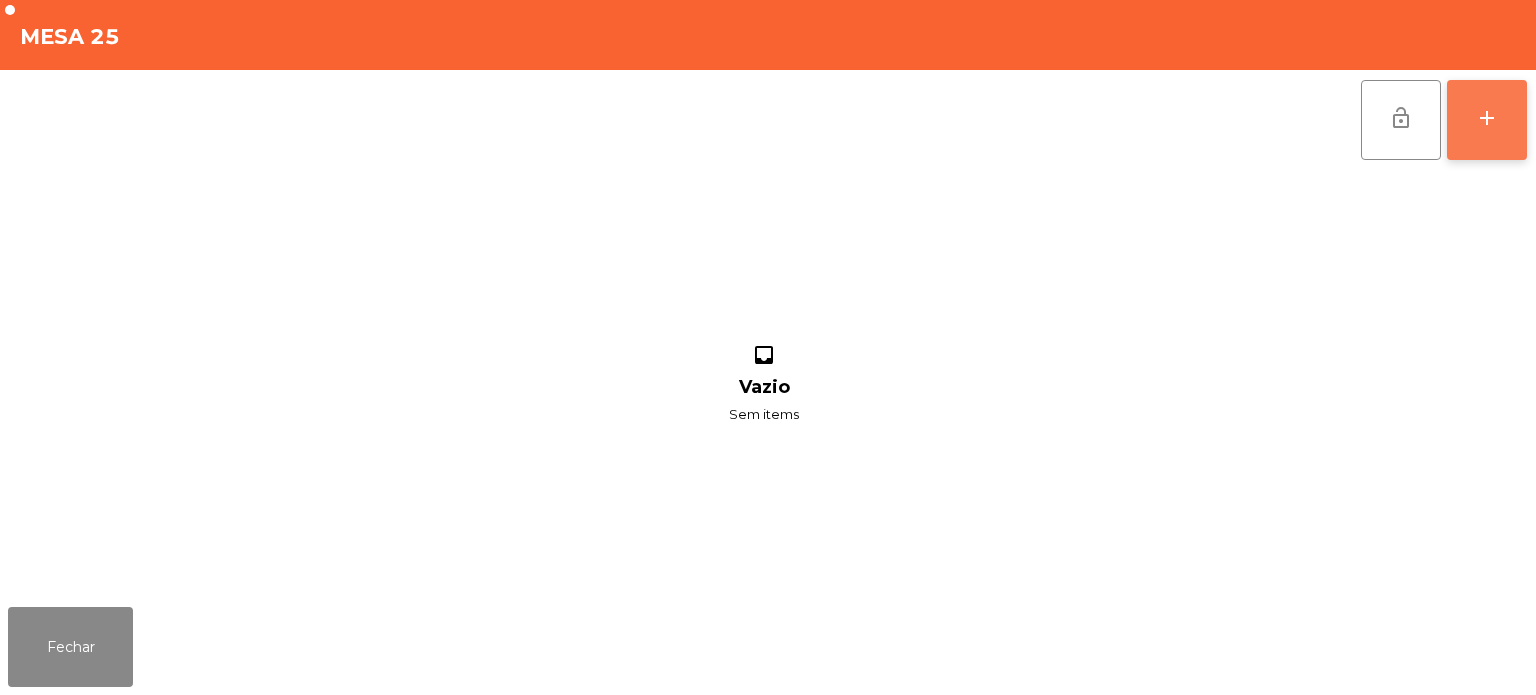 click on "add" 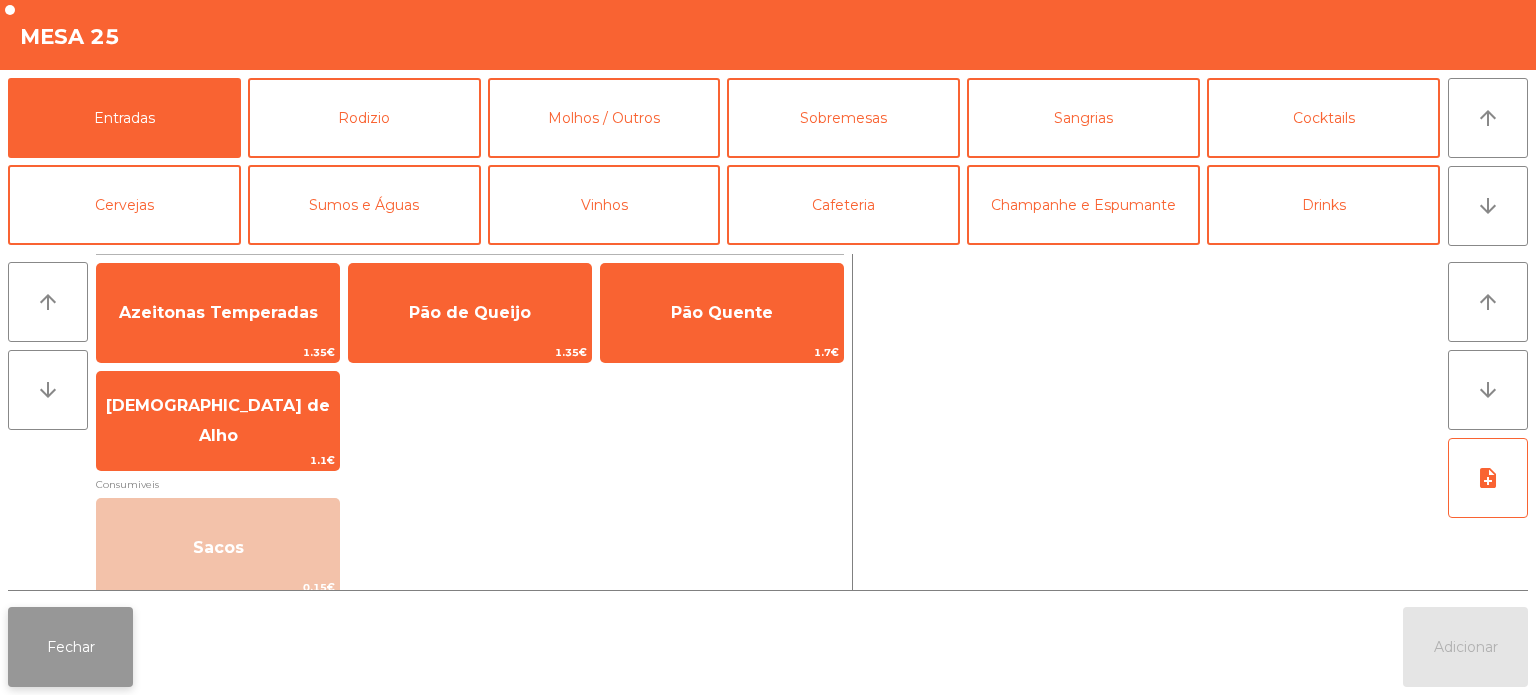 click on "Fechar" 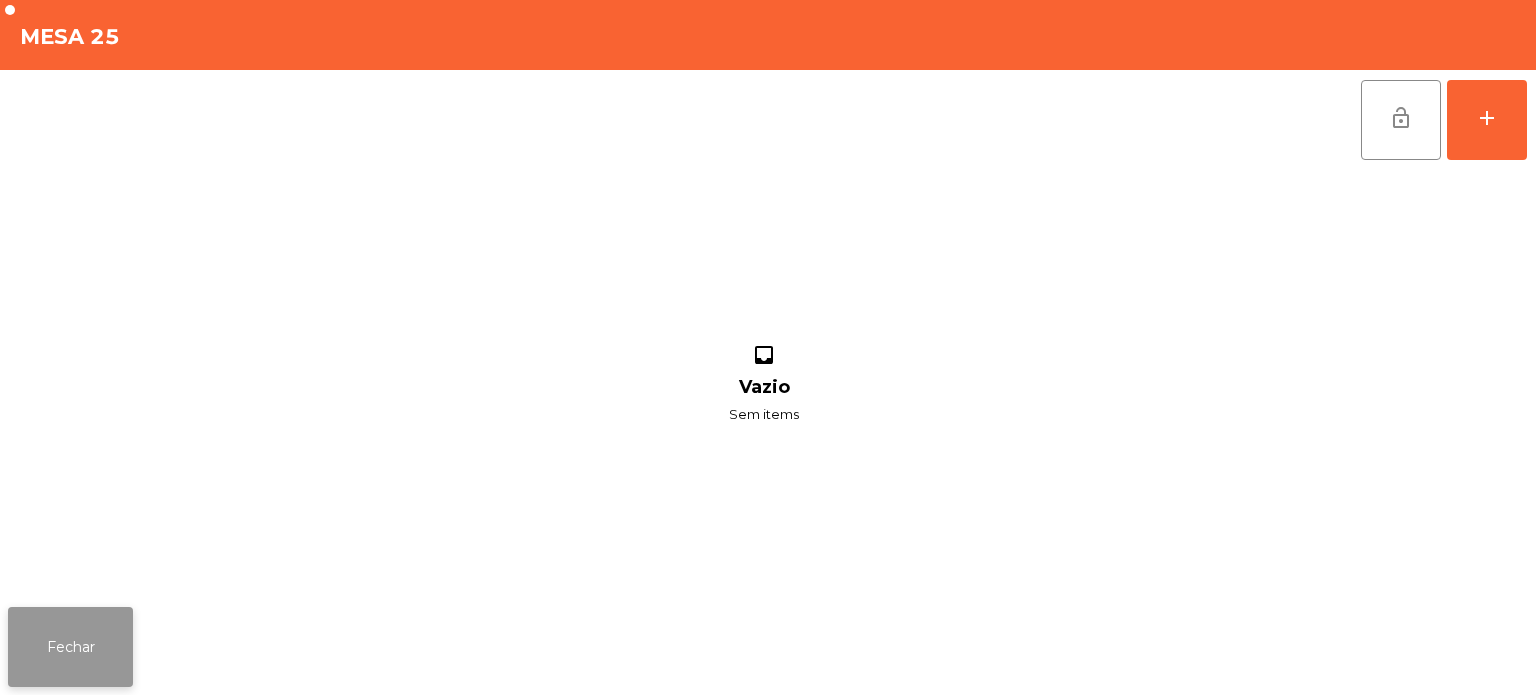click on "Fechar" 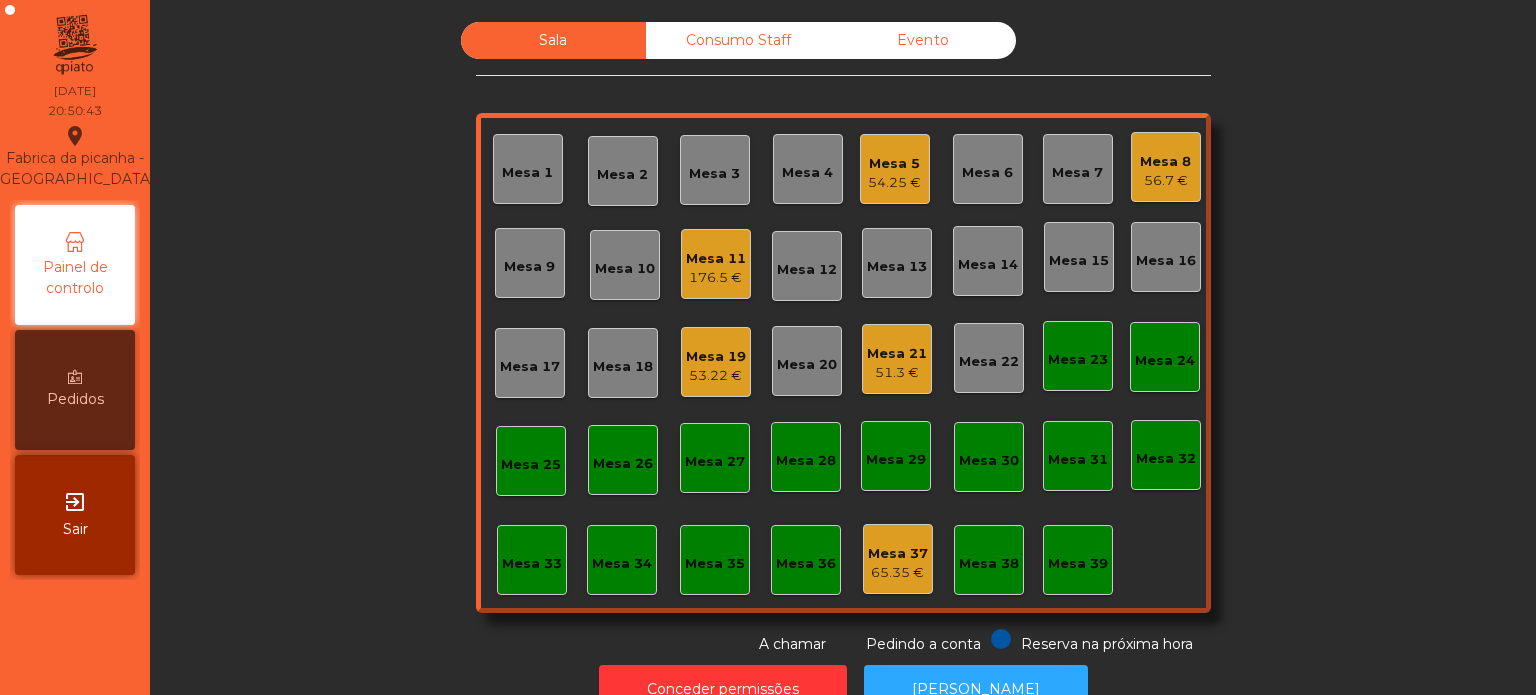 click on "Mesa 20" 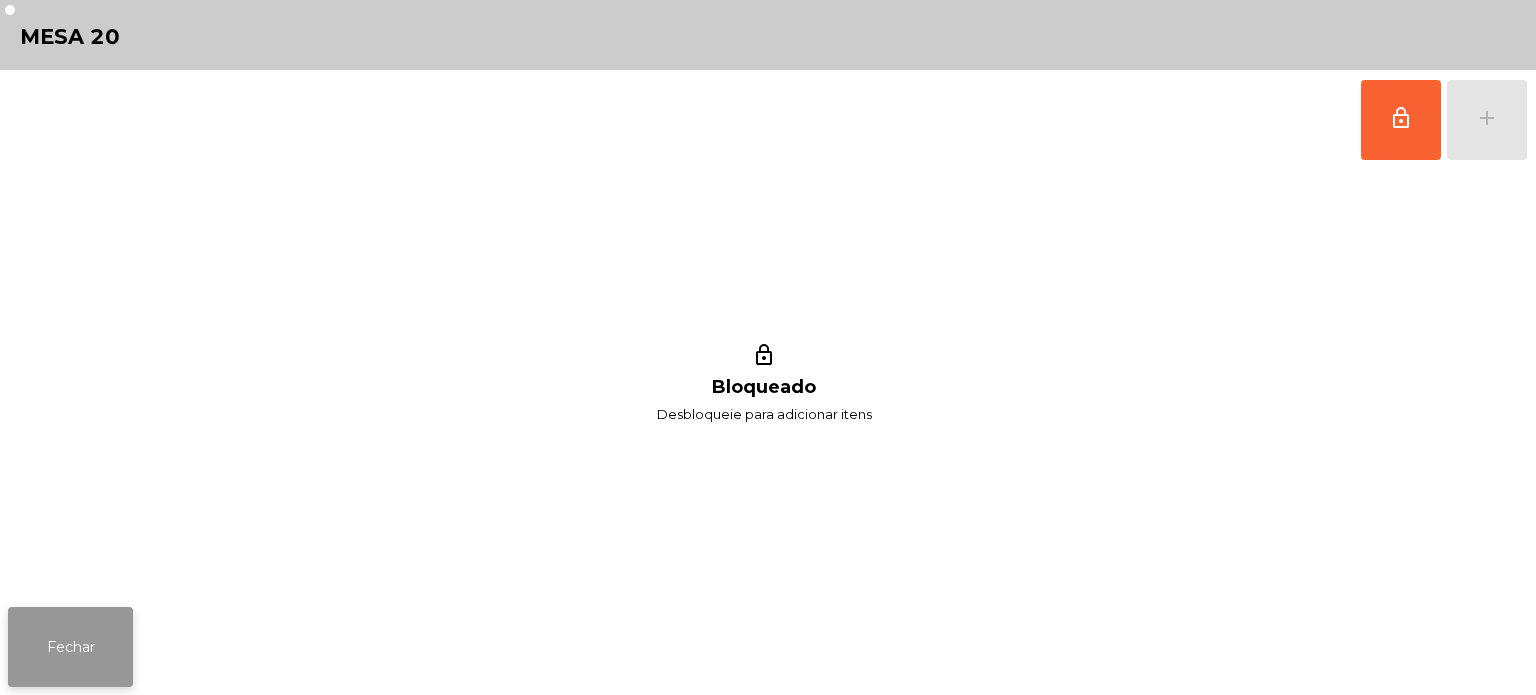 click on "Fechar" 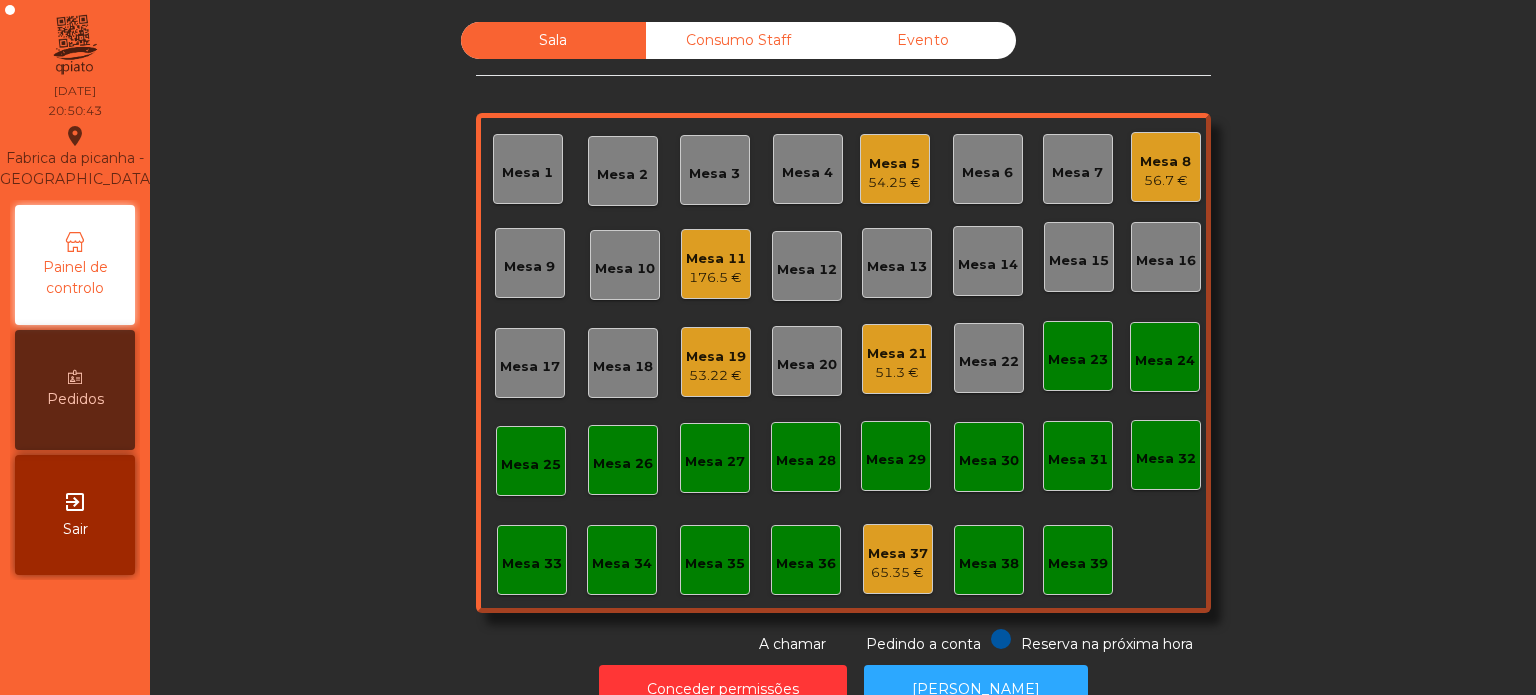 click on "Mesa 18" 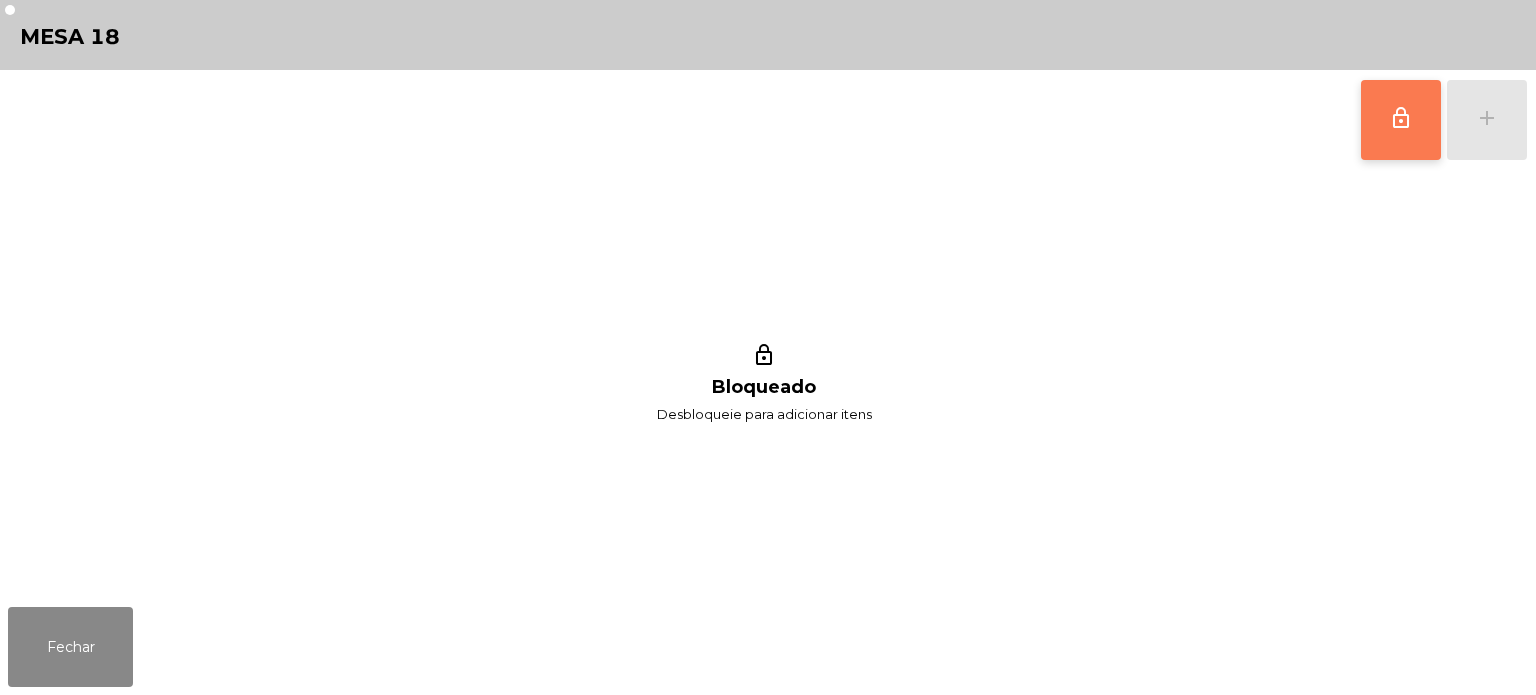 click on "lock_outline" 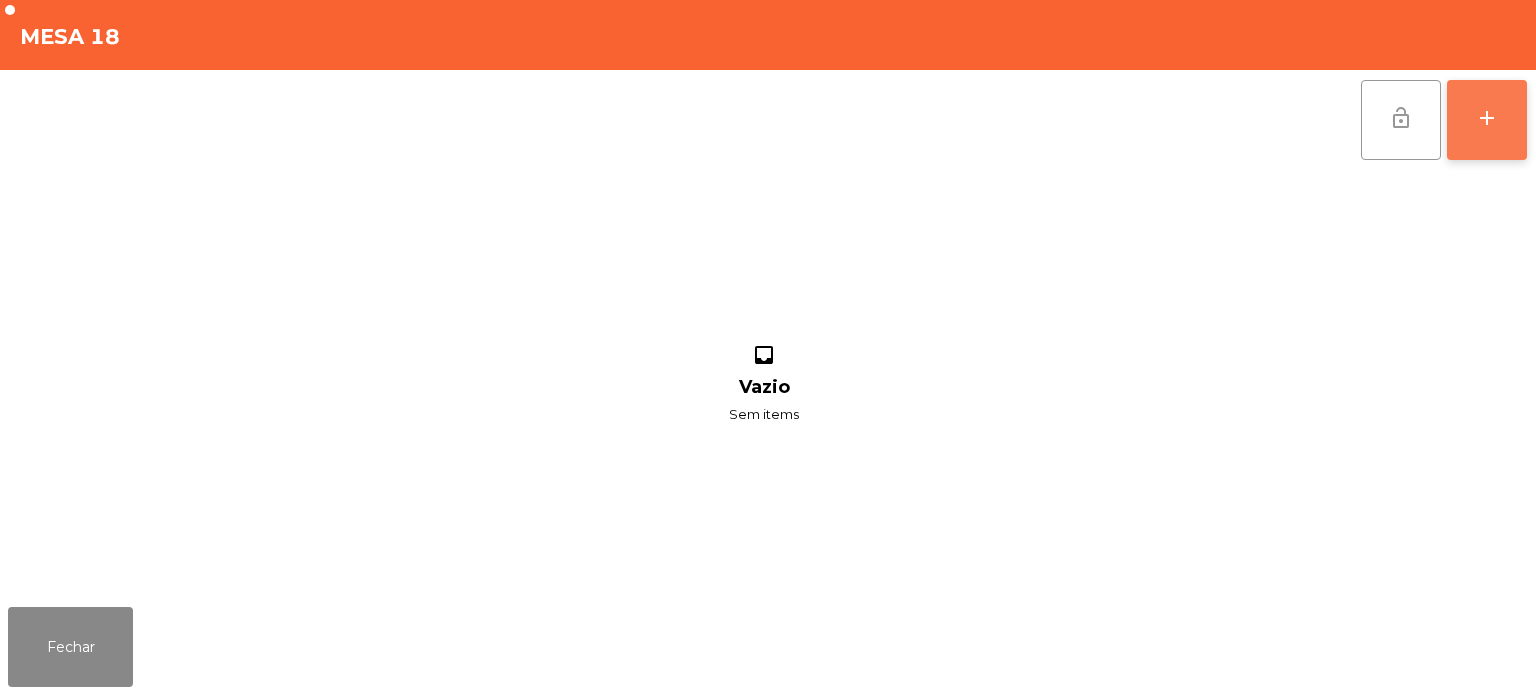 click on "add" 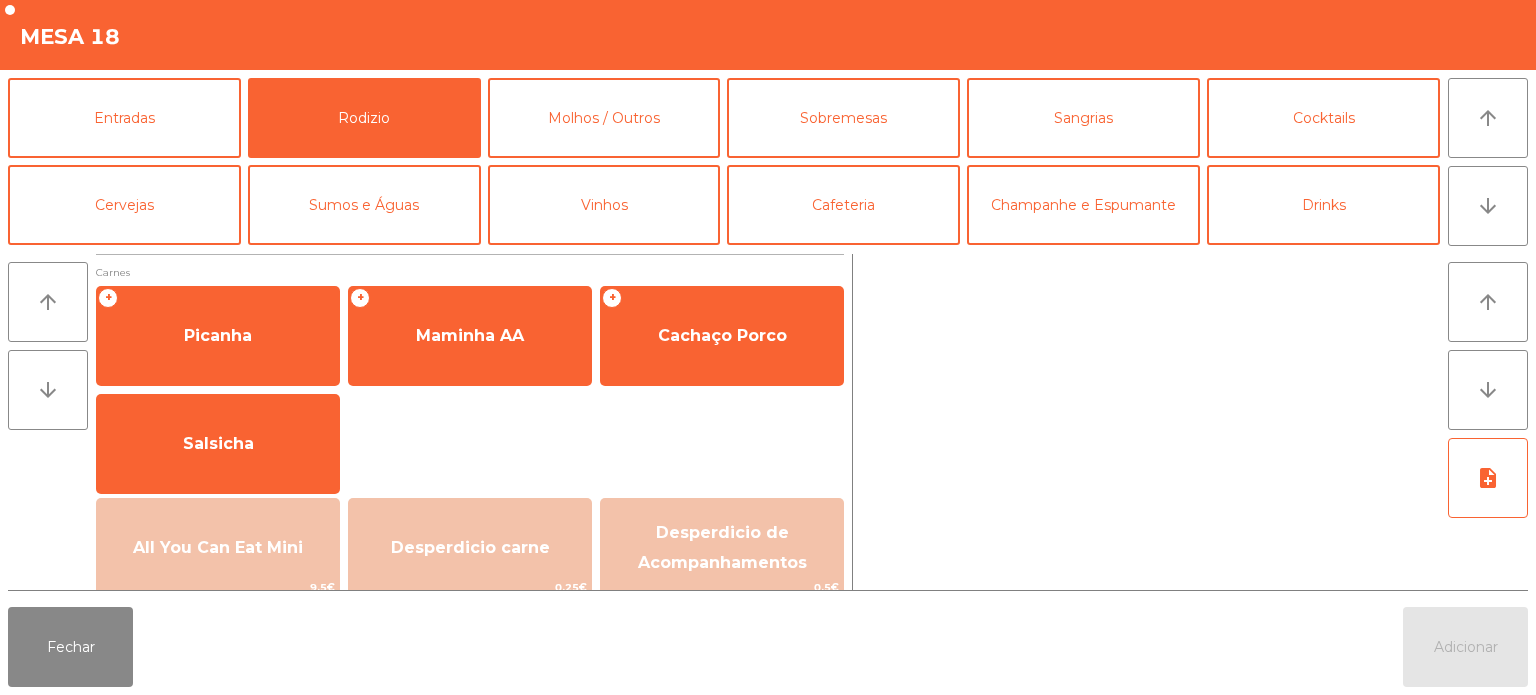 scroll, scrollTop: 98, scrollLeft: 0, axis: vertical 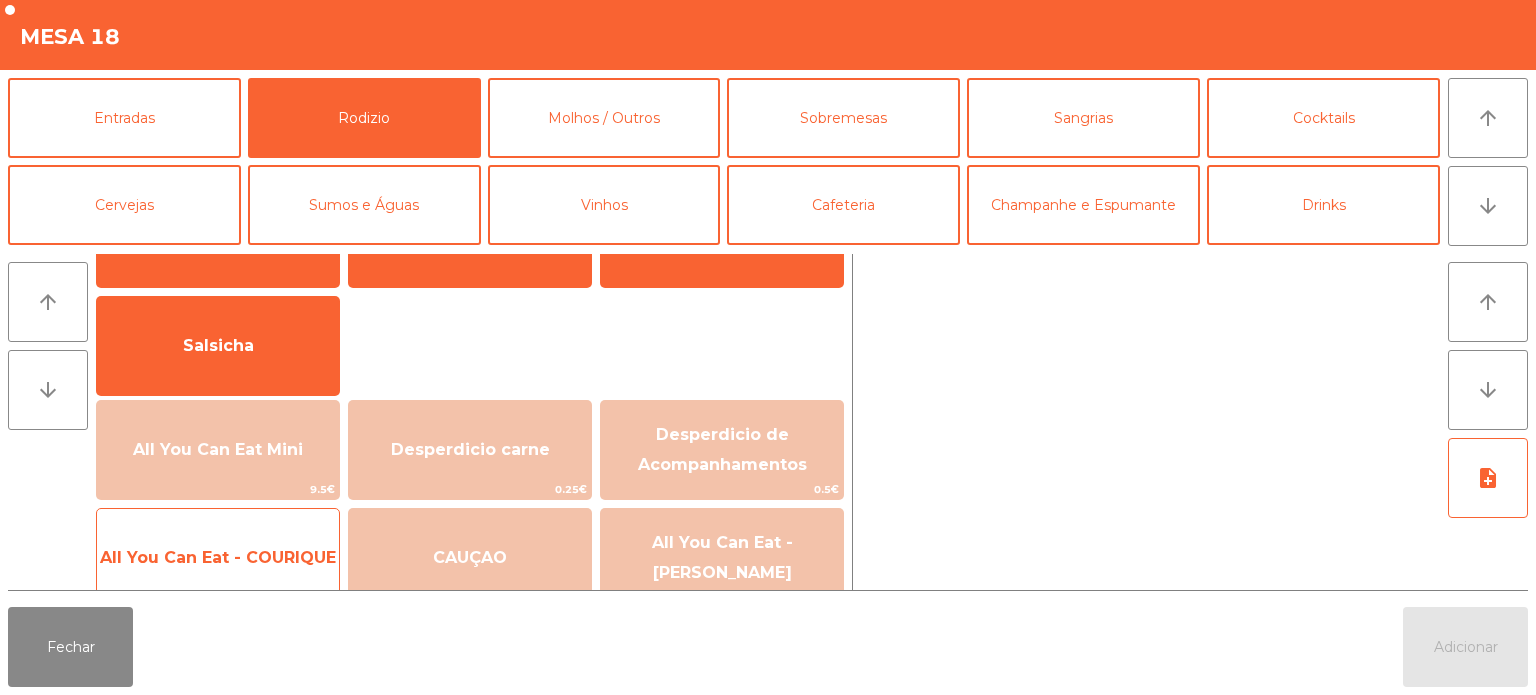 click on "All You Can Eat - COURIQUE" 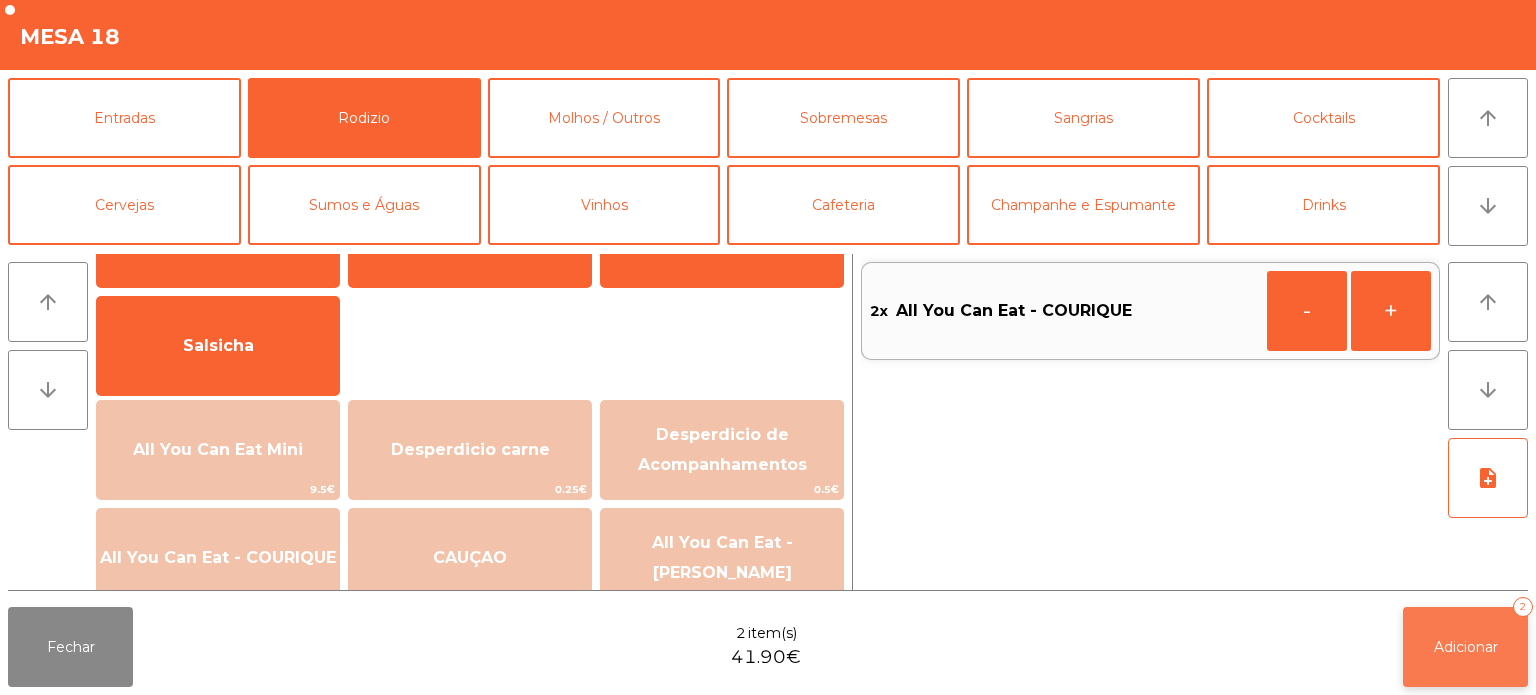 click on "Adicionar   2" 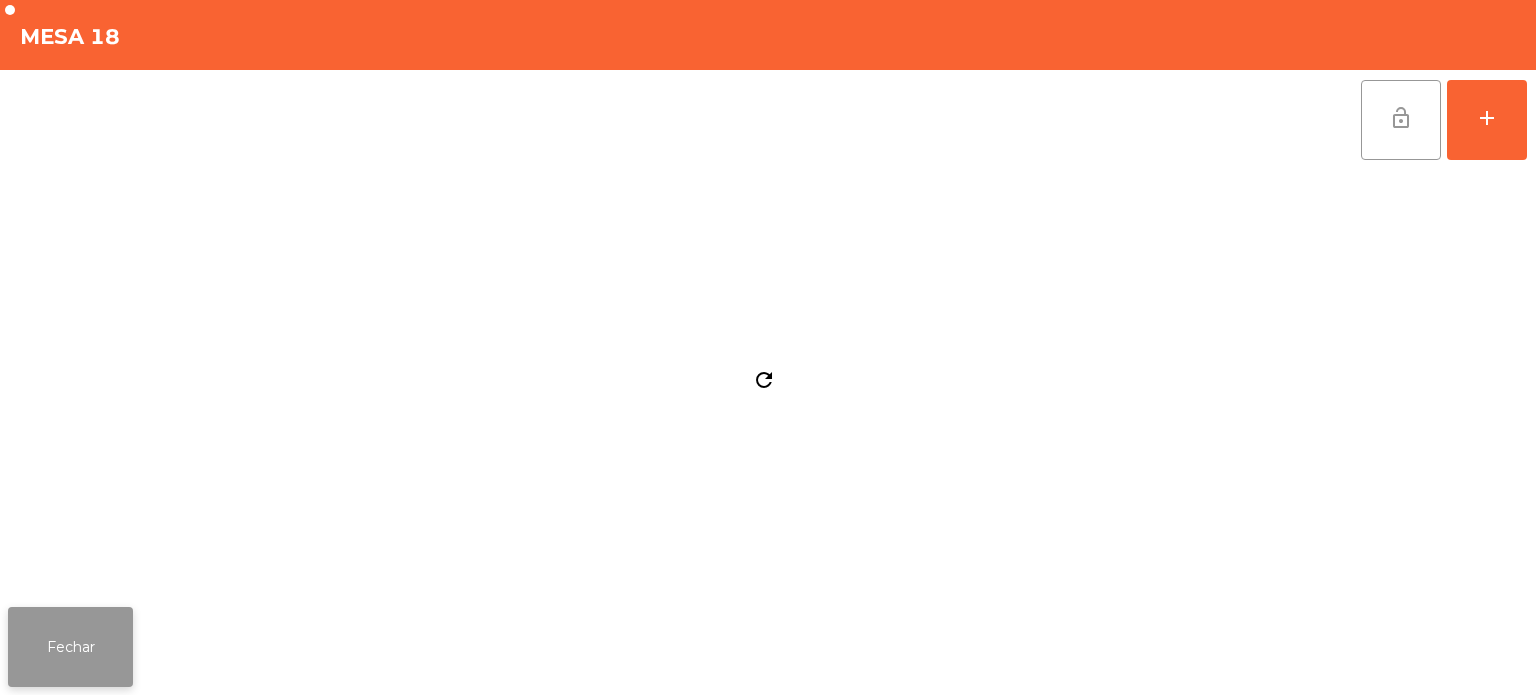 click on "Fechar" 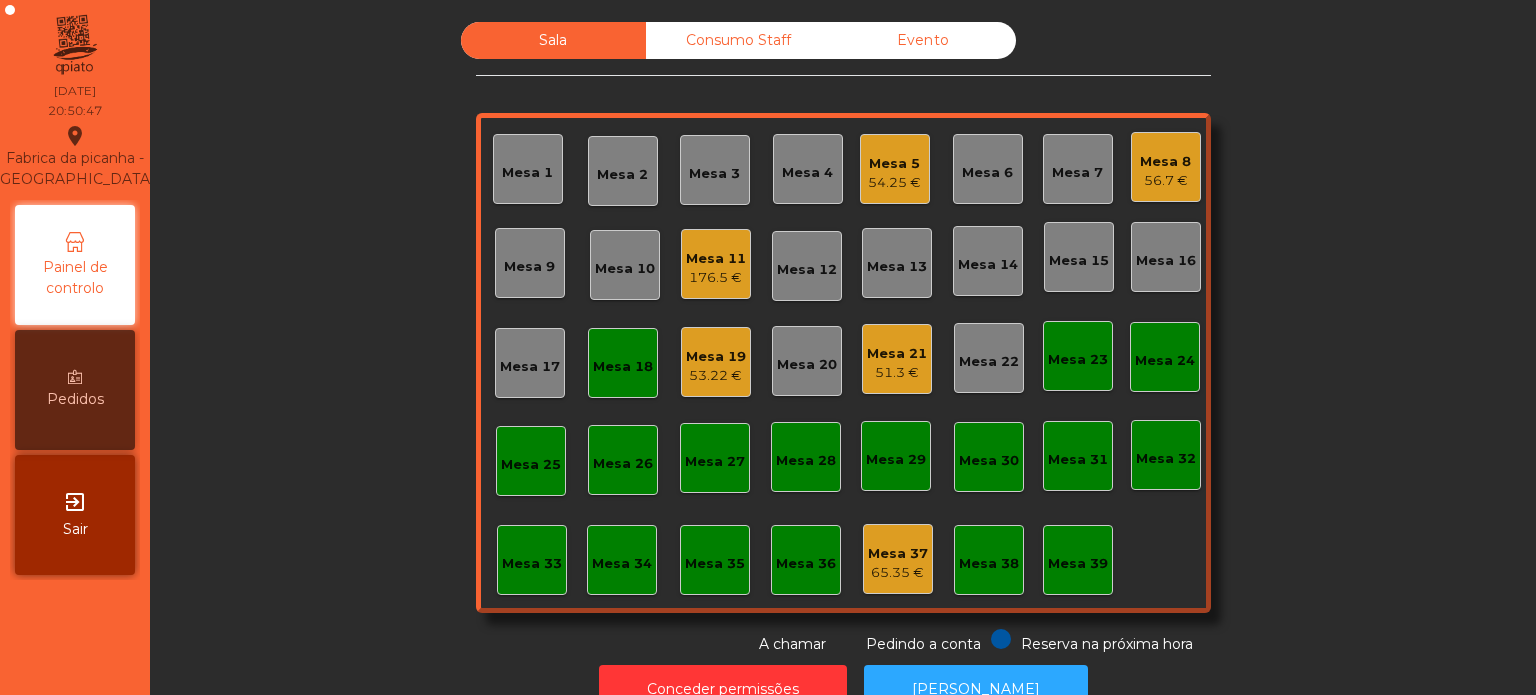 click on "Mesa 19" 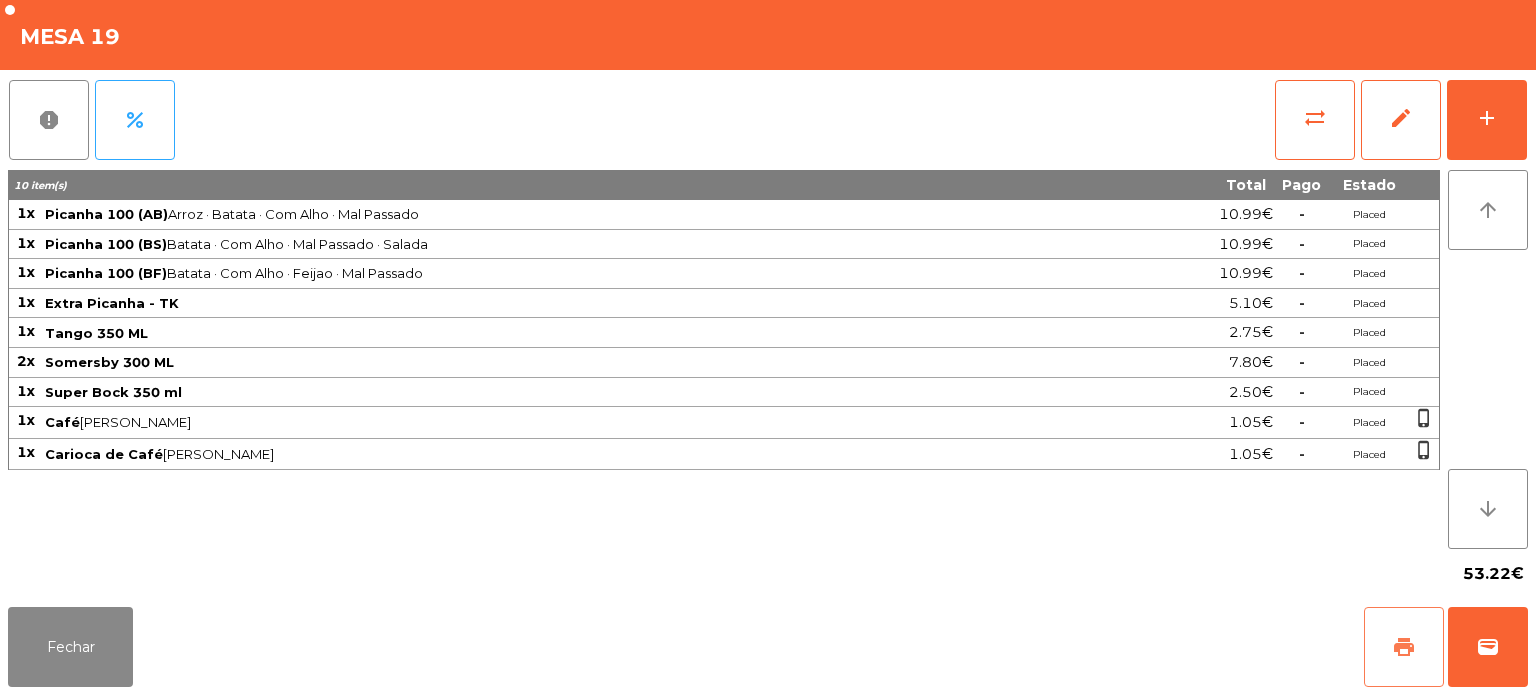 click on "print" 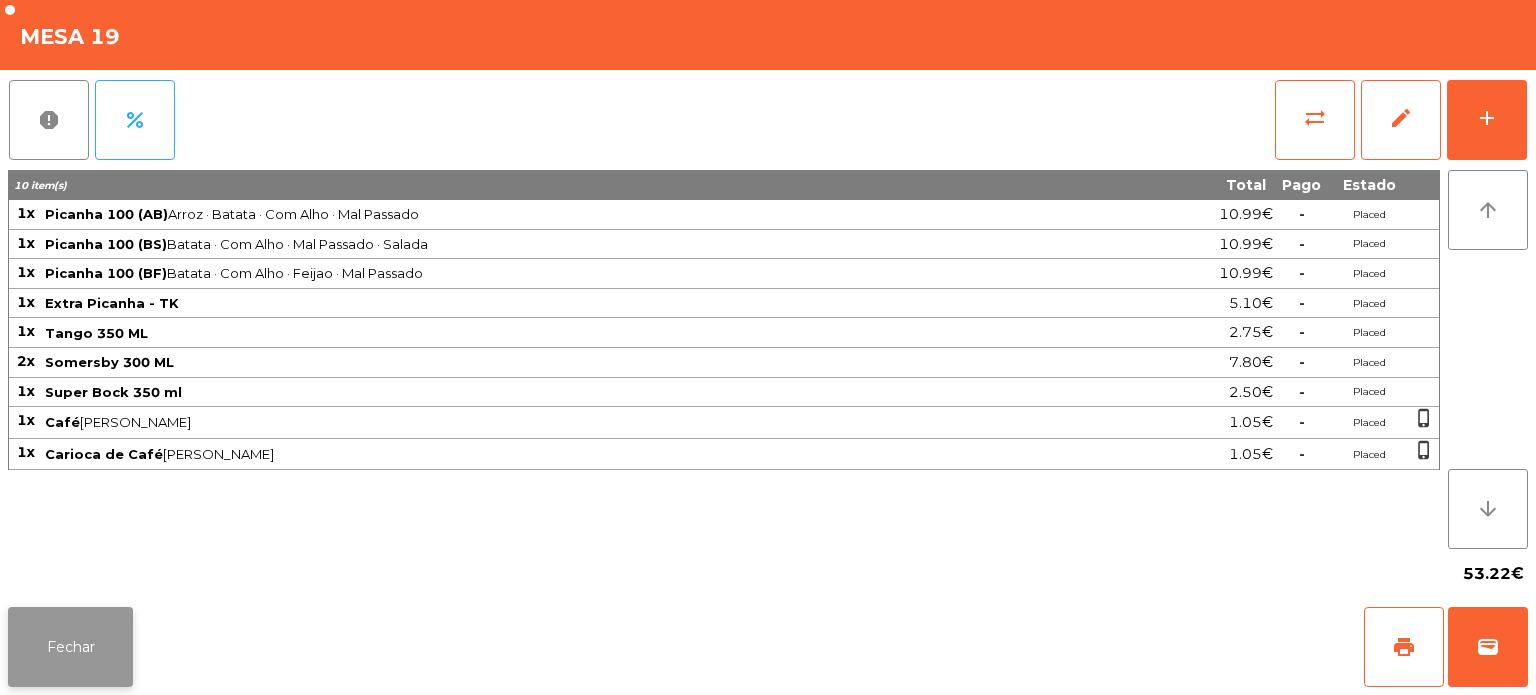 click on "Fechar" 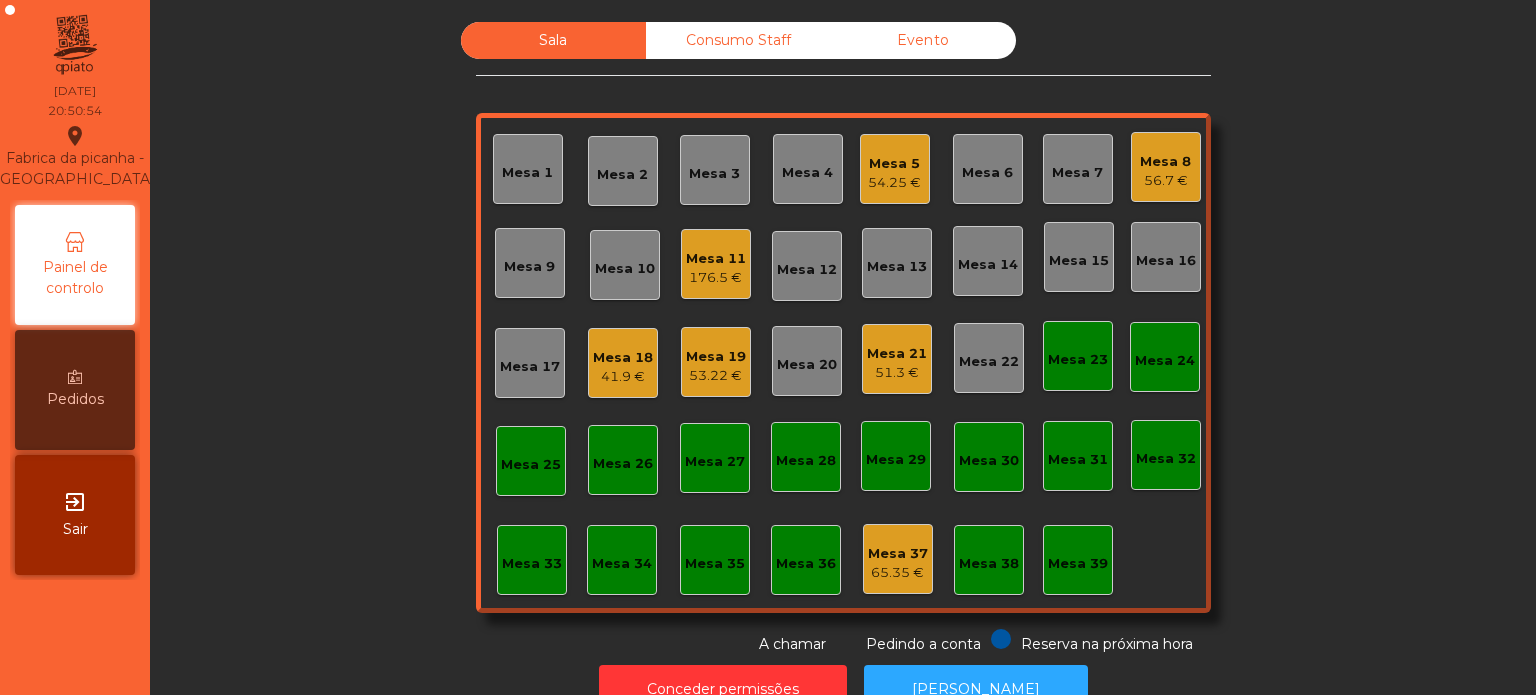 click on "Mesa 17" 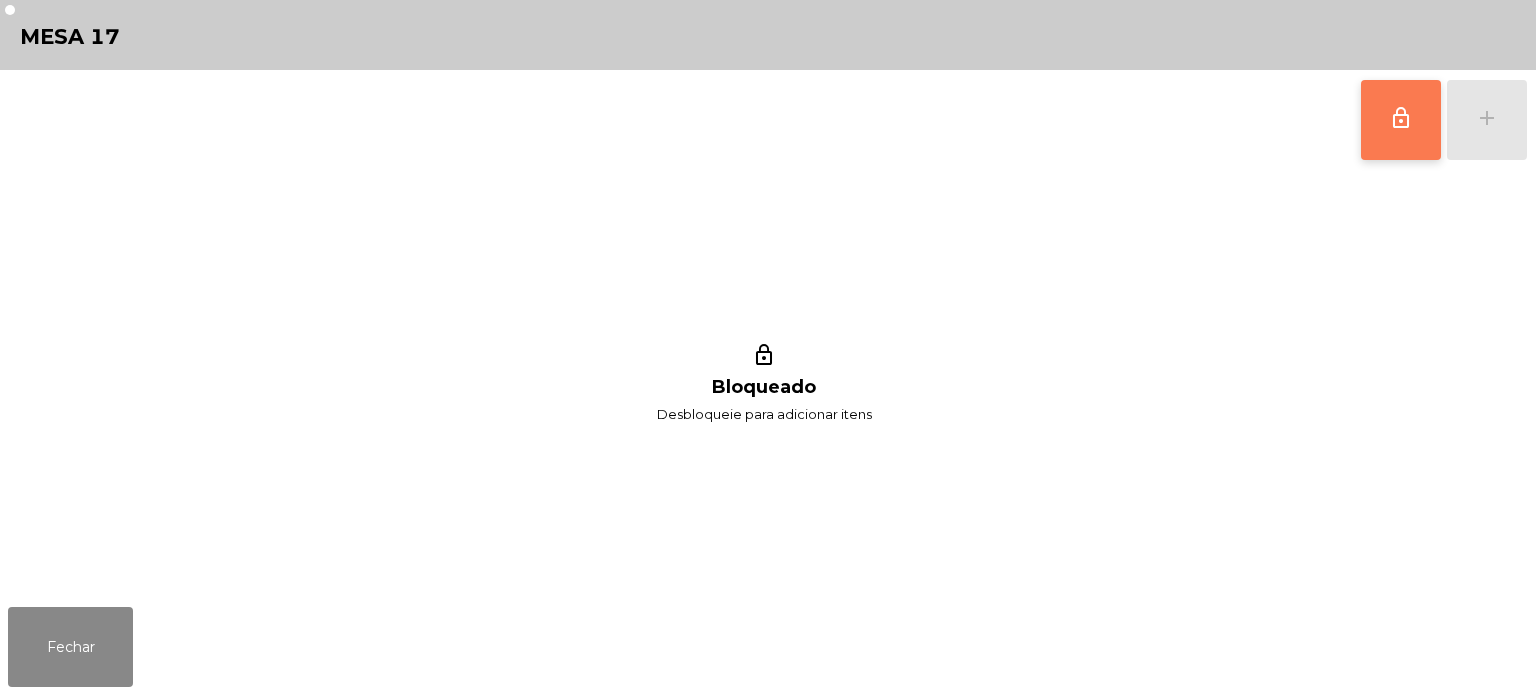 click on "lock_outline" 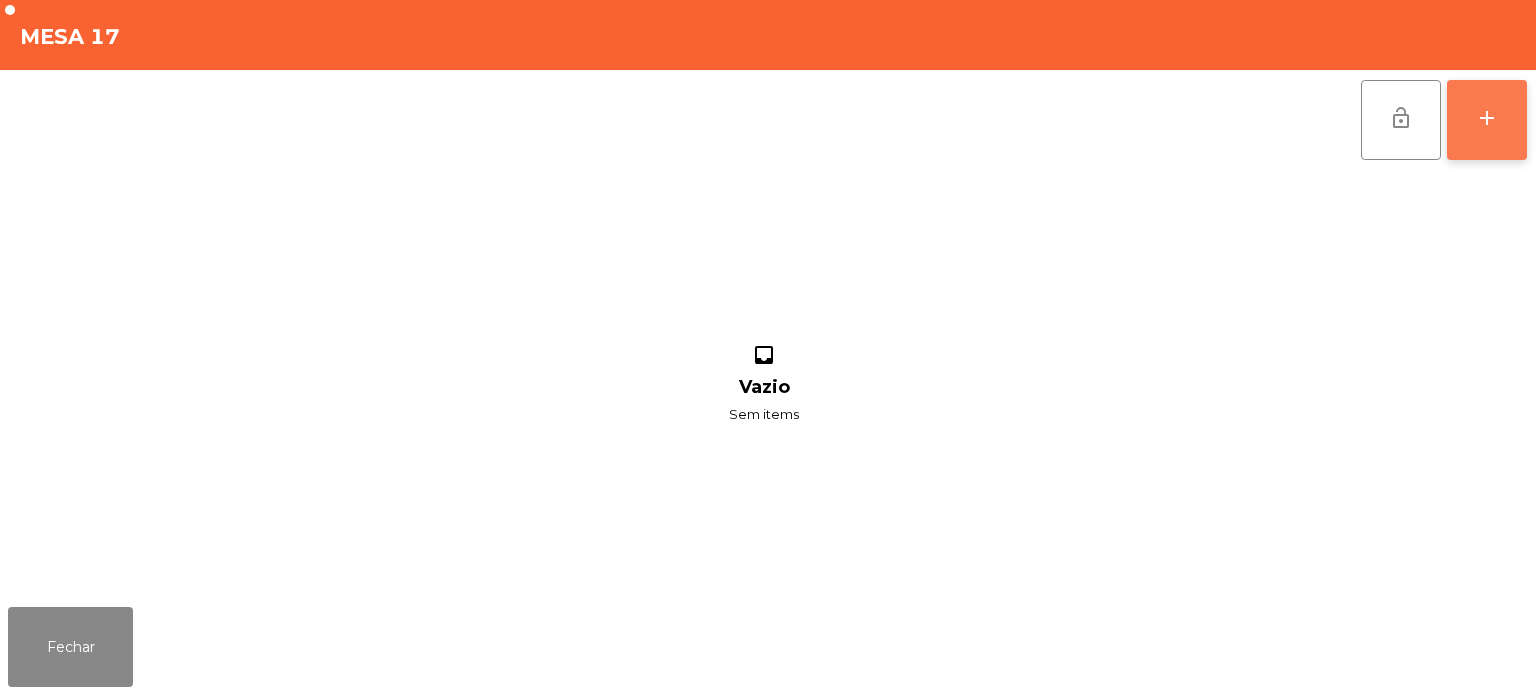 click on "add" 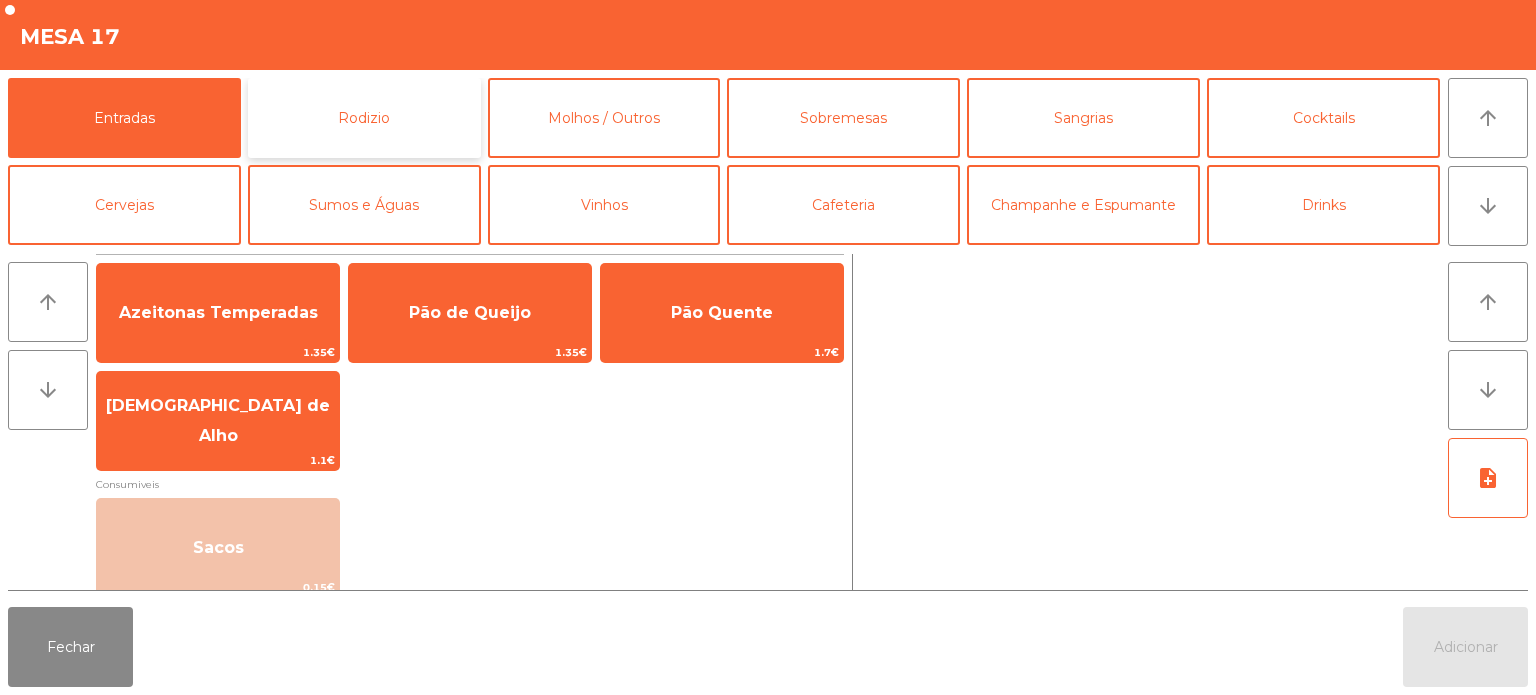 click on "Rodizio" 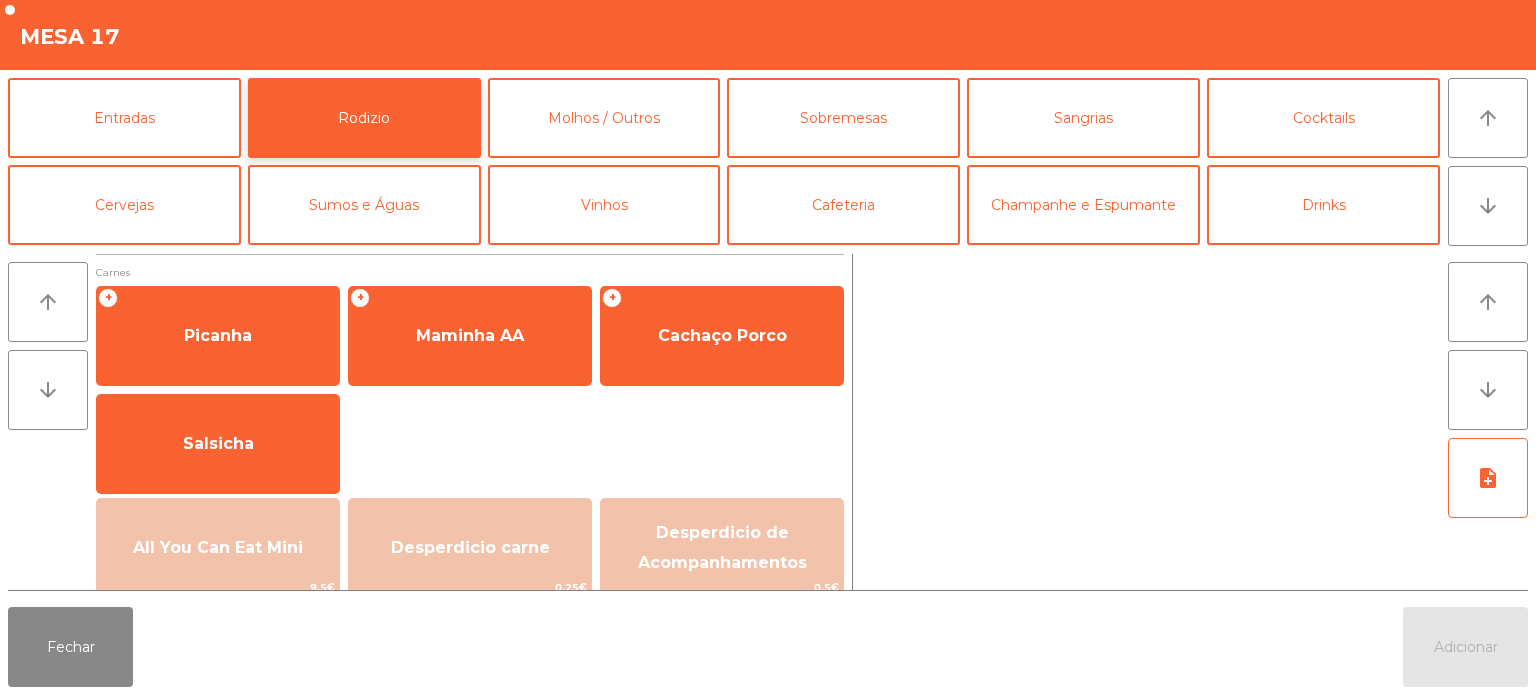 scroll, scrollTop: 112, scrollLeft: 0, axis: vertical 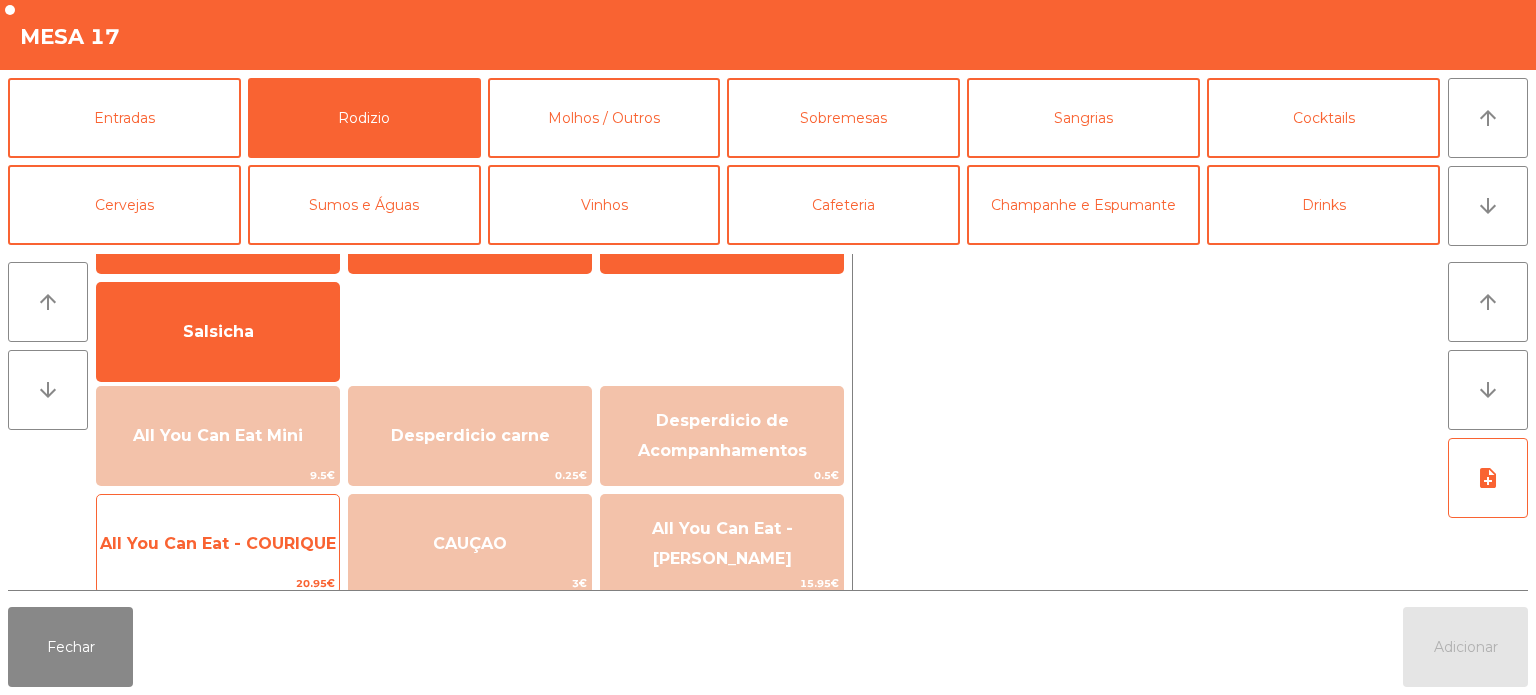 click on "All You Can Eat - COURIQUE" 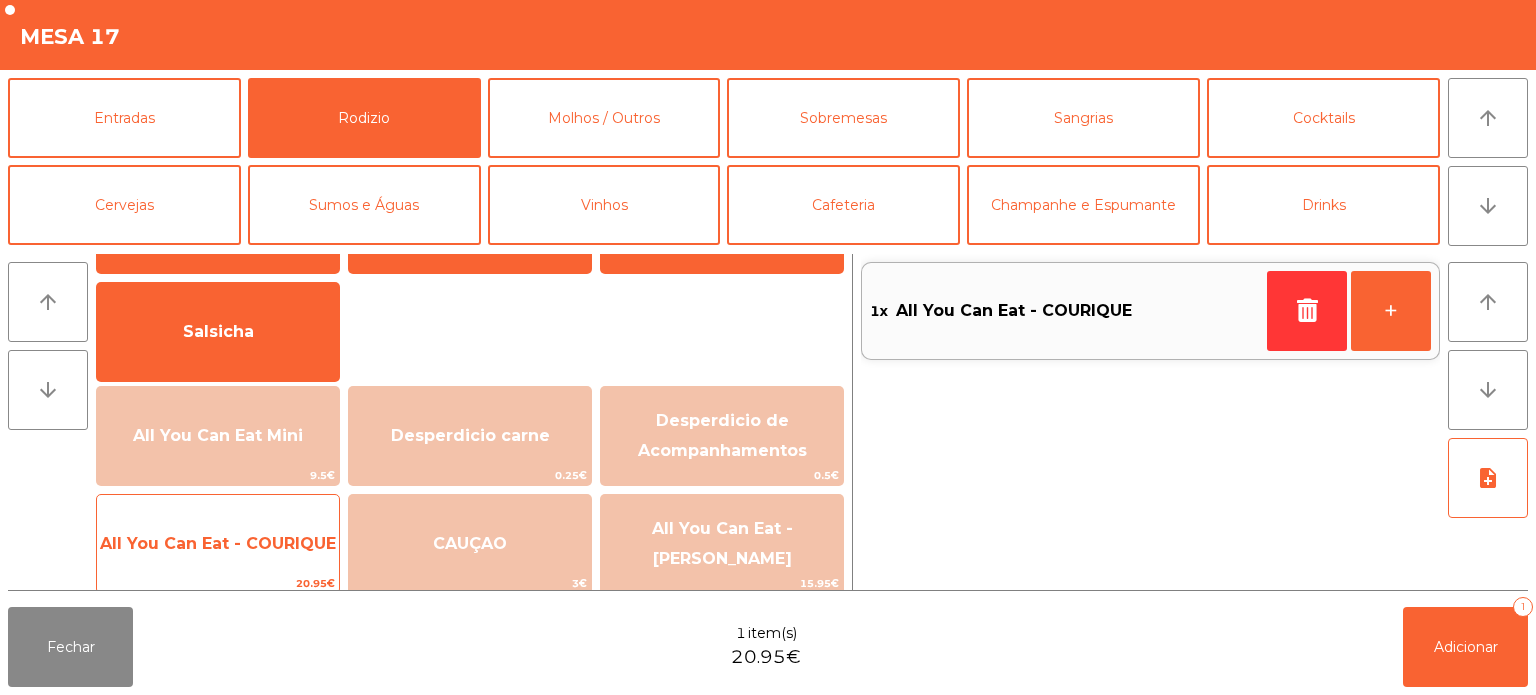 click on "All You Can Eat - COURIQUE" 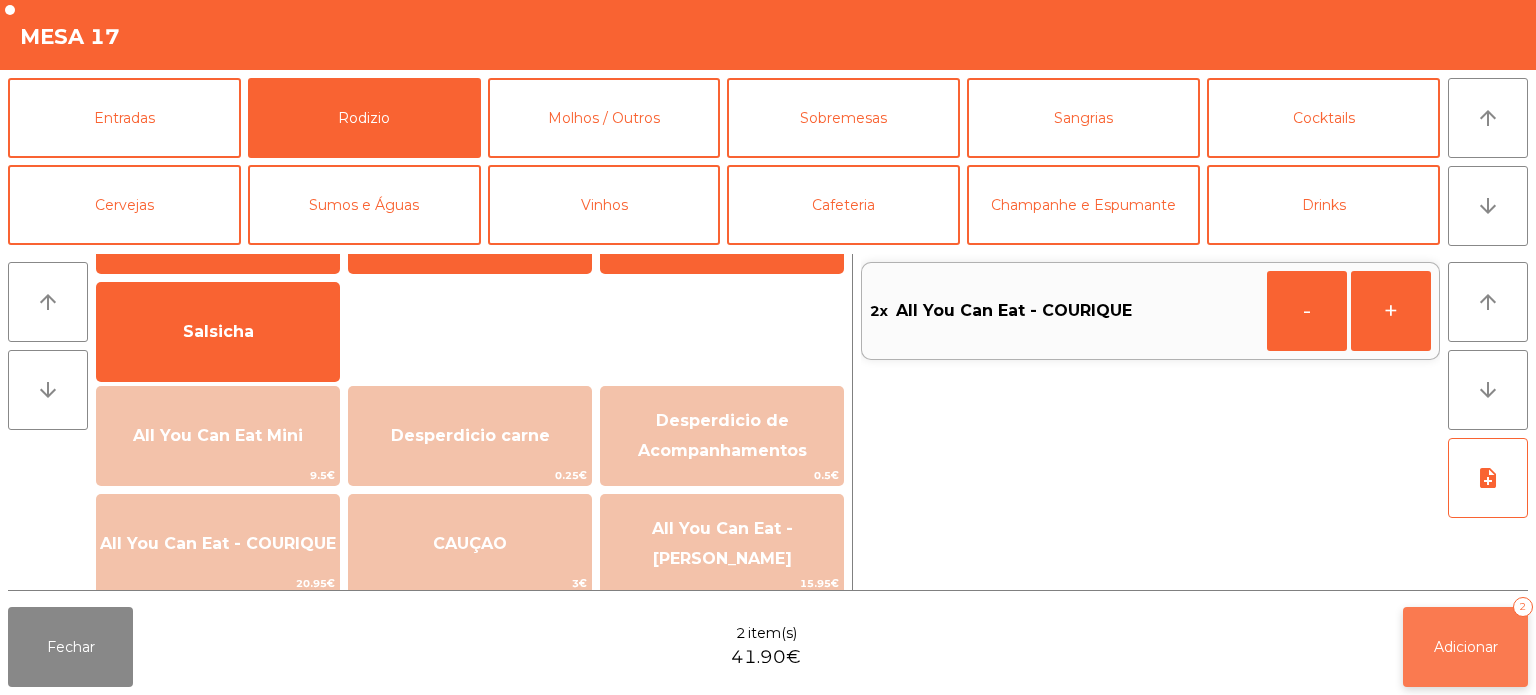 click on "Adicionar" 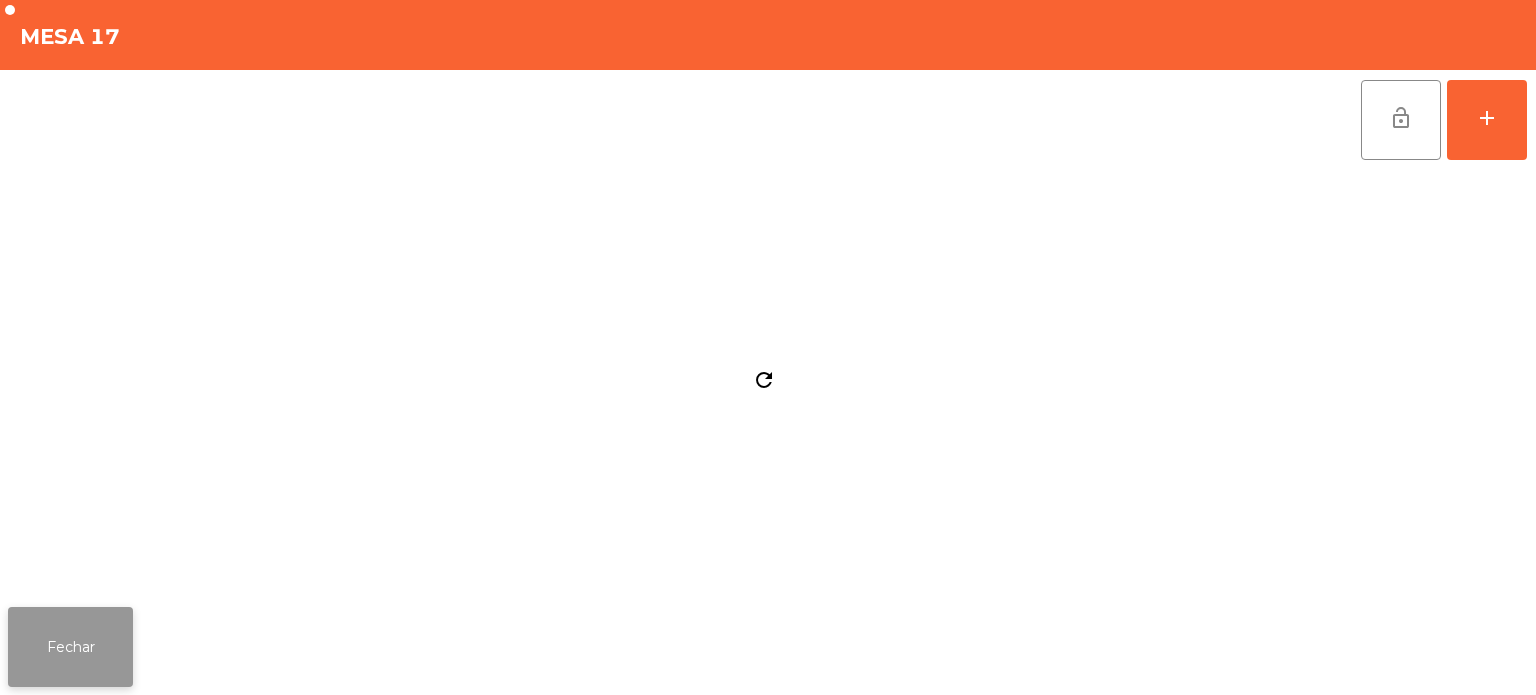 click on "Fechar" 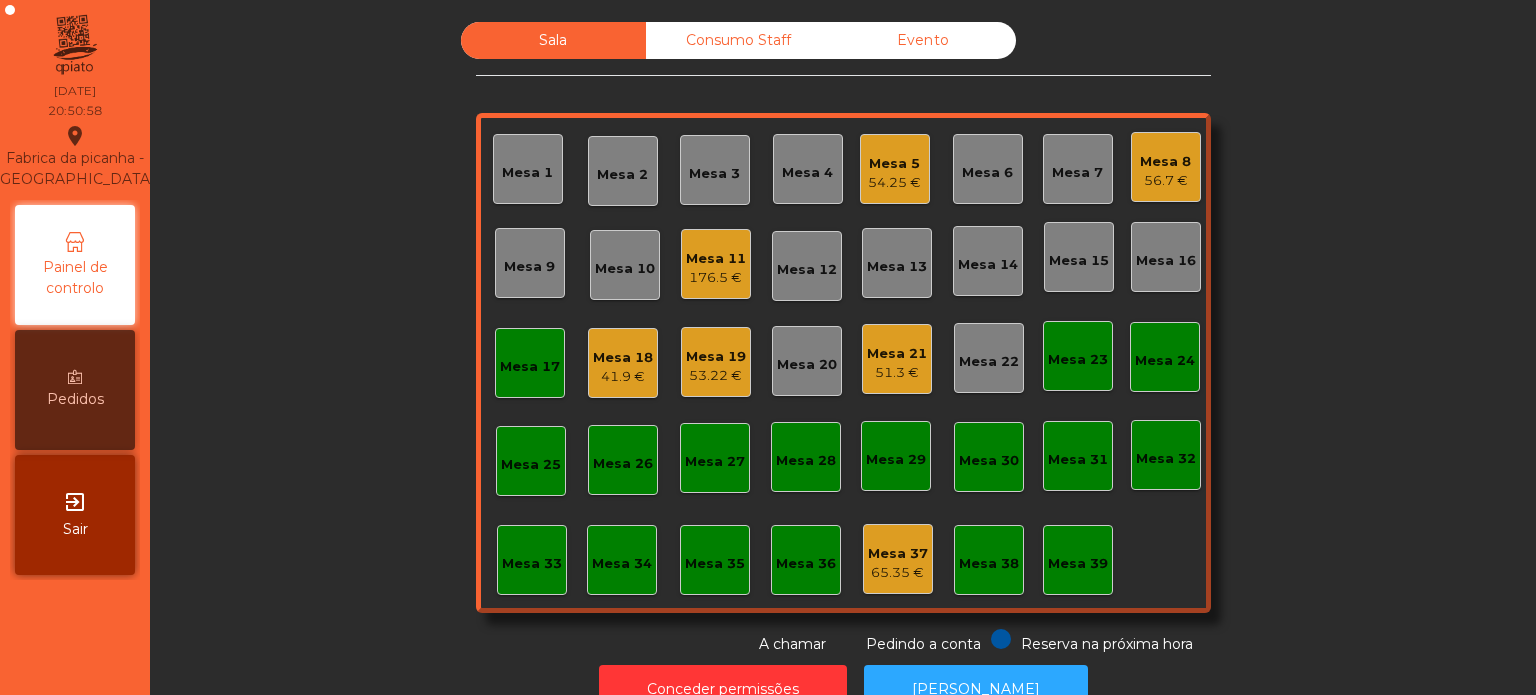 click on "Mesa 18" 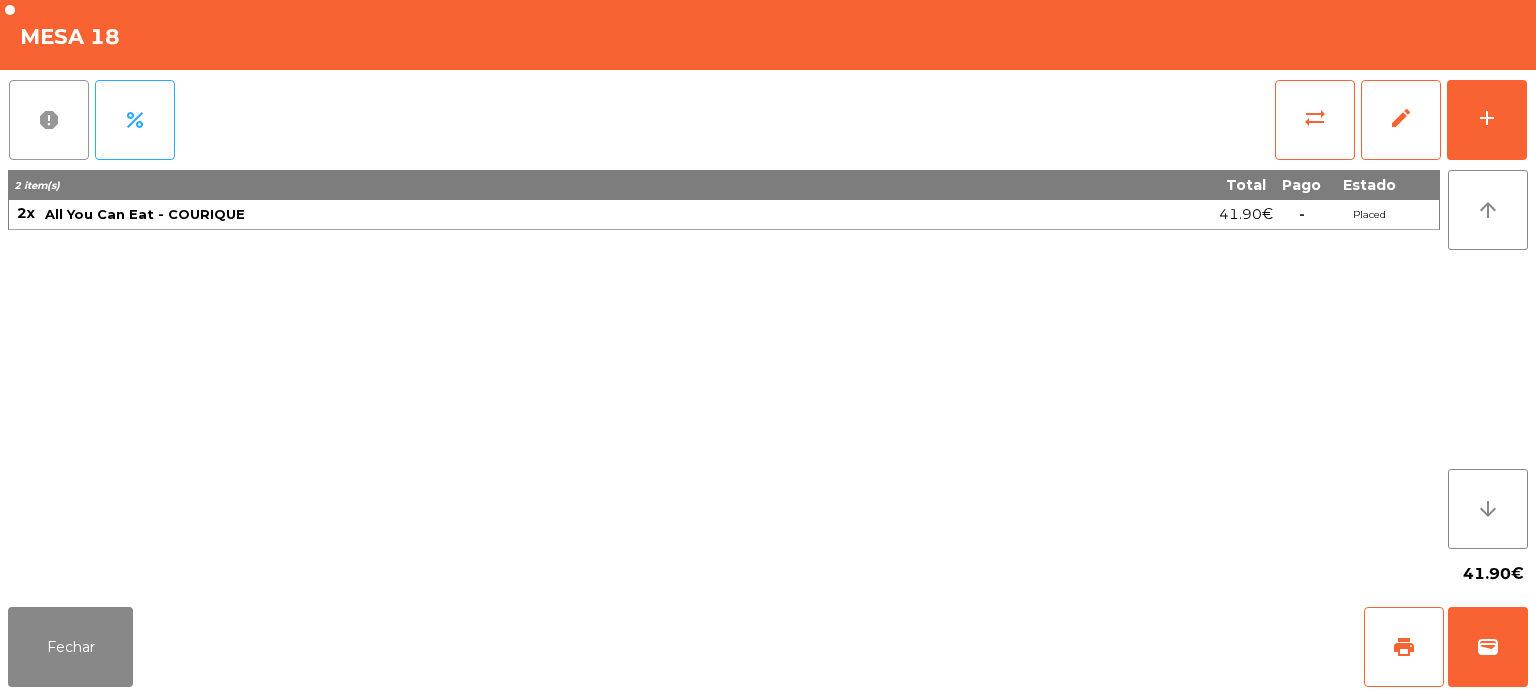 click on "report" 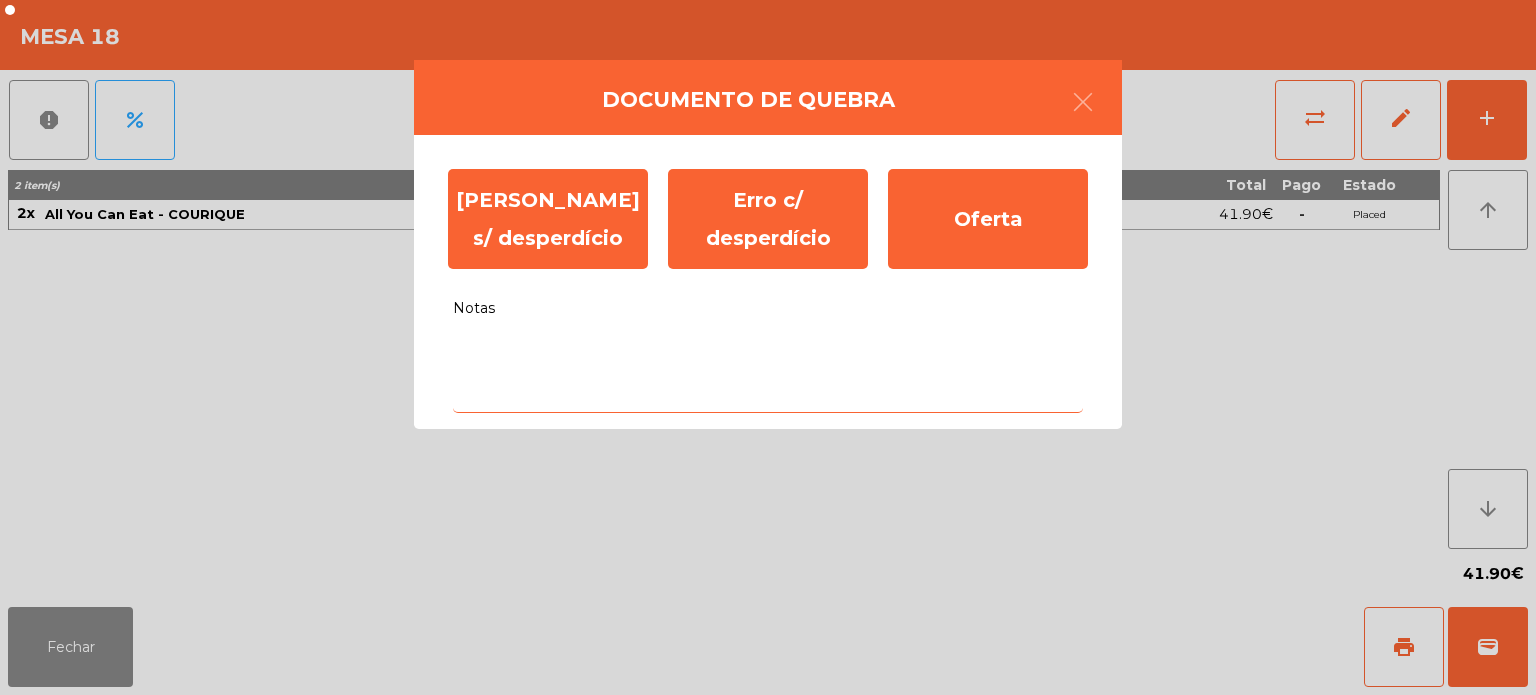 click on "Notas" at bounding box center (768, 371) 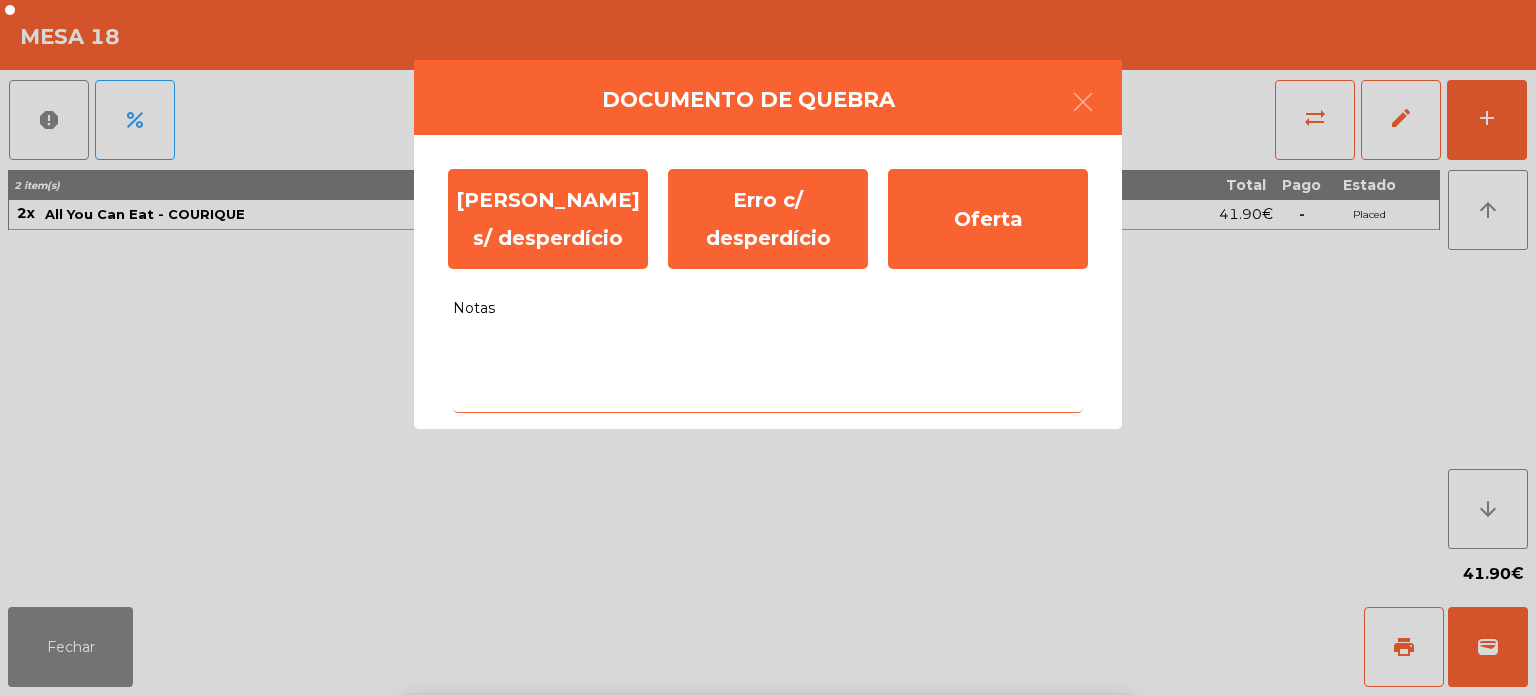 click on "a" at bounding box center (519, 819) 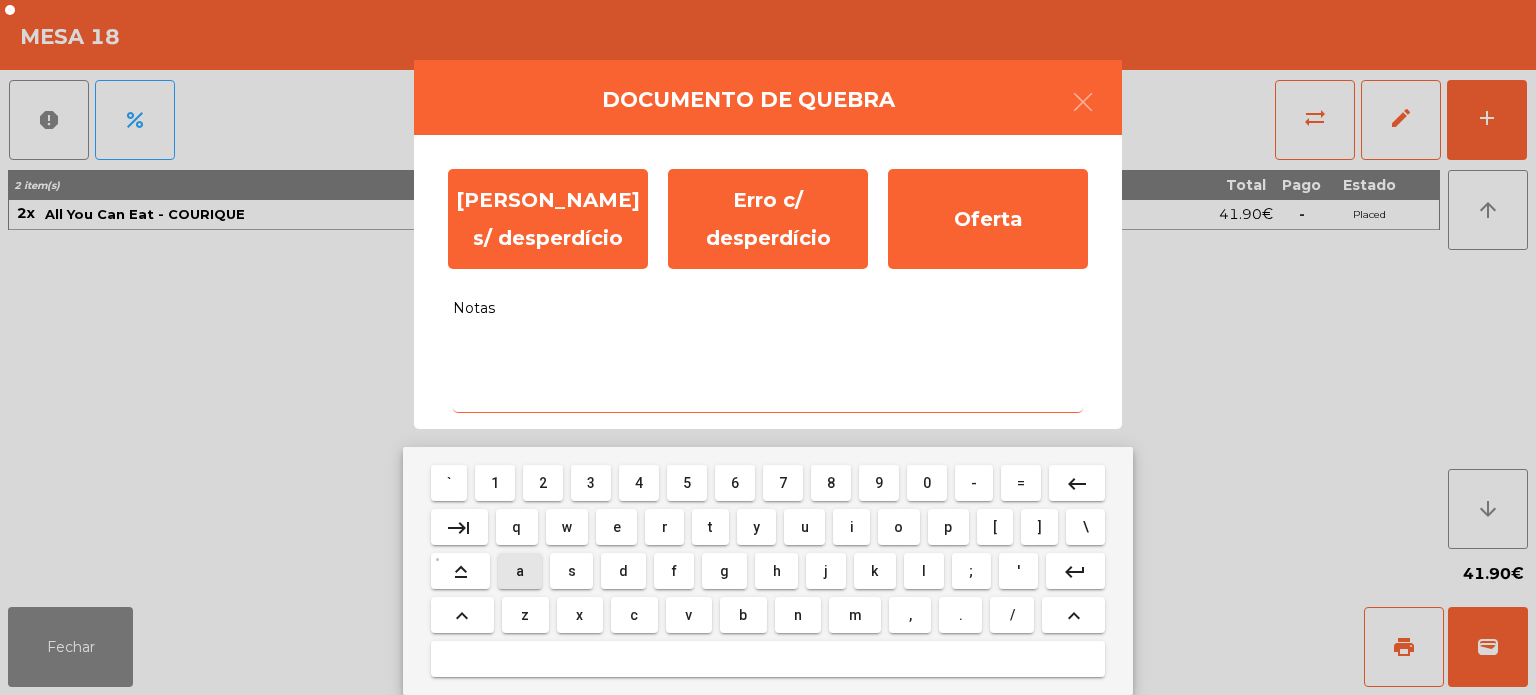 click on "s" at bounding box center (571, 571) 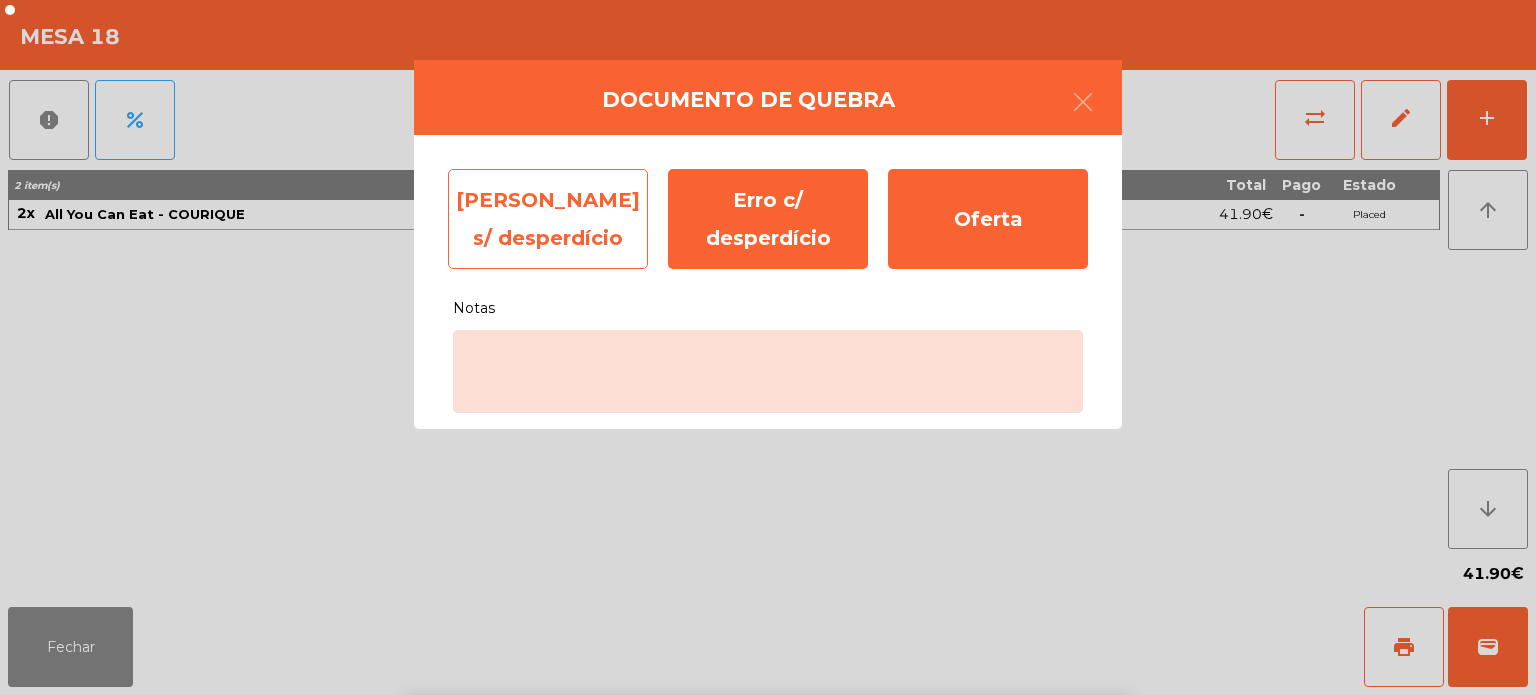 click on "[PERSON_NAME] s/ desperdício" 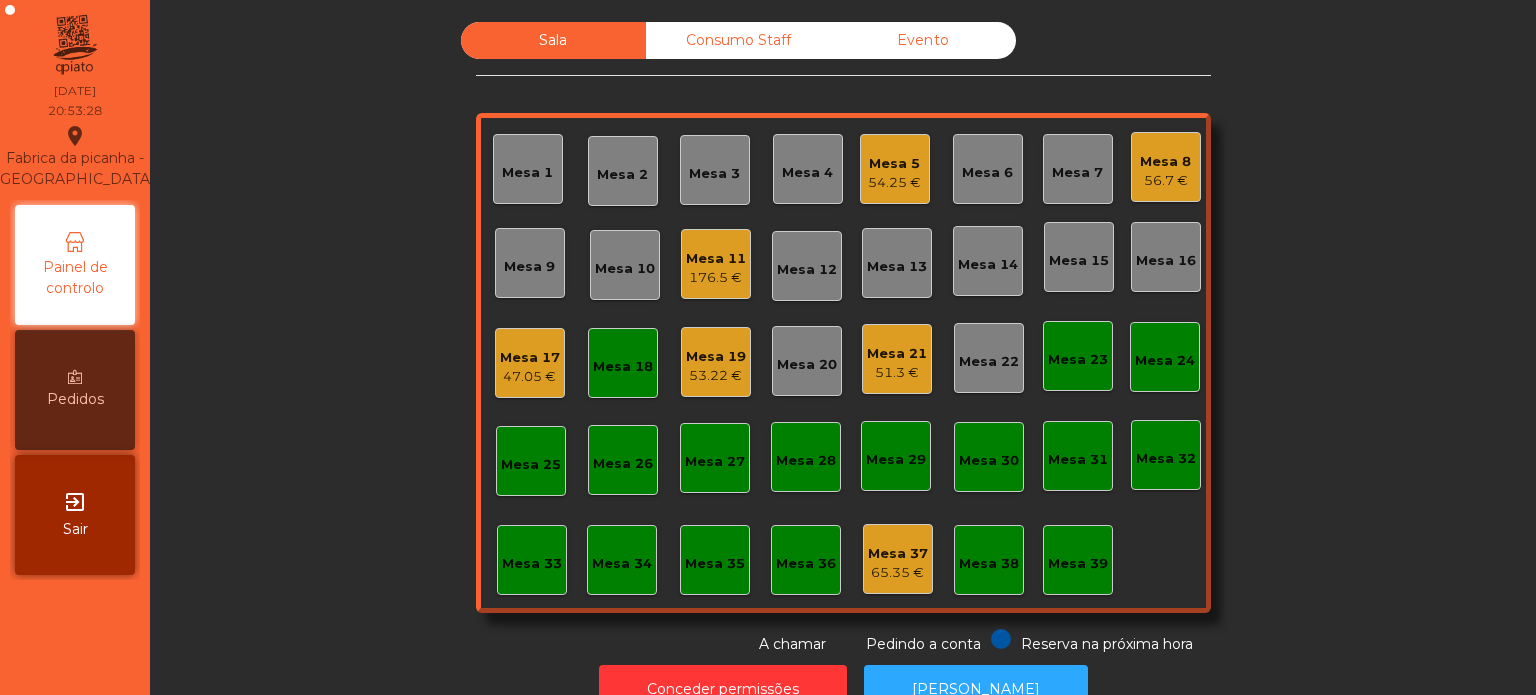 click on "Mesa 18" 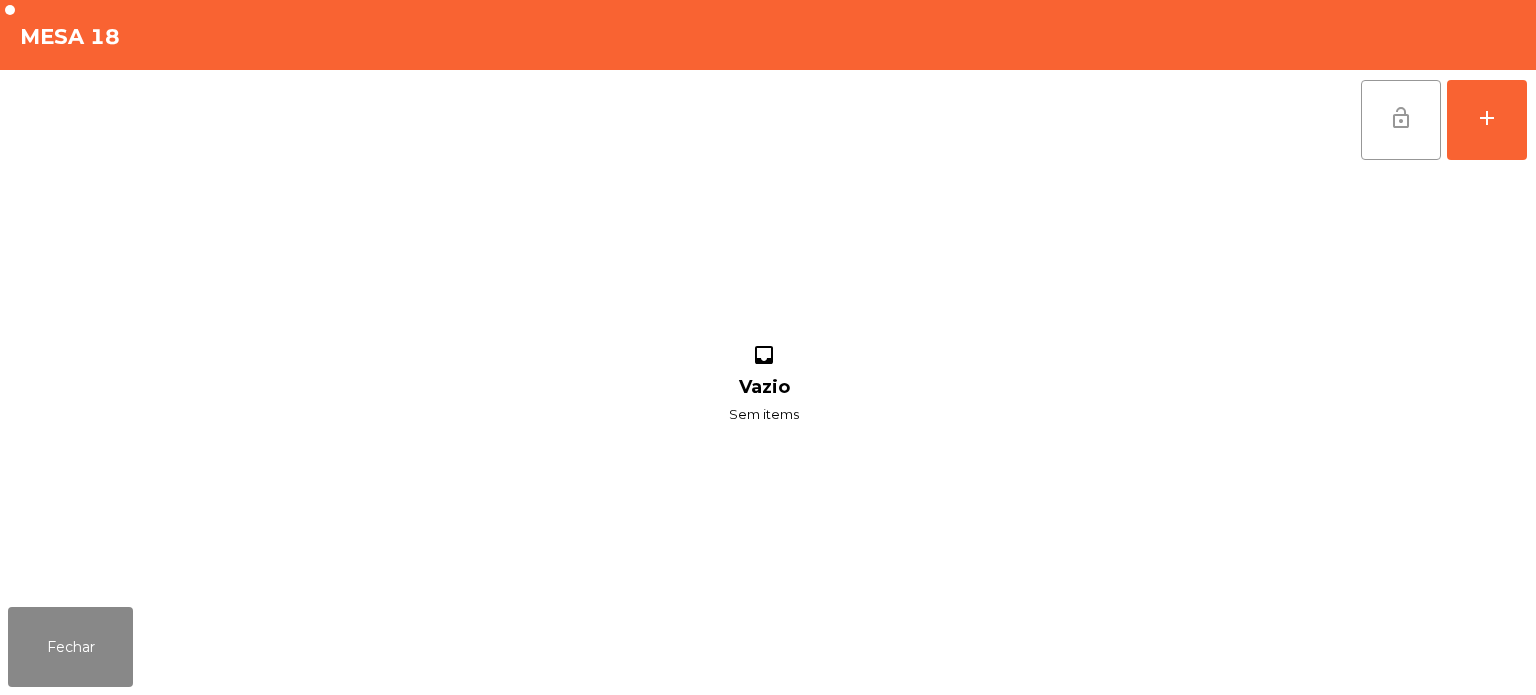click on "lock_open" 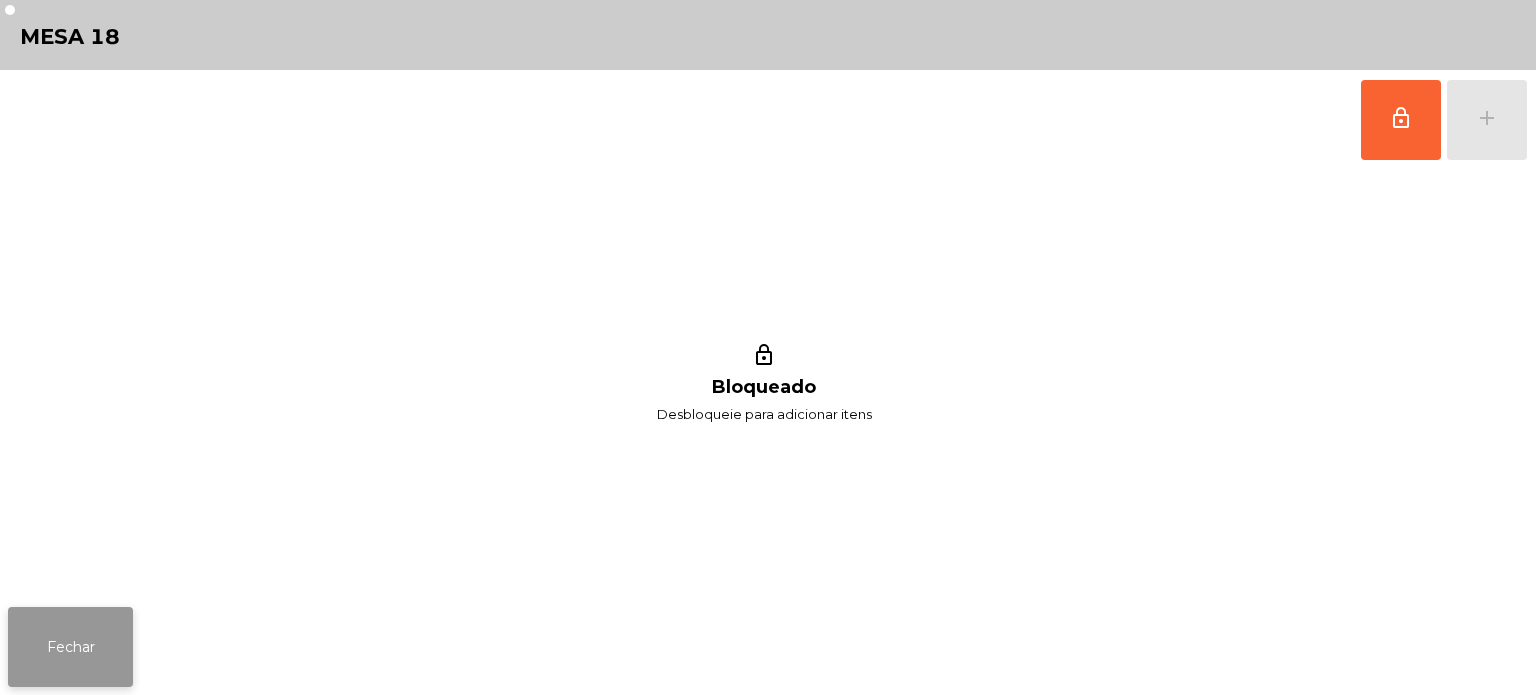 click on "Fechar" 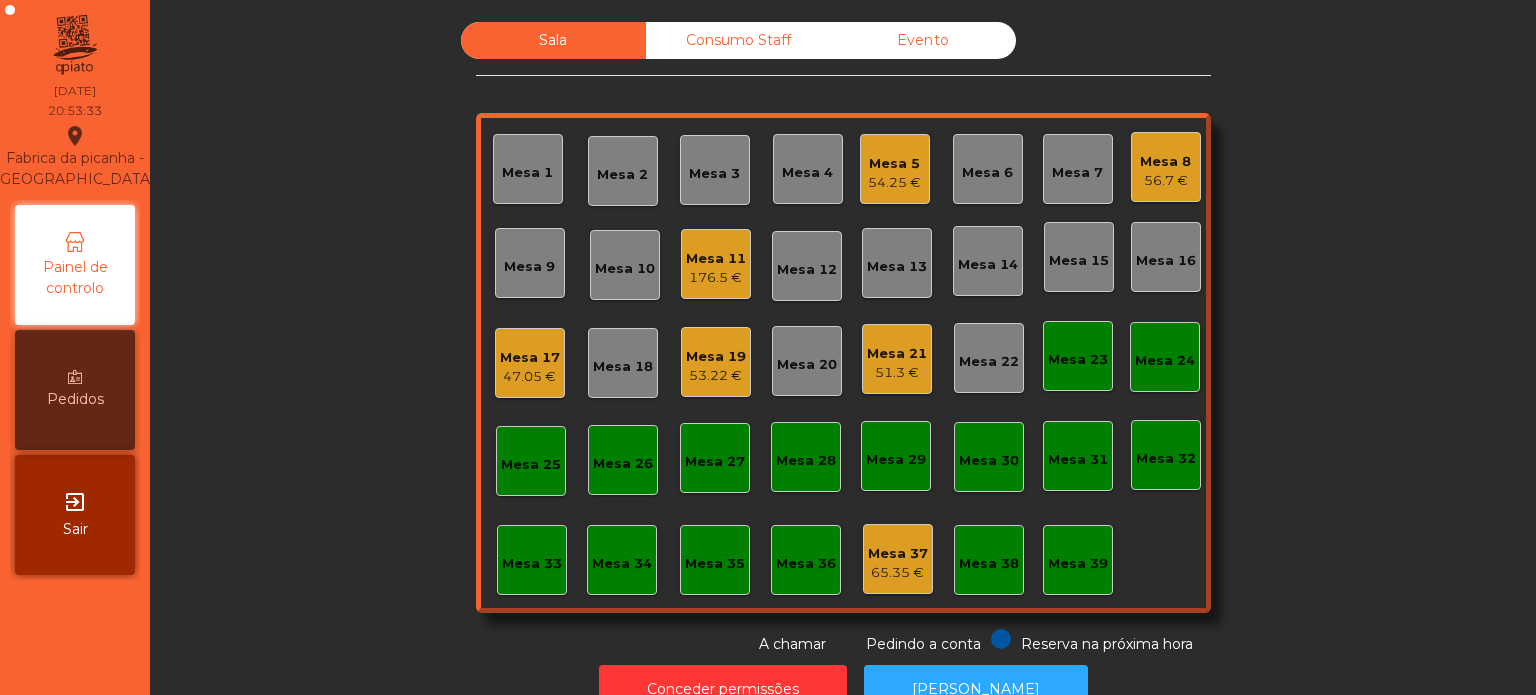 click on "Mesa 19   53.22 €" 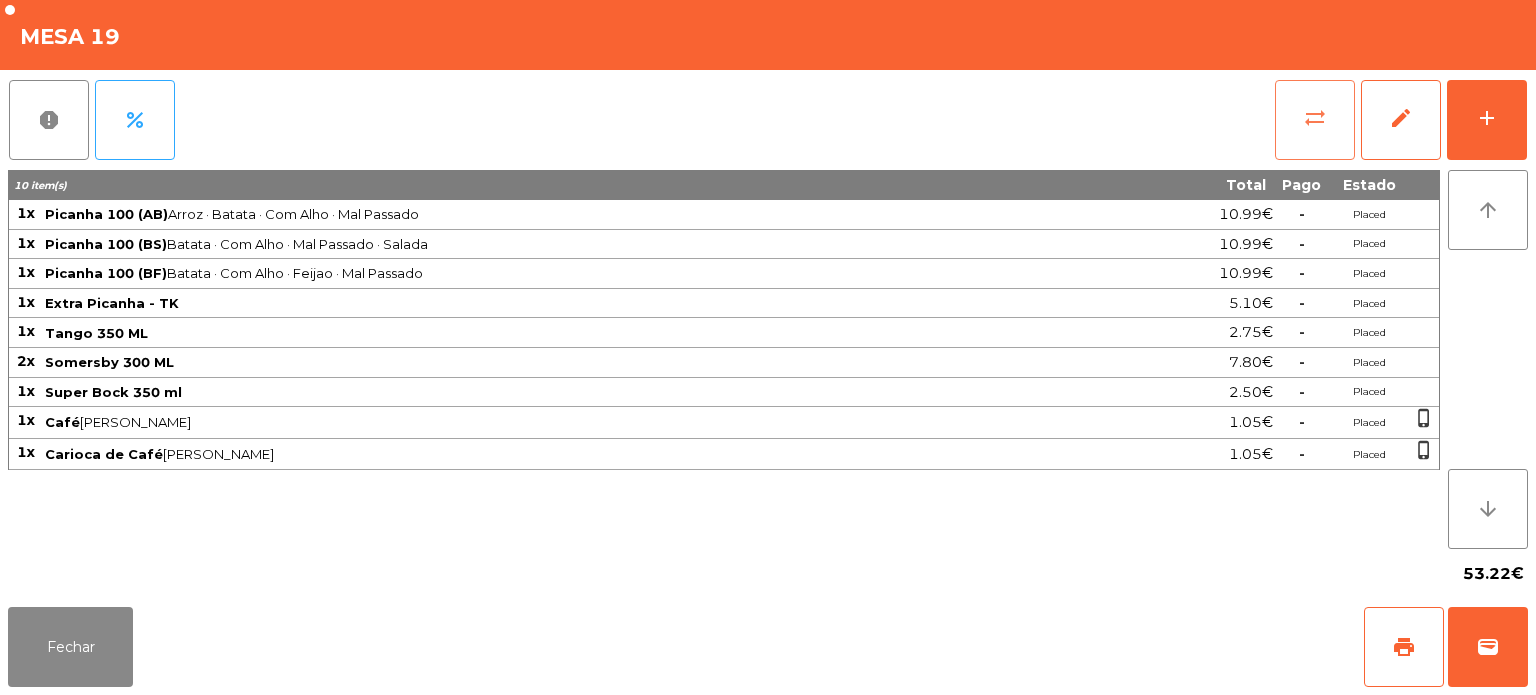 click on "sync_alt" 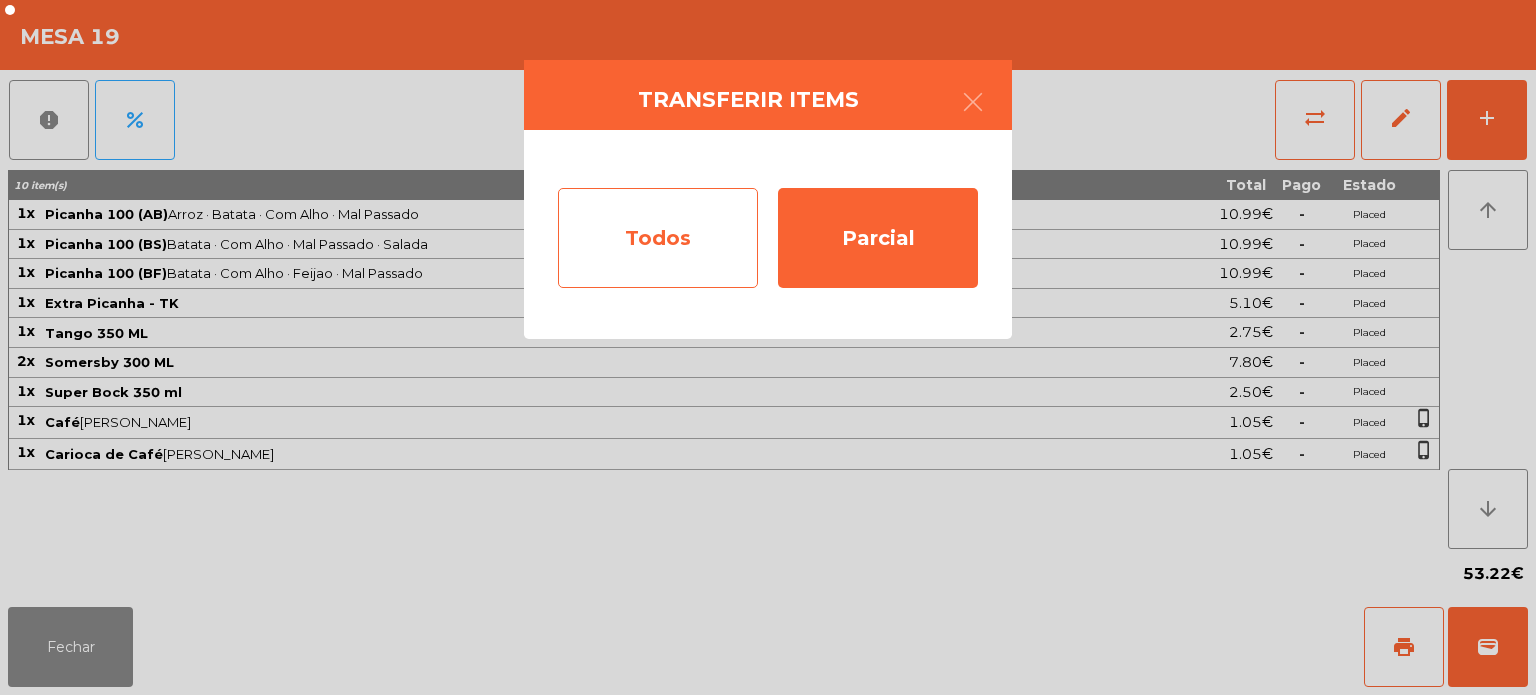 click on "Todos" 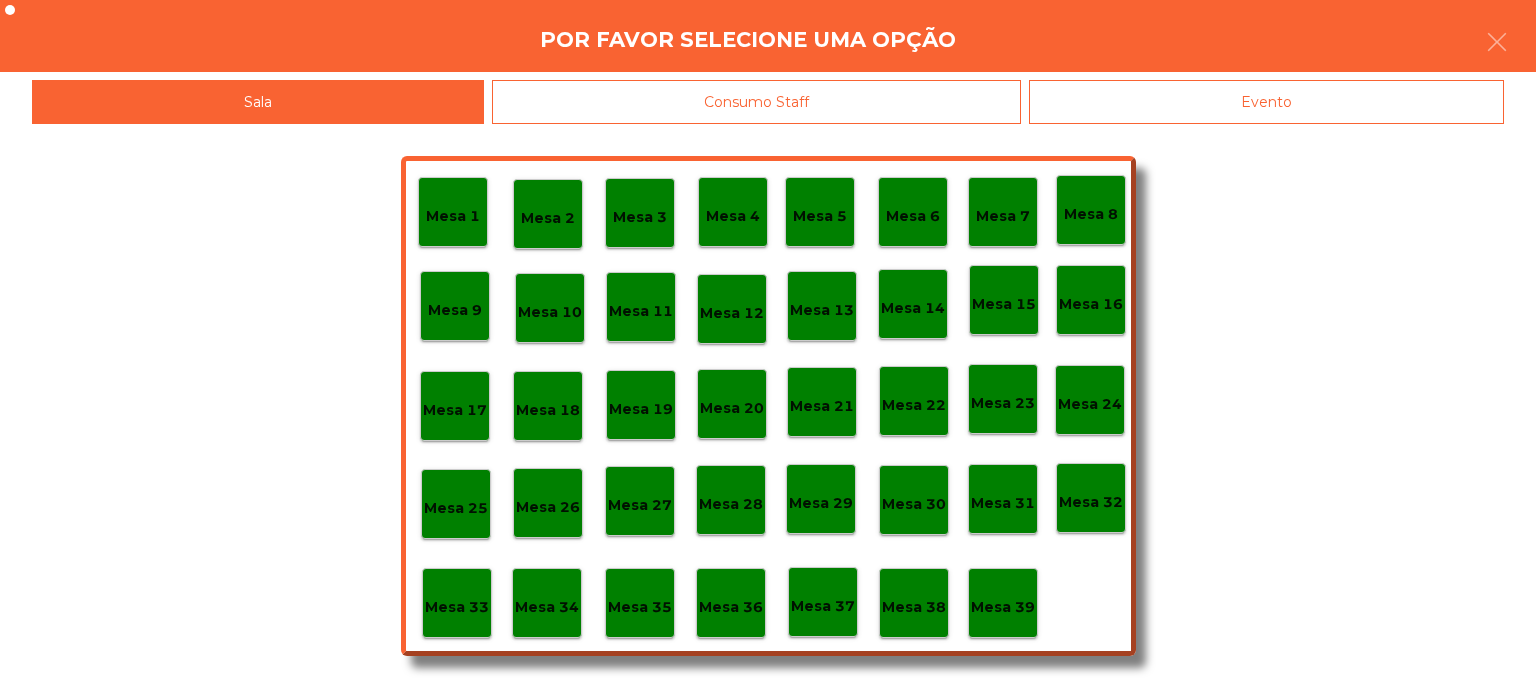 click on "Evento" 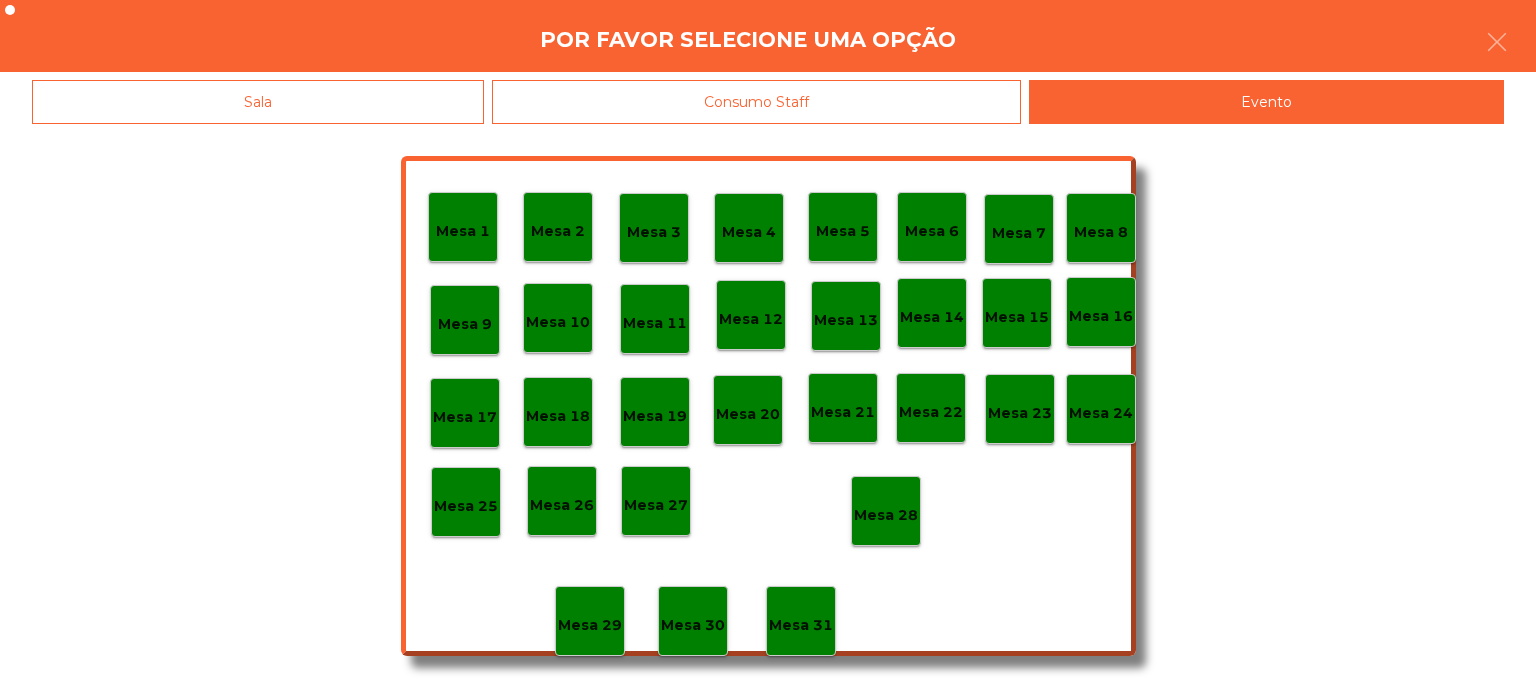 click on "Mesa 28" 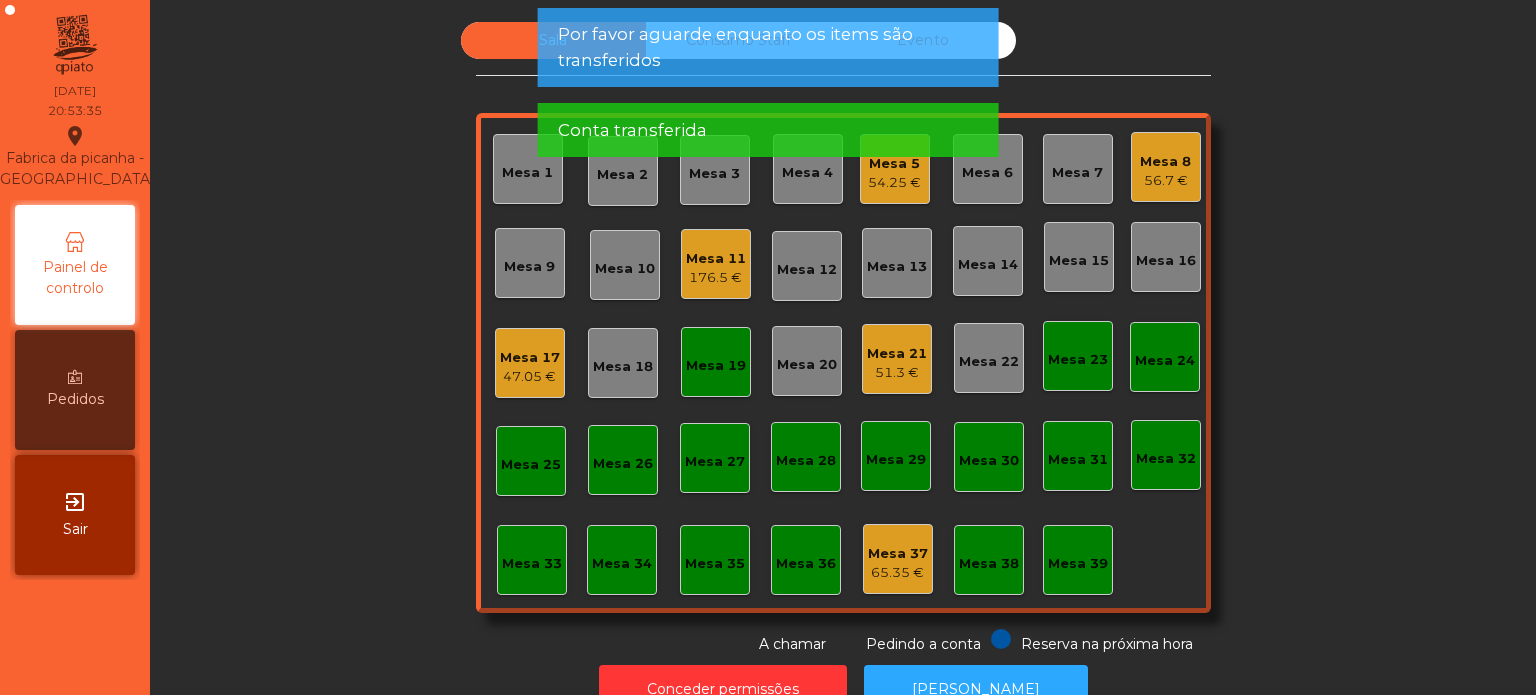 click on "Mesa 19" 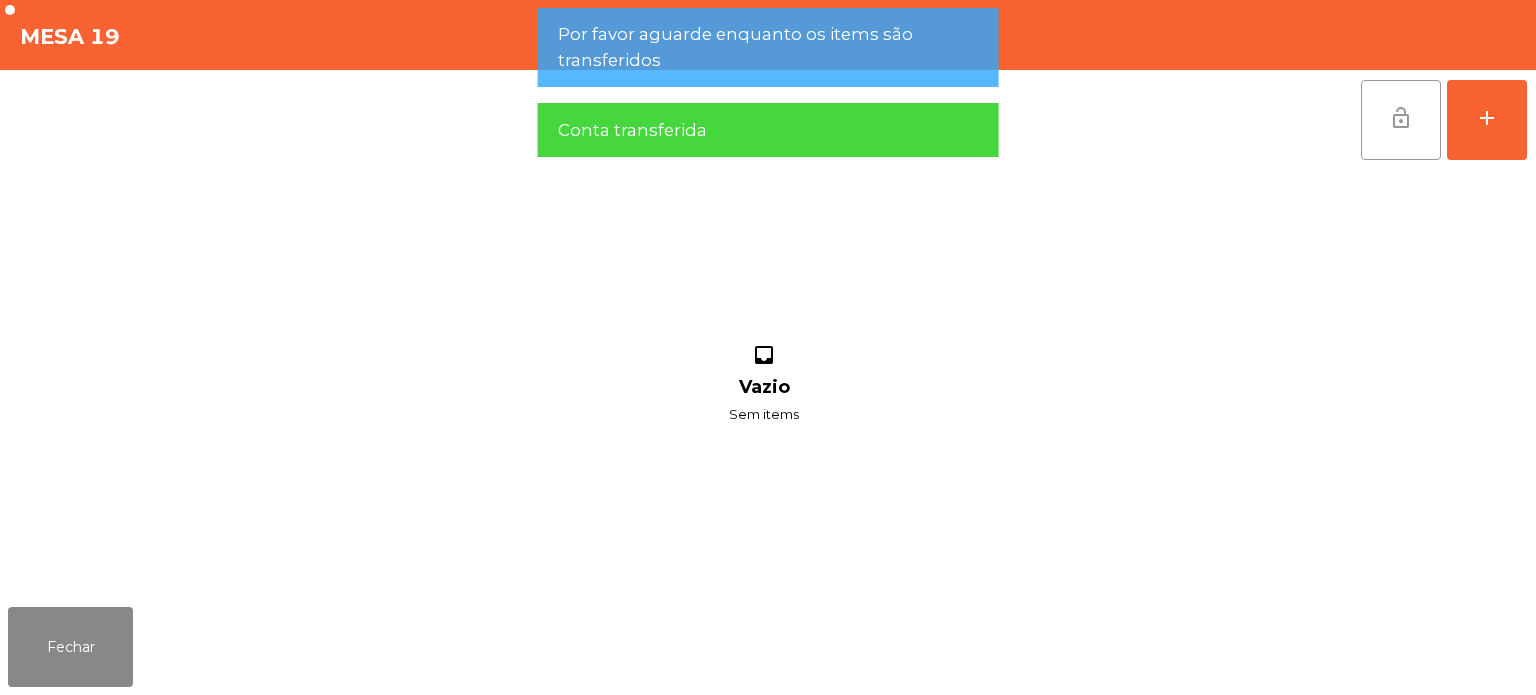 click on "lock_open" 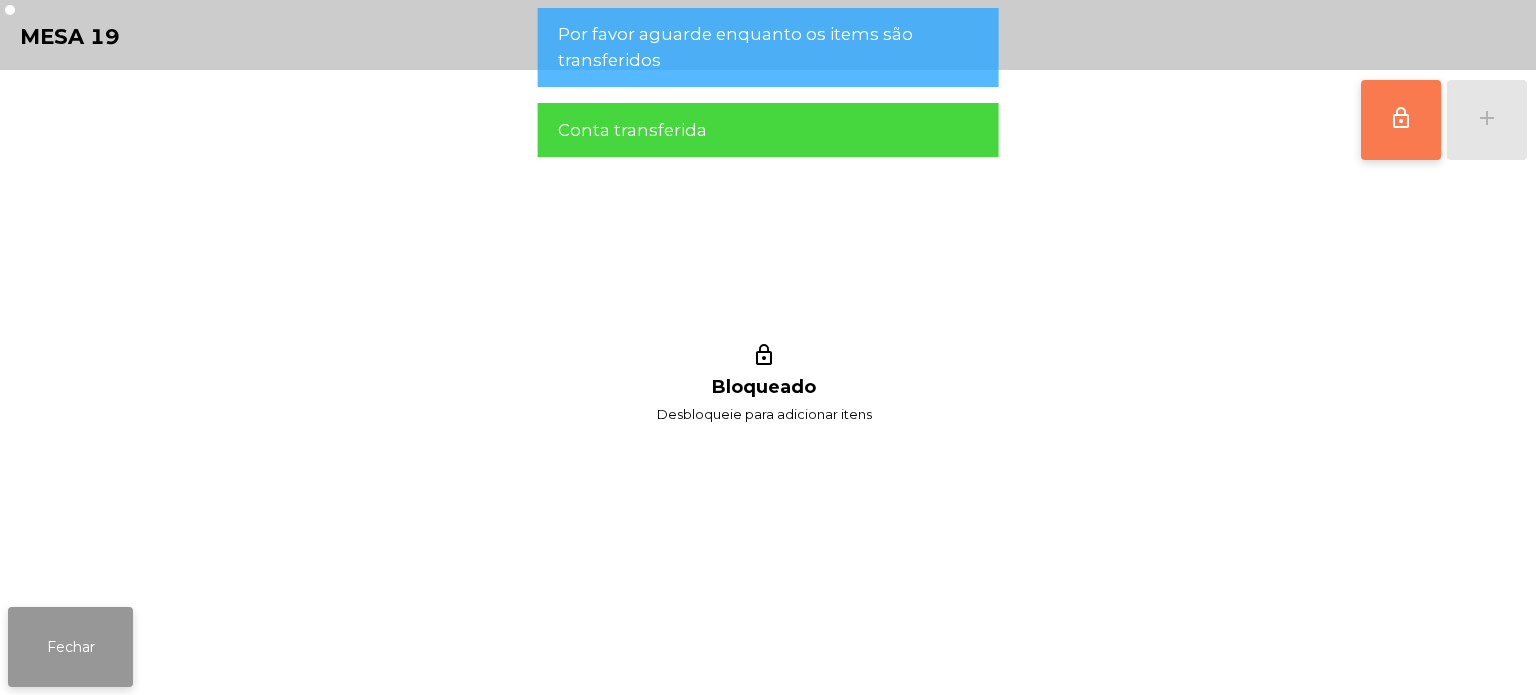 click on "Fechar" 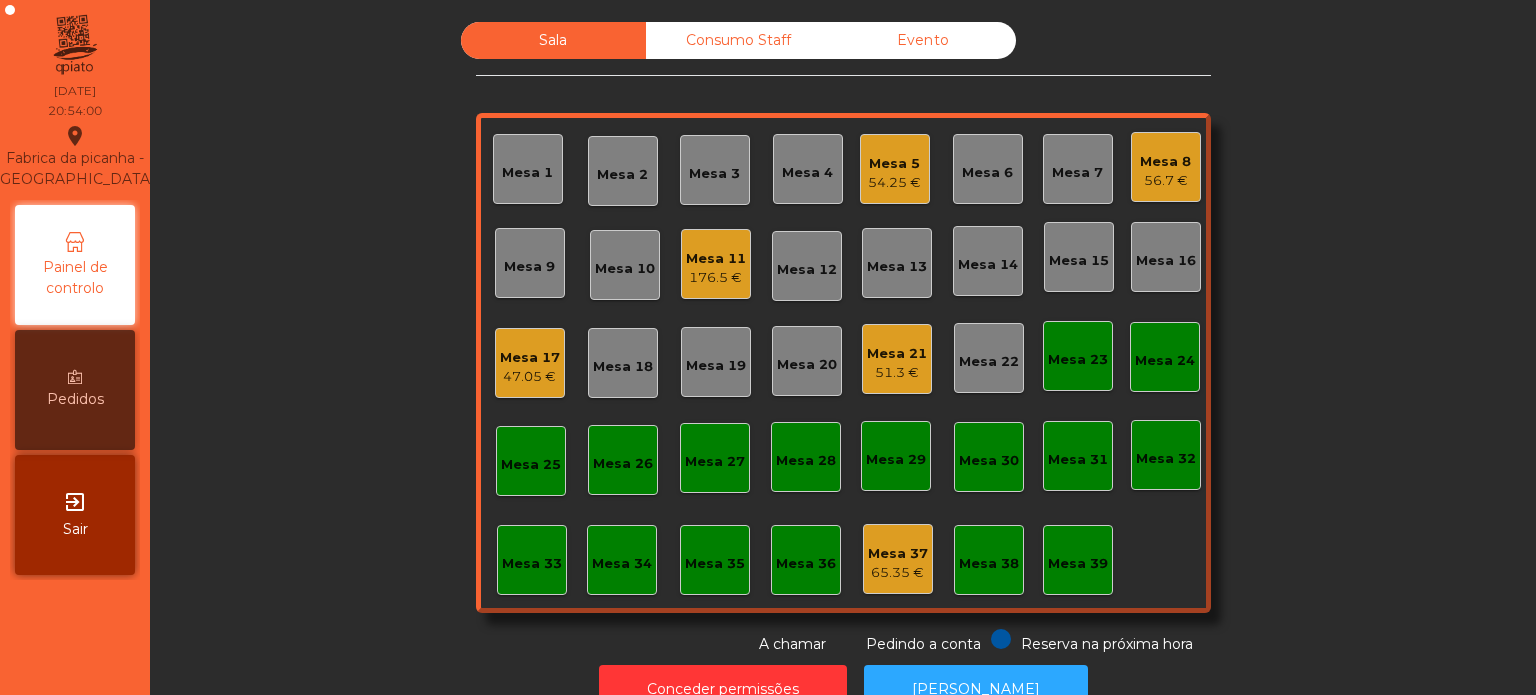 click on "51.3 €" 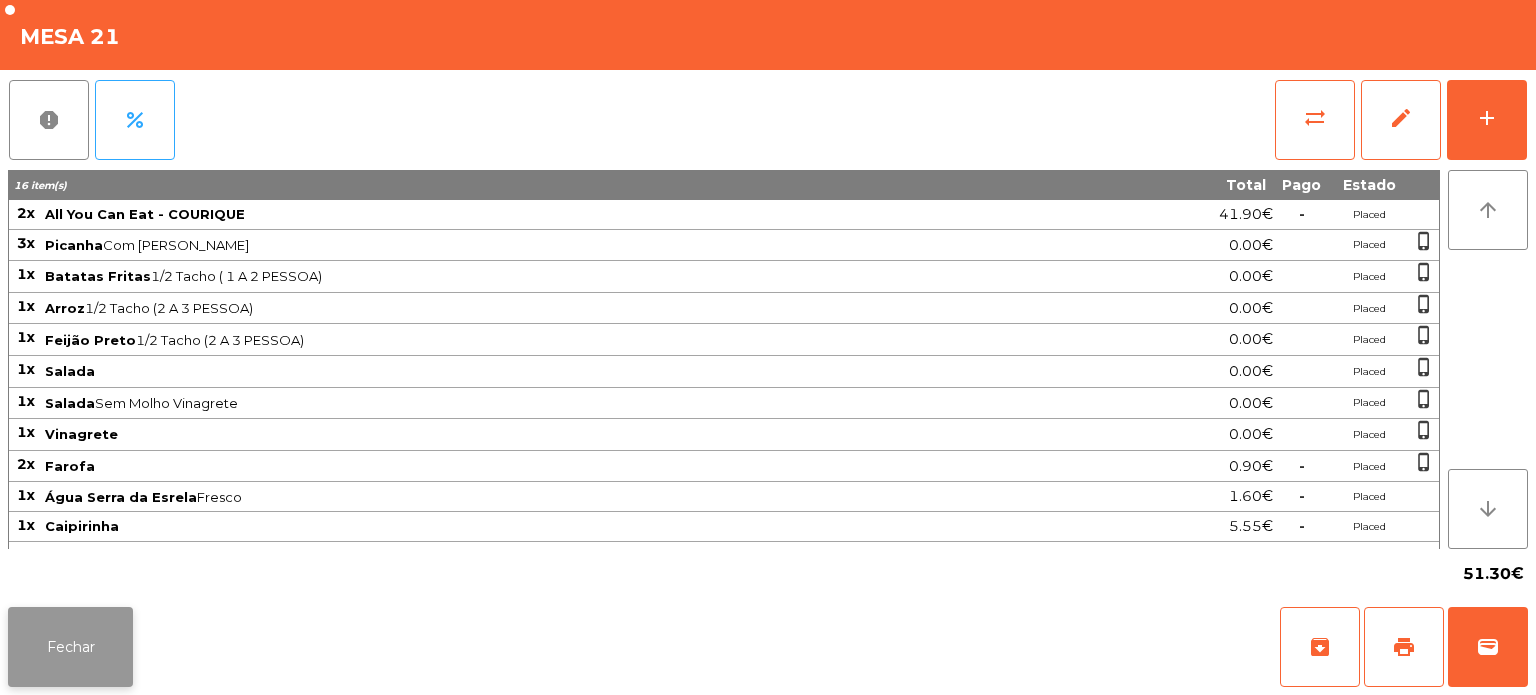click on "Fechar" 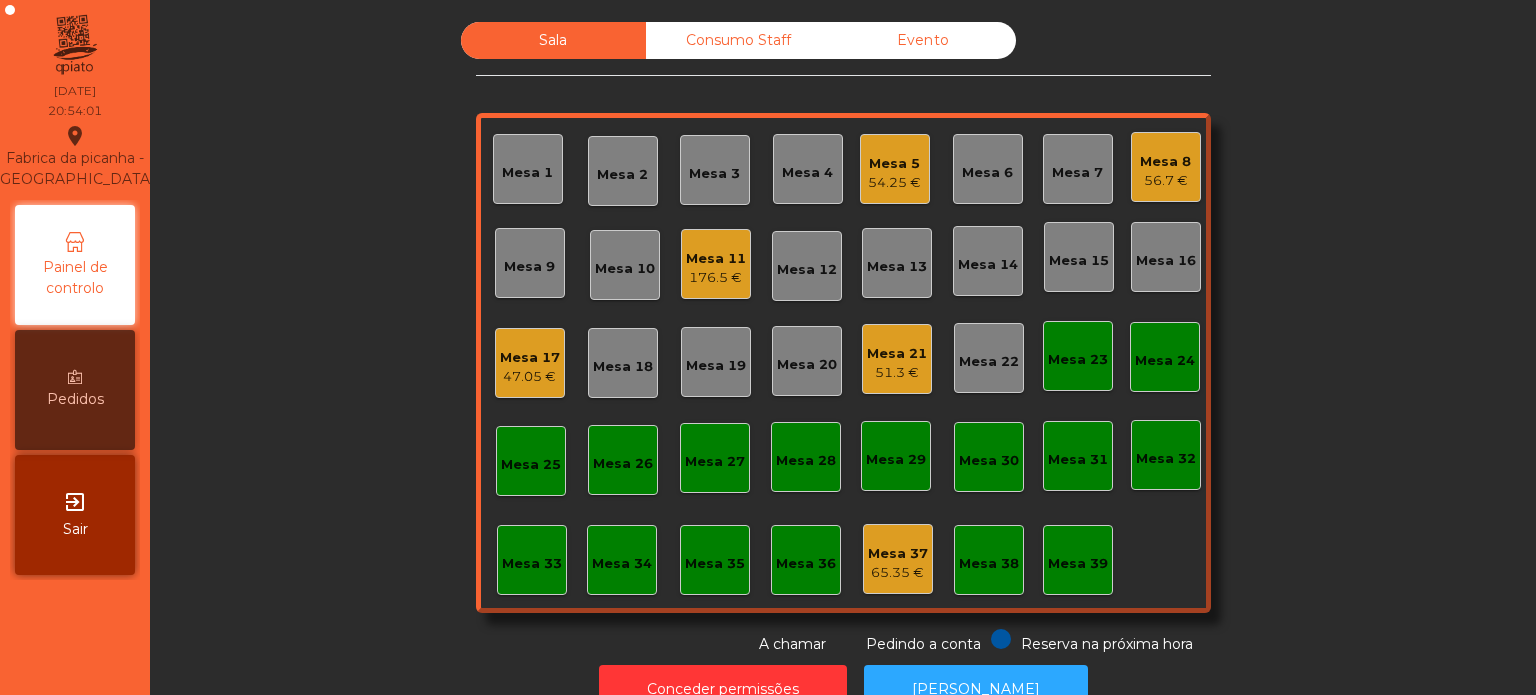 click on "Mesa 11" 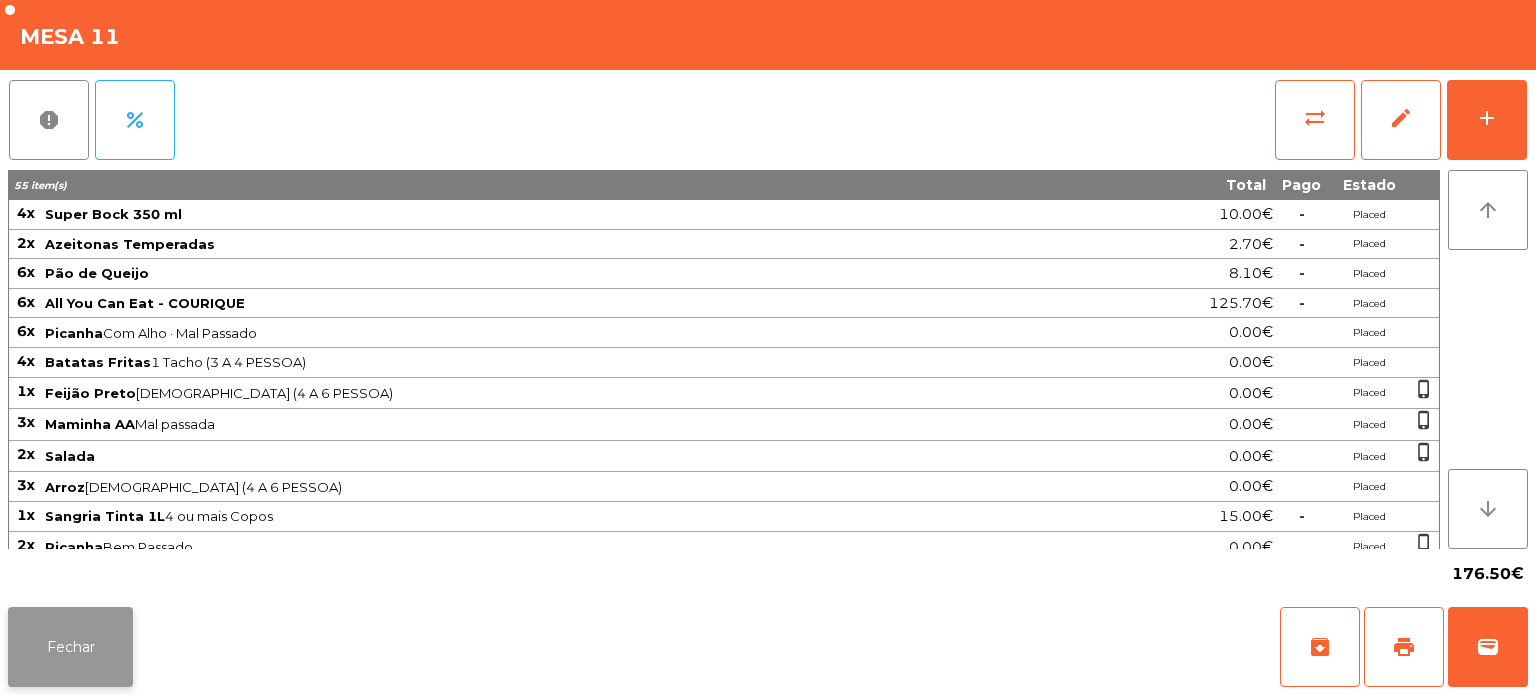 click on "Fechar" 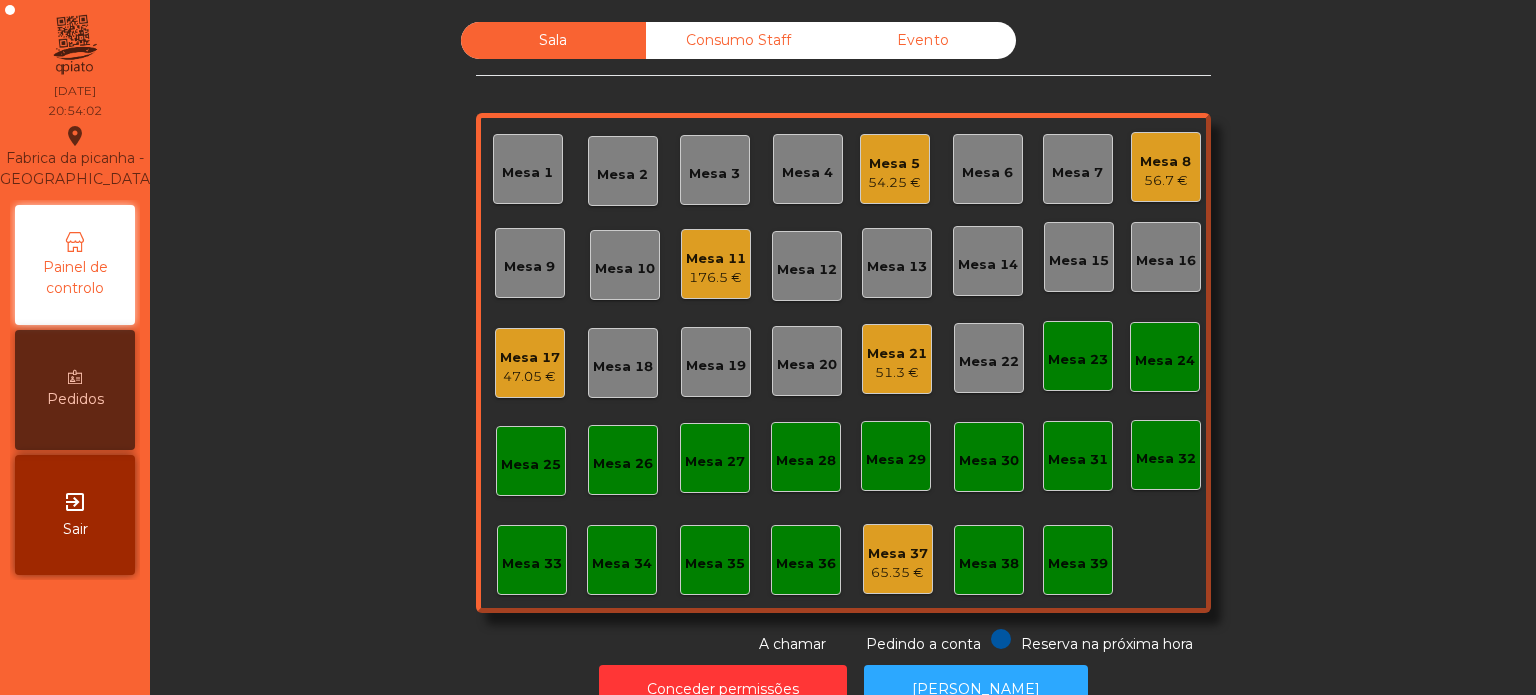 click on "51.3 €" 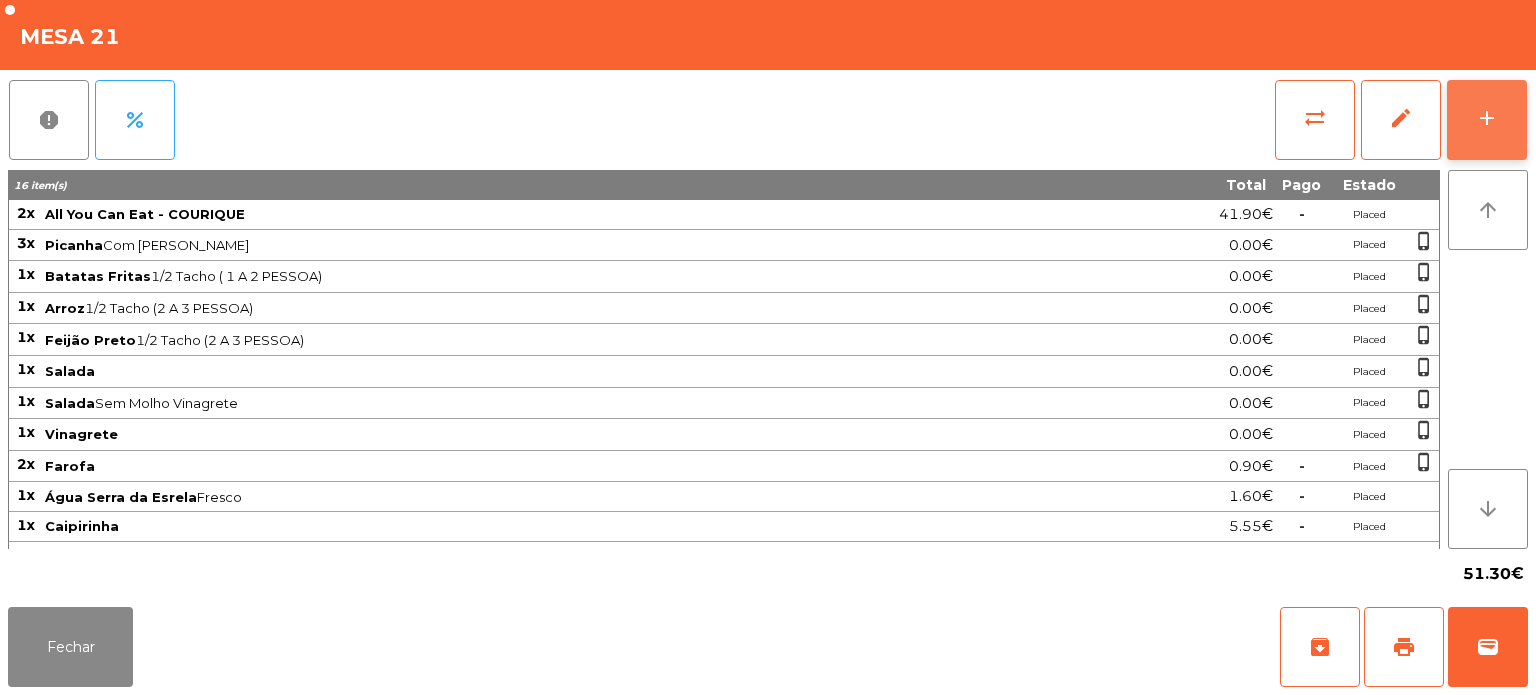 click on "add" 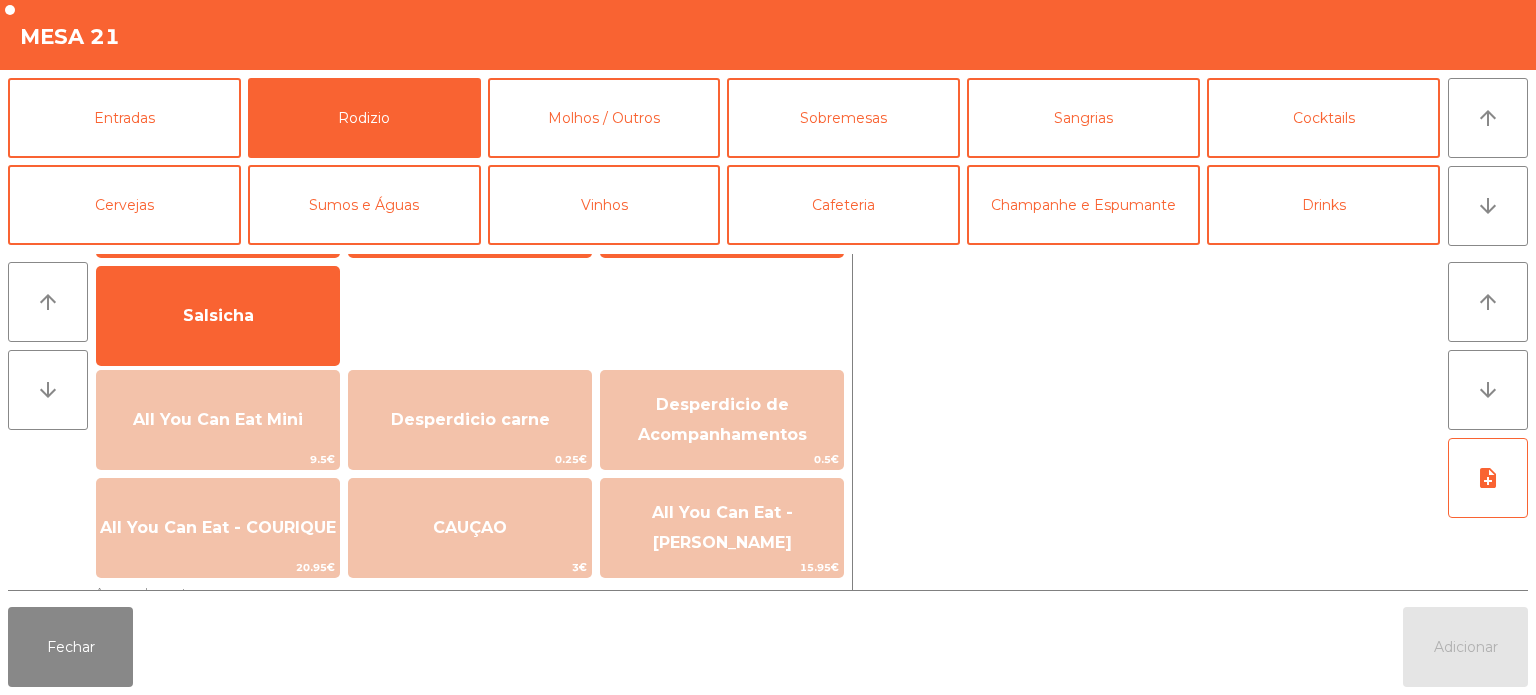 scroll, scrollTop: 0, scrollLeft: 0, axis: both 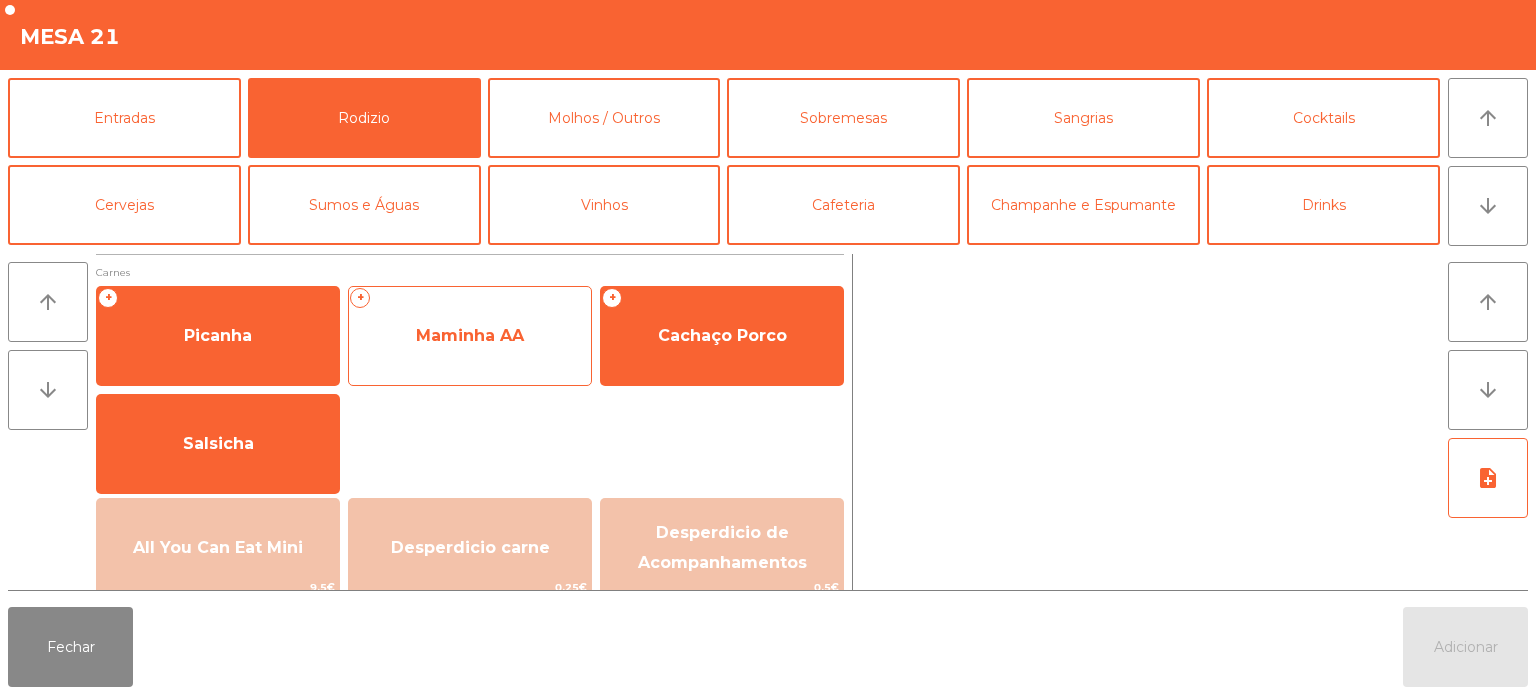 click on "Maminha AA" 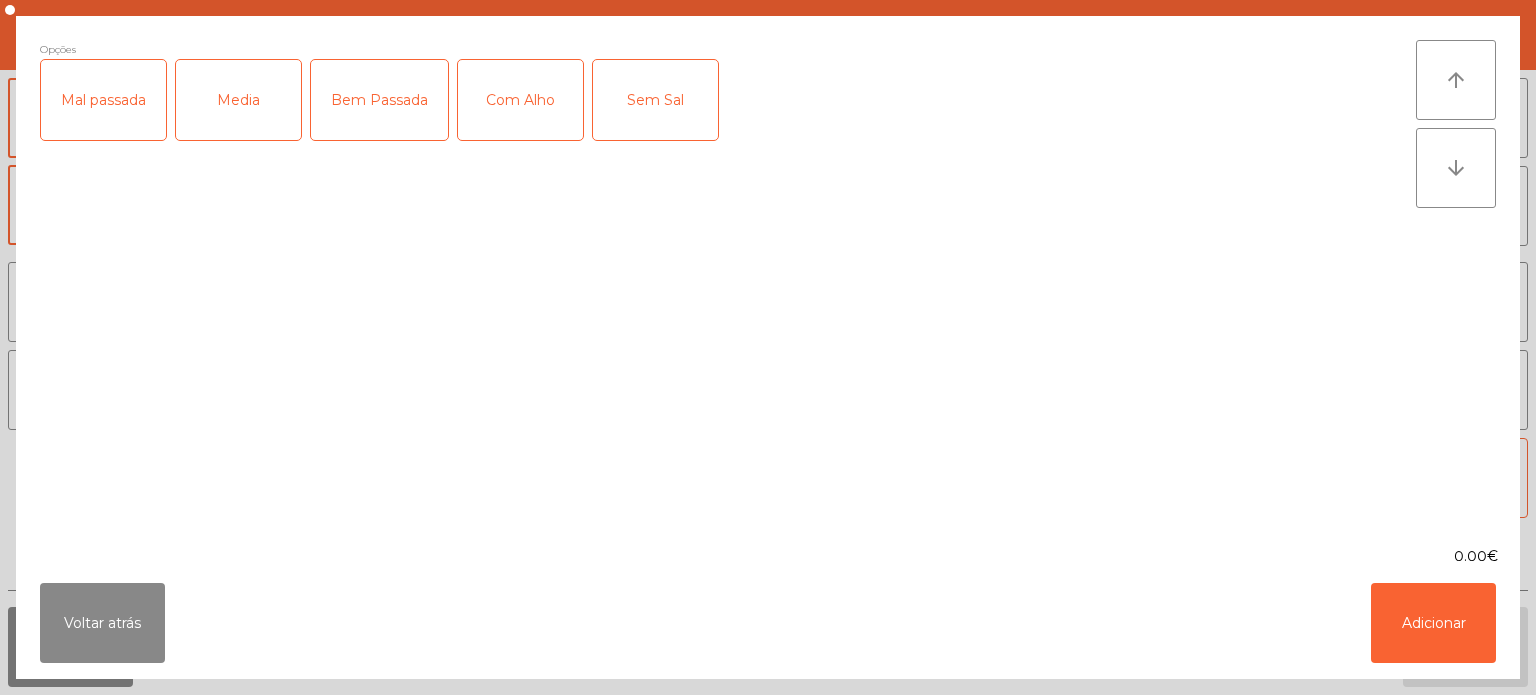 click on "Media" 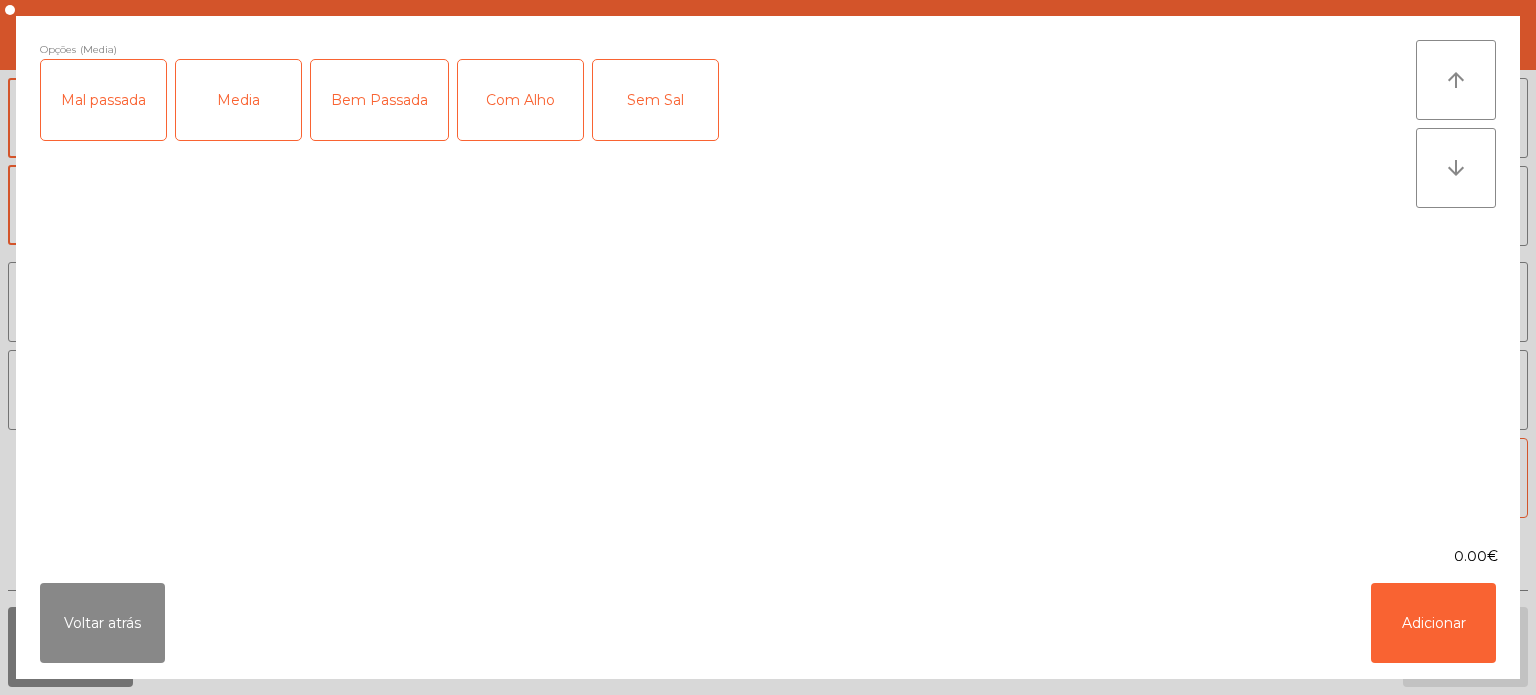 click on "Com Alho" 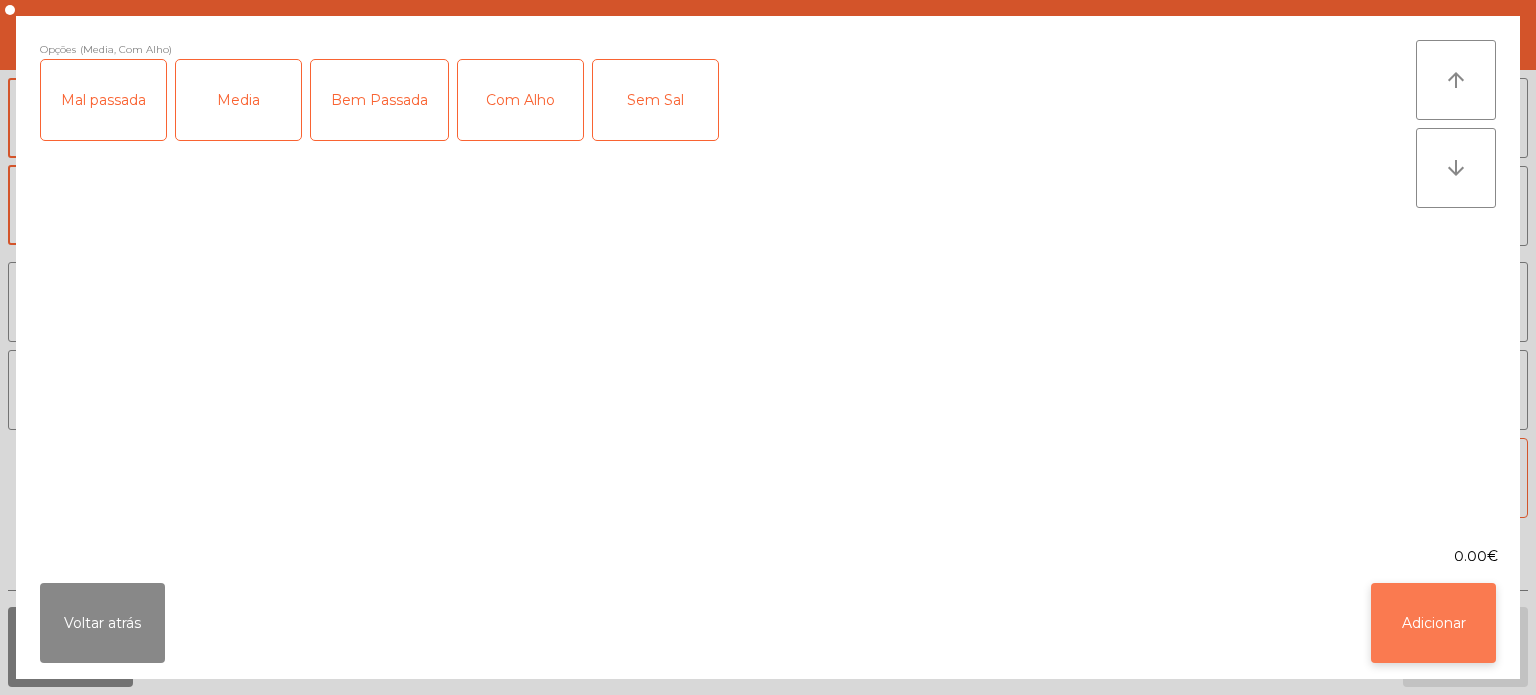 click on "Adicionar" 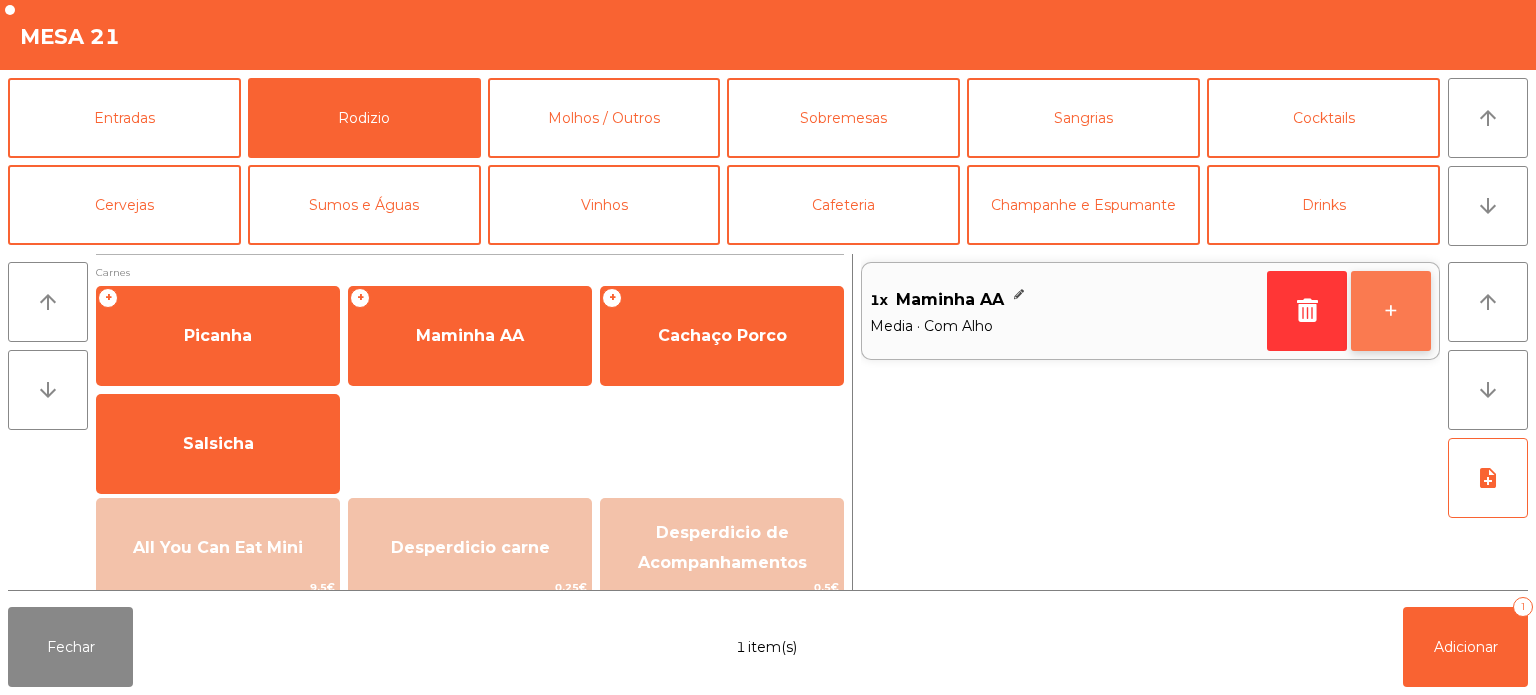 click on "+" 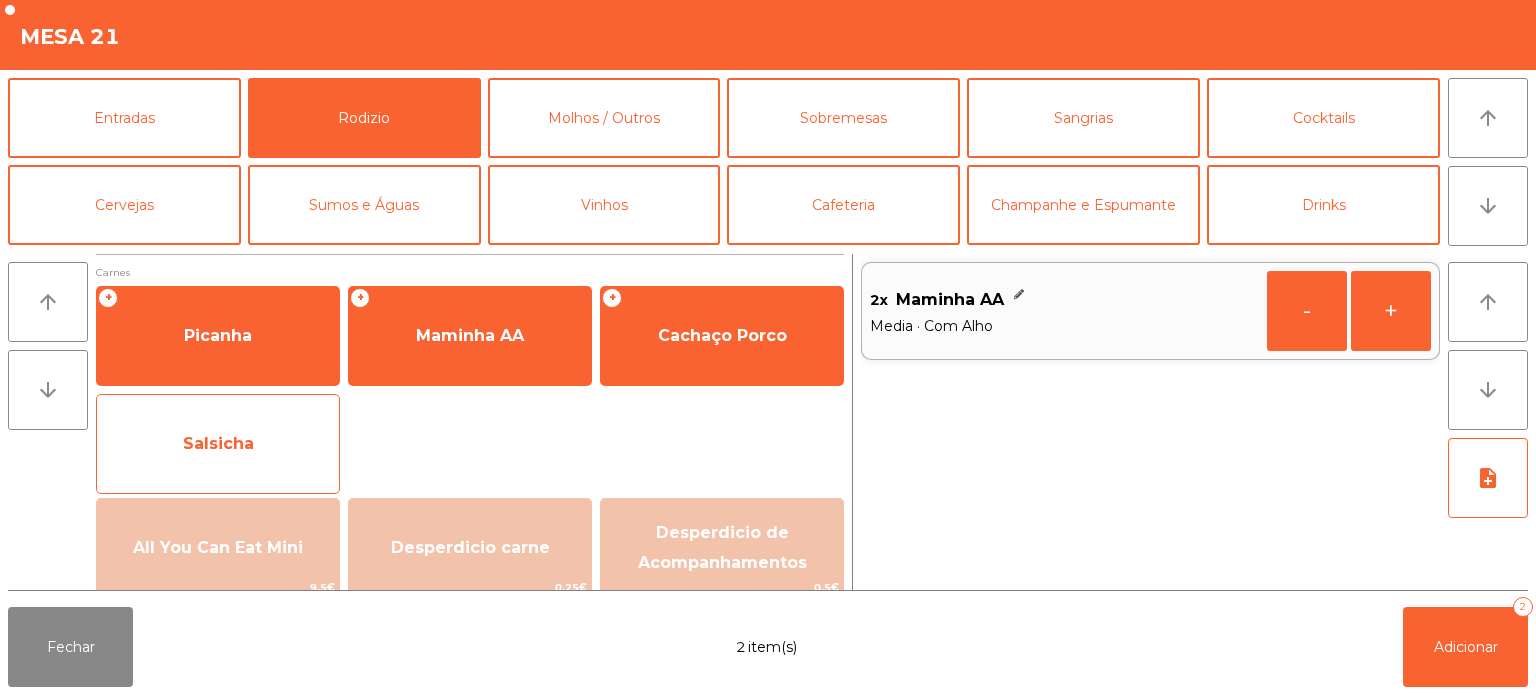 click on "Salsicha" 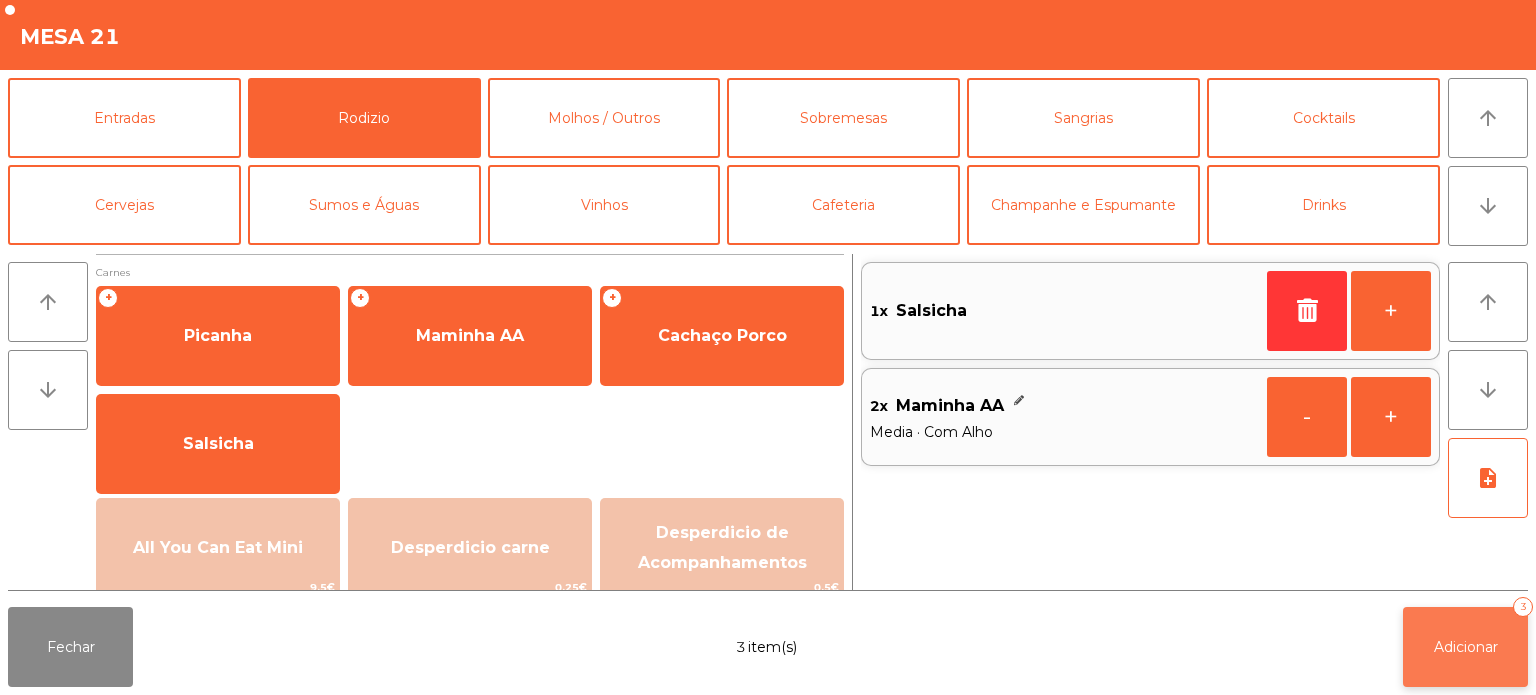 click on "Adicionar   3" 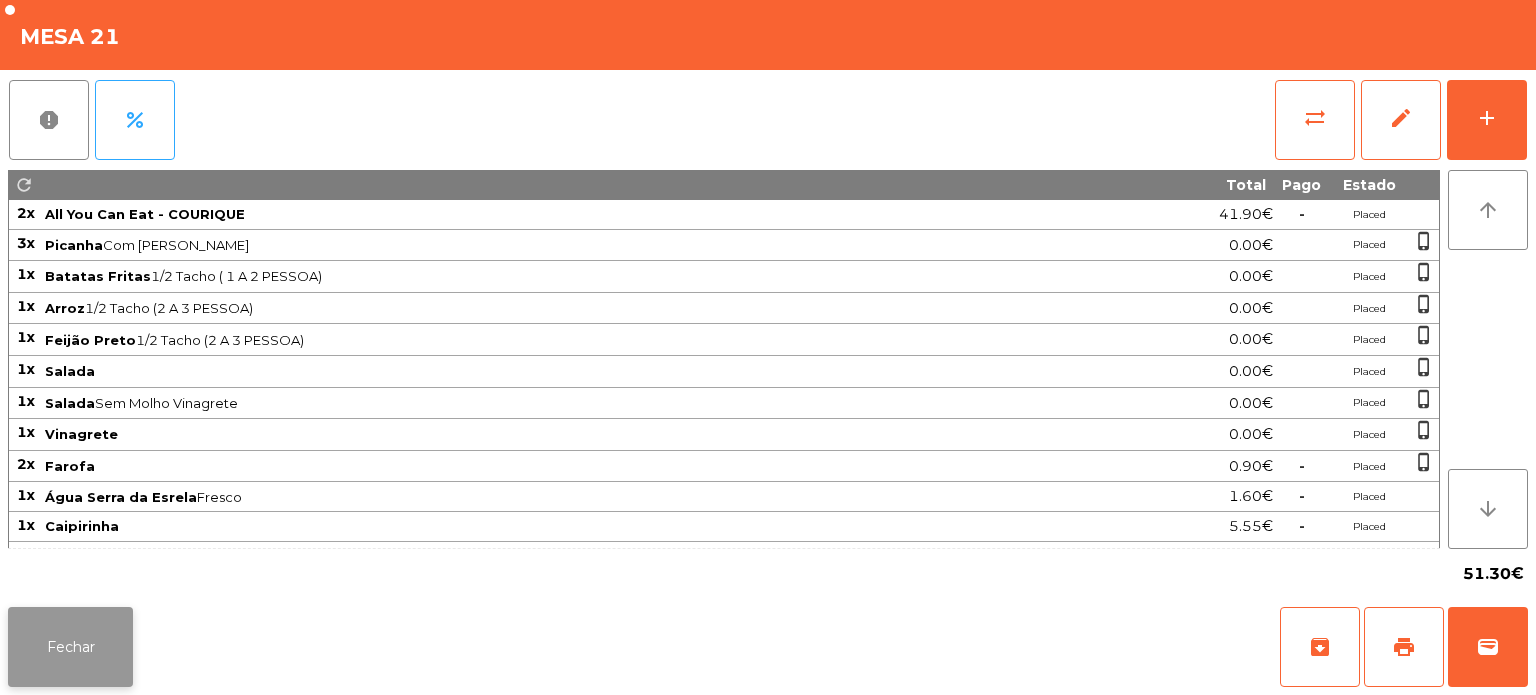 click on "Fechar" 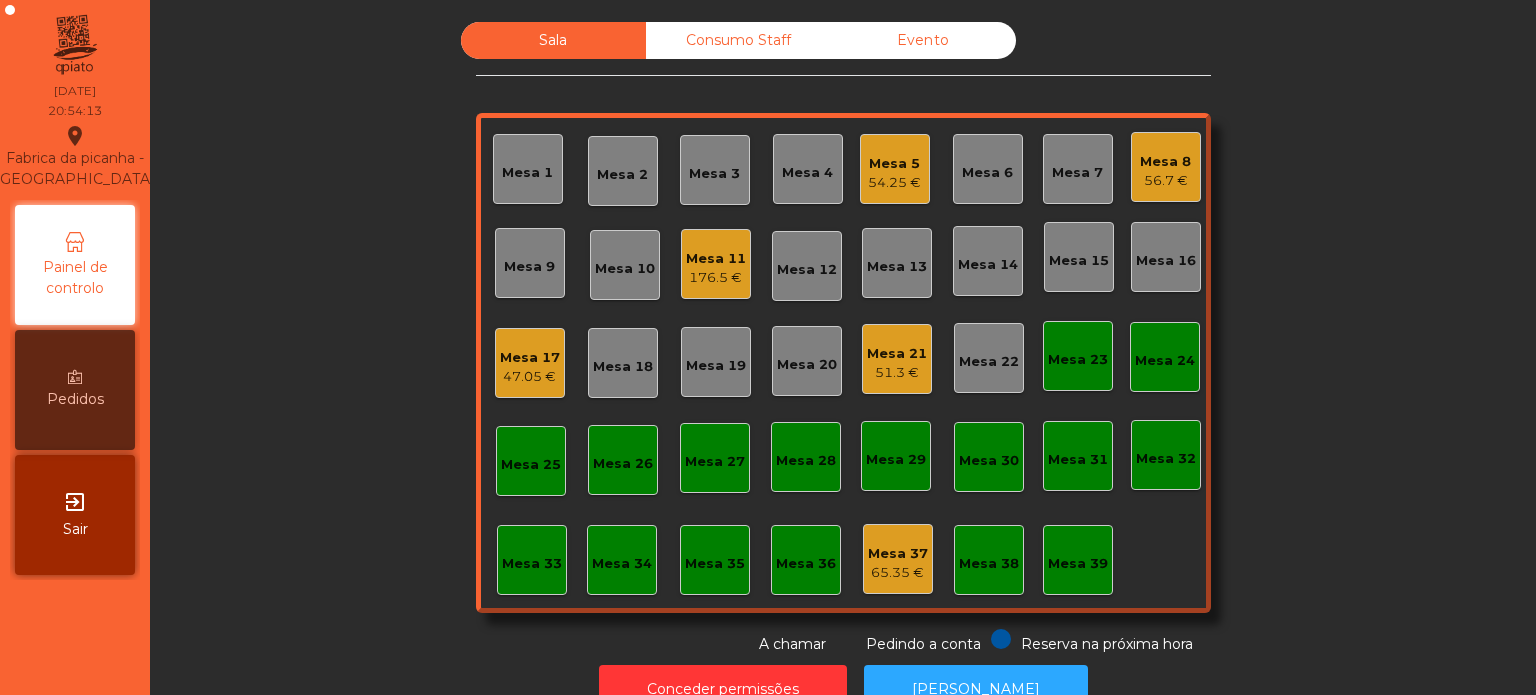 click on "Mesa 8" 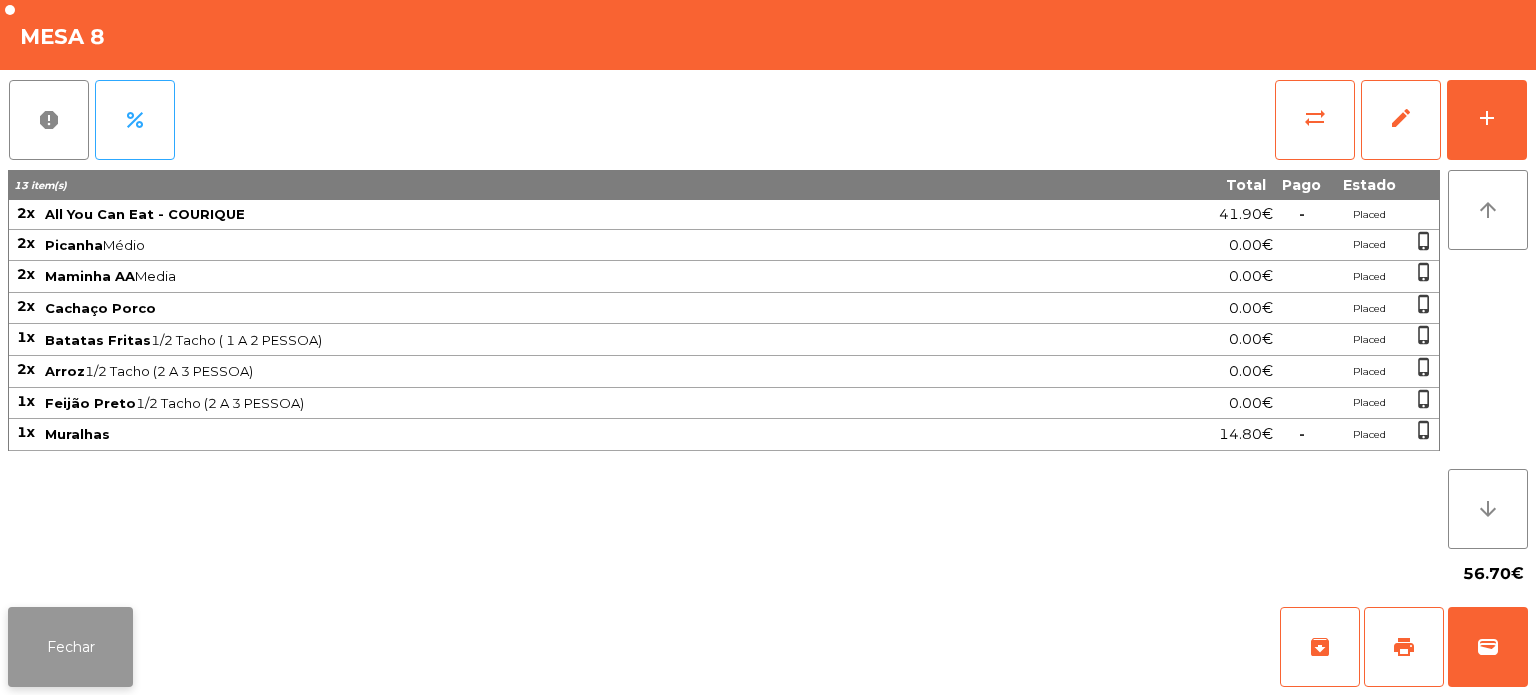 click on "Fechar" 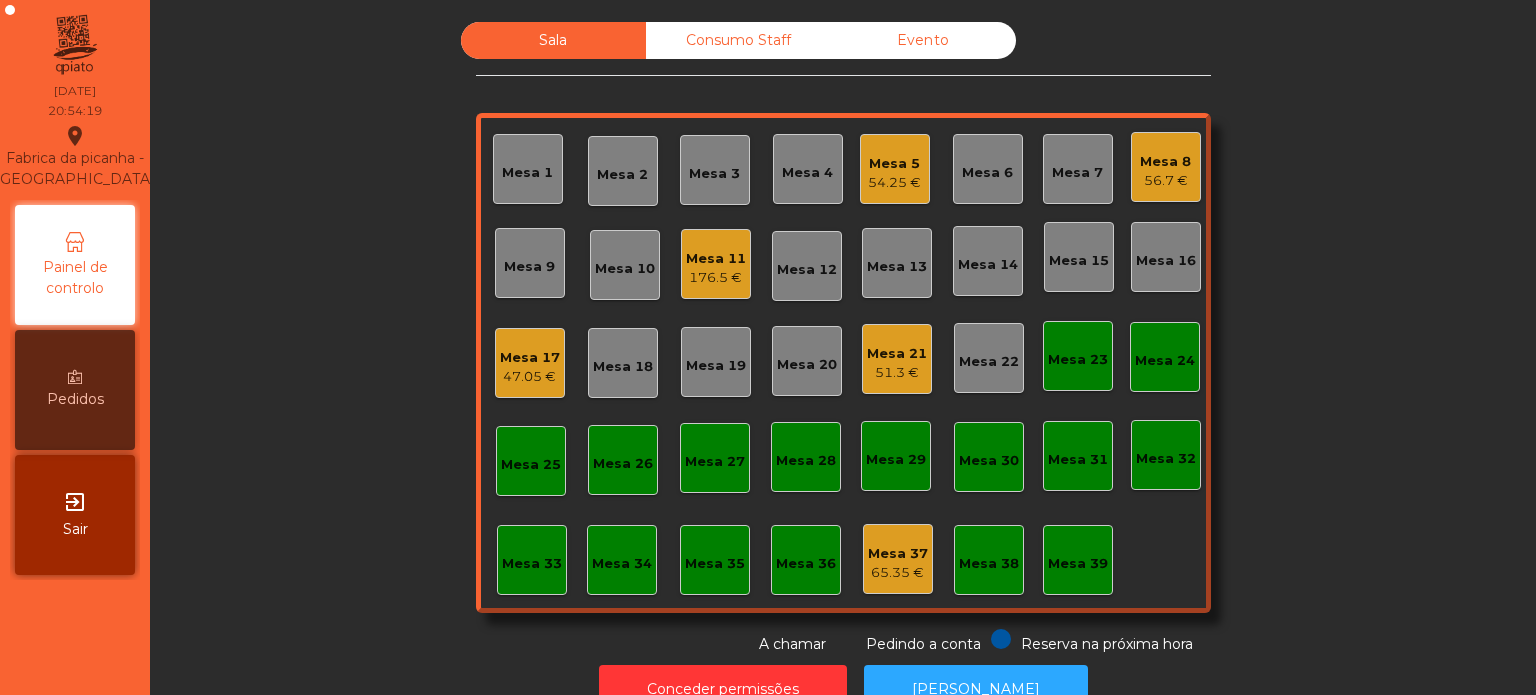 click on "54.25 €" 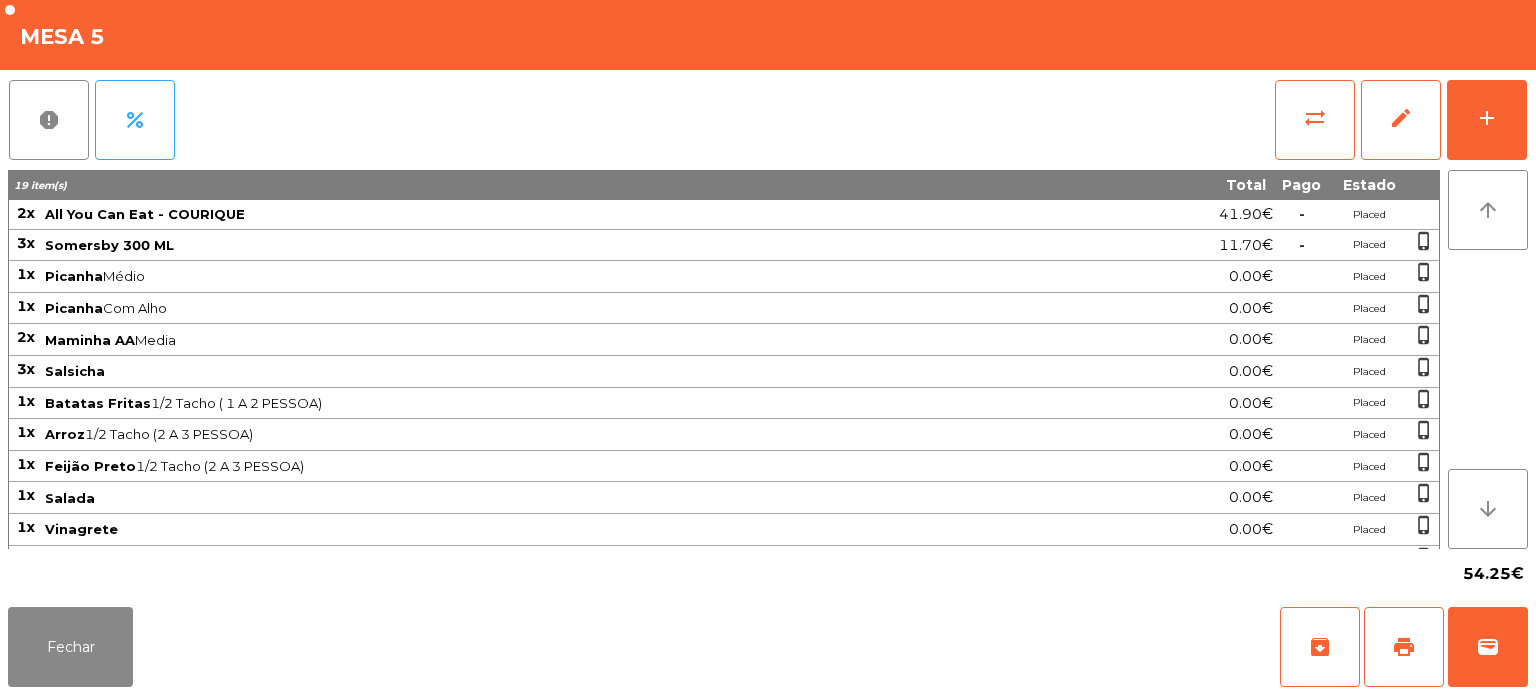 click on "Feijão Preto  1/2 Tacho (2 A 3 PESSOA)" 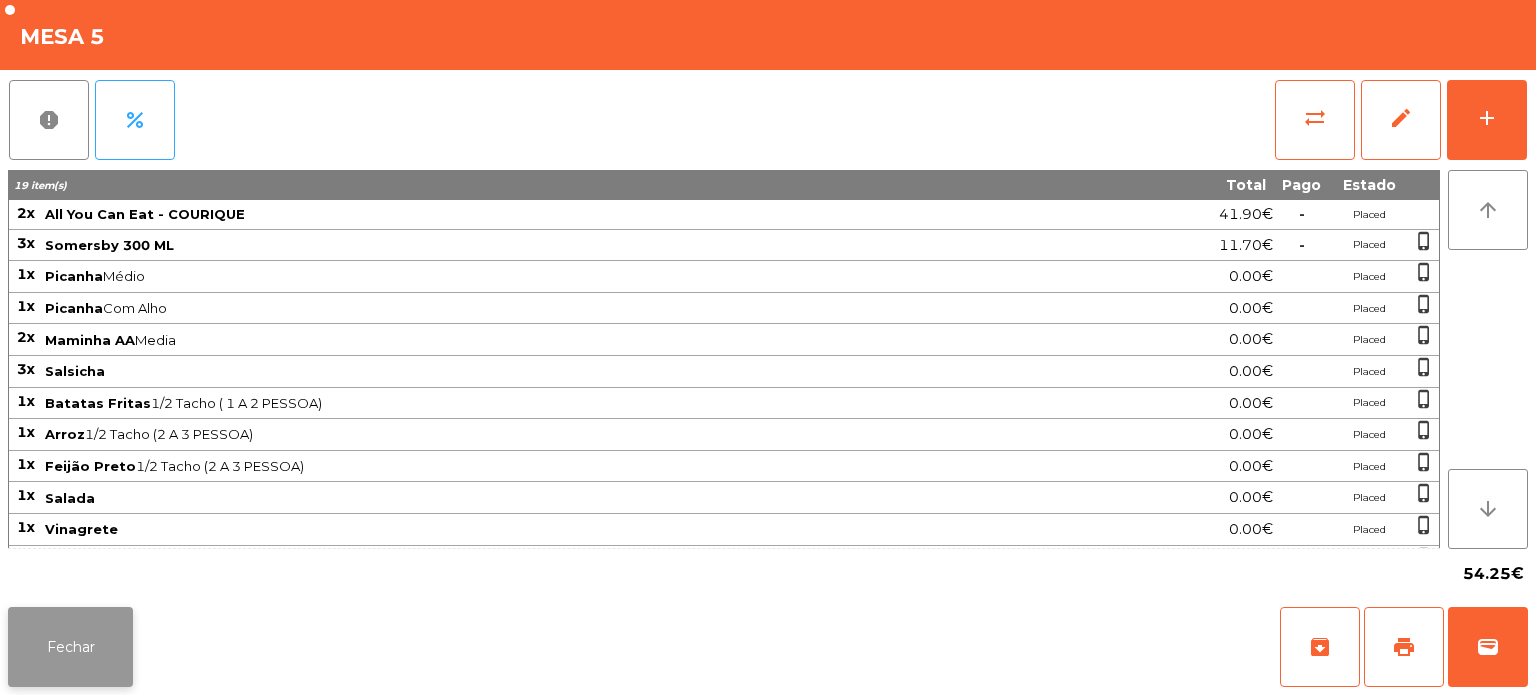 click on "Fechar" 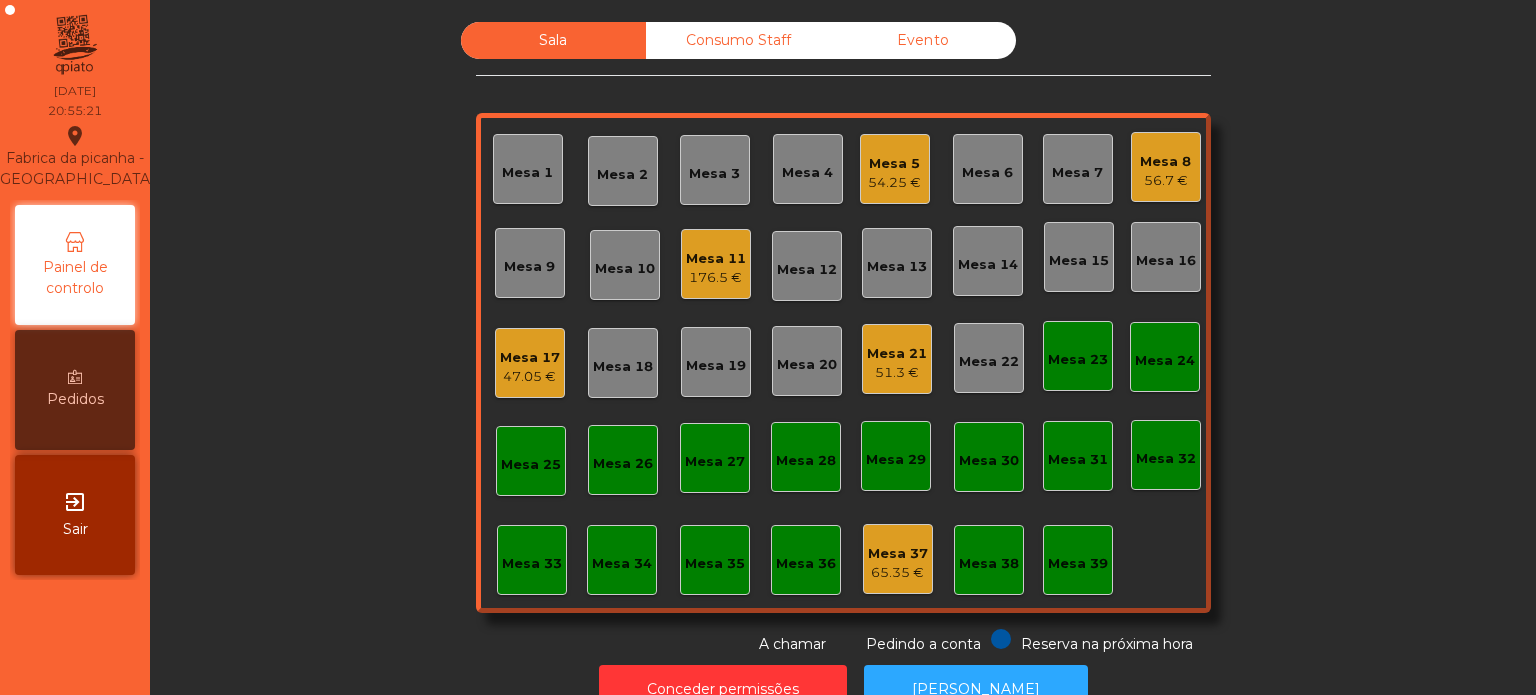 scroll, scrollTop: 0, scrollLeft: 0, axis: both 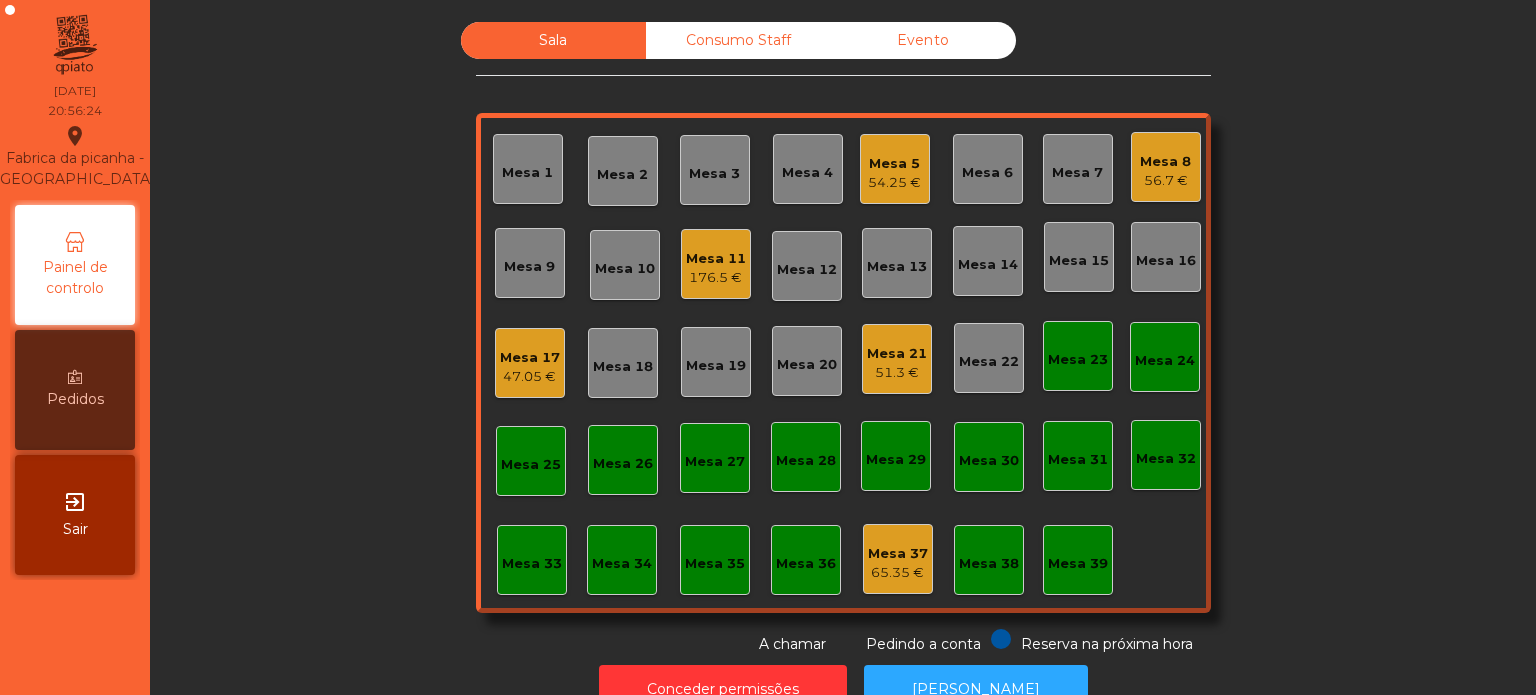 click on "Mesa 15" 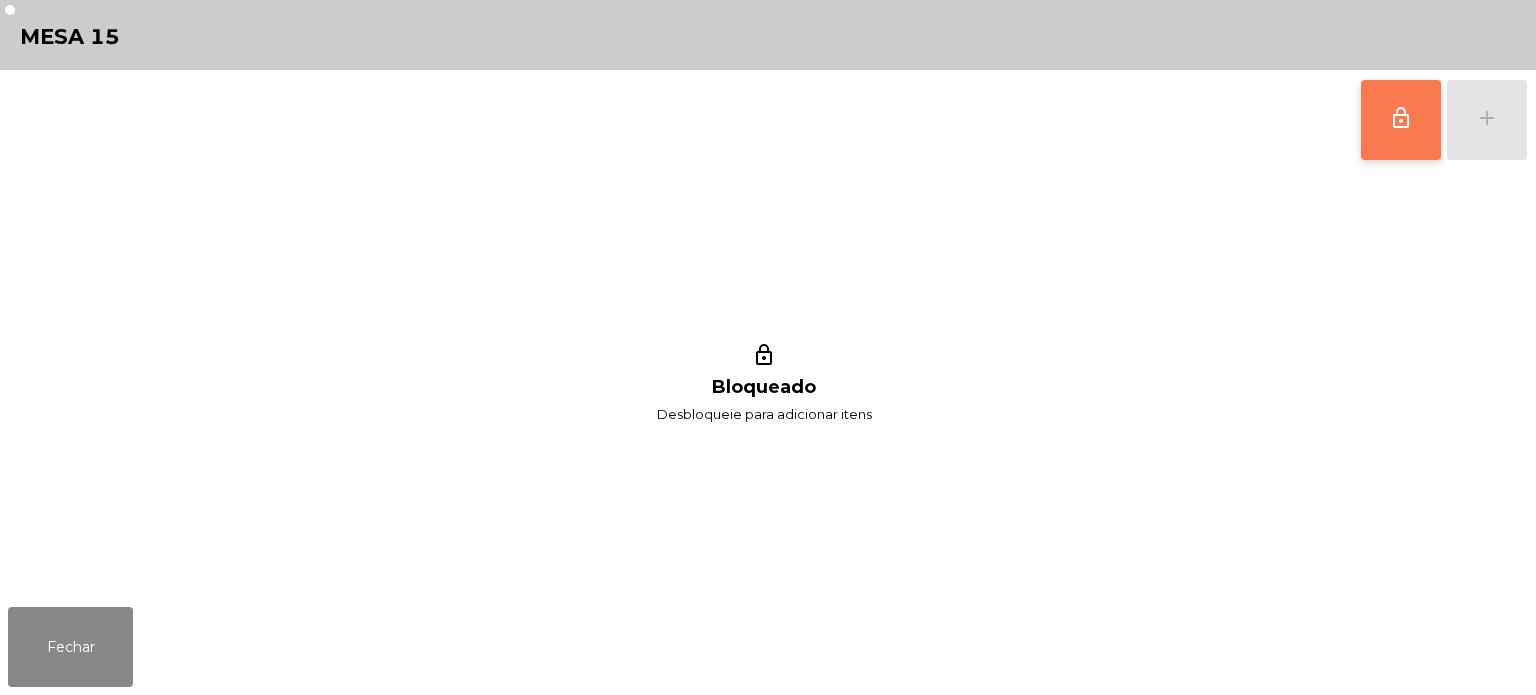 click on "lock_outline" 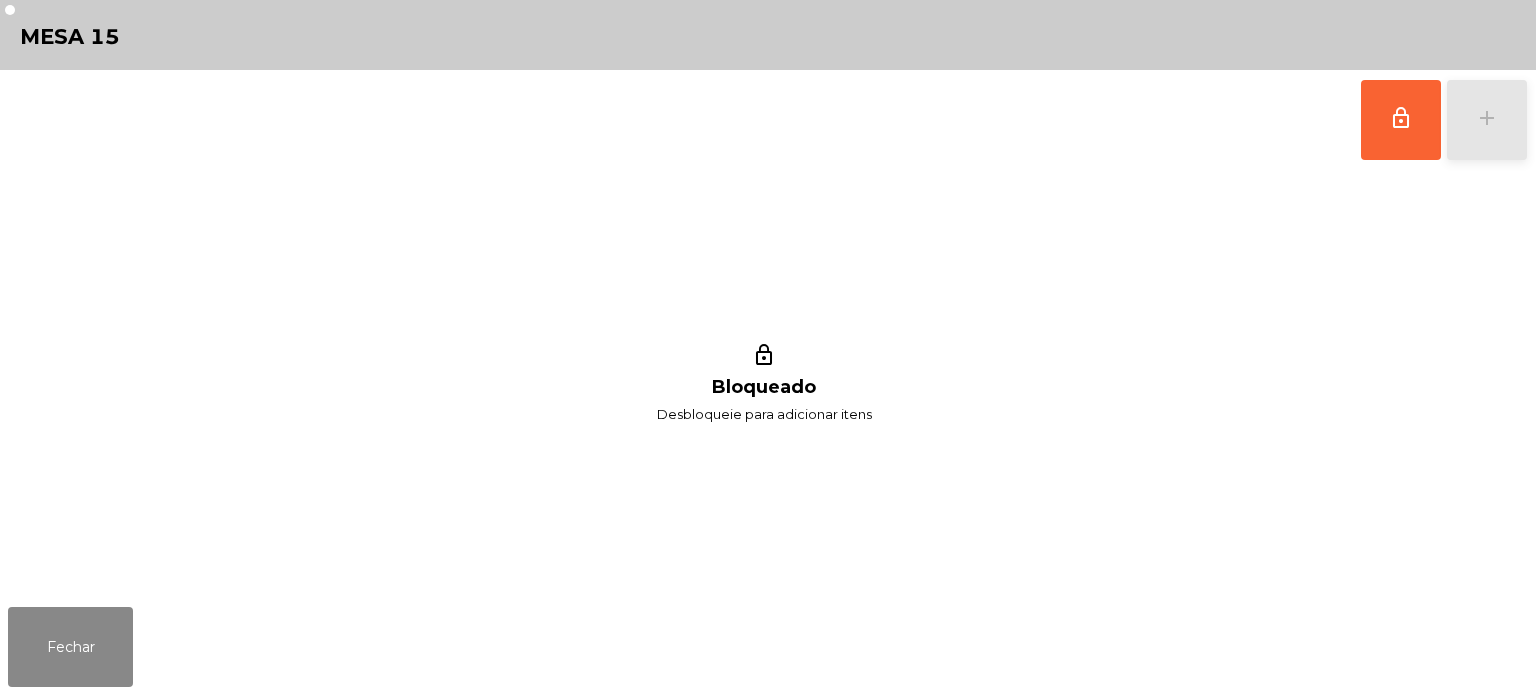 click on "add" 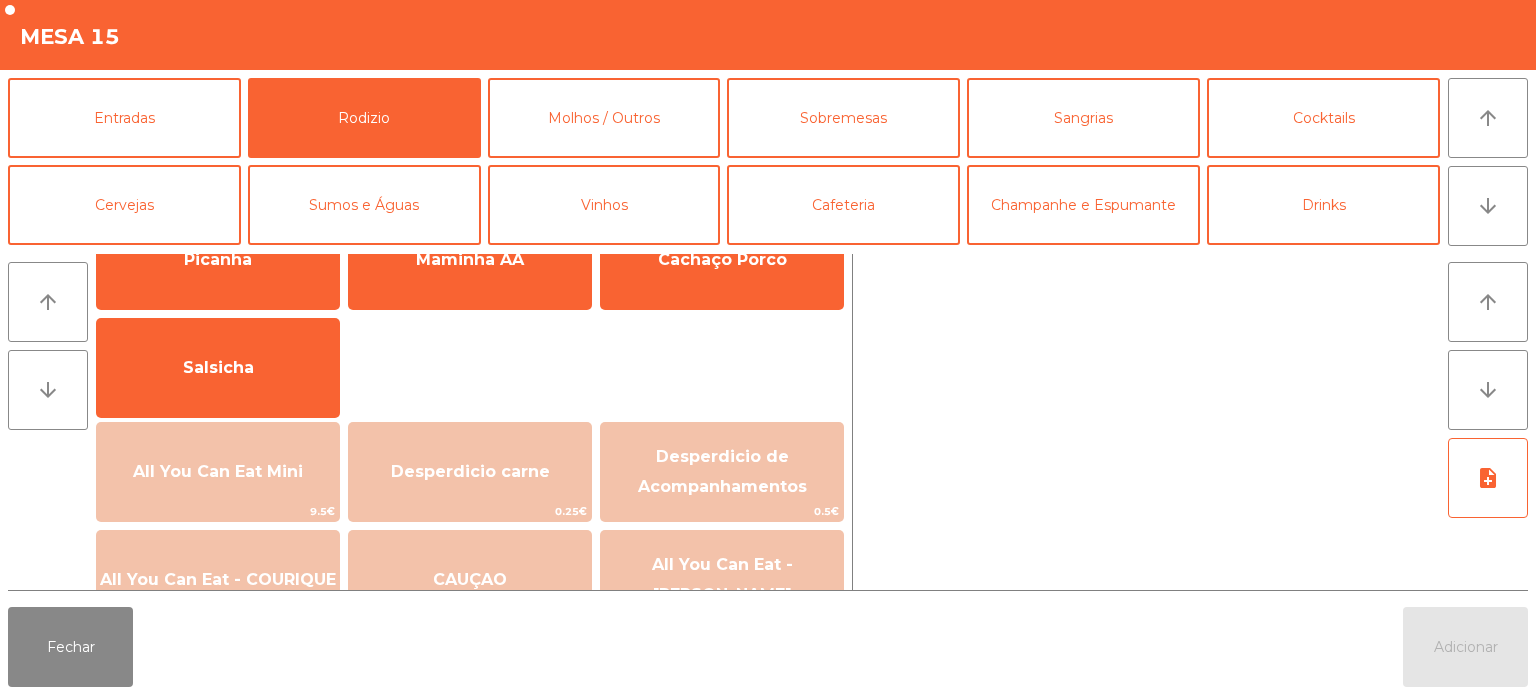 scroll, scrollTop: 81, scrollLeft: 0, axis: vertical 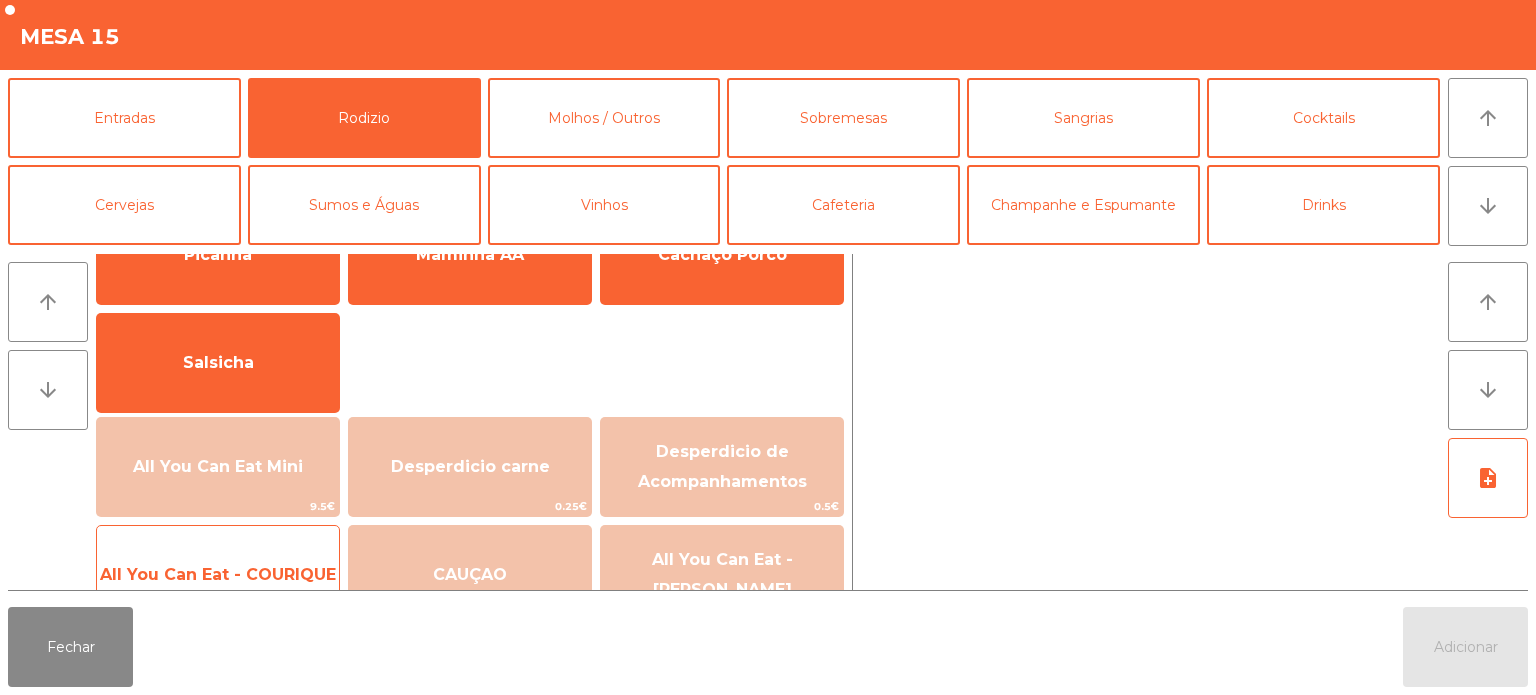 click on "All You Can Eat - COURIQUE   20.95€" 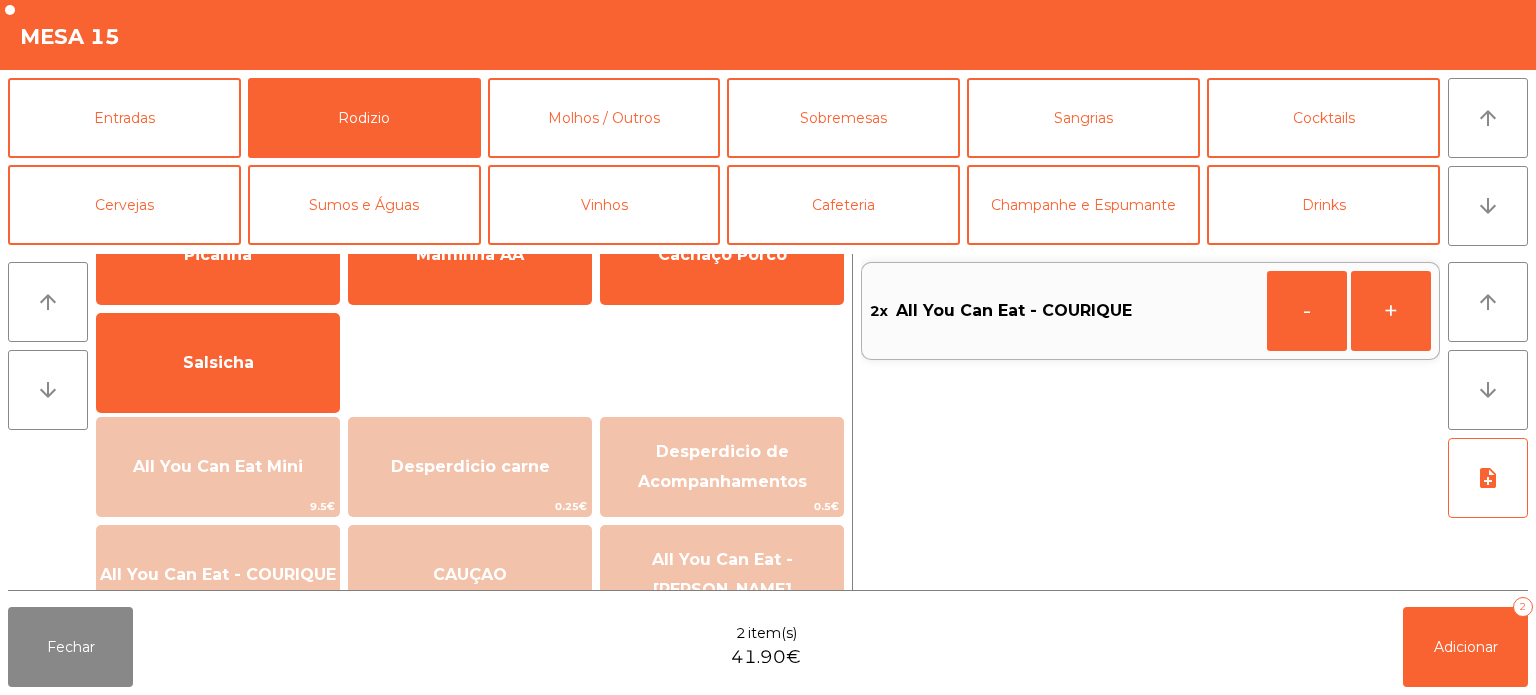 click on "Fechar  2 item(s)  41.90€   Adicionar   2" 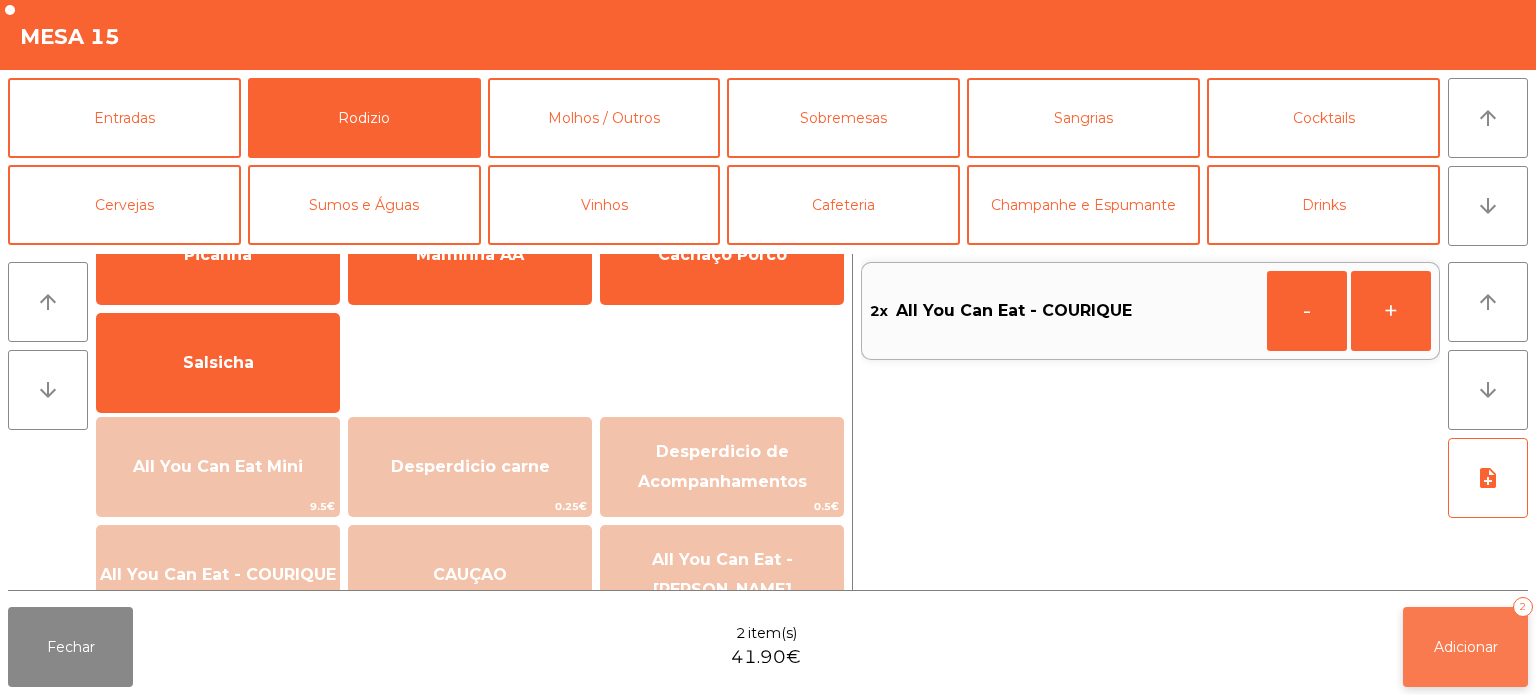 click on "Adicionar" 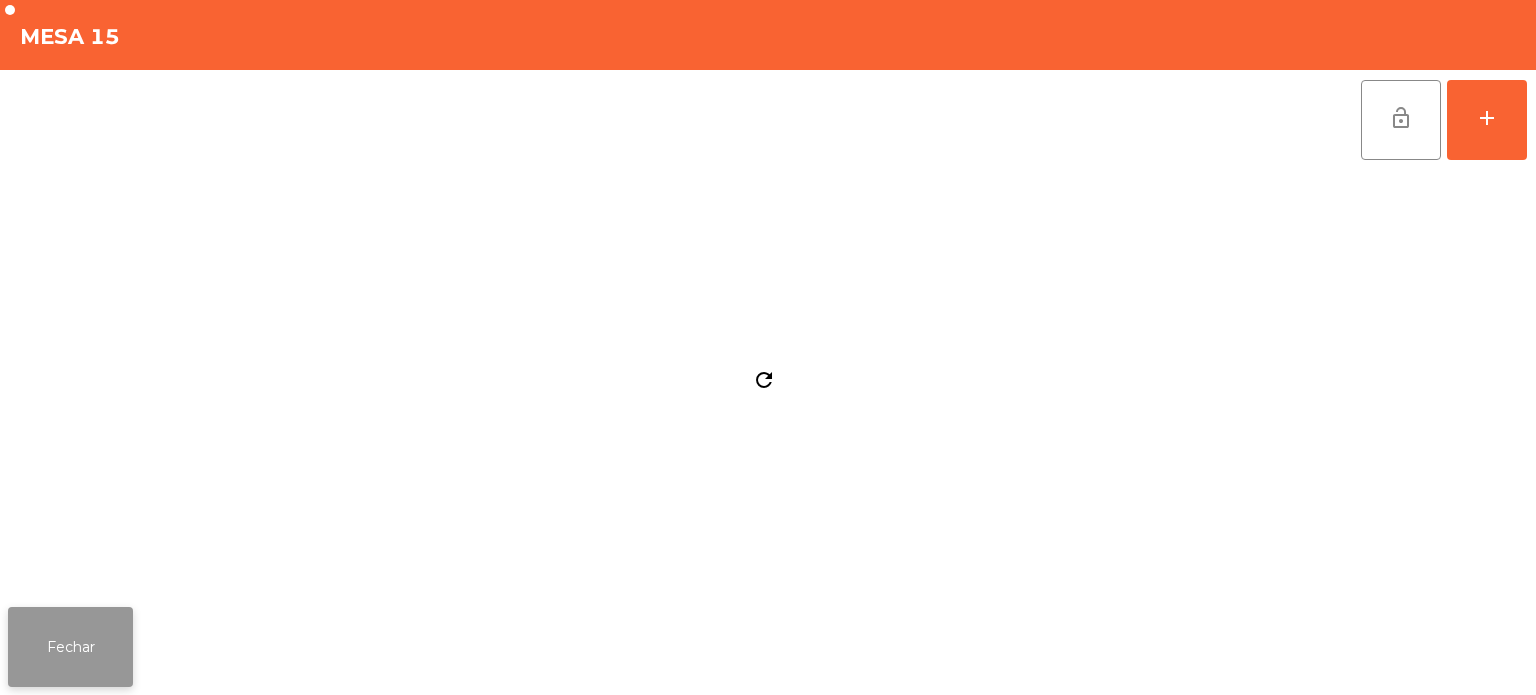 click on "Fechar" 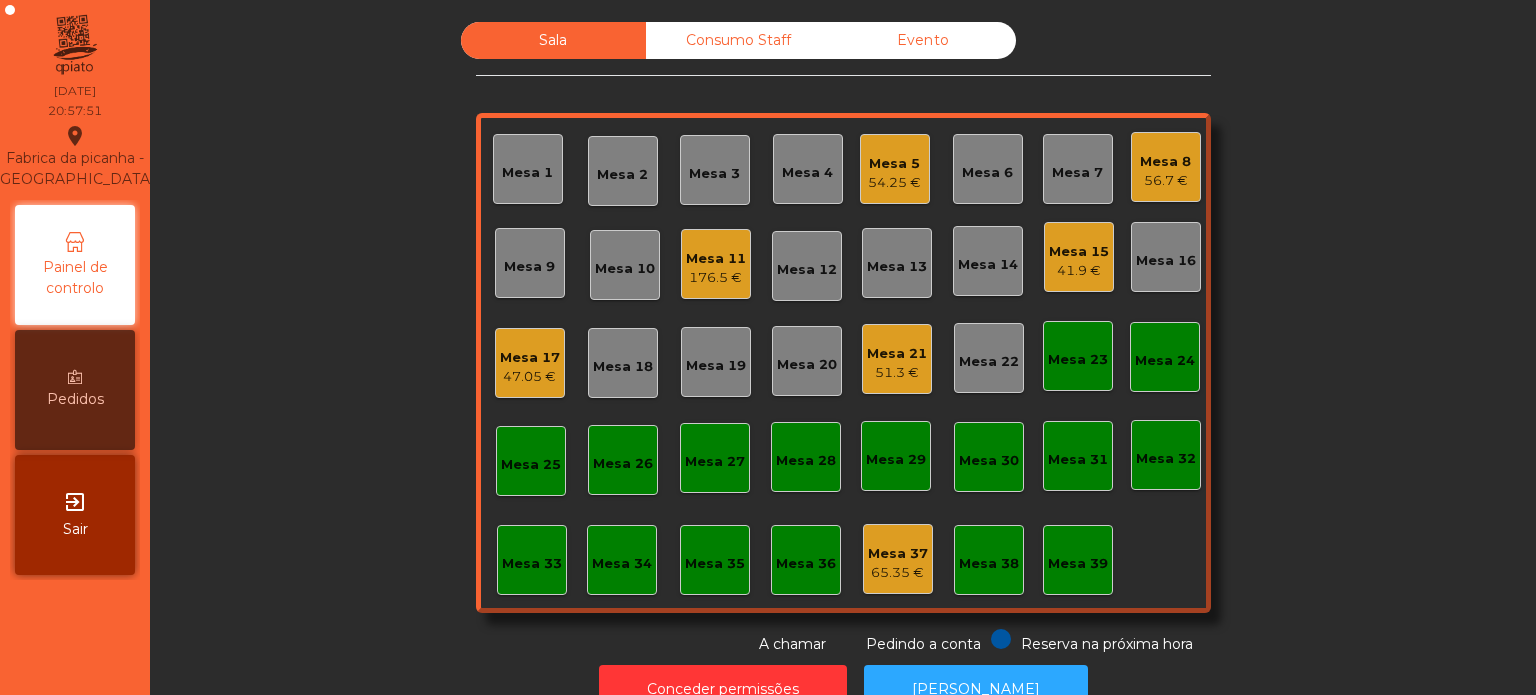 click on "47.05 €" 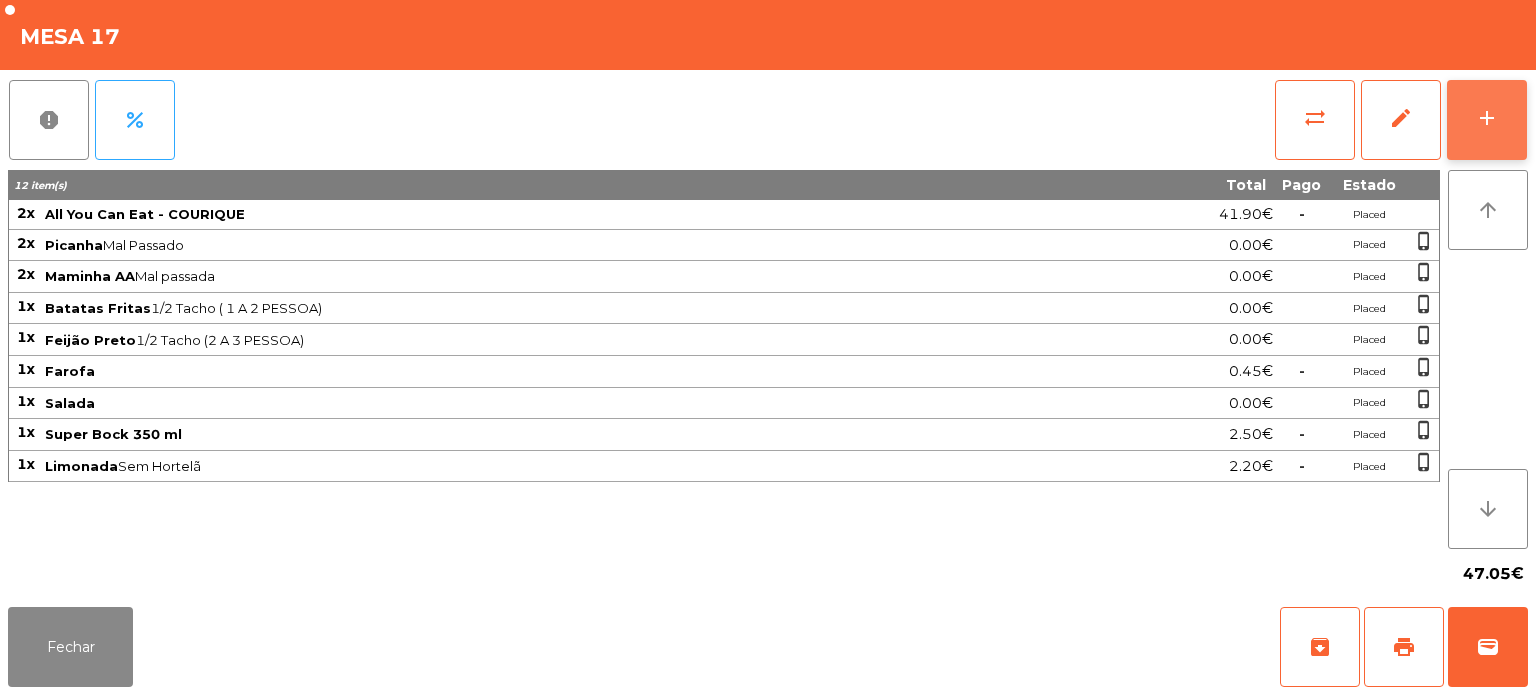 click on "add" 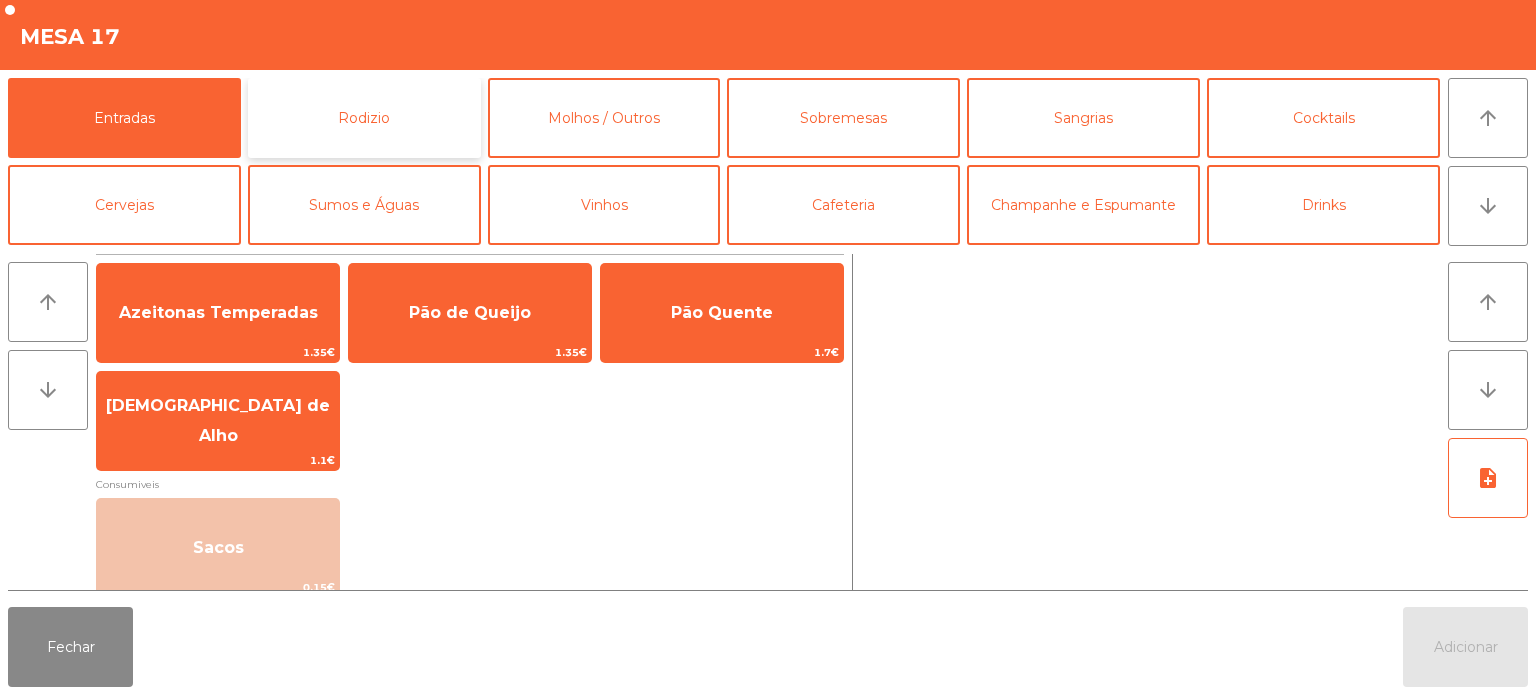 click on "Rodizio" 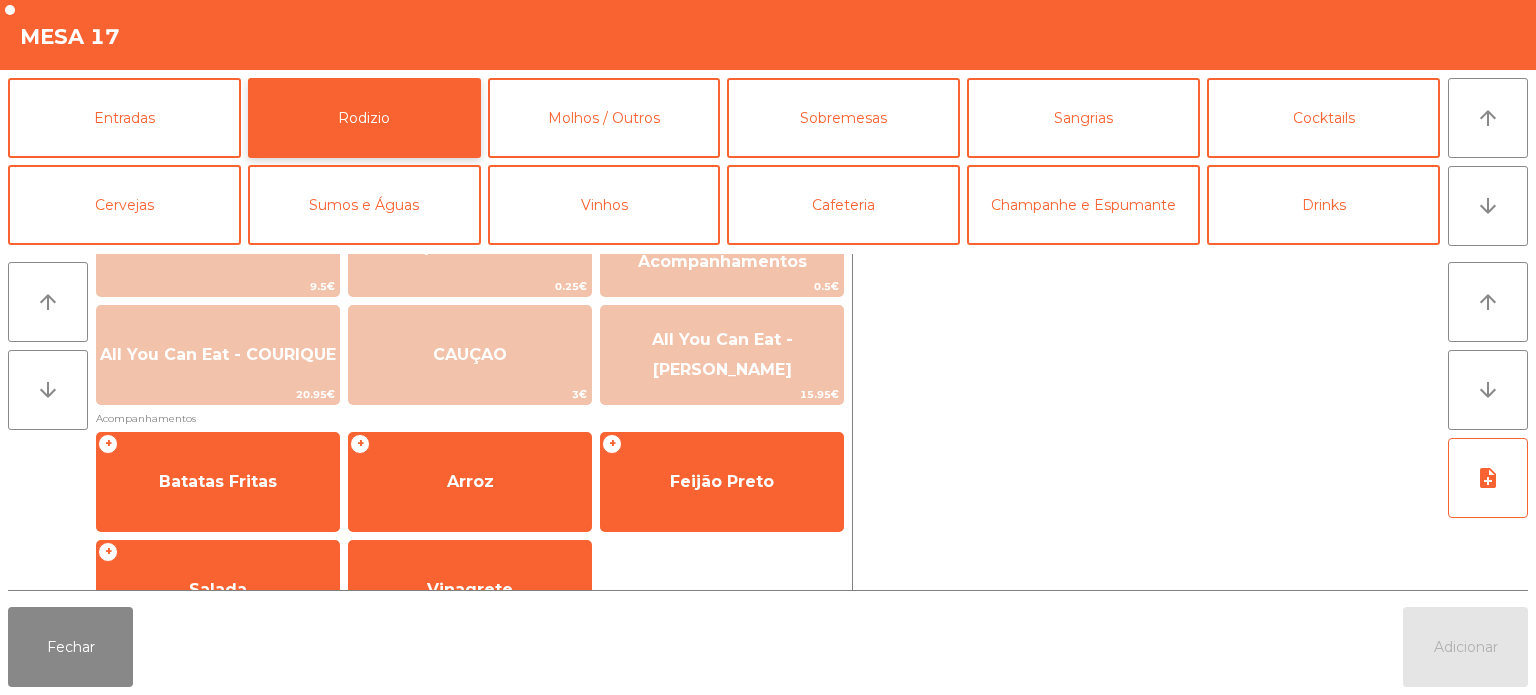 scroll, scrollTop: 300, scrollLeft: 0, axis: vertical 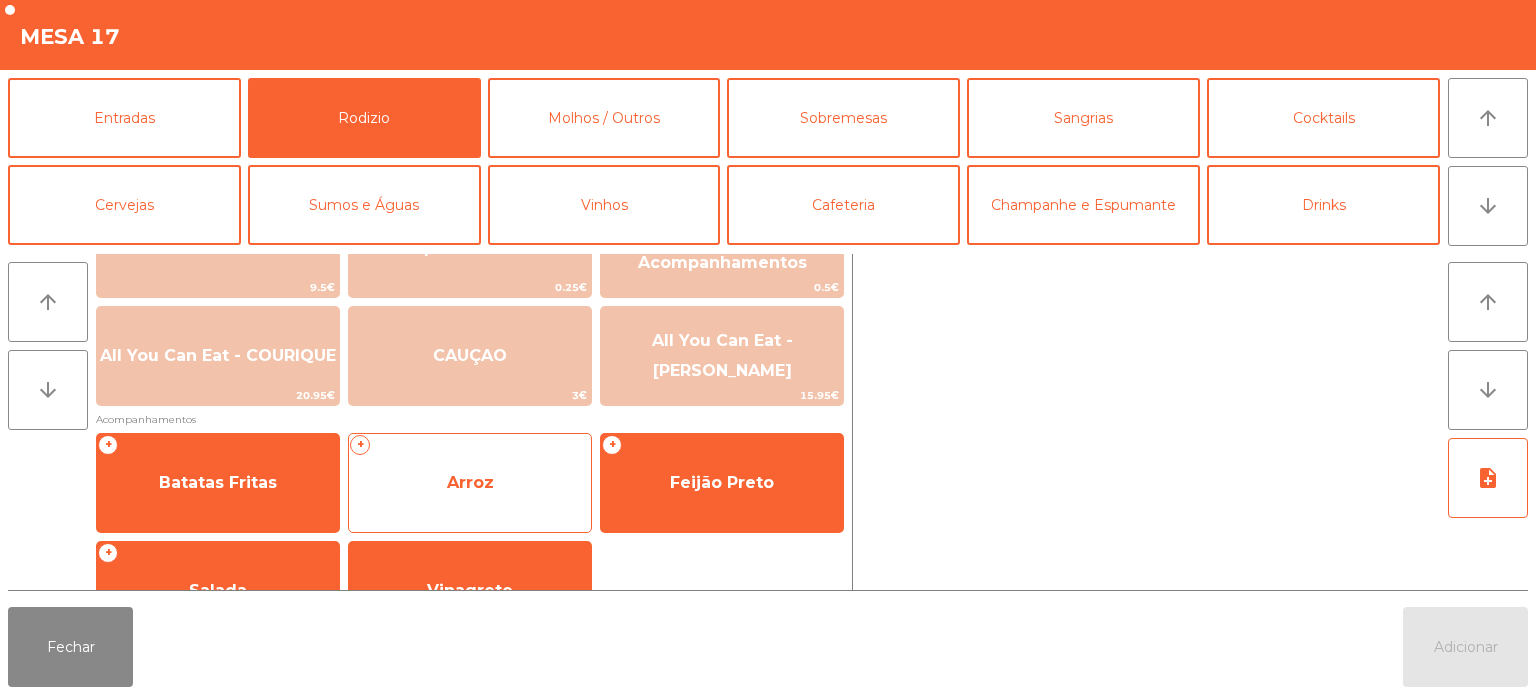 click on "Arroz" 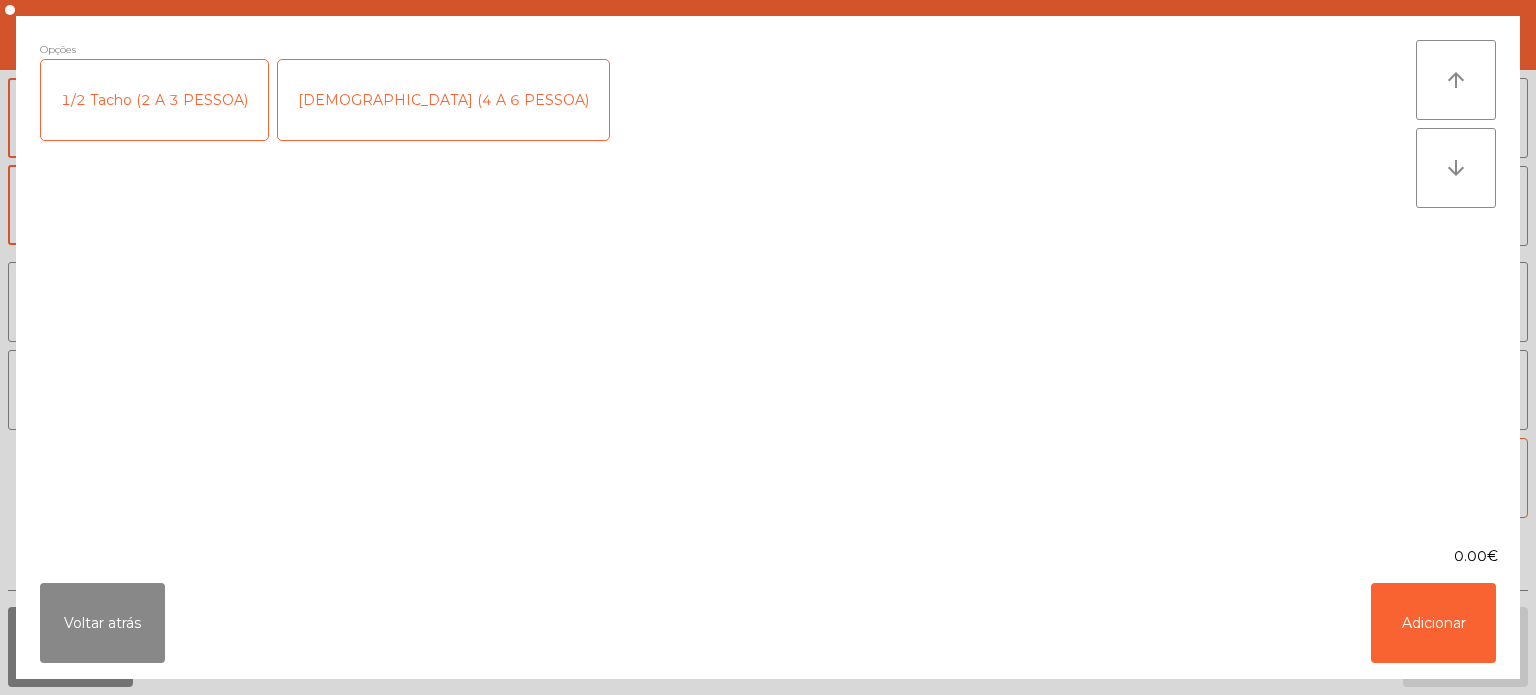 click on "[DEMOGRAPHIC_DATA] (4 A 6 PESSOA)" 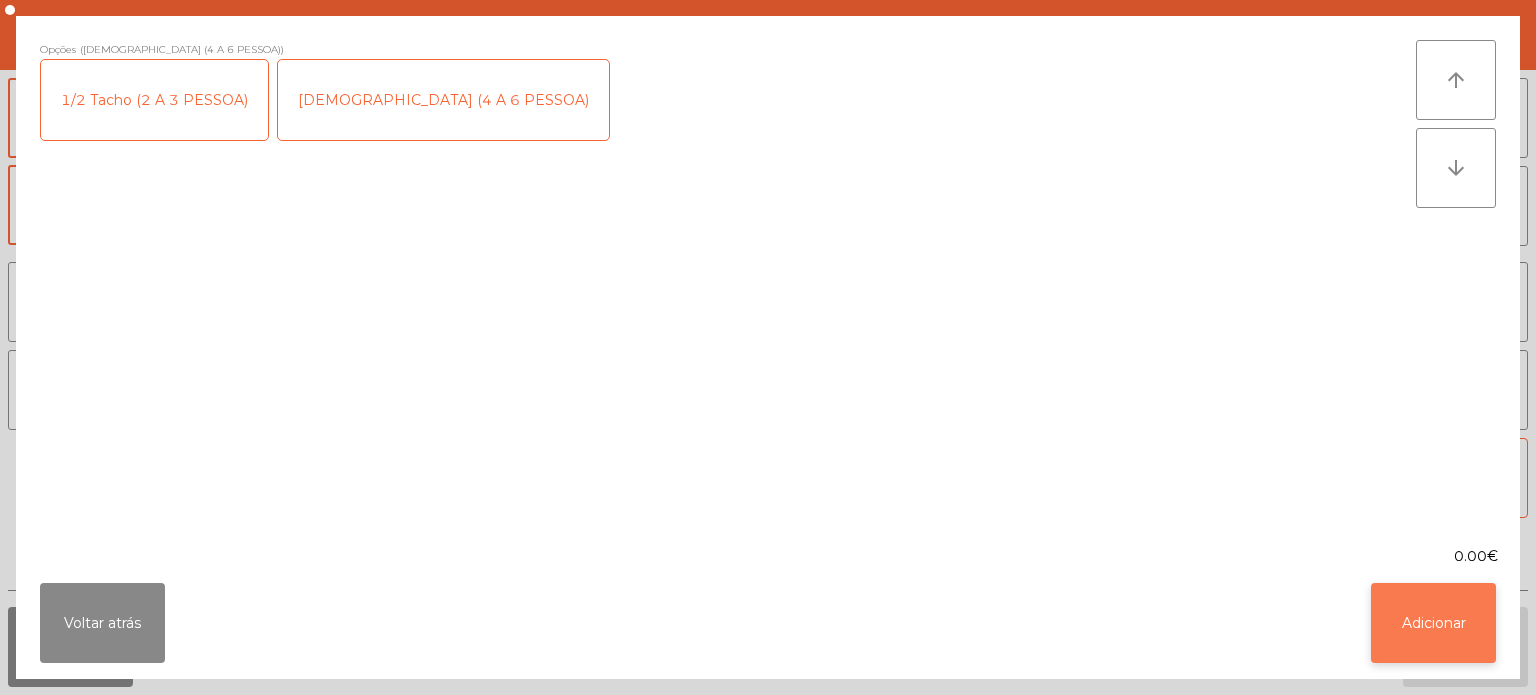 click on "Adicionar" 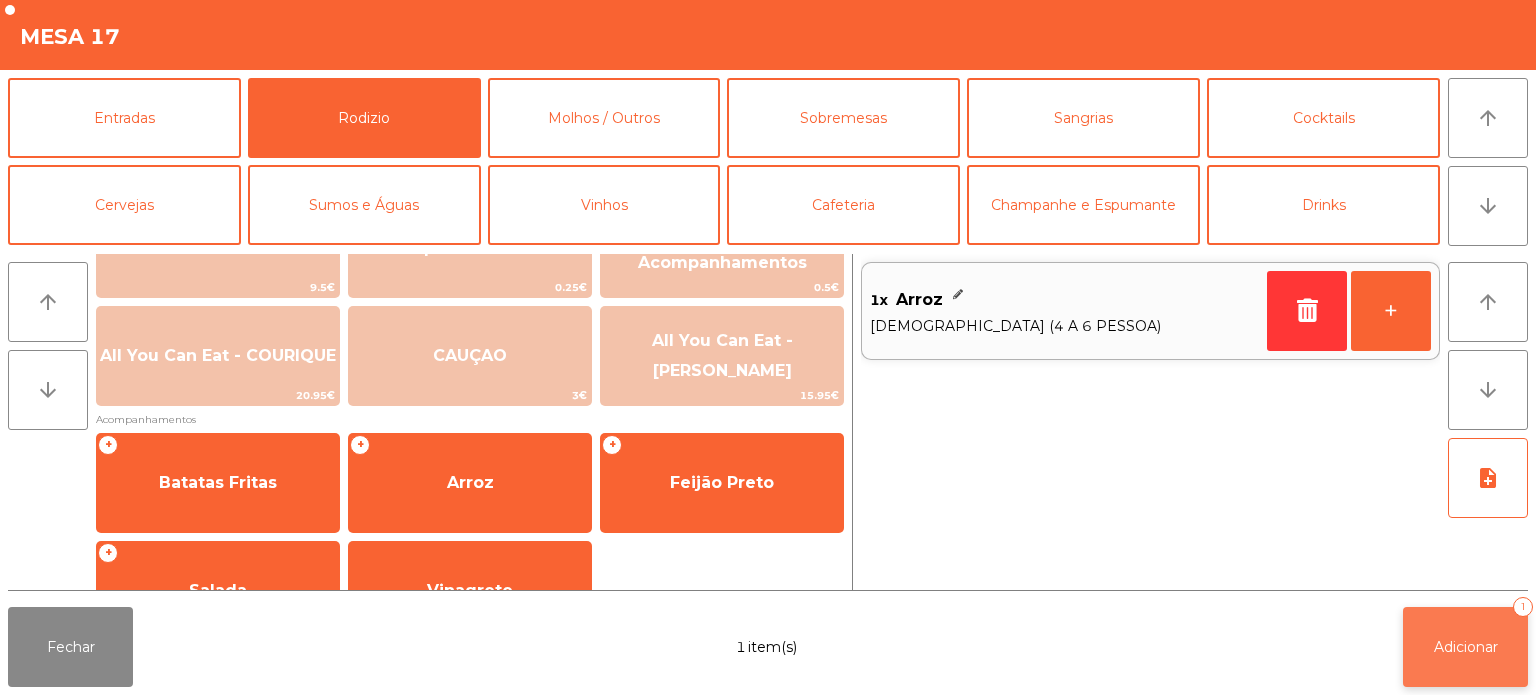 click on "Adicionar   1" 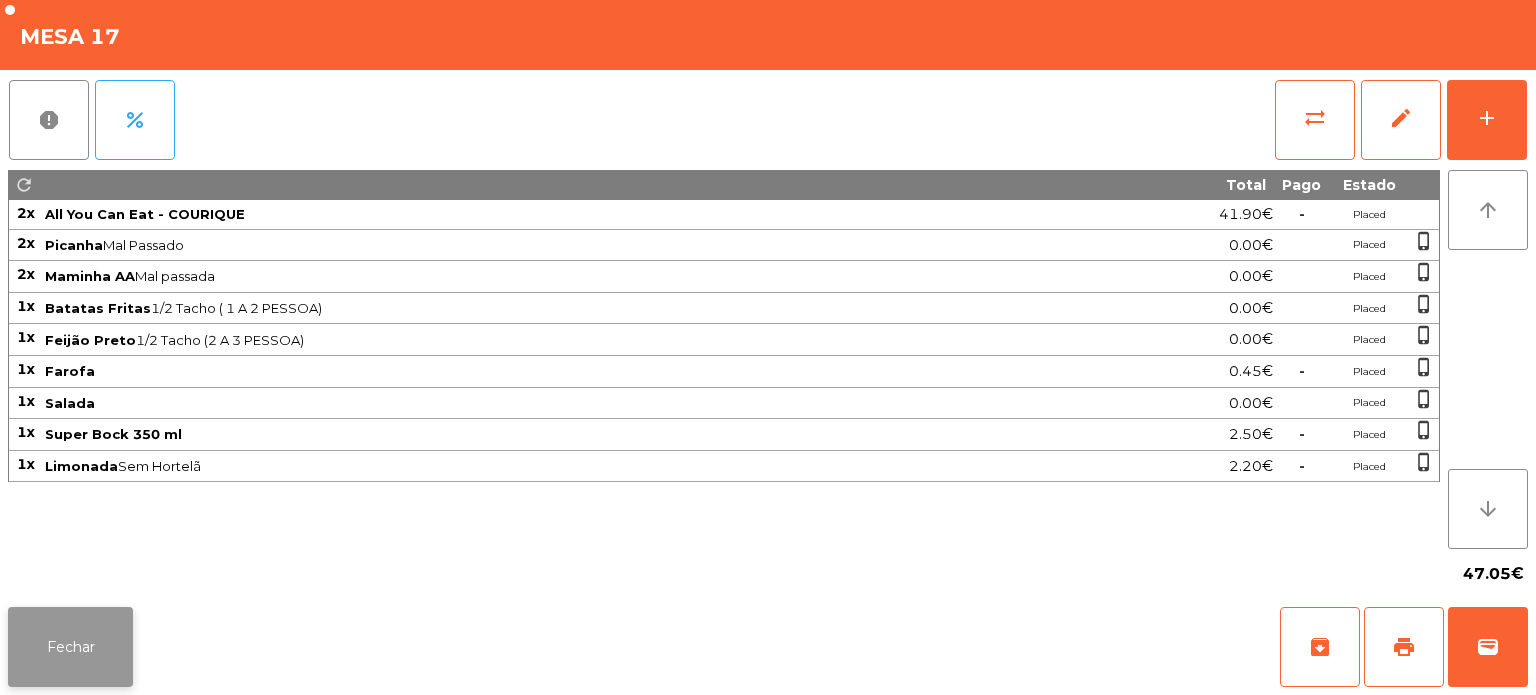 click on "Fechar" 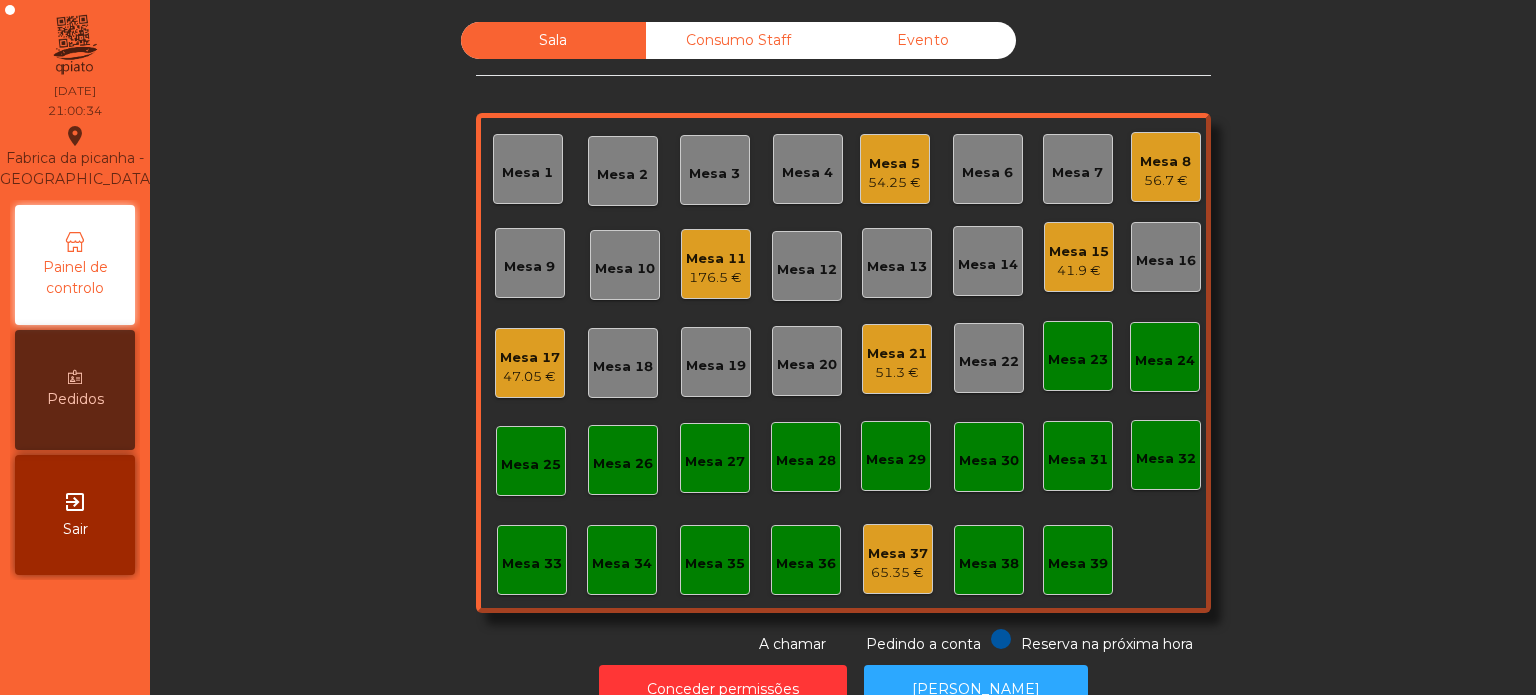click on "Mesa 11" 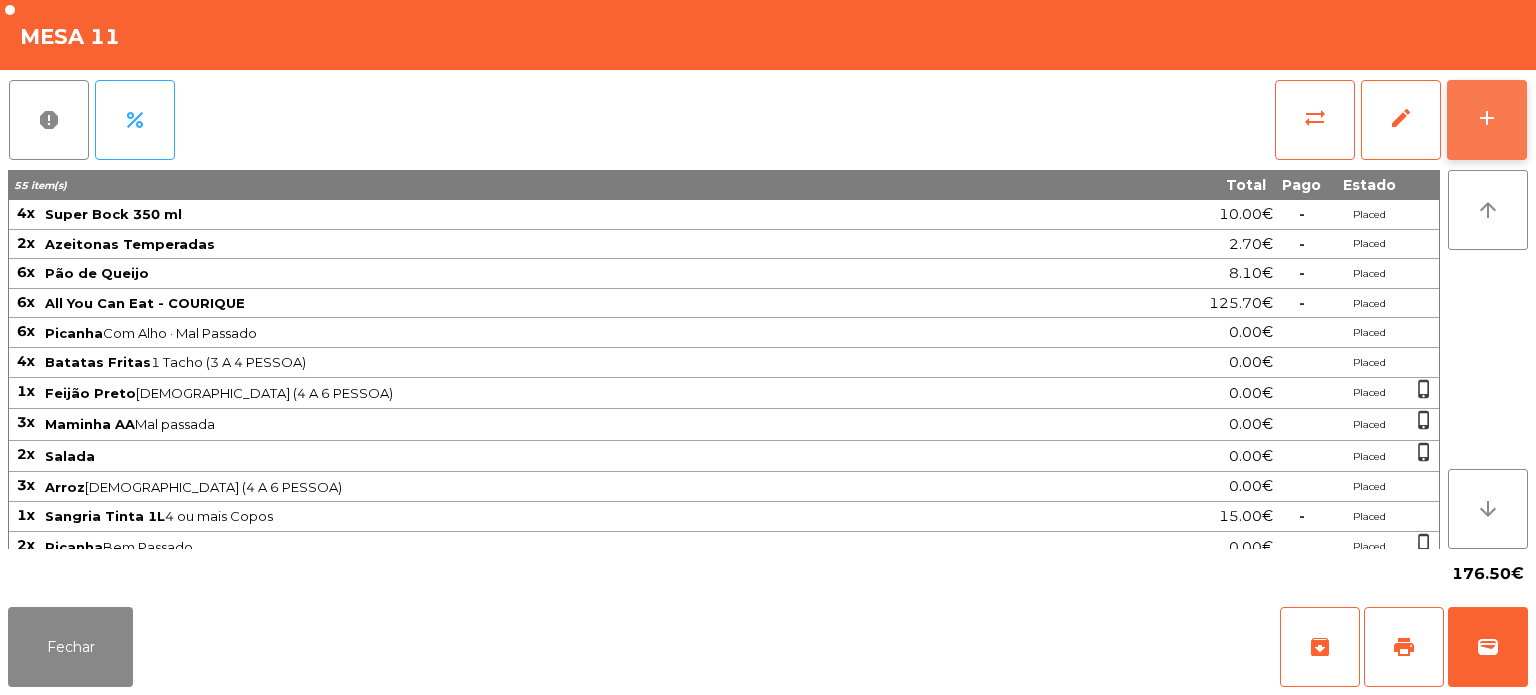 click on "add" 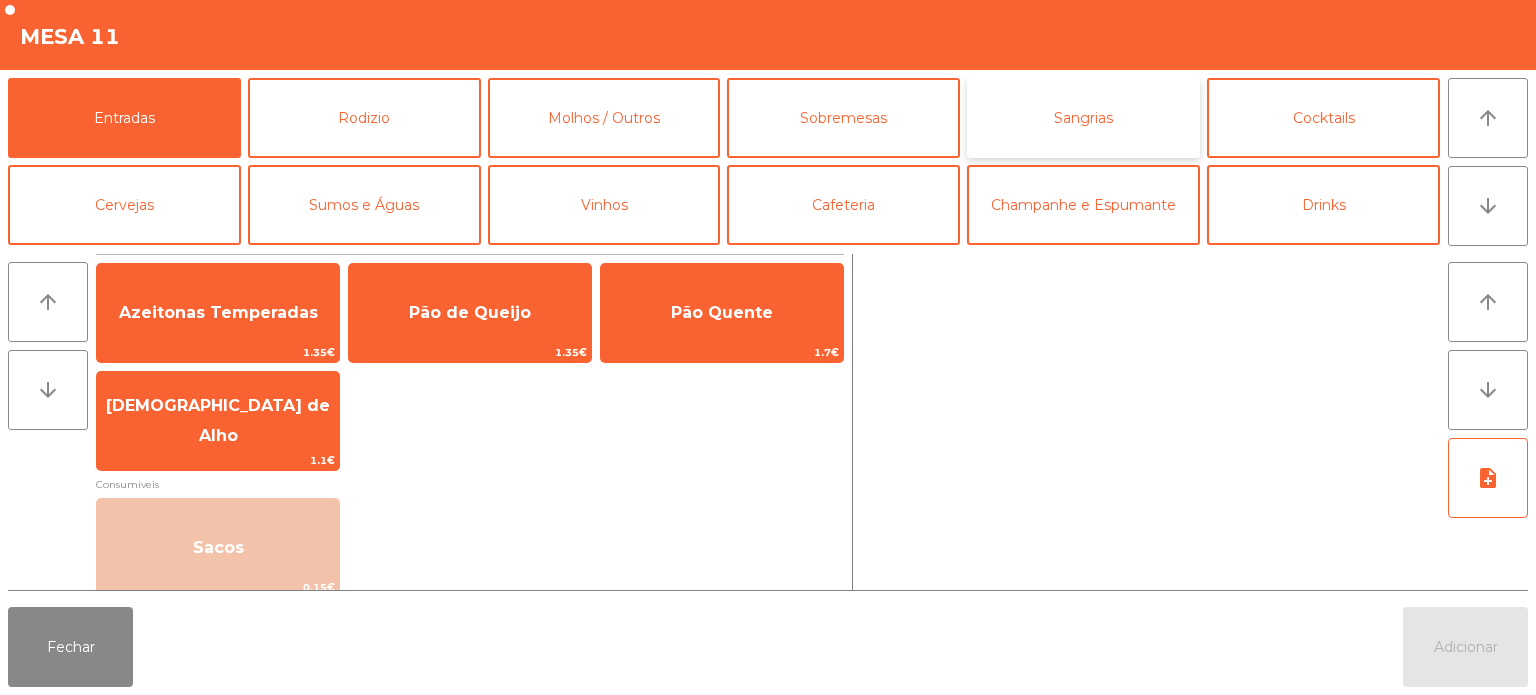 click on "Sangrias" 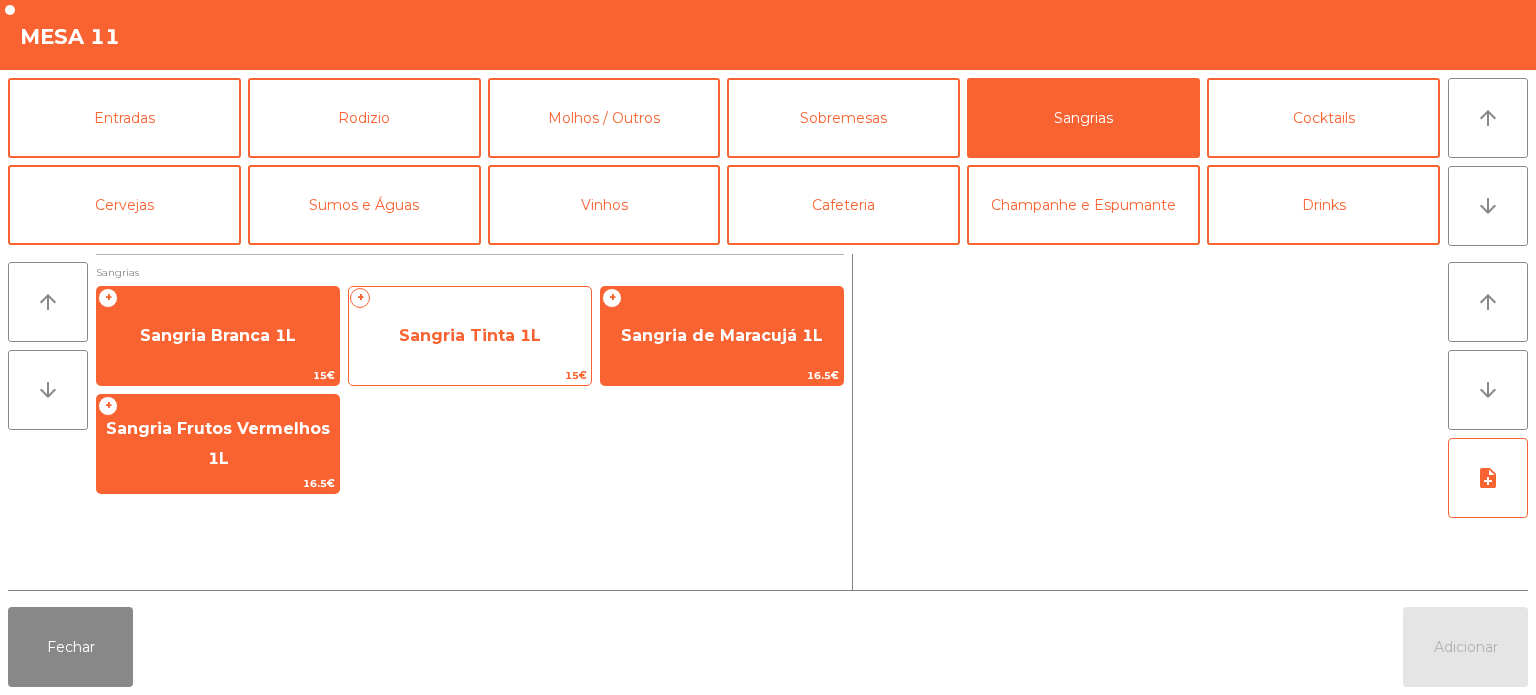 click on "Sangria Tinta 1L" 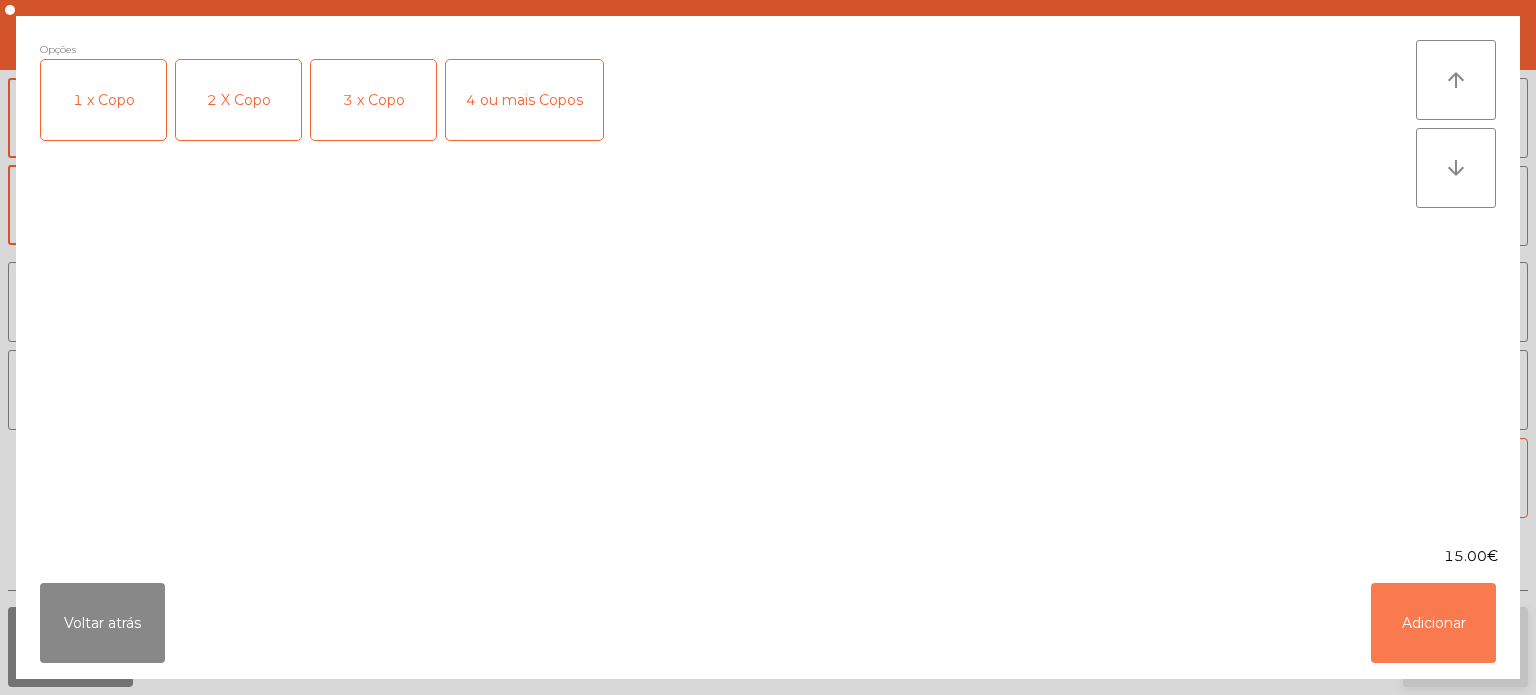 click on "Adicionar" 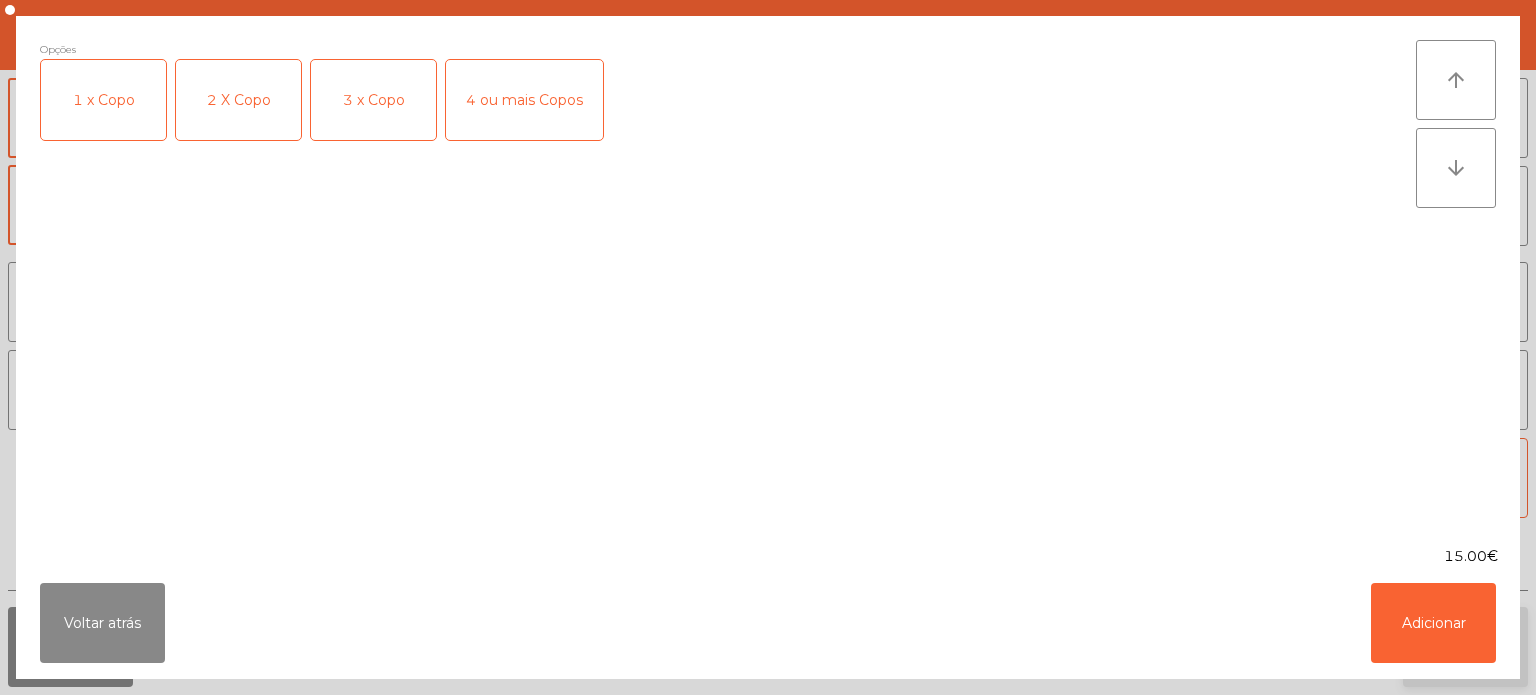 click on "Adicionar" 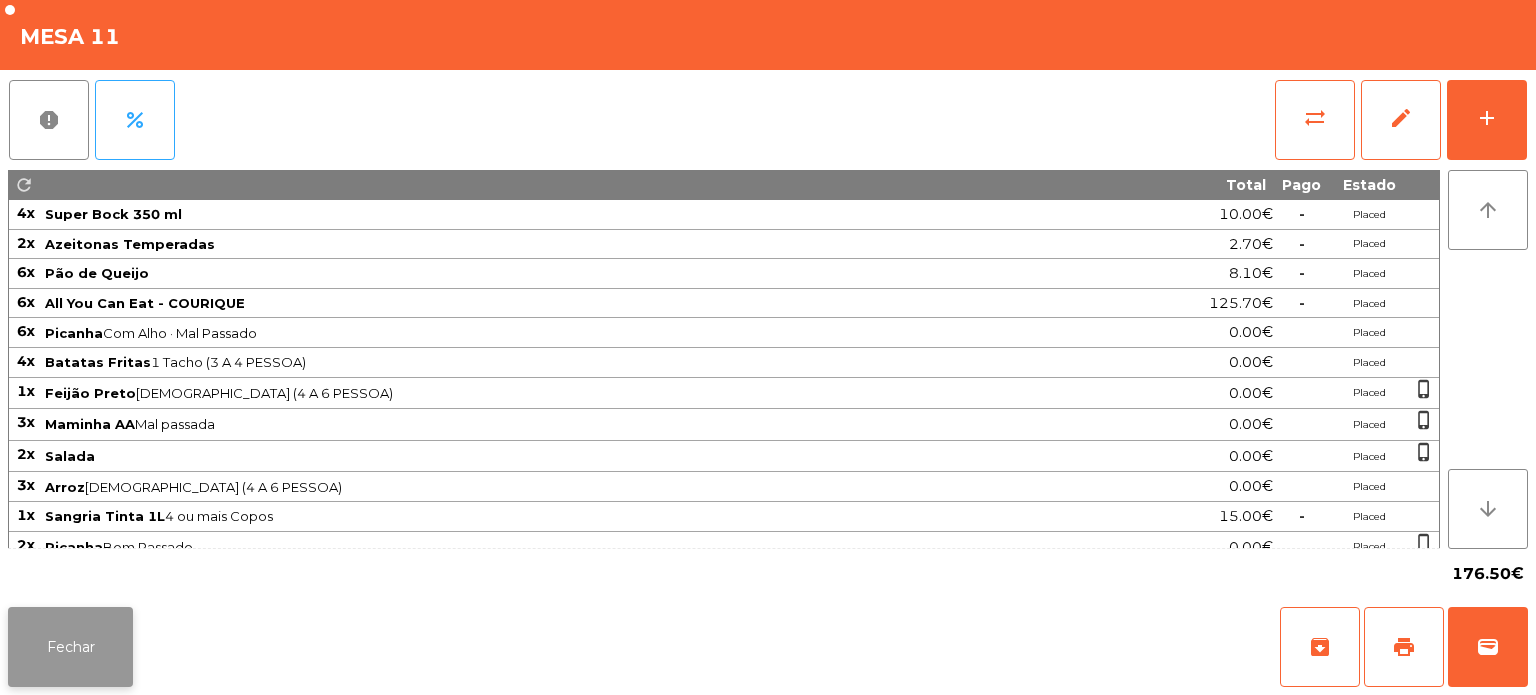 click on "Fechar" 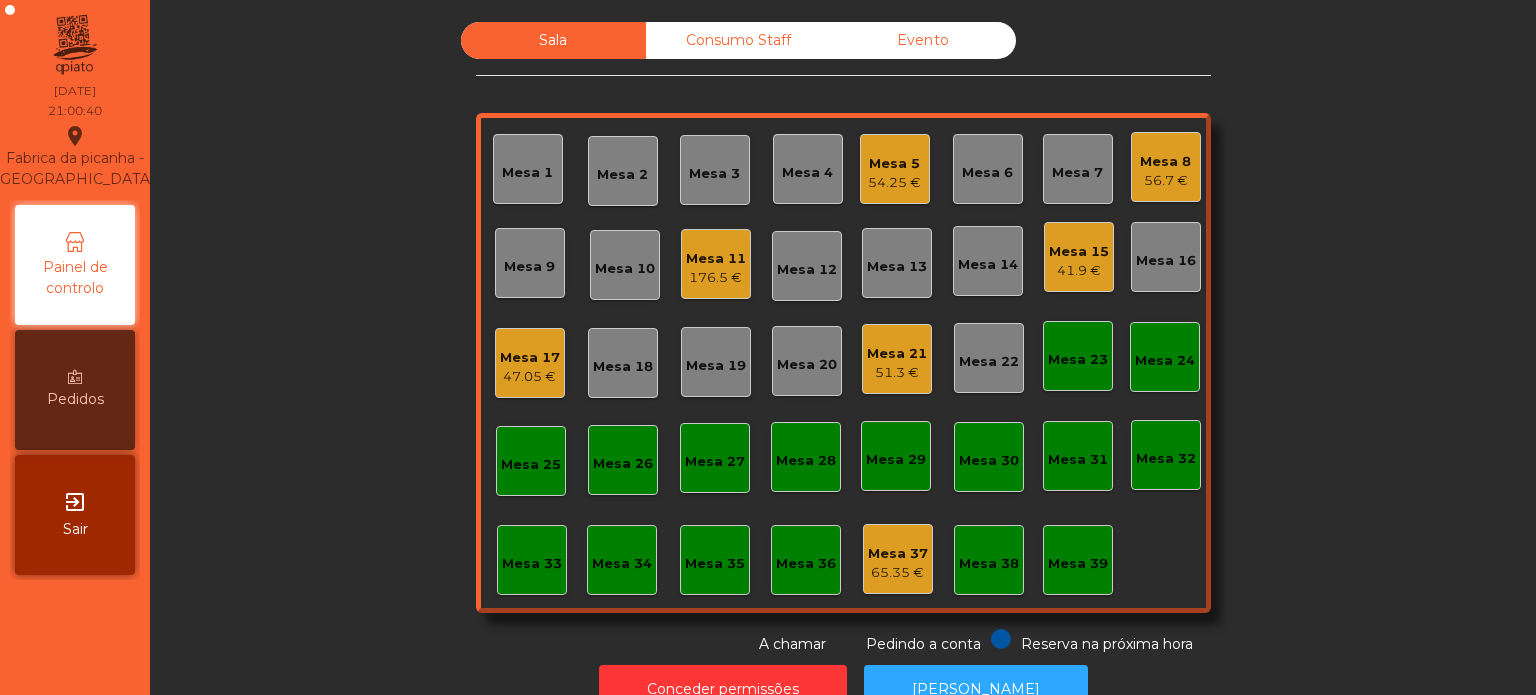 click on "Sala   Consumo Staff   Evento   Mesa 1   Mesa 2   Mesa 3   Mesa 4   Mesa 5   54.25 €   Mesa 6   Mesa 7   Mesa 8   56.7 €   Mesa 9   Mesa 10   Mesa 11   176.5 €   Mesa 12   Mesa 13   Mesa 14   Mesa 15   41.9 €   Mesa 16   Mesa 17   47.05 €   Mesa 18   Mesa 19   Mesa 20   Mesa 21   51.3 €   Mesa 22   Mesa 23   Mesa 24   Mesa 25   Mesa 26   Mesa 27   Mesa 28   Mesa 29   Mesa 30   Mesa 31   Mesa 32   Mesa 33   Mesa 34   Mesa 35   Mesa 36   Mesa 37   65.35 €   Mesa 38   Mesa 39  Reserva na próxima hora Pedindo a conta A chamar" 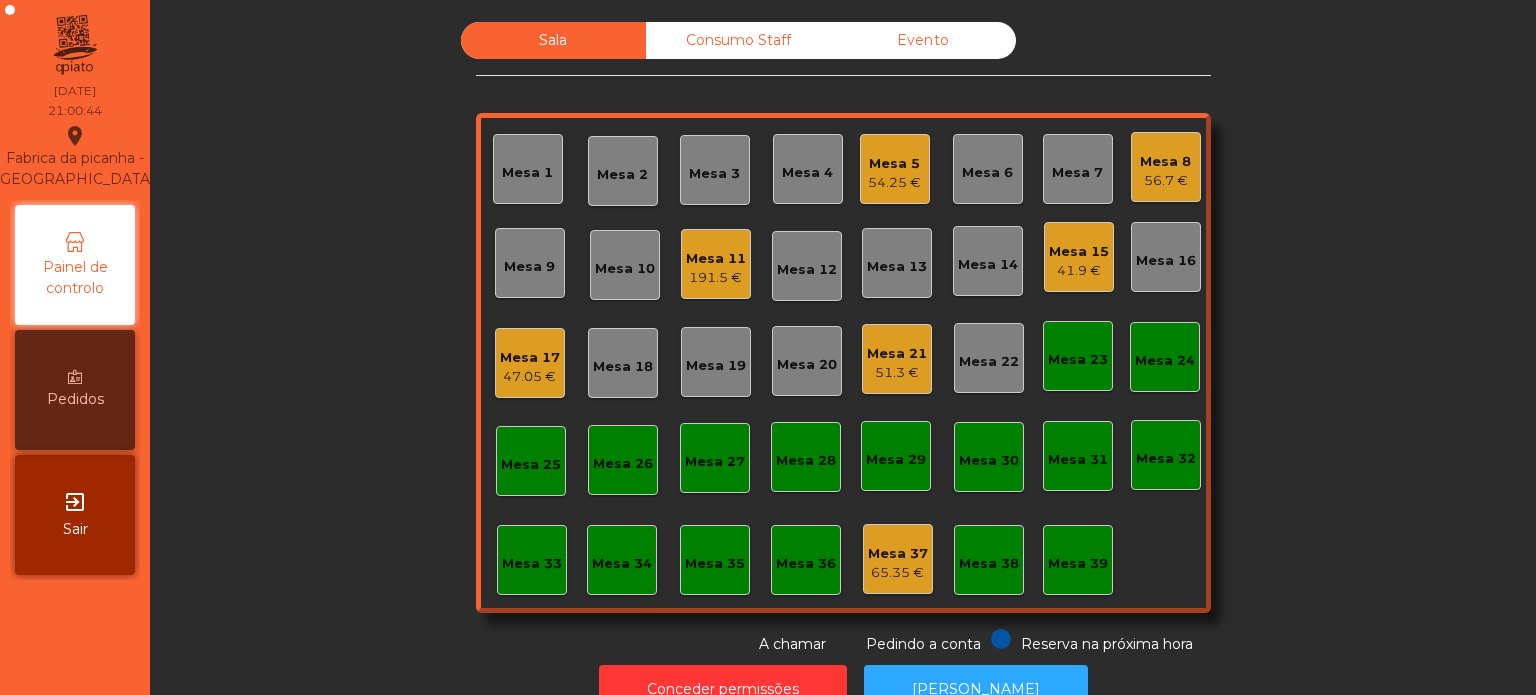 click on "56.7 €" 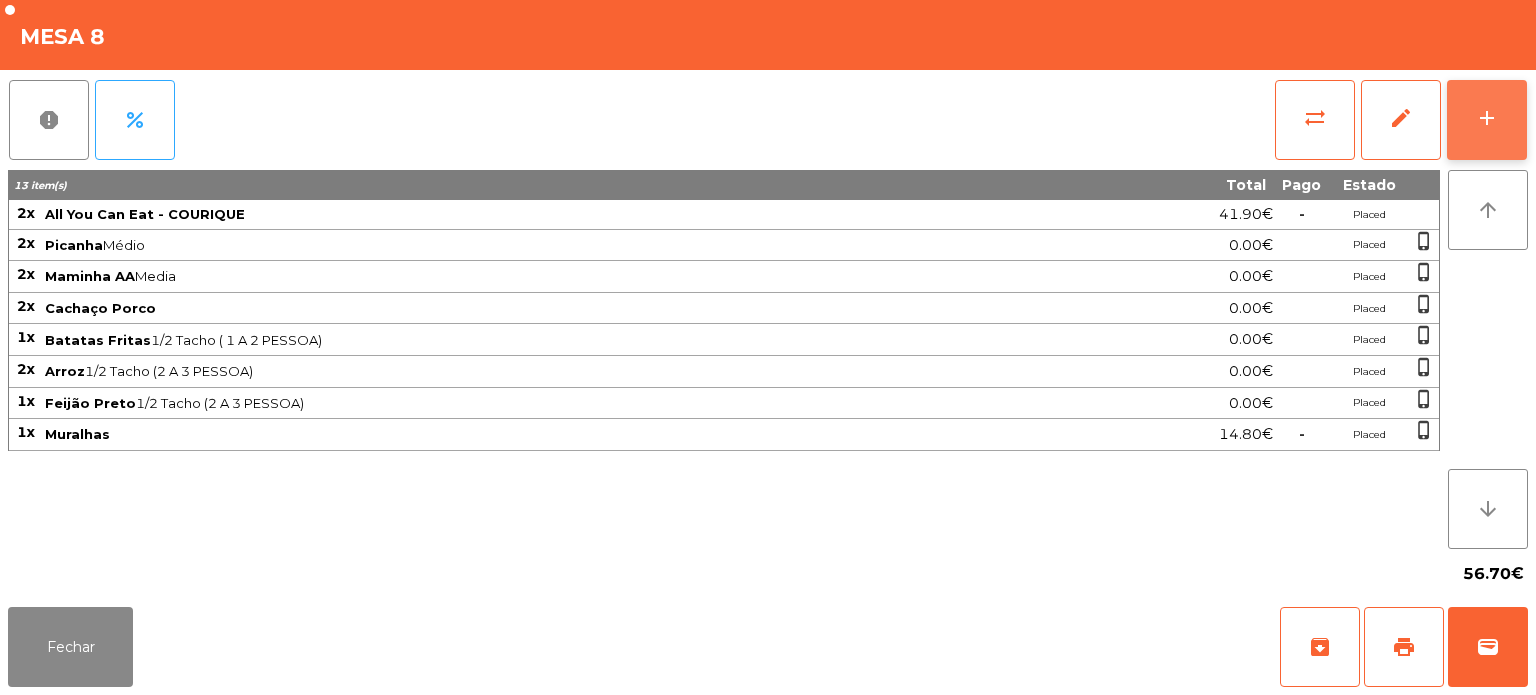 click on "add" 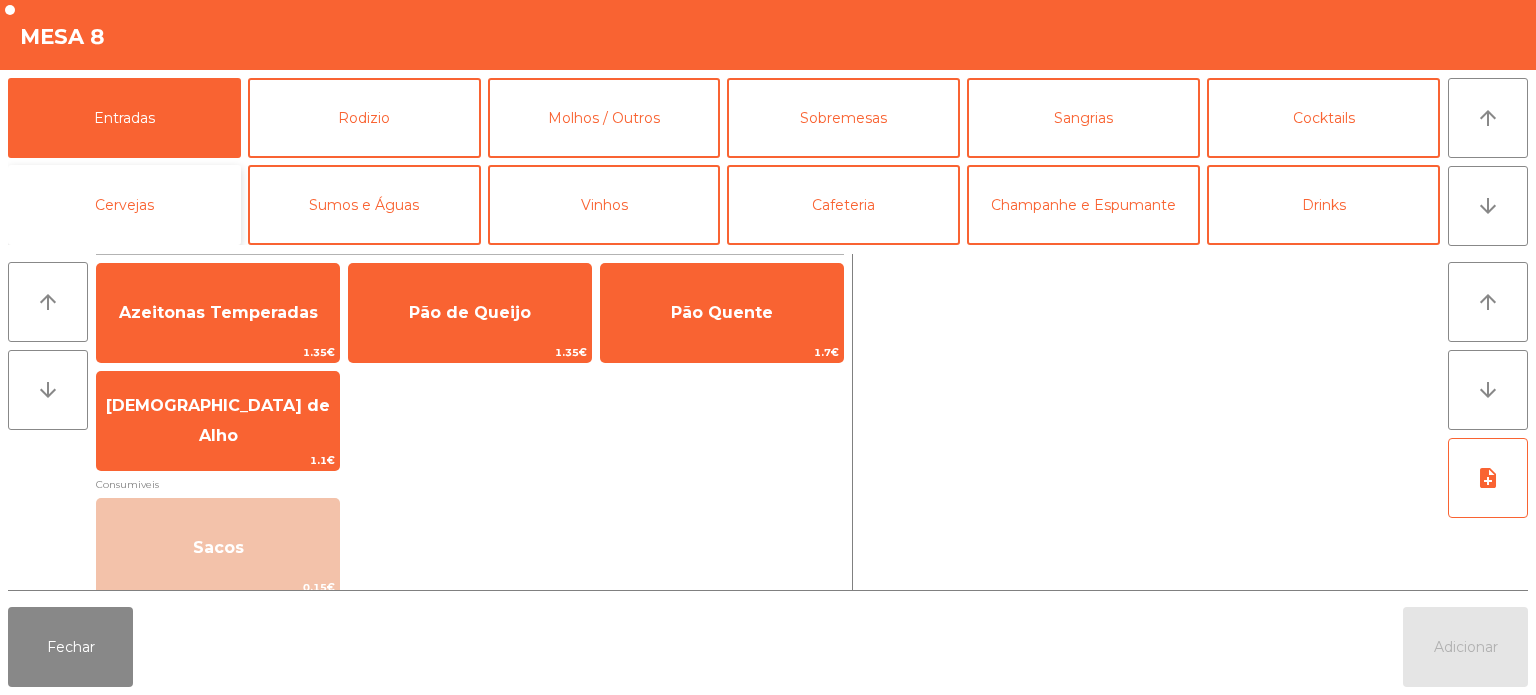 click on "Cervejas" 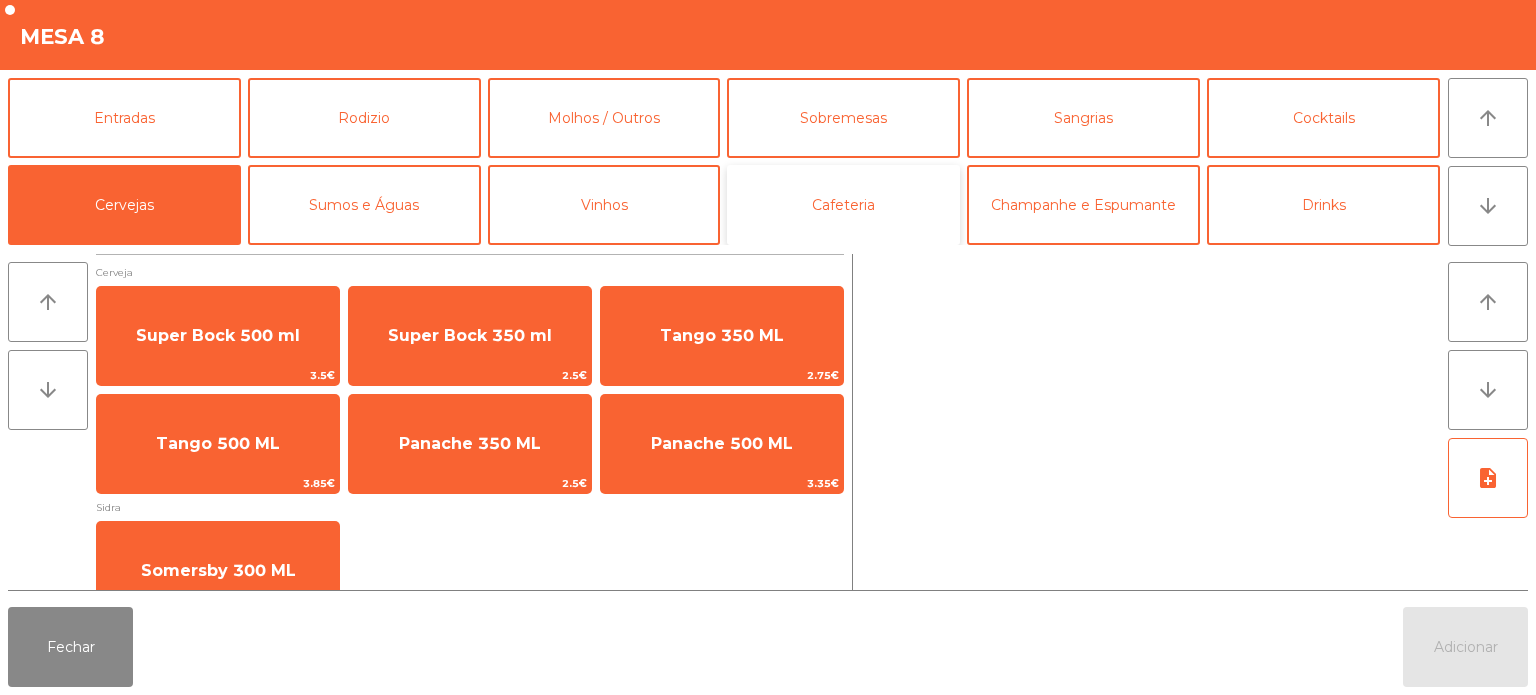 click on "Cafeteria" 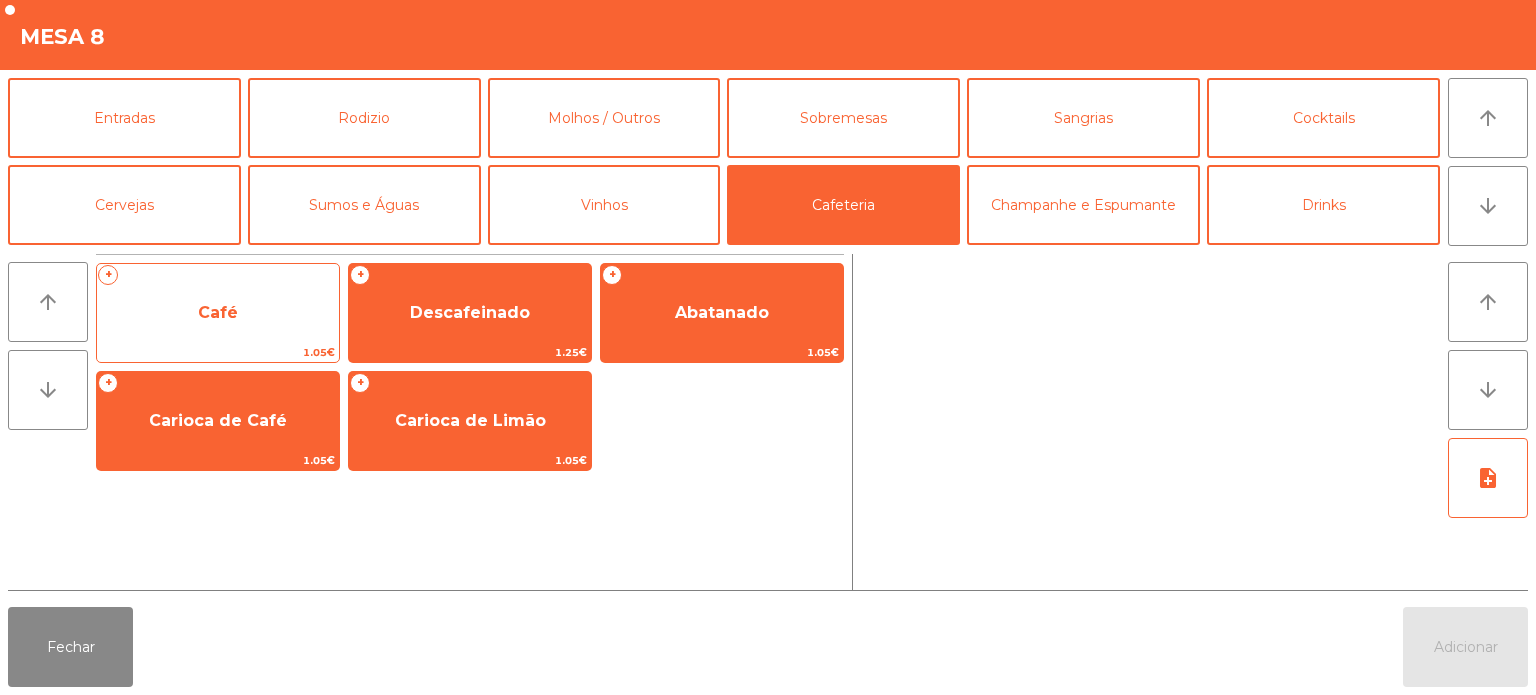 click on "Café" 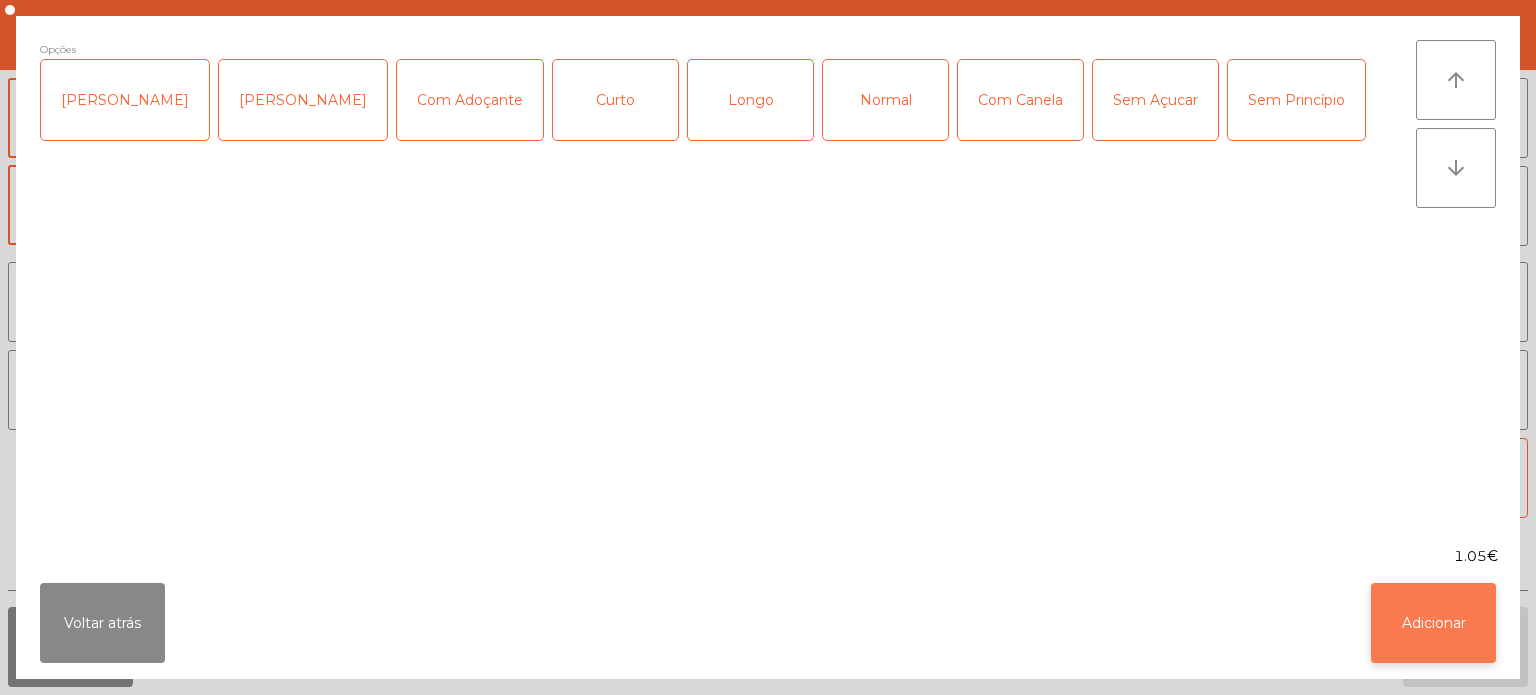 click on "Adicionar" 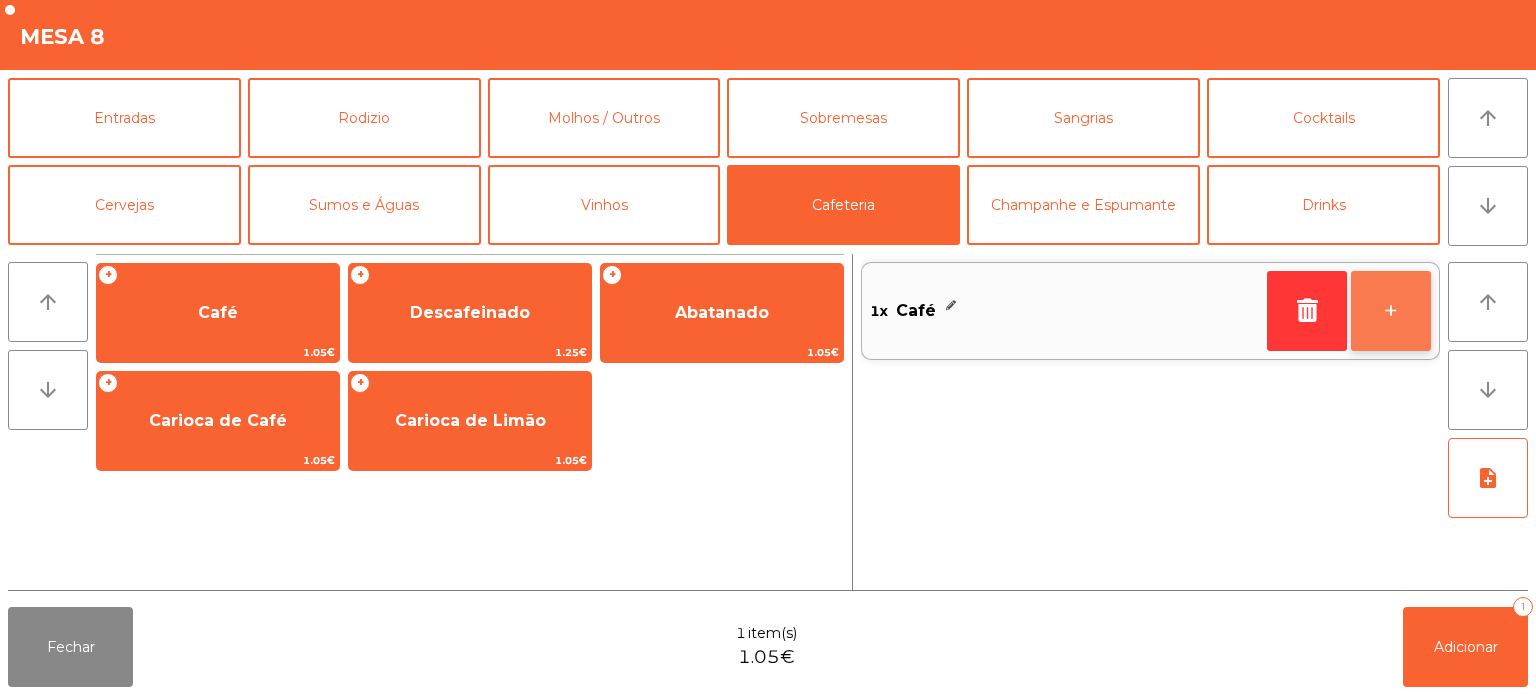 click on "+" 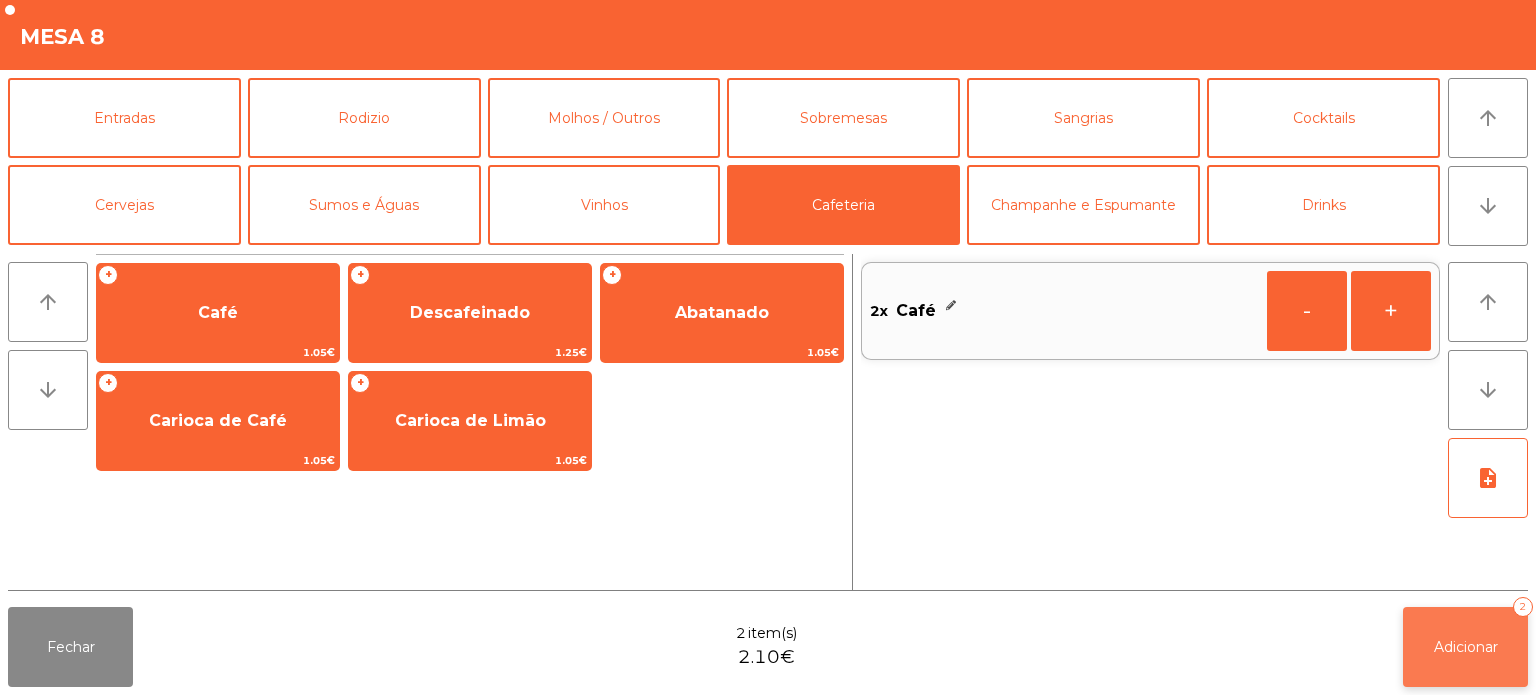click on "Adicionar   2" 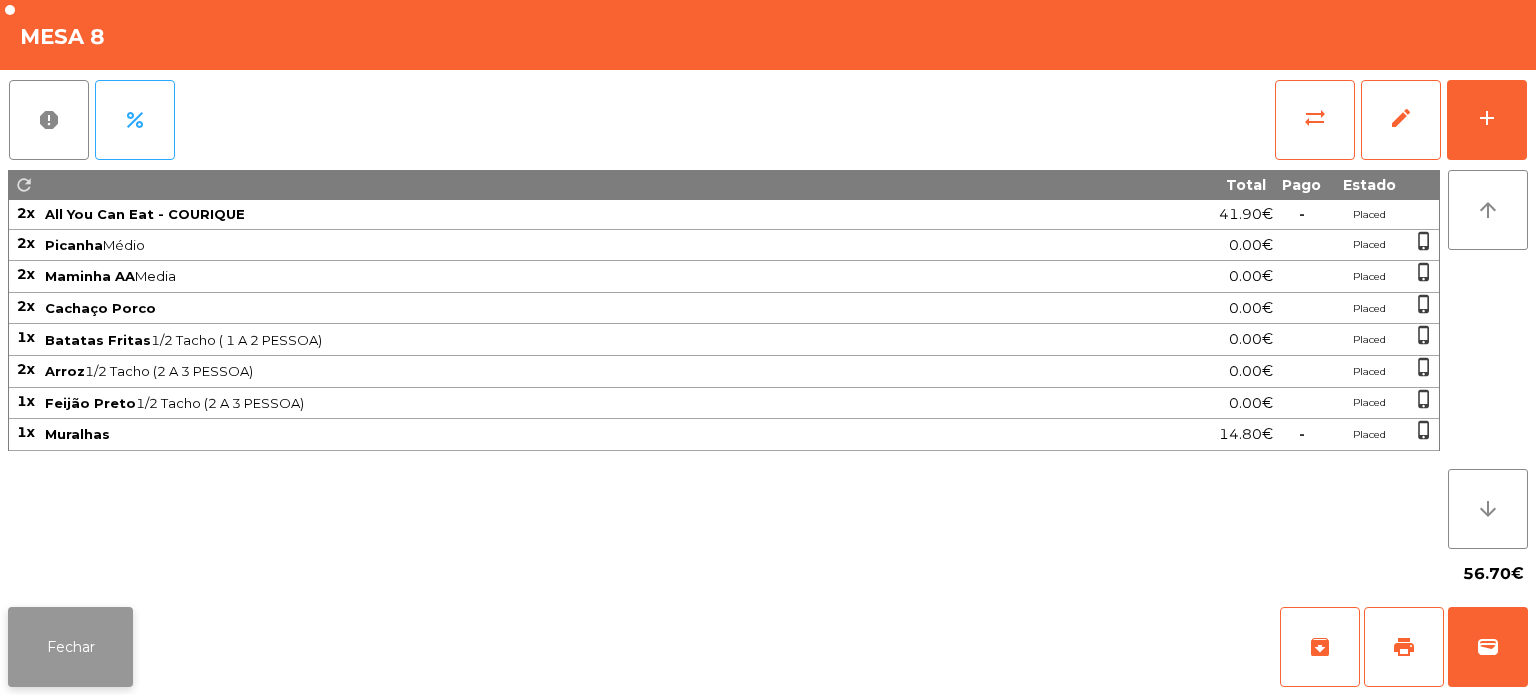 click on "Fechar" 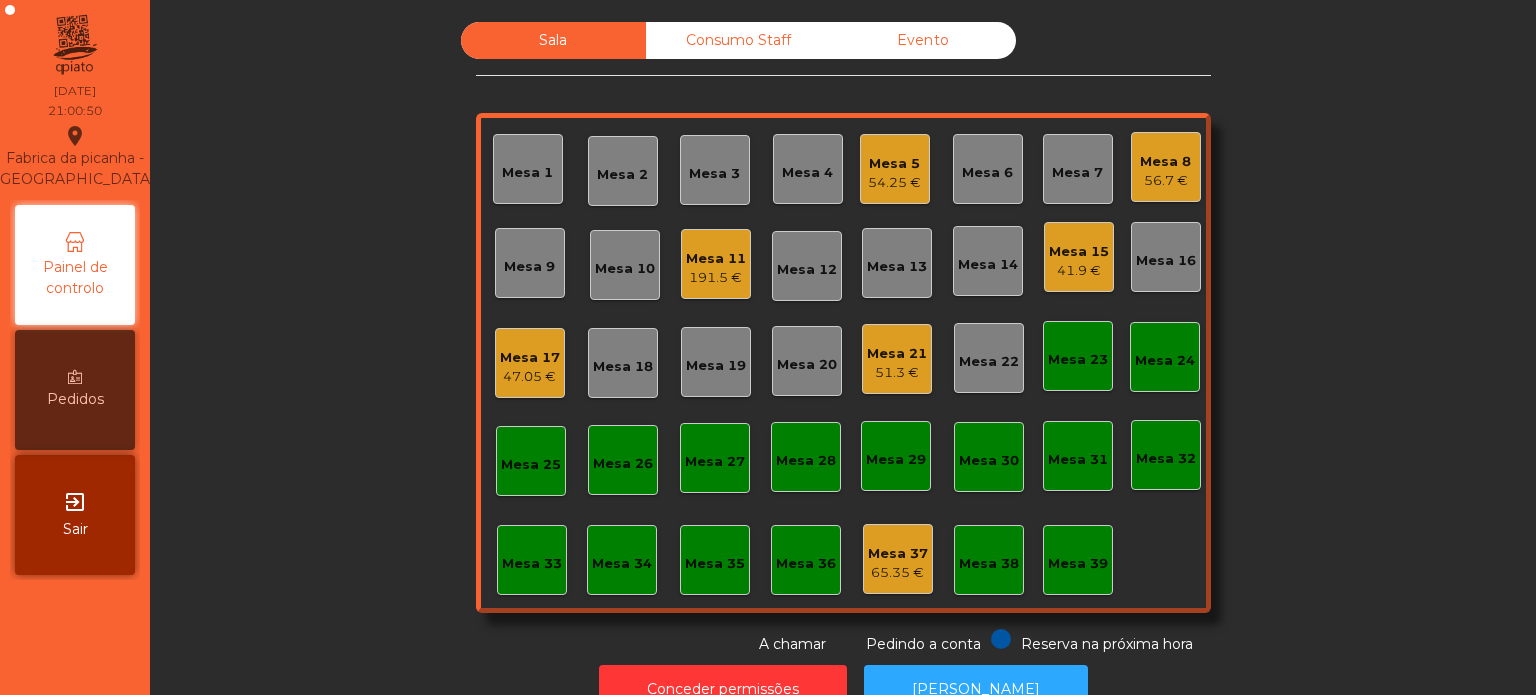 click on "Mesa 8" 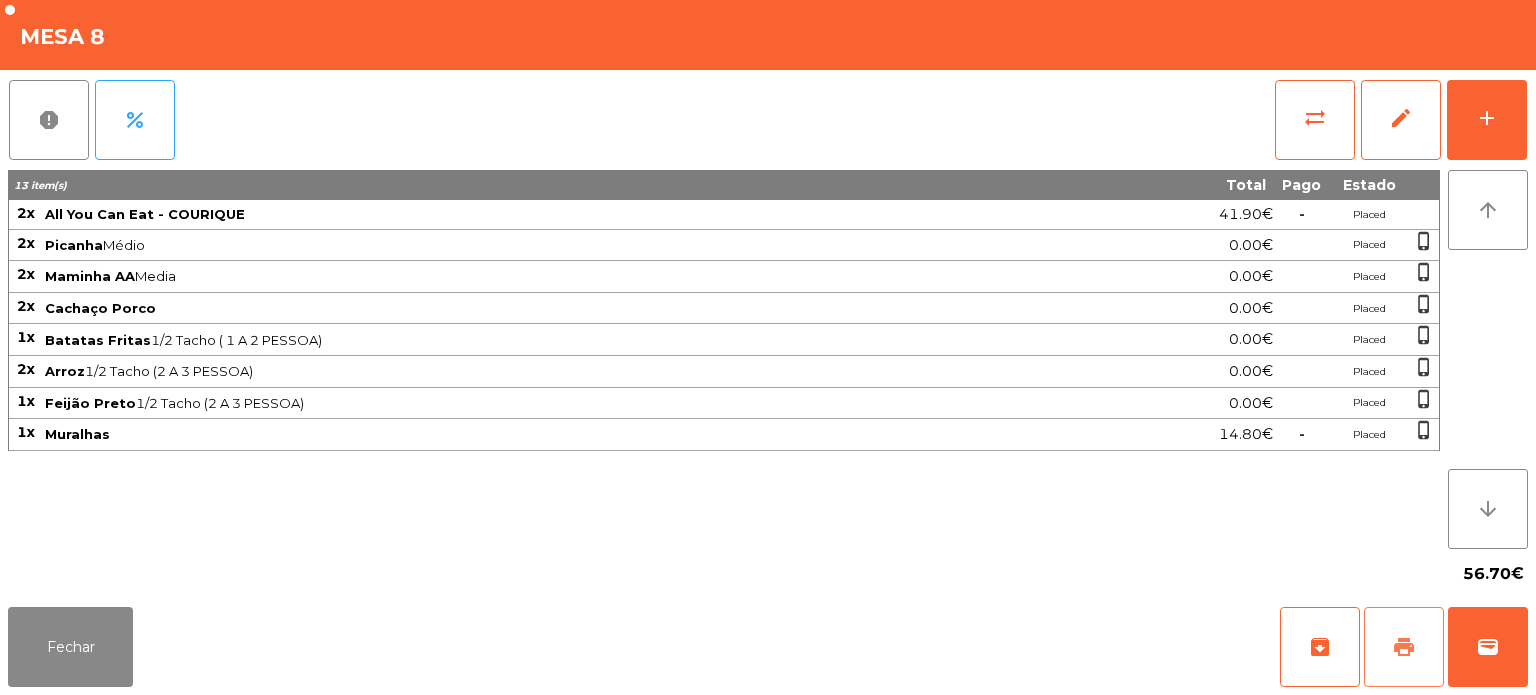 click on "print" 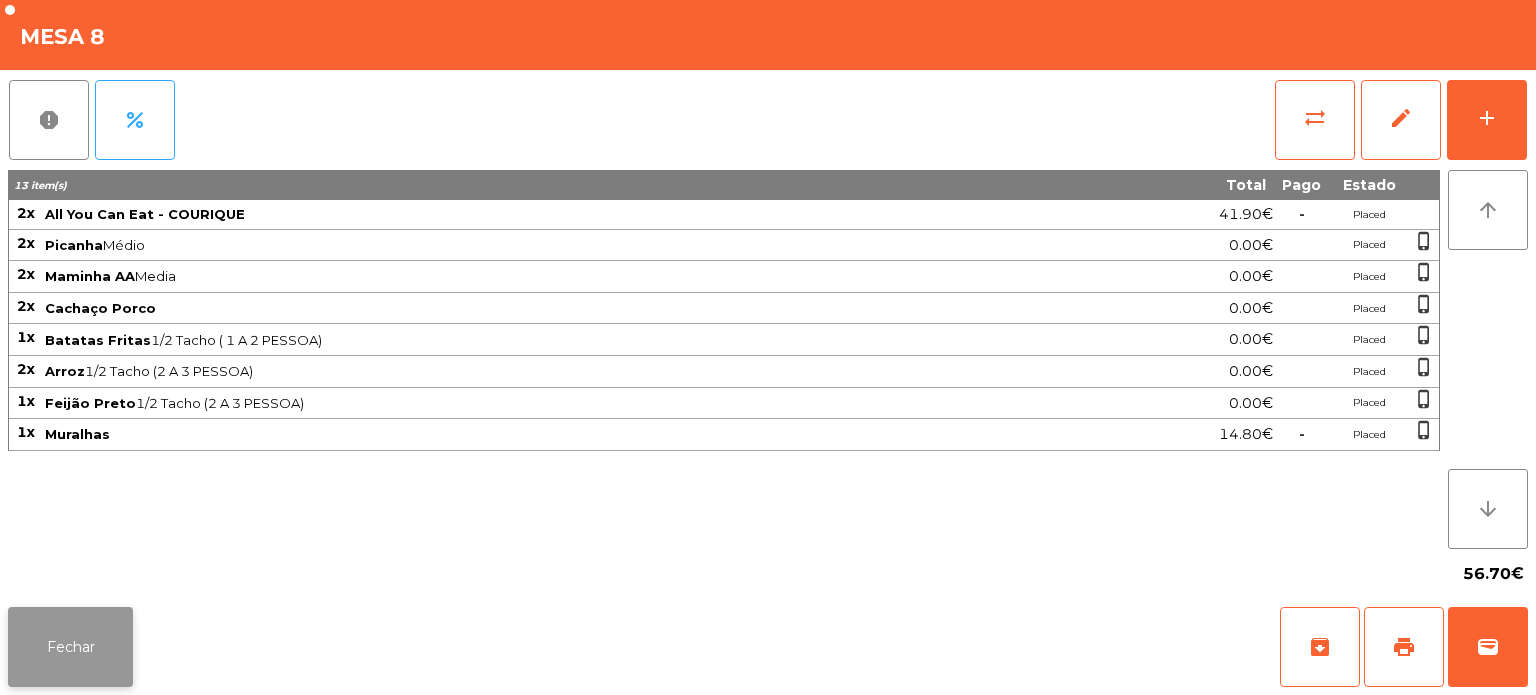 click on "Fechar" 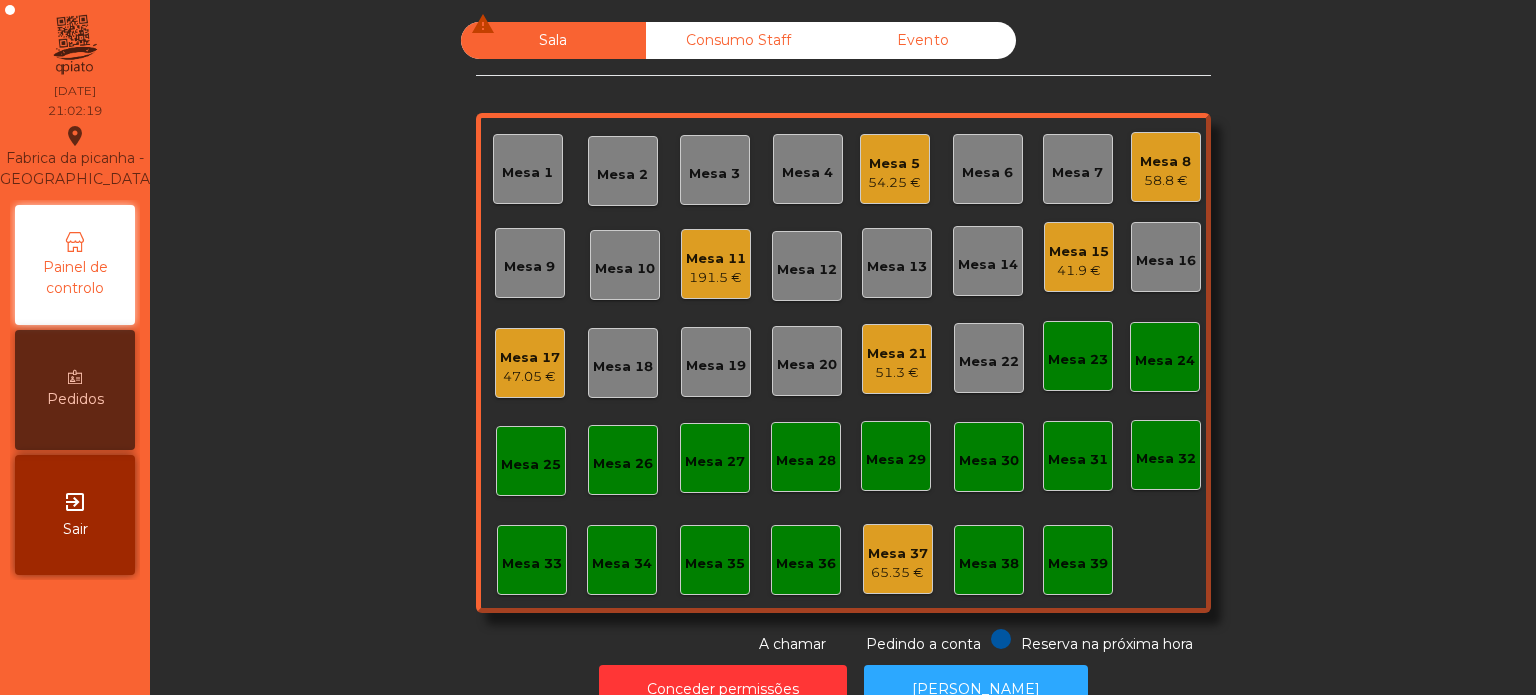 click on "Mesa 4" 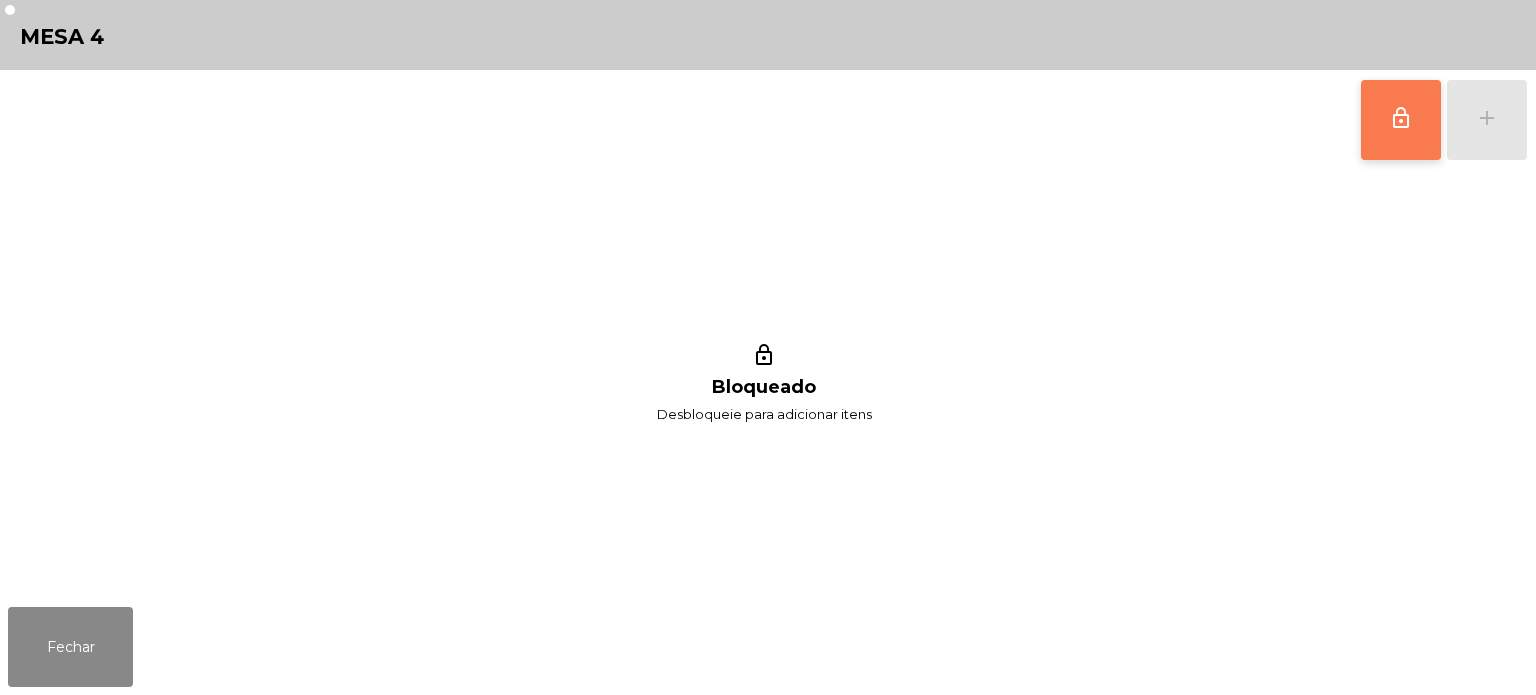 click on "lock_outline" 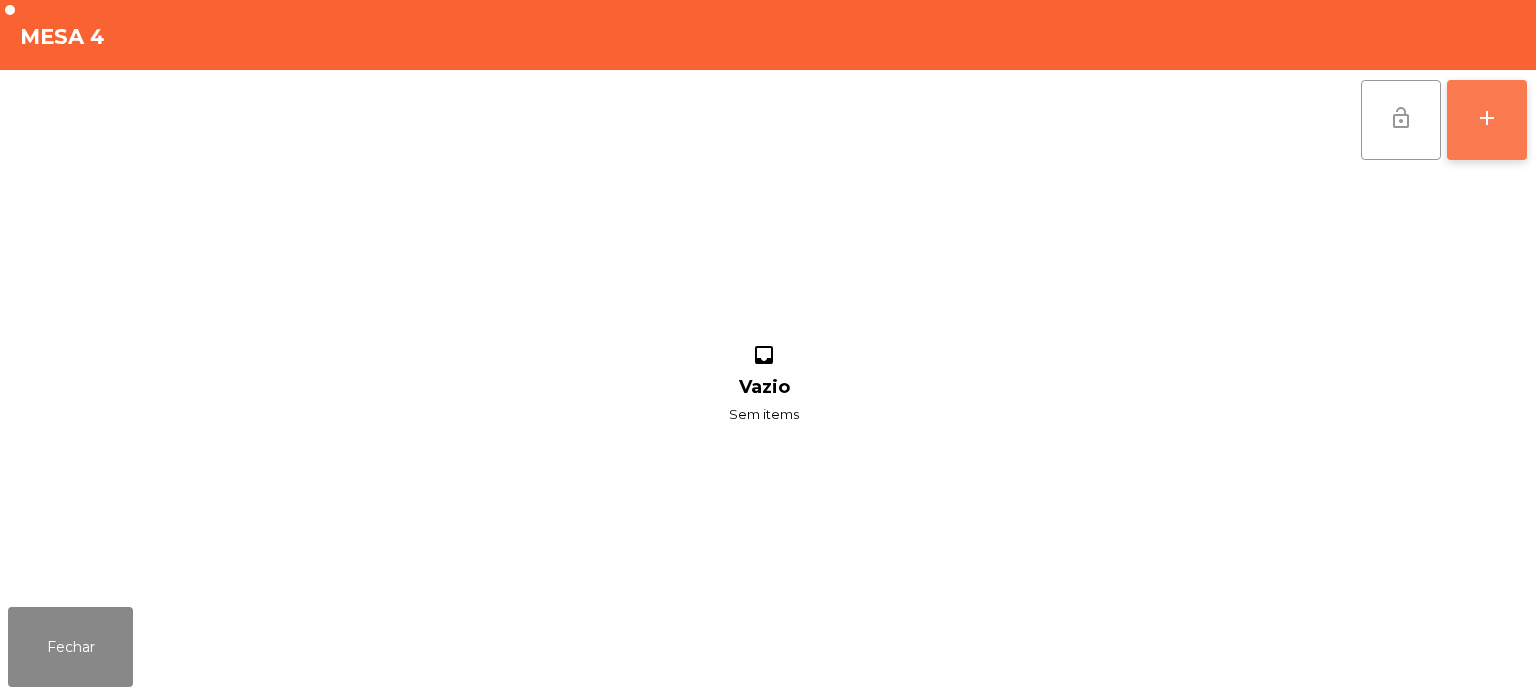 click on "add" 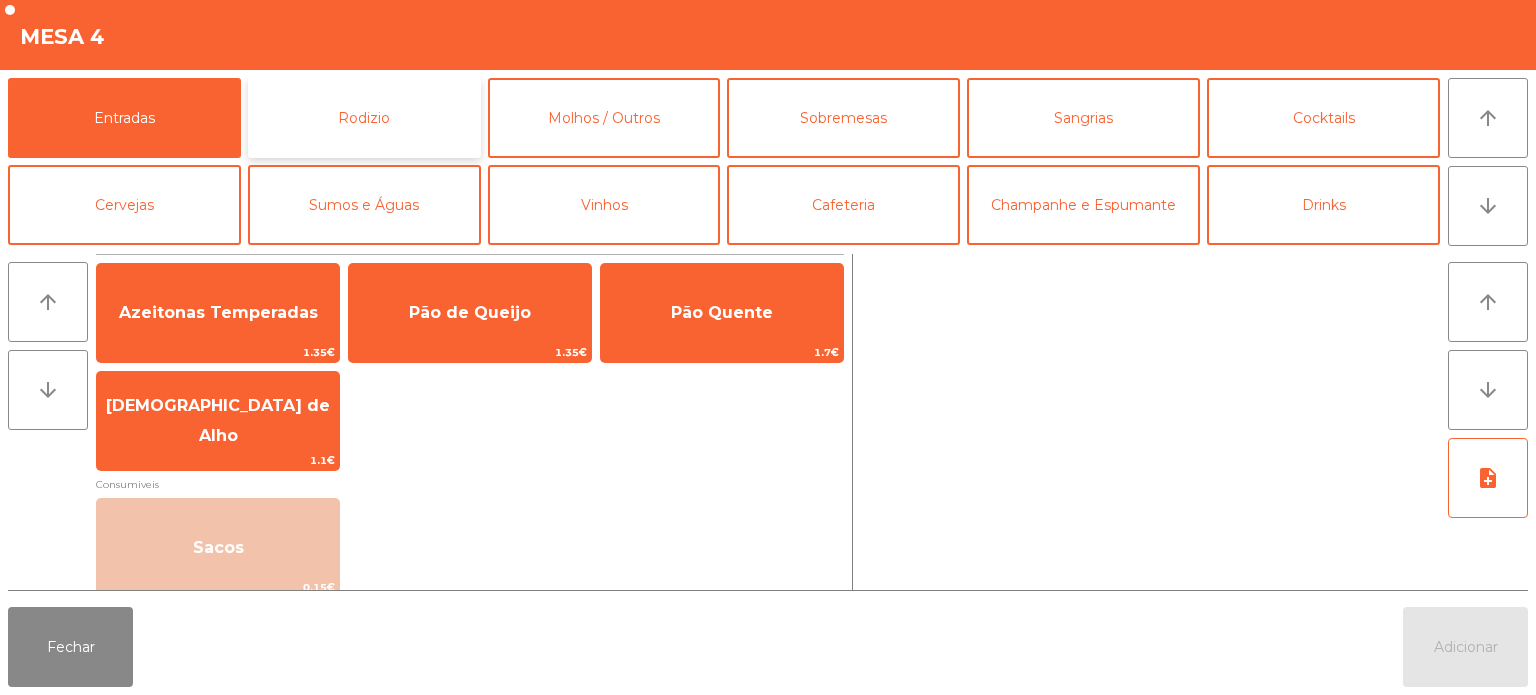click on "Rodizio" 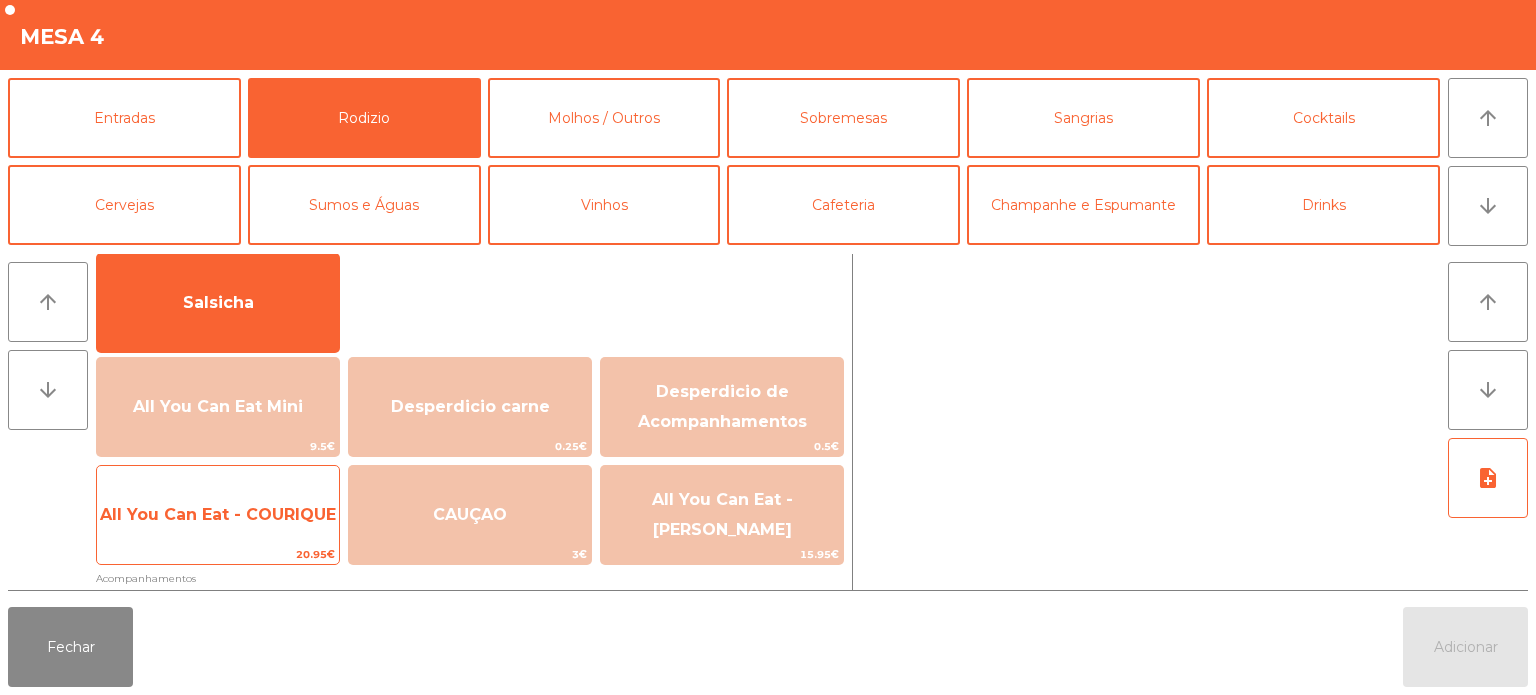 click on "20.95€" 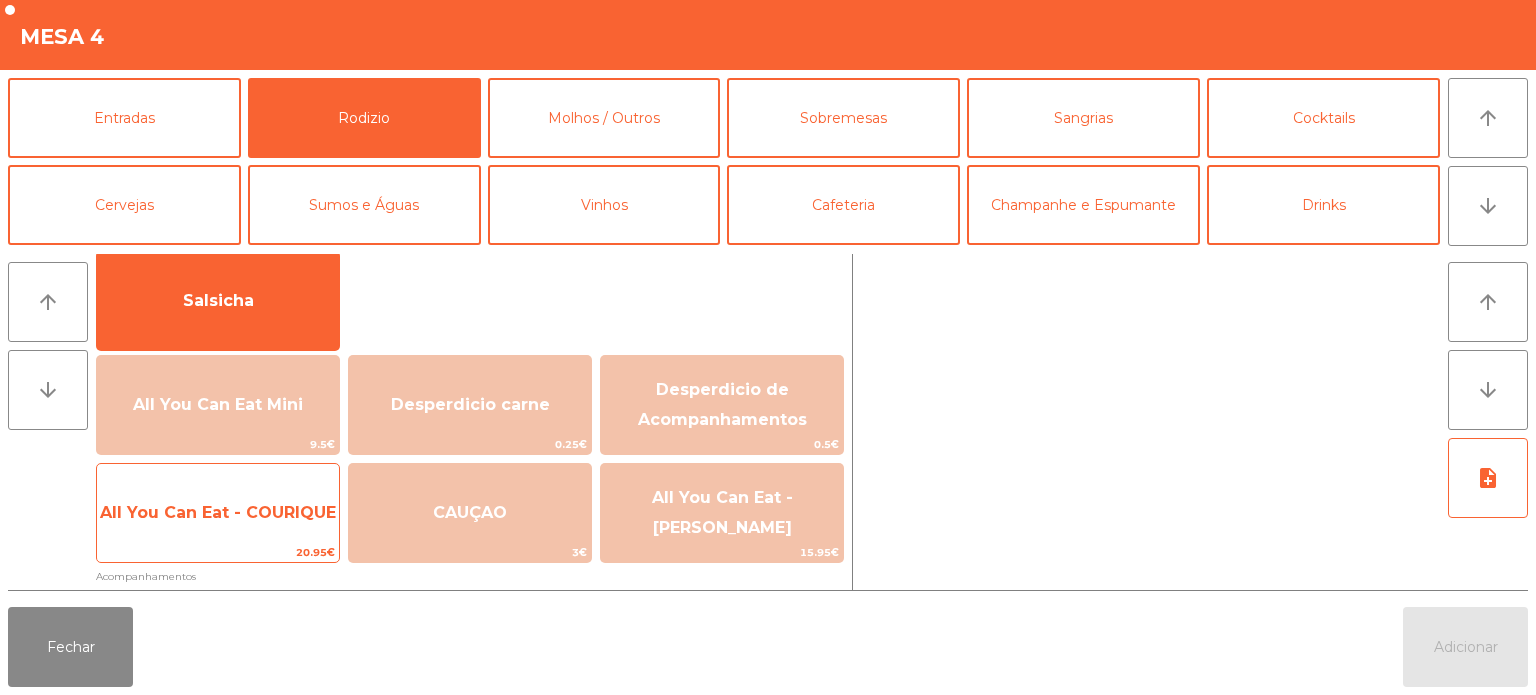 click on "All You Can Eat - COURIQUE" 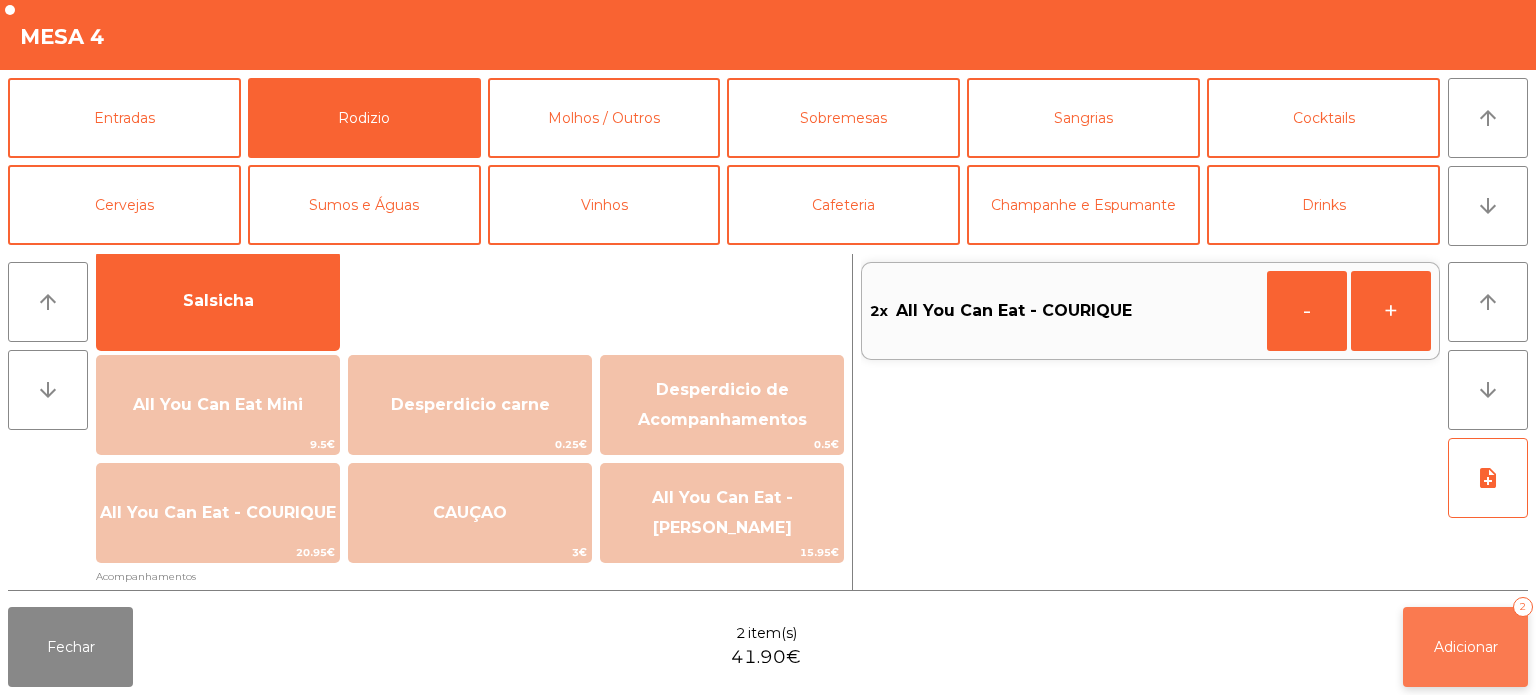 click on "Adicionar   2" 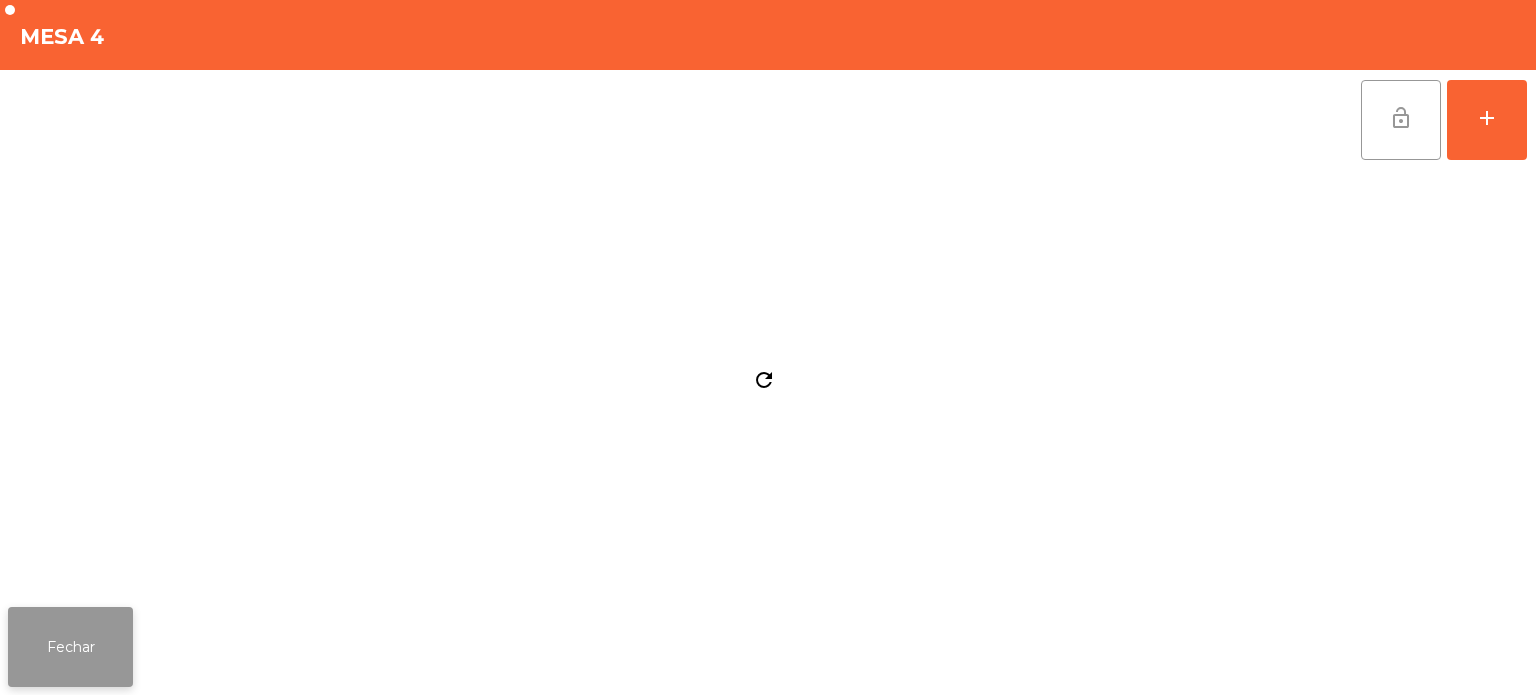 click on "Fechar" 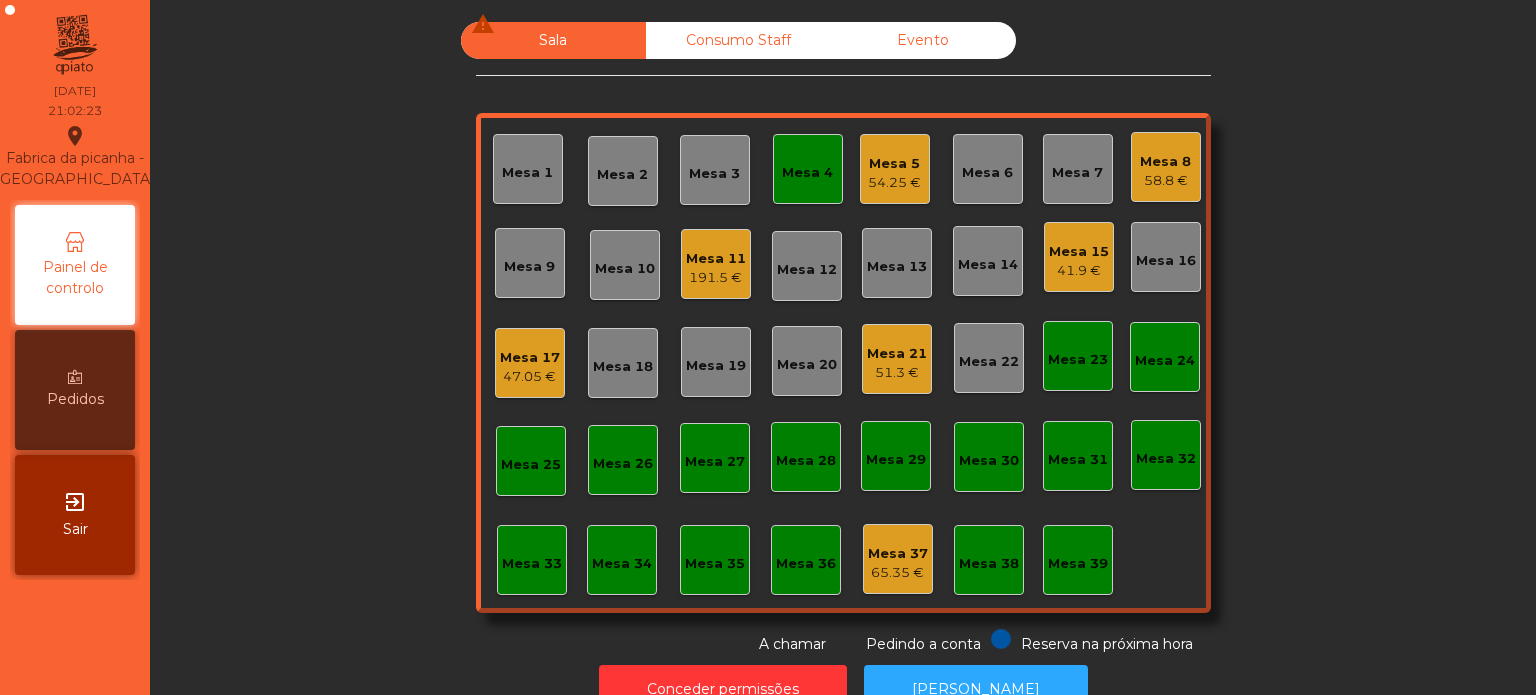 click on "54.25 €" 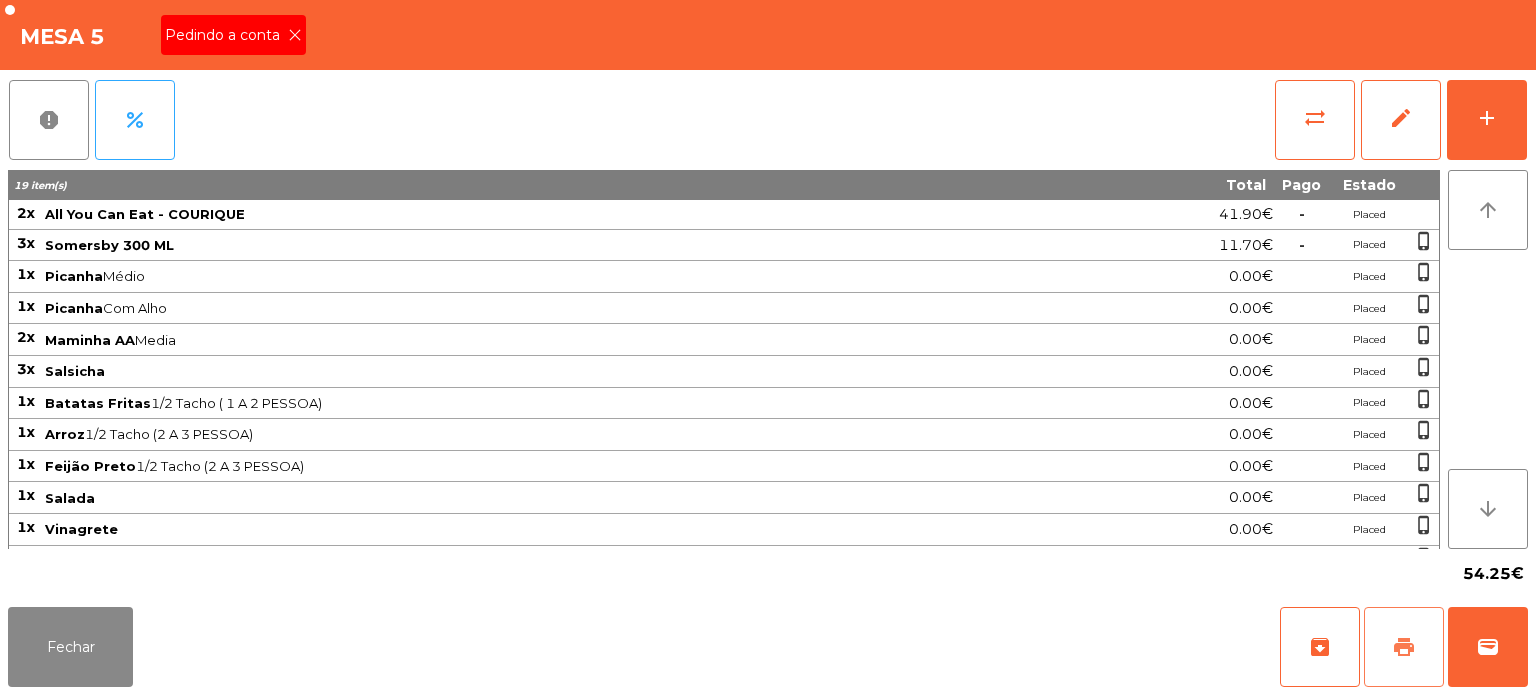 click on "print" 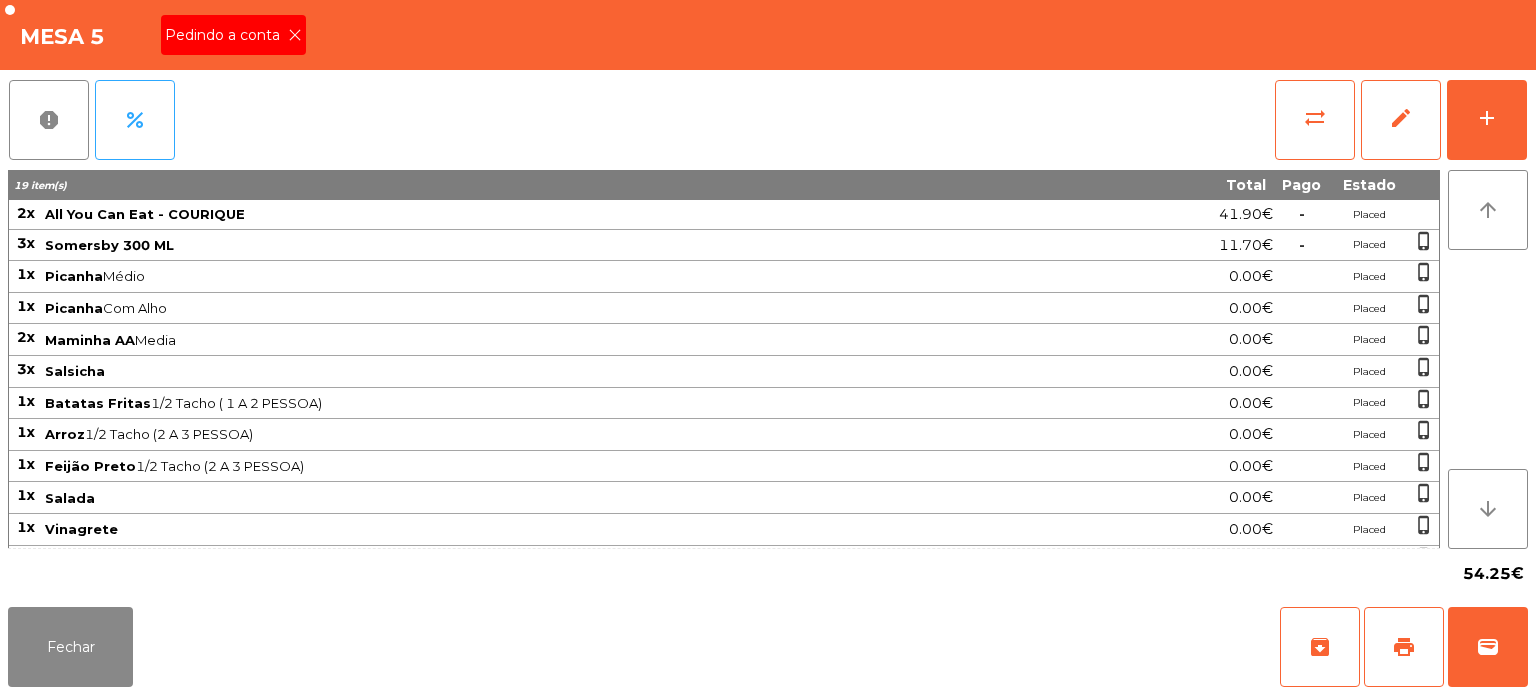 click on "Pedindo a conta" 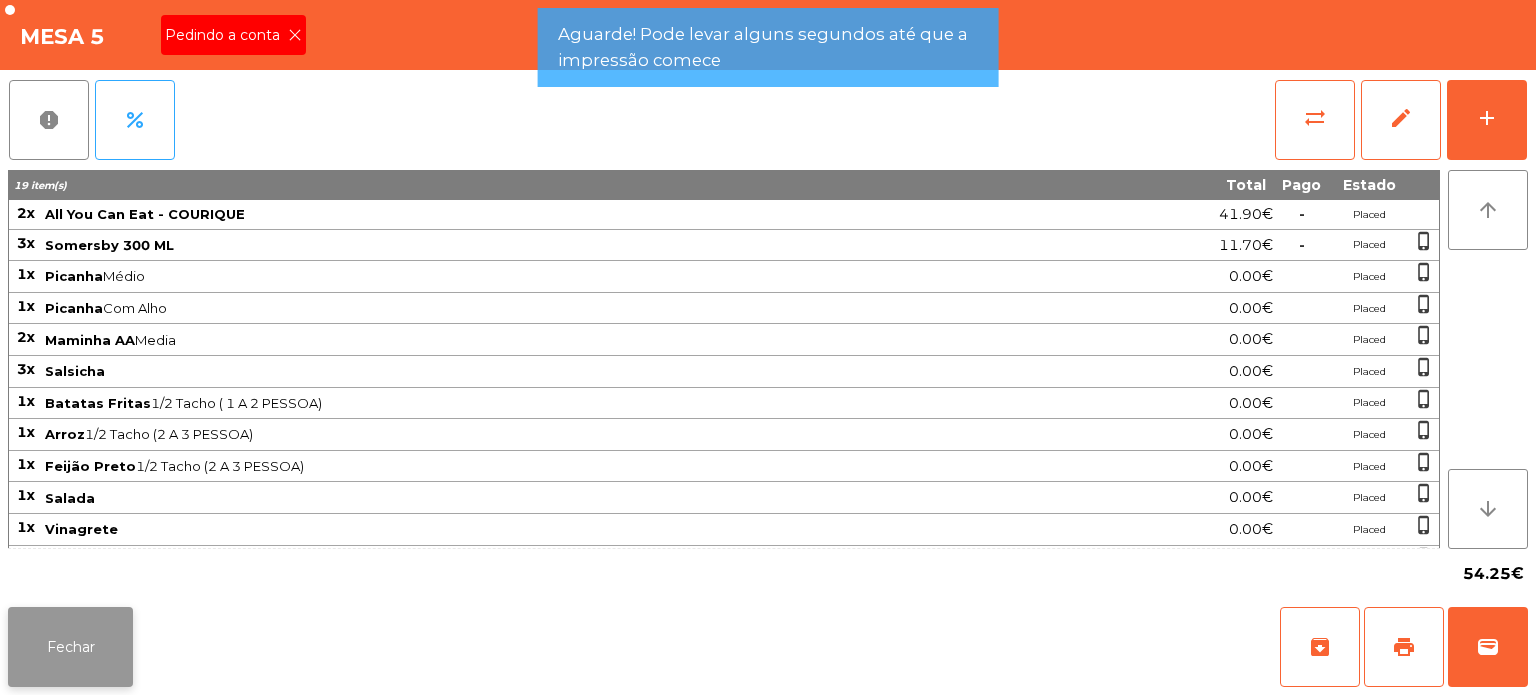 click on "Fechar" 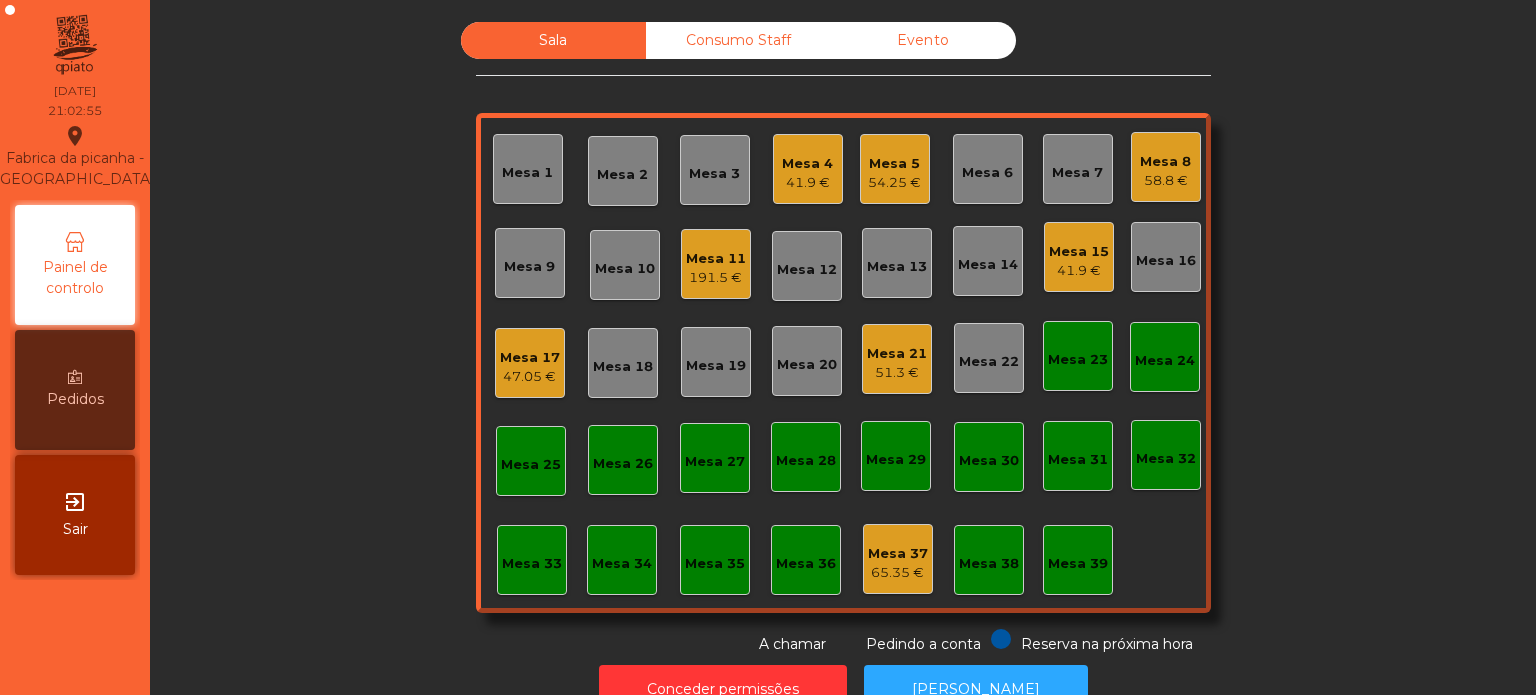 click on "Mesa 5" 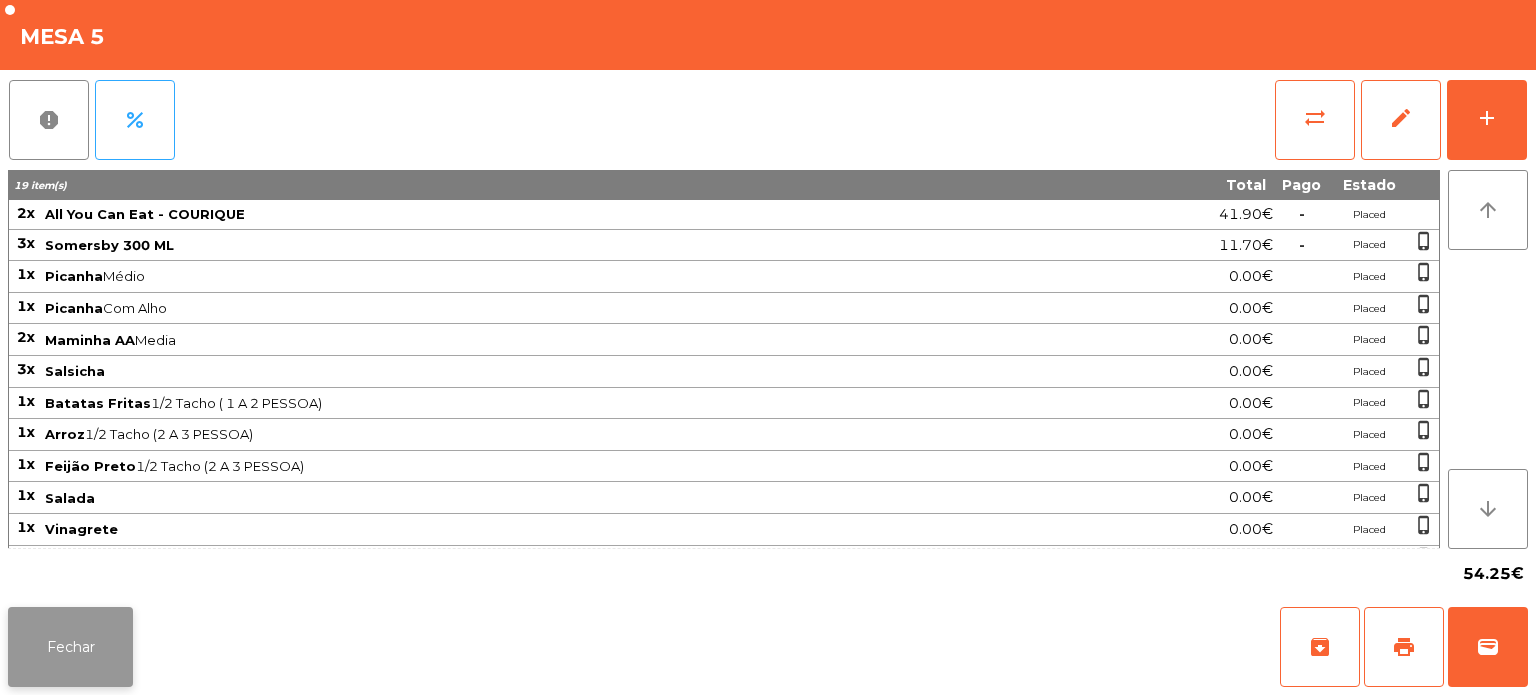 click on "Fechar" 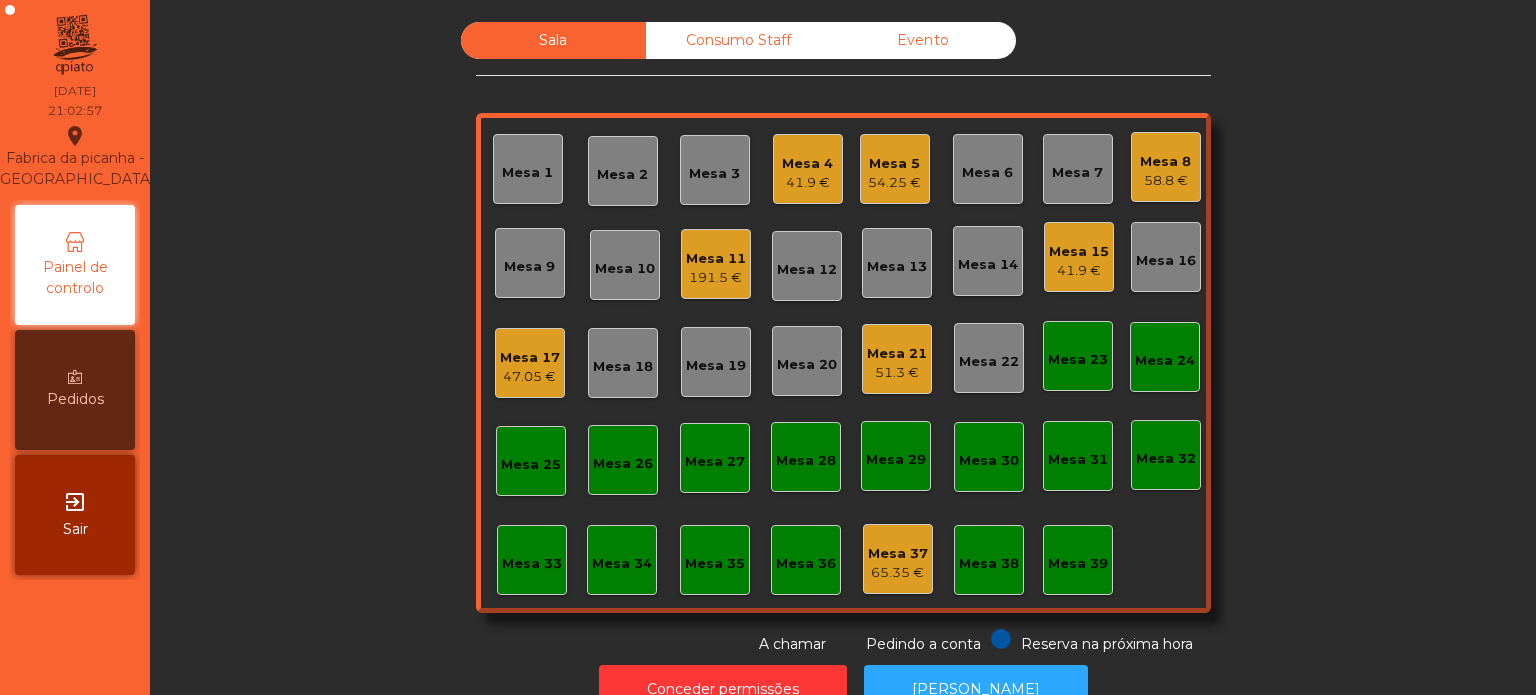click on "Mesa 4" 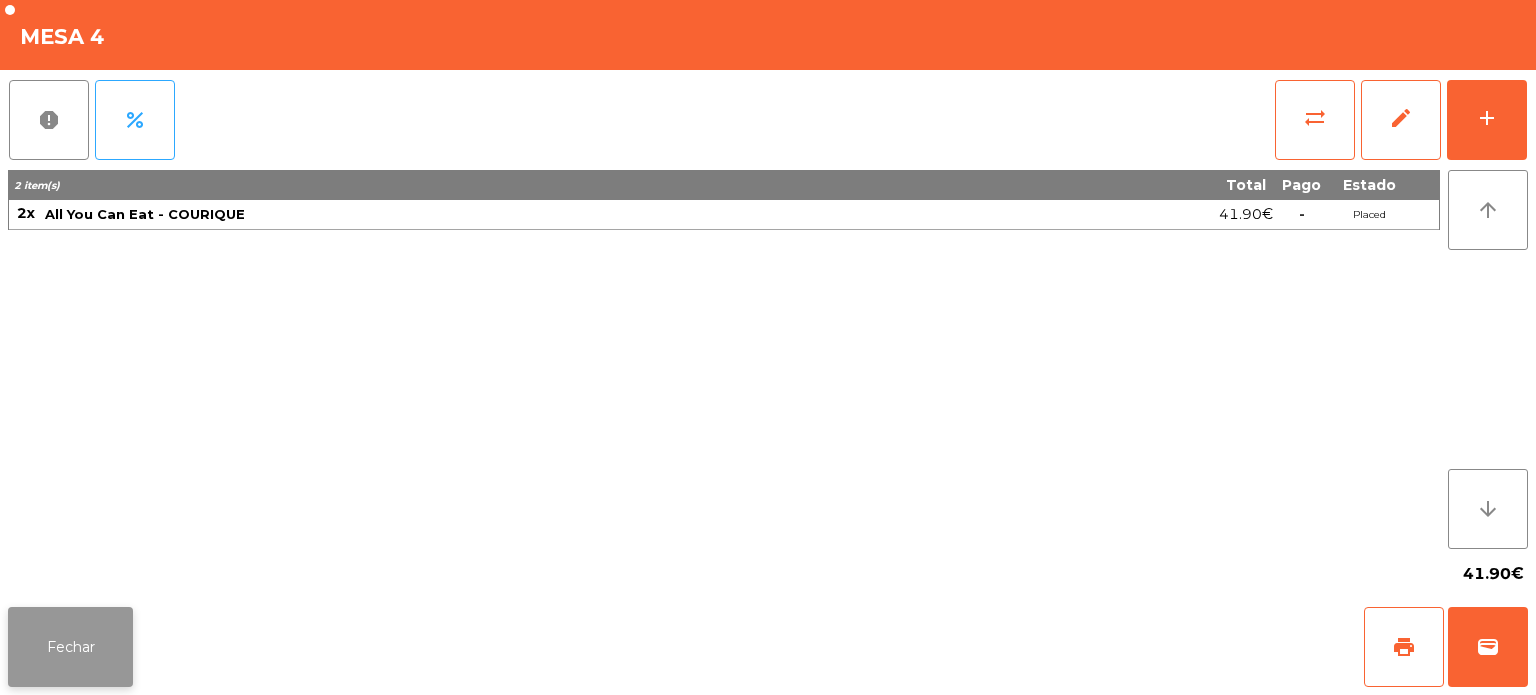 click on "Fechar" 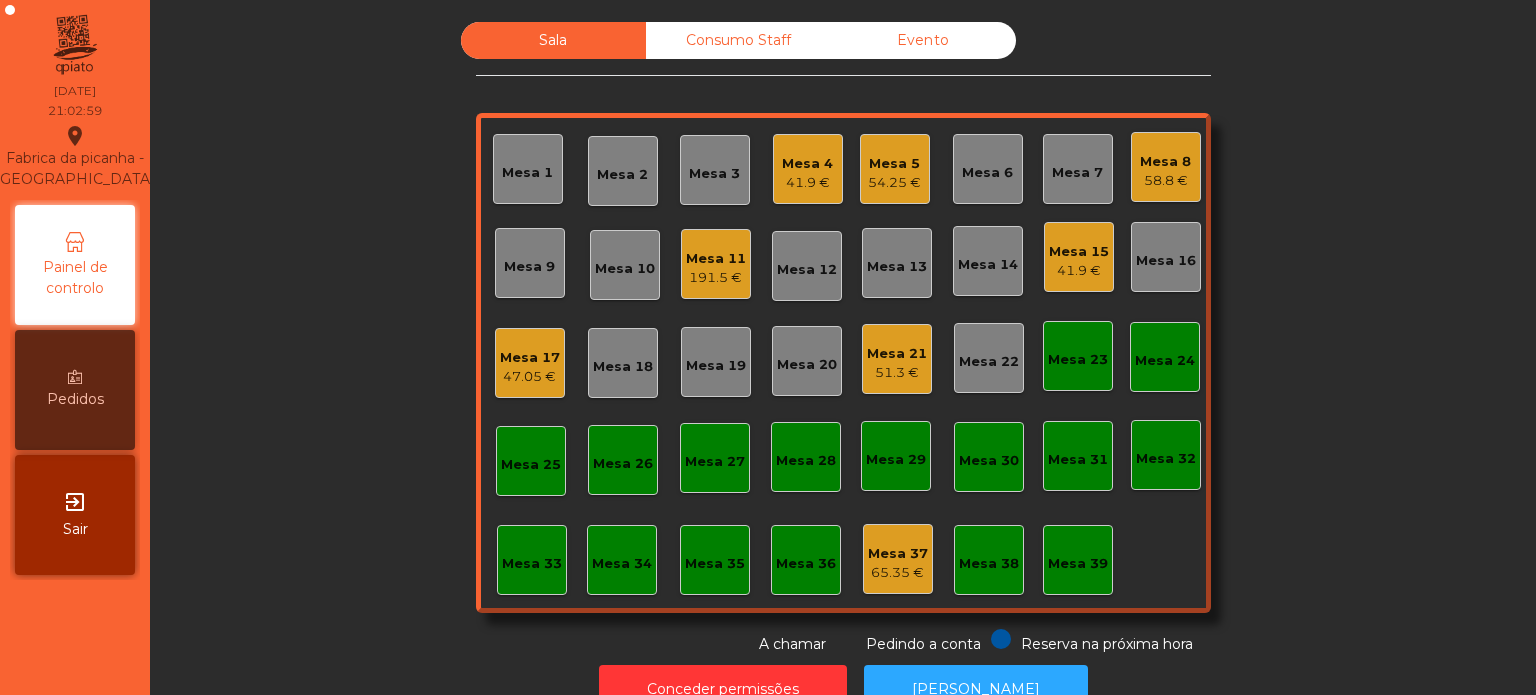 click on "58.8 €" 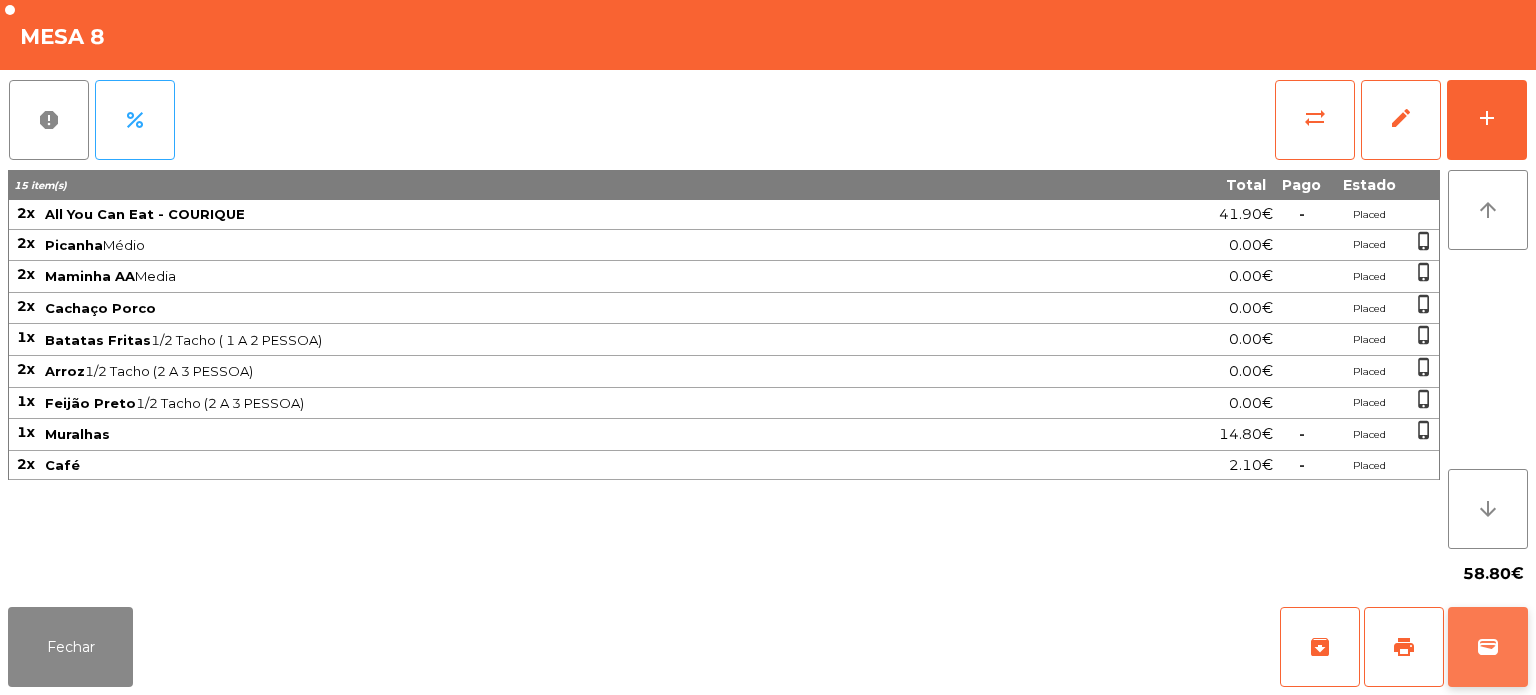 click on "wallet" 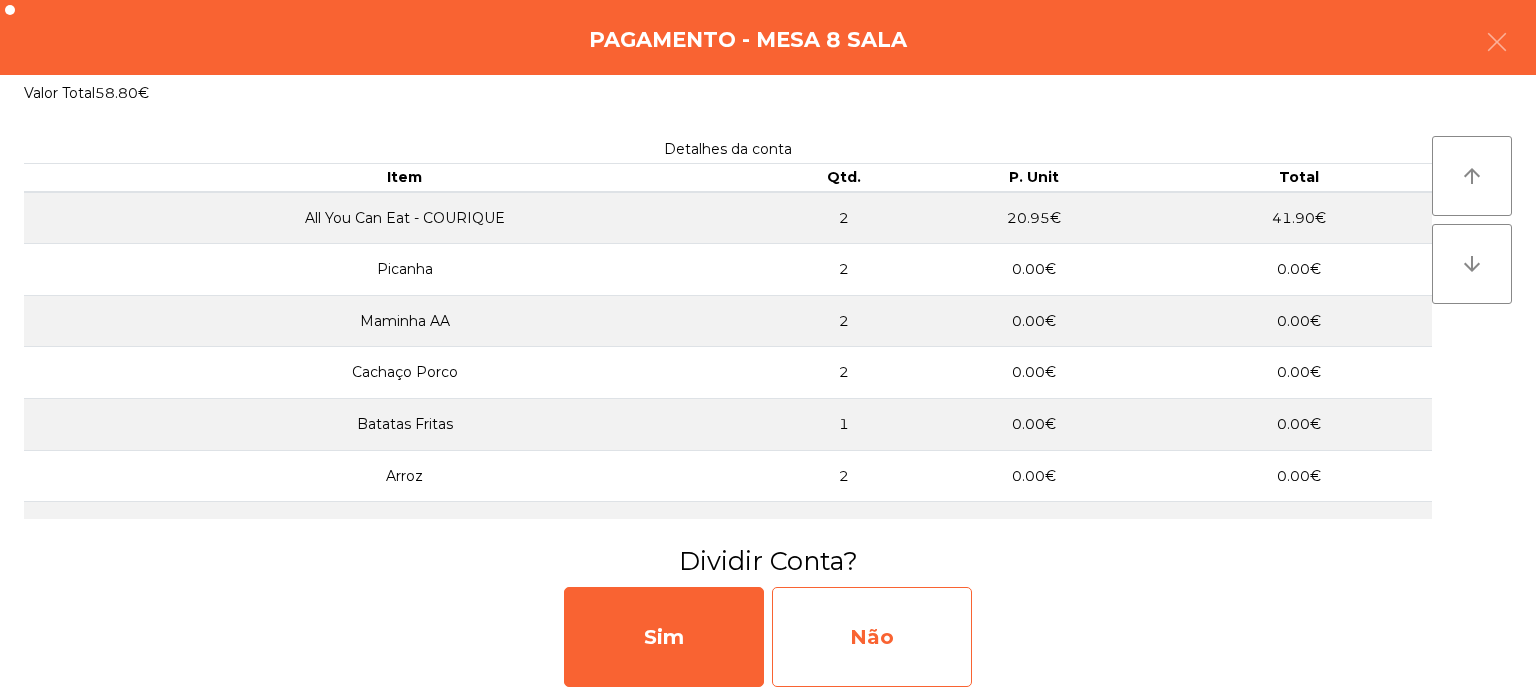 click on "Não" 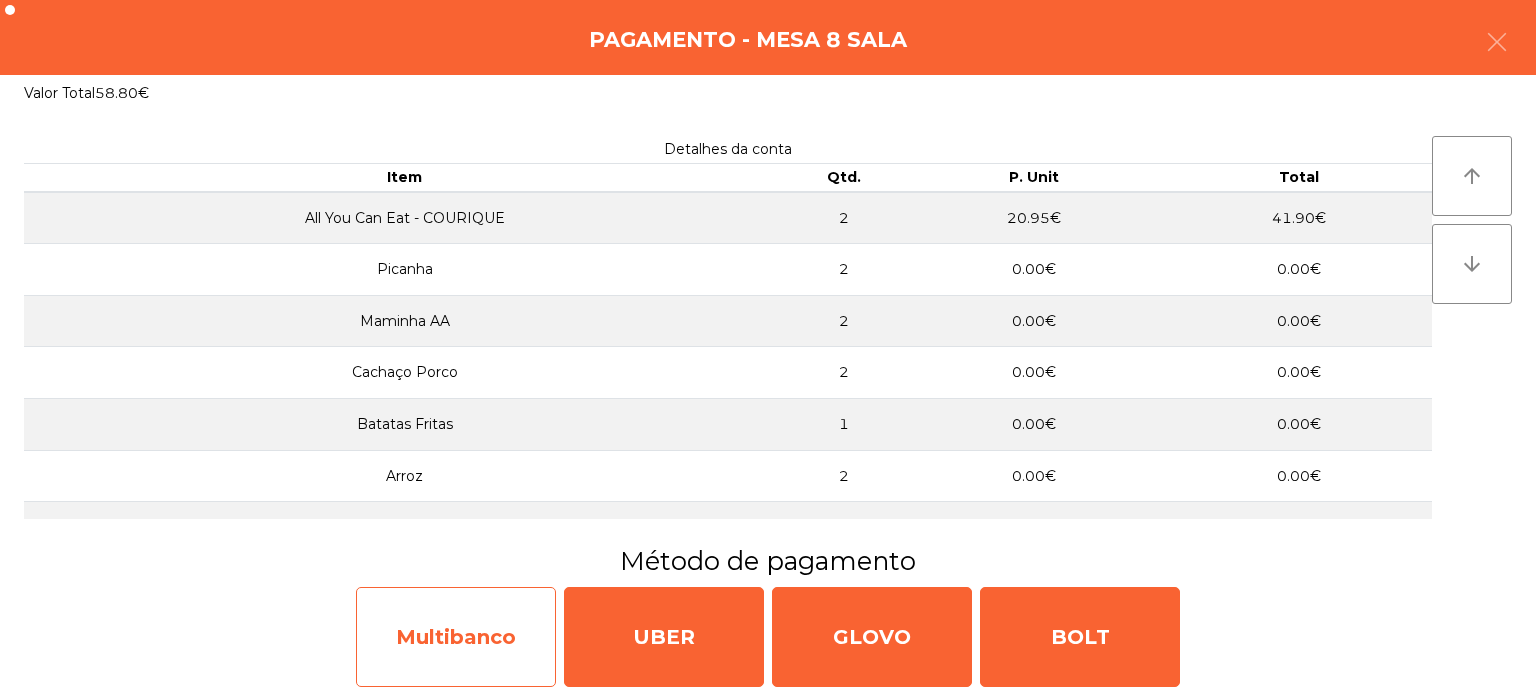 click on "Multibanco" 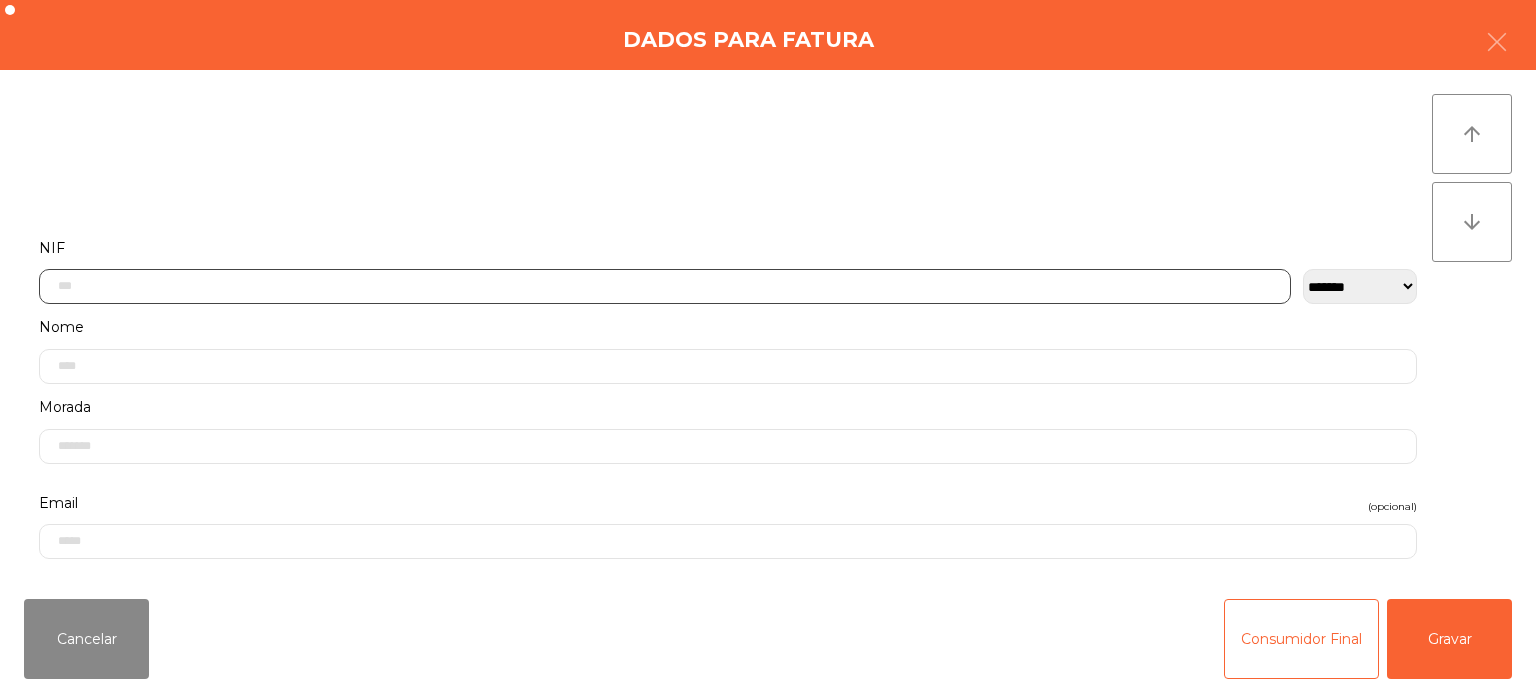 click 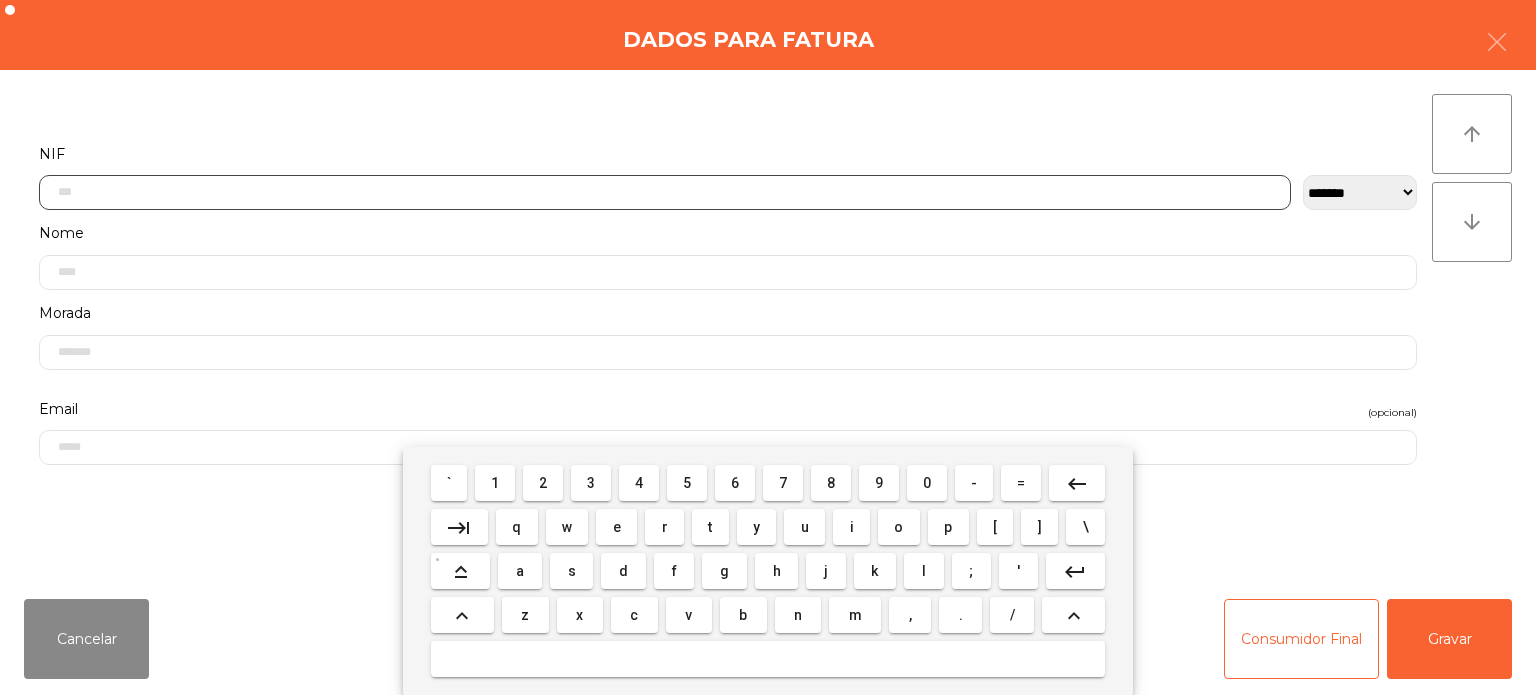 scroll, scrollTop: 139, scrollLeft: 0, axis: vertical 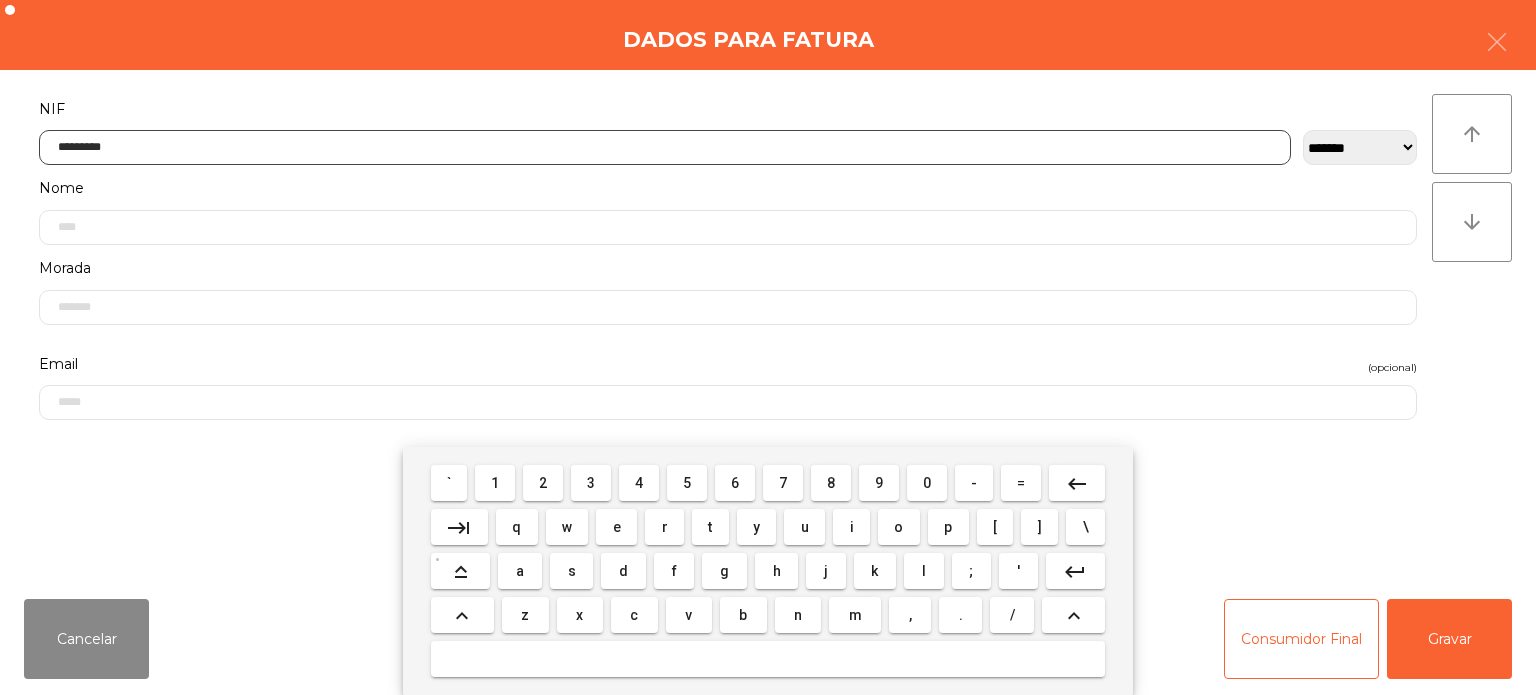 type on "*********" 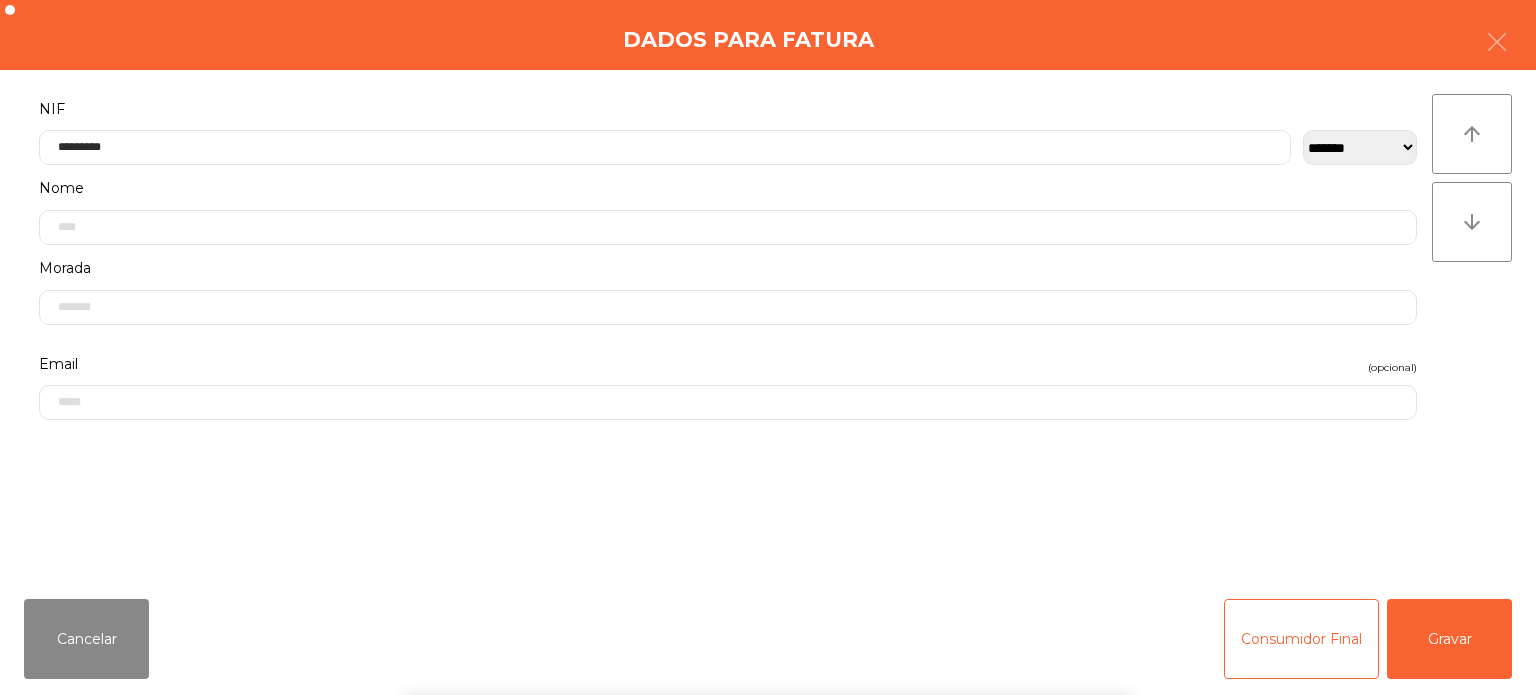 click on "` 1 2 3 4 5 6 7 8 9 0 - = keyboard_backspace keyboard_tab q w e r t y u i o p [ ] \ keyboard_capslock a s d f g h j k l ; ' keyboard_return keyboard_arrow_up z x c v b n m , . / keyboard_arrow_up" at bounding box center [768, 571] 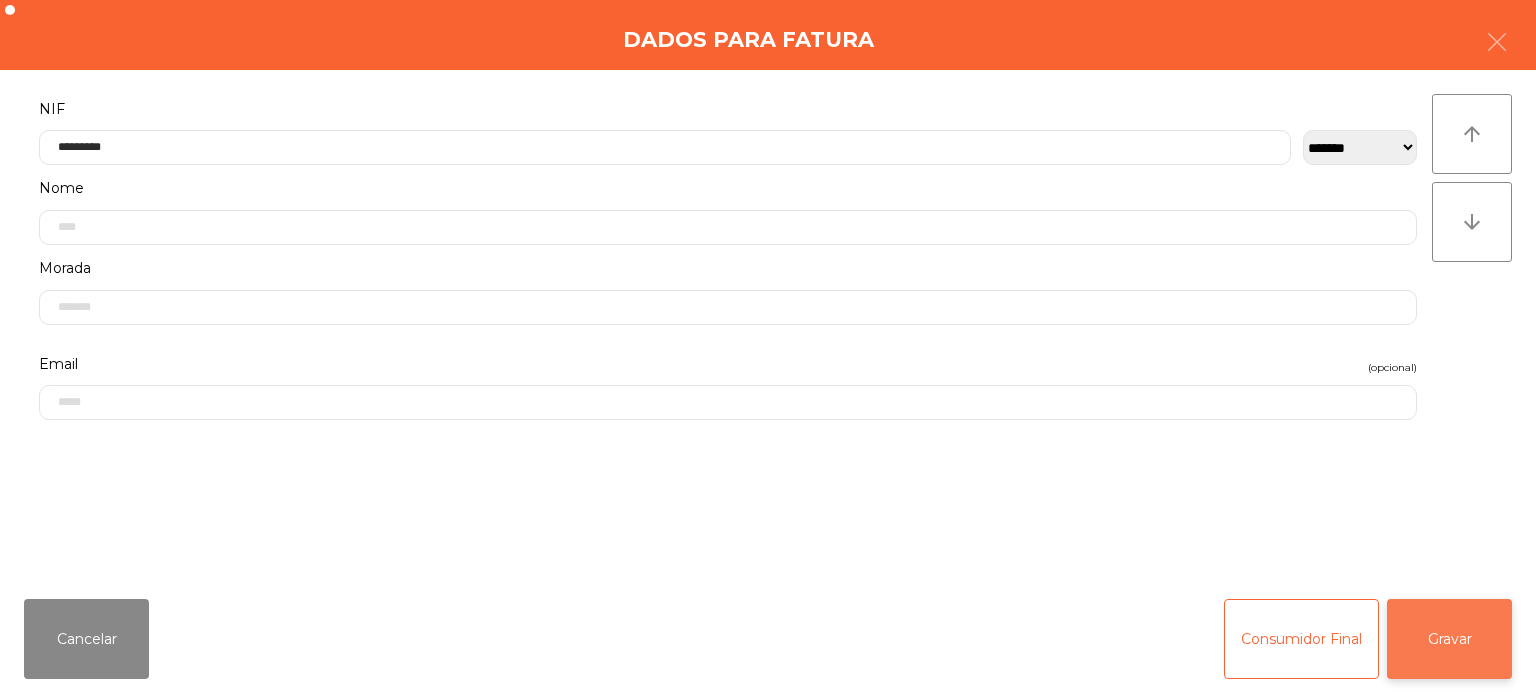 click on "Gravar" 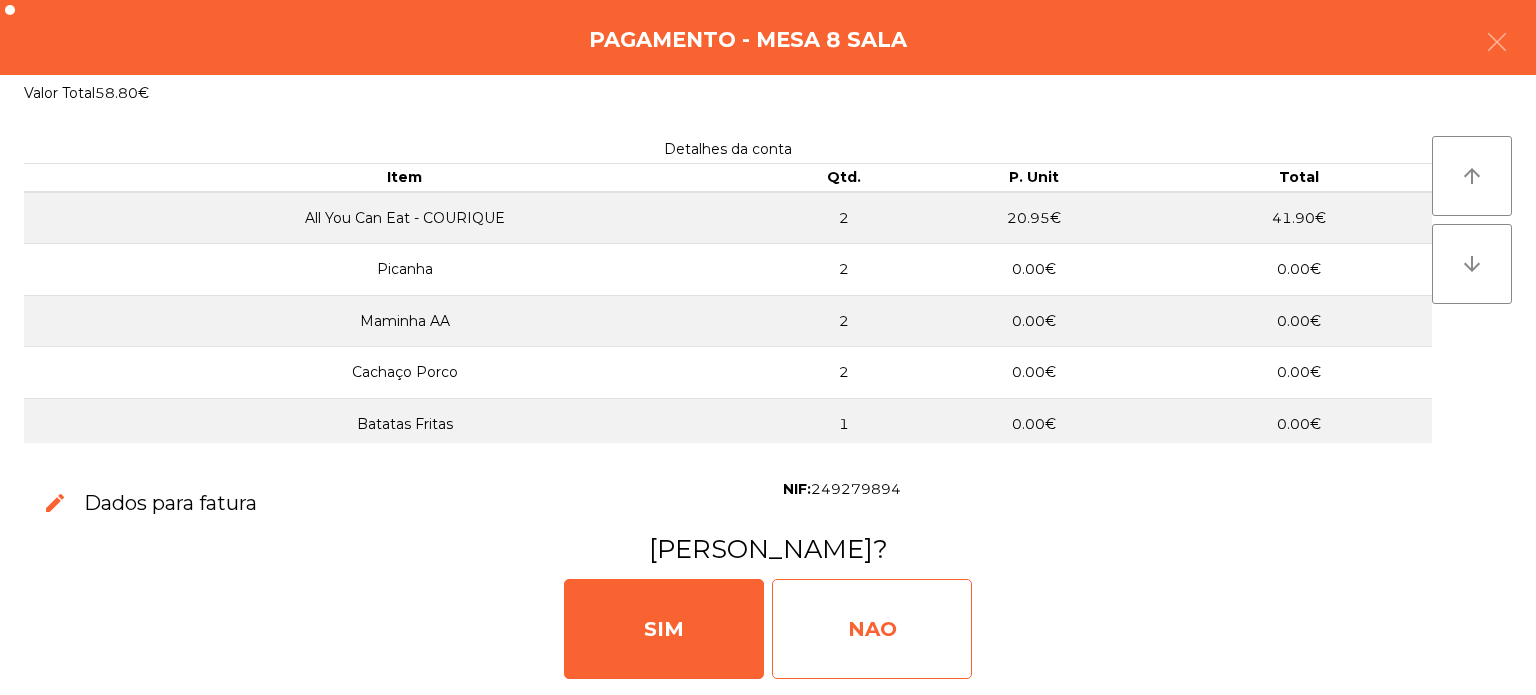 click on "NAO" 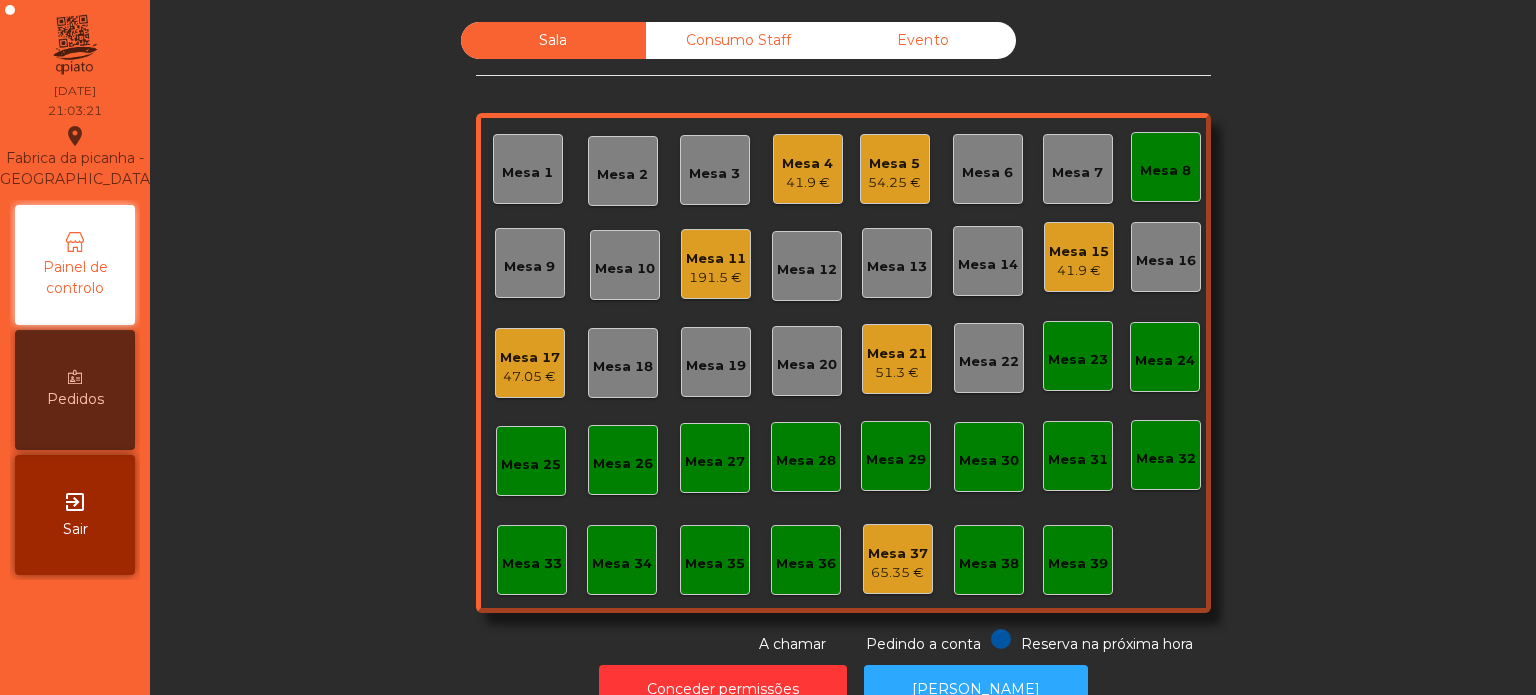 click on "Mesa 8" 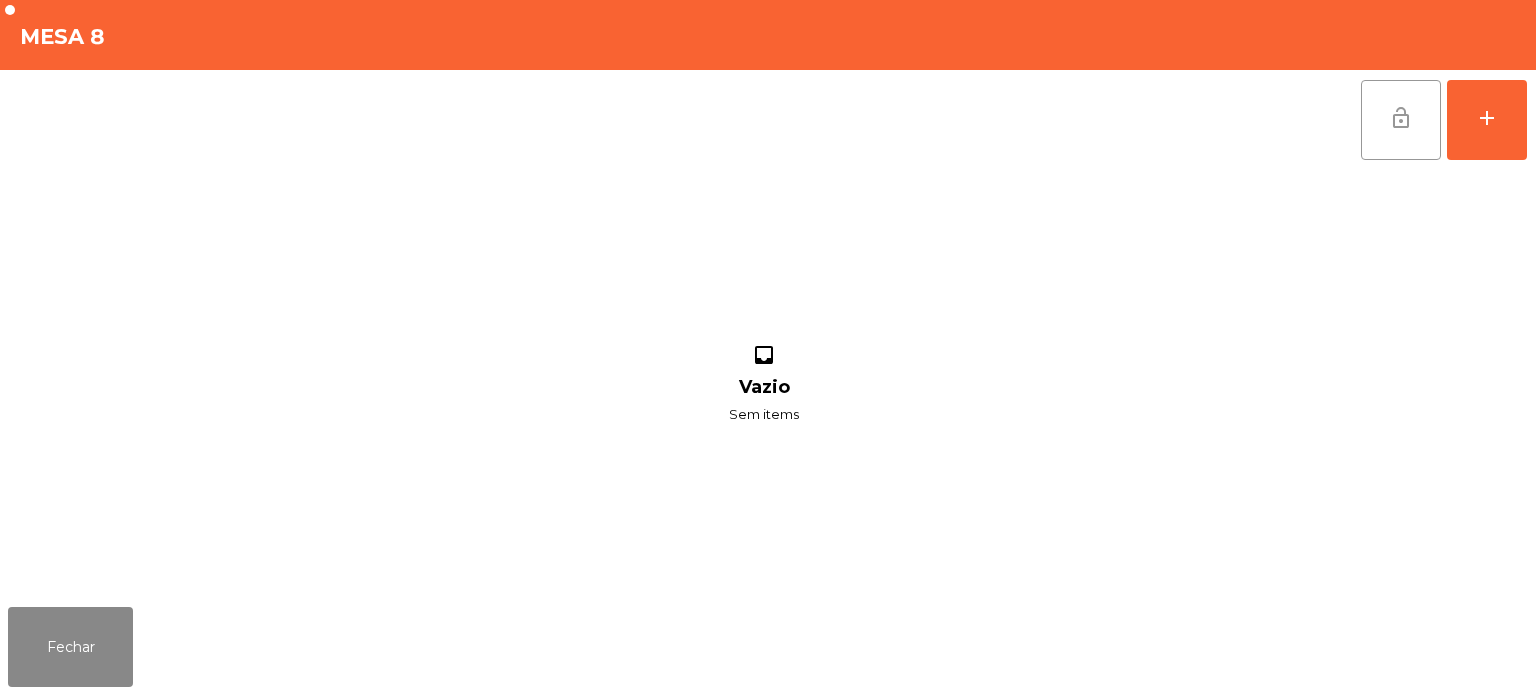 click on "lock_open" 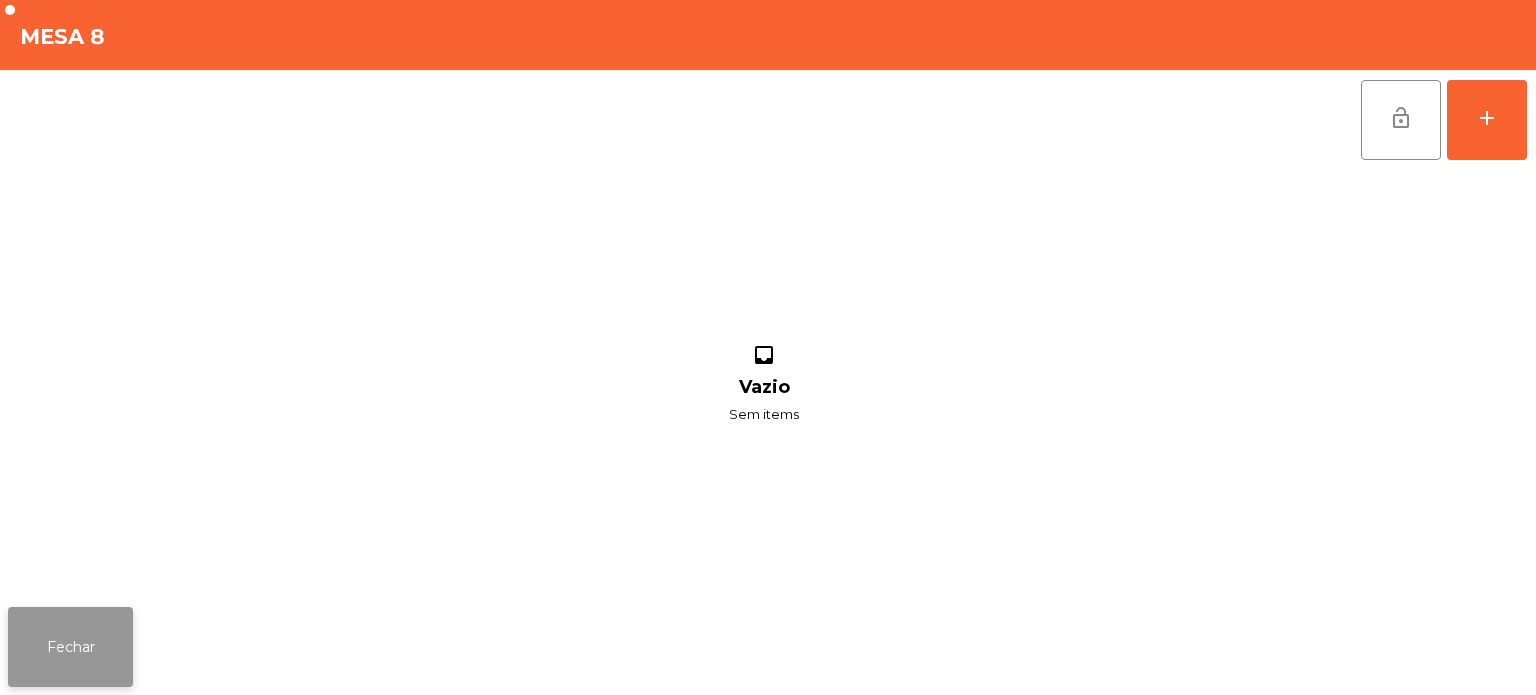 click on "Fechar" 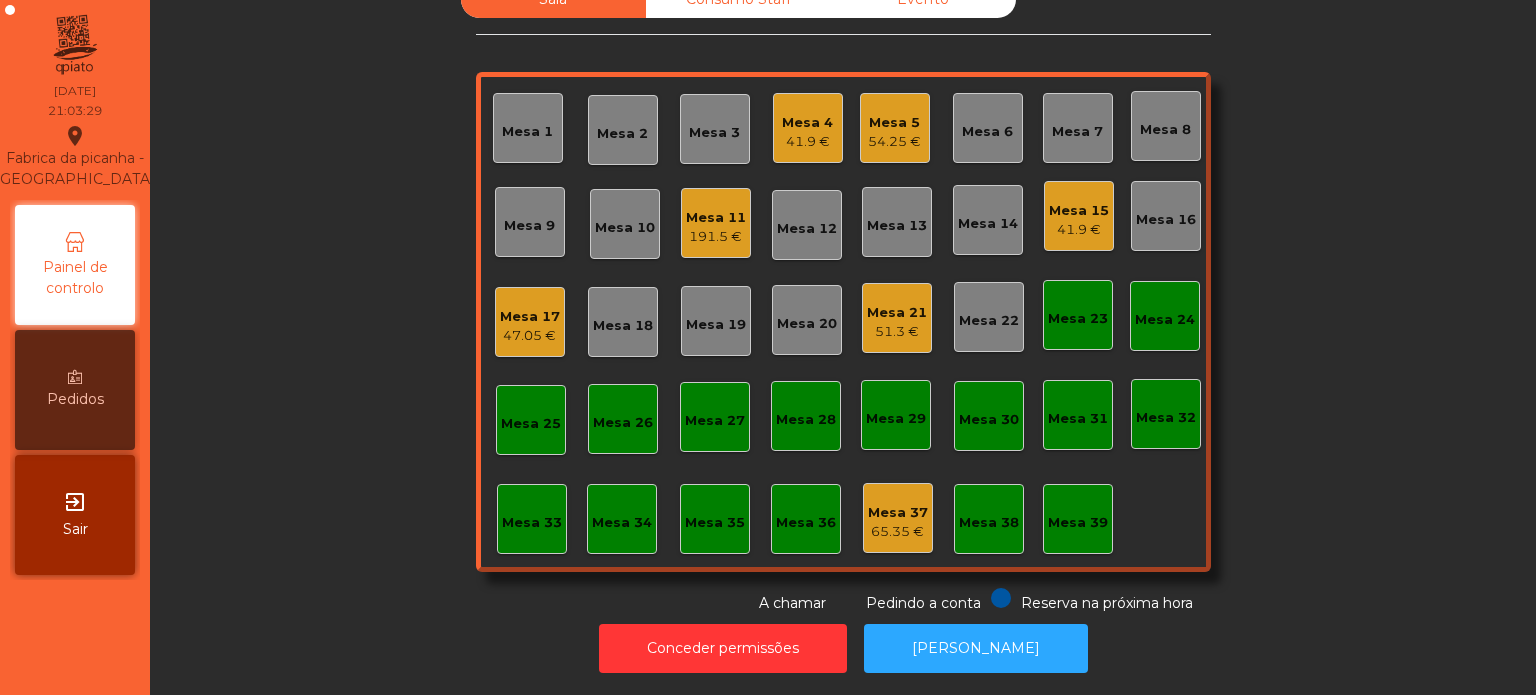 scroll, scrollTop: 0, scrollLeft: 0, axis: both 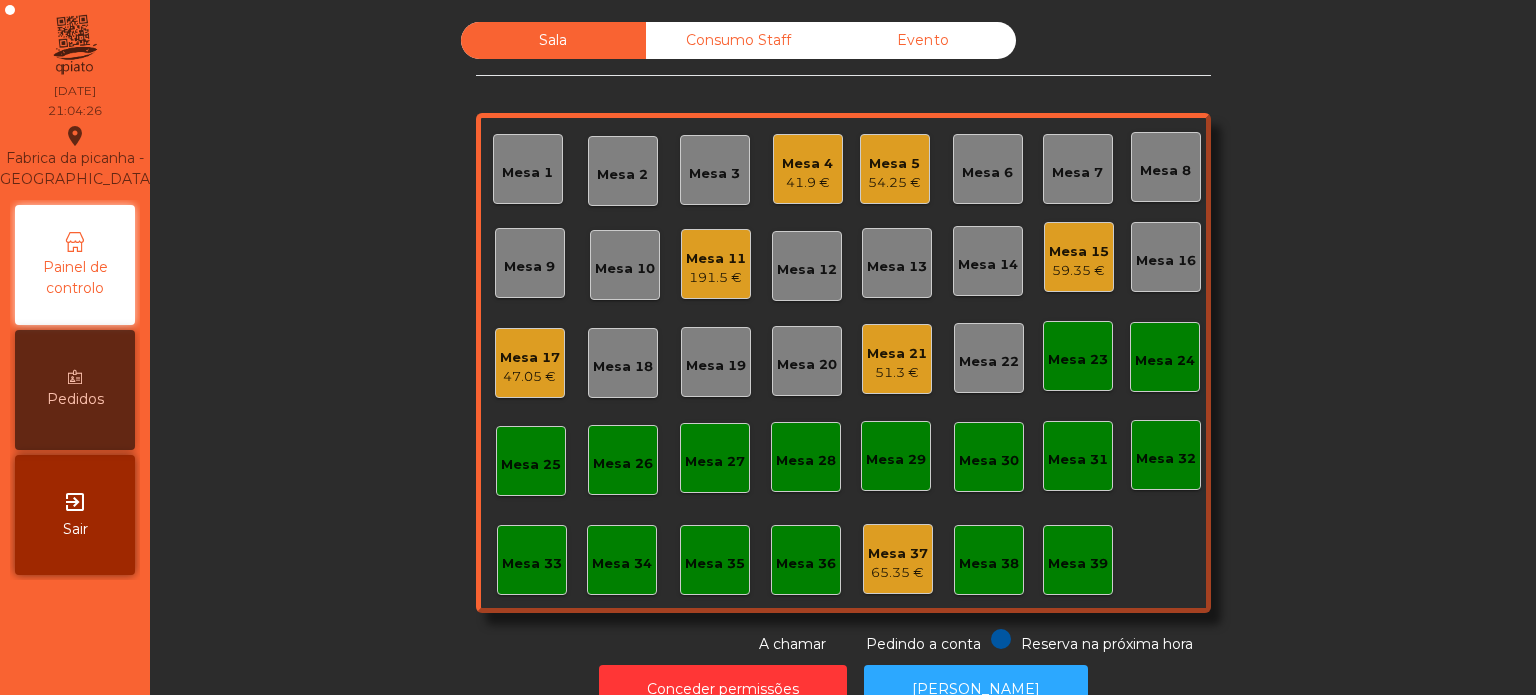 click on "Mesa 5" 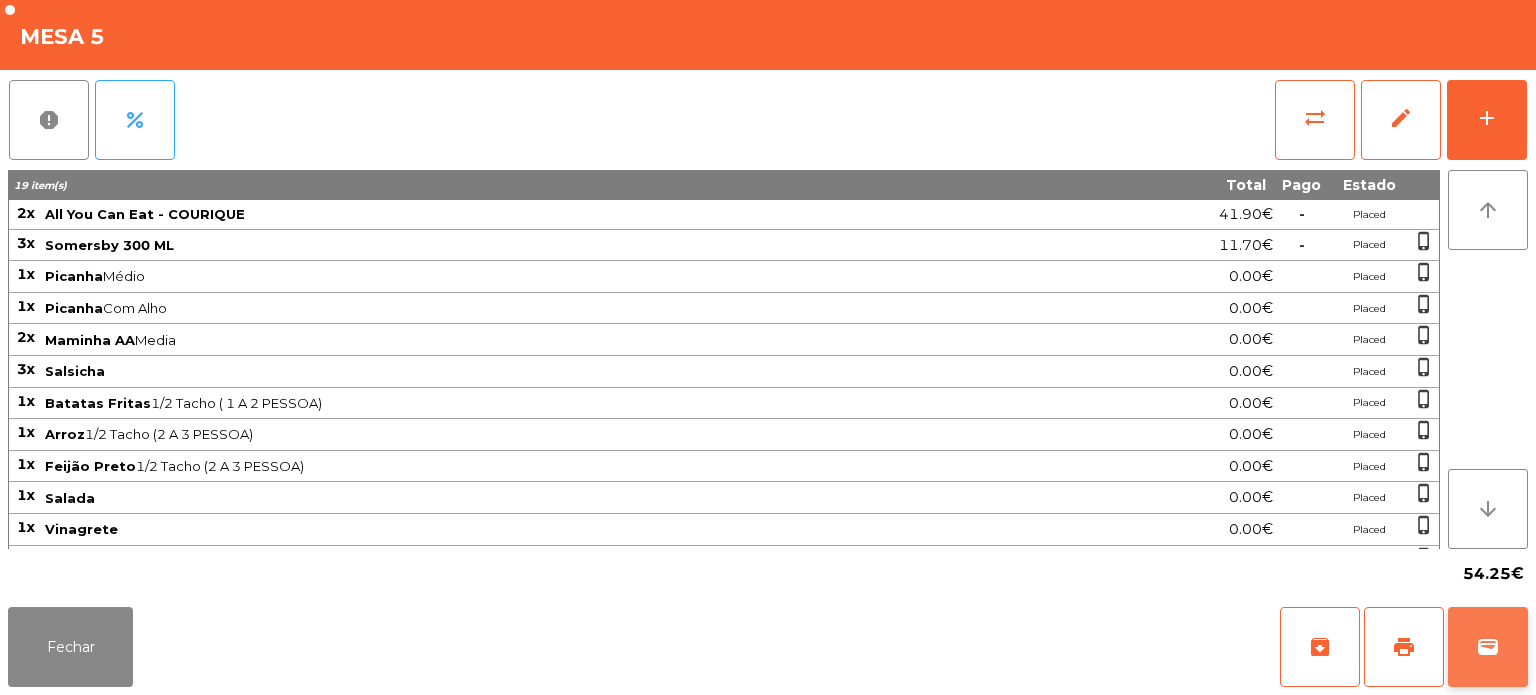 click on "wallet" 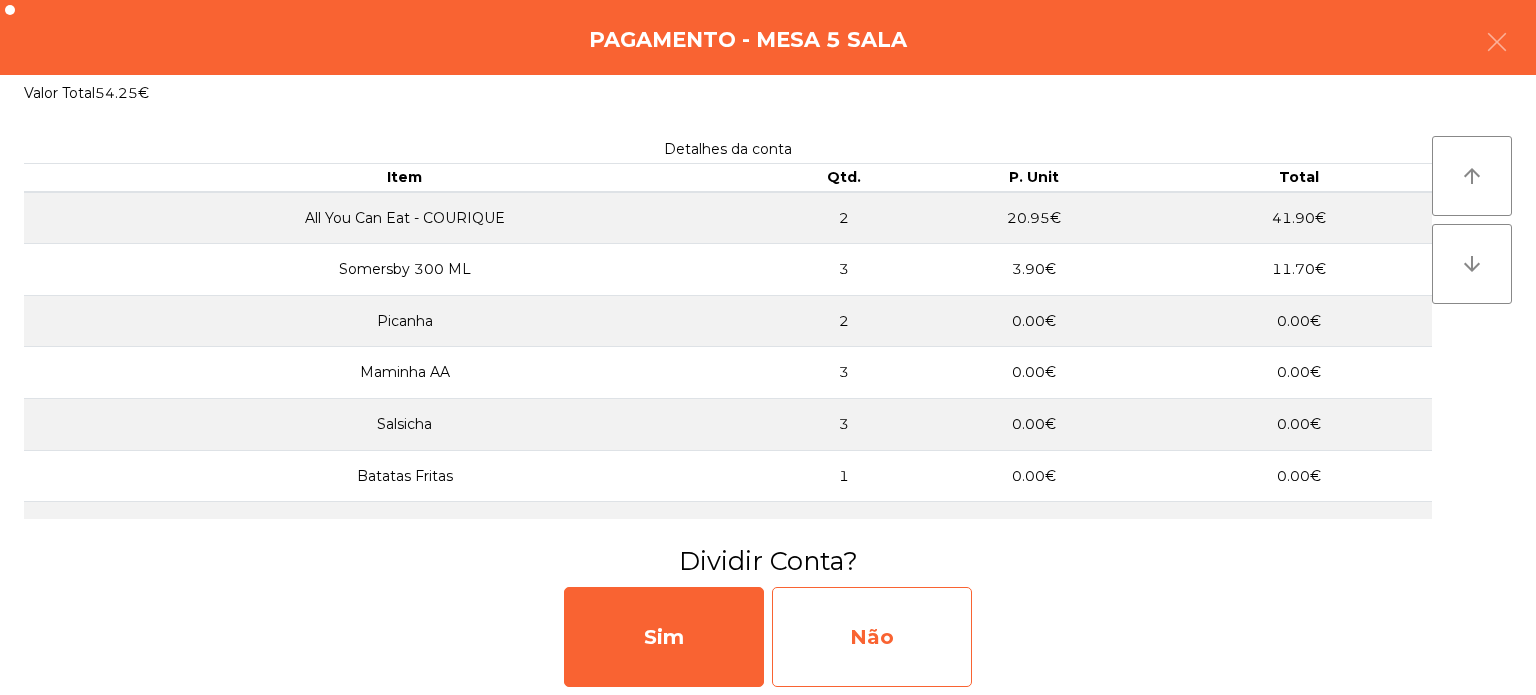 click on "Não" 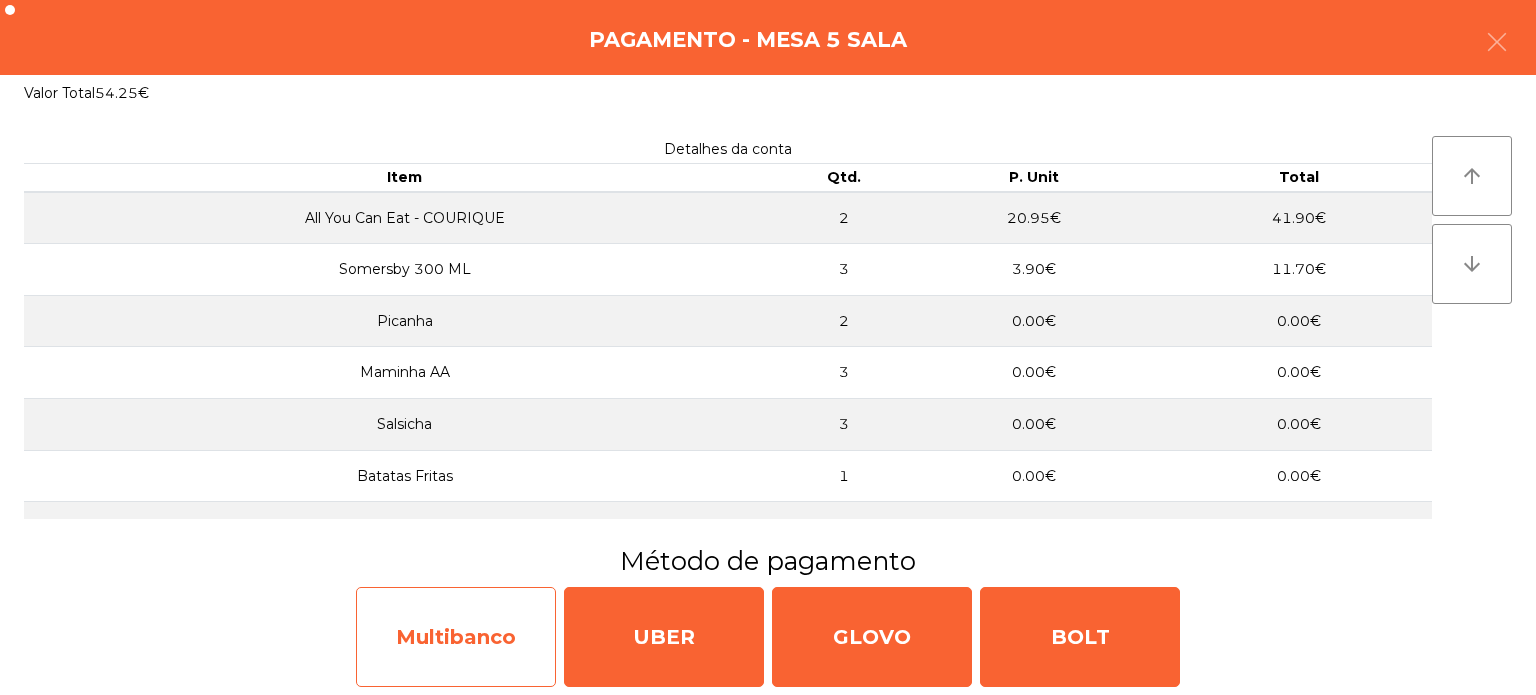 click on "Multibanco" 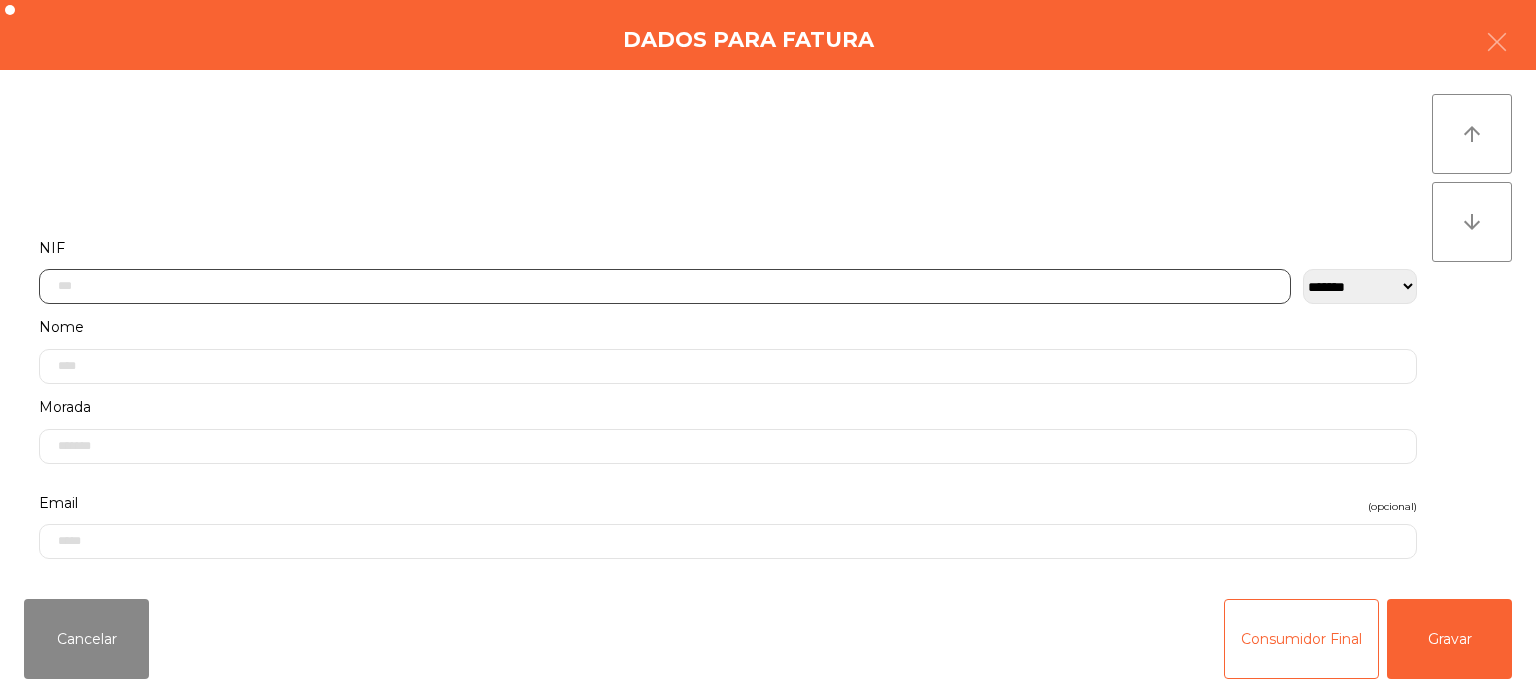 click 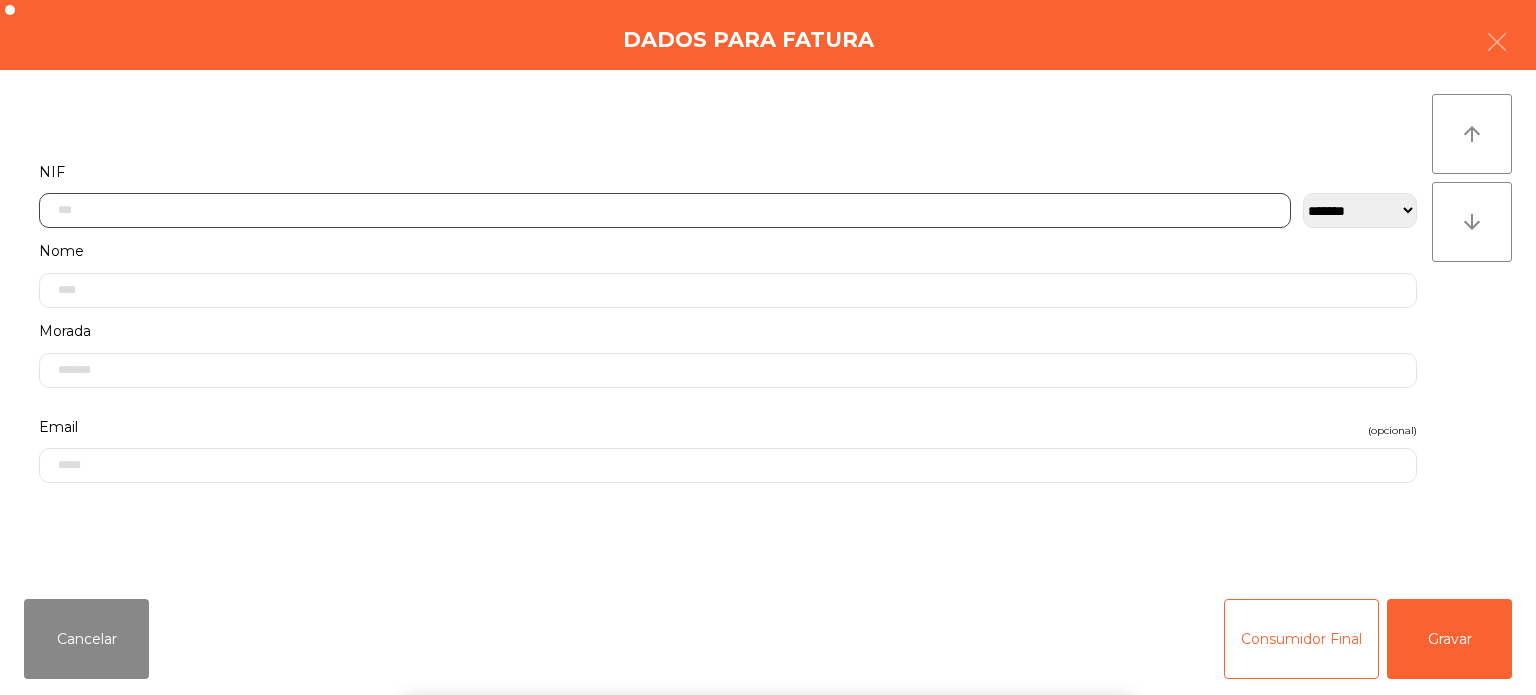 scroll, scrollTop: 139, scrollLeft: 0, axis: vertical 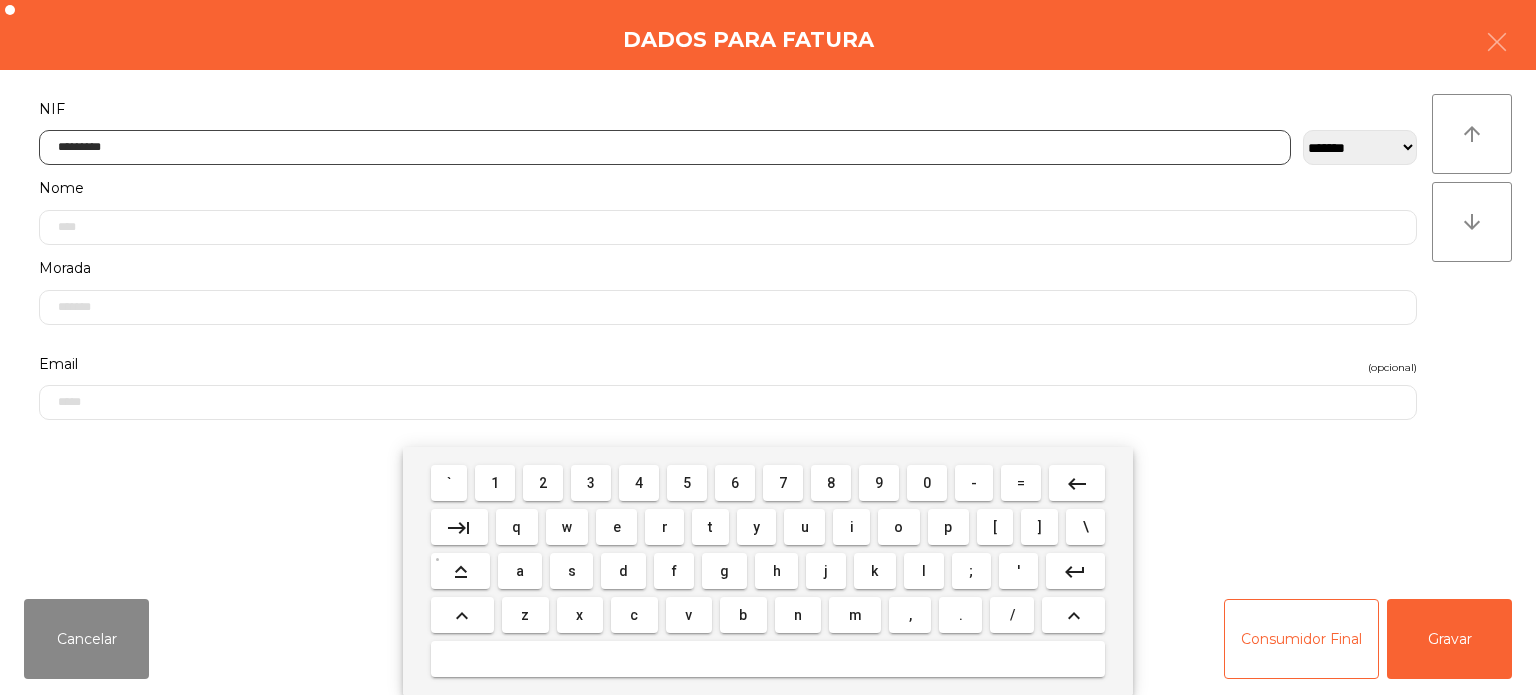 type on "*********" 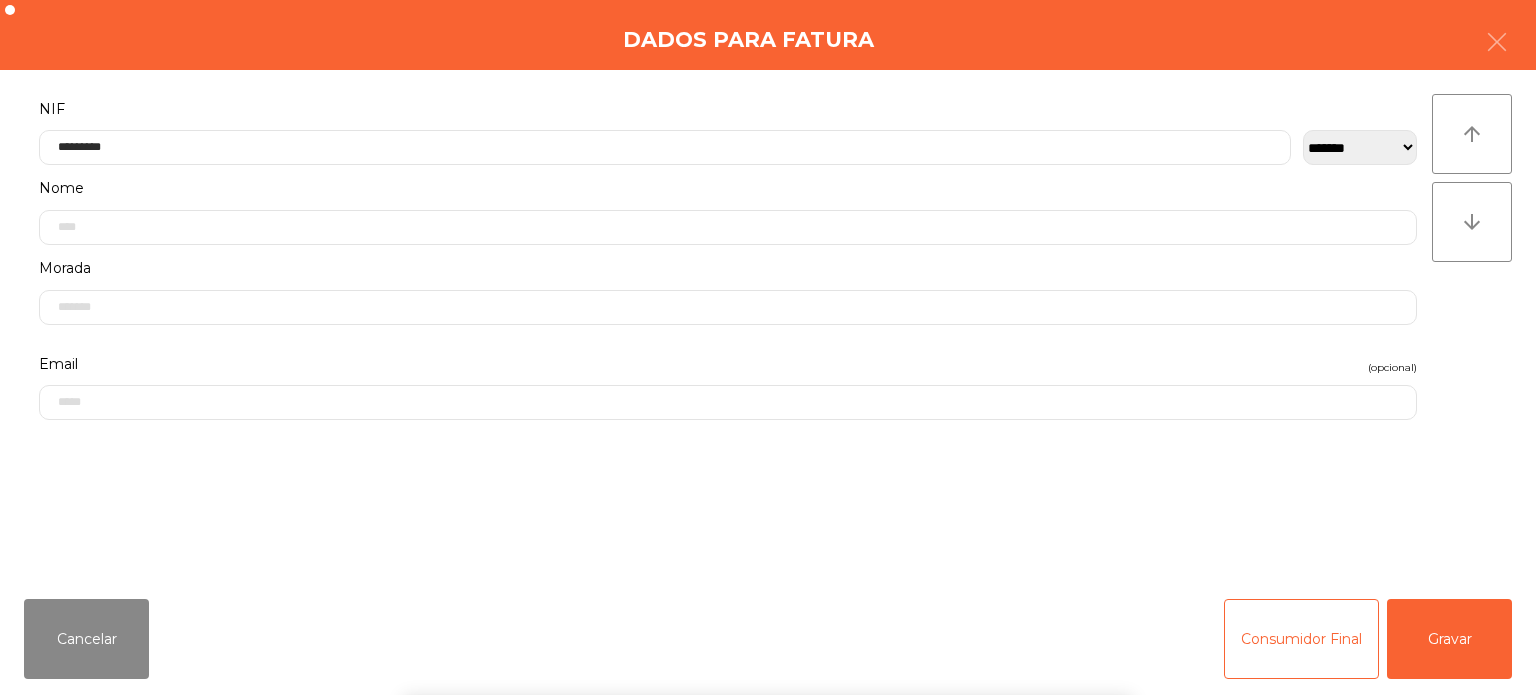 click on "` 1 2 3 4 5 6 7 8 9 0 - = keyboard_backspace keyboard_tab q w e r t y u i o p [ ] \ keyboard_capslock a s d f g h j k l ; ' keyboard_return keyboard_arrow_up z x c v b n m , . / keyboard_arrow_up" at bounding box center (768, 571) 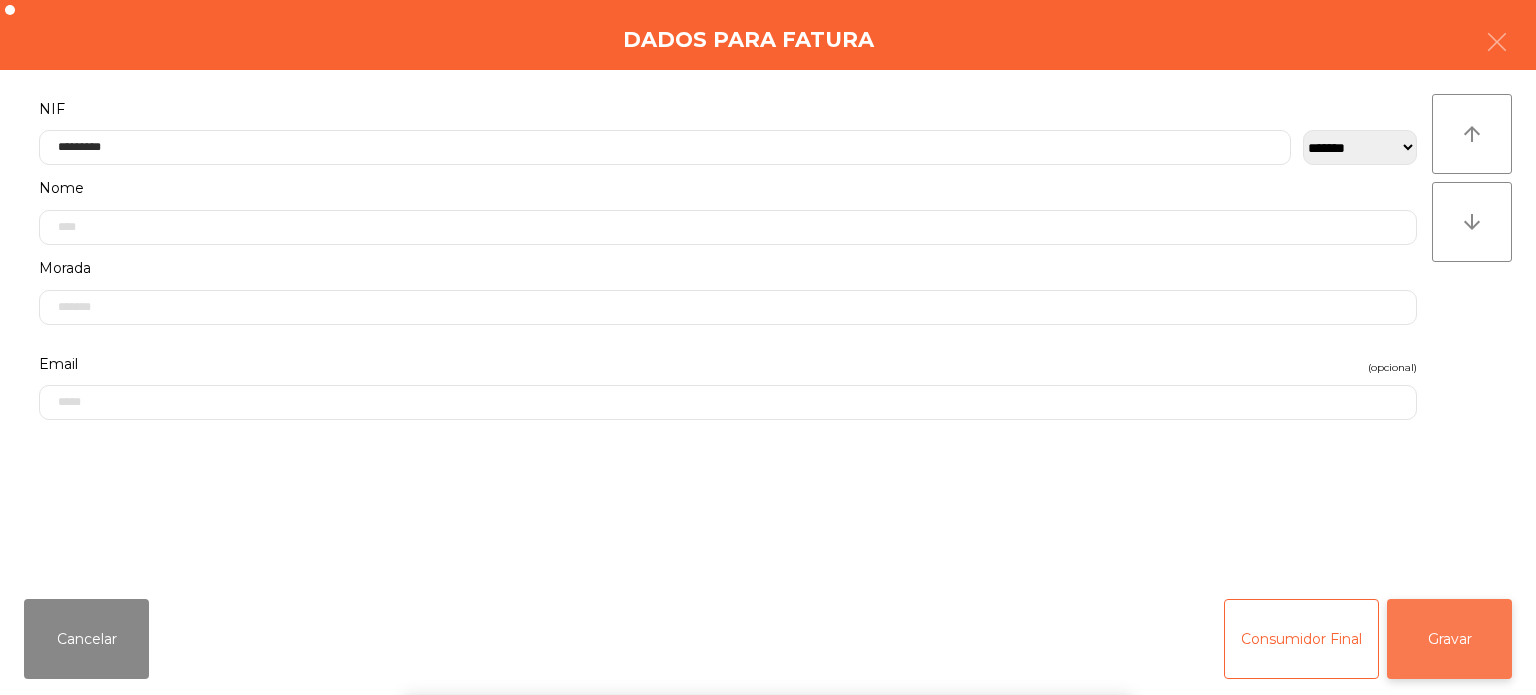 click on "Gravar" 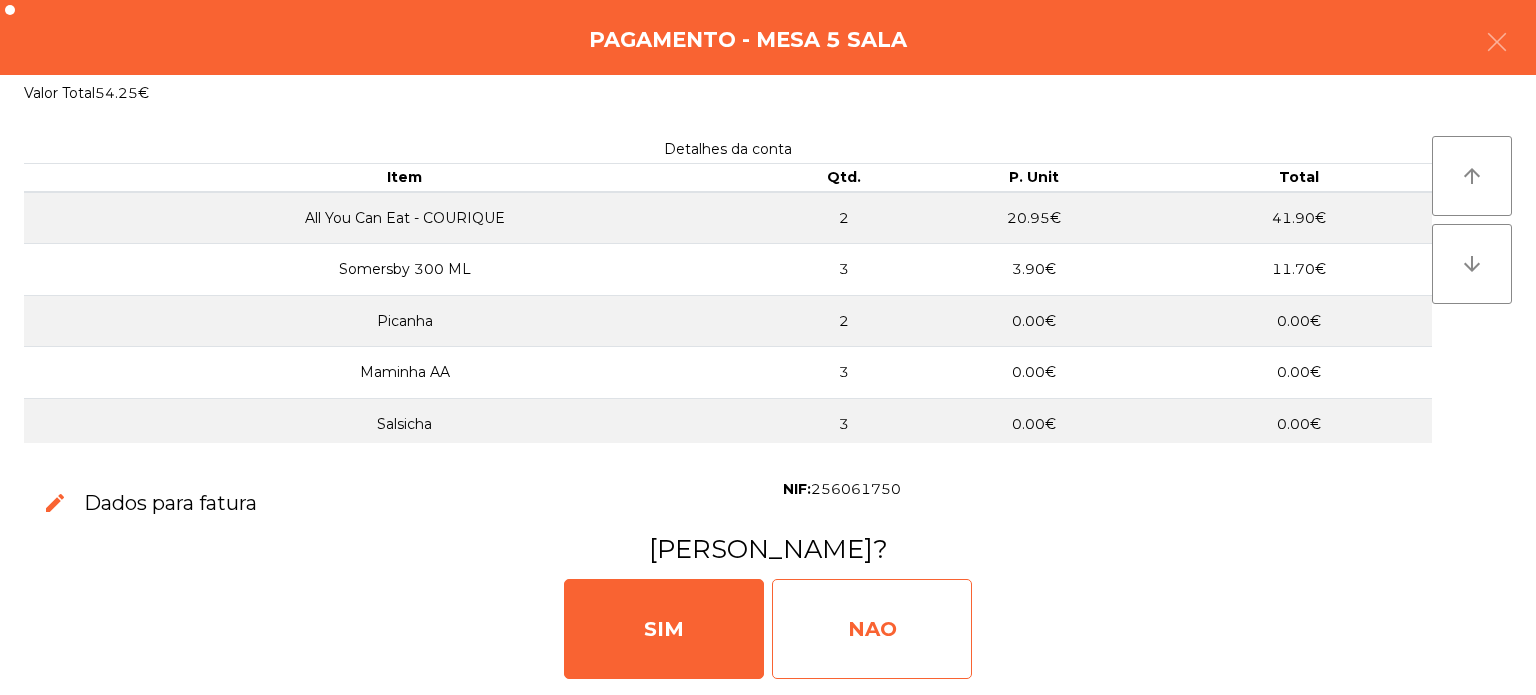 click on "NAO" 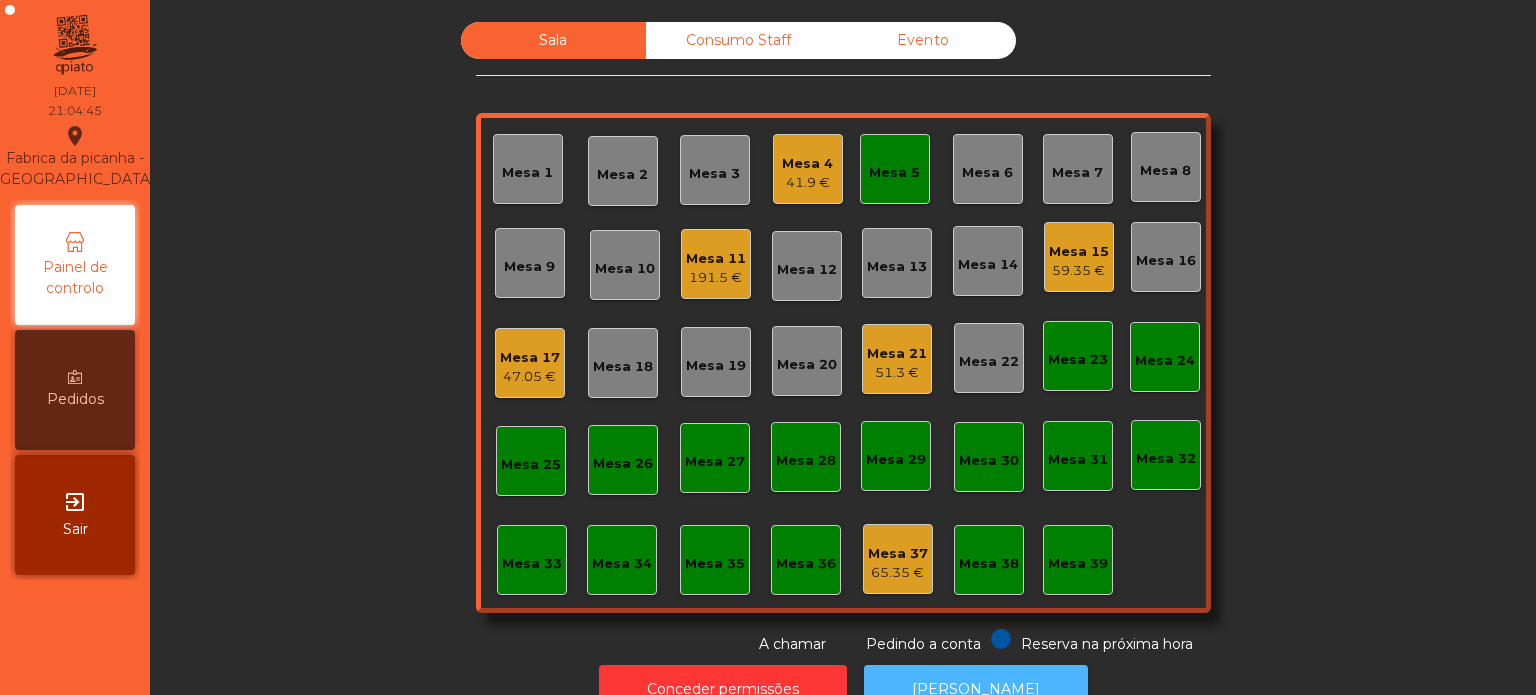 click on "[PERSON_NAME]" 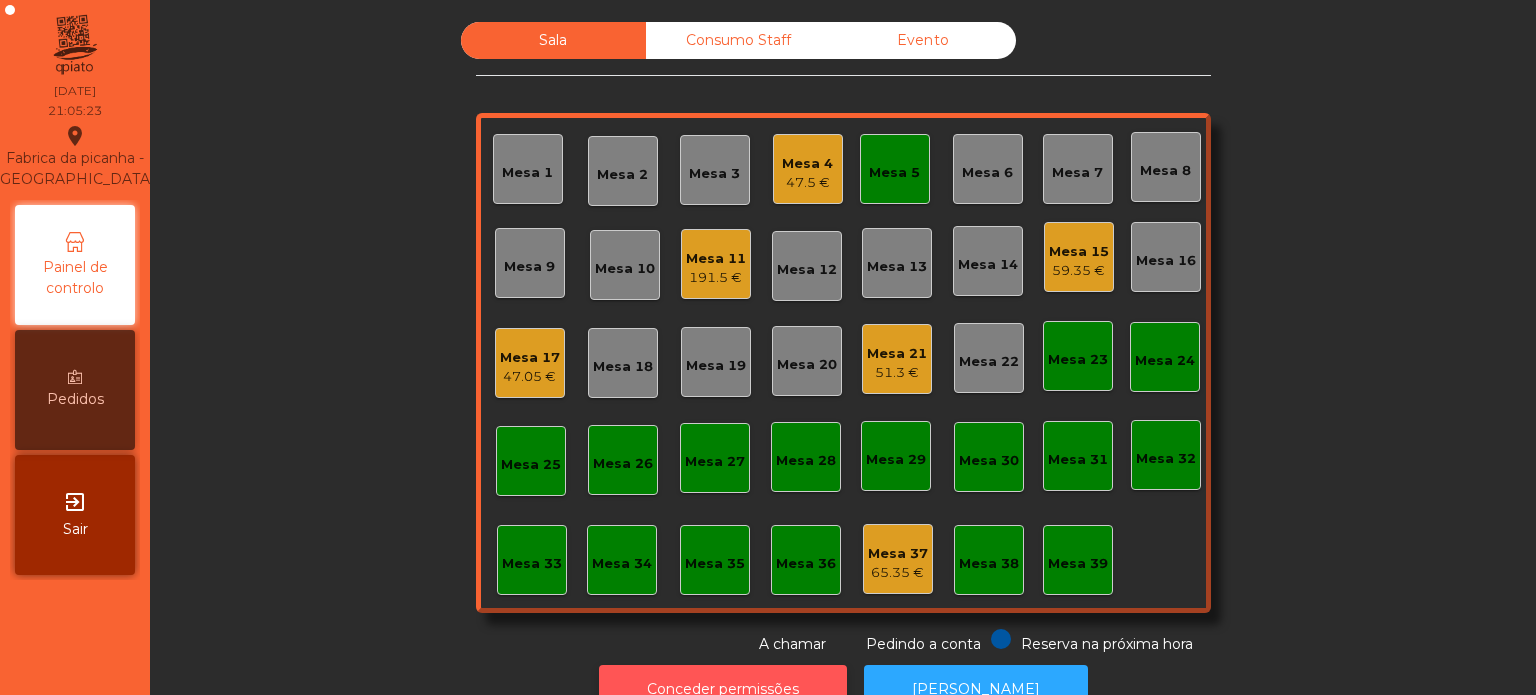 click on "Conceder permissões" 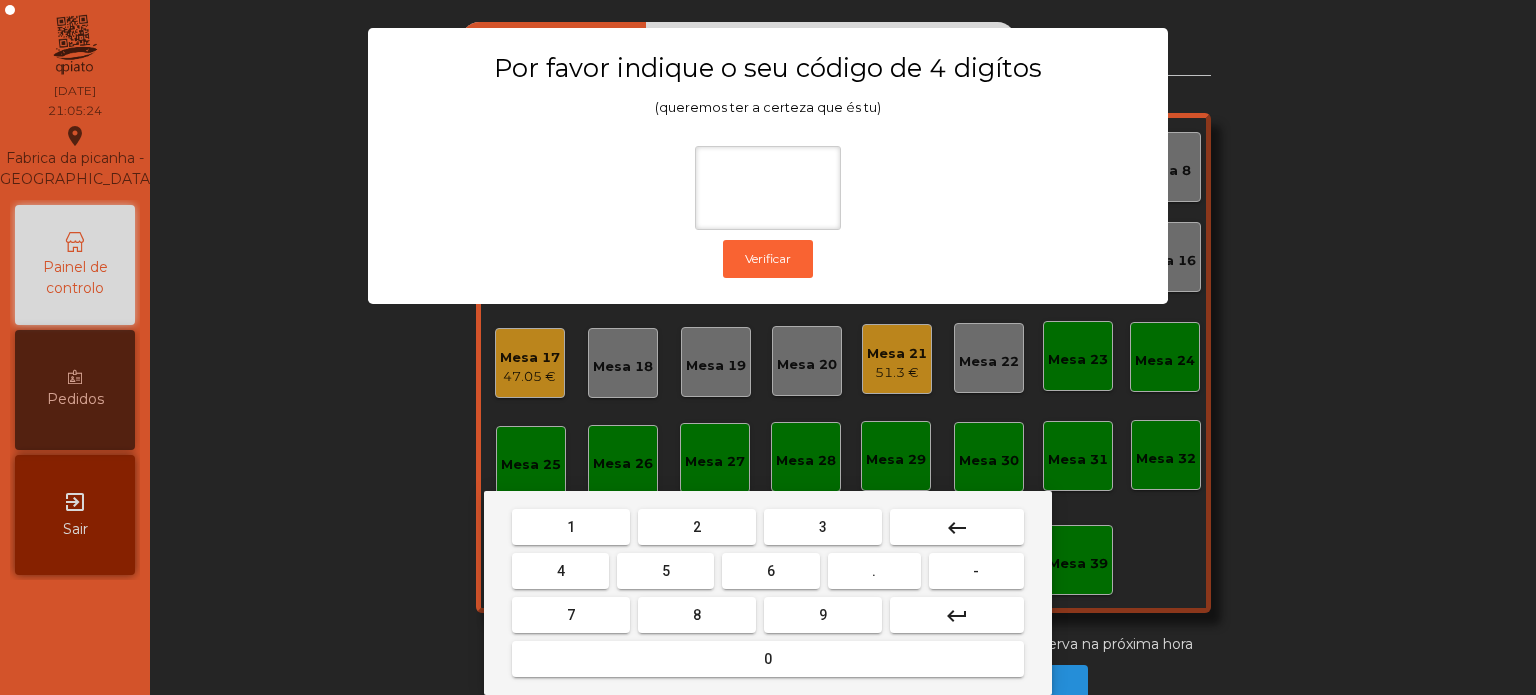 click on "1" at bounding box center [571, 527] 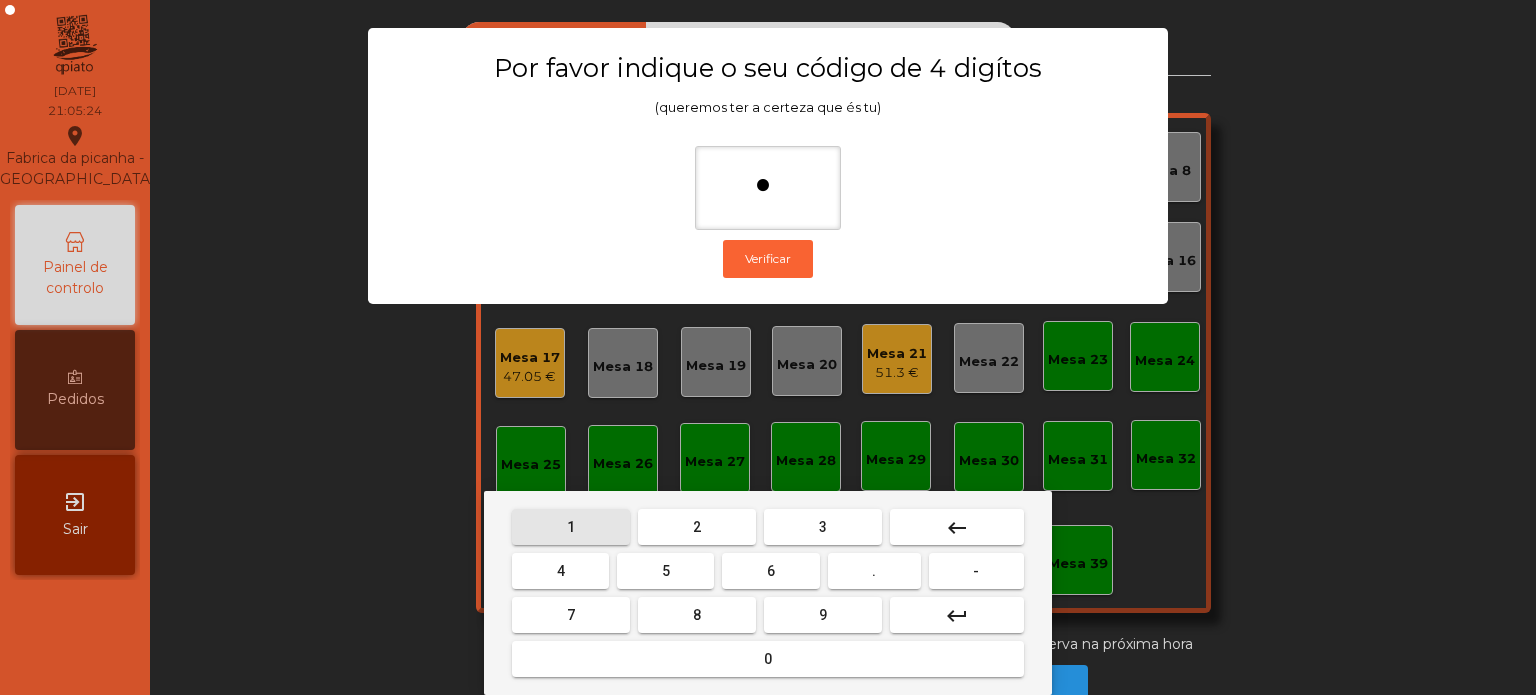 click on "3" at bounding box center [823, 527] 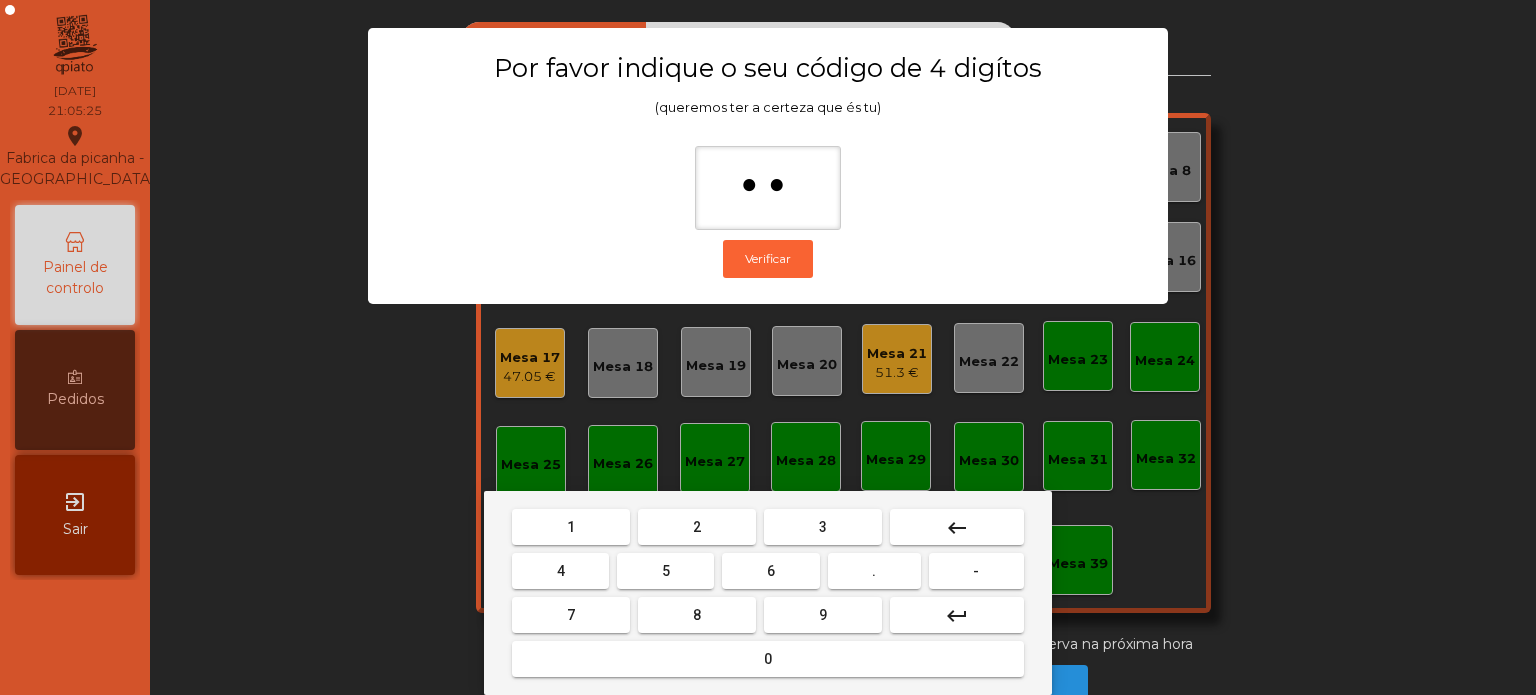 click on "5" at bounding box center (665, 571) 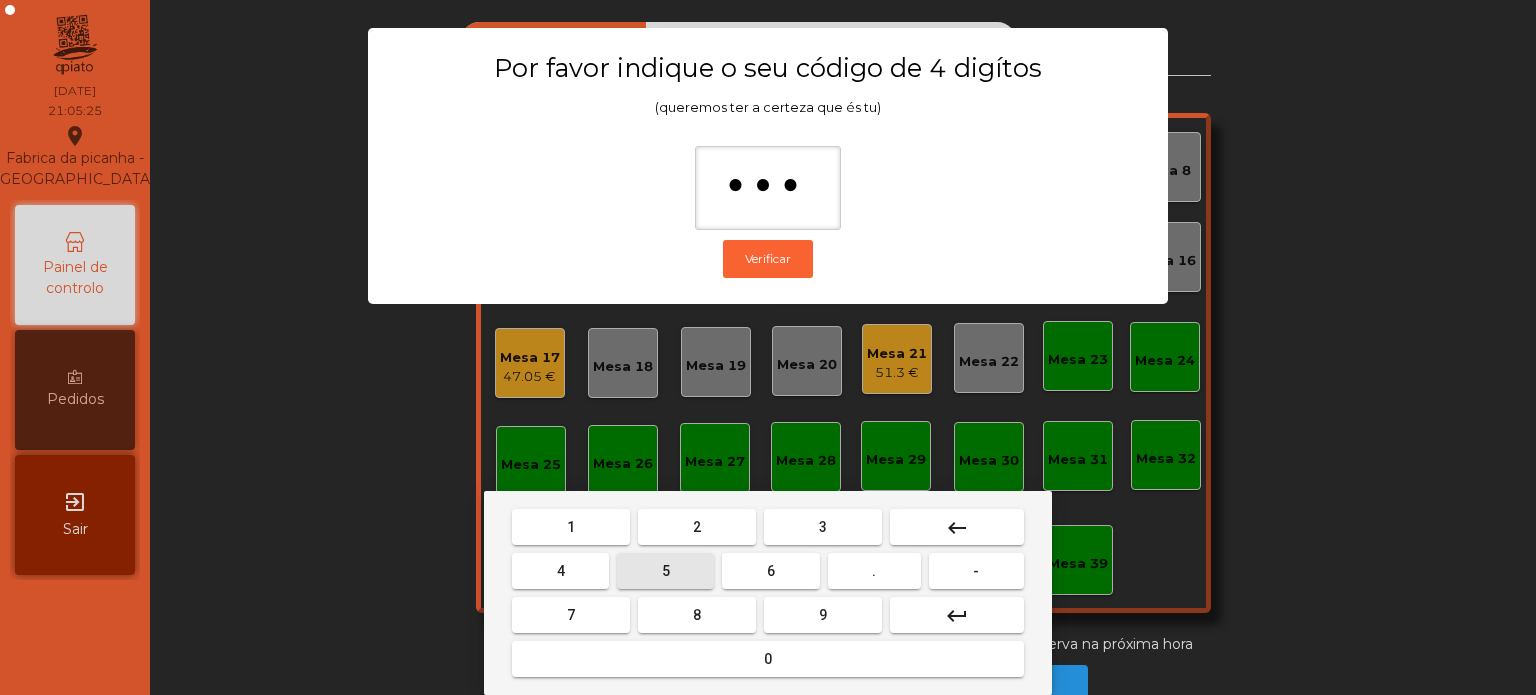 click on "0" at bounding box center [768, 659] 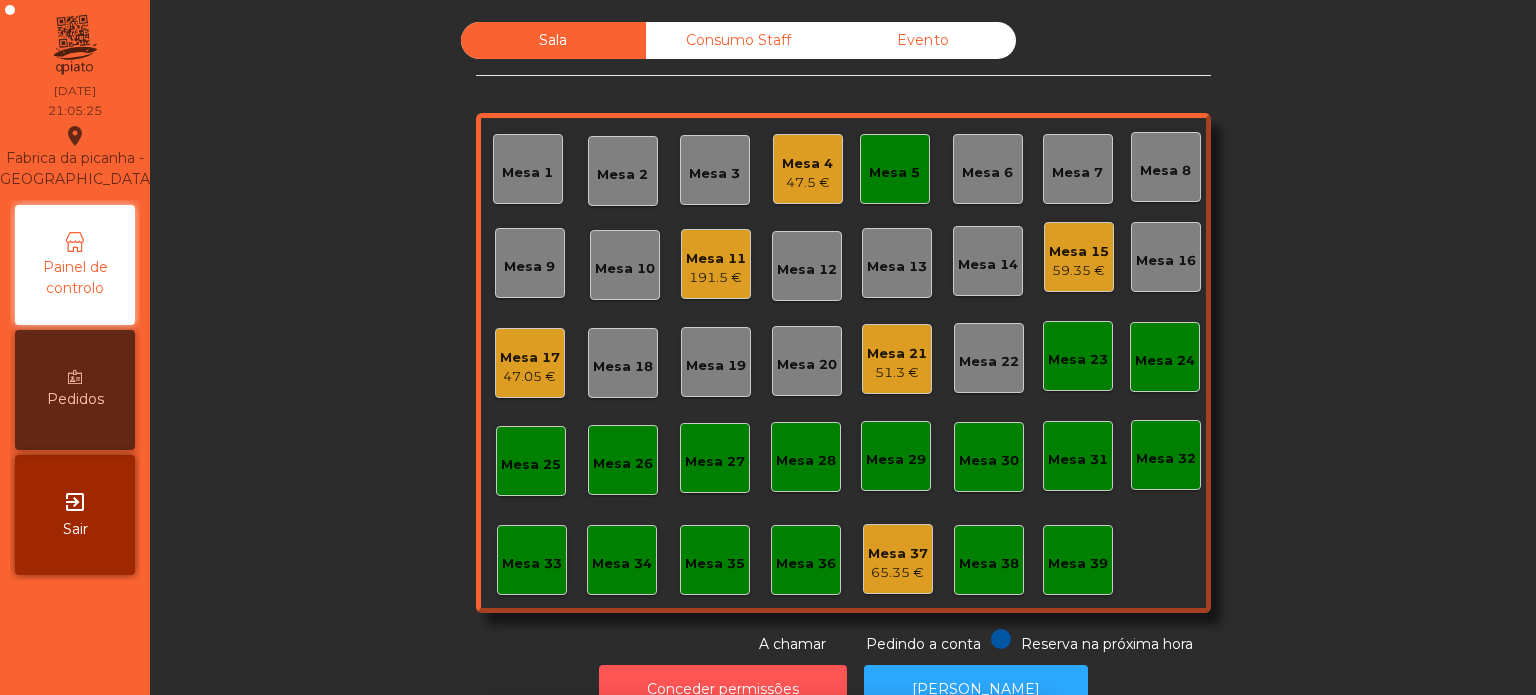 scroll, scrollTop: 33, scrollLeft: 0, axis: vertical 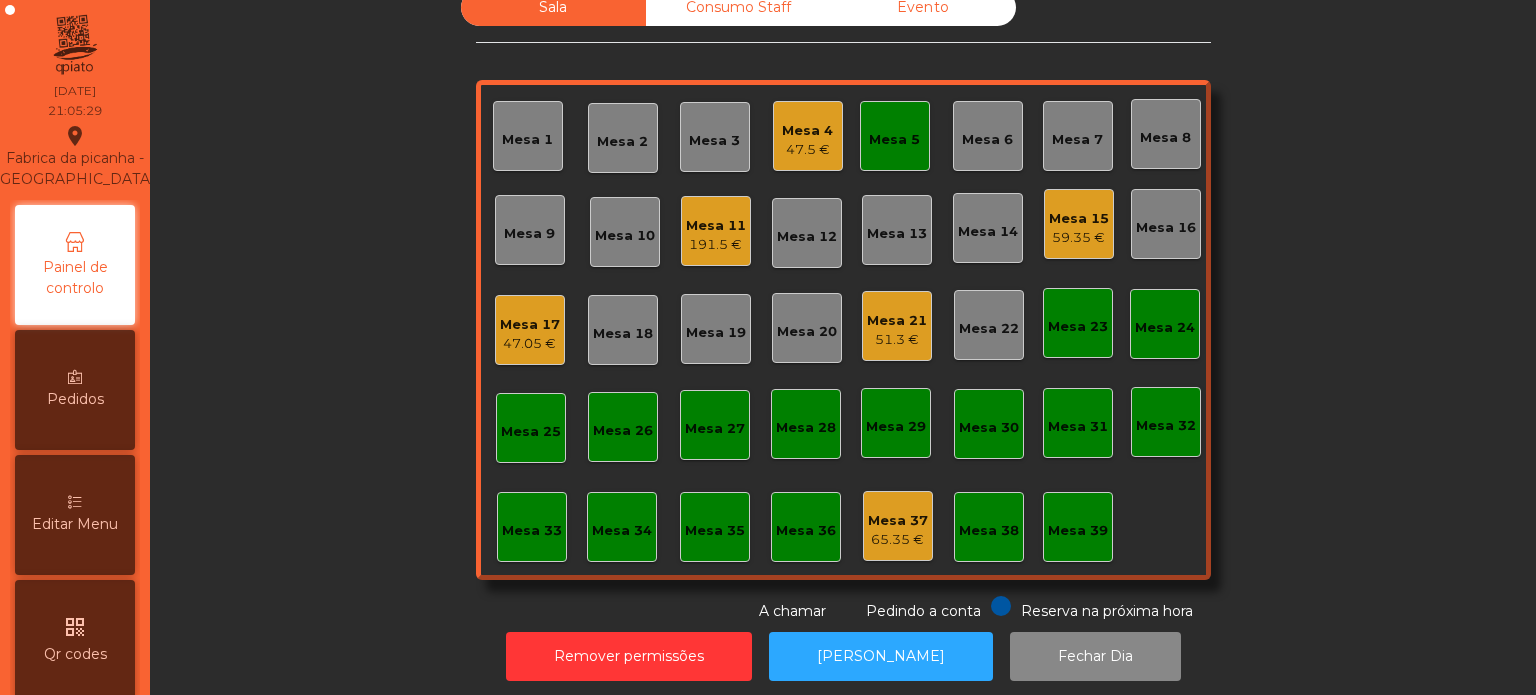 click on "Editar Menu" at bounding box center [75, 515] 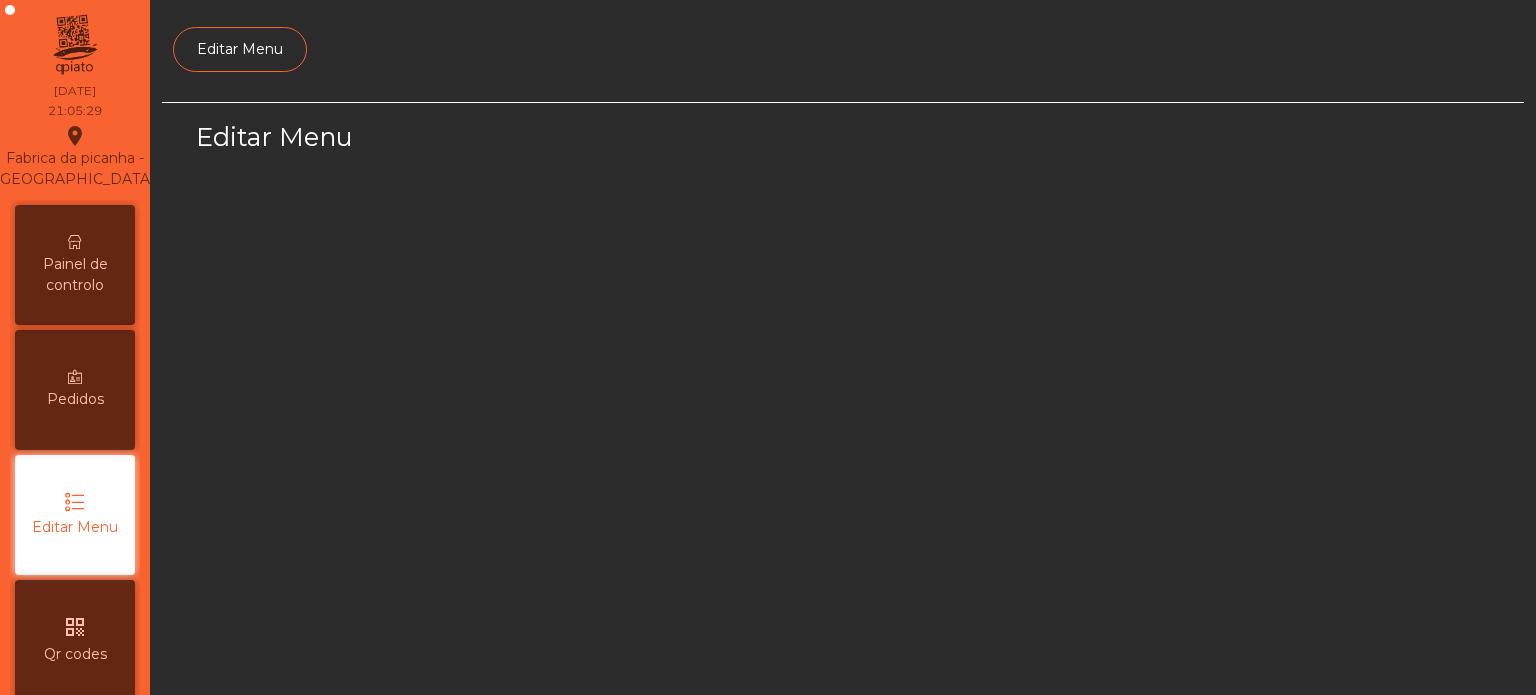 scroll, scrollTop: 0, scrollLeft: 0, axis: both 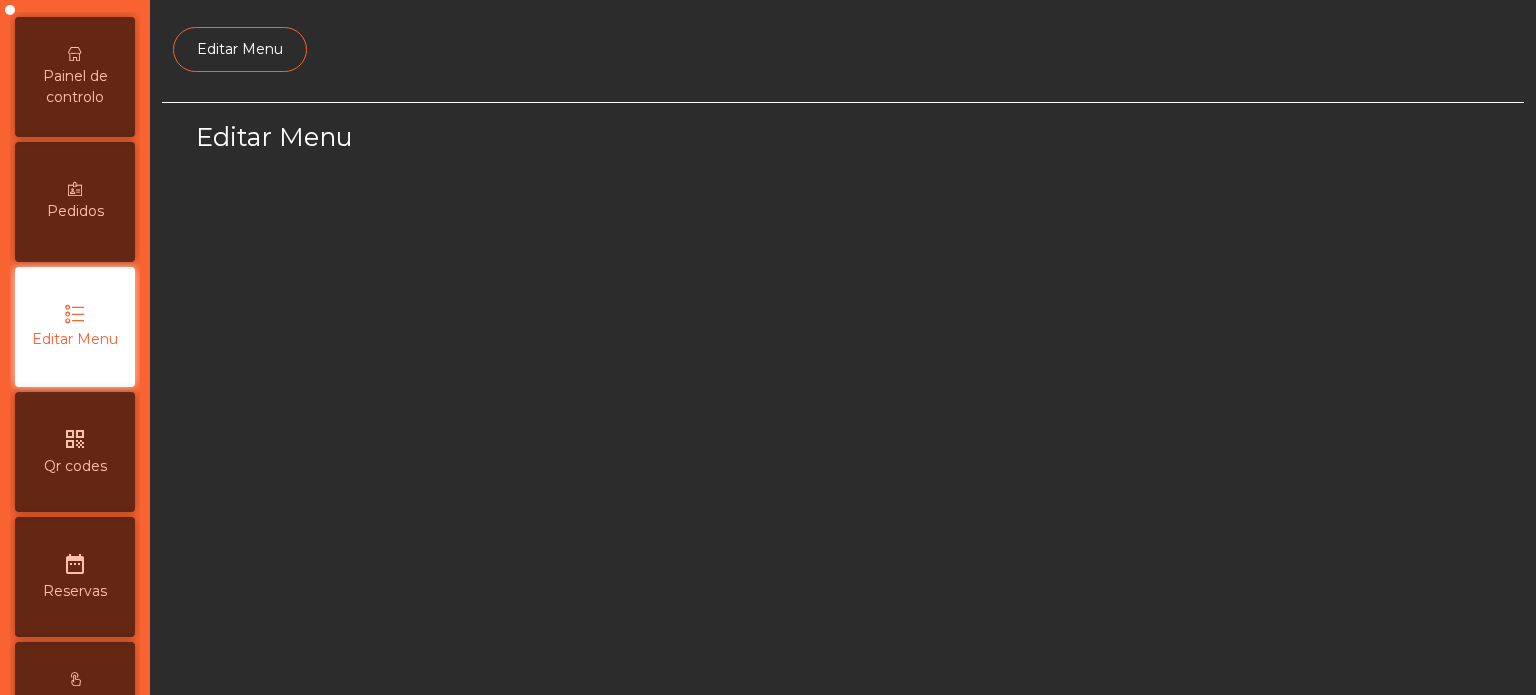 select on "*" 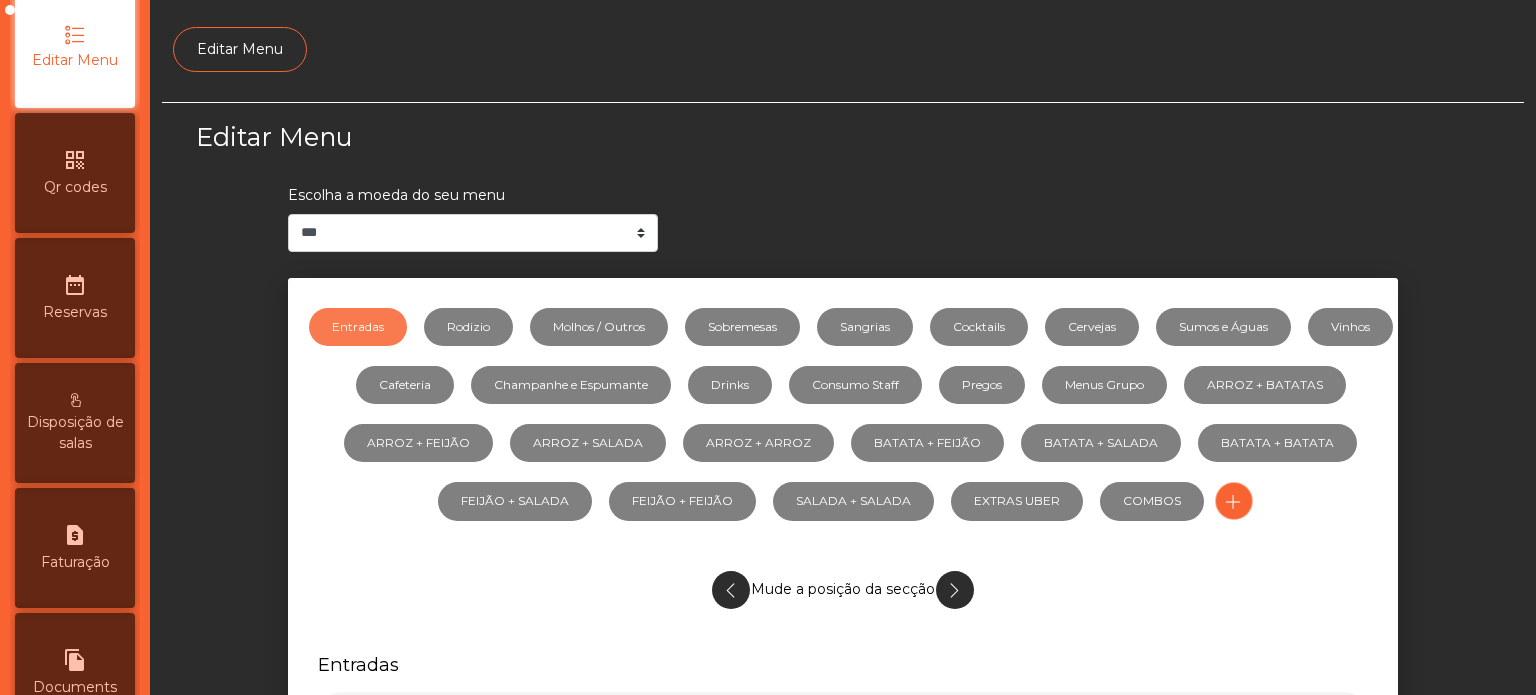 click on "Faturação" at bounding box center [75, 562] 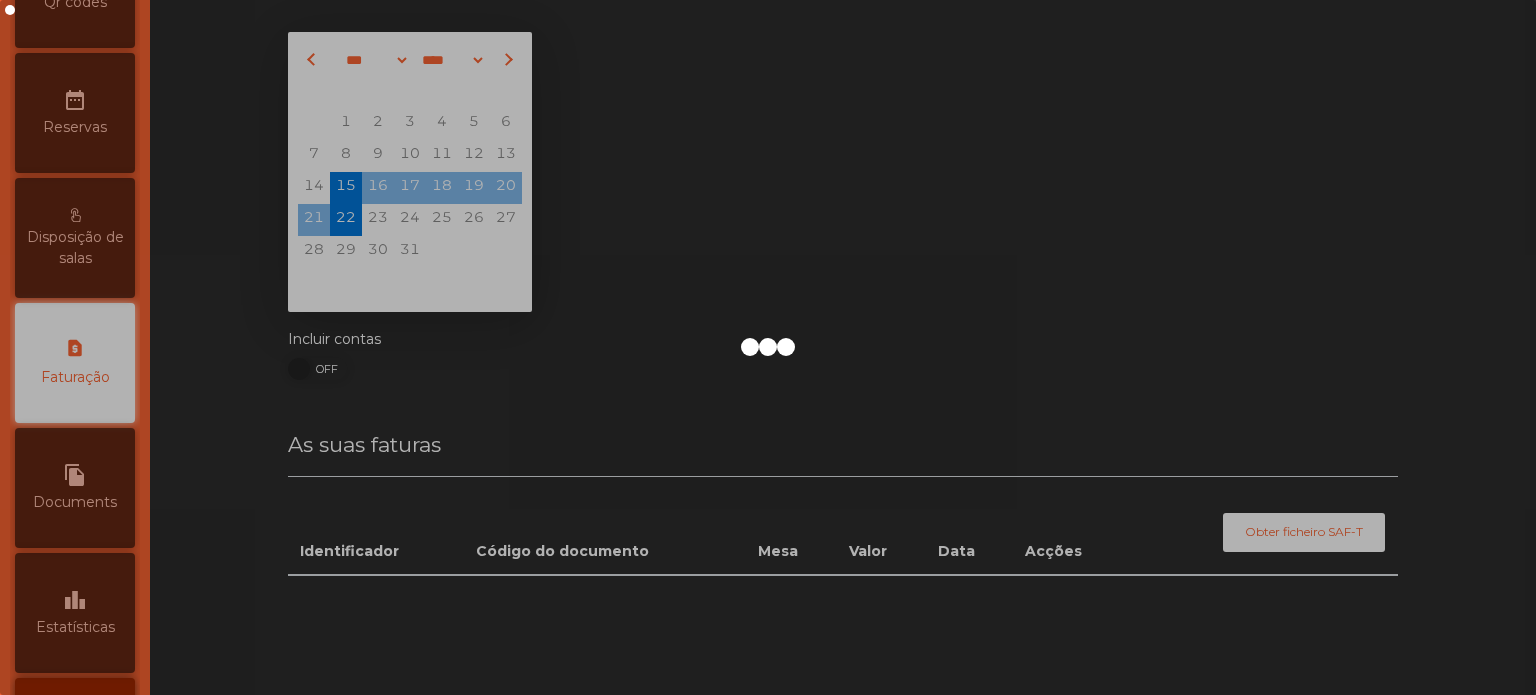 scroll, scrollTop: 688, scrollLeft: 0, axis: vertical 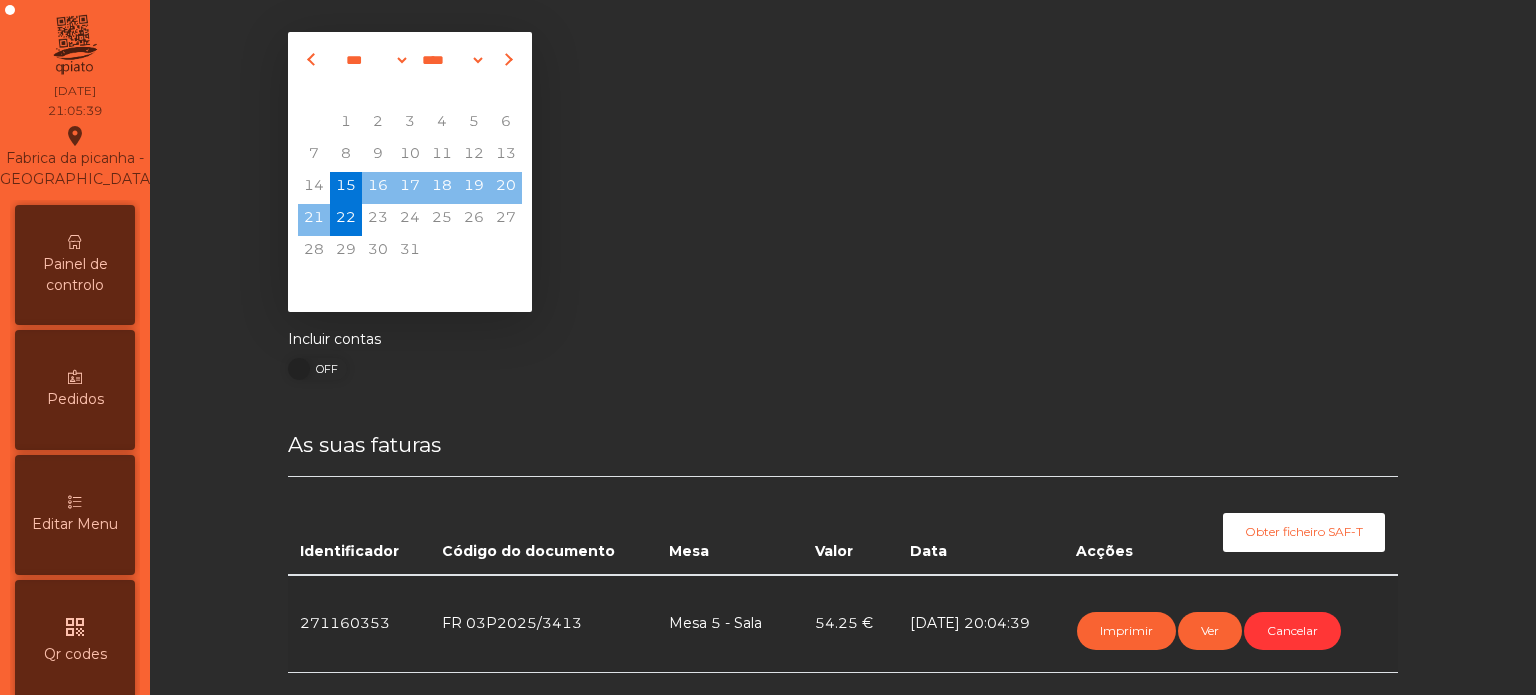 click on "Painel de controlo" at bounding box center (75, 275) 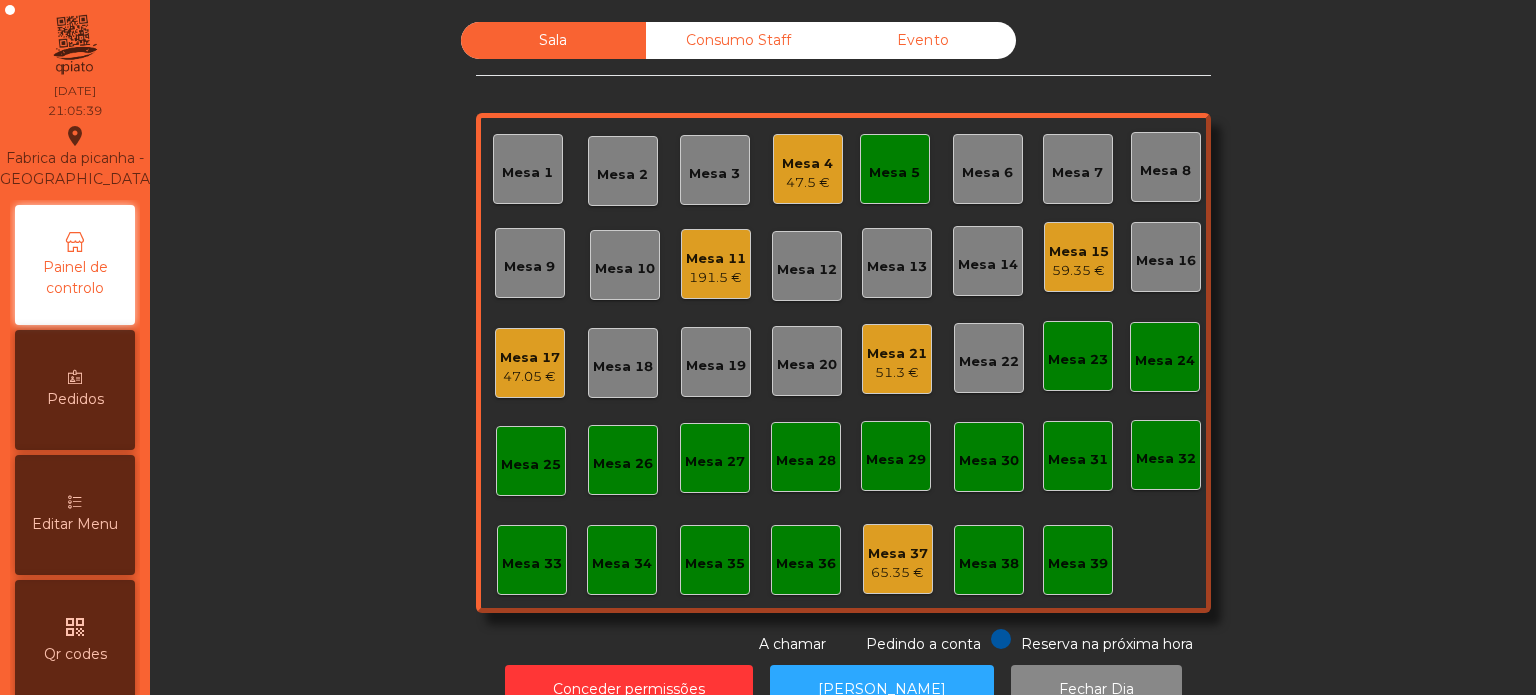 click on "Mesa 33" 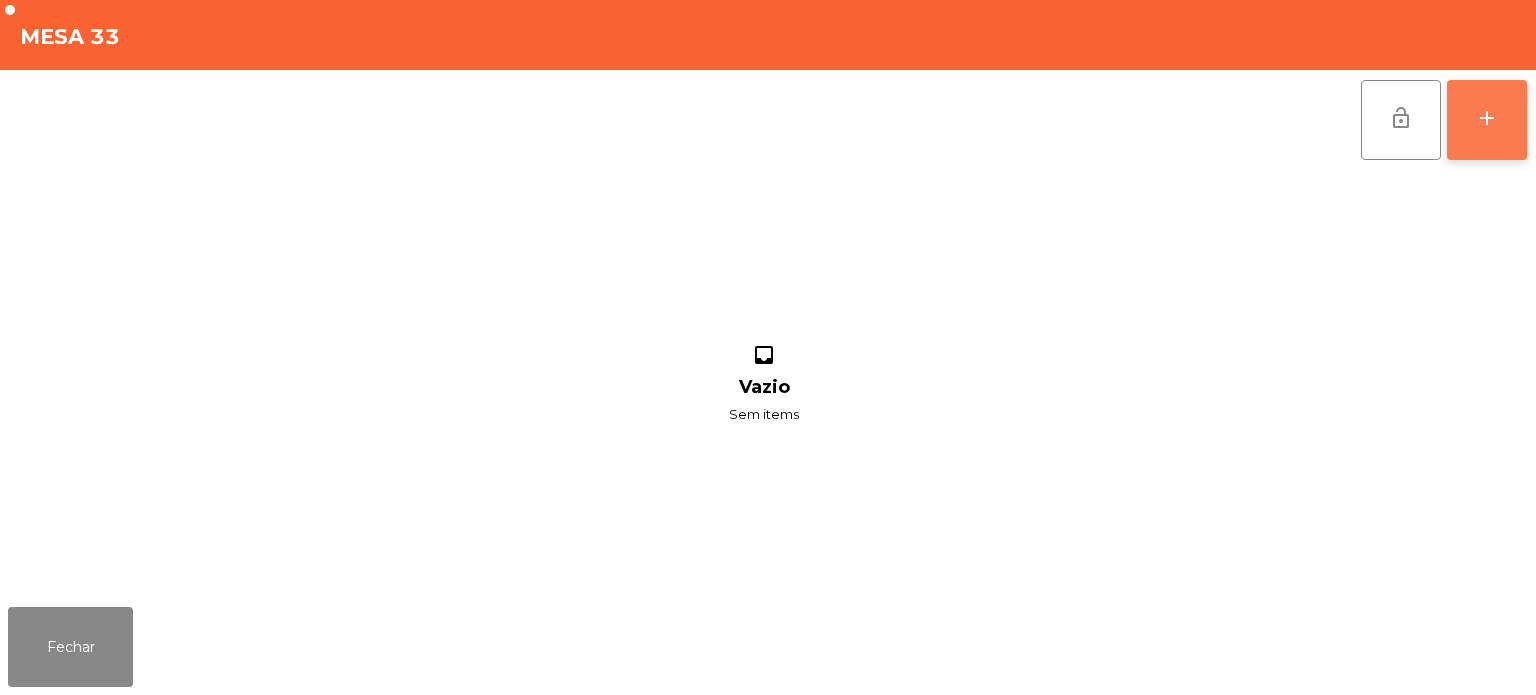 click on "add" 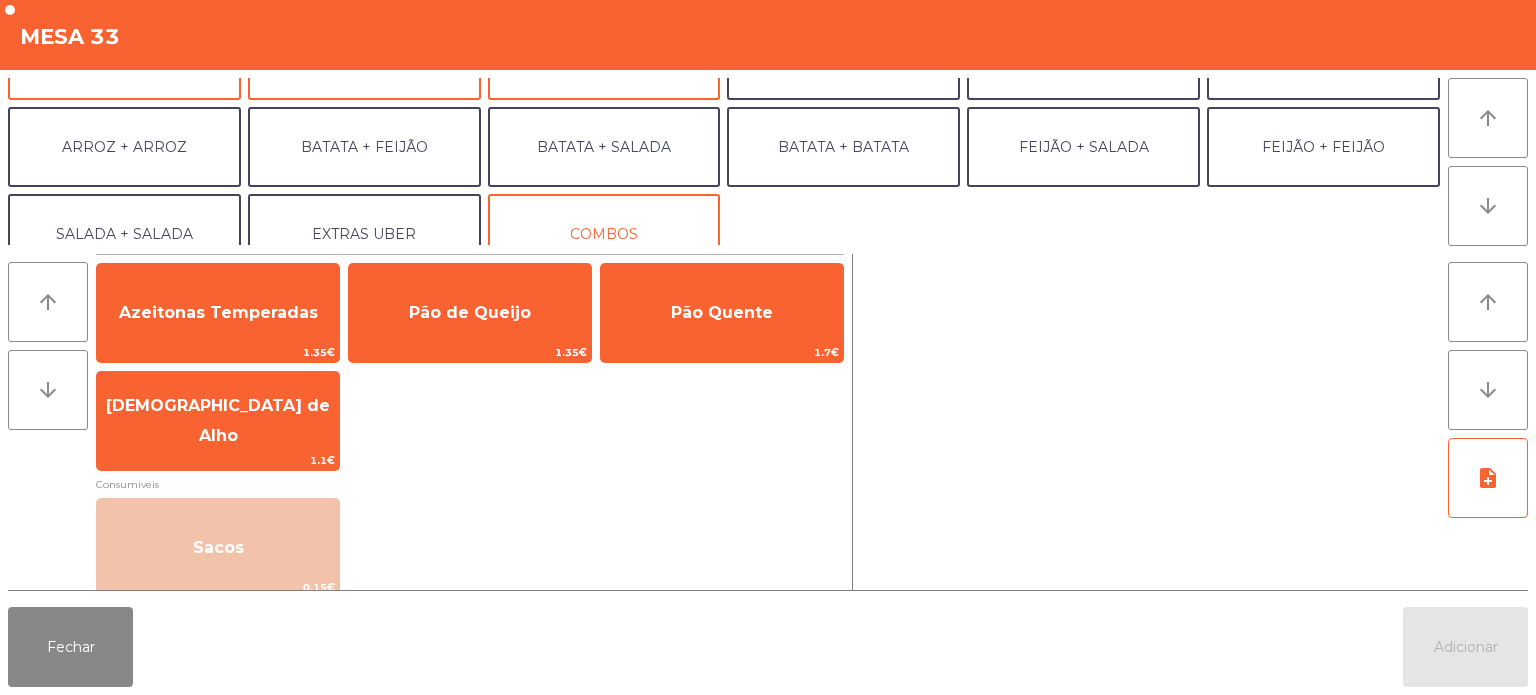 scroll, scrollTop: 169, scrollLeft: 0, axis: vertical 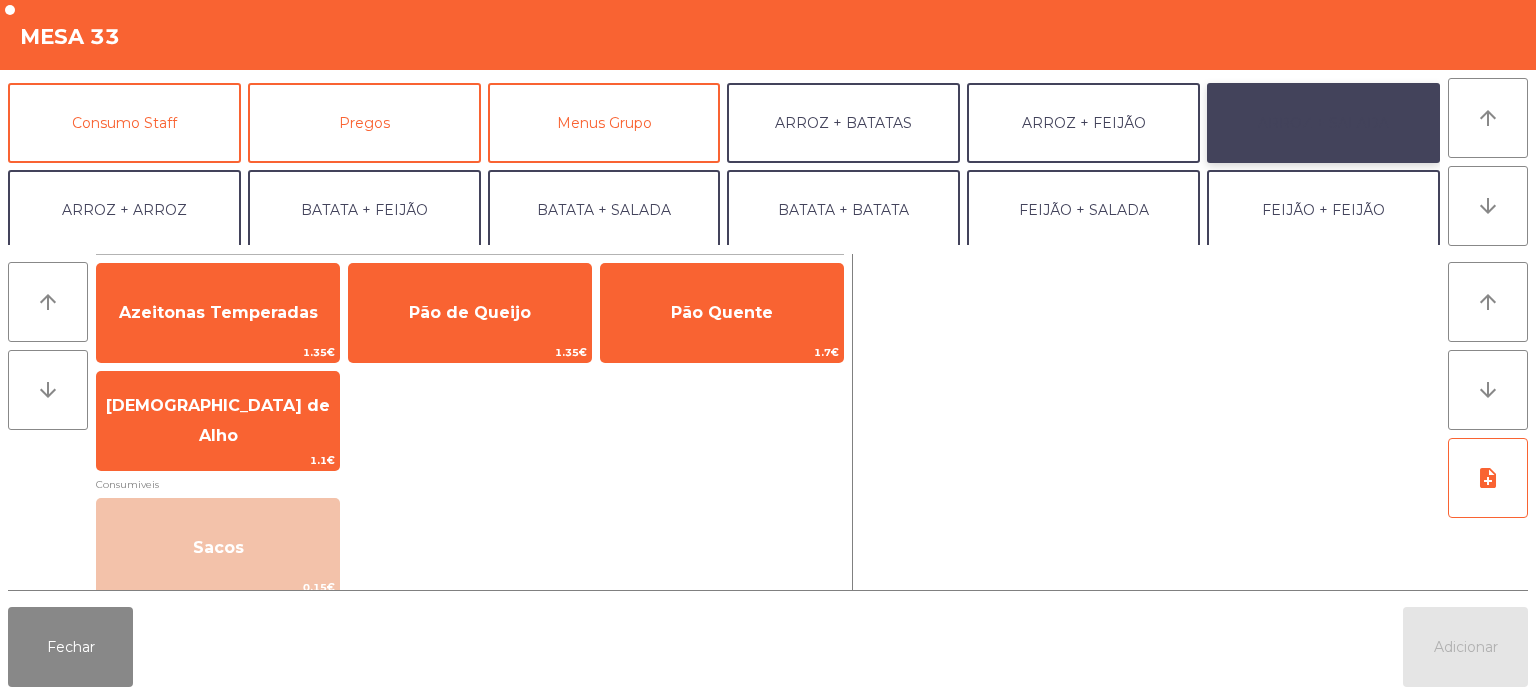 click on "ARROZ + SALADA" 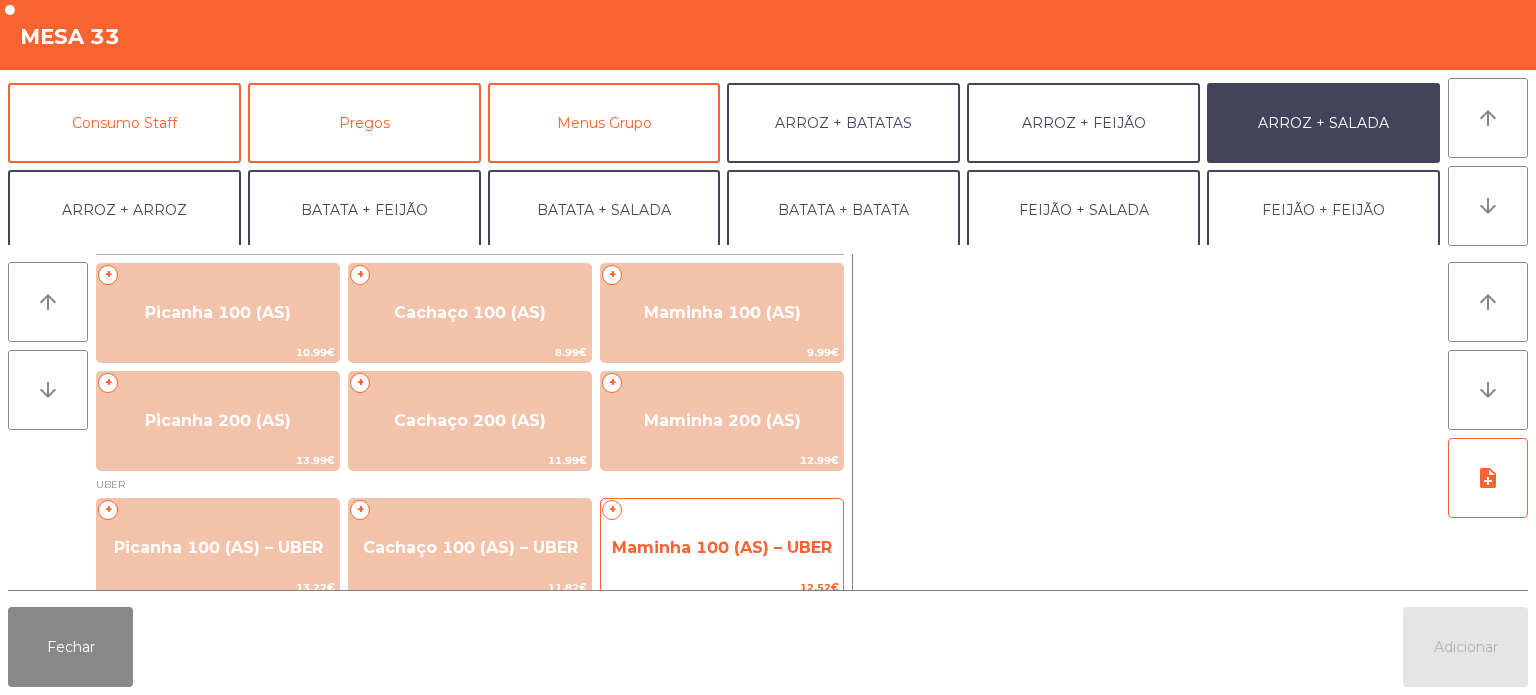 click on "Maminha 100 (AS) – UBER" 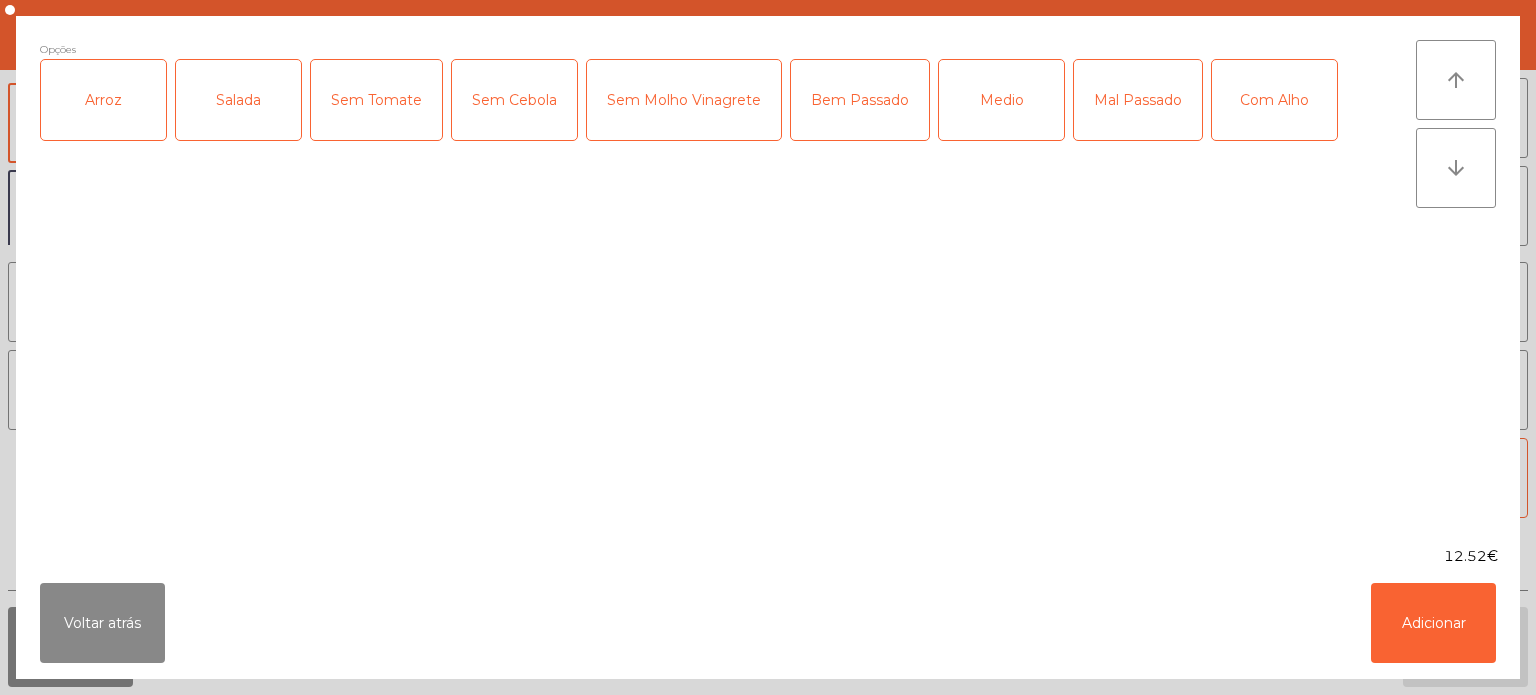 click on "Arroz" 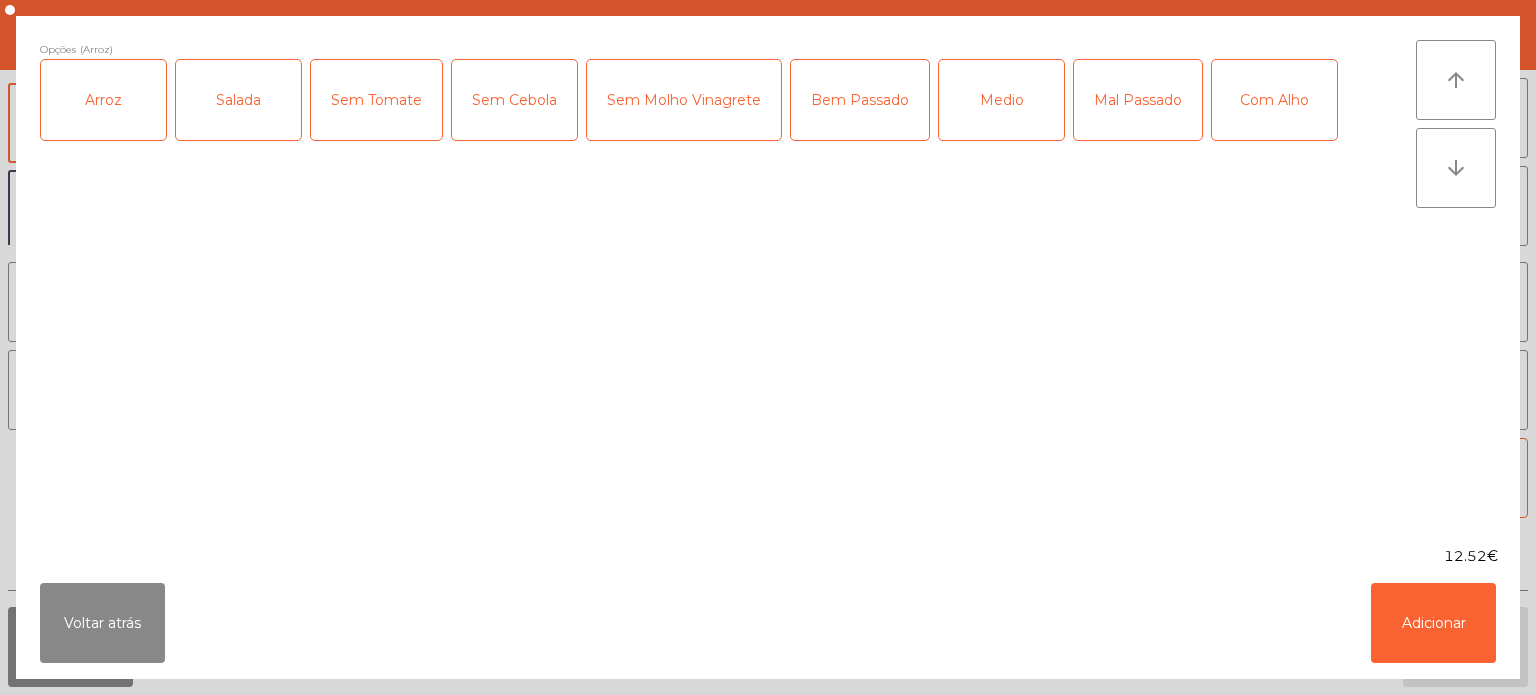 click on "Salada" 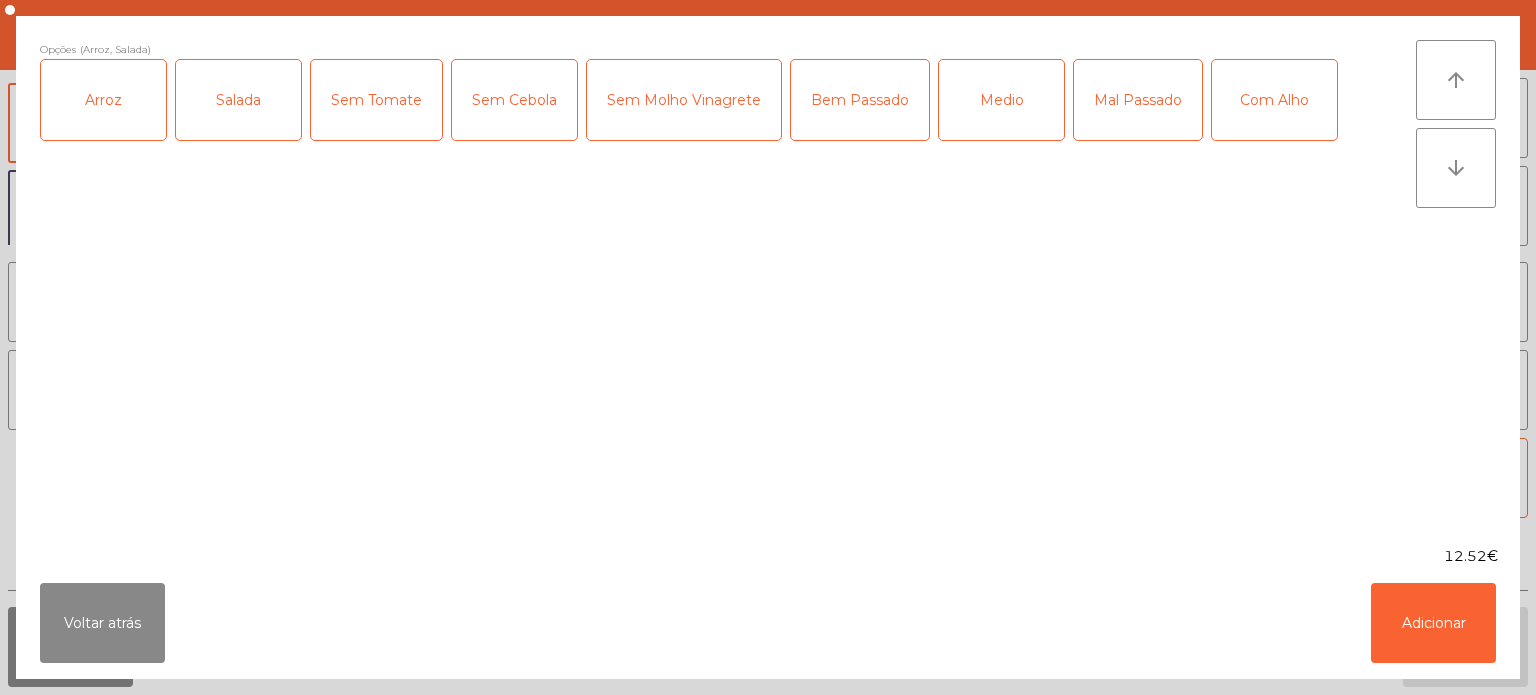 click on "Medio" 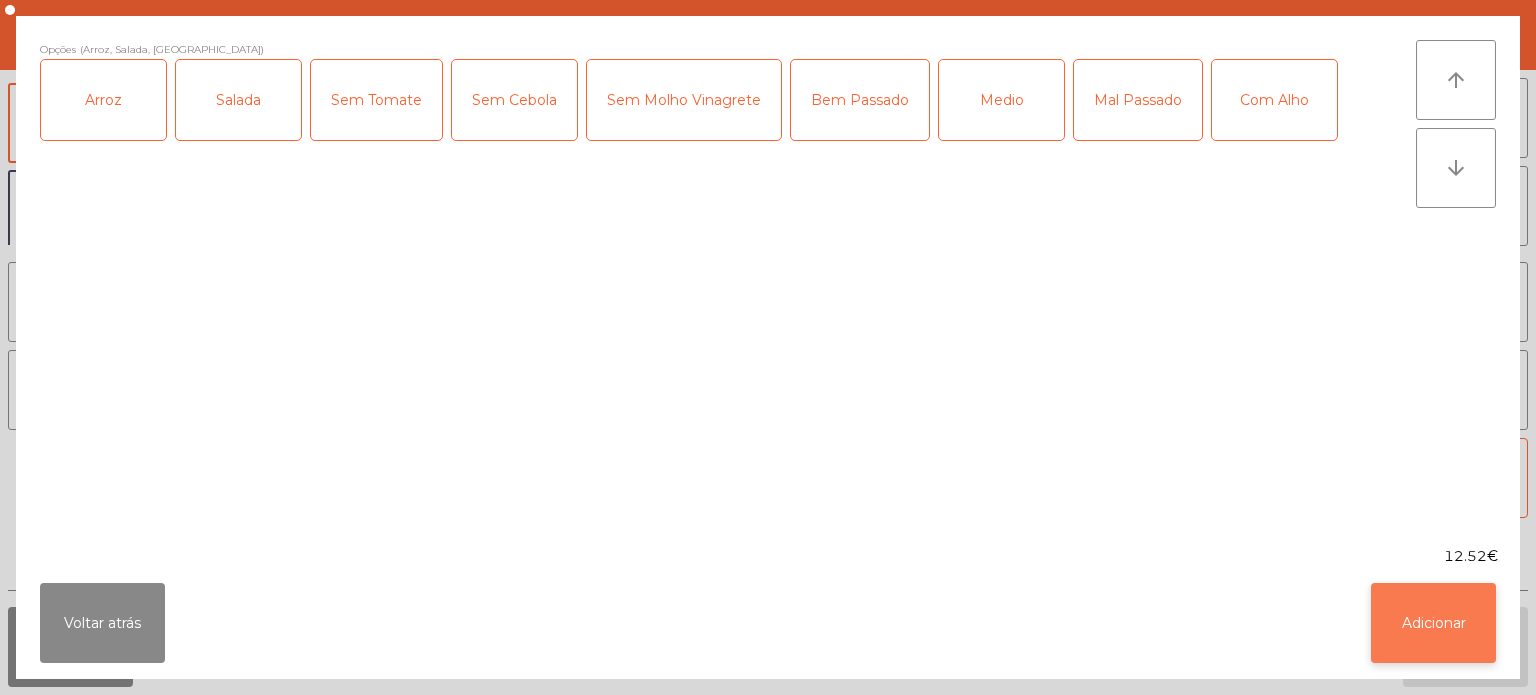 click on "Adicionar" 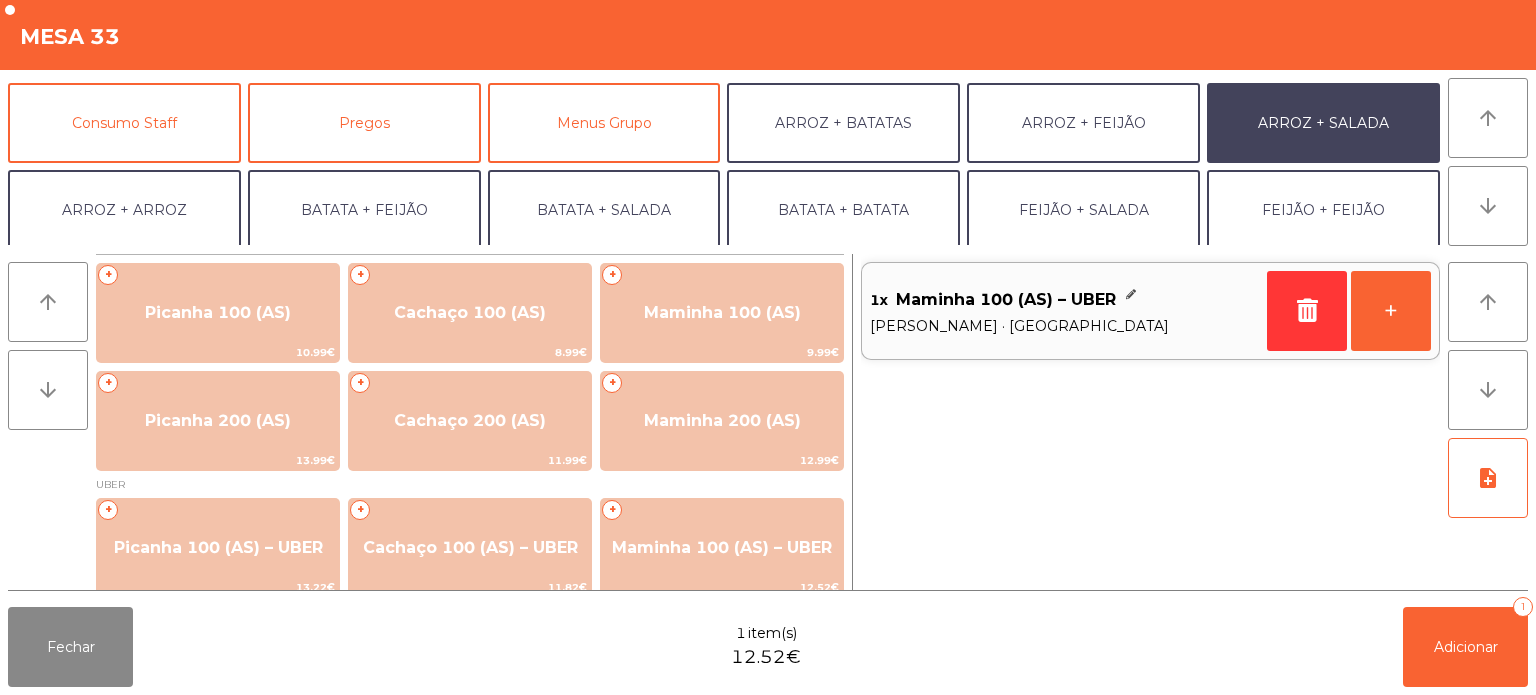 scroll, scrollTop: 260, scrollLeft: 0, axis: vertical 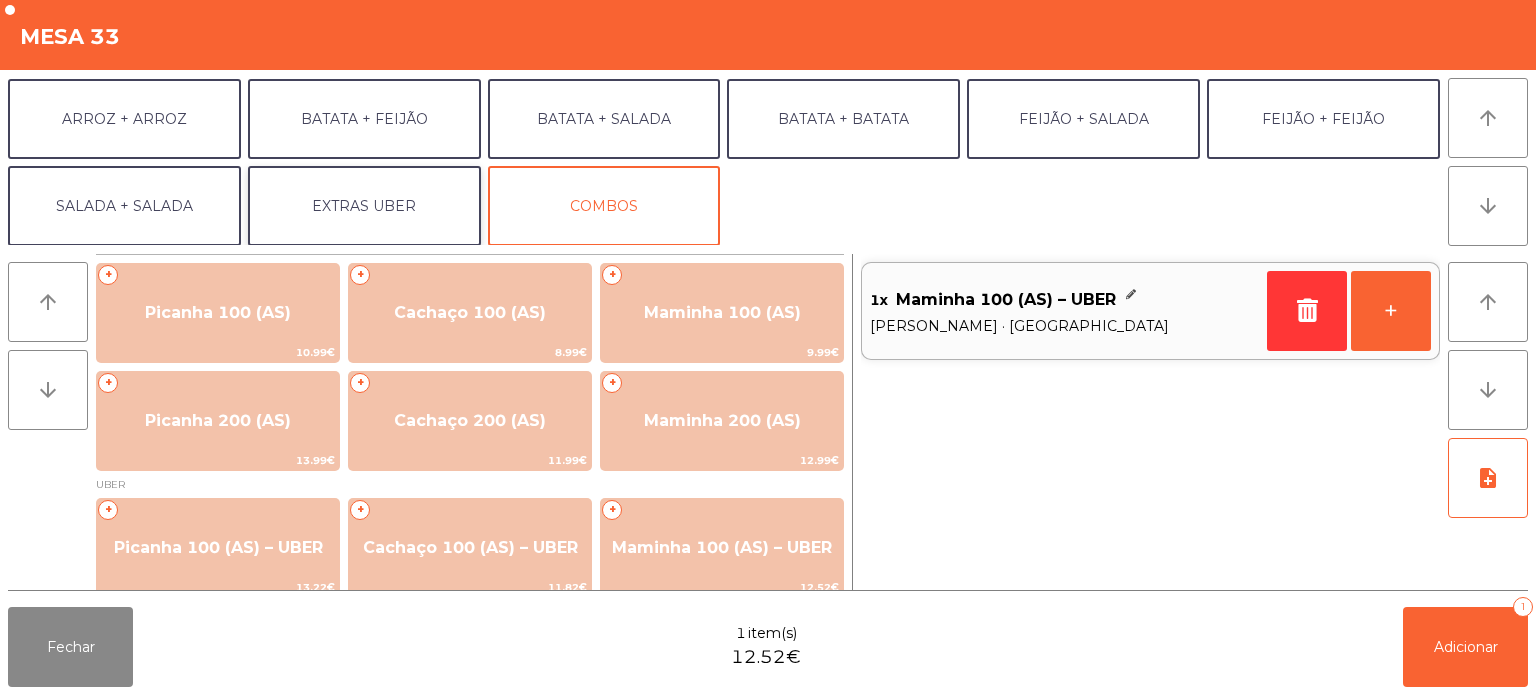 click on "EXTRAS UBER" 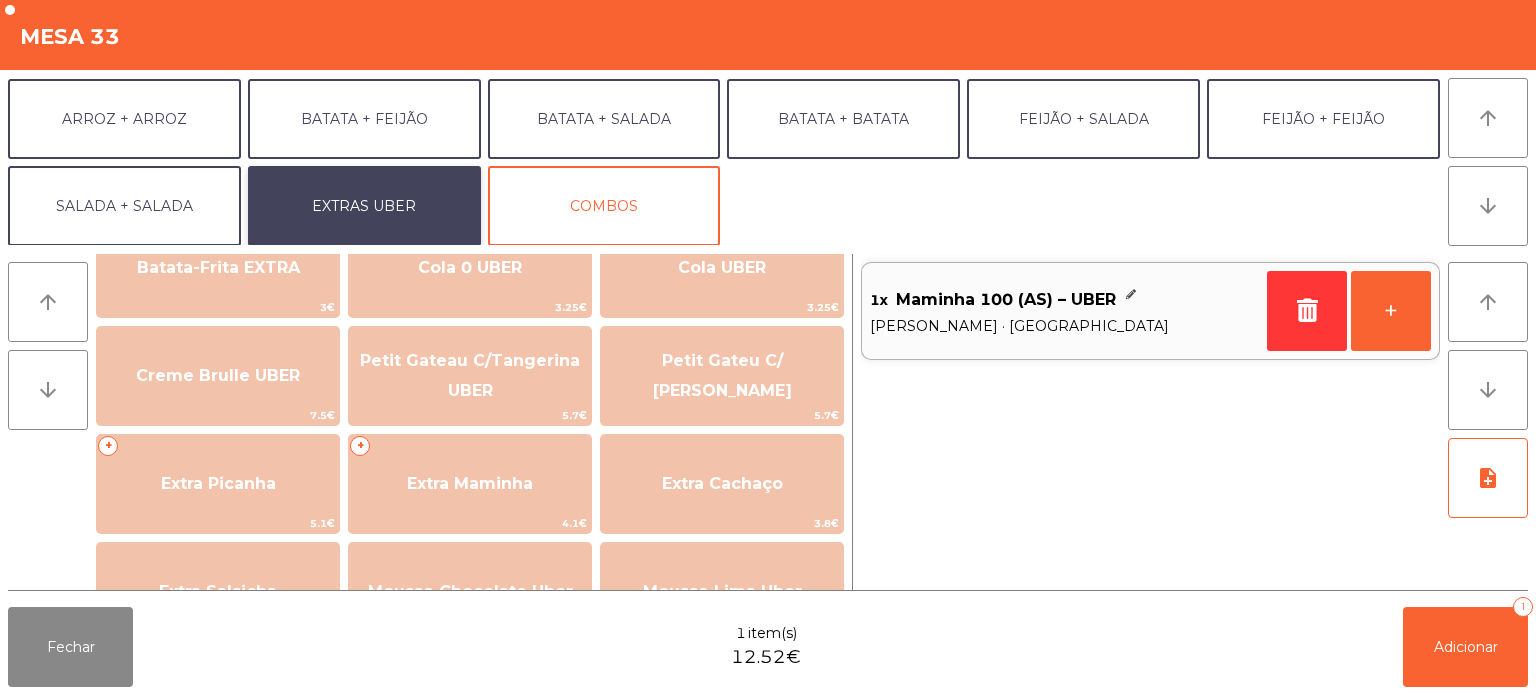 scroll, scrollTop: 432, scrollLeft: 0, axis: vertical 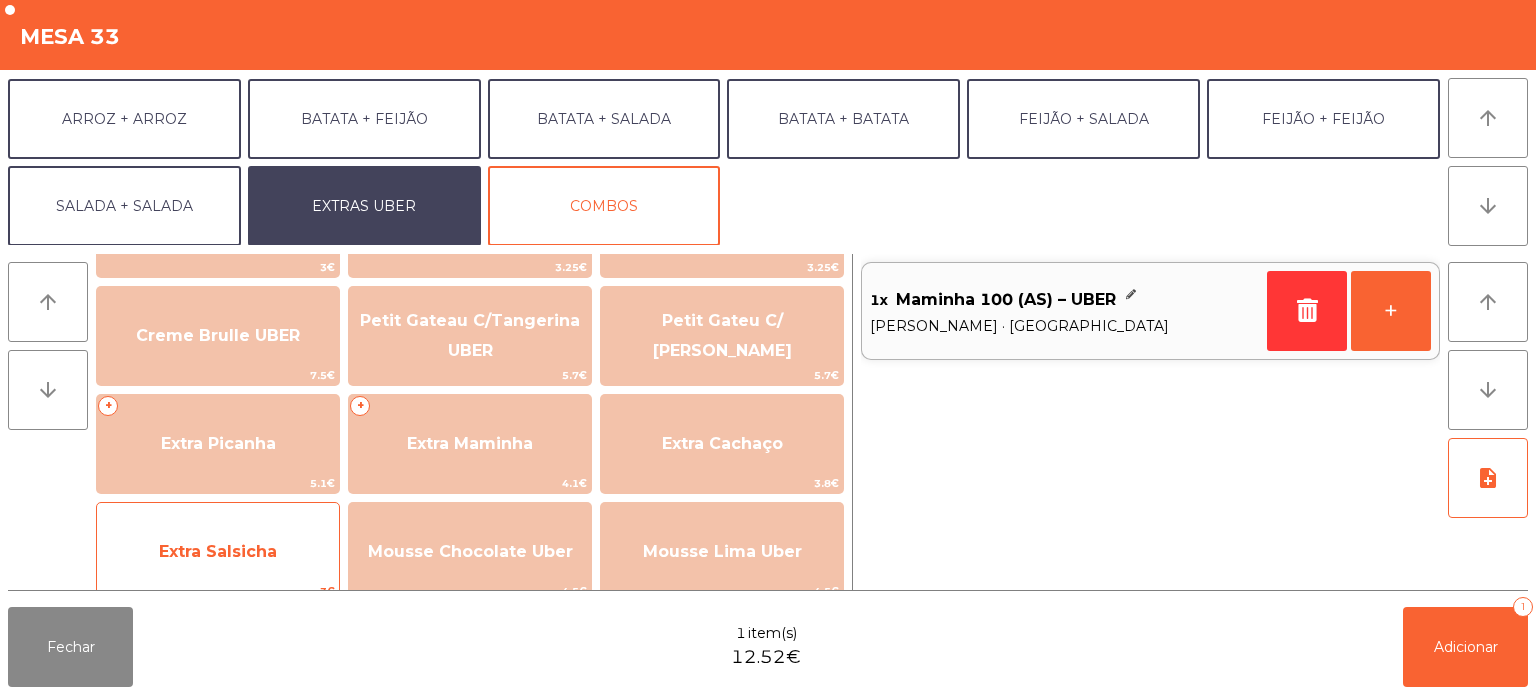 click on "Extra Salsicha" 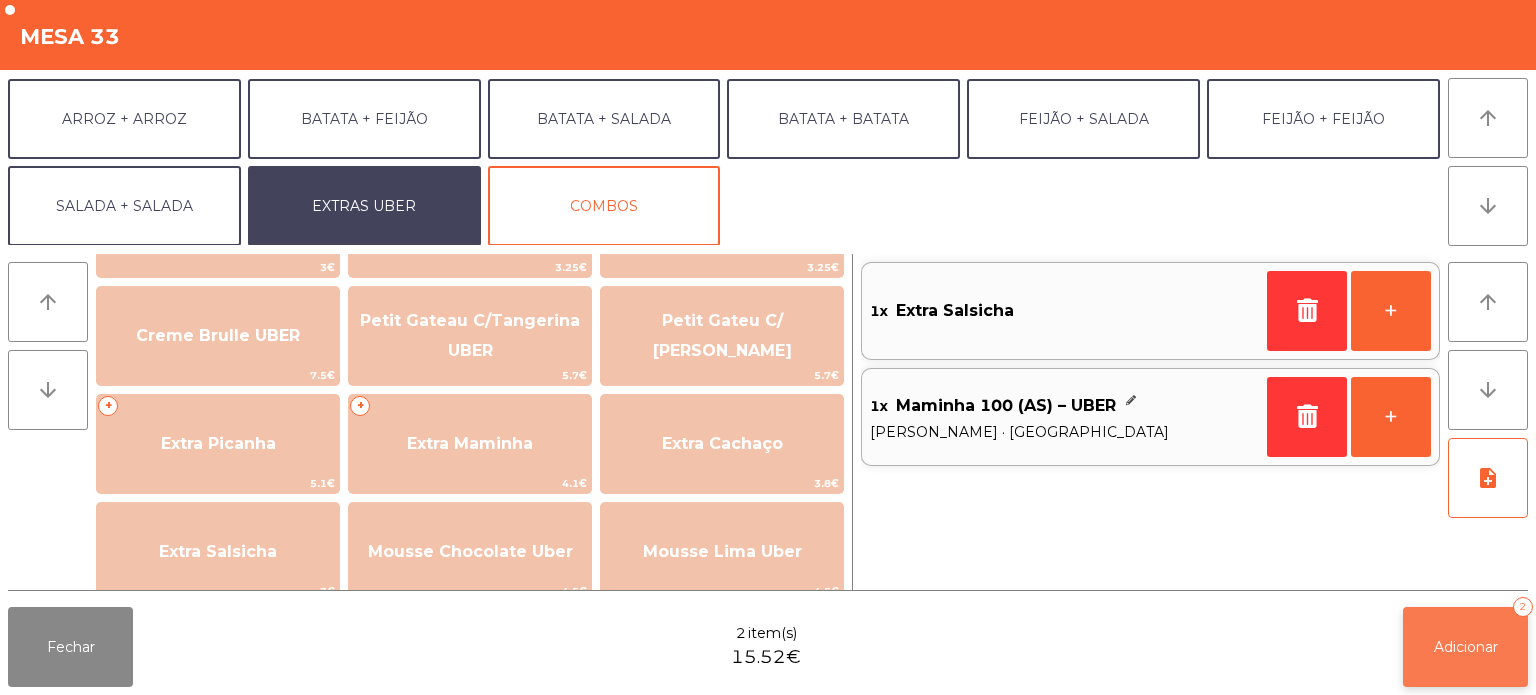 click on "Adicionar   2" 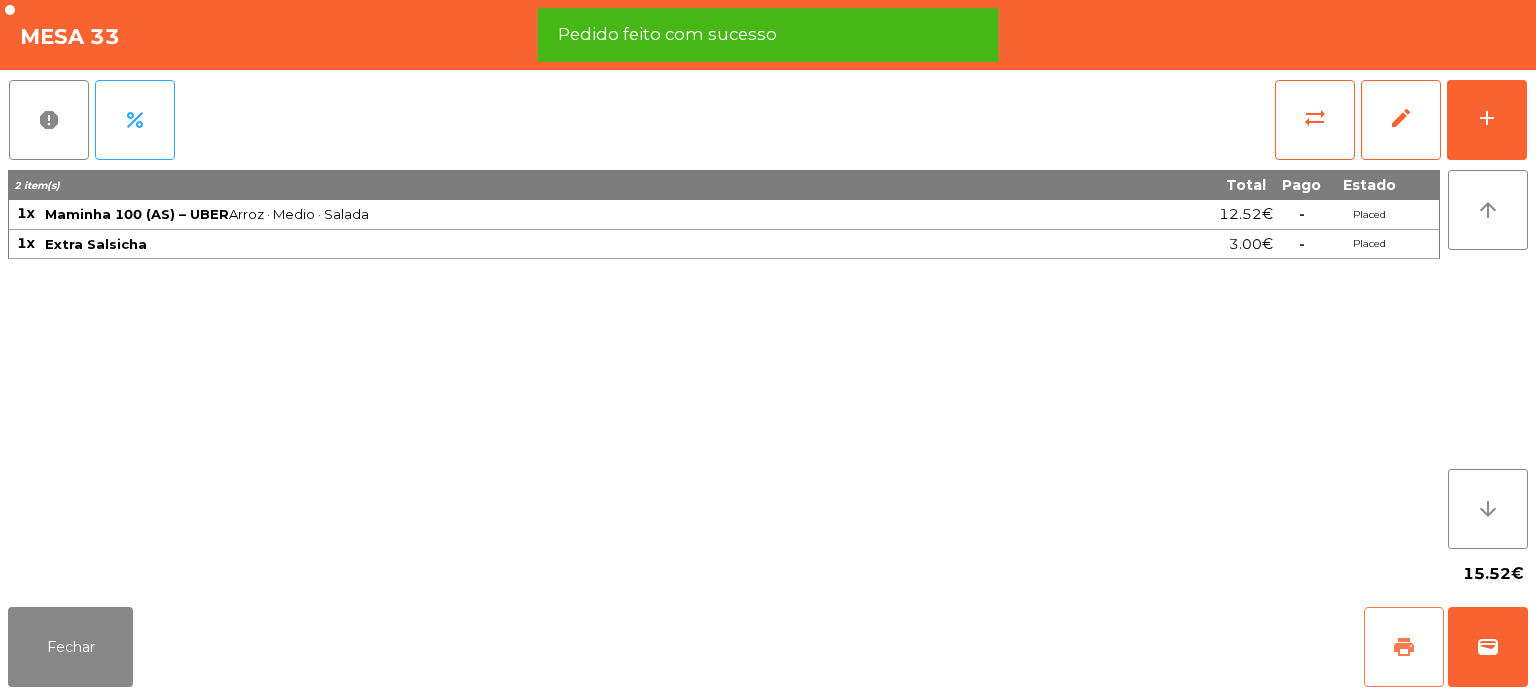 click on "print" 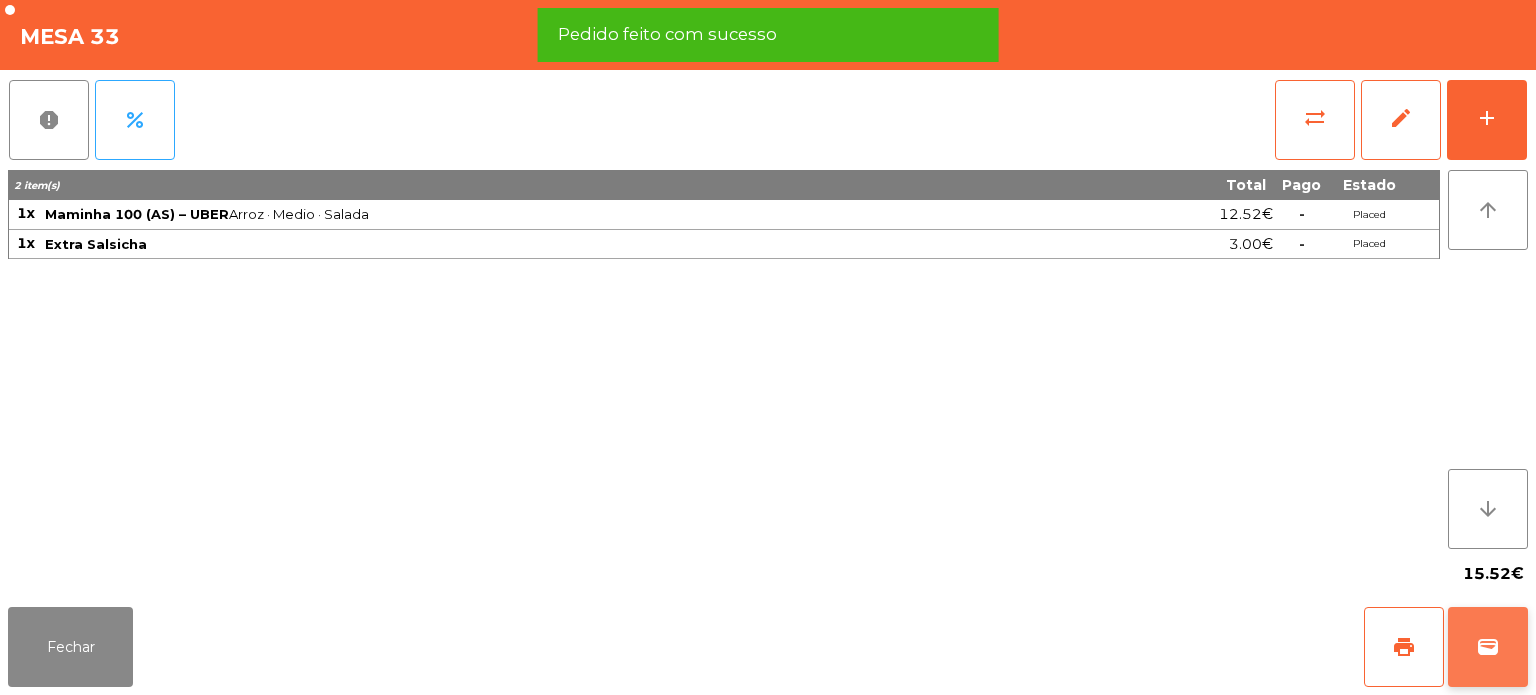 click on "wallet" 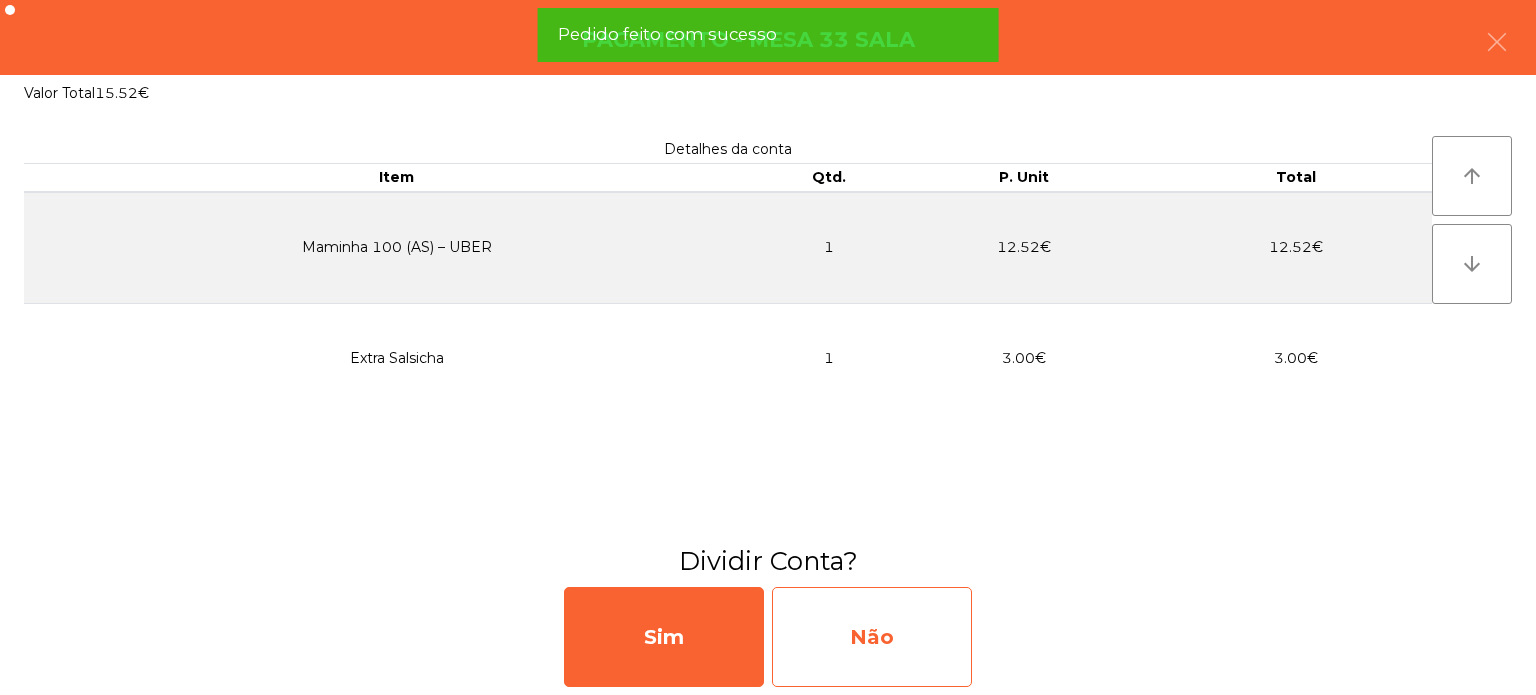 click on "Não" 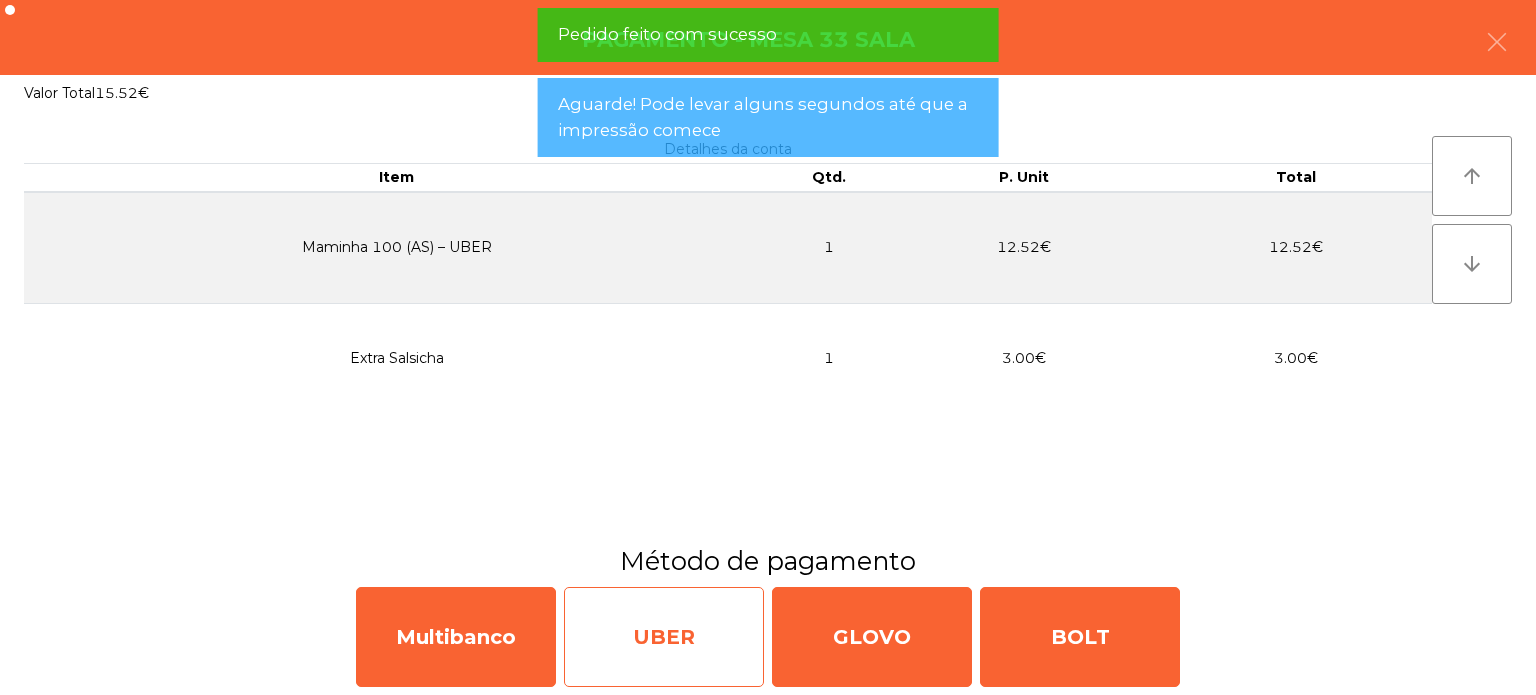 click on "UBER" 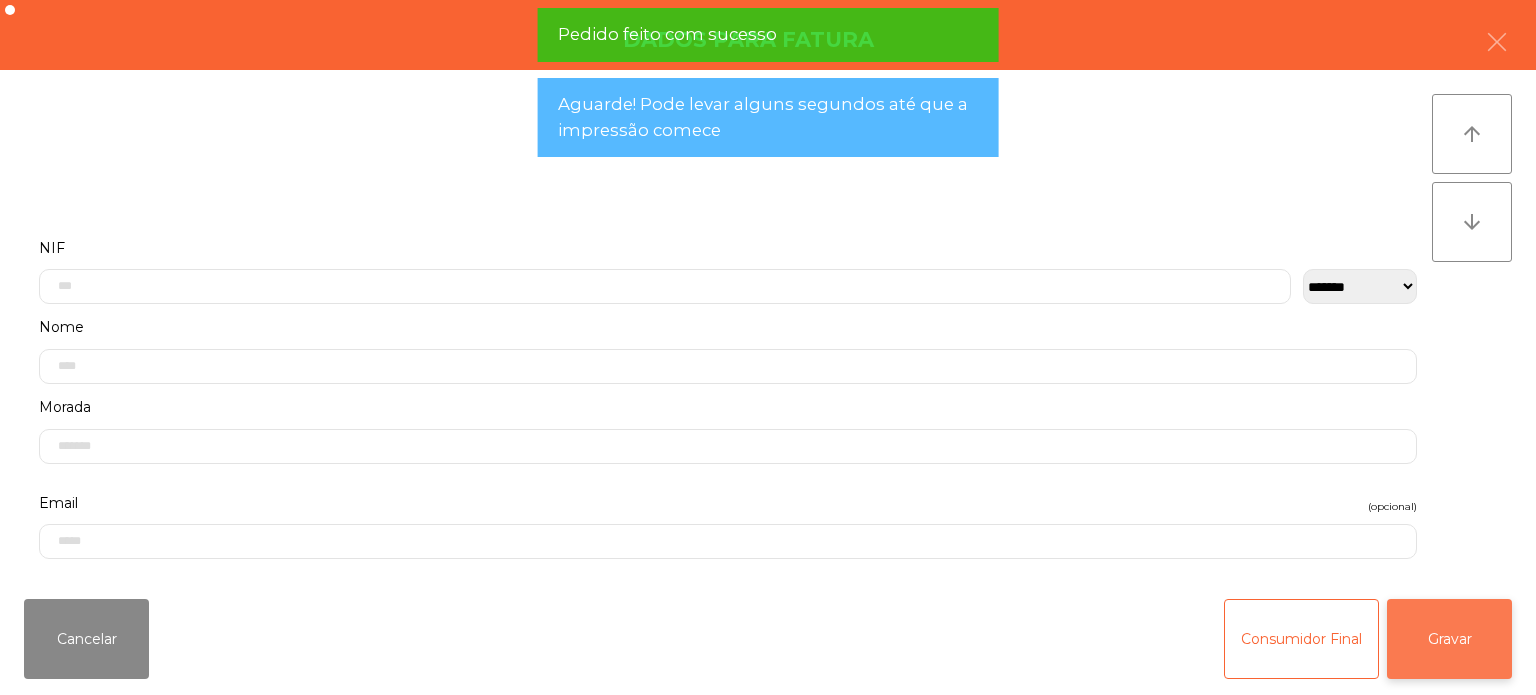 click on "Gravar" 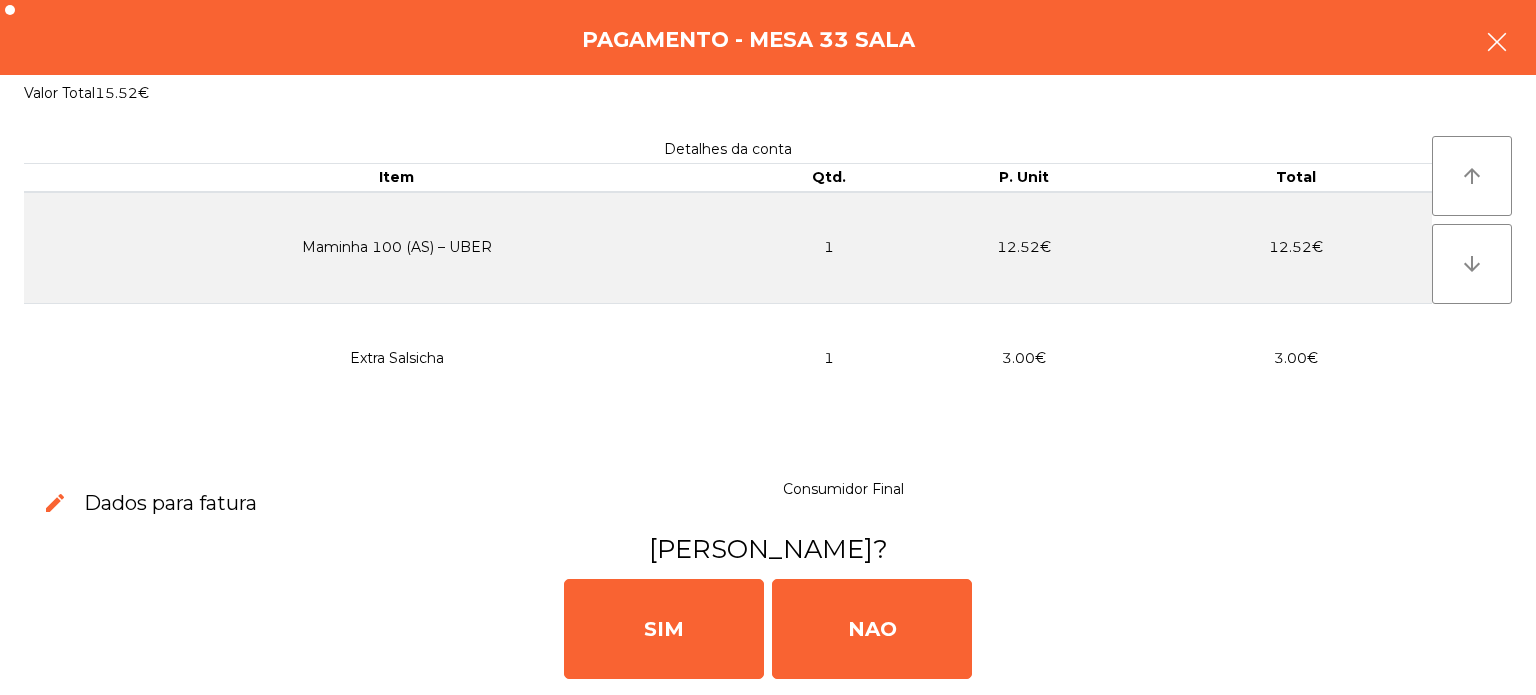 click 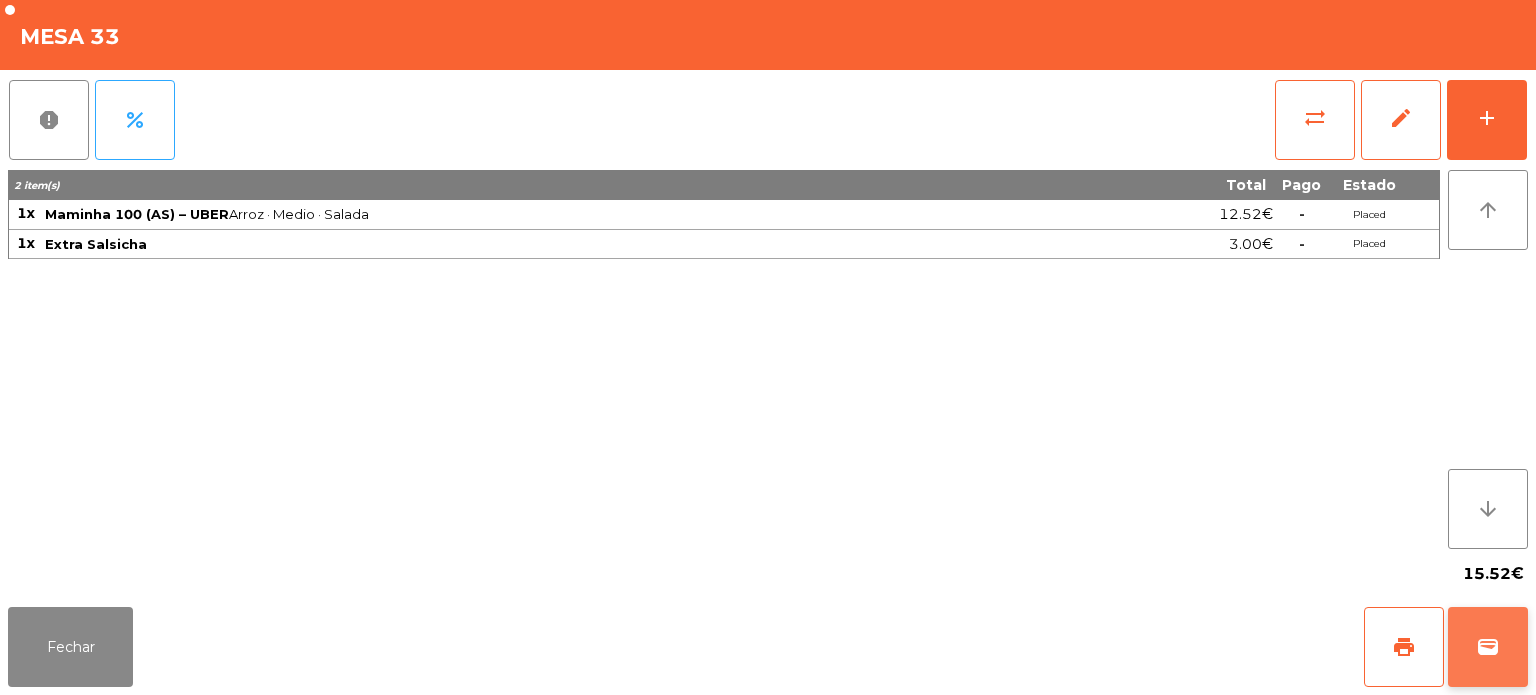 click on "wallet" 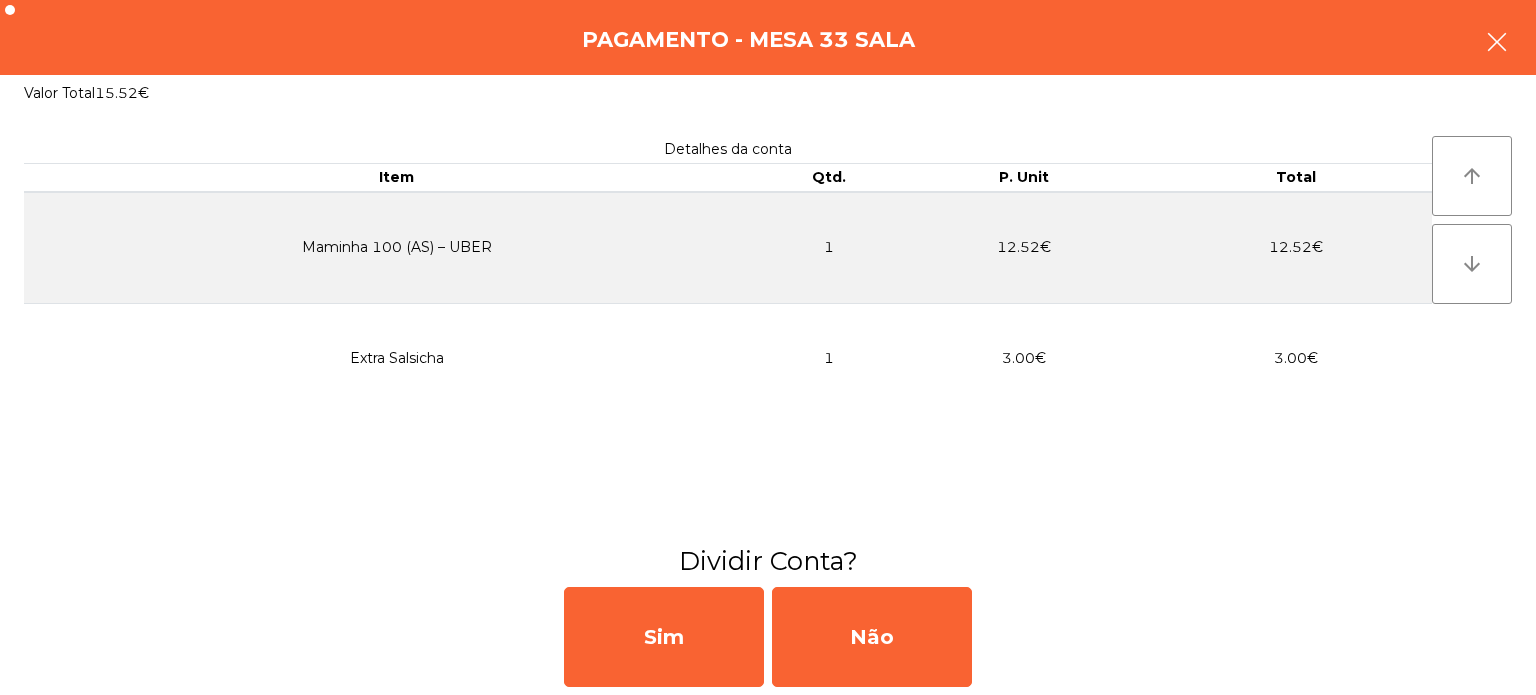click 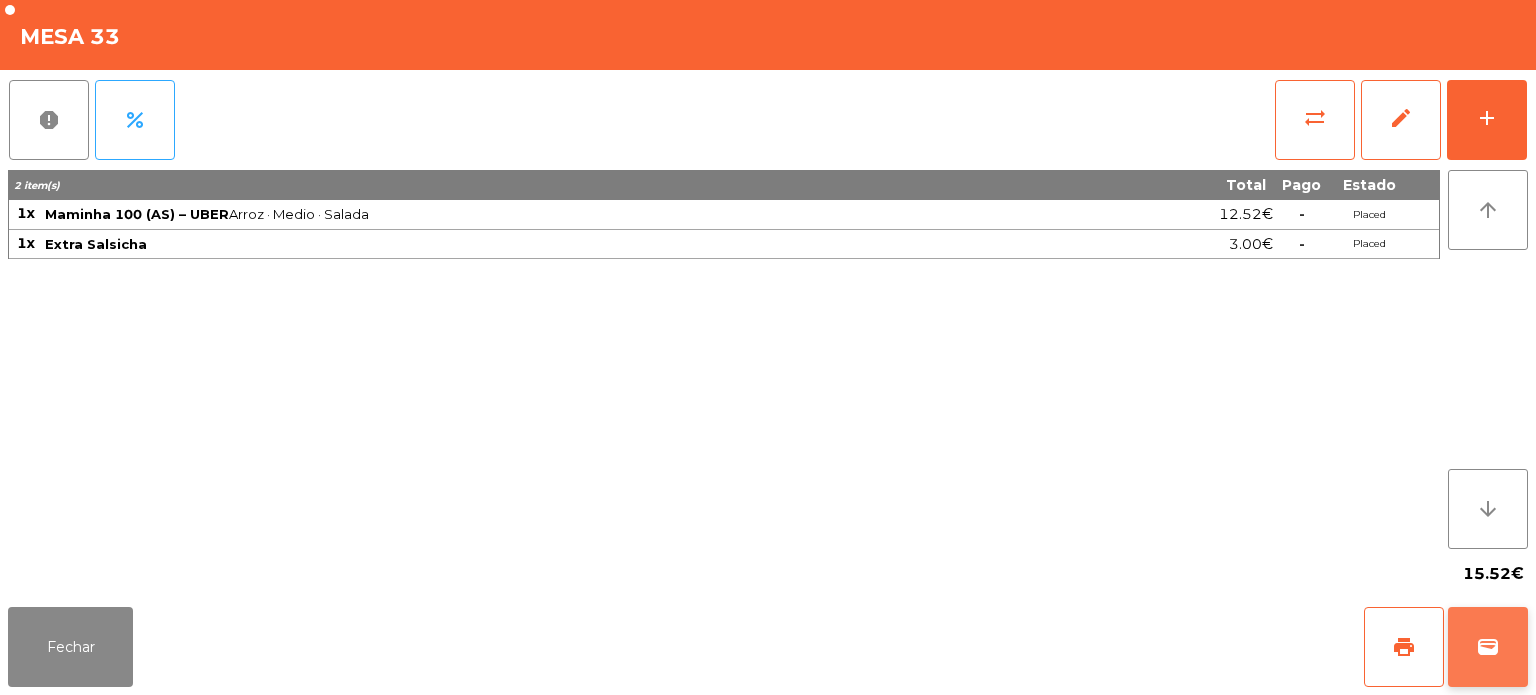click on "wallet" 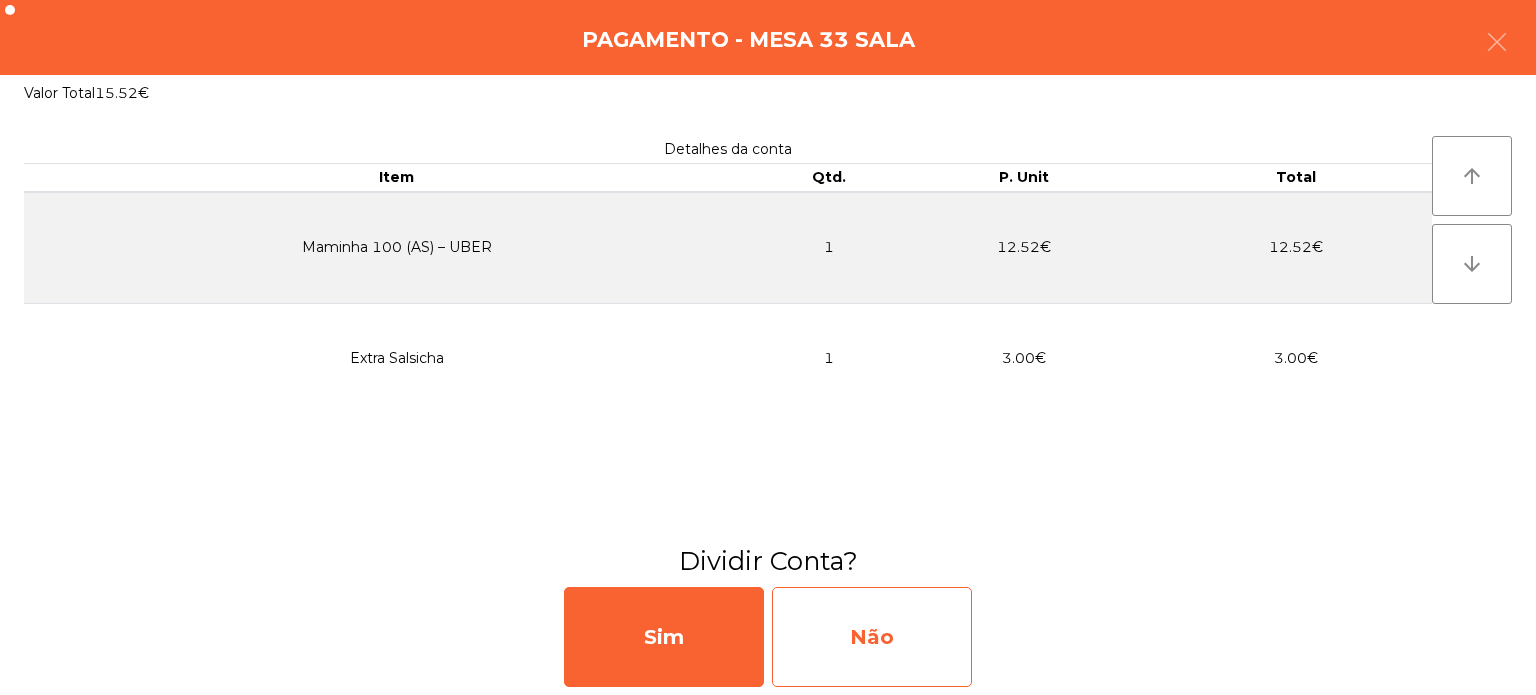 click on "Não" 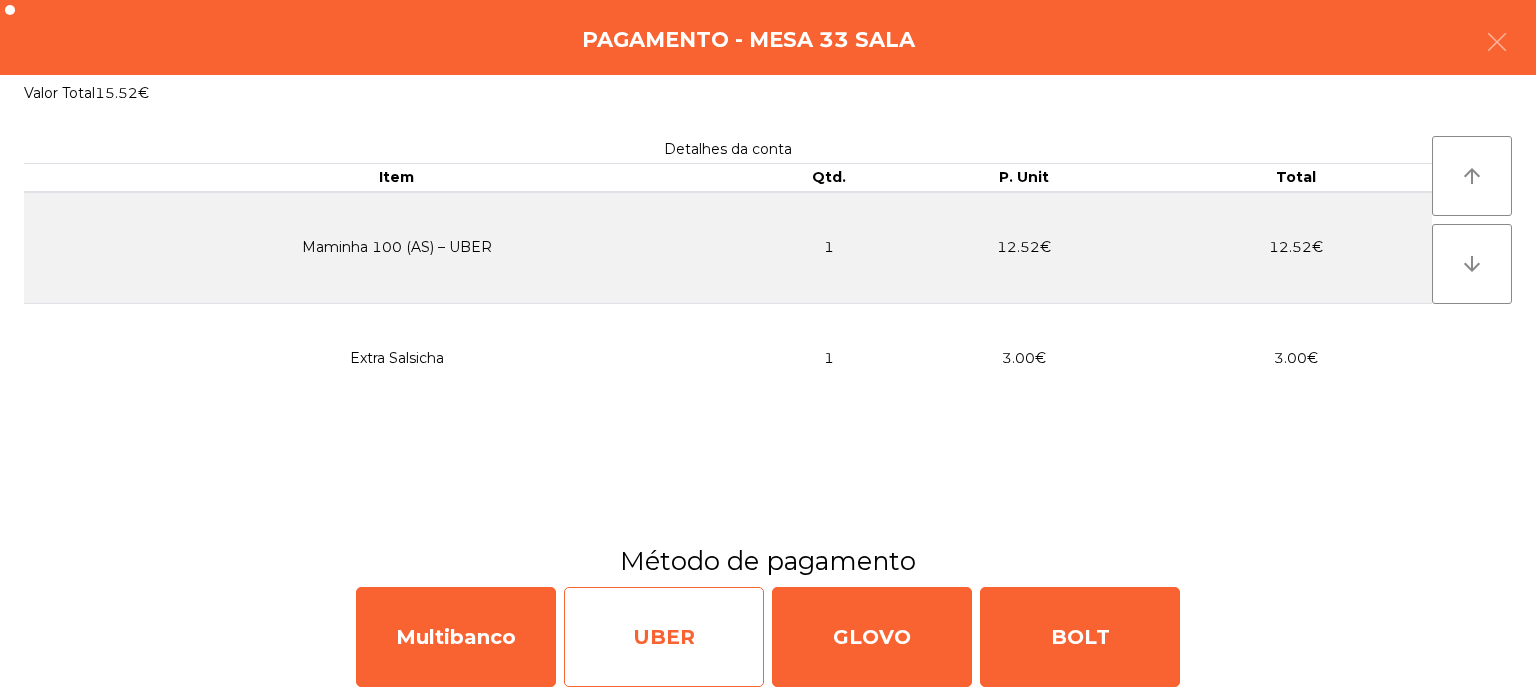 click on "UBER" 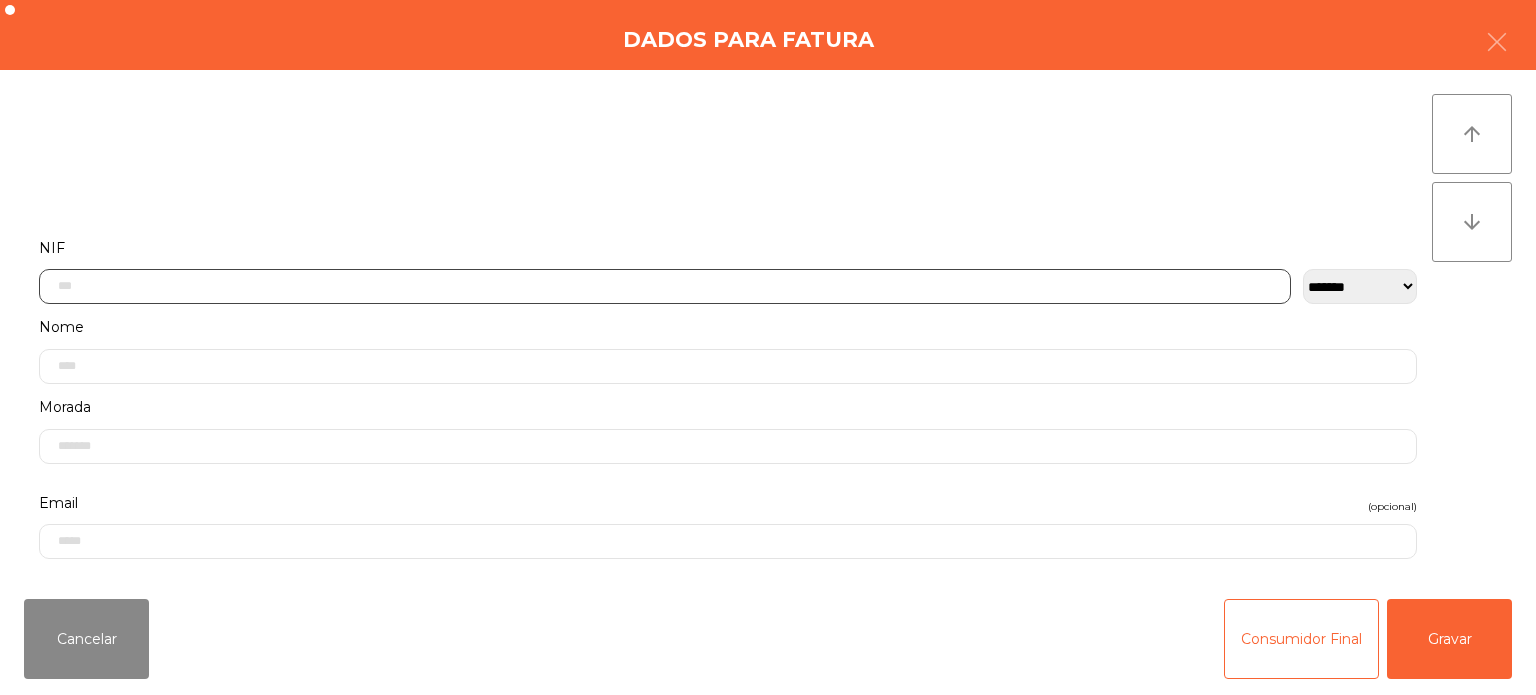 click 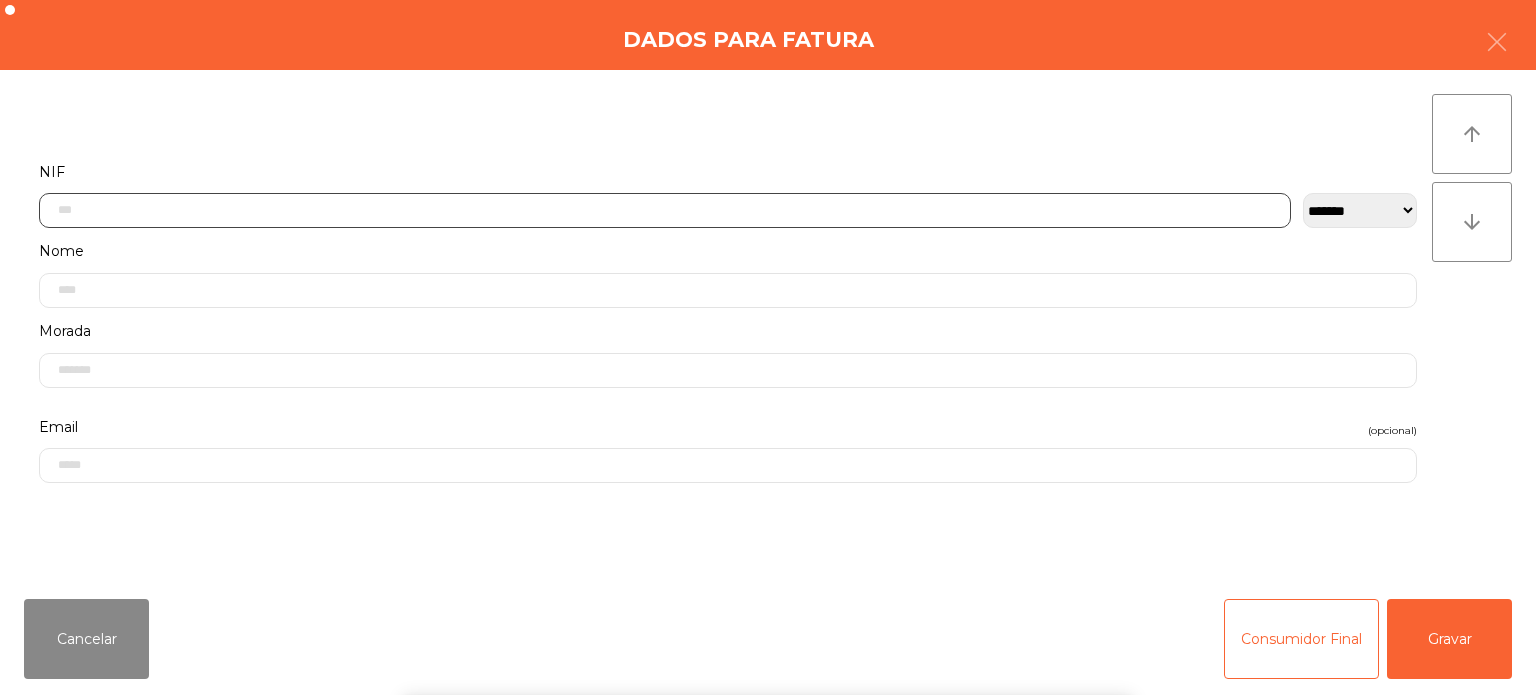 scroll, scrollTop: 139, scrollLeft: 0, axis: vertical 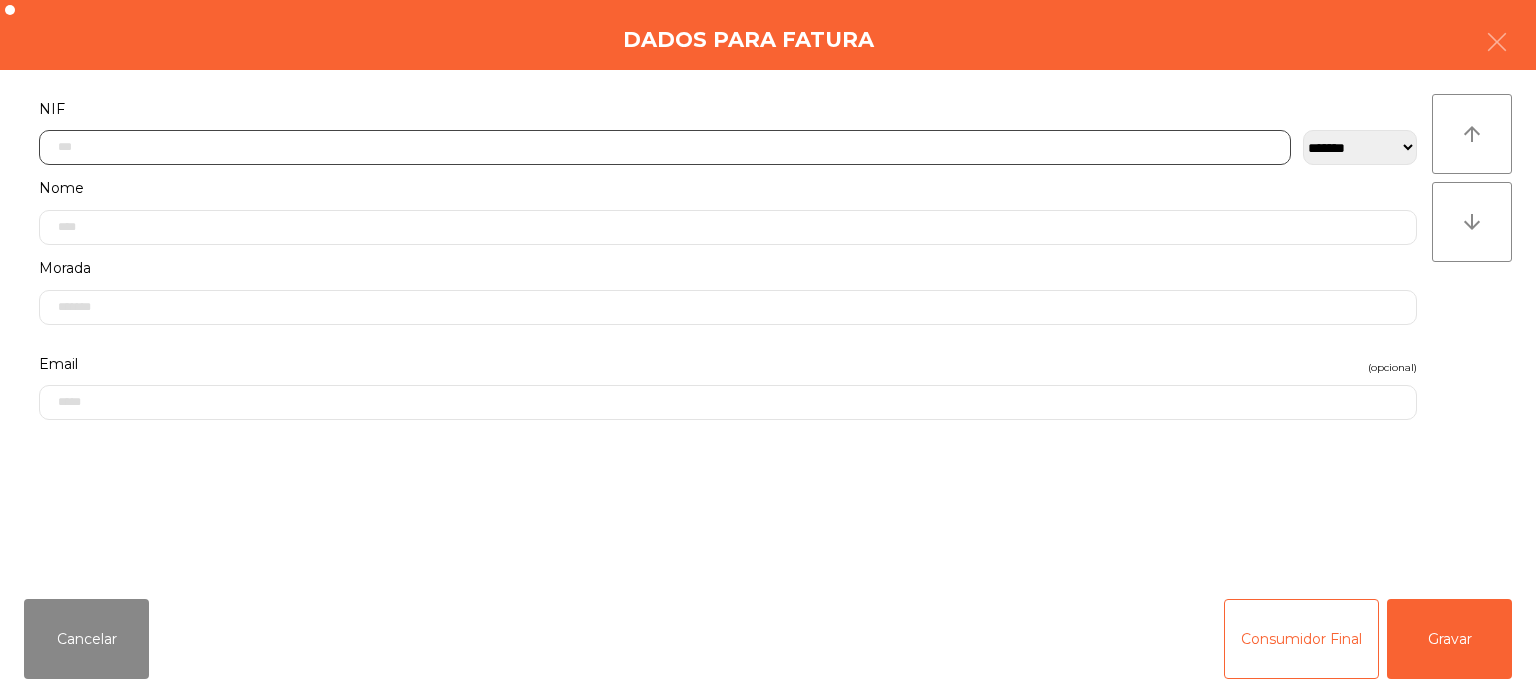 click 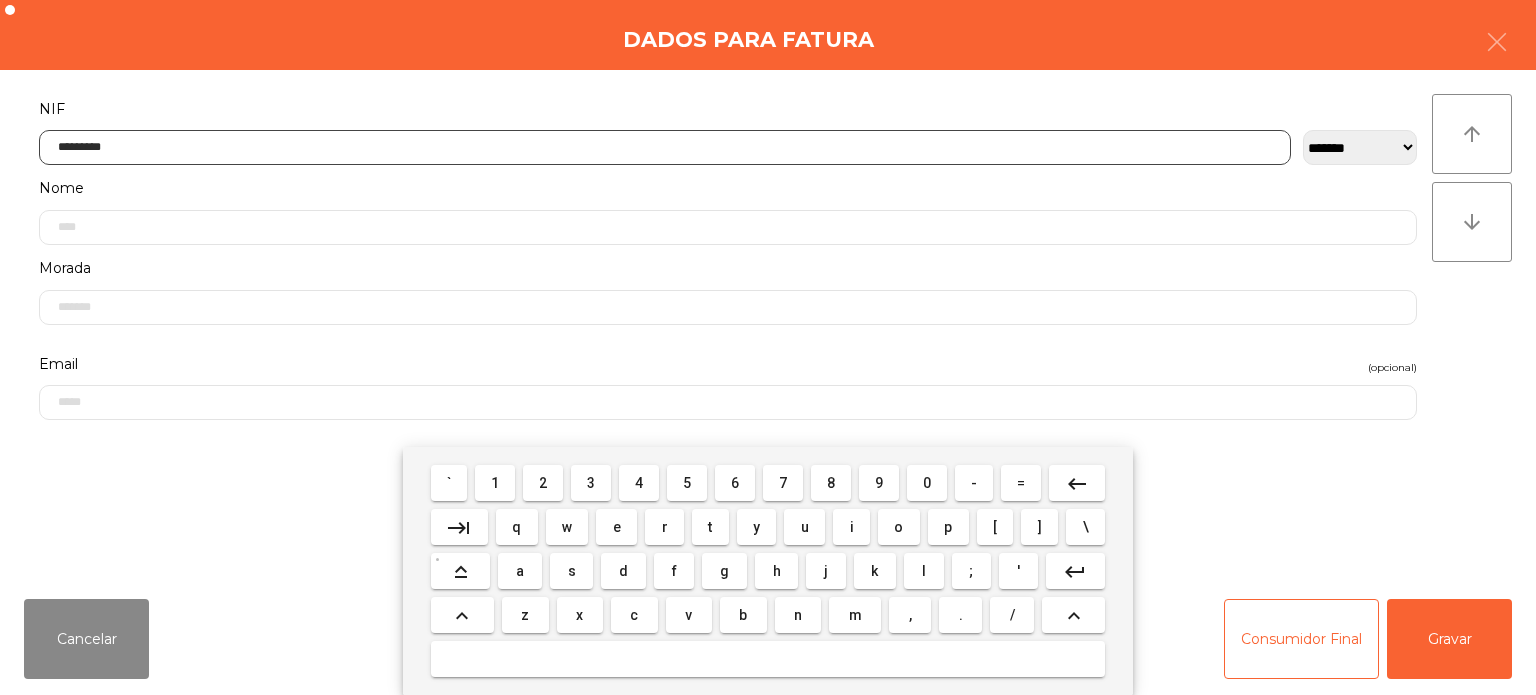 type on "*********" 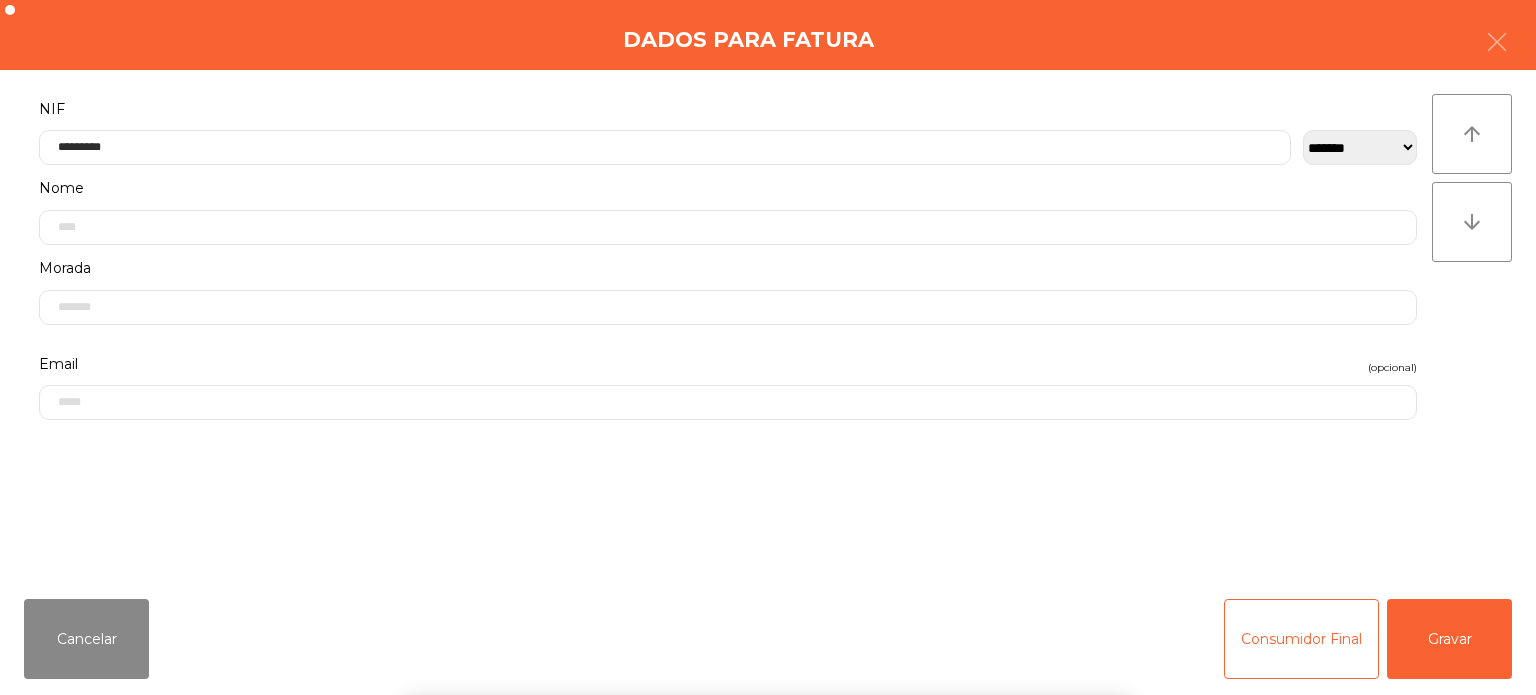 click on "` 1 2 3 4 5 6 7 8 9 0 - = keyboard_backspace keyboard_tab q w e r t y u i o p [ ] \ keyboard_capslock a s d f g h j k l ; ' keyboard_return keyboard_arrow_up z x c v b n m , . / keyboard_arrow_up" at bounding box center [768, 571] 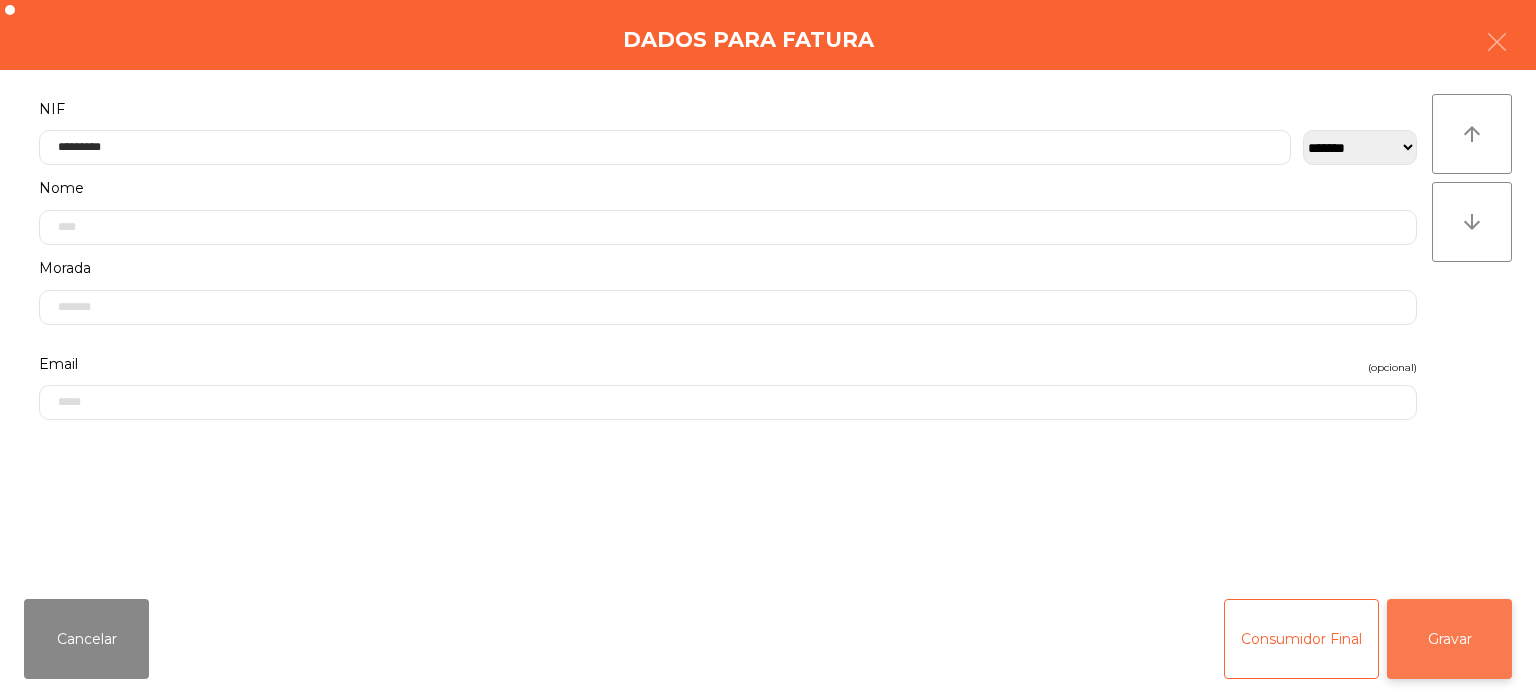 click on "Gravar" 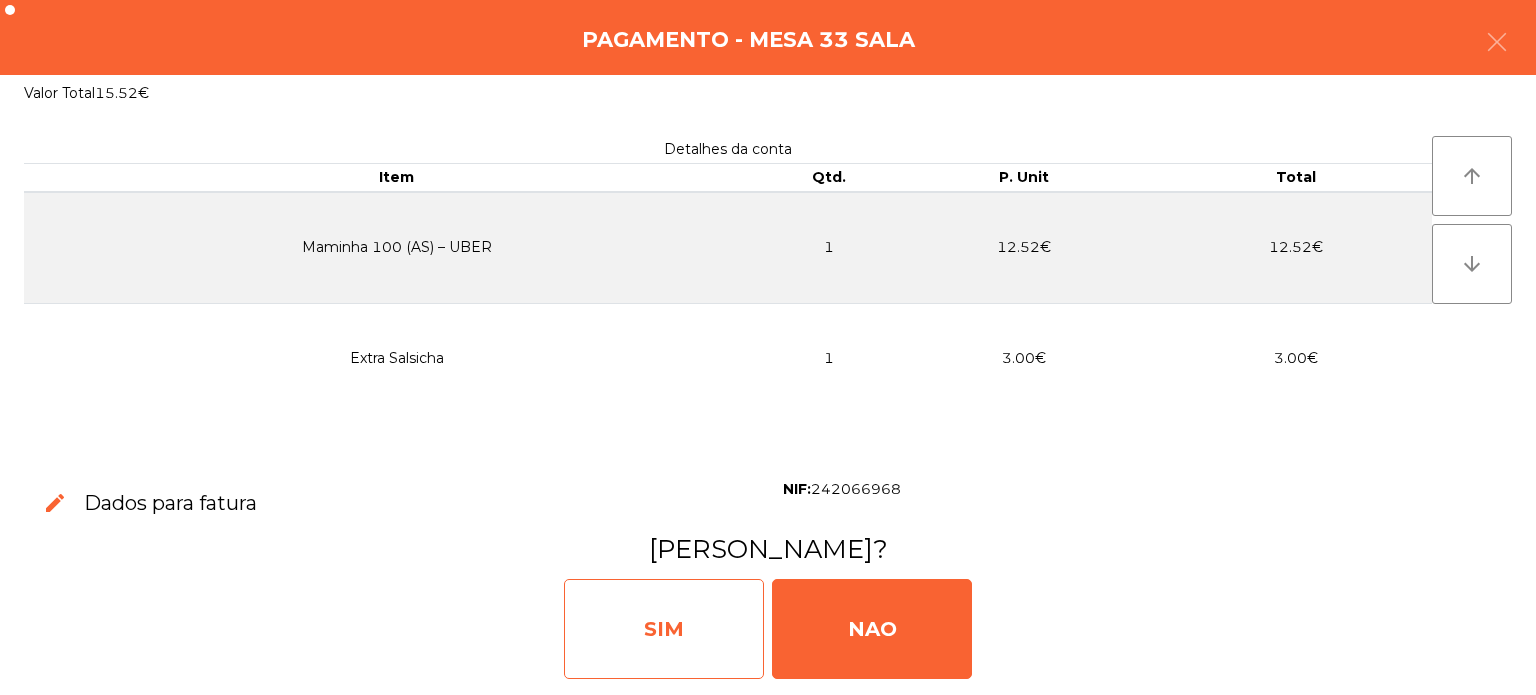 click on "SIM" 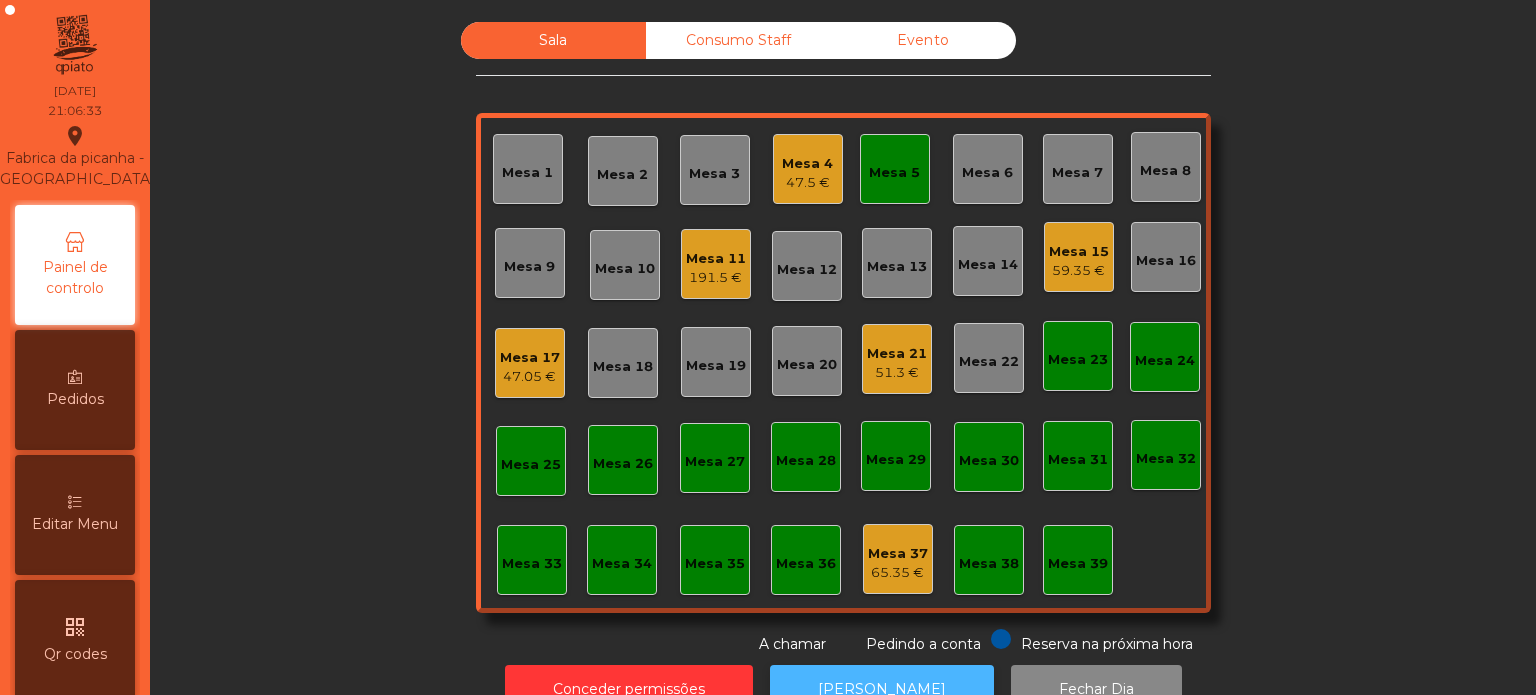 click on "[PERSON_NAME]" 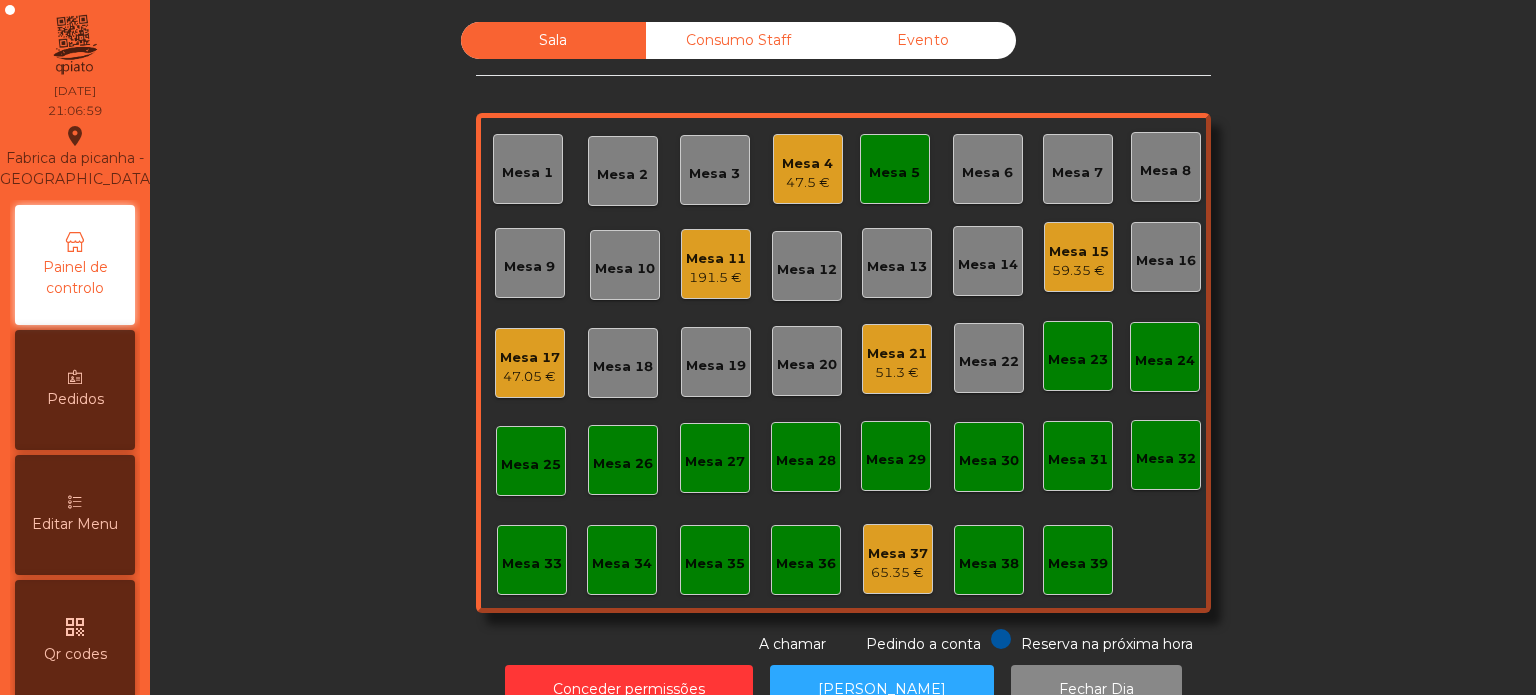click on "Mesa 5" 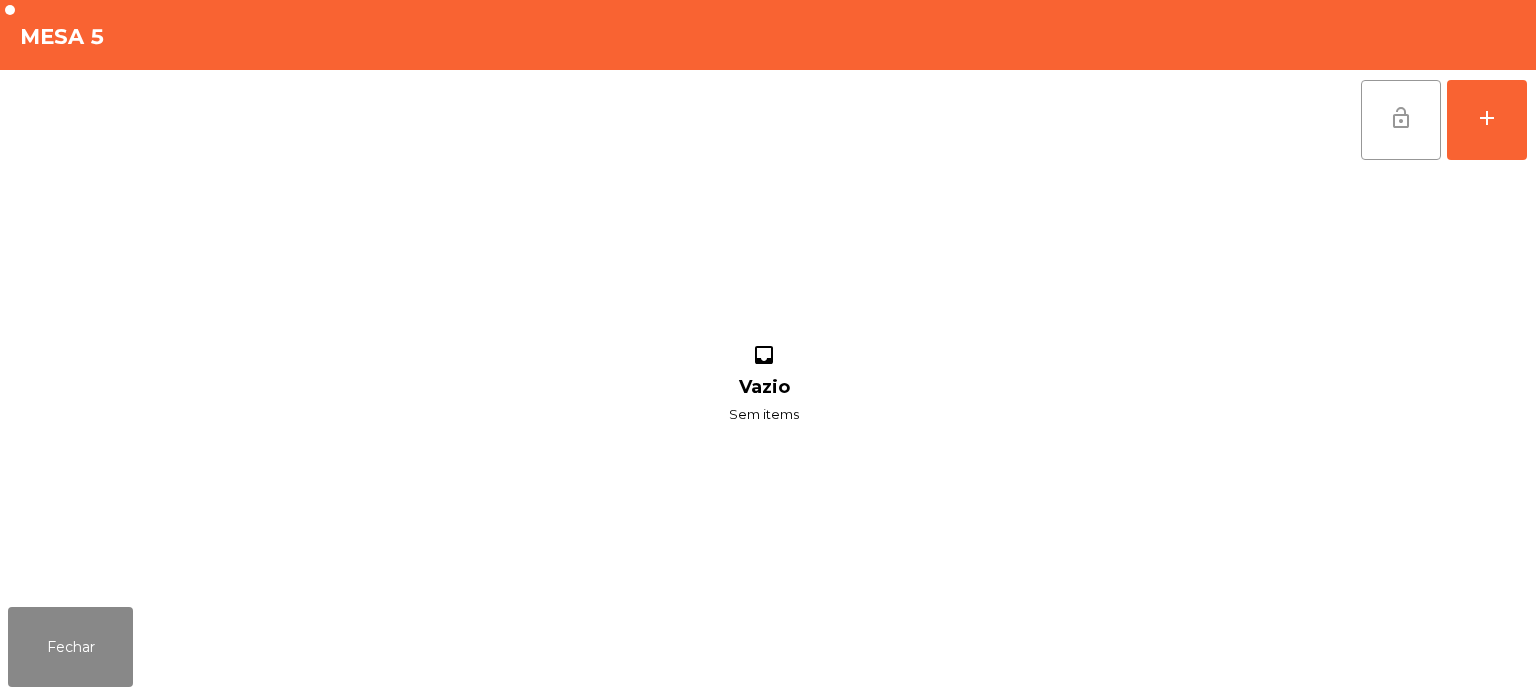 click on "lock_open" 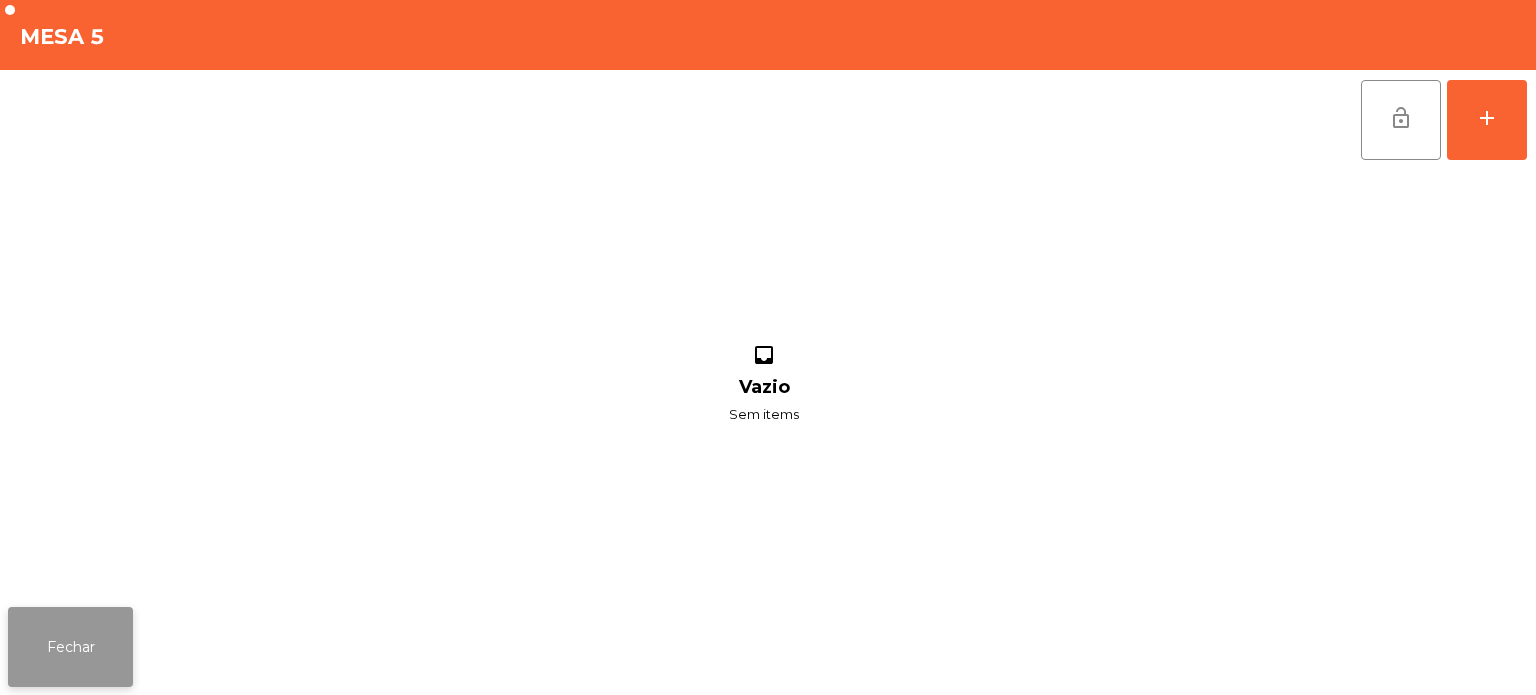 click on "Fechar" 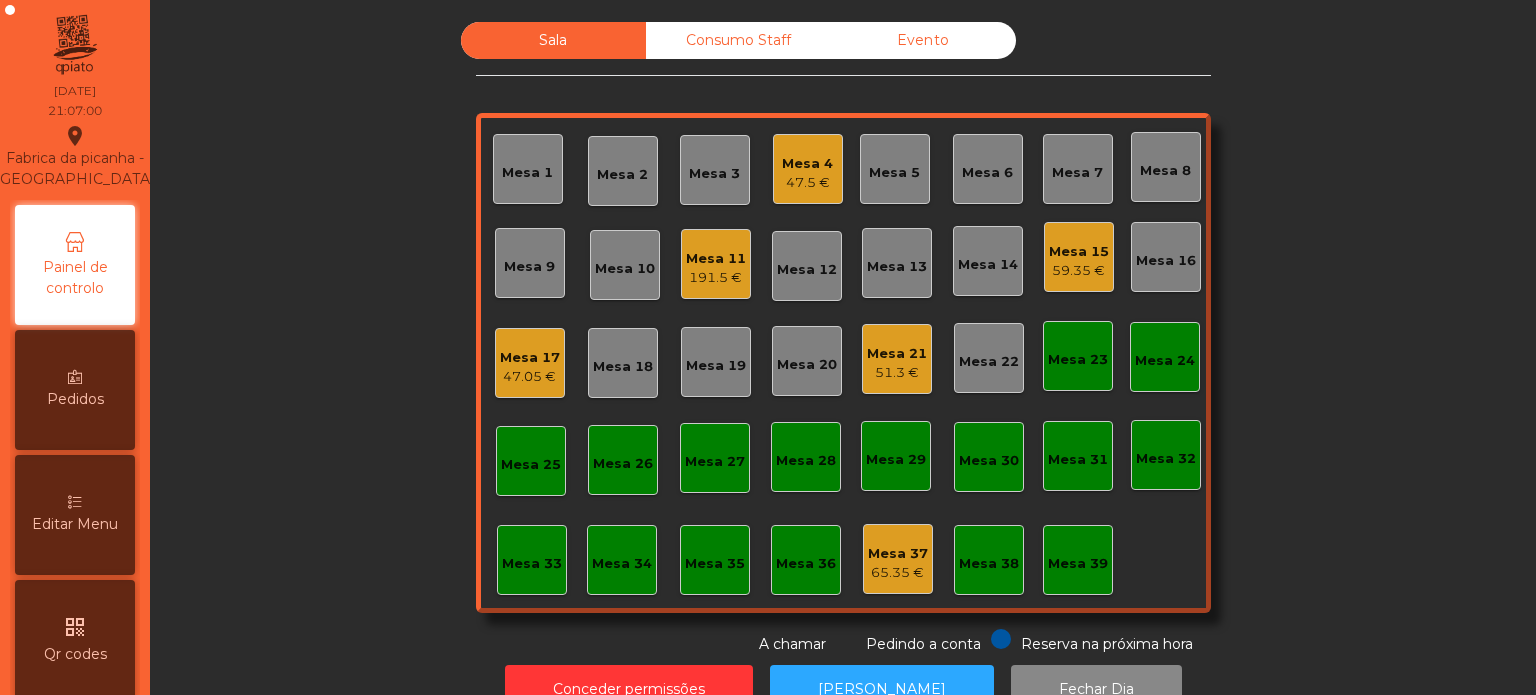 click on "59.35 €" 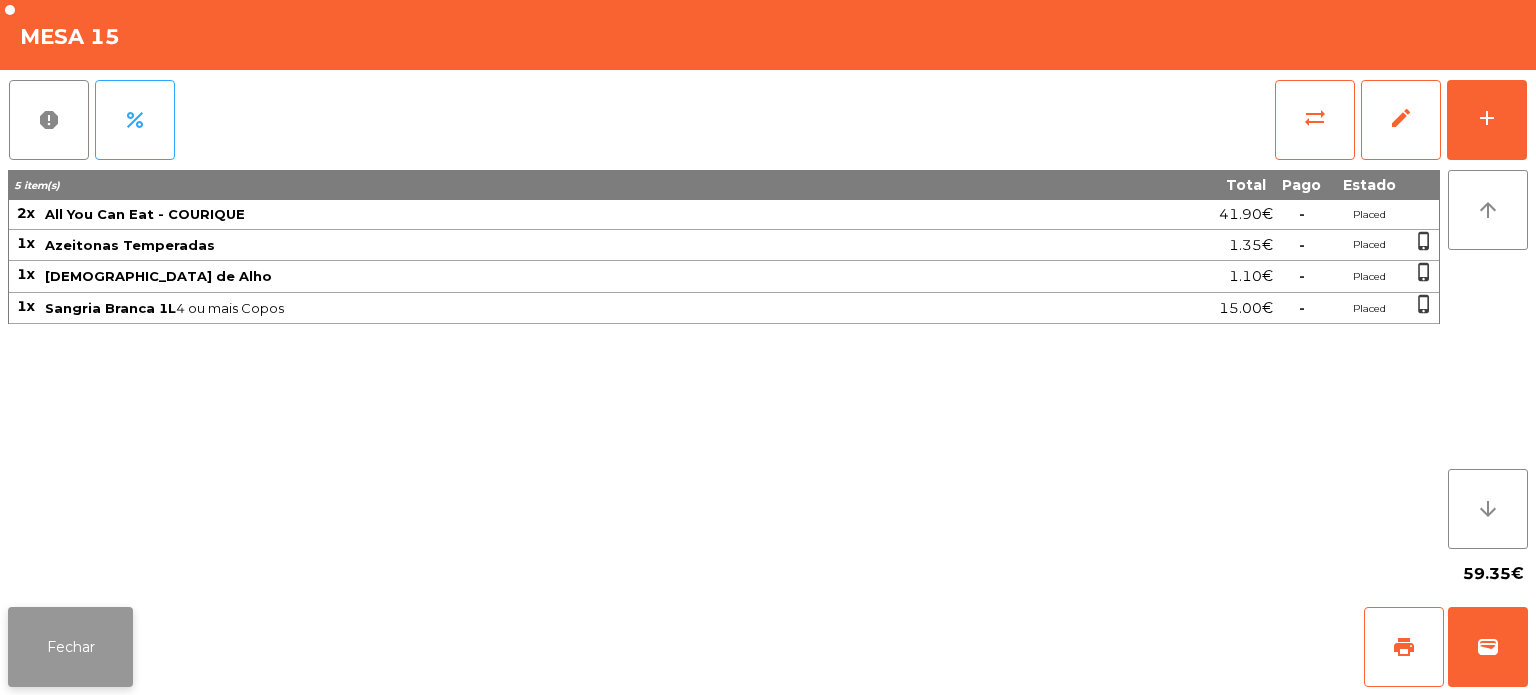 click on "Fechar" 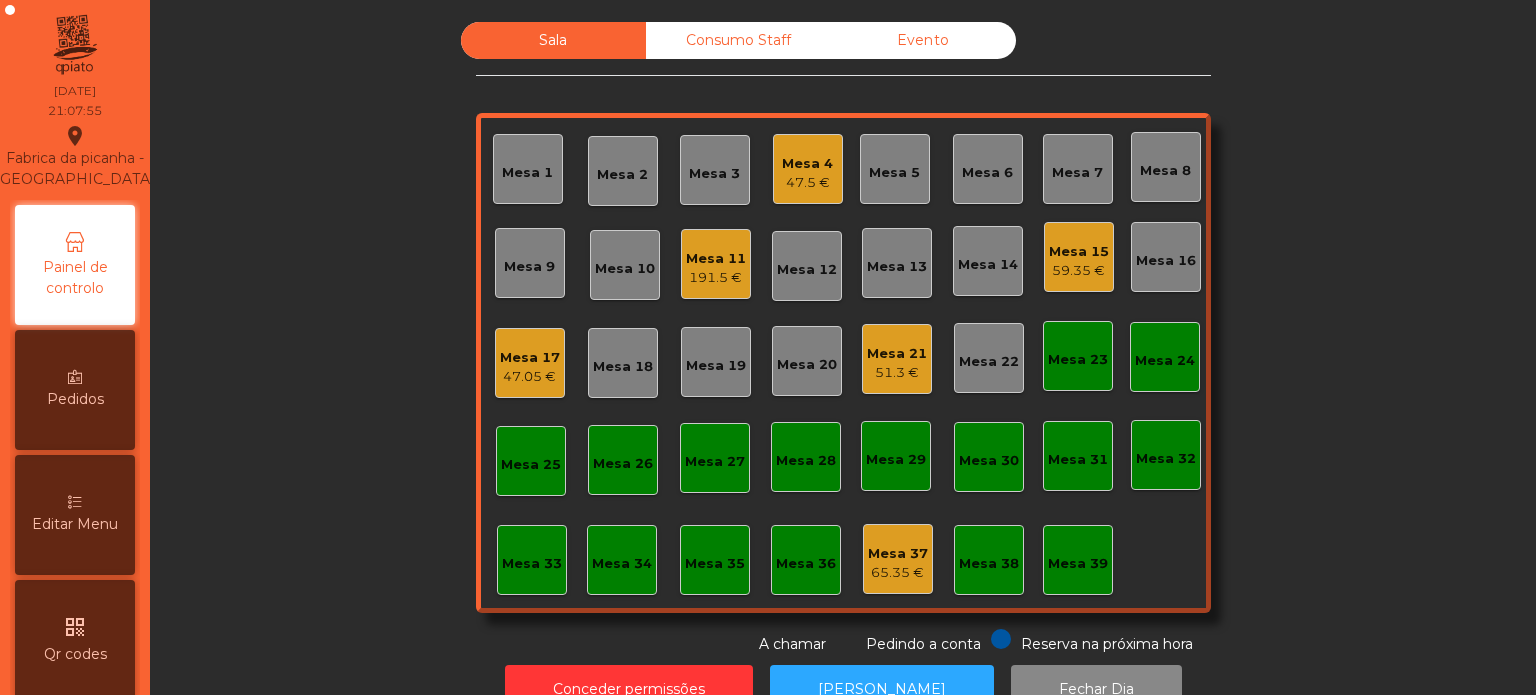 click on "Mesa 15" 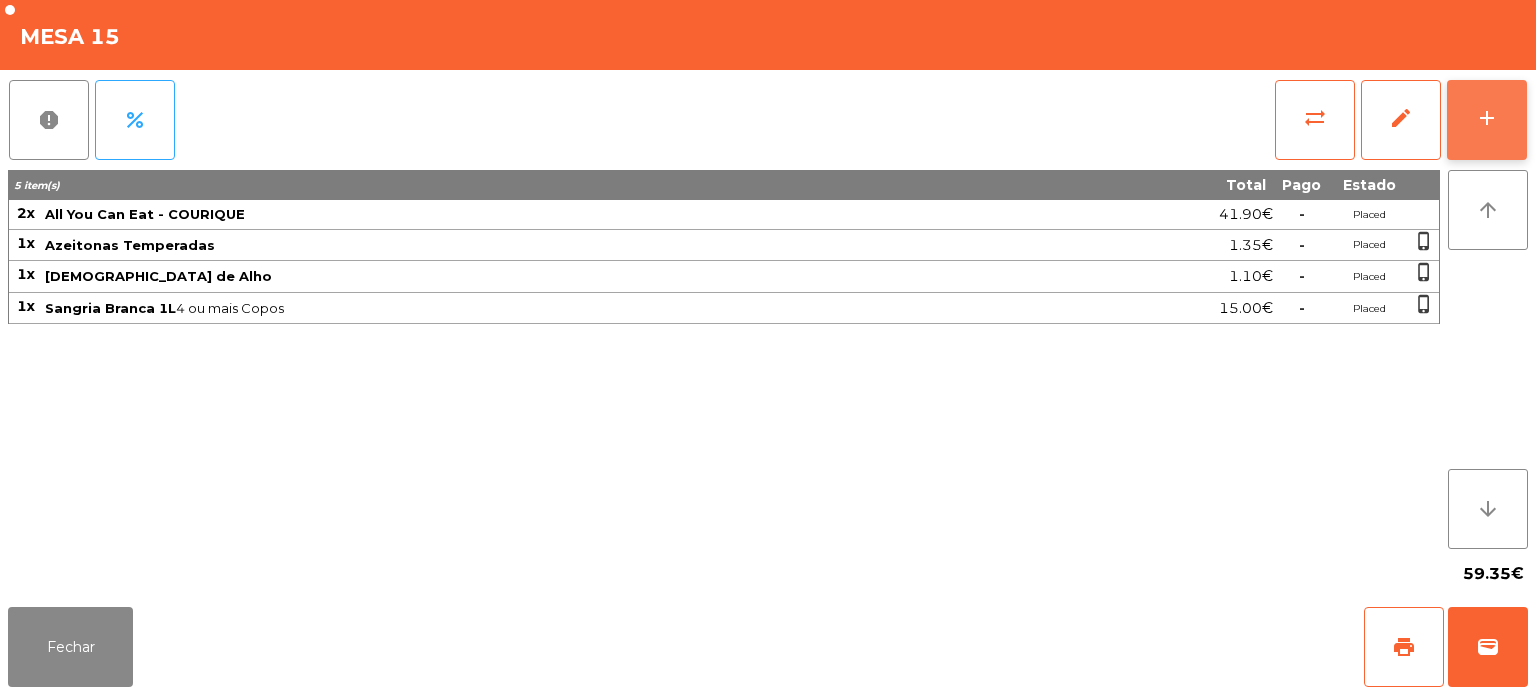 click on "add" 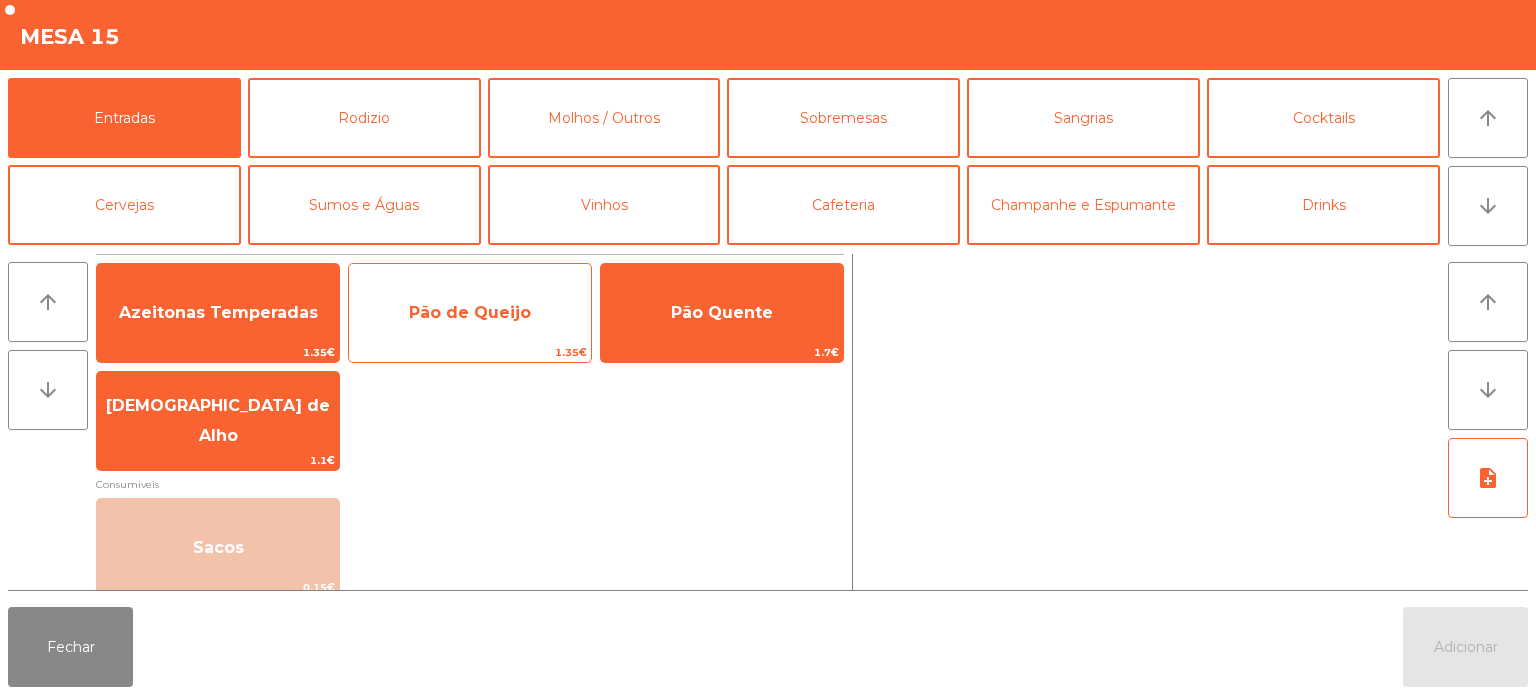 click on "Pão de Queijo" 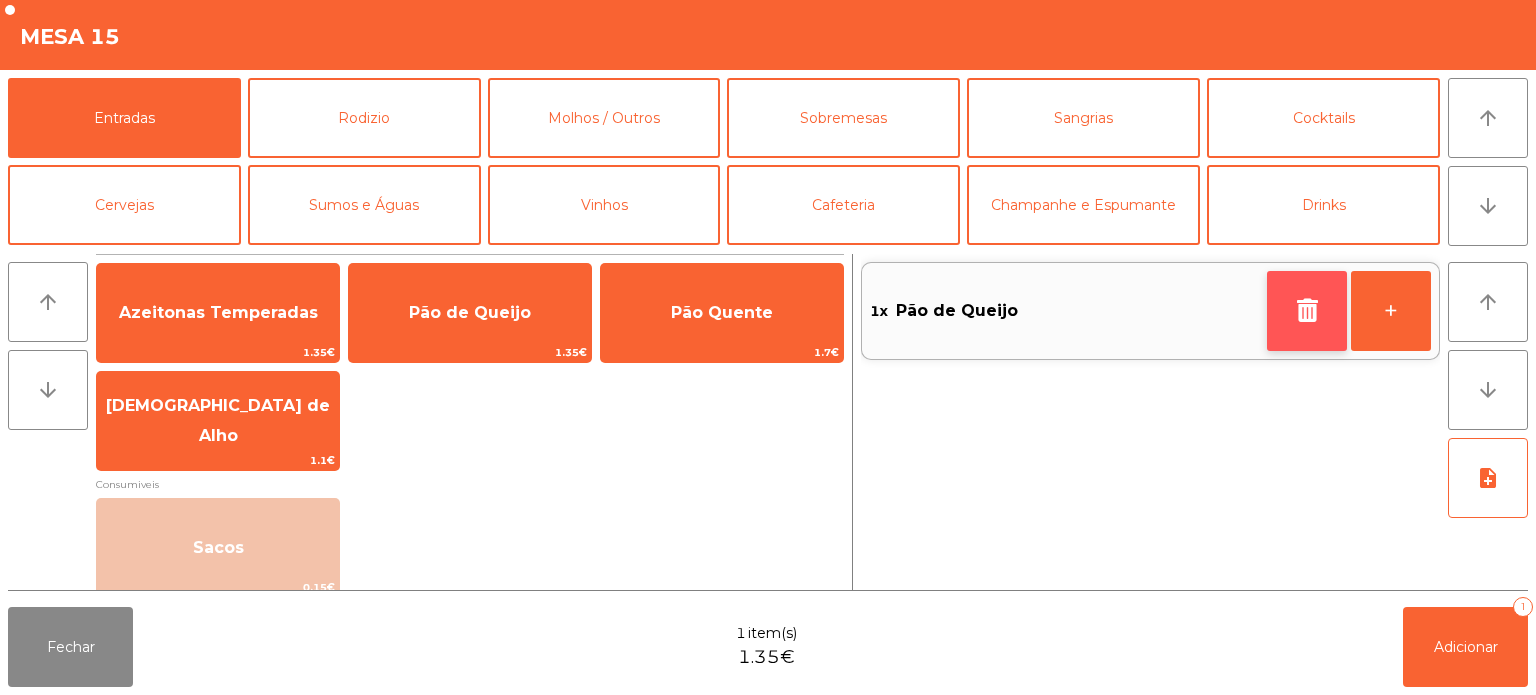 click 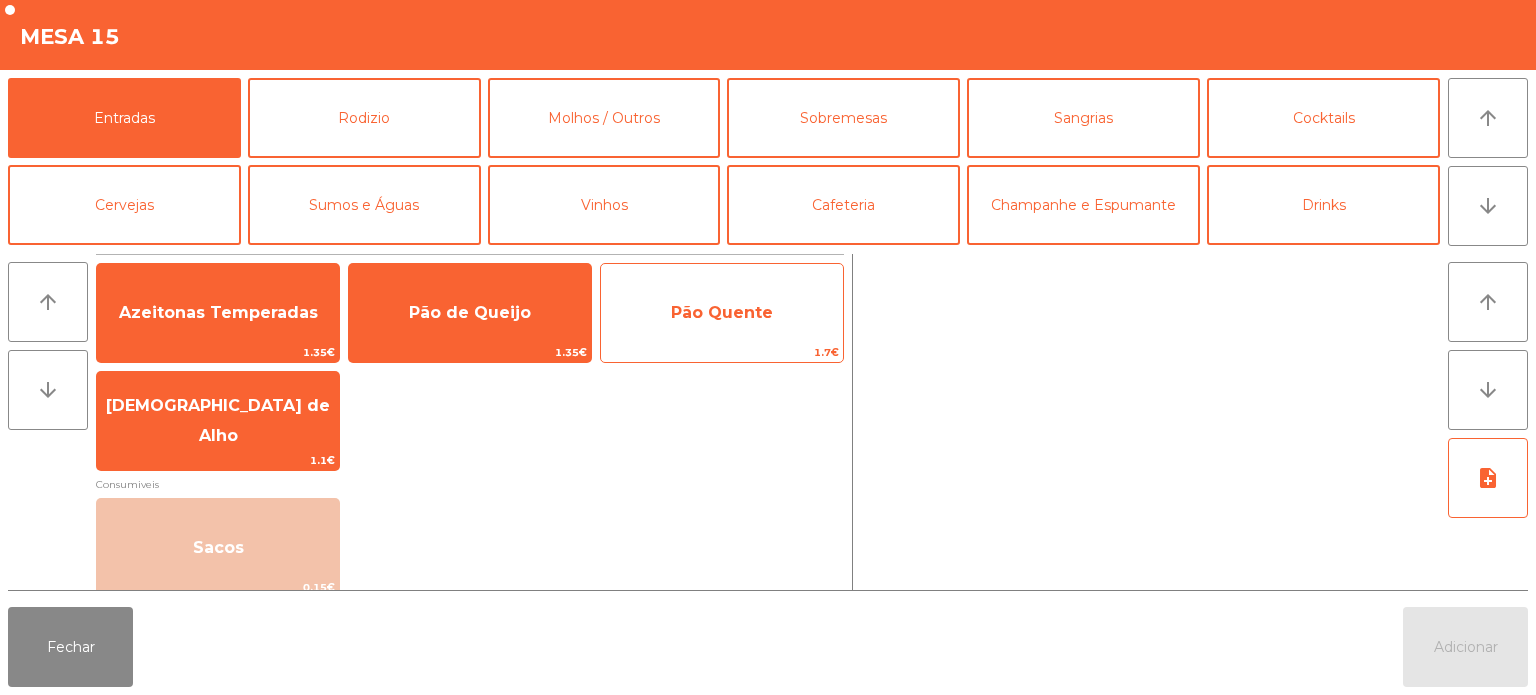 click on "Pão Quente" 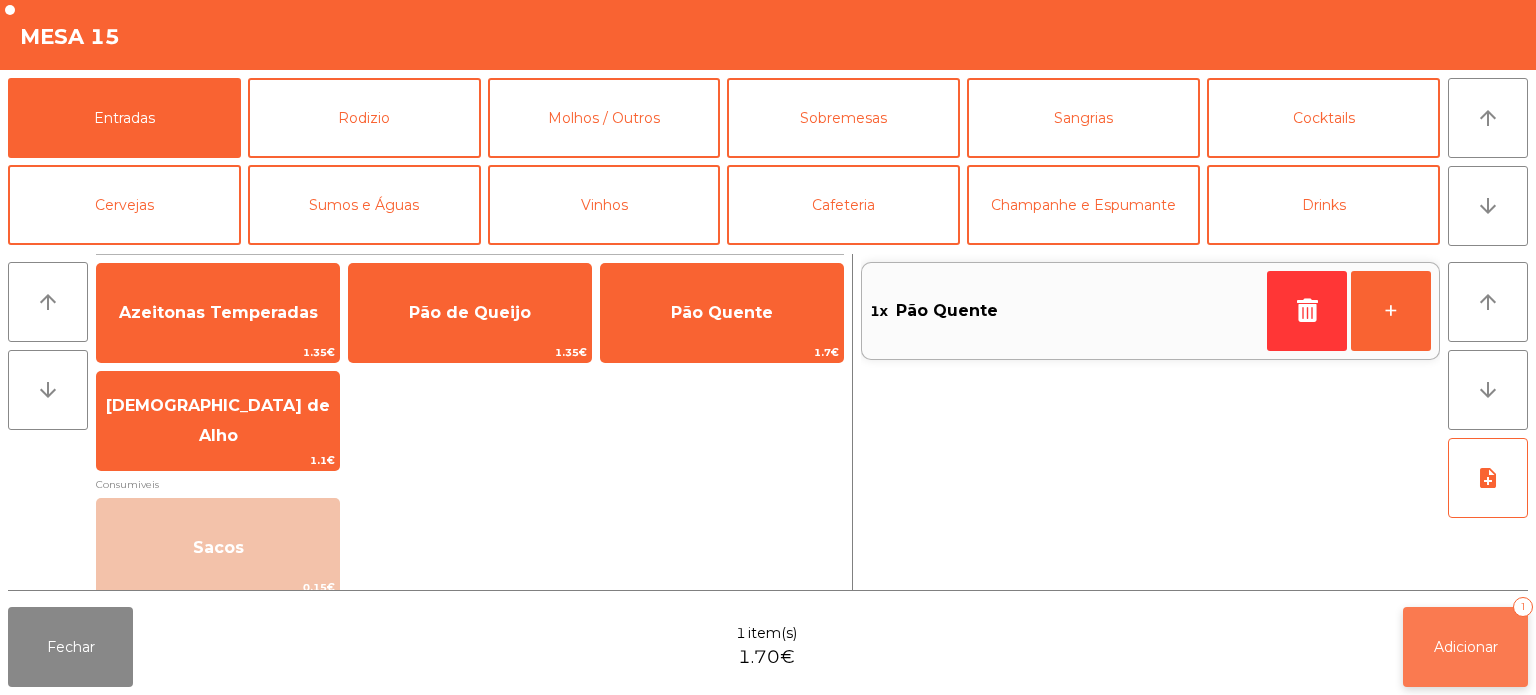 click on "Adicionar   1" 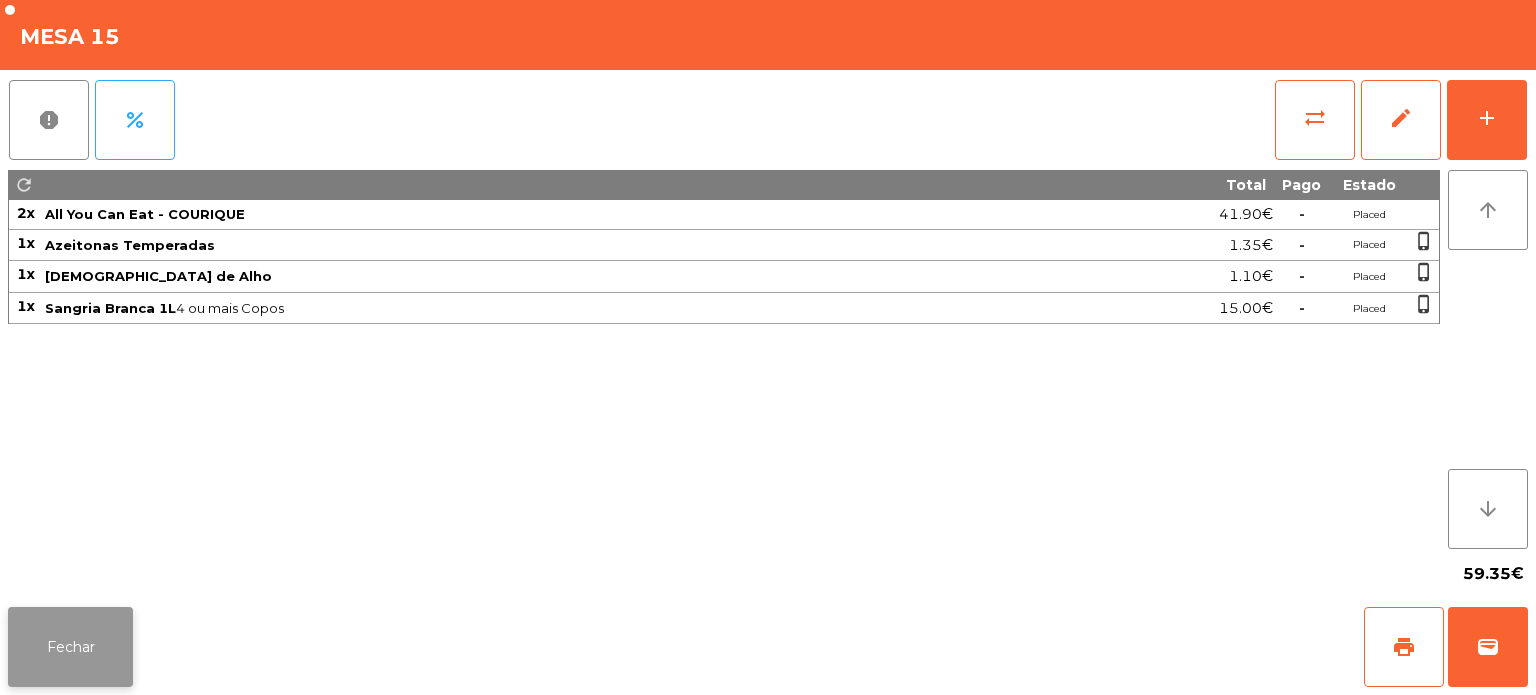 click on "Fechar" 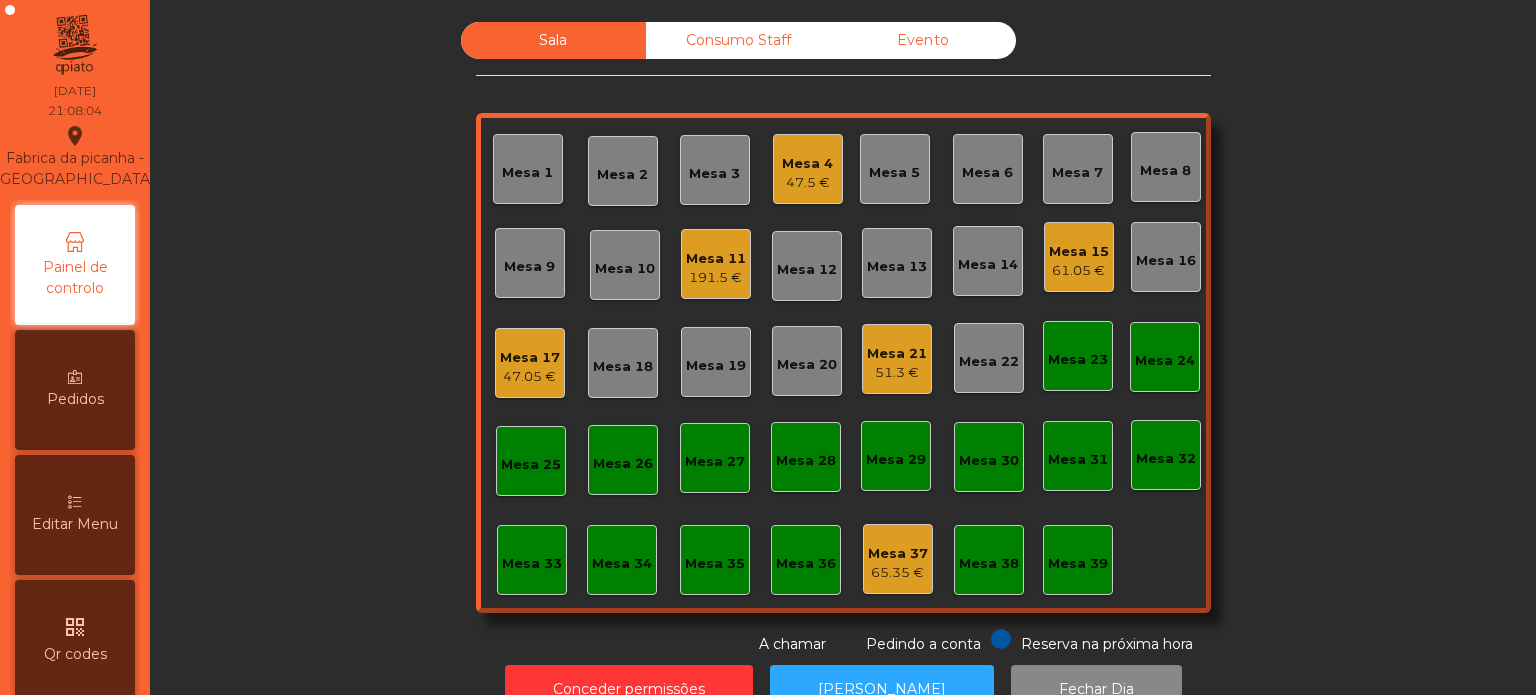 click on "Mesa 4" 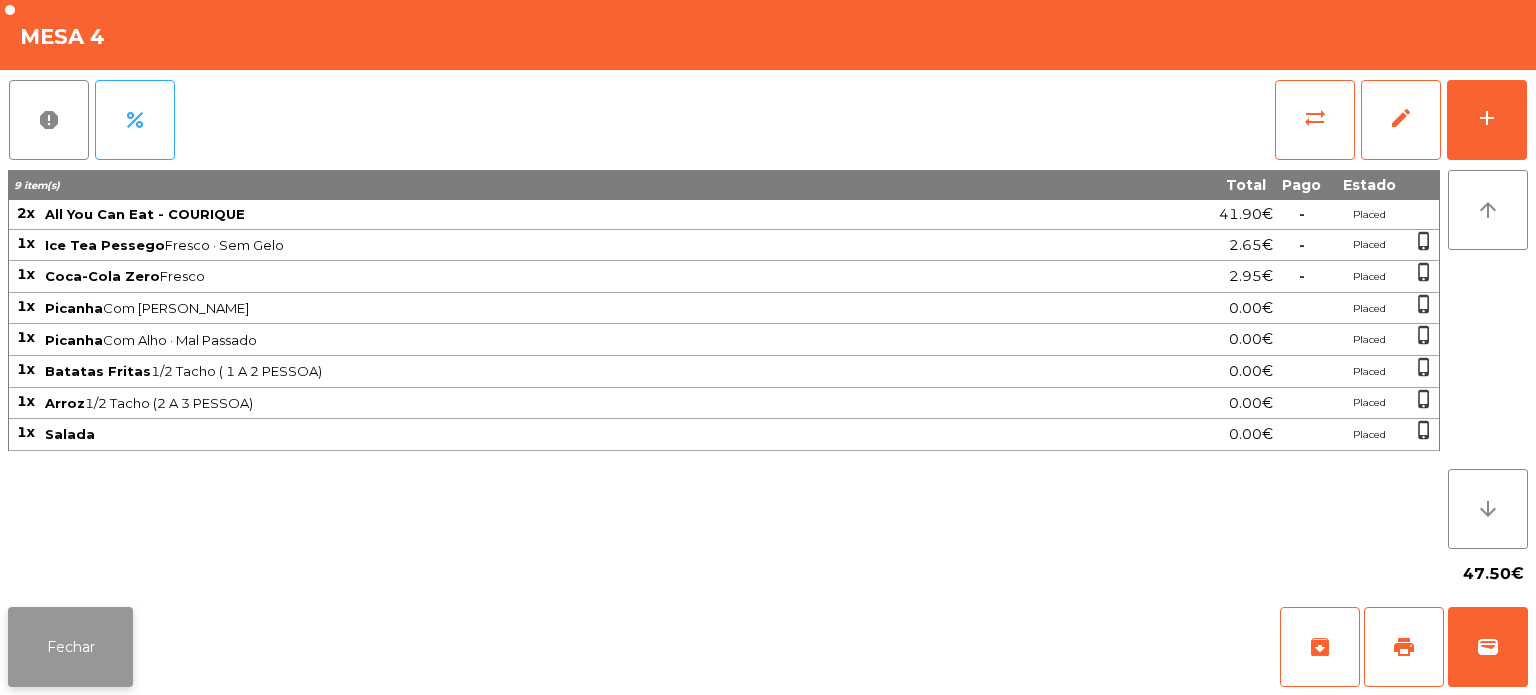 click on "Fechar" 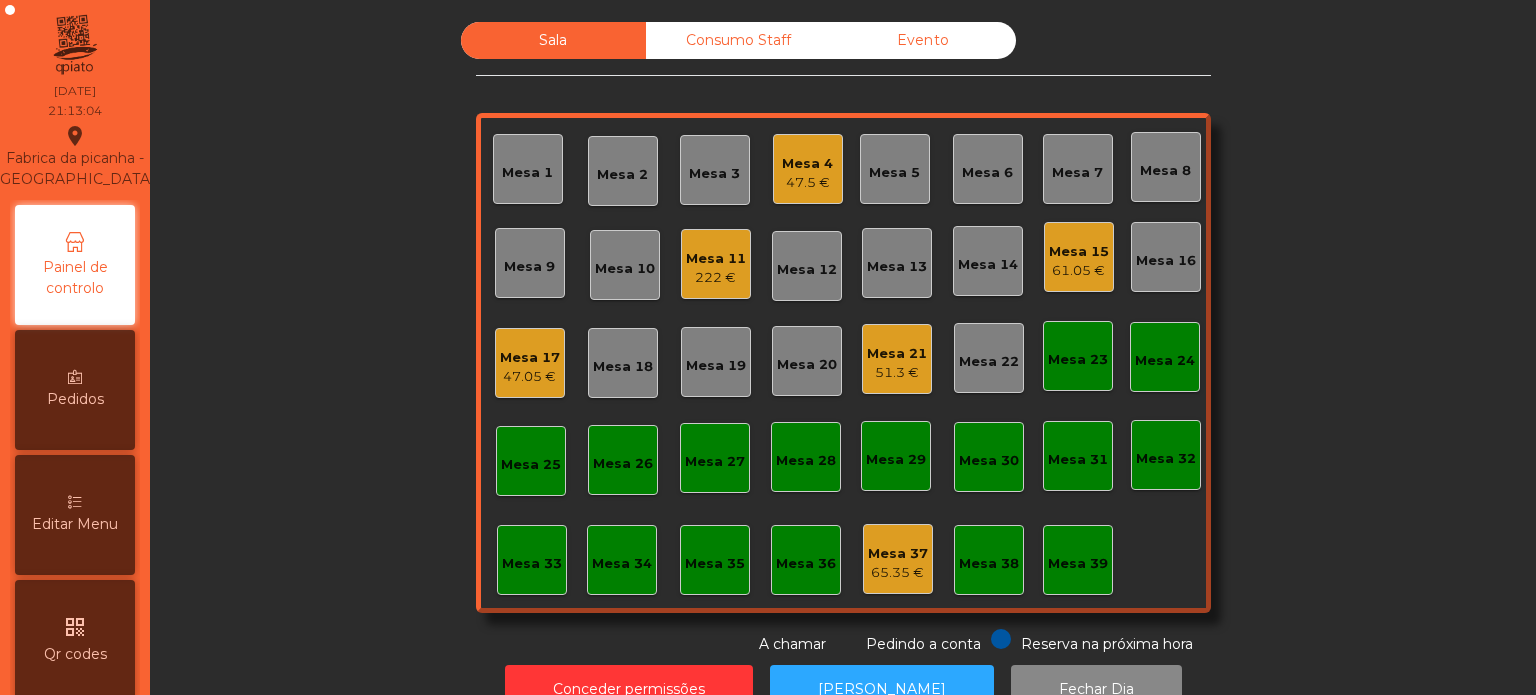 click on "Mesa 17" 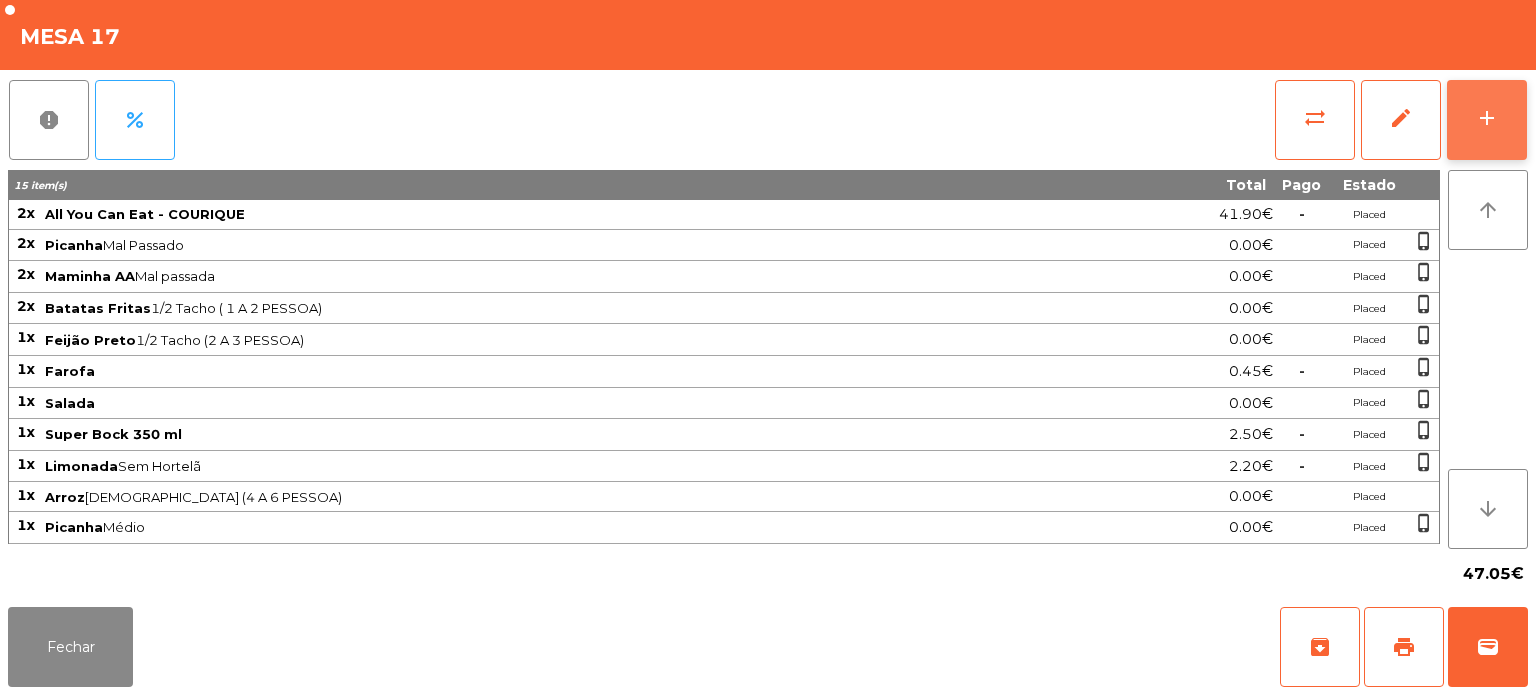 click on "add" 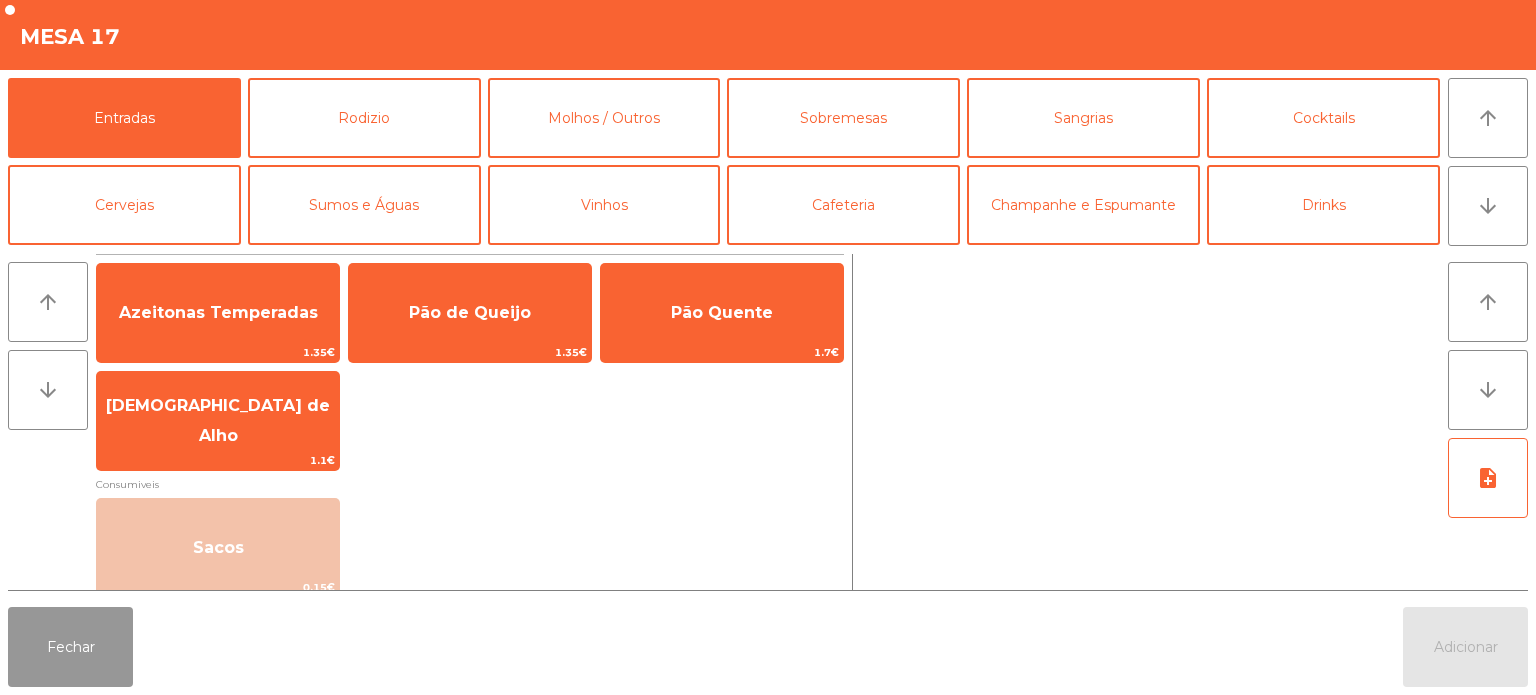 click on "Fechar" 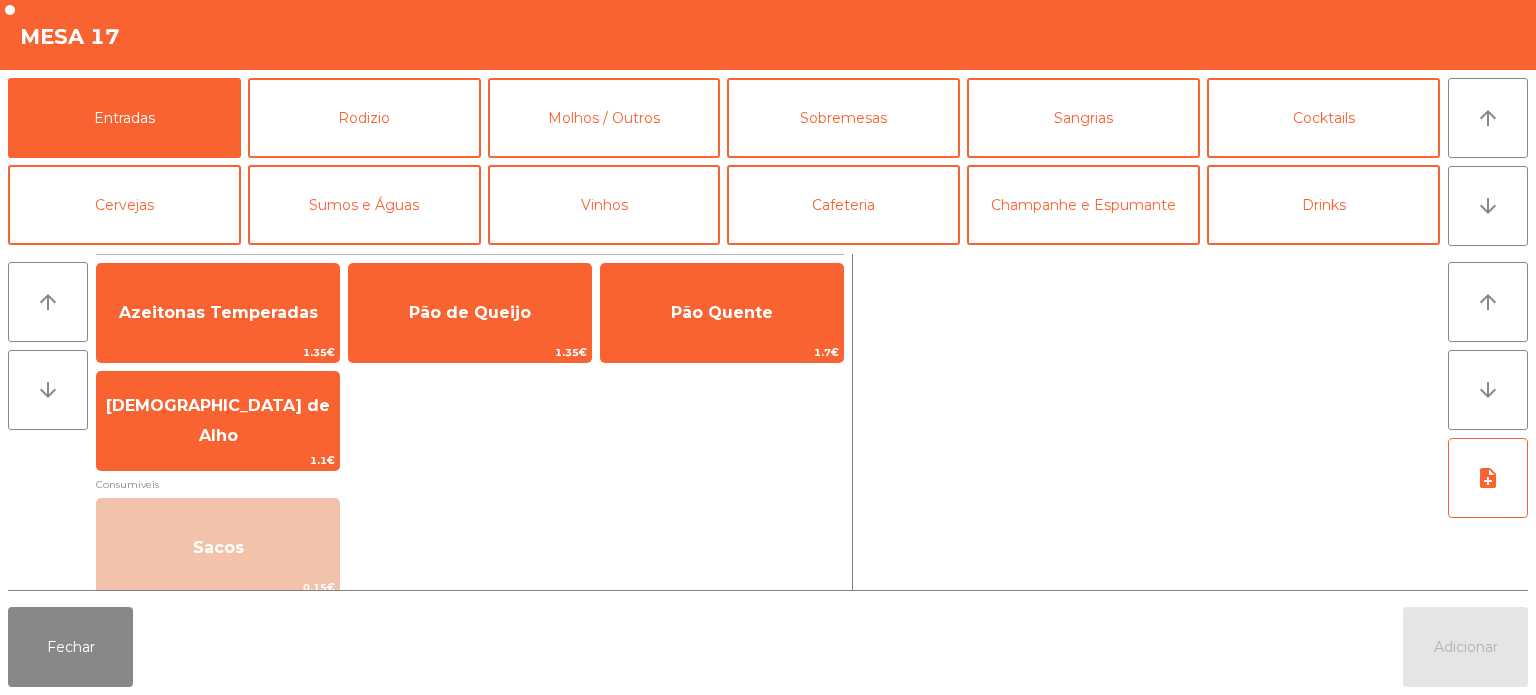 click on "Fechar" 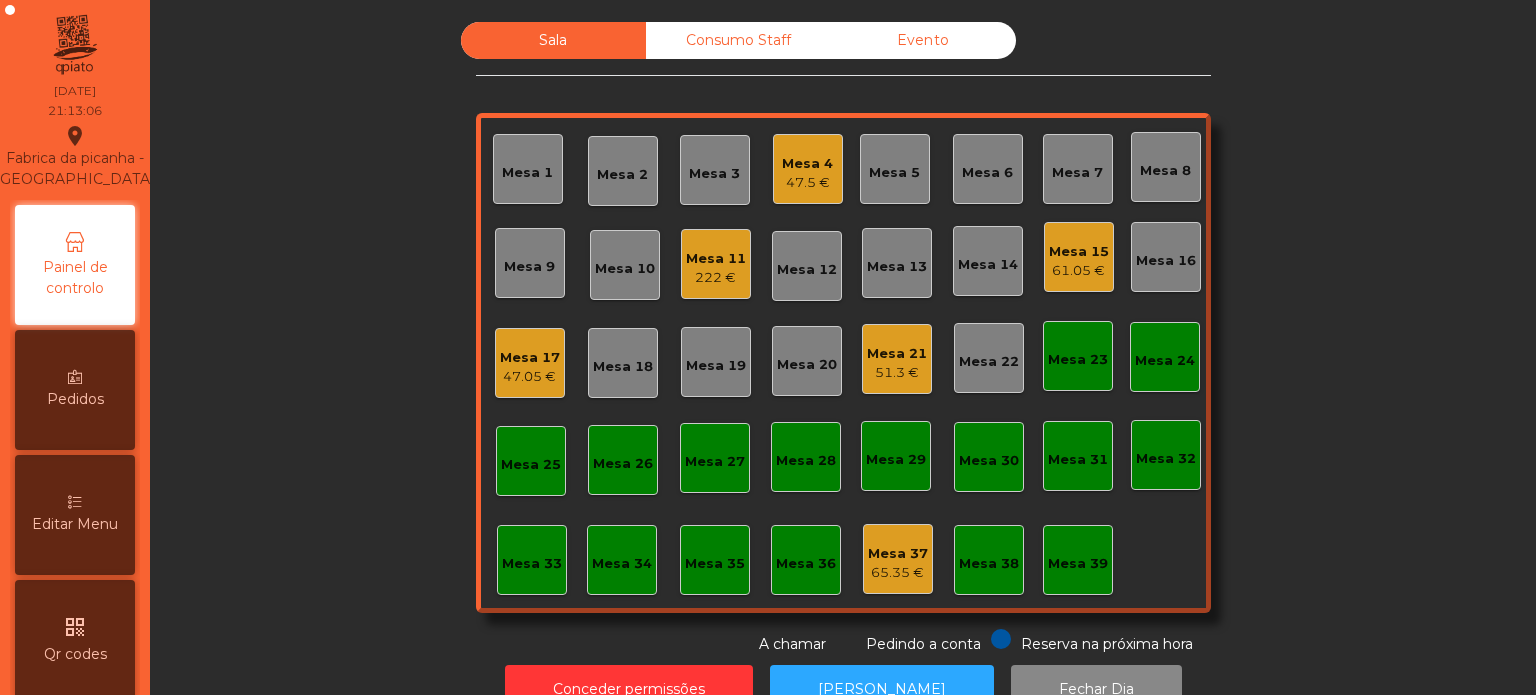 click on "51.3 €" 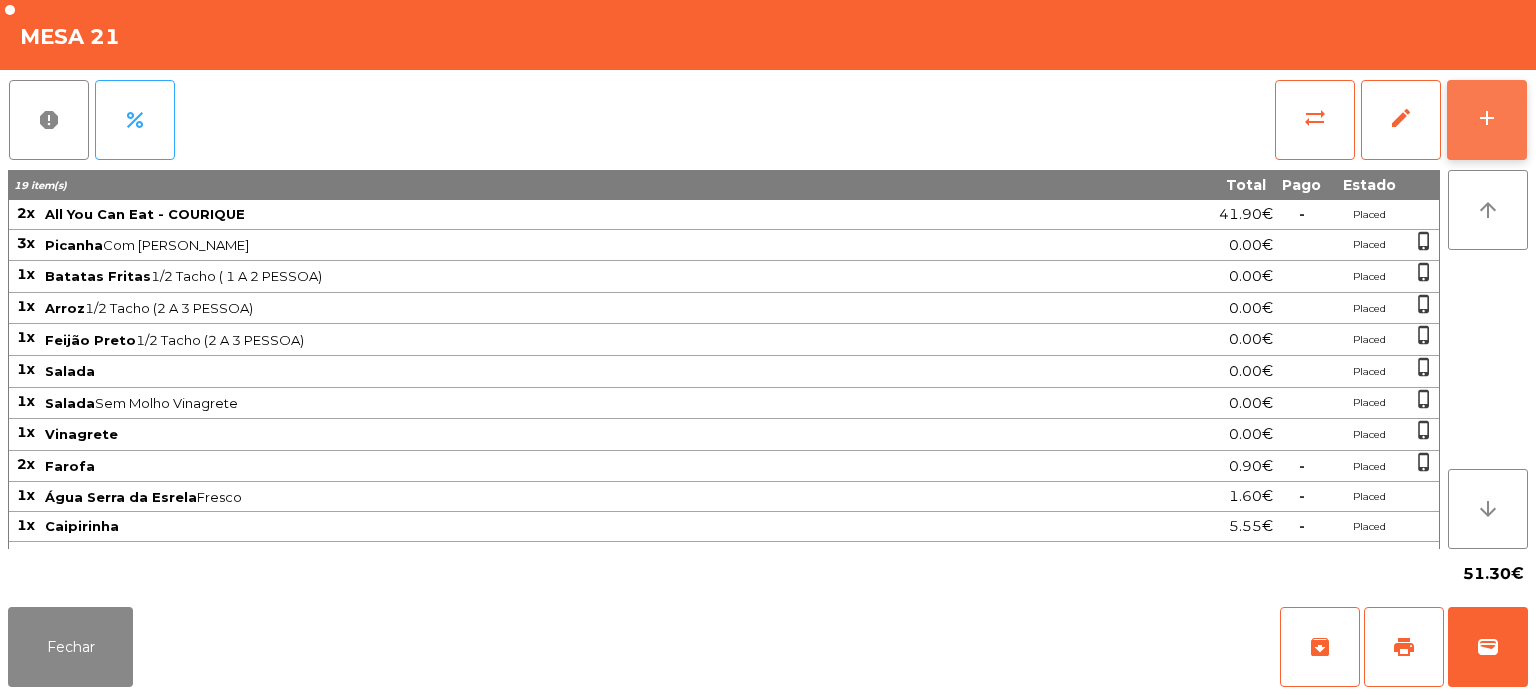 click on "add" 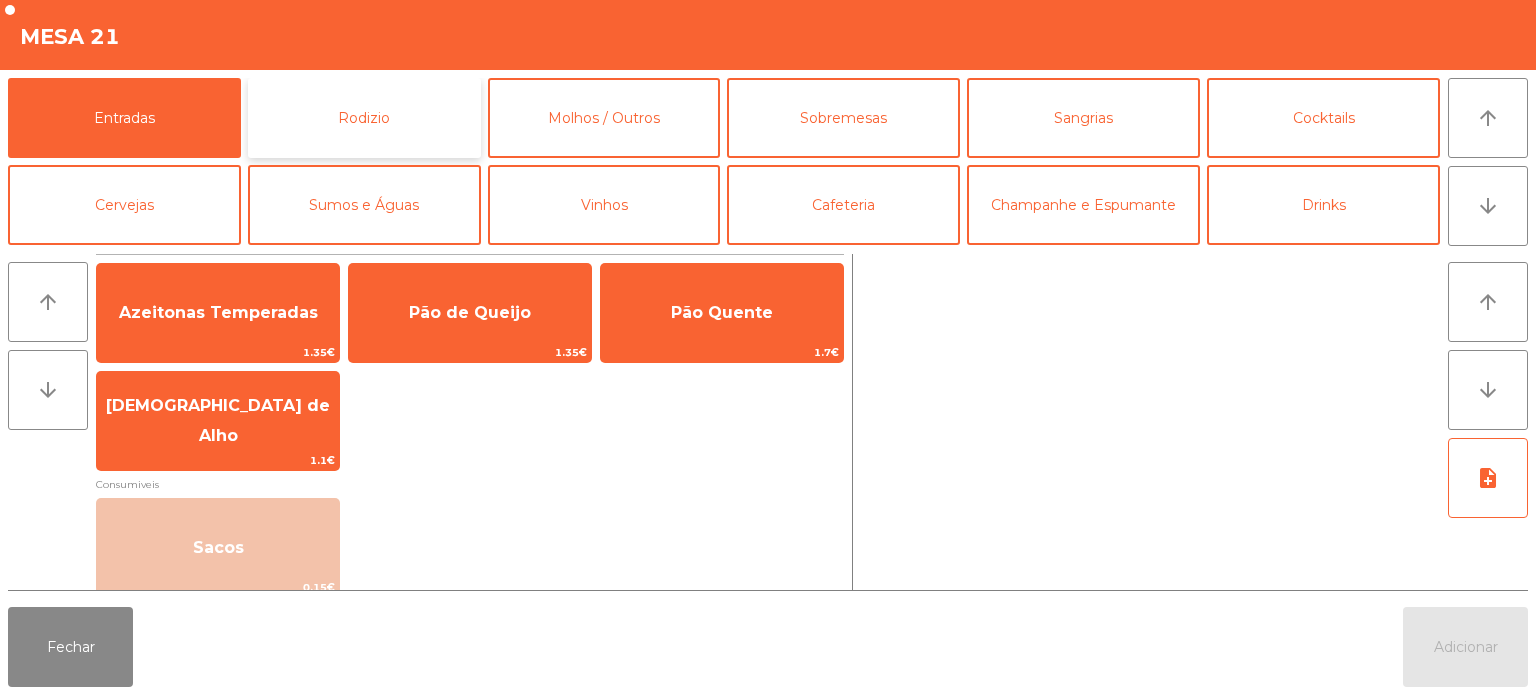 click on "Rodizio" 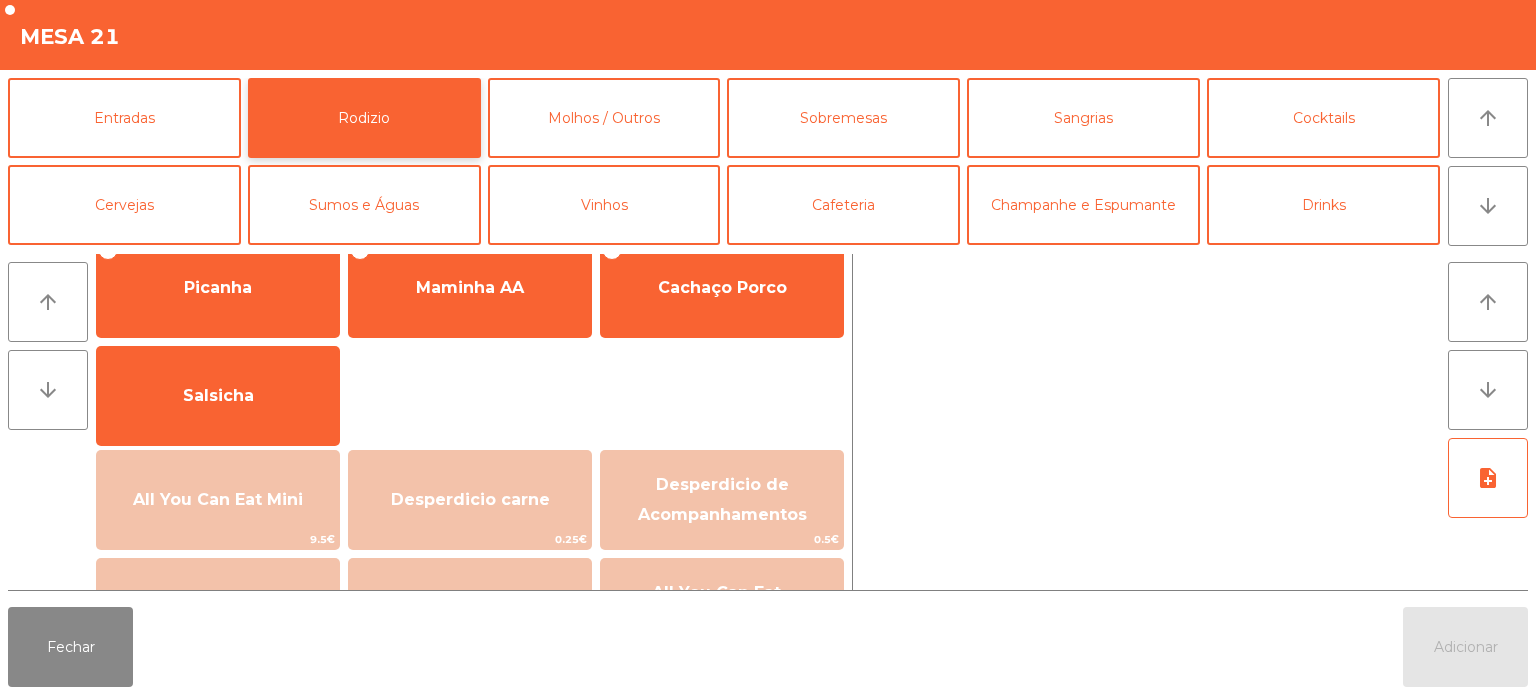 scroll, scrollTop: 0, scrollLeft: 0, axis: both 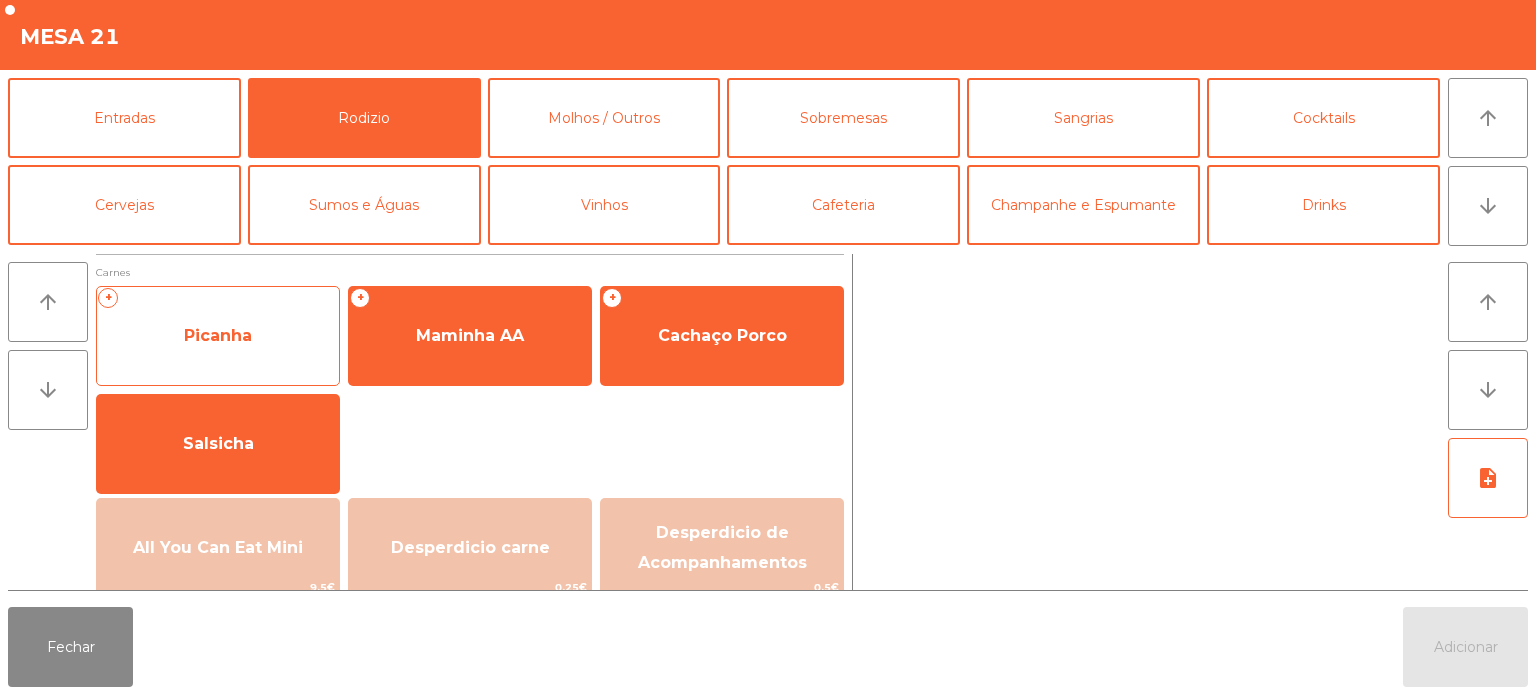 click on "Picanha" 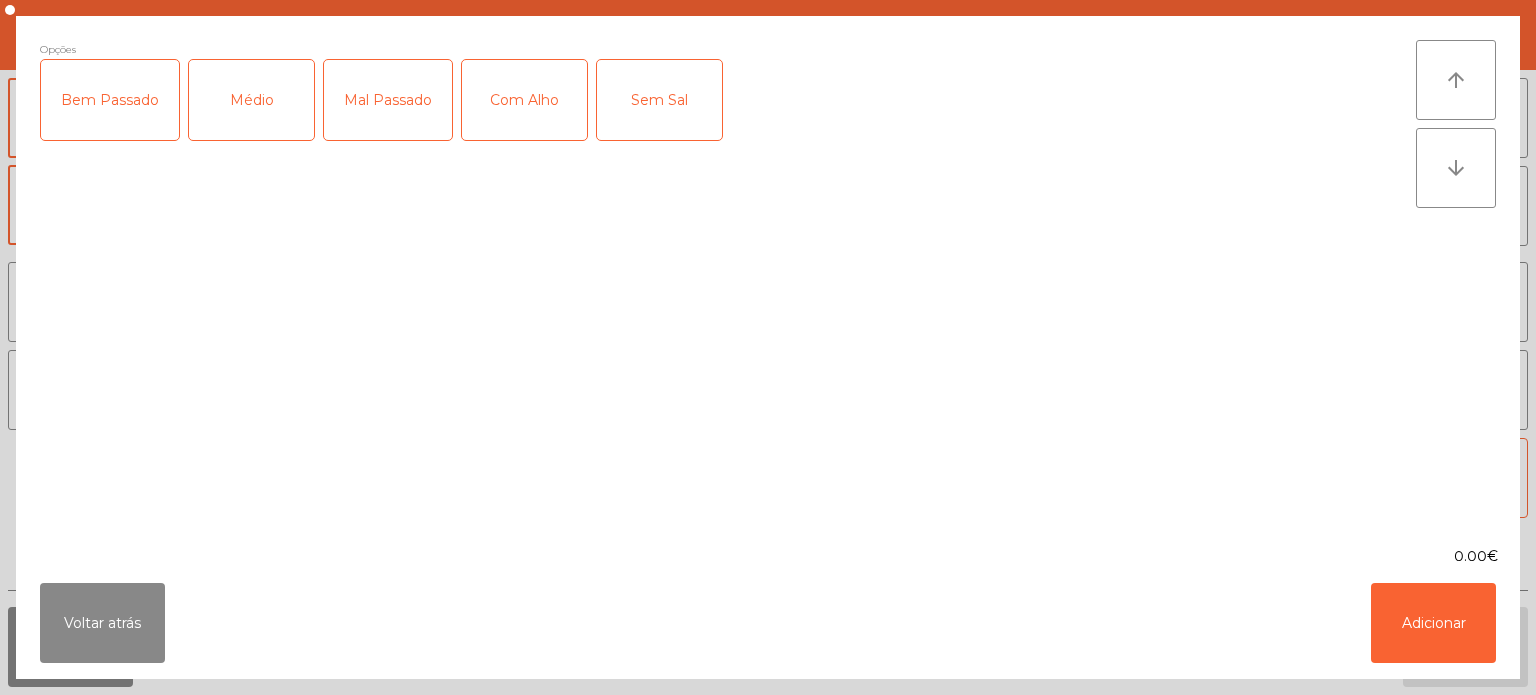 click on "Médio" 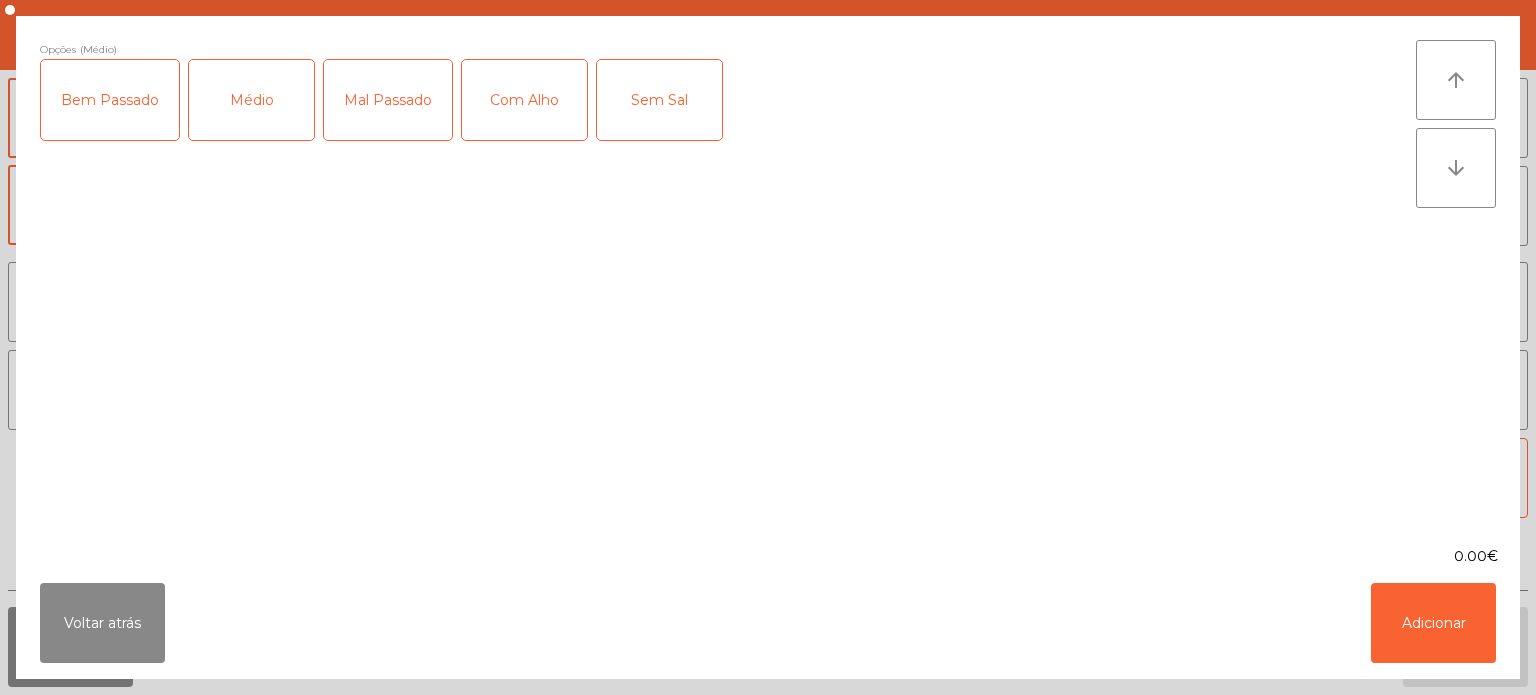 click on "Com Alho" 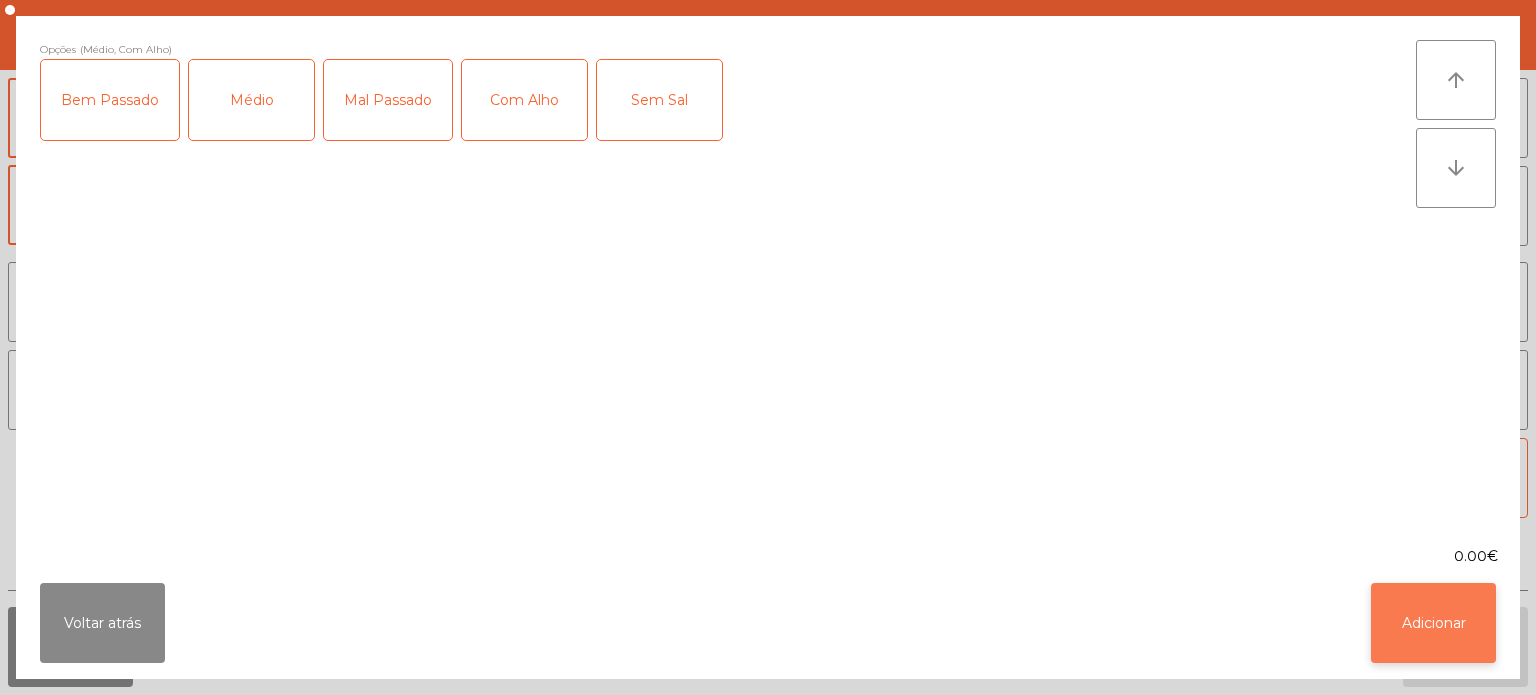 click on "Adicionar" 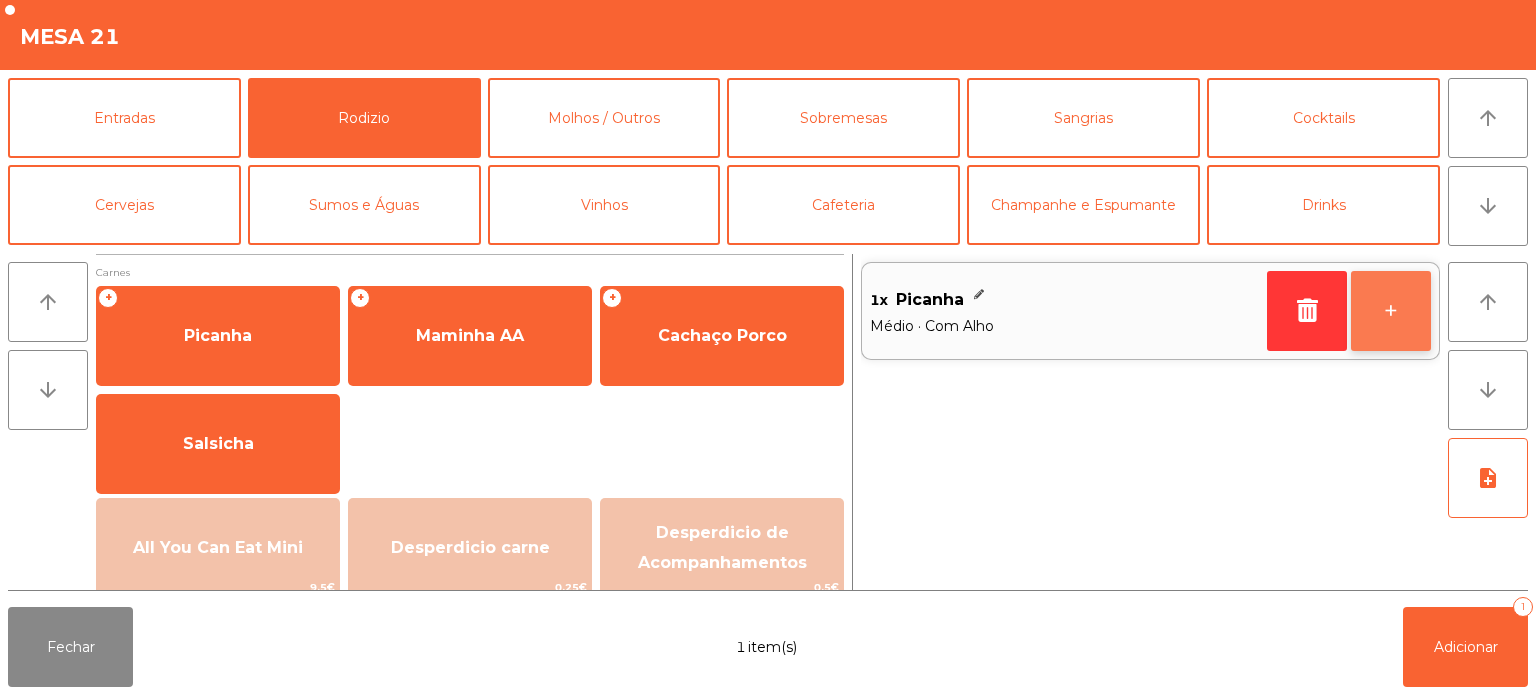 click on "+" 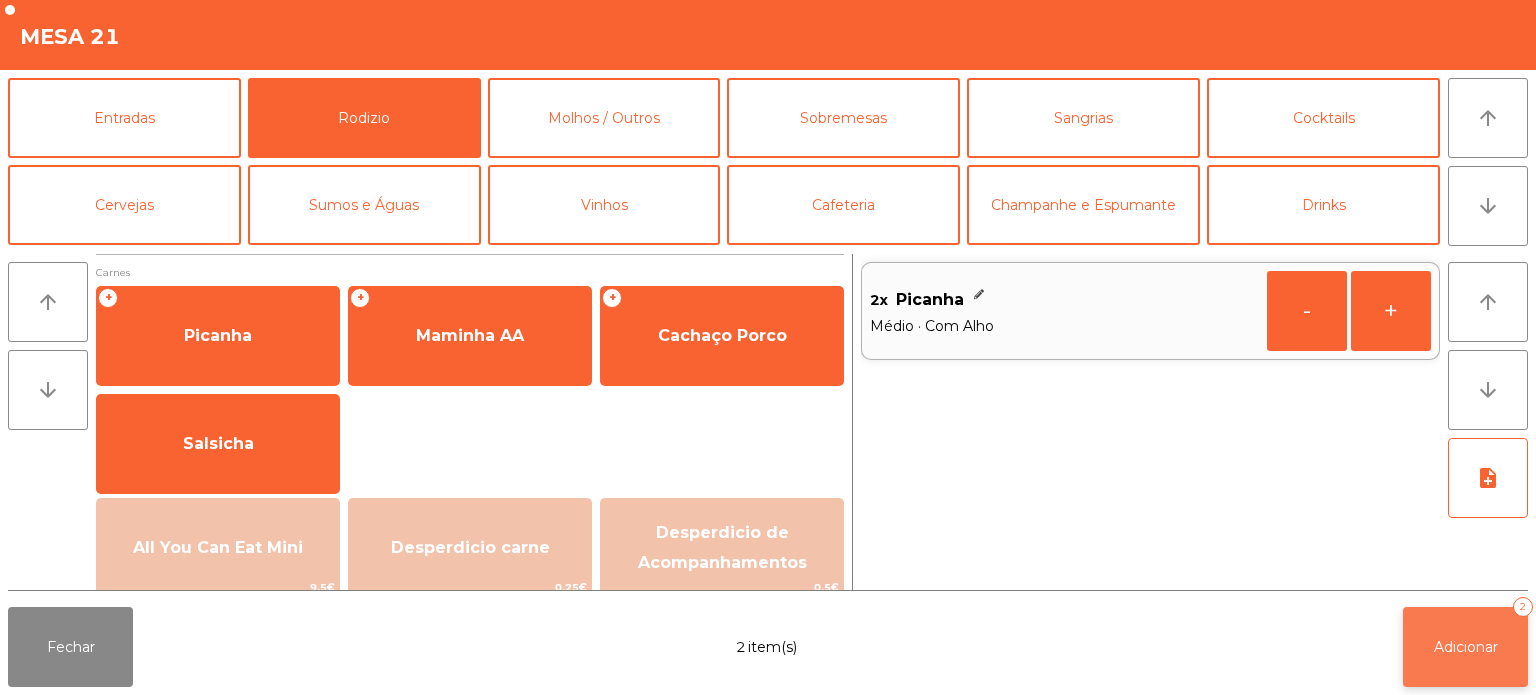 click on "Adicionar   2" 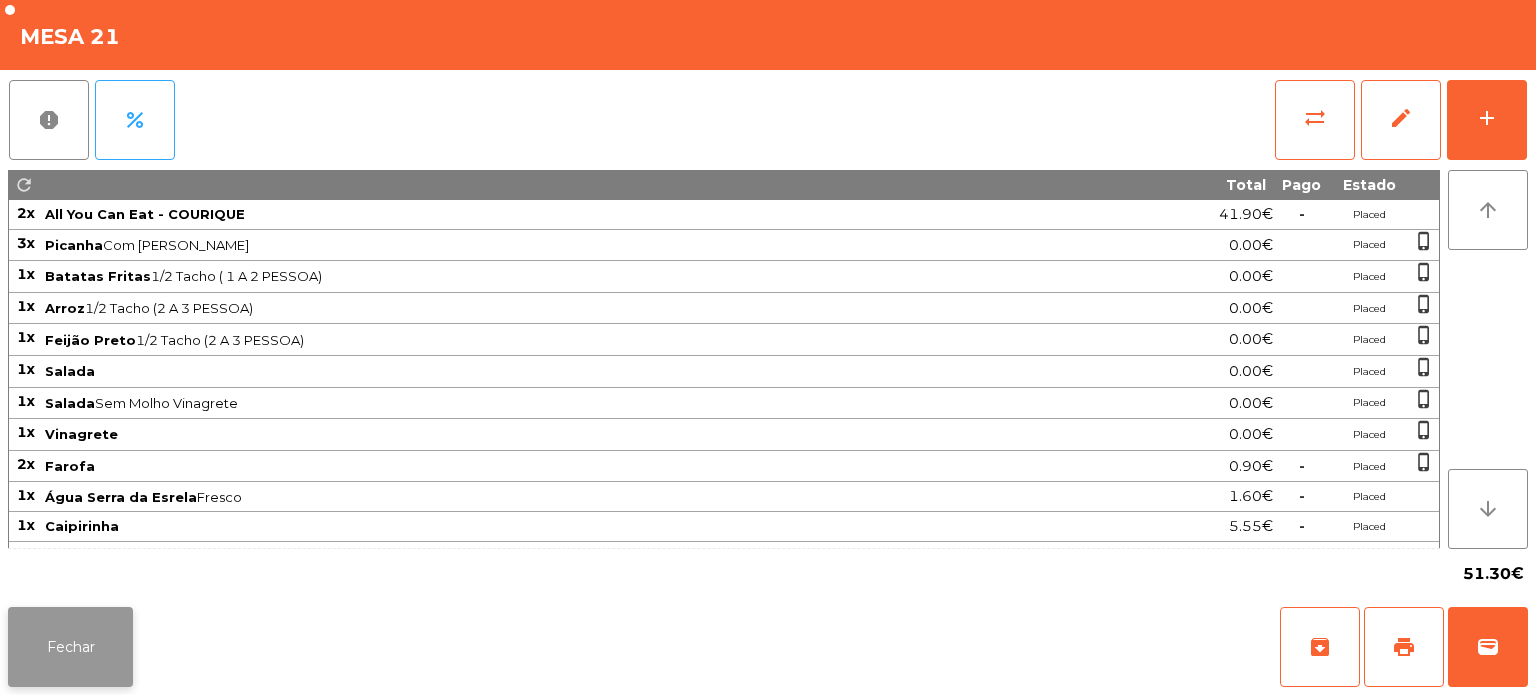 click on "Fechar" 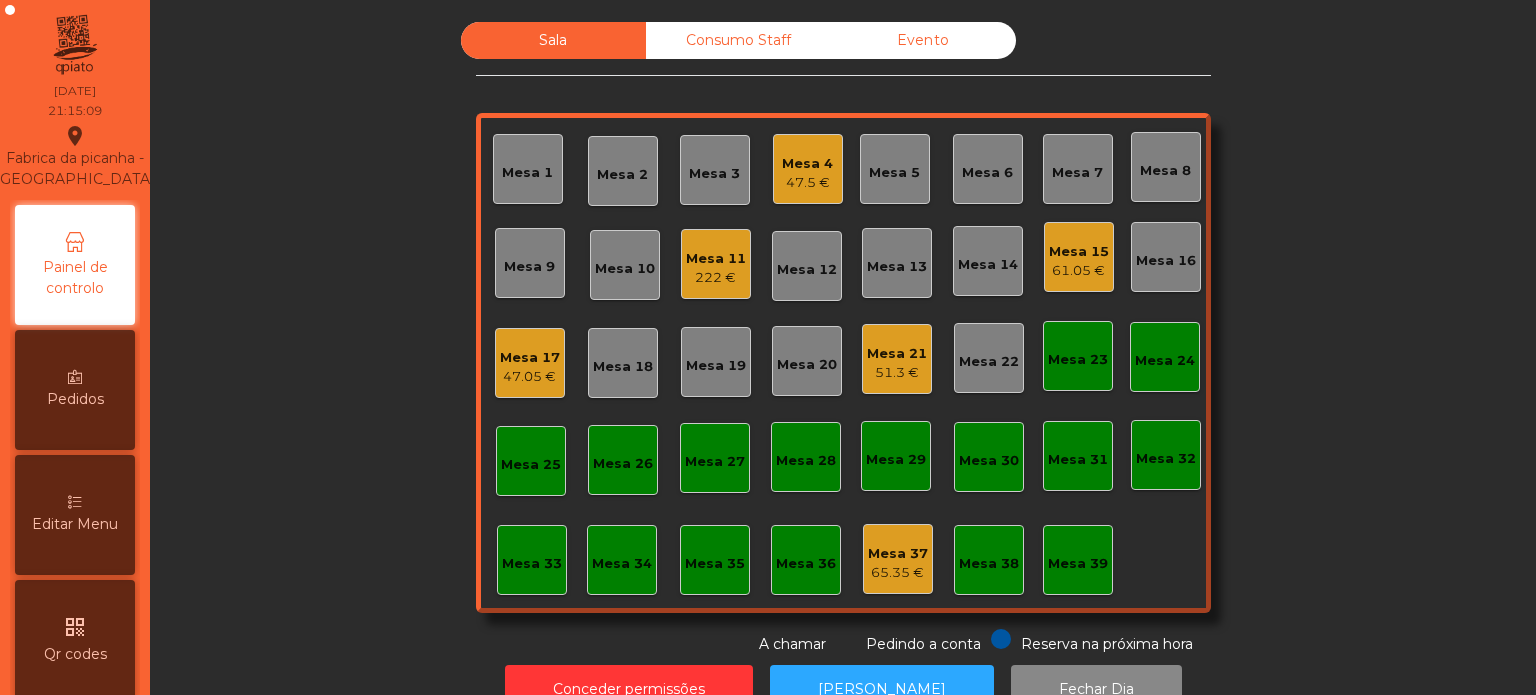 click on "Mesa 33" 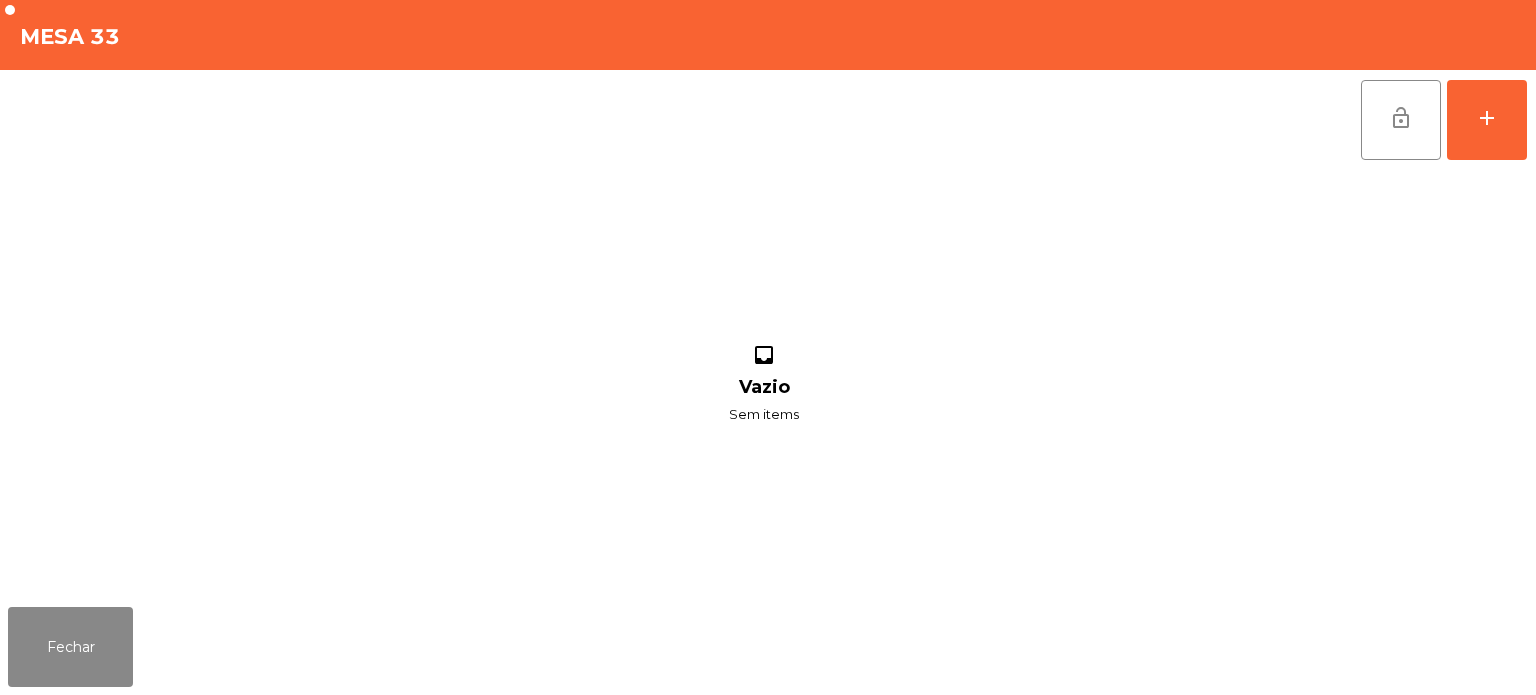 click on "lock_open   add  inbox Vazio Sem items" 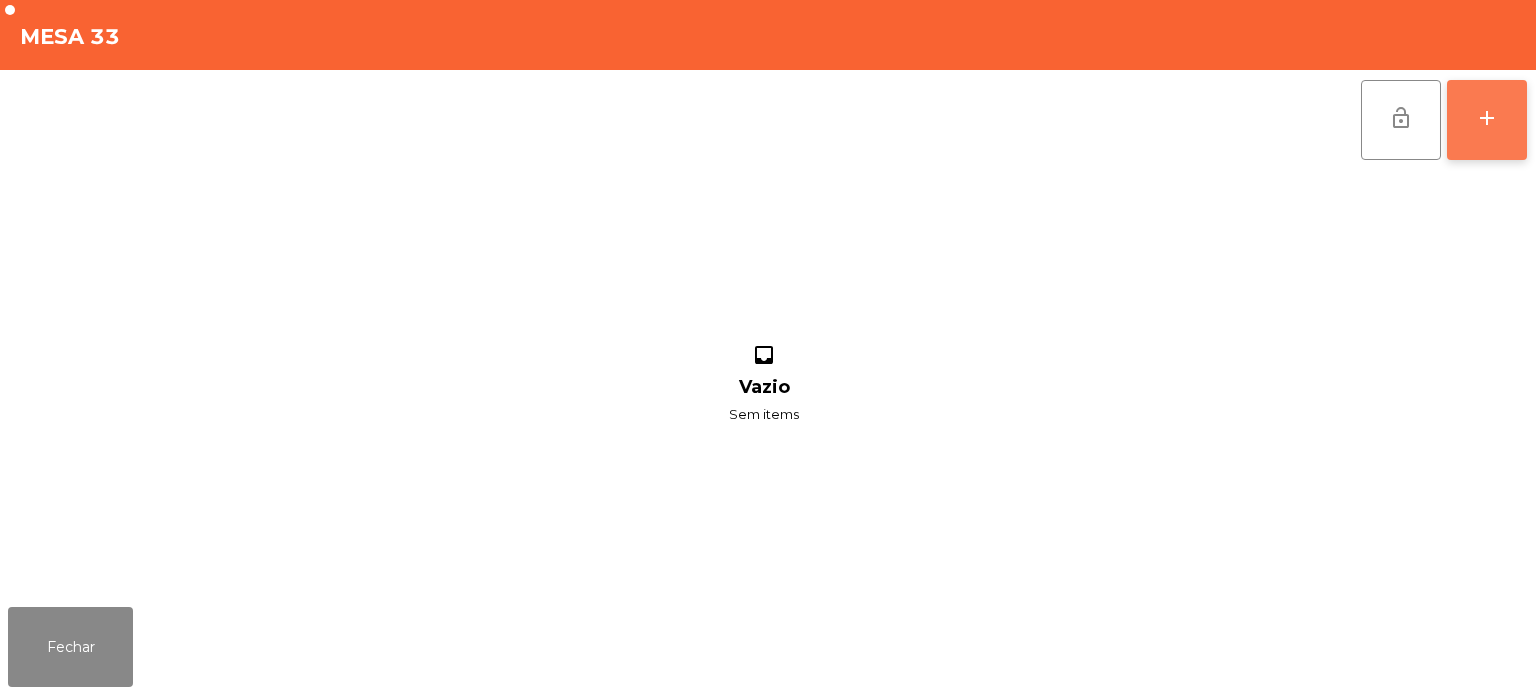 click on "add" 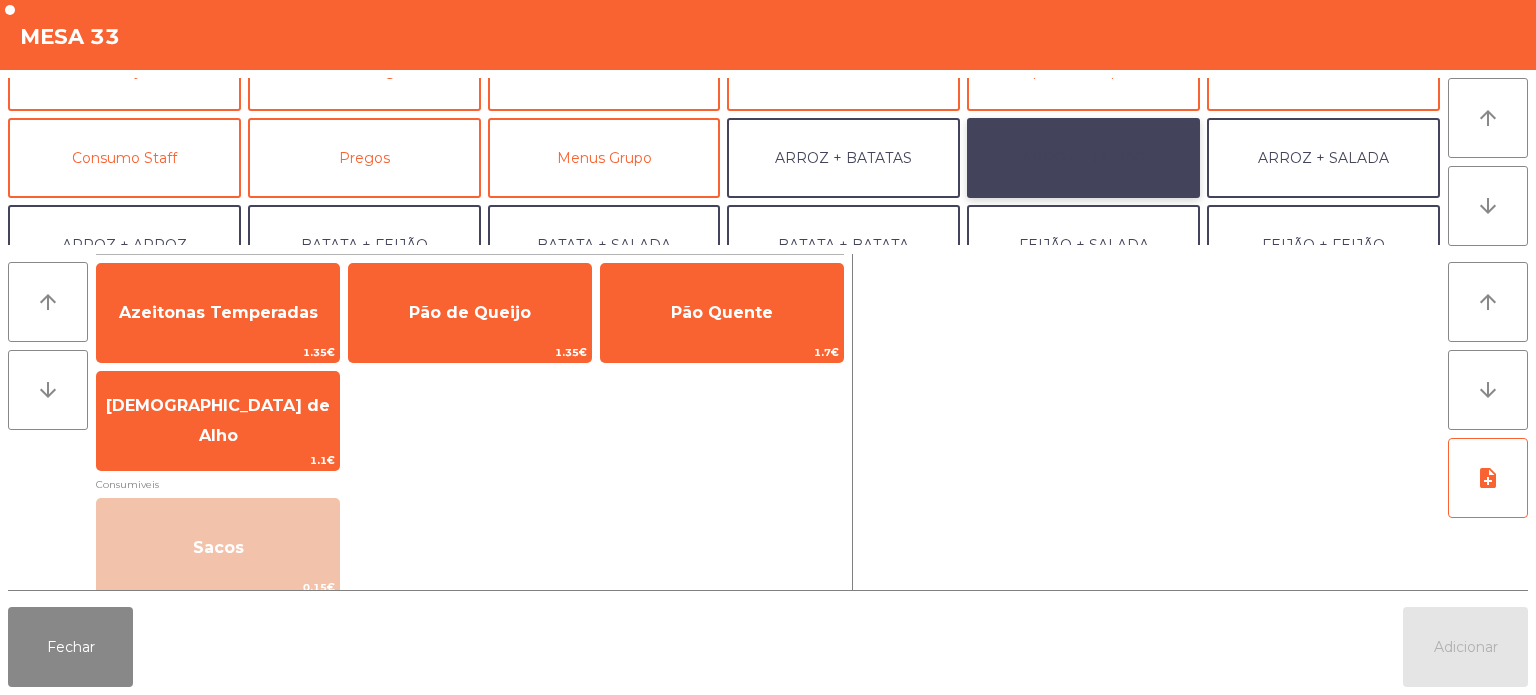 click on "ARROZ + FEIJÃO" 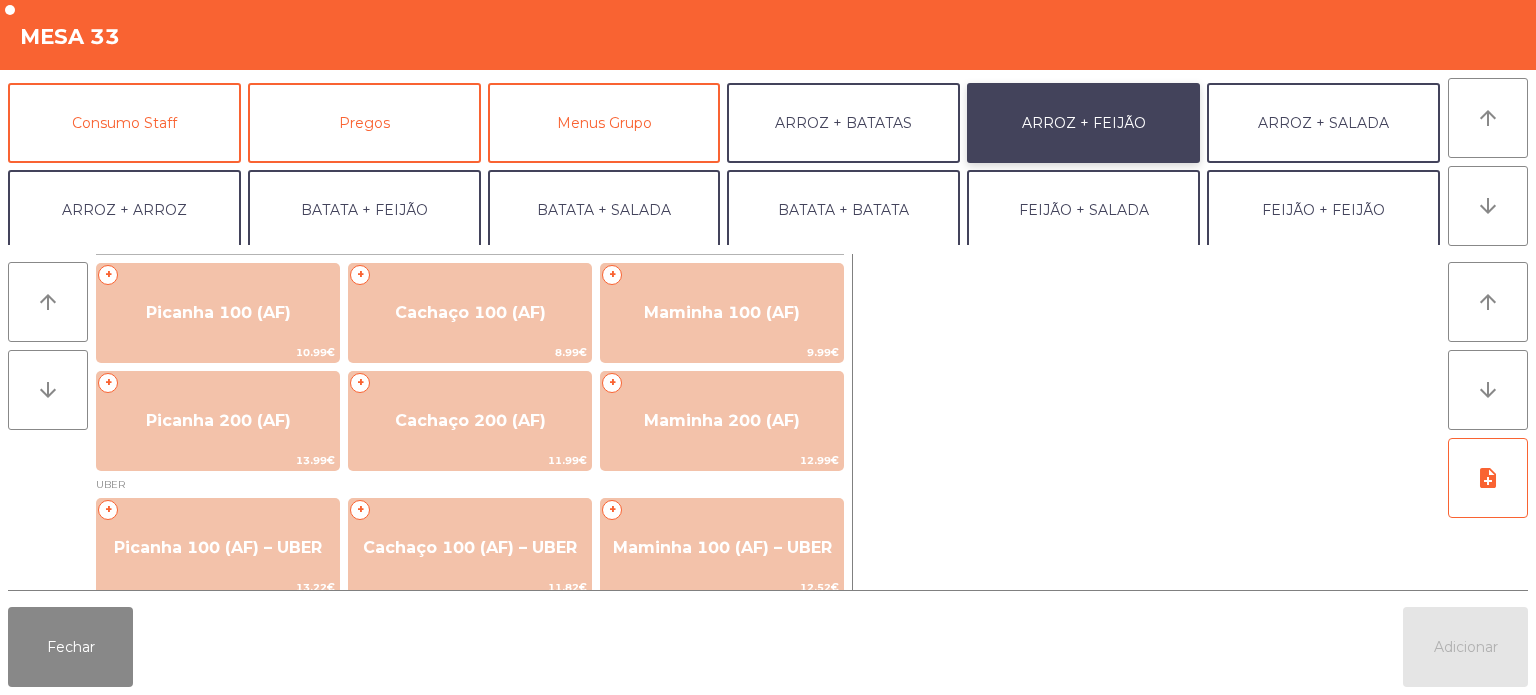 scroll, scrollTop: 167, scrollLeft: 0, axis: vertical 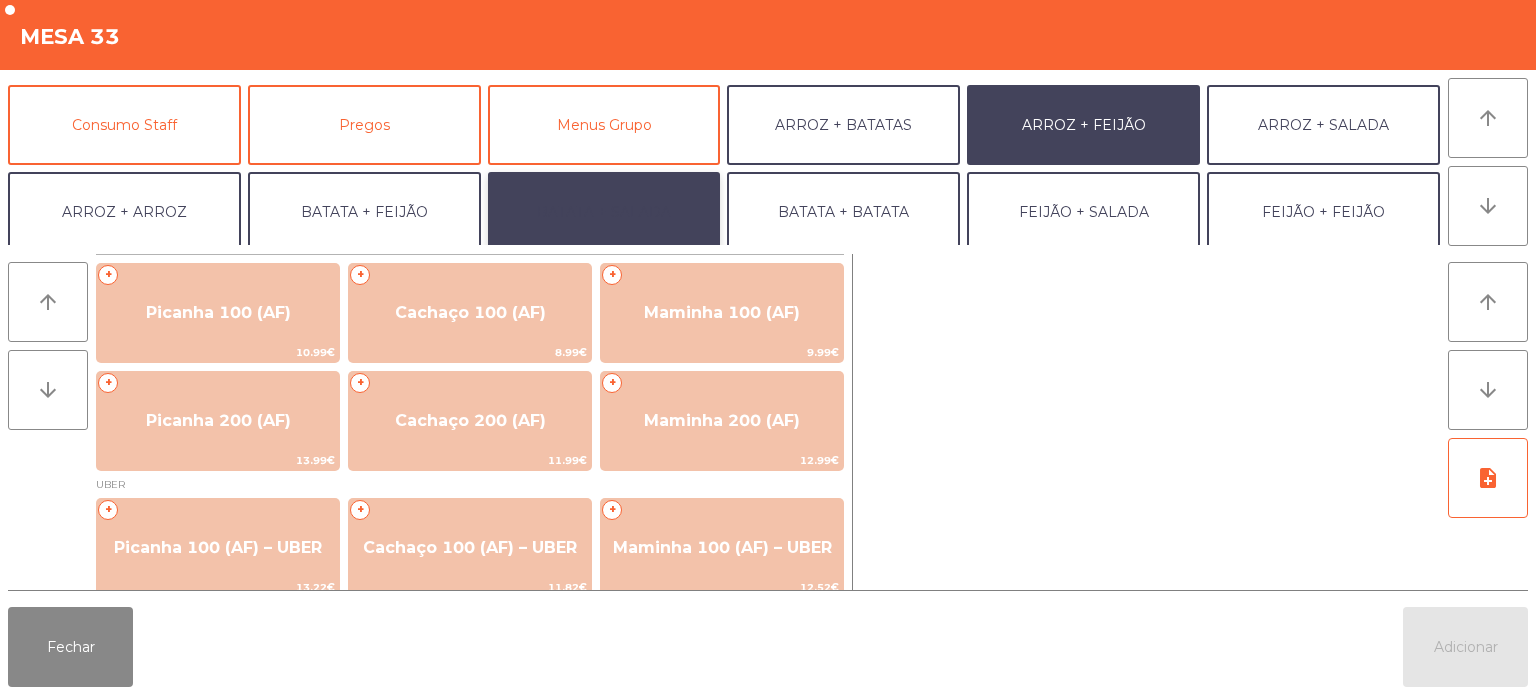 click on "BATATA + SALADA" 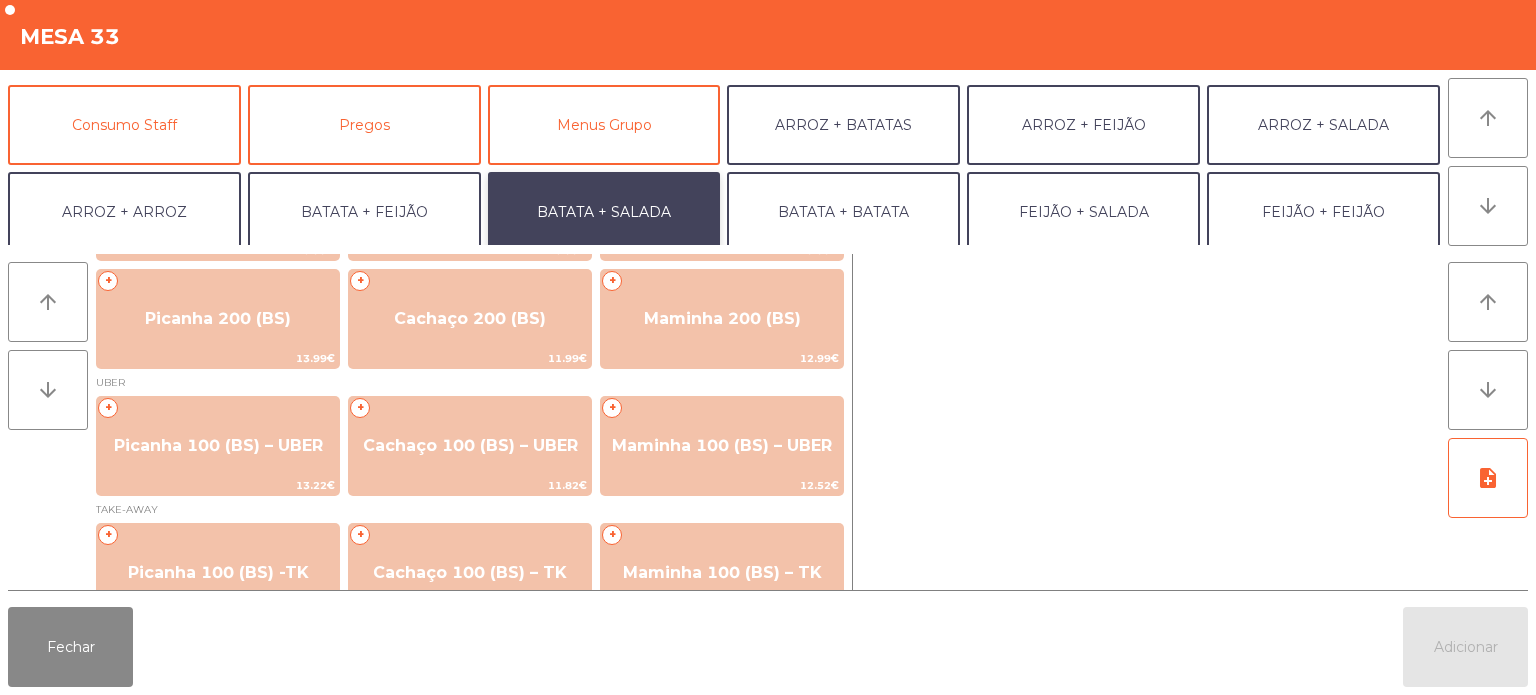 scroll, scrollTop: 104, scrollLeft: 0, axis: vertical 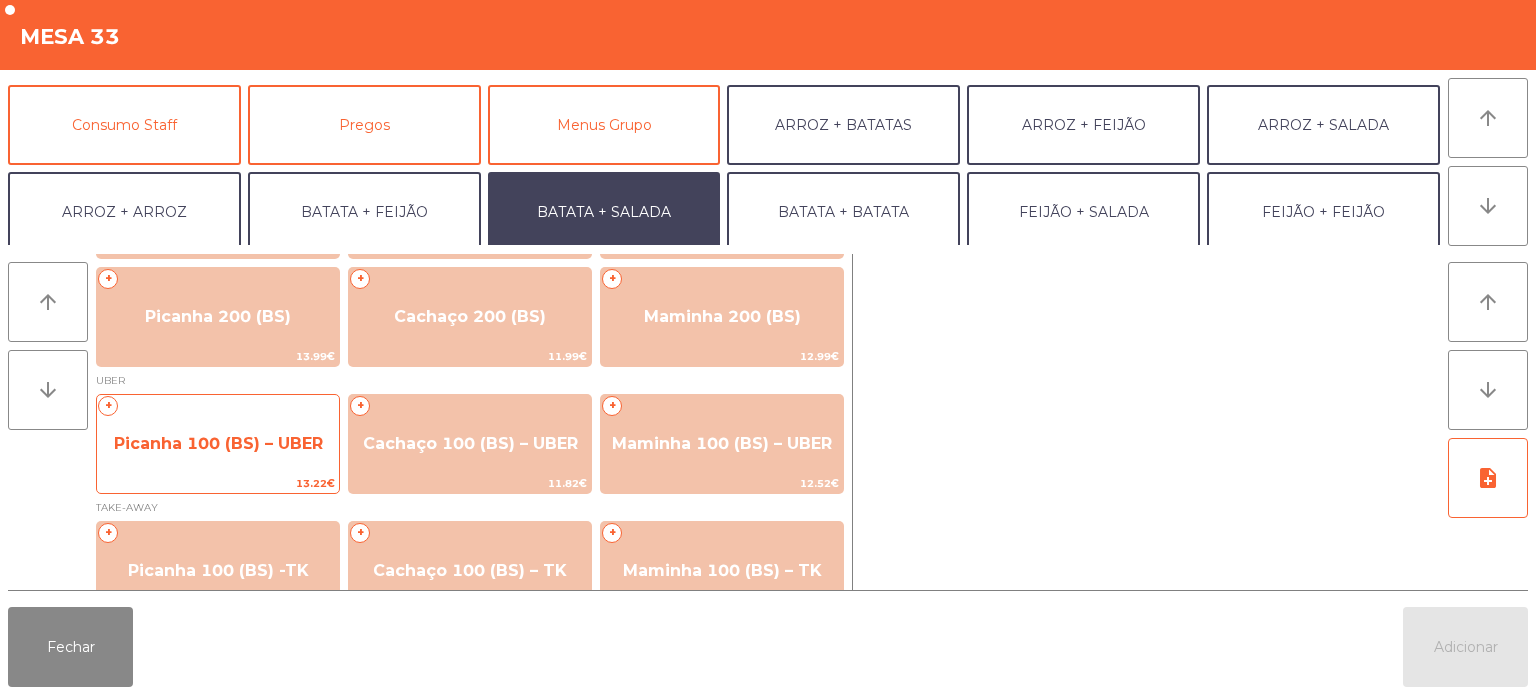 click on "Picanha 100 (BS) – UBER" 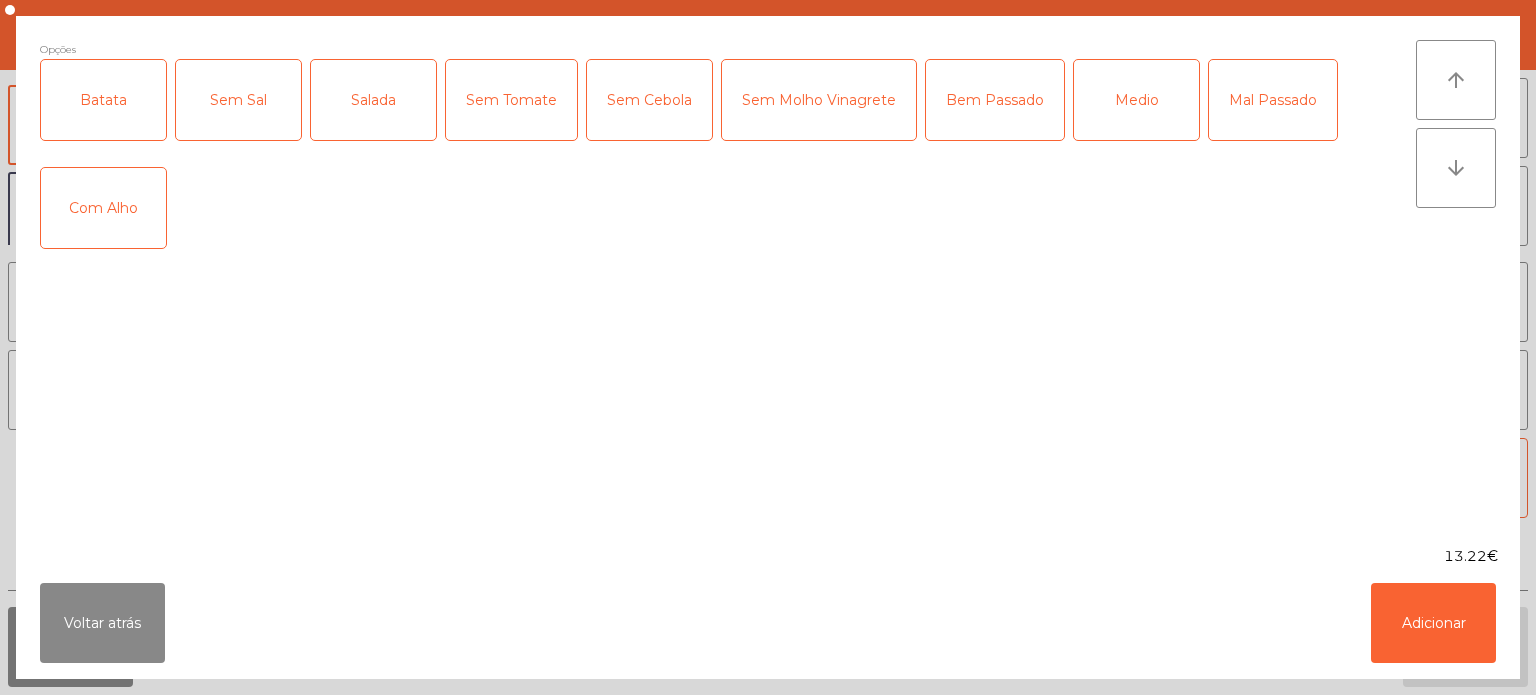 click on "Batata" 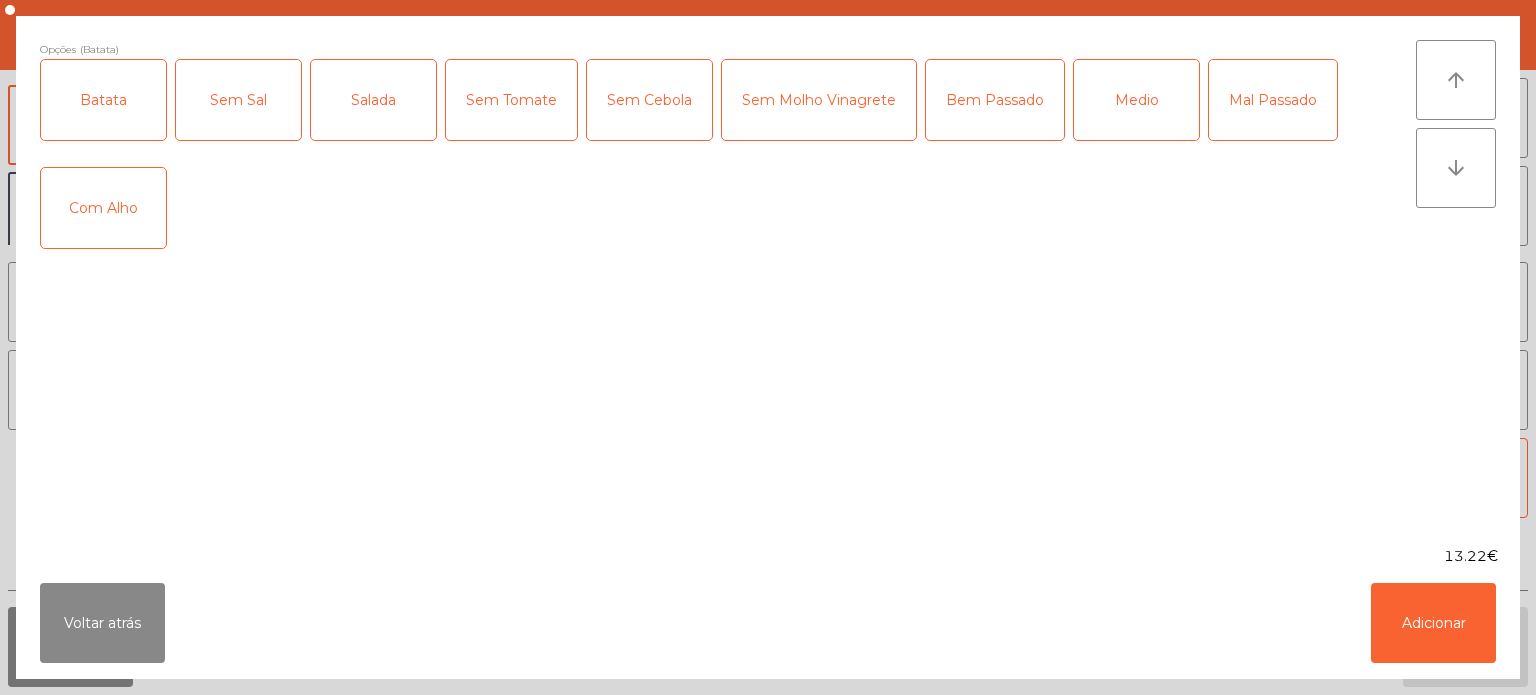 click on "Salada" 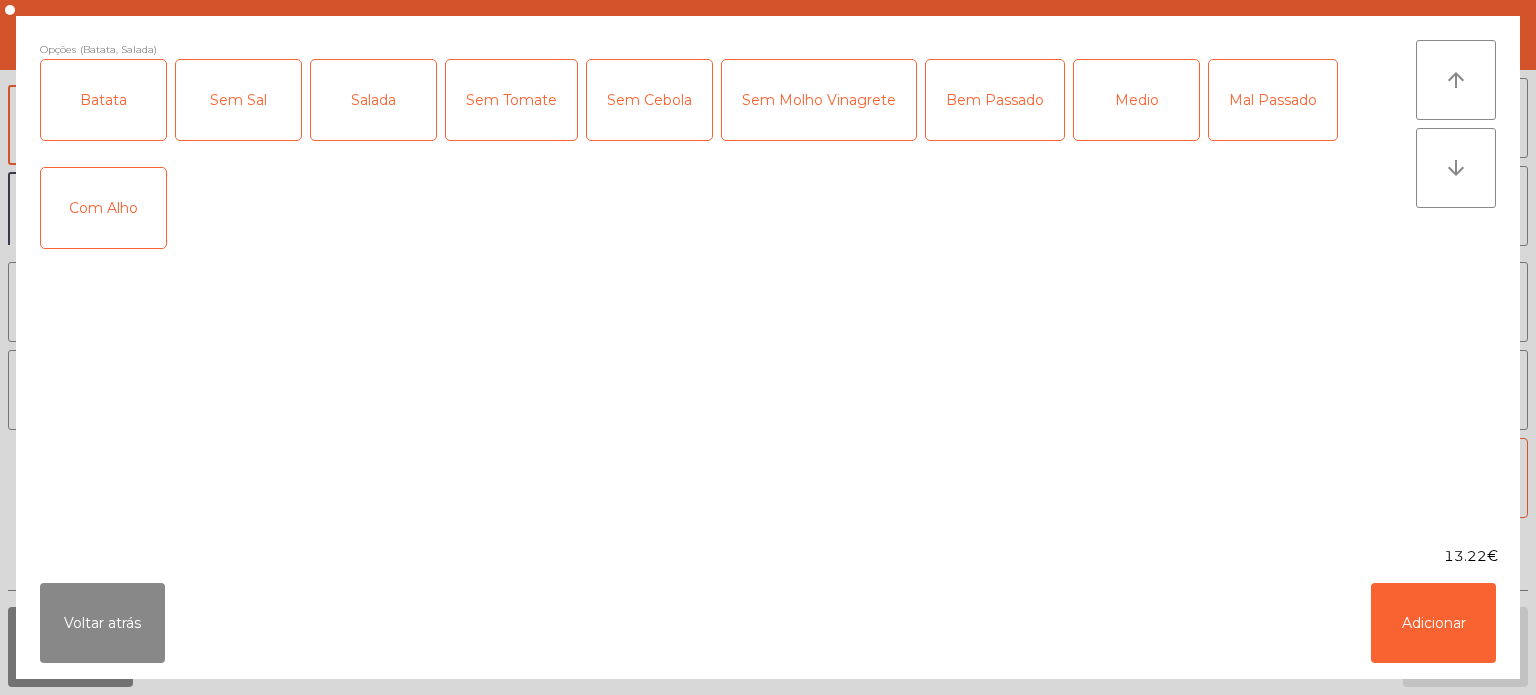 click on "Mal Passado" 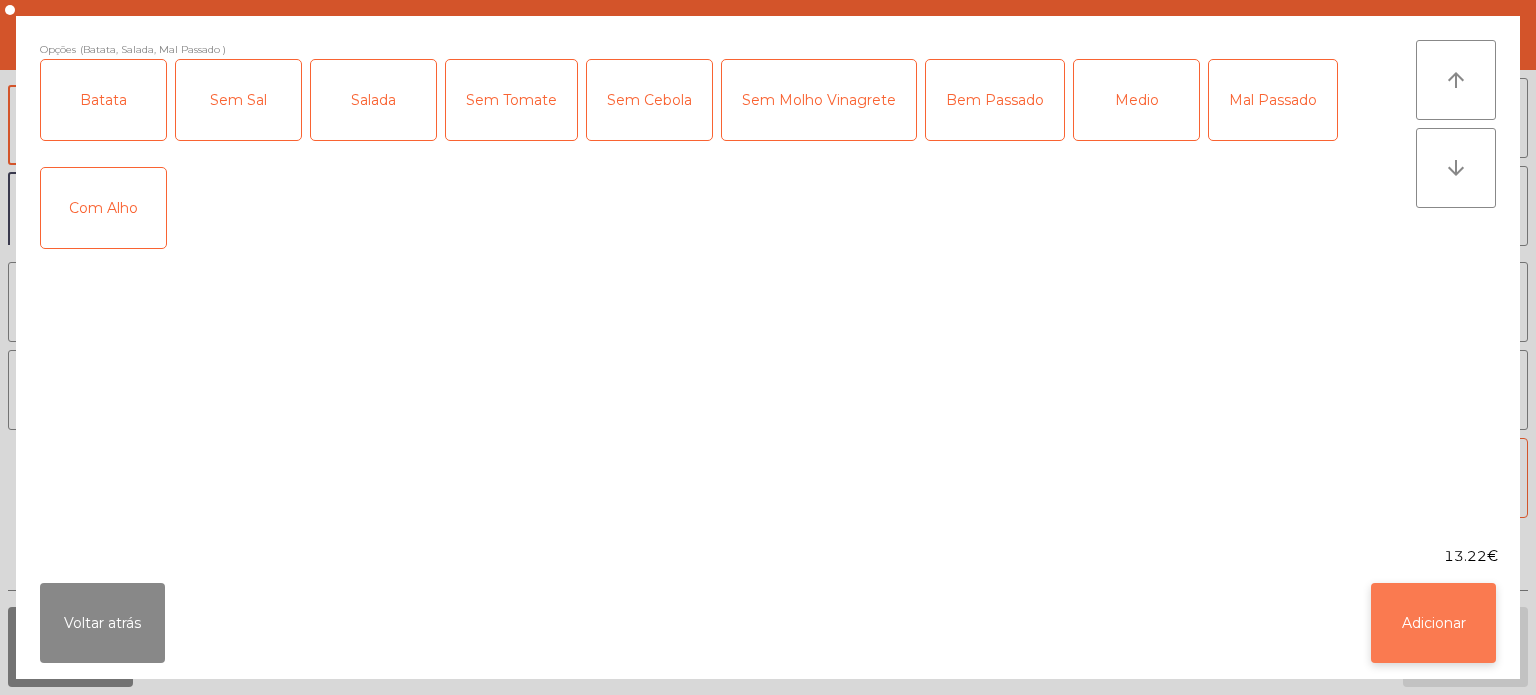 click on "Adicionar" 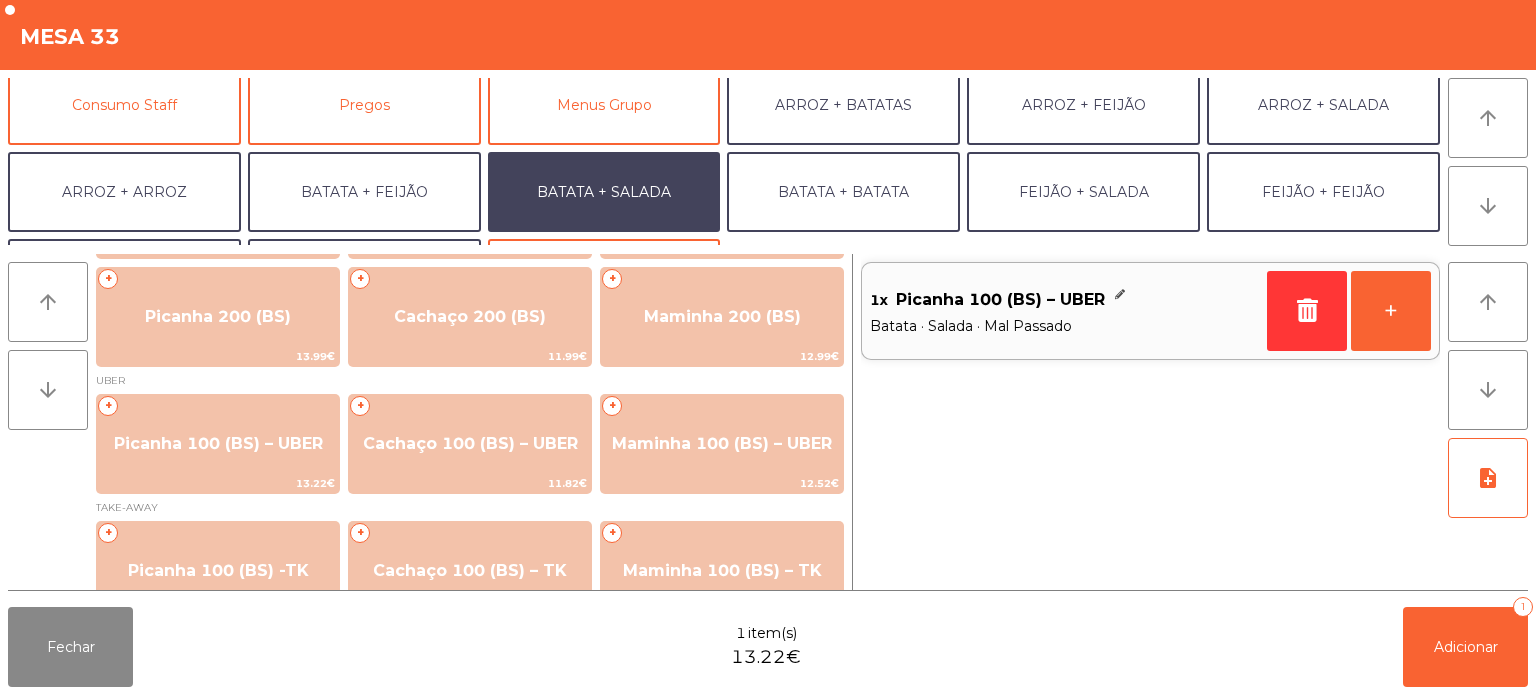scroll, scrollTop: 192, scrollLeft: 0, axis: vertical 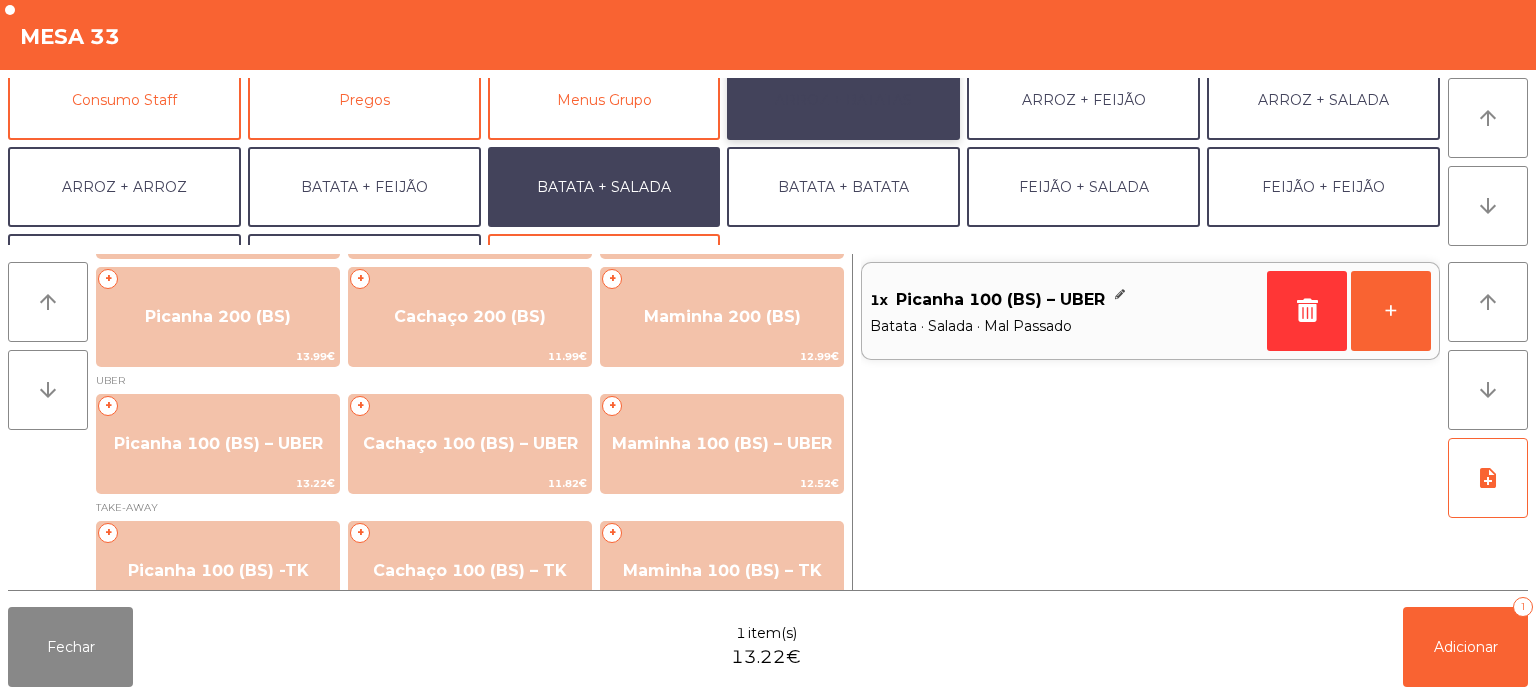 click on "ARROZ + BATATAS" 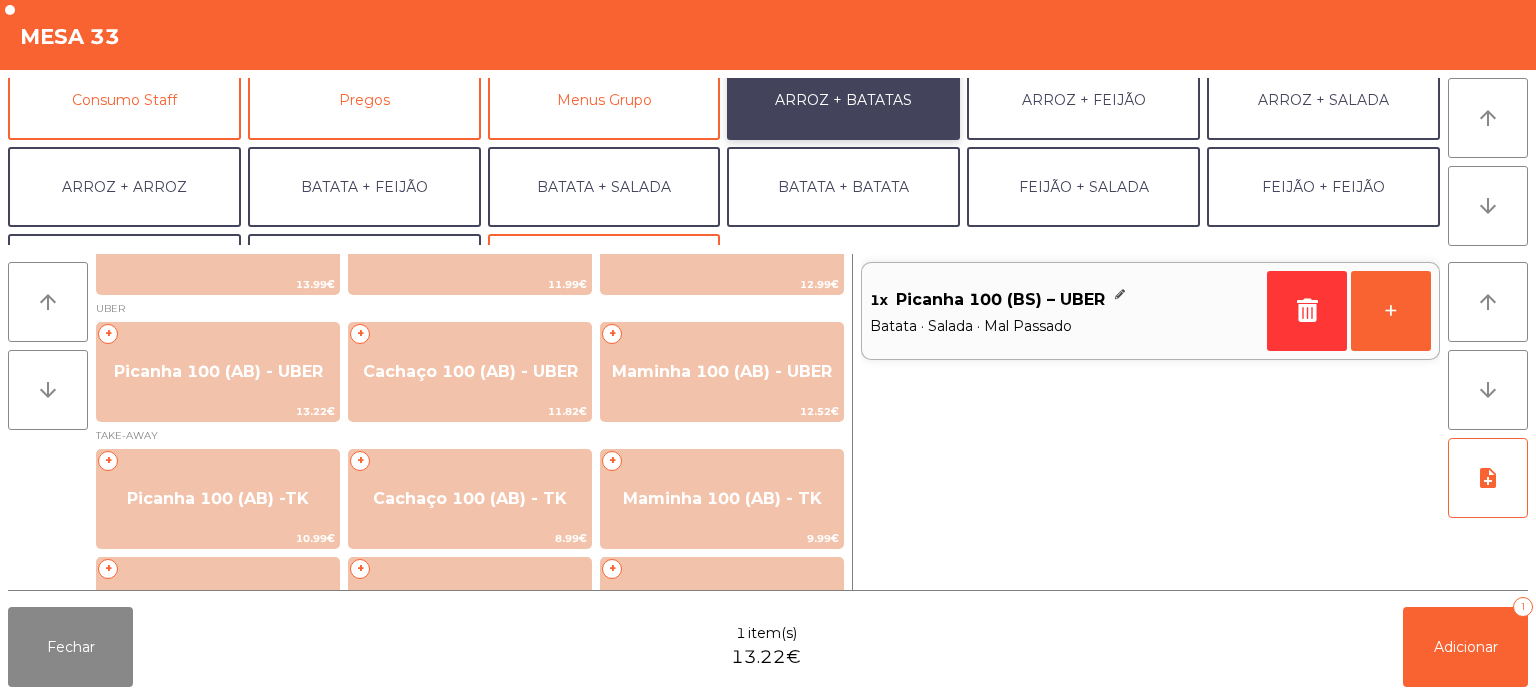 scroll, scrollTop: 177, scrollLeft: 0, axis: vertical 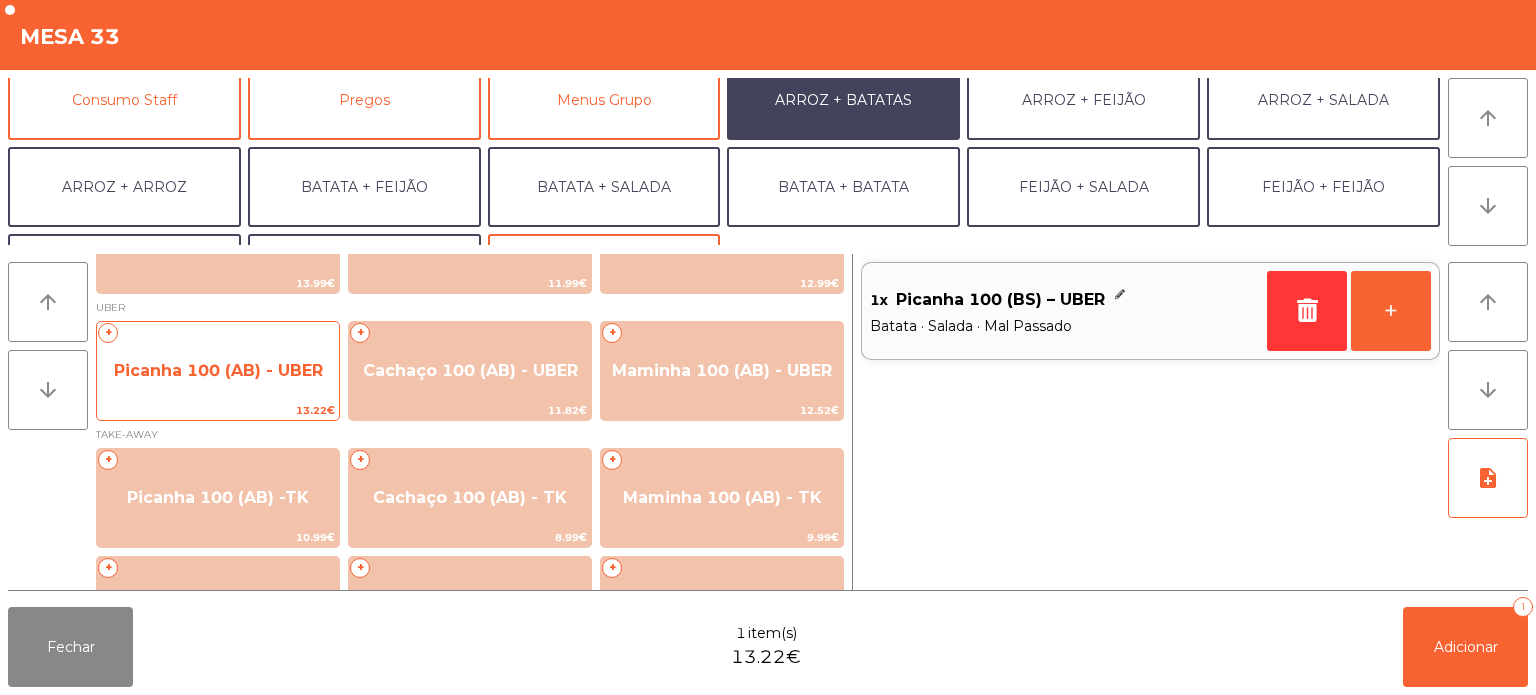 click on "Picanha 100 (AB) - UBER" 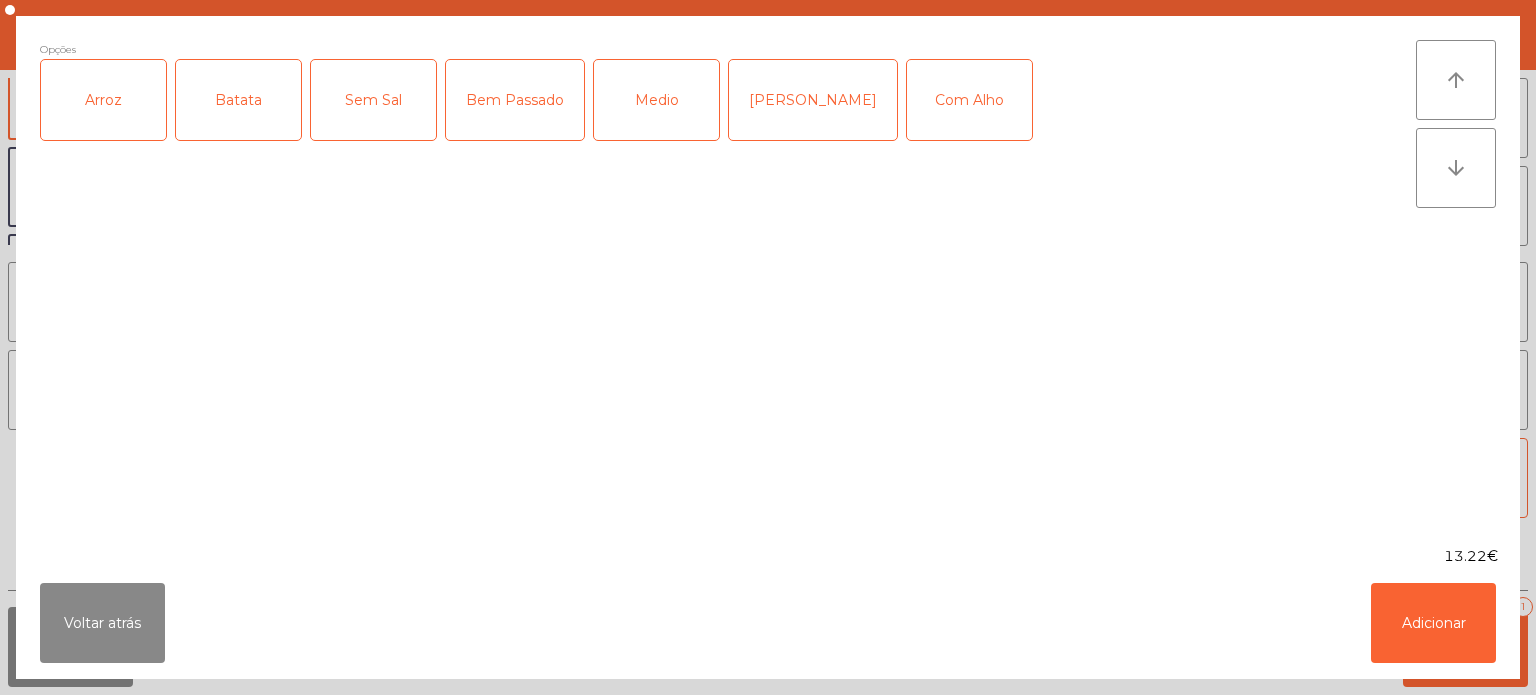 click on "Arroz" 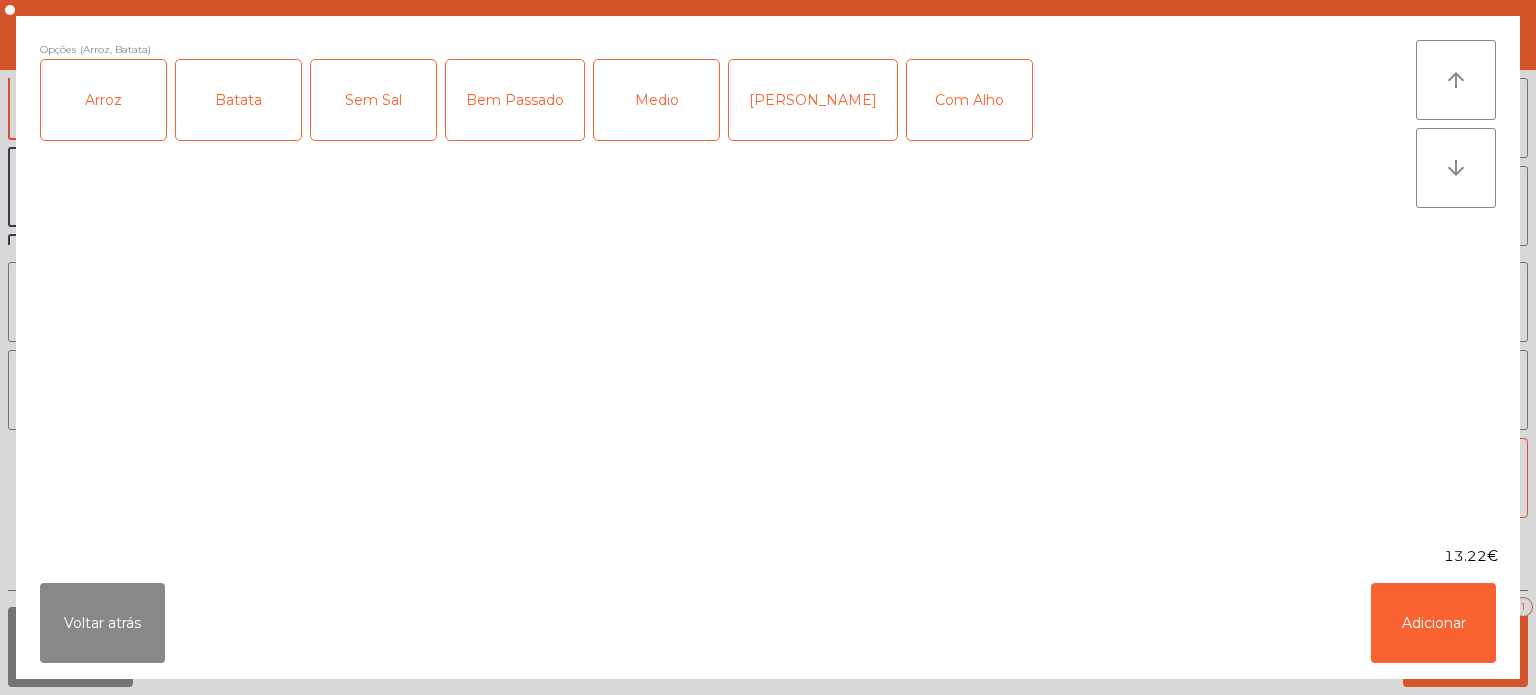 click on "Mal Pssado" 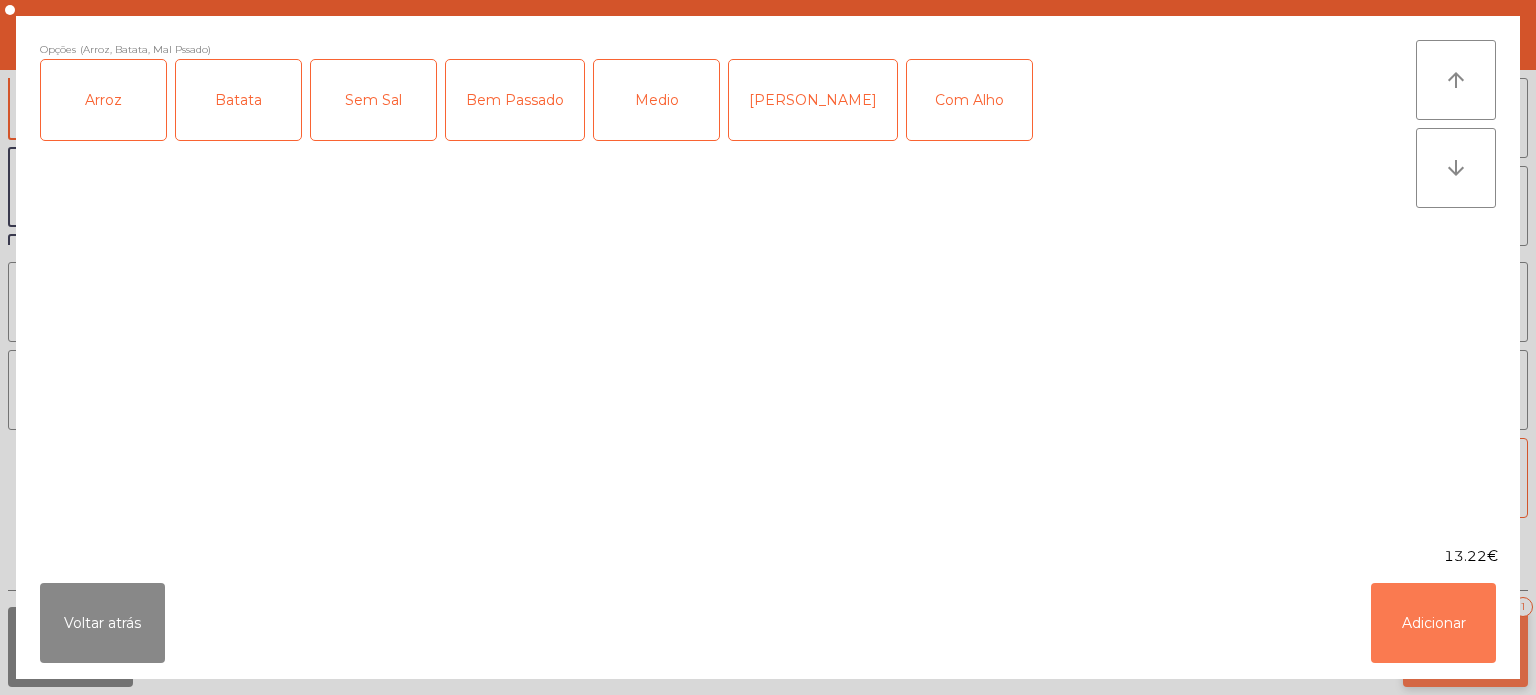 click on "Adicionar" 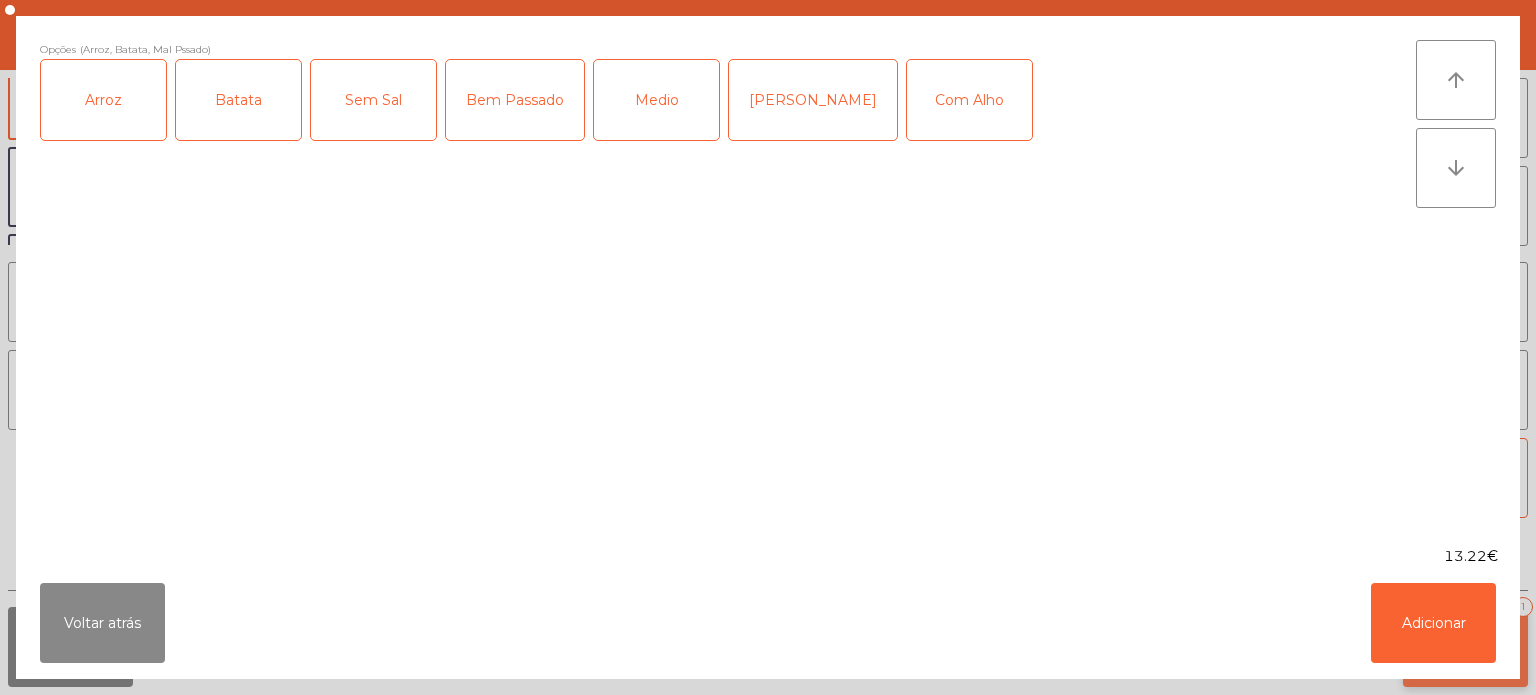 click on "Adicionar   1" 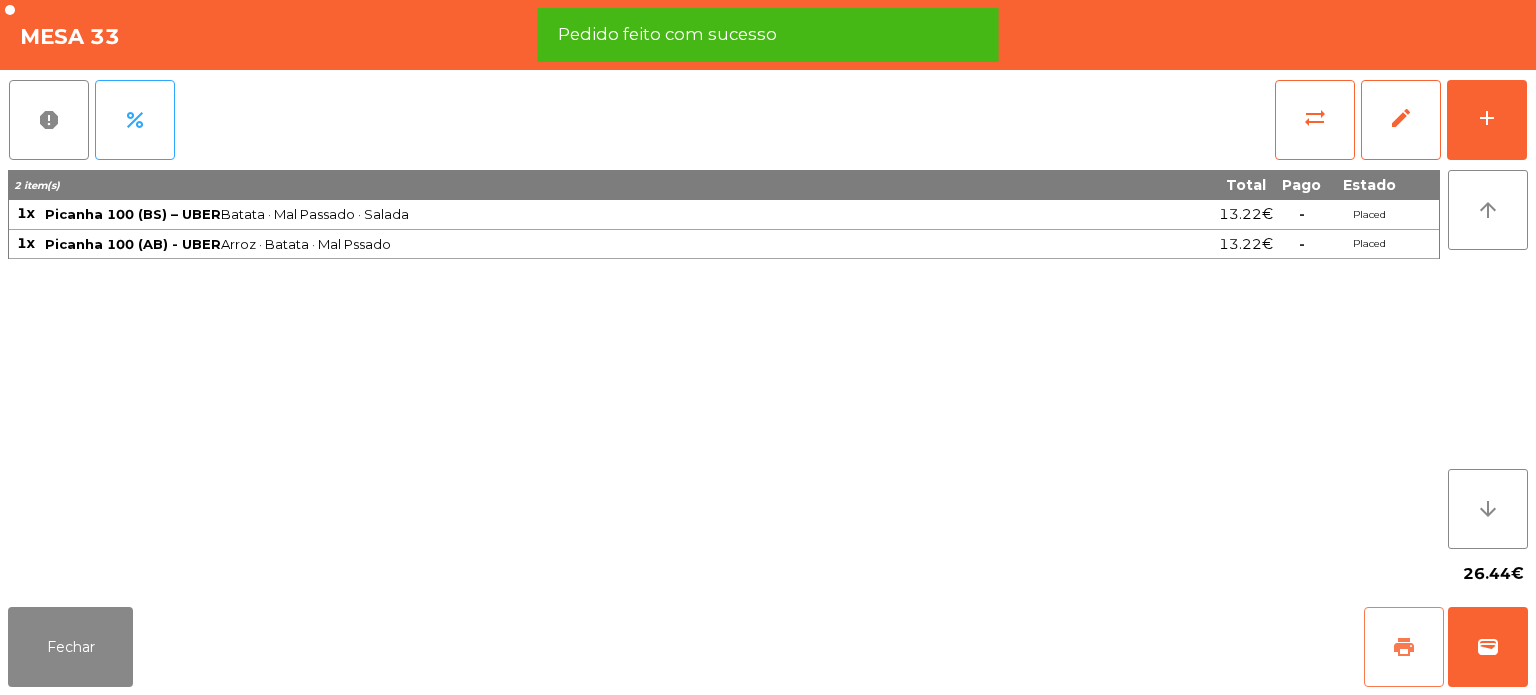 click on "print" 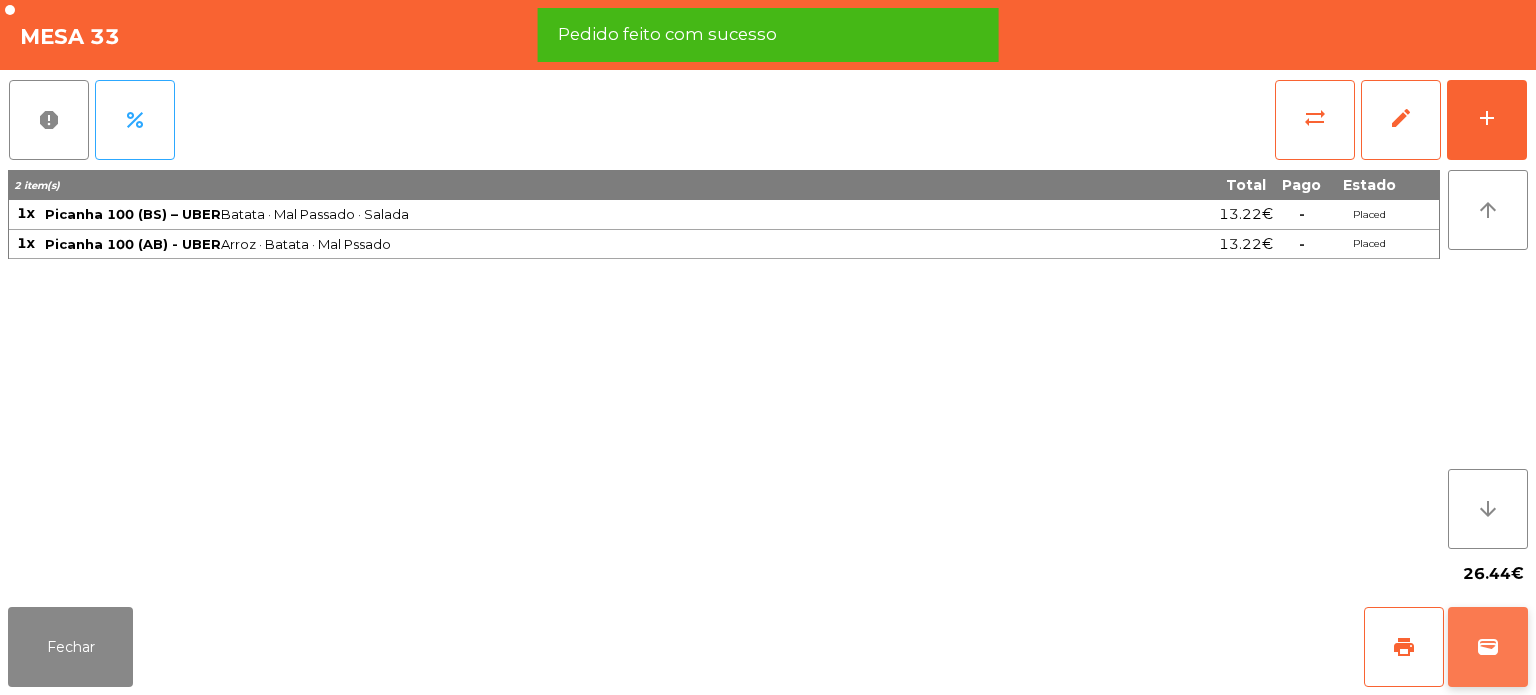 click on "wallet" 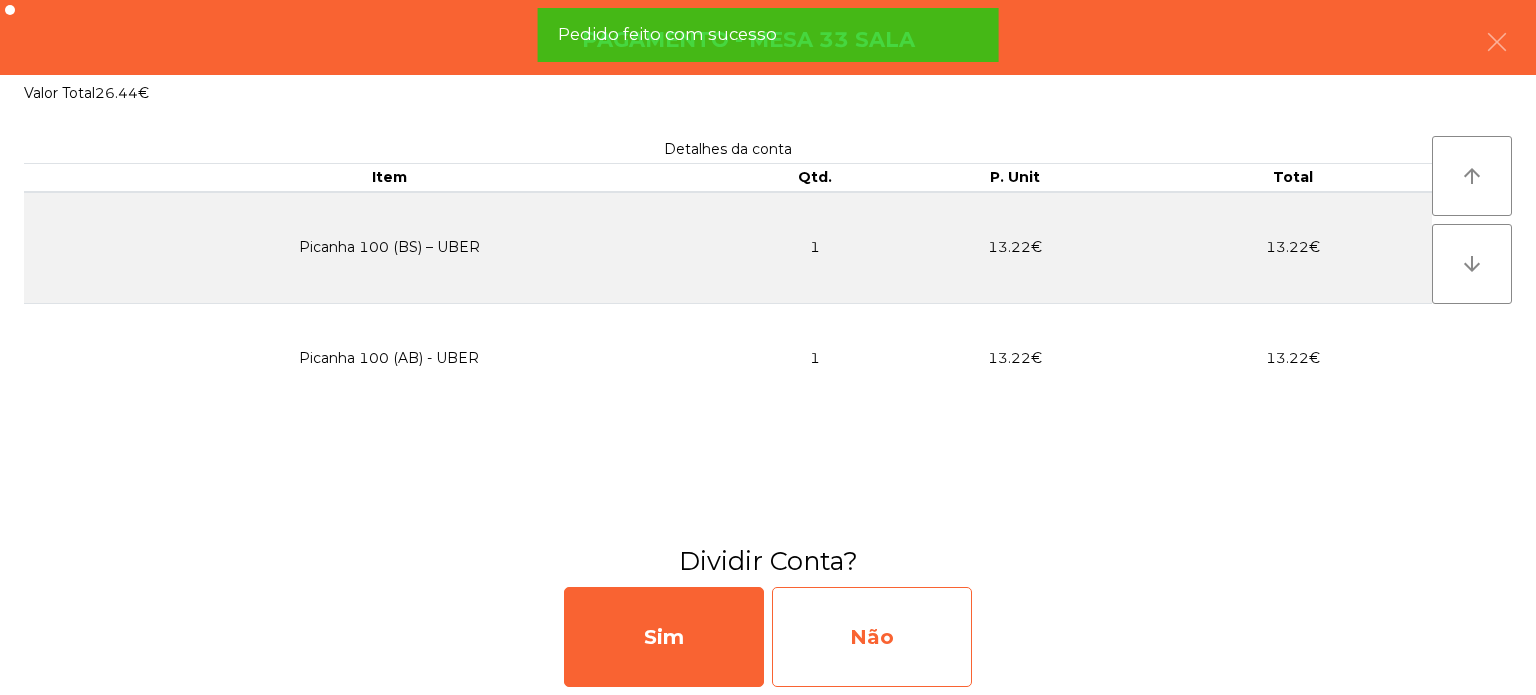 click on "Não" 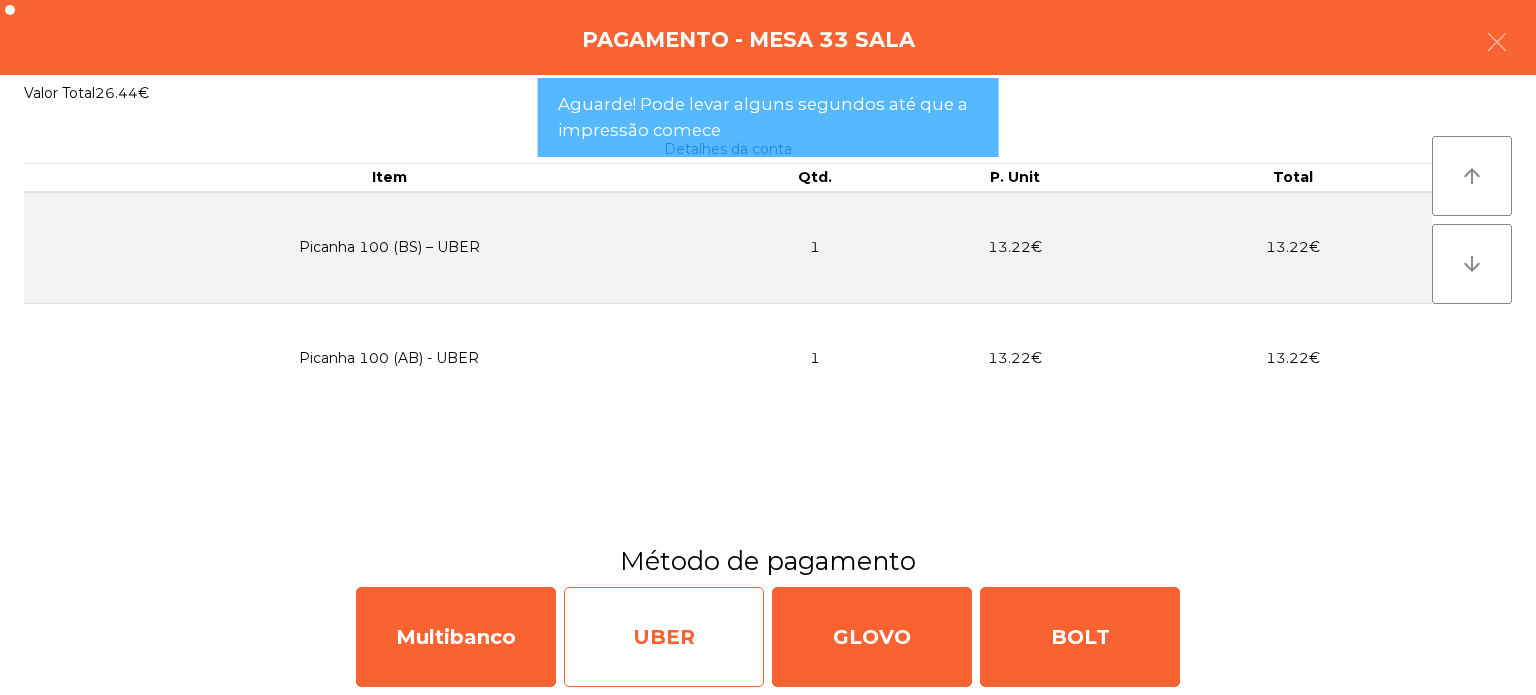 click on "UBER" 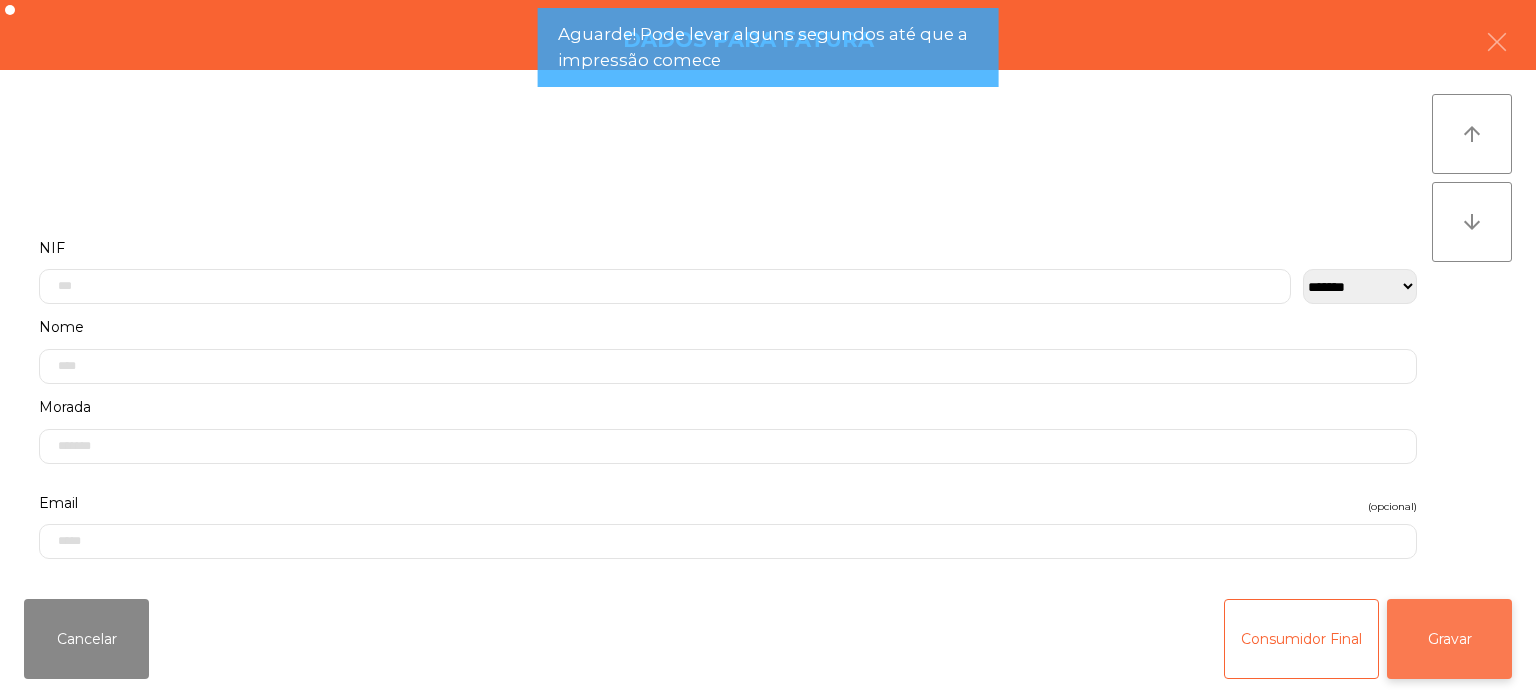 click on "Gravar" 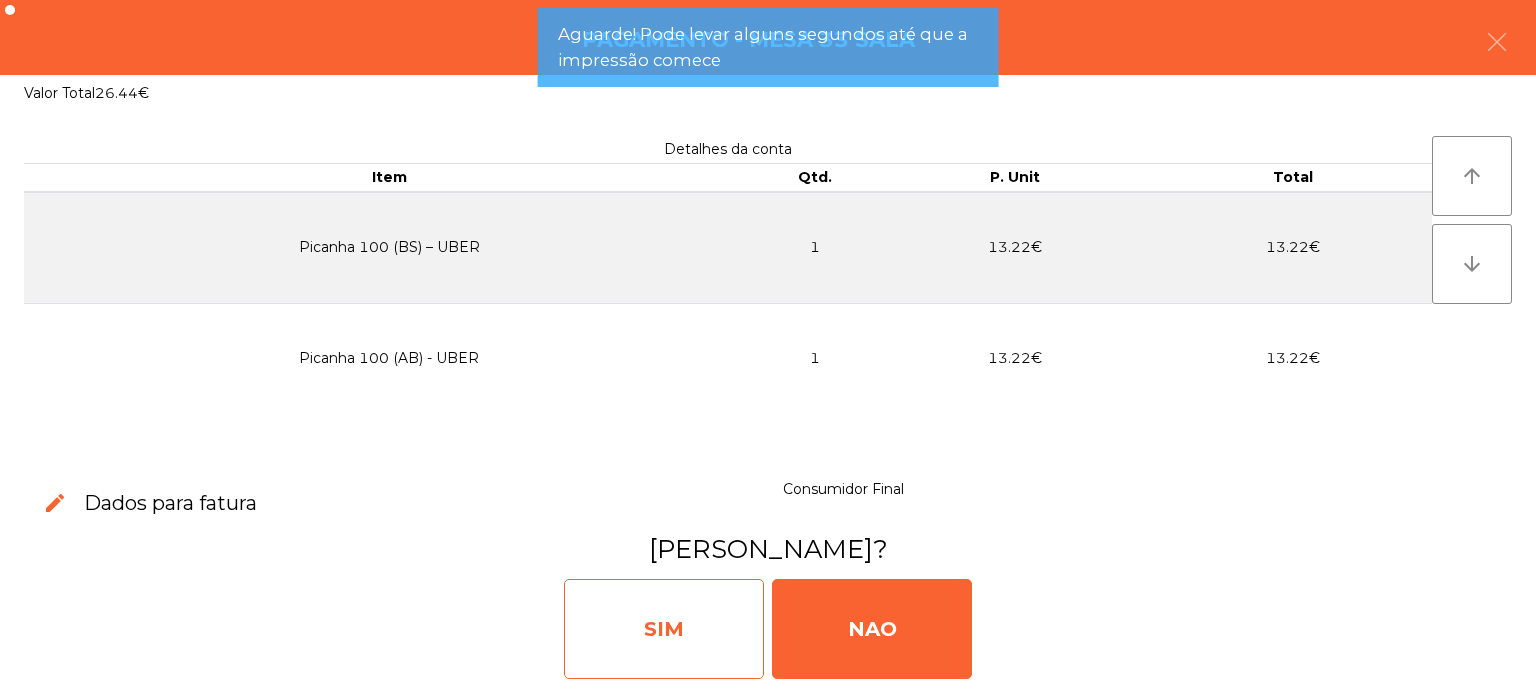 click on "SIM" 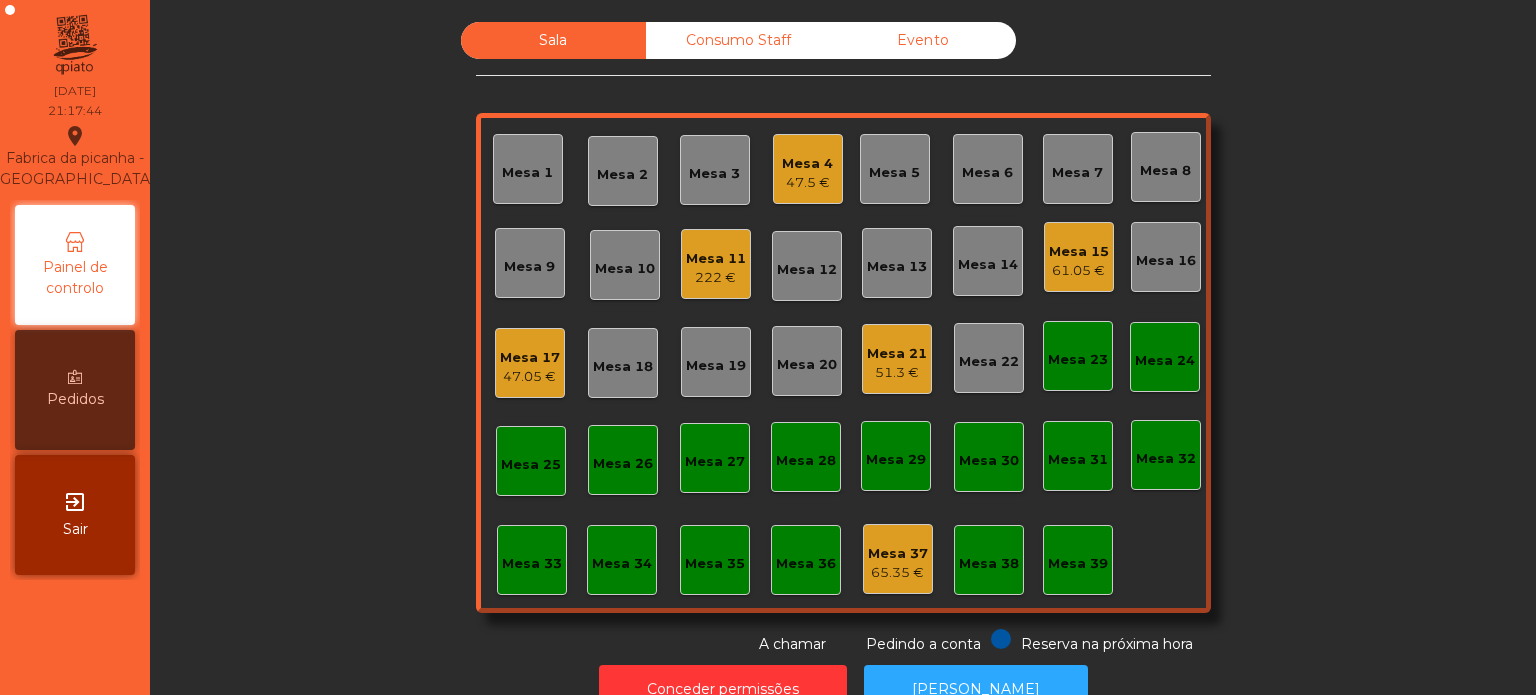 click on "222 €" 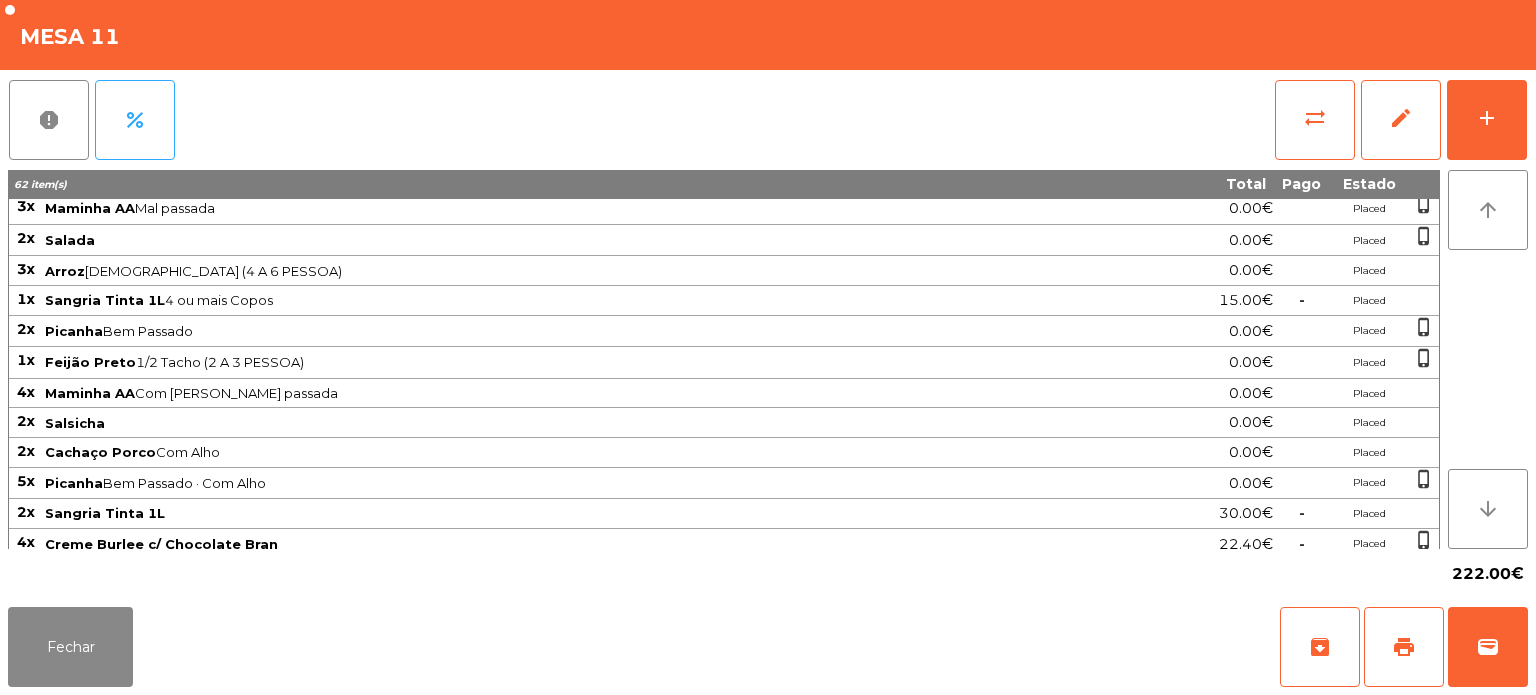 scroll, scrollTop: 282, scrollLeft: 0, axis: vertical 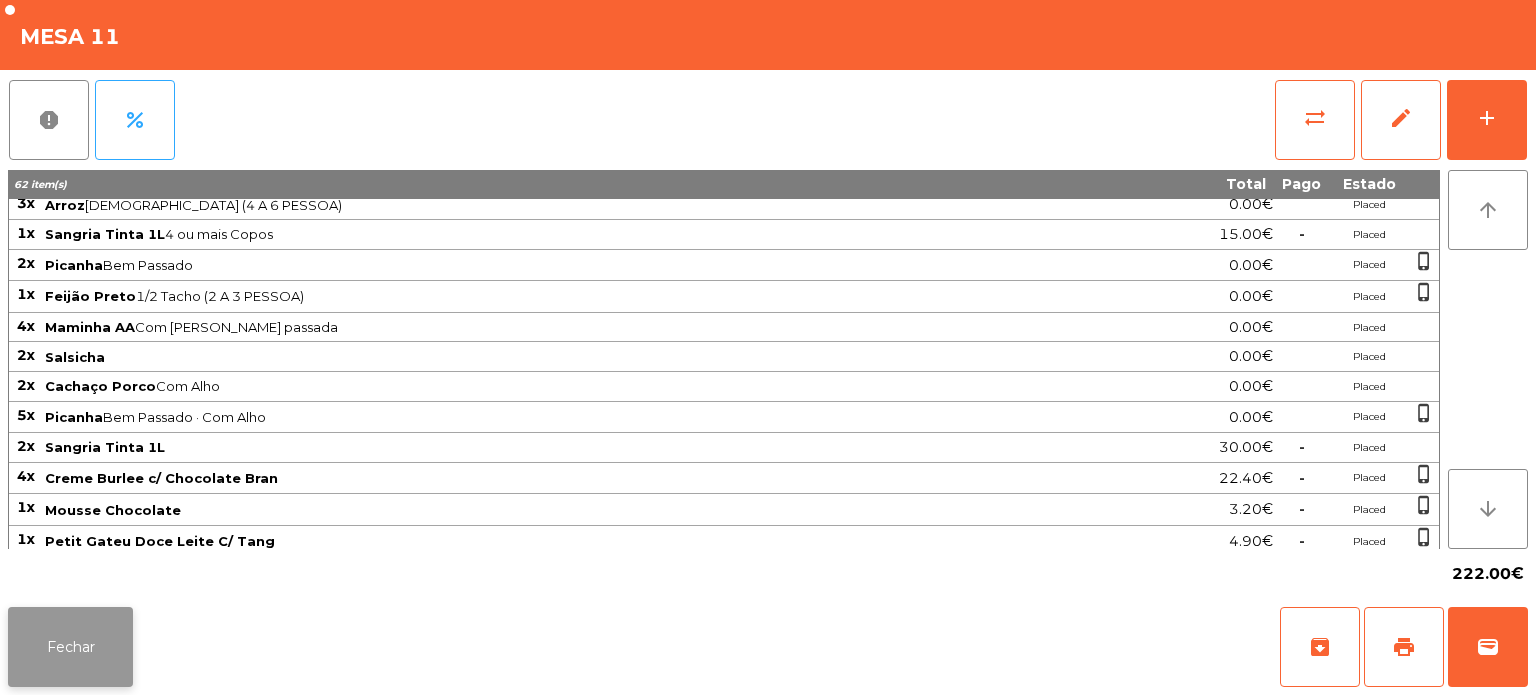 click on "Fechar" 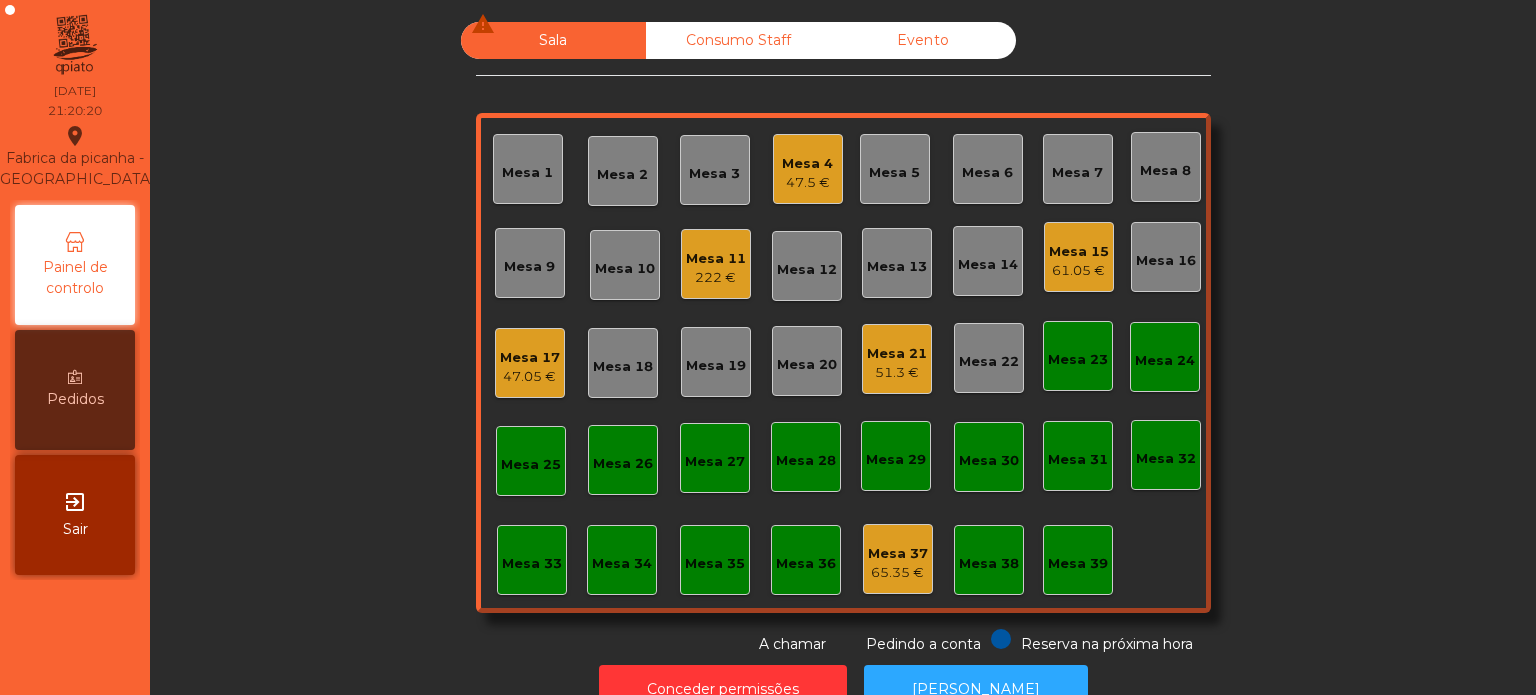click on "Mesa 17   47.05 €" 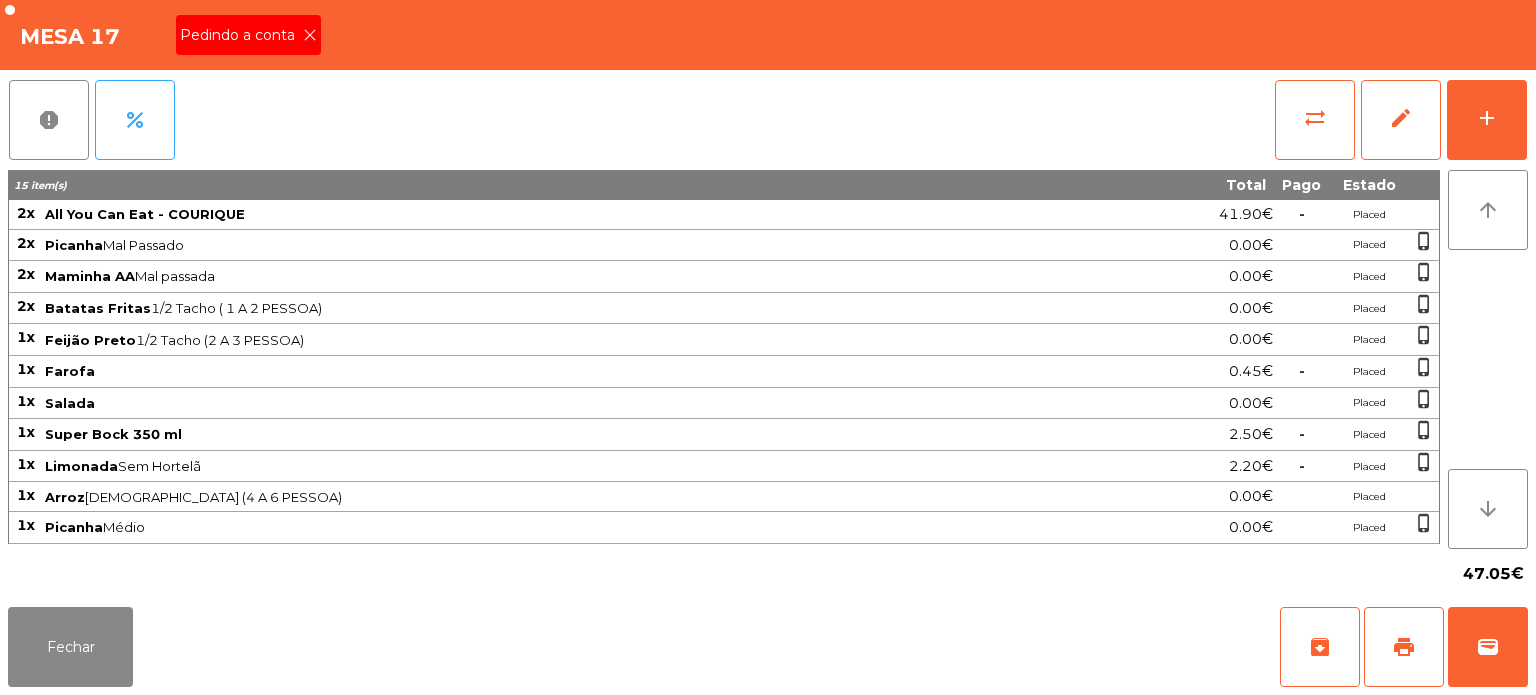 click 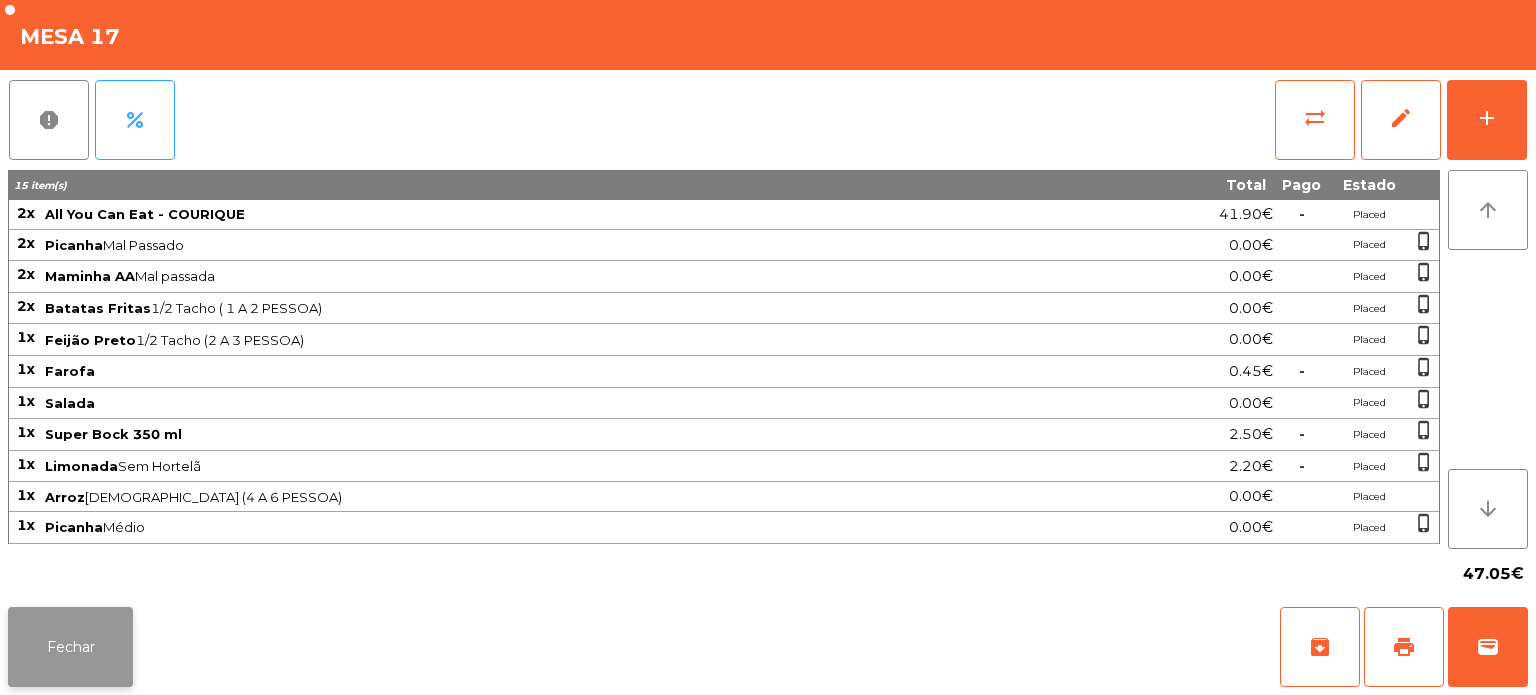 click on "Fechar" 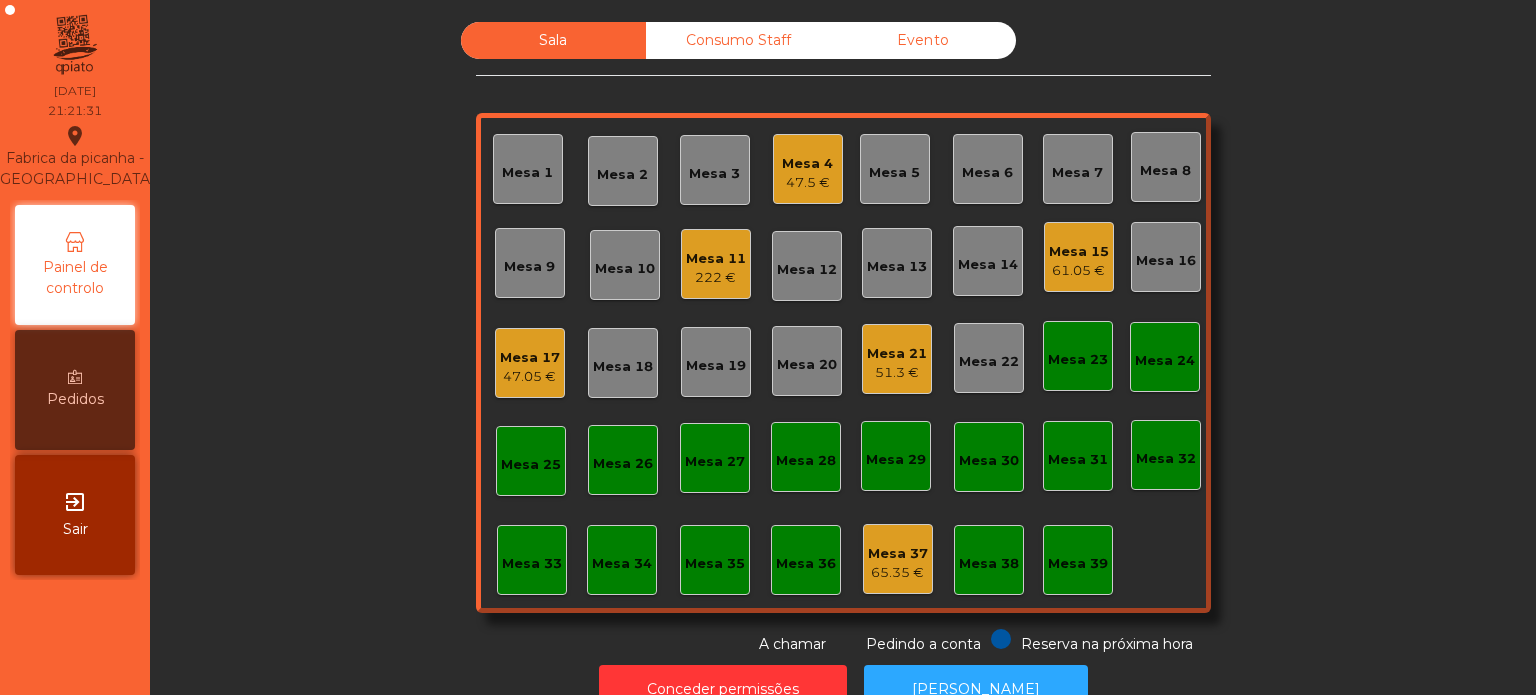 click on "Mesa 17" 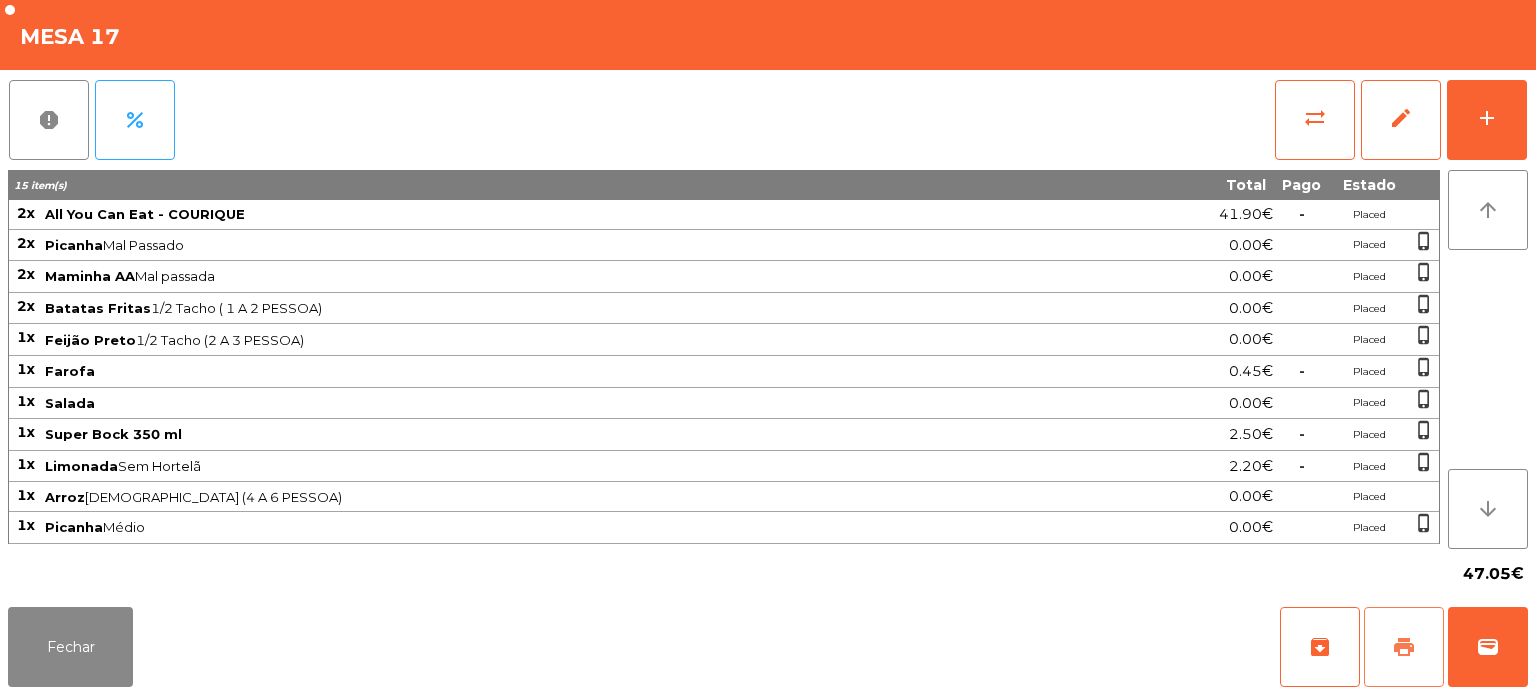 click on "print" 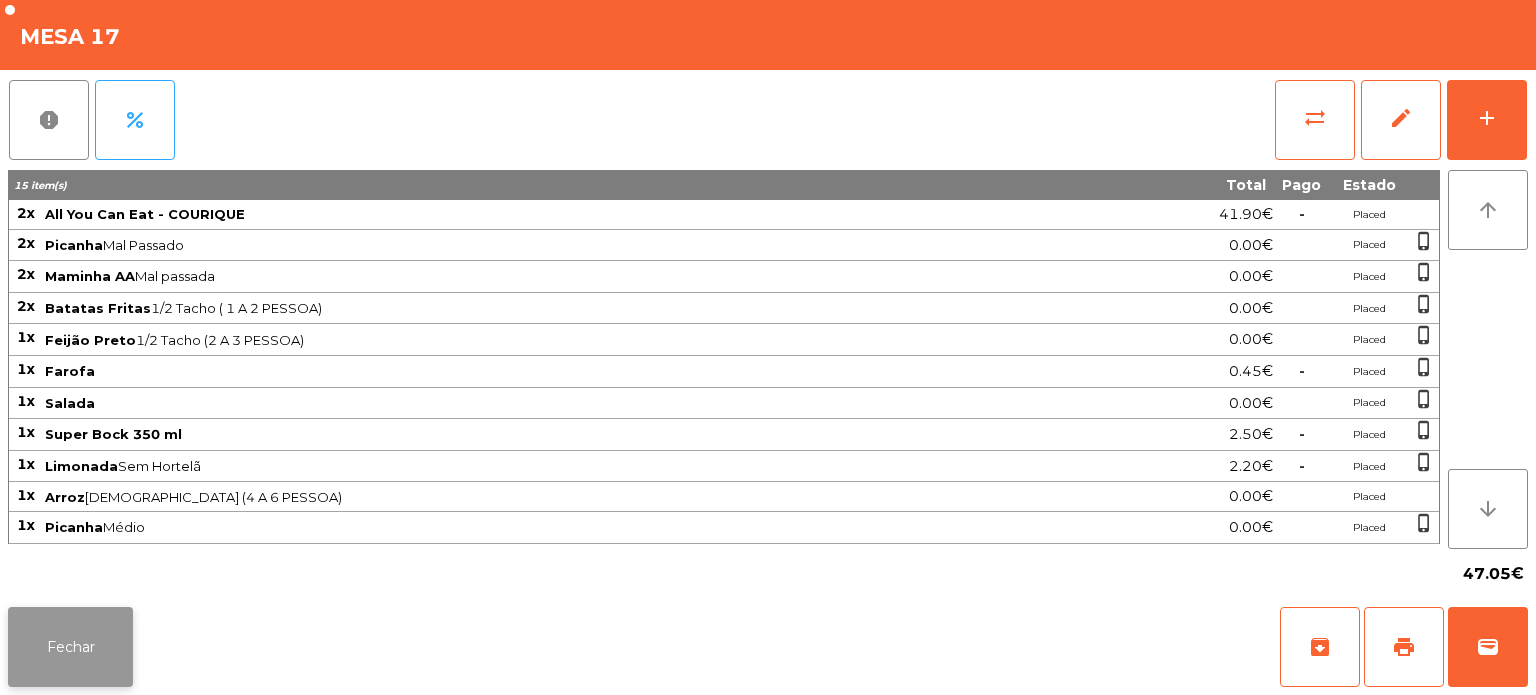 click on "Fechar" 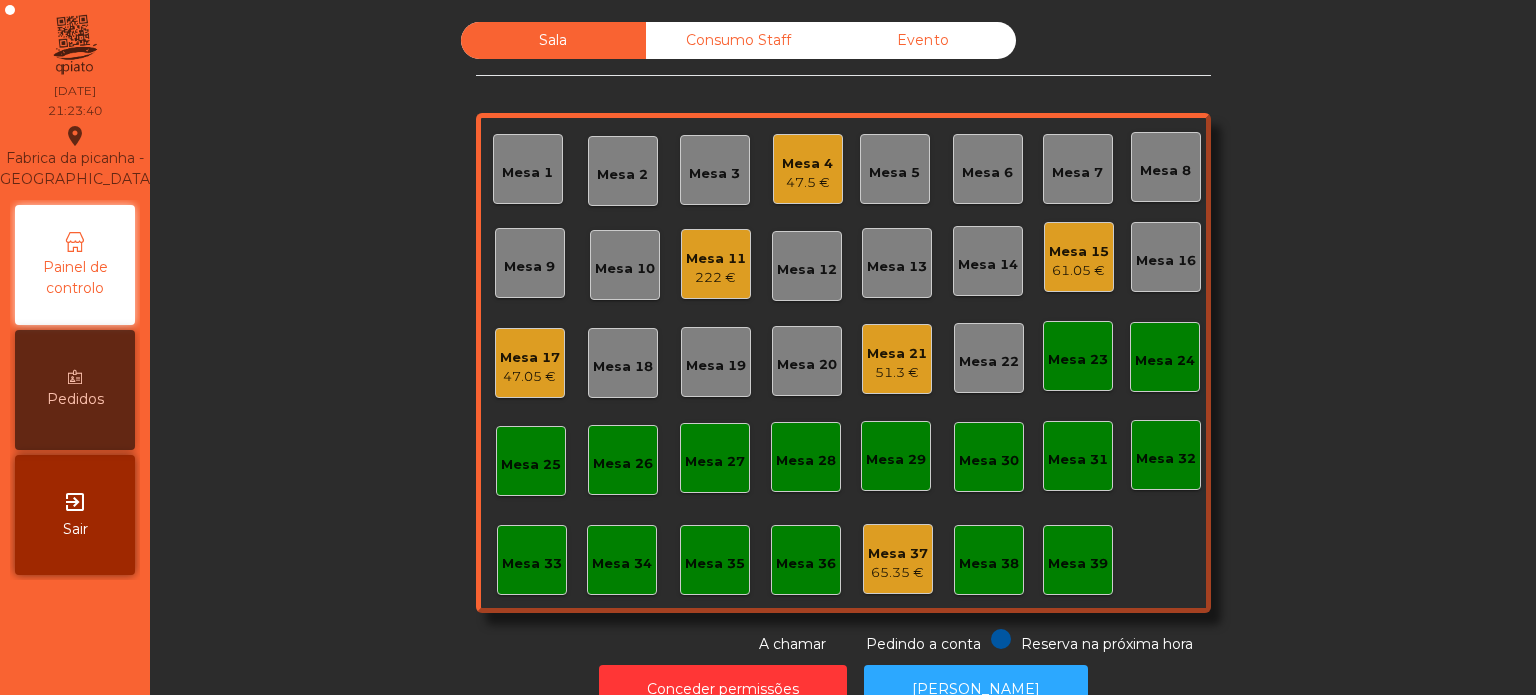 click on "Mesa 11" 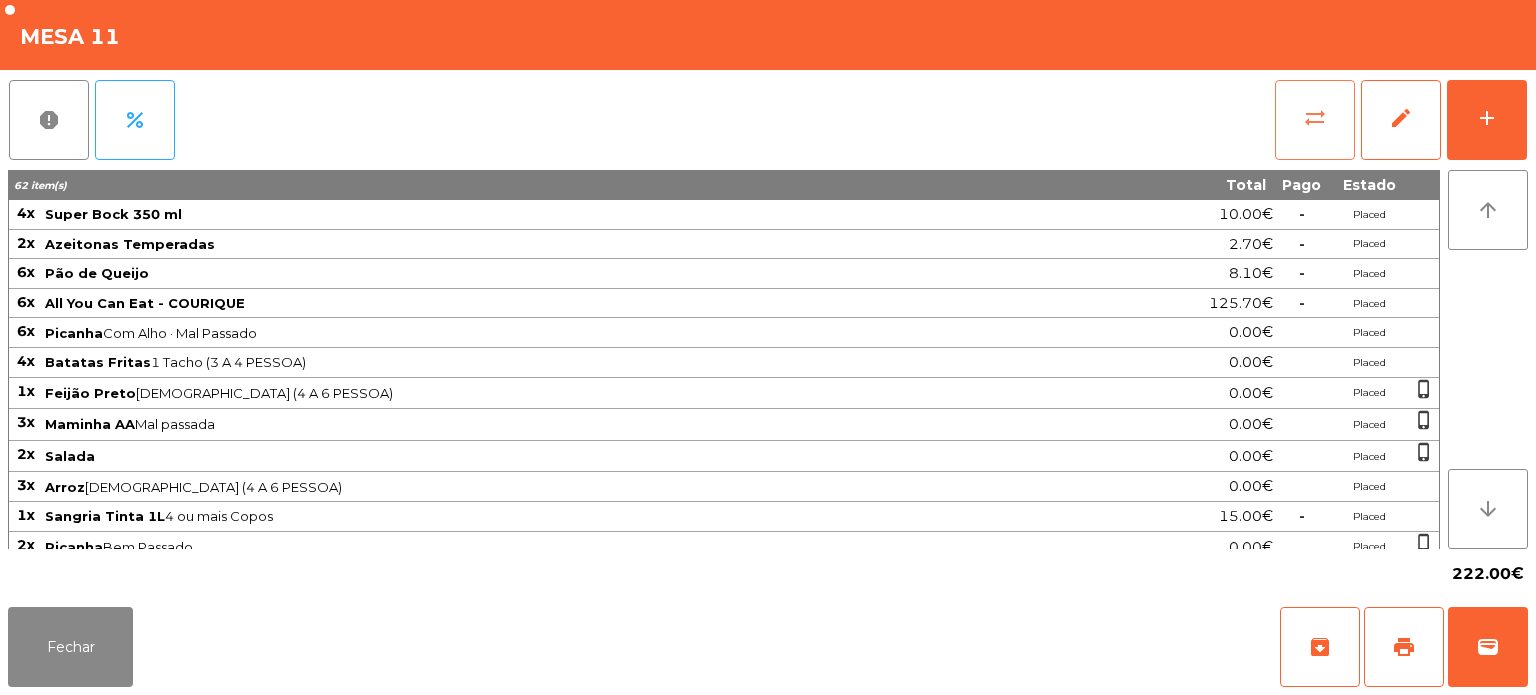 click on "sync_alt" 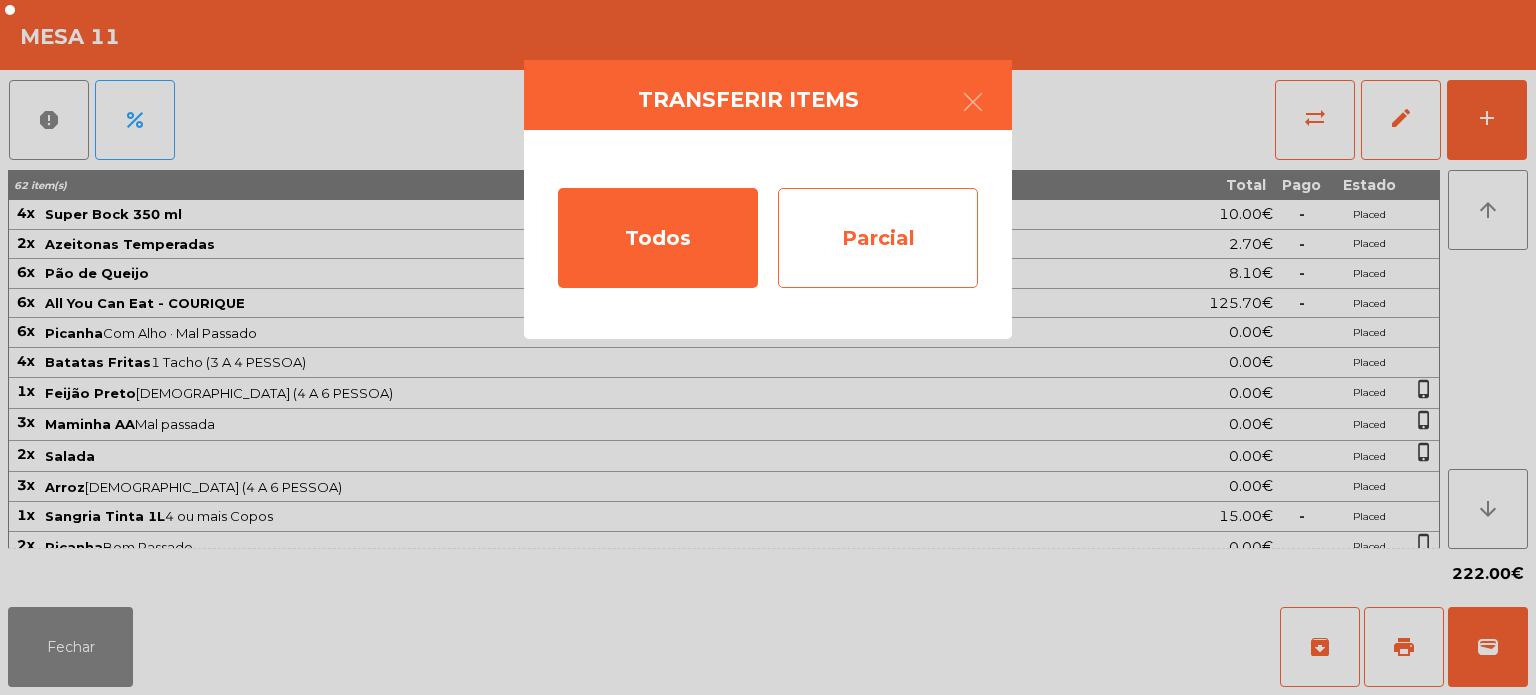 click on "Parcial" 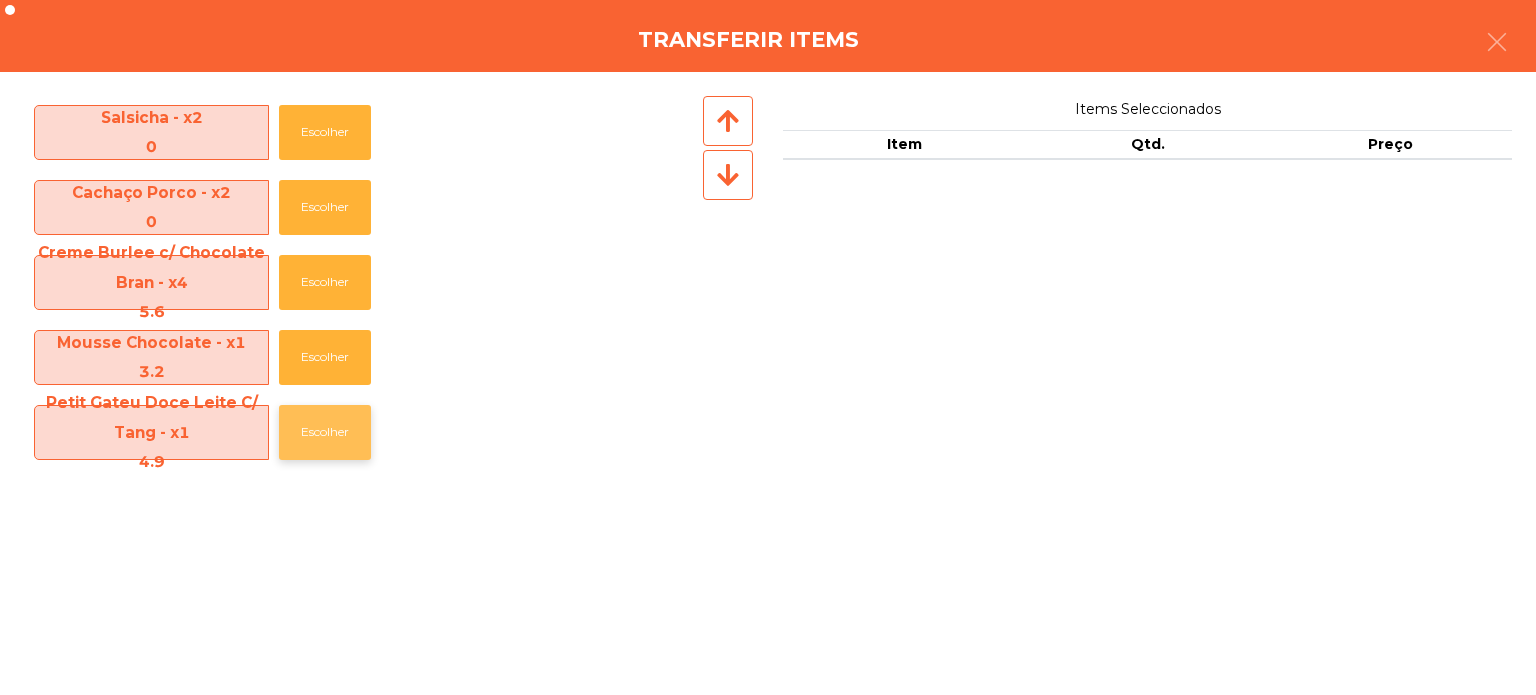 click on "Escolher" 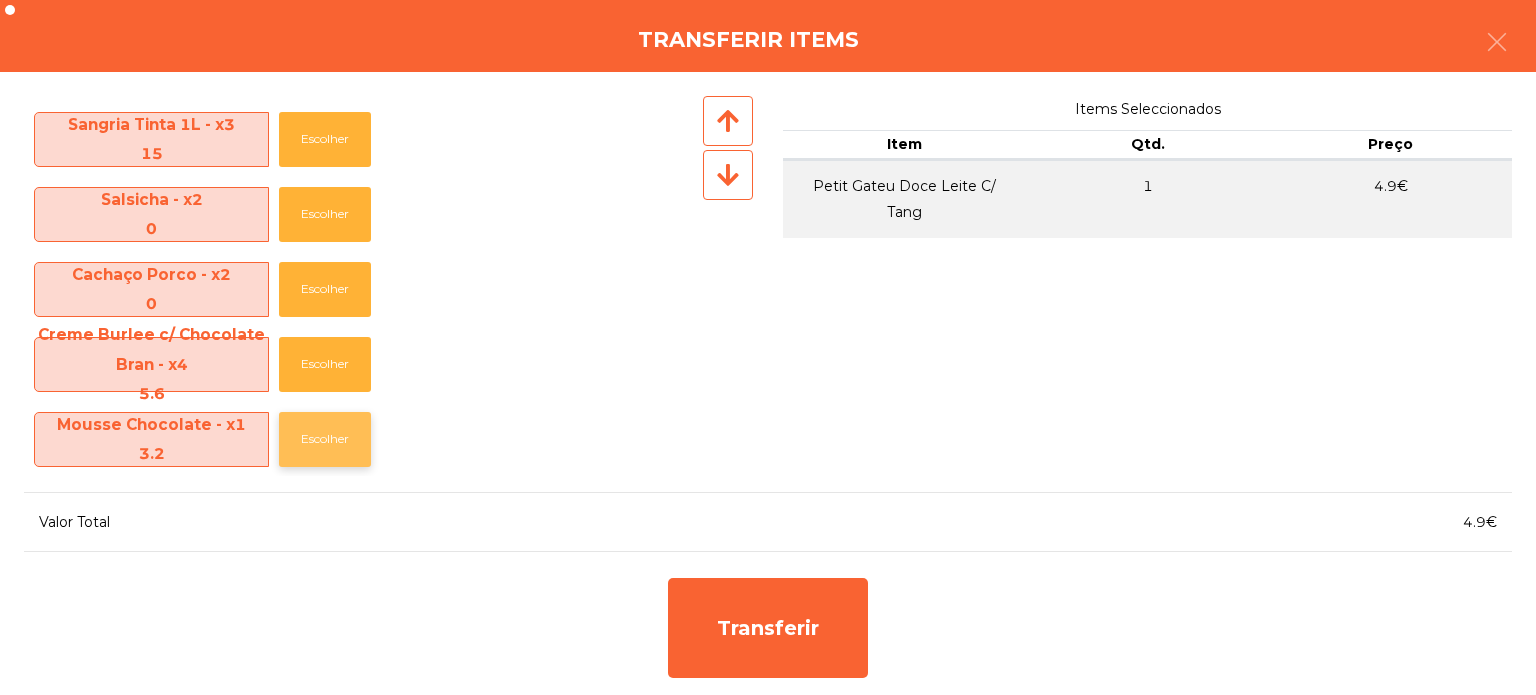 click on "Escolher" 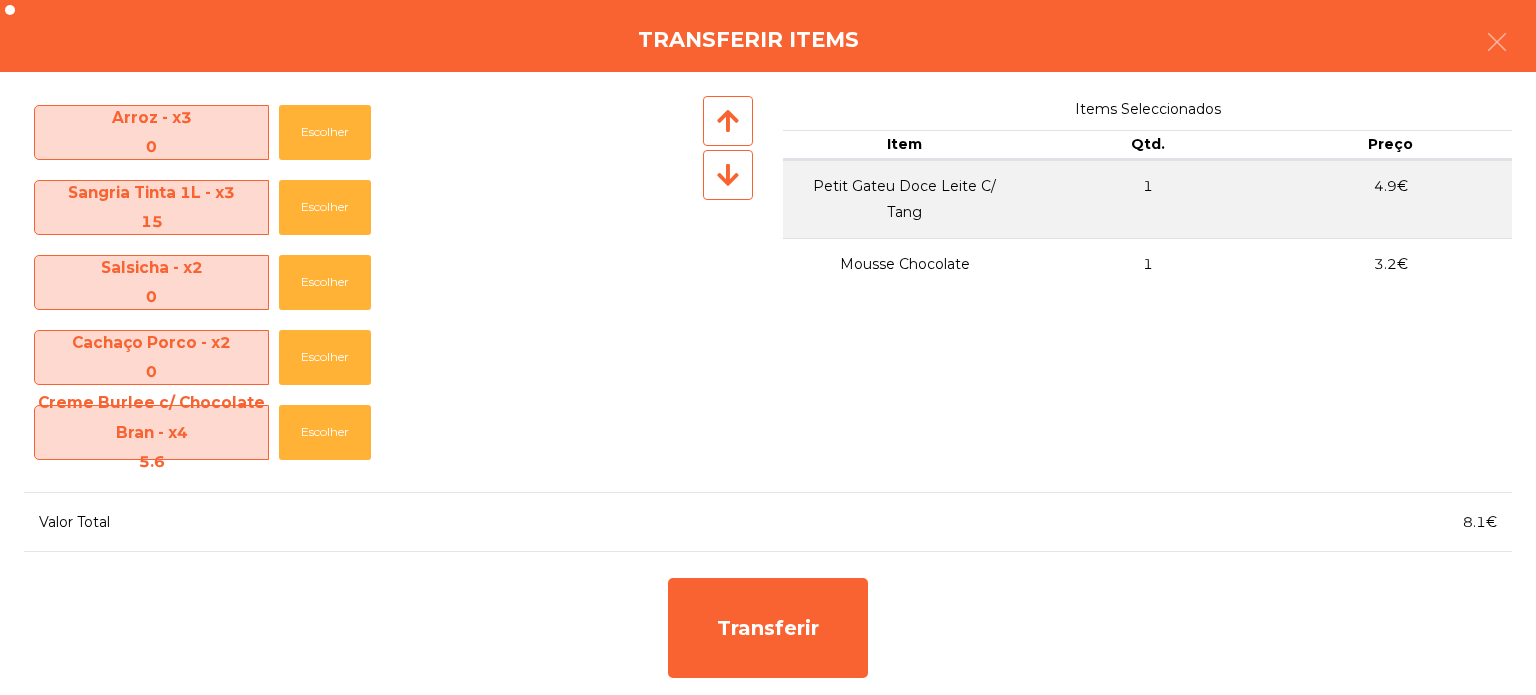 scroll, scrollTop: 676, scrollLeft: 0, axis: vertical 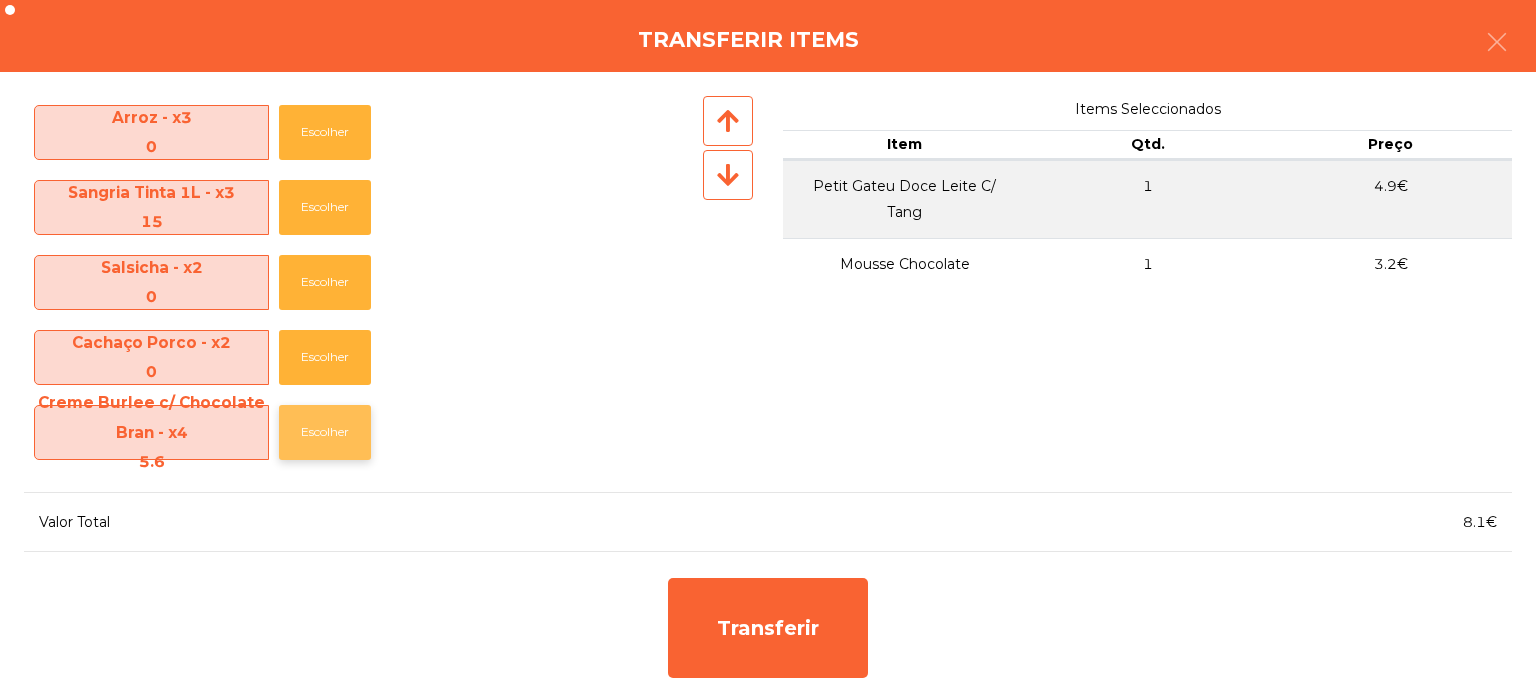 click on "Escolher" 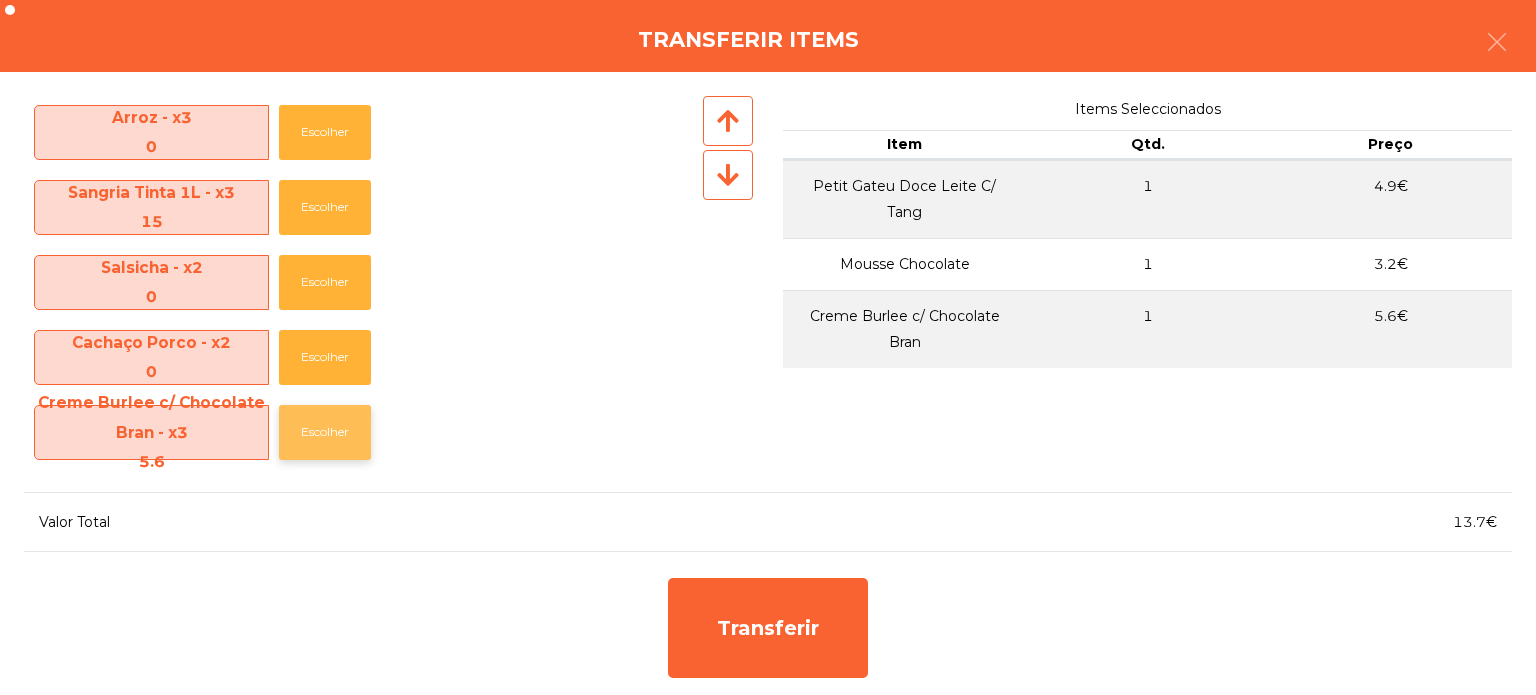 click on "Escolher" 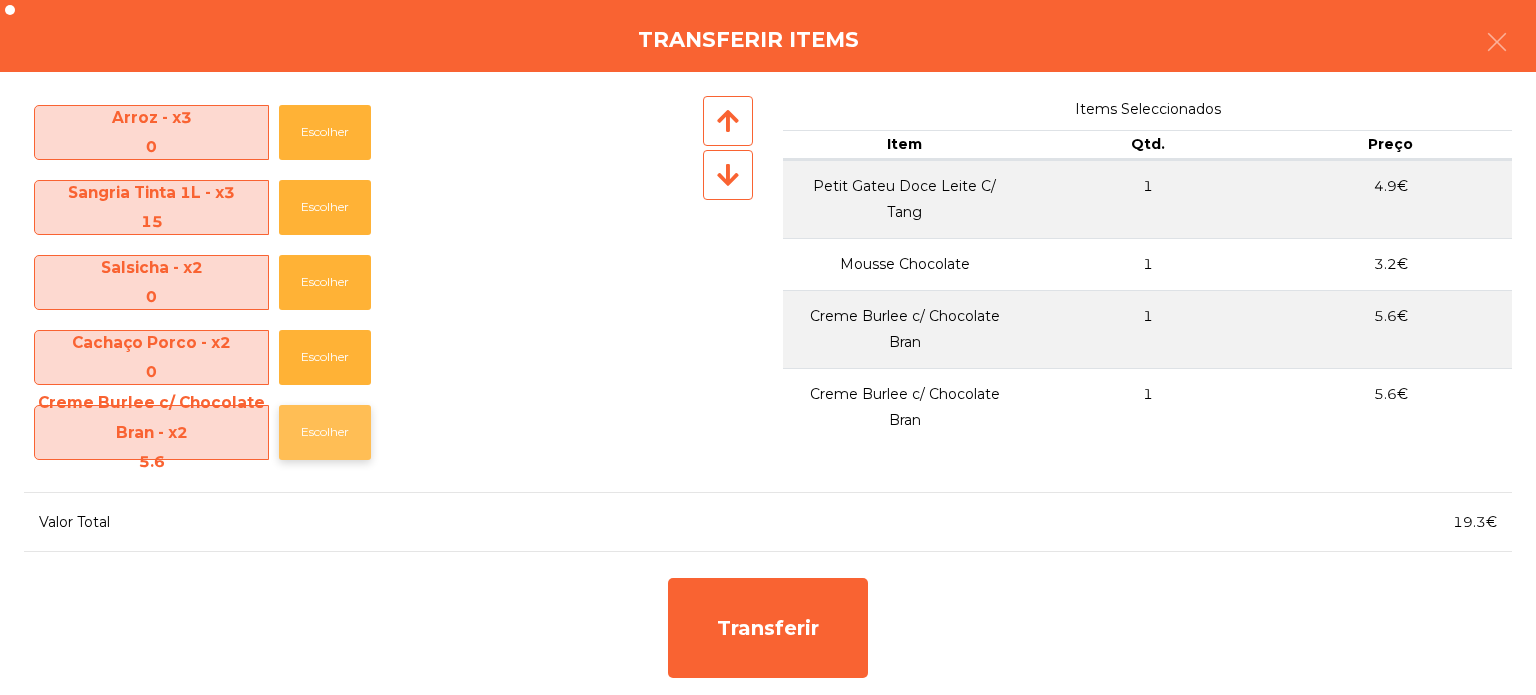 click on "Escolher" 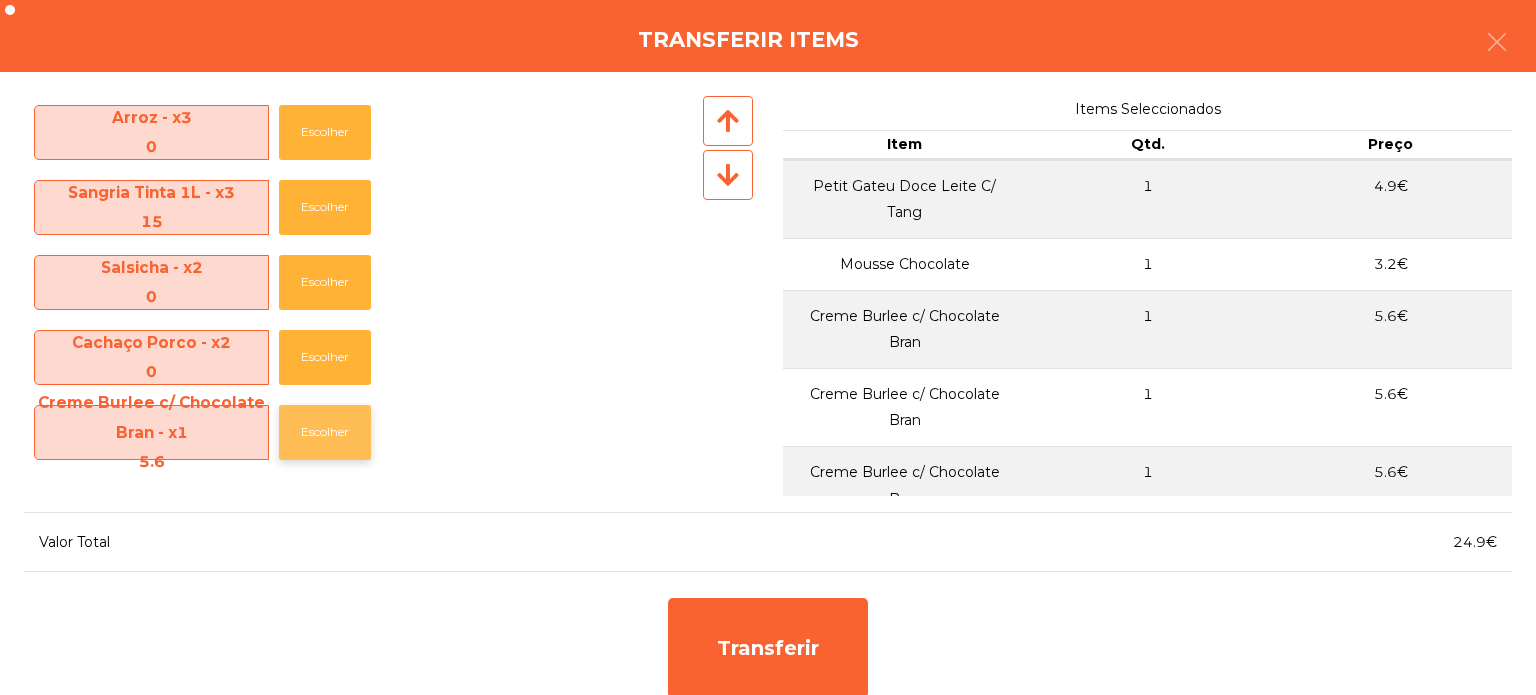 click on "Escolher" 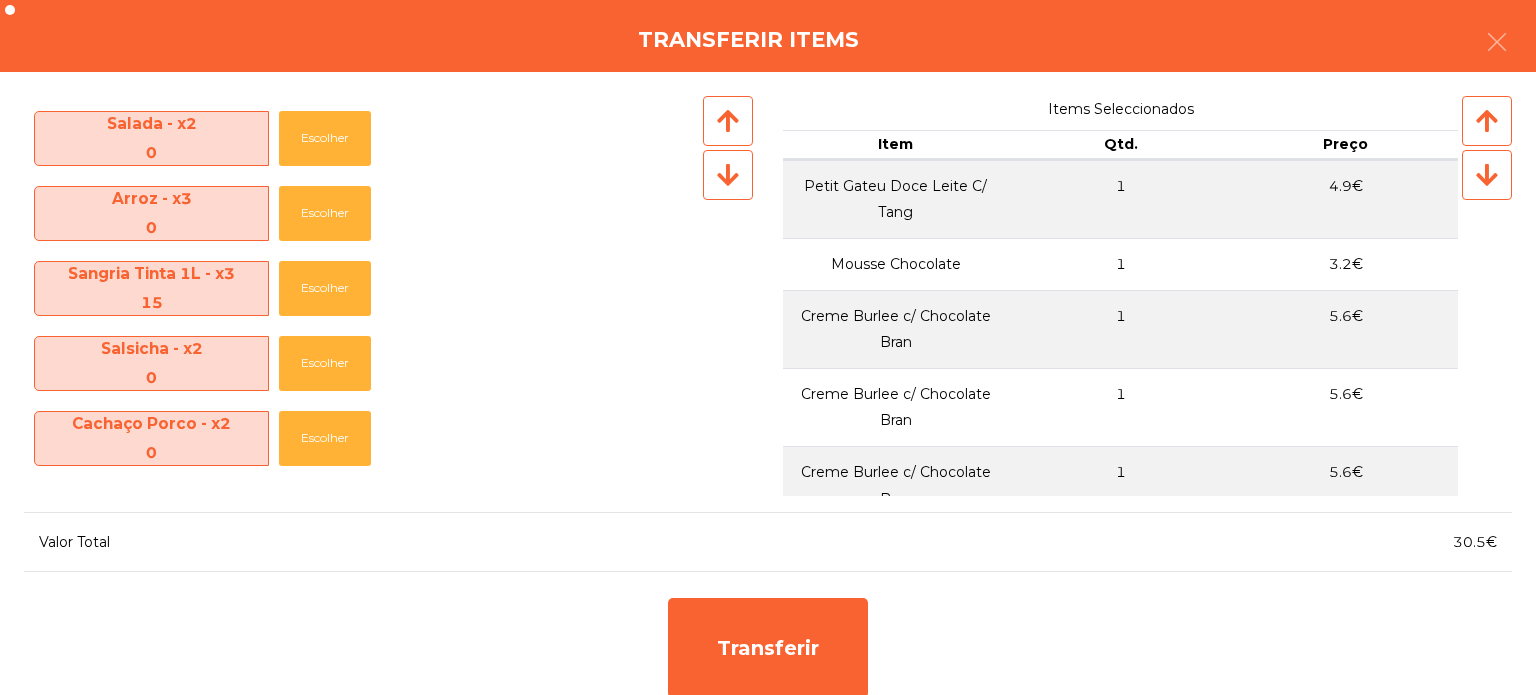 scroll, scrollTop: 595, scrollLeft: 0, axis: vertical 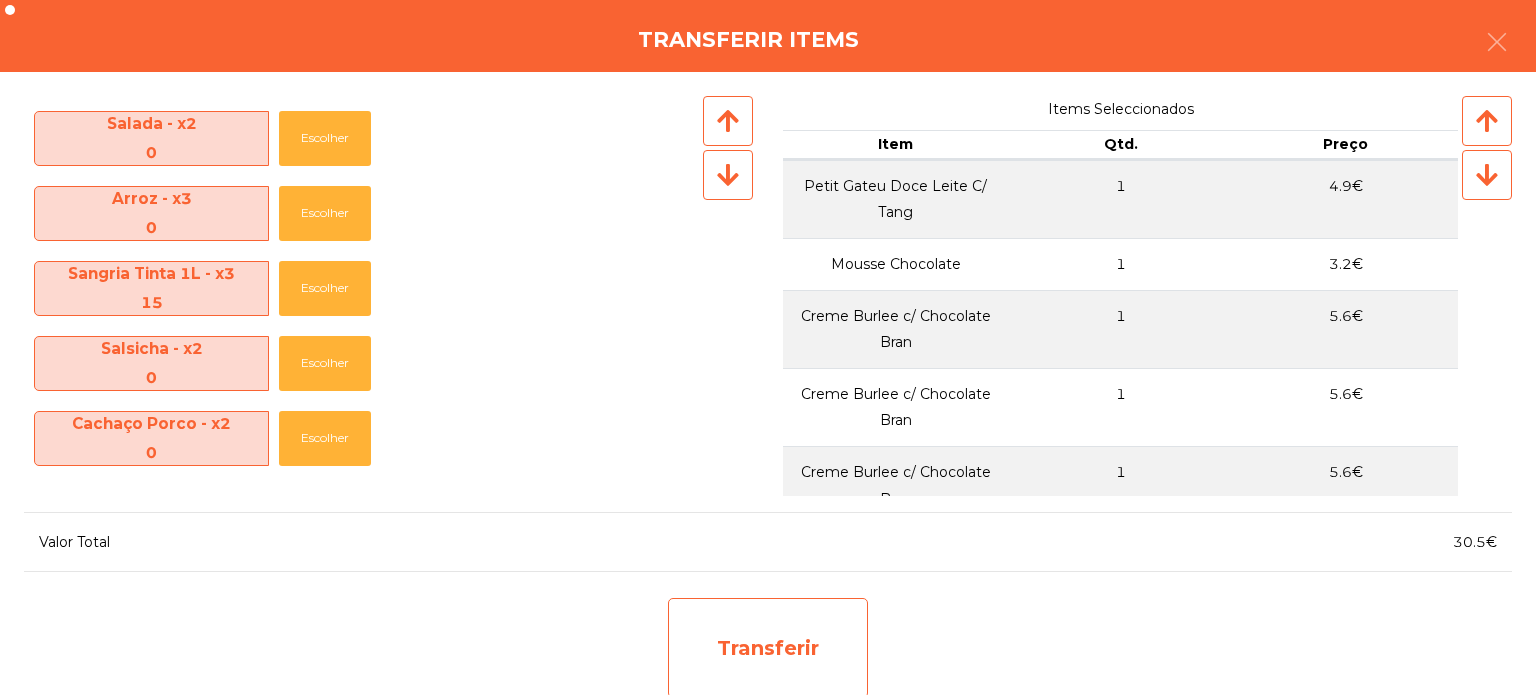 click on "Transferir" 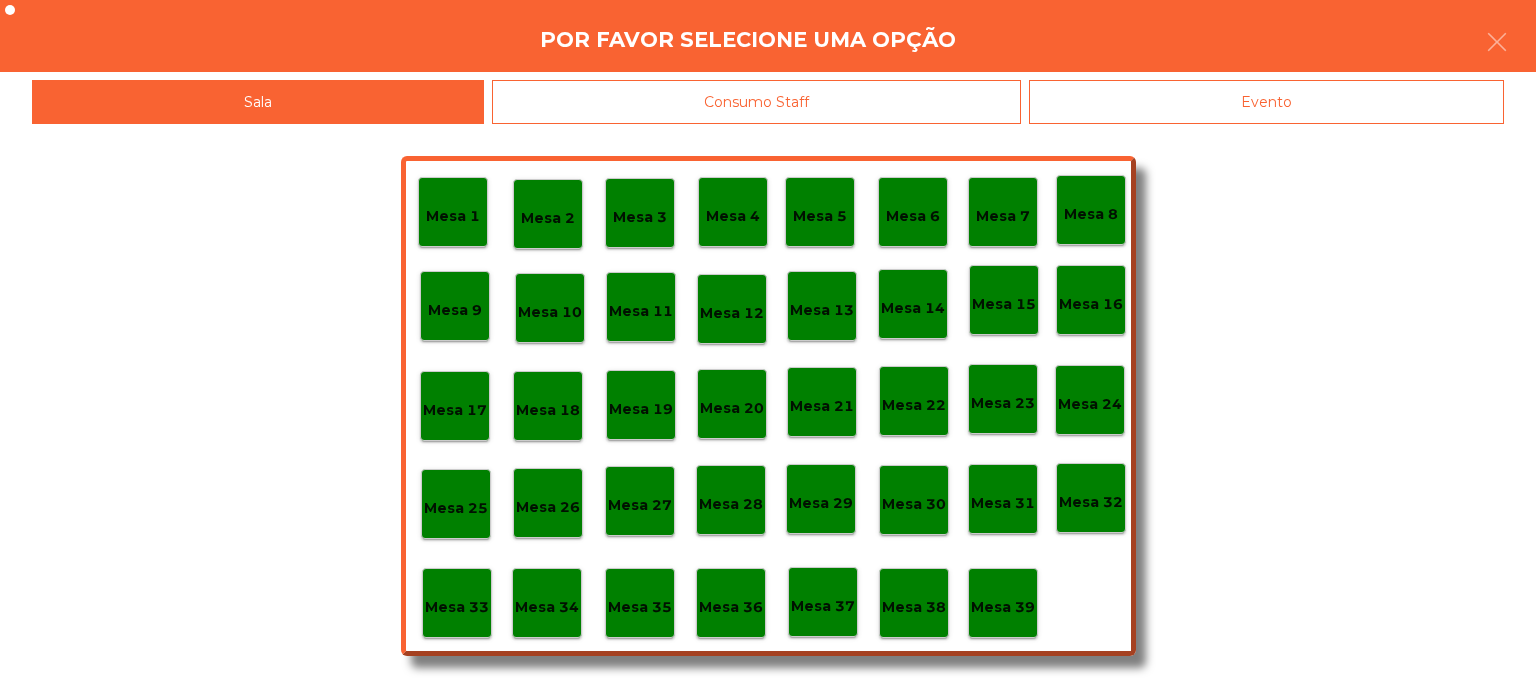 click on "Mesa 34" 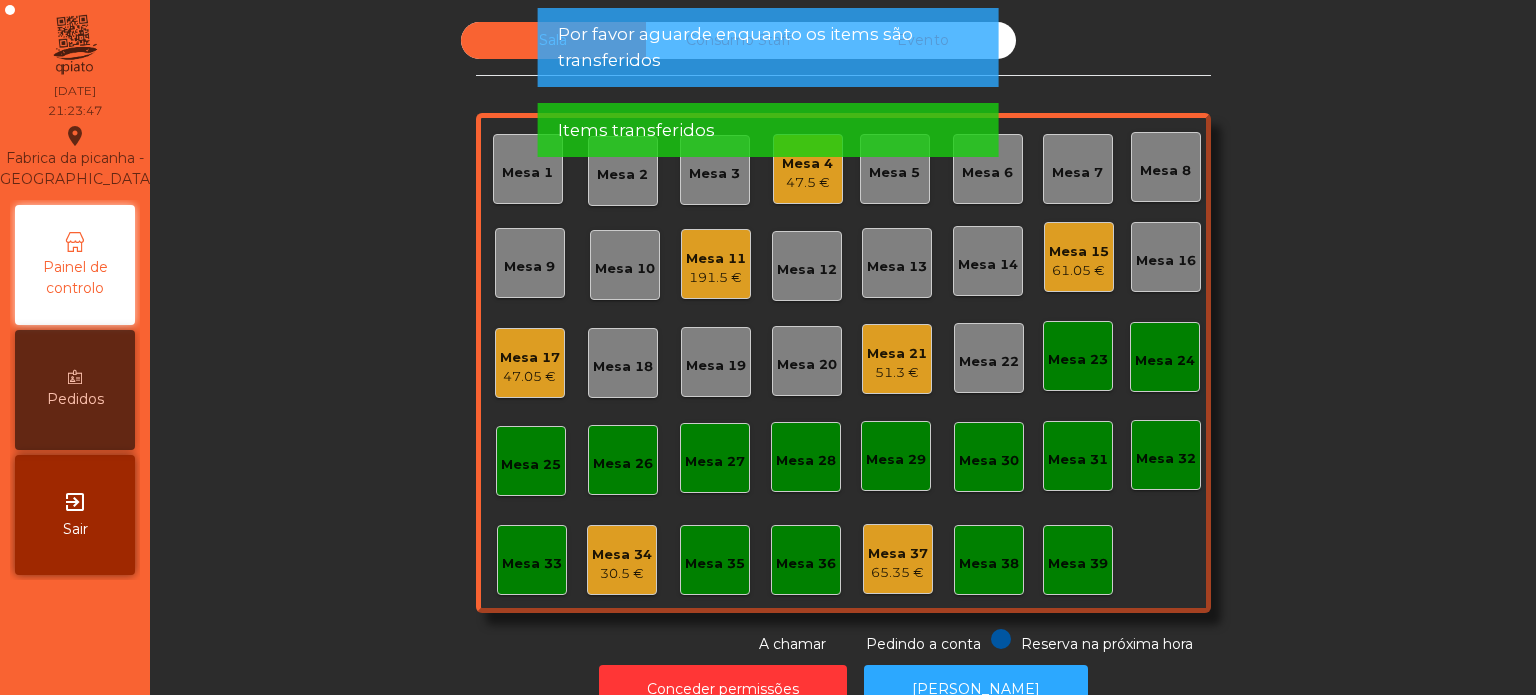 click on "Mesa 34" 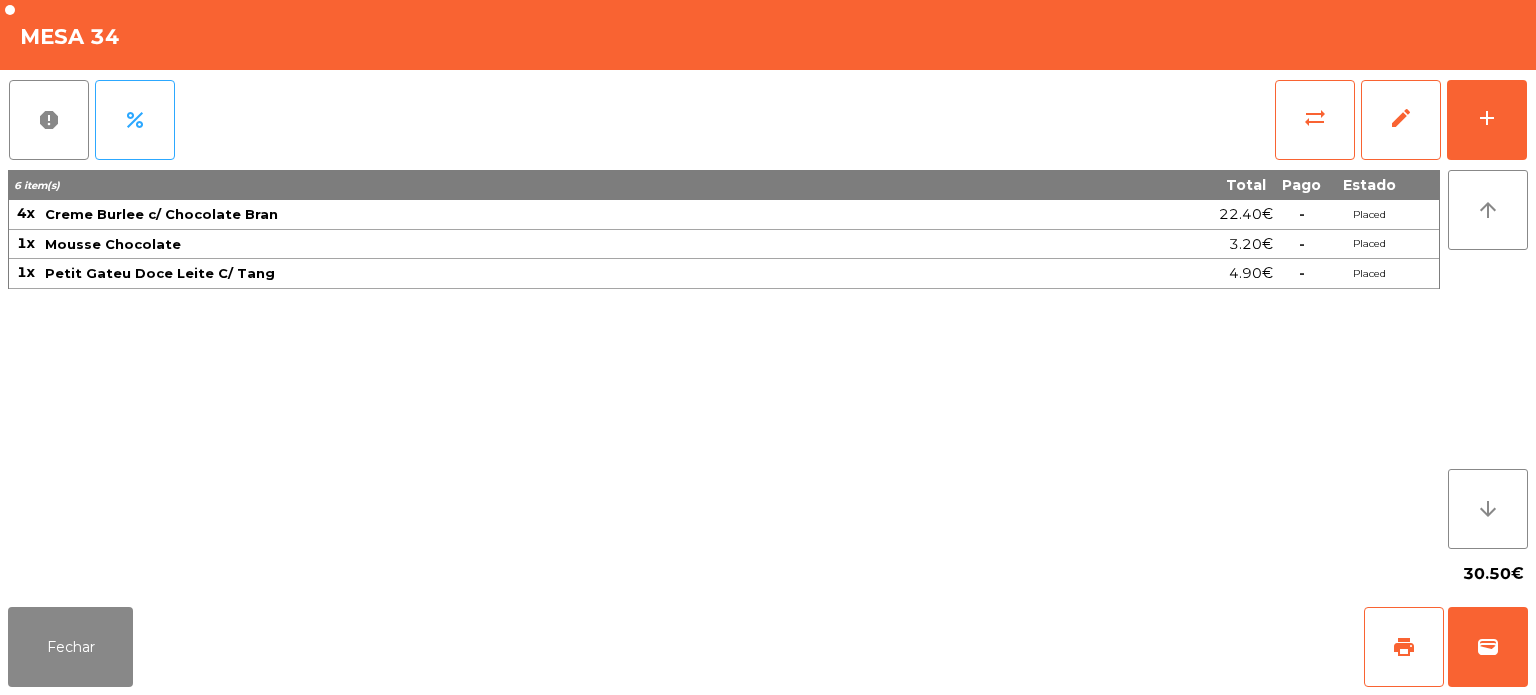 click on "30.50€" 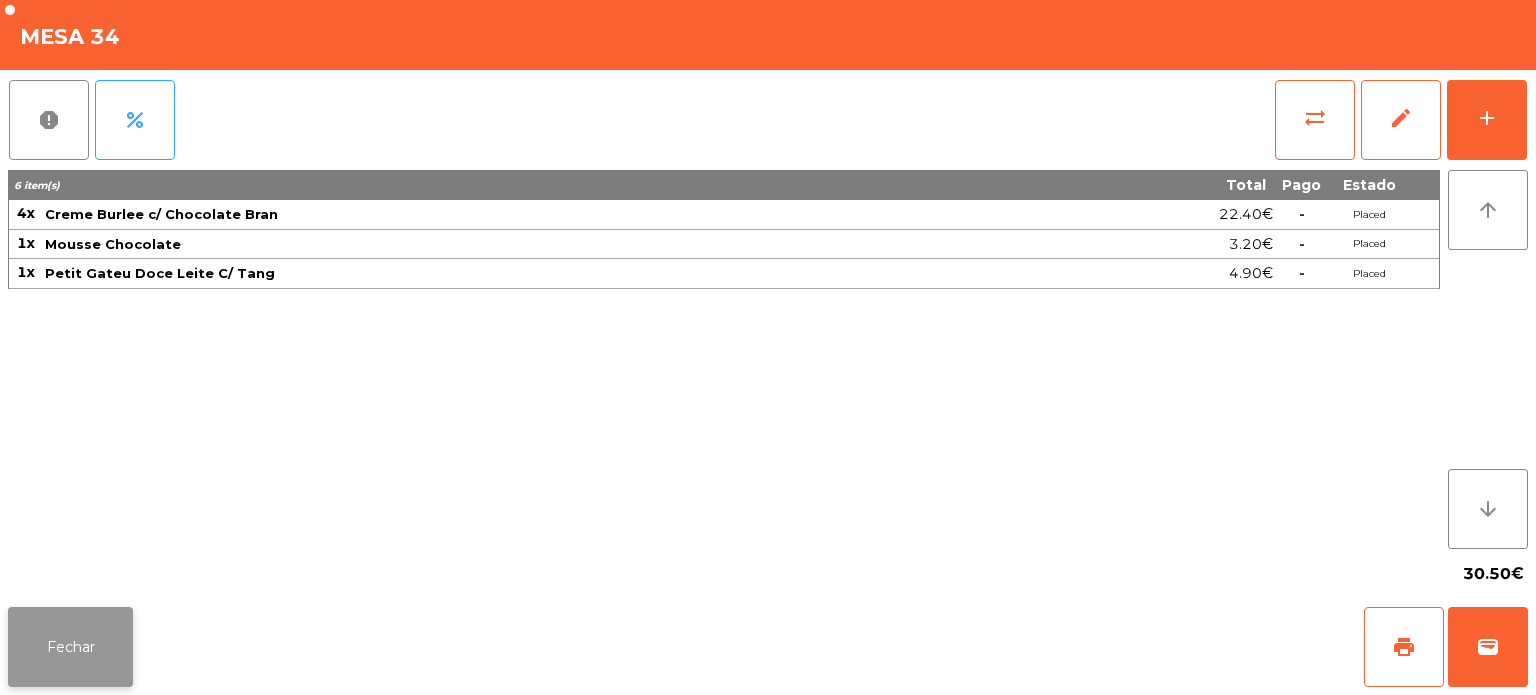 click on "Fechar" 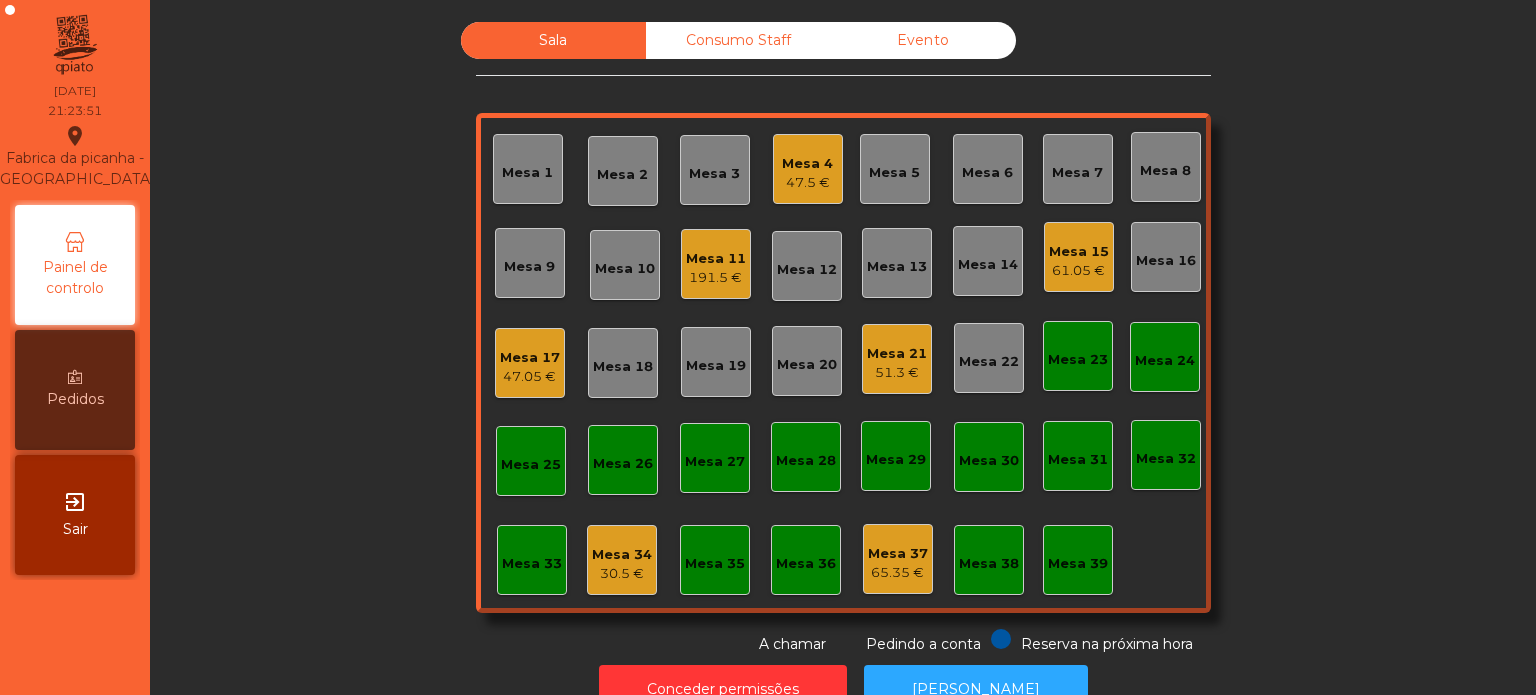 click on "Consumo Staff" 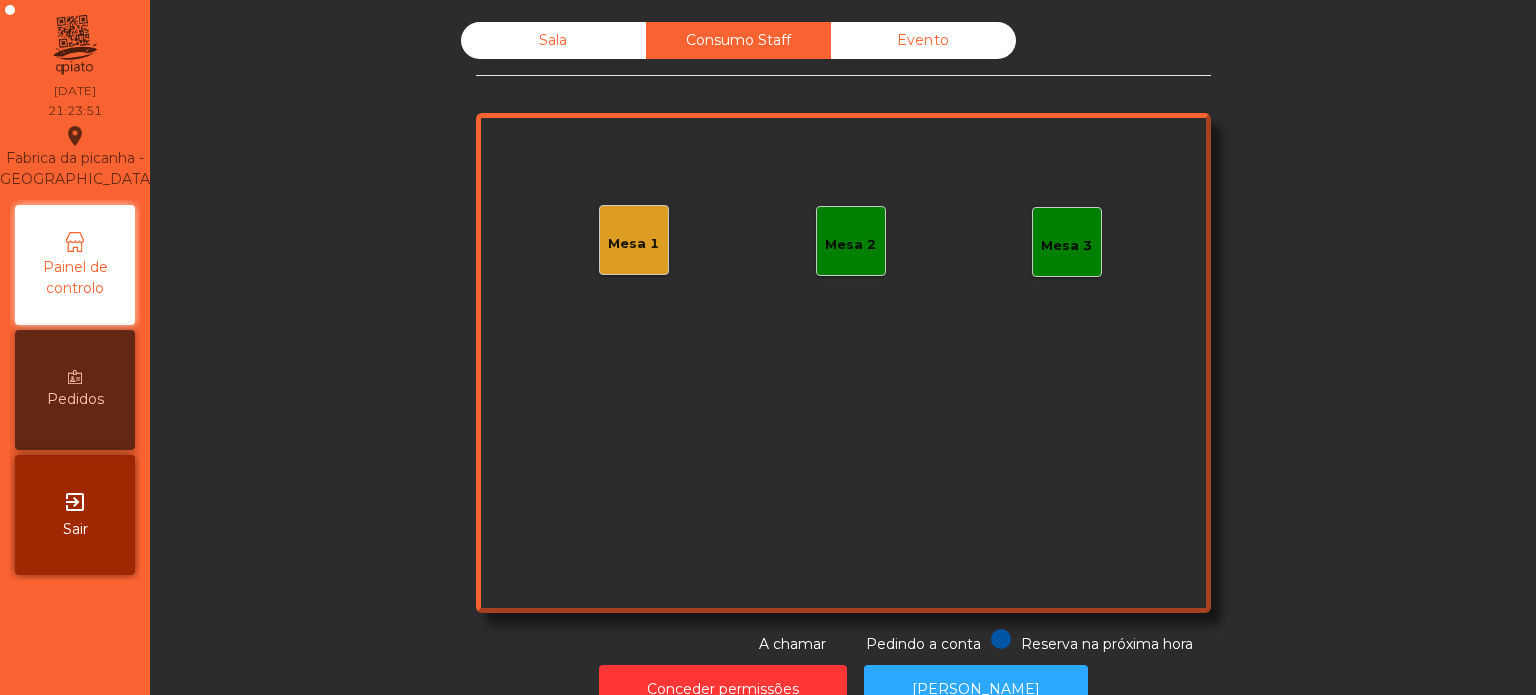 click on "Evento" 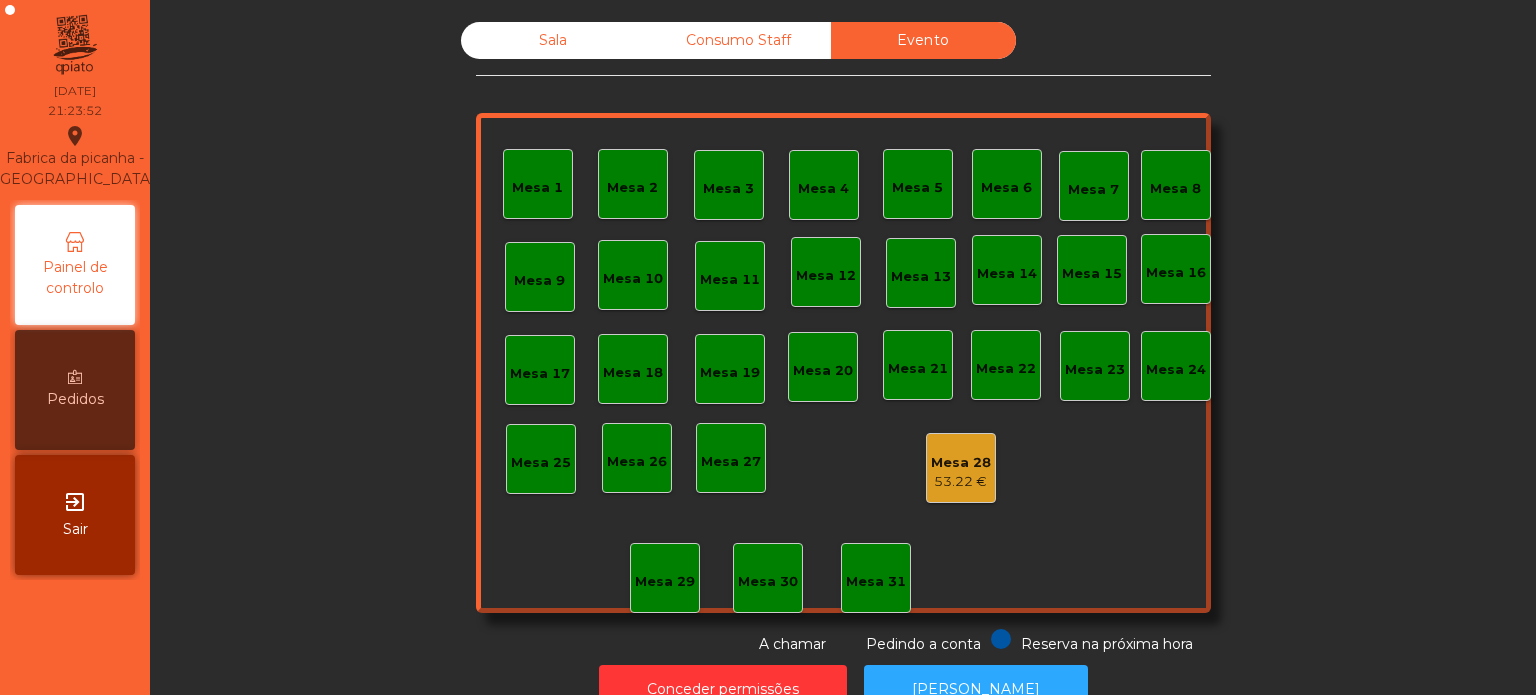 click on "Sala" 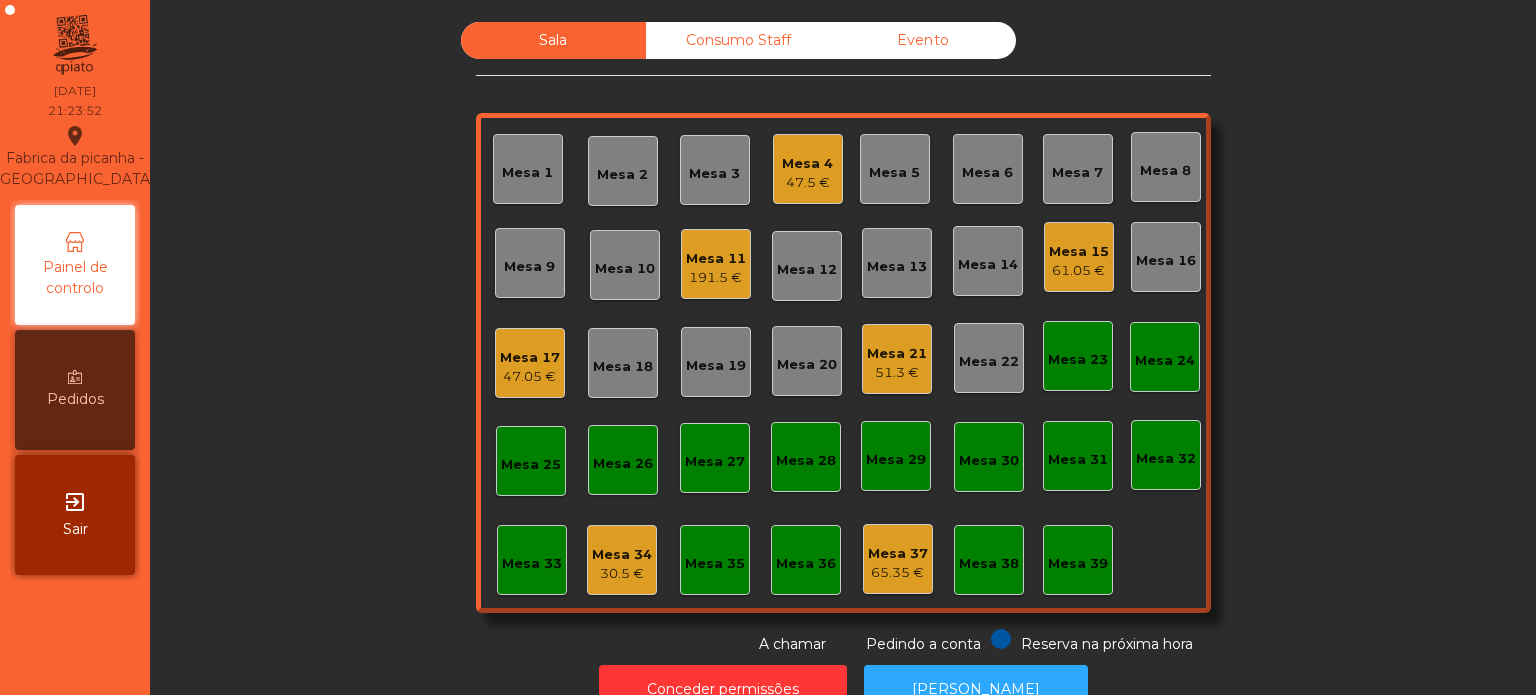 click on "Mesa 10" 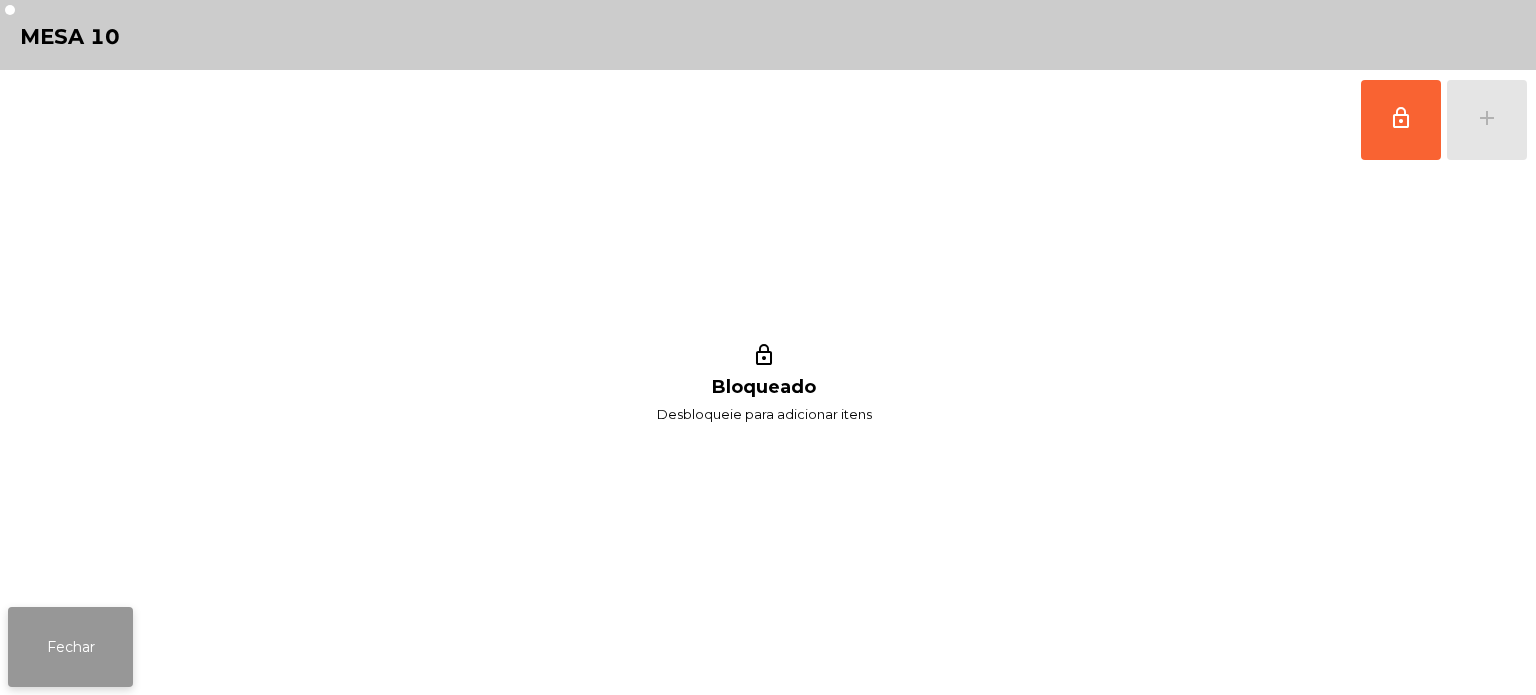 click on "Fechar" 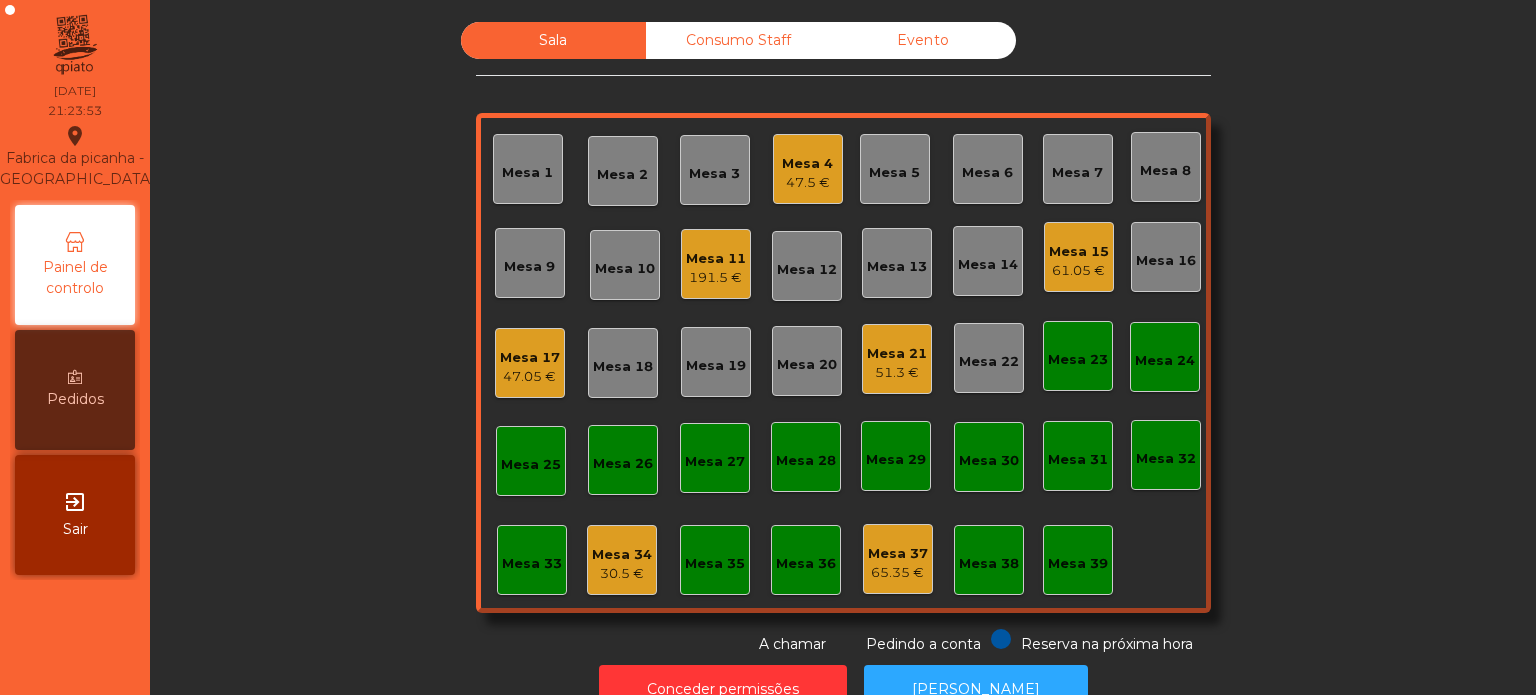 click on "Consumo Staff" 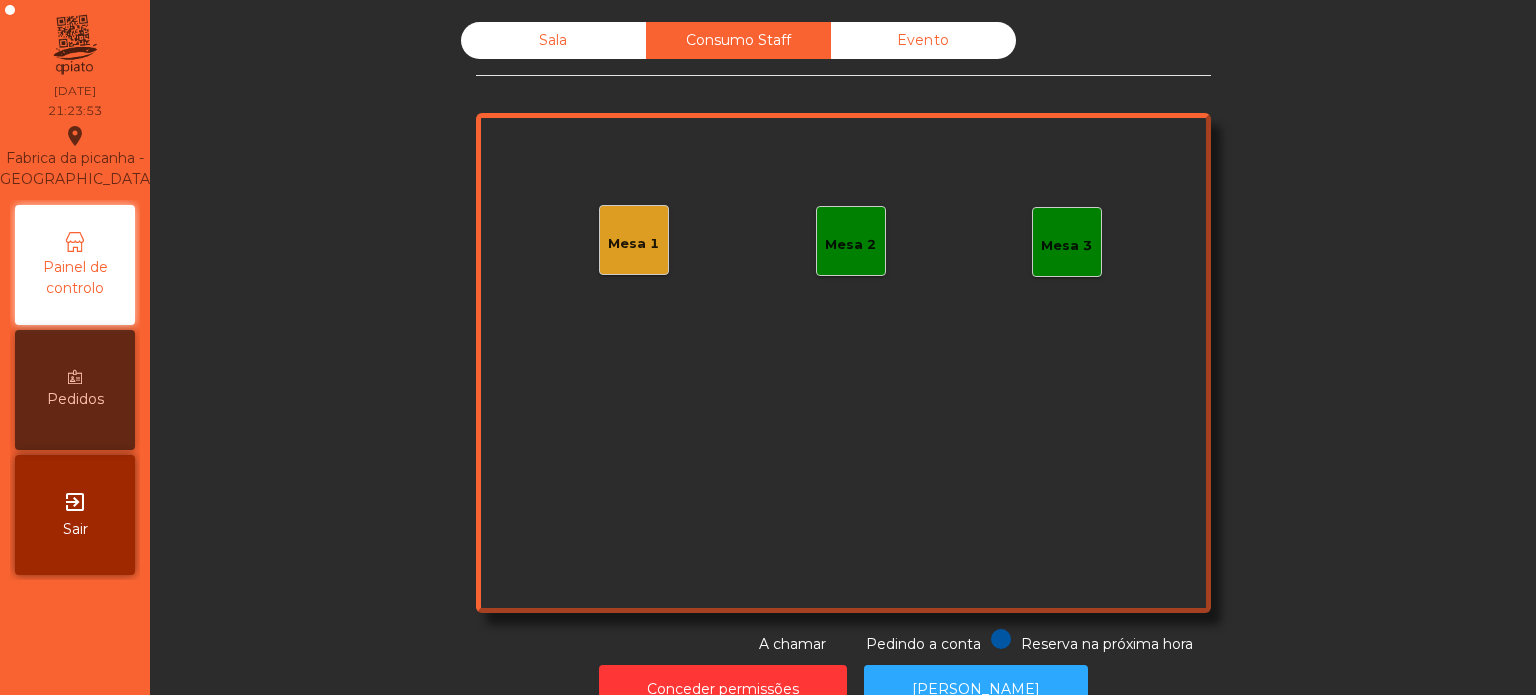 click on "Mesa 1" 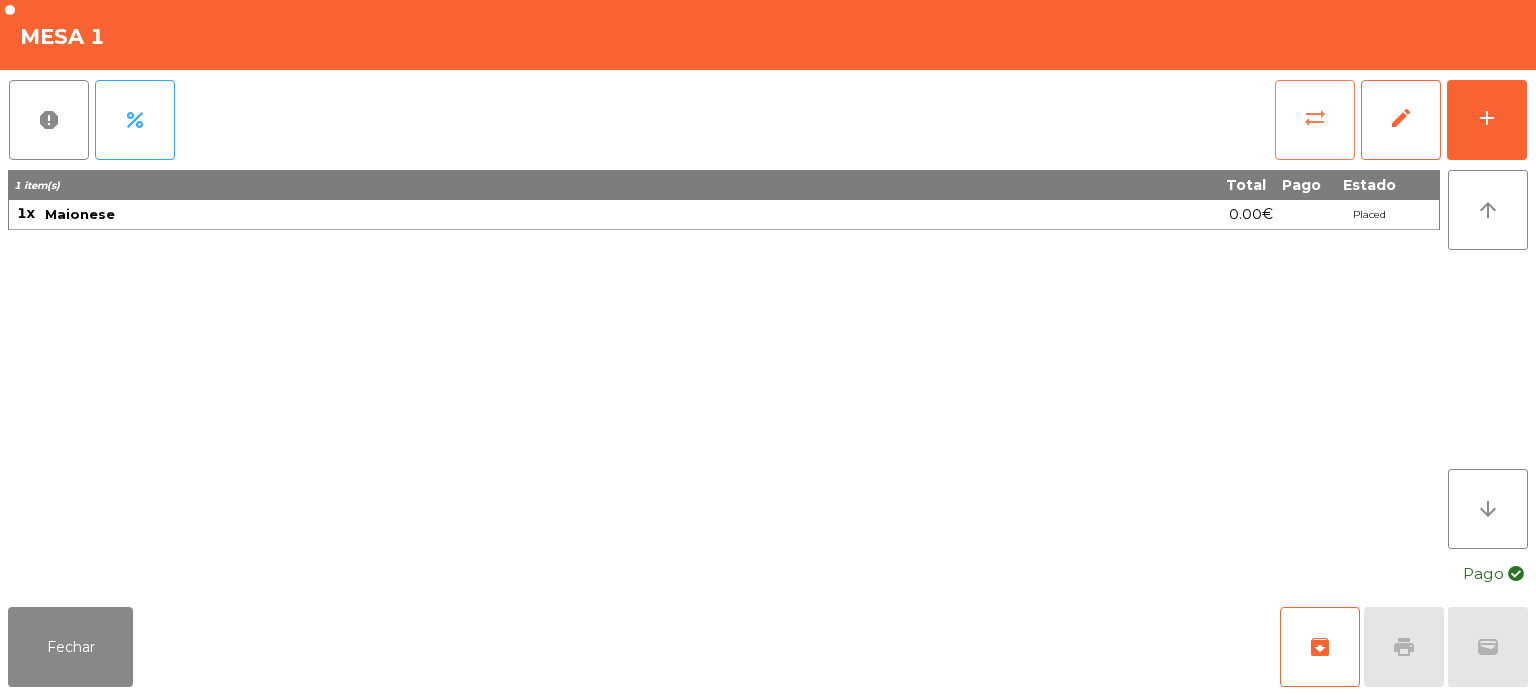 click on "sync_alt" 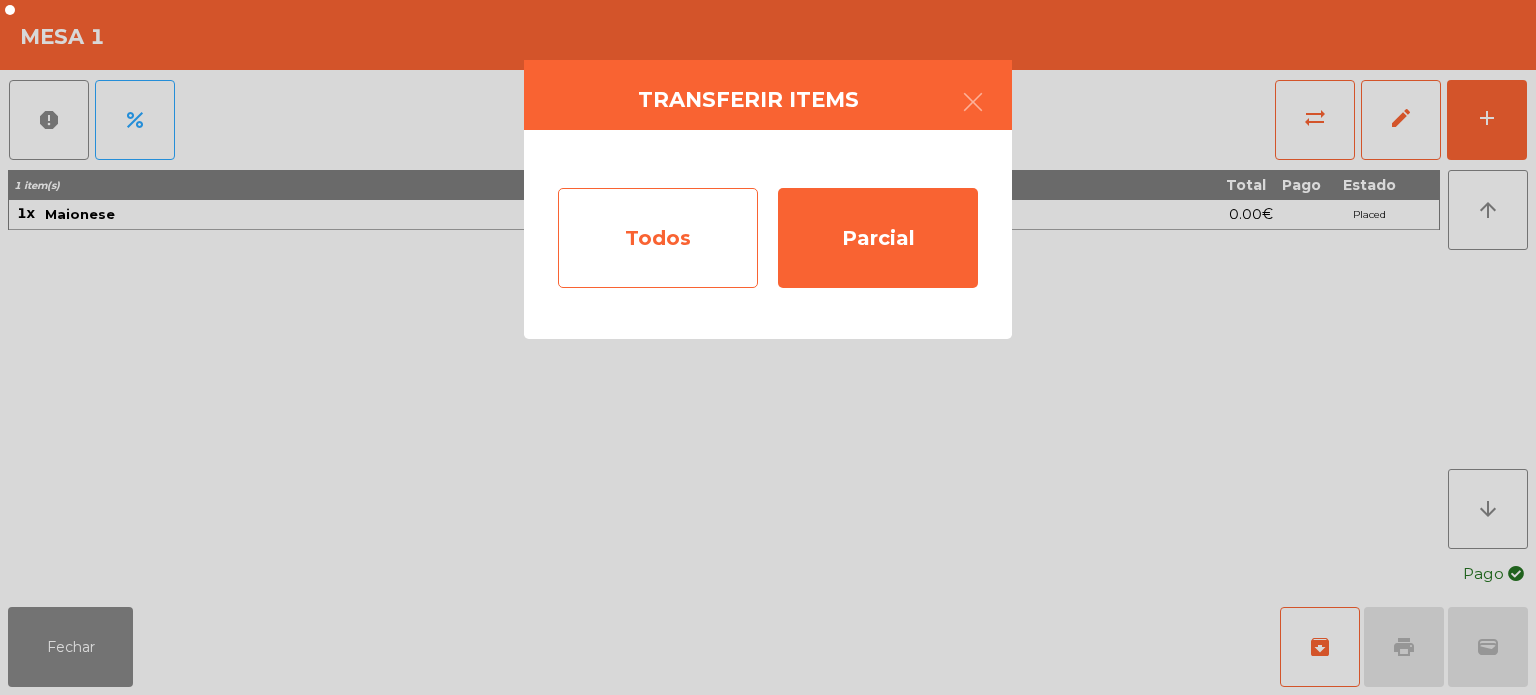 click on "Todos" 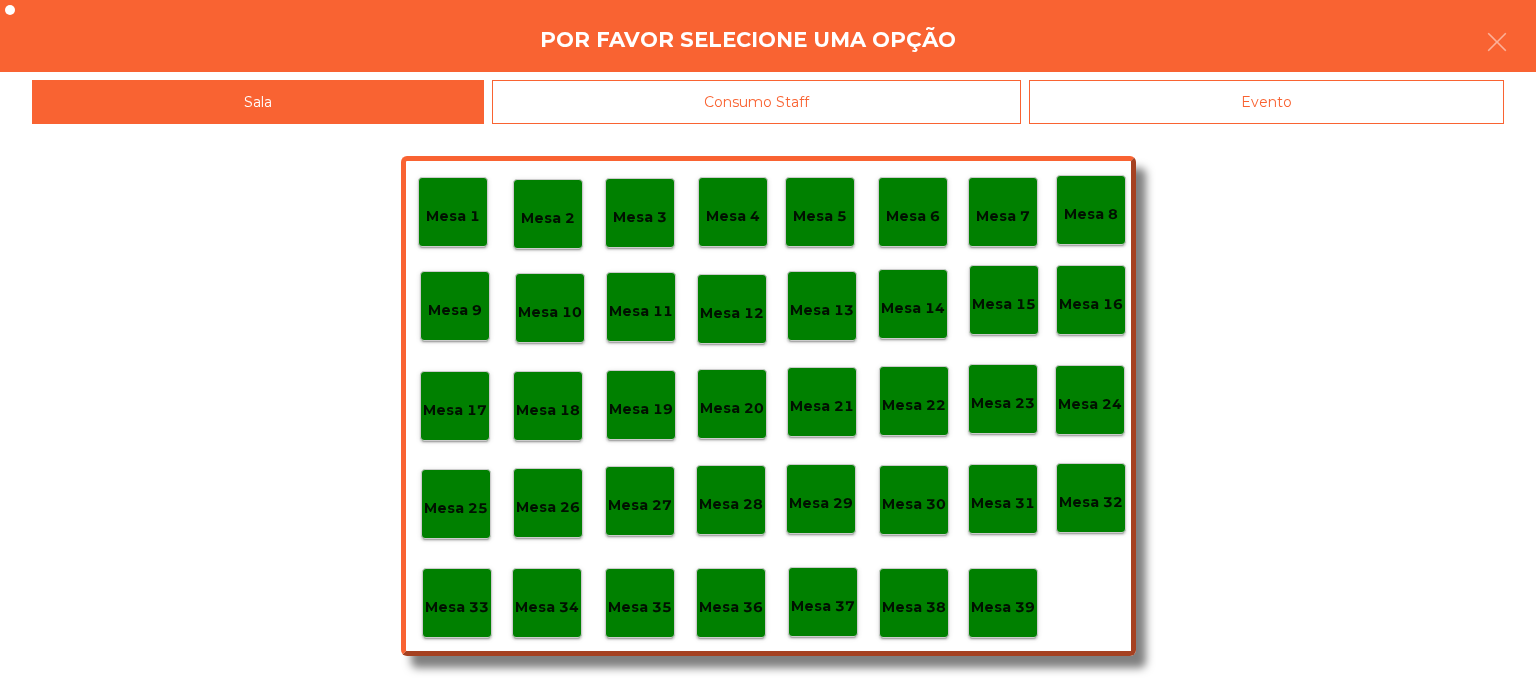 click on "Mesa 37" 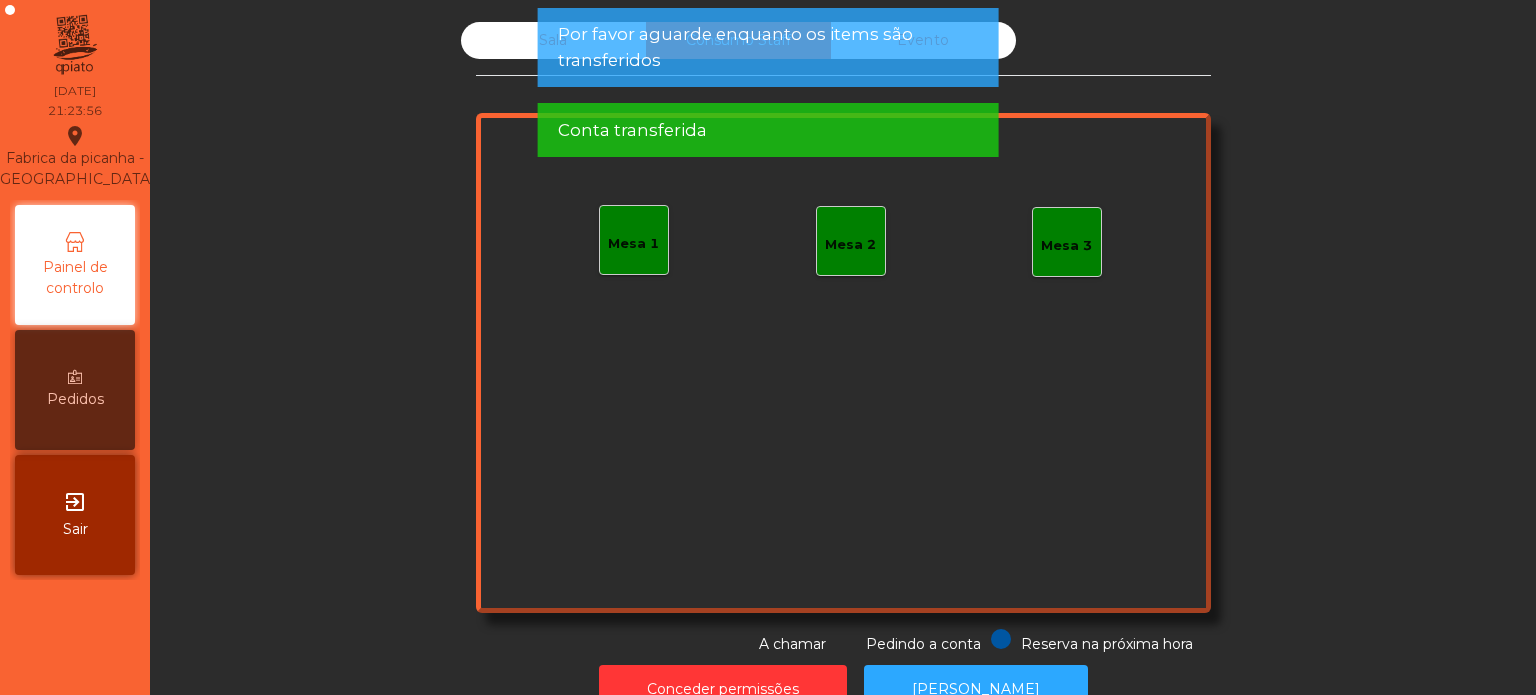 click on "Por favor aguarde enquanto os items são transferidos" 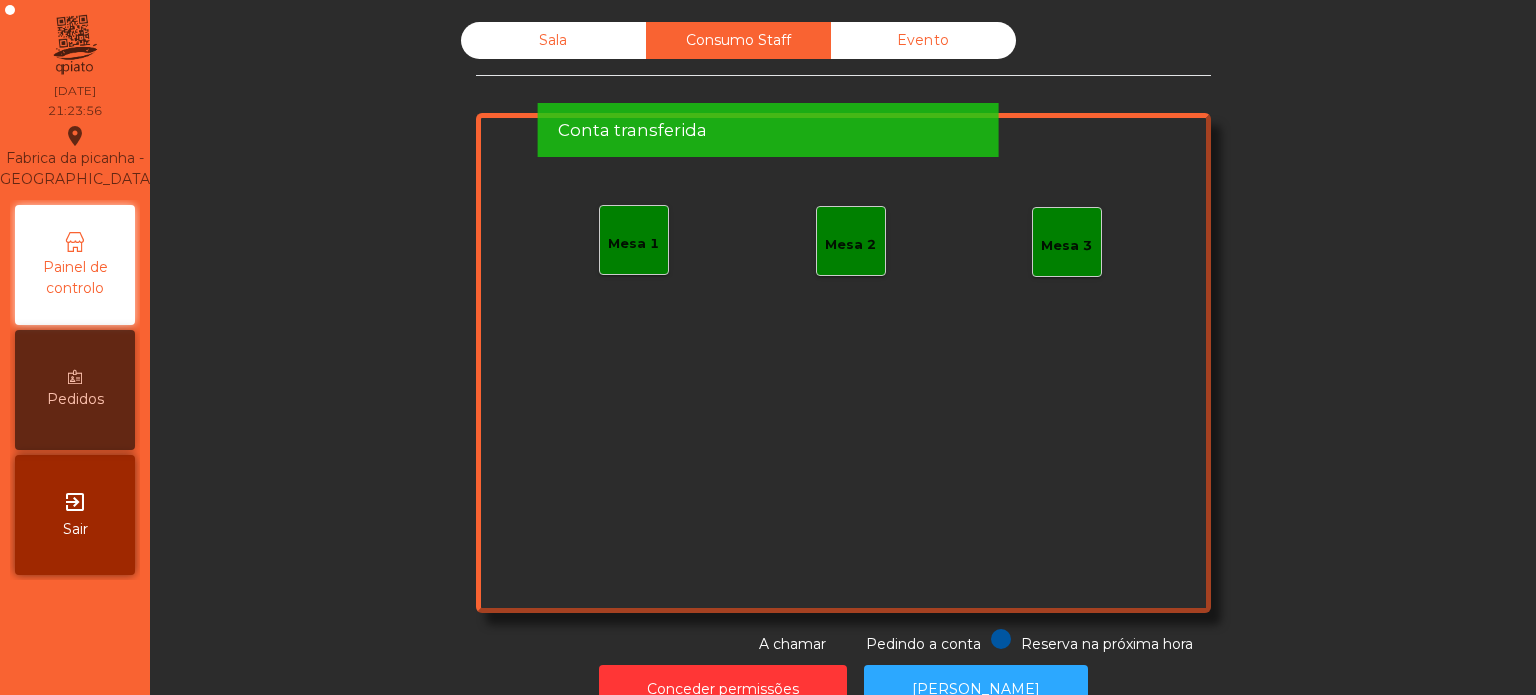 click on "Conta transferida" 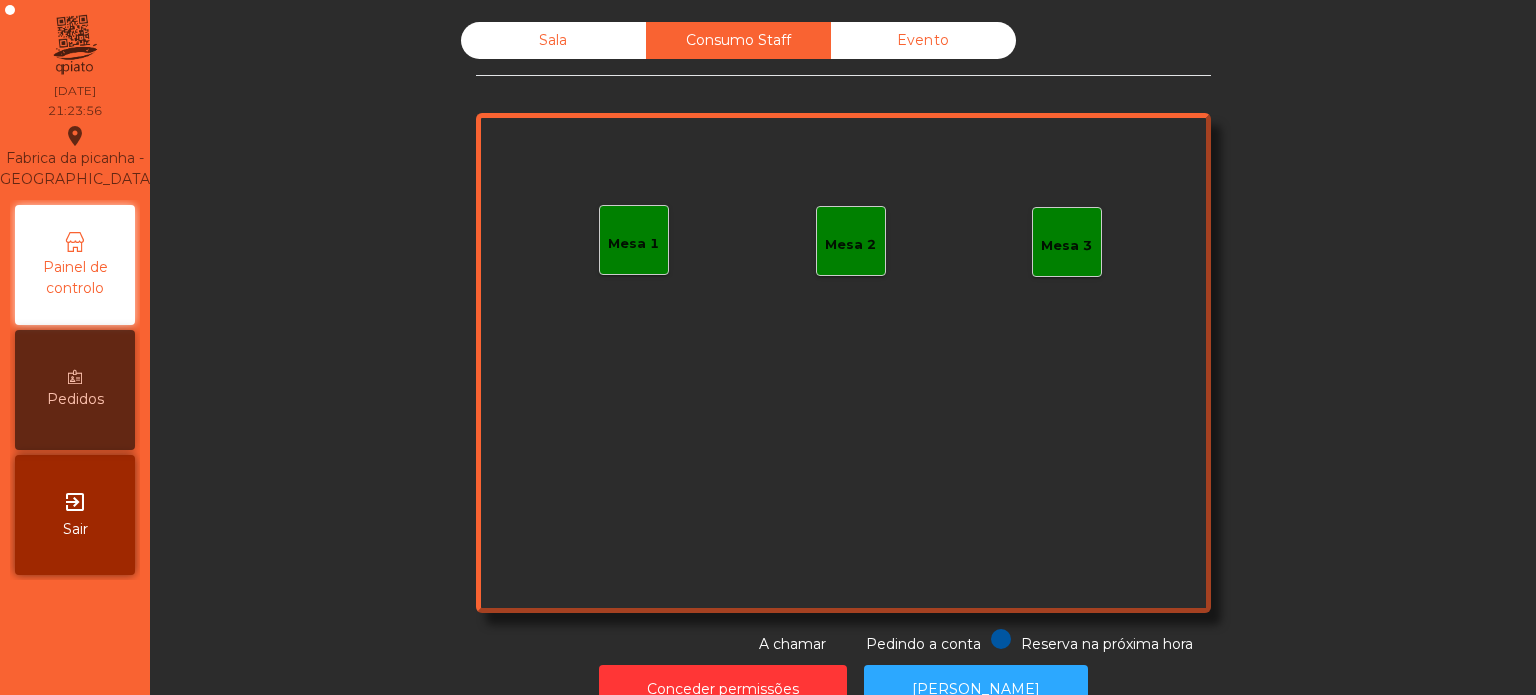click on "Conta transferida" 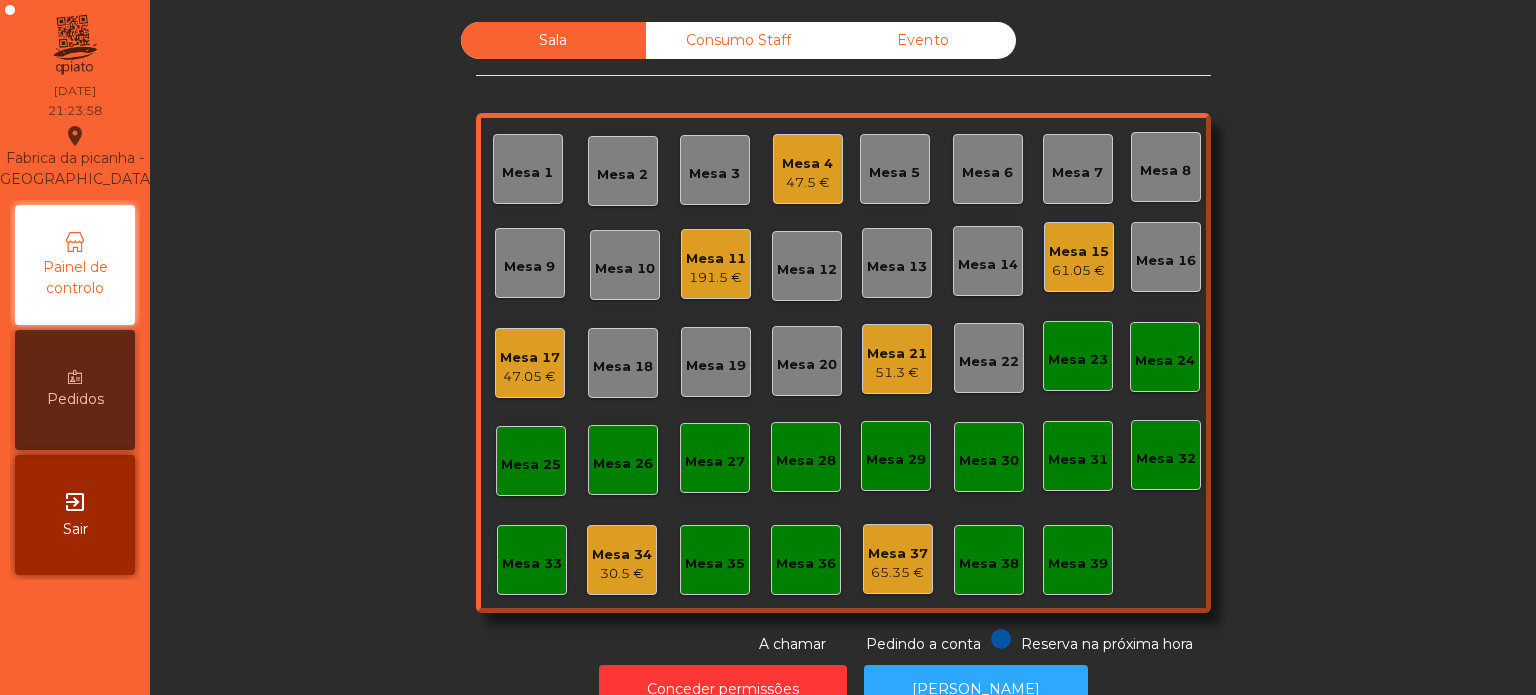 click on "Mesa 17   47.05 €" 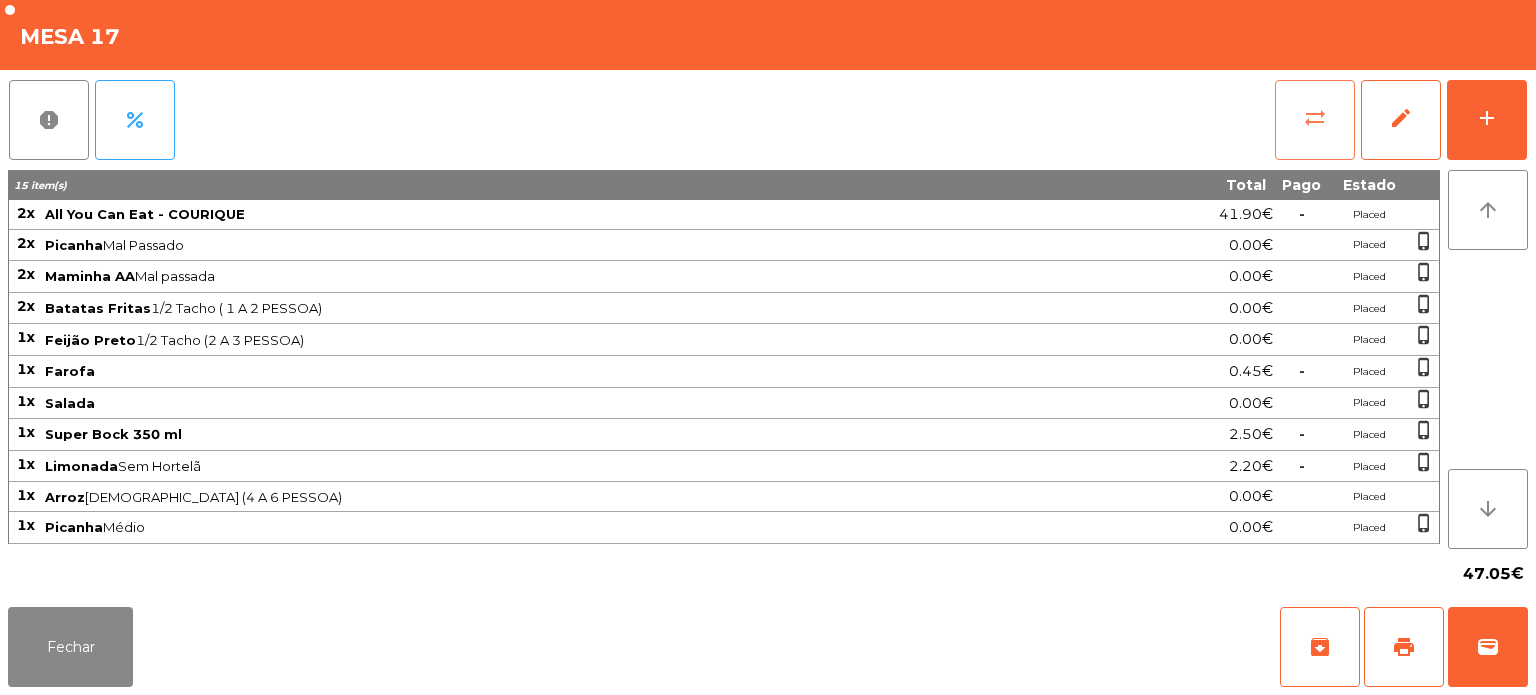 click on "sync_alt" 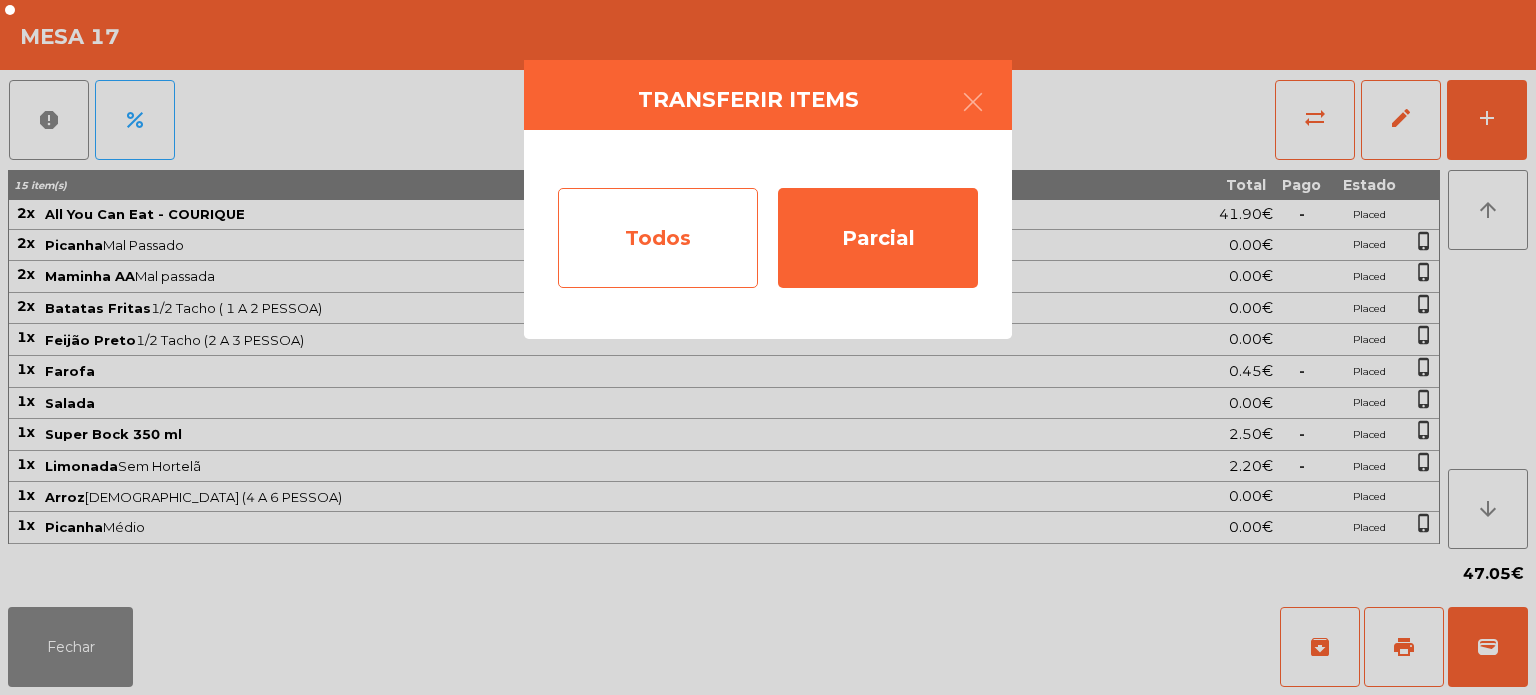 click on "Todos" 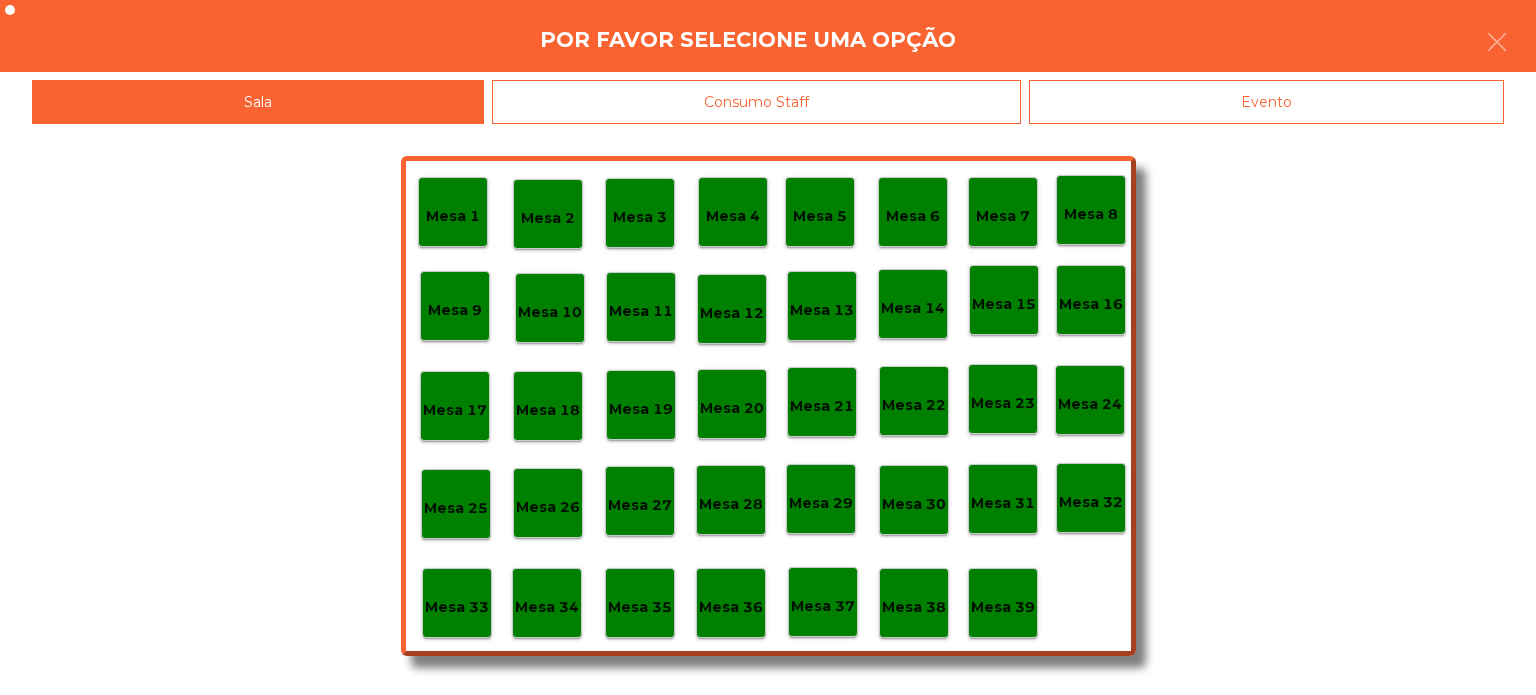 click on "Evento" 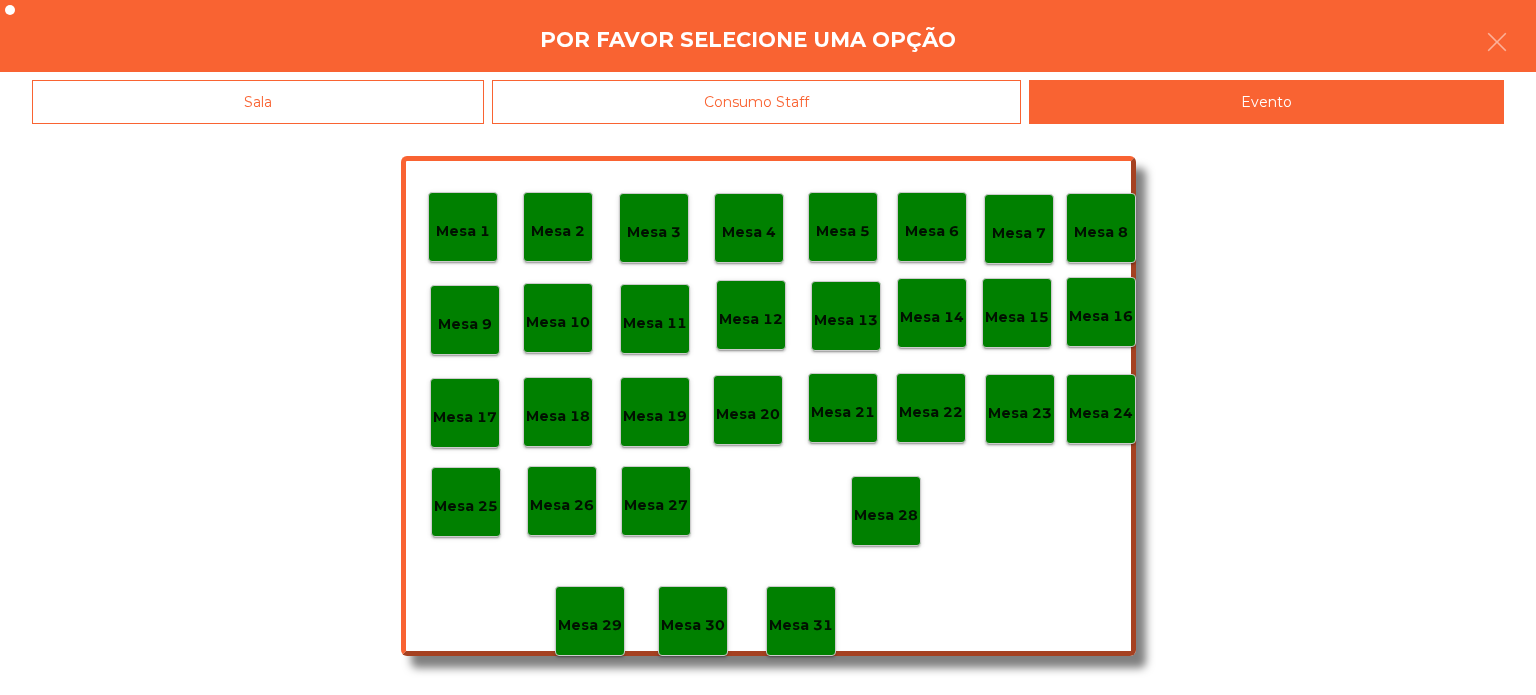 click on "Mesa 28" 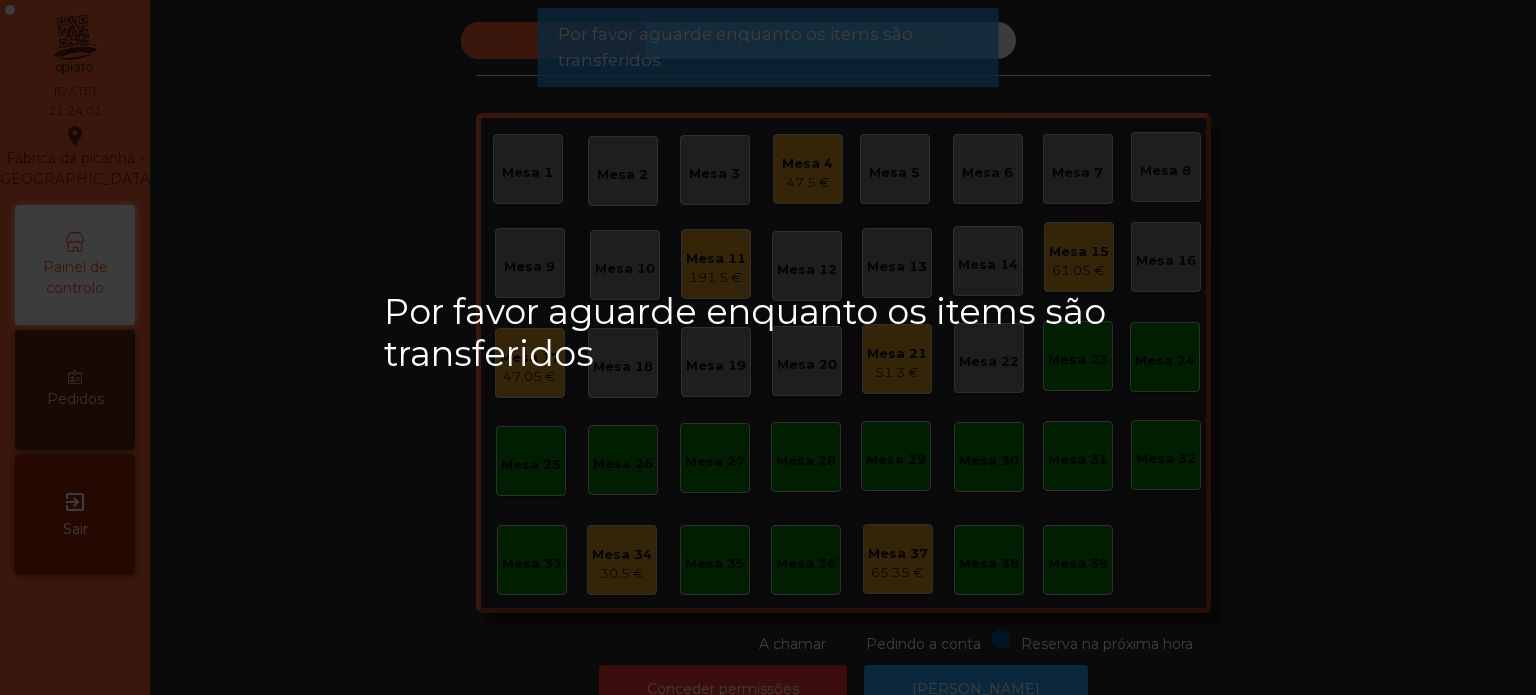 click on "Mesa 17   47.05 €" 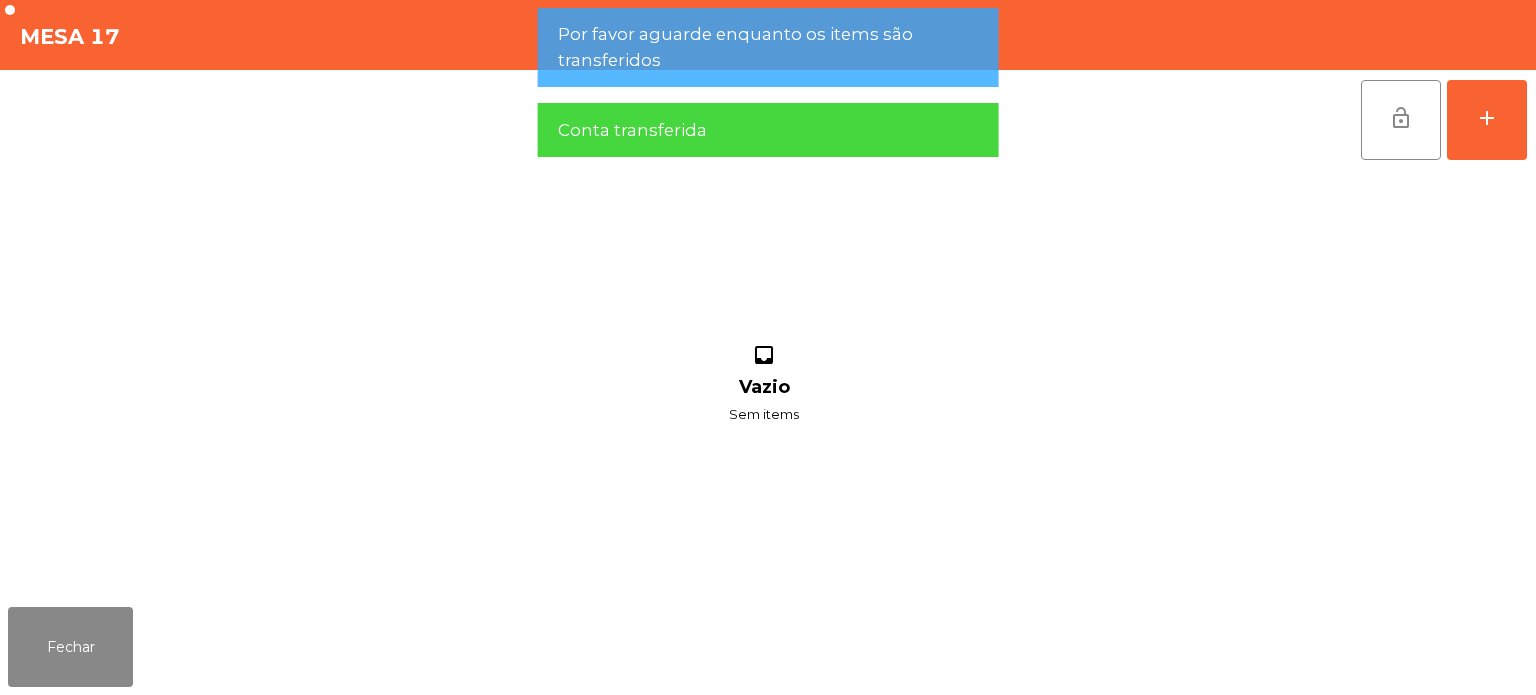 click on "lock_open" 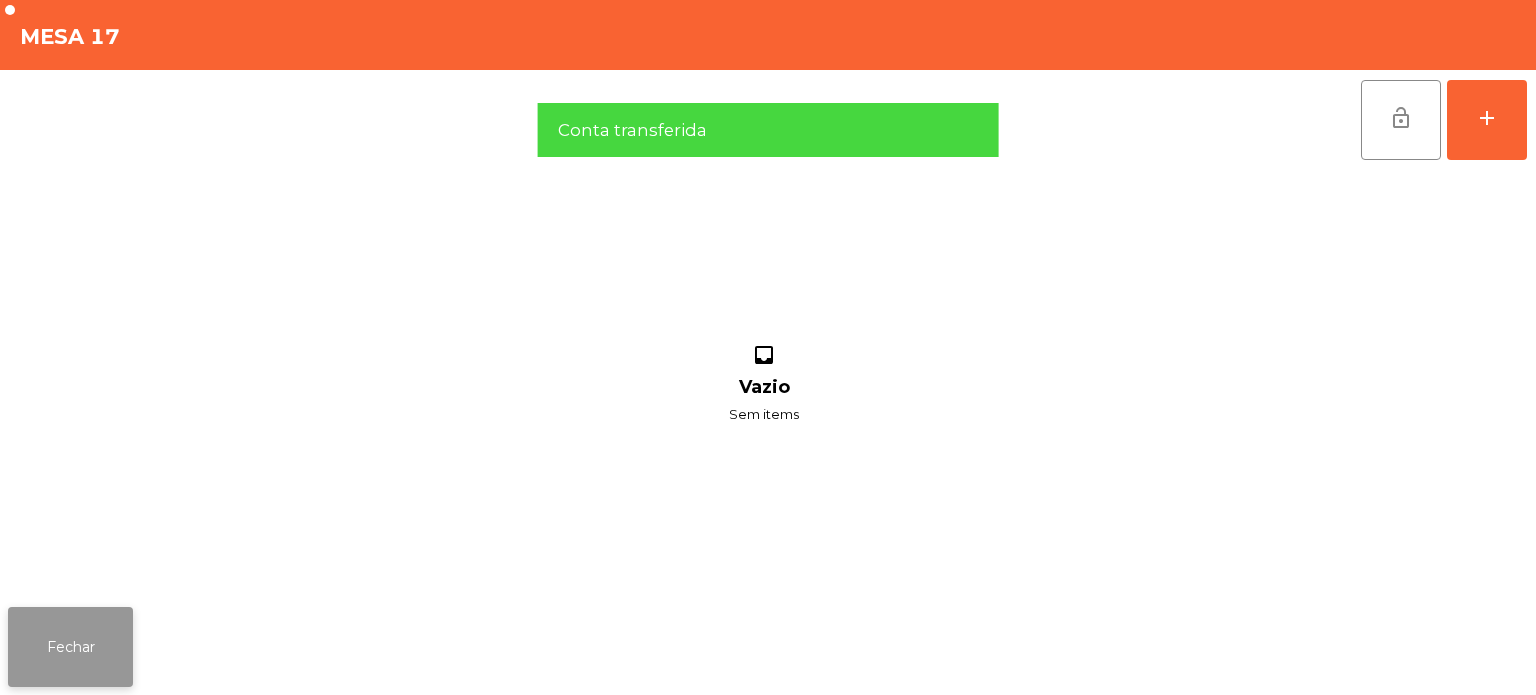 click on "Fechar" 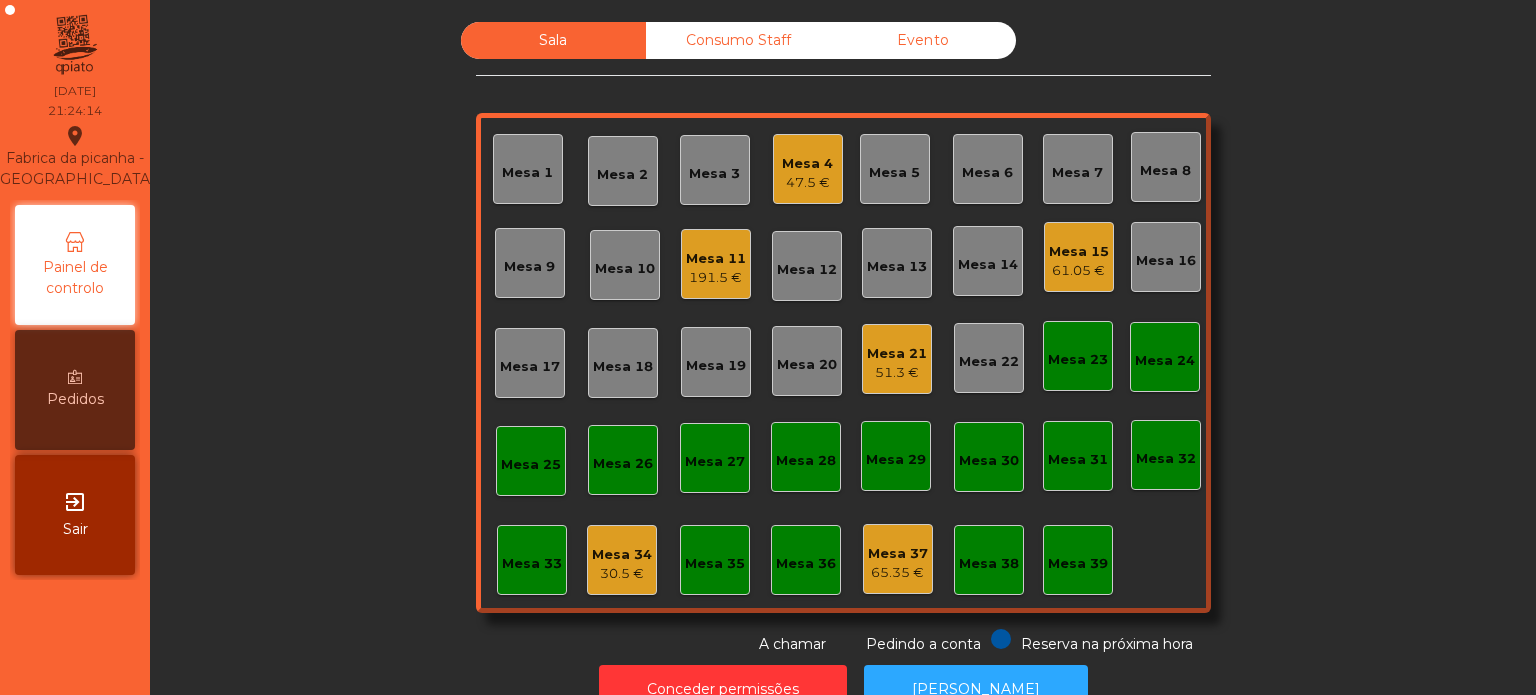 click on "Mesa 21" 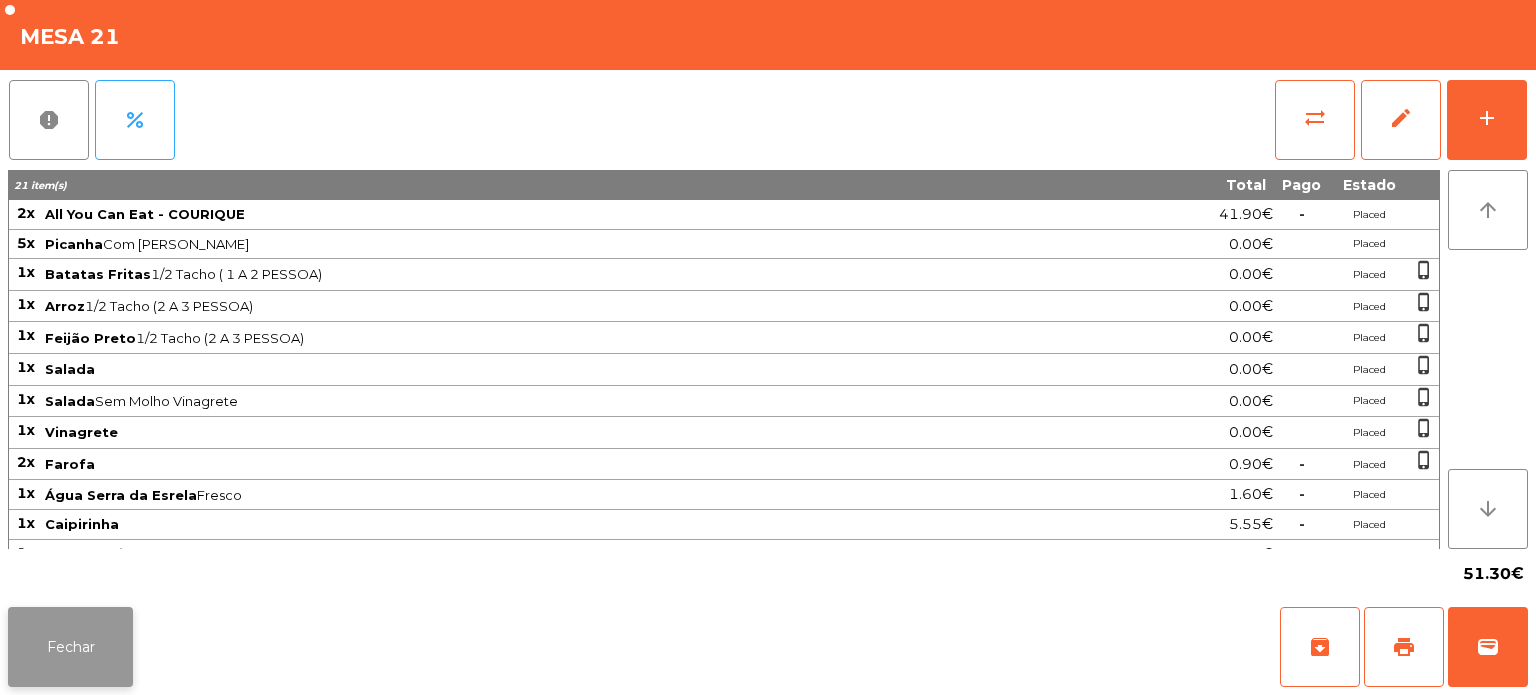 click on "Fechar" 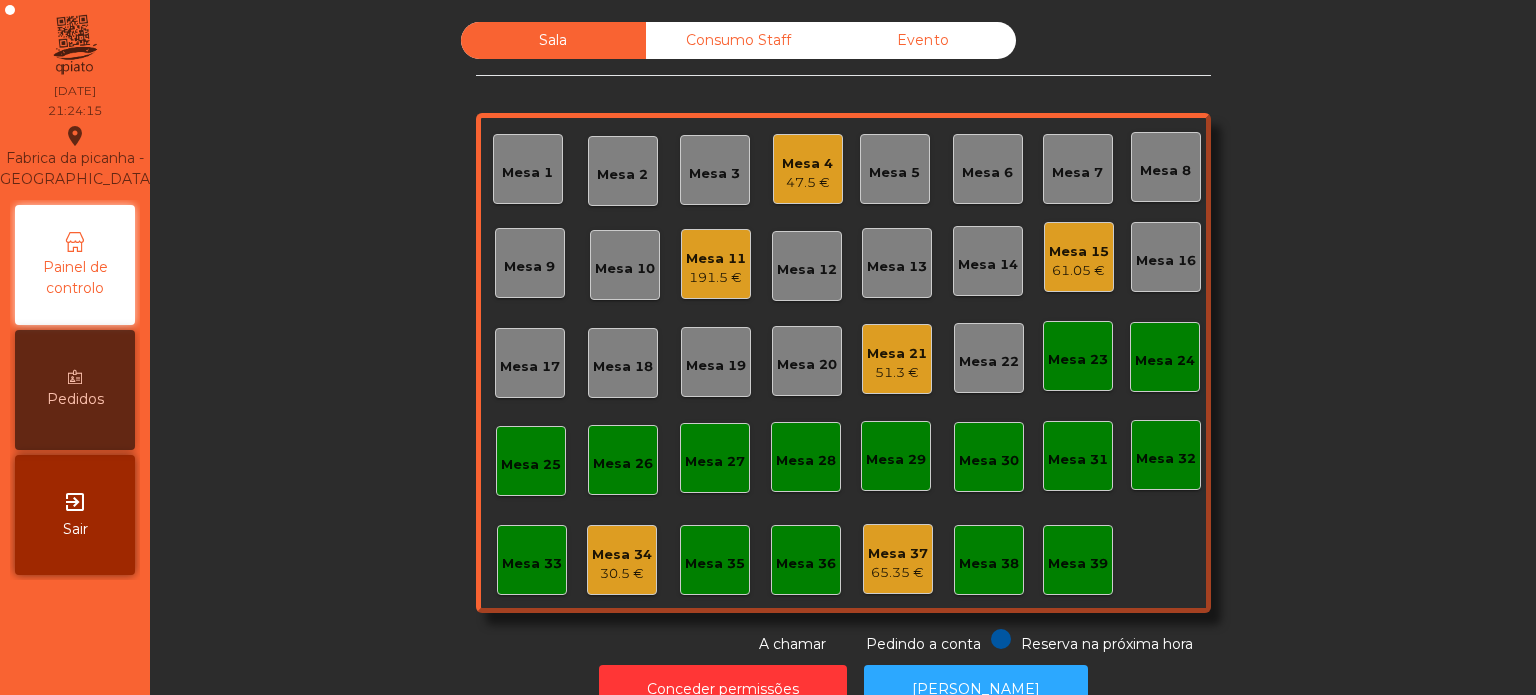 click on "Mesa 34" 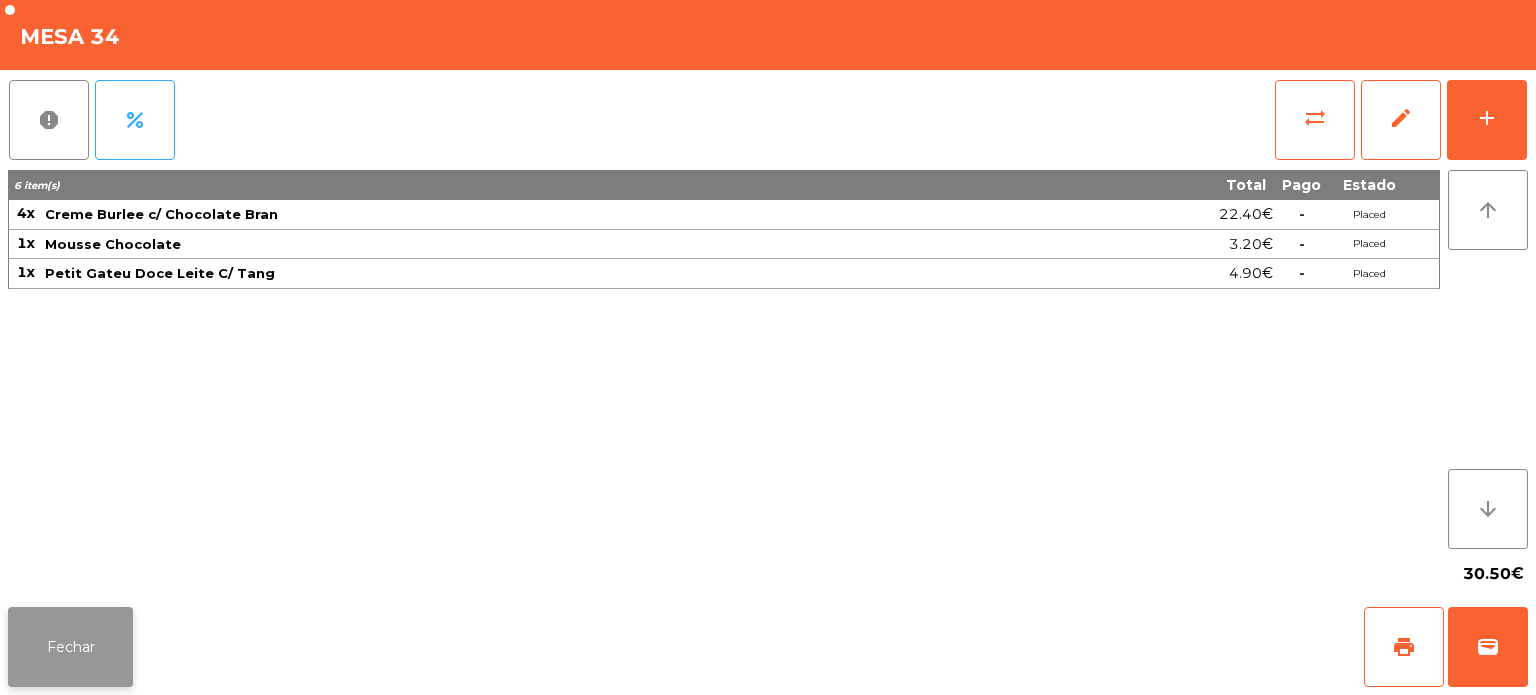 click on "Fechar" 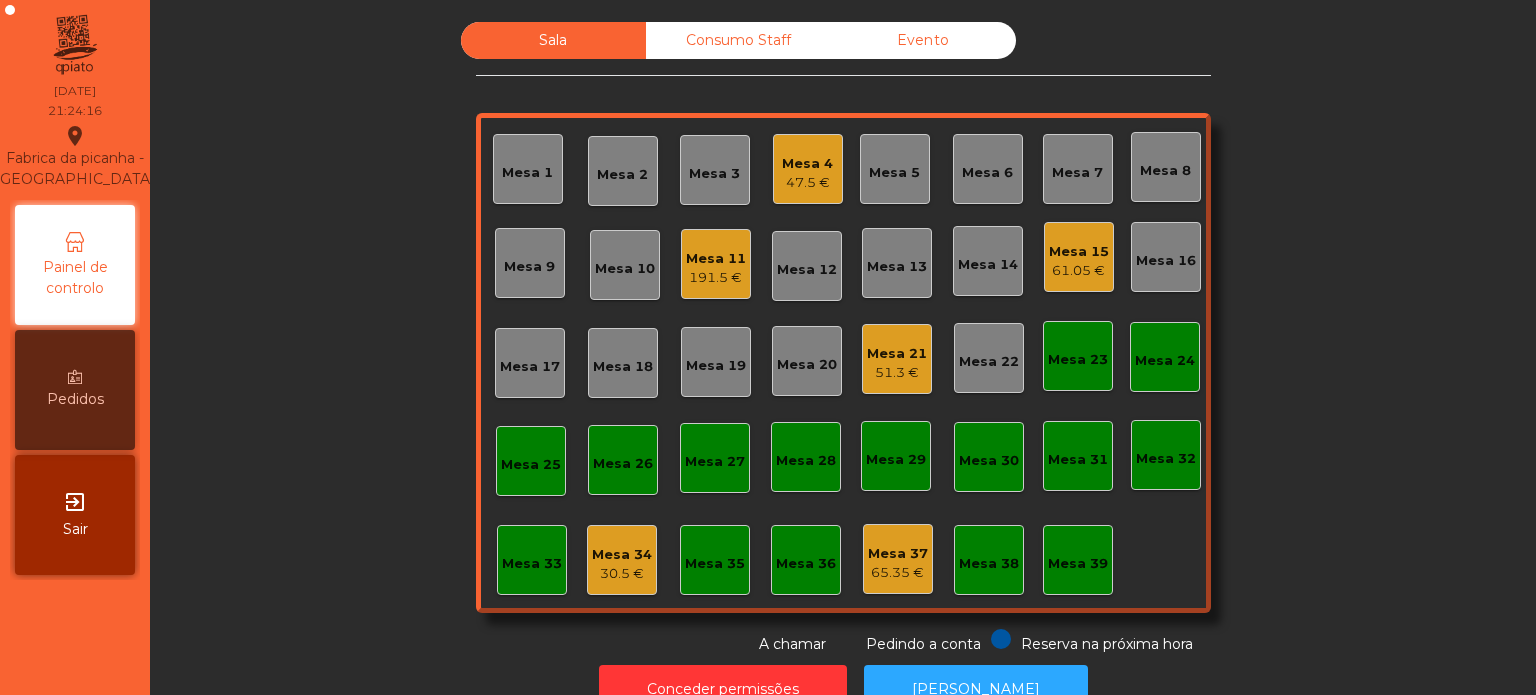 click on "61.05 €" 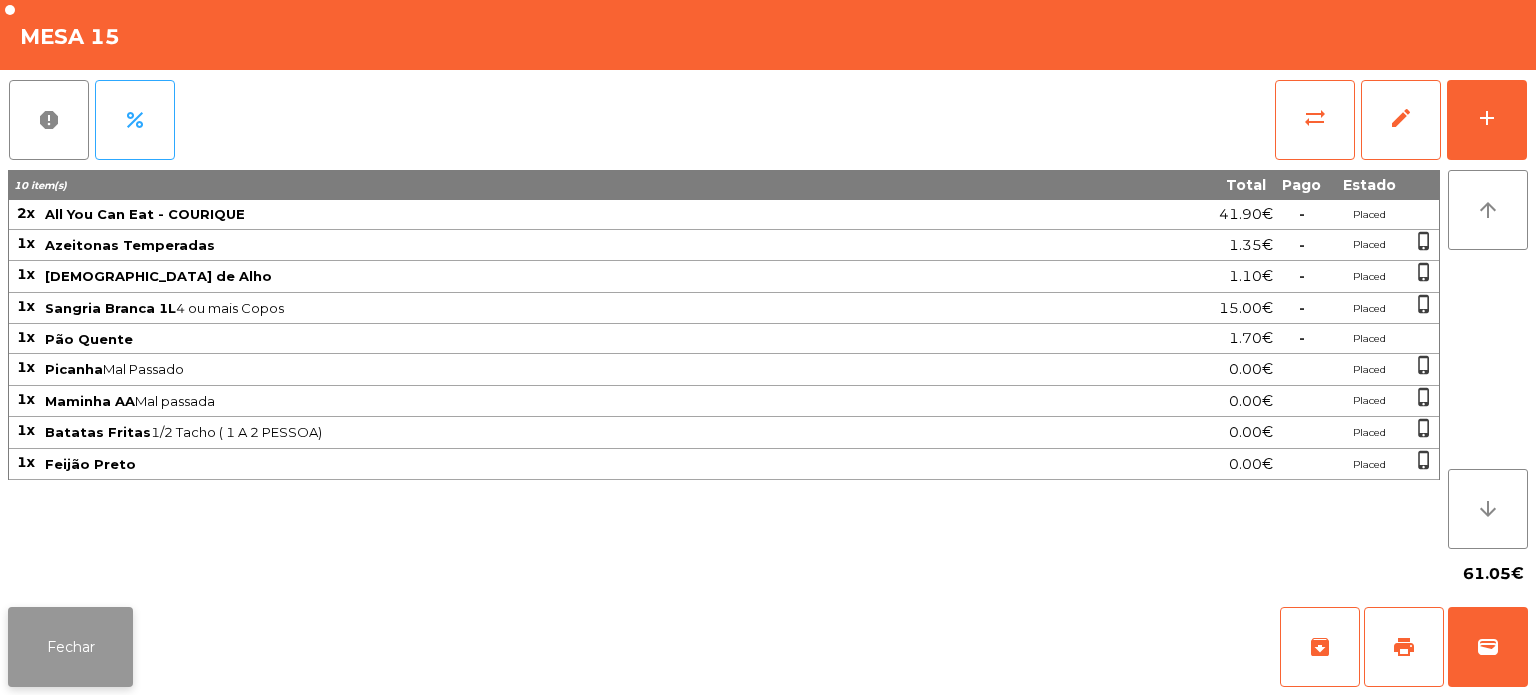 click on "Fechar" 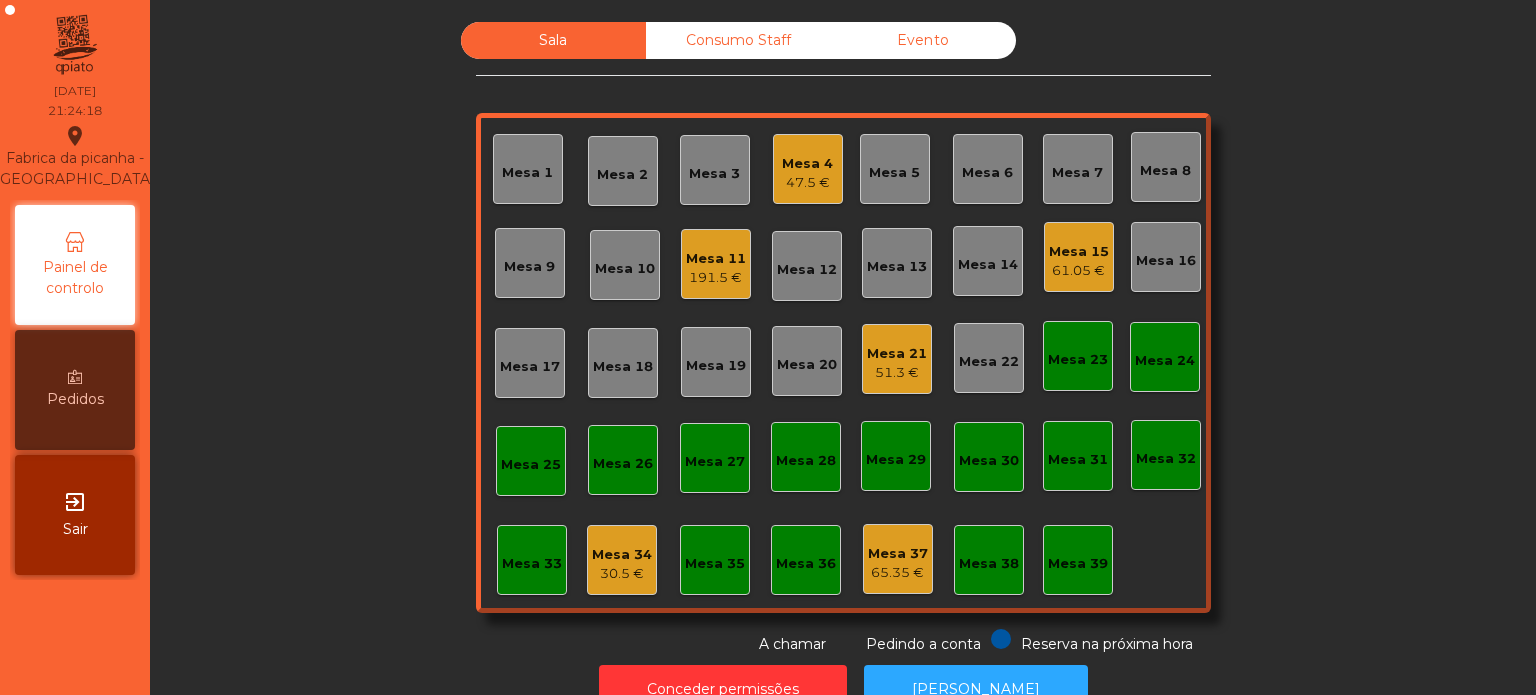 click on "Mesa 11" 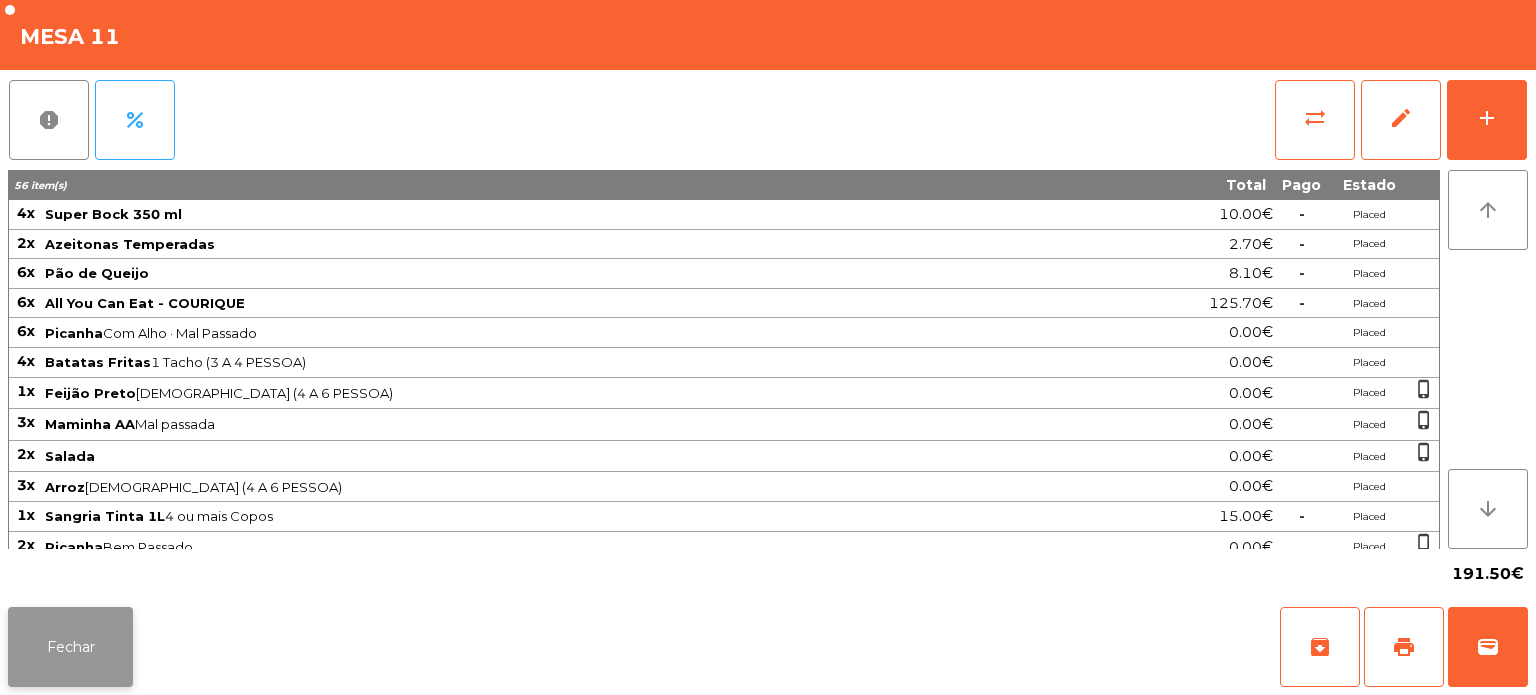 click on "Fechar" 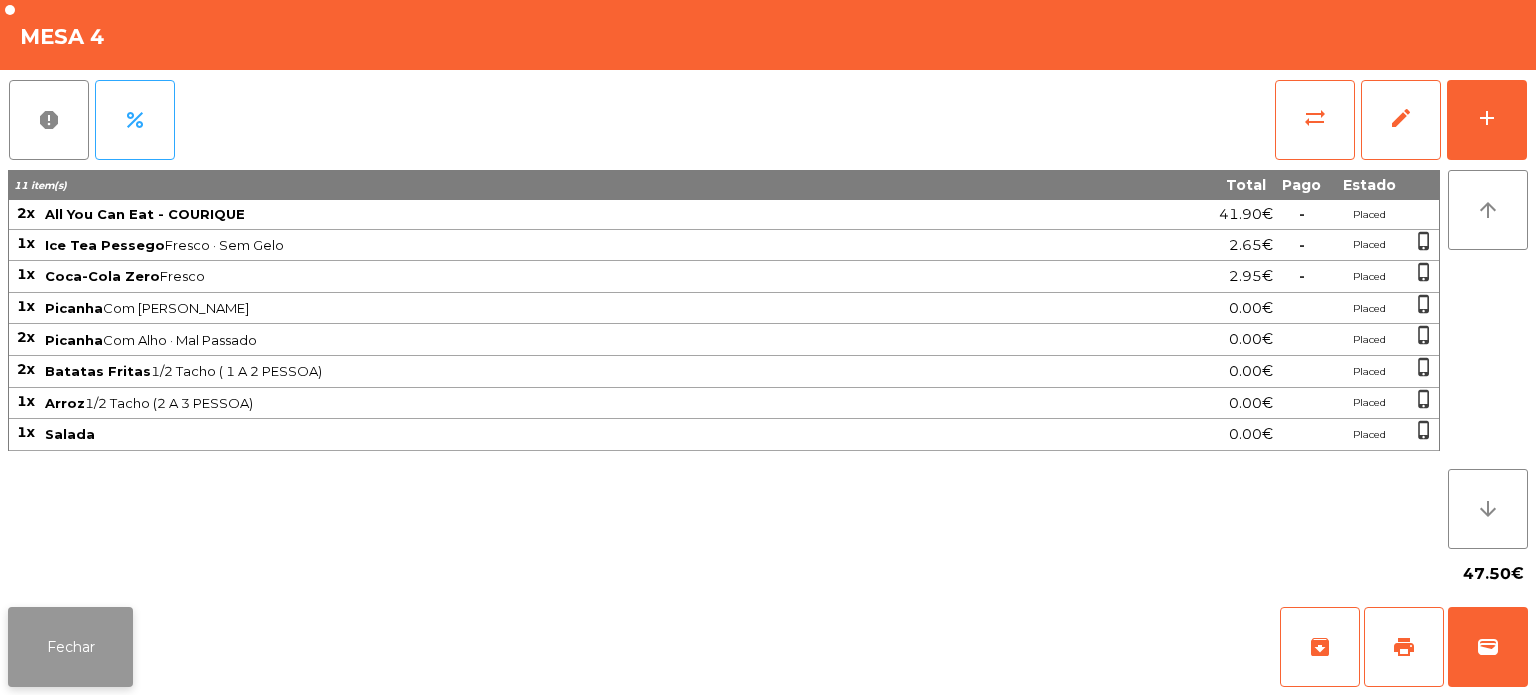 click on "Fechar" 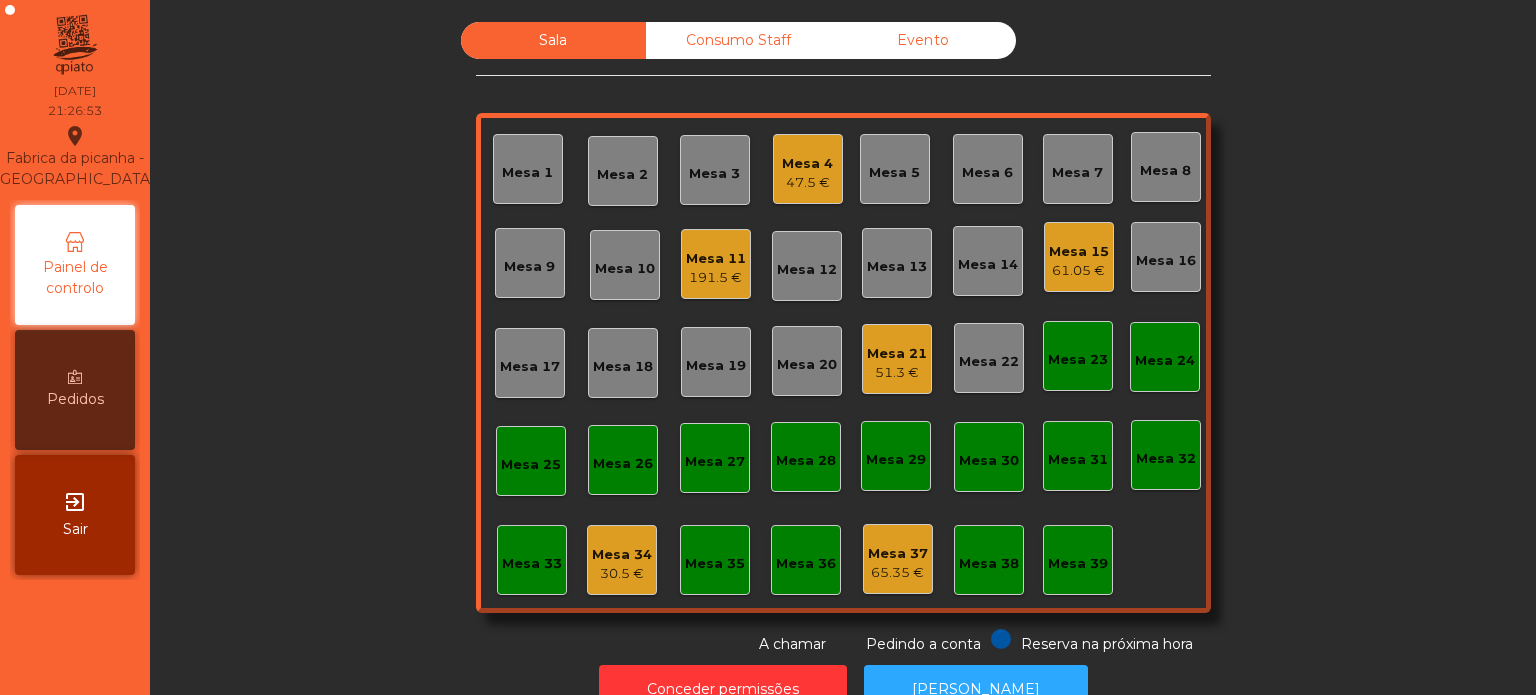 click on "Consumo Staff" 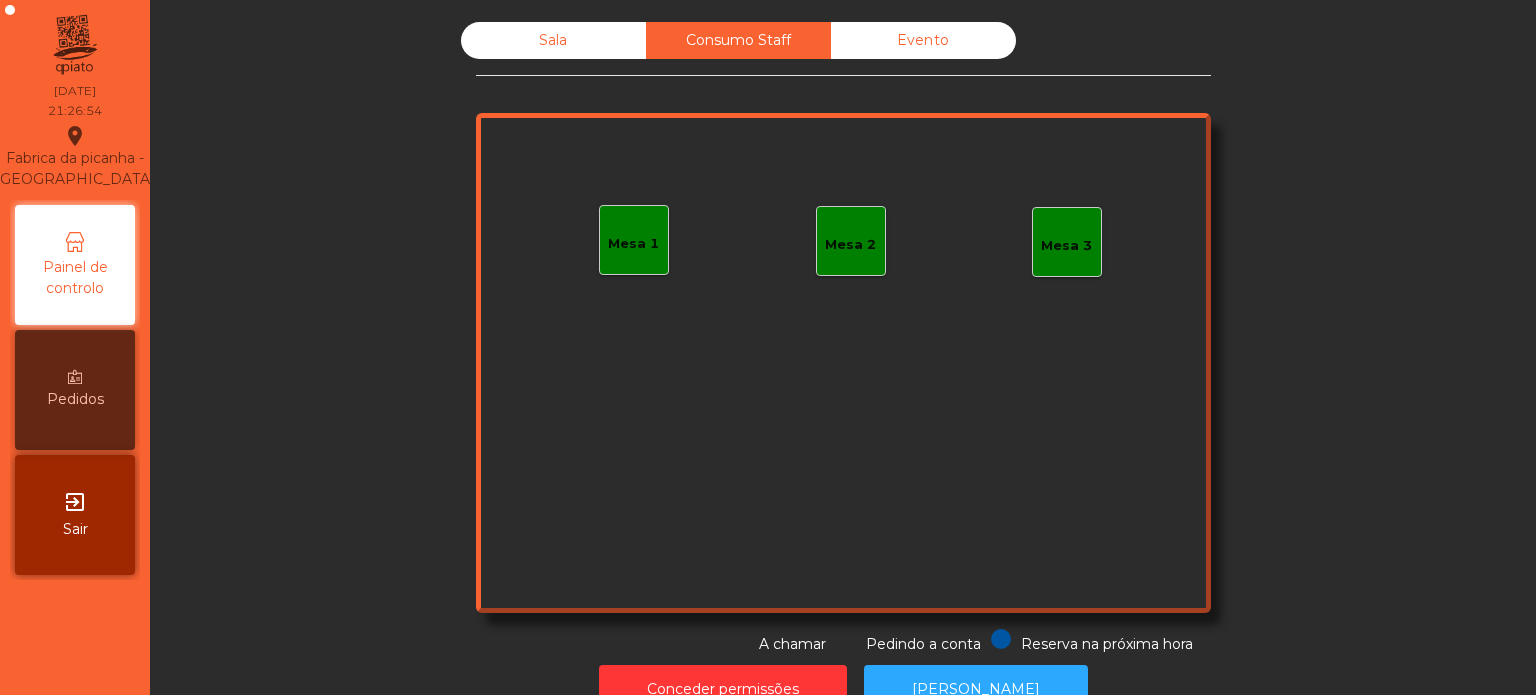 click on "Mesa 1" 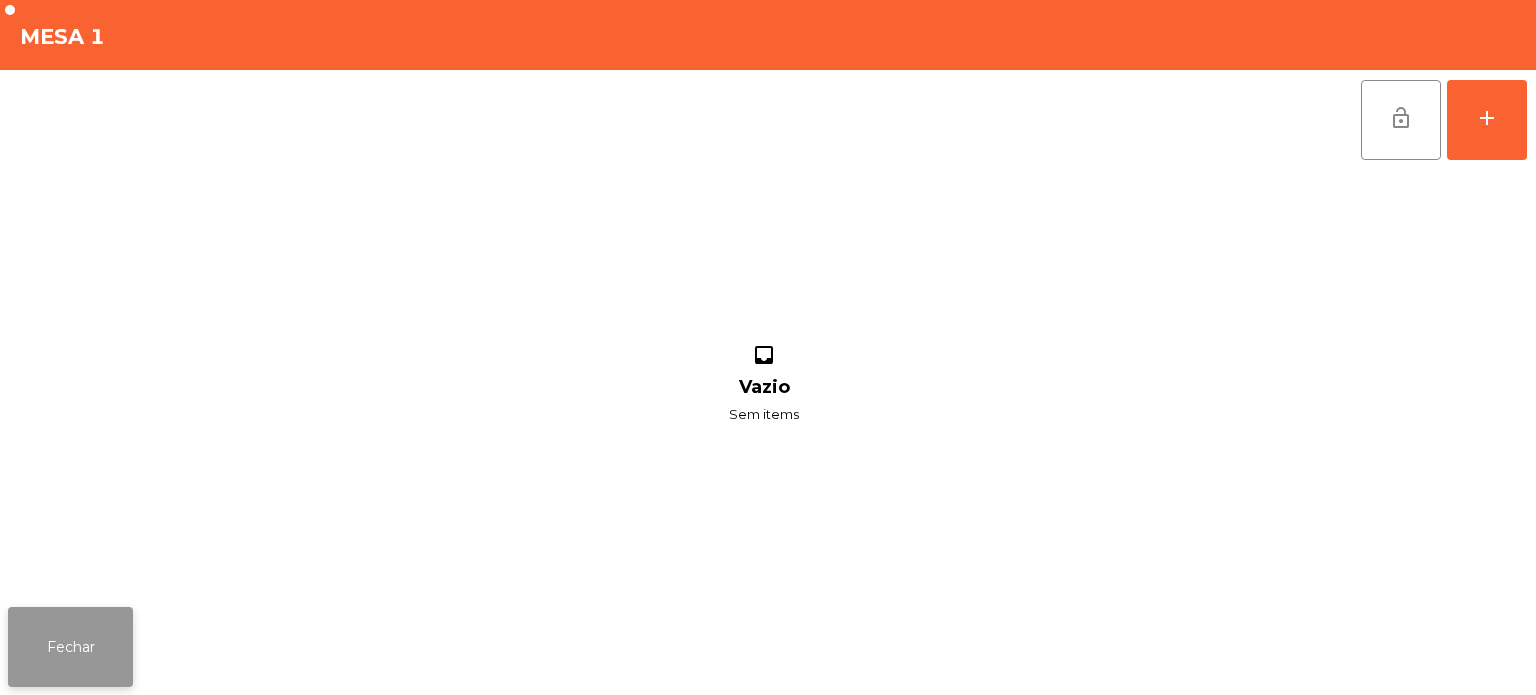 click on "Fechar" 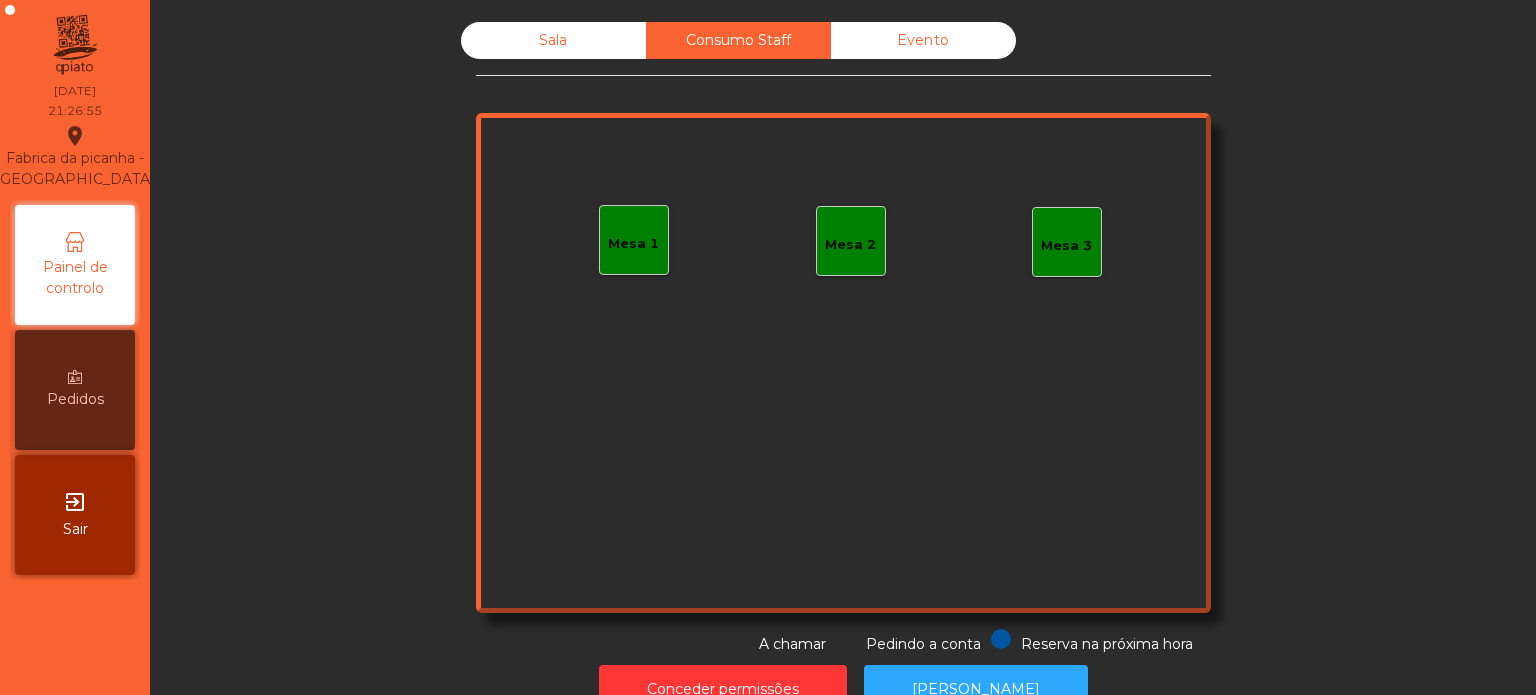 click on "Mesa 1" 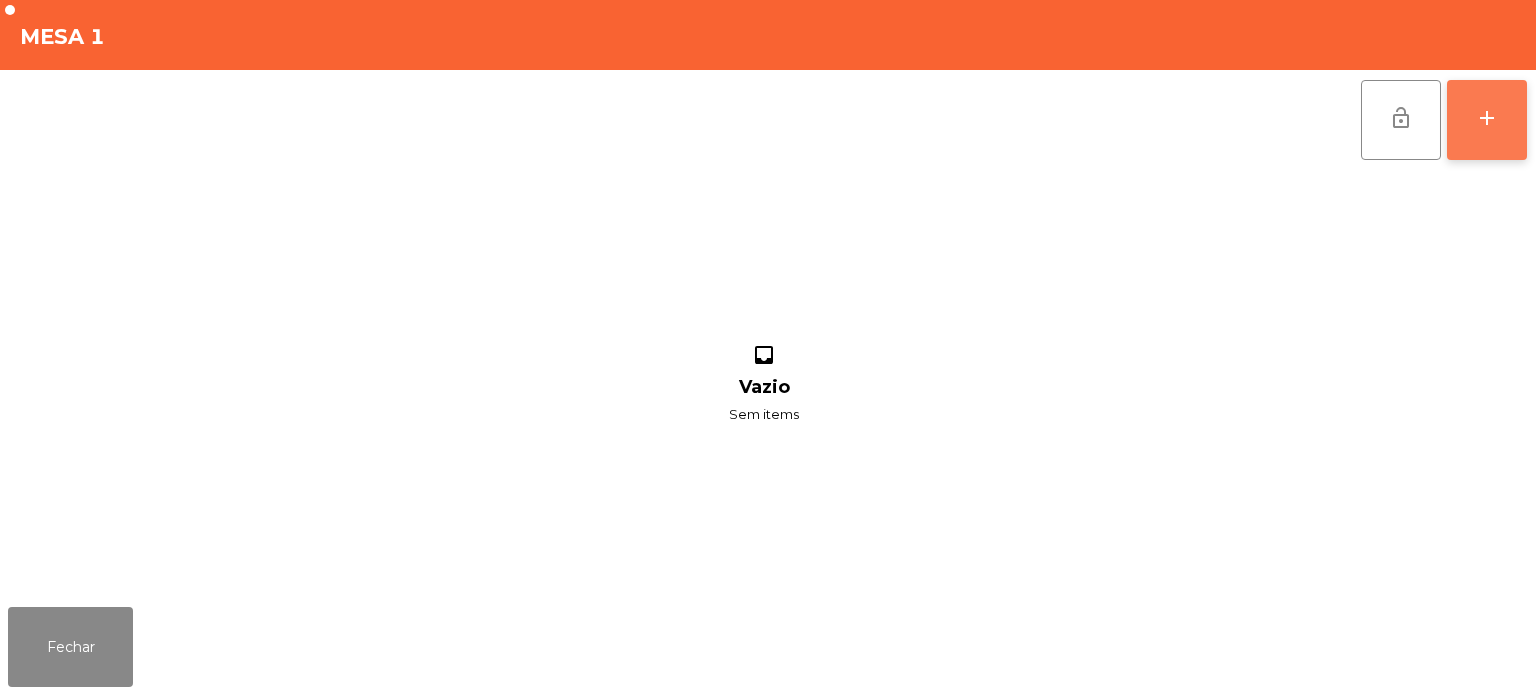 click on "add" 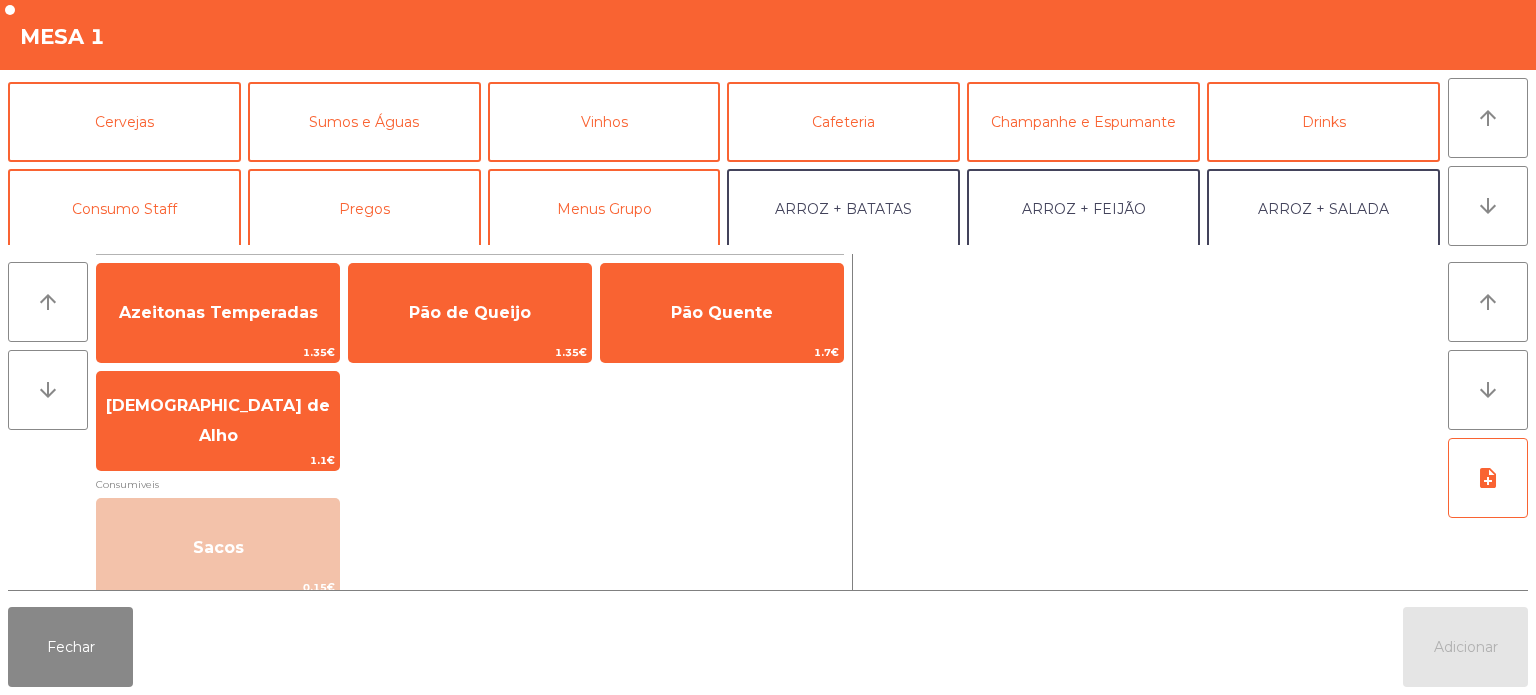 scroll, scrollTop: 97, scrollLeft: 0, axis: vertical 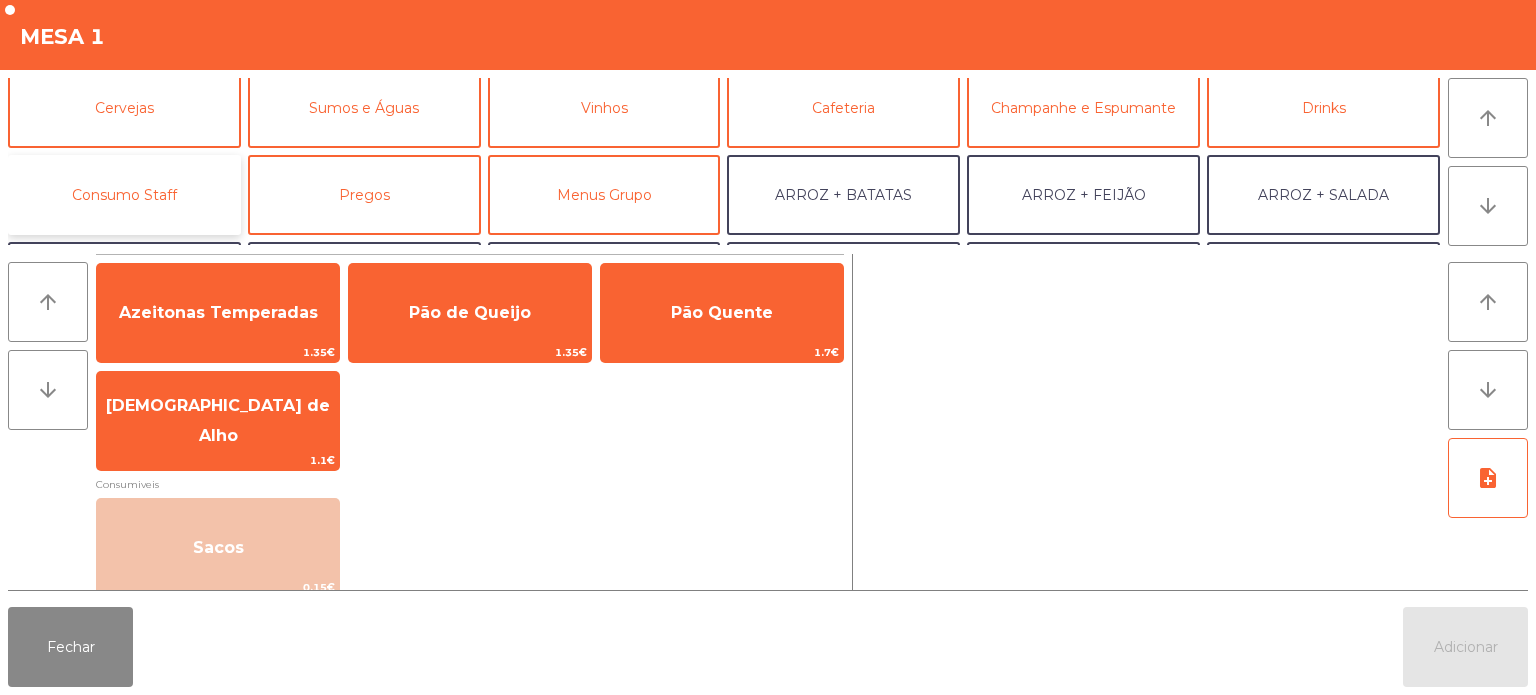 click on "Consumo Staff" 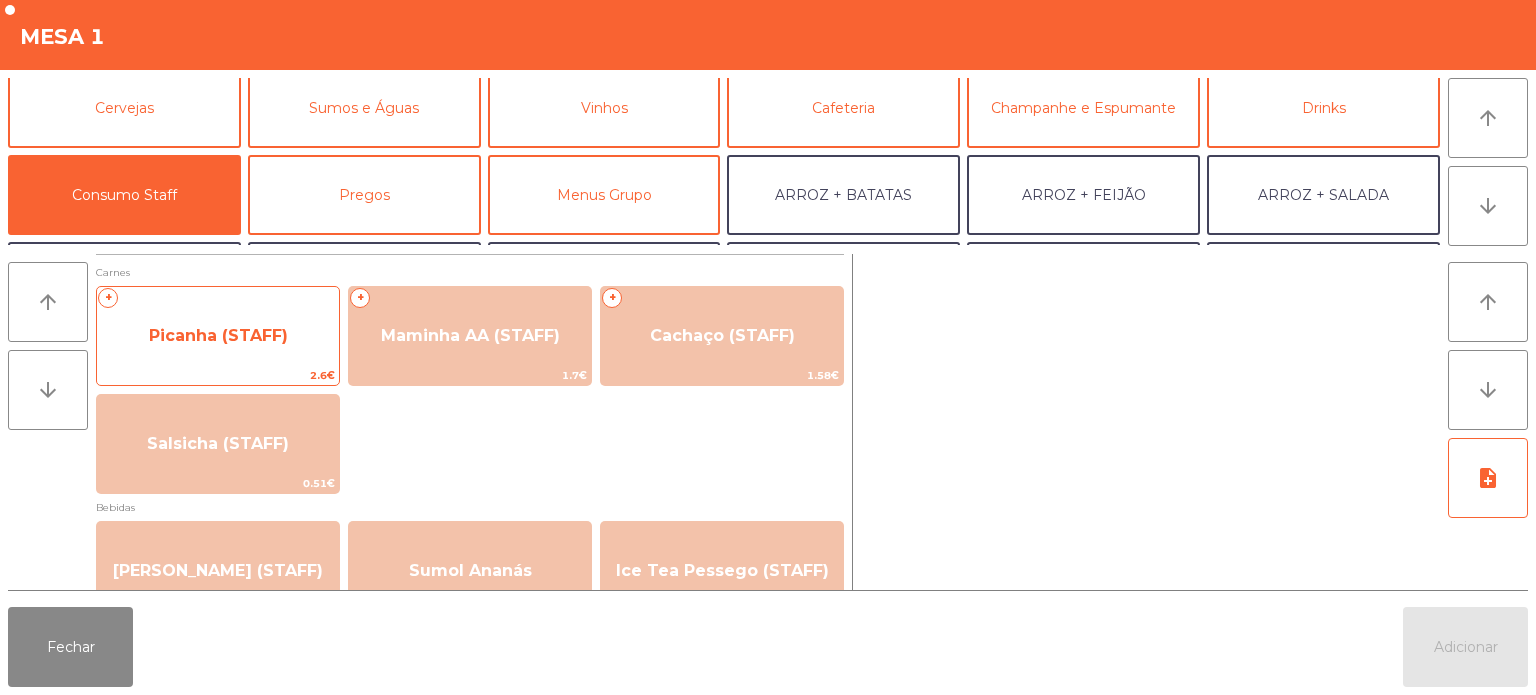 click on "Picanha (STAFF)" 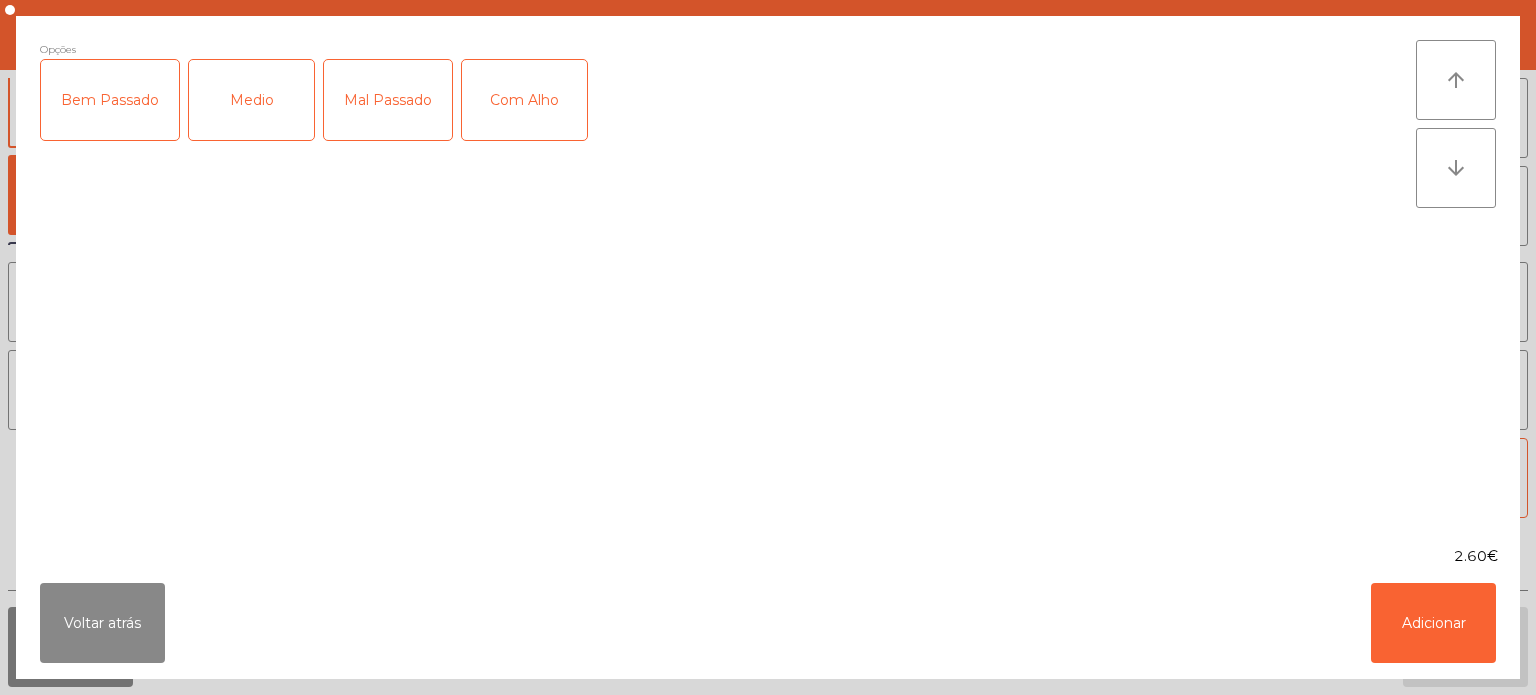 click on "Bem Passado" 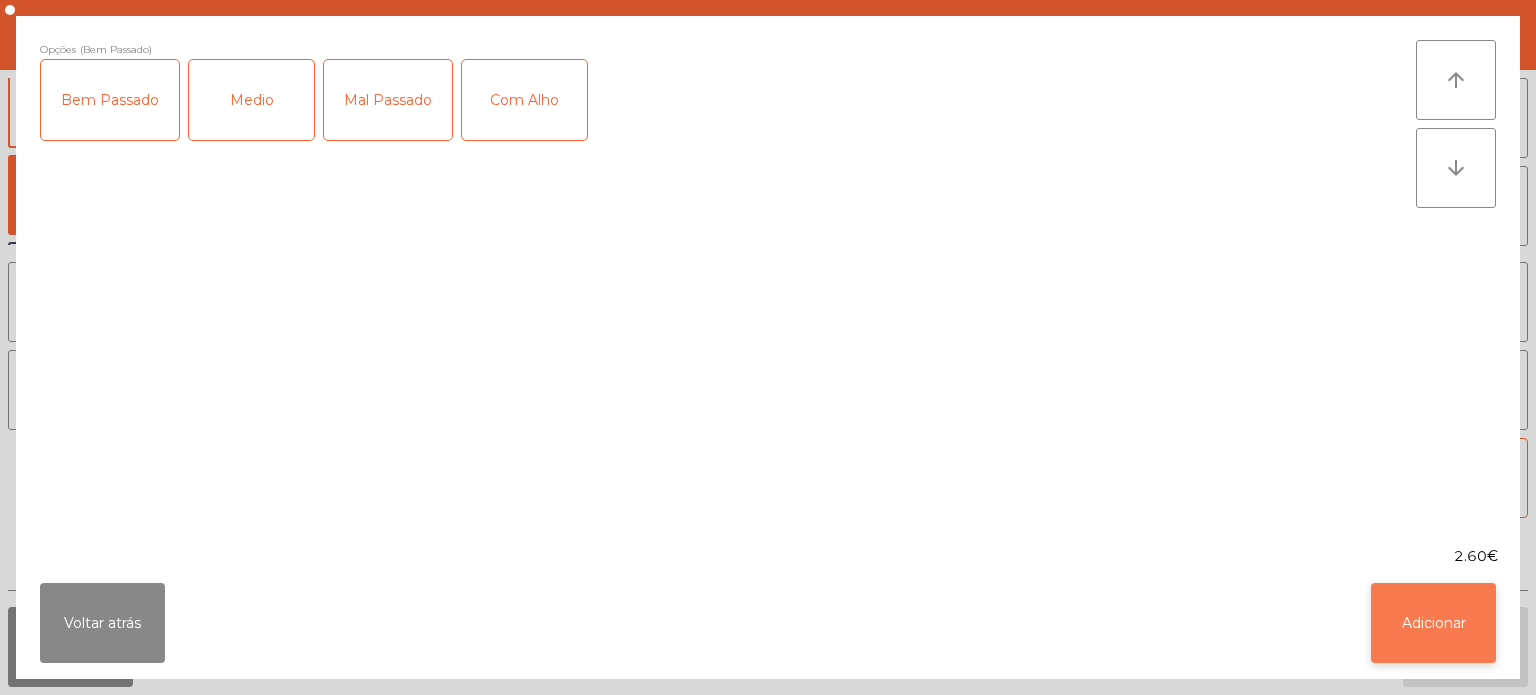 click on "Adicionar" 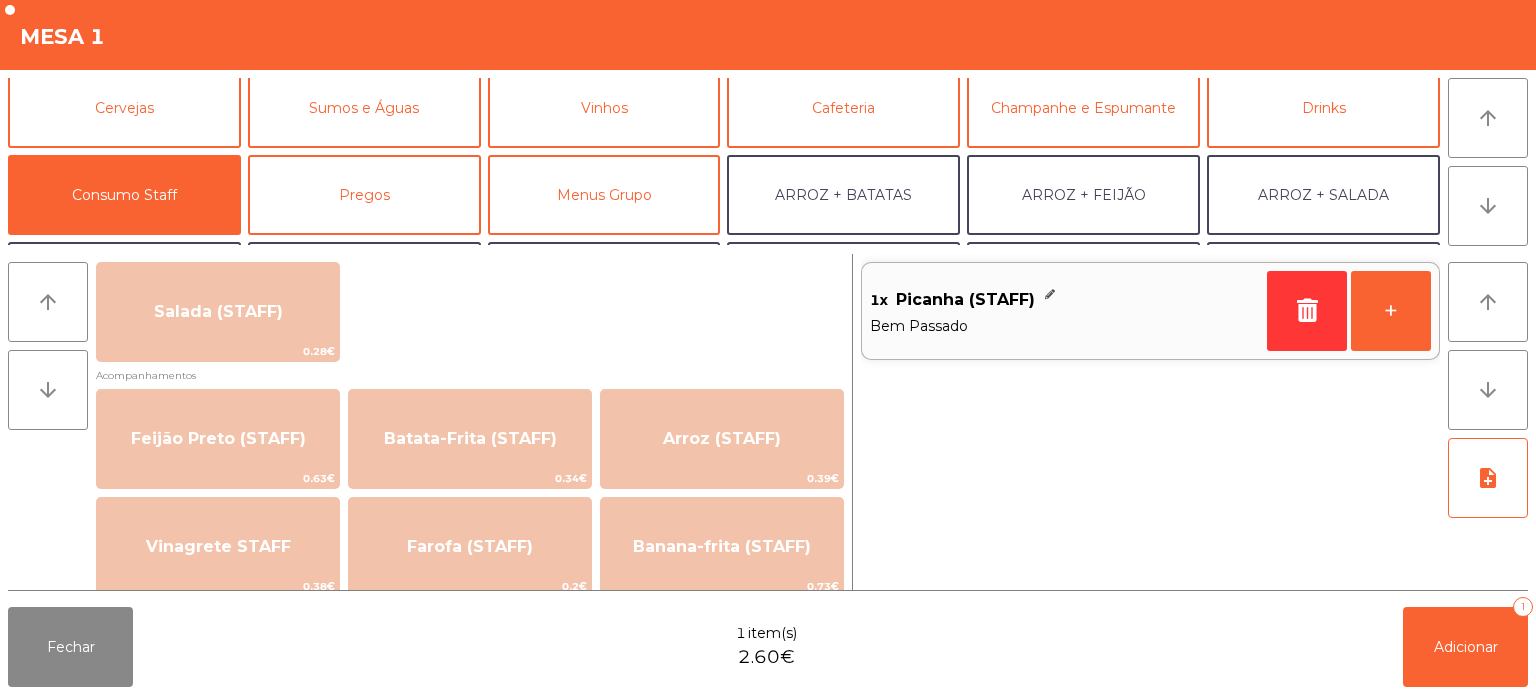 scroll, scrollTop: 712, scrollLeft: 0, axis: vertical 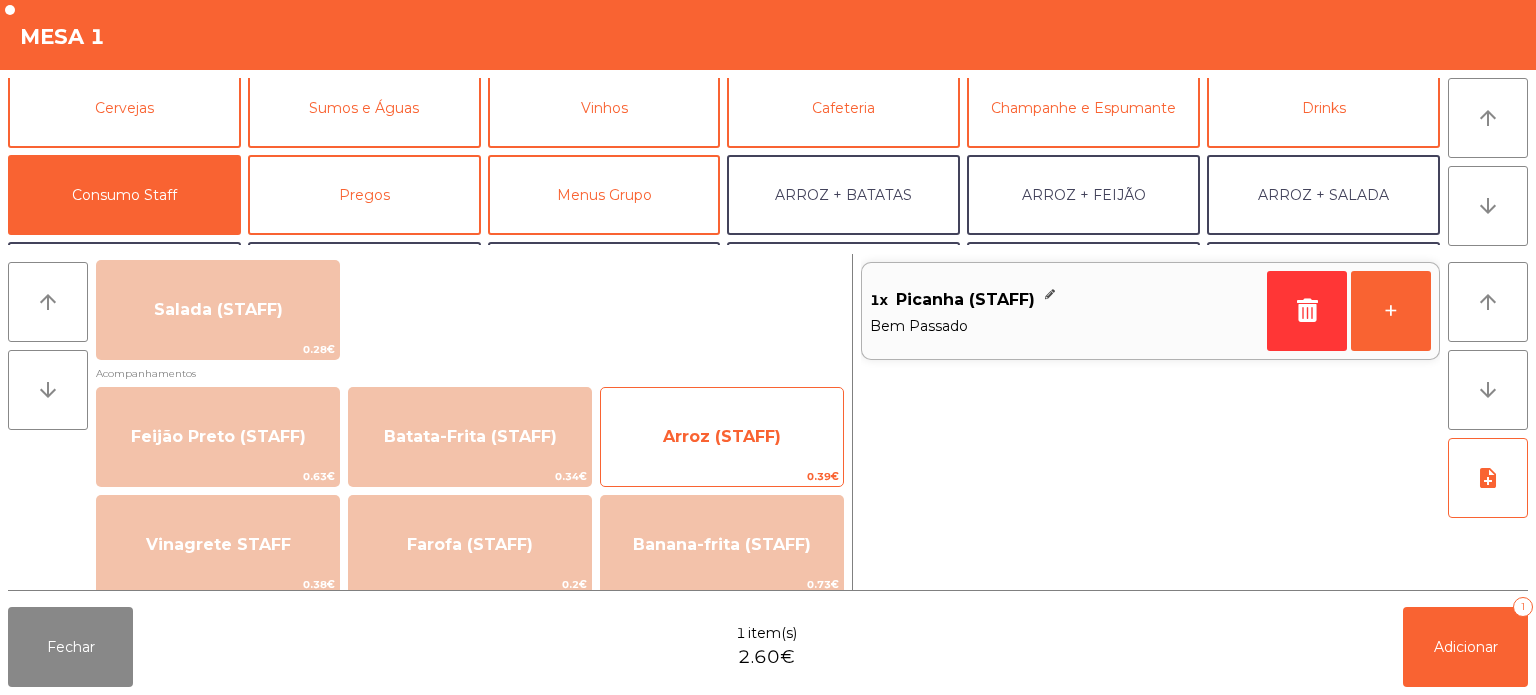 click on "Arroz (STAFF)" 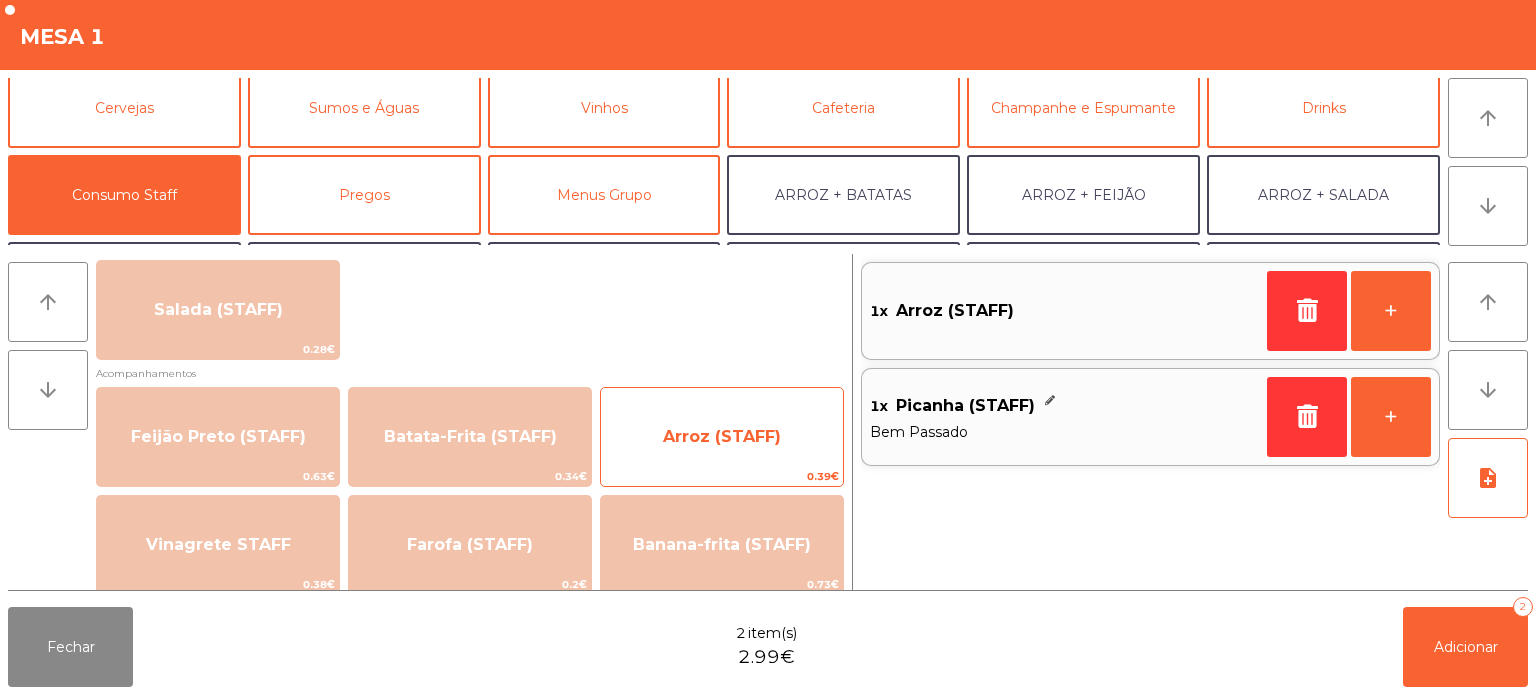 click on "Arroz (STAFF)" 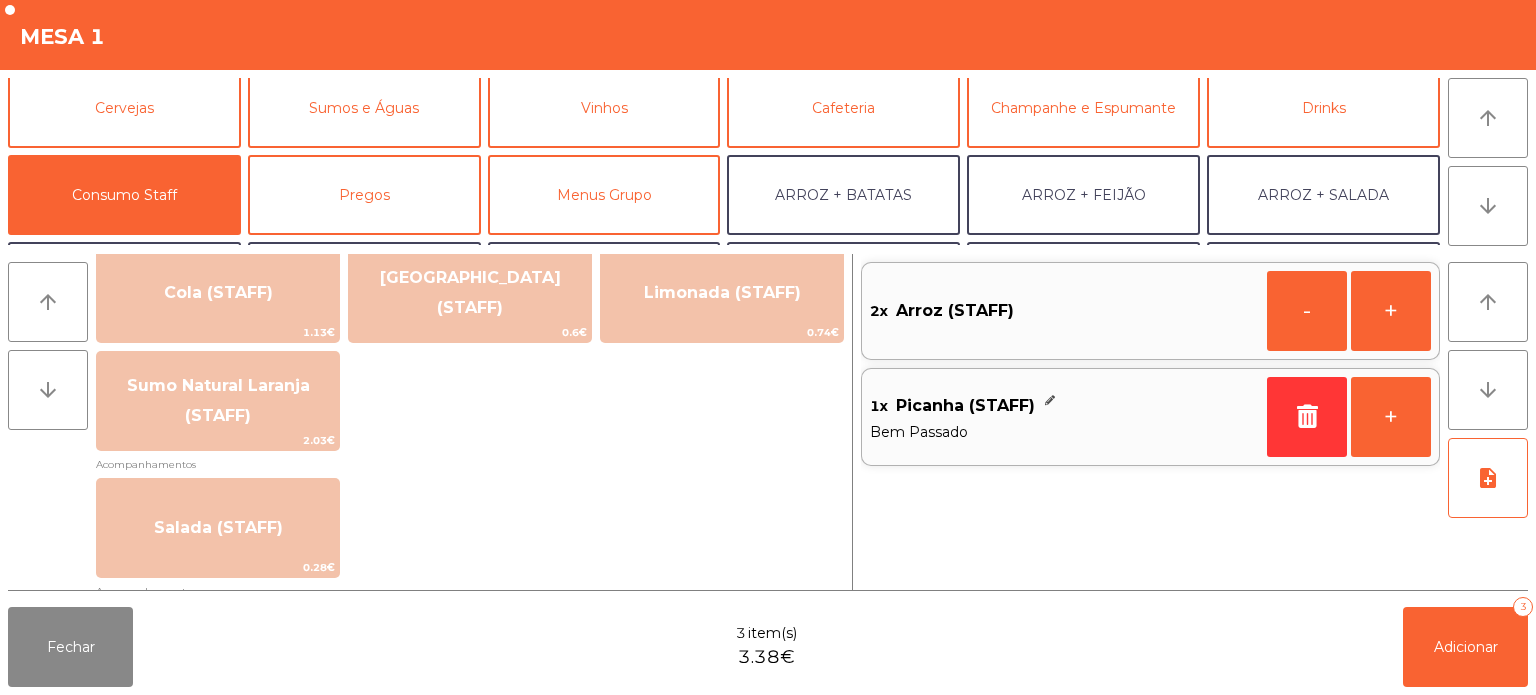 scroll, scrollTop: 491, scrollLeft: 0, axis: vertical 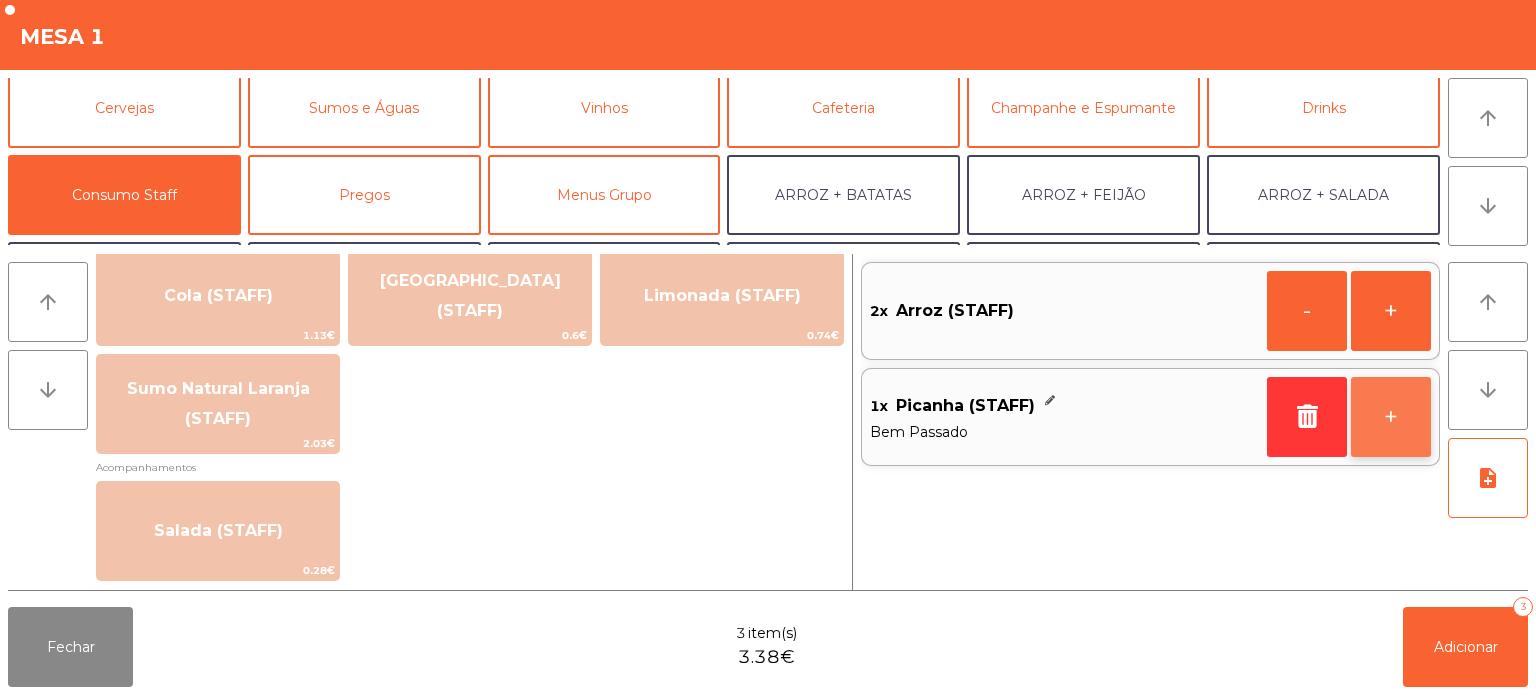 click on "+" 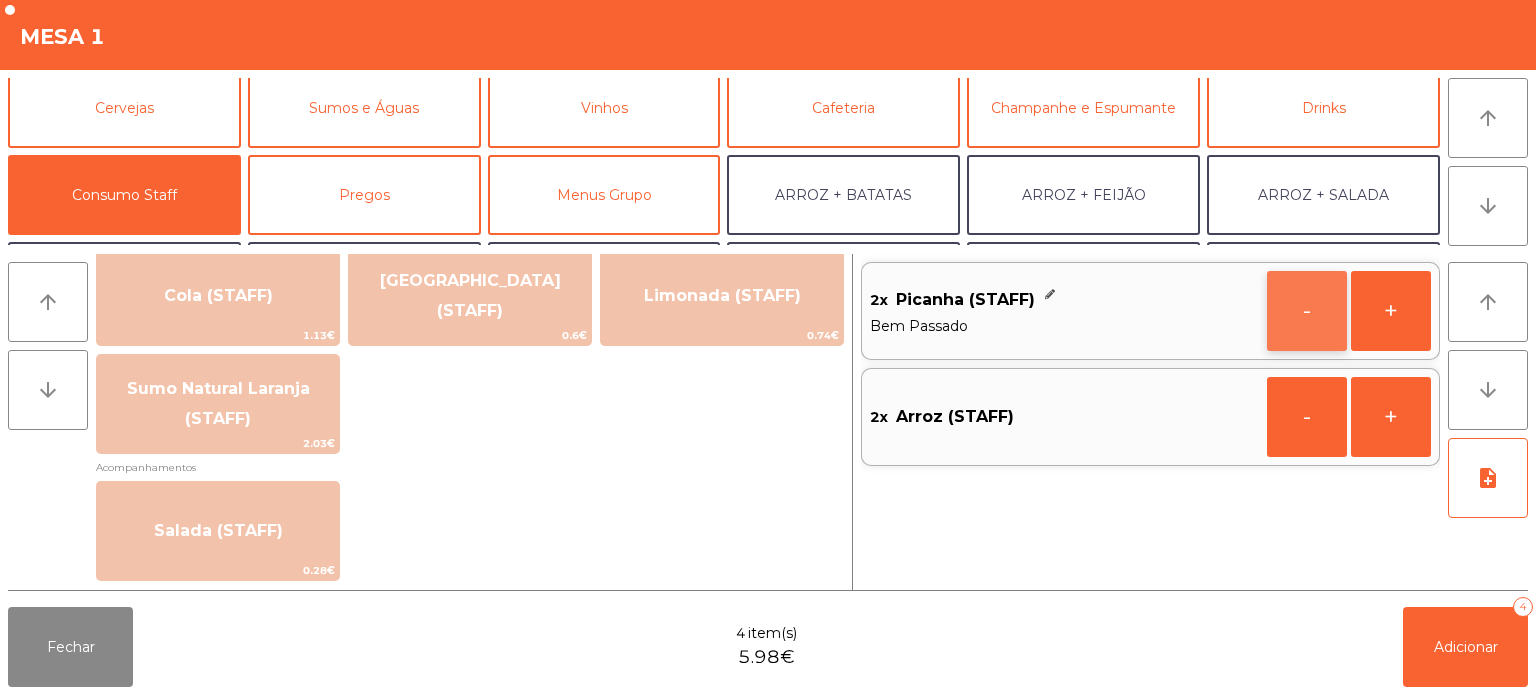 click on "-" 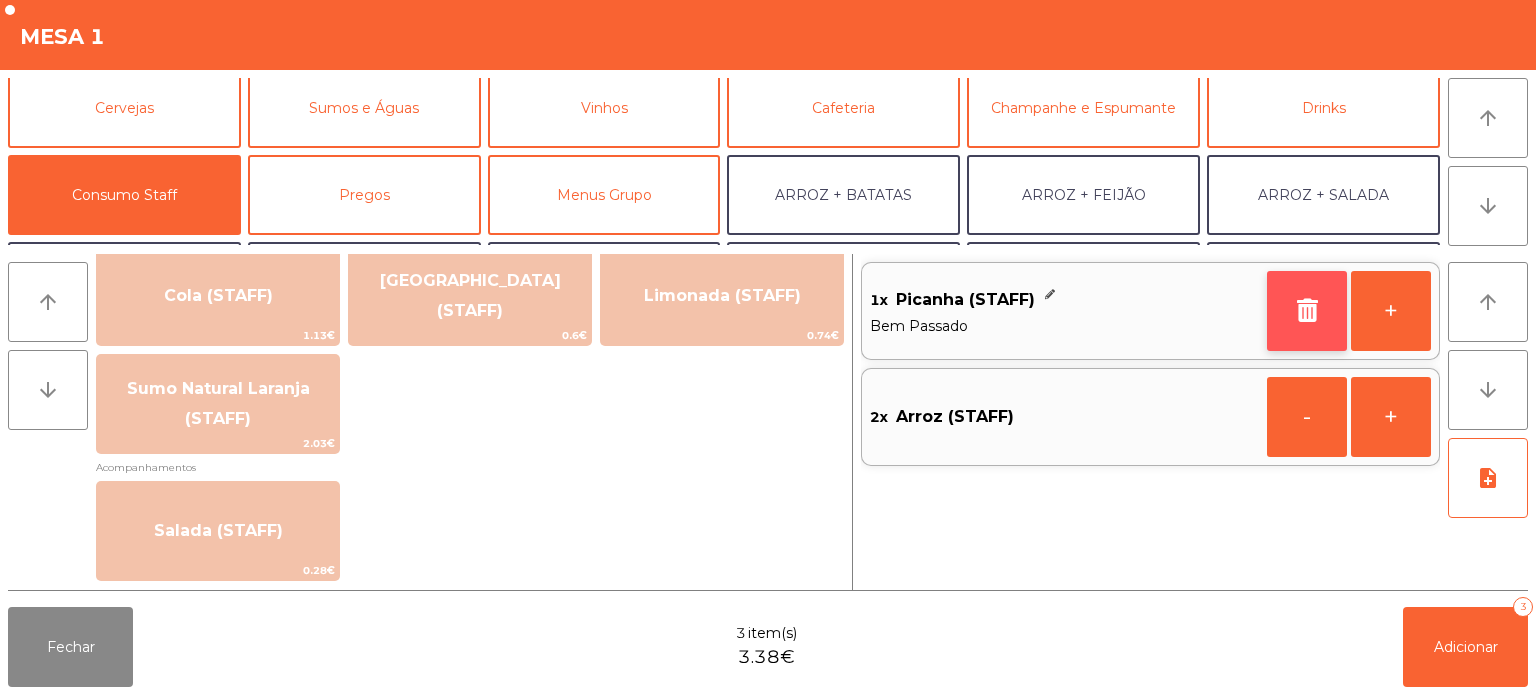 click 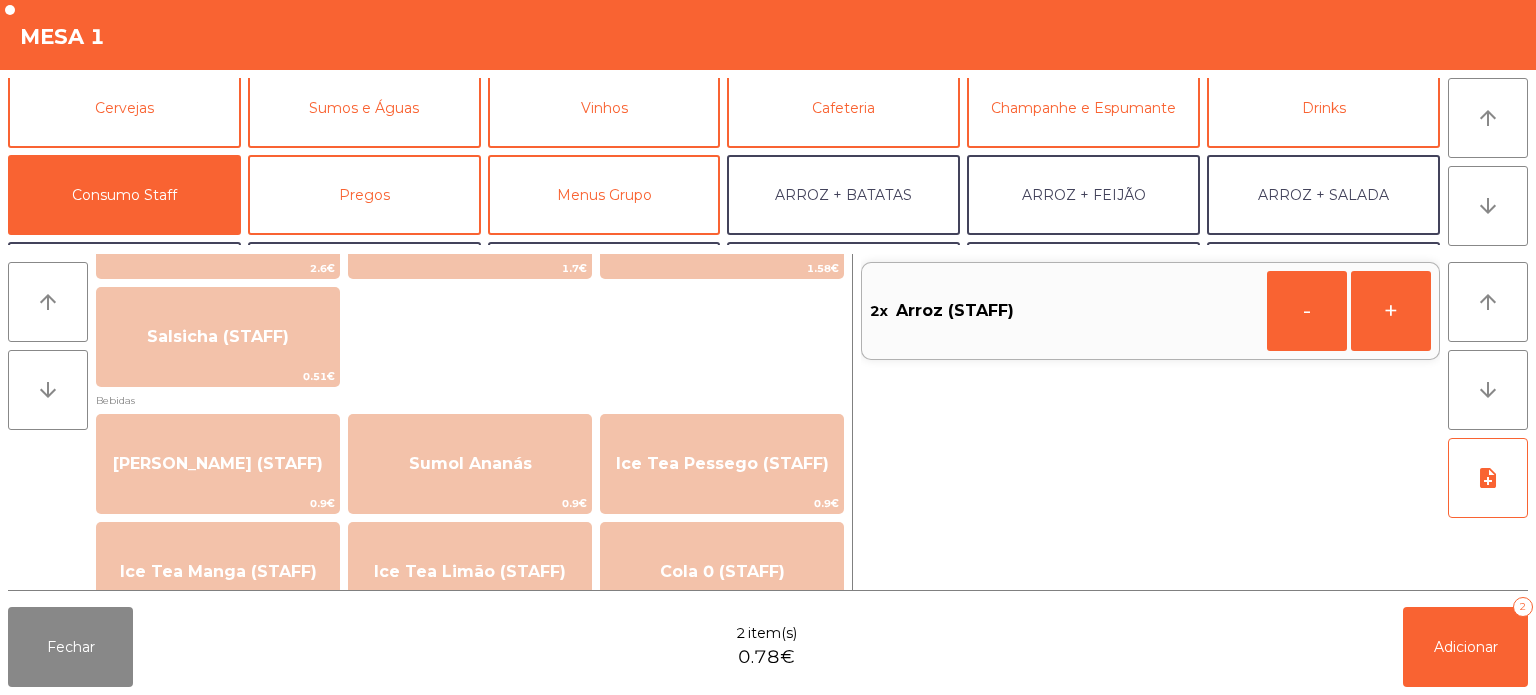 scroll, scrollTop: 0, scrollLeft: 0, axis: both 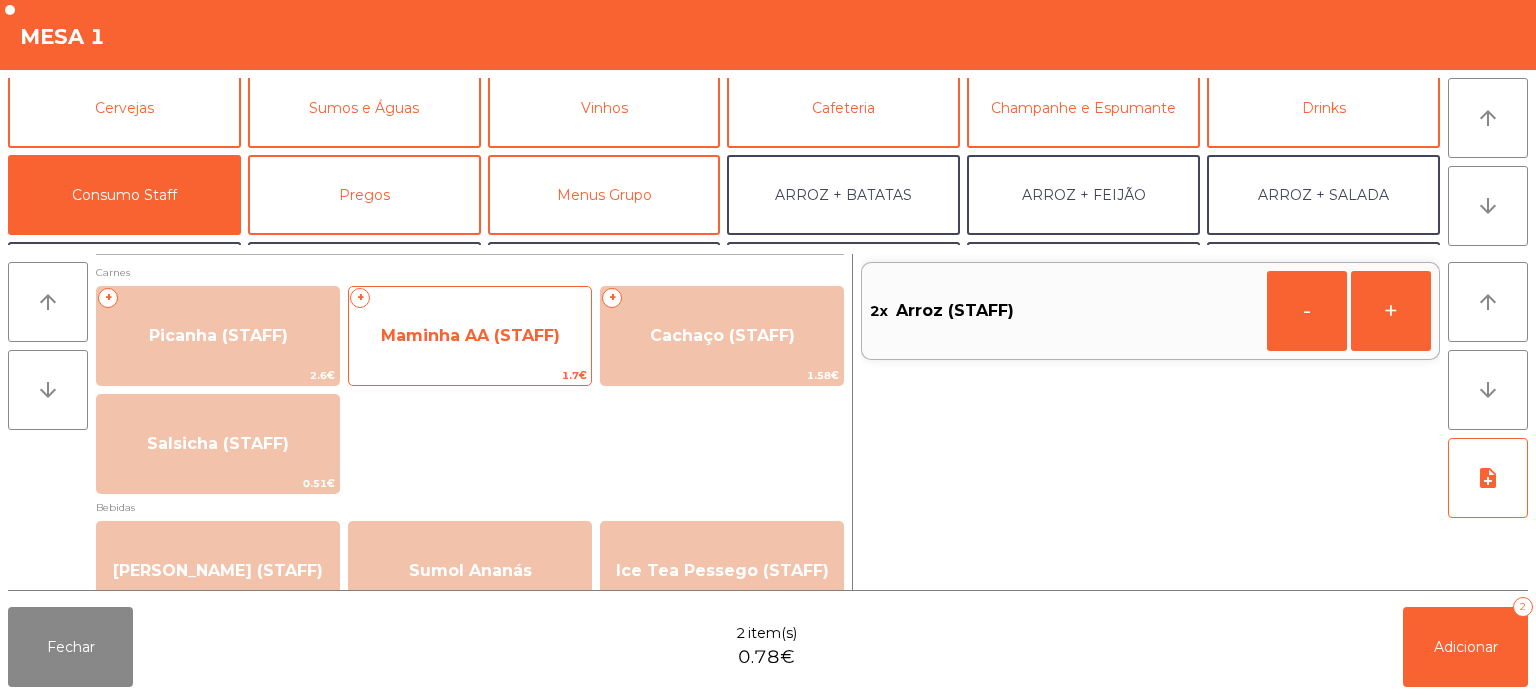 click on "Maminha AA (STAFF)" 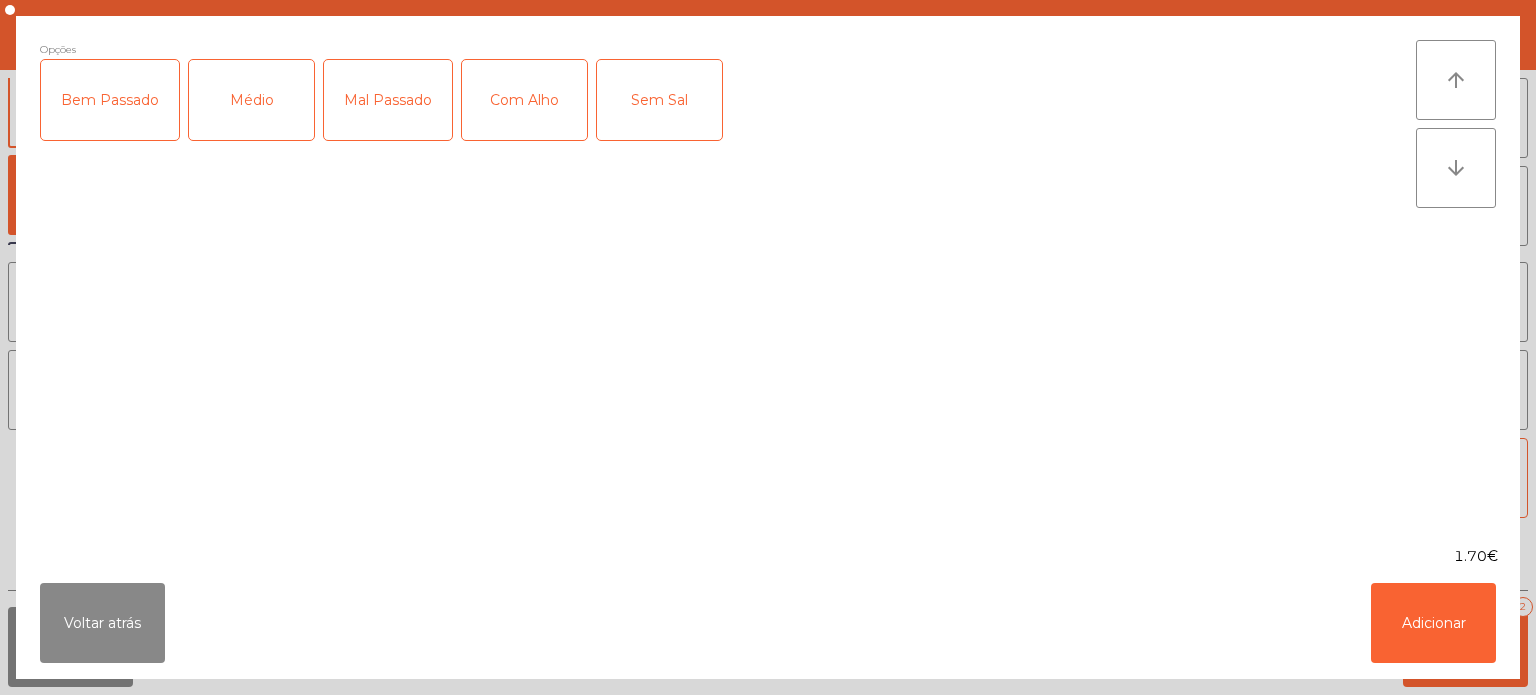 click on "Bem Passado" 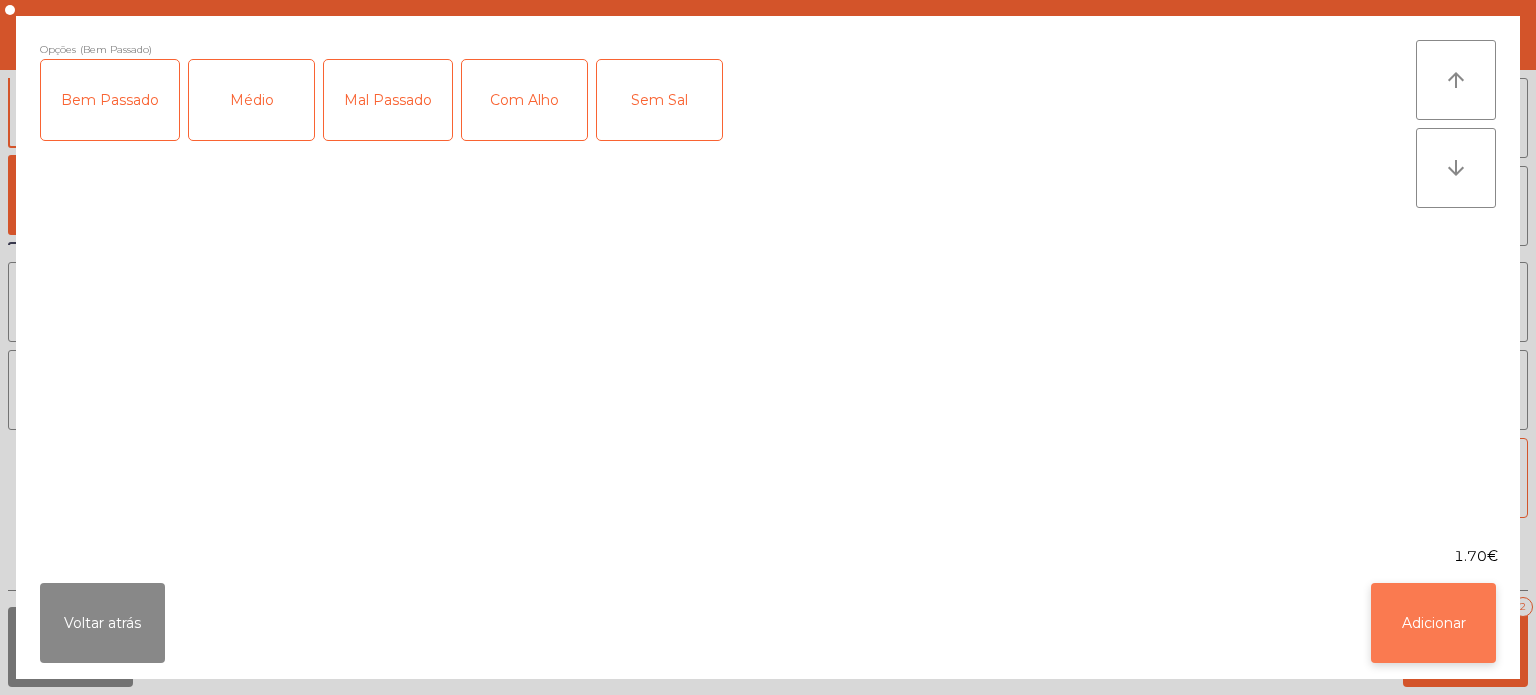 click on "Adicionar" 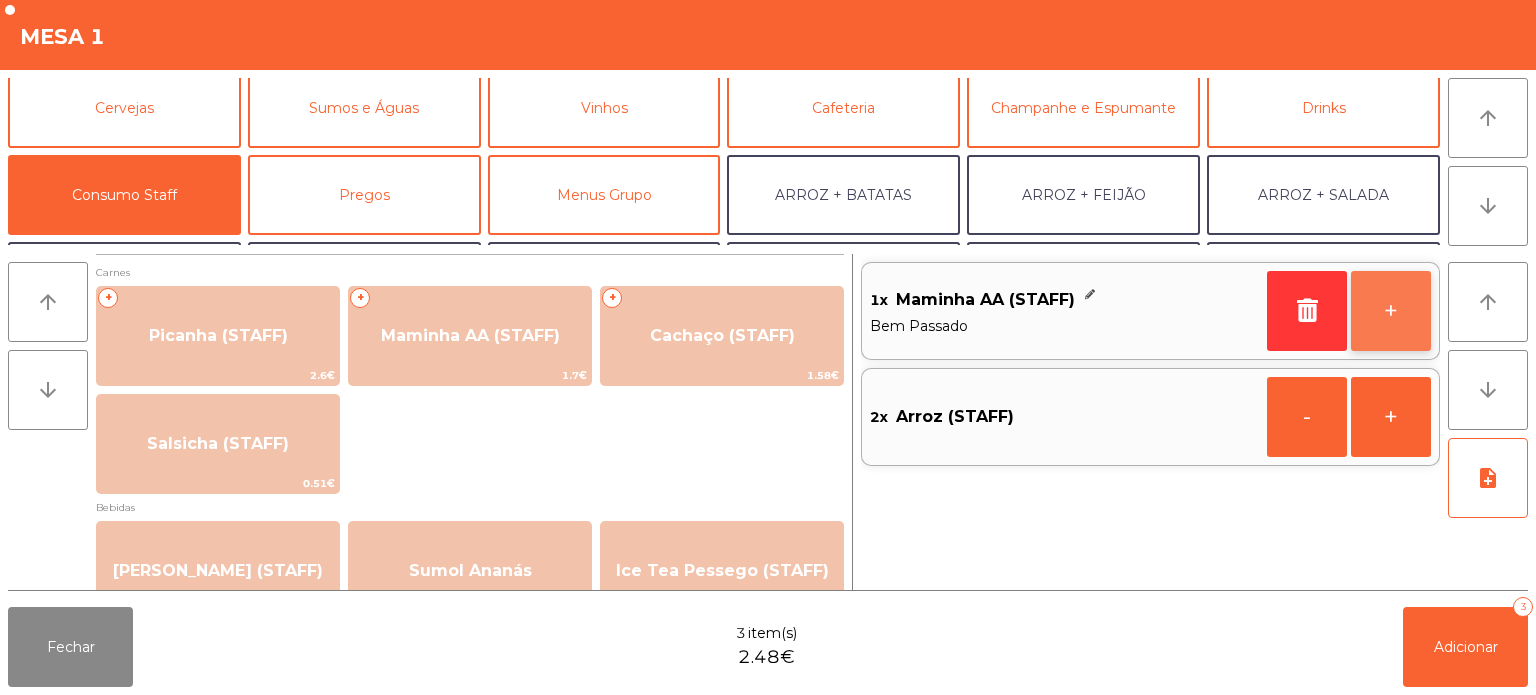 click on "+" 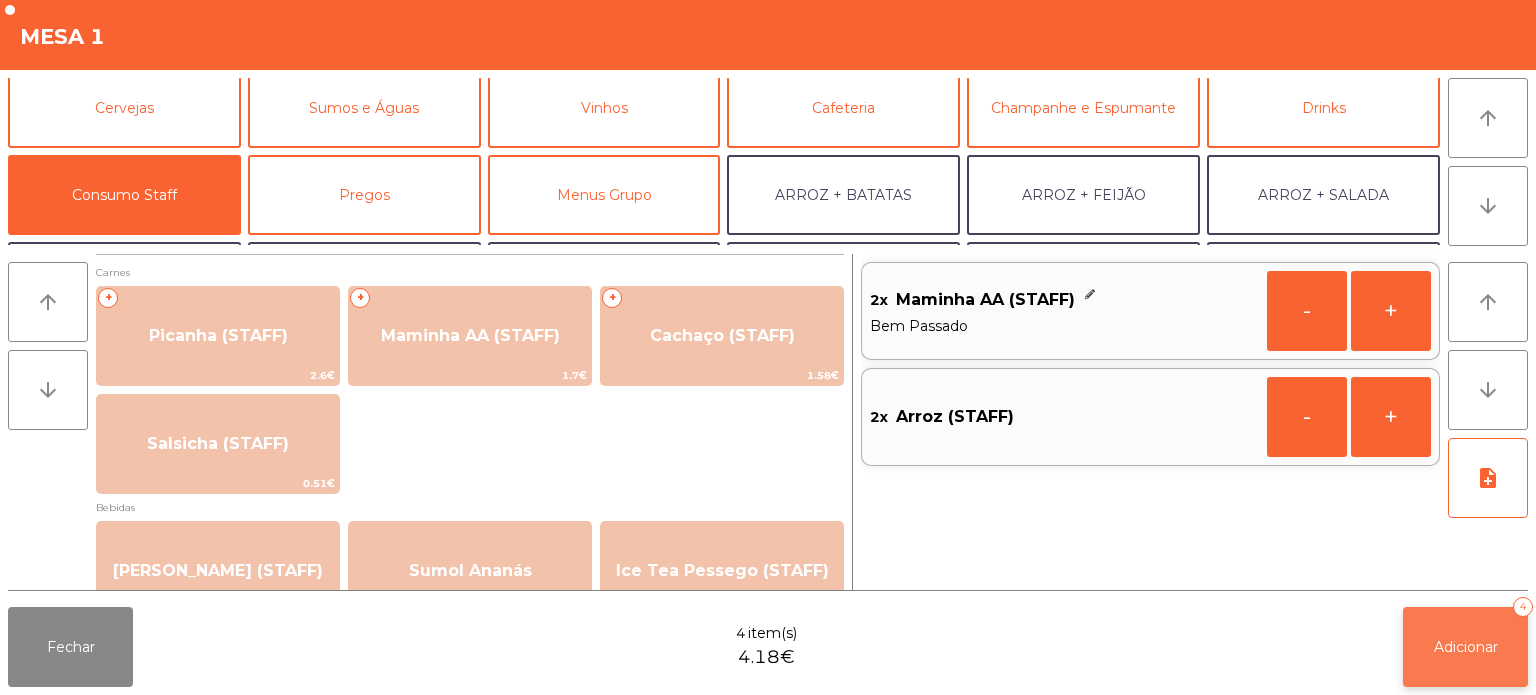 click on "Adicionar   4" 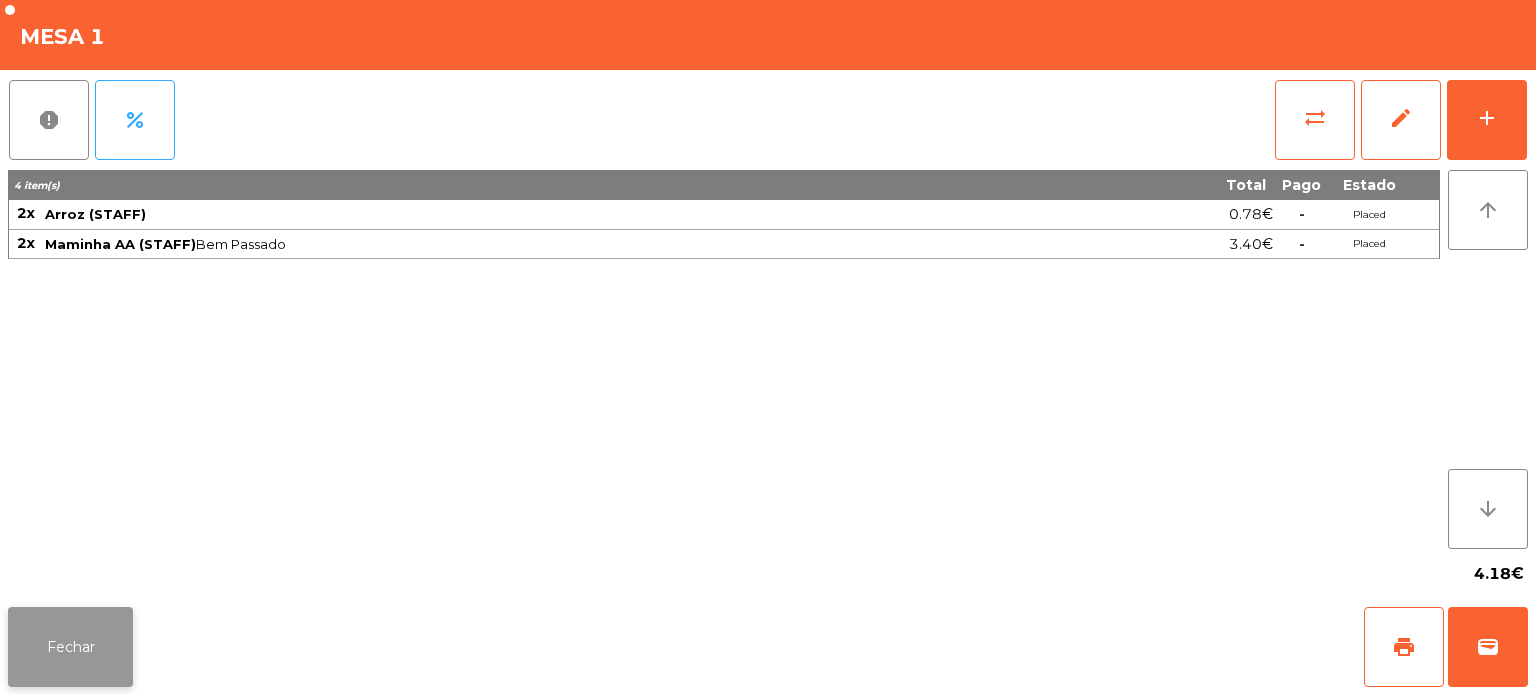 click on "Fechar" 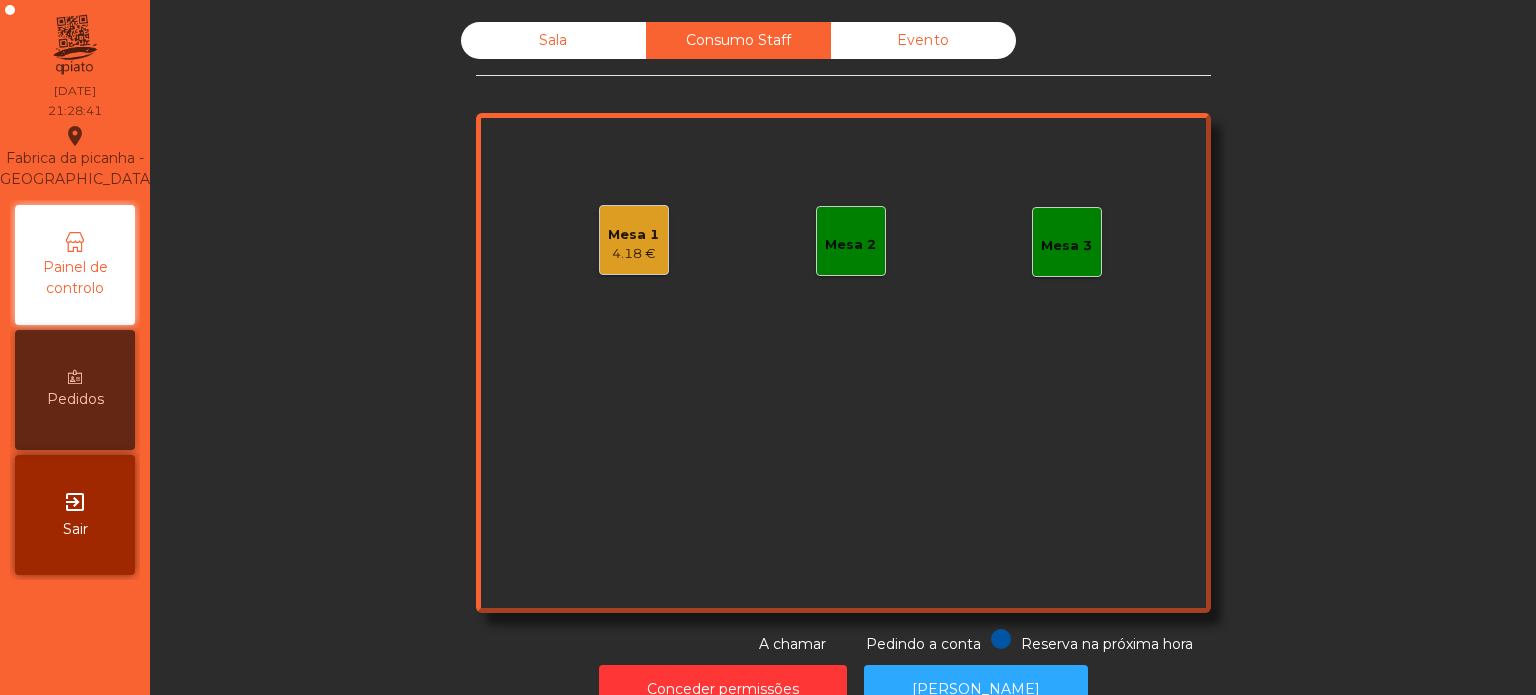 click on "Sala   Consumo Staff   Evento   Mesa 1   4.18 €   Mesa 2   Mesa 3  Reserva na próxima hora Pedindo a conta A chamar" 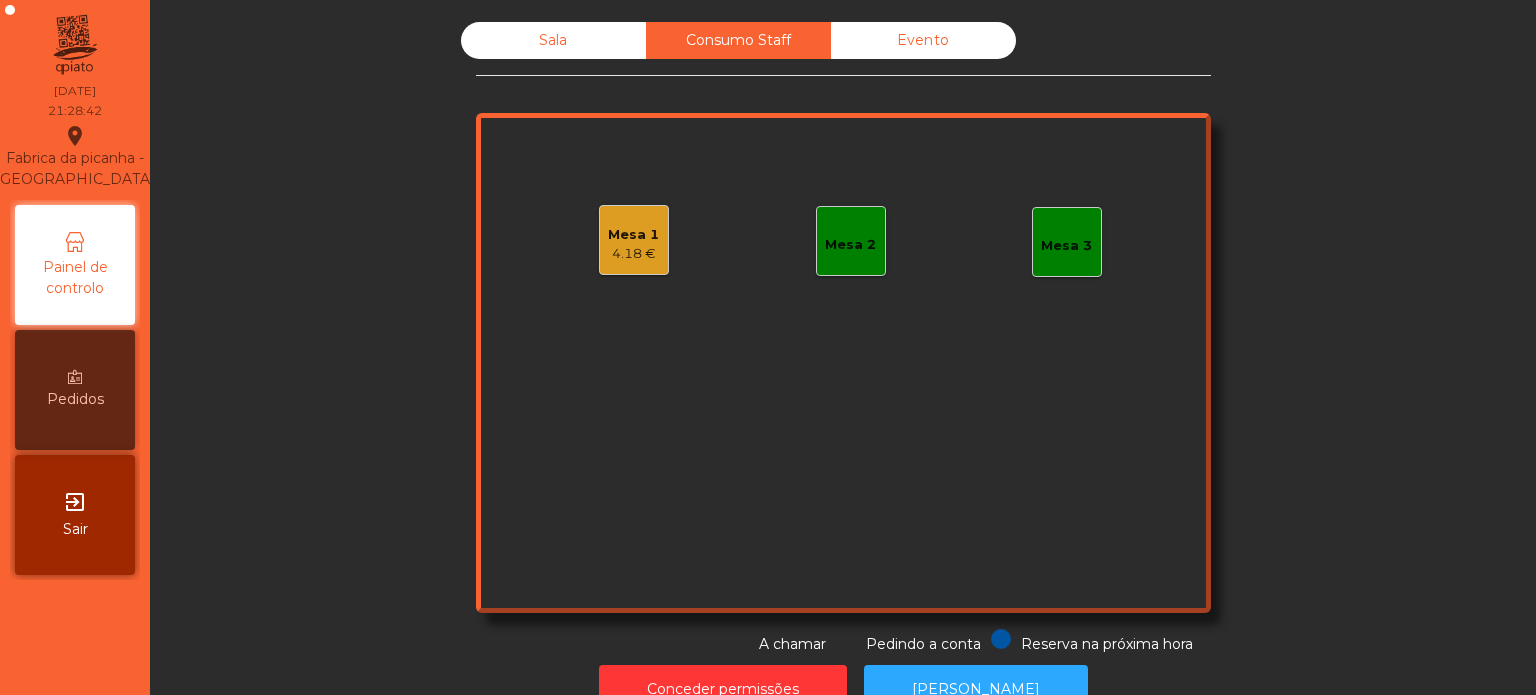 click on "Sala" 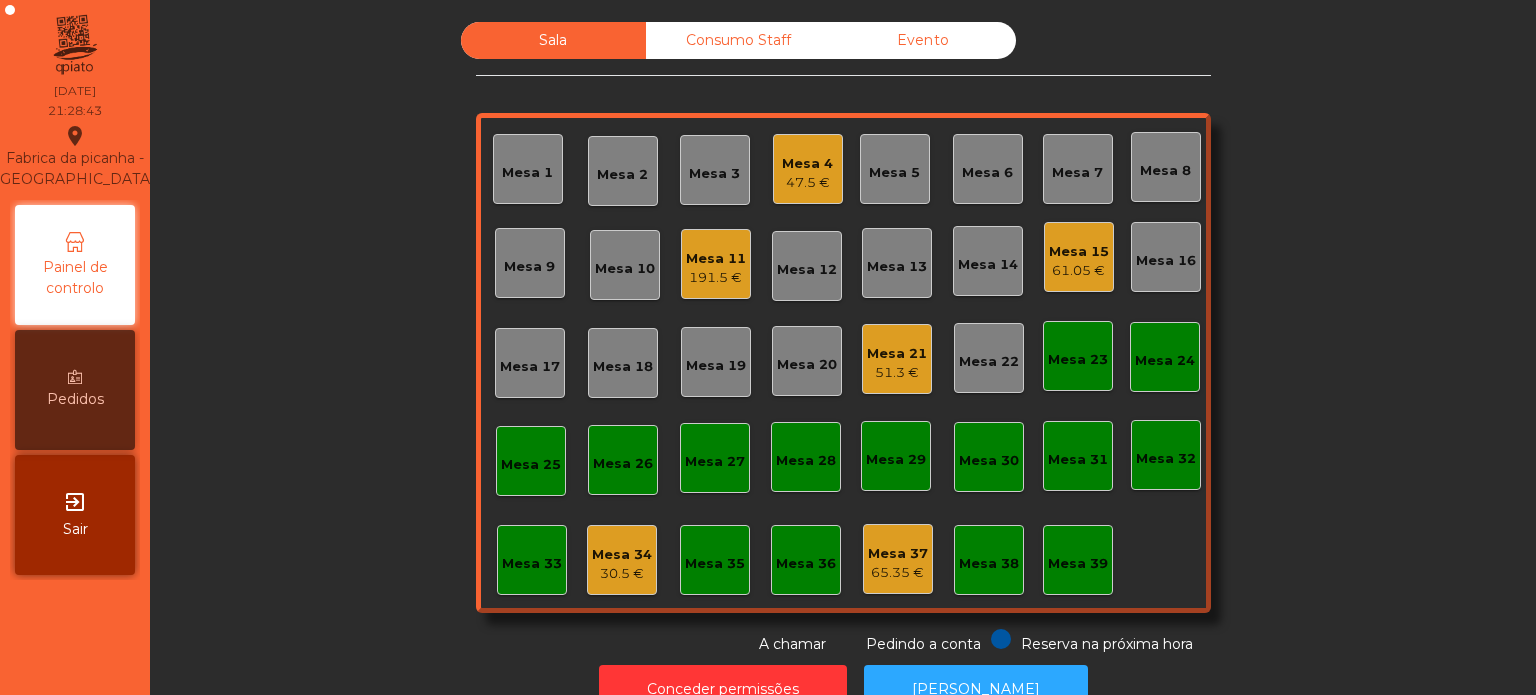 click on "Mesa 15" 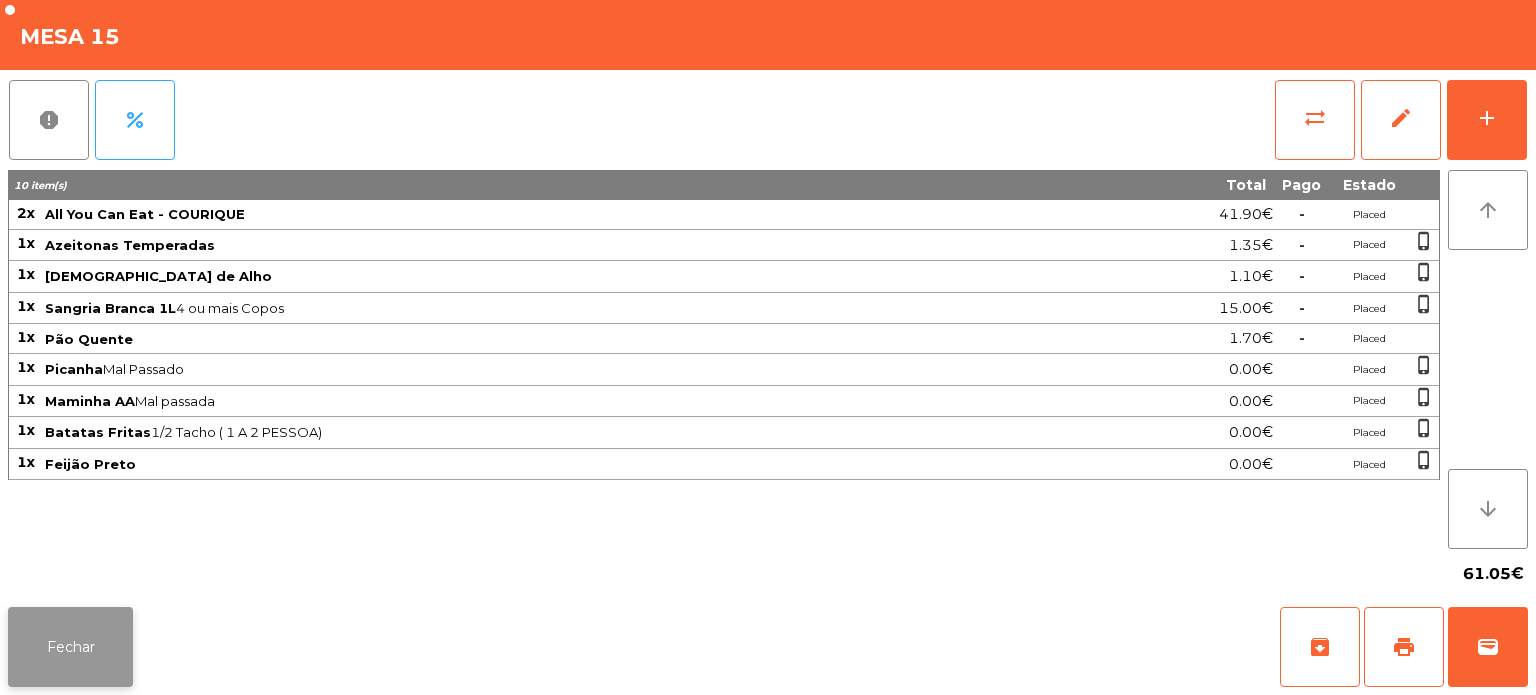 click on "Fechar" 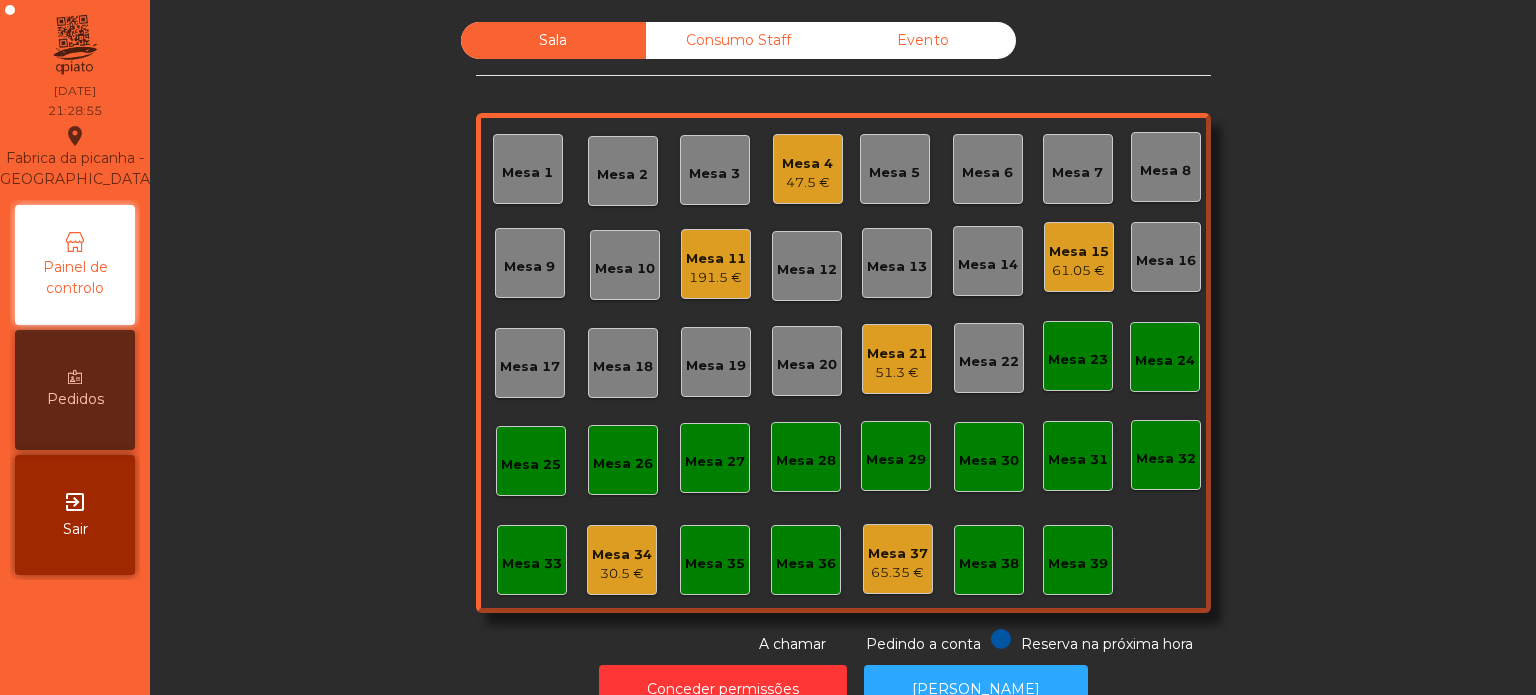 click on "Mesa 34   30.5 €" 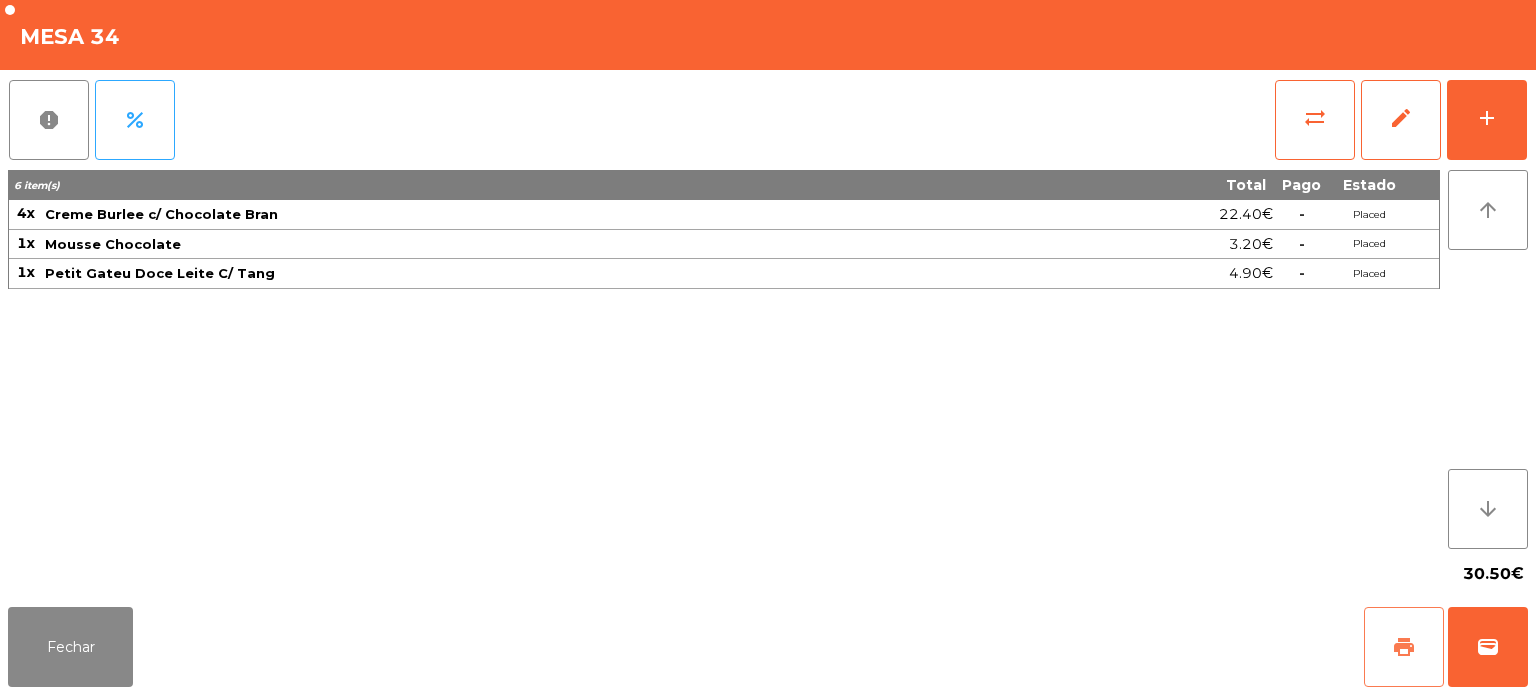 click on "print" 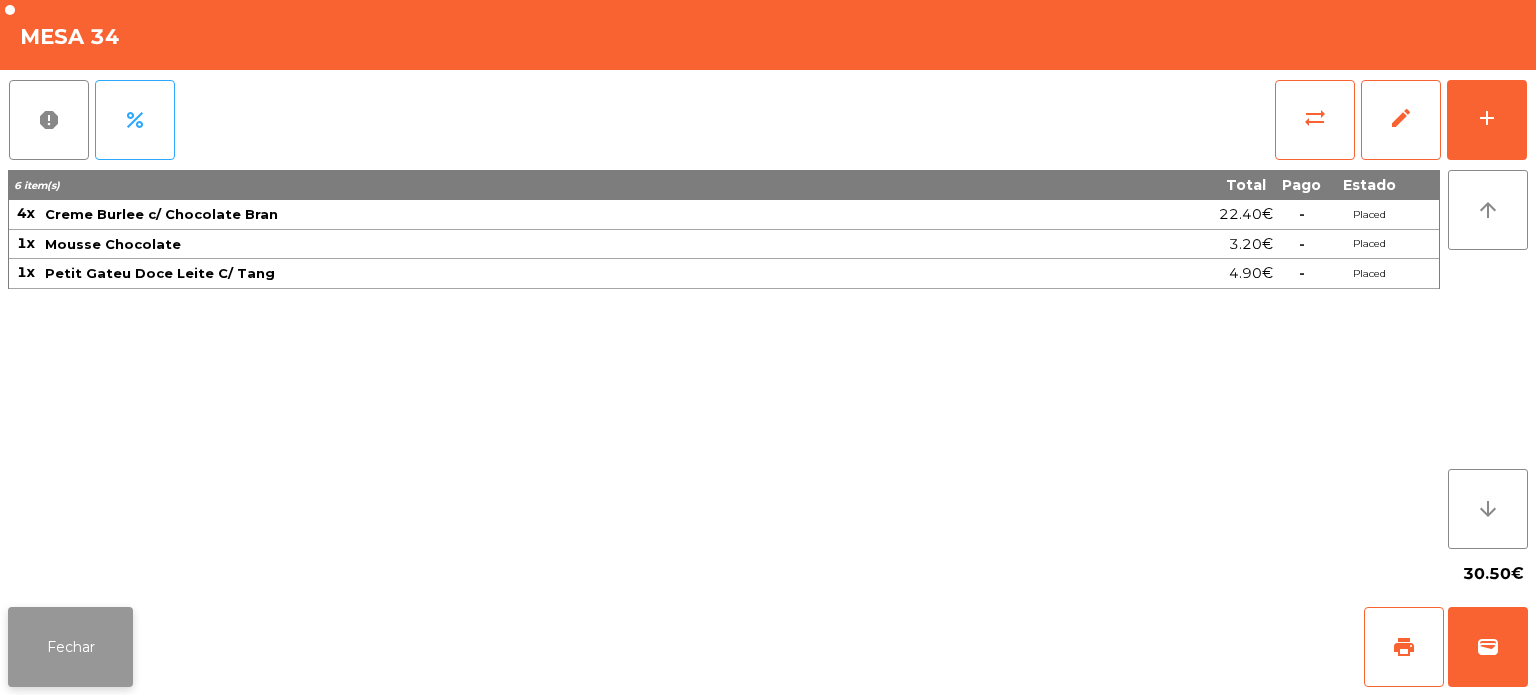 click on "Fechar" 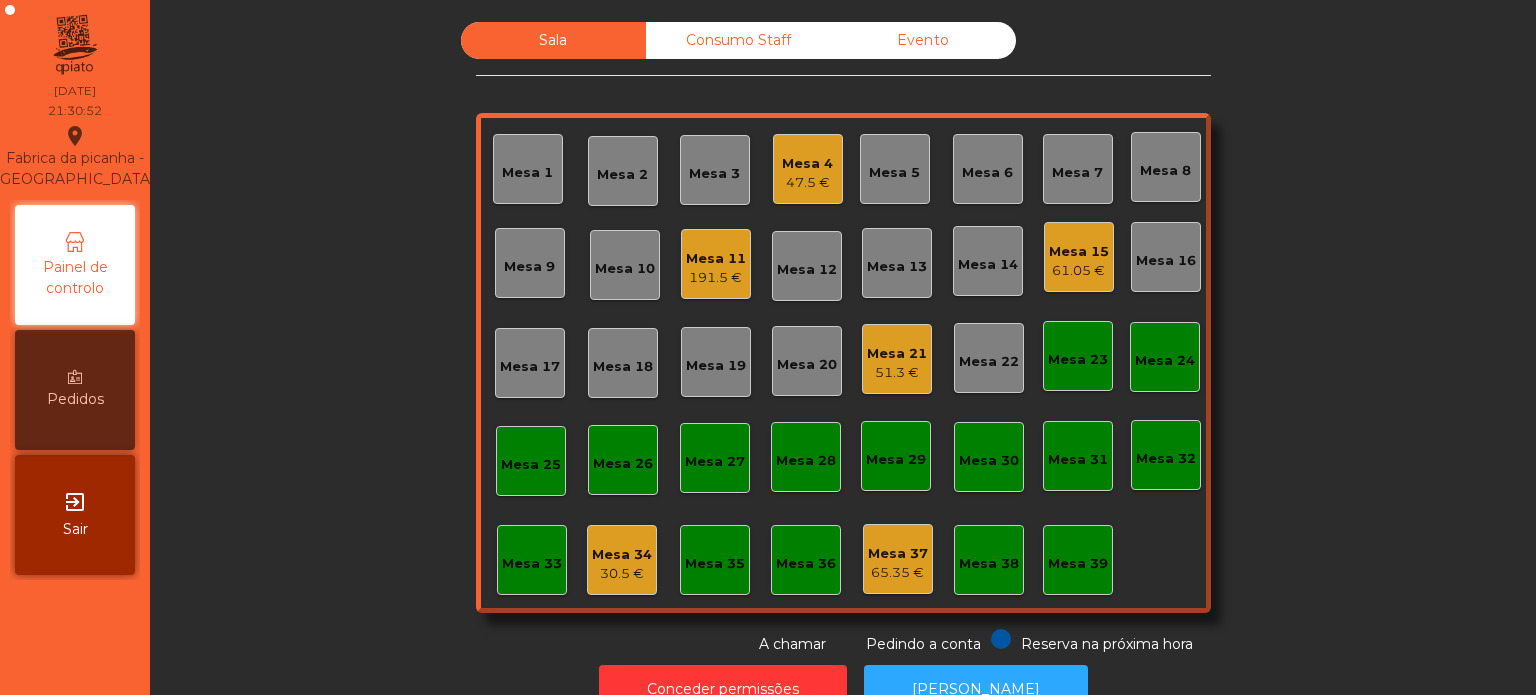 click on "Mesa 21   51.3 €" 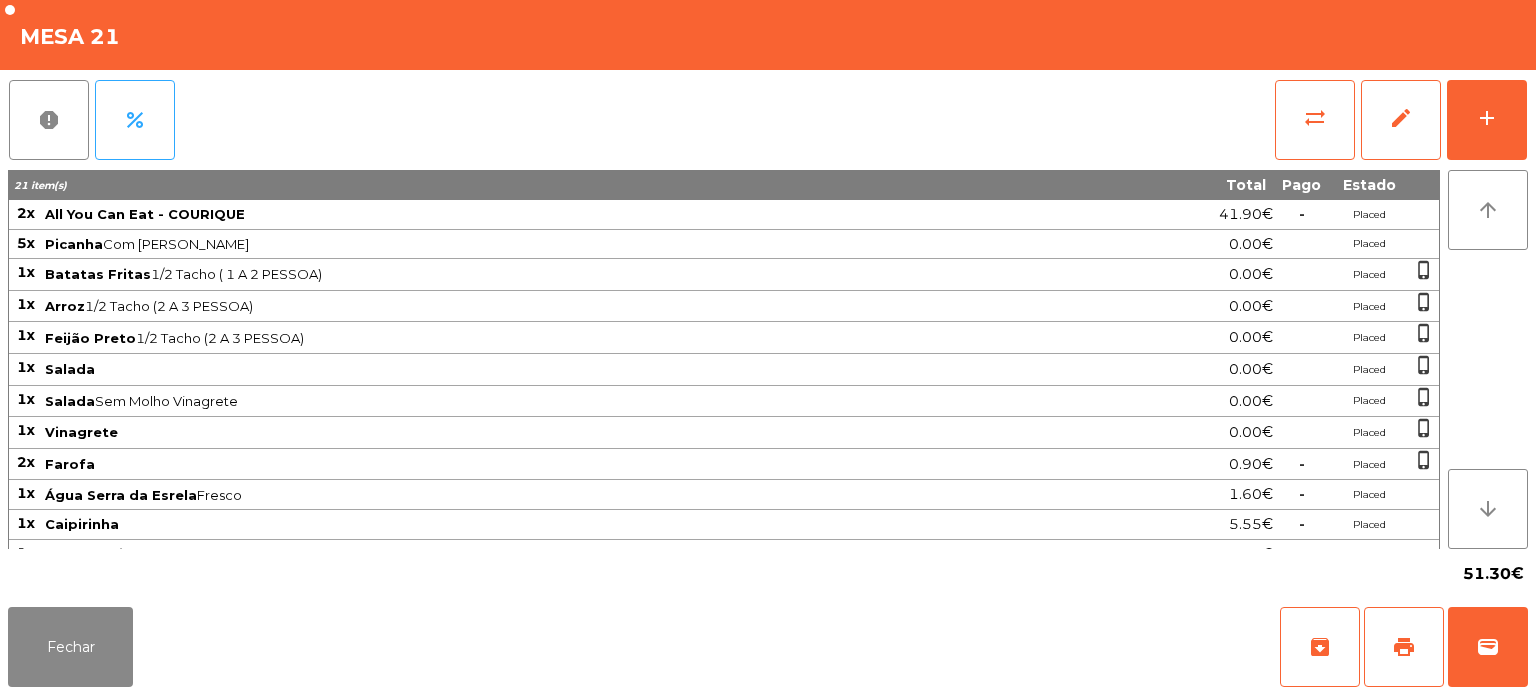 scroll, scrollTop: 73, scrollLeft: 0, axis: vertical 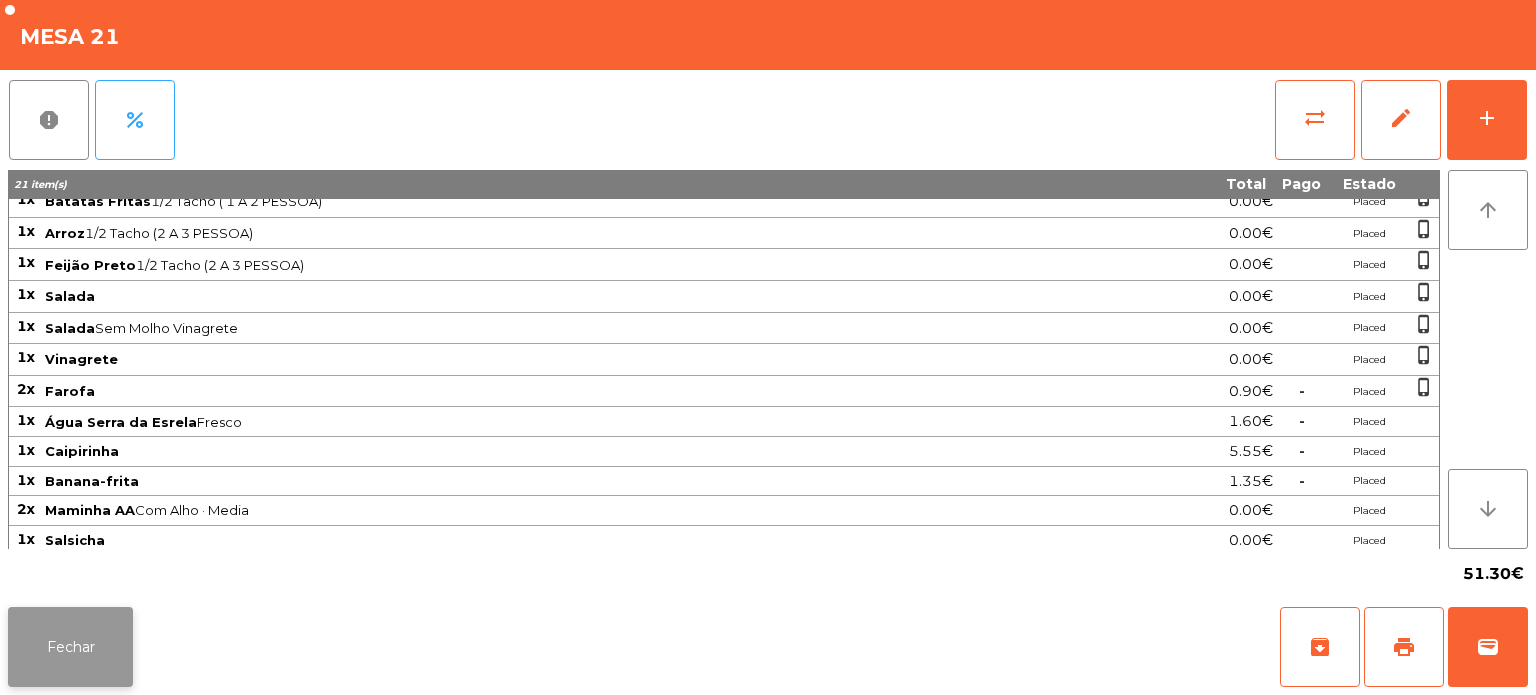 click on "Fechar" 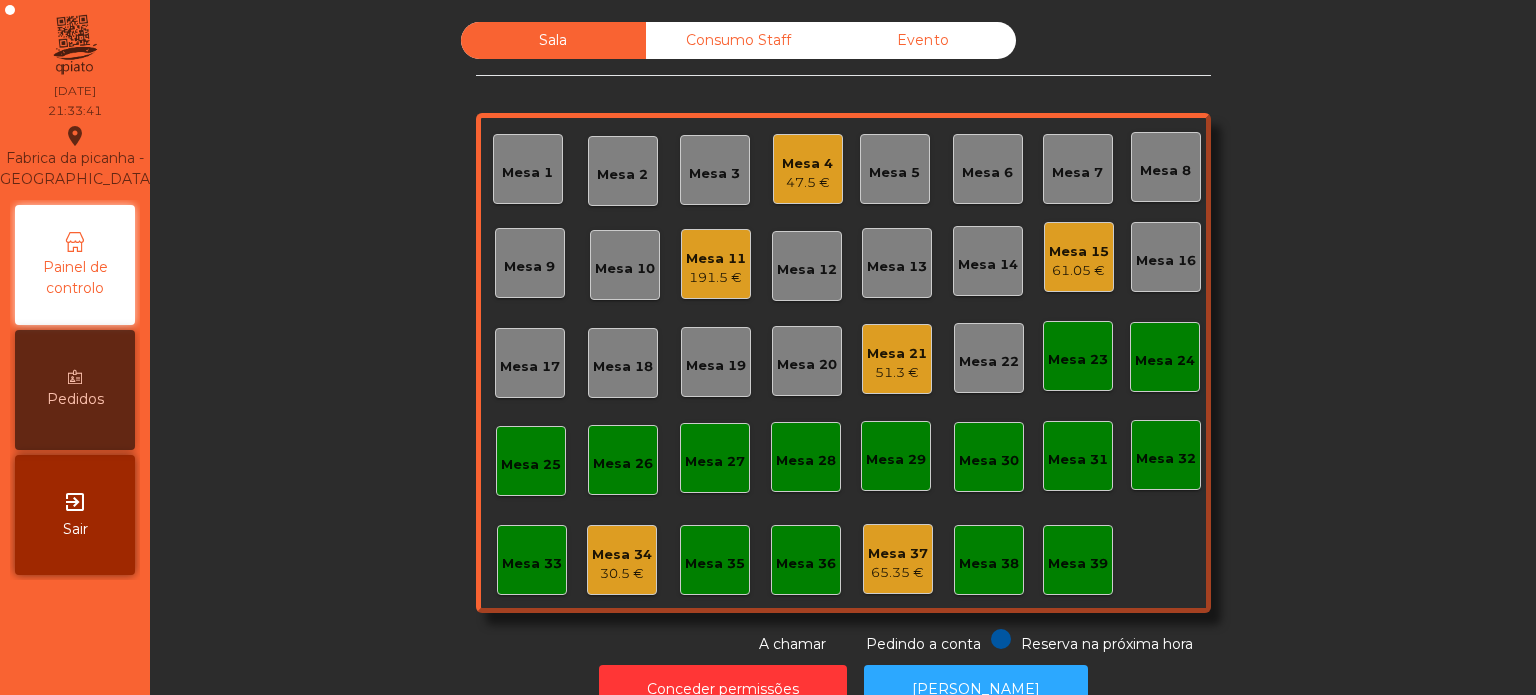 click on "30.5 €" 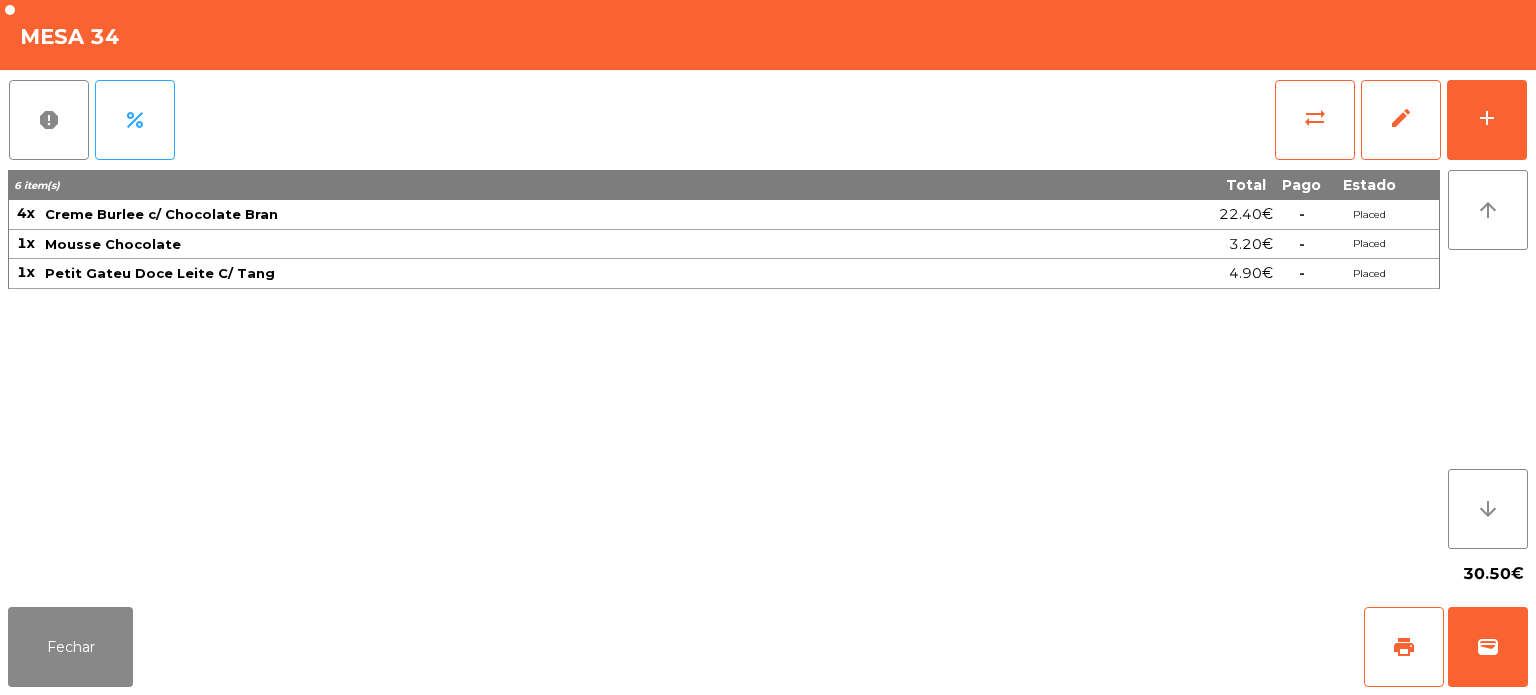 click on "report   percent   sync_alt   edit   add" 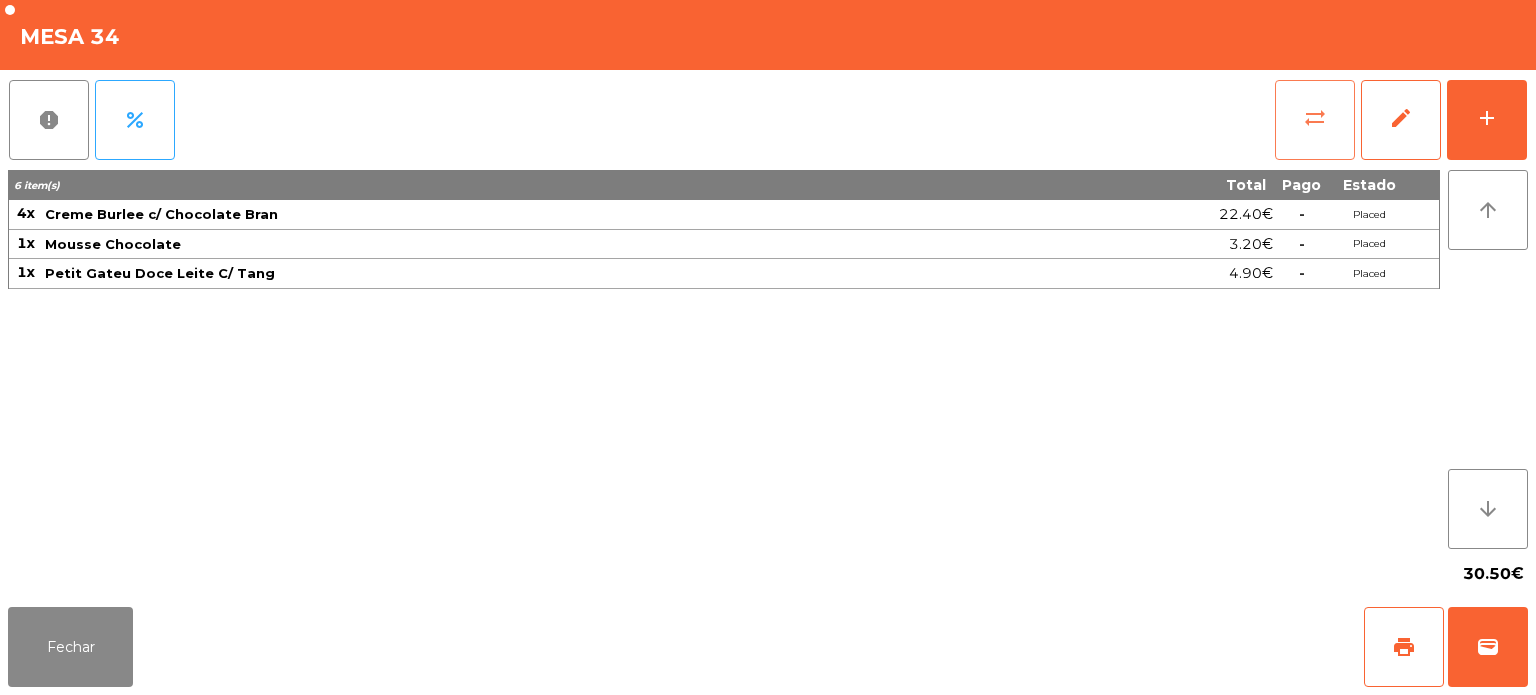 click on "sync_alt" 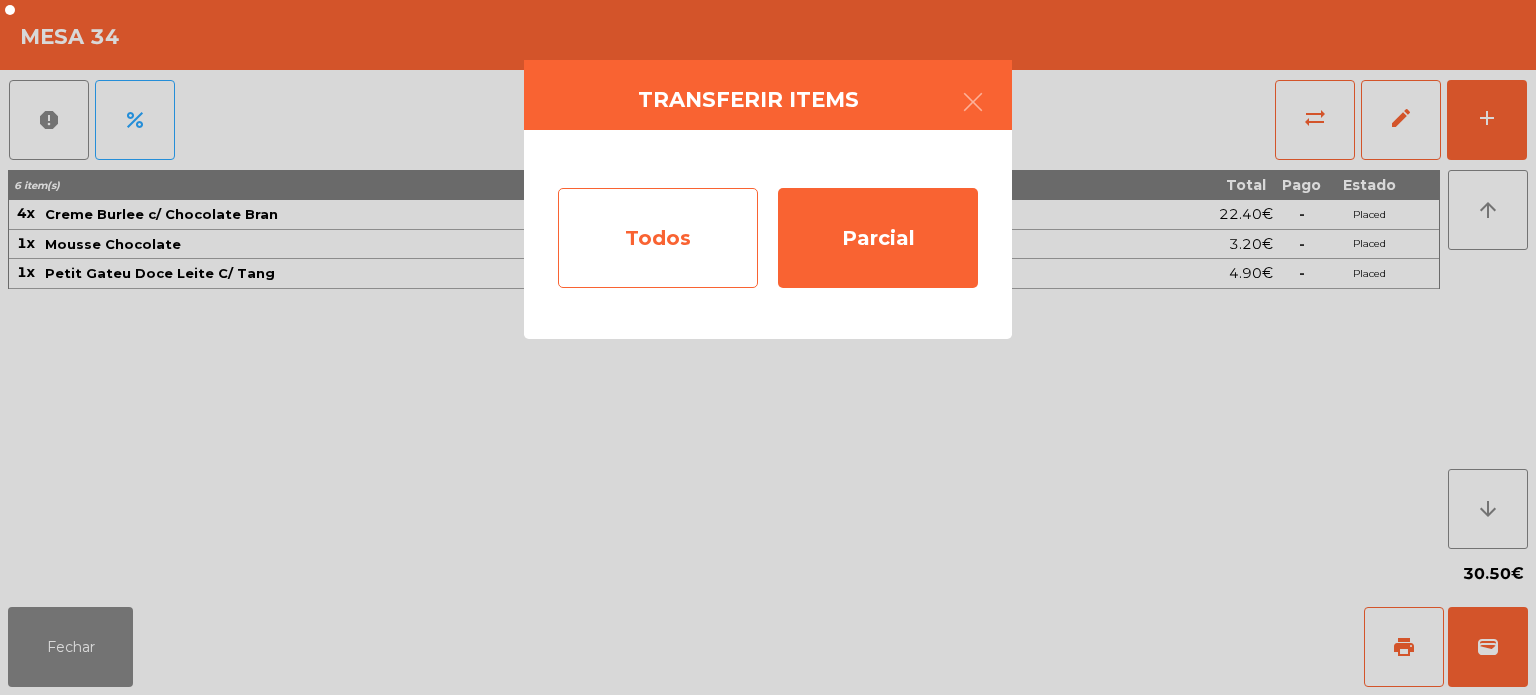 click on "Todos" 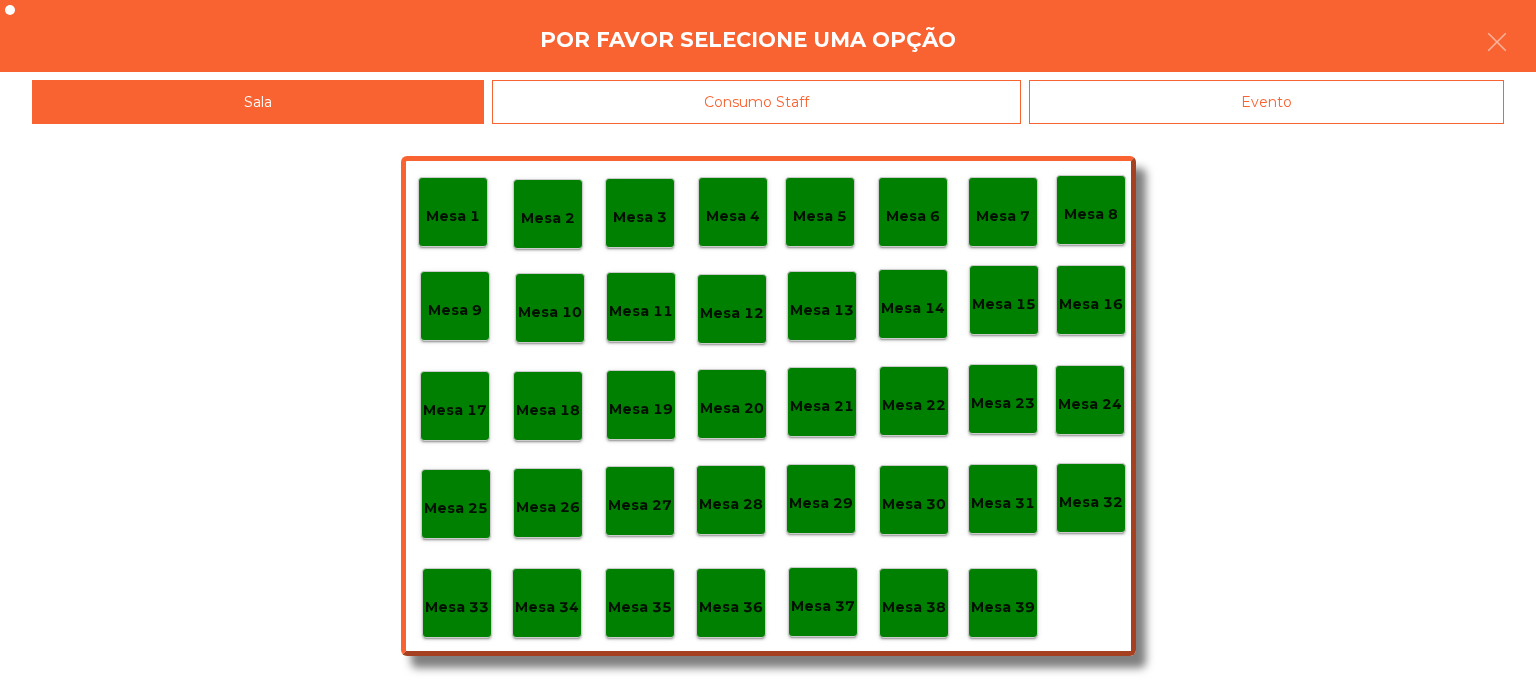 click on "Evento" 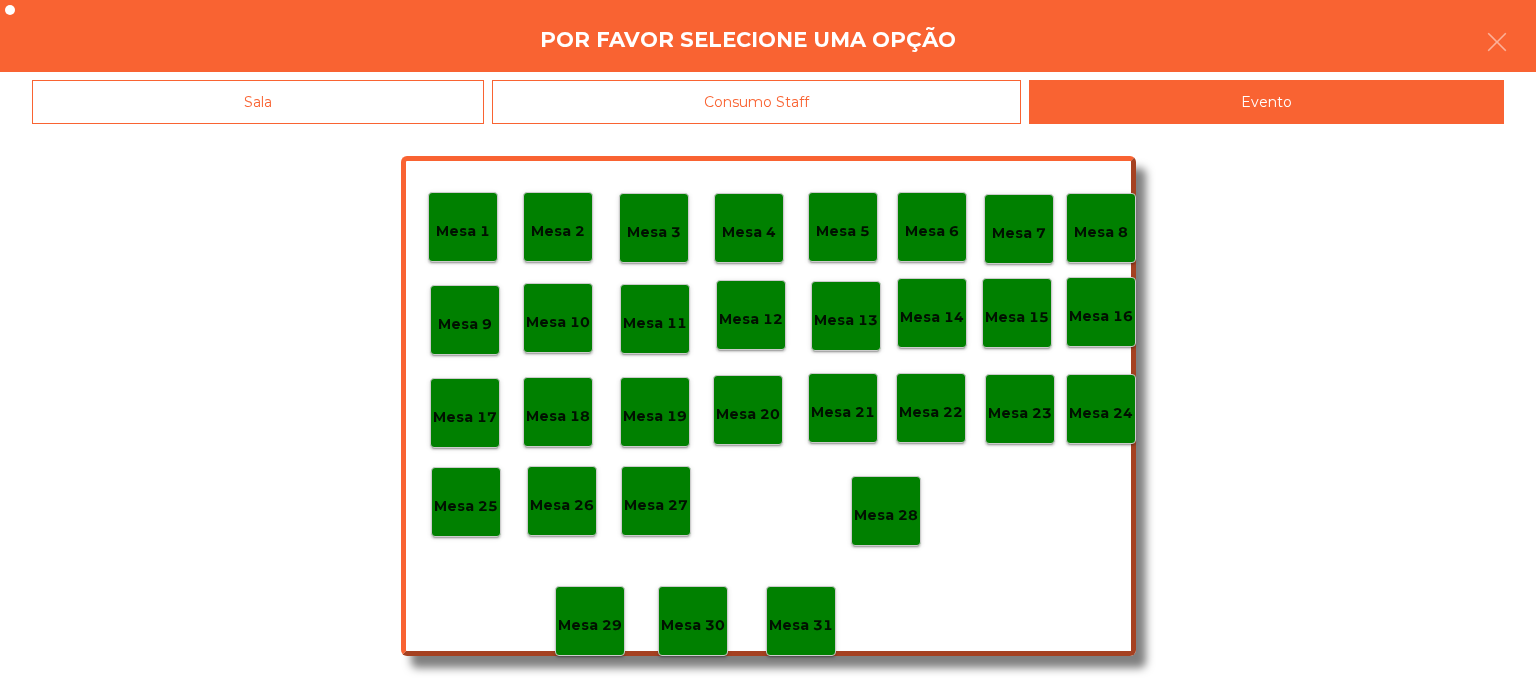 click on "Mesa 28" 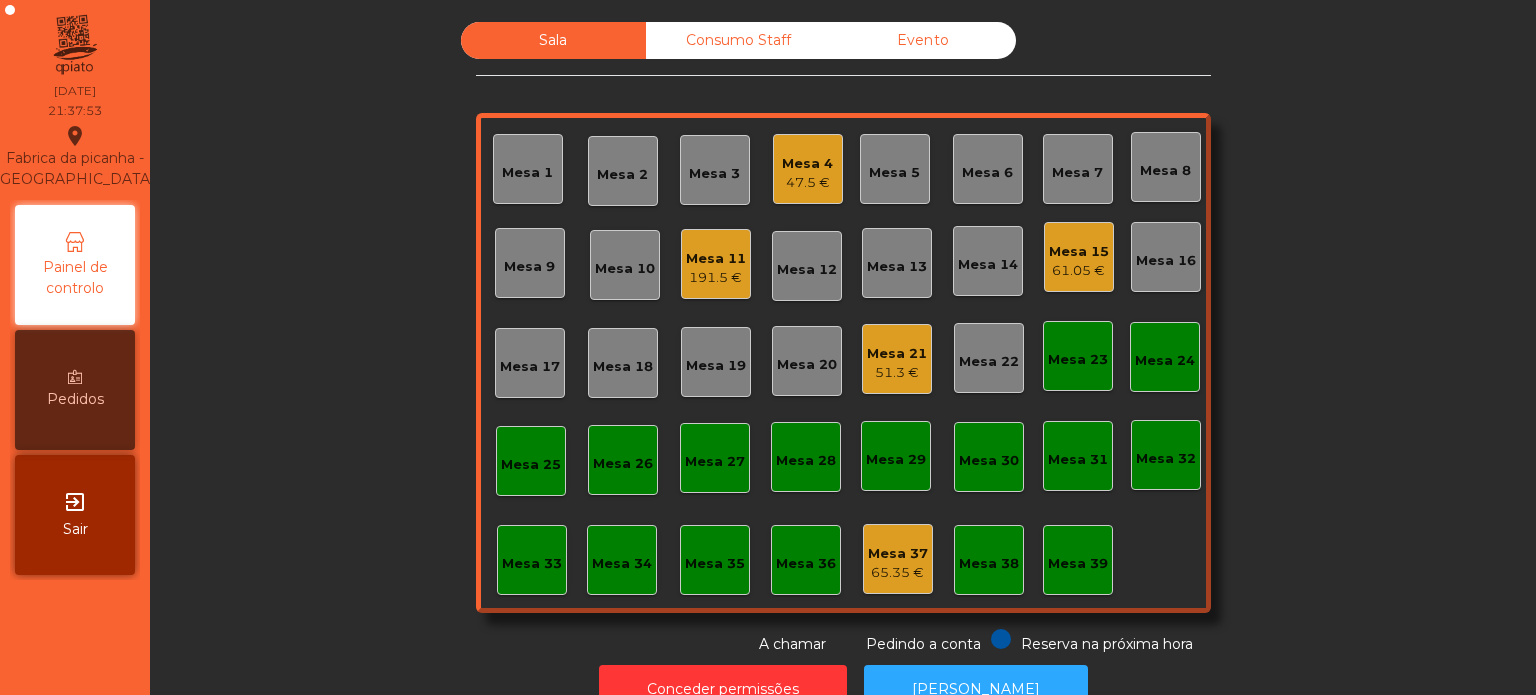 click on "Mesa 21" 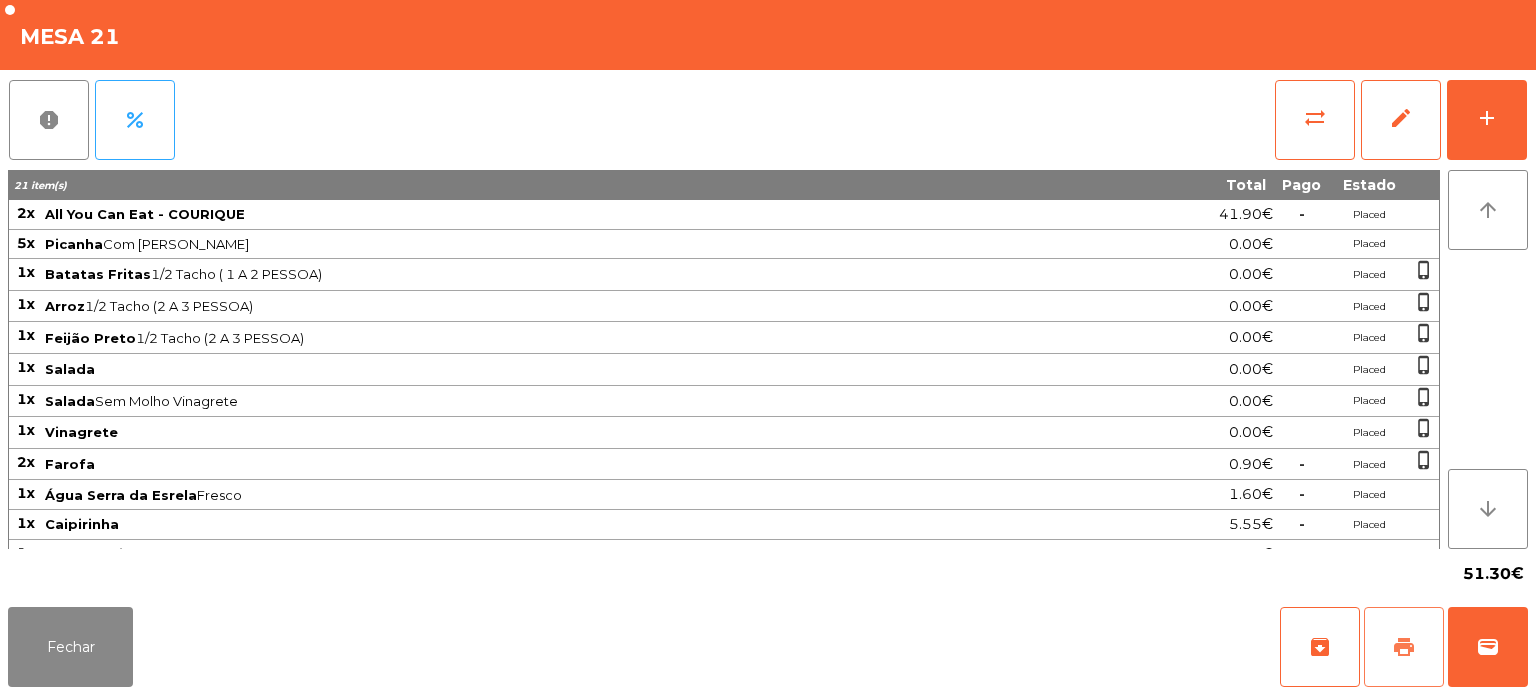 click on "print" 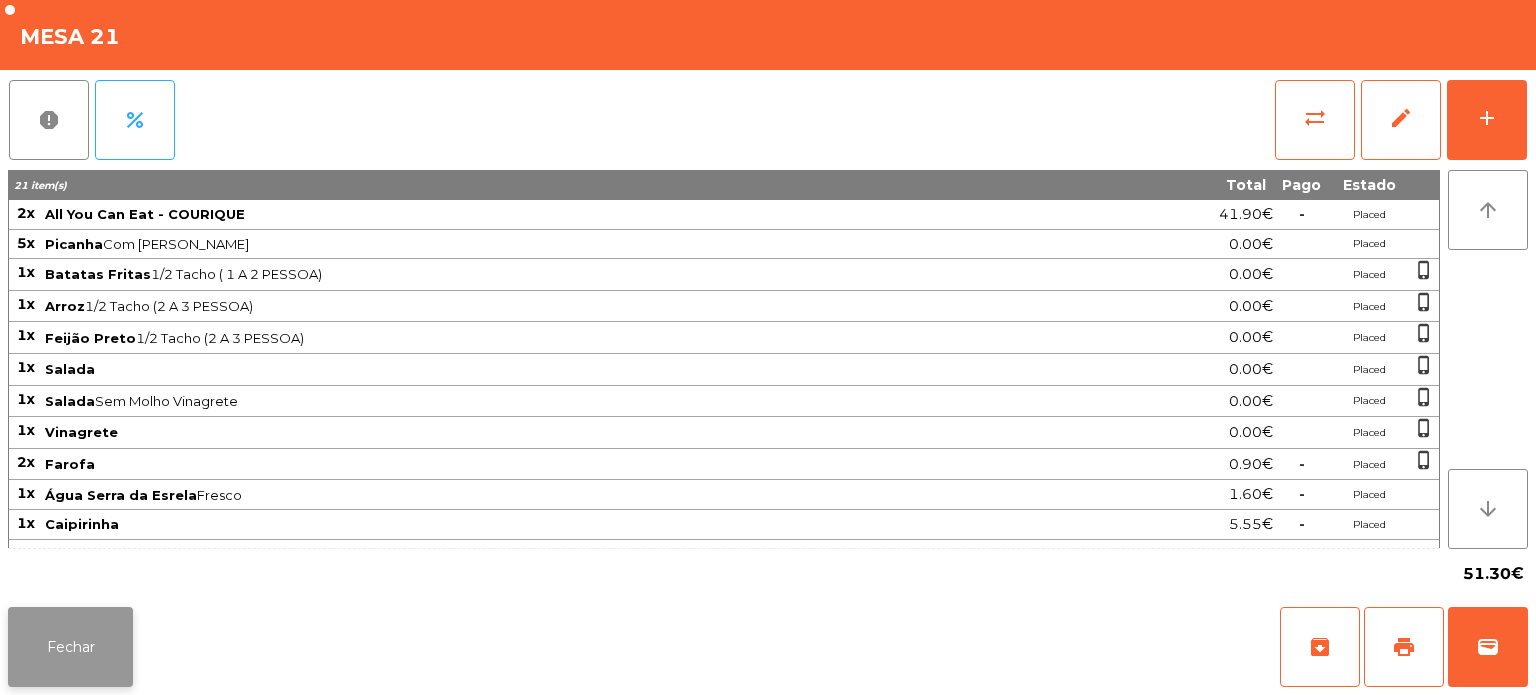 click on "Fechar" 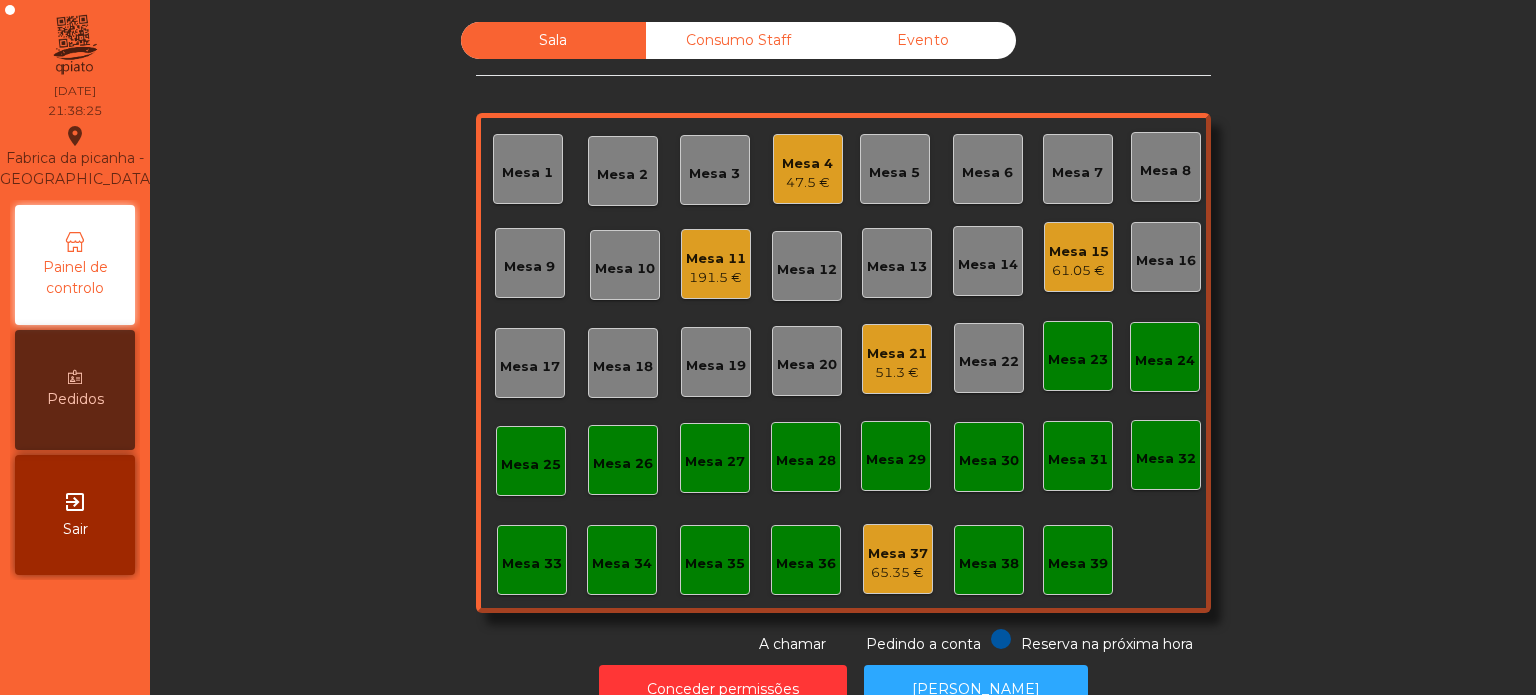 click on "Mesa 21" 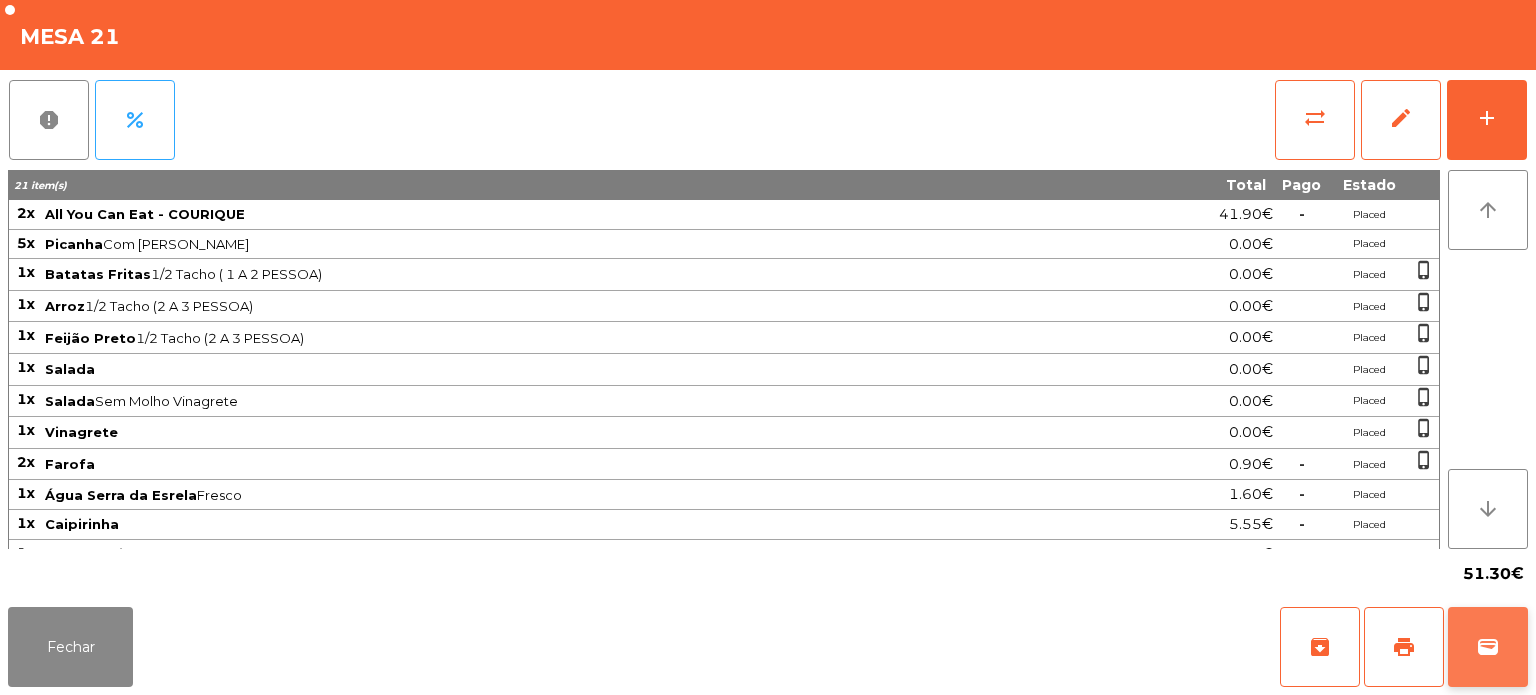 click on "wallet" 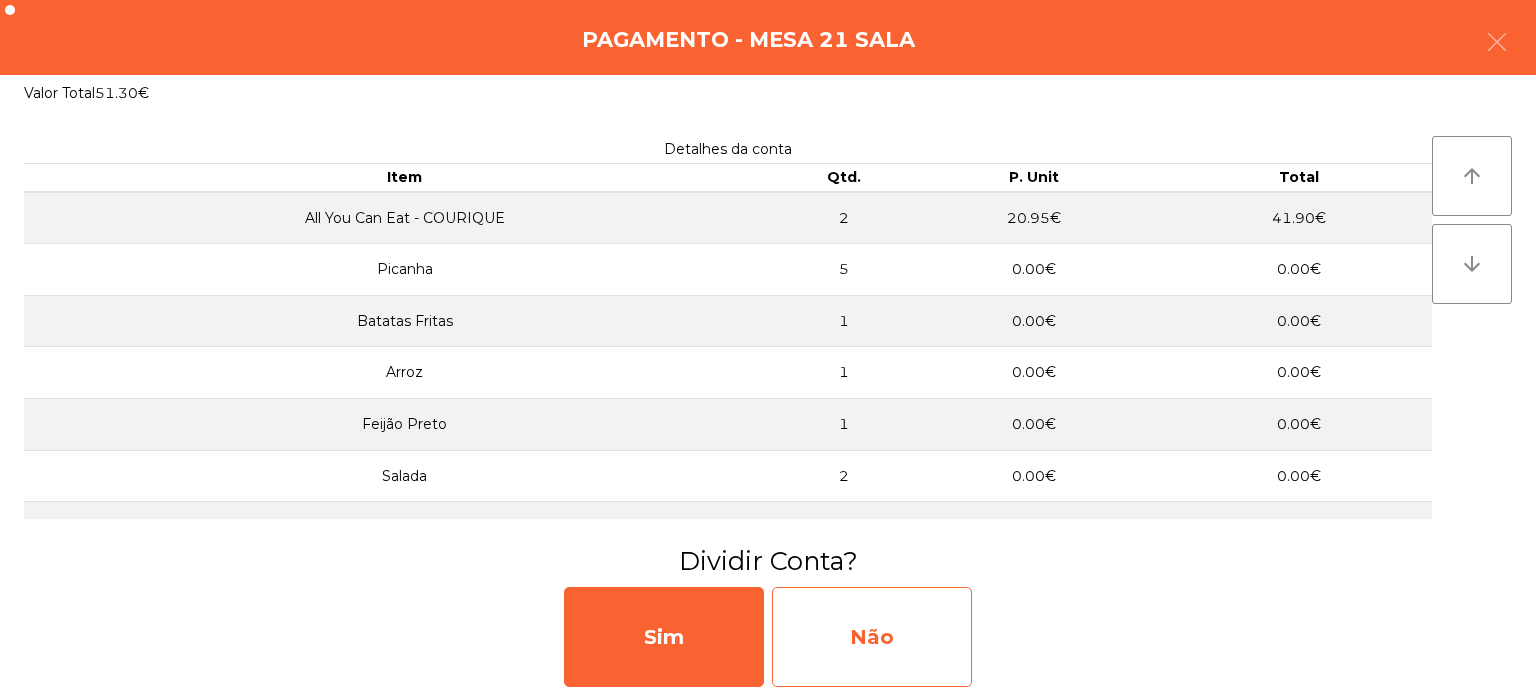 click on "Não" 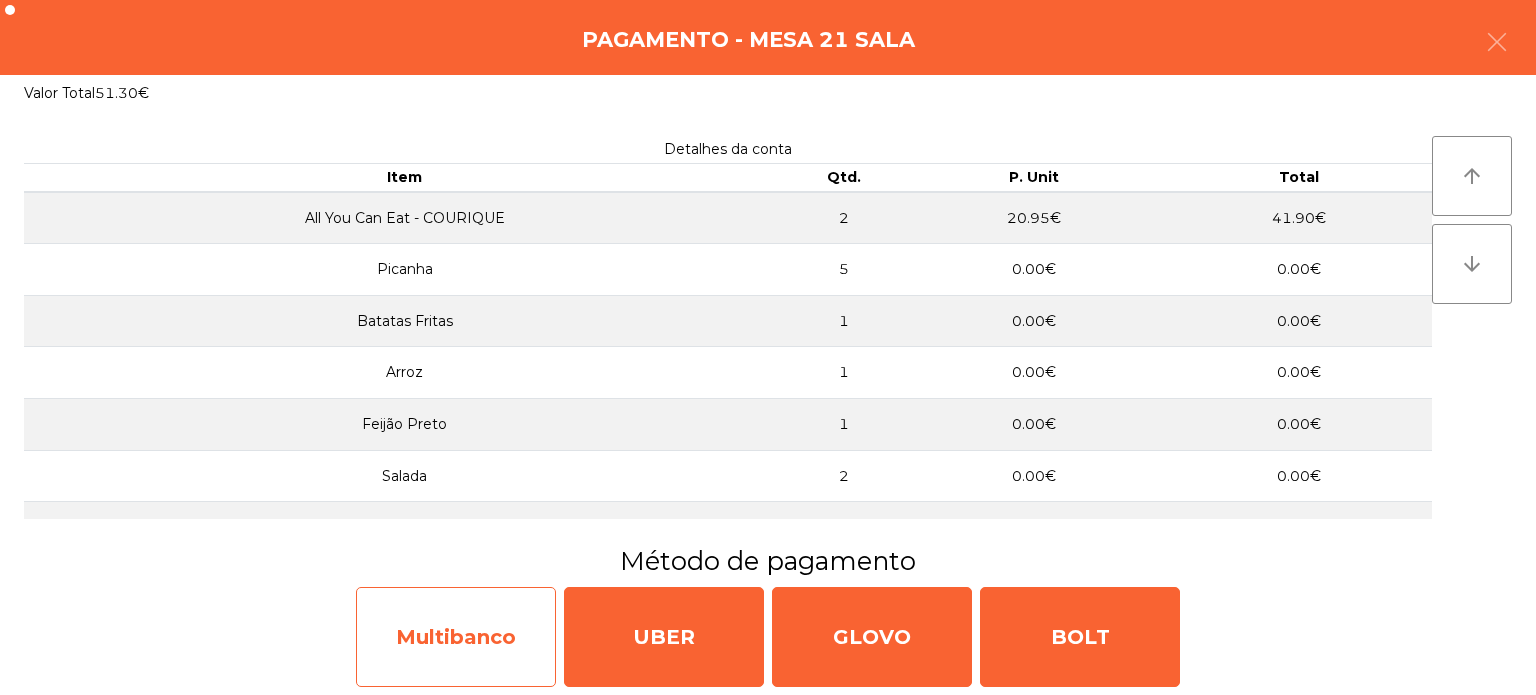 click on "Multibanco" 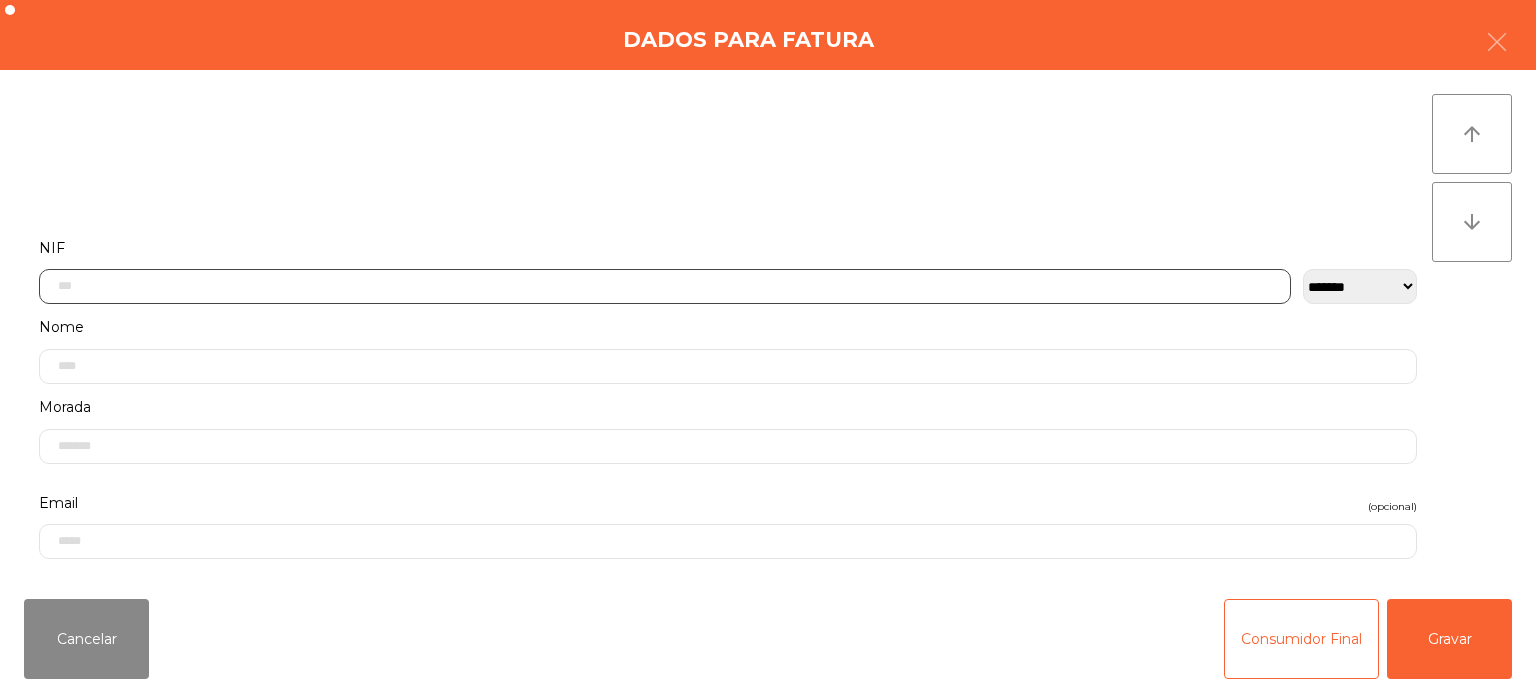 click 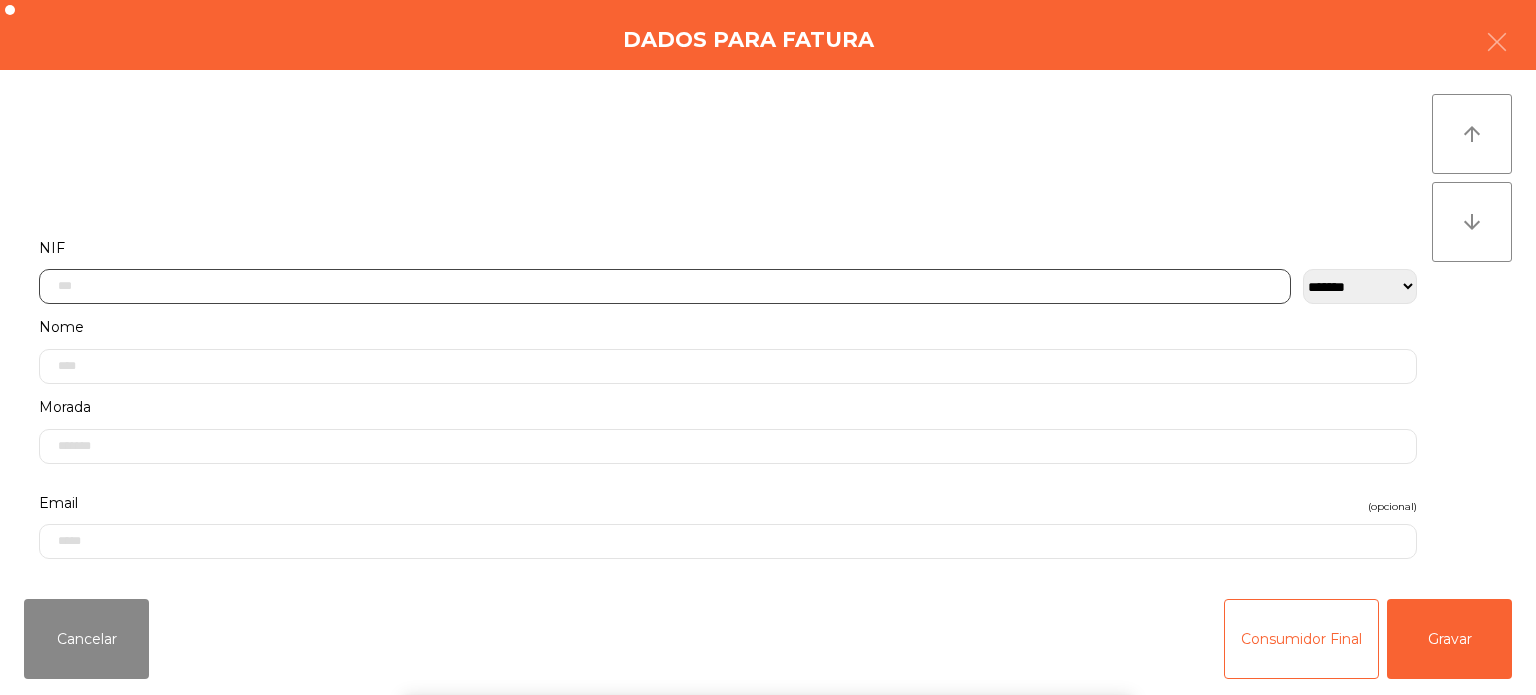 scroll, scrollTop: 139, scrollLeft: 0, axis: vertical 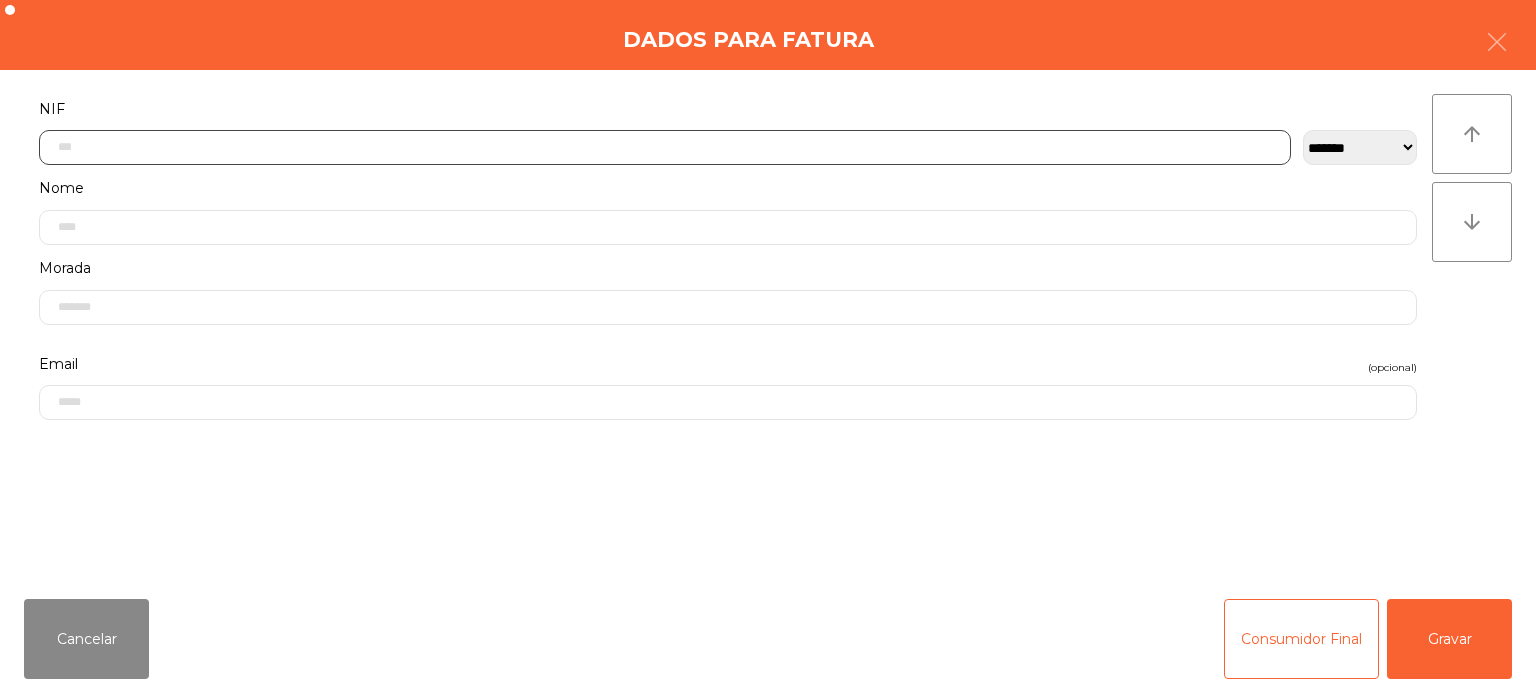 click 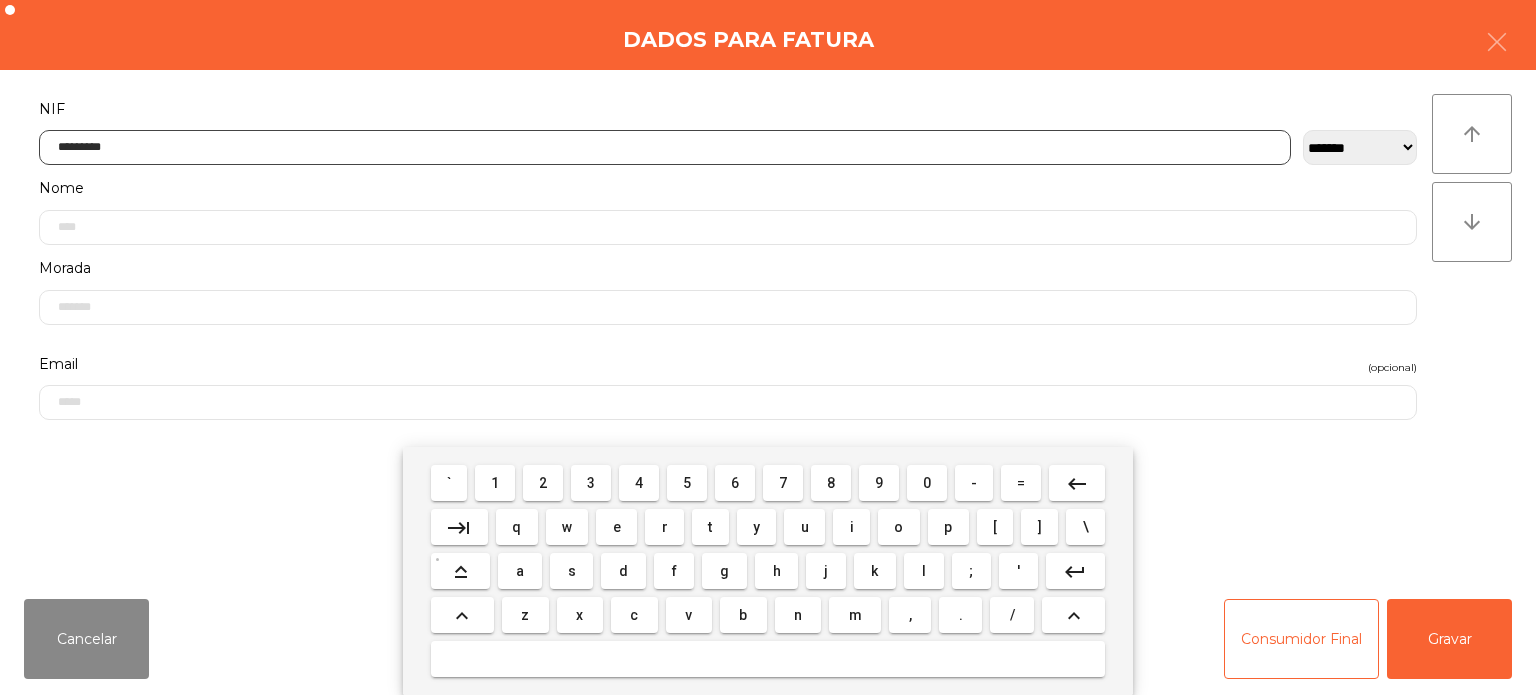 type on "*********" 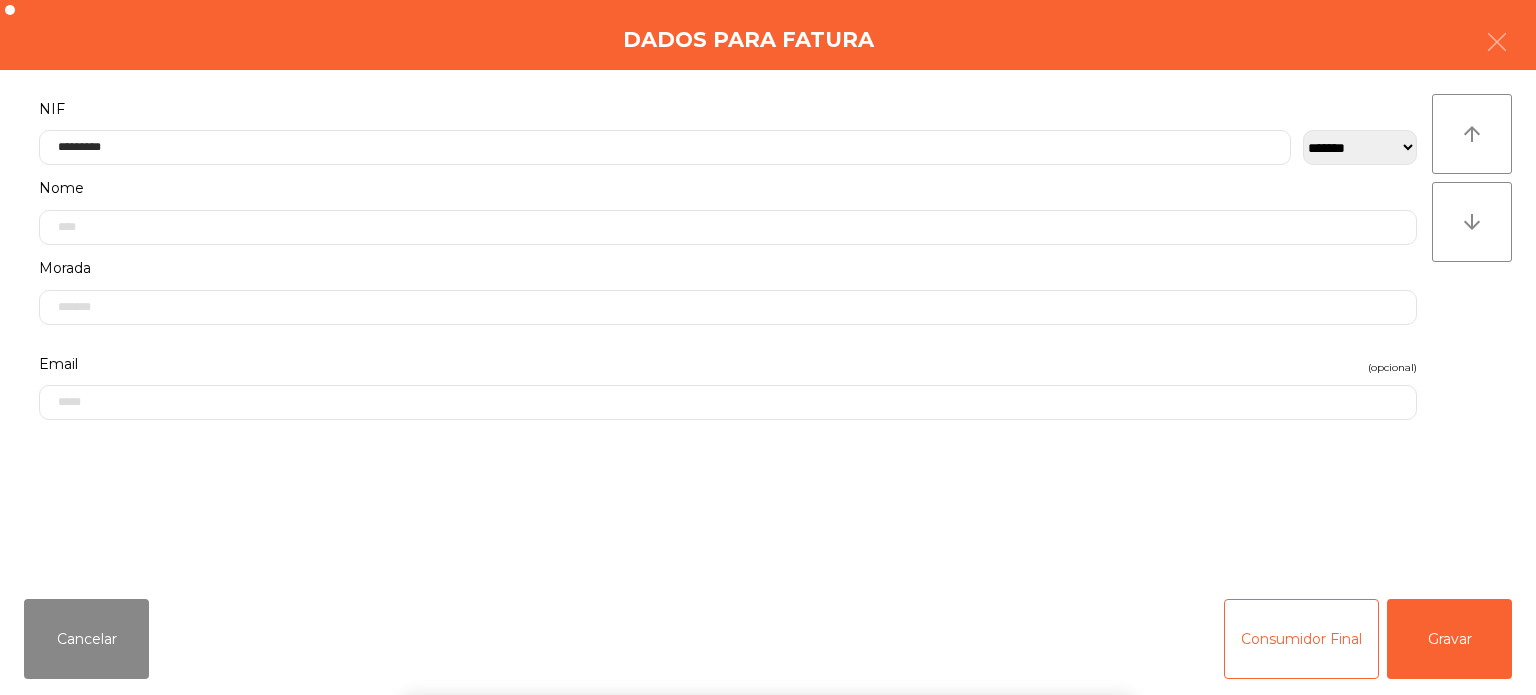click on "` 1 2 3 4 5 6 7 8 9 0 - = keyboard_backspace keyboard_tab q w e r t y u i o p [ ] \ keyboard_capslock a s d f g h j k l ; ' keyboard_return keyboard_arrow_up z x c v b n m , . / keyboard_arrow_up" at bounding box center [768, 571] 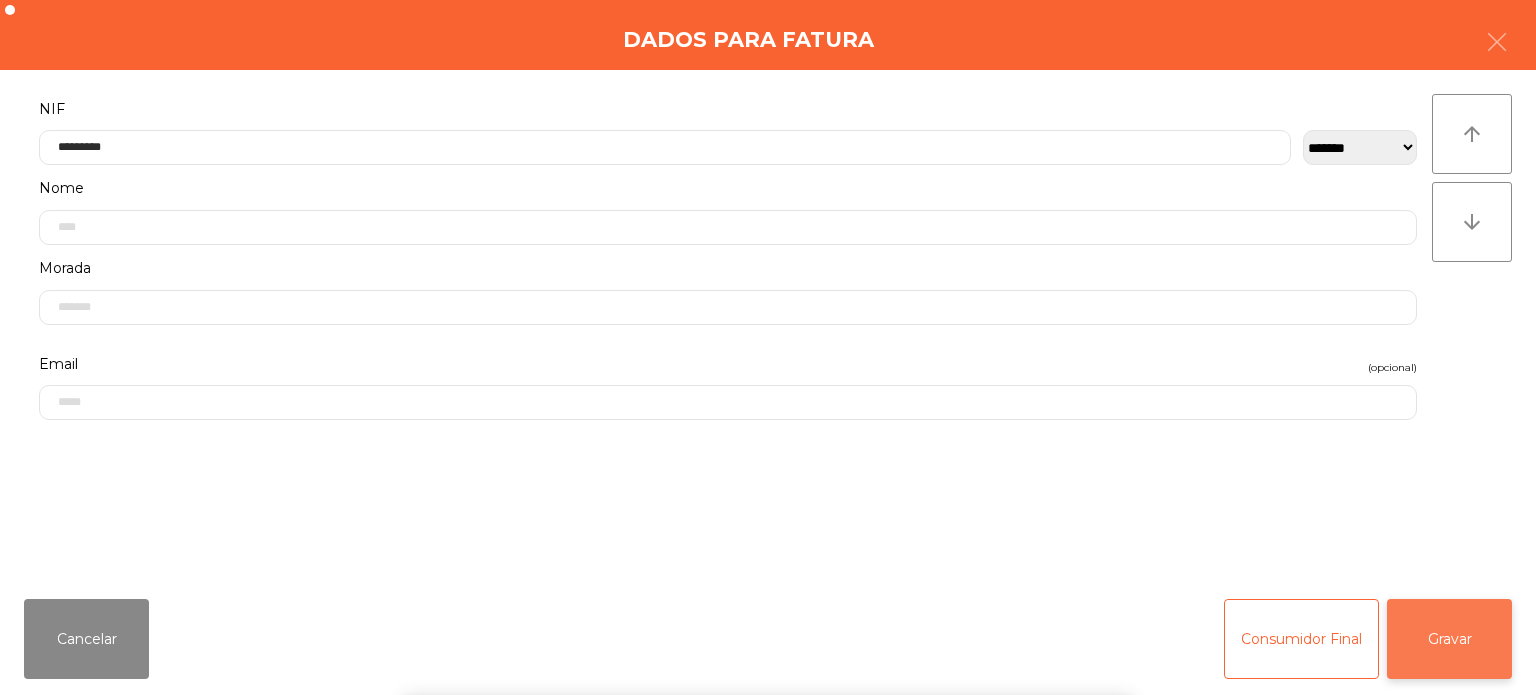 click on "Gravar" 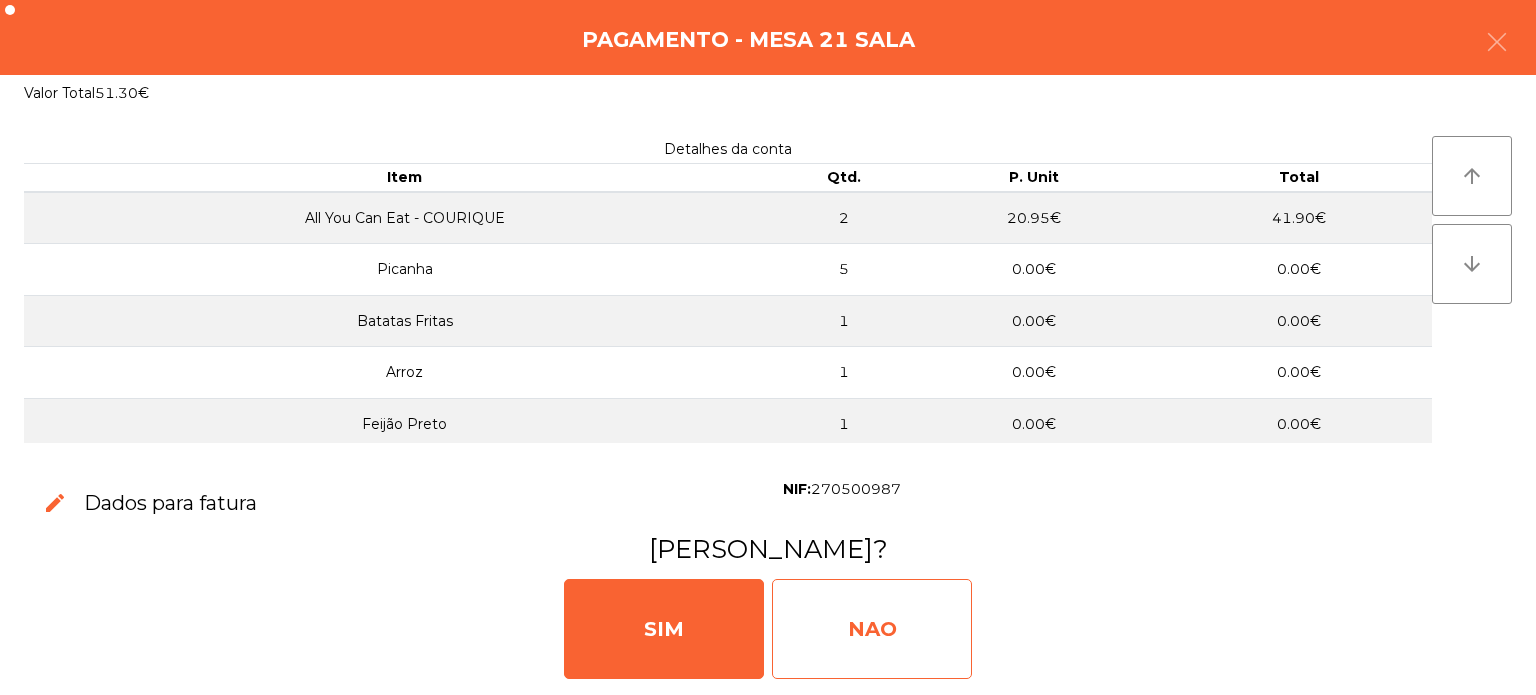 click on "NAO" 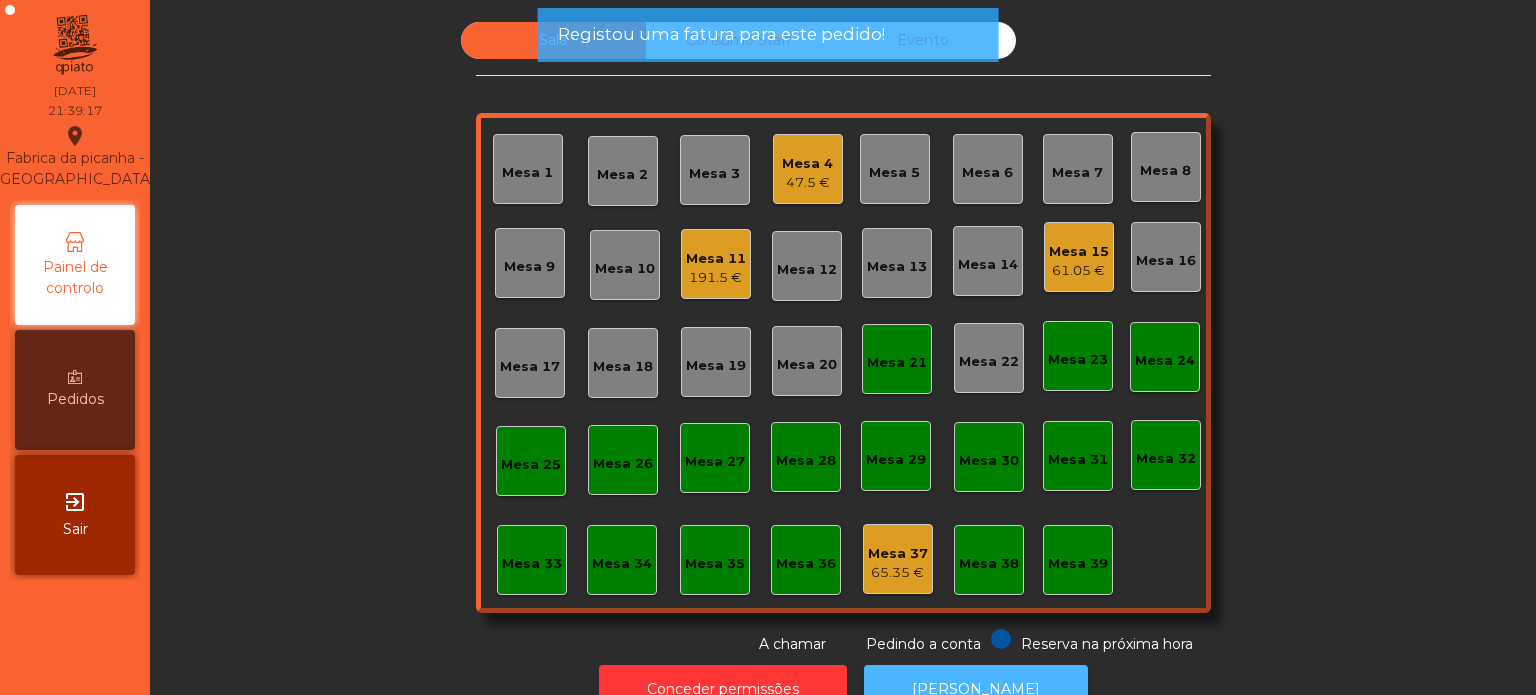 click on "[PERSON_NAME]" 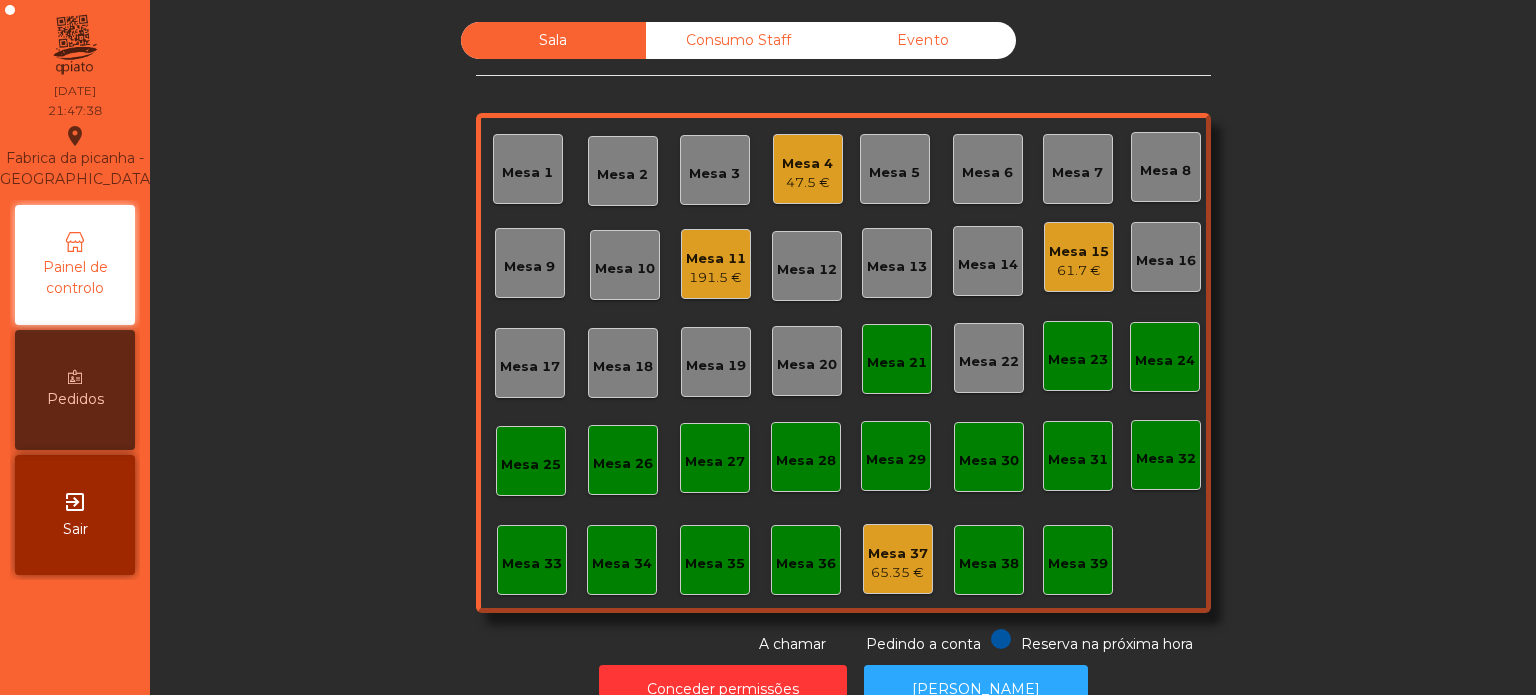 click on "Mesa 21" 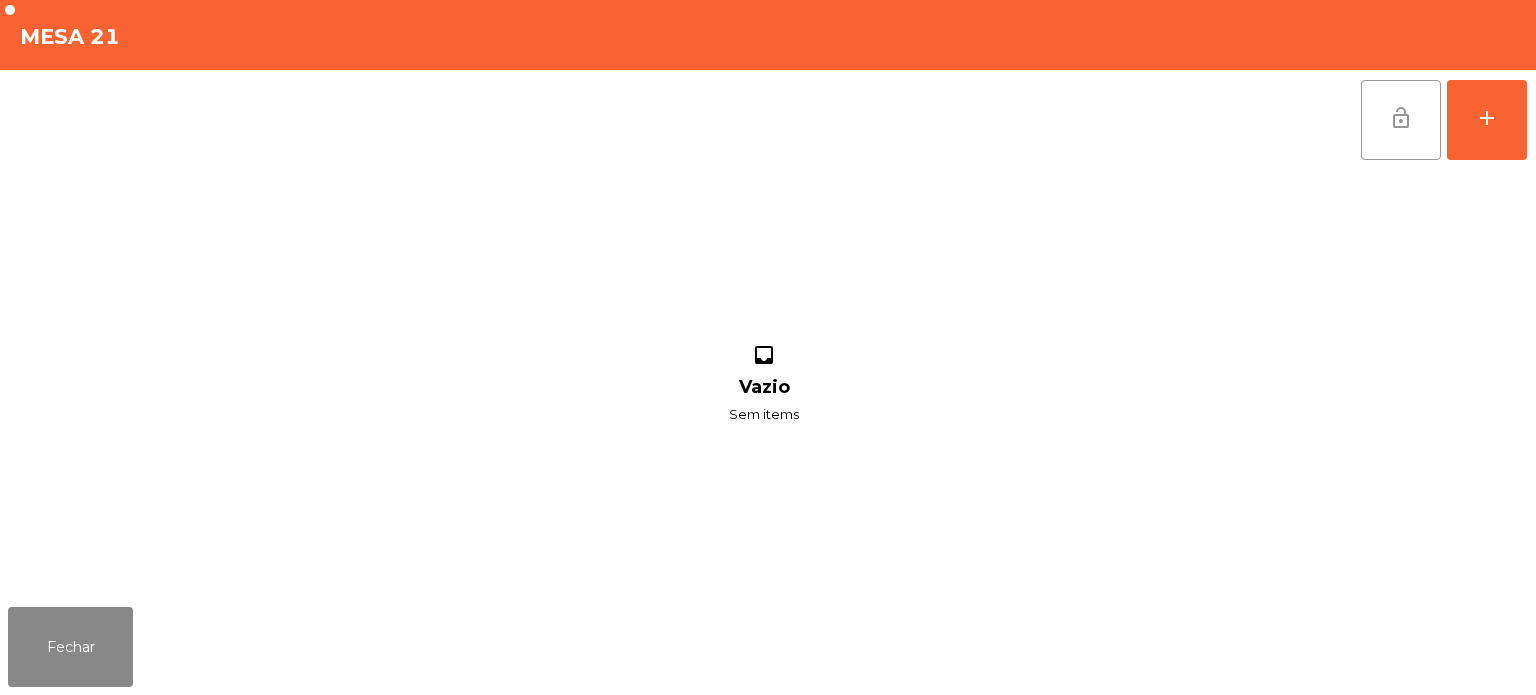 click on "lock_open" 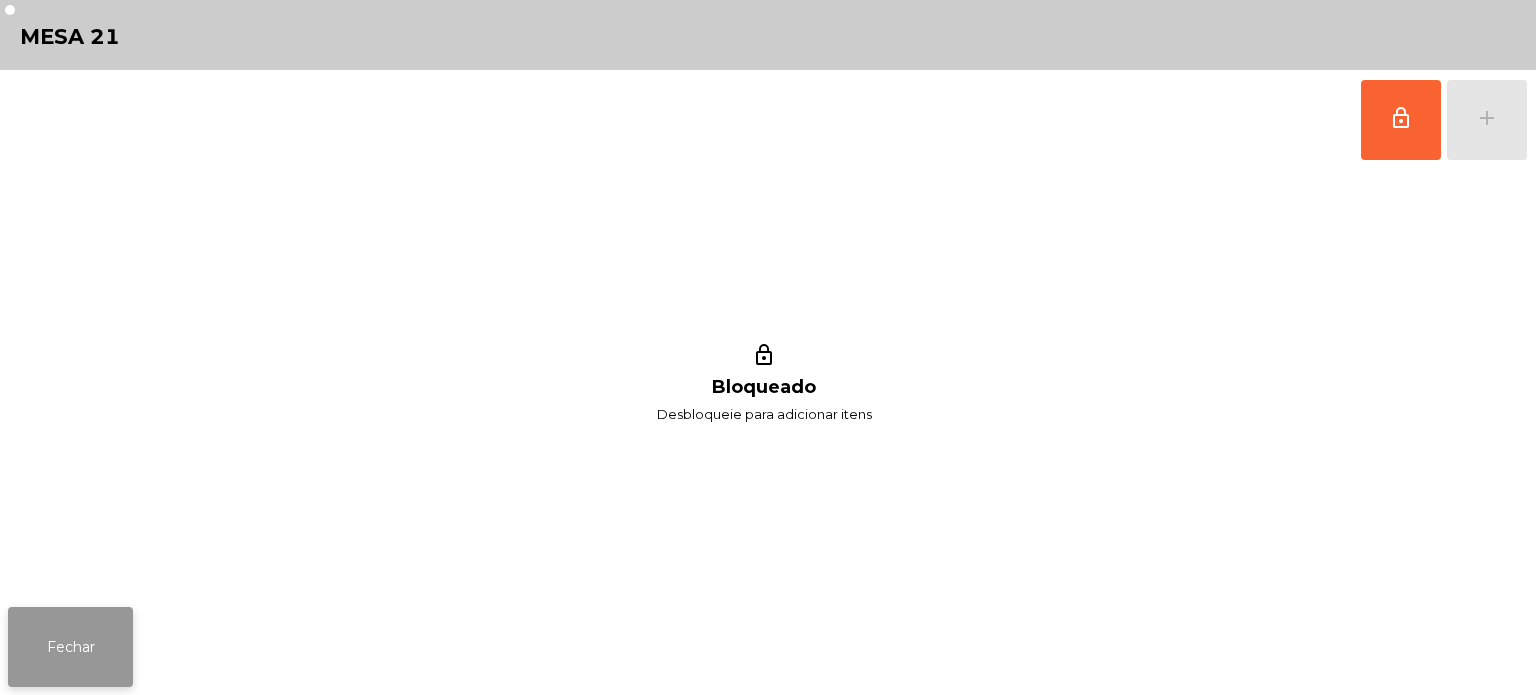 click on "Fechar" 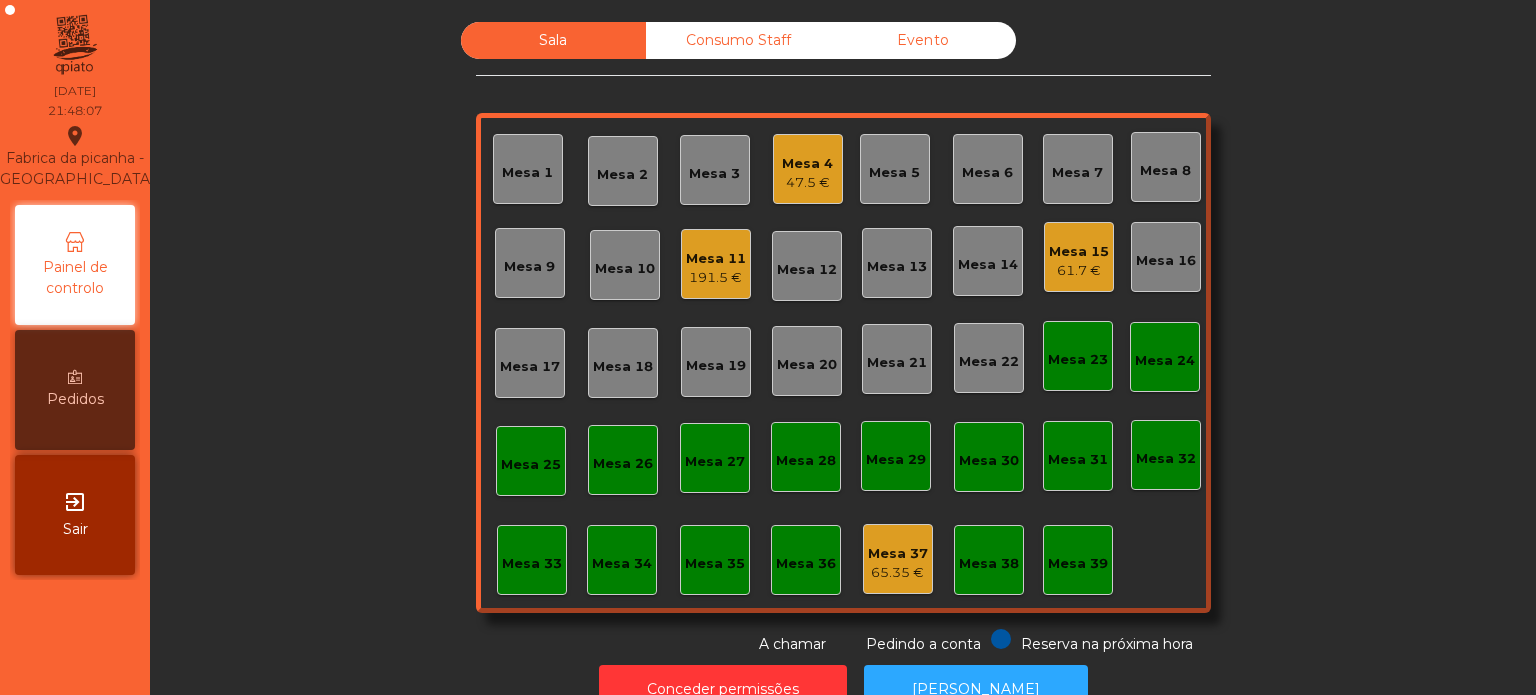 click on "Consumo Staff" 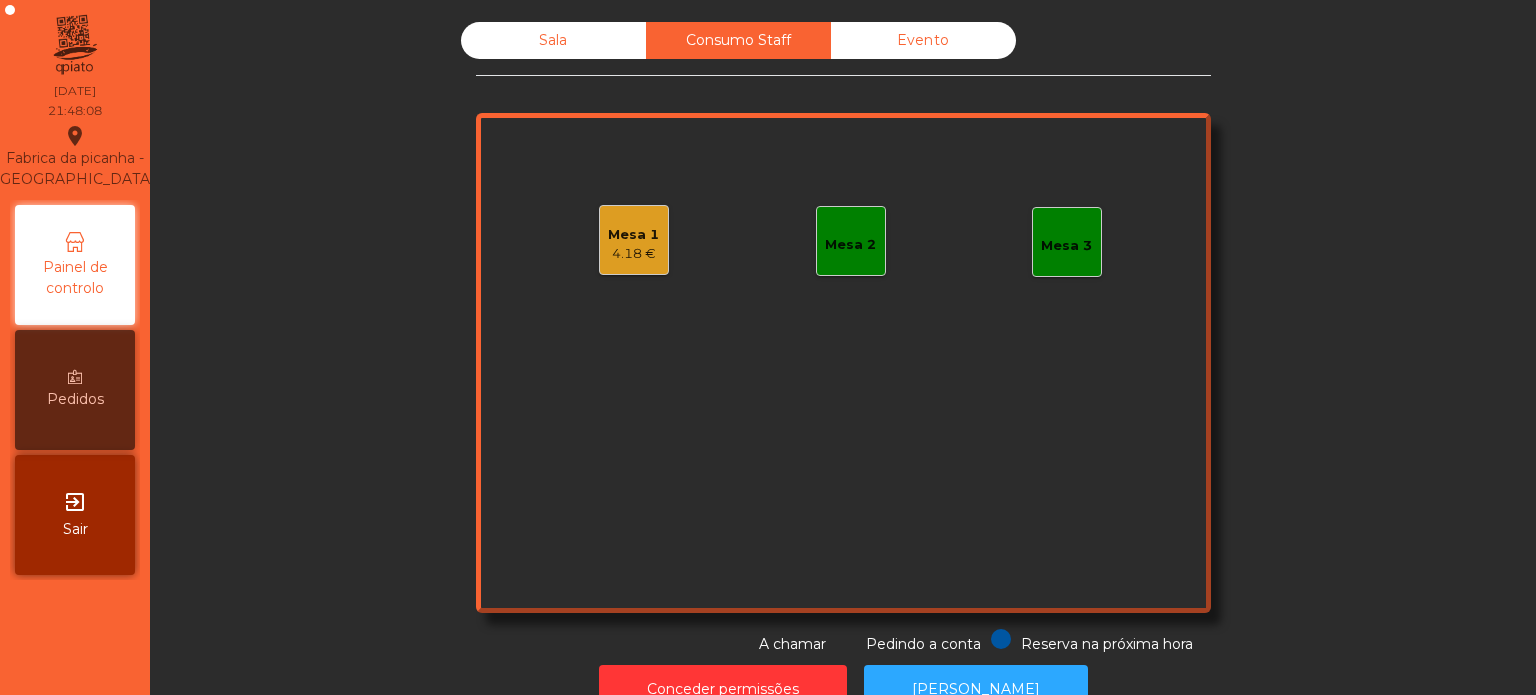 click on "Sala" 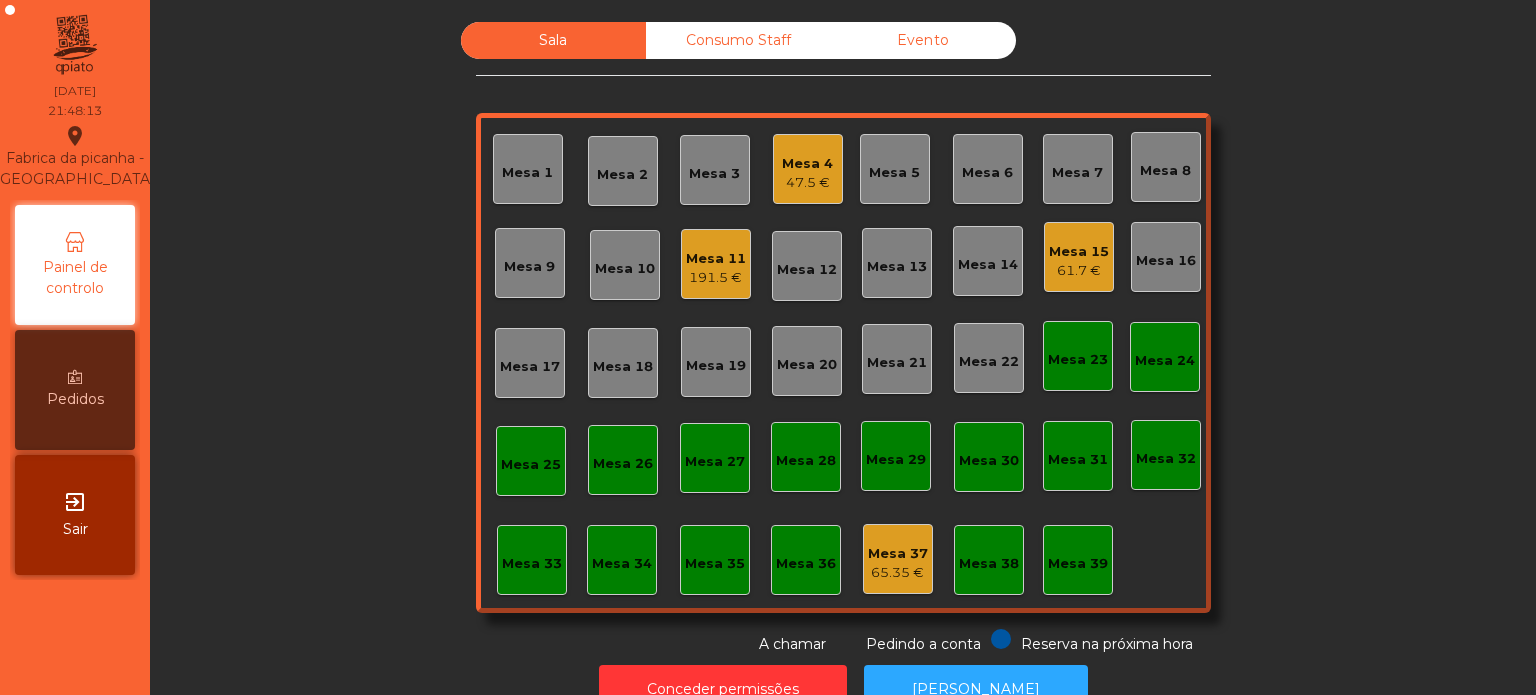 click on "61.7 €" 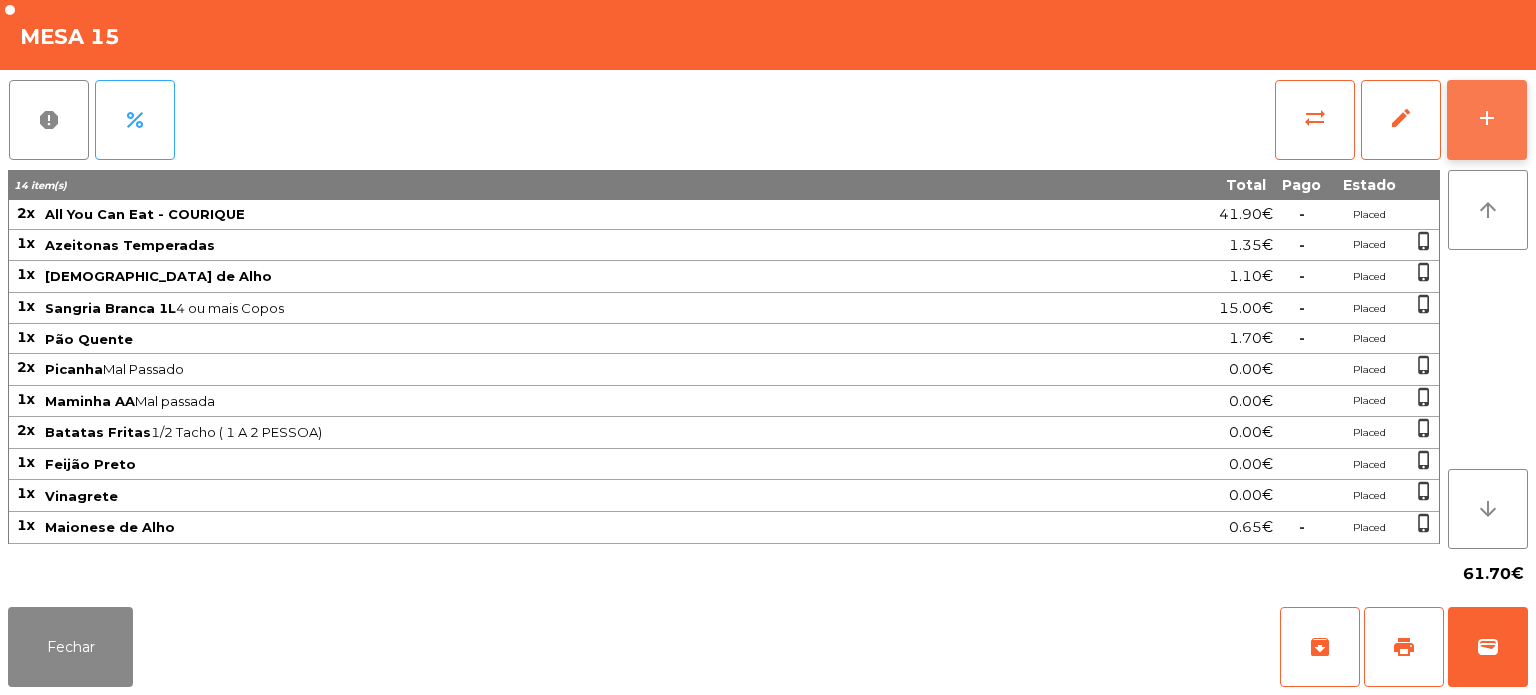 click on "add" 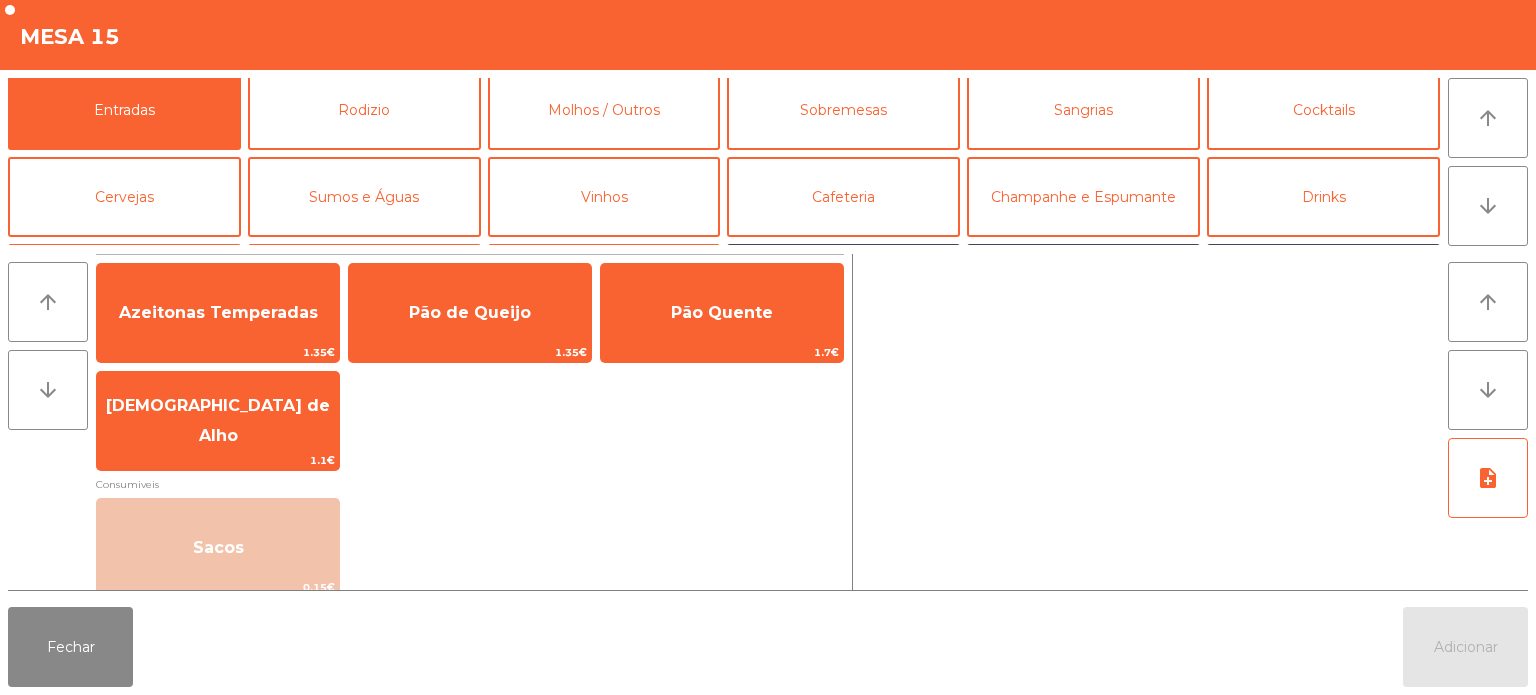 scroll, scrollTop: 16, scrollLeft: 0, axis: vertical 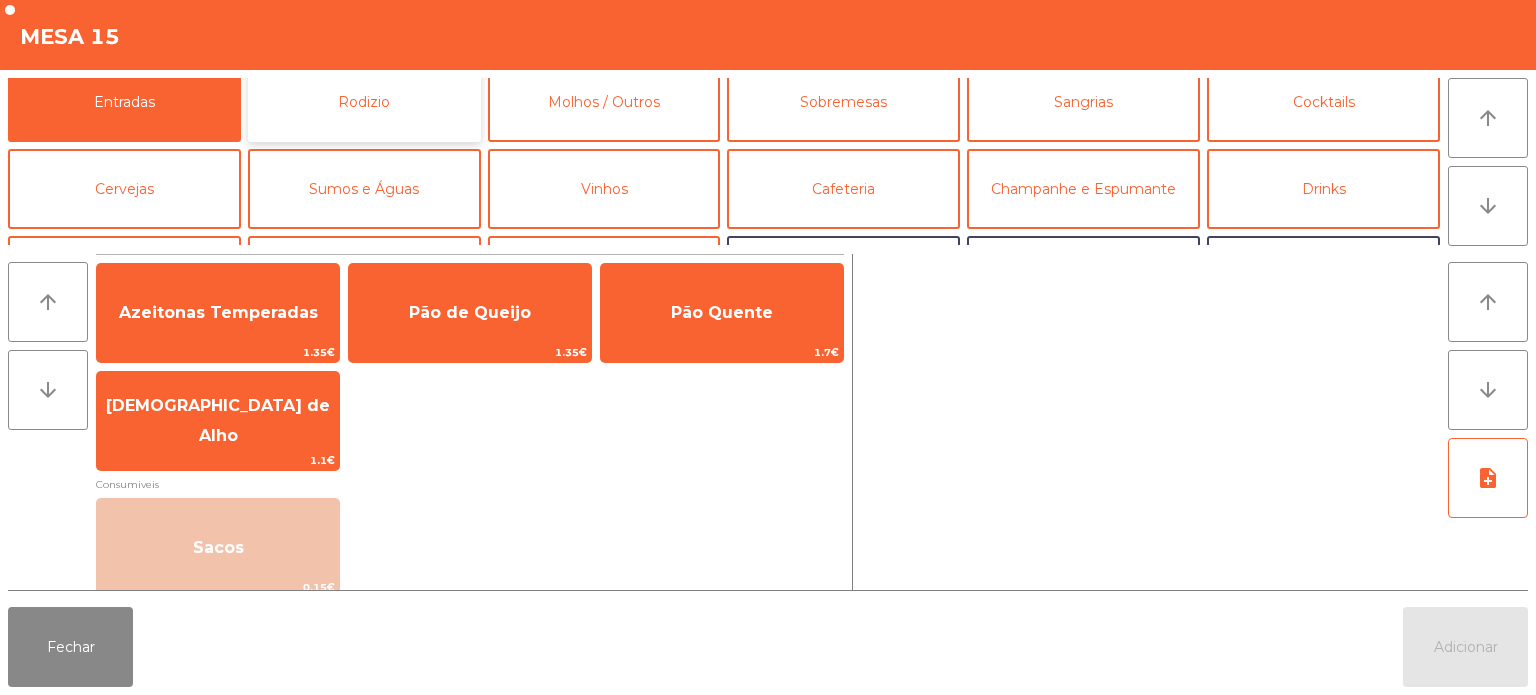 click on "Rodizio" 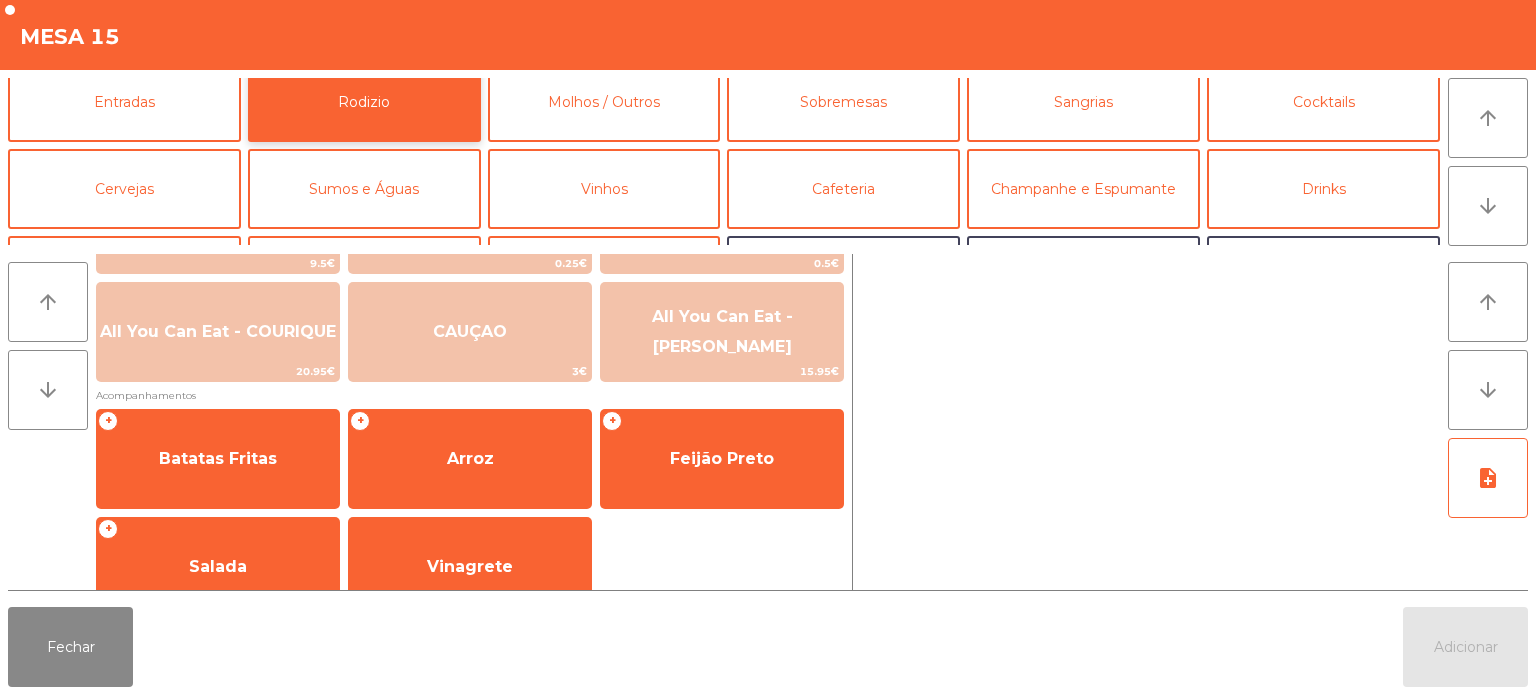 scroll, scrollTop: 358, scrollLeft: 0, axis: vertical 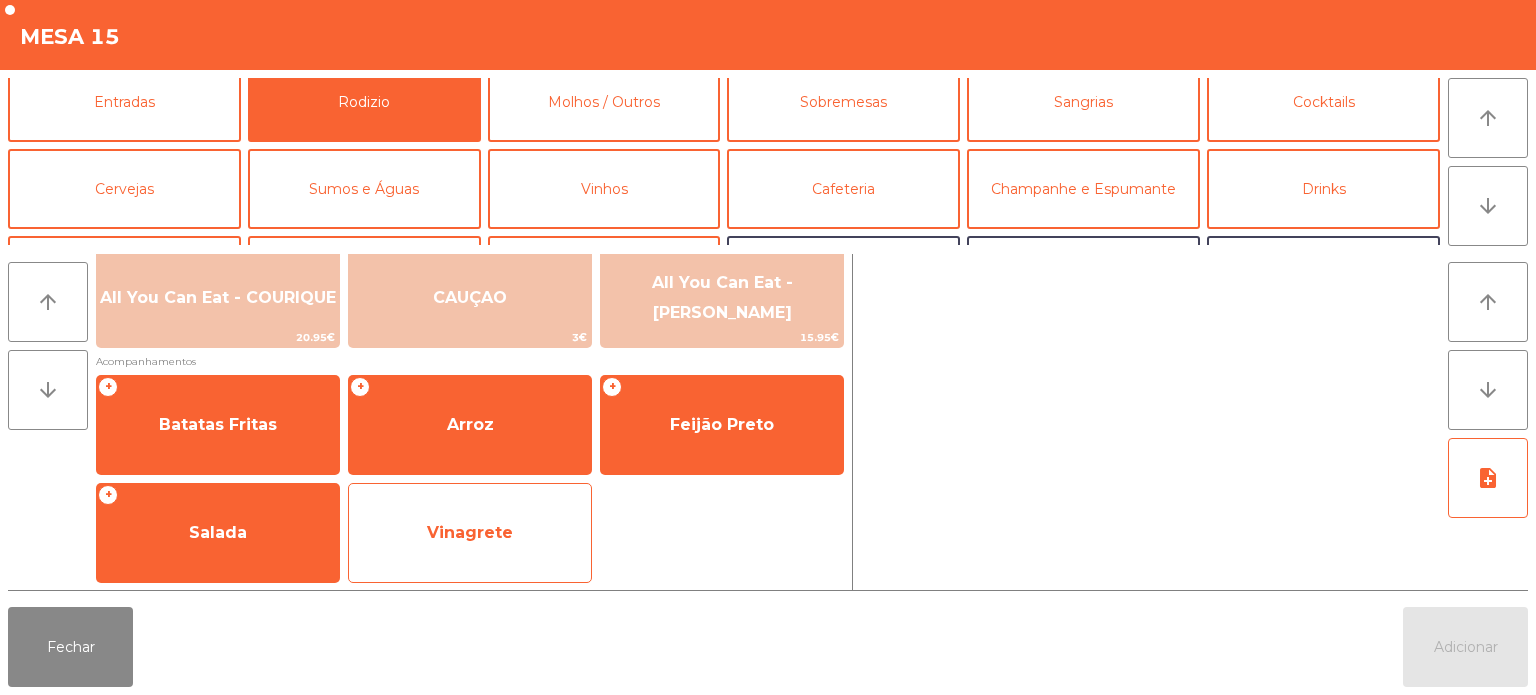 click on "Vinagrete" 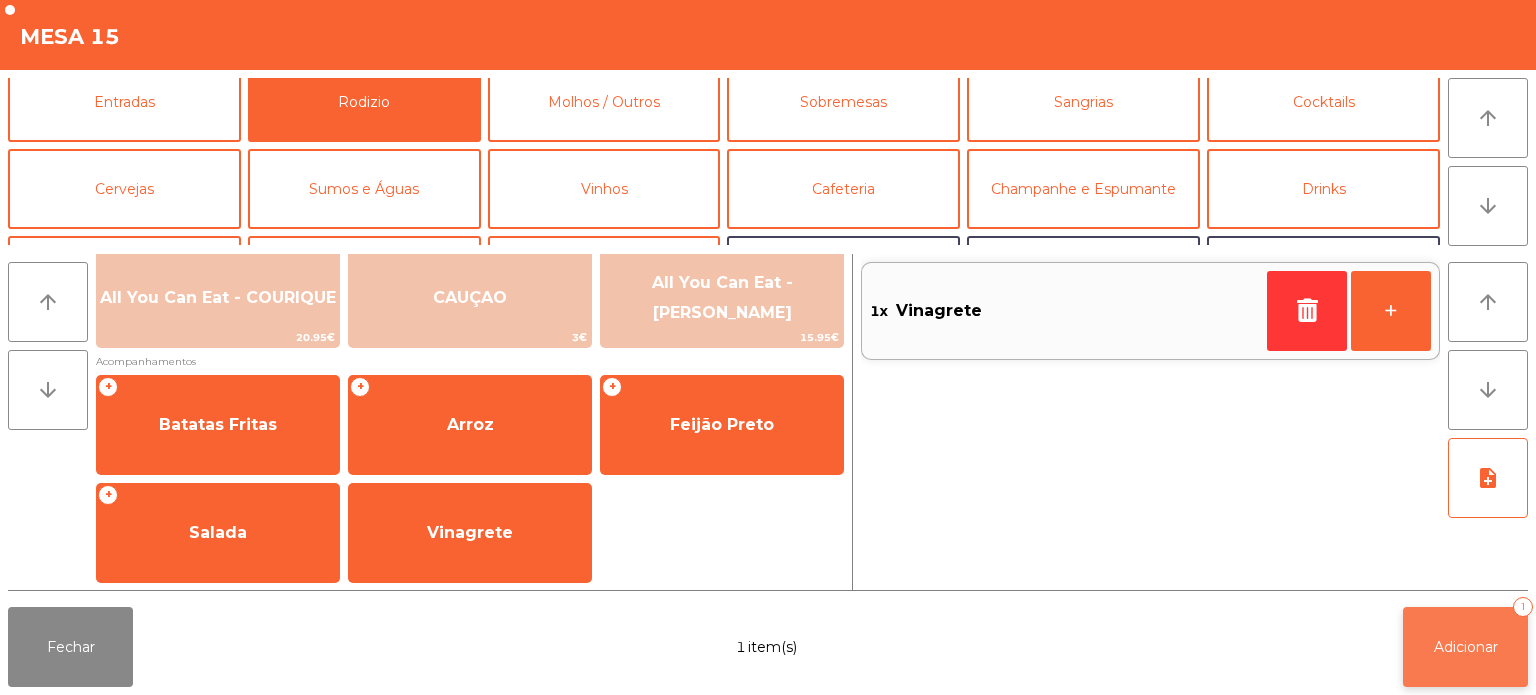 click on "Adicionar" 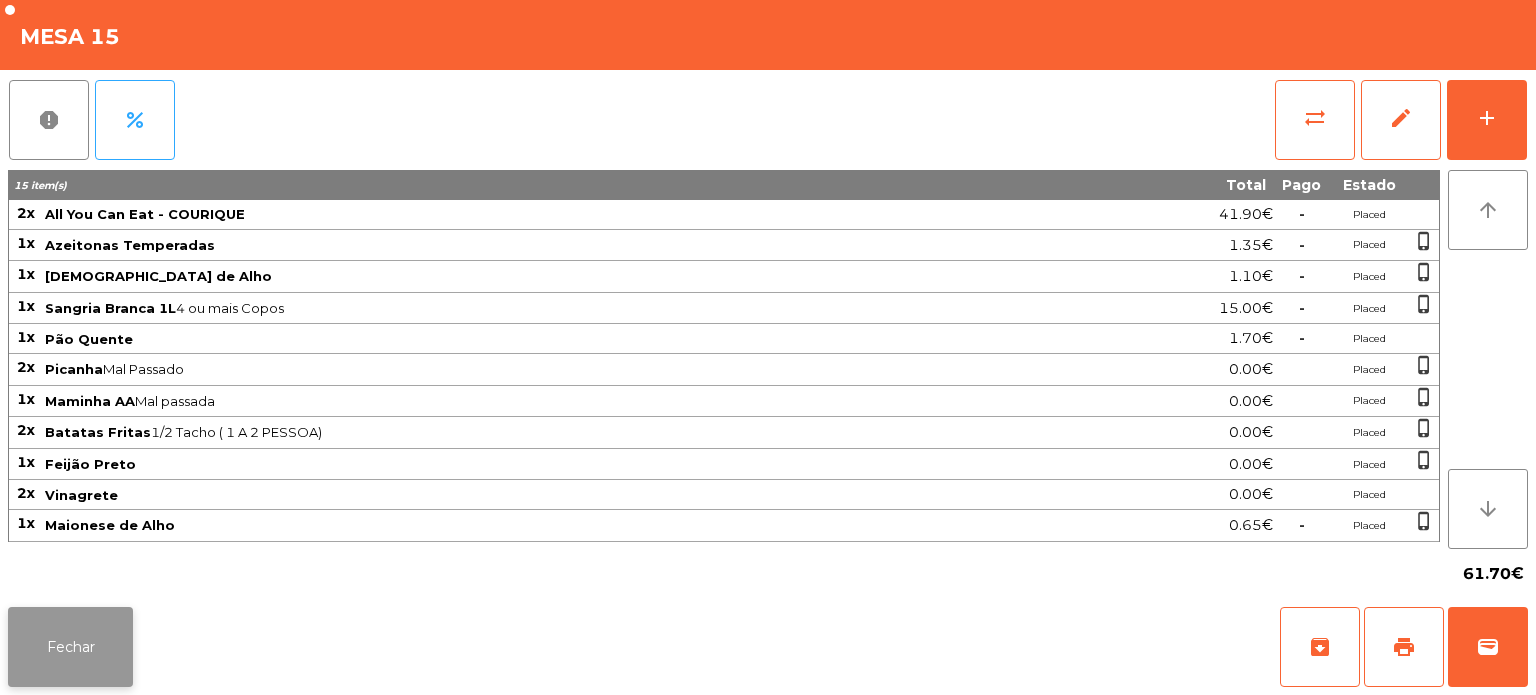 click on "Fechar" 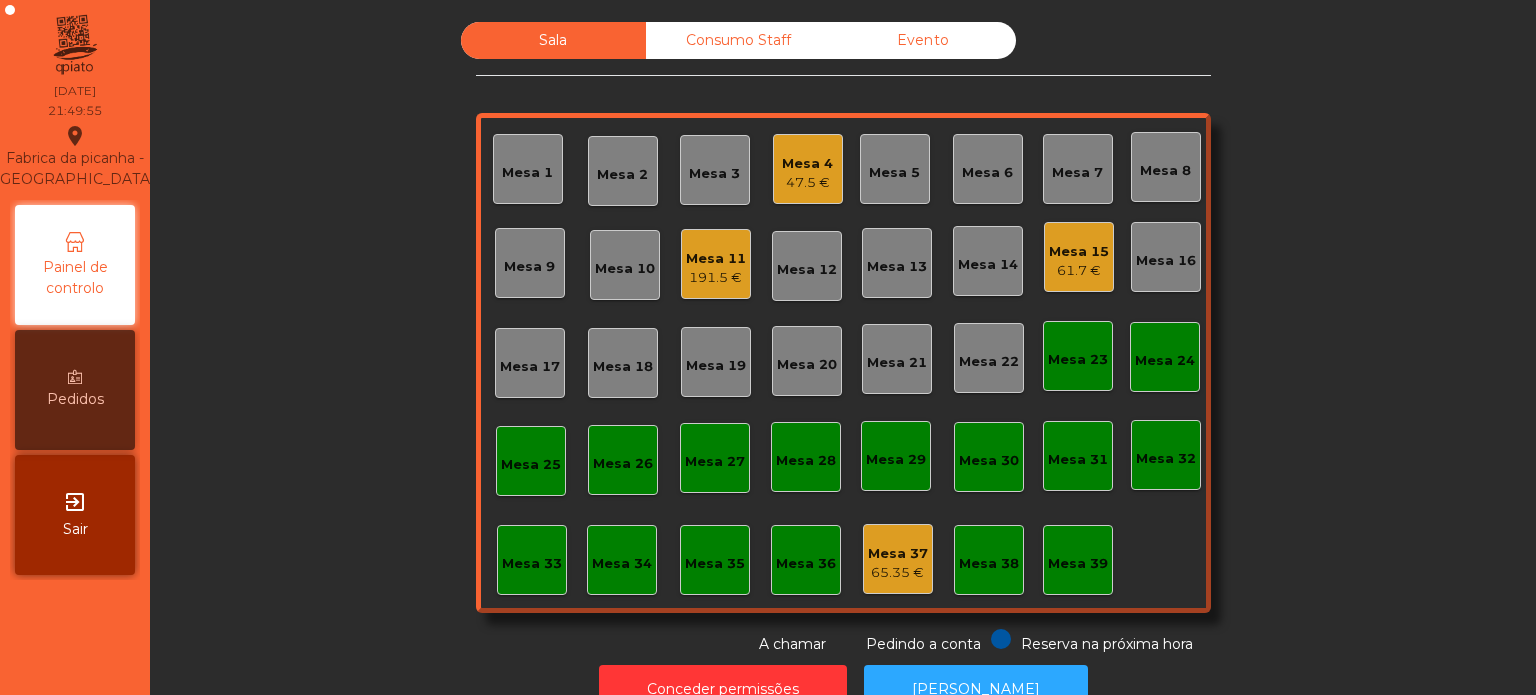 click on "Mesa 33" 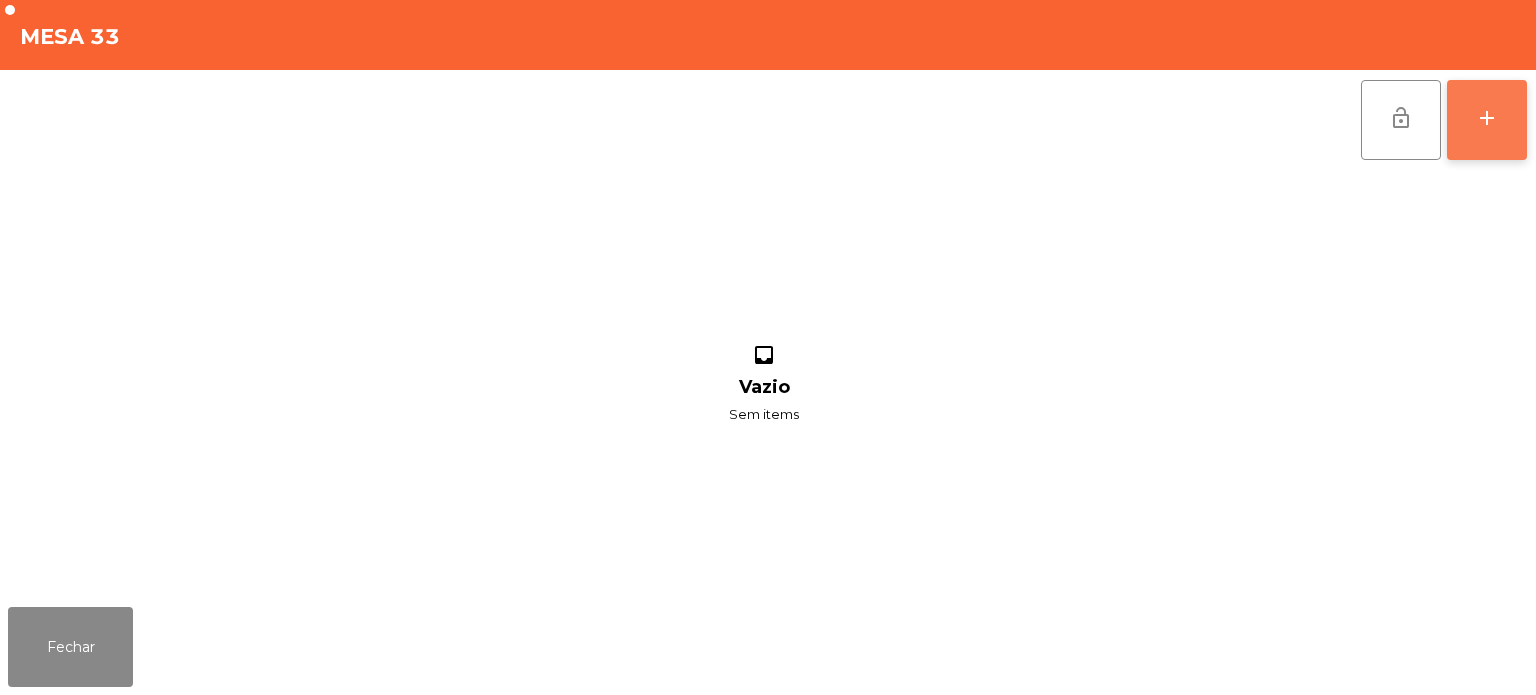 click on "add" 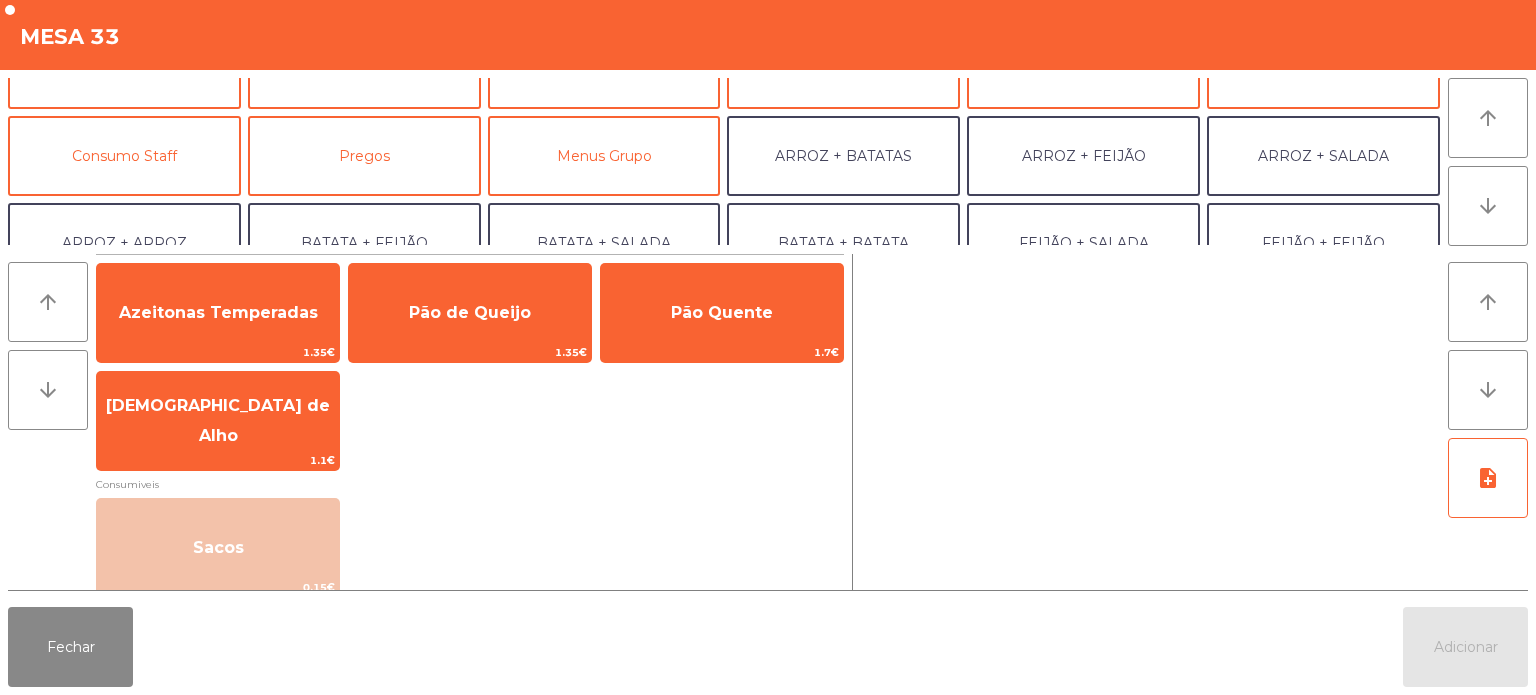 scroll, scrollTop: 147, scrollLeft: 0, axis: vertical 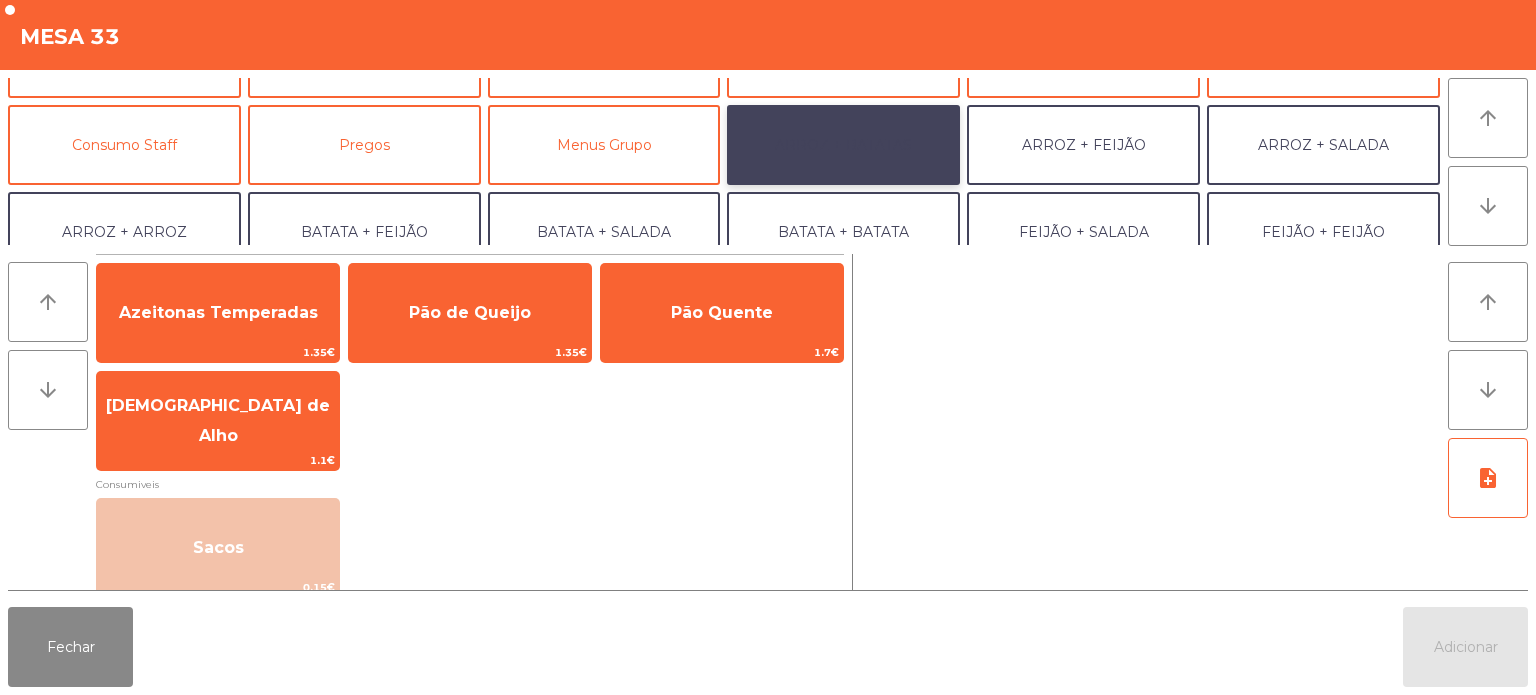 click on "ARROZ + BATATAS" 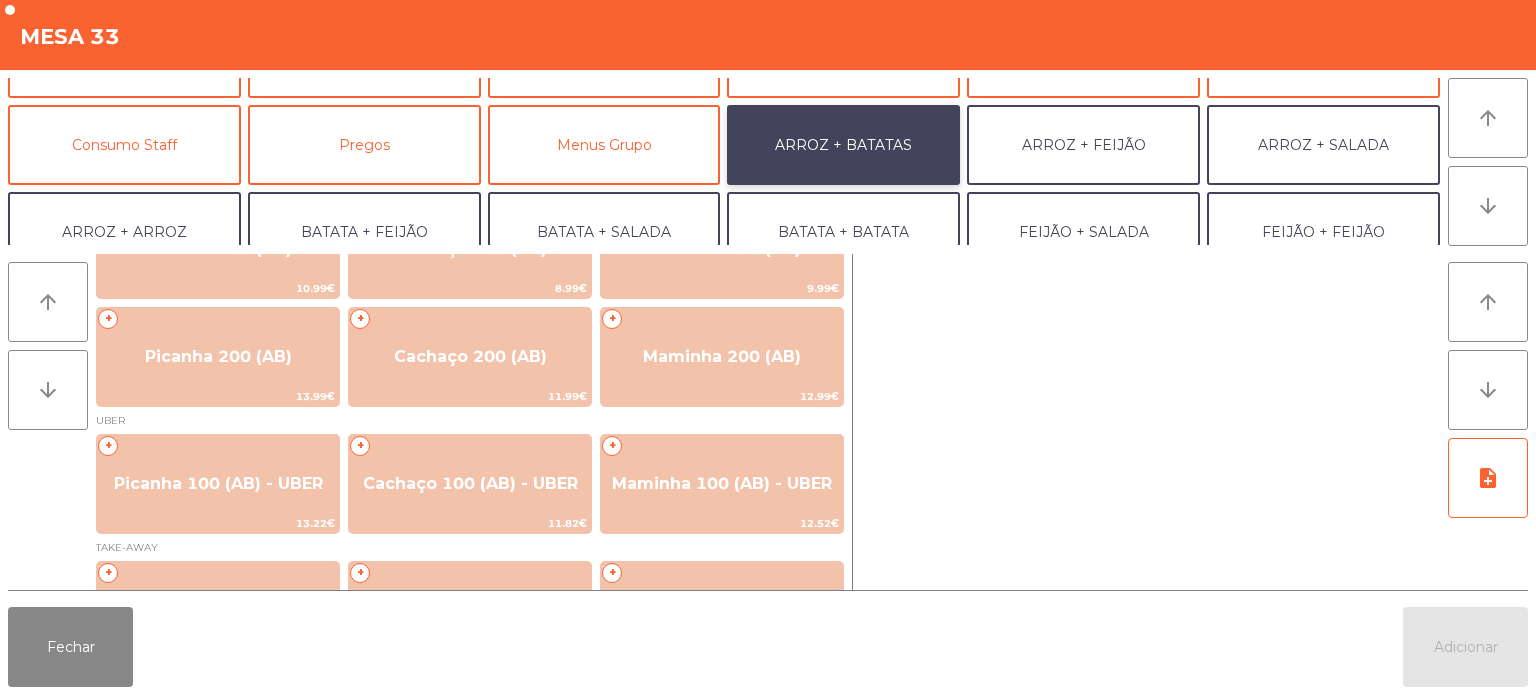 scroll, scrollTop: 64, scrollLeft: 0, axis: vertical 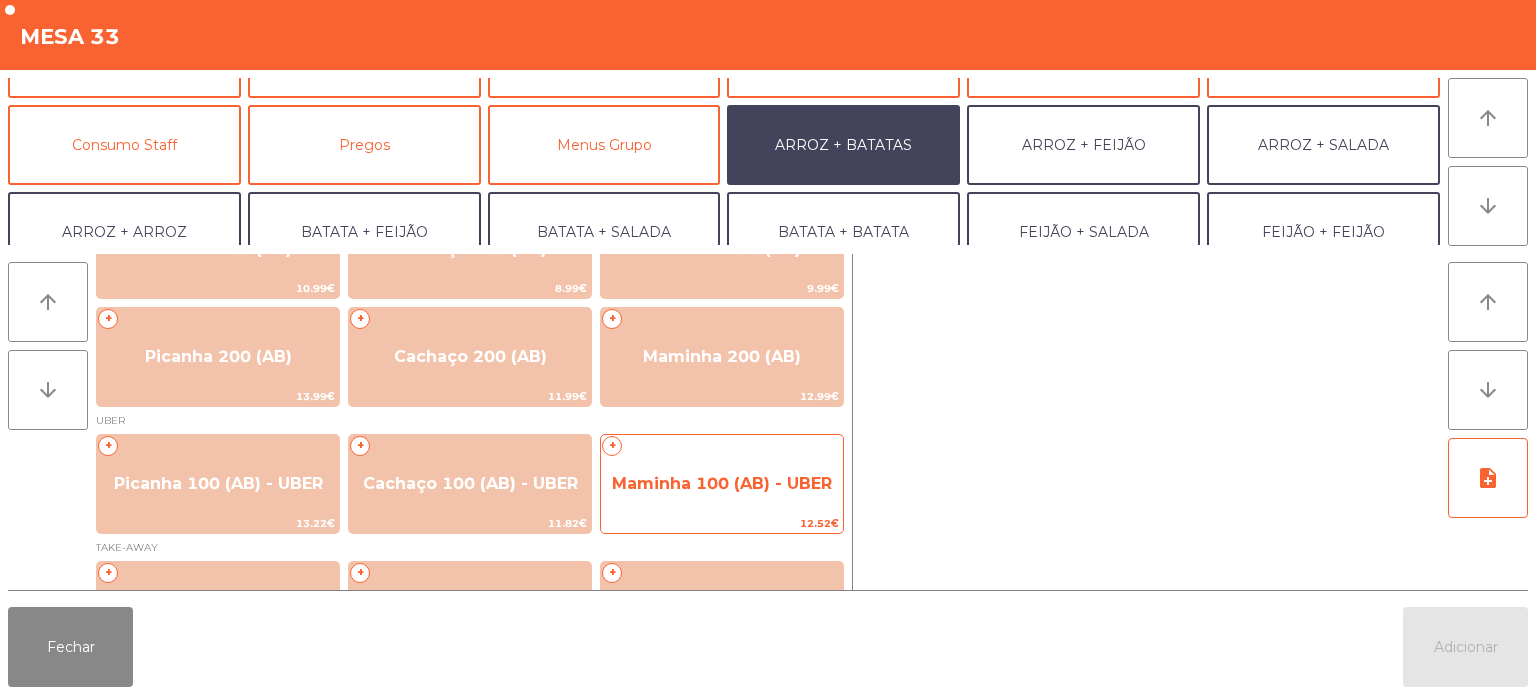 click on "Maminha 100 (AB) - UBER" 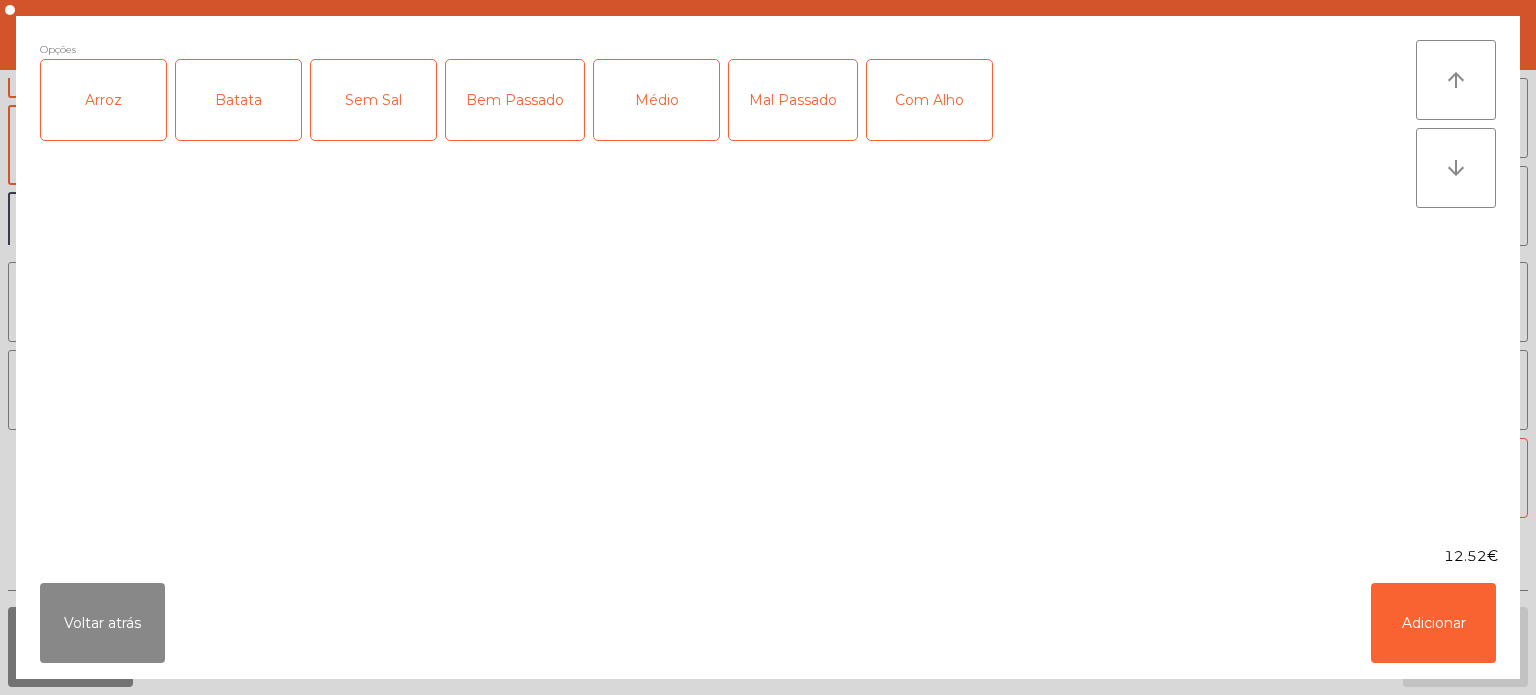 click on "Arroz" 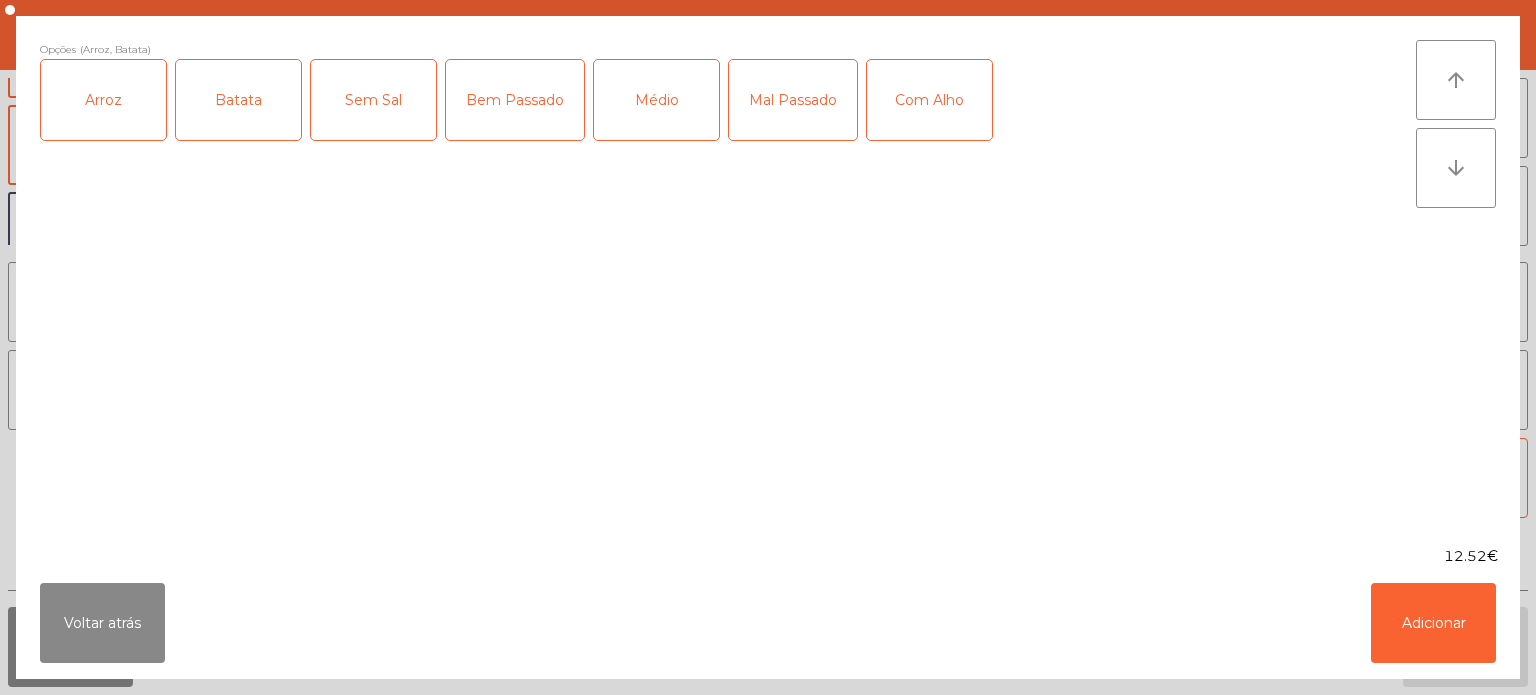 click on "Médio" 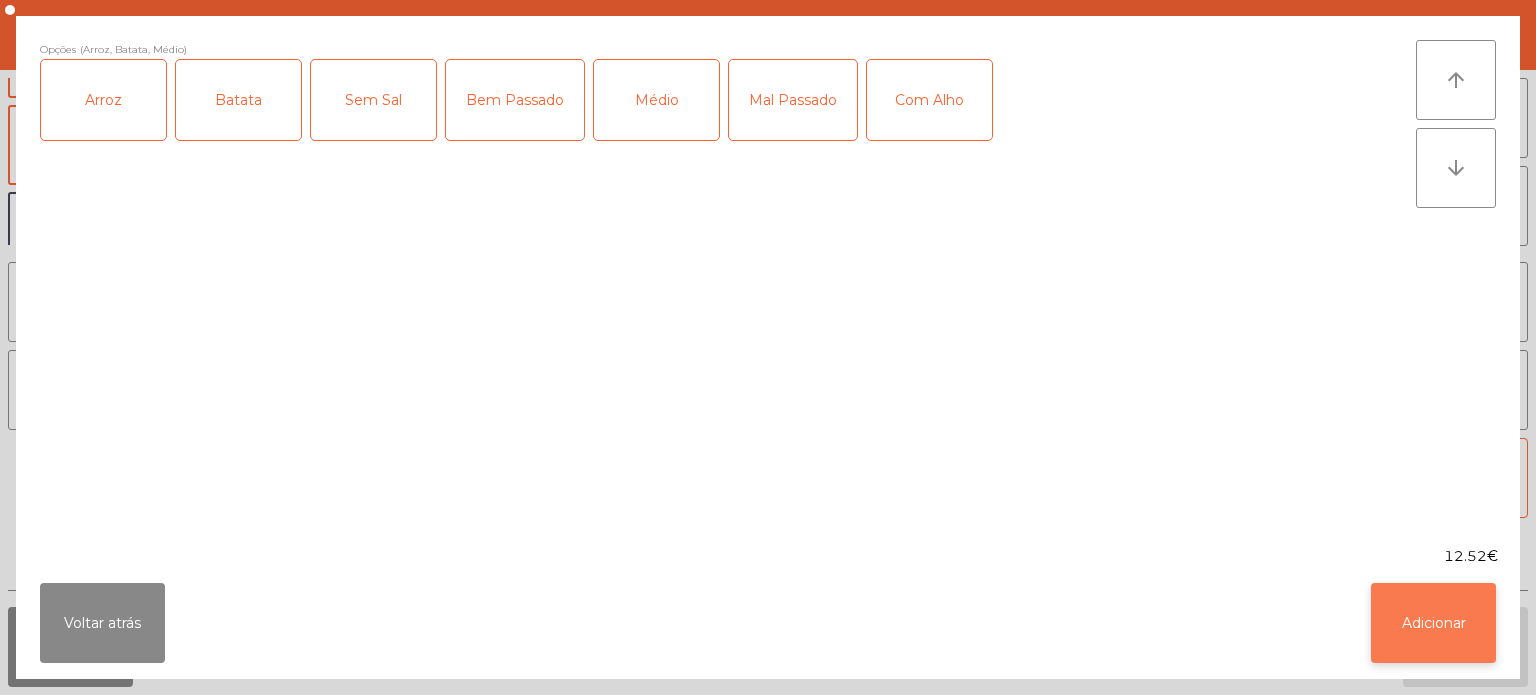 click on "Adicionar" 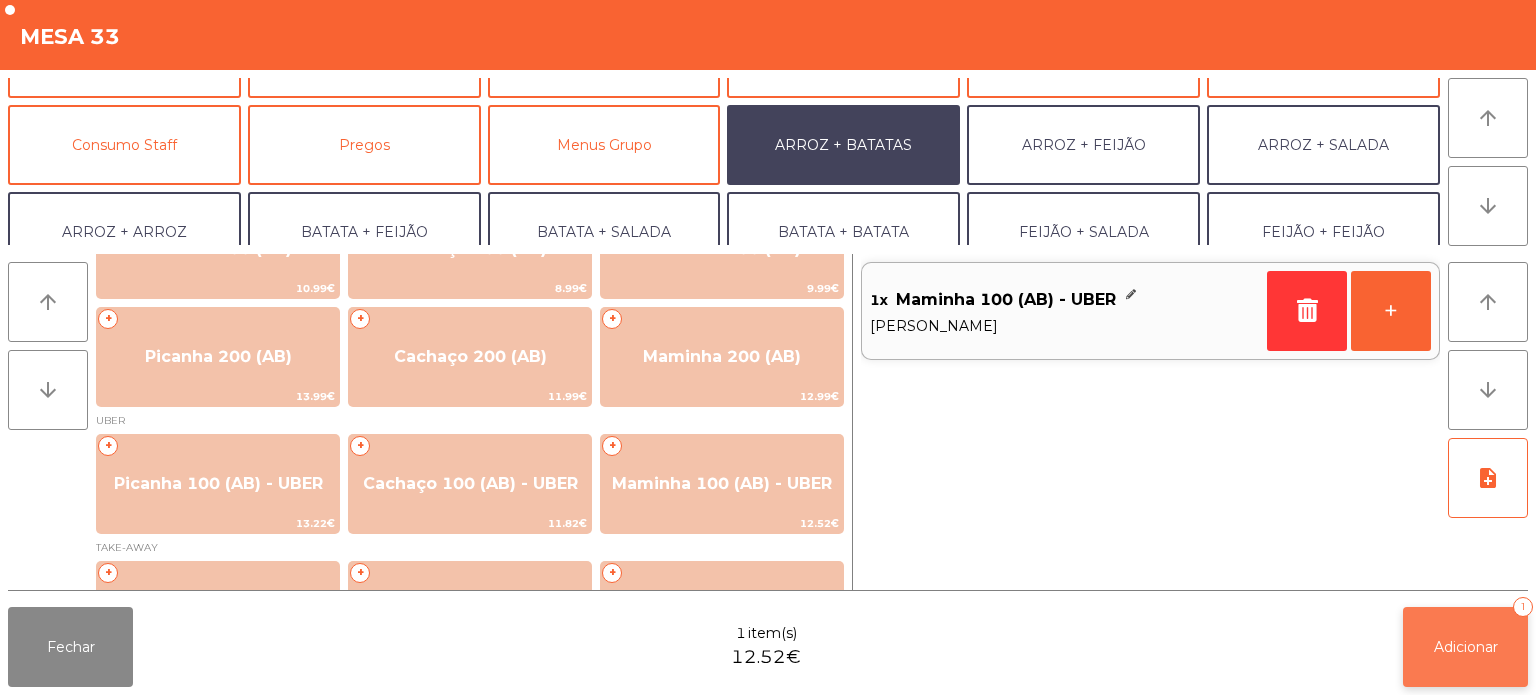 click on "Adicionar   1" 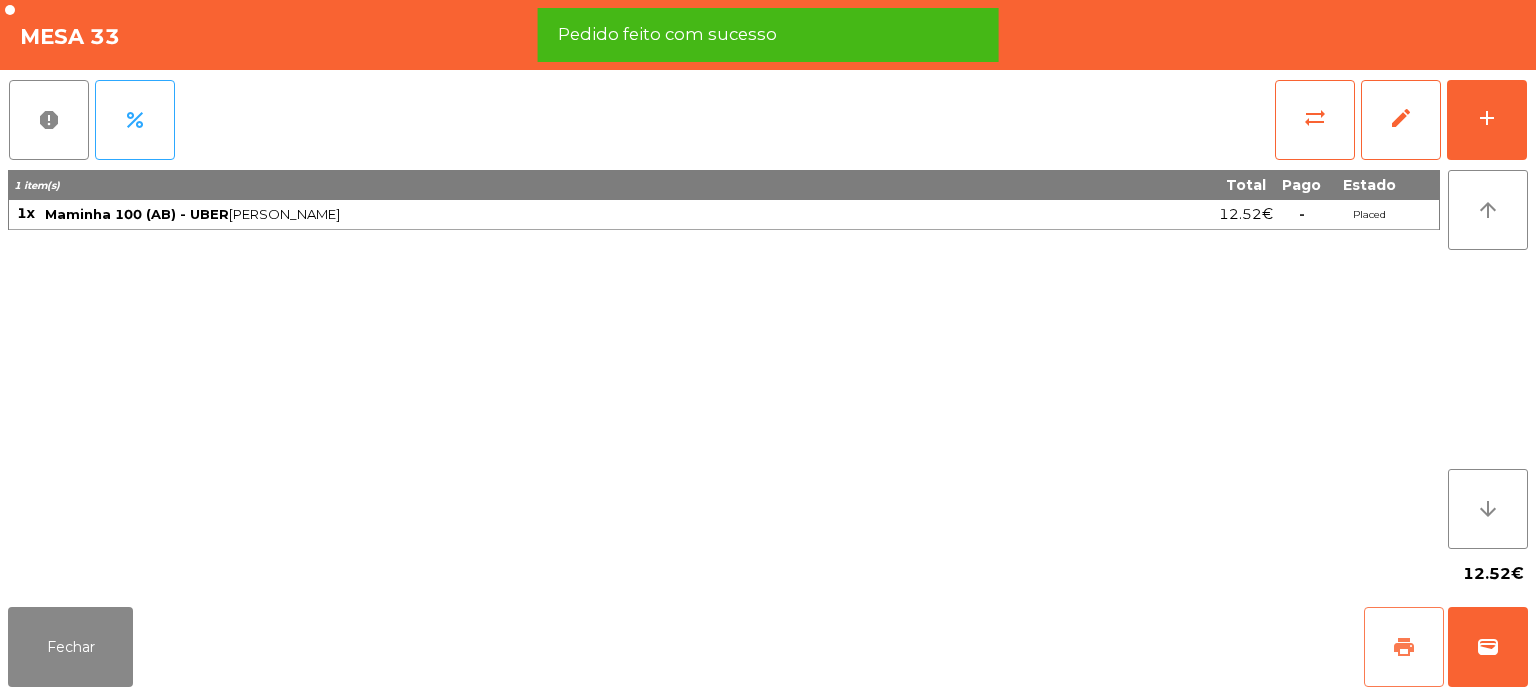 click on "print" 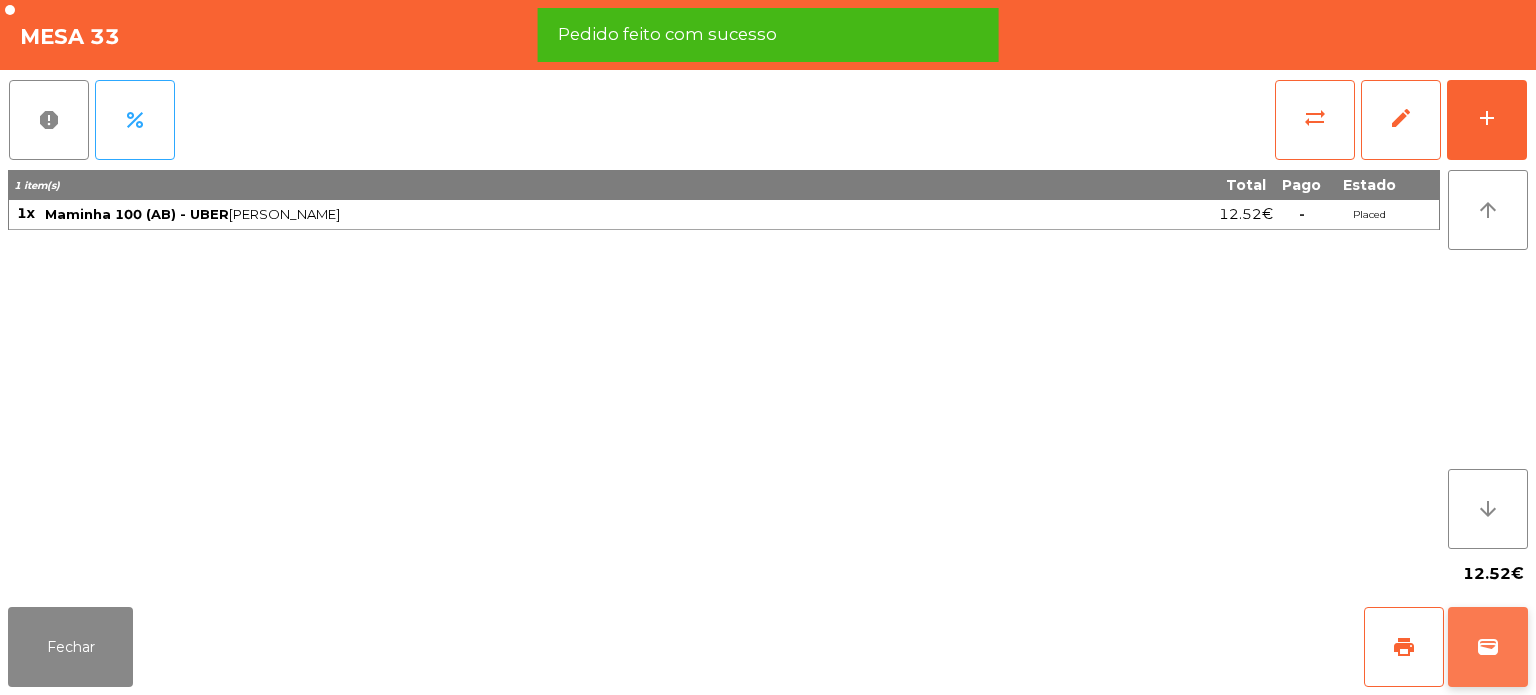 click on "wallet" 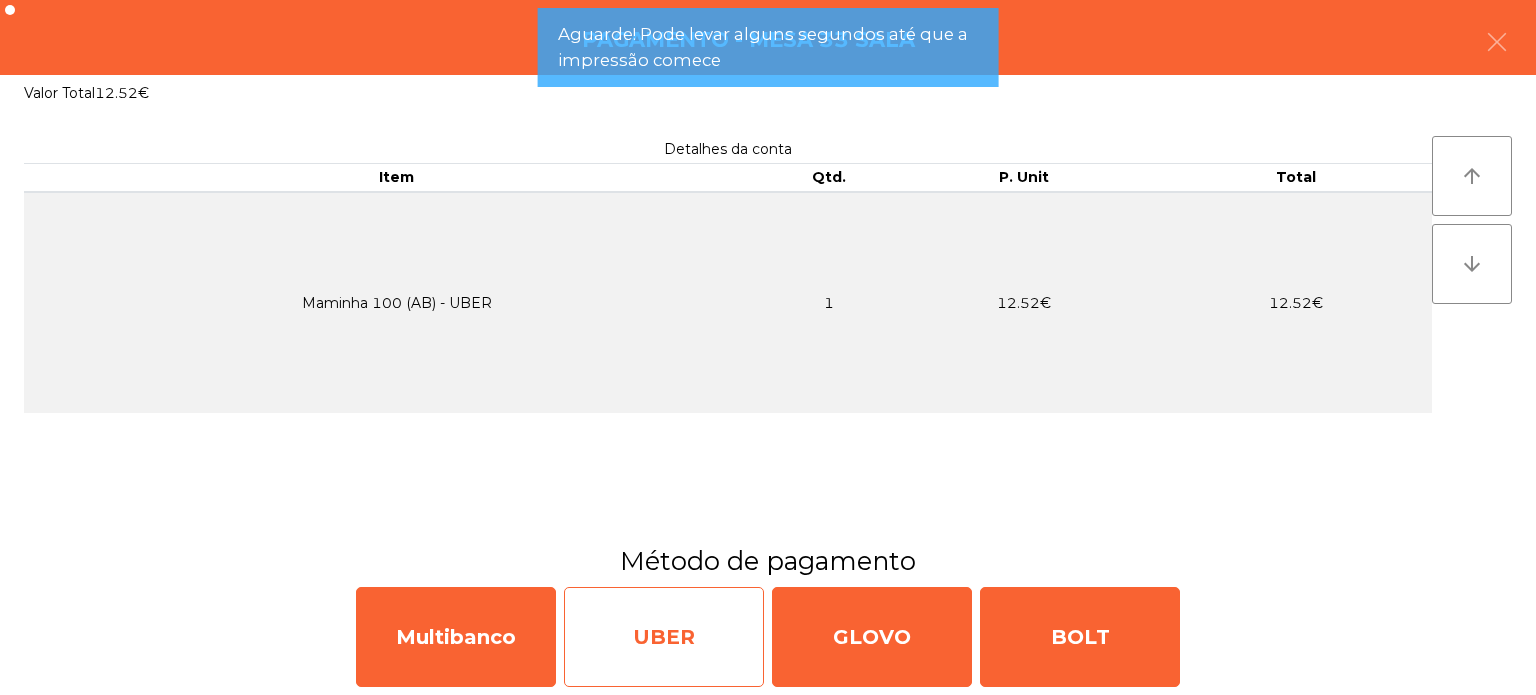 click on "UBER" 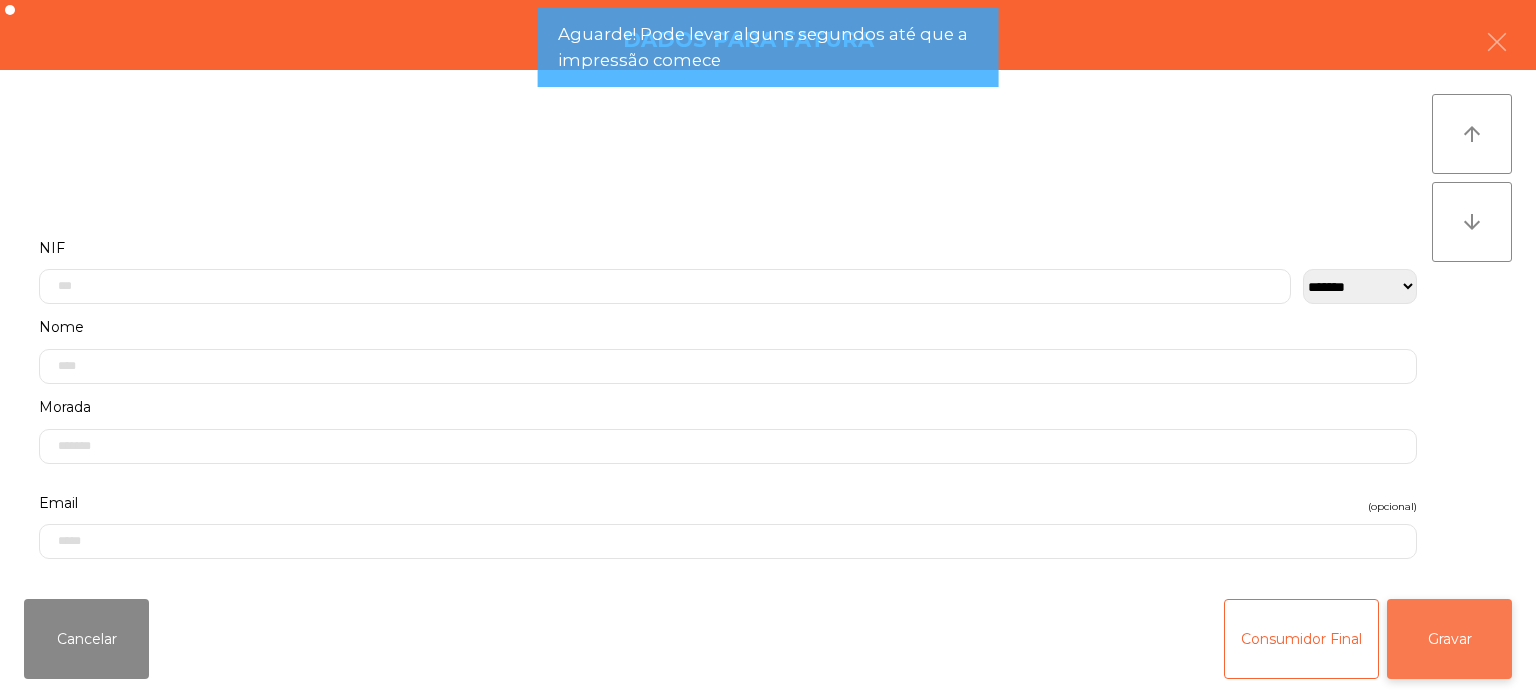 click on "Gravar" 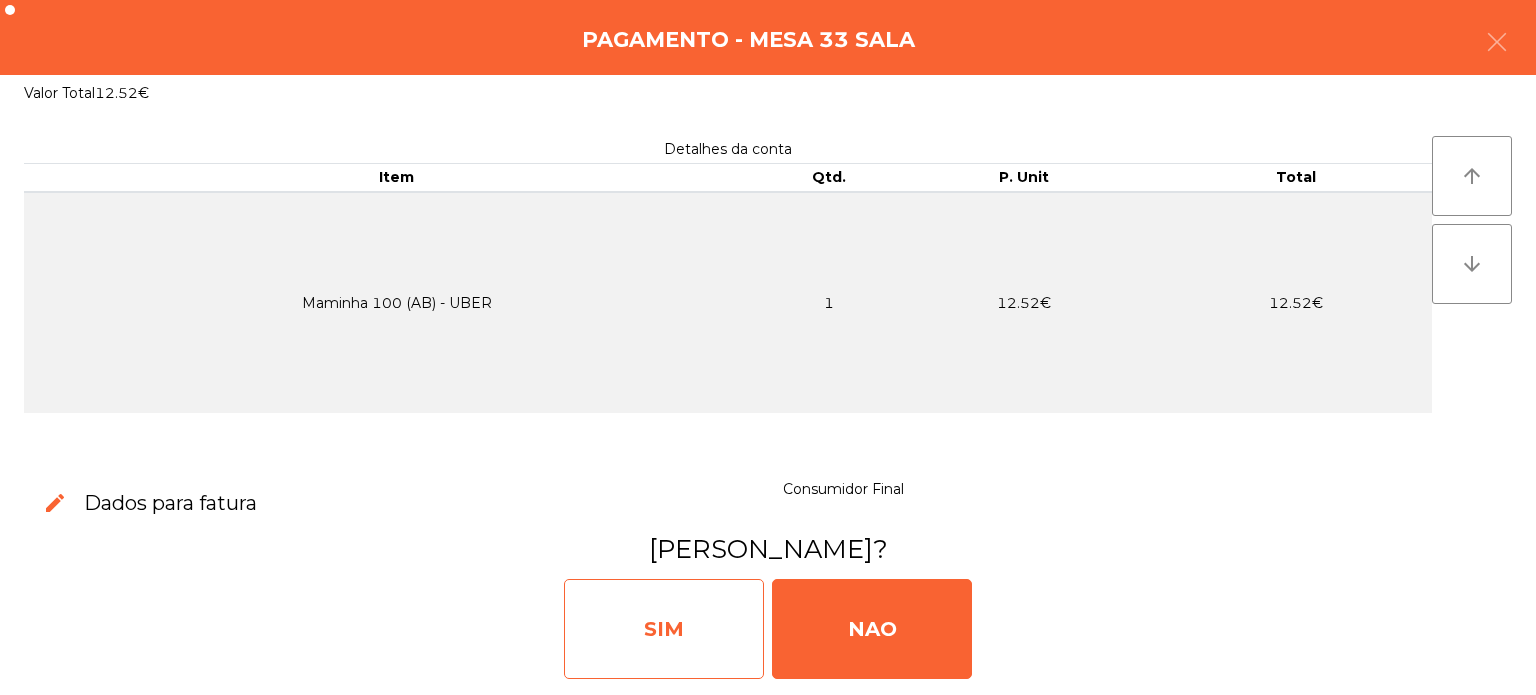 click on "SIM" 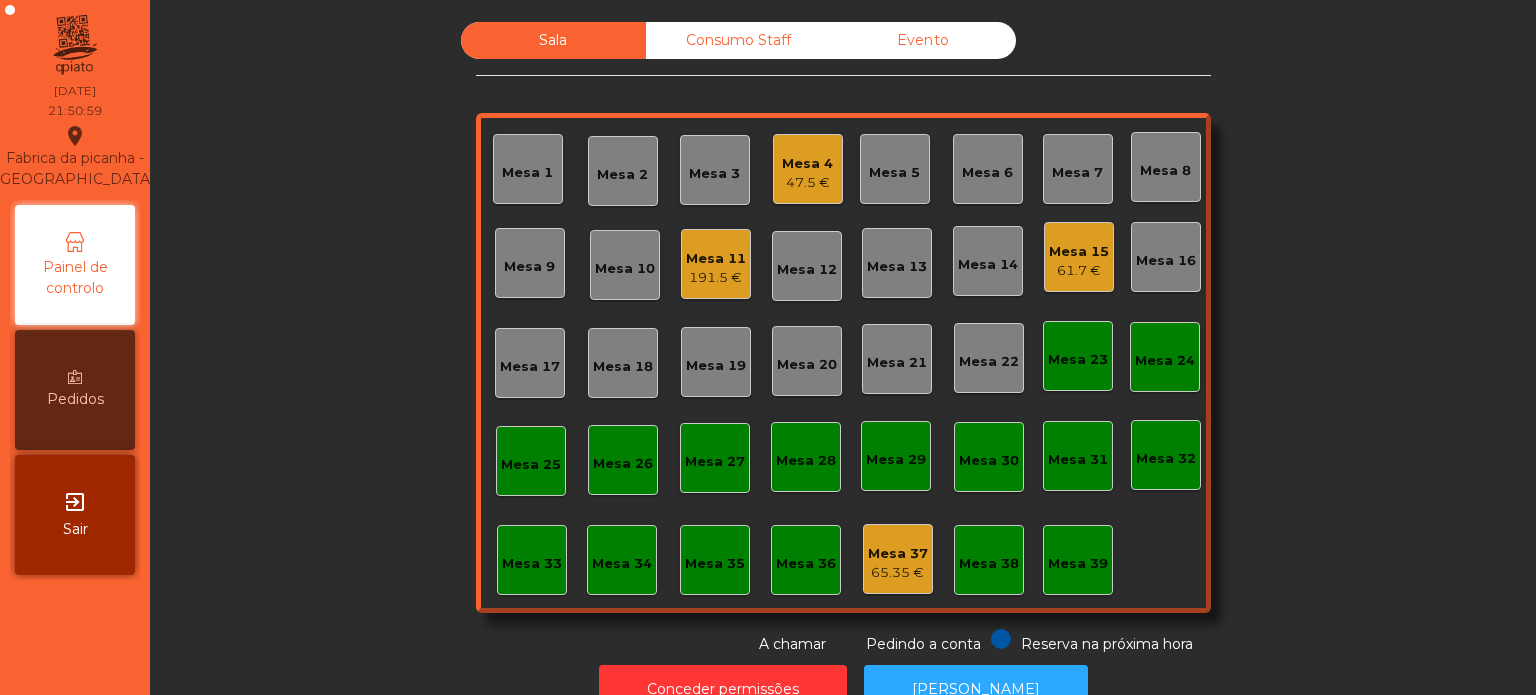click on "Mesa 7" 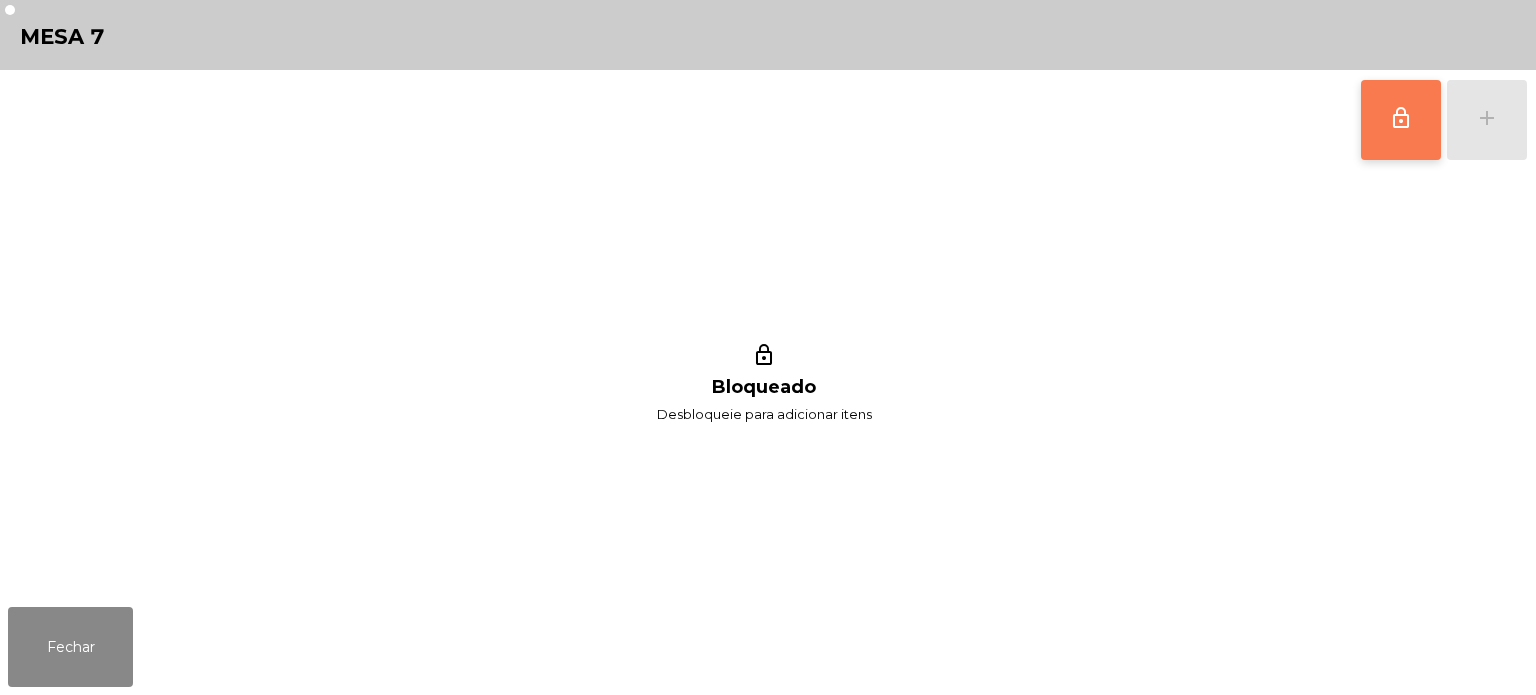 click on "lock_outline" 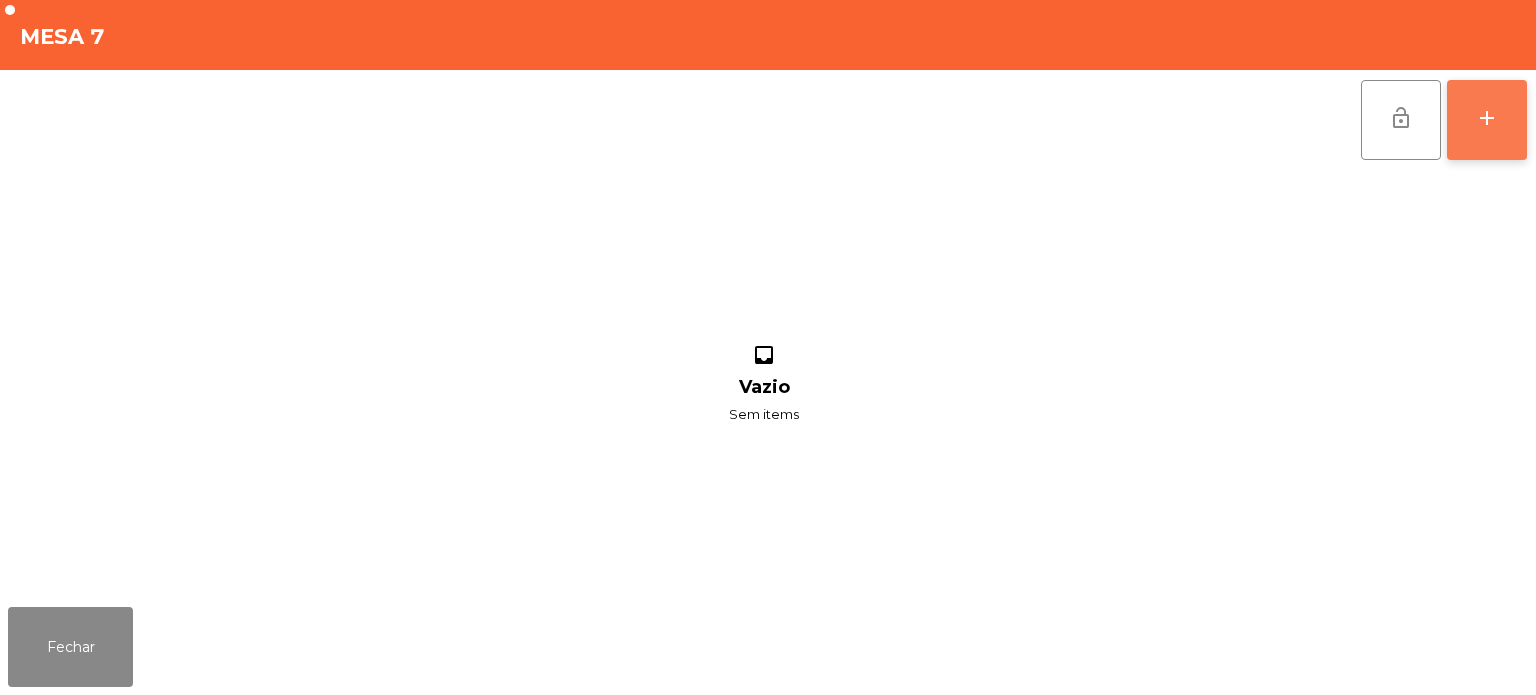 click on "add" 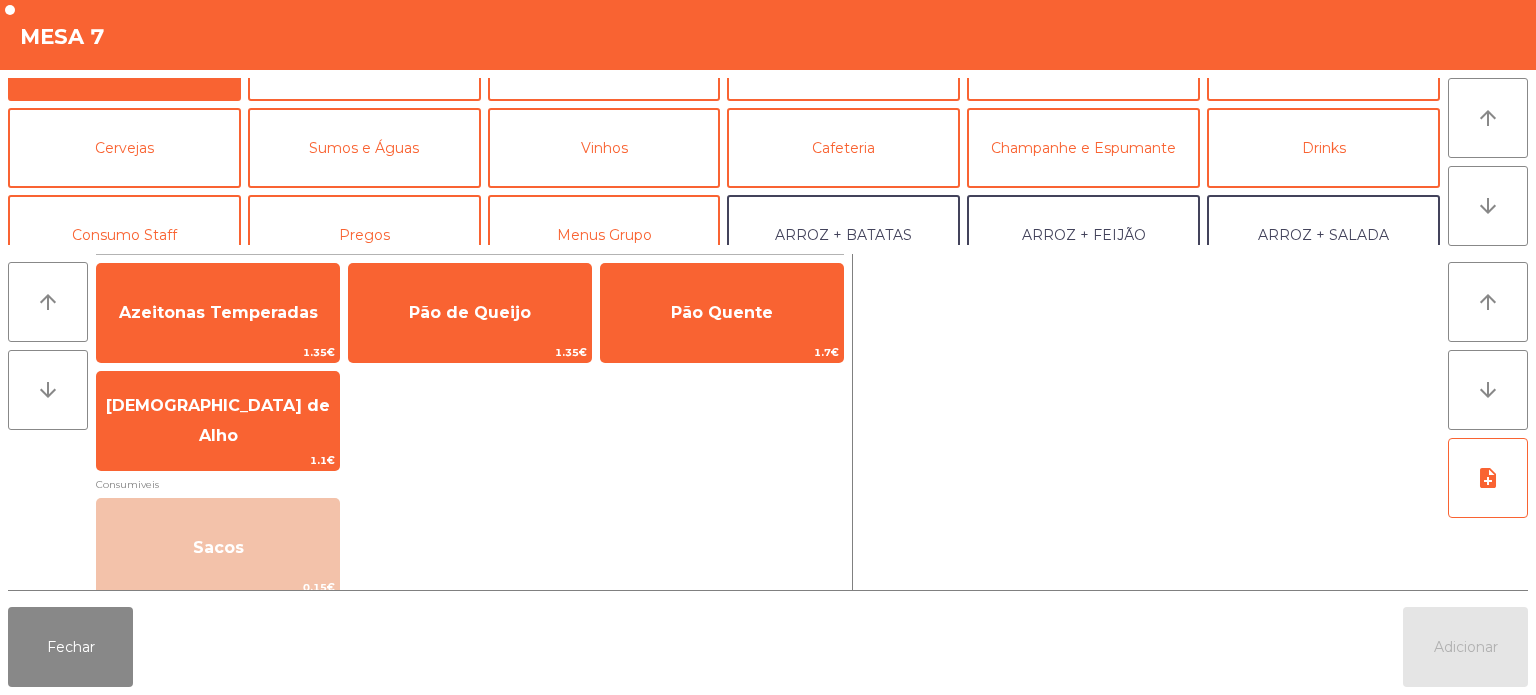 scroll, scrollTop: 0, scrollLeft: 0, axis: both 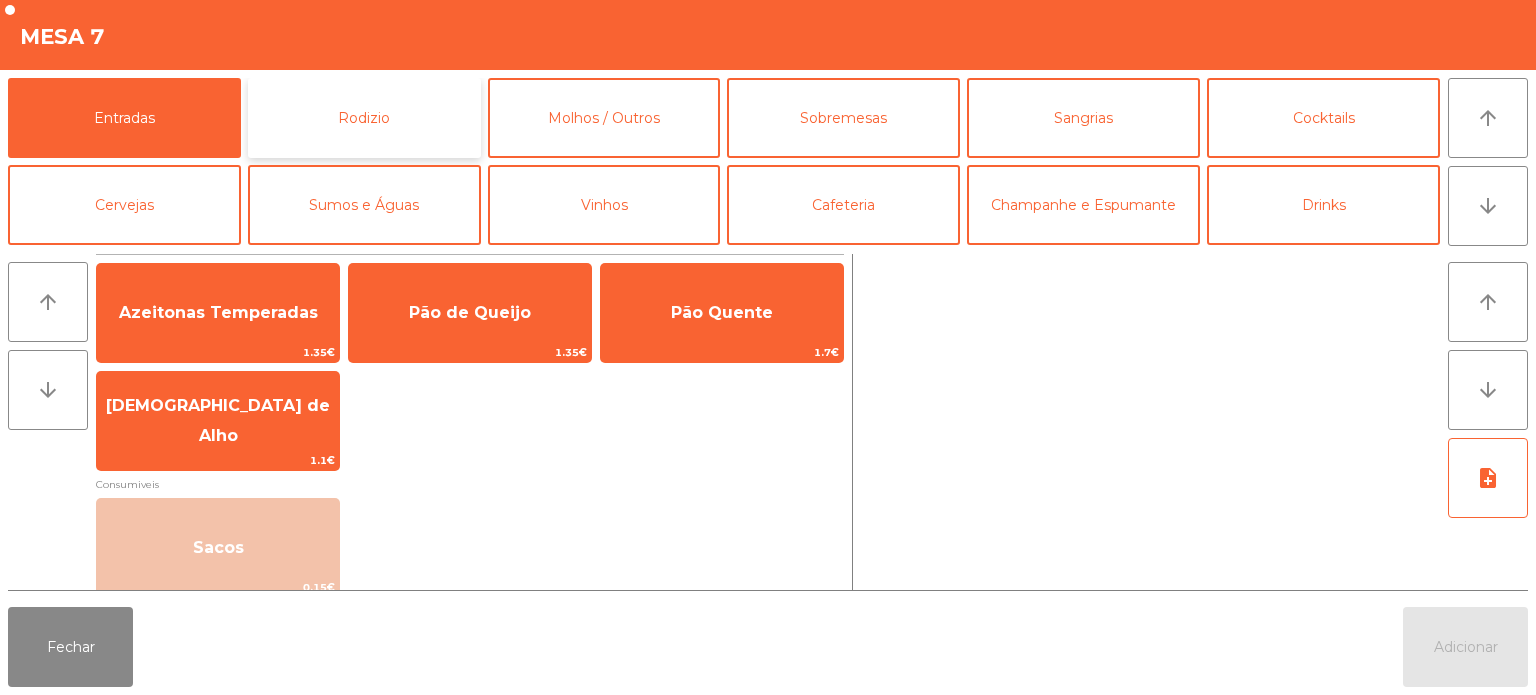 click on "Rodizio" 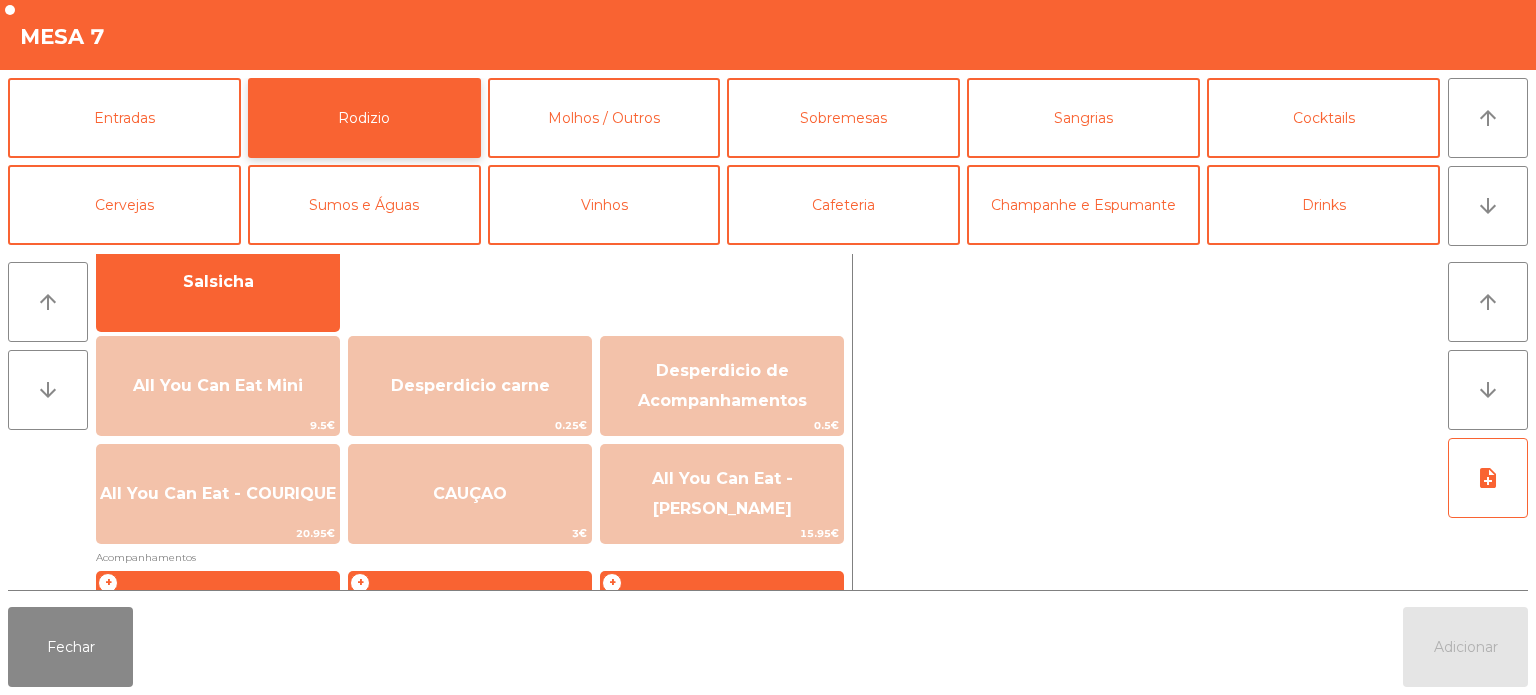 scroll, scrollTop: 178, scrollLeft: 0, axis: vertical 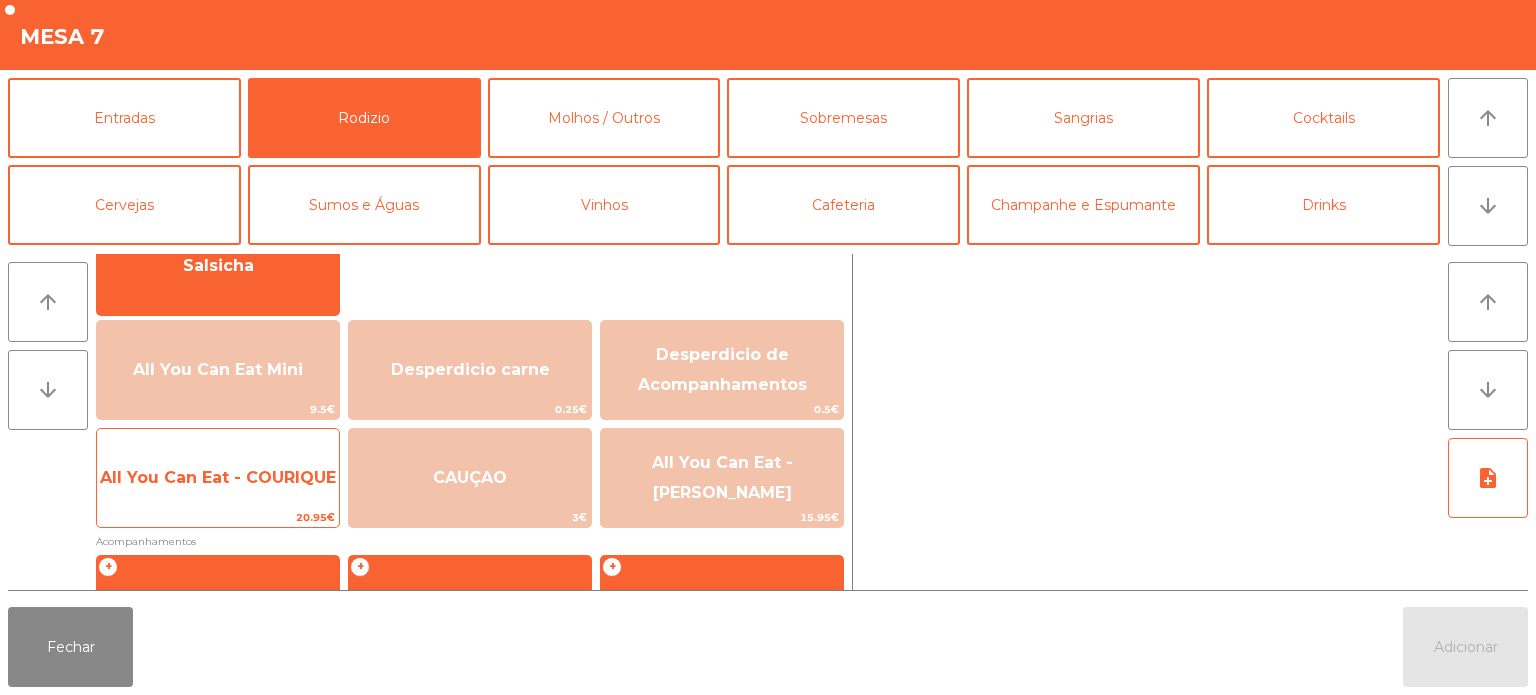click on "20.95€" 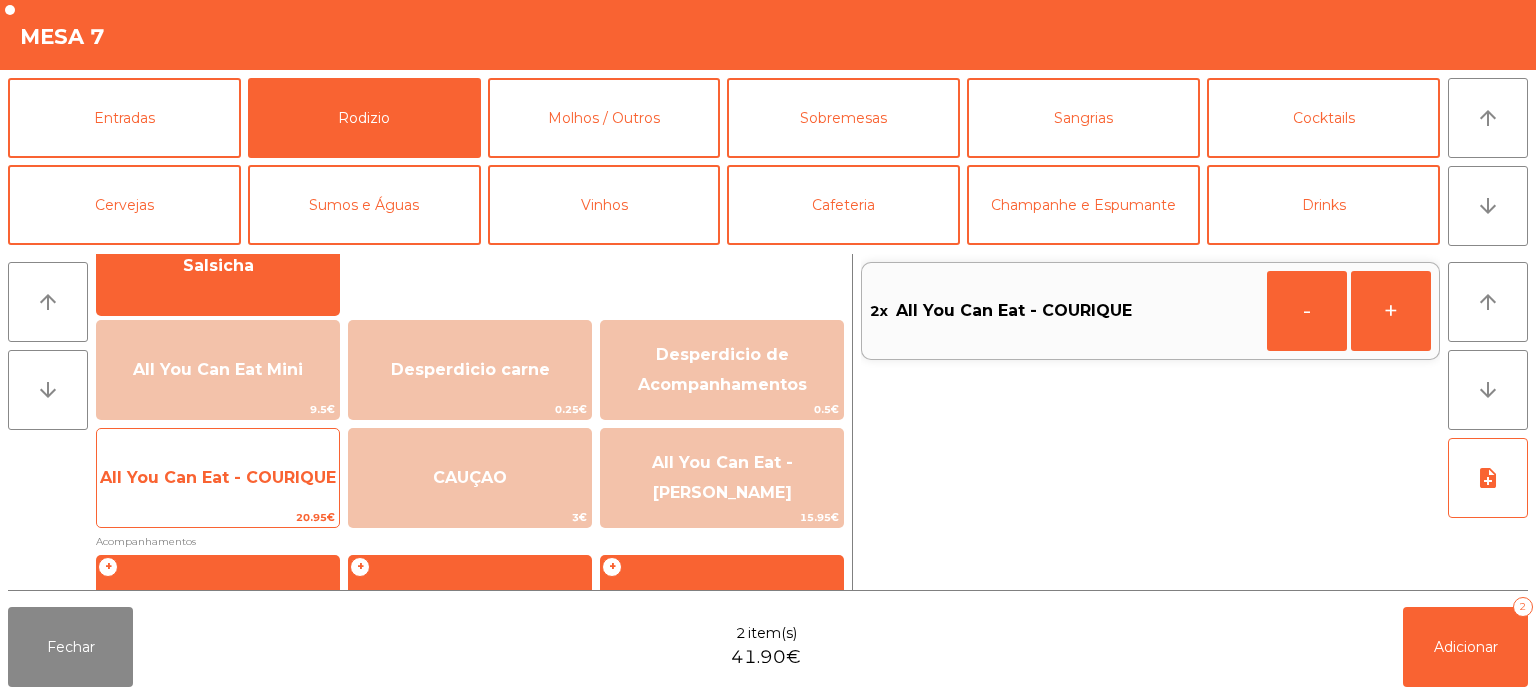 click on "All You Can Eat - COURIQUE" 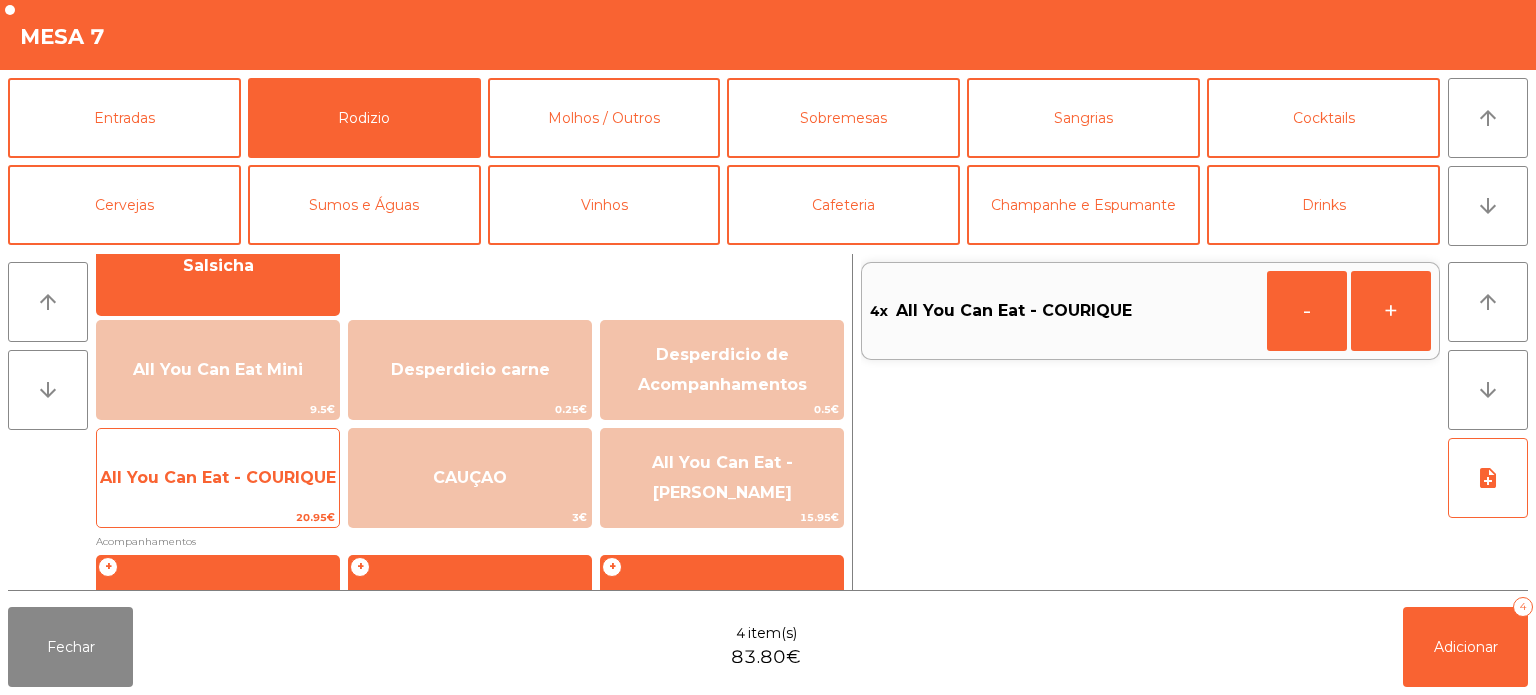 click on "All You Can Eat - COURIQUE" 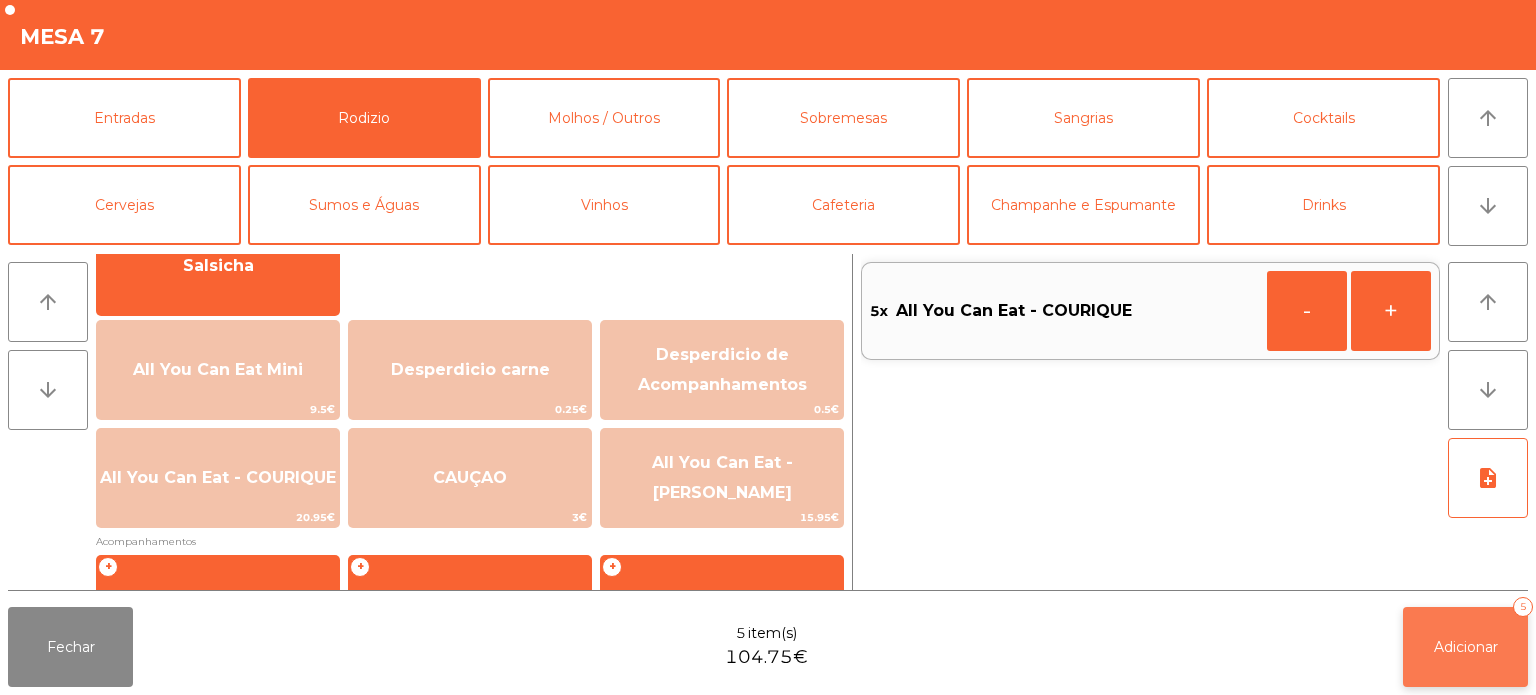 click on "Adicionar   5" 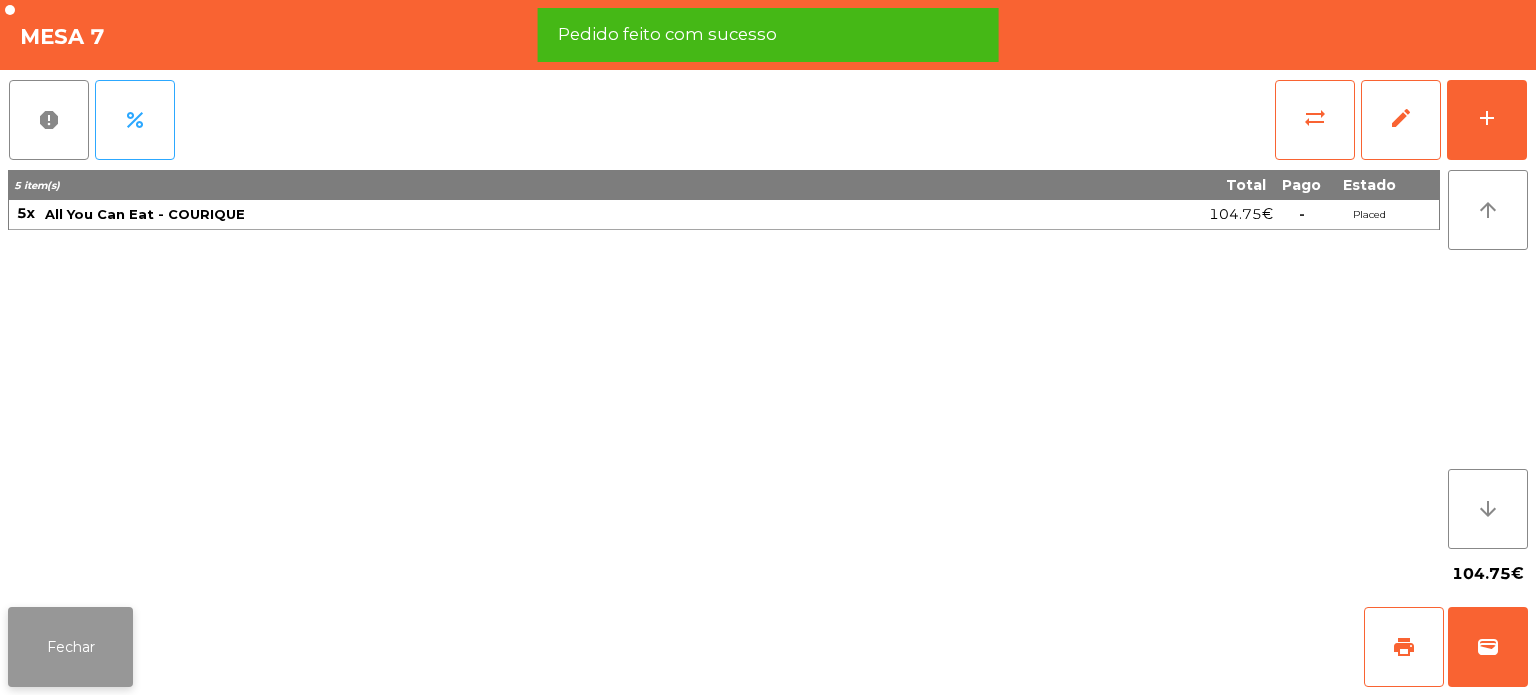 click on "Fechar" 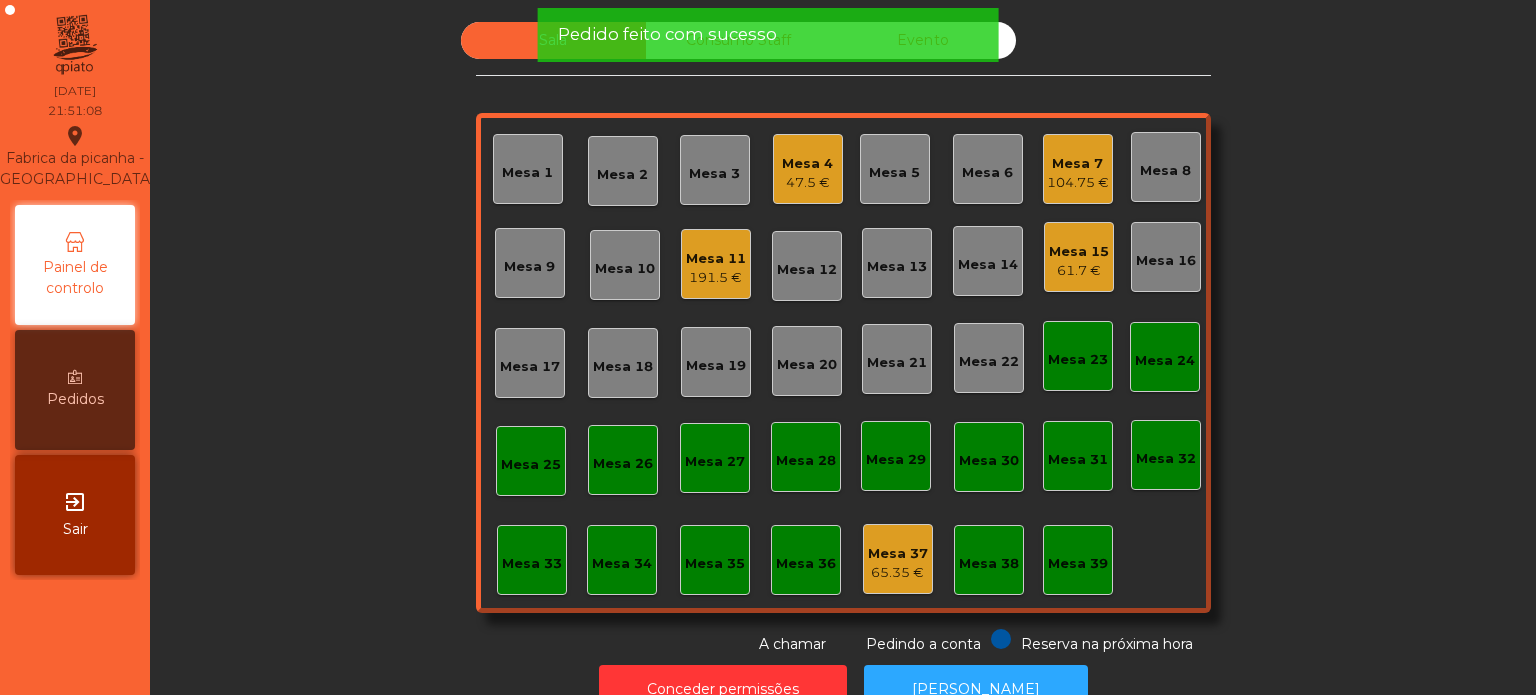 click on "191.5 €" 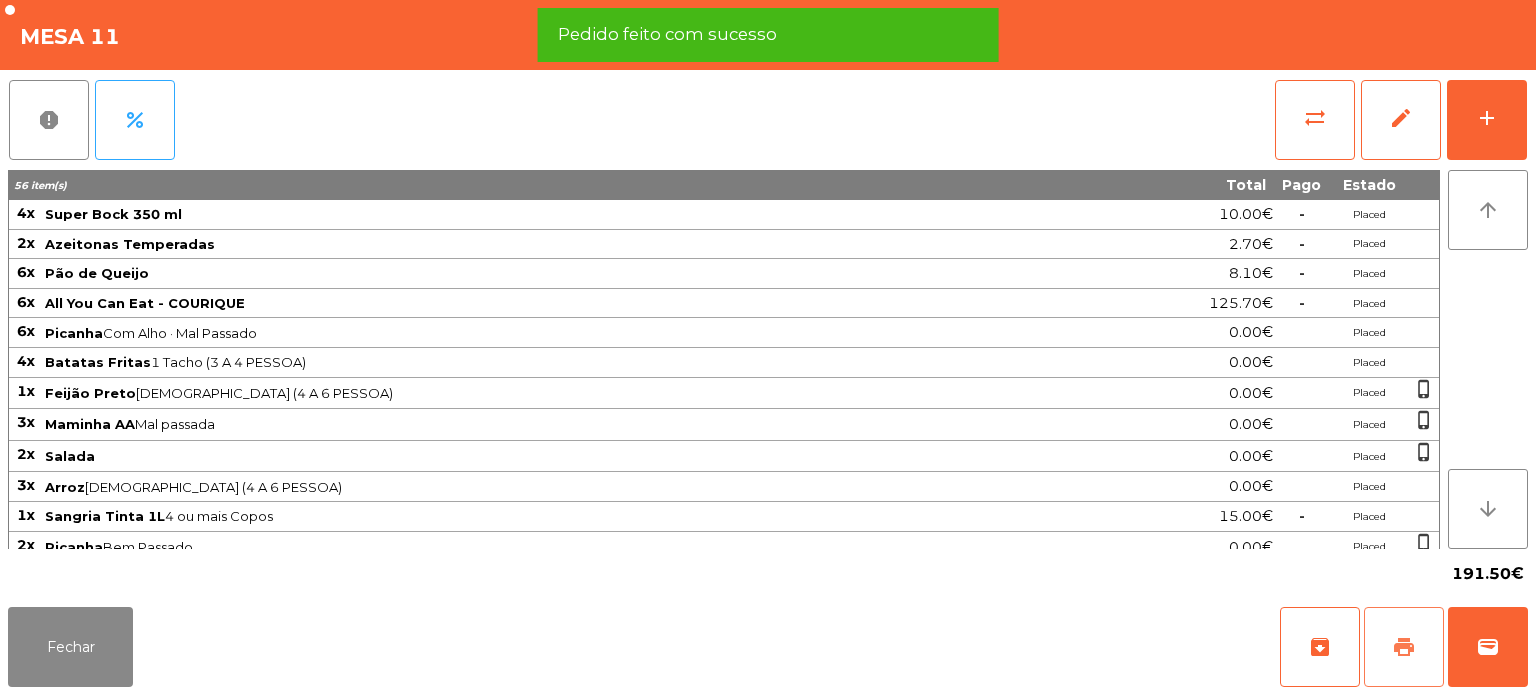 click on "print" 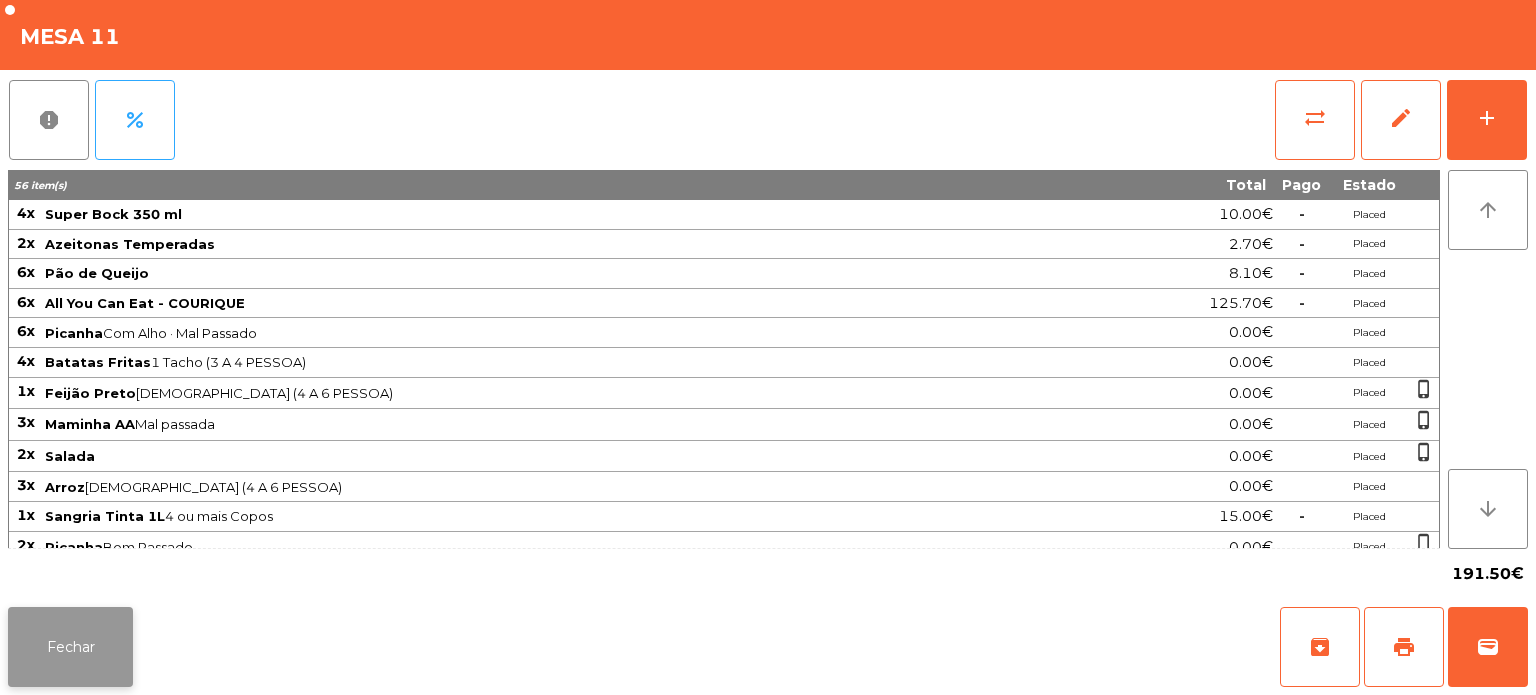 click on "Fechar" 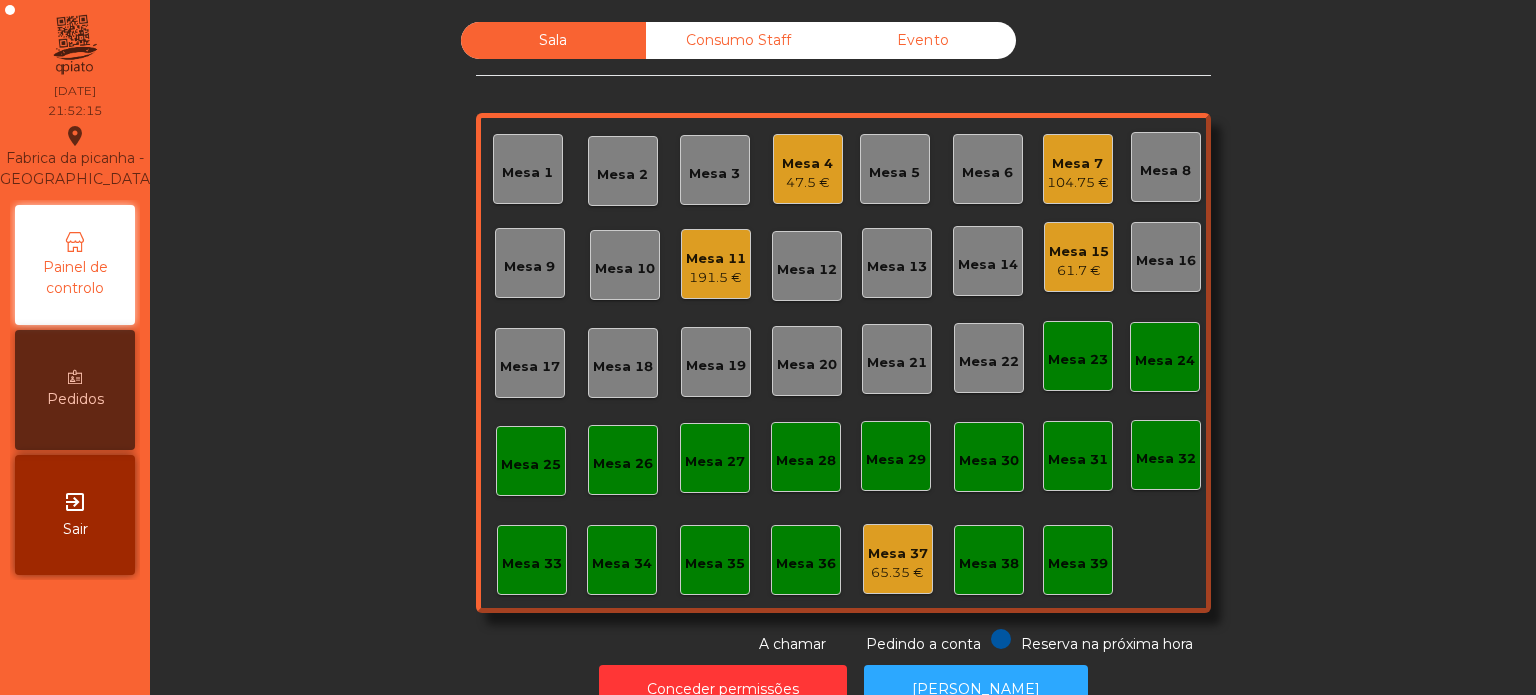 click on "Mesa 39" 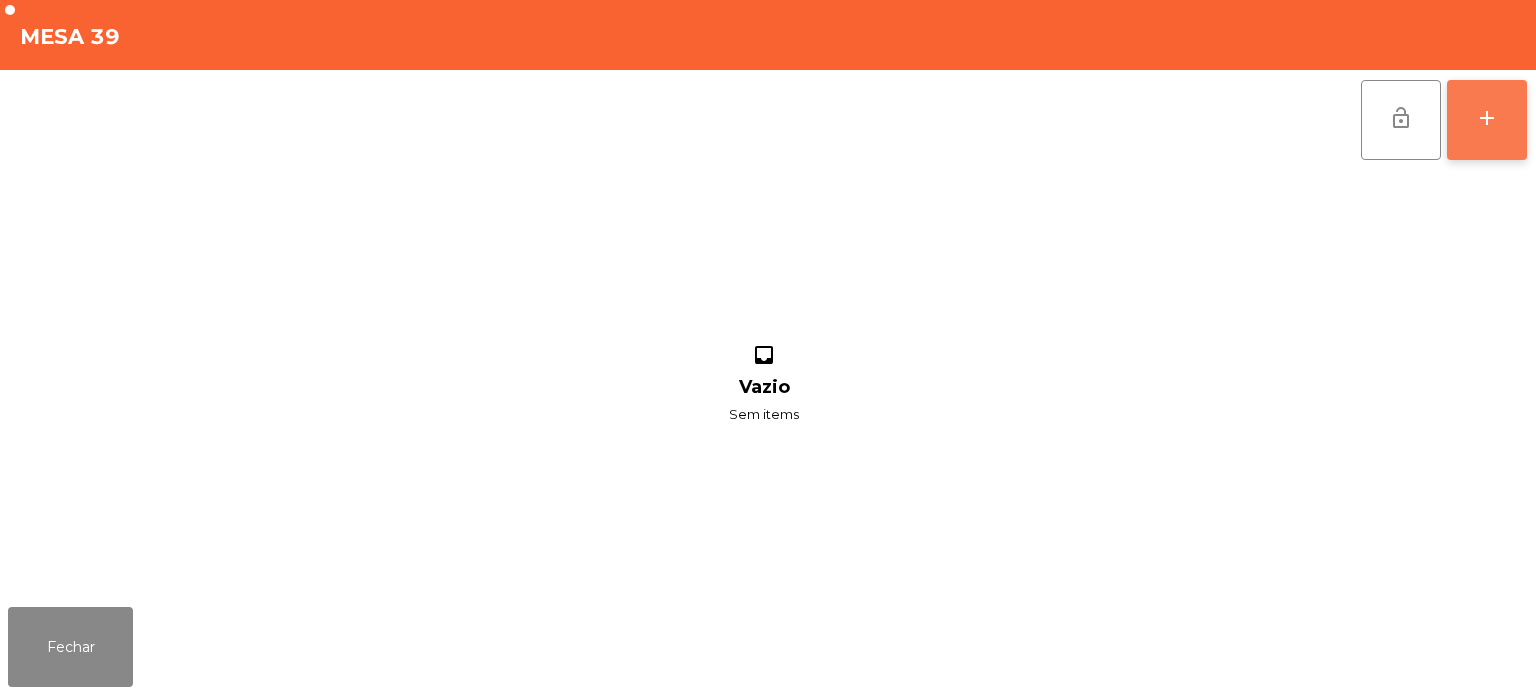 click on "add" 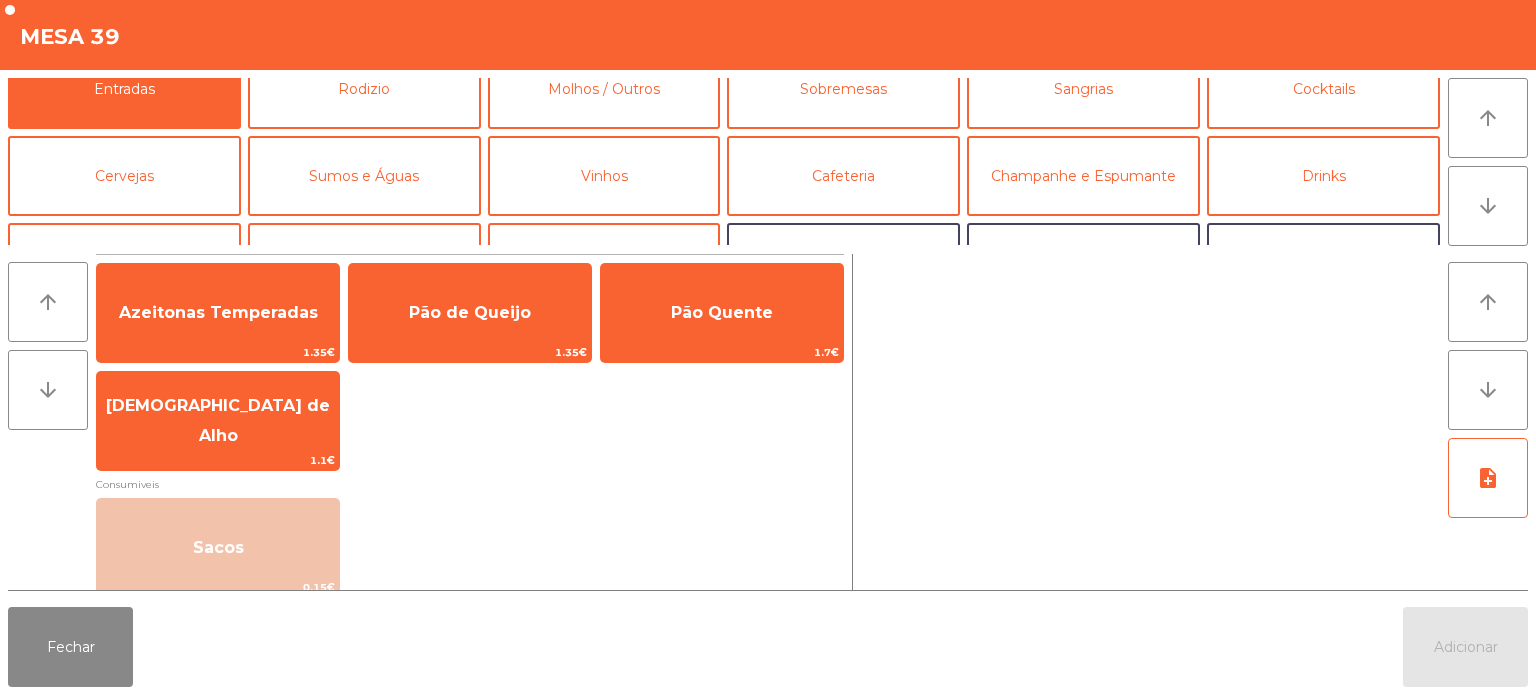 scroll, scrollTop: 0, scrollLeft: 0, axis: both 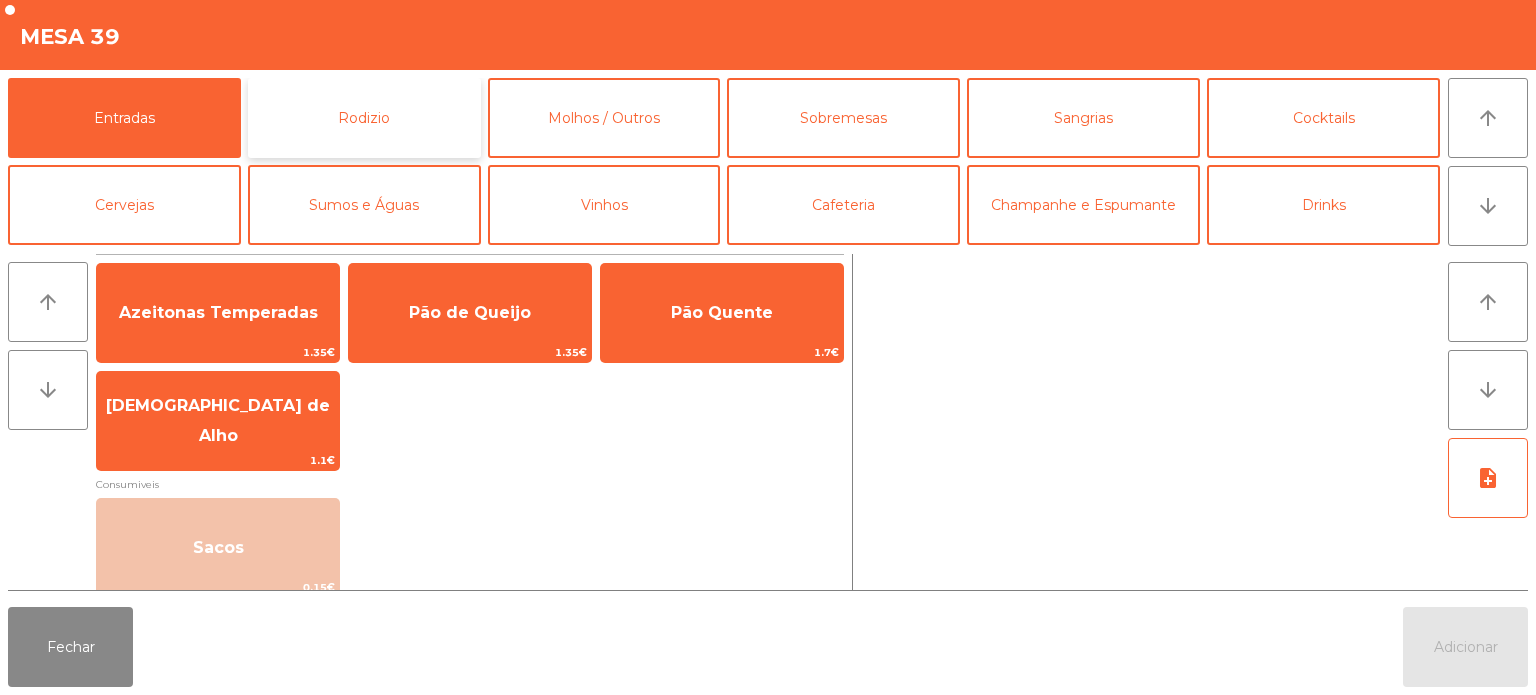click on "Rodizio" 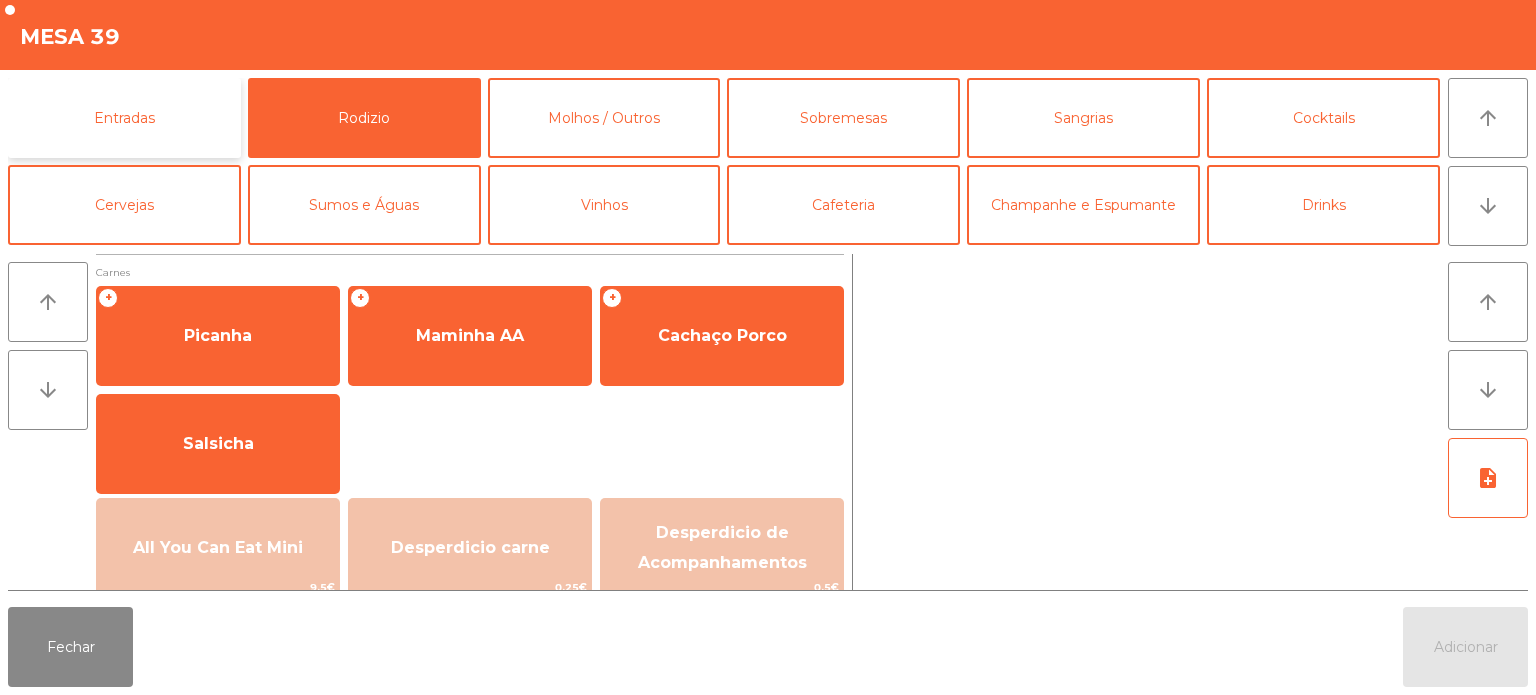 click on "Entradas" 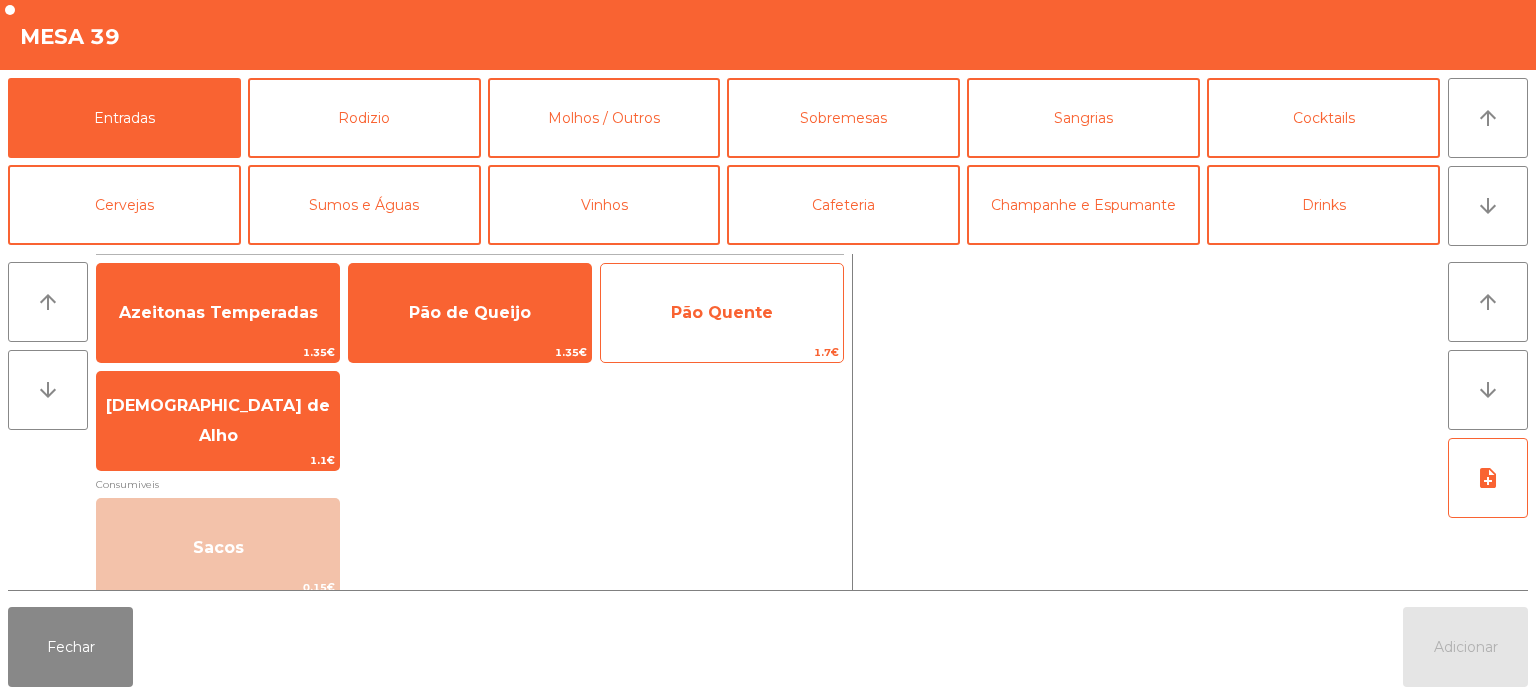 click on "Pão Quente" 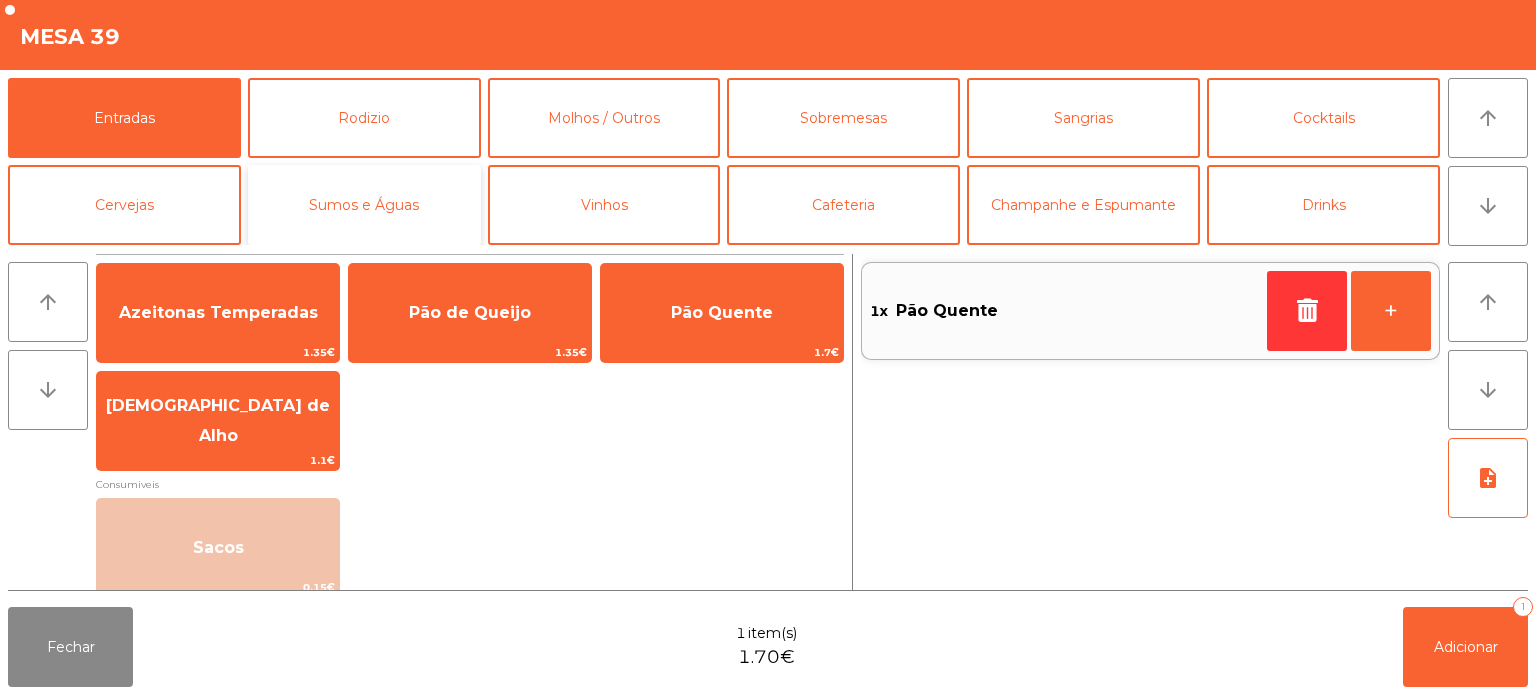 click on "Sumos e Águas" 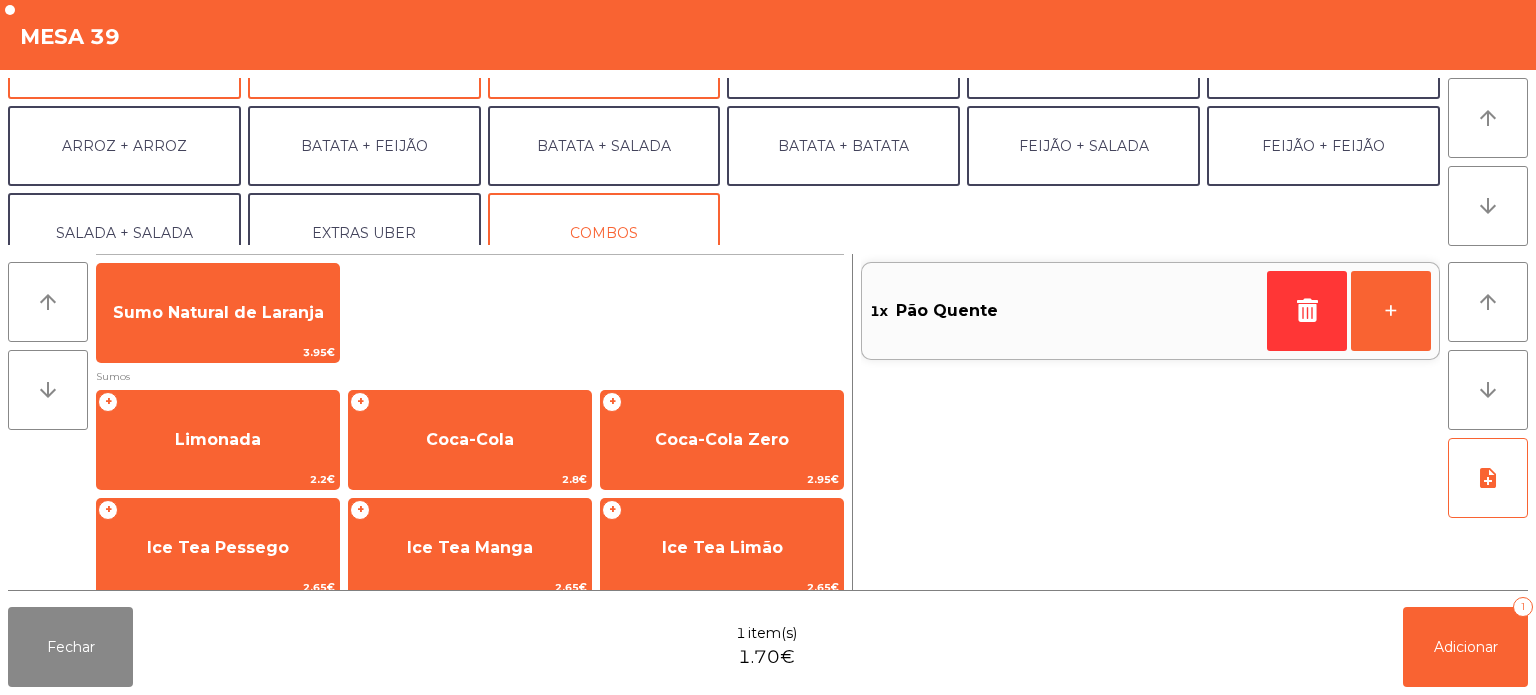 scroll, scrollTop: 260, scrollLeft: 0, axis: vertical 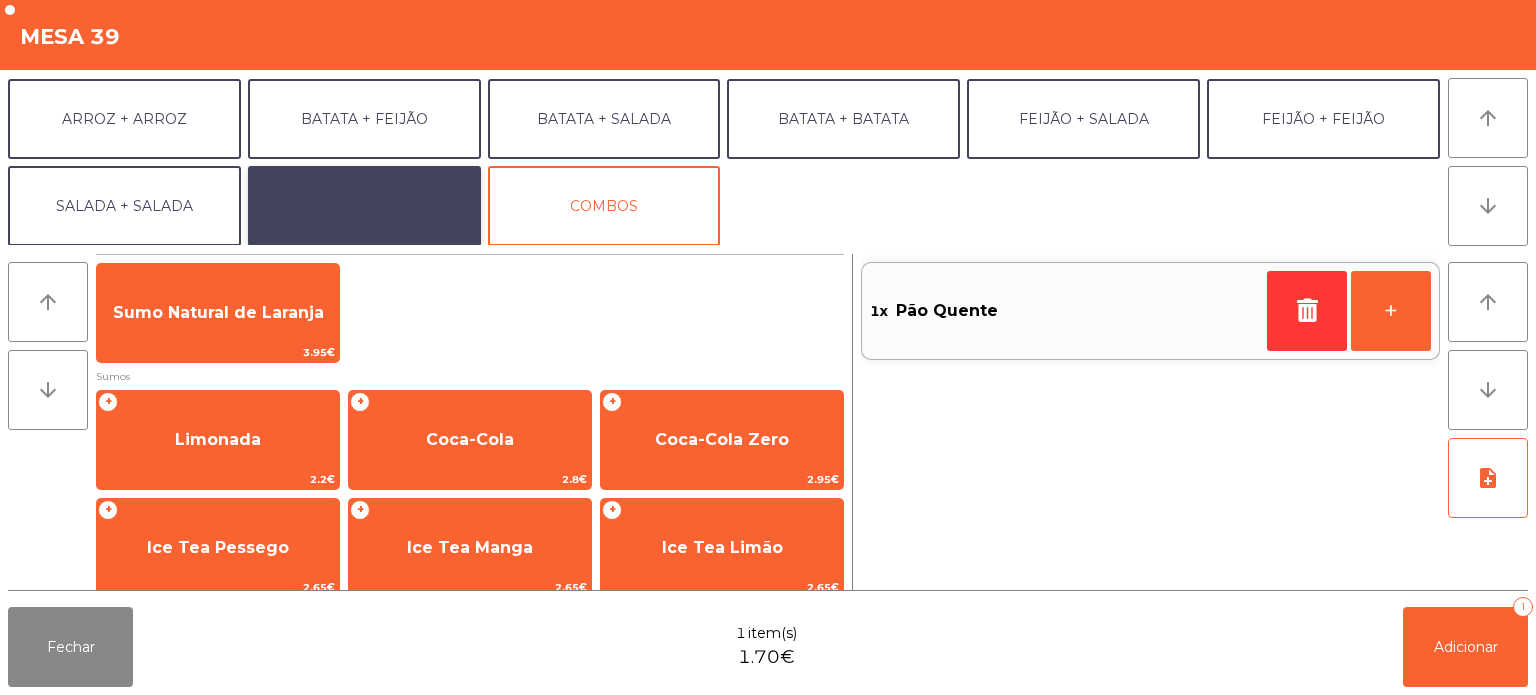 click on "EXTRAS UBER" 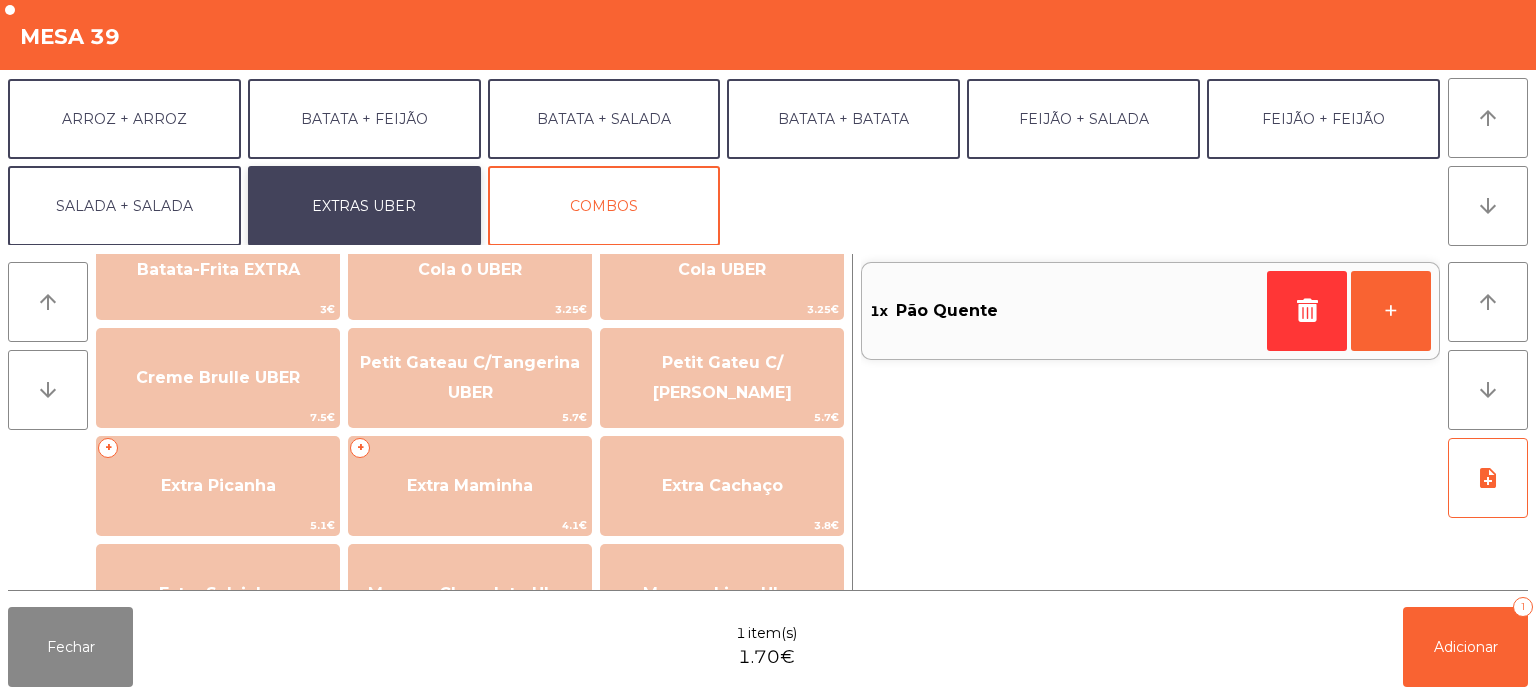 scroll, scrollTop: 427, scrollLeft: 0, axis: vertical 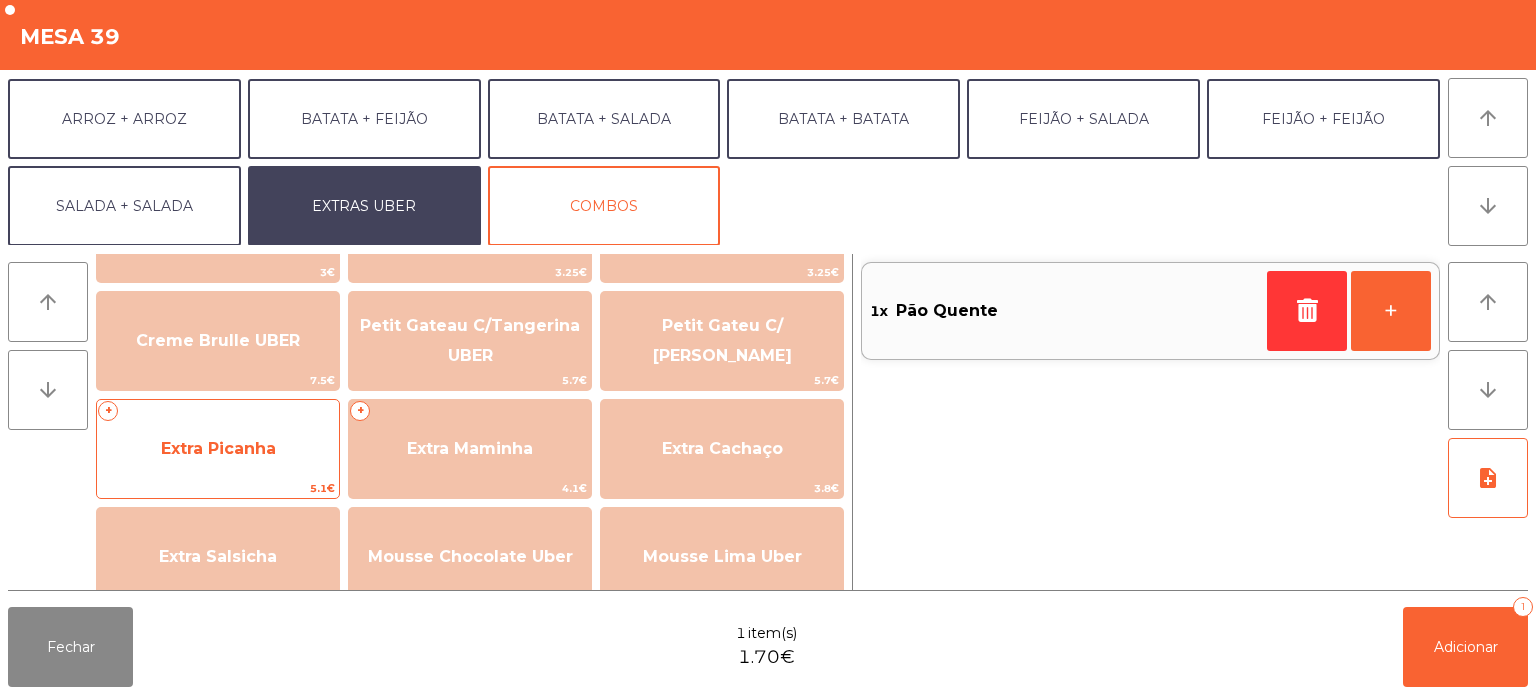 click on "Extra Picanha" 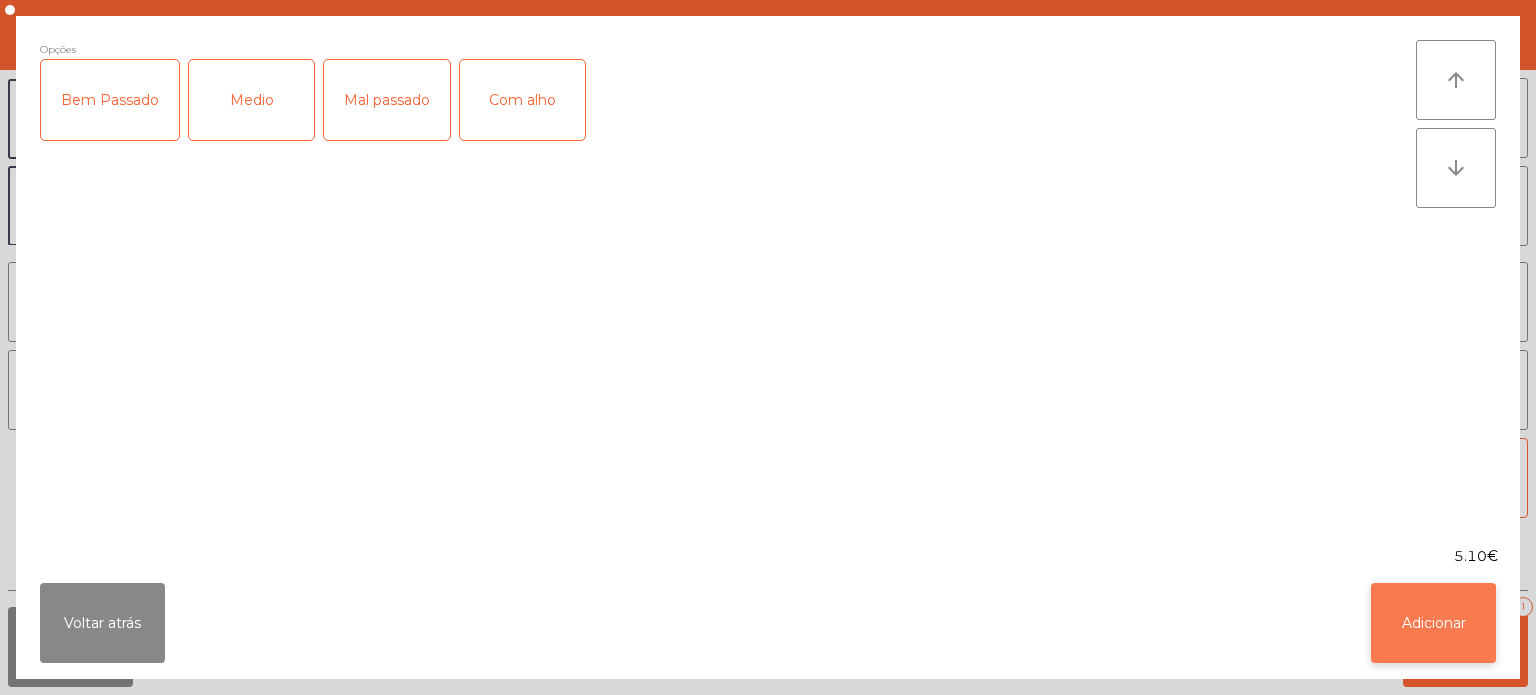 click on "Adicionar" 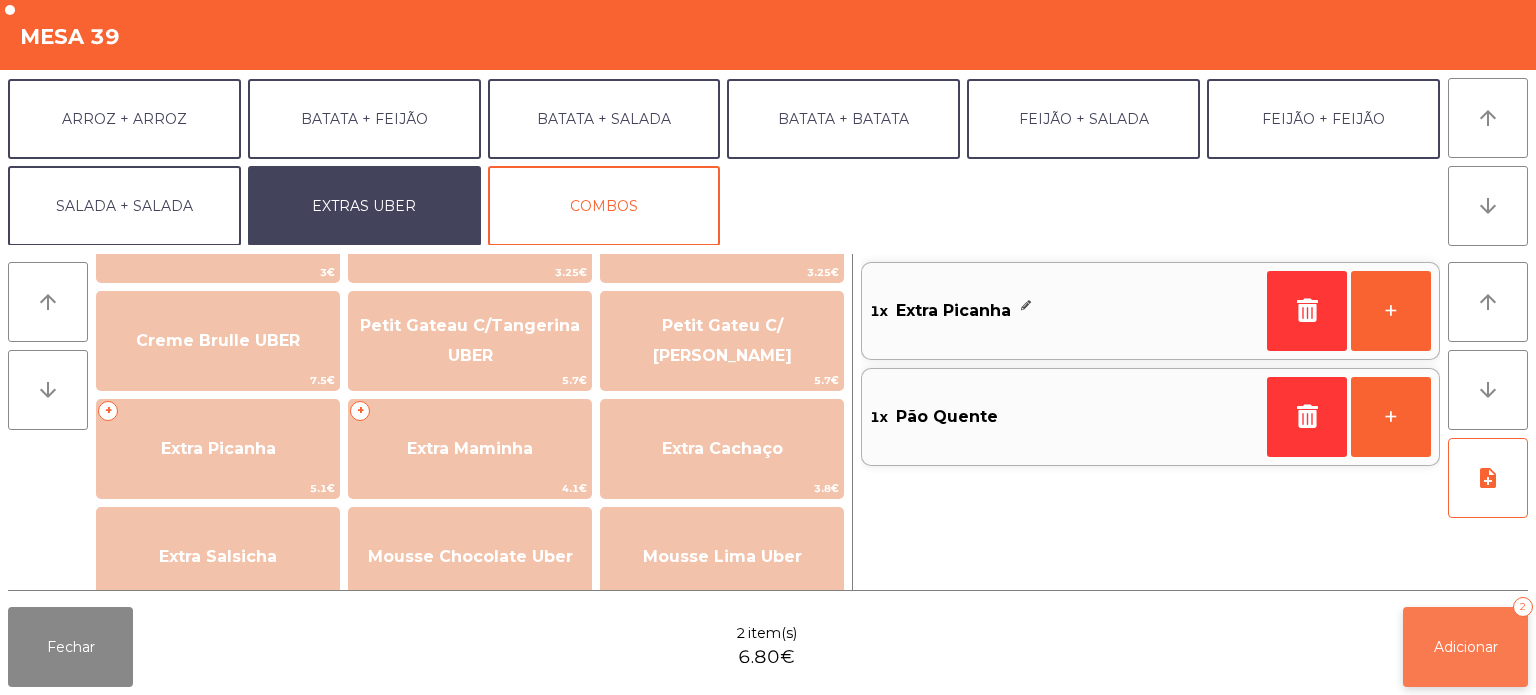 click on "Adicionar   2" 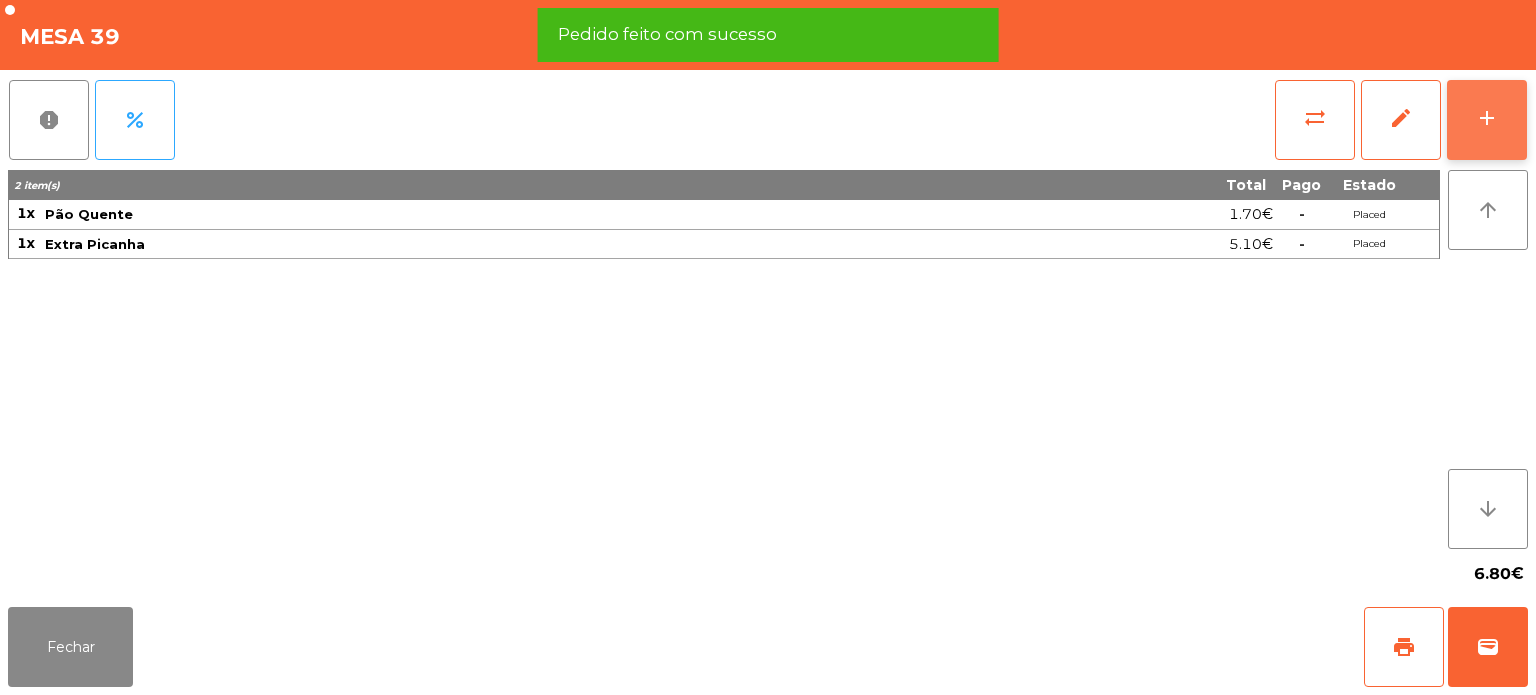 click on "add" 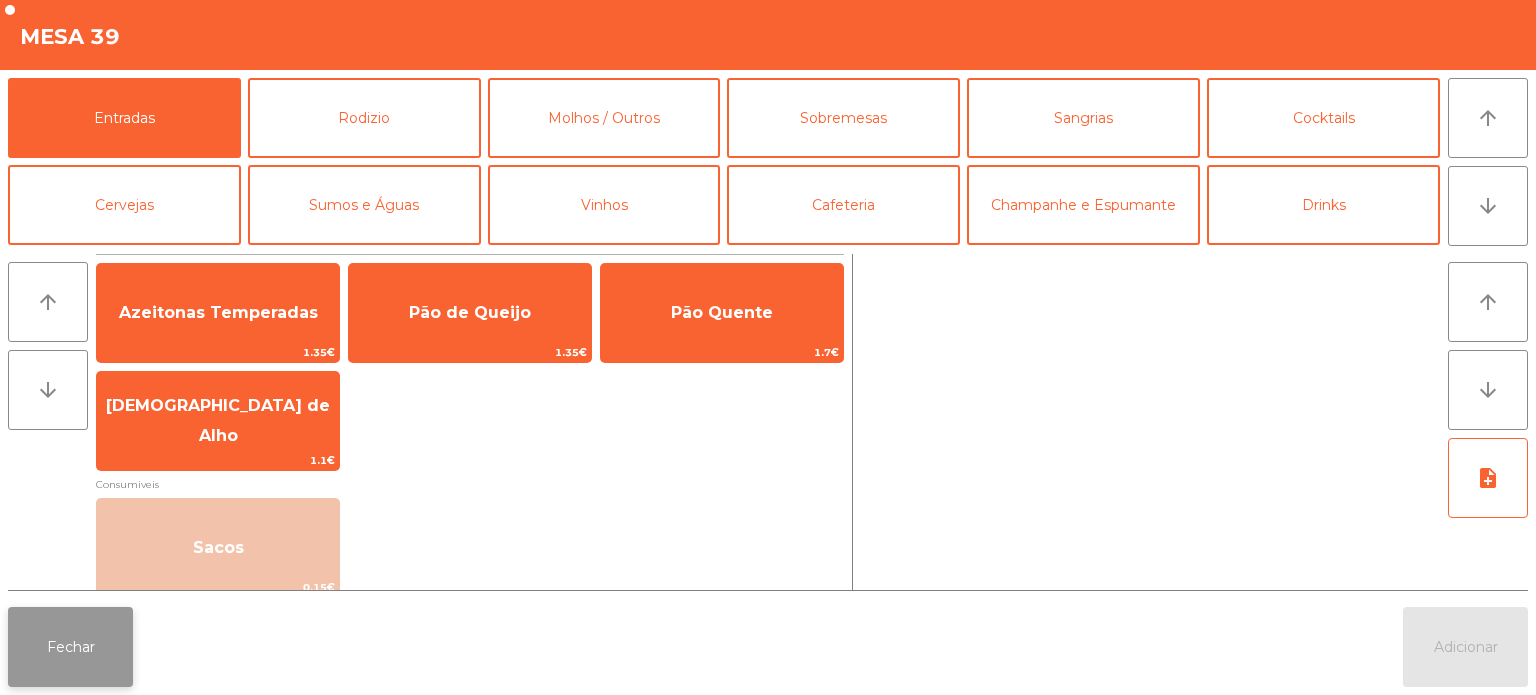 click on "Fechar" 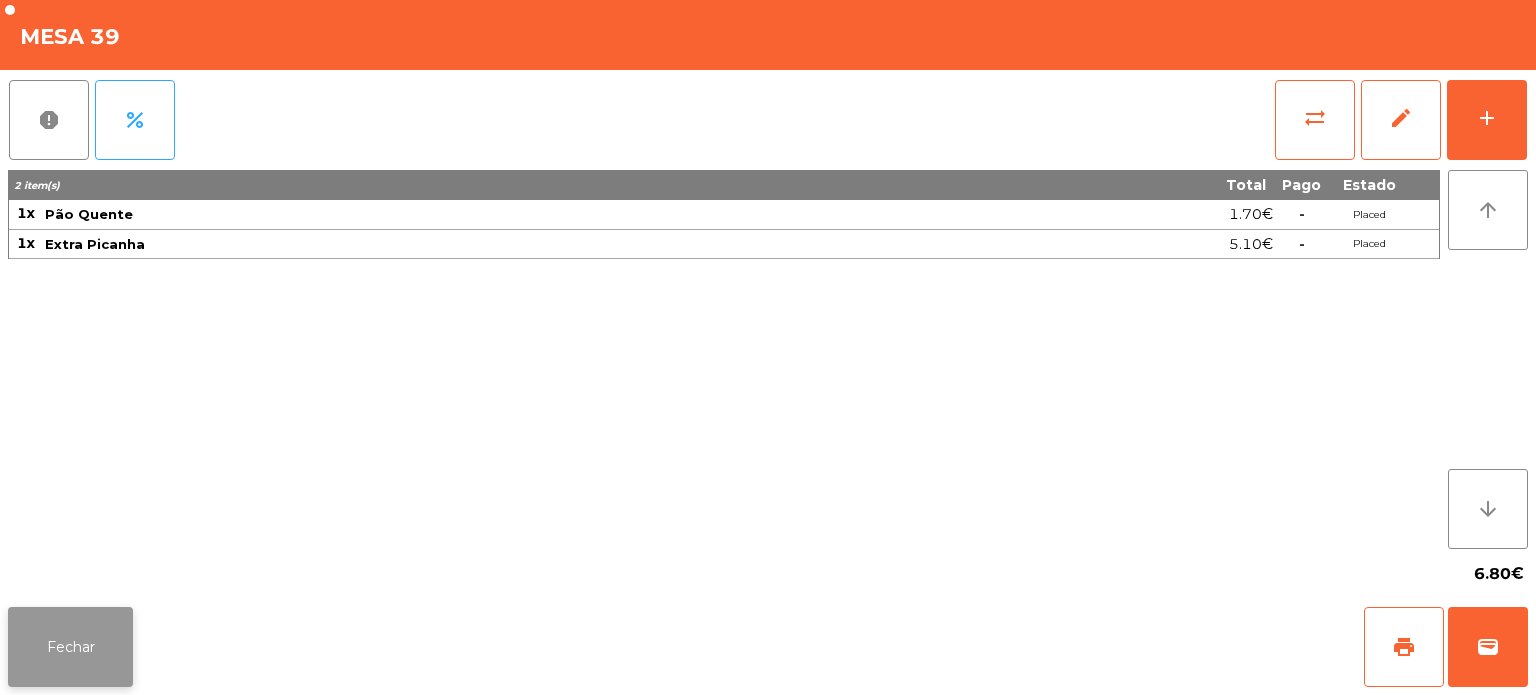click on "Fechar" 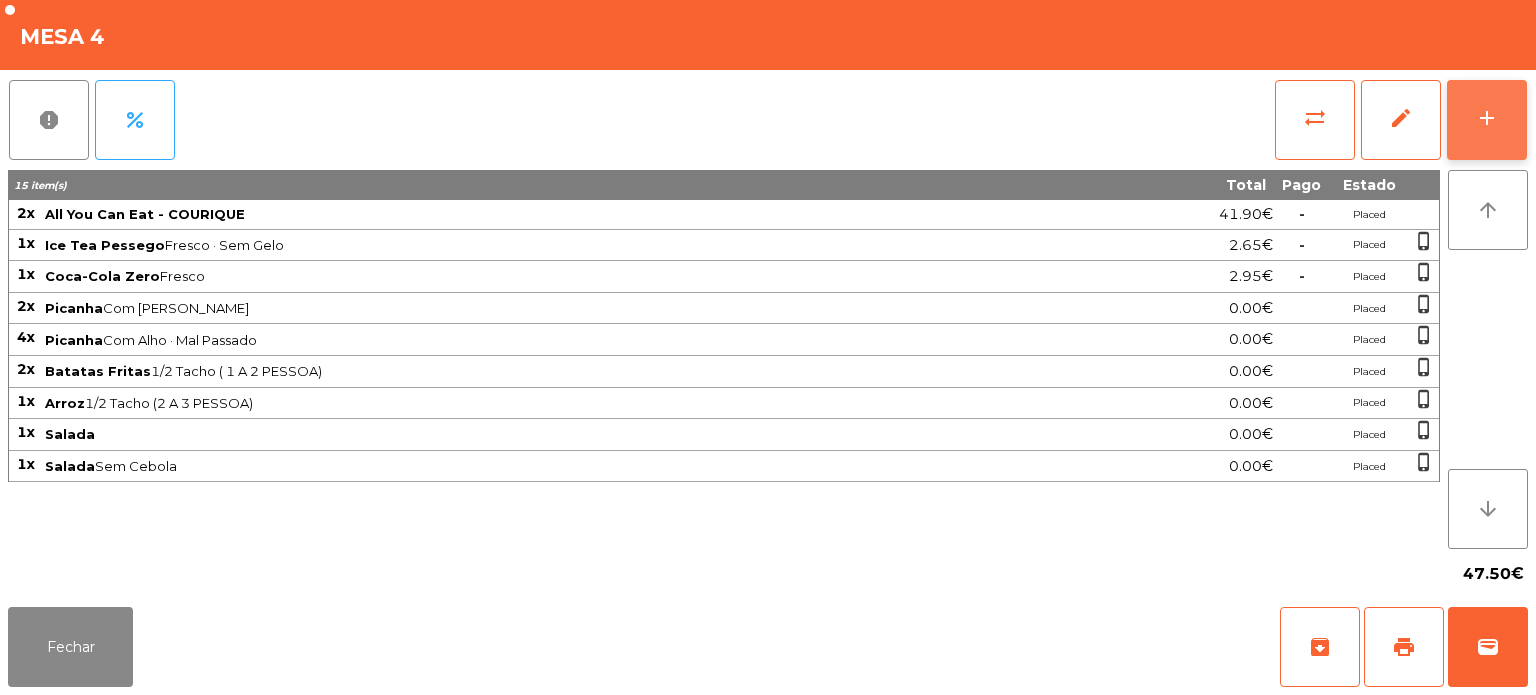 click on "add" 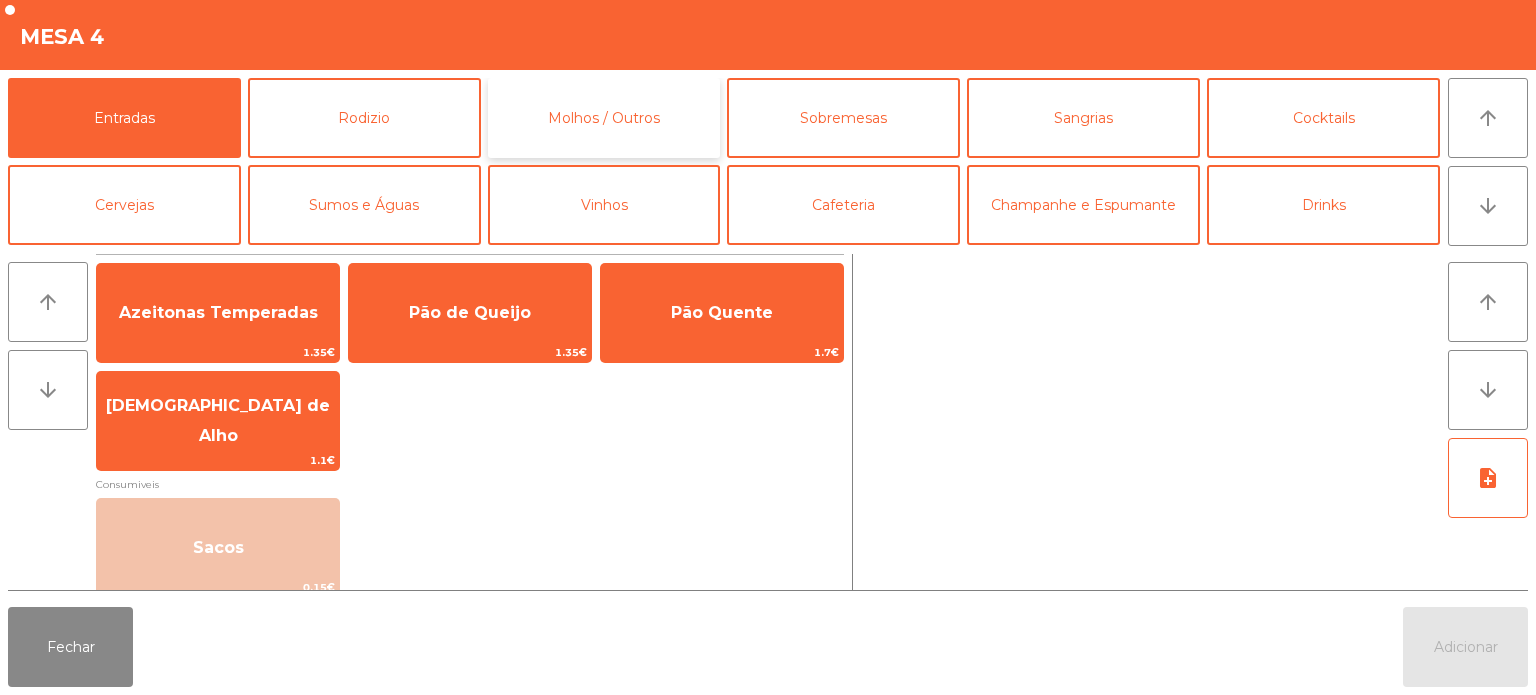 click on "Molhos / Outros" 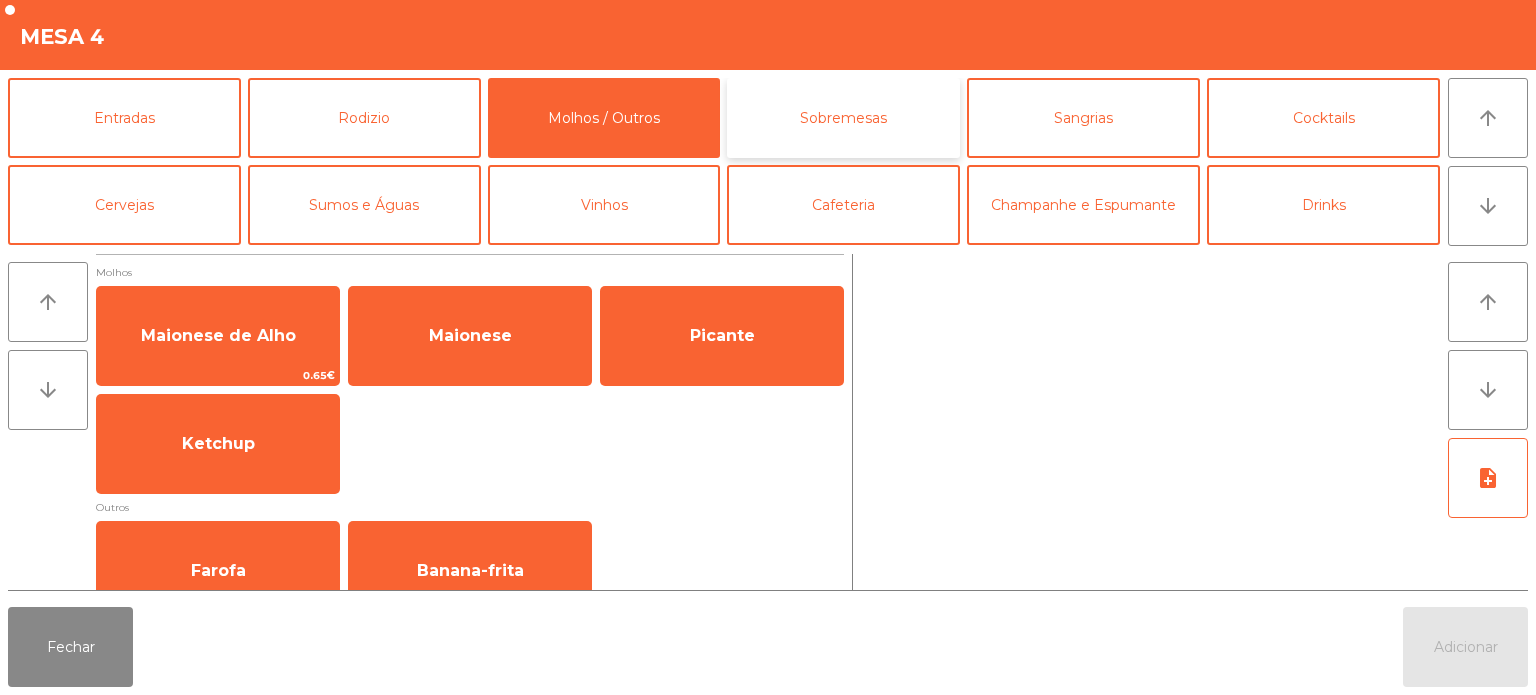 click on "Sobremesas" 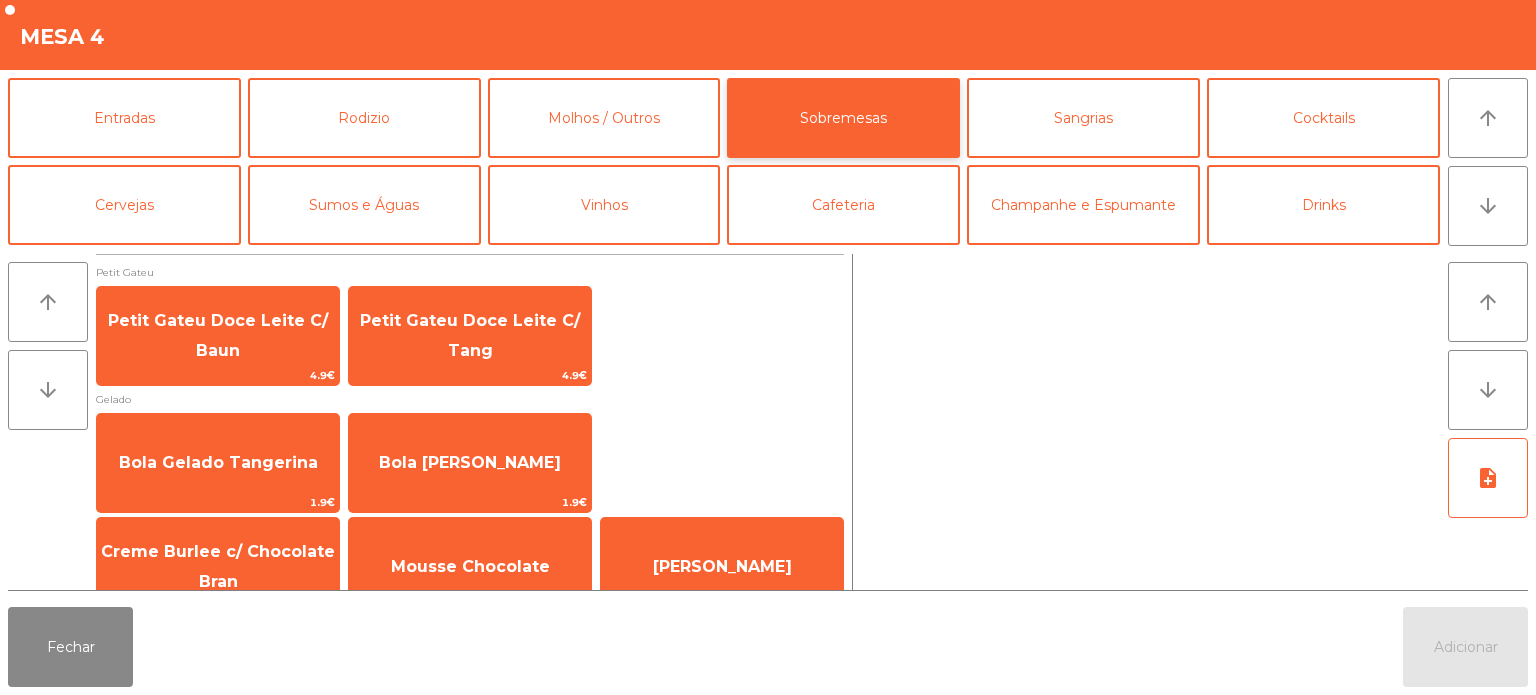 scroll, scrollTop: 34, scrollLeft: 0, axis: vertical 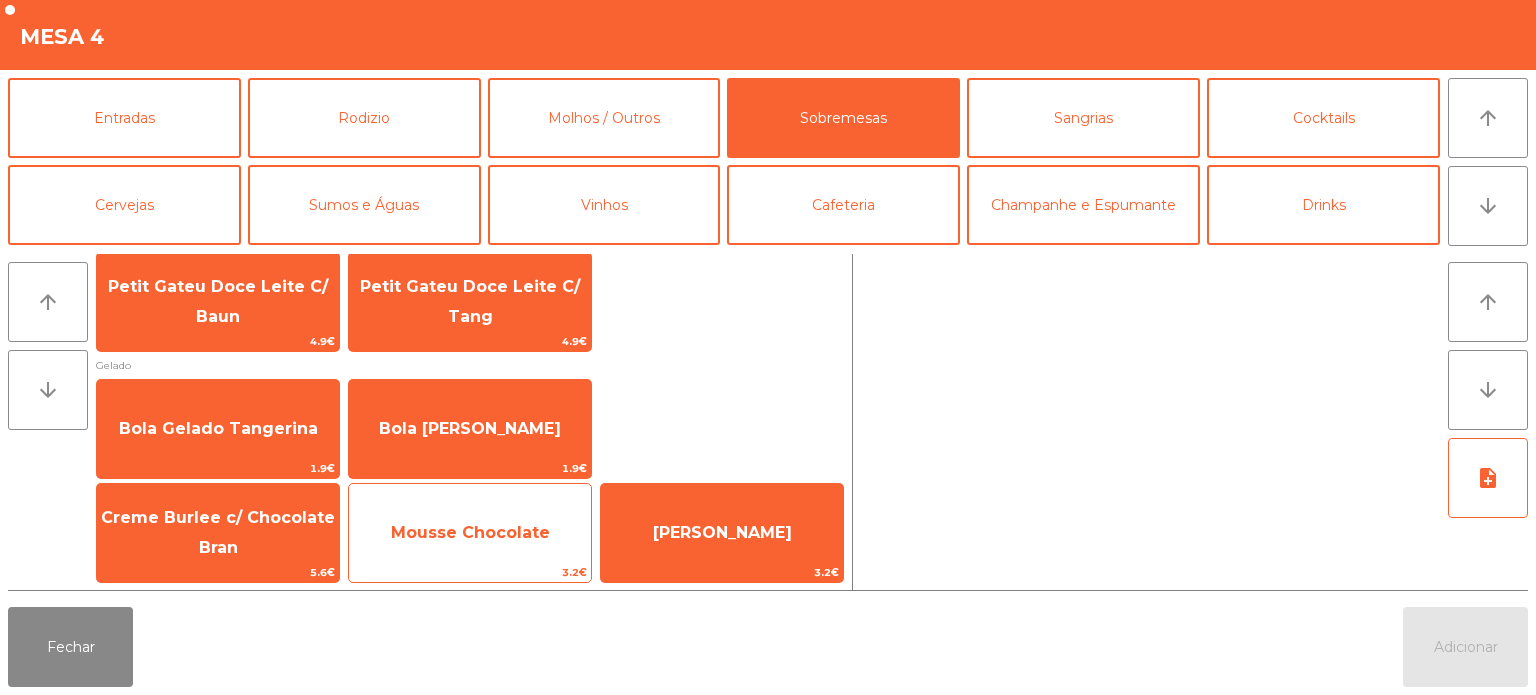 click on "Mousse Chocolate" 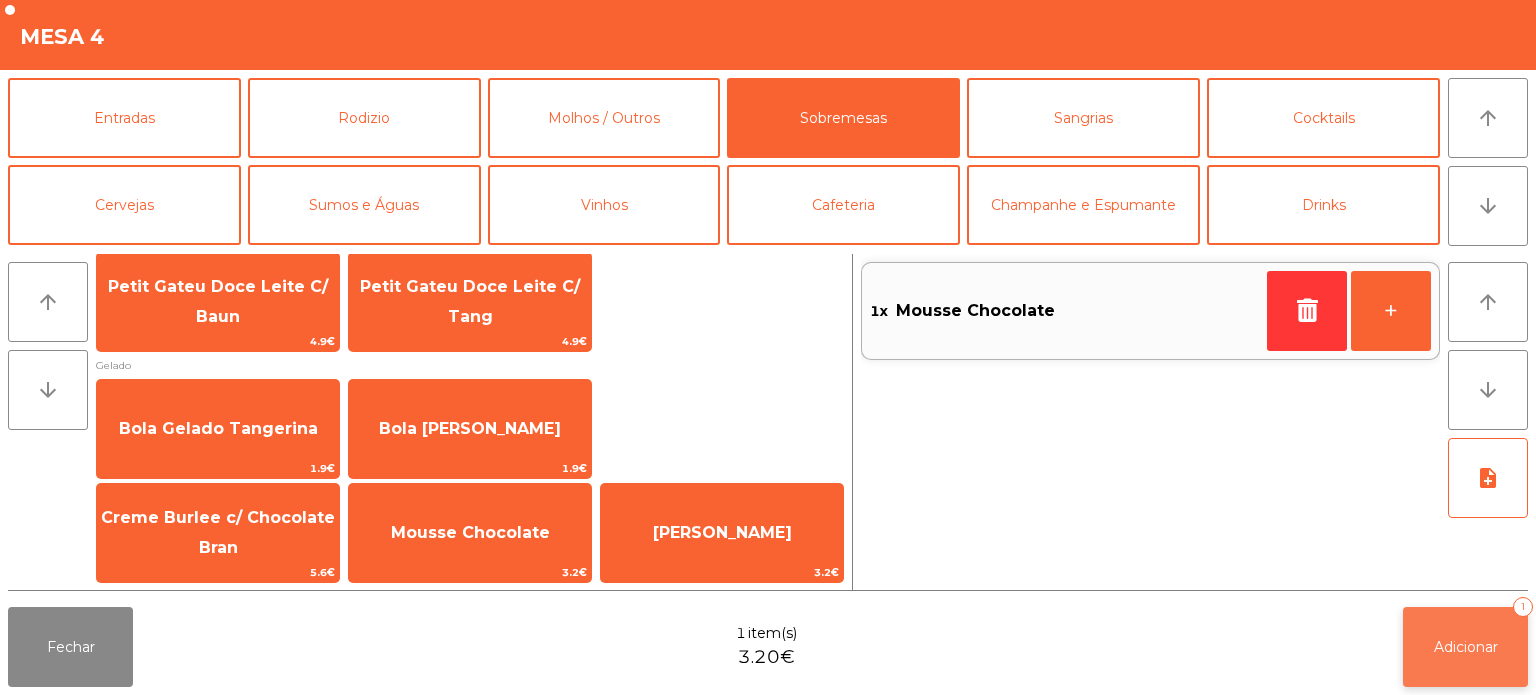 click on "Adicionar   1" 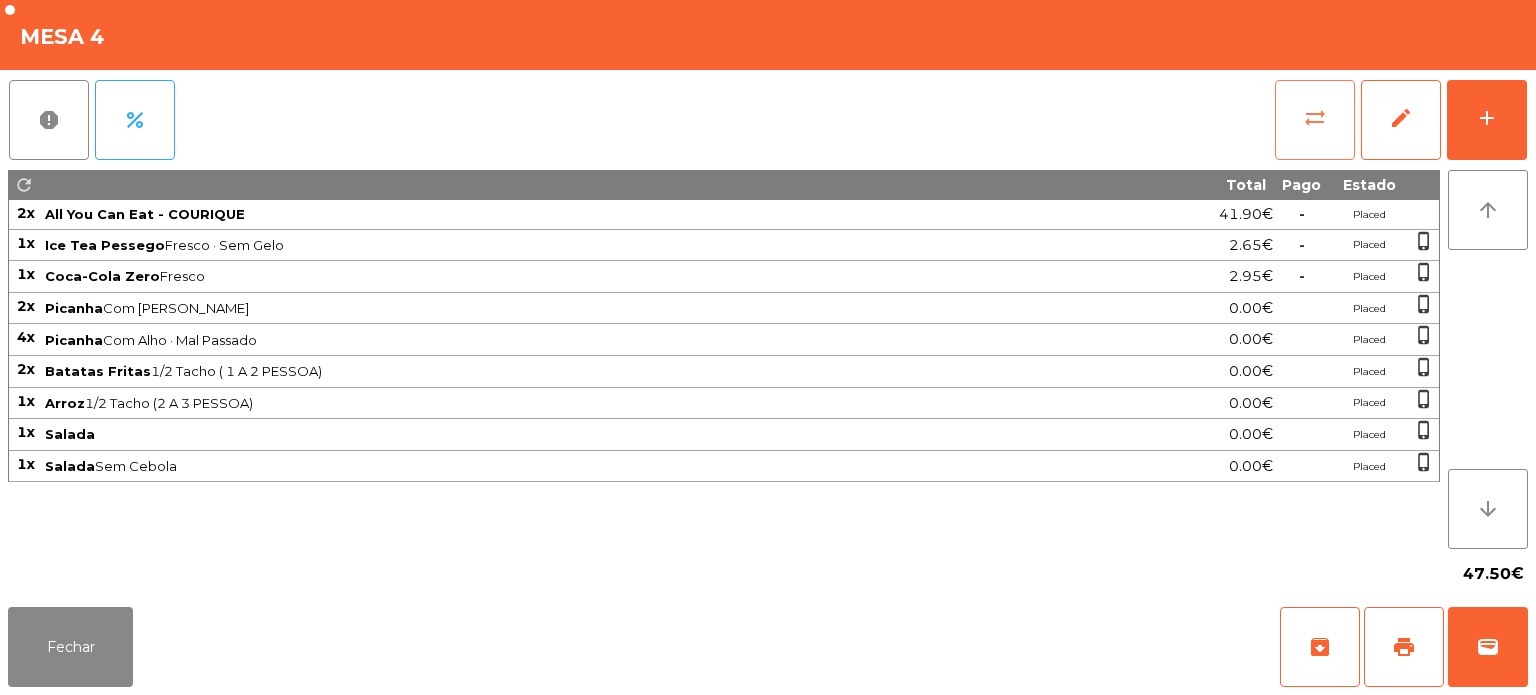 click on "sync_alt" 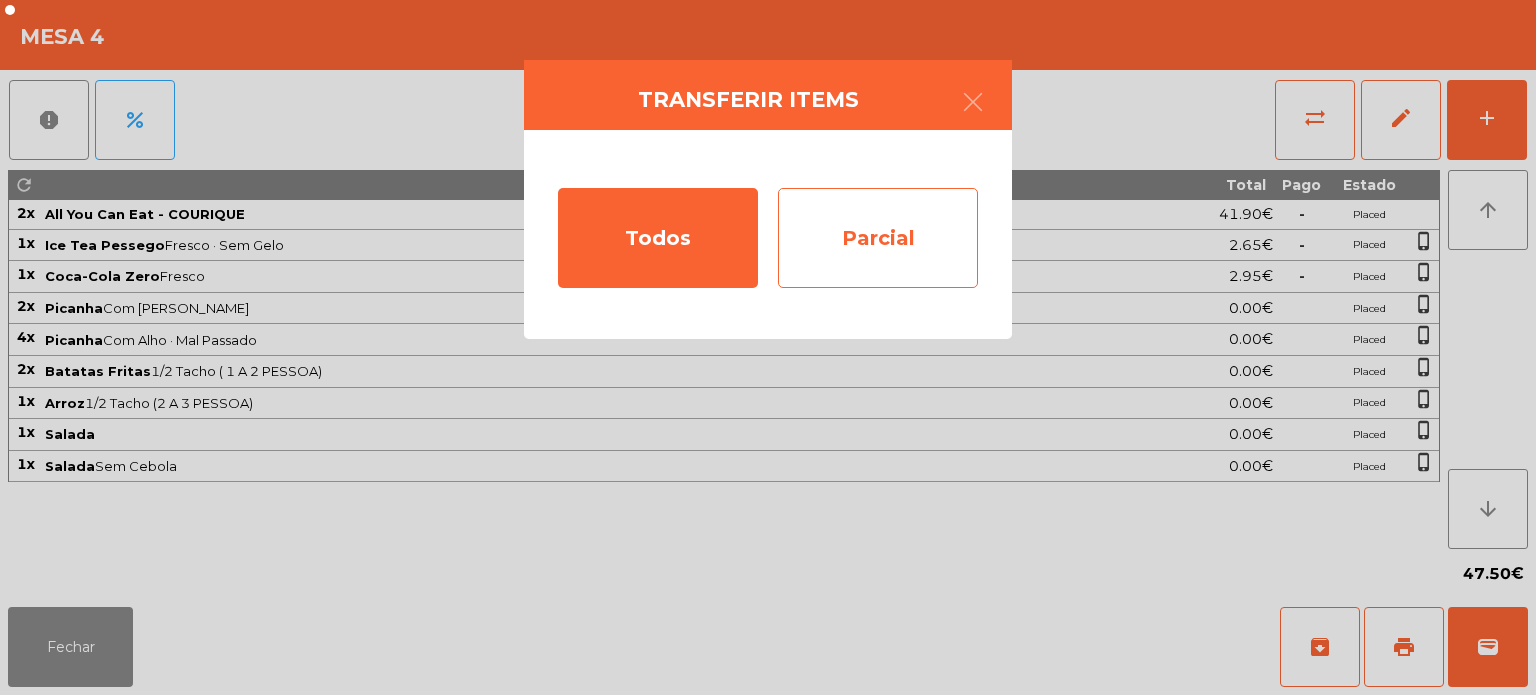 click on "Parcial" 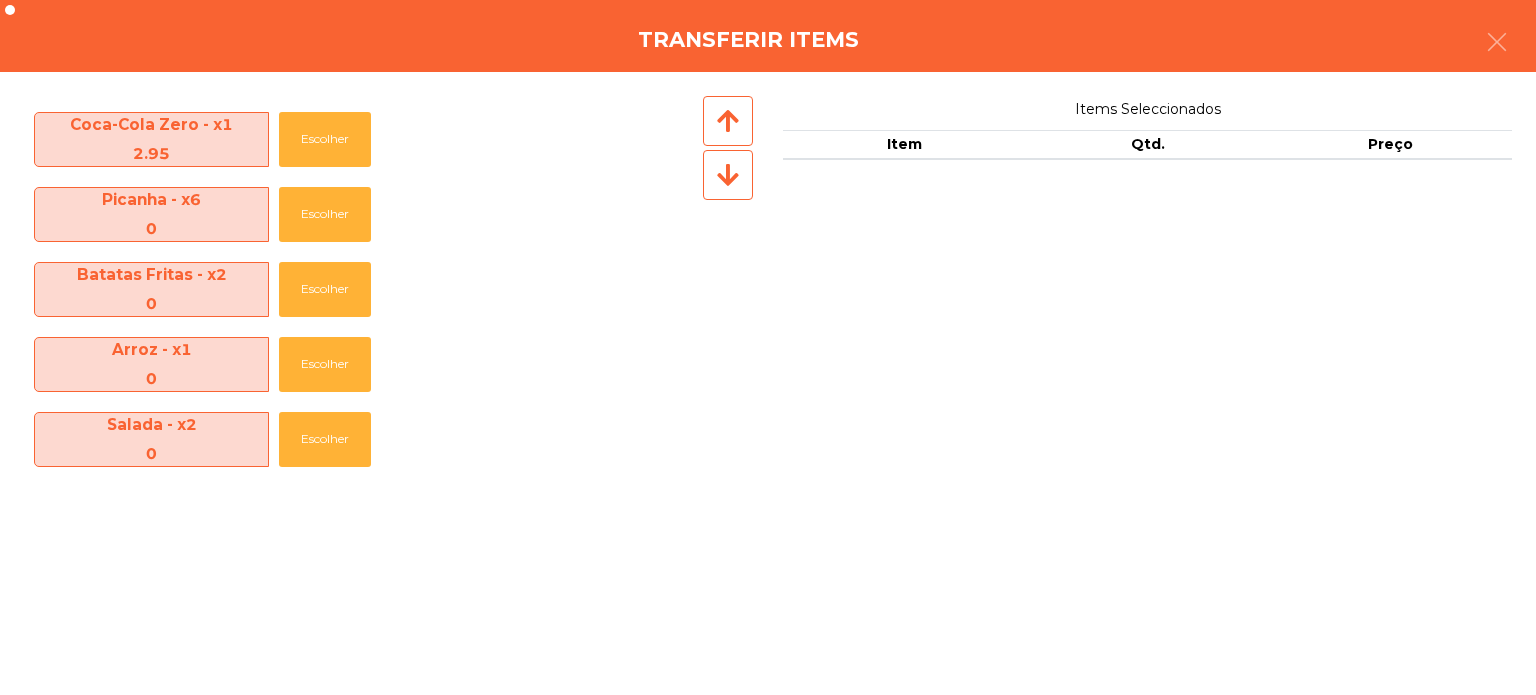 scroll, scrollTop: 0, scrollLeft: 0, axis: both 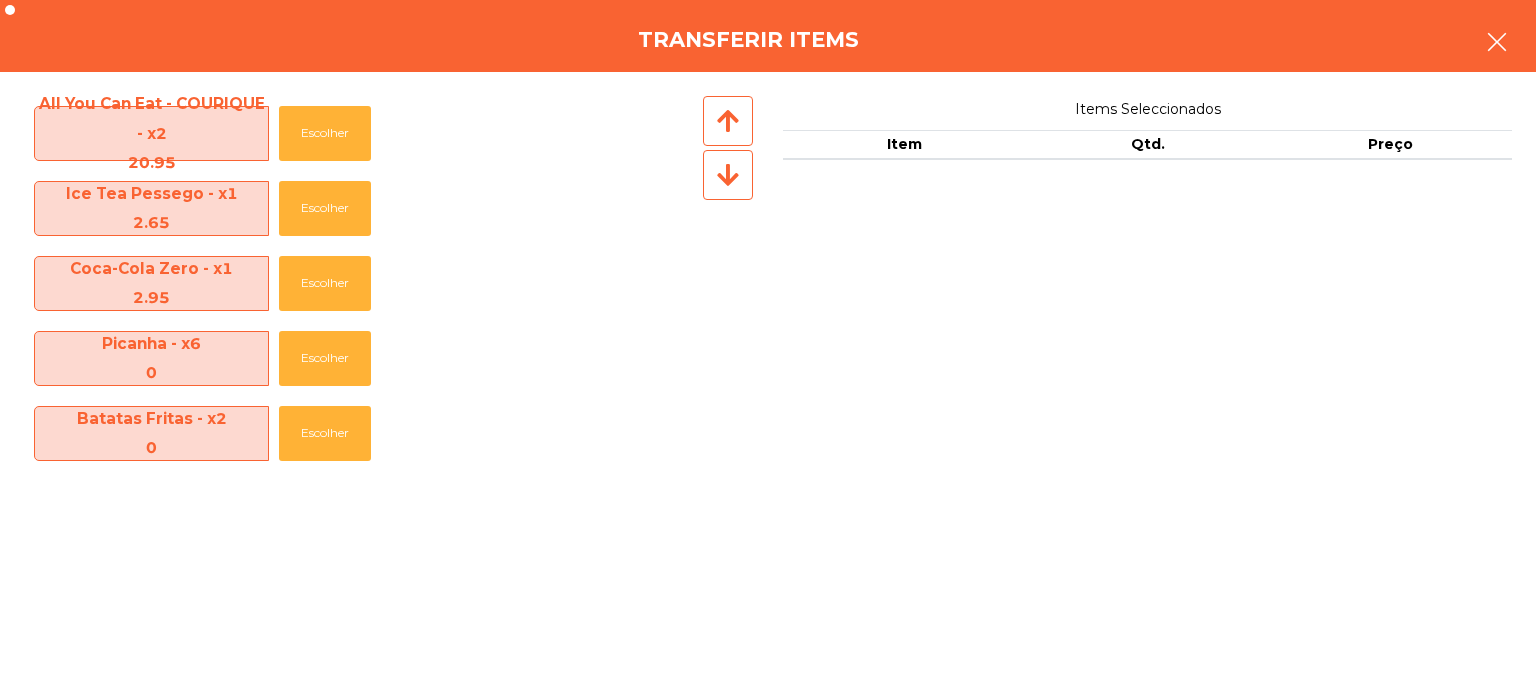 click 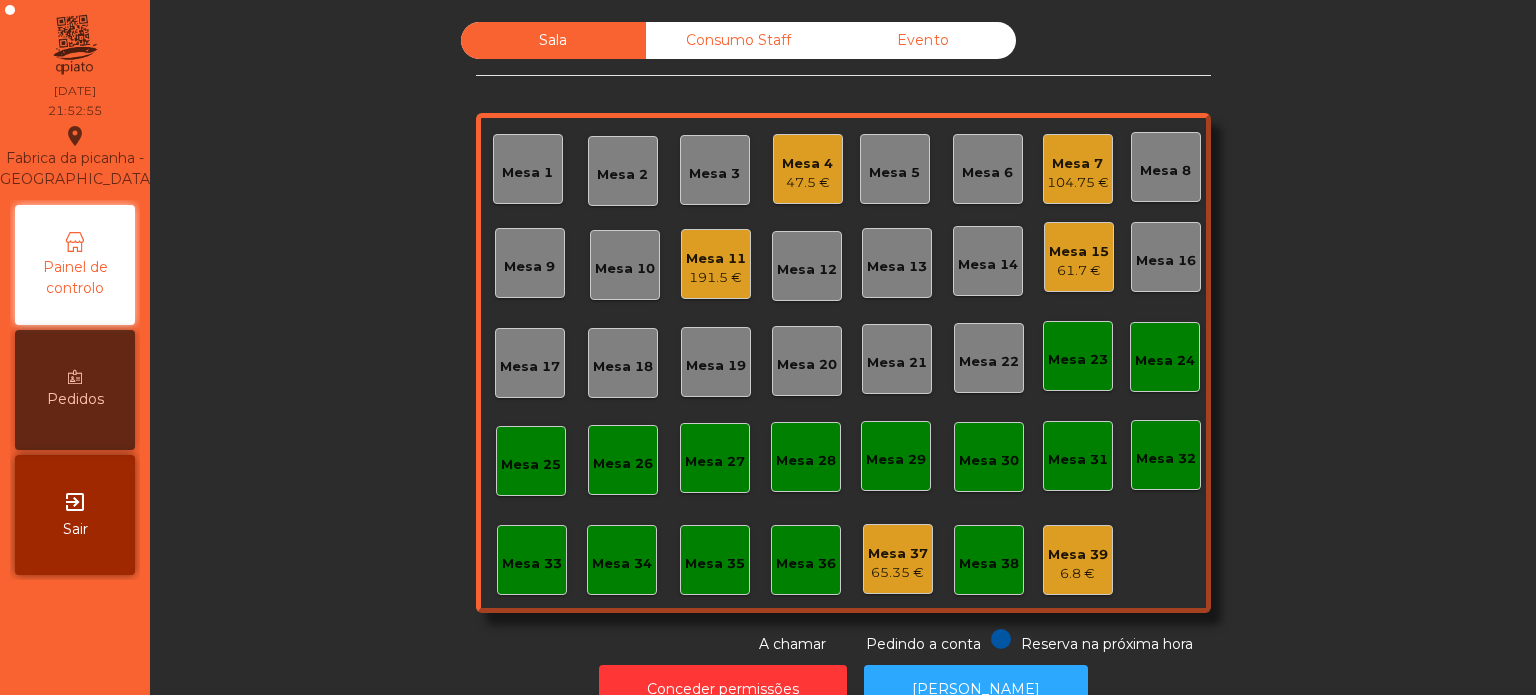 click on "47.5 €" 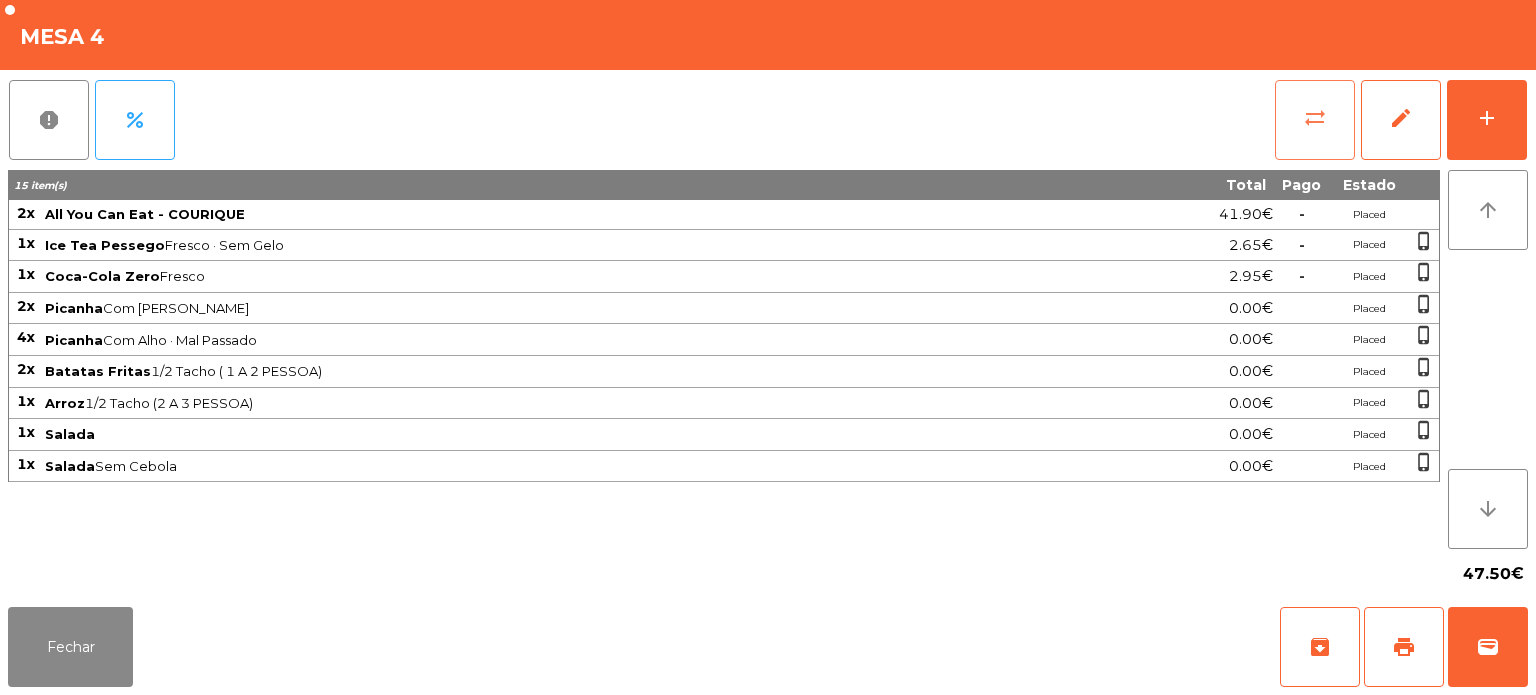 click on "sync_alt" 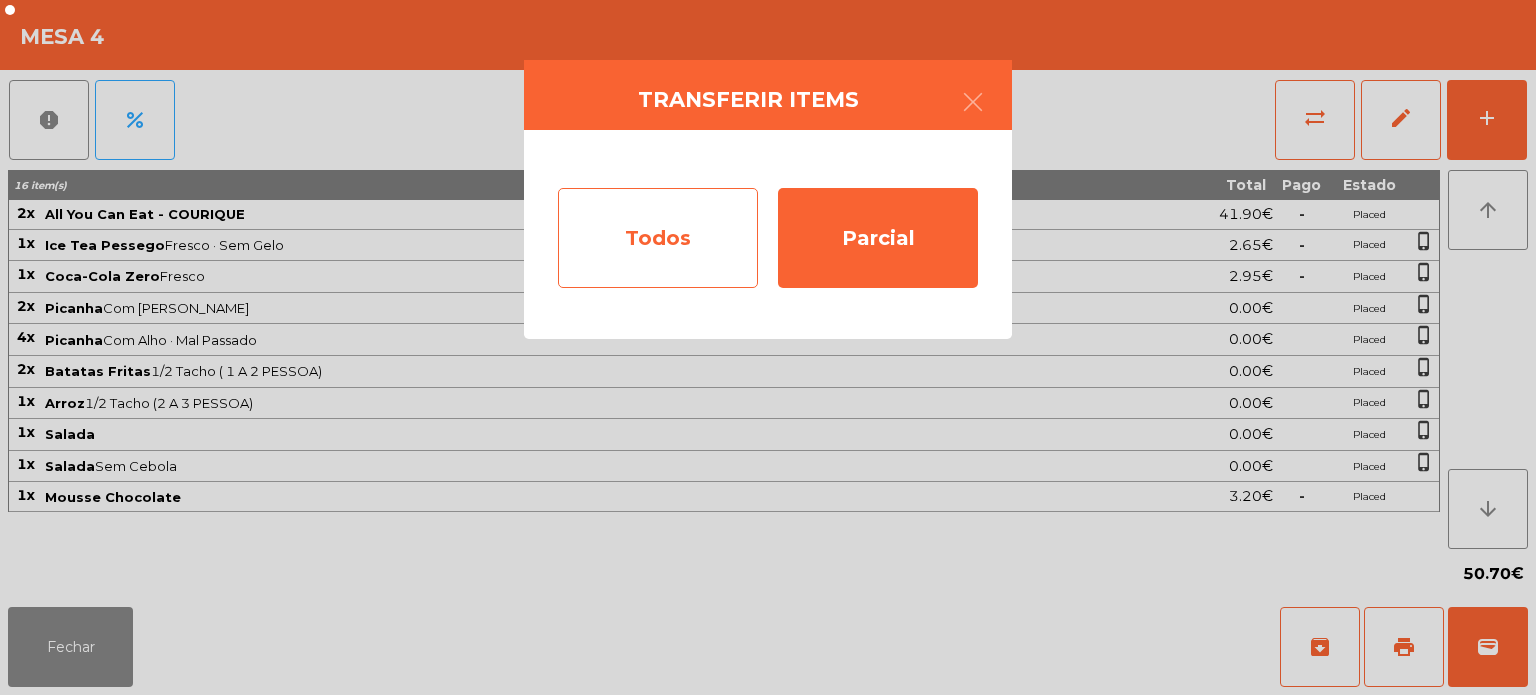 click on "Todos" 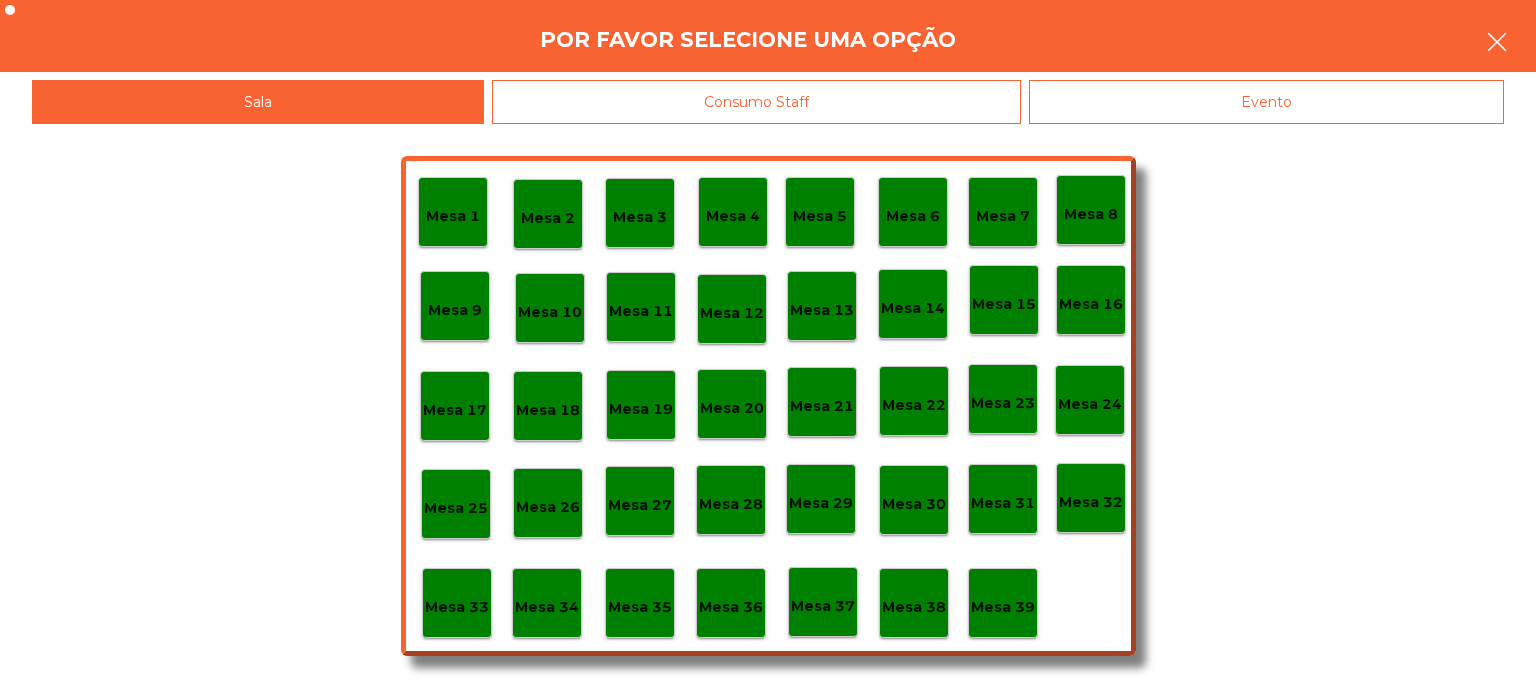 click 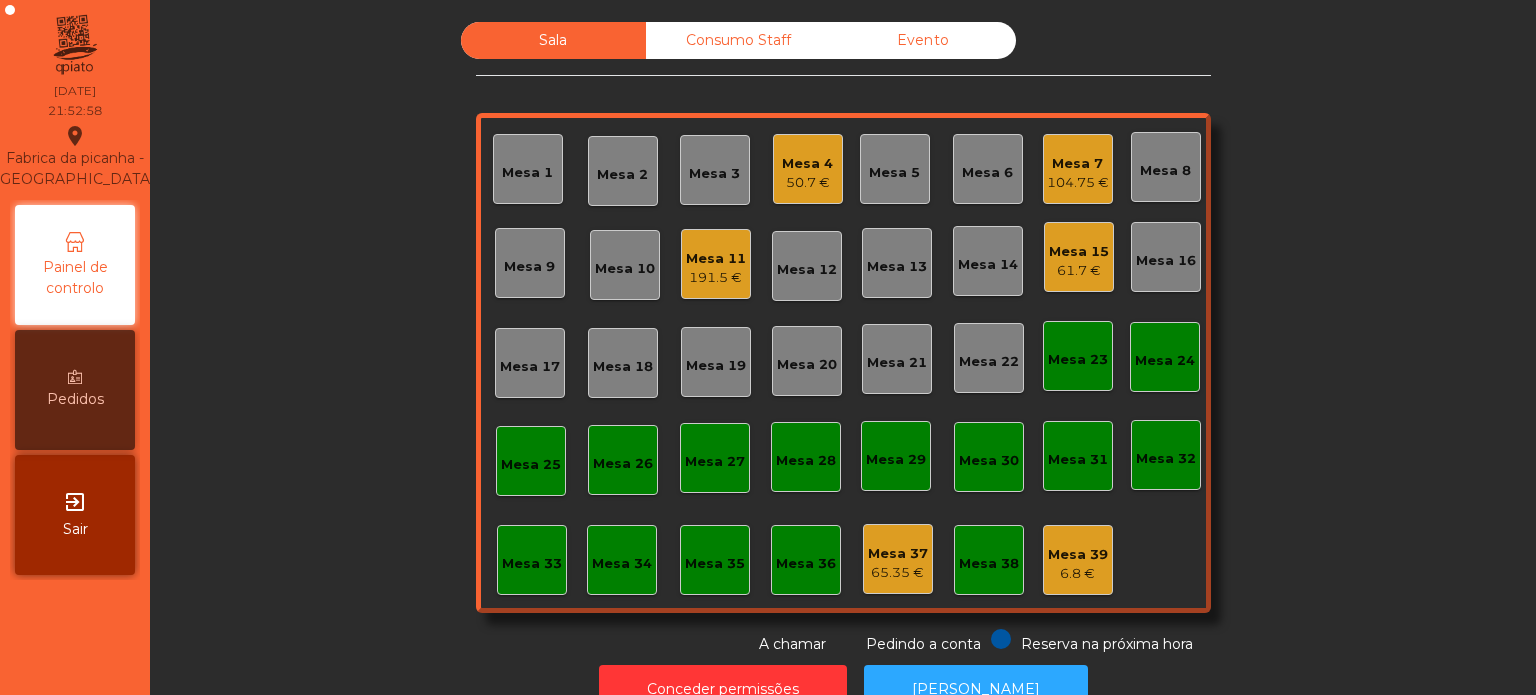 click on "Mesa 4" 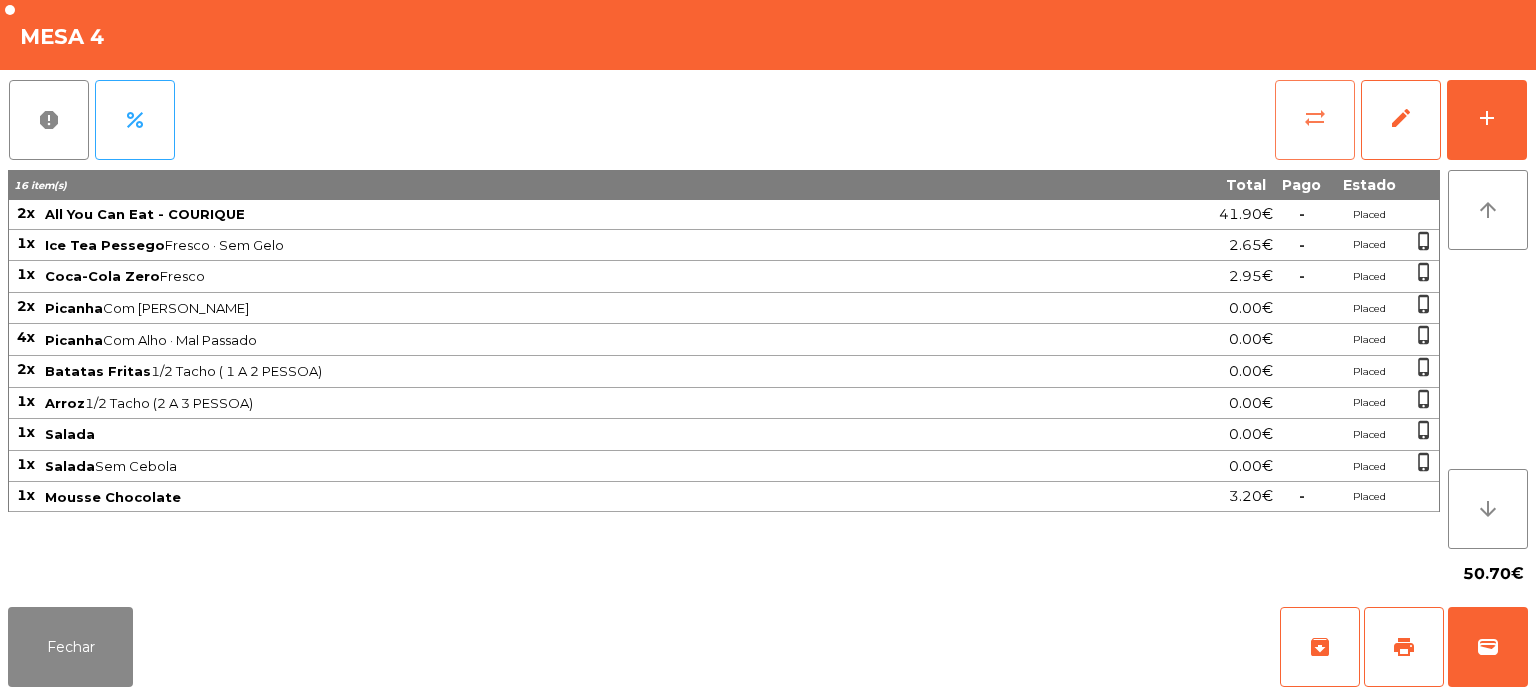 click on "sync_alt" 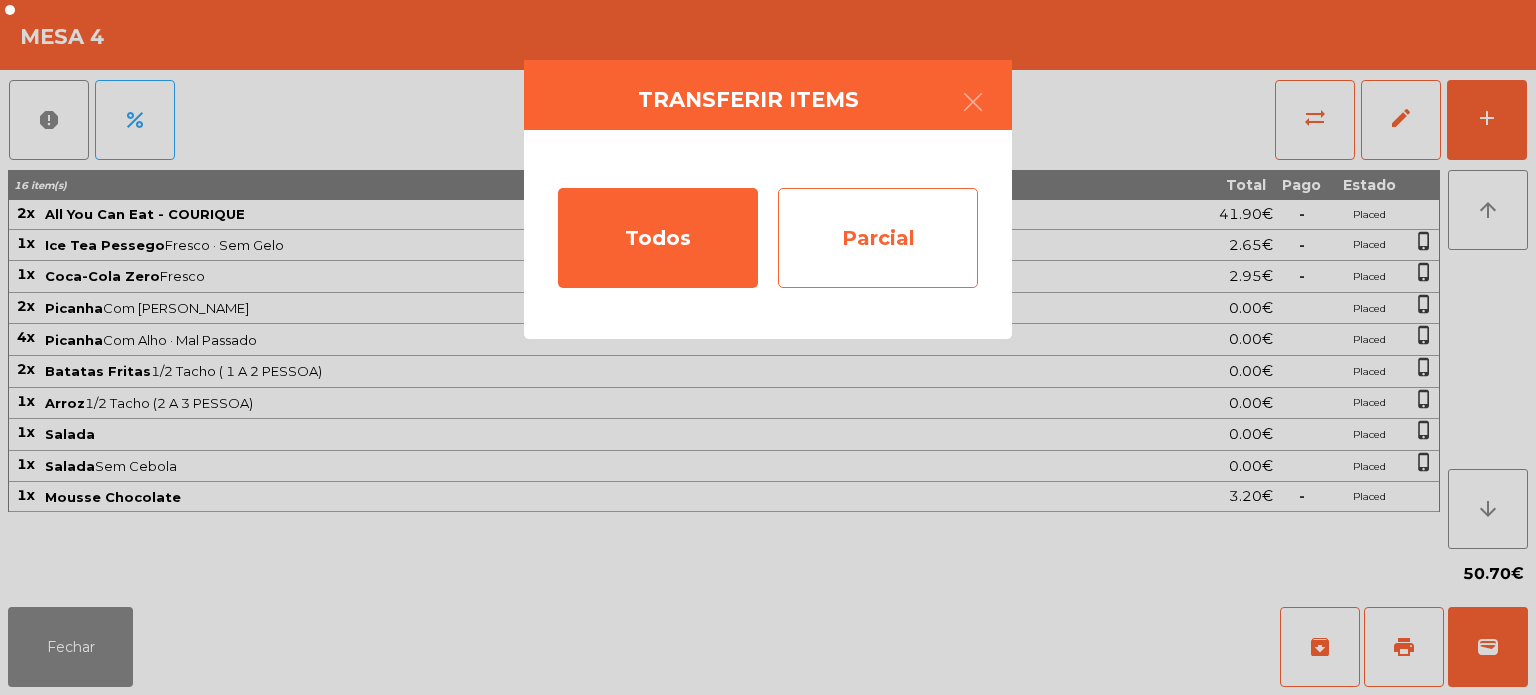 click on "Parcial" 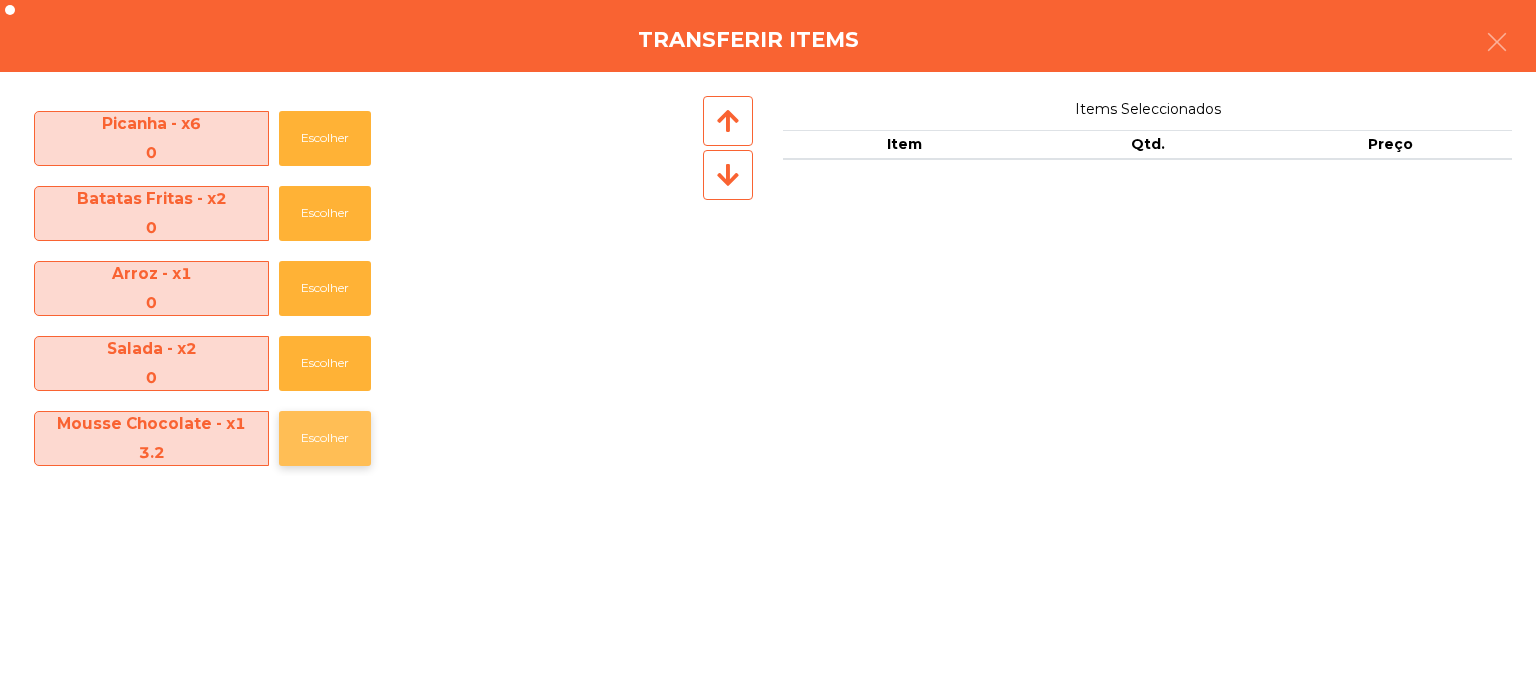 click on "Escolher" 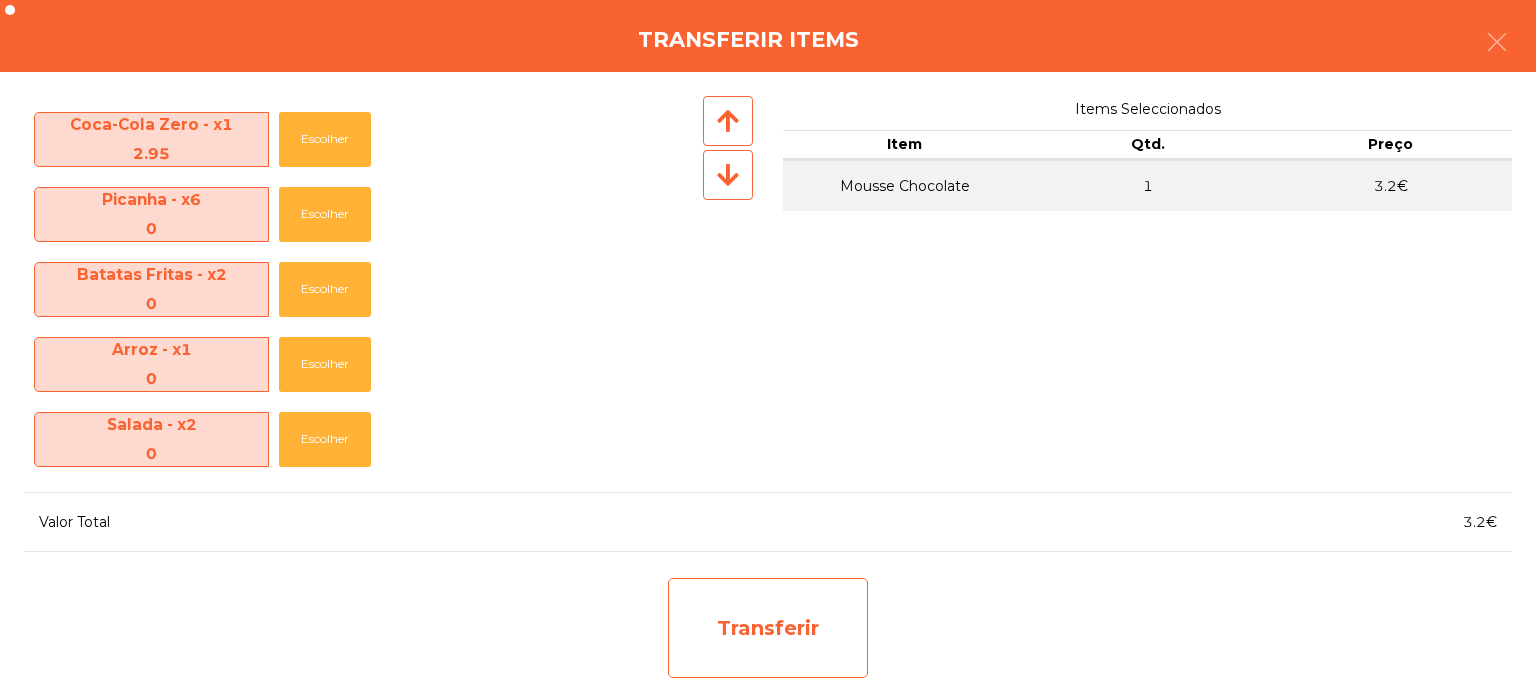 click on "Transferir" 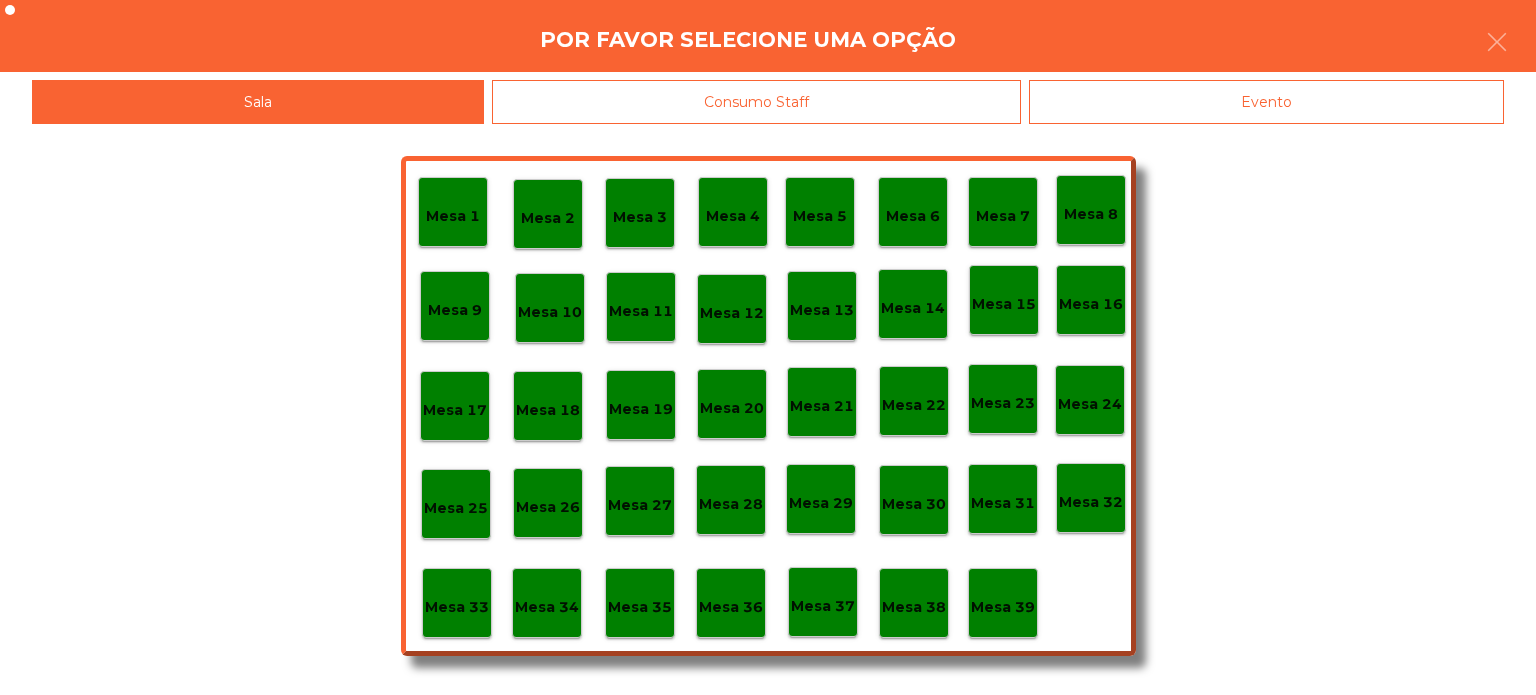 click on "Mesa 39" 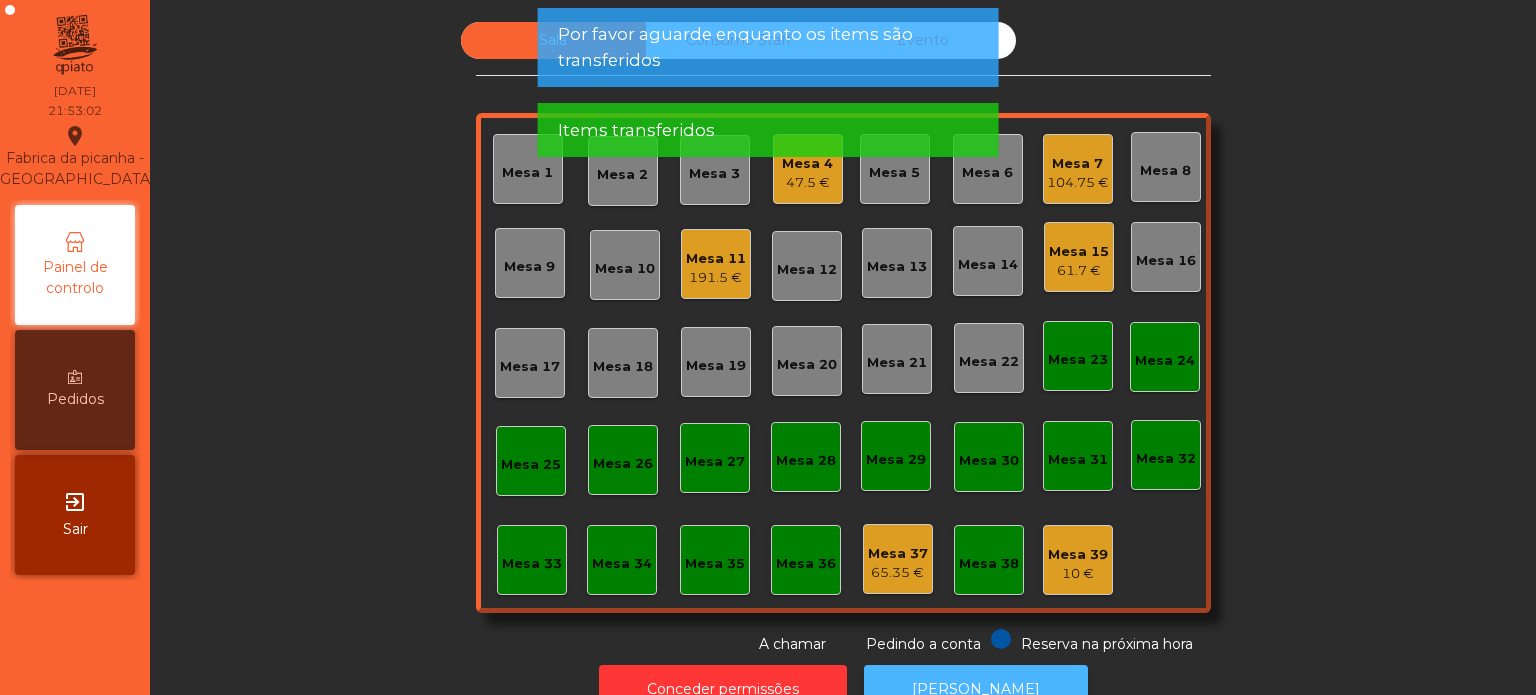 click on "[PERSON_NAME]" 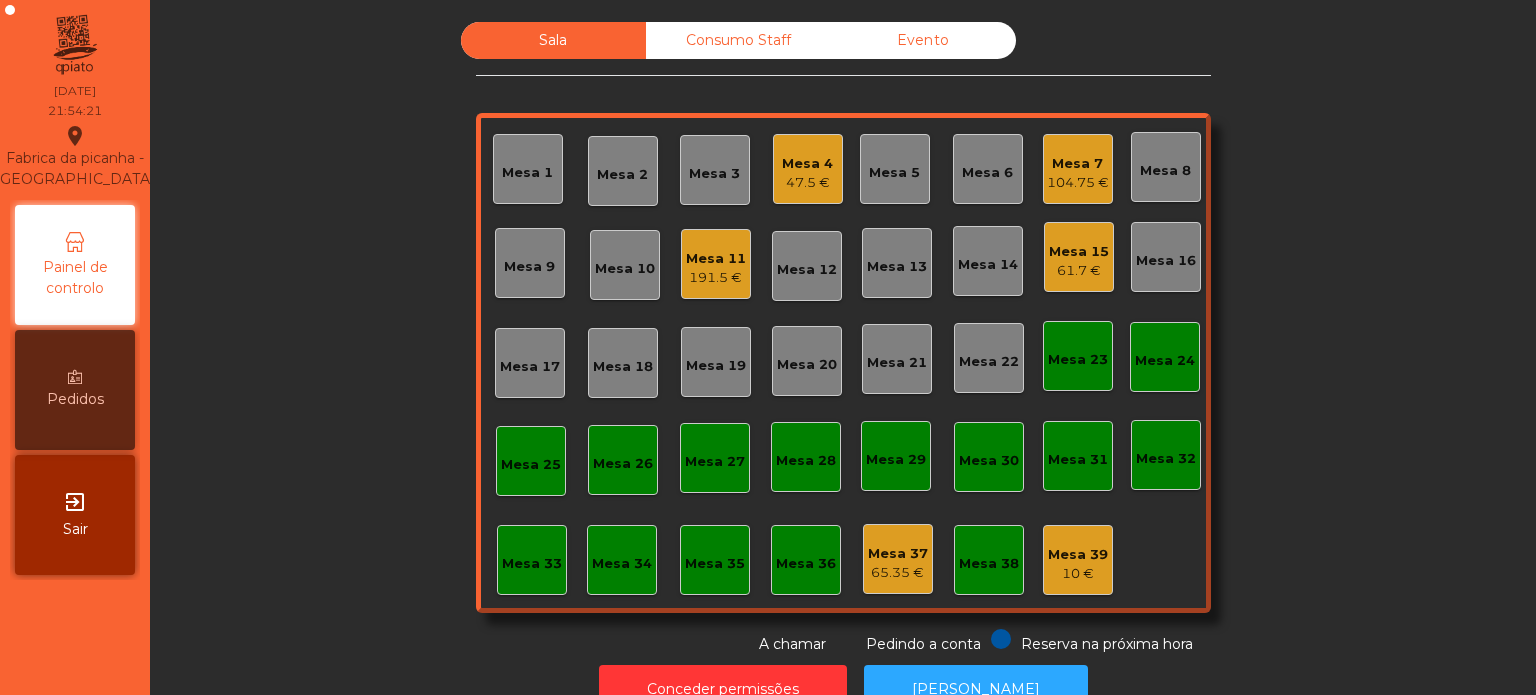 click on "61.7 €" 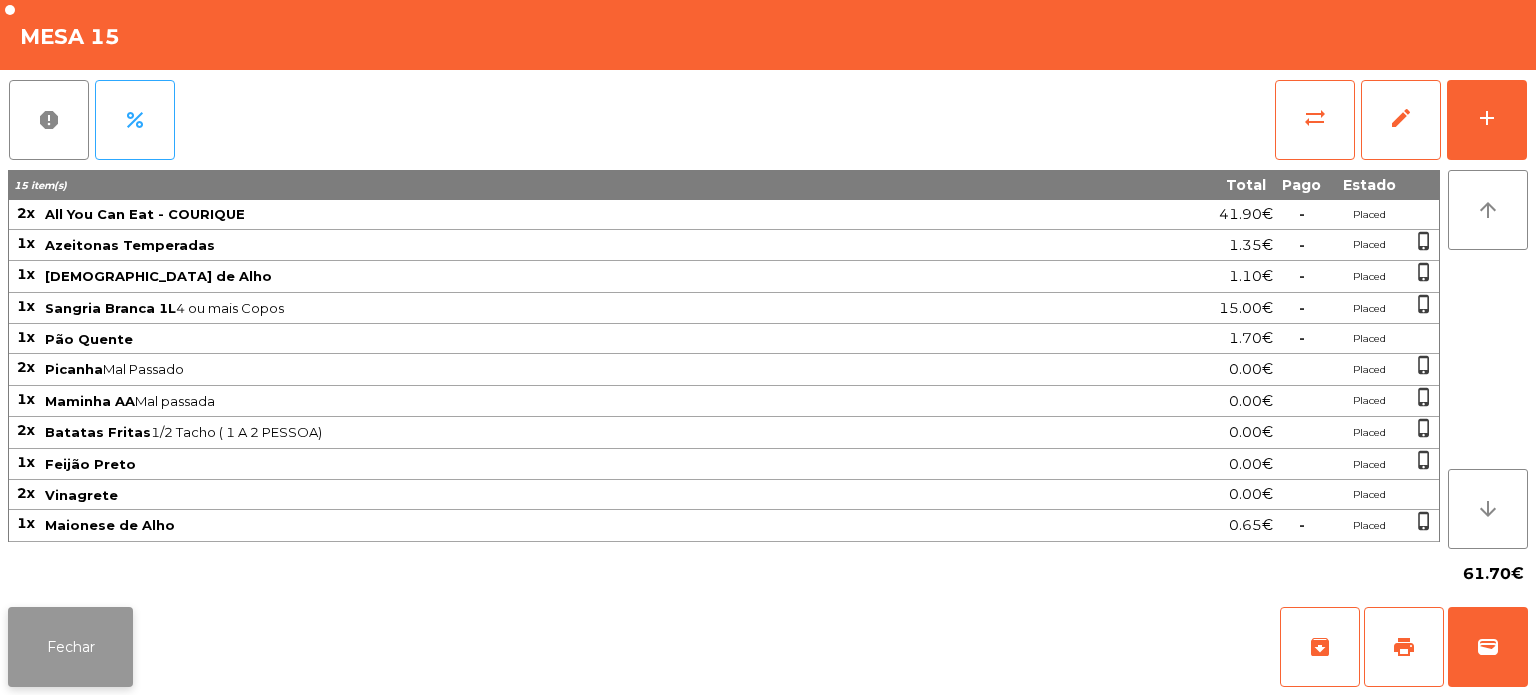 click on "Fechar" 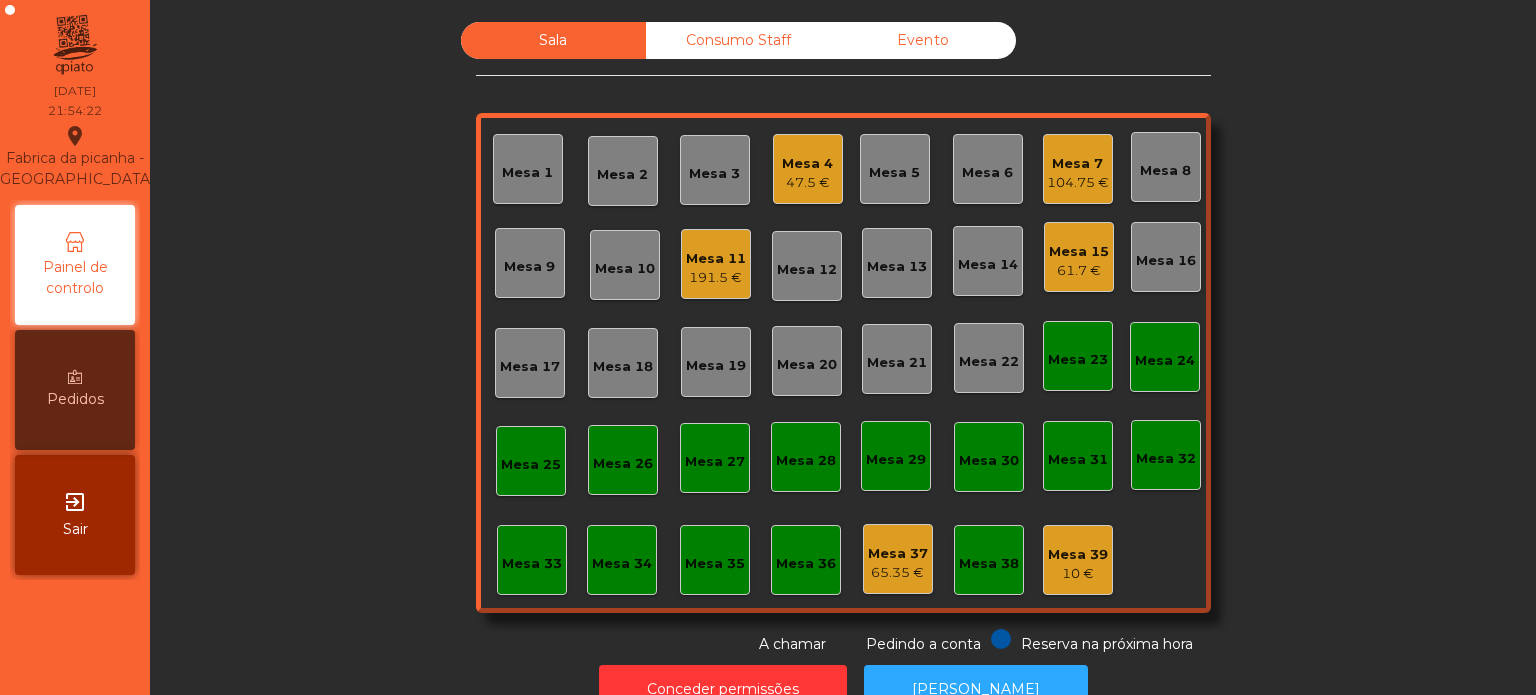 click on "191.5 €" 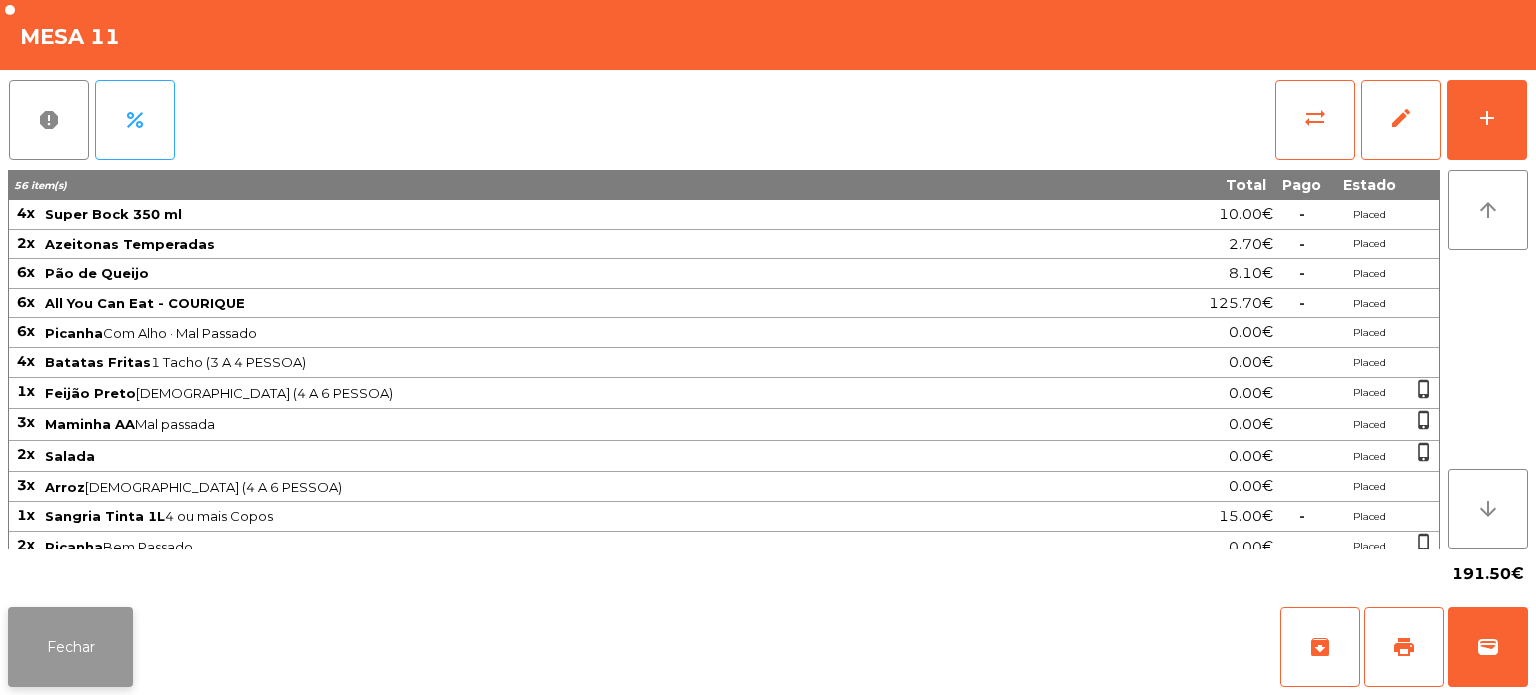 click on "Fechar" 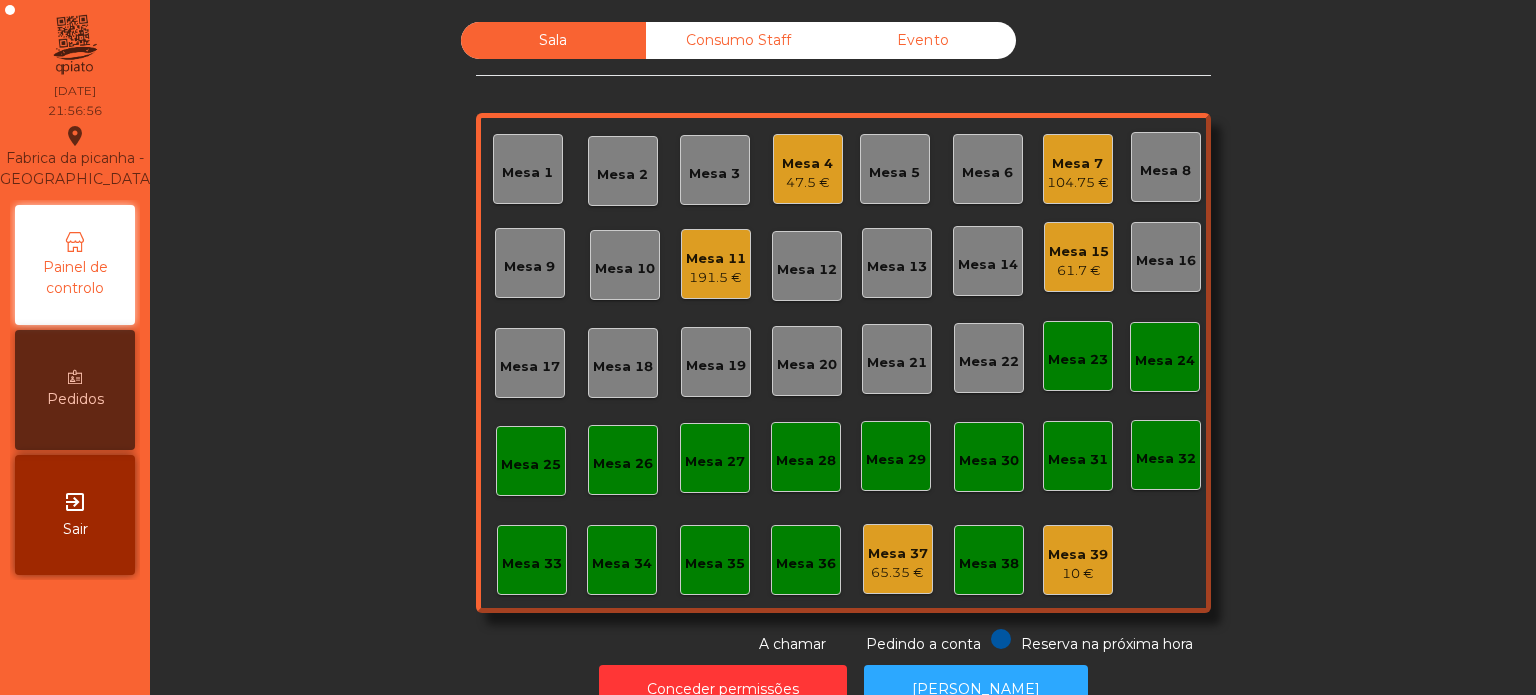click on "Mesa 11" 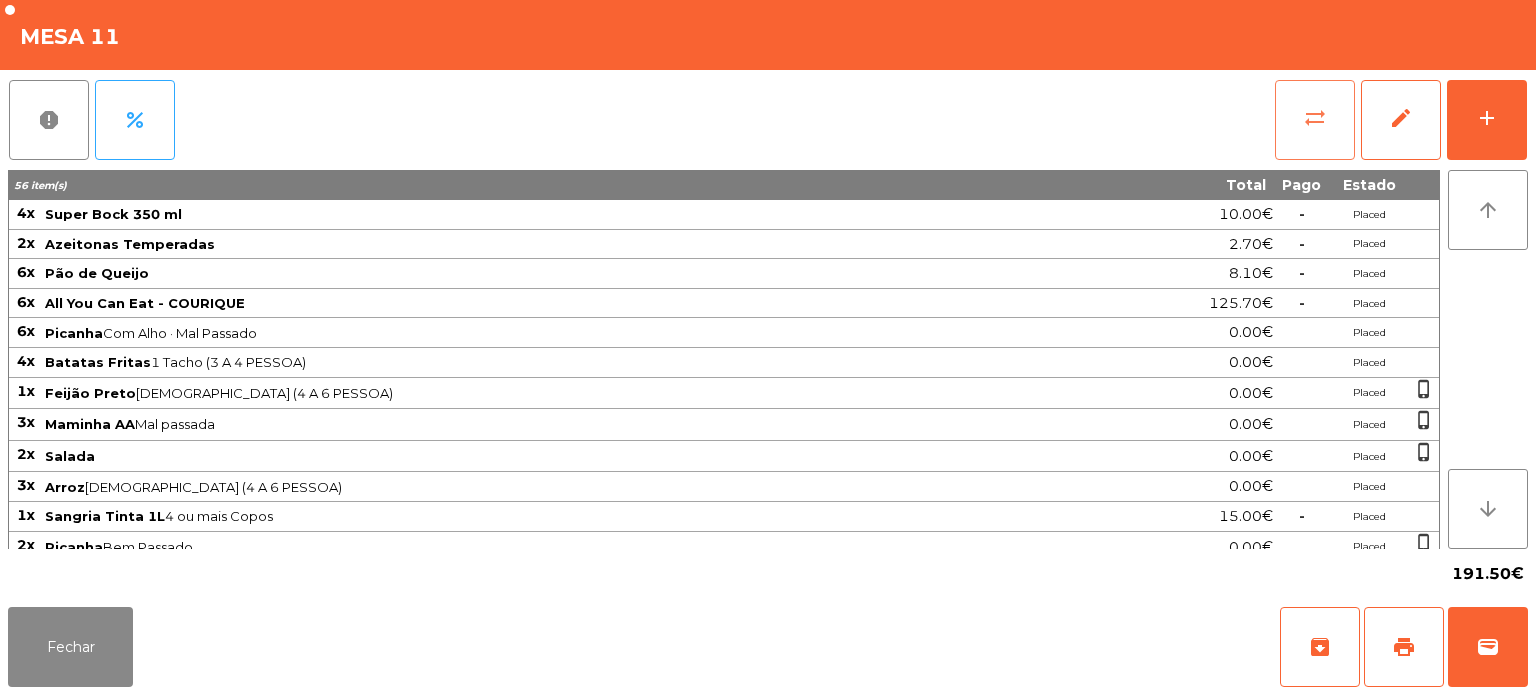 click on "sync_alt" 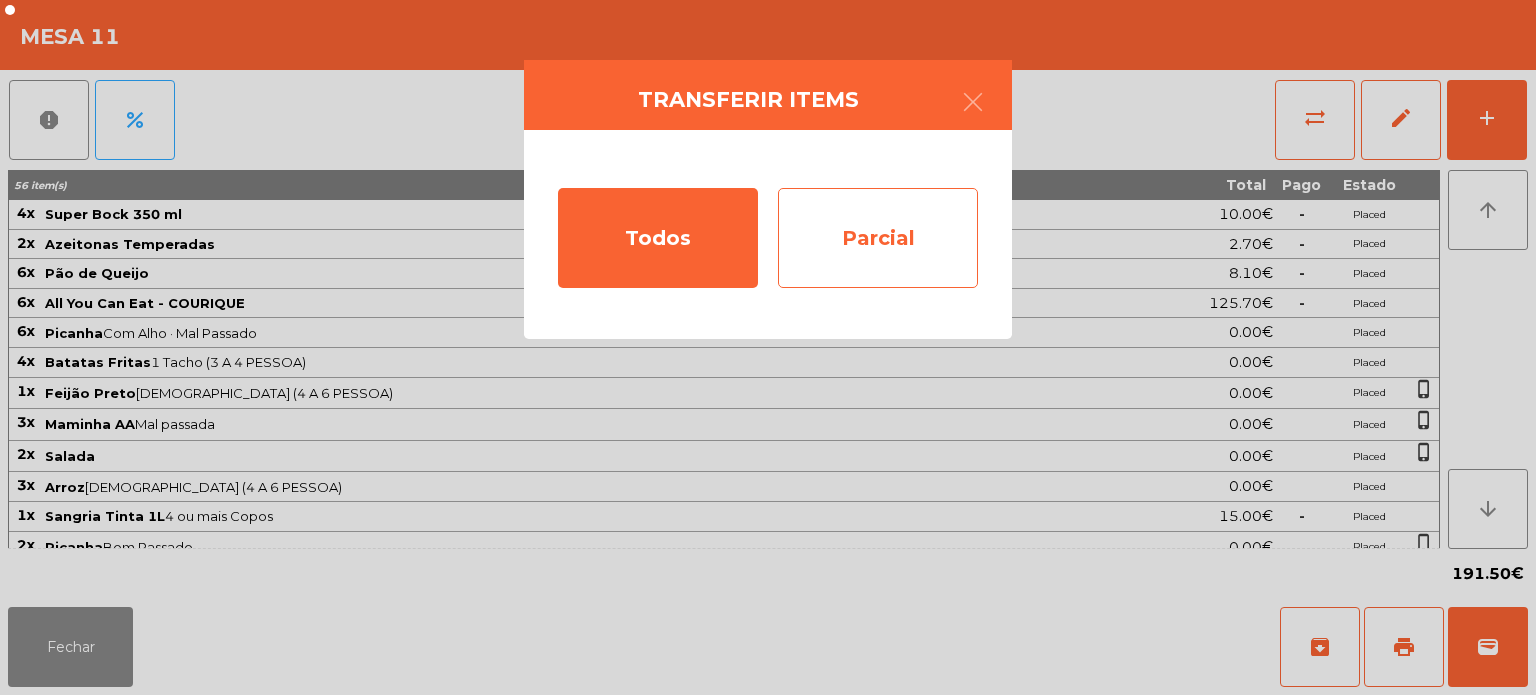 click on "Parcial" 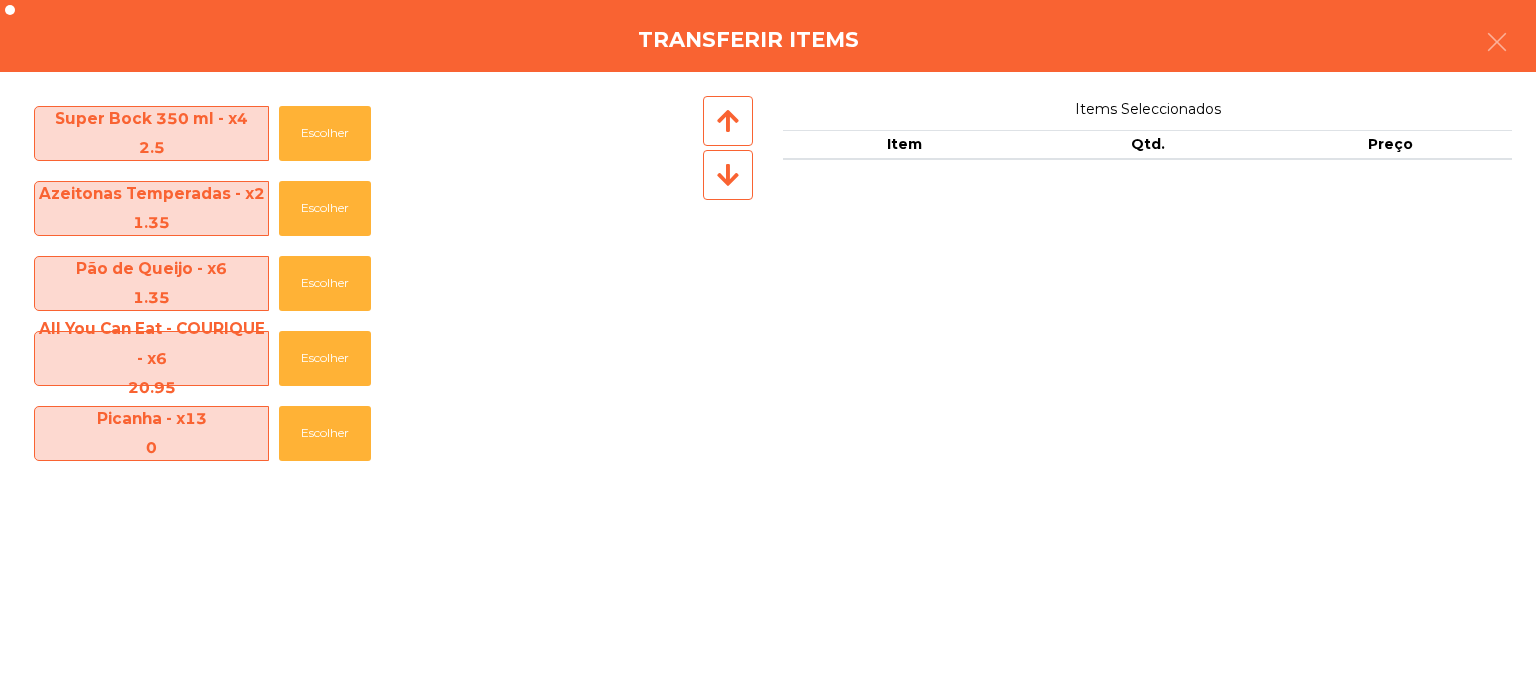 click on "Super Bock 350 ml - x4   2.5   Escolher   Azeitonas Temperadas - x2   1.35   Escolher   Pão de Queijo - x6   1.35   Escolher   All You Can Eat - COURIQUE - x6   20.95   Escolher   Picanha - x13   0   Escolher   Batatas Fritas - x4   0   Escolher   Feijão Preto - x2   0   Escolher   Maminha AA - x7   0   Escolher   Salada - x2   0   Escolher   Arroz - x3   0   Escolher   Sangria Tinta 1L - x3   15   Escolher   Salsicha - x2   0   Escolher   Cachaço Porco - x2   0   Escolher  Items Seleccionados Item Qtd. Preço" 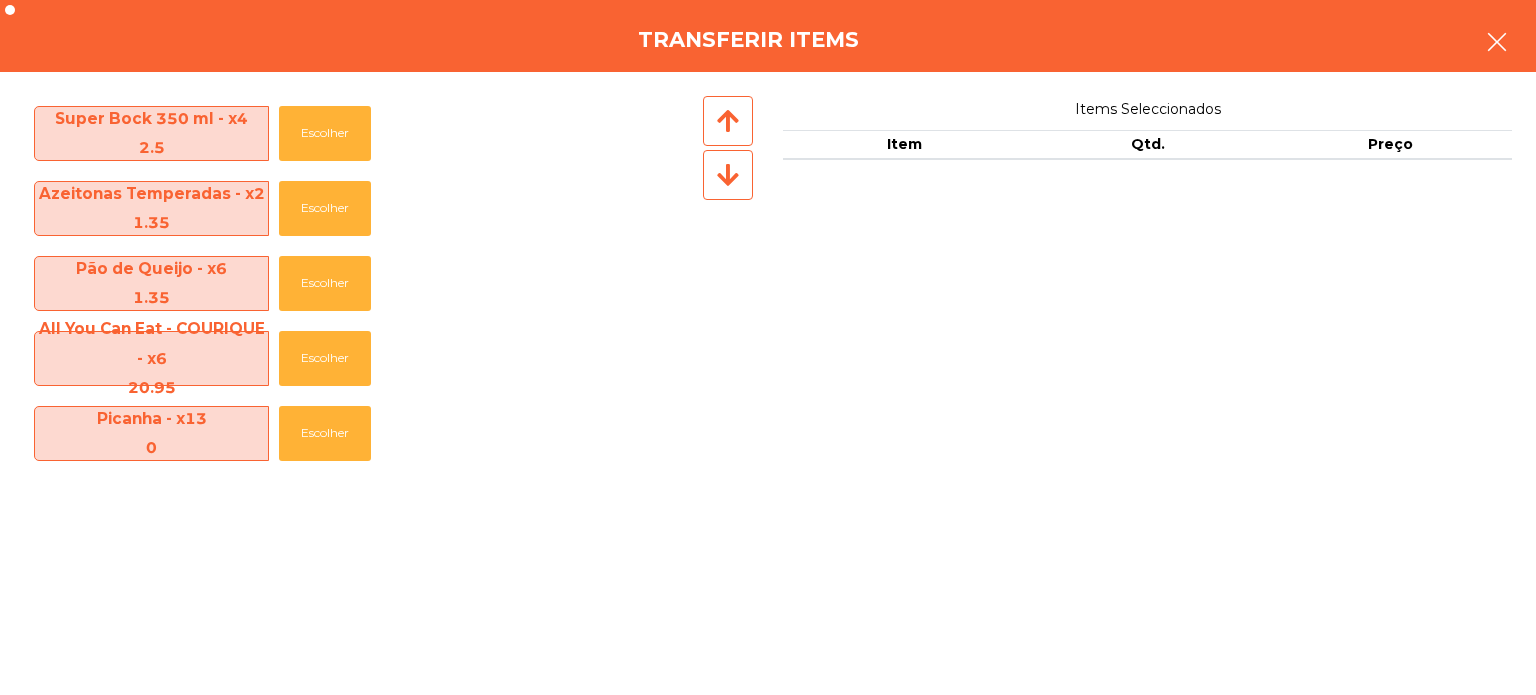 click 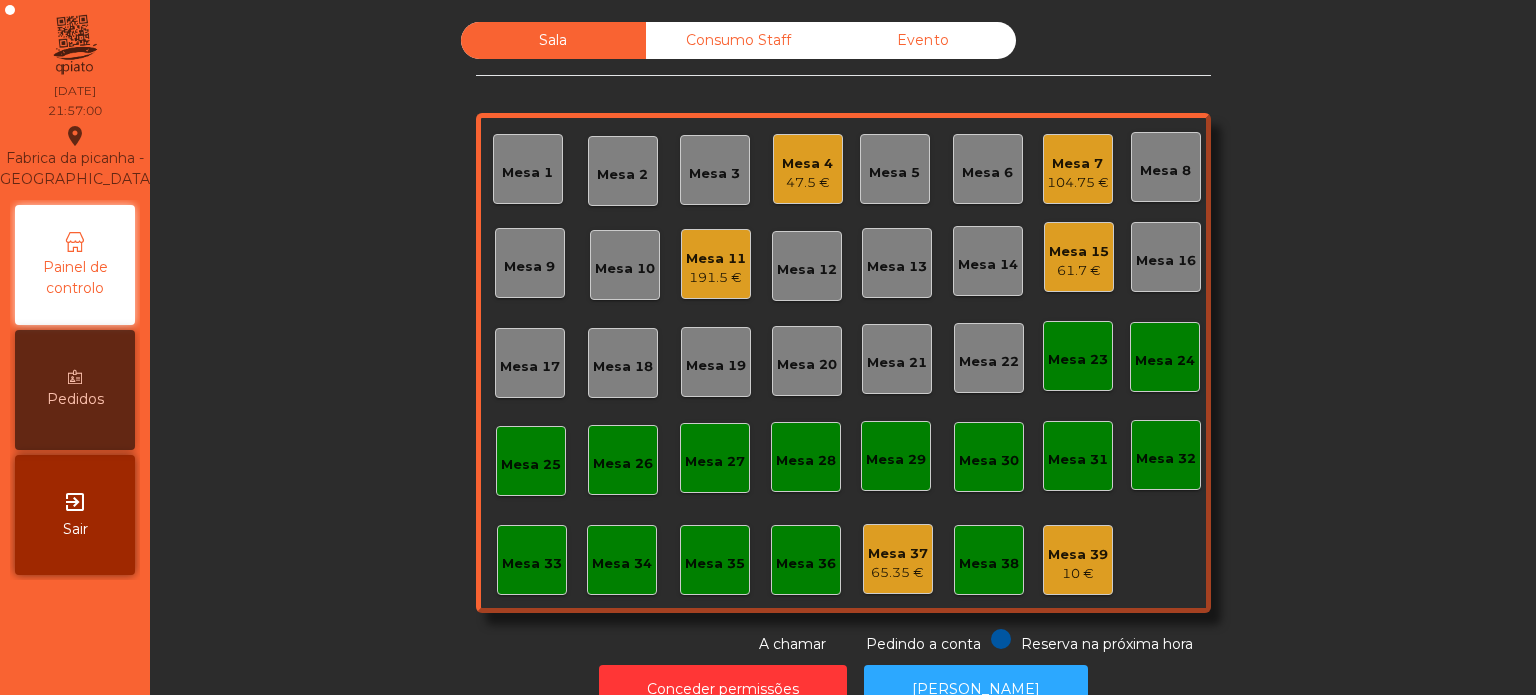 click on "191.5 €" 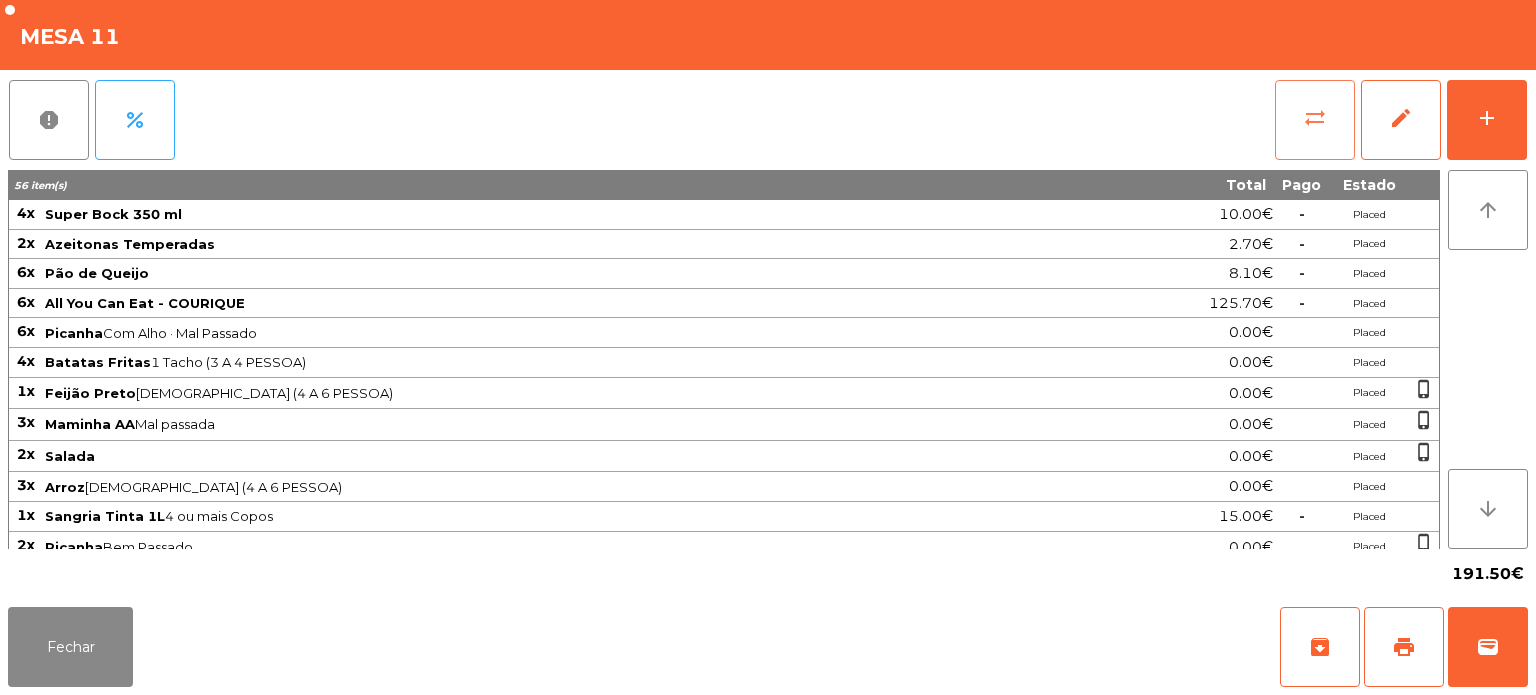 click on "sync_alt" 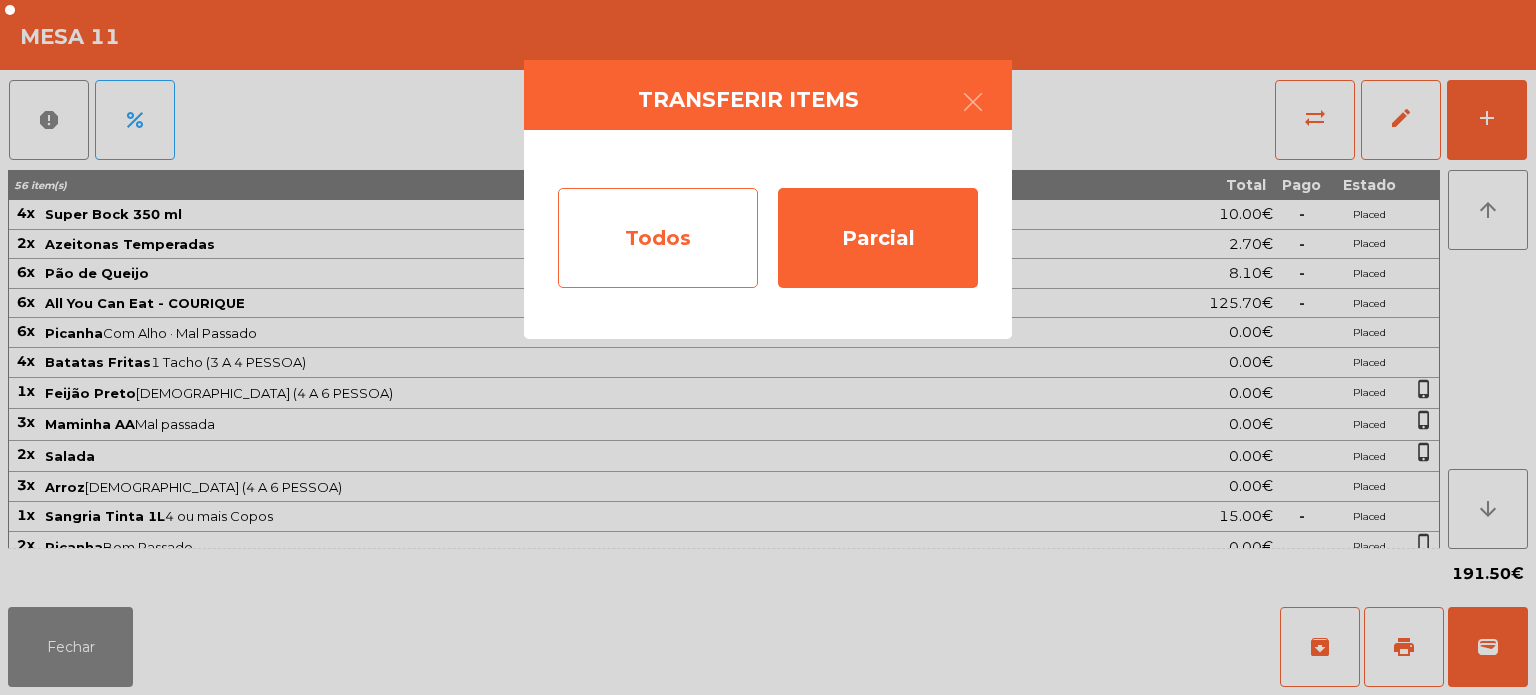 click on "Todos" 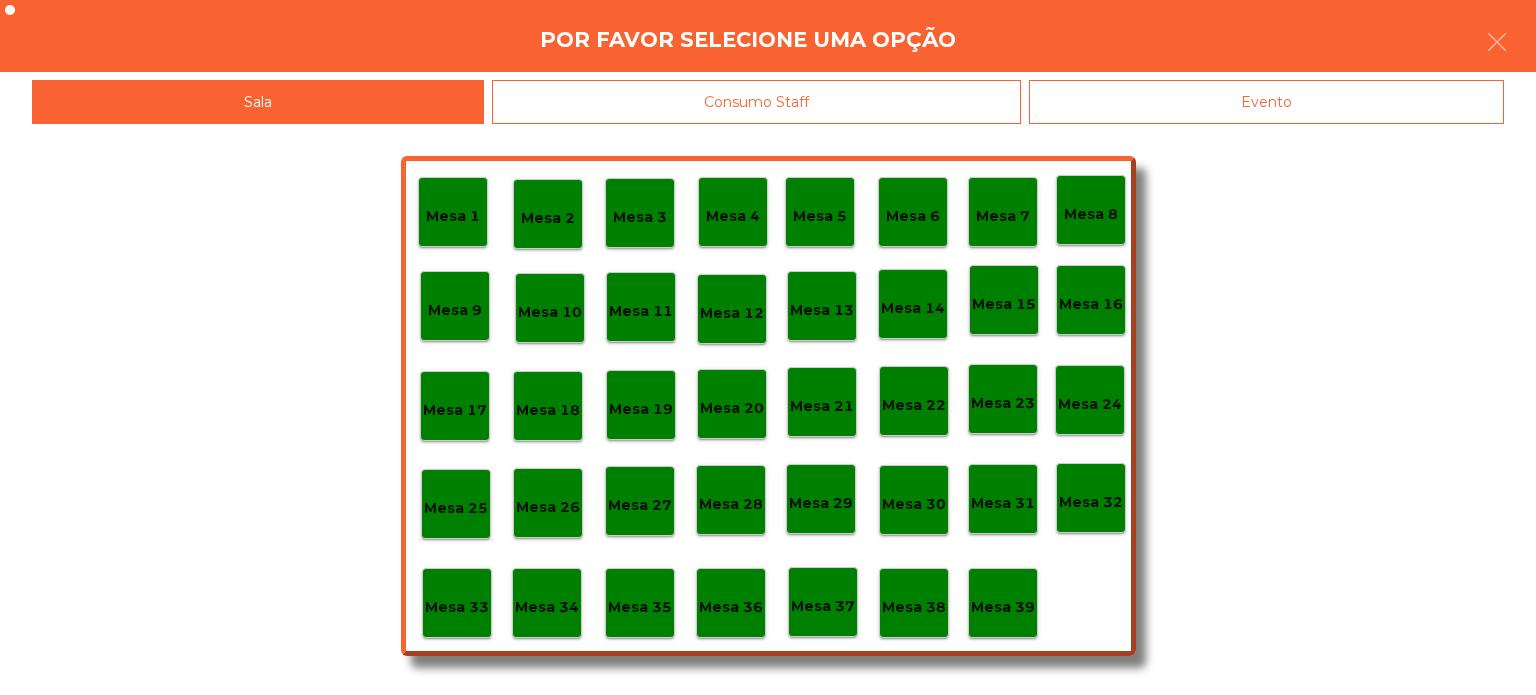click on "Evento" 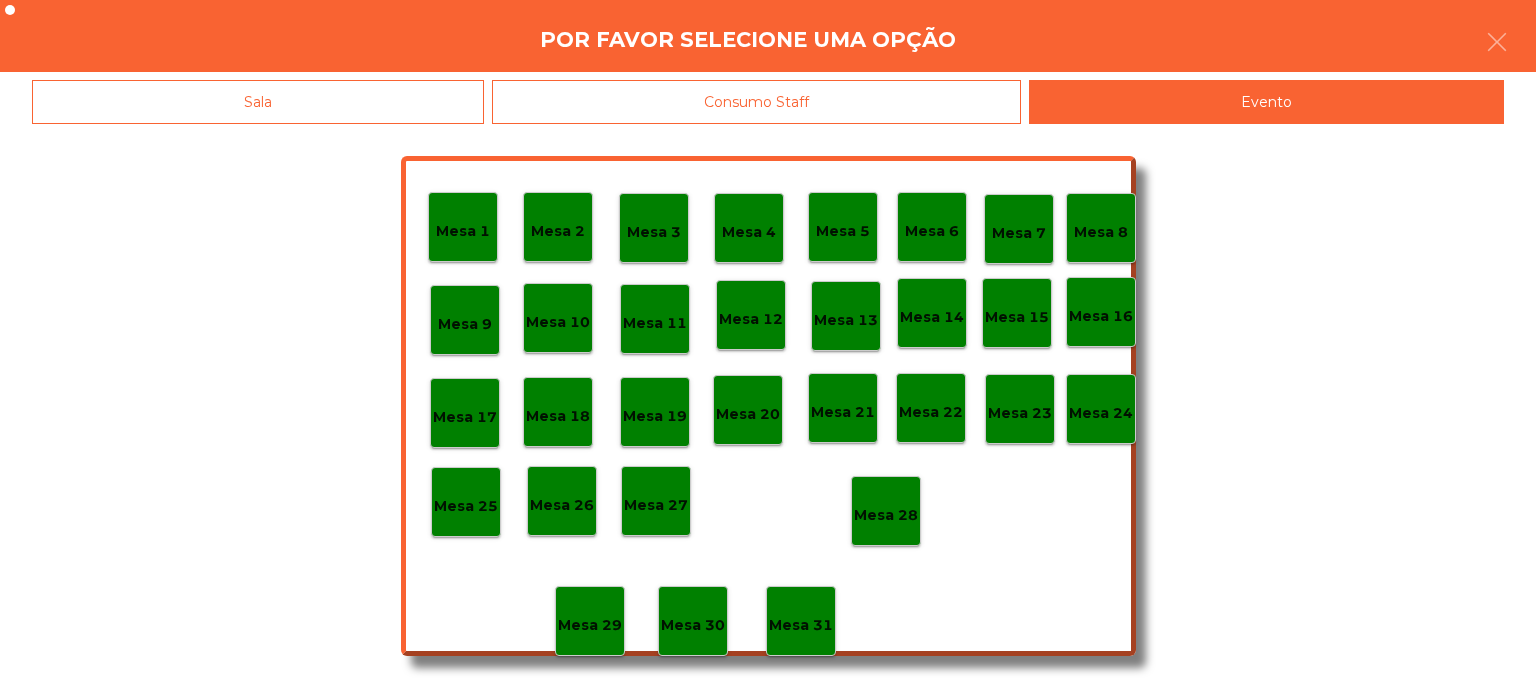 click on "Mesa 28" 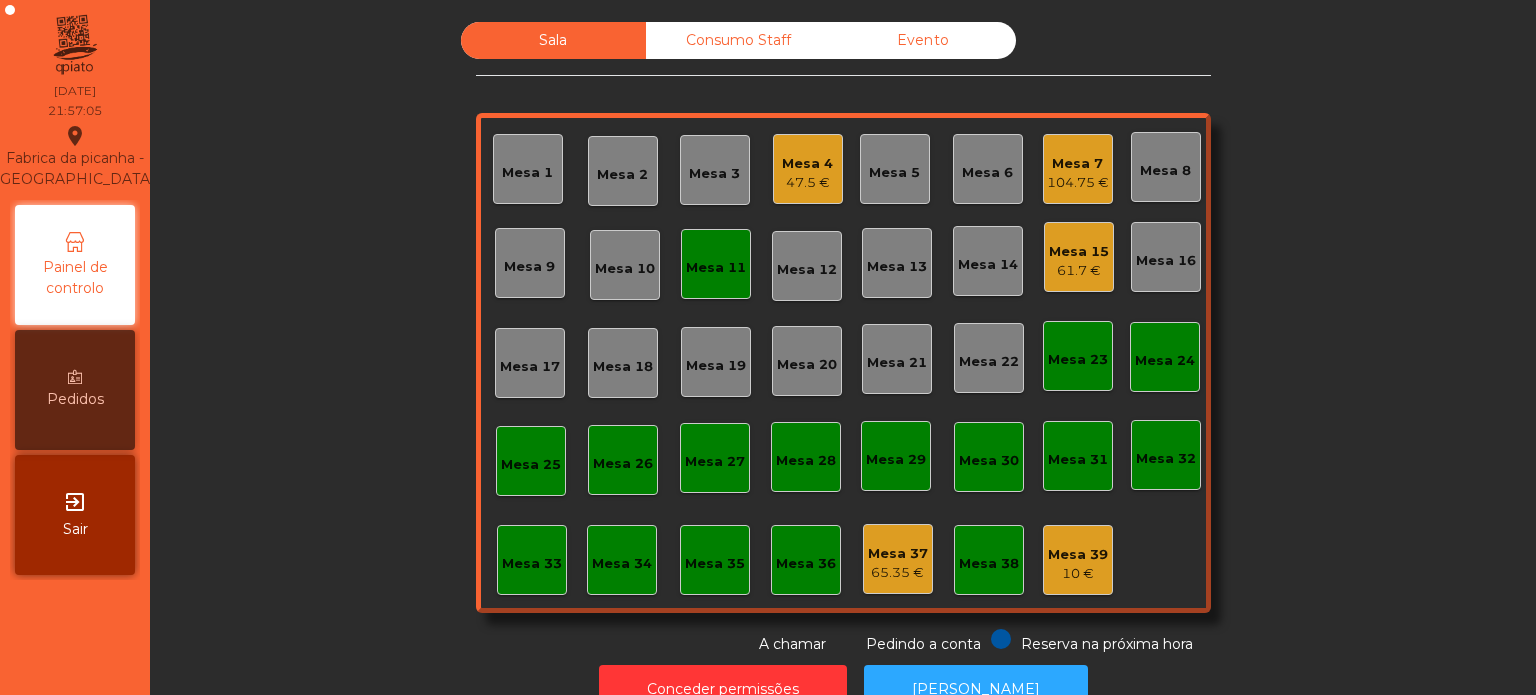 click on "Mesa 7" 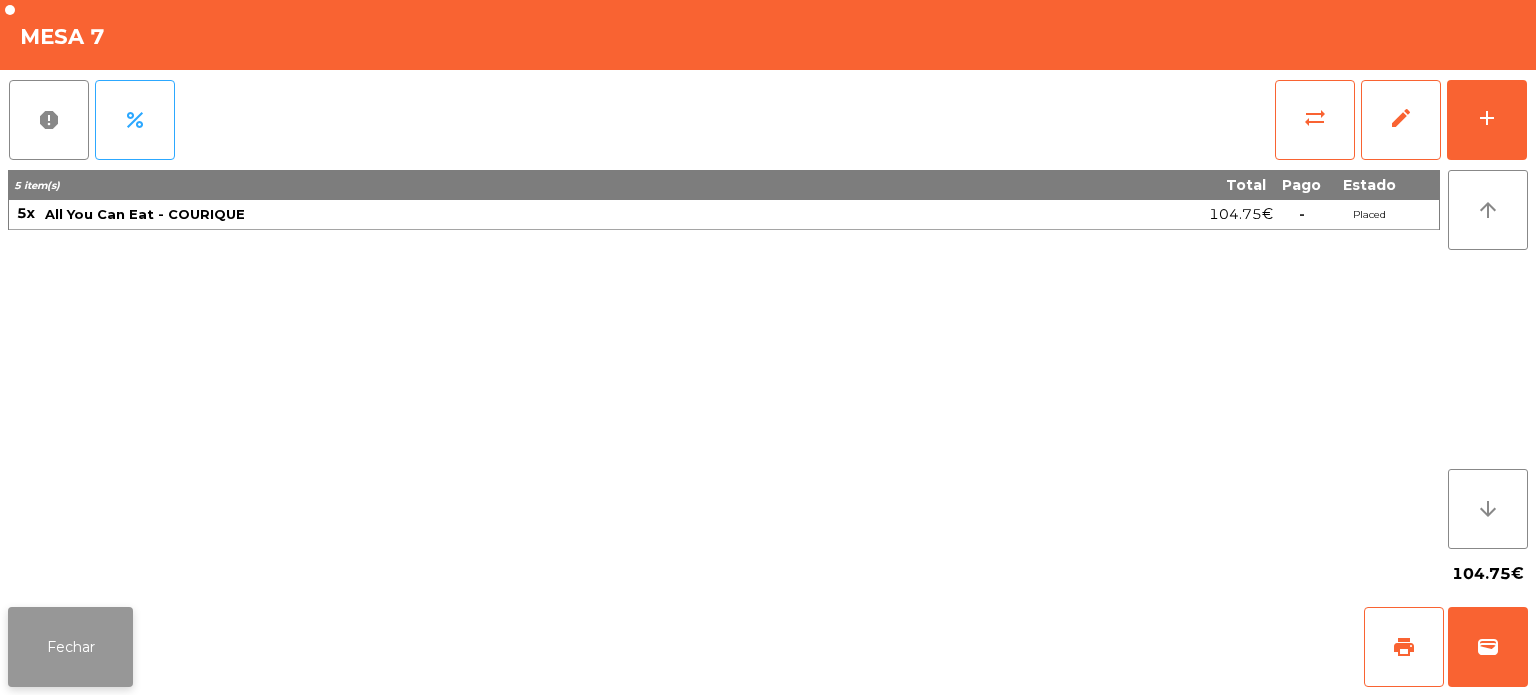 click on "Fechar" 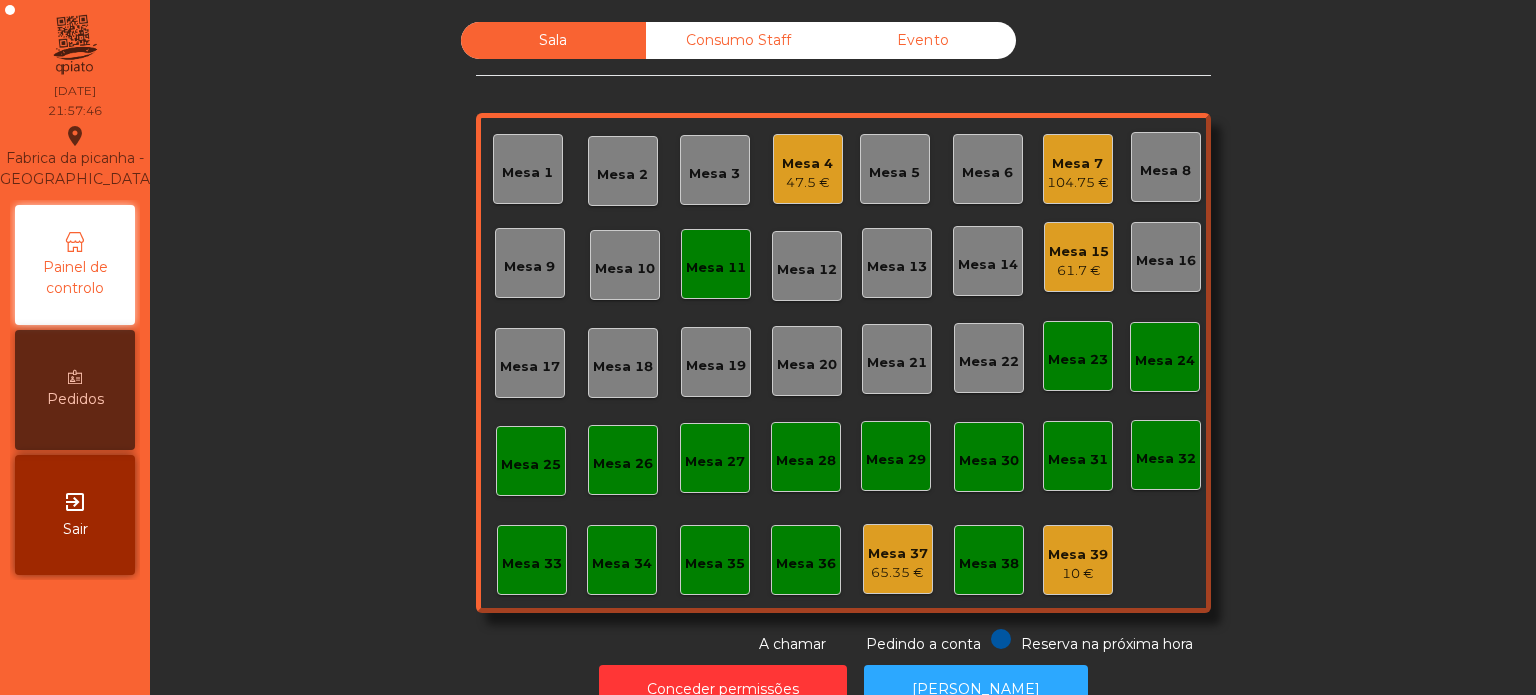 click on "Mesa 11" 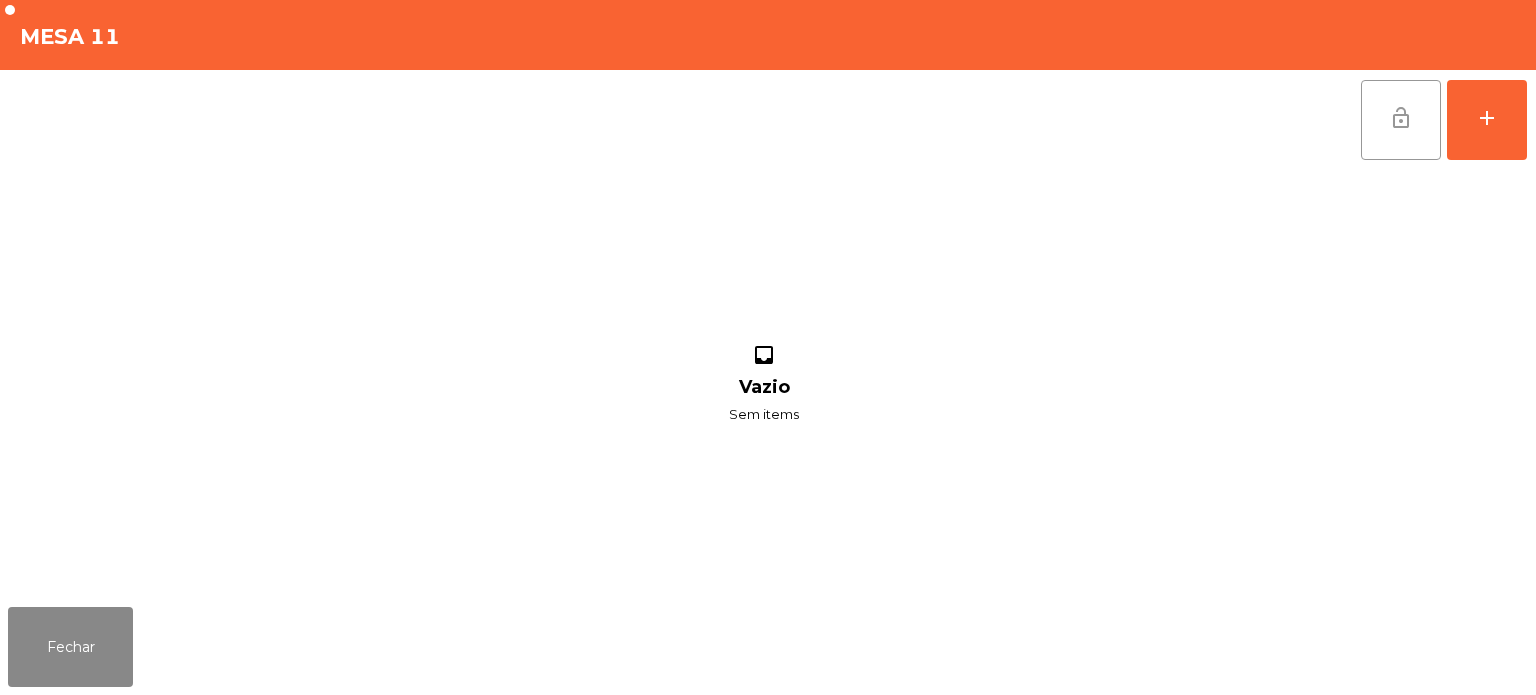 click on "lock_open" 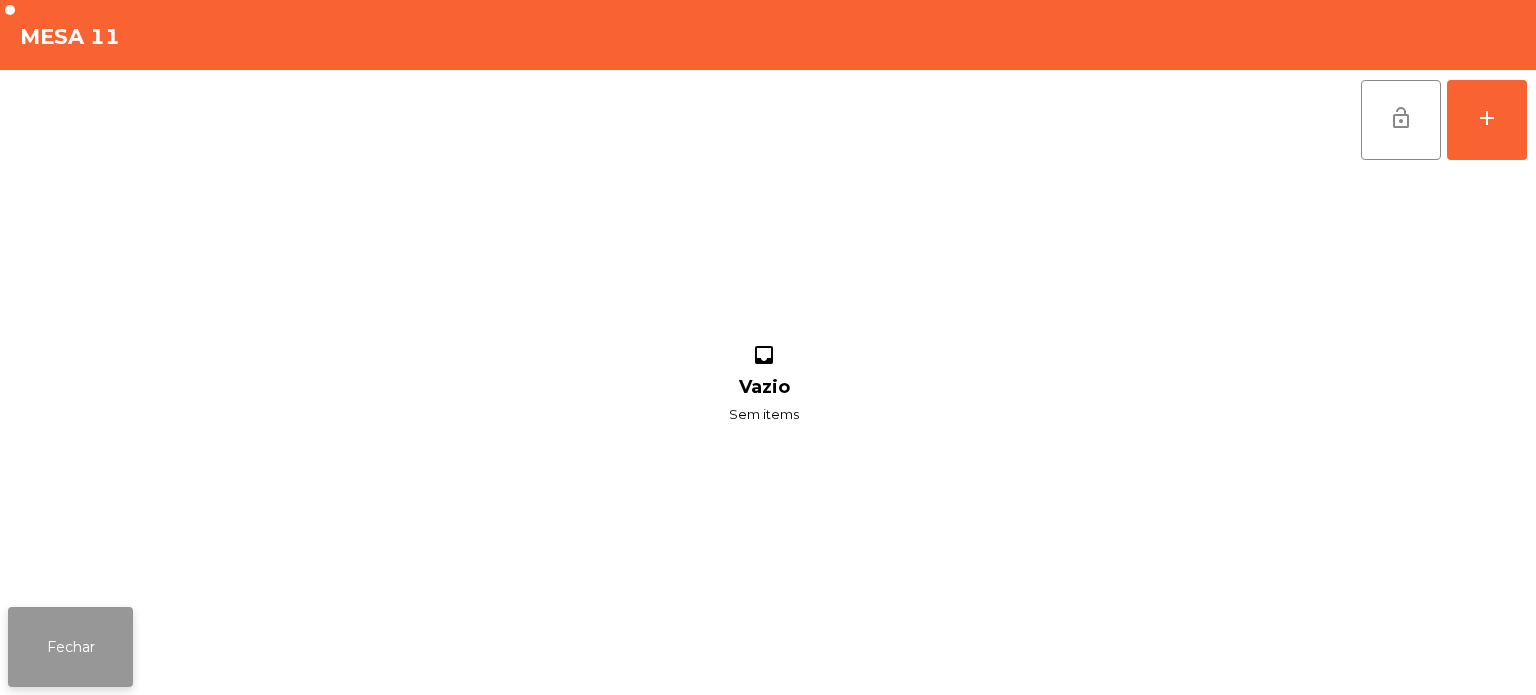 click on "Fechar" 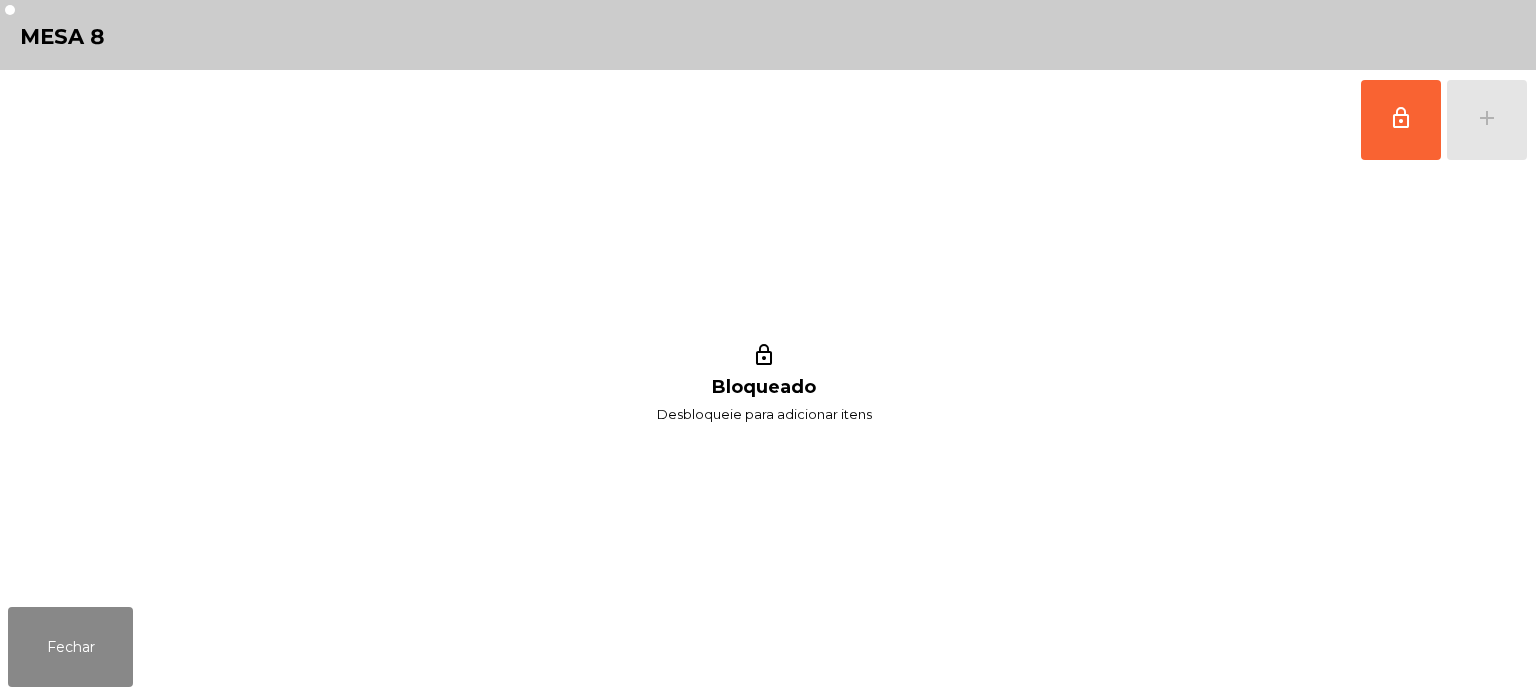 click on "lock_outline   add" 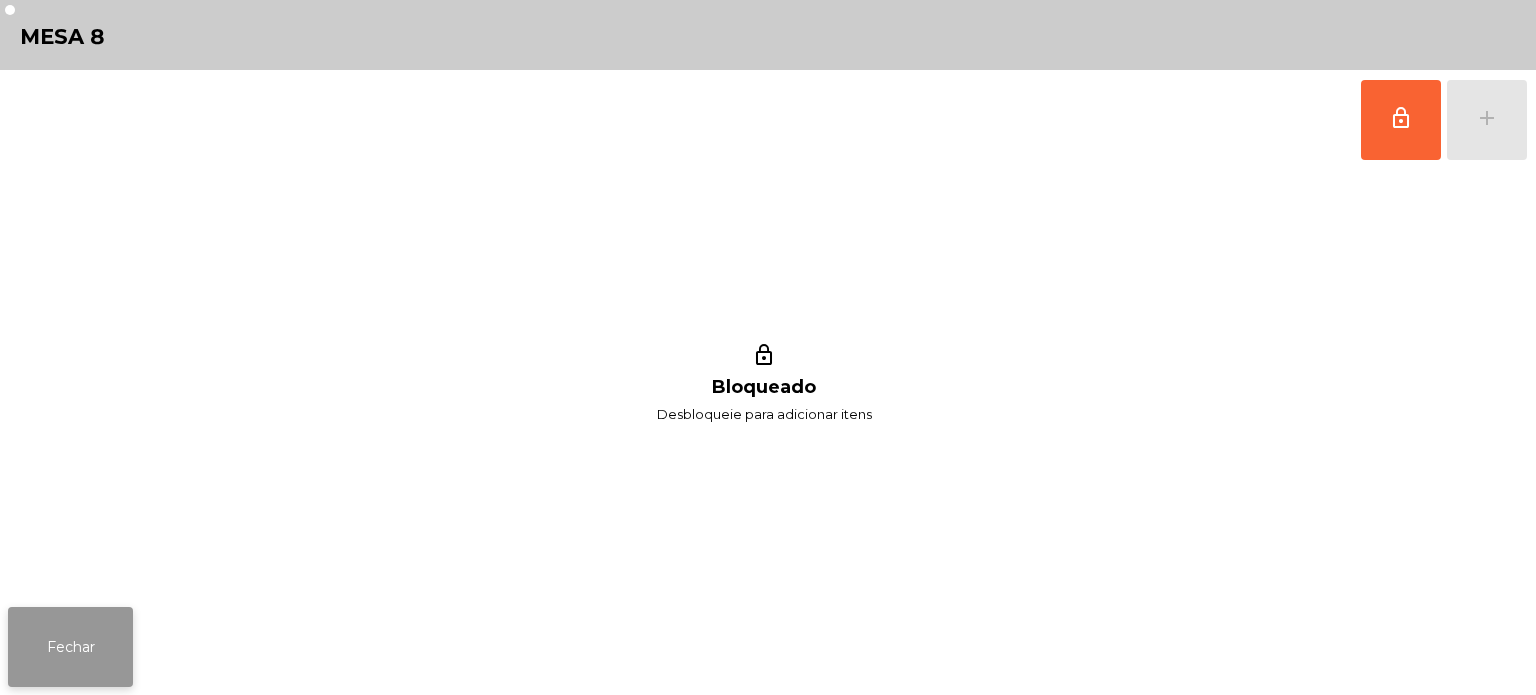 click on "Fechar" 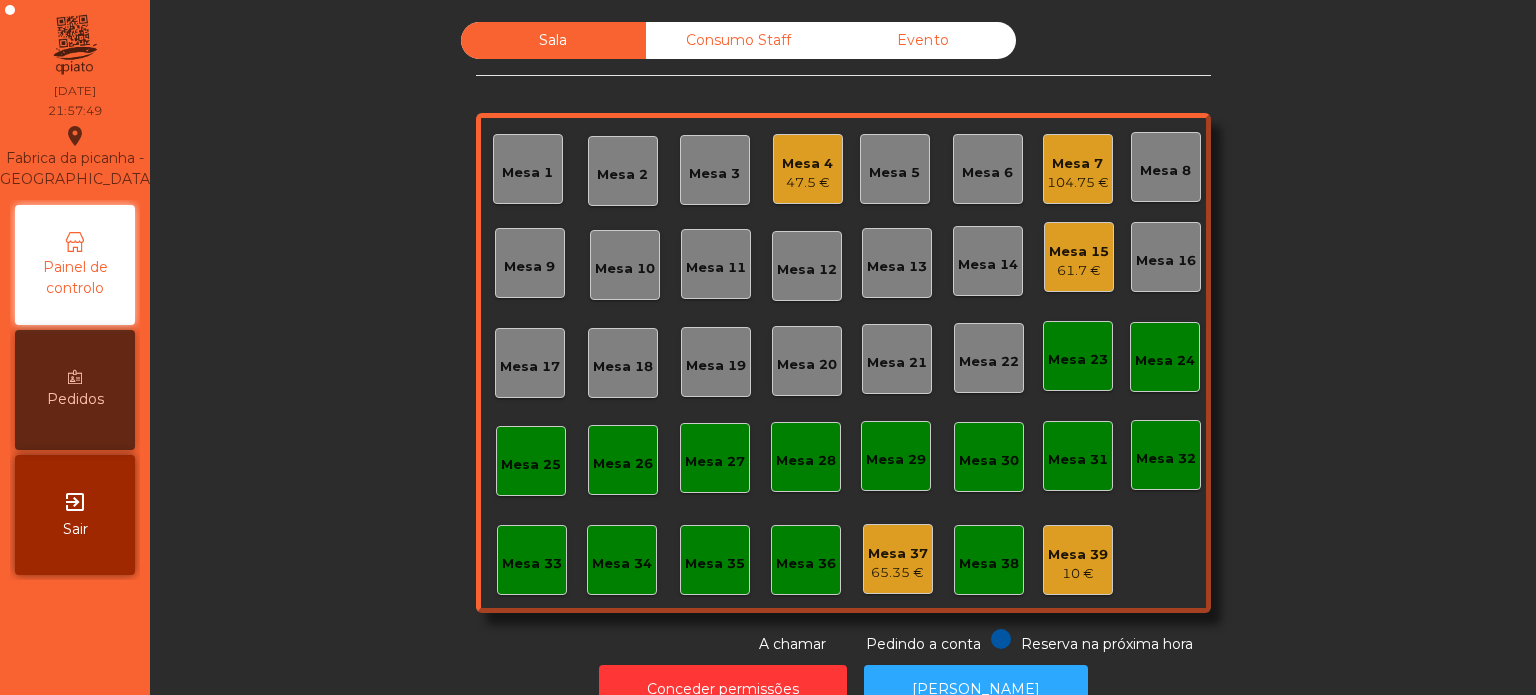 click on "Mesa 7" 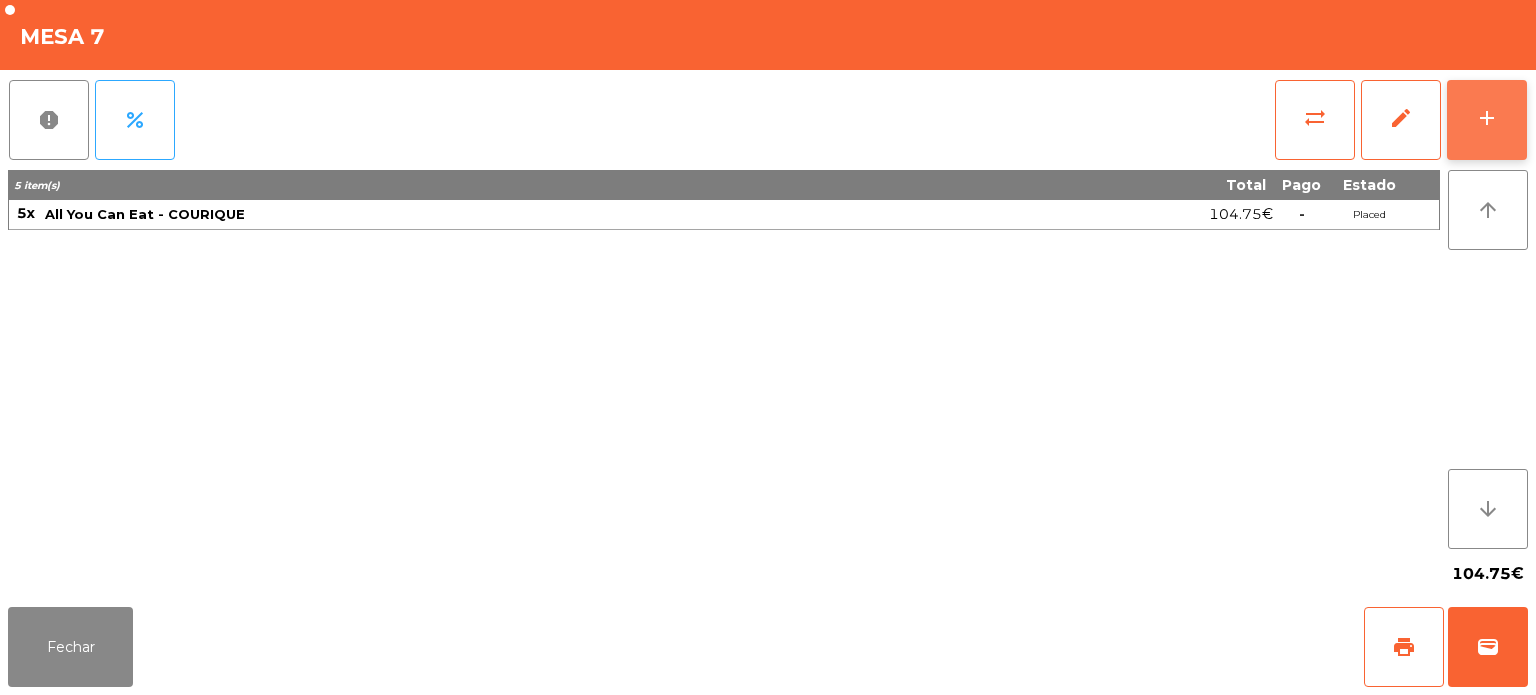 click on "add" 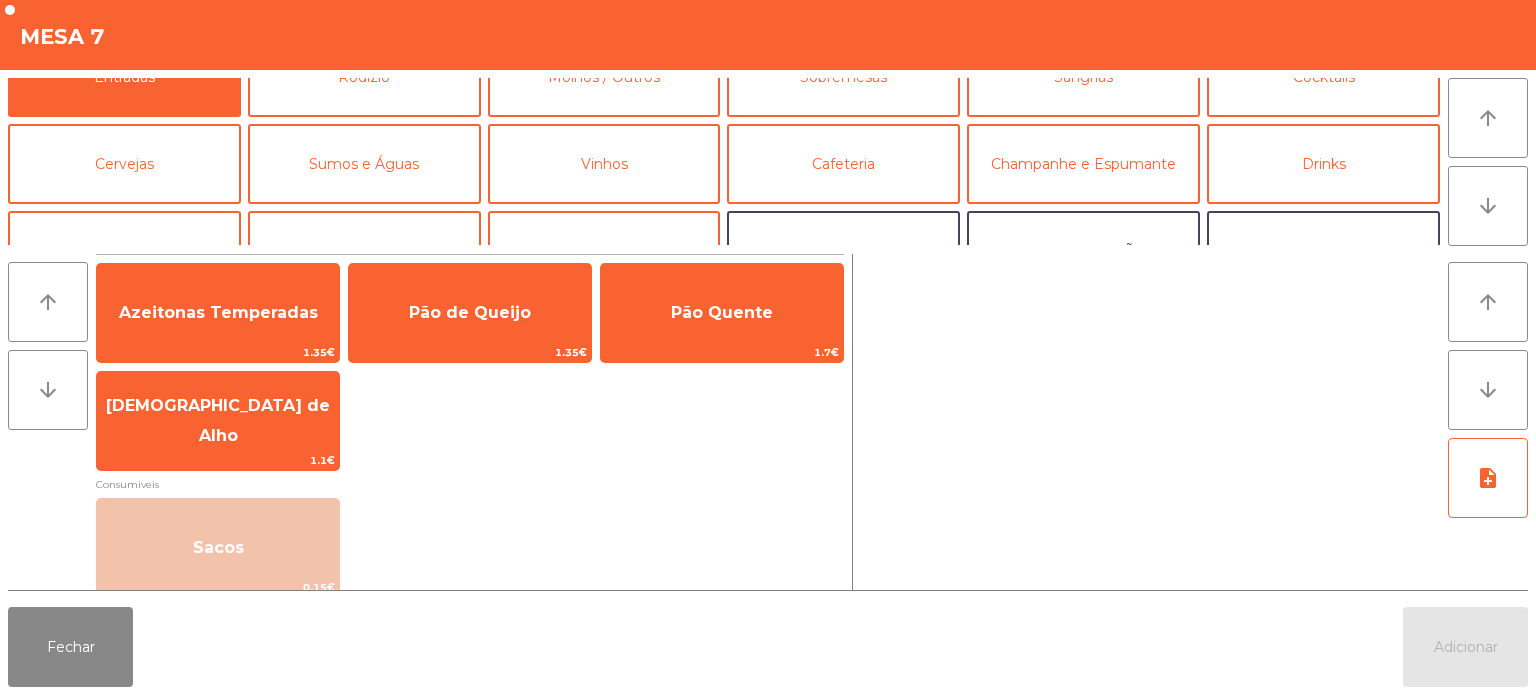 scroll, scrollTop: 0, scrollLeft: 0, axis: both 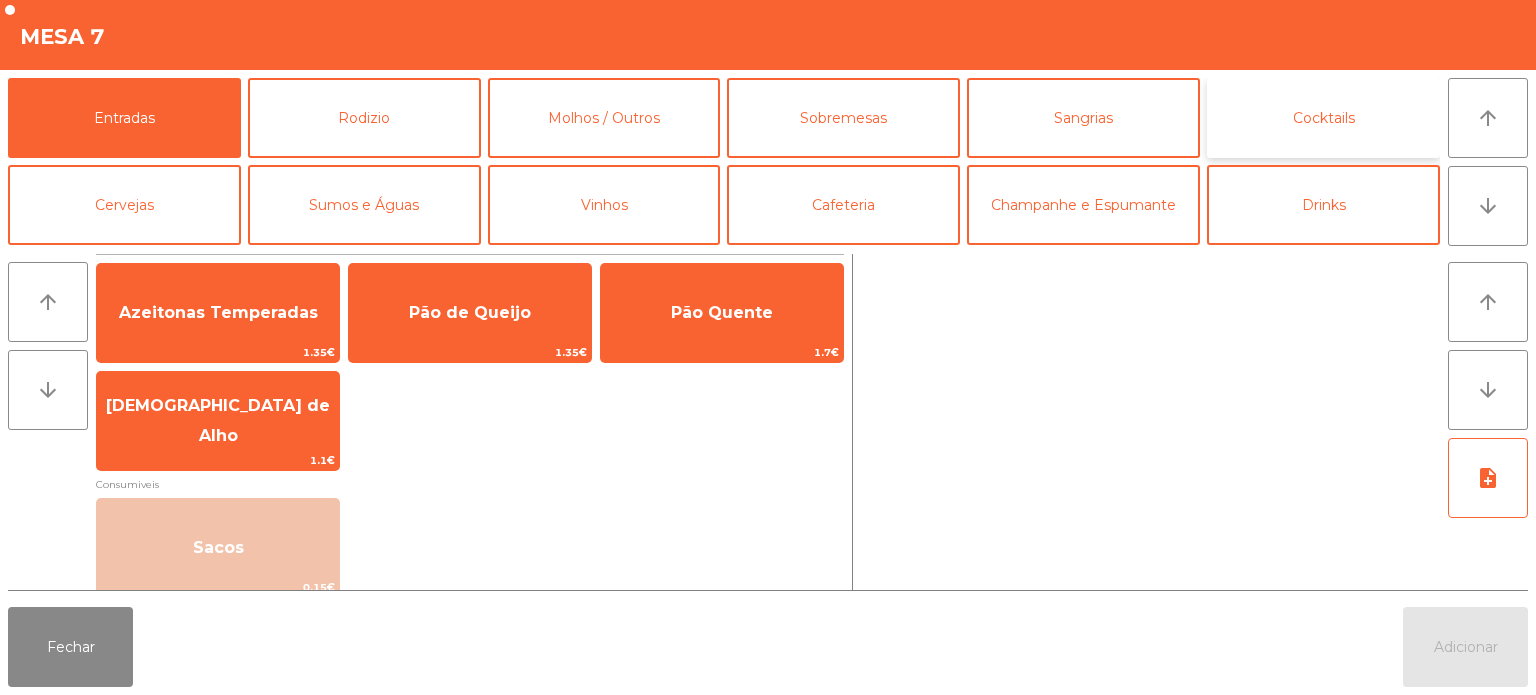 click on "Cocktails" 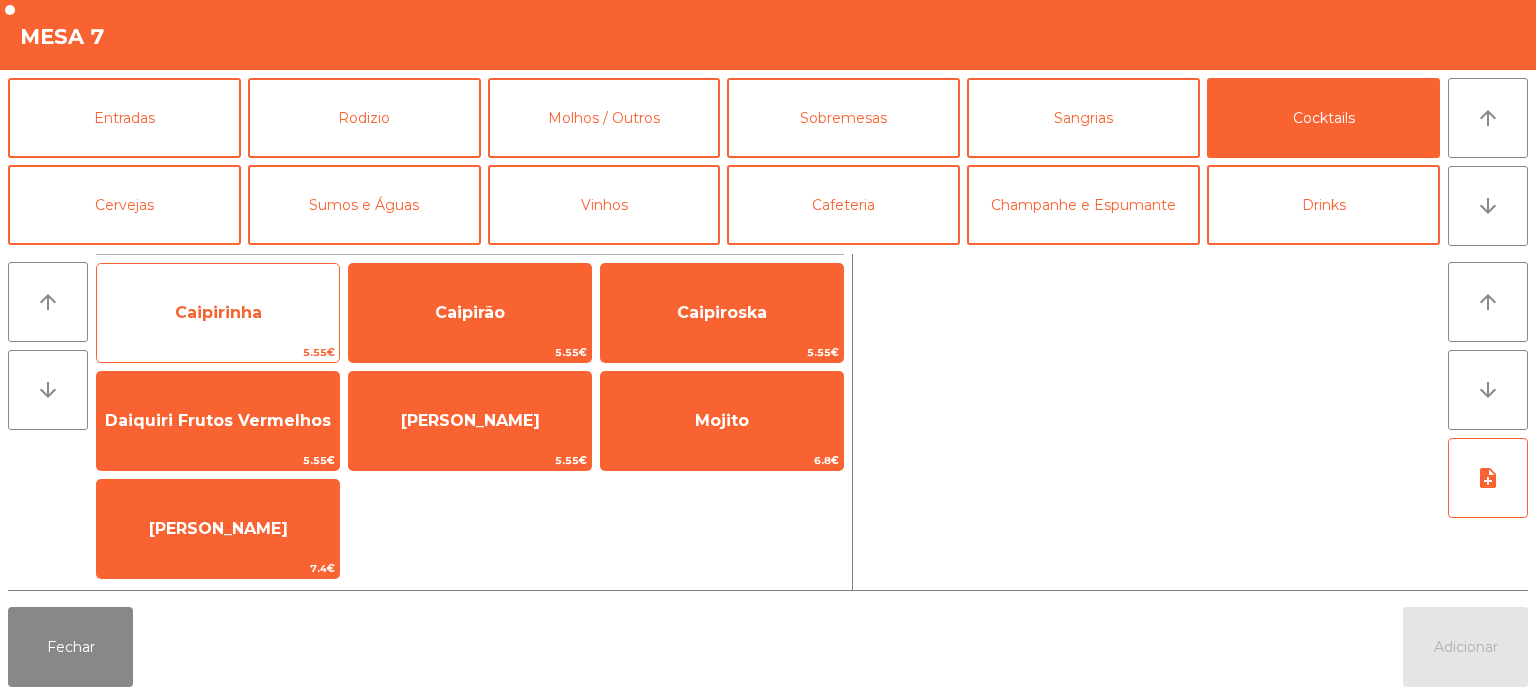 click on "Caipirinha" 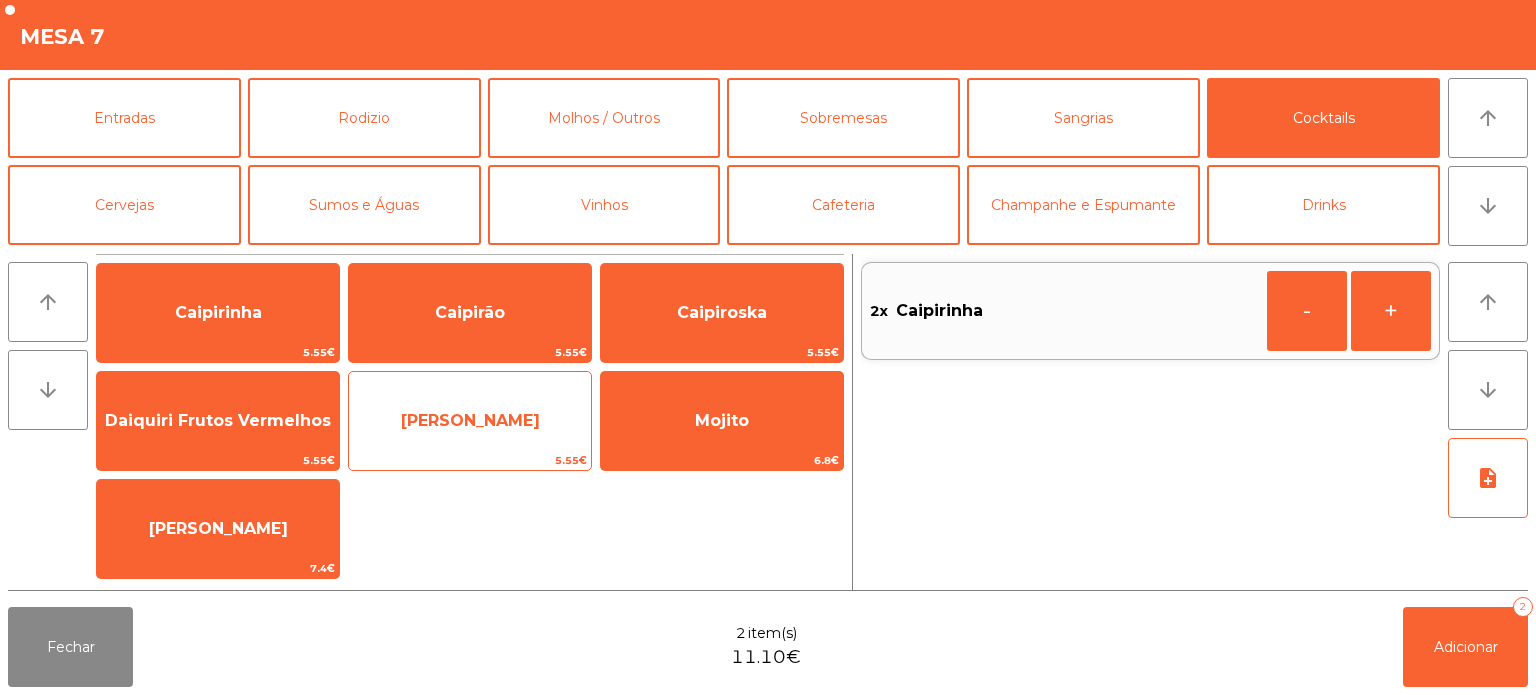 click on "[PERSON_NAME]" 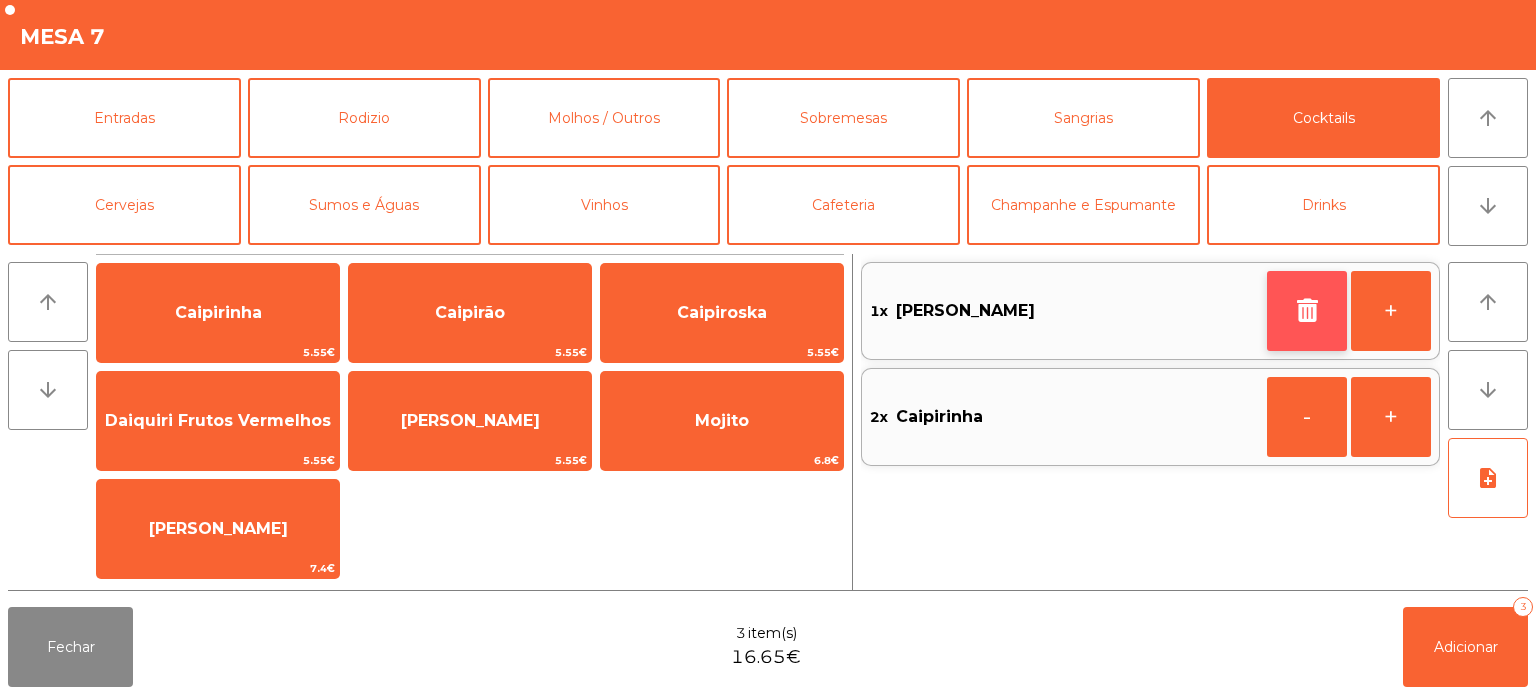 click 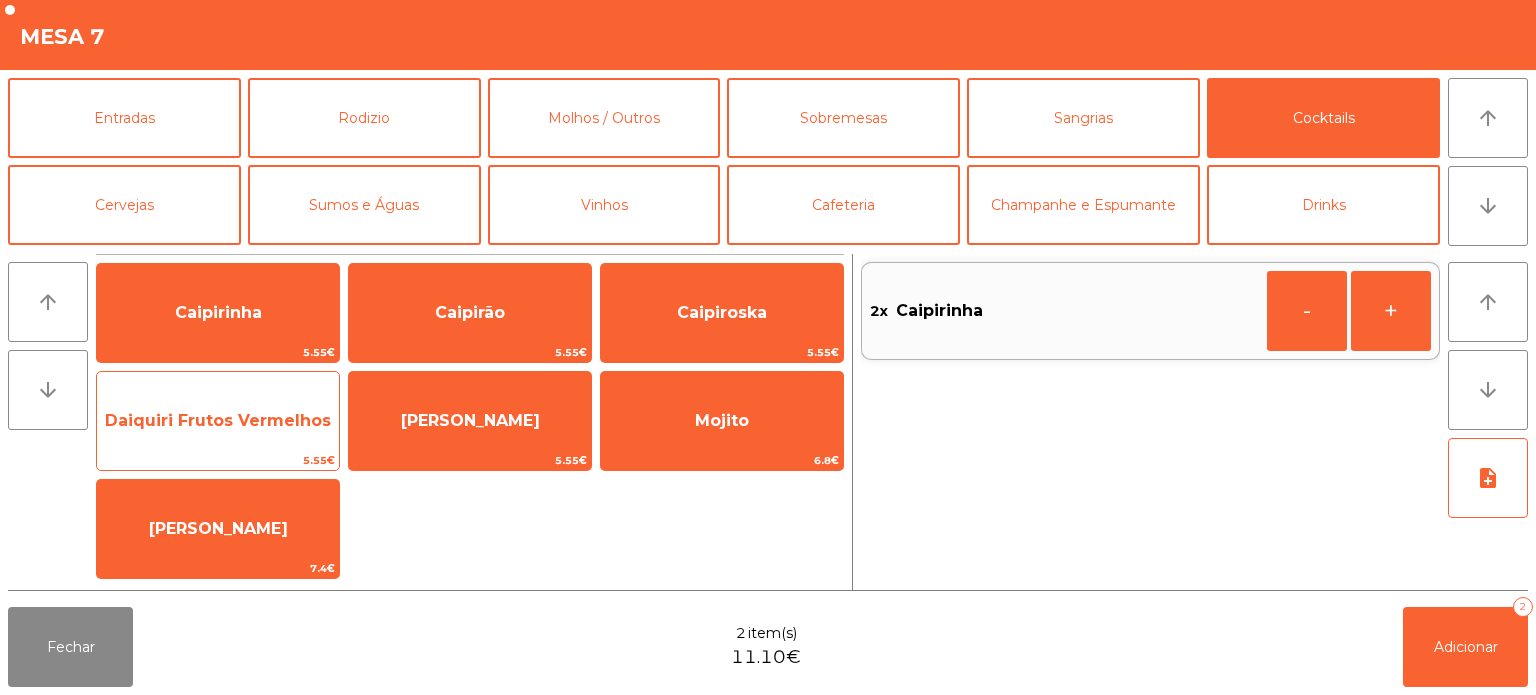 click on "Daiquiri Frutos Vermelhos" 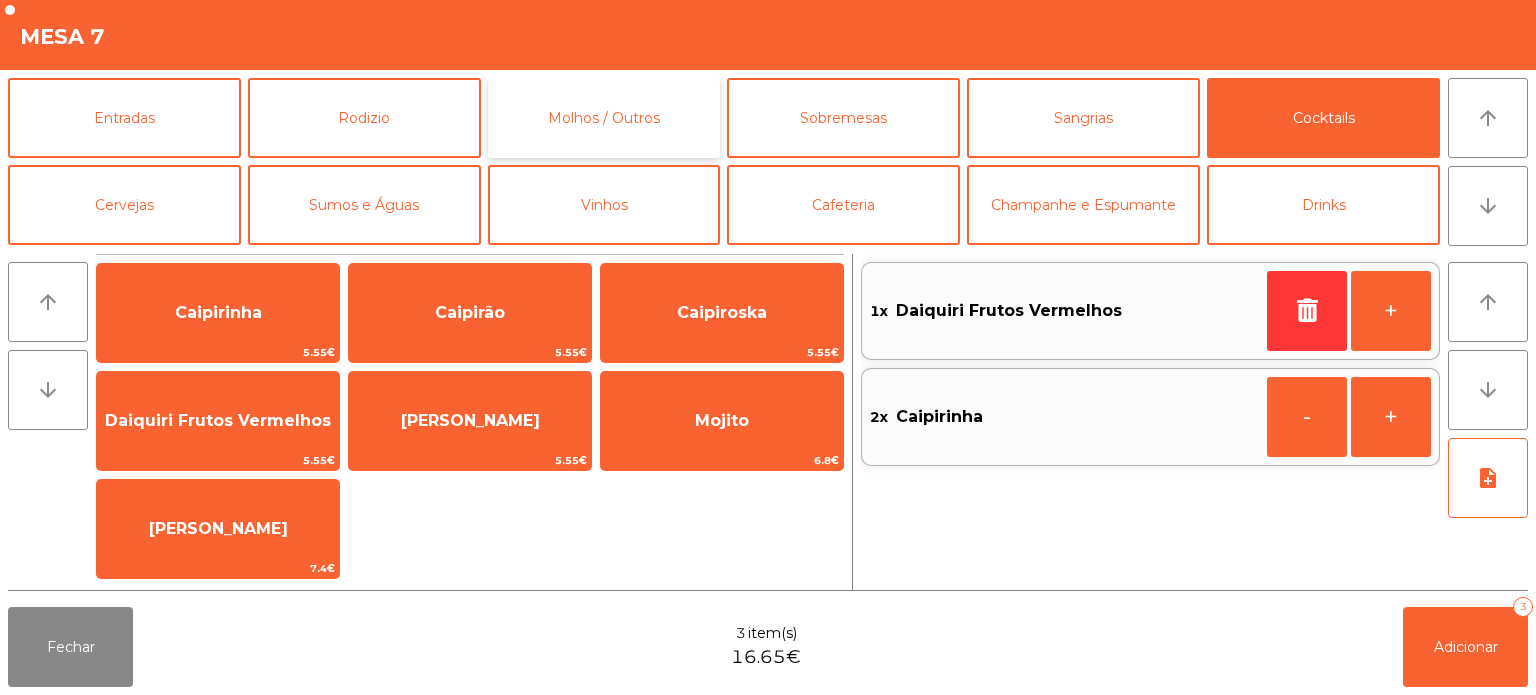 click on "Molhos / Outros" 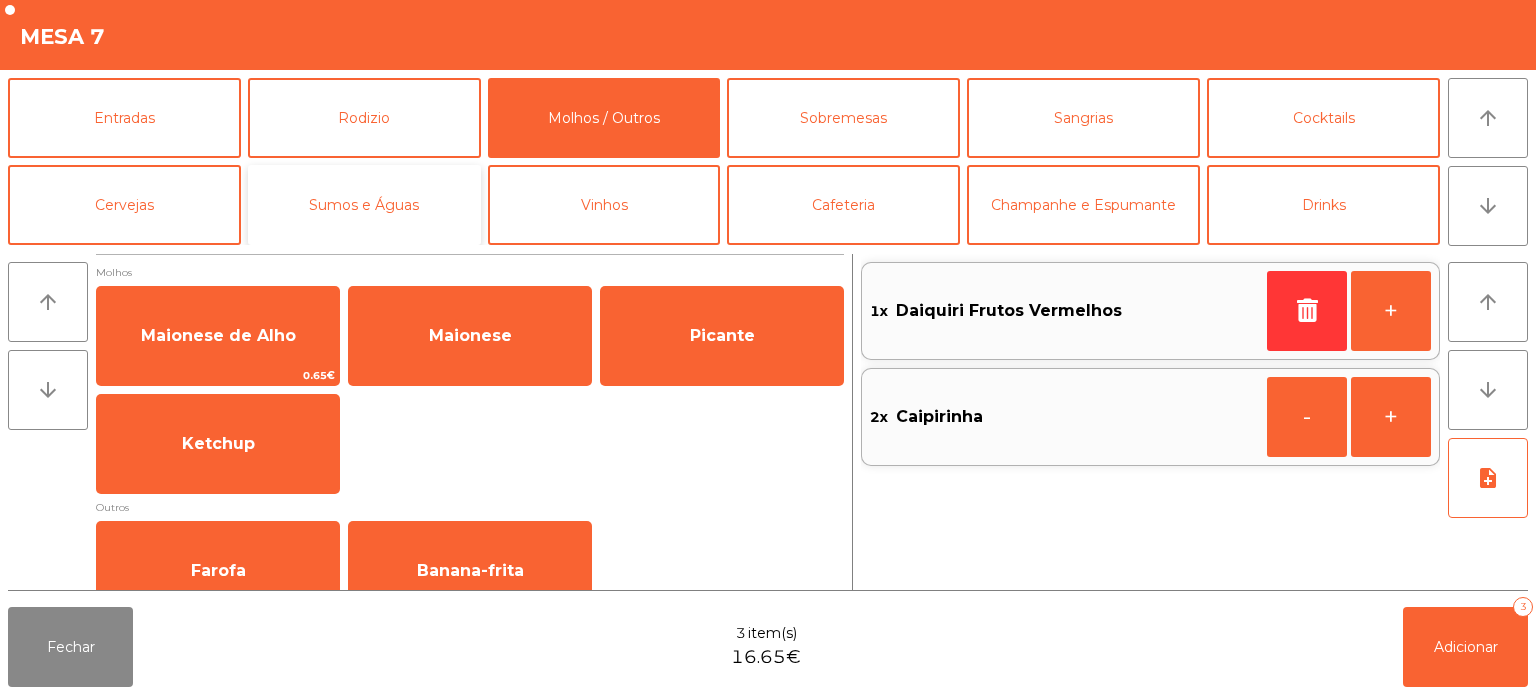 click on "Sumos e Águas" 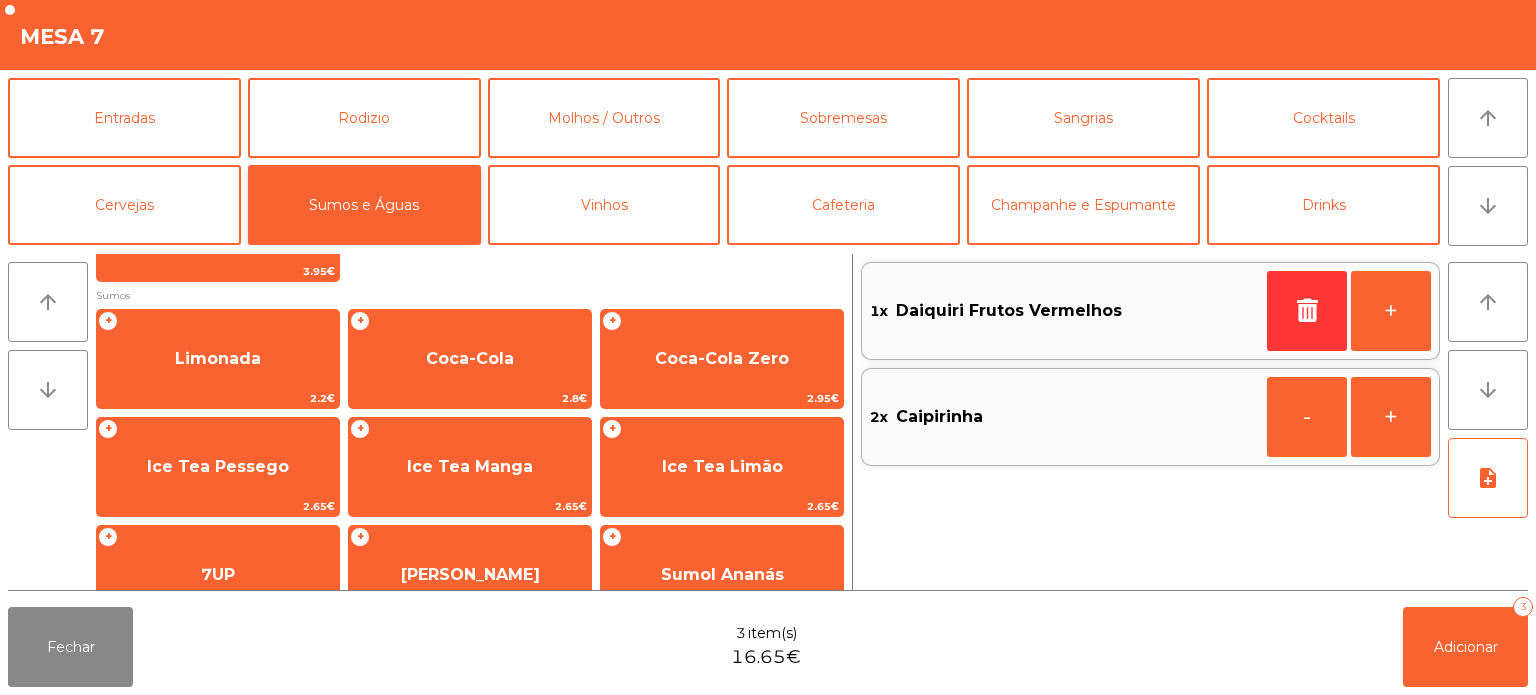 scroll, scrollTop: 0, scrollLeft: 0, axis: both 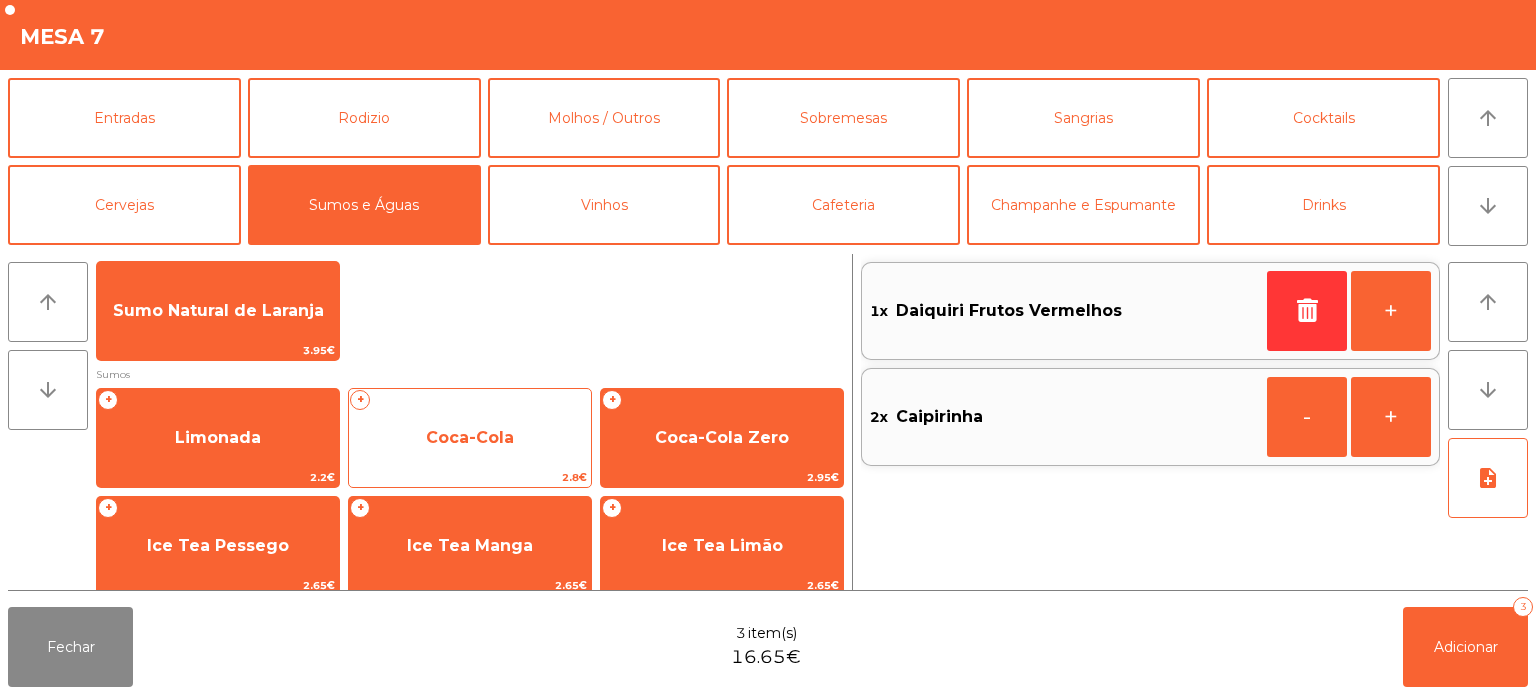 click on "2.8€" 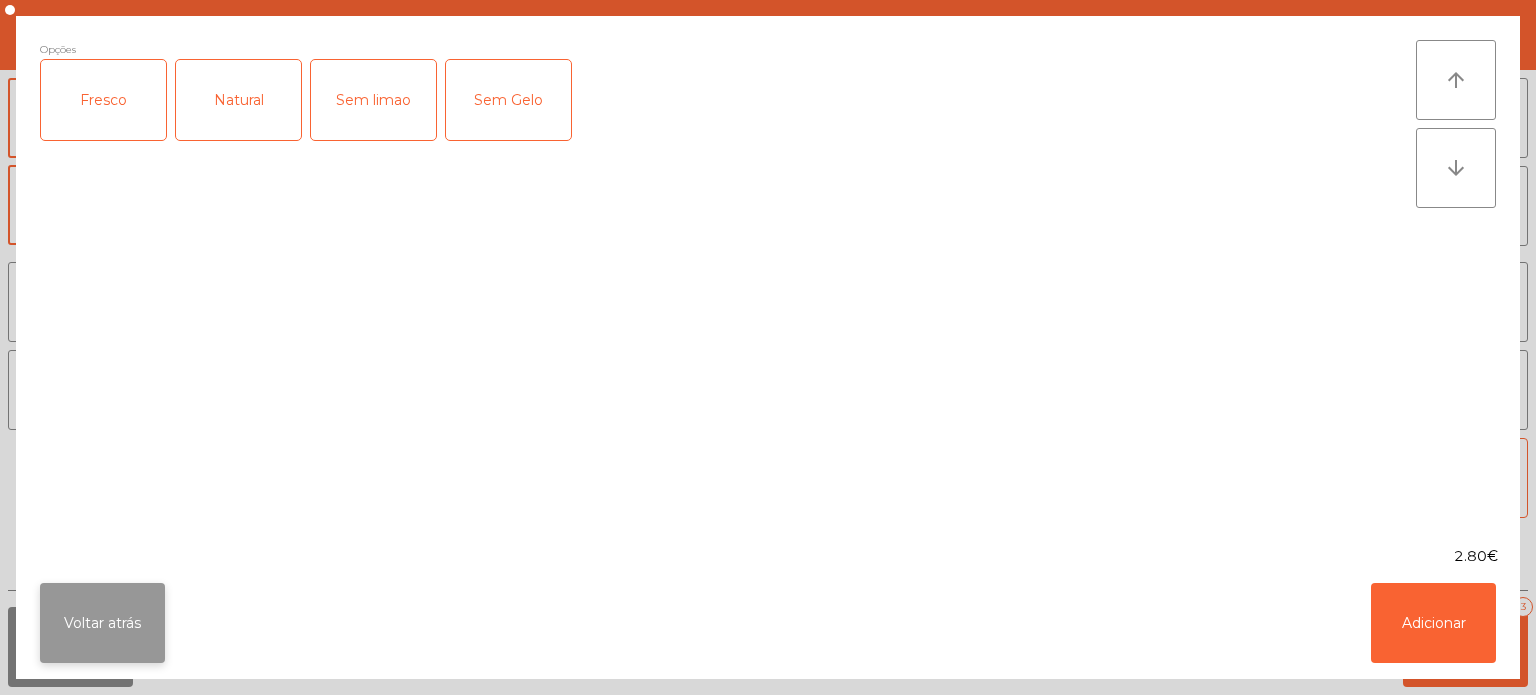 click on "Voltar atrás" 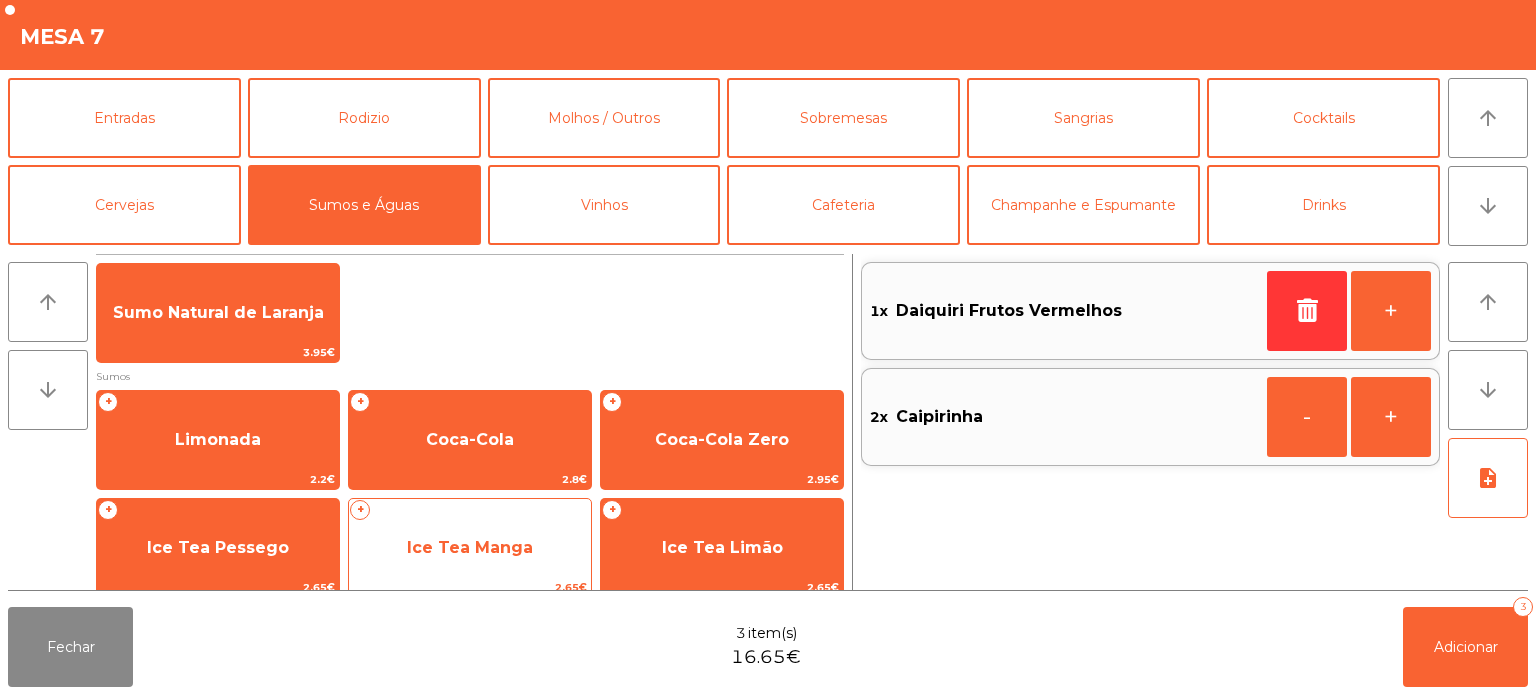 click on "Ice Tea Manga" 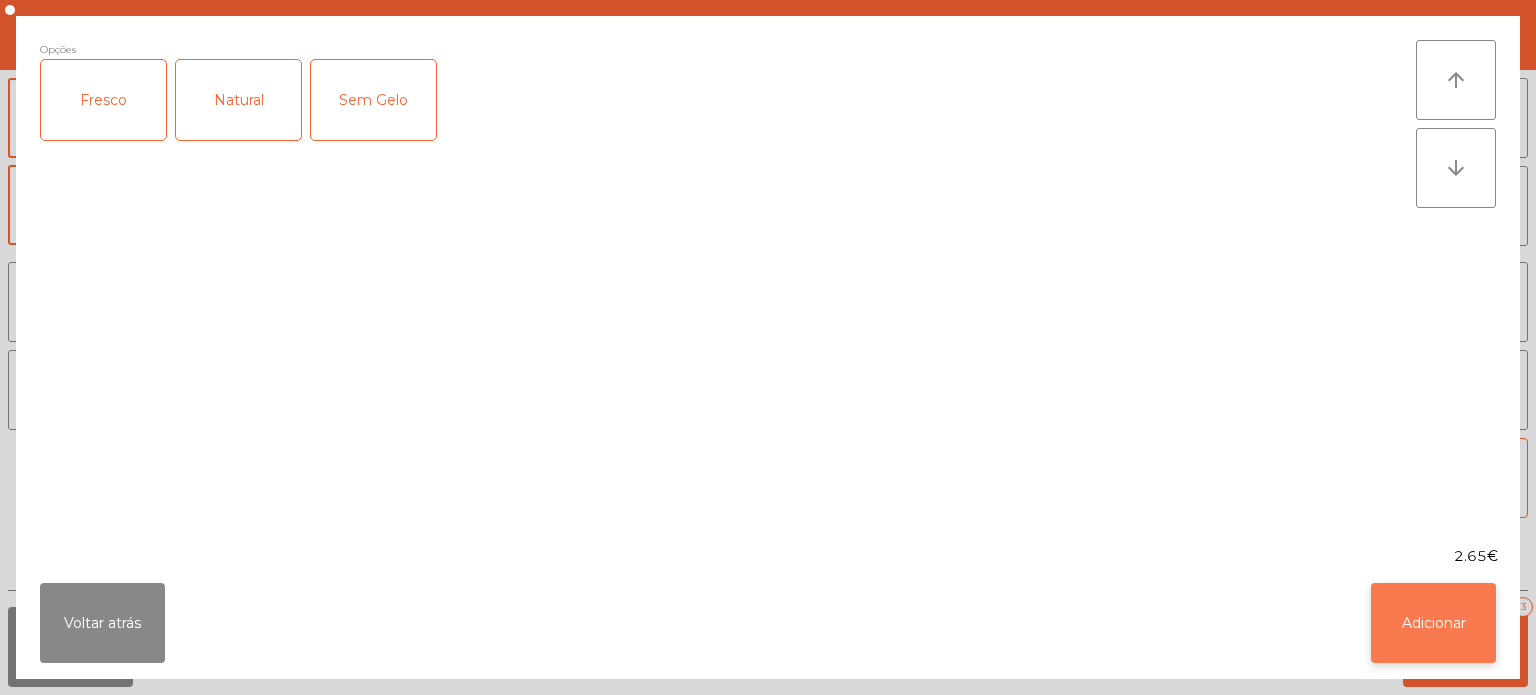 click on "Adicionar" 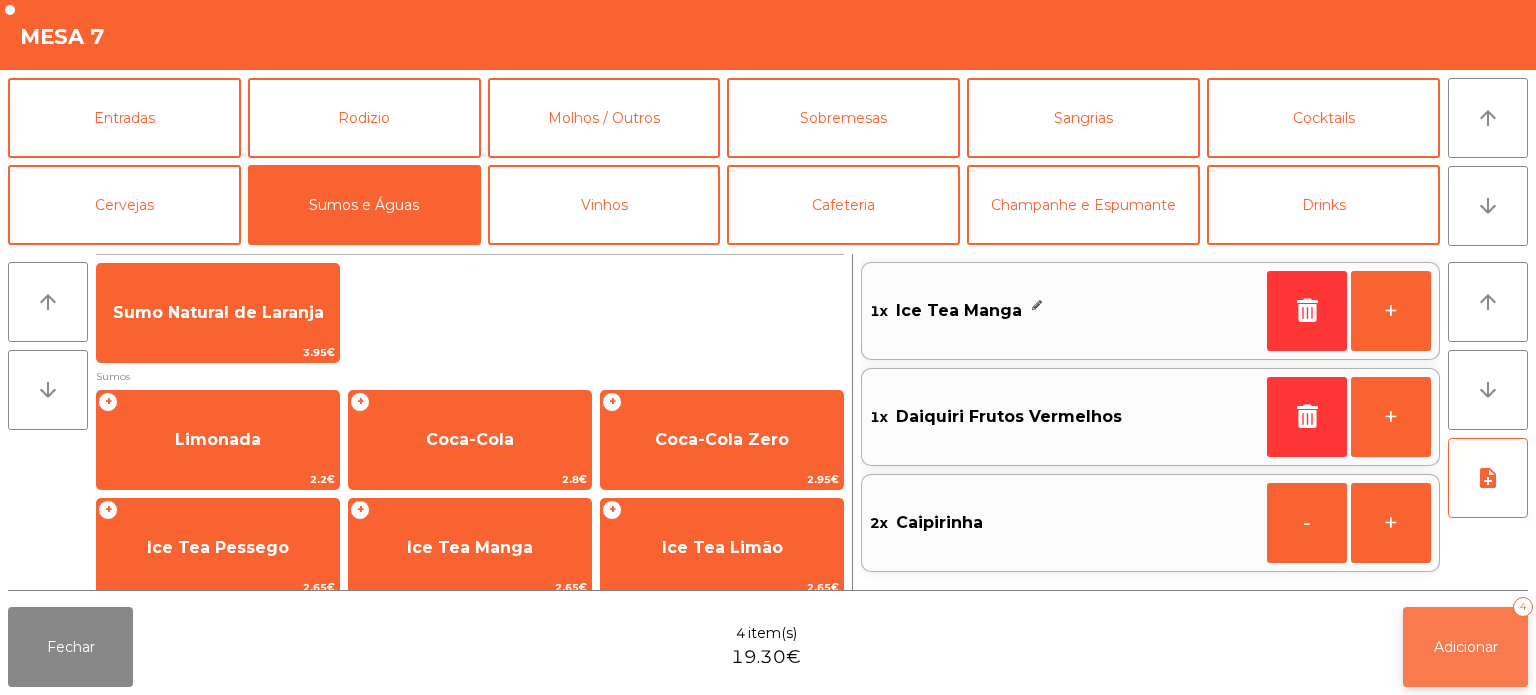 click on "Adicionar" 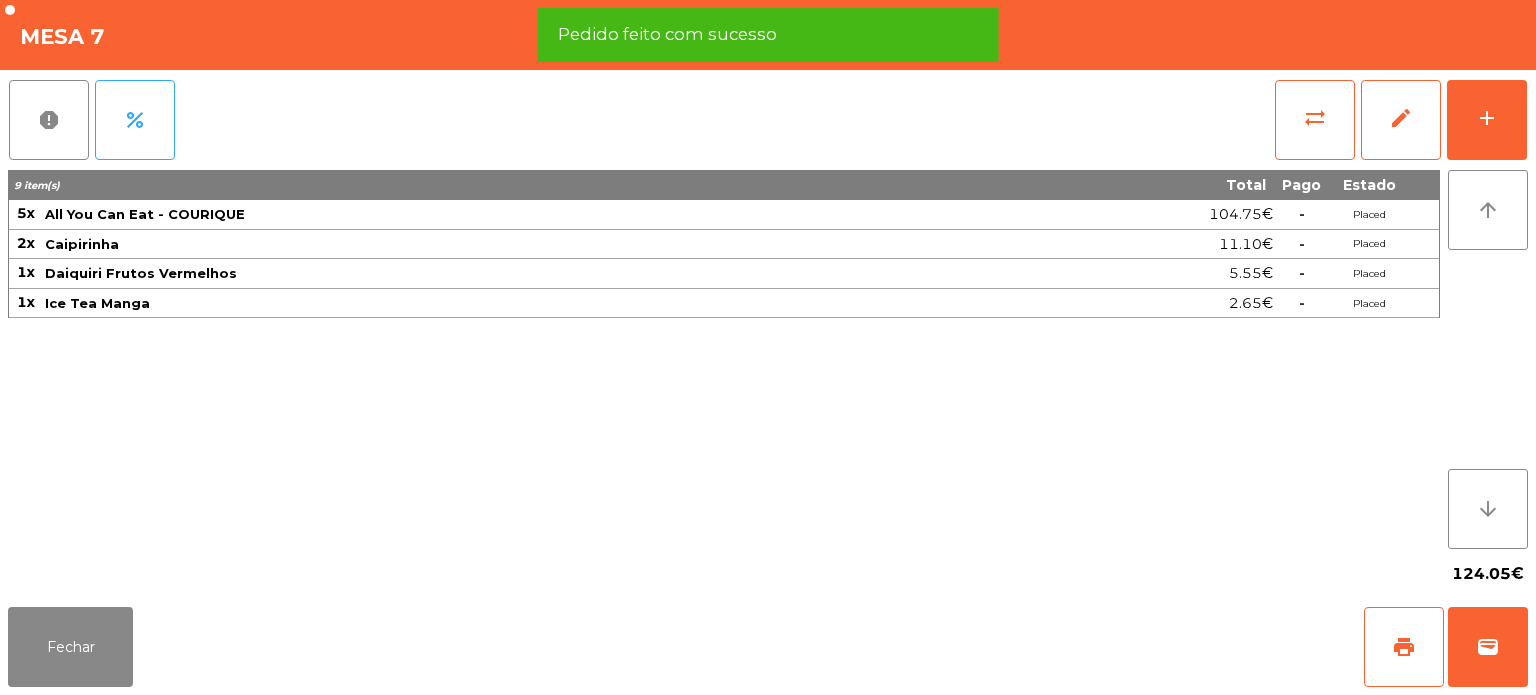 click on "124.05€" 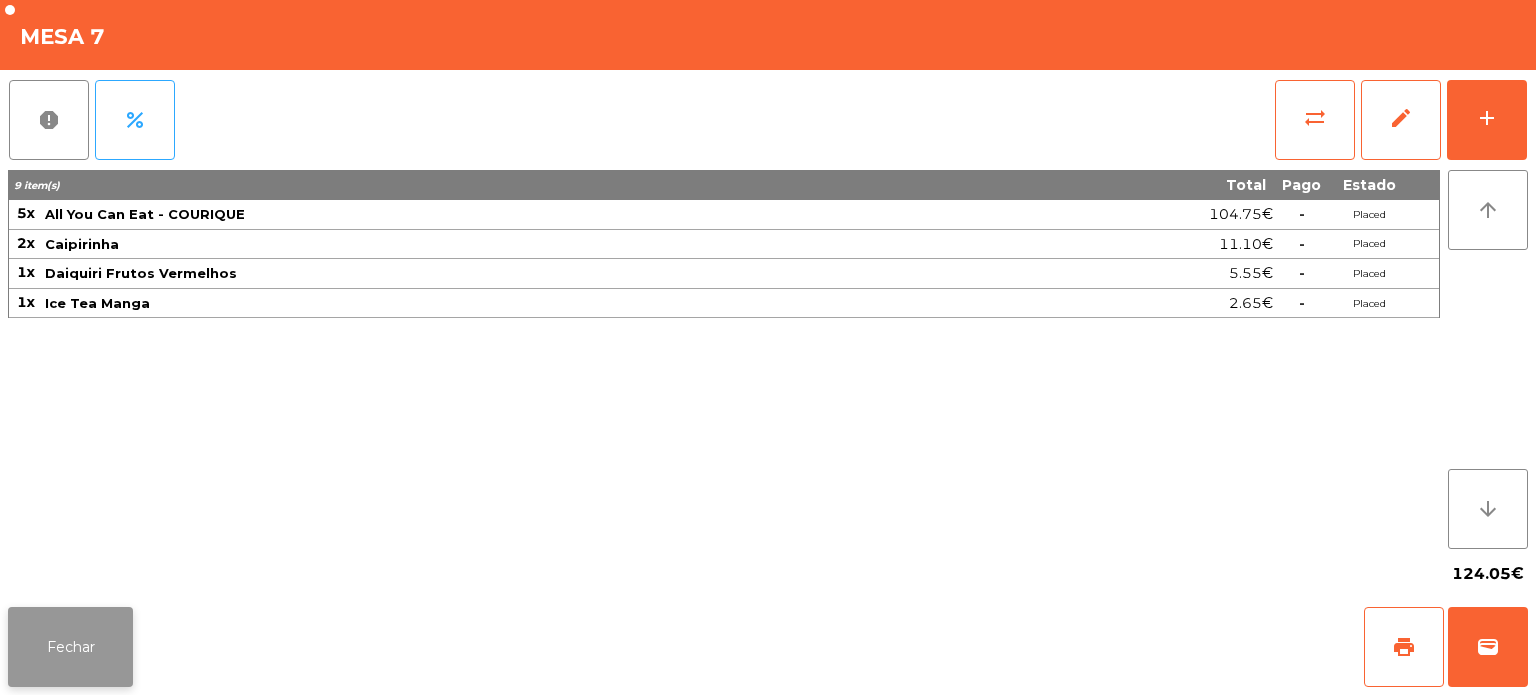 click on "Fechar" 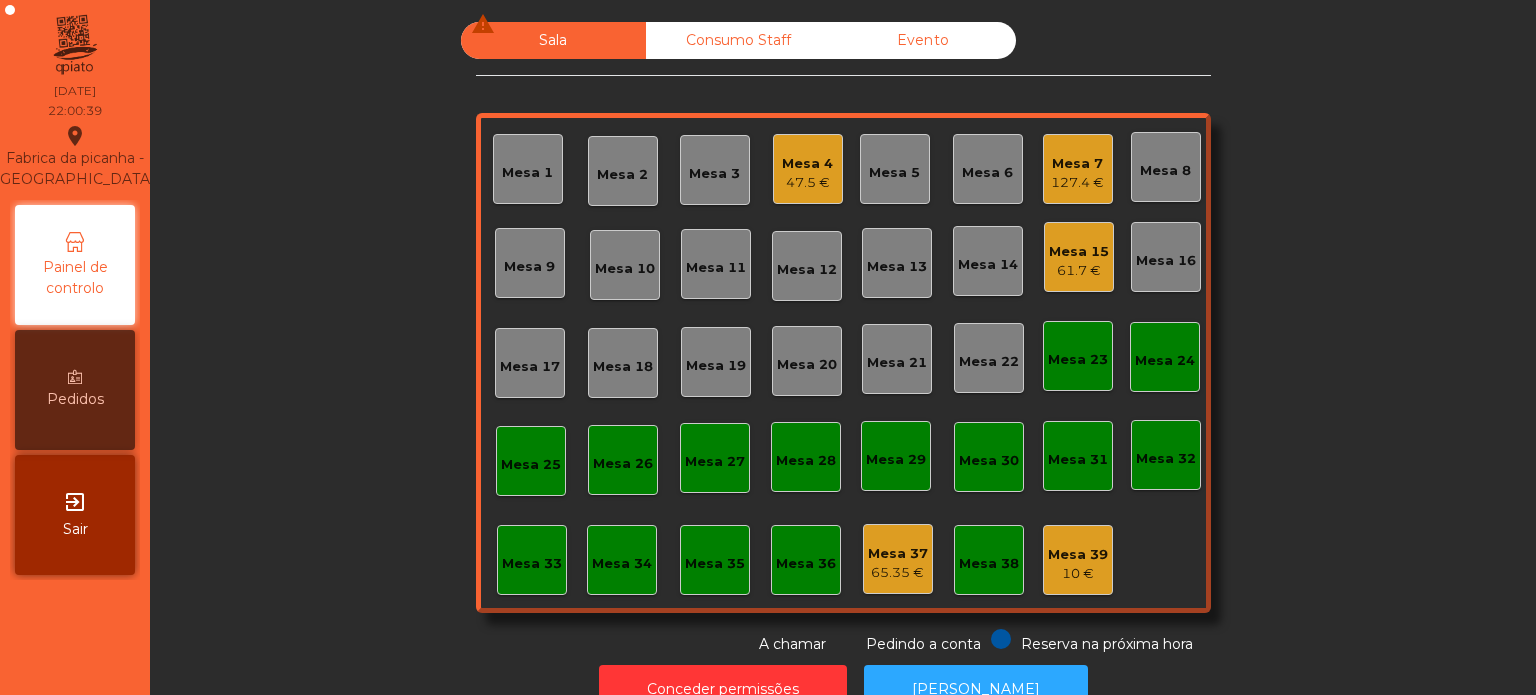 click on "47.5 €" 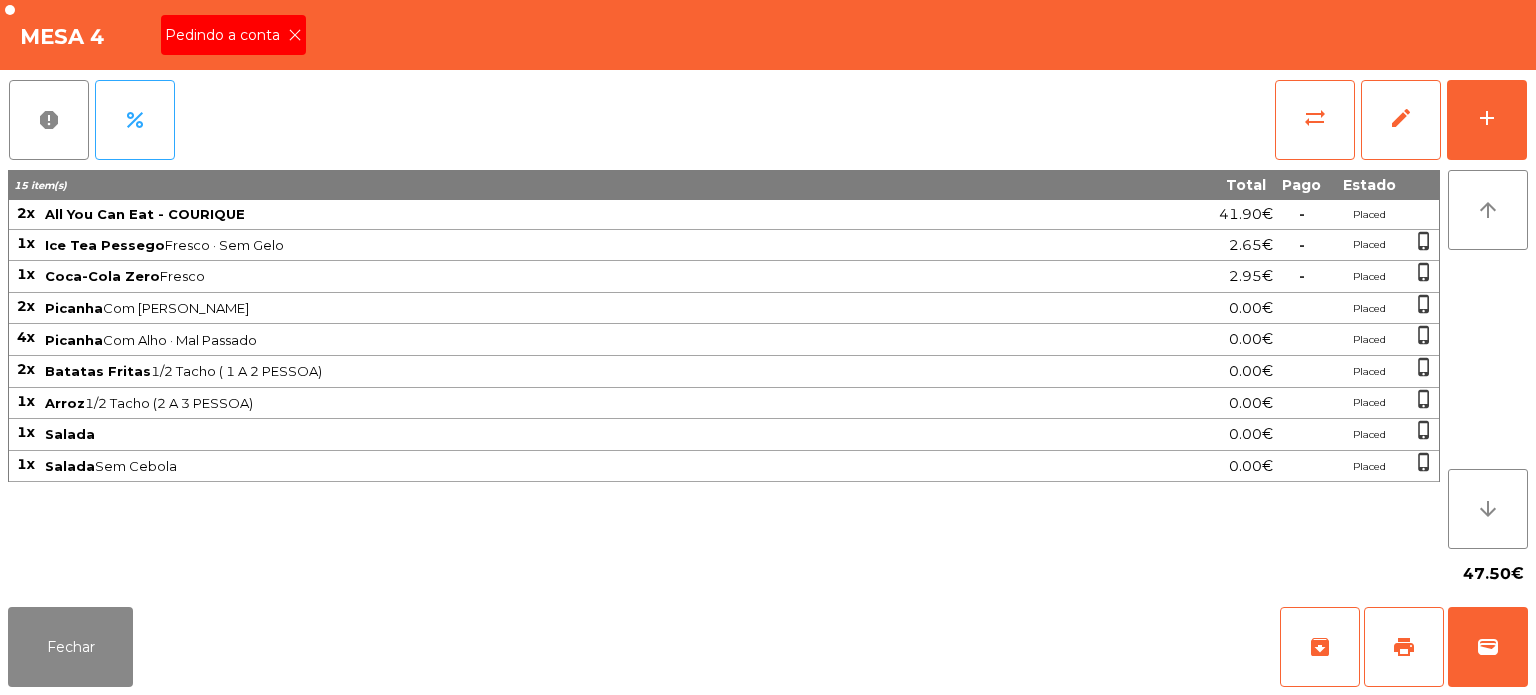 click on "Pedindo a conta" 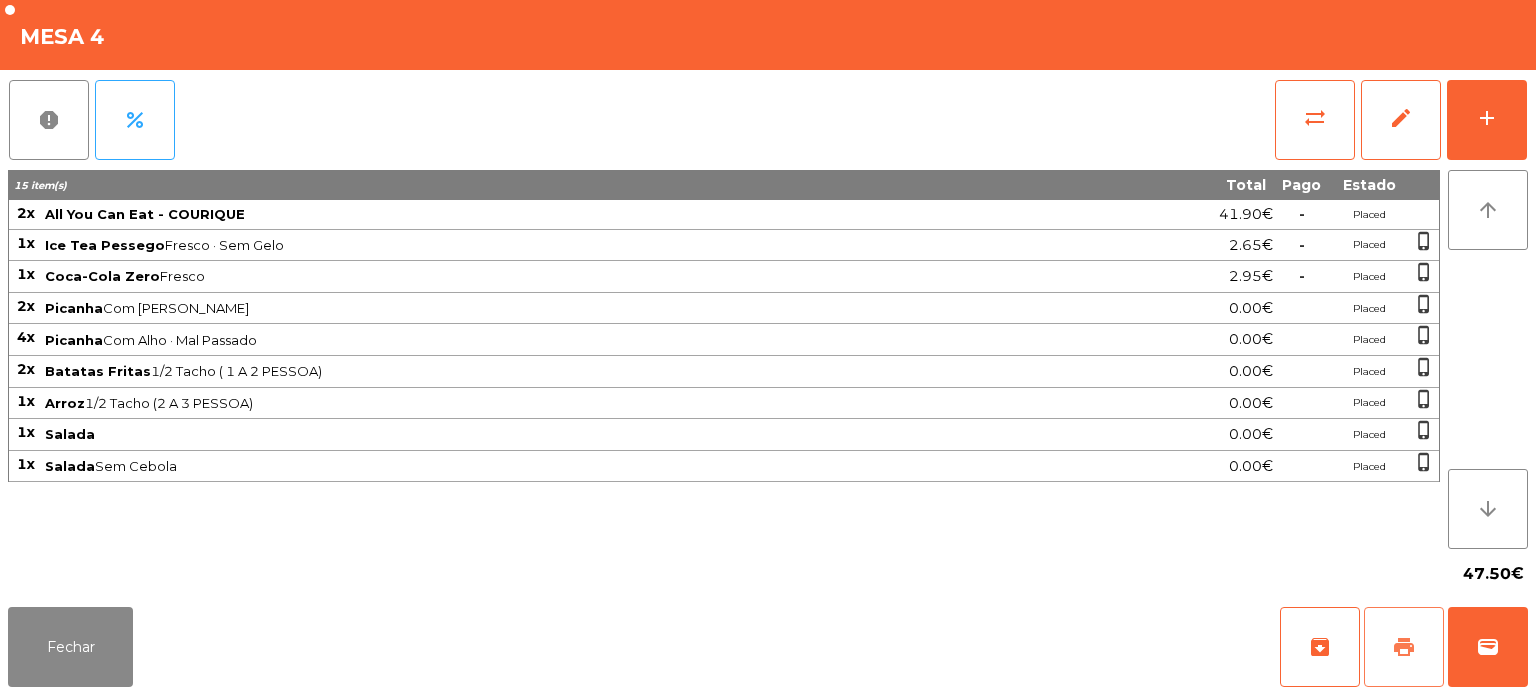 click on "print" 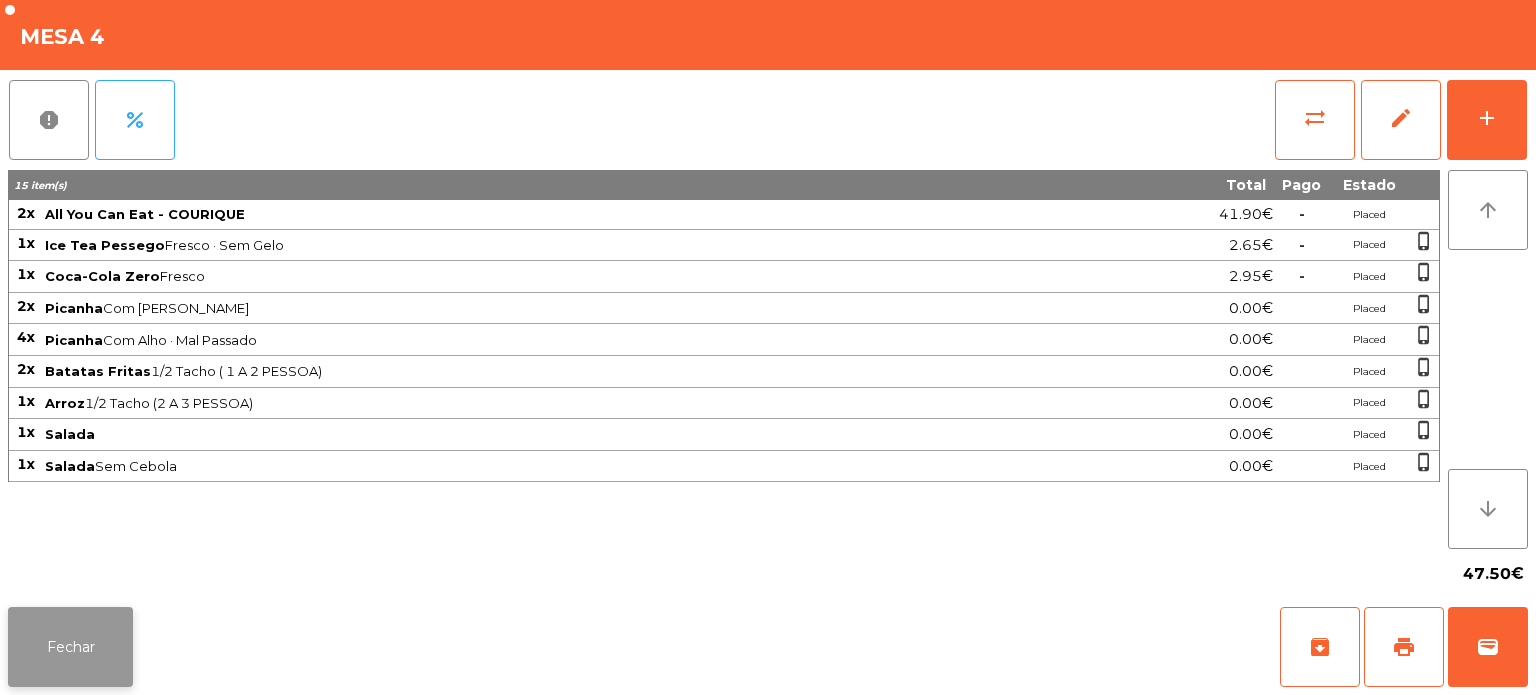 click on "Fechar" 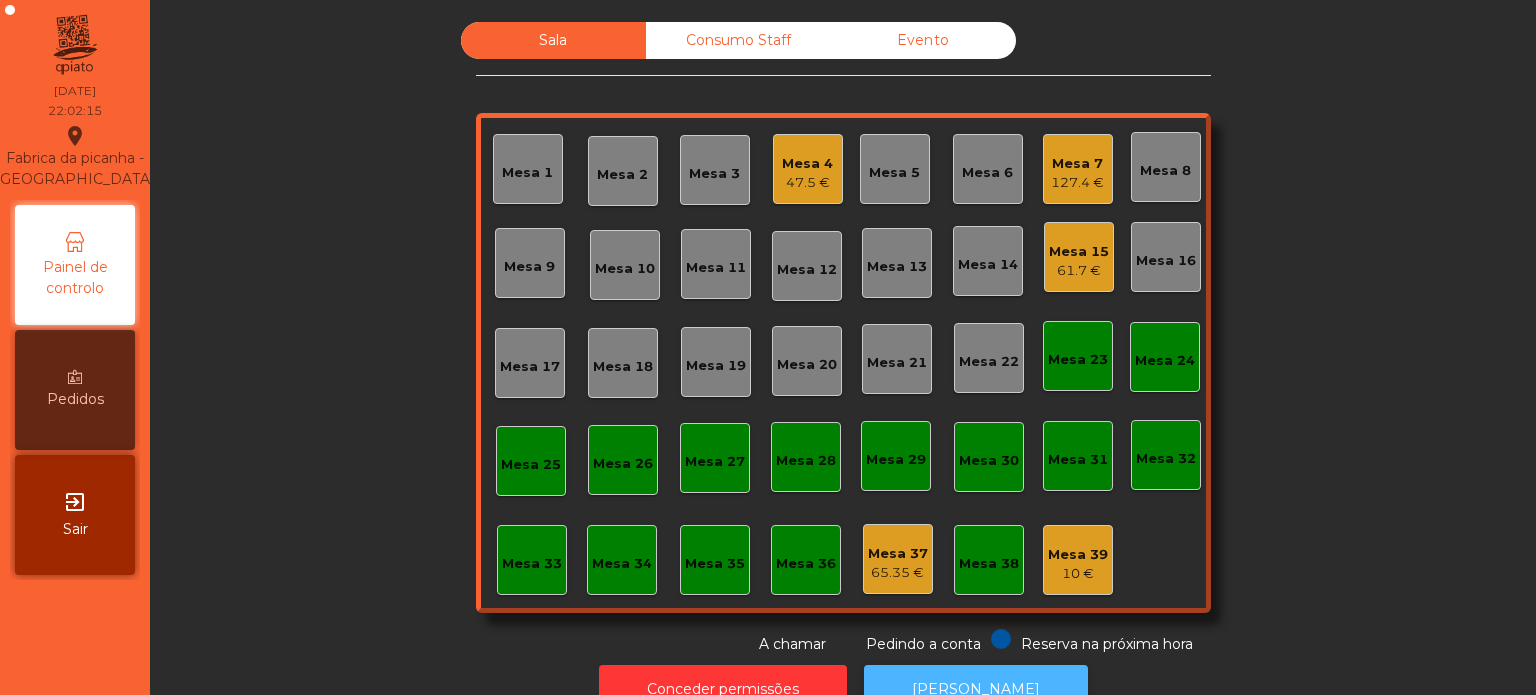 click on "[PERSON_NAME]" 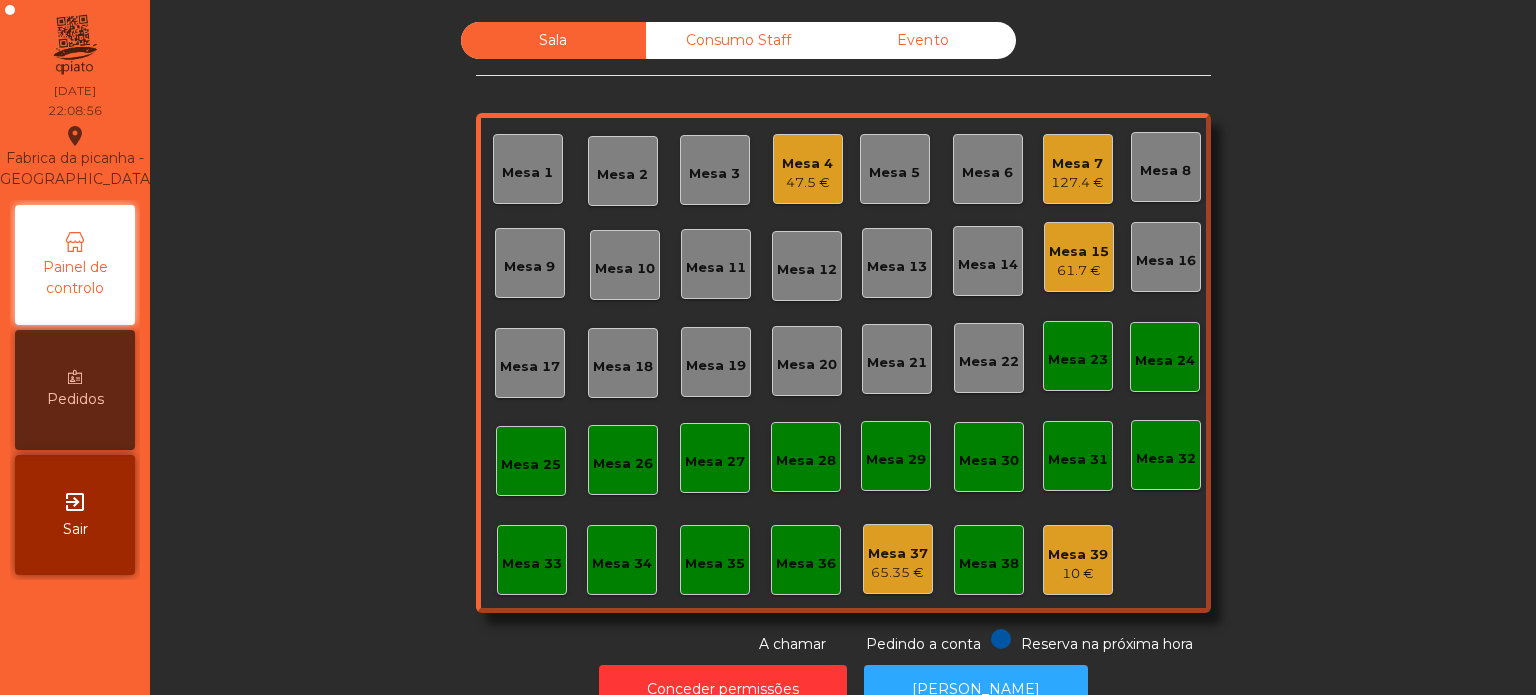 click on "Mesa 15" 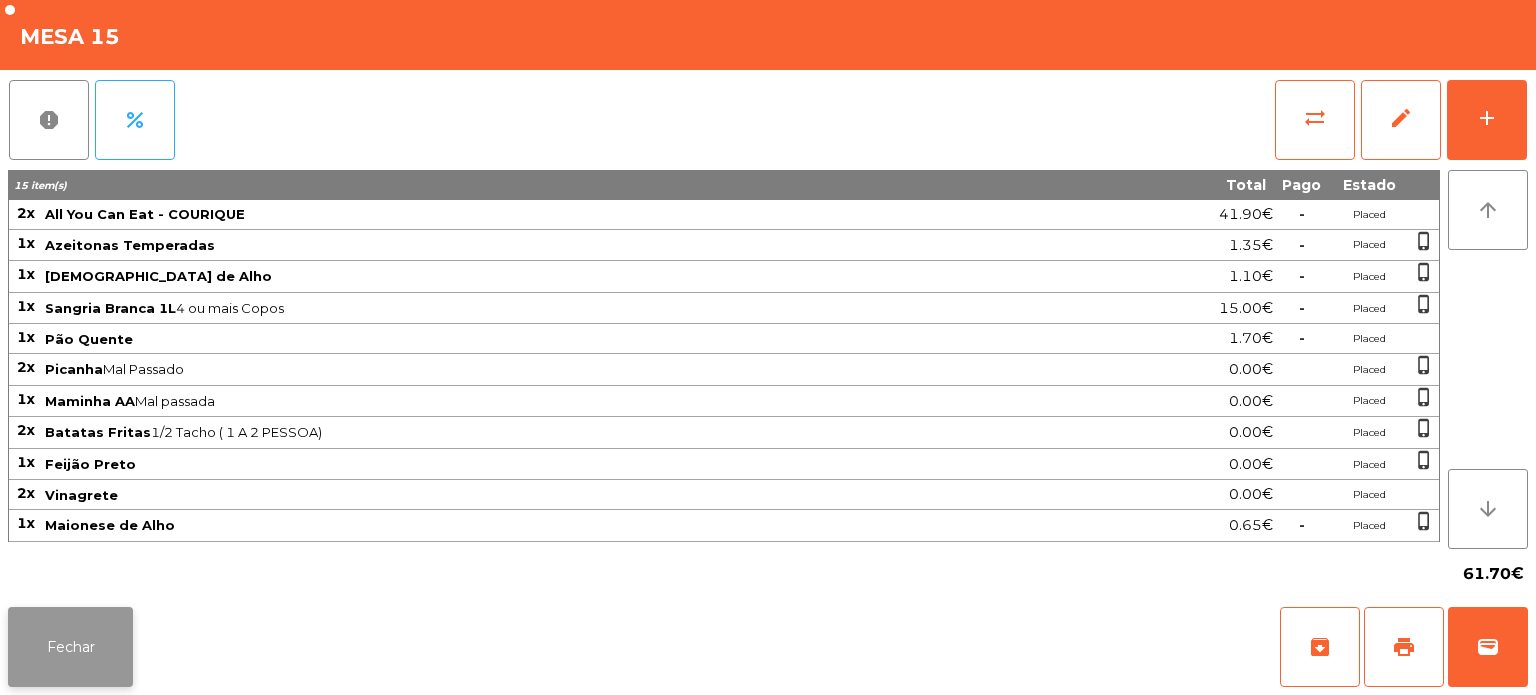 click on "Fechar" 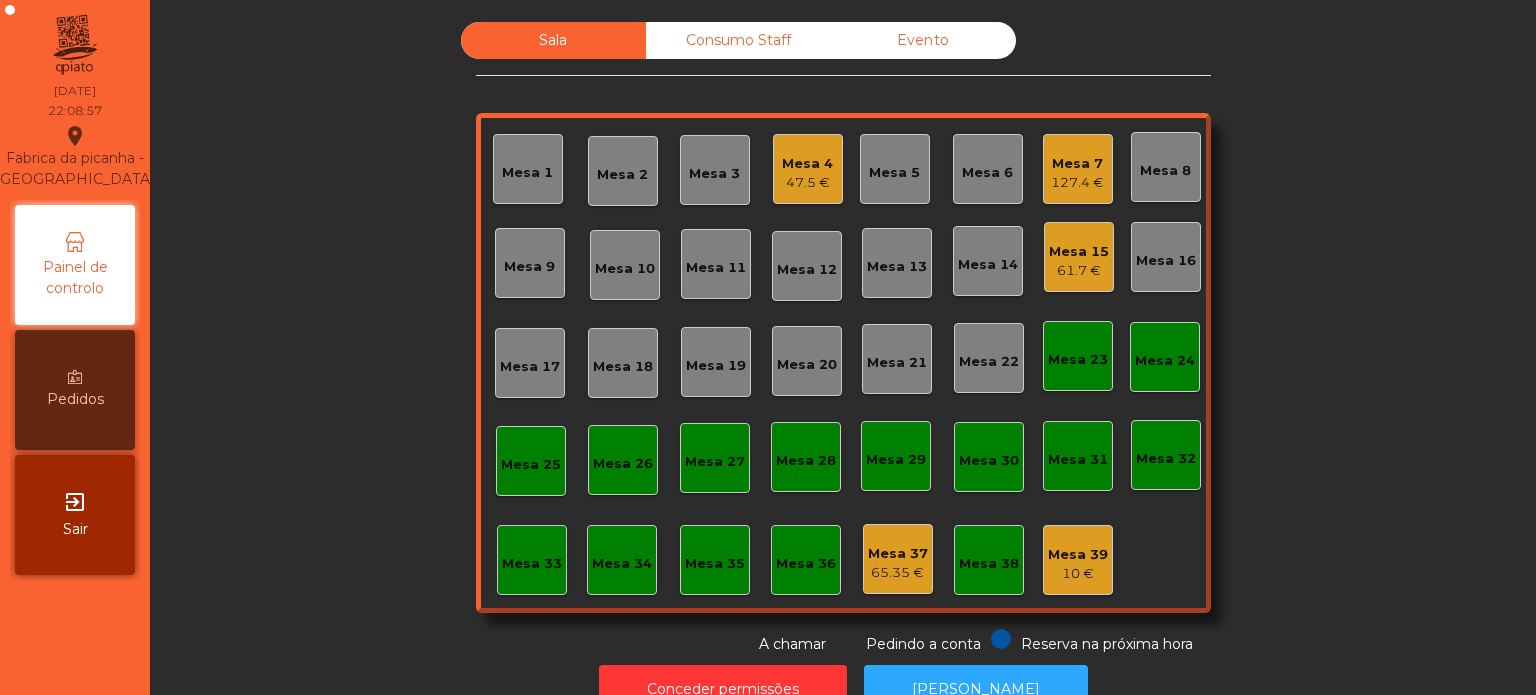 click on "Mesa 7   127.4 €" 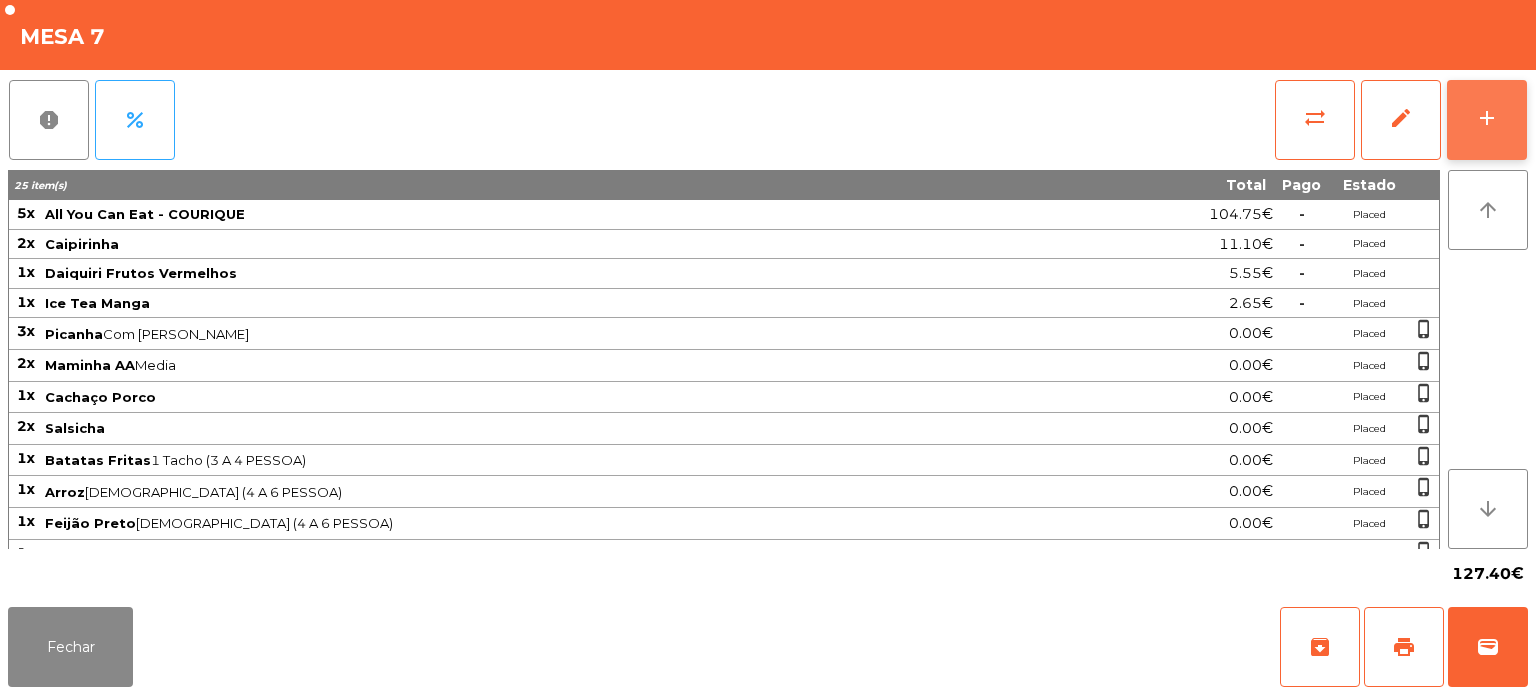click on "add" 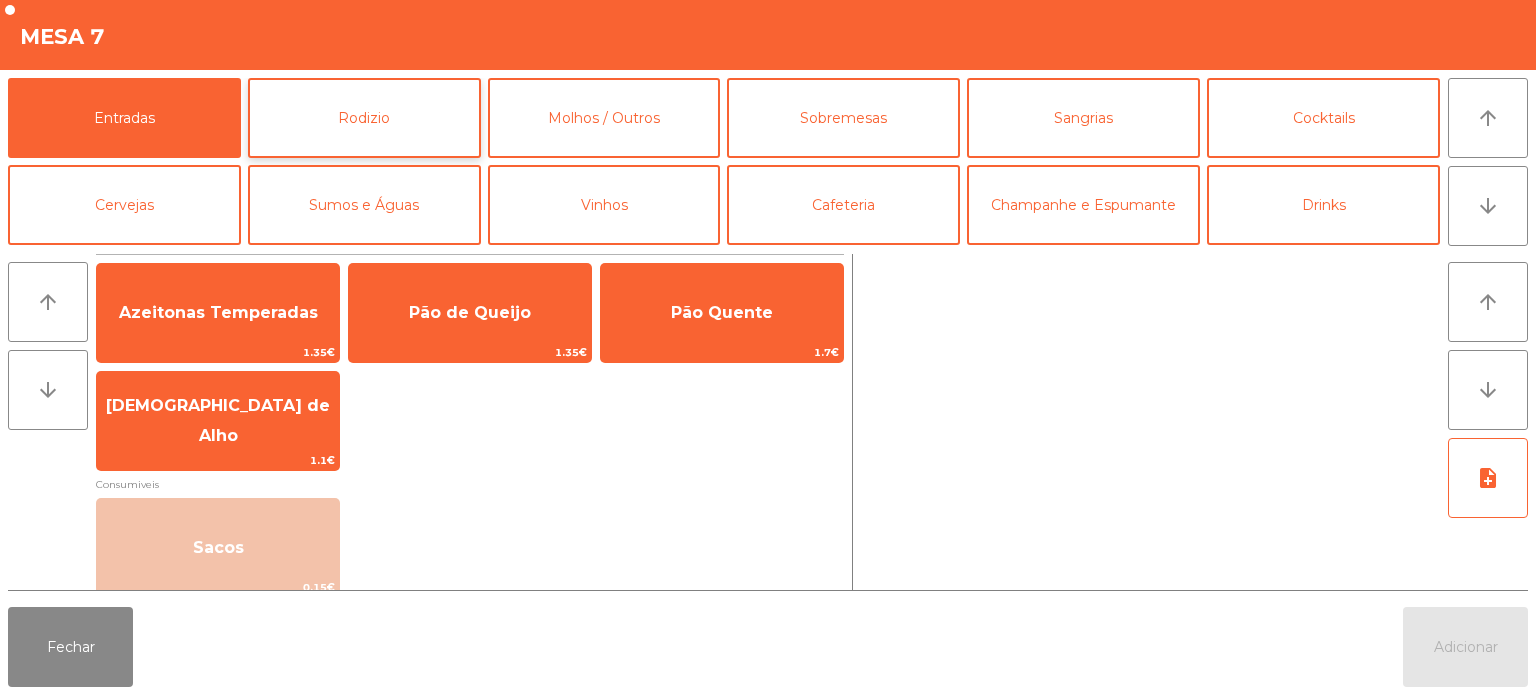 click on "Rodizio" 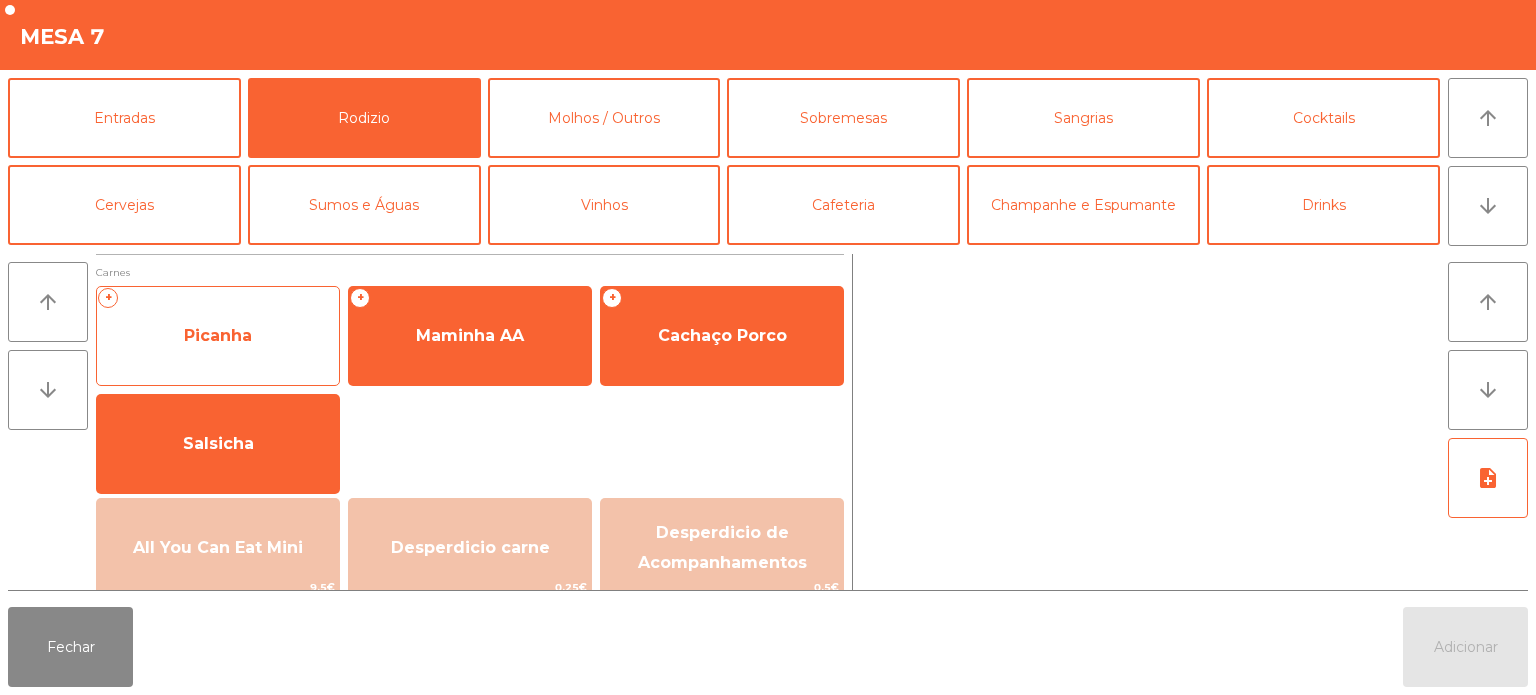 click on "Picanha" 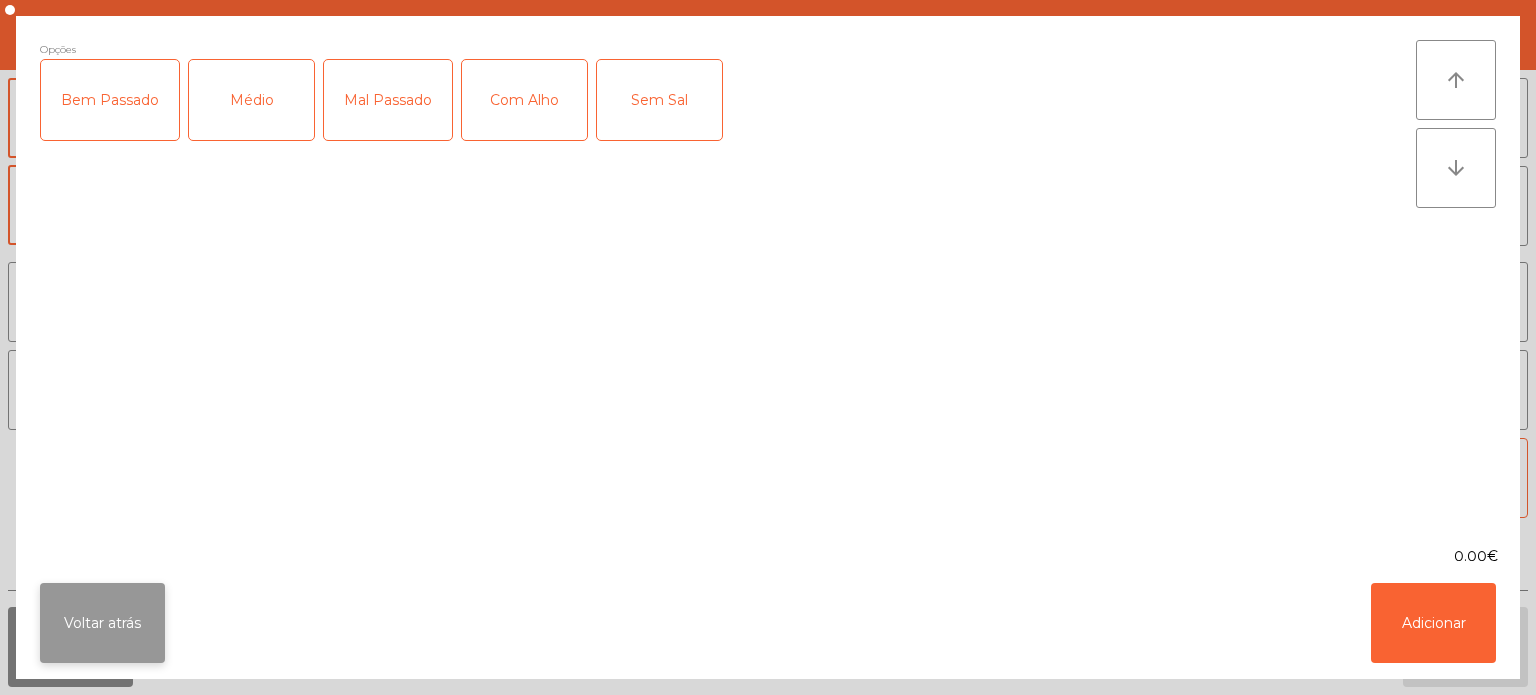 click on "Voltar atrás" 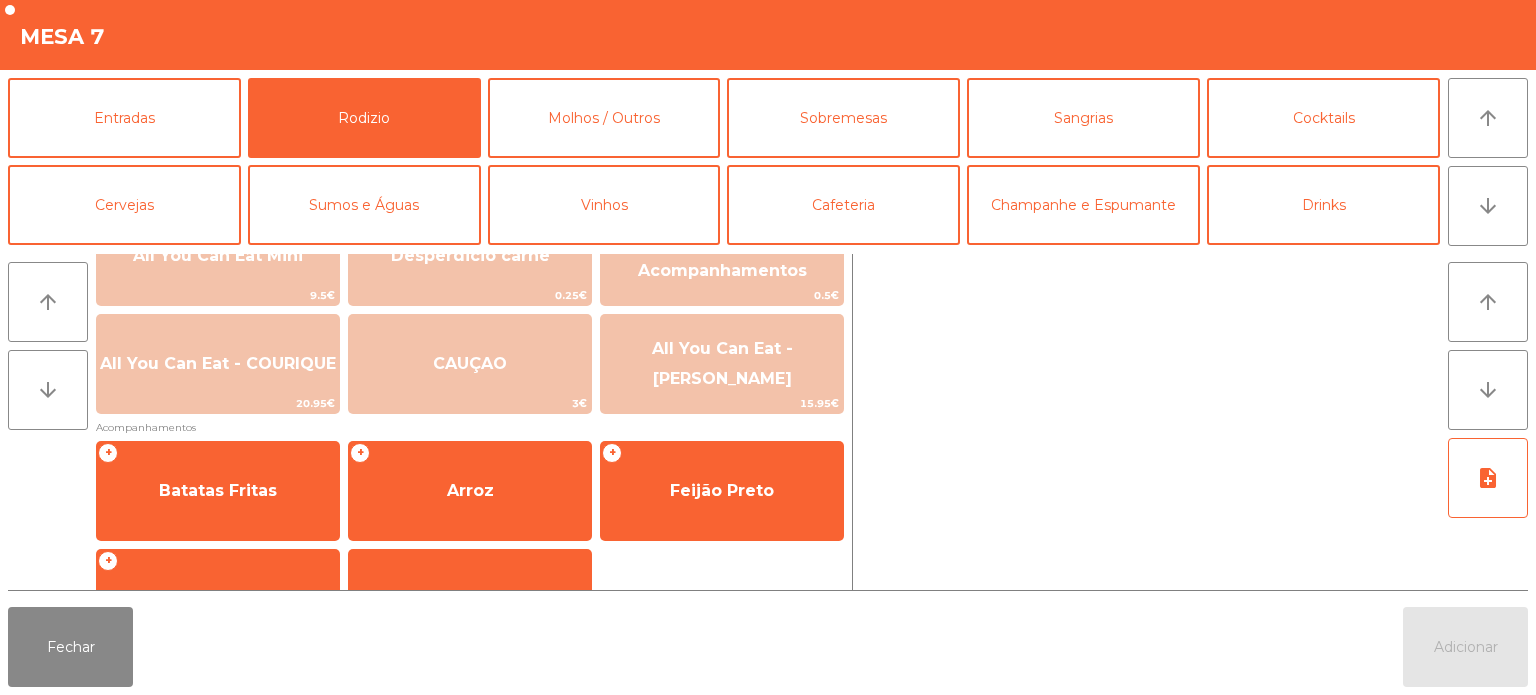 scroll, scrollTop: 294, scrollLeft: 0, axis: vertical 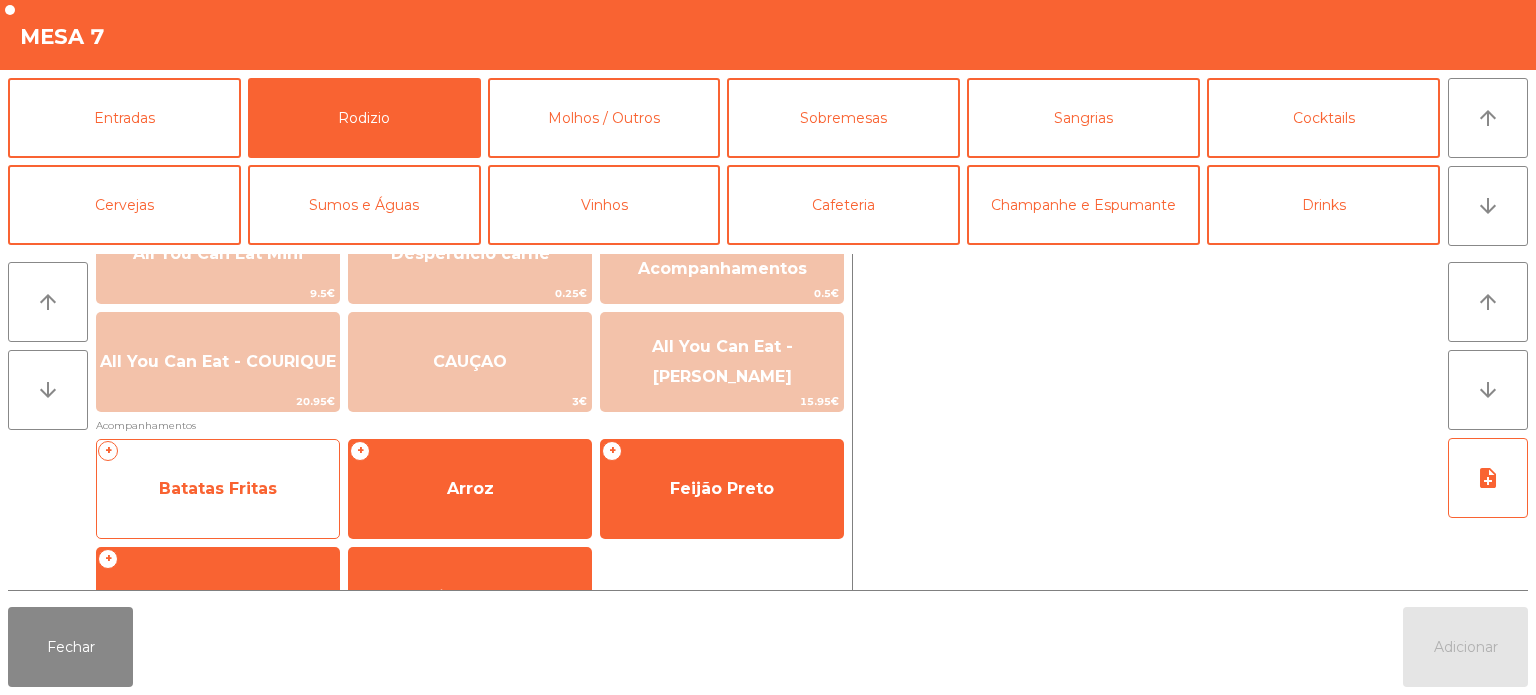 click on "+   Batatas Fritas" 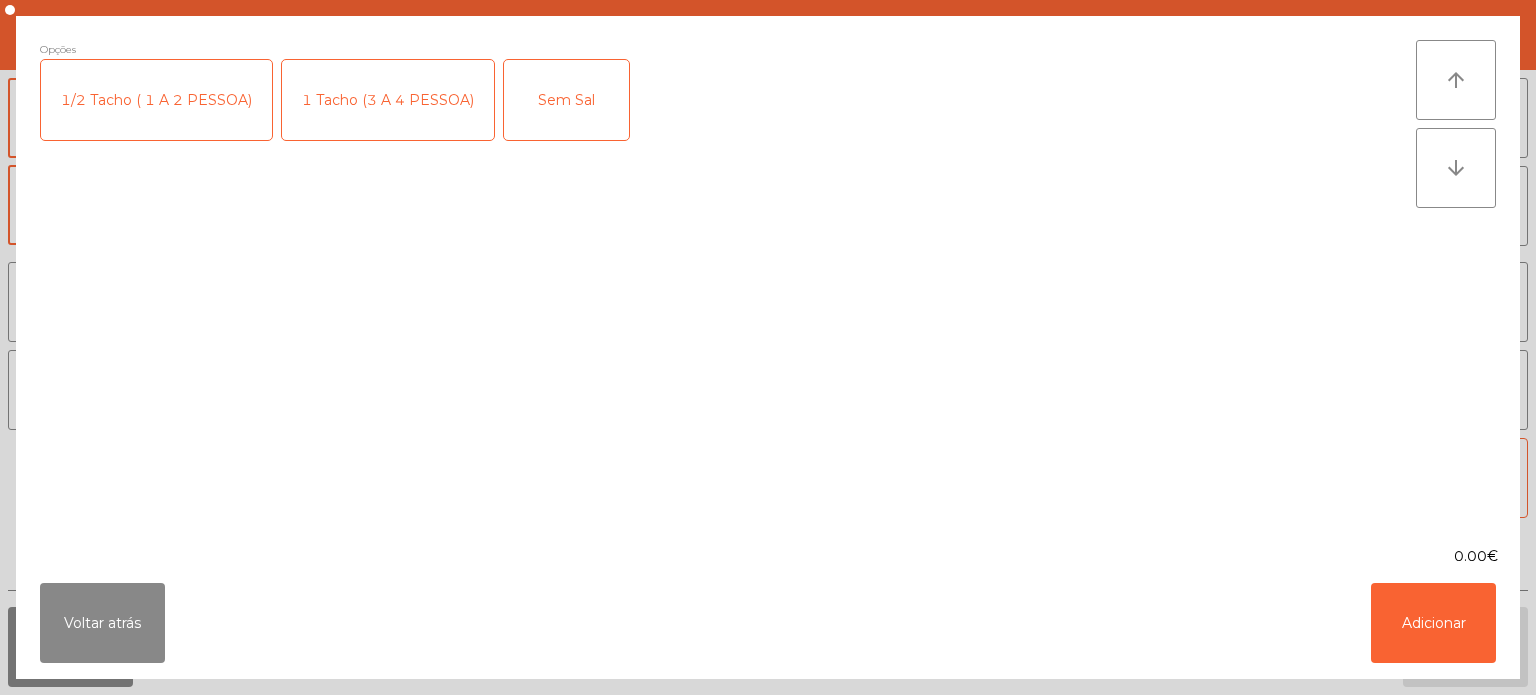 click on "1 Tacho (3 A 4 PESSOA)" 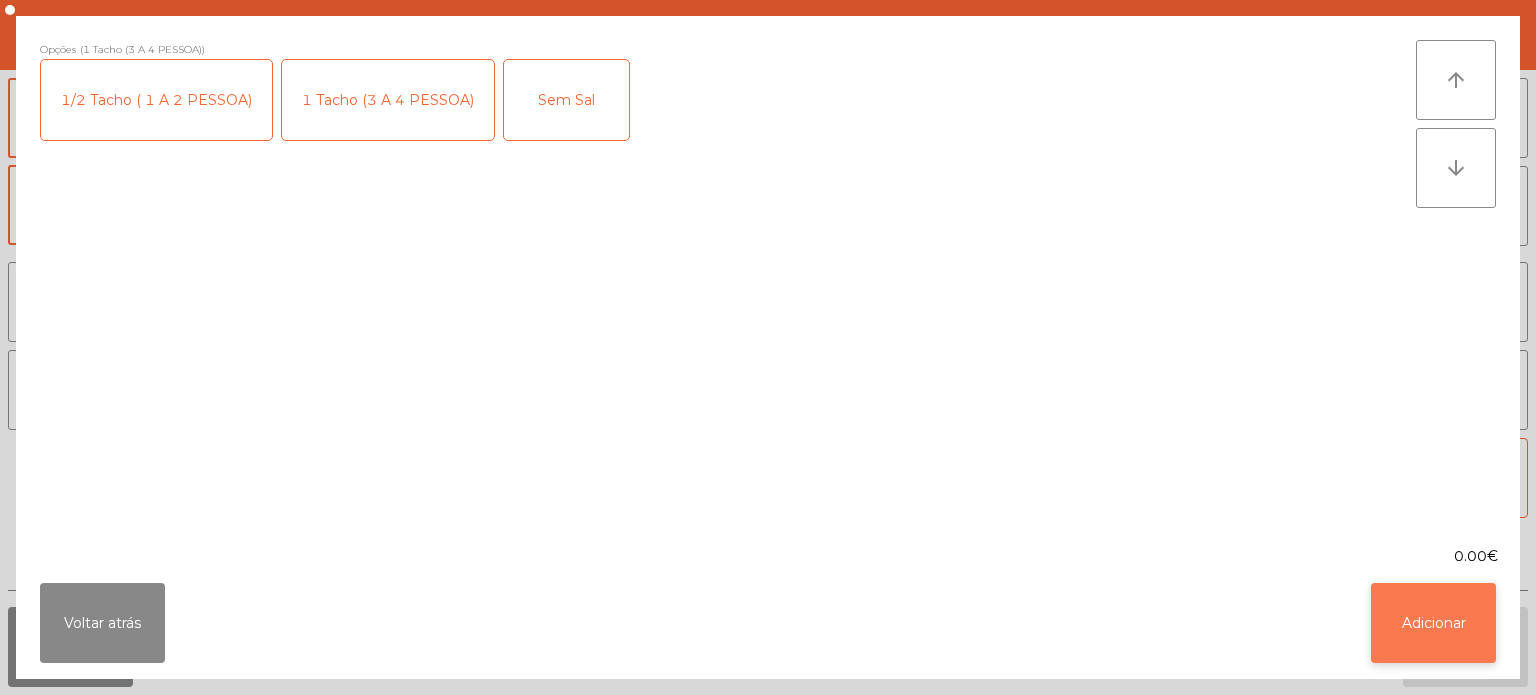 click on "Adicionar" 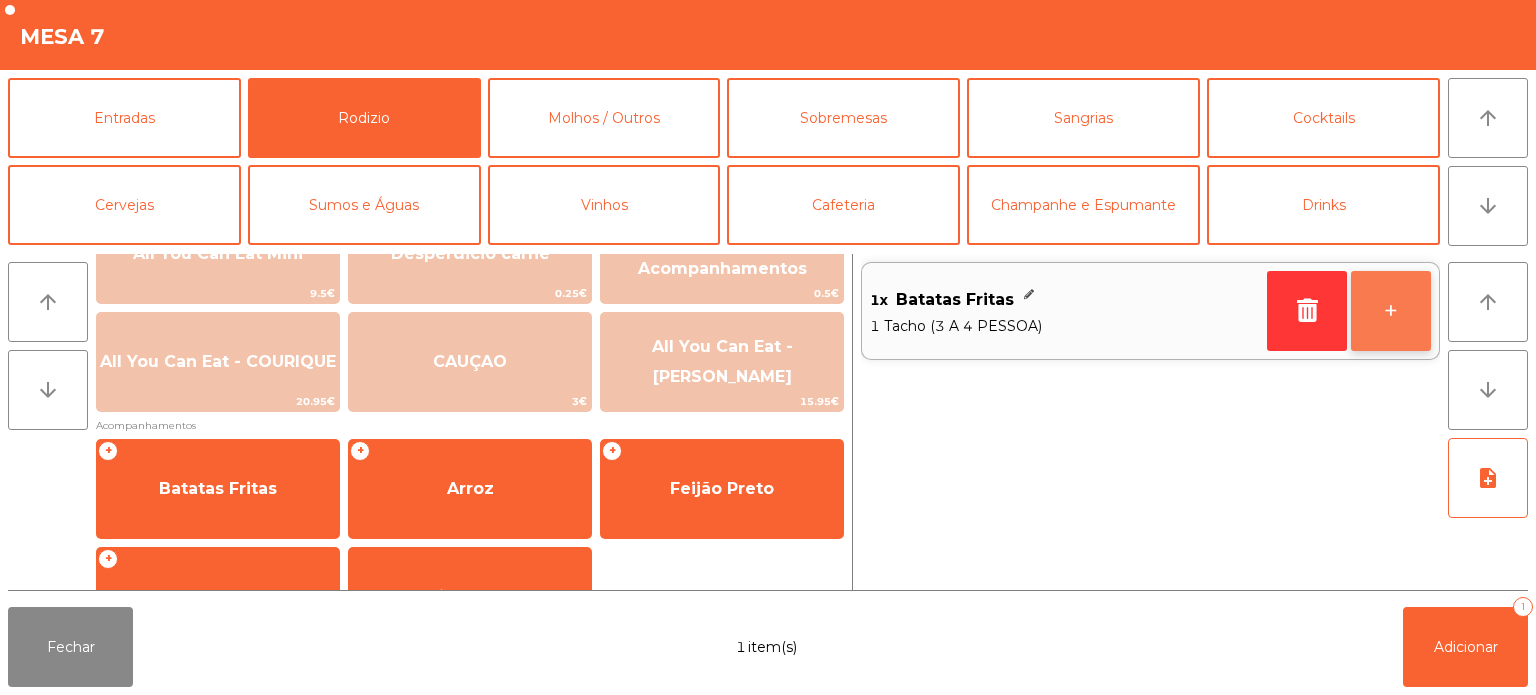 click on "+" 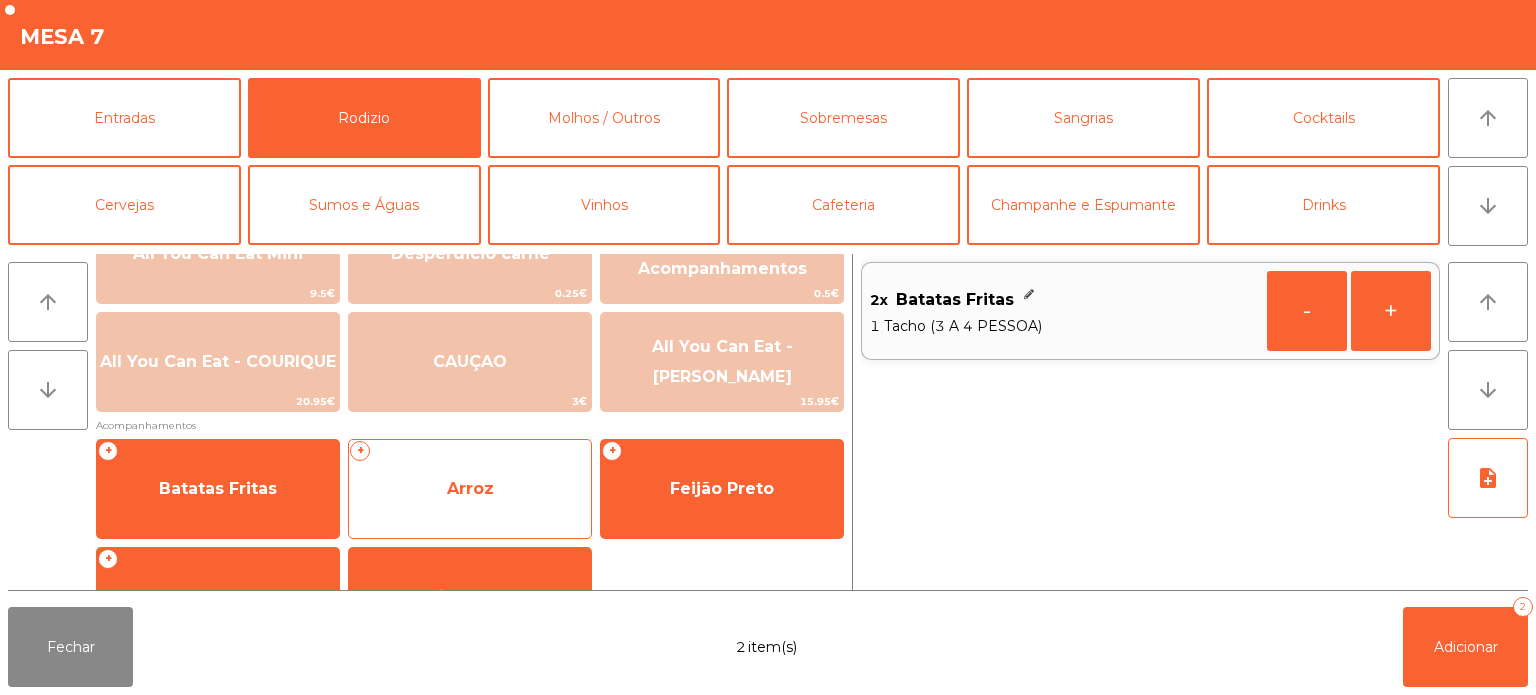 click on "Arroz" 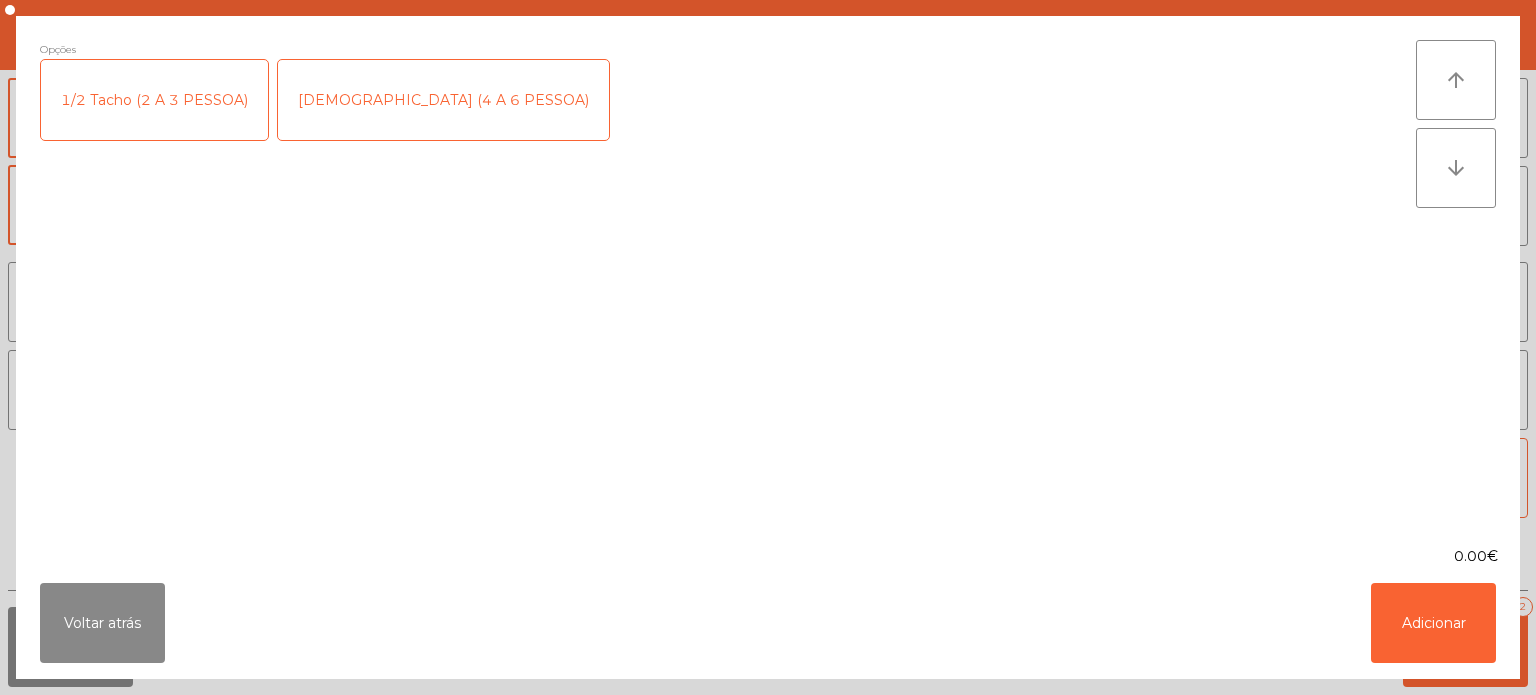 click on "[DEMOGRAPHIC_DATA] (4 A 6 PESSOA)" 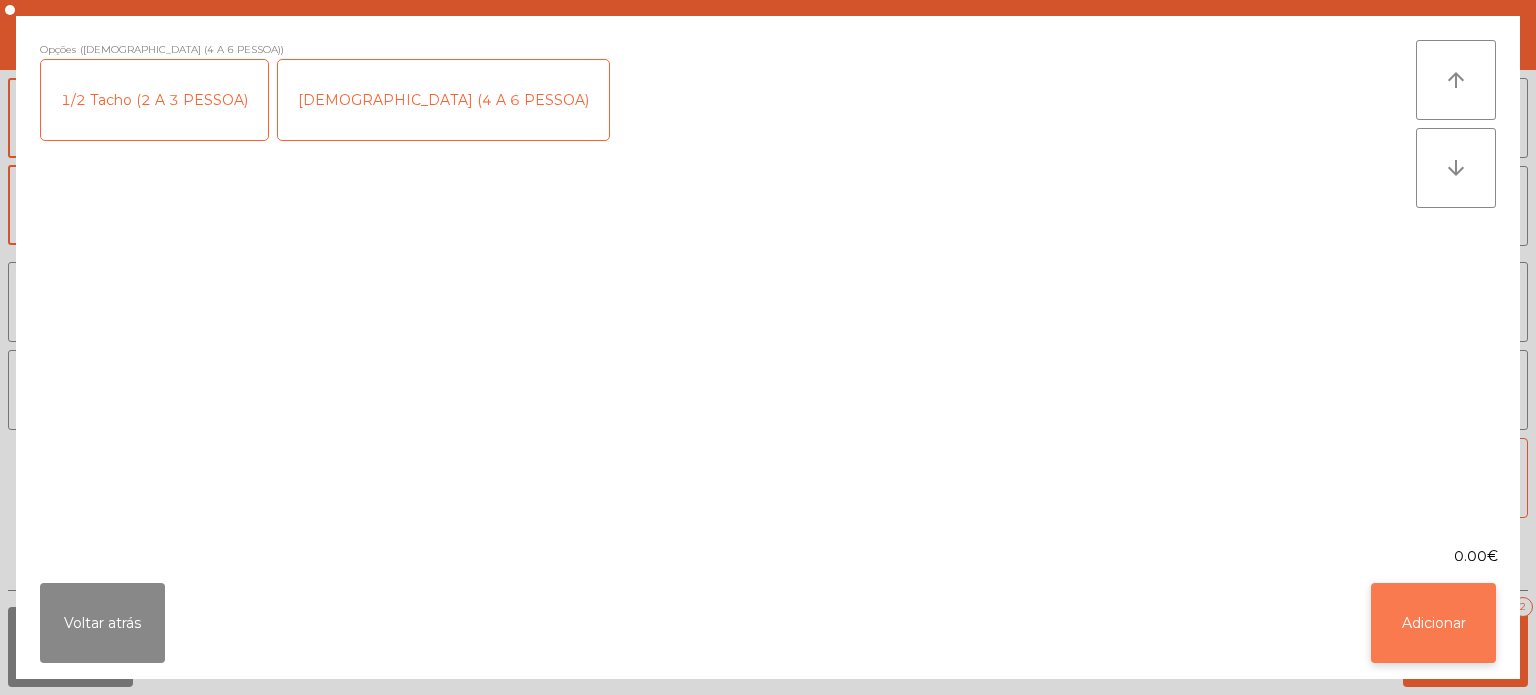 click on "Adicionar" 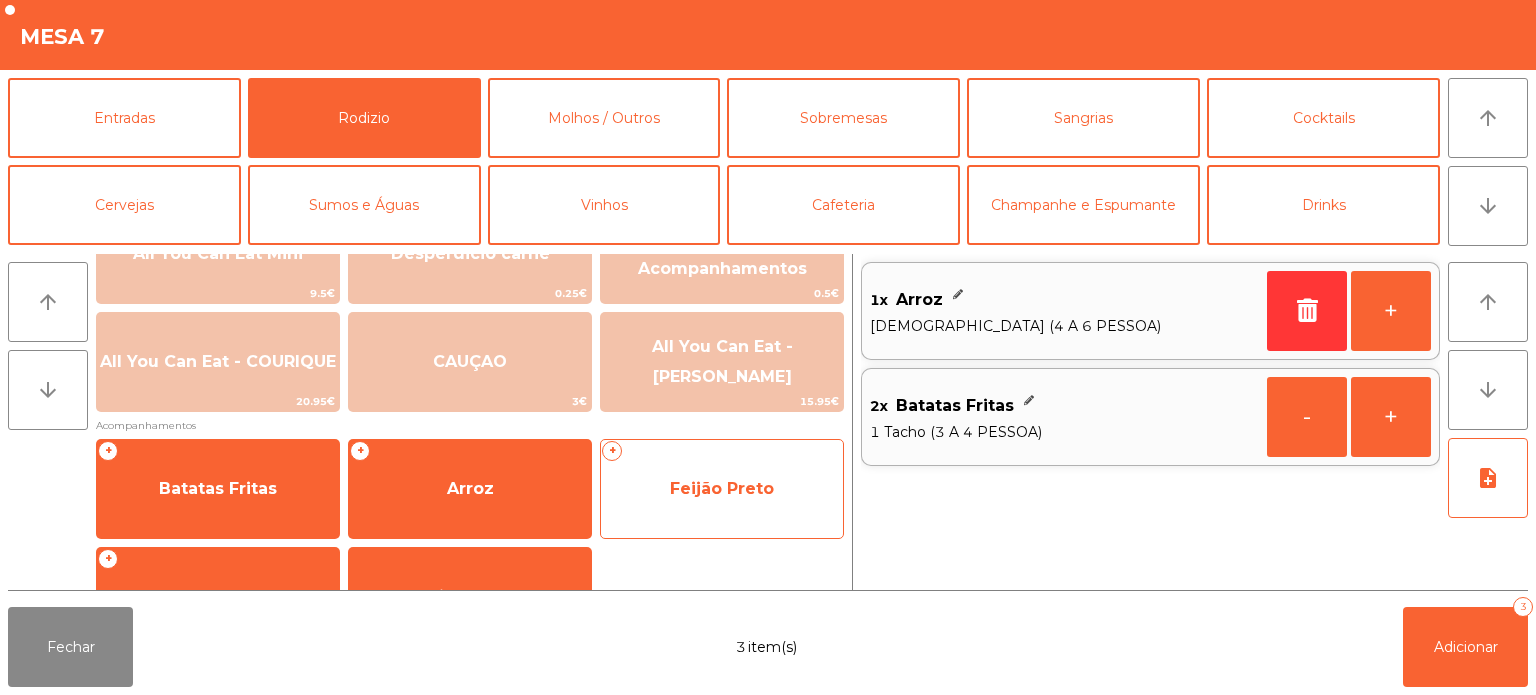 click on "+   Feijão Preto" 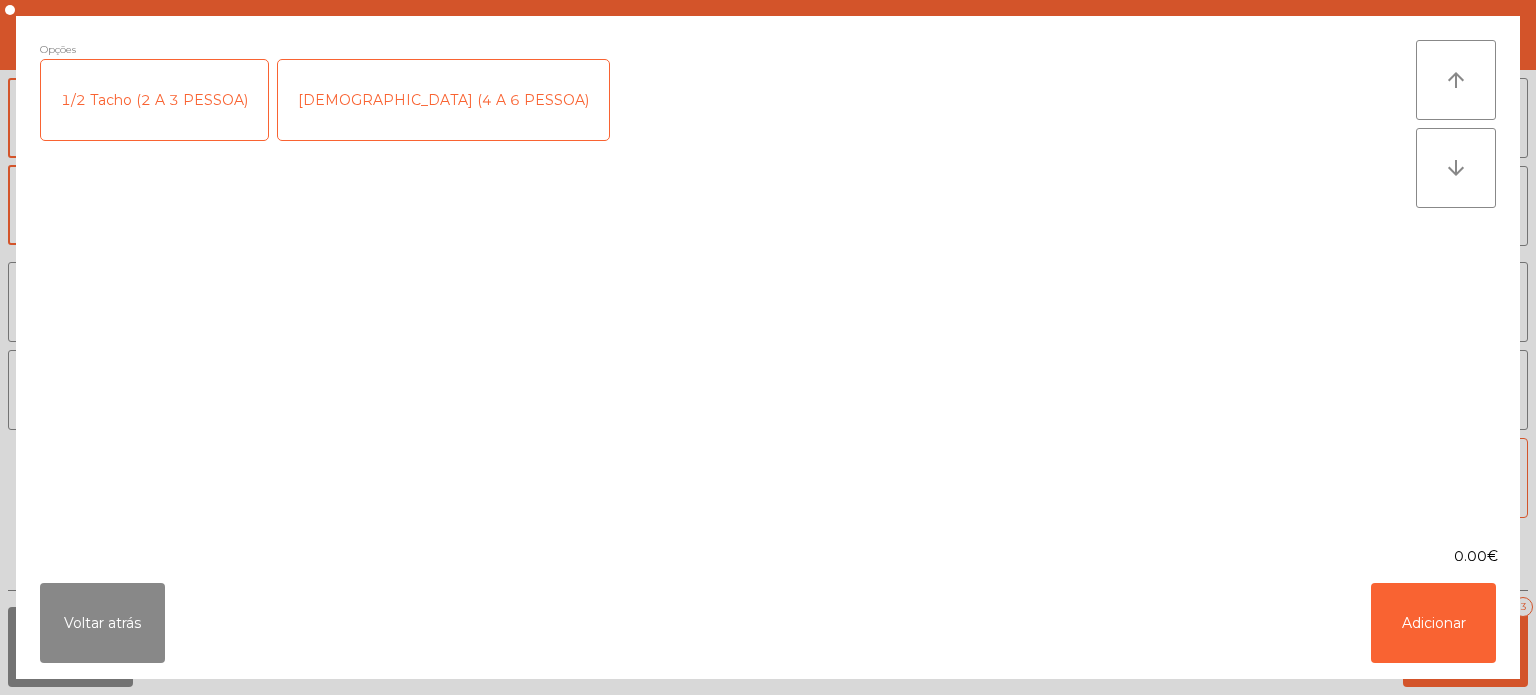 click on "1/2 Tacho (2 A 3 PESSOA)" 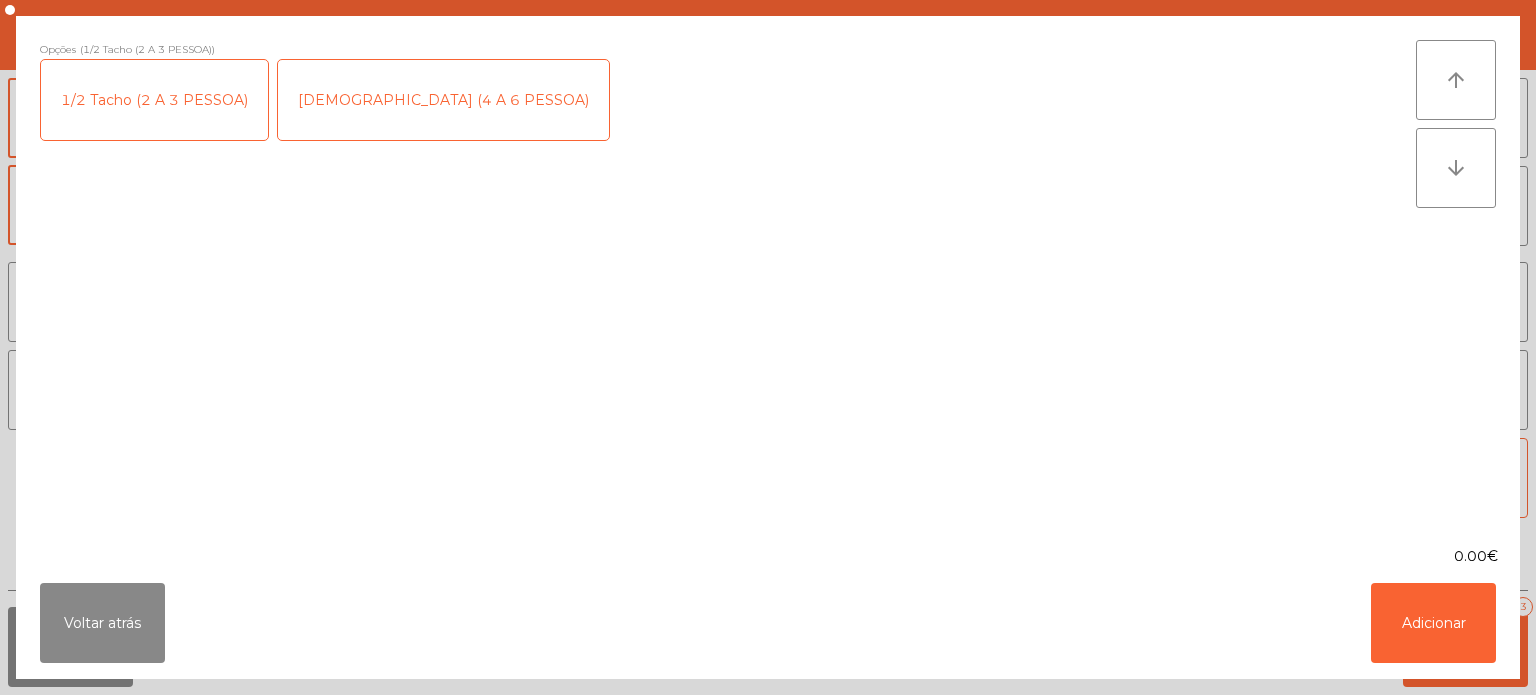 click on "[DEMOGRAPHIC_DATA] (4 A 6 PESSOA)" 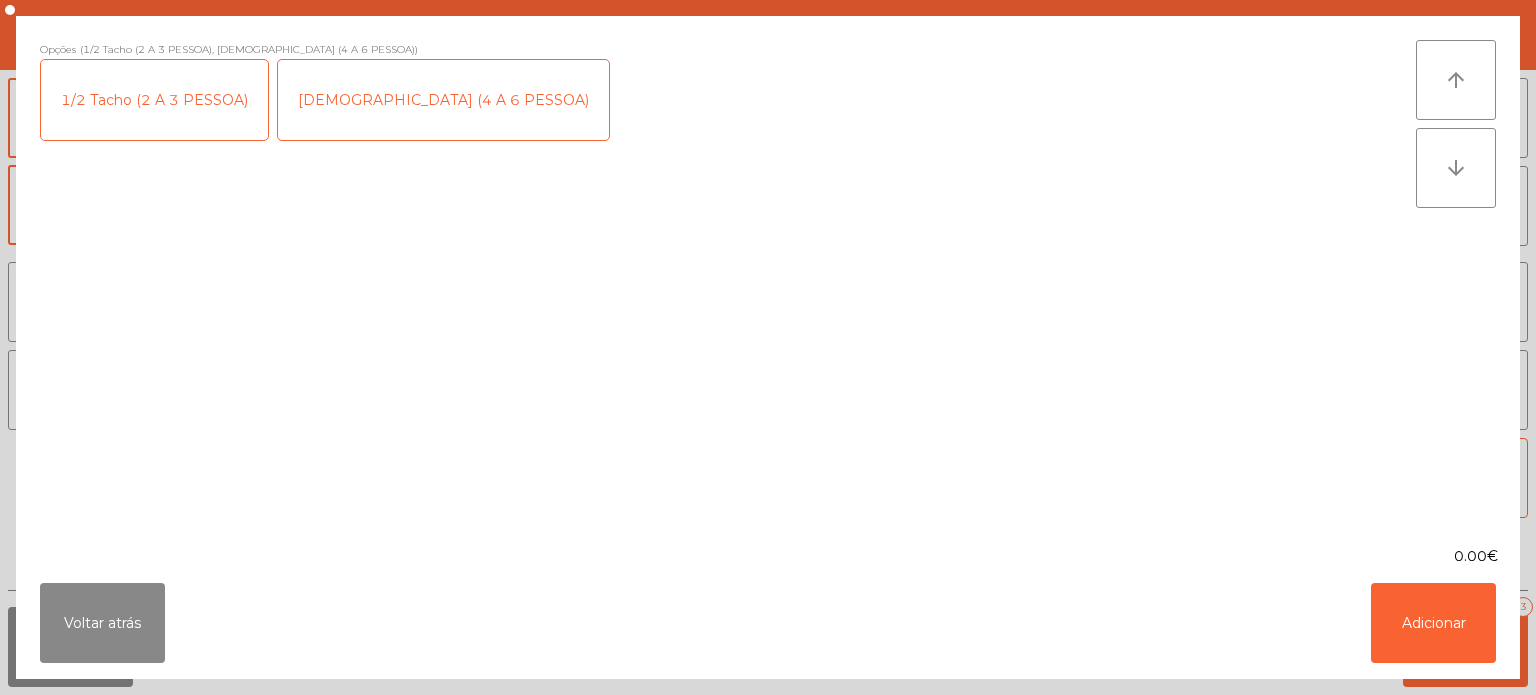 click on "1/2 Tacho (2 A 3 PESSOA)" 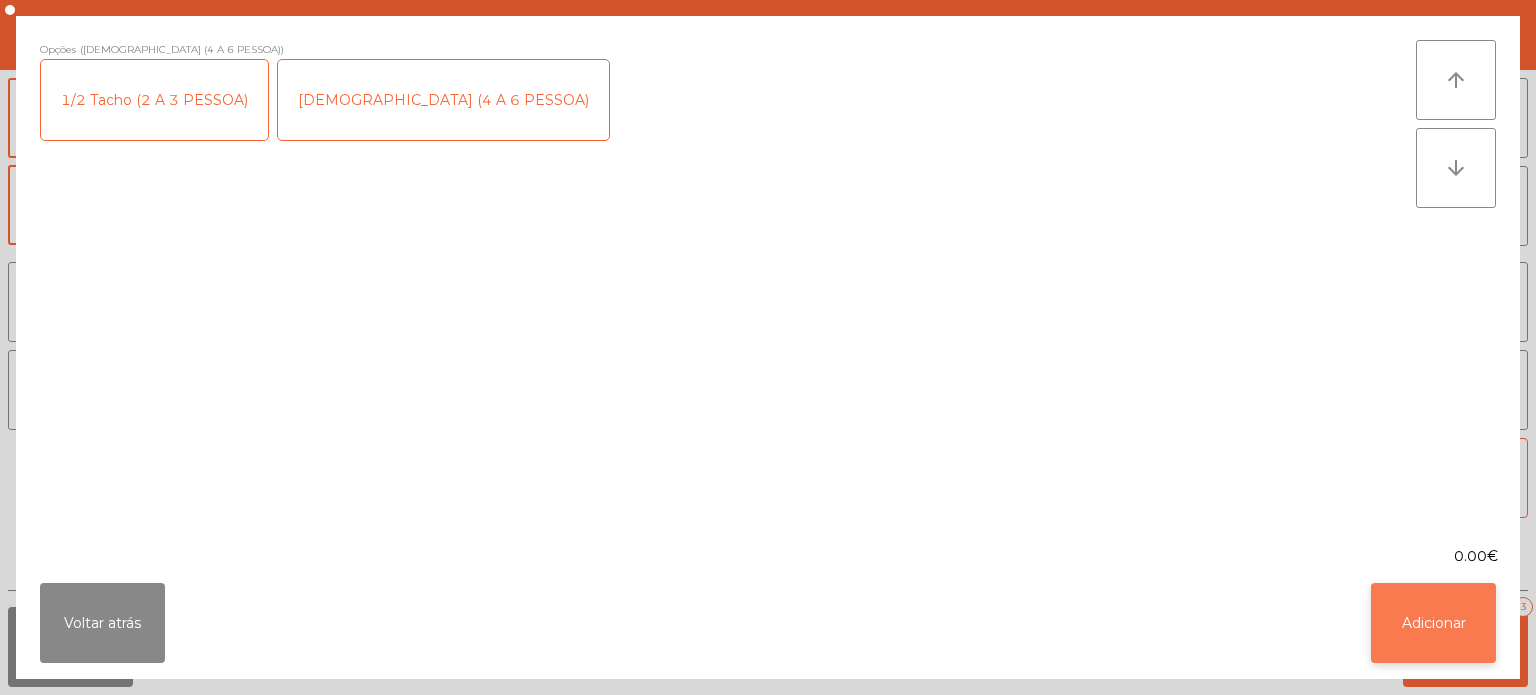 click on "Adicionar" 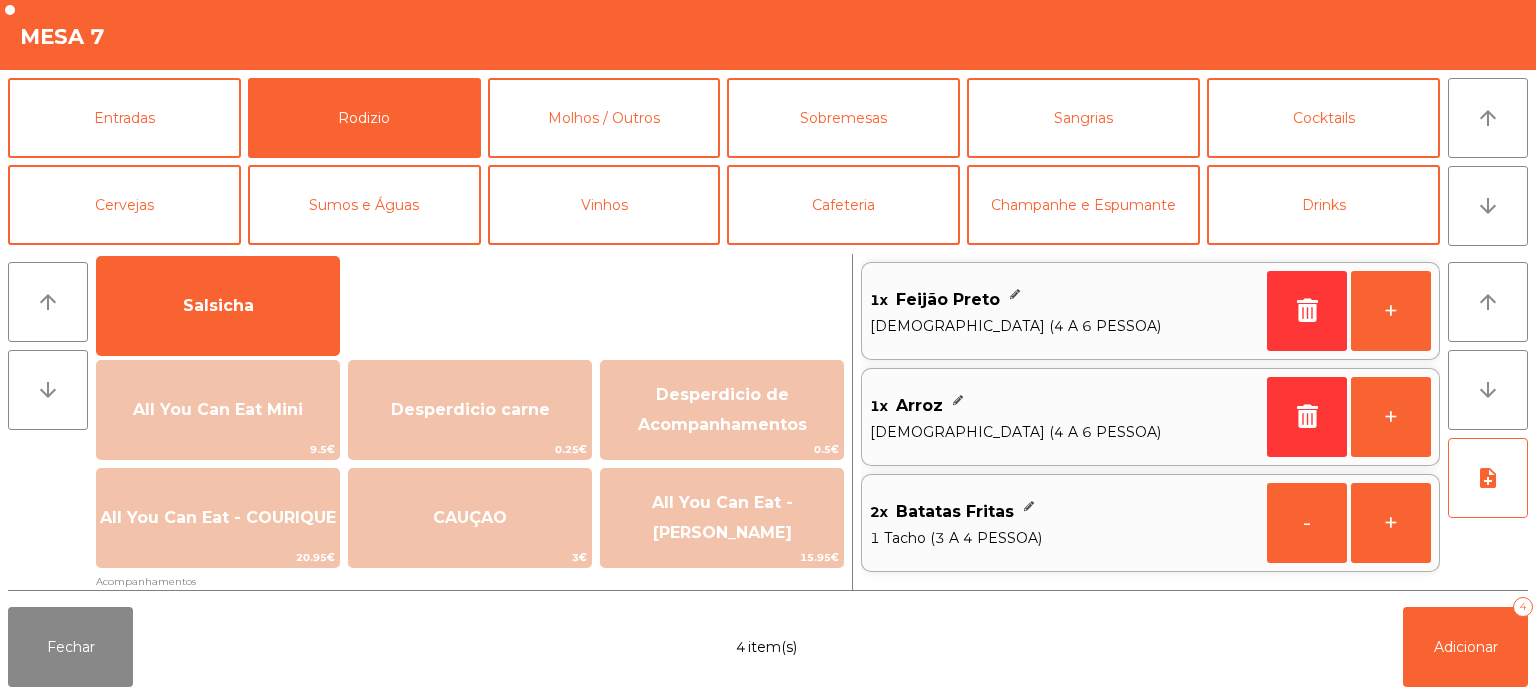 scroll, scrollTop: 24, scrollLeft: 0, axis: vertical 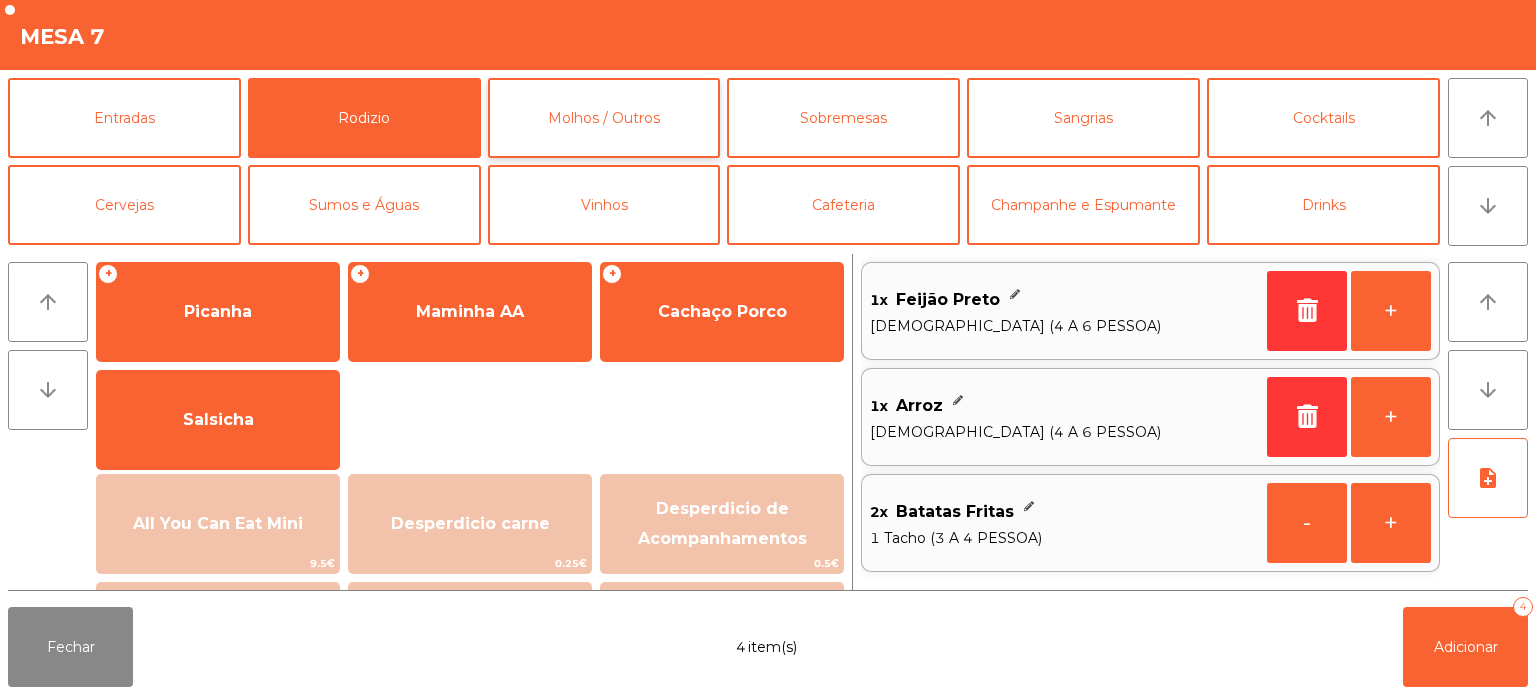 click on "Molhos / Outros" 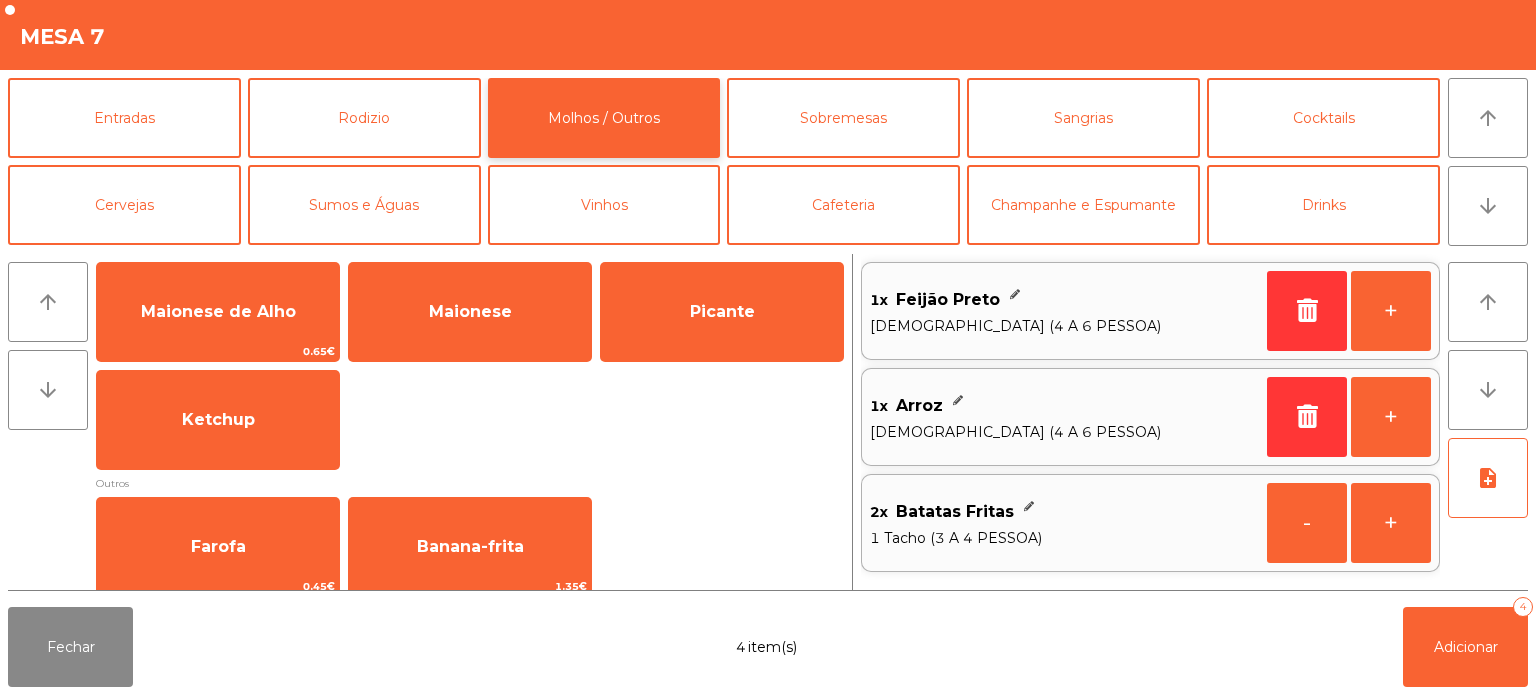 scroll, scrollTop: 38, scrollLeft: 0, axis: vertical 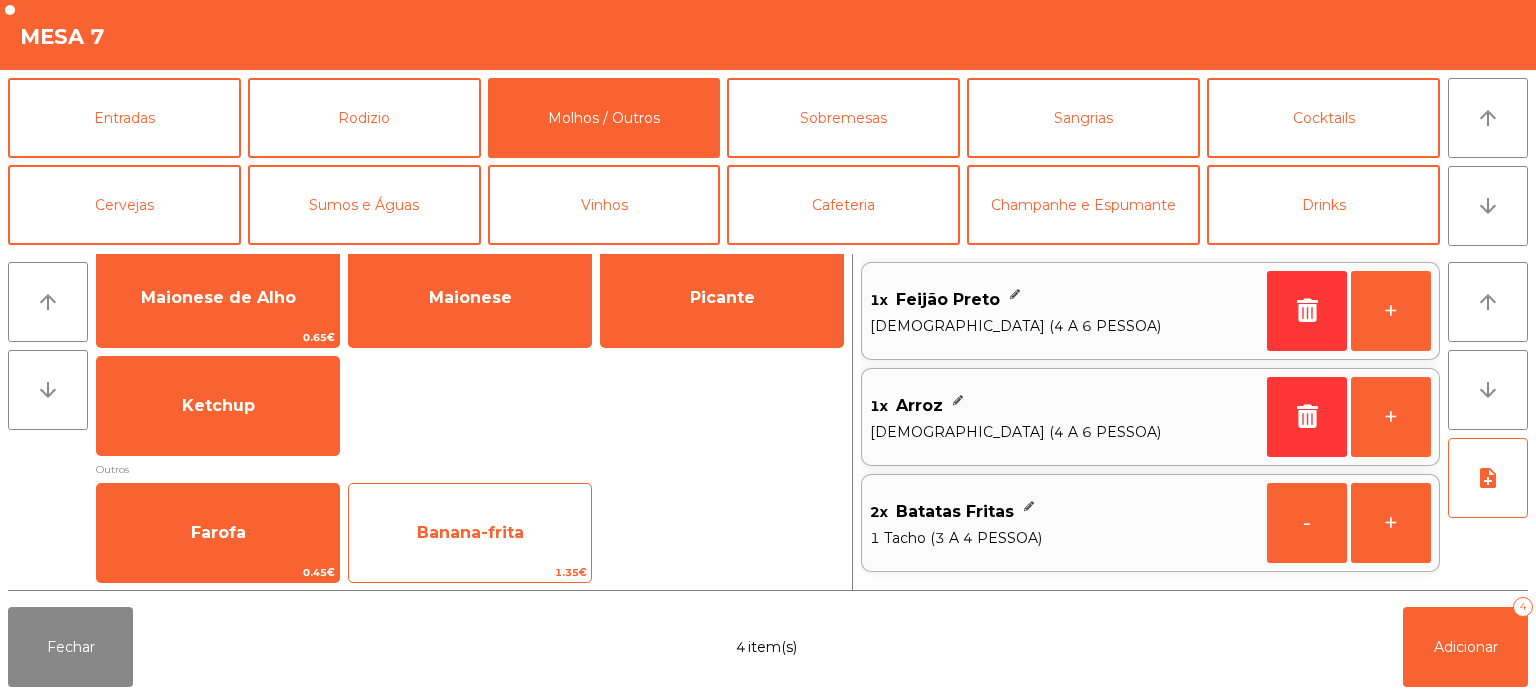 click on "Banana-frita   1.35€" 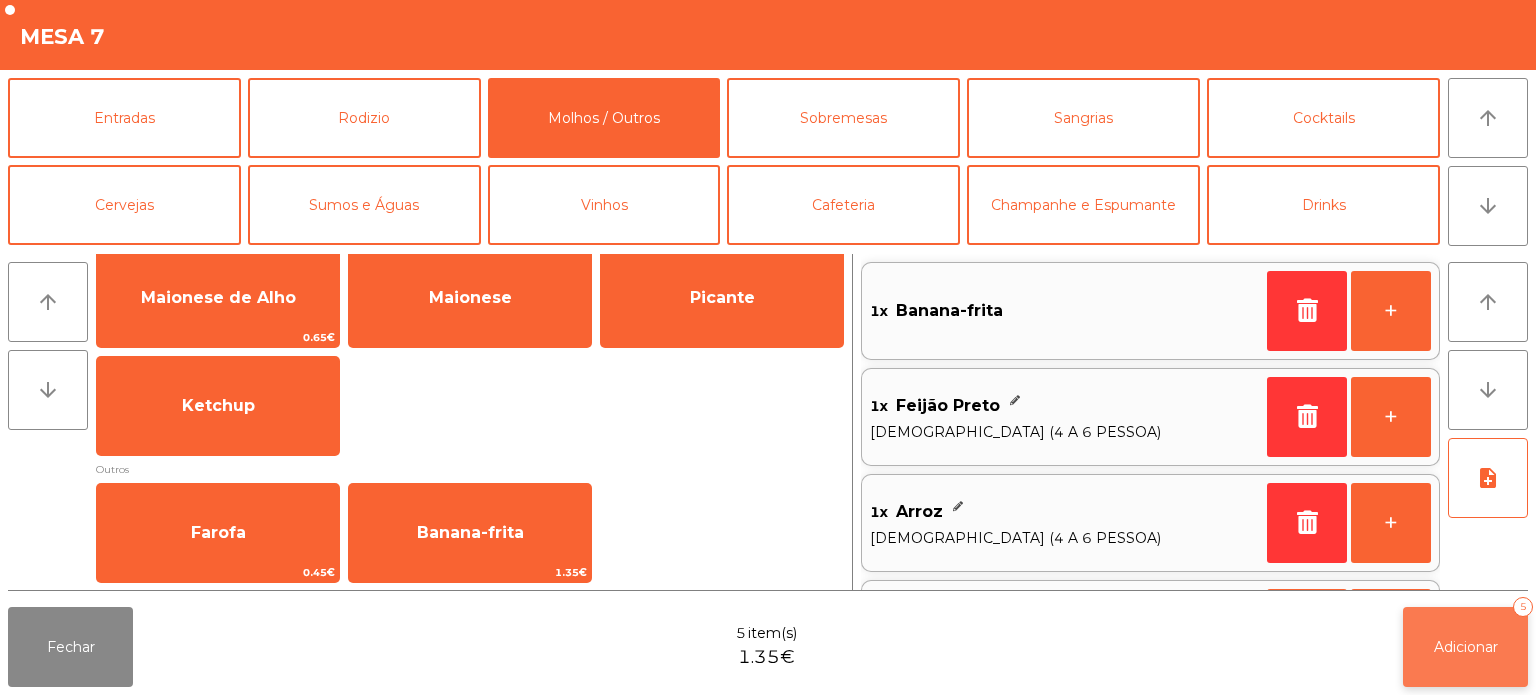 click on "Adicionar   5" 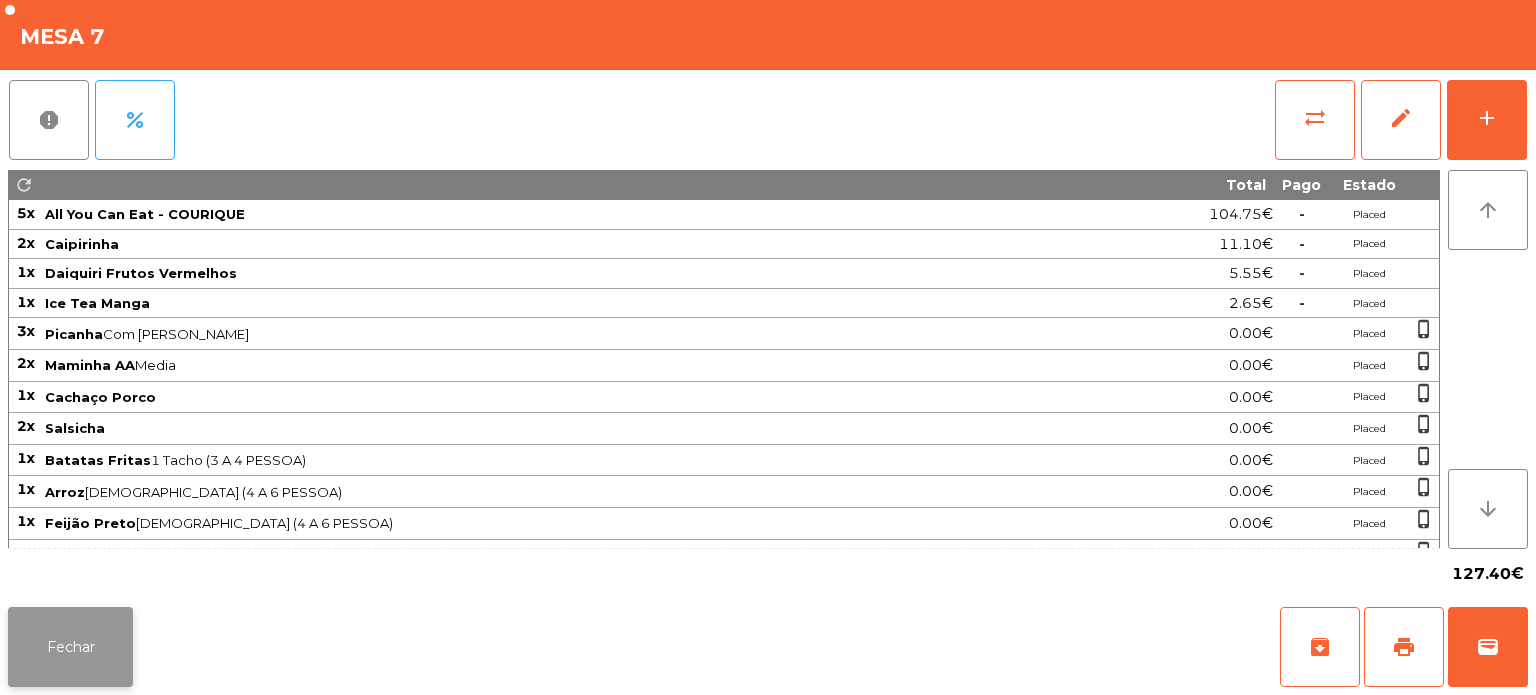 click on "Fechar" 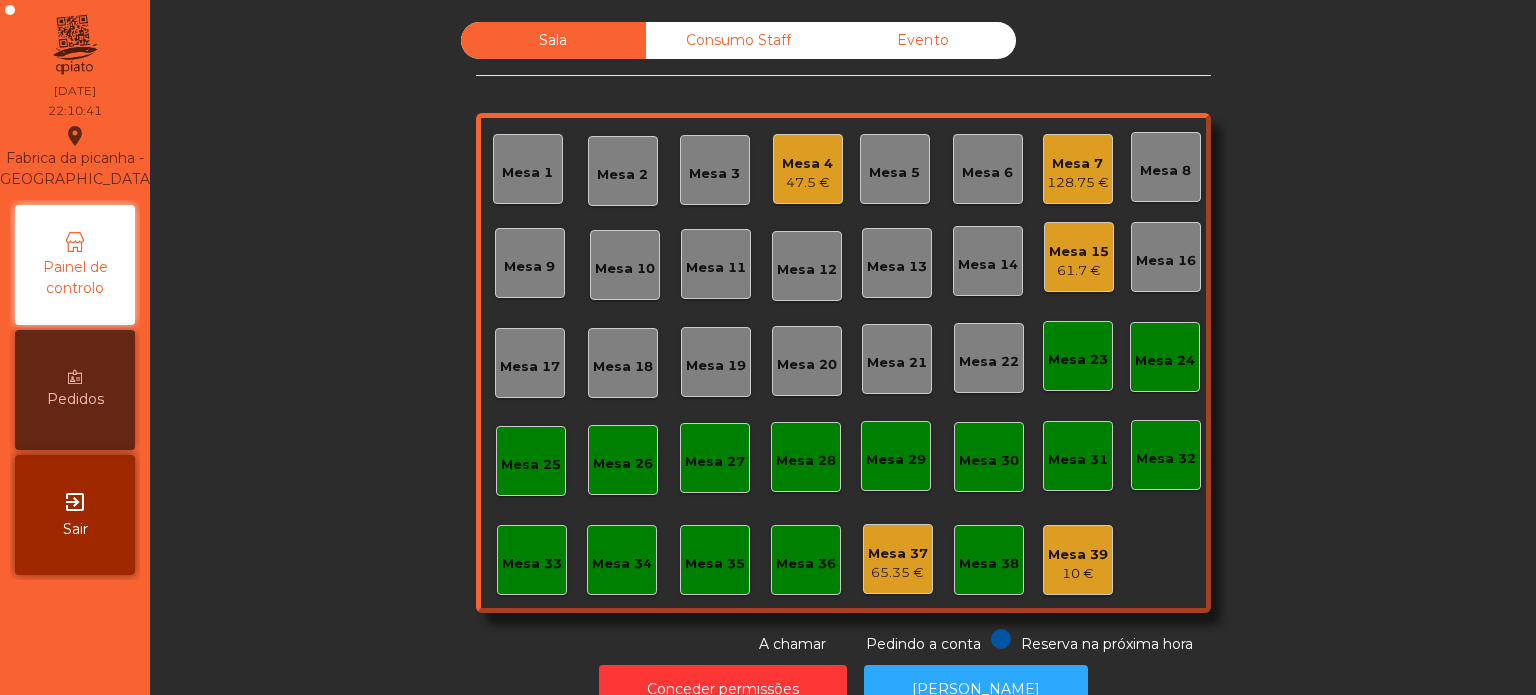 click on "61.7 €" 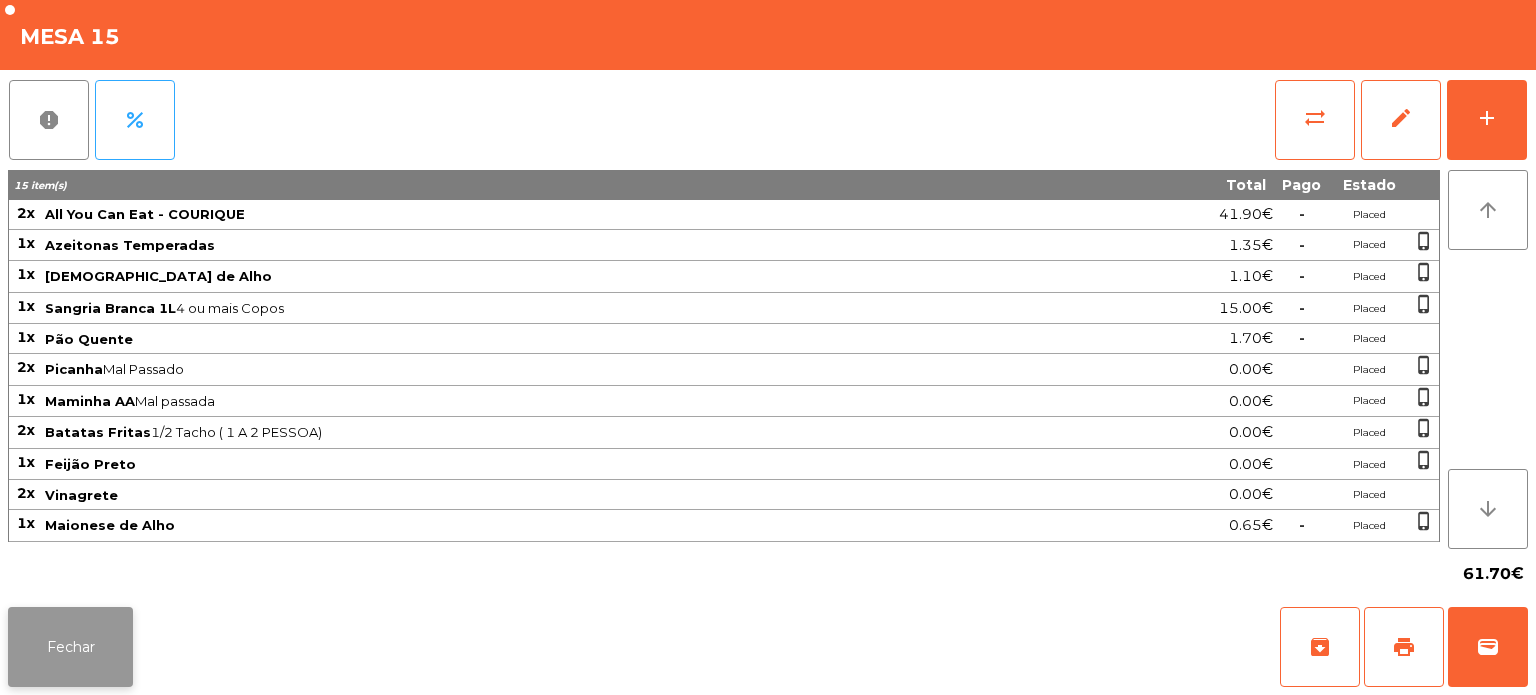 click on "Fechar" 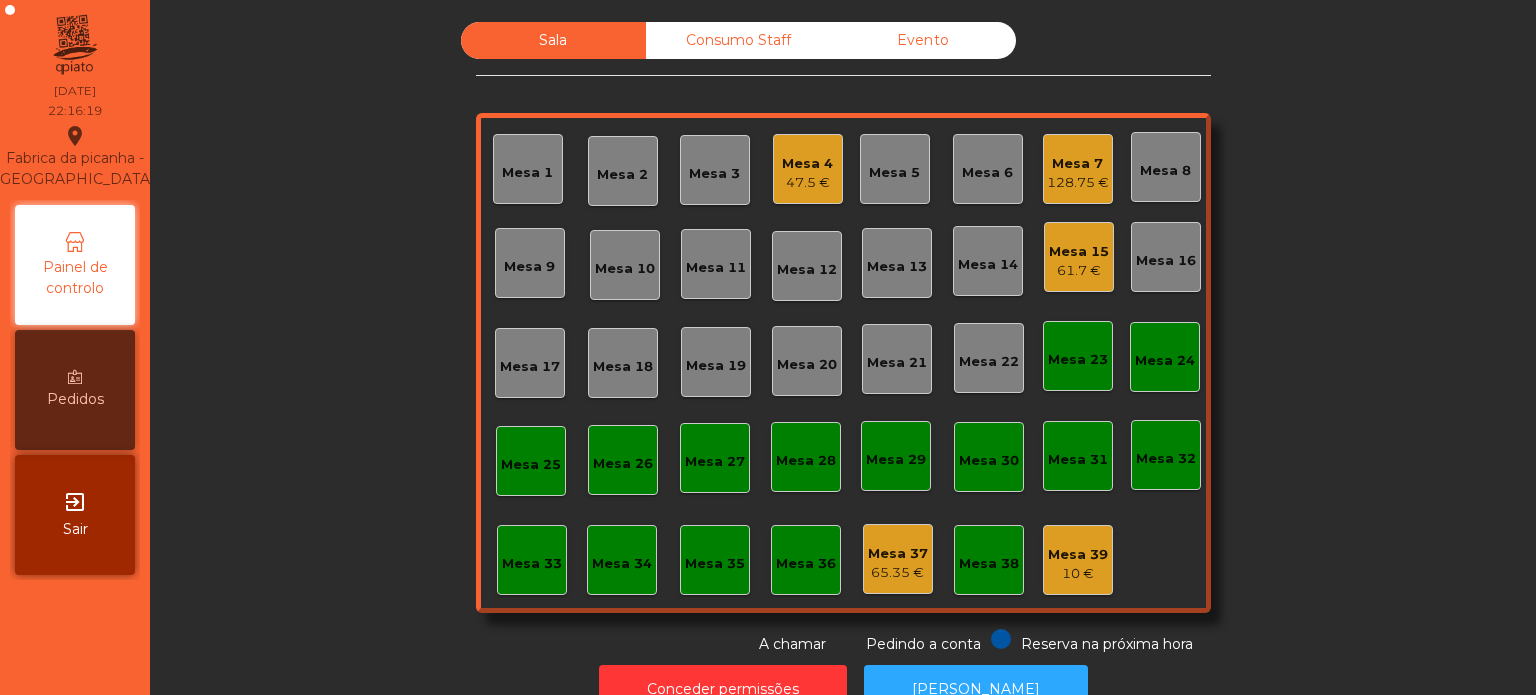 click on "Mesa 4" 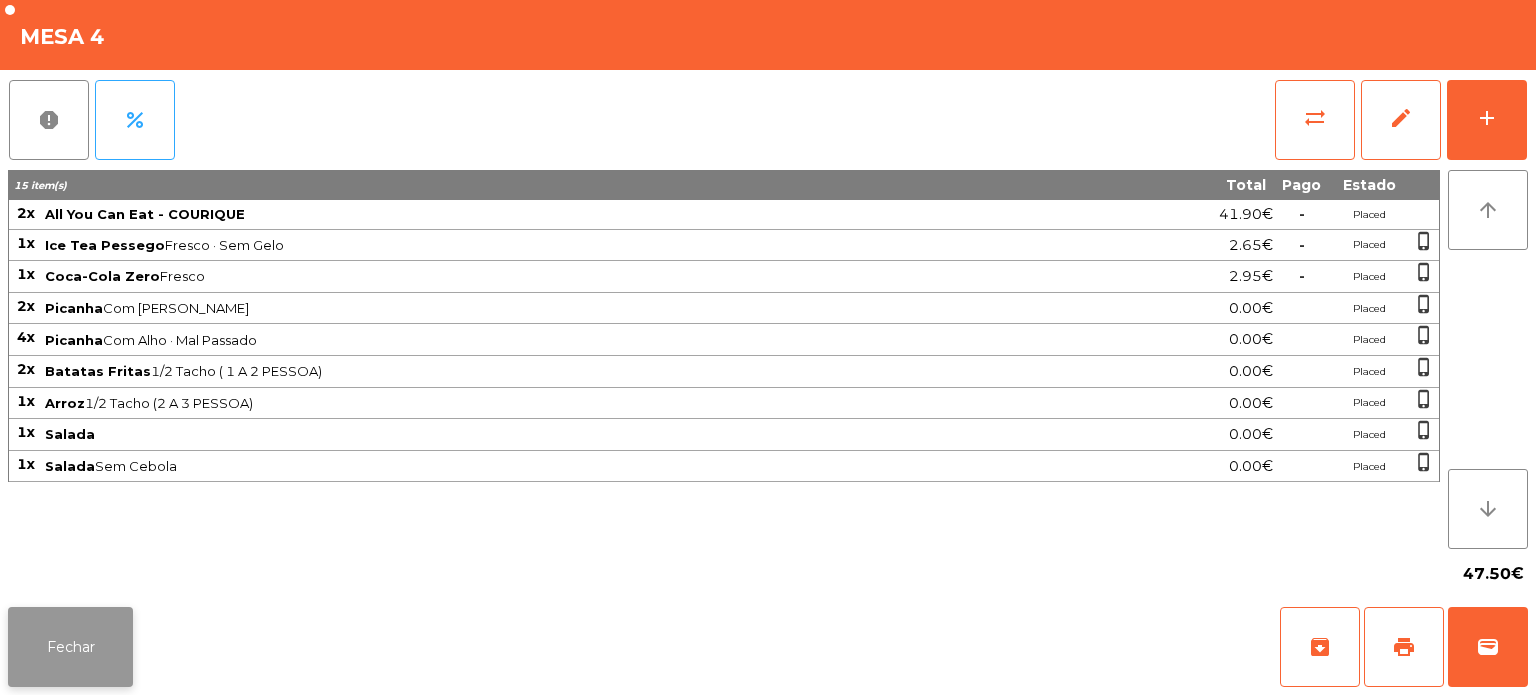 click on "Fechar" 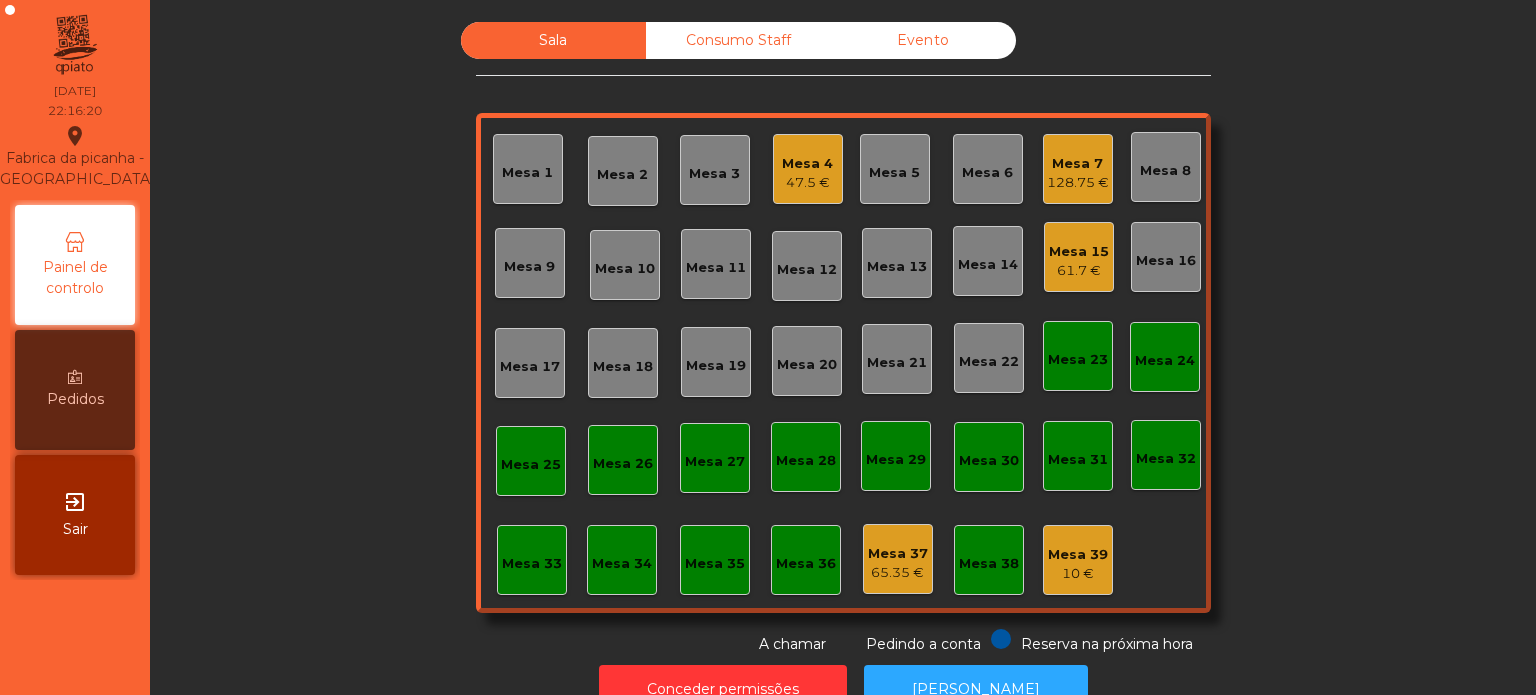 click on "Mesa 4   47.5 €" 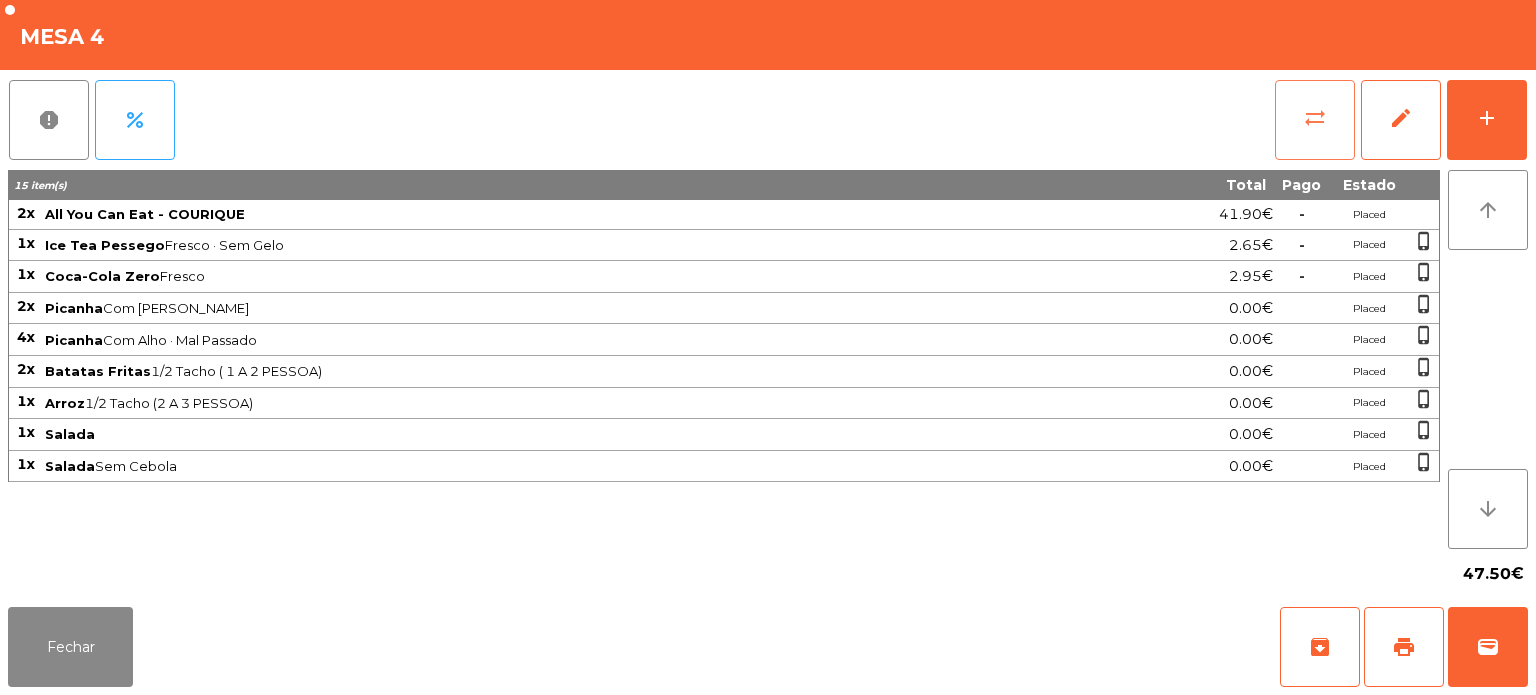 click on "sync_alt" 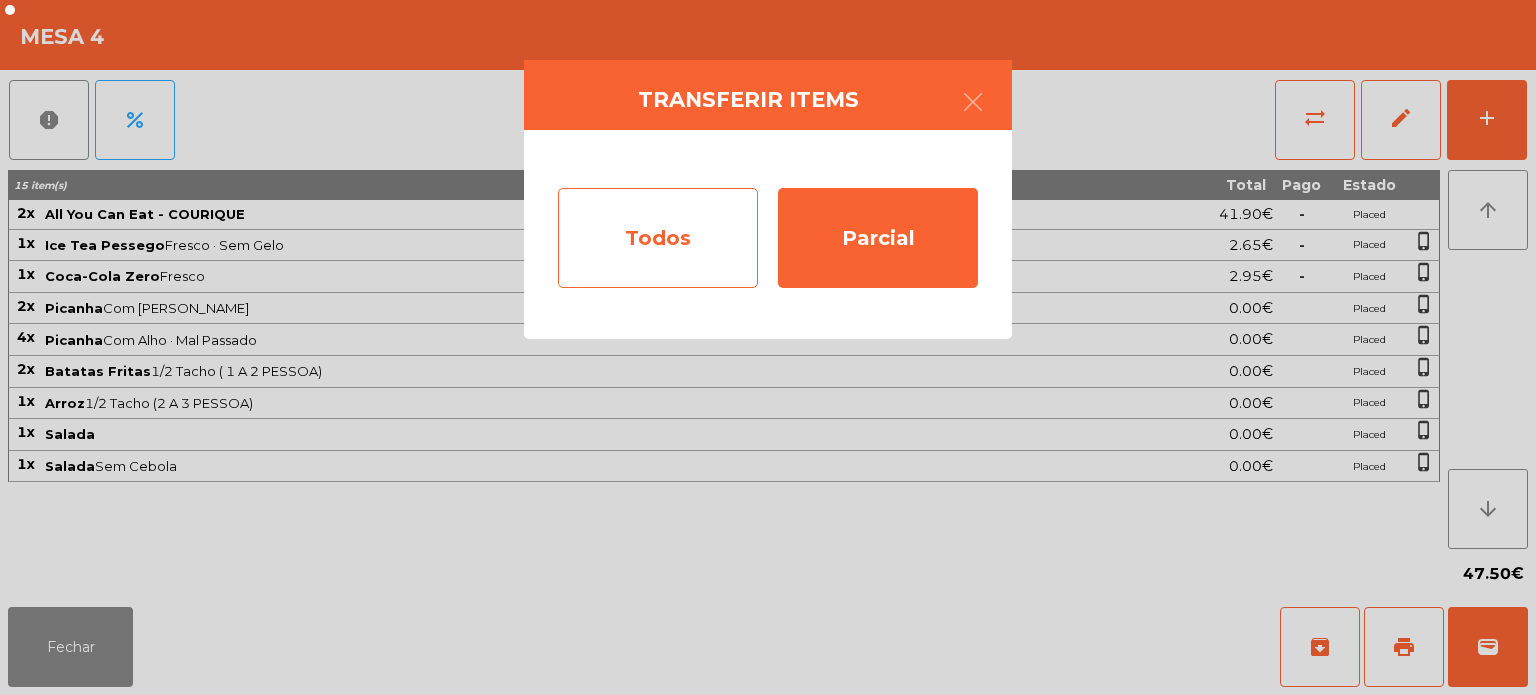 click on "Todos" 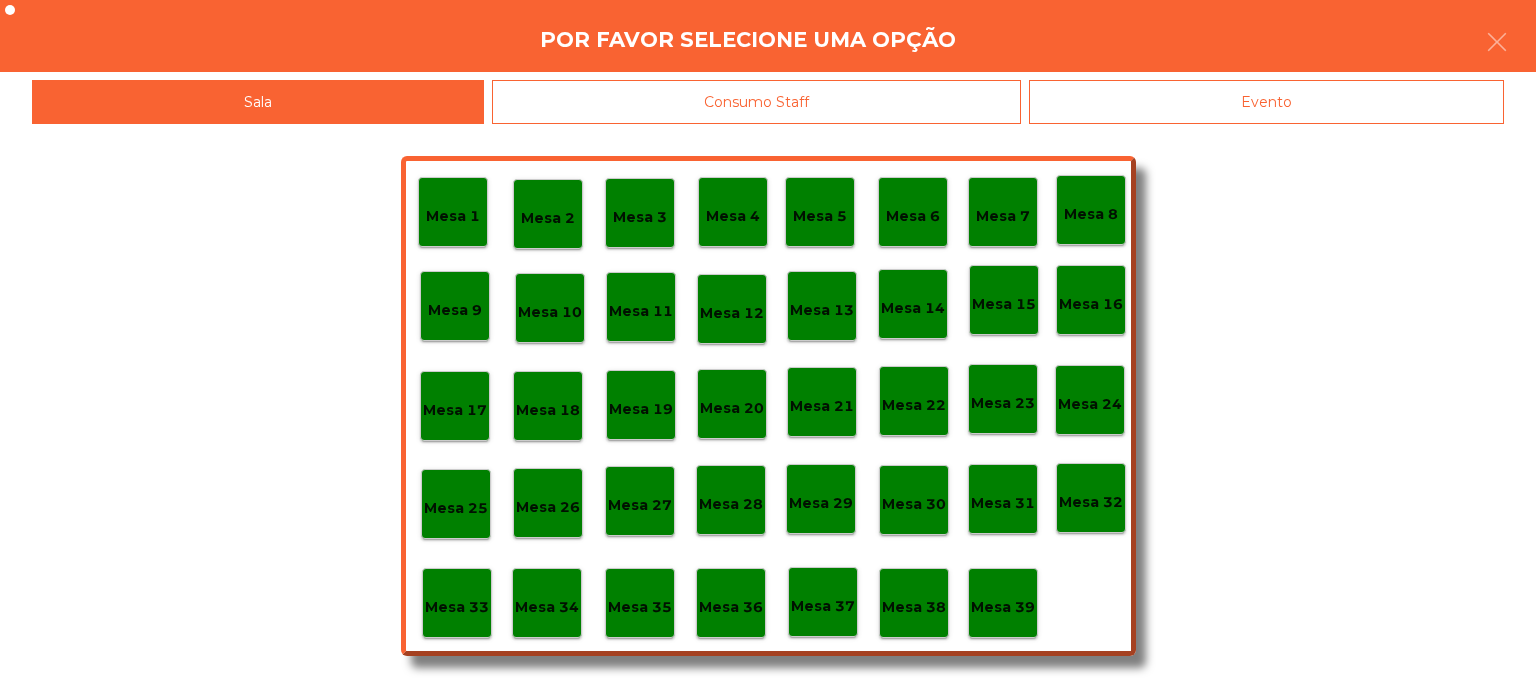click on "Evento" 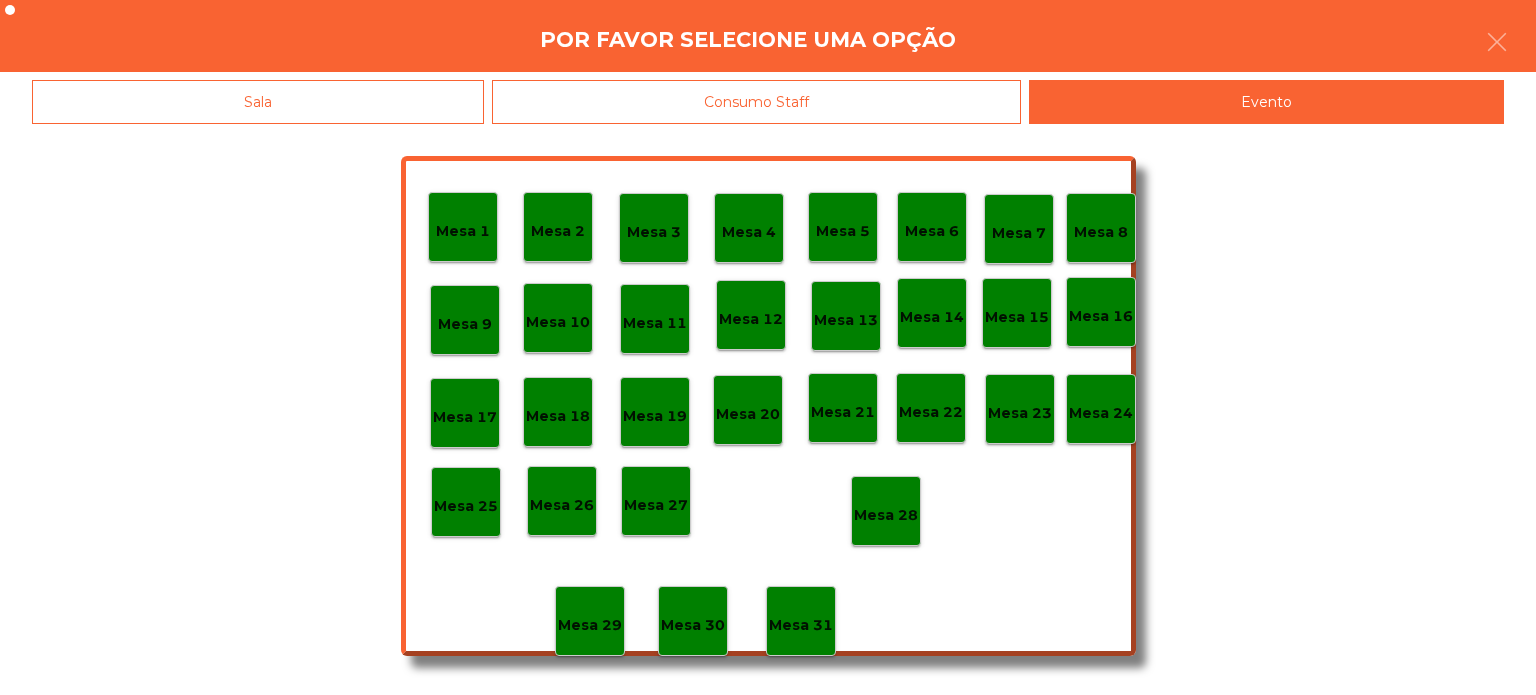 click on "Mesa 28" 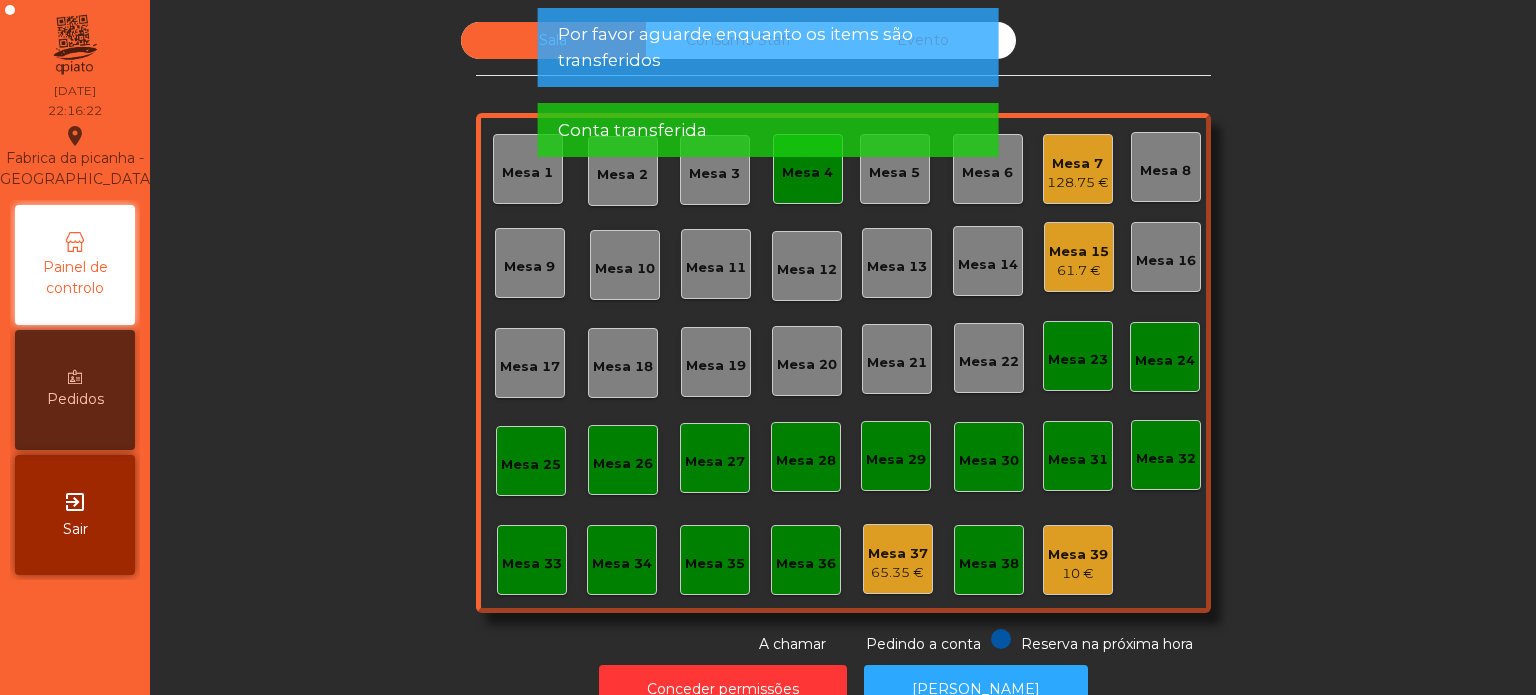 click on "Mesa 4" 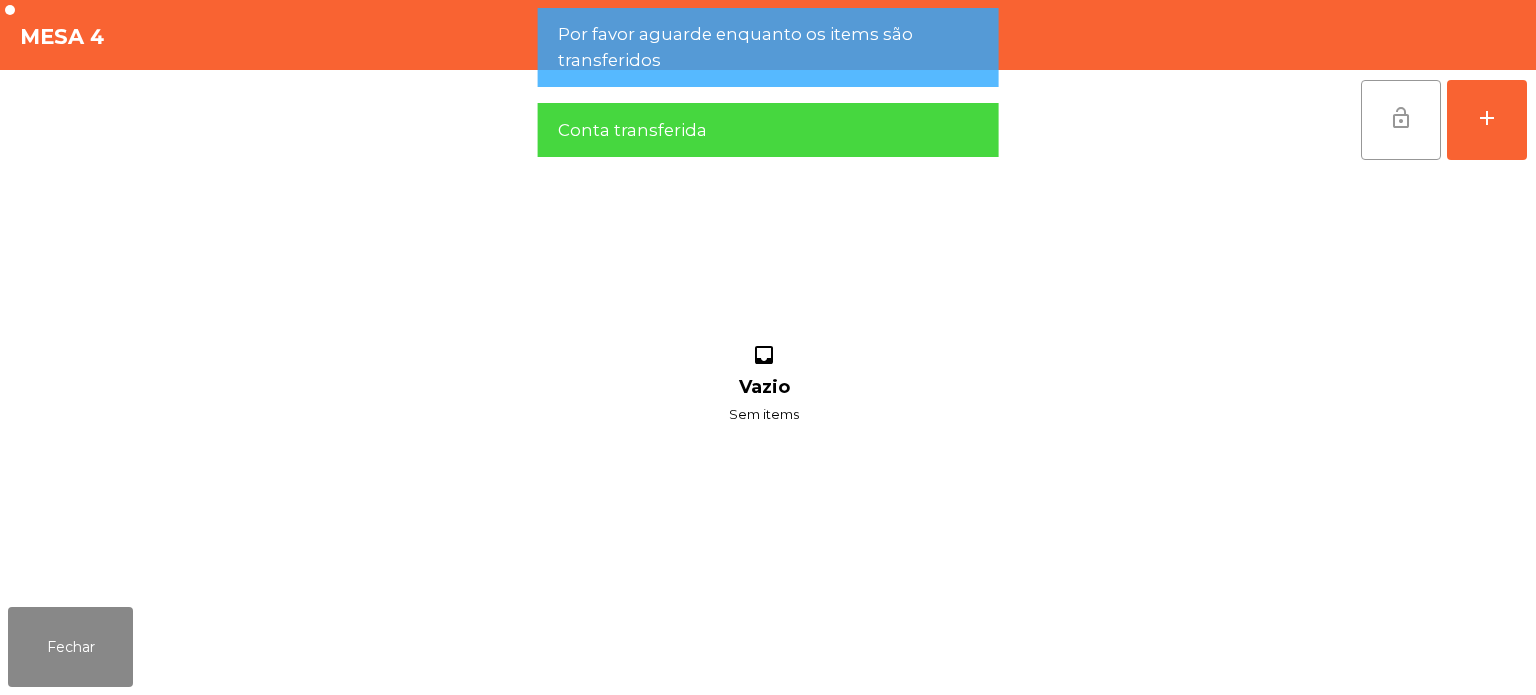 click on "lock_open" 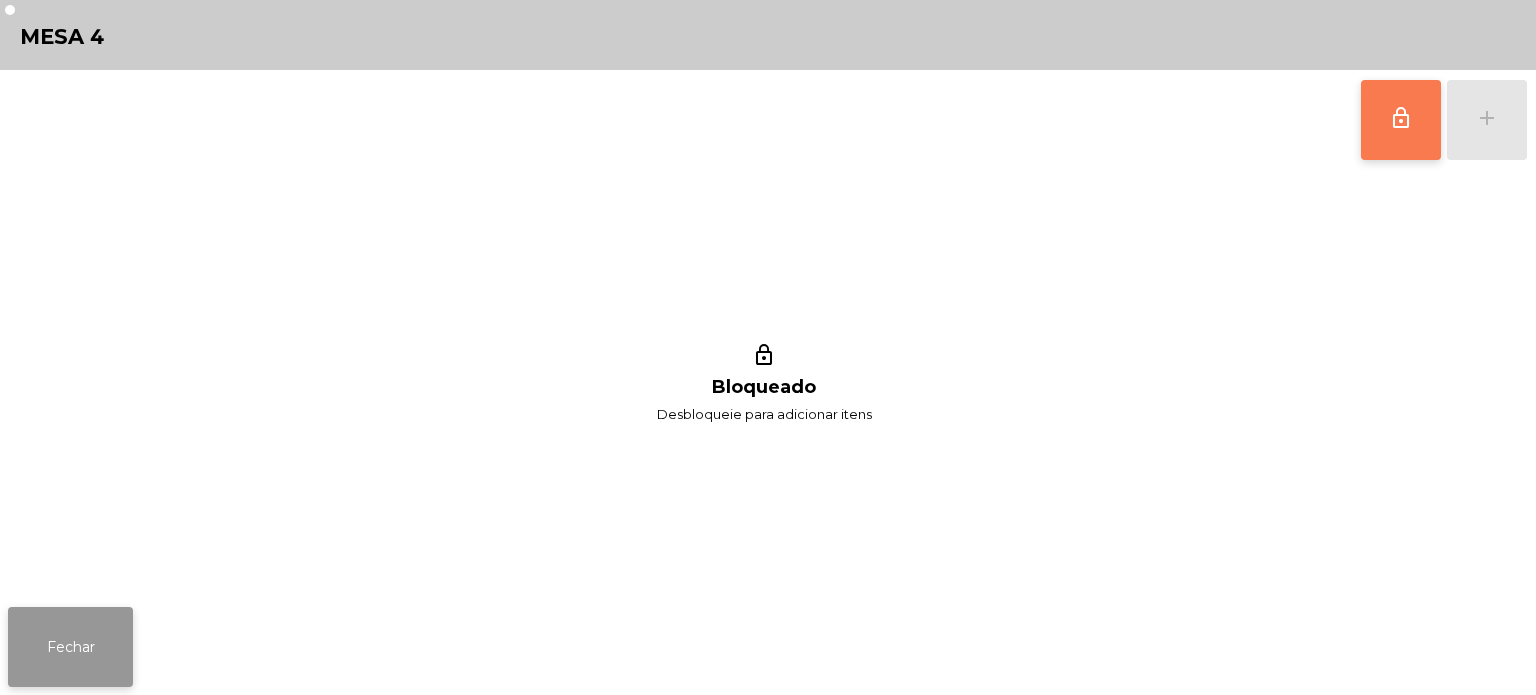 click on "Fechar" 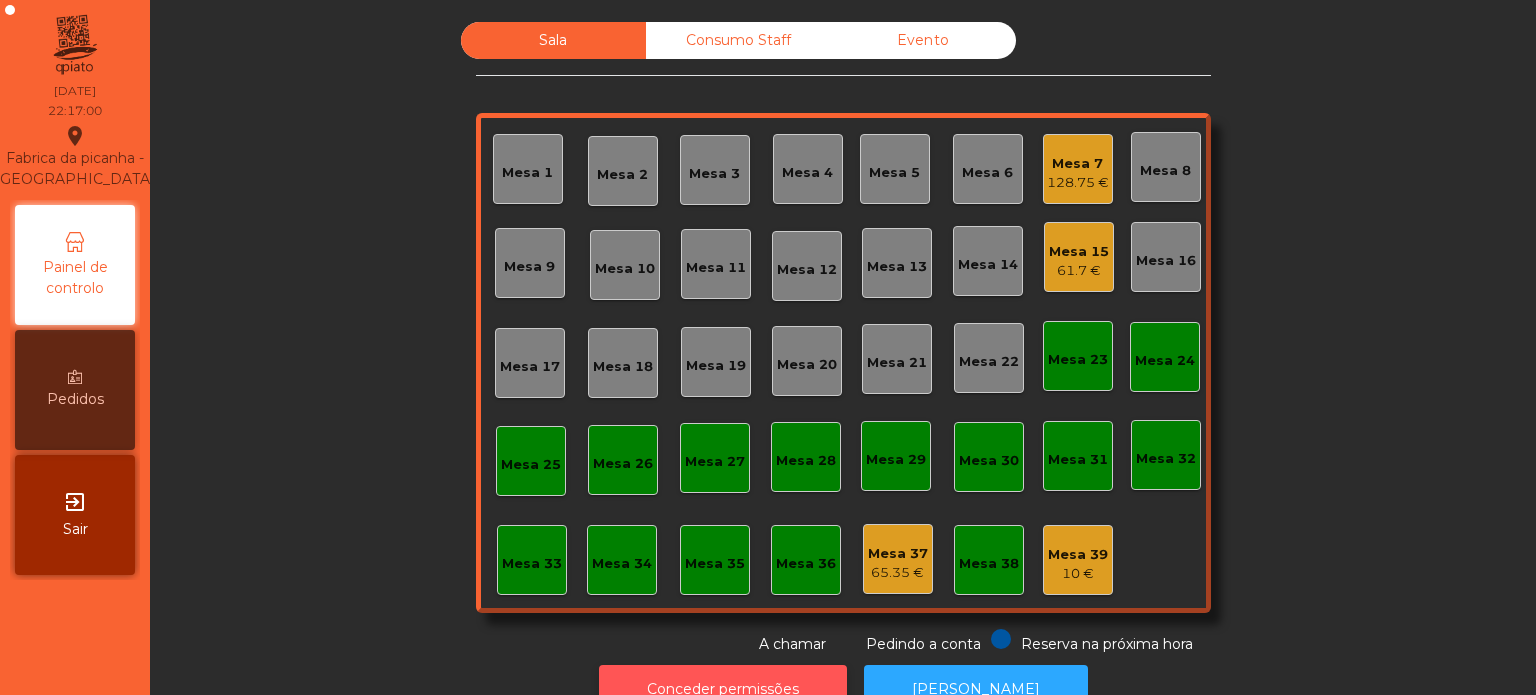 click on "Conceder permissões" 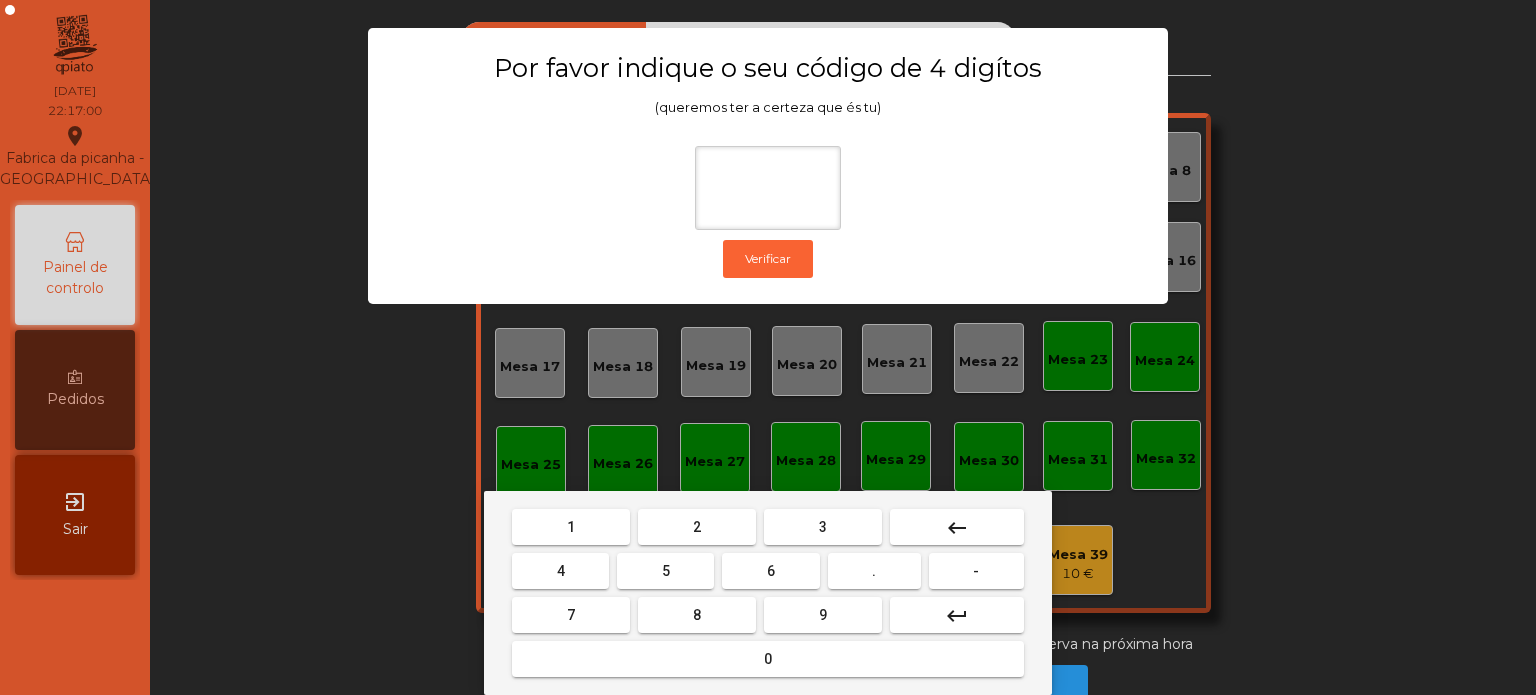 click on "1" at bounding box center [571, 527] 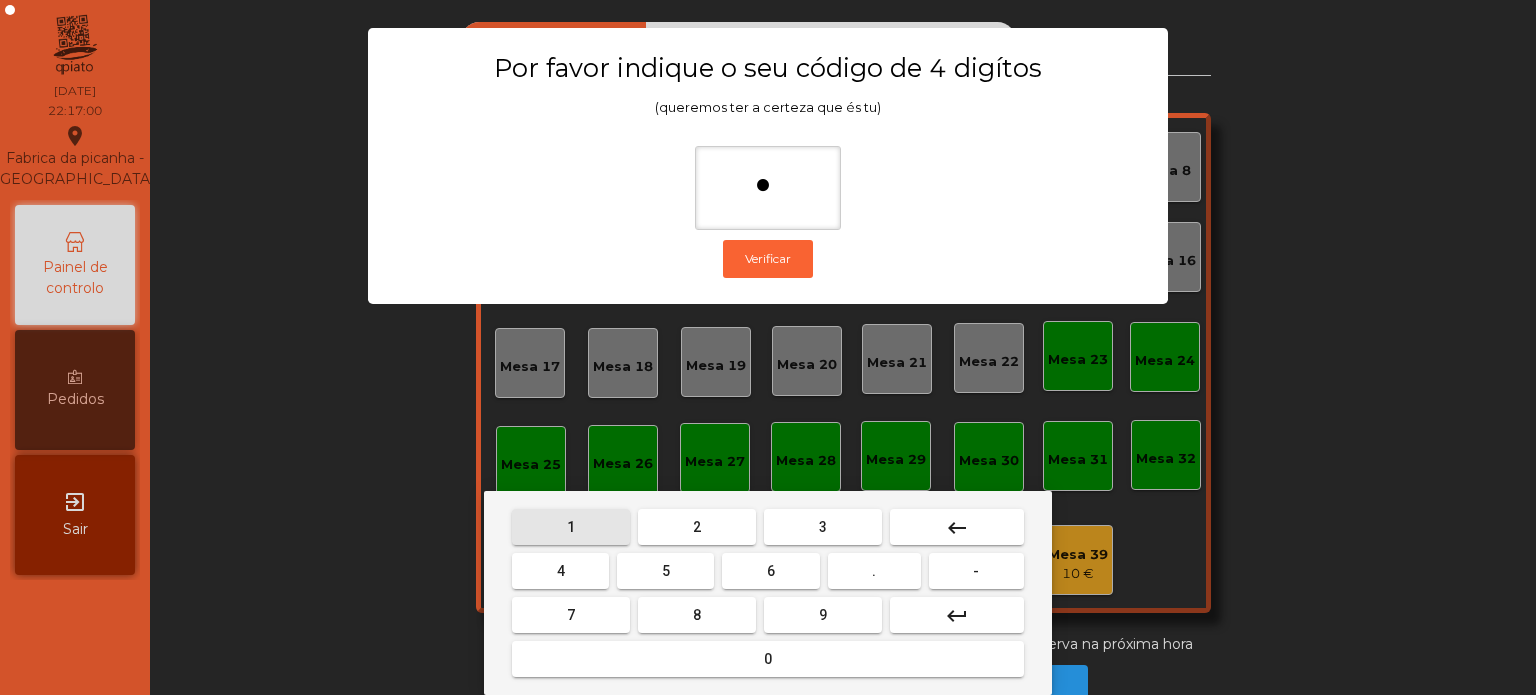 click on "3" at bounding box center (823, 527) 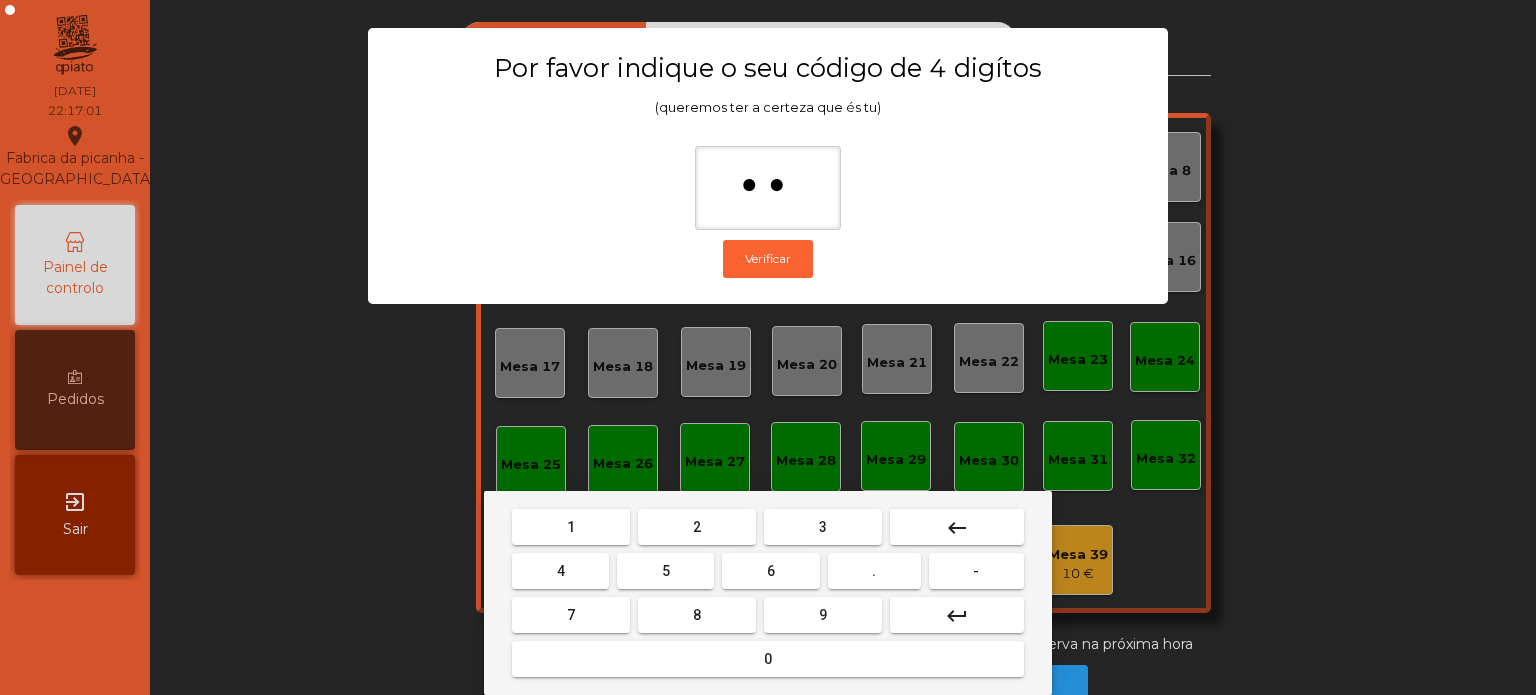 click on "5" at bounding box center [666, 571] 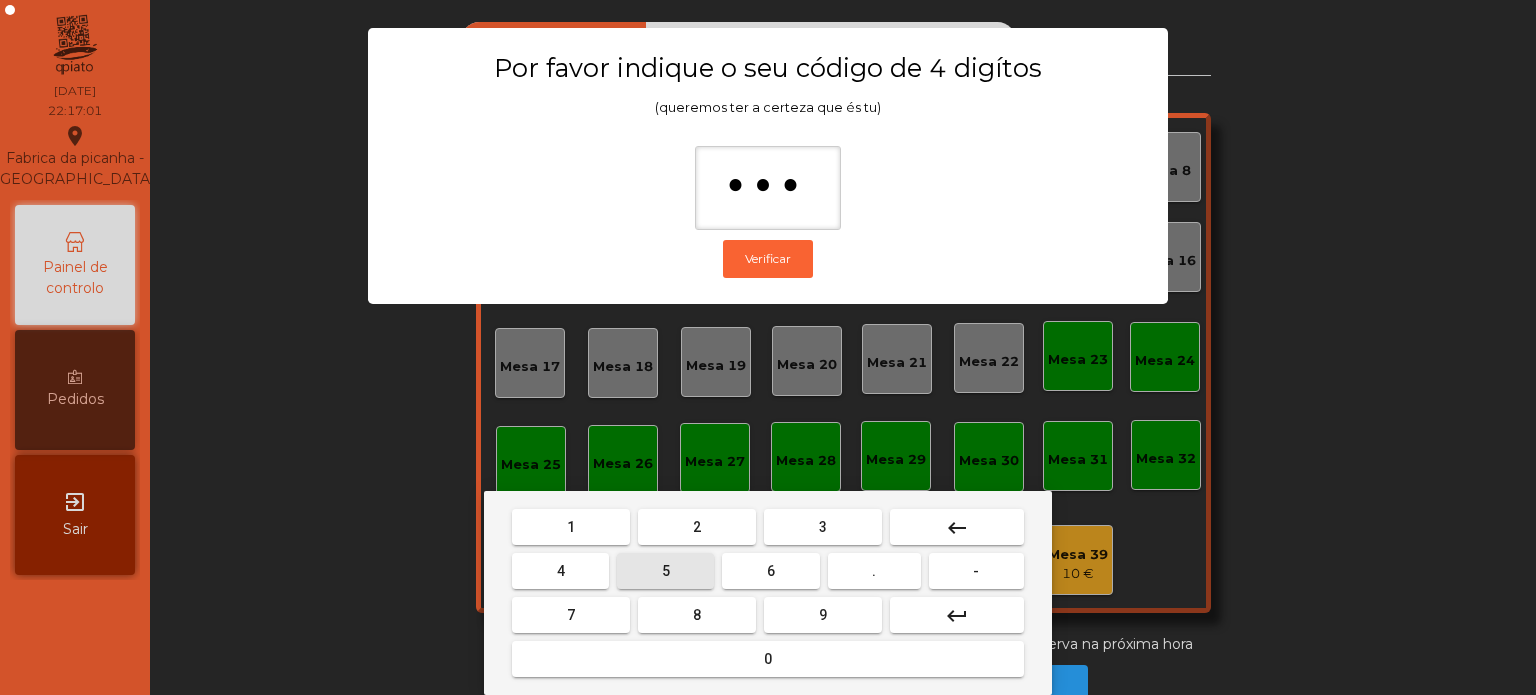 click on "0" at bounding box center [768, 659] 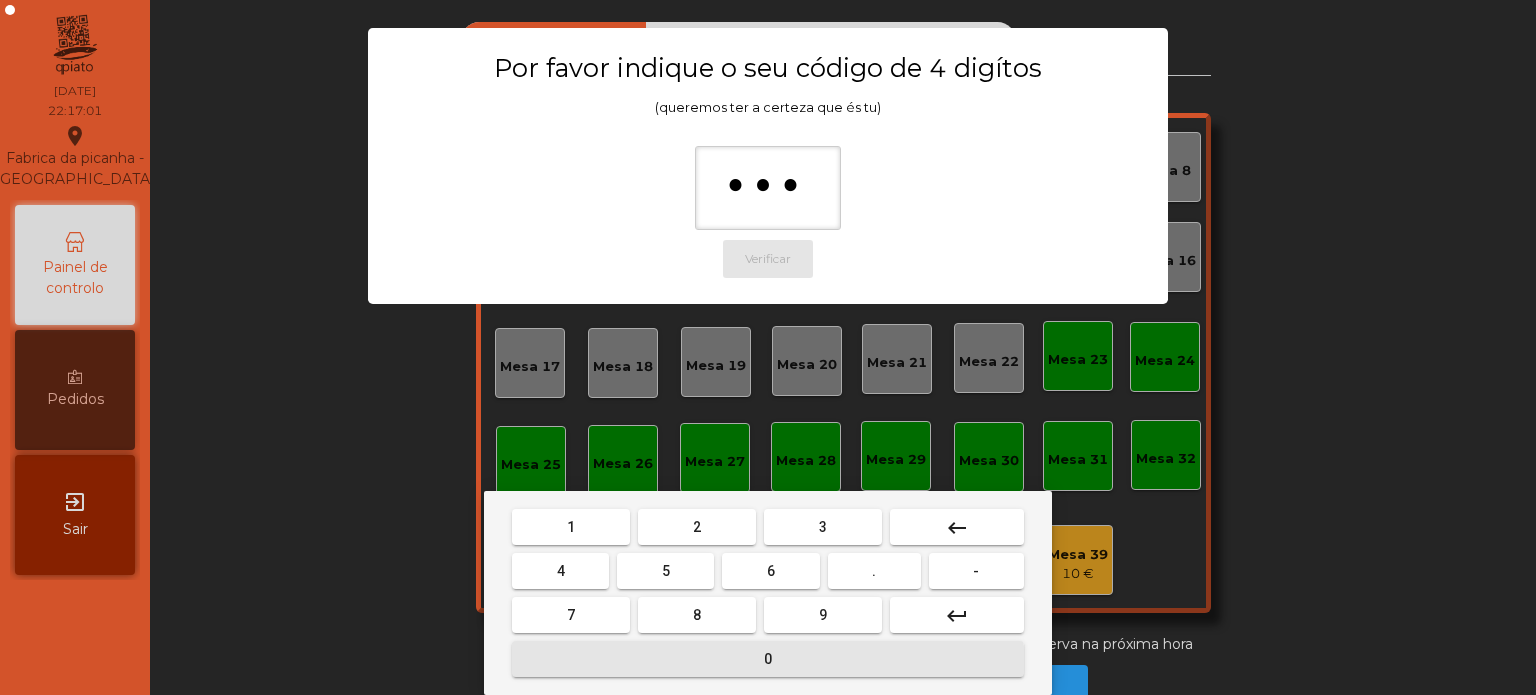 type on "****" 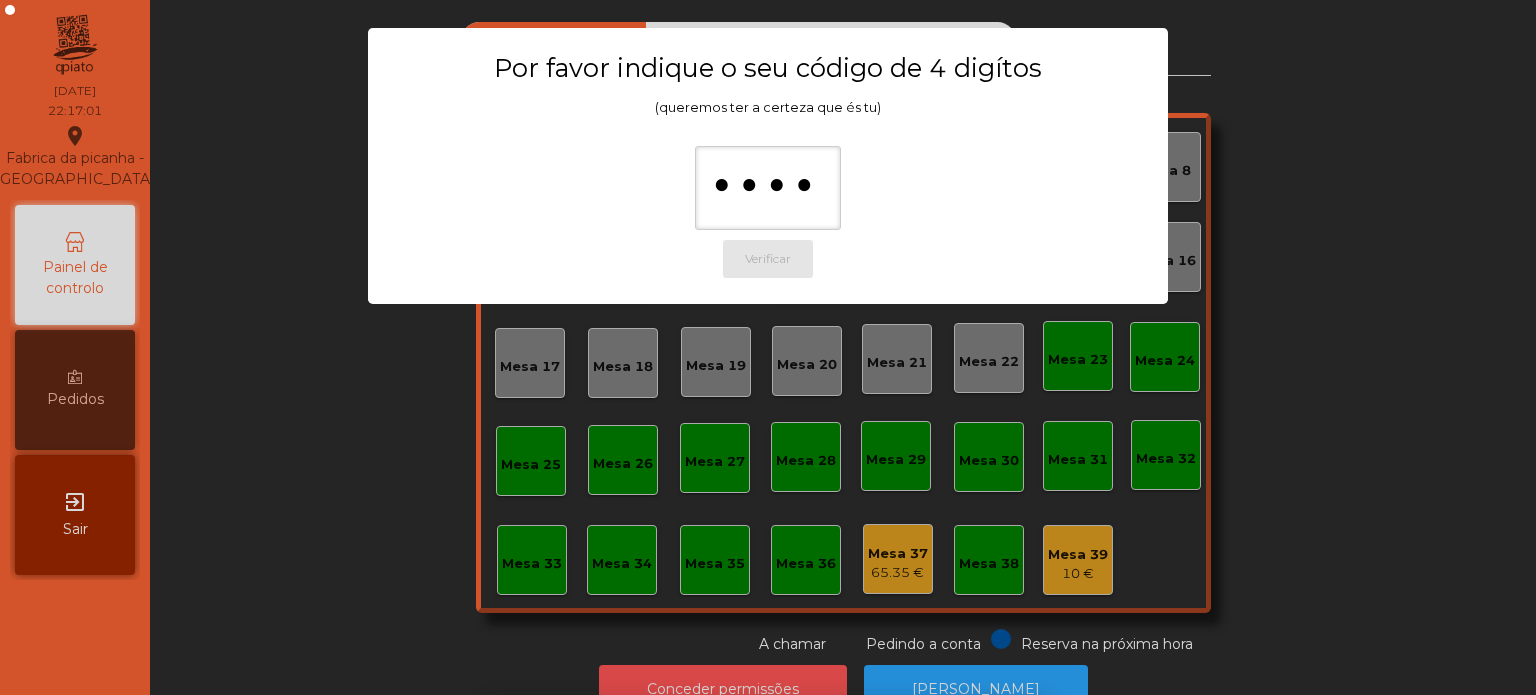 scroll, scrollTop: 33, scrollLeft: 0, axis: vertical 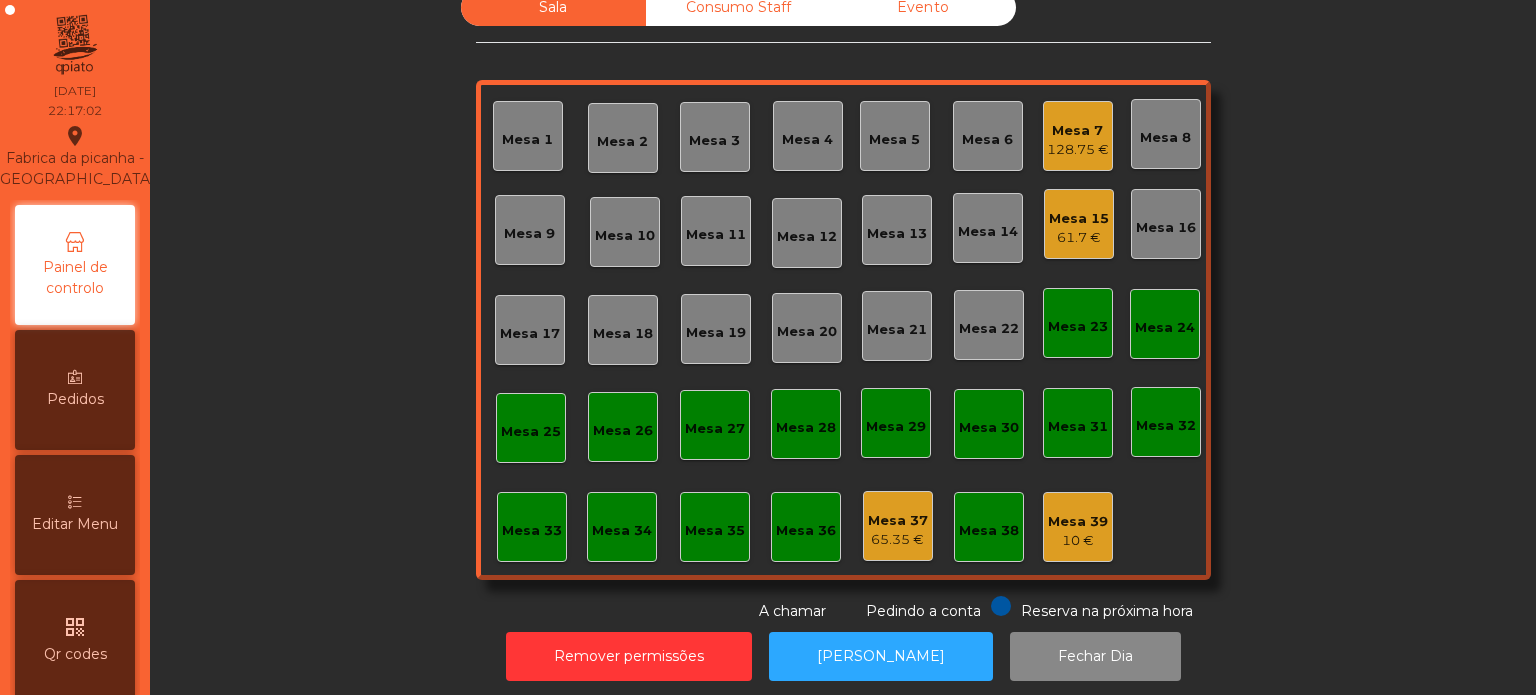 click on "Evento" 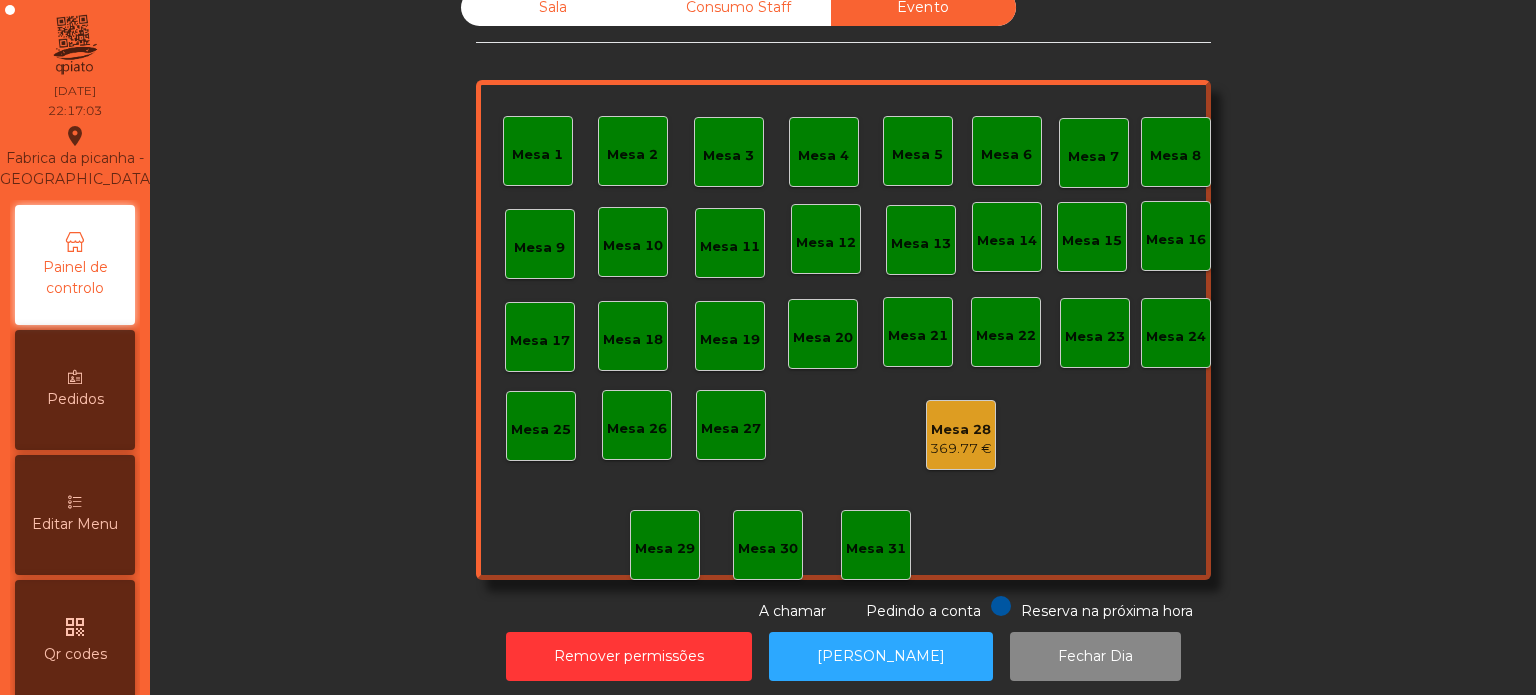 click on "Mesa 28" 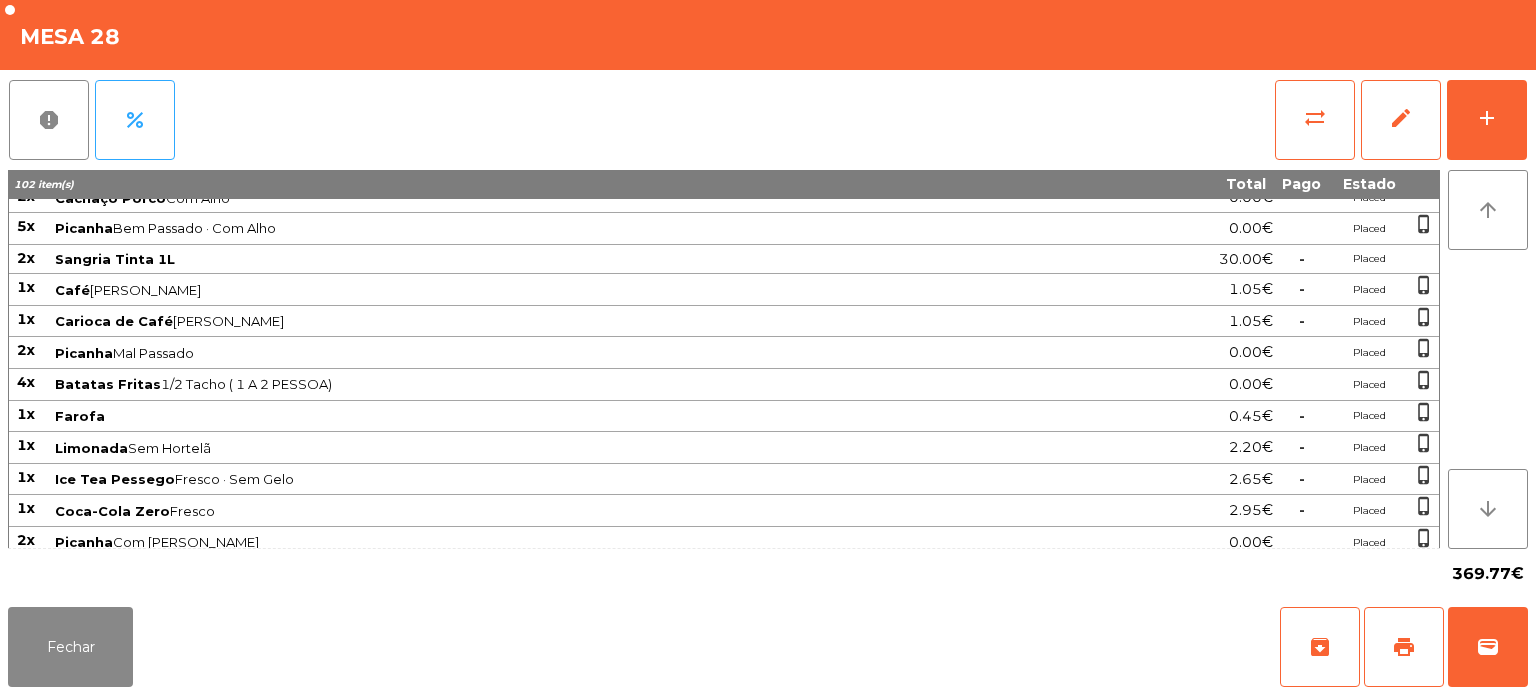 scroll, scrollTop: 829, scrollLeft: 0, axis: vertical 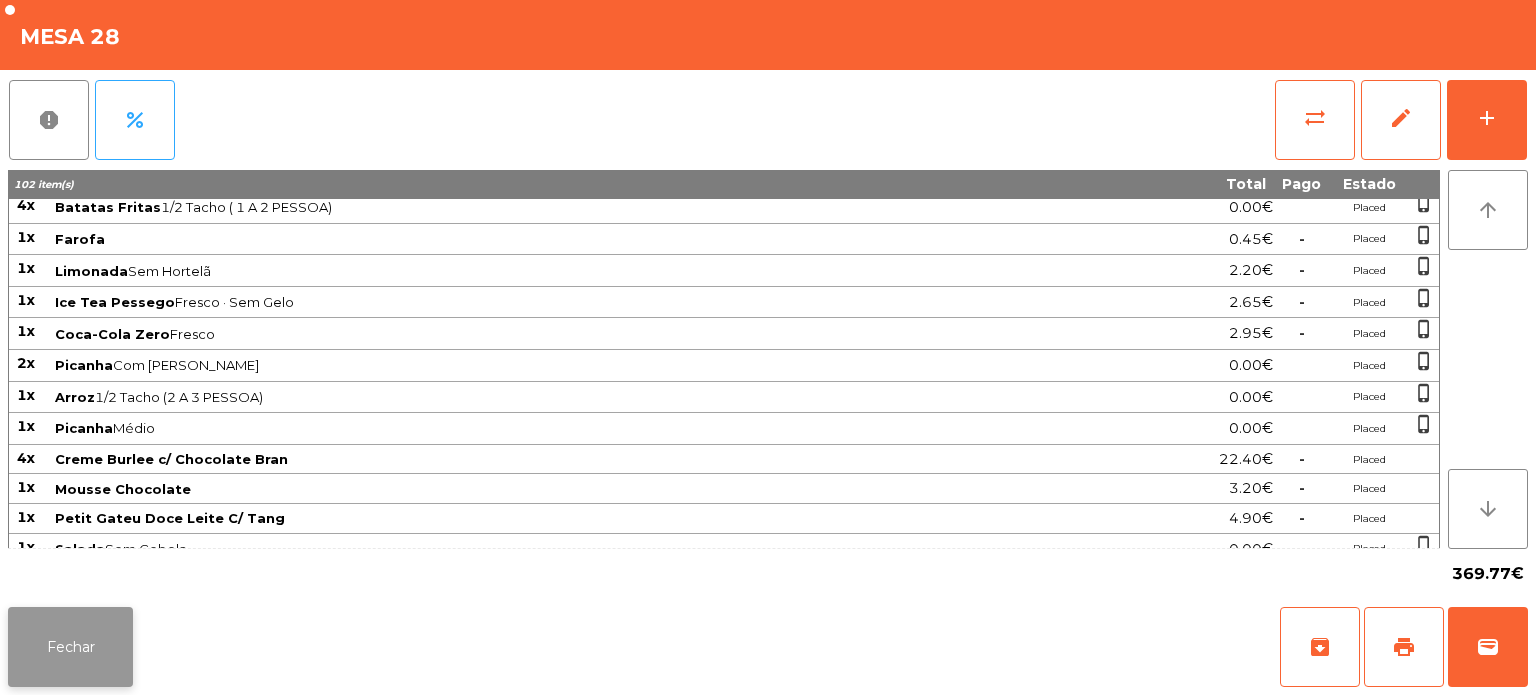 click on "Fechar" 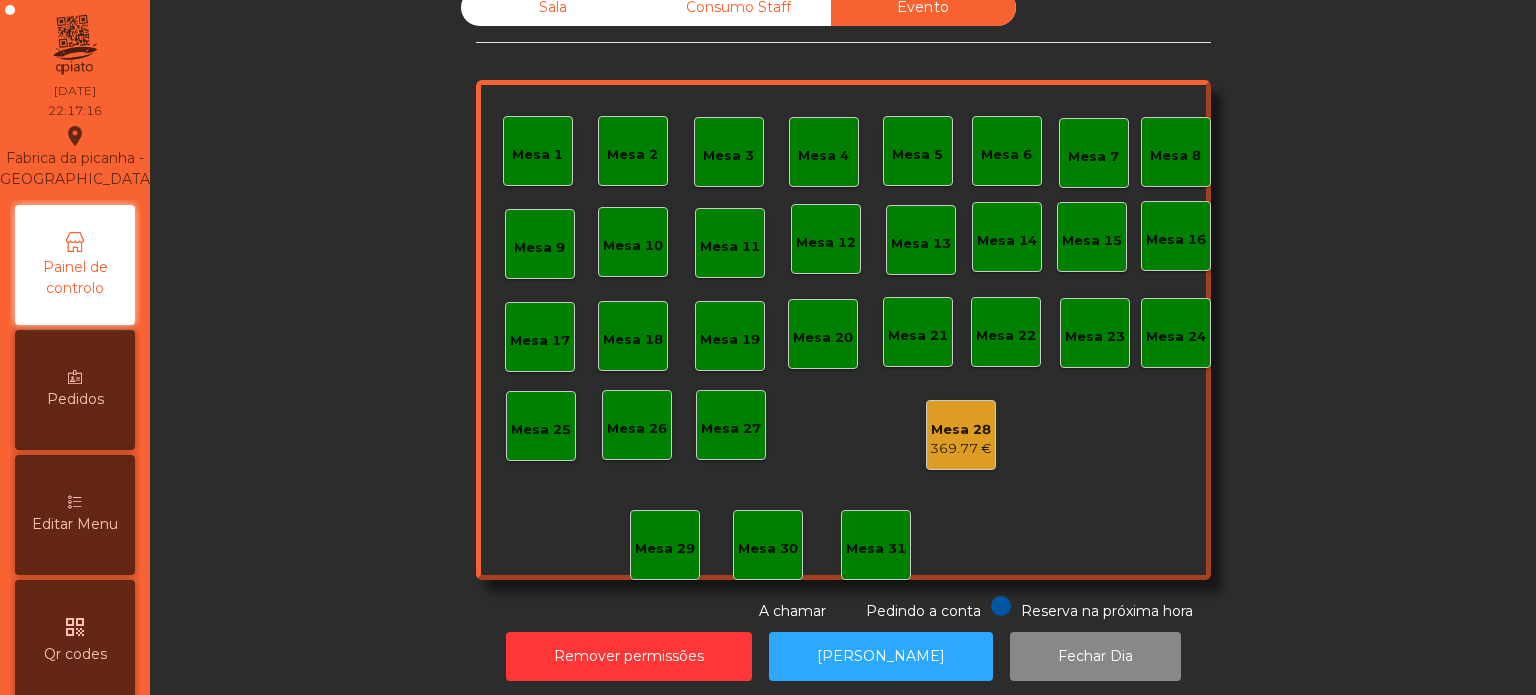 scroll, scrollTop: 0, scrollLeft: 0, axis: both 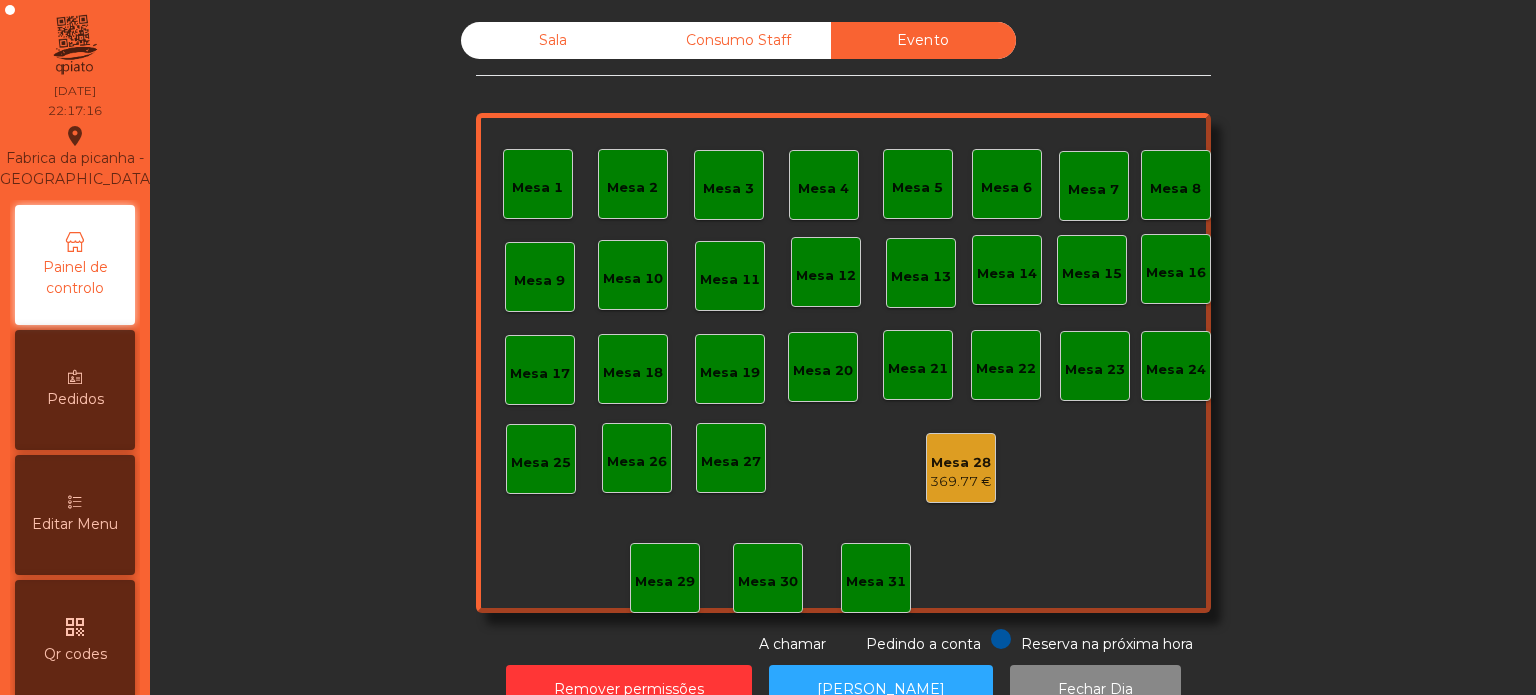 click on "Consumo Staff" 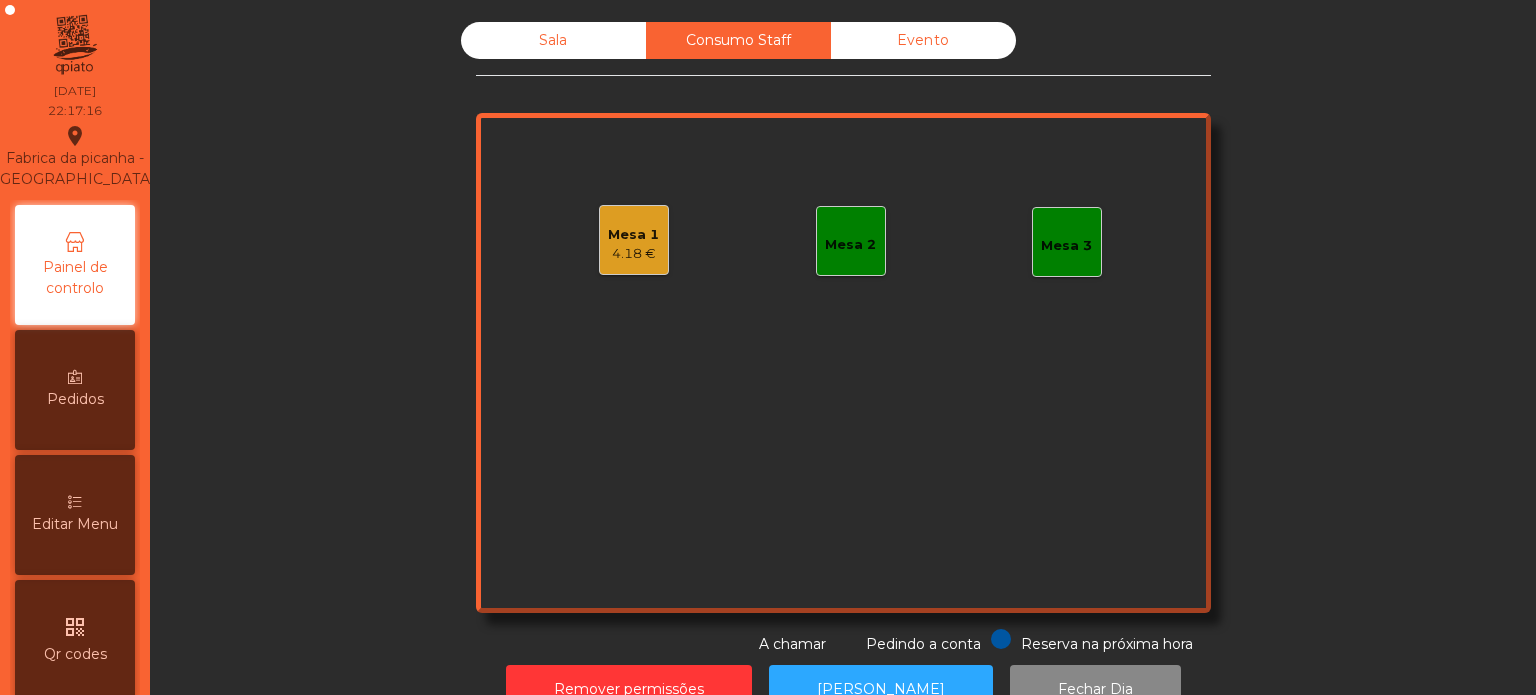 click on "Sala" 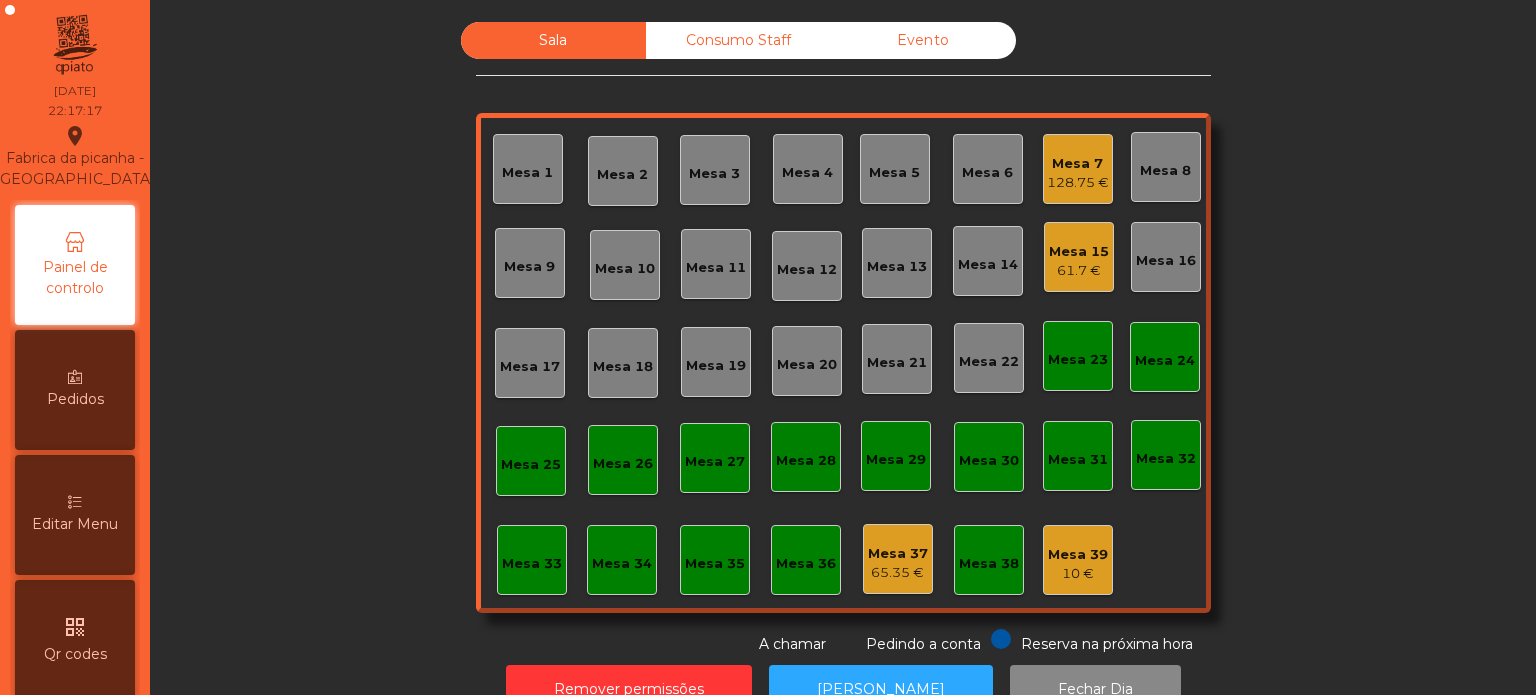 click on "128.75 €" 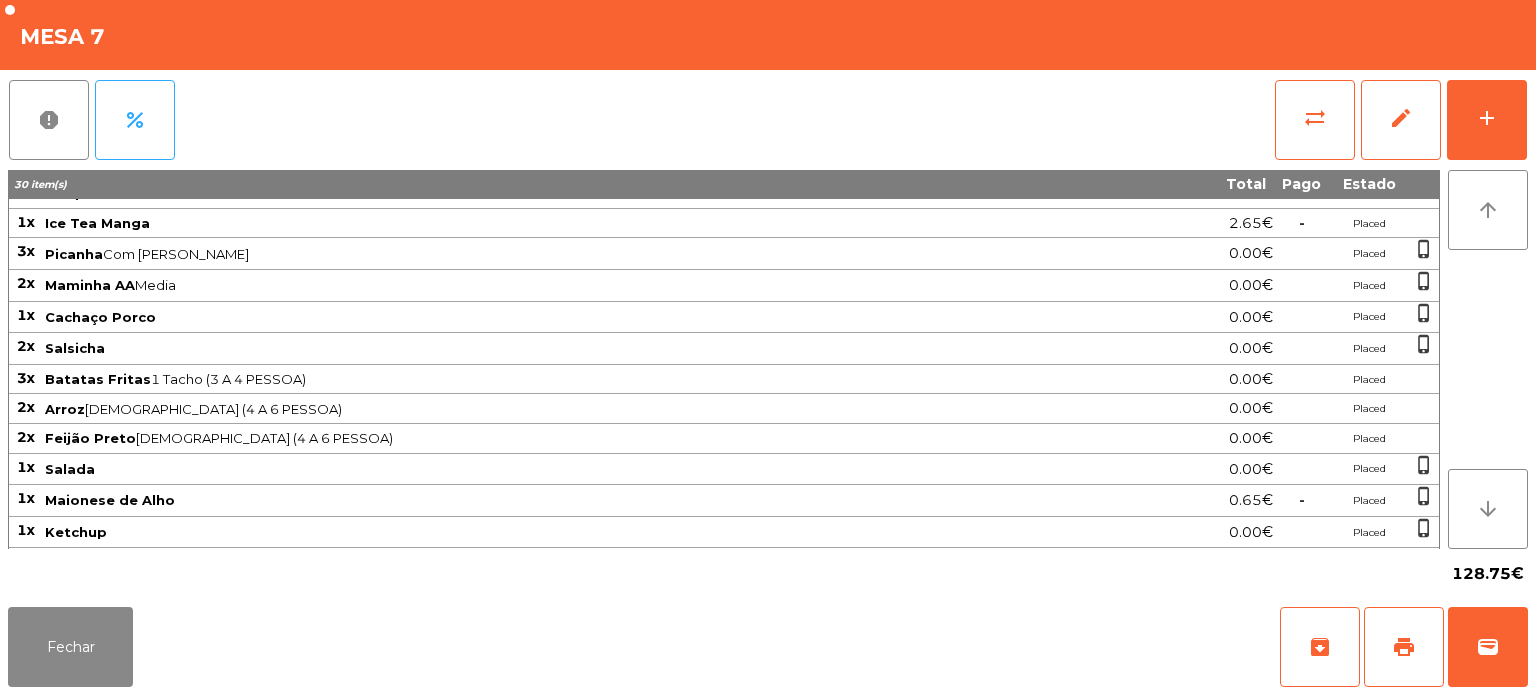 scroll, scrollTop: 102, scrollLeft: 0, axis: vertical 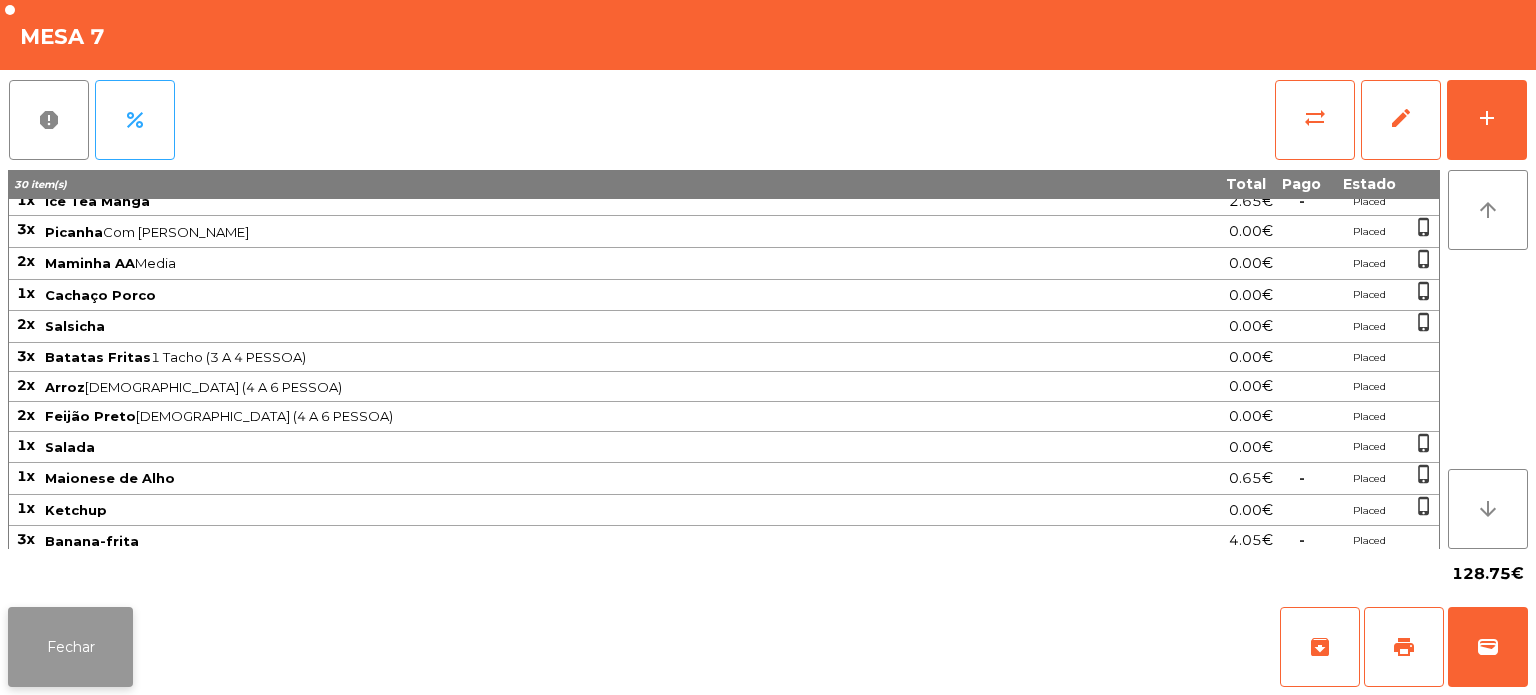 click on "Fechar" 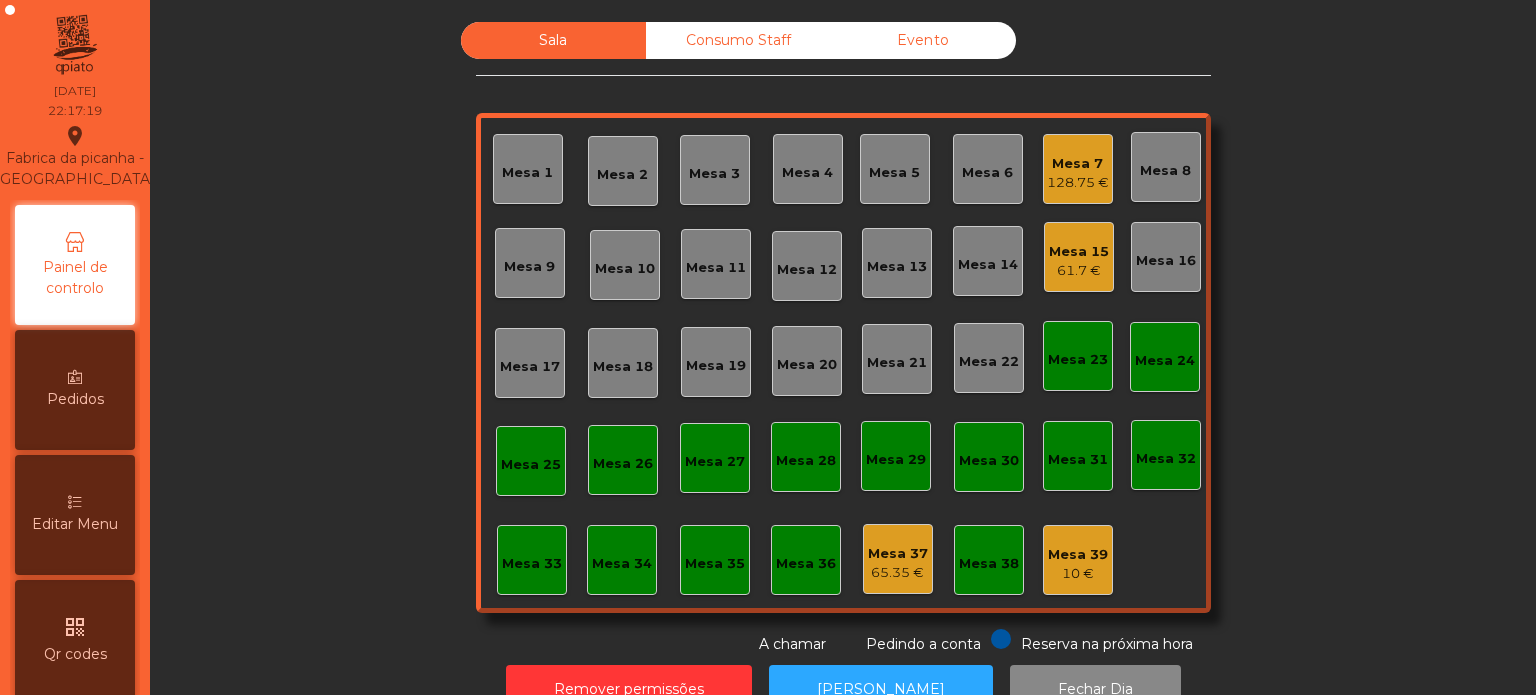 click on "Mesa 15" 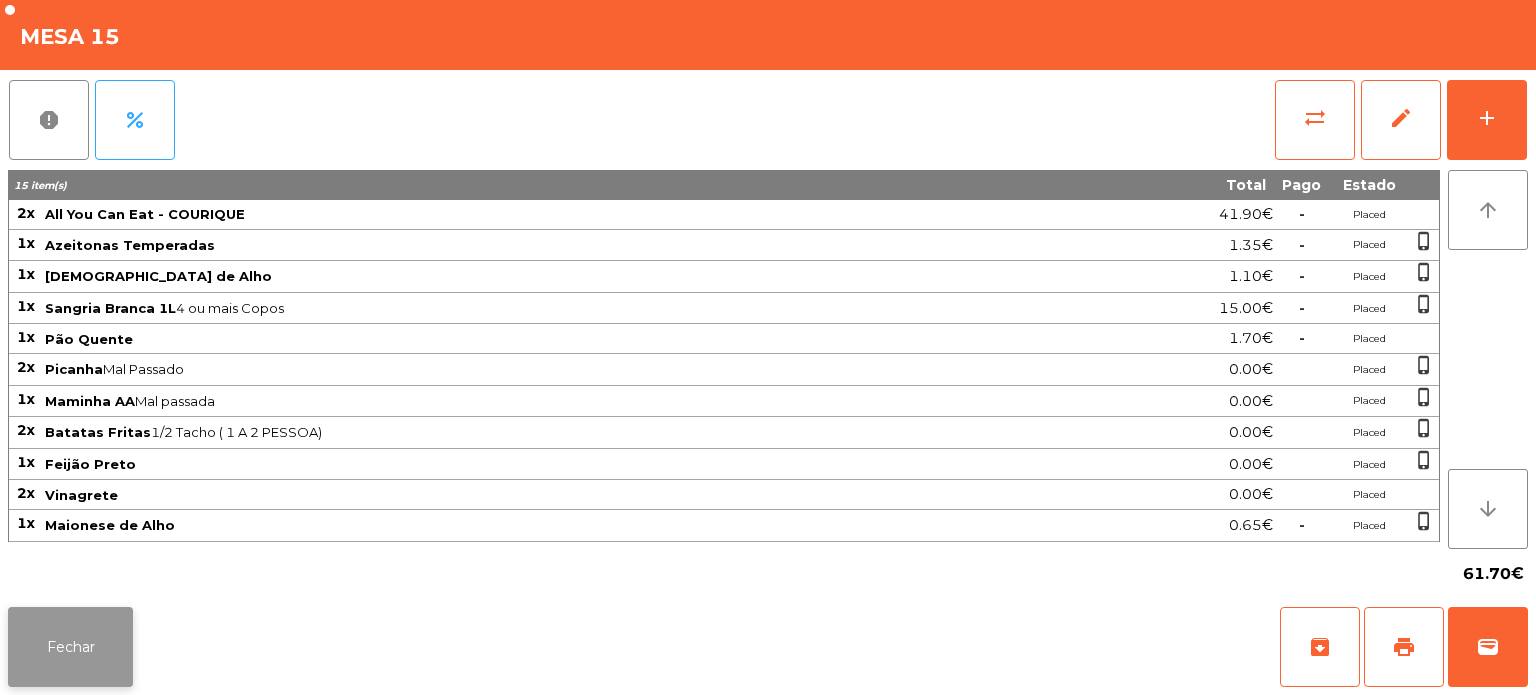 click on "Fechar" 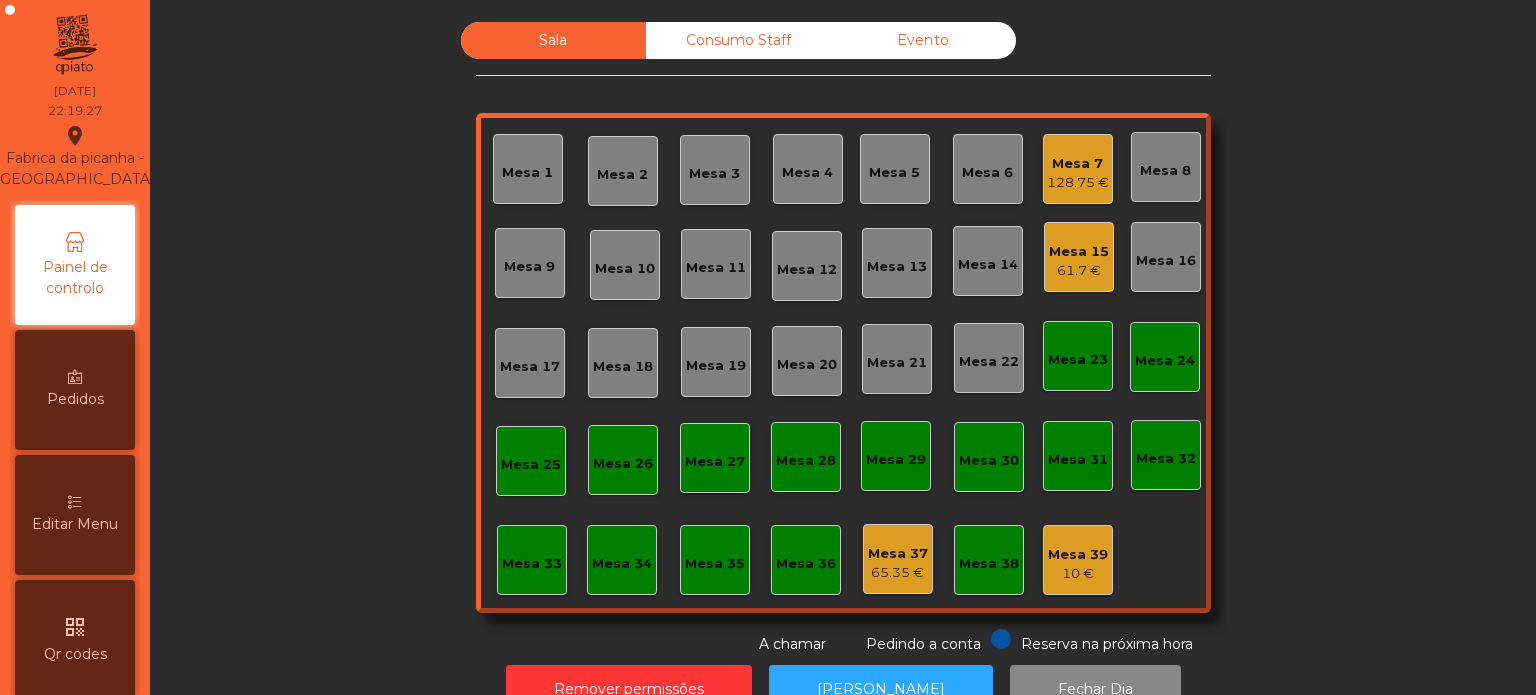 click on "Mesa 7" 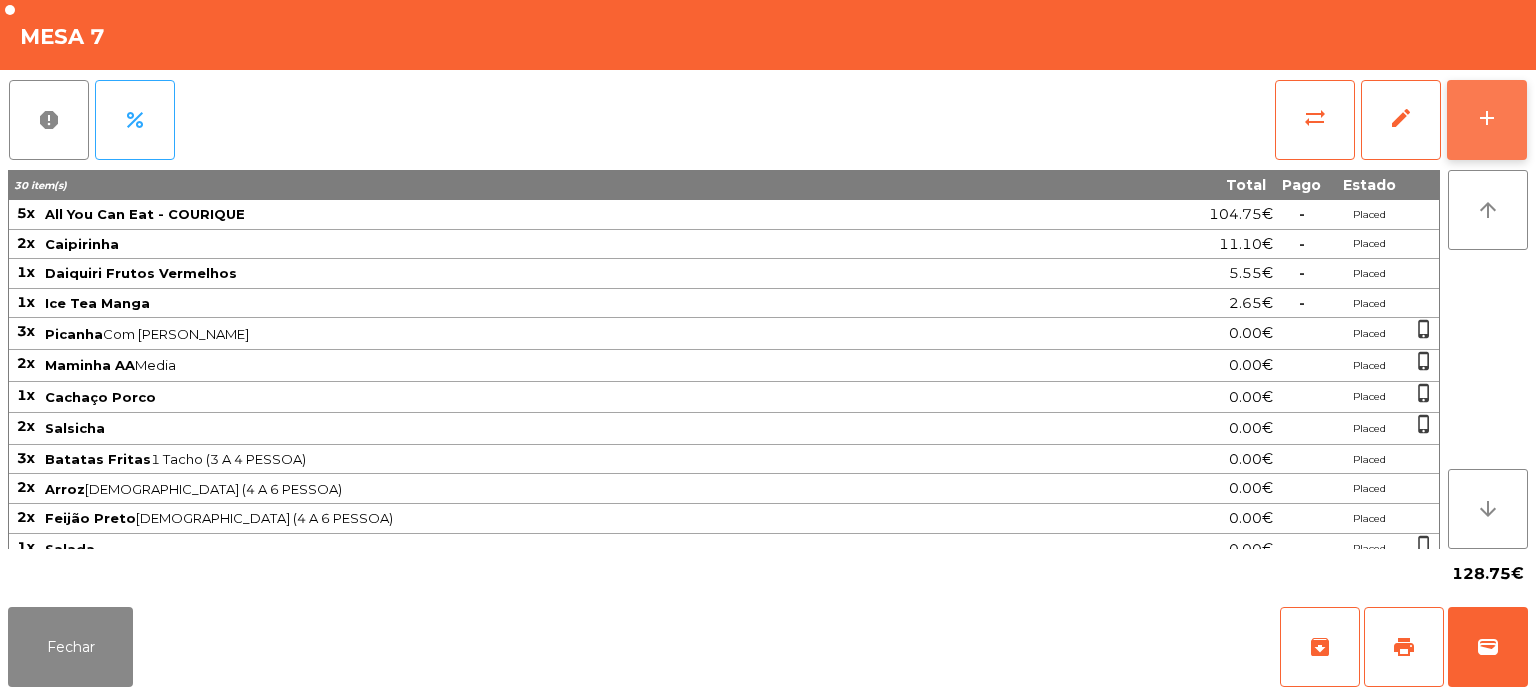 click on "add" 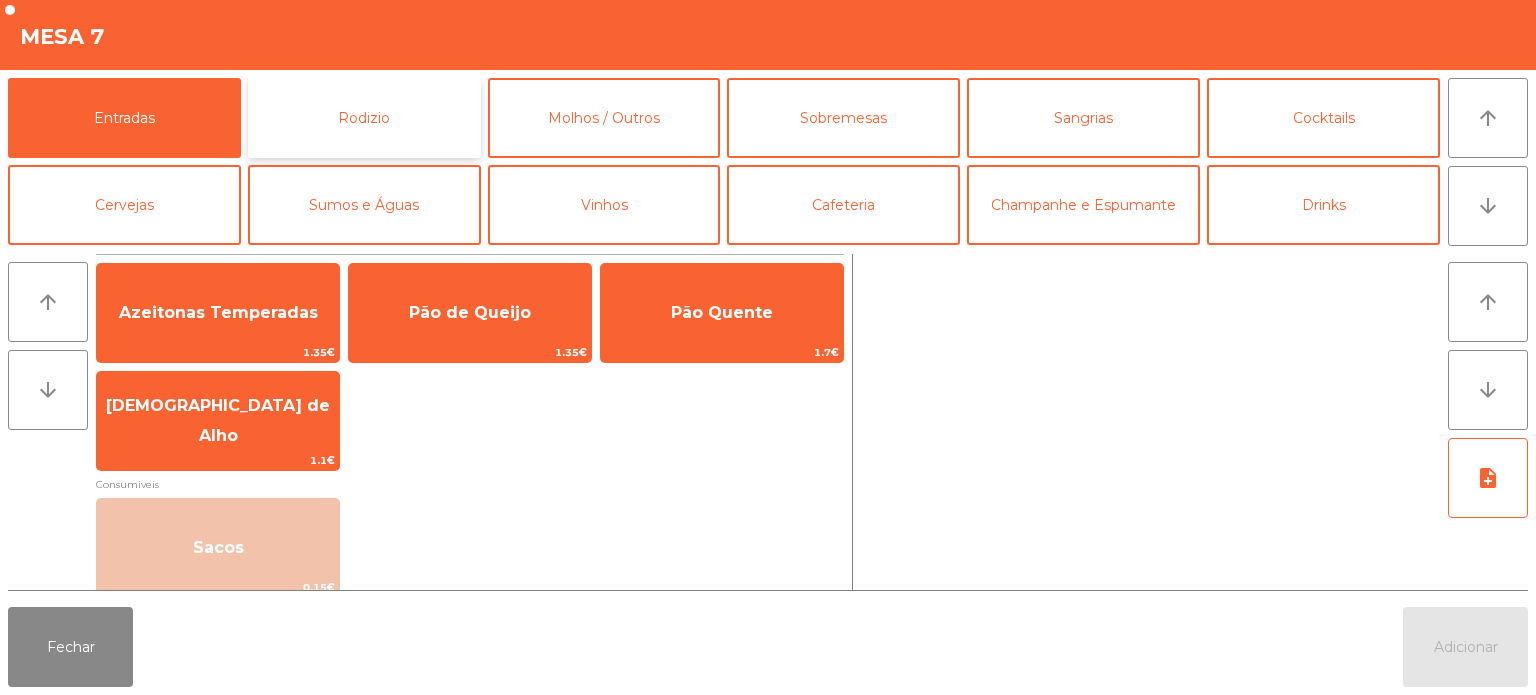 click on "Rodizio" 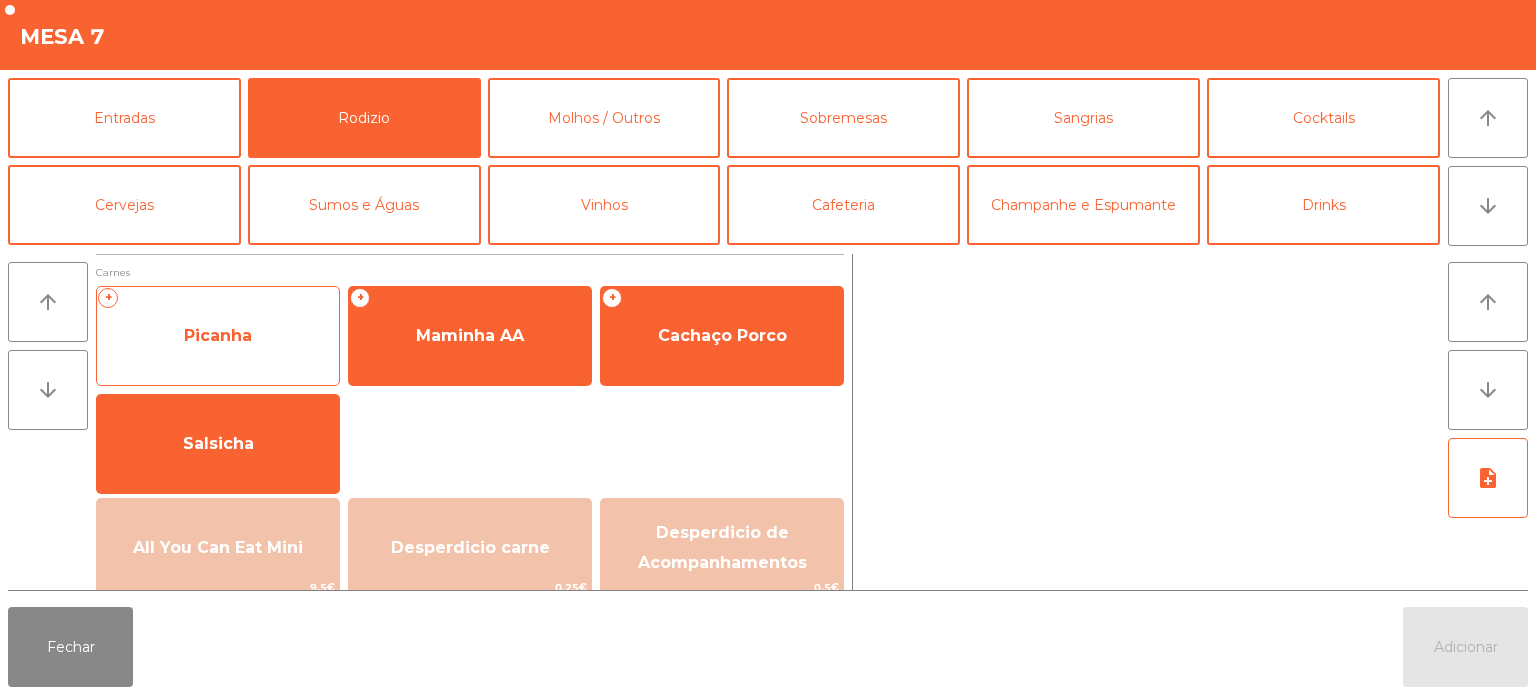 click on "Picanha" 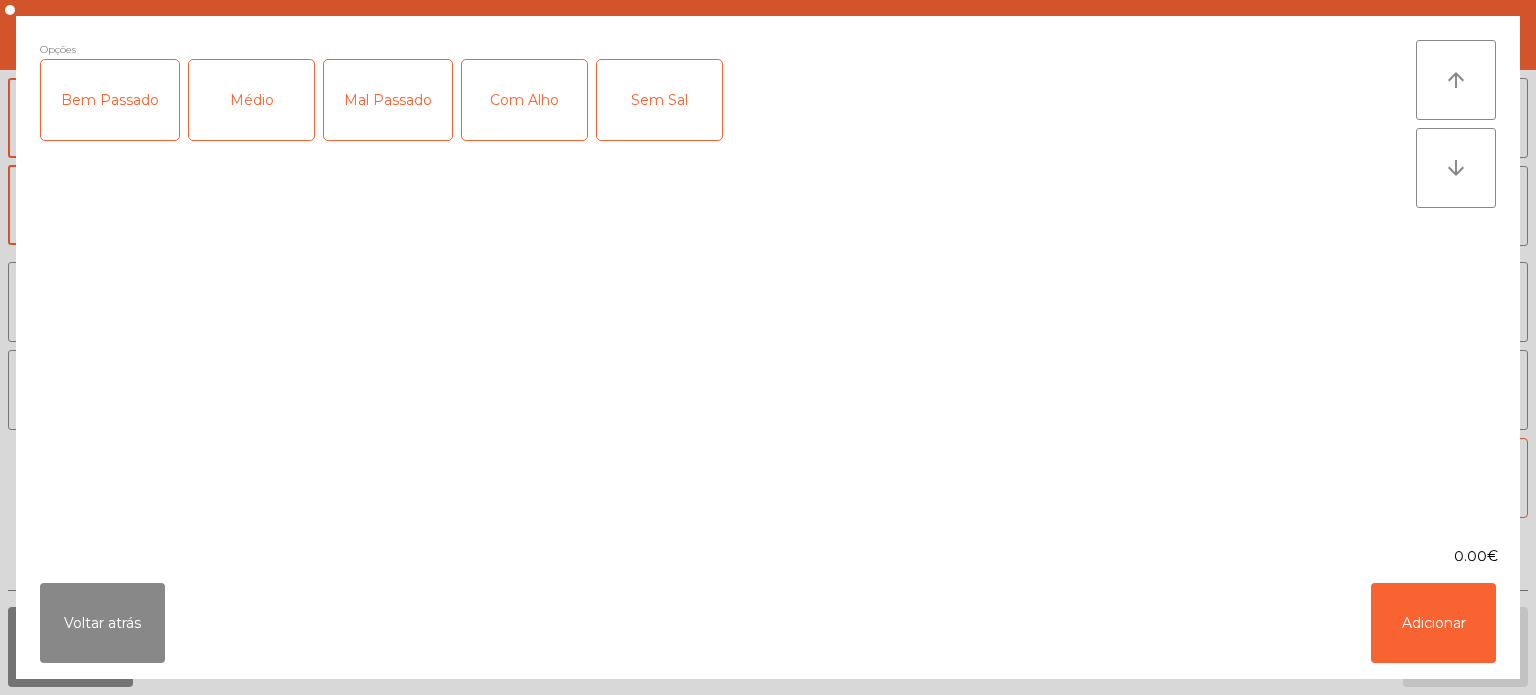click on "Médio" 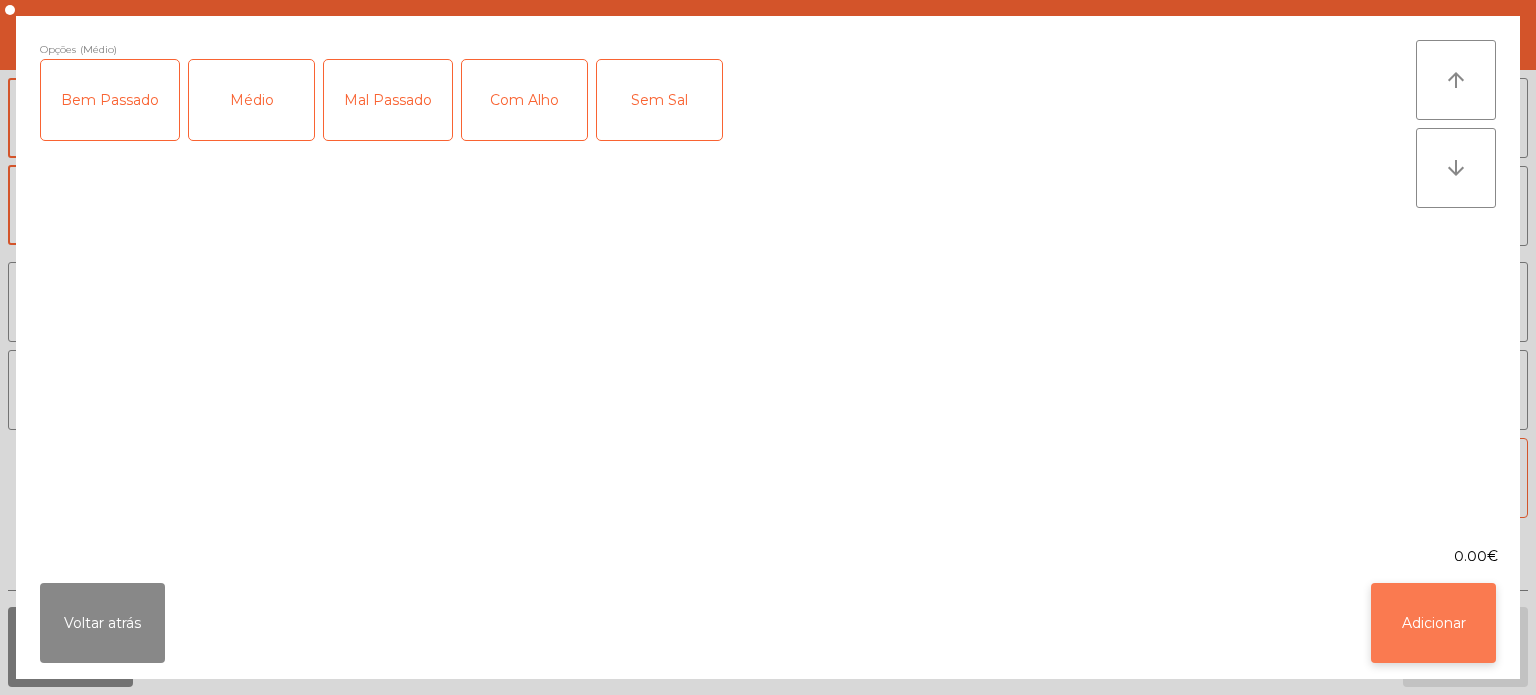 click on "Adicionar" 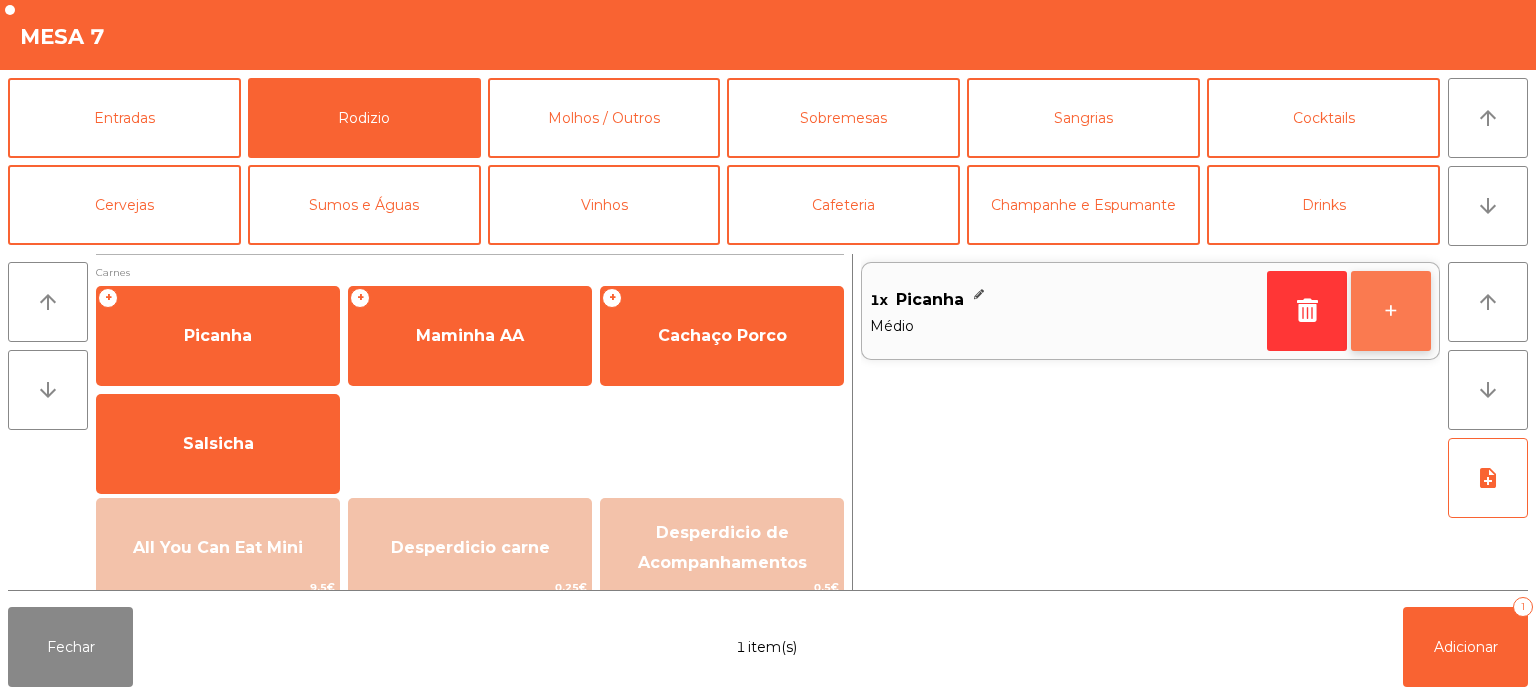 click on "+" 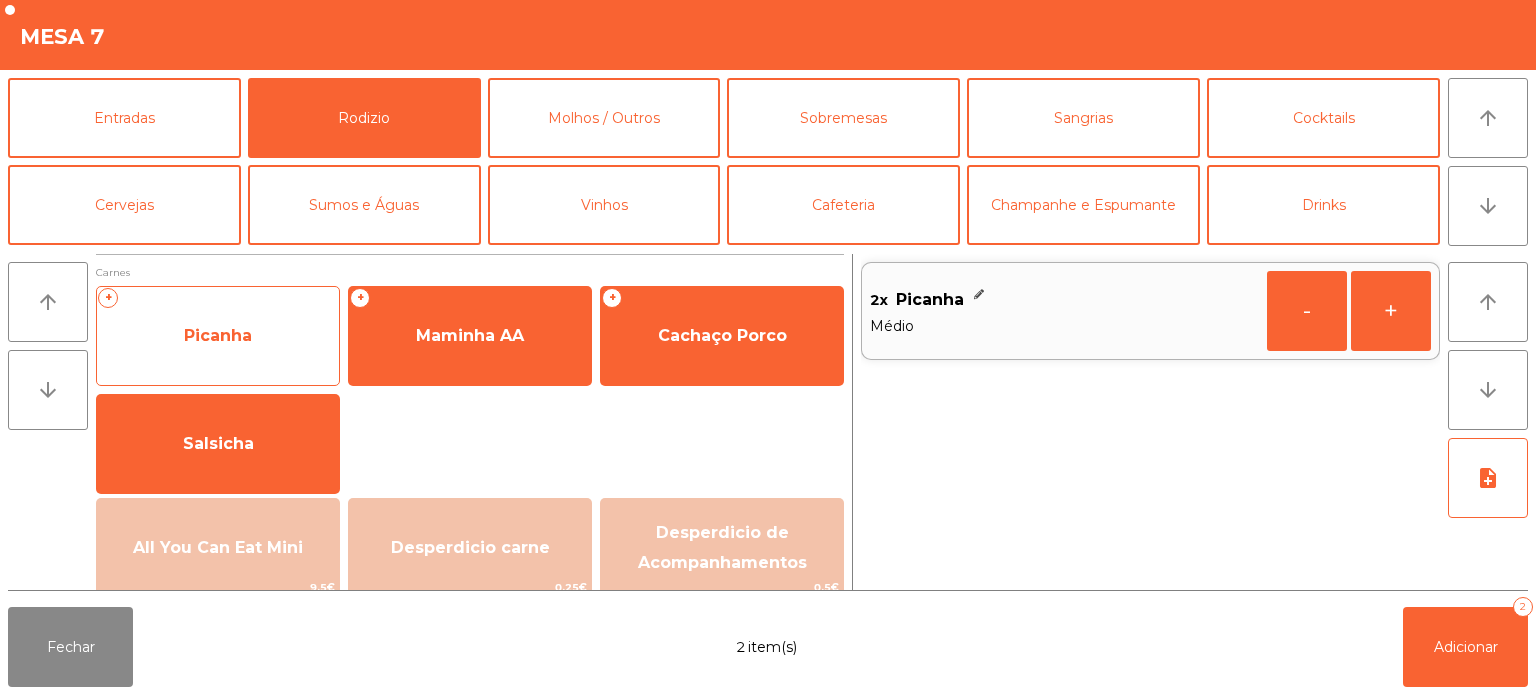 click on "Picanha" 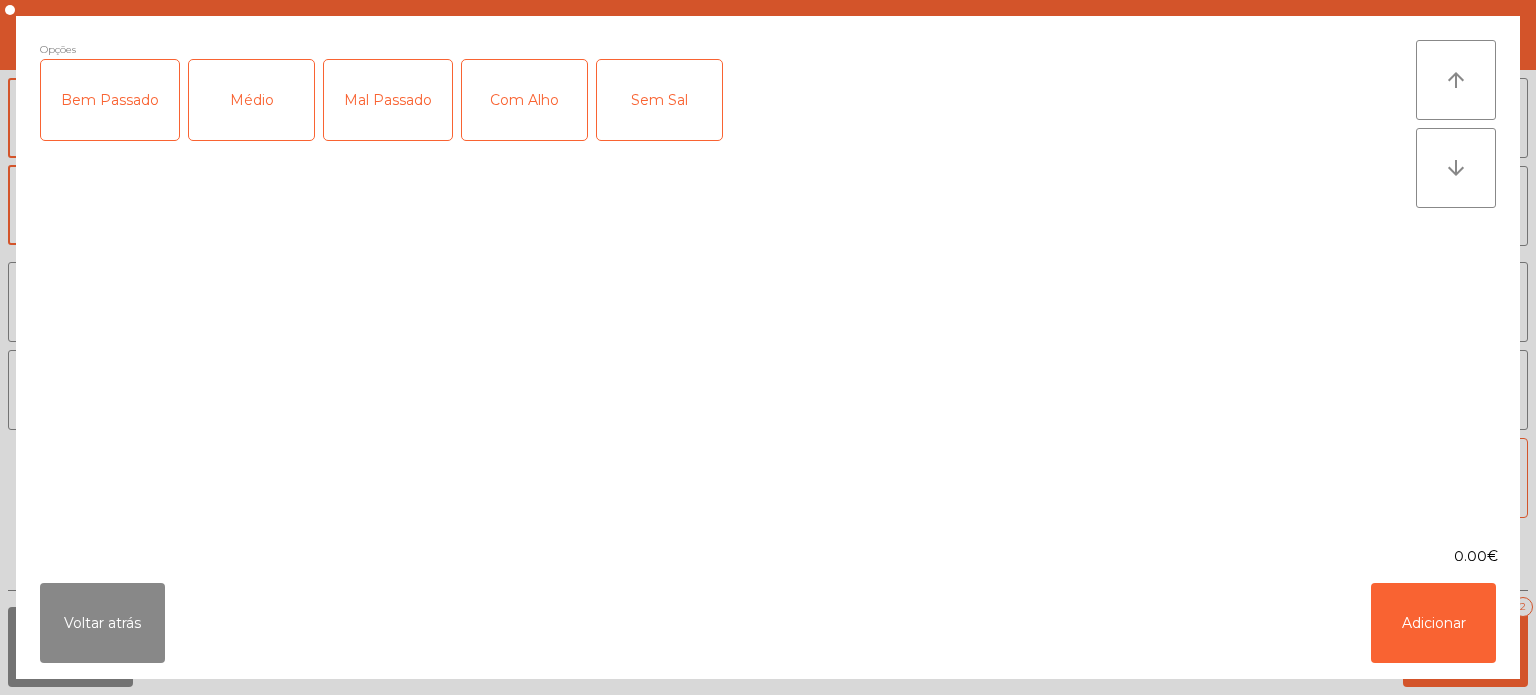 click on "Médio" 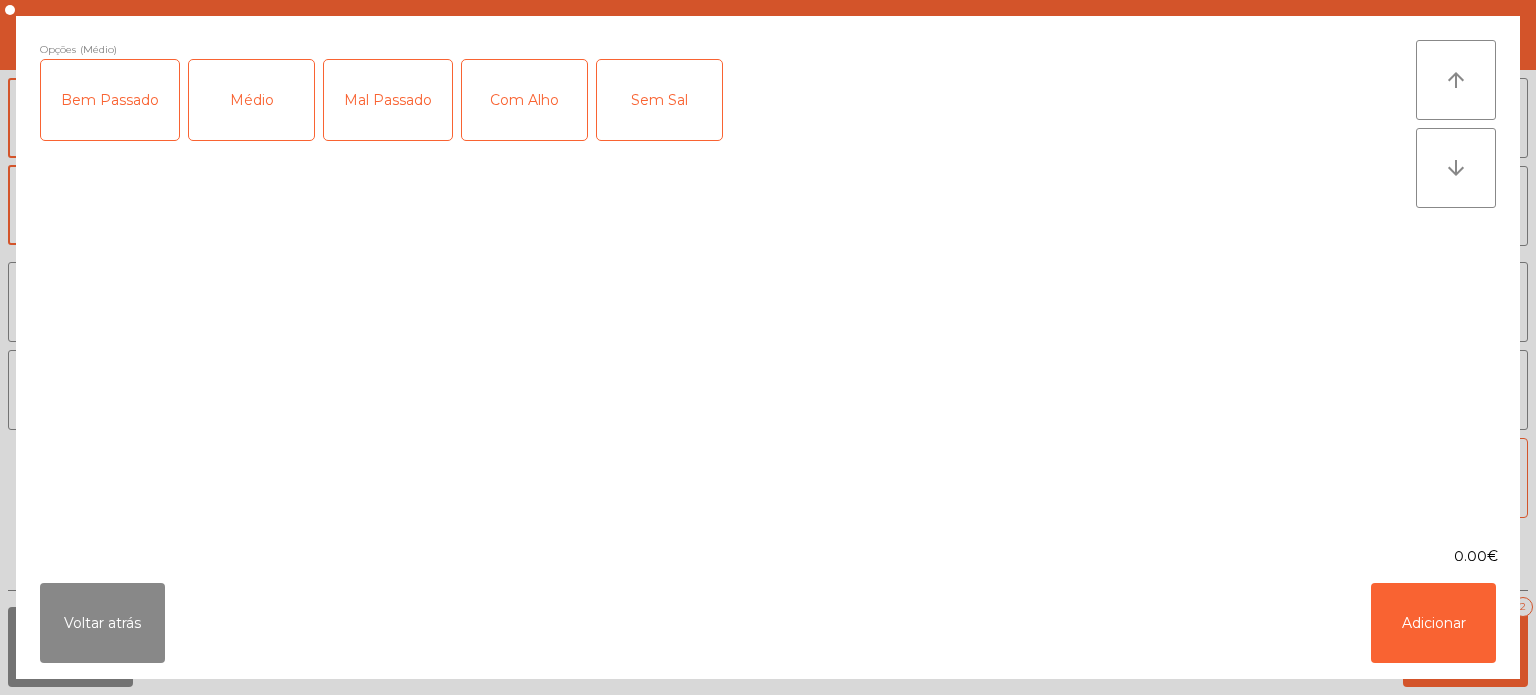 click on "Com Alho" 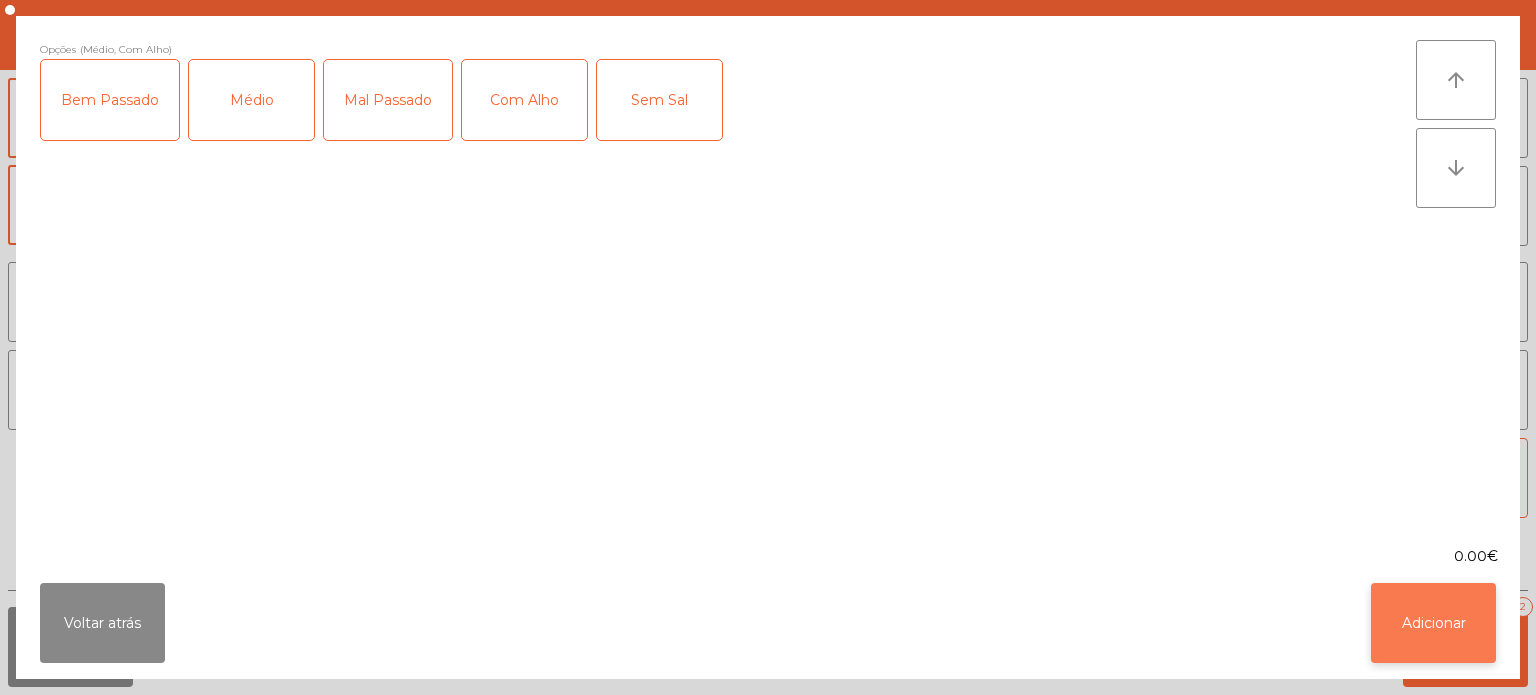 click on "Adicionar" 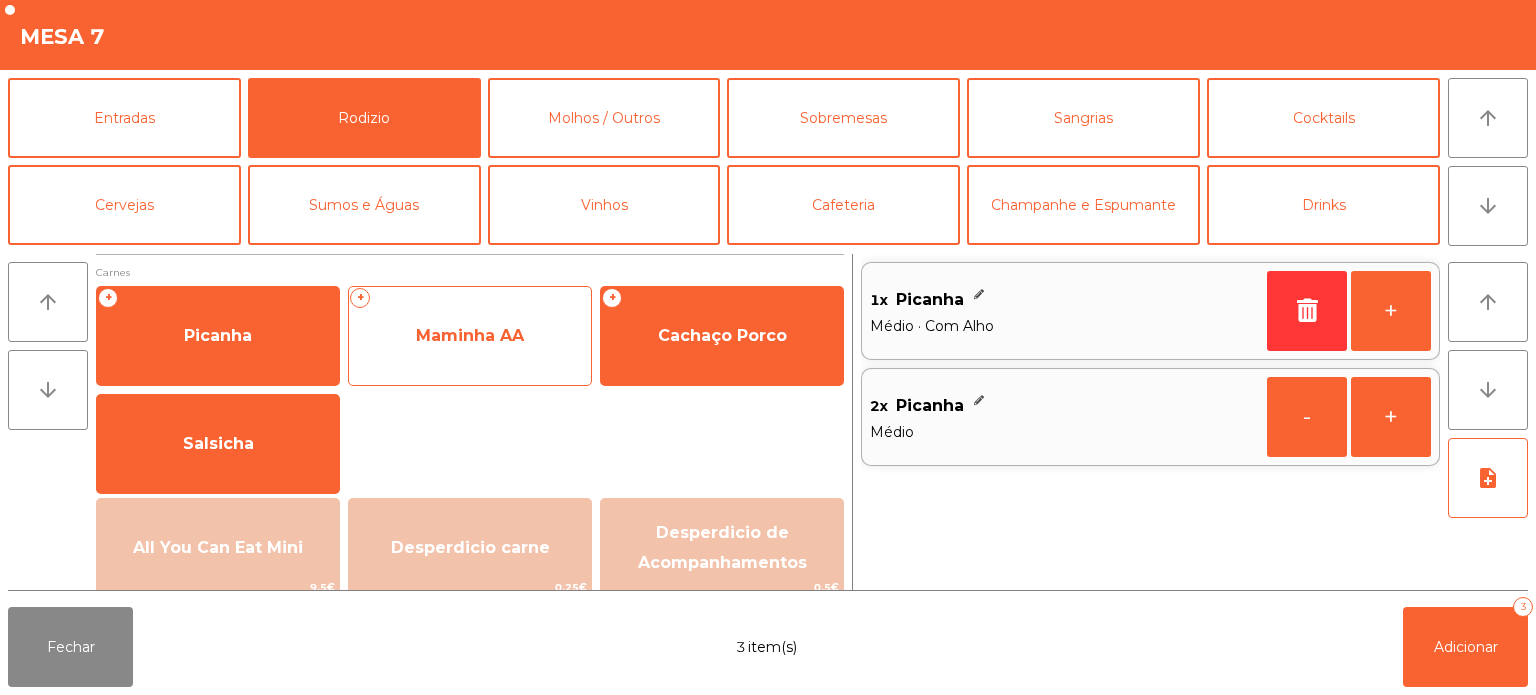 click on "Maminha AA" 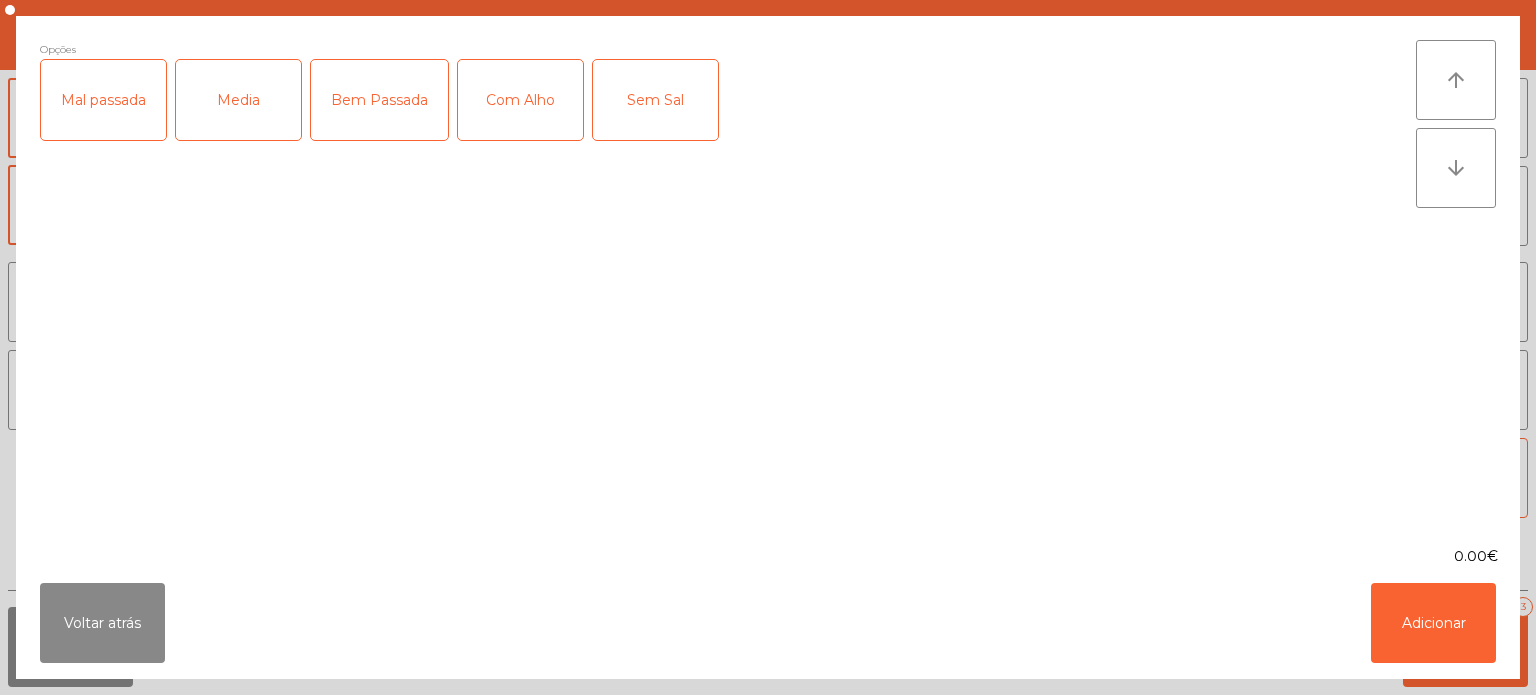 click on "Media" 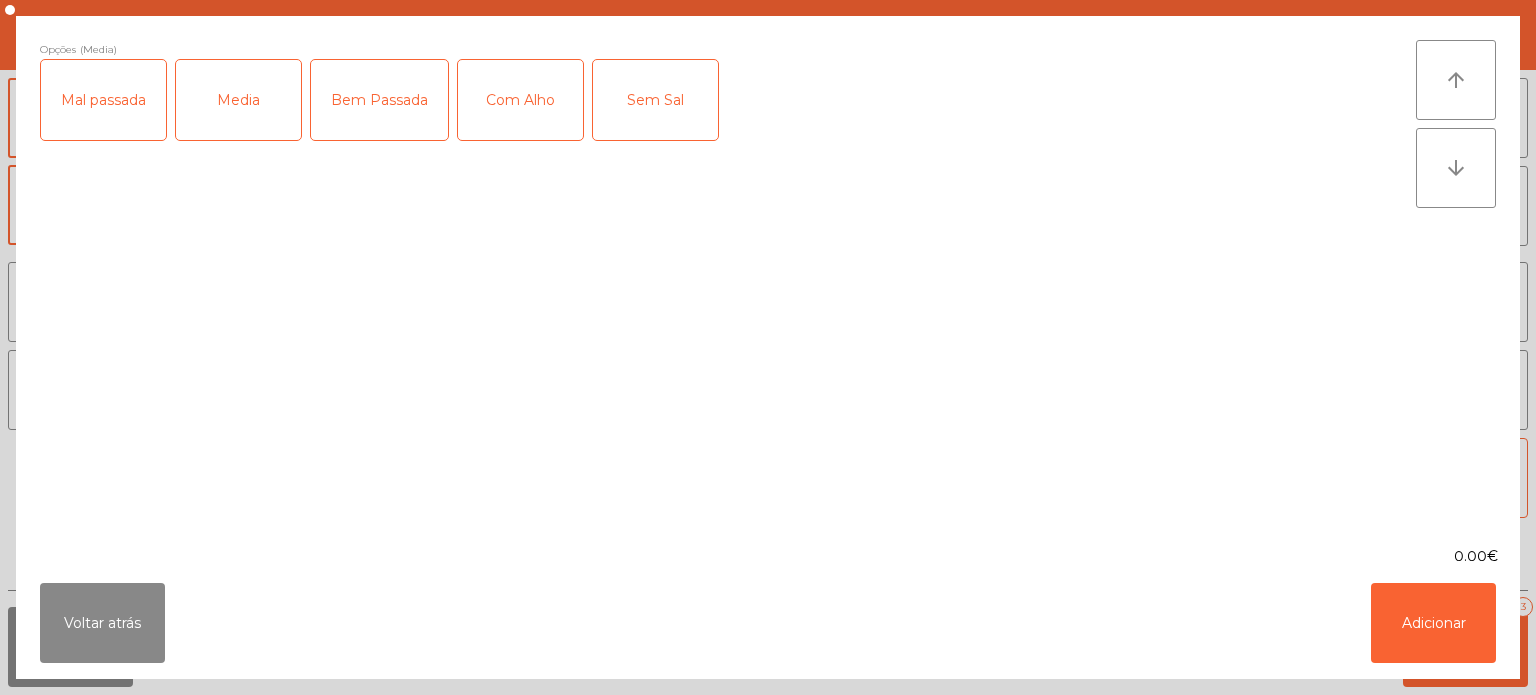 click on "Com Alho" 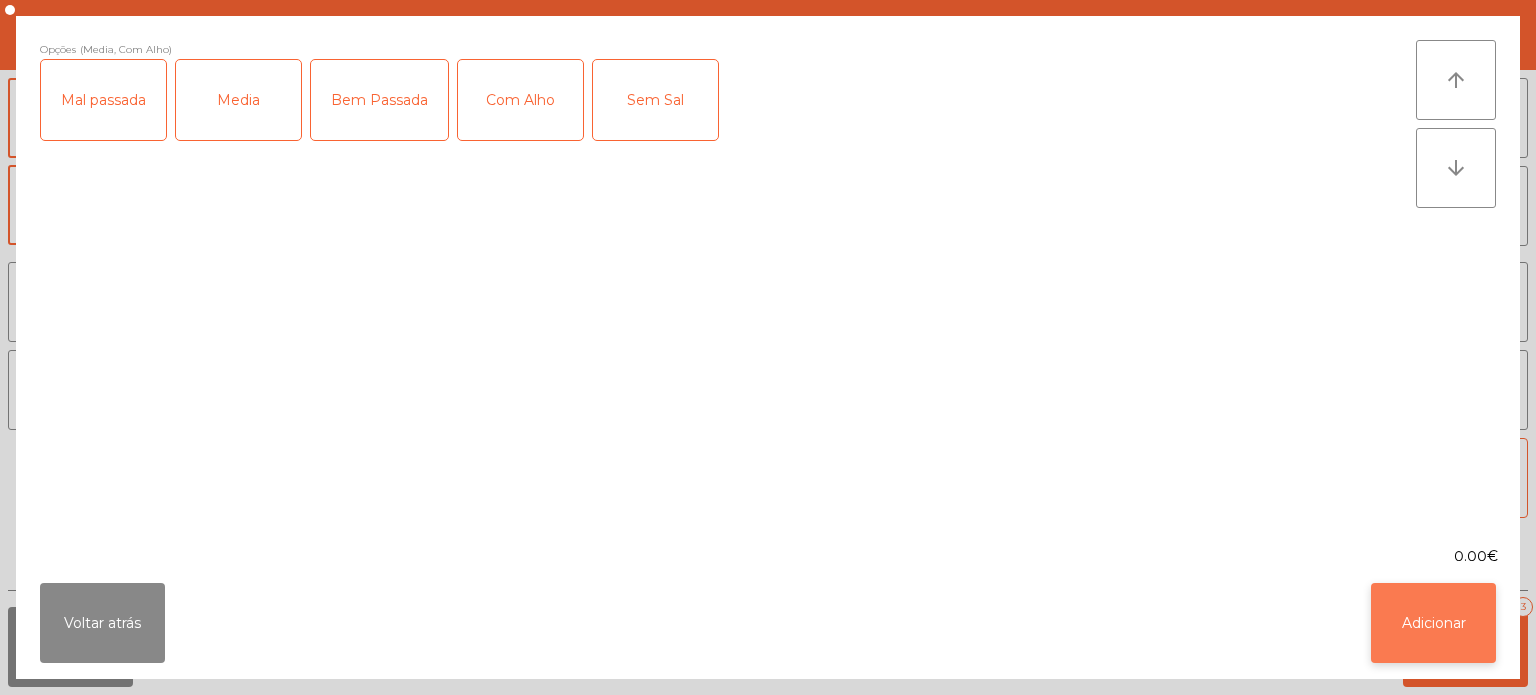 click on "Adicionar" 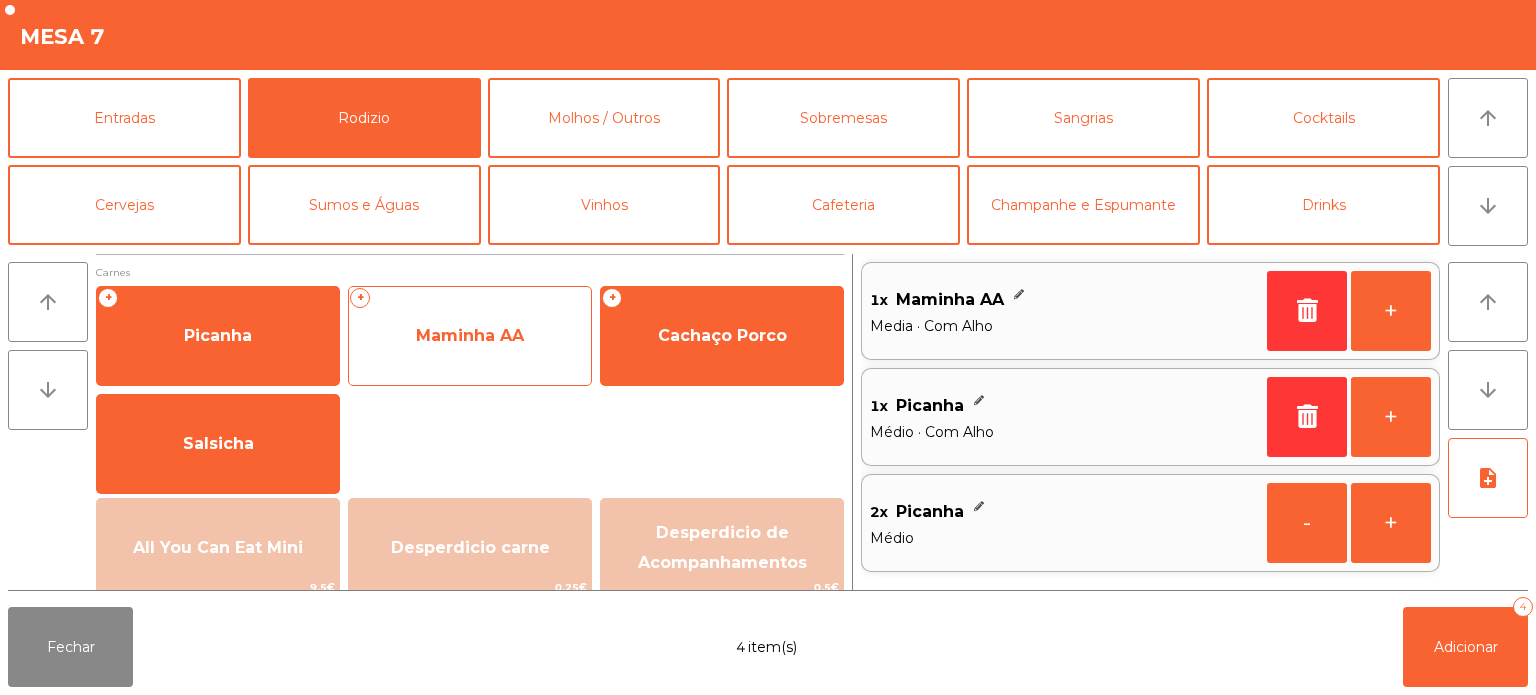 click on "Maminha AA" 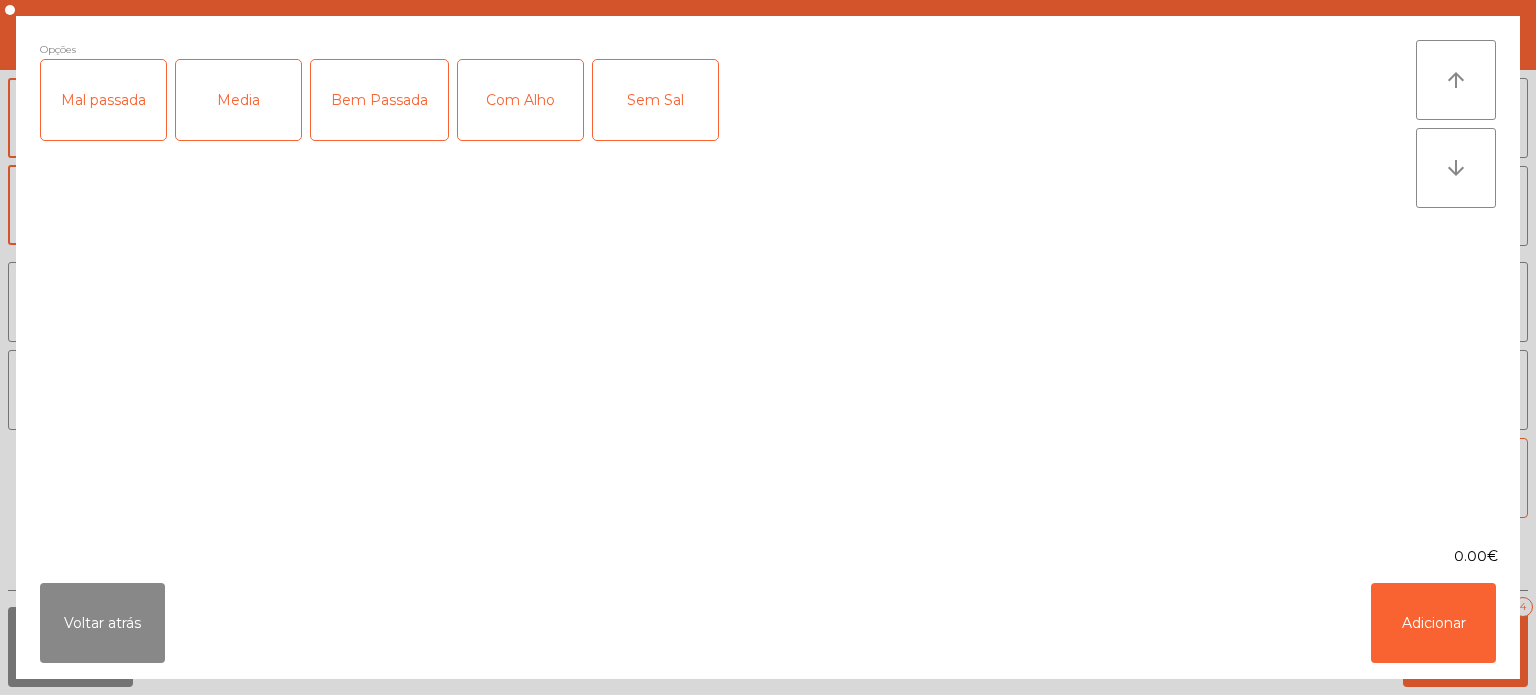 click on "Media" 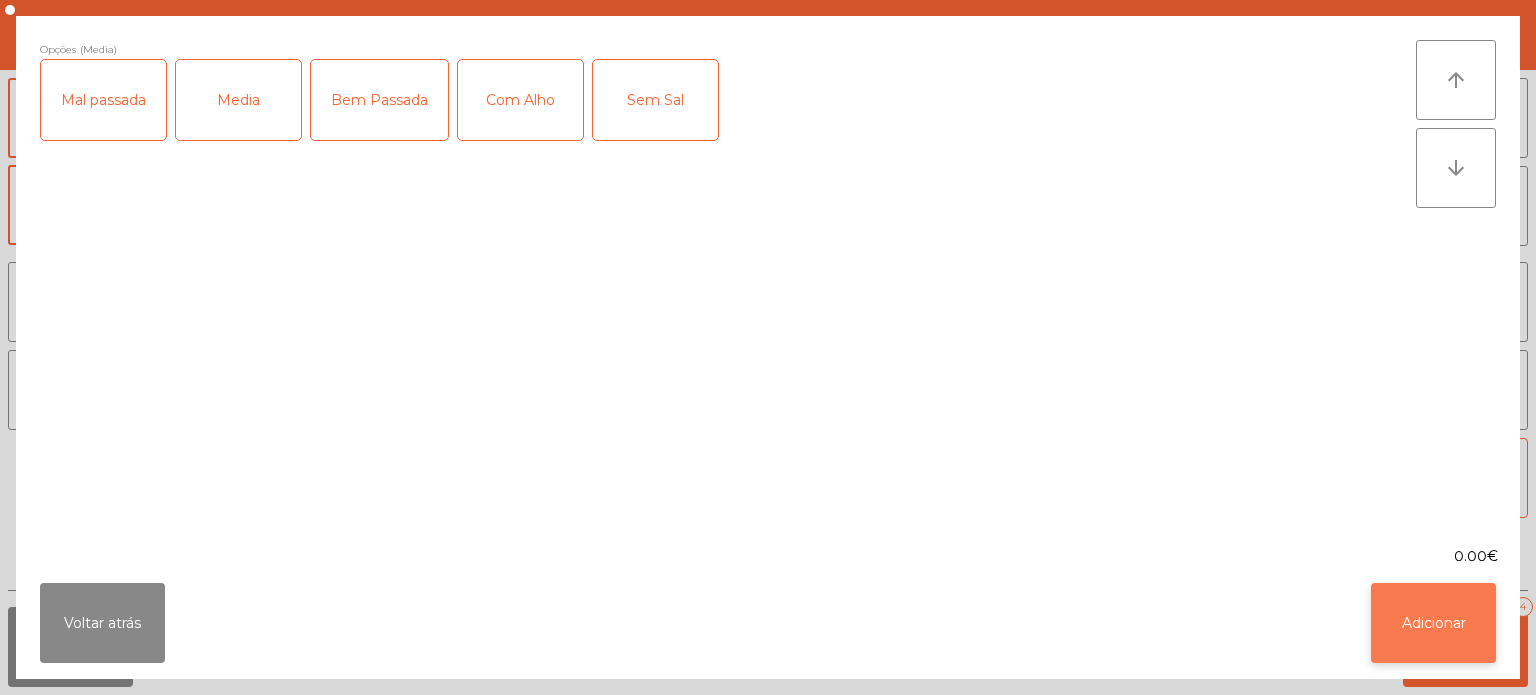 click on "Adicionar" 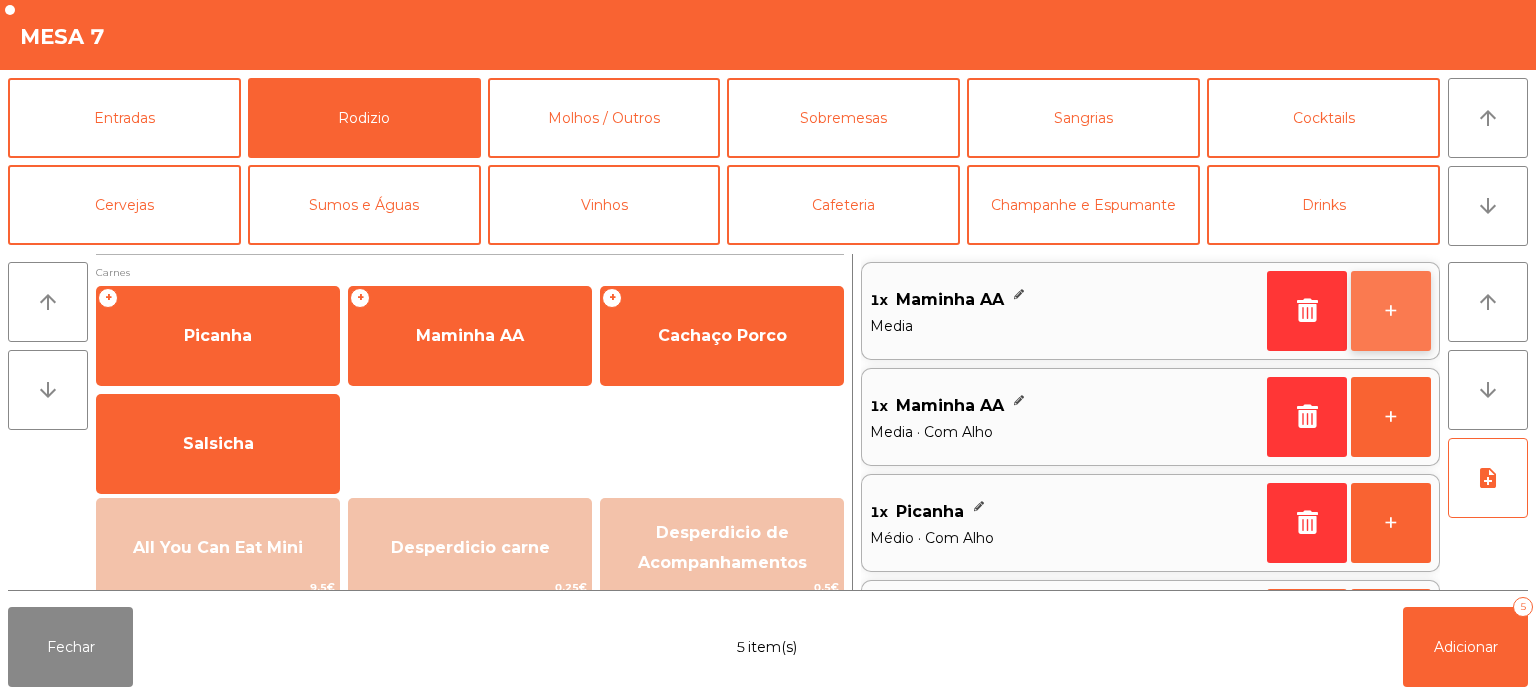 click on "+" 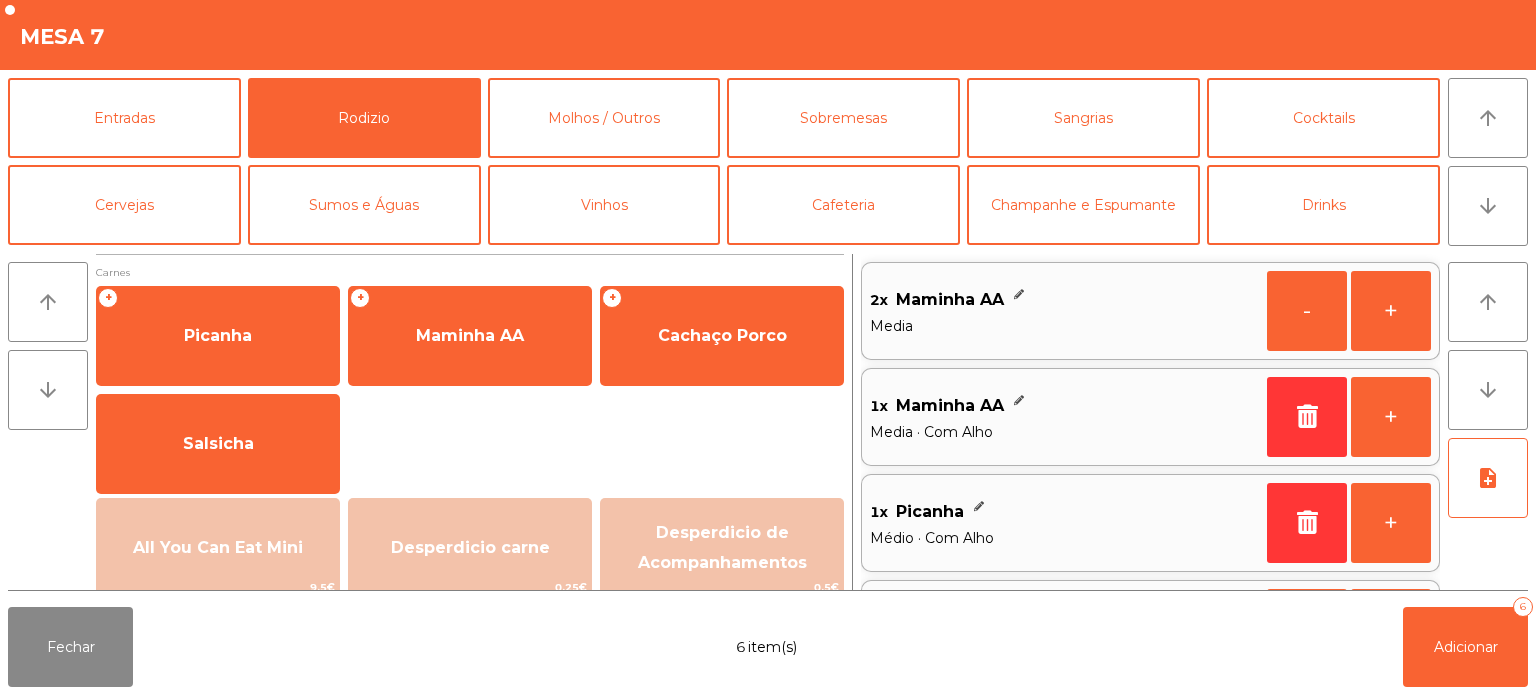 scroll, scrollTop: 8, scrollLeft: 0, axis: vertical 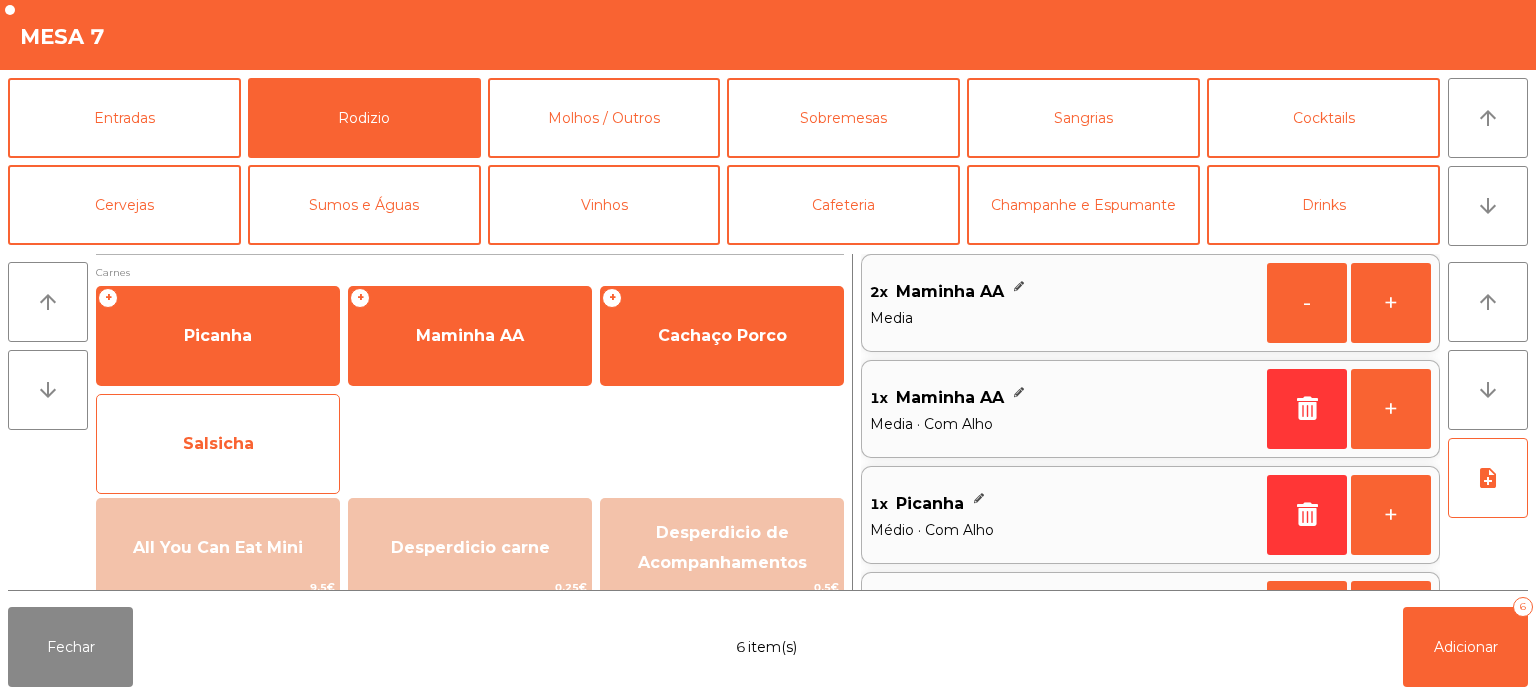 click on "Salsicha" 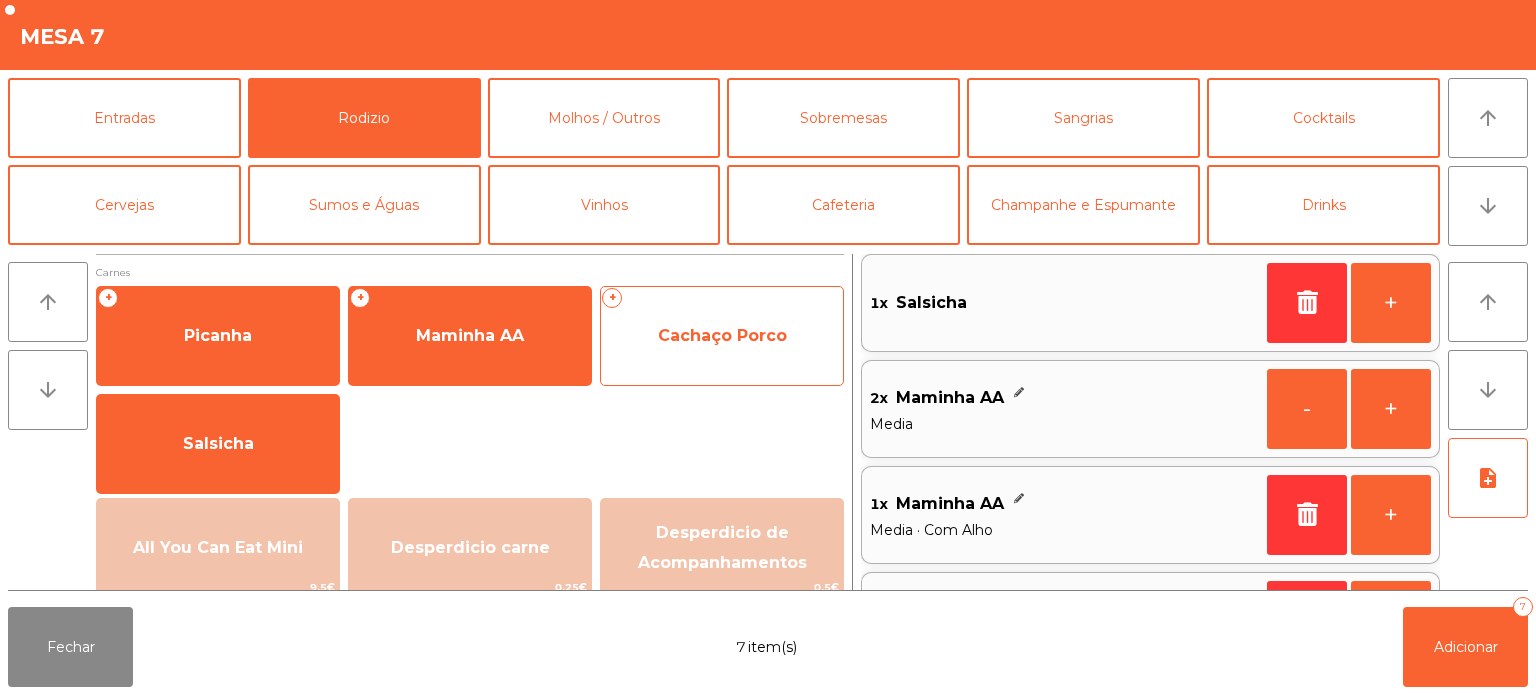 click on "Cachaço Porco" 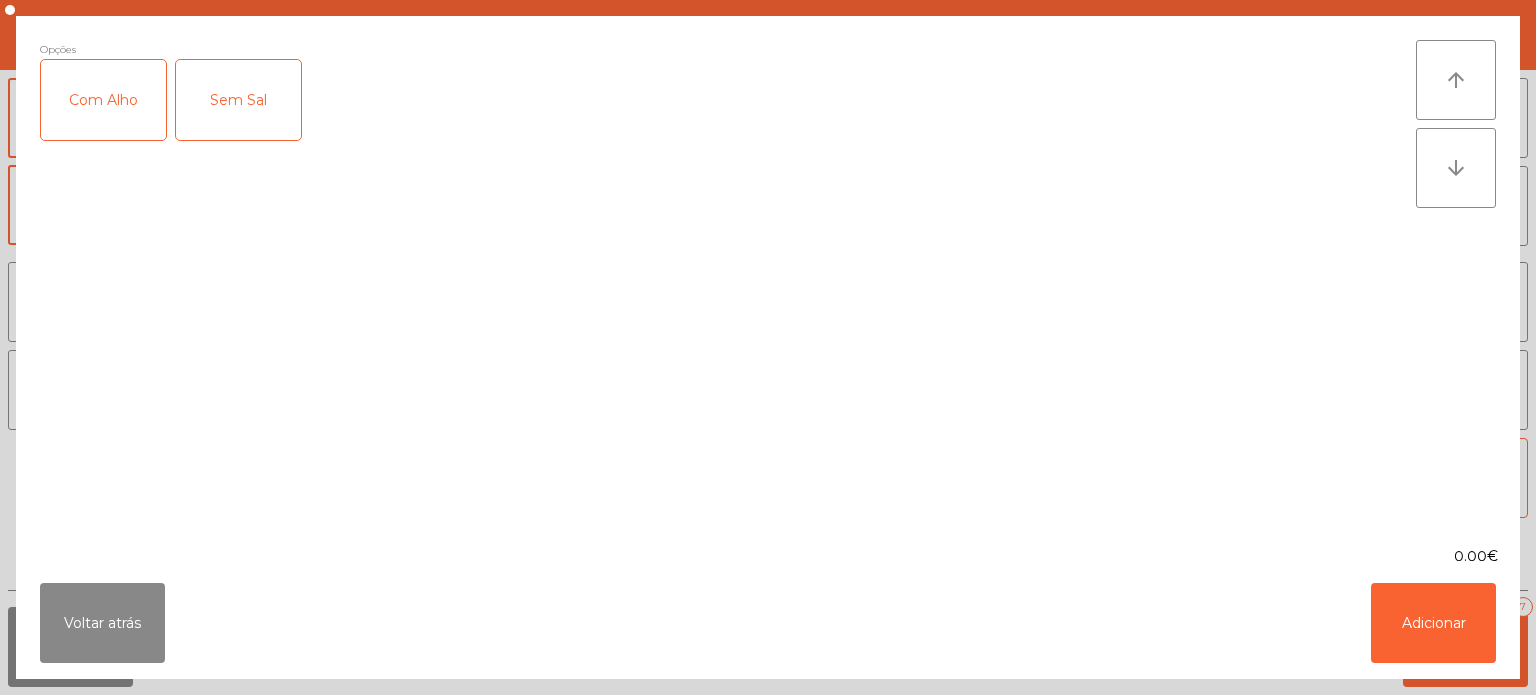 click on "Com Alho" 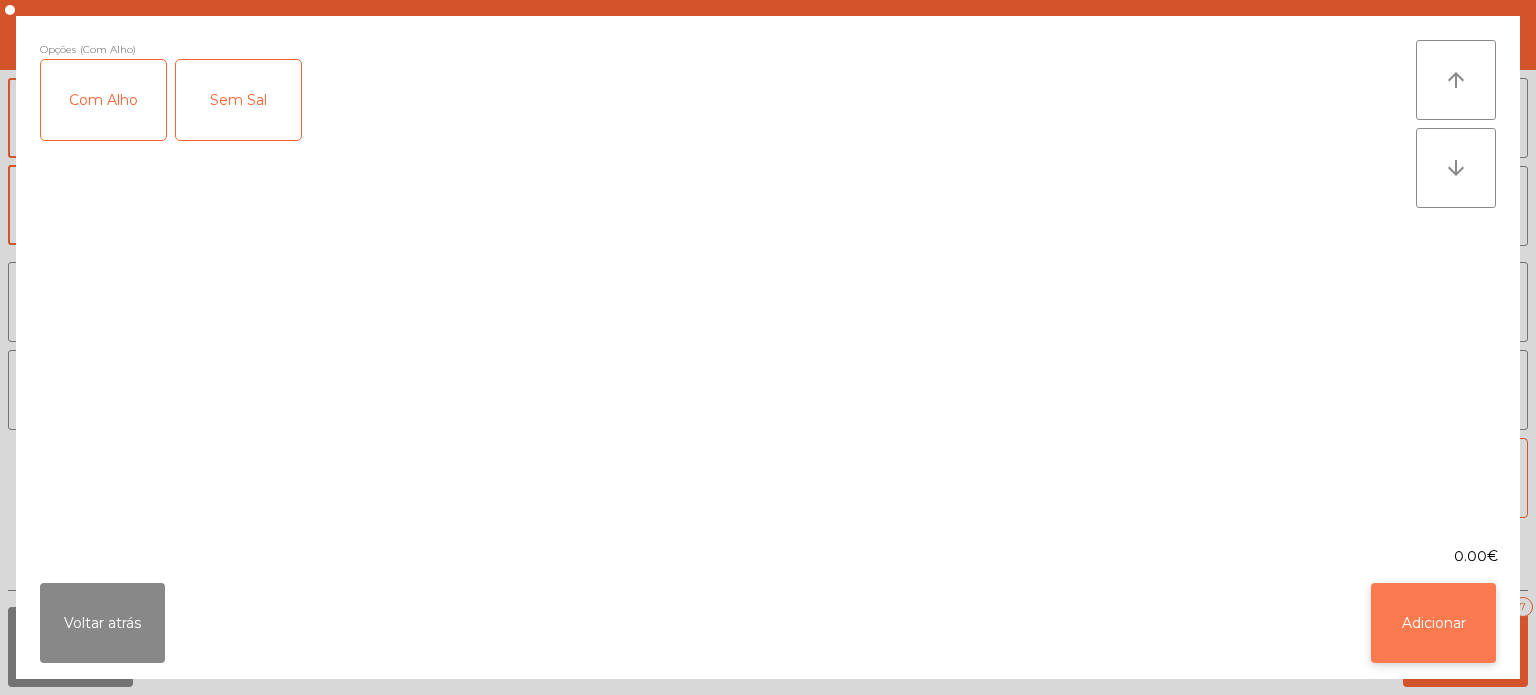 click on "Adicionar" 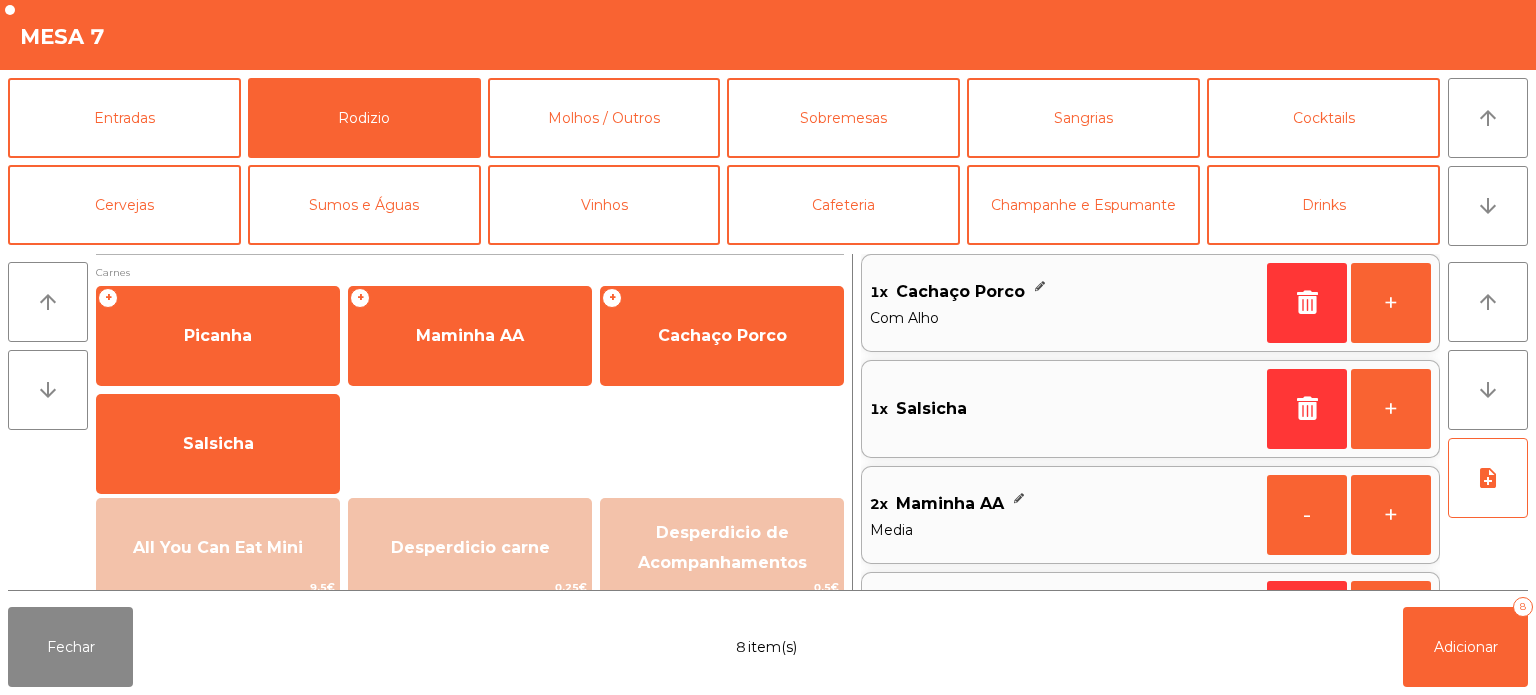 scroll, scrollTop: 358, scrollLeft: 0, axis: vertical 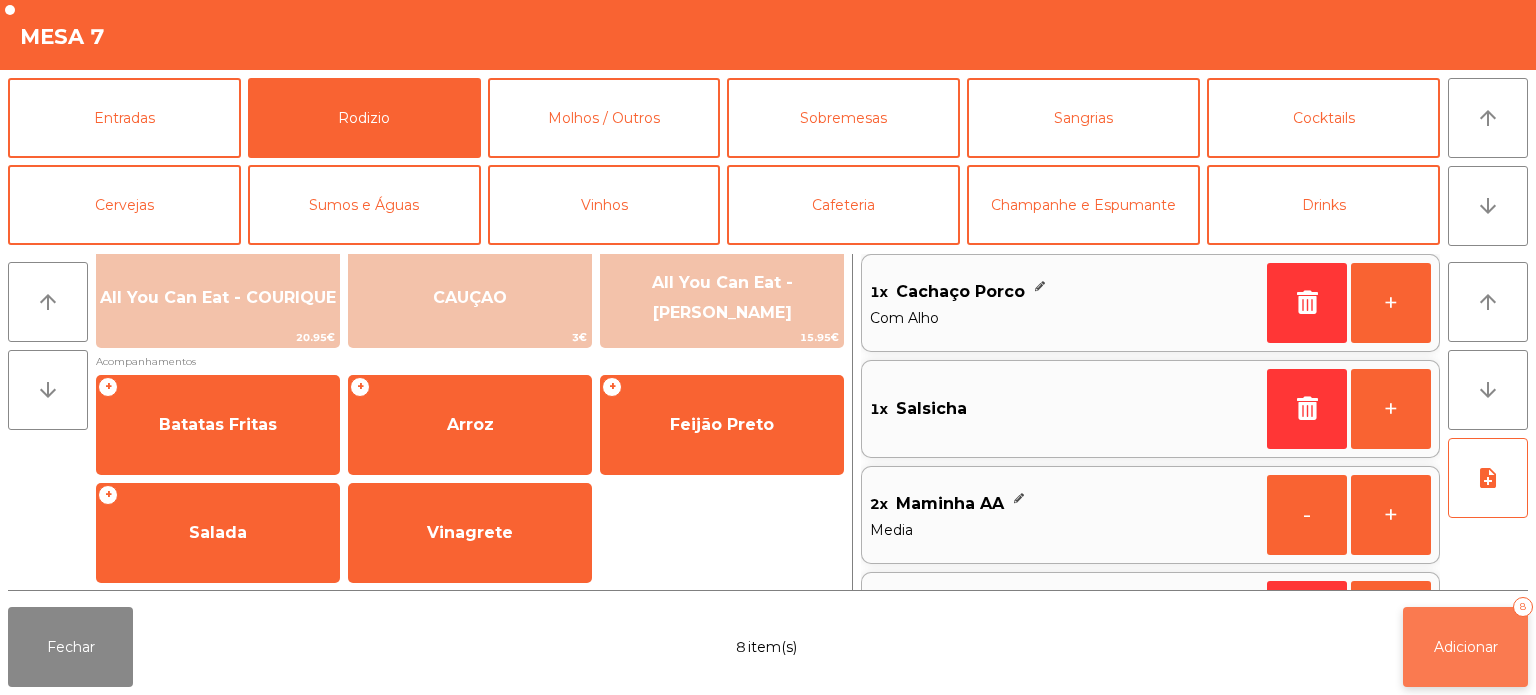 click on "Adicionar" 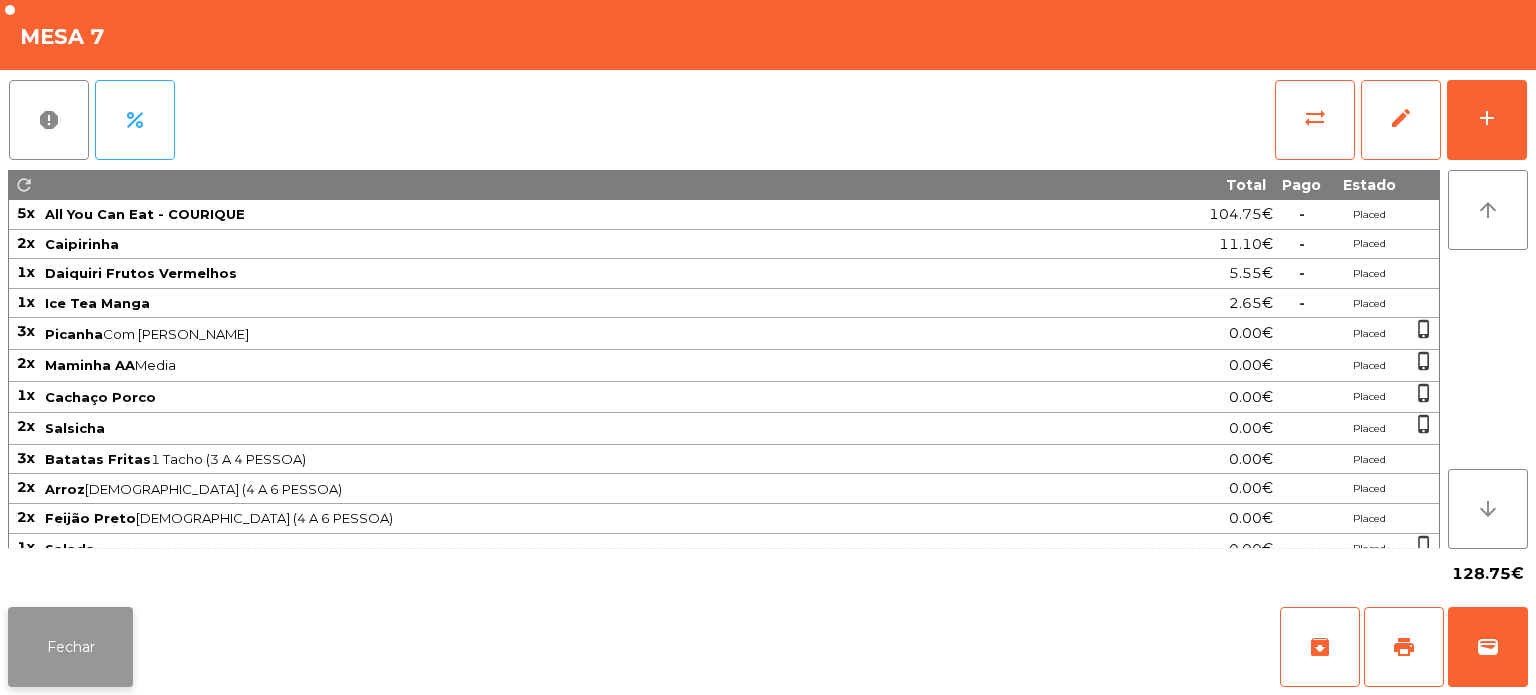 click on "Fechar" 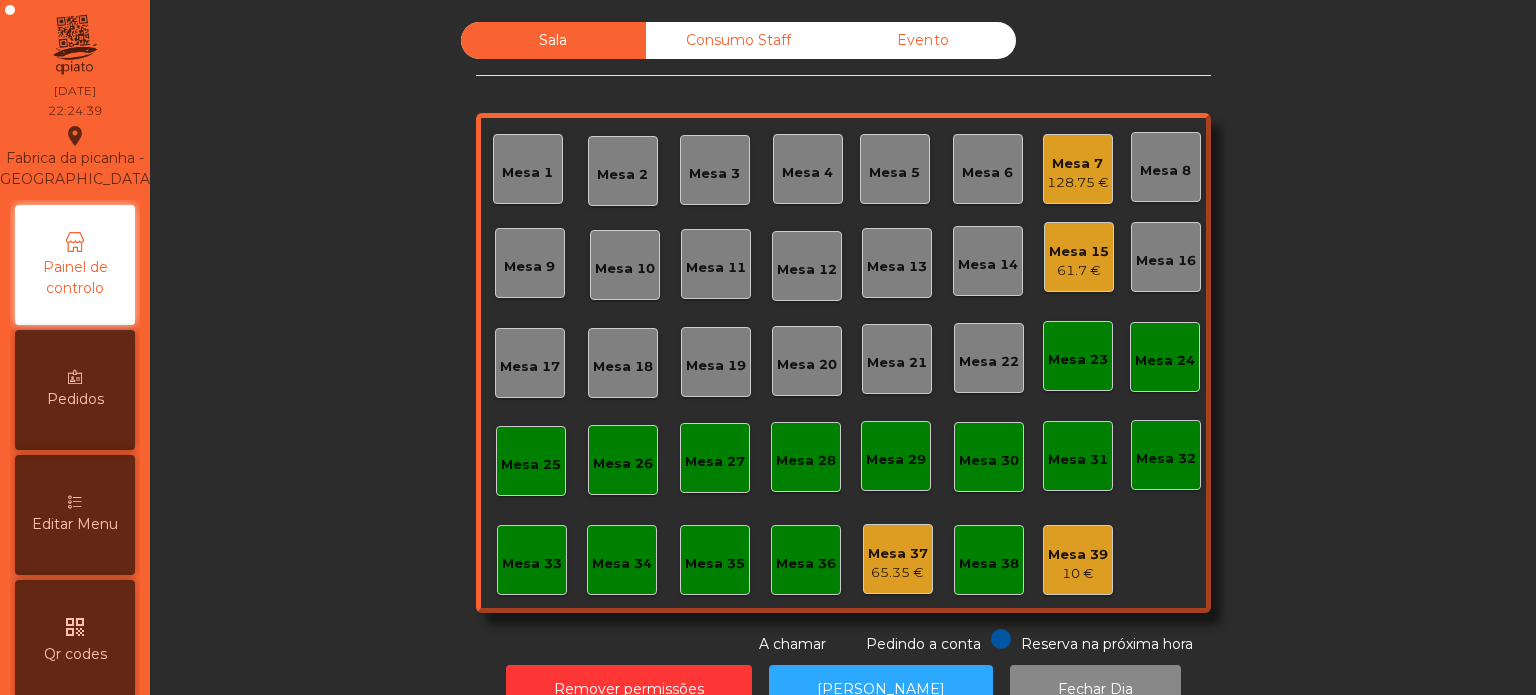 click on "128.75 €" 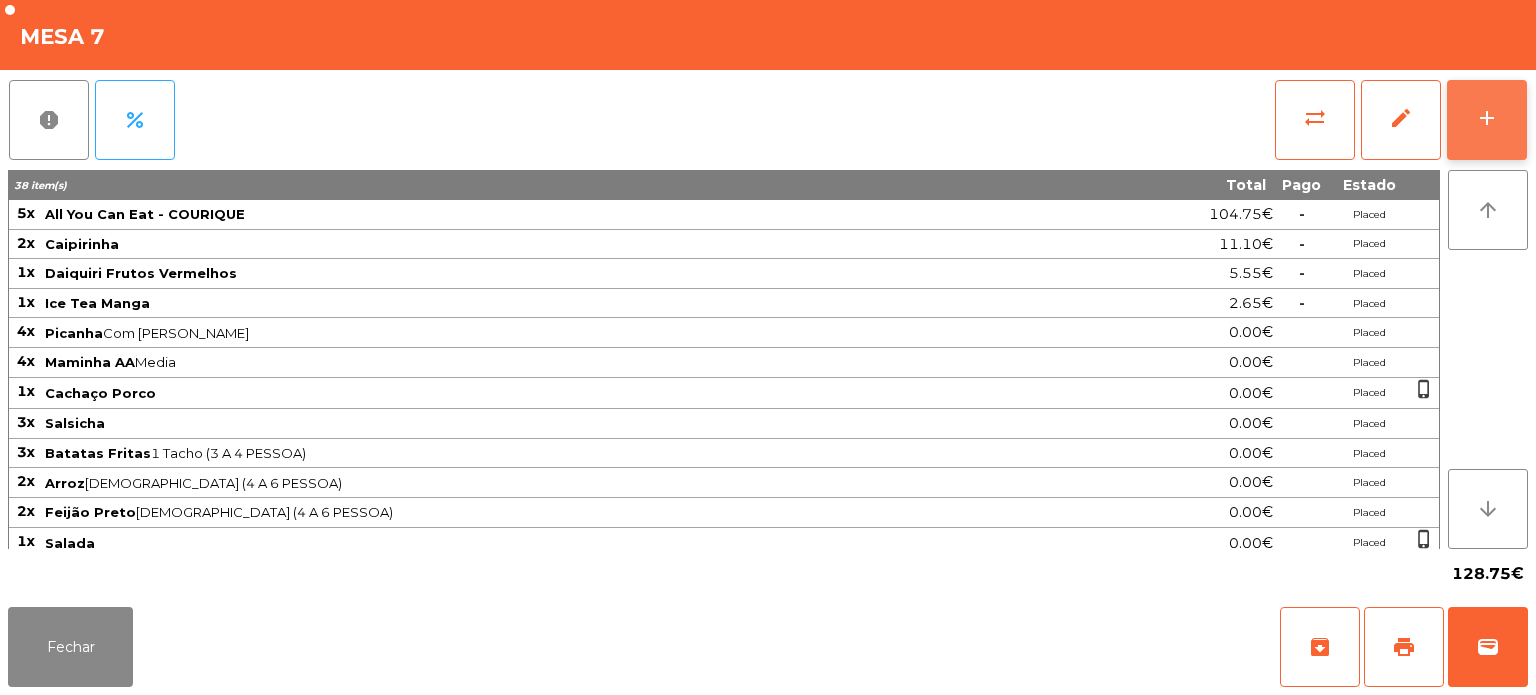 click on "add" 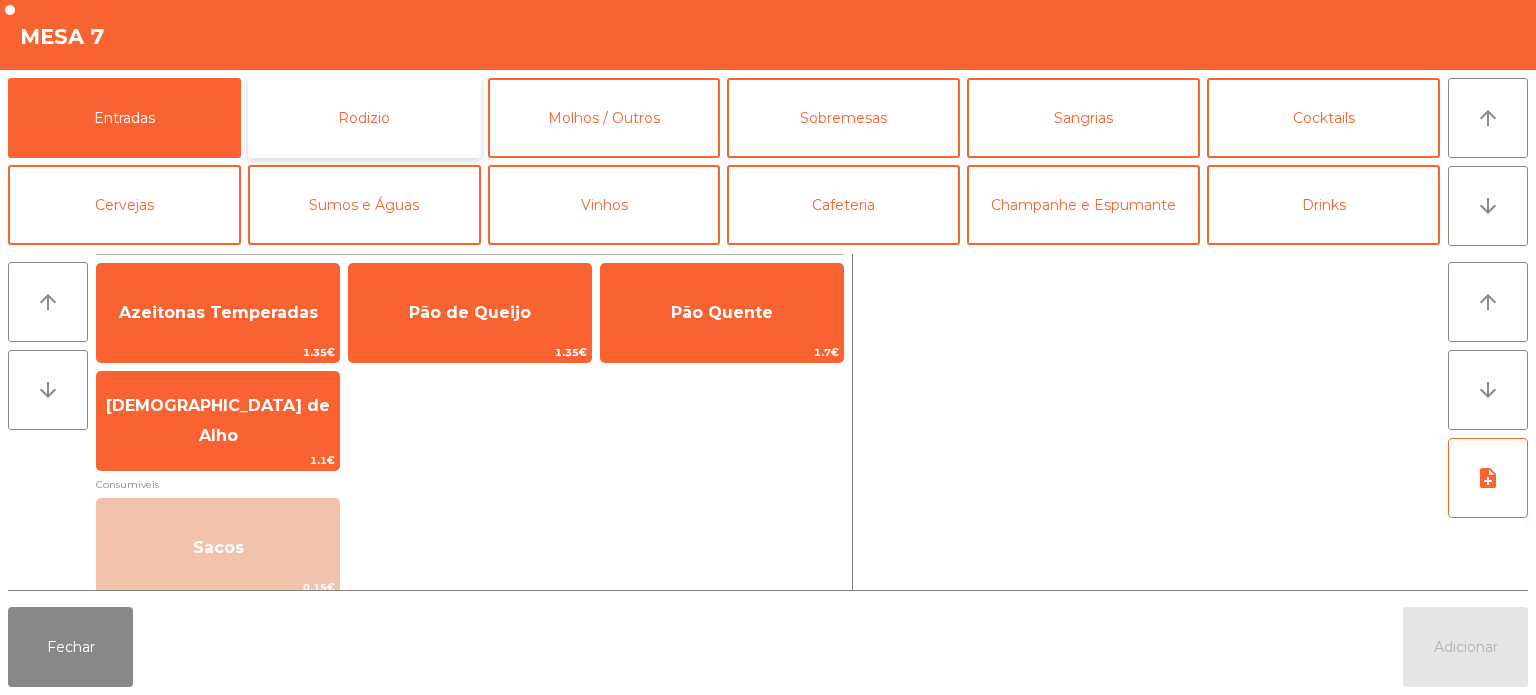 click on "Rodizio" 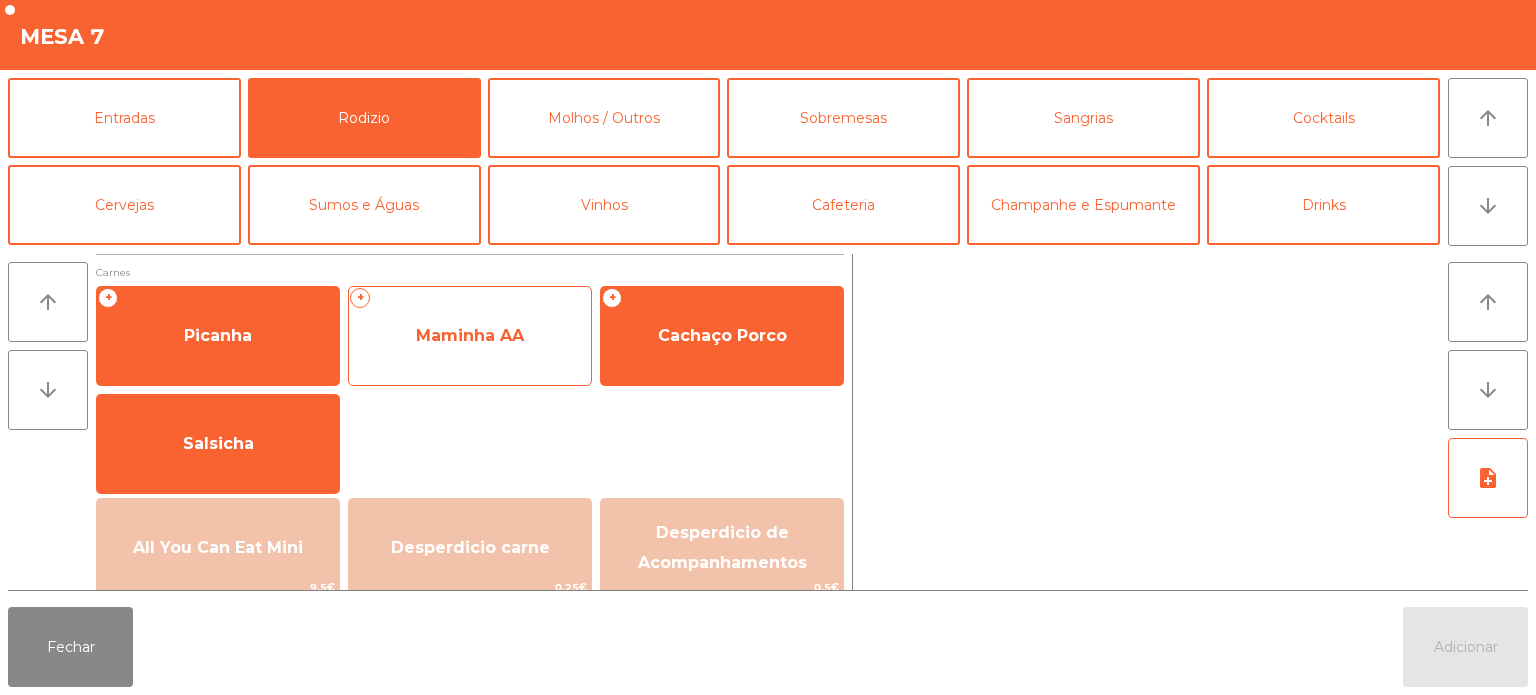 click on "Maminha AA" 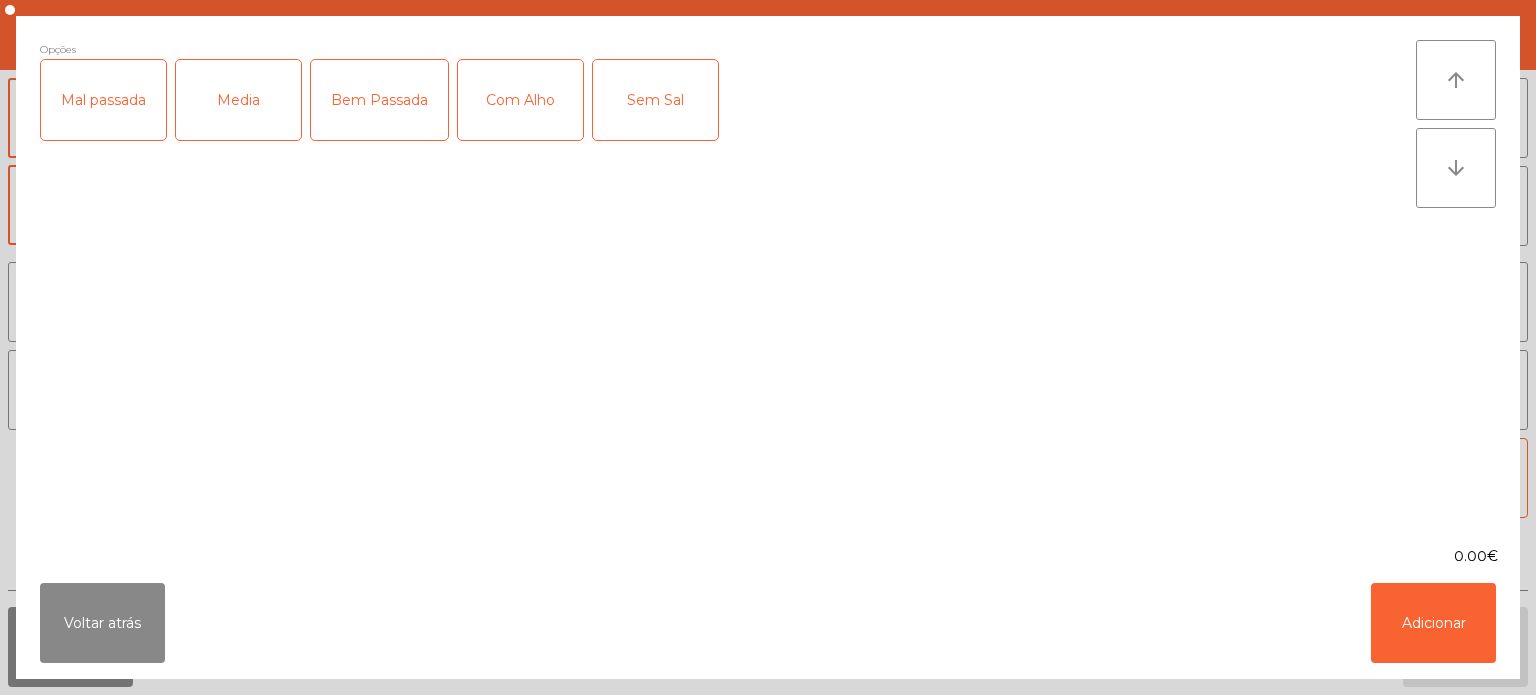 click on "Media" 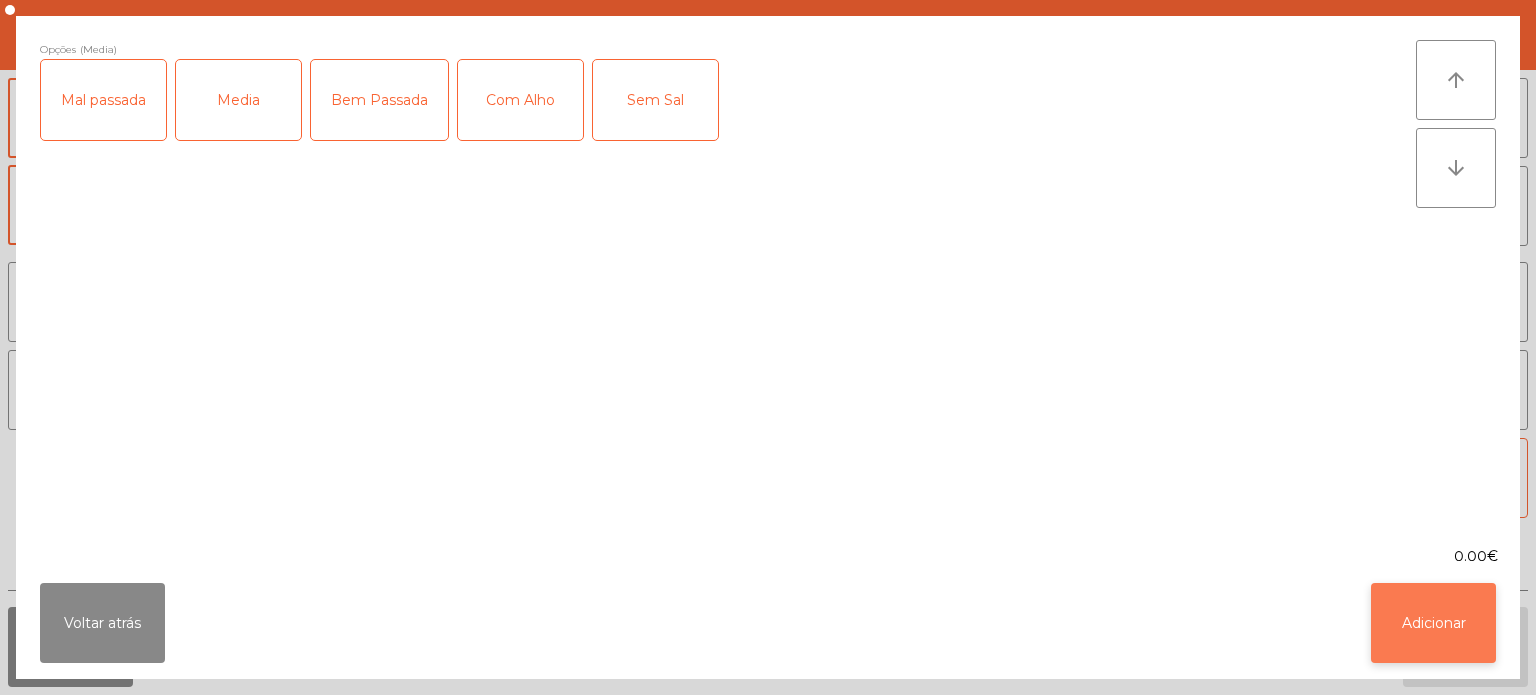 click on "Adicionar" 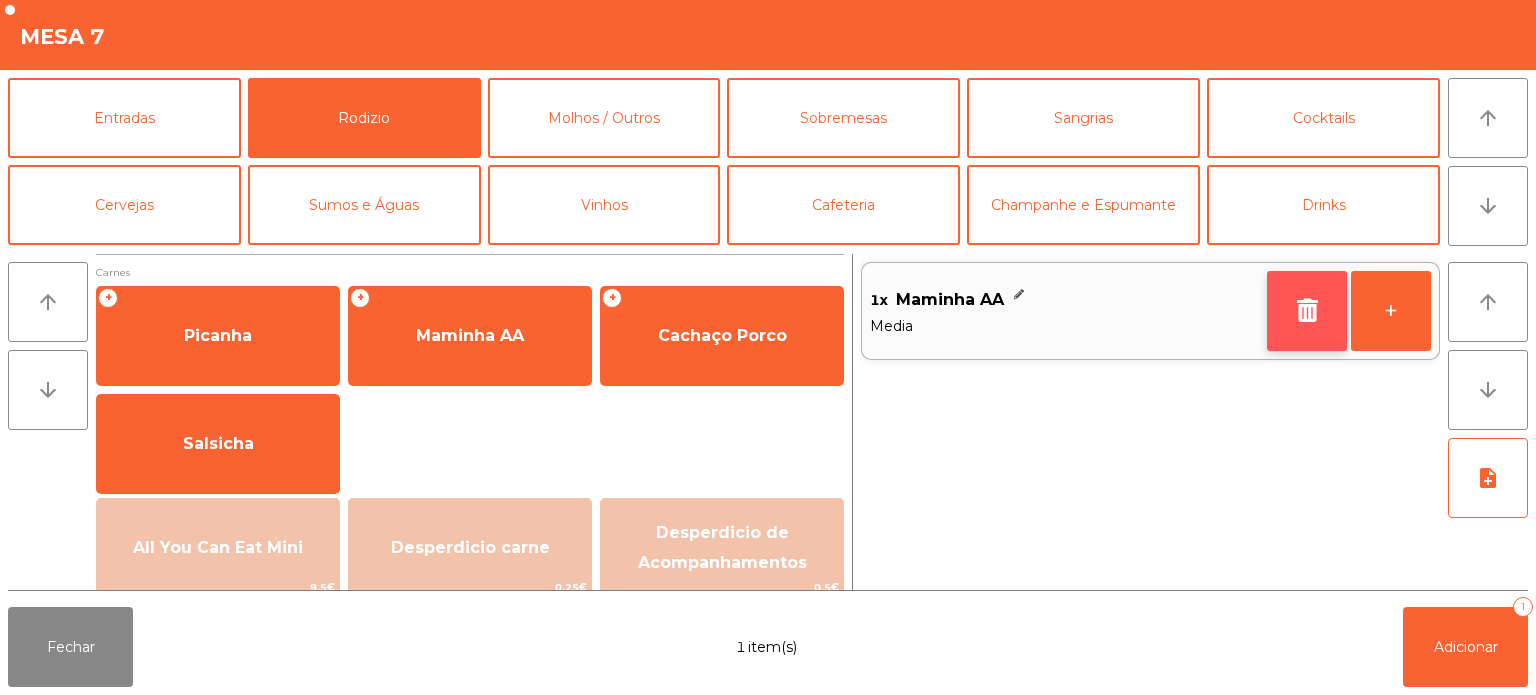 click 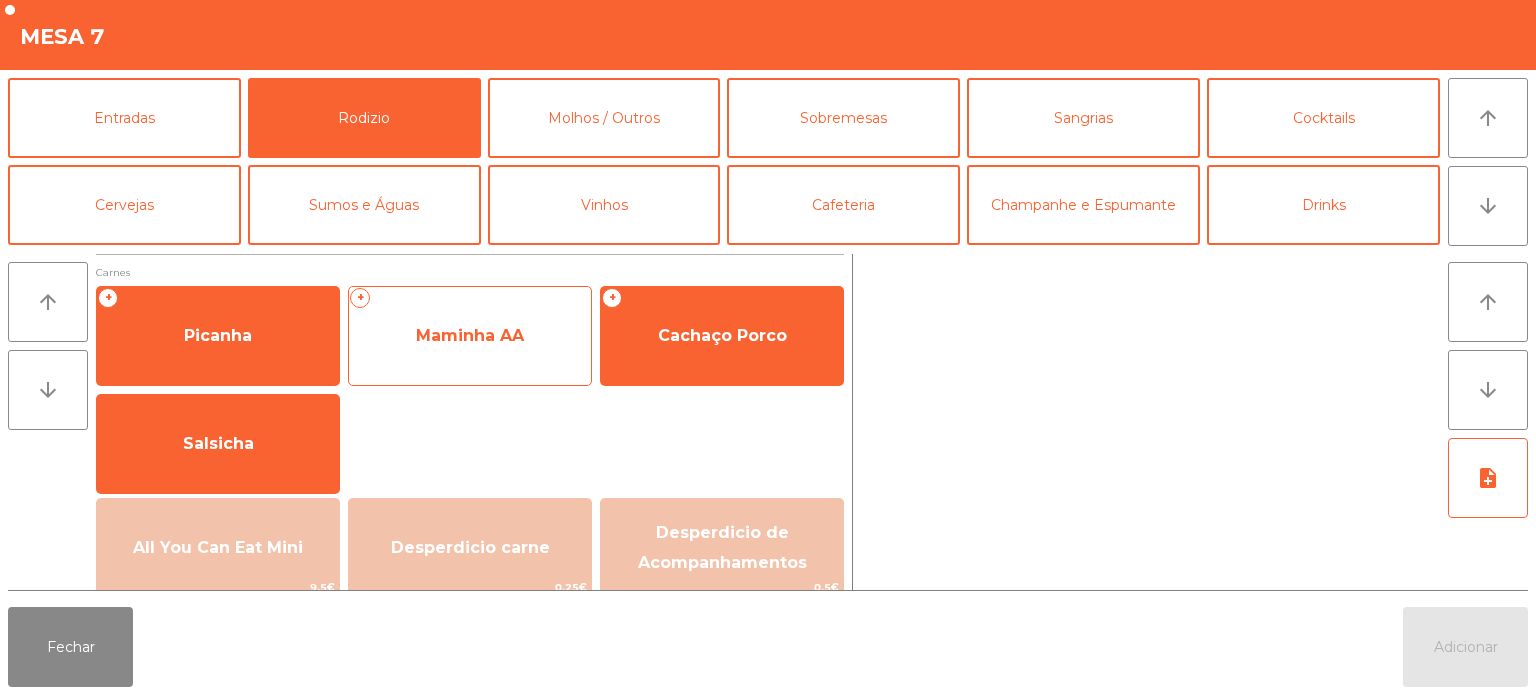 click on "Maminha AA" 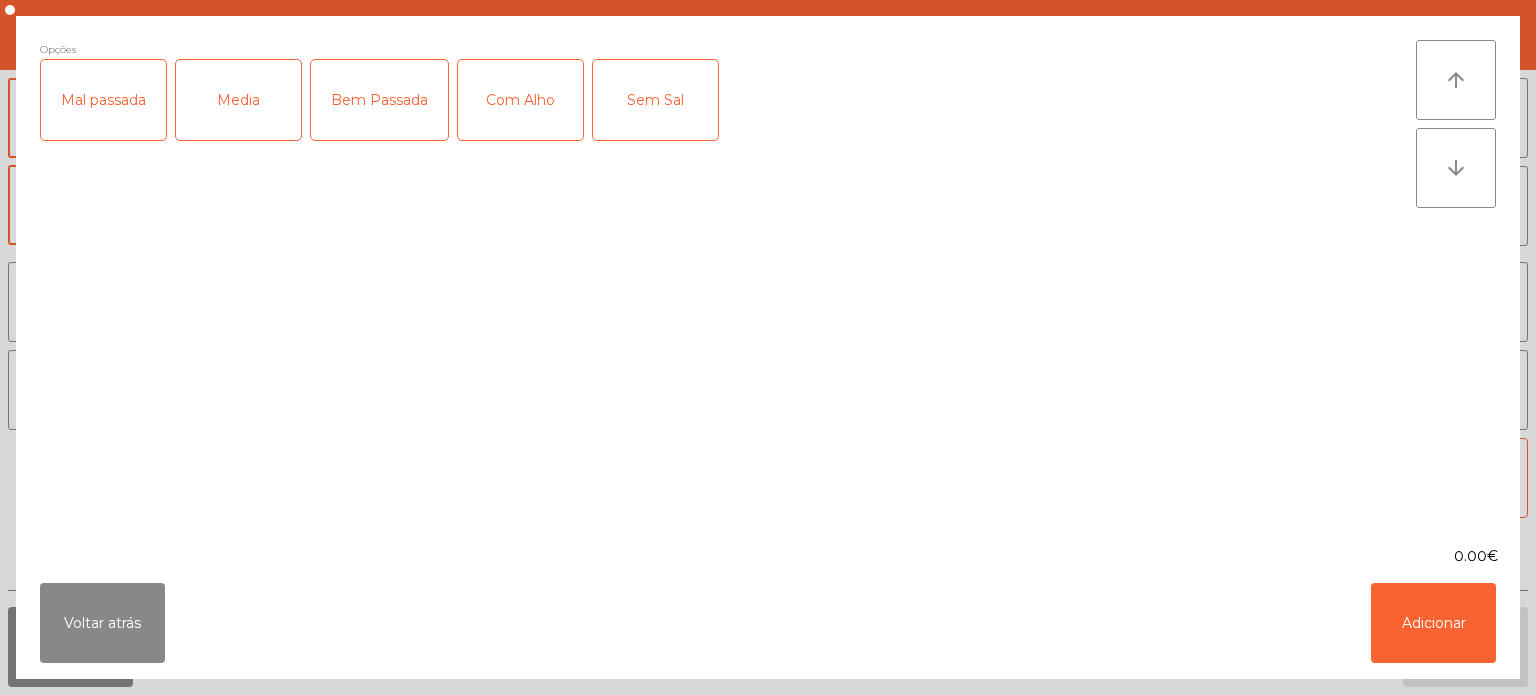 click on "Media" 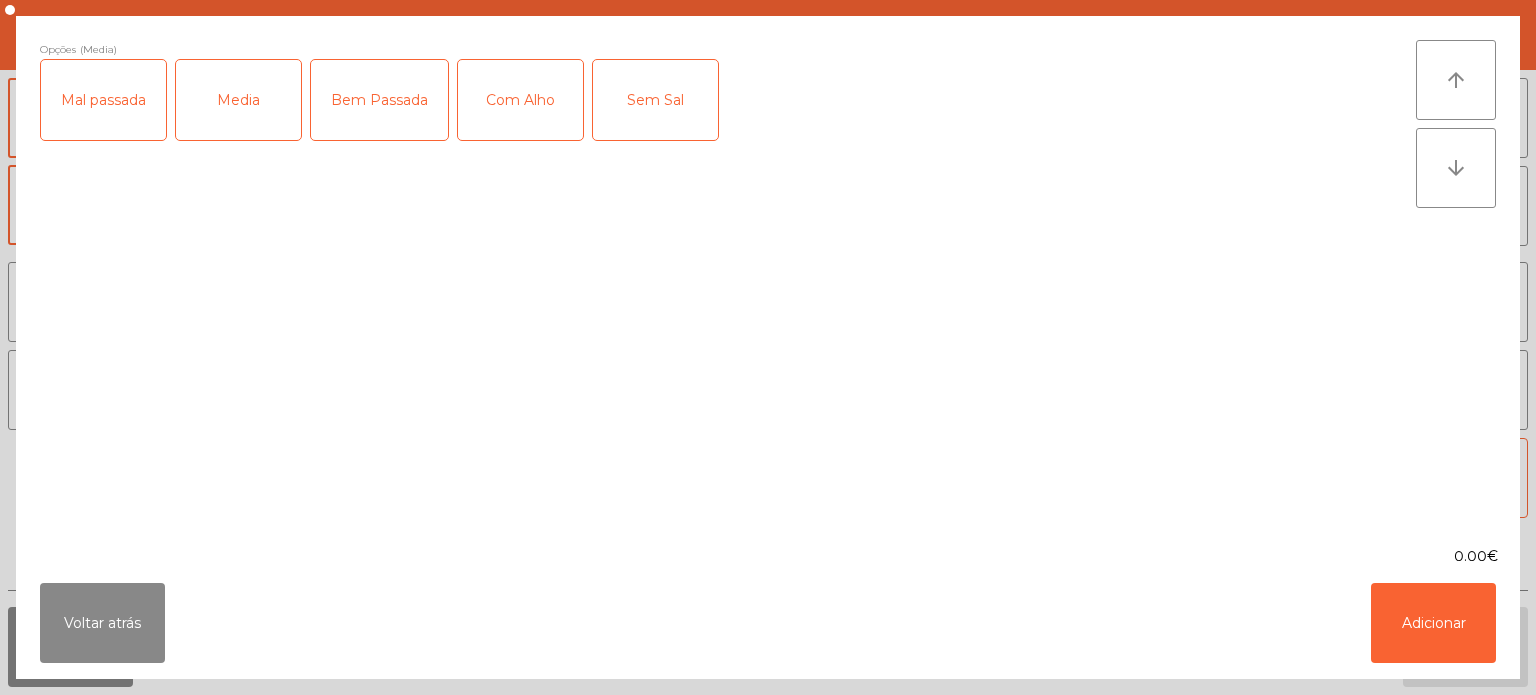 click on "Com Alho" 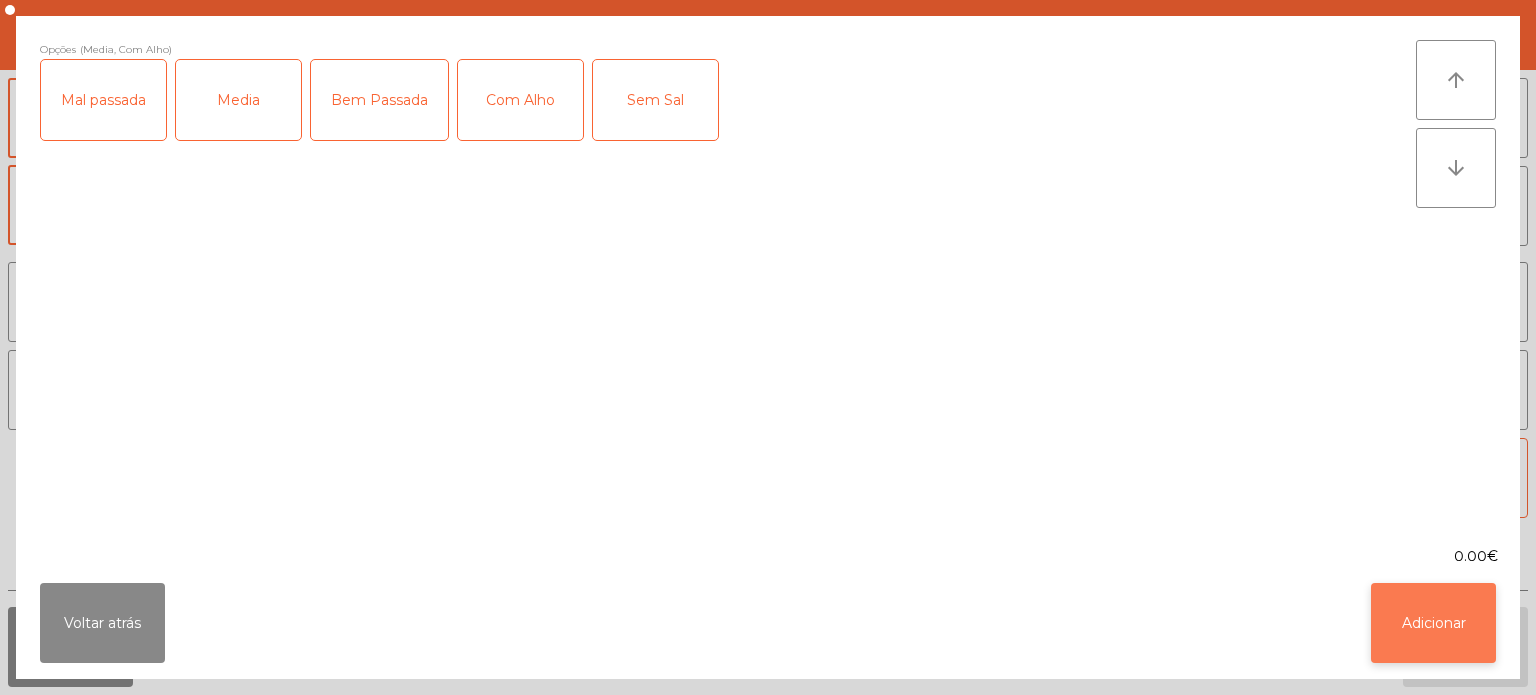 click on "Adicionar" 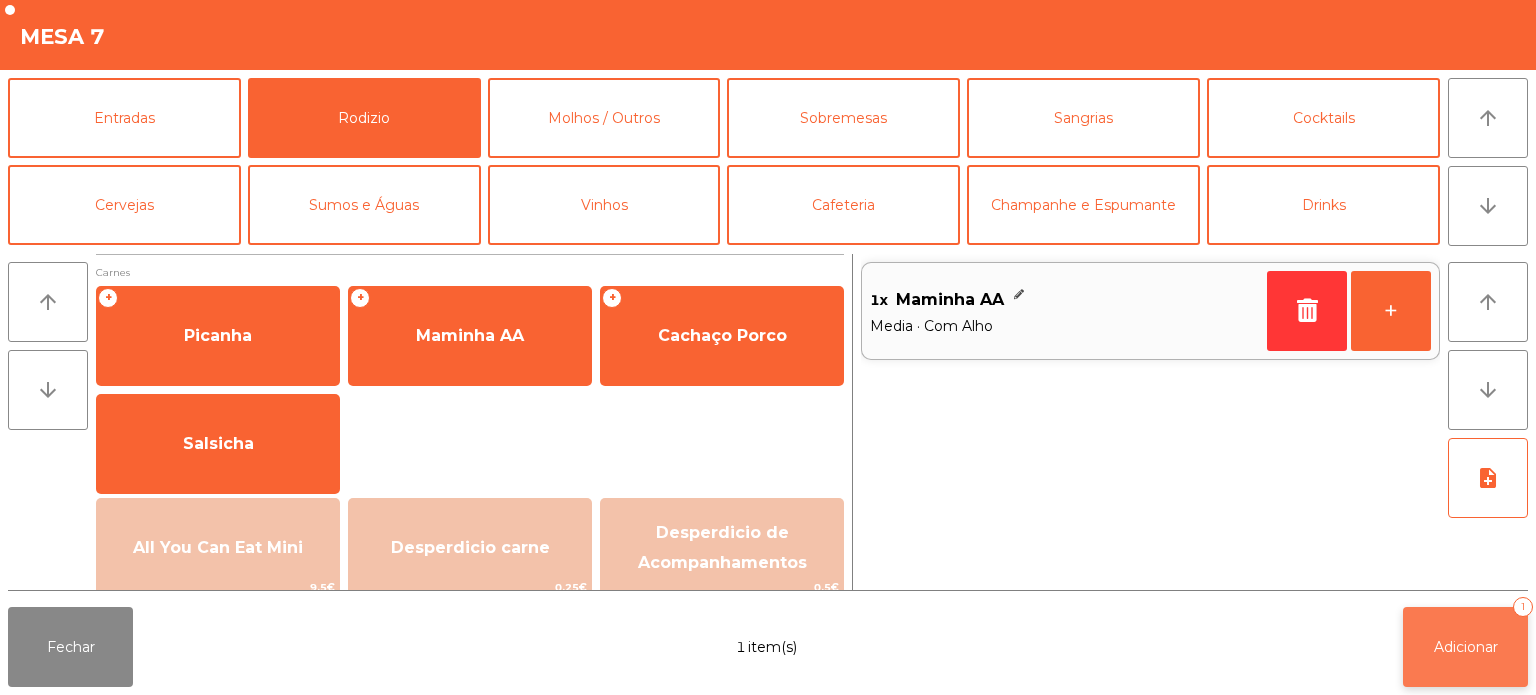 click on "Adicionar   1" 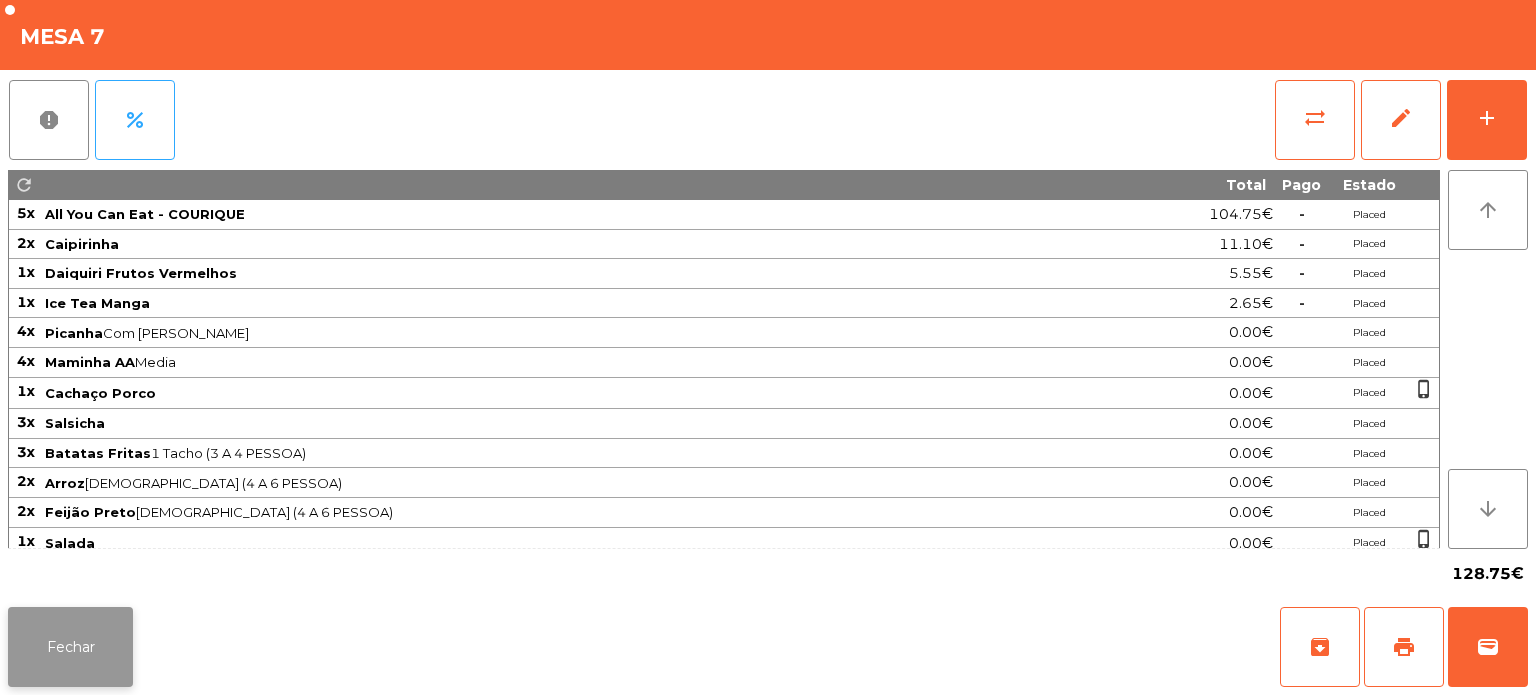 click on "Fechar" 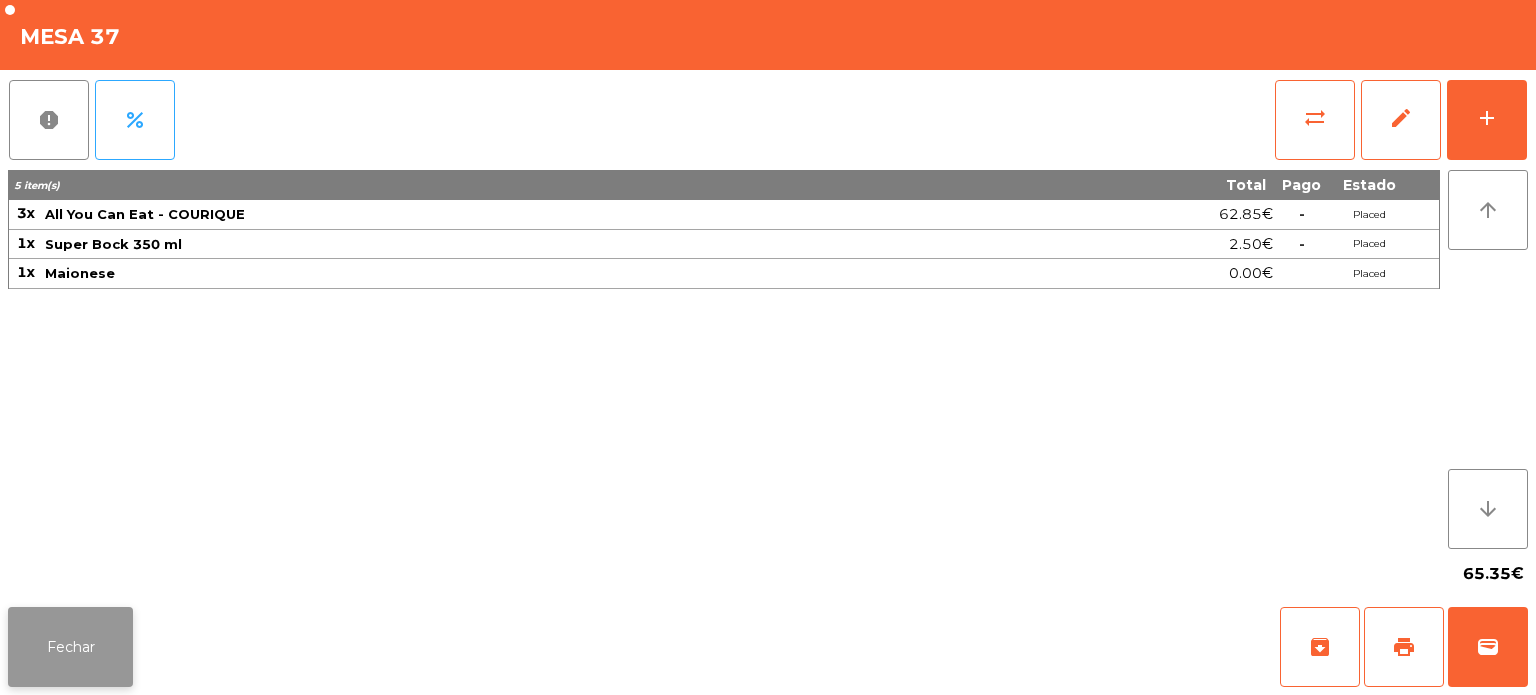 click on "Fechar" 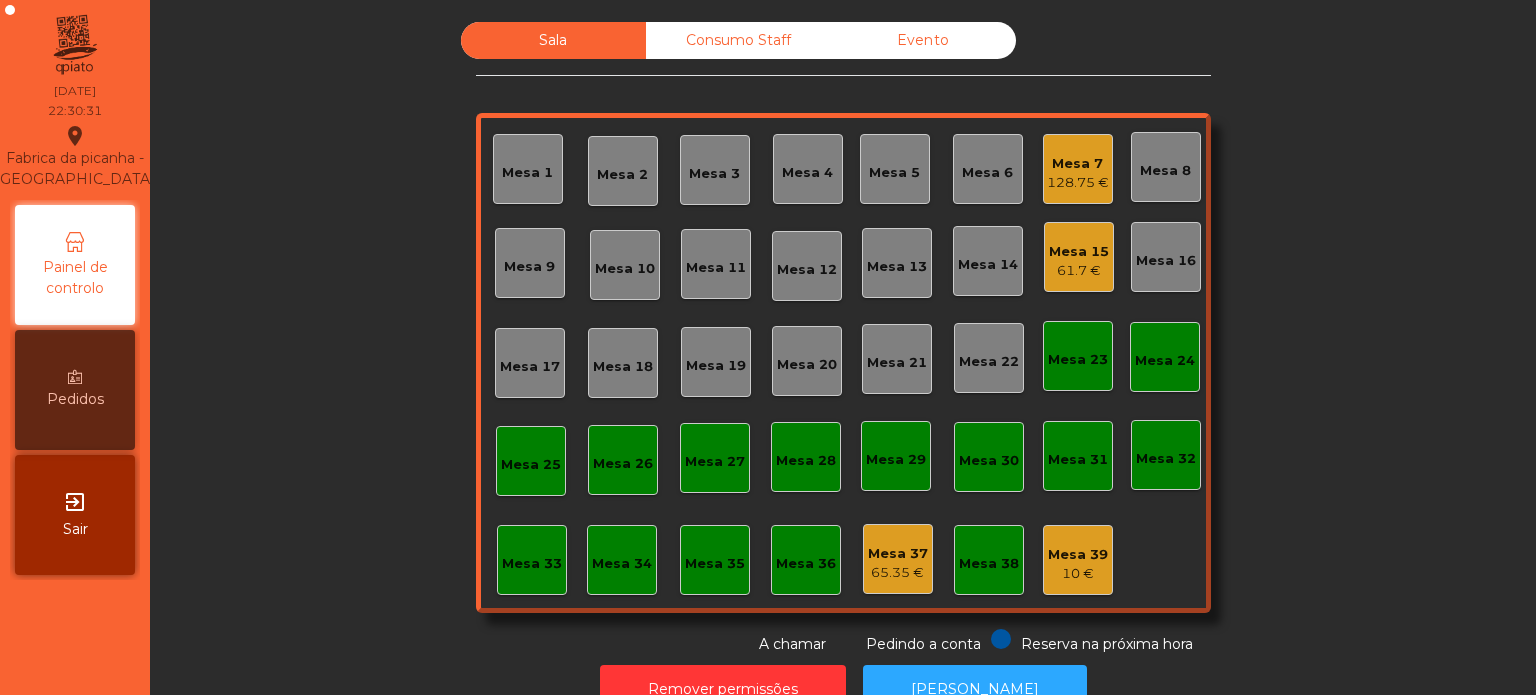 click on "Mesa 2" 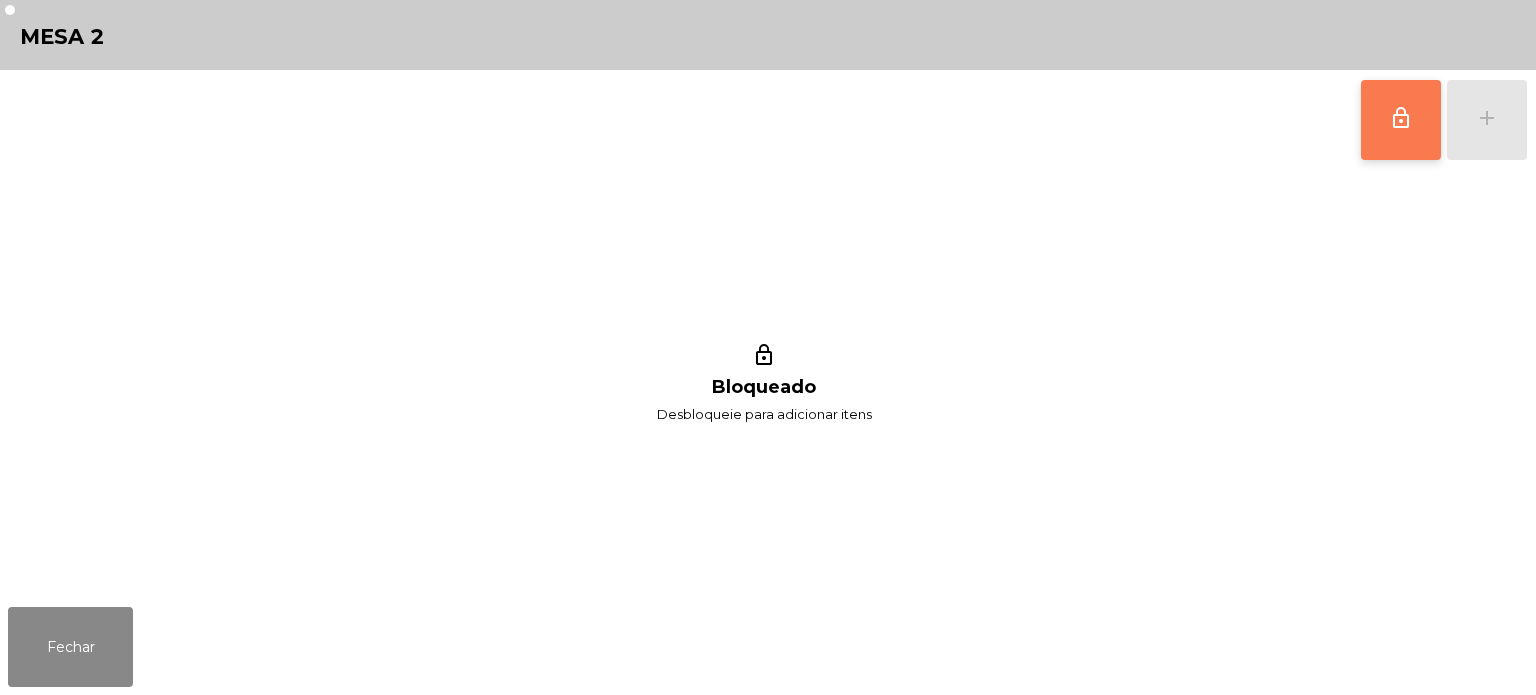 click on "lock_outline" 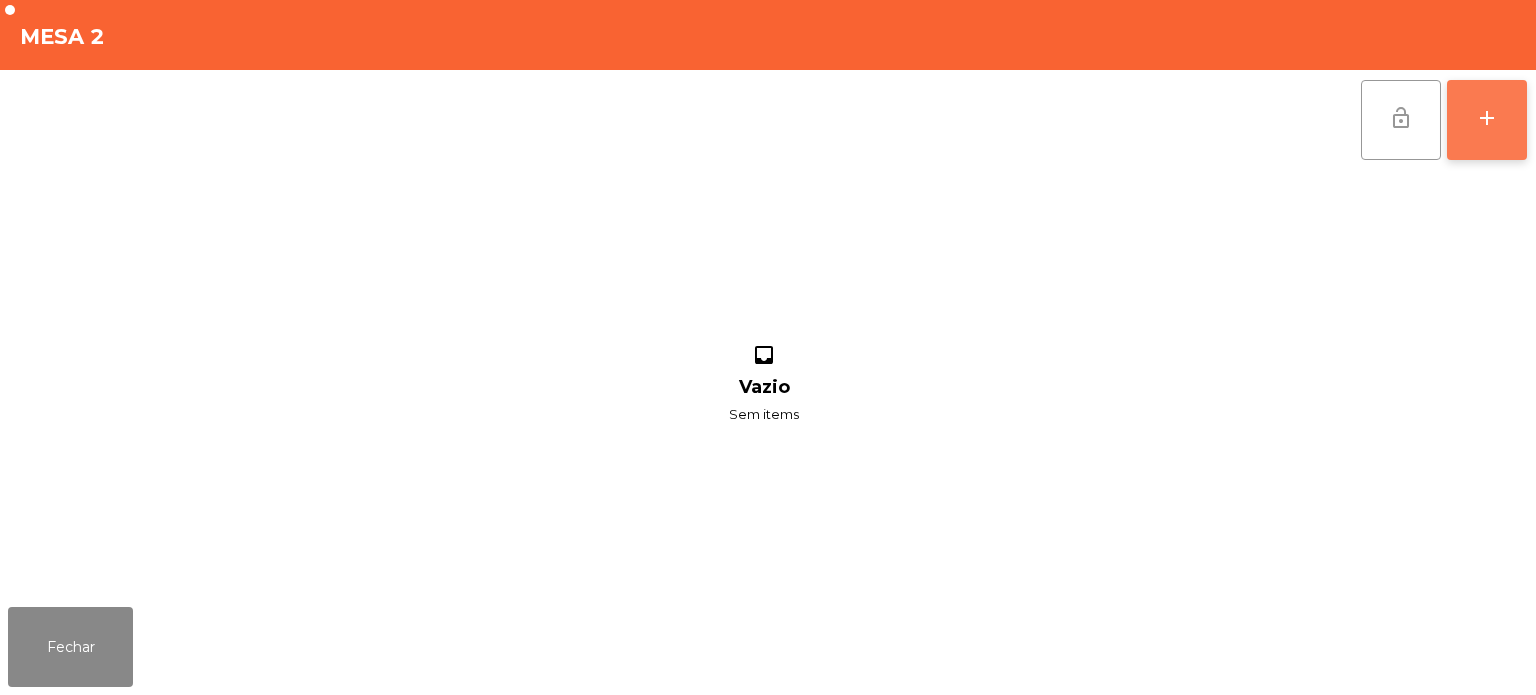 click on "add" 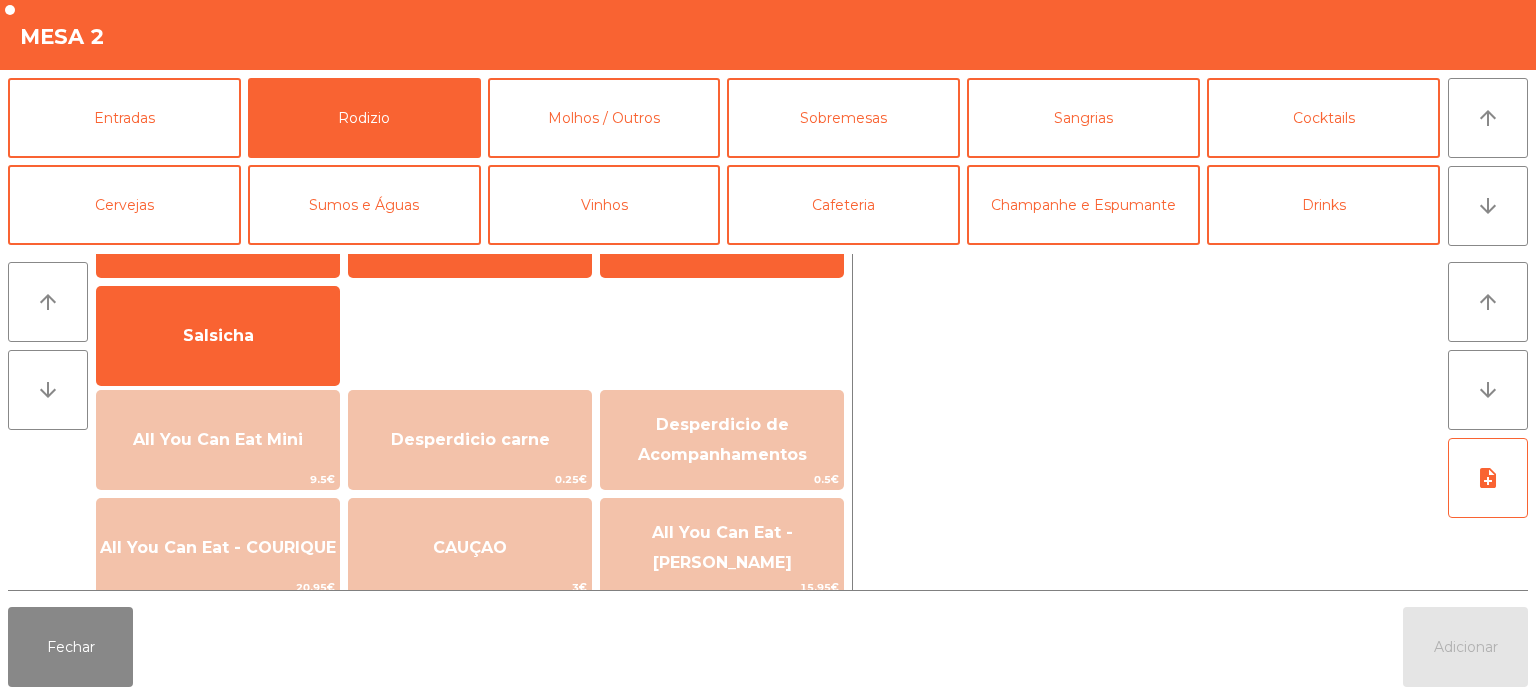 scroll, scrollTop: 110, scrollLeft: 0, axis: vertical 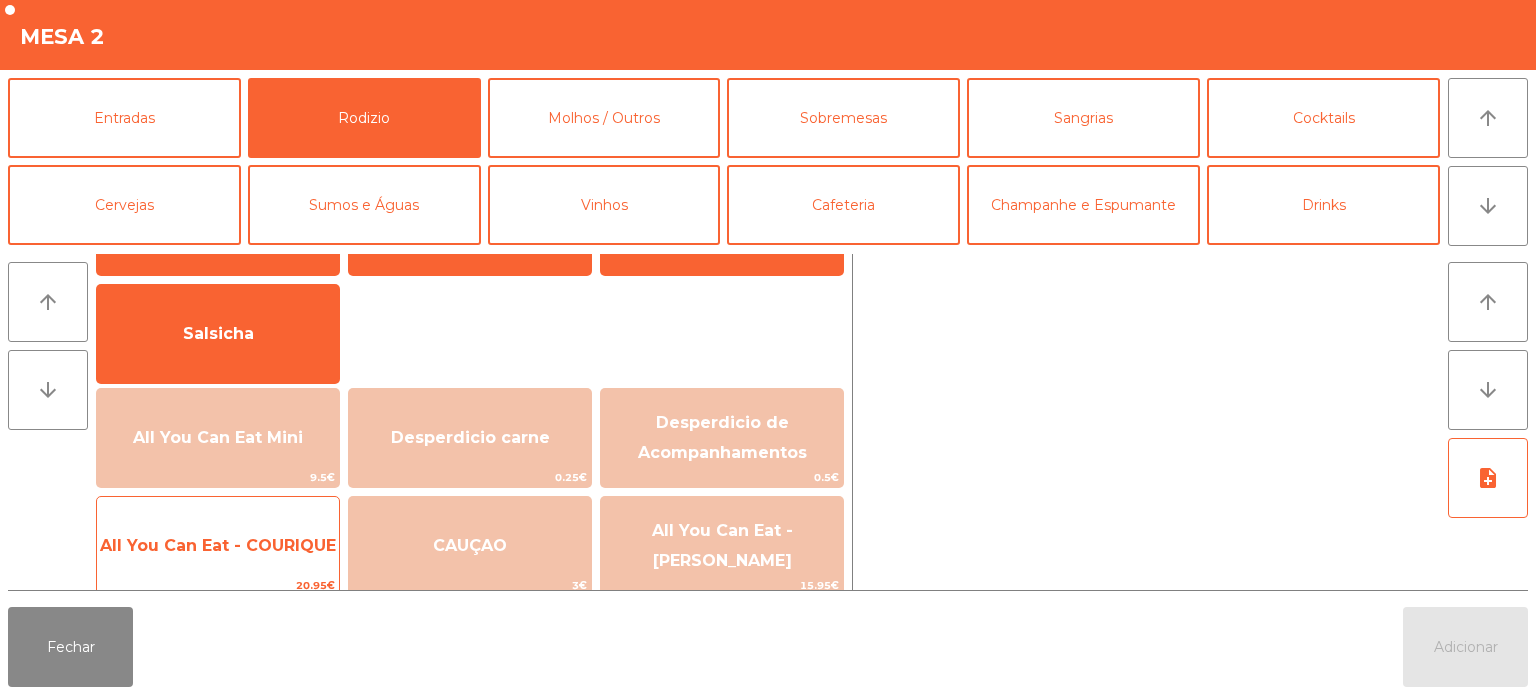 click on "All You Can Eat - COURIQUE" 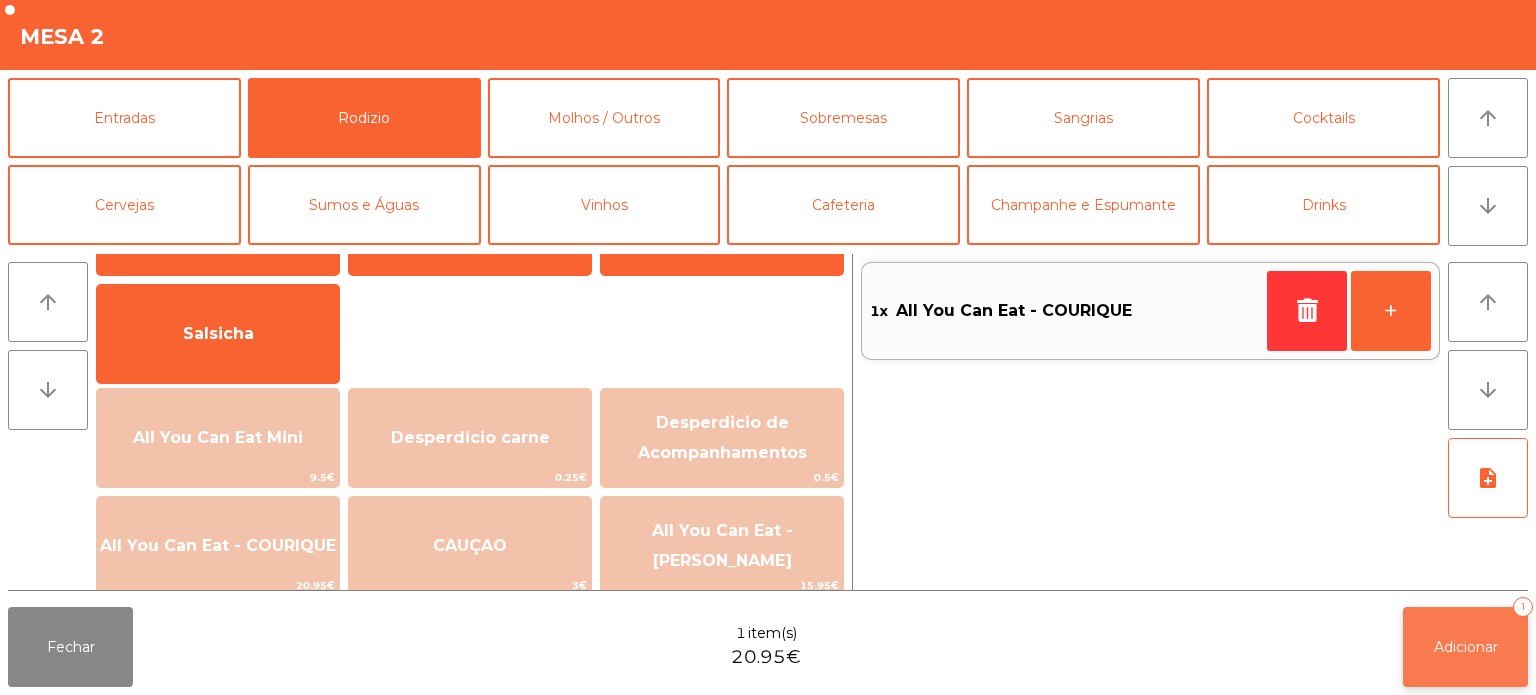 click on "Adicionar   1" 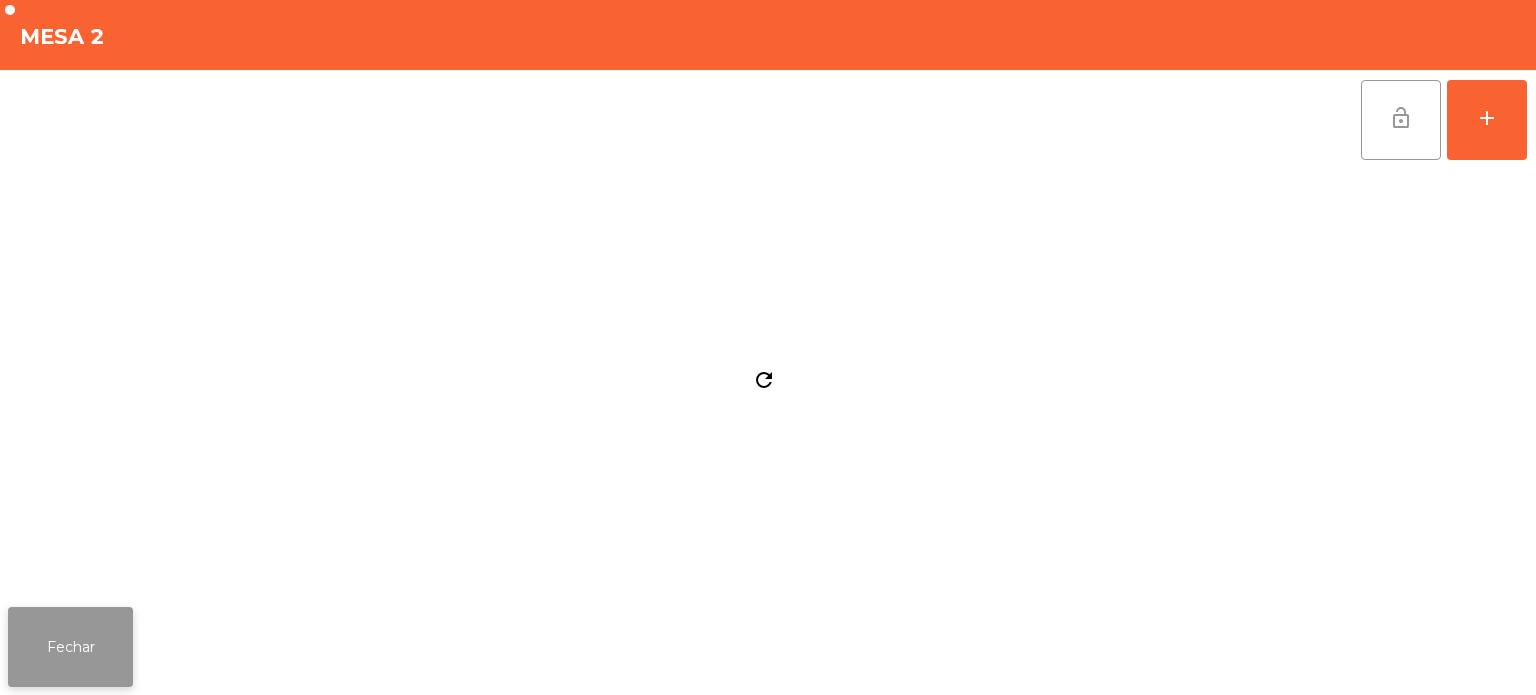 click on "Fechar" 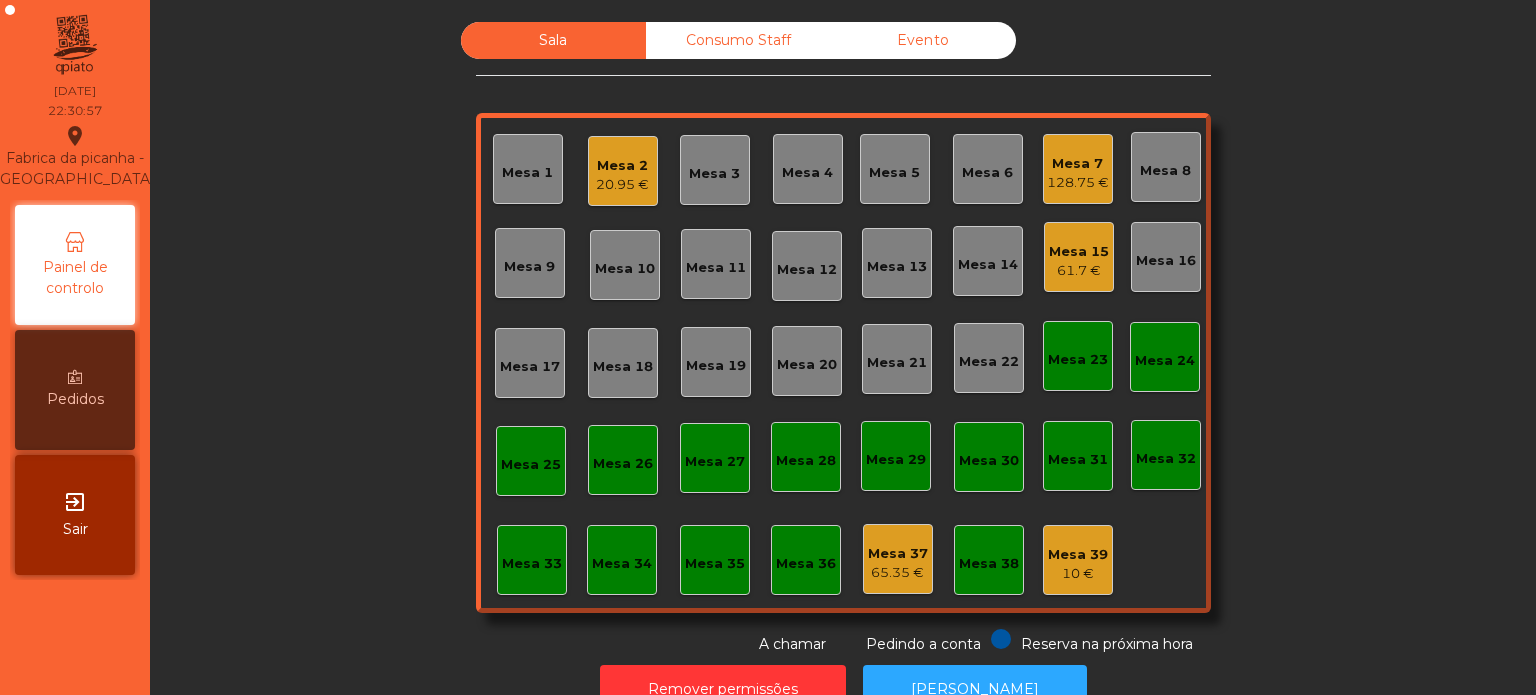 click on "Mesa 2   20.95 €" 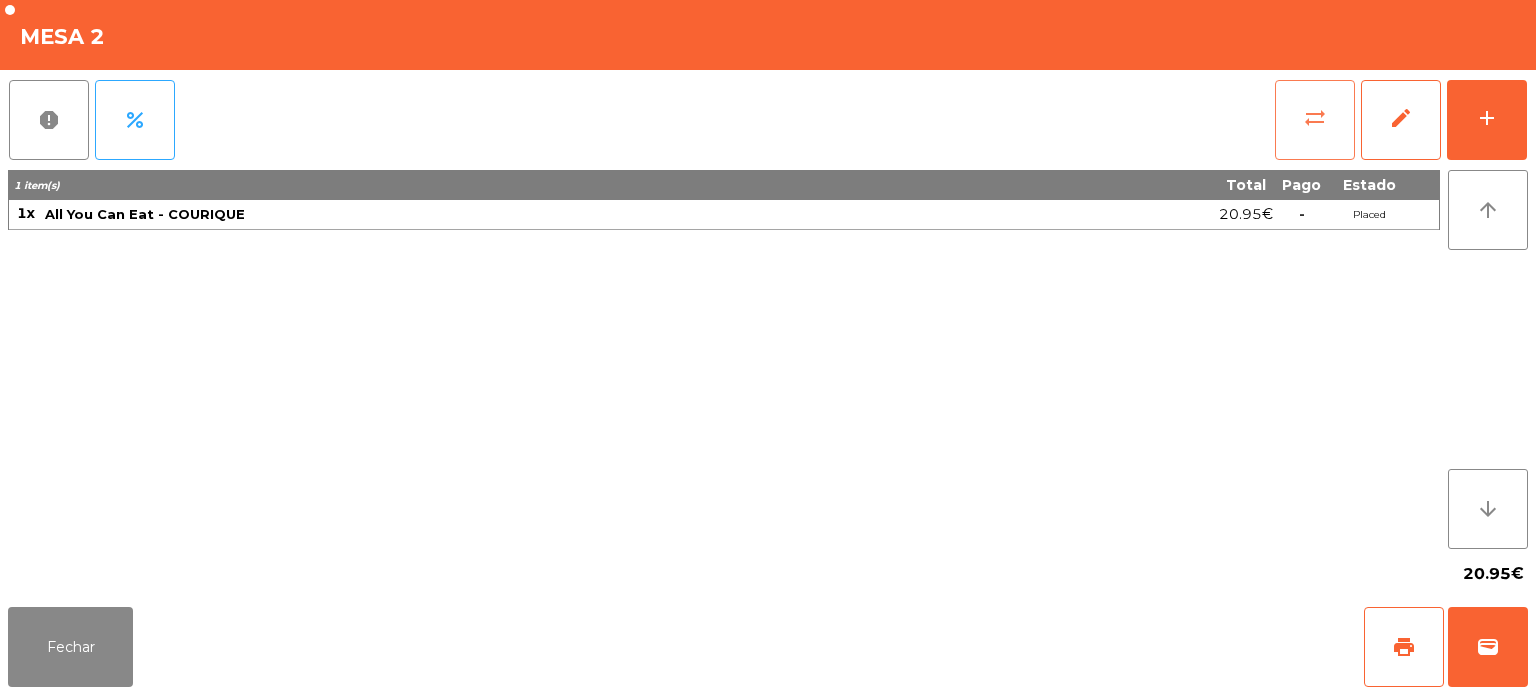 click on "sync_alt" 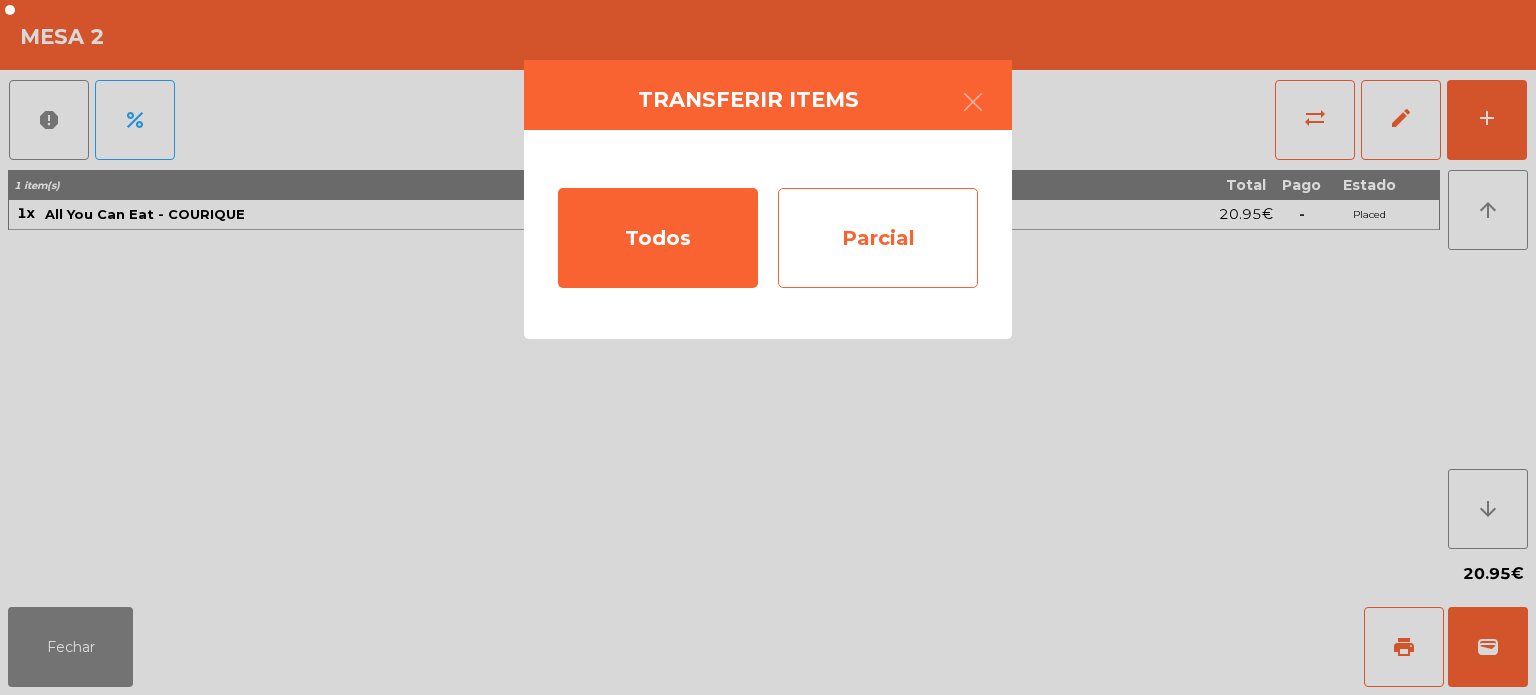 click on "Parcial" 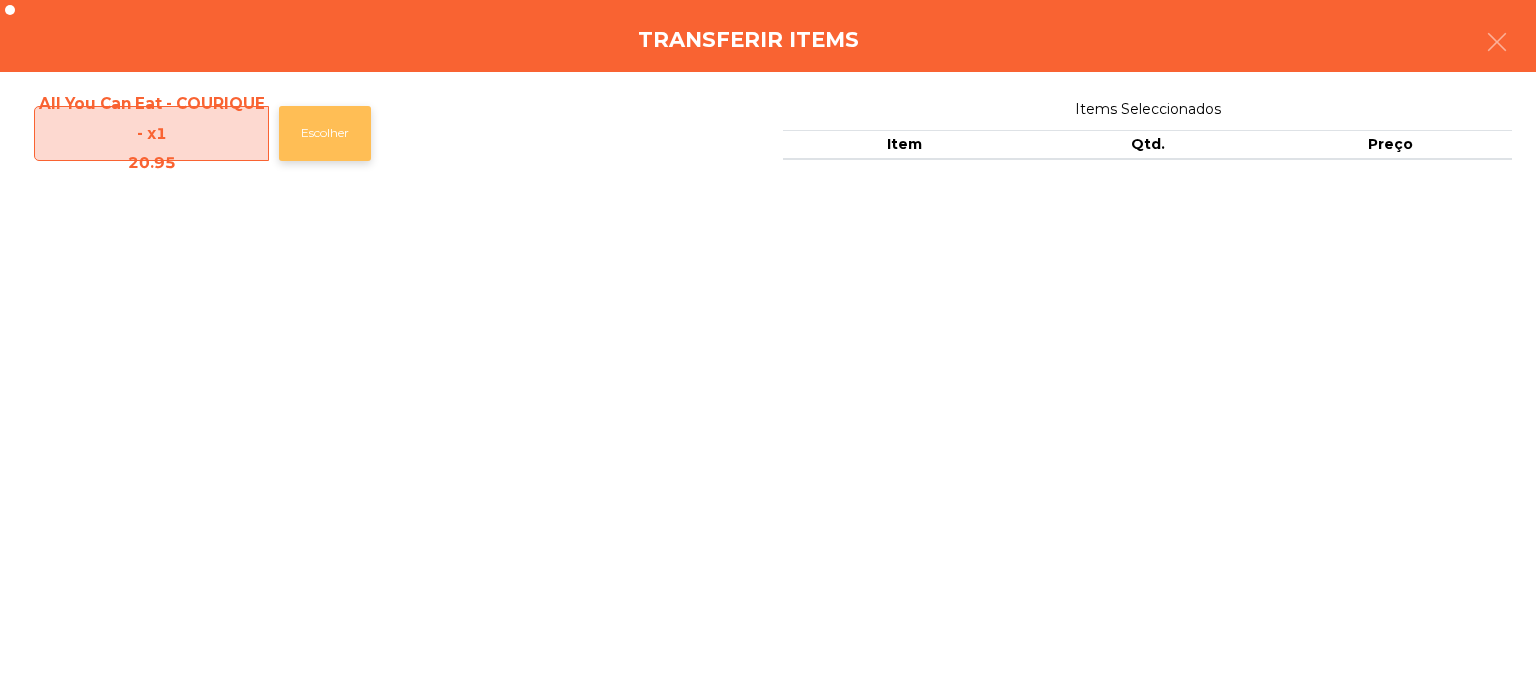 click on "Escolher" 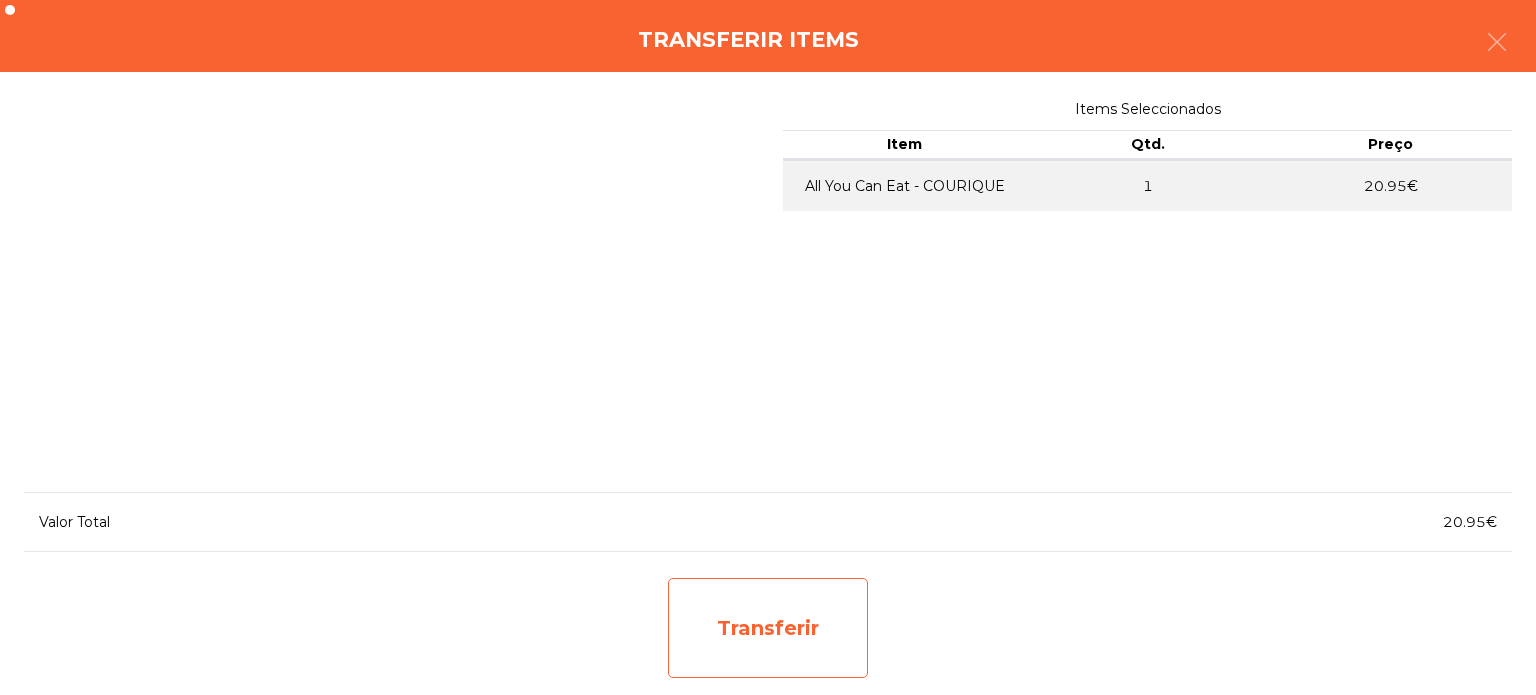 click on "Transferir" 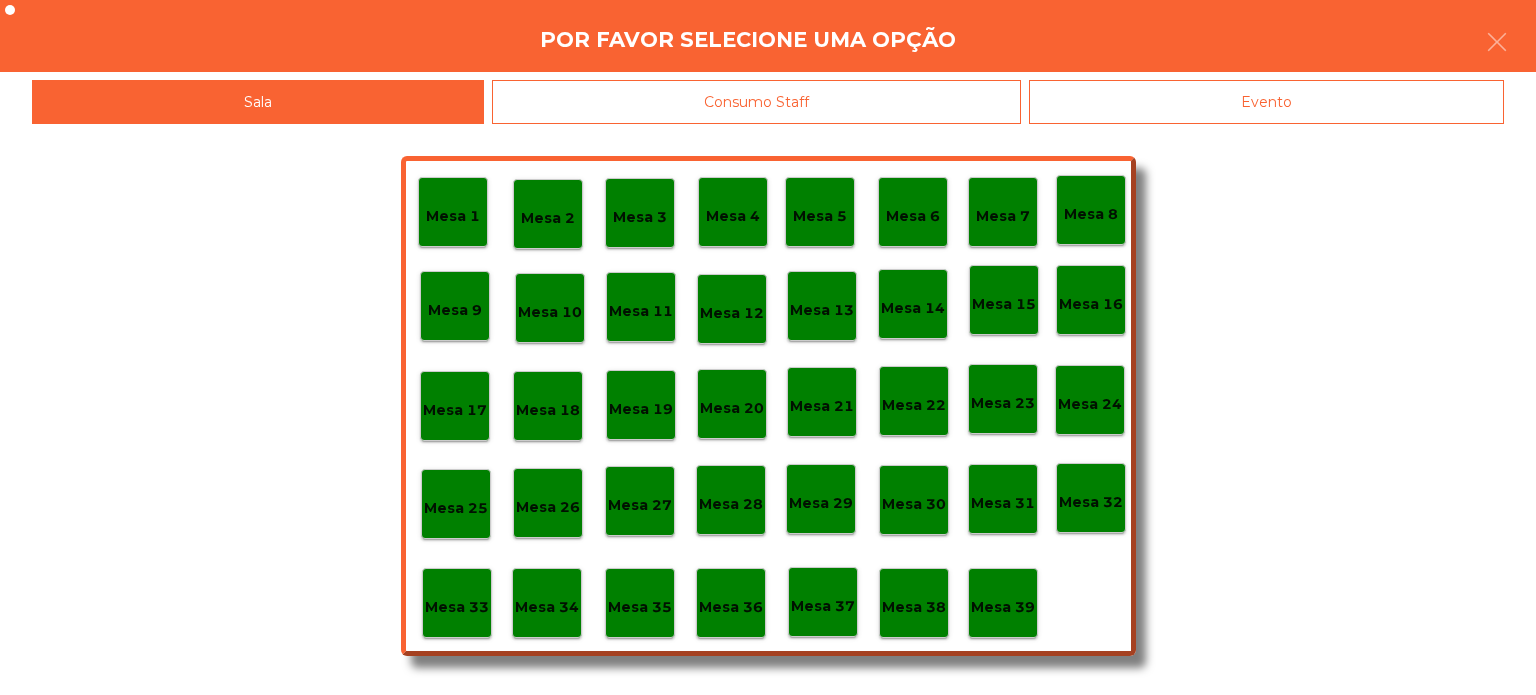click on "Mesa 37" 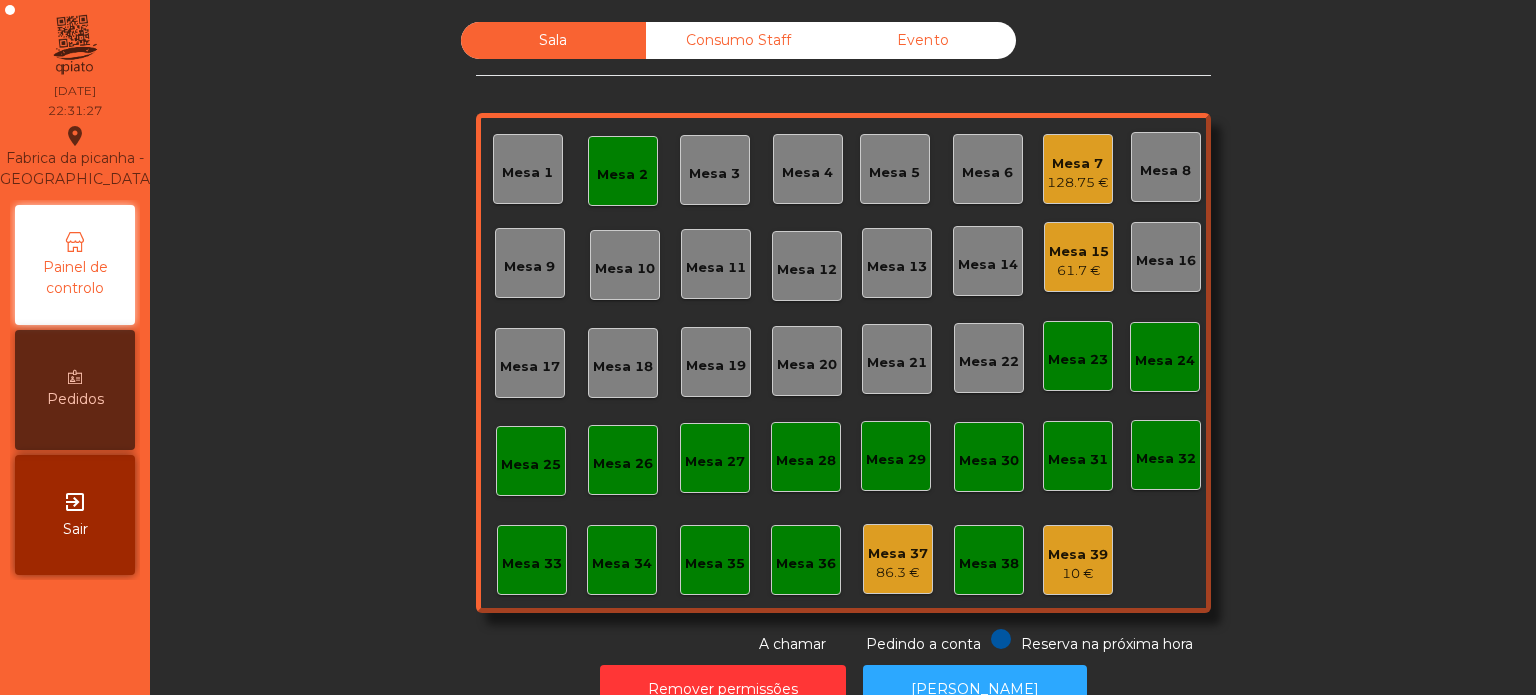 click on "Mesa 2" 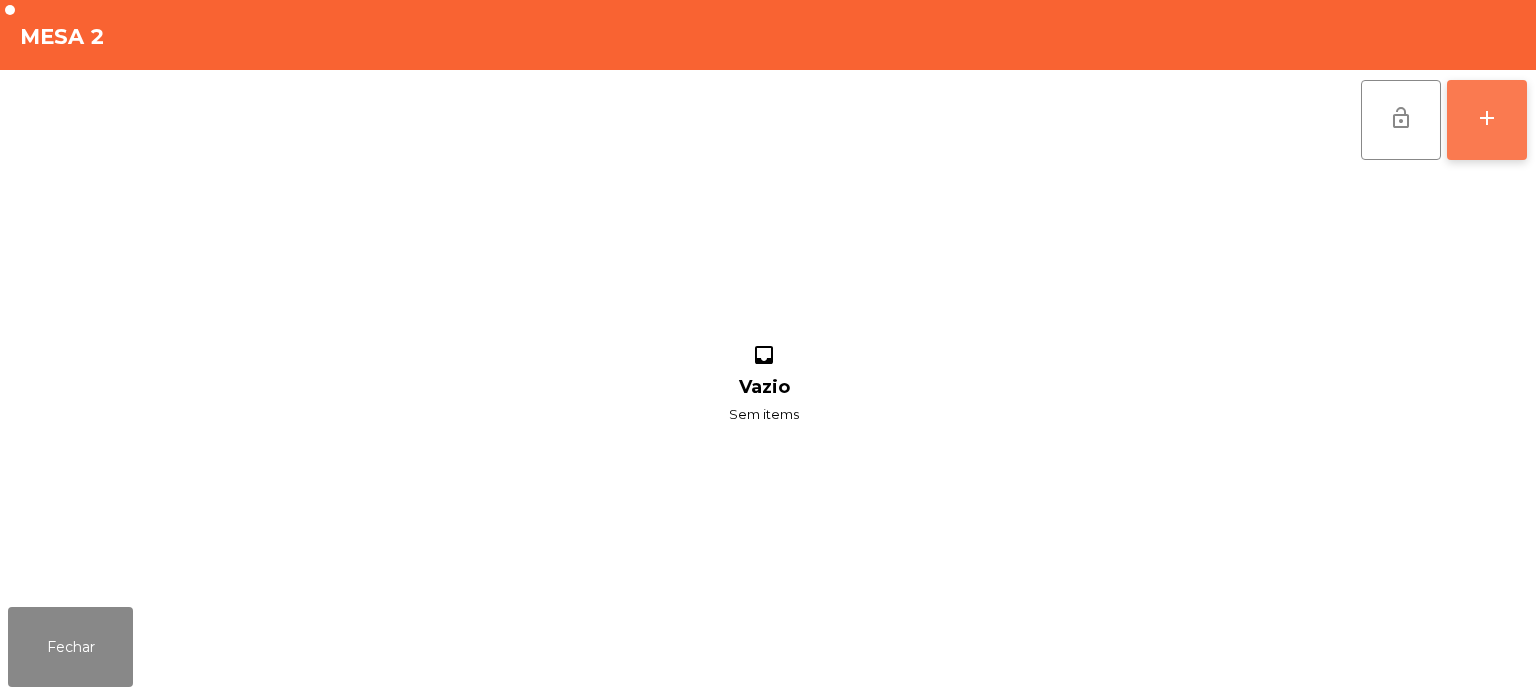 click on "add" 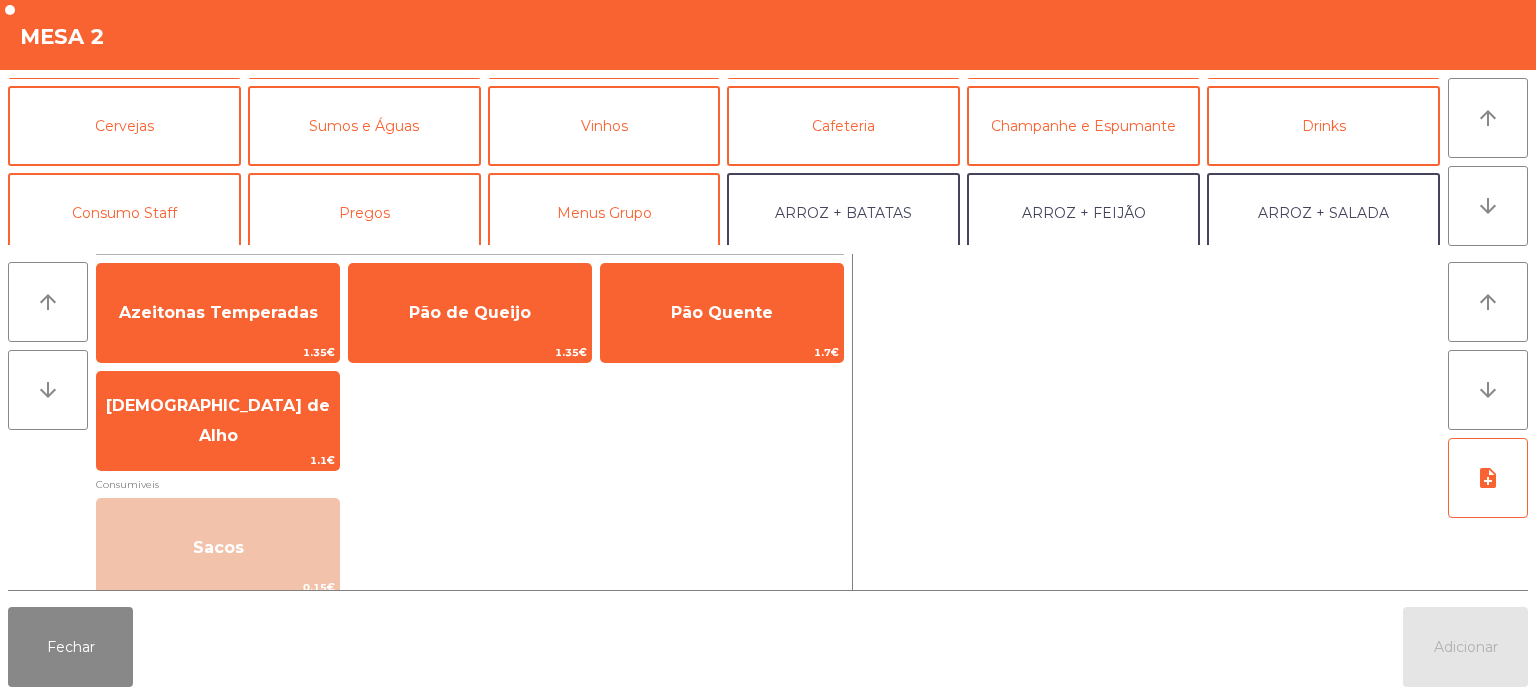 scroll, scrollTop: 76, scrollLeft: 0, axis: vertical 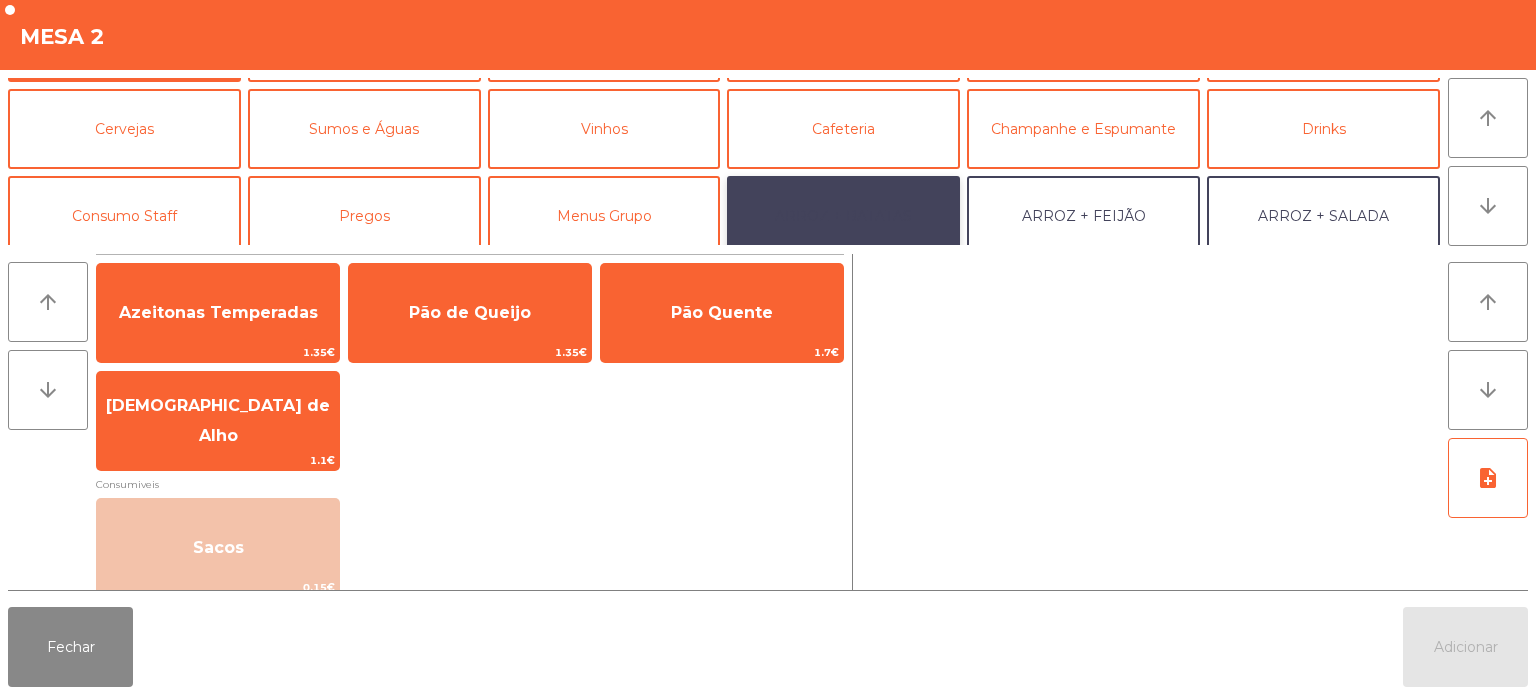 click on "ARROZ + BATATAS" 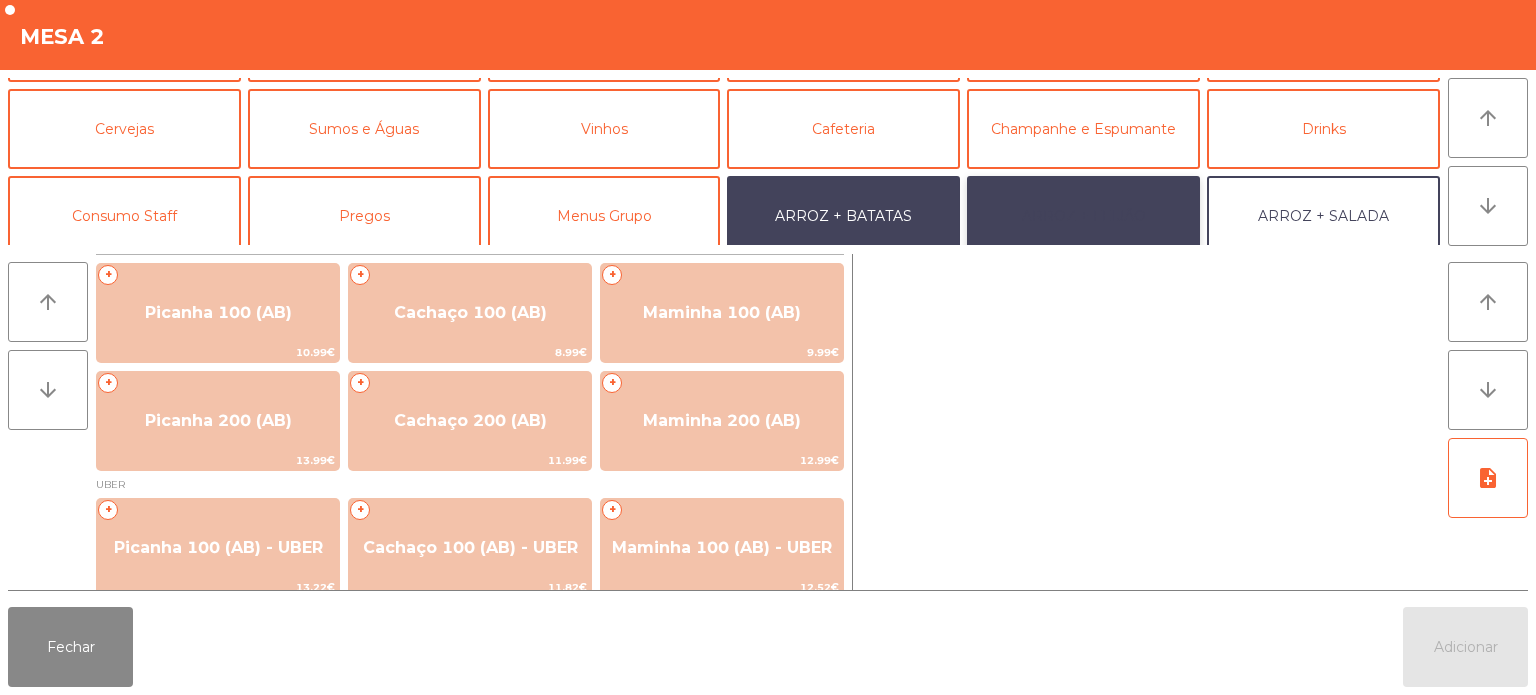 click on "ARROZ + FEIJÃO" 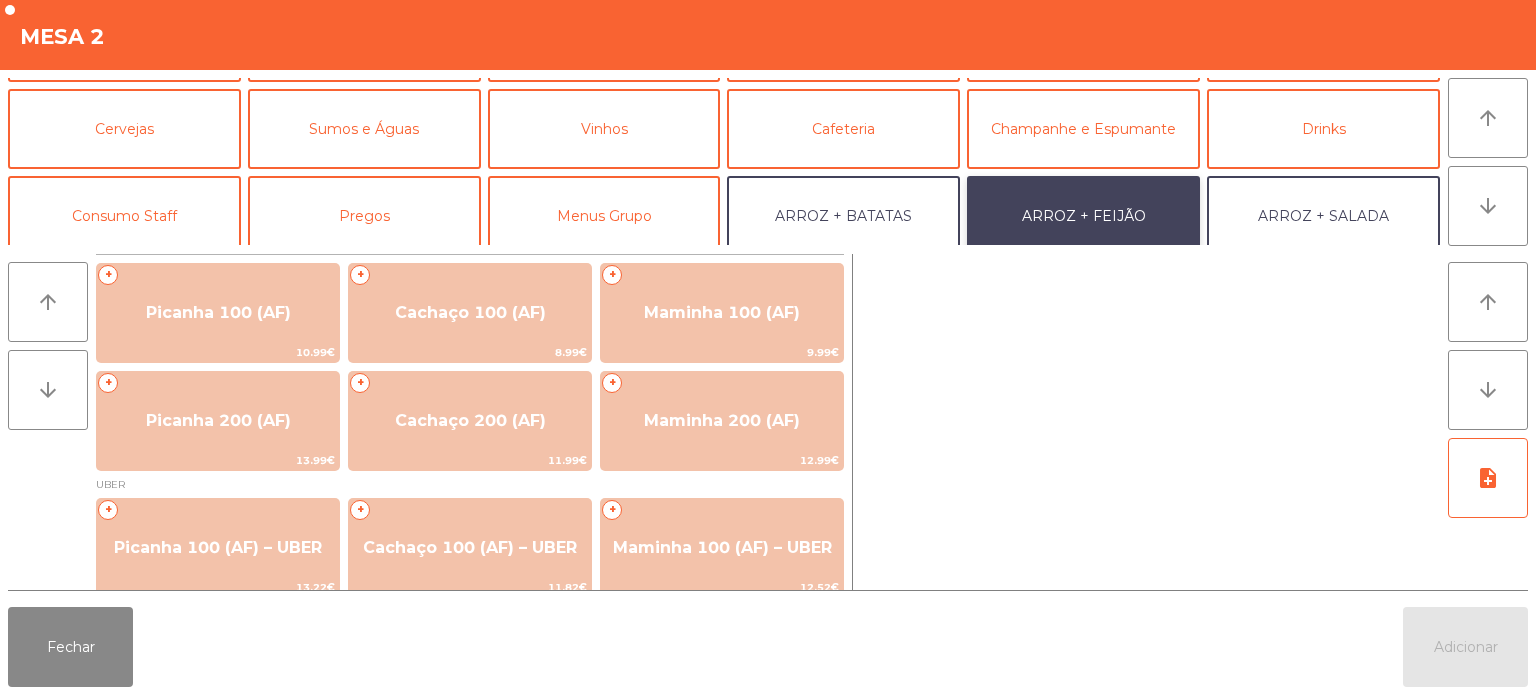 scroll, scrollTop: 60, scrollLeft: 0, axis: vertical 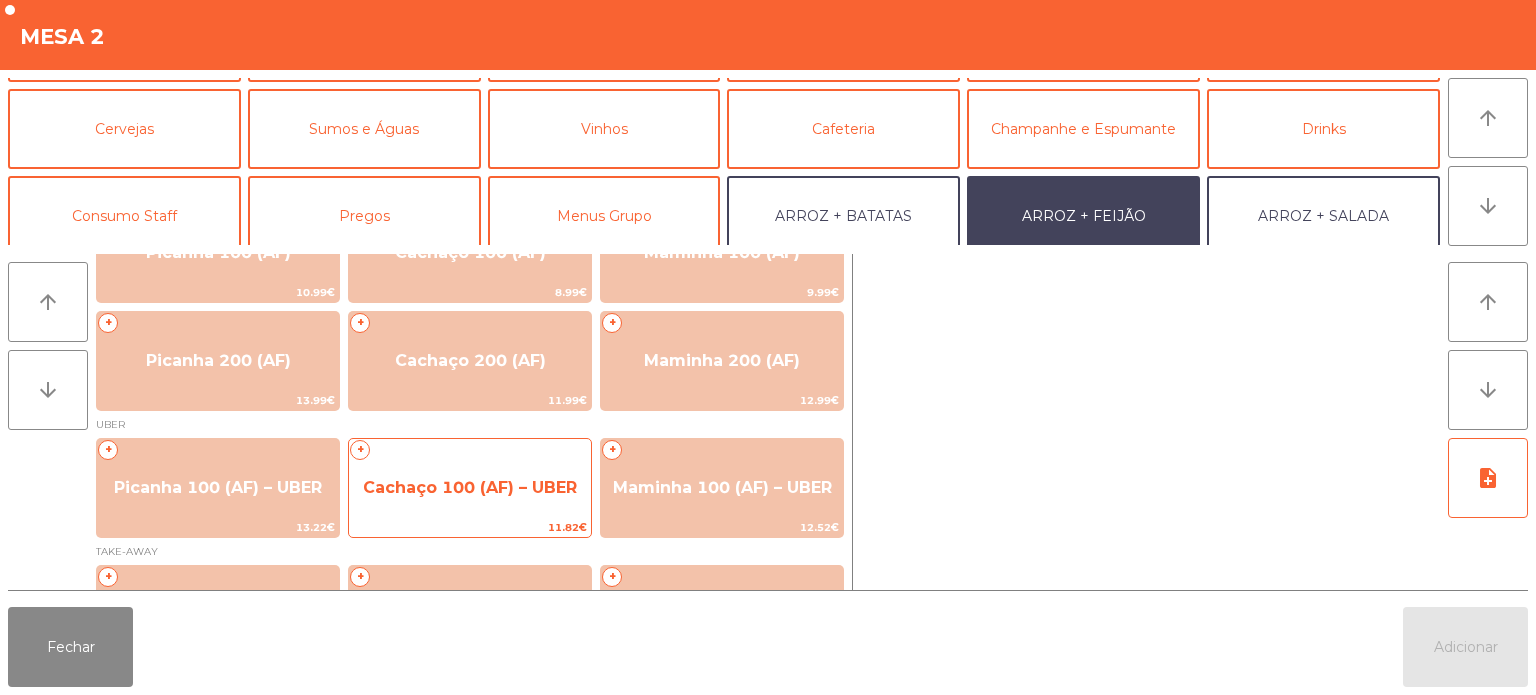 click on "Cachaço 100 (AF) – UBER" 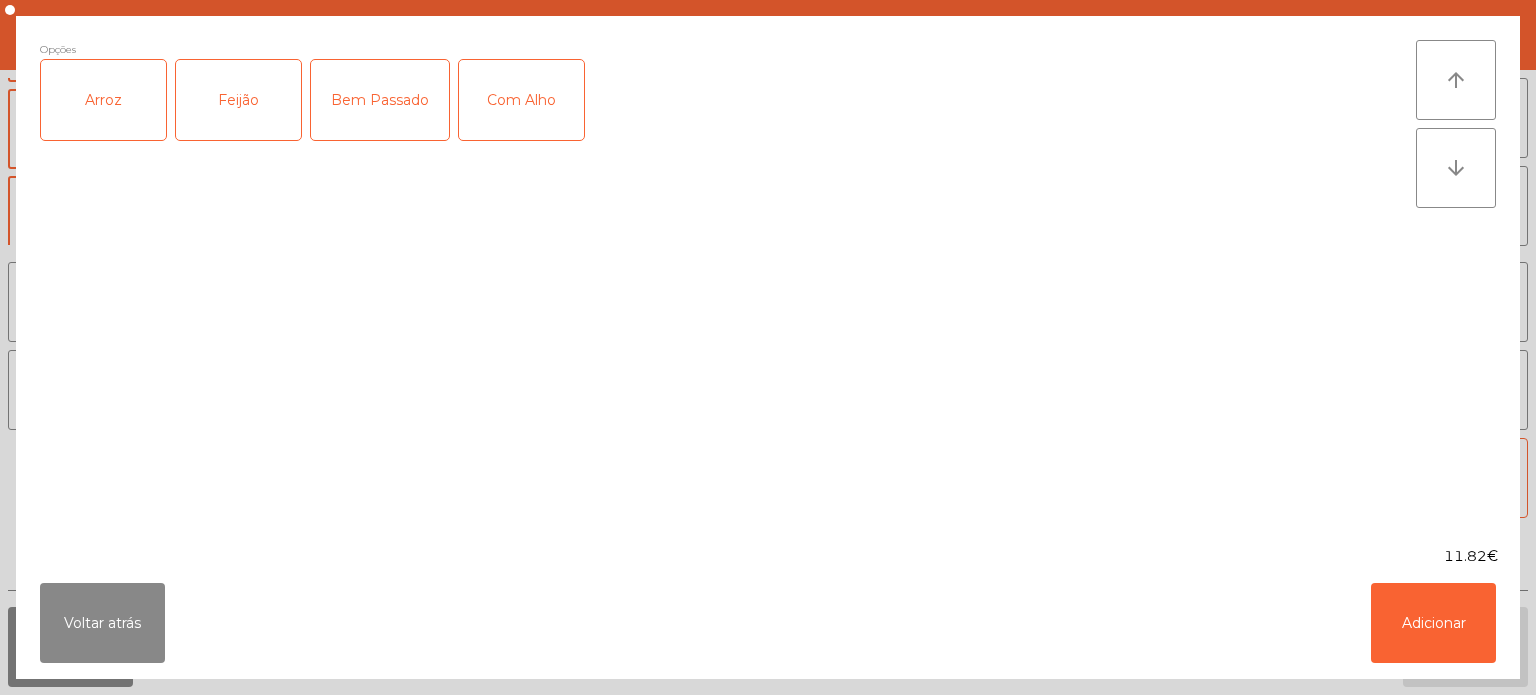 click on "Arroz" 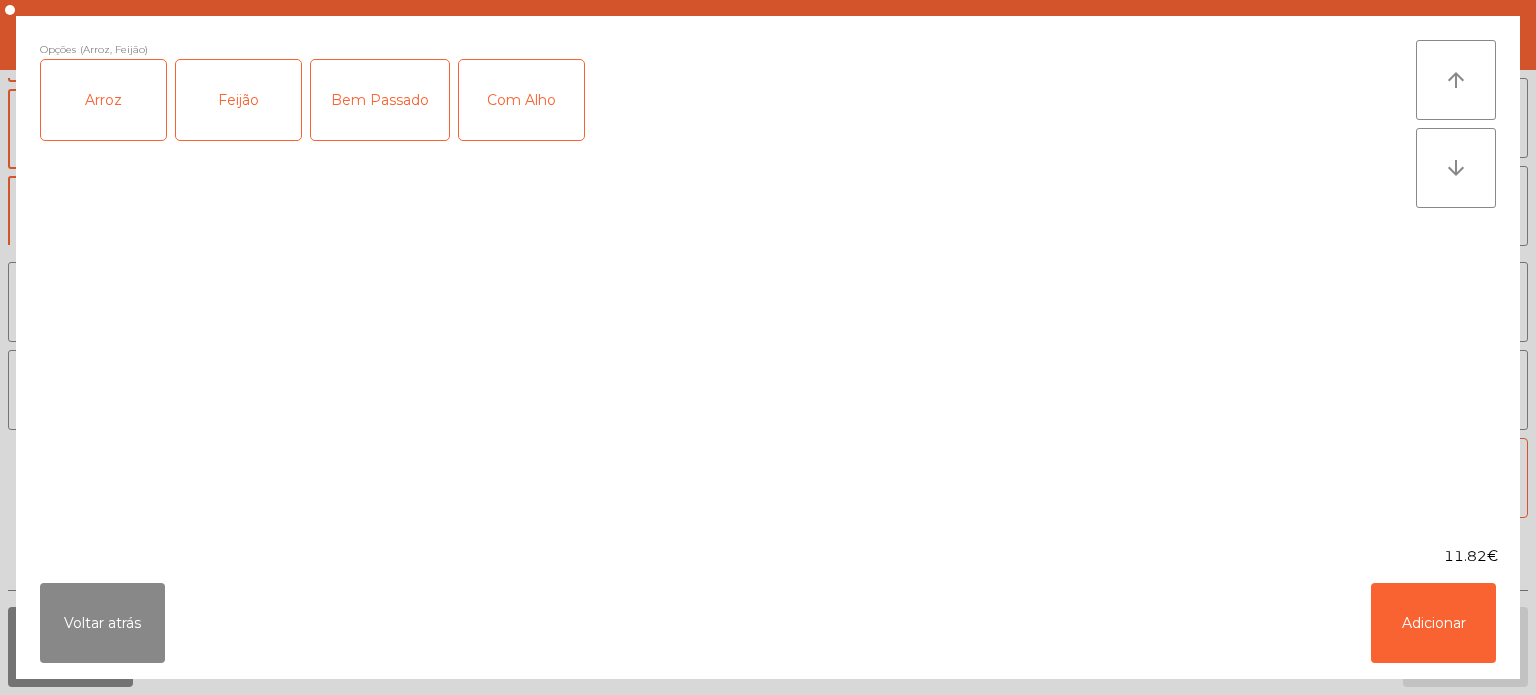 click on "Bem Passado" 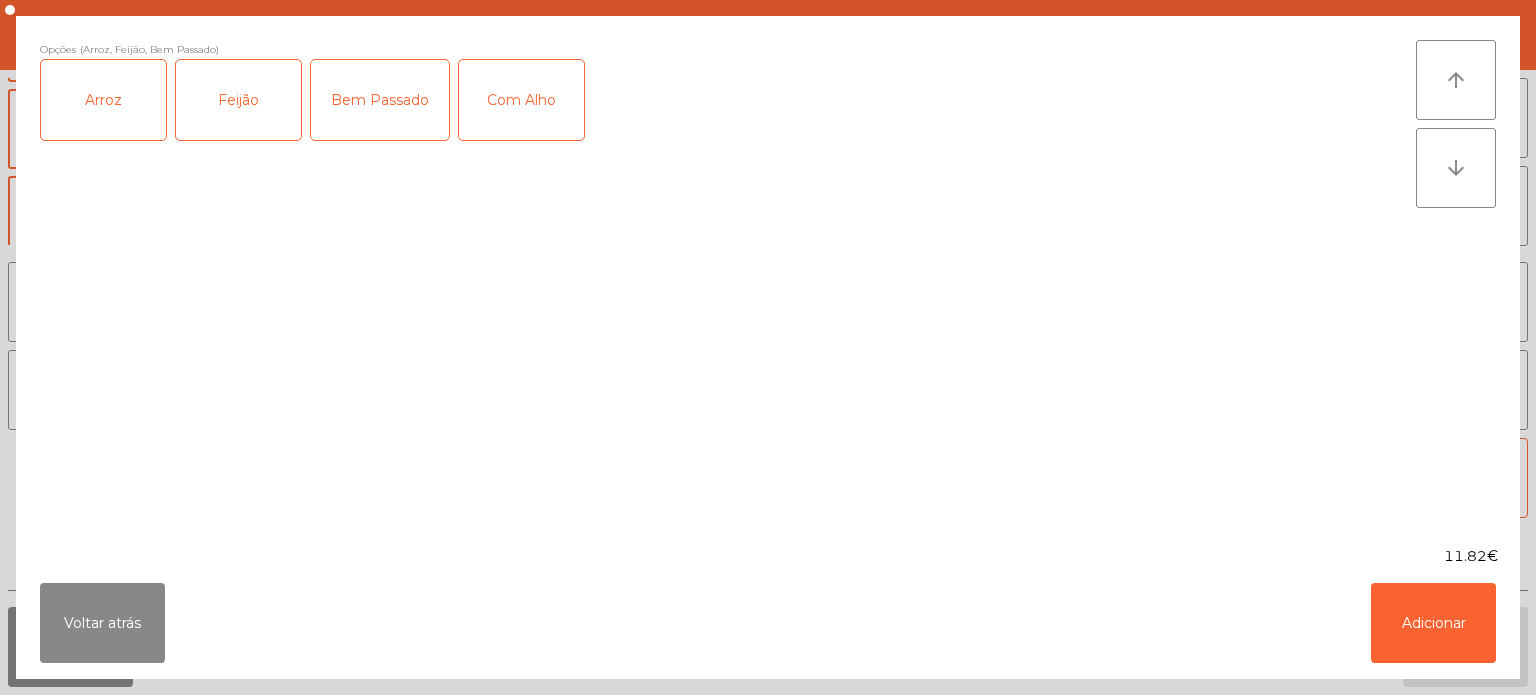 click on "Com Alho" 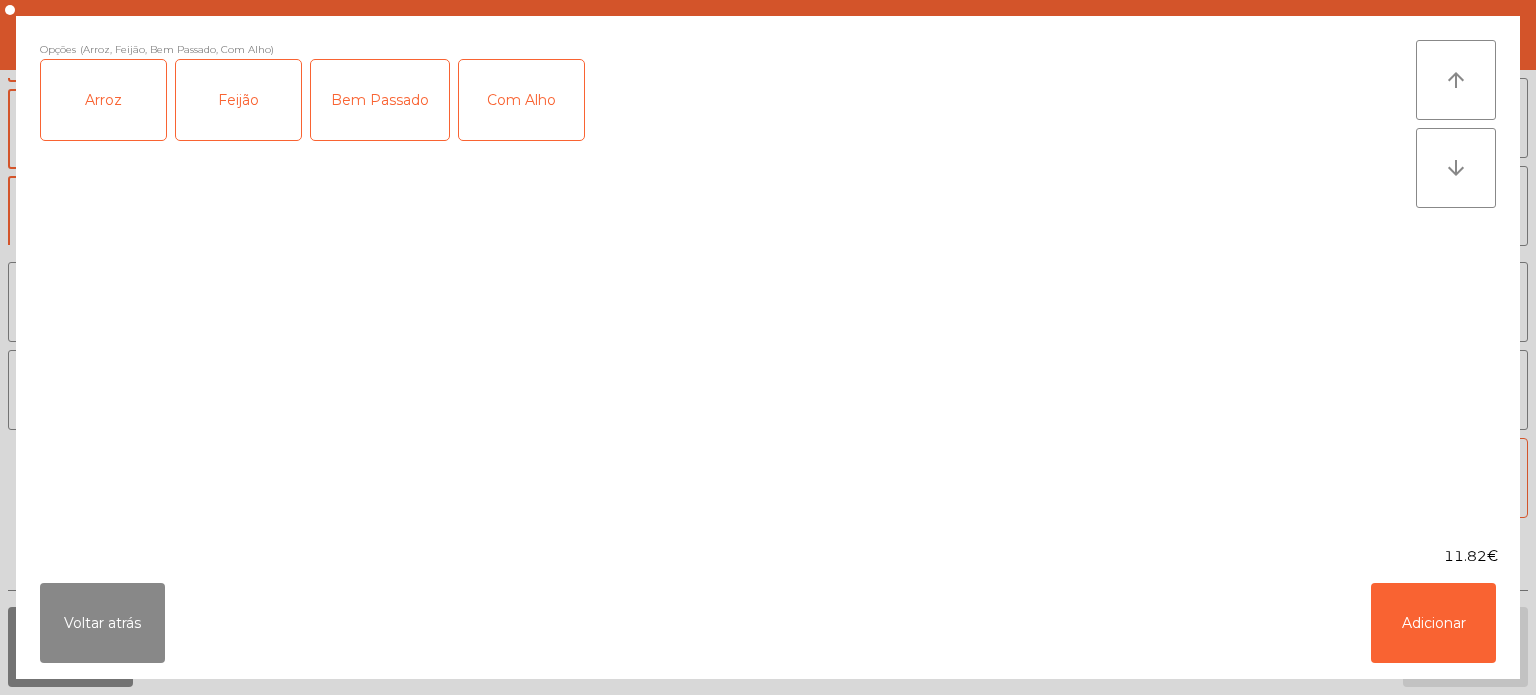click on "Bem Passado" 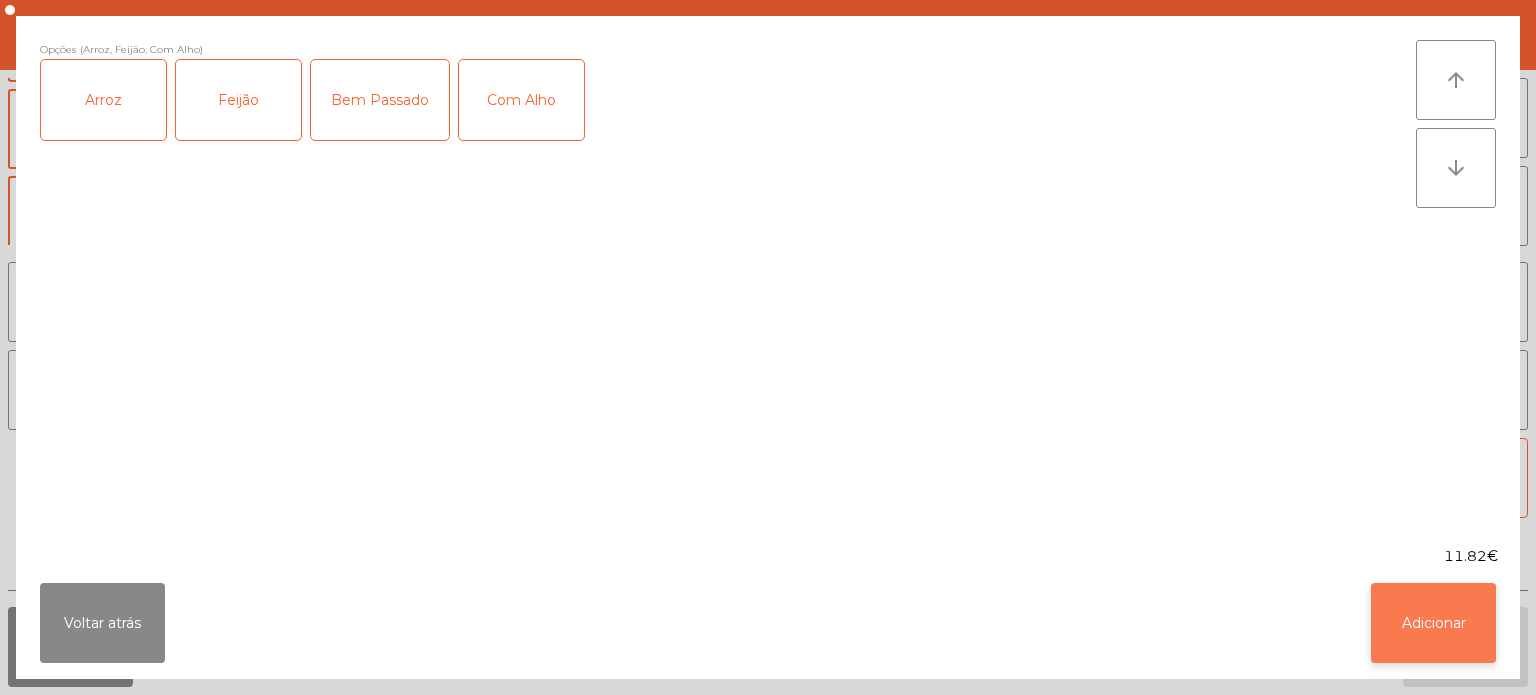 click on "Adicionar" 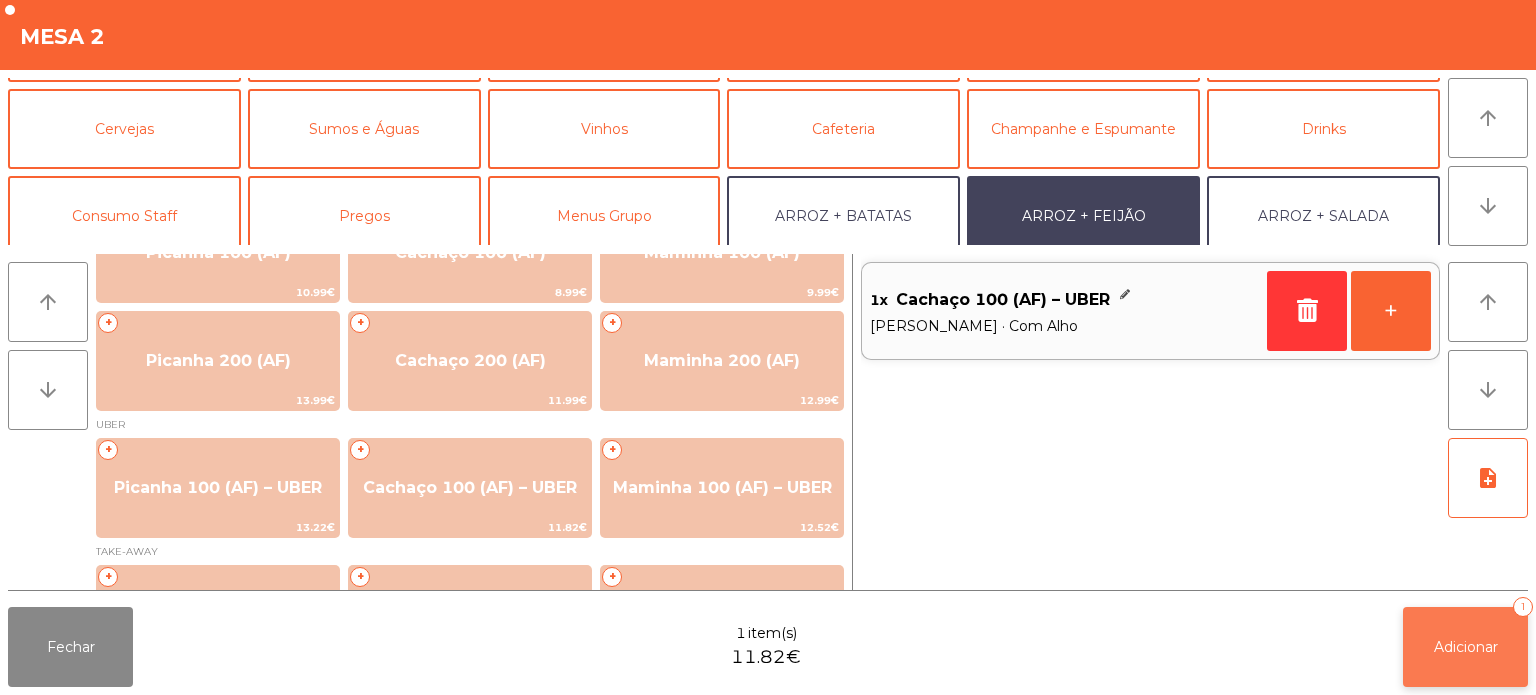 click on "Adicionar   1" 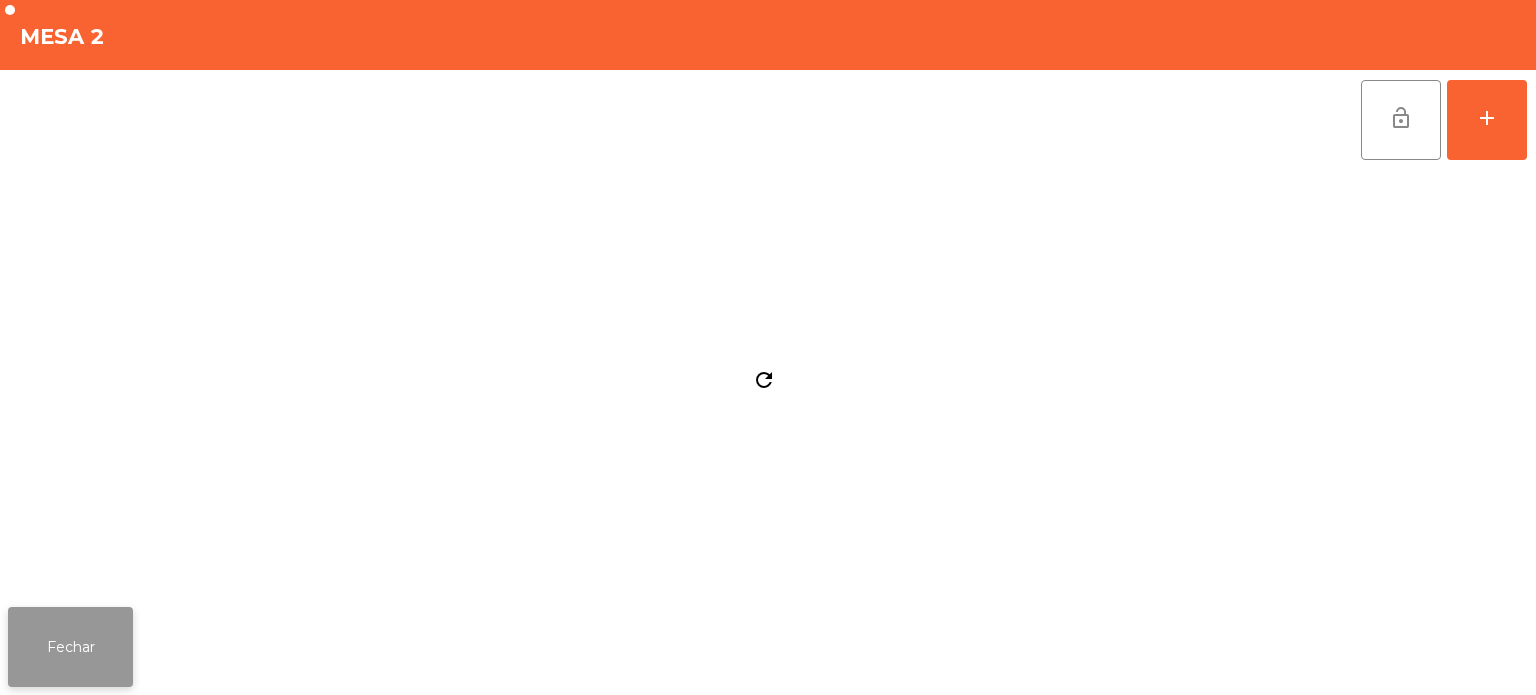 click on "Fechar" 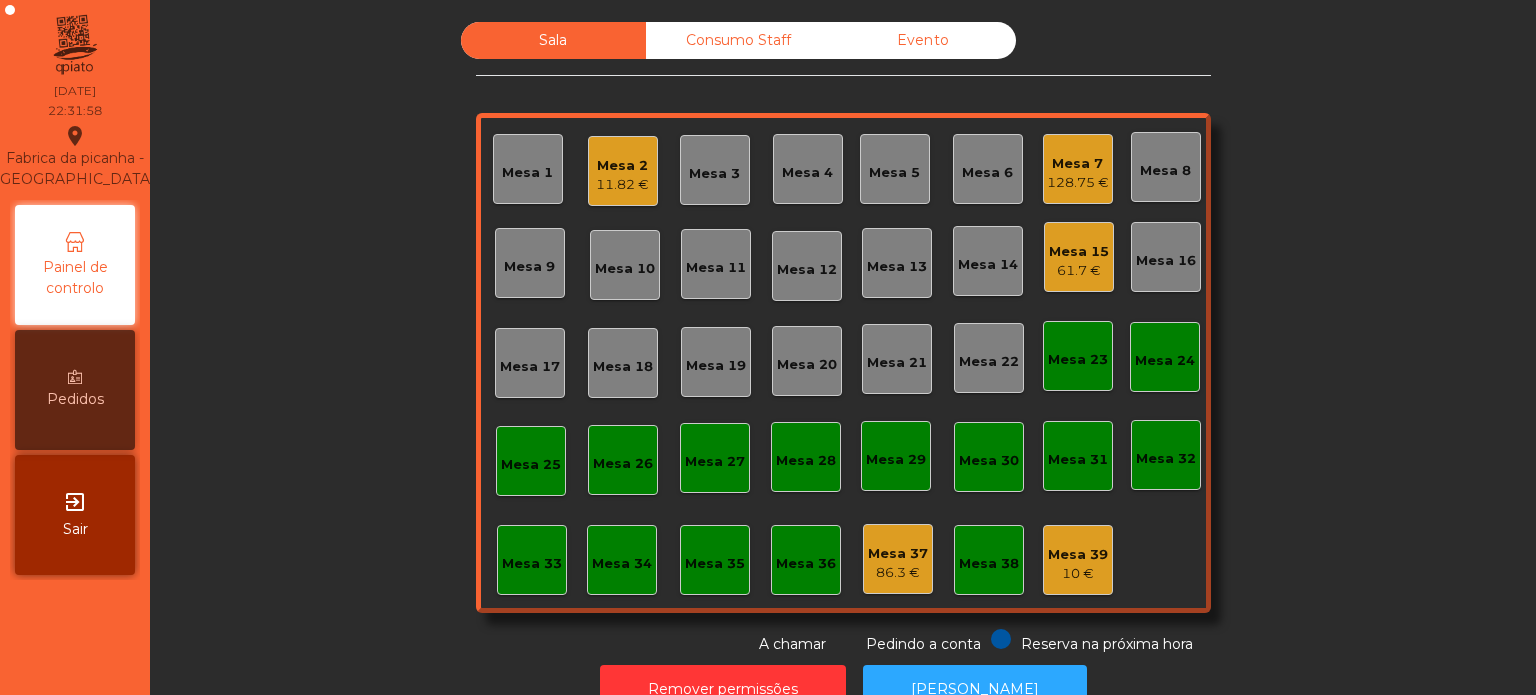 click on "Mesa 2   11.82 €" 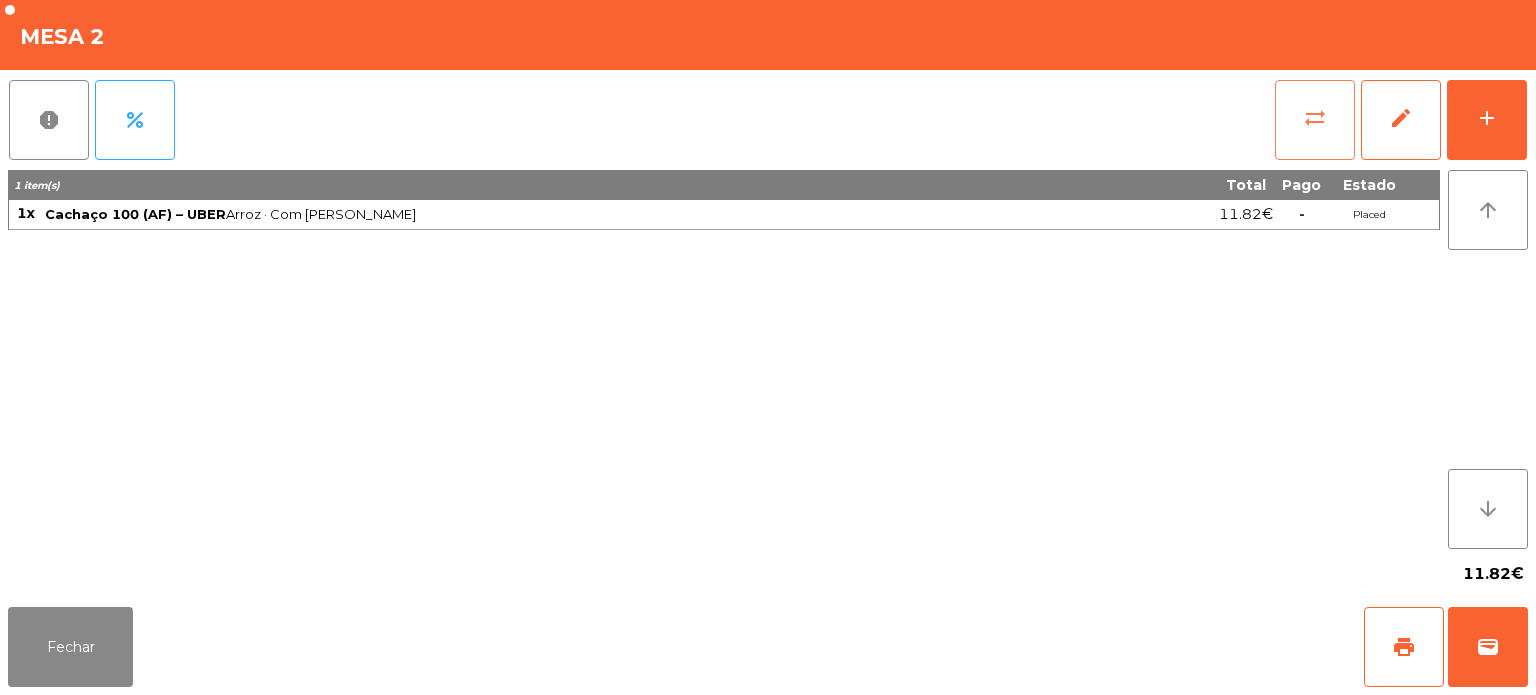 click on "sync_alt" 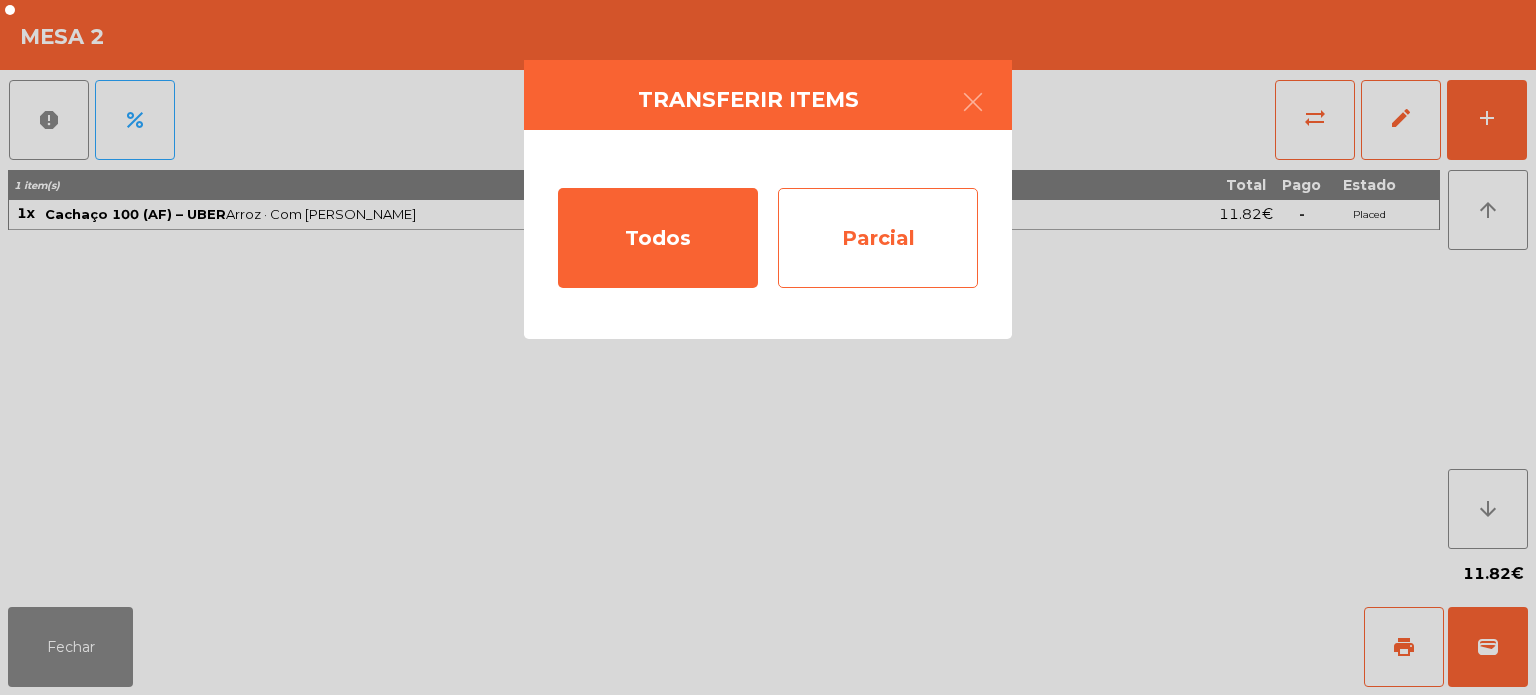 click on "Parcial" 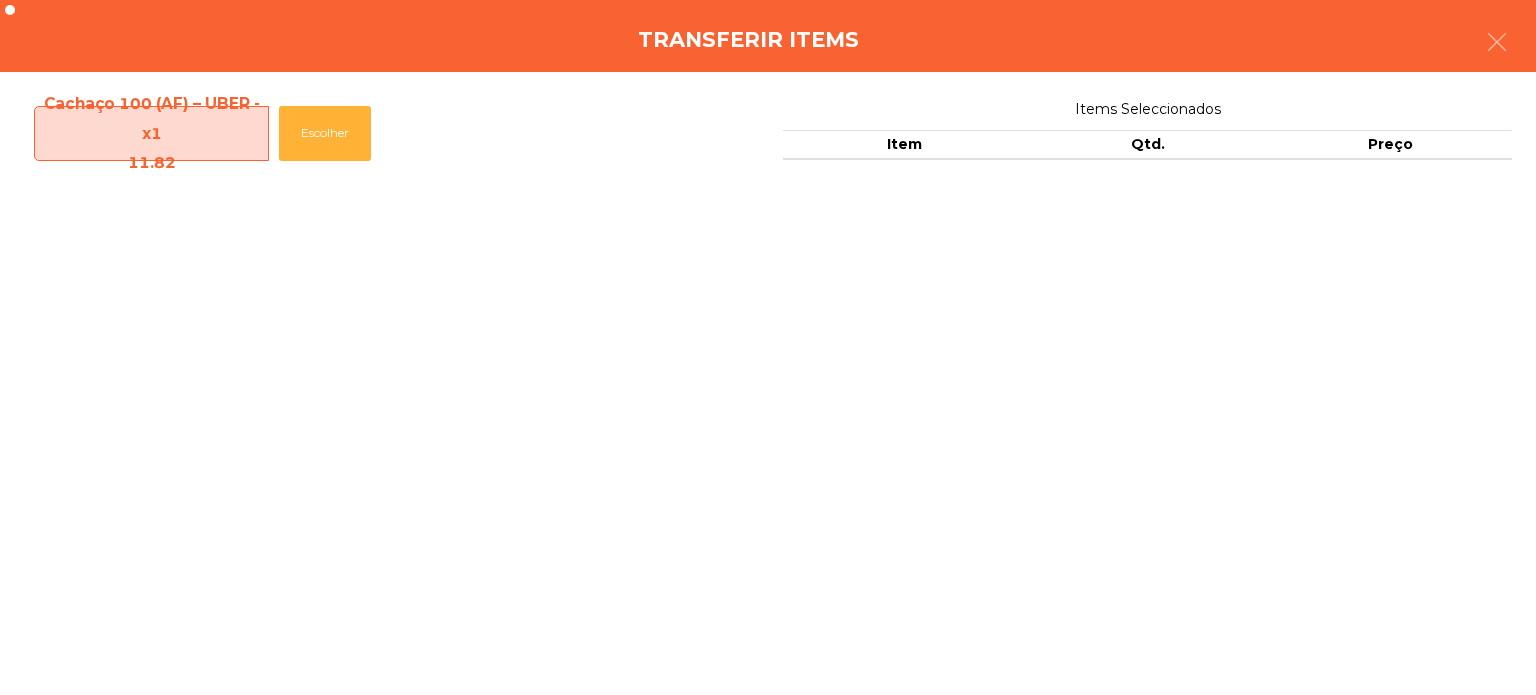 click on "Cachaço 100 (AF) – UBER - x1   11.82   Escolher  Items Seleccionados Item Qtd. Preço" 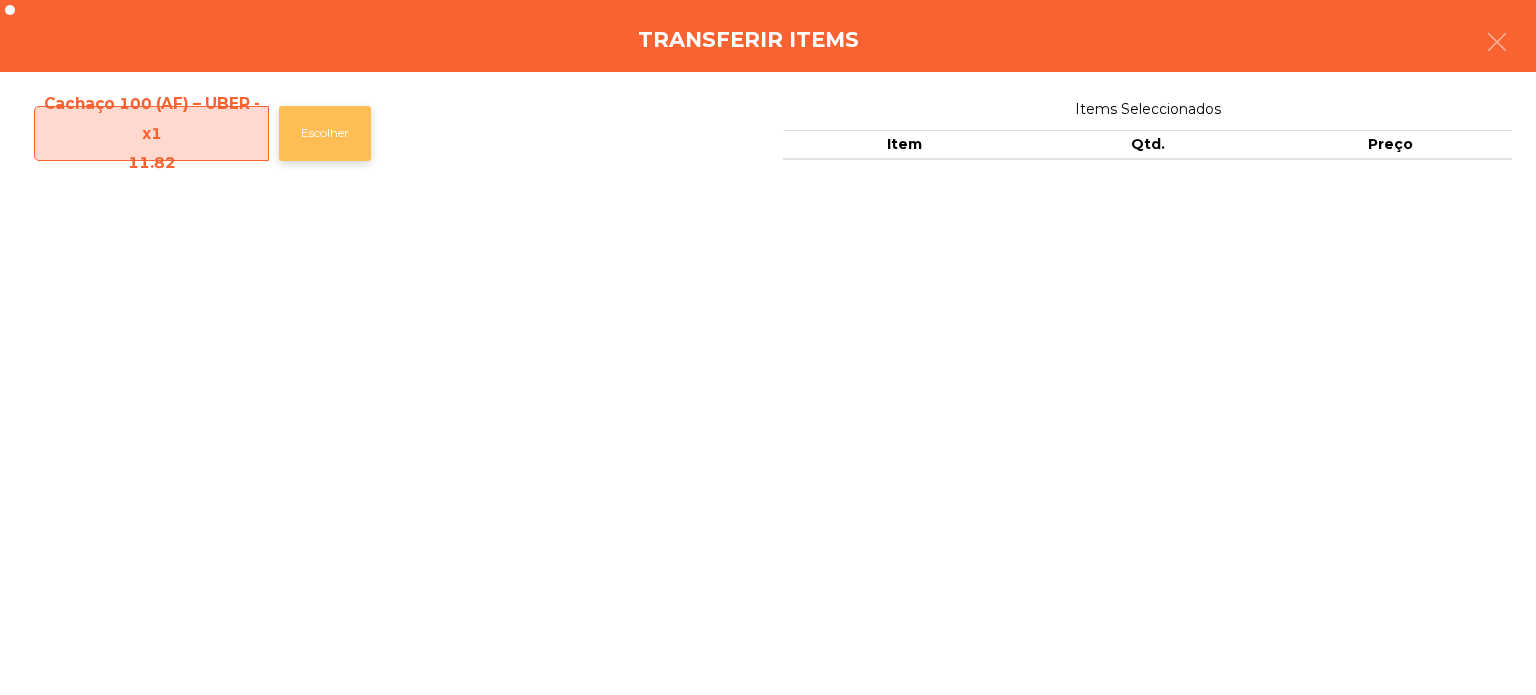 click on "Escolher" 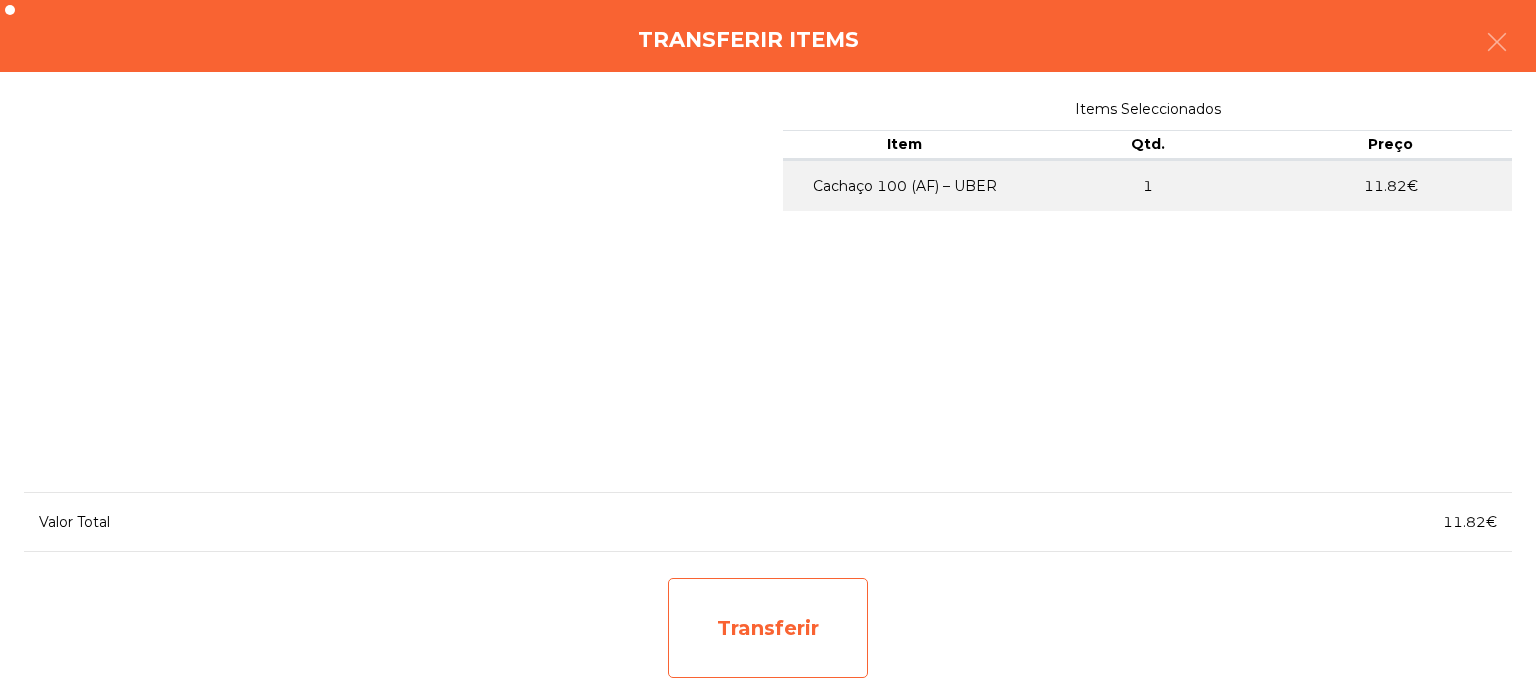 click on "Transferir" 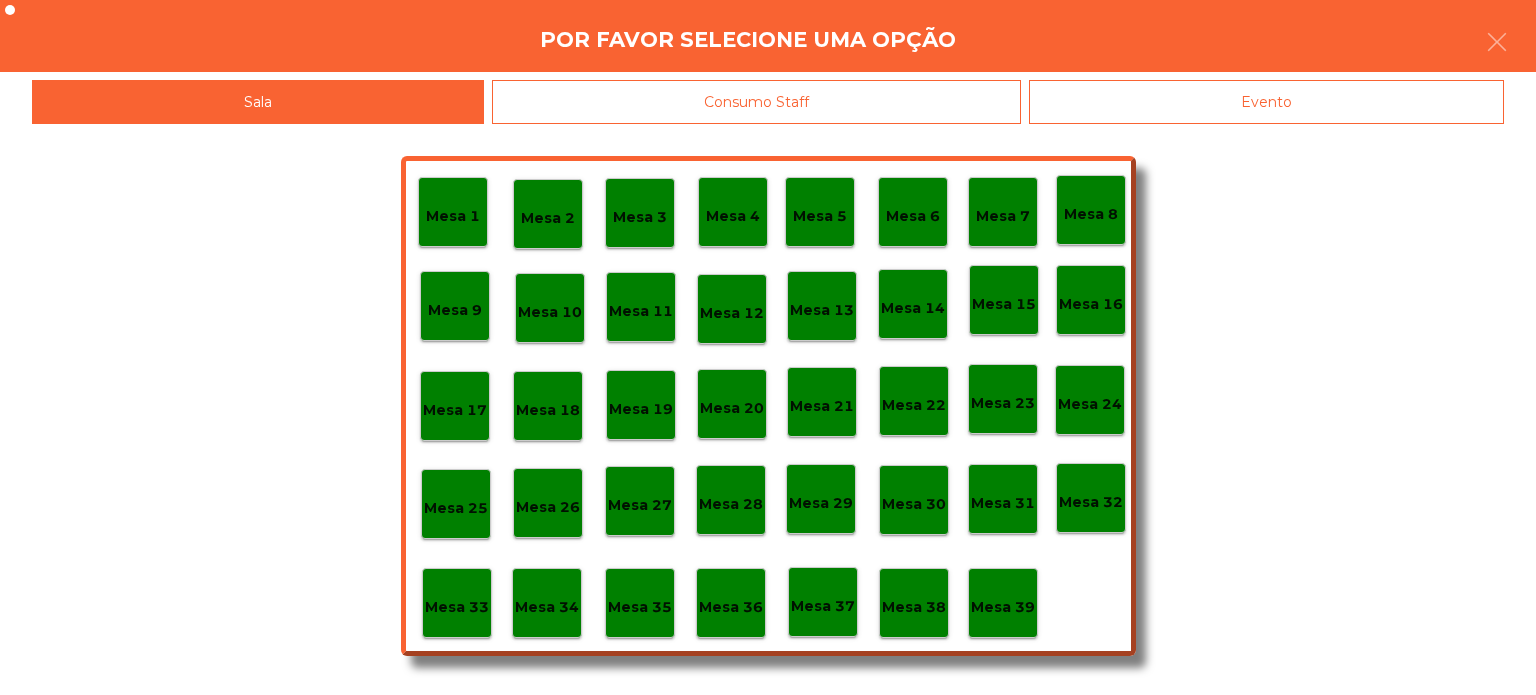 click on "Mesa 37" 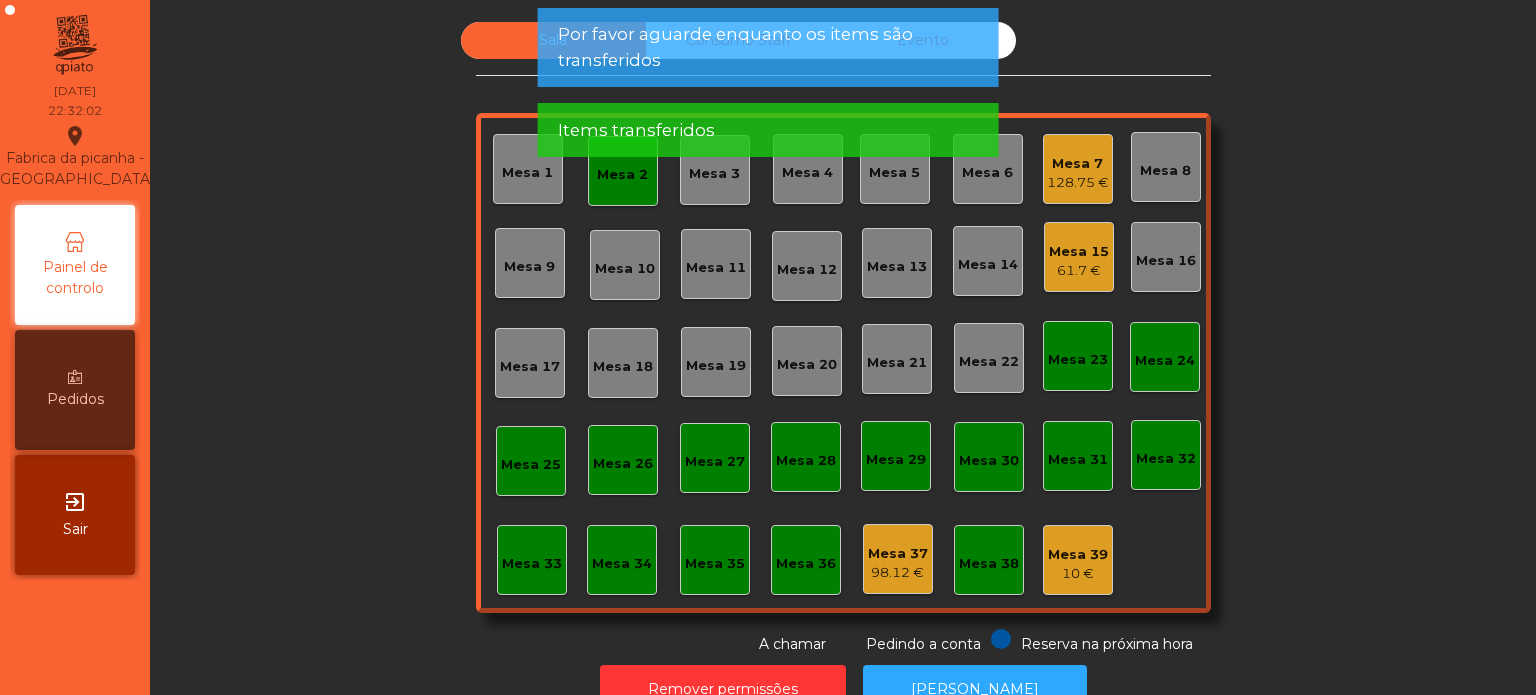 click on "Mesa 2" 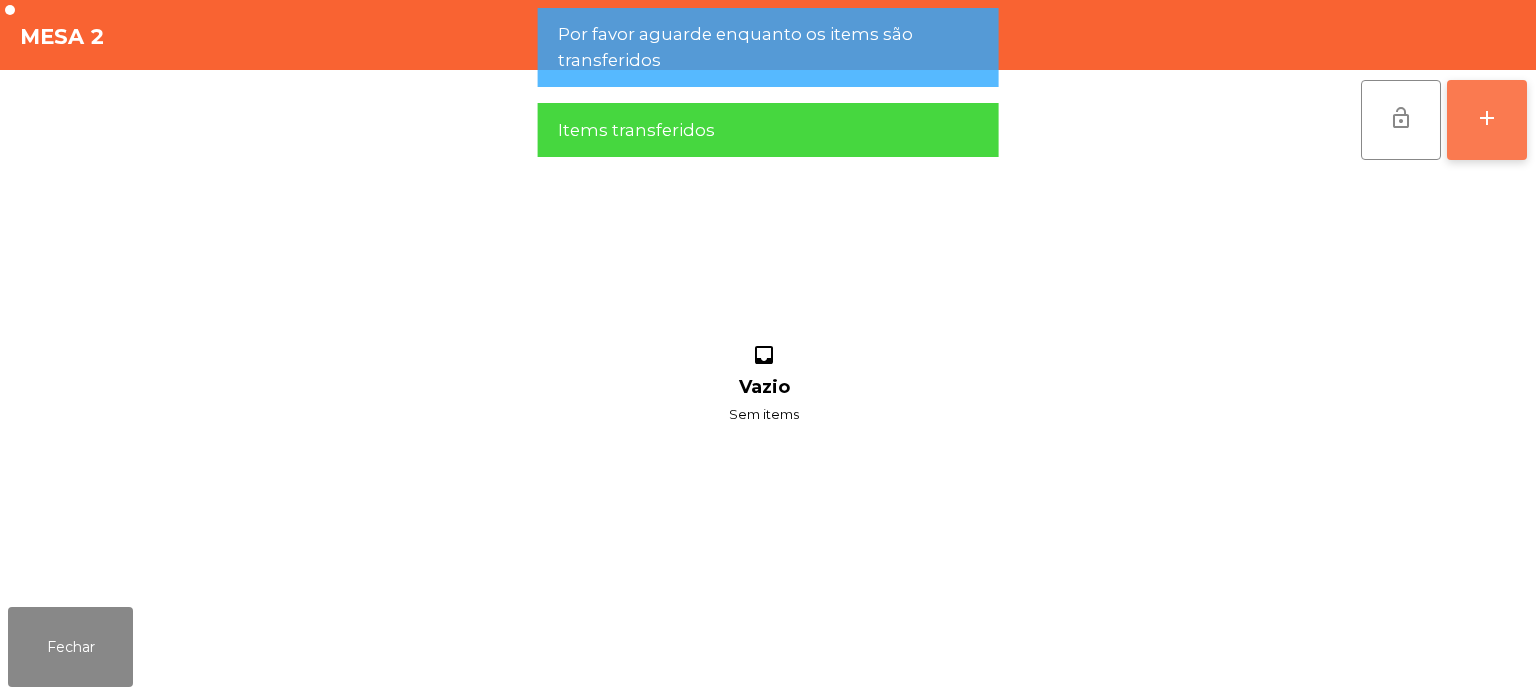 click on "add" 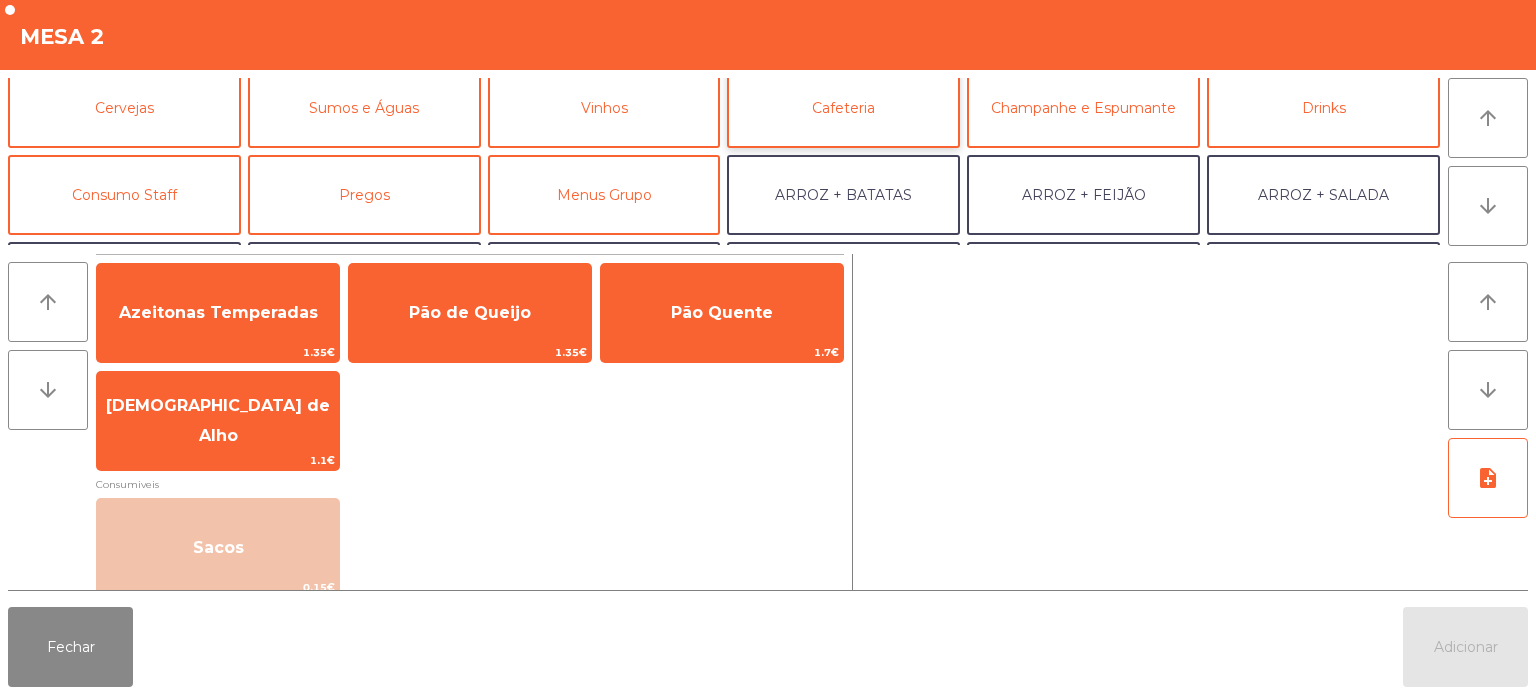 scroll, scrollTop: 105, scrollLeft: 0, axis: vertical 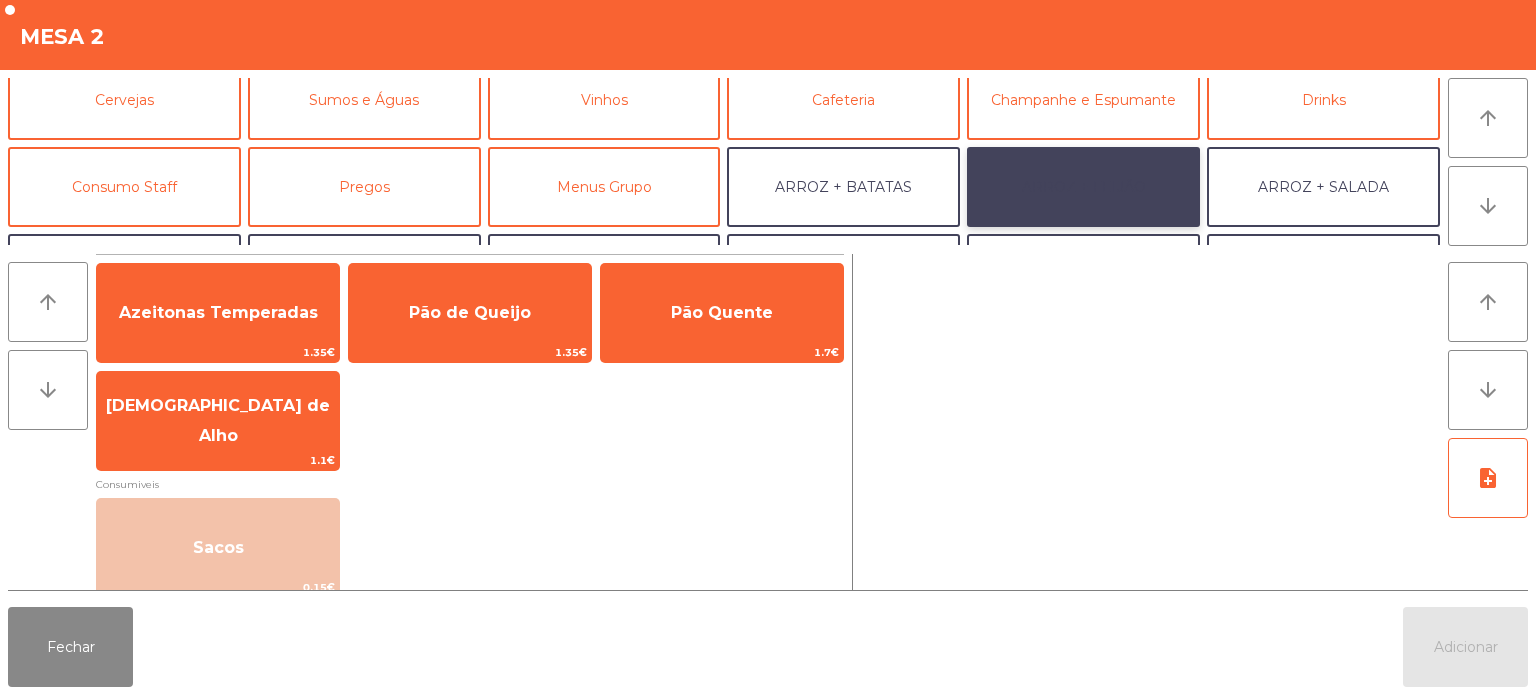 click on "ARROZ + FEIJÃO" 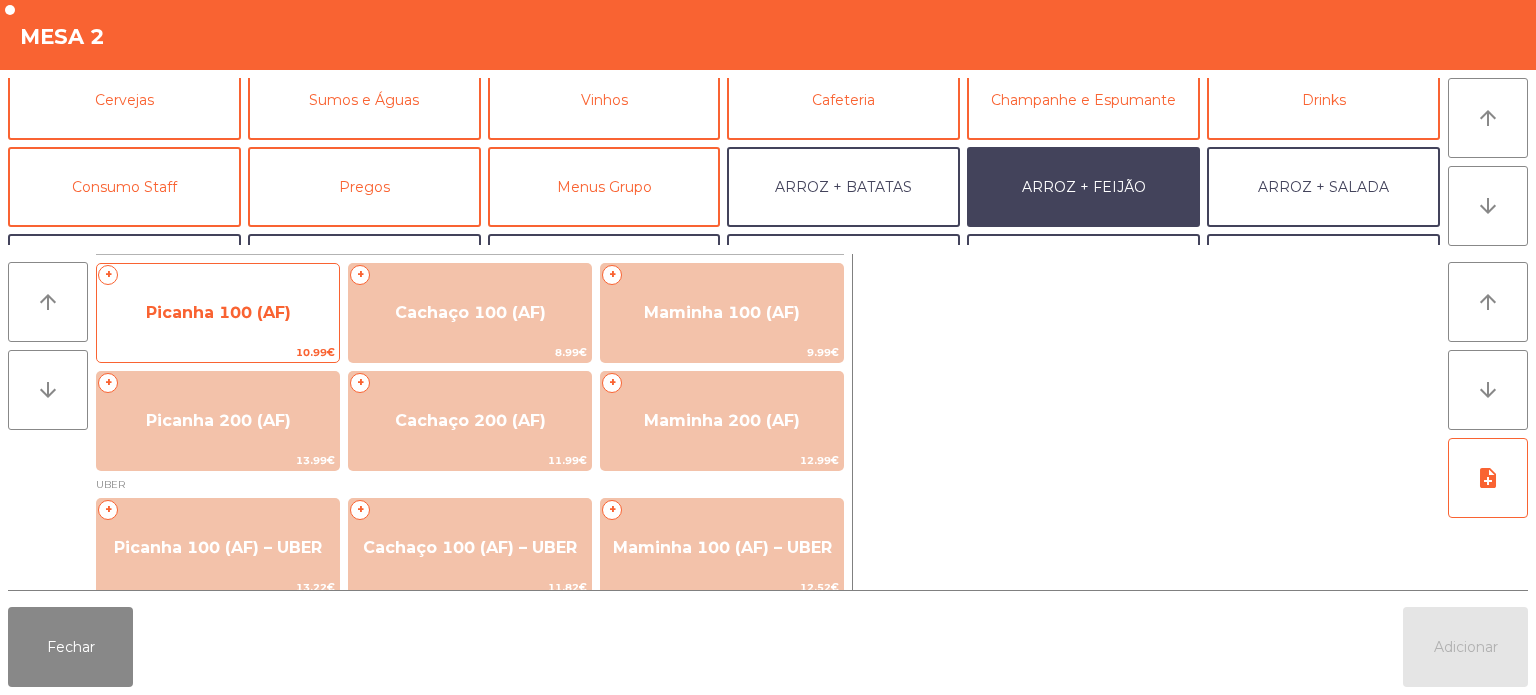 click on "Picanha 100 (AF)" 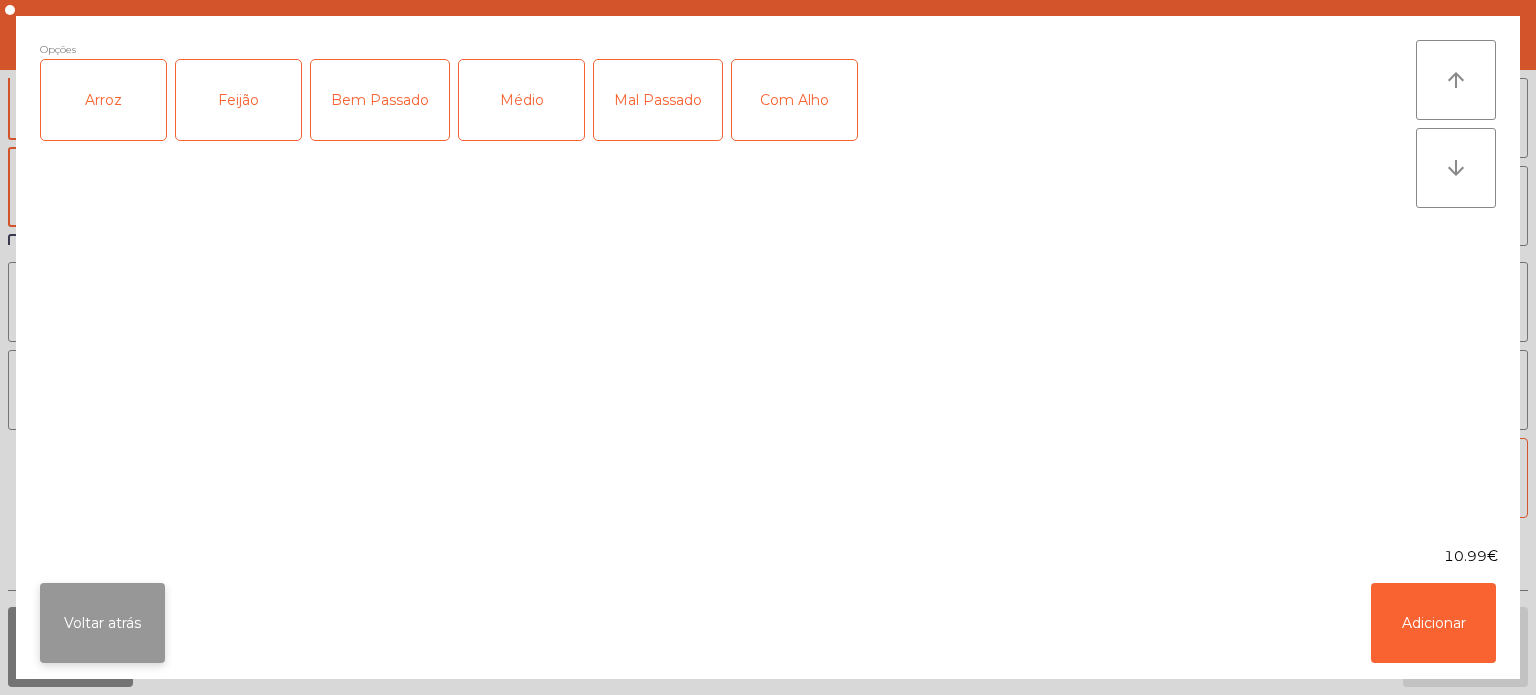 click on "Voltar atrás" 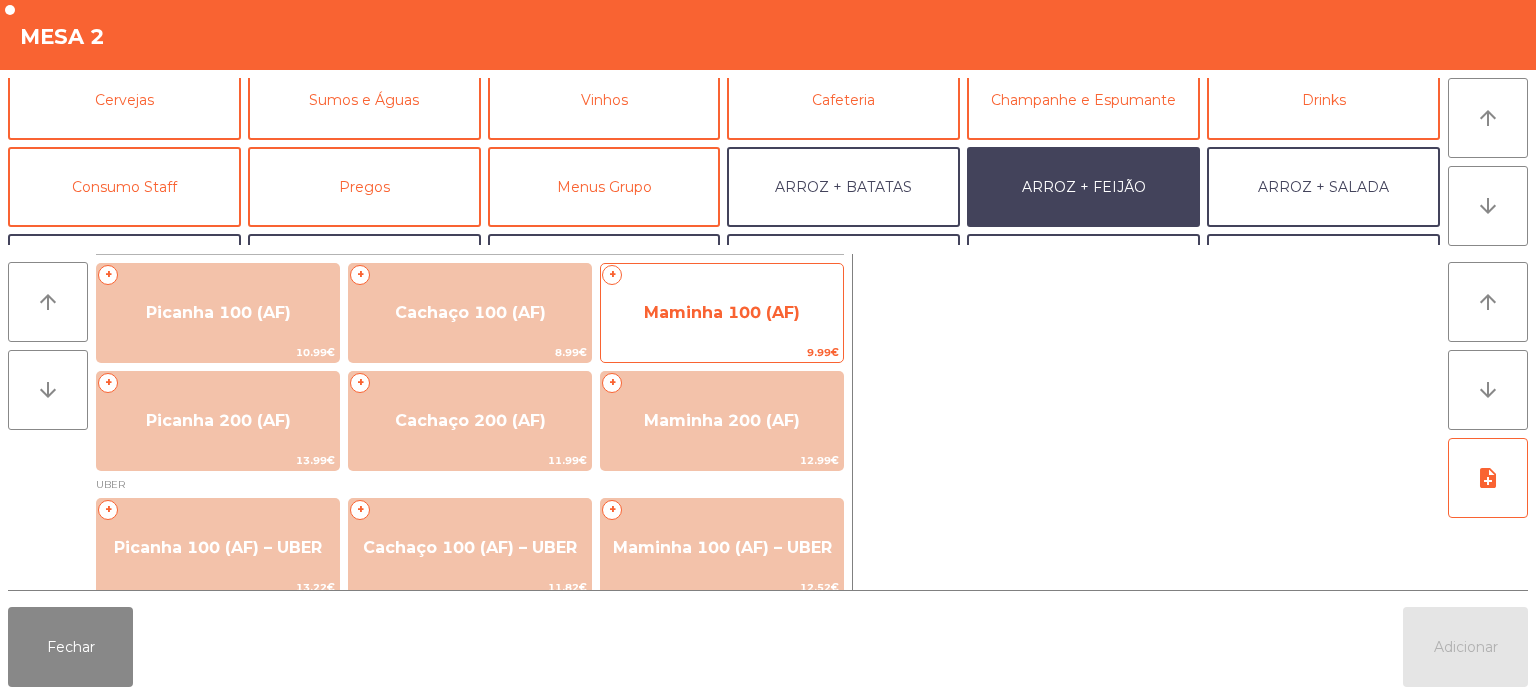 click on "Maminha 100 (AF)" 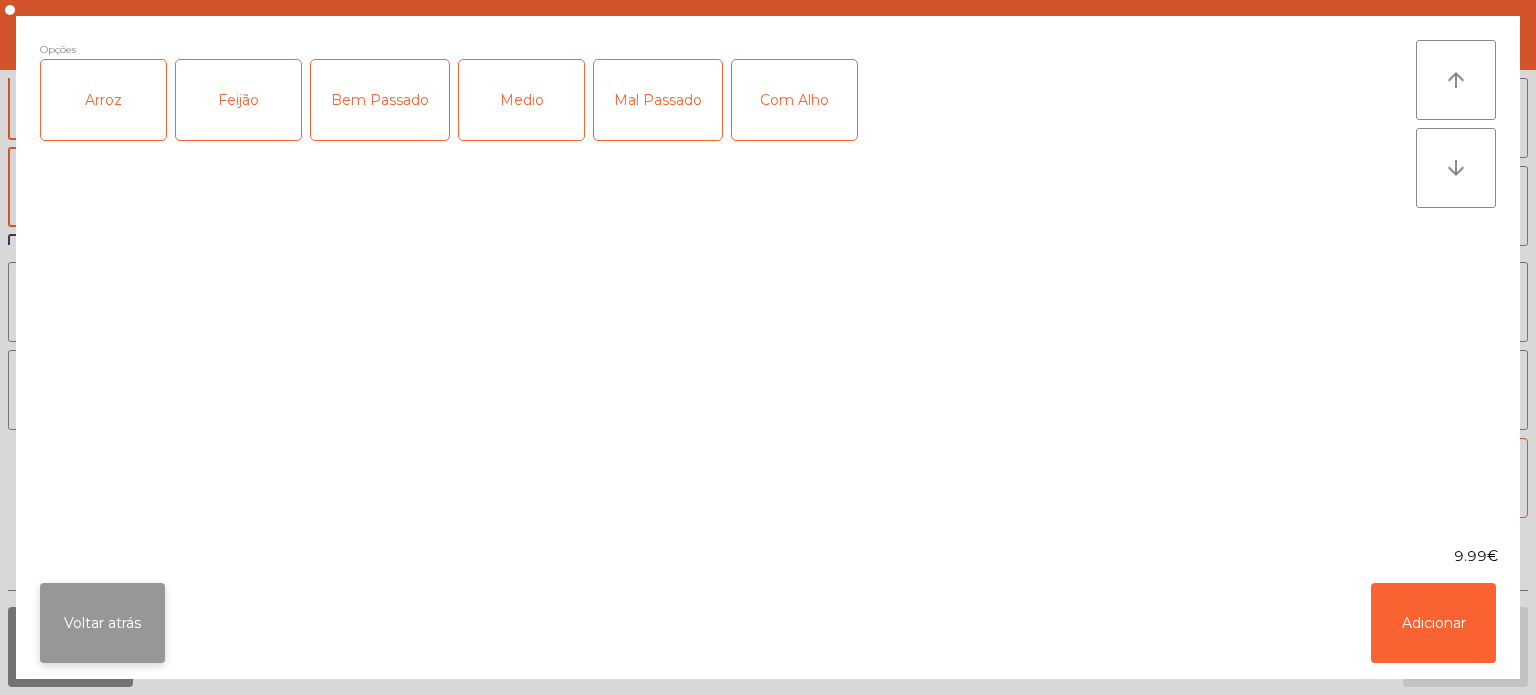 click on "Voltar atrás" 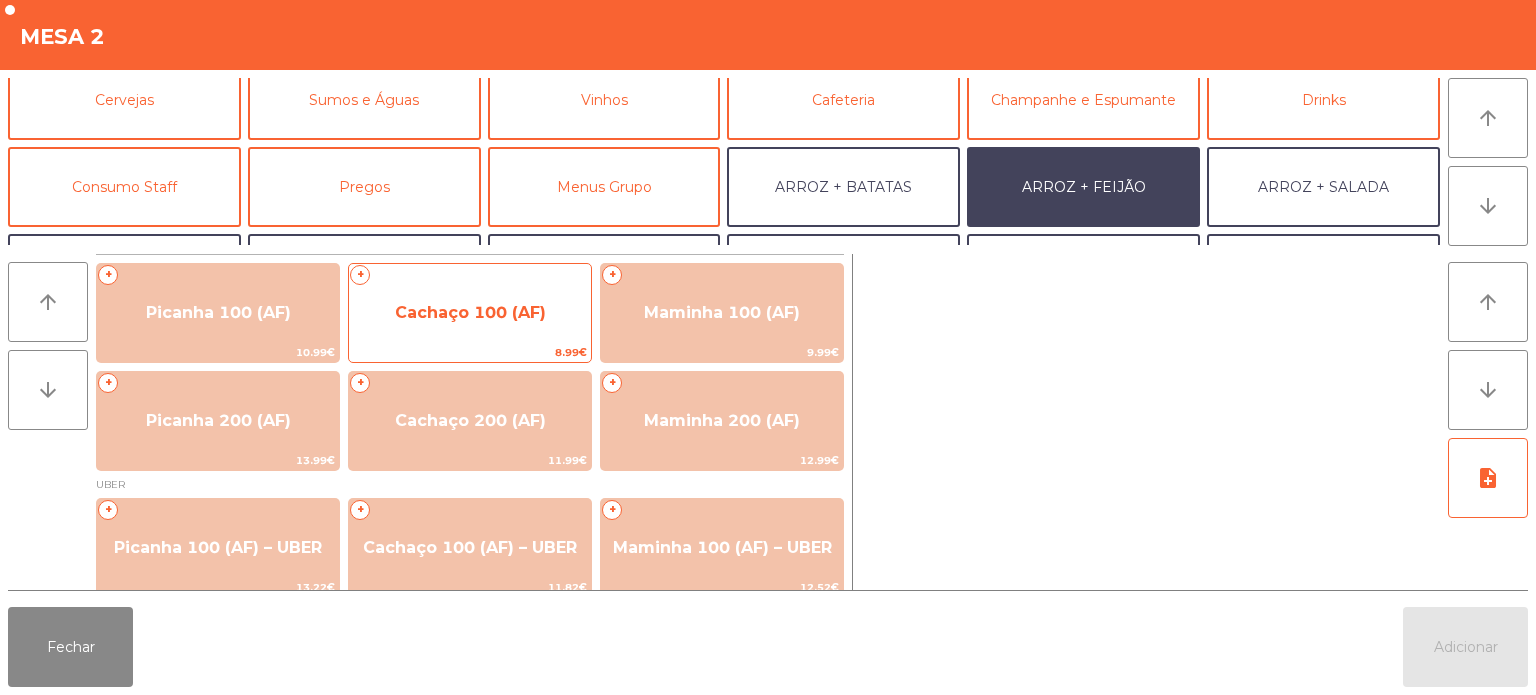 click on "Cachaço 100 (AF)" 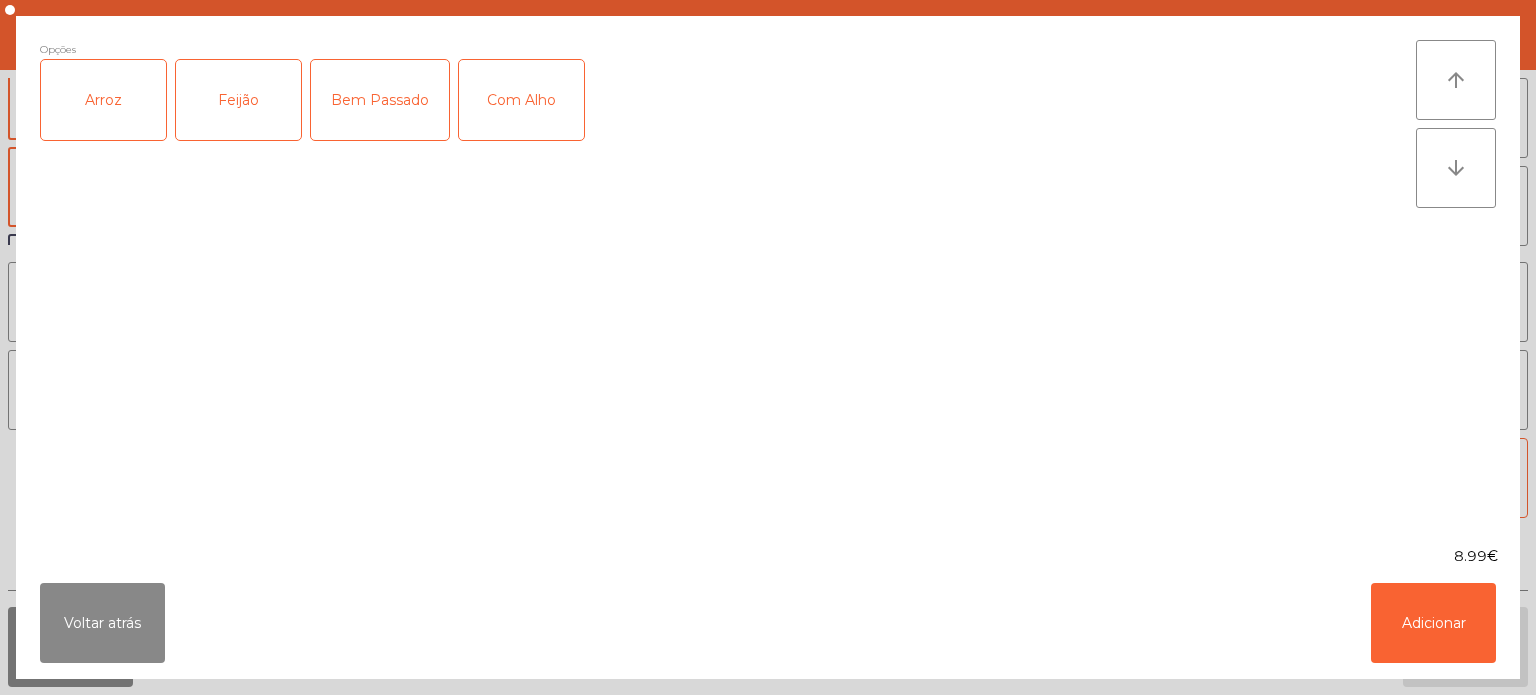 click on "Arroz" 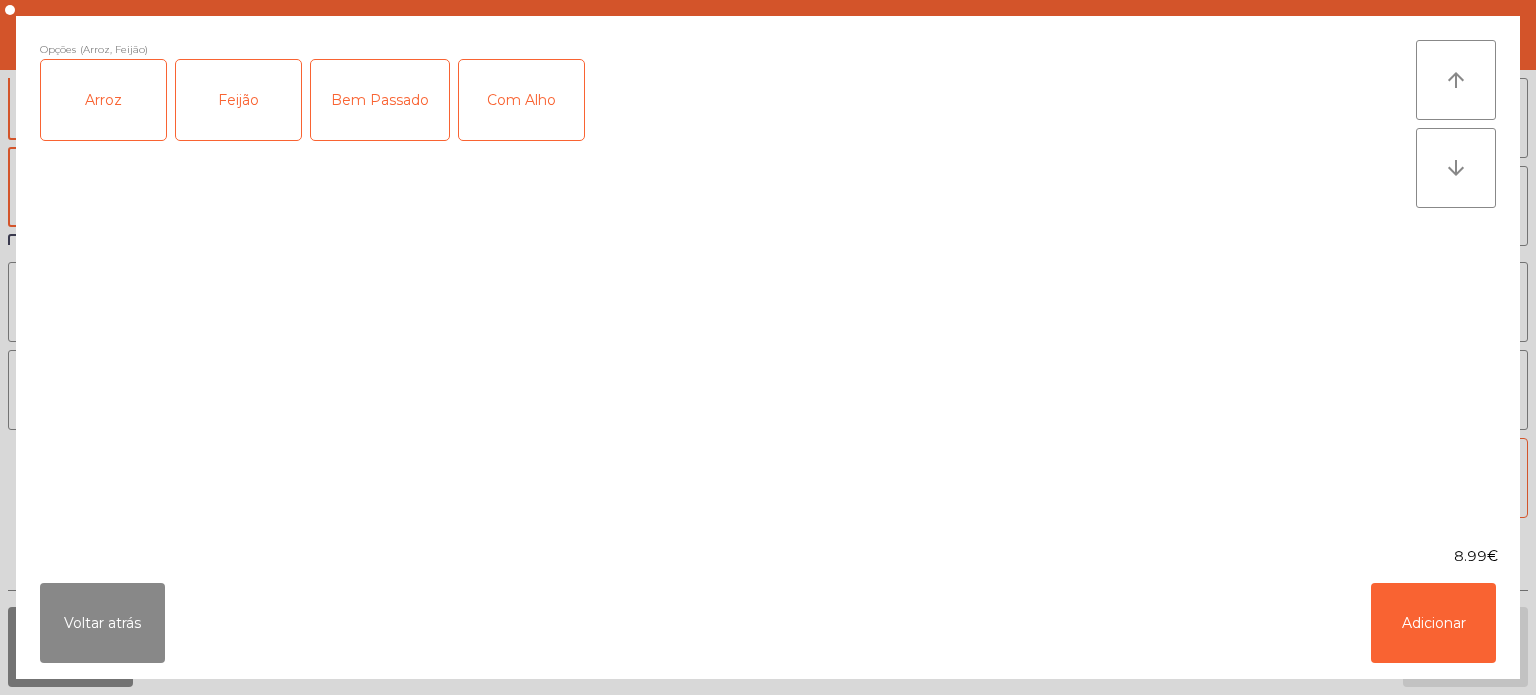 click on "Bem Passado" 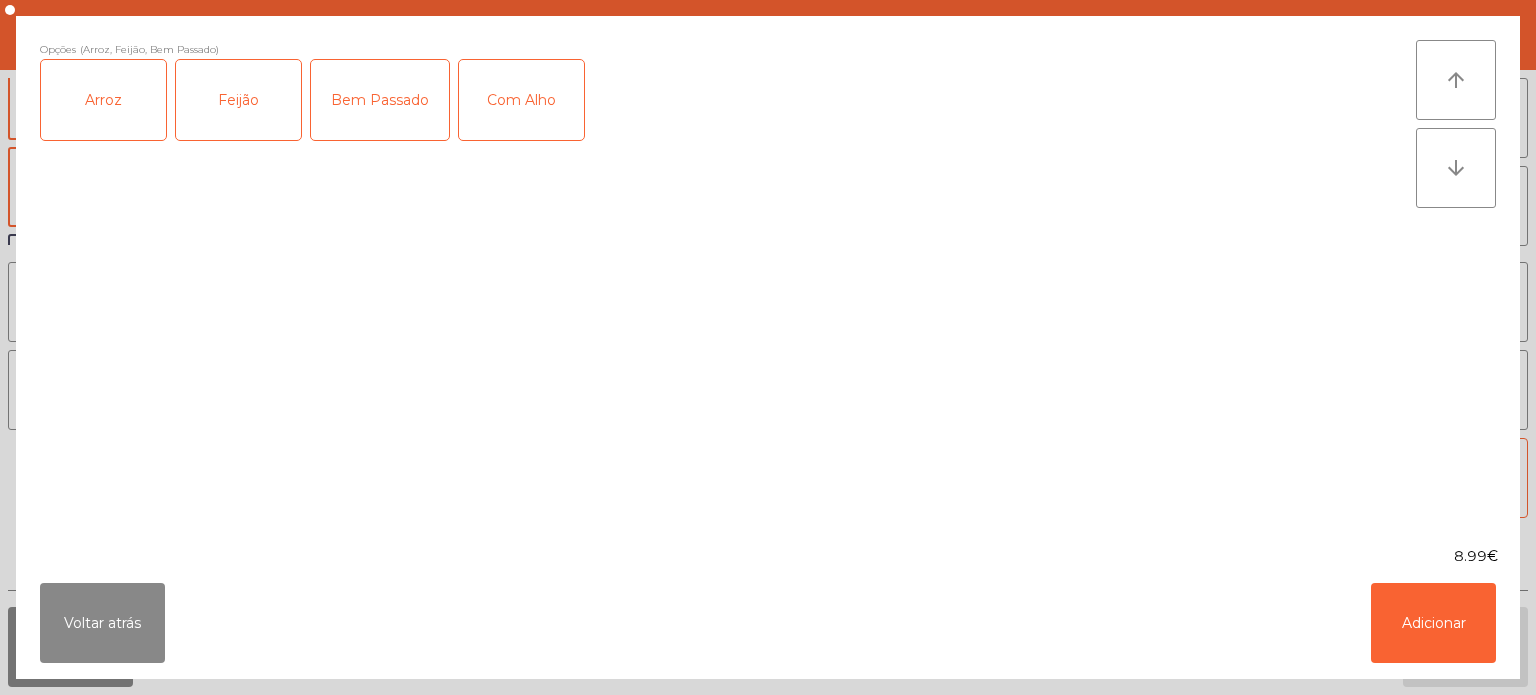 click on "Bem Passado" 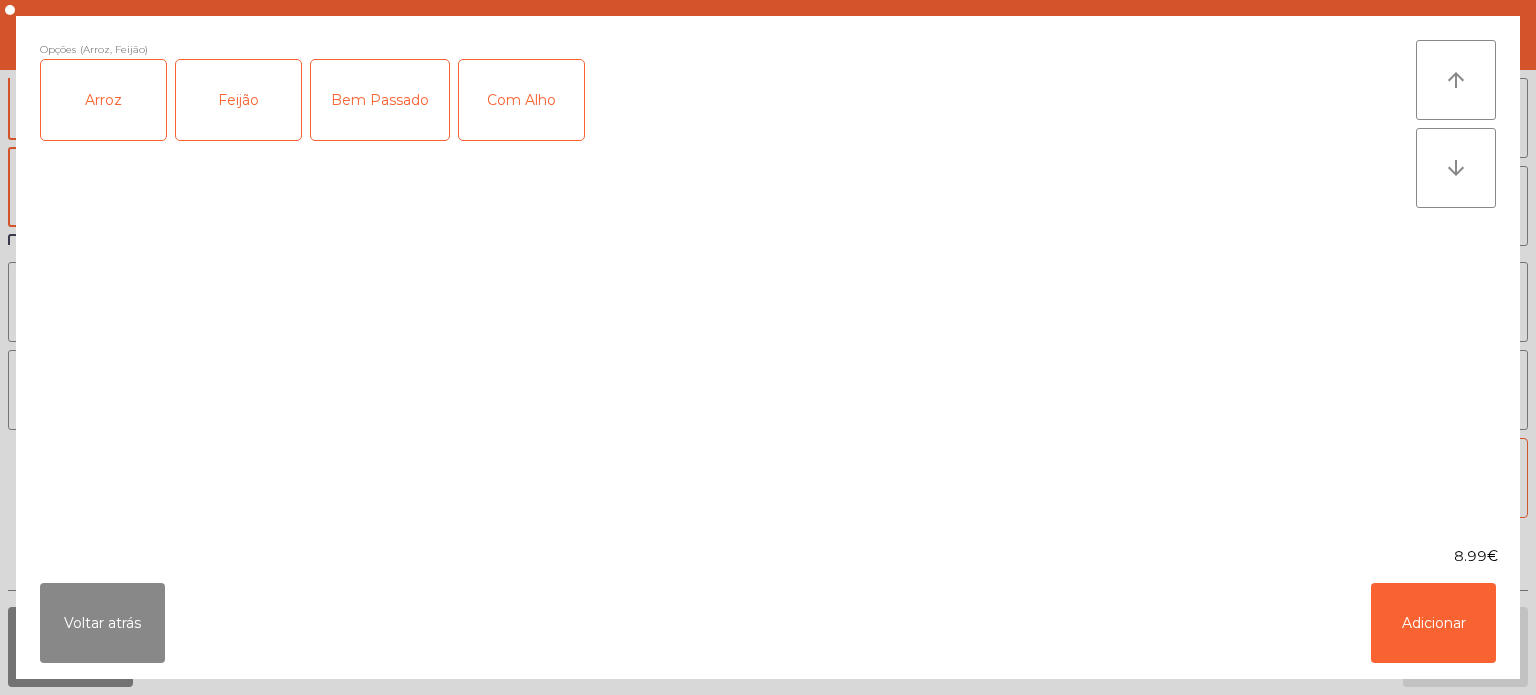 click on "Com Alho" 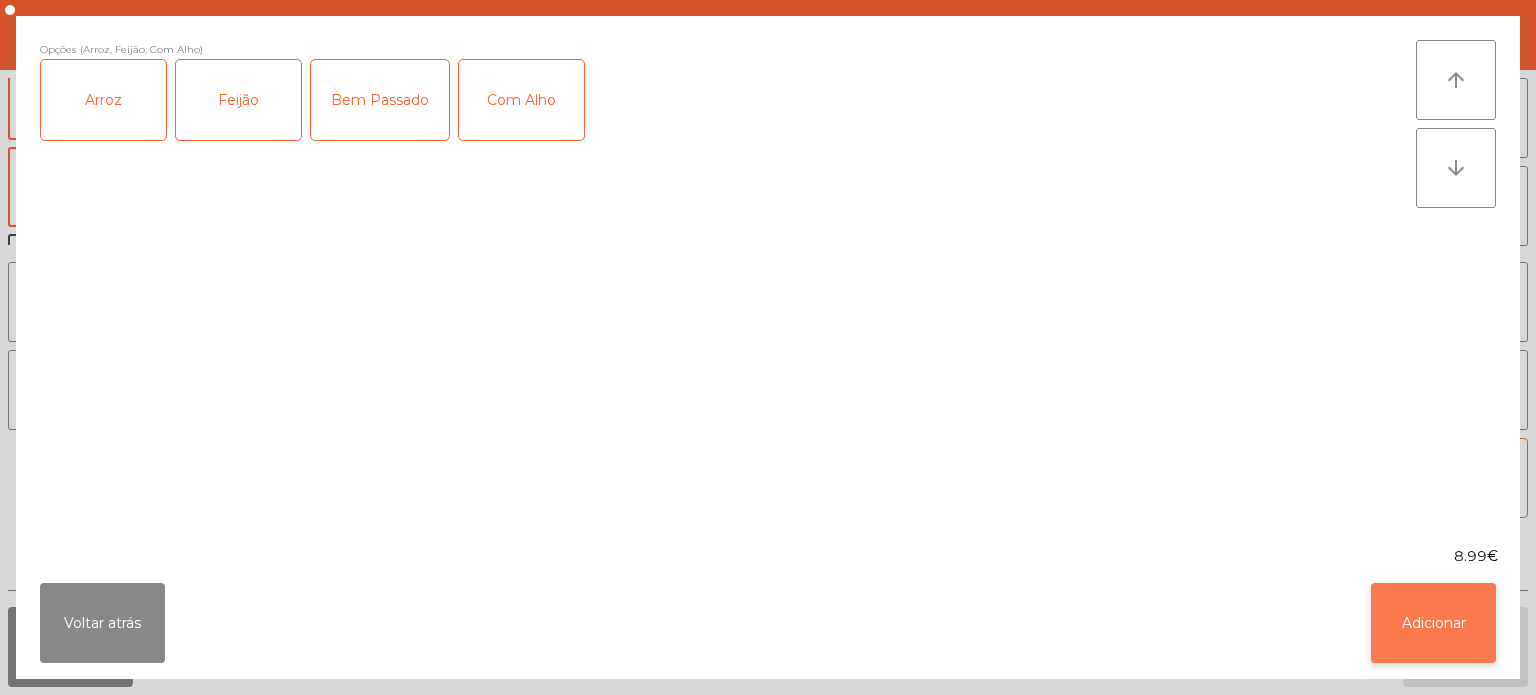 click on "Adicionar" 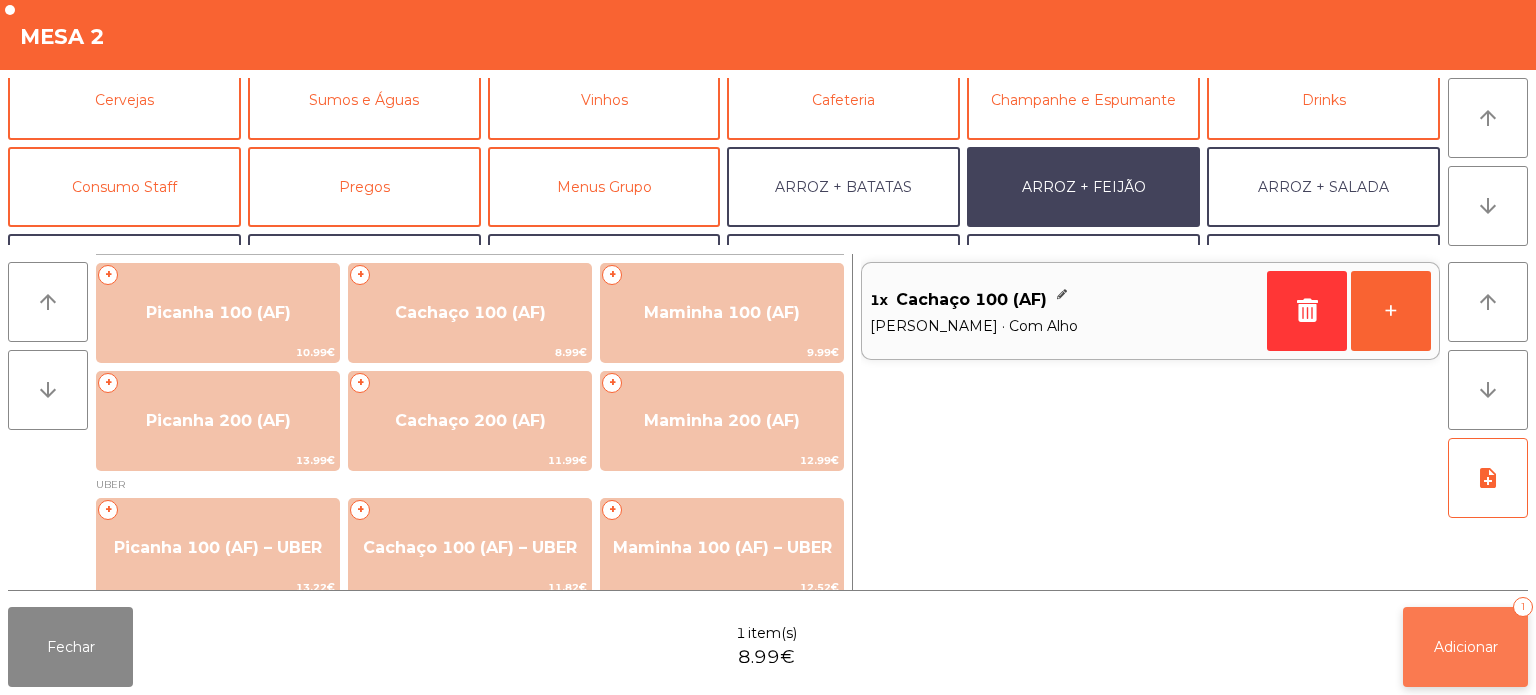 click on "Adicionar   1" 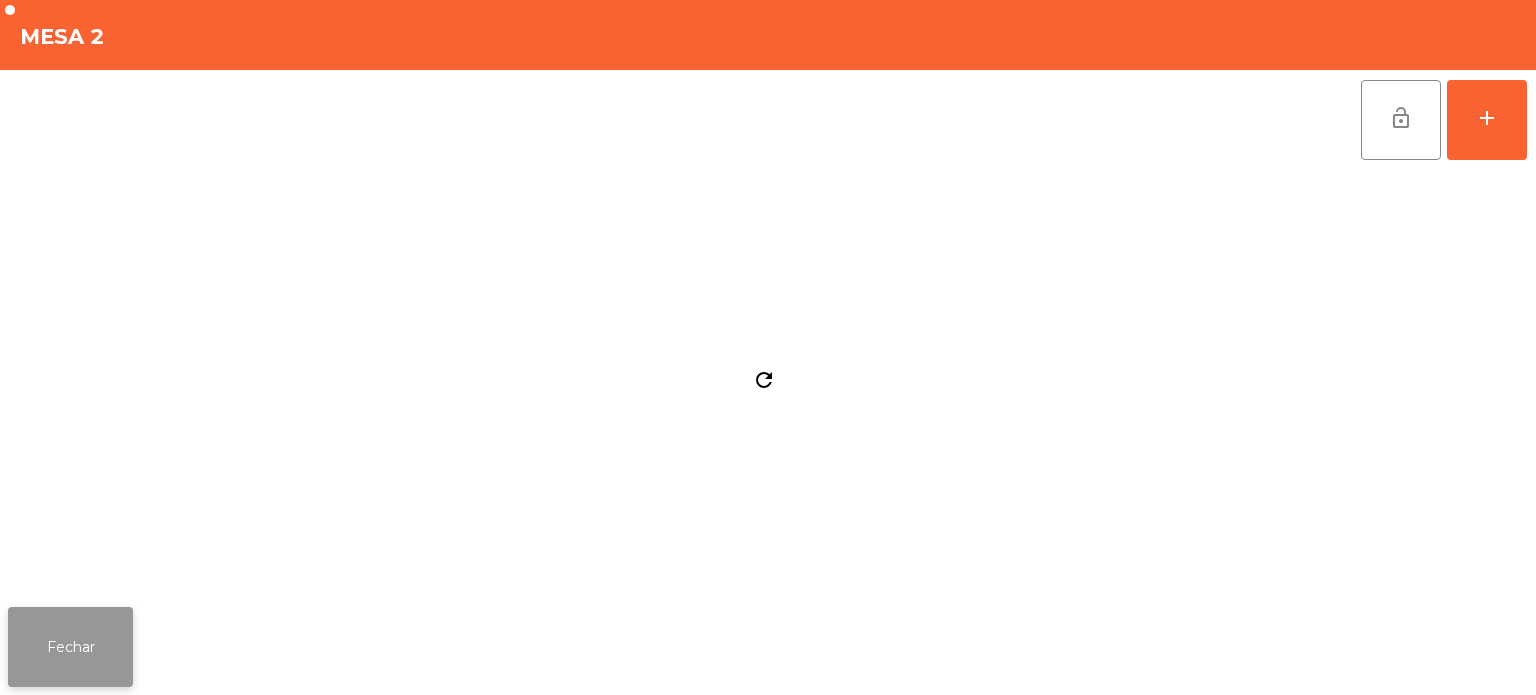click on "Fechar" 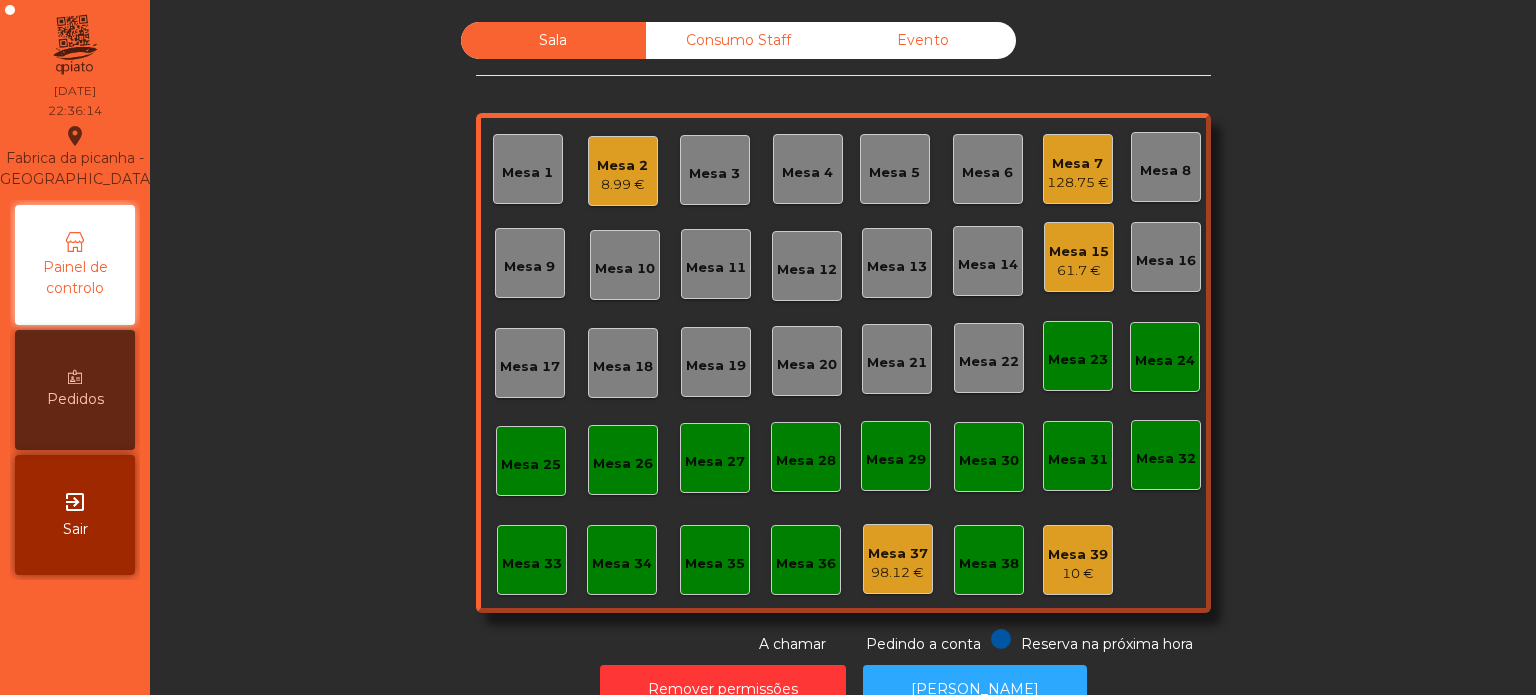 click on "Consumo Staff" 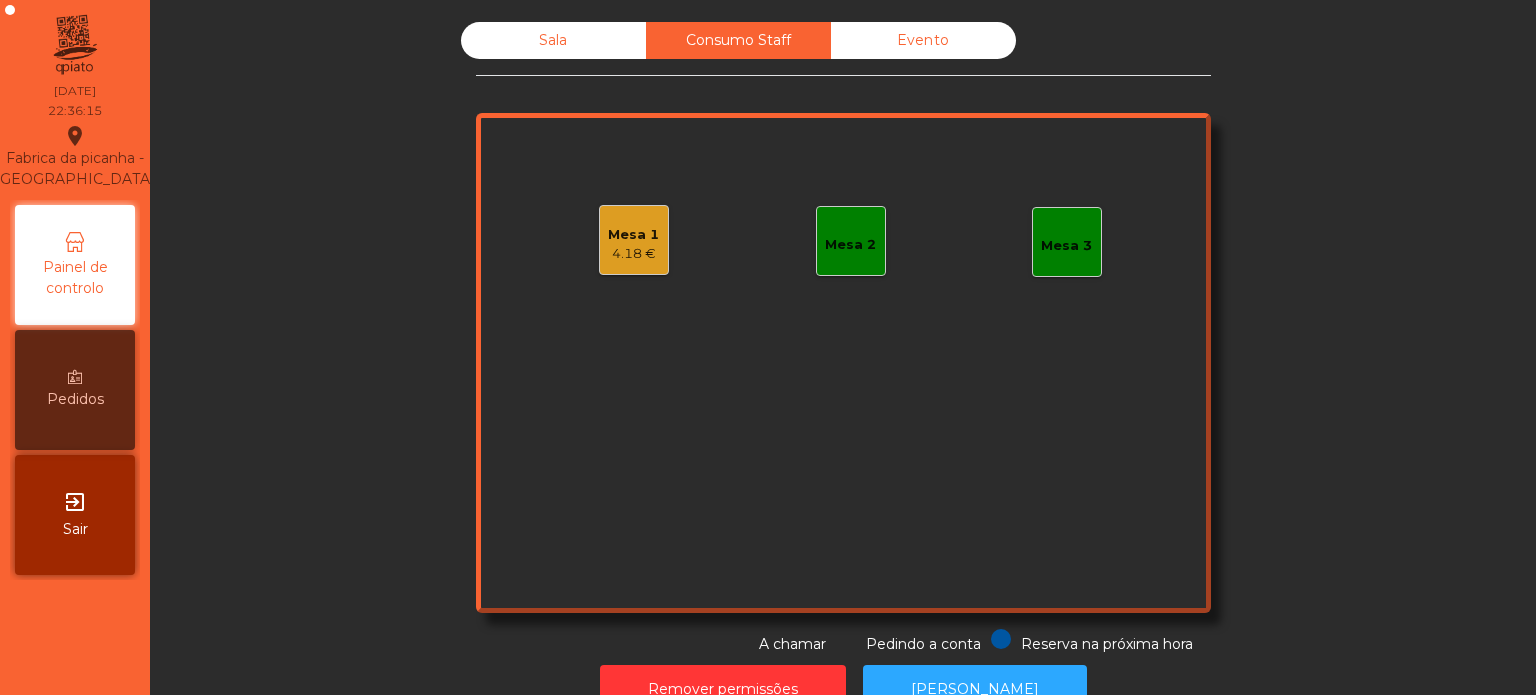 click on "Sala" 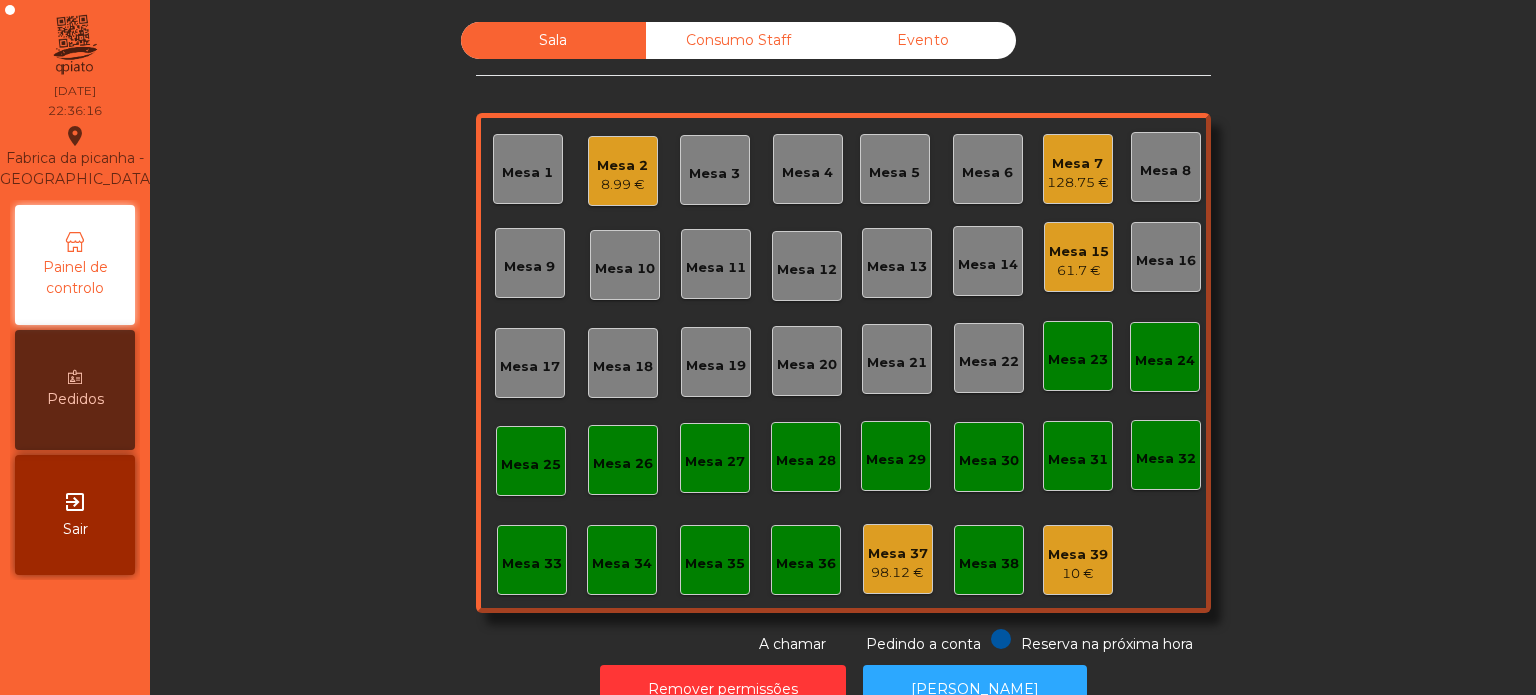 click on "Mesa 2" 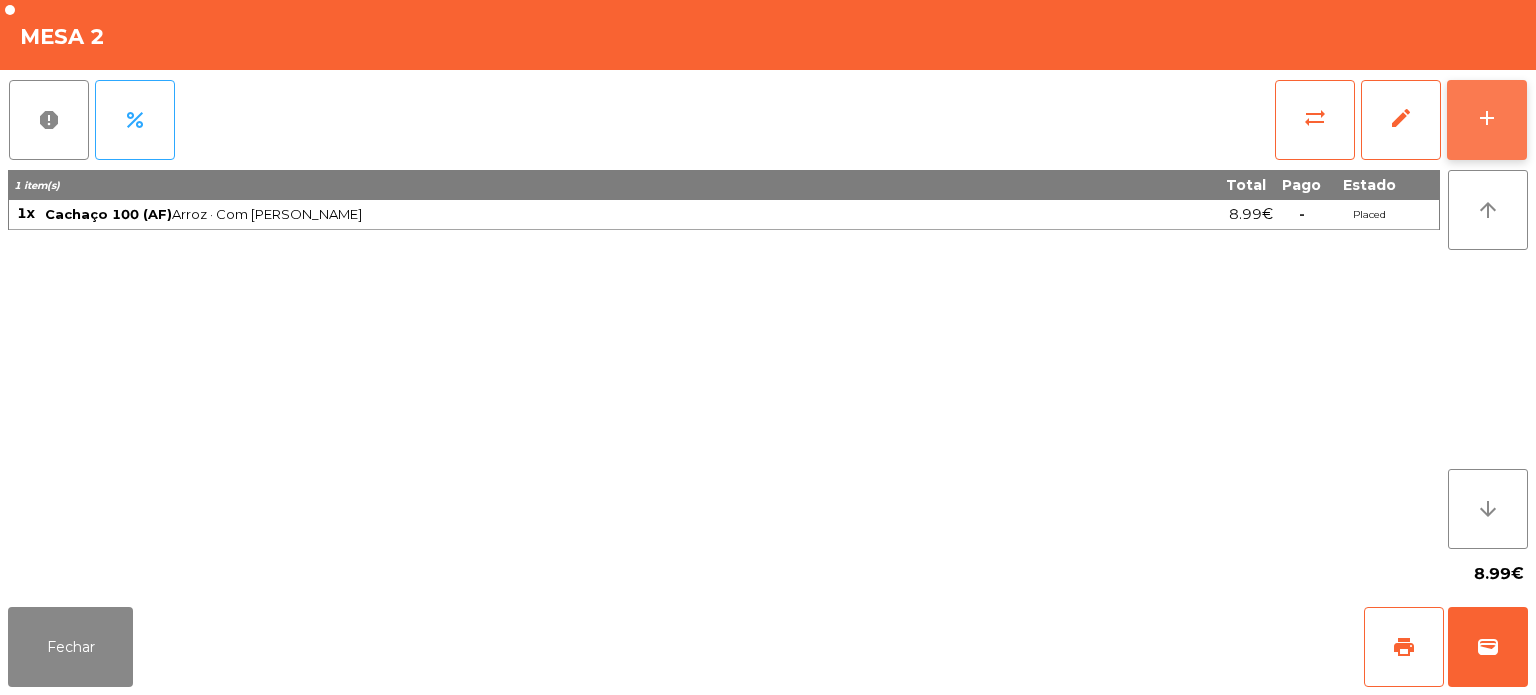 click on "add" 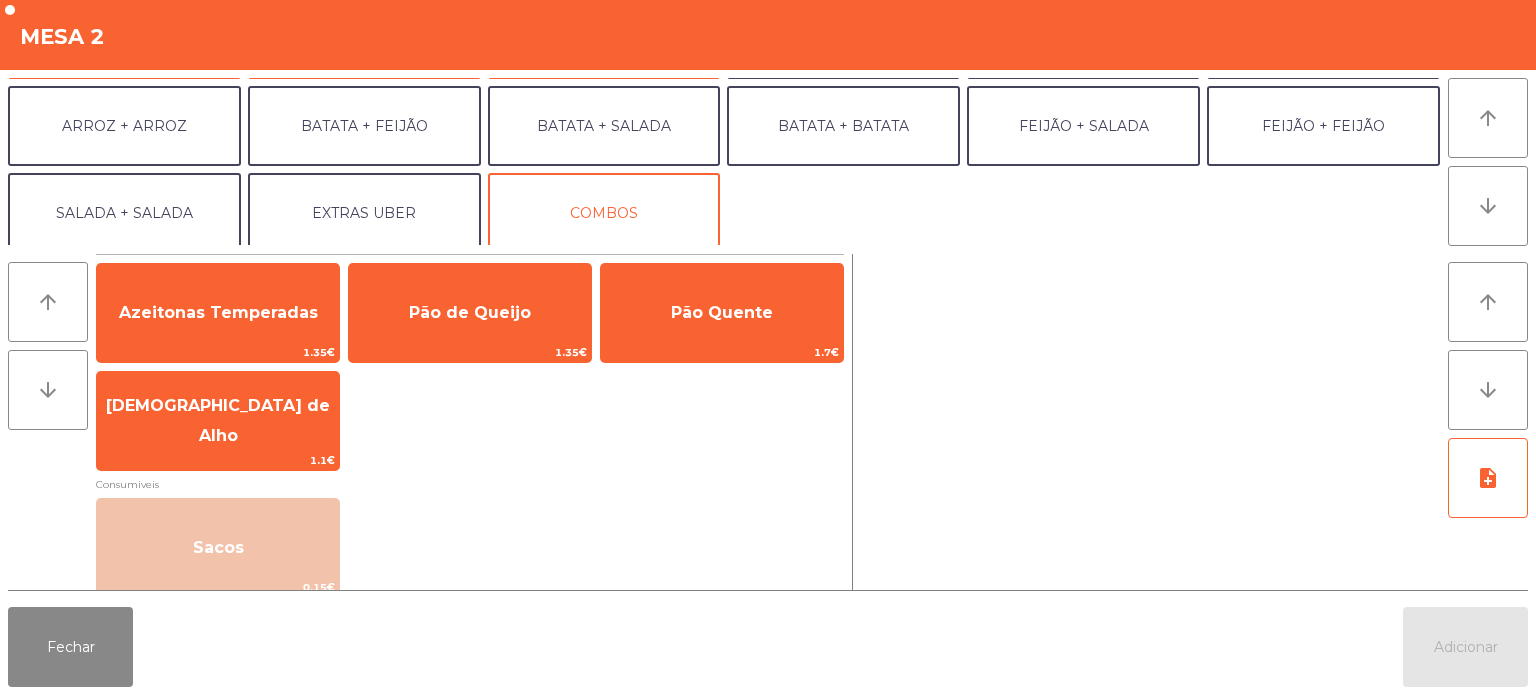 scroll, scrollTop: 260, scrollLeft: 0, axis: vertical 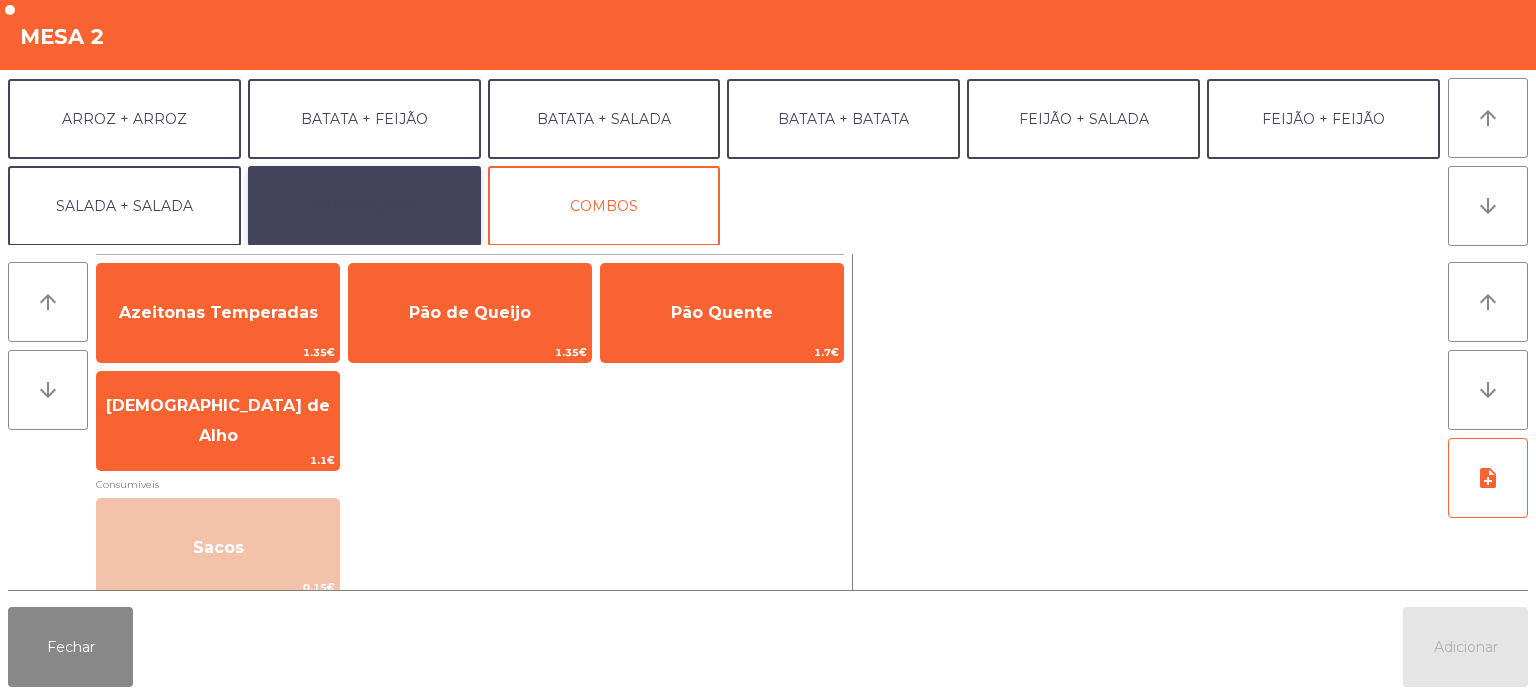 click on "EXTRAS UBER" 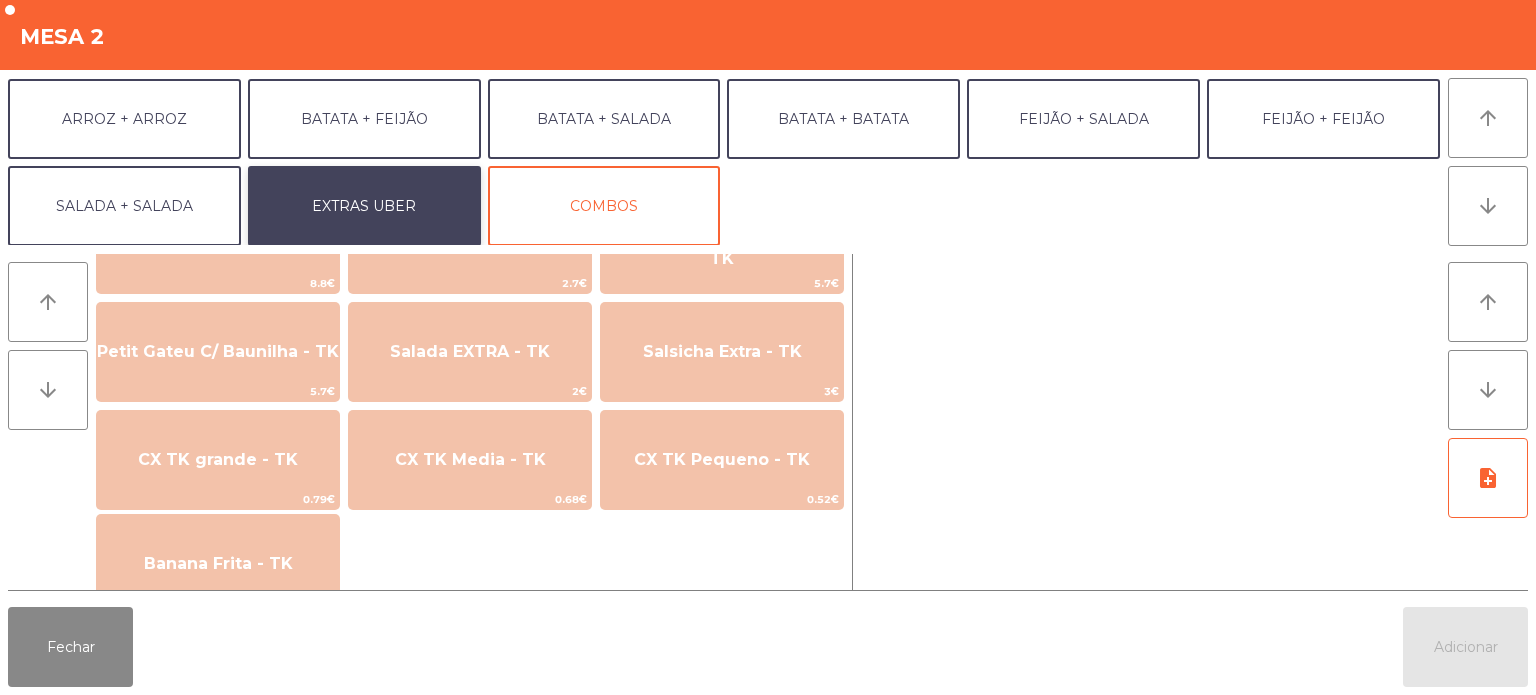 scroll, scrollTop: 1301, scrollLeft: 0, axis: vertical 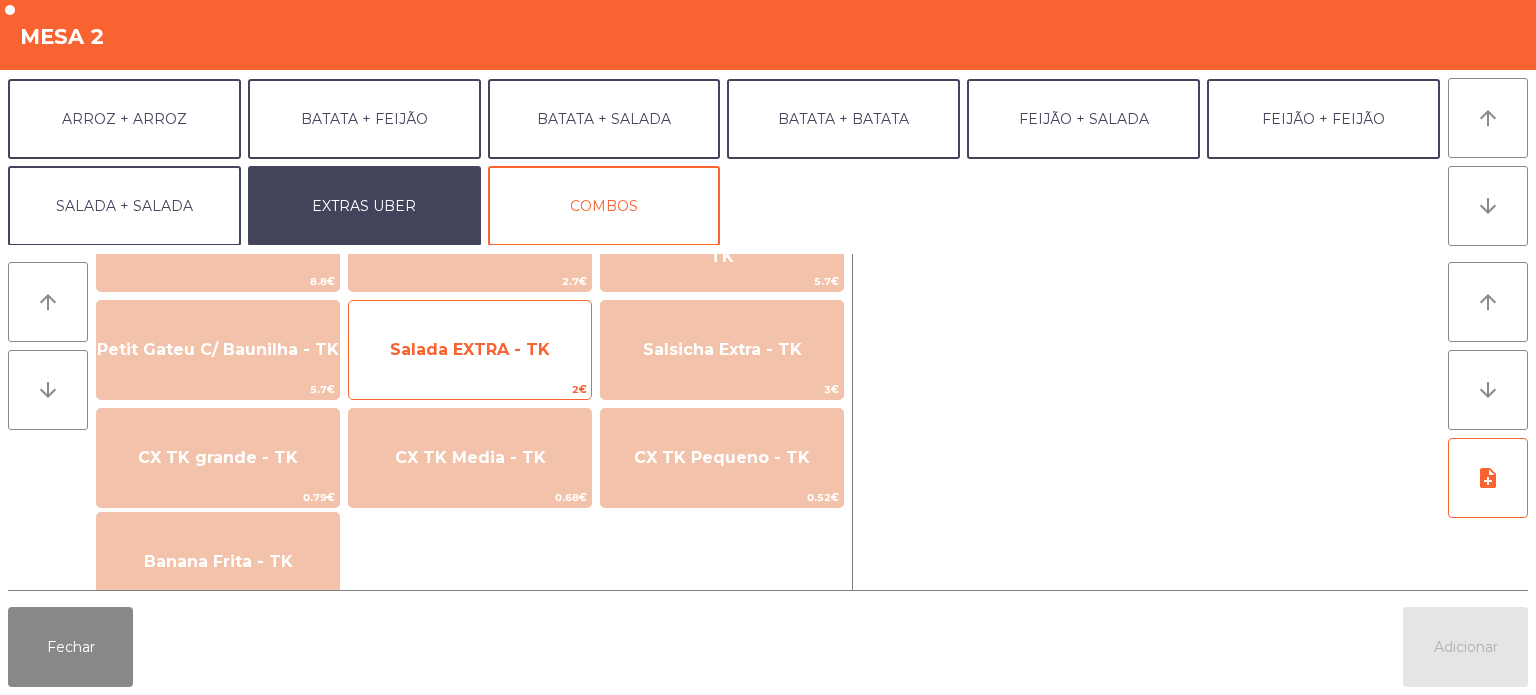 click on "Salada EXTRA - TK" 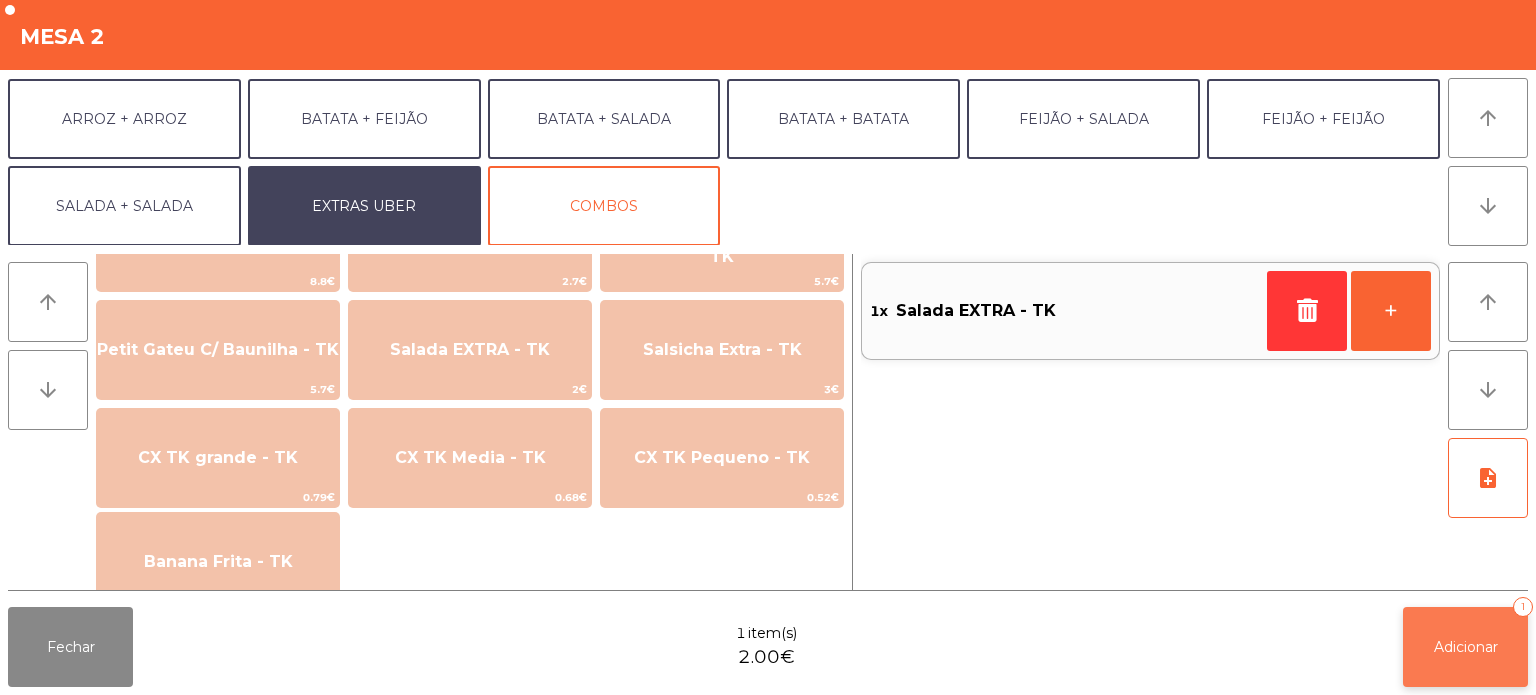 click on "Adicionar   1" 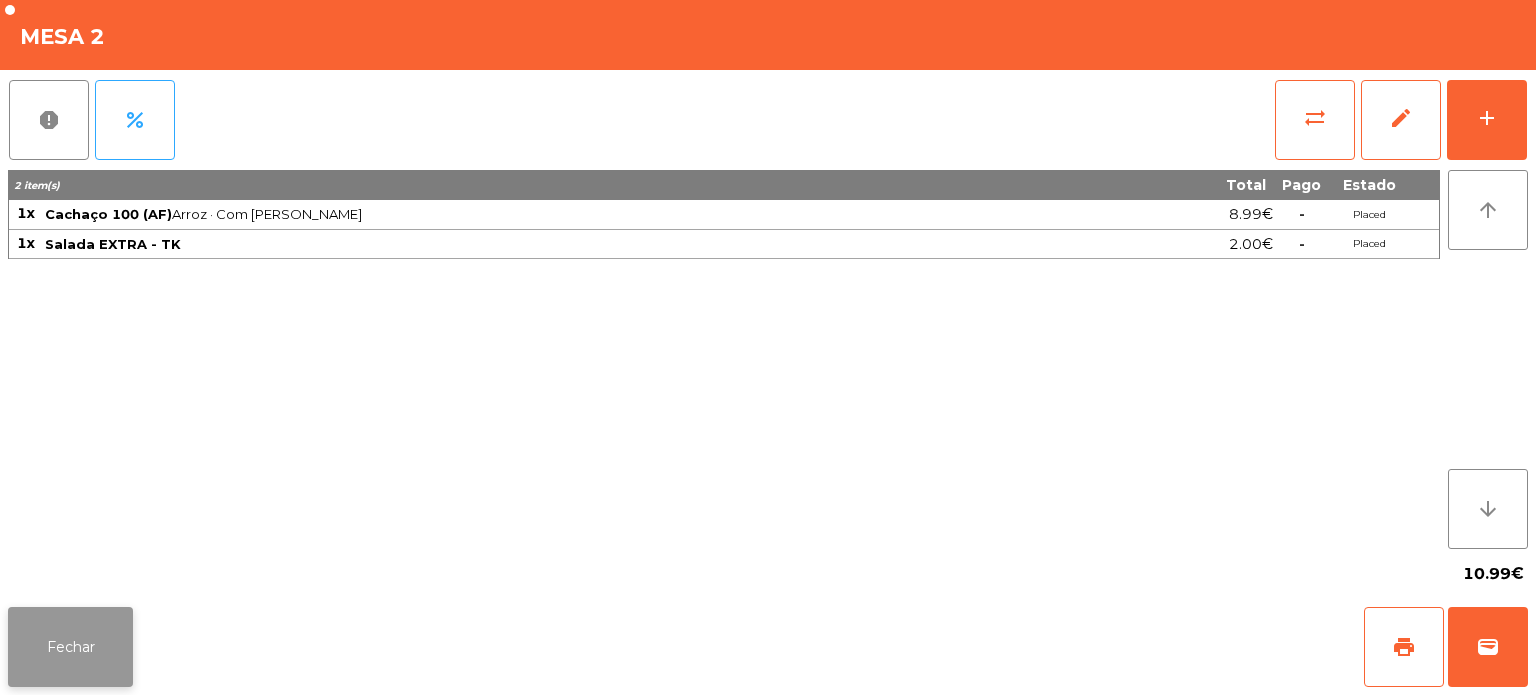 click on "Fechar" 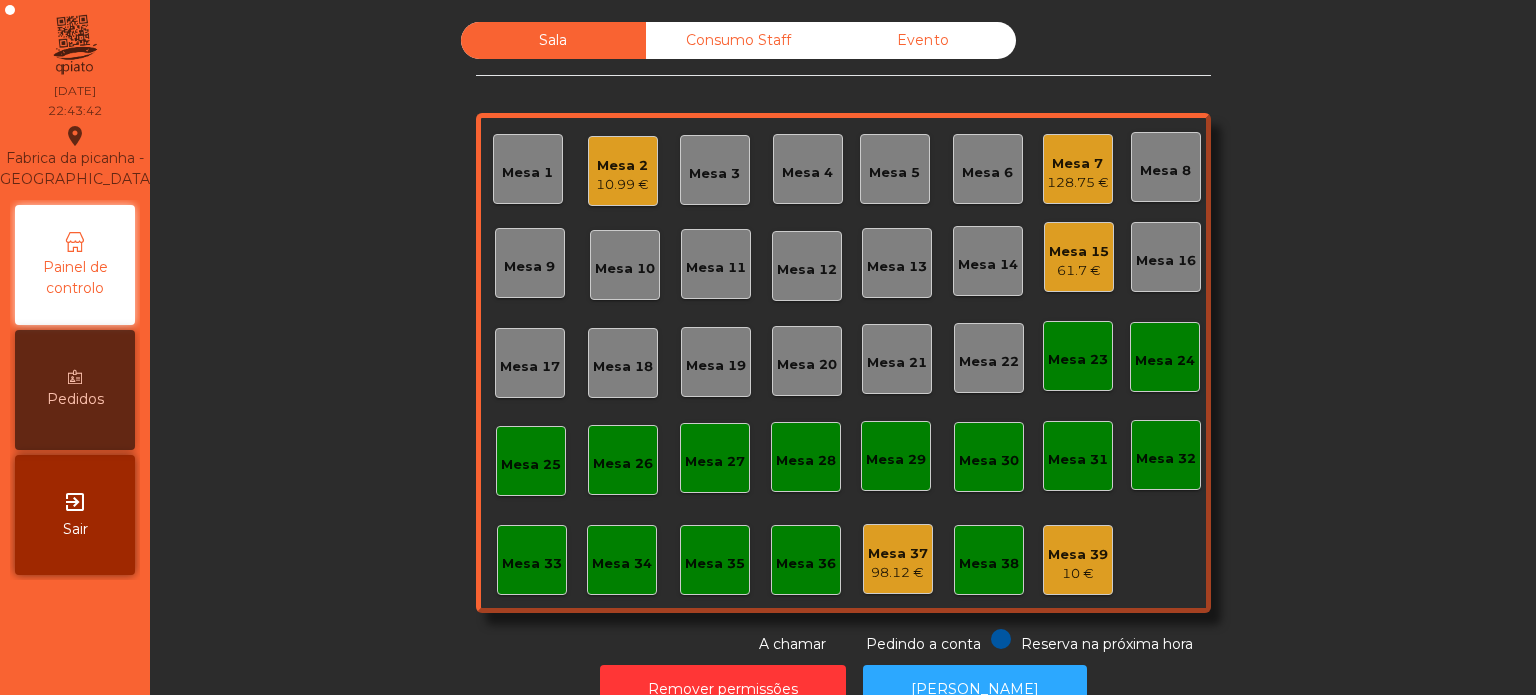 click on "Mesa 7" 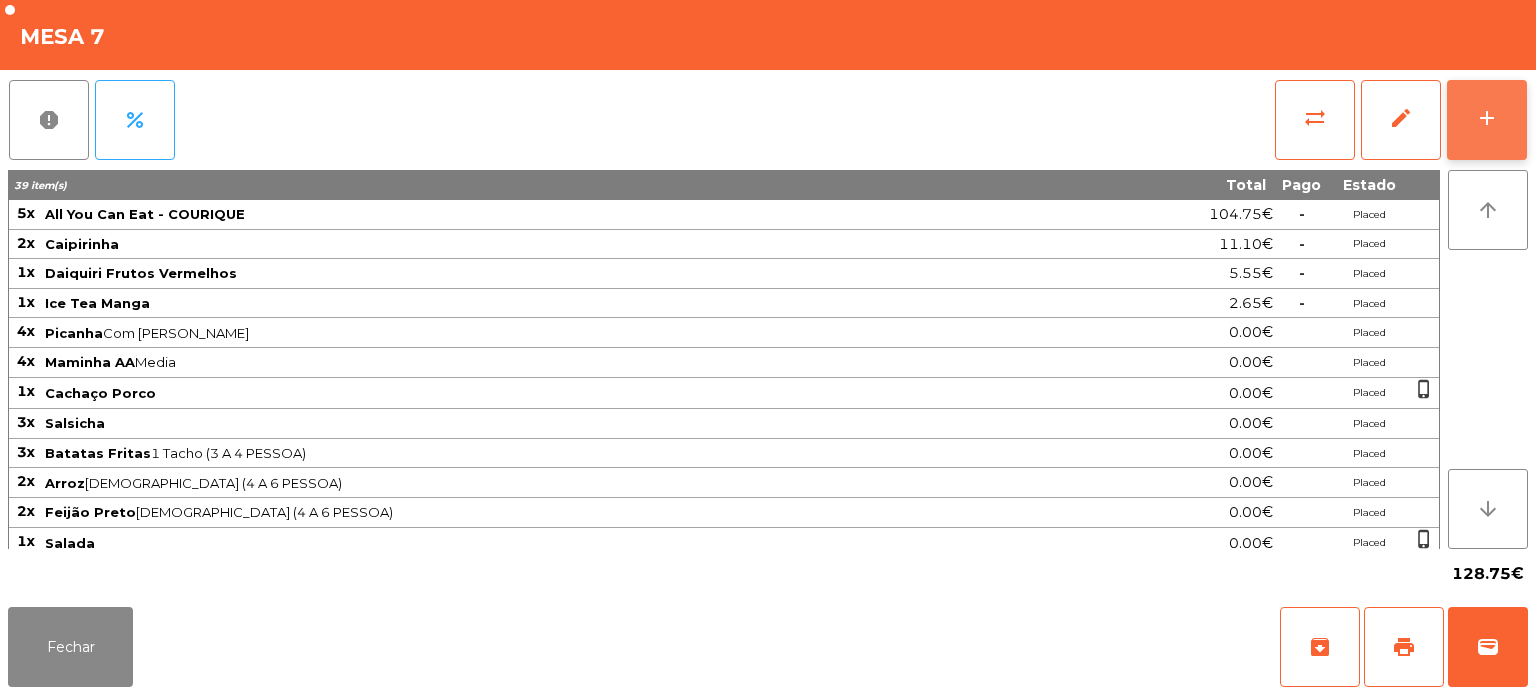 click on "add" 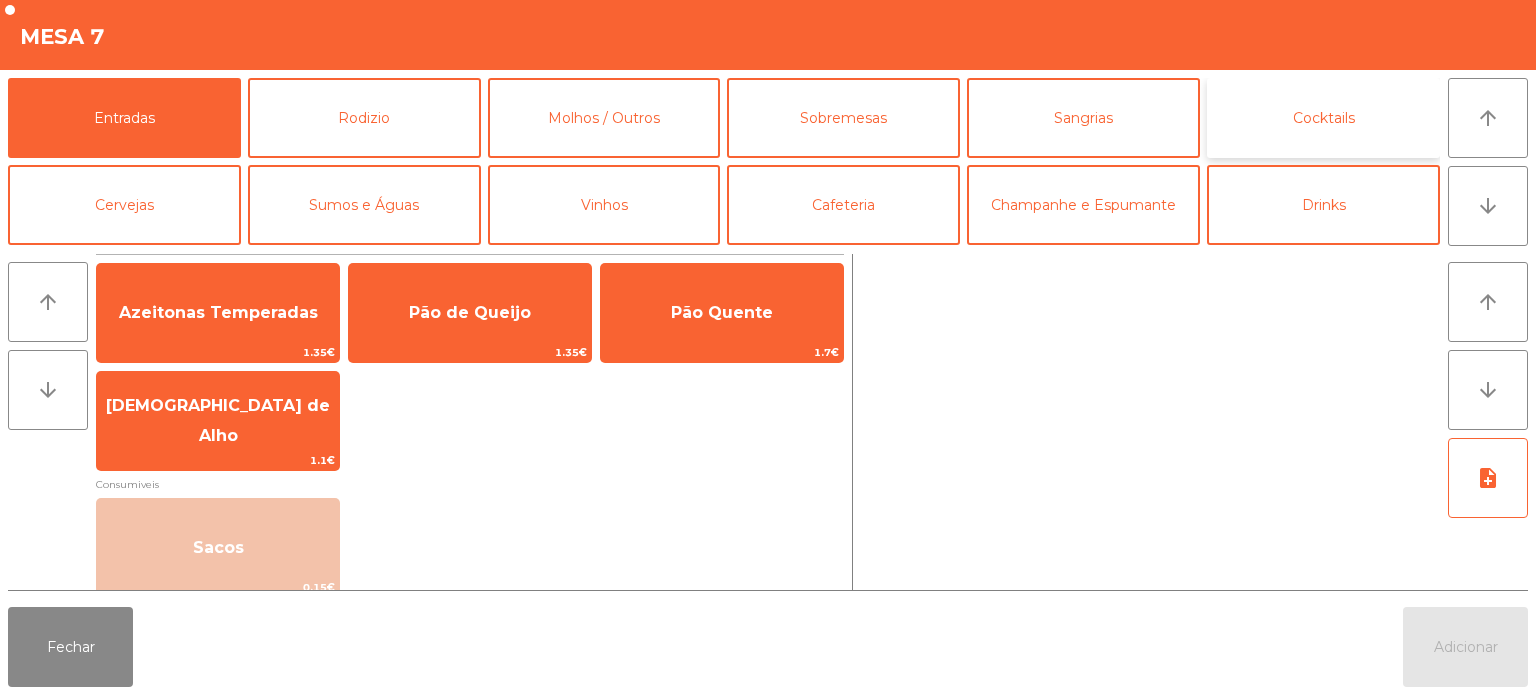 click on "Cocktails" 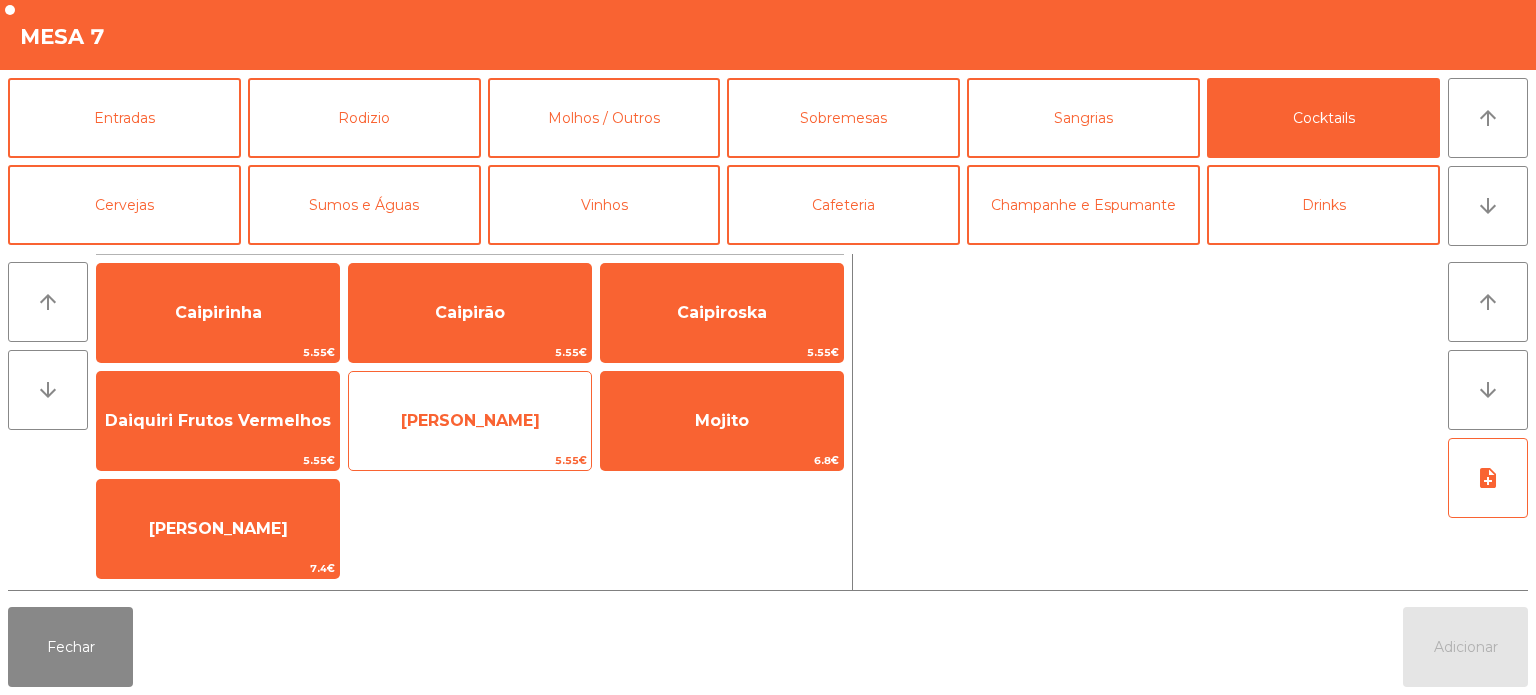 click on "[PERSON_NAME]" 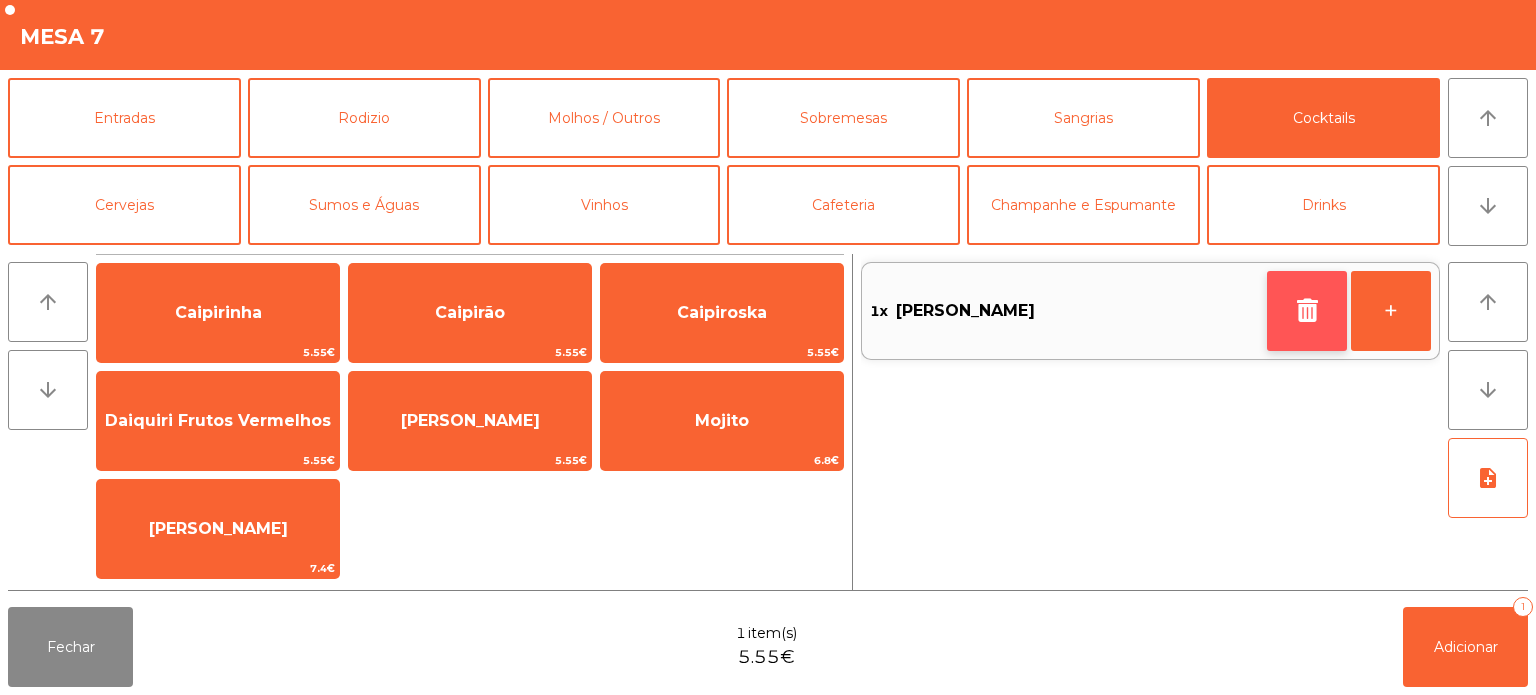 click 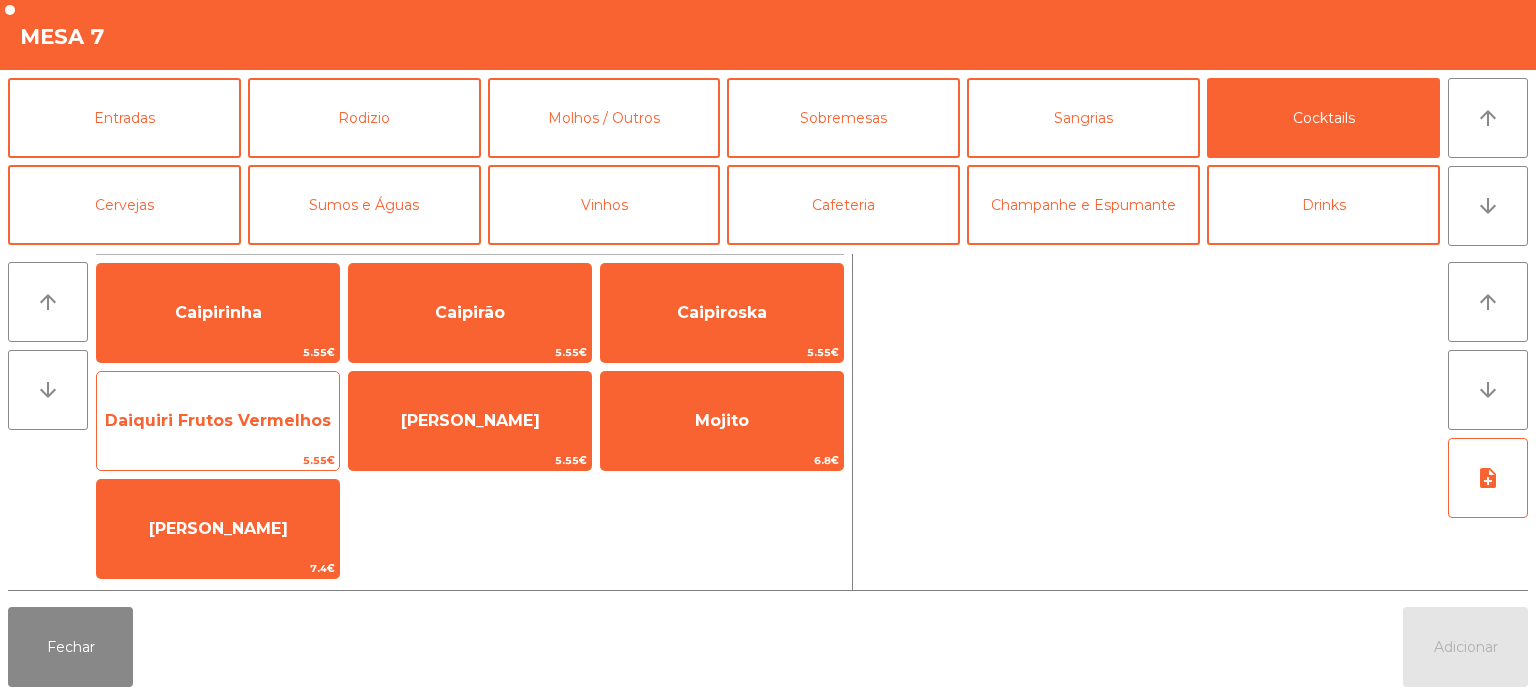 click on "Daiquiri Frutos Vermelhos" 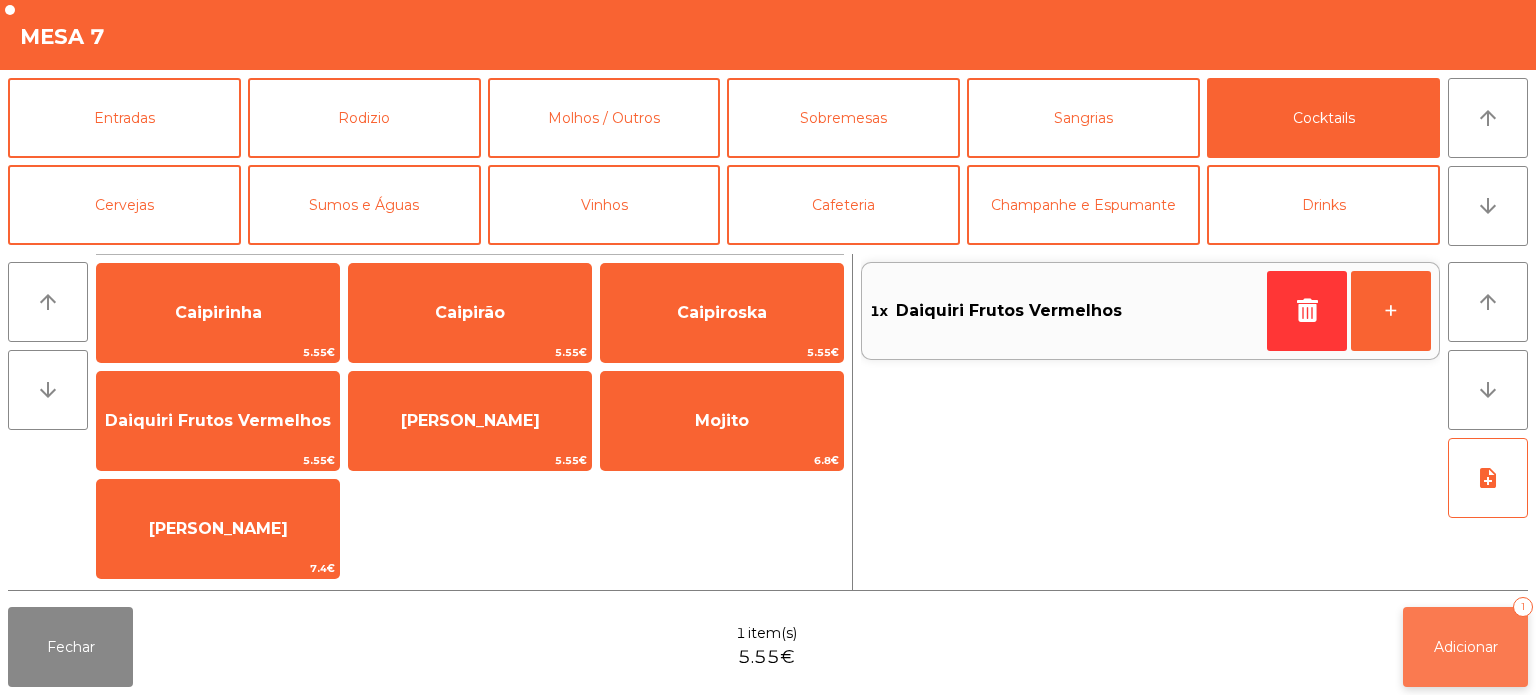 click on "Adicionar   1" 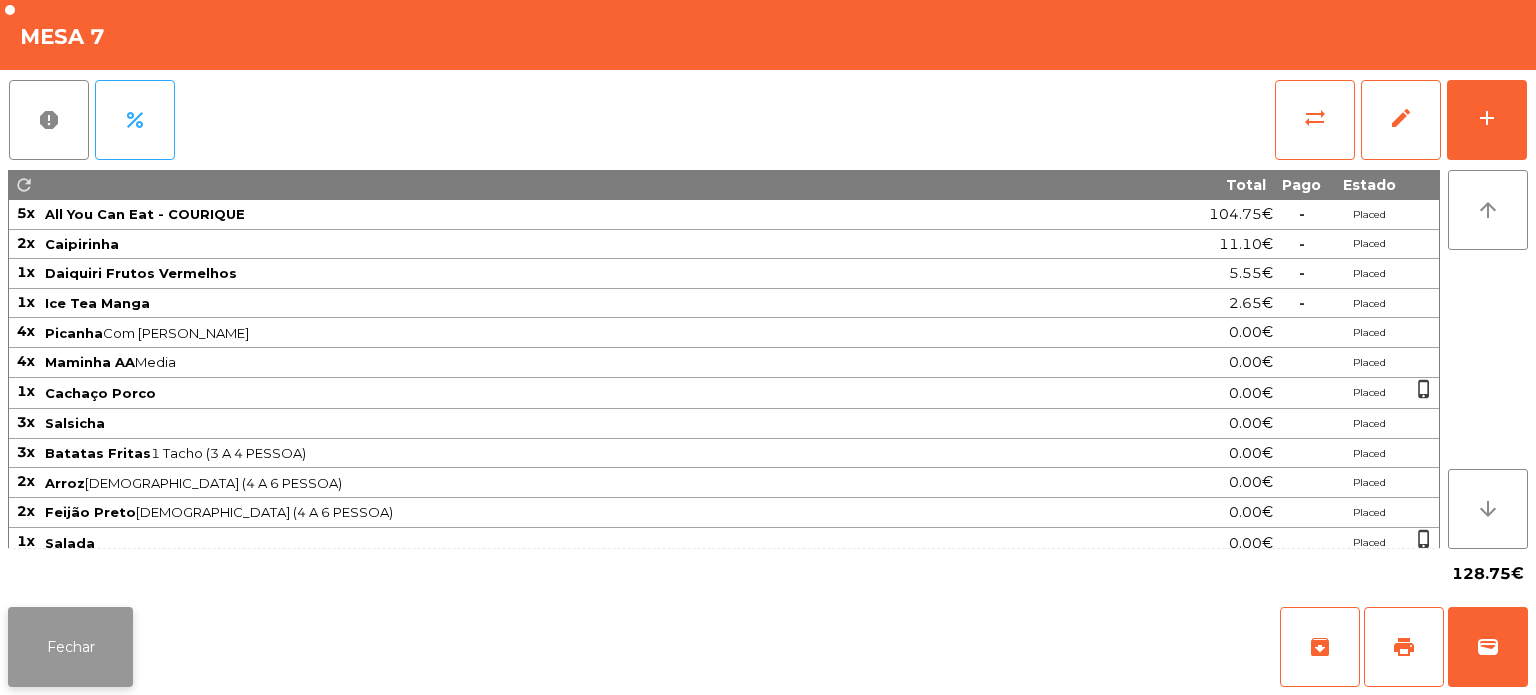 click on "Fechar" 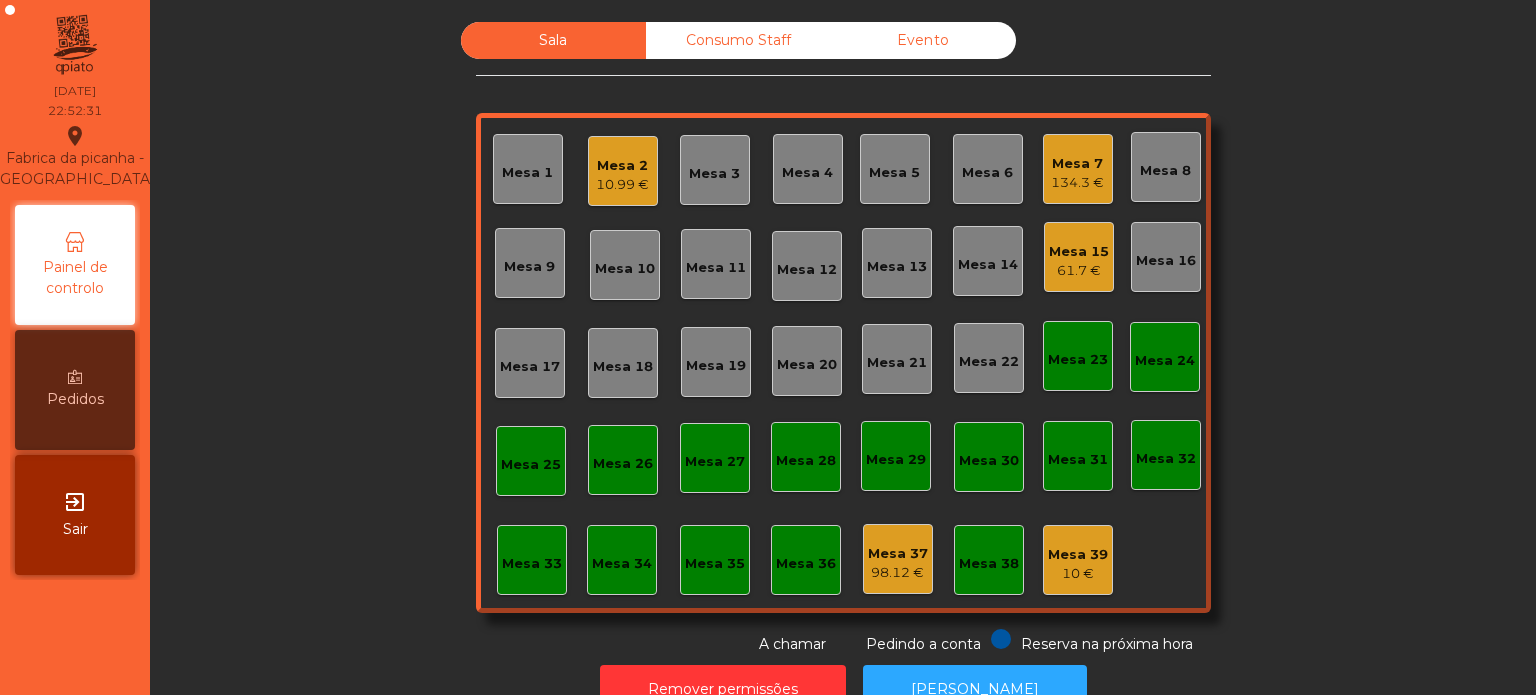 click on "Mesa 15   61.7 €" 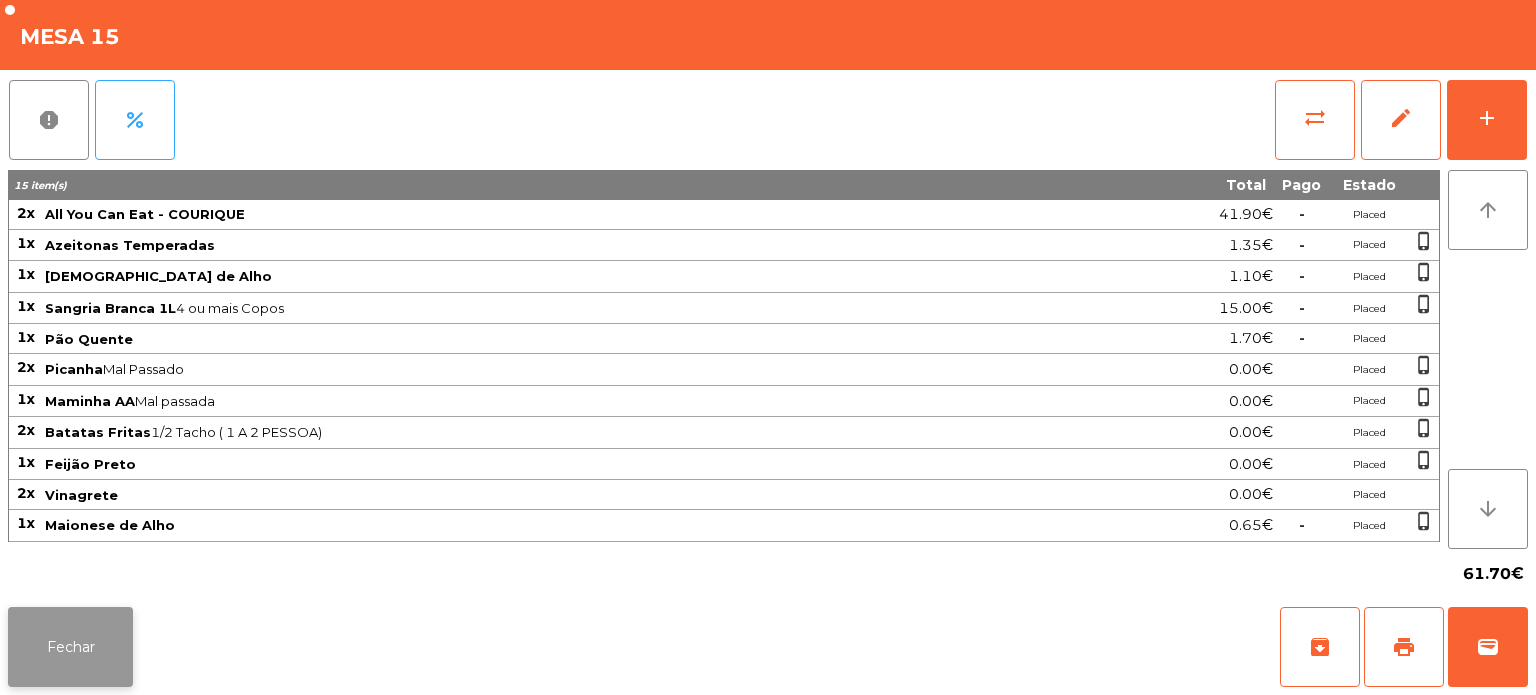 click on "Fechar" 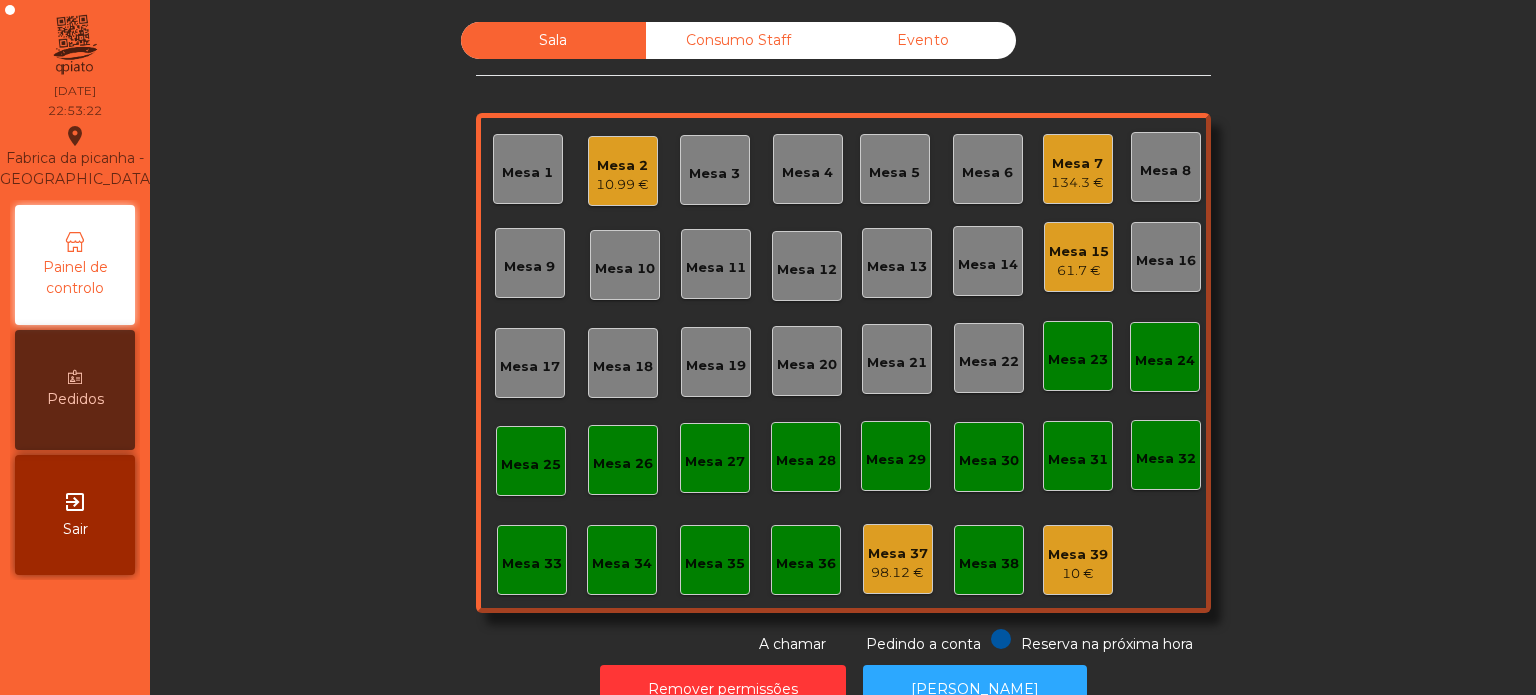 click on "61.7 €" 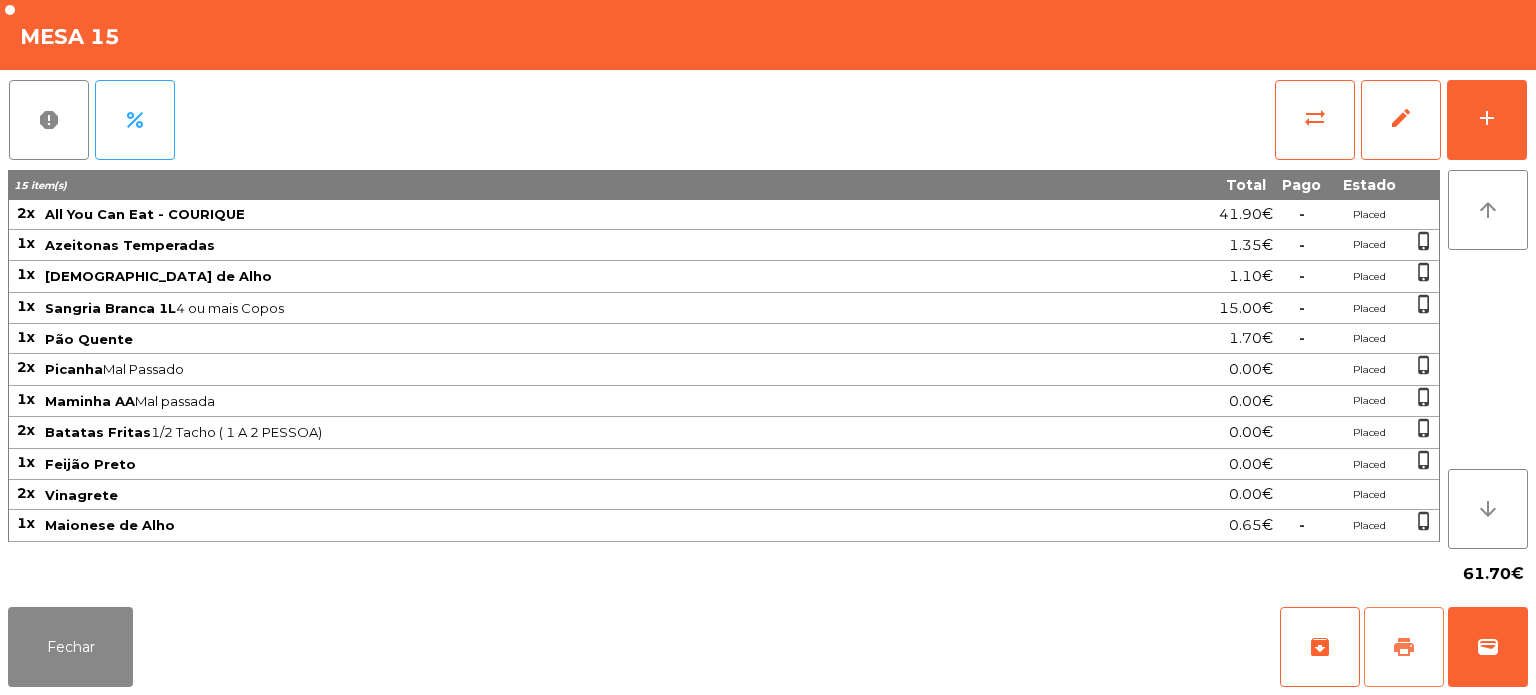 click on "print" 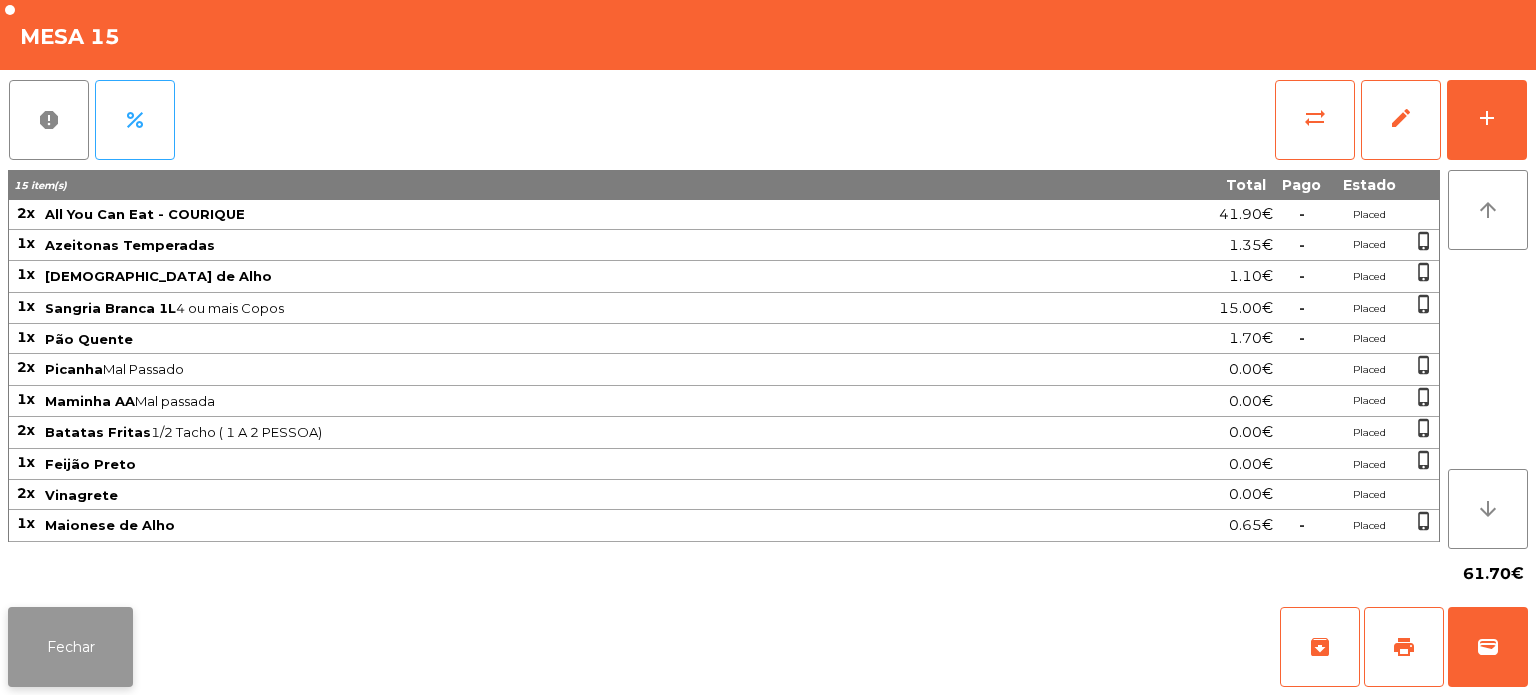 click on "Fechar" 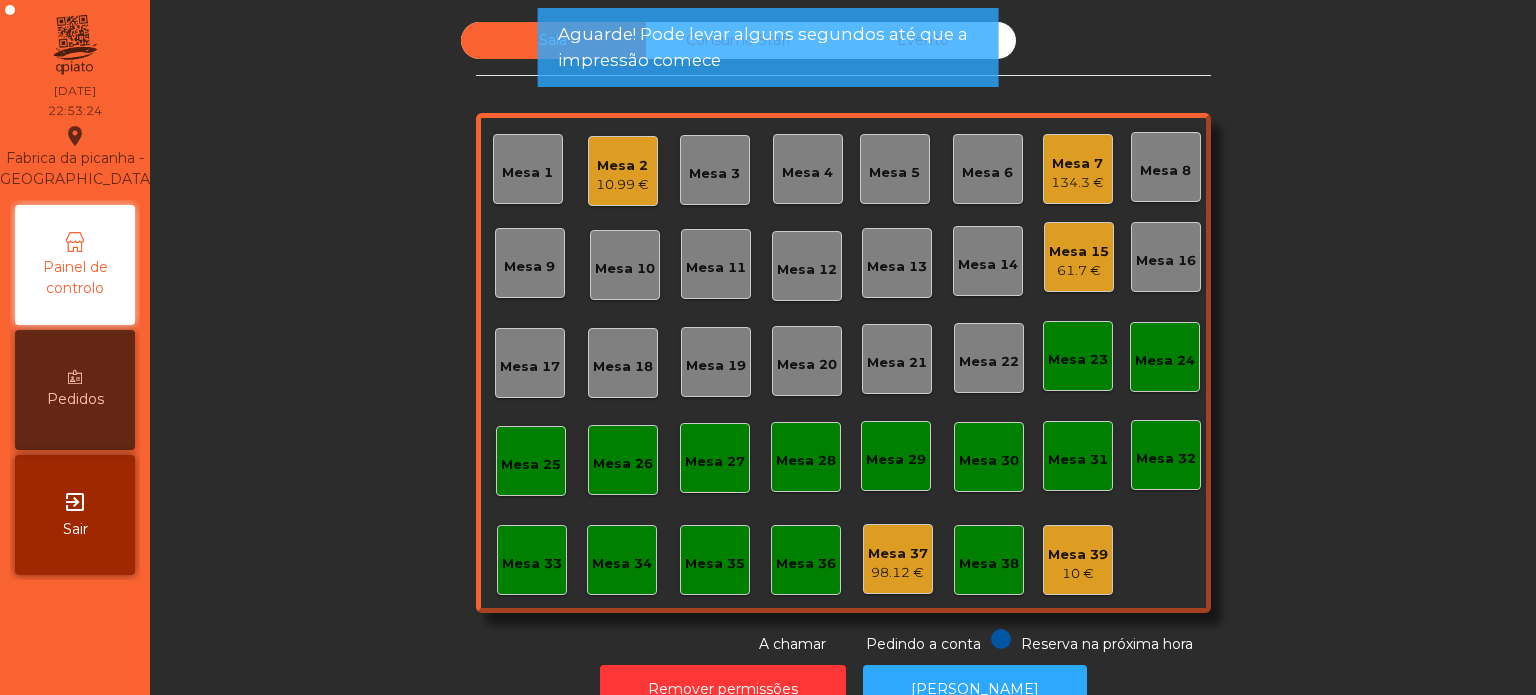 click on "Mesa 15   61.7 €" 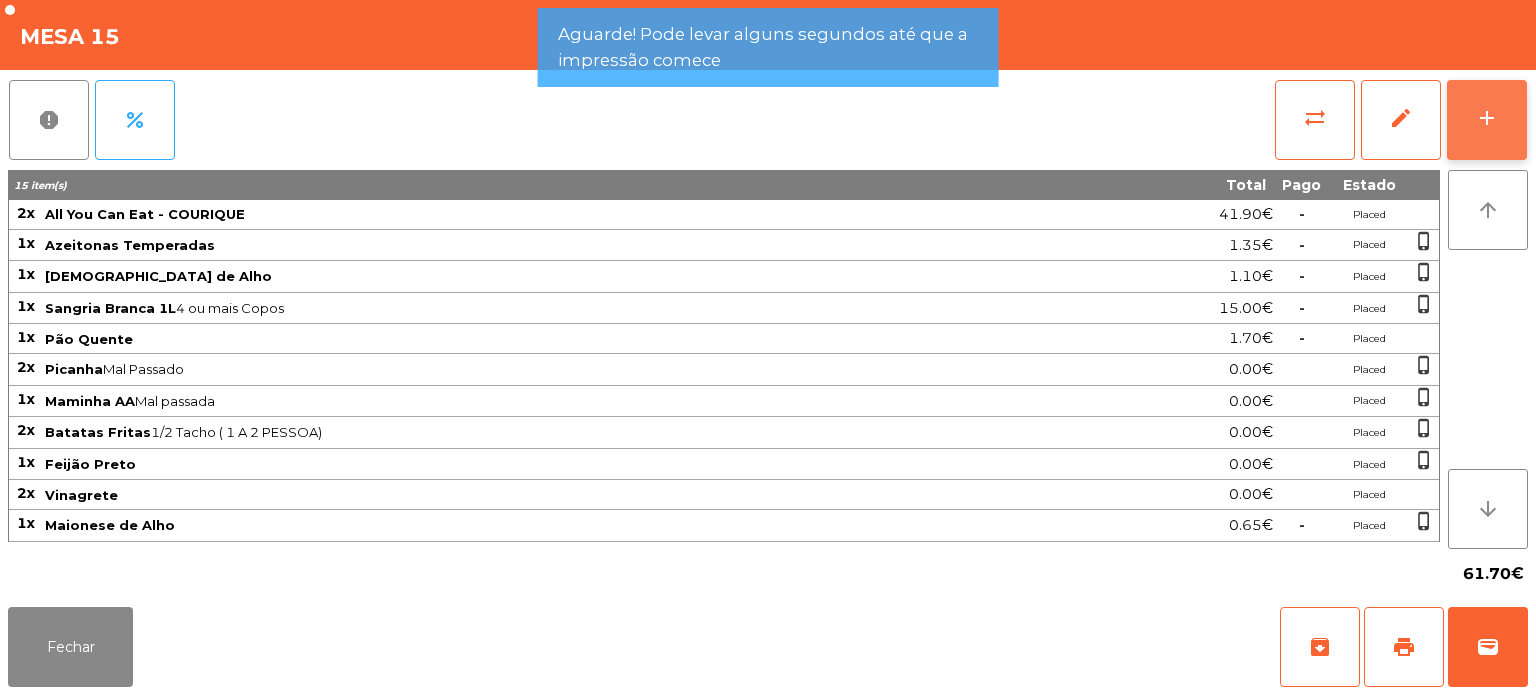 click on "add" 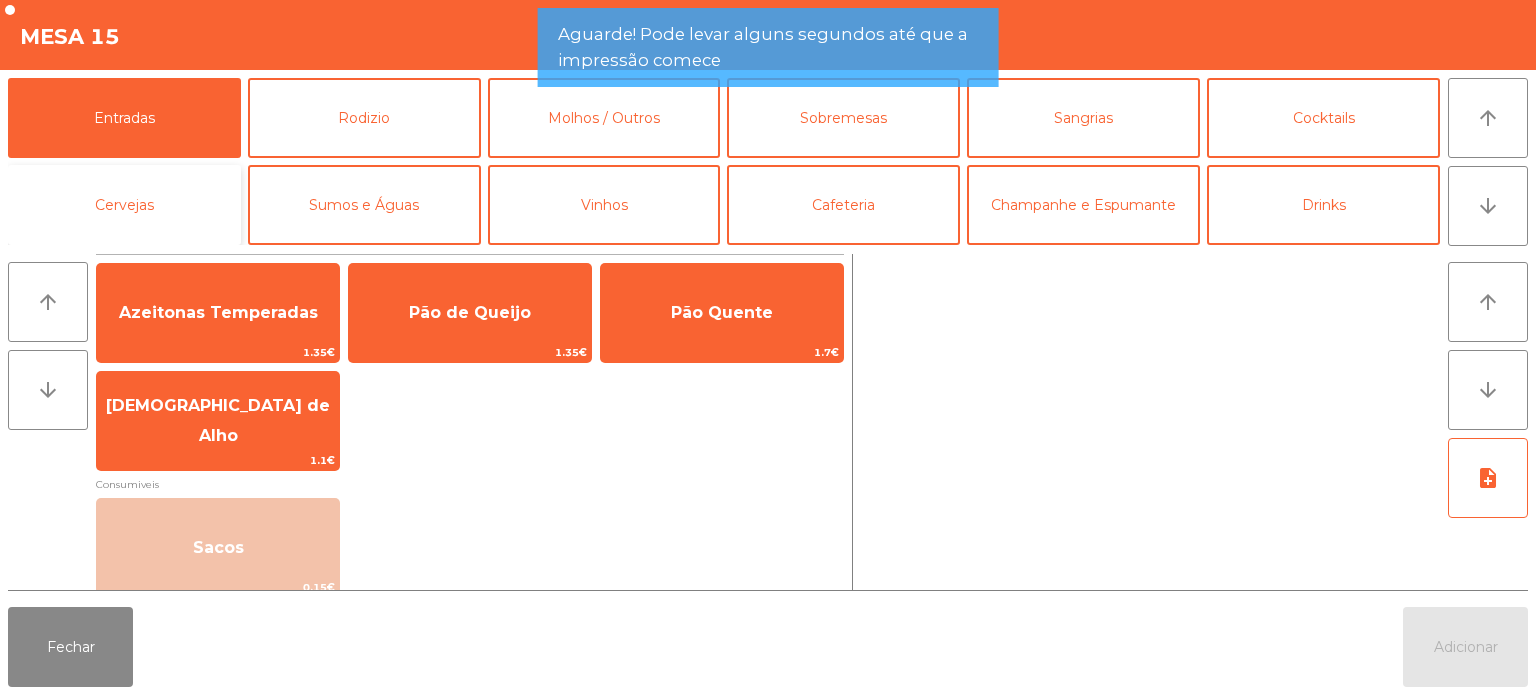 click on "Cervejas" 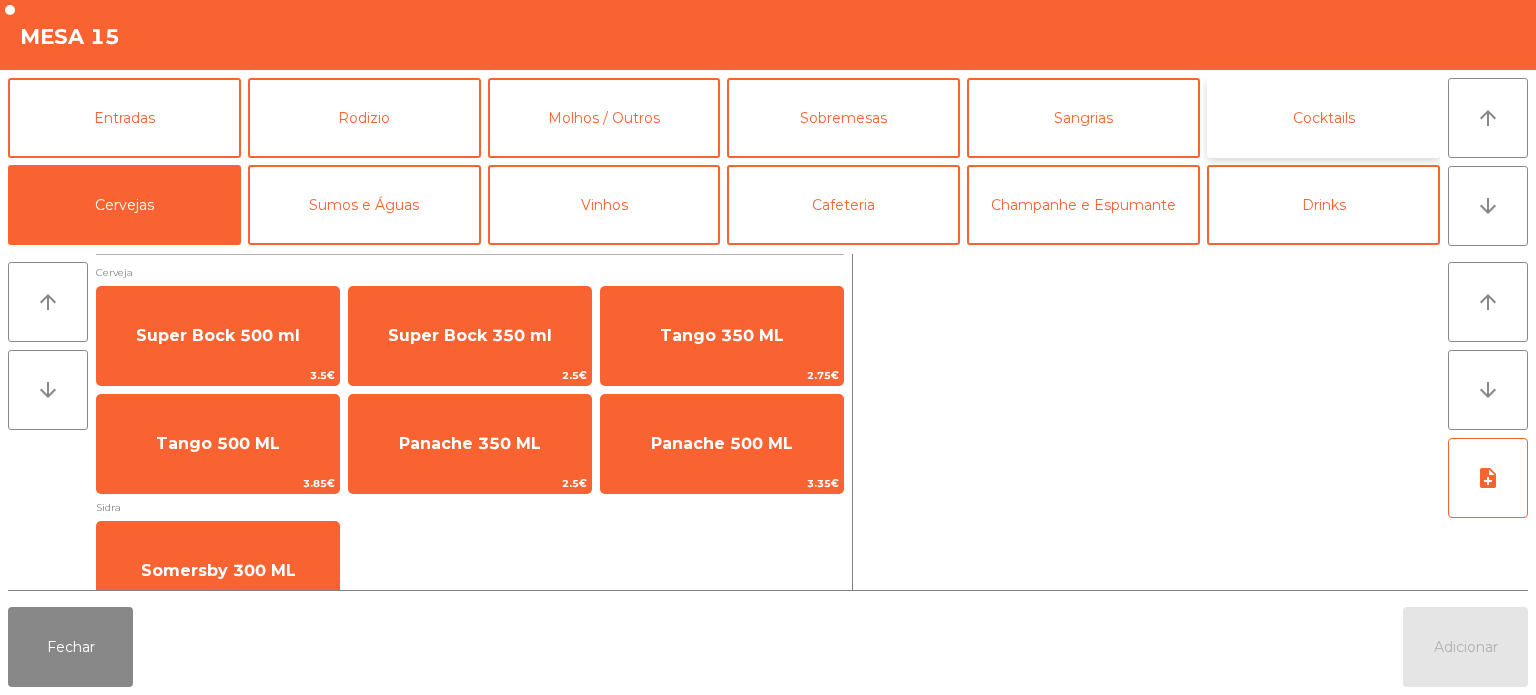 click on "Cocktails" 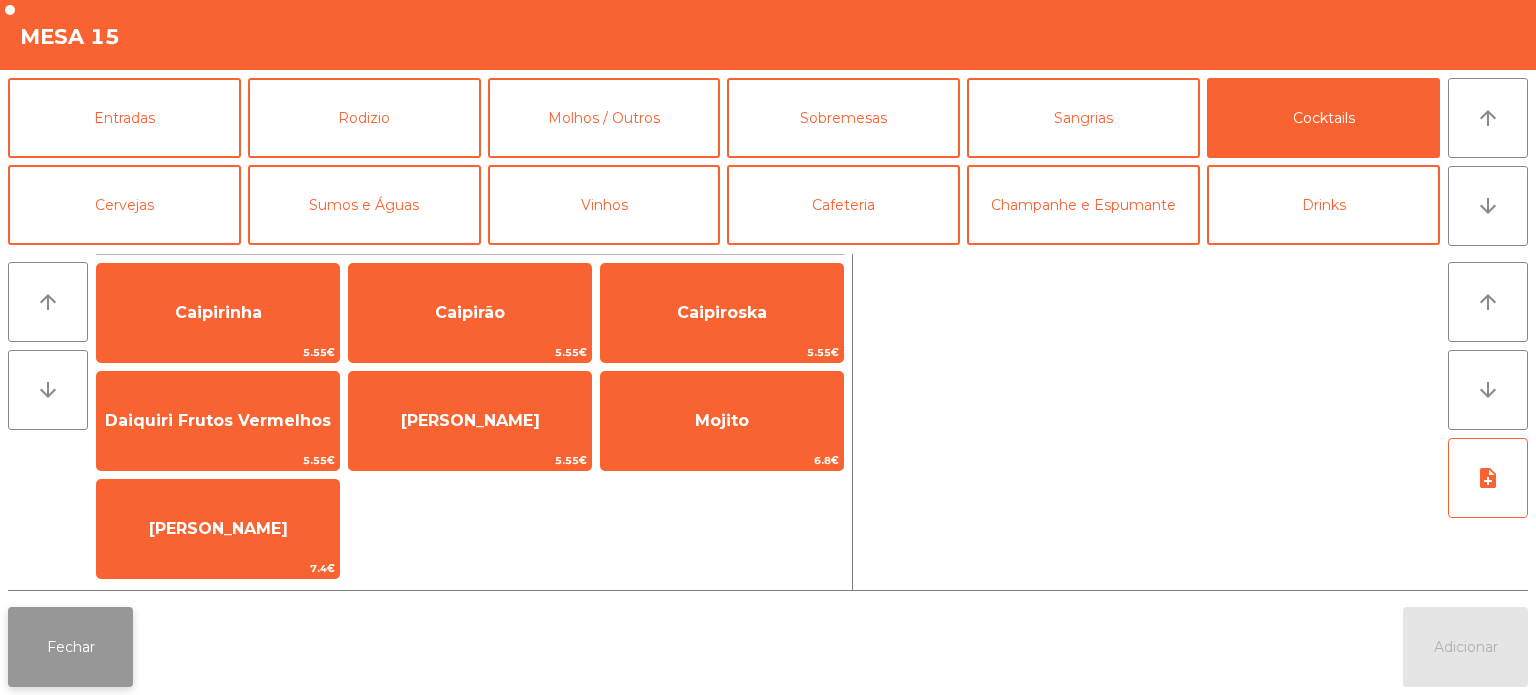 click on "Fechar" 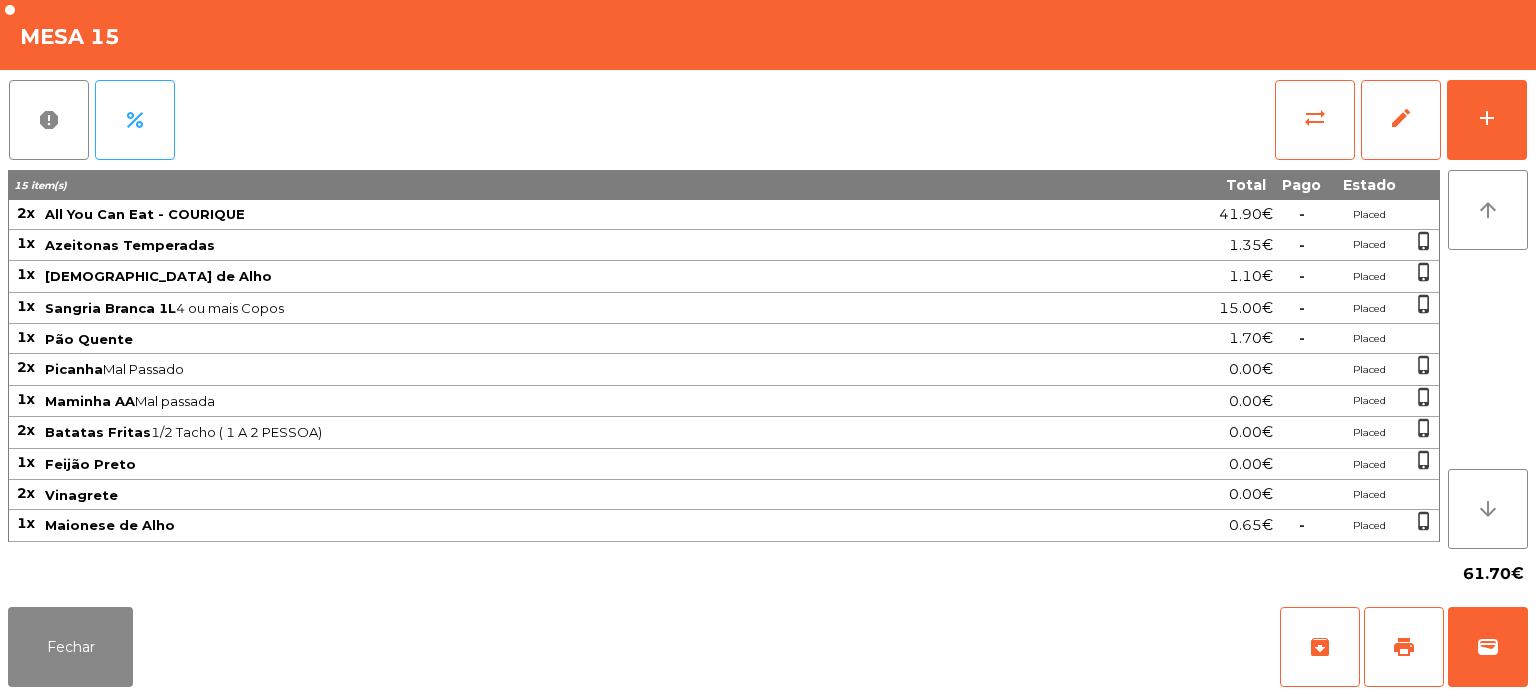 click on "Fechar   archive   print   wallet" 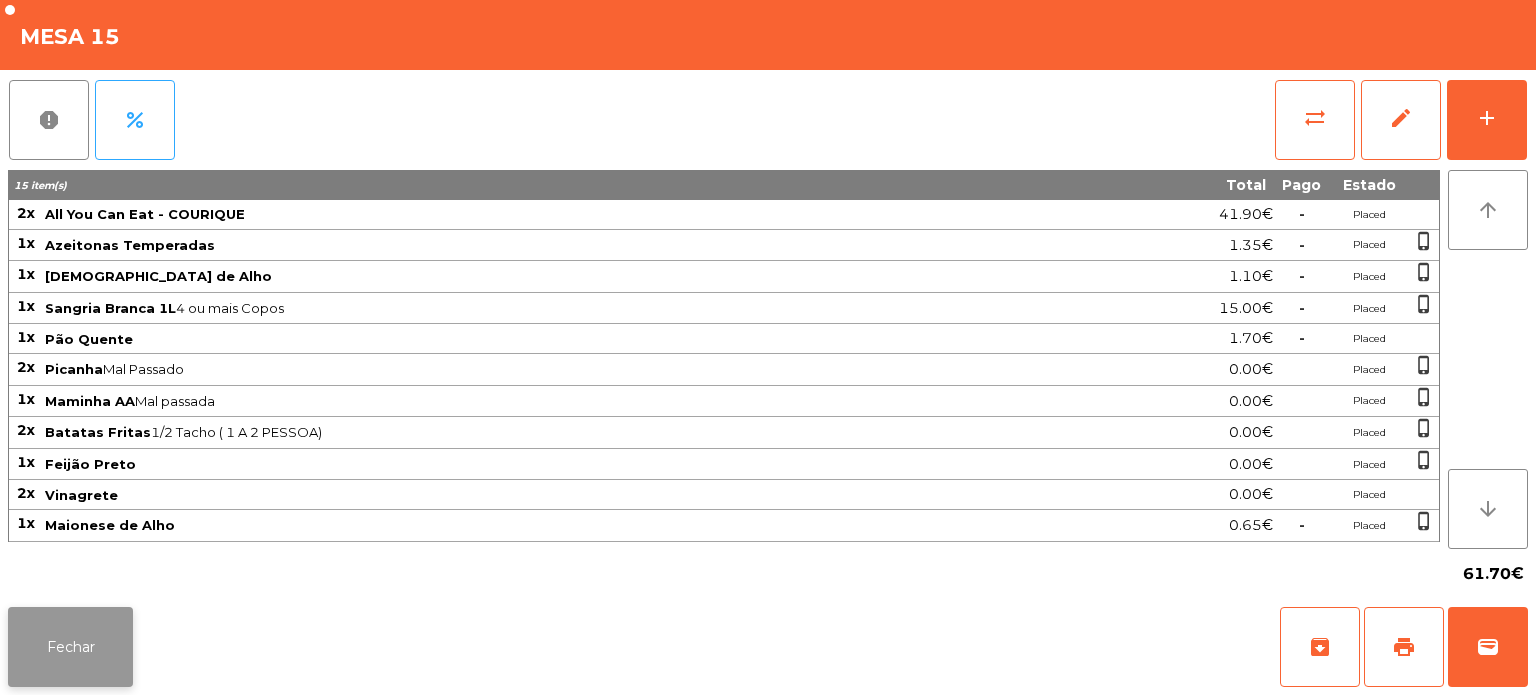 click on "Fechar" 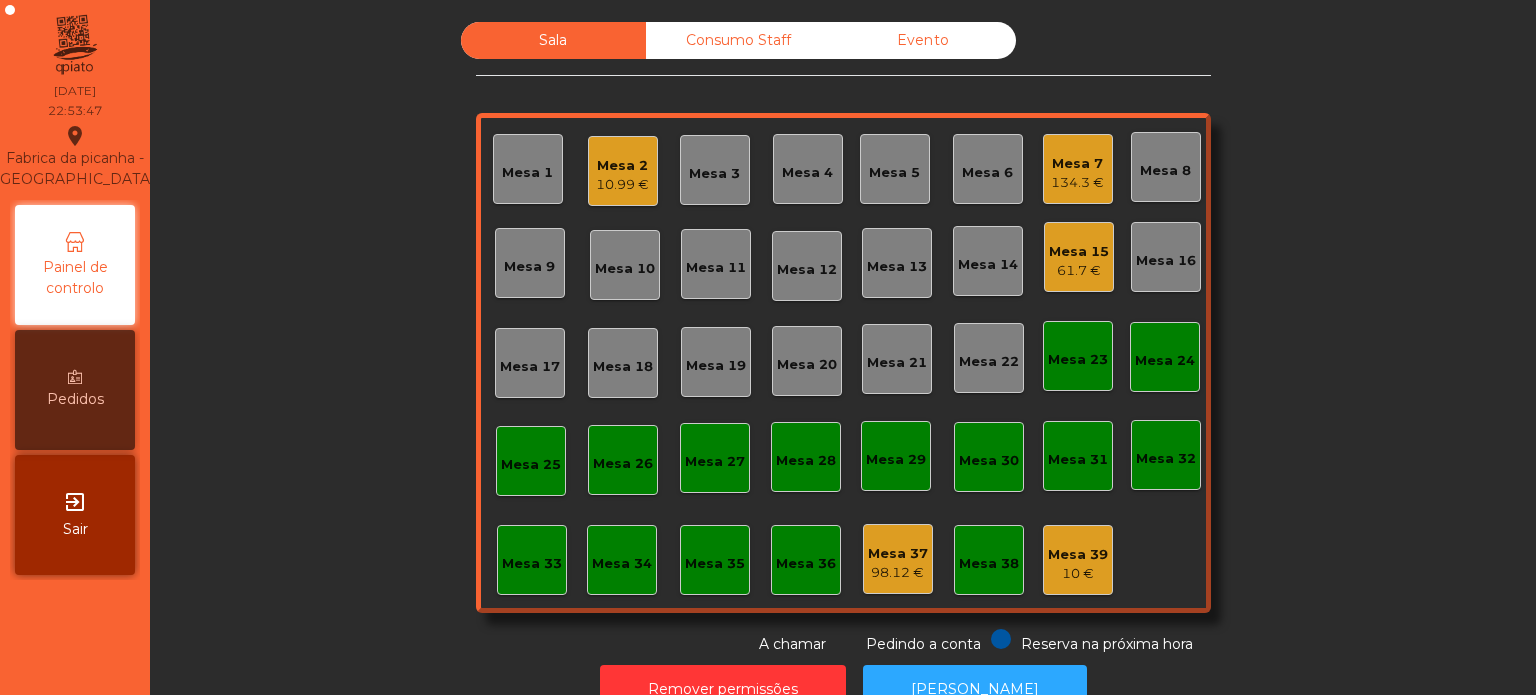 click on "61.7 €" 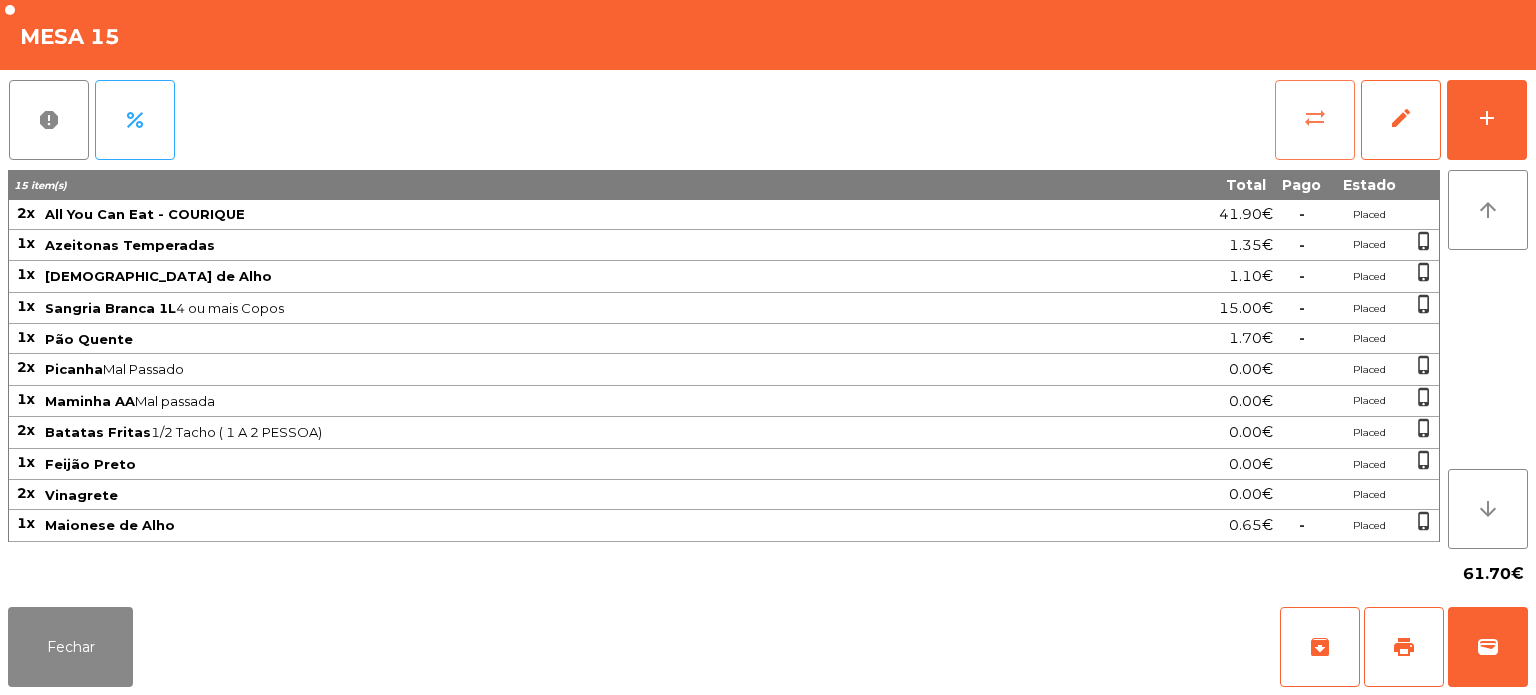 click on "sync_alt" 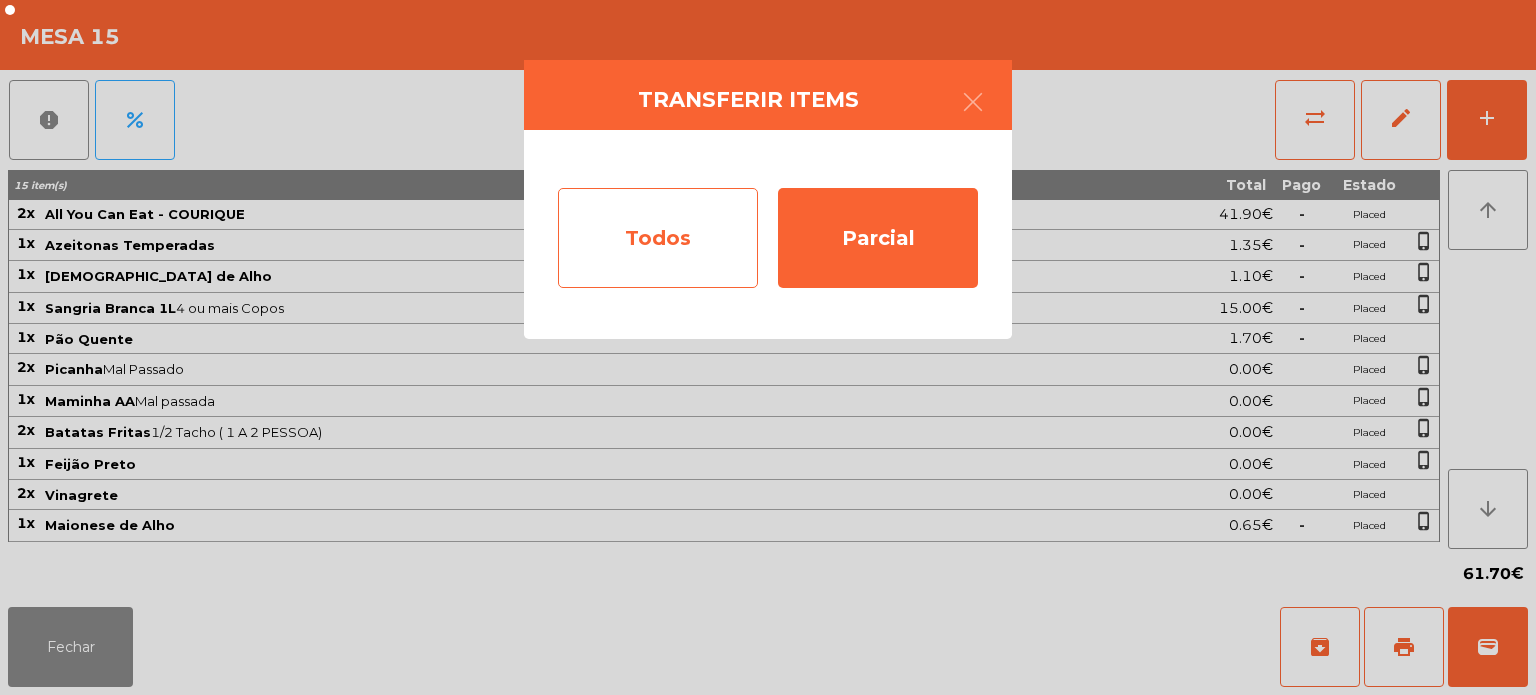 click on "Todos" 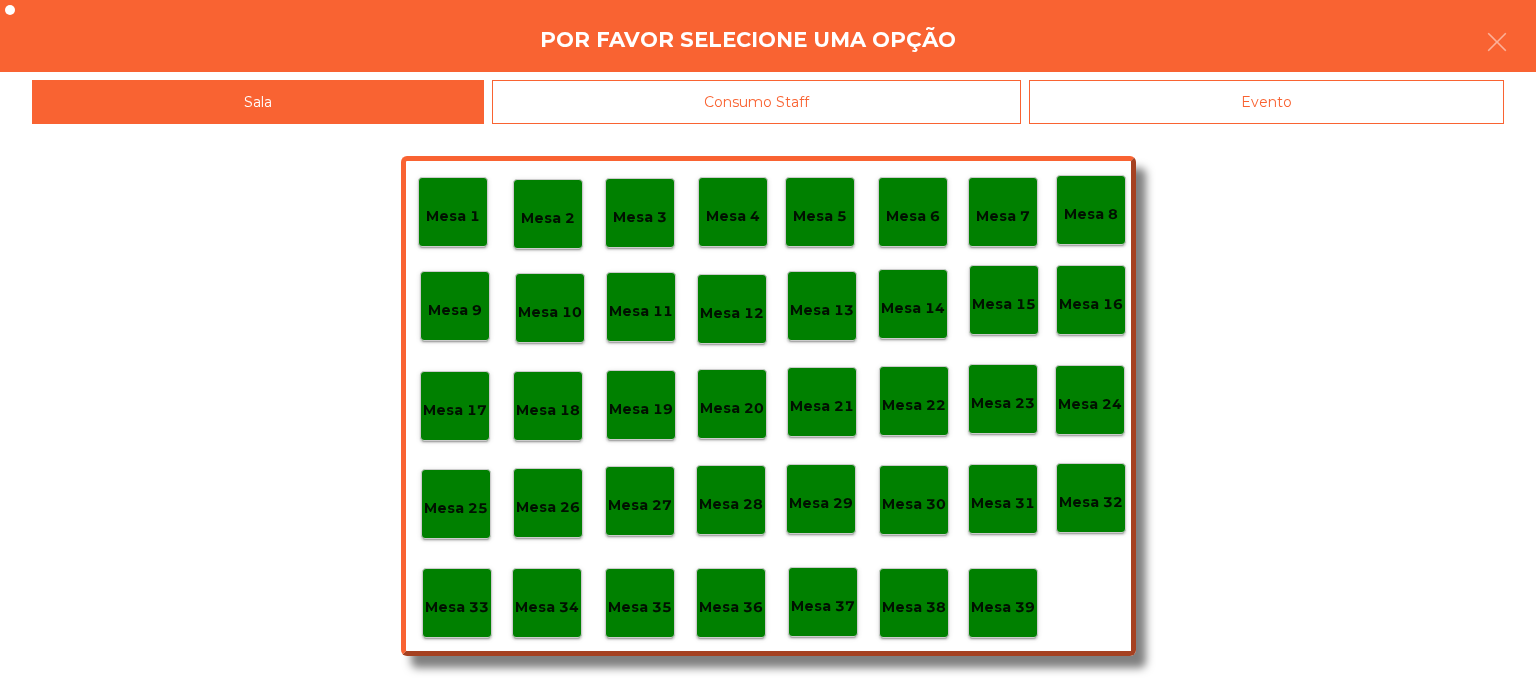 click on "Evento" 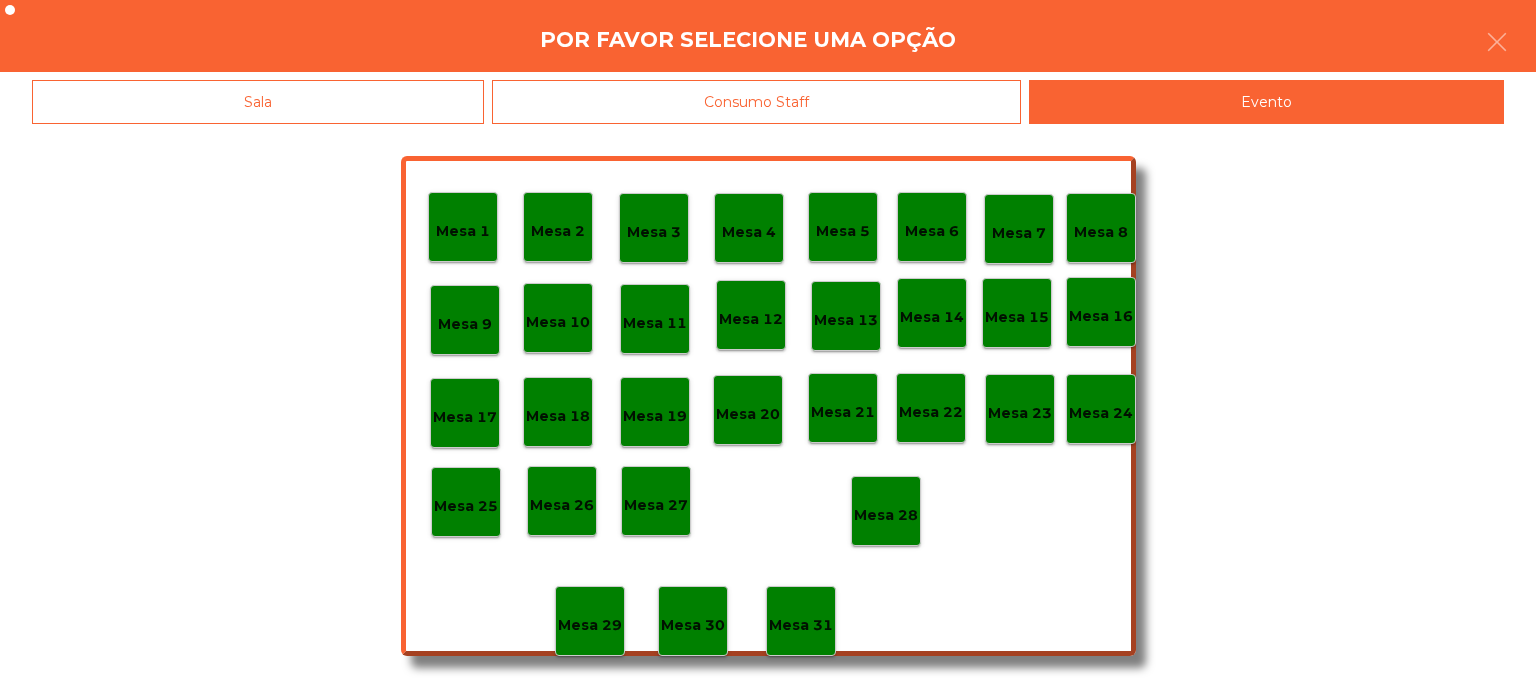 click on "Mesa 28" 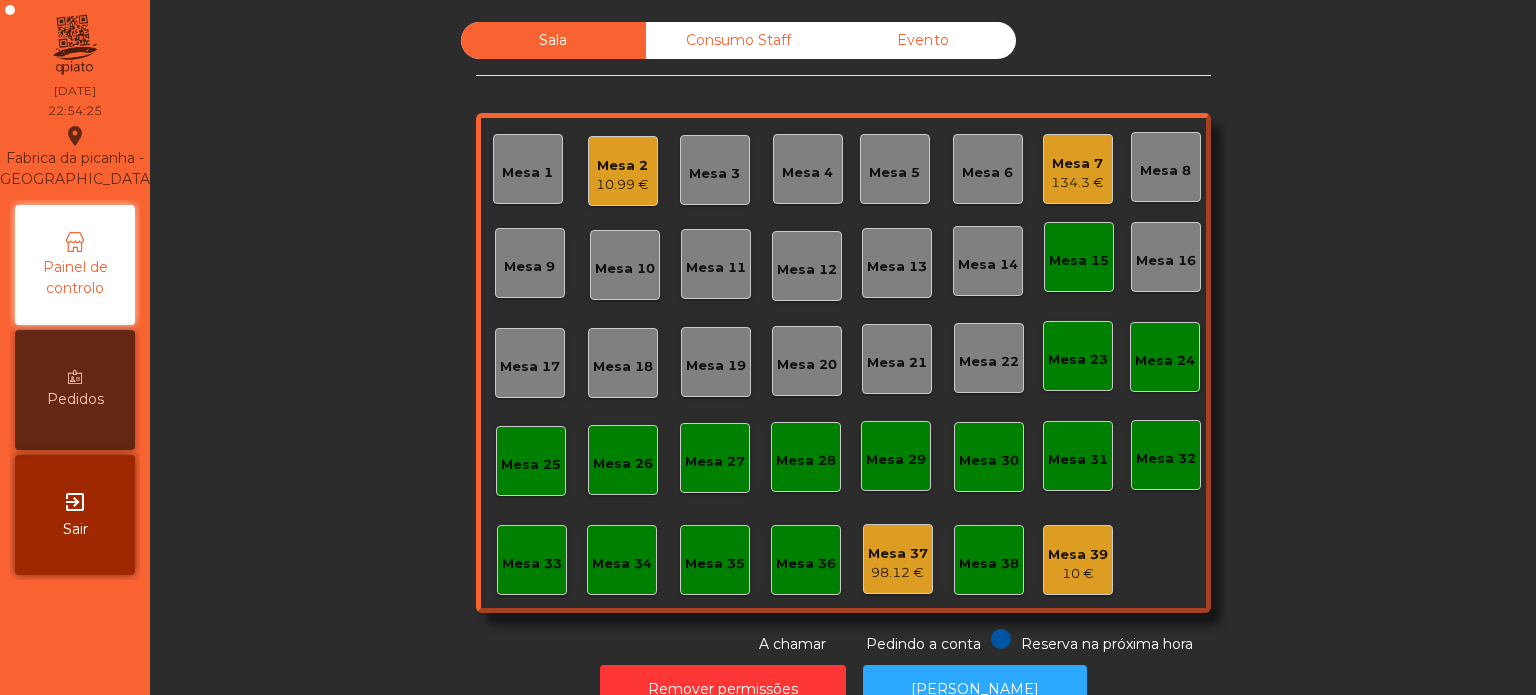 click on "Mesa 7   134.3 €" 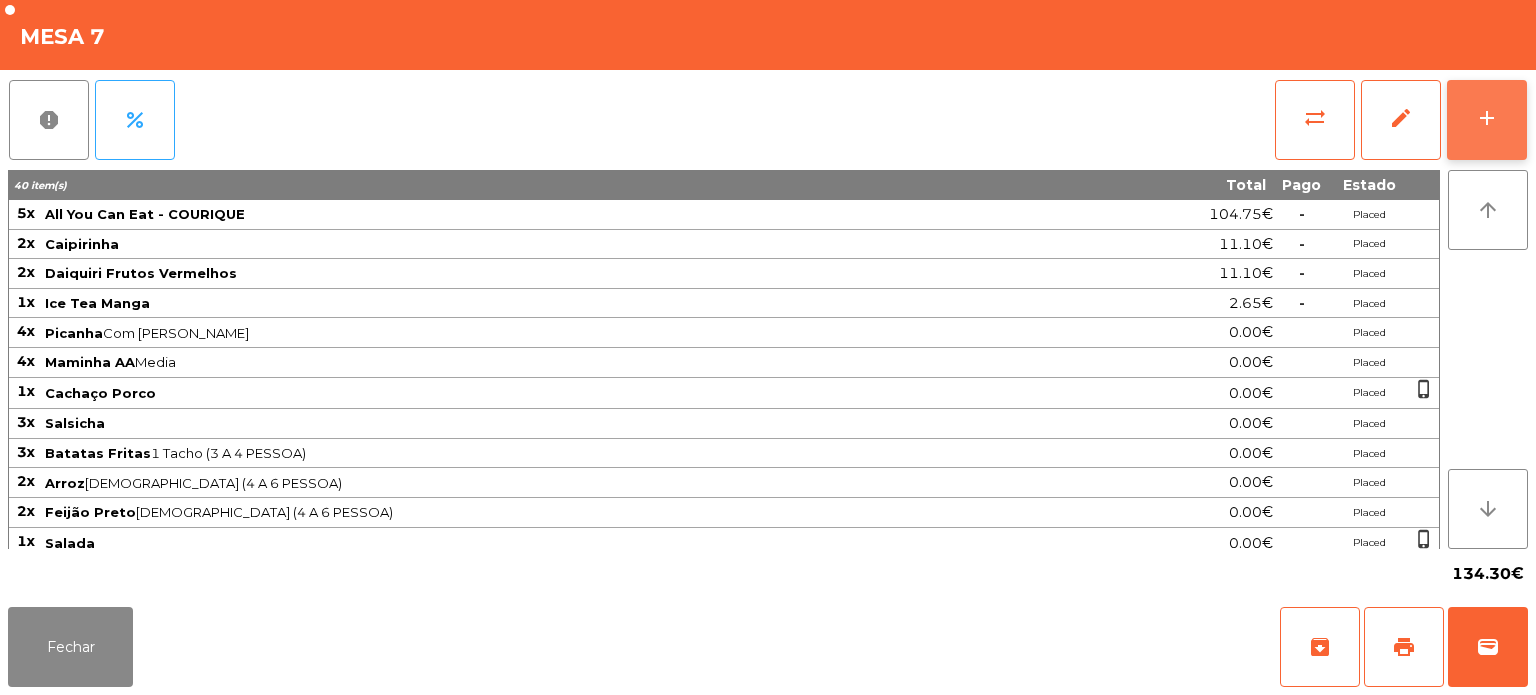 click on "add" 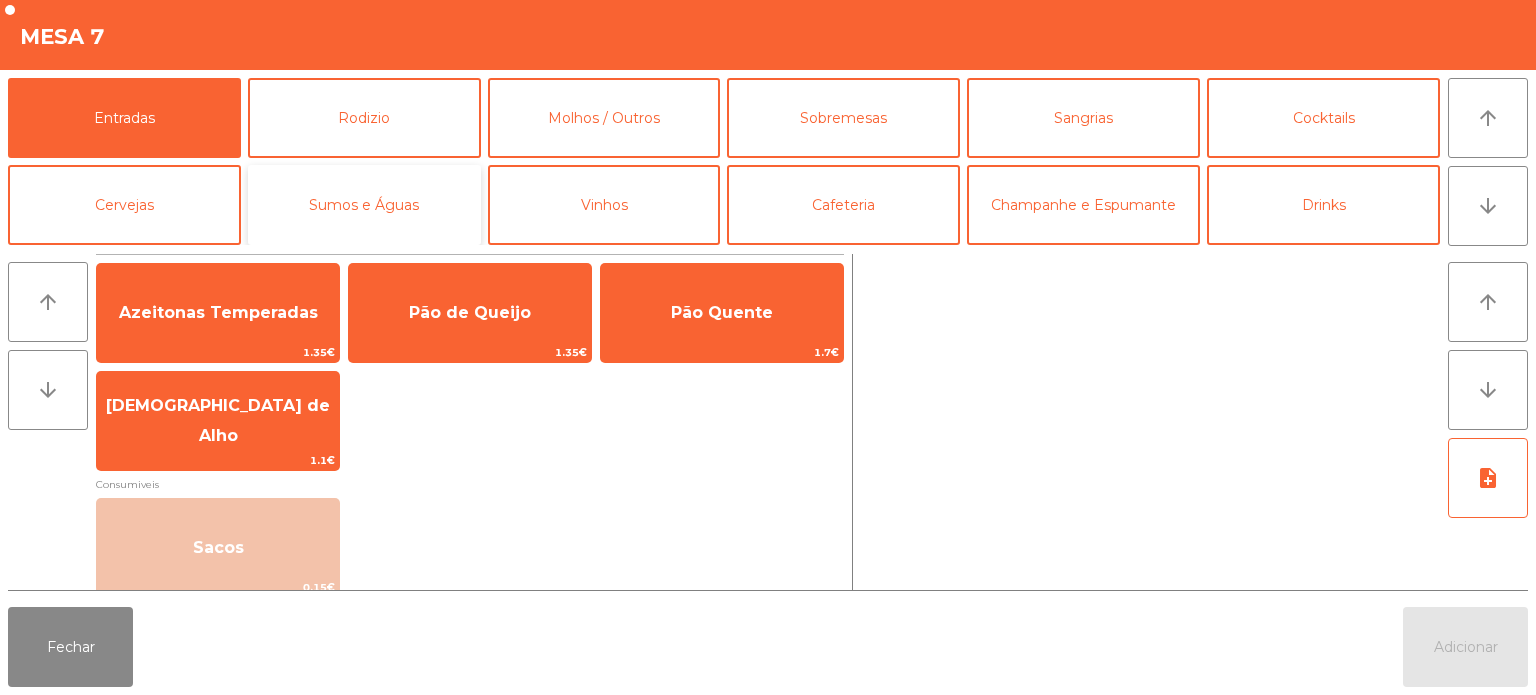 click on "Sumos e Águas" 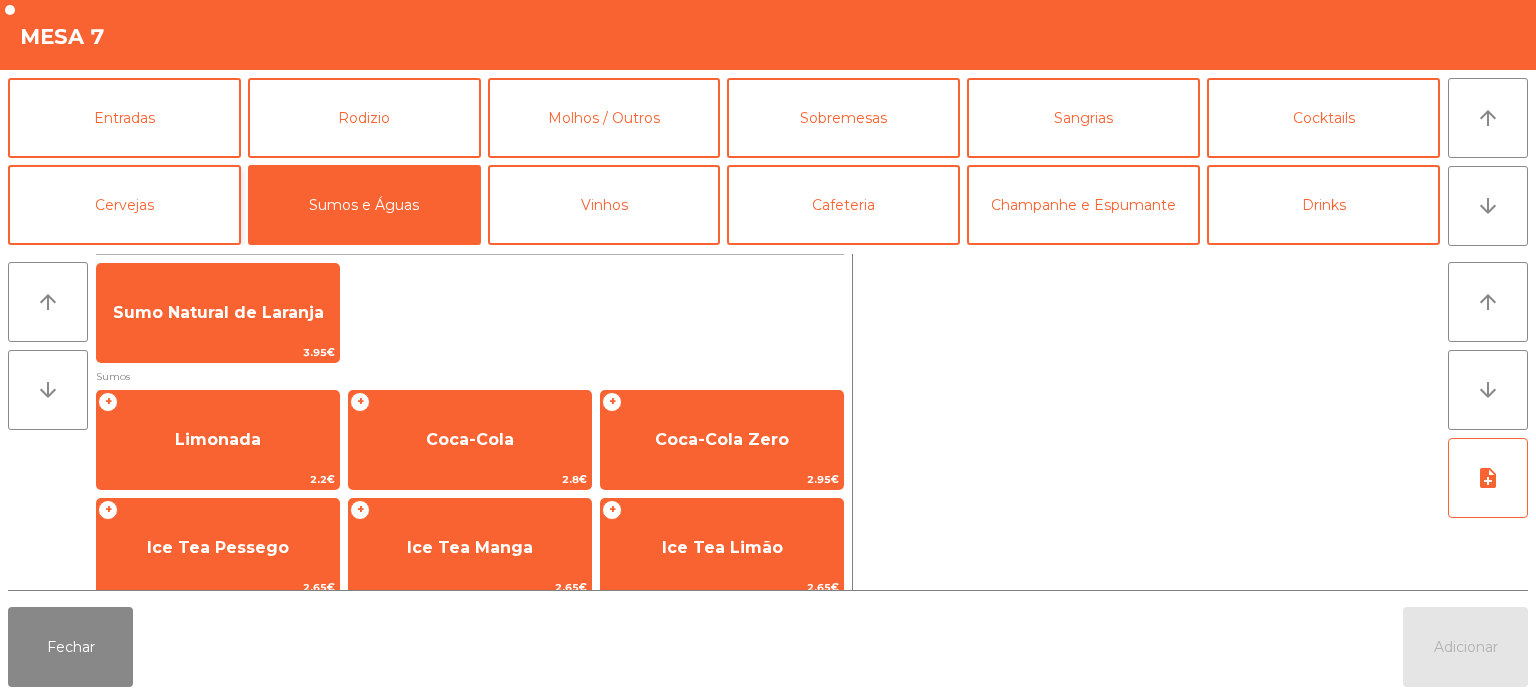 click on "Cervejas" 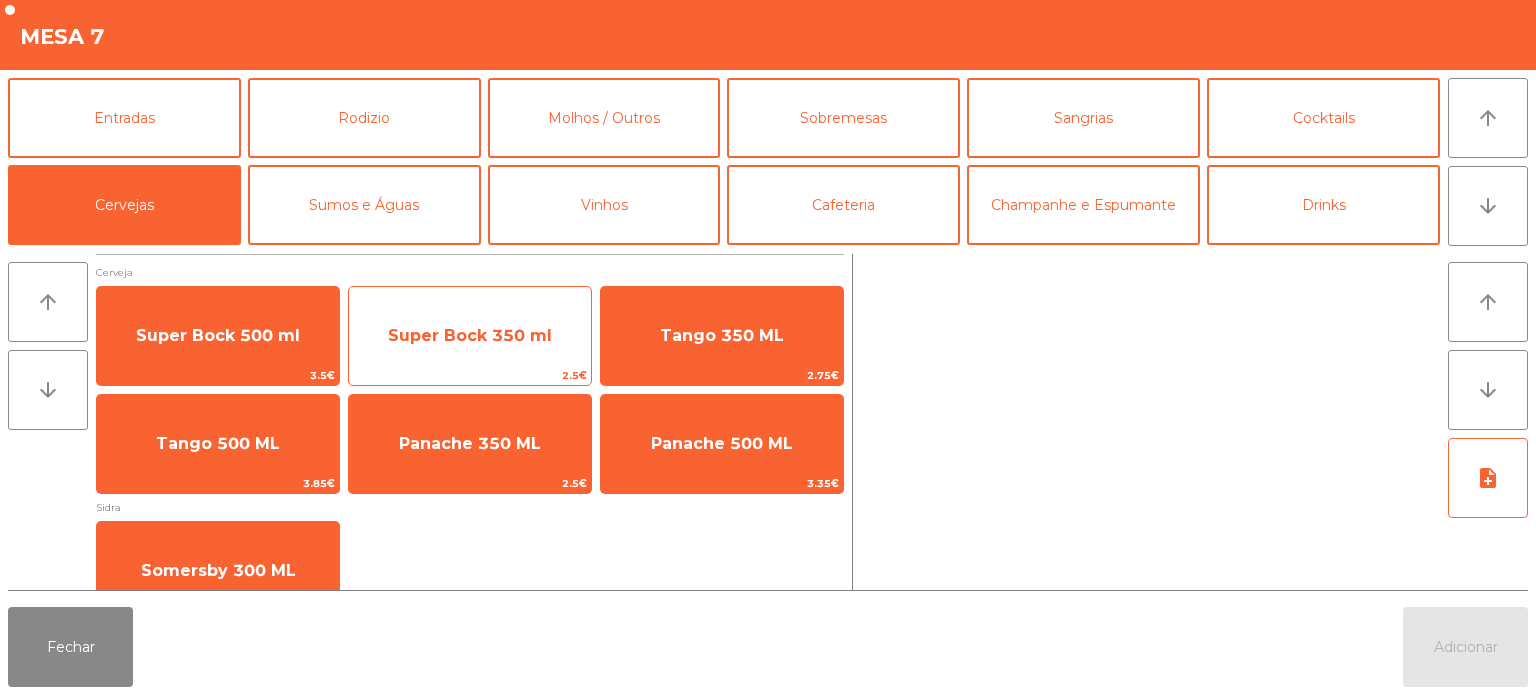 click on "Super Bock 350 ml" 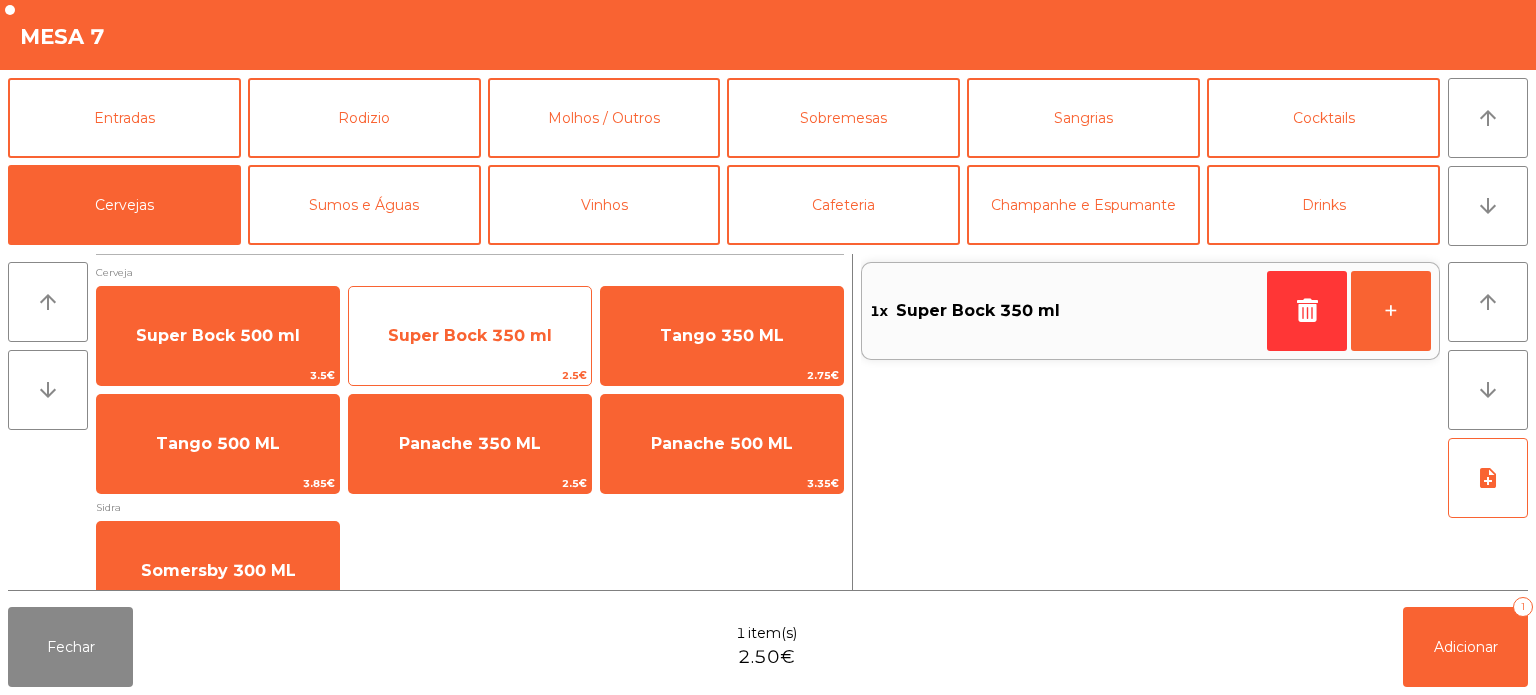 click on "Super Bock 350 ml" 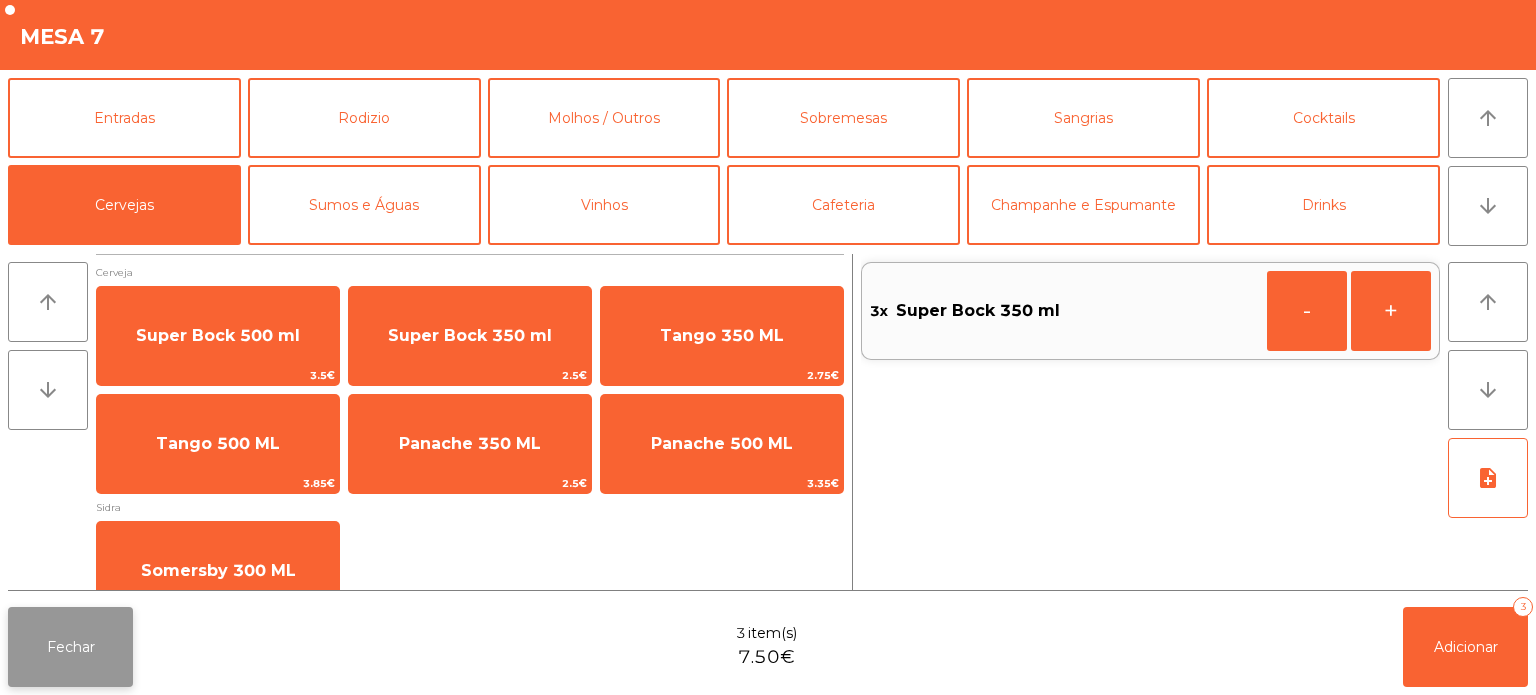 click on "Fechar" 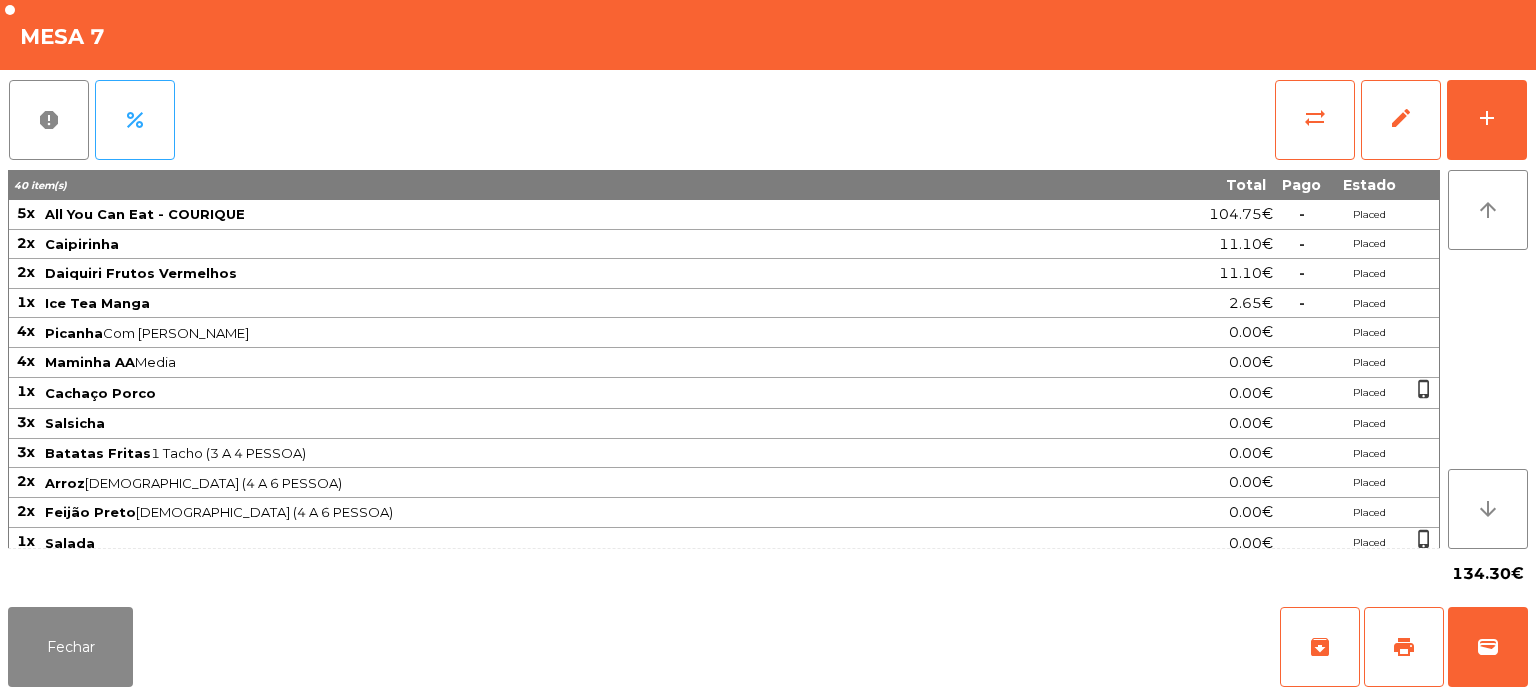 click on "Arroz  1 Tacho (4 A 6 PESSOA)" 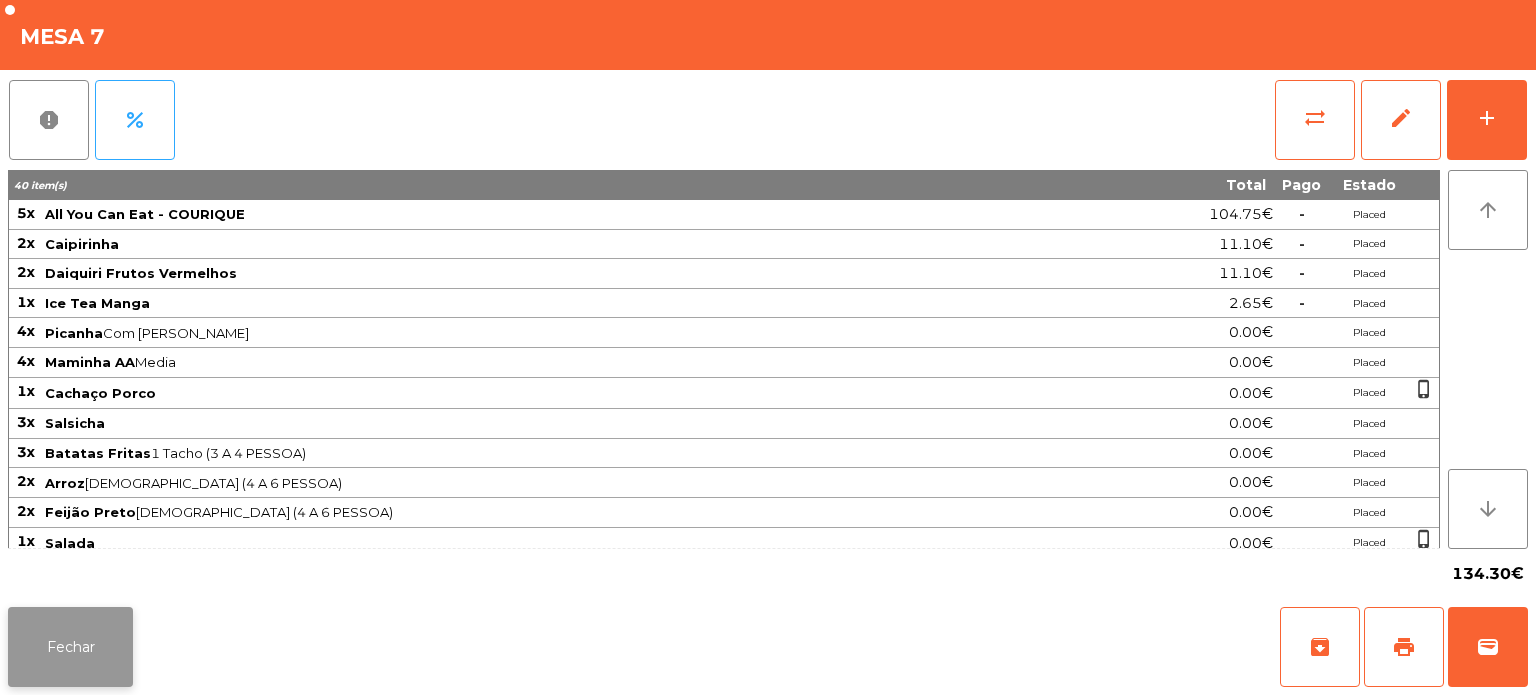 click on "Fechar" 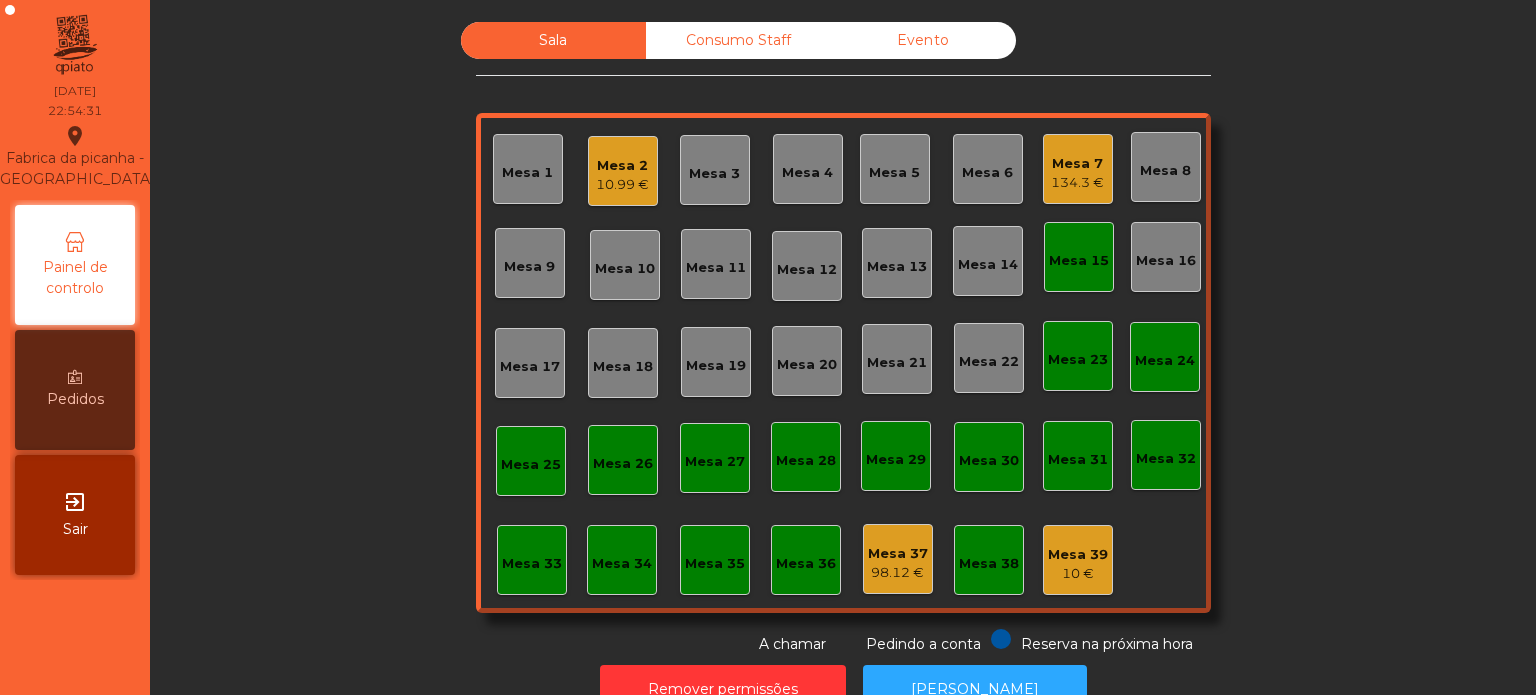 click on "Mesa 7" 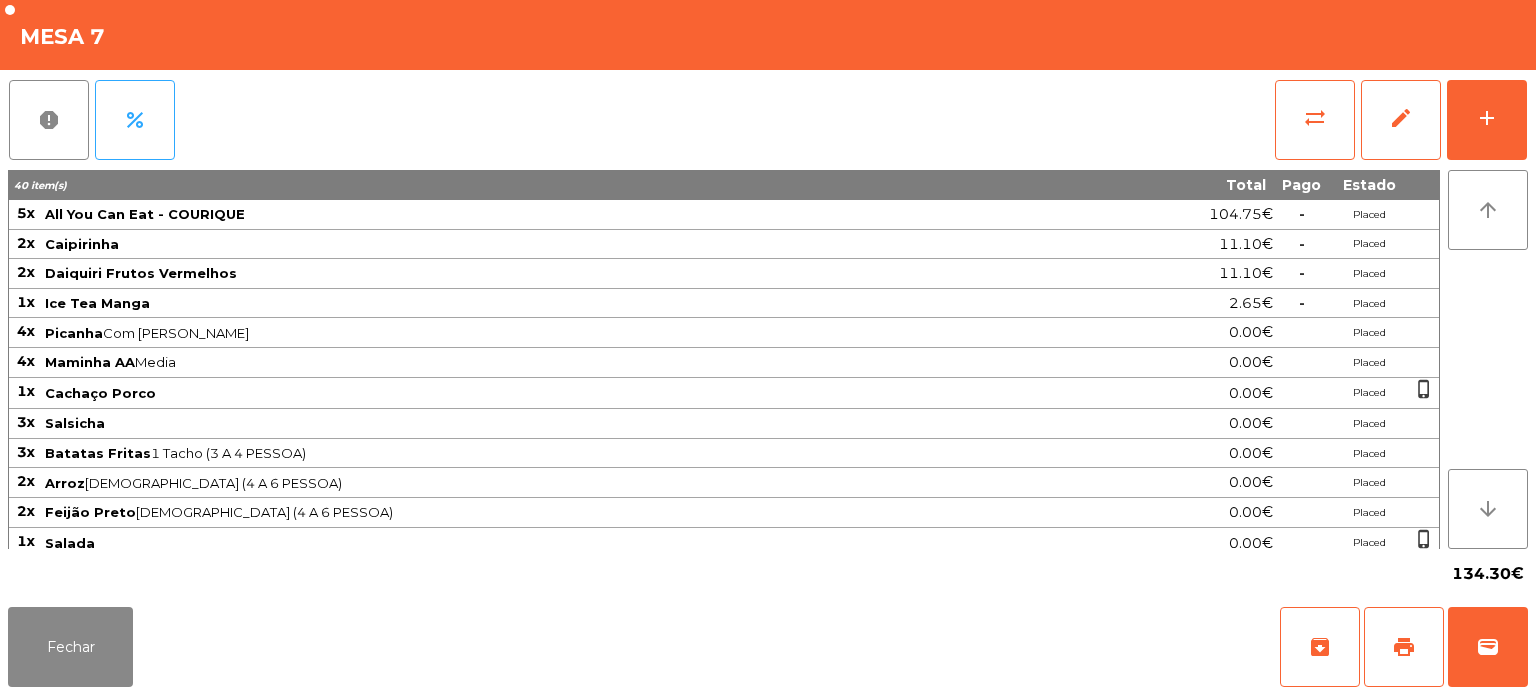 scroll, scrollTop: 186, scrollLeft: 0, axis: vertical 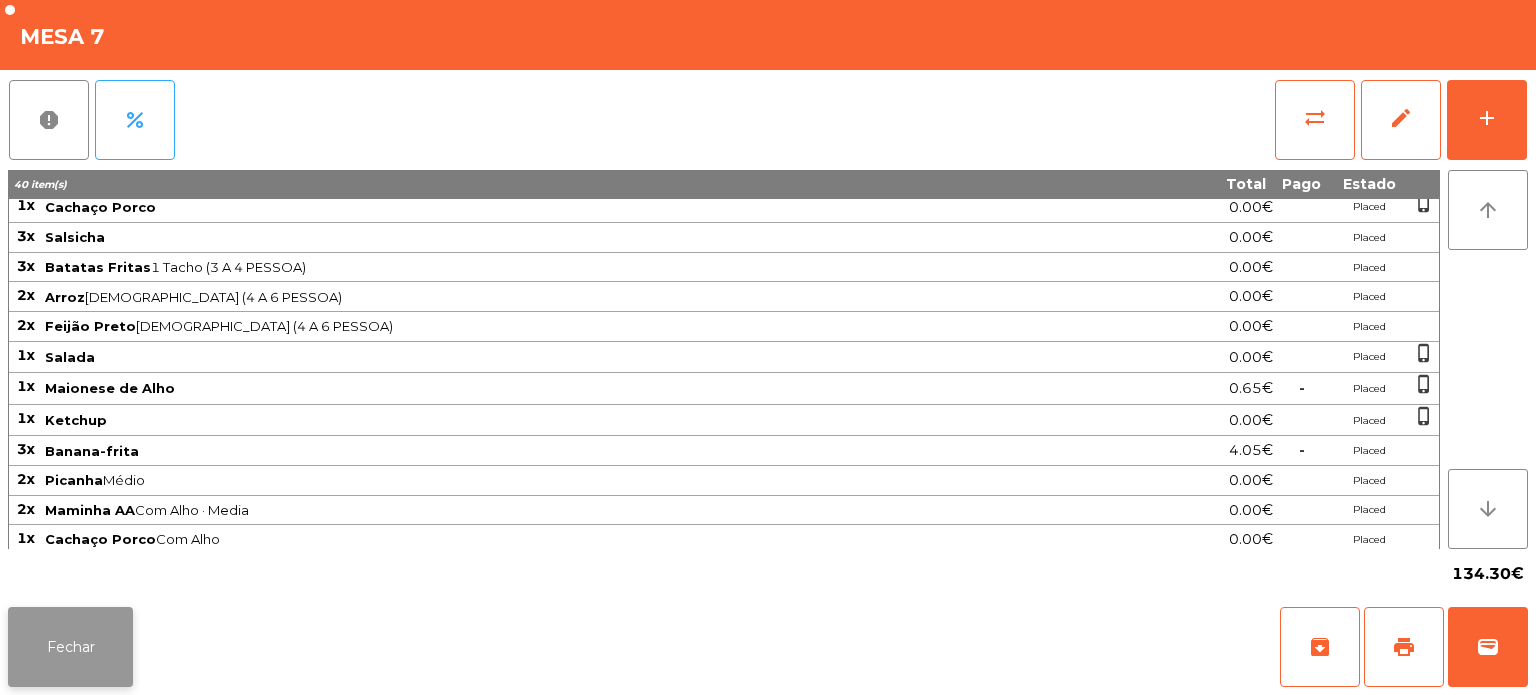 click on "Fechar" 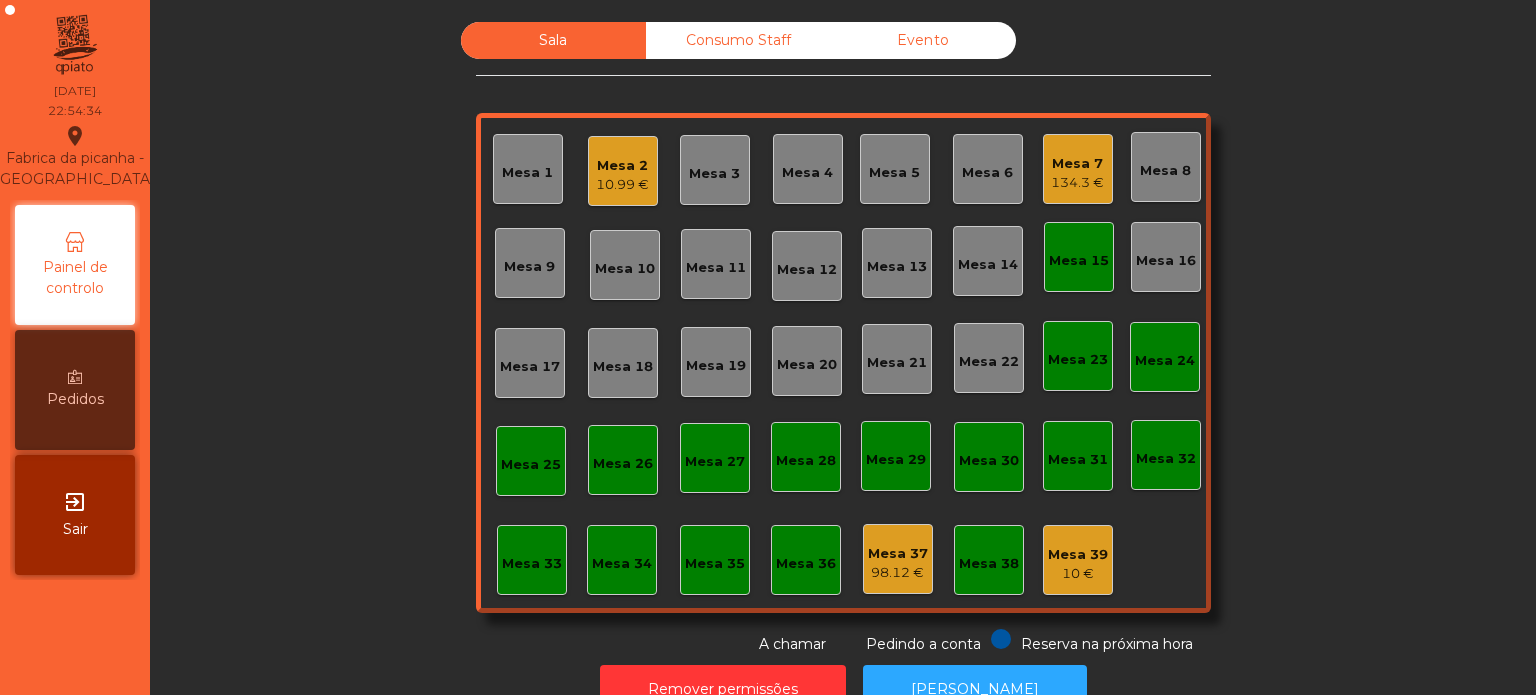 click on "134.3 €" 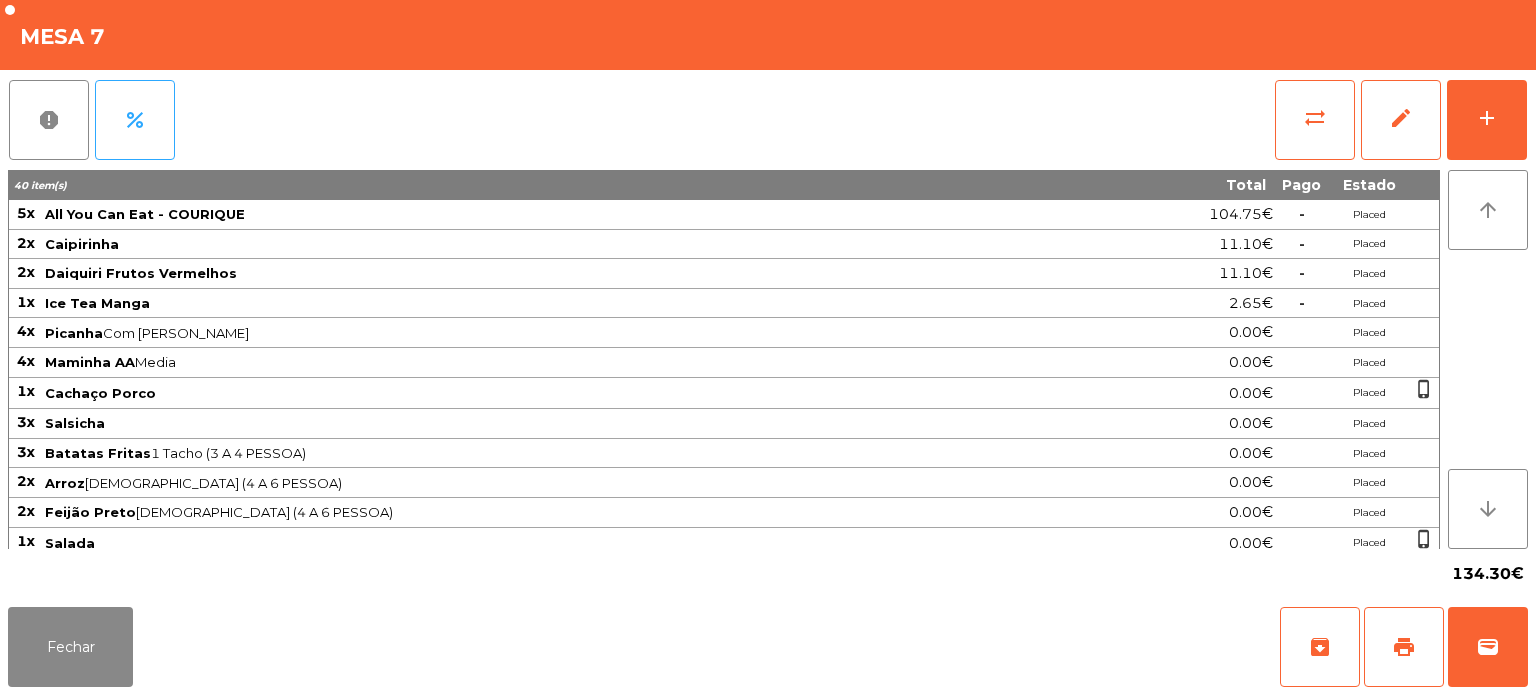 click on "report   percent   sync_alt   edit   add" 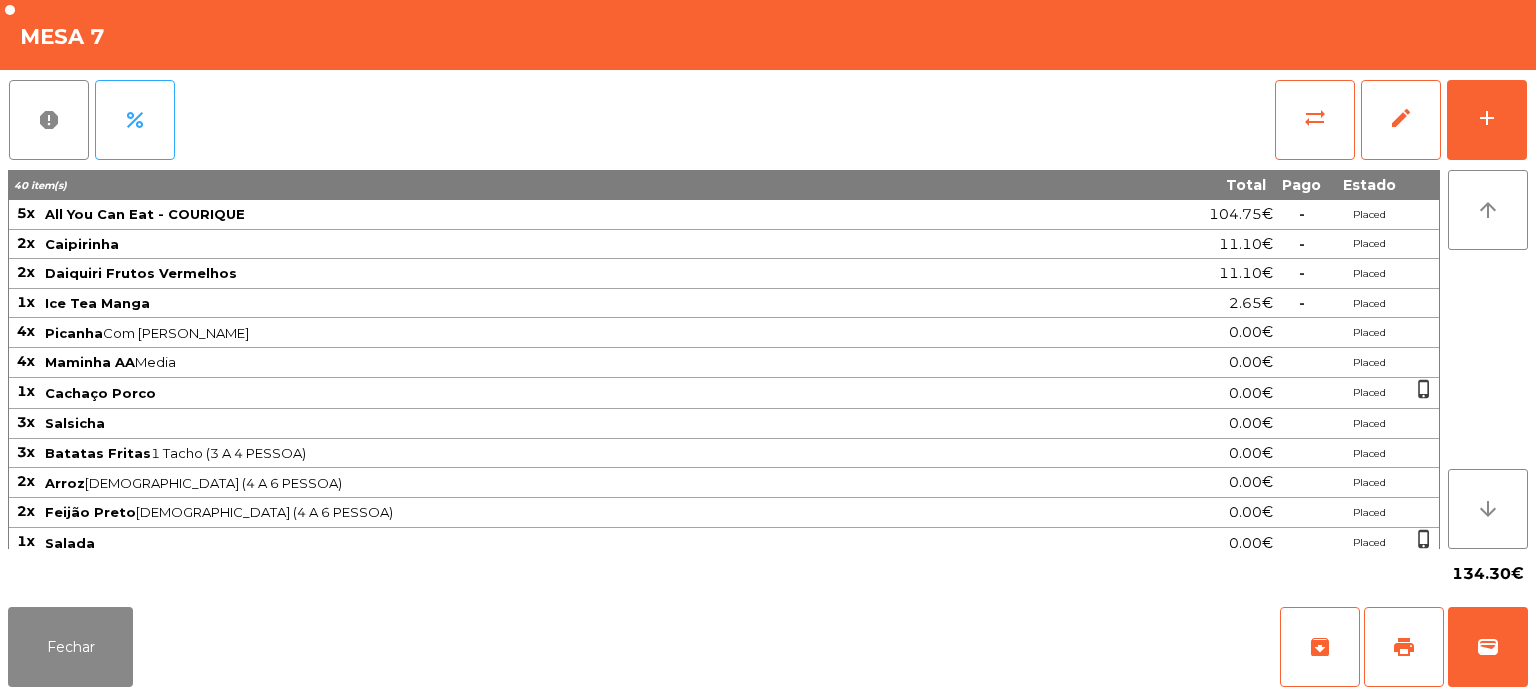 click on "report   percent   sync_alt   edit   add" 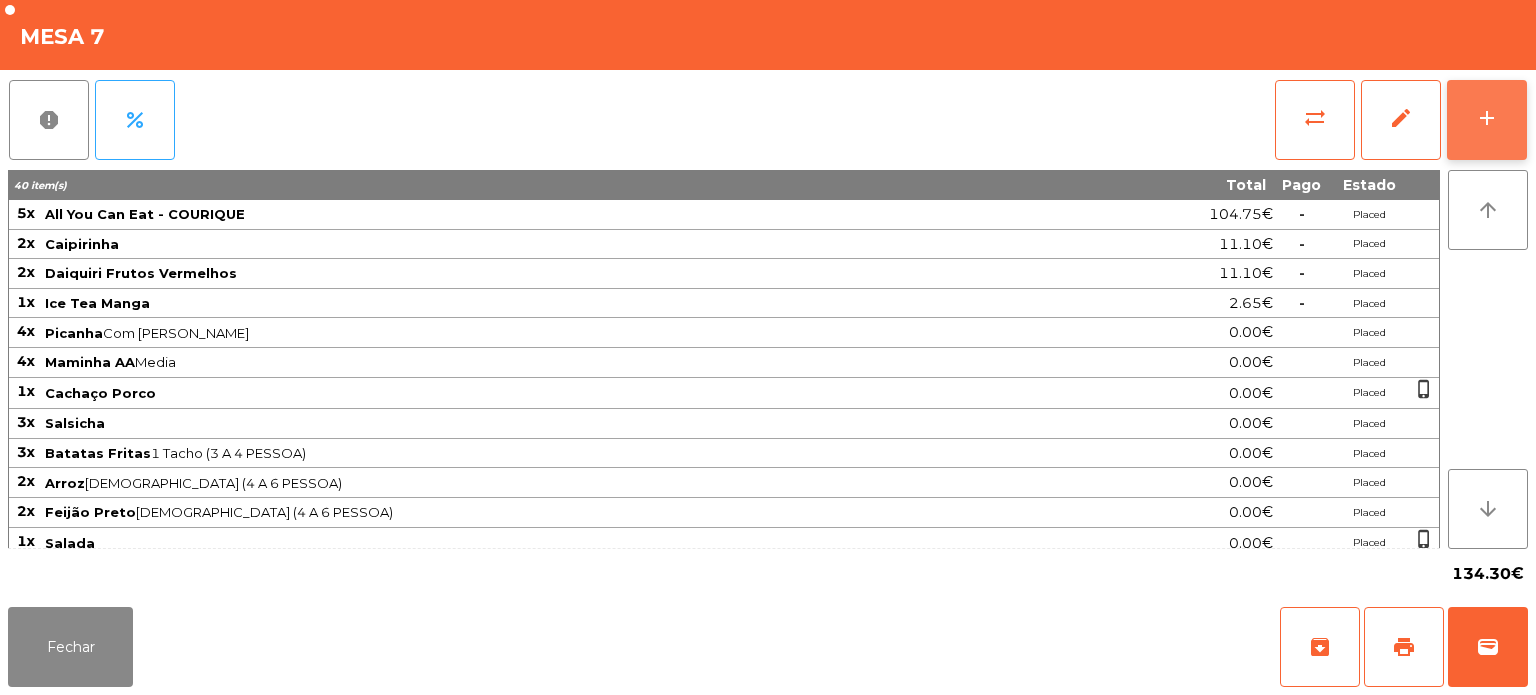 click on "add" 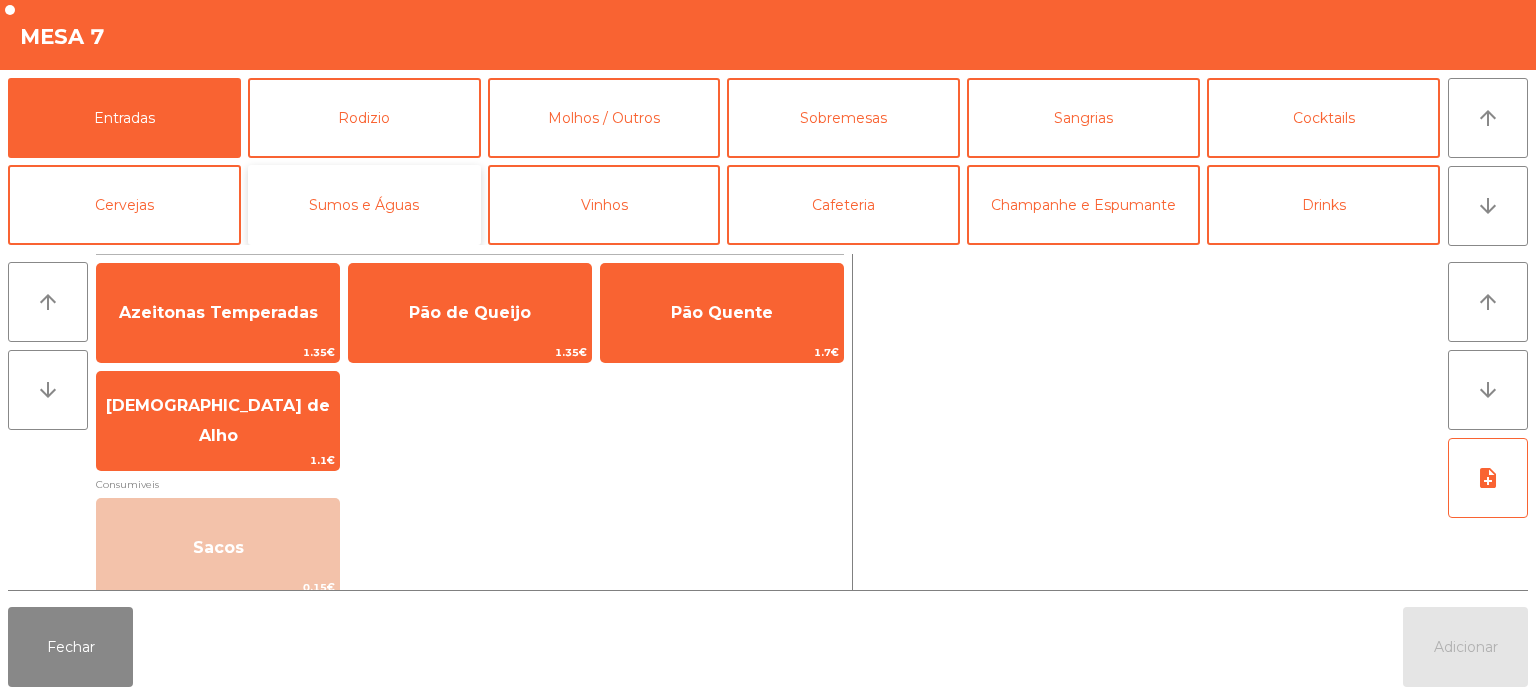 click on "Sumos e Águas" 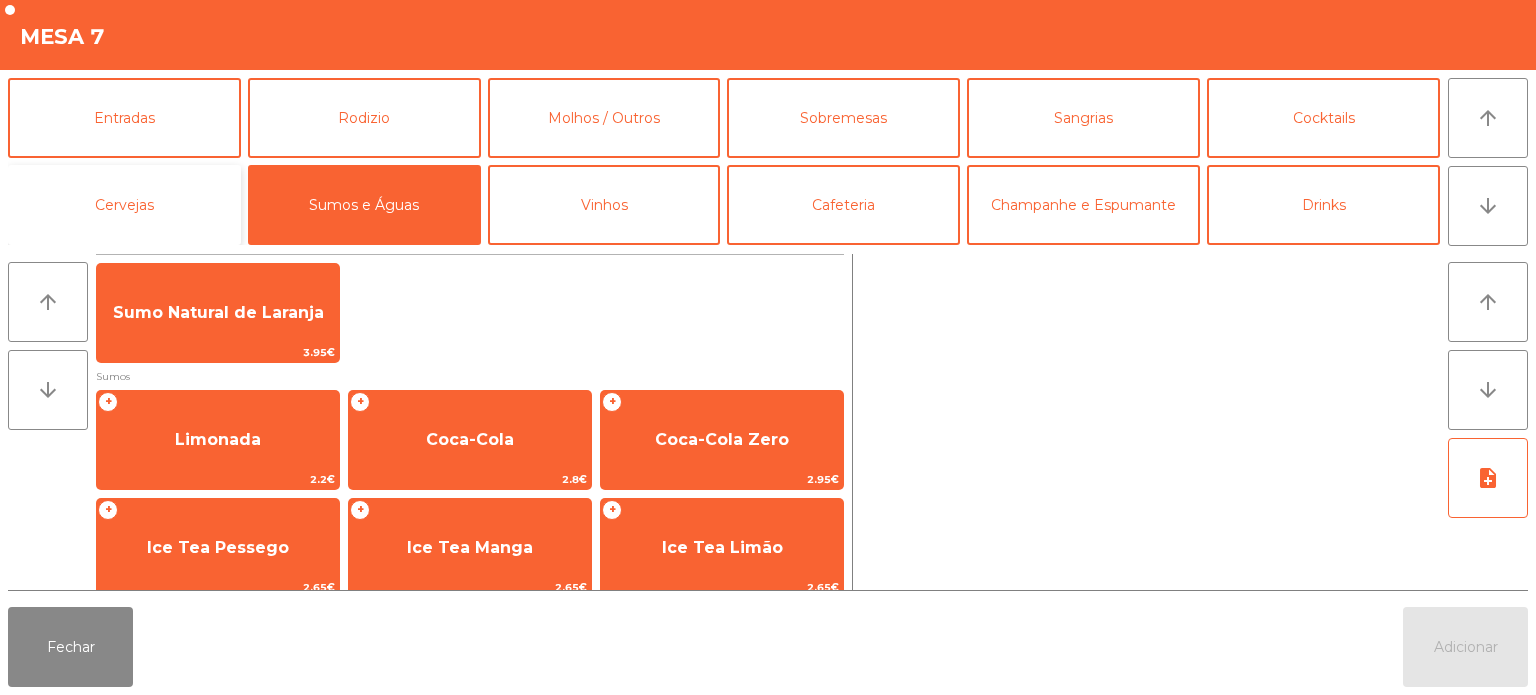 click on "Cervejas" 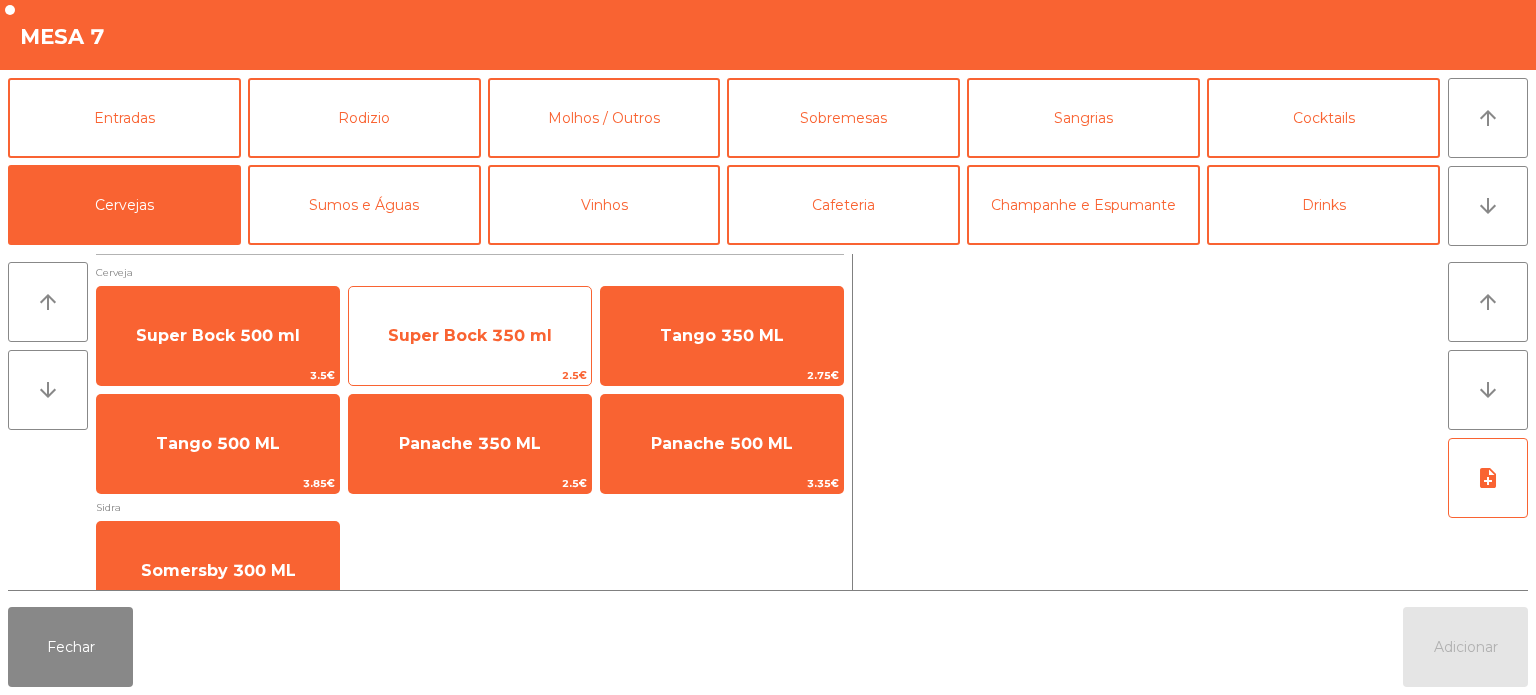 click on "Super Bock 350 ml" 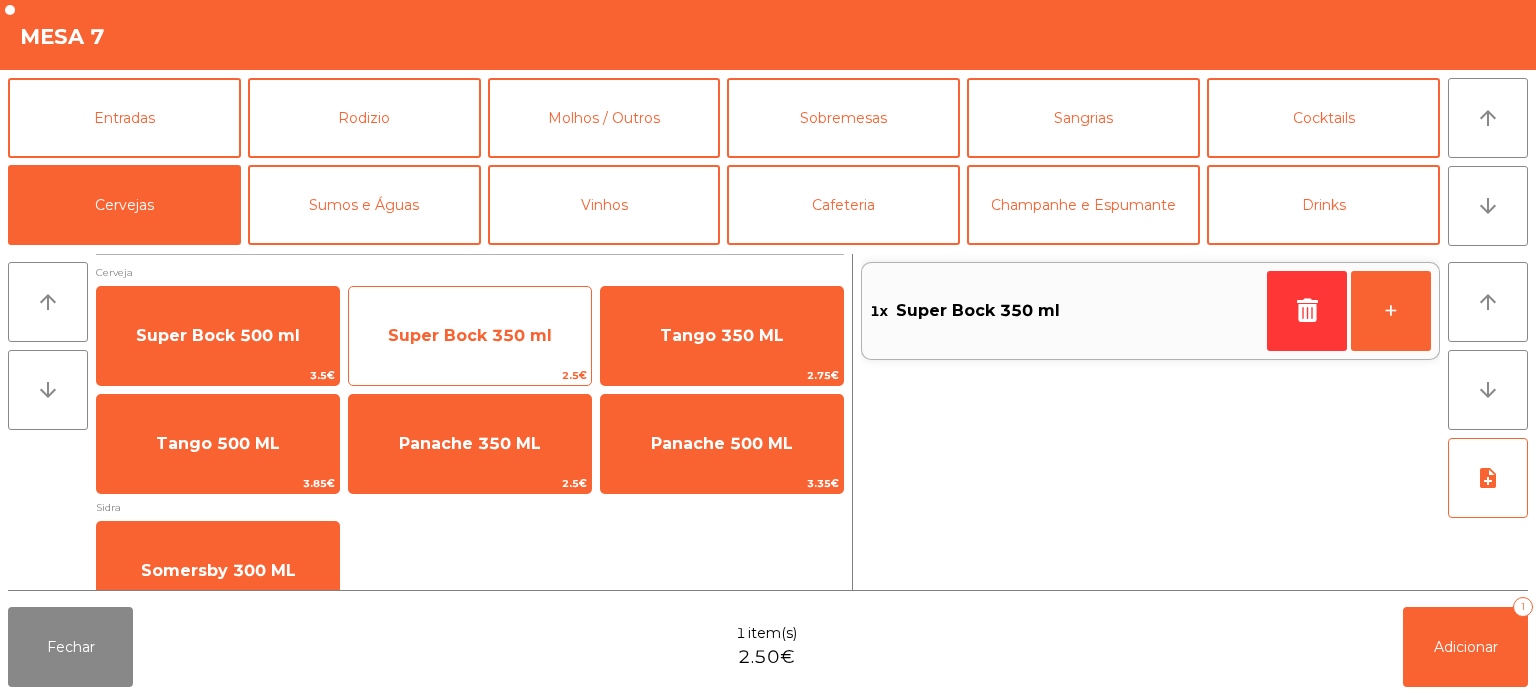 click on "Super Bock 350 ml   2.5€" 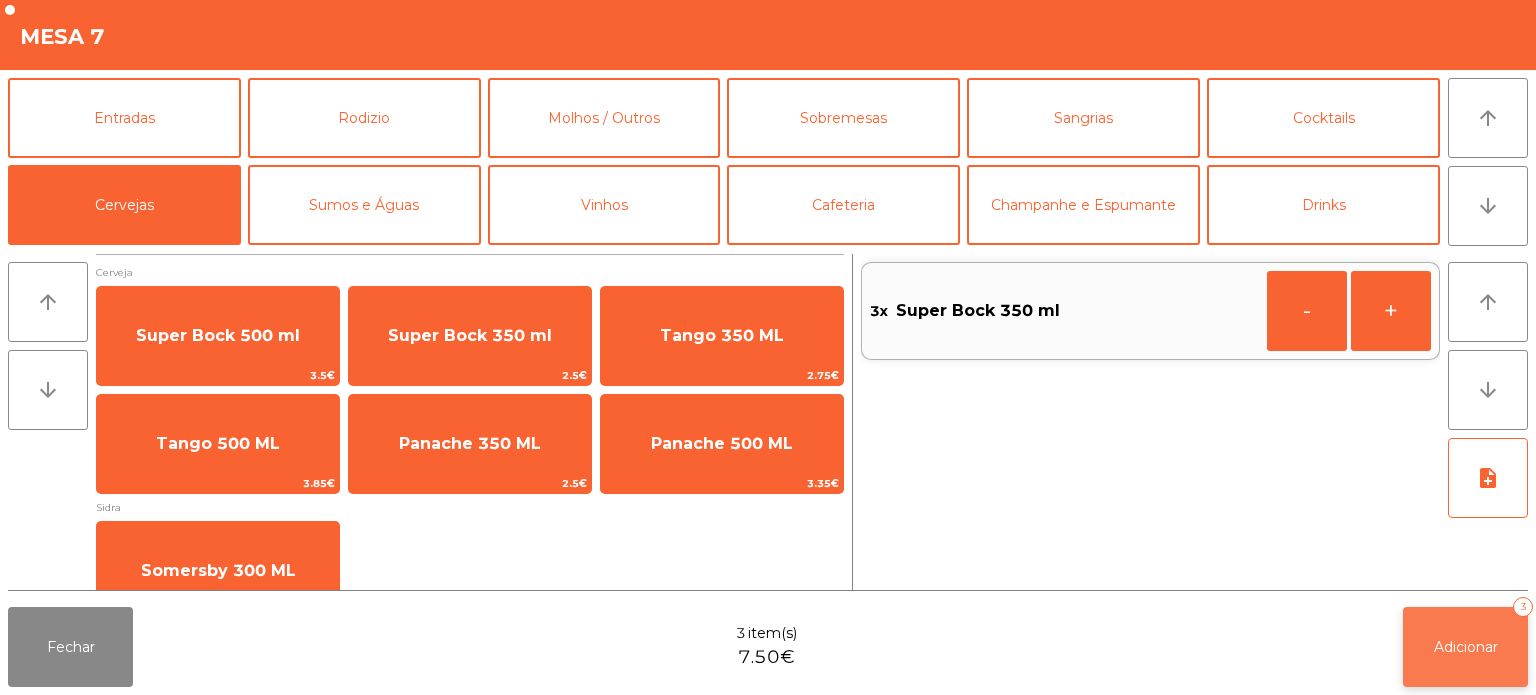 click on "Adicionar   3" 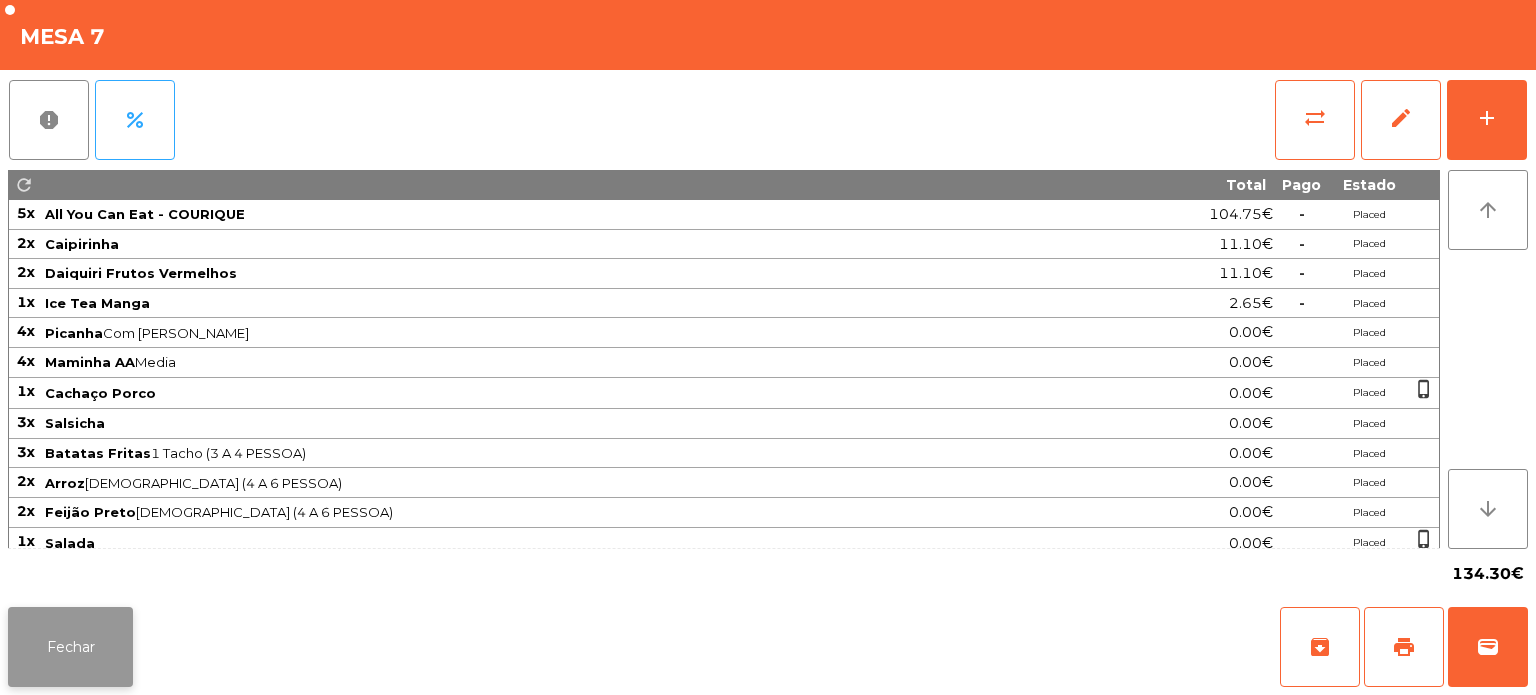 click on "Fechar" 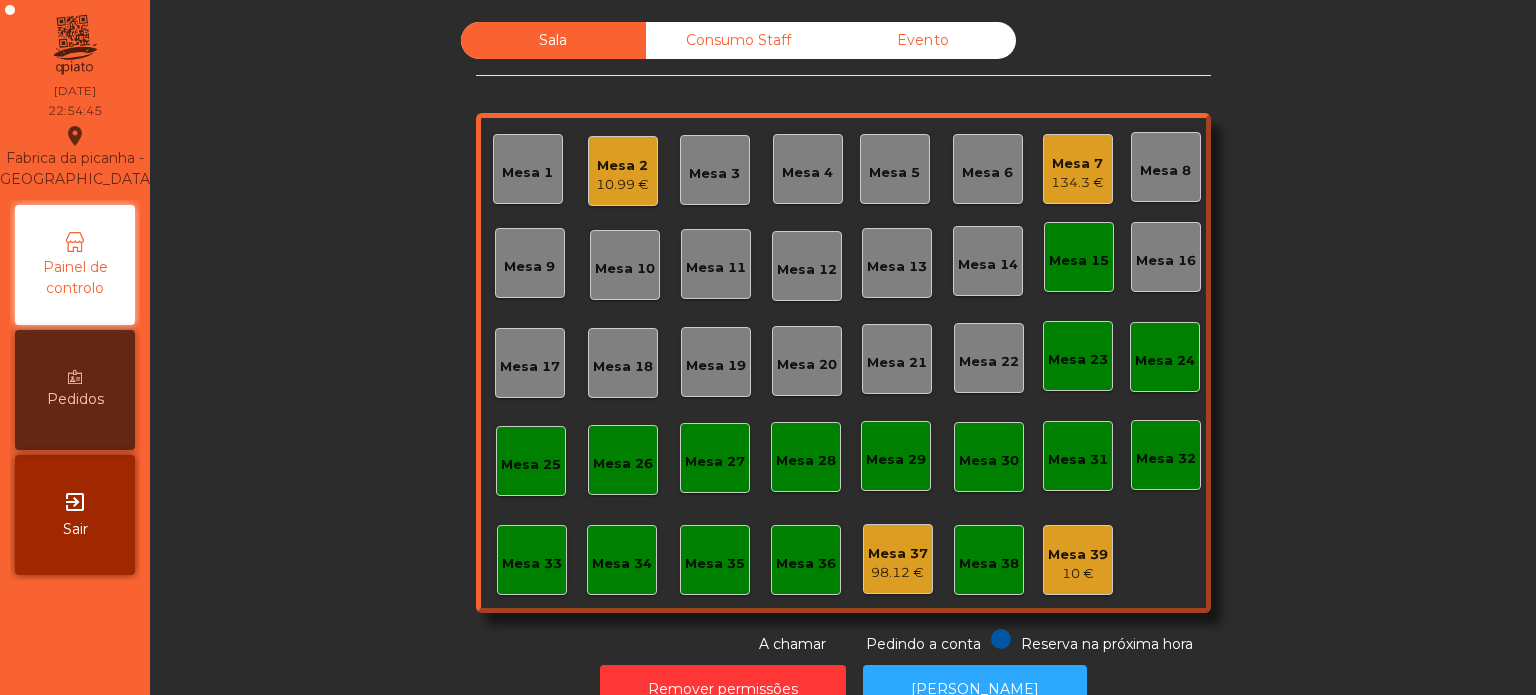 click on "Mesa 15" 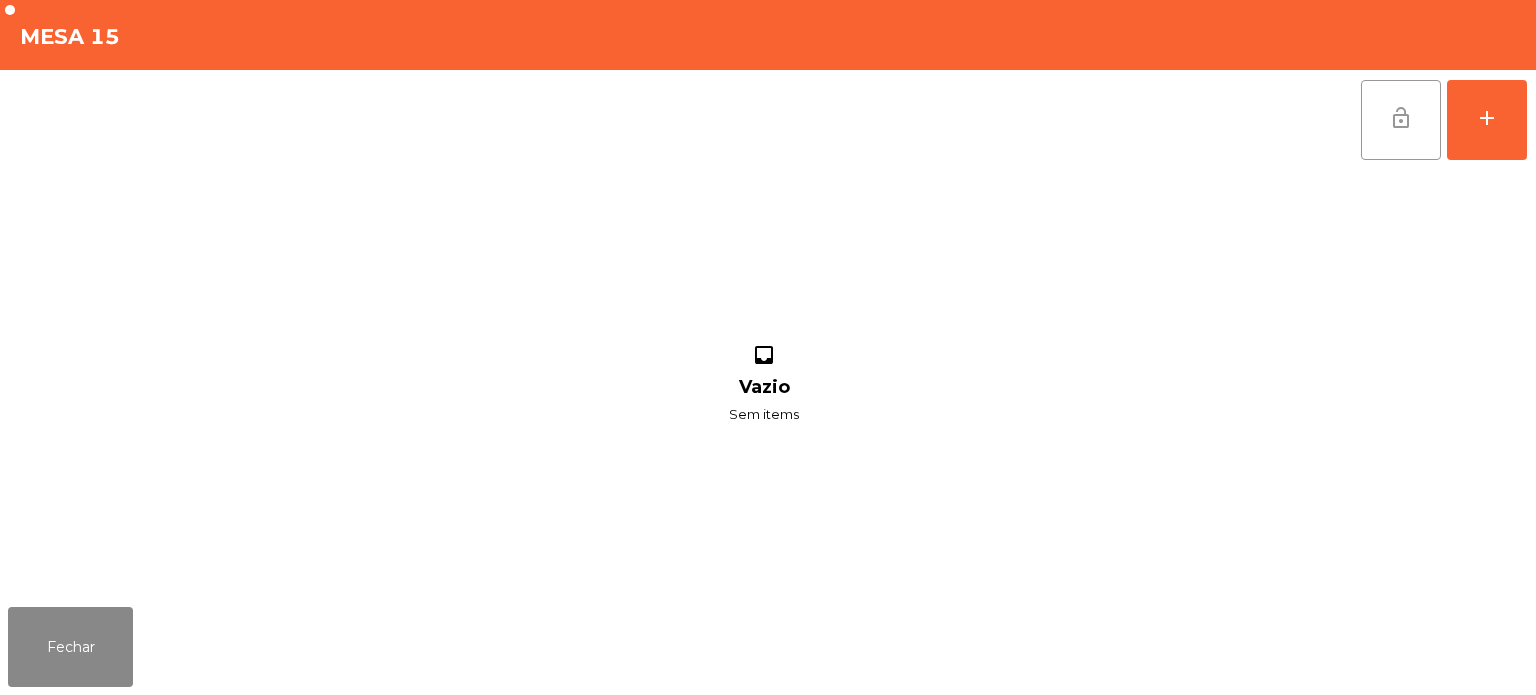 click on "lock_open" 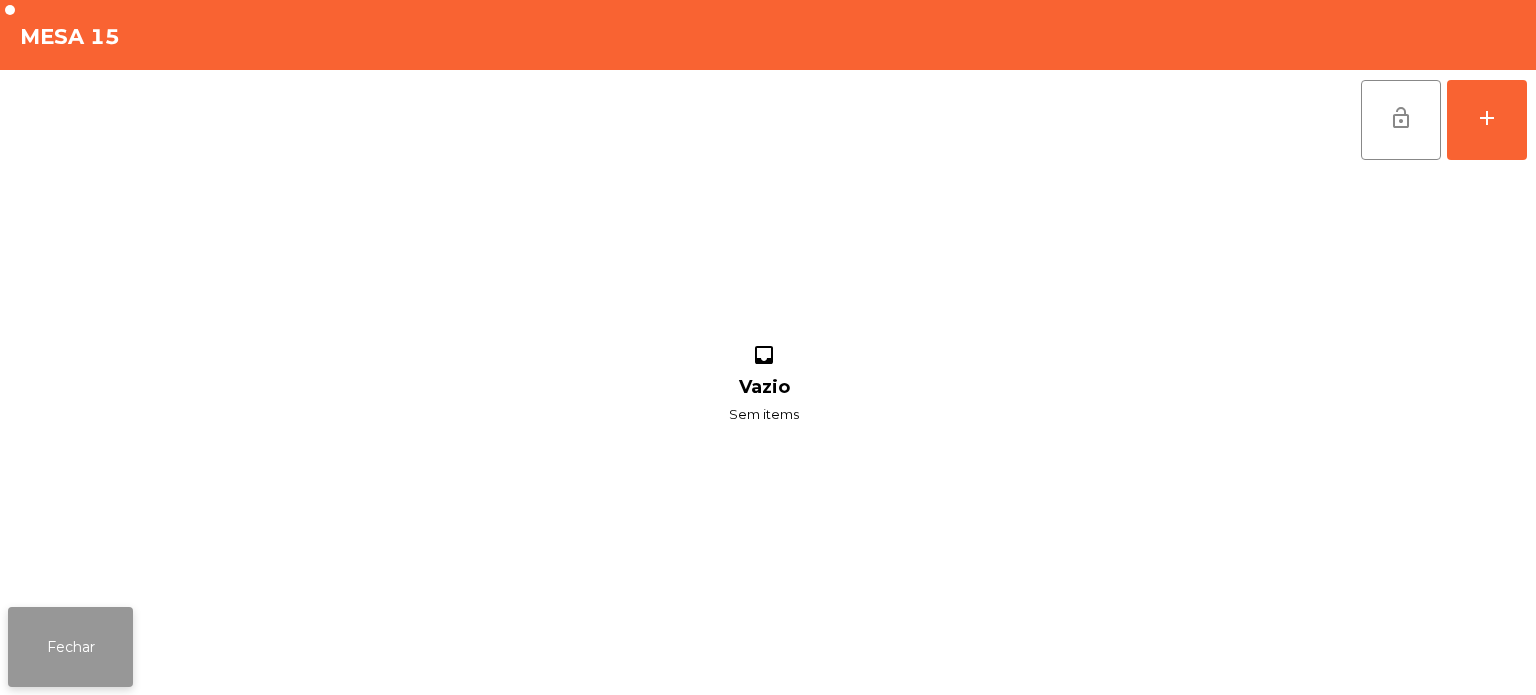 click on "Fechar" 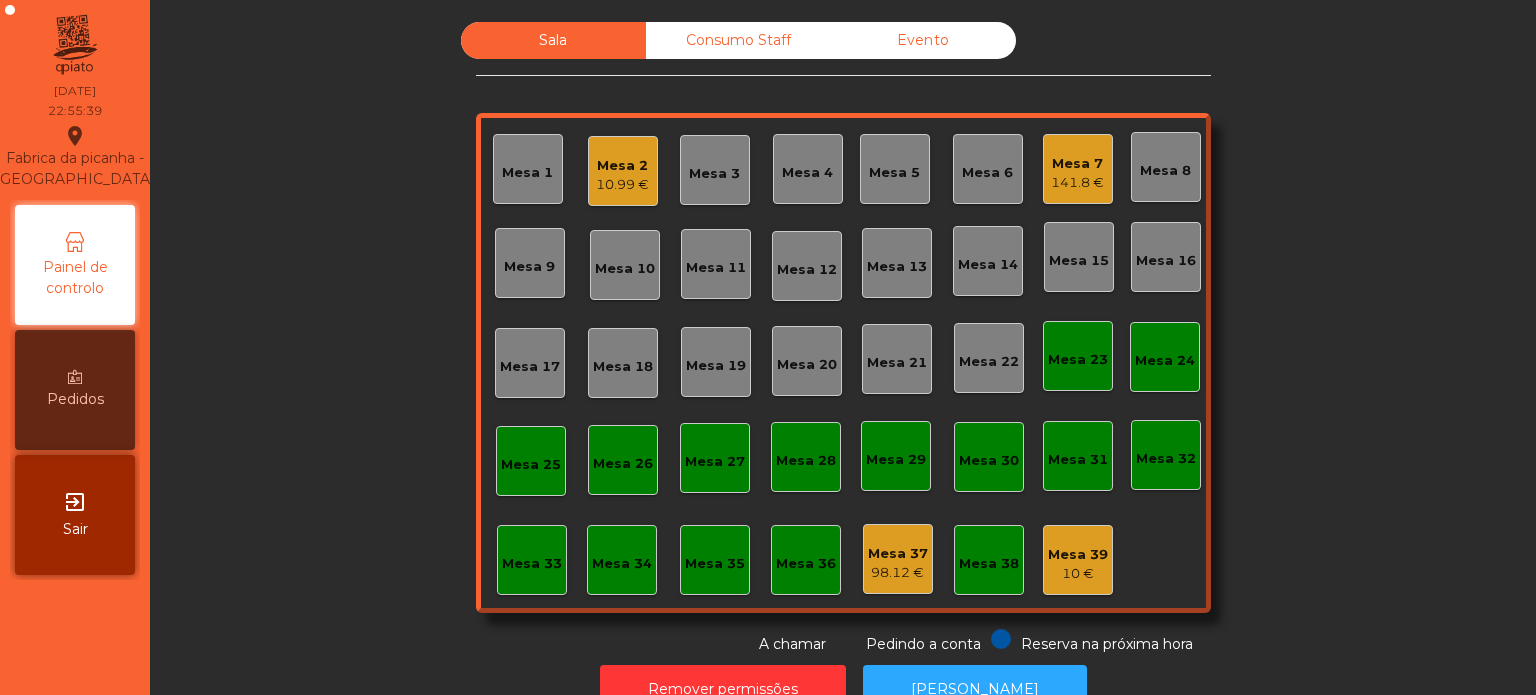 scroll, scrollTop: 0, scrollLeft: 0, axis: both 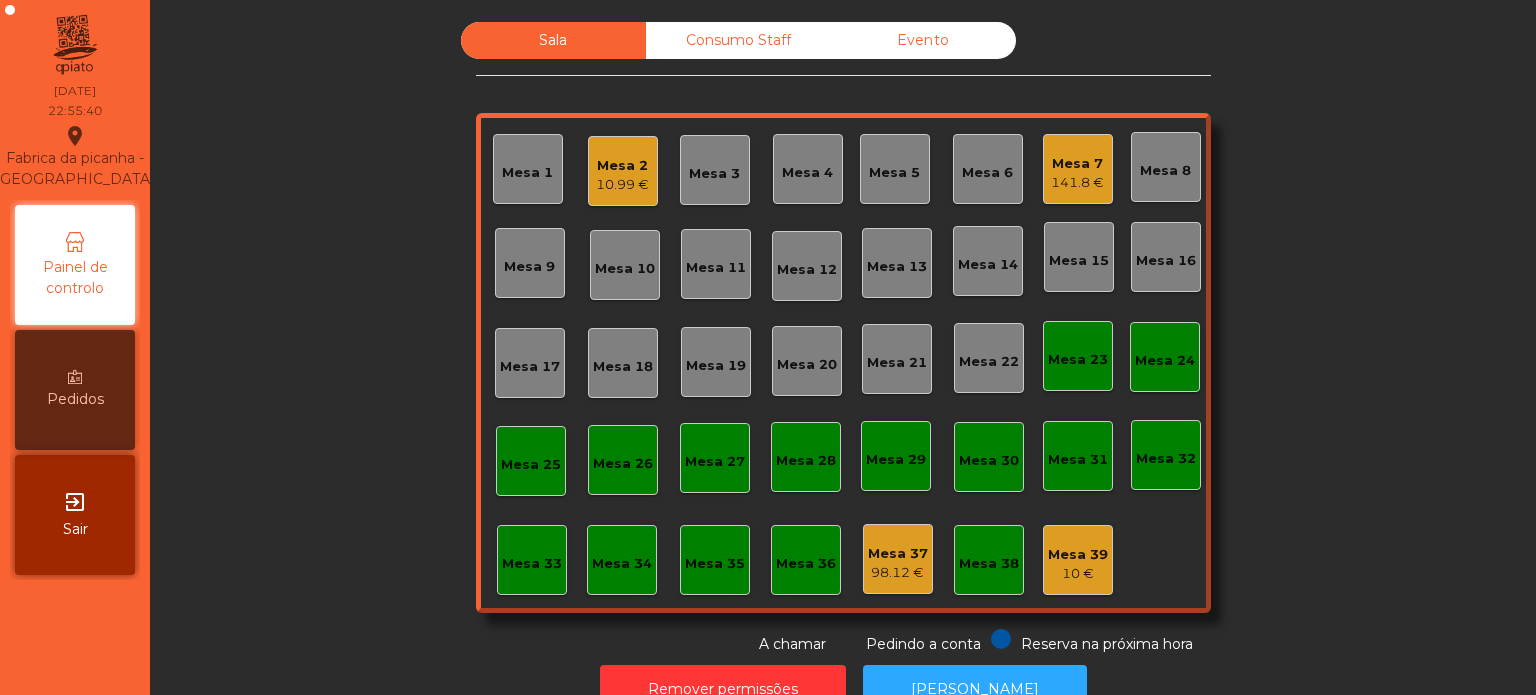 click on "10.99 €" 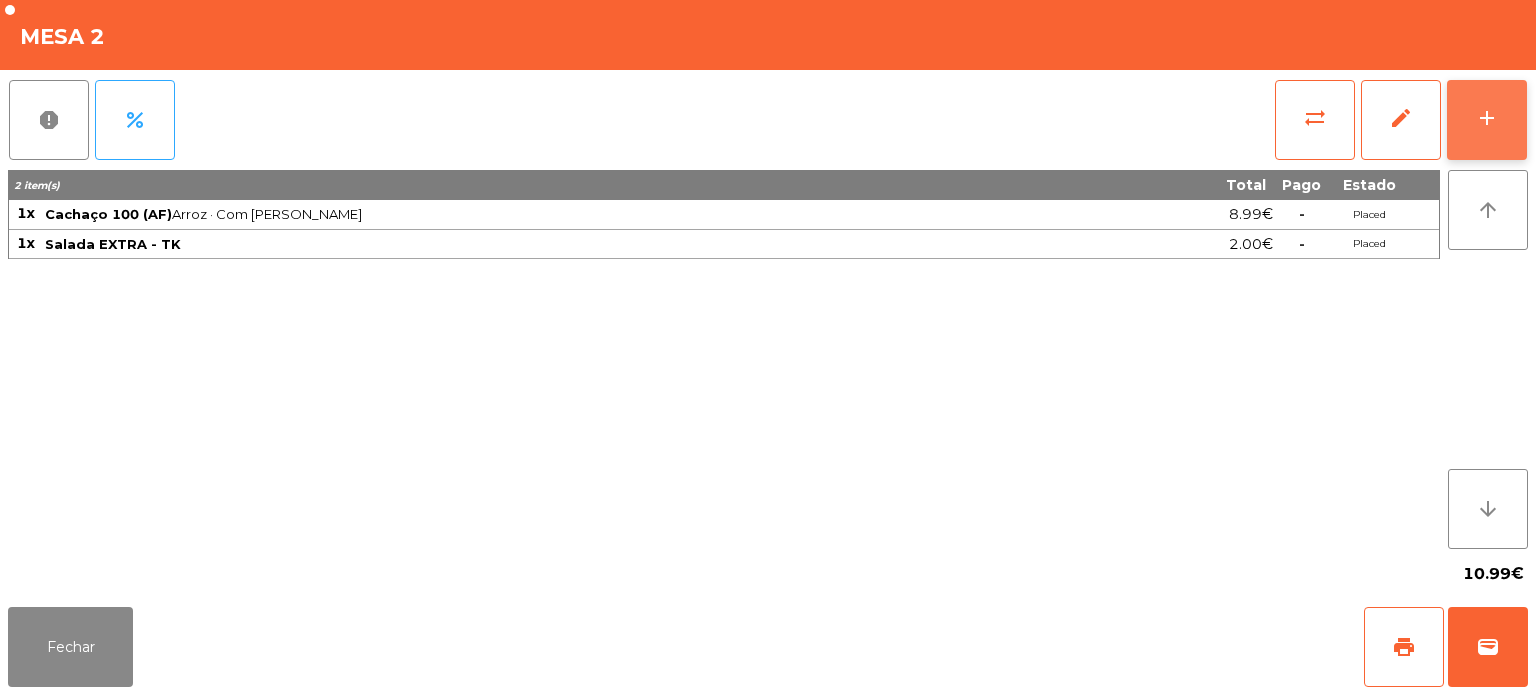 click on "add" 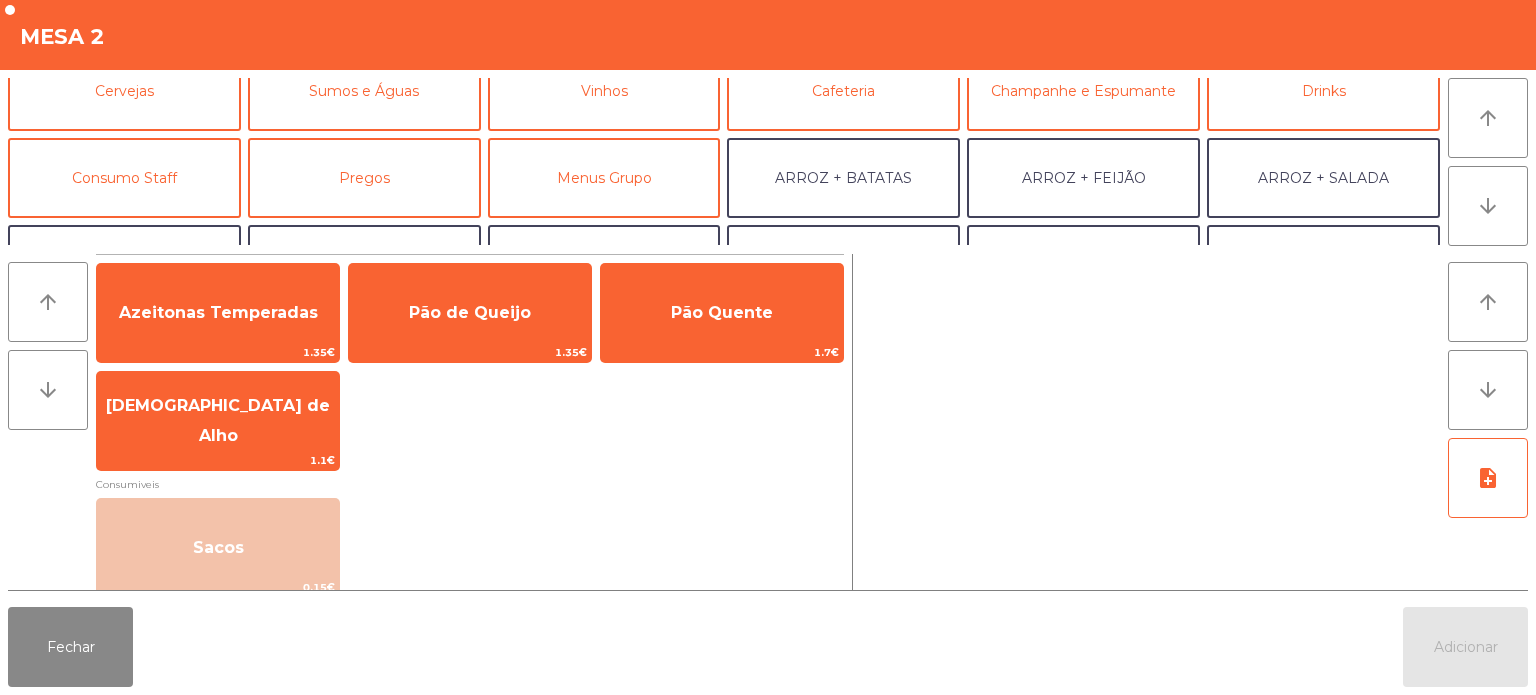 scroll, scrollTop: 112, scrollLeft: 0, axis: vertical 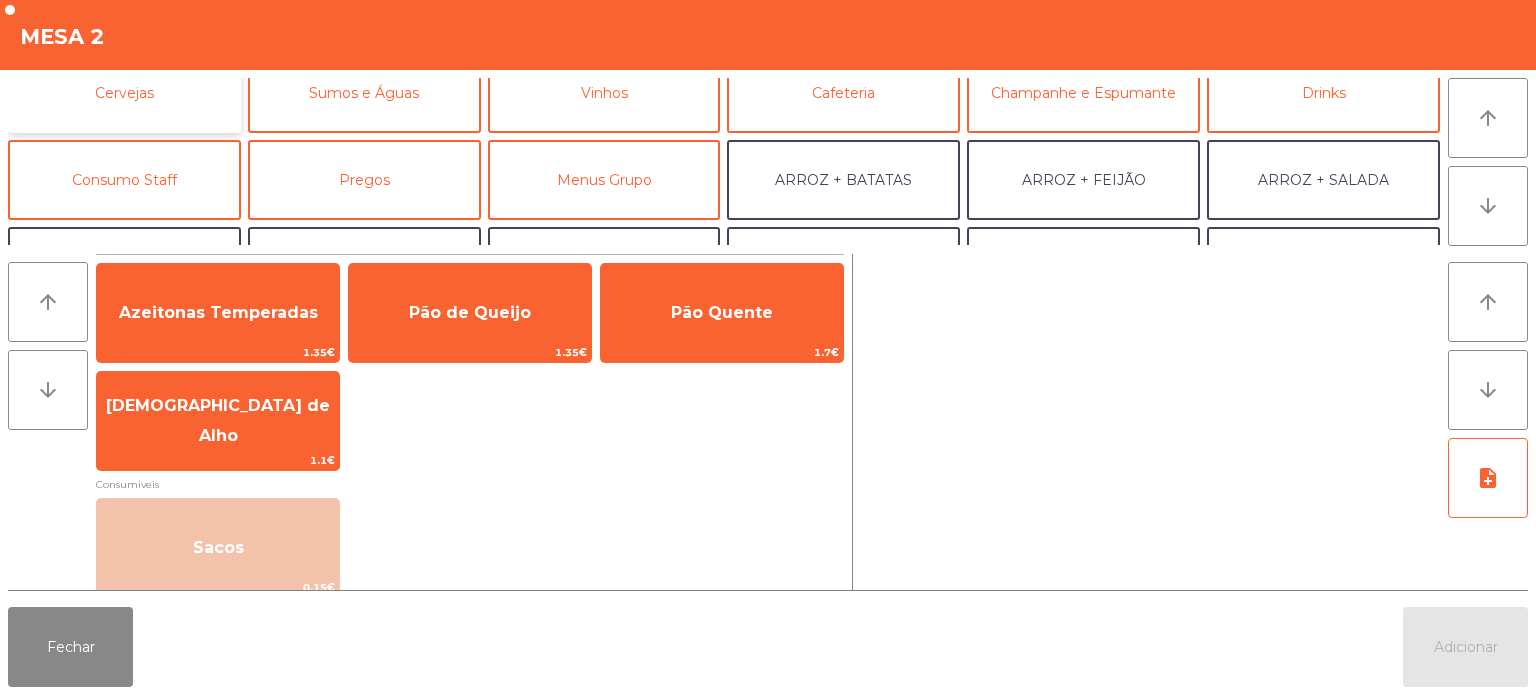 click on "Cervejas" 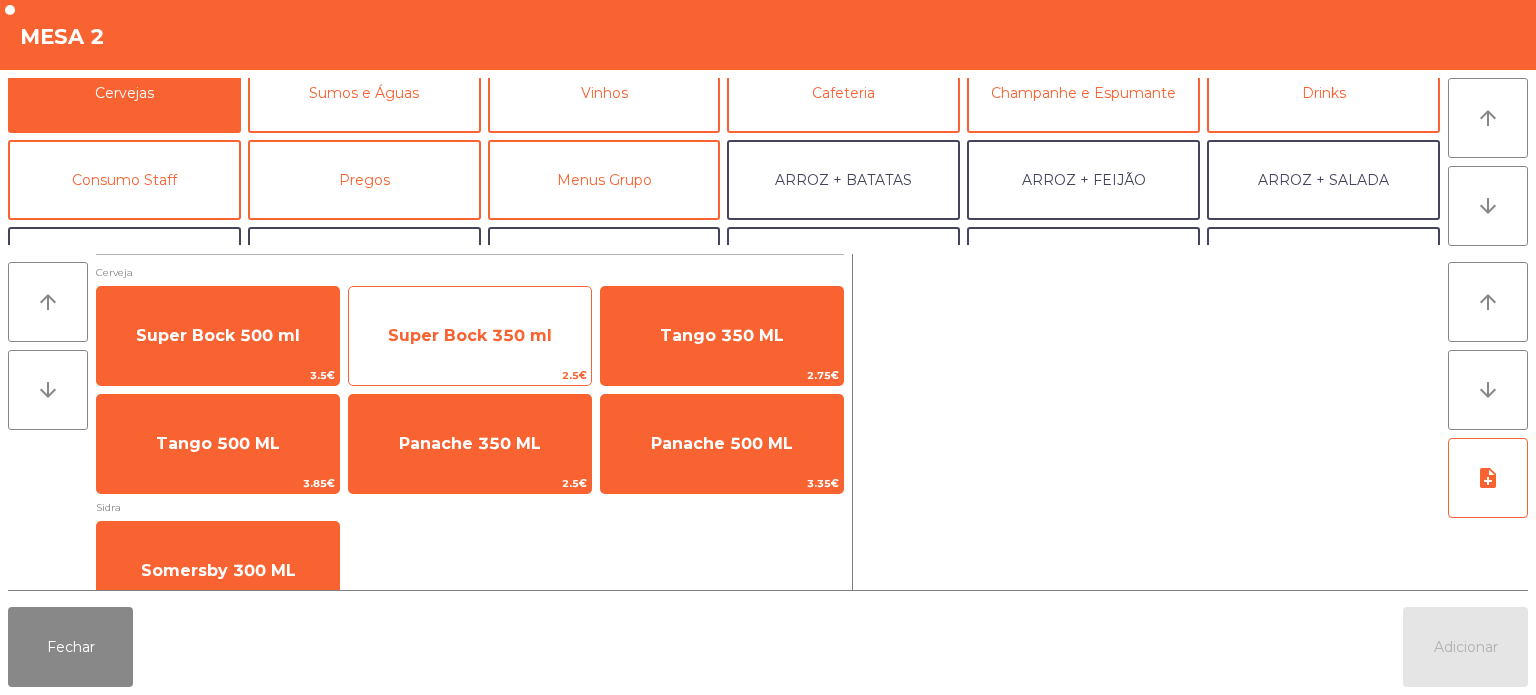 click on "Super Bock 350 ml" 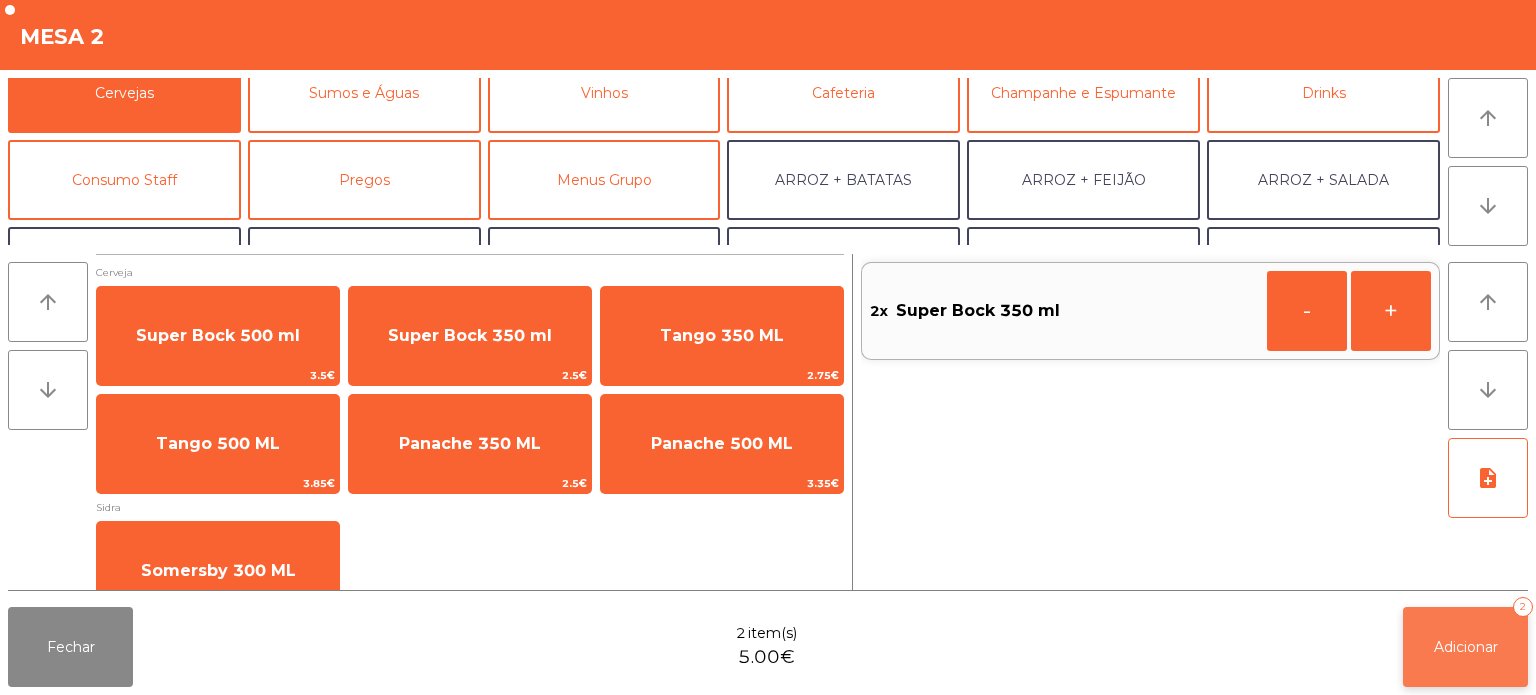 click on "Adicionar   2" 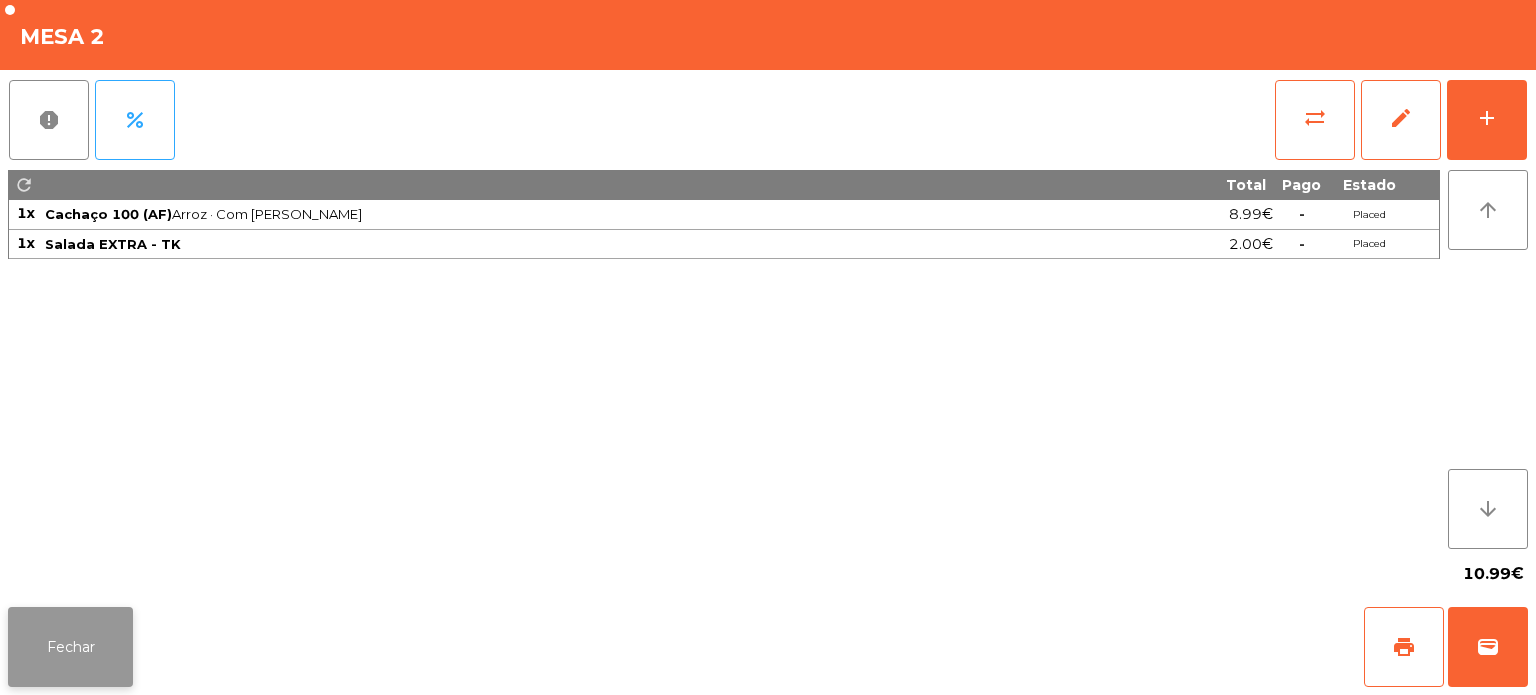 click on "Fechar" 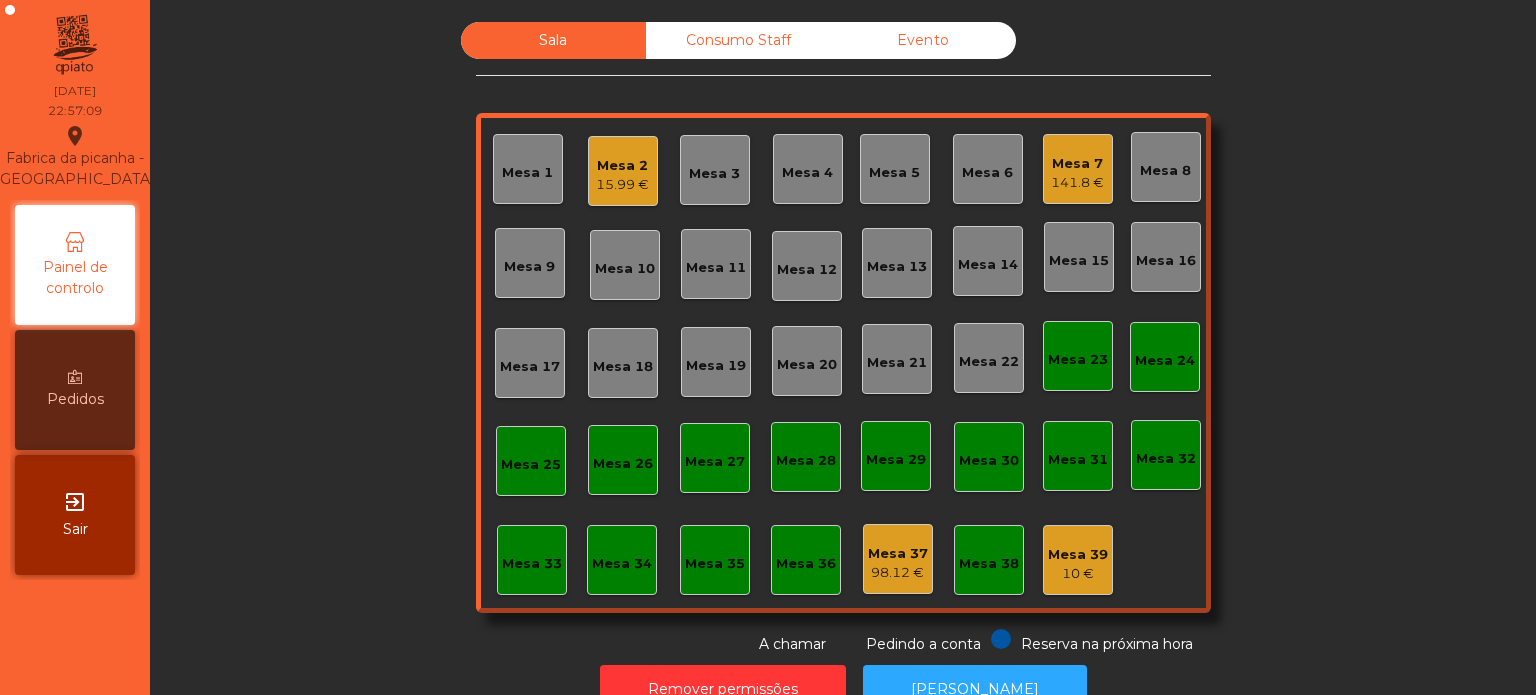 click on "Evento" 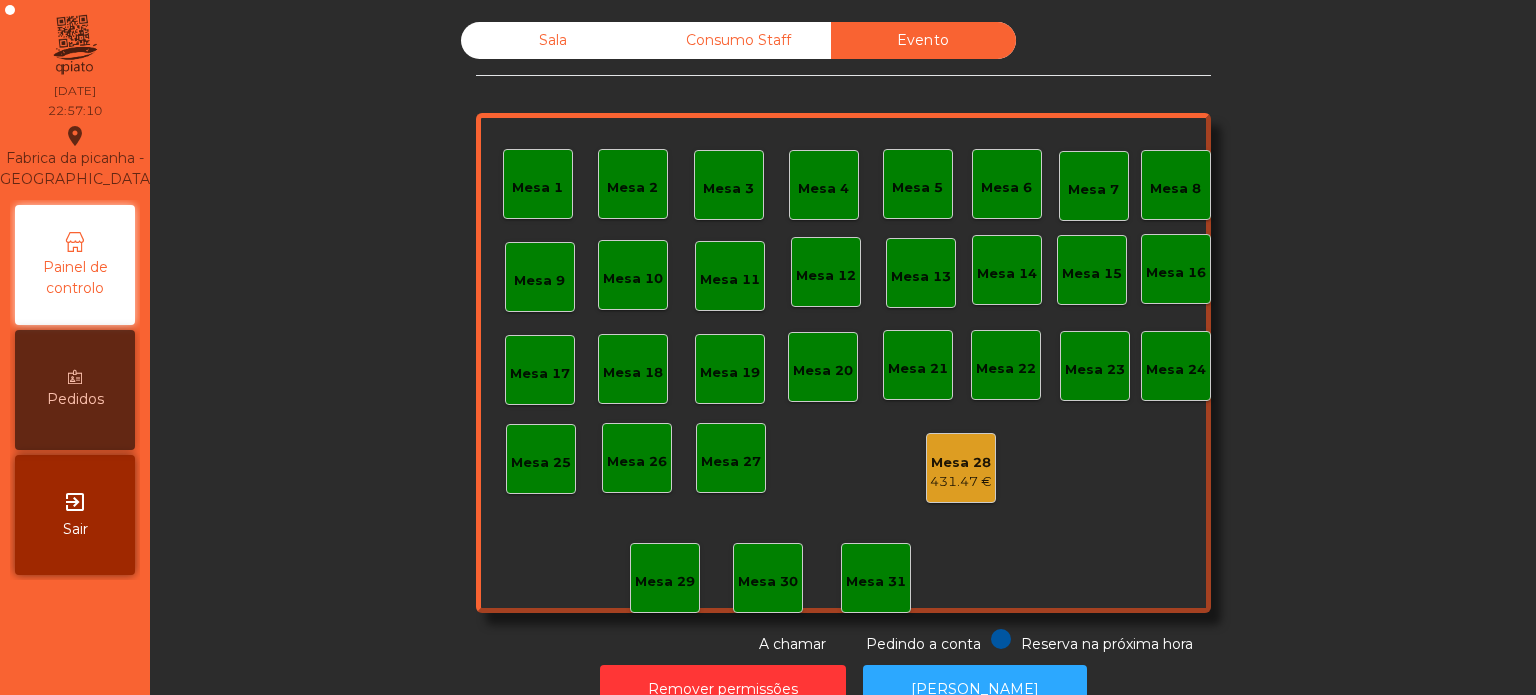 click on "Mesa 28" 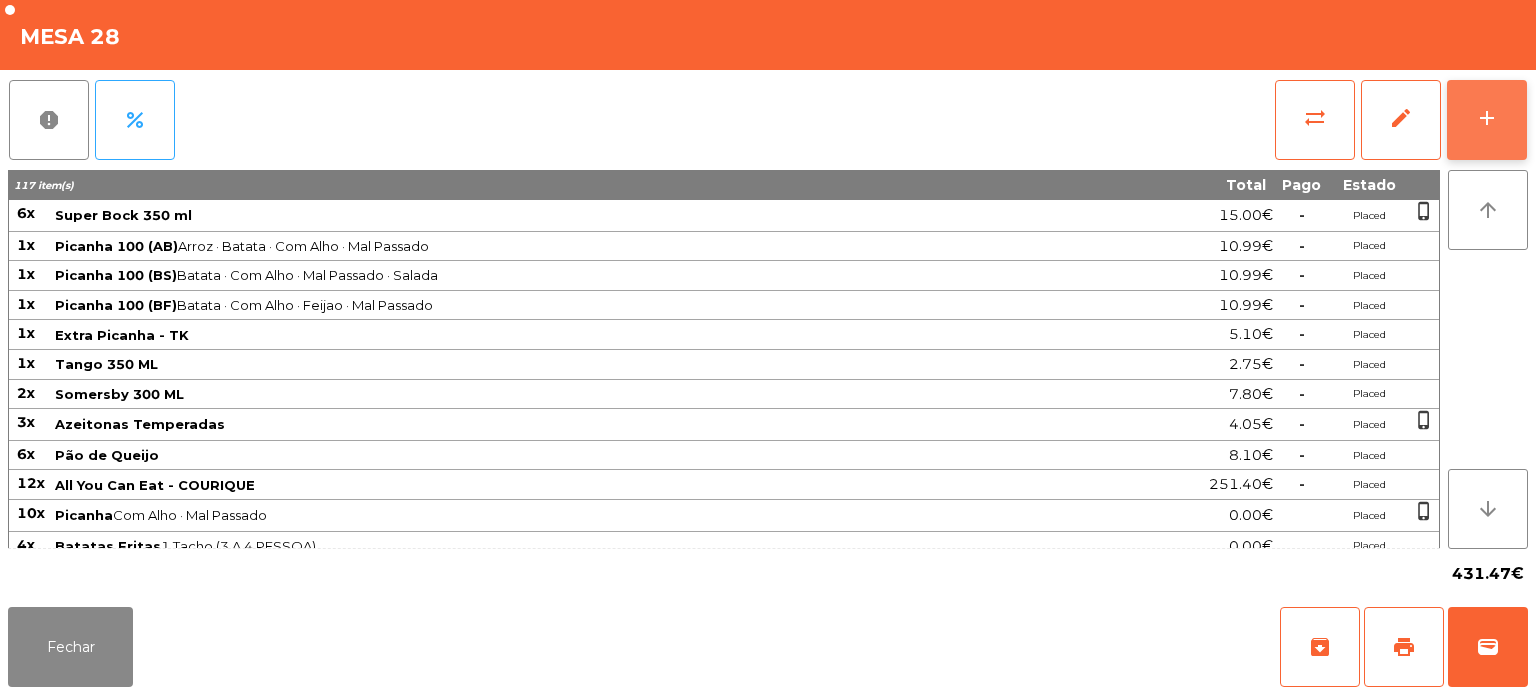 click on "add" 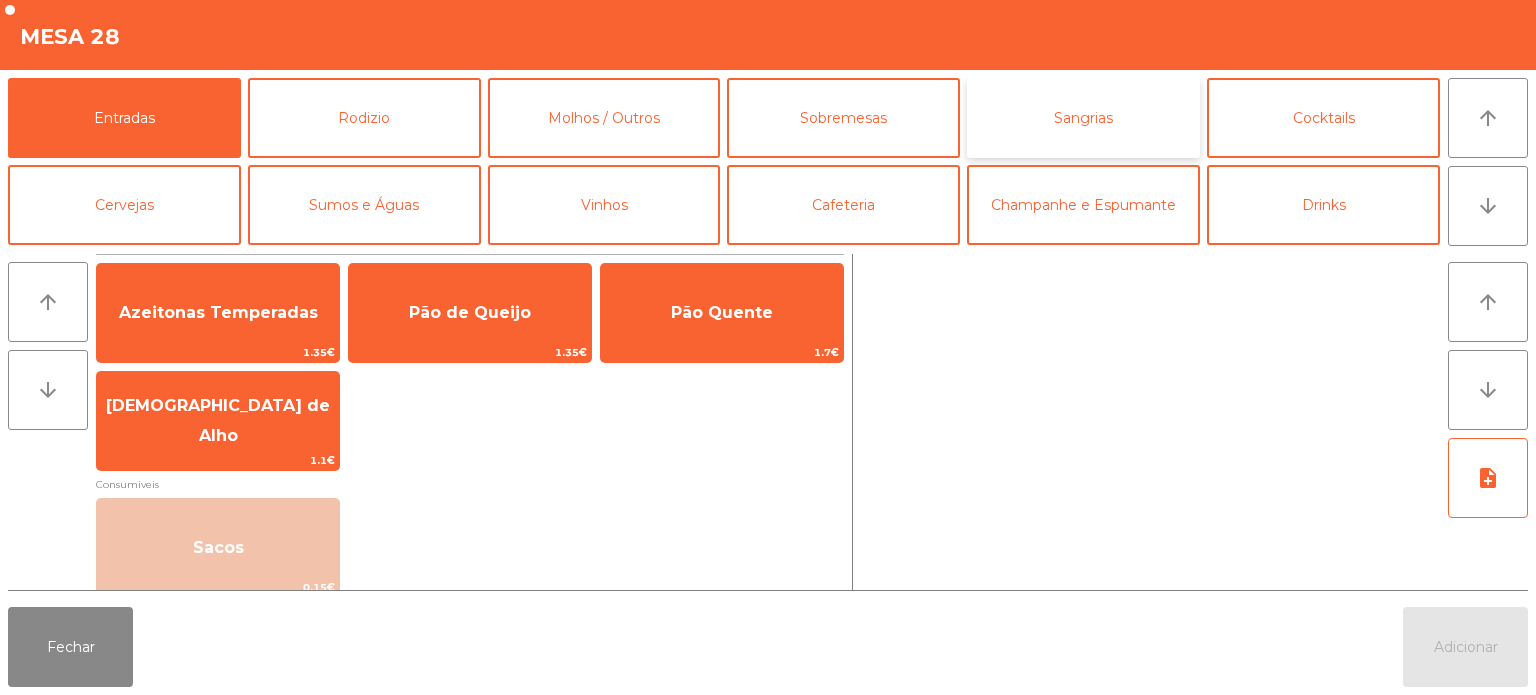 click on "Sangrias" 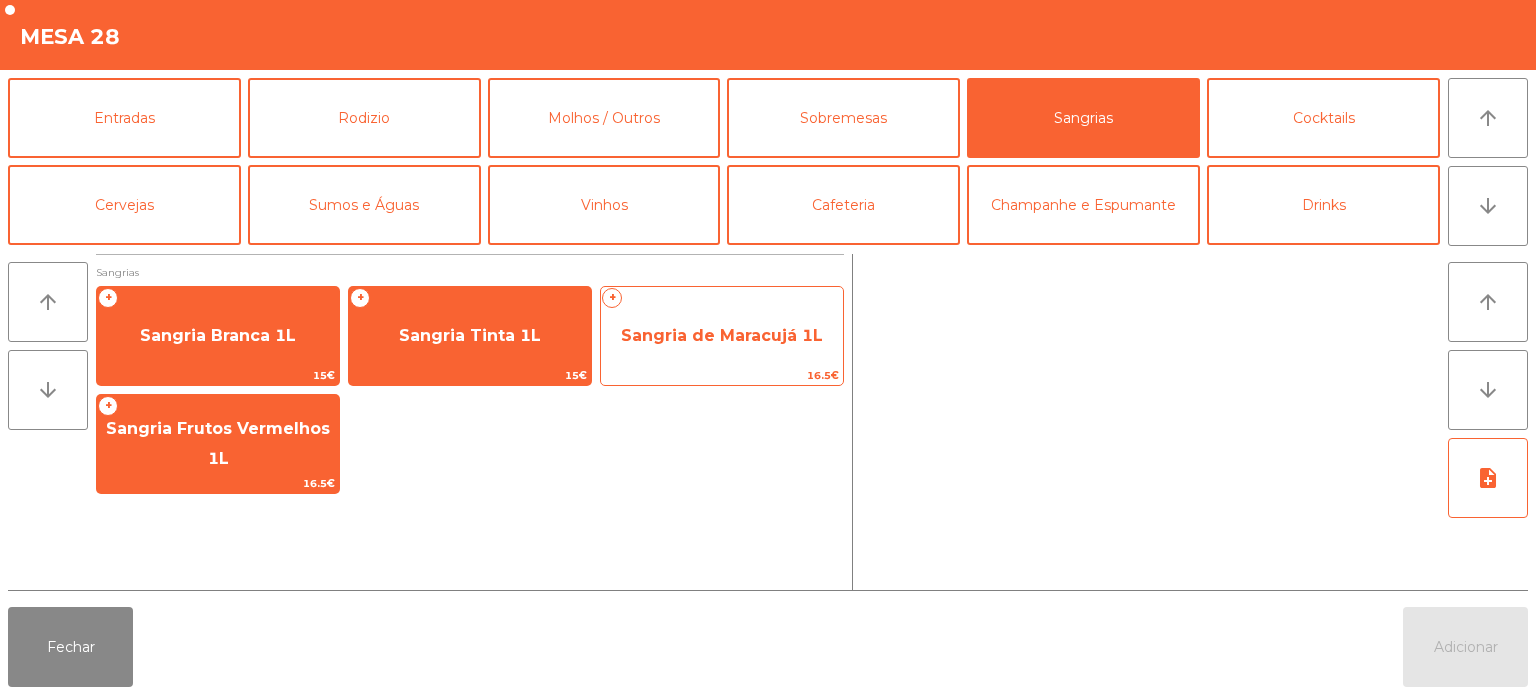 click on "Sangria de Maracujá 1L" 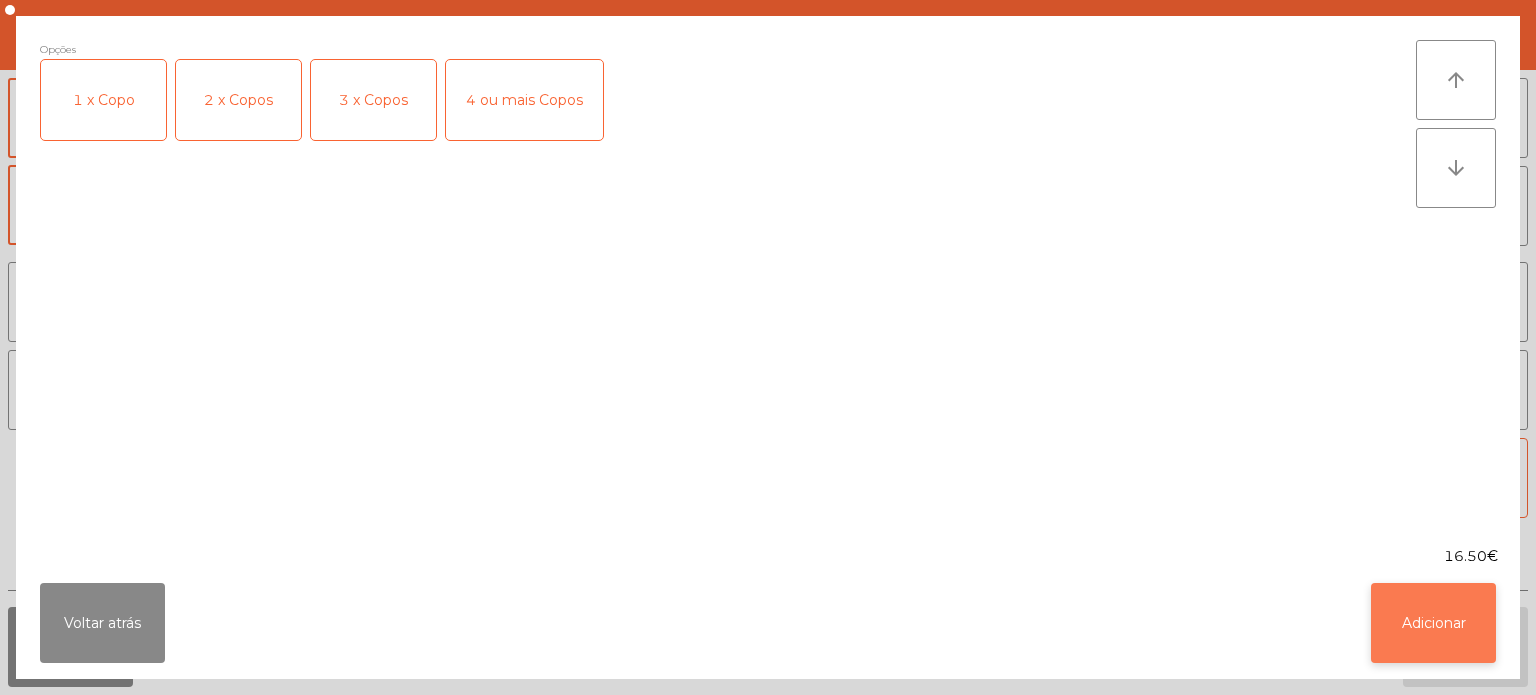 click on "Adicionar" 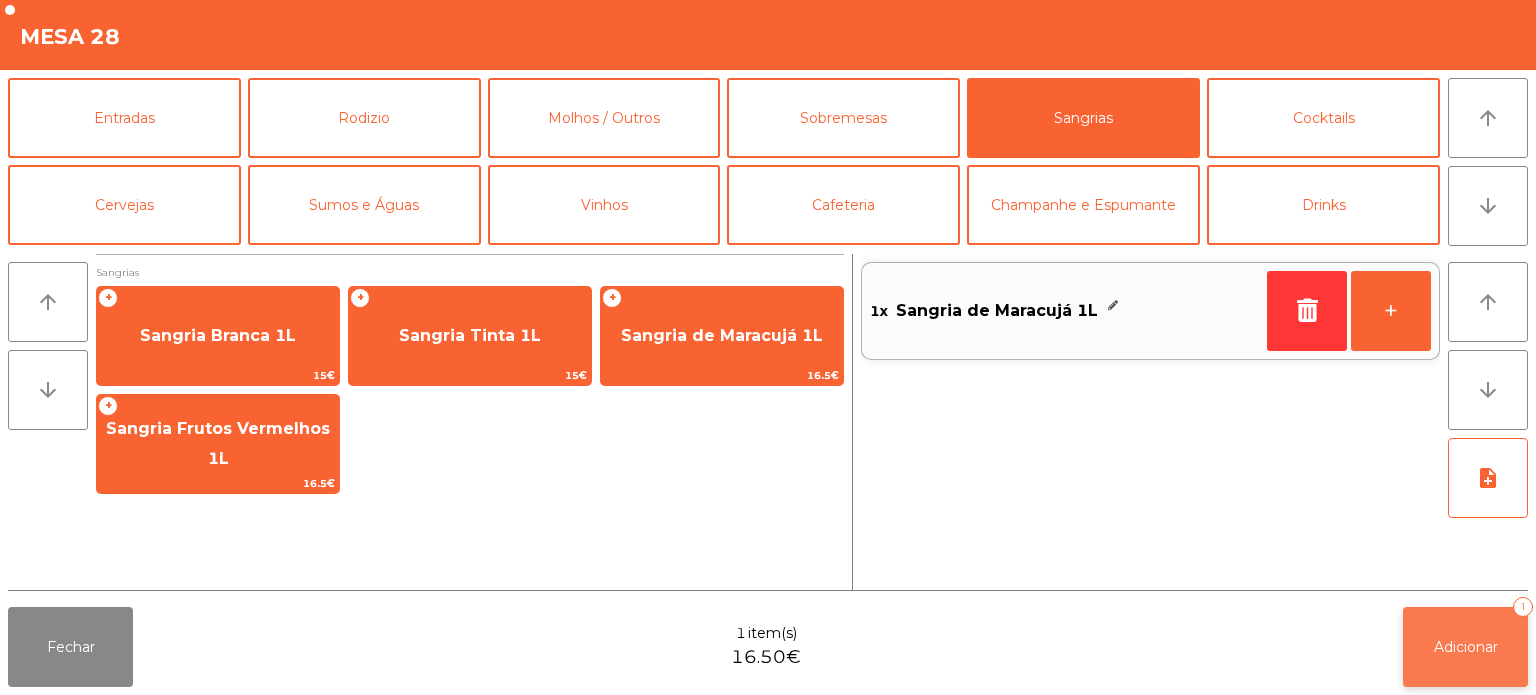 click on "Adicionar" 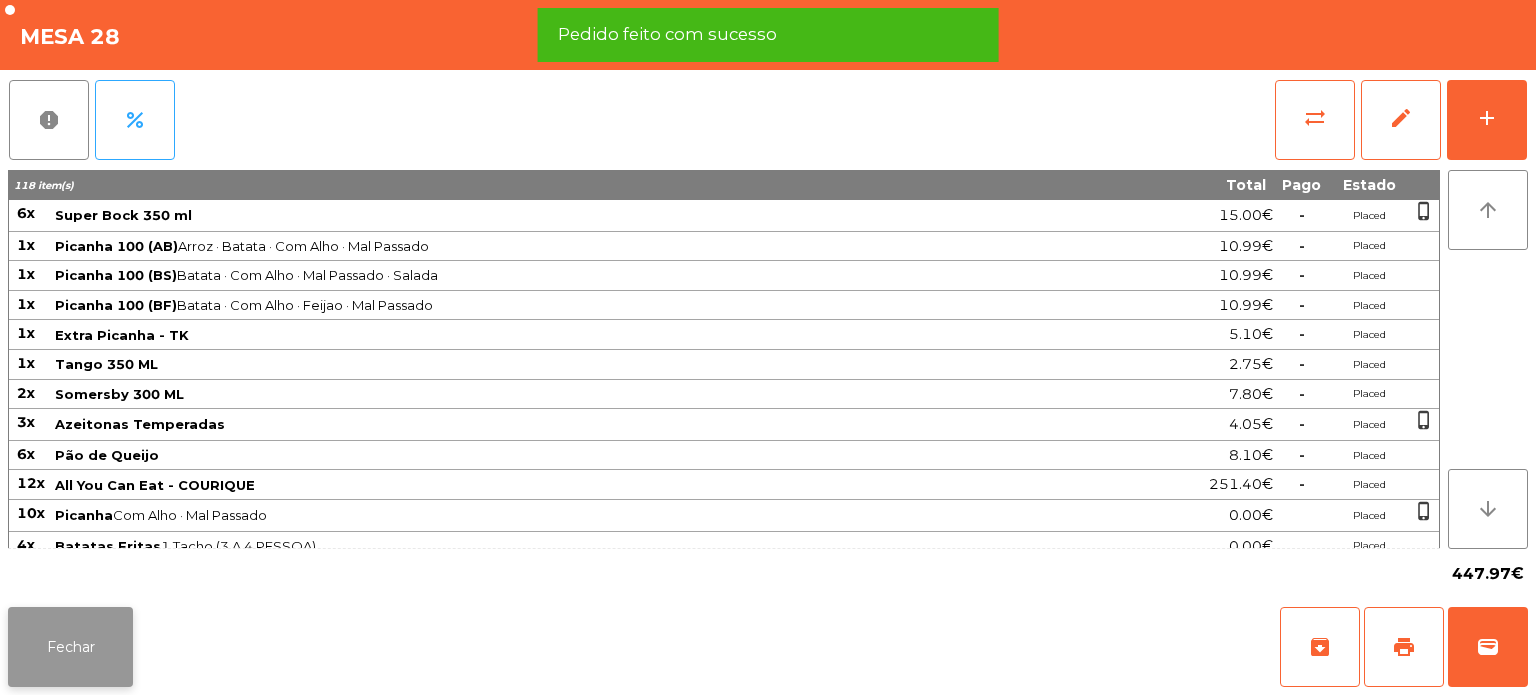 click on "Fechar" 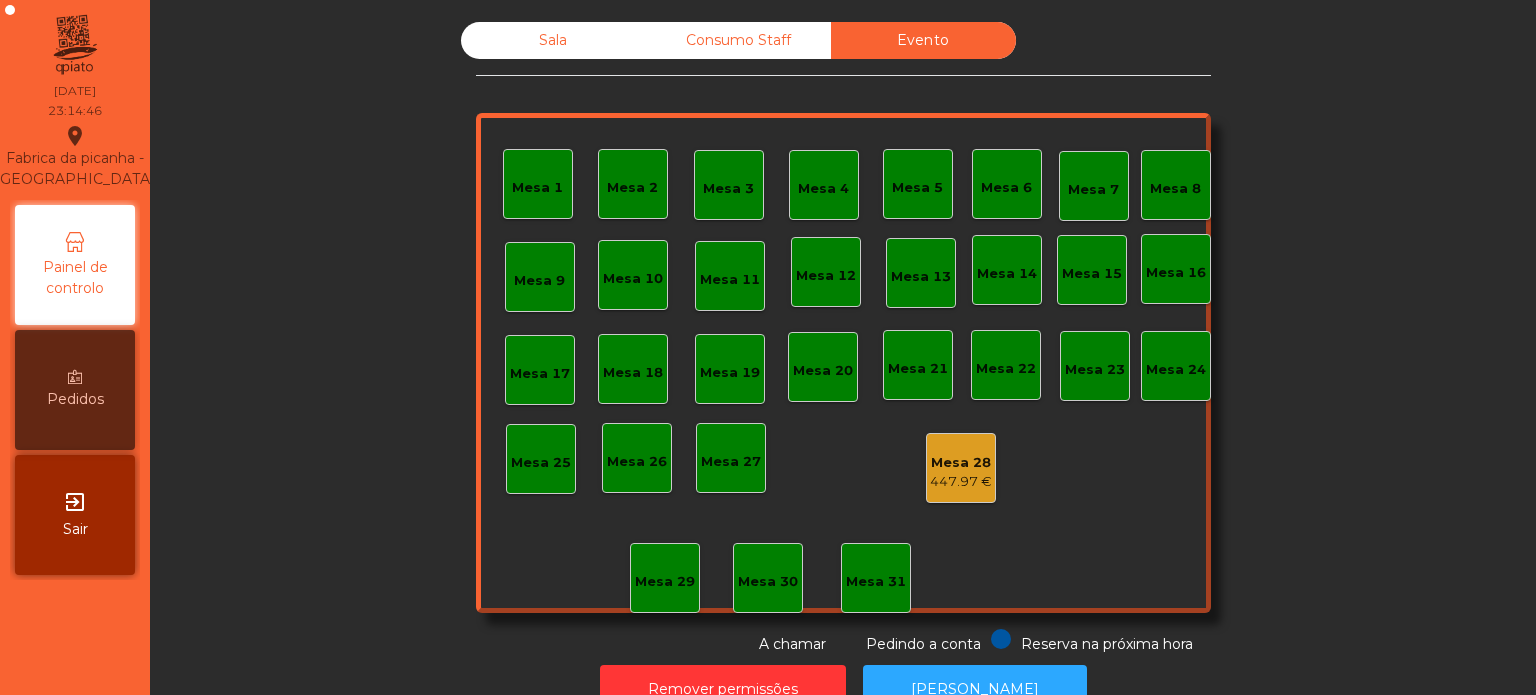 click on "Sala" 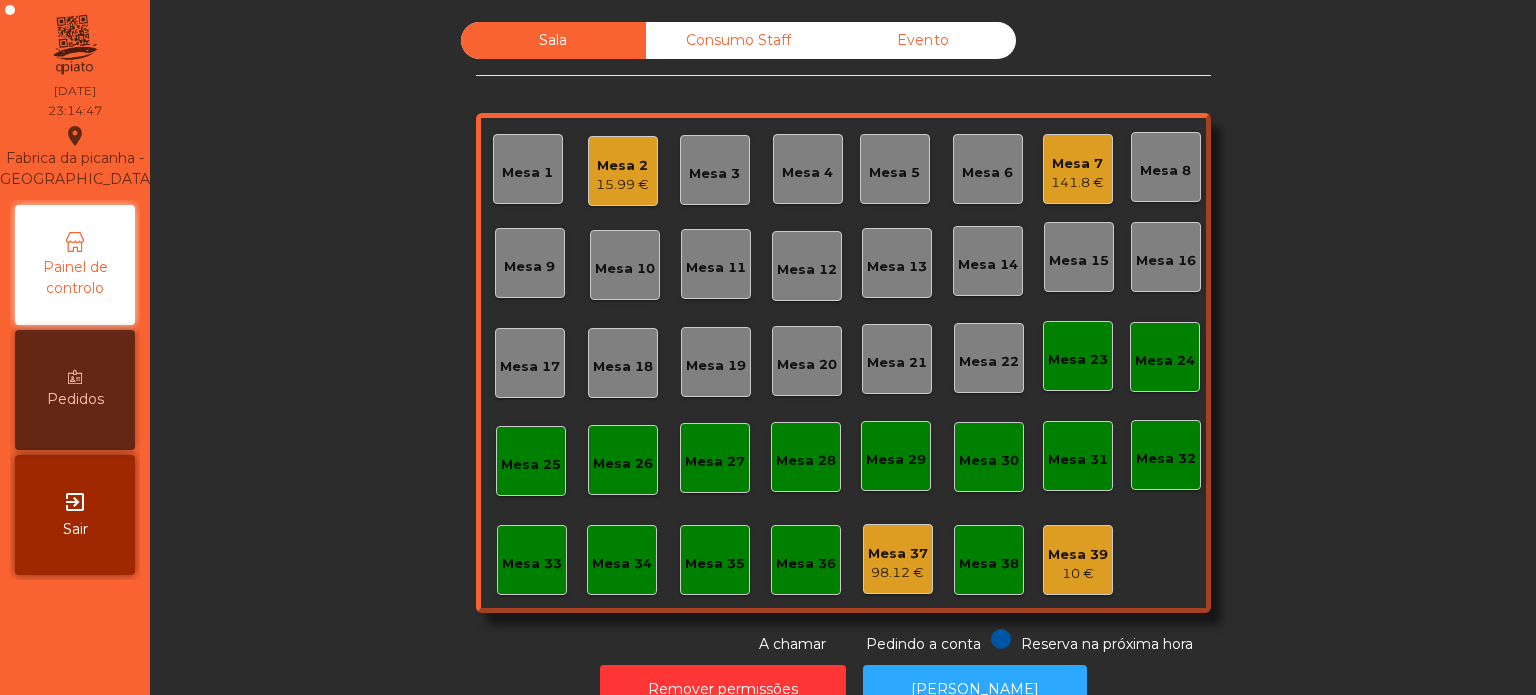 click on "Mesa 8" 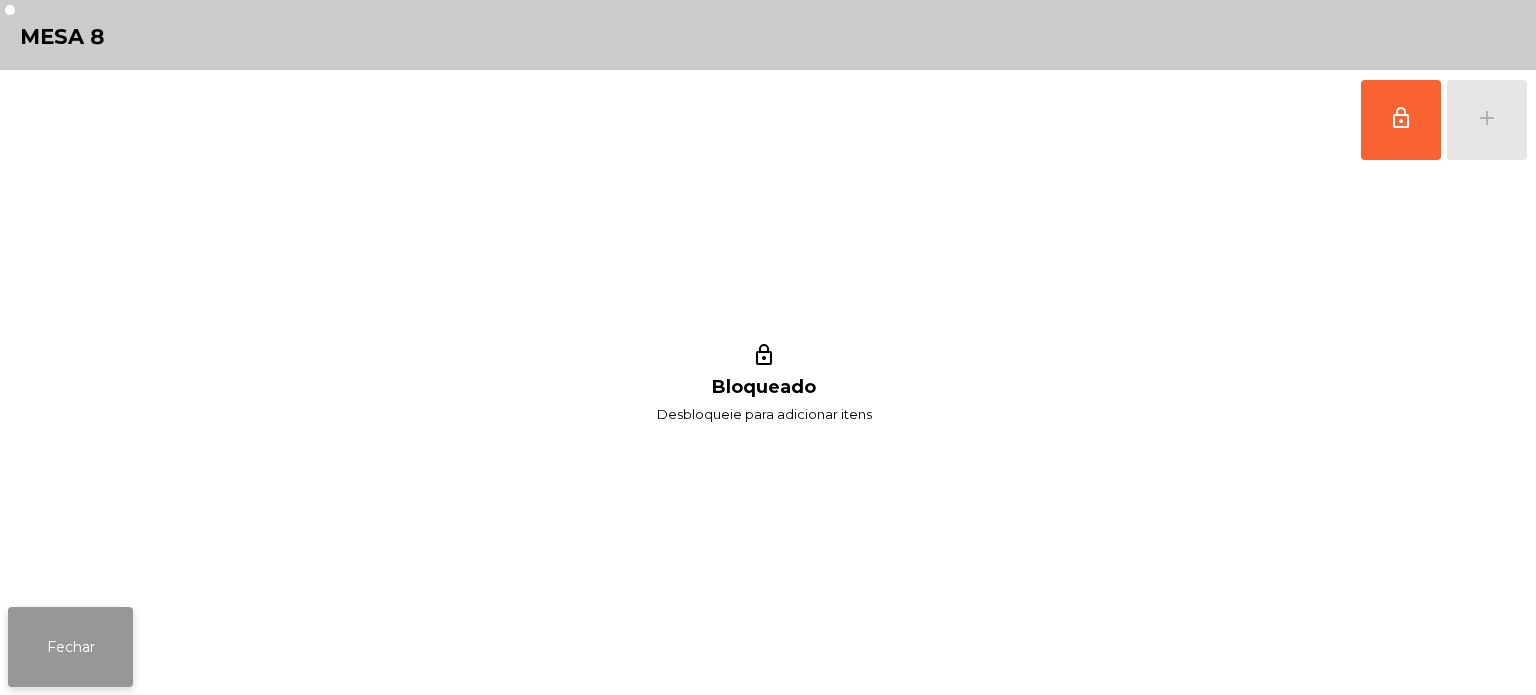 click on "Fechar" 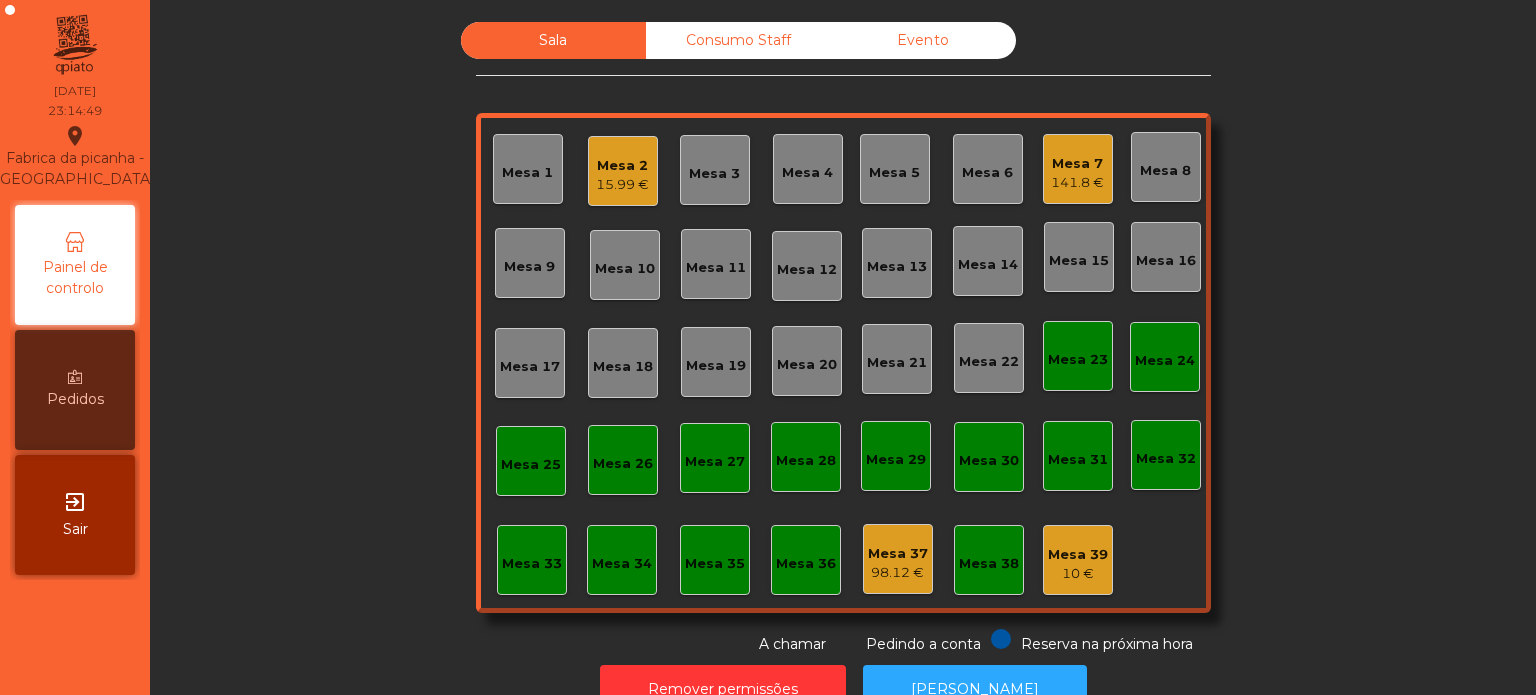 click on "Mesa 7" 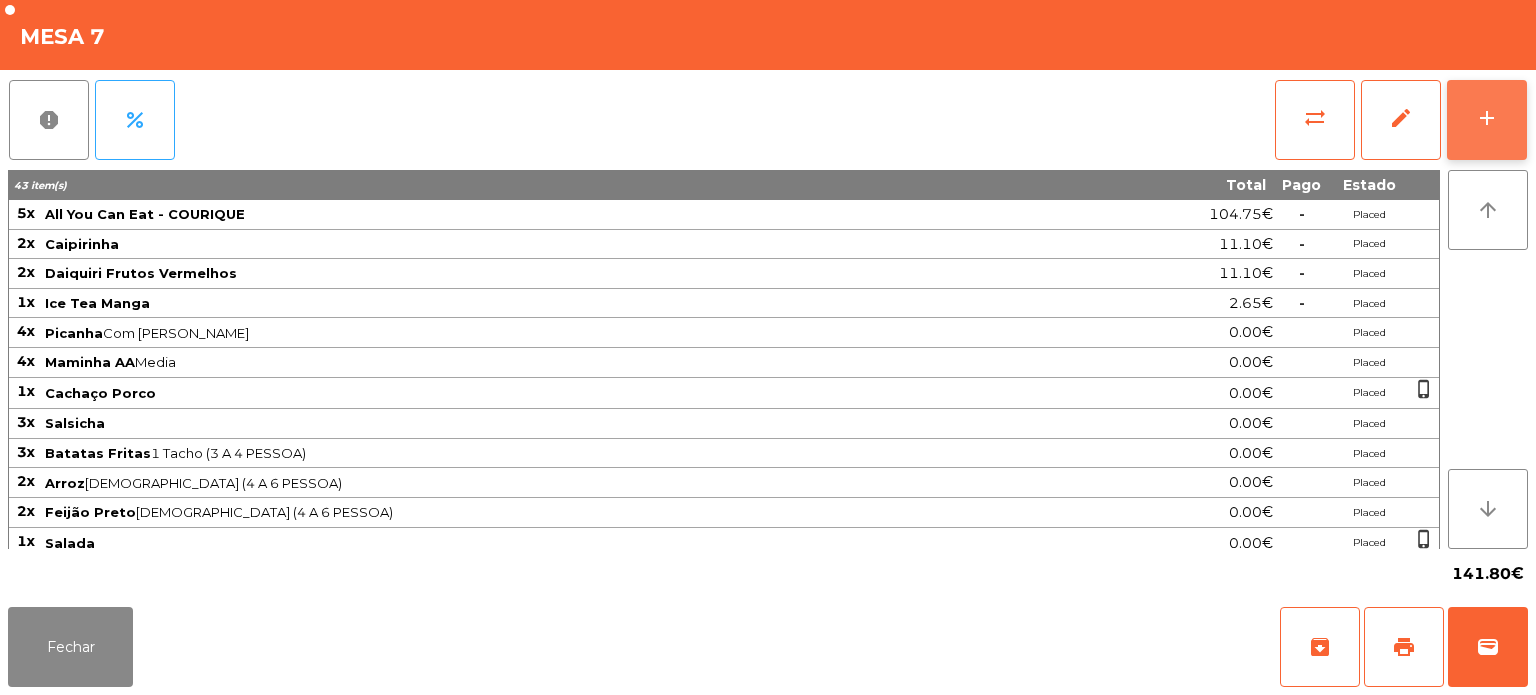 click on "add" 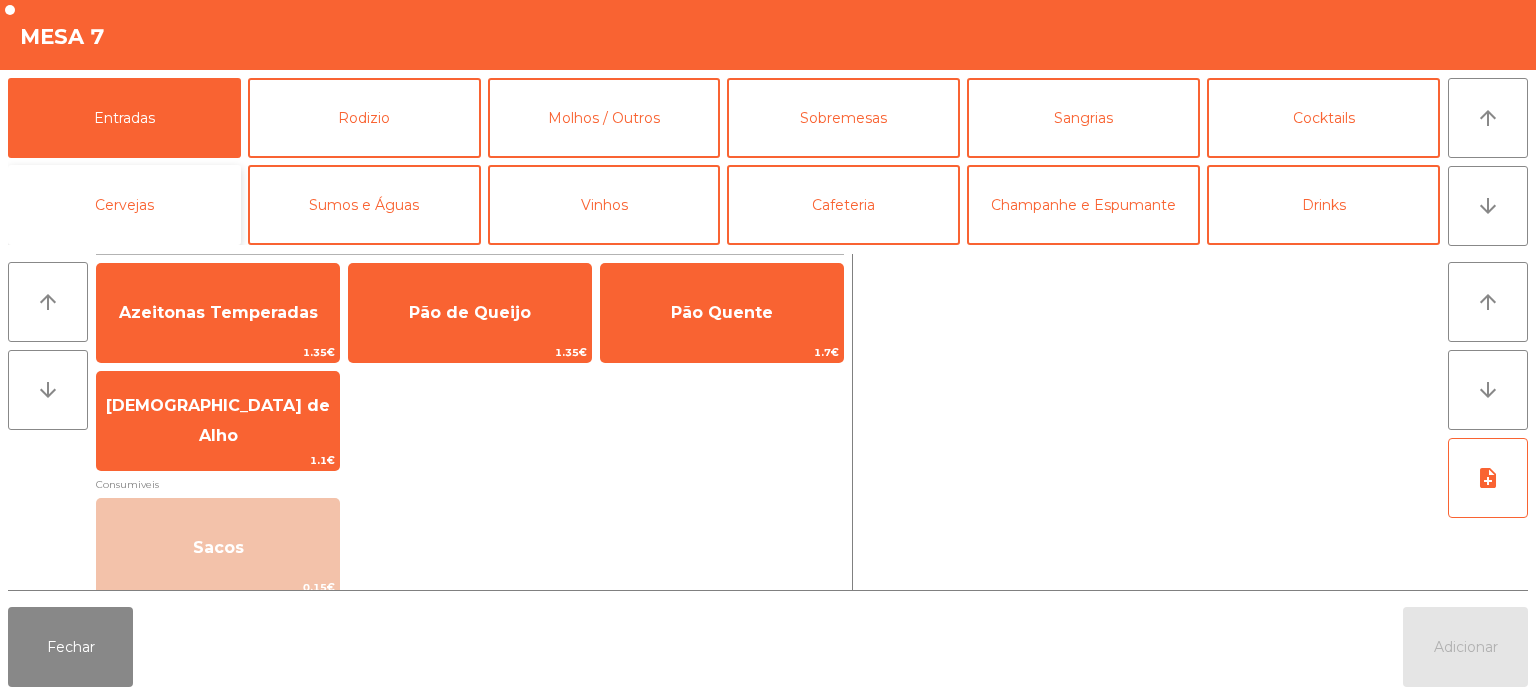 click on "Cervejas" 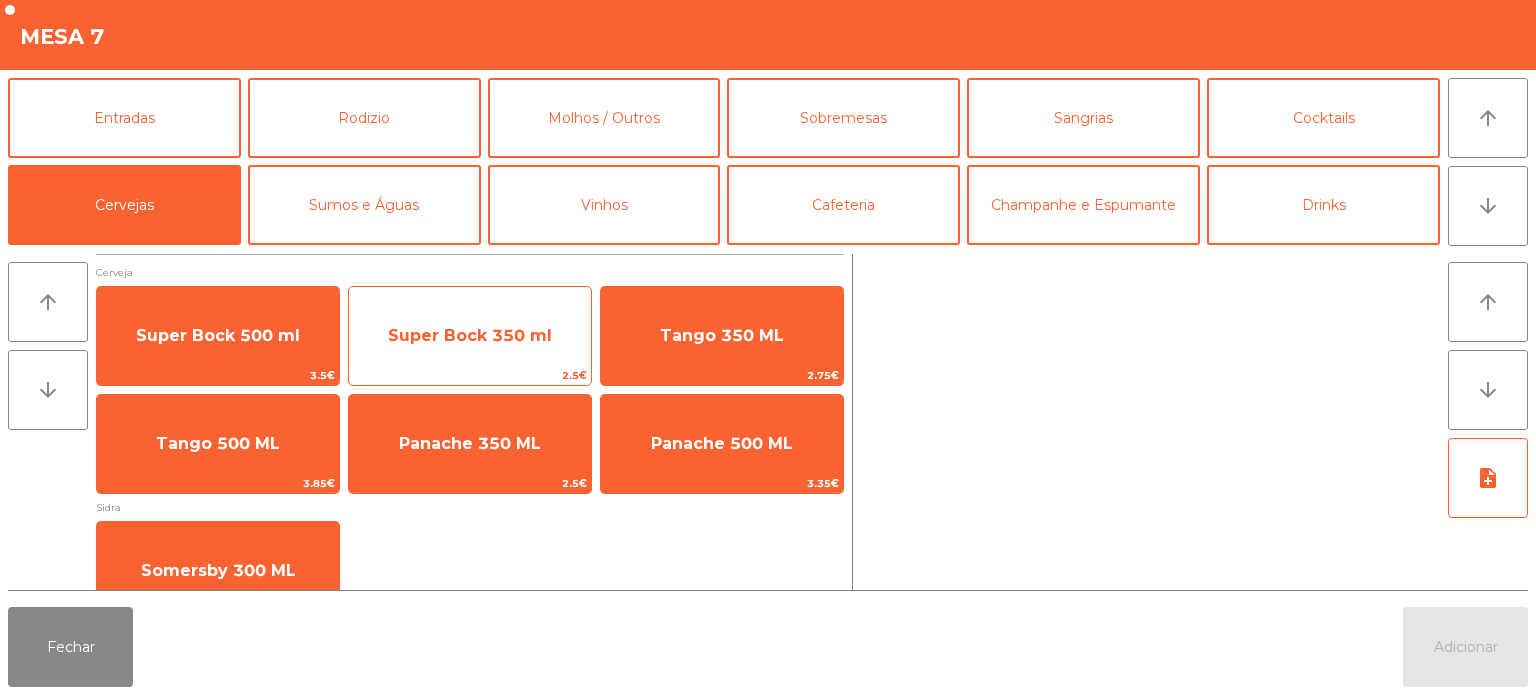 click on "Super Bock 350 ml" 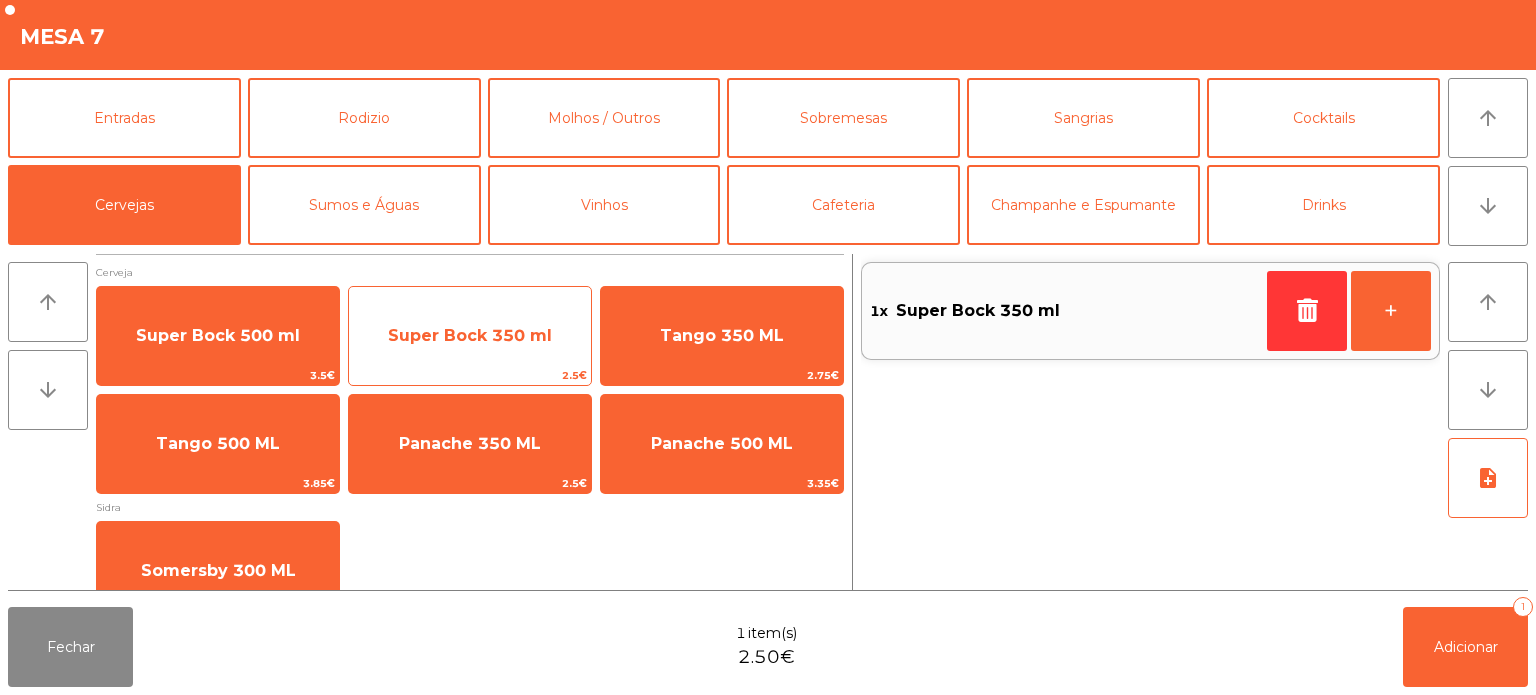 click on "Super Bock 350 ml" 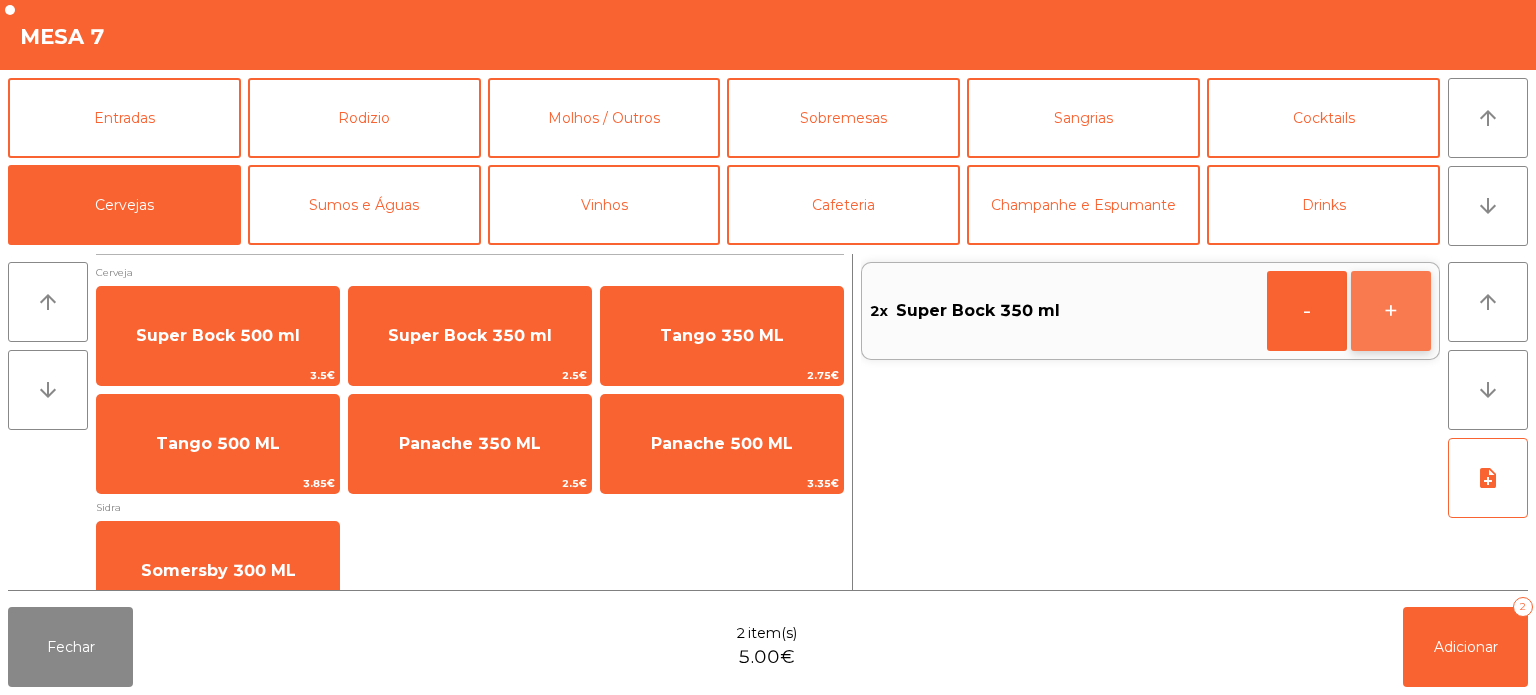 click on "+" 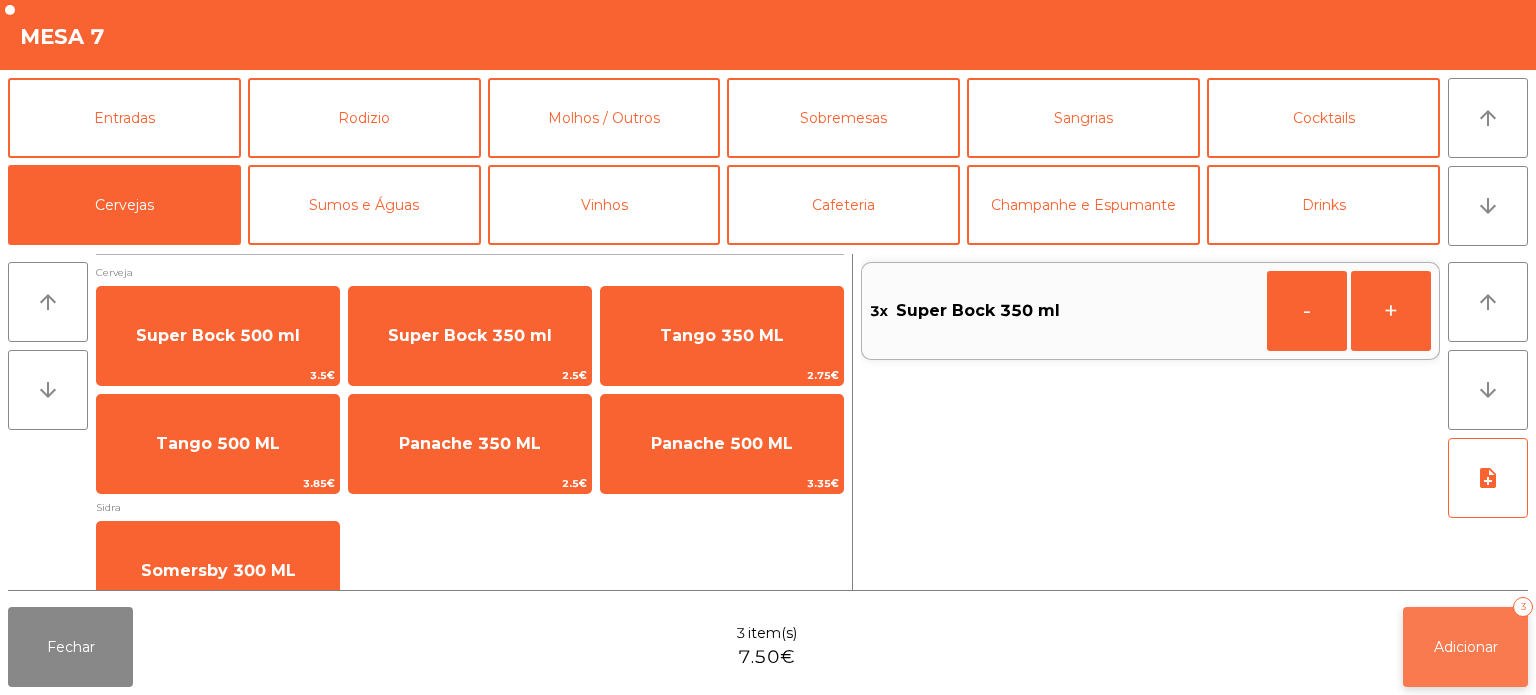 click on "Adicionar   3" 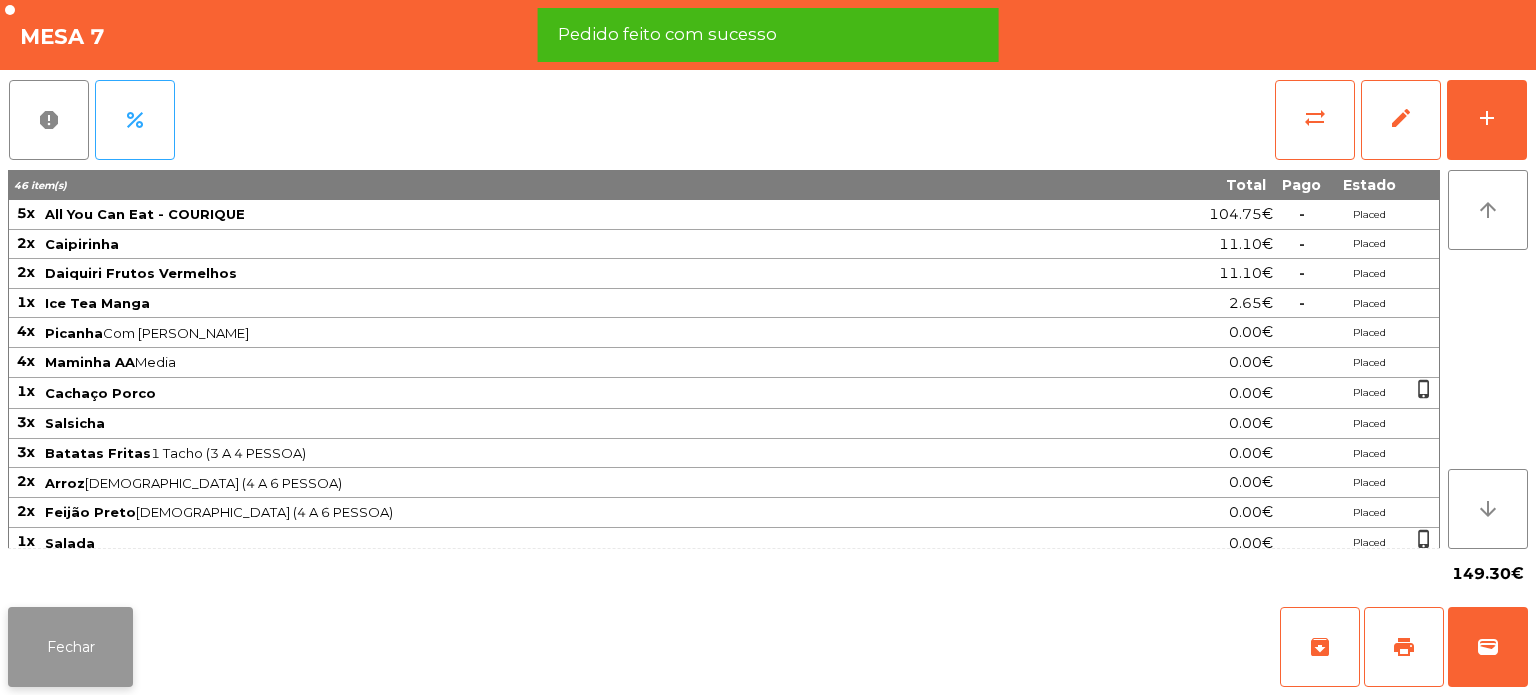 click on "Fechar" 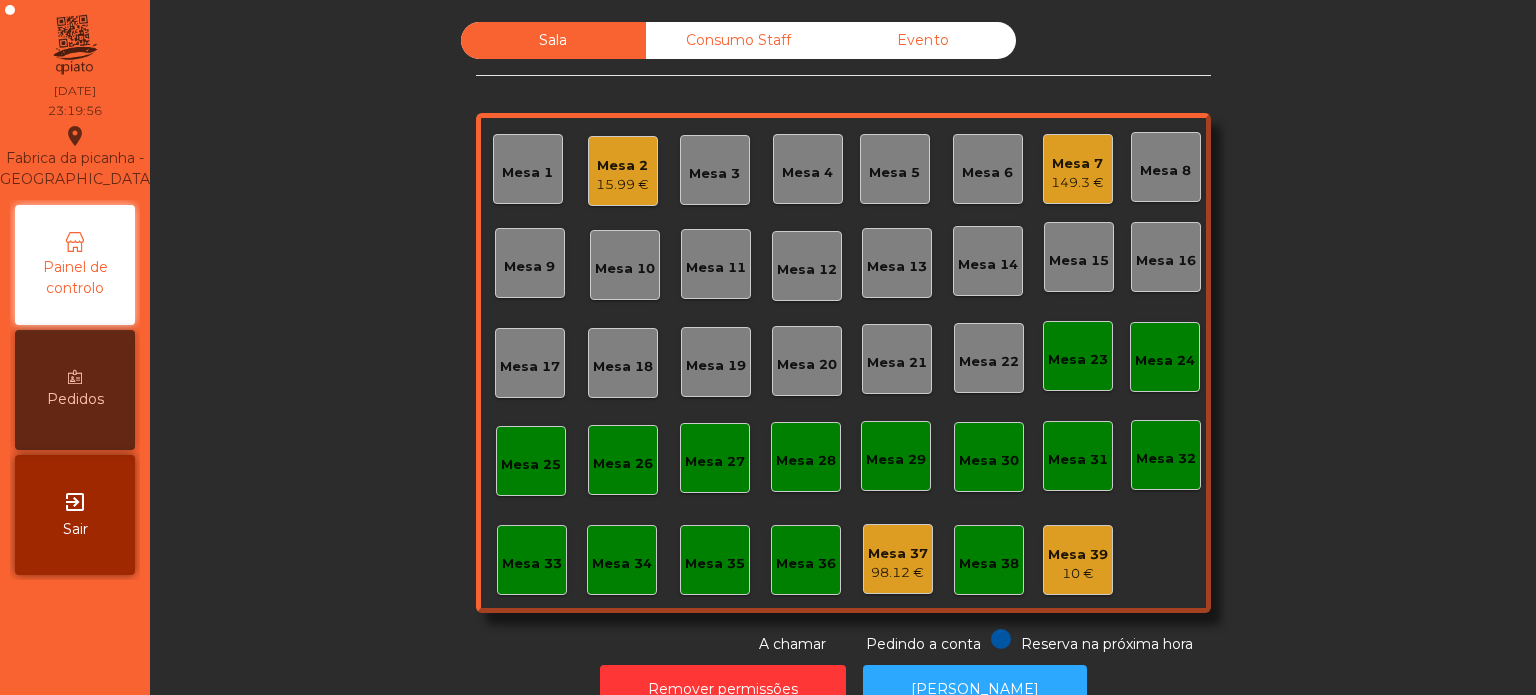 click on "Mesa 2" 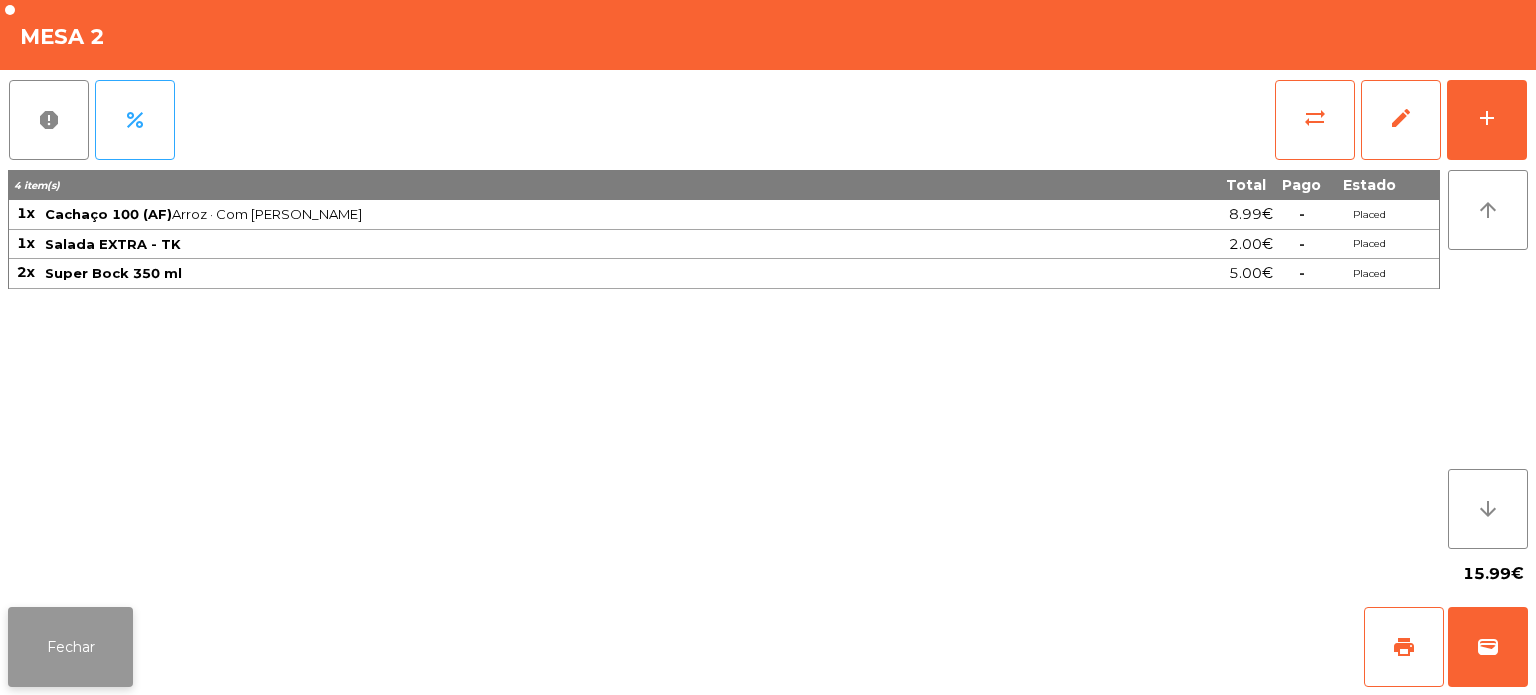 click on "Fechar" 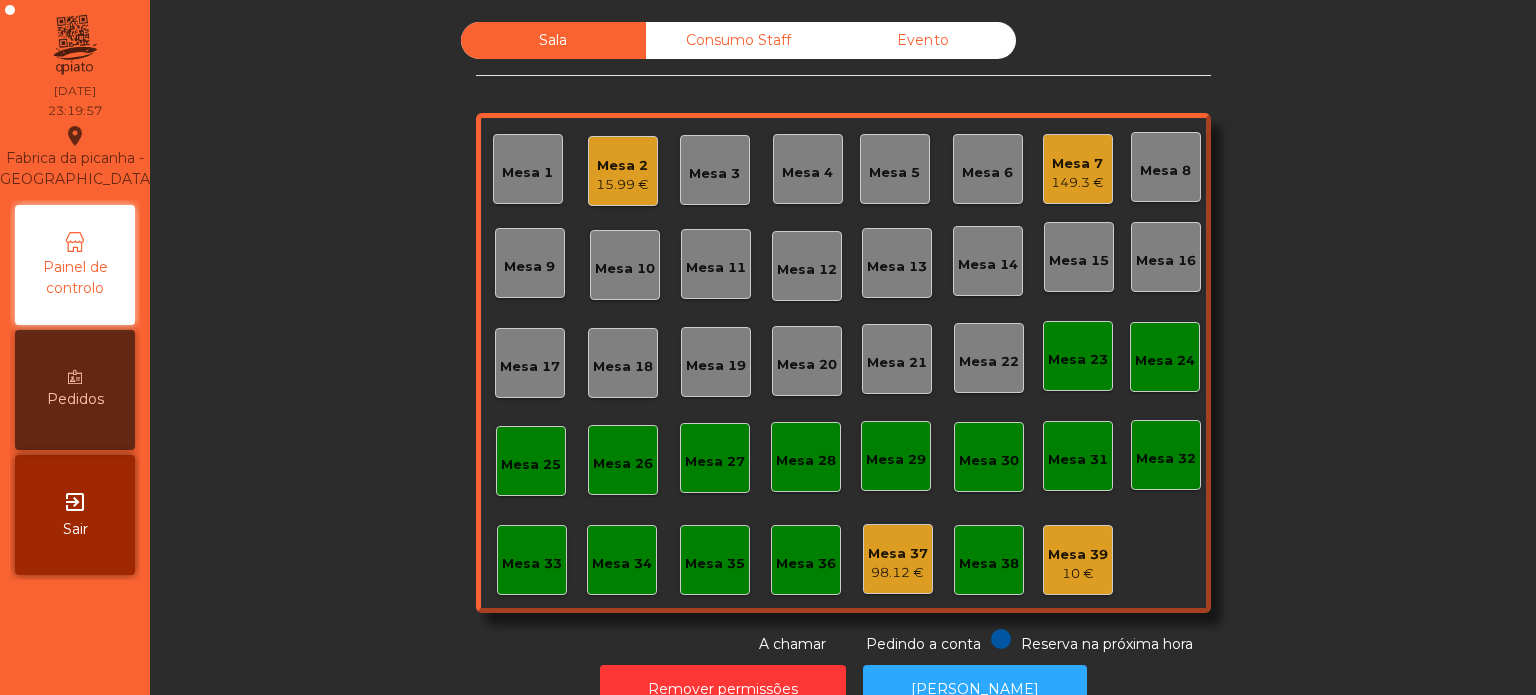 click on "149.3 €" 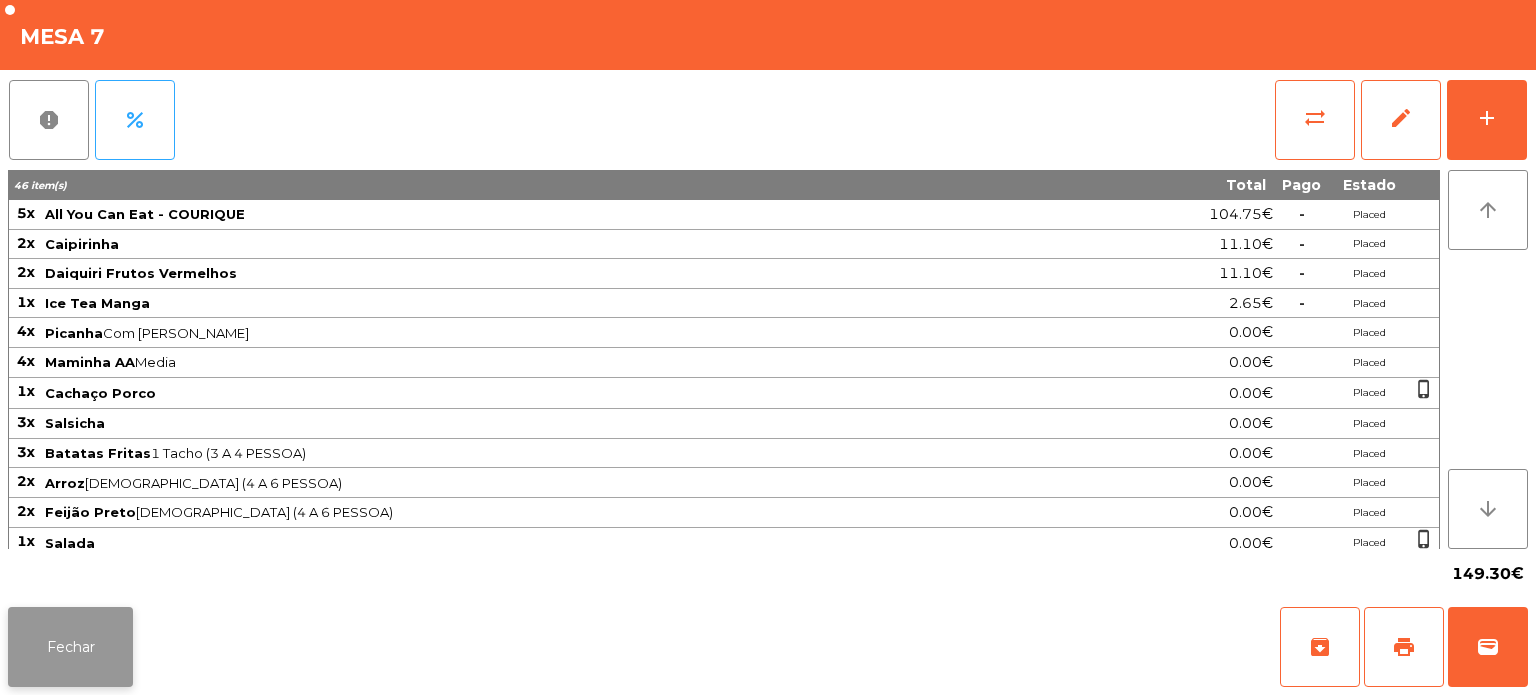 click on "Fechar" 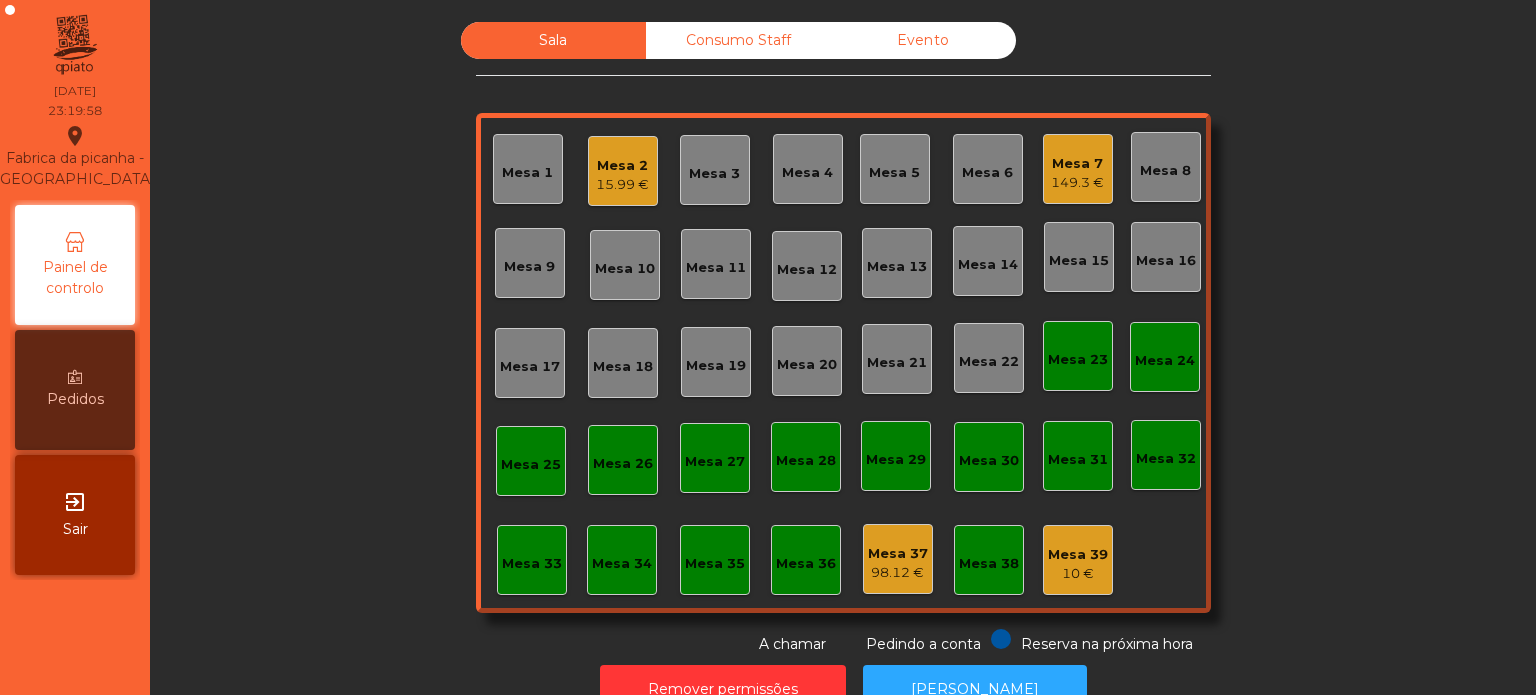 click on "Mesa 2   15.99 €" 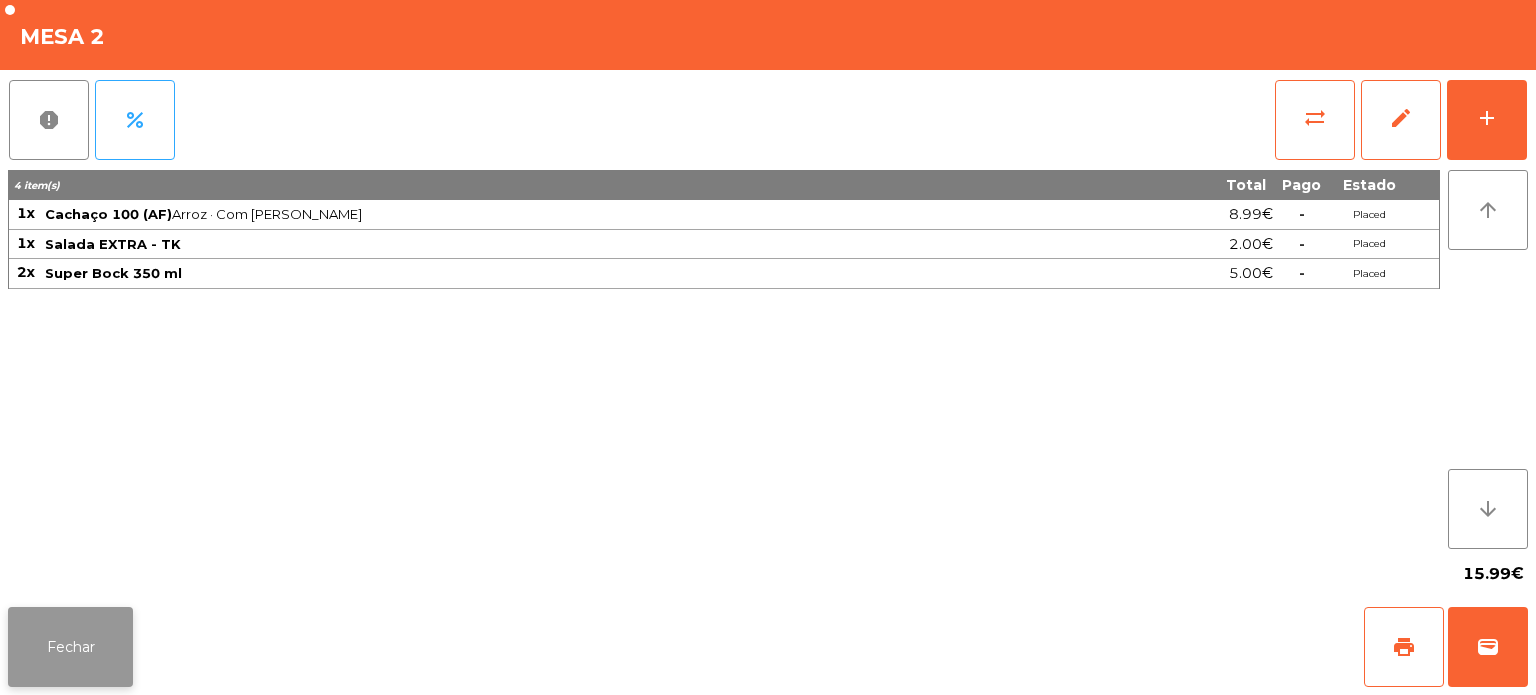 click on "Fechar" 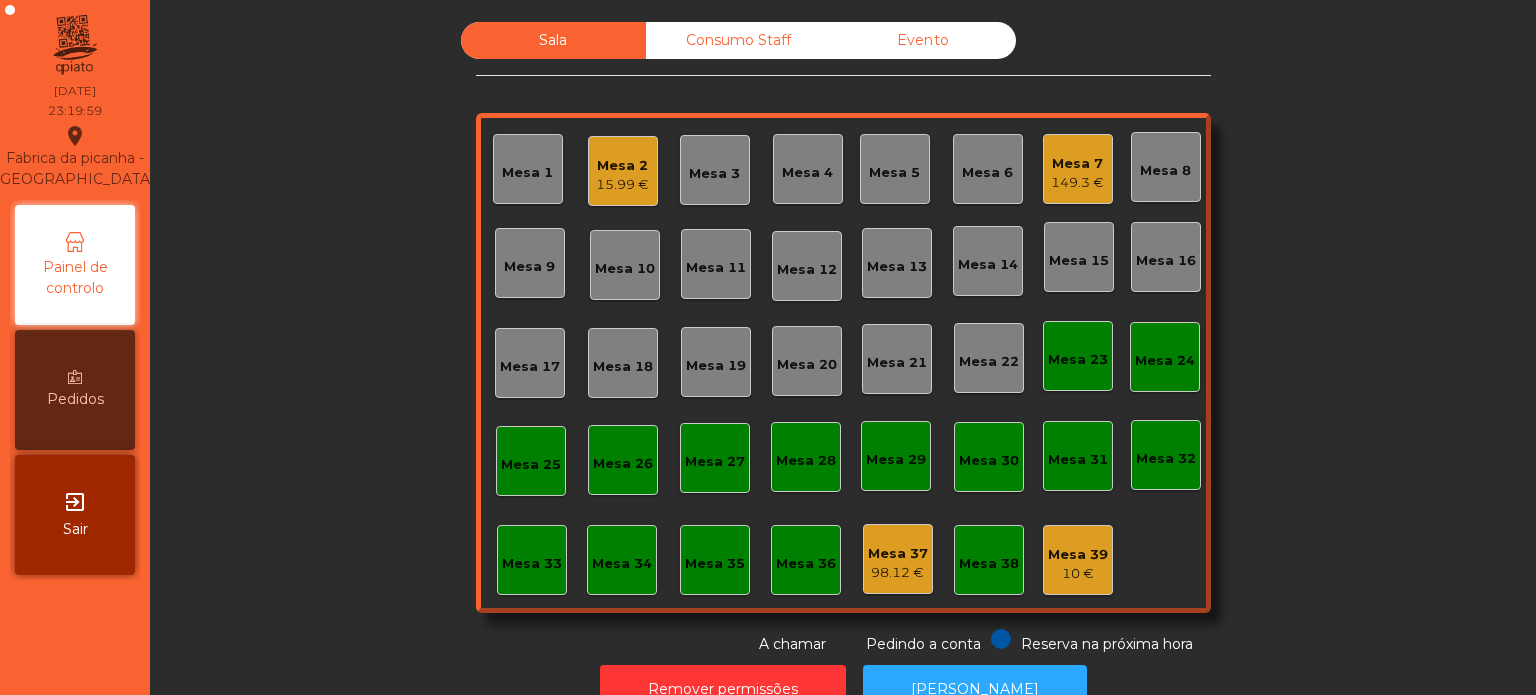 click on "149.3 €" 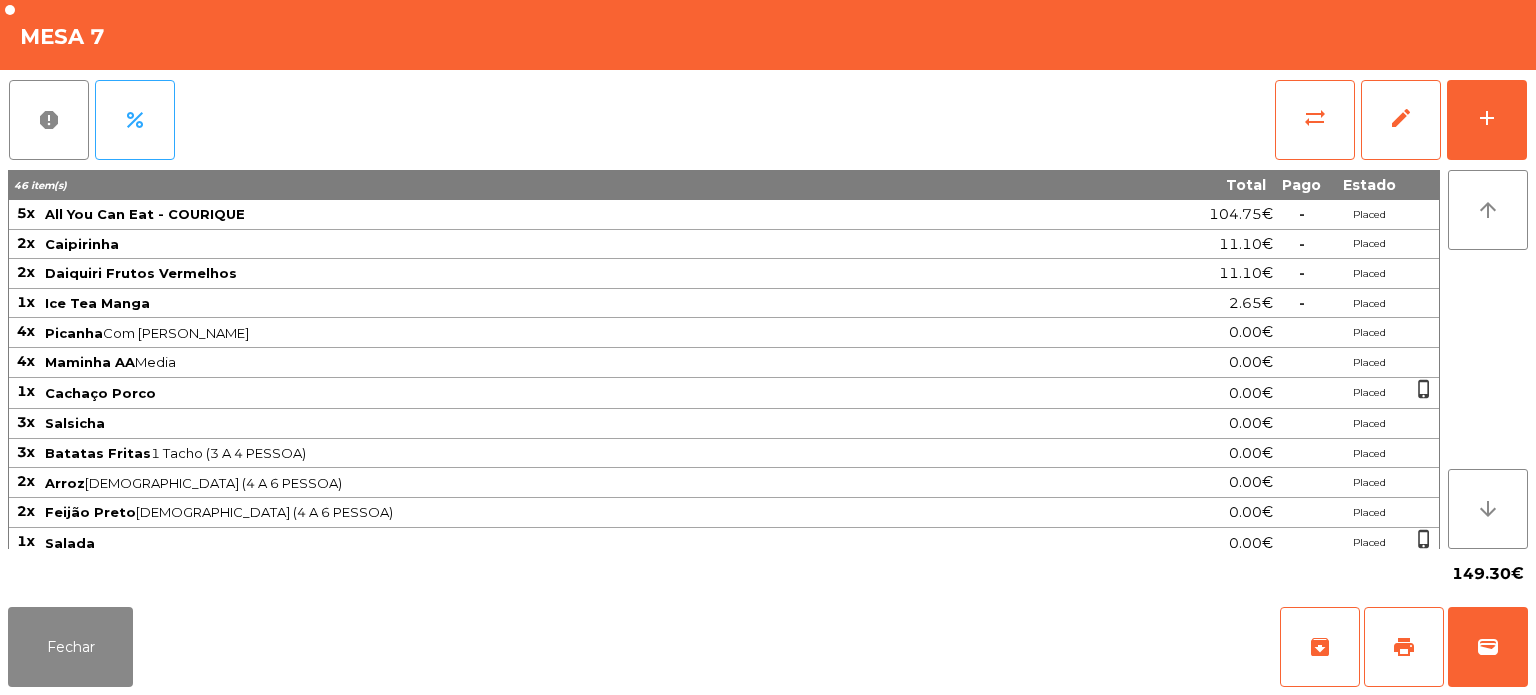 scroll, scrollTop: 215, scrollLeft: 0, axis: vertical 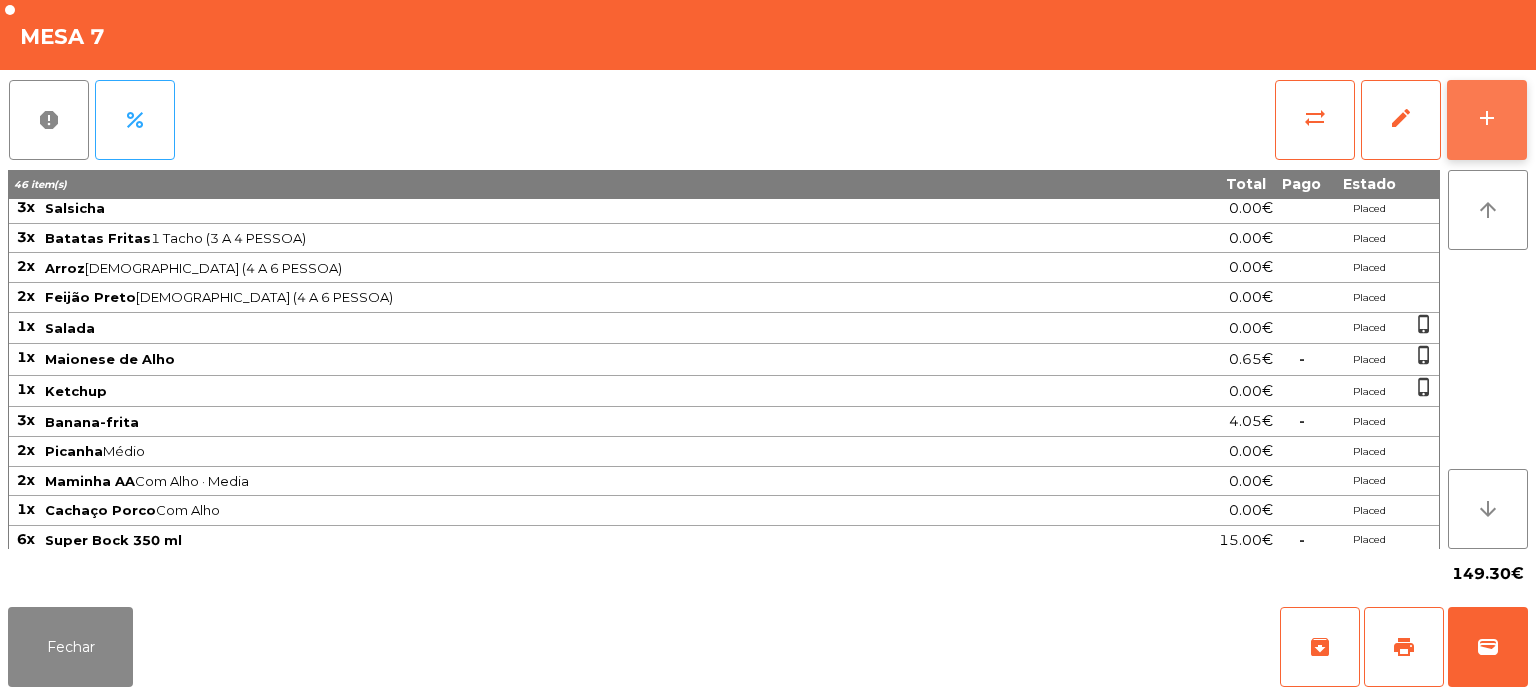 click on "add" 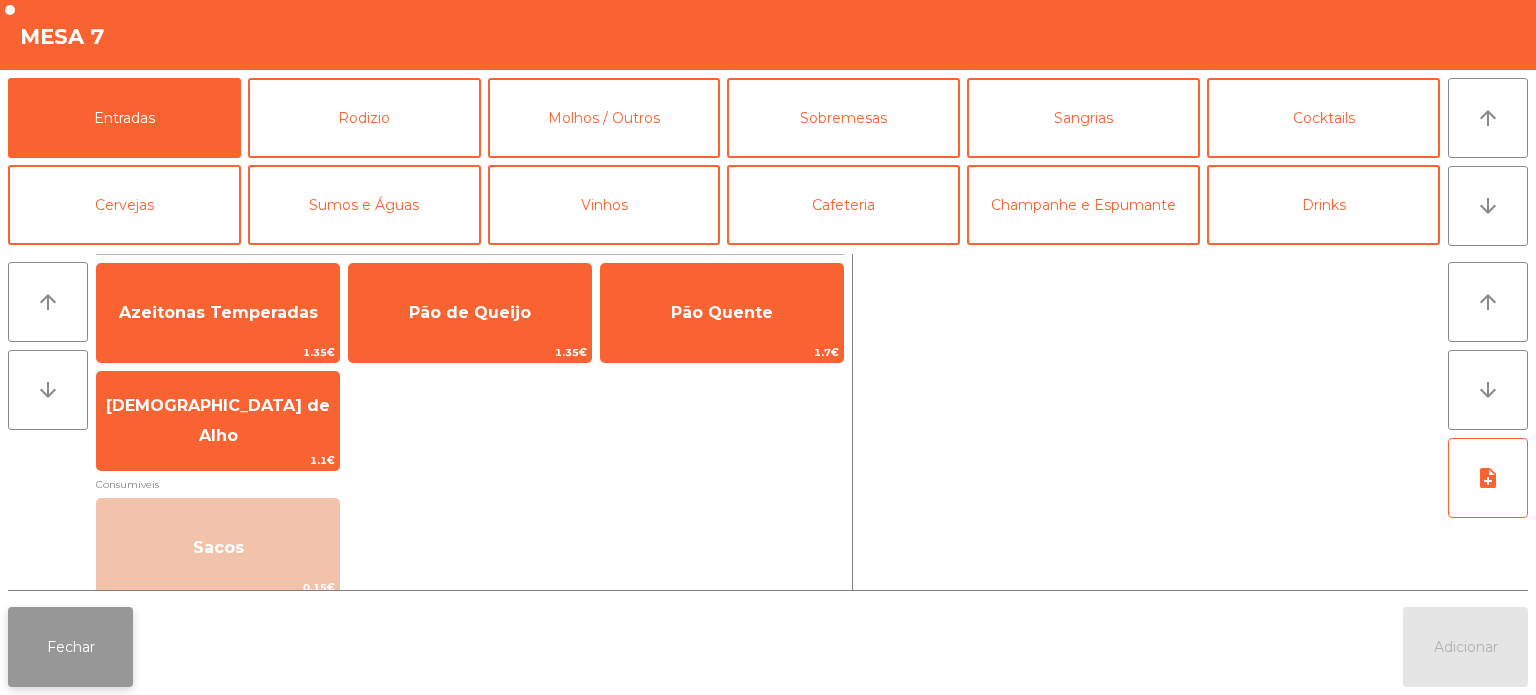 click on "Fechar" 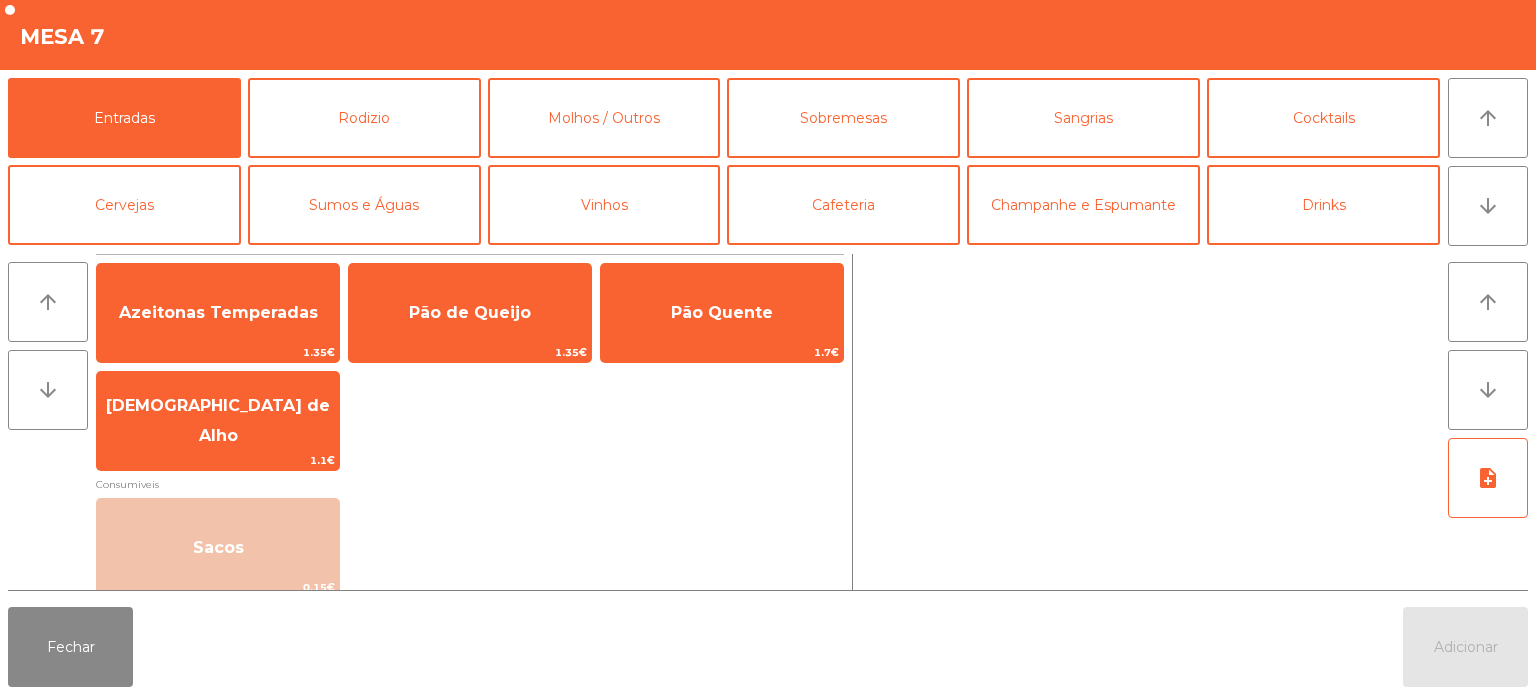click on "Fechar" 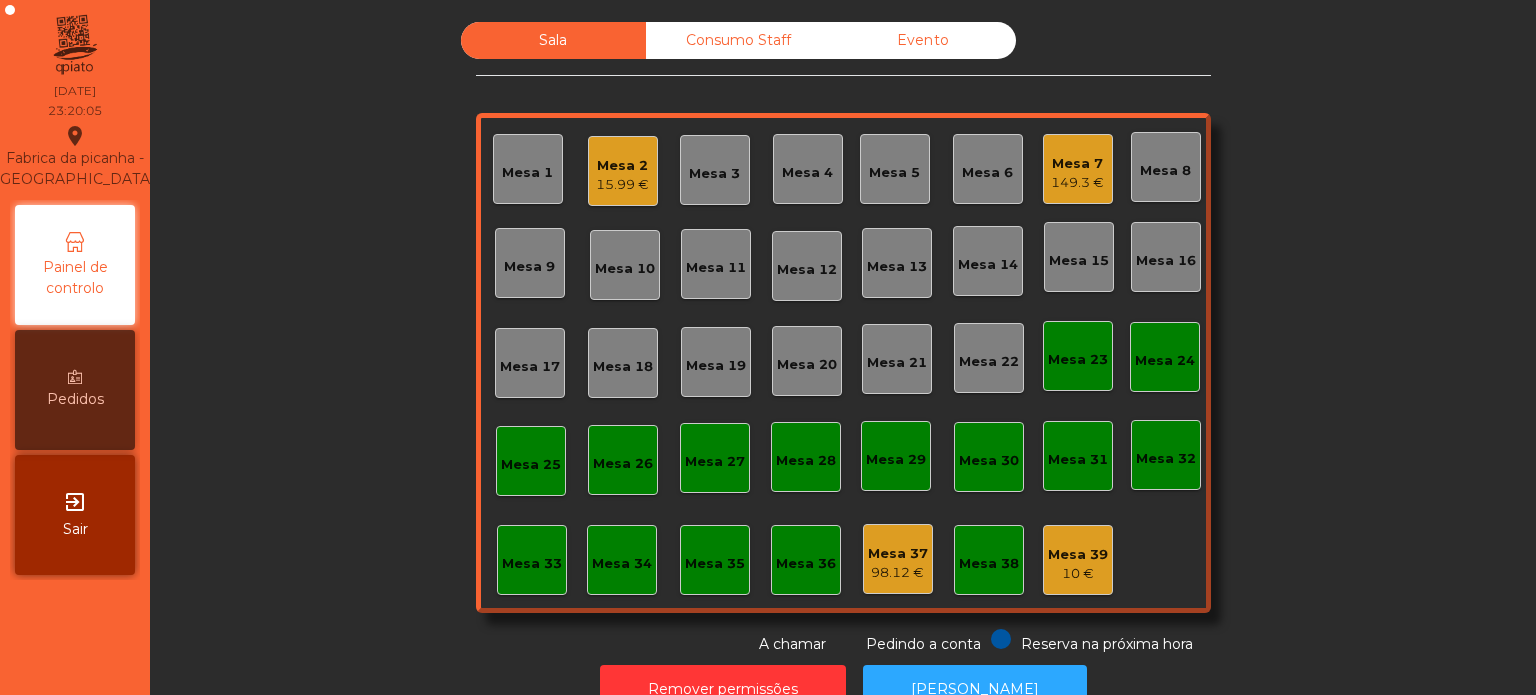 click on "Consumo Staff" 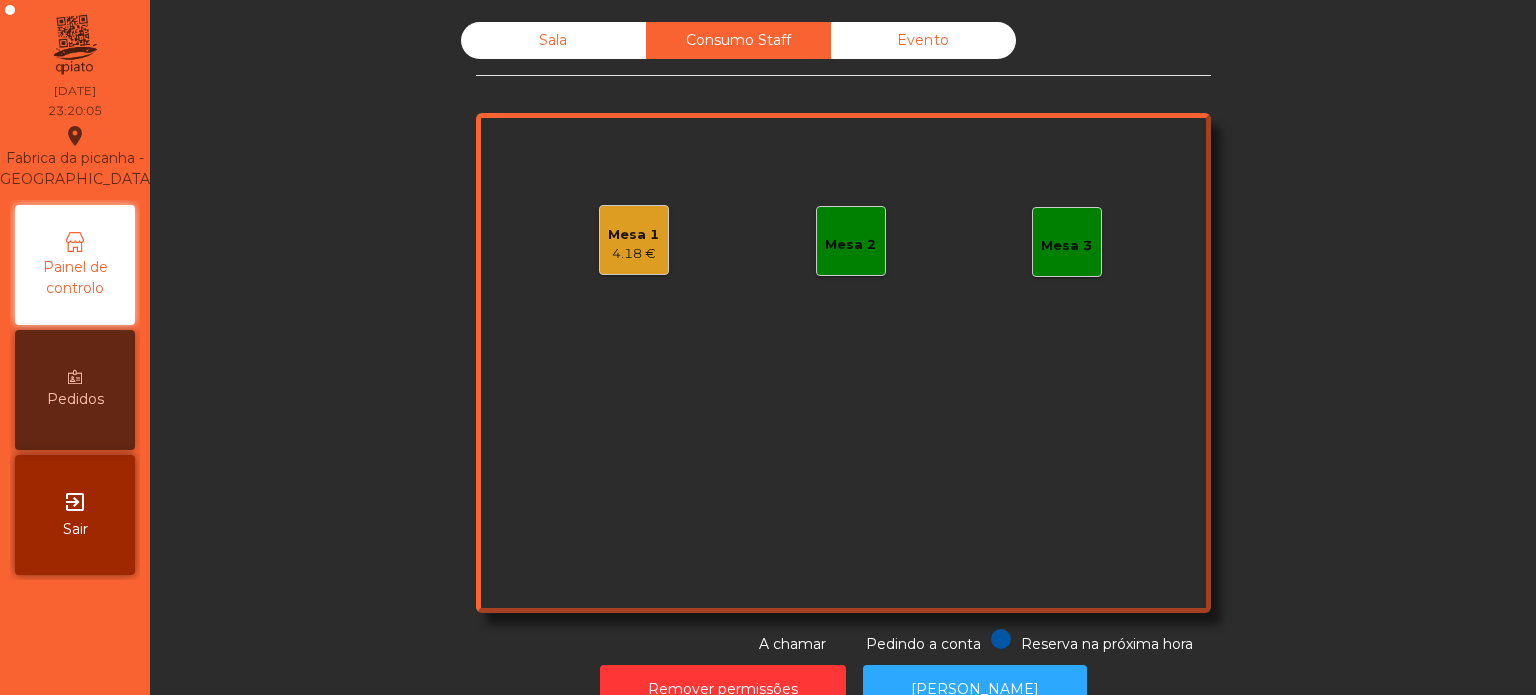 click on "Evento" 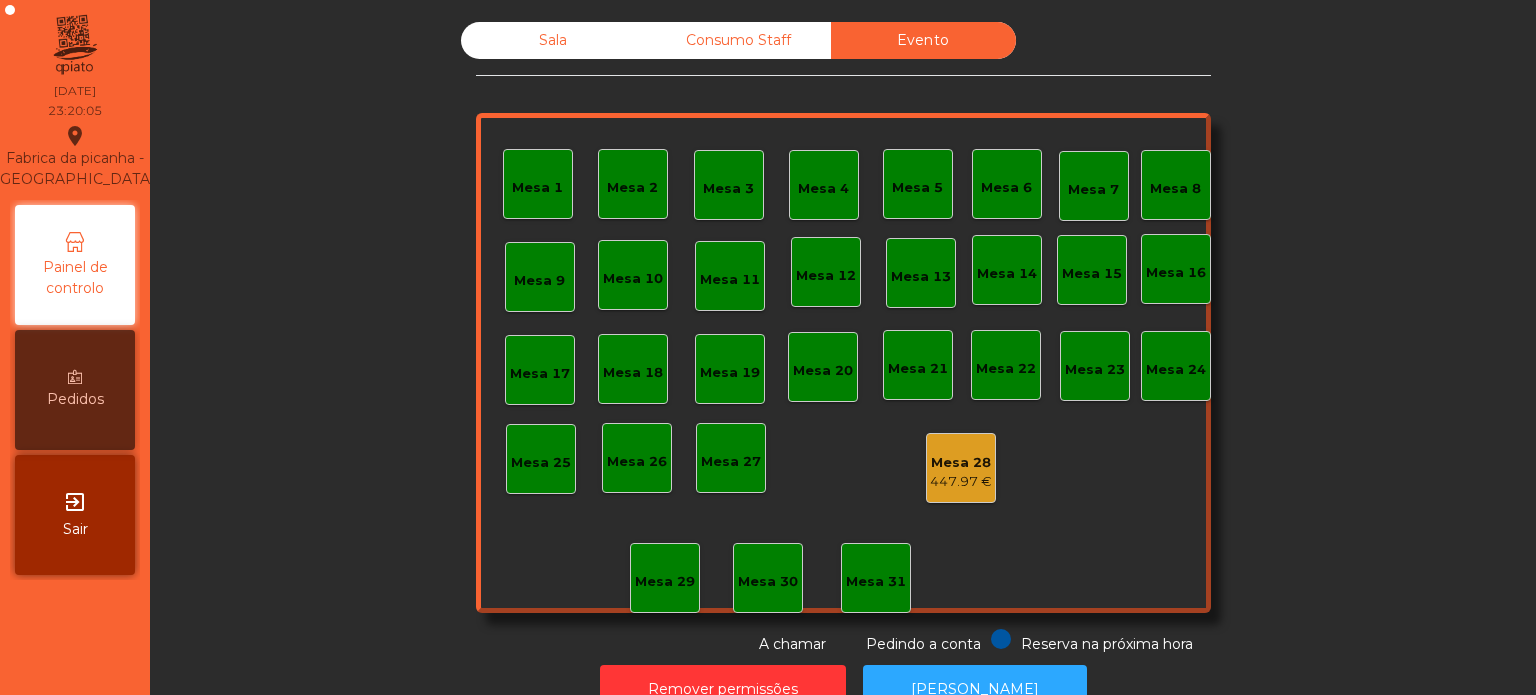 click on "Consumo Staff" 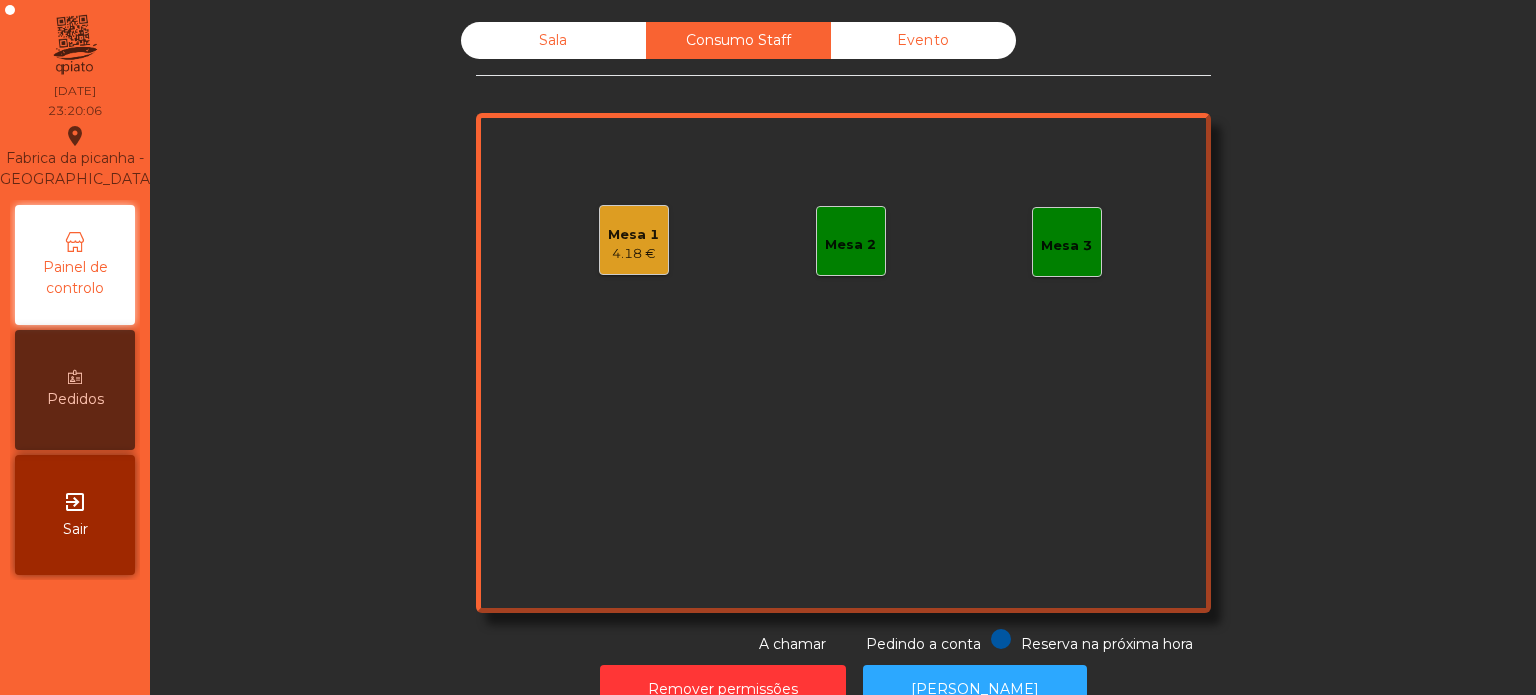 click on "Mesa 1   4.18 €" 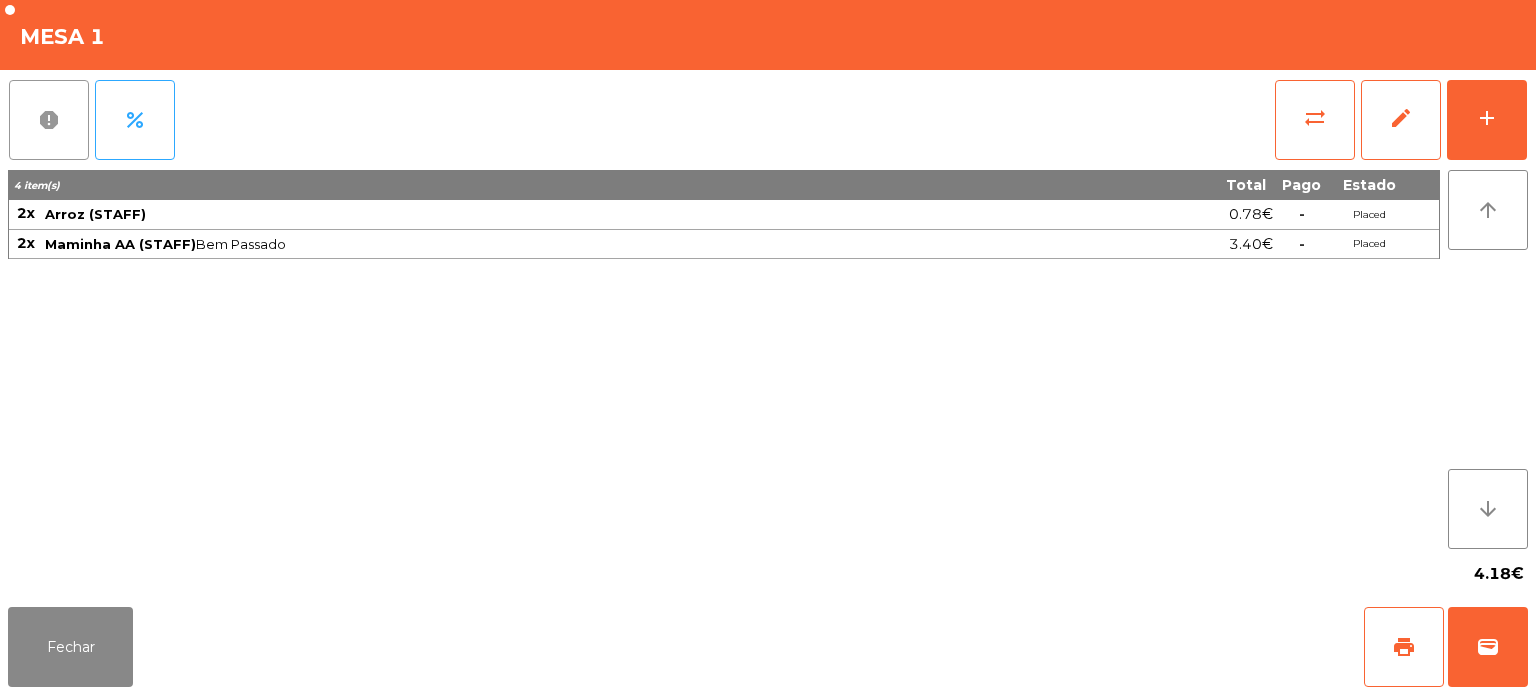 click on "report" 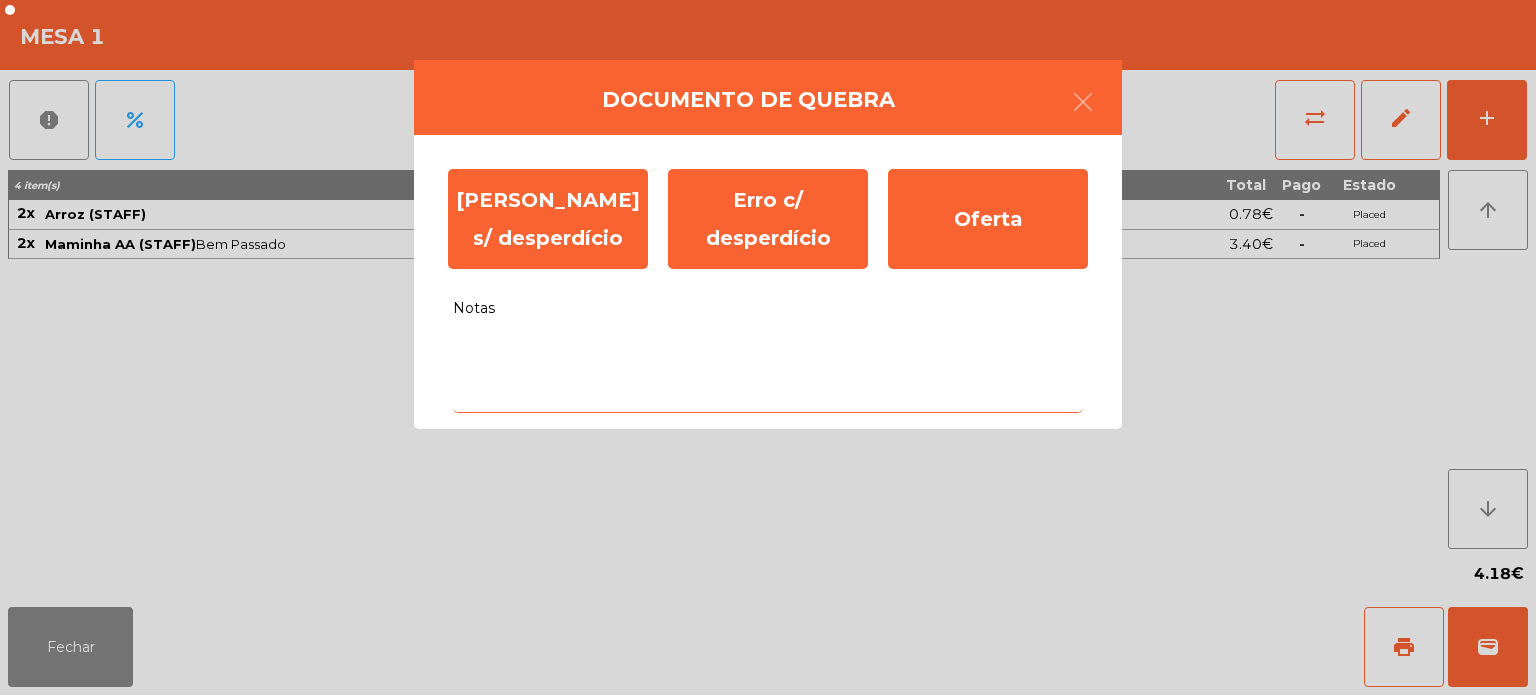 click on "Notas" at bounding box center (768, 371) 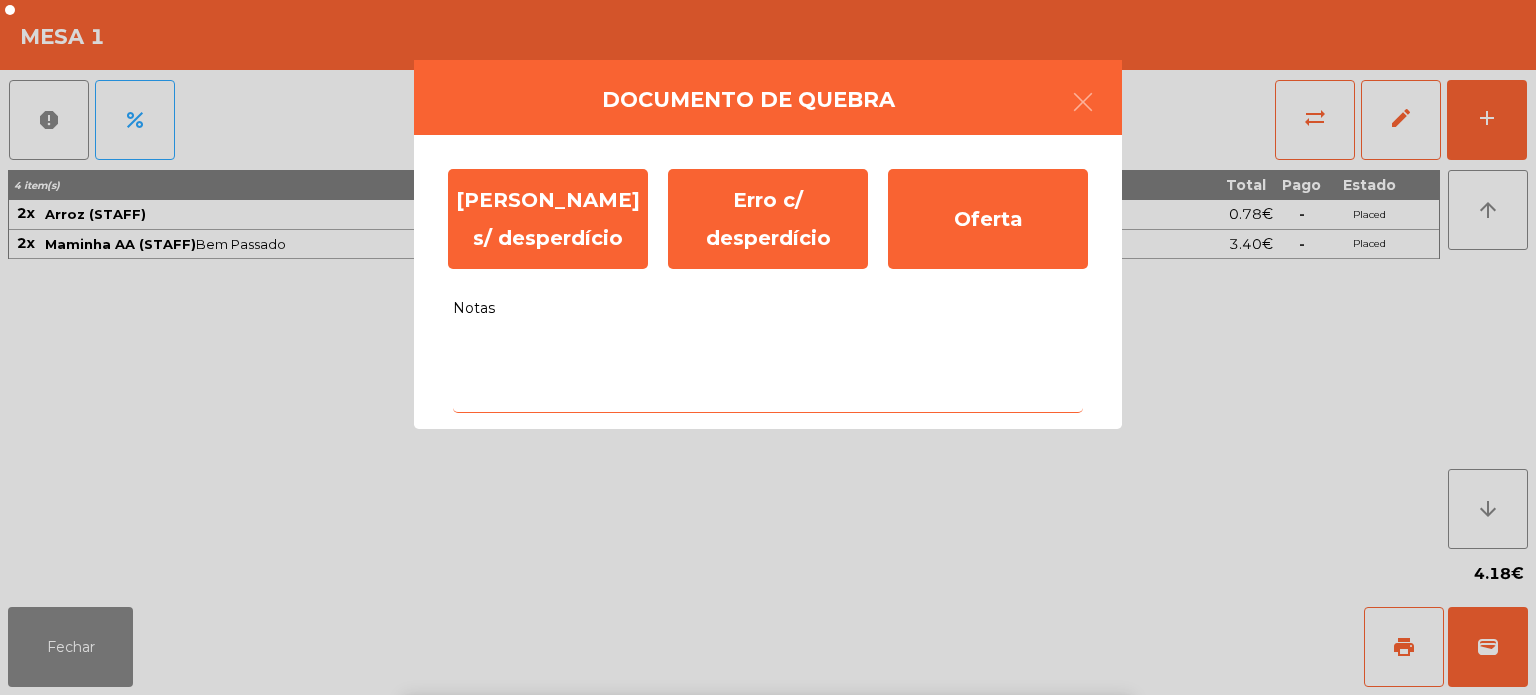 click on "f" at bounding box center (674, 819) 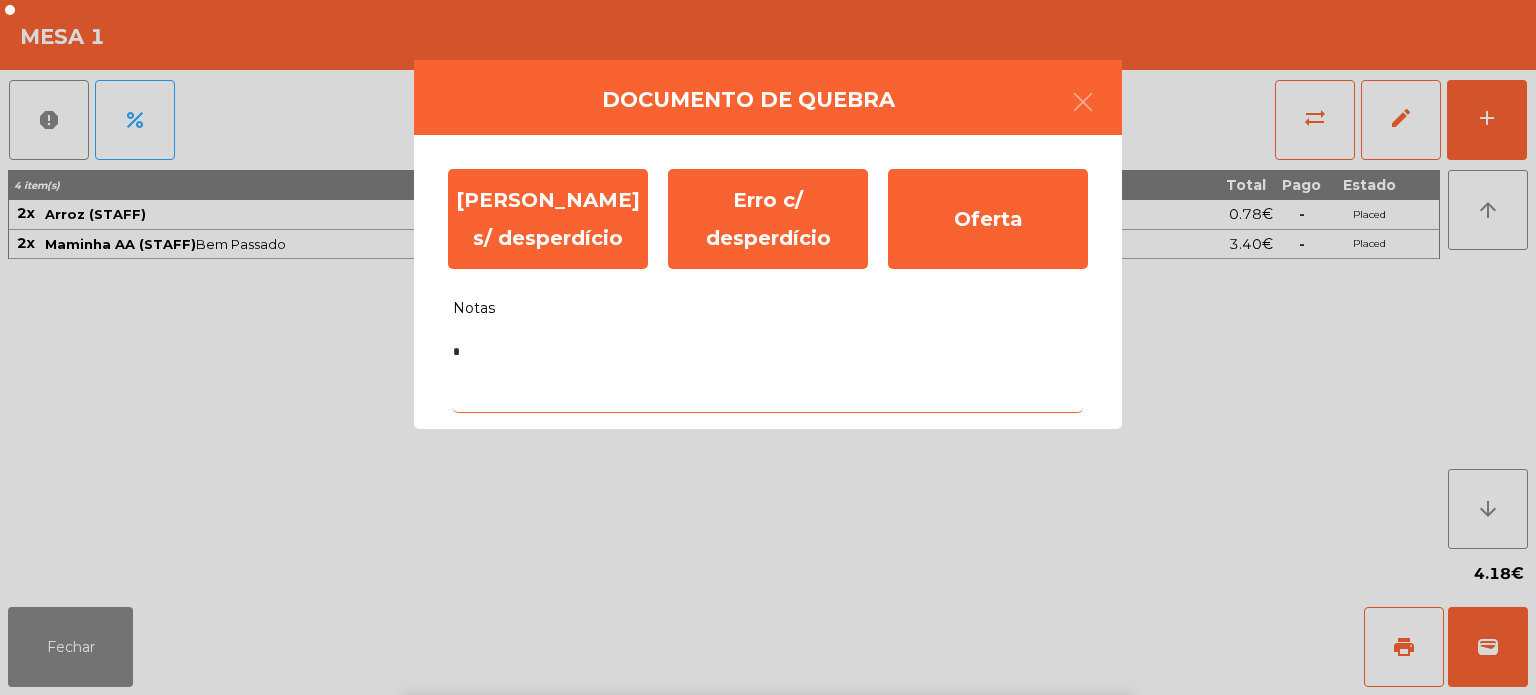 click on "g" at bounding box center (724, 819) 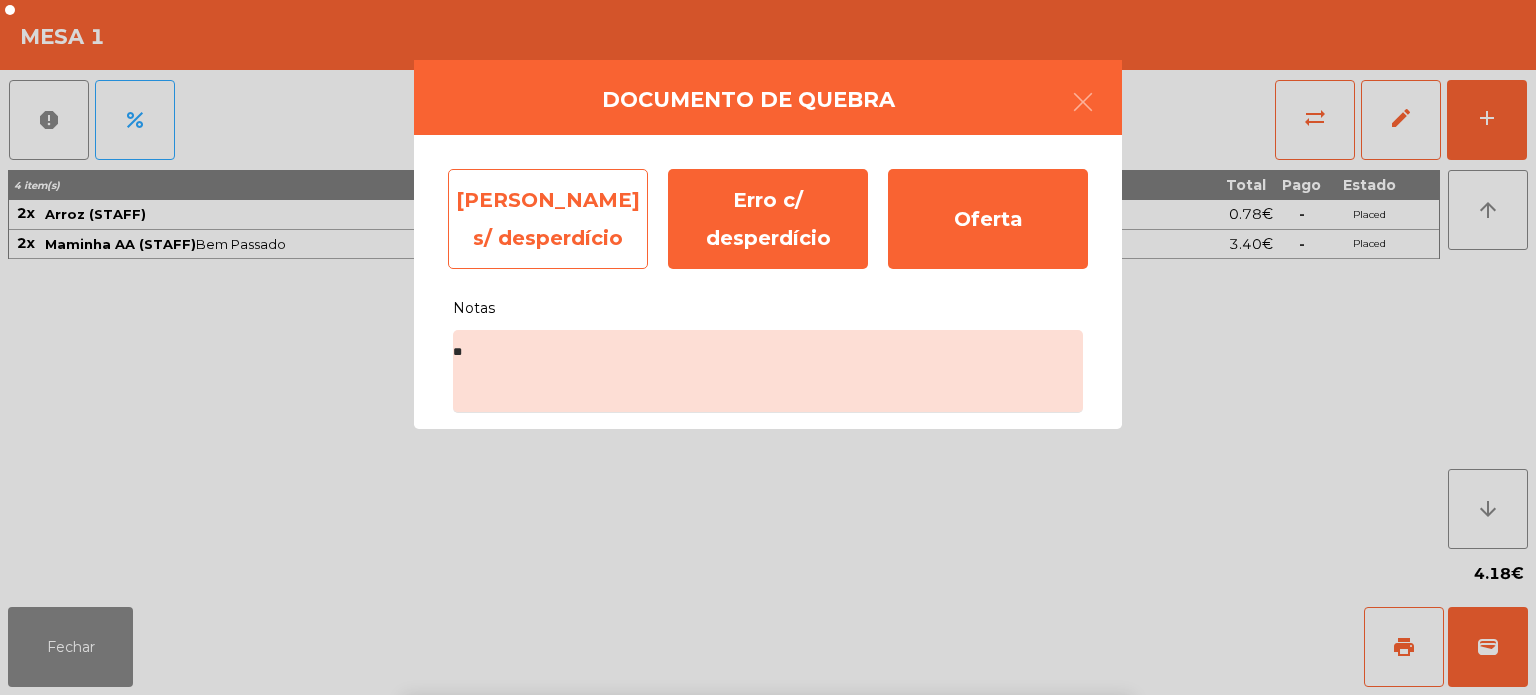 click on "[PERSON_NAME] s/ desperdício" 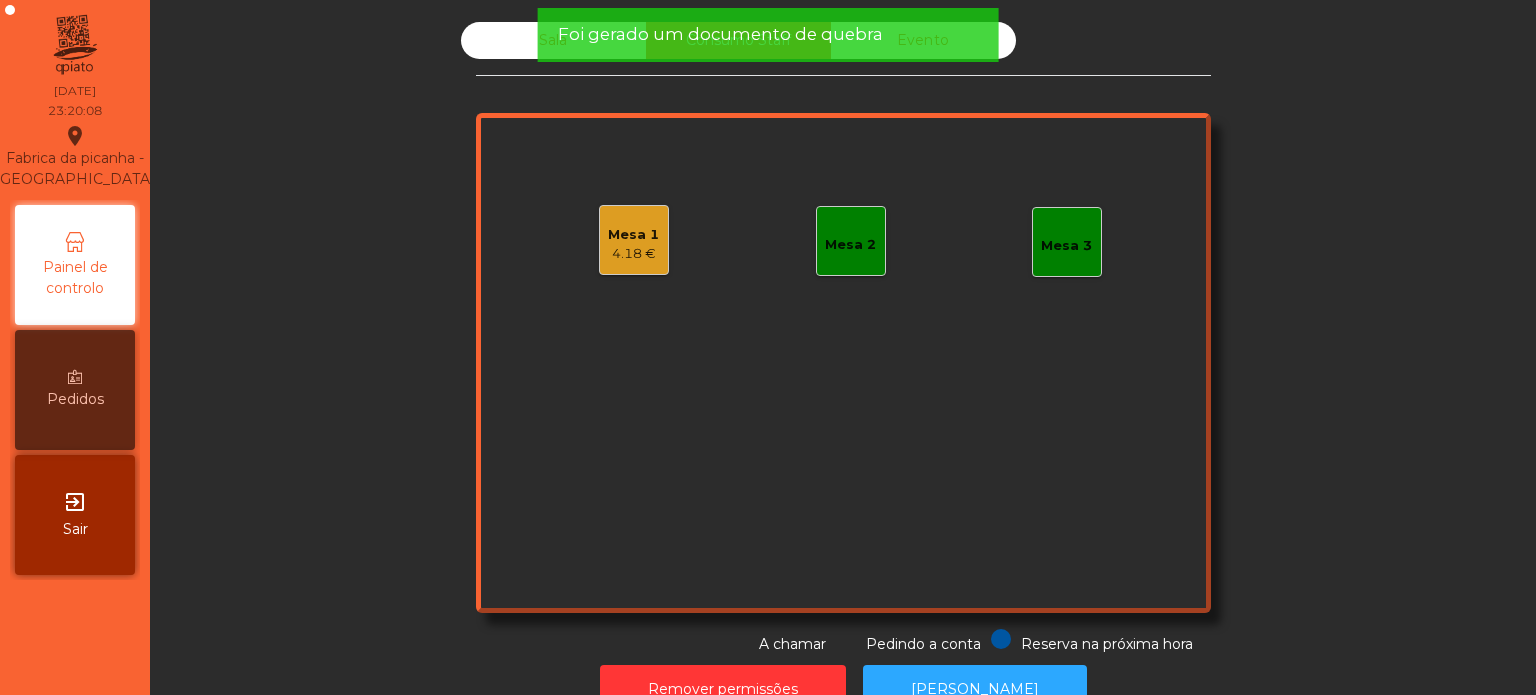 click on "Foi gerado um documento de quebra" 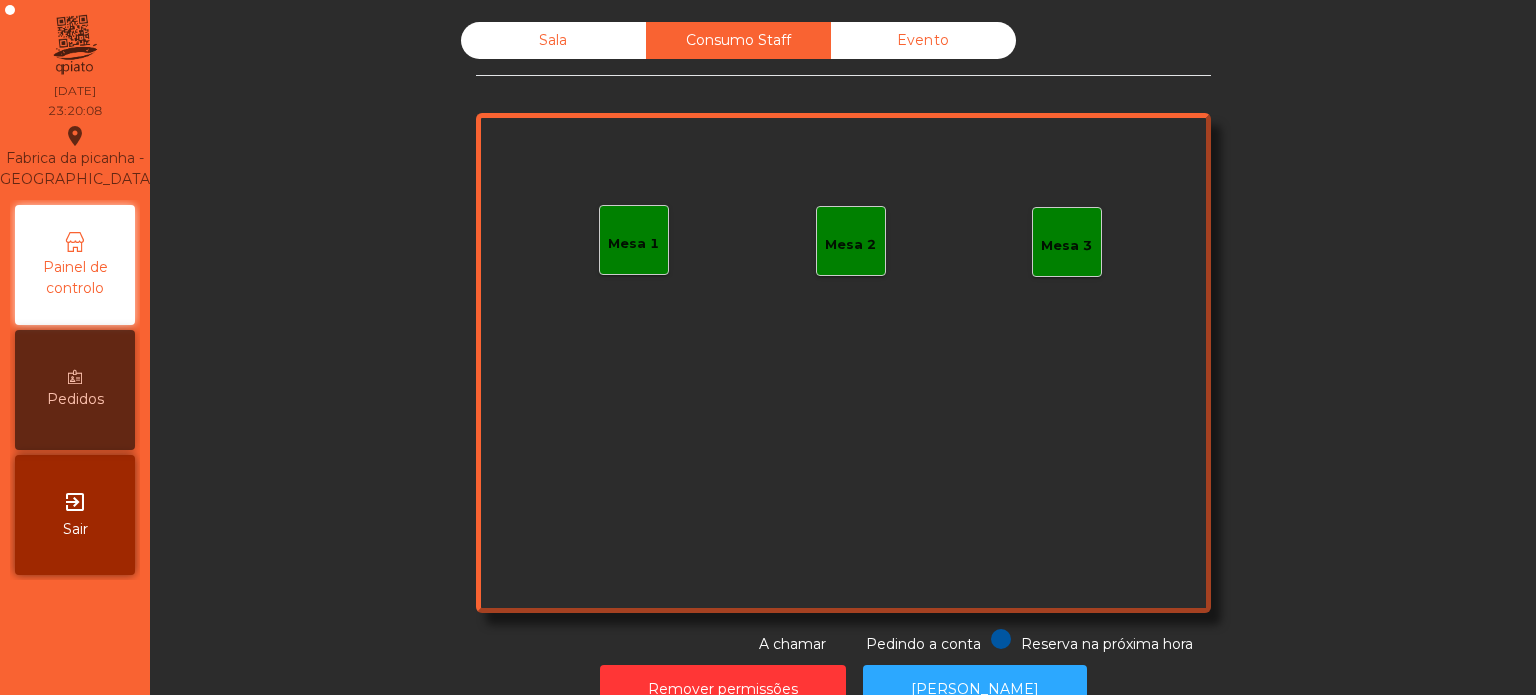 click on "Foi gerado um documento de quebra" 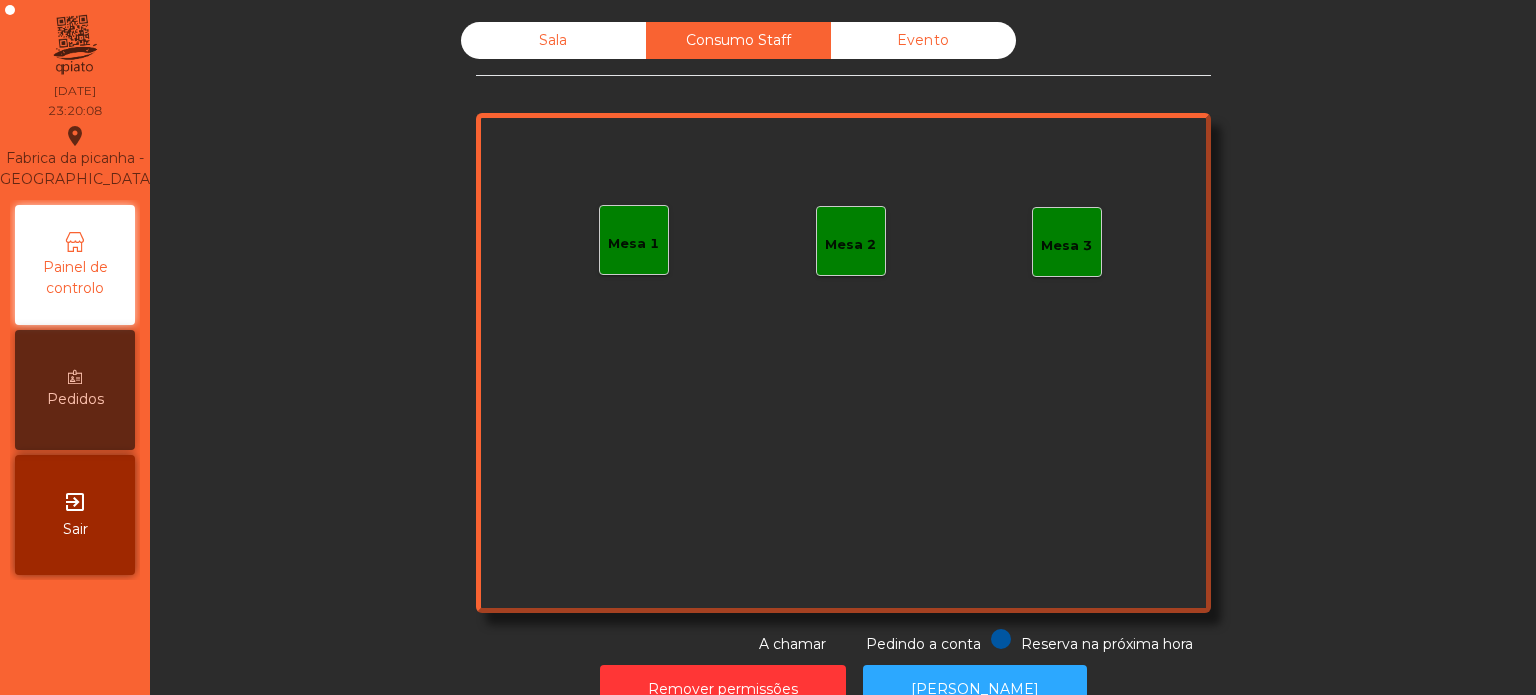 click on "Evento" 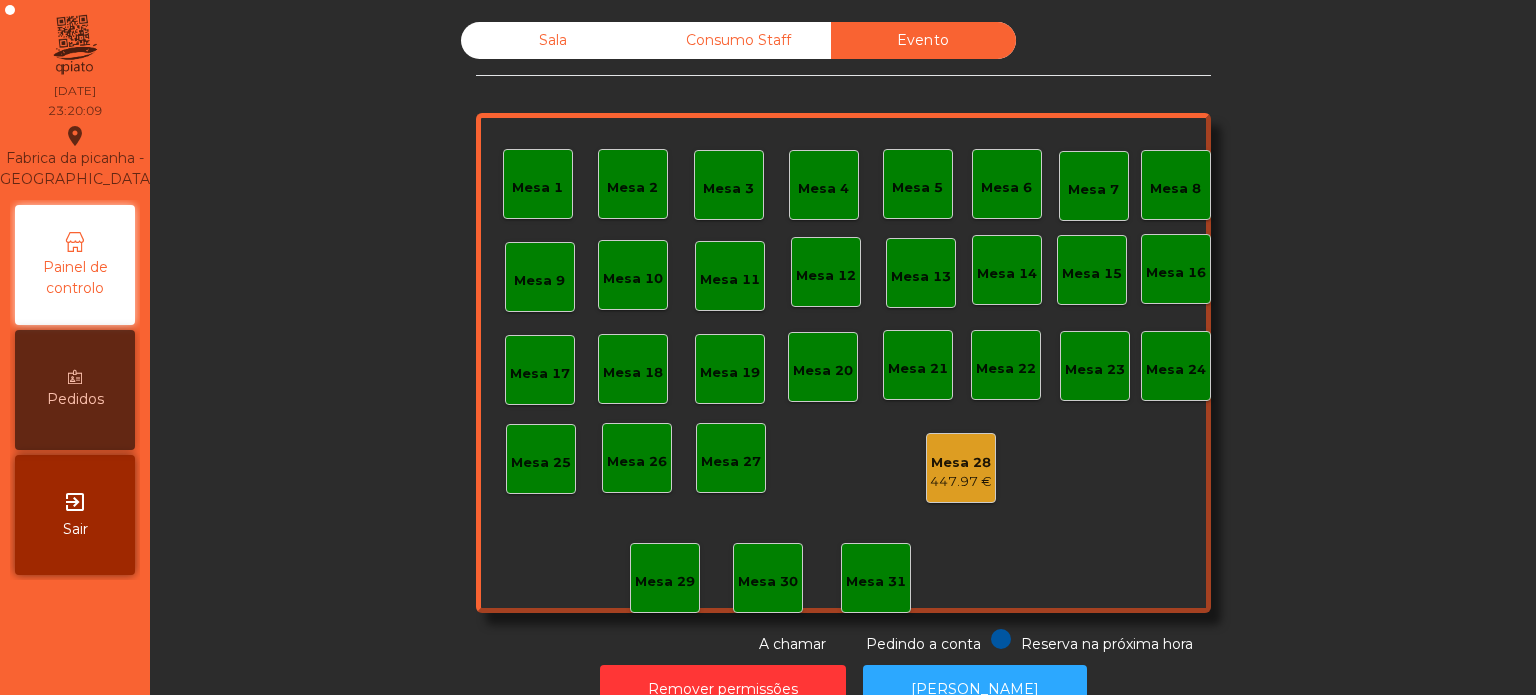 click on "Sala" 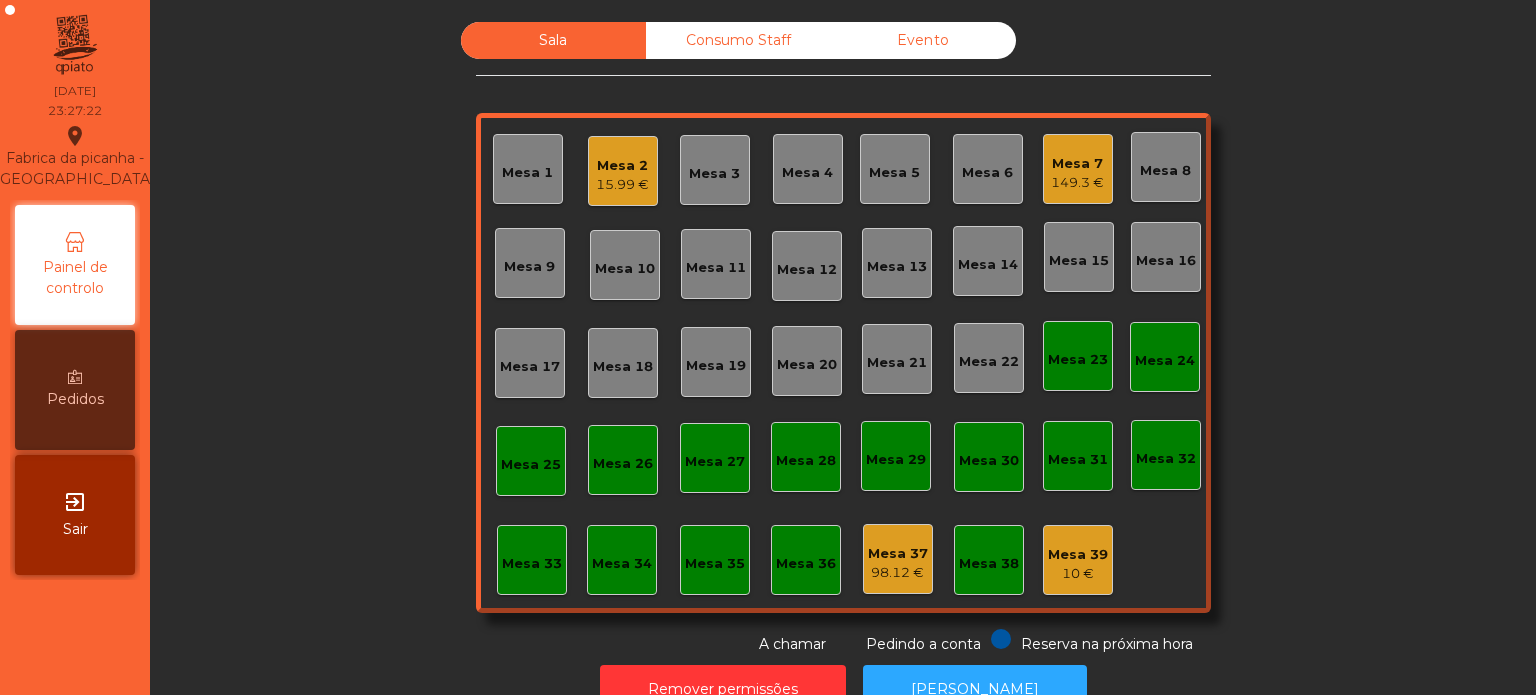 click on "Mesa 39" 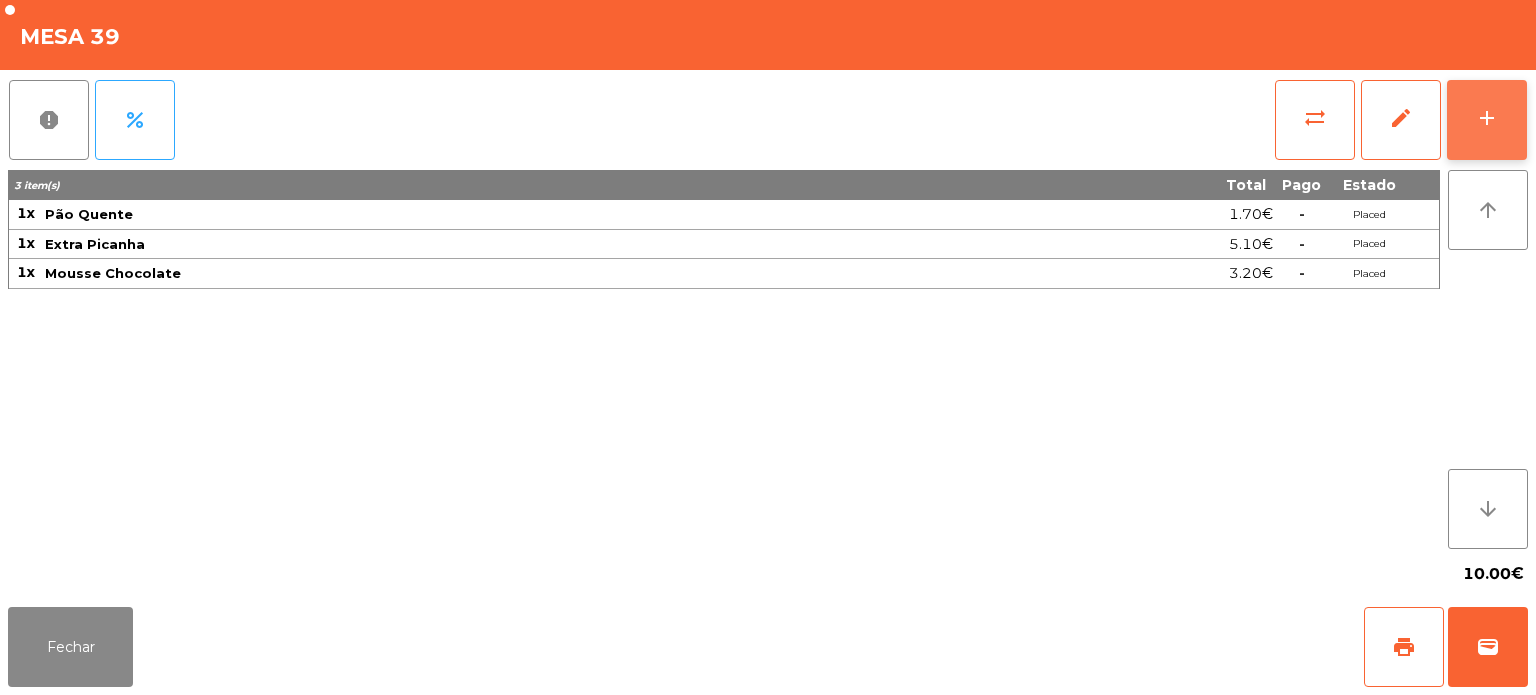 click on "add" 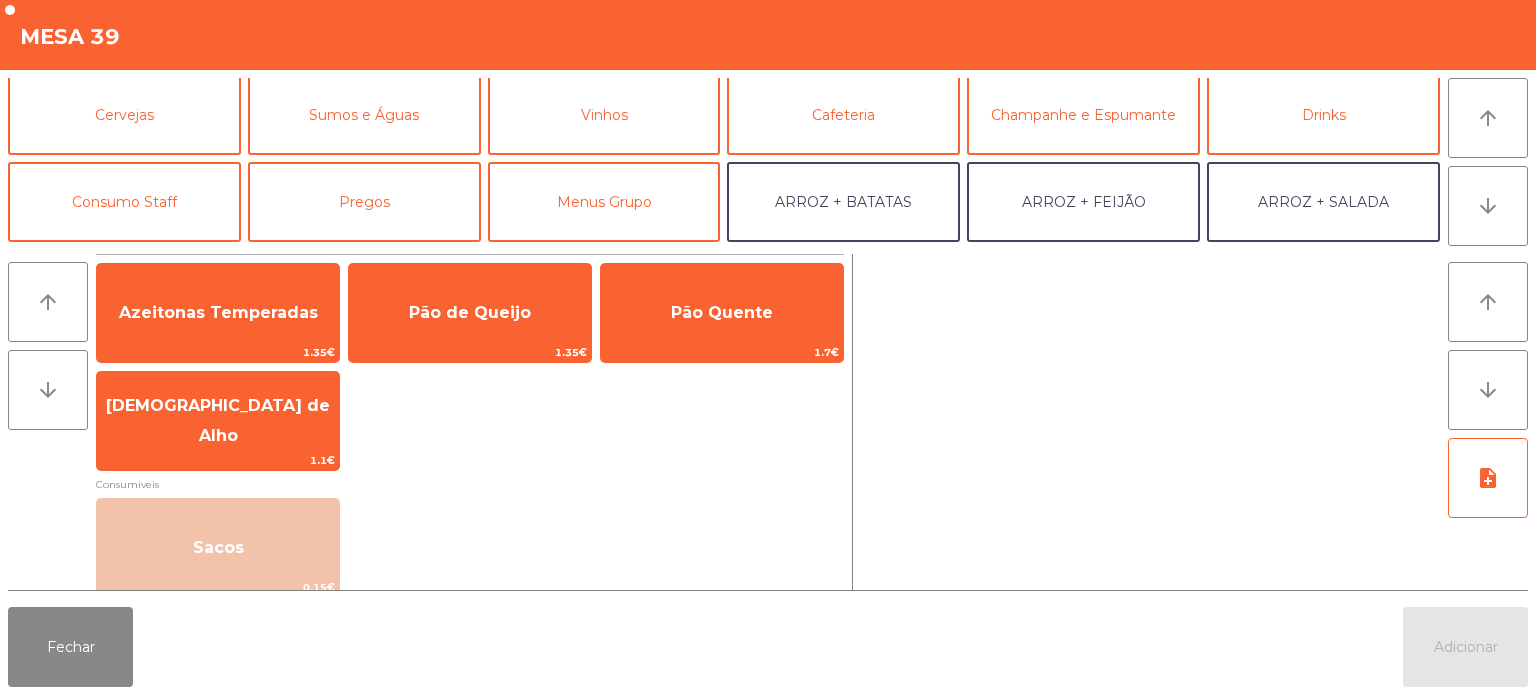 scroll, scrollTop: 97, scrollLeft: 0, axis: vertical 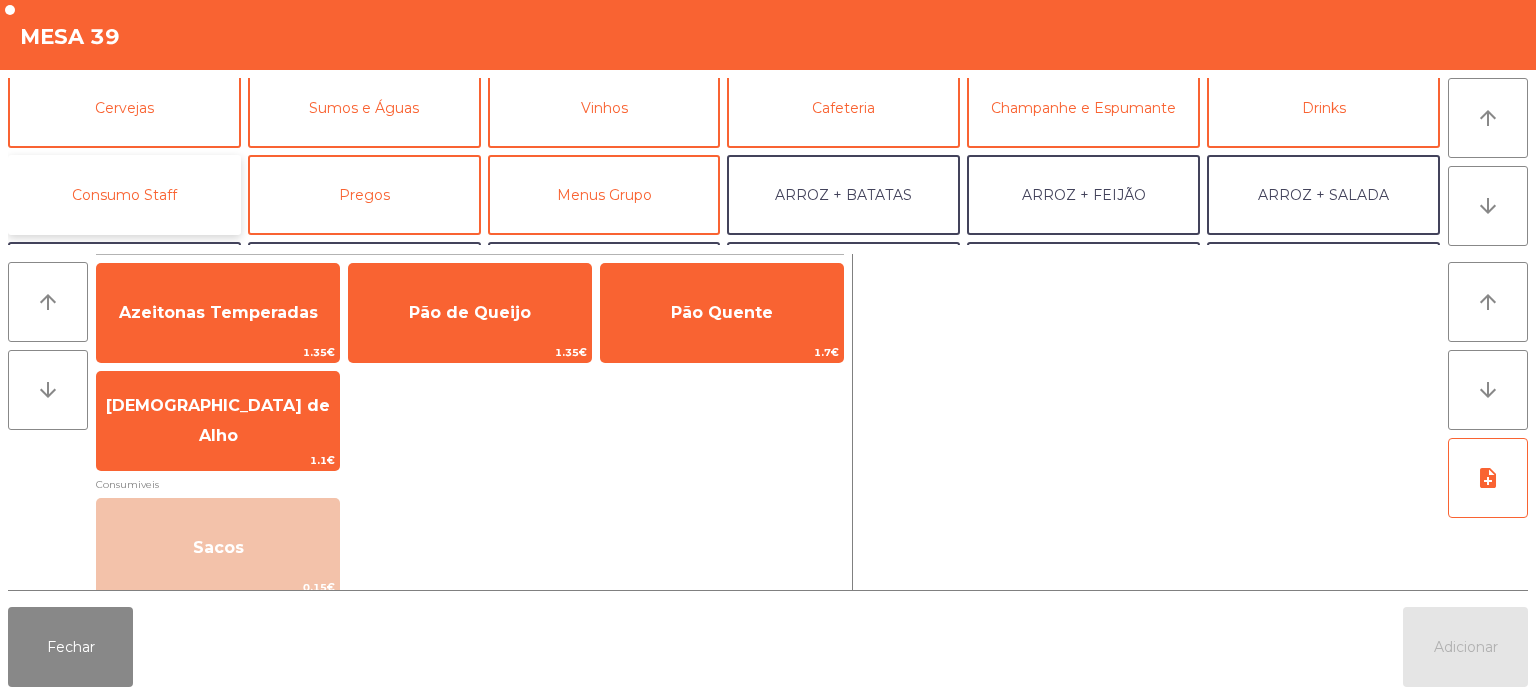 click on "Consumo Staff" 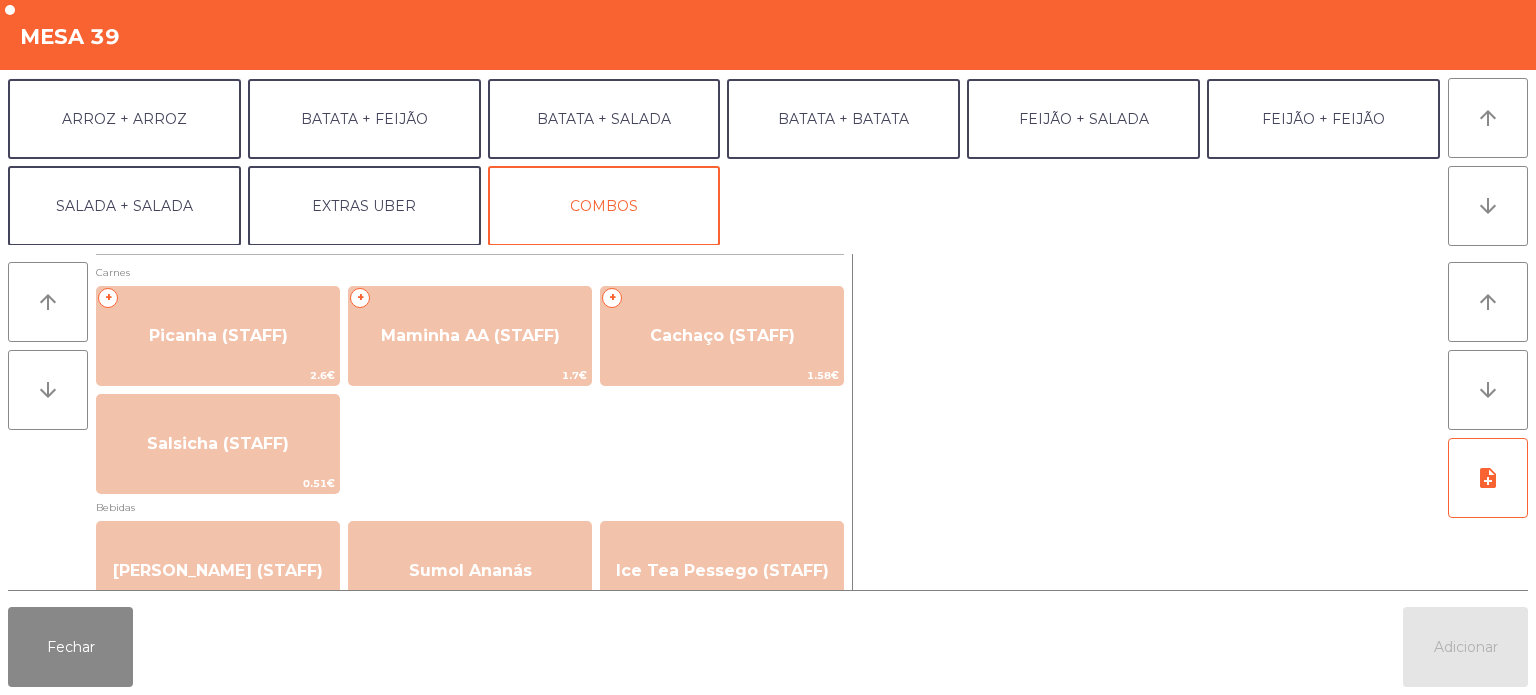 scroll, scrollTop: 0, scrollLeft: 0, axis: both 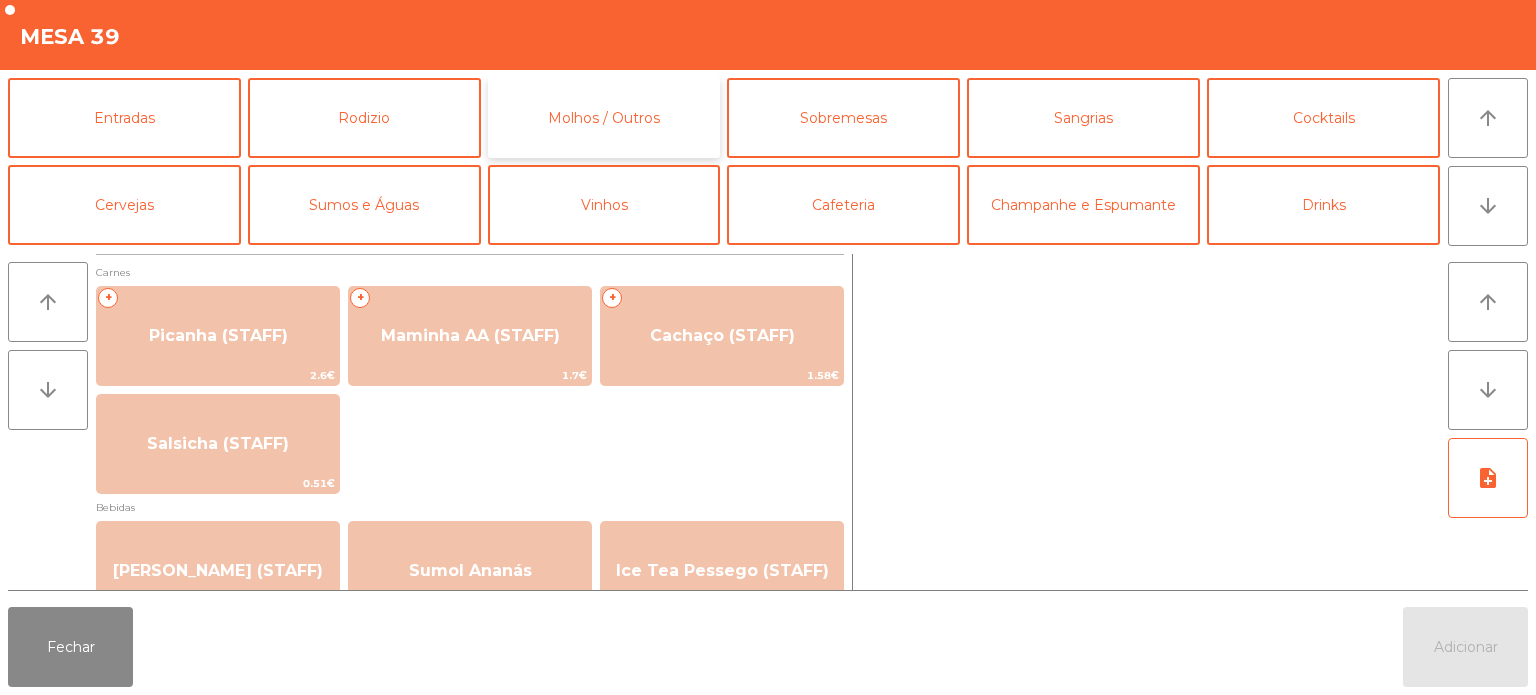 click on "Molhos / Outros" 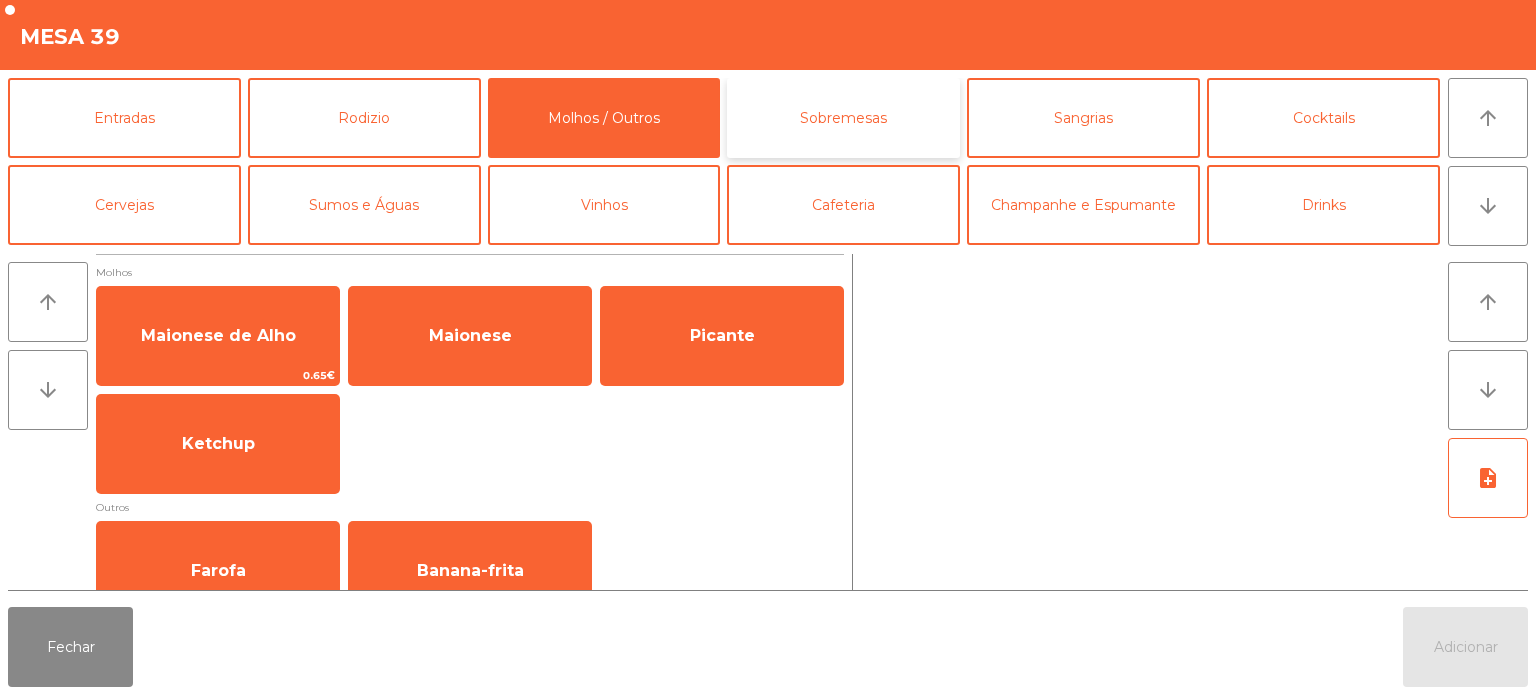 click on "Sobremesas" 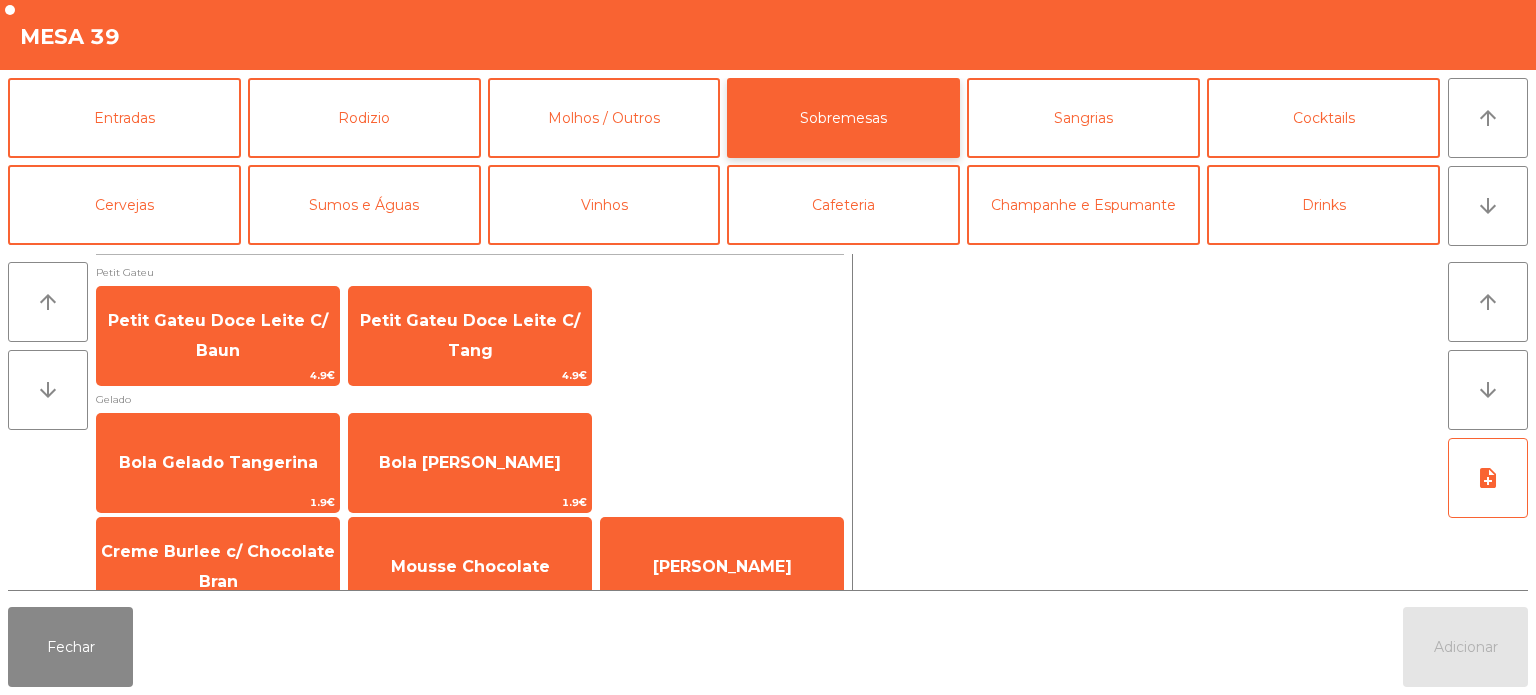 scroll, scrollTop: 34, scrollLeft: 0, axis: vertical 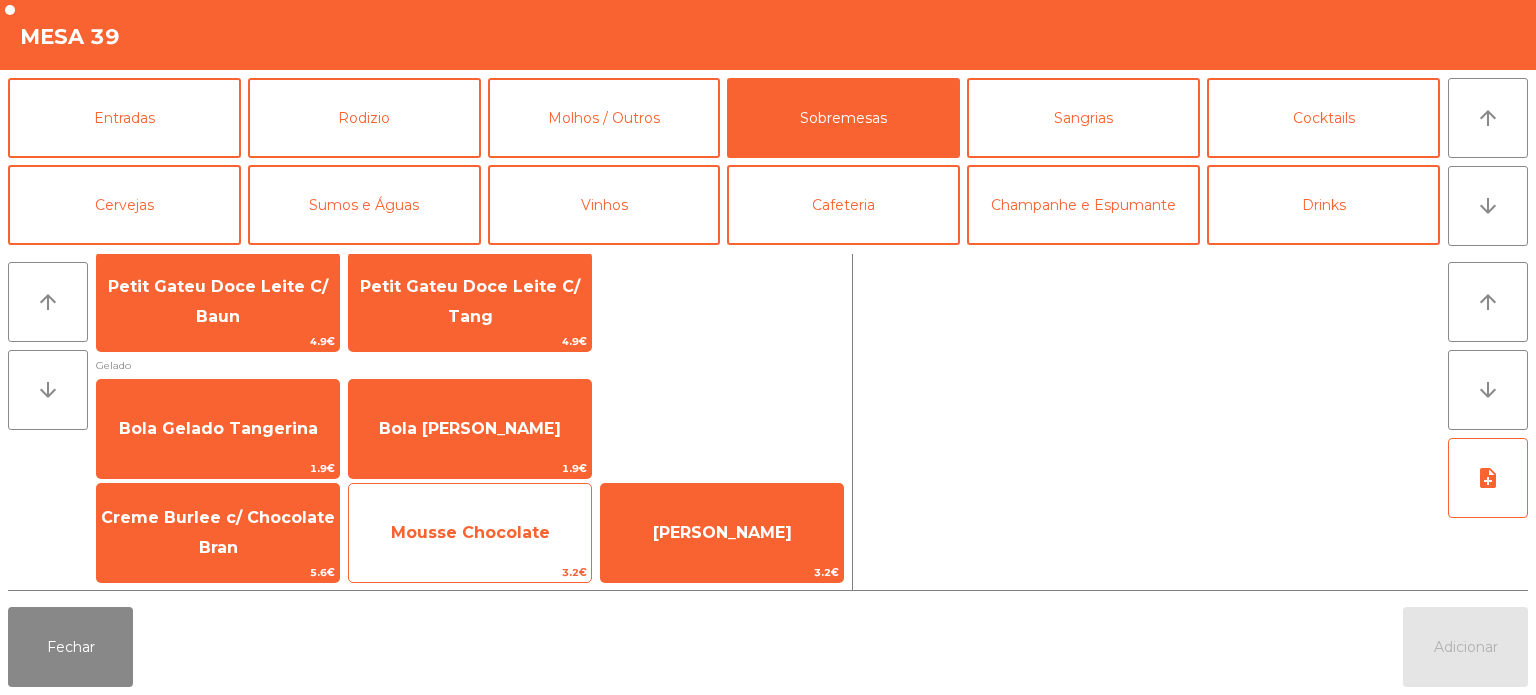 click on "Mousse Chocolate" 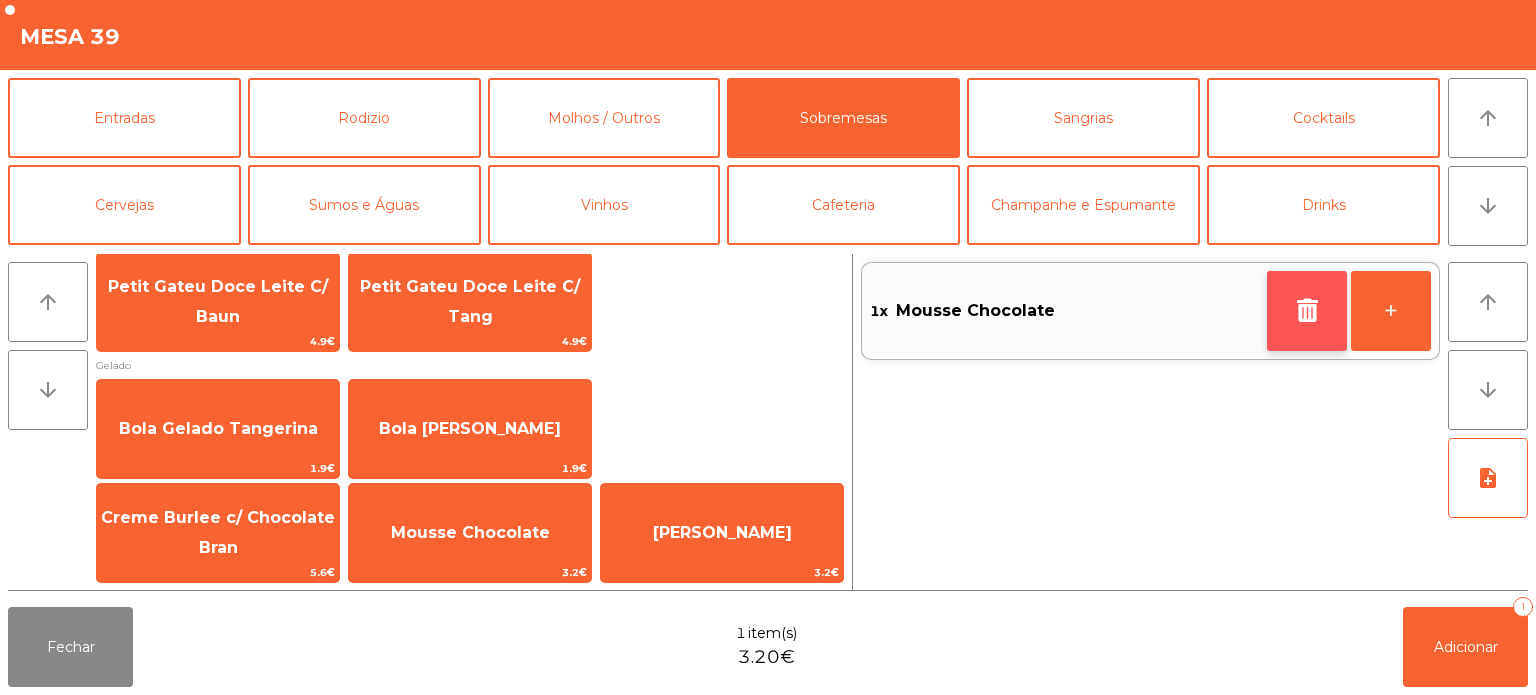 click 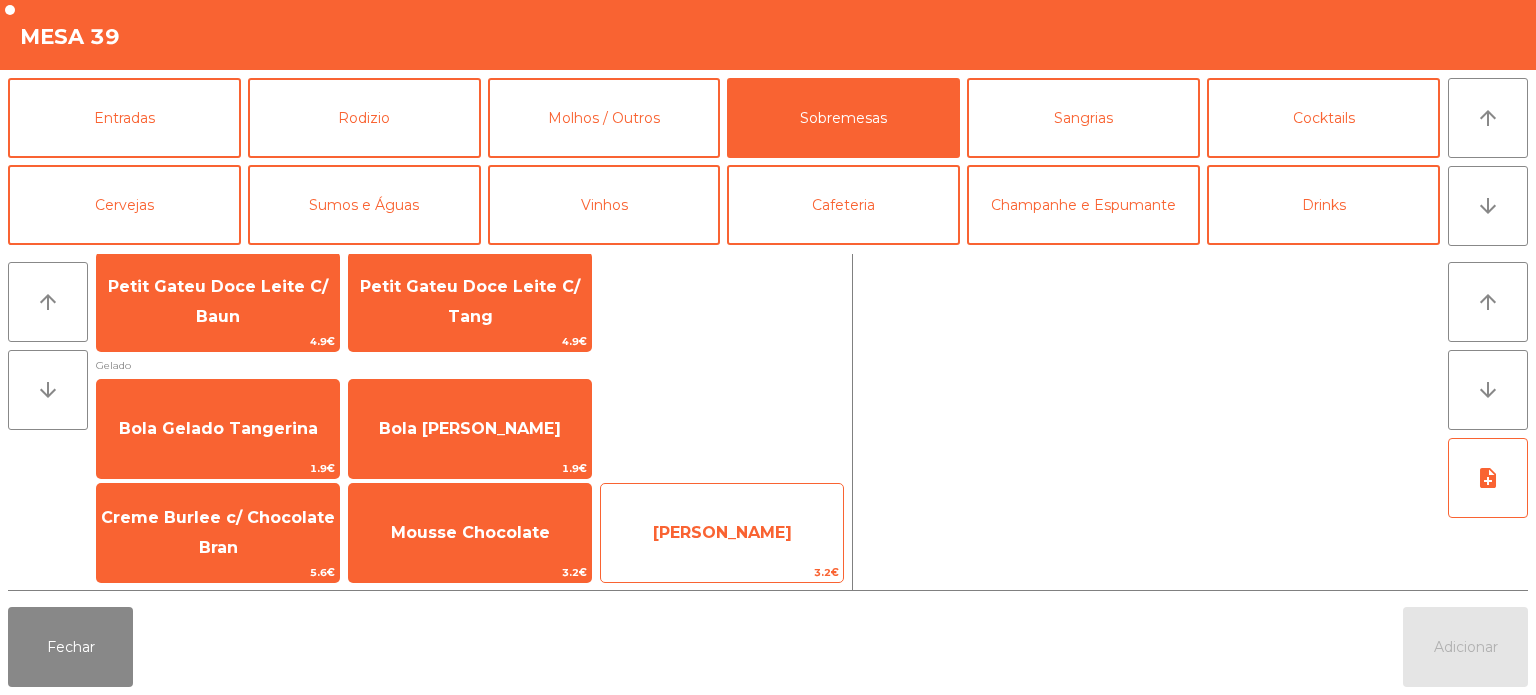 click on "Mousse Lima" 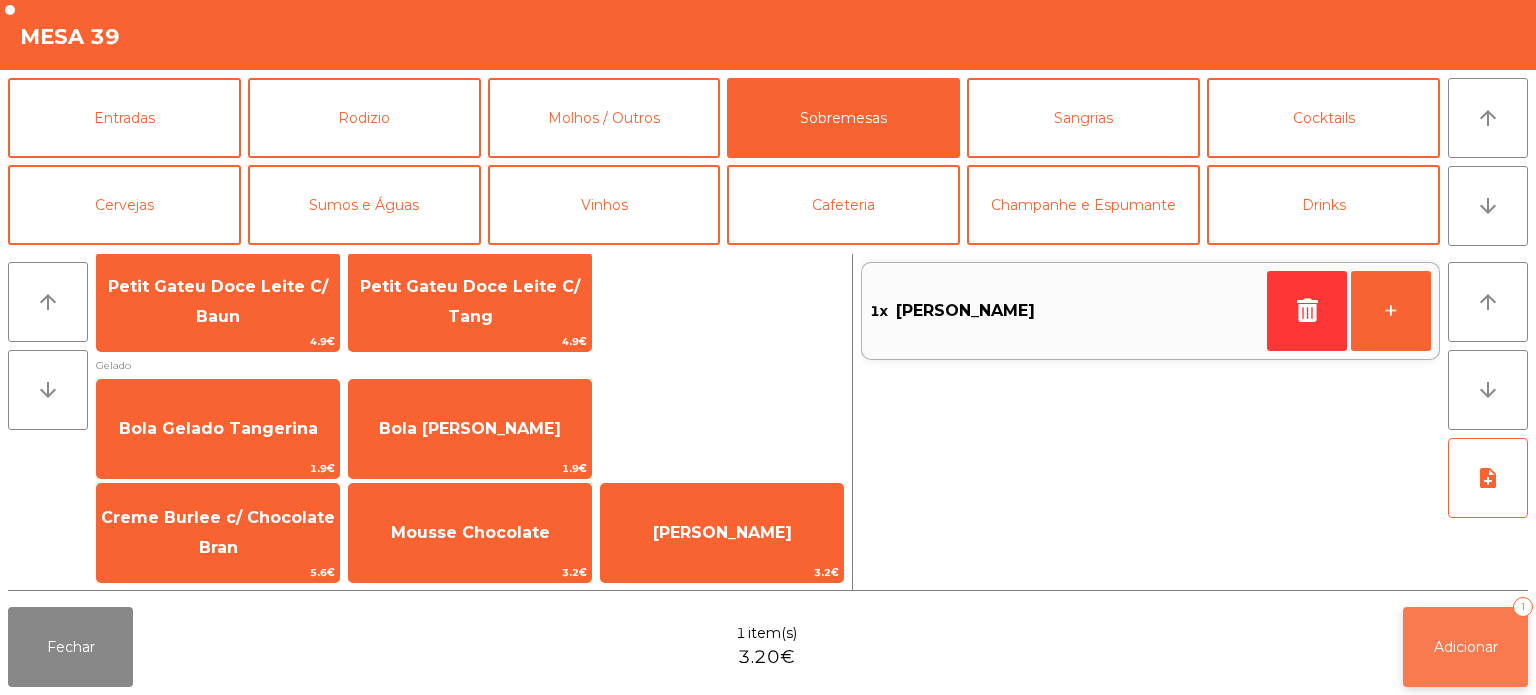 click on "Adicionar   1" 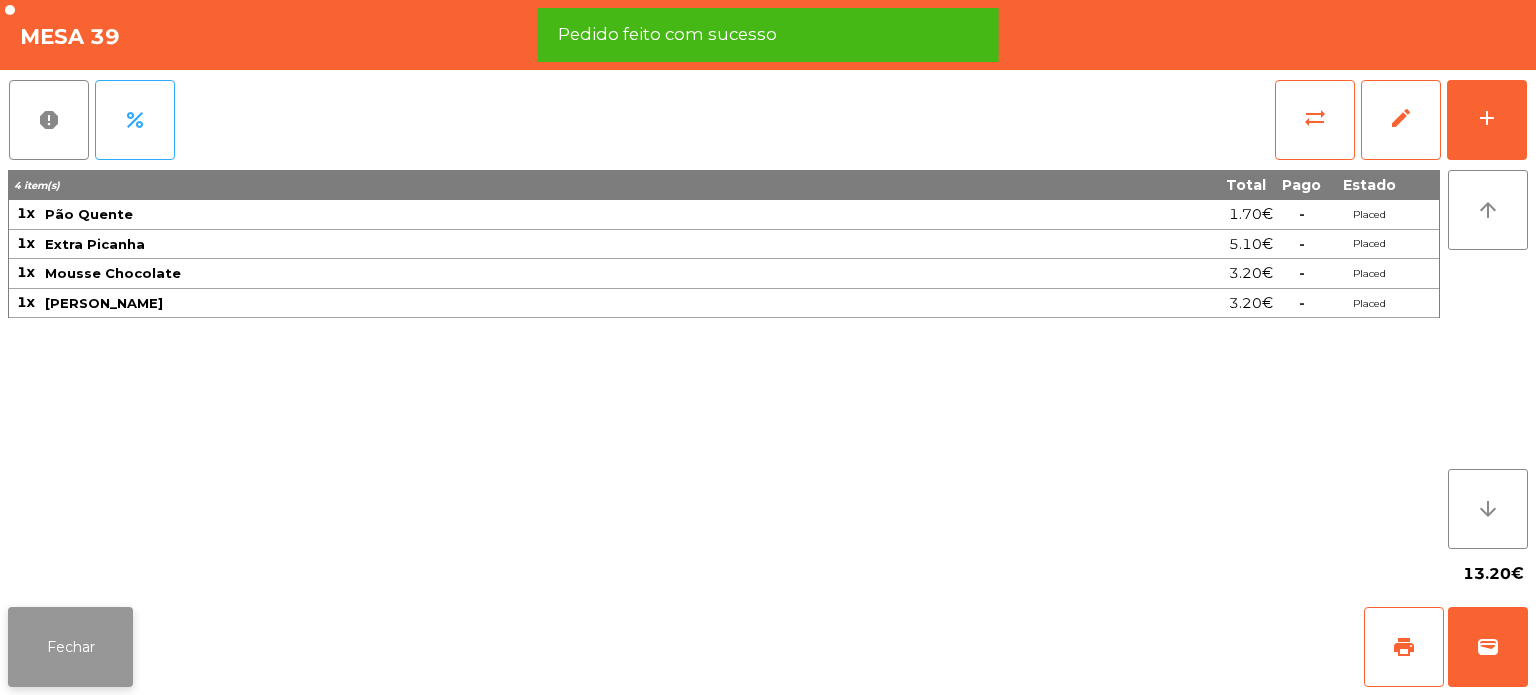 click on "Fechar" 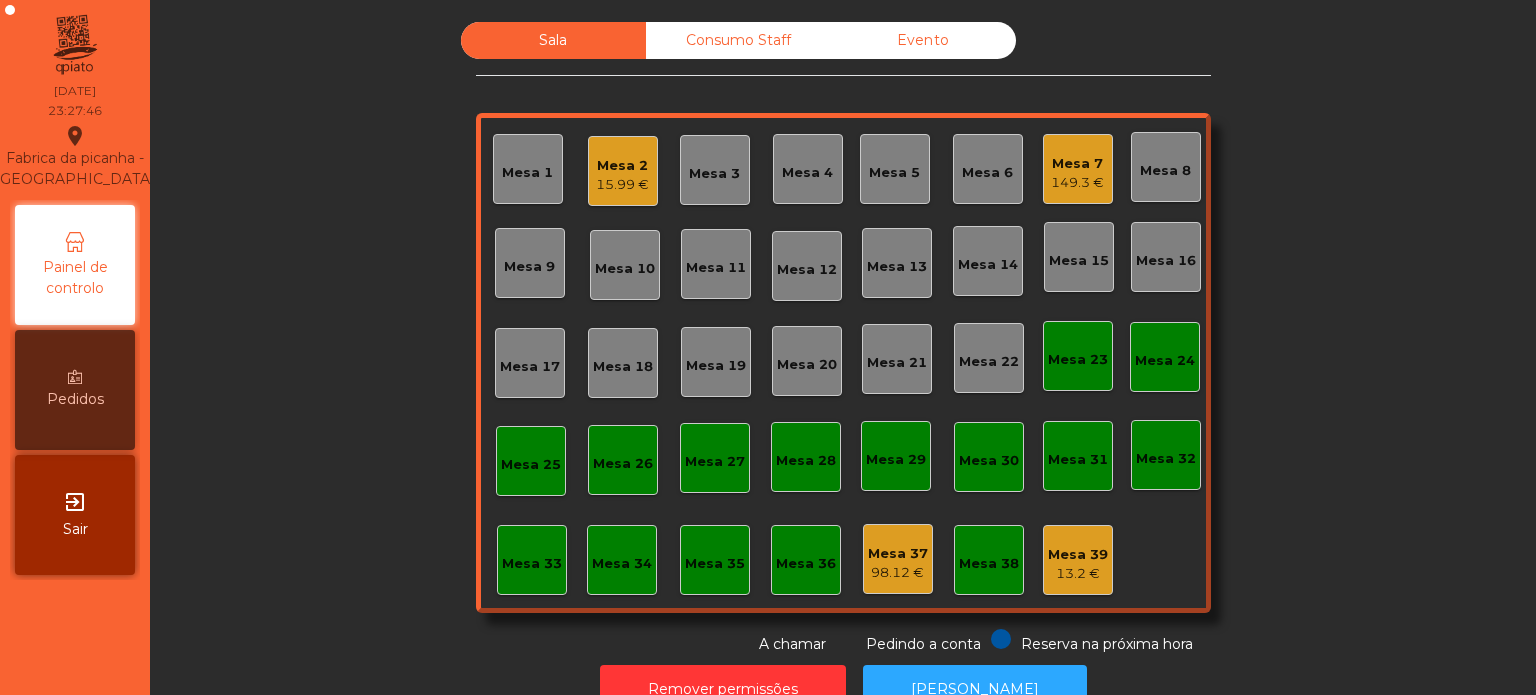 click on "Mesa 7" 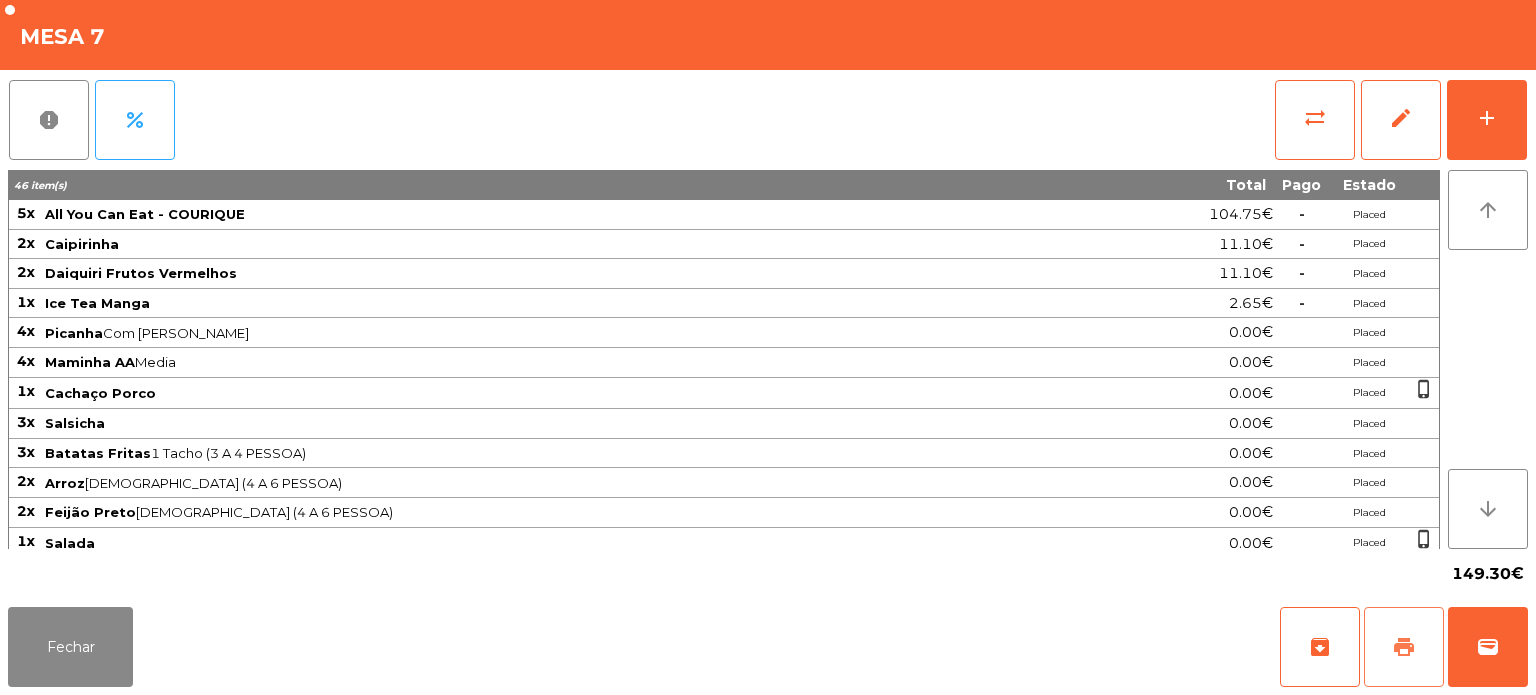 click on "print" 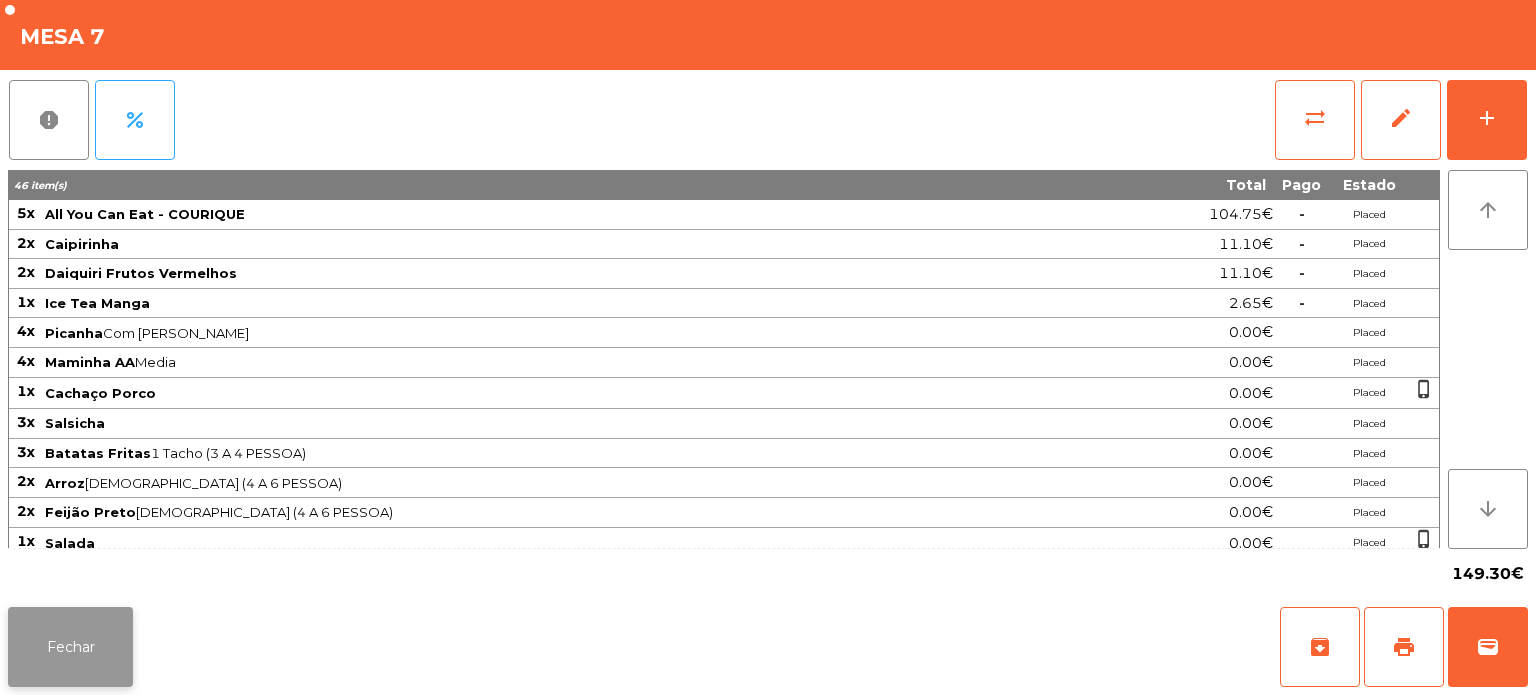 click on "Fechar" 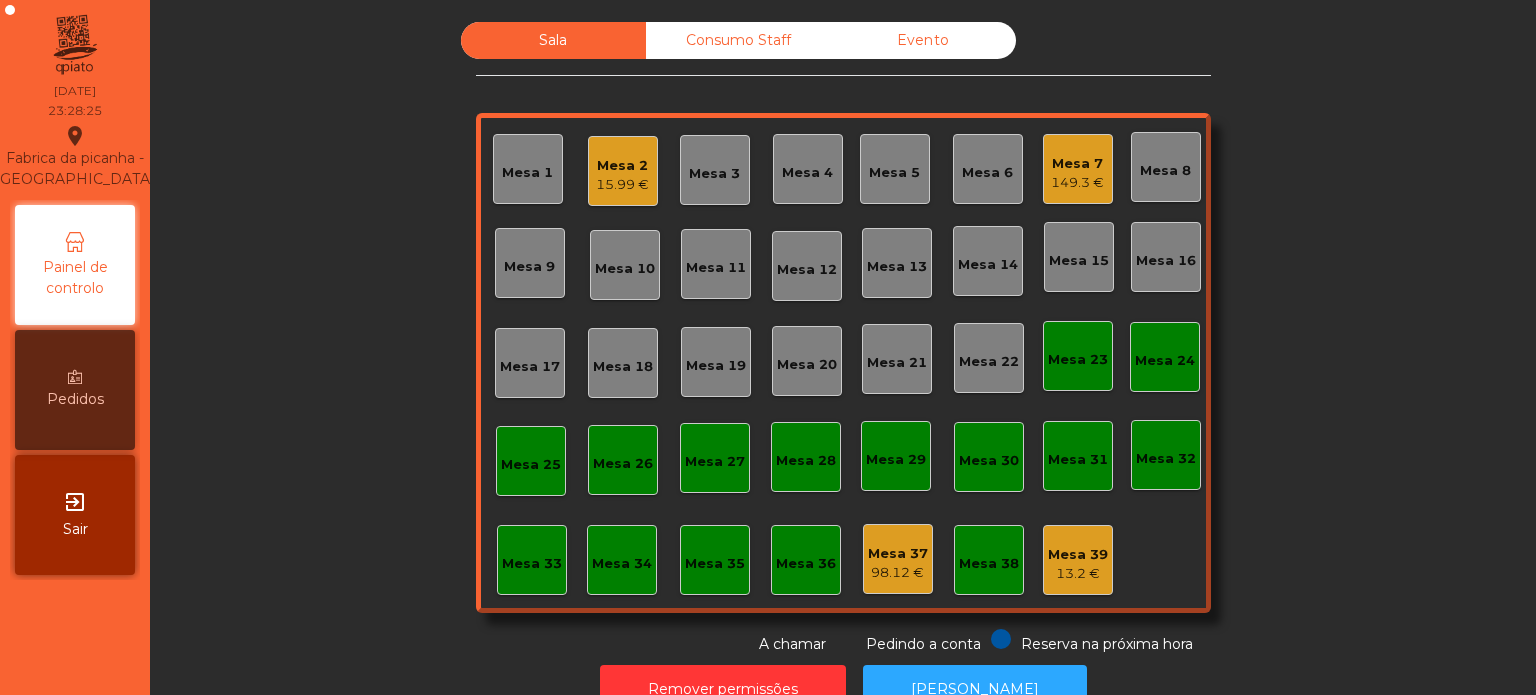 click on "Mesa 7   149.3 €" 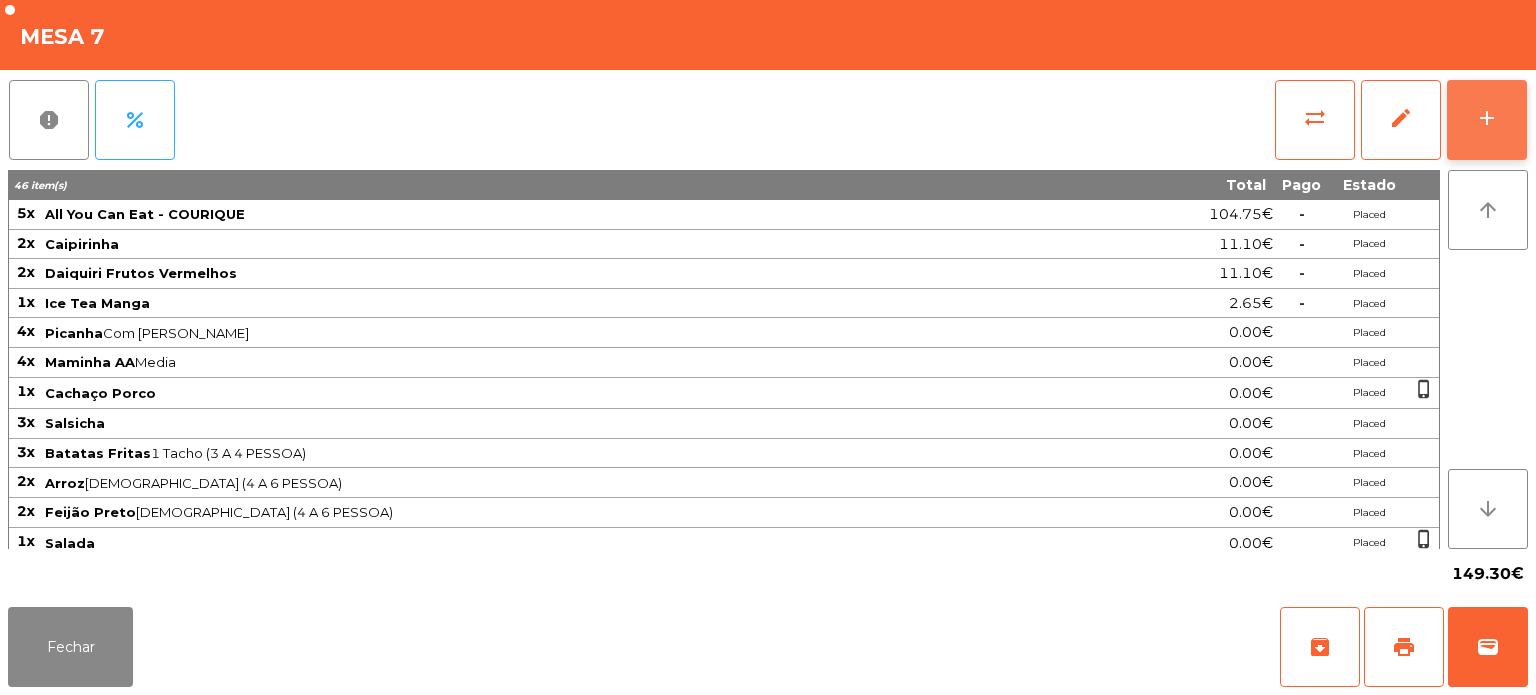click on "add" 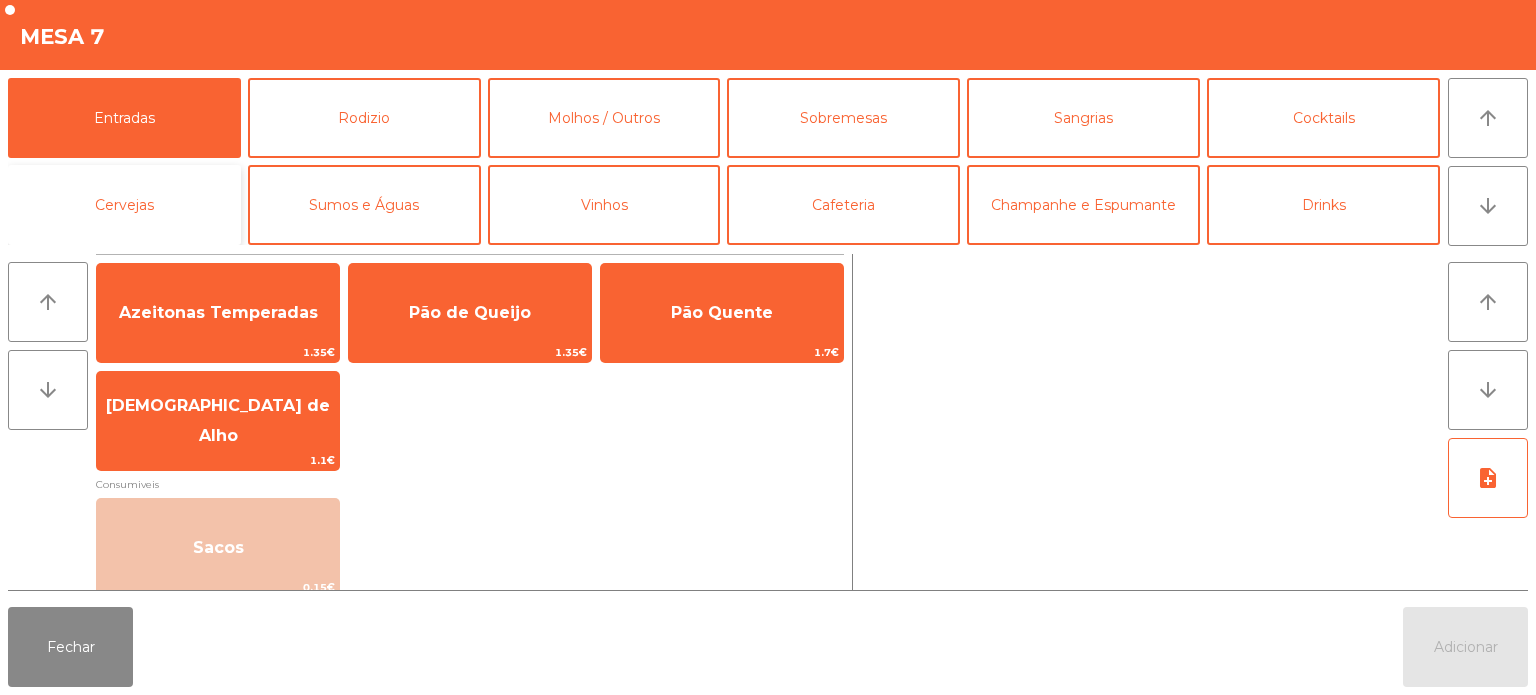 click on "Cervejas" 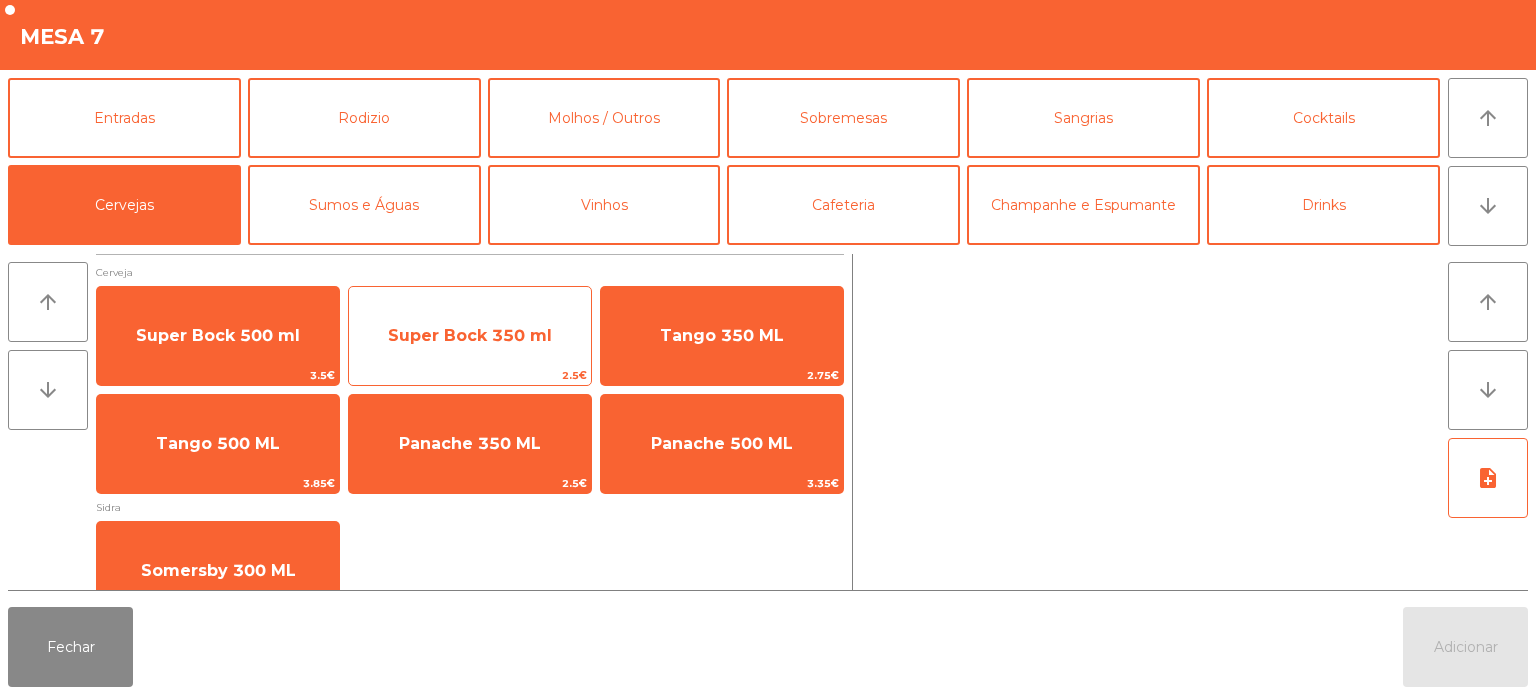 click on "Super Bock 350 ml" 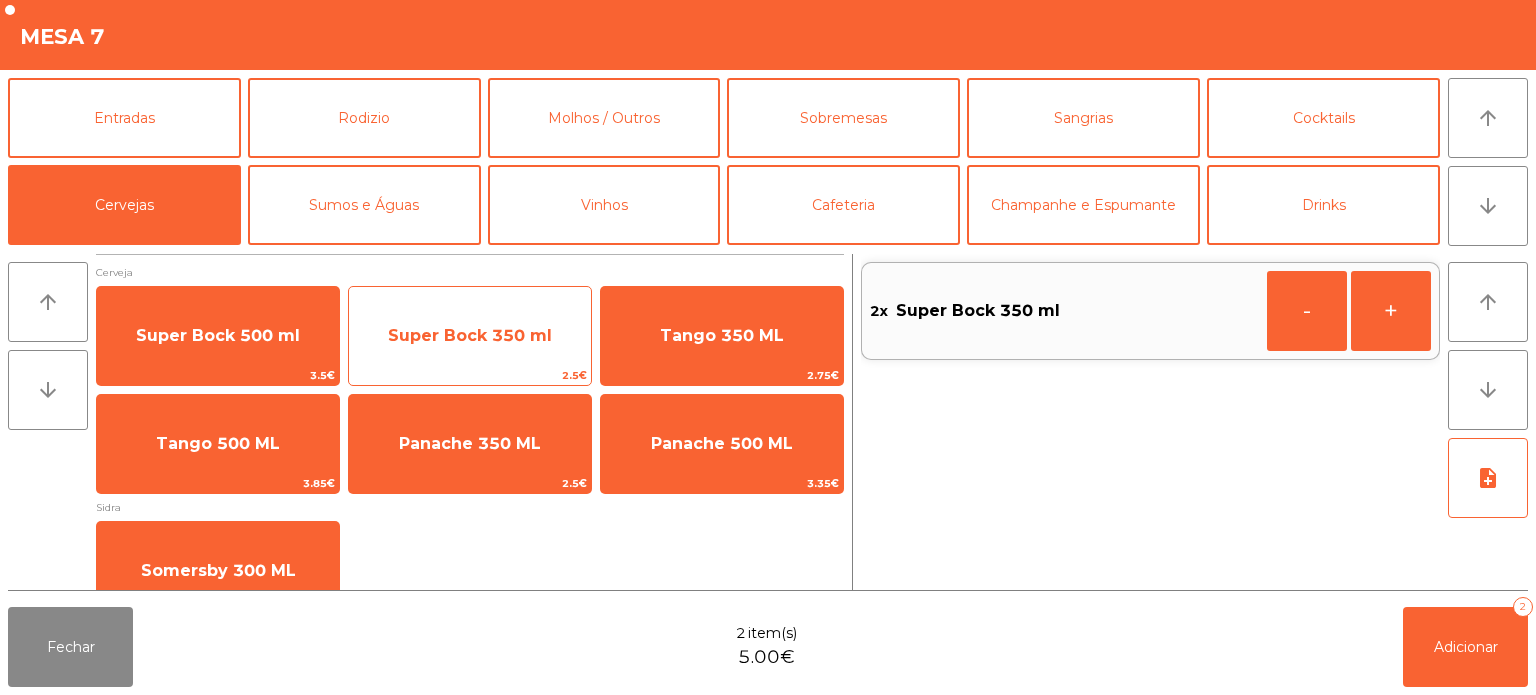 click on "Super Bock 350 ml" 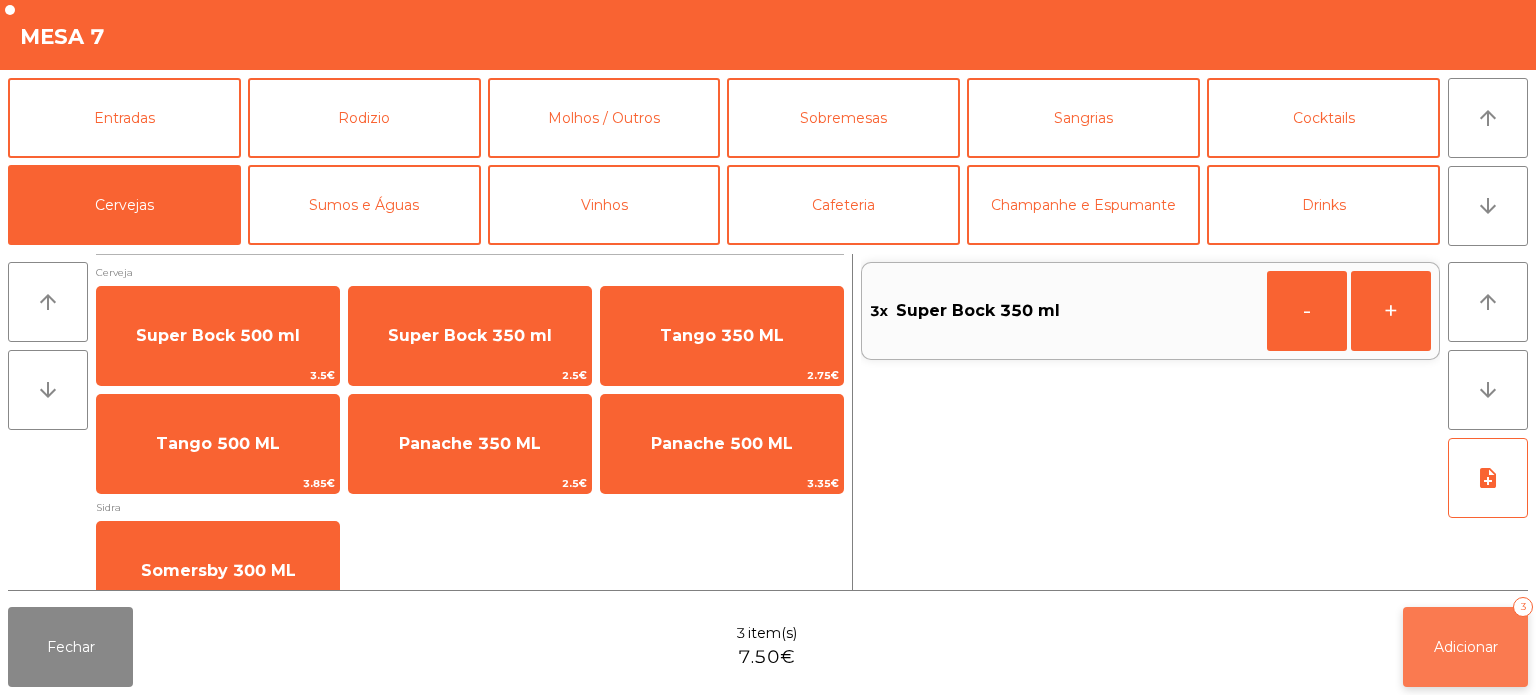click on "Adicionar   3" 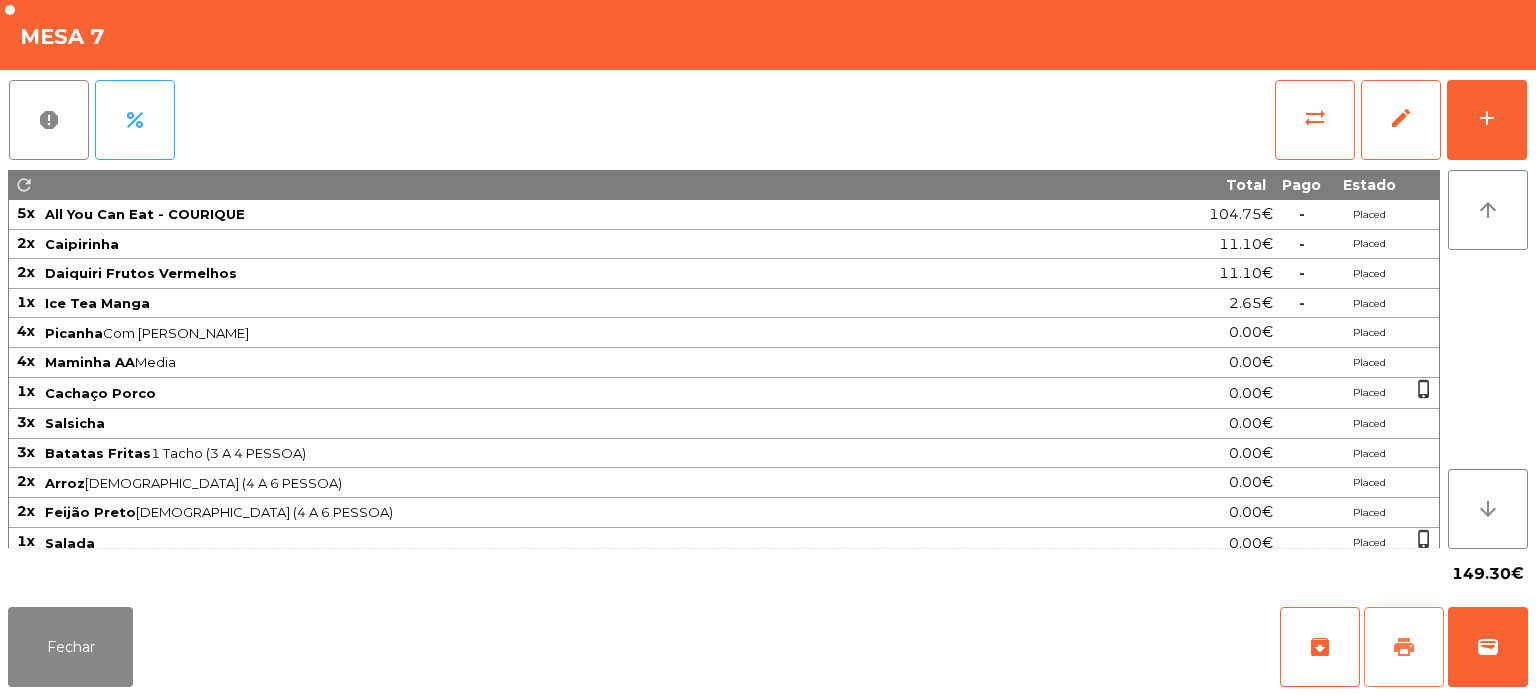 click on "print" 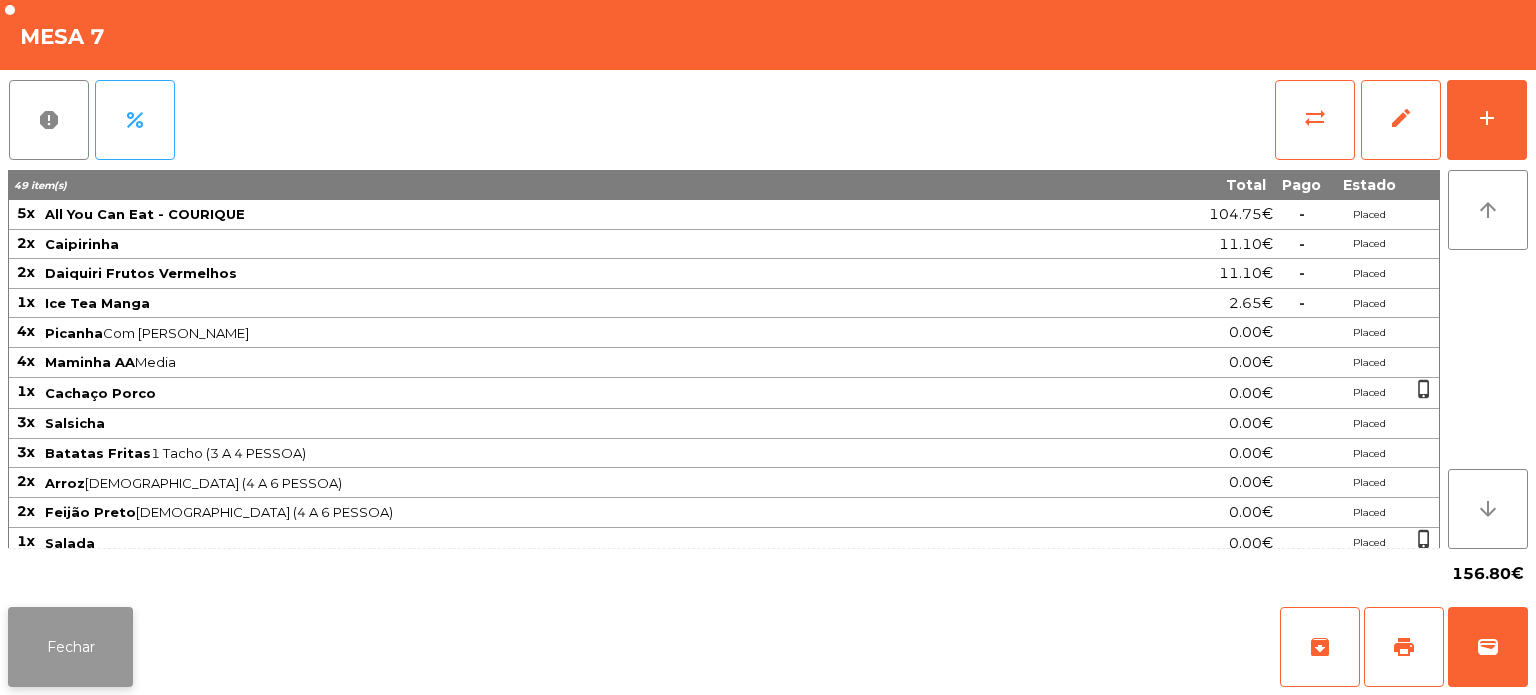 click on "Fechar" 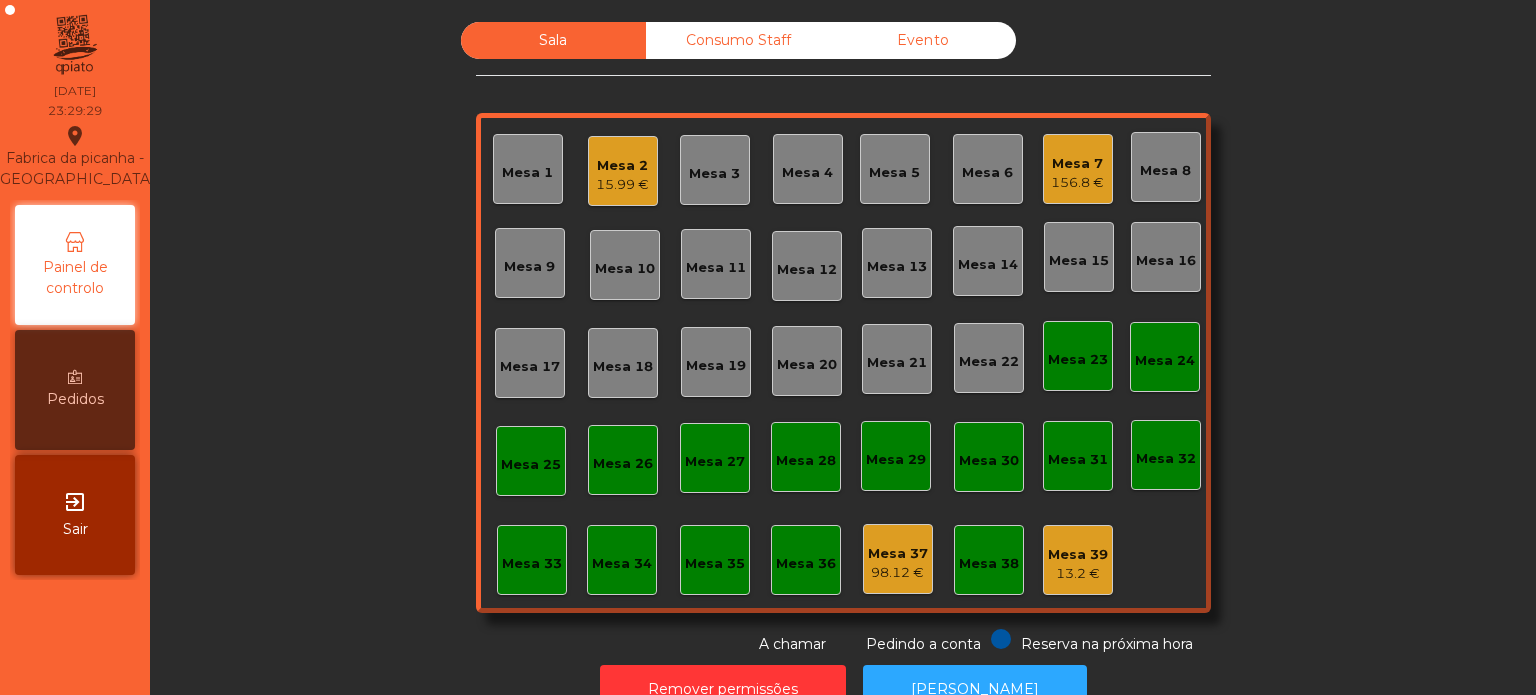 click on "Mesa 7" 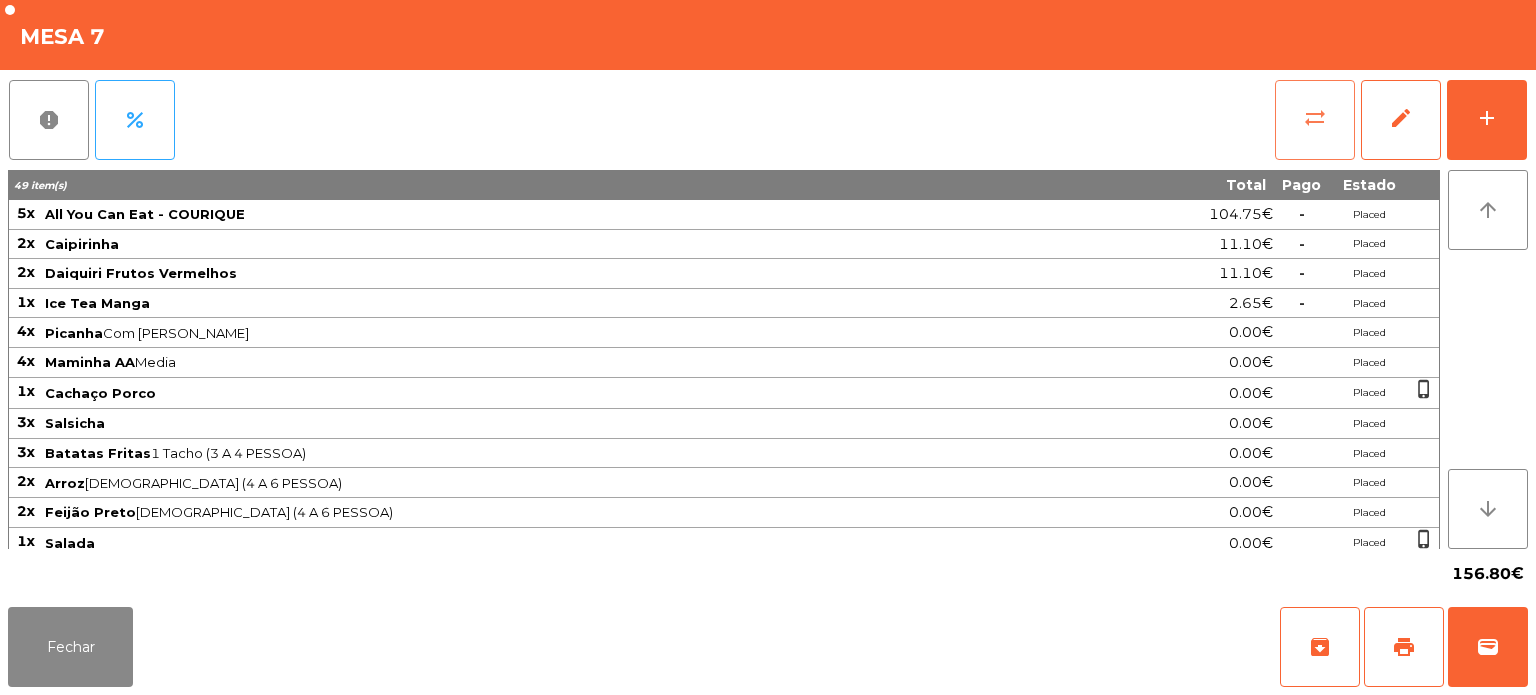 click on "sync_alt" 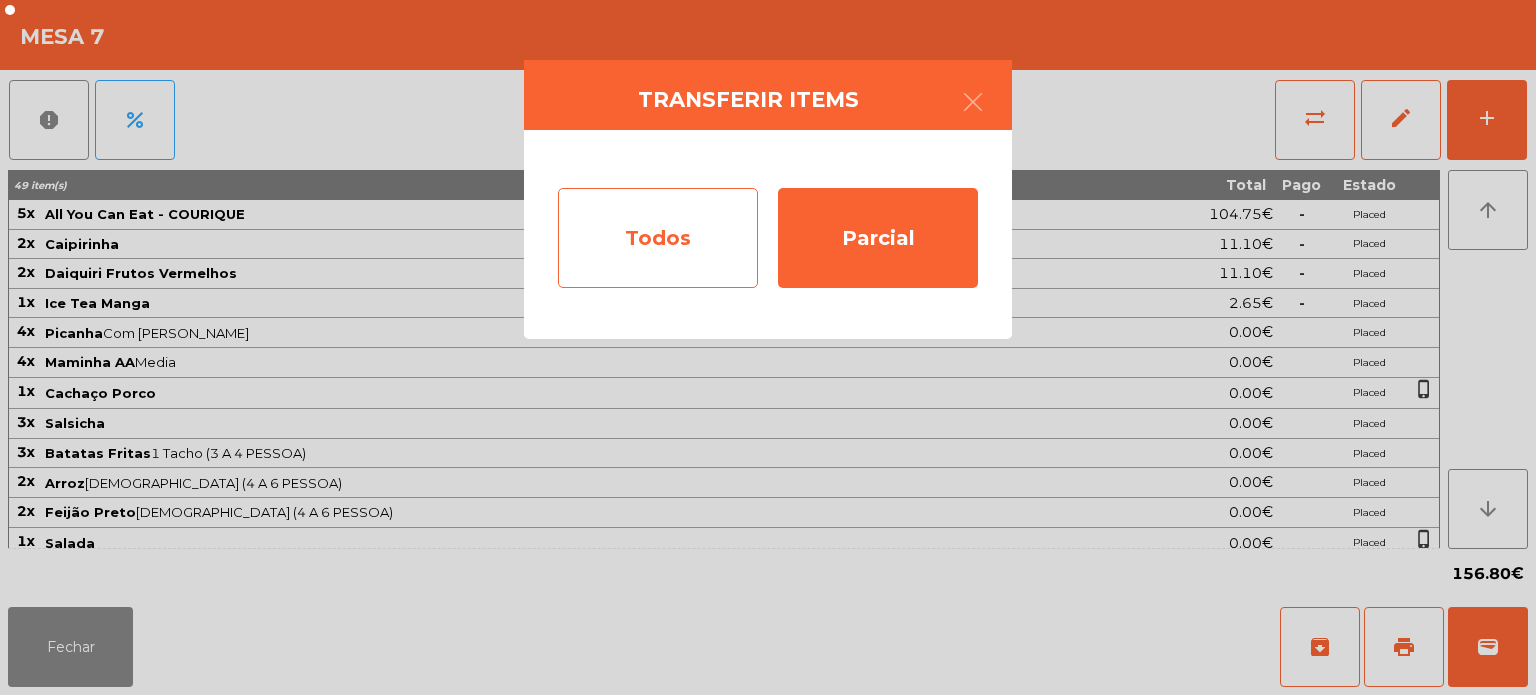 click on "Todos" 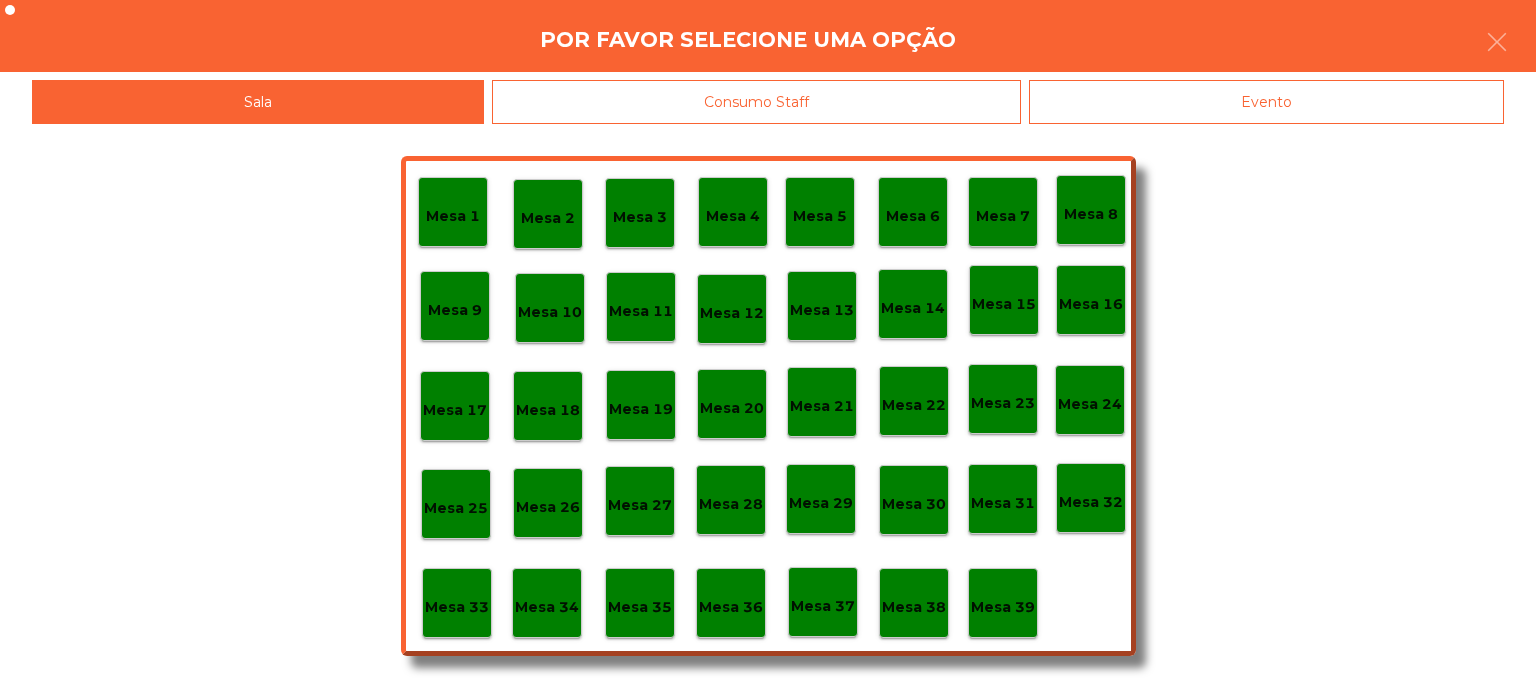 click on "Evento" 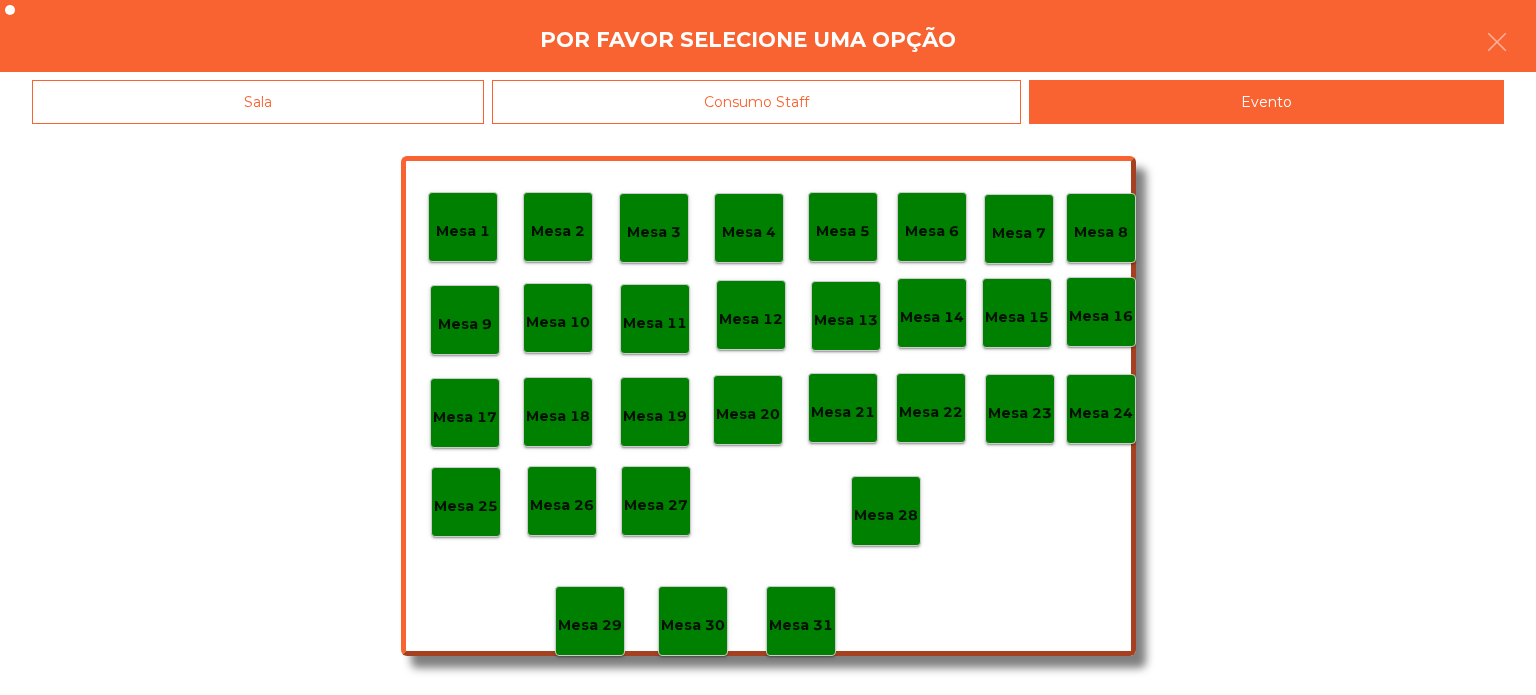 click on "Mesa 28" 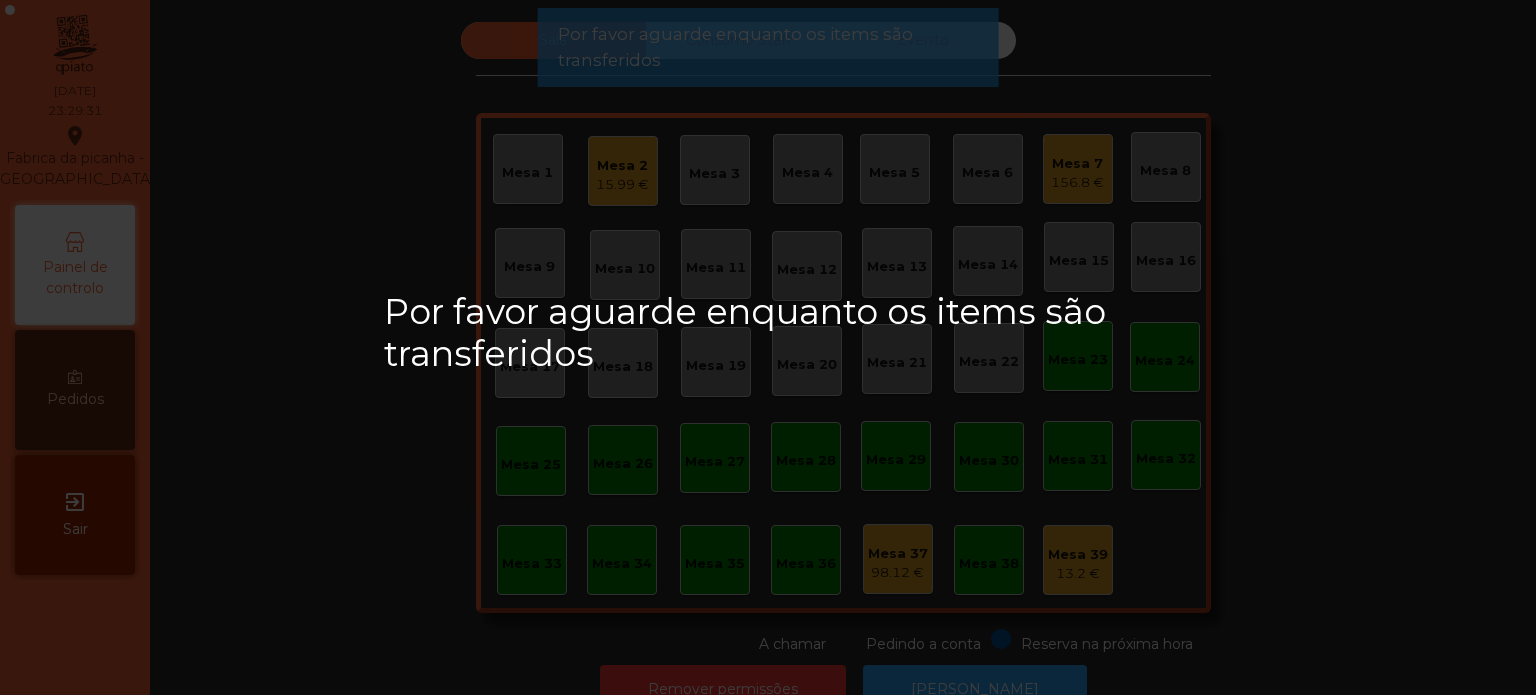 click on "Por favor aguarde enquanto os items são transferidos" at bounding box center (768, 347) 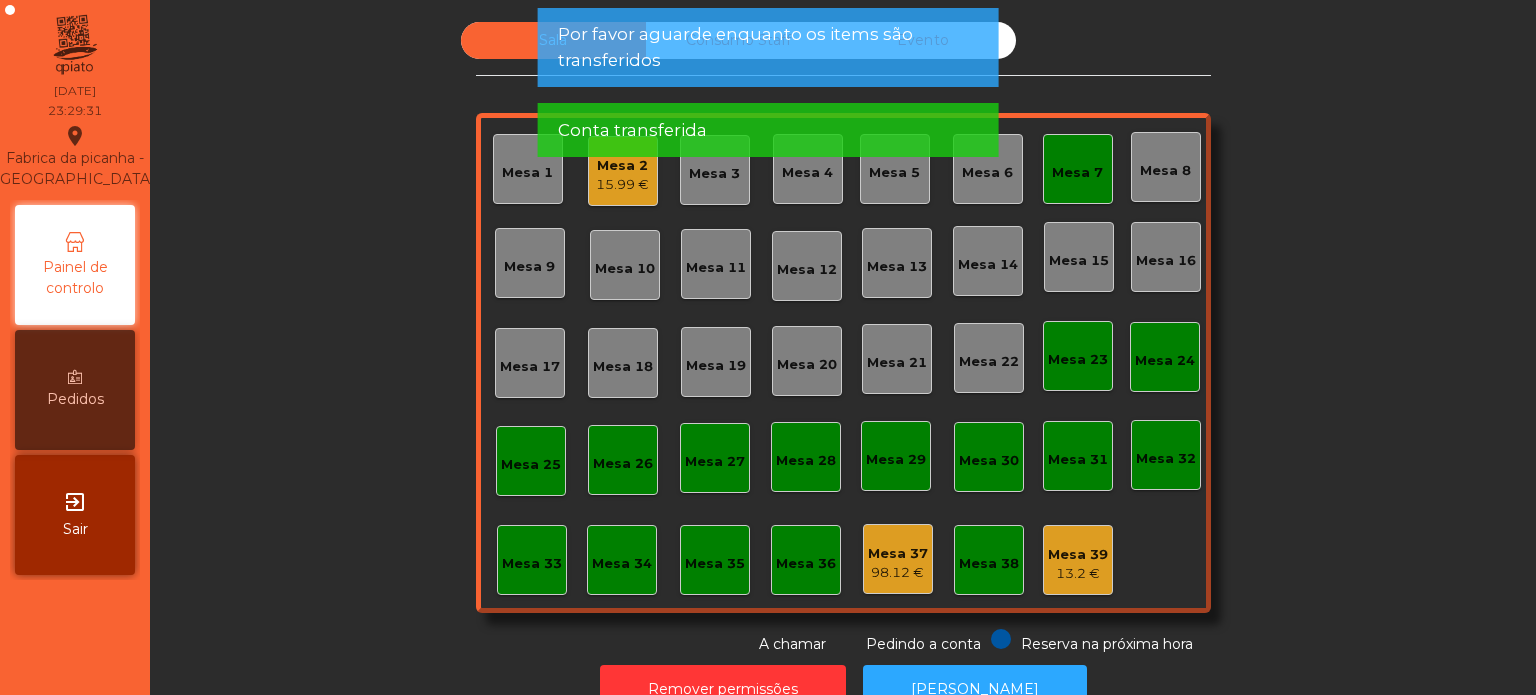 click on "Mesa 7" 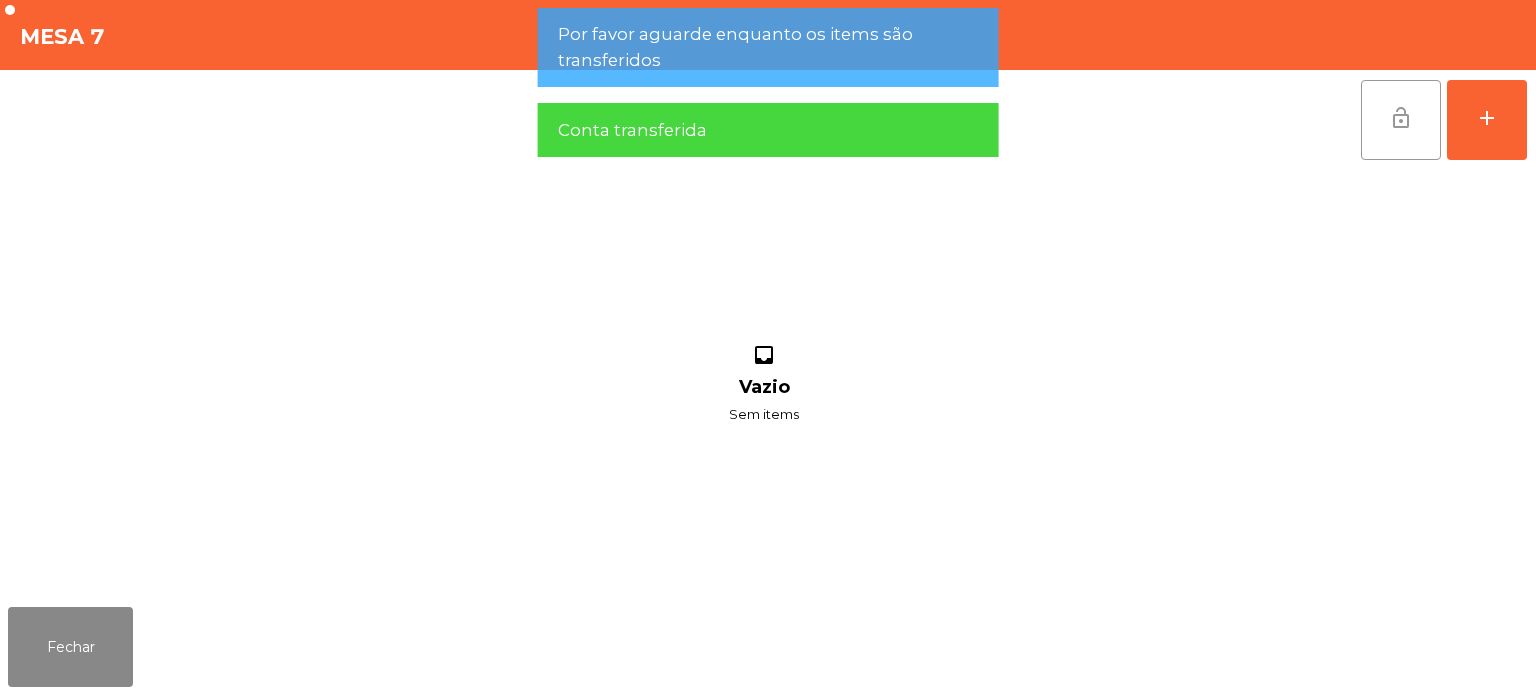 click on "lock_open" 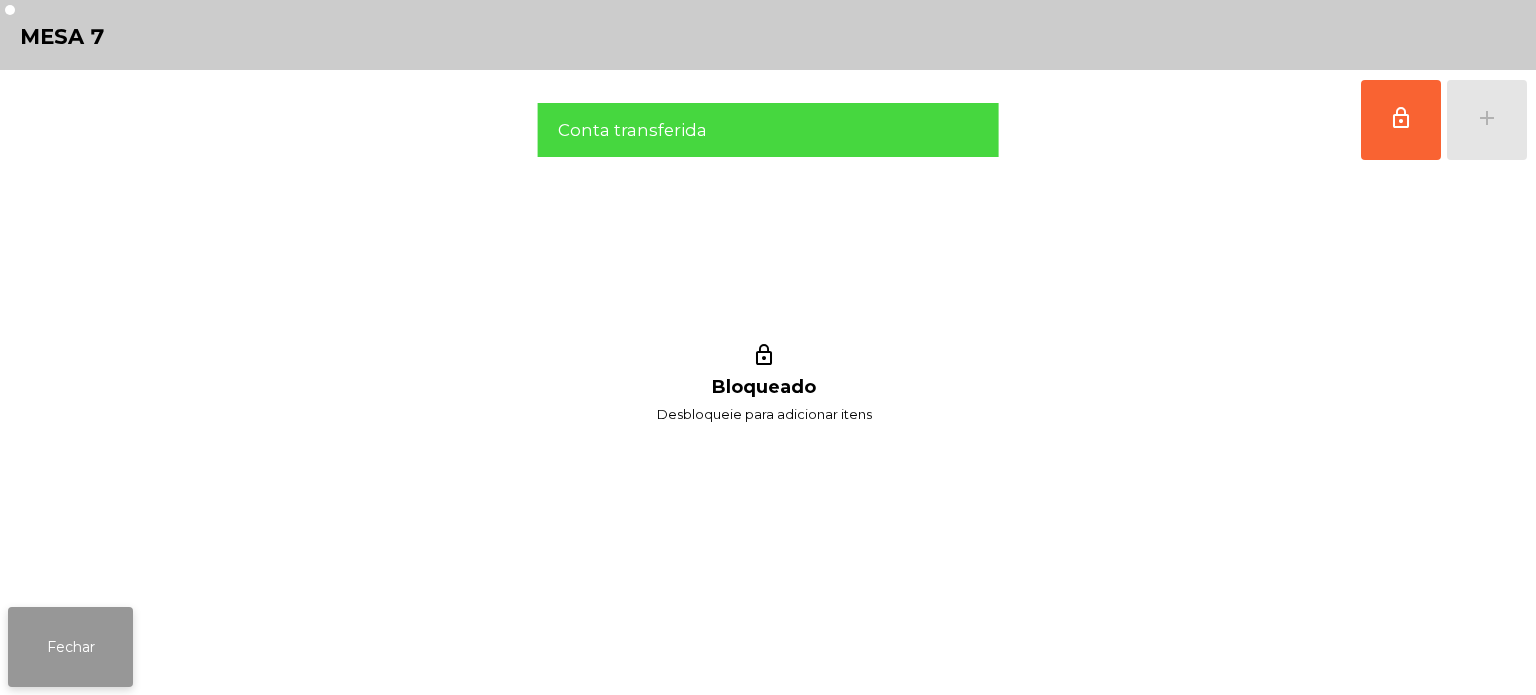 click on "Fechar" 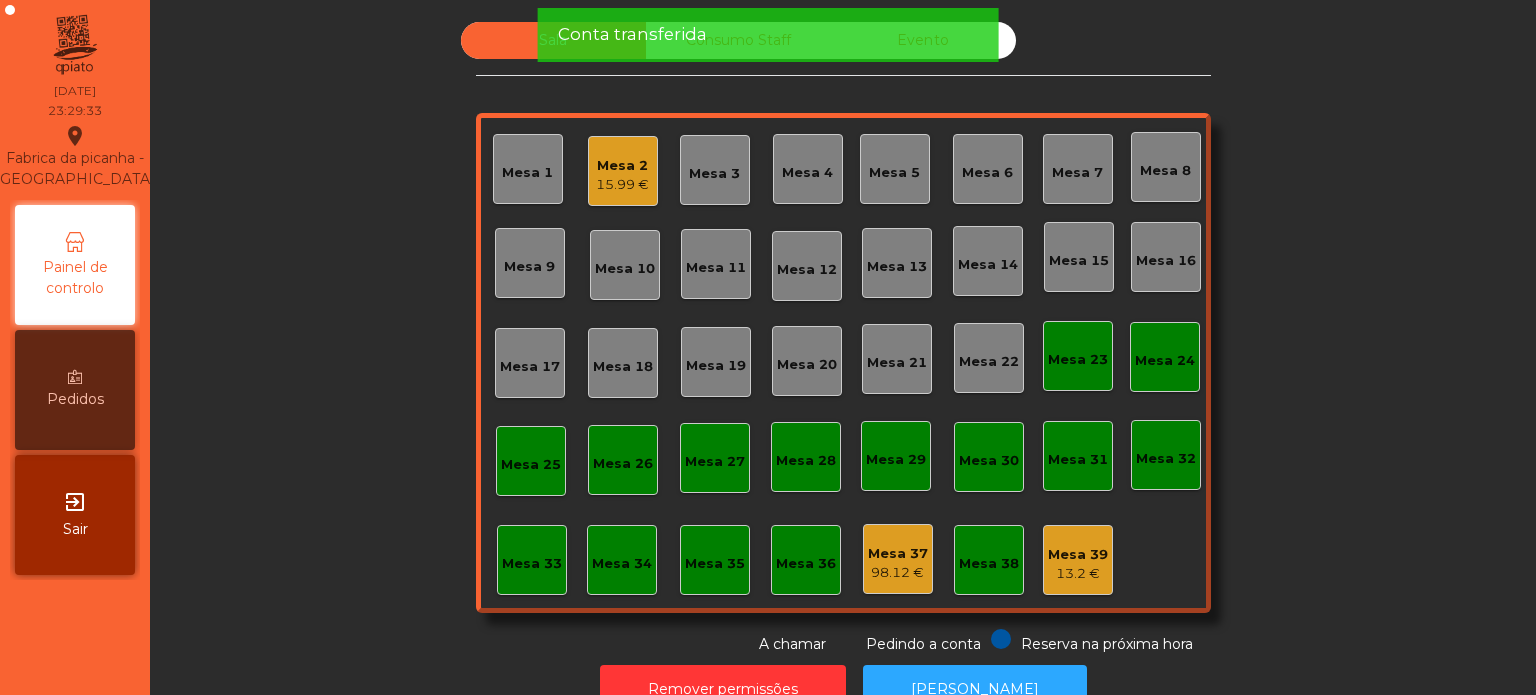 click on "98.12 €" 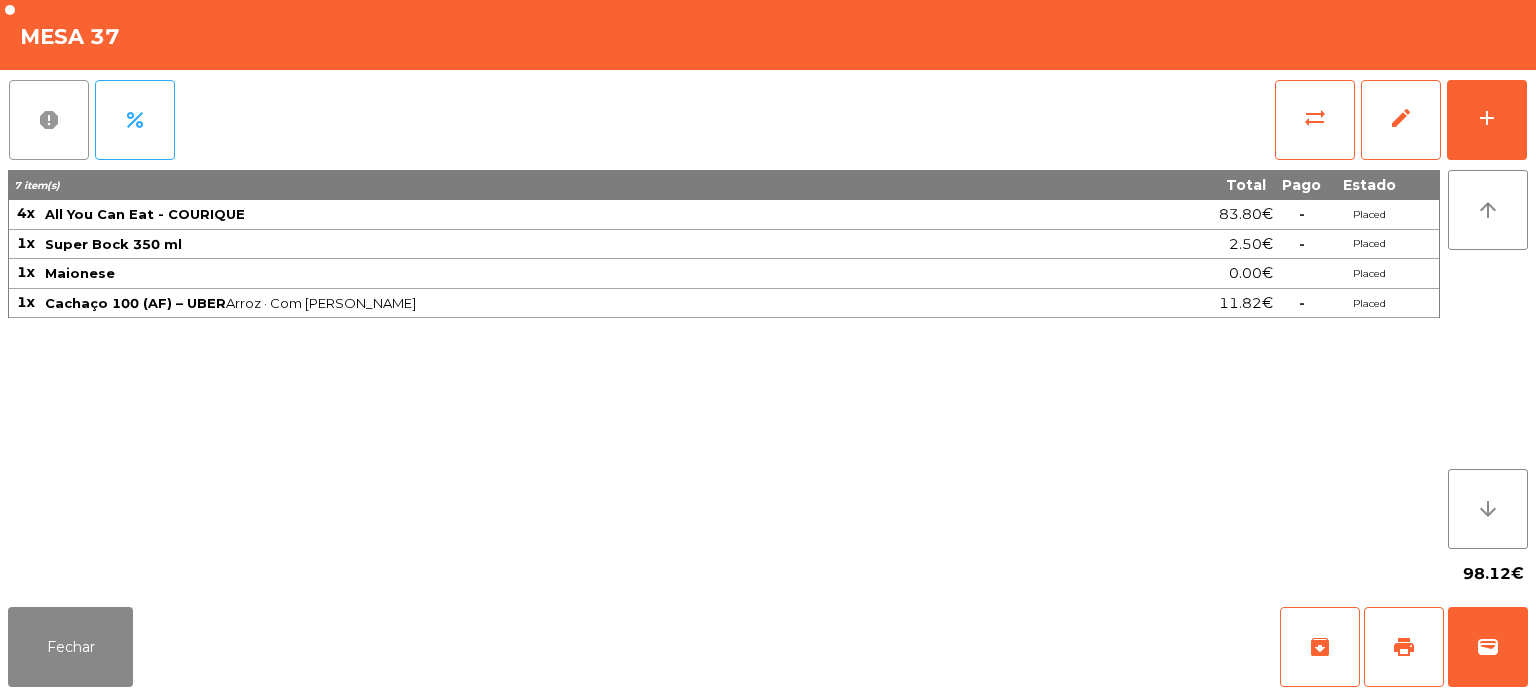 click on "report" 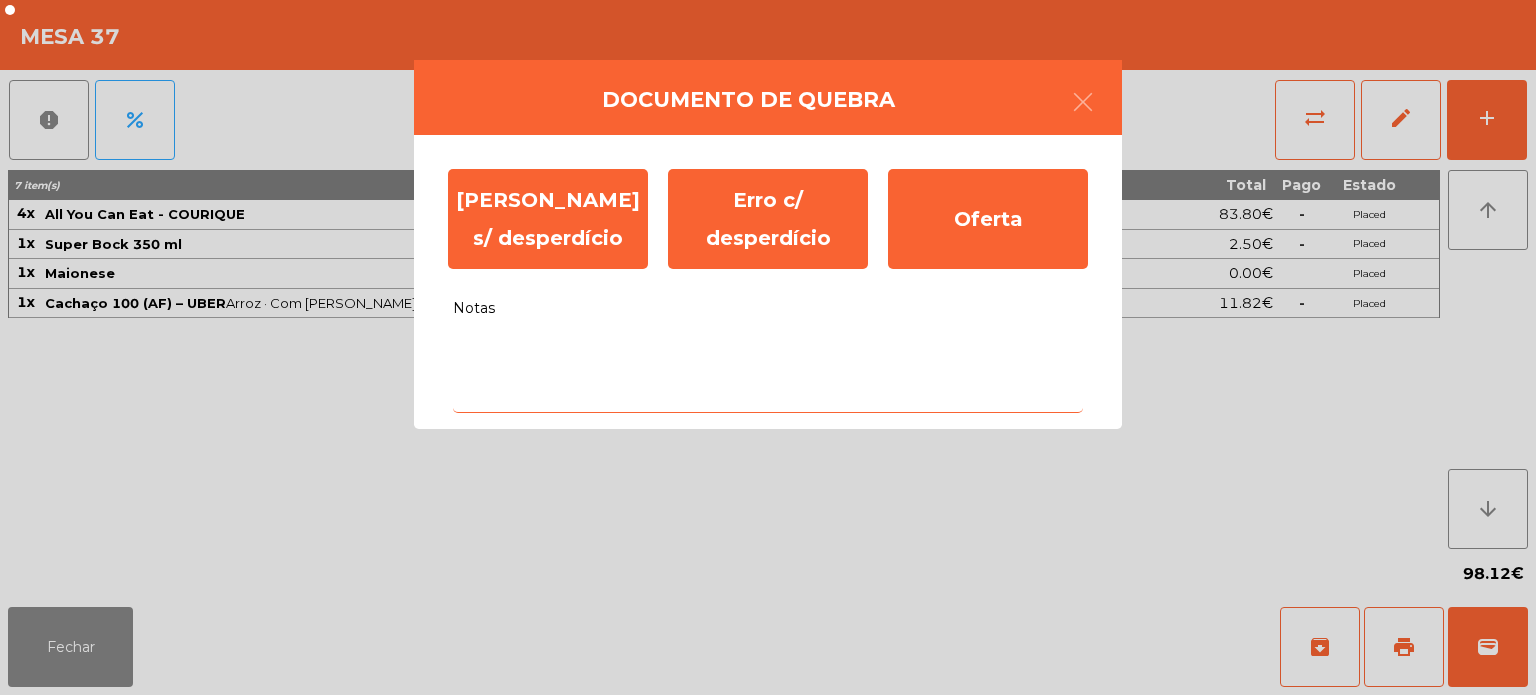 click on "Notas" at bounding box center (768, 371) 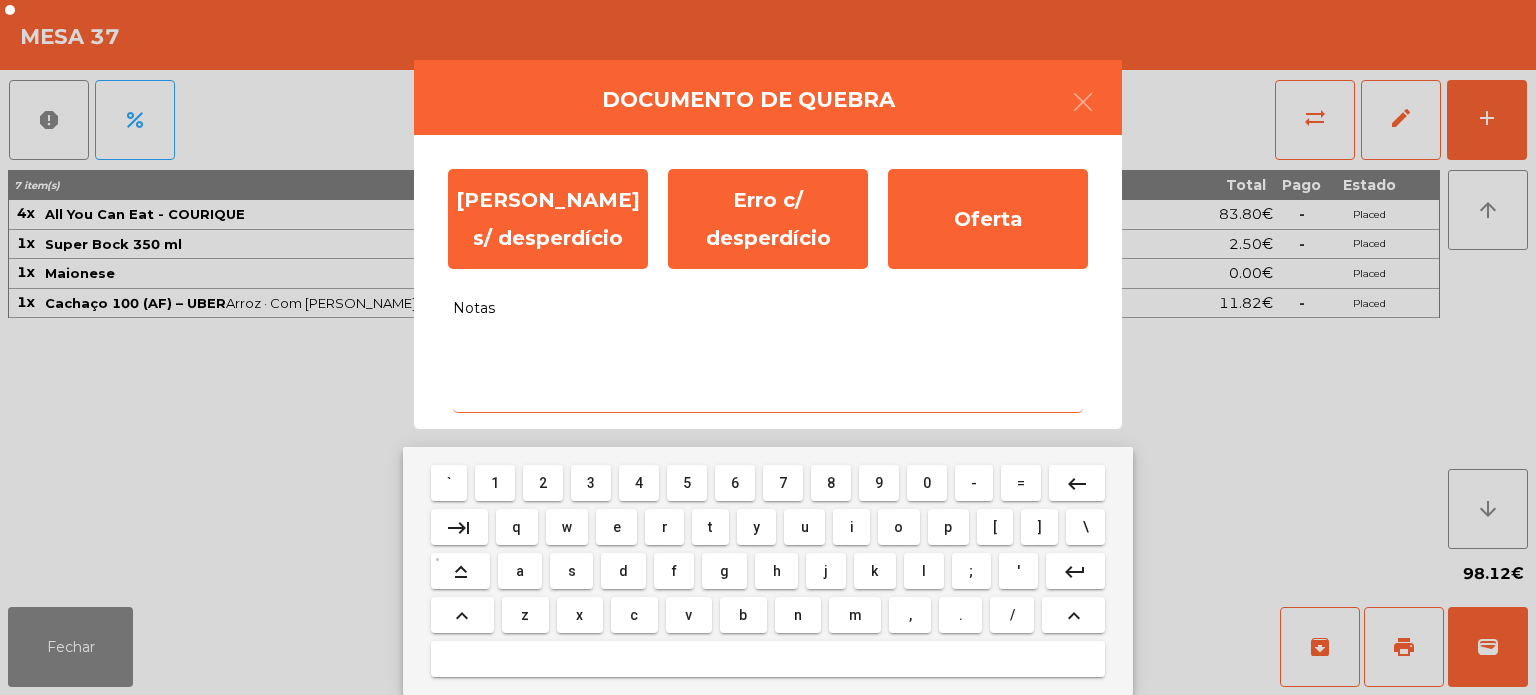 click on "s" at bounding box center [572, 571] 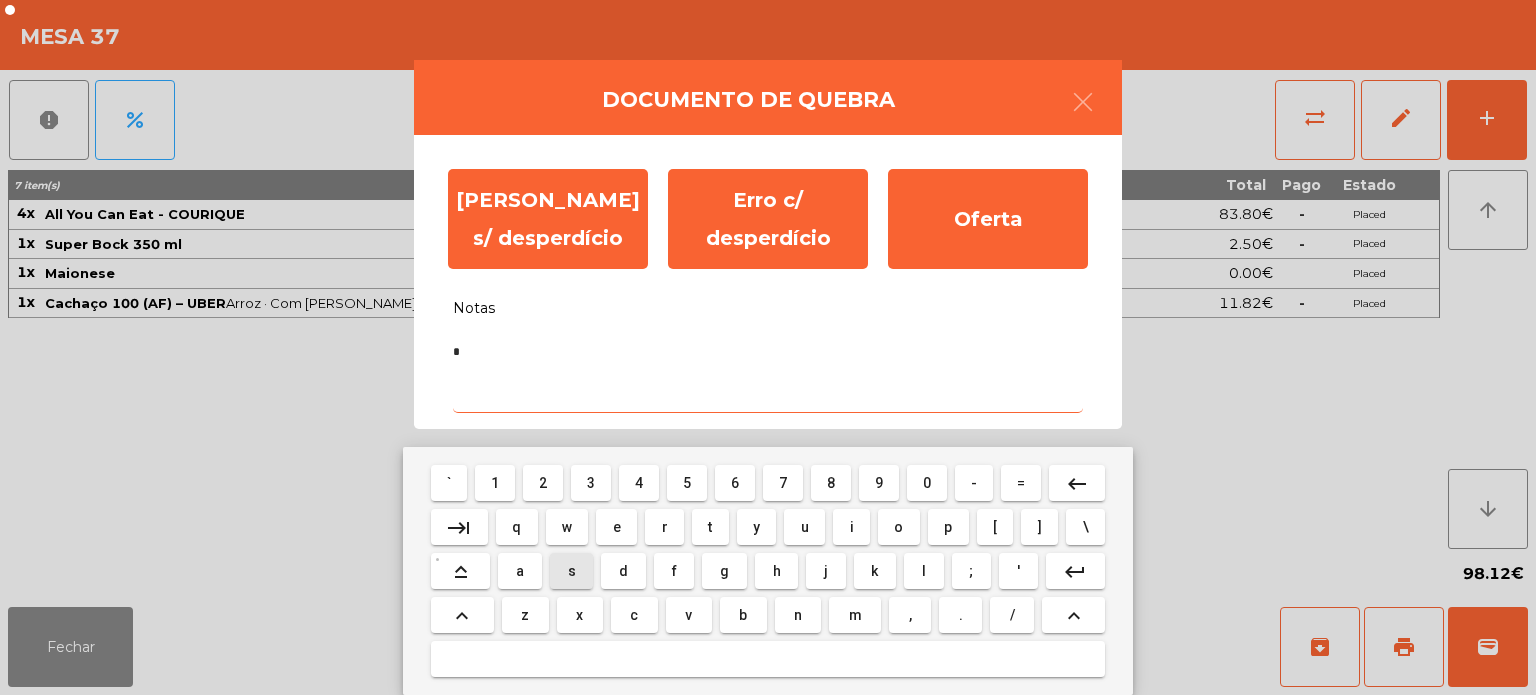 click on "s" at bounding box center (571, 571) 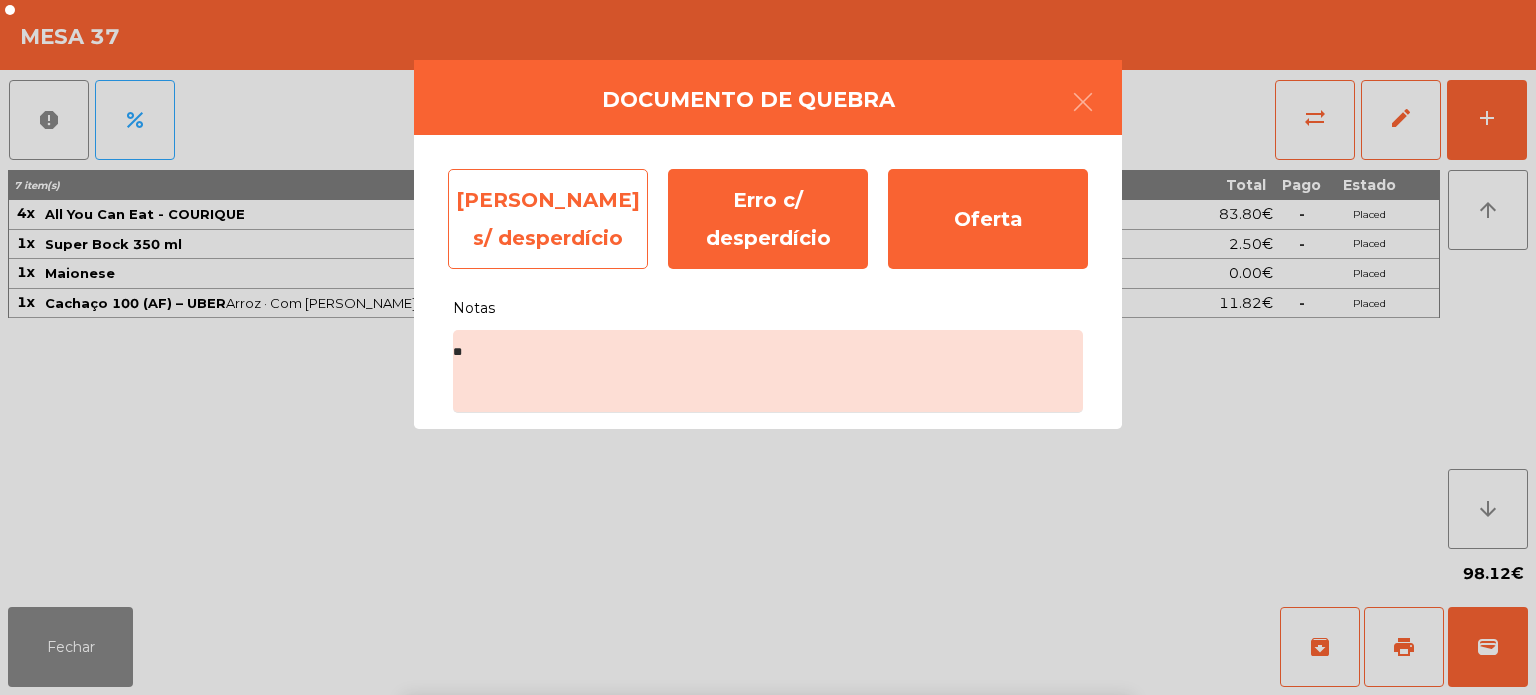 click on "[PERSON_NAME] s/ desperdício" 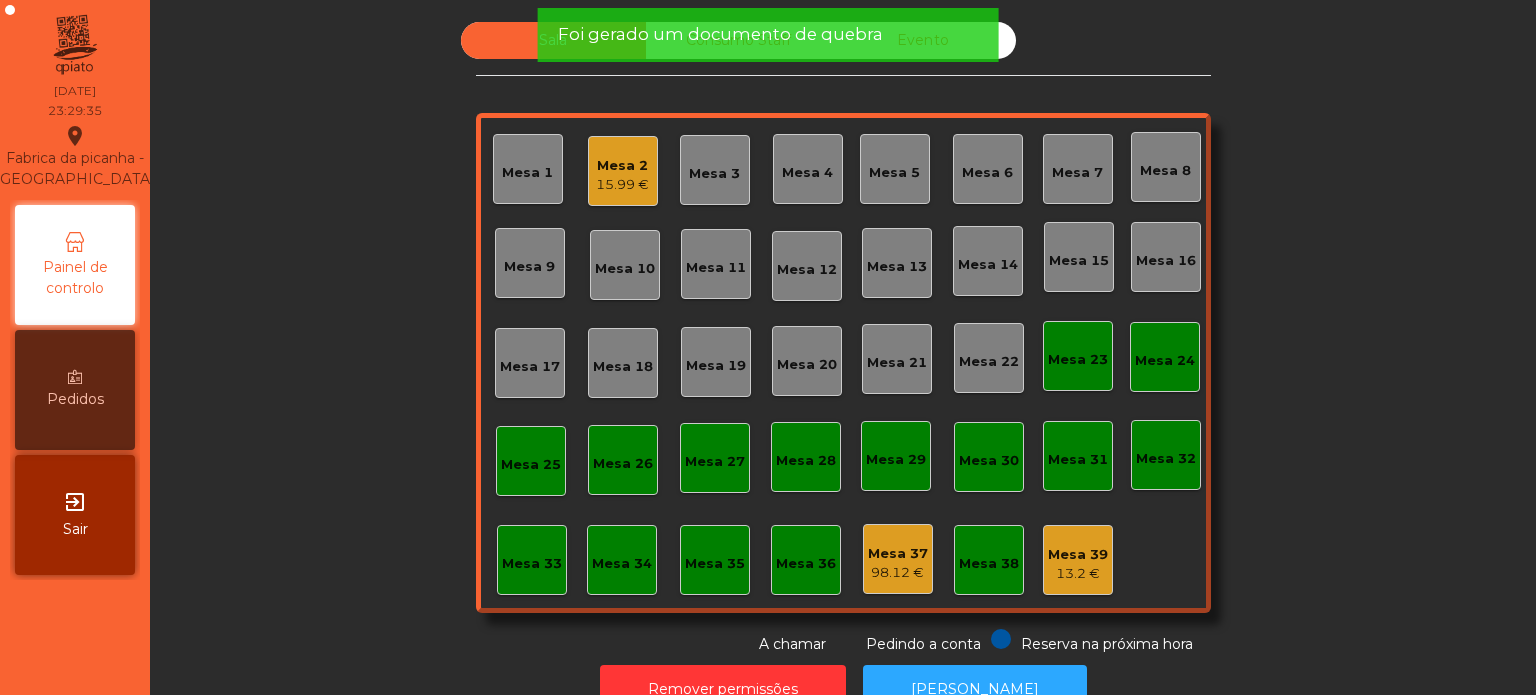 click on "13.2 €" 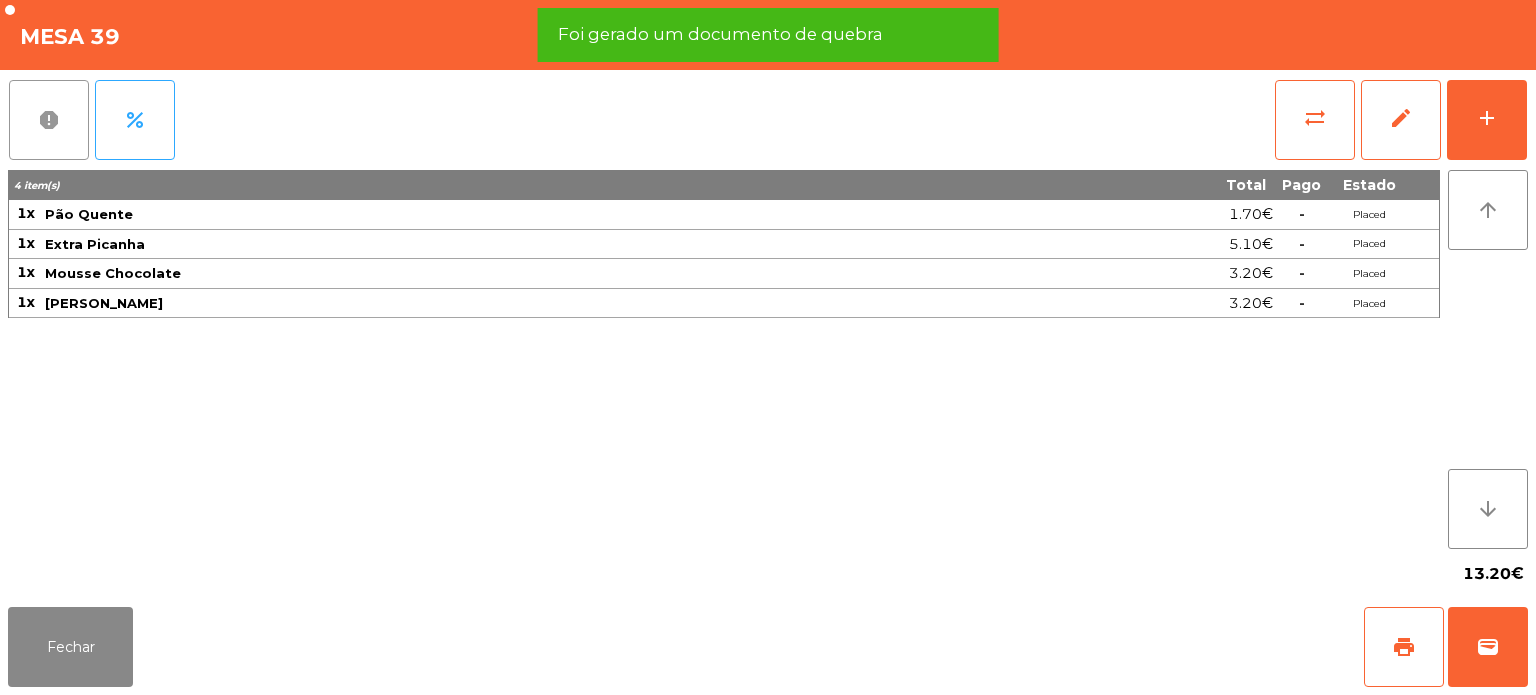 click on "report" 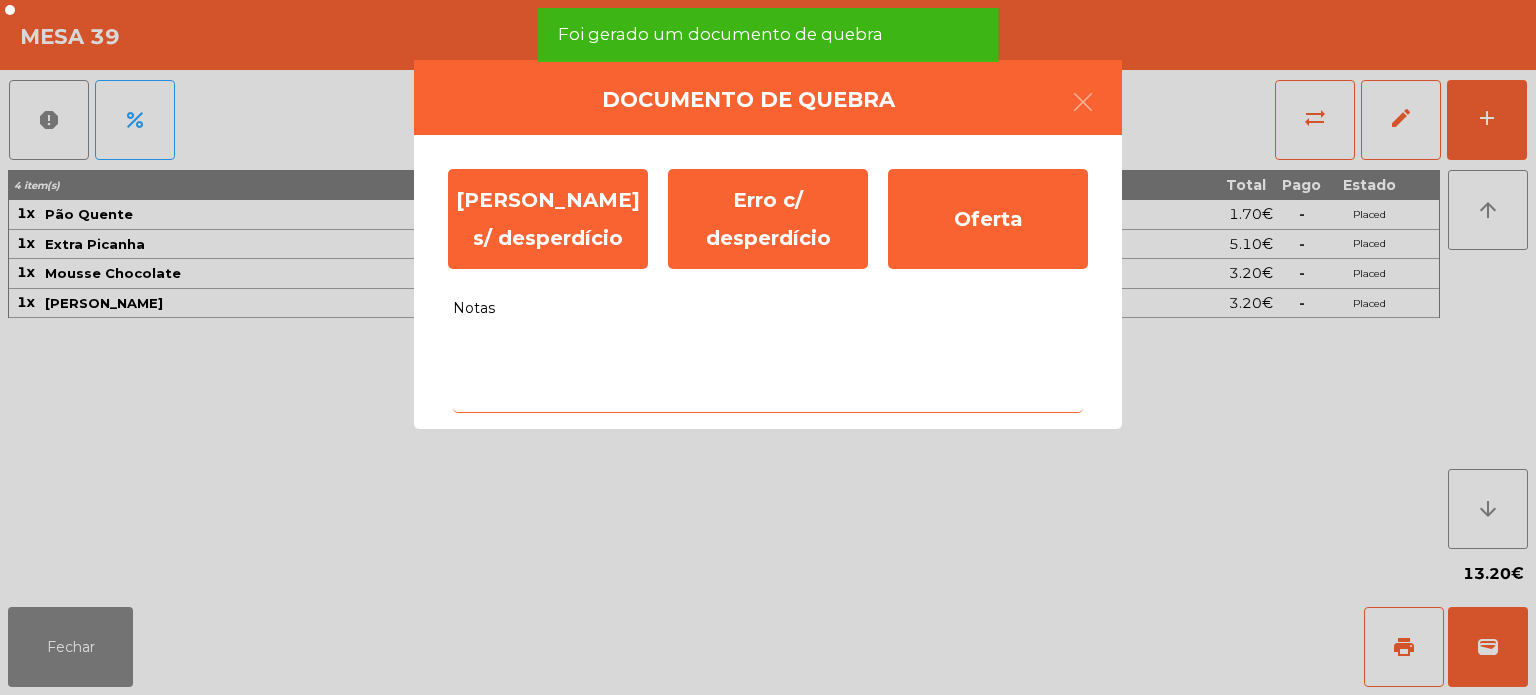 click on "Notas" at bounding box center [768, 371] 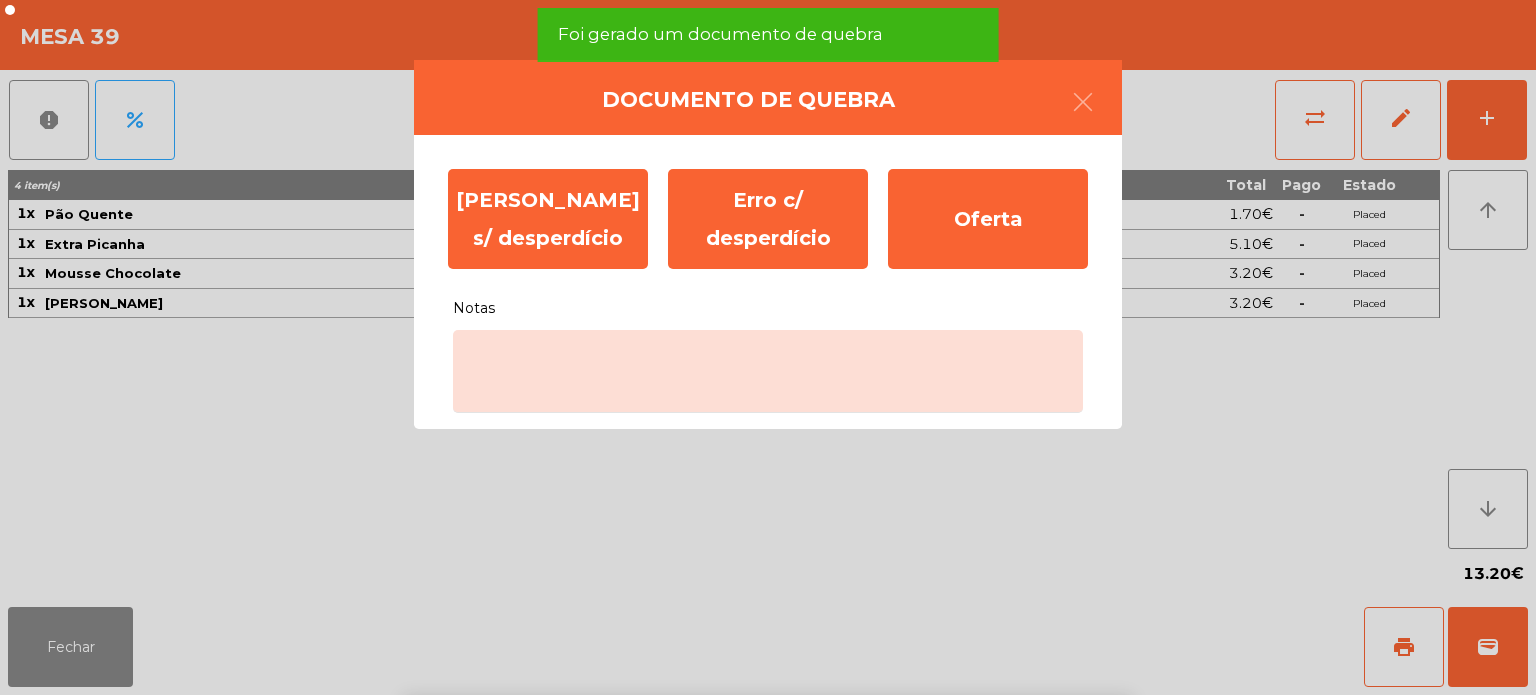 click on "Documento de [PERSON_NAME] s/ desperdício   Erro c/ desperdício   Oferta   Notas" 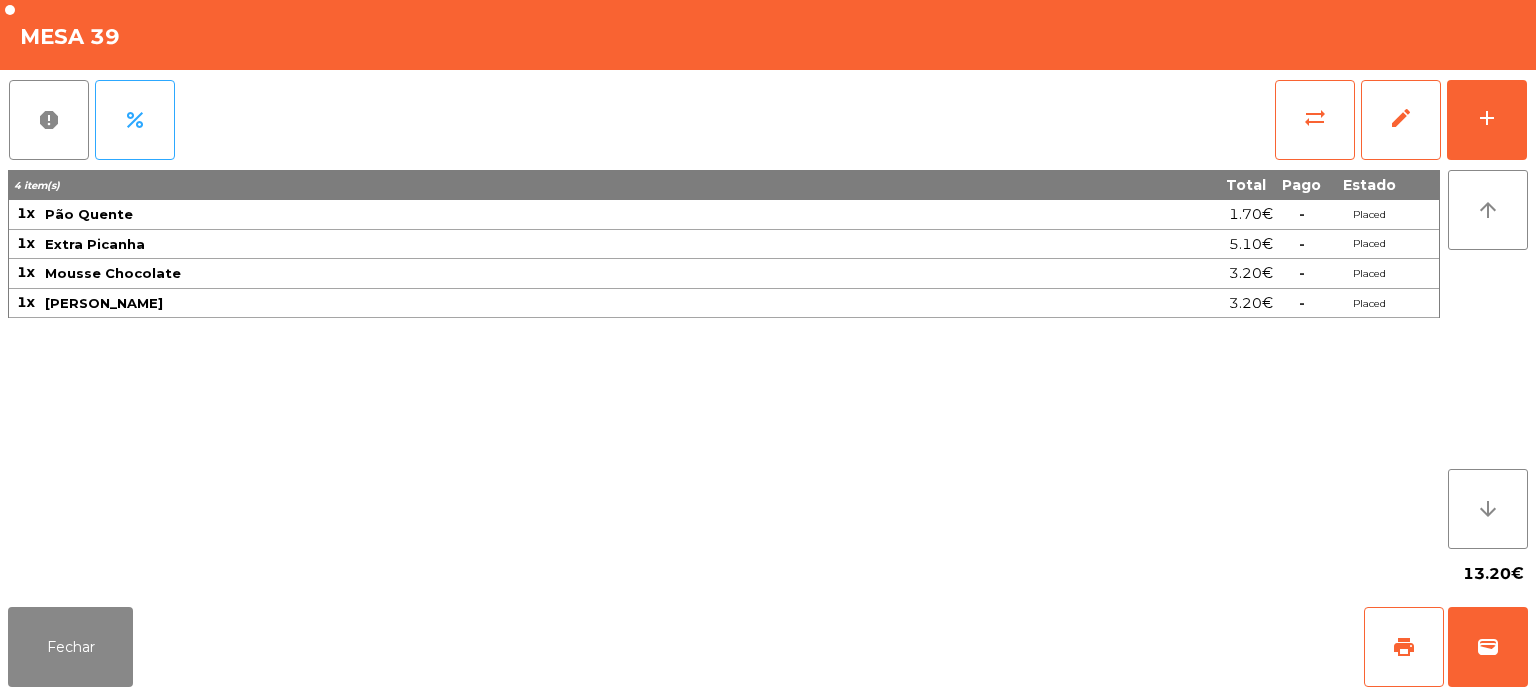 click on "13.20€" 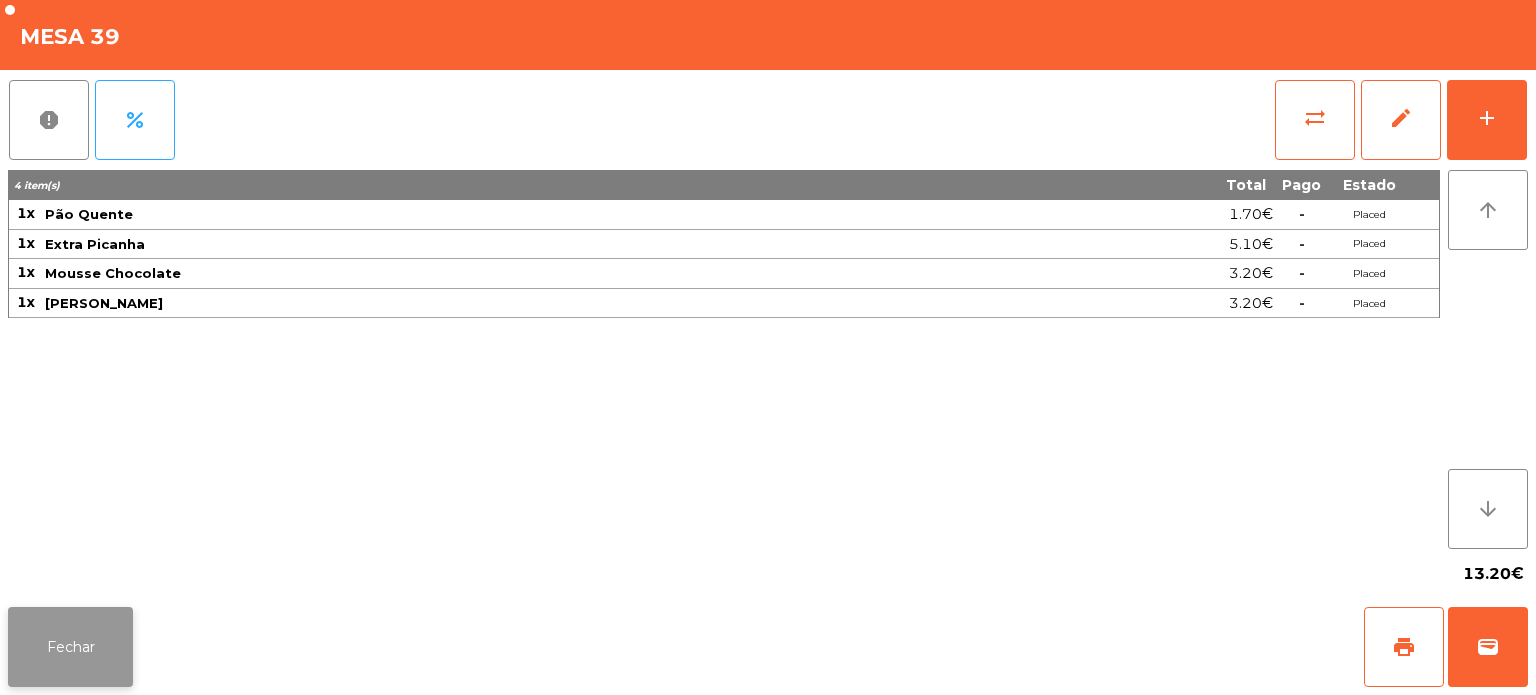 click on "Fechar" 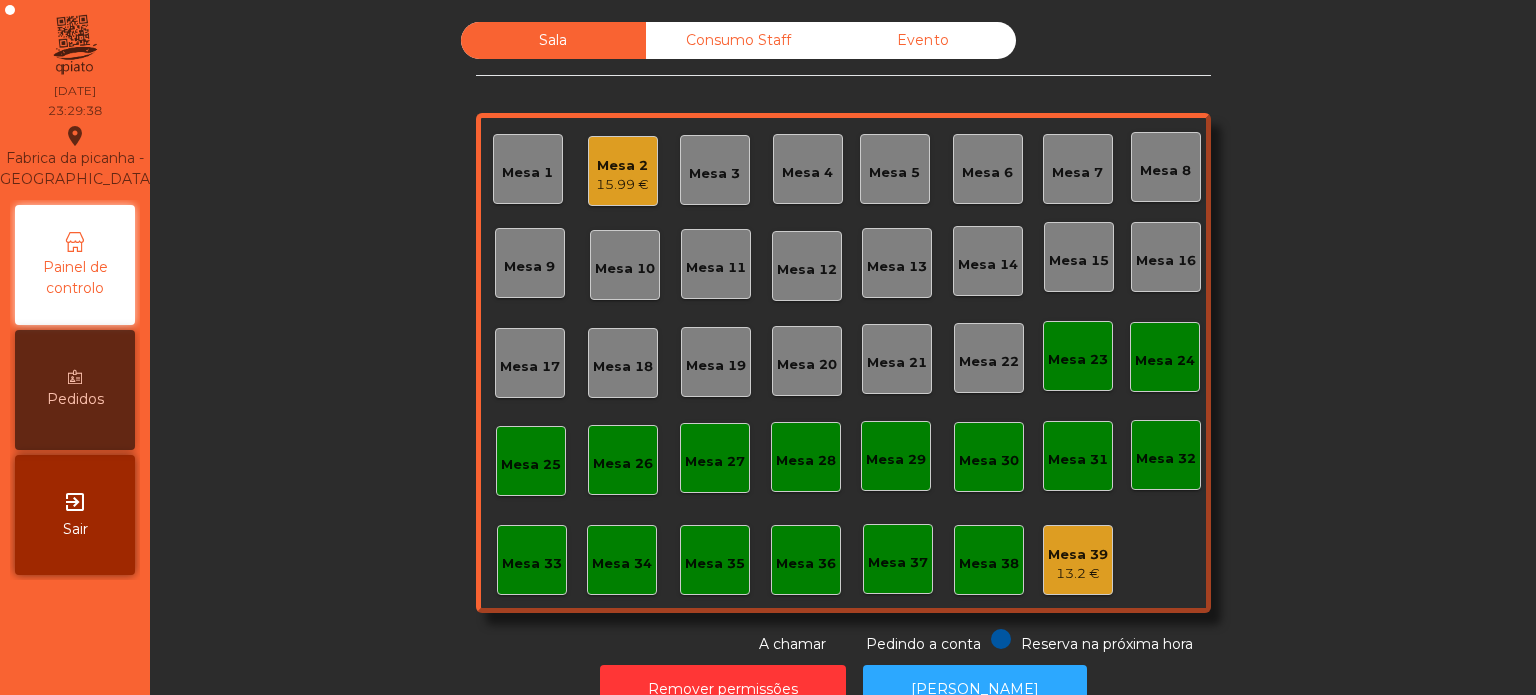 click on "Mesa 2   15.99 €" 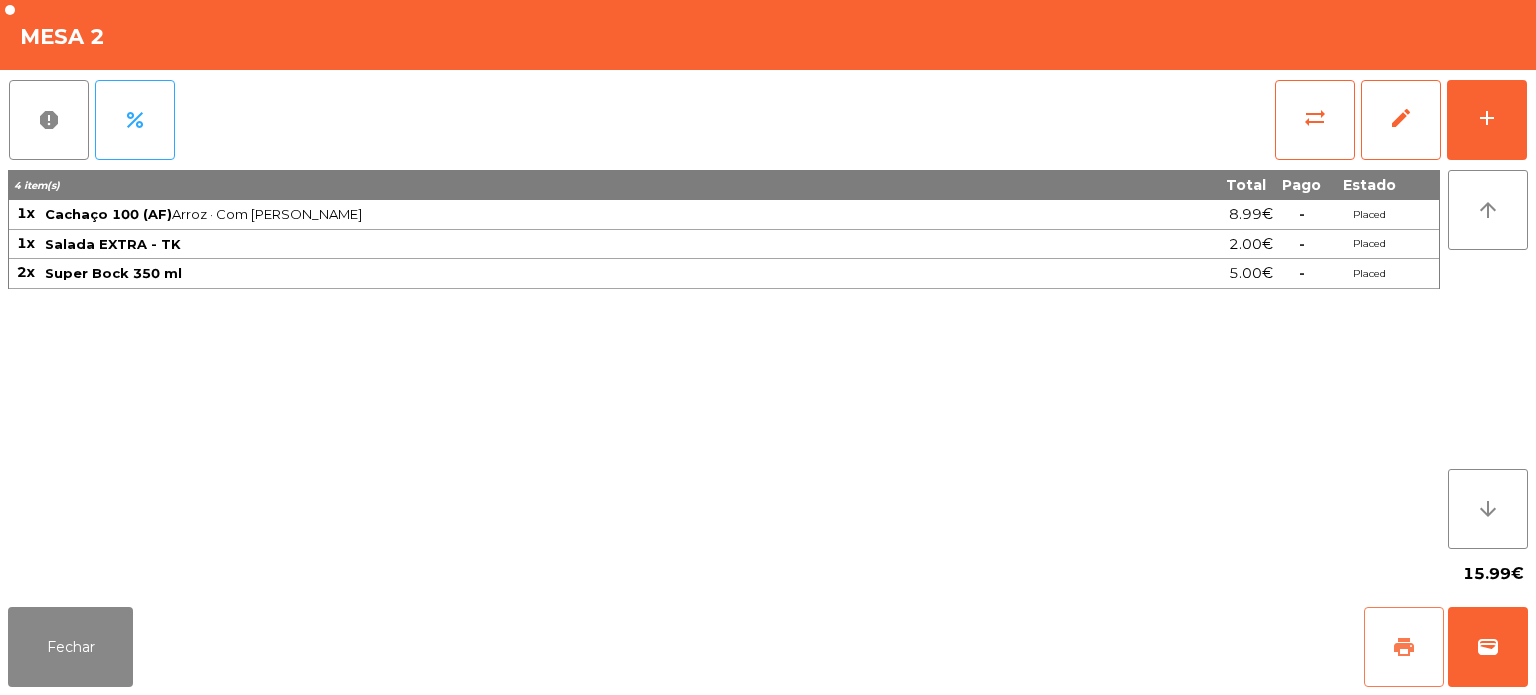 click on "print" 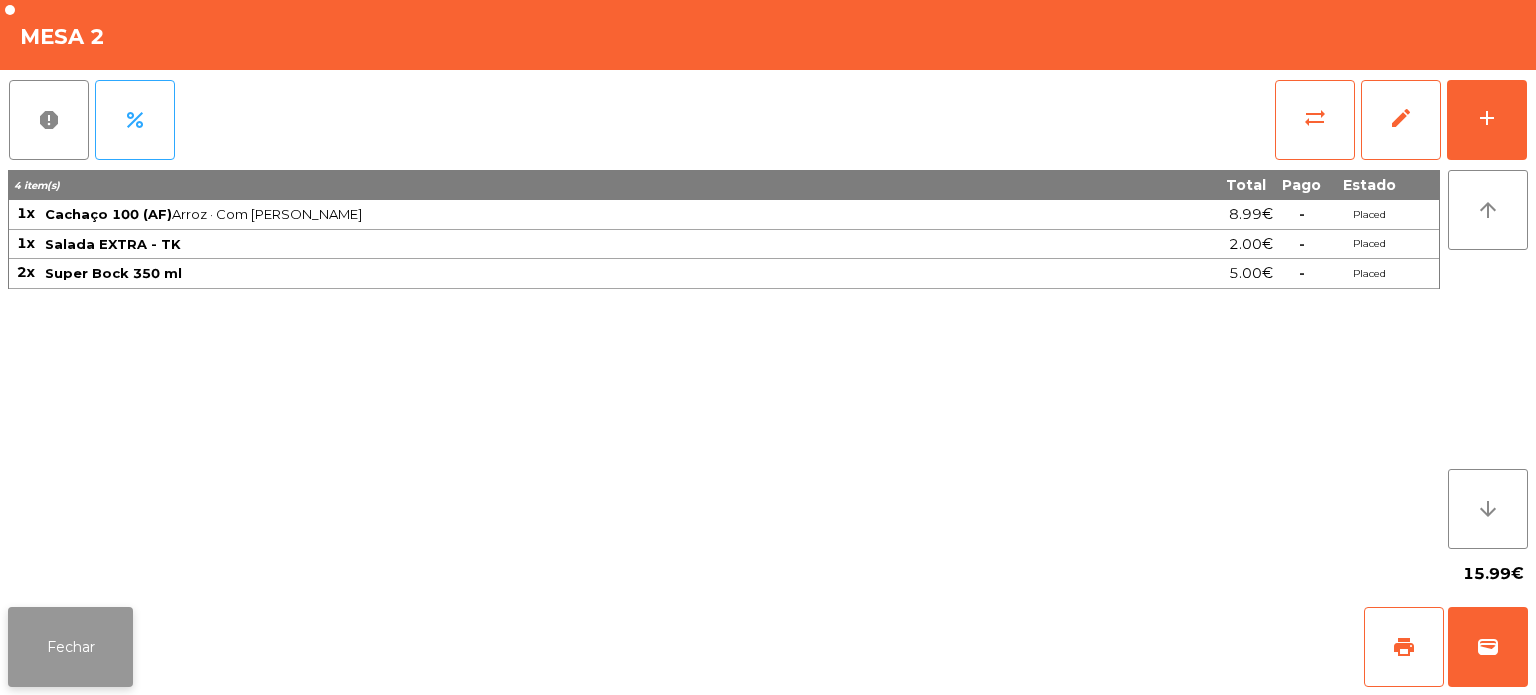click on "Fechar" 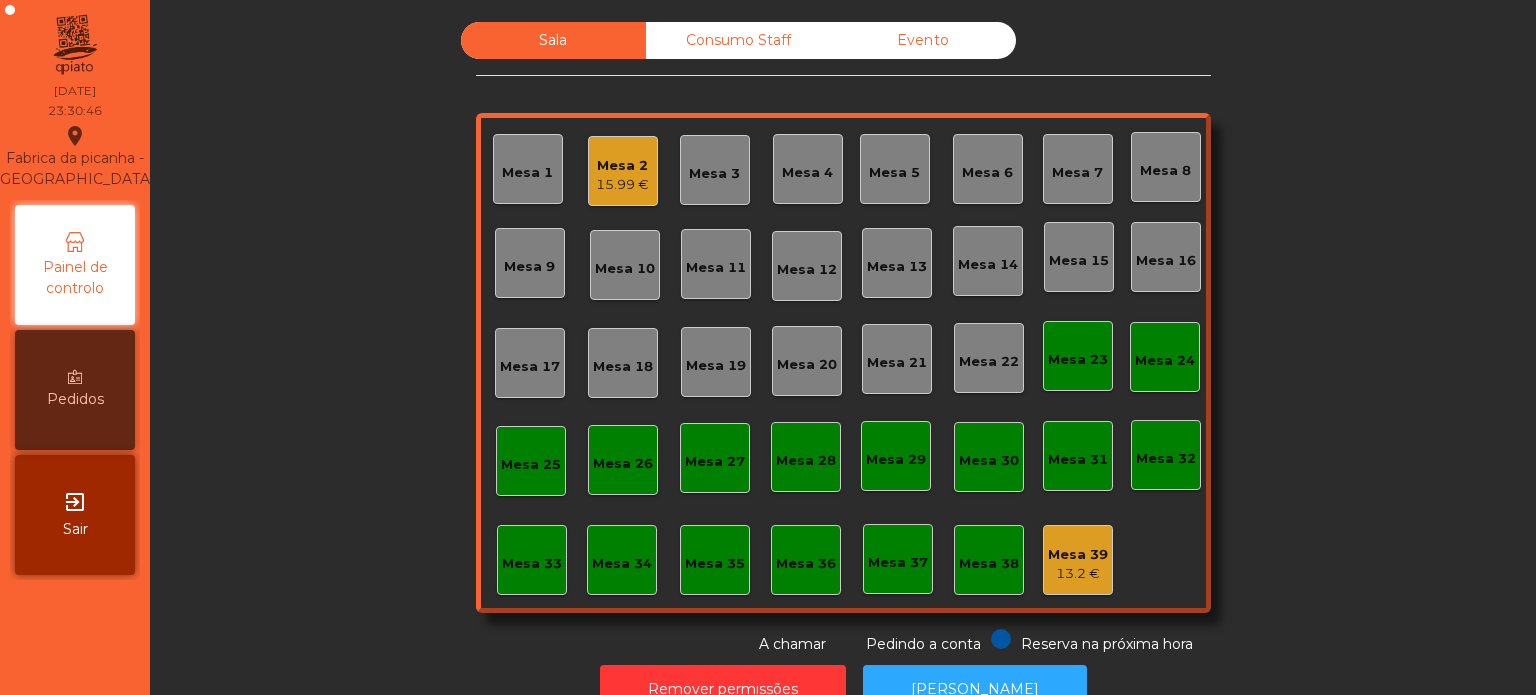 click on "Mesa 2" 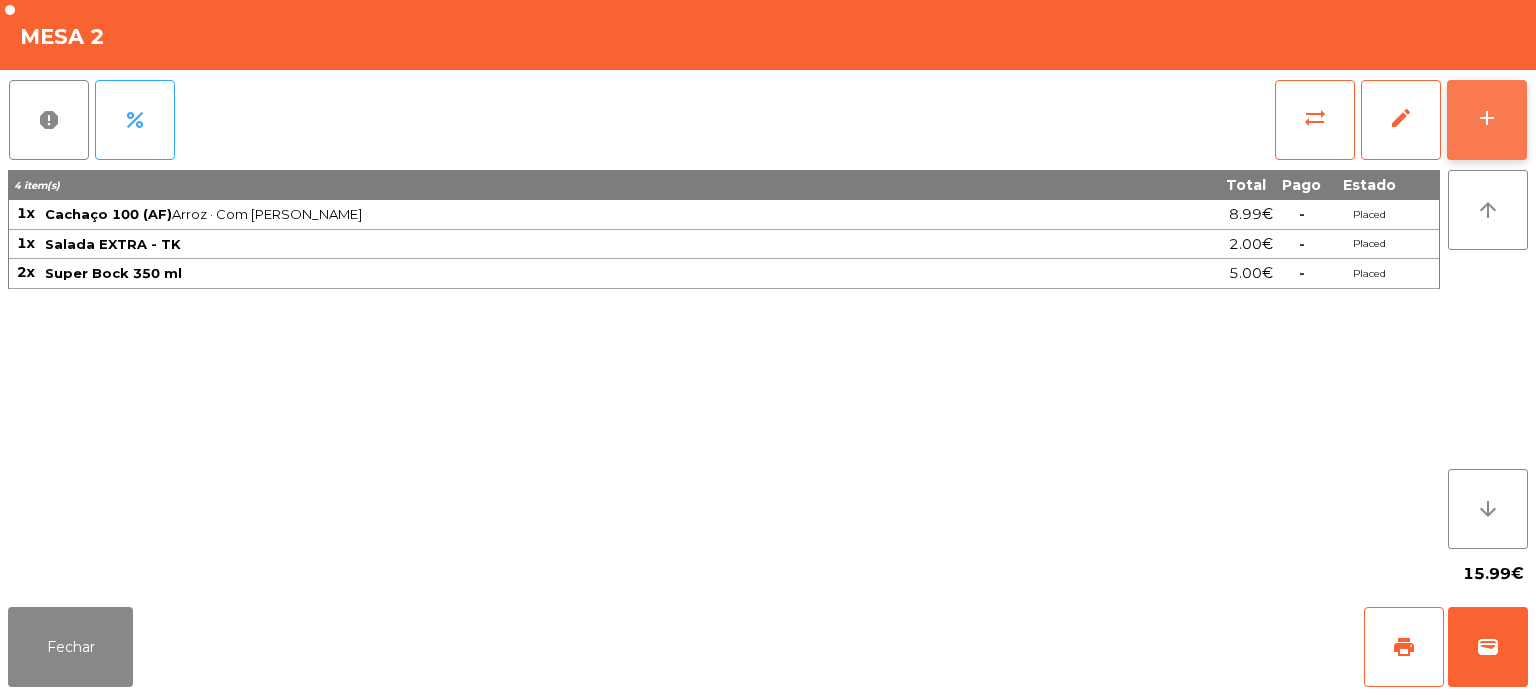 click on "add" 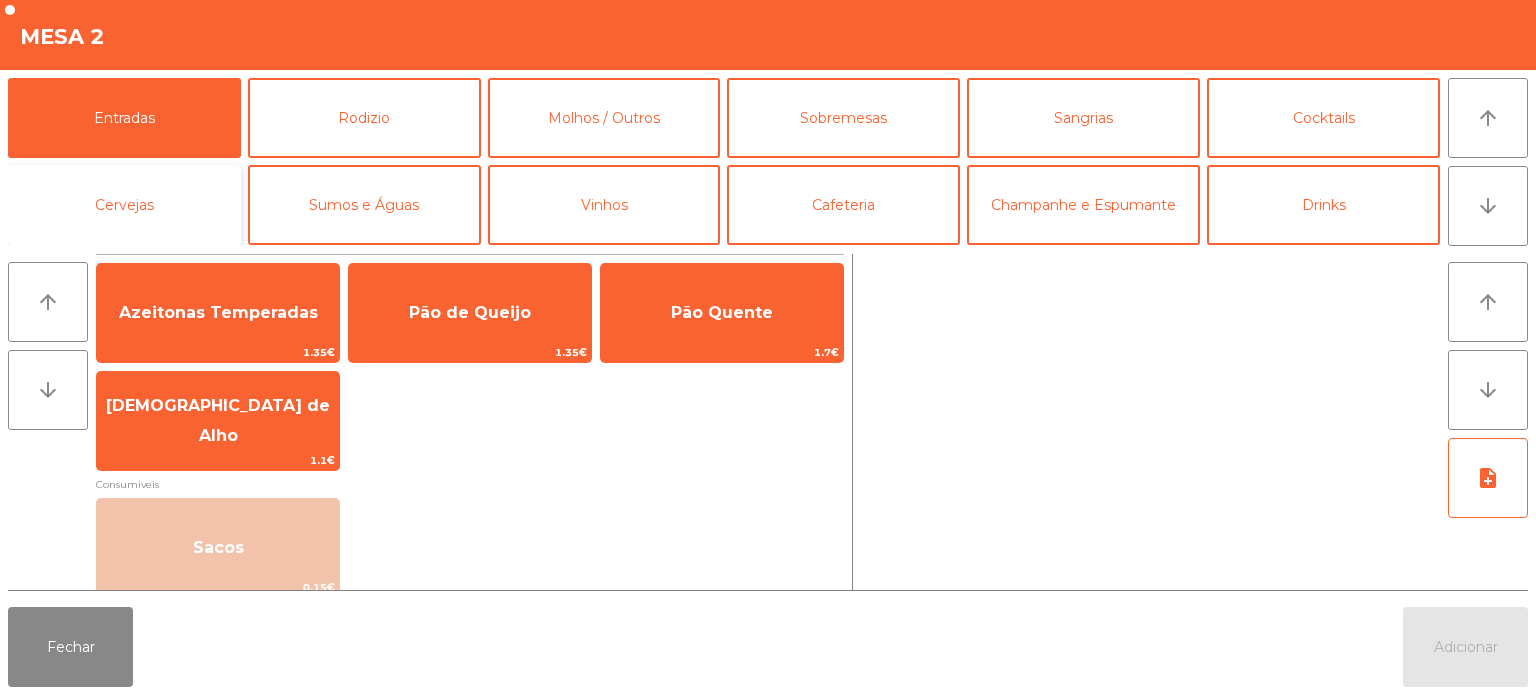 click on "Cervejas" 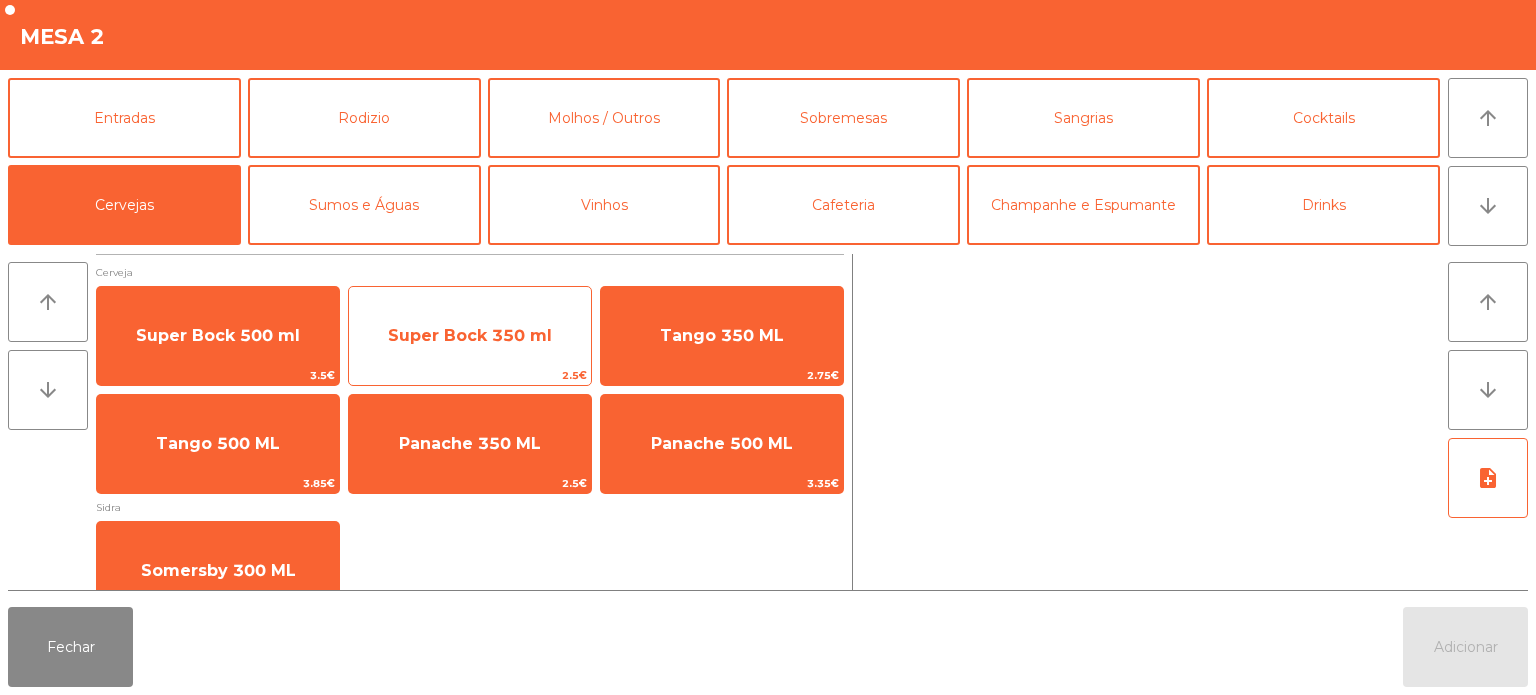 click on "Super Bock 350 ml" 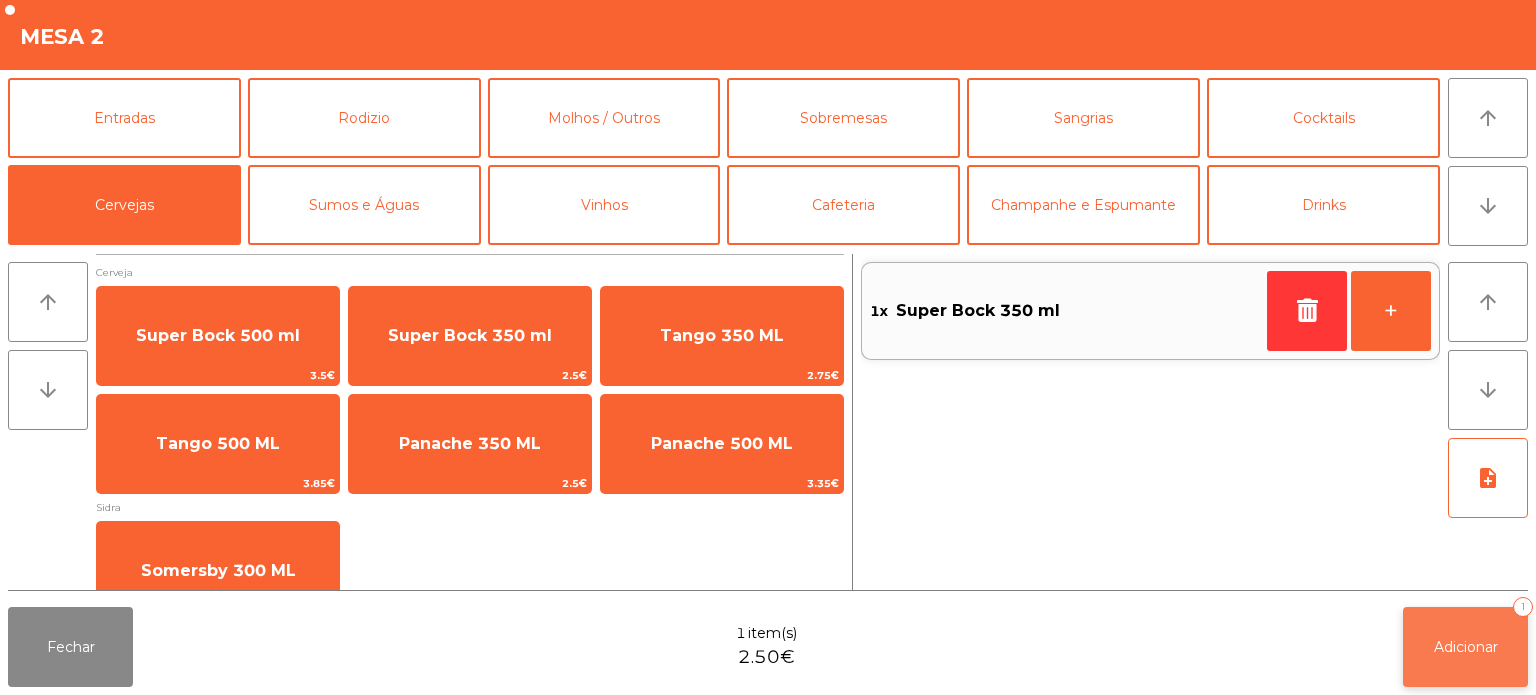 click on "Adicionar   1" 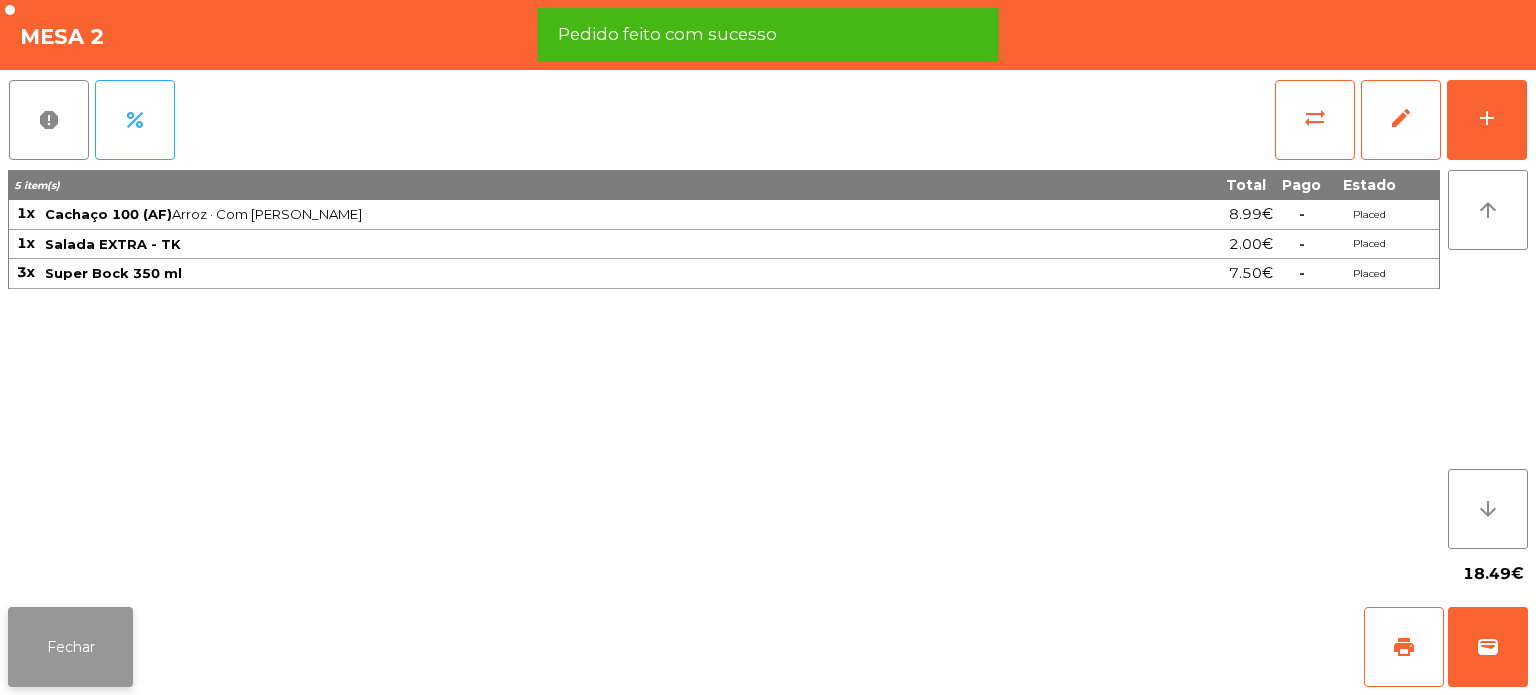 click on "Fechar" 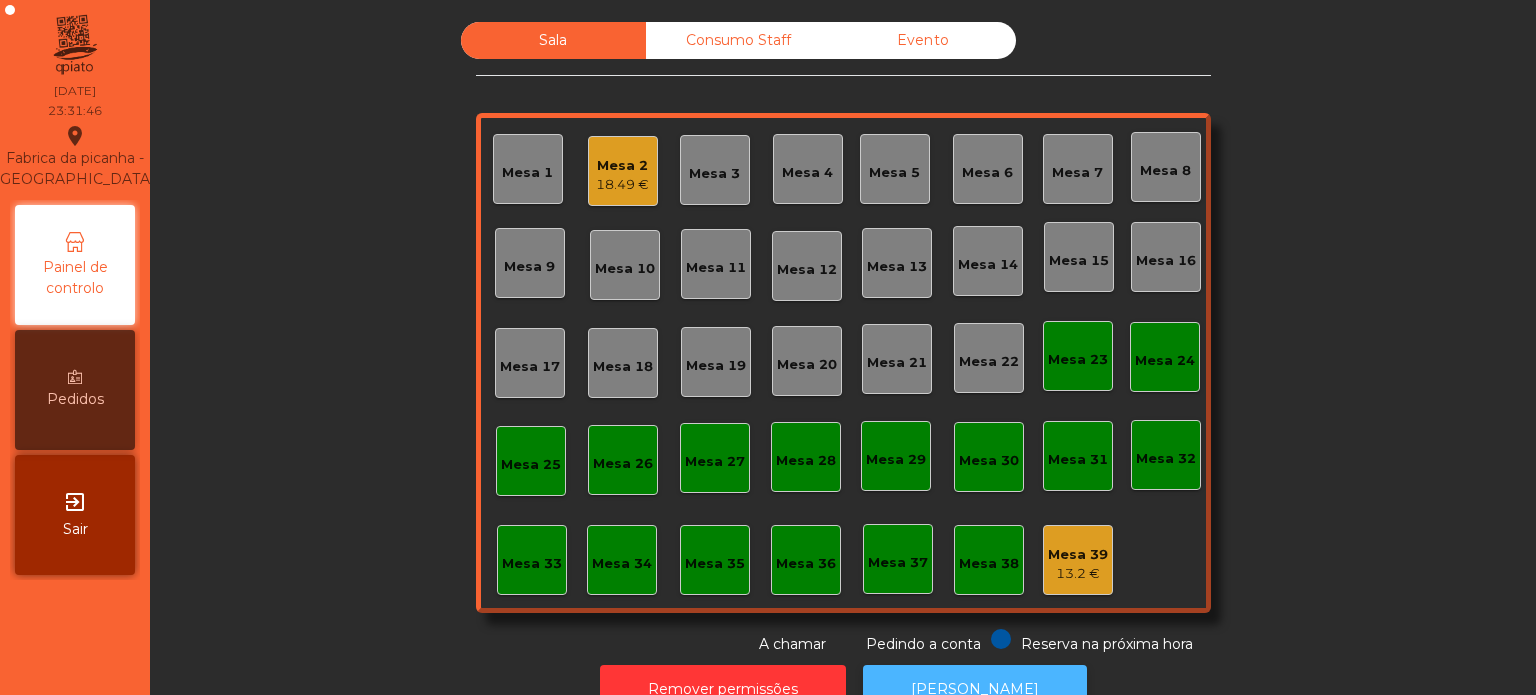 click on "[PERSON_NAME]" 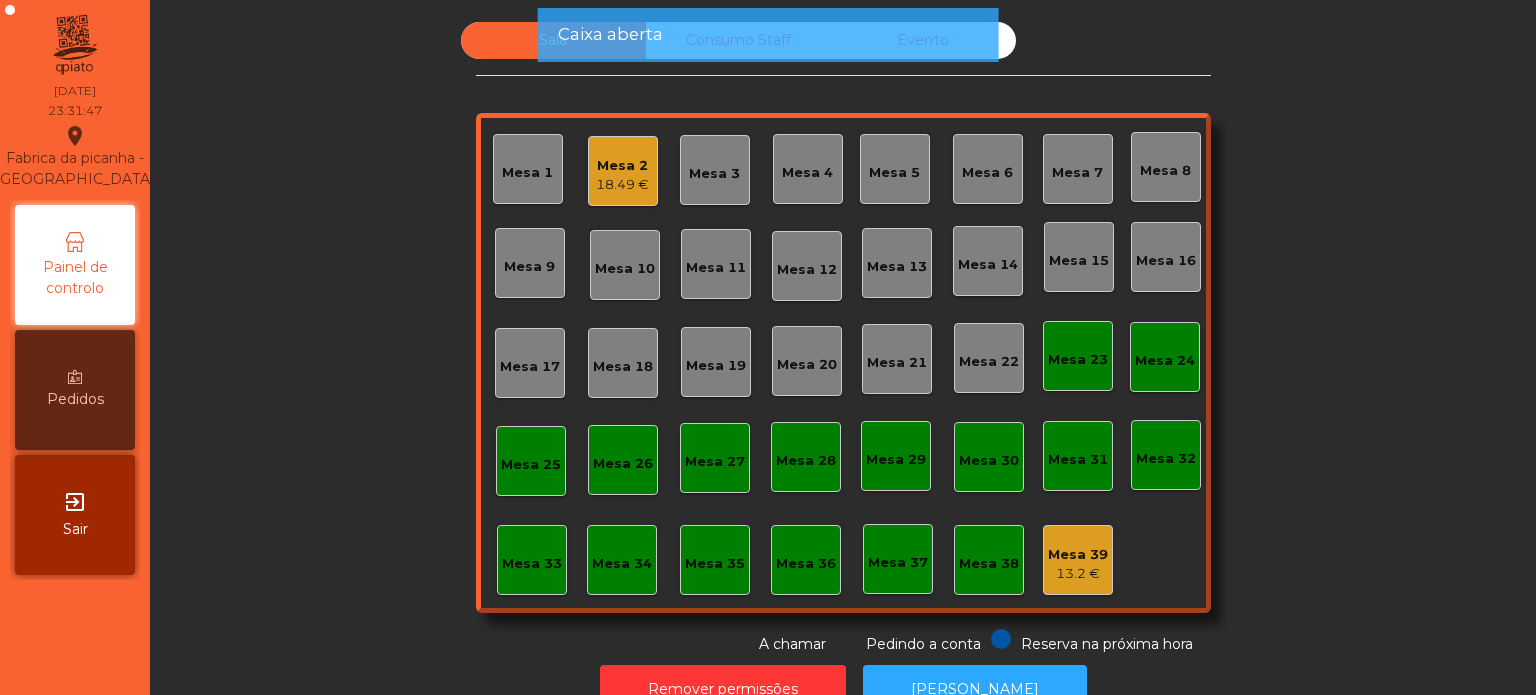 click on "Mesa 2" 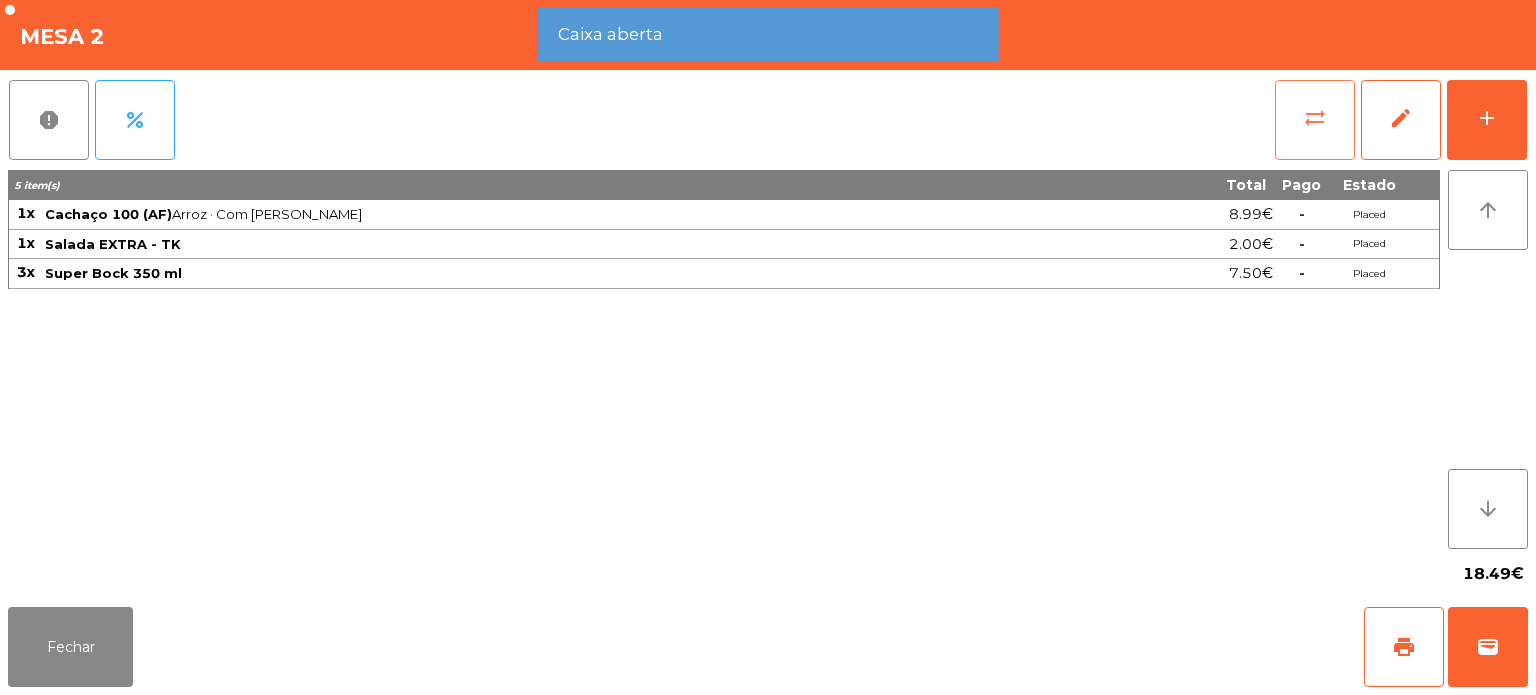 click on "sync_alt" 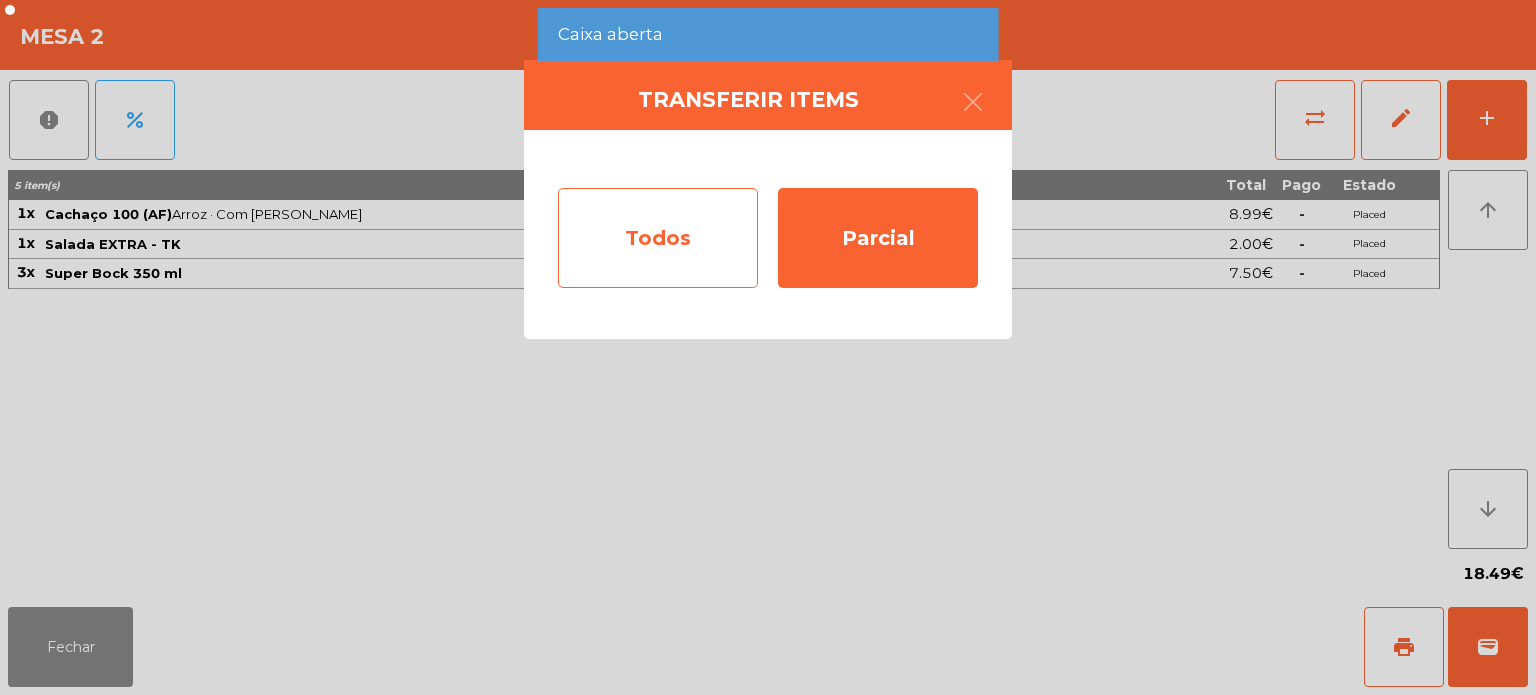 click on "Todos" 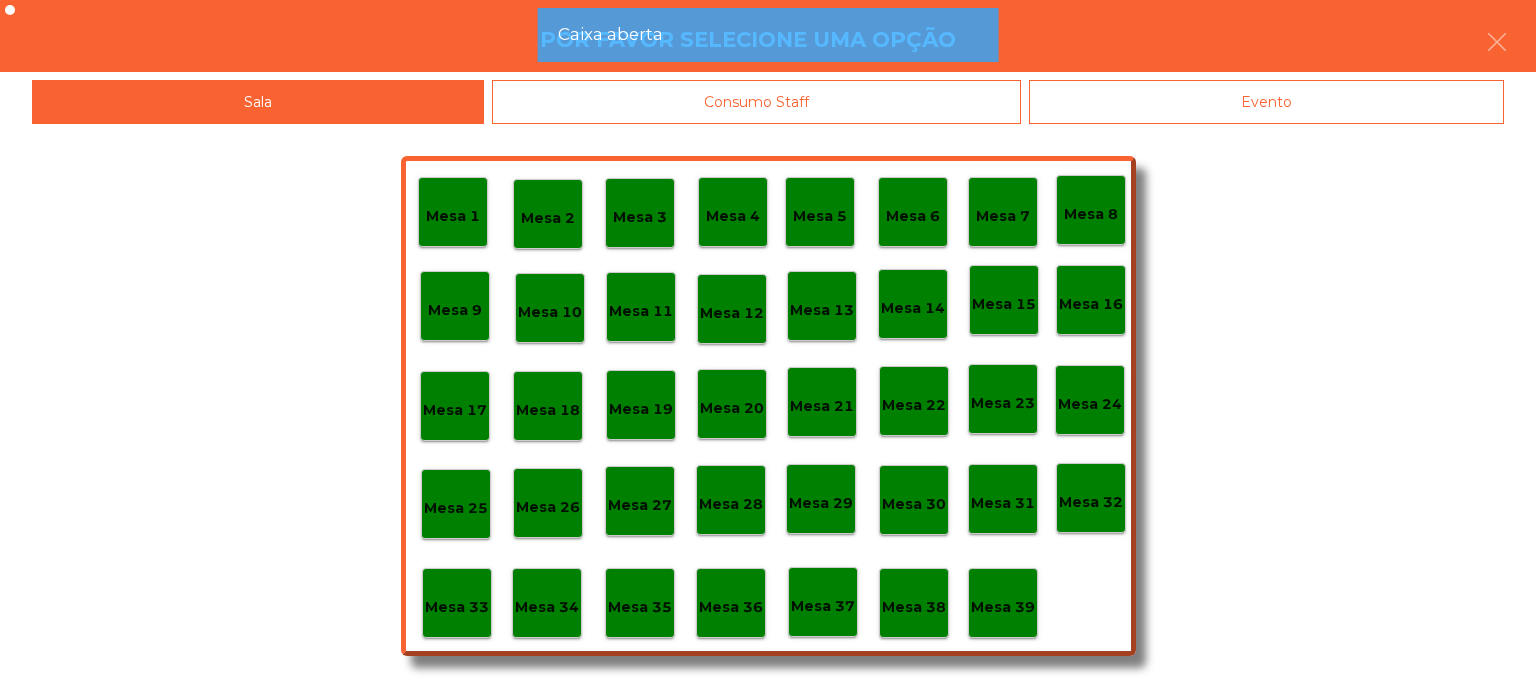 click on "Evento" 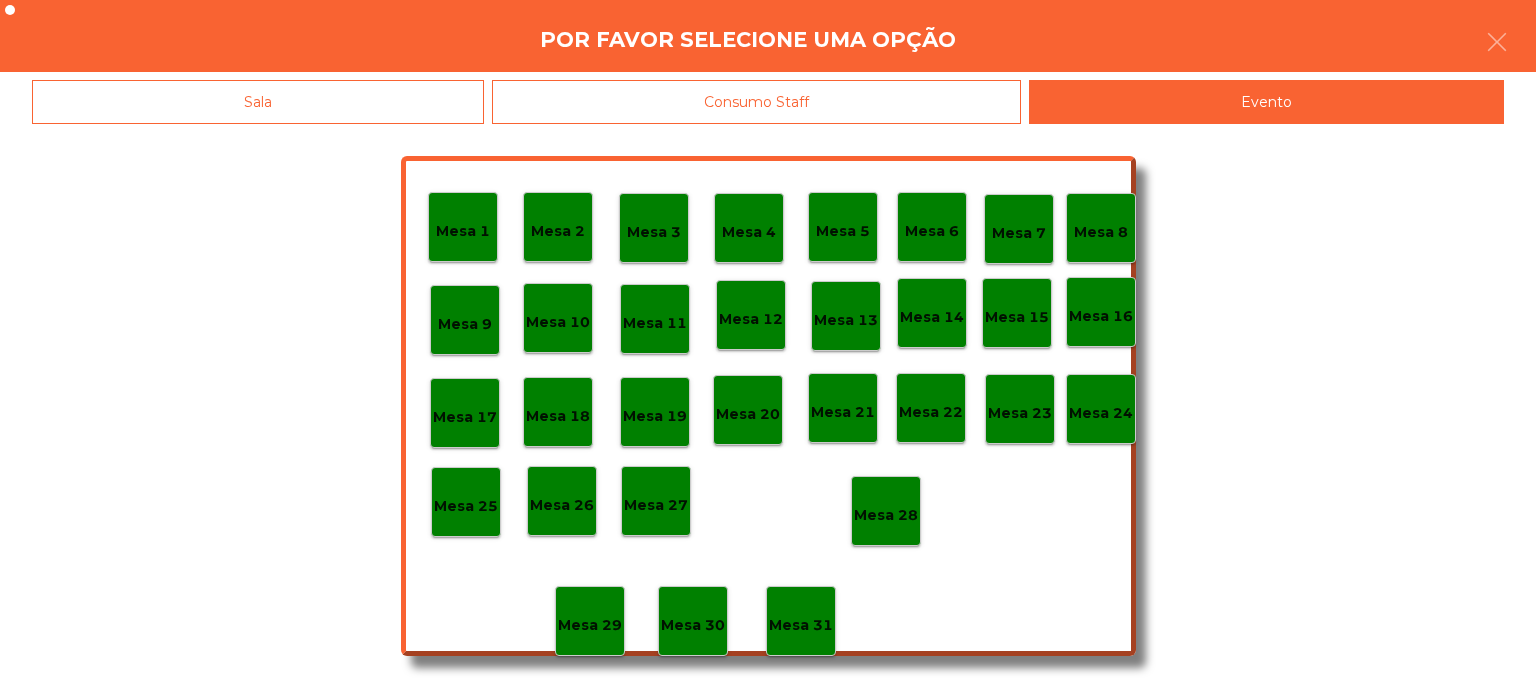 click on "Mesa 28" 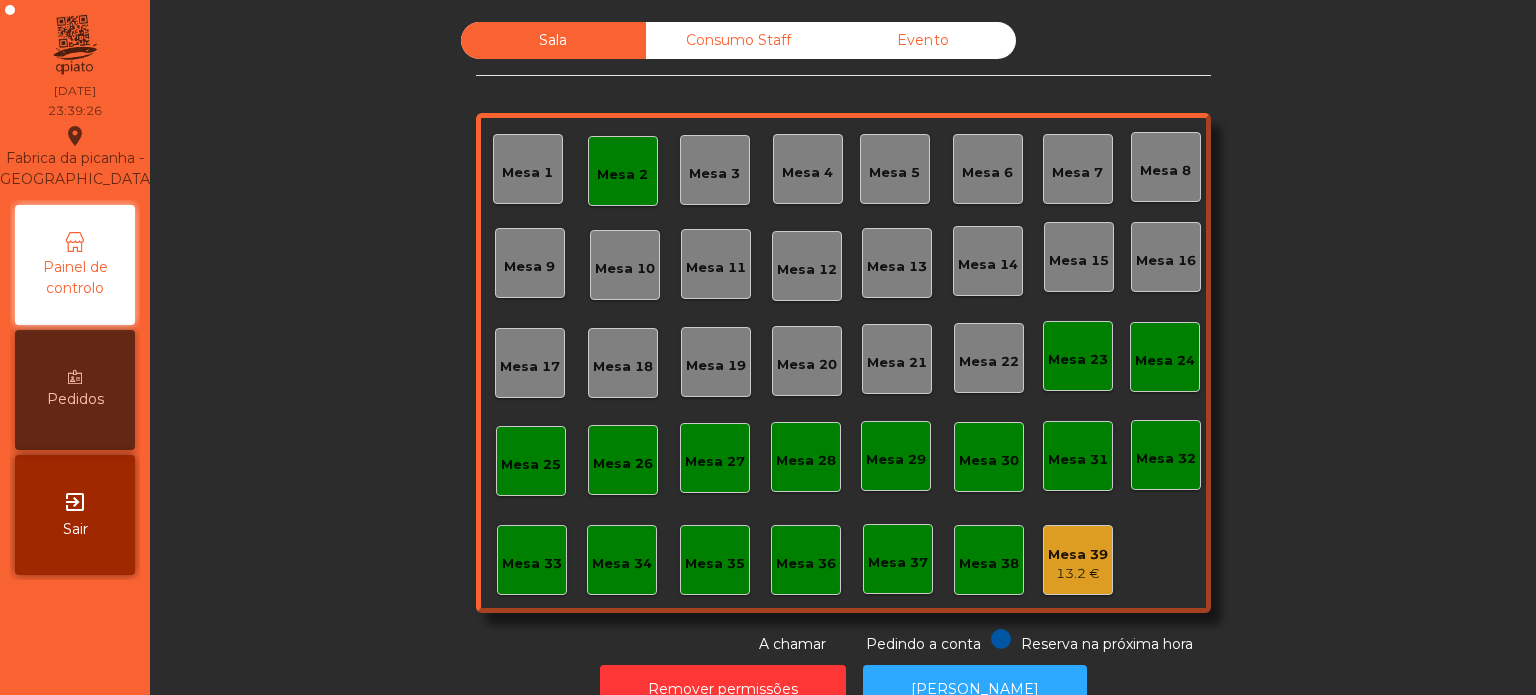 click on "Consumo Staff" 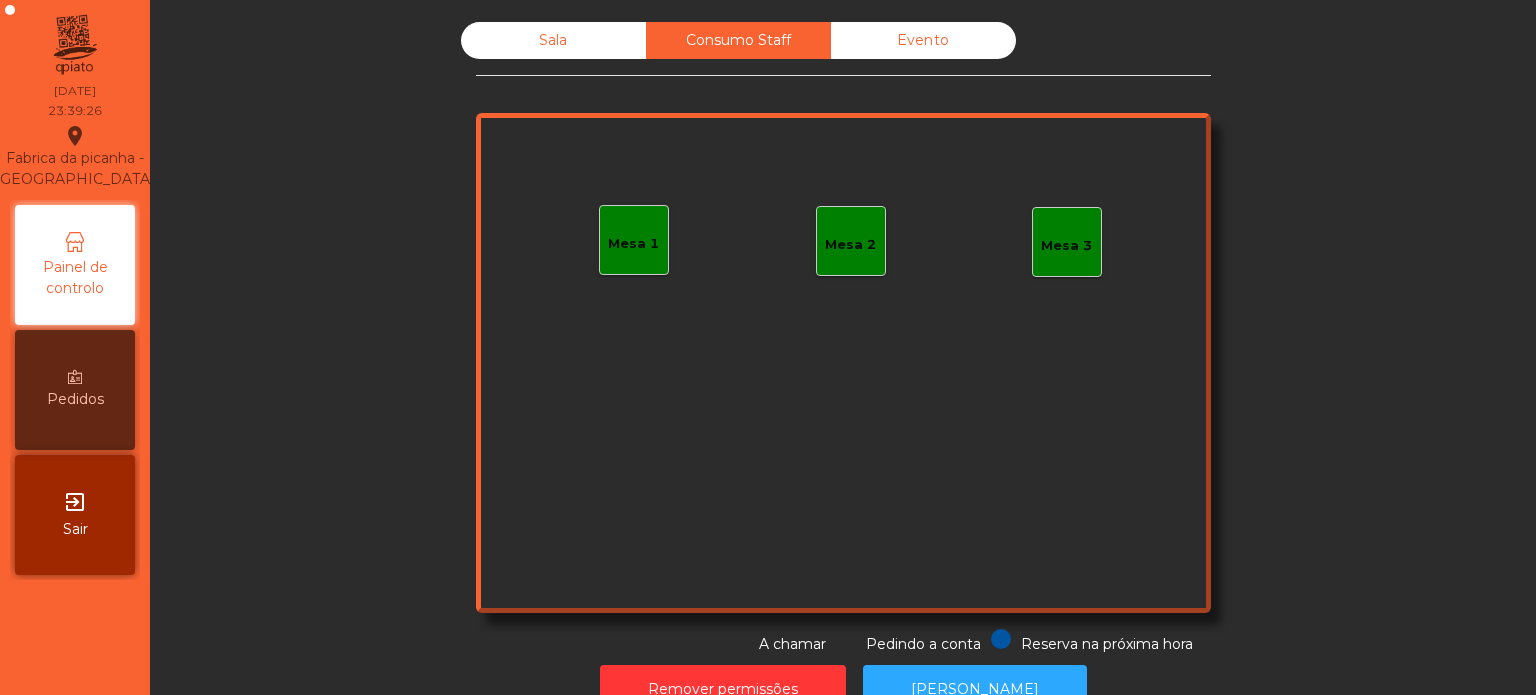 click on "Evento" 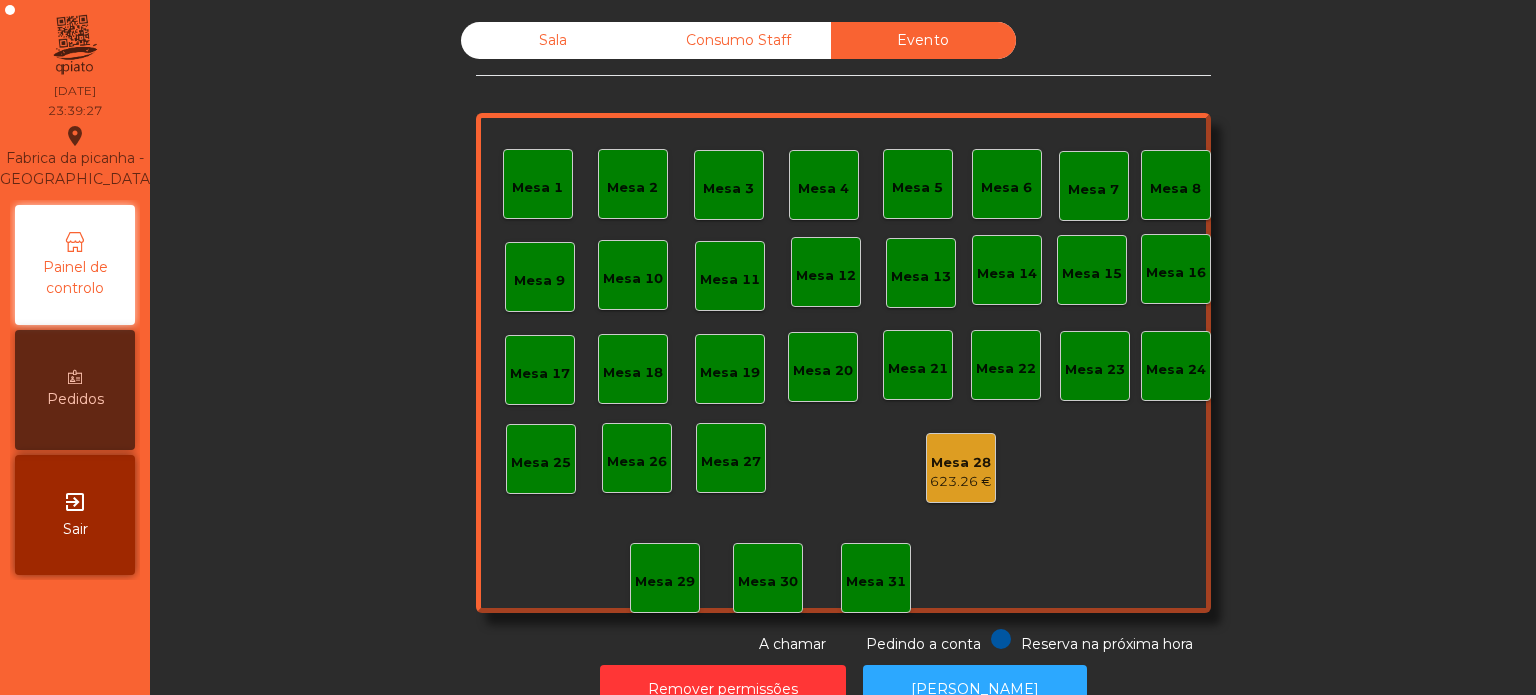 click on "Sala" 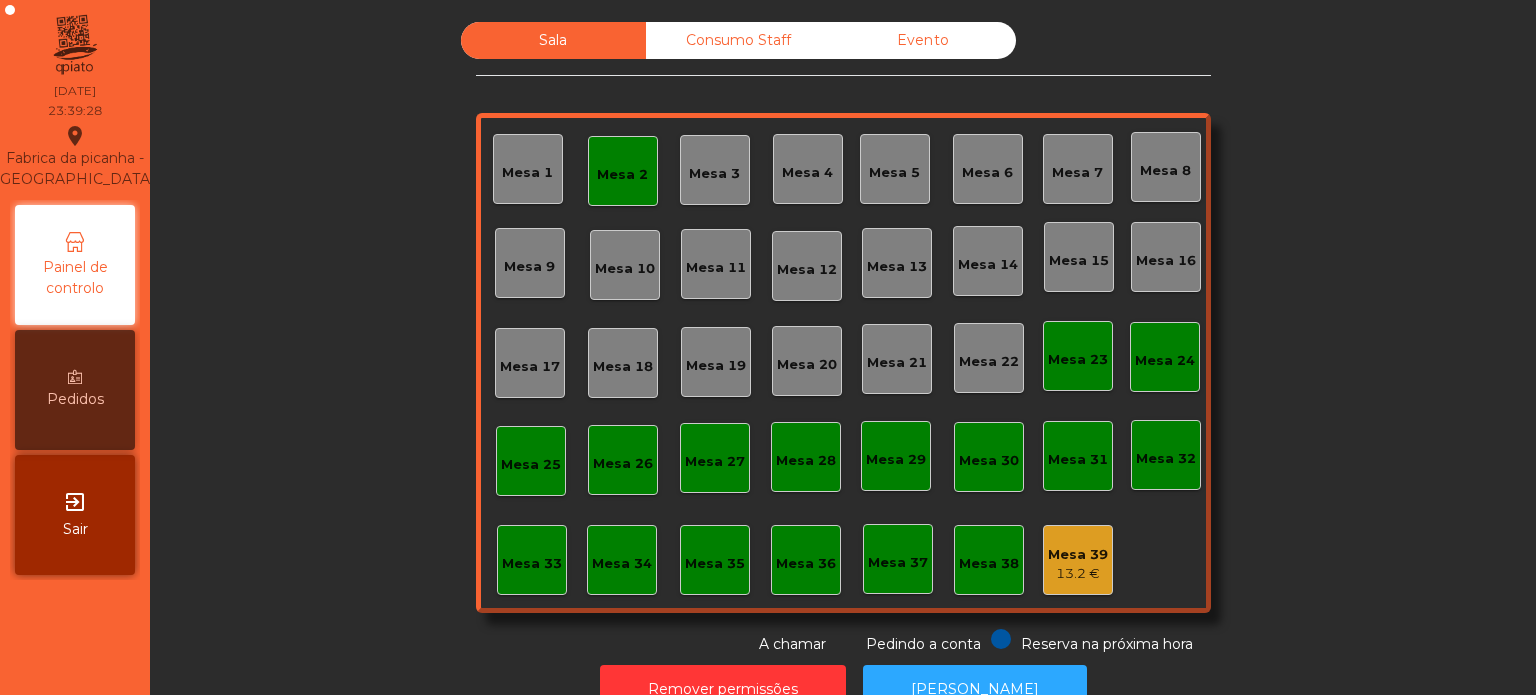 click on "Mesa 2" 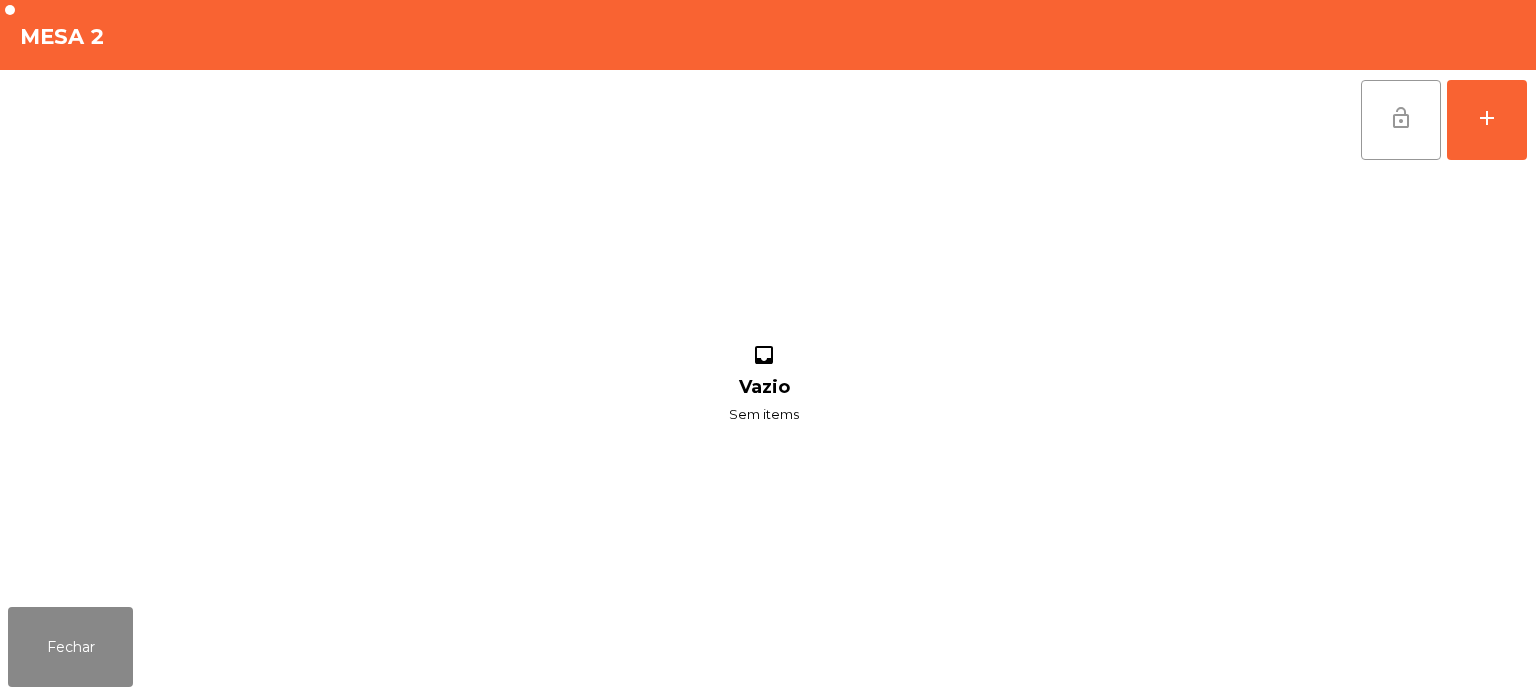 click on "lock_open" 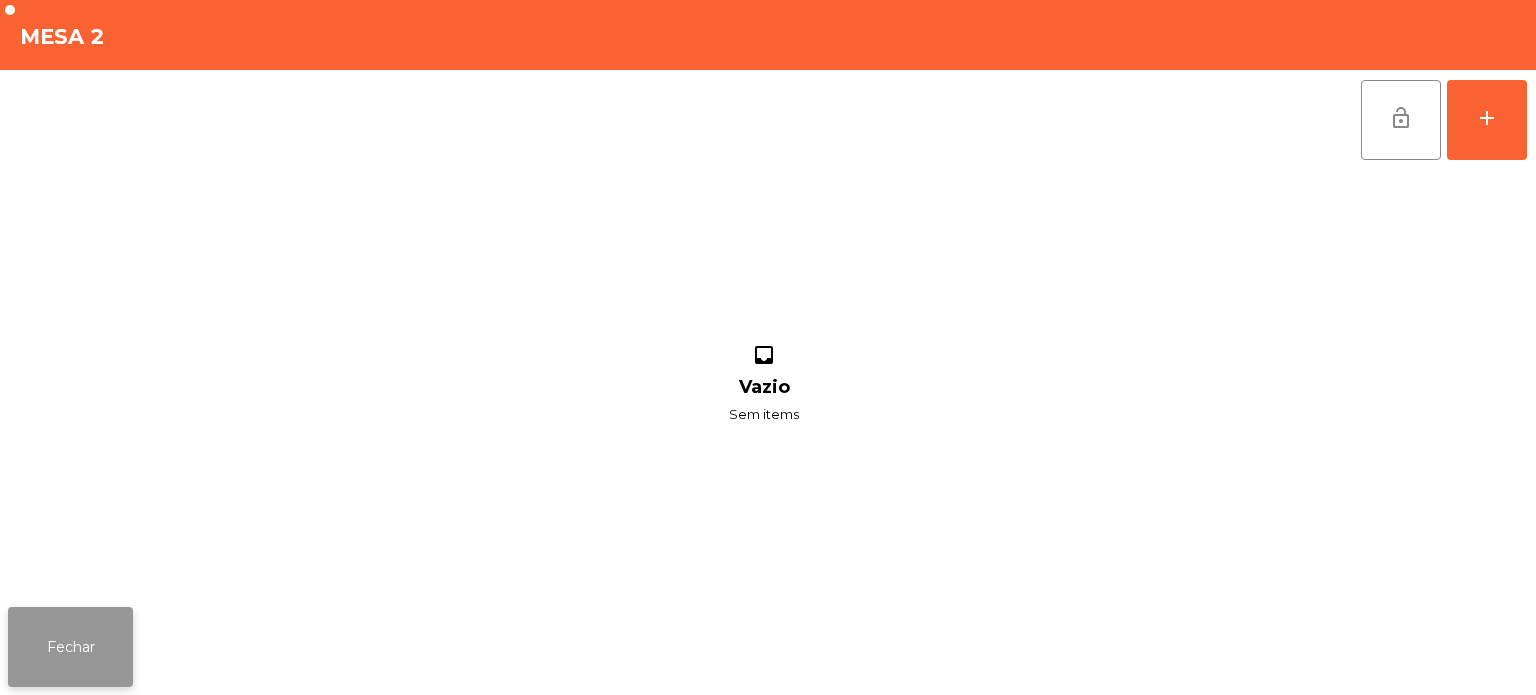 click on "Fechar" 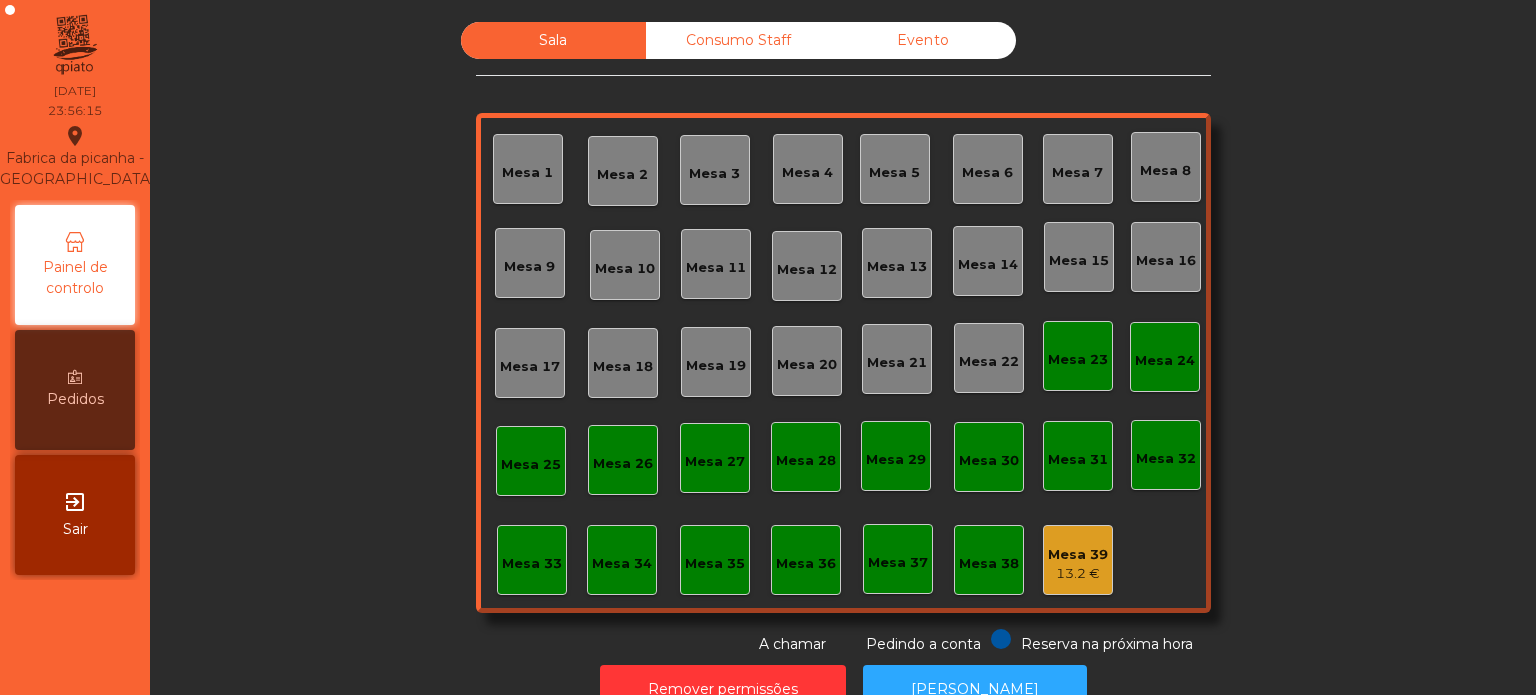 click on "13.2 €" 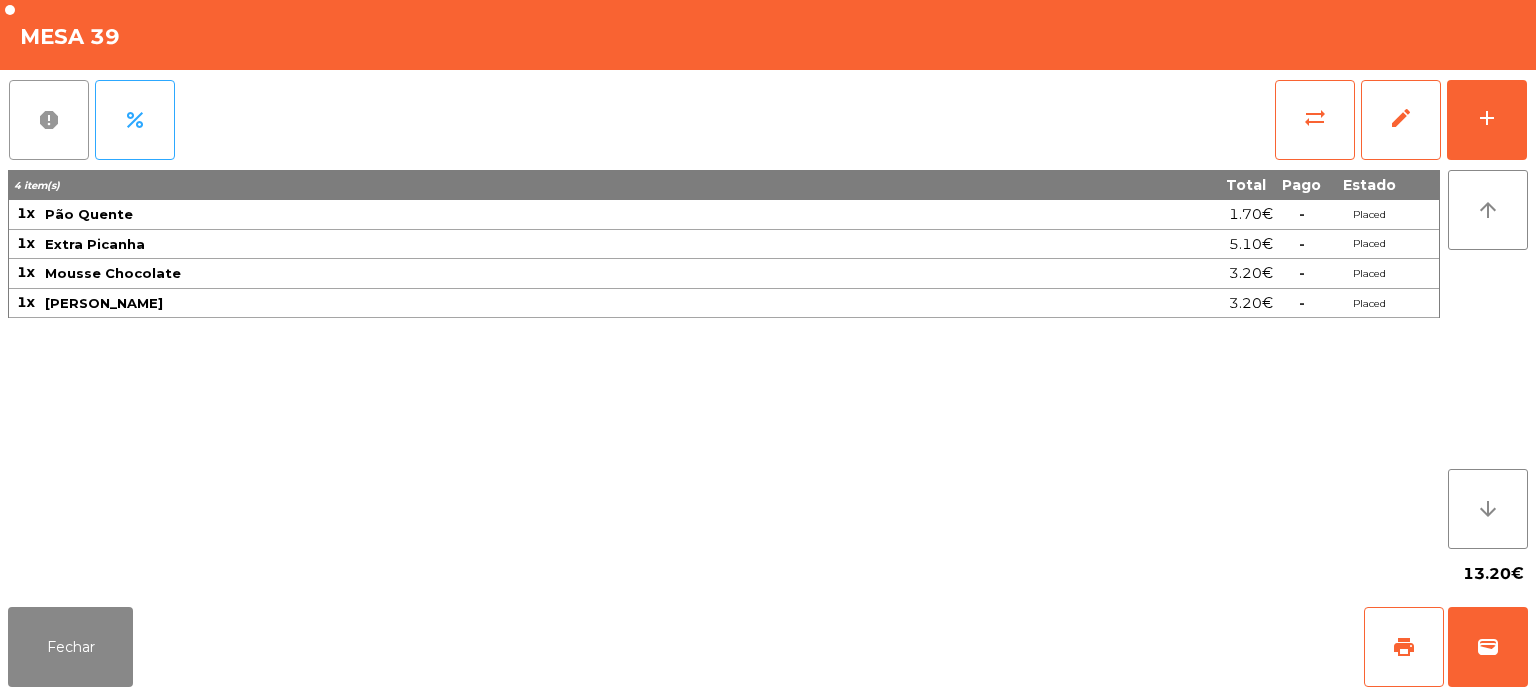 click on "report" 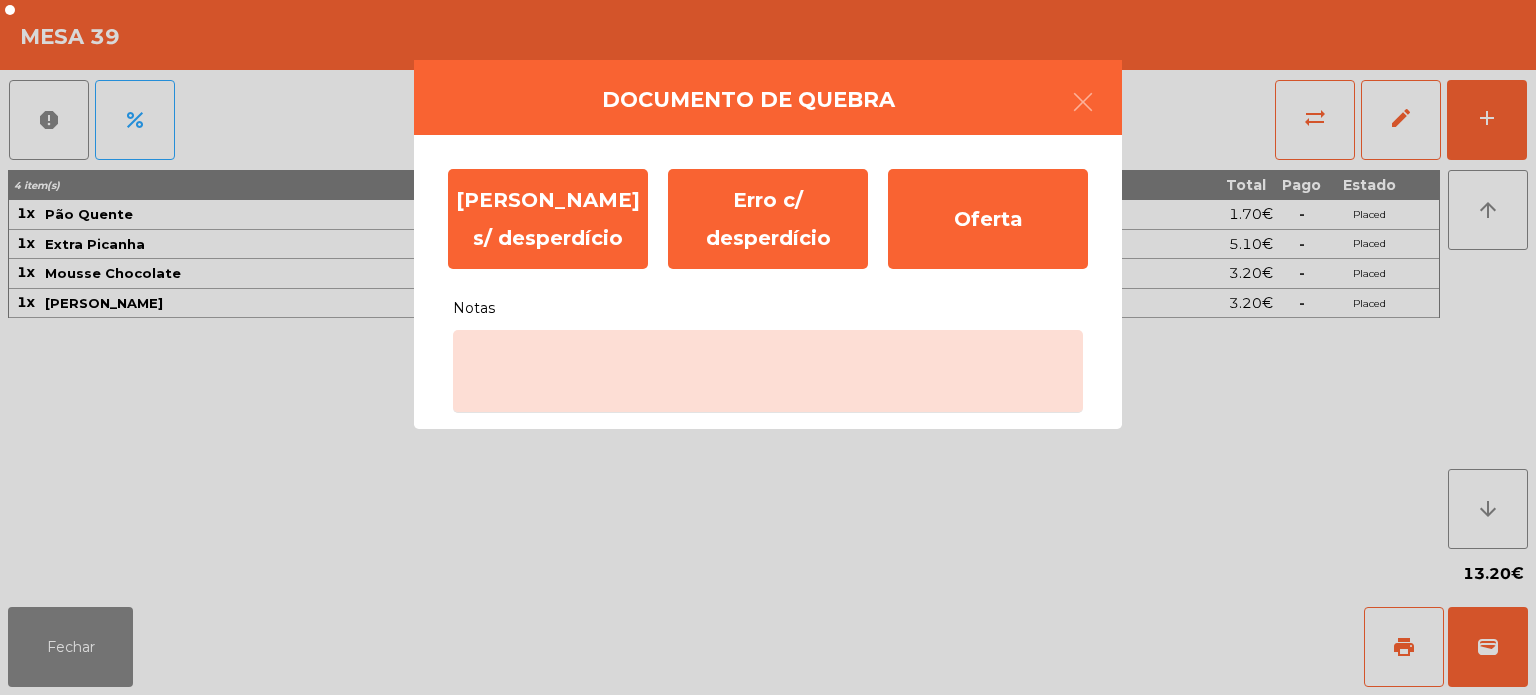 click on "Documento de [PERSON_NAME] s/ desperdício   Erro c/ desperdício   Oferta   Notas" 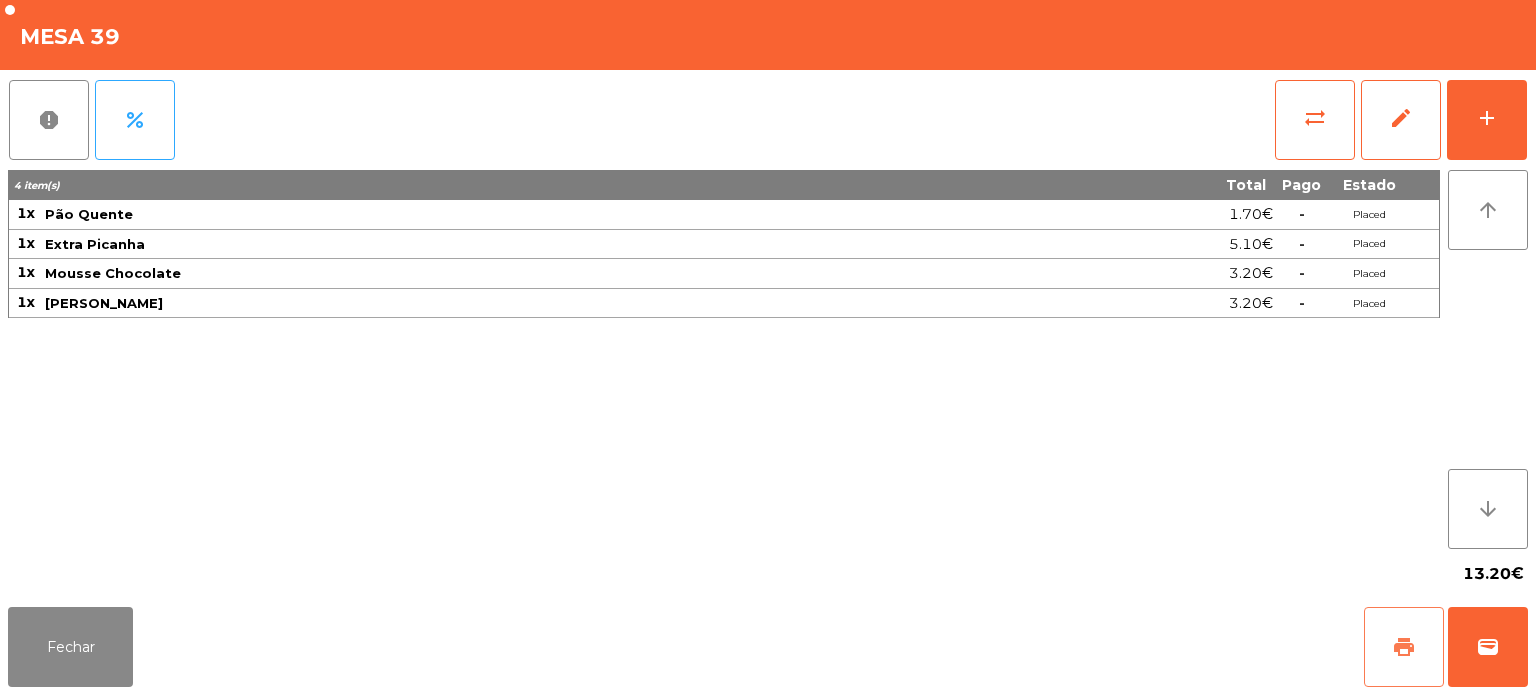click on "print" 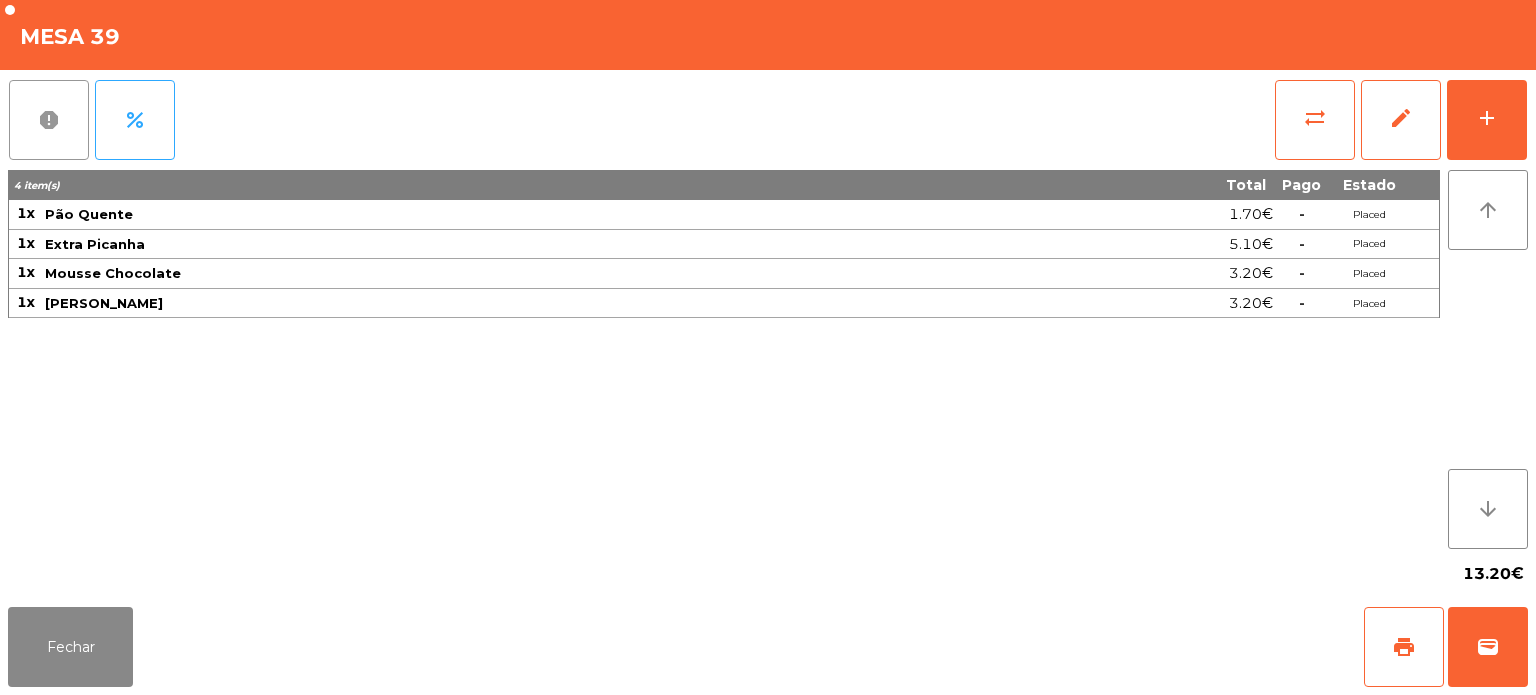 click on "report" 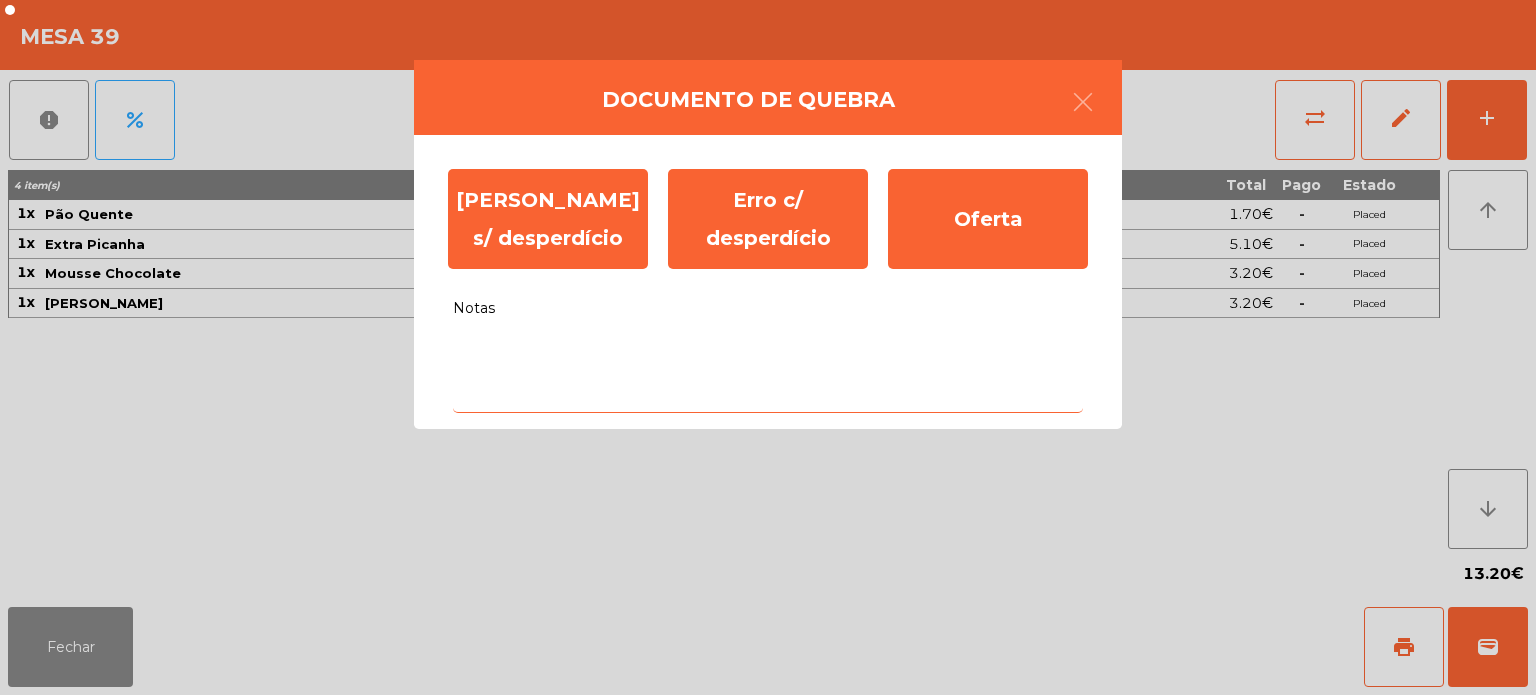 click on "Notas" at bounding box center (768, 371) 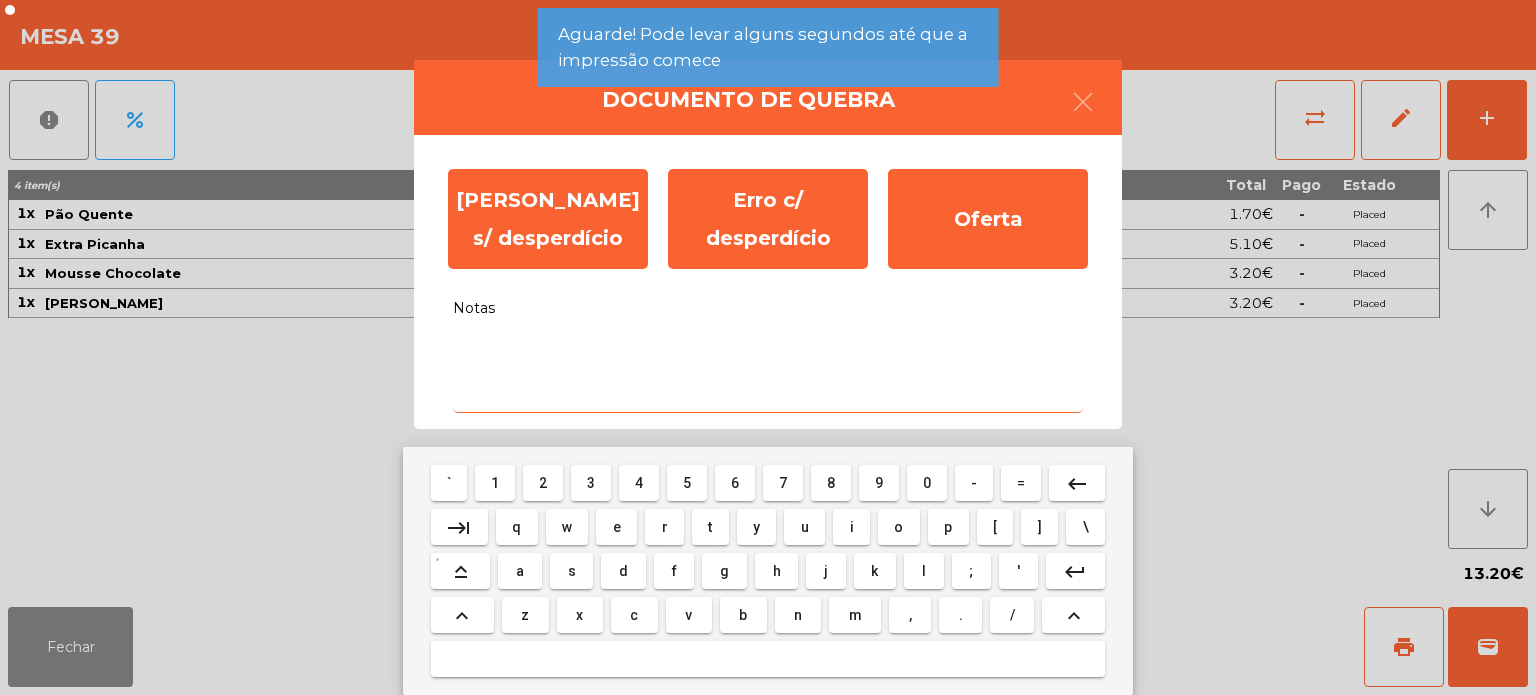 click on "` 1 2 3 4 5 6 7 8 9 0 - = keyboard_backspace keyboard_tab q w e r t y u i o p [ ] \ keyboard_capslock a s d f g h j k l ; ' keyboard_return keyboard_arrow_up z x c v b n m , . / keyboard_arrow_up" at bounding box center (768, 571) 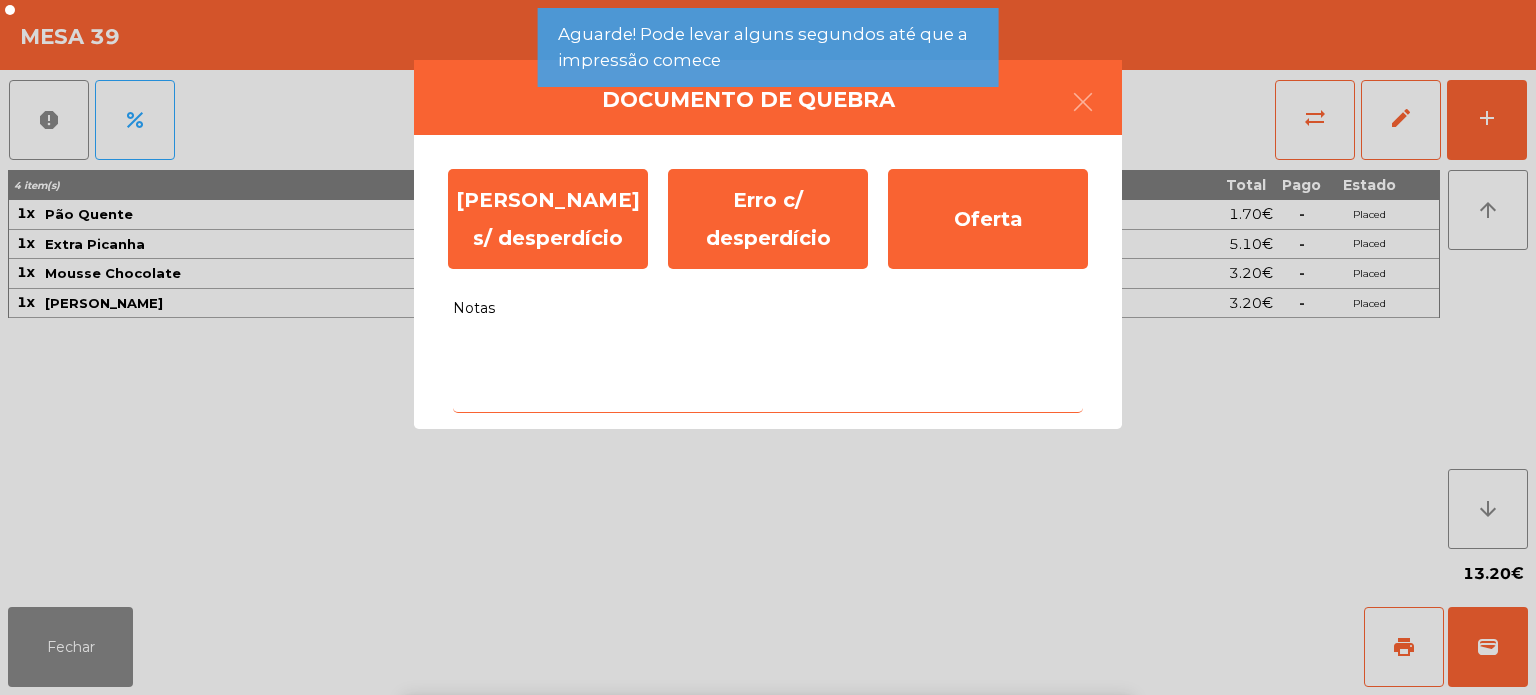 click at bounding box center [768, 907] 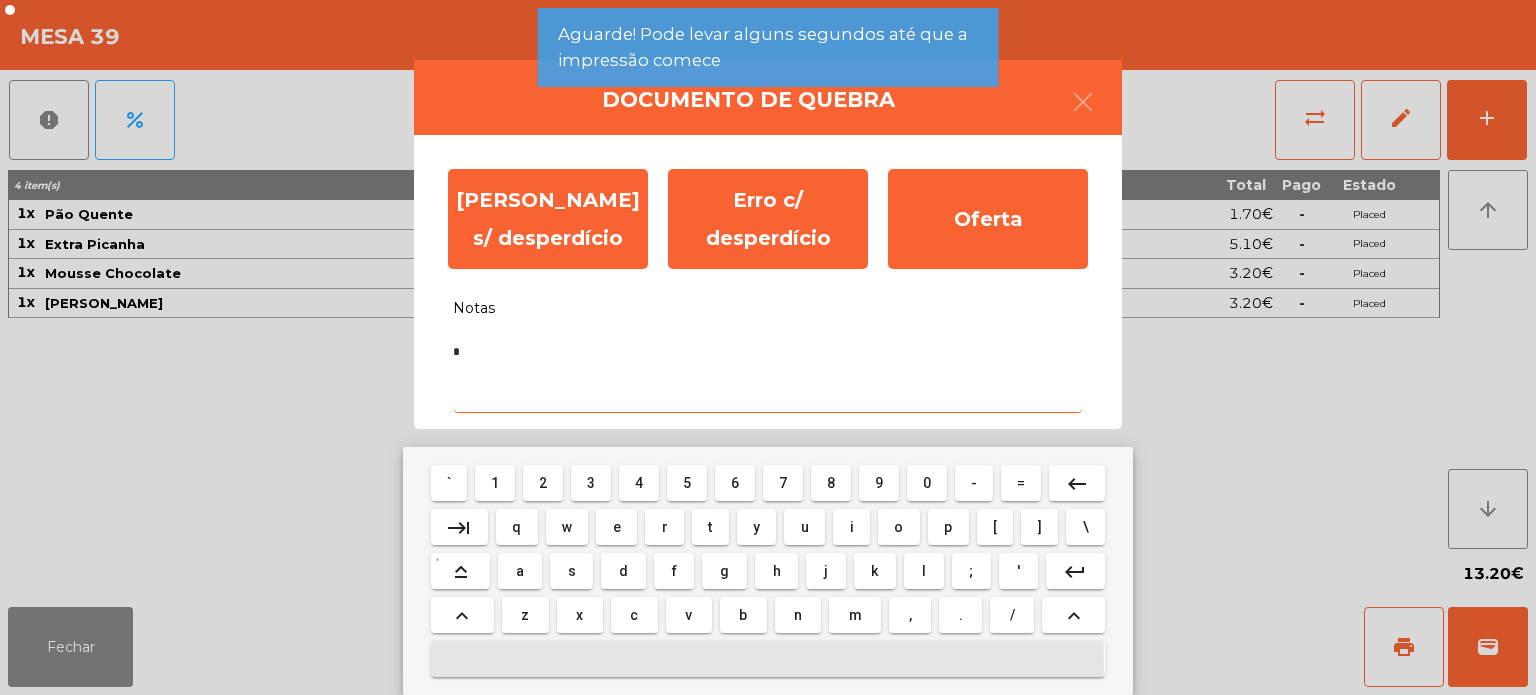 click on "f" at bounding box center (674, 571) 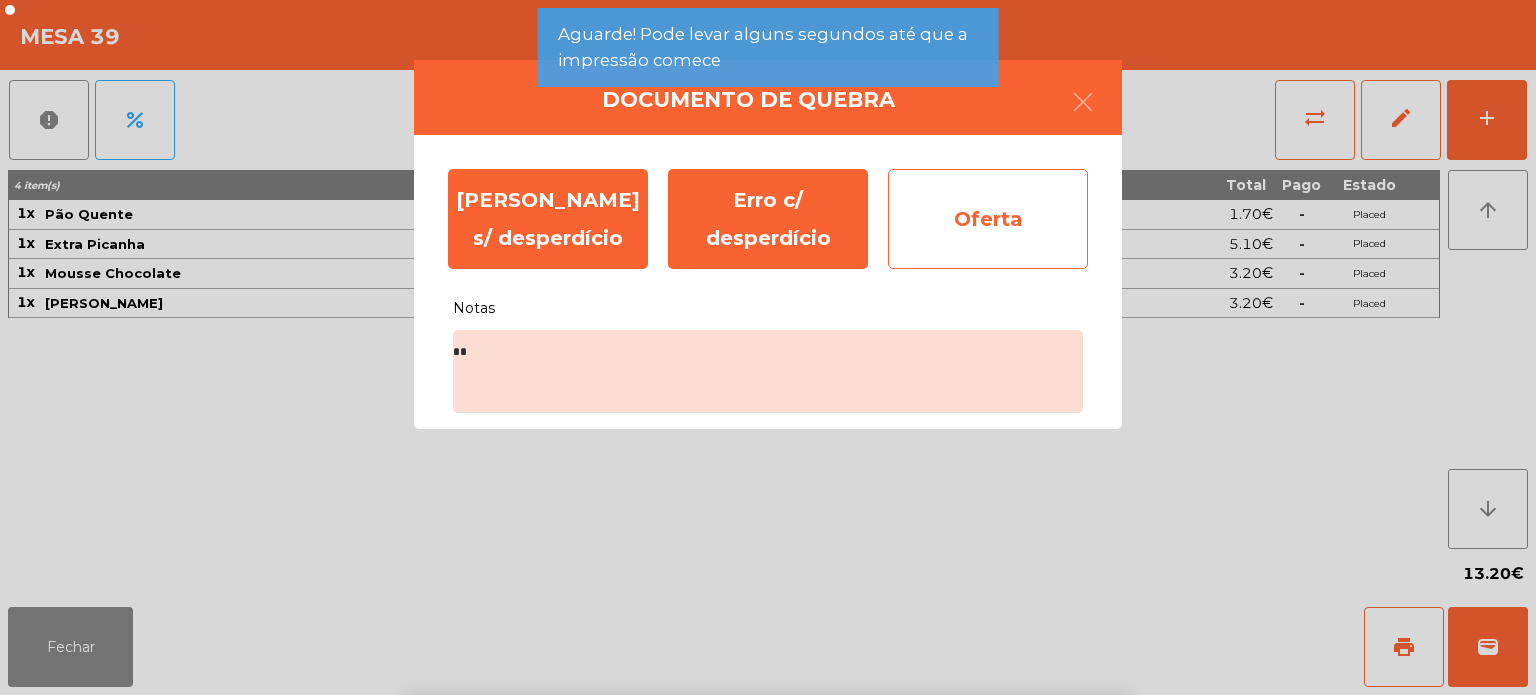 click on "Oferta" 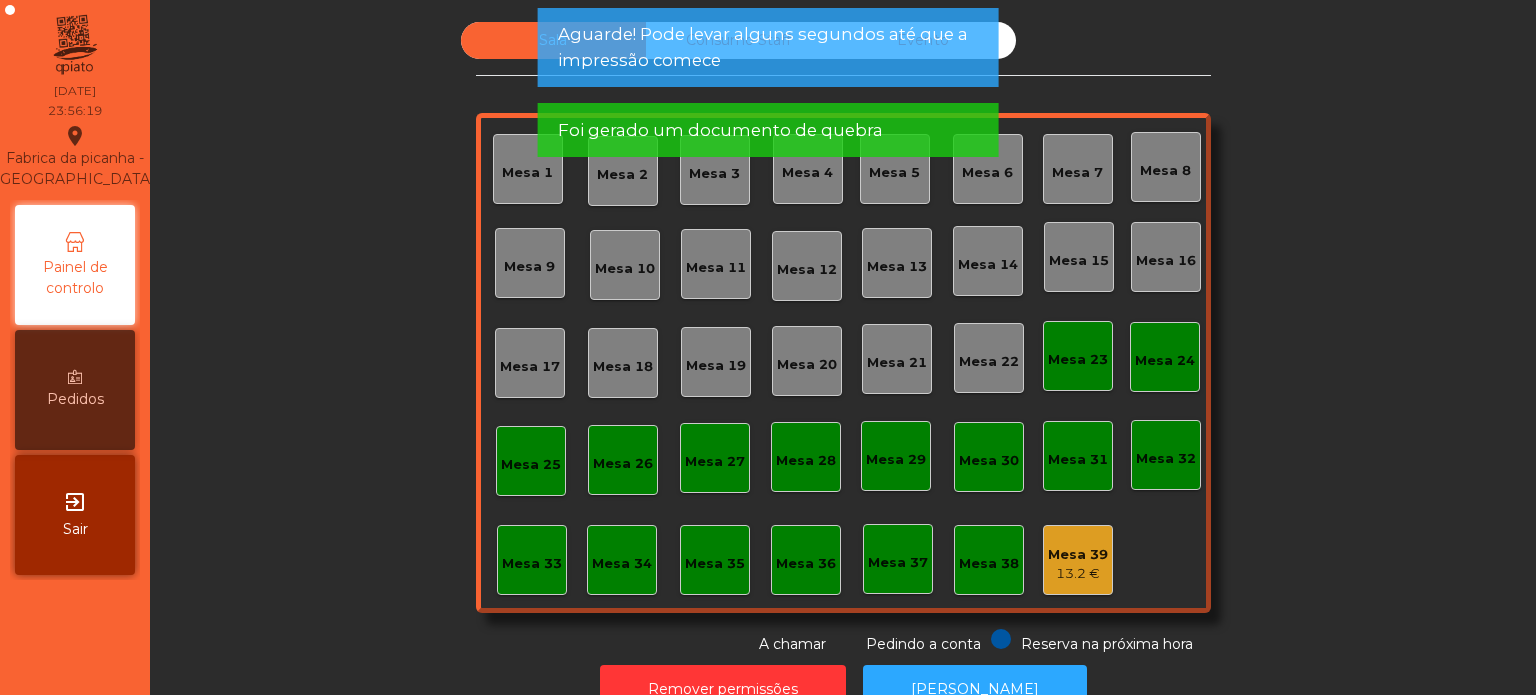 click on "Fabrica da picanha - Lisboa  location_on  22/07/2025   23:56:19   Painel de controlo   Pedidos  exit_to_app  Sair" 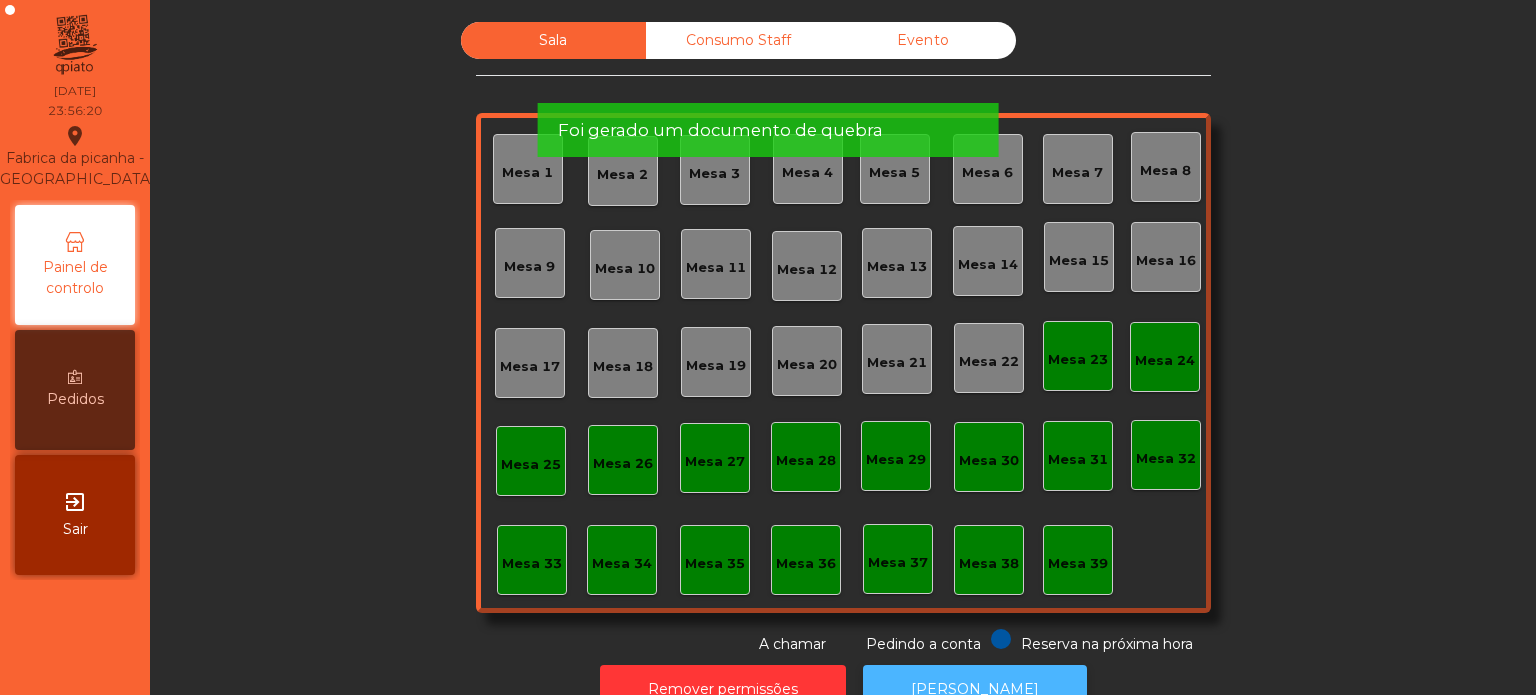click on "[PERSON_NAME]" 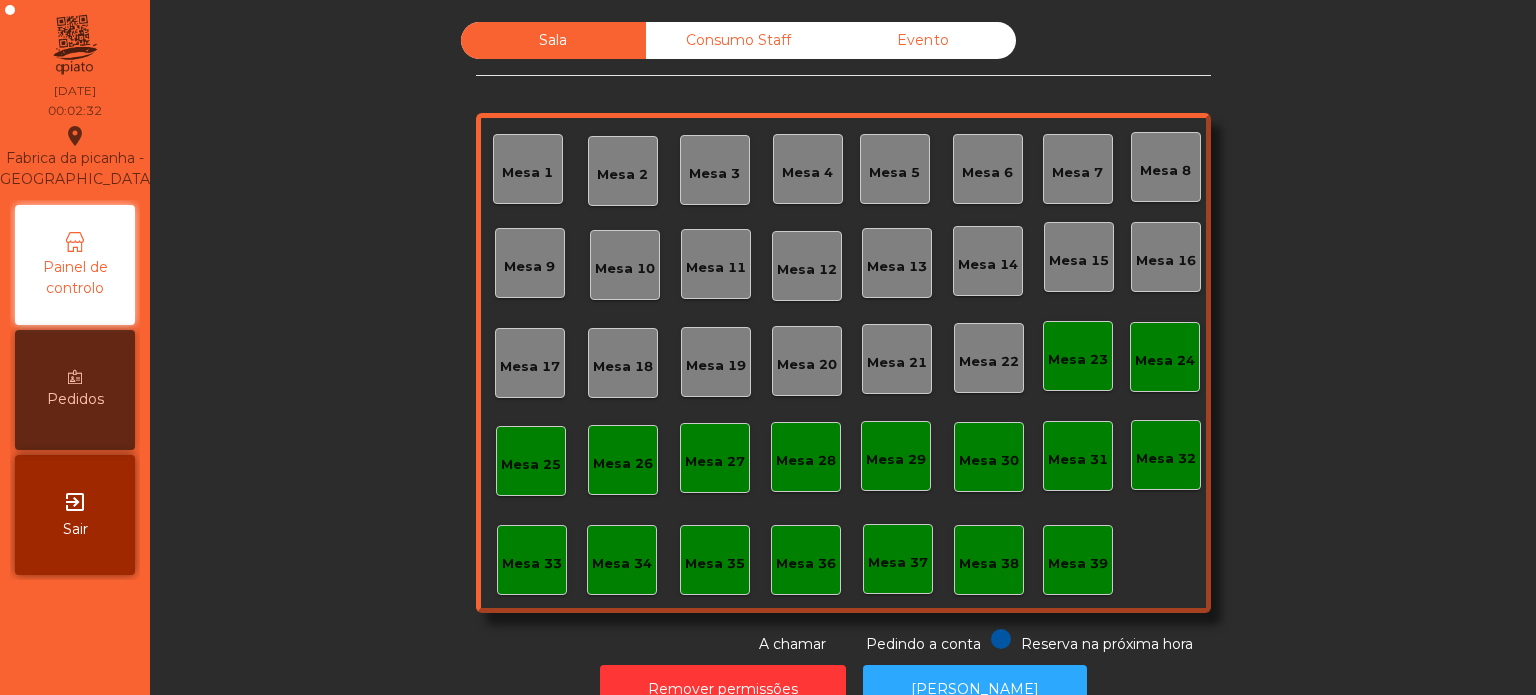 click on "Mesa 33" 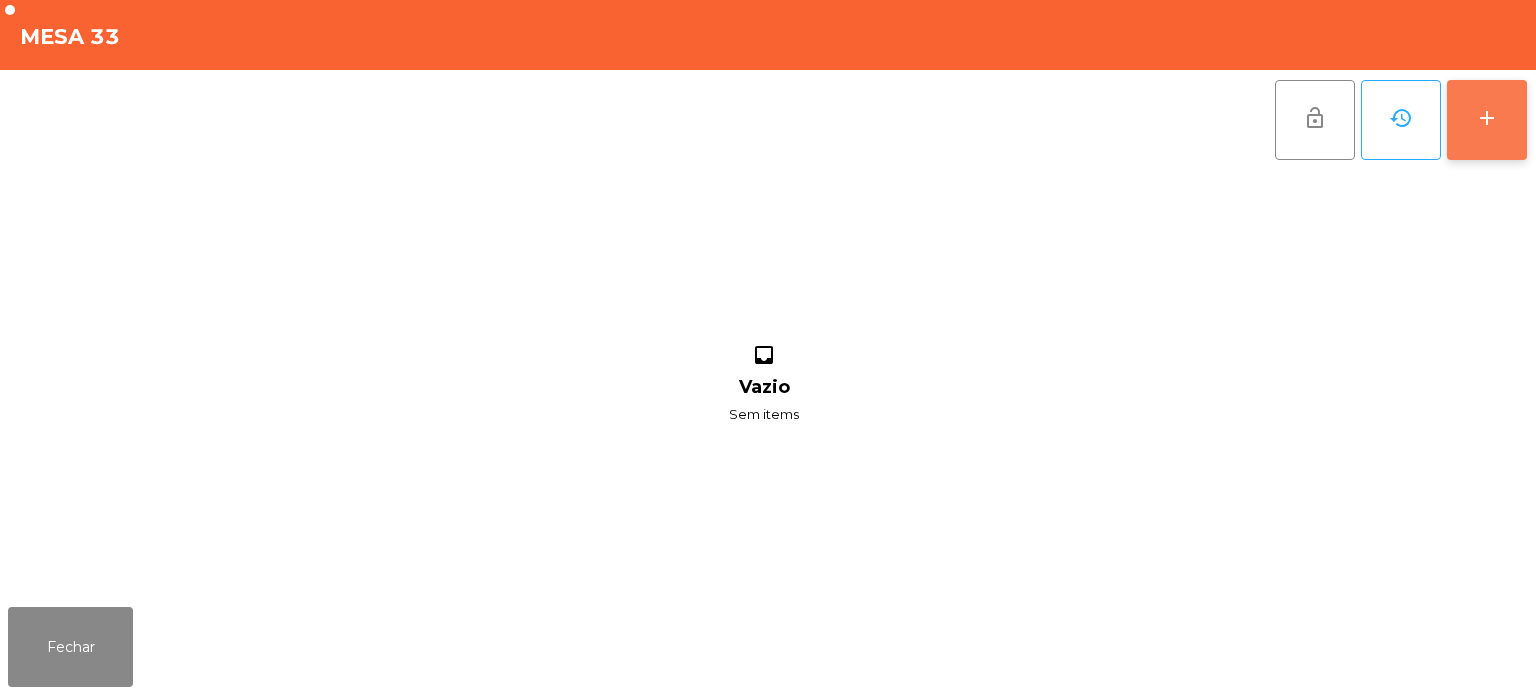 click on "add" 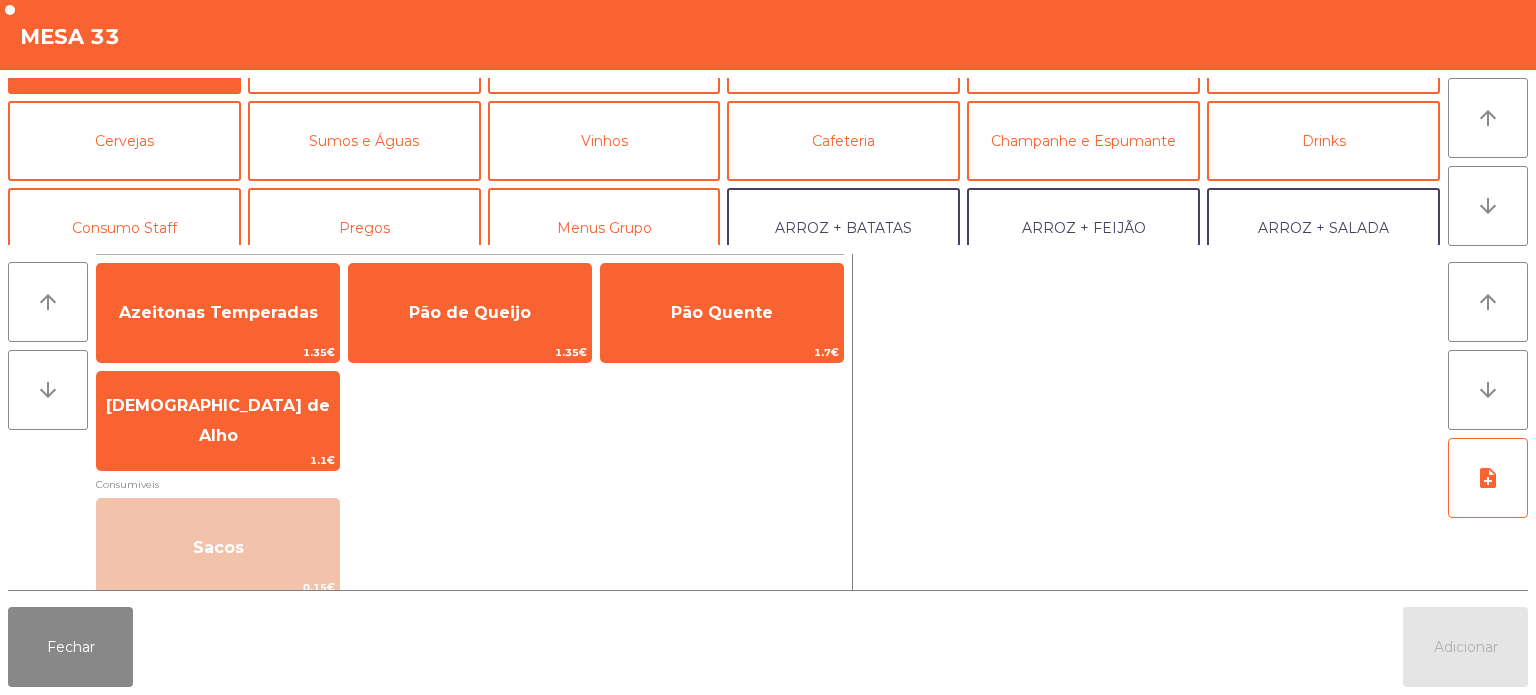 scroll, scrollTop: 61, scrollLeft: 0, axis: vertical 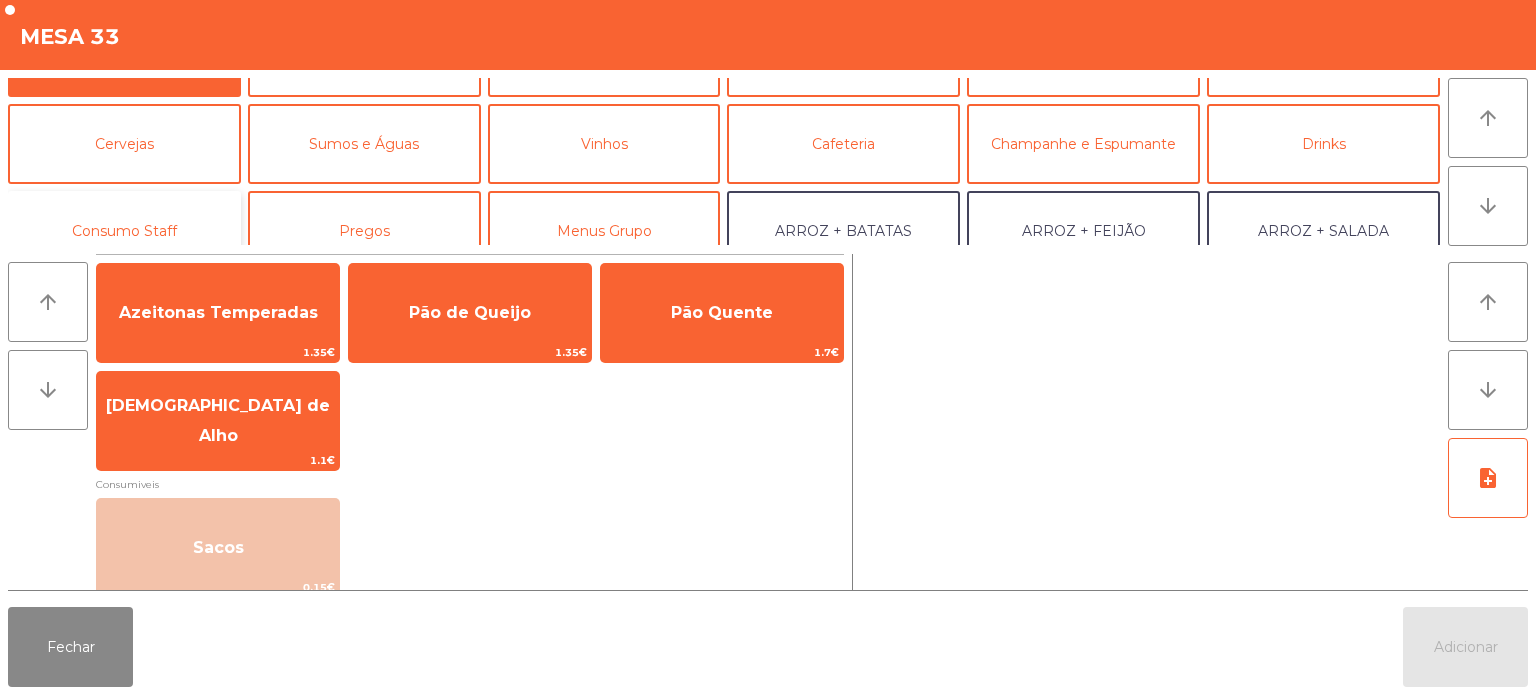 click on "Consumo Staff" 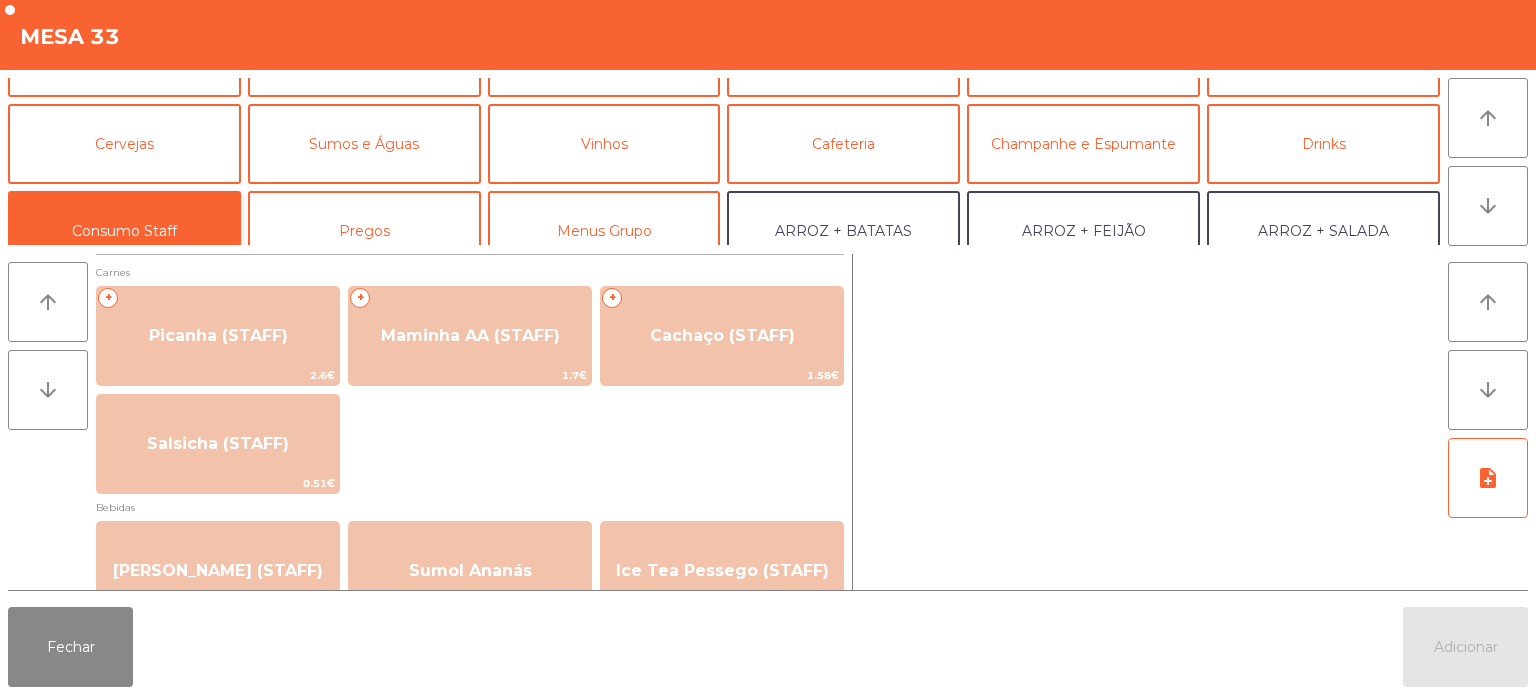 scroll, scrollTop: 0, scrollLeft: 0, axis: both 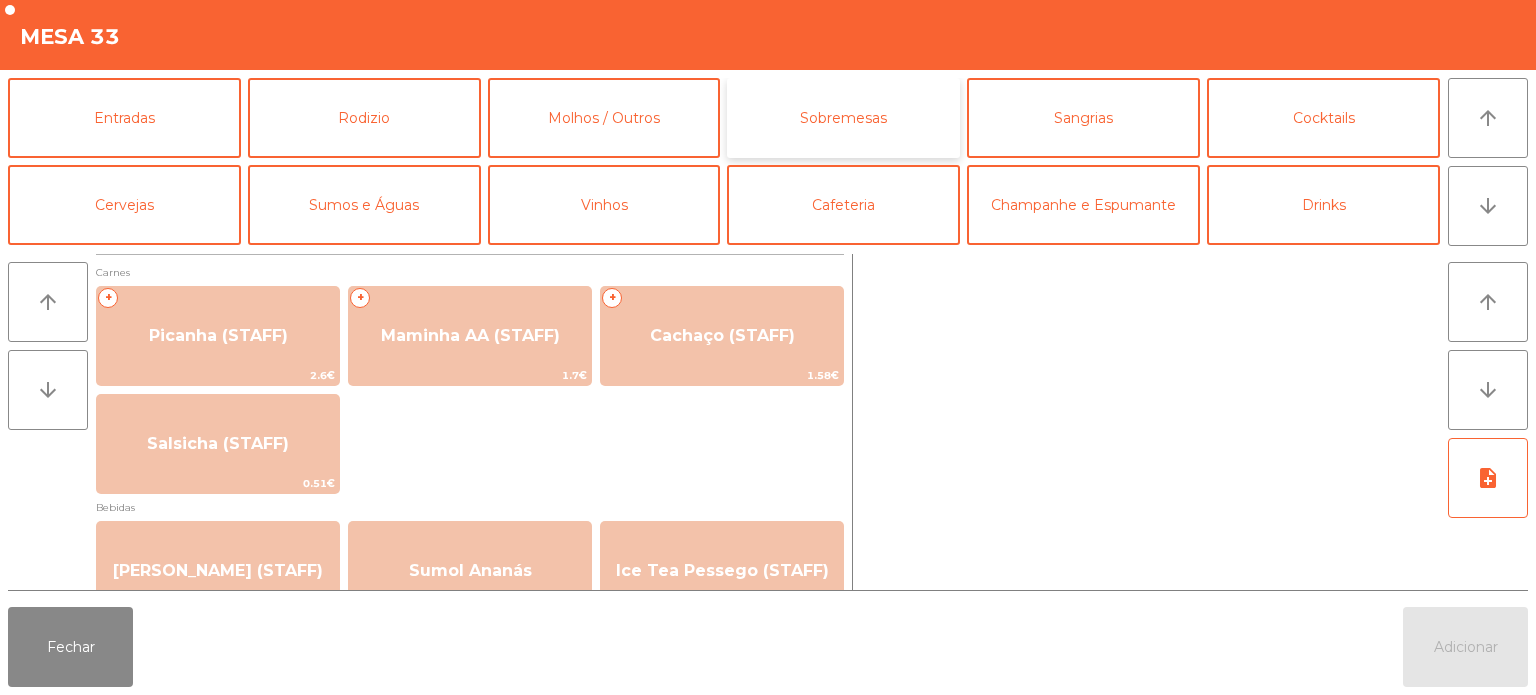 click on "Sobremesas" 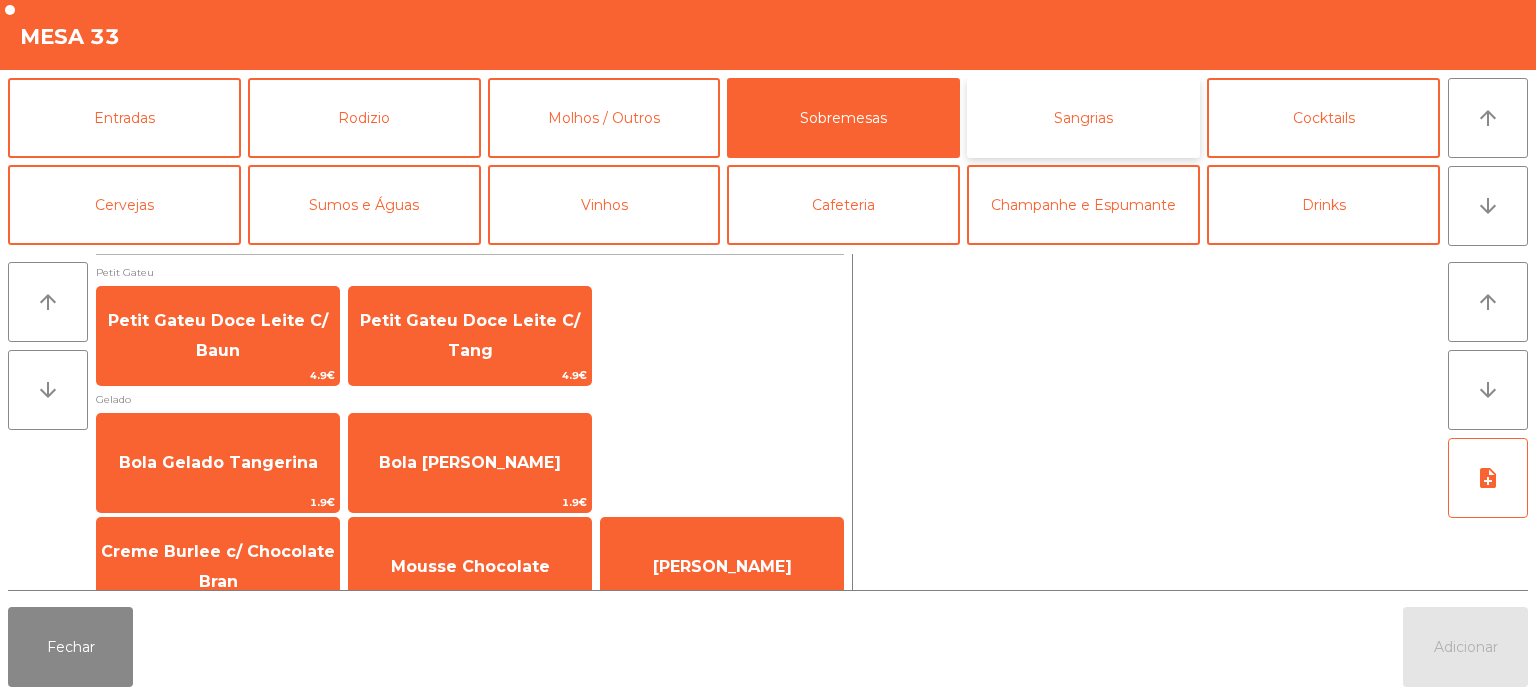click on "Sangrias" 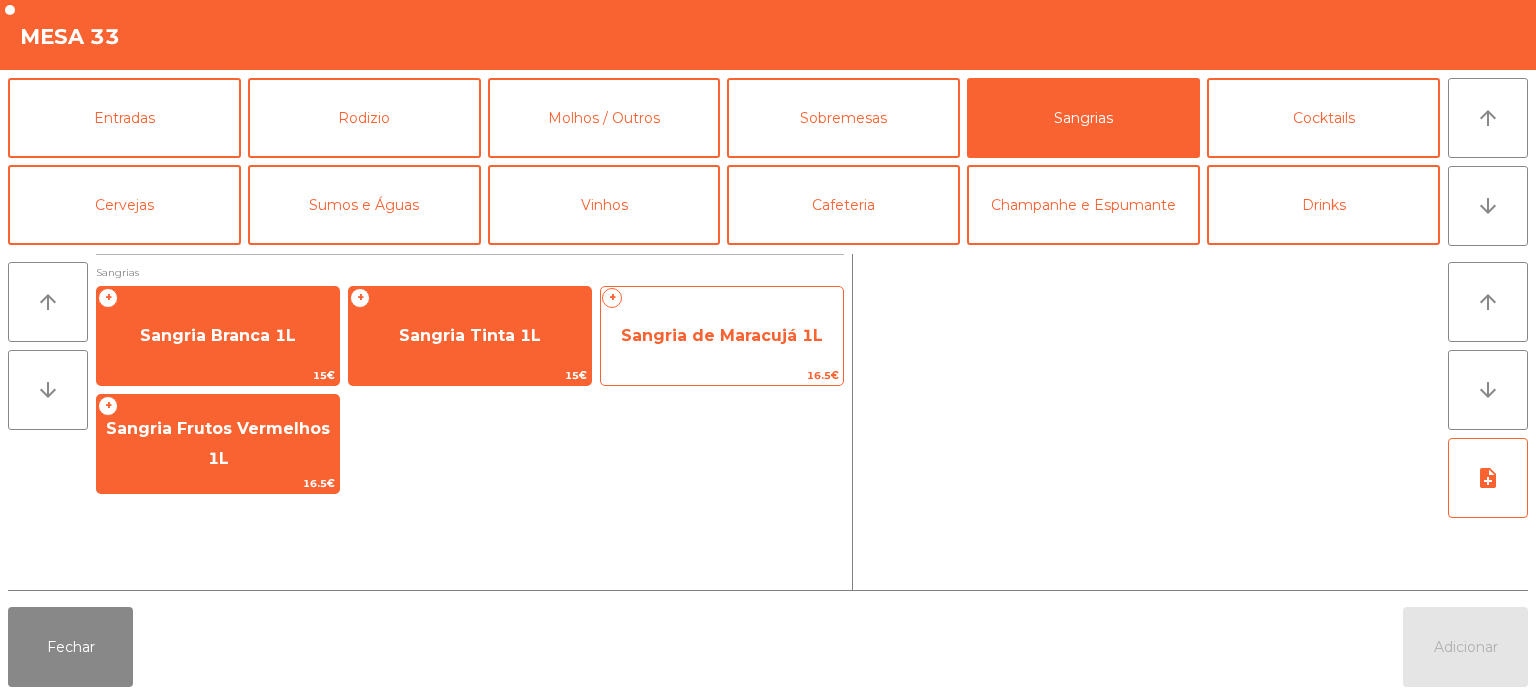 click on "Sangria de Maracujá 1L" 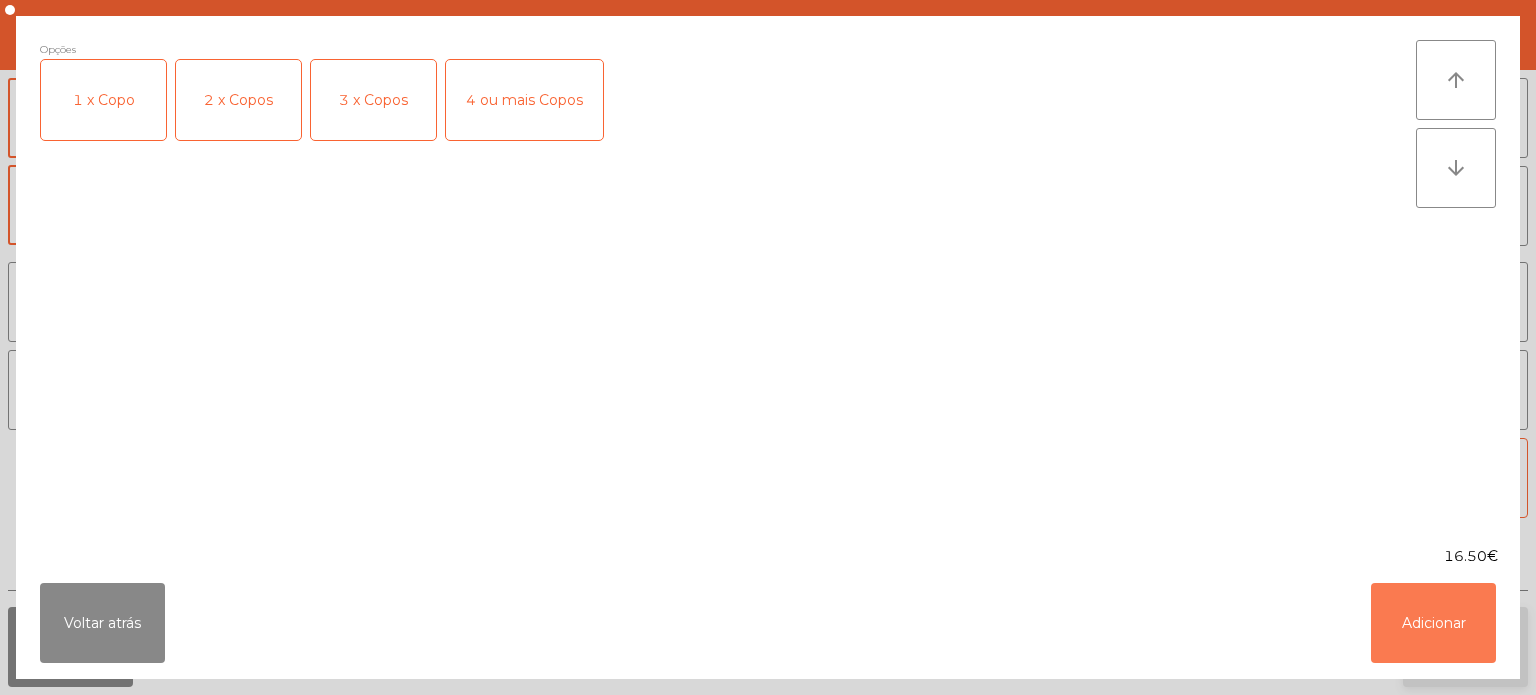 click on "Adicionar" 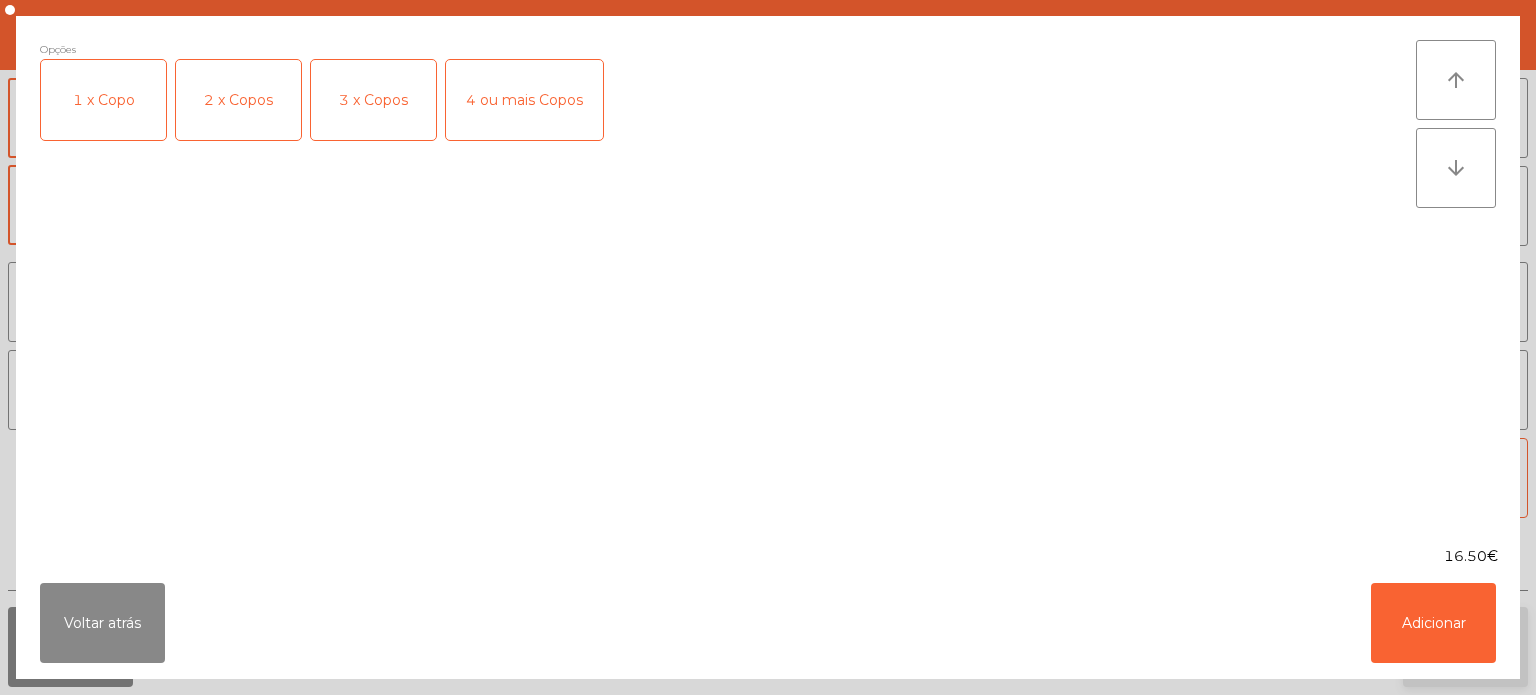 click on "Adicionar" 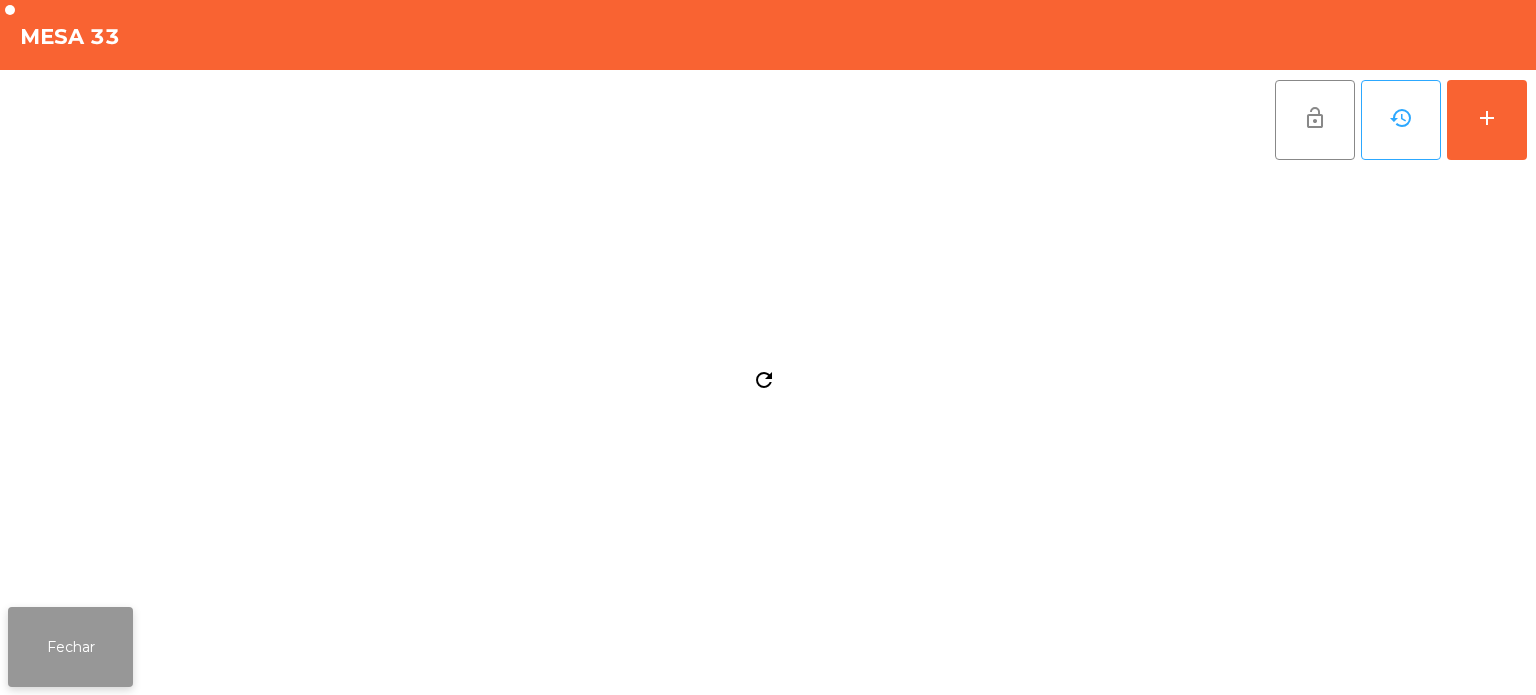 click on "Fechar" 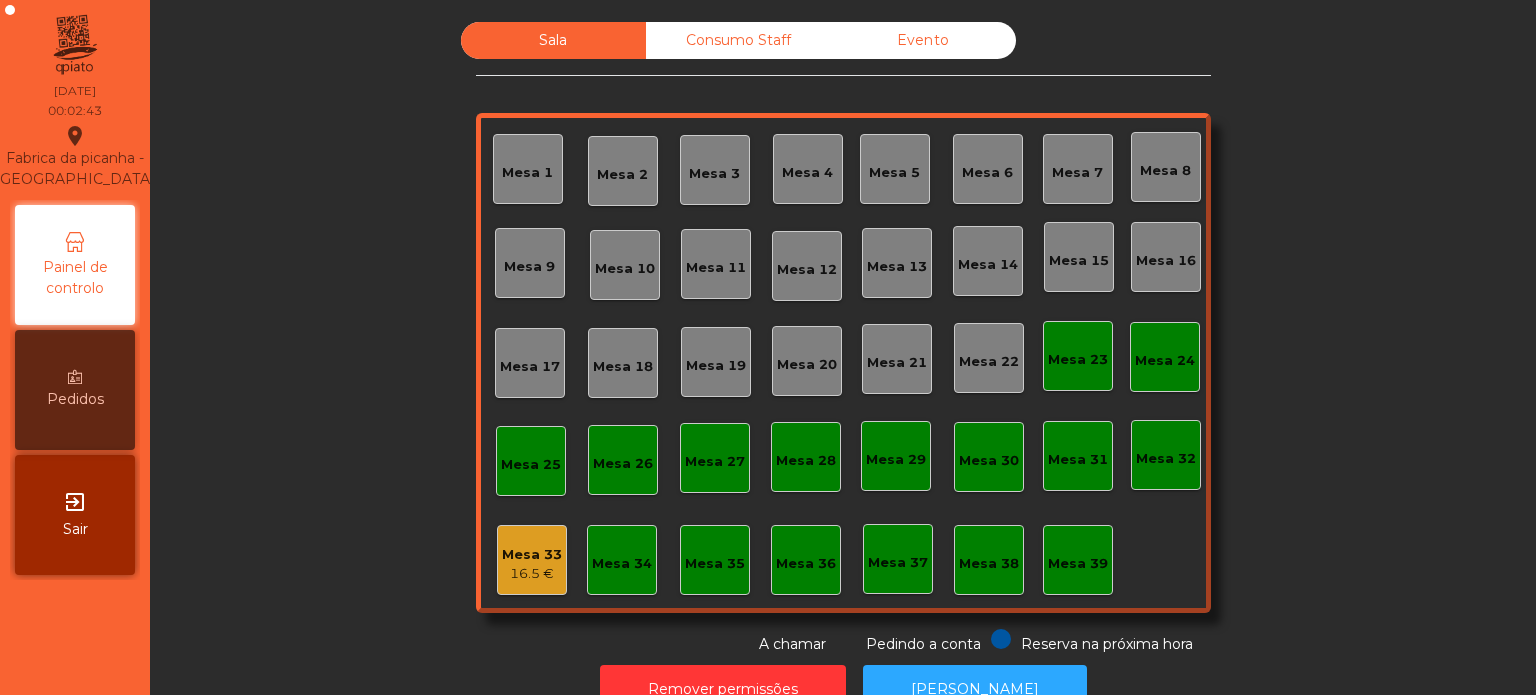 click on "16.5 €" 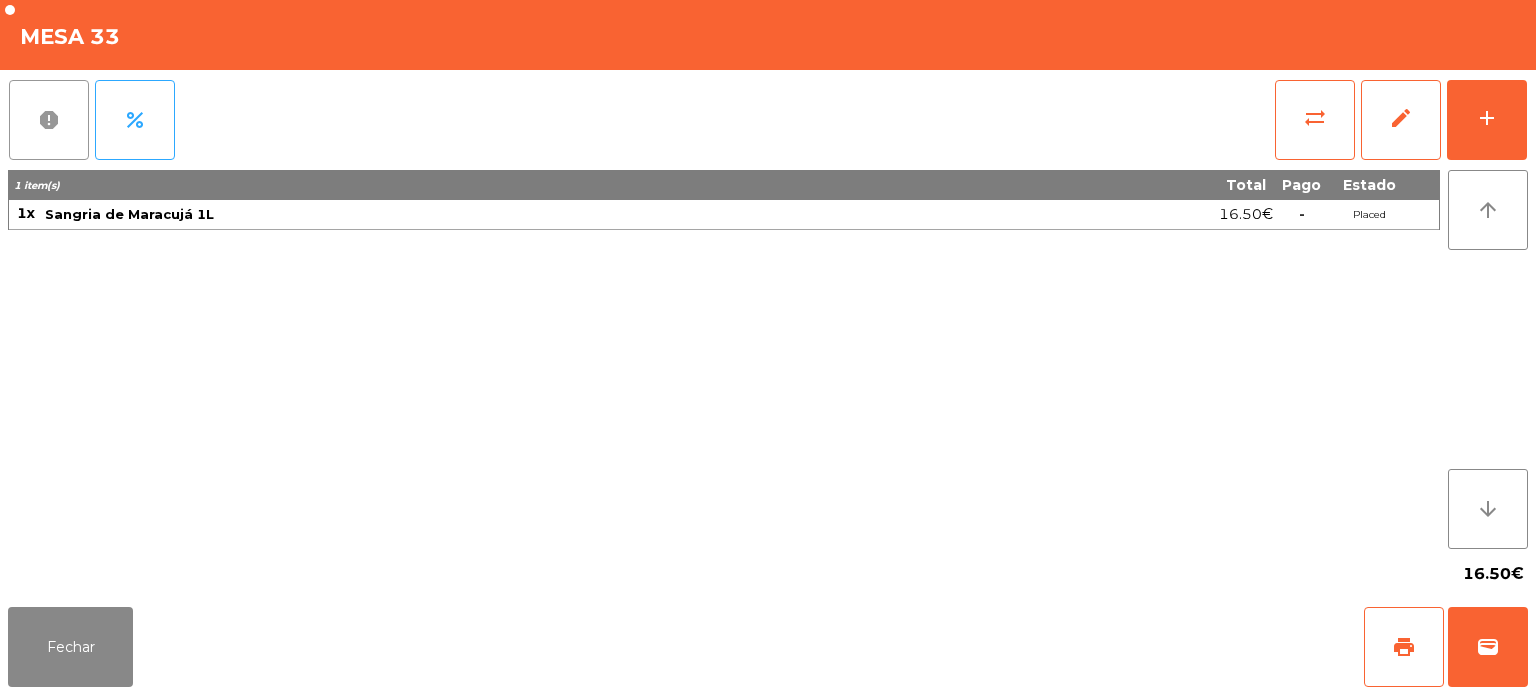 click on "report" 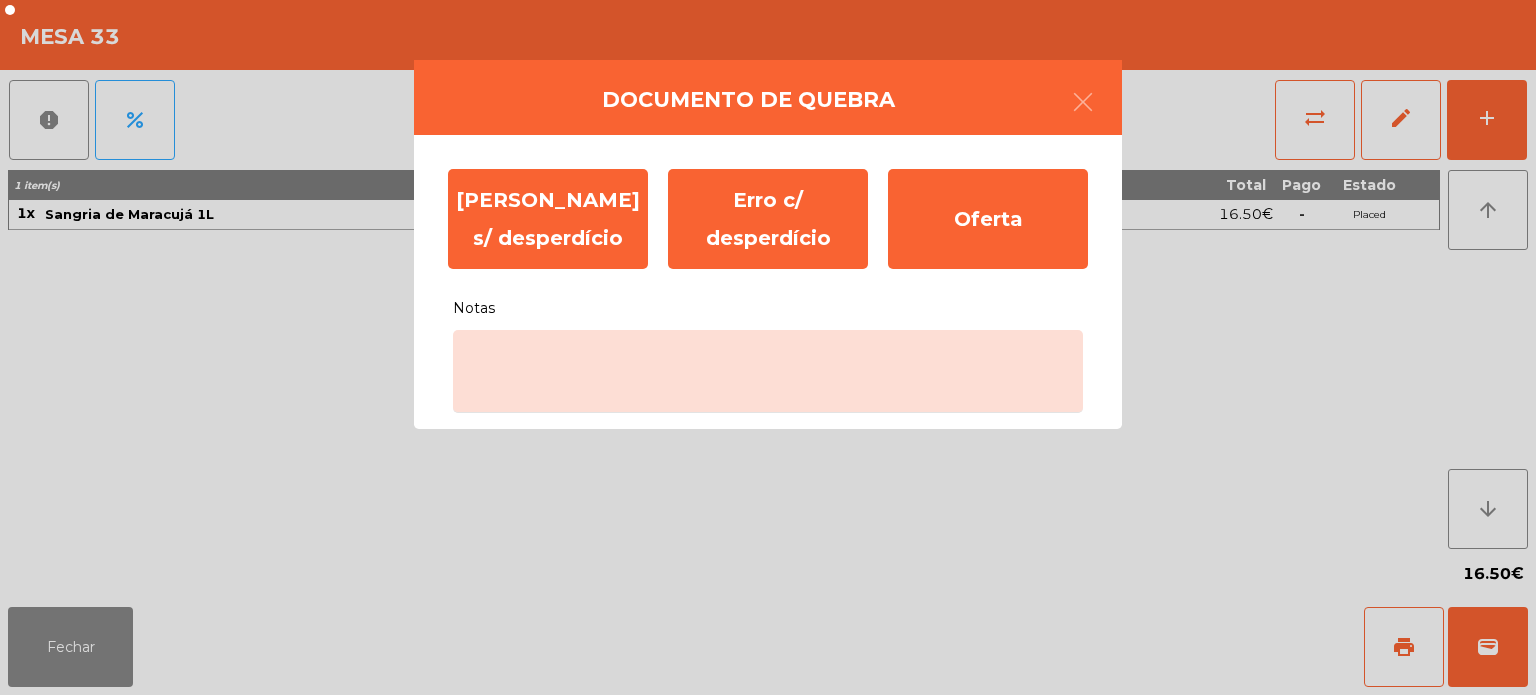 click on "Notas" 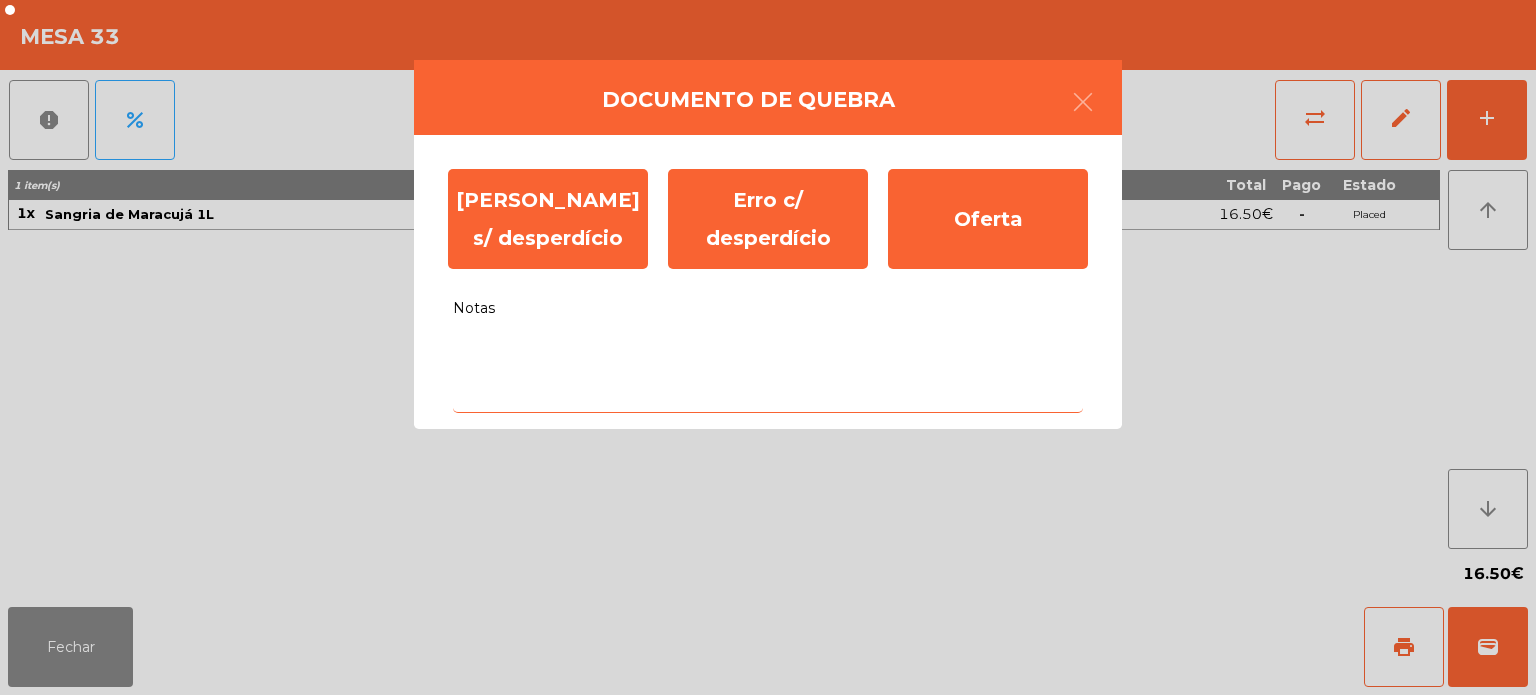 click on "Notas" at bounding box center (768, 371) 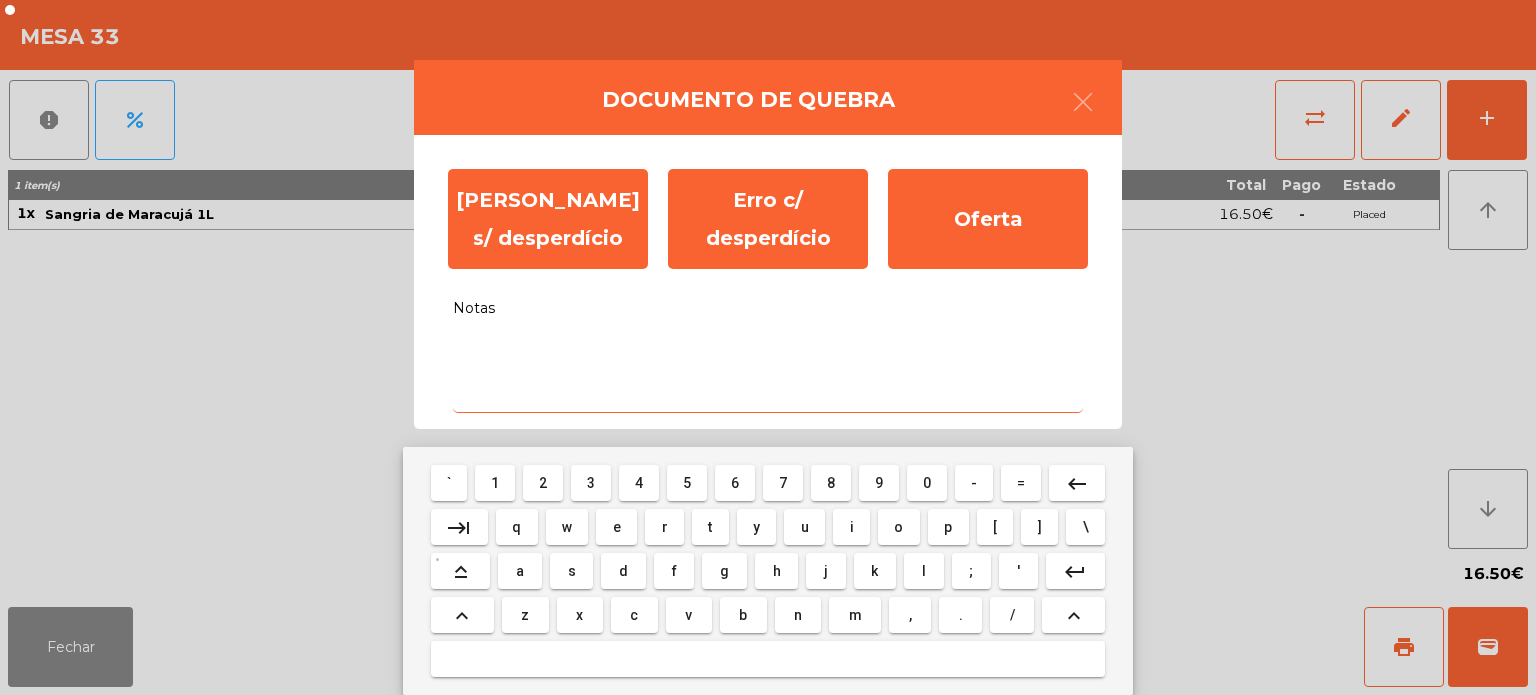click on "s" at bounding box center [571, 571] 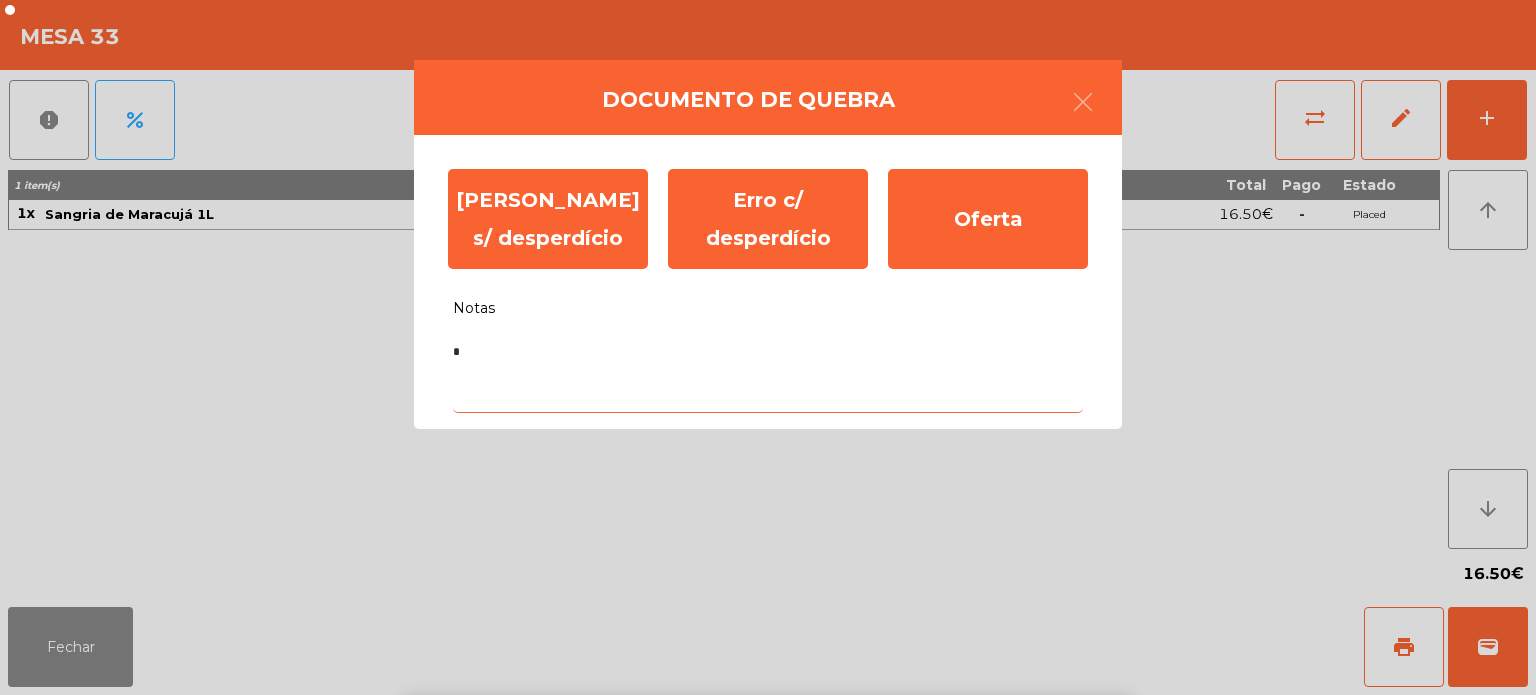 click on "d" at bounding box center [623, 819] 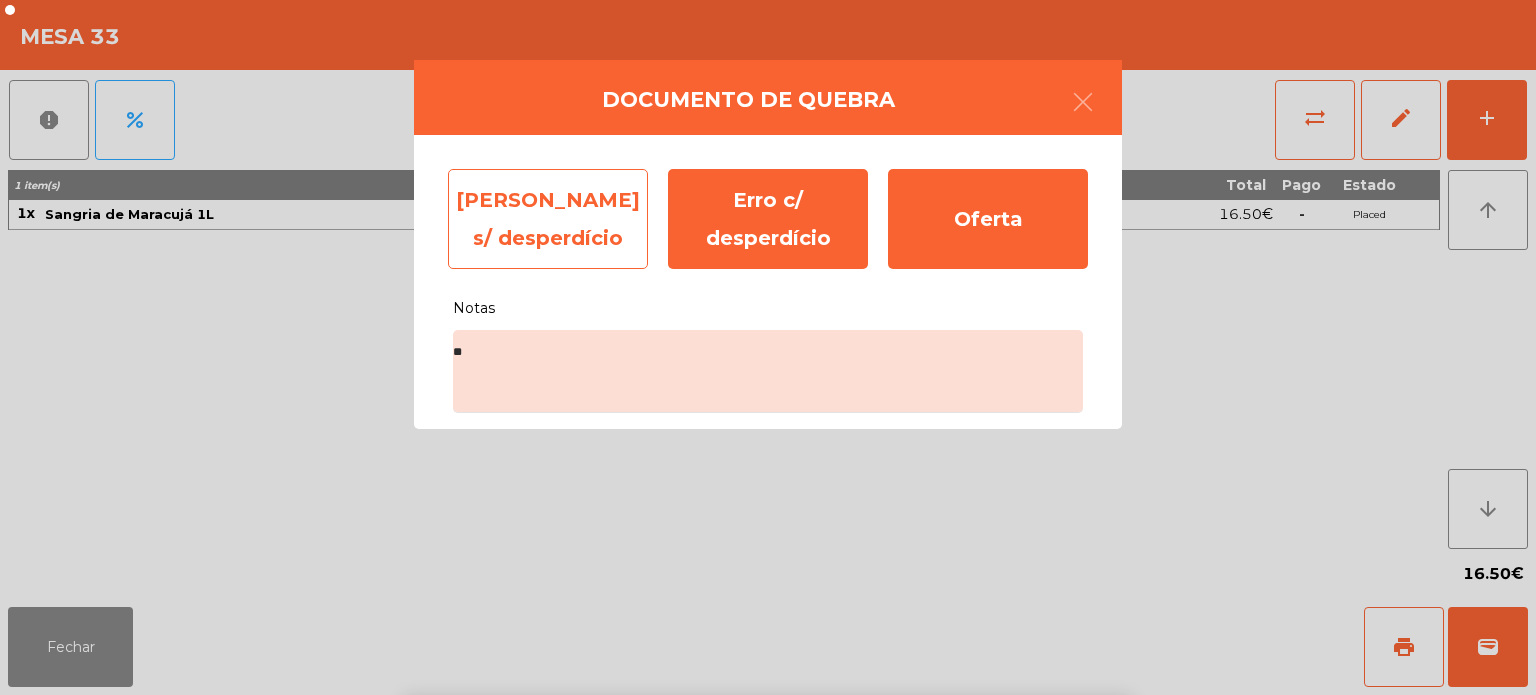 click on "[PERSON_NAME] s/ desperdício" 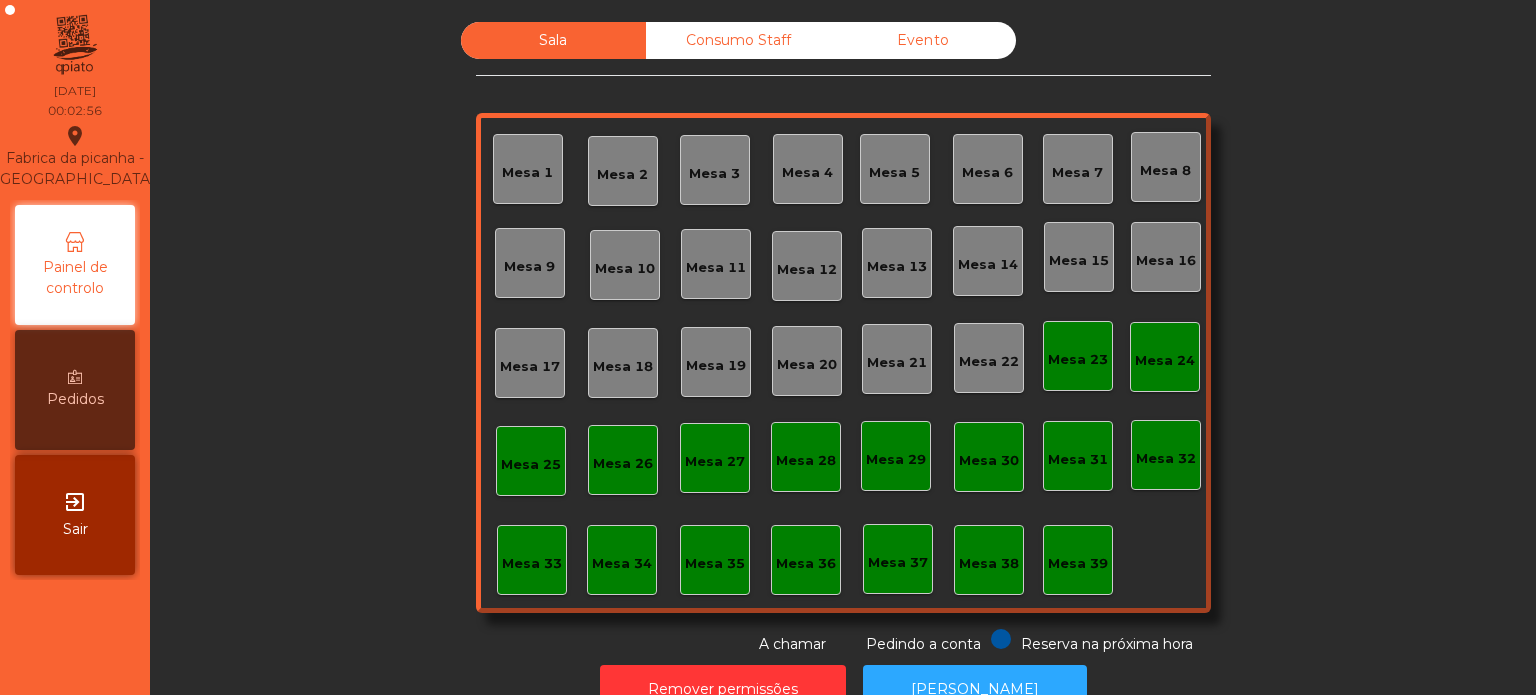 click on "Mesa 25" 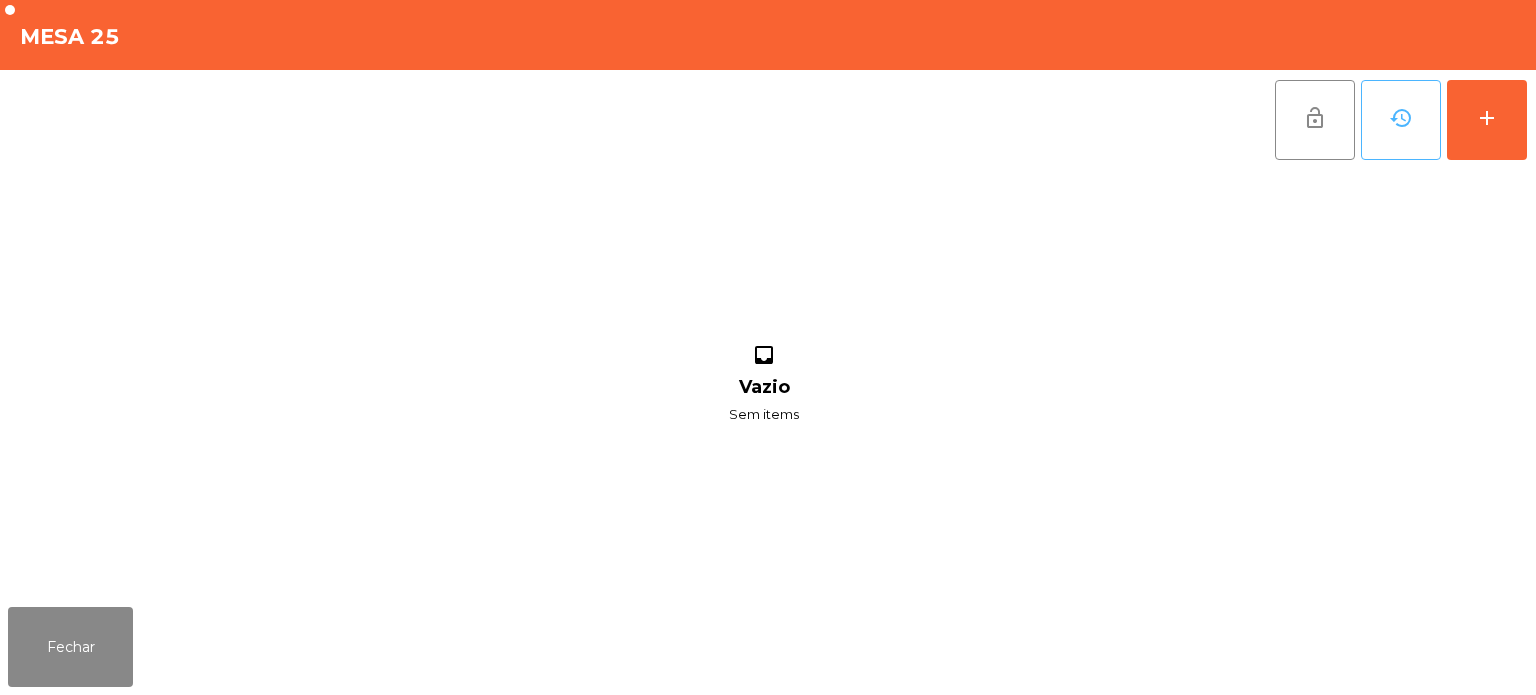 click on "history" 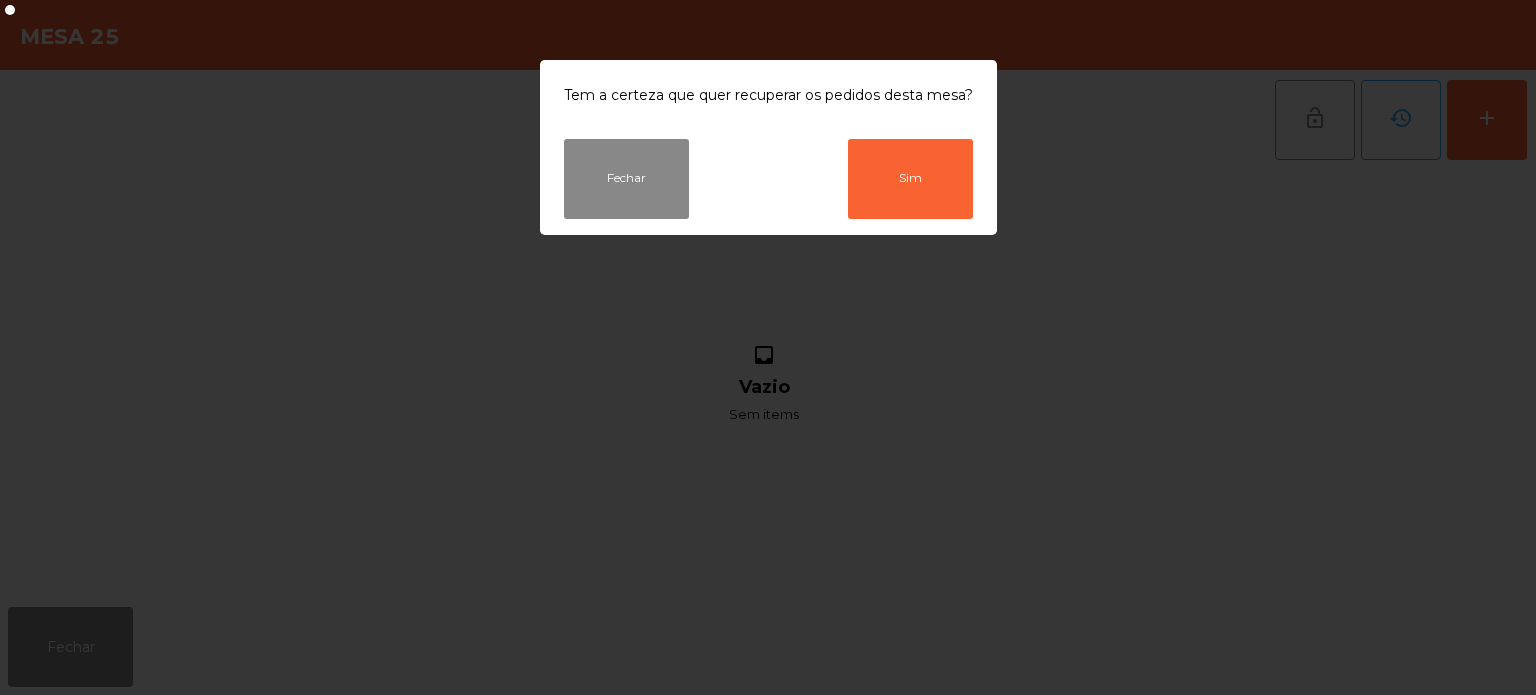 click on "Tem a certeza que quer recuperar os pedidos desta mesa?" 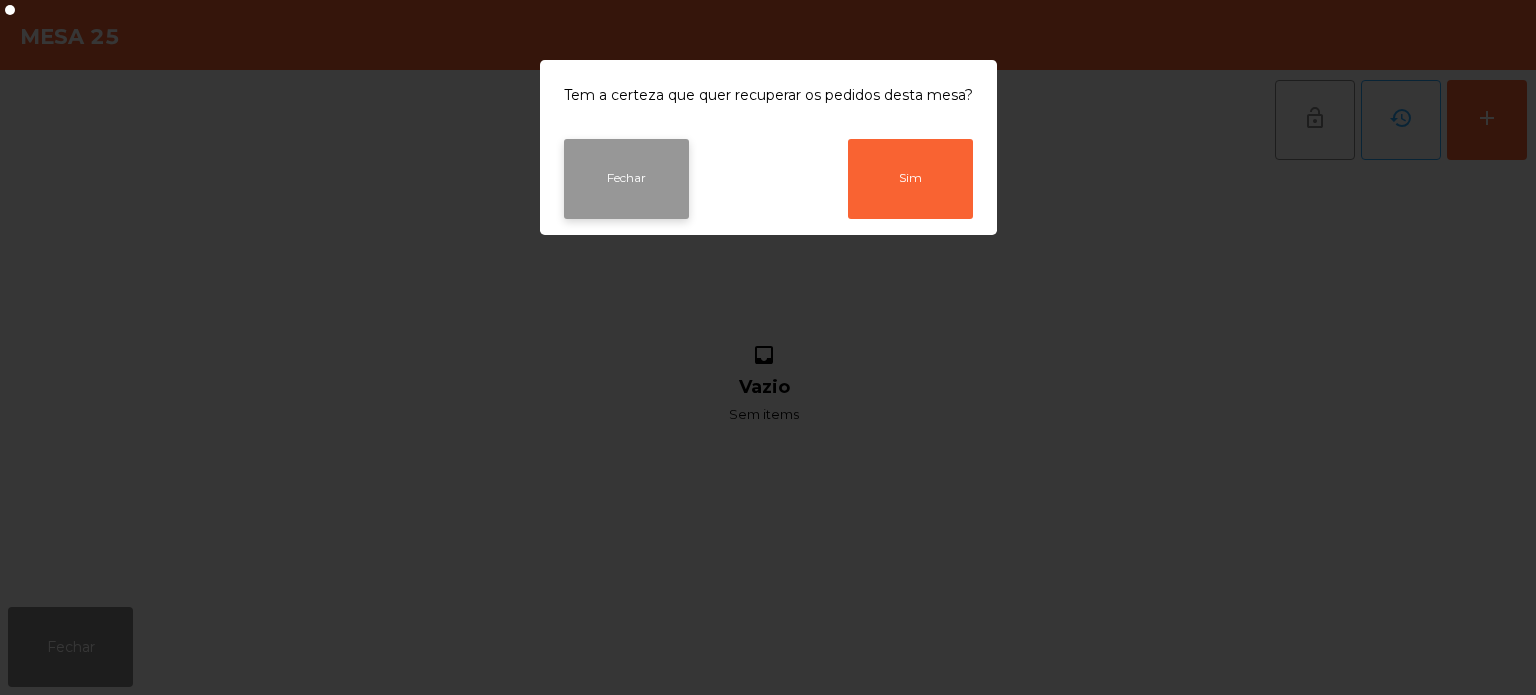 click on "Fechar" 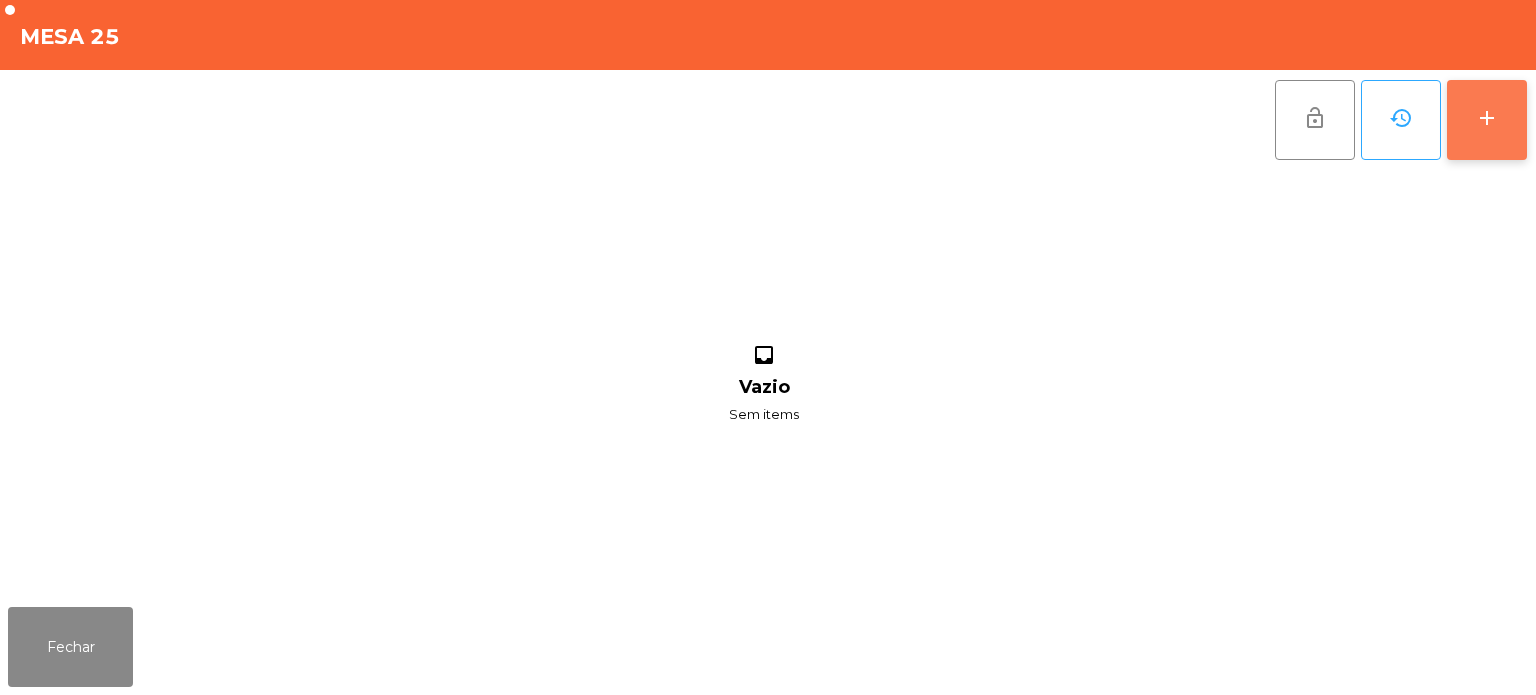click on "add" 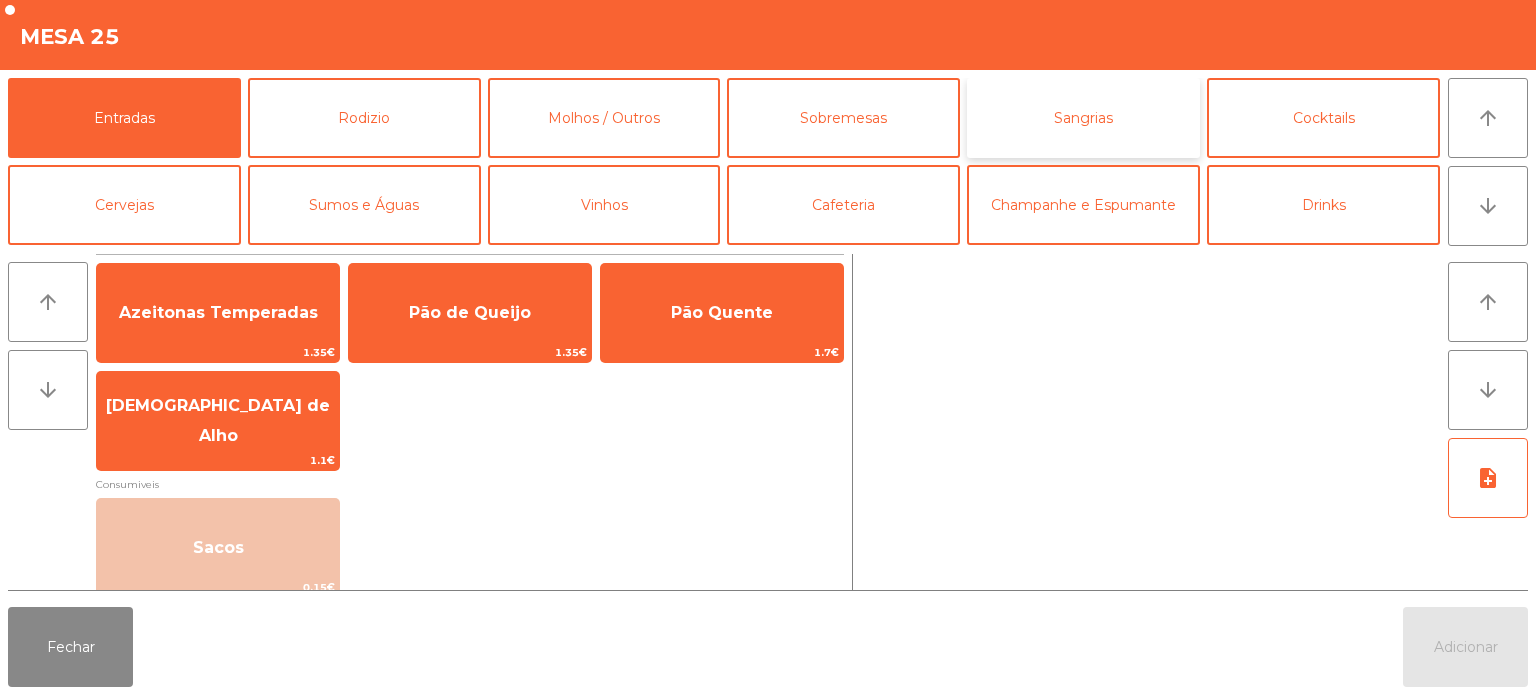 click on "Sangrias" 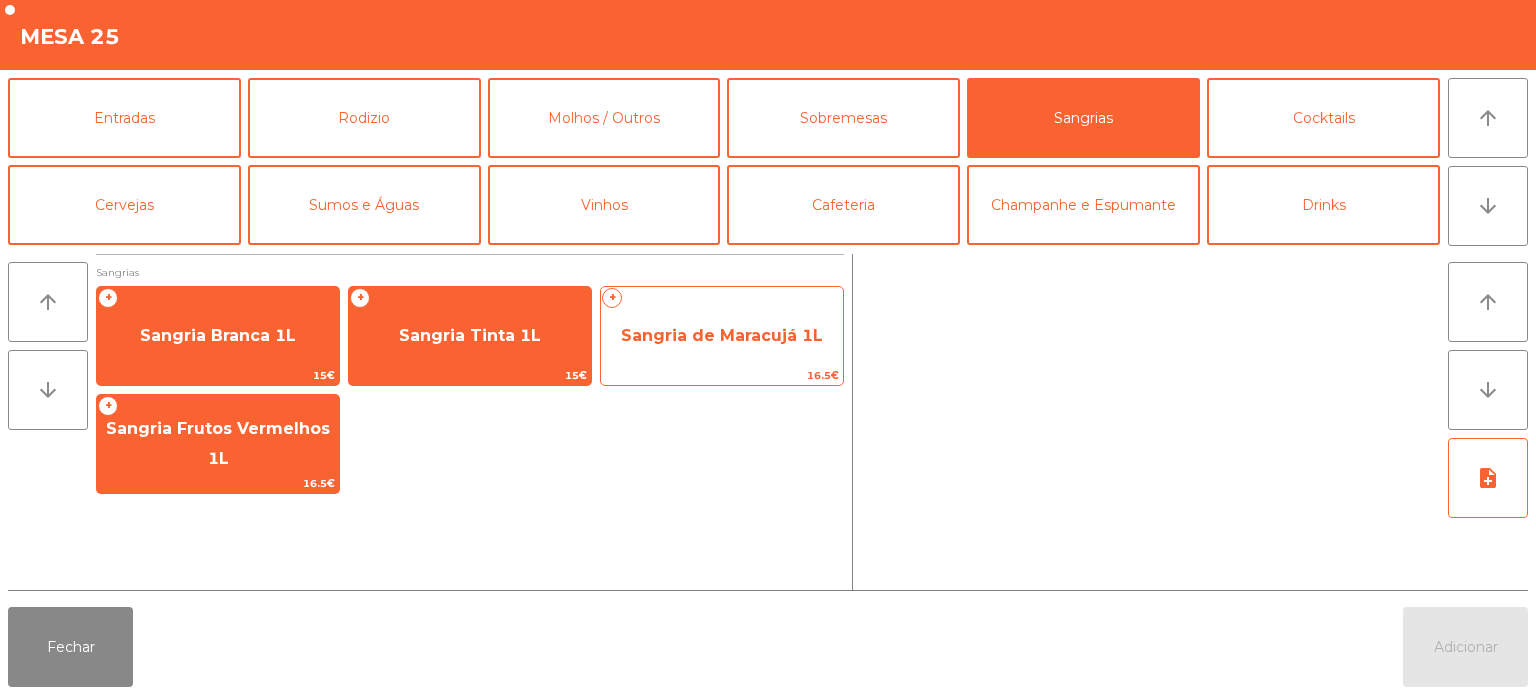click on "Sangria de Maracujá 1L" 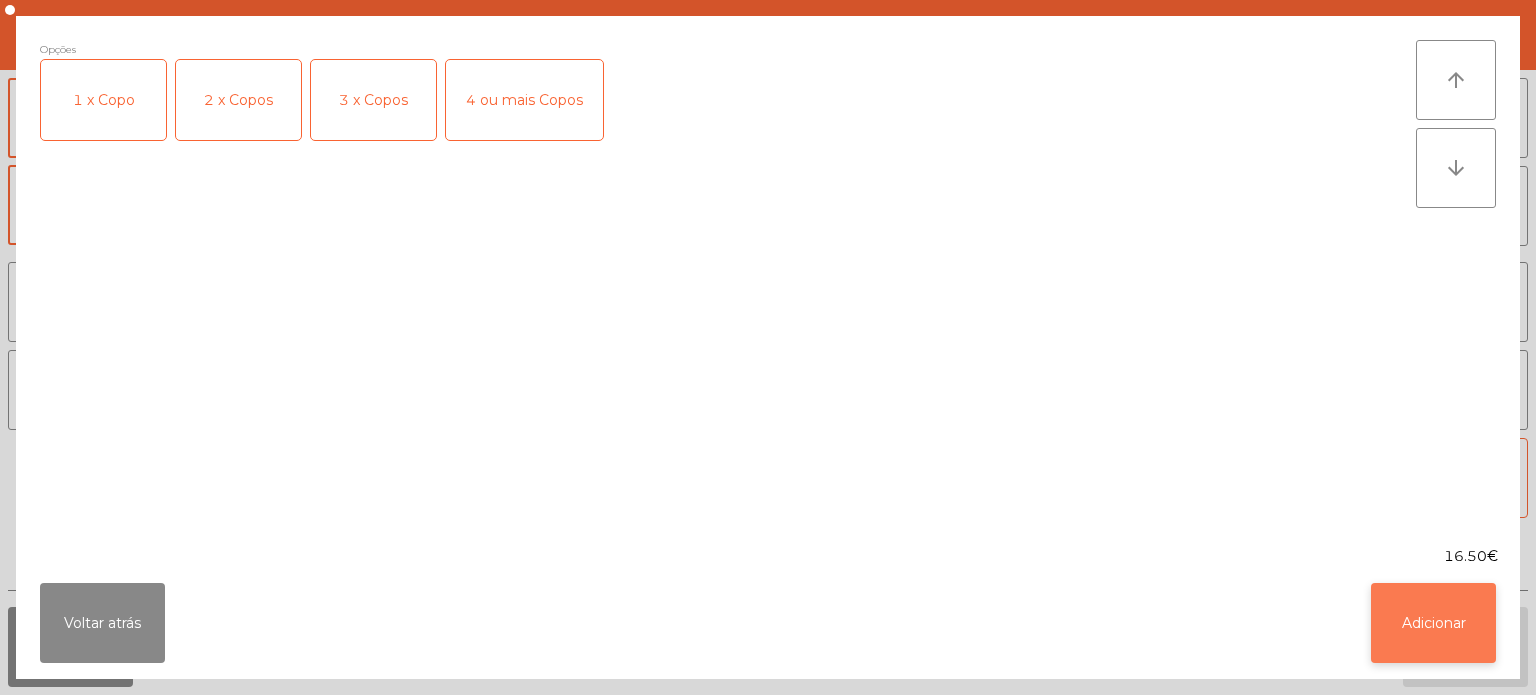 click on "Adicionar" 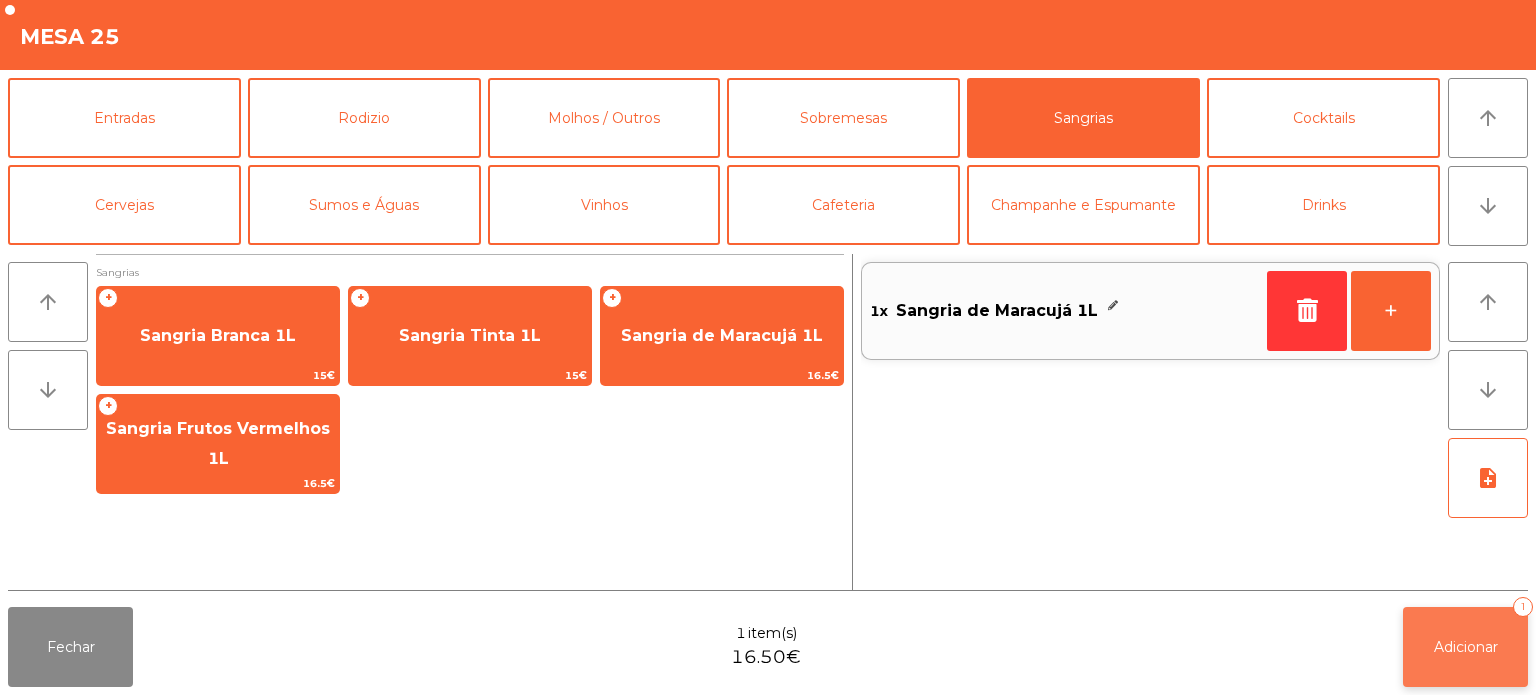 click on "Adicionar" 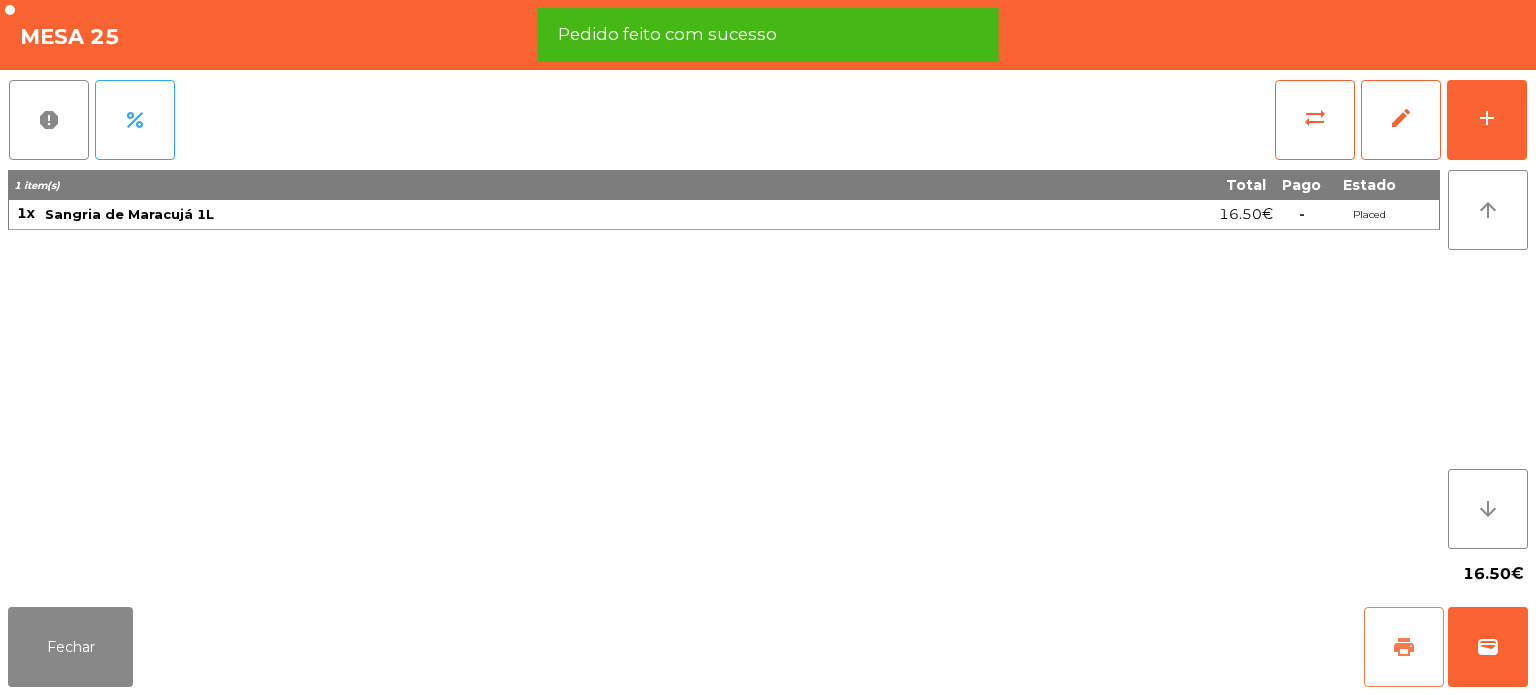 click on "print" 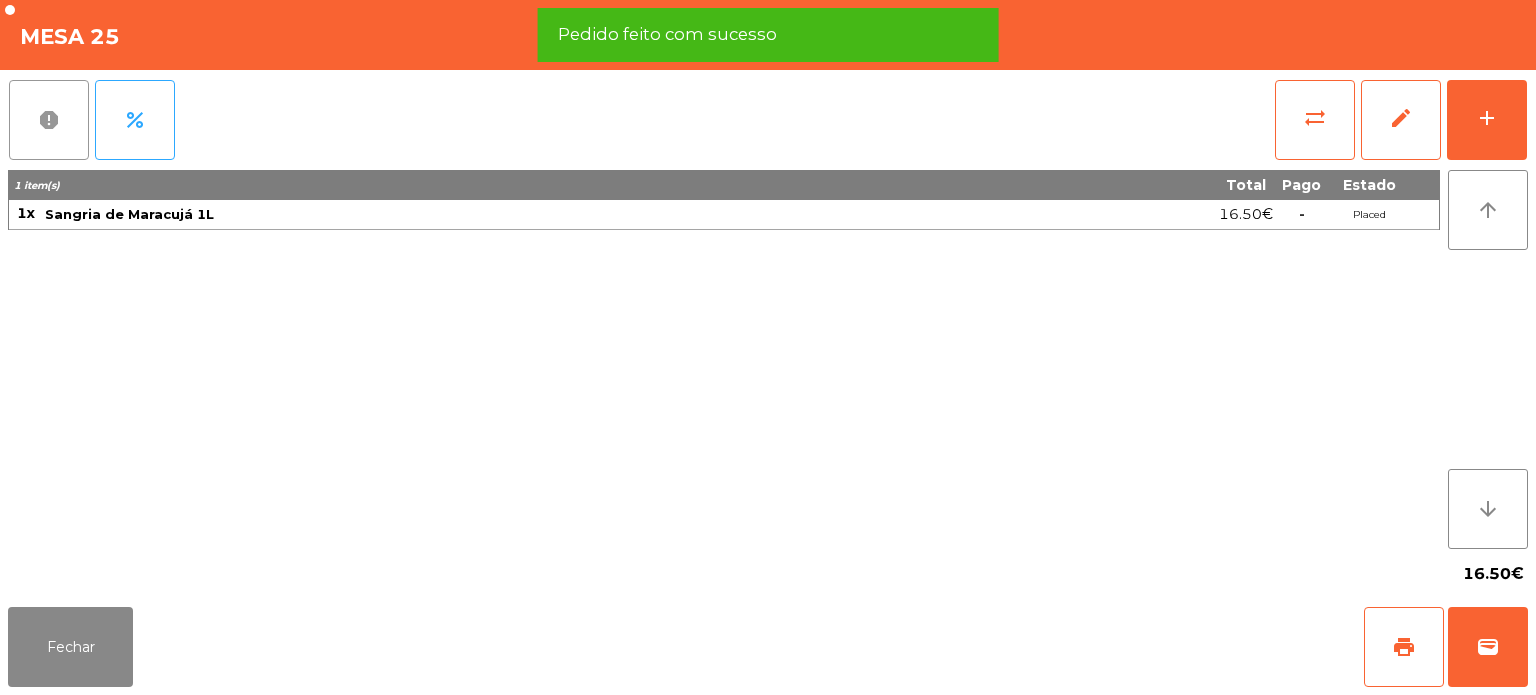 click on "report" 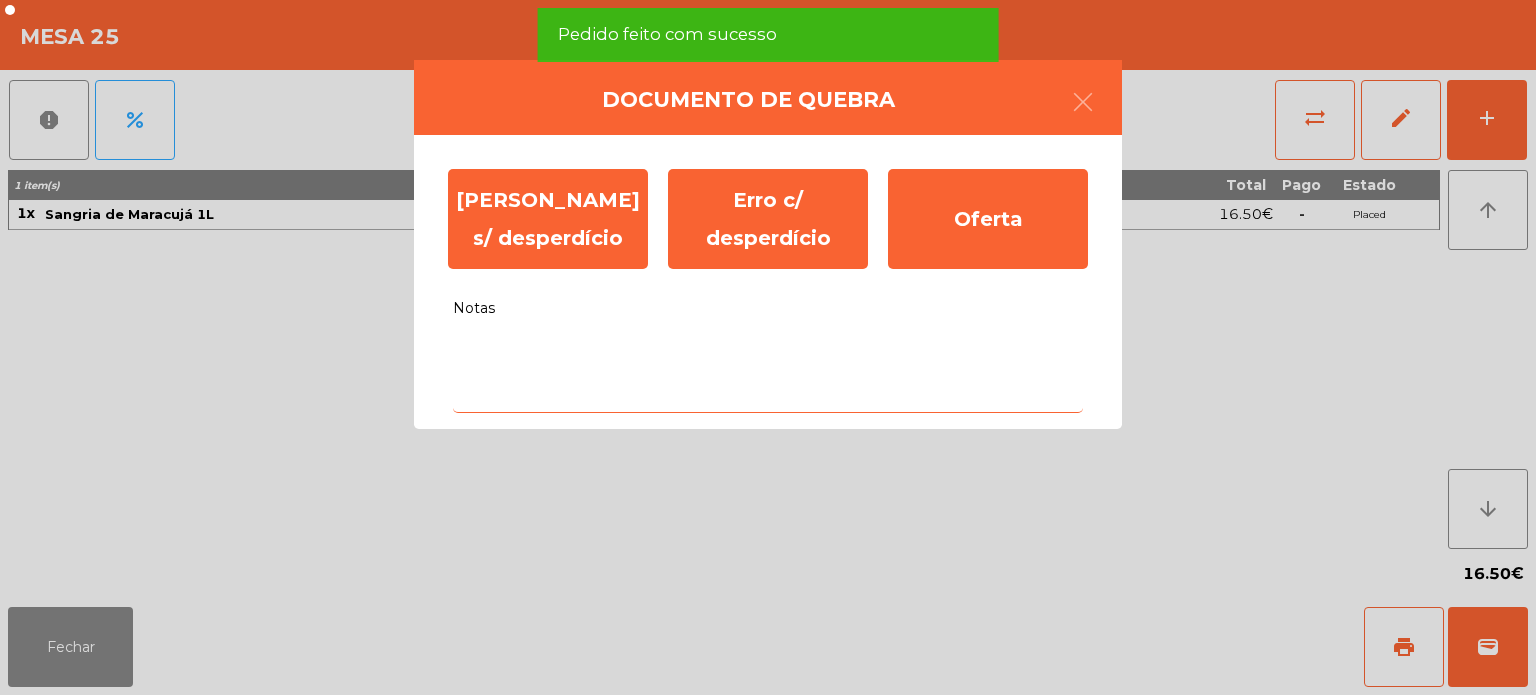 click on "Notas" at bounding box center [768, 371] 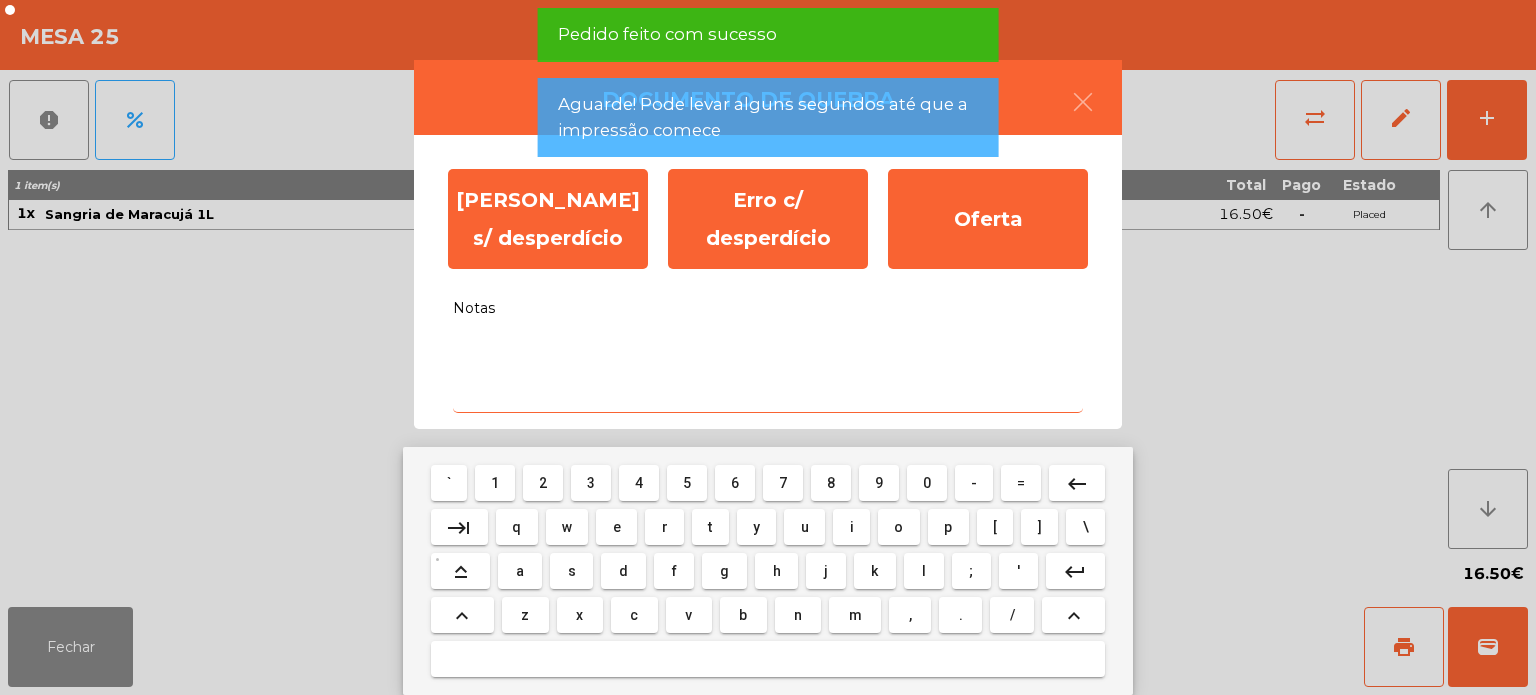 click on "e" at bounding box center (616, 527) 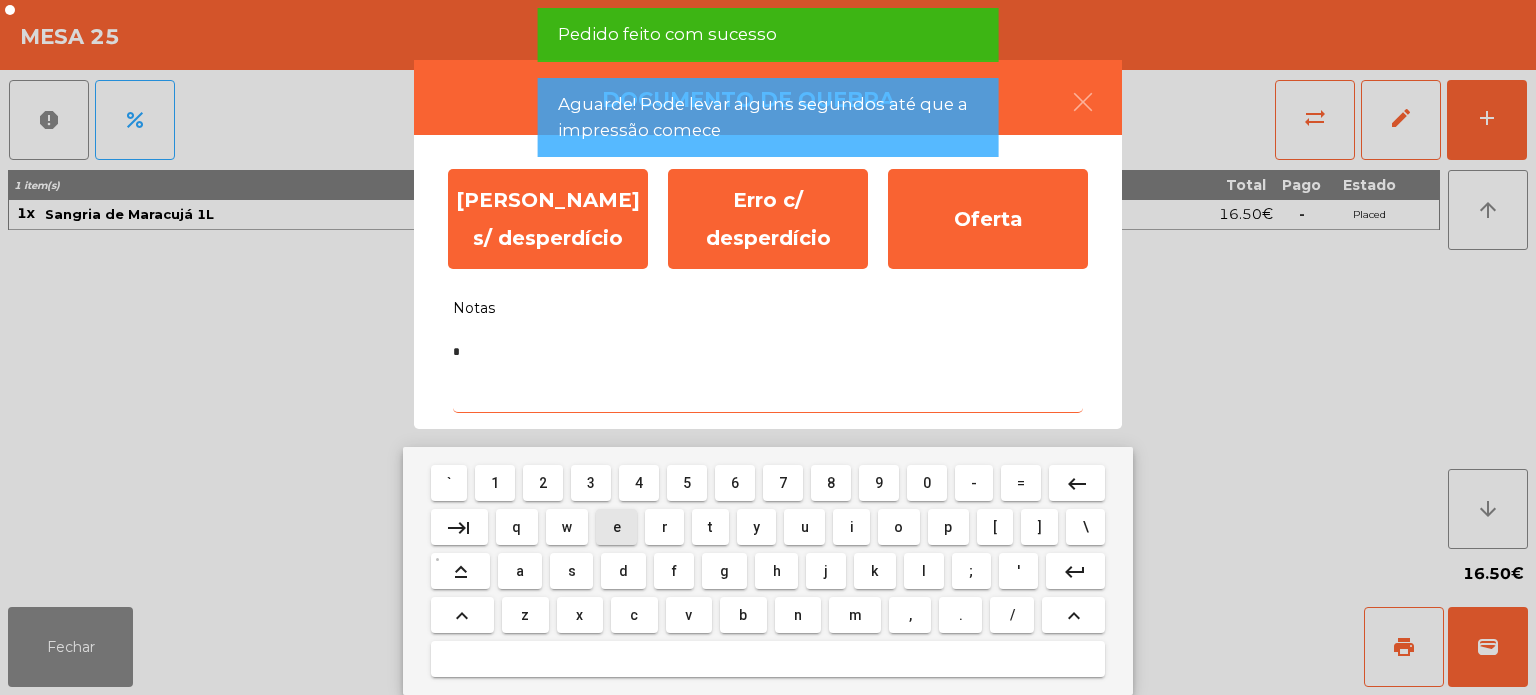 click on "d" at bounding box center [623, 571] 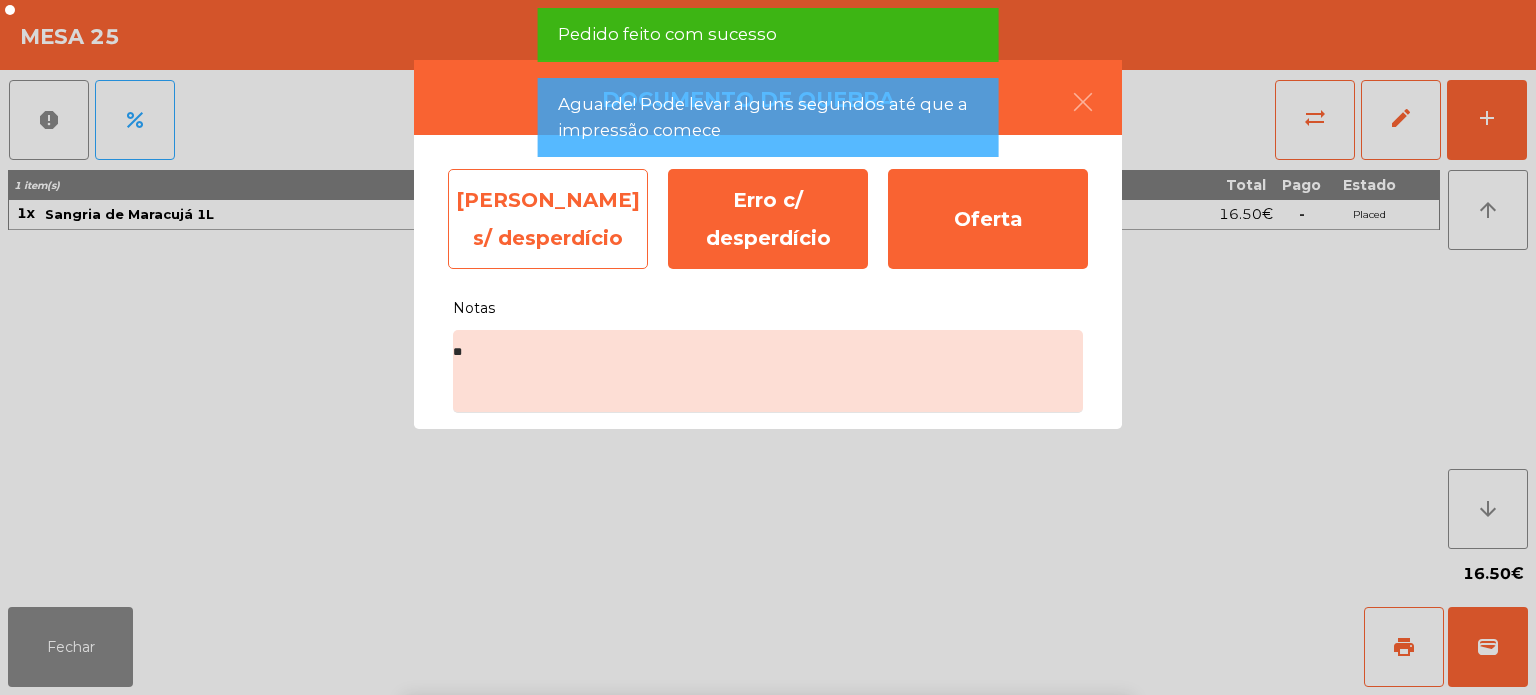 click on "[PERSON_NAME] s/ desperdício" 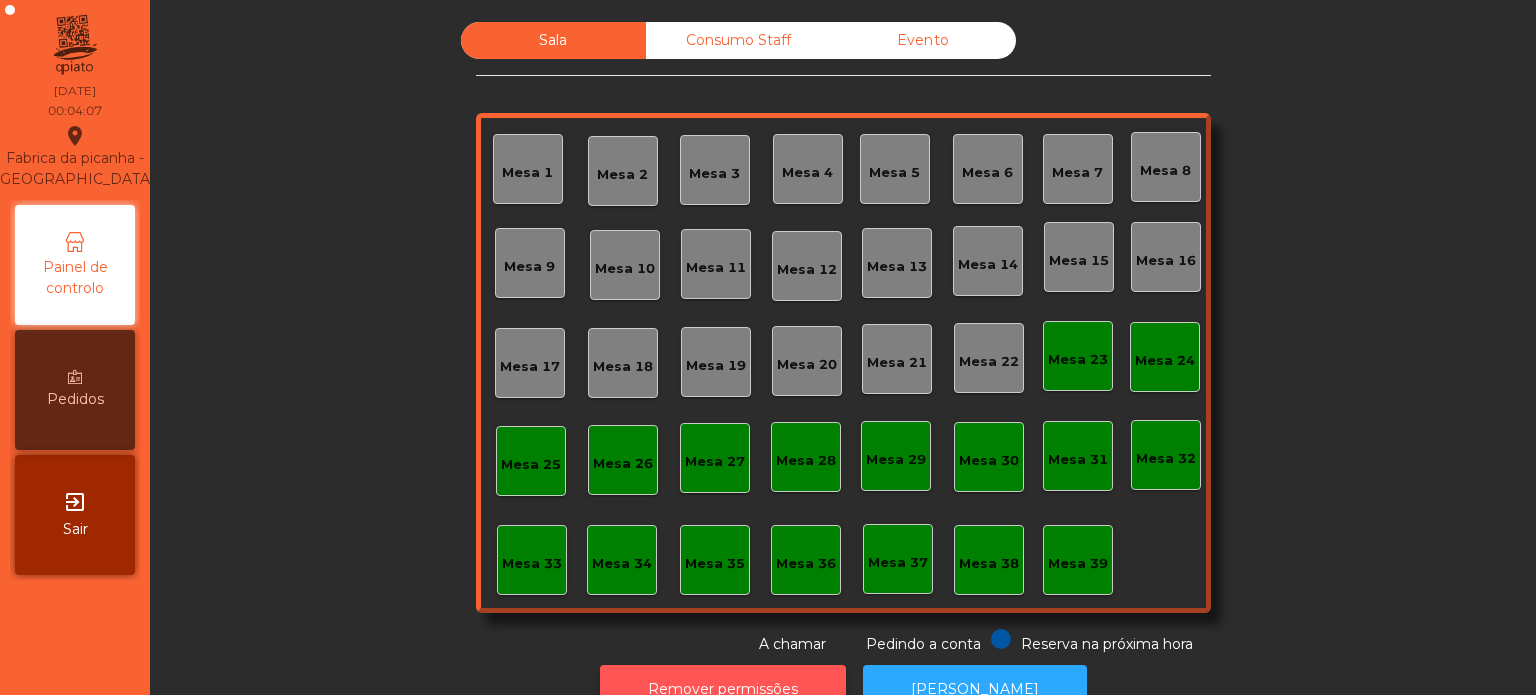 click on "Remover permissões" 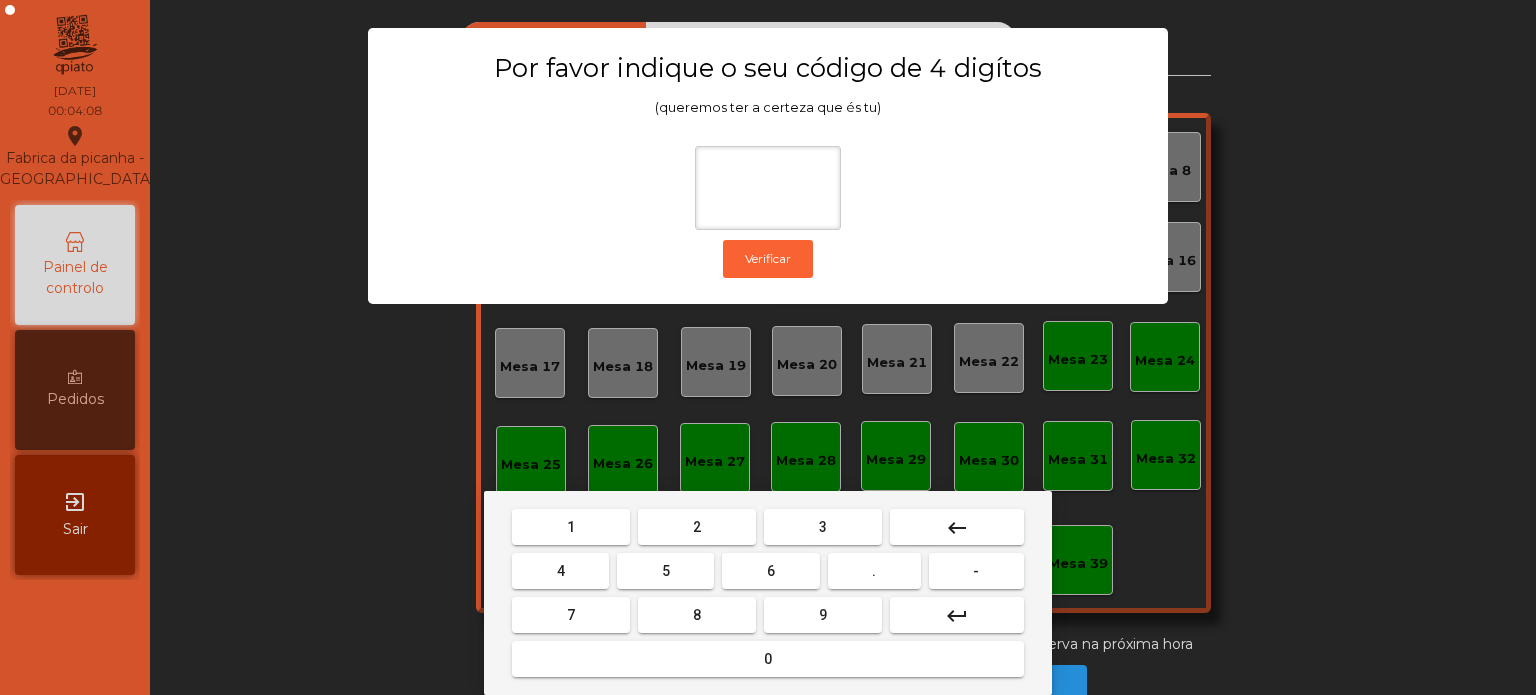click on "1" at bounding box center [571, 527] 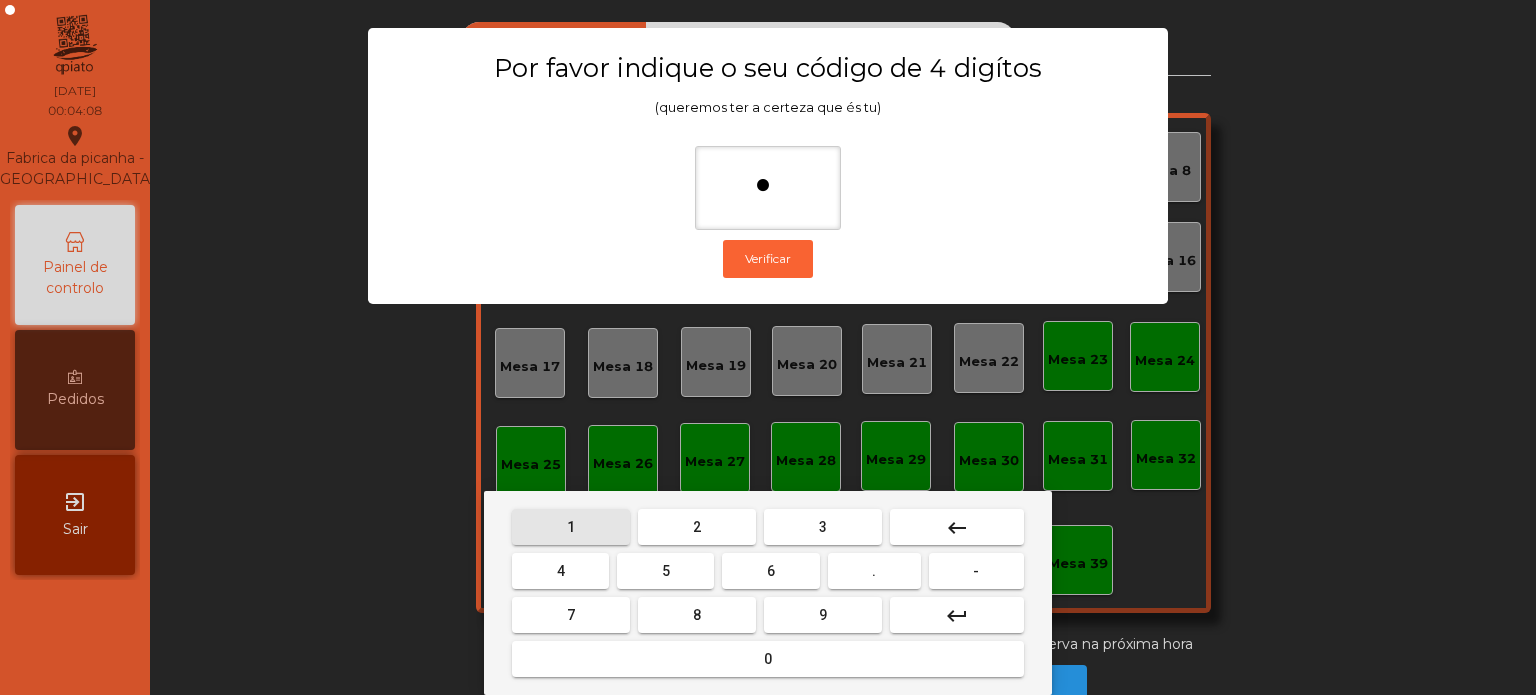 click on "3" at bounding box center [823, 527] 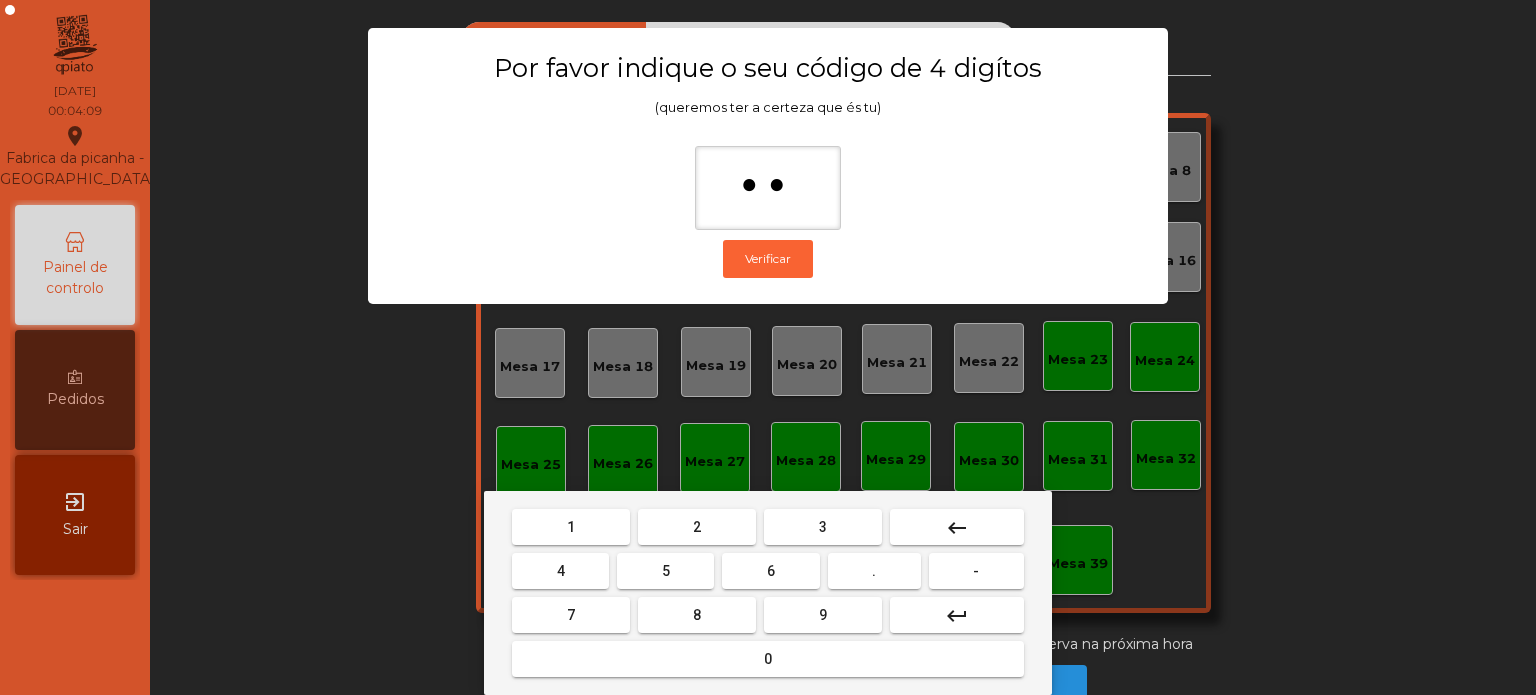 click on "5" at bounding box center [666, 571] 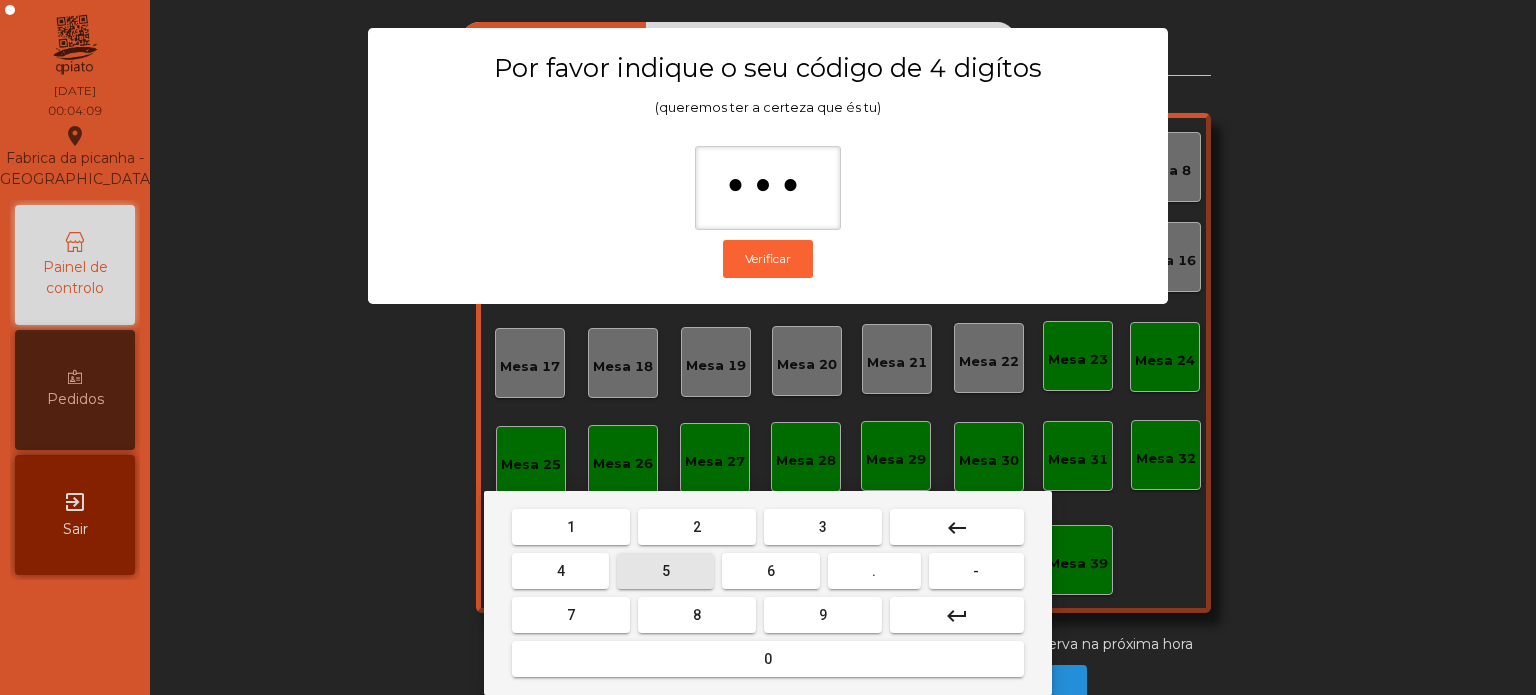 click on "0" at bounding box center (768, 659) 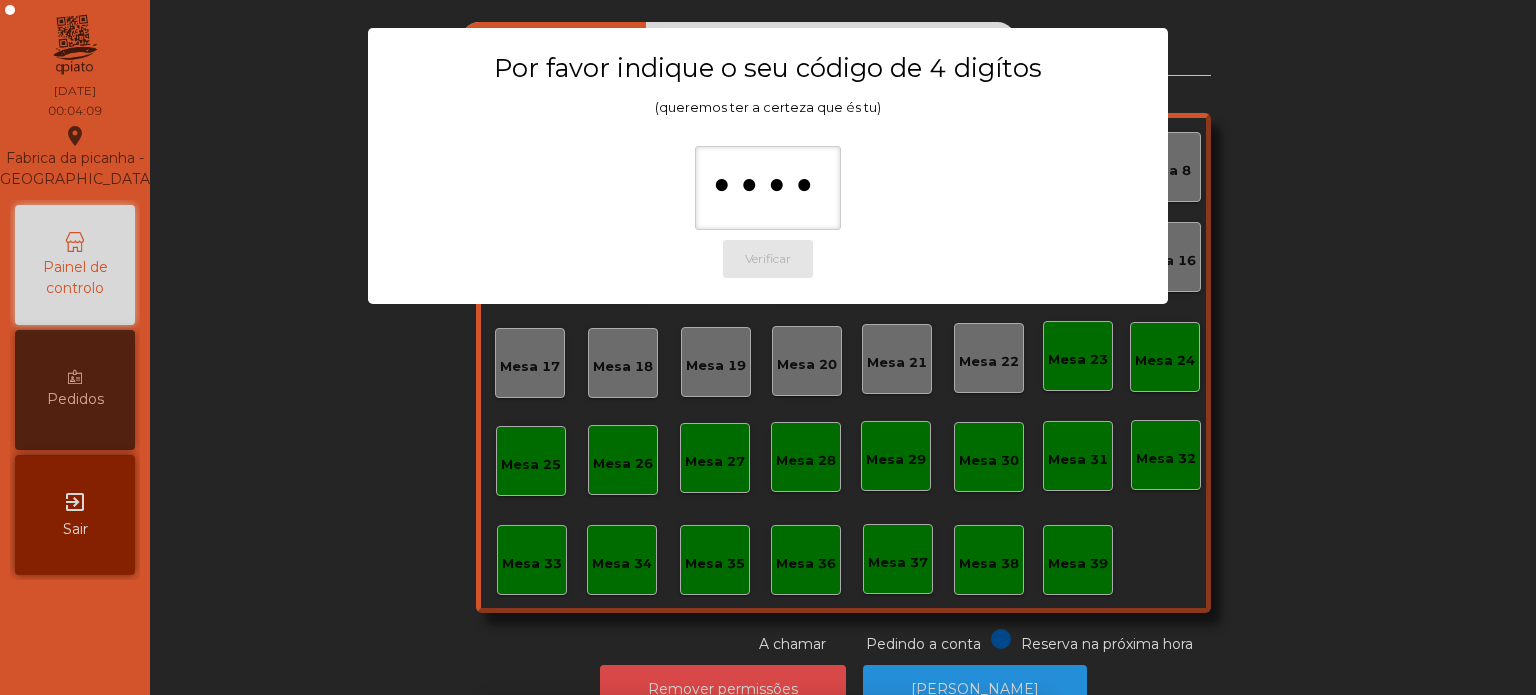 scroll, scrollTop: 33, scrollLeft: 0, axis: vertical 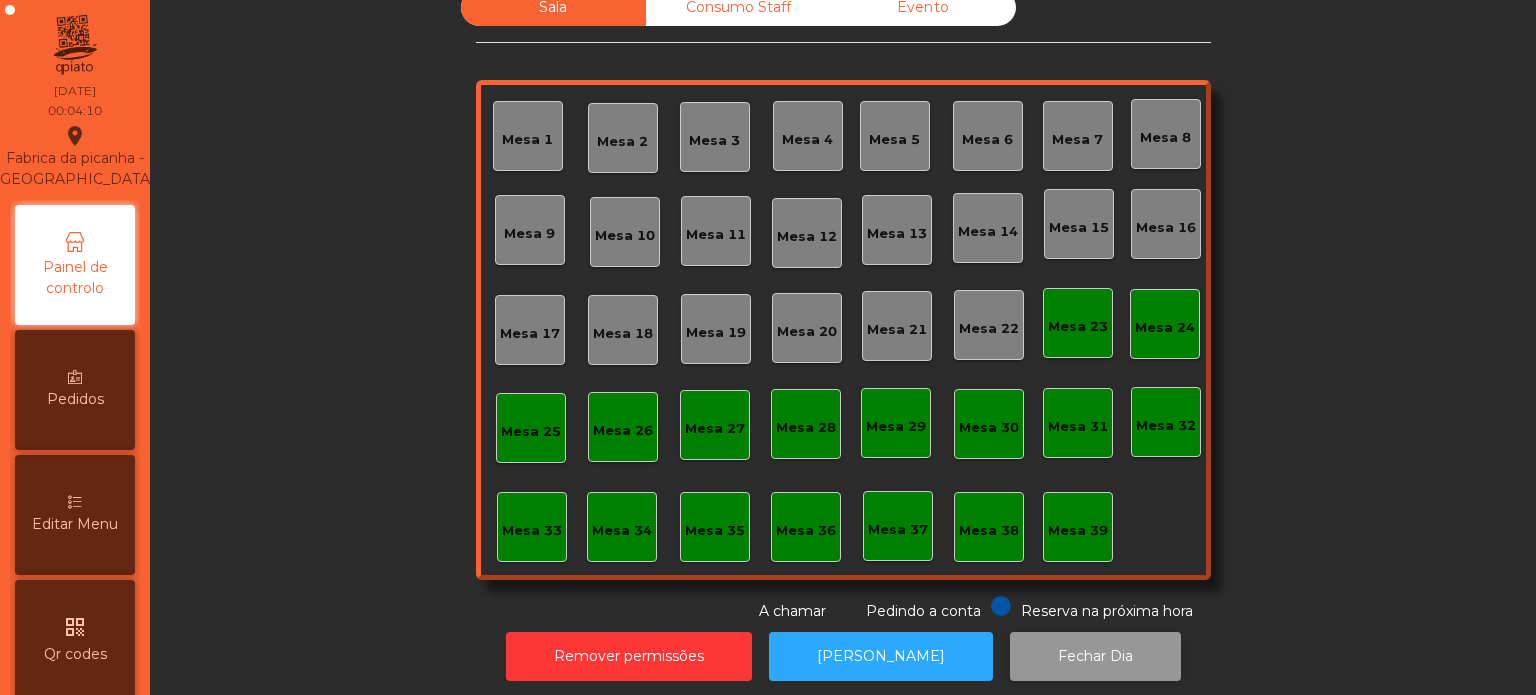 click on "Fechar Dia" 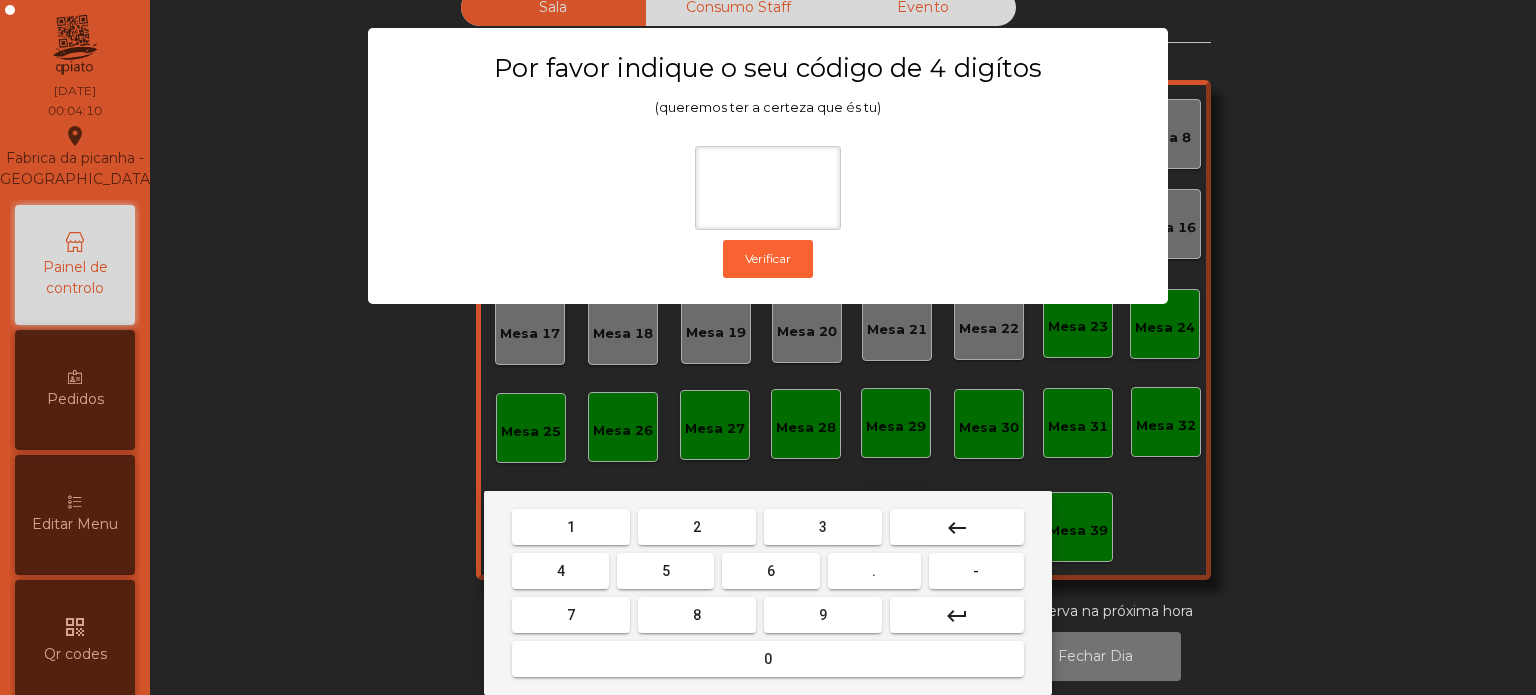 click on "1" at bounding box center [571, 527] 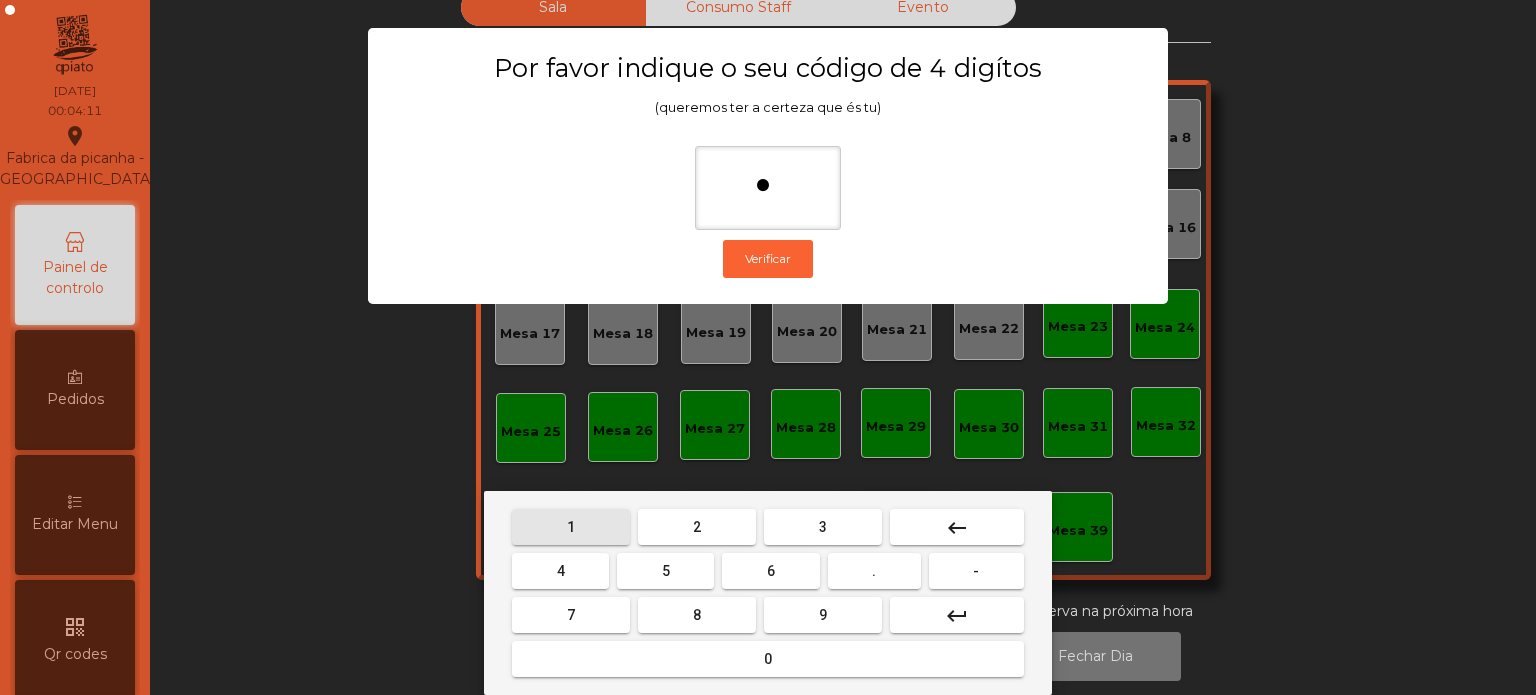 click on "3" at bounding box center (823, 527) 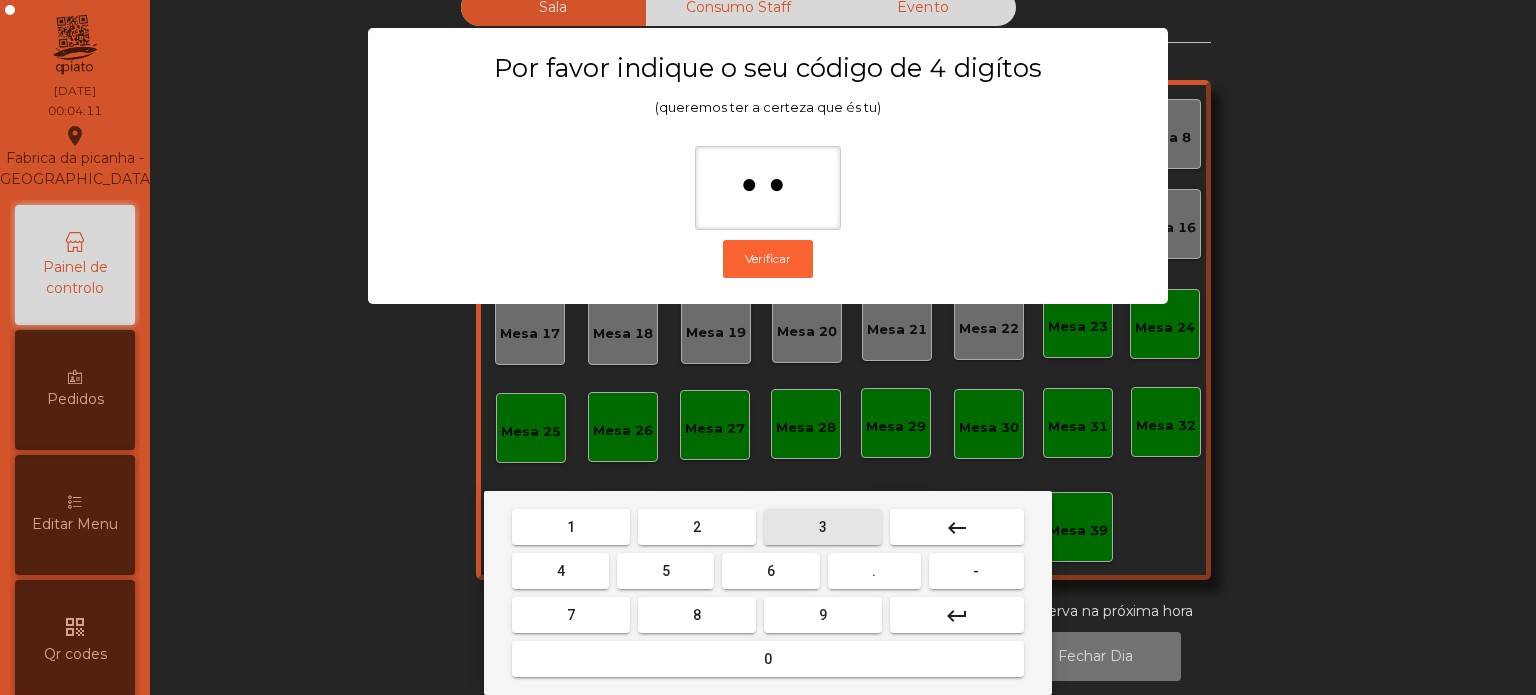 click on "5" at bounding box center (666, 571) 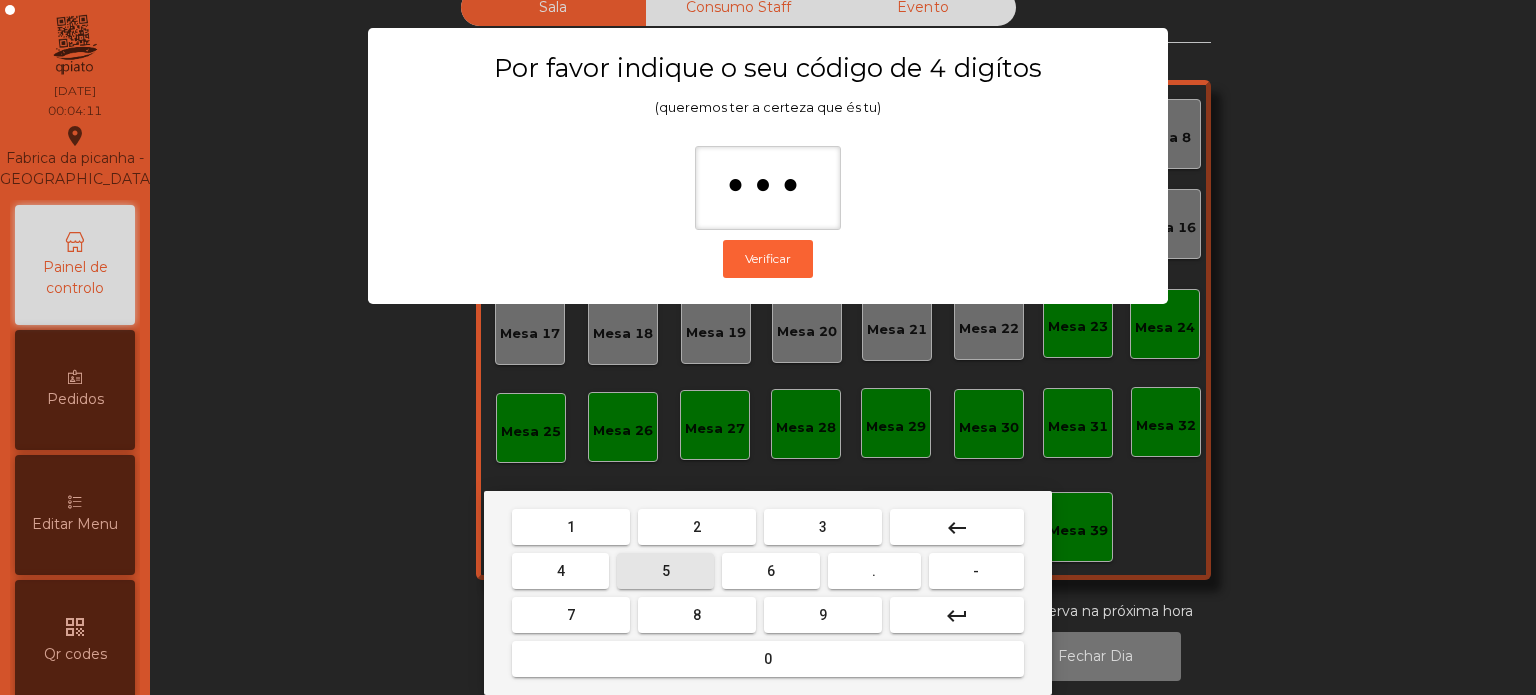 click on "0" at bounding box center [768, 659] 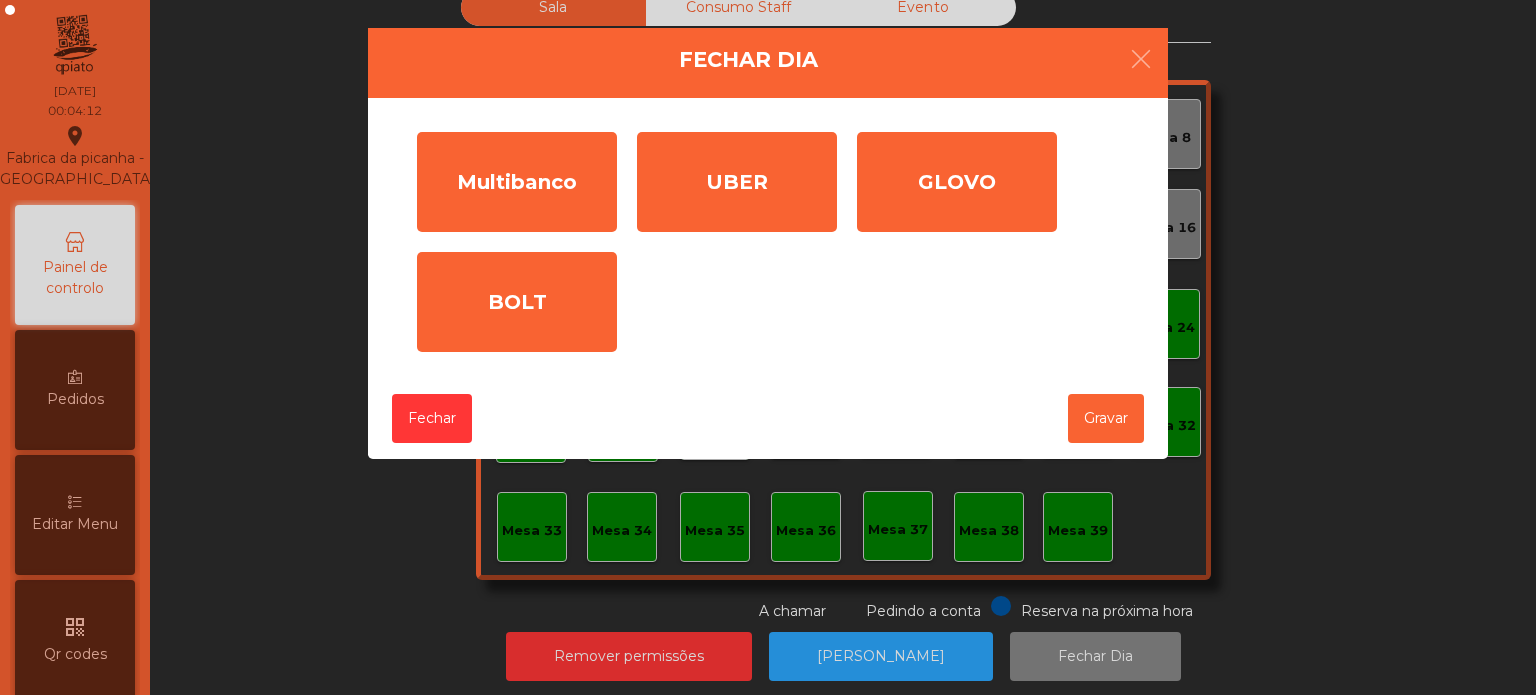 click on "Multibanco" 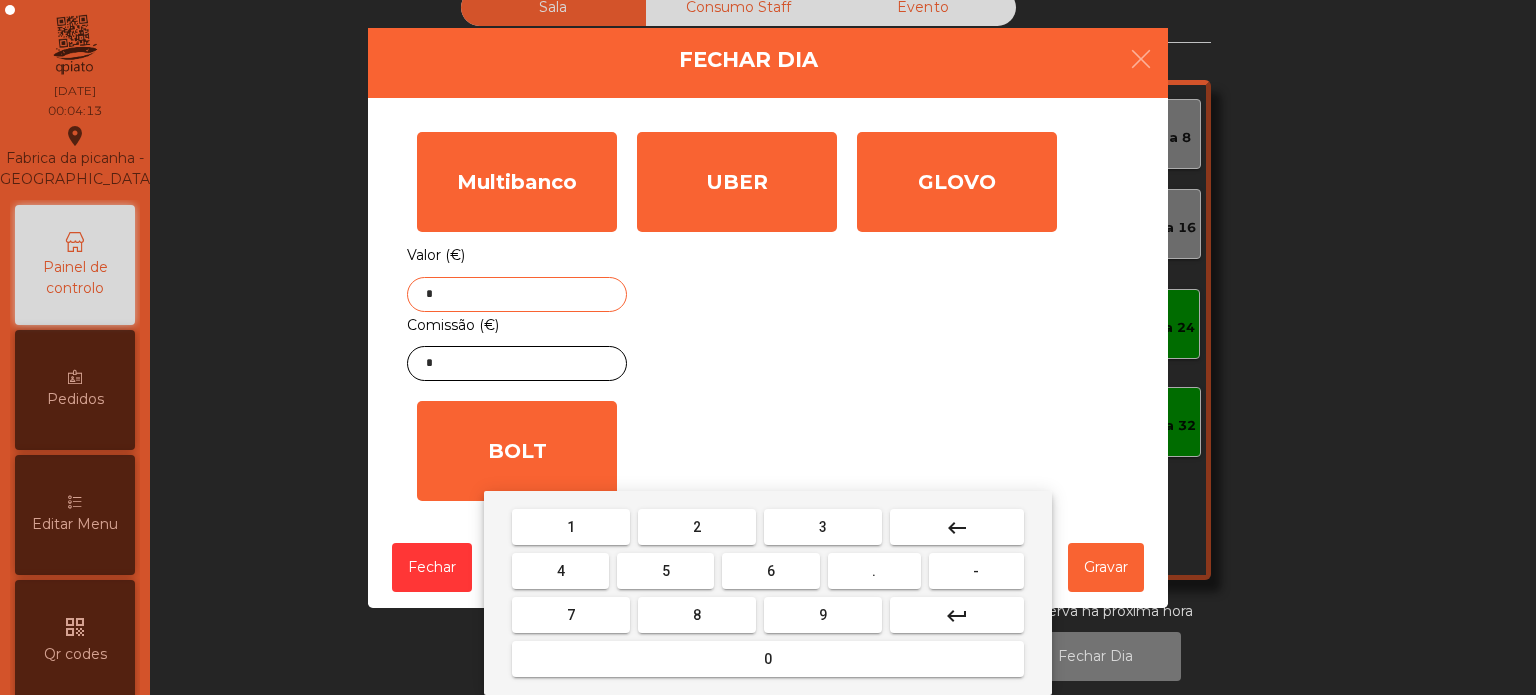 click on "keyboard_backspace" at bounding box center [957, 528] 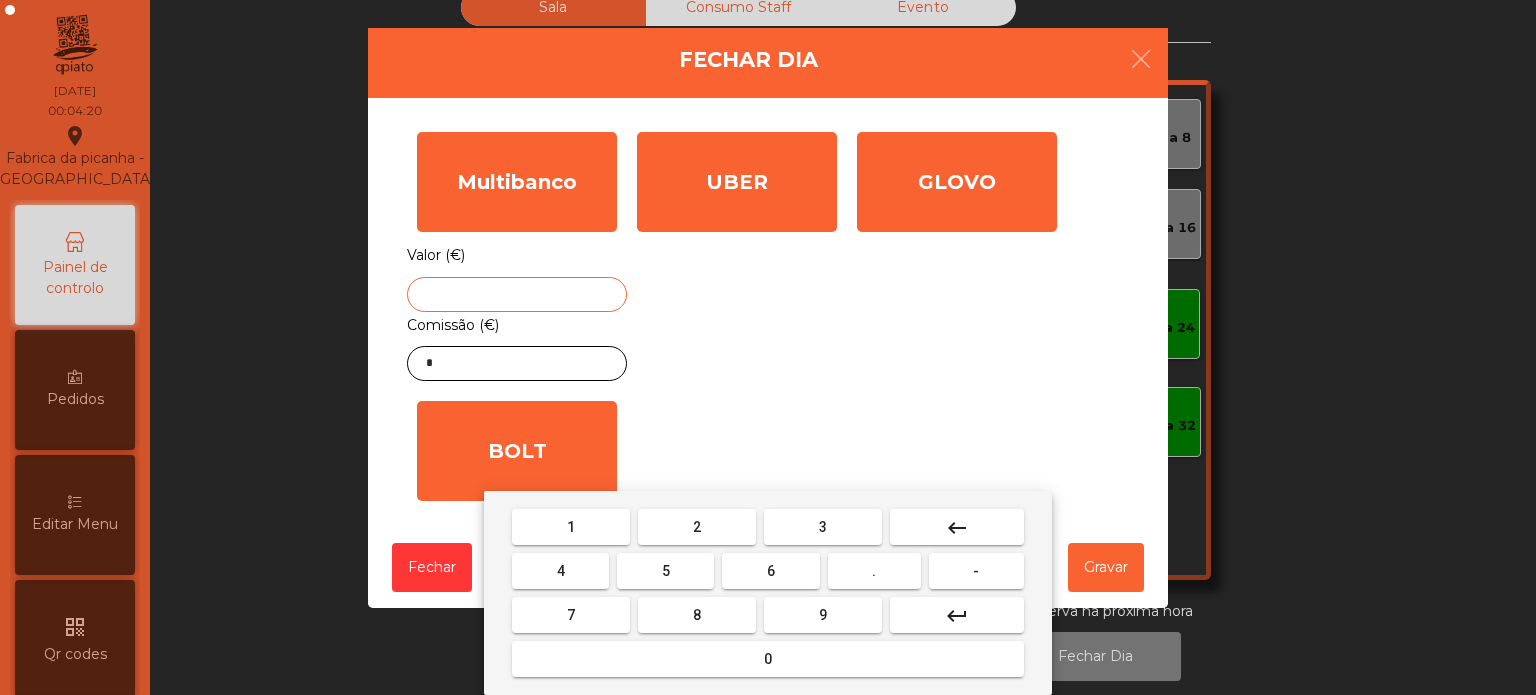 click on "6" at bounding box center [771, 571] 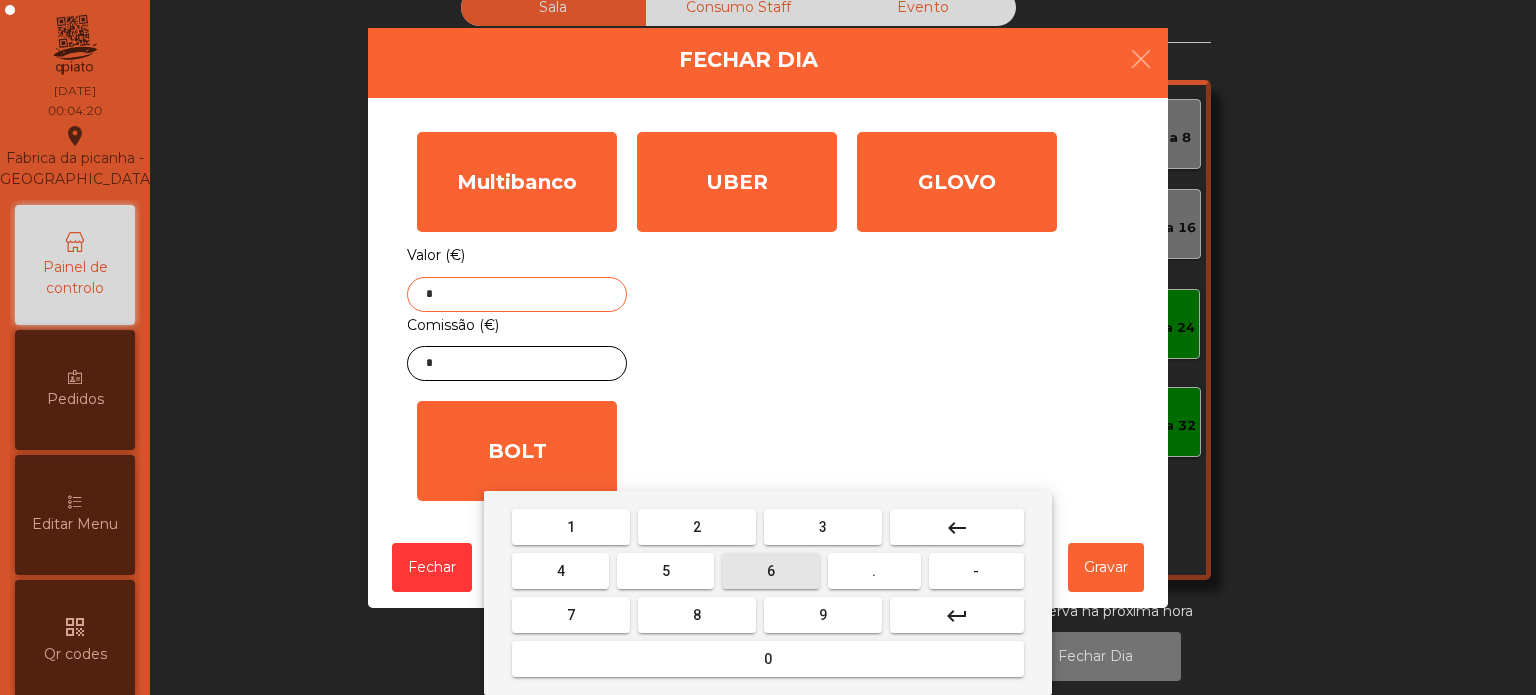 click on "2" at bounding box center [697, 527] 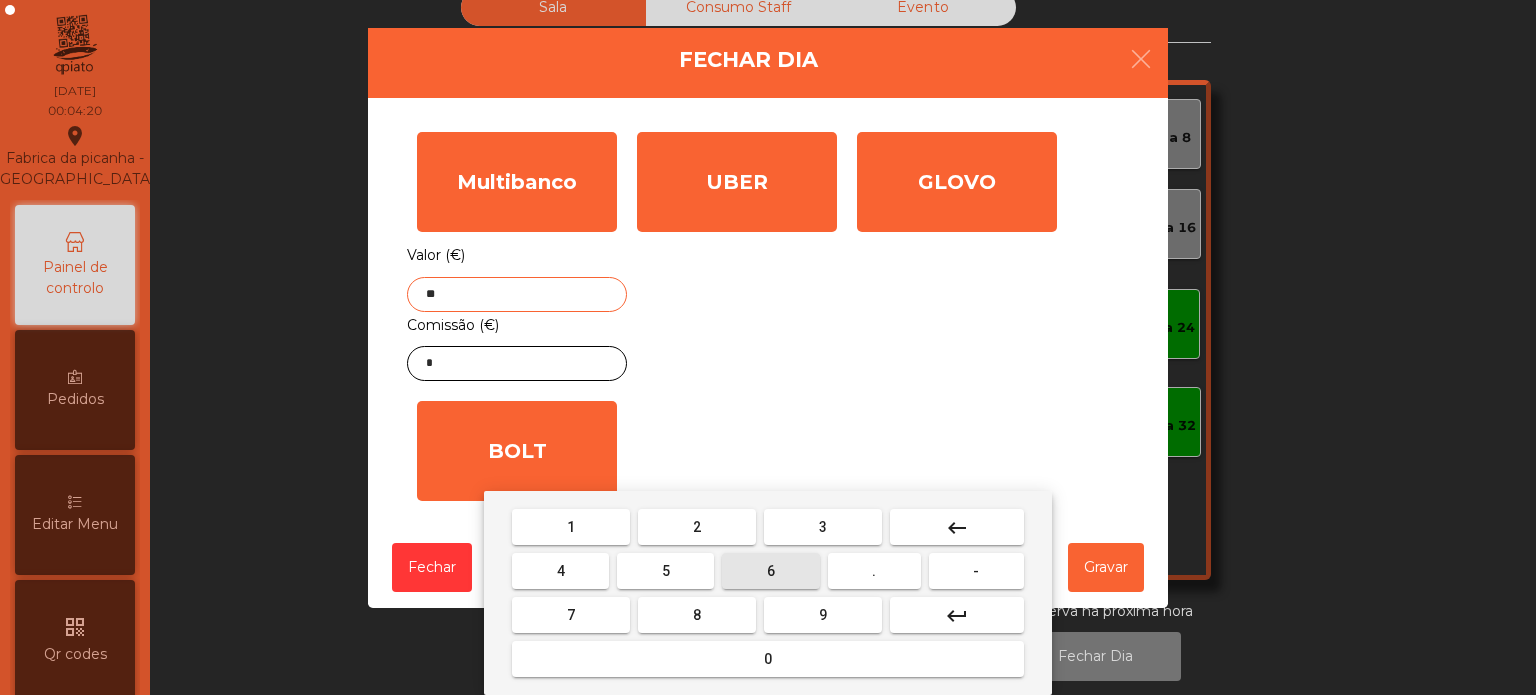 click on "8" at bounding box center [697, 615] 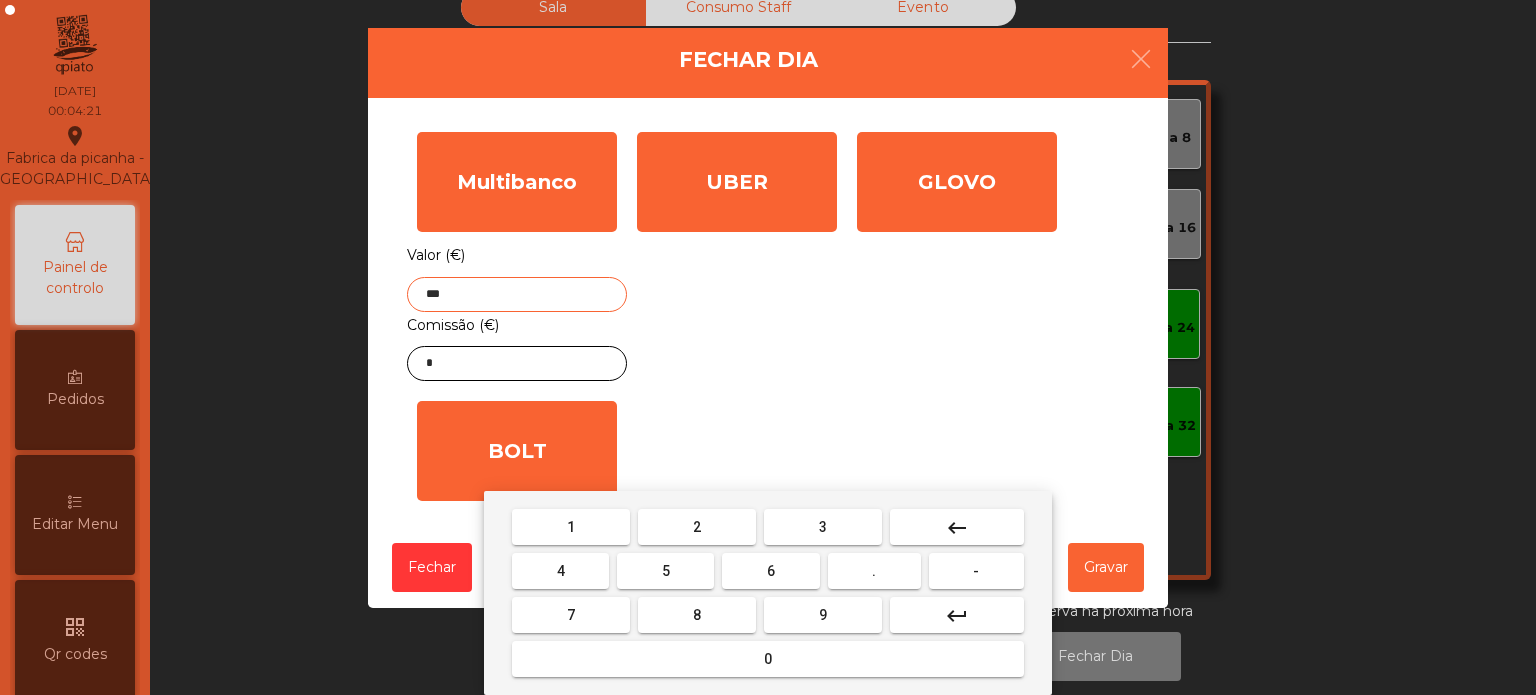 click on "." at bounding box center [874, 571] 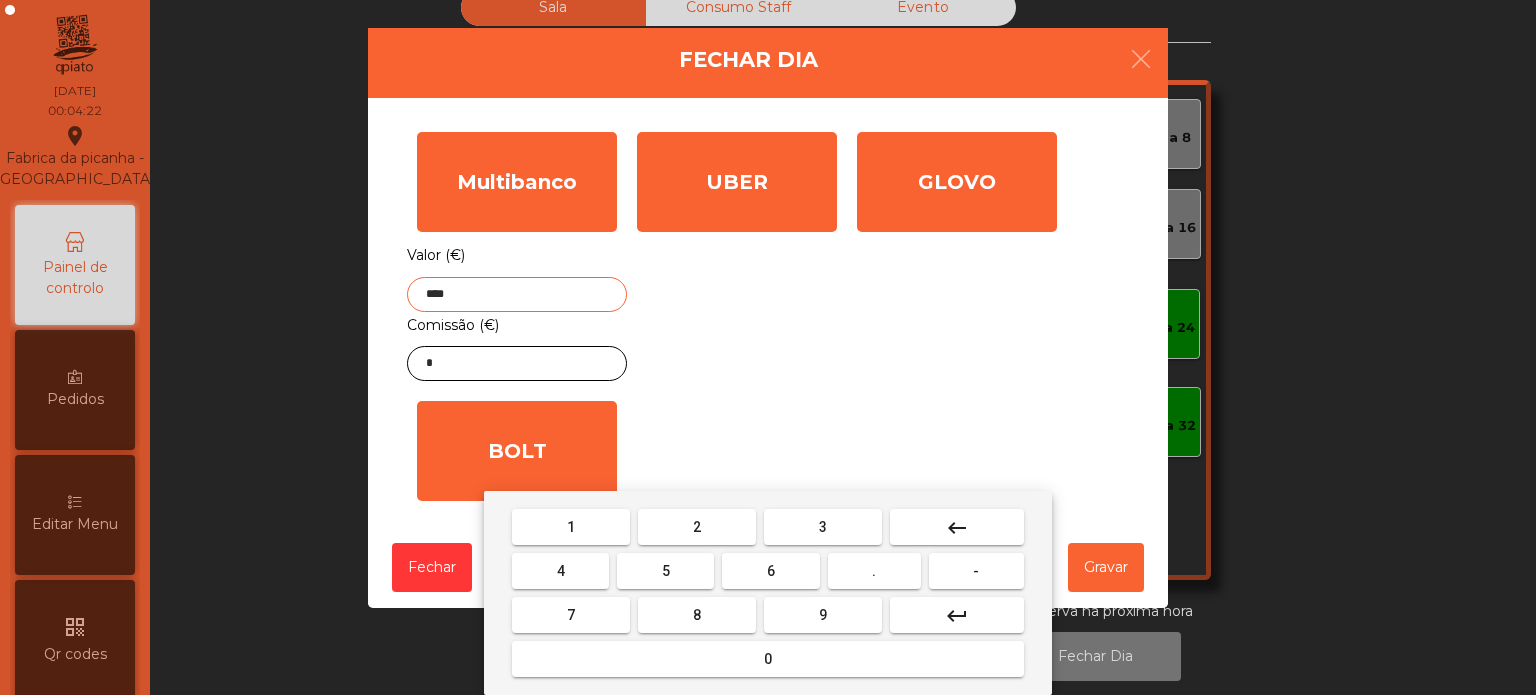 click on "8" at bounding box center [697, 615] 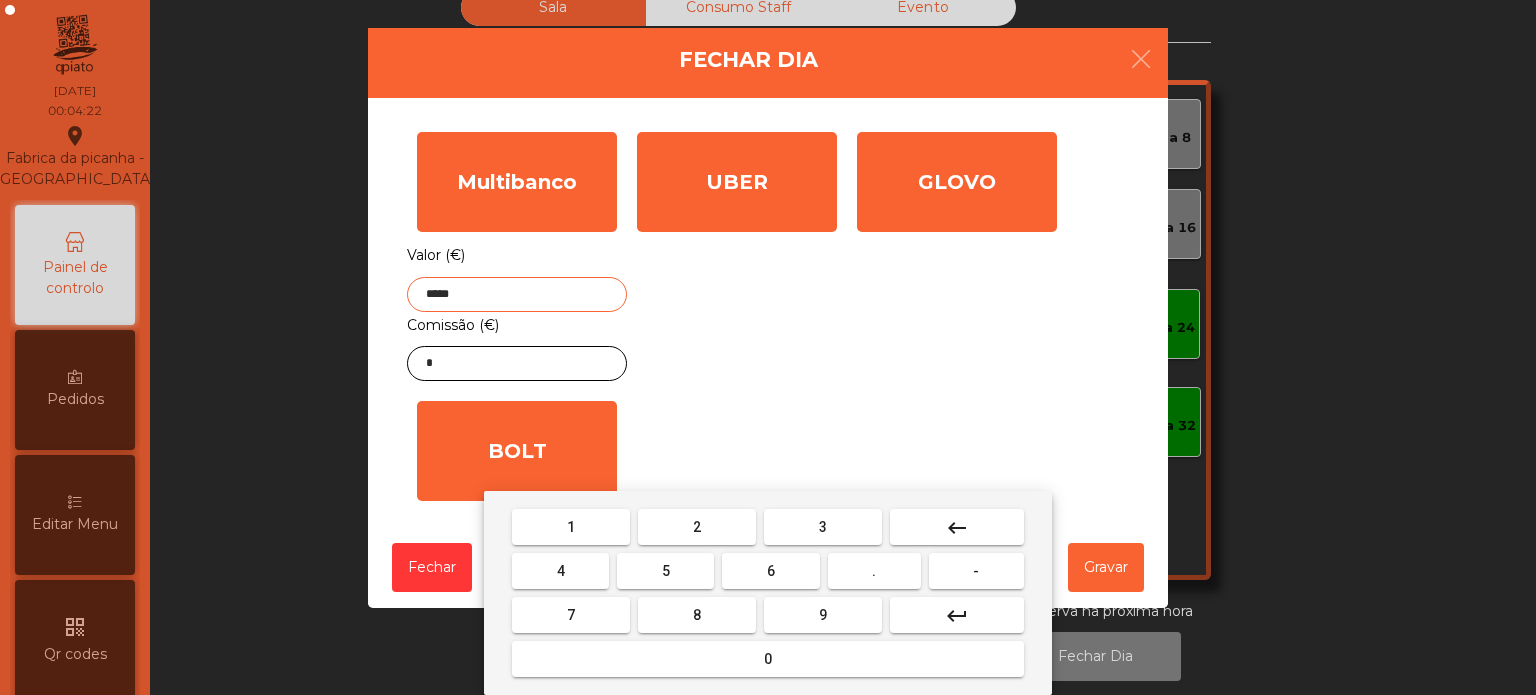 click on "8" at bounding box center [697, 615] 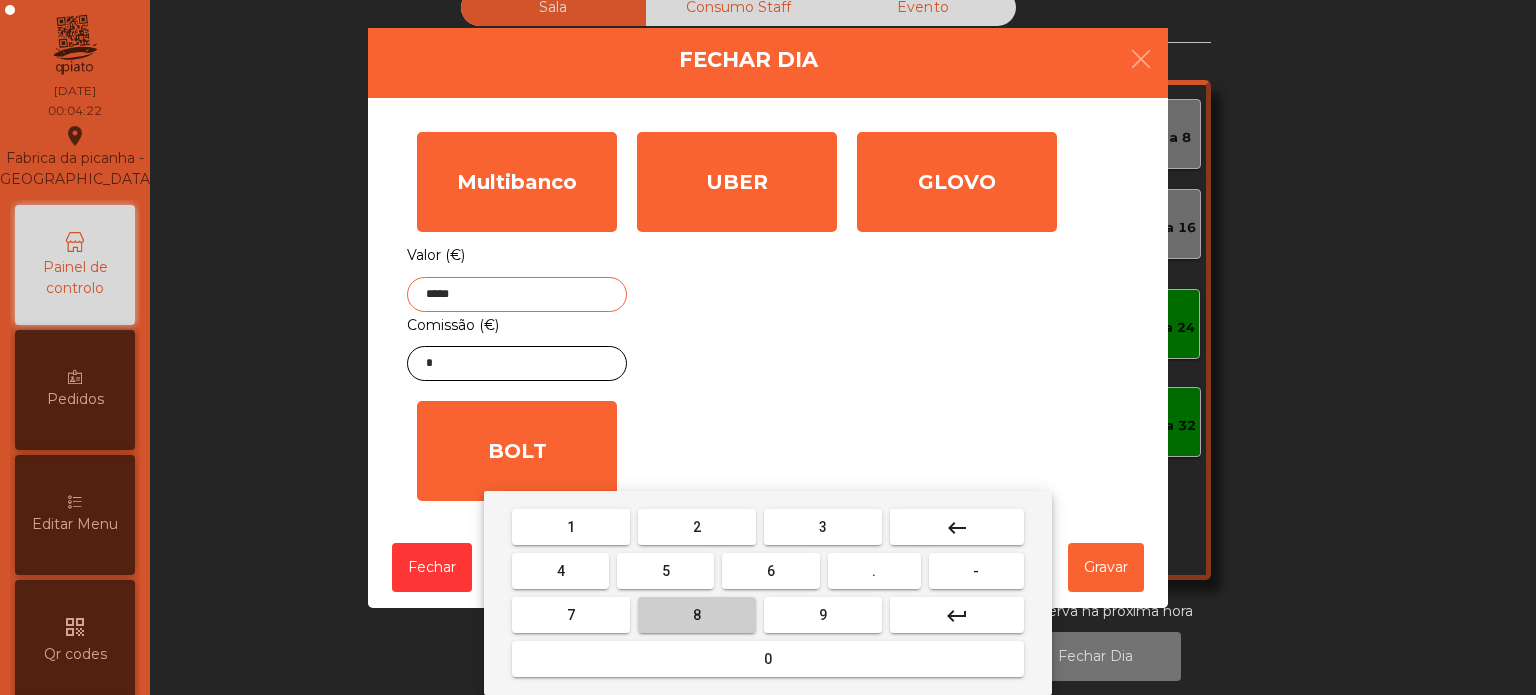 type on "******" 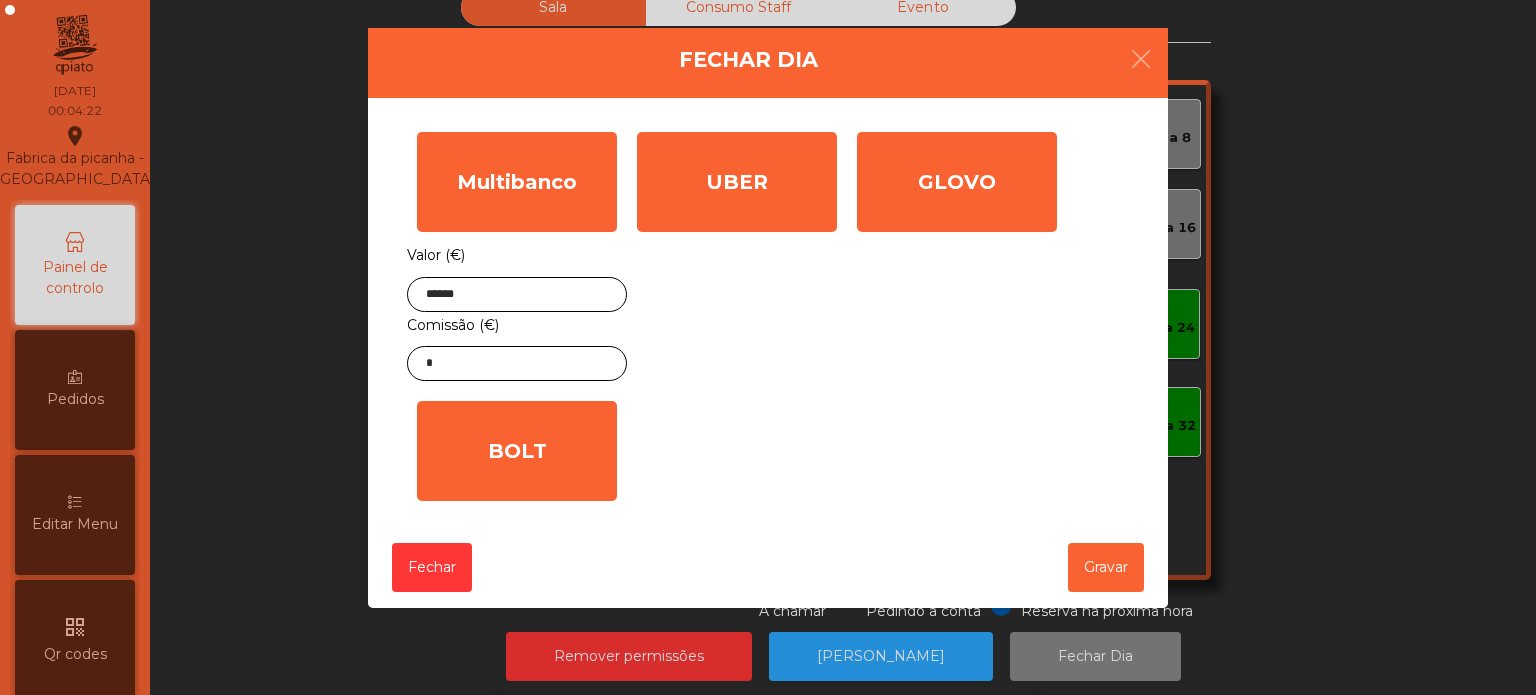 click on "UBER" 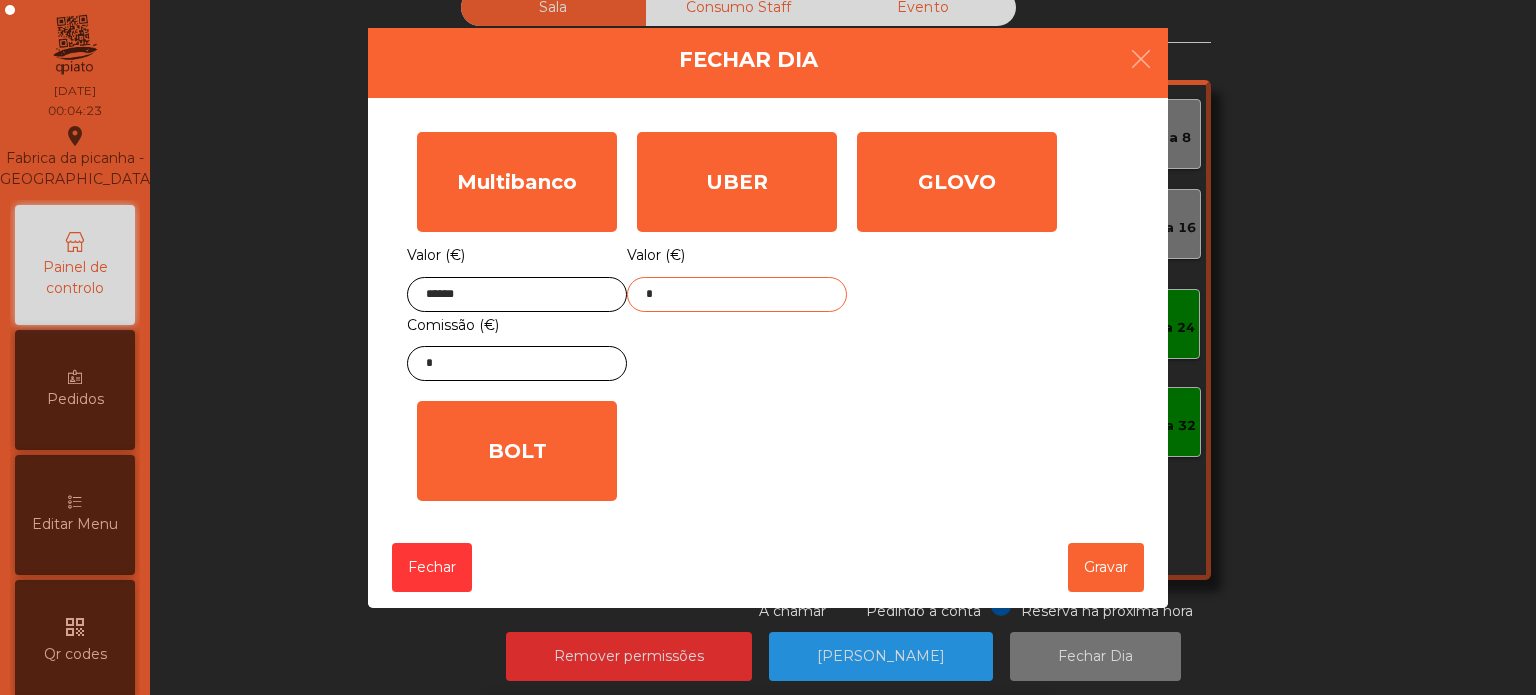 click on "keyboard_backspace" at bounding box center (957, 731) 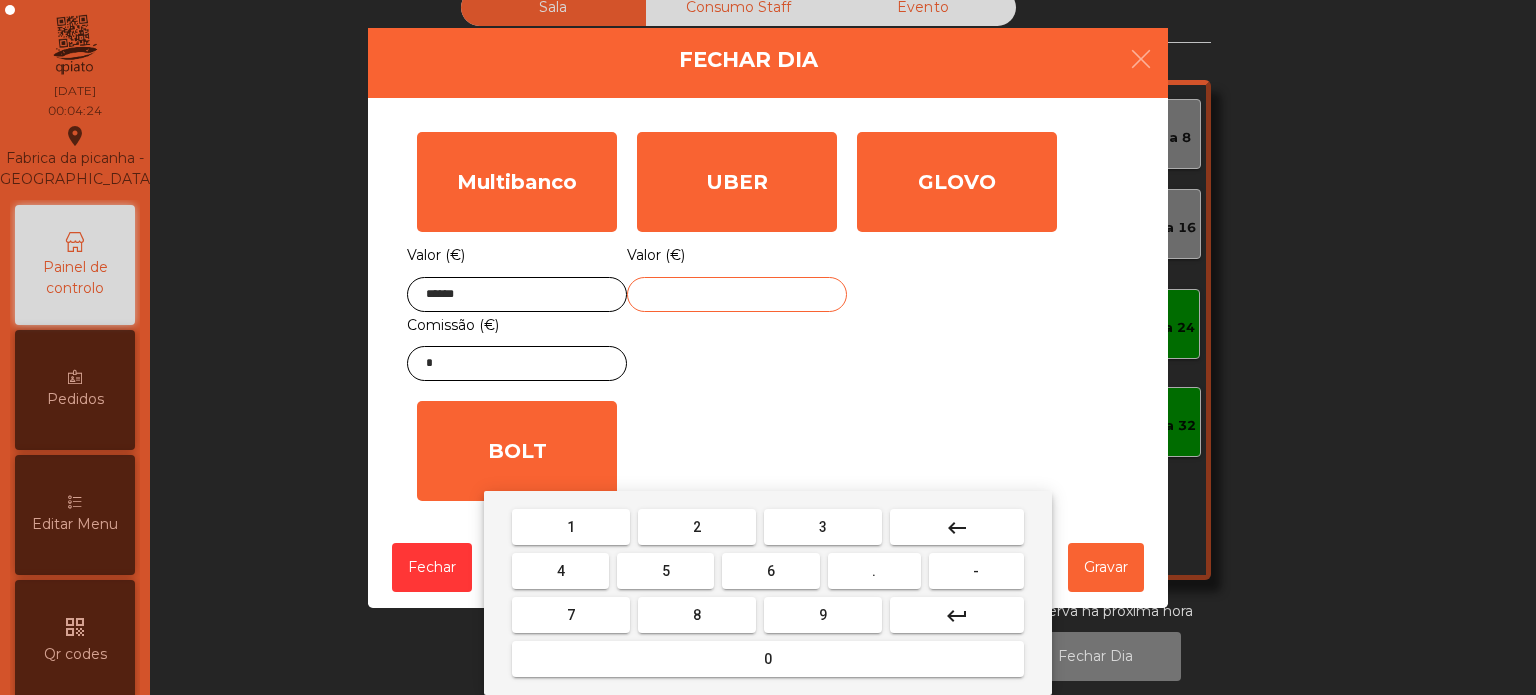 click on "8" at bounding box center [697, 615] 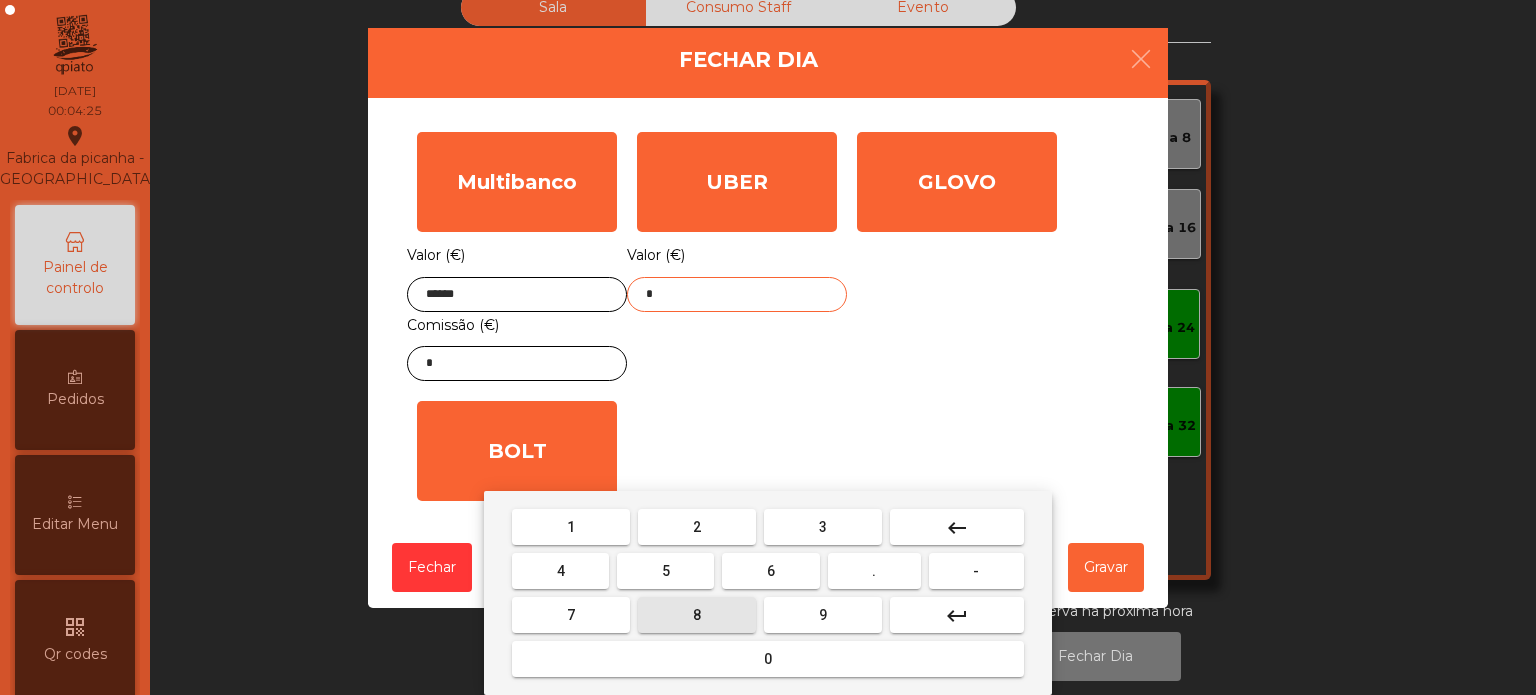 click on "3" at bounding box center [823, 527] 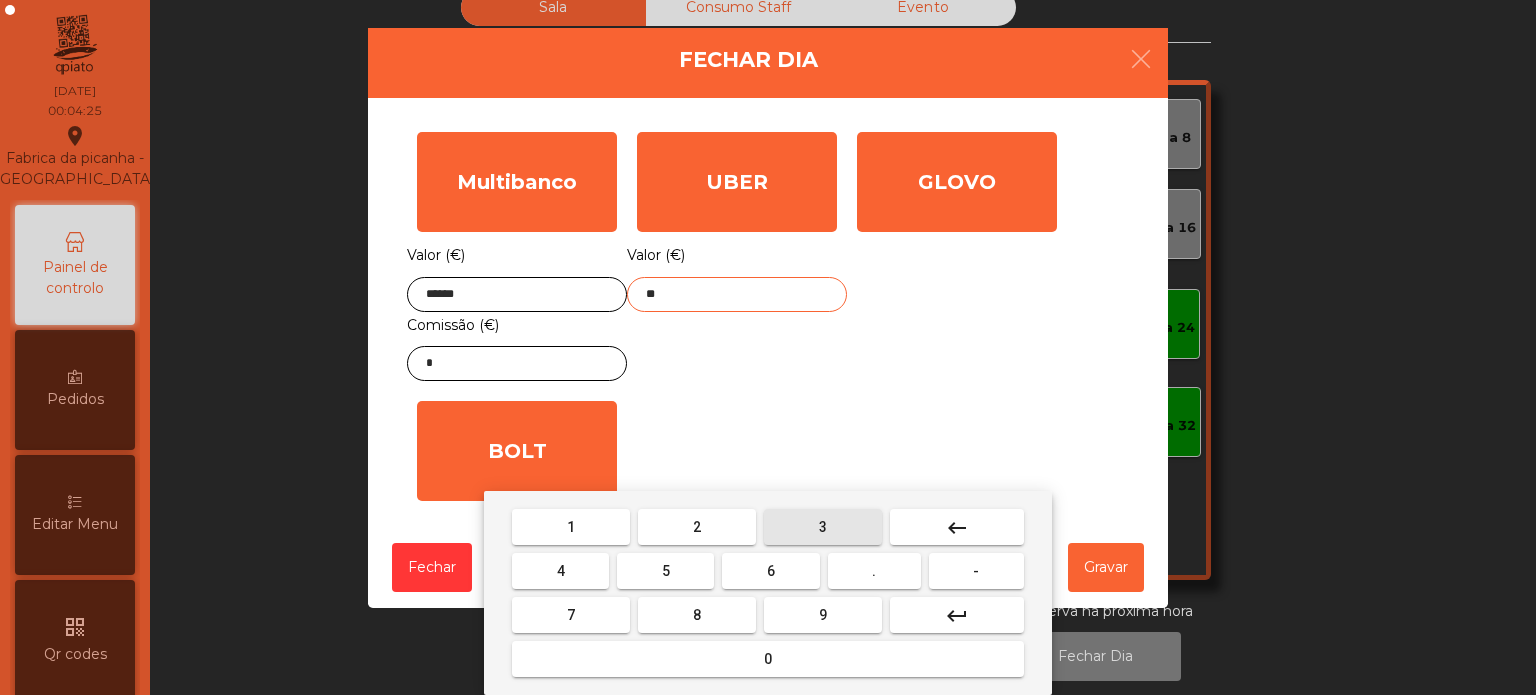 click on "." at bounding box center [874, 571] 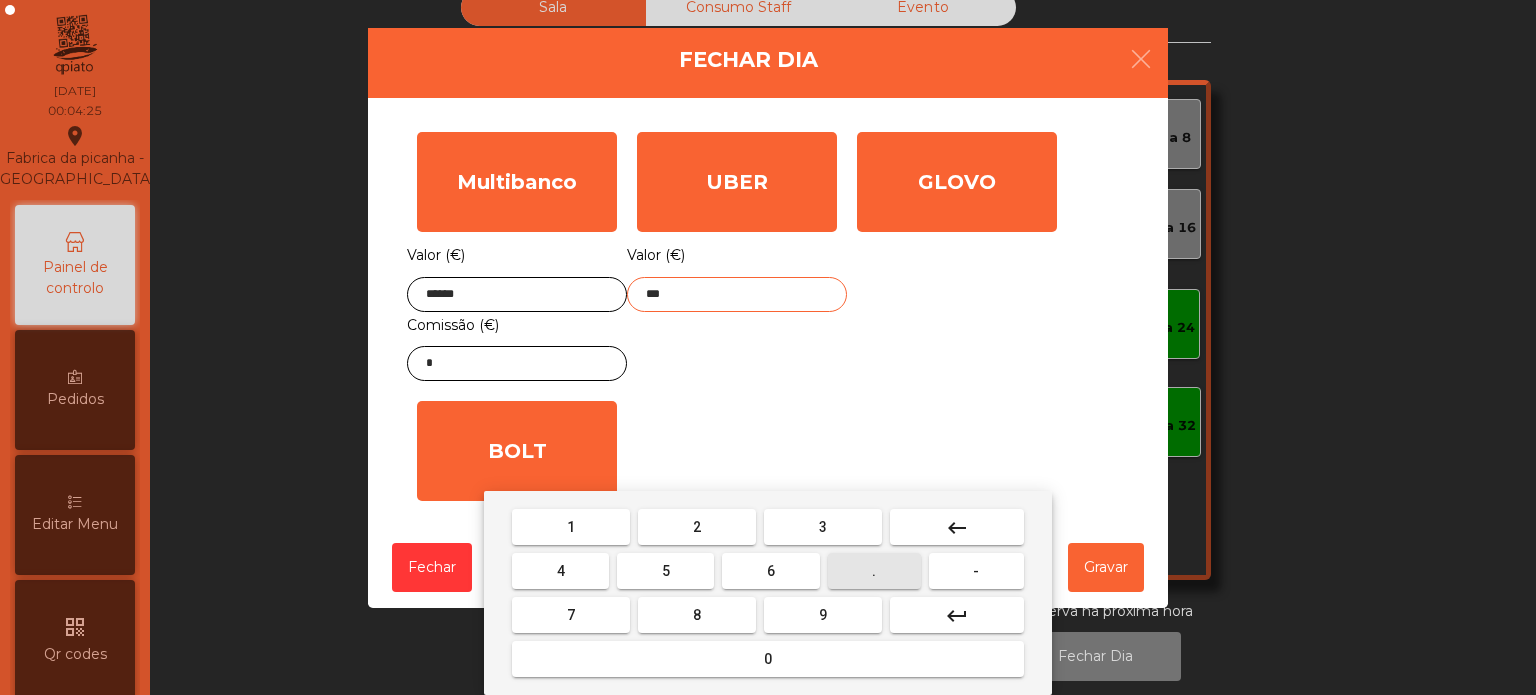 click on "2" at bounding box center (697, 527) 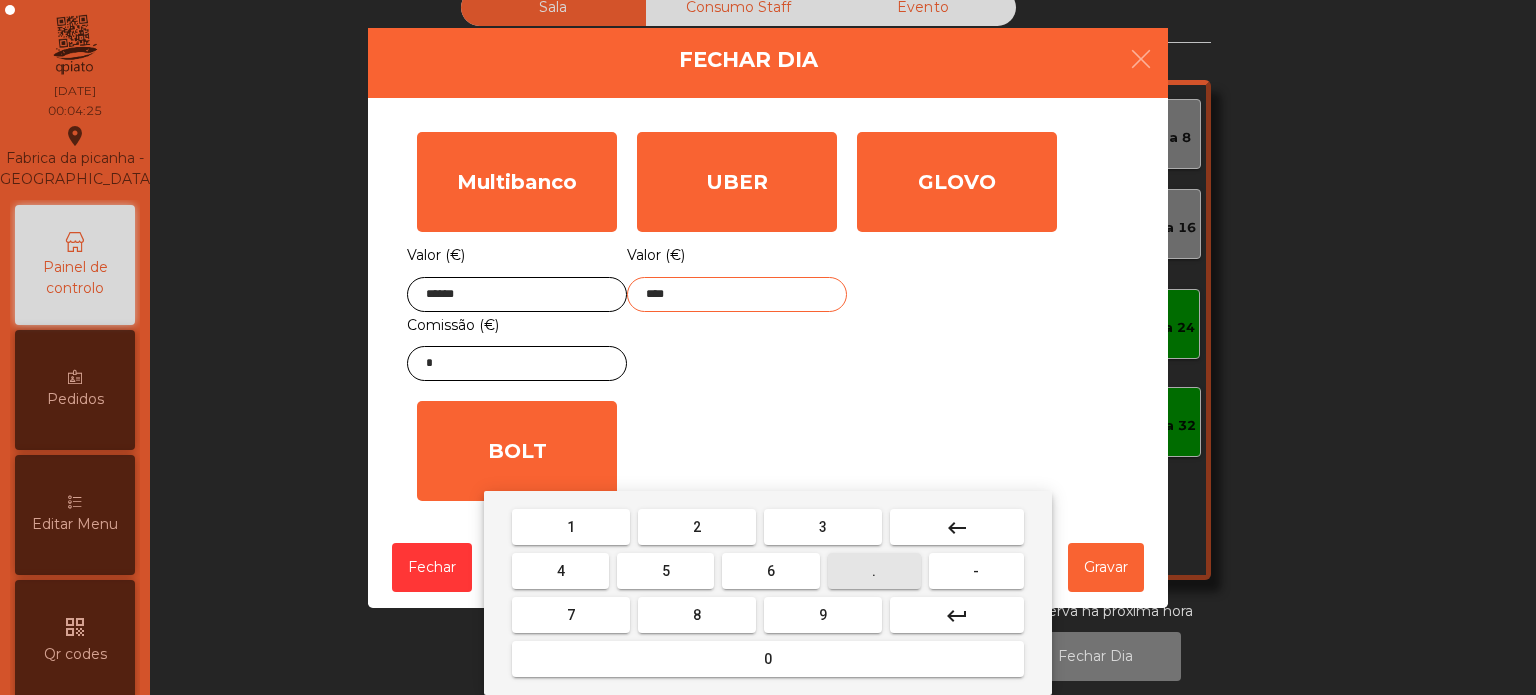 click on "2" at bounding box center (697, 527) 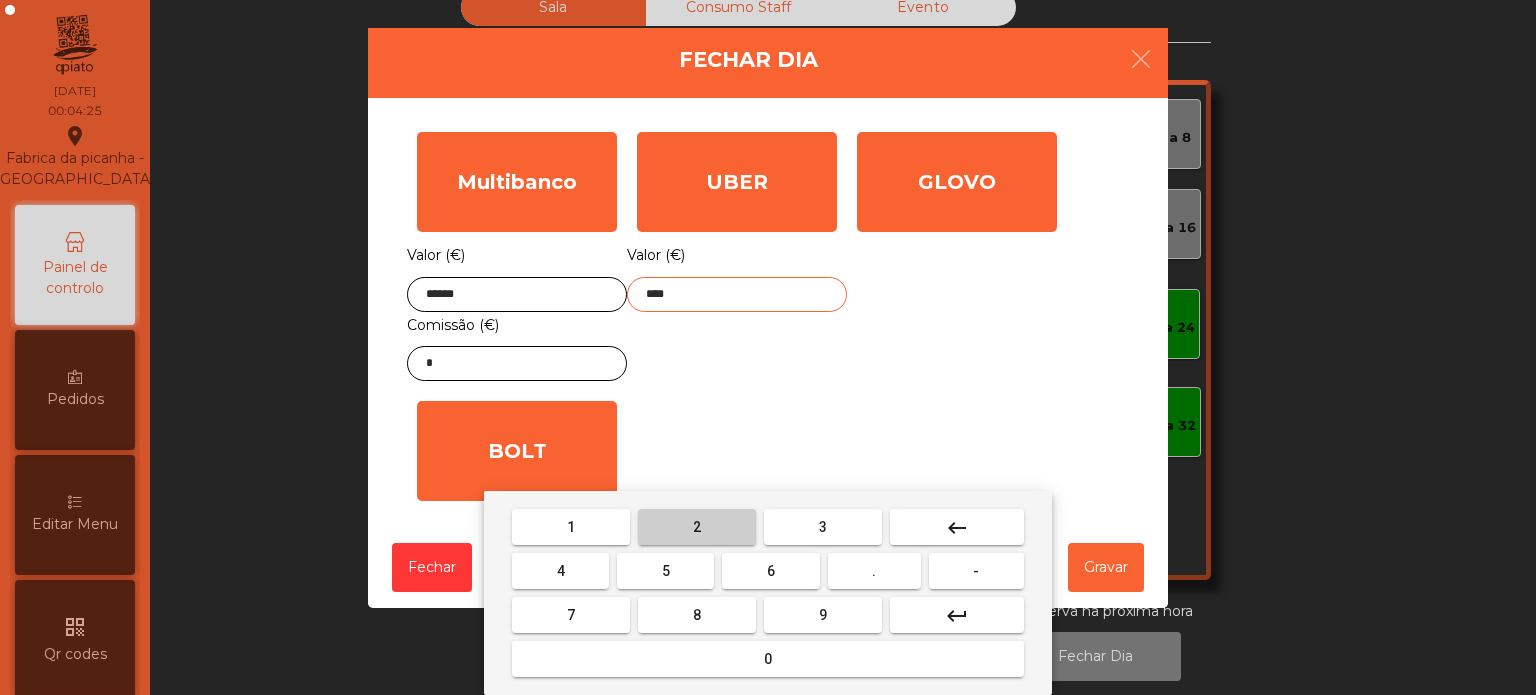 type on "*****" 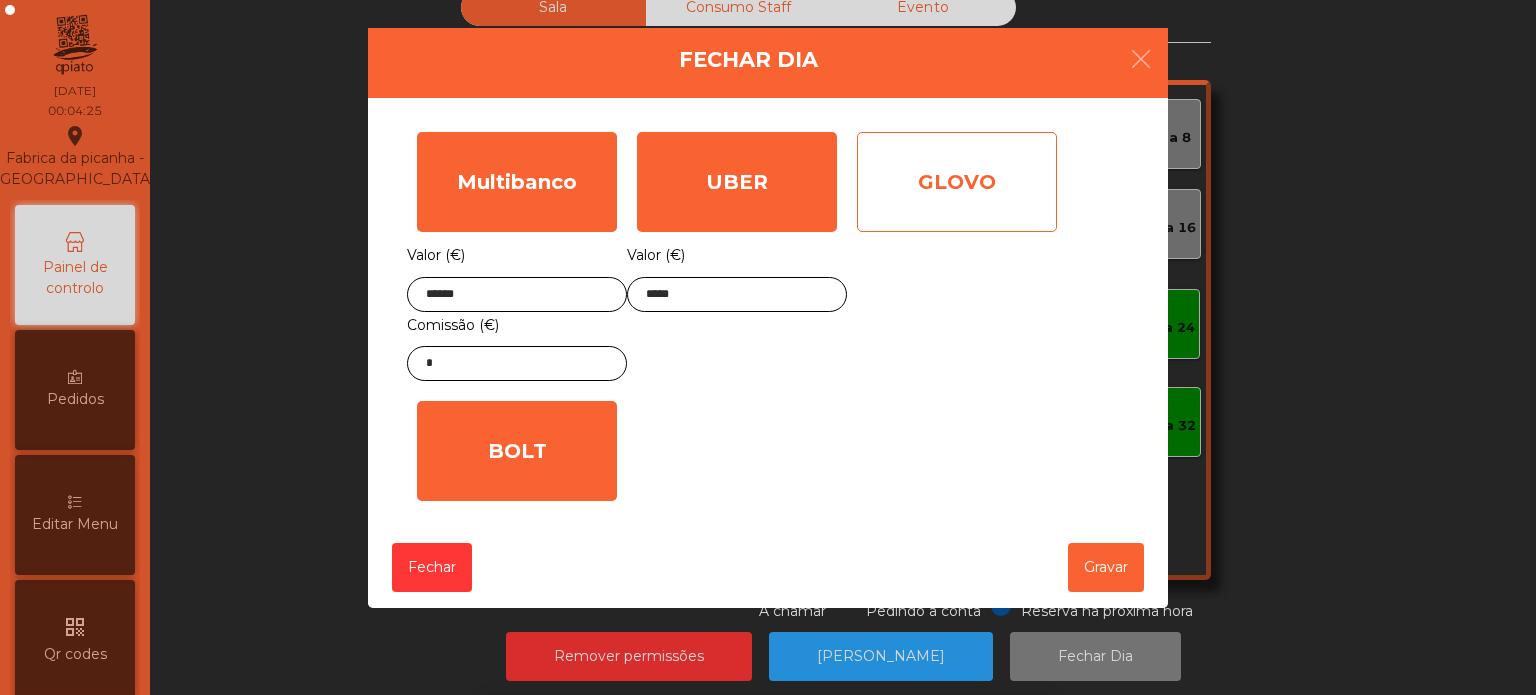 click on "GLOVO" 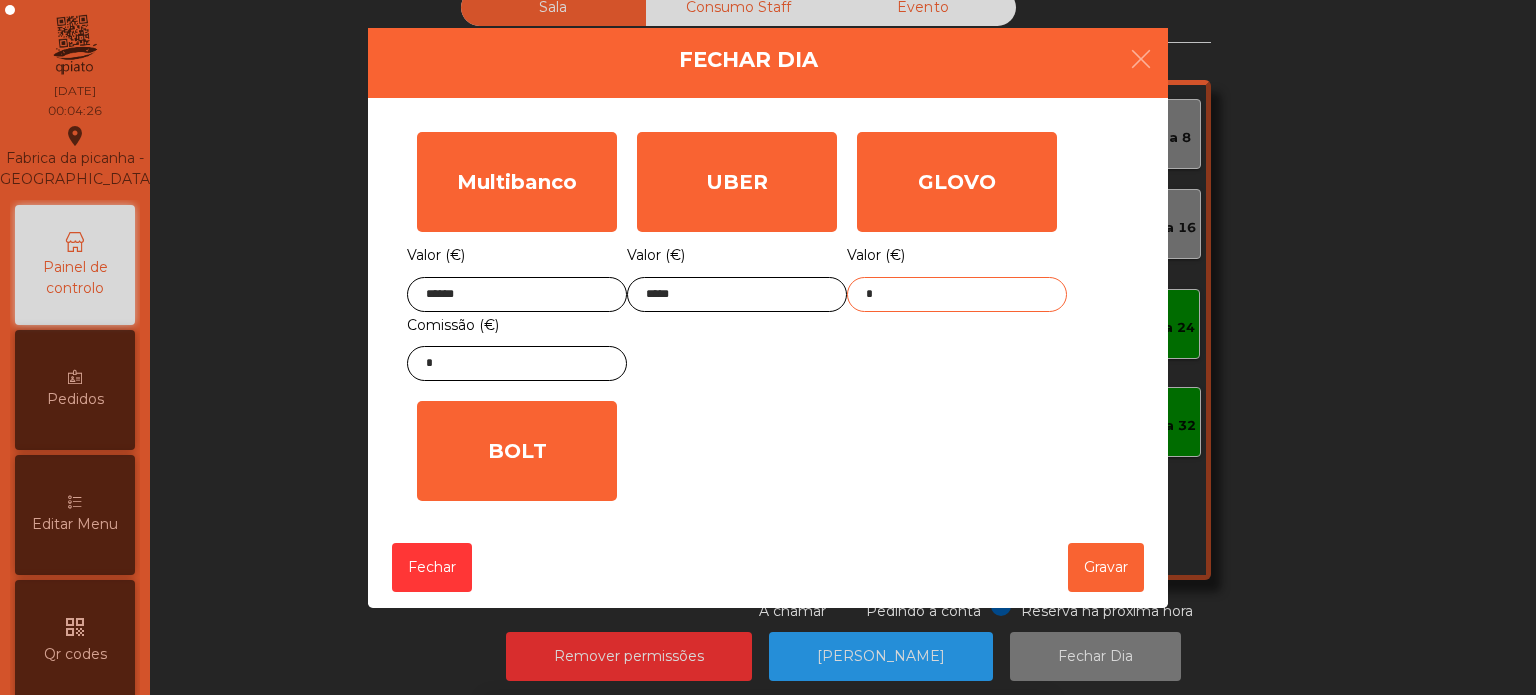 click on "*" 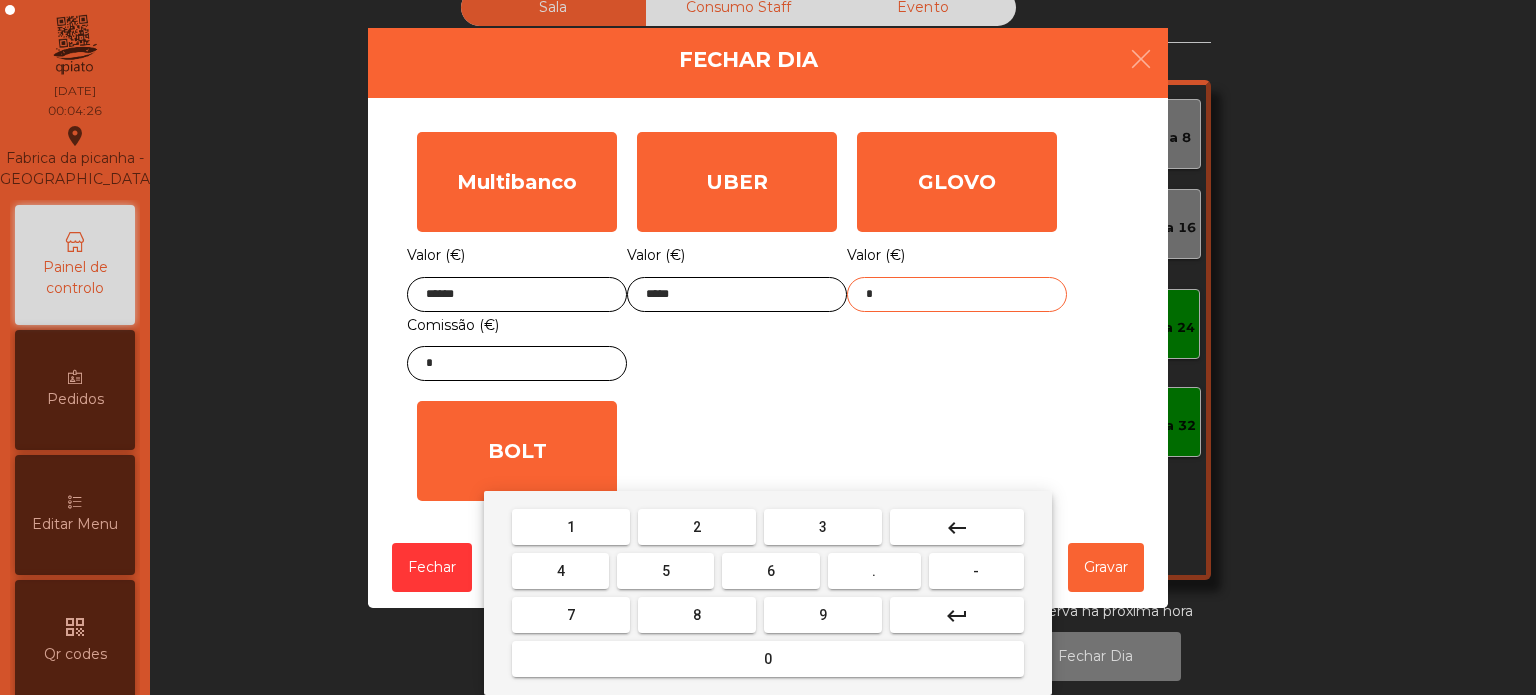 click on "-" at bounding box center [976, 571] 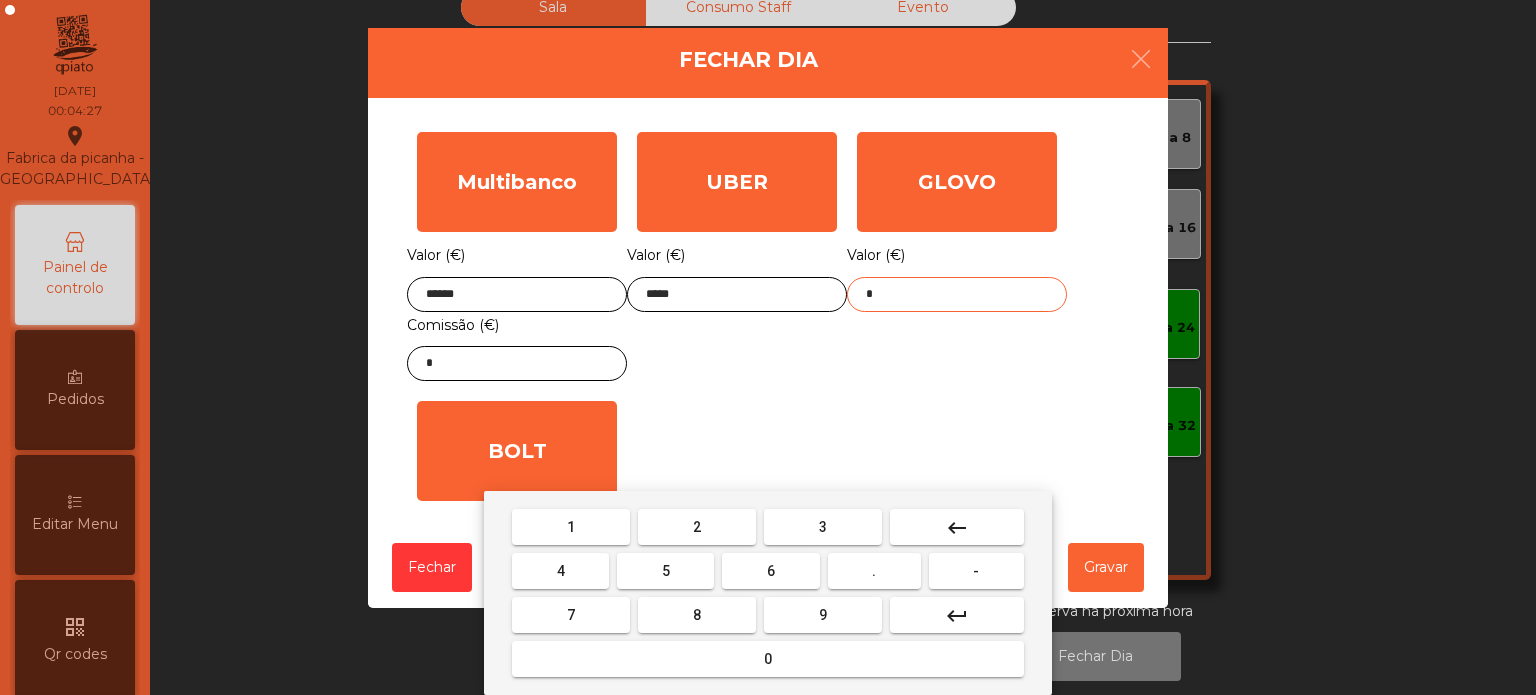 click on "keyboard_backspace" at bounding box center (957, 528) 